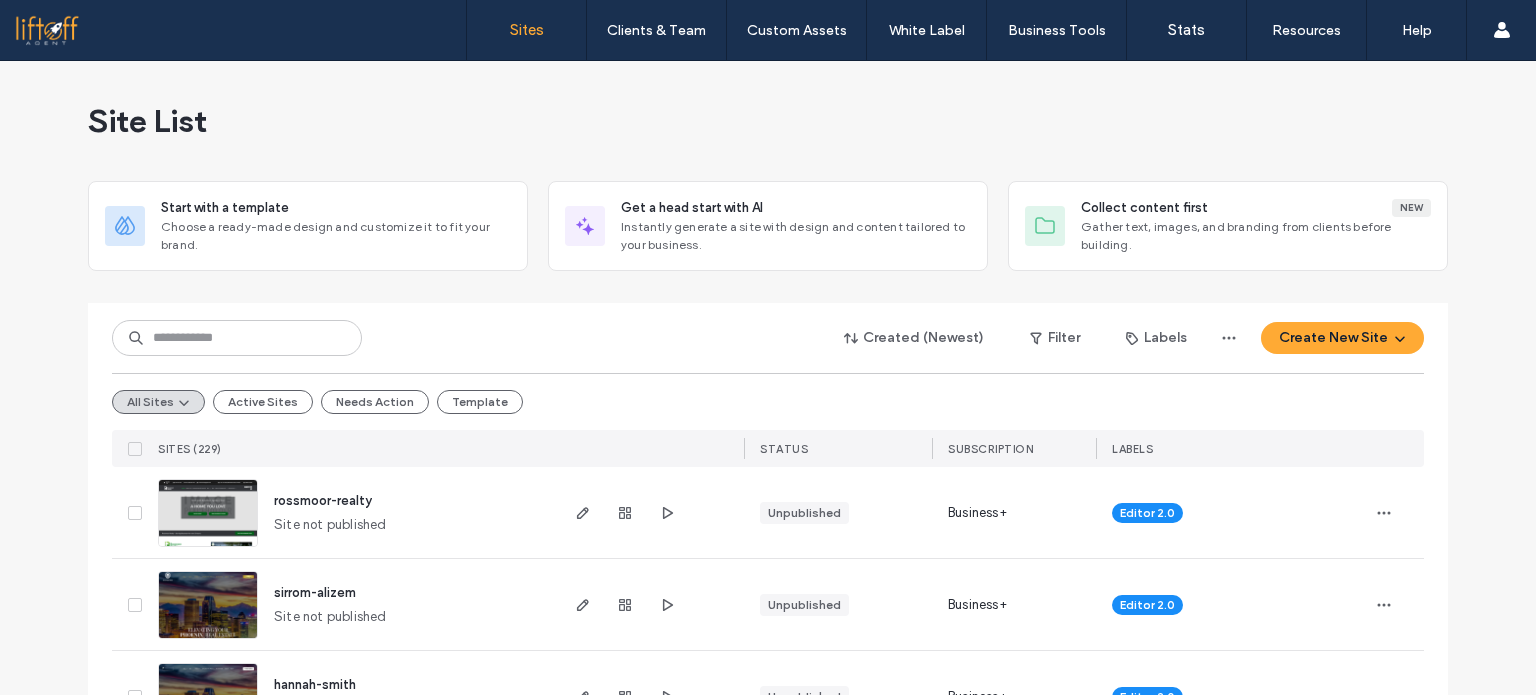 scroll, scrollTop: 0, scrollLeft: 0, axis: both 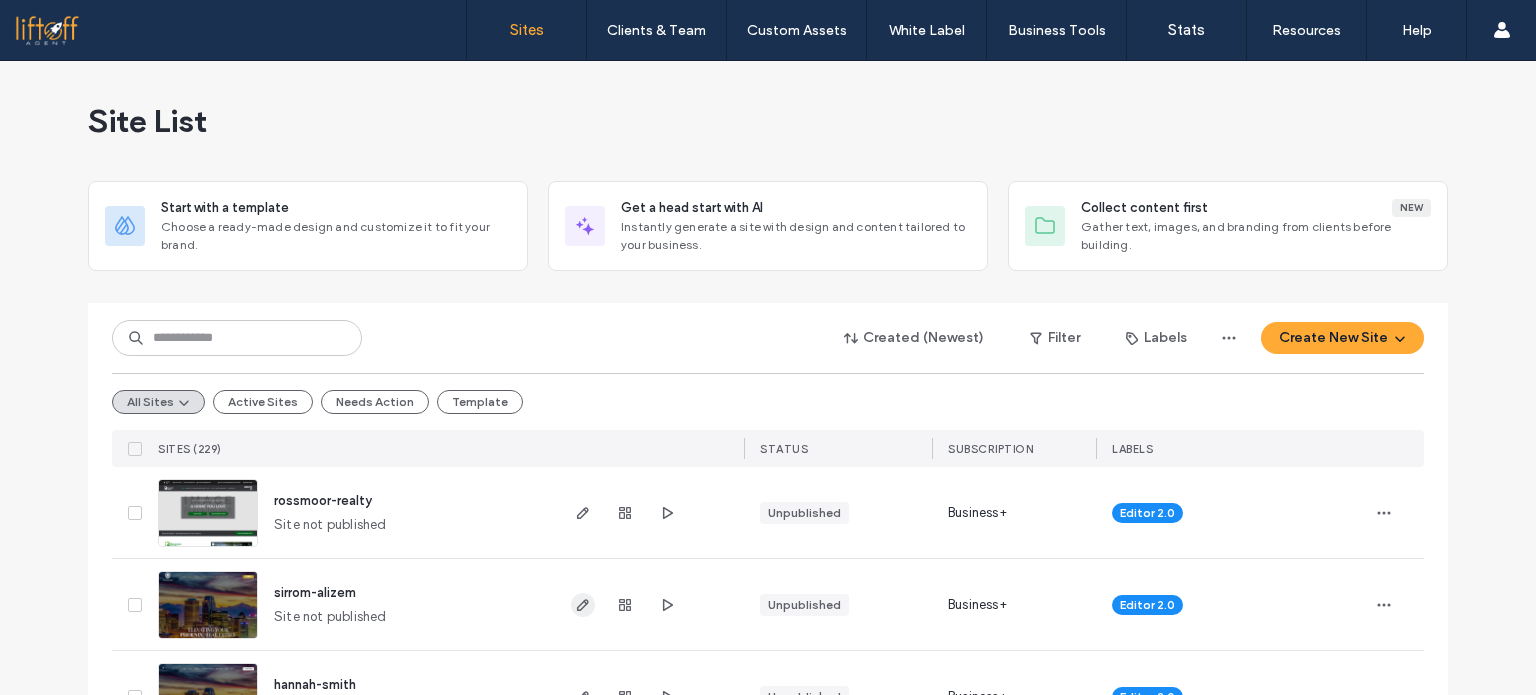 click 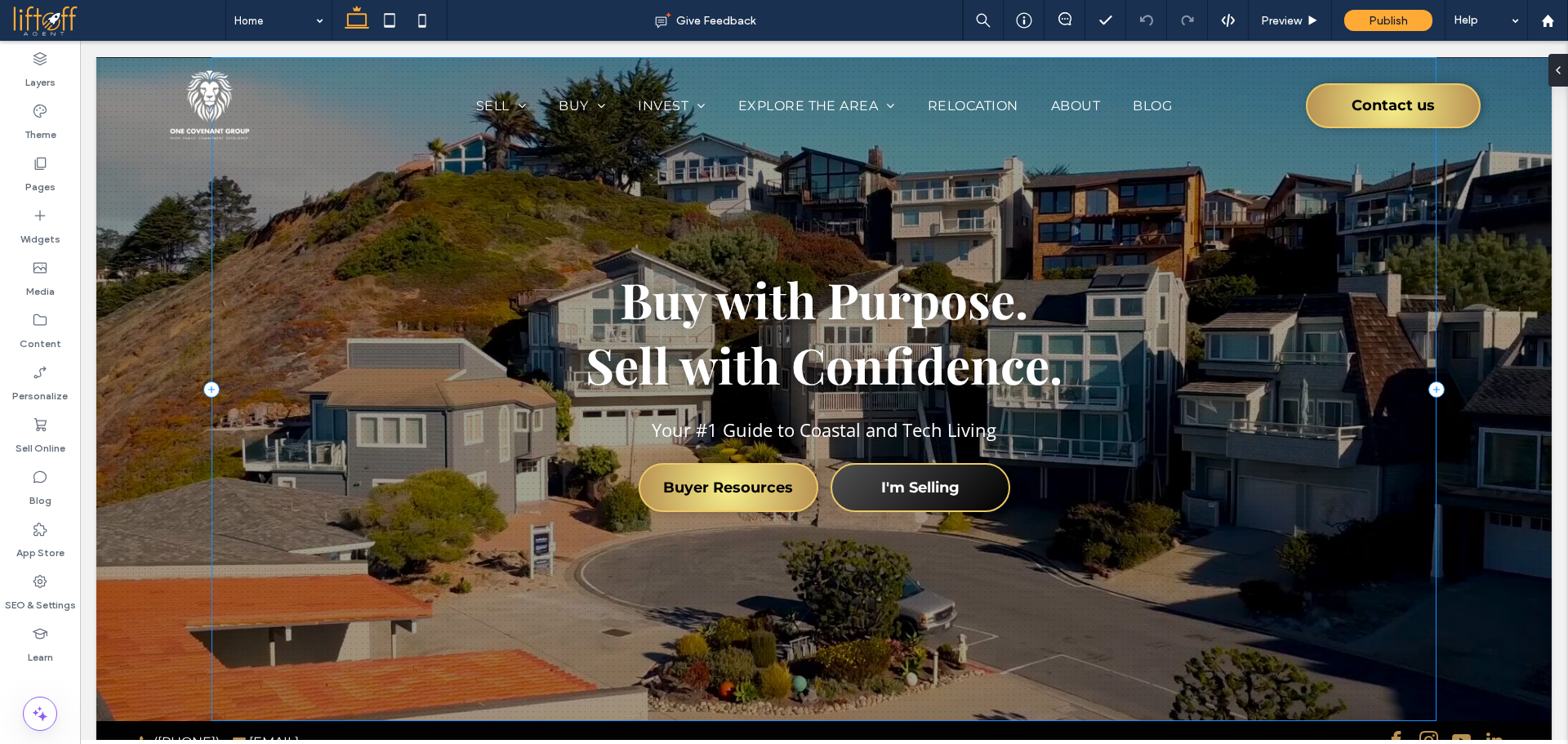 scroll, scrollTop: 0, scrollLeft: 0, axis: both 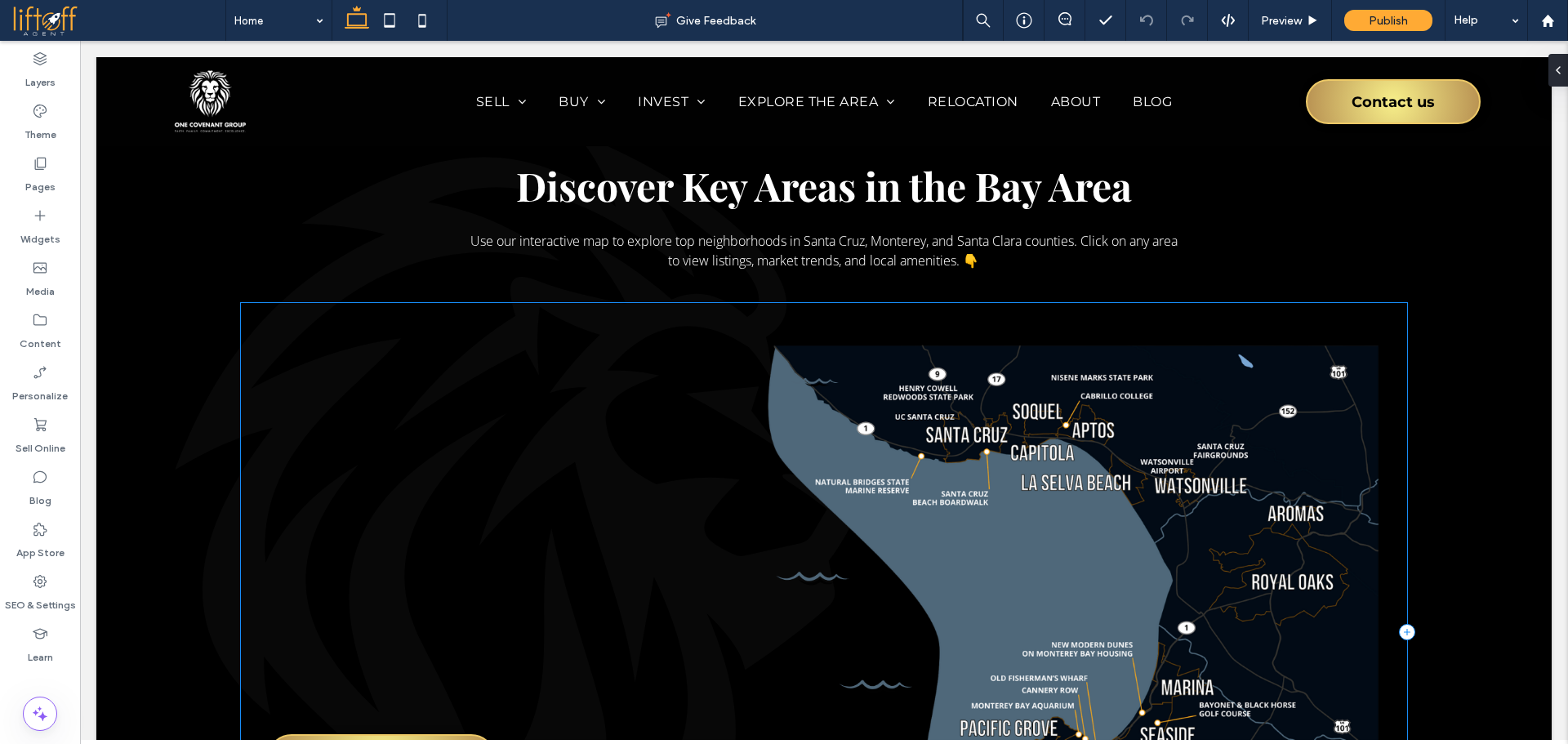 click on "New Button" at bounding box center [824, 632] 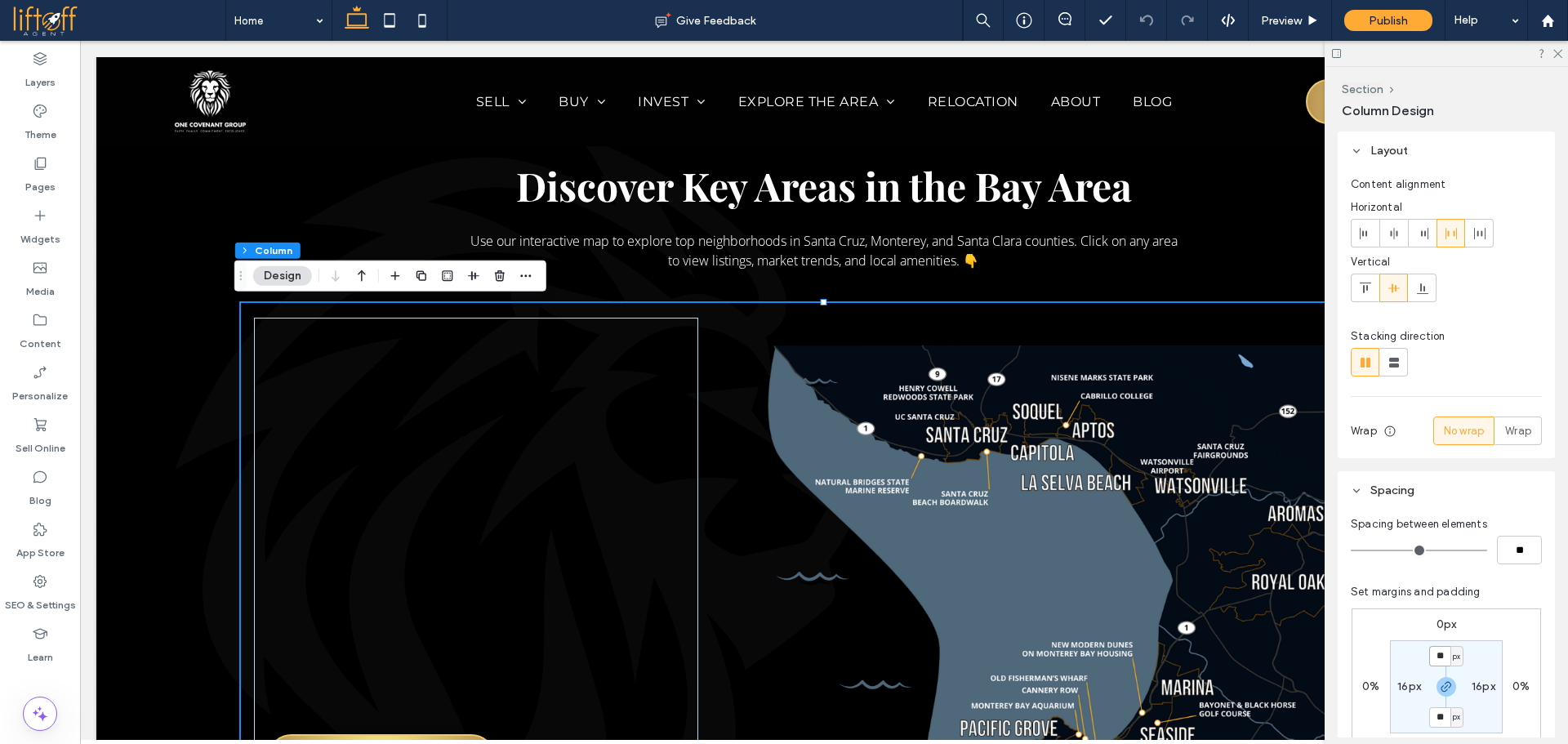 click on "**" at bounding box center [1440, 656] 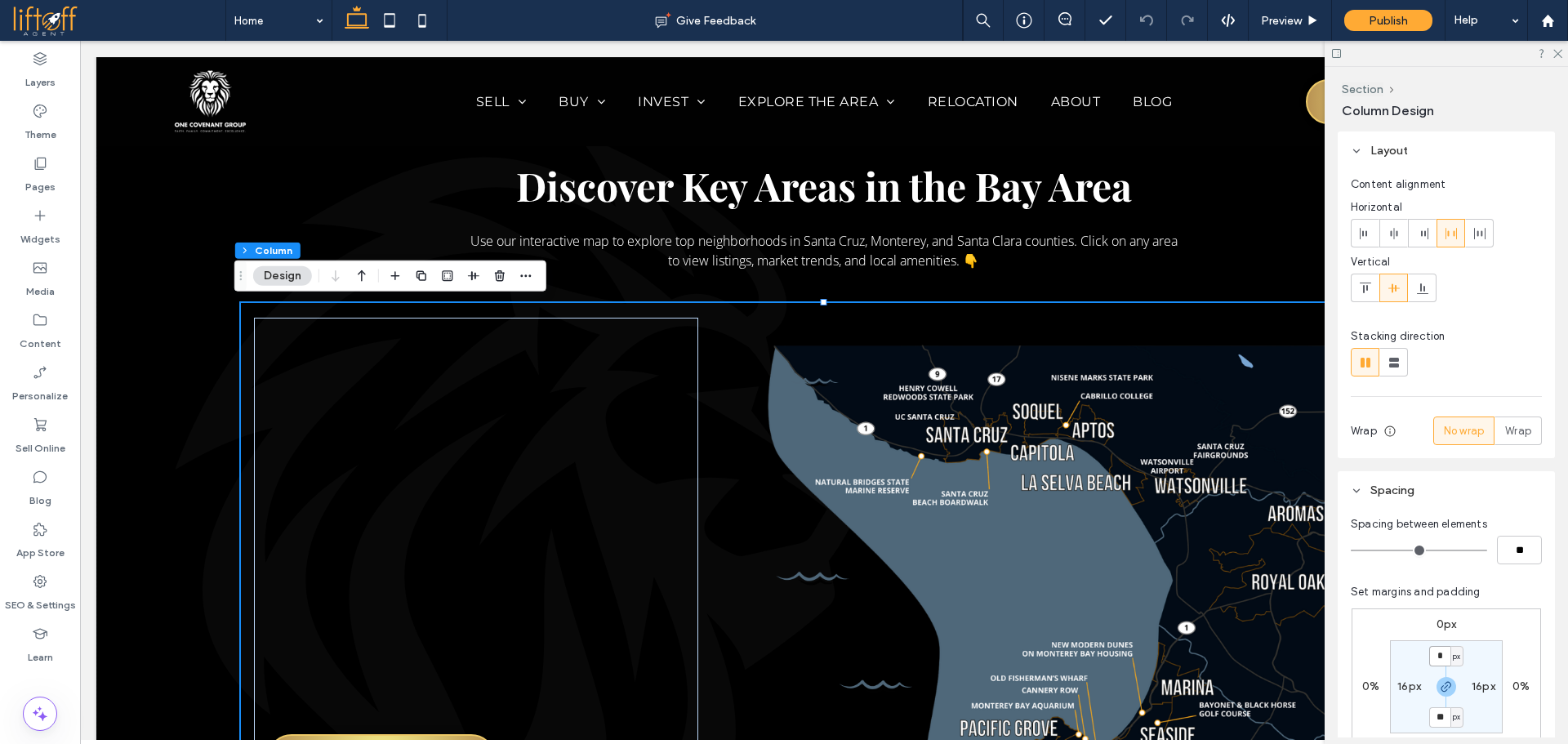 type on "*" 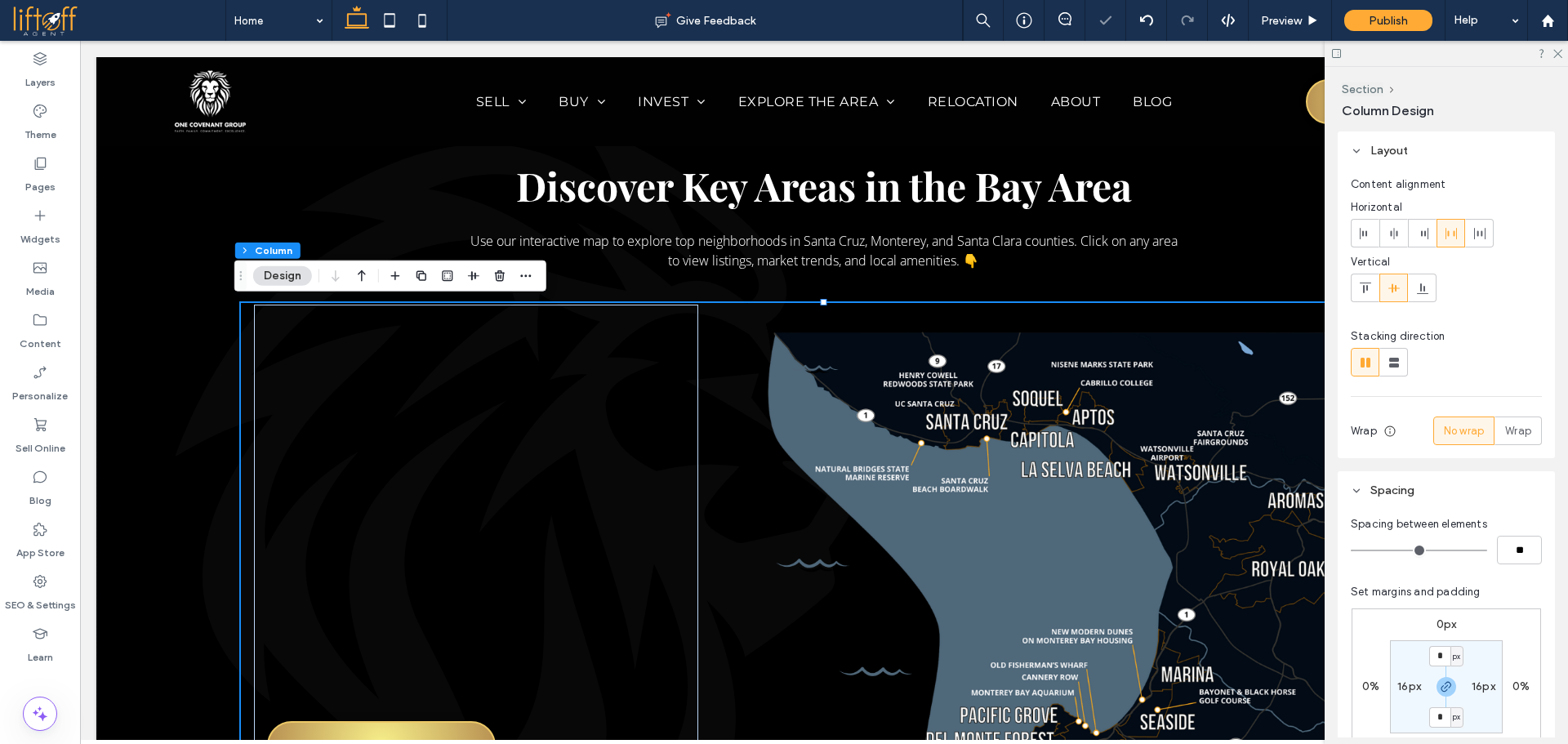 click at bounding box center (1446, 53) 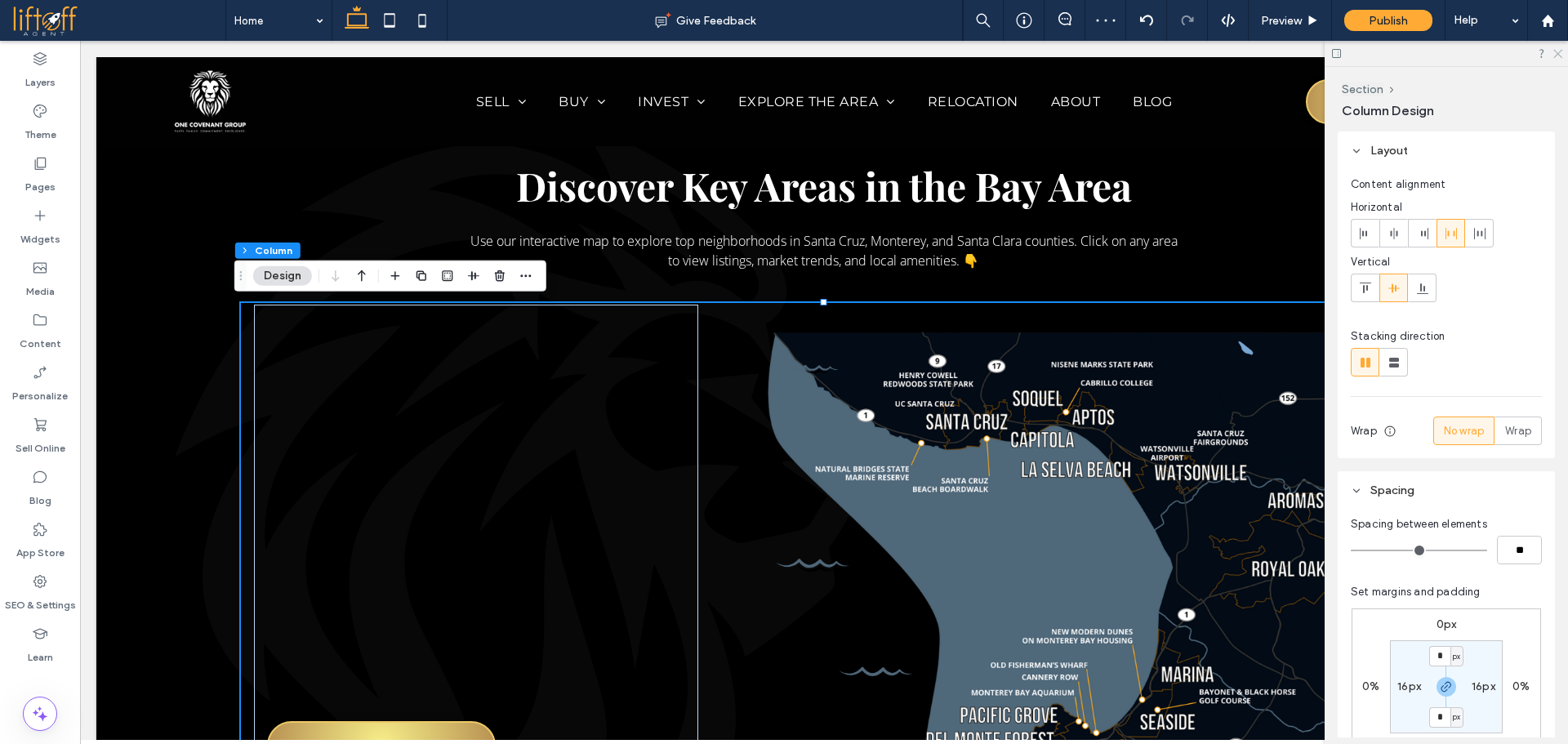 click 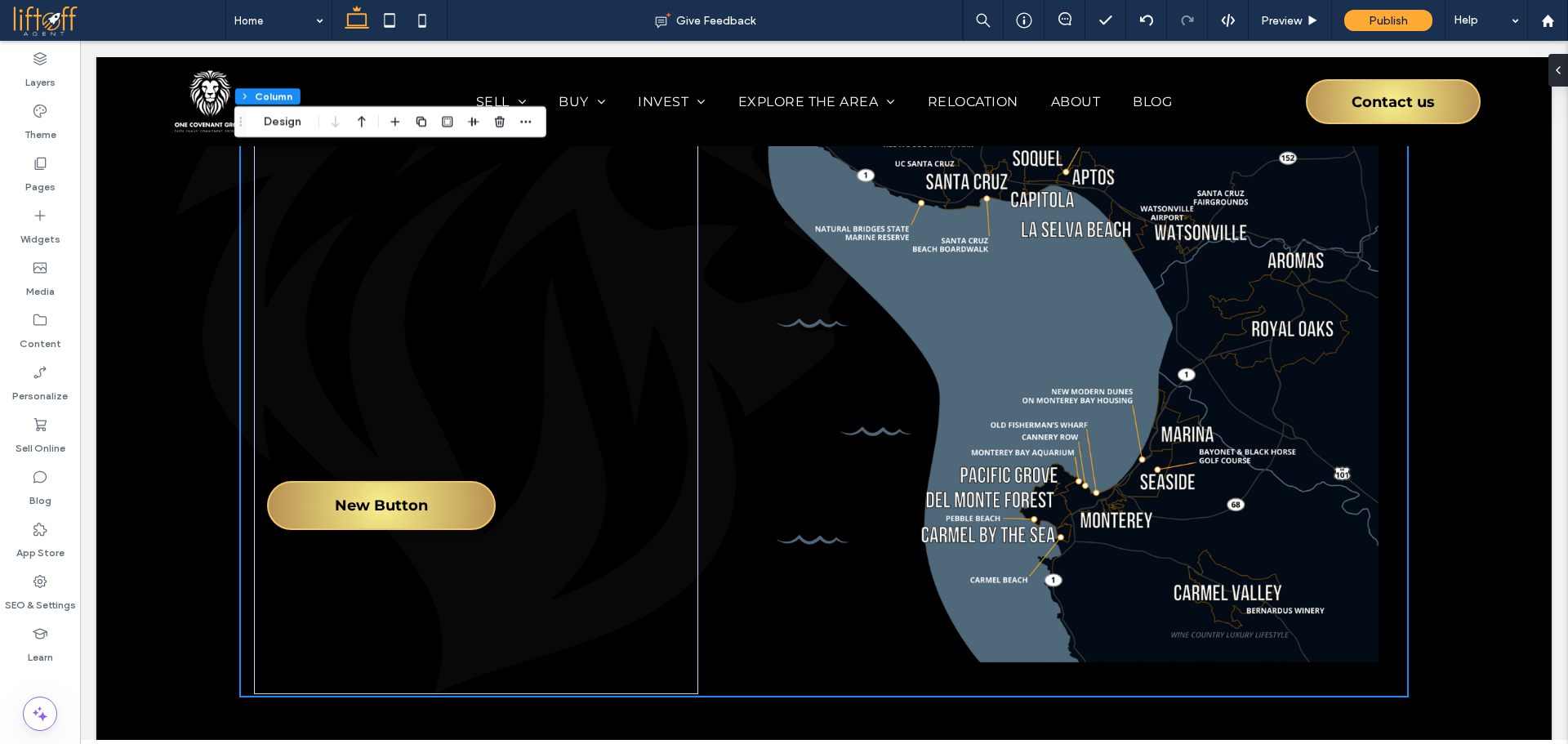 scroll, scrollTop: 969, scrollLeft: 0, axis: vertical 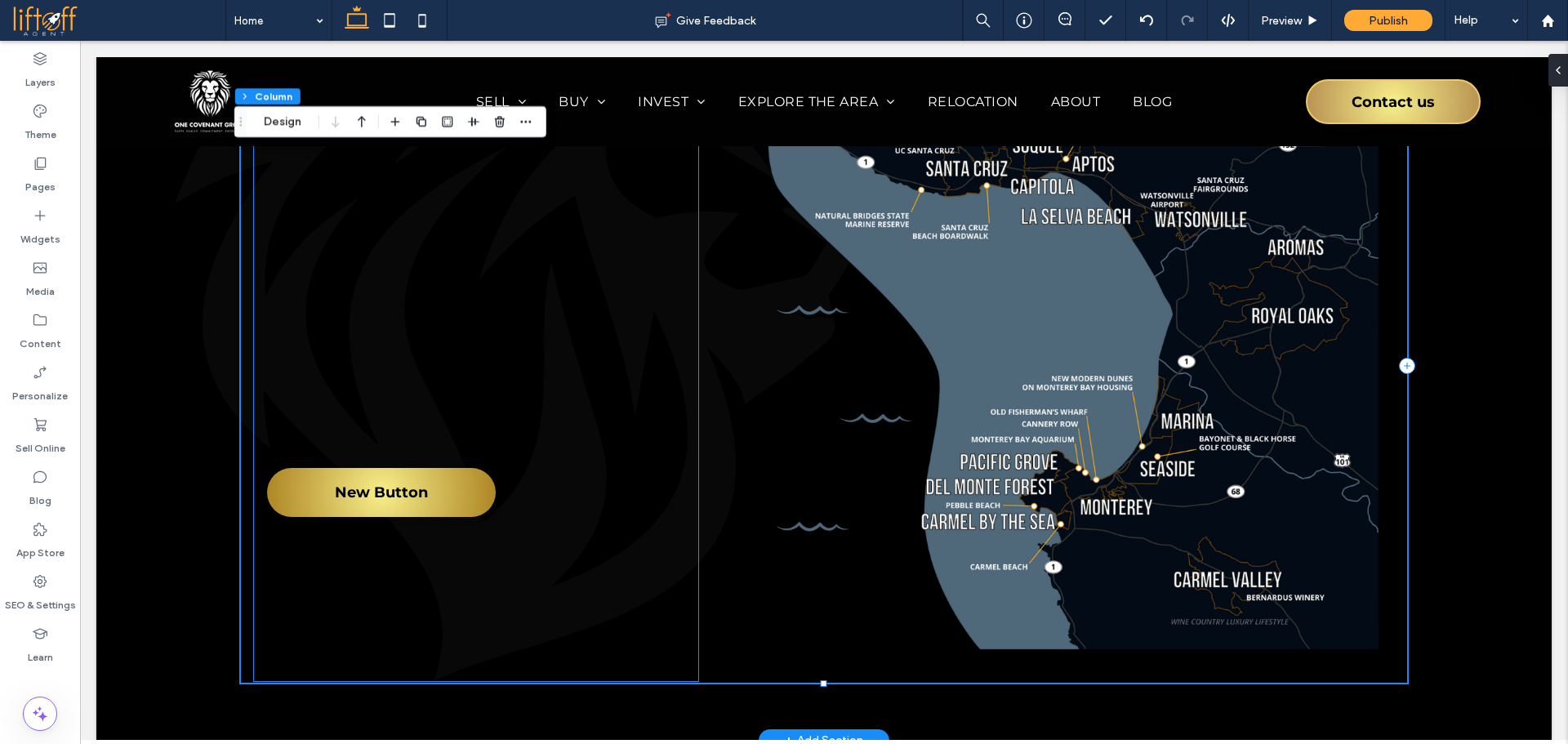 click on "New Button" at bounding box center [381, 492] 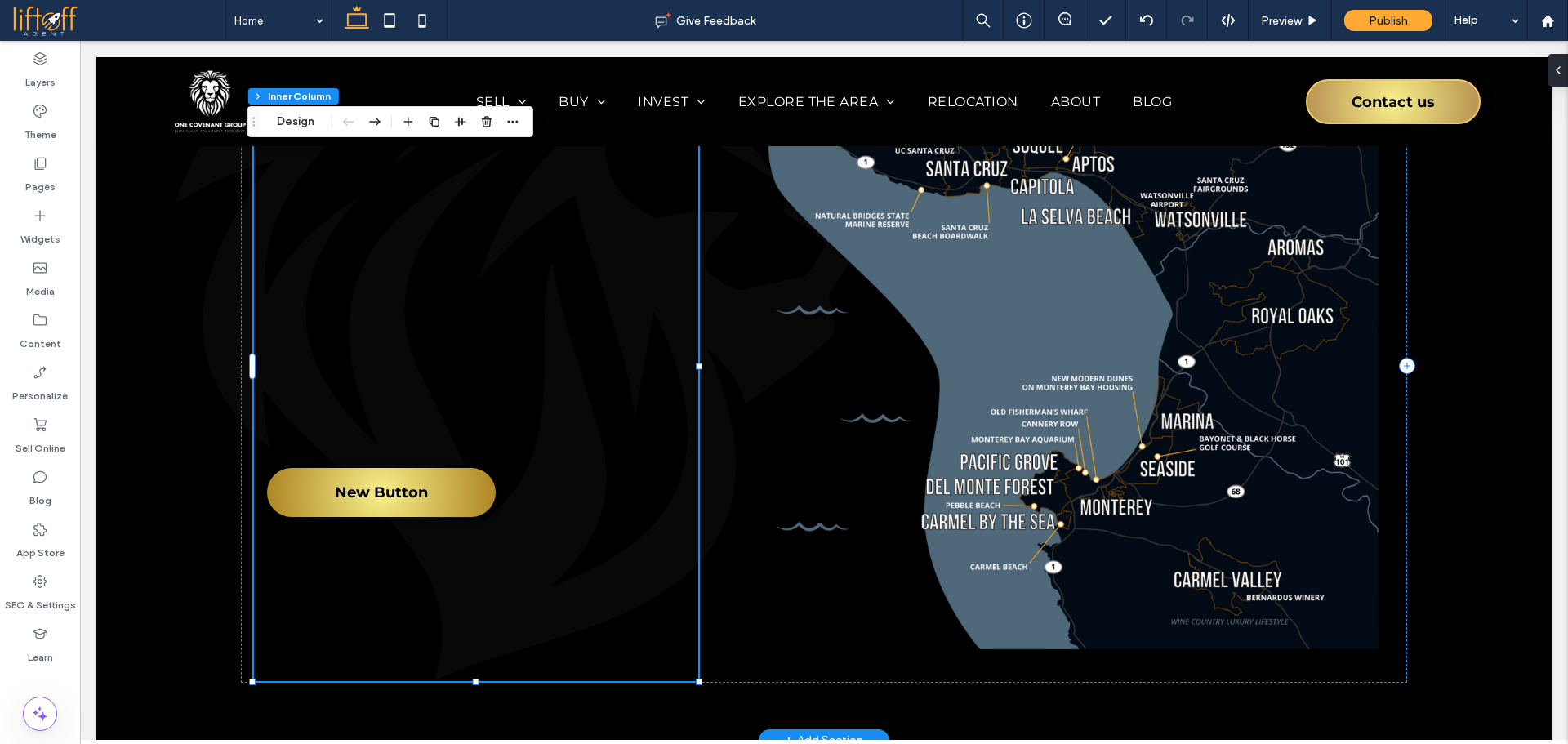 click on "New Button" at bounding box center (381, 492) 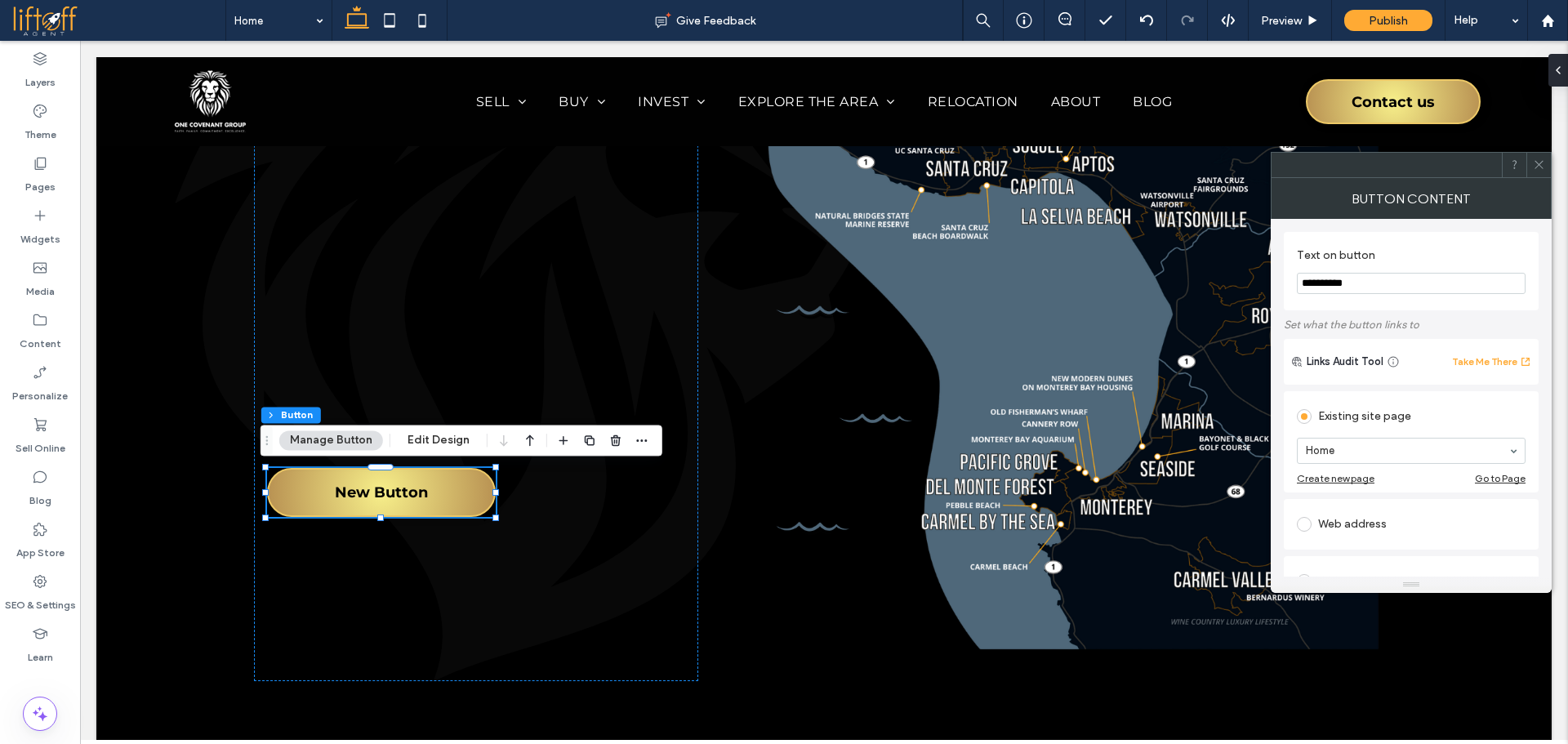 click on "**********" at bounding box center (1411, 283) 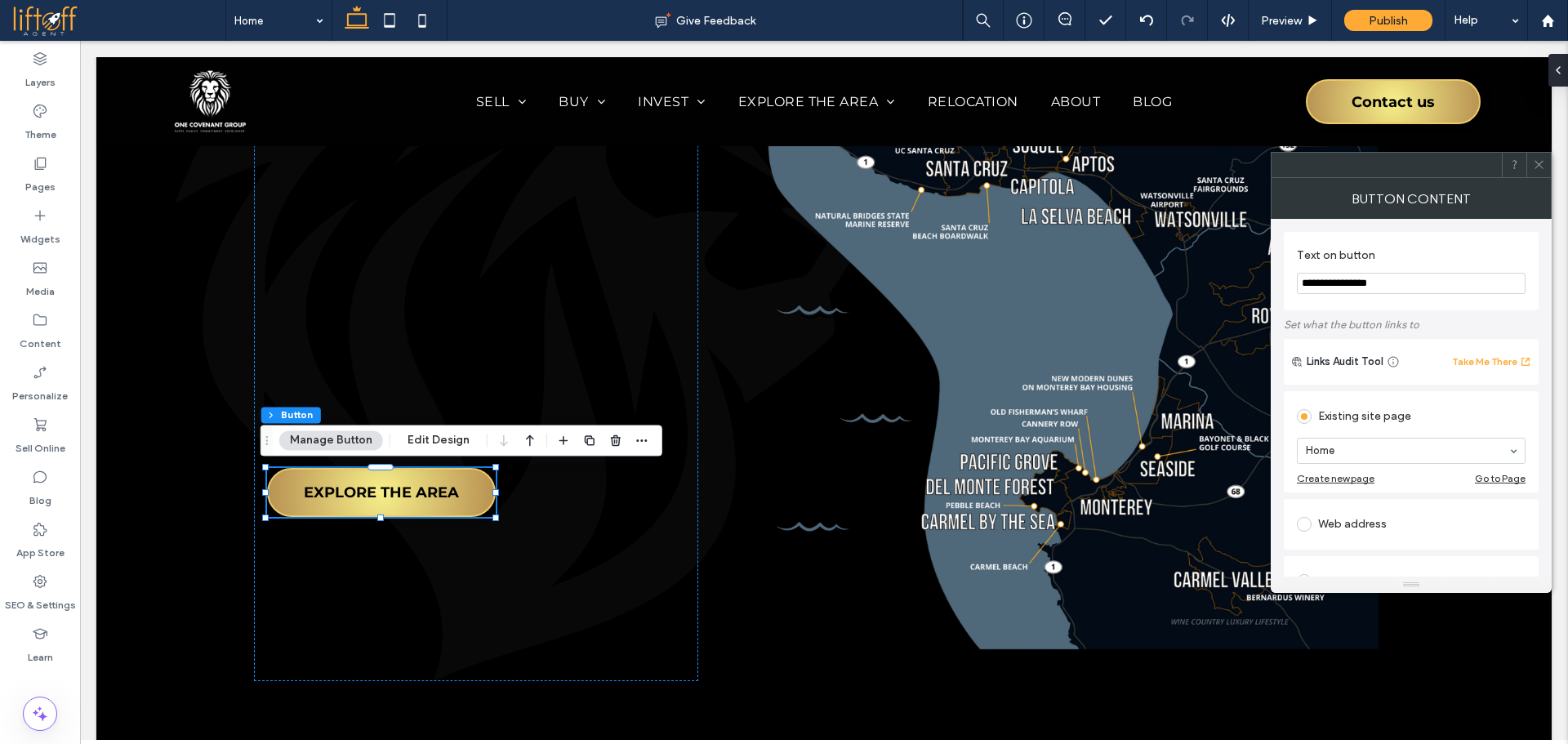 type on "**********" 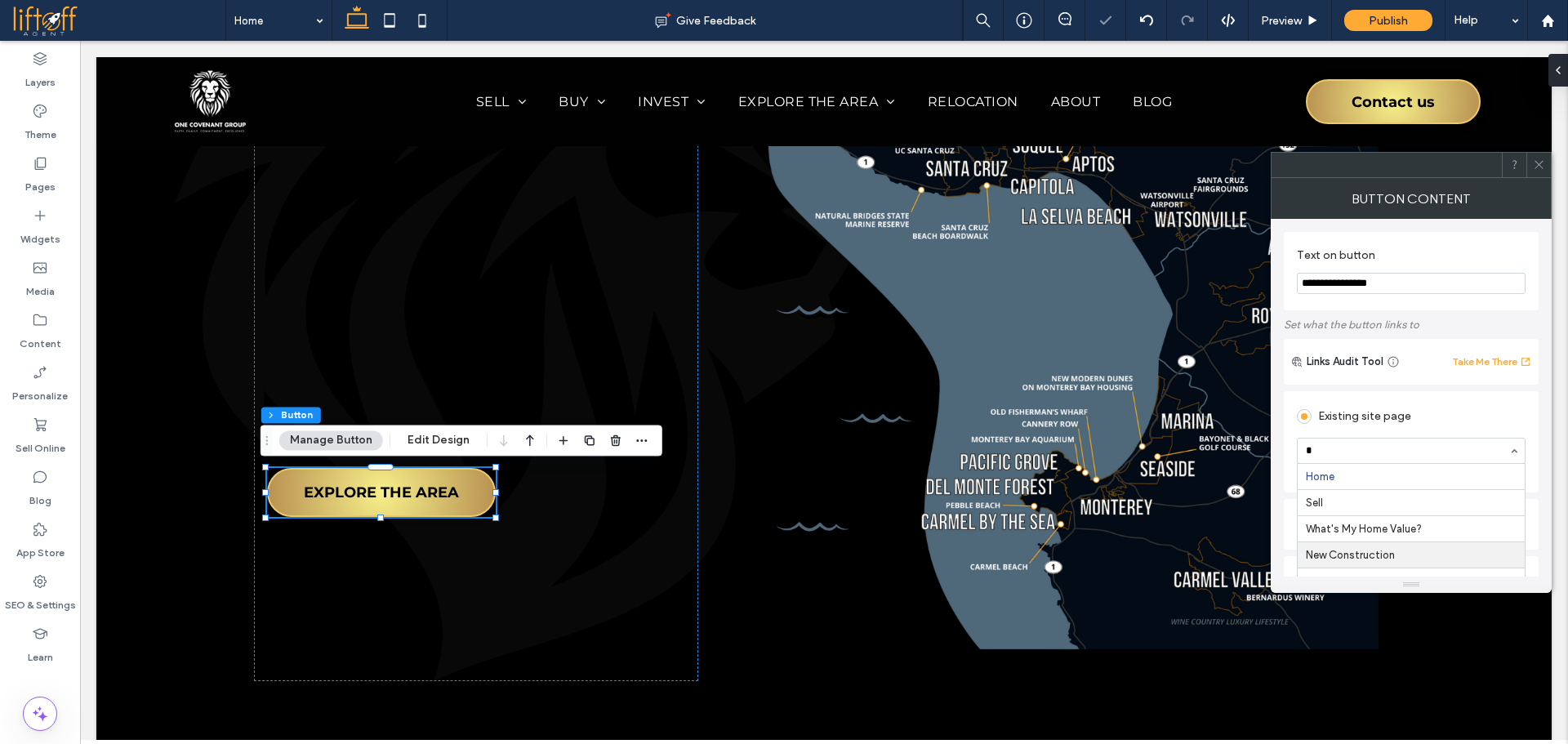 type on "**" 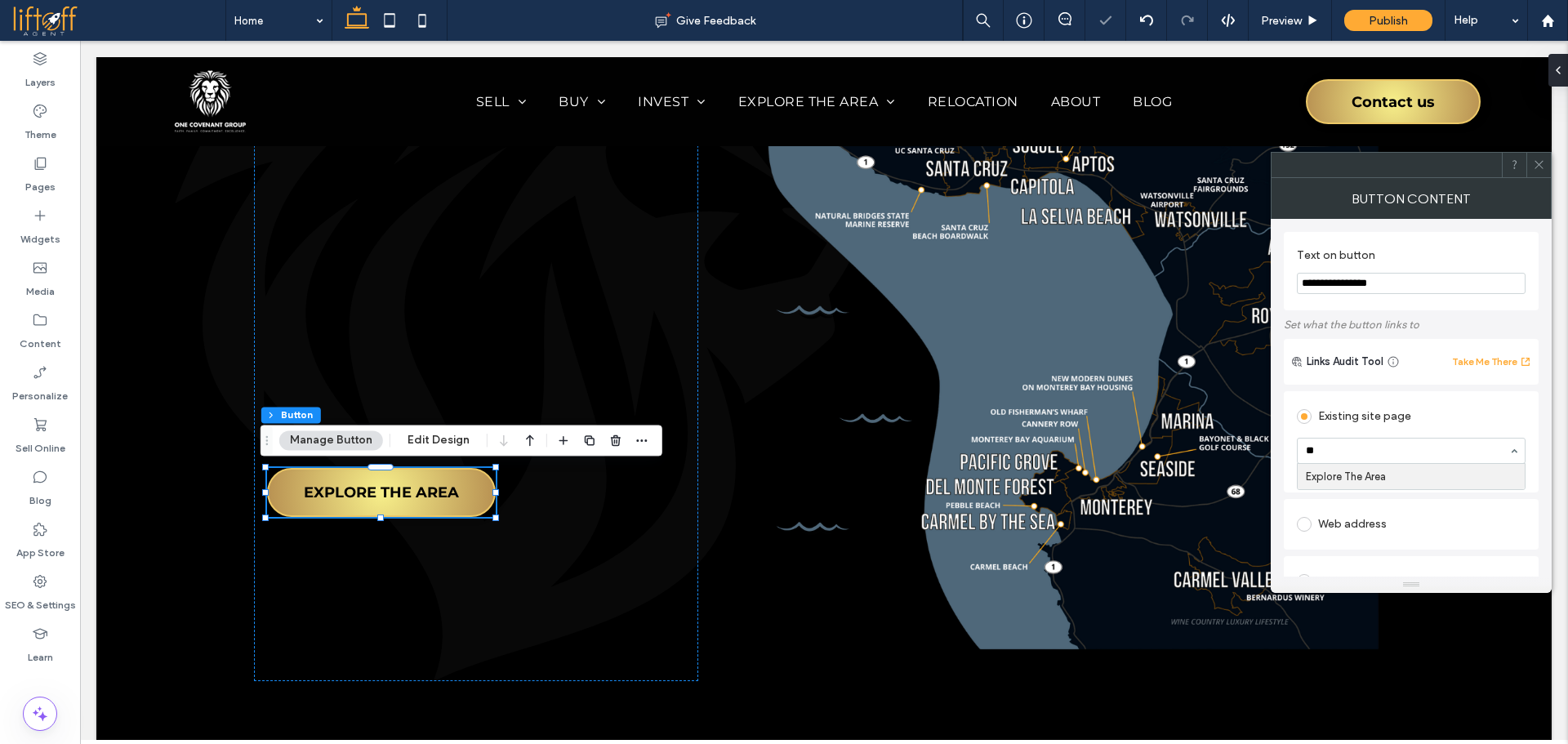 type 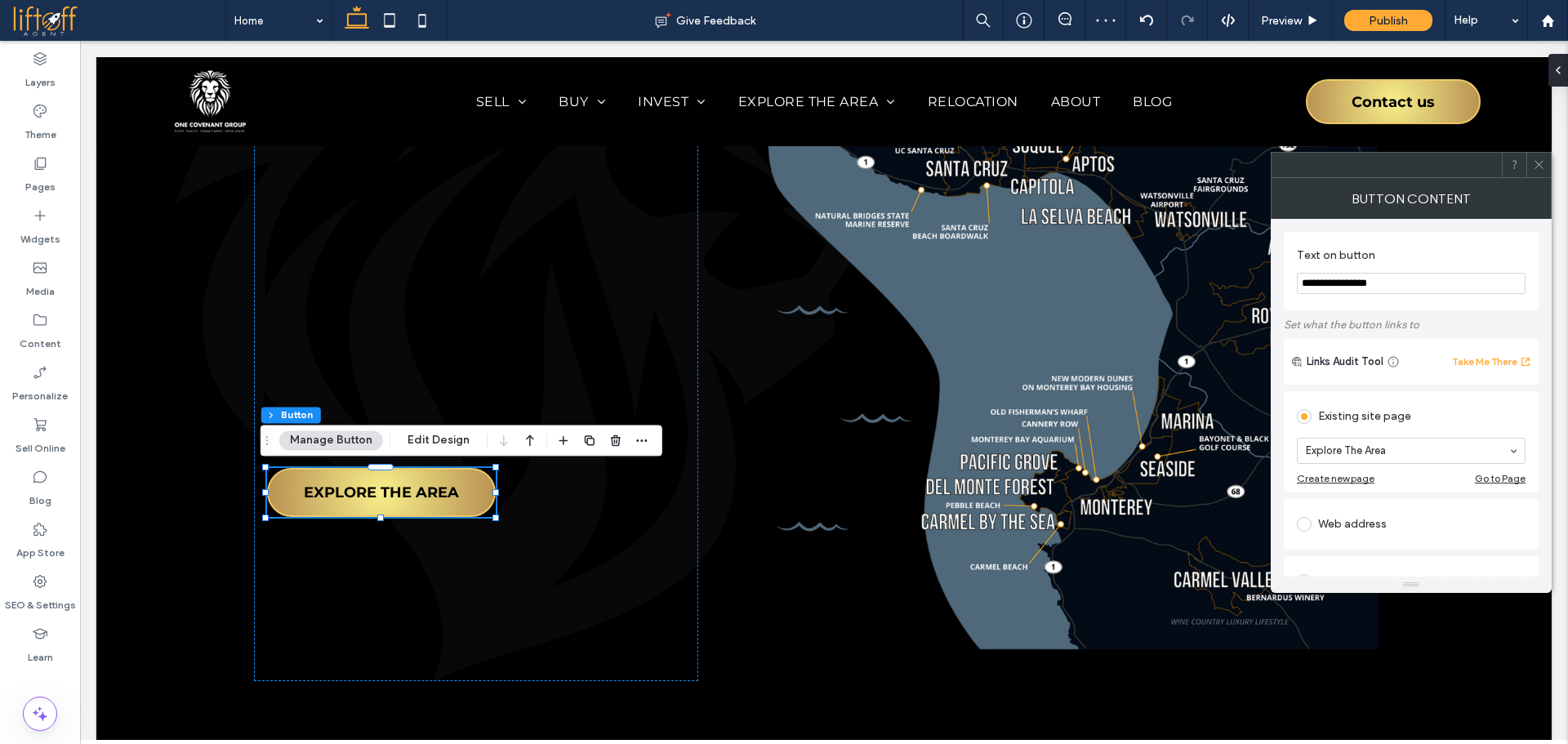 click 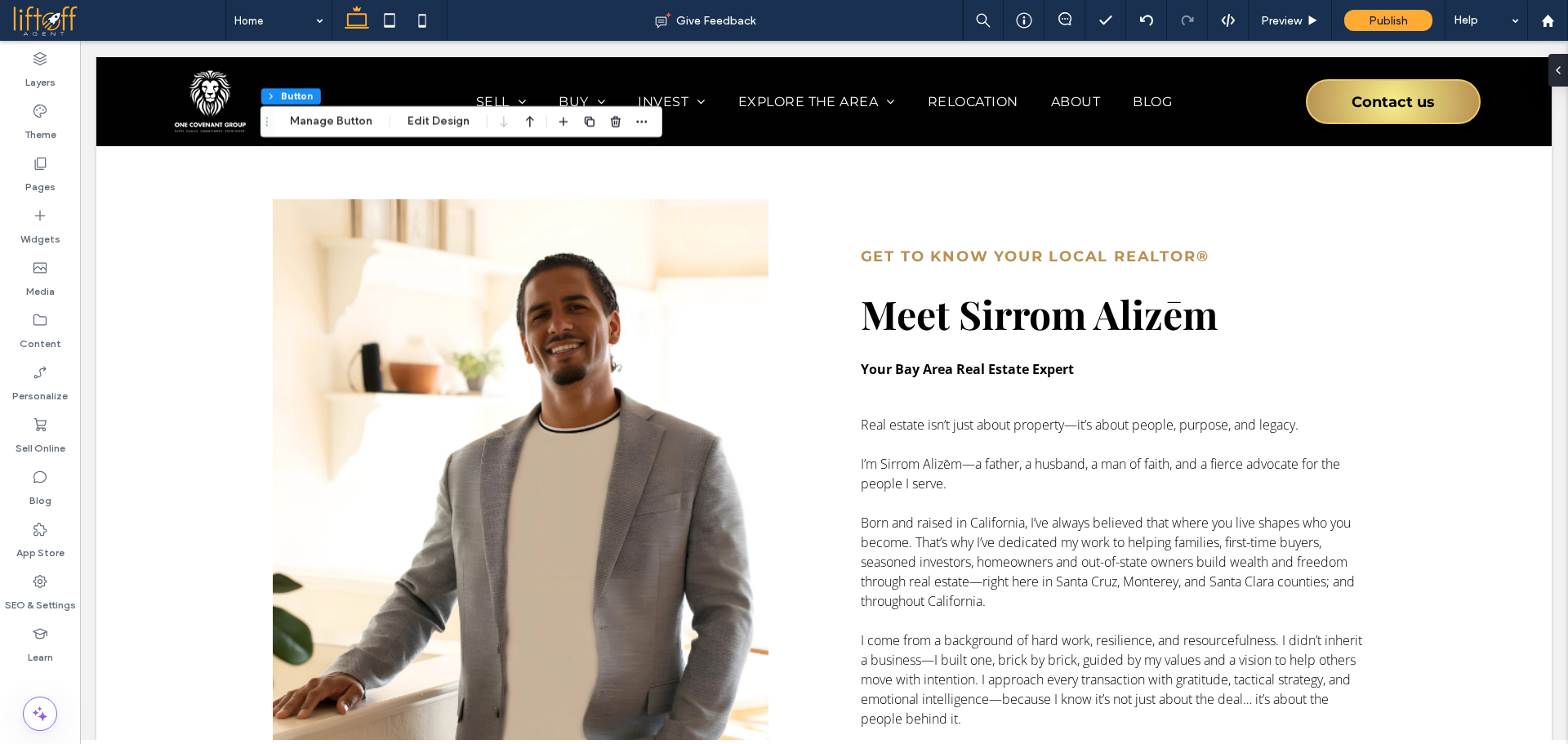 scroll, scrollTop: 1518, scrollLeft: 0, axis: vertical 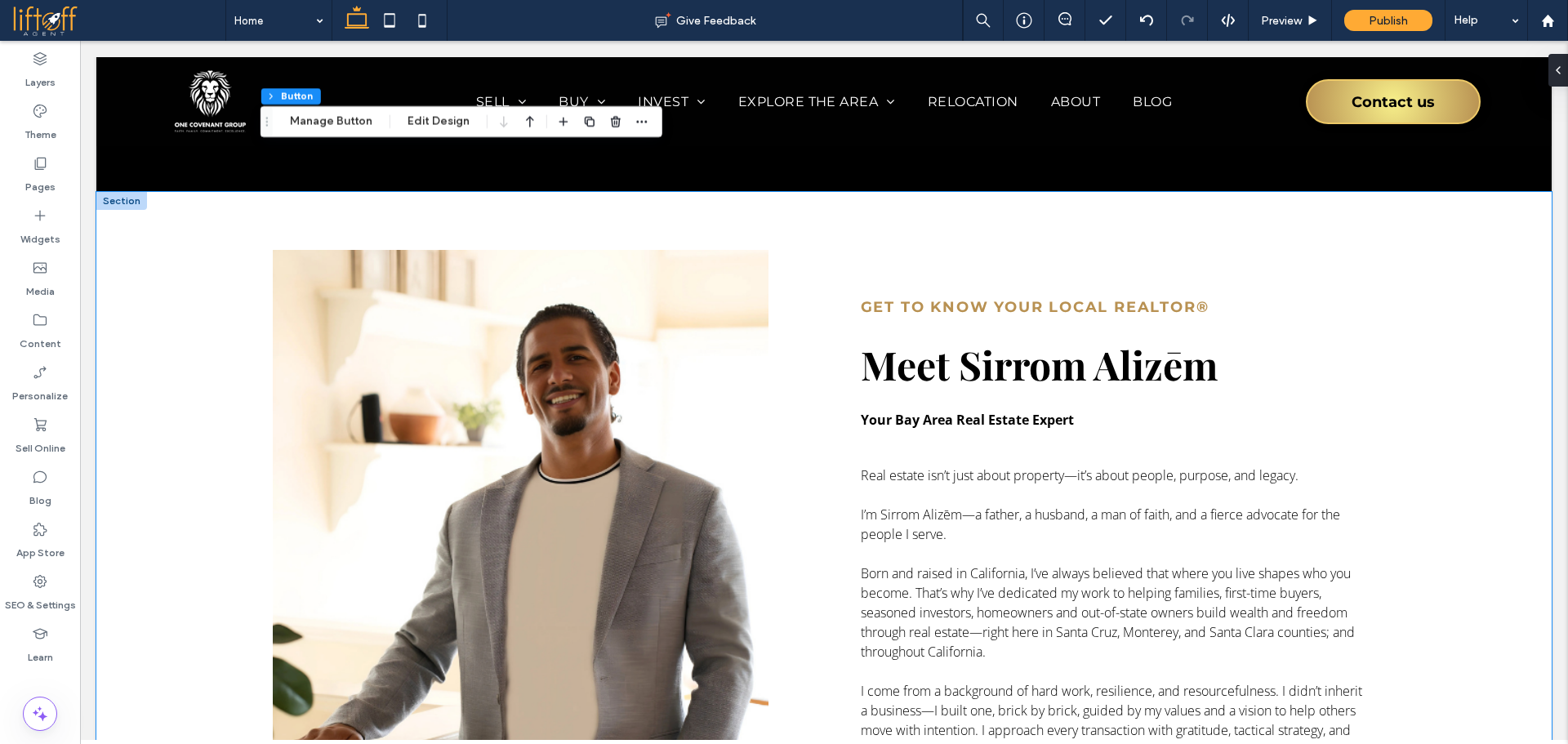 click on "Get to Know Your Local Realtor®
Meet Sirrom Alizēm
Your Bay Area Real Estate Expert
Real estate isn’t just about property—it’s about people, purpose, and legacy. I’m Sirrom Alizēm—a father, a husband, a man of faith, and a fierce advocate for the people I serve. Born and raised in California, I’ve always believed that where you live shapes who you become. That’s why I’ve dedicated my work to helping families, first-time buyers, seasoned investors, homeowners and out-of-state owners build wealth and freedom through real estate—right here in [COUNTY], [COUNTY], and [COUNTY] counties; and throughout California.
READ MY STORY" at bounding box center (824, 572) 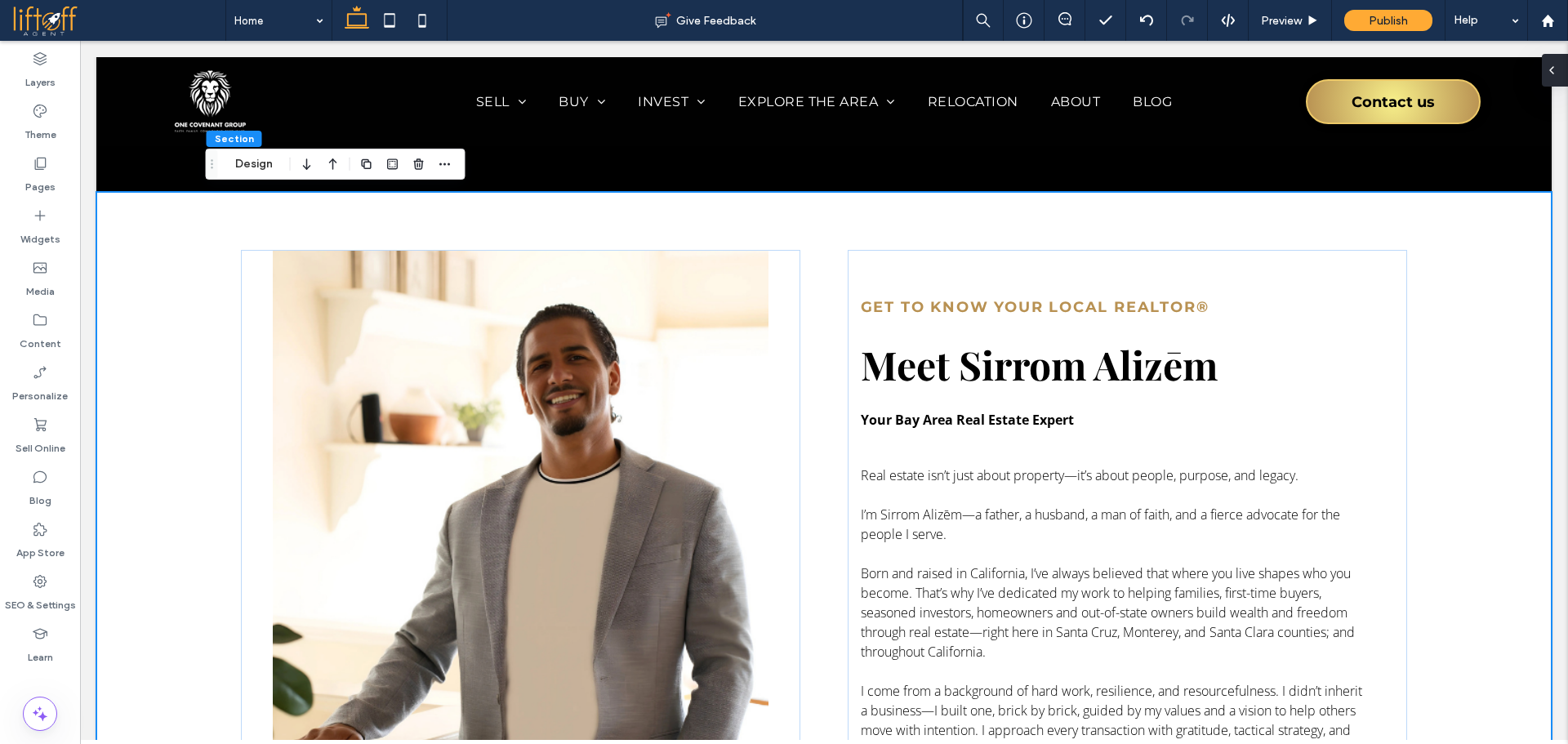 click at bounding box center [1555, 70] 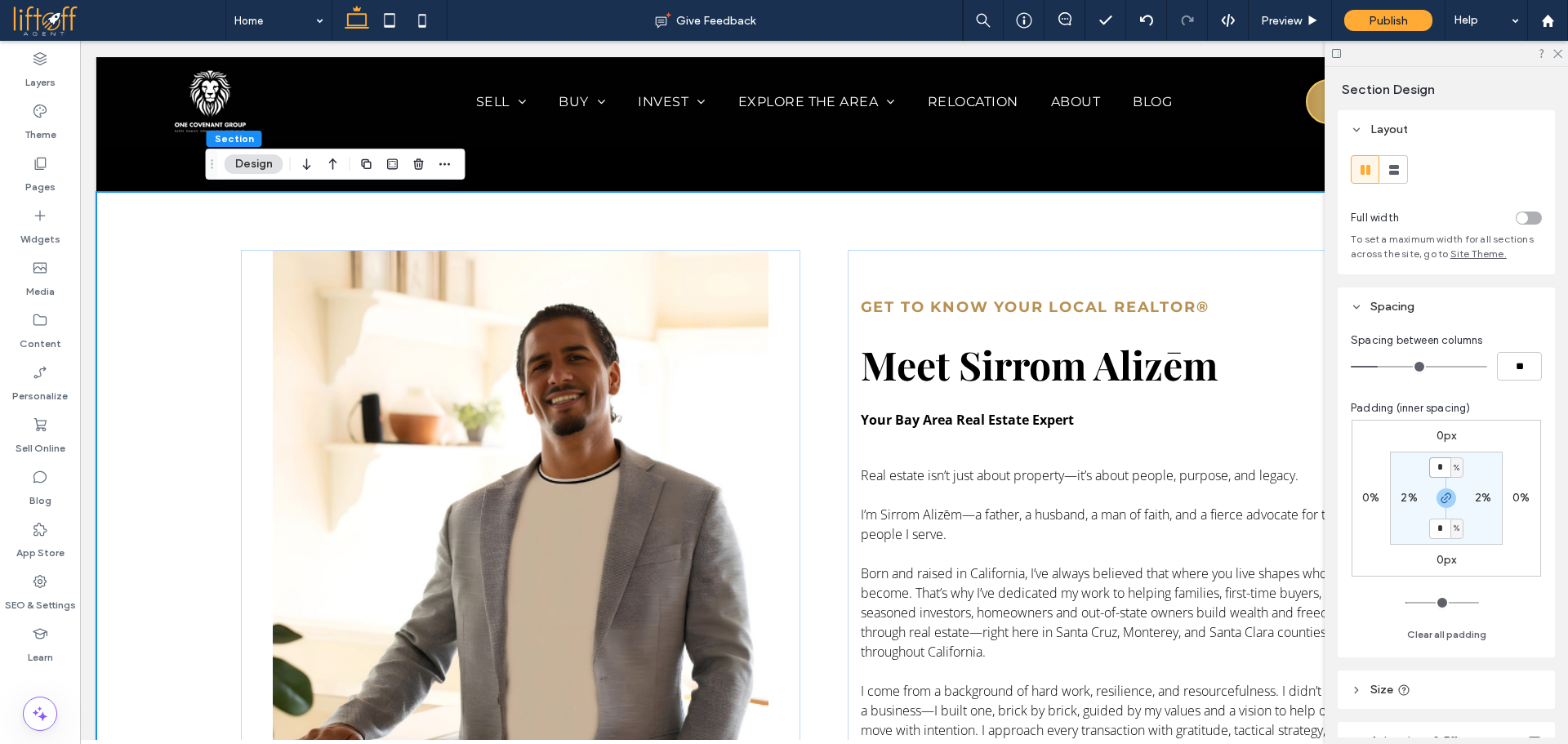 click on "*" at bounding box center [1440, 467] 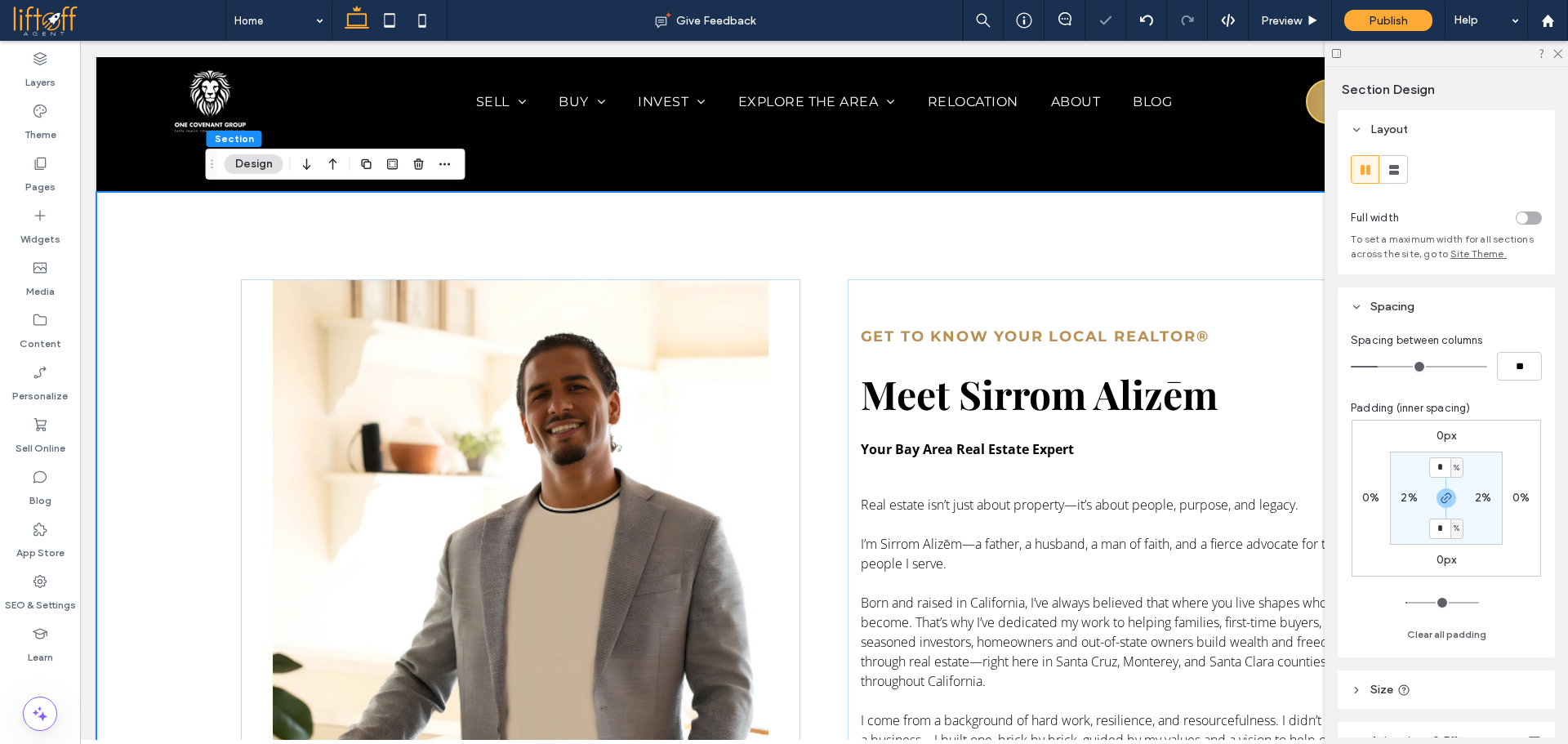 click on "%" at bounding box center (1456, 468) 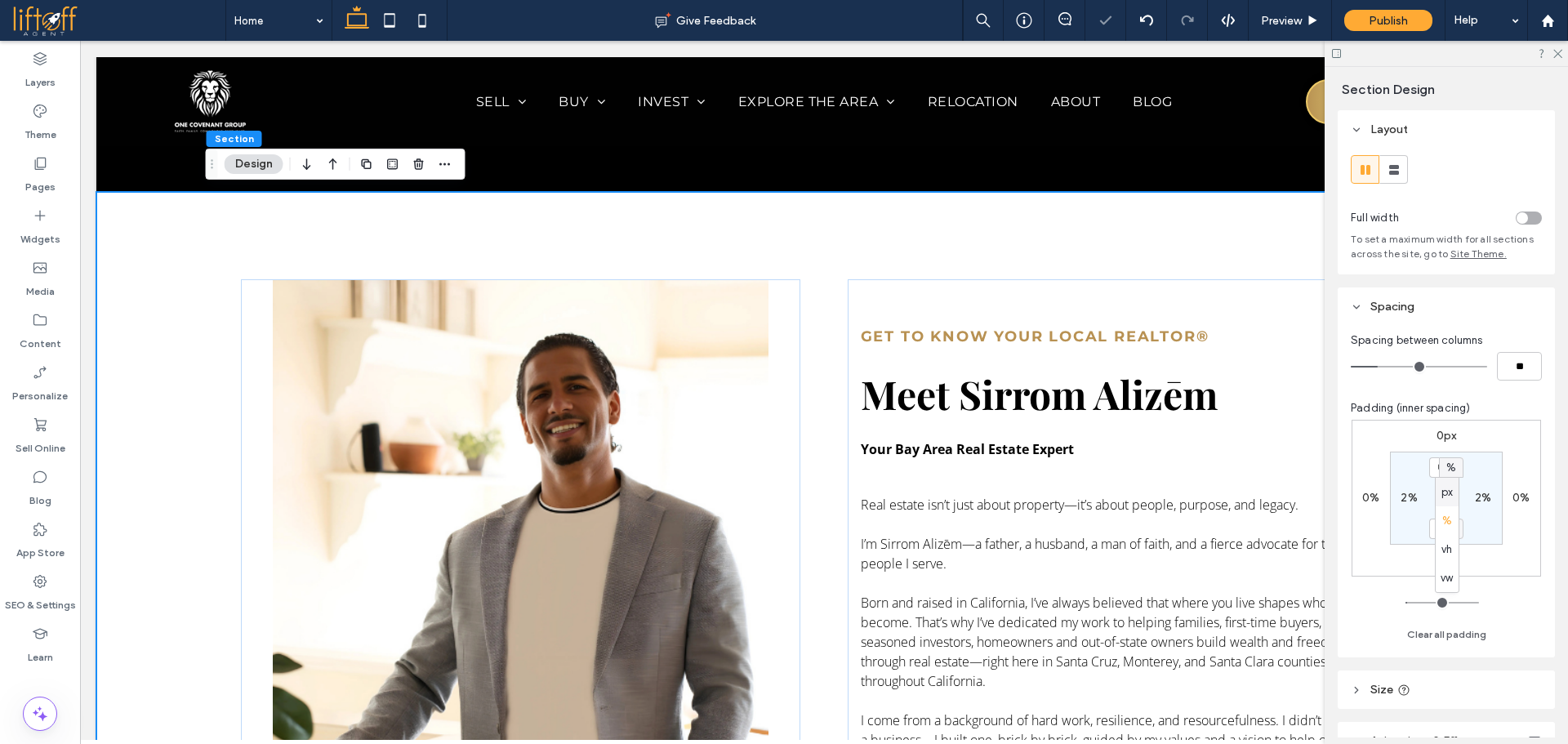 click on "px" at bounding box center [1447, 492] 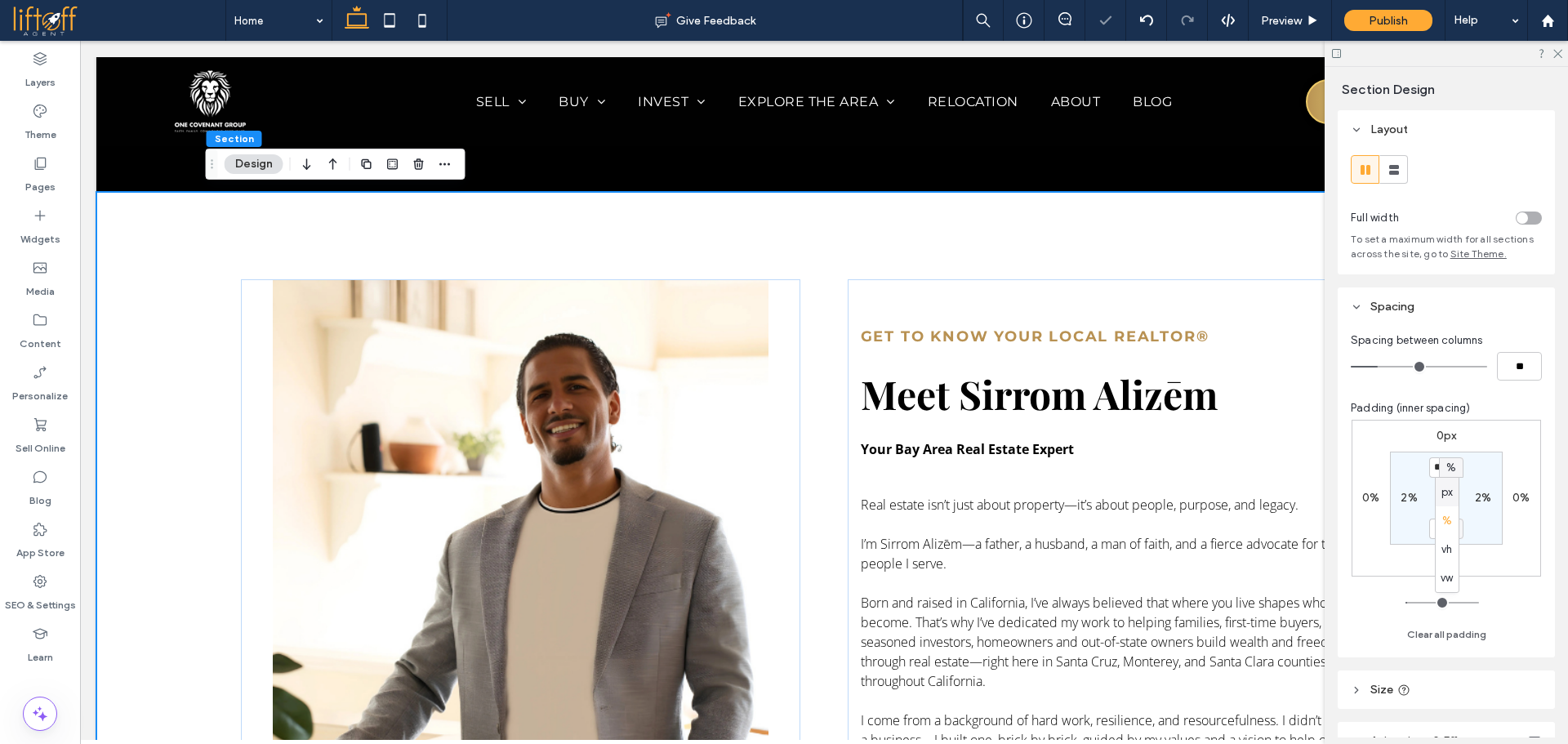 type on "***" 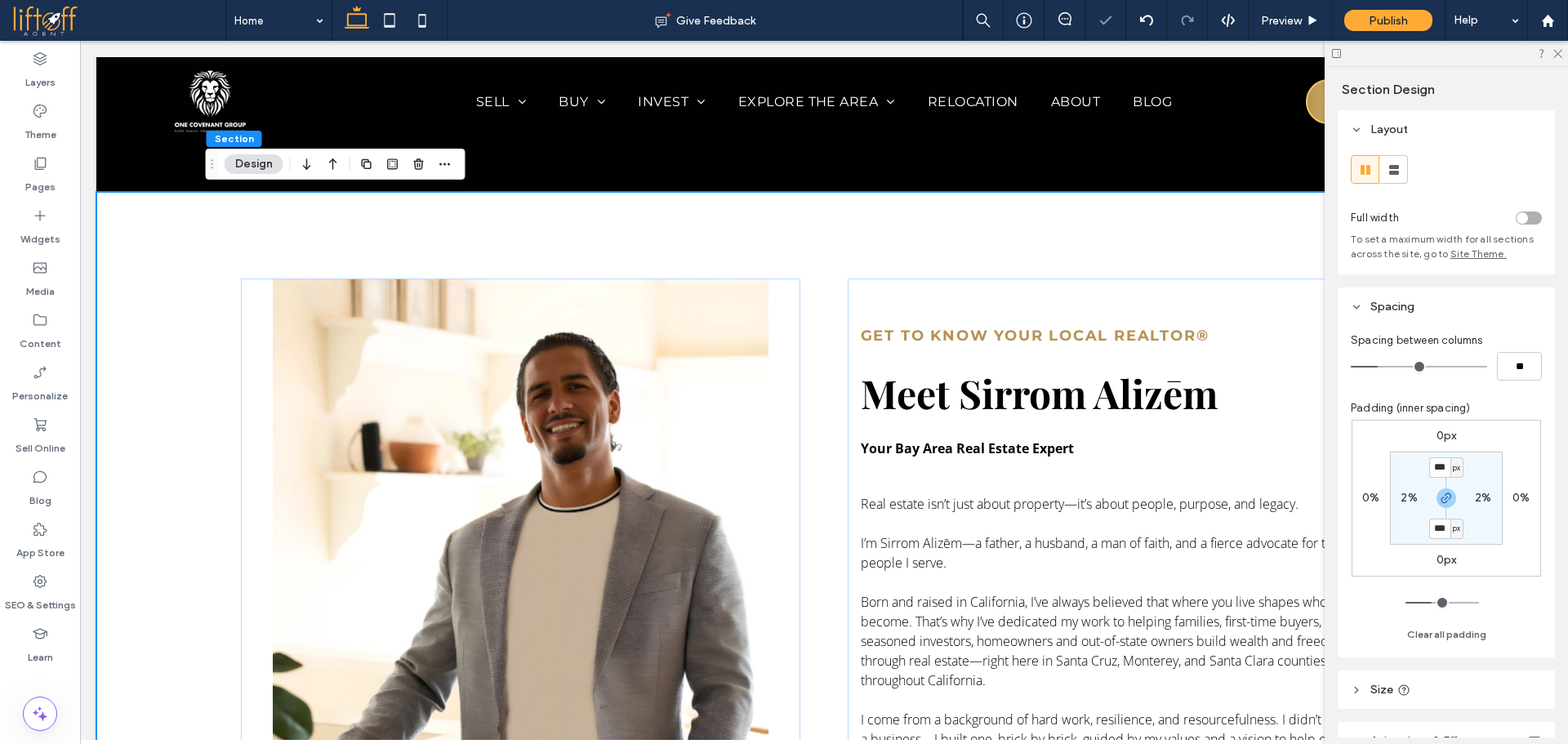 click on "*** px 2% *** px 2%" at bounding box center (1446, 498) 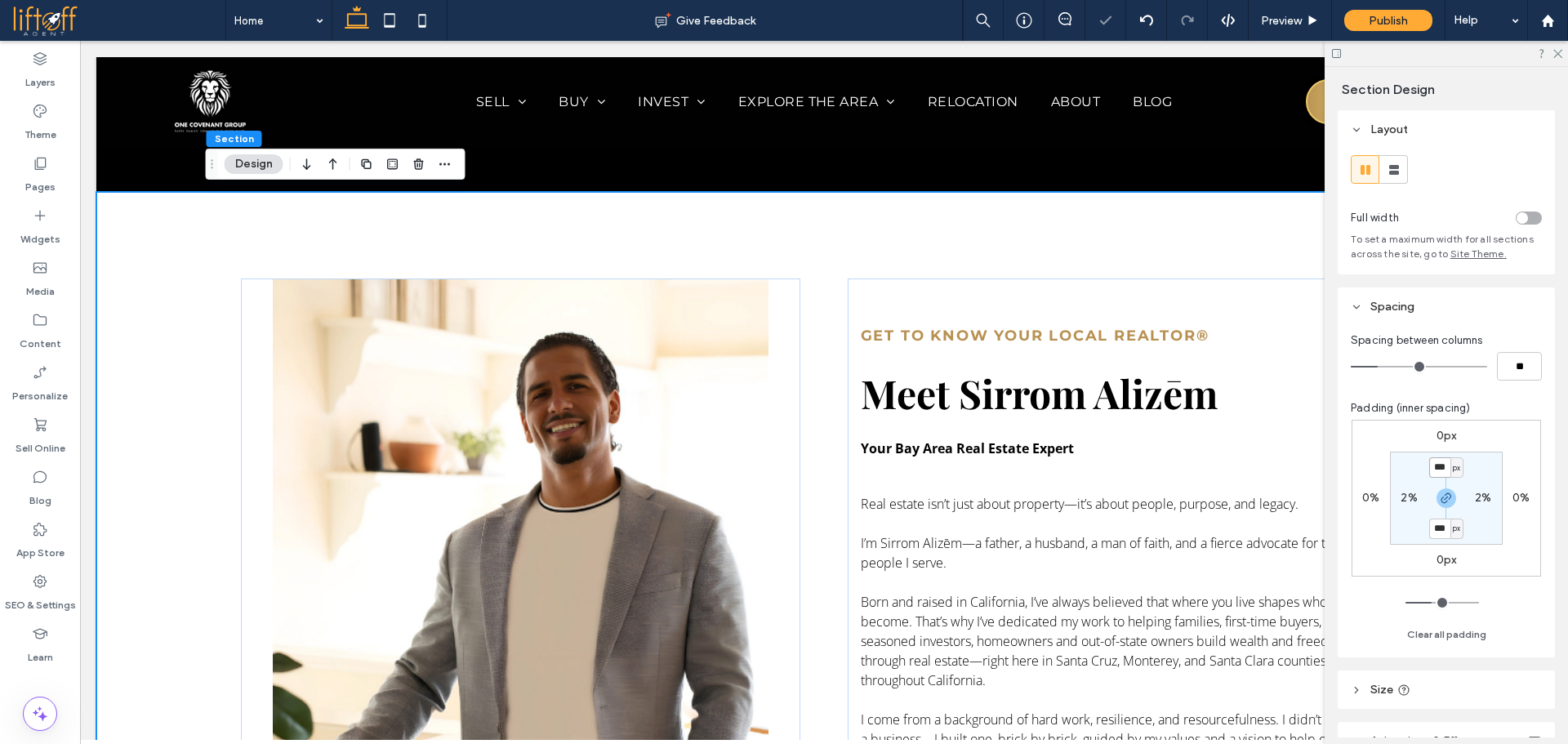 click on "***" at bounding box center [1440, 467] 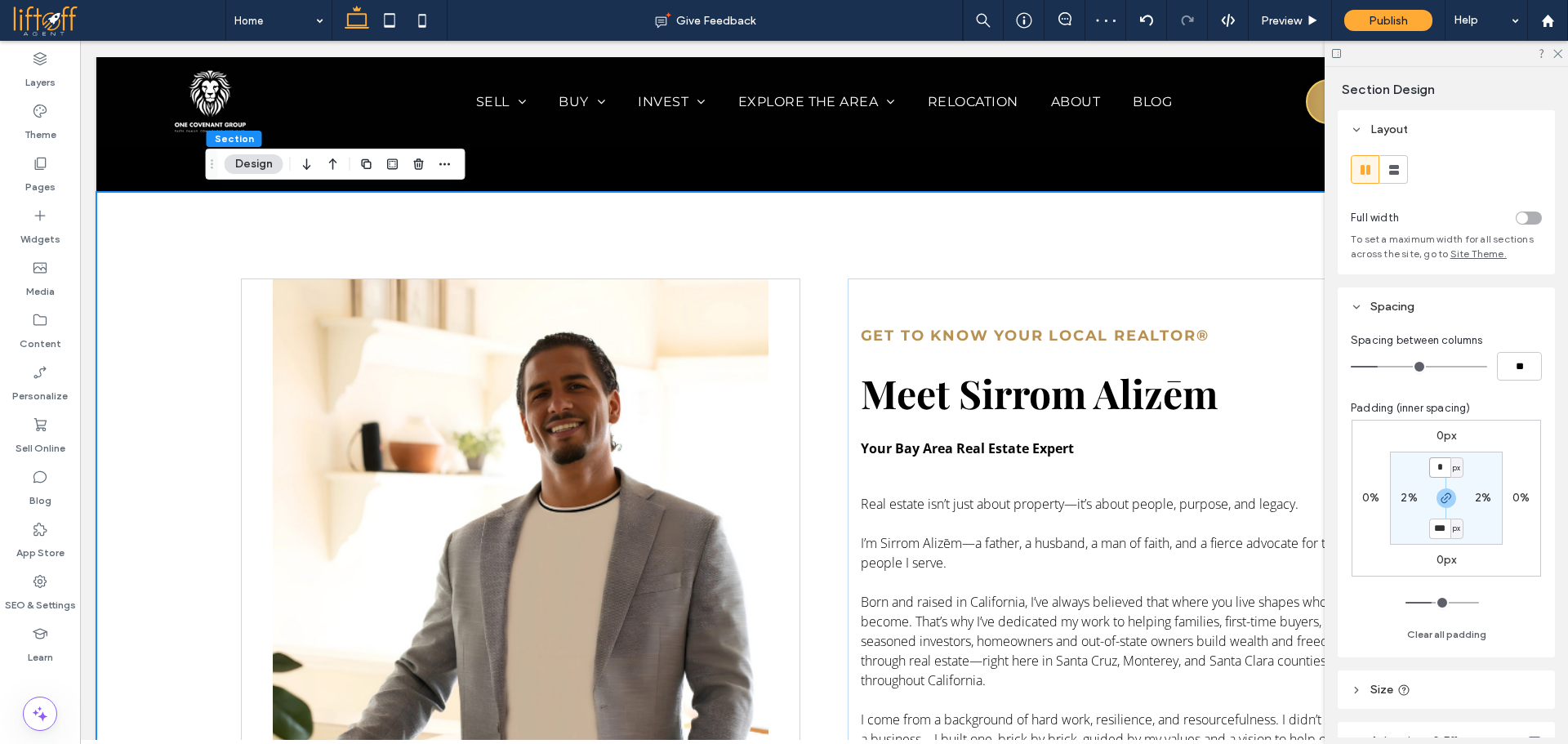type on "*" 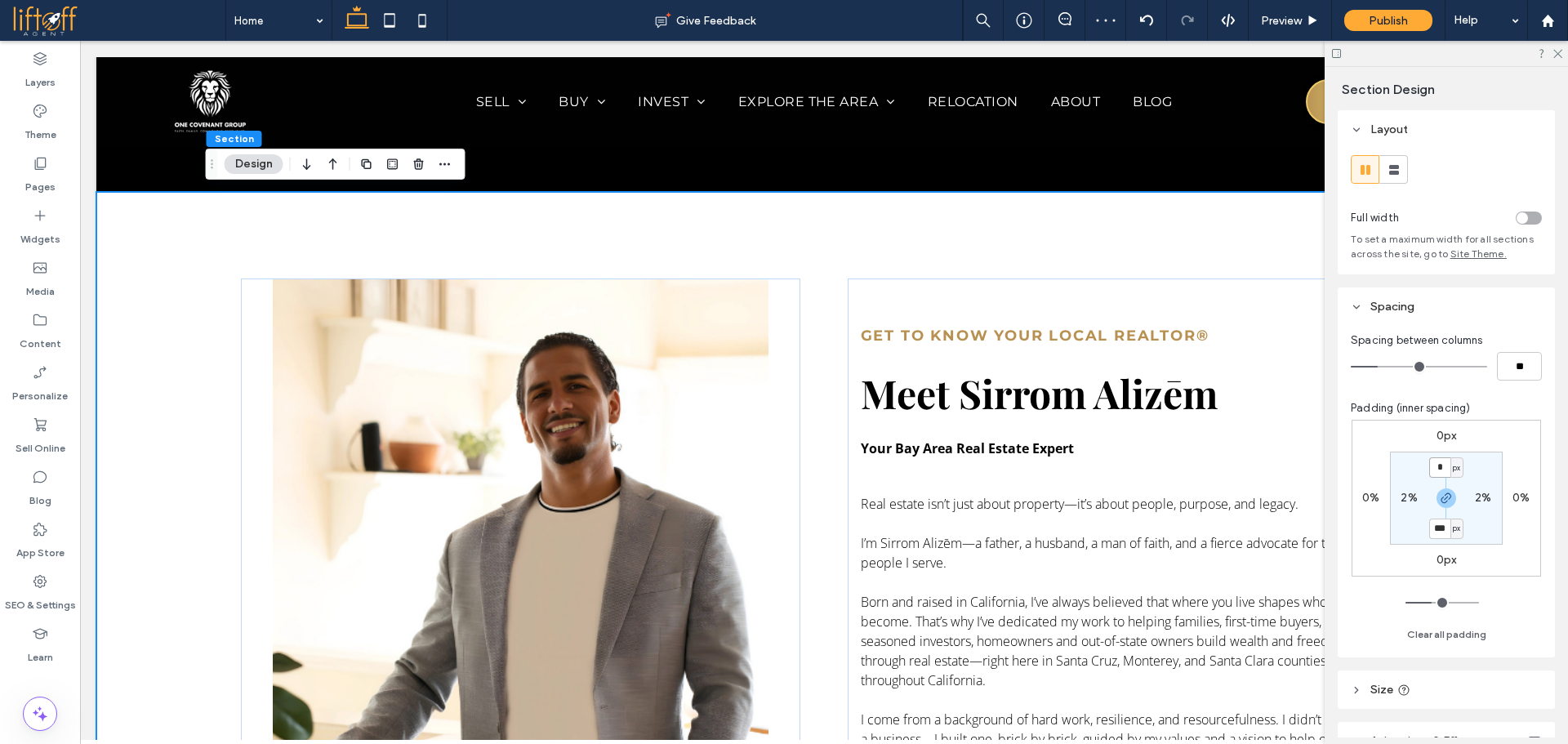 type on "*" 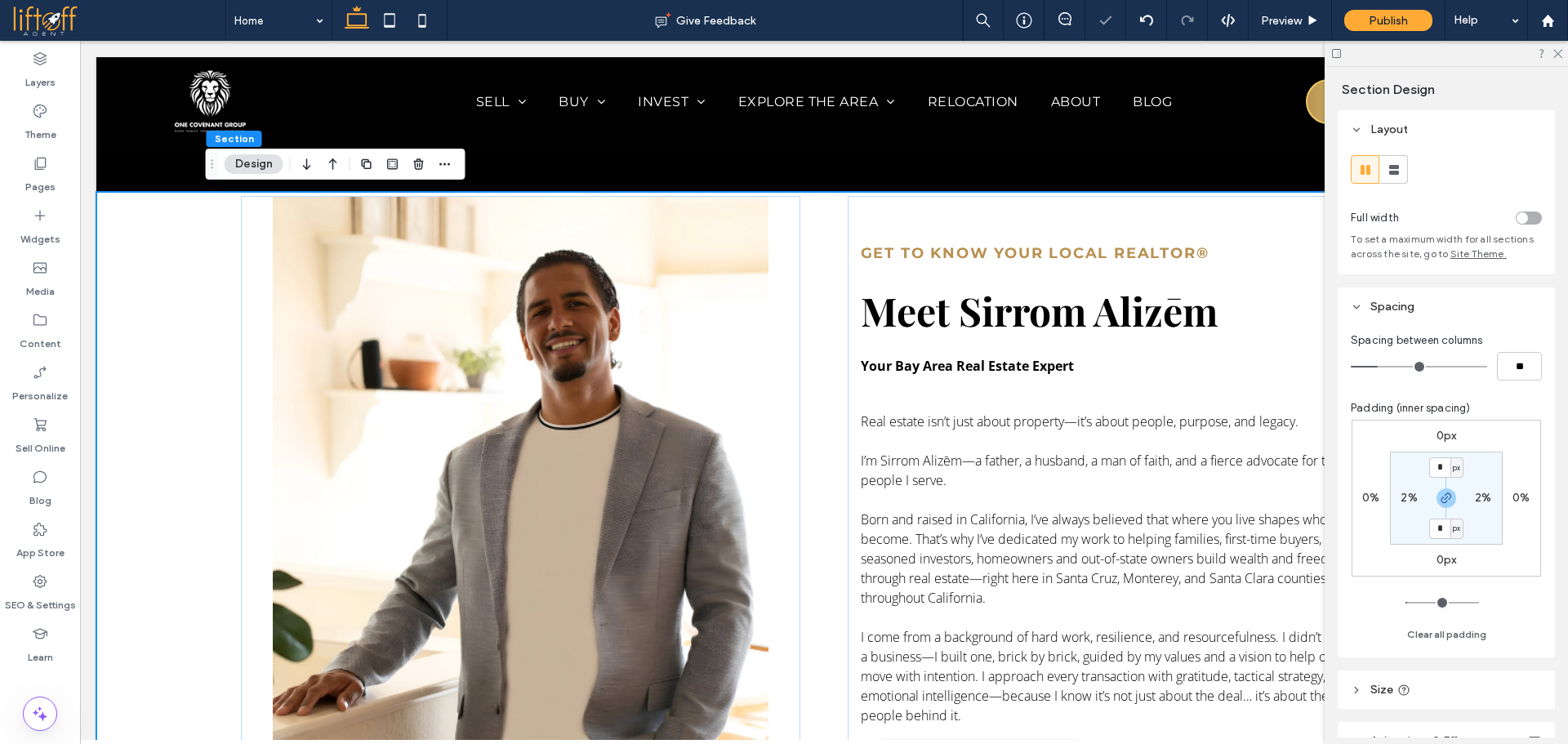 click on "px" at bounding box center [1456, 468] 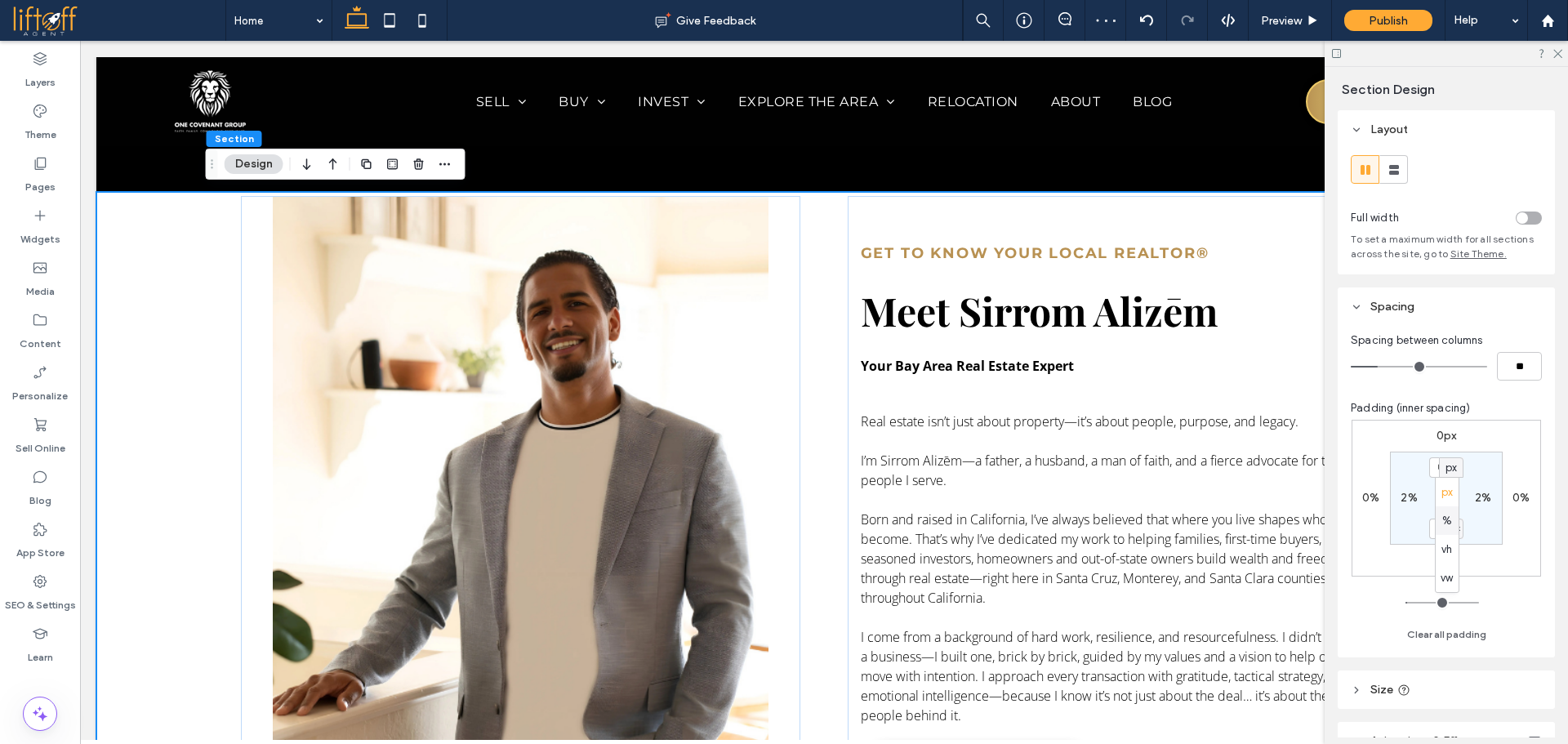 click on "%" at bounding box center [1447, 521] 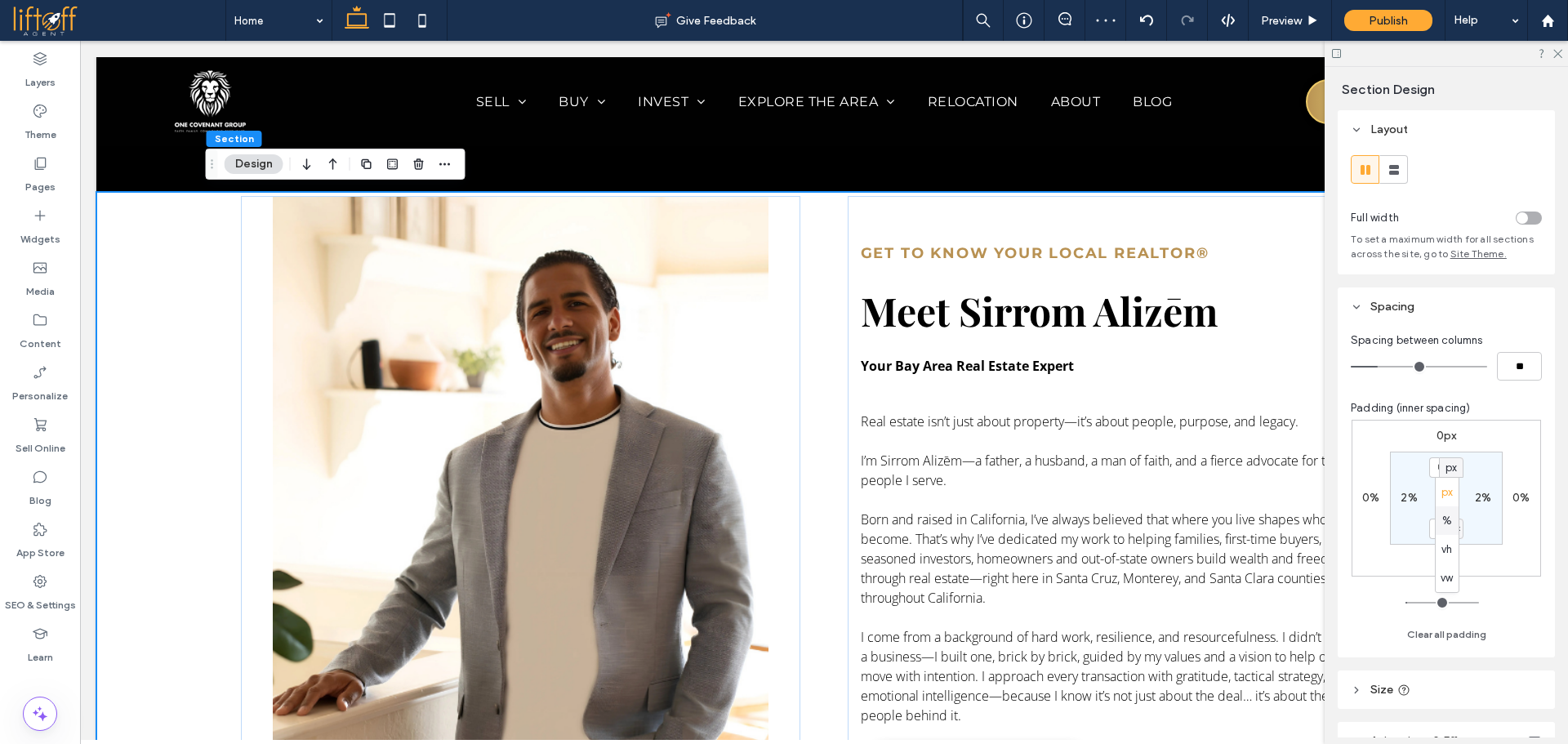 type on "***" 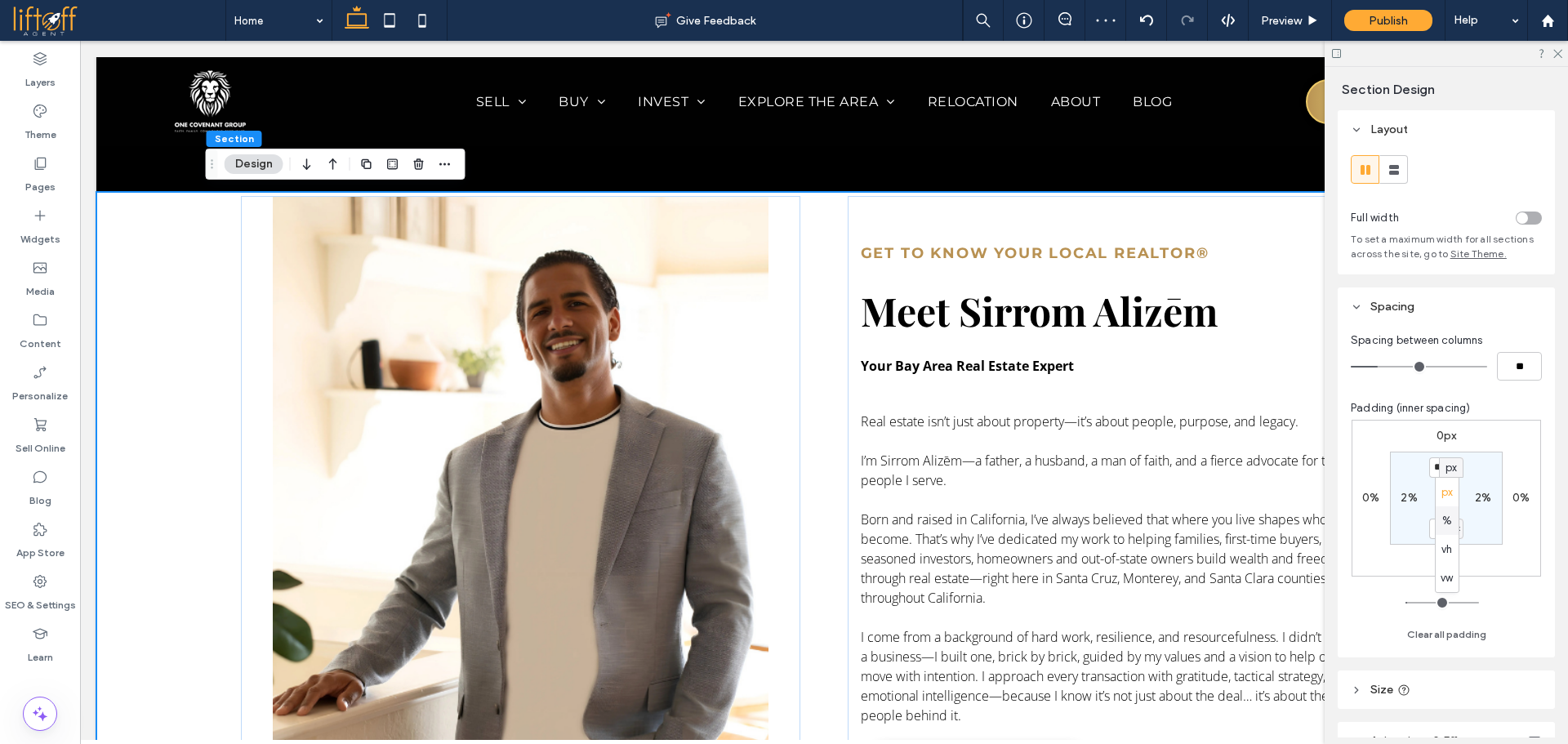 type on "*" 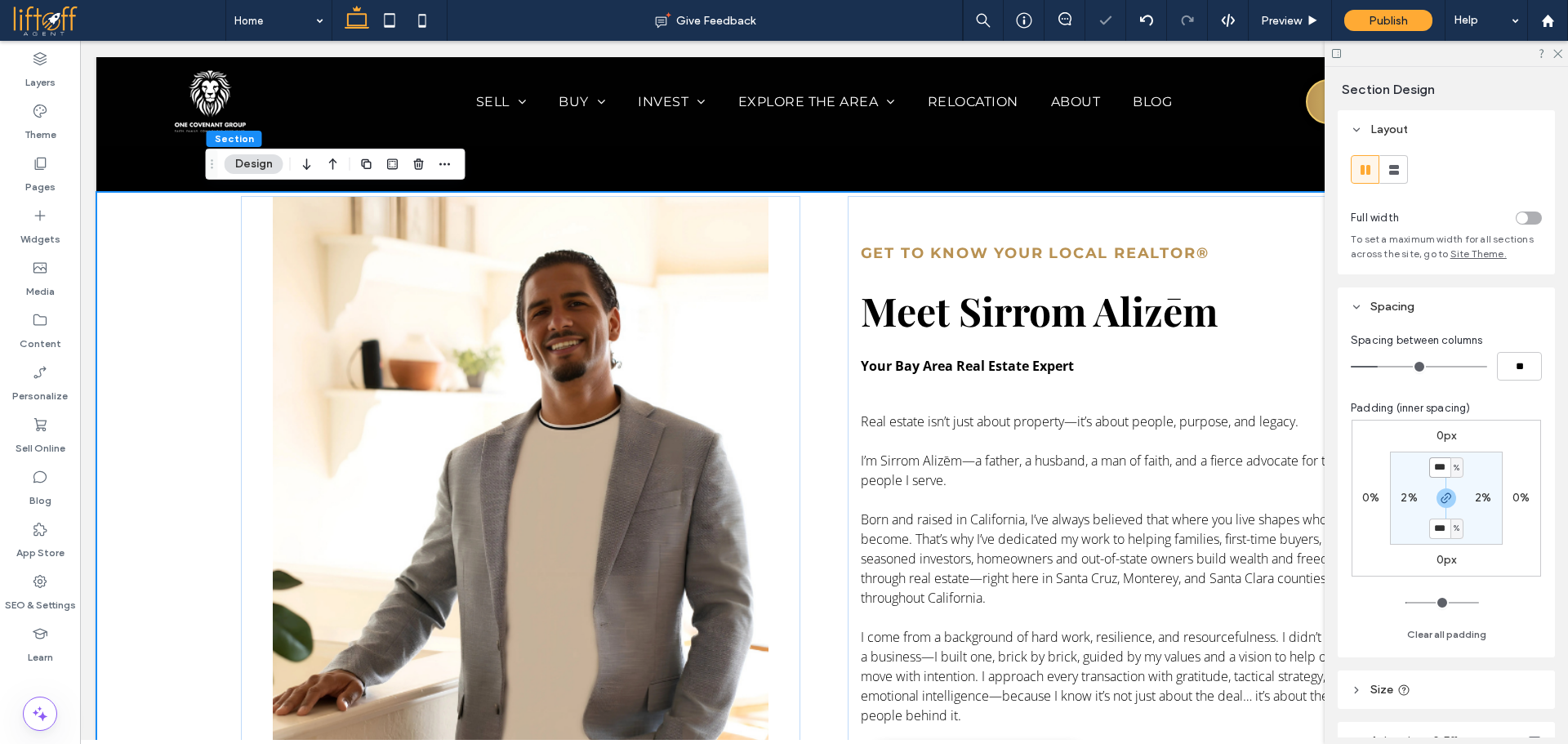 click on "***" at bounding box center [1440, 467] 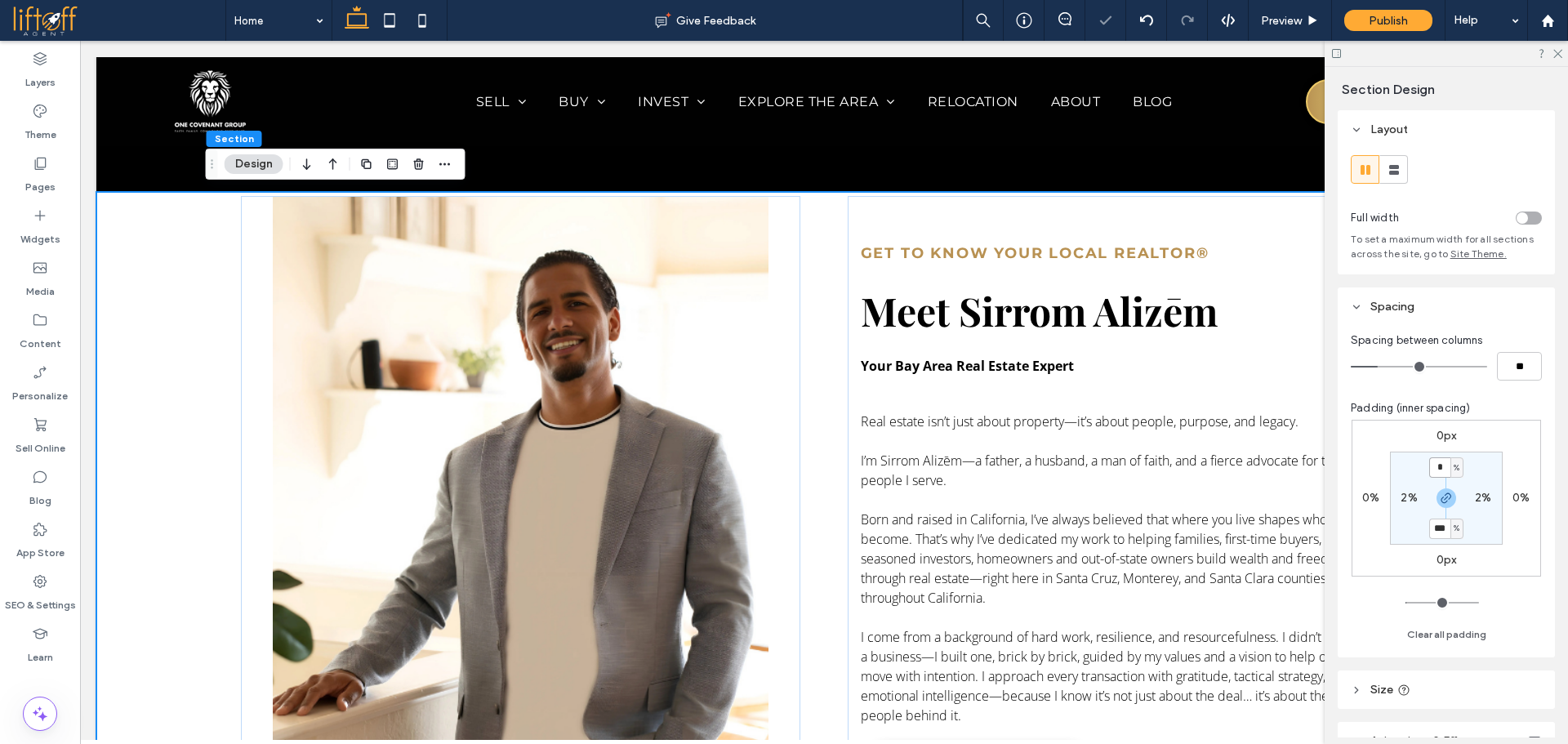 type on "*" 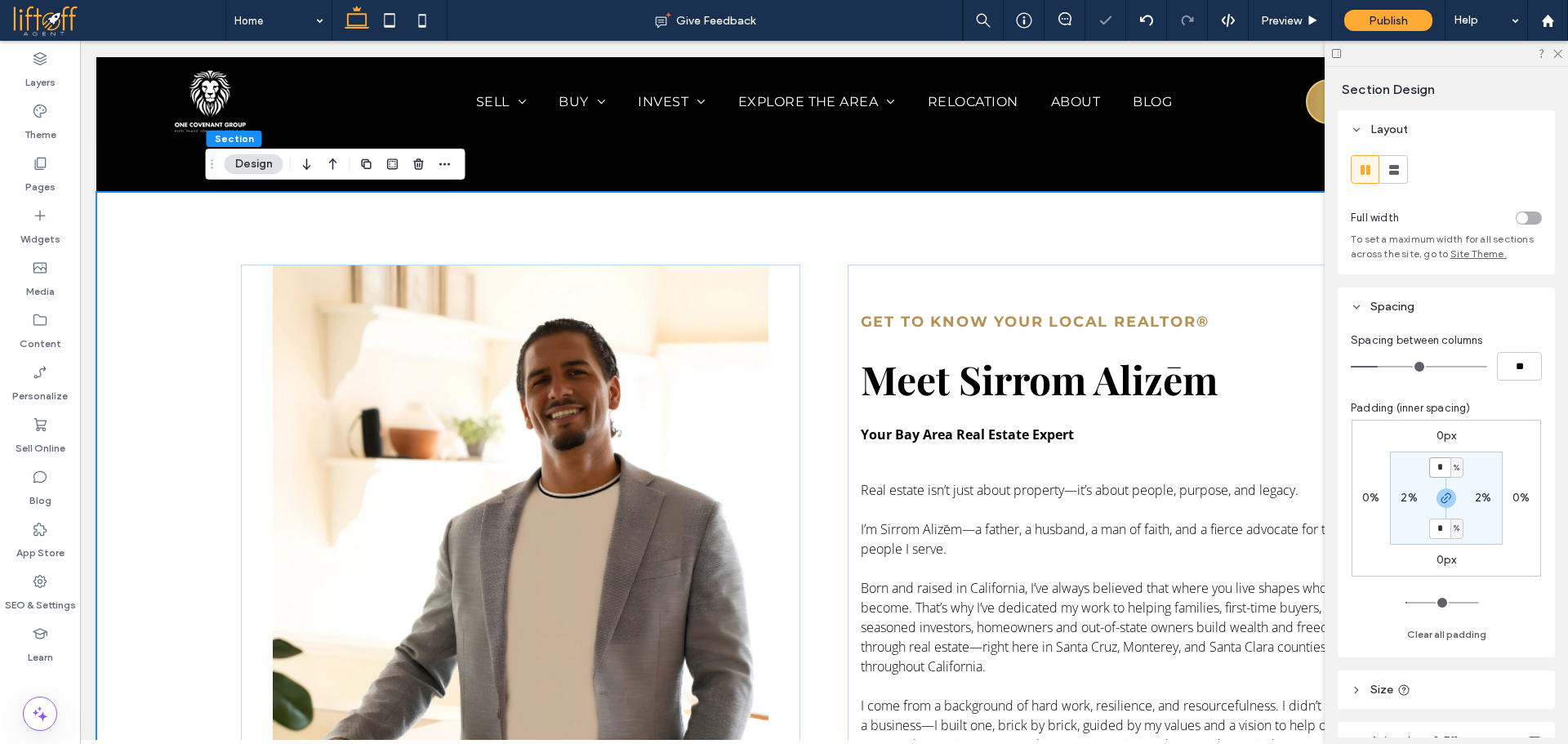click on "*" at bounding box center (1440, 467) 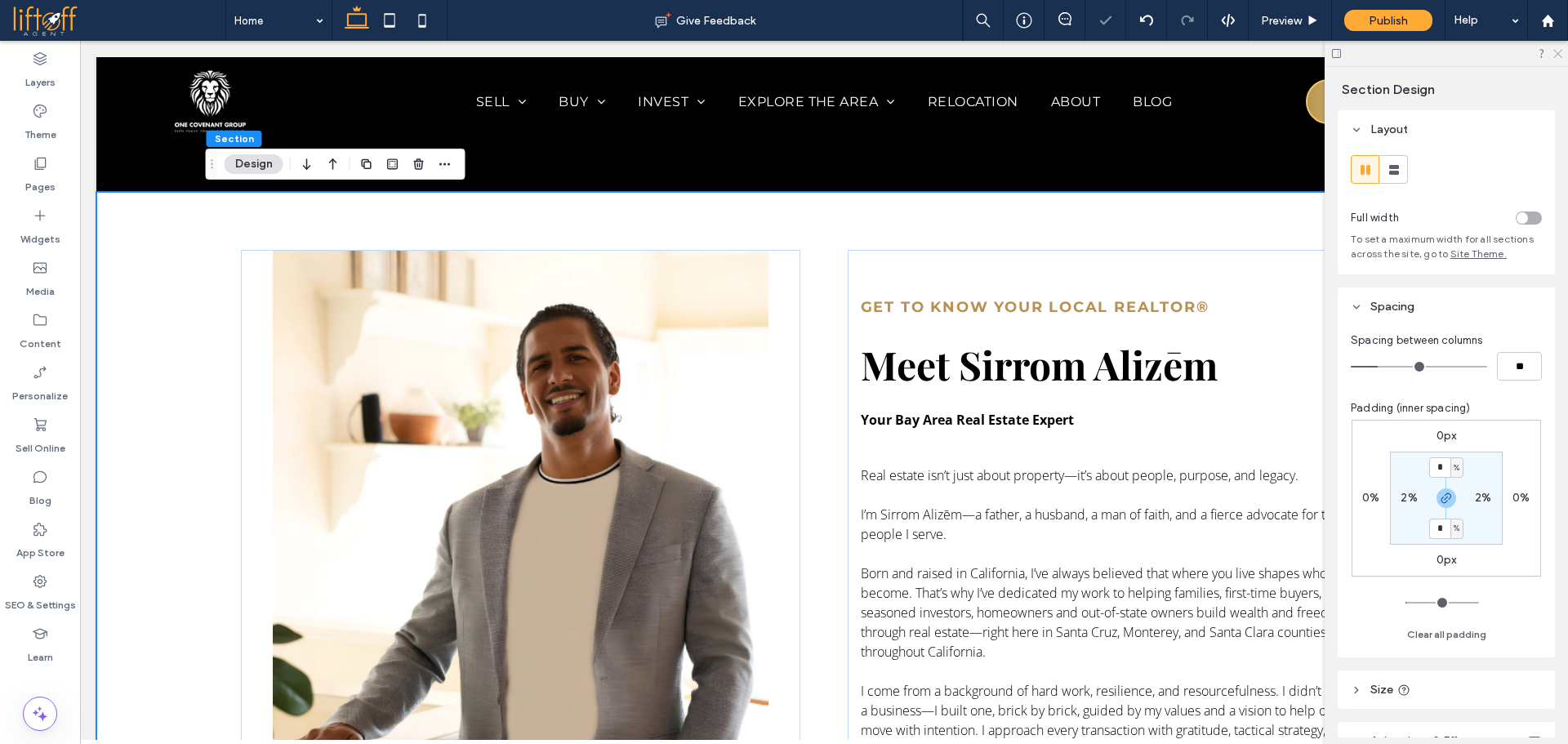click at bounding box center (1446, 53) 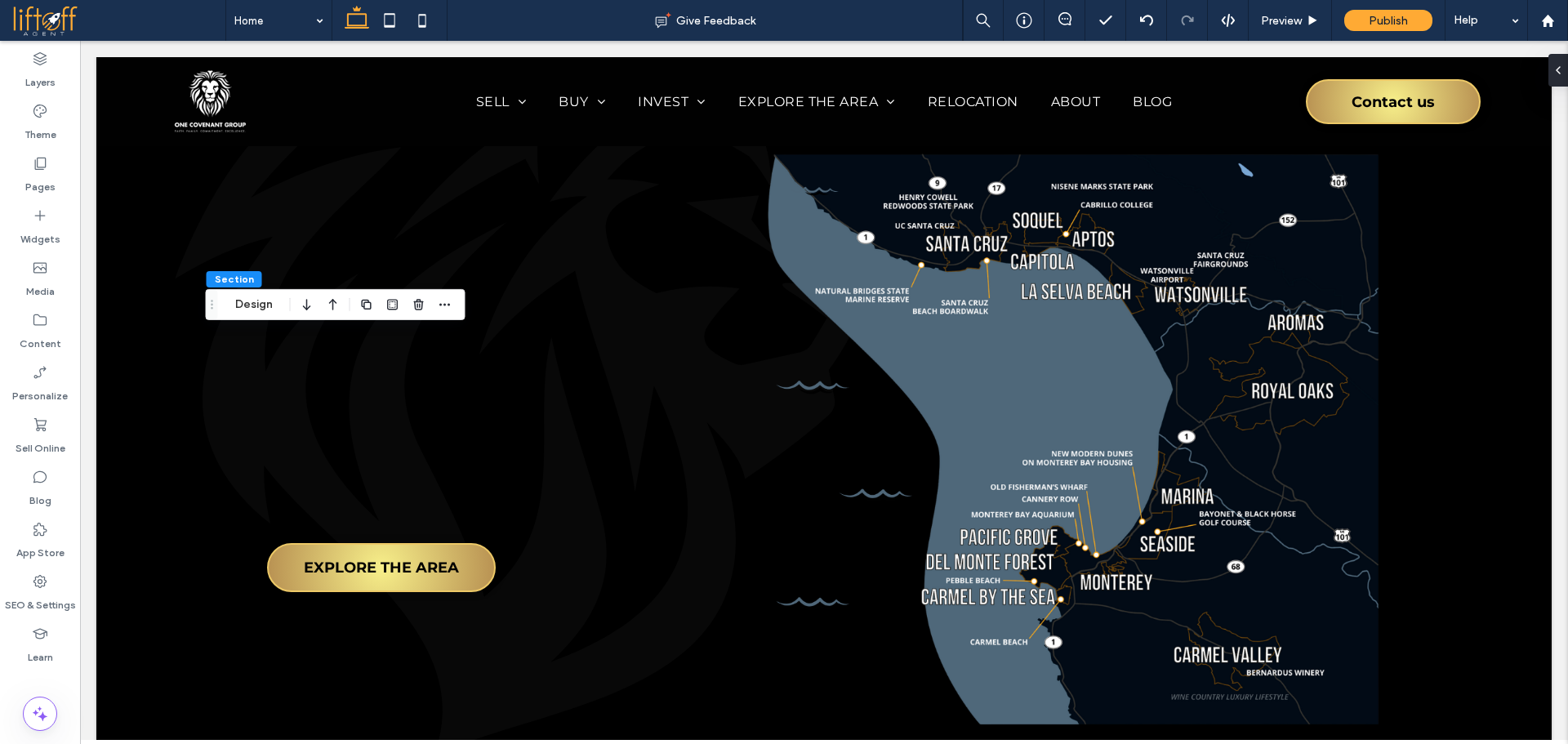 scroll, scrollTop: 1506, scrollLeft: 0, axis: vertical 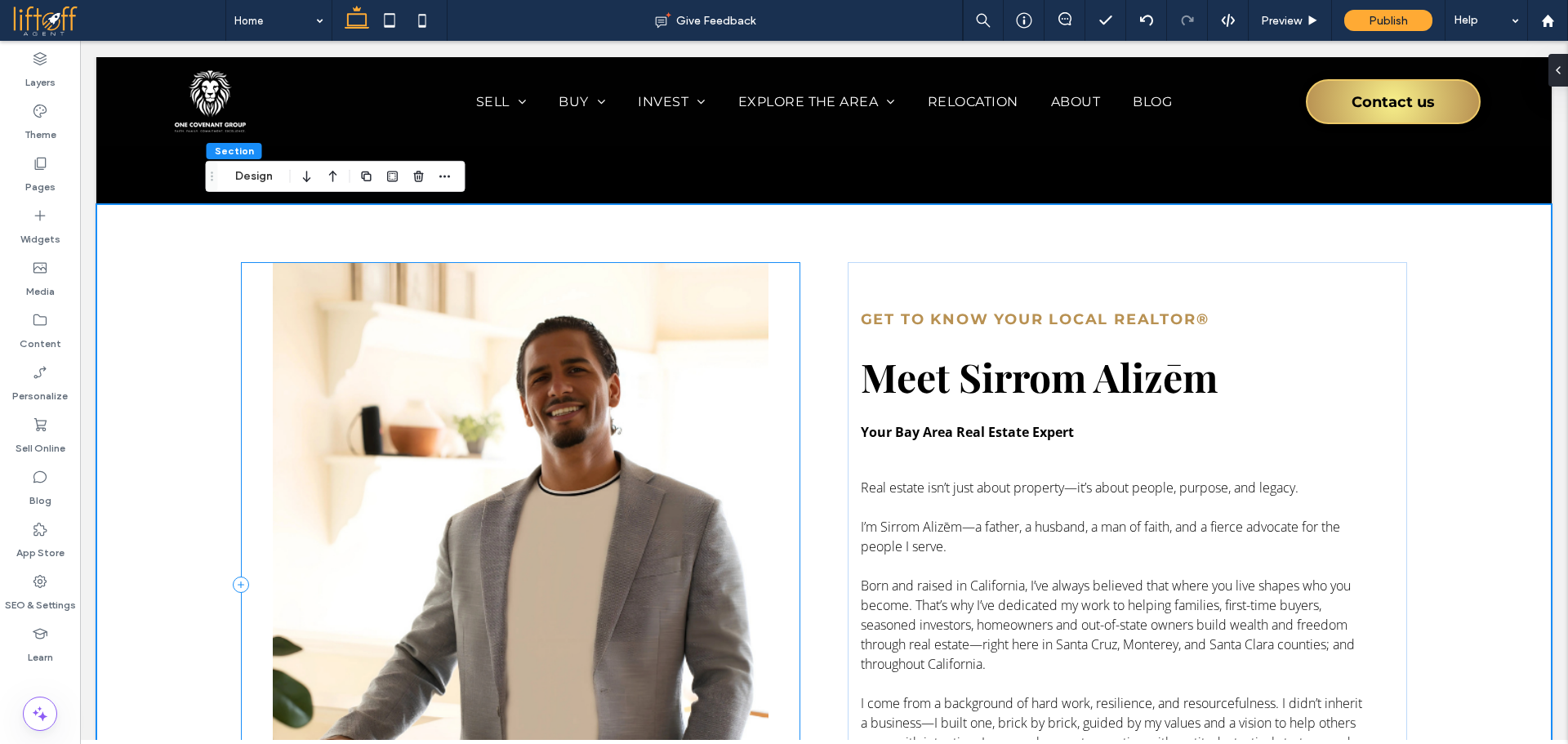 click on "Get to Know Your Local Realtor®
Meet Sirrom Alizēm
Your Bay Area Real Estate Expert
Real estate isn’t just about property—it’s about people, purpose, and legacy. I’m Sirrom Alizēm—a father, a husband, a man of faith, and a fierce advocate for the people I serve. Born and raised in California, I’ve always believed that where you live shapes who you become. That’s why I’ve dedicated my work to helping families, first-time buyers, seasoned investors, homeowners and out-of-state owners build wealth and freedom through real estate—right here in [COUNTY], [COUNTY], and [COUNTY] counties; and throughout California.
READ MY STORY" at bounding box center [824, 585] 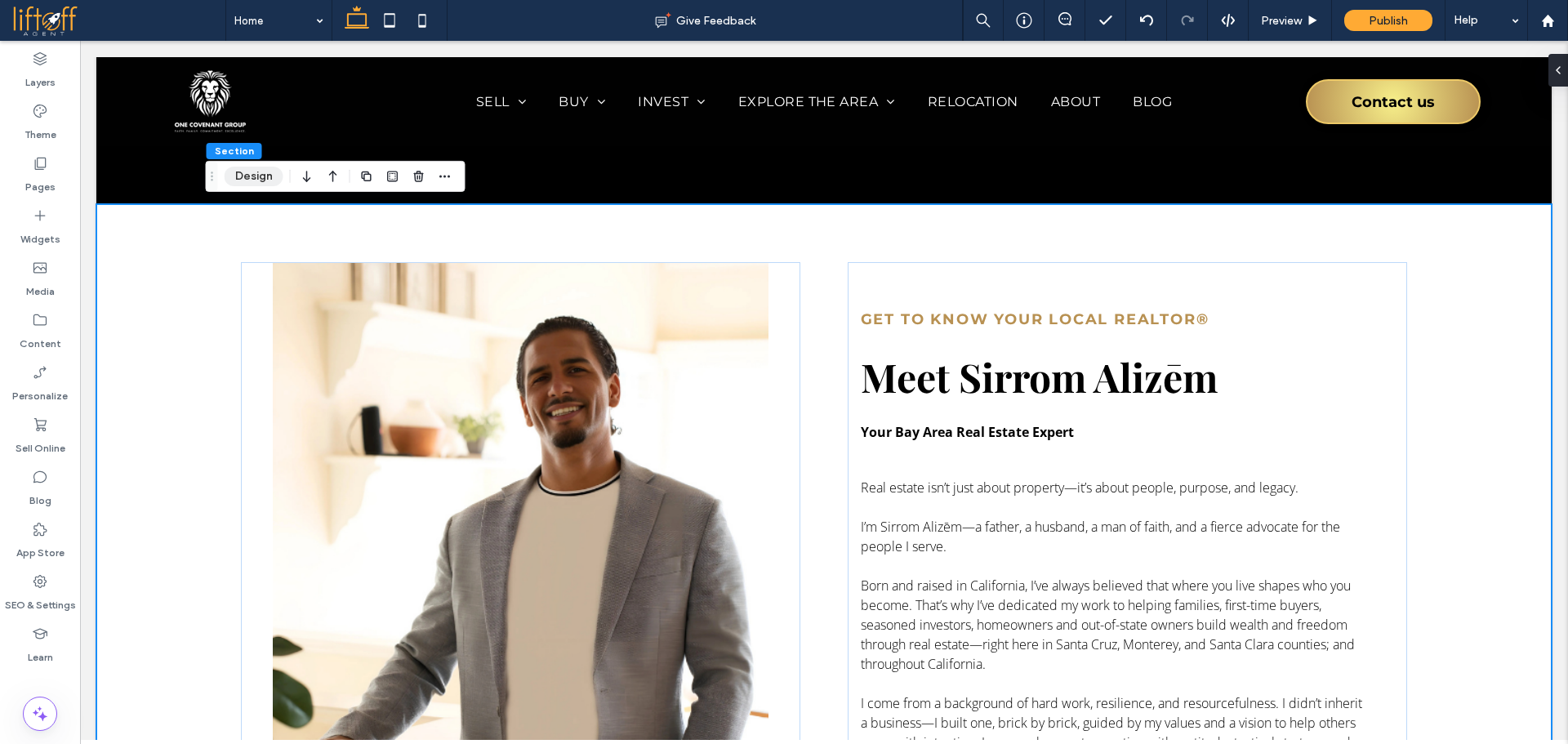 click on "Design" at bounding box center [254, 176] 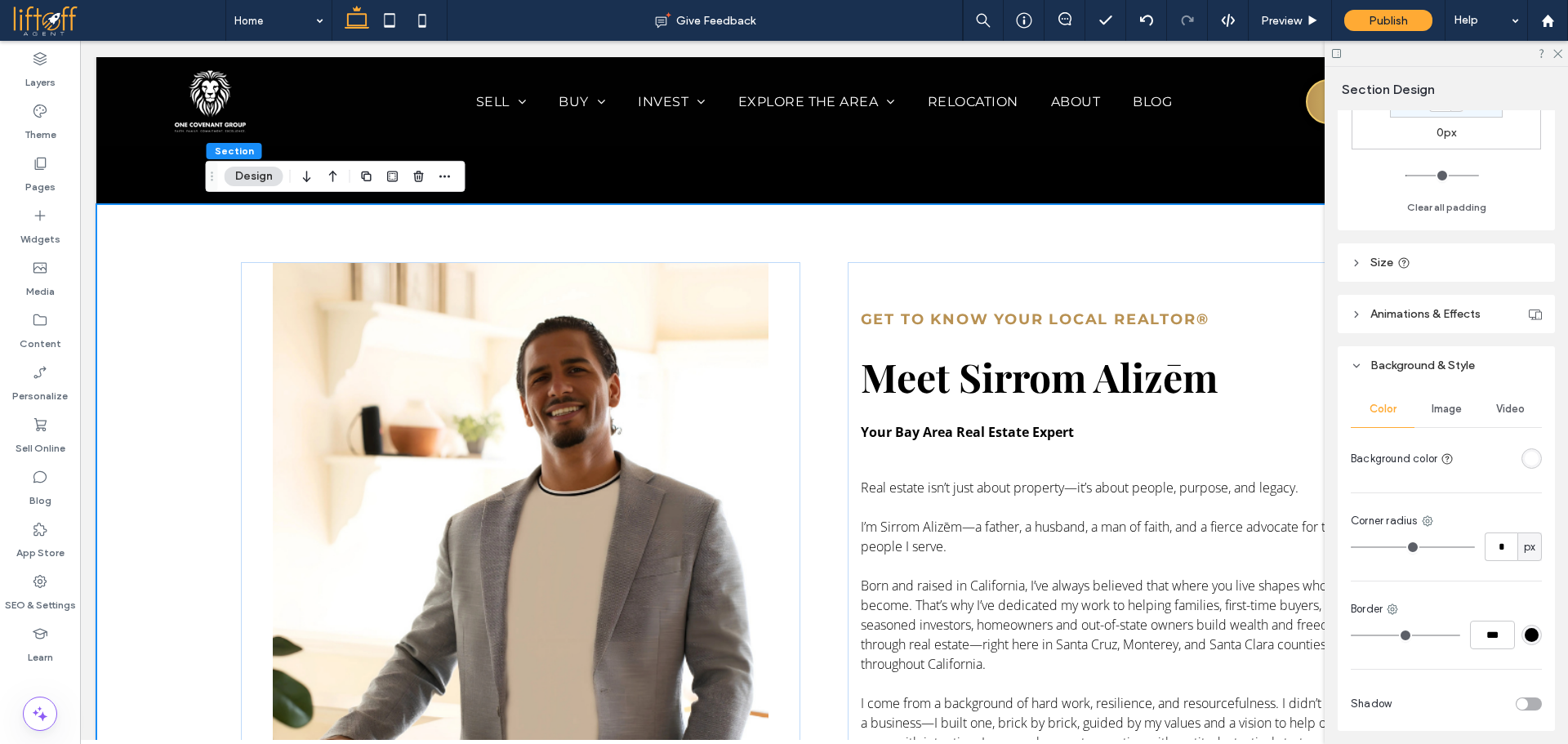 scroll, scrollTop: 486, scrollLeft: 0, axis: vertical 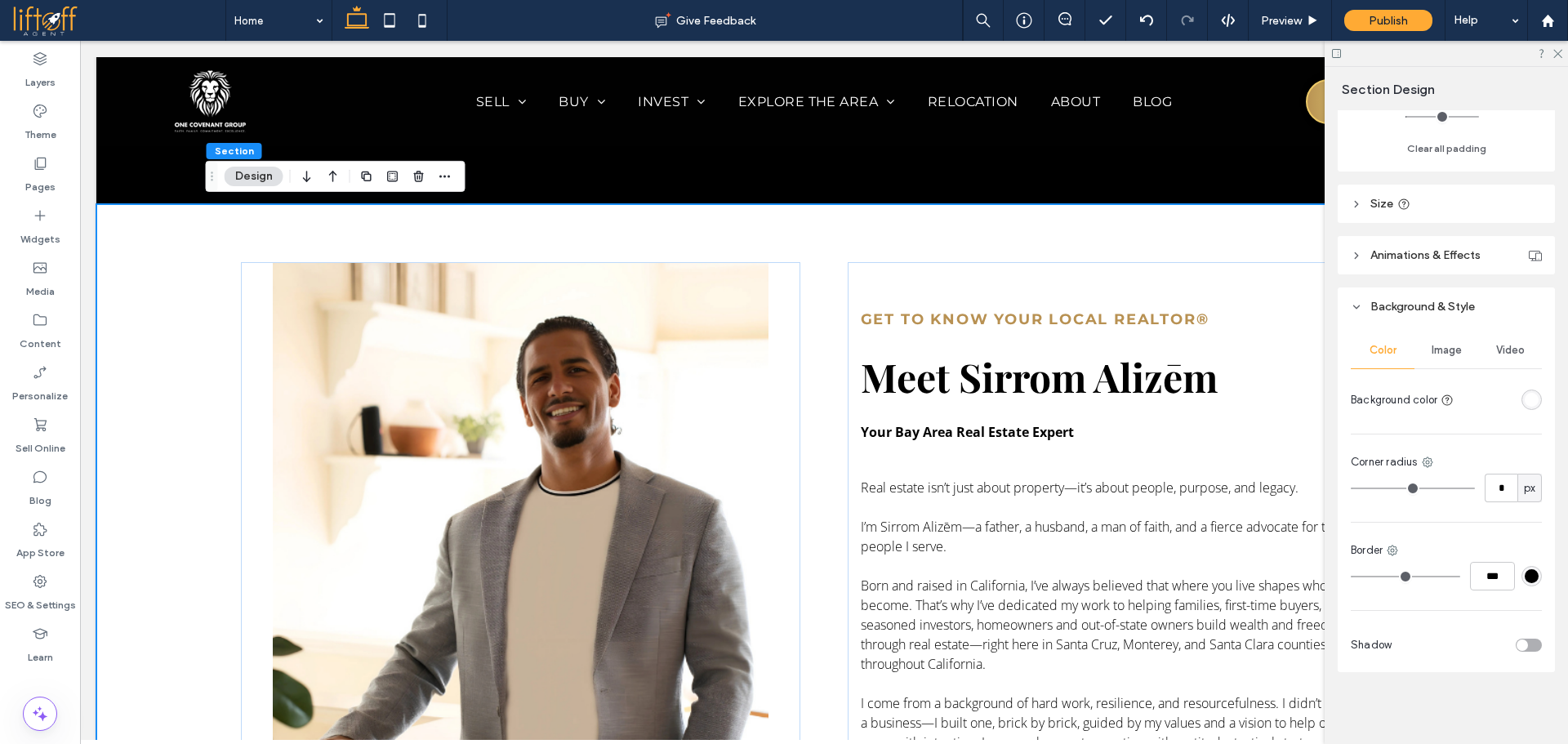 click on "Image" at bounding box center [1446, 350] 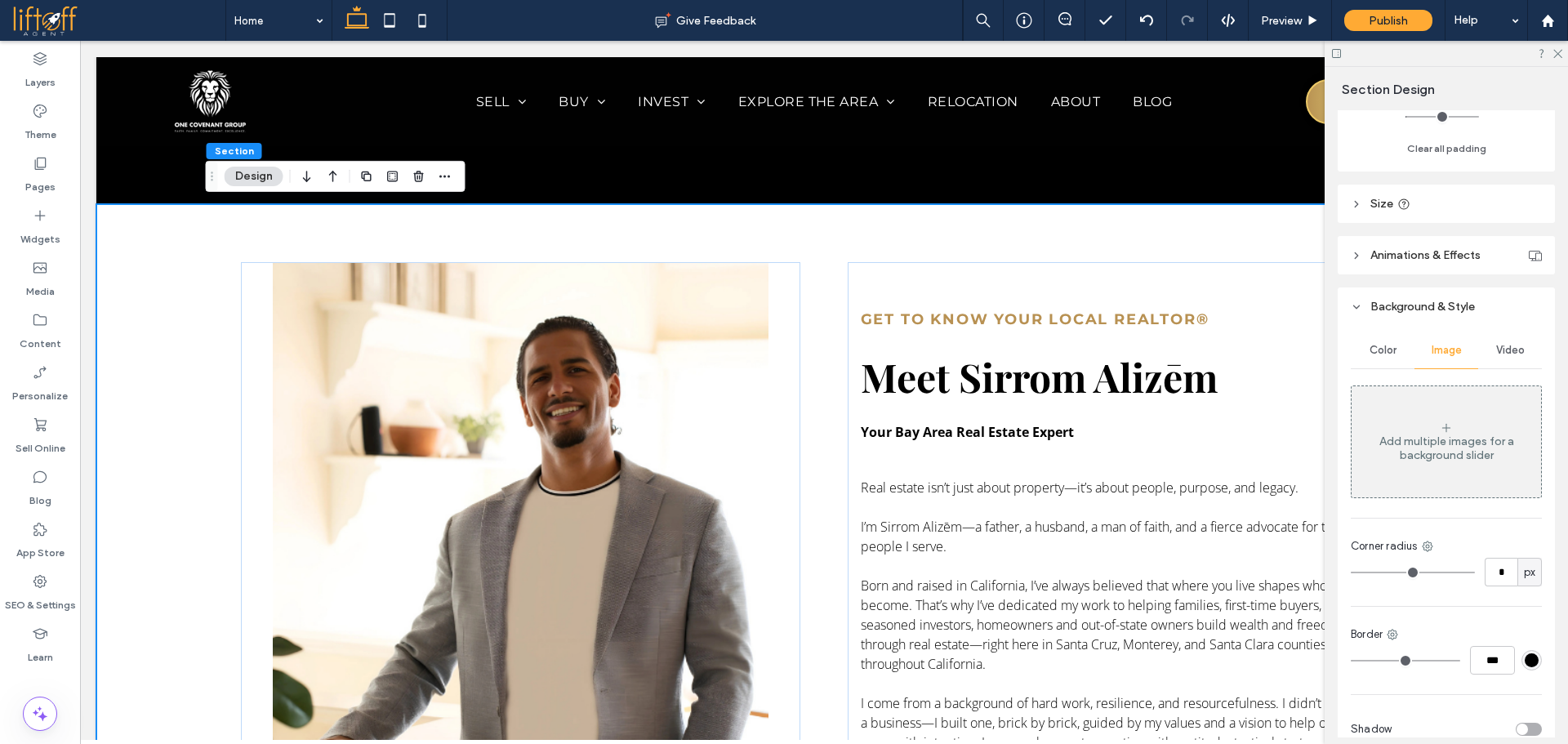click on "Add multiple images for a background slider" at bounding box center [1446, 442] 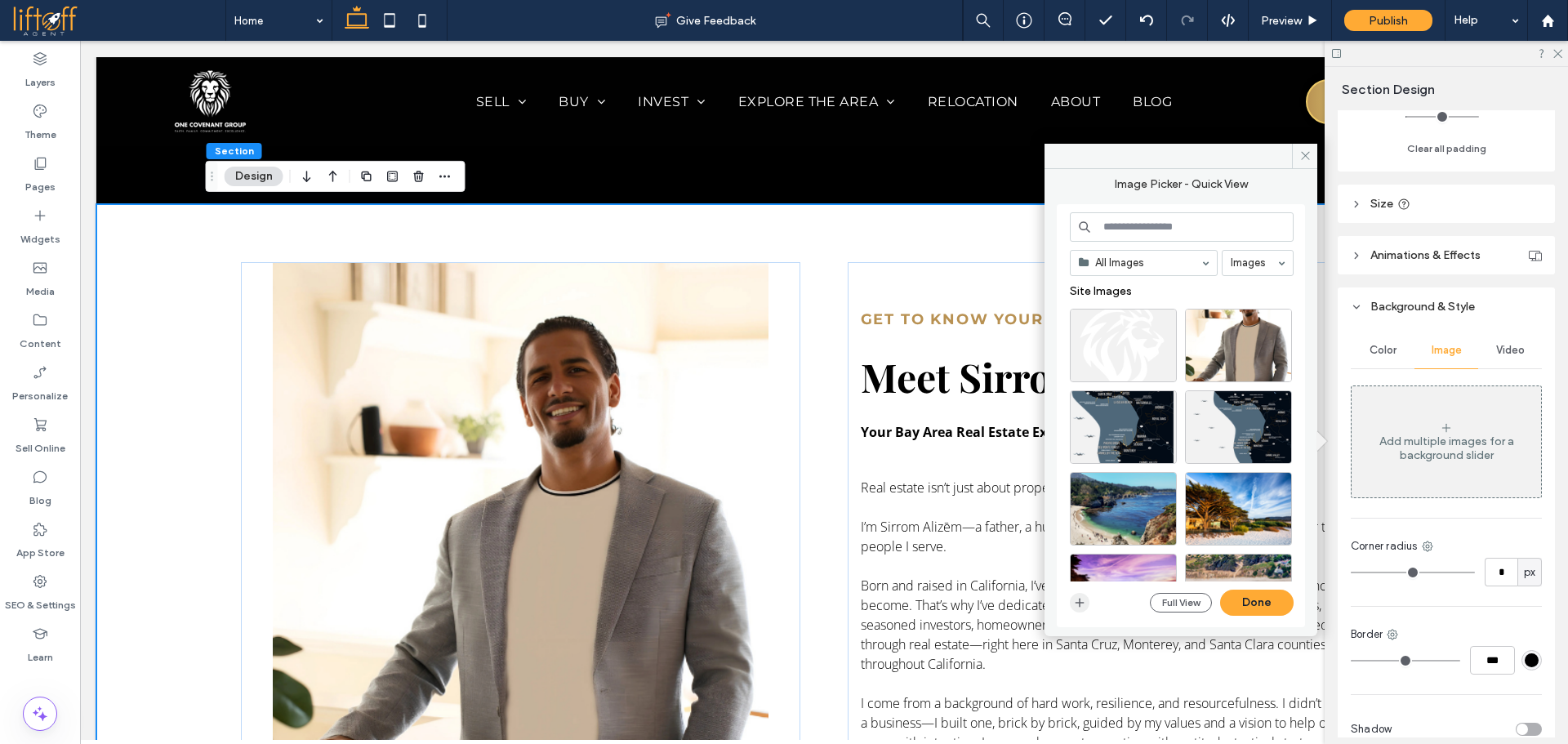 click 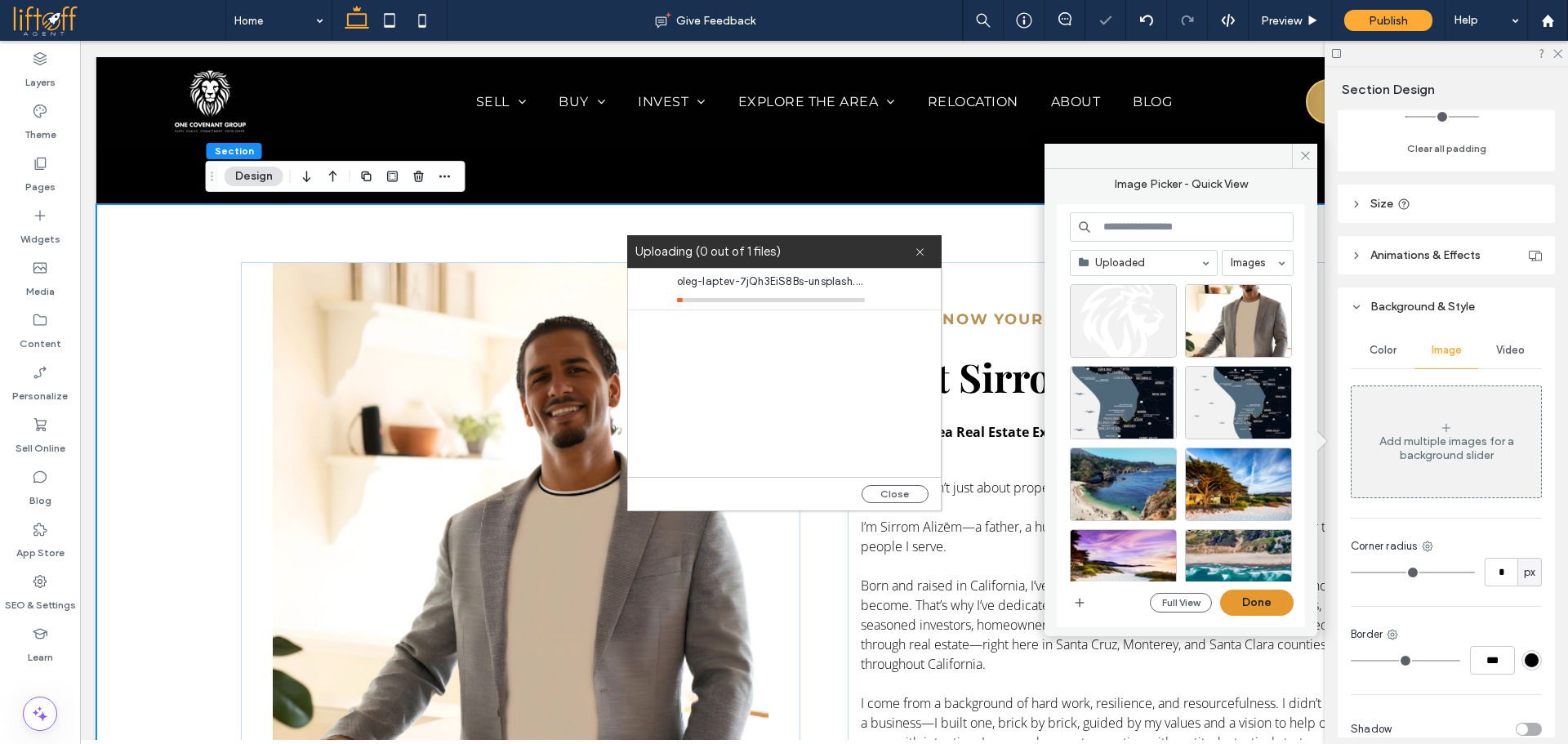 click on "Done" at bounding box center (1257, 603) 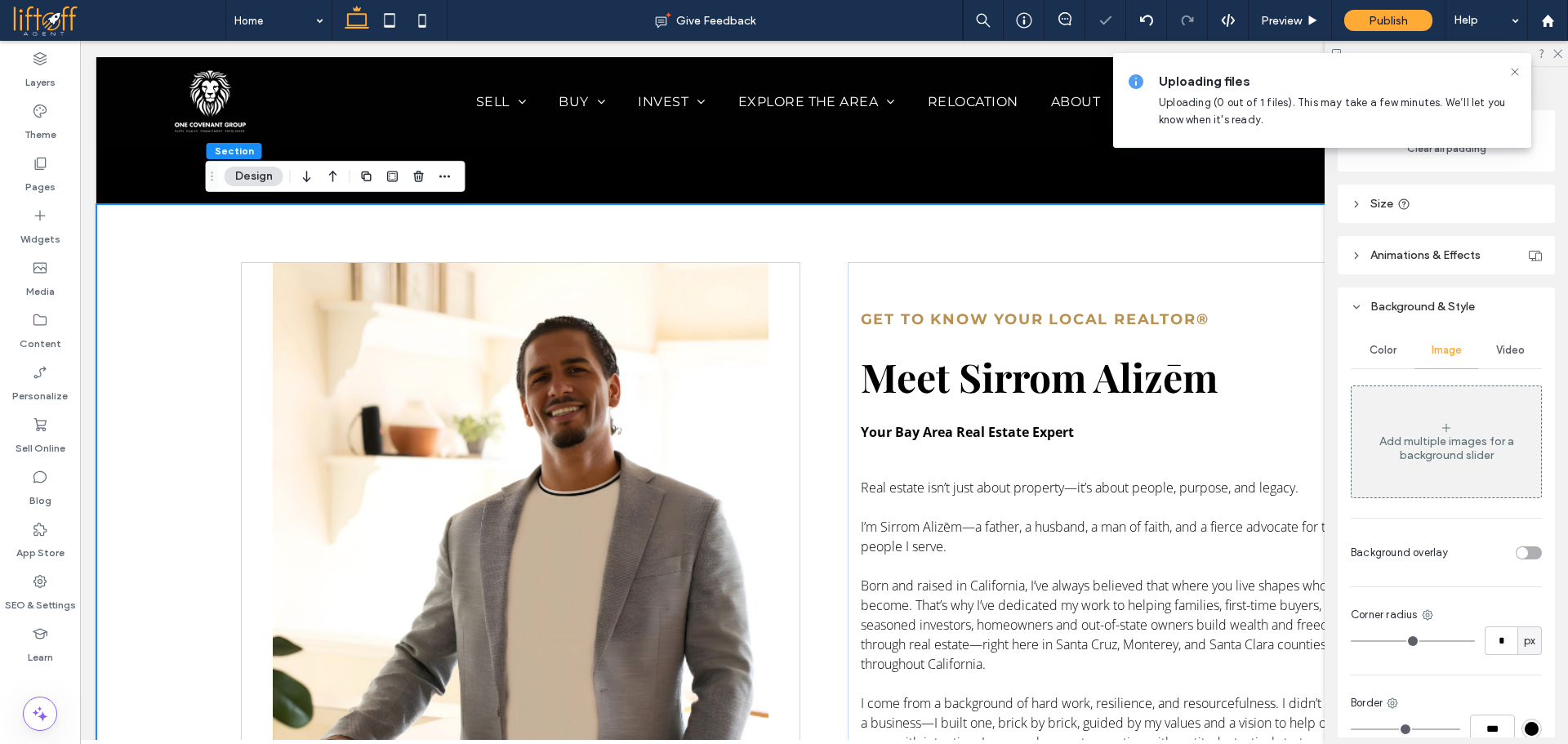 click 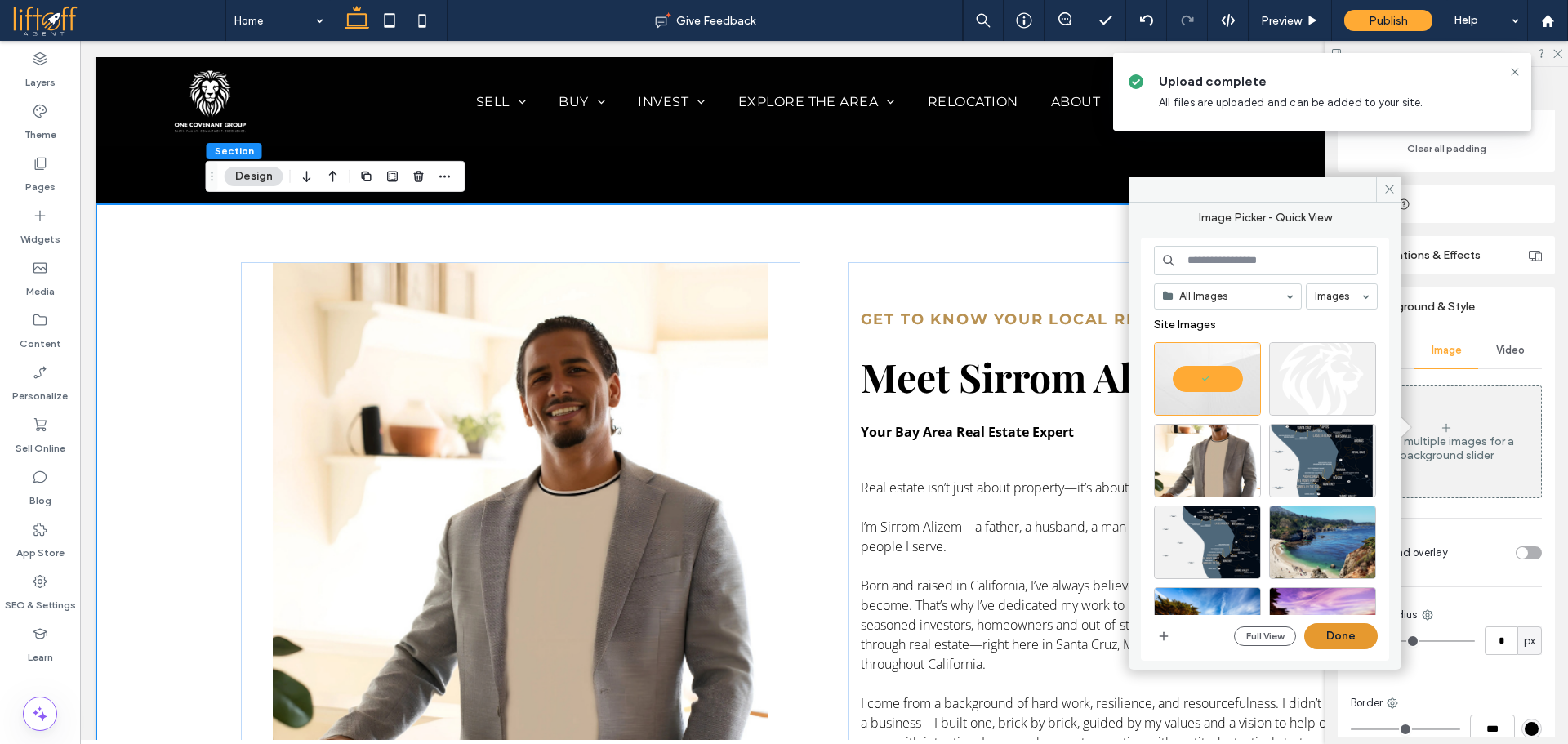 click on "Done" at bounding box center (1341, 636) 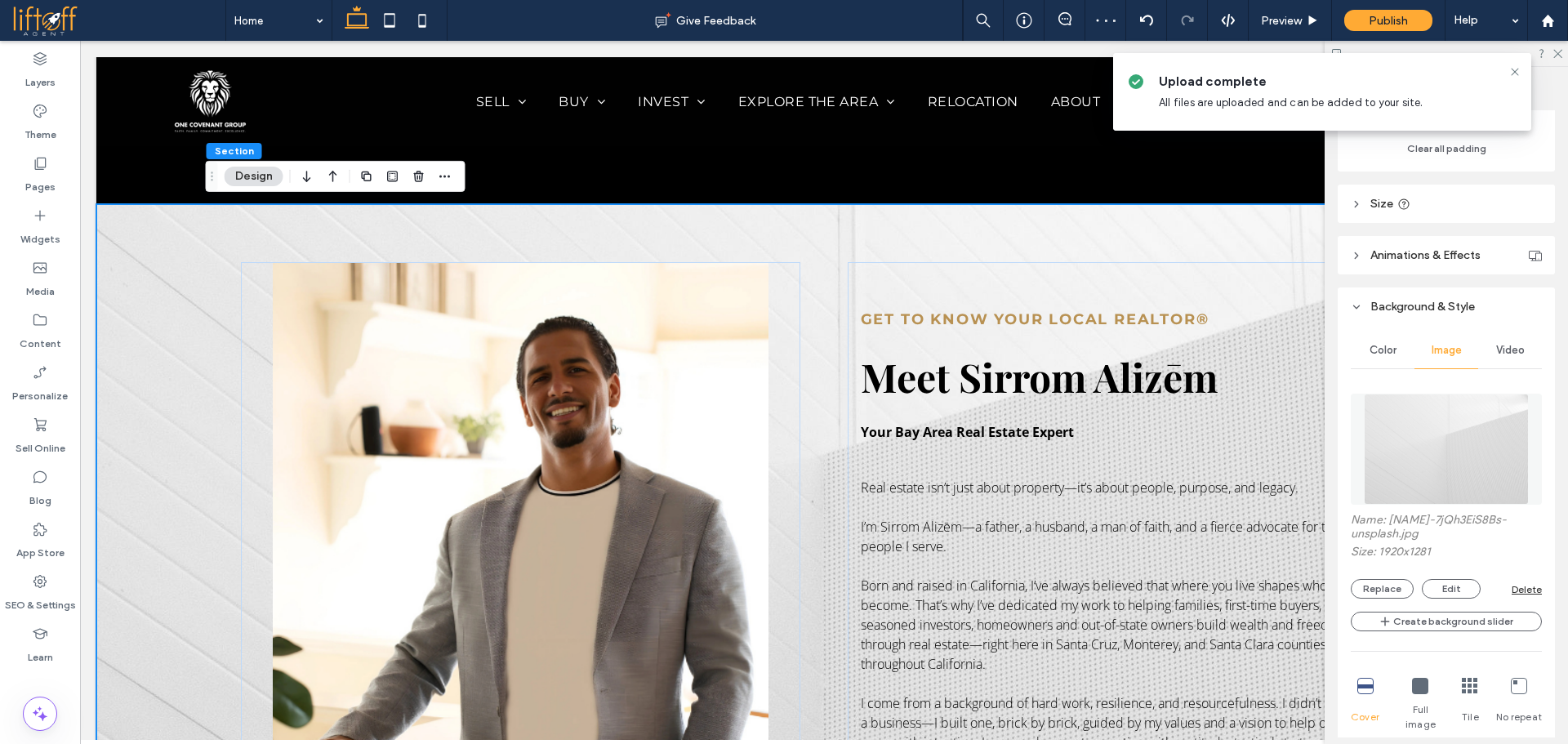 scroll, scrollTop: 1035, scrollLeft: 0, axis: vertical 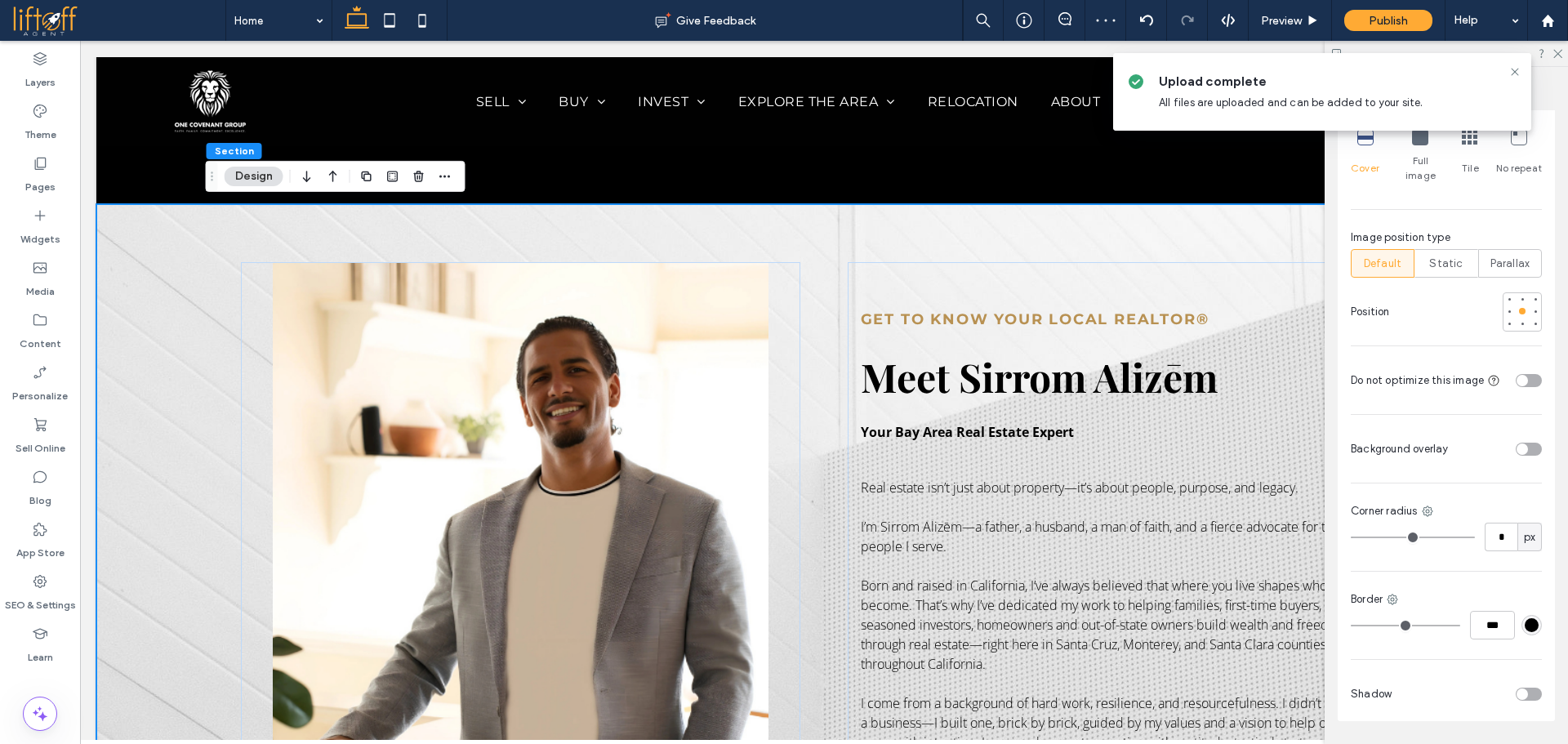 click on "Color Image Video Name: oleg-laptev-7jQh3EiS8Bs-unsplash.jpg Size: 1920x1281 Replace Edit Delete Create background slider Cover Full image Tile No repeat Image position type Default Static Parallax Position Do not optimize this image Background overlay Corner radius * px Border *** Shadow" at bounding box center (1446, 249) 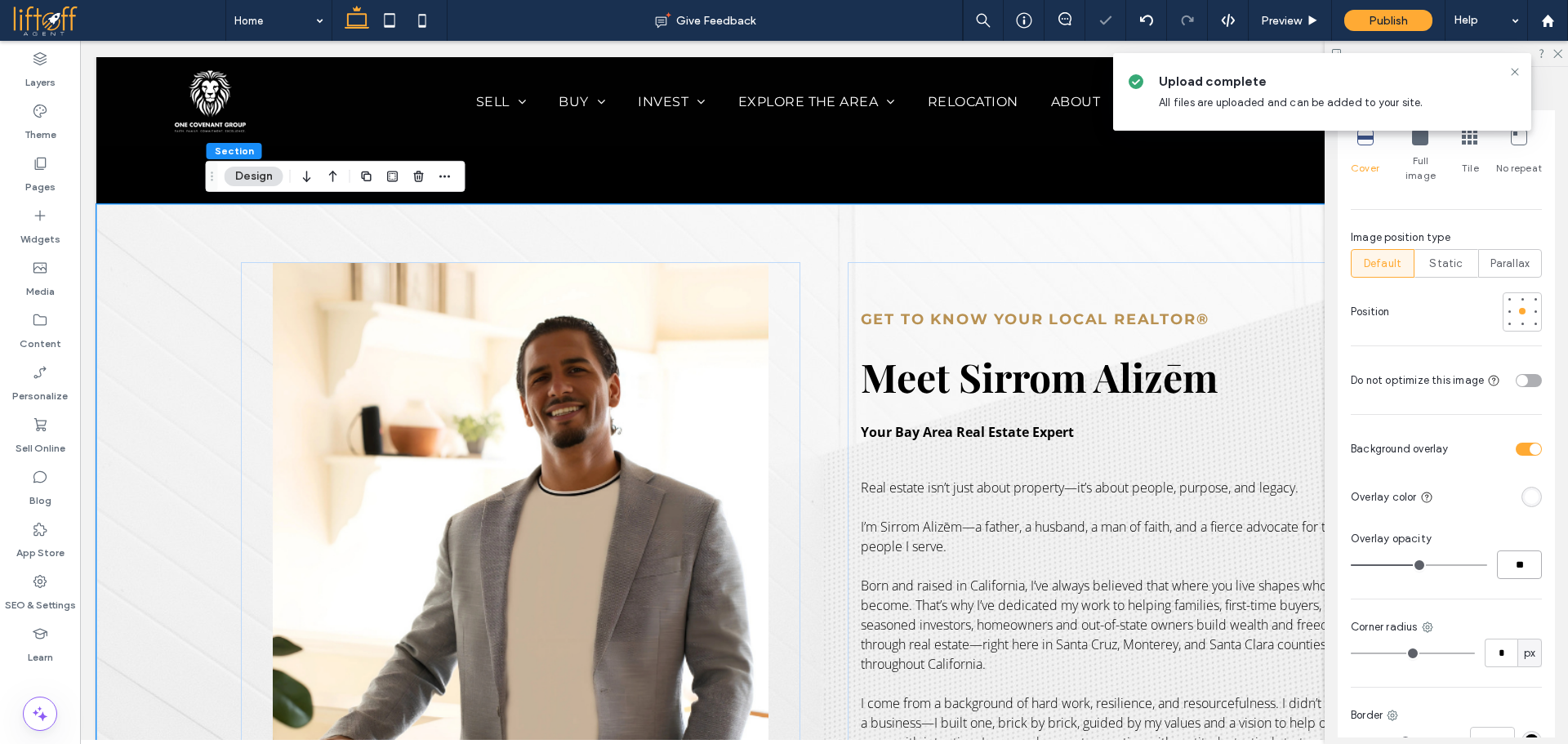 click on "**" at bounding box center [1519, 564] 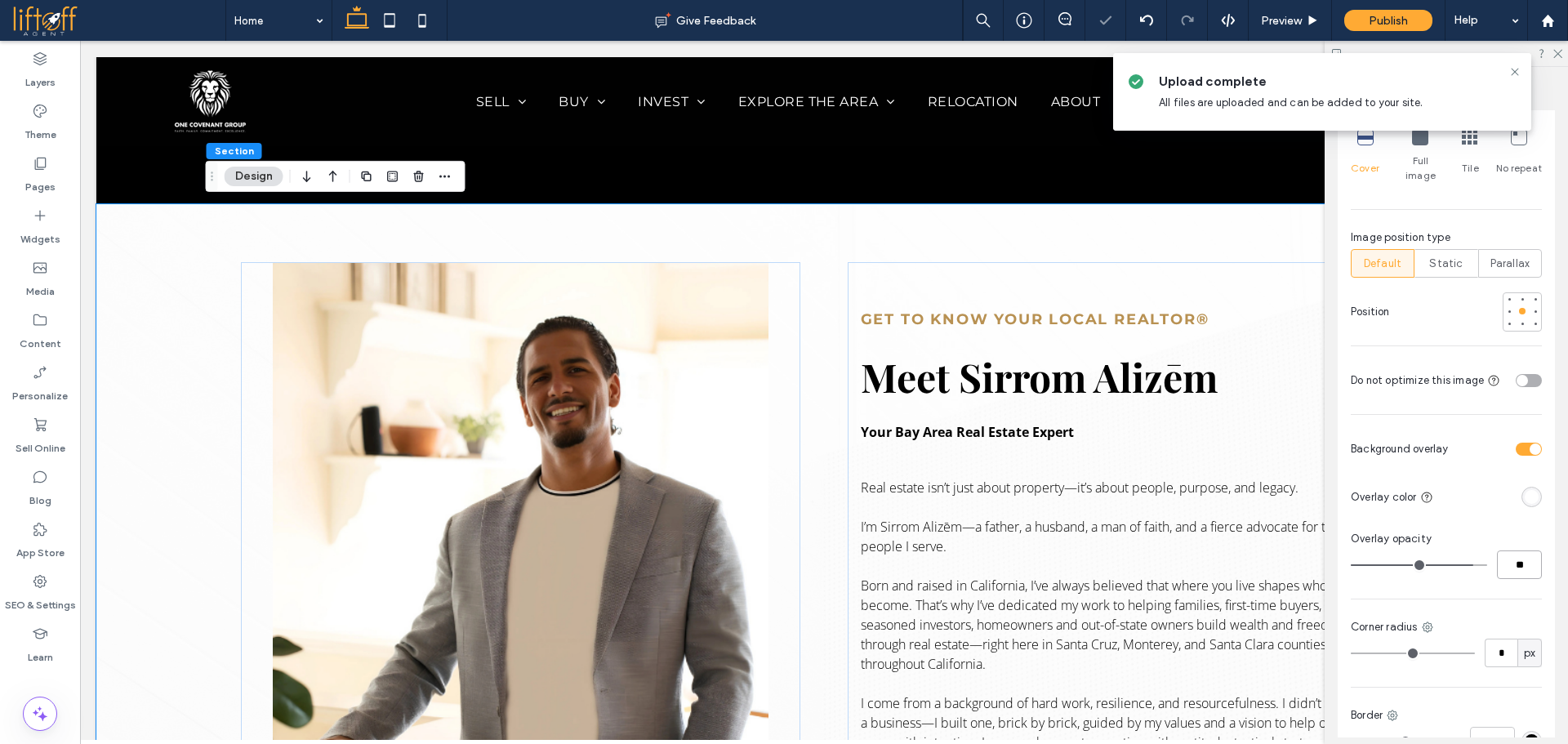 click on "**" at bounding box center [1519, 564] 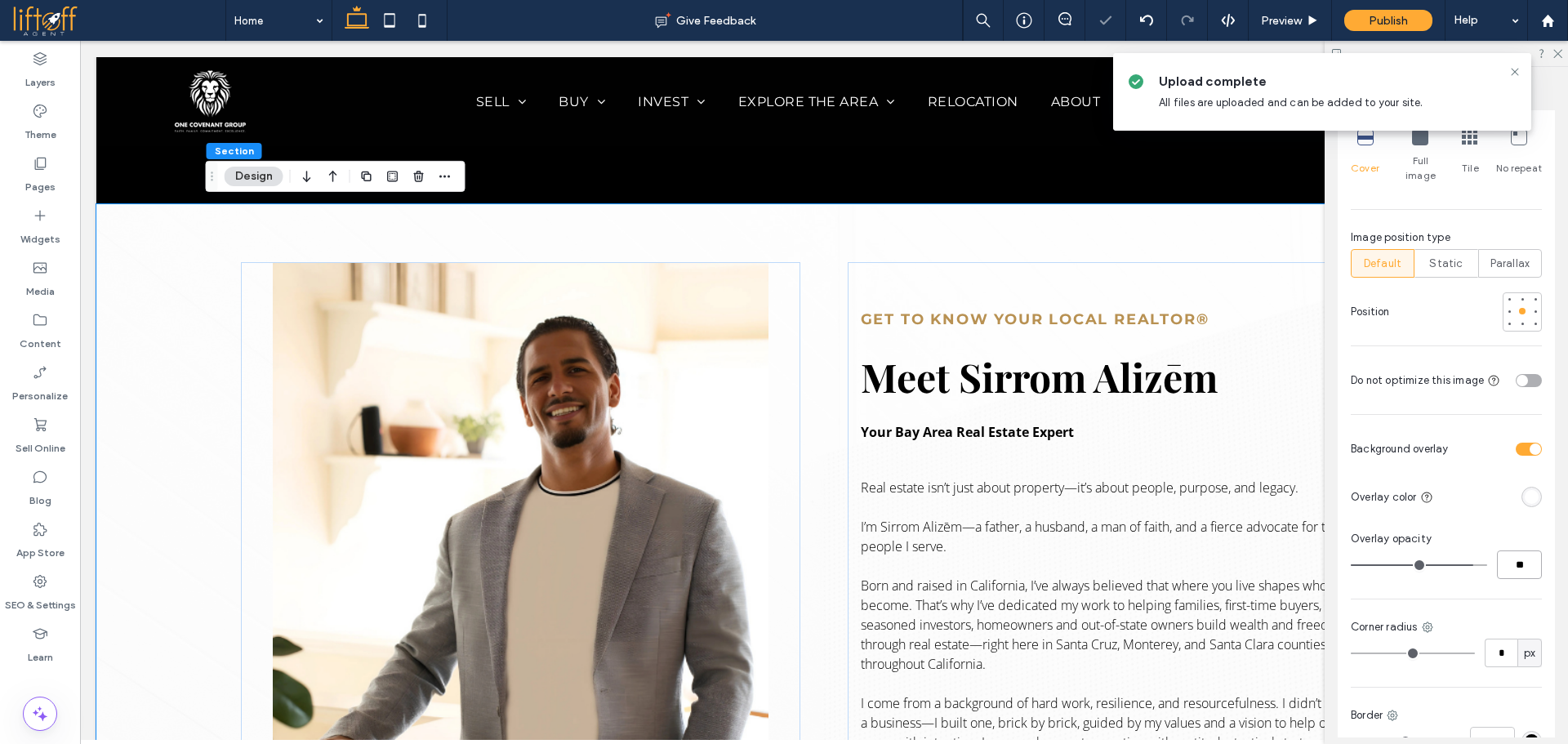 click on "**" at bounding box center [1519, 564] 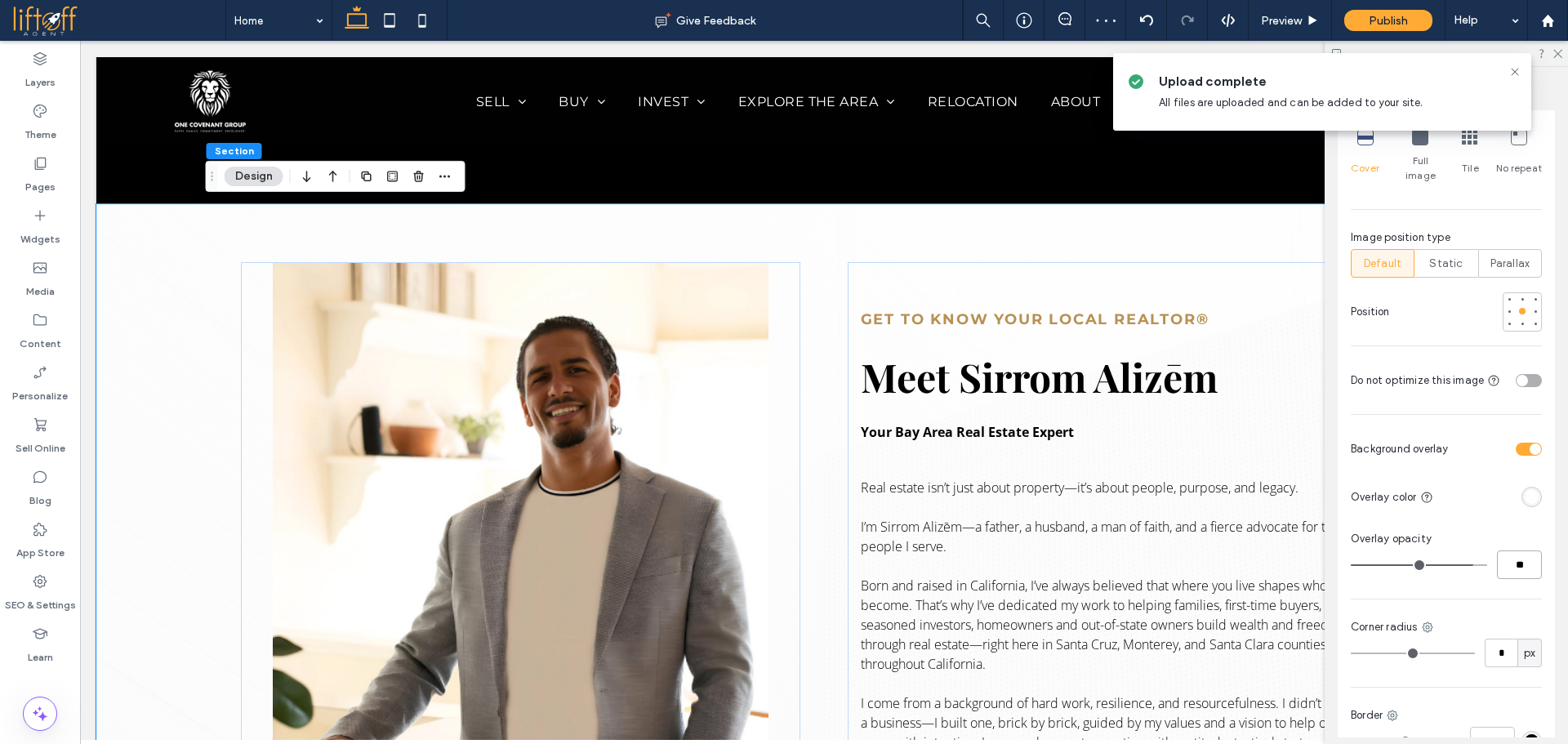 type on "**" 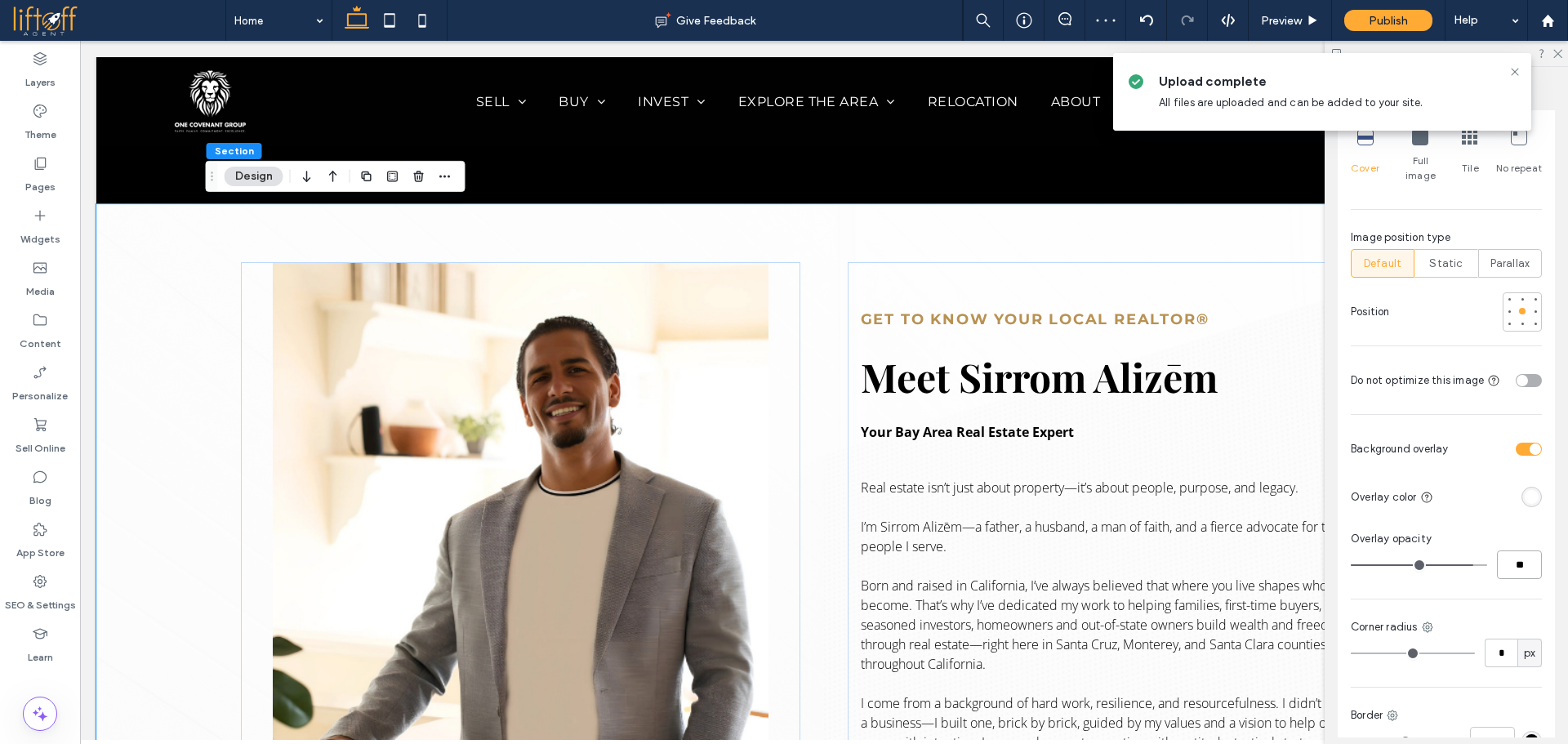 type on "**" 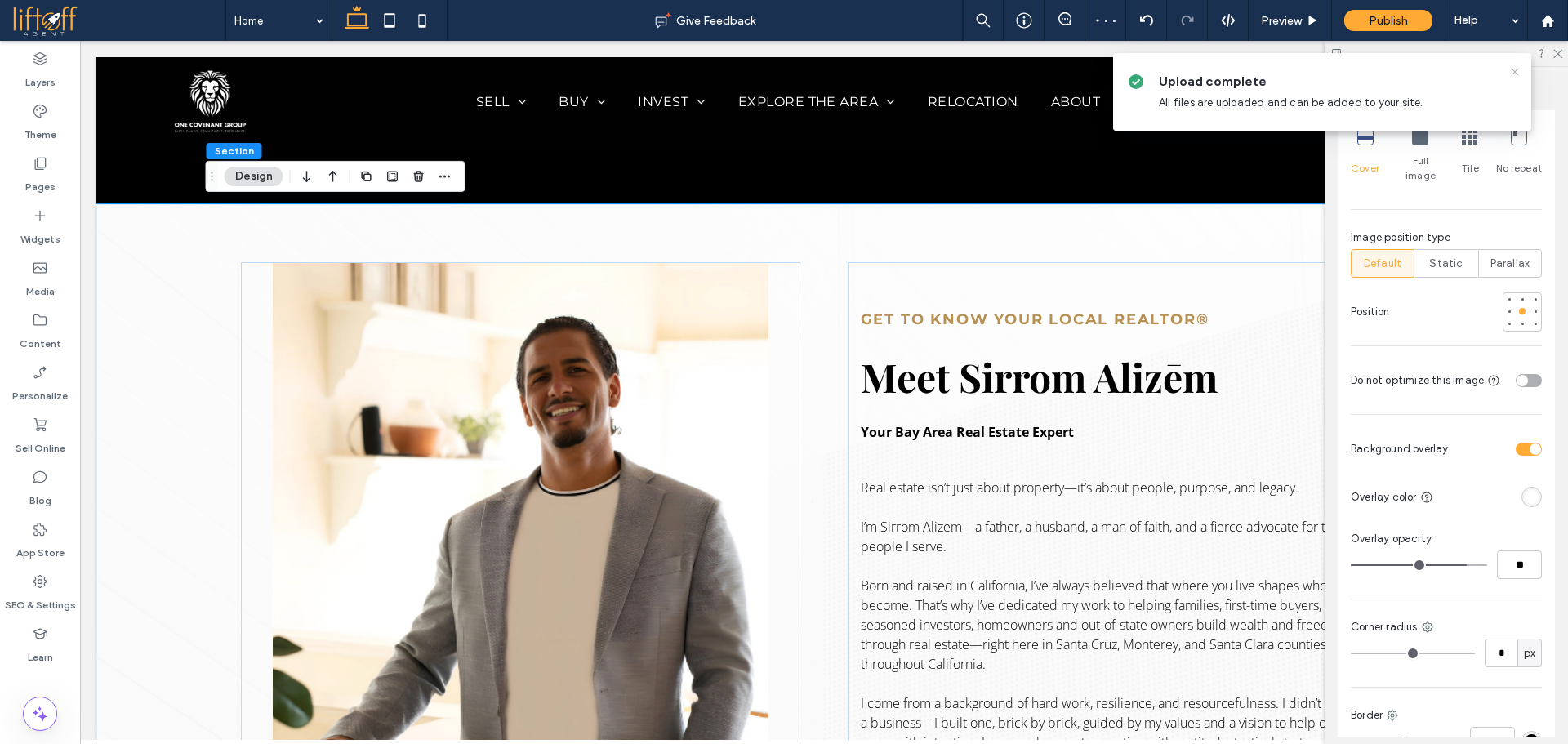 click 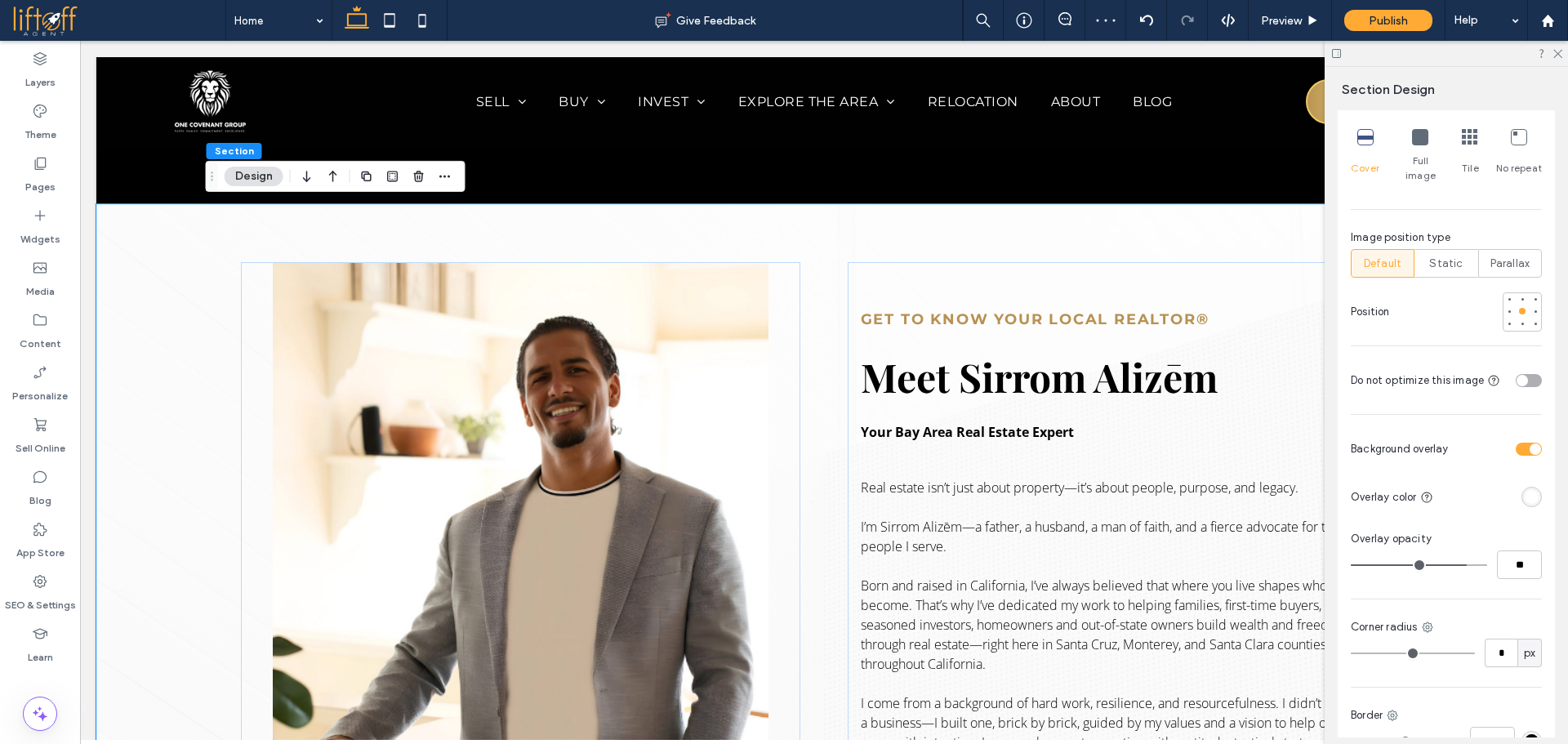 click at bounding box center [1446, 53] 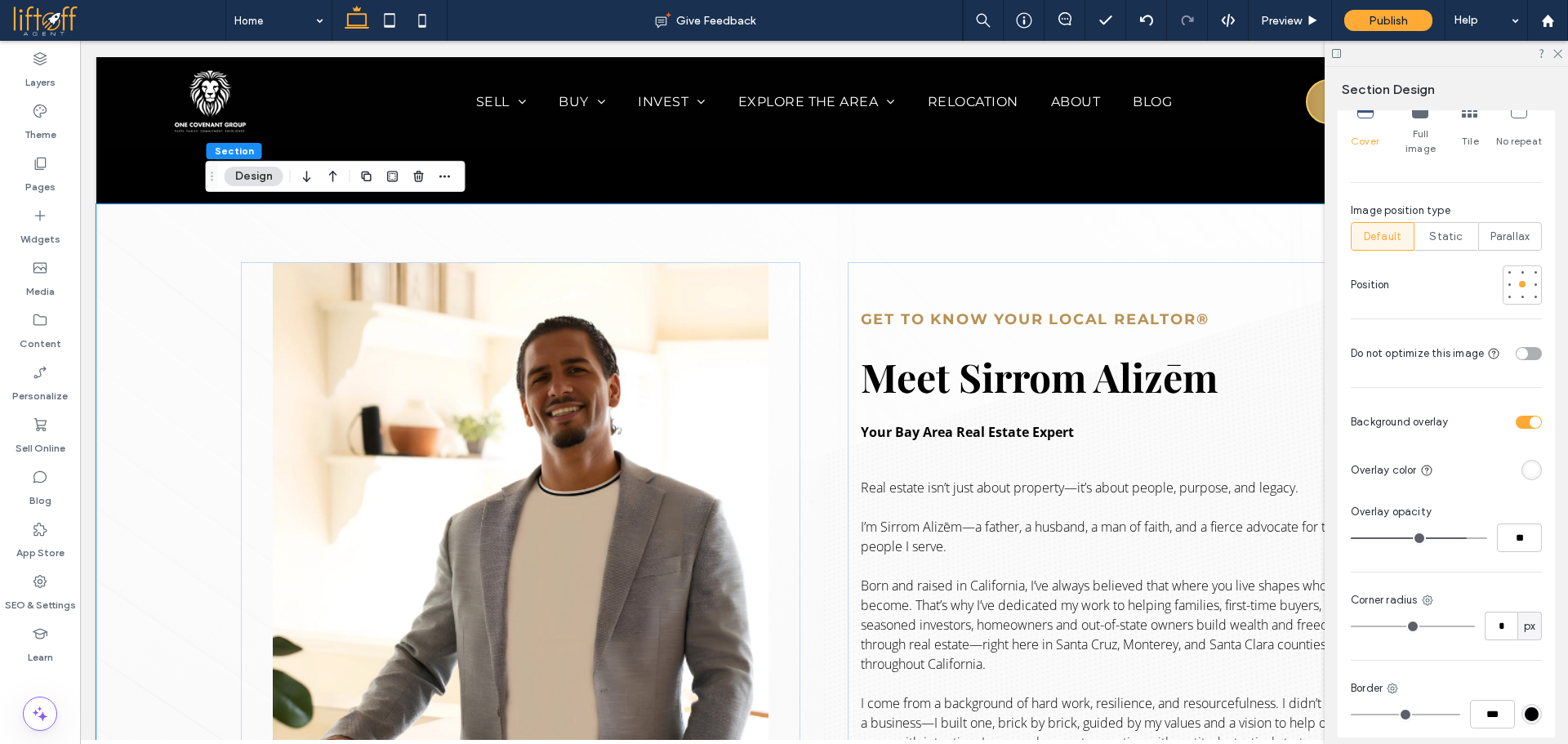 scroll, scrollTop: 1054, scrollLeft: 0, axis: vertical 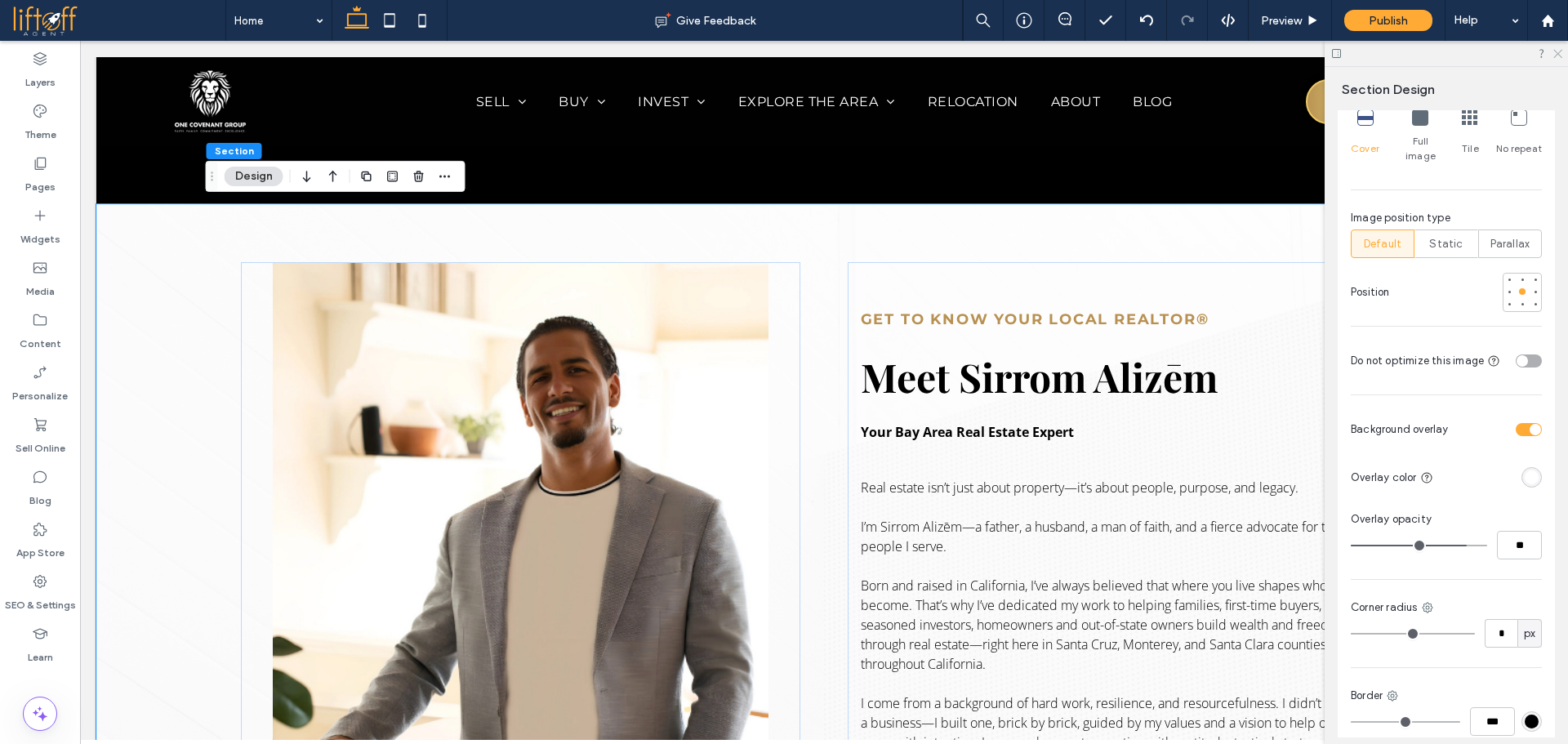 click 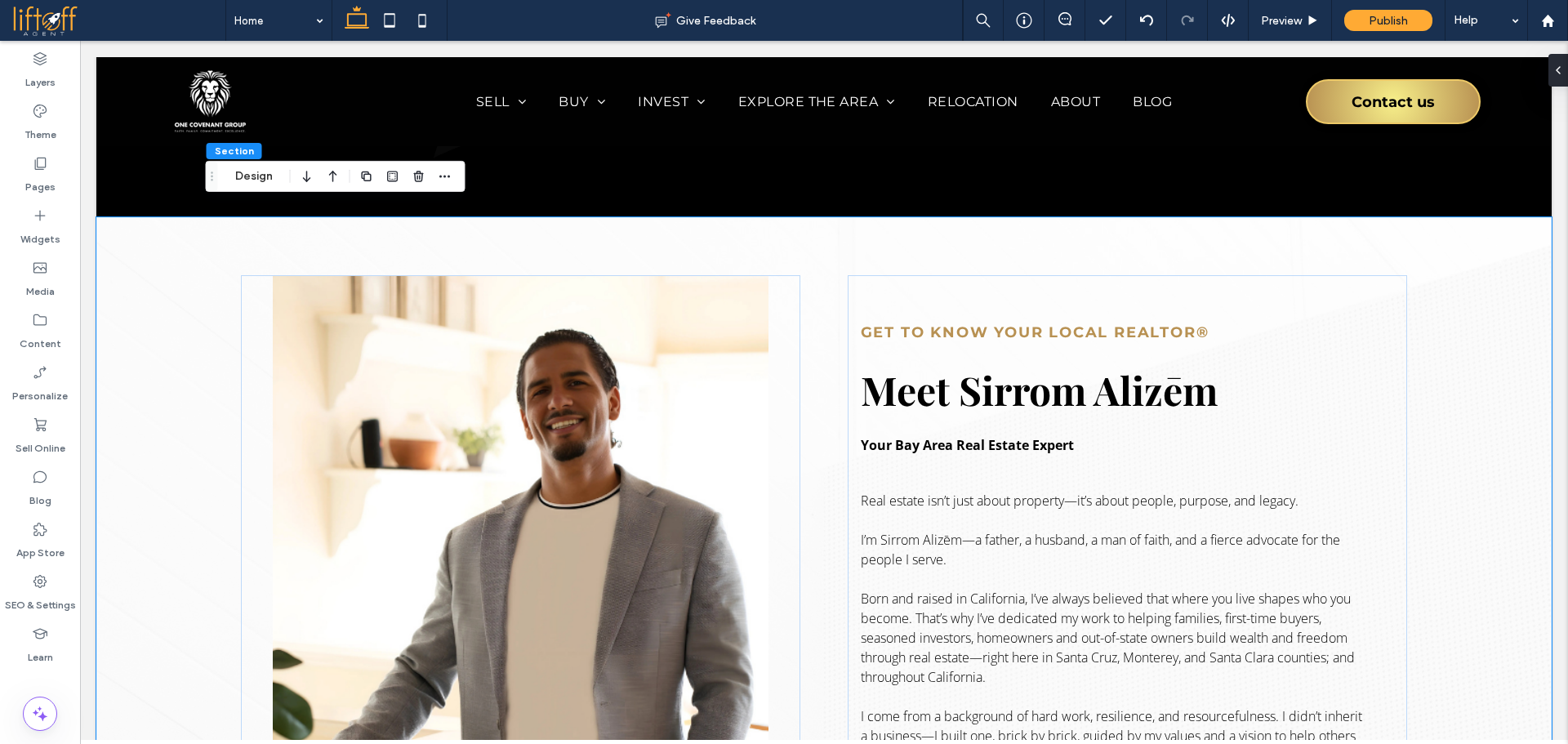scroll, scrollTop: 1404, scrollLeft: 0, axis: vertical 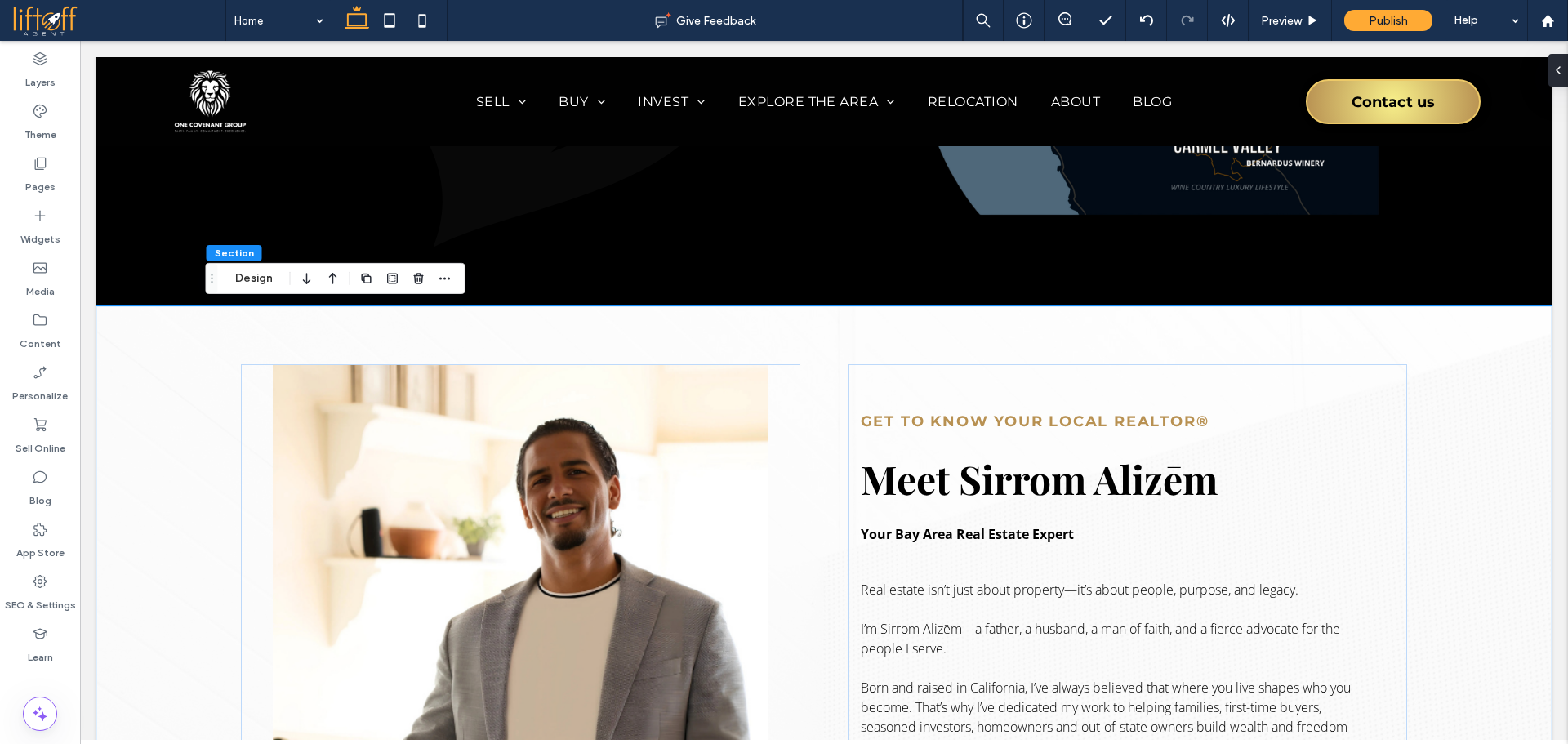 click on "Get to Know Your Local Realtor®
Meet Sirrom Alizēm
Your Bay Area Real Estate Expert
Real estate isn’t just about property—it’s about people, purpose, and legacy. I’m Sirrom Alizēm—a father, a husband, a man of faith, and a fierce advocate for the people I serve. Born and raised in California, I’ve always believed that where you live shapes who you become. That’s why I’ve dedicated my work to helping families, first-time buyers, seasoned investors, homeowners and out-of-state owners build wealth and freedom through real estate—right here in [COUNTY], [COUNTY], and [COUNTY] counties; and throughout California.
READ MY STORY" at bounding box center [824, 687] 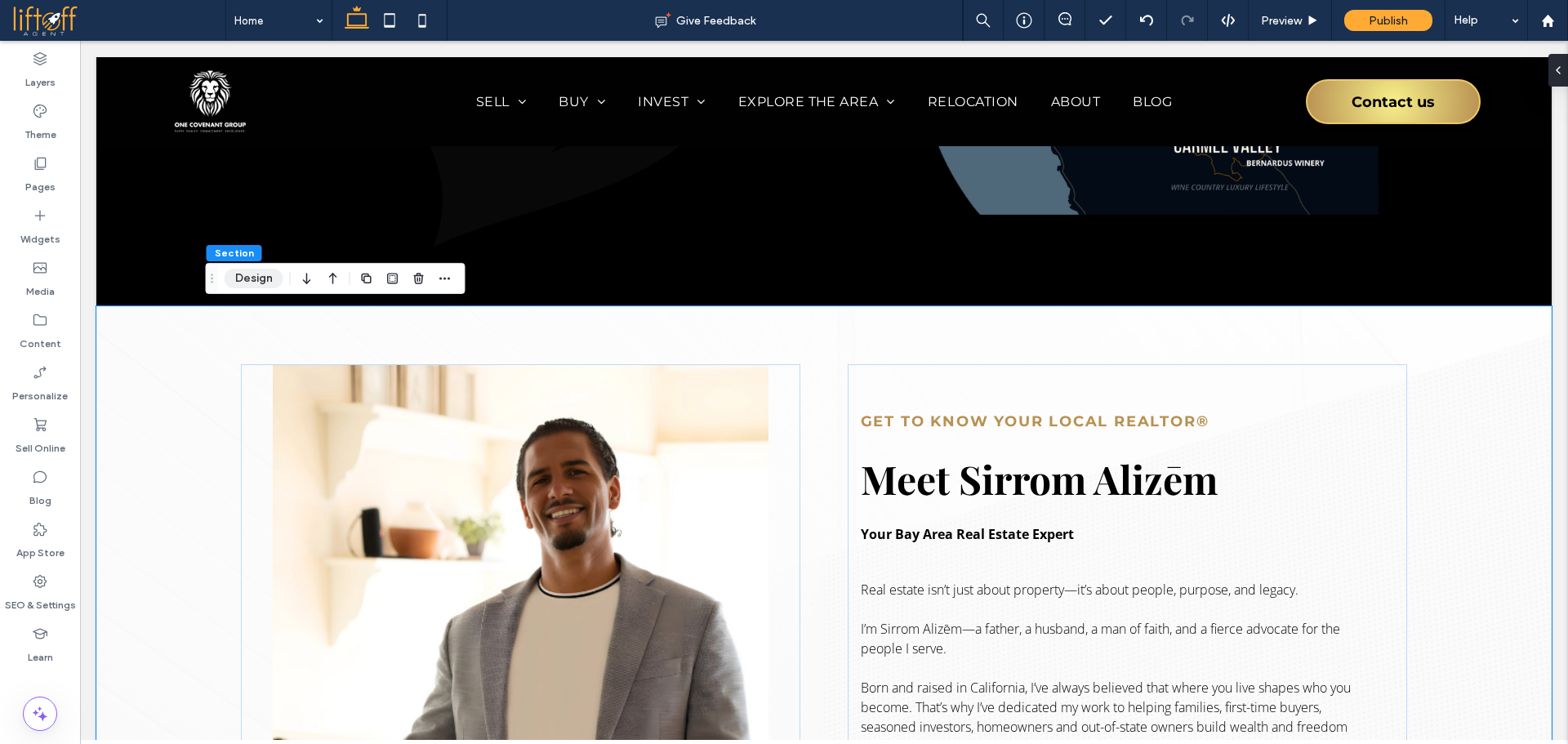 click on "Design" at bounding box center [254, 278] 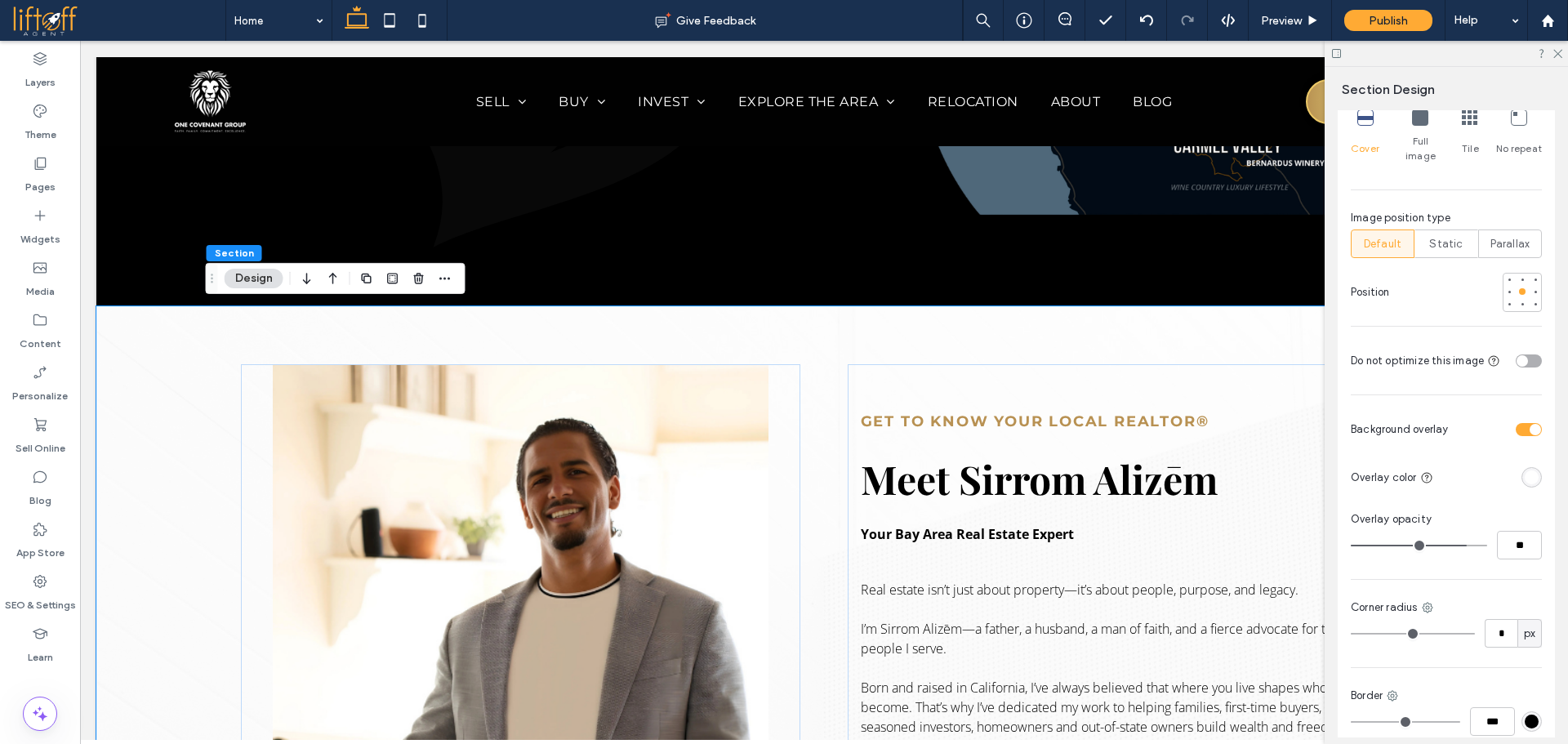 click at bounding box center [1531, 477] 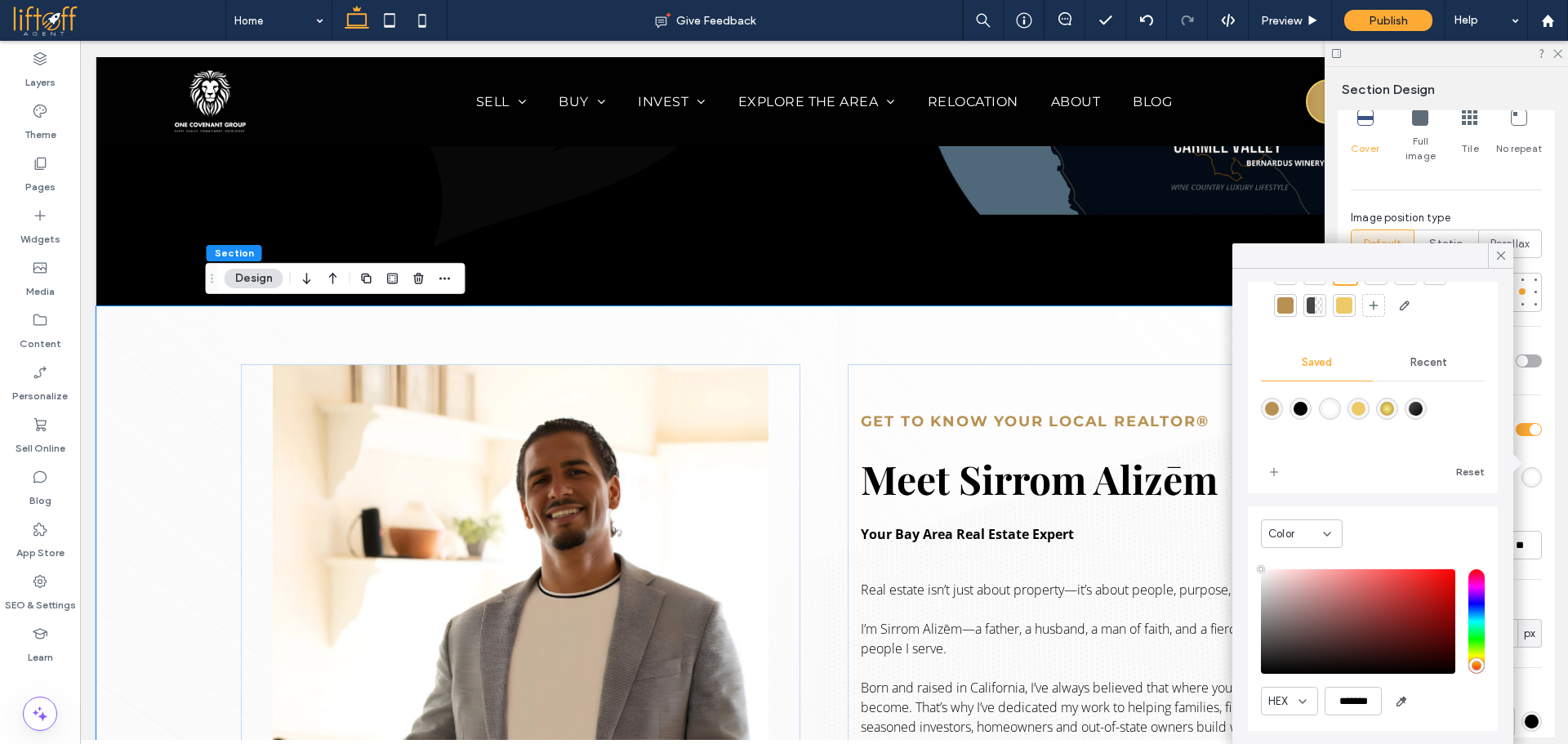 scroll, scrollTop: 91, scrollLeft: 0, axis: vertical 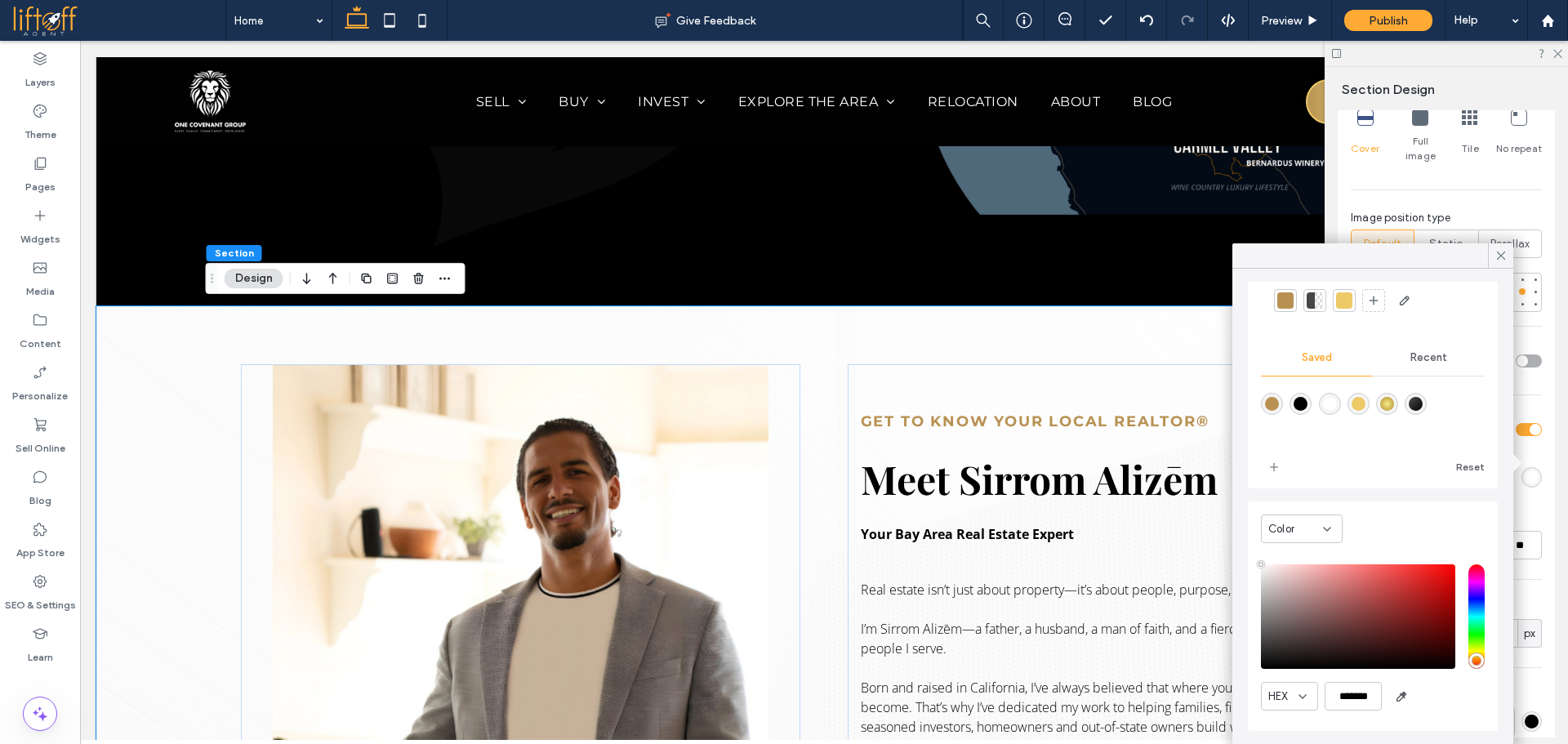 click 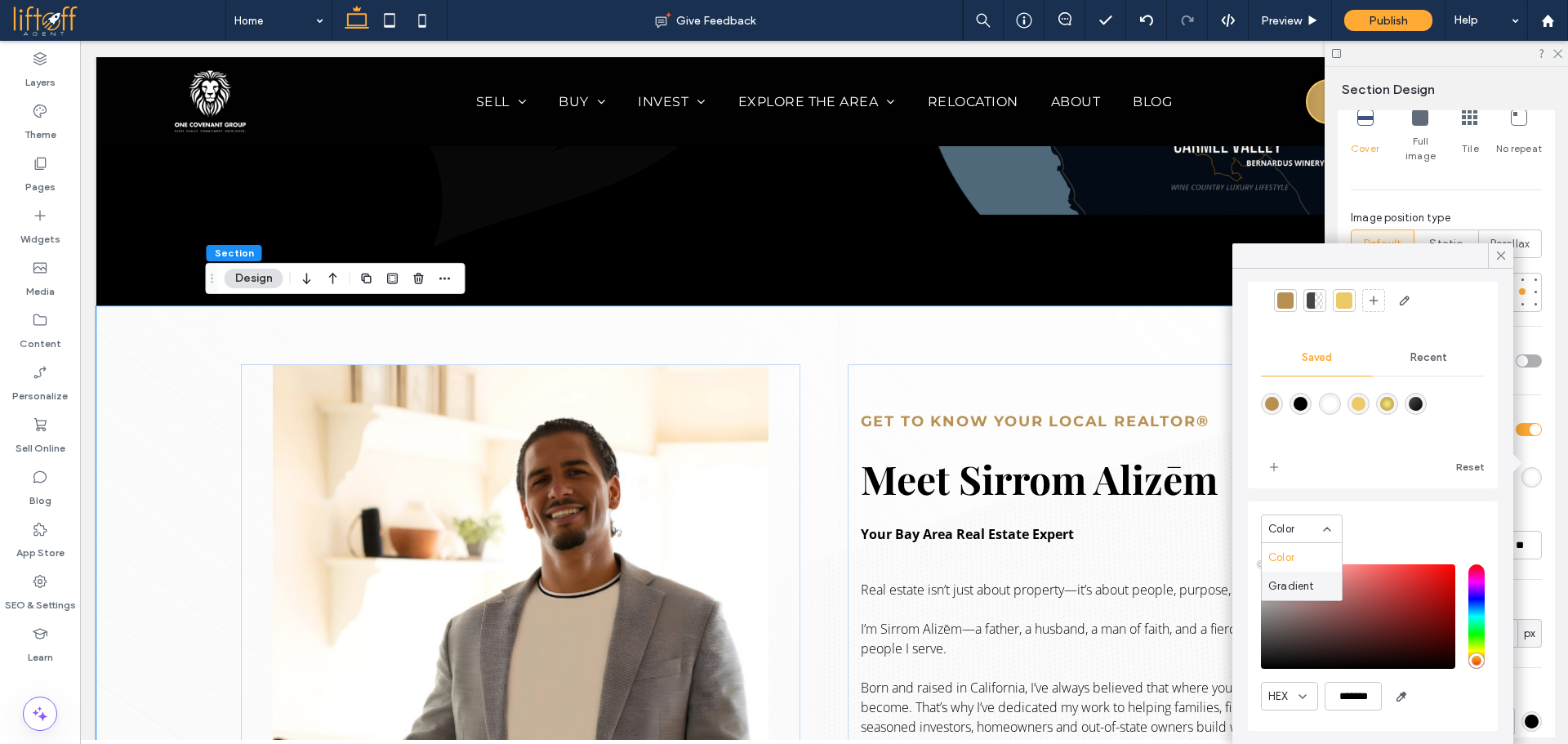 click on "Gradient" at bounding box center (1302, 586) 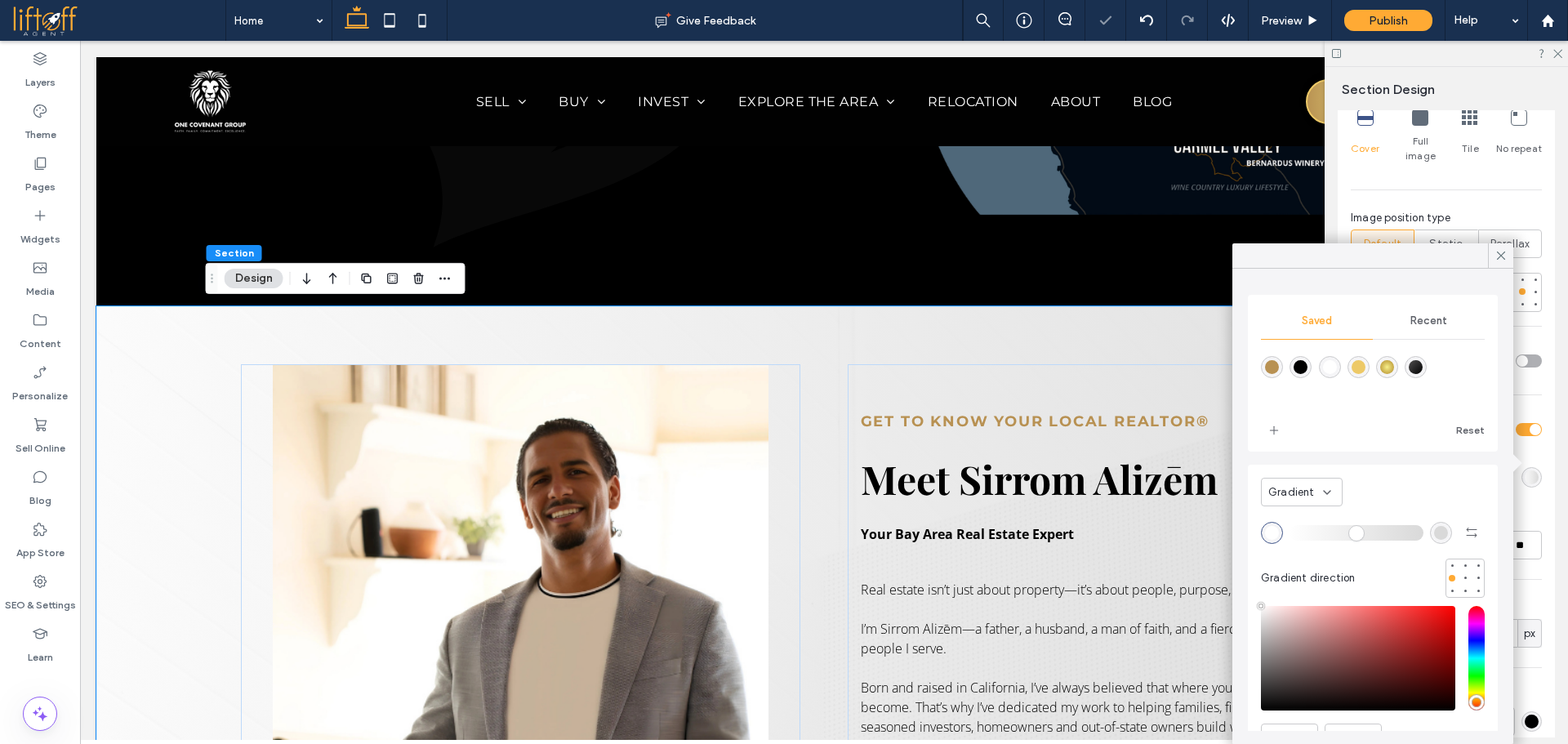 click at bounding box center (1441, 532) 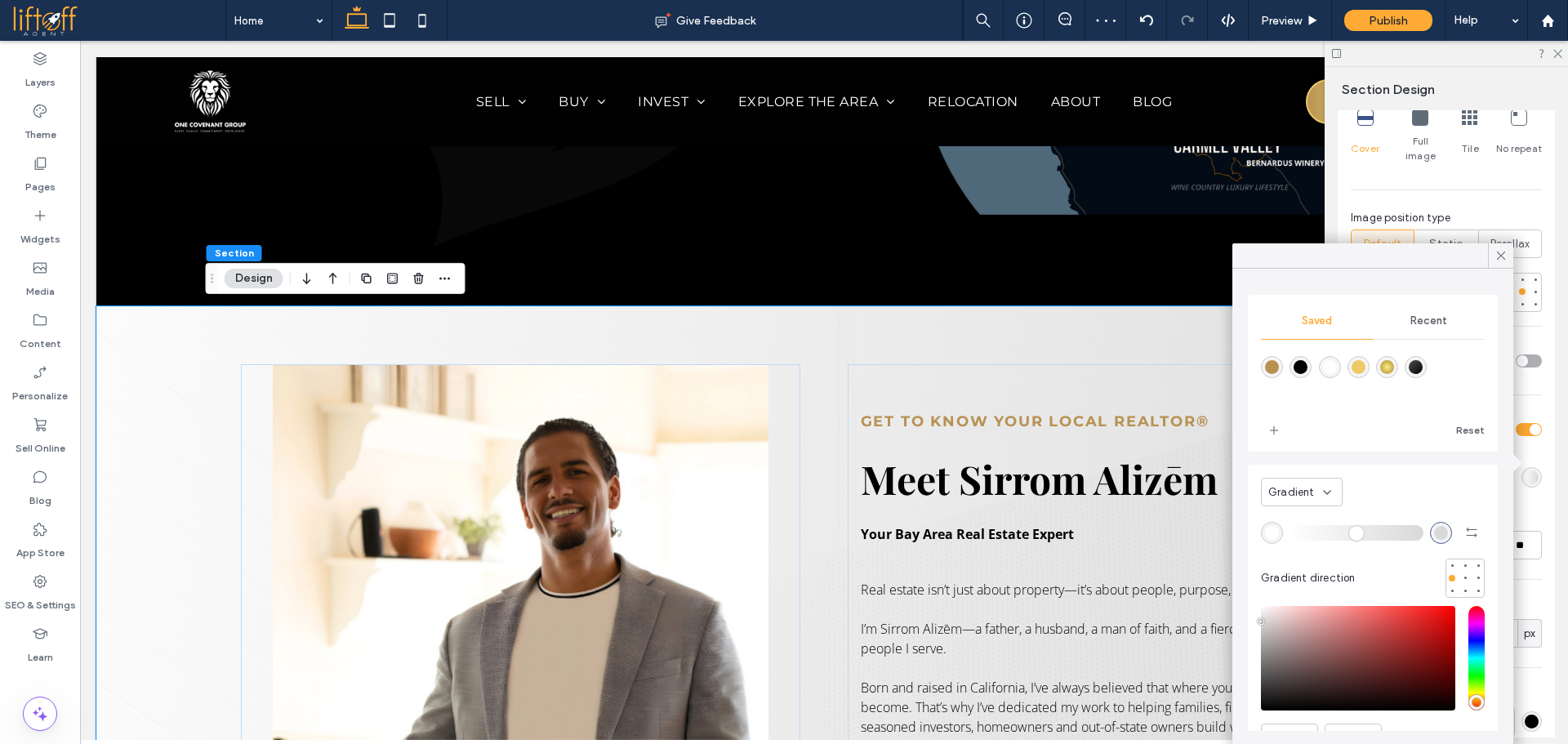 click at bounding box center (1330, 367) 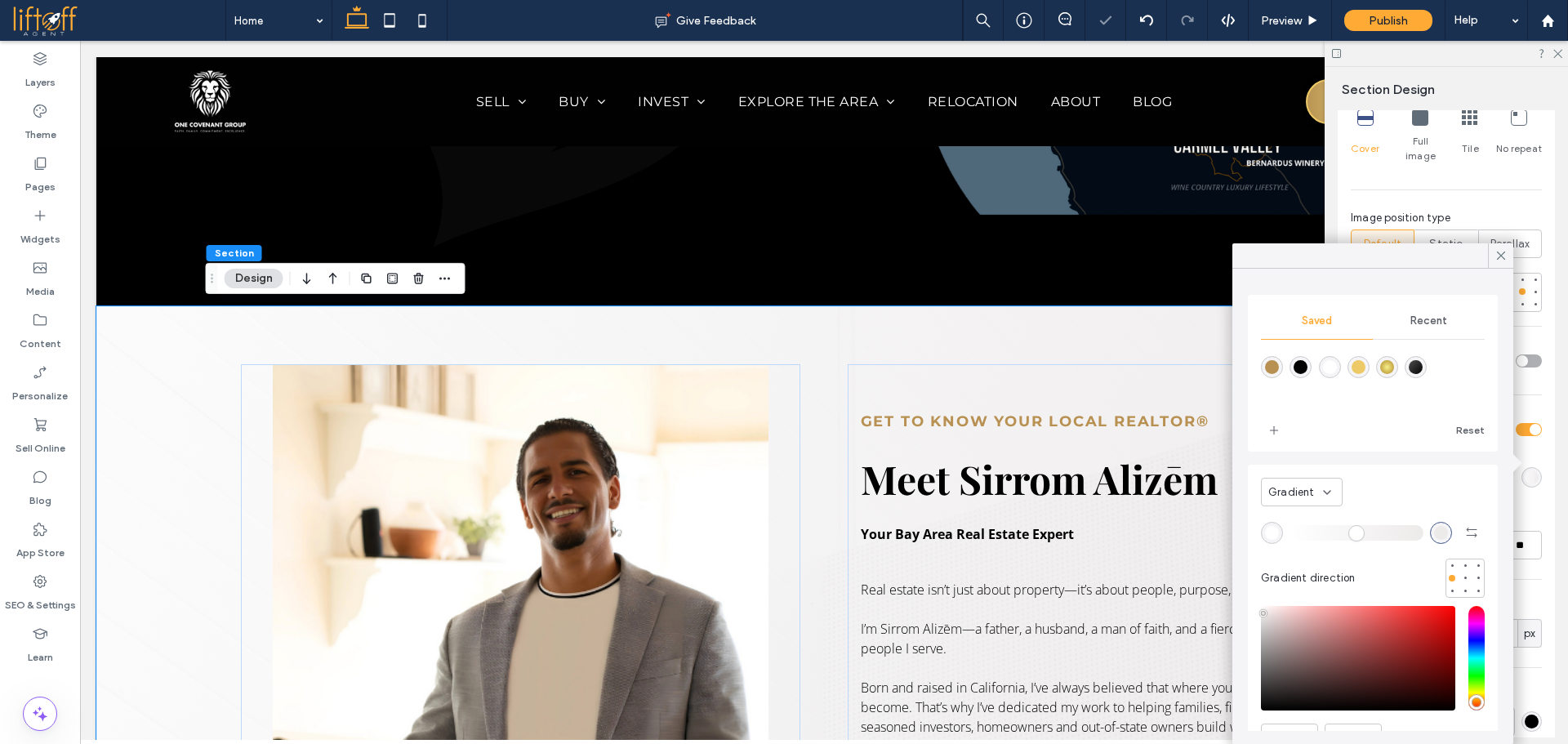 click at bounding box center [1358, 658] 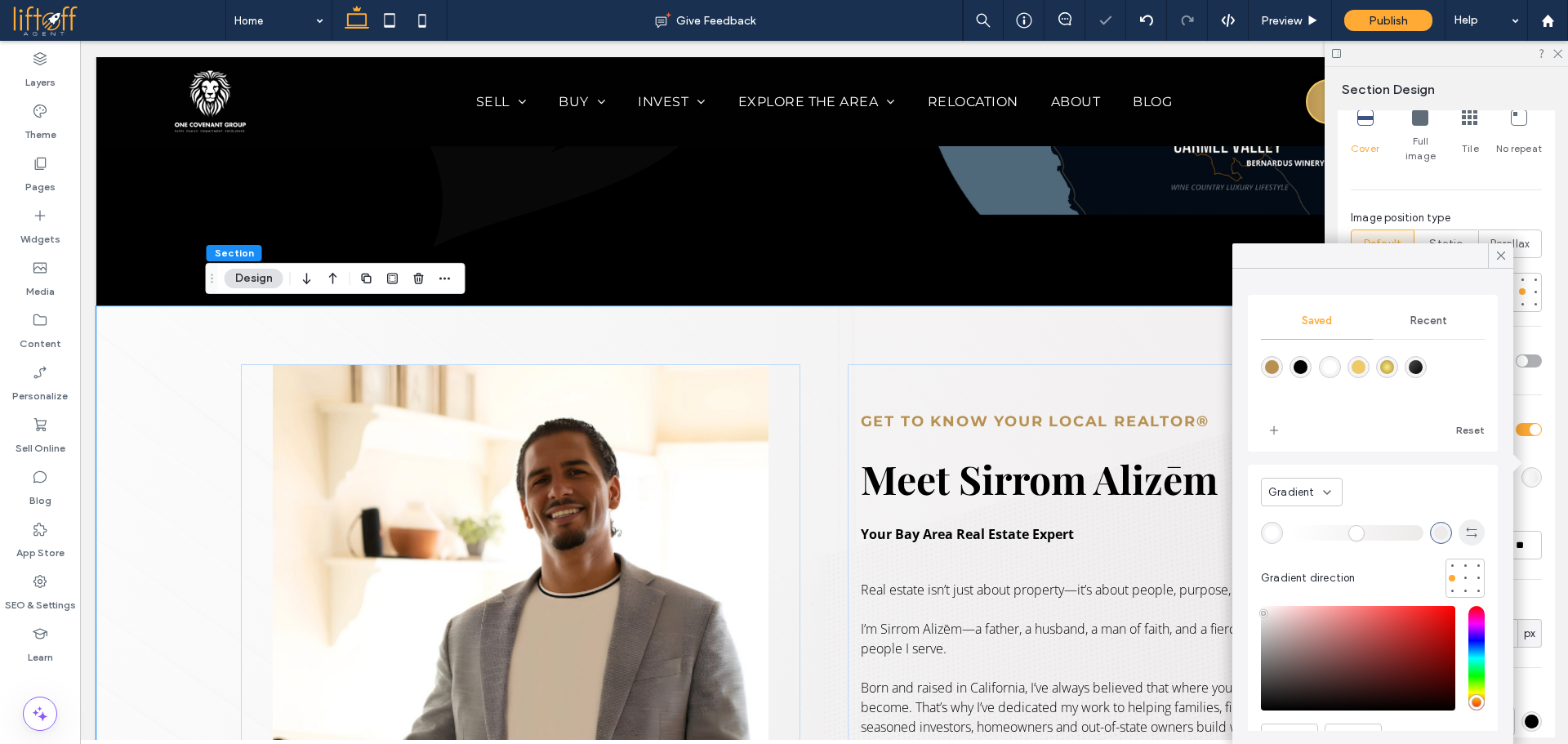 click 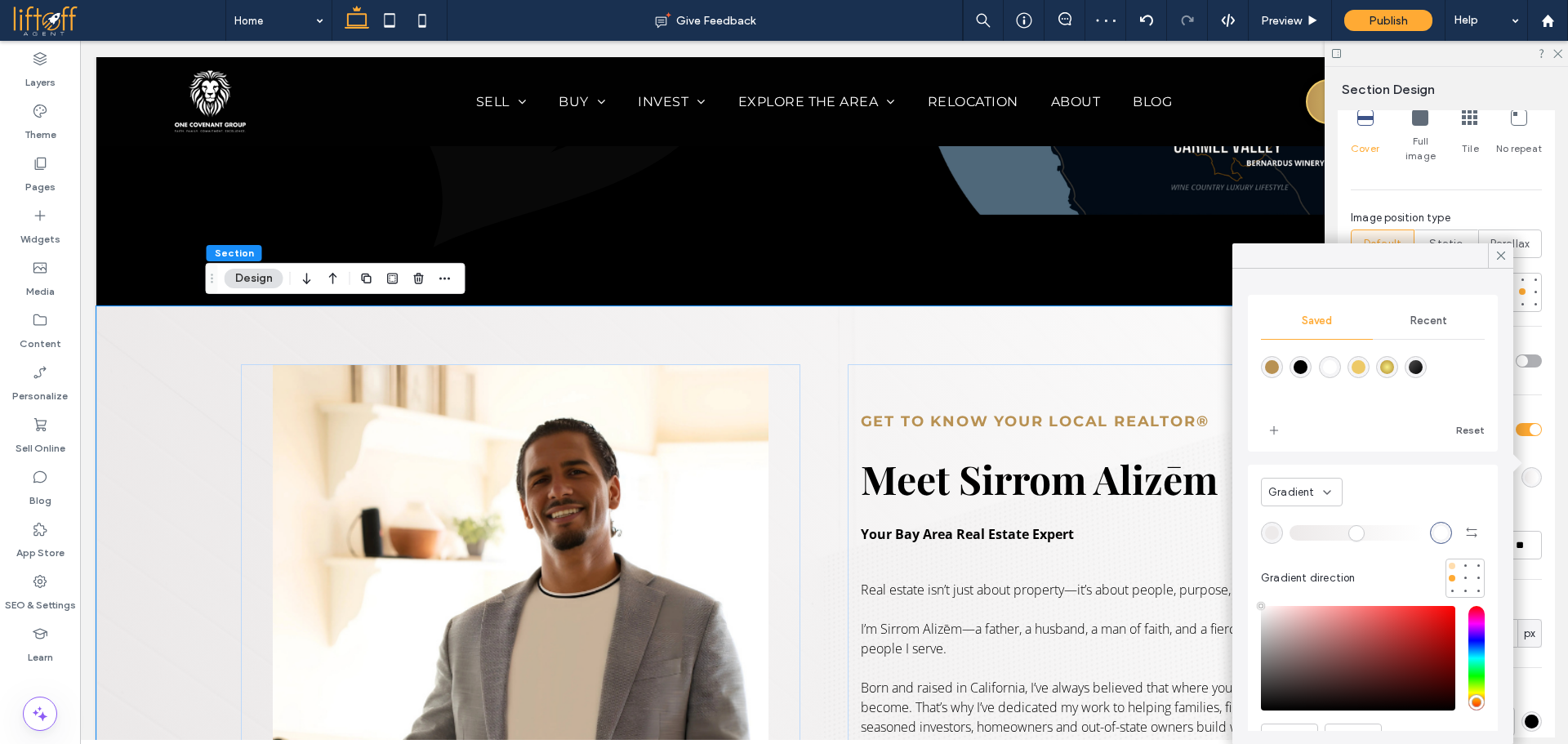 click at bounding box center [1452, 566] 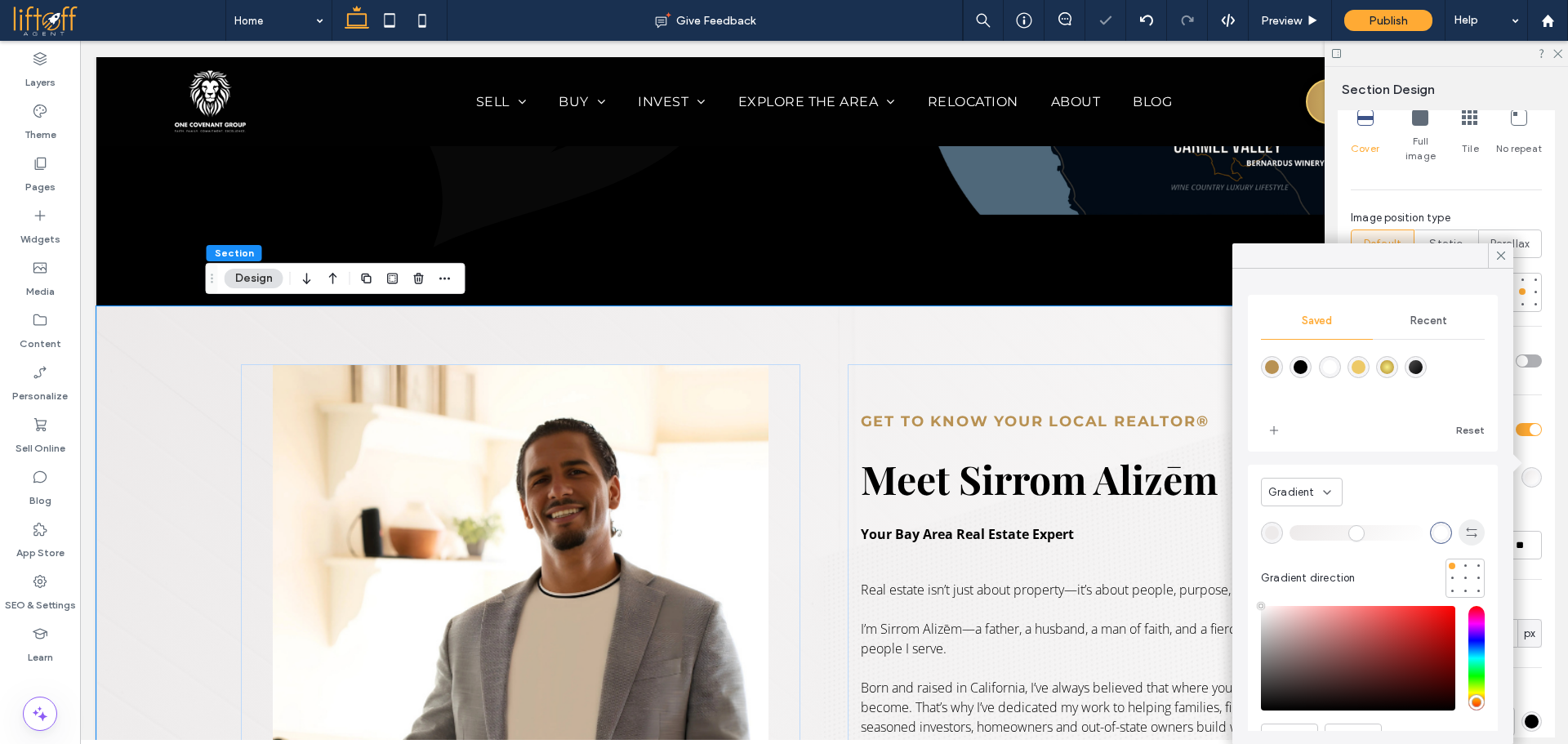 click 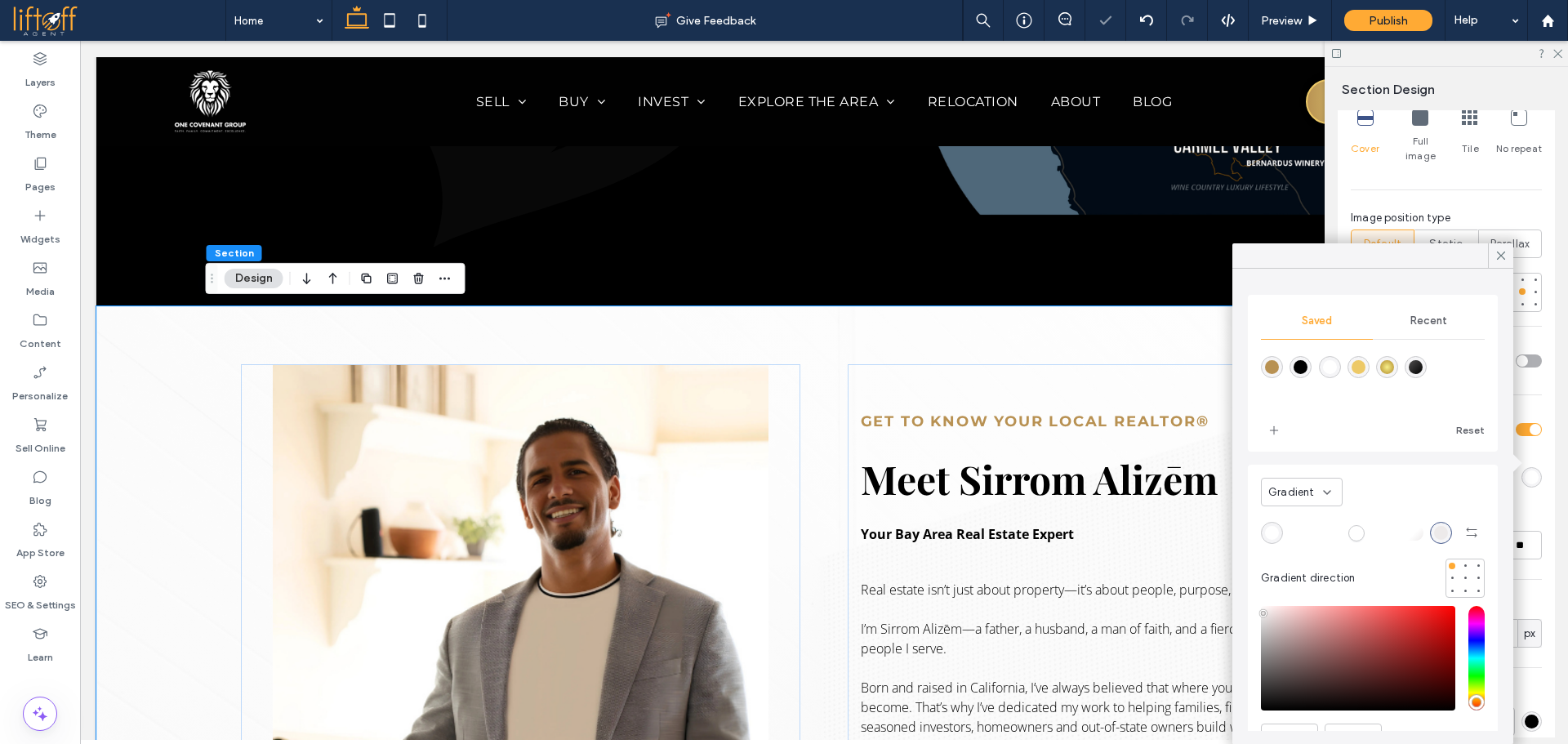 drag, startPoint x: 1299, startPoint y: 530, endPoint x: 1392, endPoint y: 528, distance: 93.0215 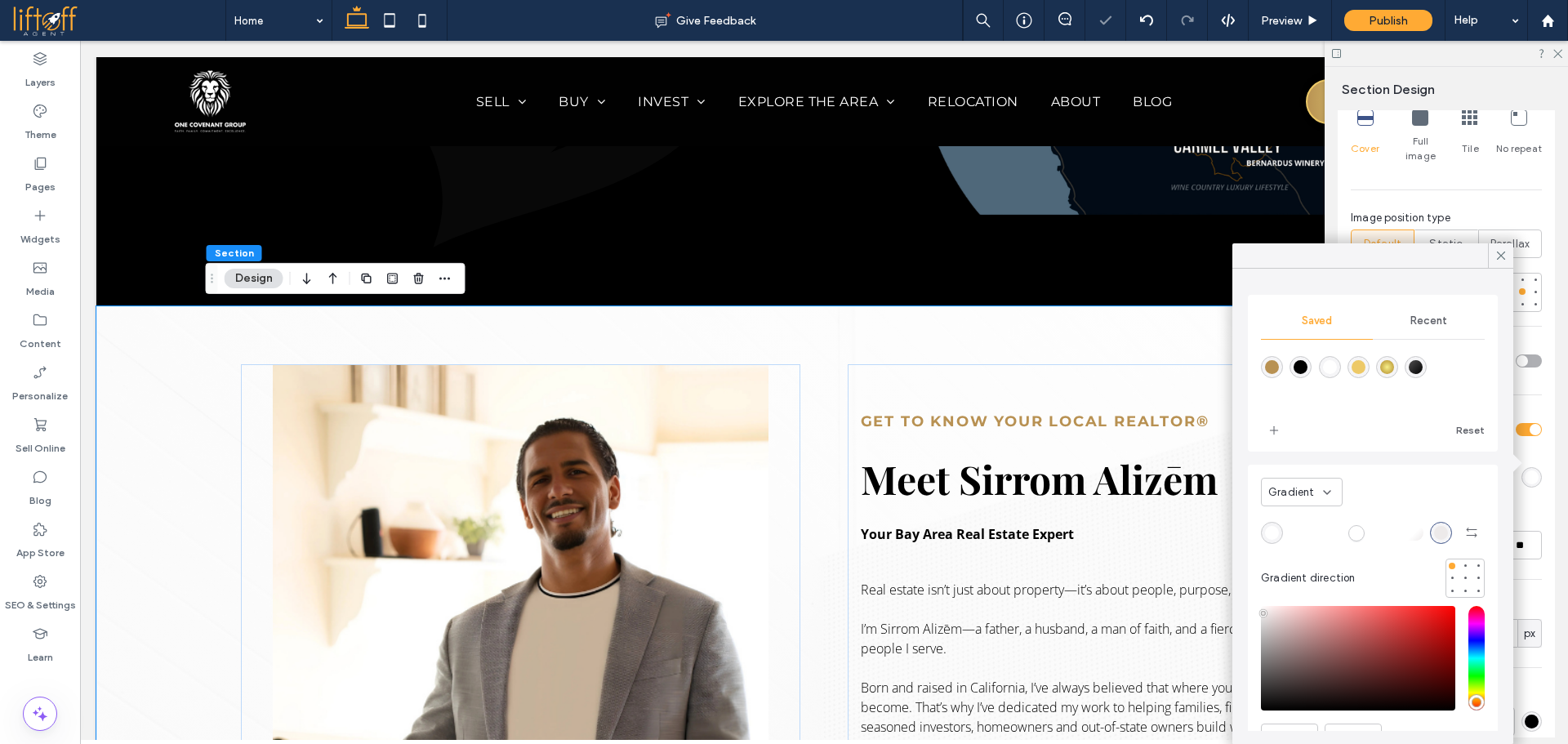 type on "**" 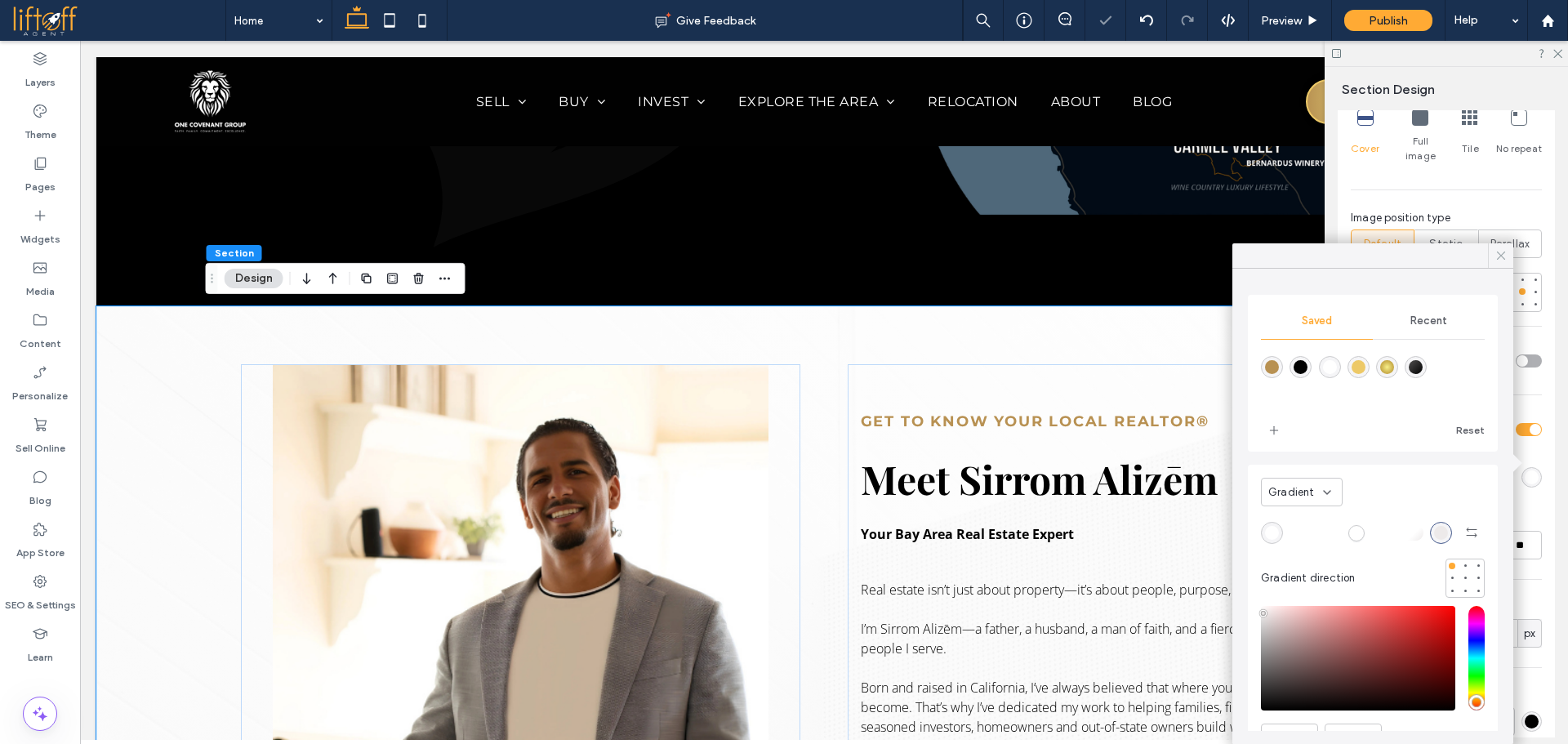 click 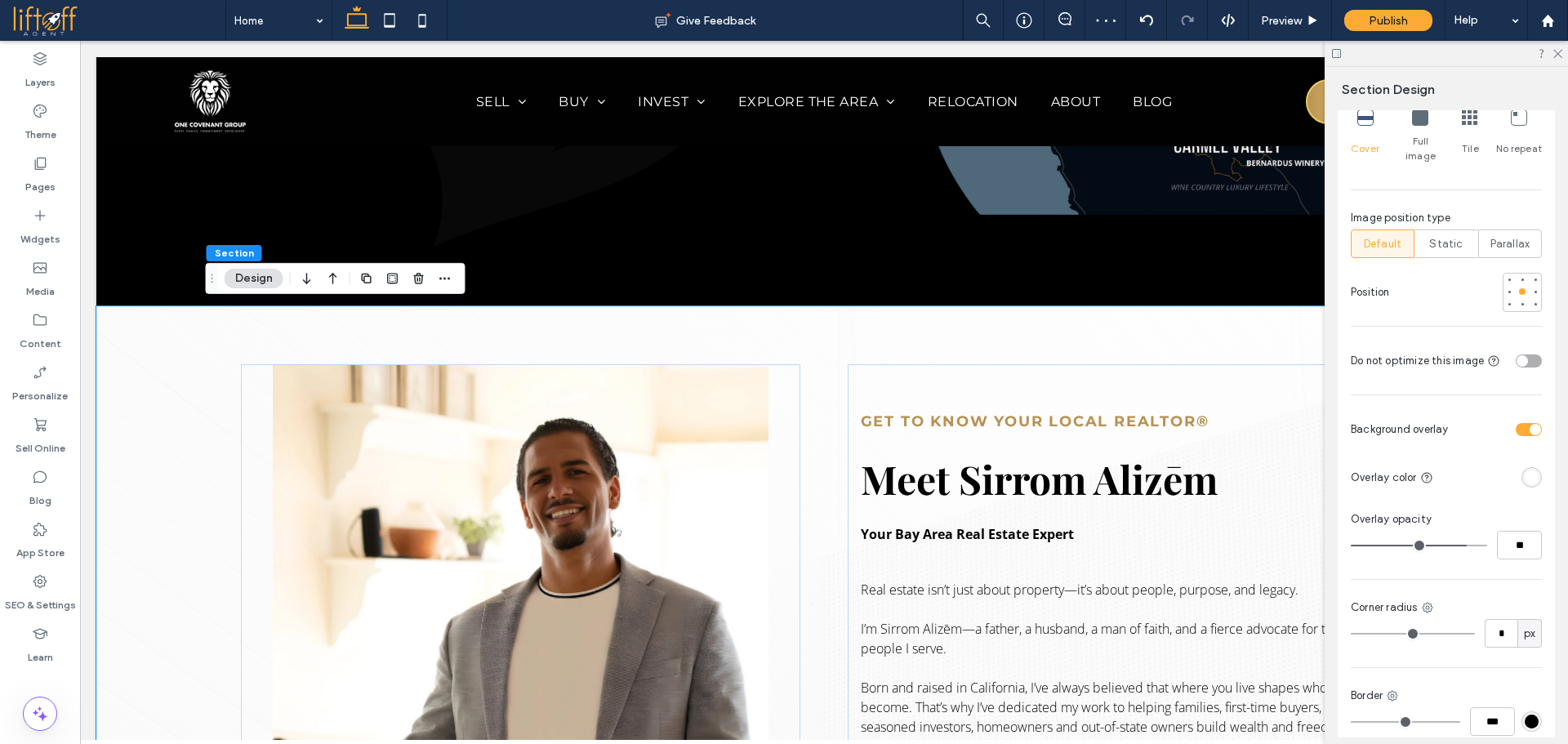 type on "**" 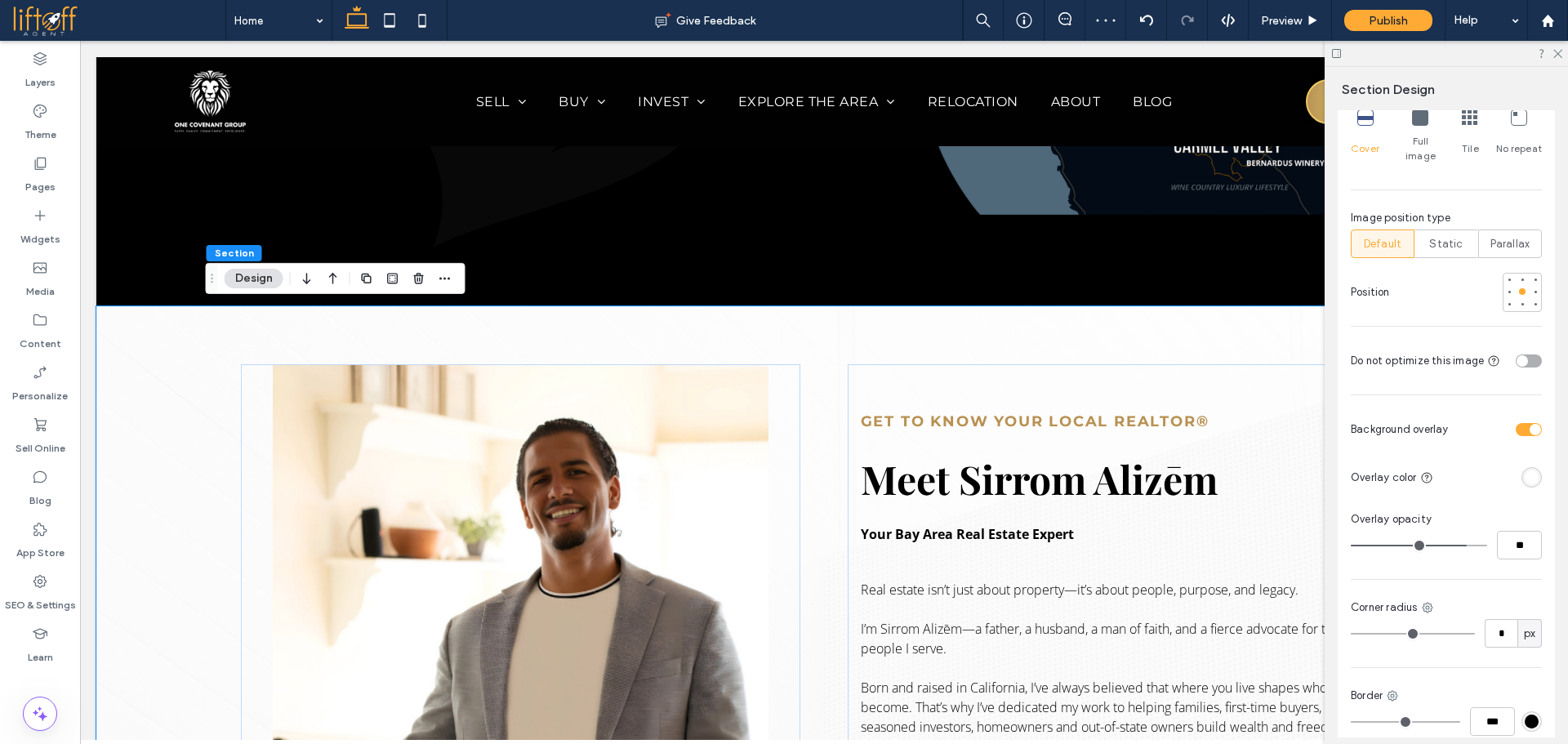 type on "**" 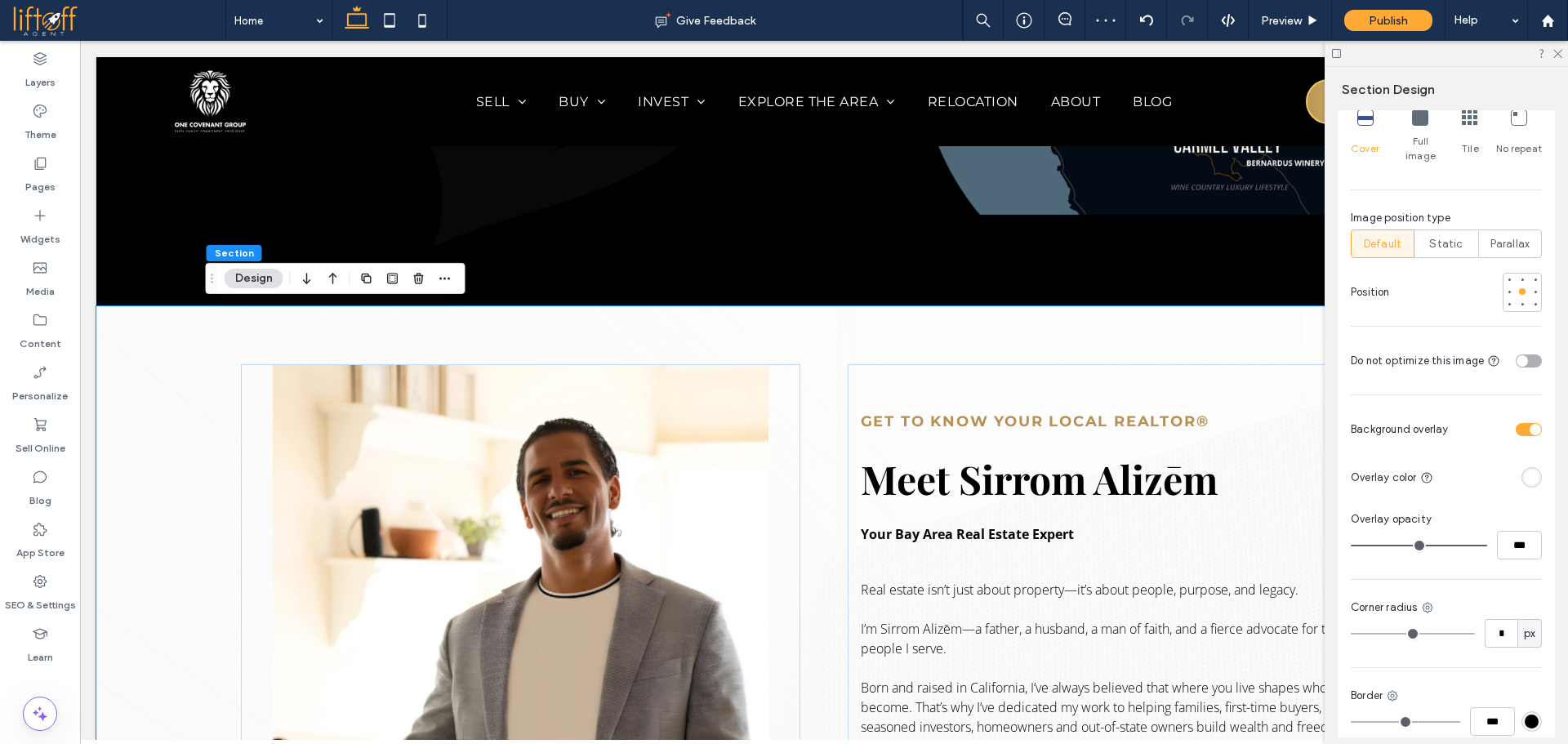 drag, startPoint x: 1455, startPoint y: 528, endPoint x: 1485, endPoint y: 528, distance: 30 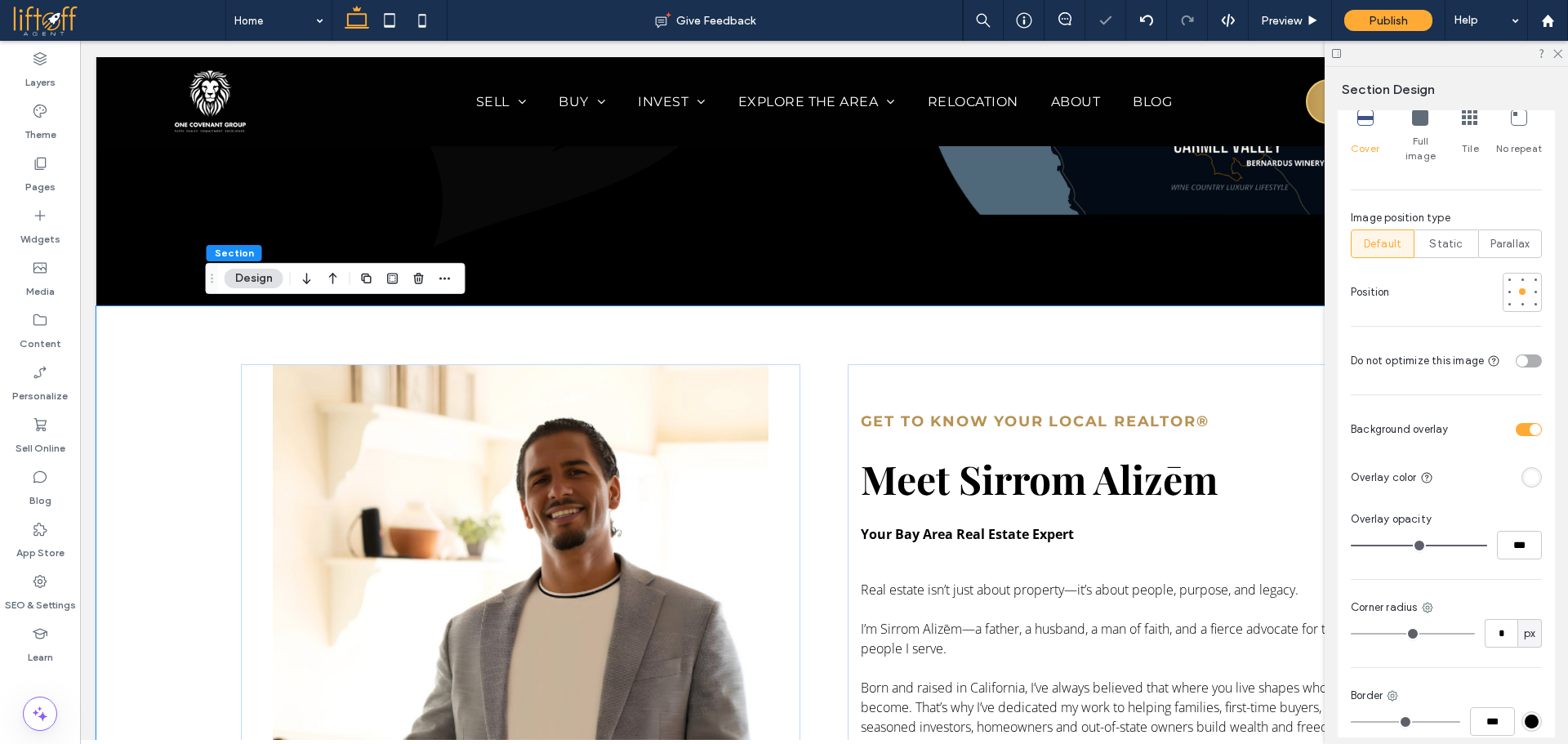 type on "**" 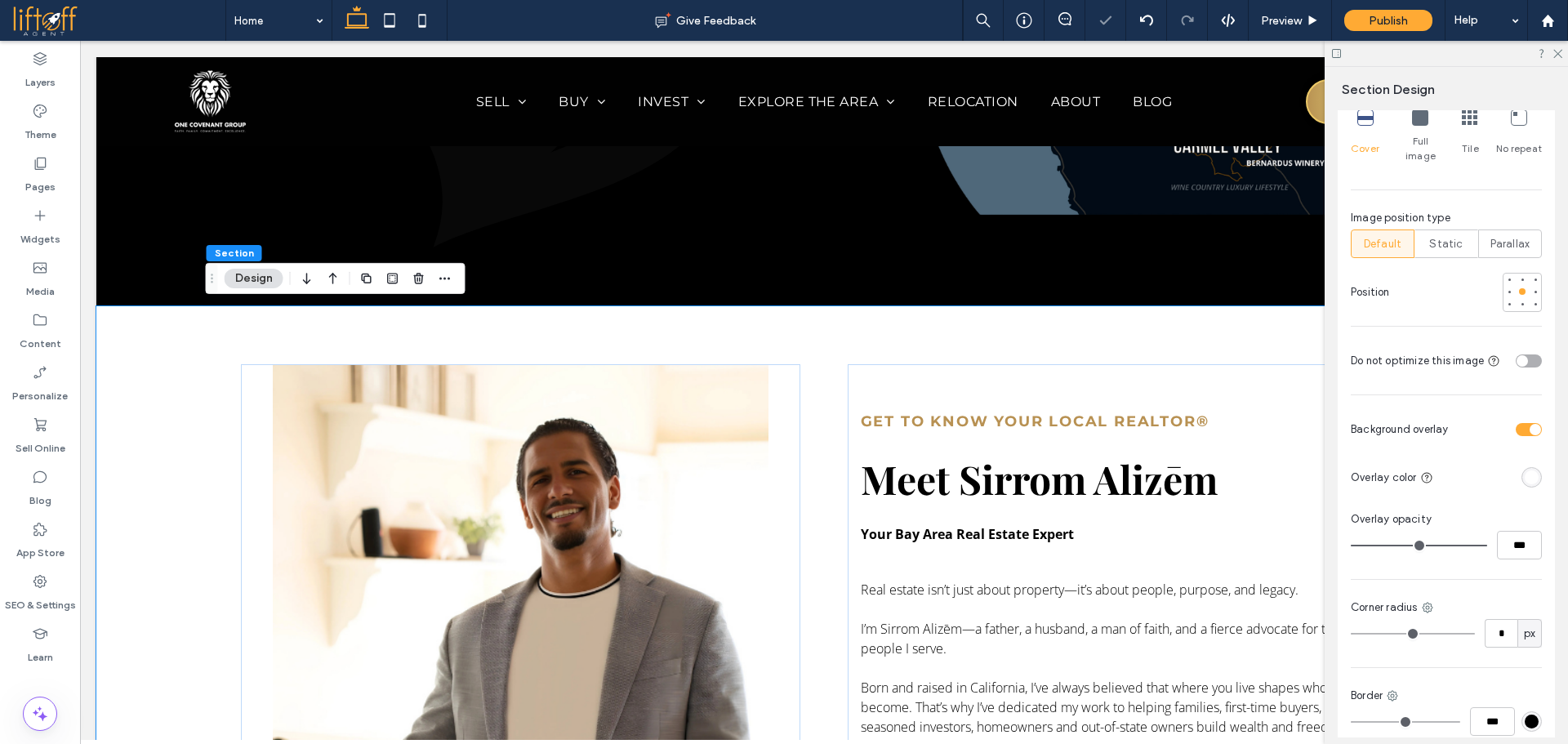 type on "**" 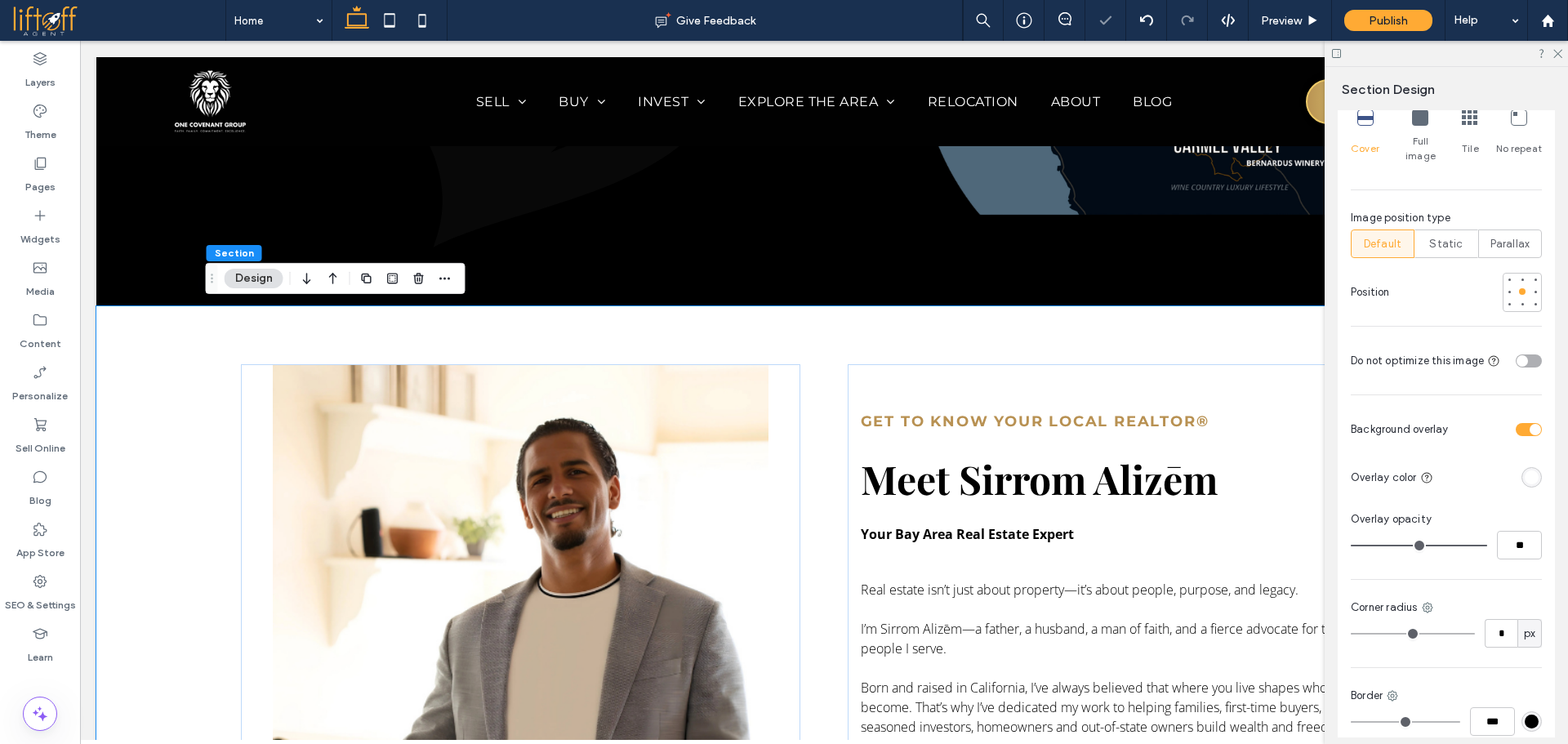 type on "**" 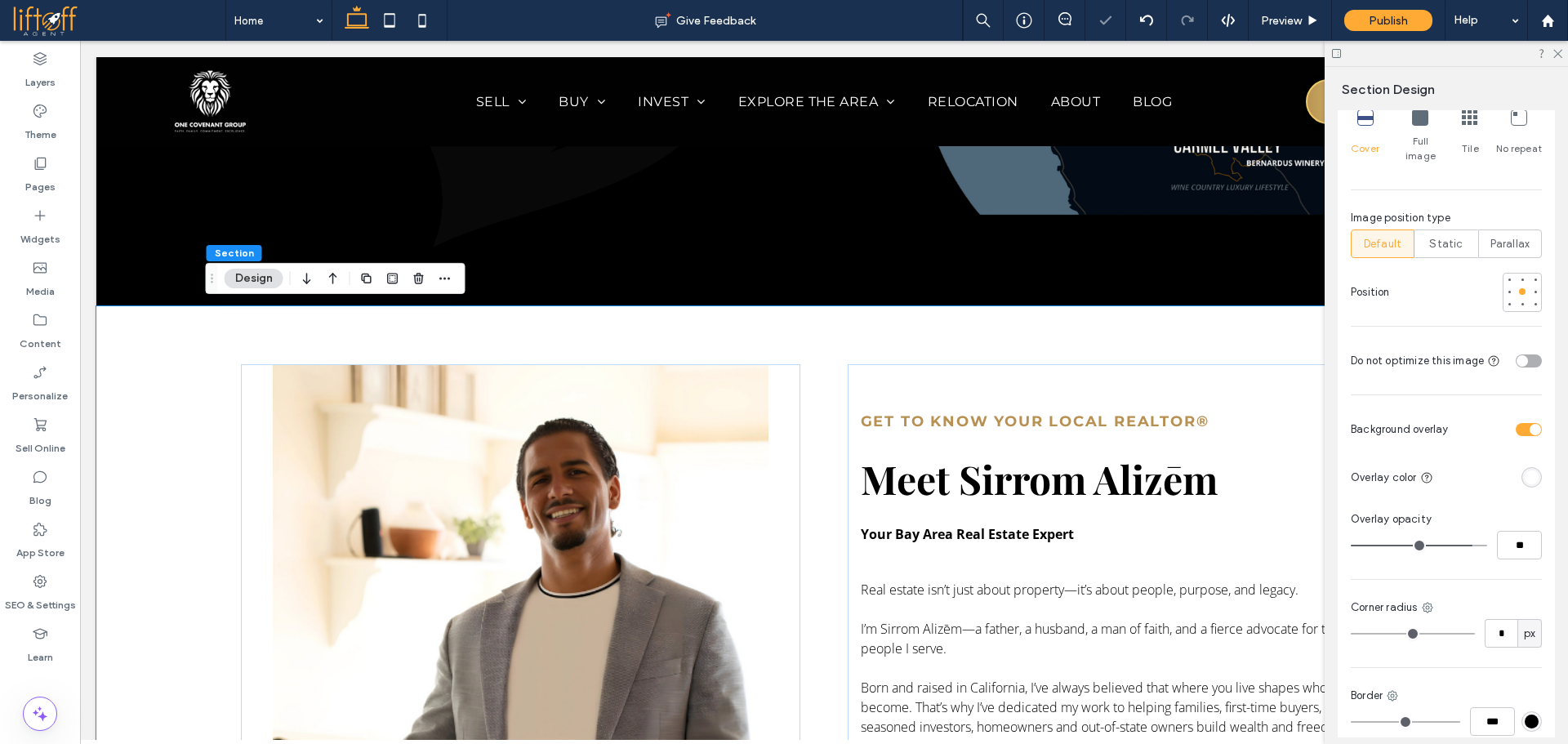 type on "**" 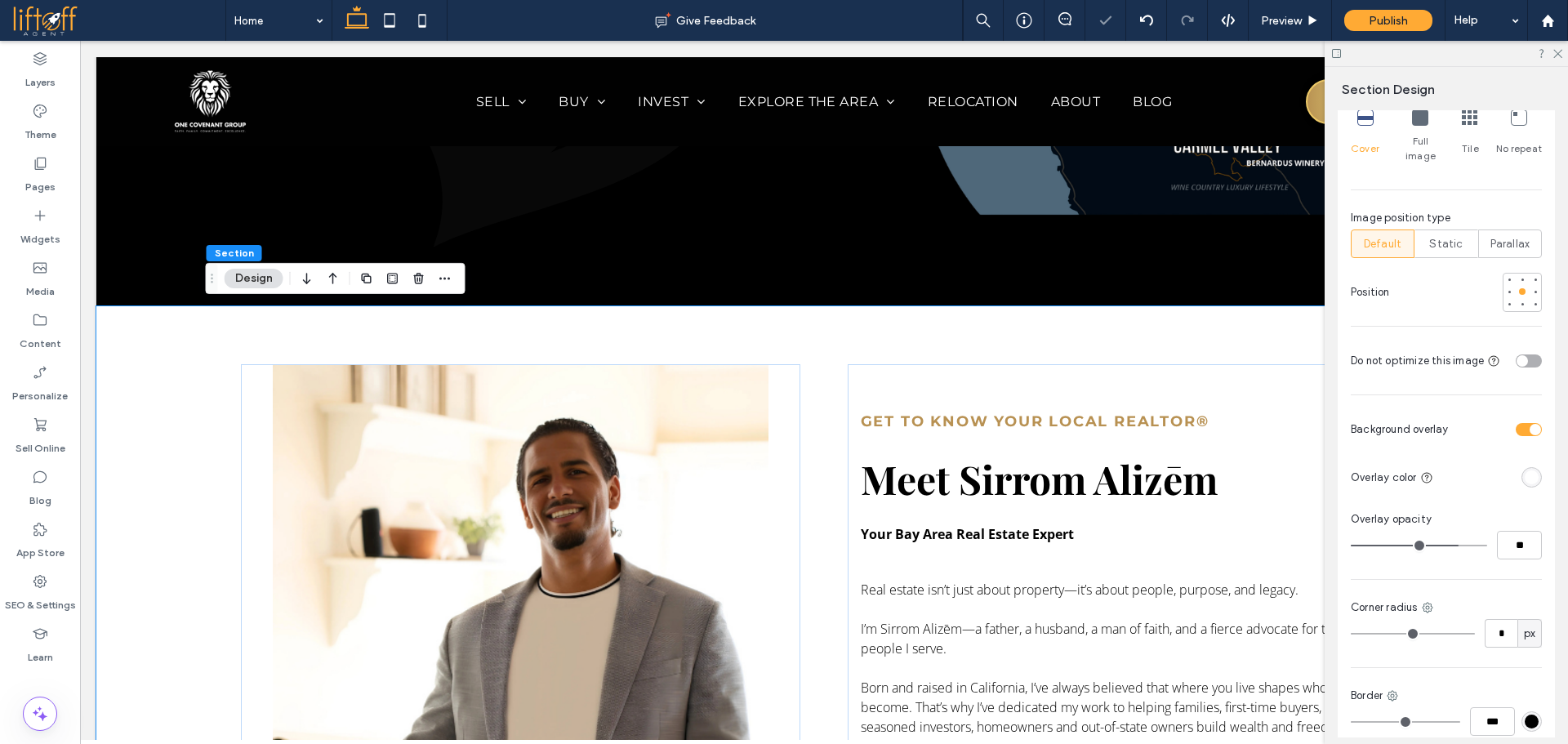 drag, startPoint x: 1477, startPoint y: 528, endPoint x: 1449, endPoint y: 531, distance: 28.16026 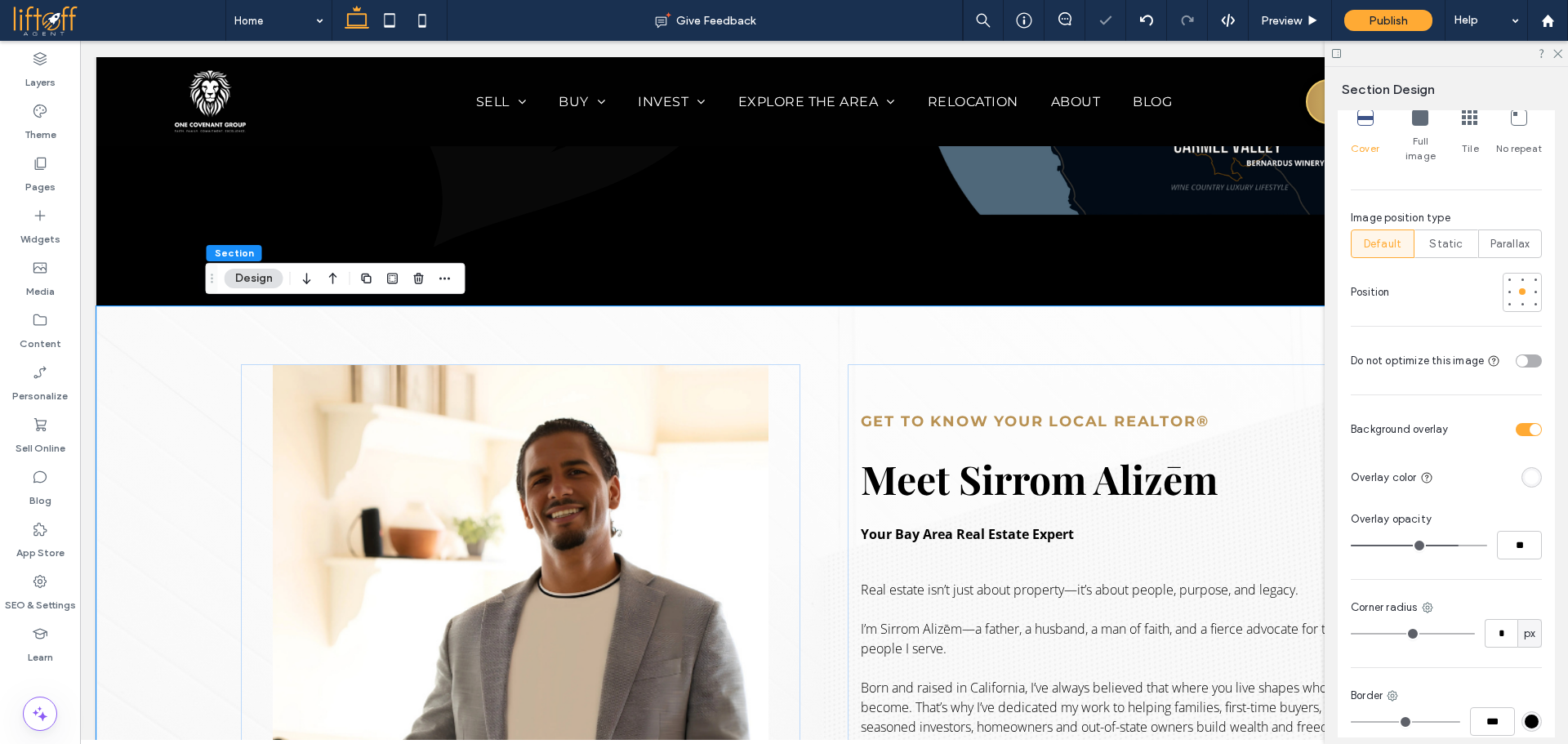 type on "**" 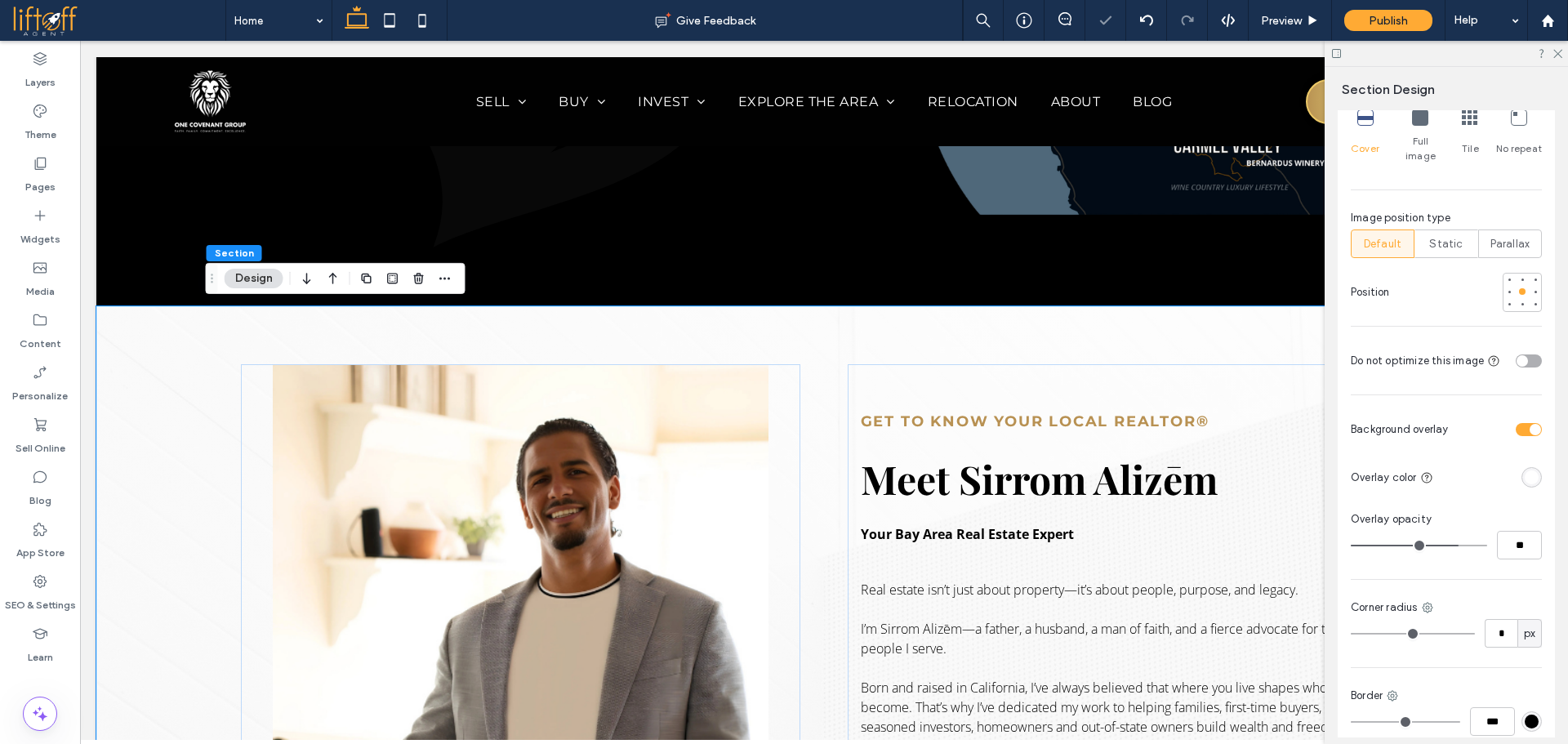 type on "**" 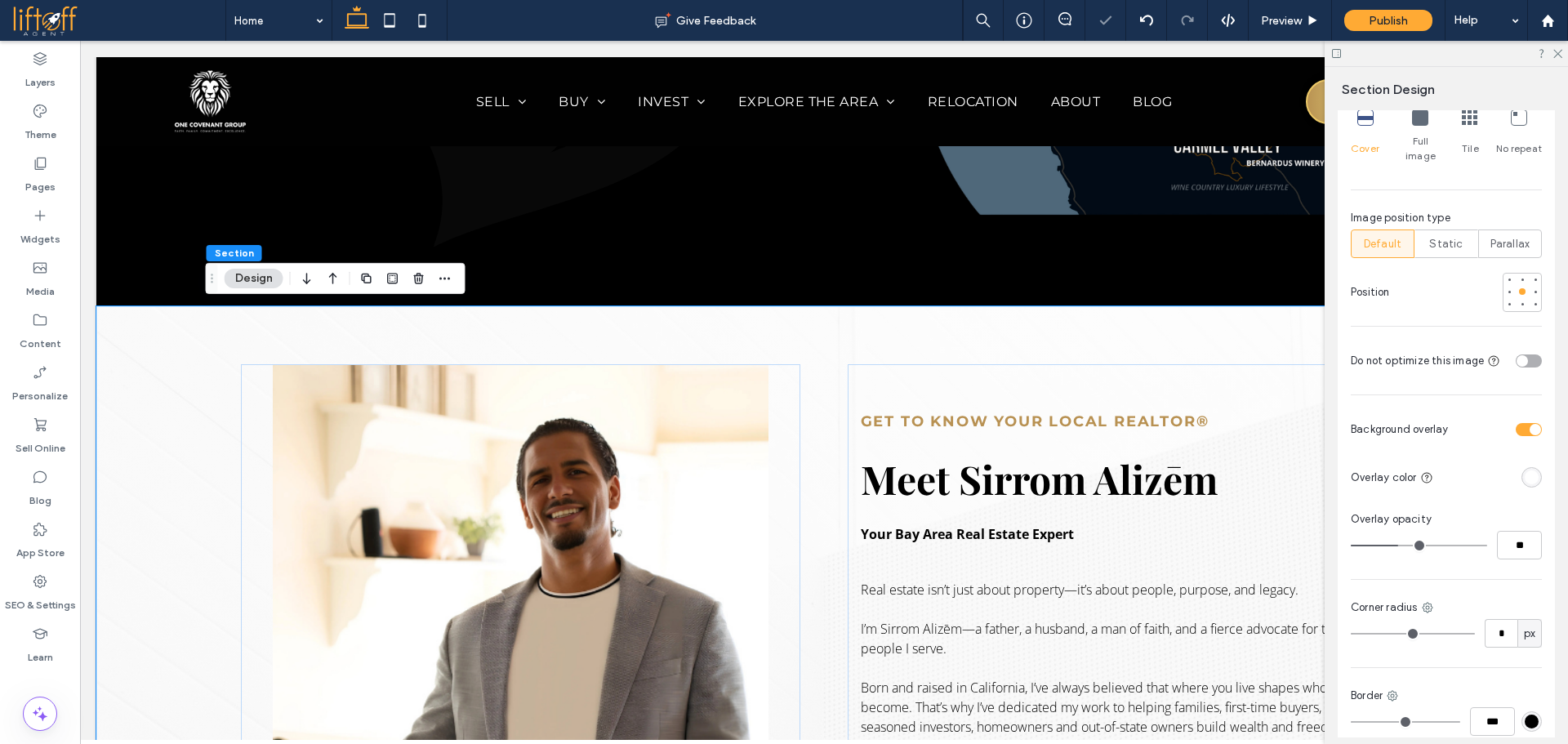 click at bounding box center (1419, 546) 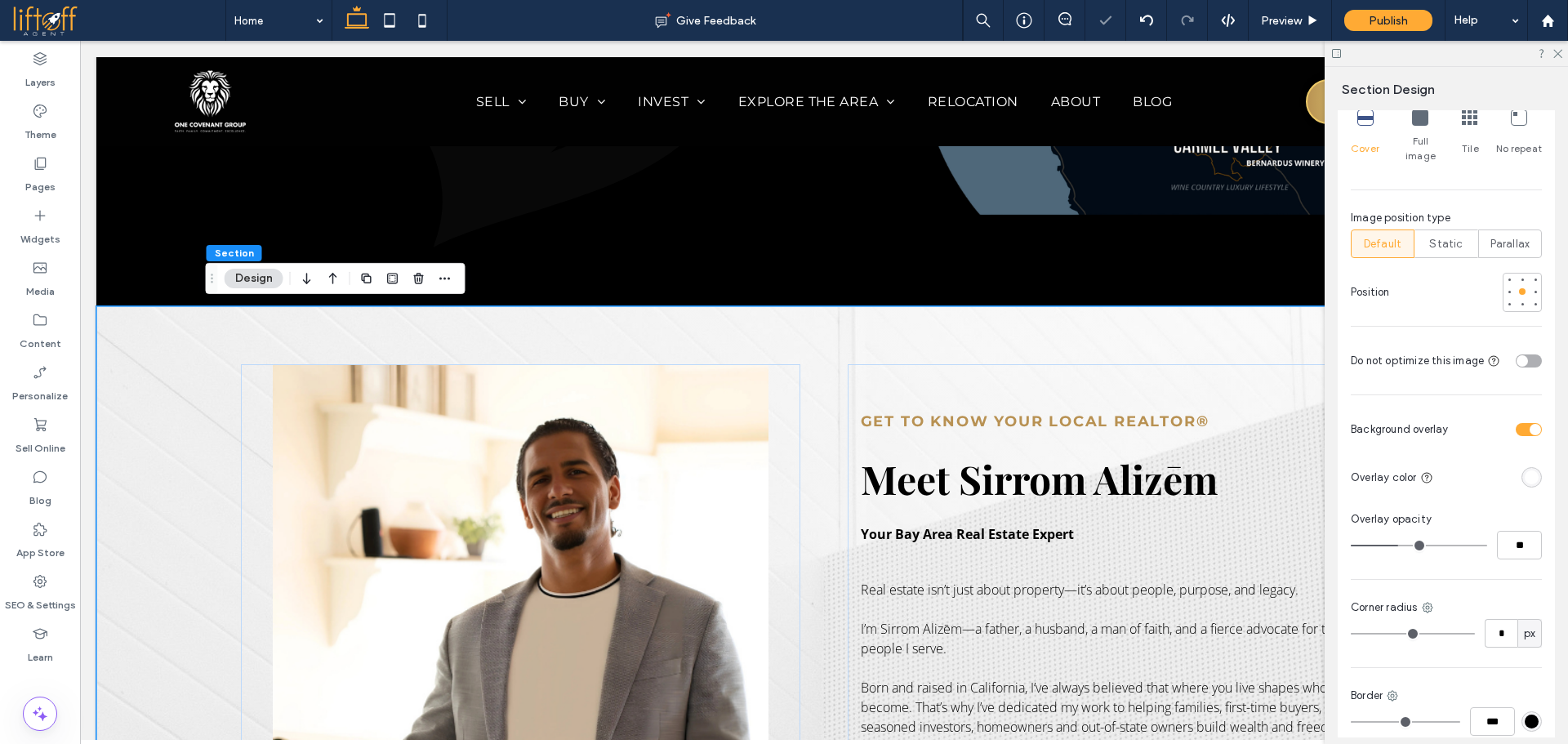 type on "**" 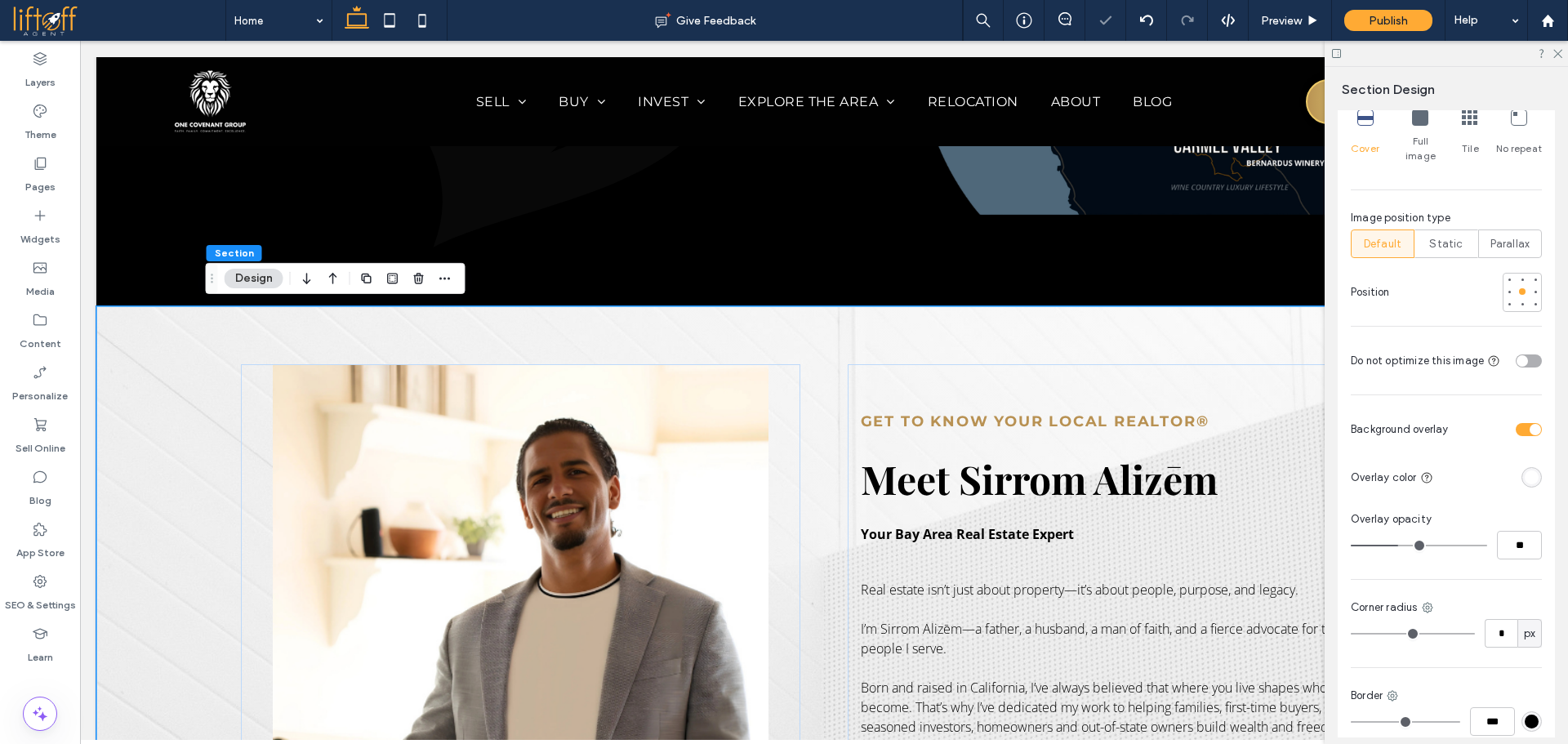 type on "**" 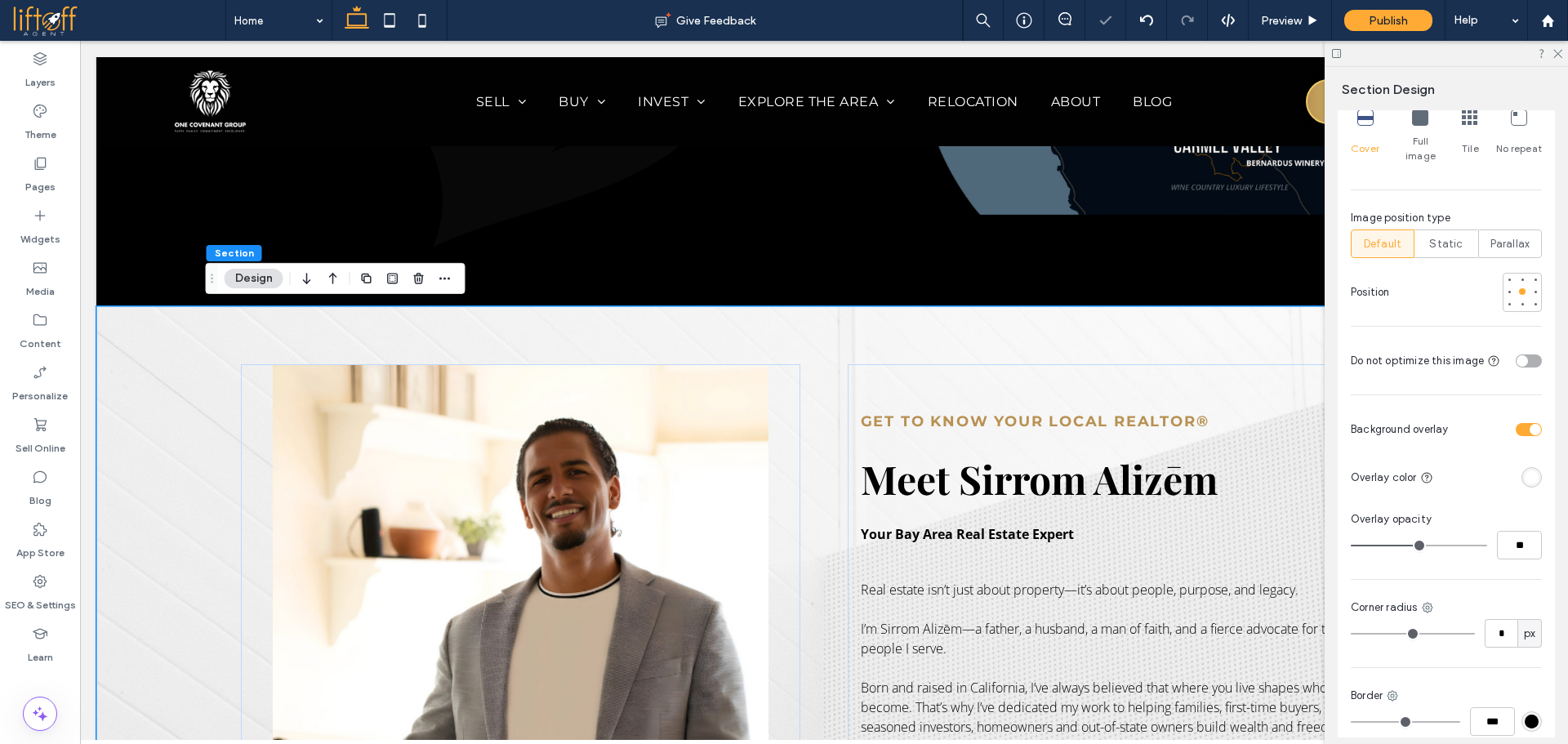 type on "**" 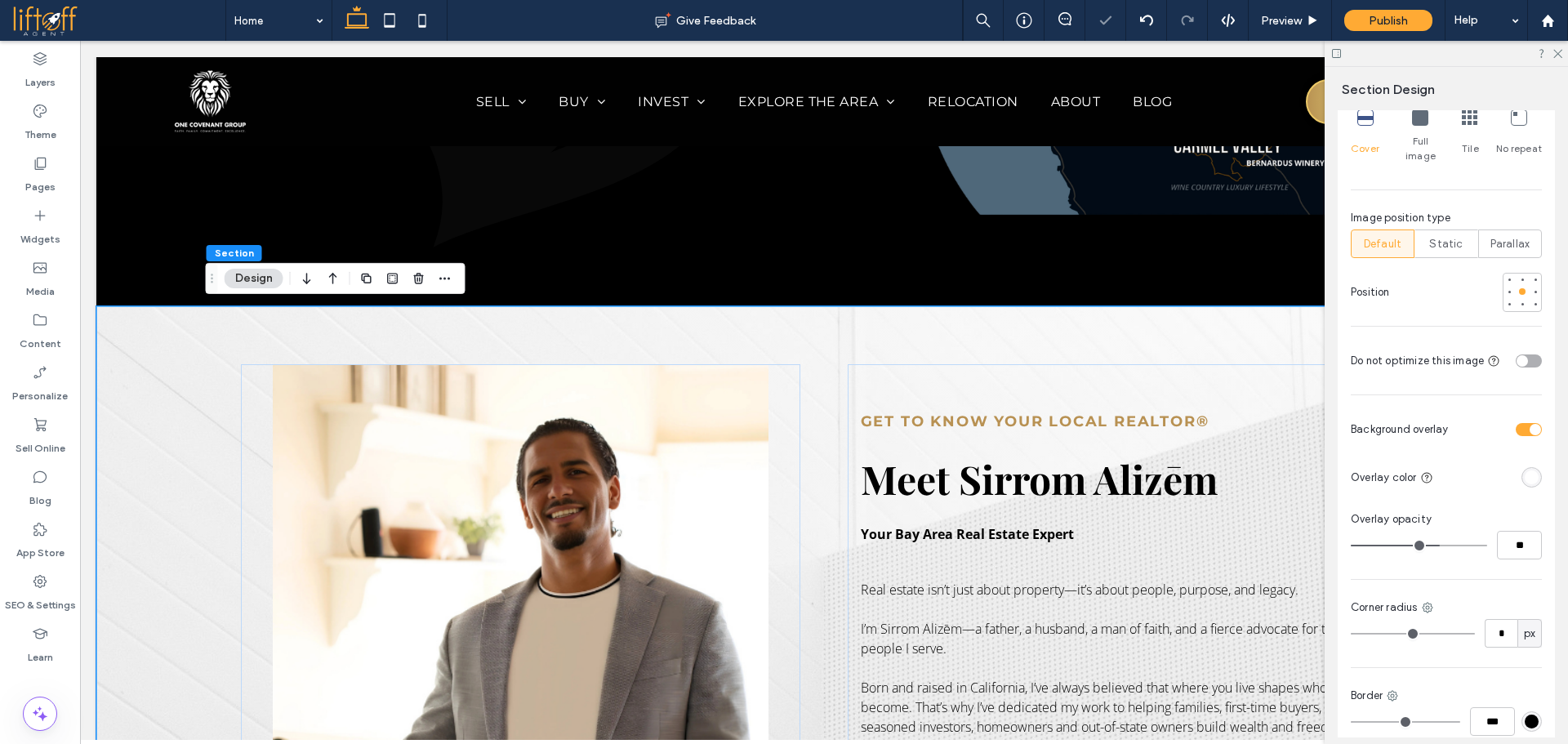 type on "**" 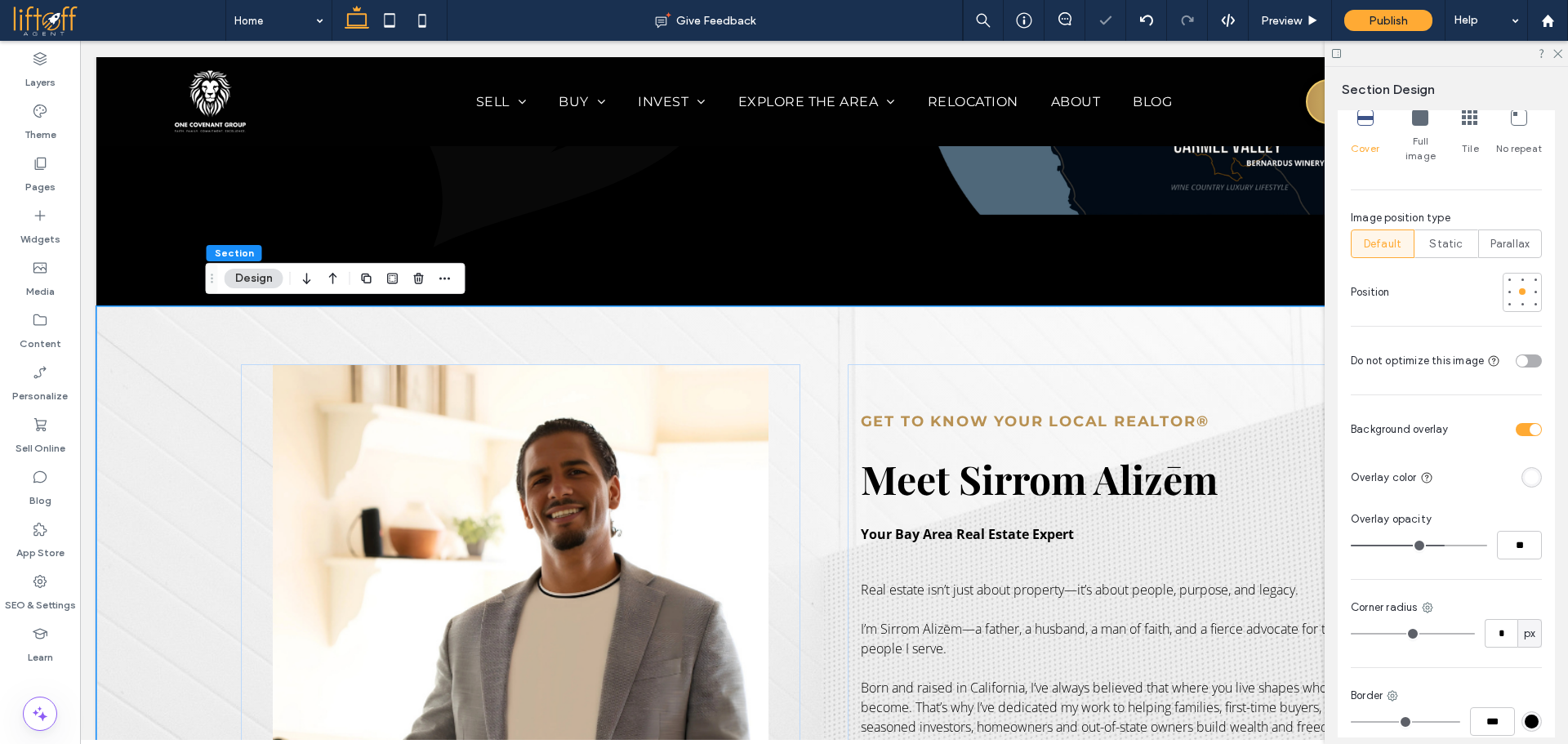 type on "**" 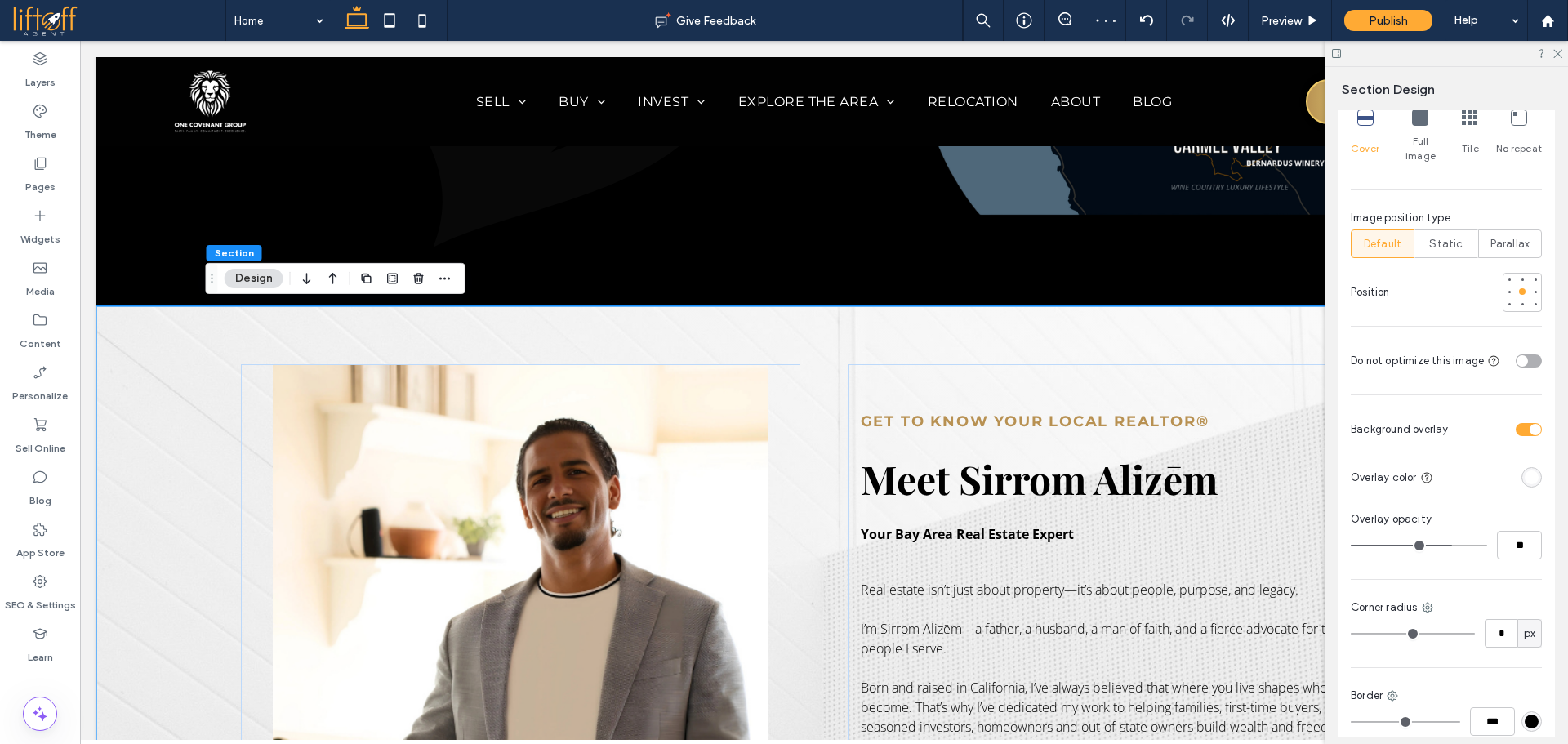type on "**" 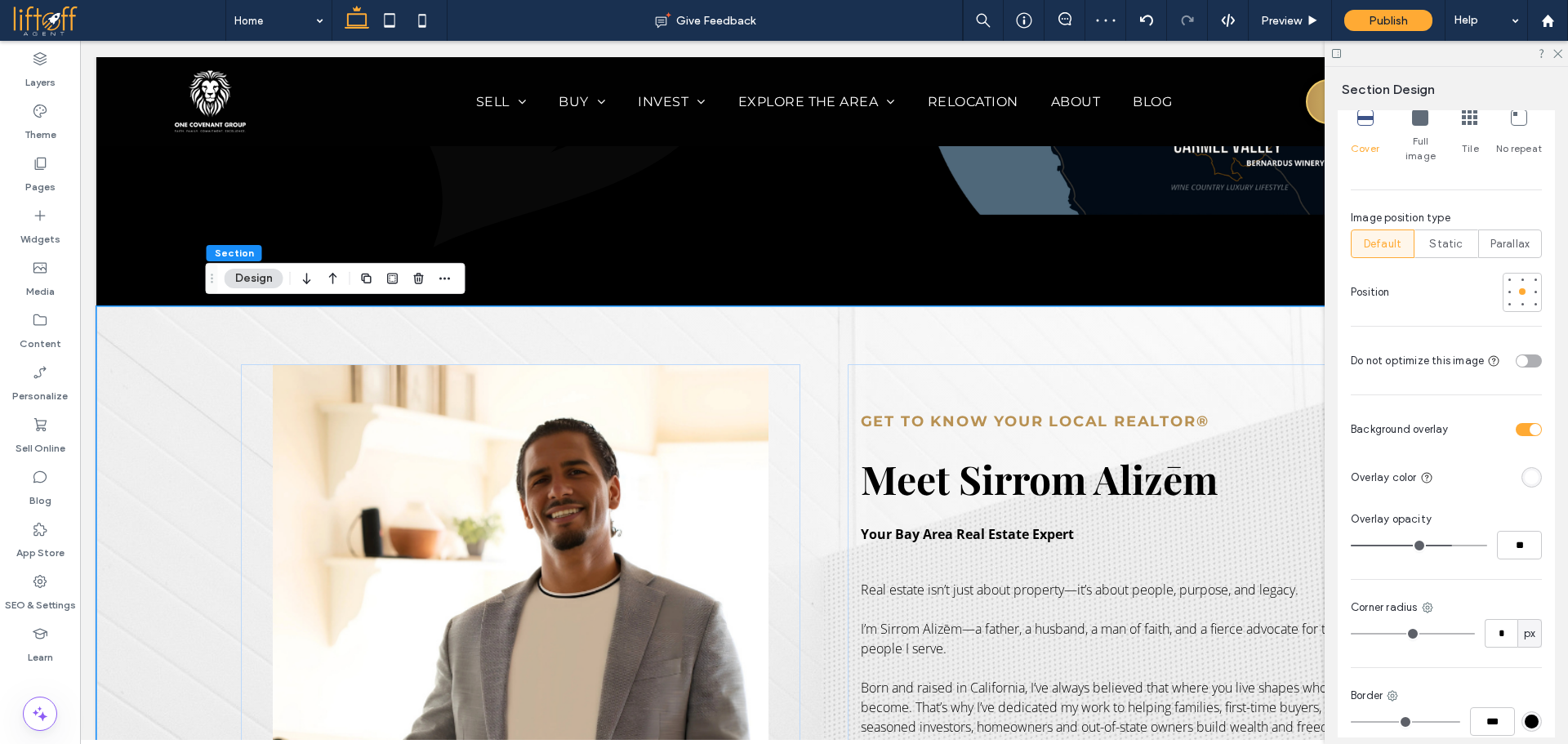 type on "**" 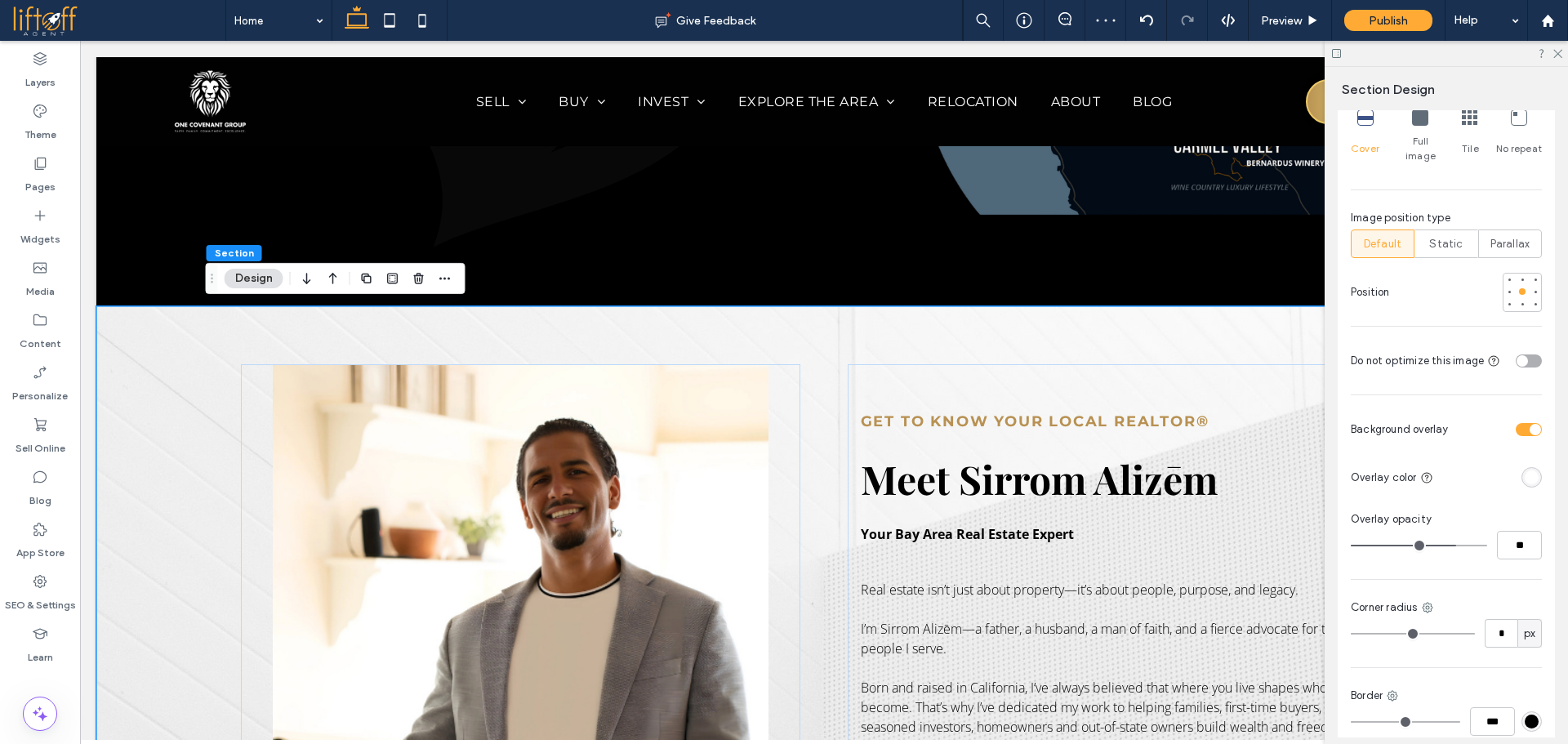 type on "**" 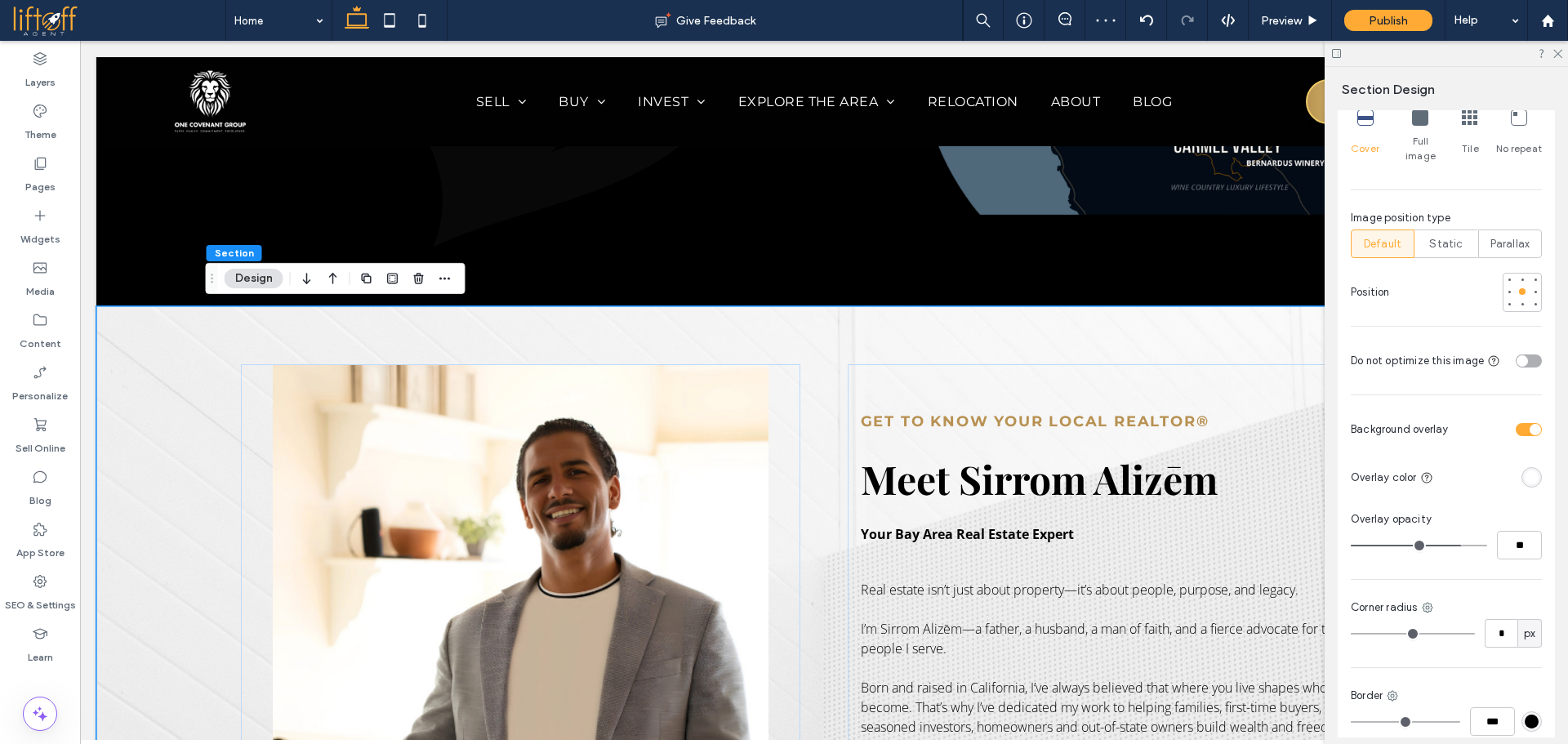 type on "**" 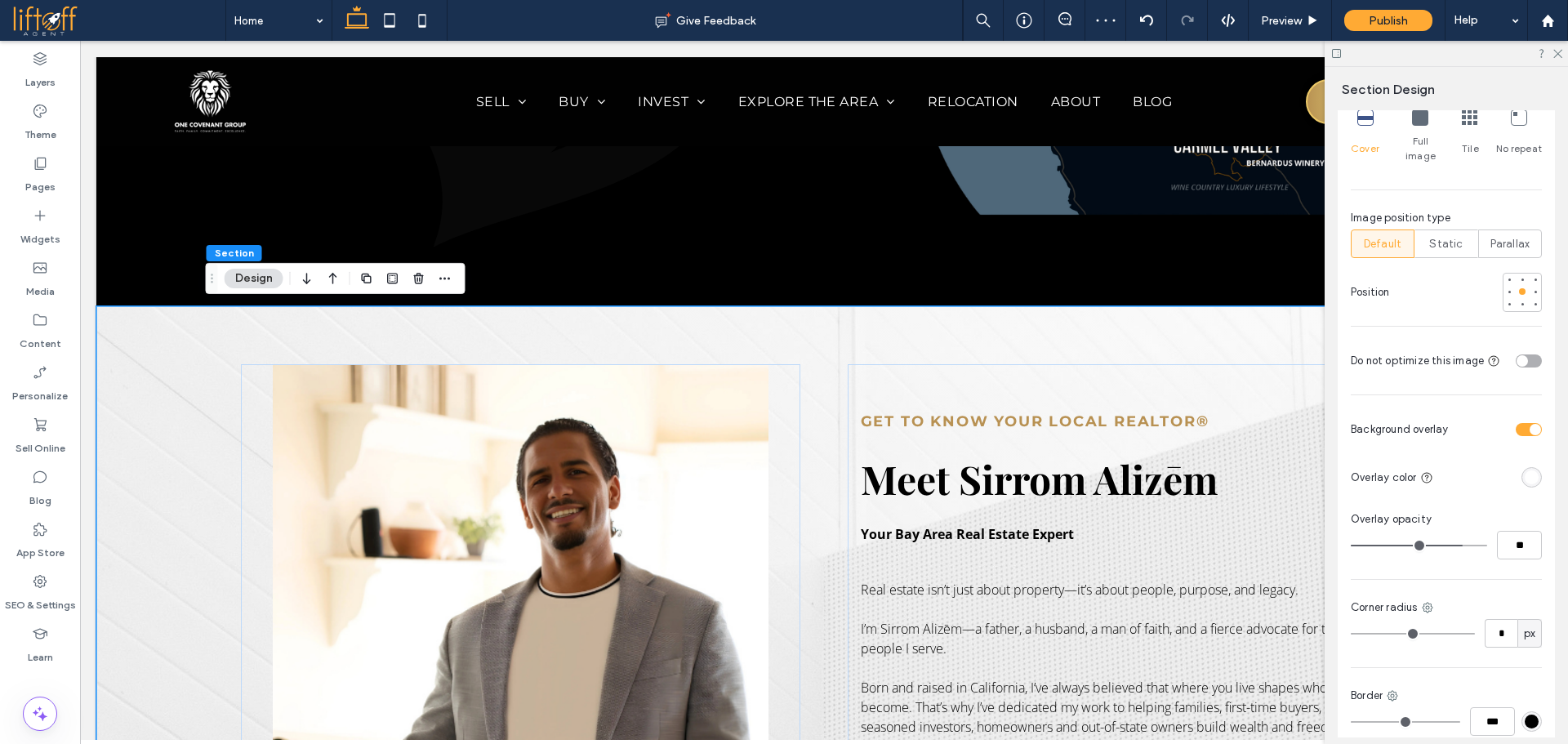 drag, startPoint x: 1398, startPoint y: 527, endPoint x: 1451, endPoint y: 523, distance: 53.150729 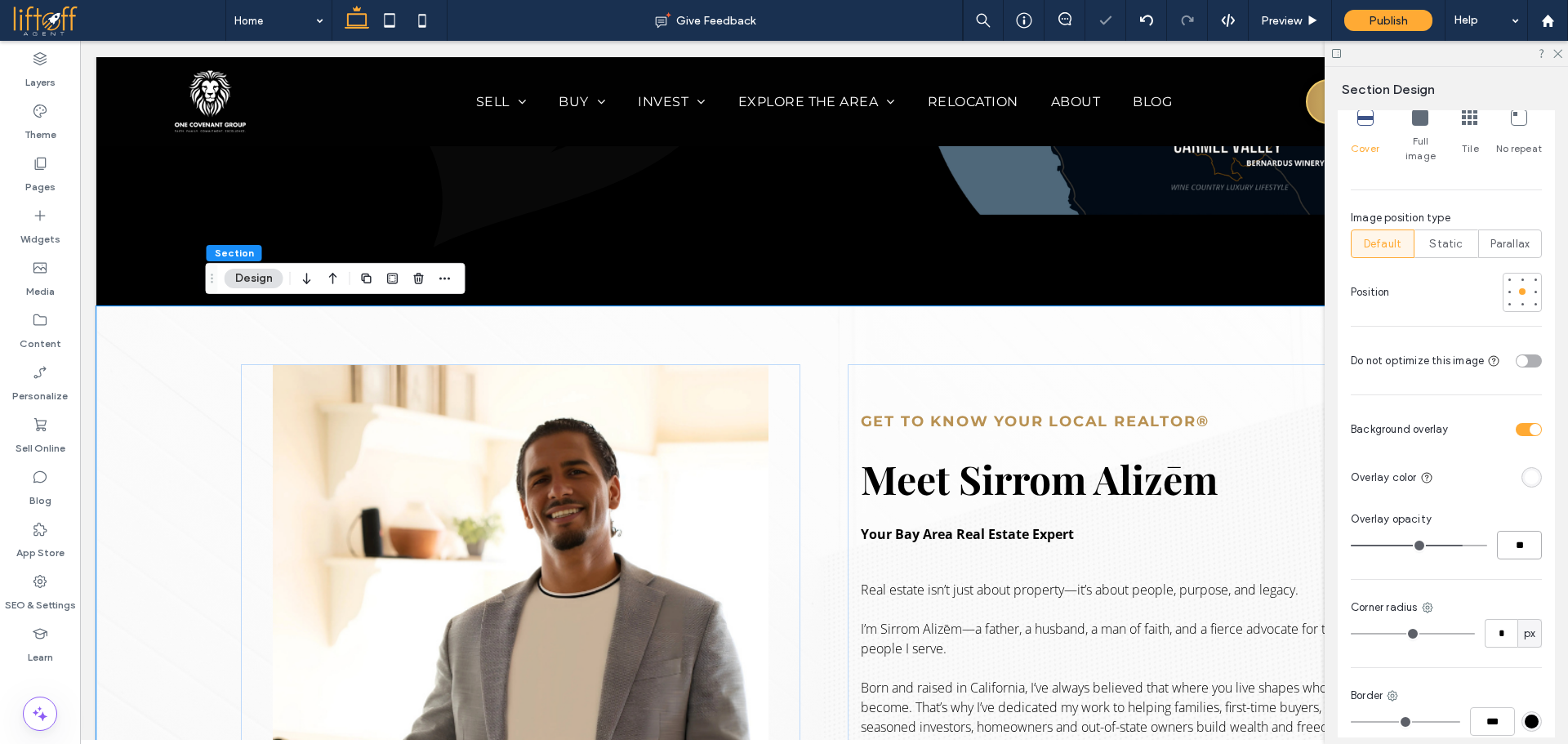 click on "**" at bounding box center (1519, 545) 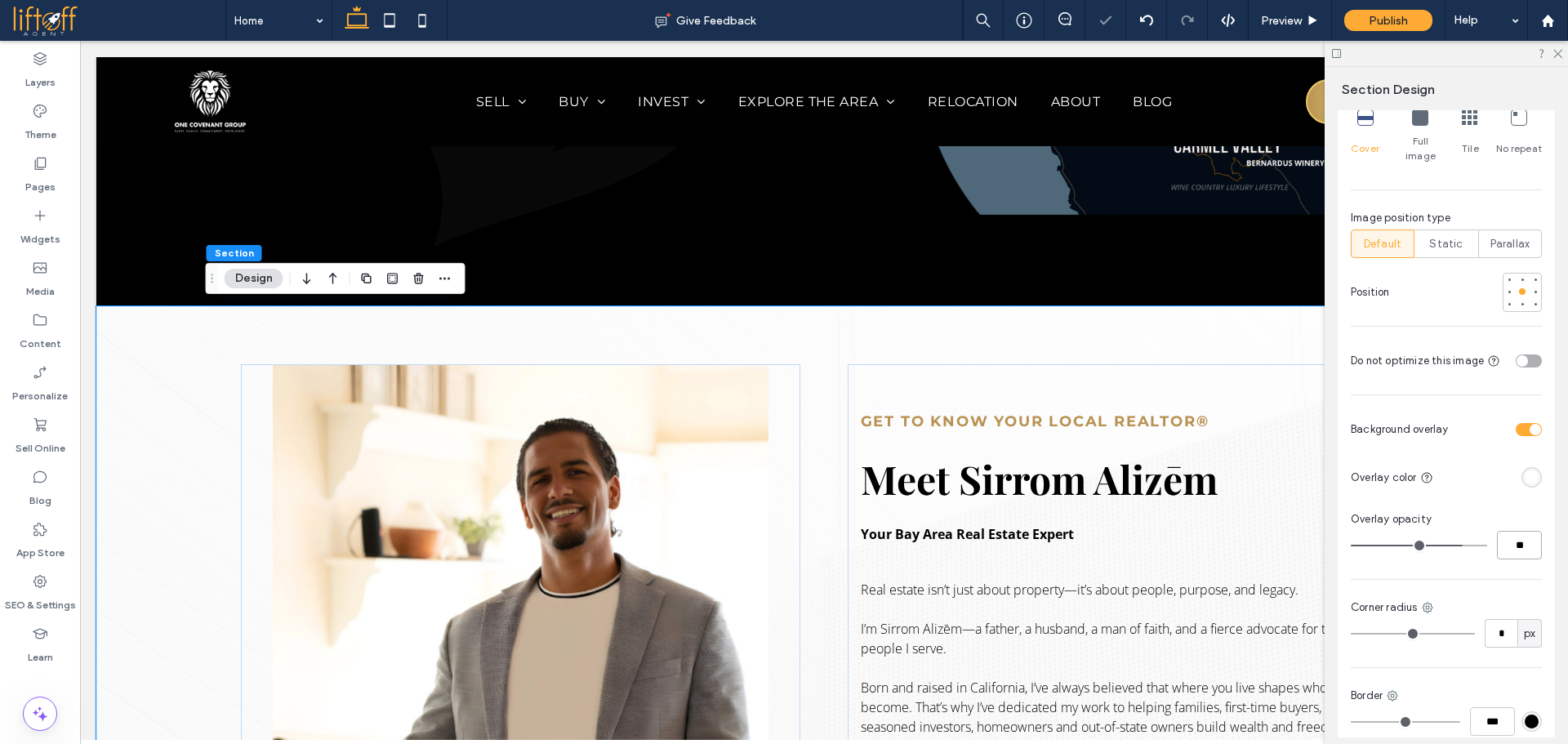 type on "**" 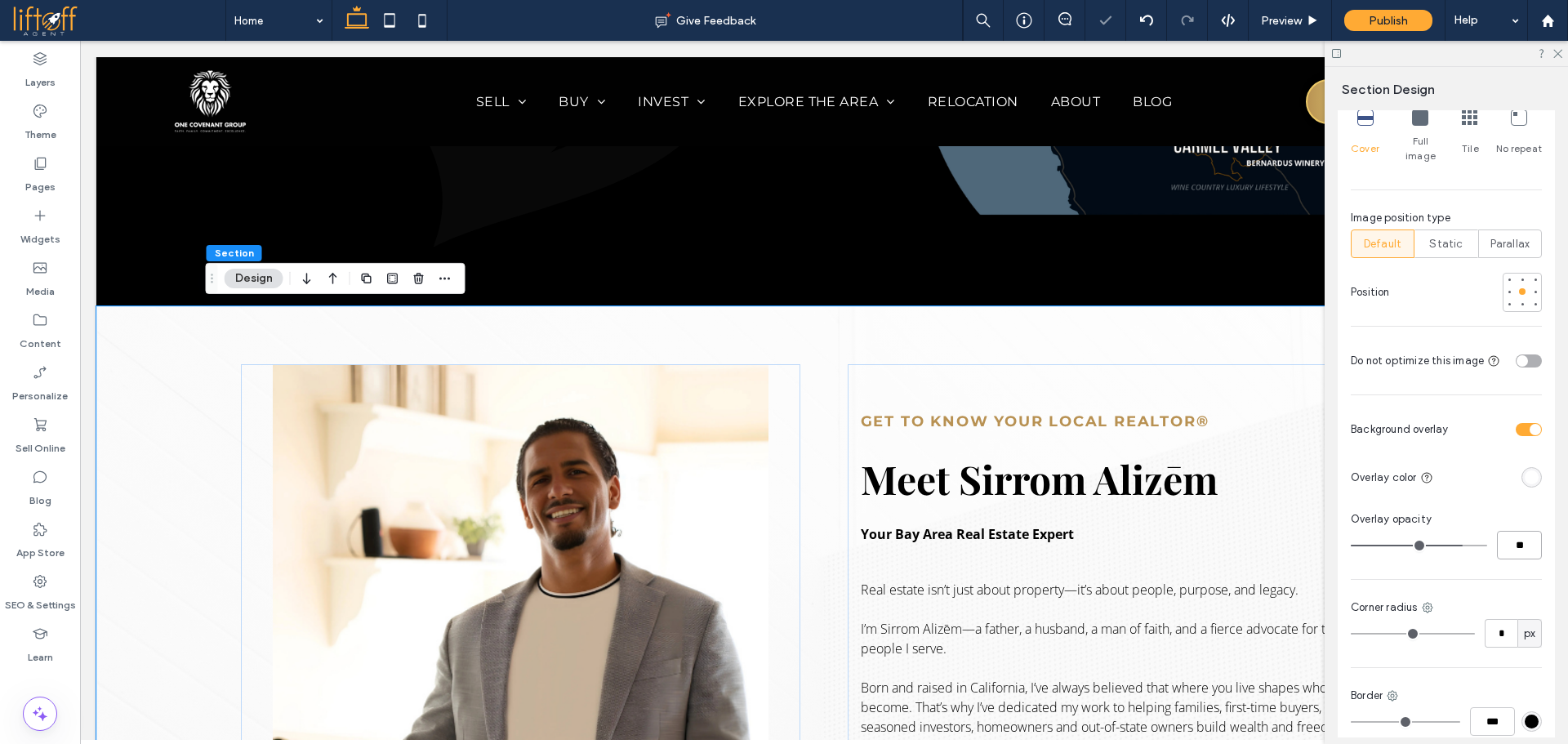 type on "**" 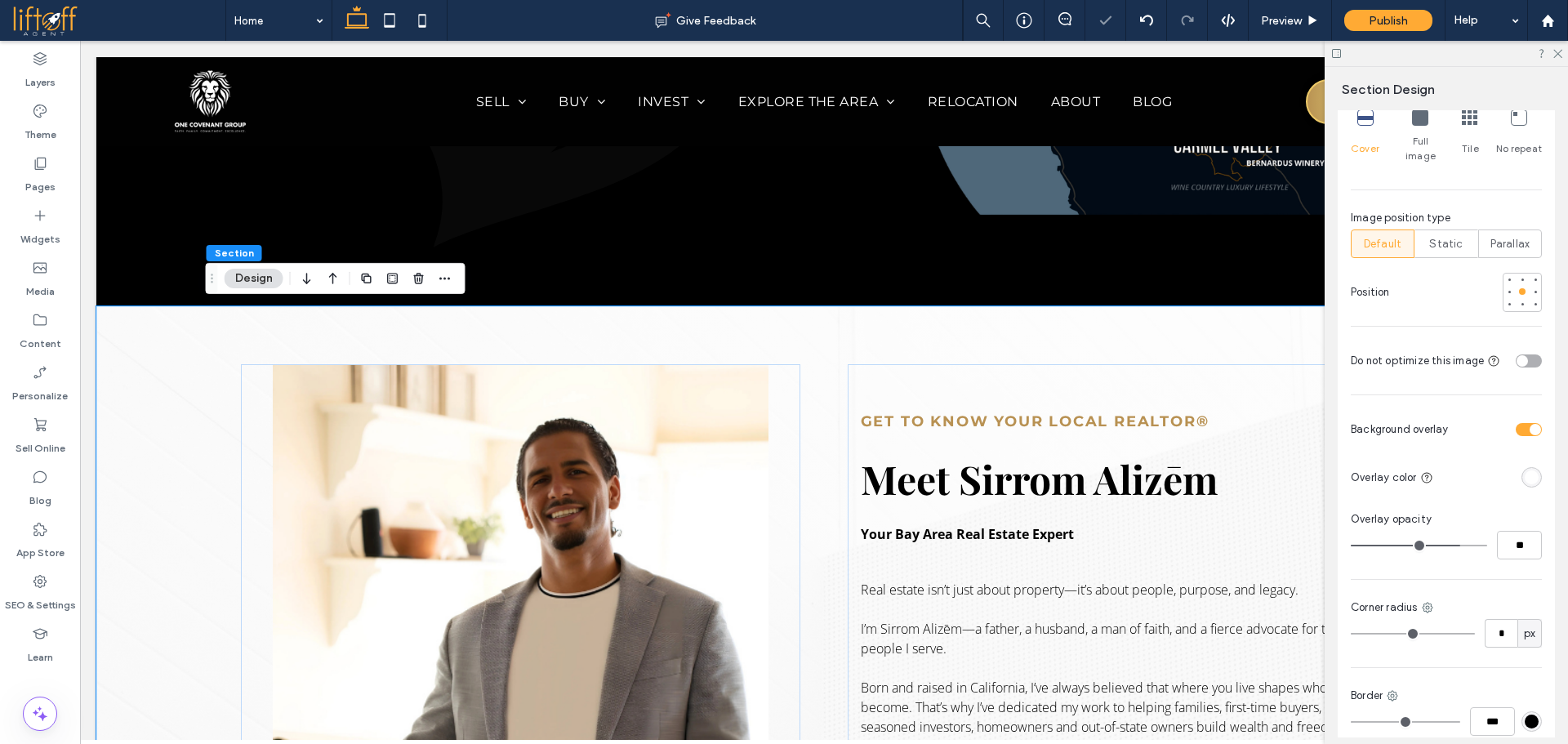 click at bounding box center [1446, 53] 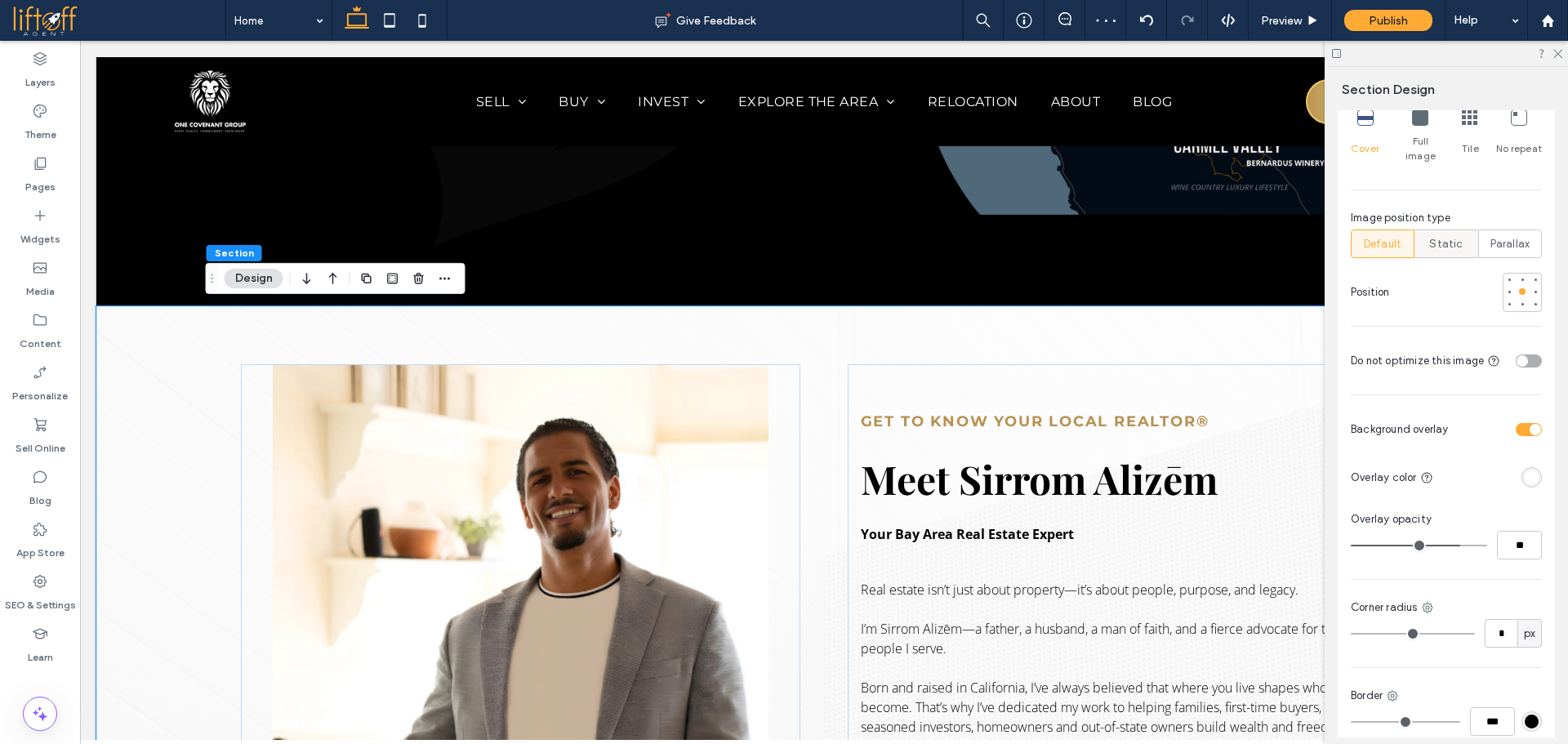 click on "Static" at bounding box center [1446, 244] 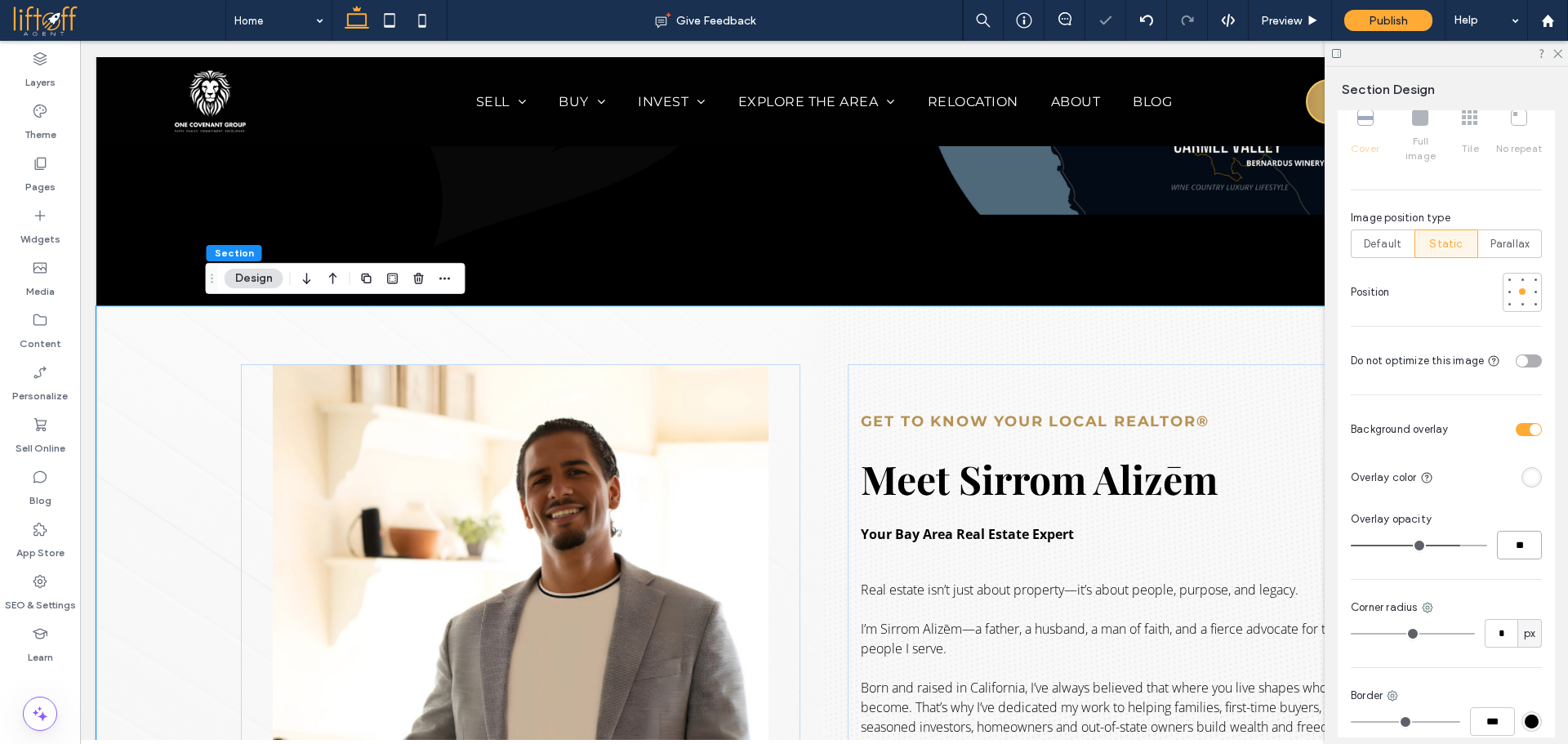 click on "**" at bounding box center (1519, 545) 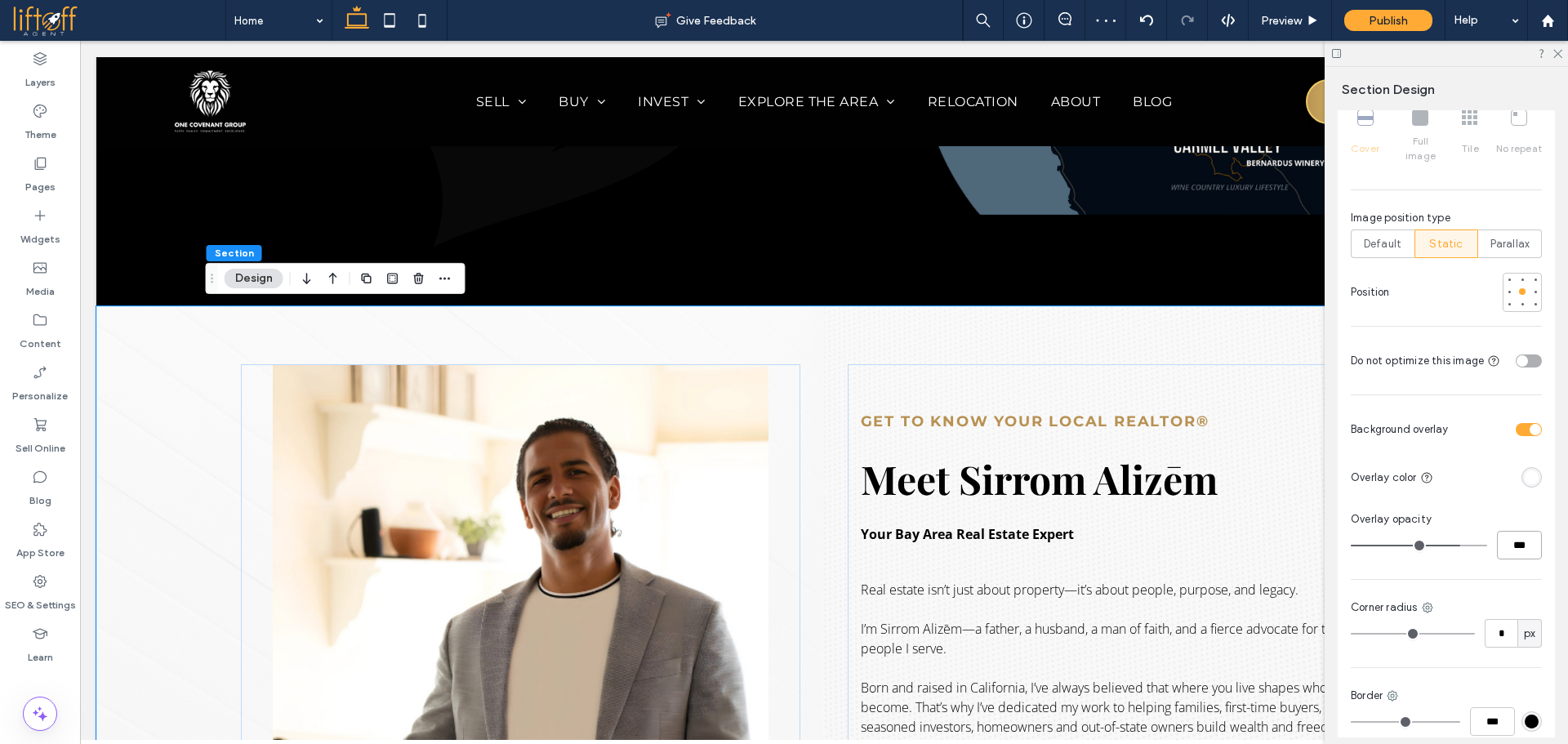 type on "***" 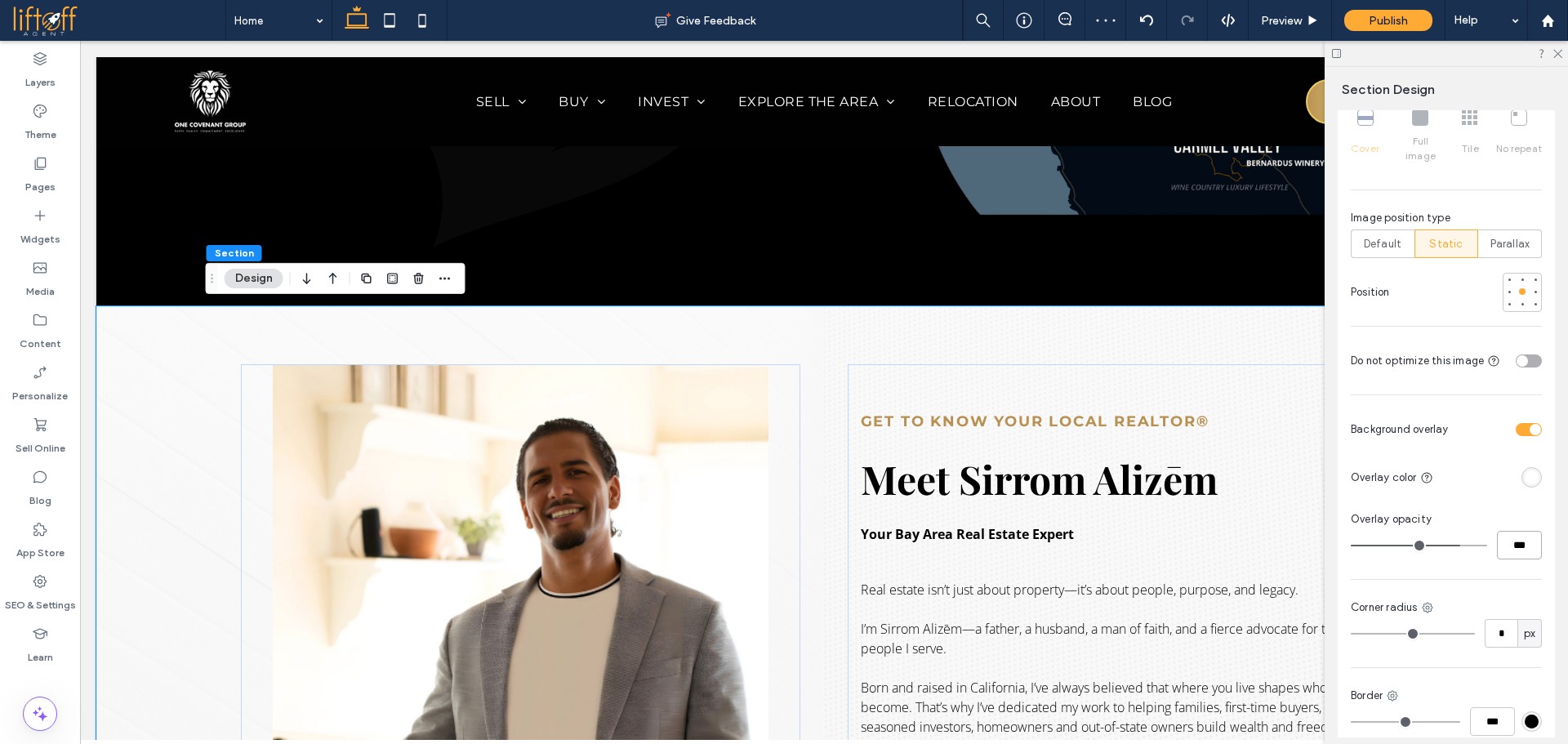 type on "***" 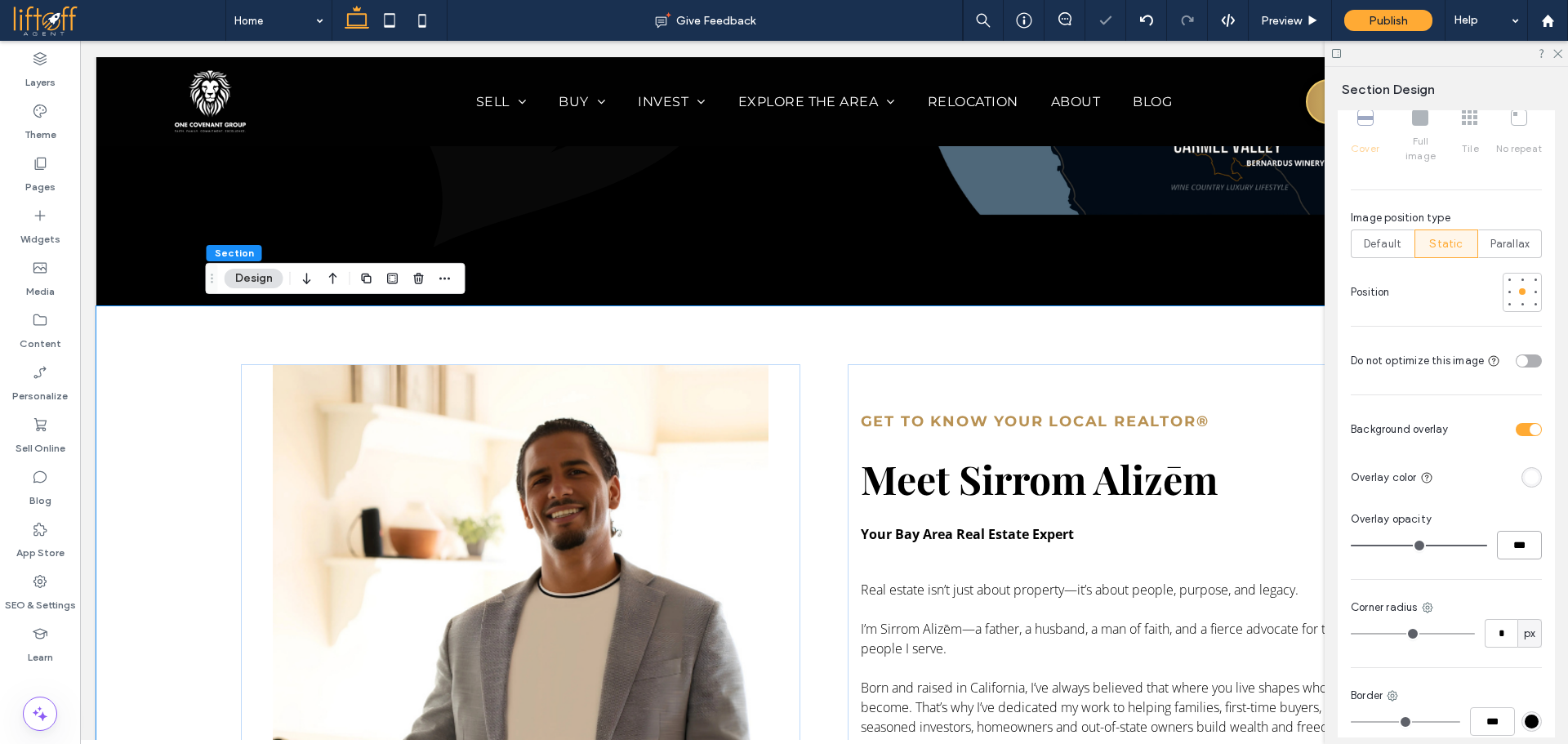 click on "***" at bounding box center [1519, 545] 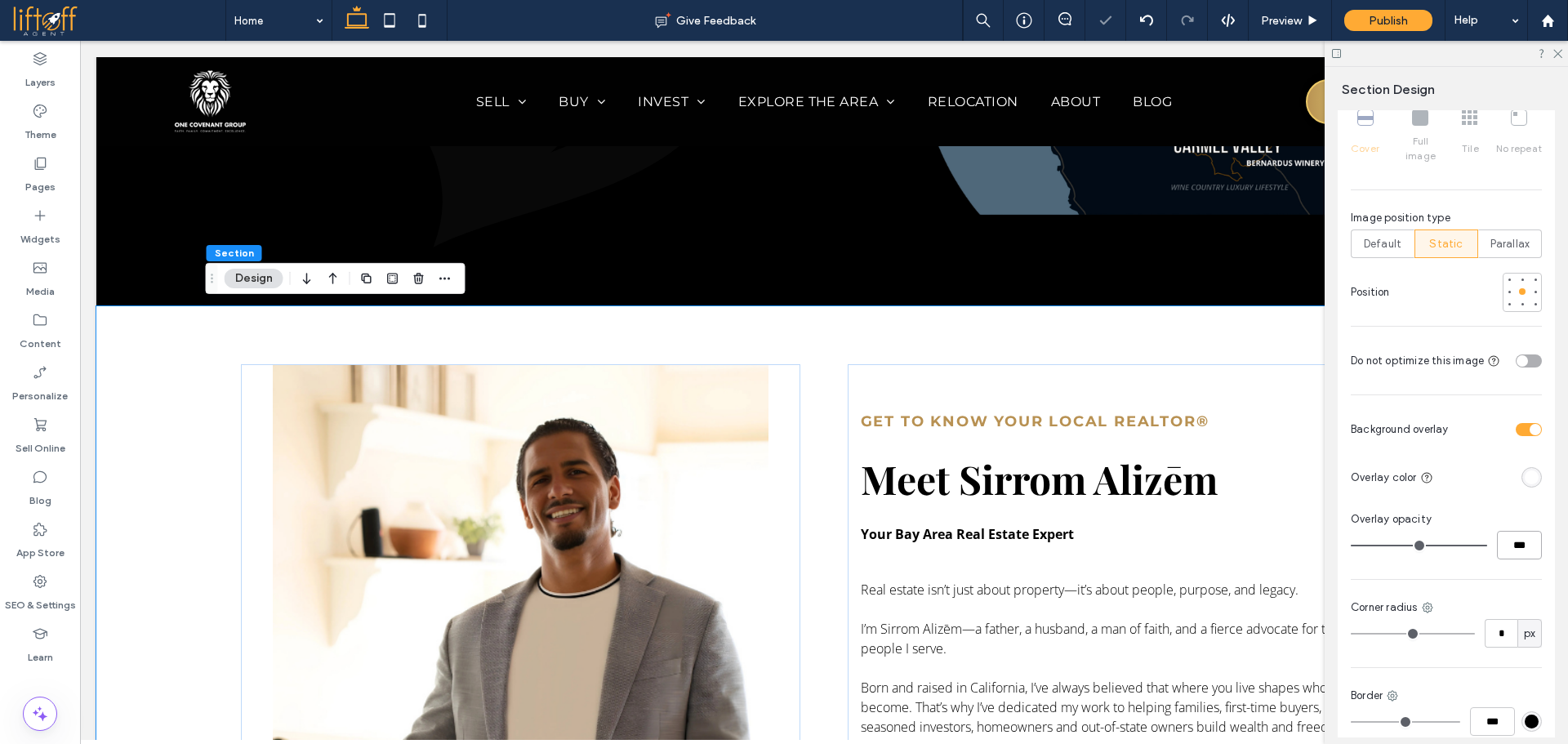 click on "***" at bounding box center [1519, 545] 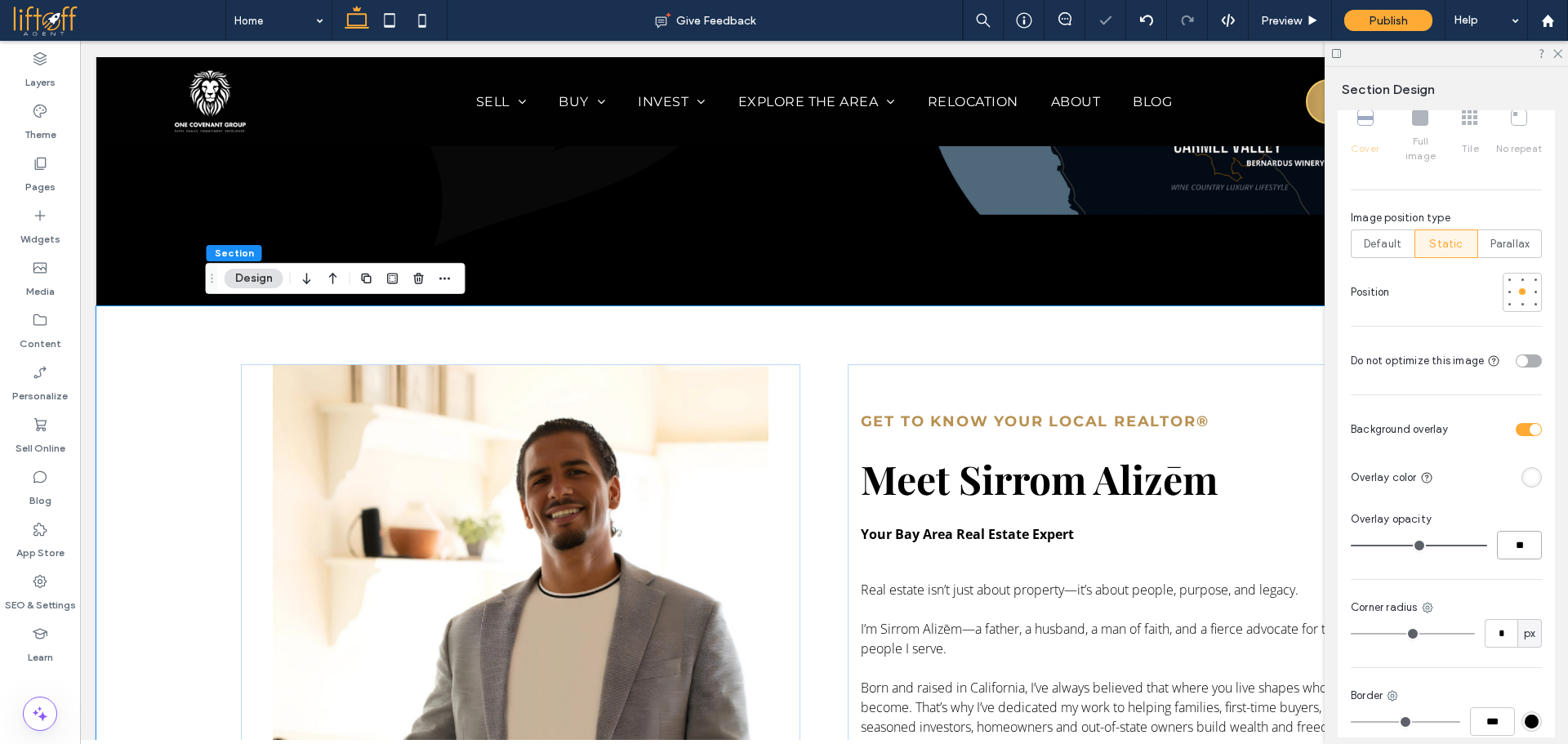type on "**" 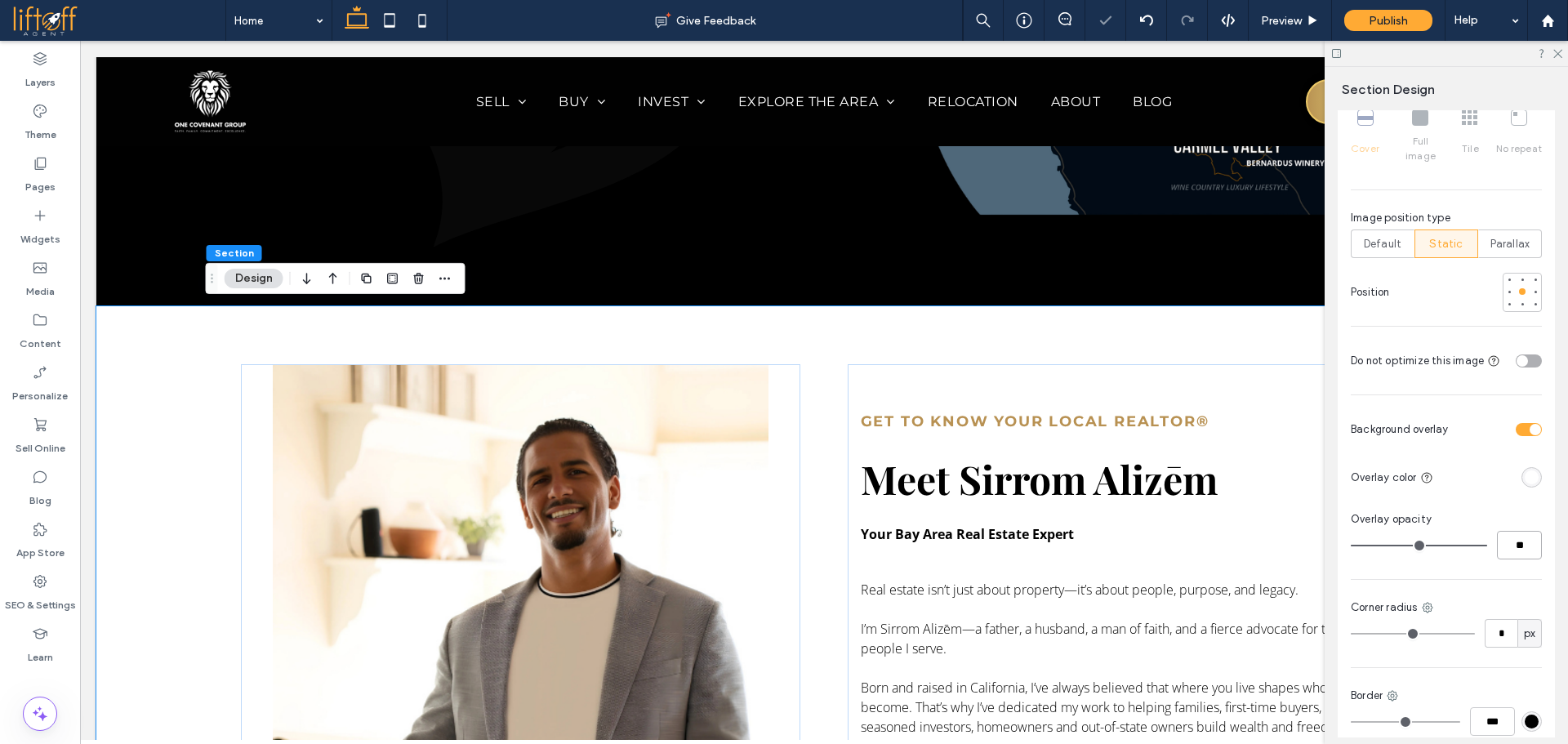type on "**" 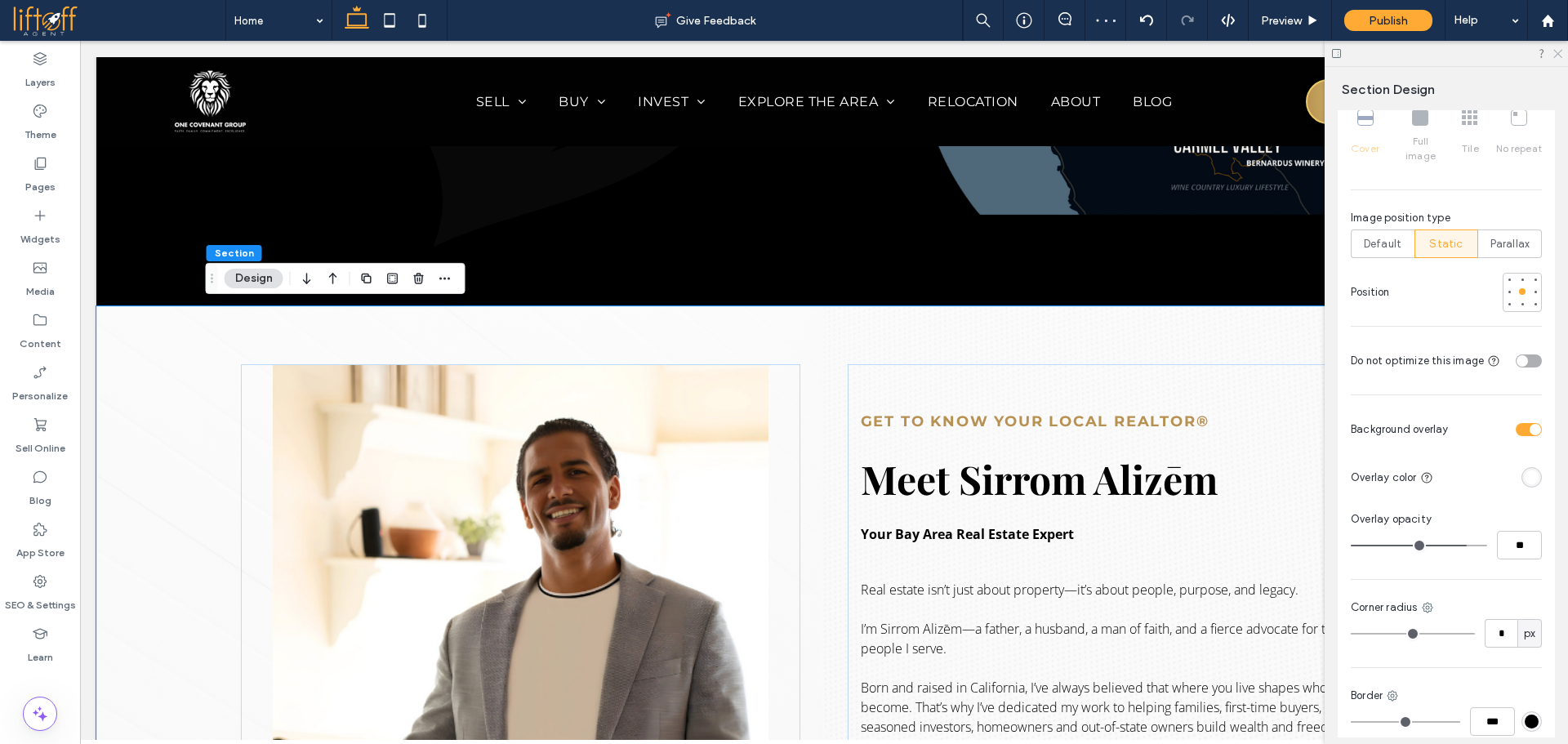 click 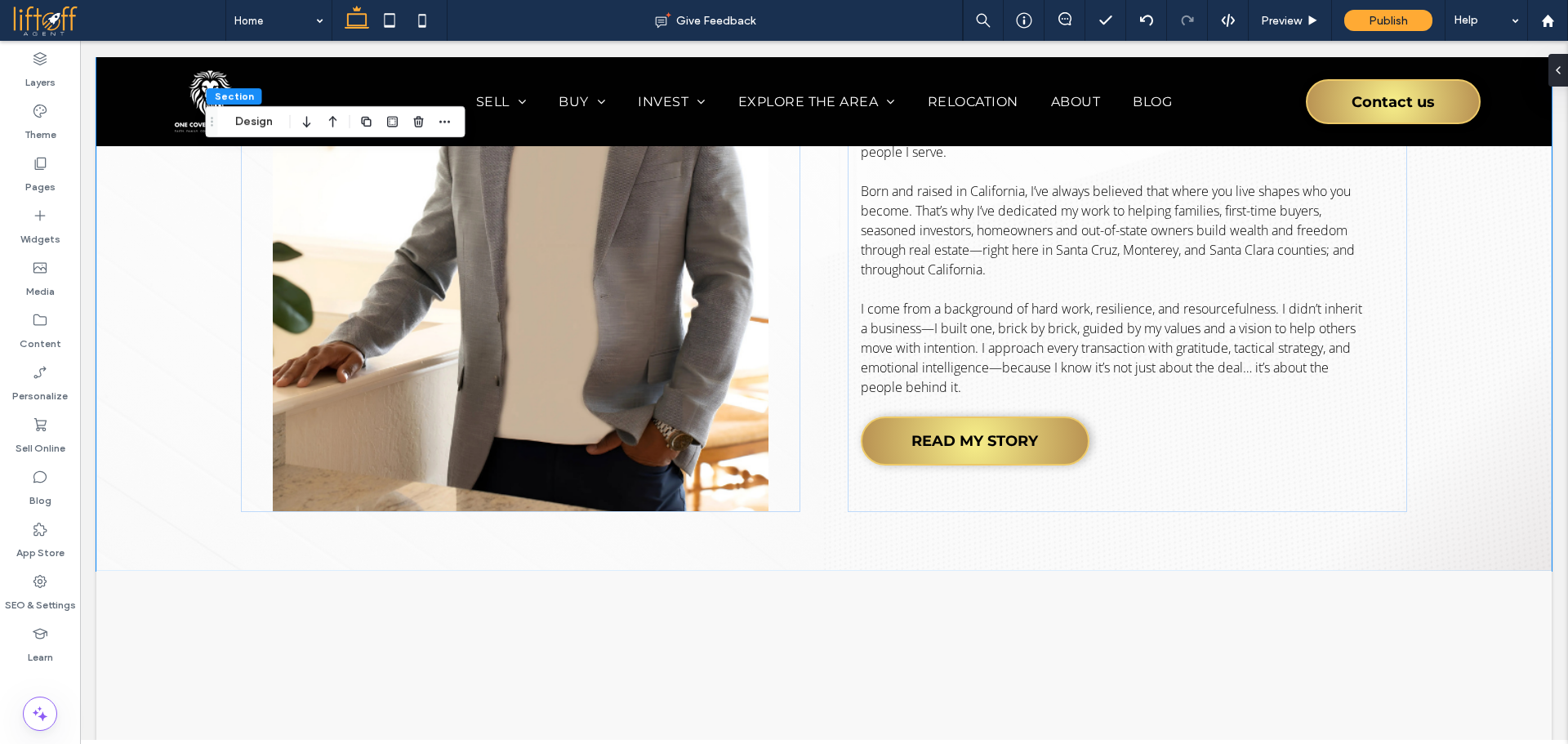 scroll, scrollTop: 1875, scrollLeft: 0, axis: vertical 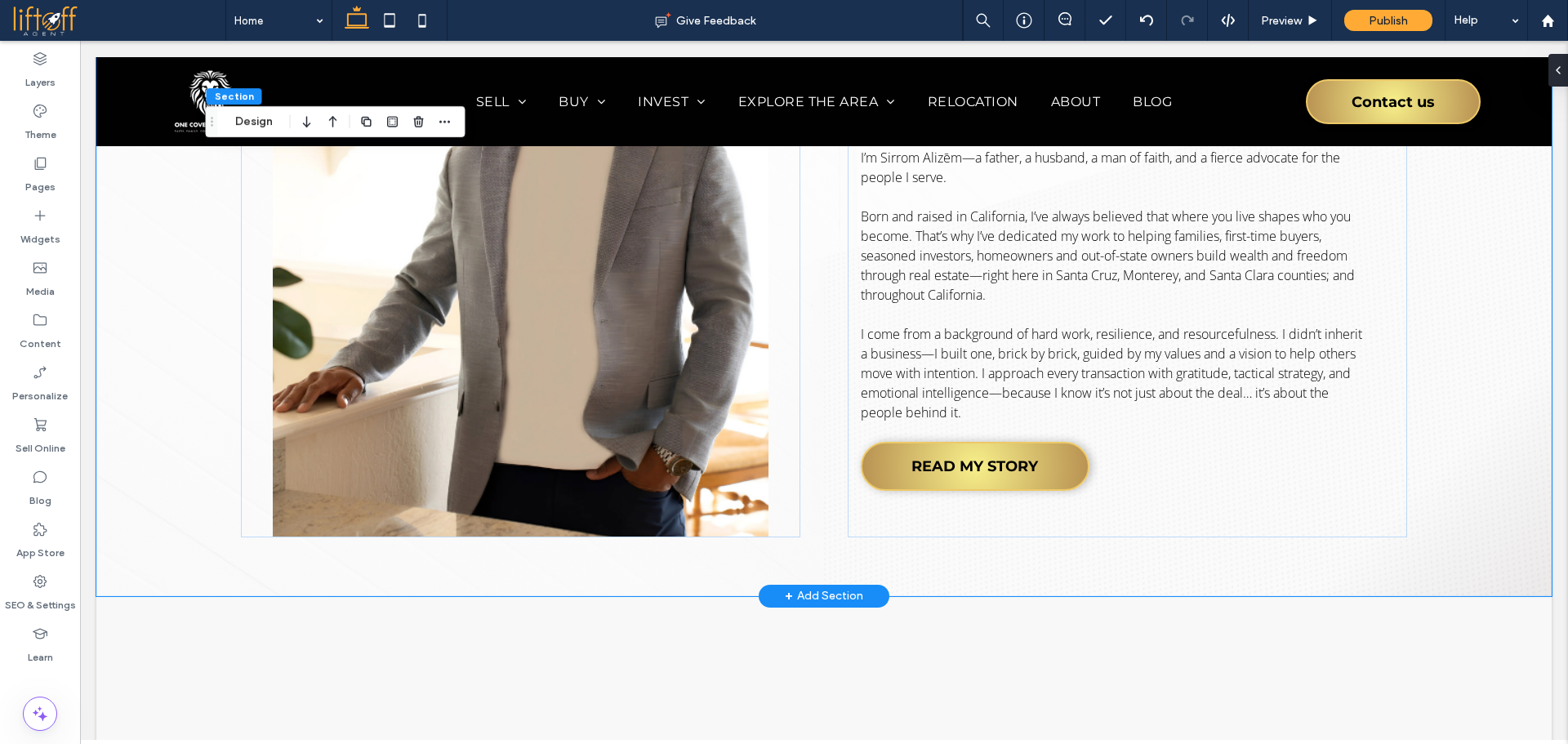 click on "Get to Know Your Local Realtor®
Meet Sirrom Alizēm
Your Bay Area Real Estate Expert
Real estate isn’t just about property—it’s about people, purpose, and legacy. I’m Sirrom Alizēm—a father, a husband, a man of faith, and a fierce advocate for the people I serve. Born and raised in California, I’ve always believed that where you live shapes who you become. That’s why I’ve dedicated my work to helping families, first-time buyers, seasoned investors, homeowners and out-of-state owners build wealth and freedom through real estate—right here in Santa Cruz, Monterey, and Santa Clara counties; and throughout California.
READ MY STORY" at bounding box center (824, 216) 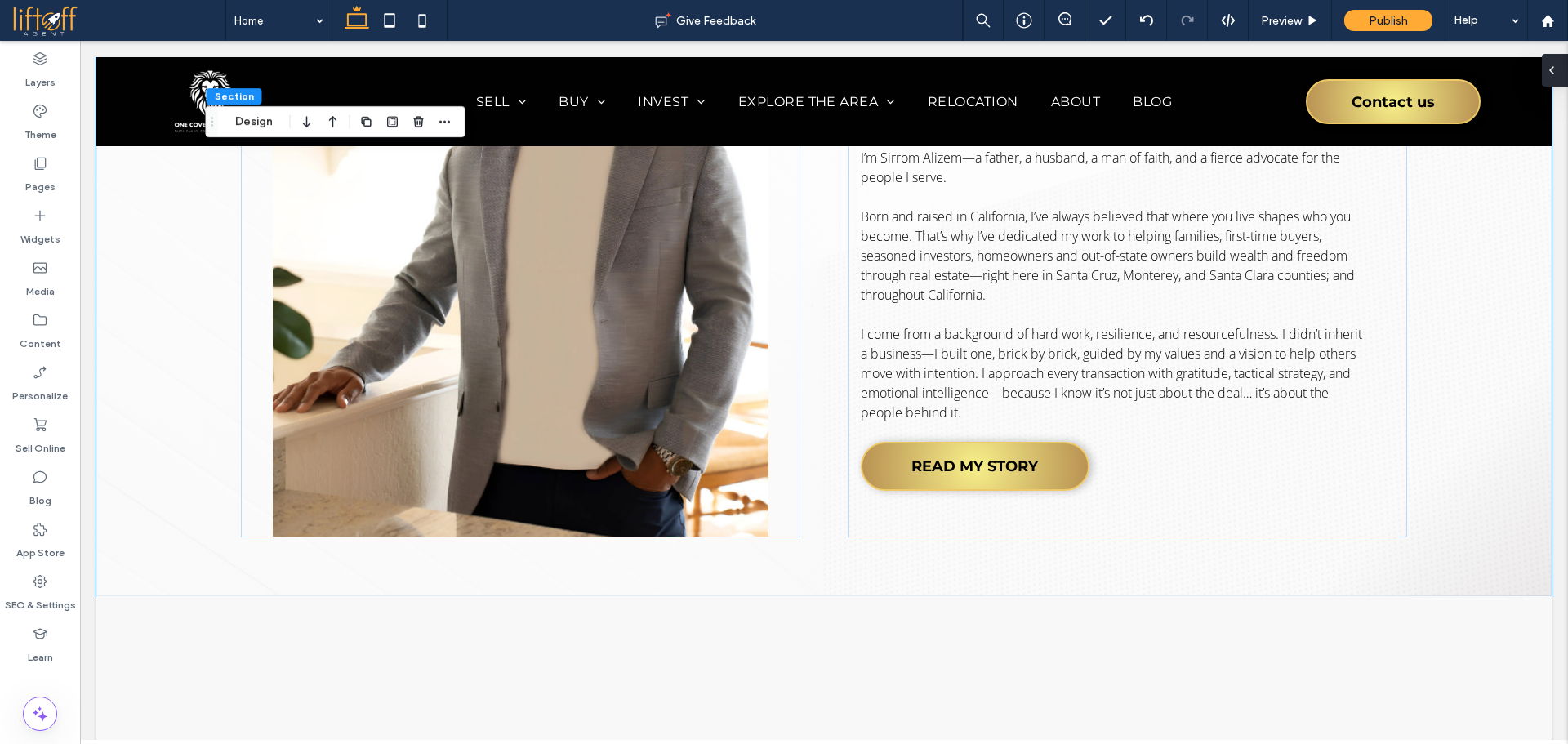 click at bounding box center (1552, 70) 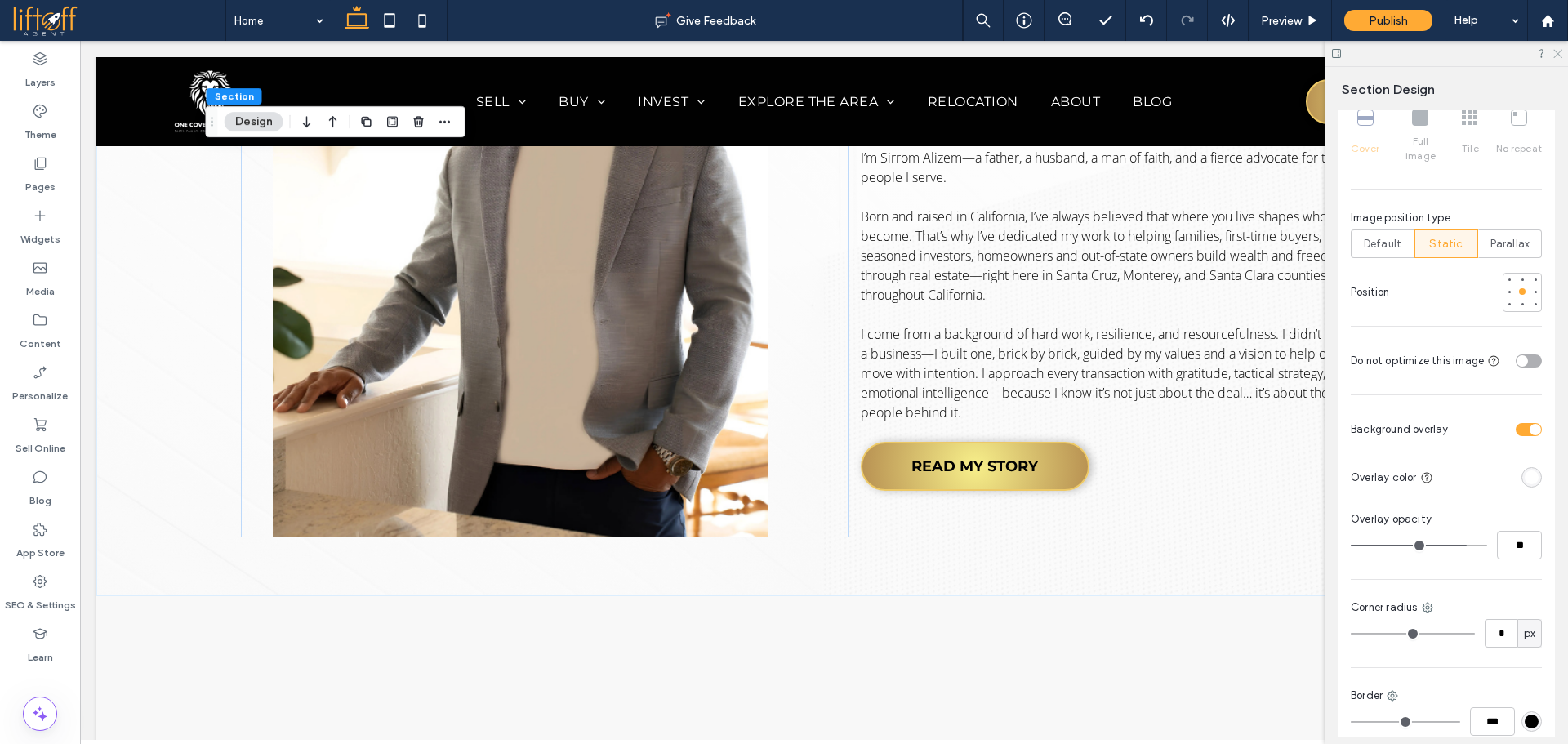 click 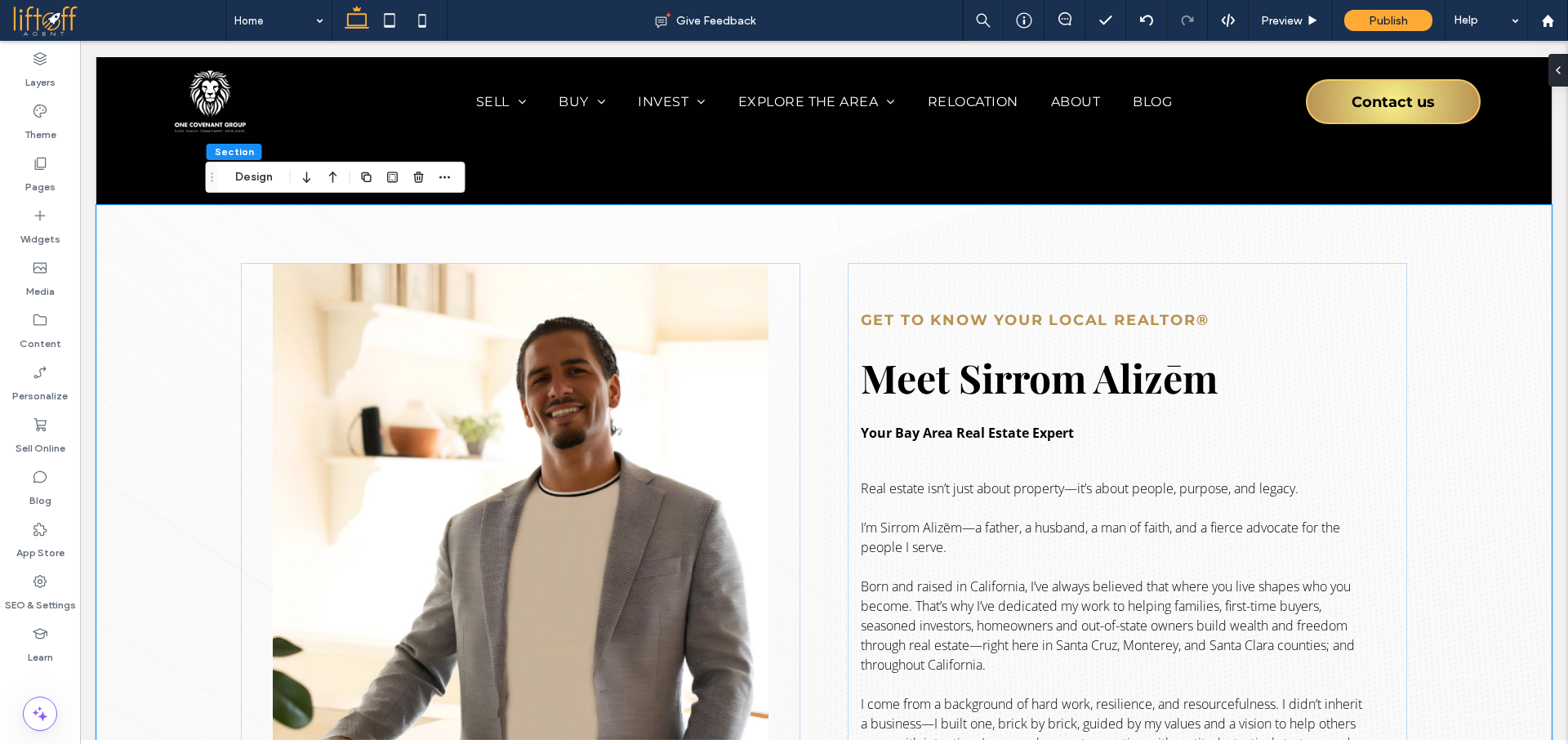 scroll, scrollTop: 1467, scrollLeft: 0, axis: vertical 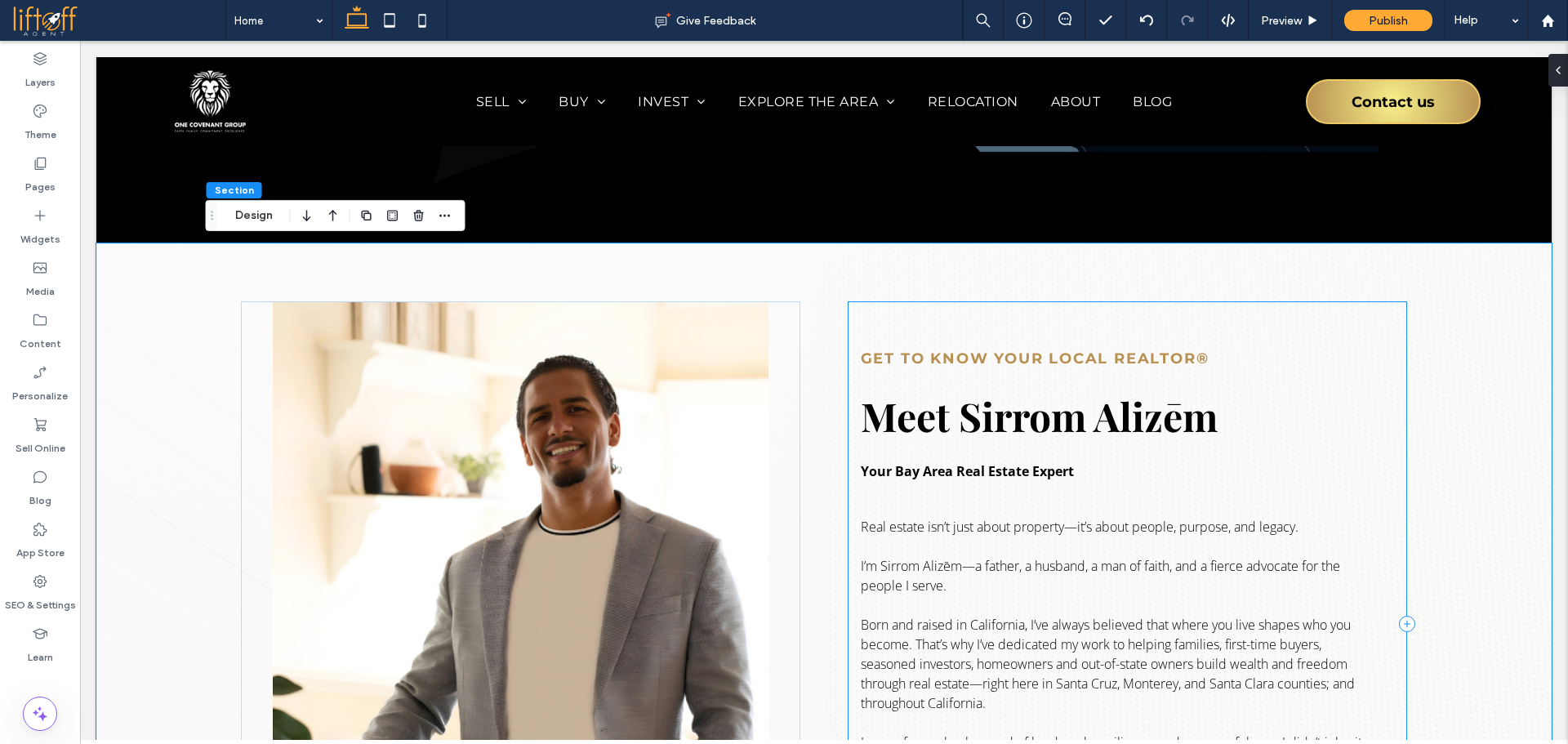 click on "Get to Know Your Local Realtor®
Meet Sirrom Alizēm
Your Bay Area Real Estate Expert
Real estate isn’t just about property—it’s about people, purpose, and legacy. I’m Sirrom Alizēm—a father, a husband, a man of faith, and a fierce advocate for the people I serve. Born and raised in California, I’ve always believed that where you live shapes who you become. That’s why I’ve dedicated my work to helping families, first-time buyers, seasoned investors, homeowners and out-of-state owners build wealth and freedom through real estate—right here in Santa Cruz, Monterey, and Santa Clara counties; and throughout California.
READ MY STORY" at bounding box center [1128, 623] 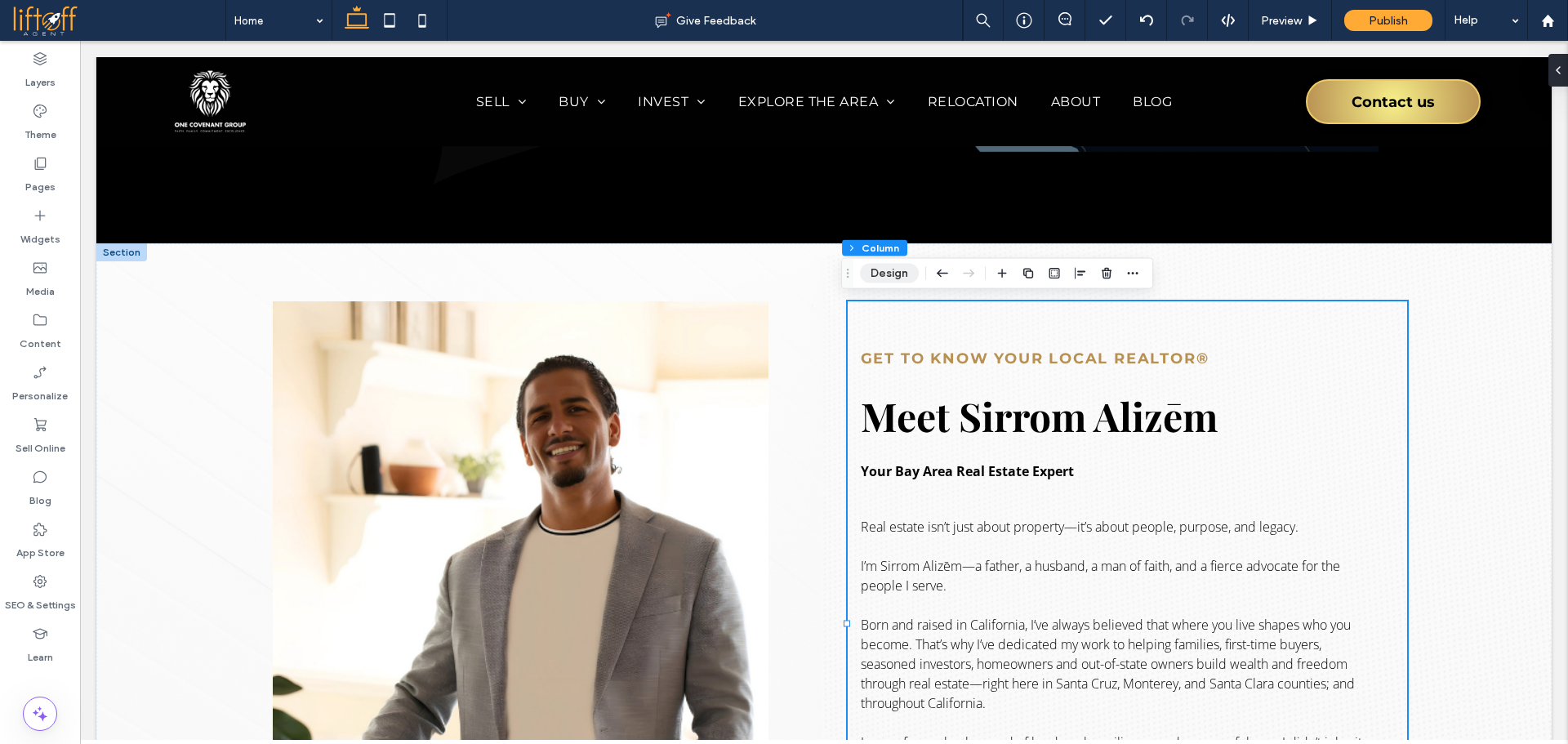 click on "Design" at bounding box center (889, 274) 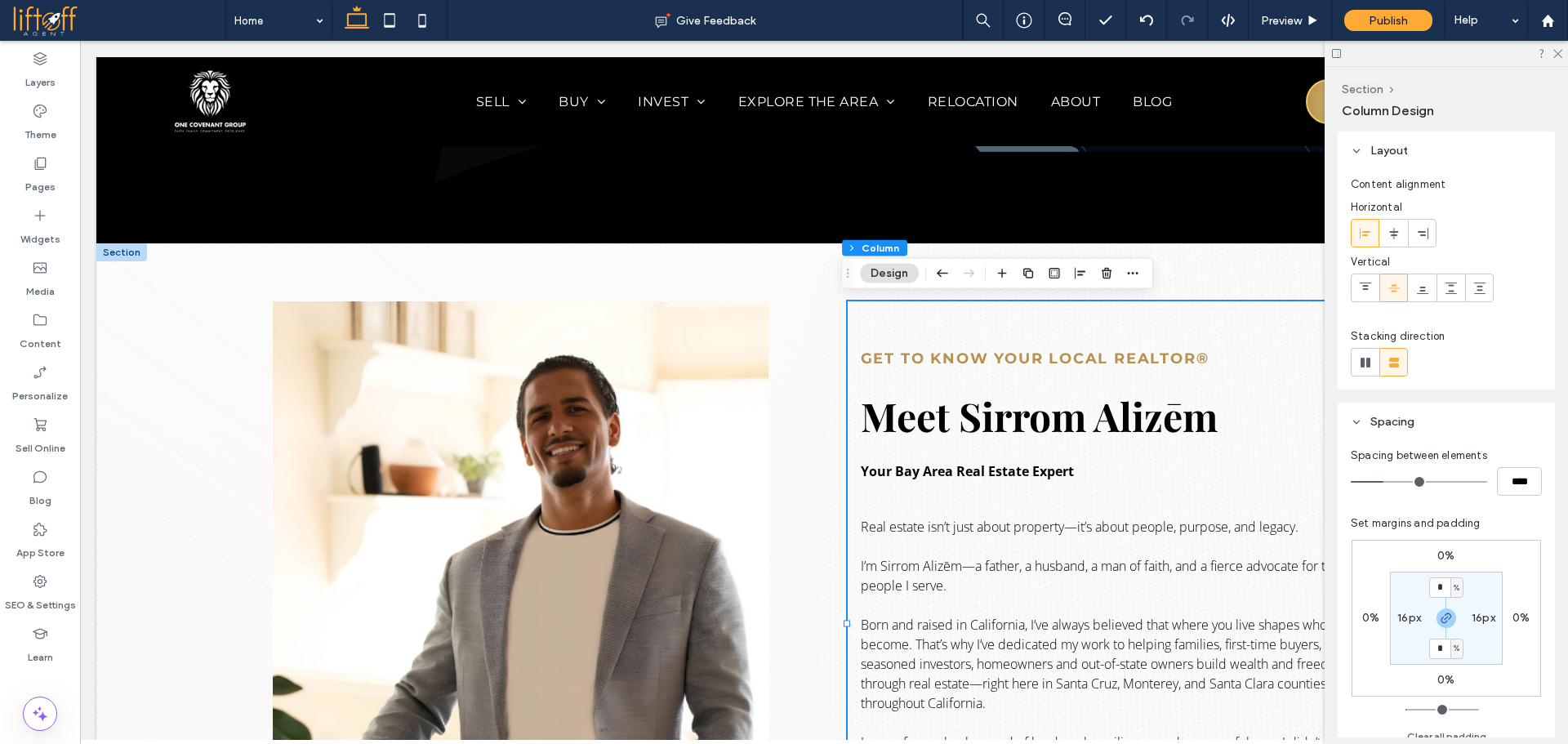 scroll, scrollTop: 530, scrollLeft: 0, axis: vertical 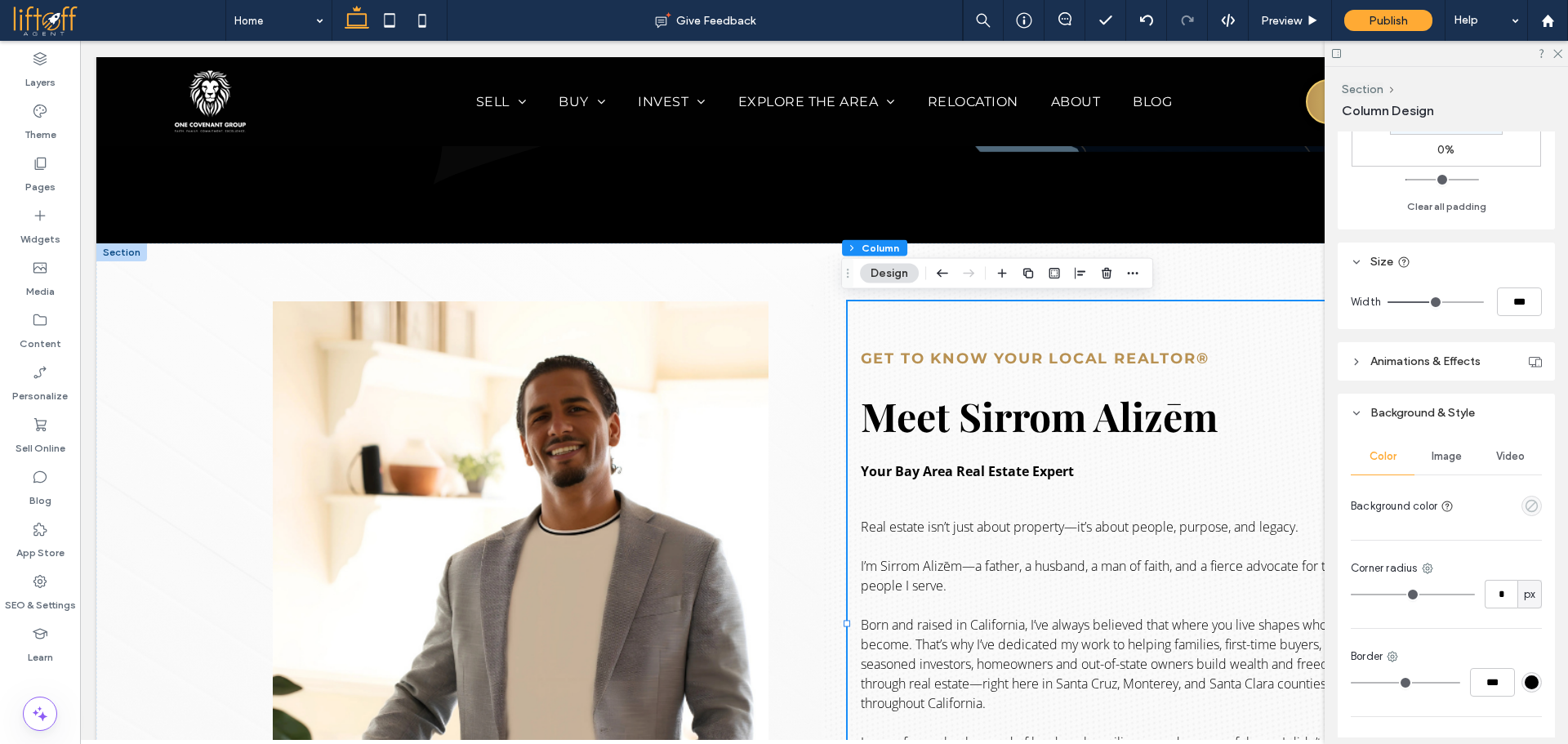 click 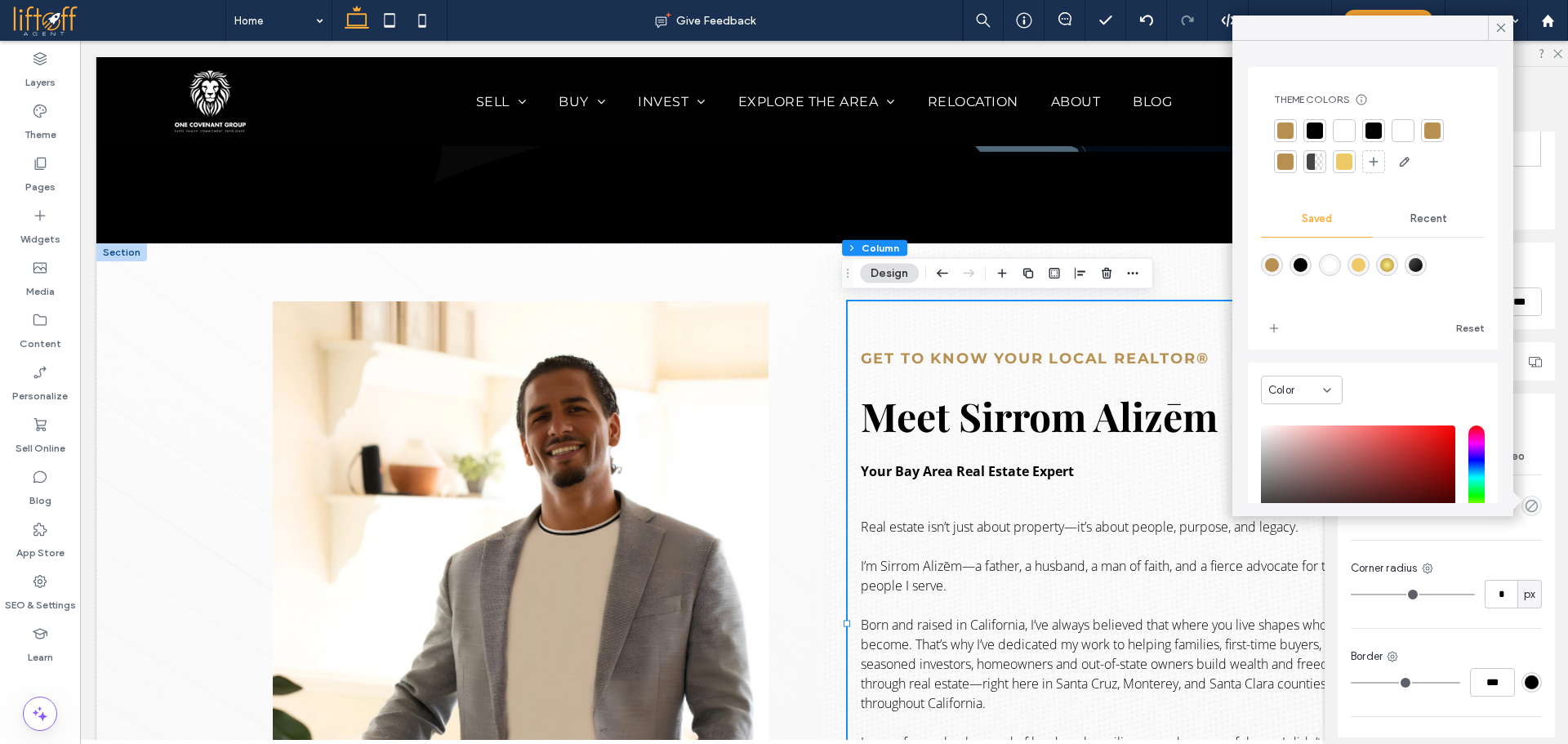 click at bounding box center (1330, 265) 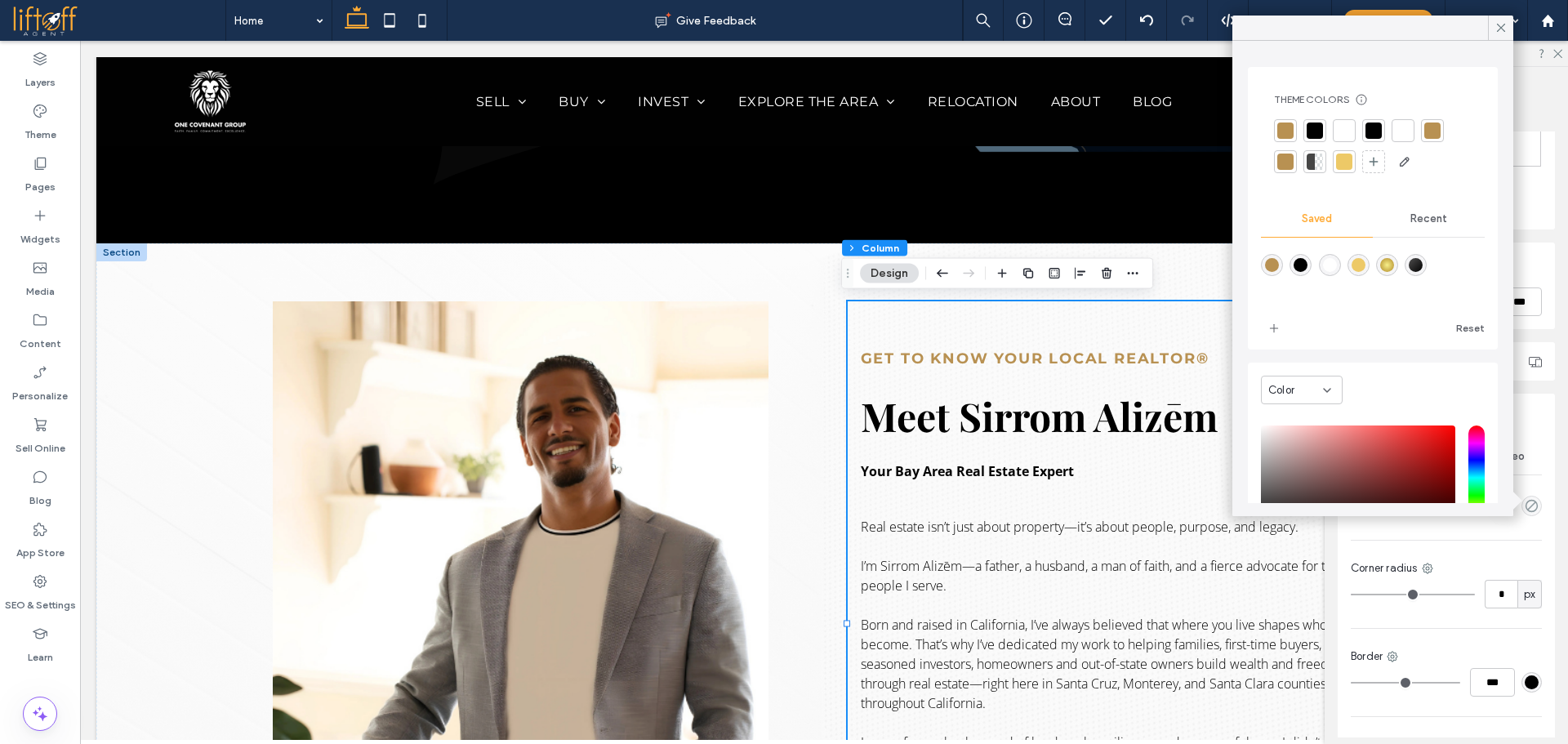 type on "*******" 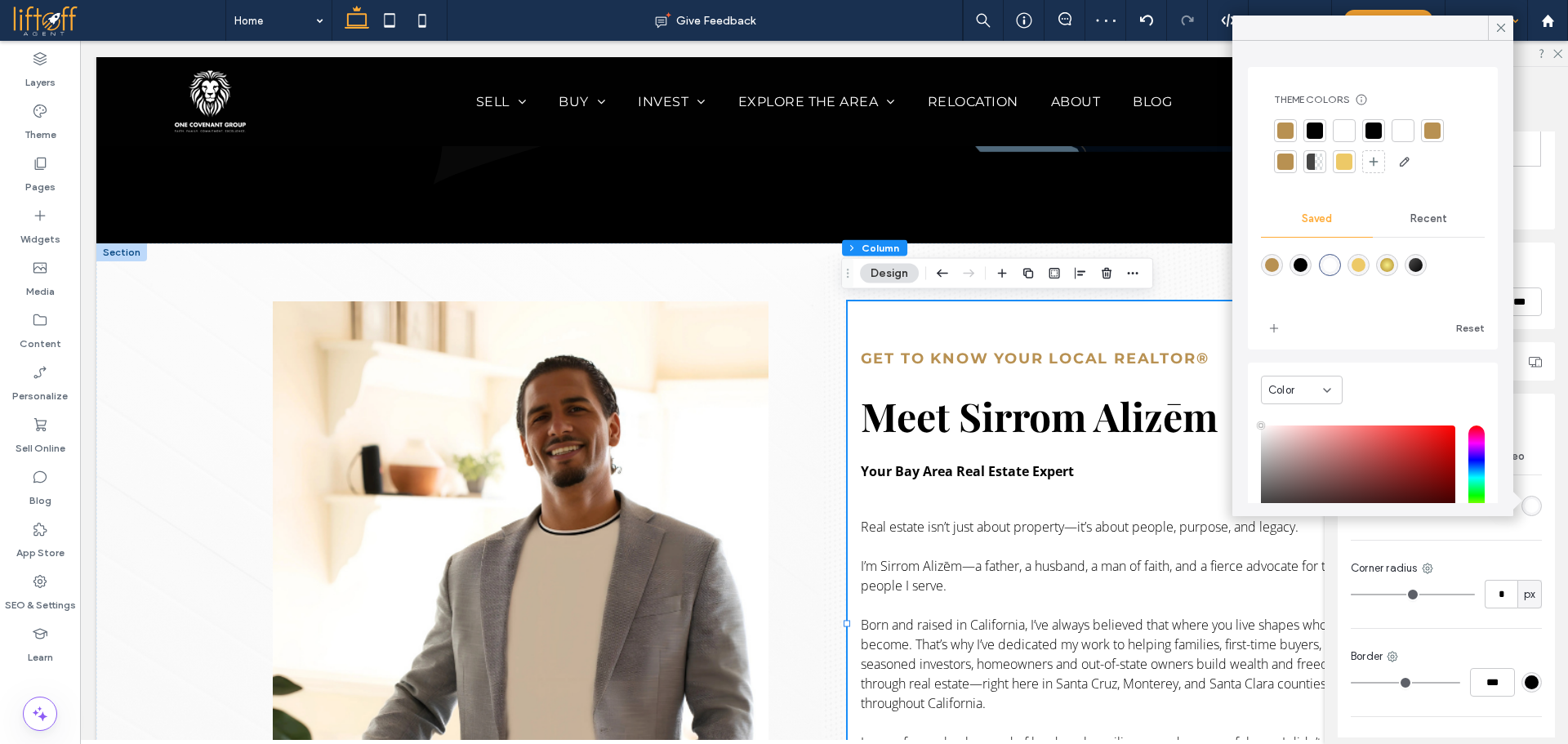 click 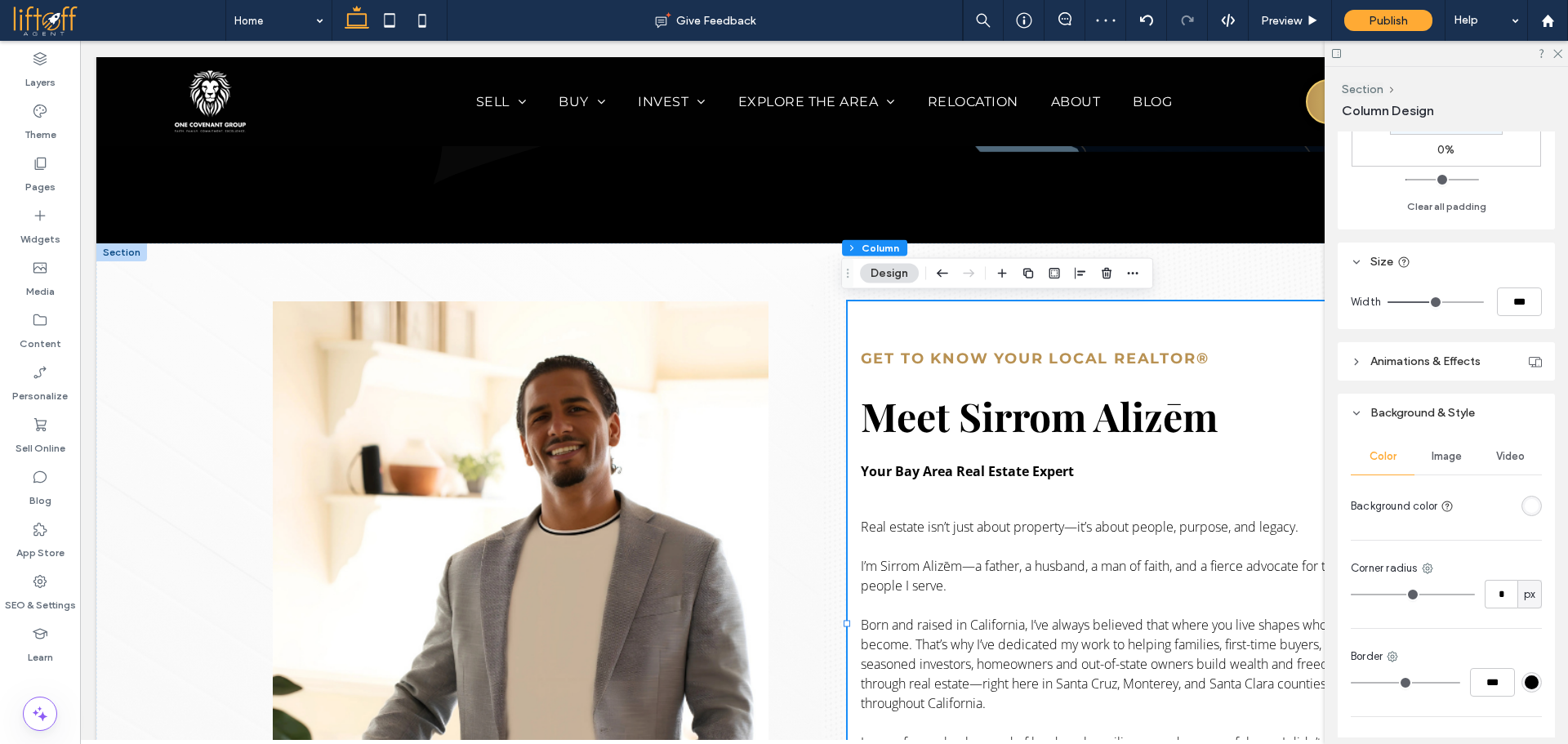 click at bounding box center [1446, 53] 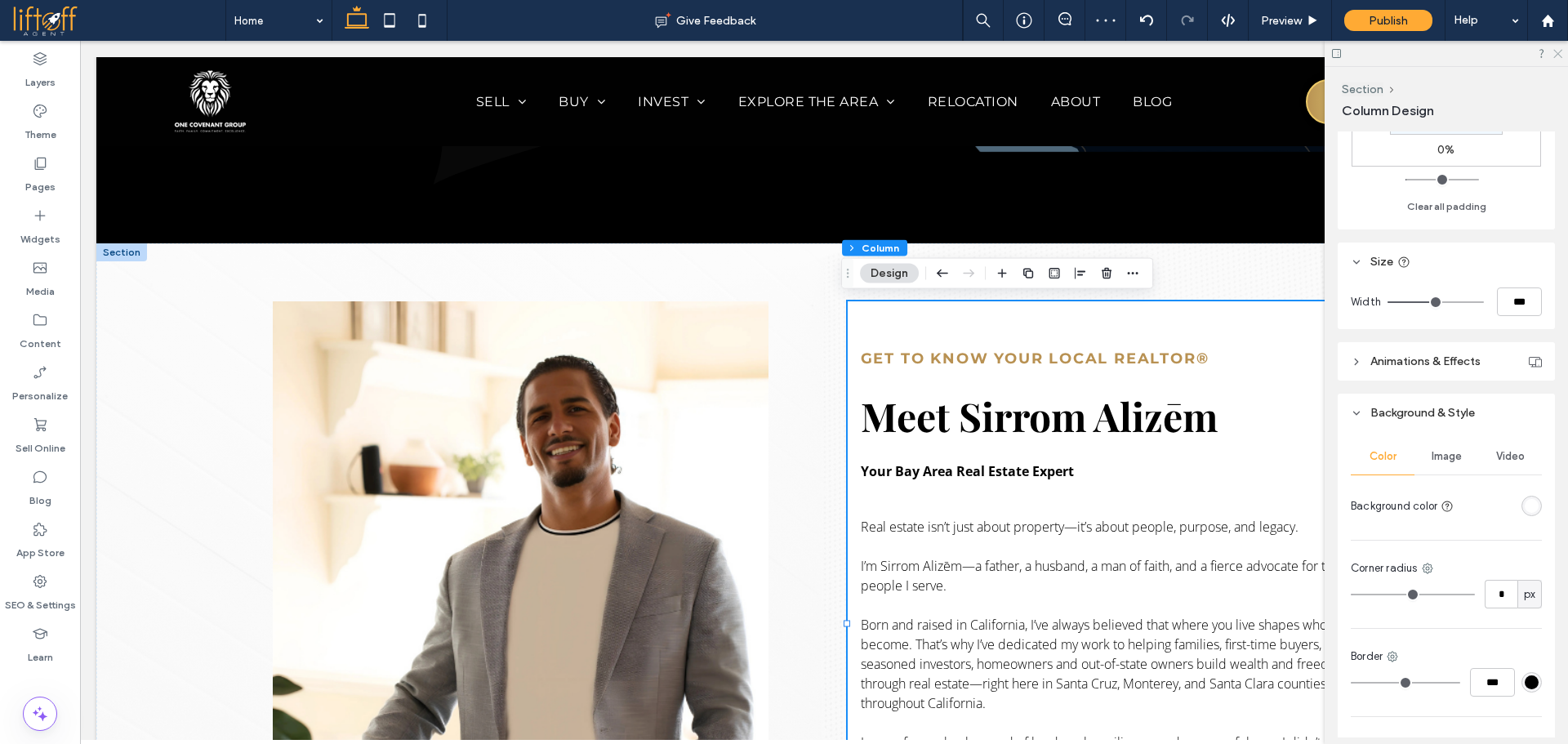 click 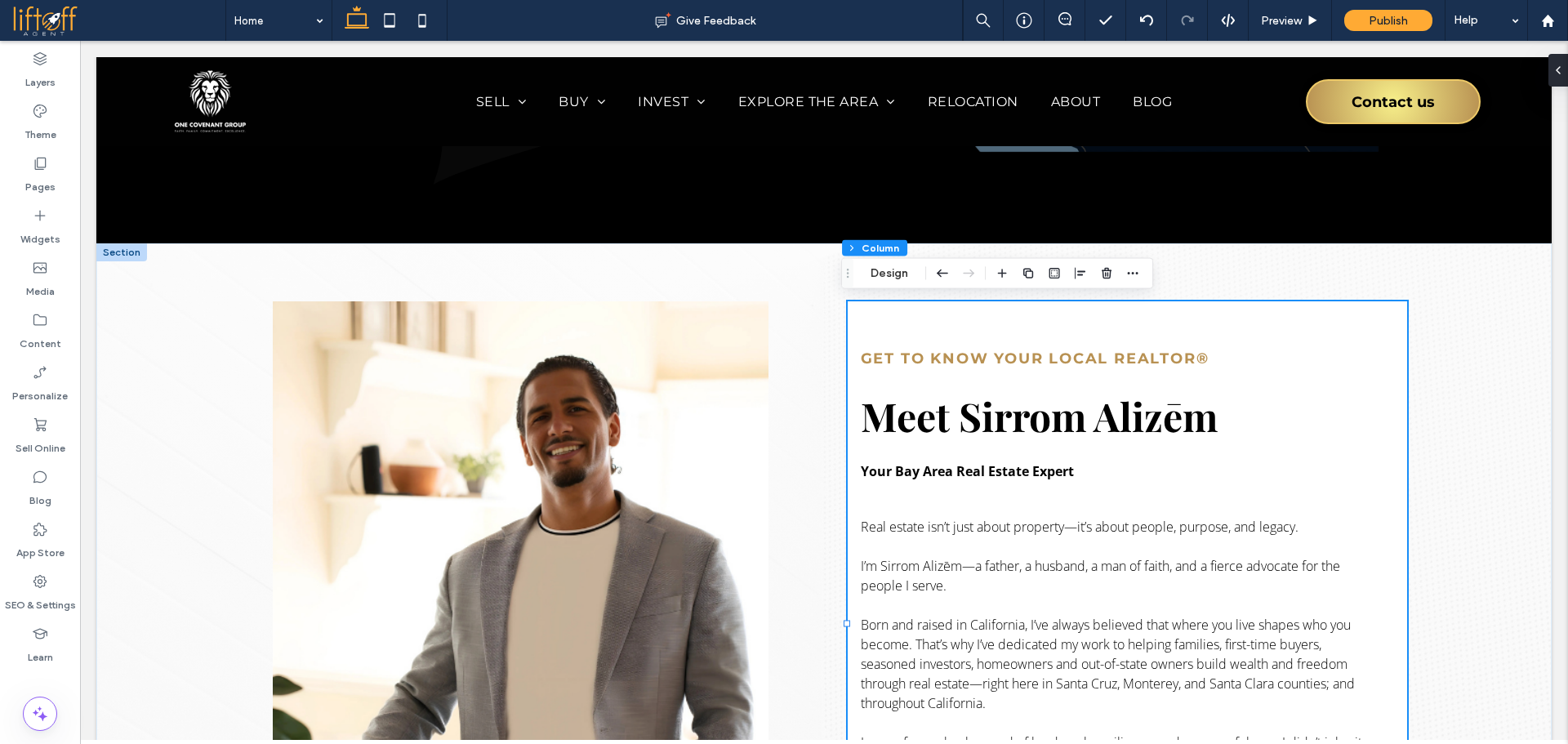 click on "Get to Know Your Local Realtor®
Meet Sirrom Alizēm
Your Bay Area Real Estate Expert
Real estate isn’t just about property—it’s about people, purpose, and legacy. I’m Sirrom Alizēm—a father, a husband, a man of faith, and a fierce advocate for the people I serve. Born and raised in California, I’ve always believed that where you live shapes who you become. That’s why I’ve dedicated my work to helping families, first-time buyers, seasoned investors, homeowners and out-of-state owners build wealth and freedom through real estate—right here in Santa Cruz, Monterey, and Santa Clara counties; and throughout California.
READ MY STORY" at bounding box center (824, 624) 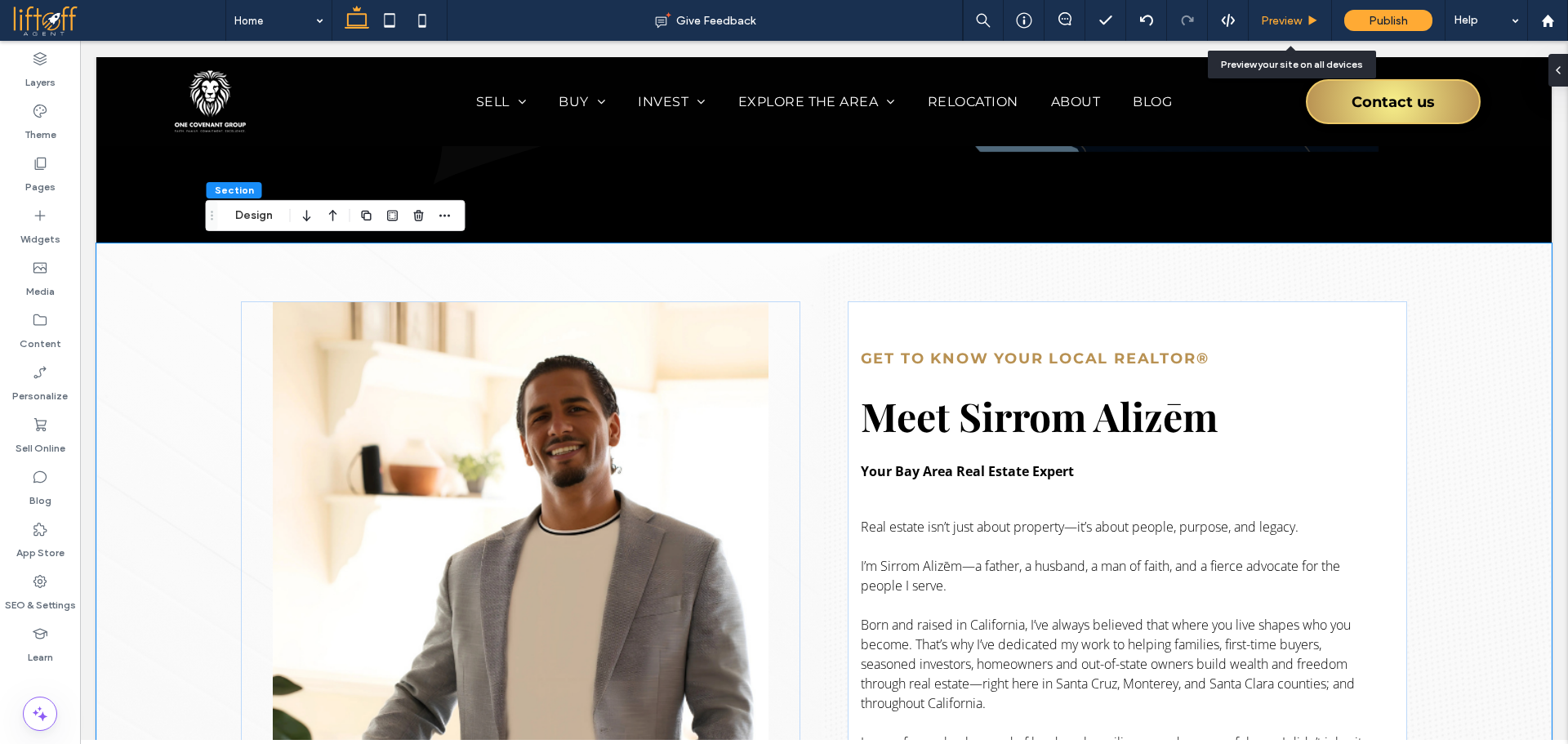 click on "Preview" at bounding box center [1281, 20] 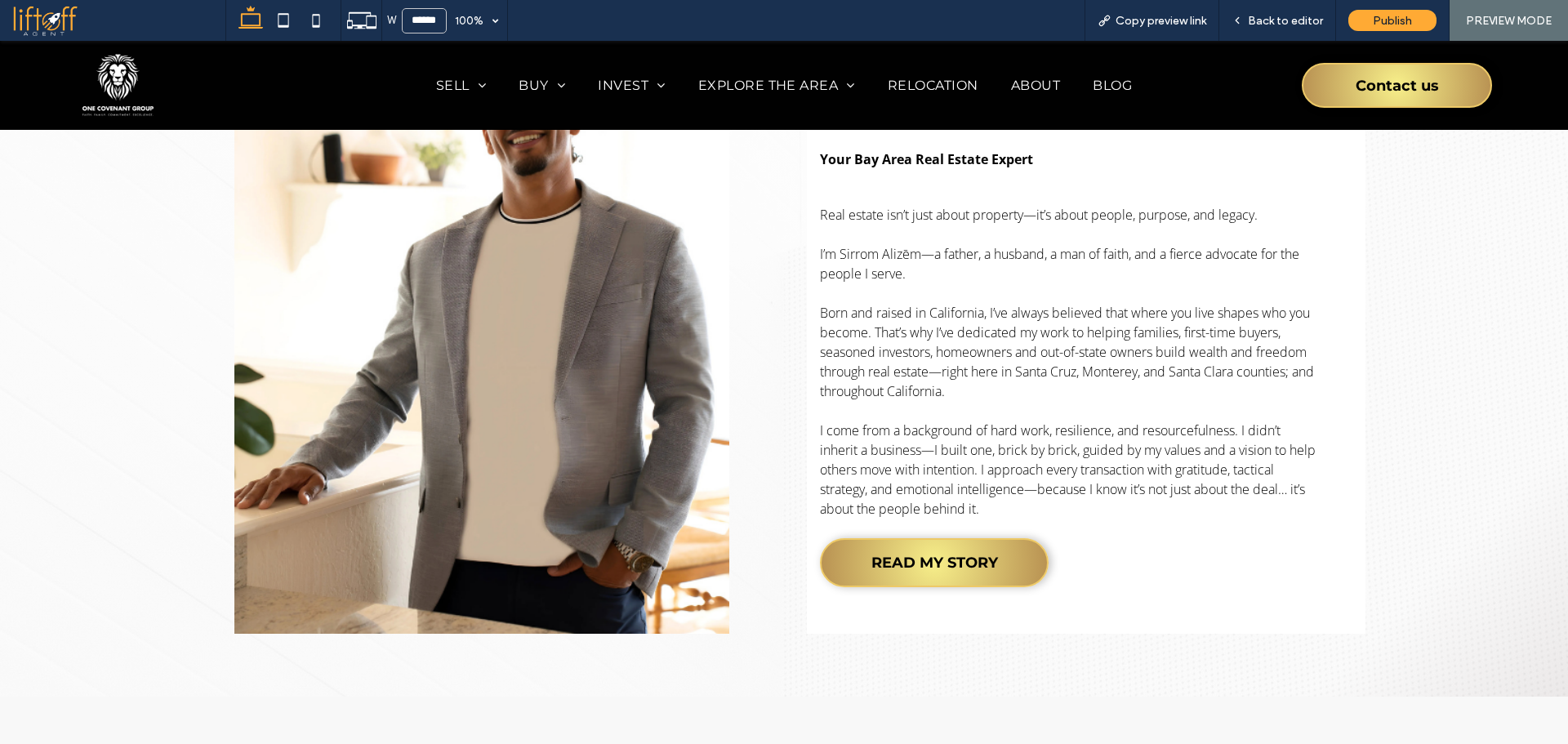 scroll, scrollTop: 1799, scrollLeft: 0, axis: vertical 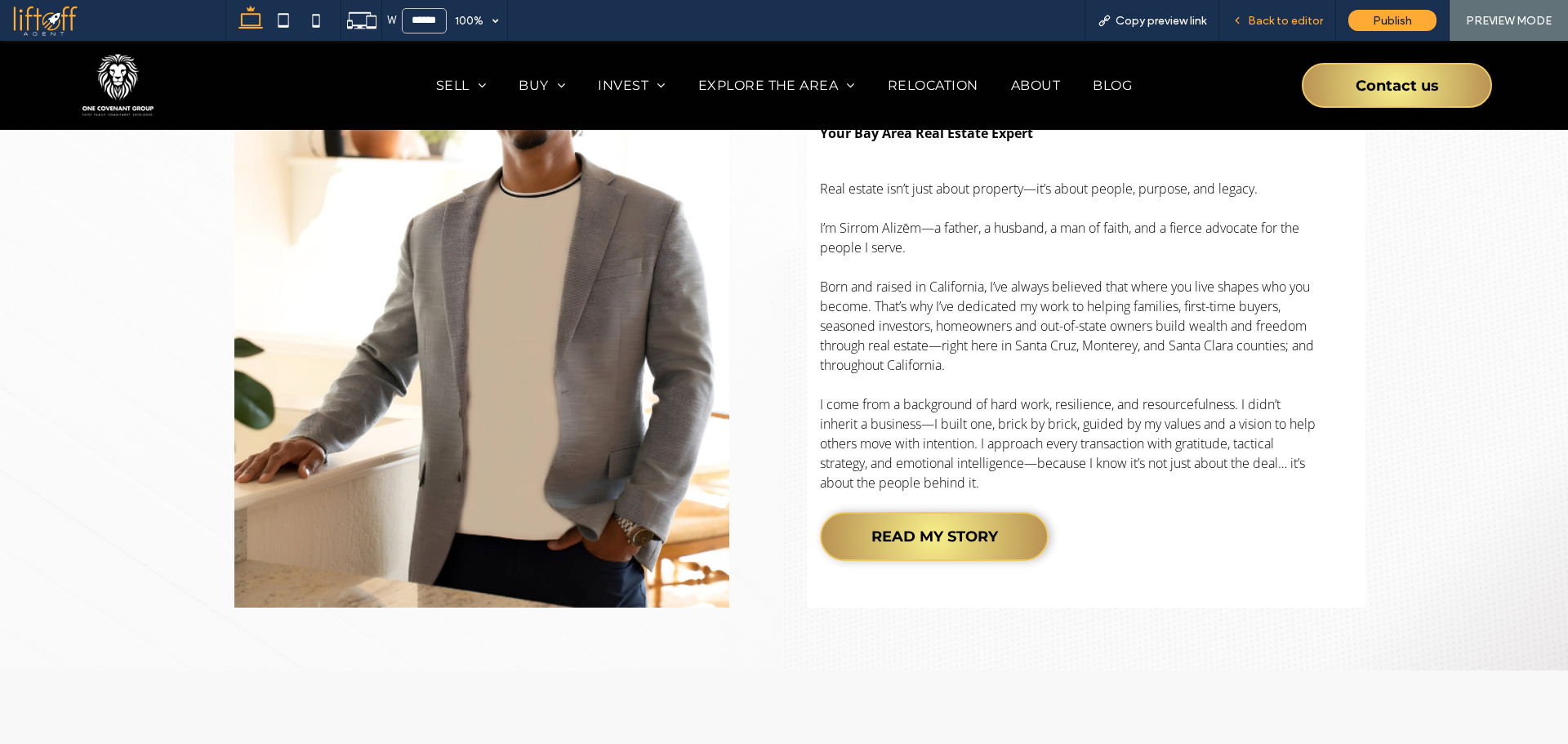 click on "Back to editor" at bounding box center (1285, 20) 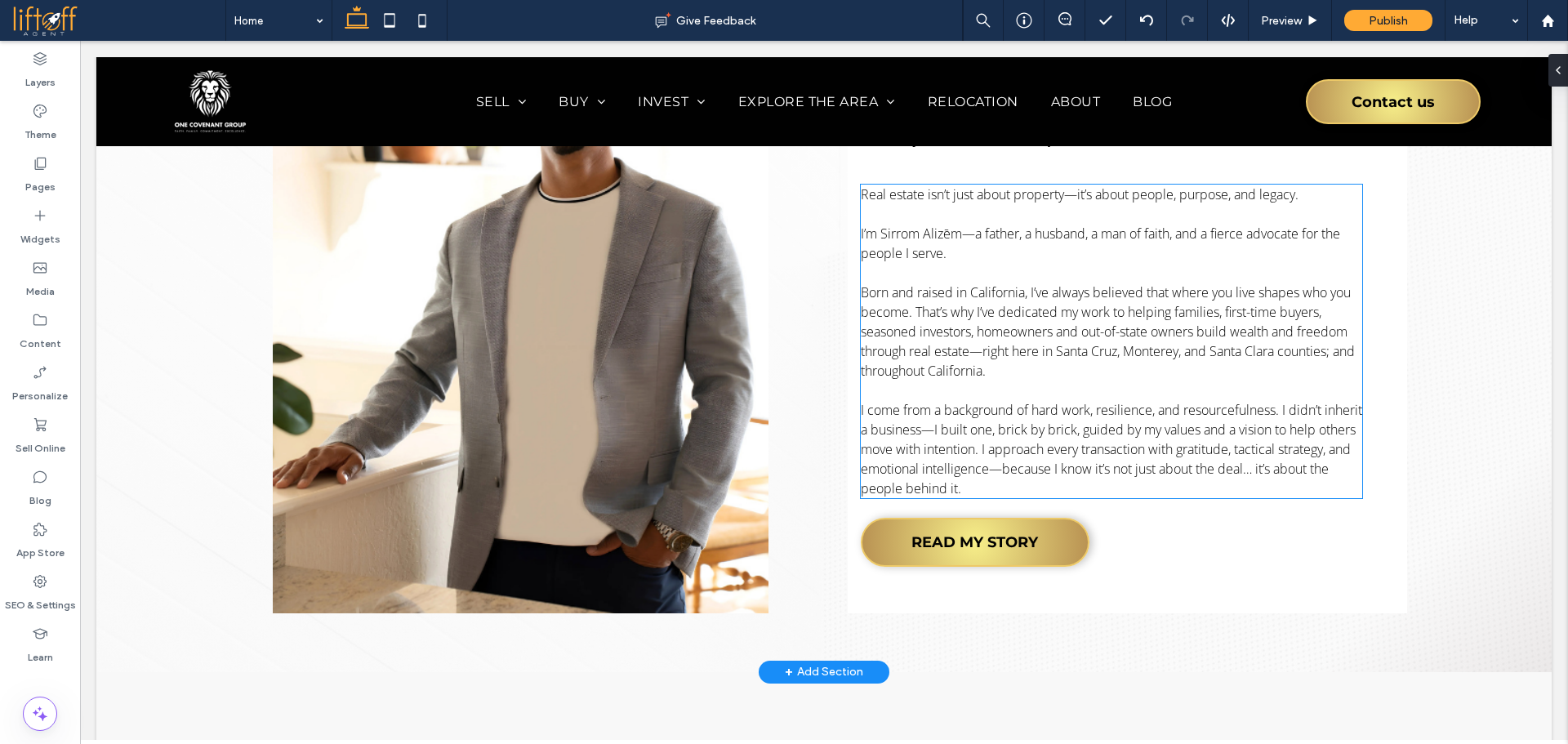 scroll, scrollTop: 1794, scrollLeft: 0, axis: vertical 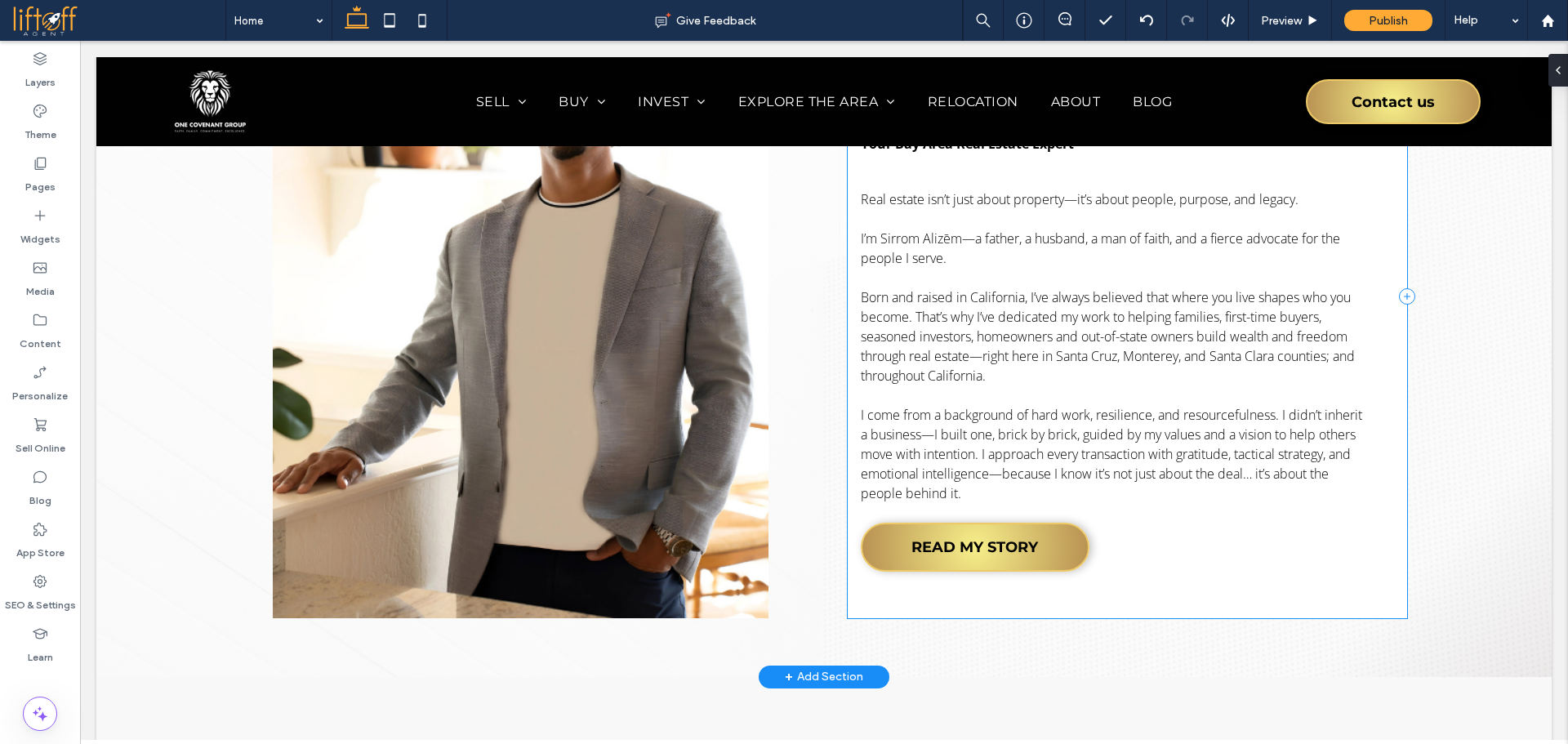 click on "Get to Know Your Local Realtor®
Meet Sirrom Alizēm
Your Bay Area Real Estate Expert
Real estate isn’t just about property—it’s about people, purpose, and legacy. I’m Sirrom Alizēm—a father, a husband, a man of faith, and a fierce advocate for the people I serve. Born and raised in California, I’ve always believed that where you live shapes who you become. That’s why I’ve dedicated my work to helping families, first-time buyers, seasoned investors, homeowners and out-of-state owners build wealth and freedom through real estate—right here in Santa Cruz, Monterey, and Santa Clara counties; and throughout California.
READ MY STORY" at bounding box center (1128, 296) 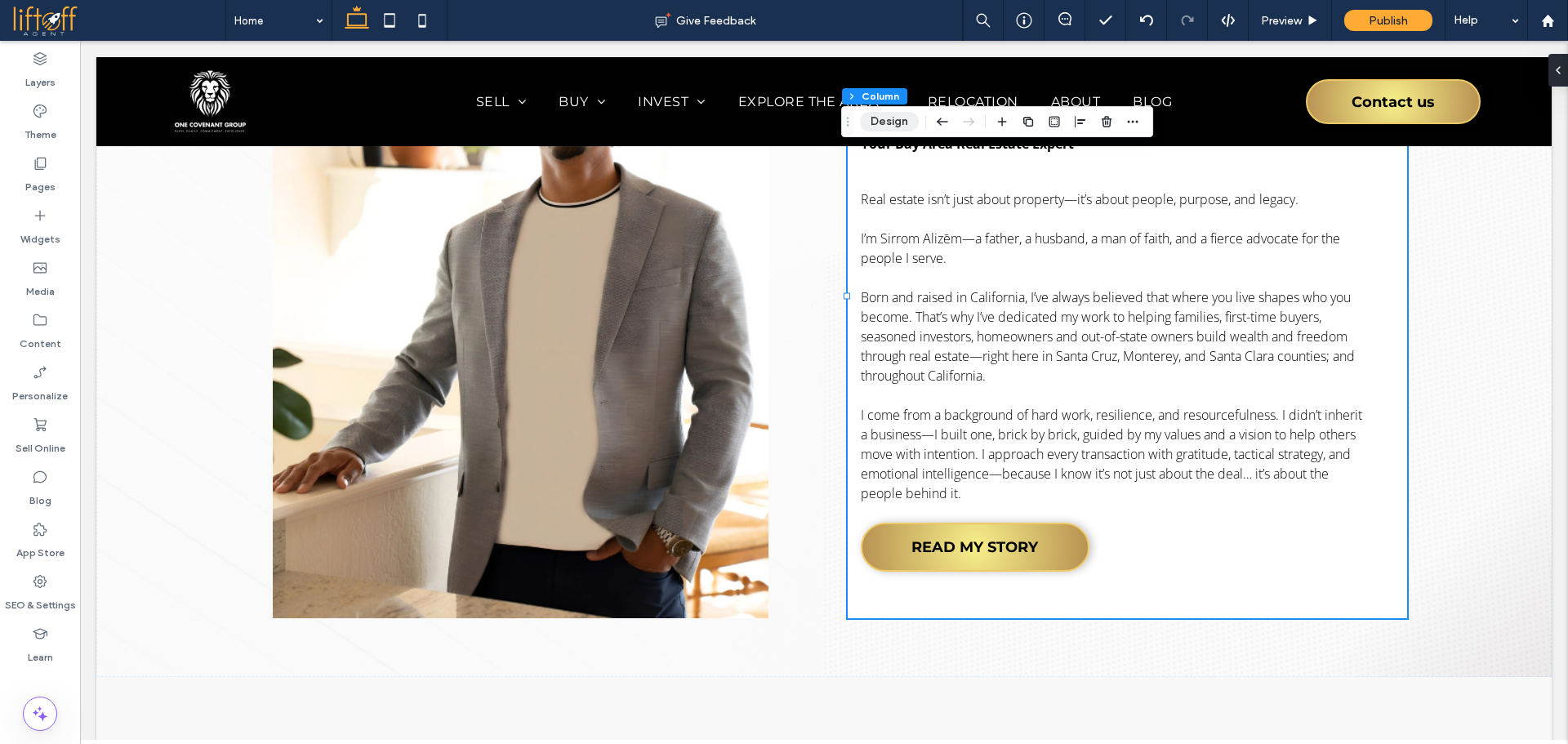 click on "Design" at bounding box center [889, 122] 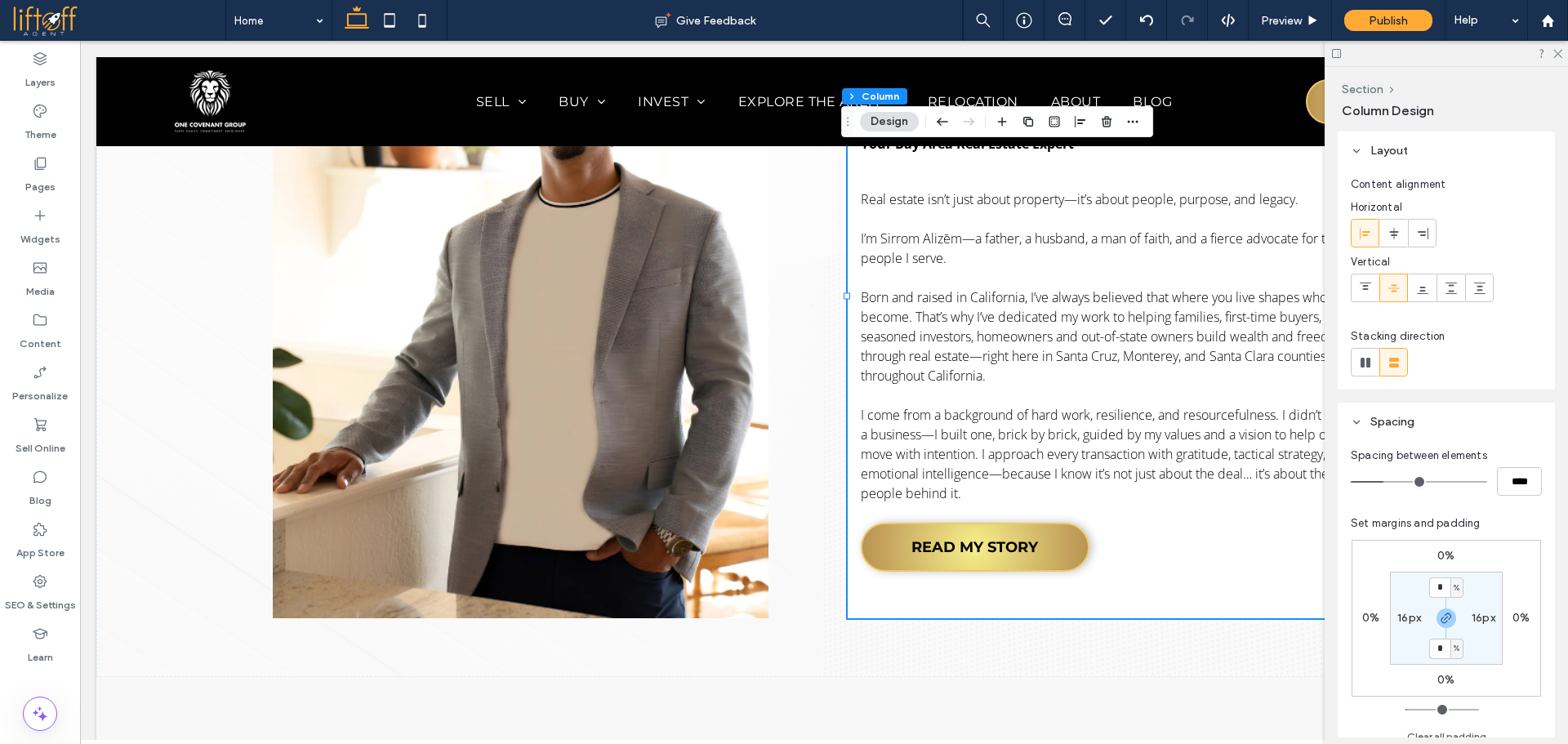 scroll, scrollTop: 530, scrollLeft: 0, axis: vertical 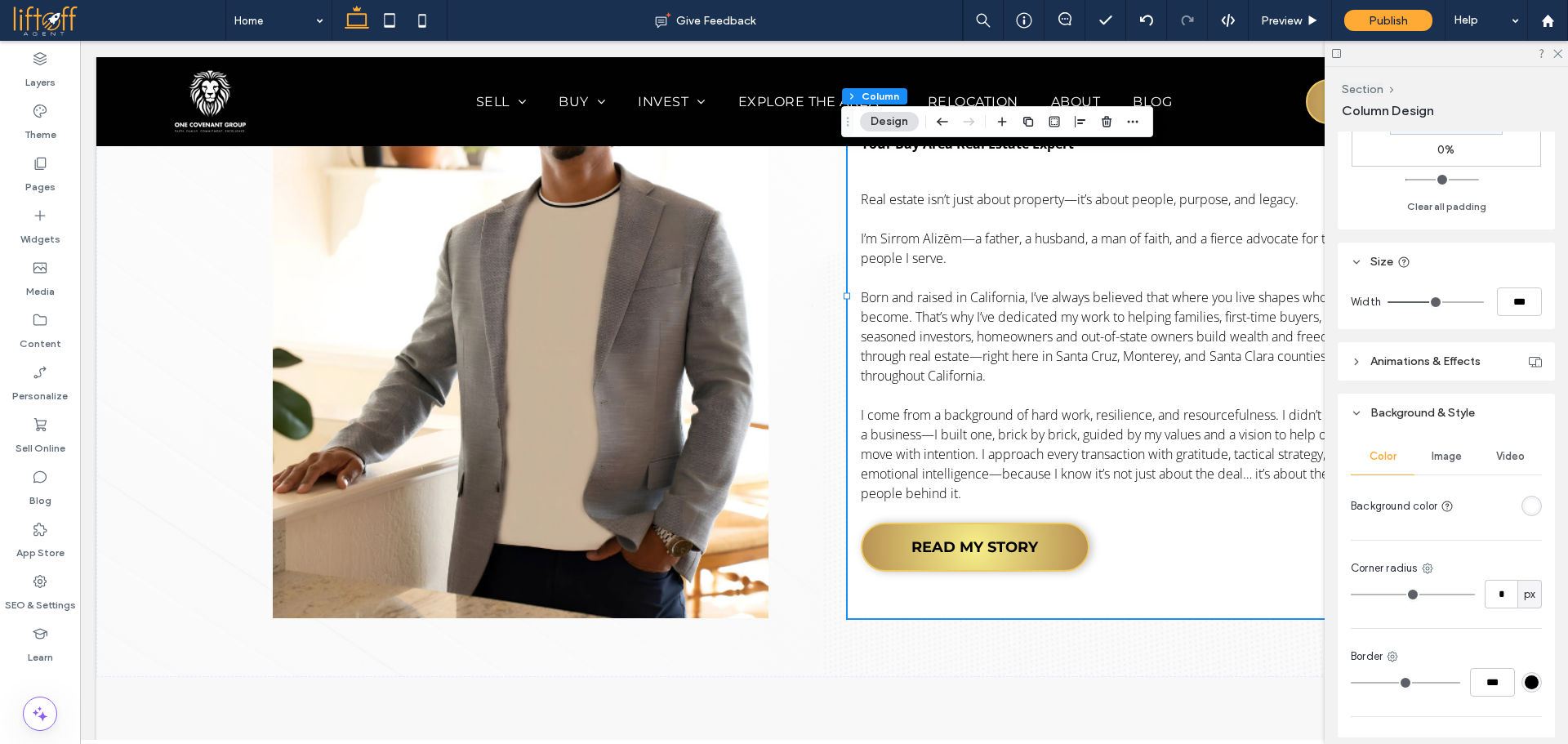 click at bounding box center (1531, 506) 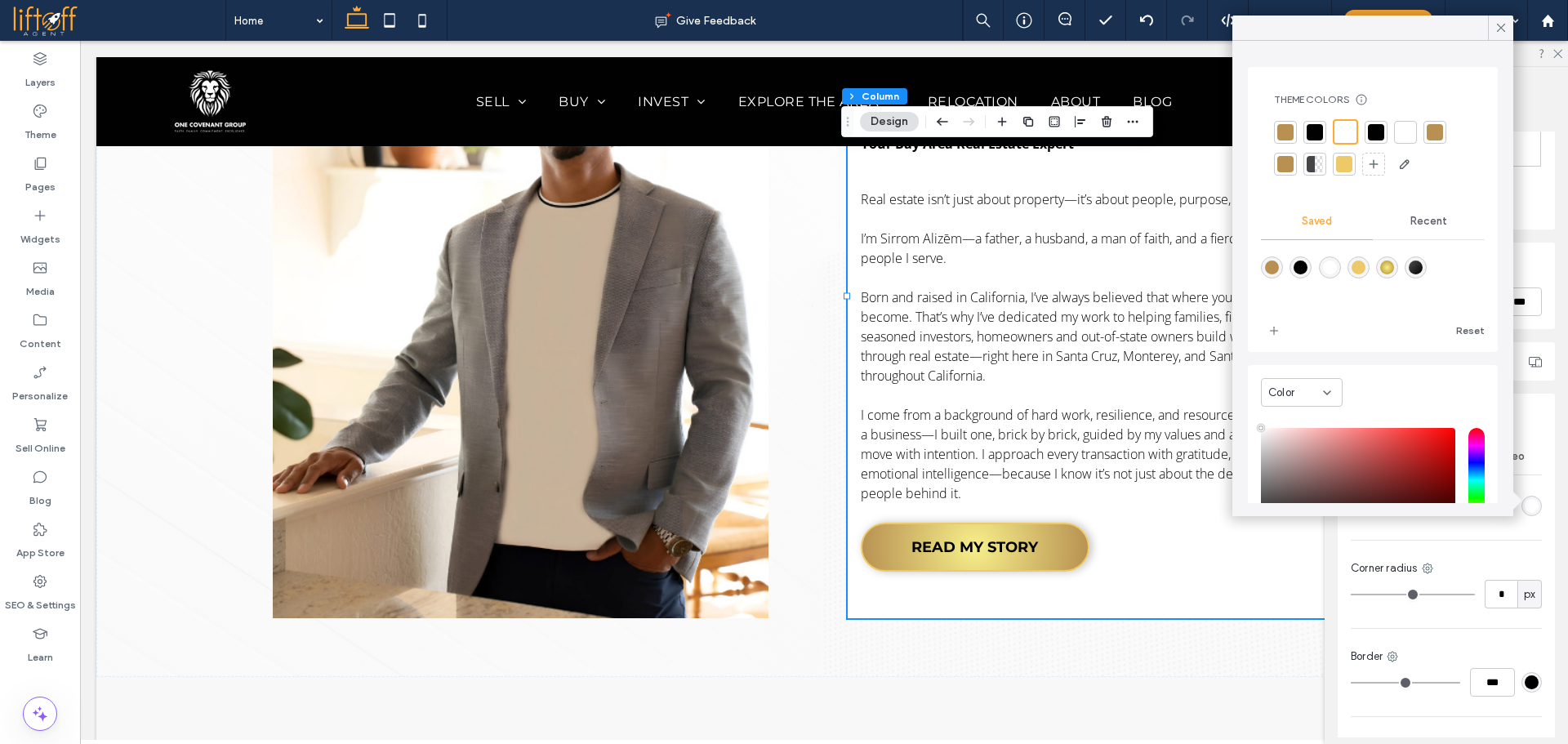 click on "Recent" at bounding box center [1428, 221] 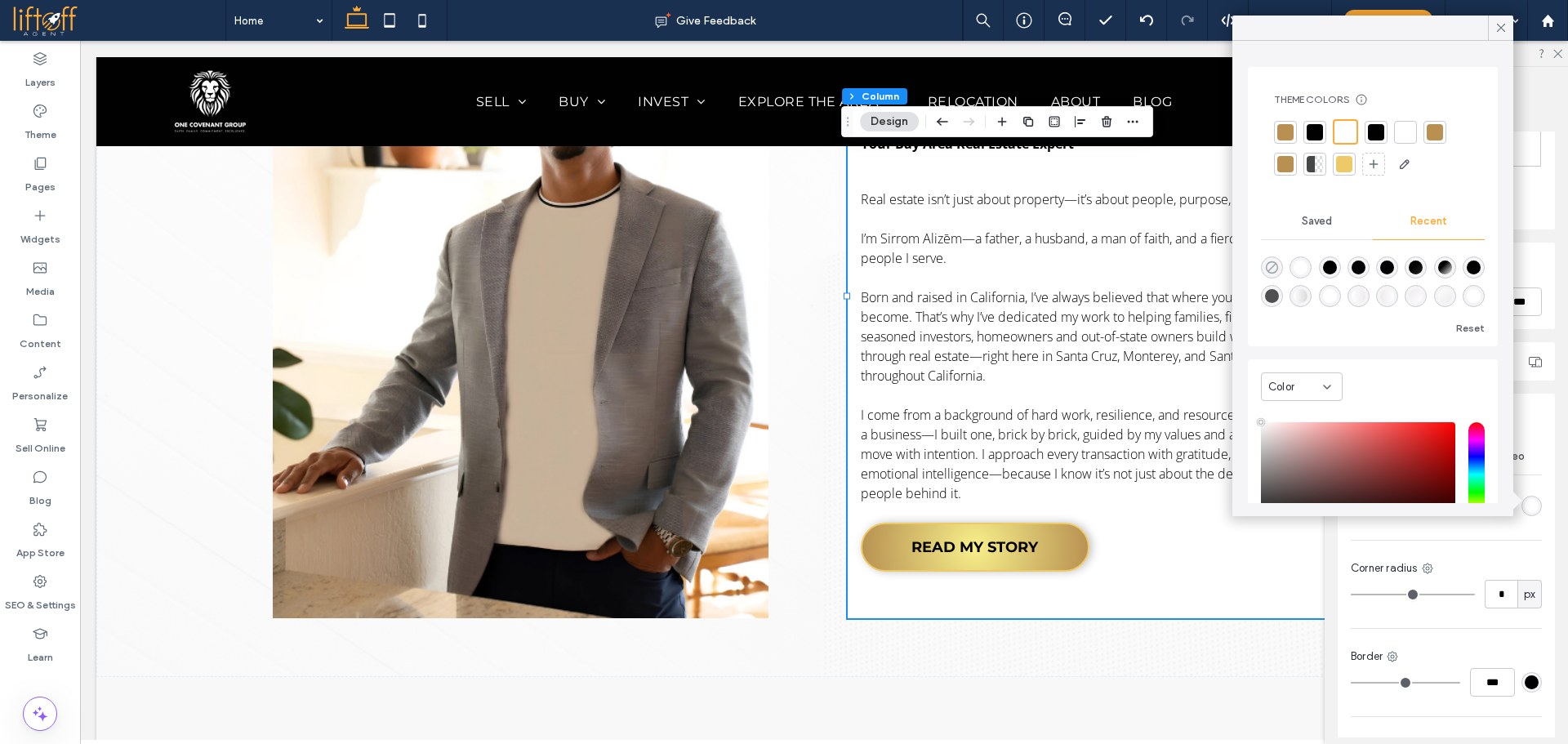 click 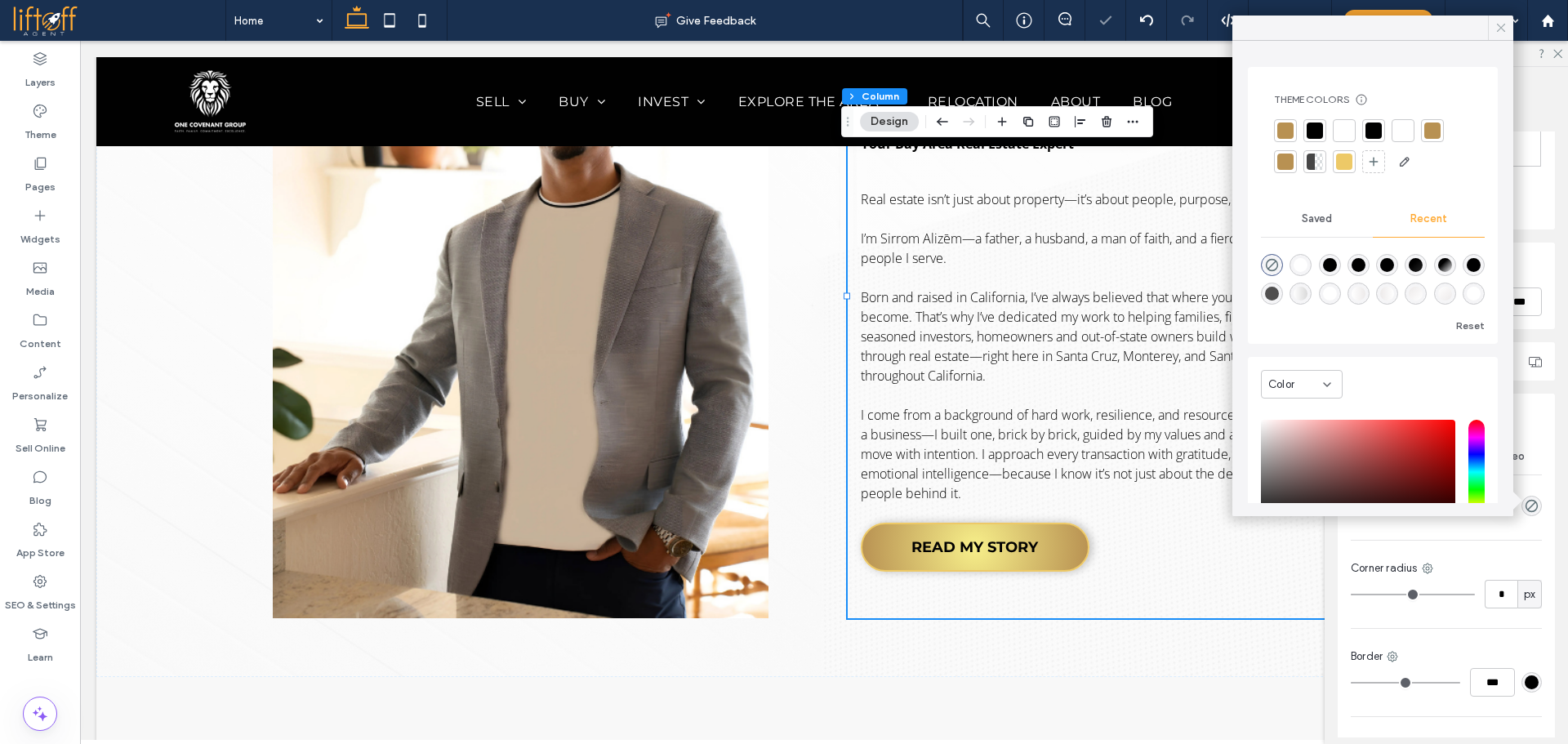 click 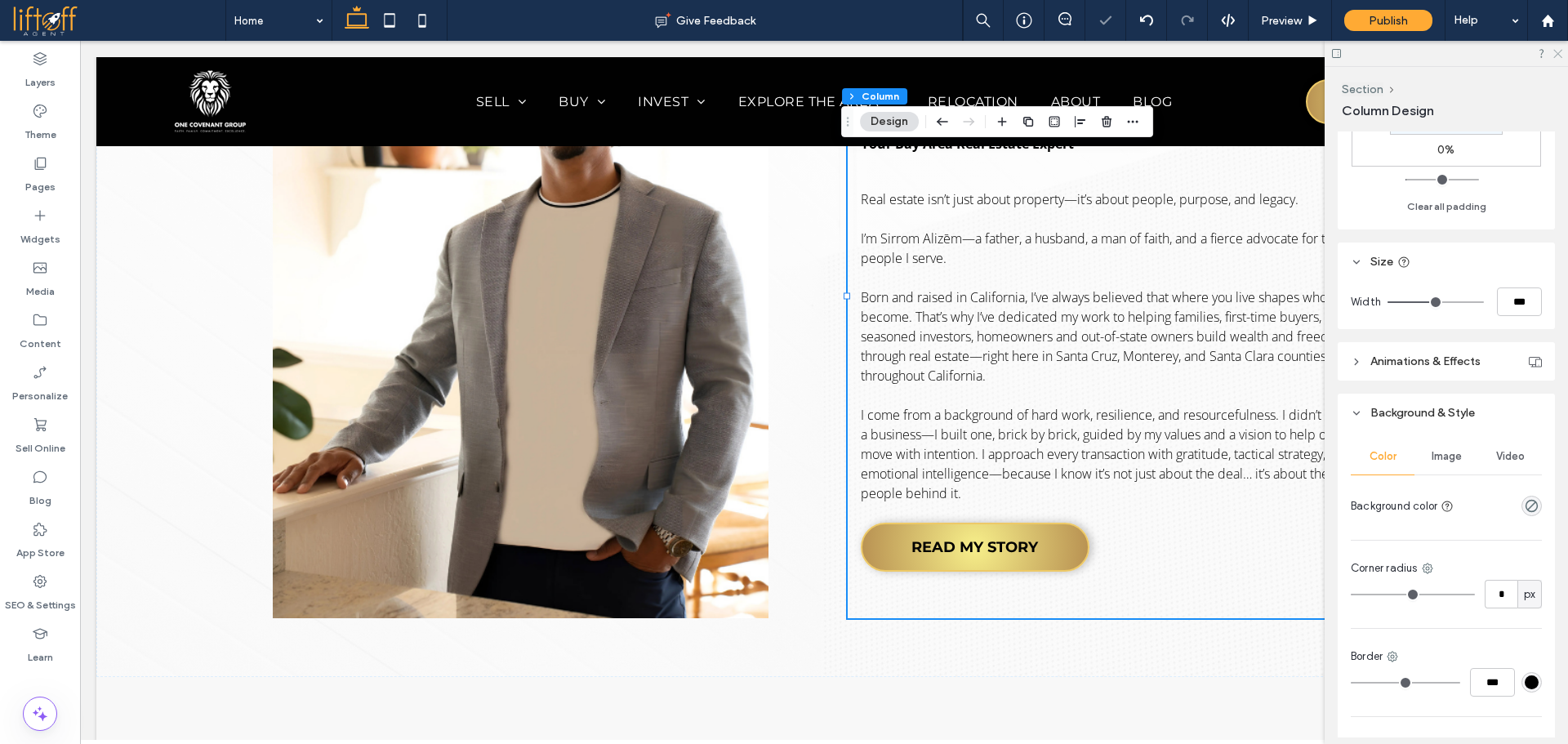 click 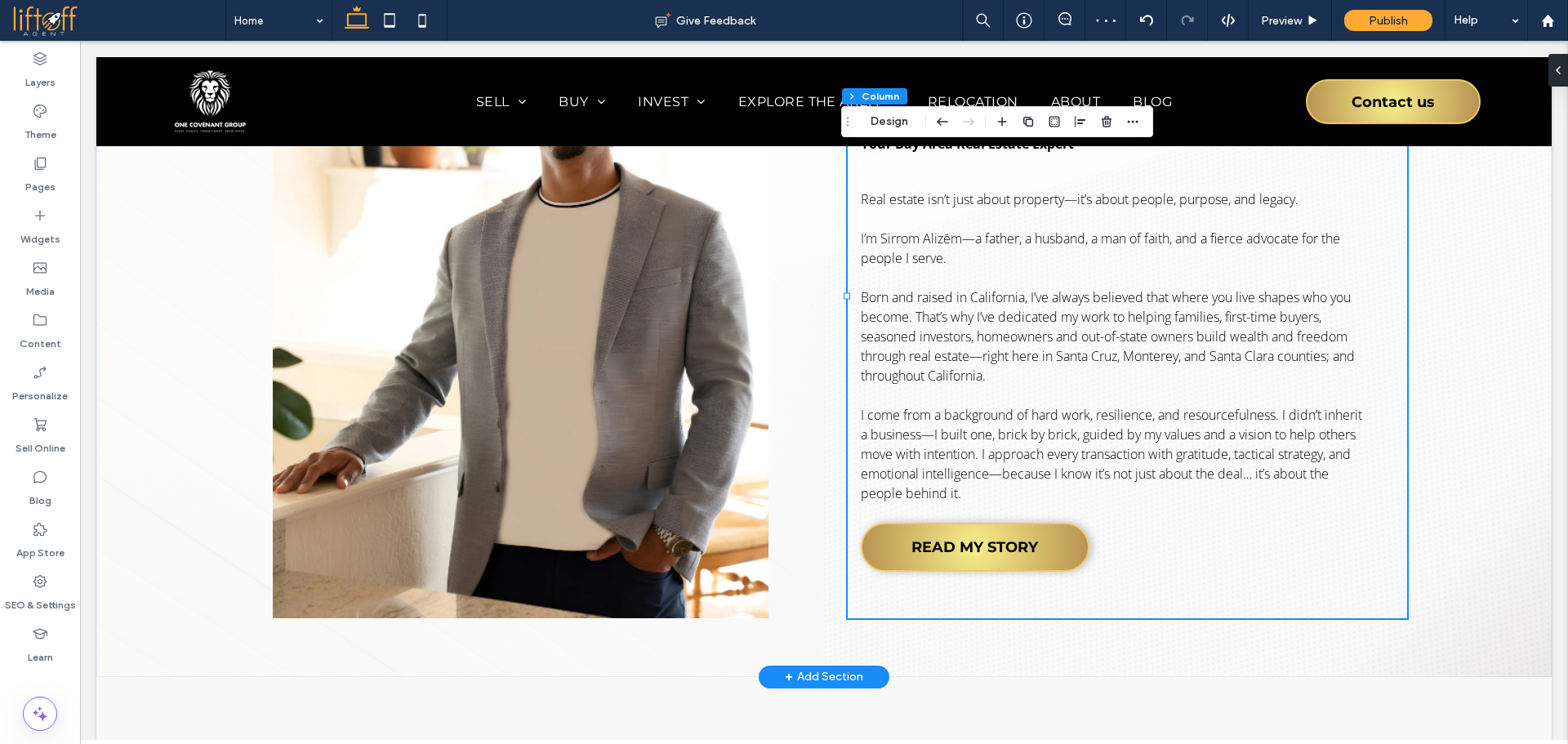 click on "Get to Know Your Local Realtor®
Meet Sirrom Alizēm
Your Bay Area Real Estate Expert
Real estate isn’t just about property—it’s about people, purpose, and legacy. I’m Sirrom Alizēm—a father, a husband, a man of faith, and a fierce advocate for the people I serve. Born and raised in California, I’ve always believed that where you live shapes who you become. That’s why I’ve dedicated my work to helping families, first-time buyers, seasoned investors, homeowners and out-of-state owners build wealth and freedom through real estate—right here in Santa Cruz, Monterey, and Santa Clara counties; and throughout California.
READ MY STORY" at bounding box center (824, 296) 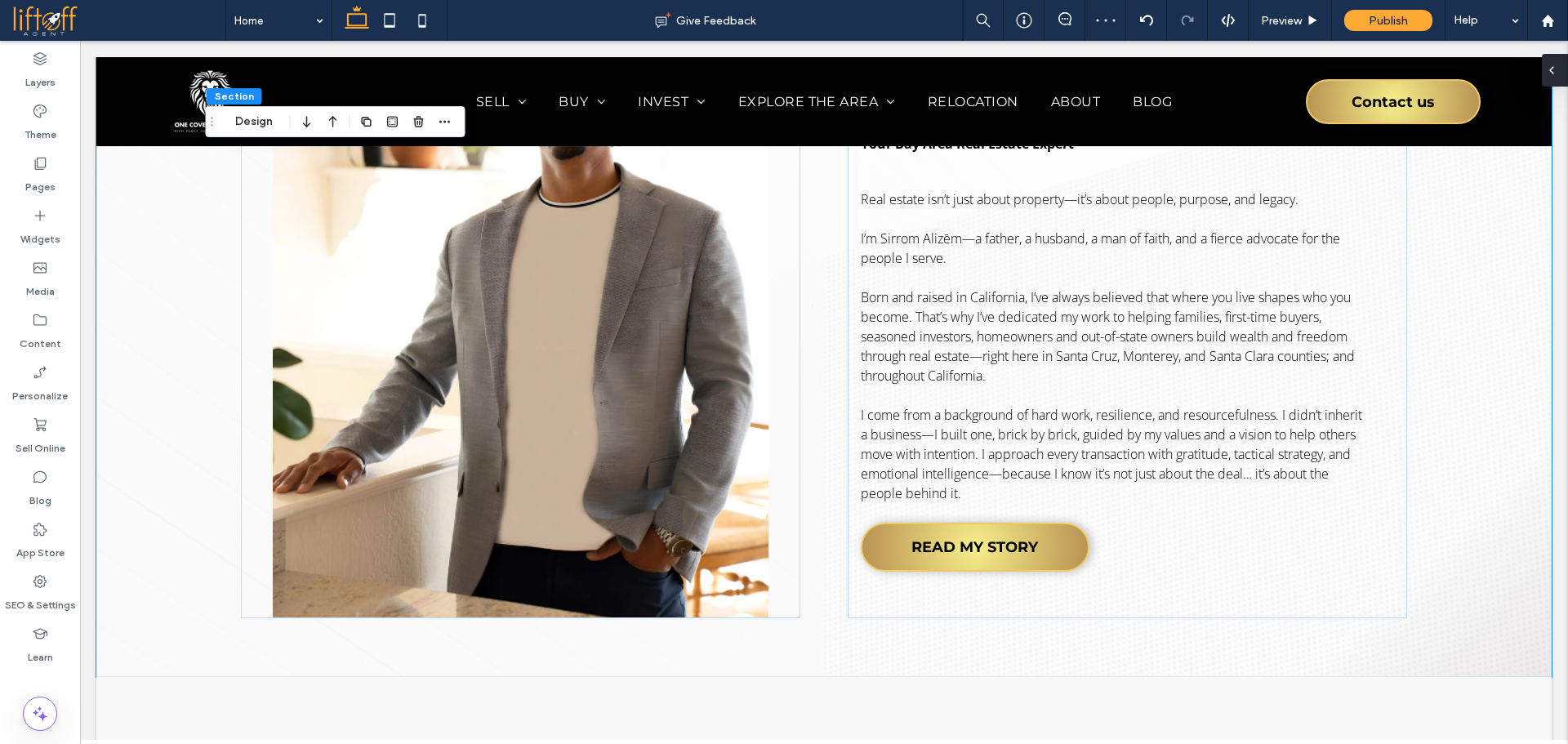 click at bounding box center [1552, 70] 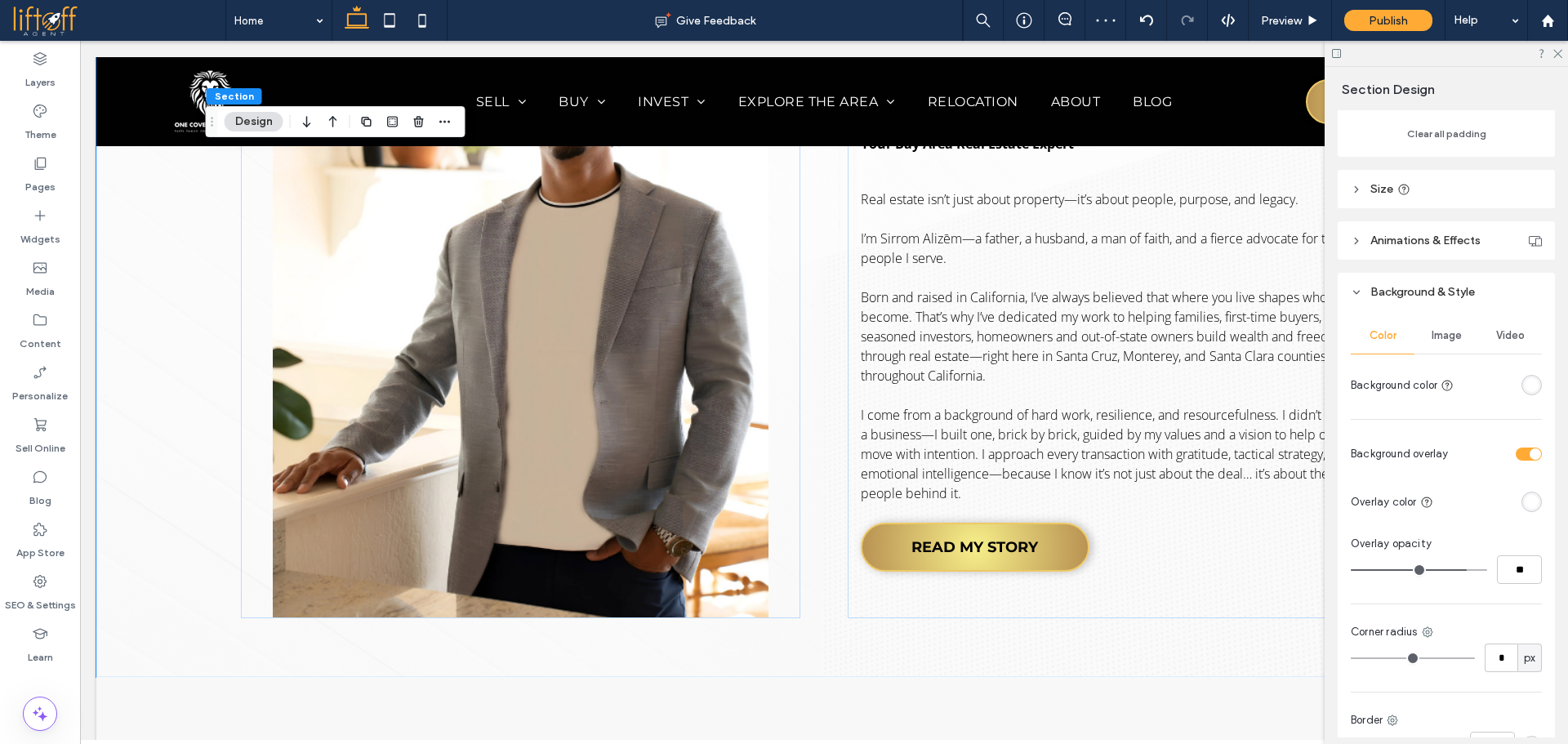 scroll, scrollTop: 549, scrollLeft: 0, axis: vertical 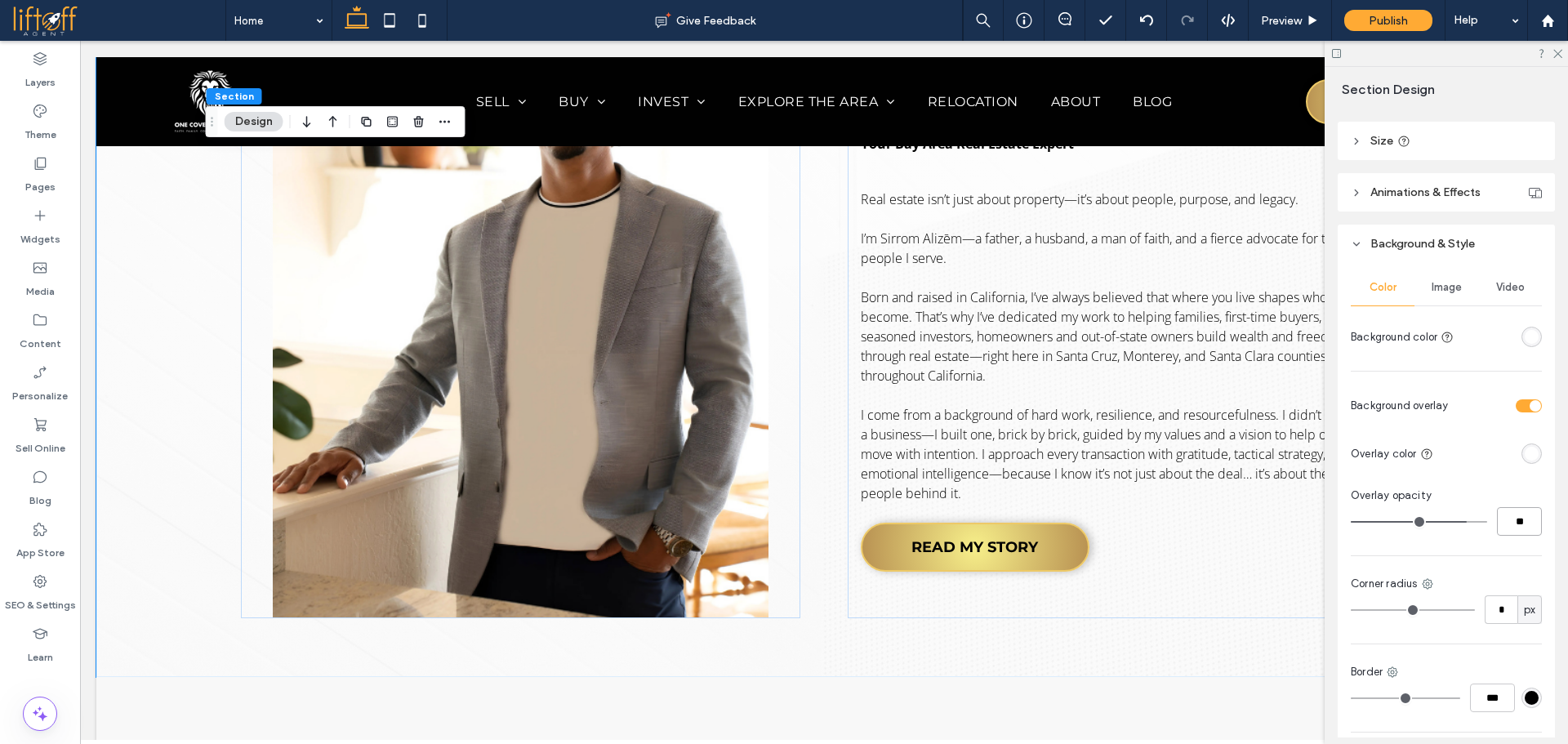 click on "**" at bounding box center (1519, 521) 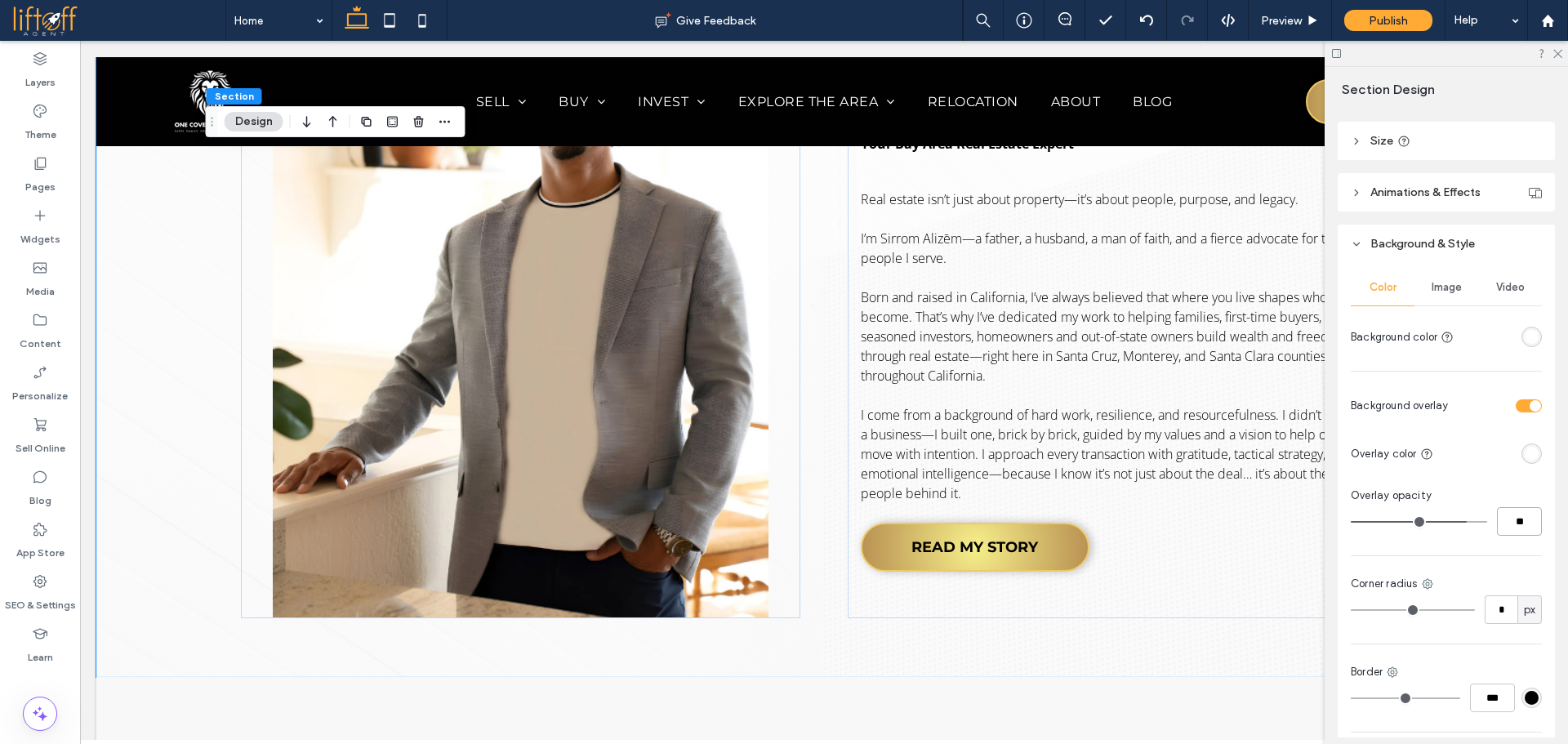 click on "**" at bounding box center [1519, 521] 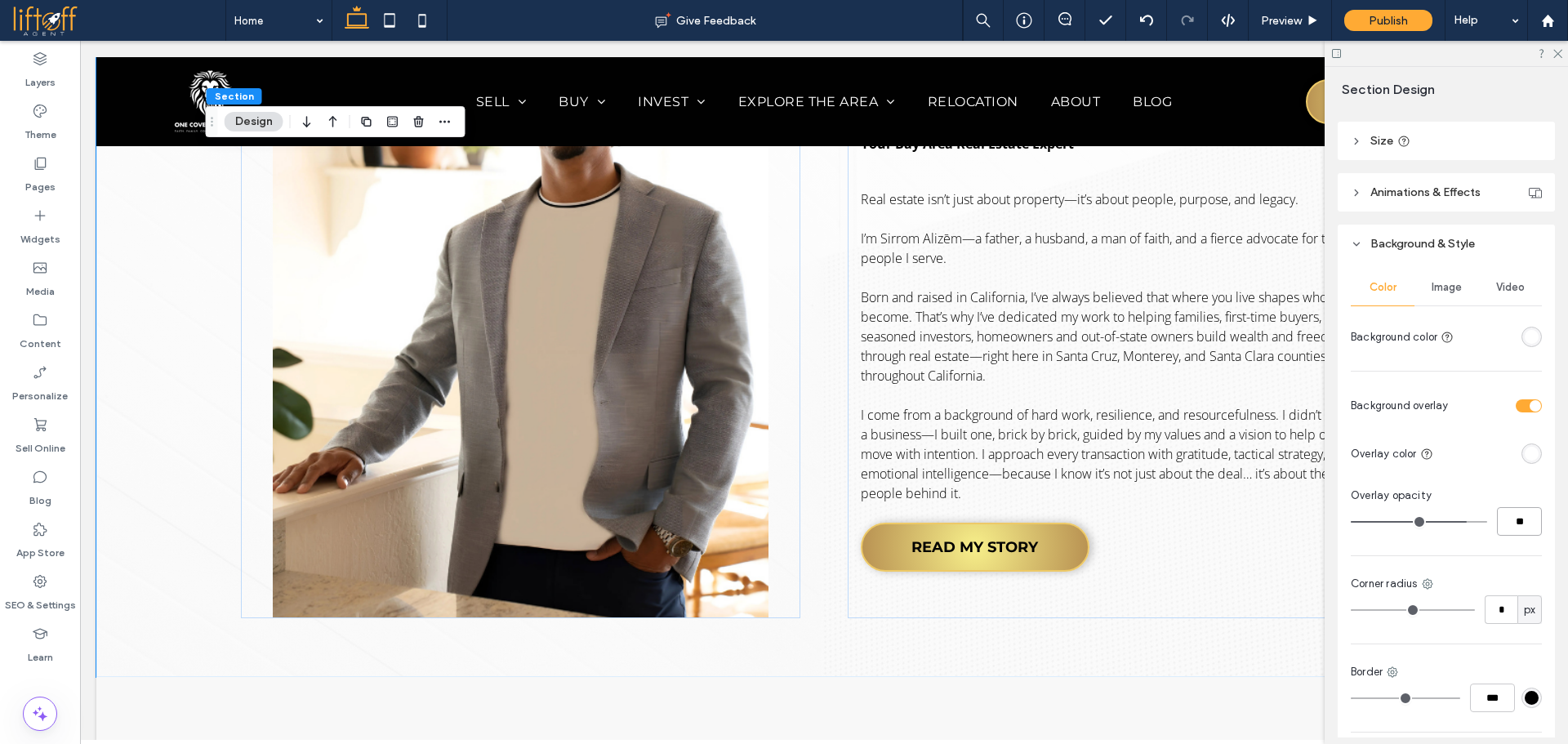type on "**" 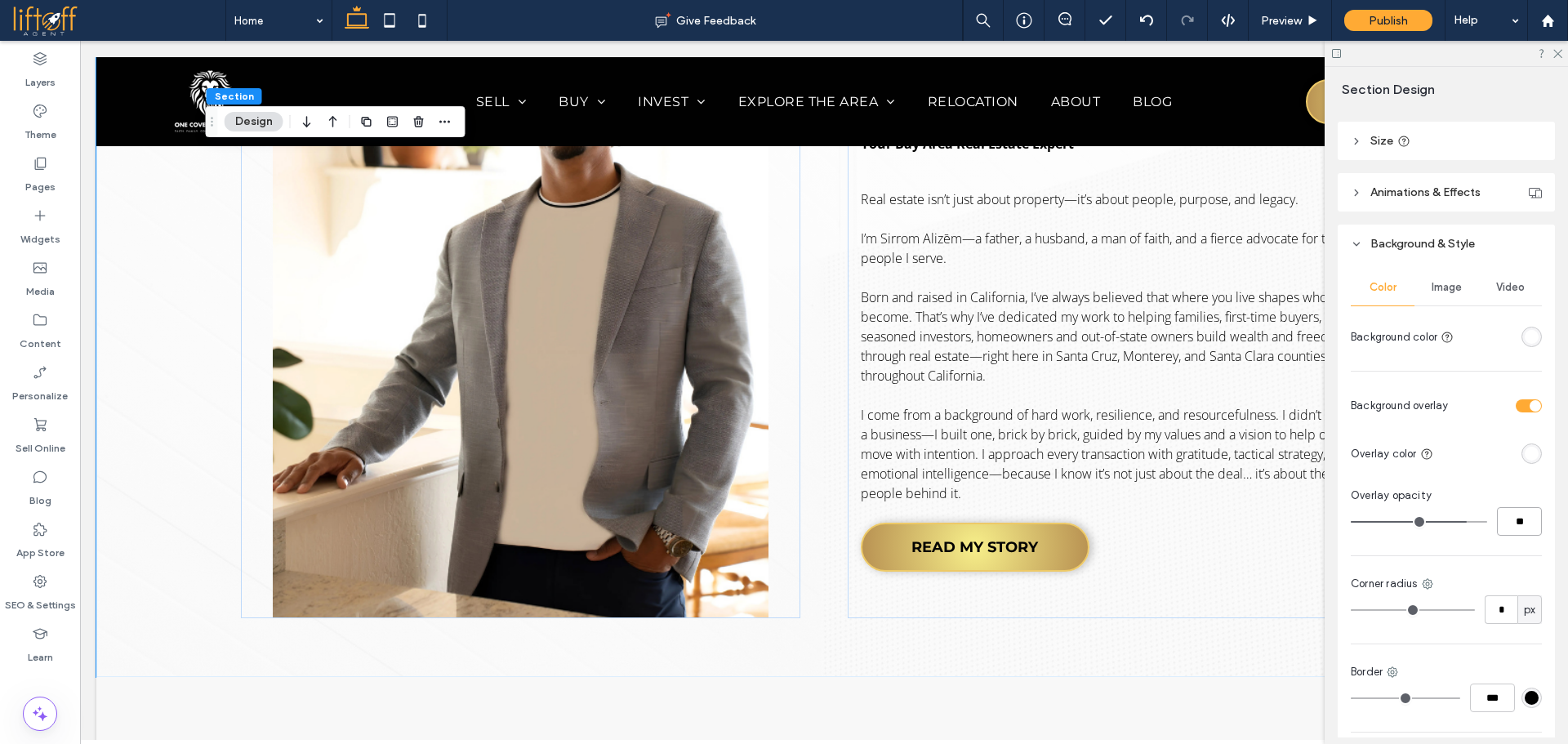 type 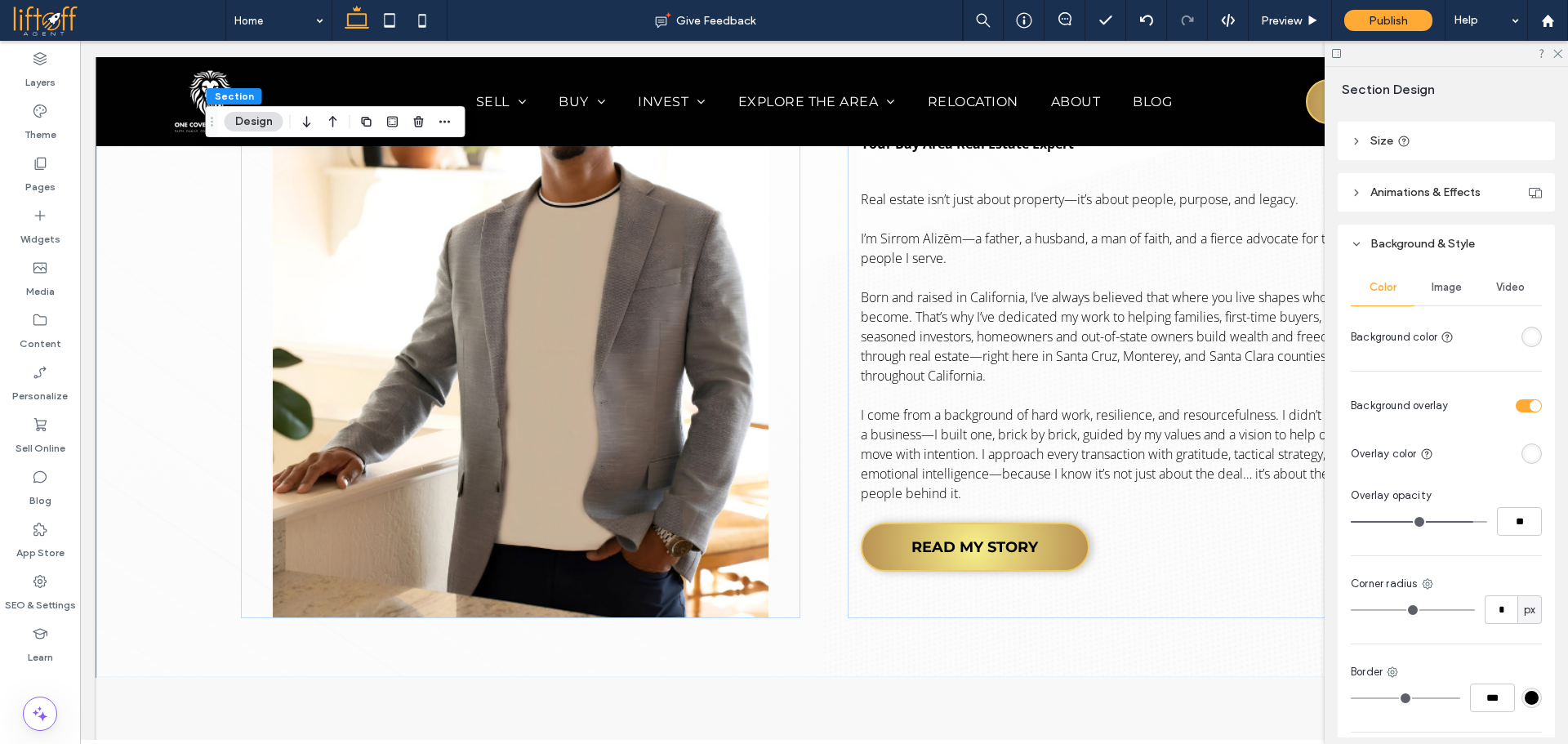 click on "Image" at bounding box center (1446, 287) 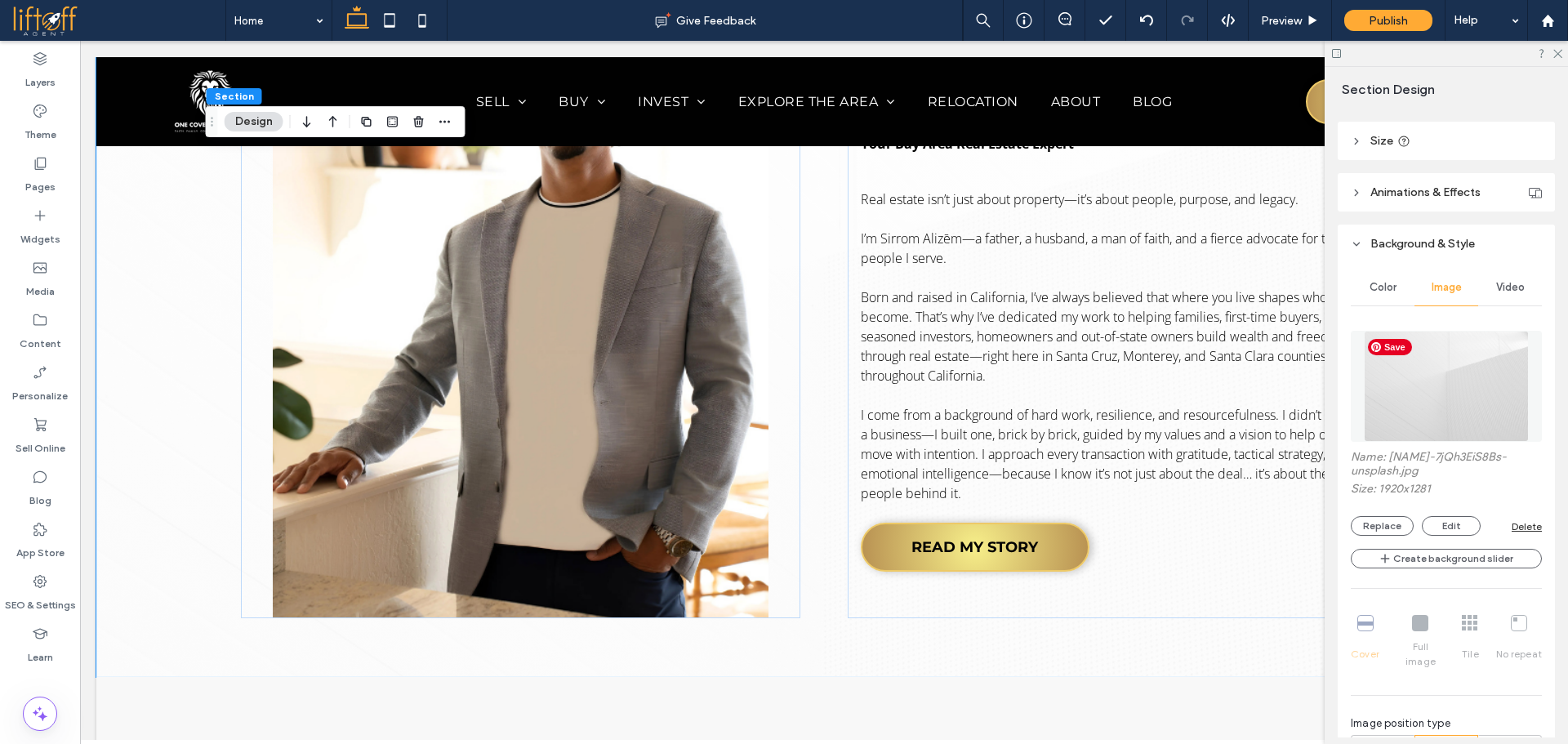 click at bounding box center [1446, 386] 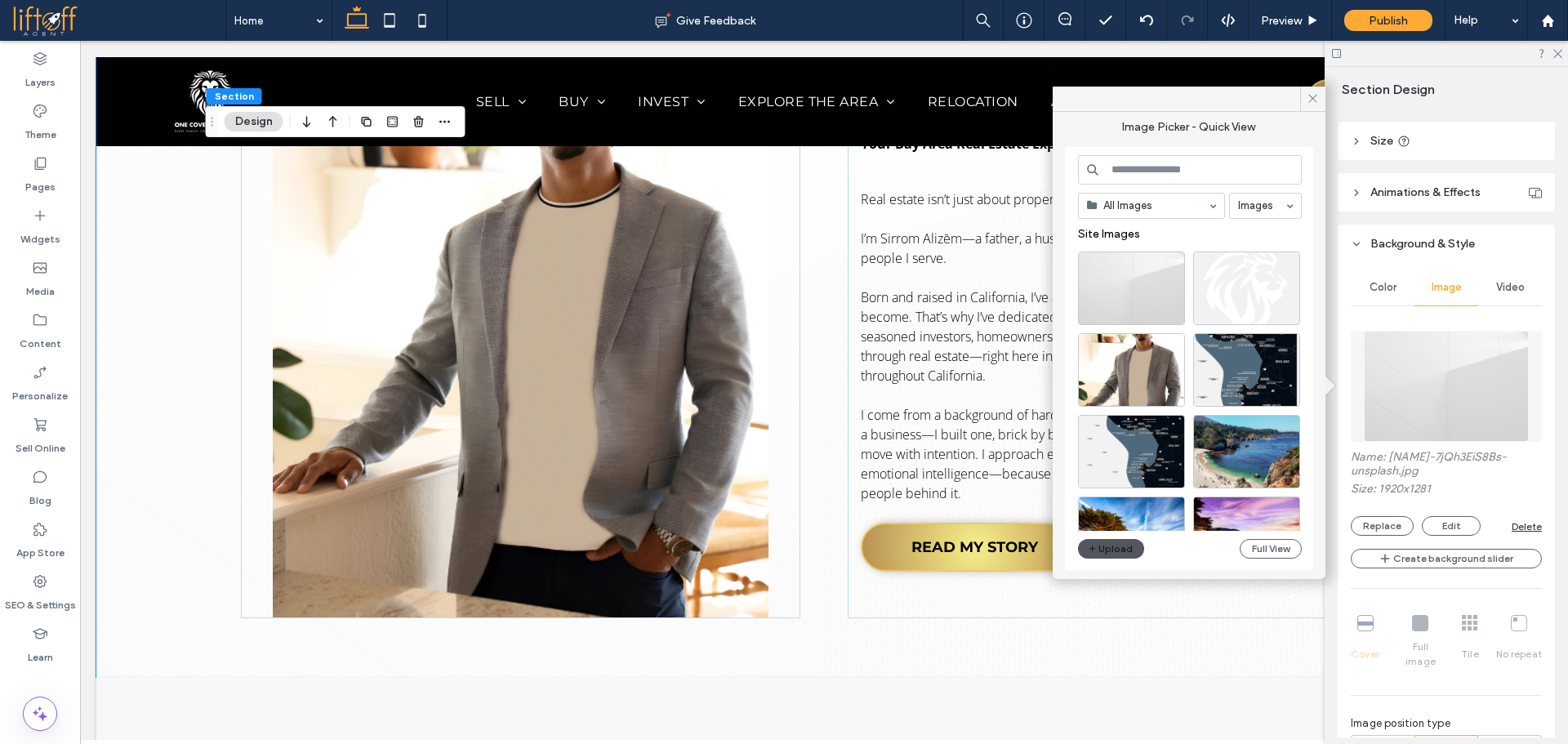 click 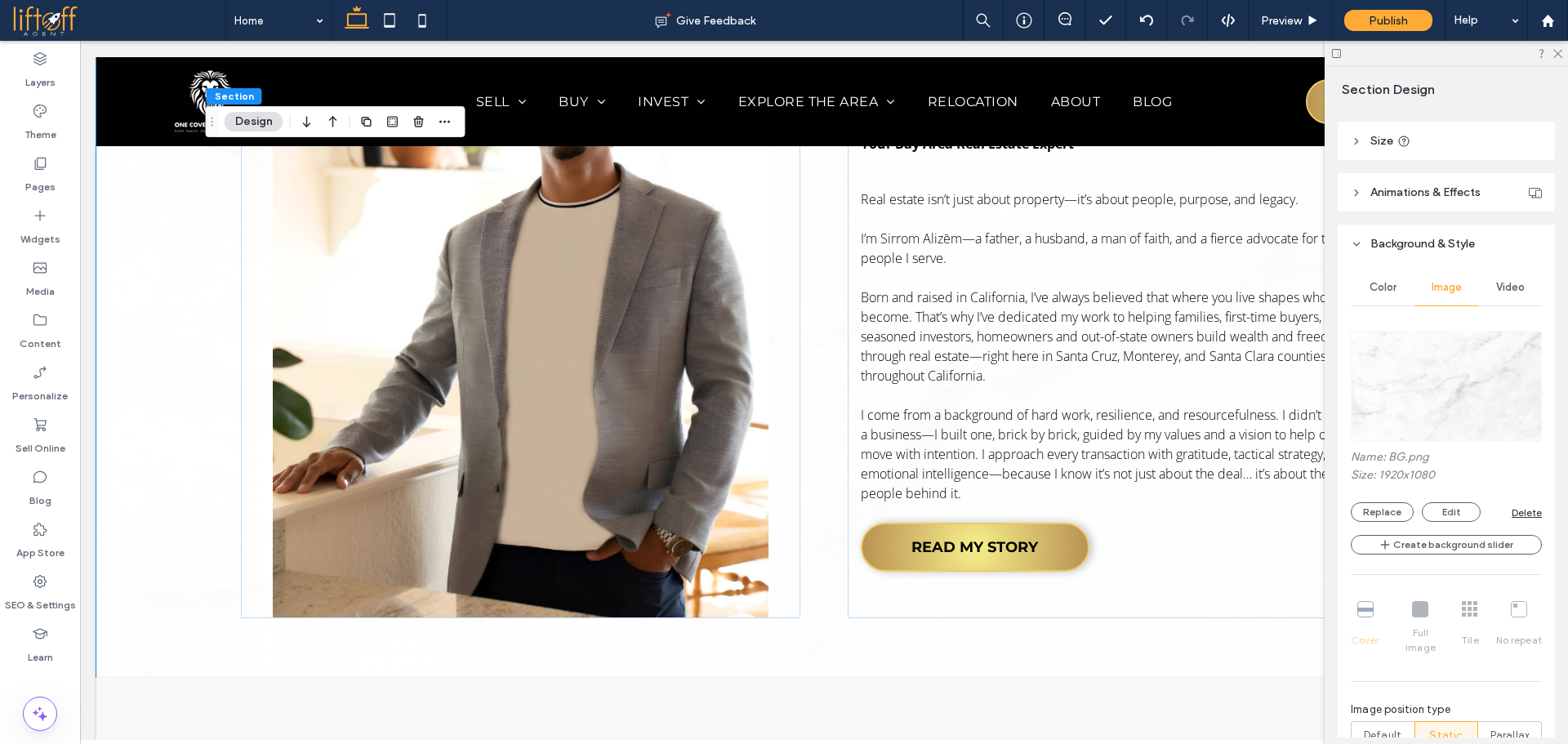scroll, scrollTop: 1098, scrollLeft: 0, axis: vertical 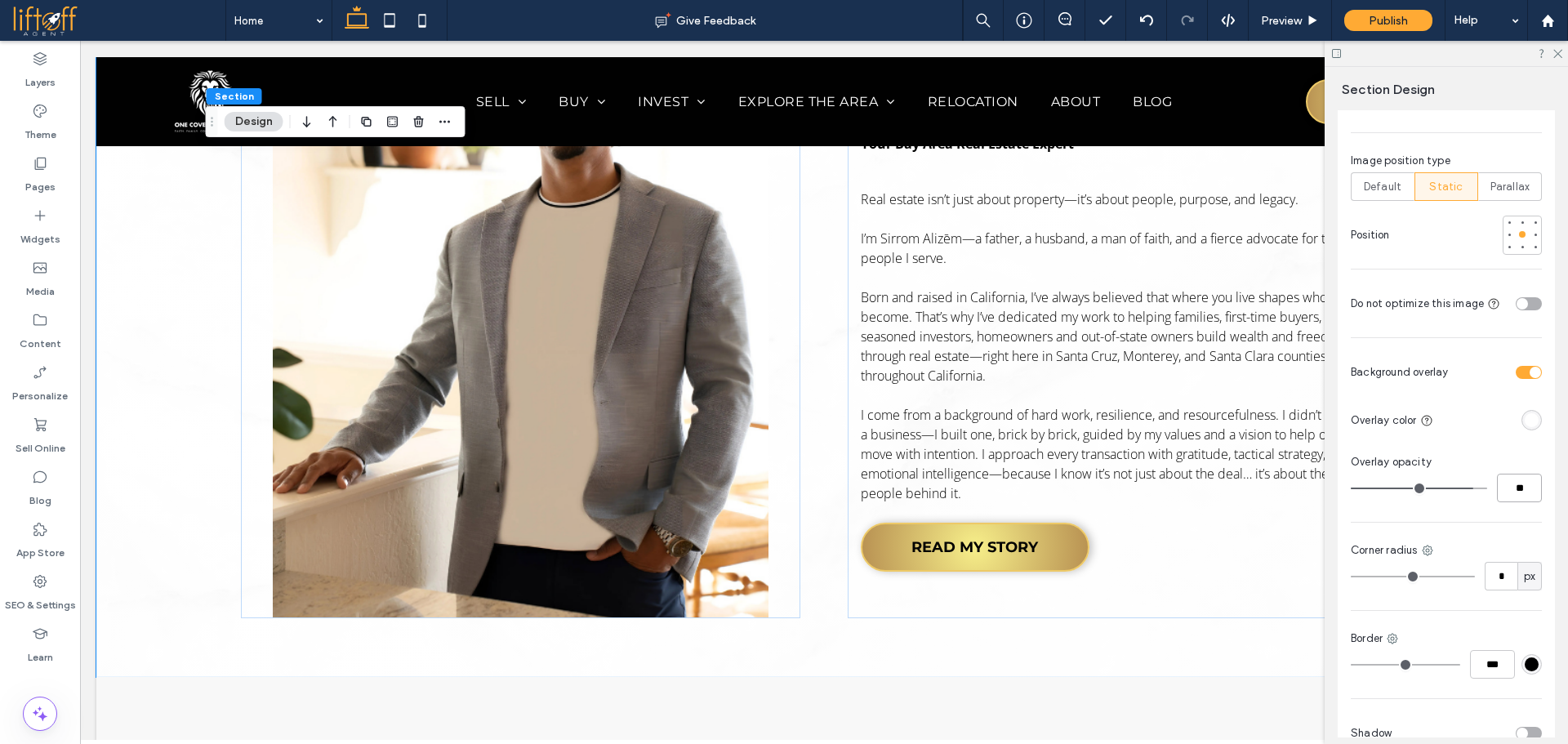 click on "**" at bounding box center (1519, 488) 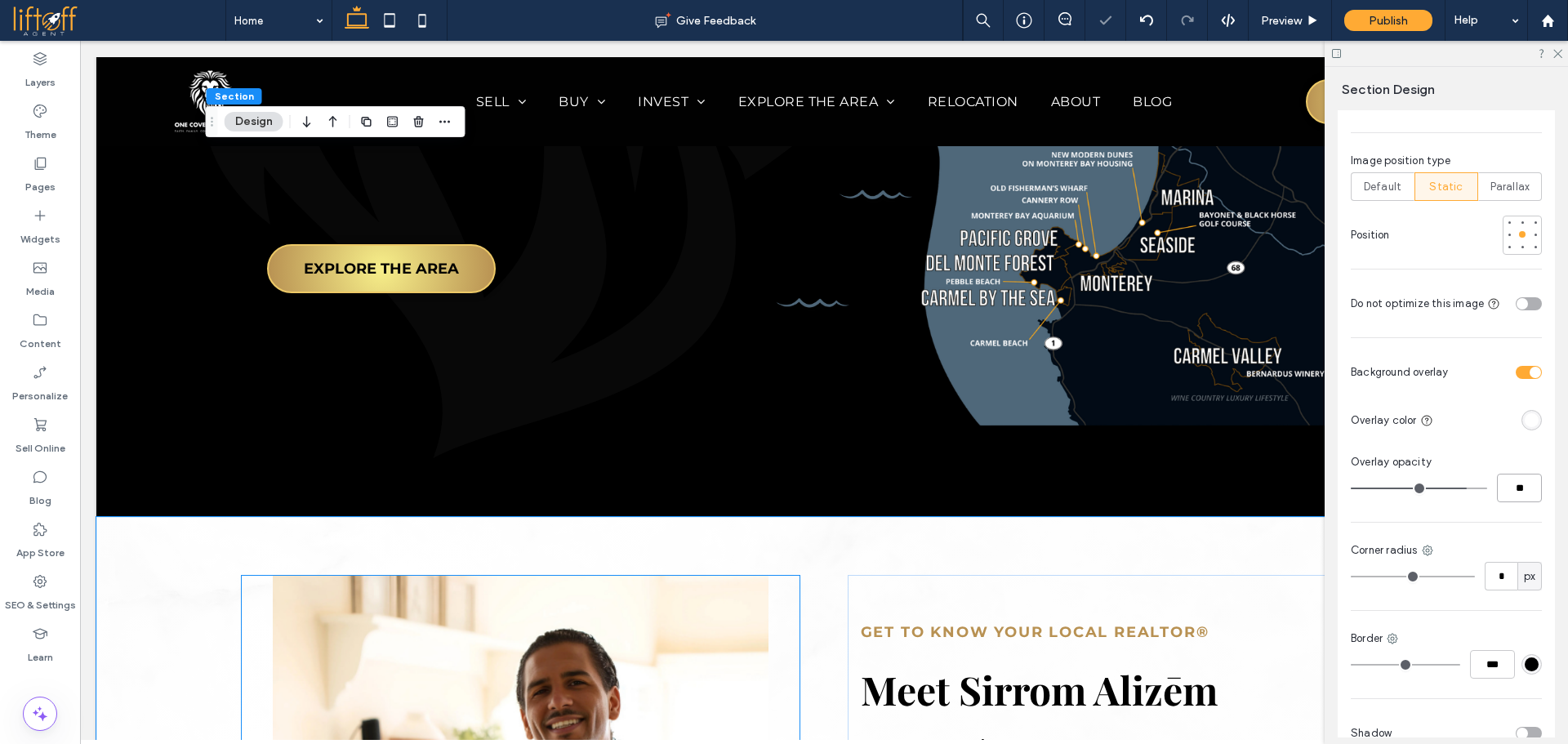 scroll, scrollTop: 1794, scrollLeft: 0, axis: vertical 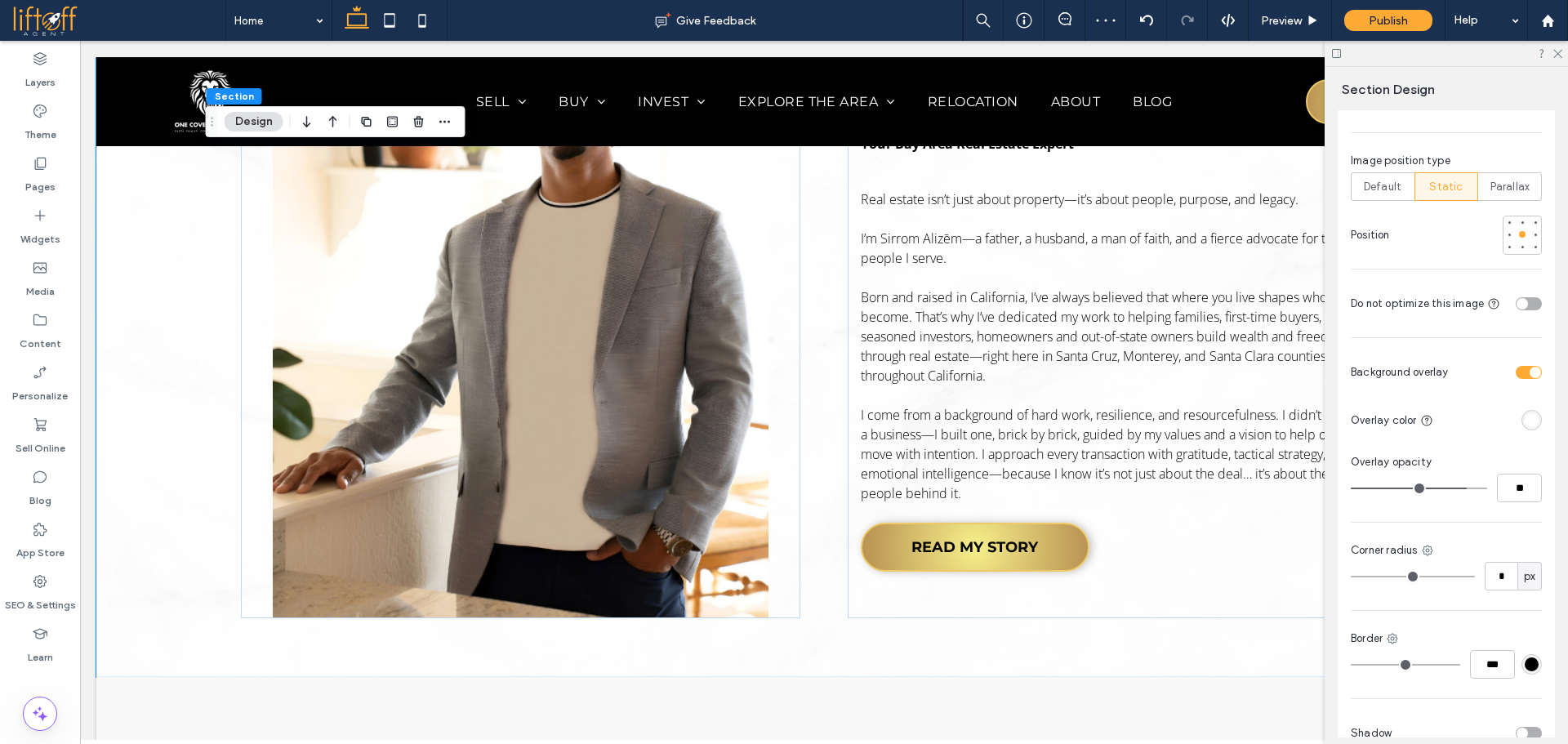 click at bounding box center (1531, 420) 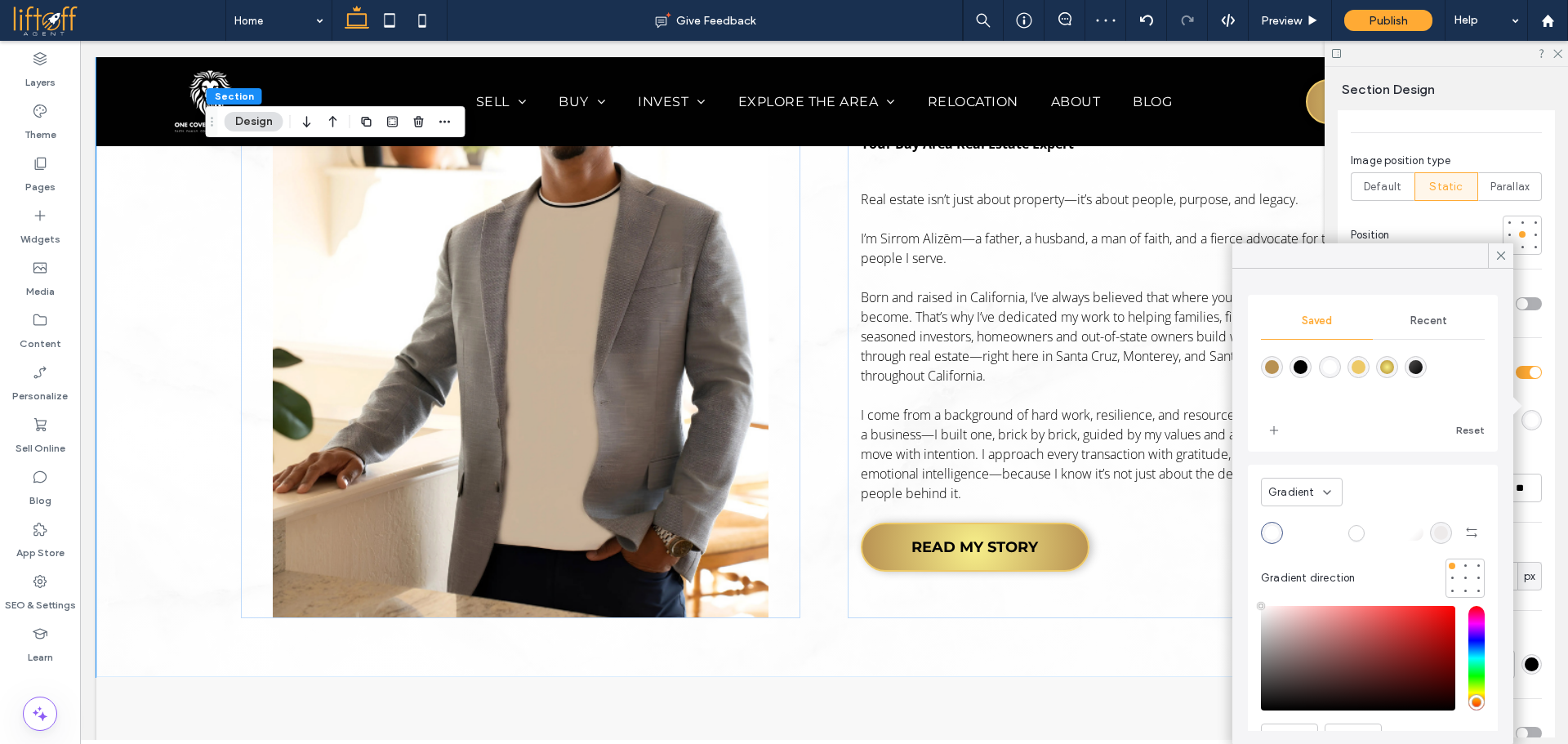 click 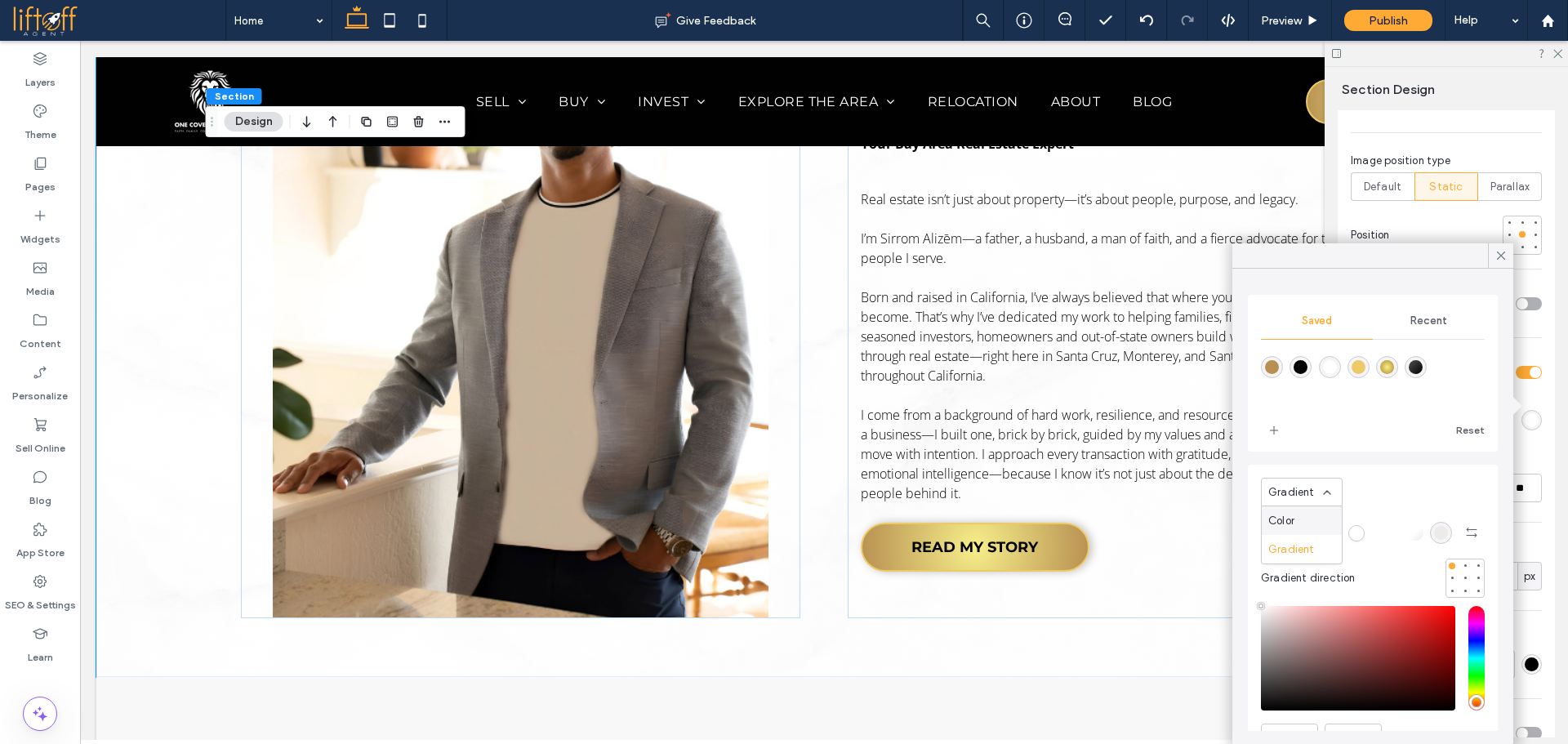 click on "Color" at bounding box center [1302, 520] 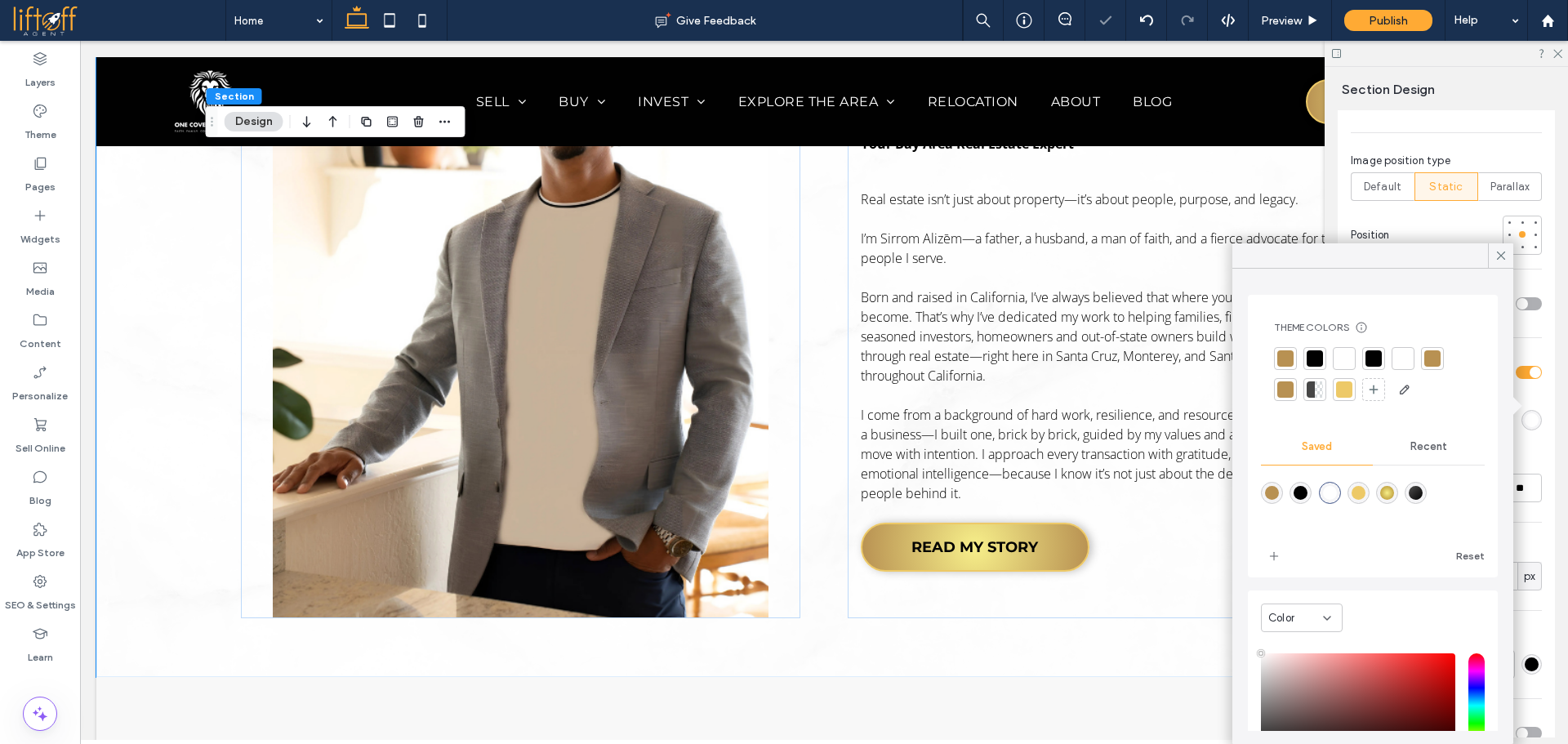 click at bounding box center (1344, 359) 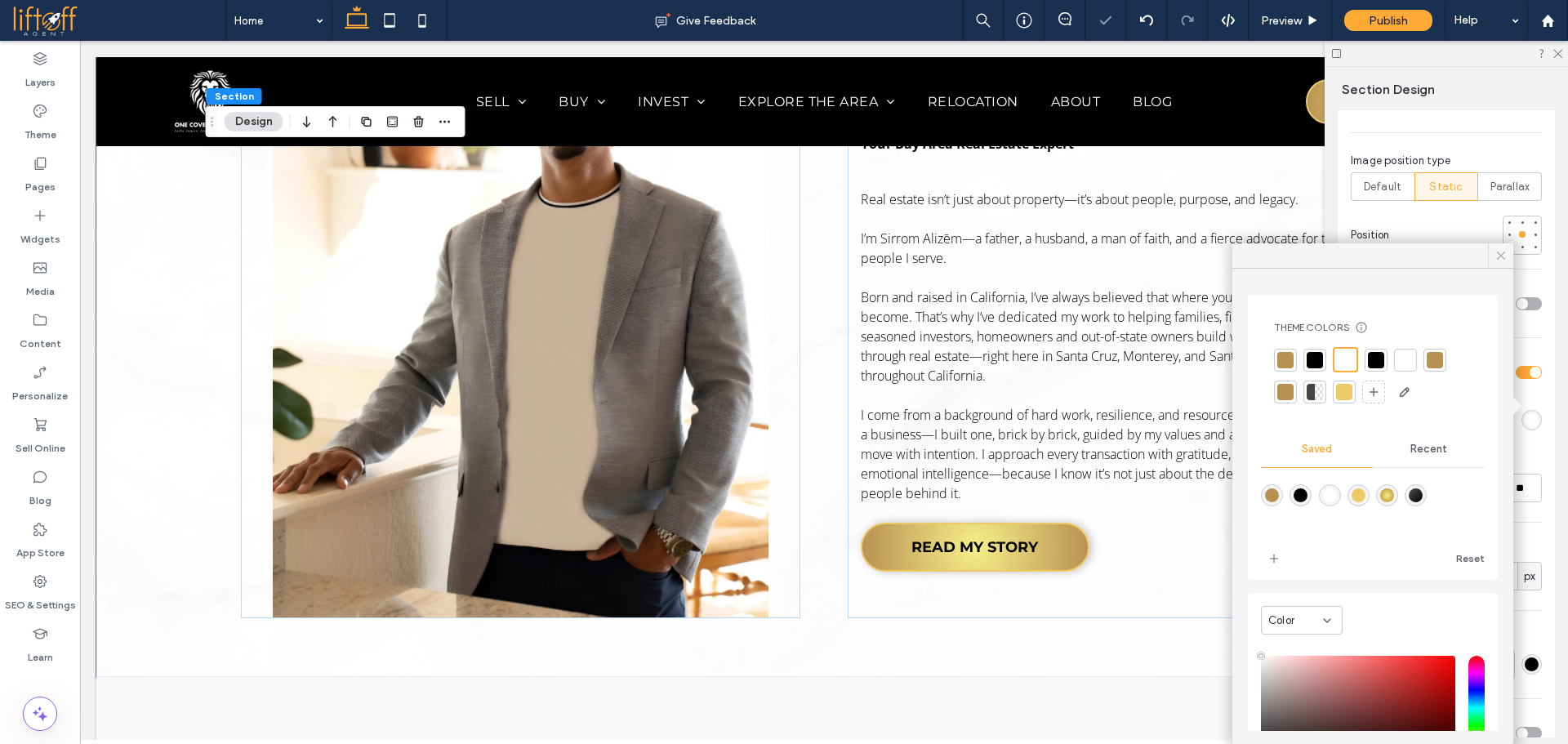 click 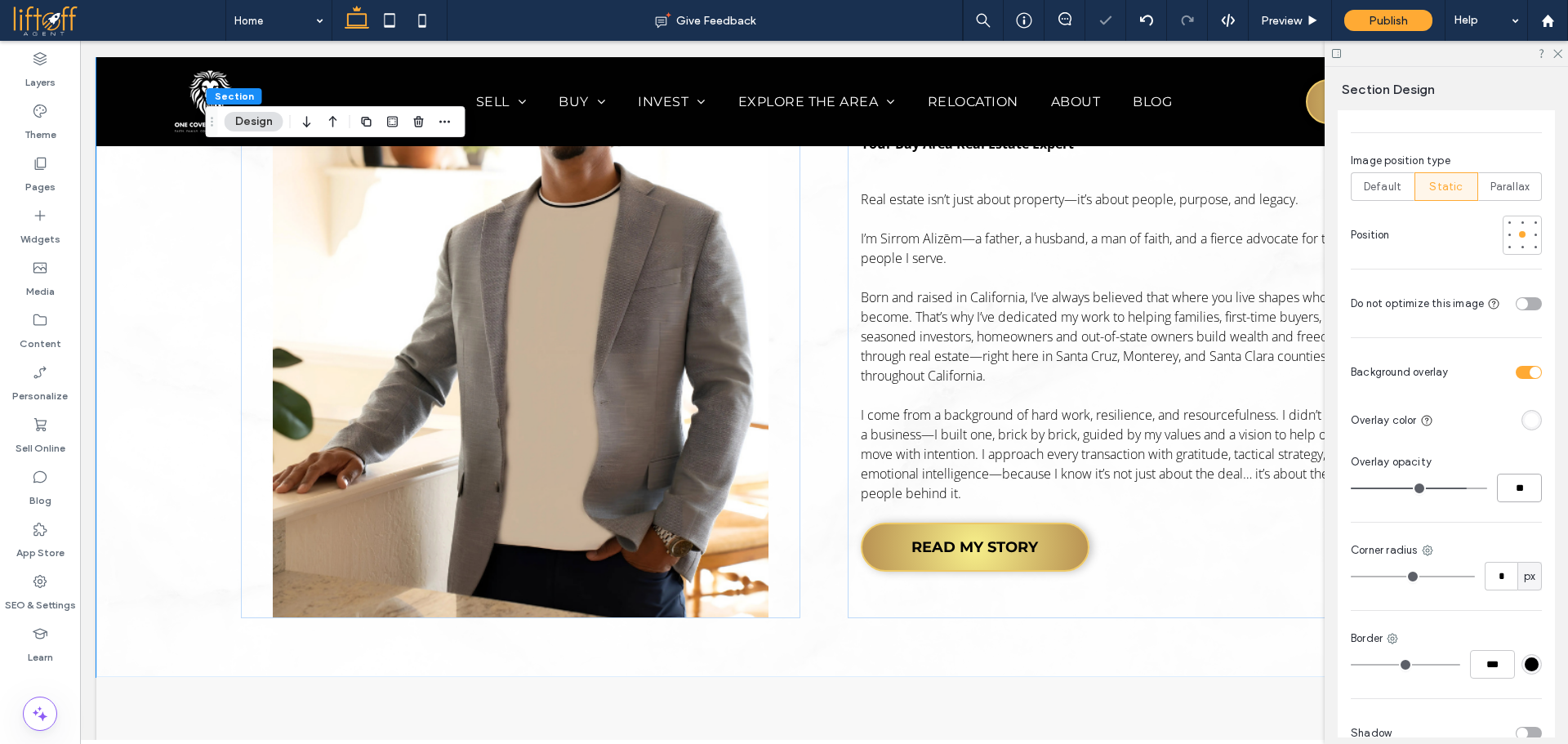 click on "**" at bounding box center (1519, 488) 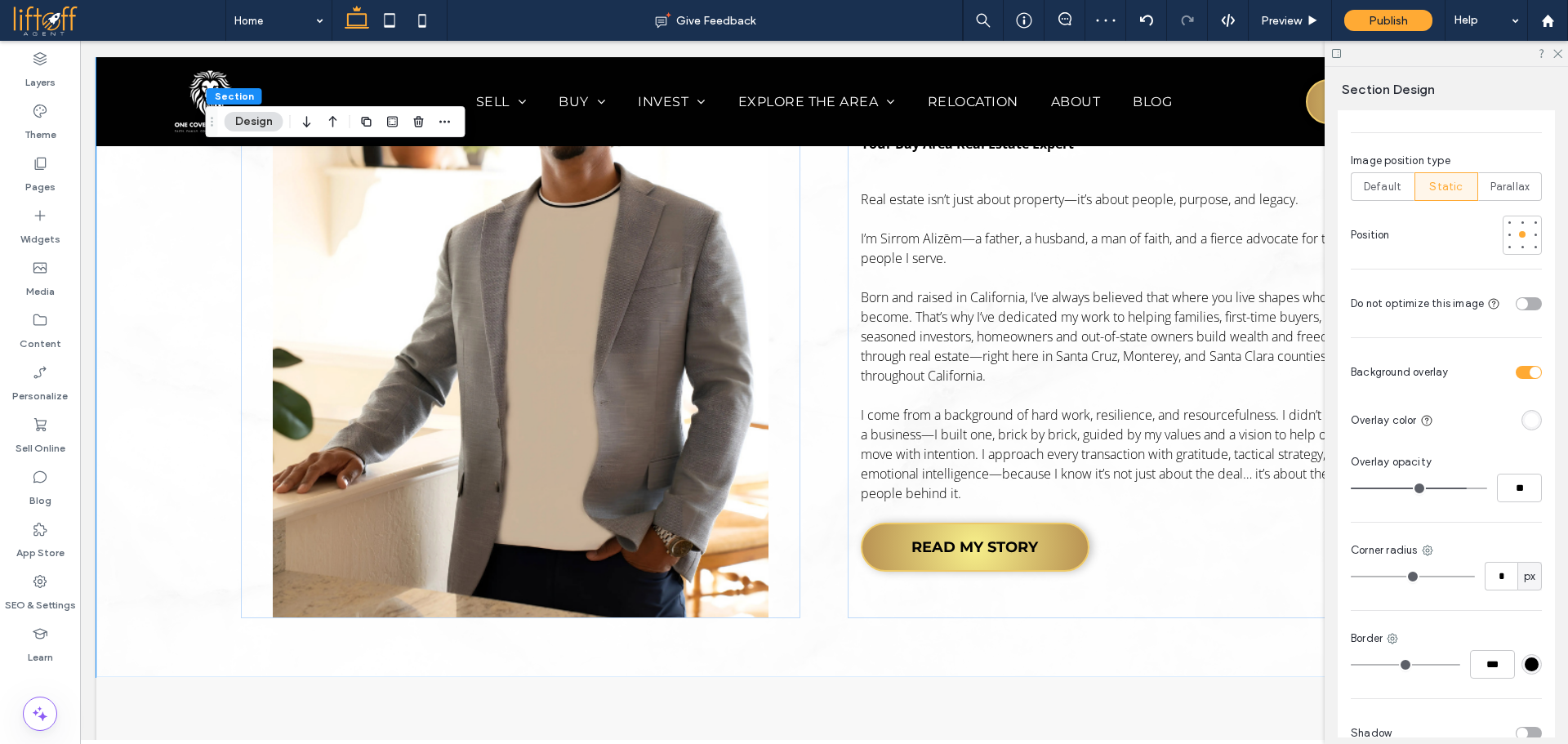 click at bounding box center [1535, 372] 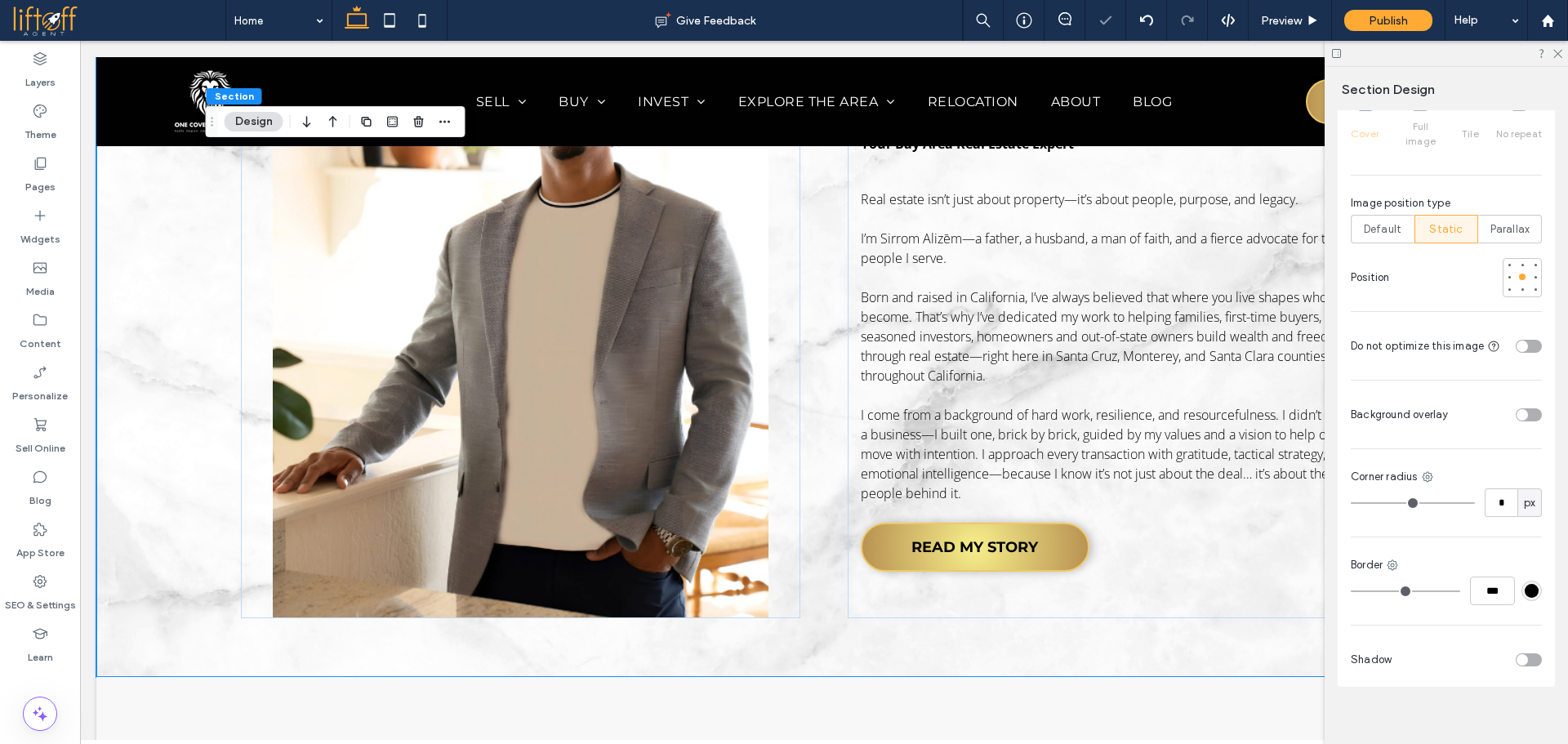 click at bounding box center [1529, 415] 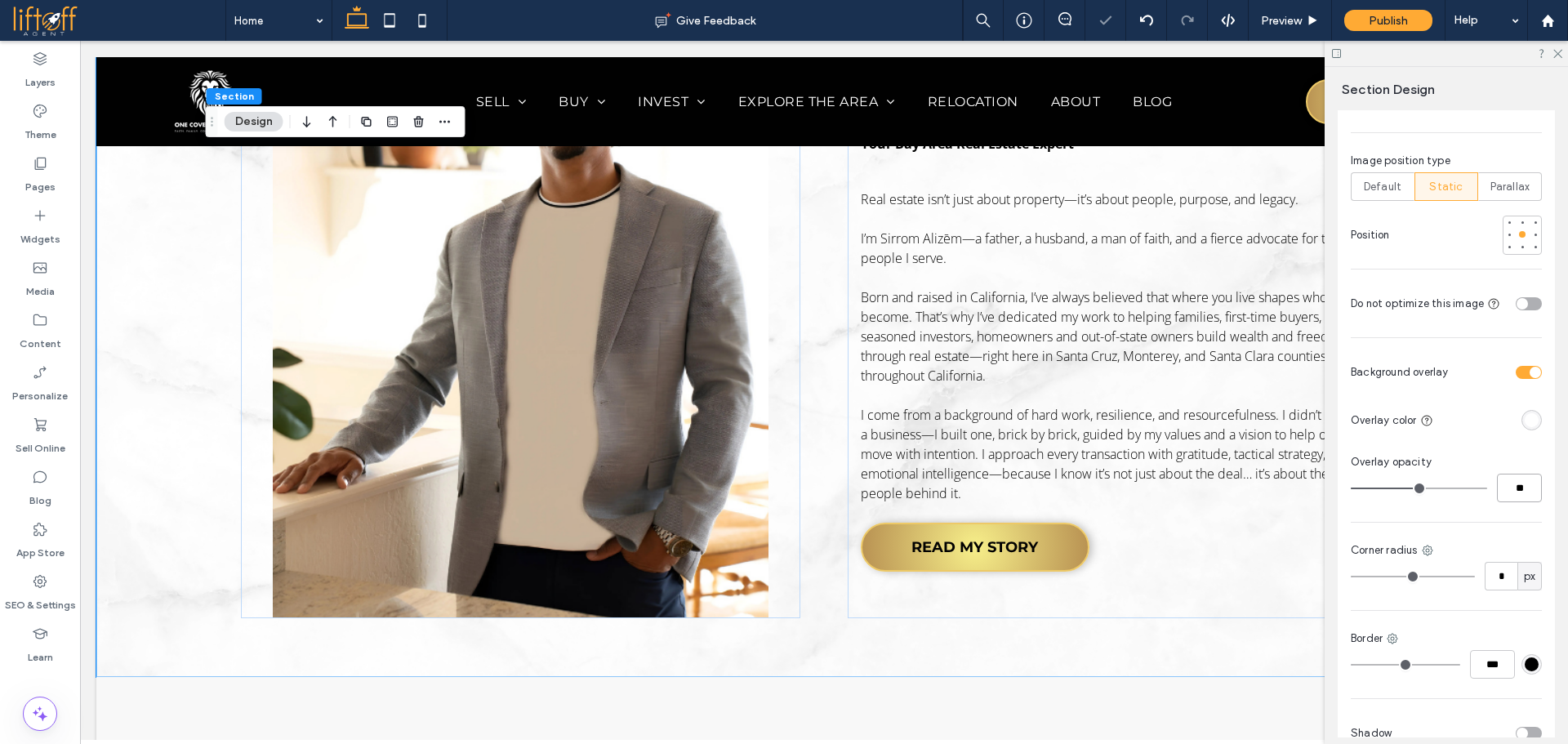 click on "**" at bounding box center (1519, 488) 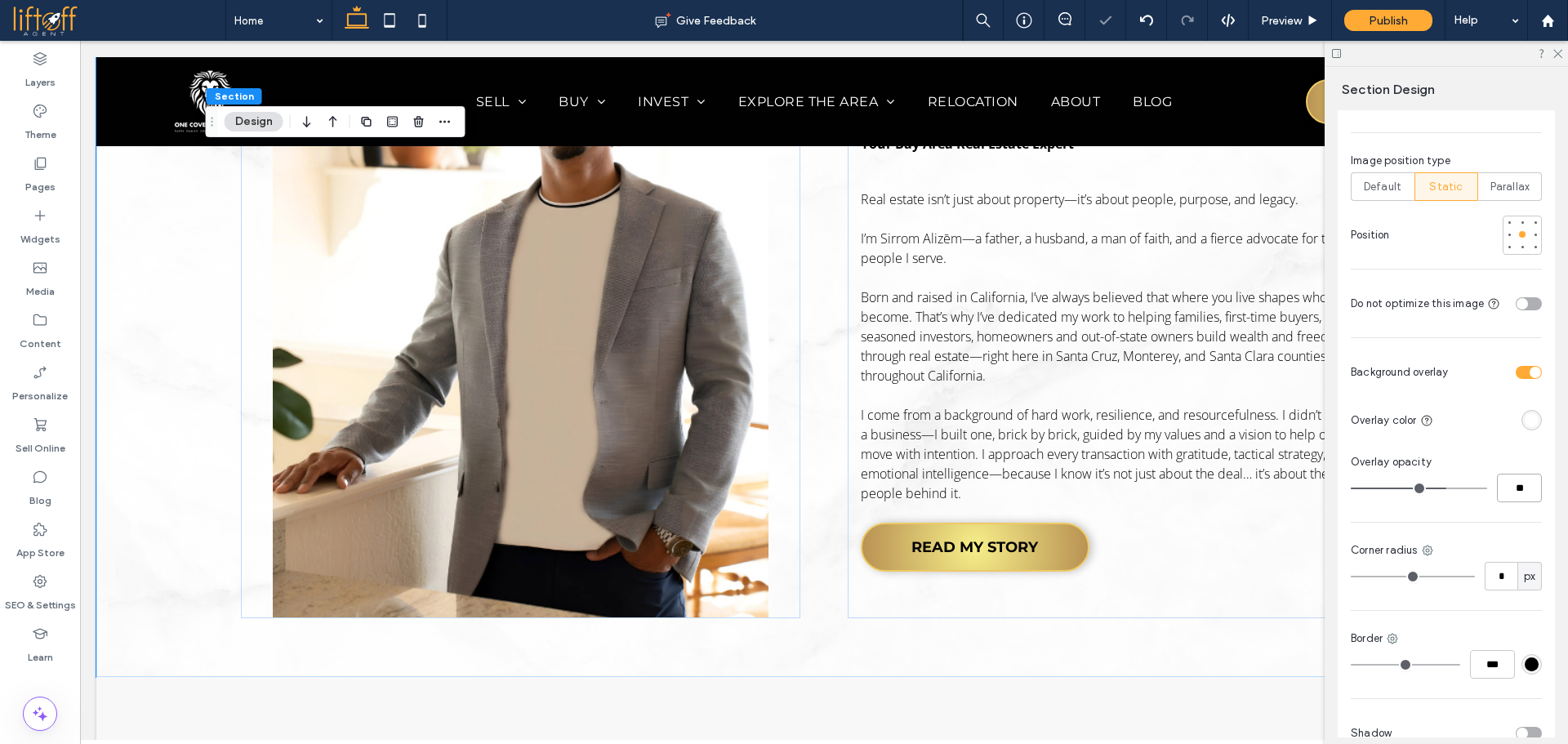 click on "**" at bounding box center [1519, 488] 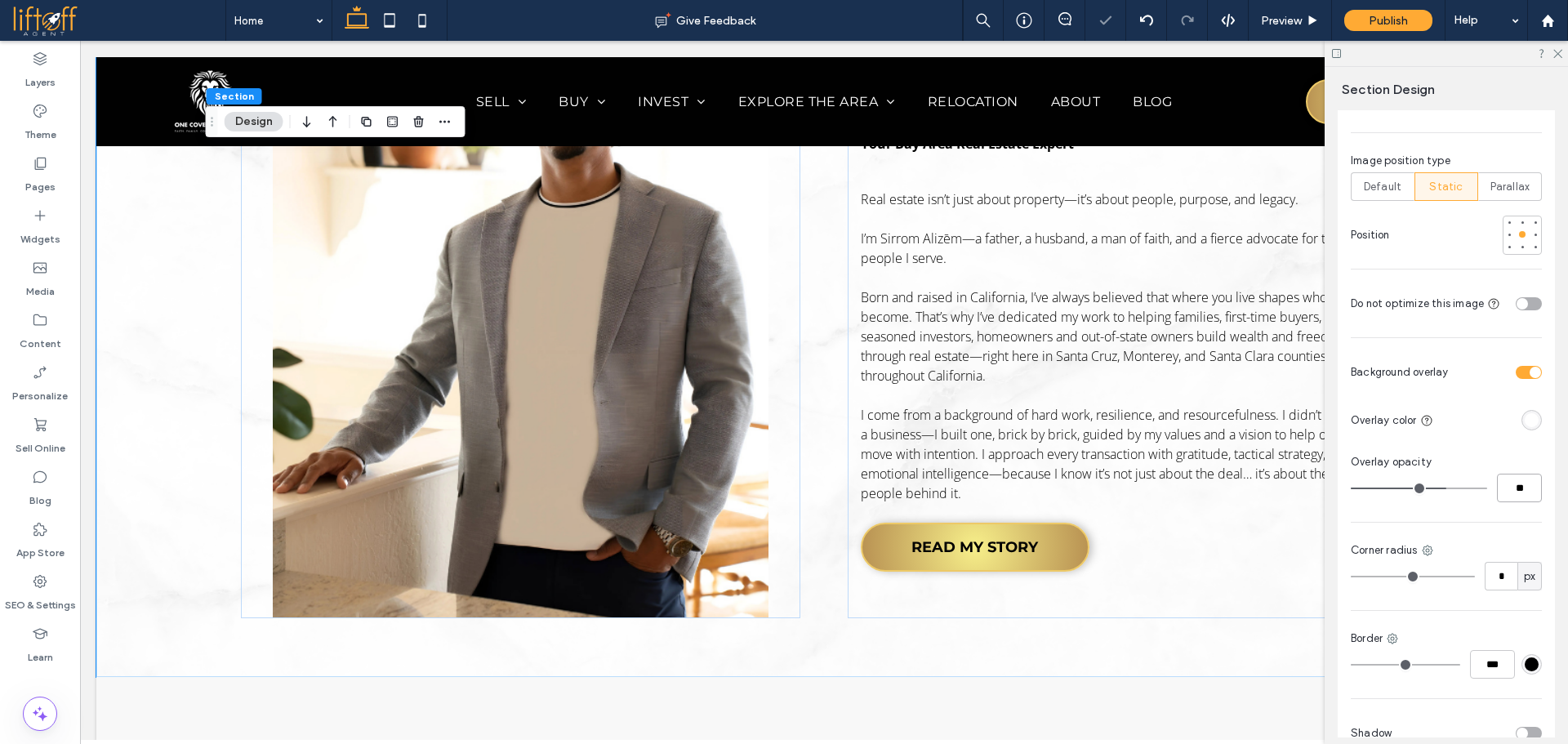 click on "**" at bounding box center (1519, 488) 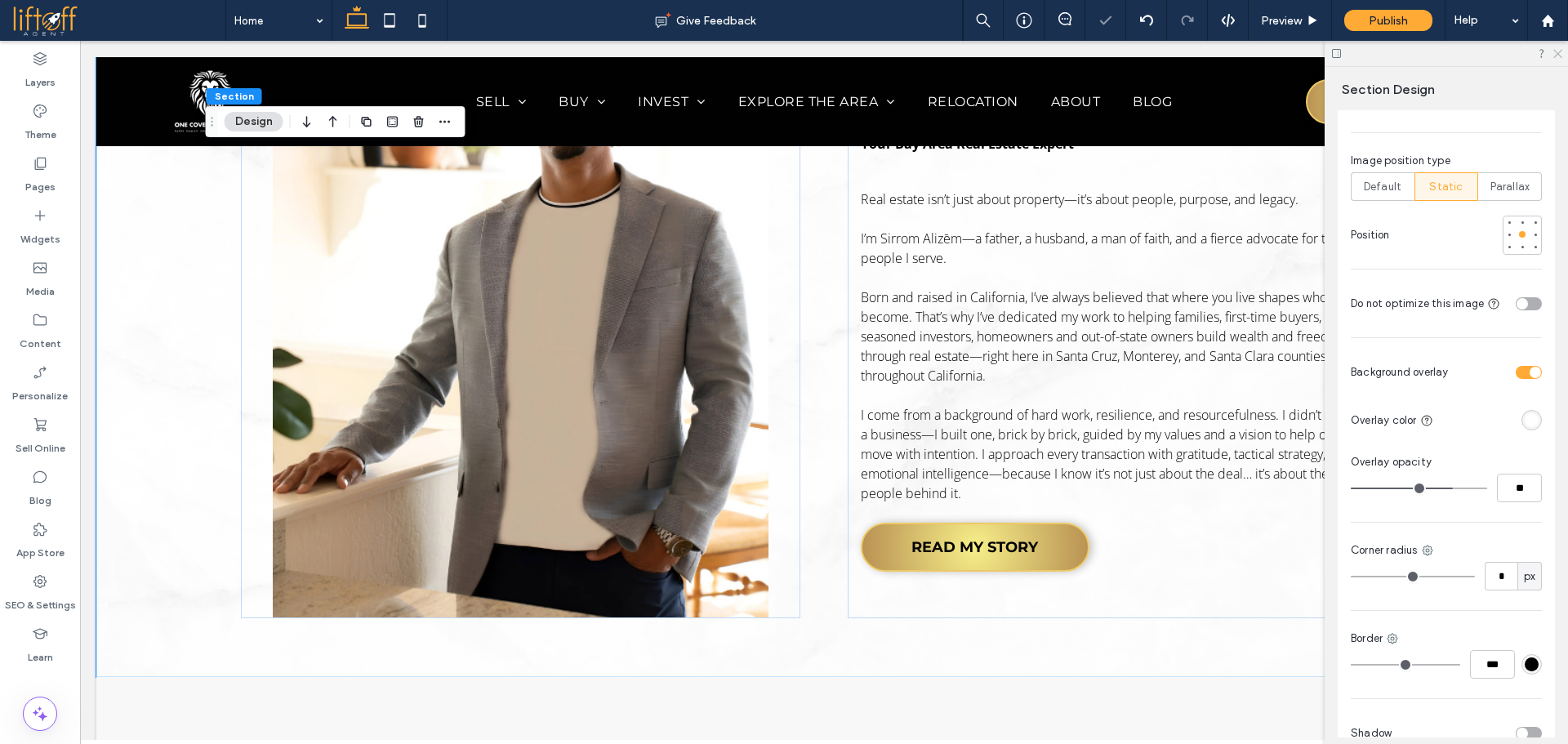 click 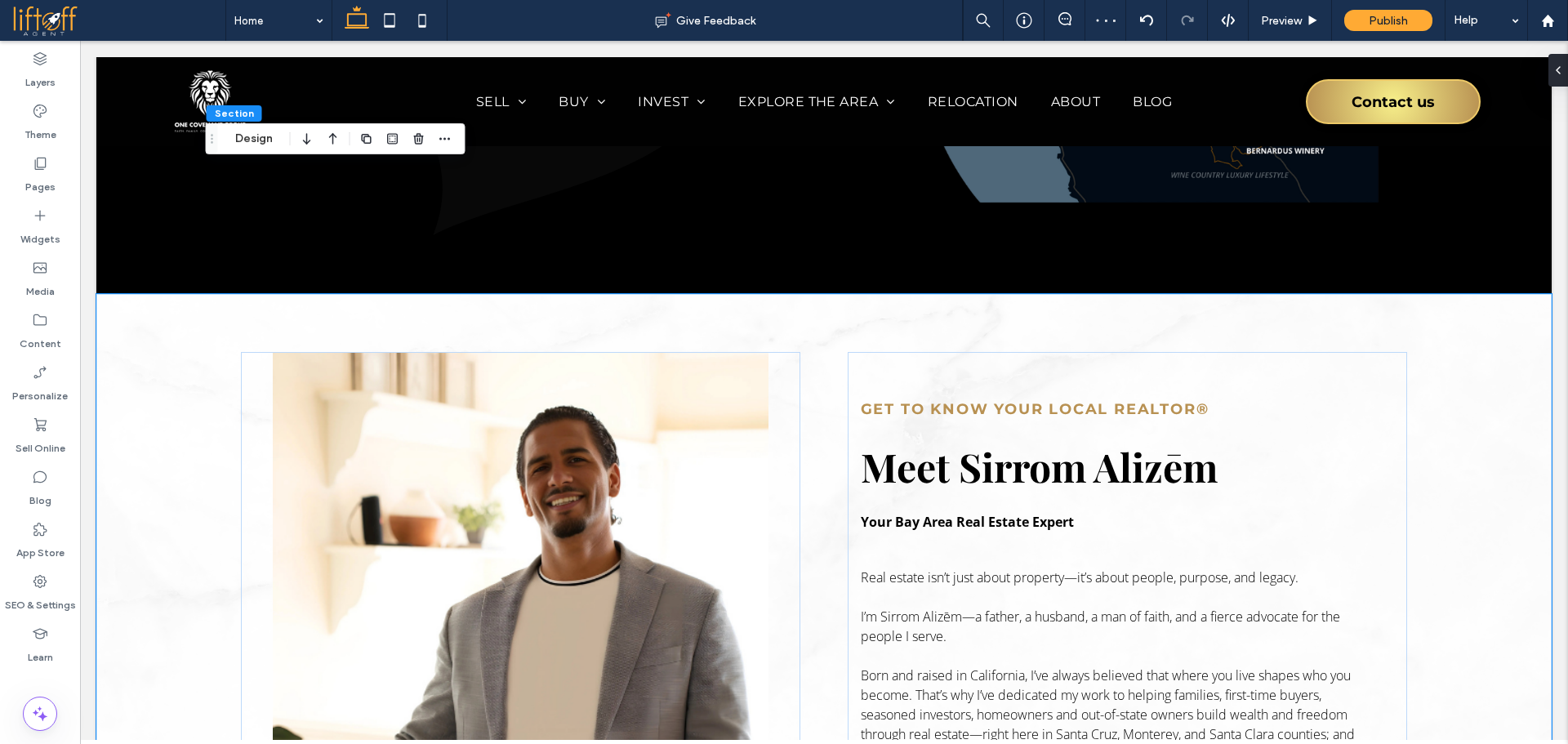 scroll, scrollTop: 1557, scrollLeft: 0, axis: vertical 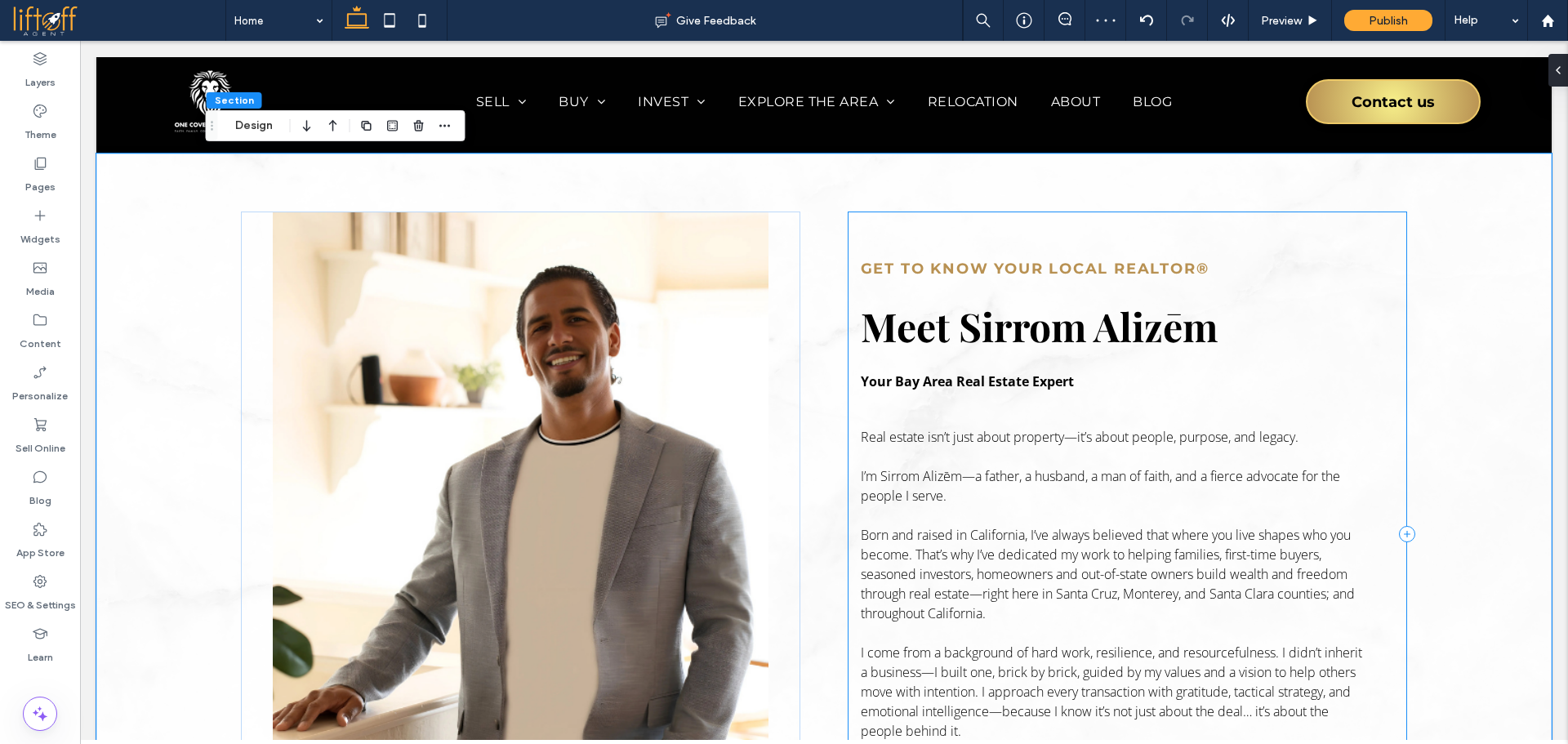 click on "Get to Know Your Local Realtor®
Meet Sirrom Alizēm
Your Bay Area Real Estate Expert
Real estate isn’t just about property—it’s about people, purpose, and legacy. I’m Sirrom Alizēm—a father, a husband, a man of faith, and a fierce advocate for the people I serve. Born and raised in California, I’ve always believed that where you live shapes who you become. That’s why I’ve dedicated my work to helping families, first-time buyers, seasoned investors, homeowners and out-of-state owners build wealth and freedom through real estate—right here in Santa Cruz, Monterey, and Santa Clara counties; and throughout California.
READ MY STORY" at bounding box center (1128, 533) 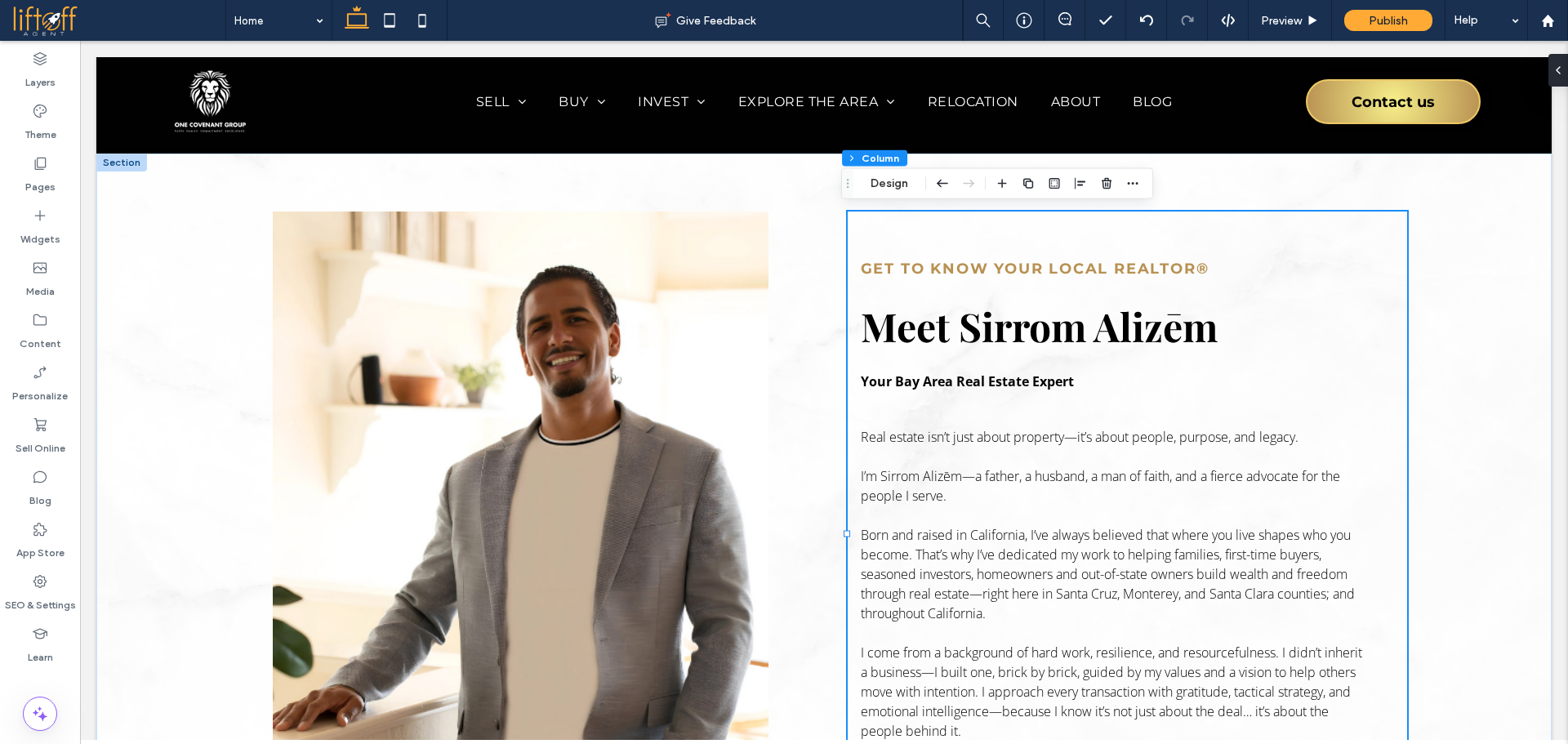 drag, startPoint x: 797, startPoint y: 208, endPoint x: 779, endPoint y: 211, distance: 18.248288 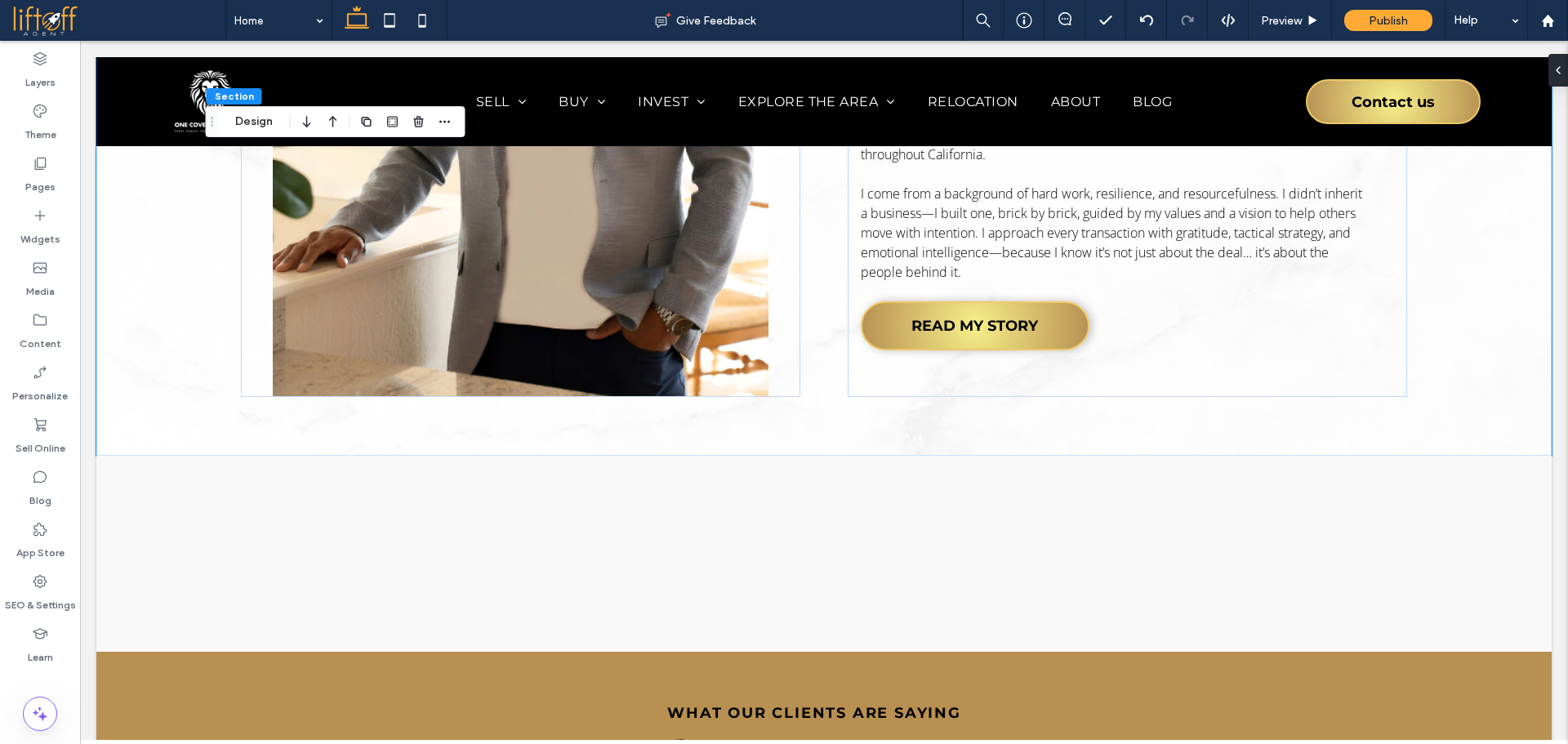 scroll, scrollTop: 2105, scrollLeft: 0, axis: vertical 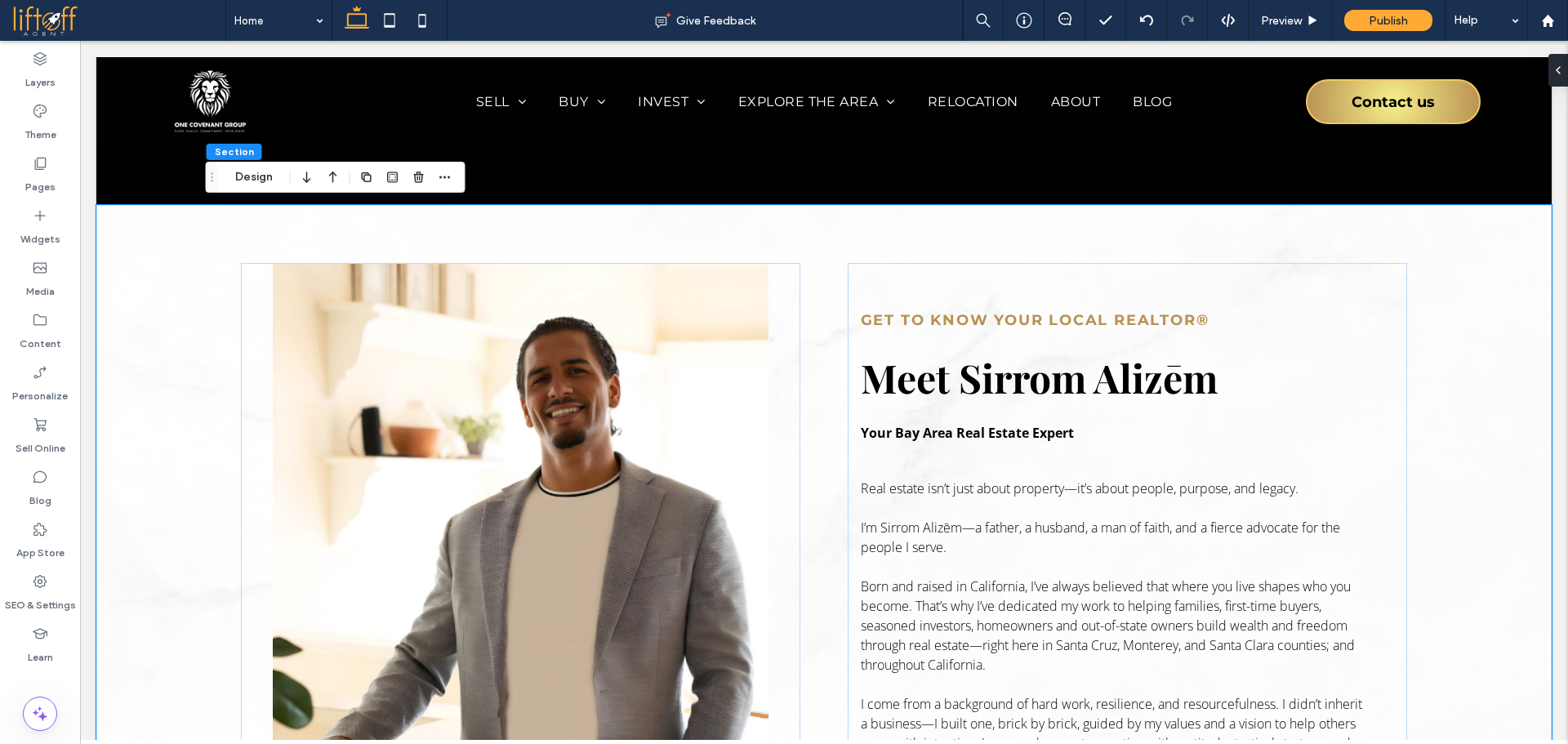 drag, startPoint x: 1567, startPoint y: 135, endPoint x: 130, endPoint y: 215, distance: 1439.2251 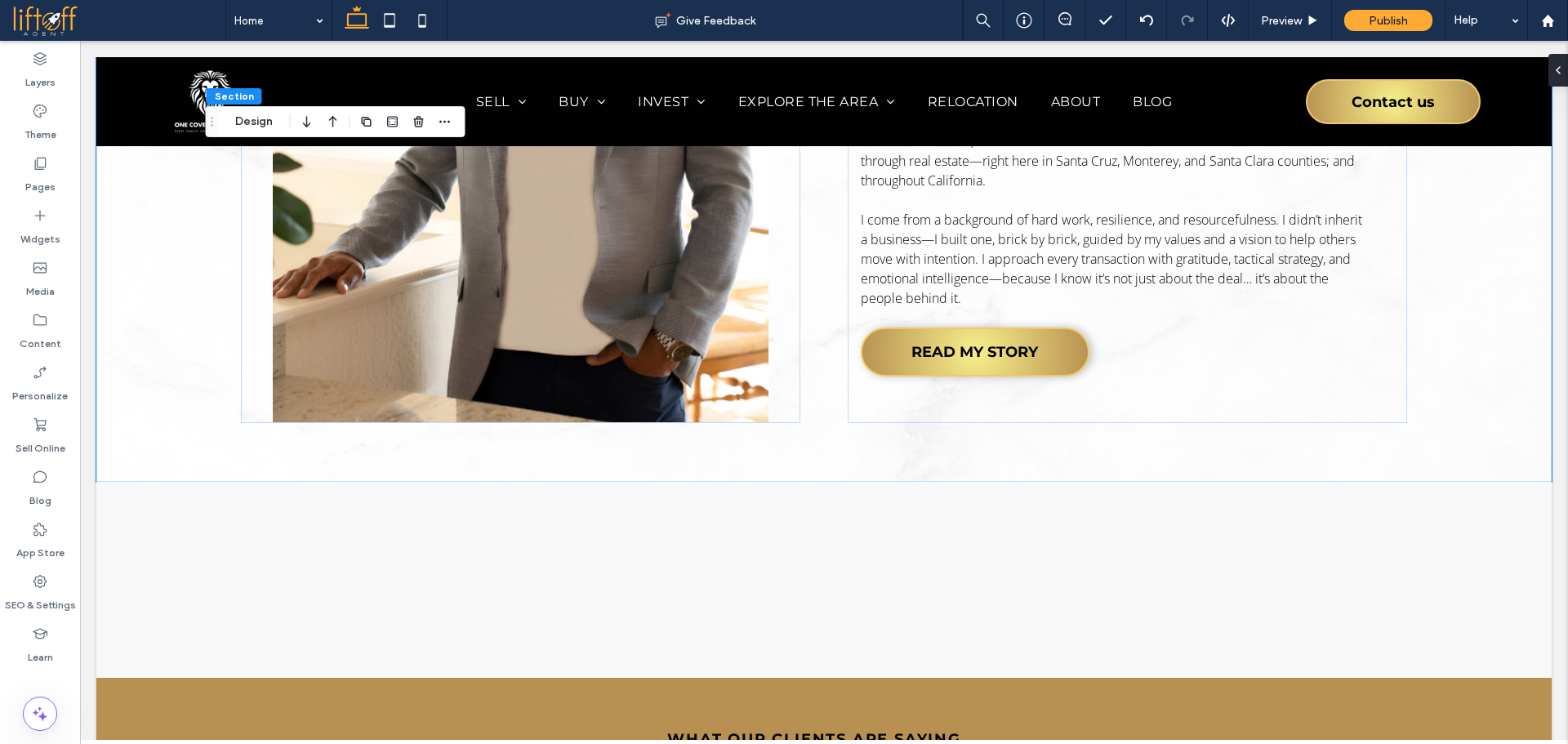 scroll, scrollTop: 2054, scrollLeft: 0, axis: vertical 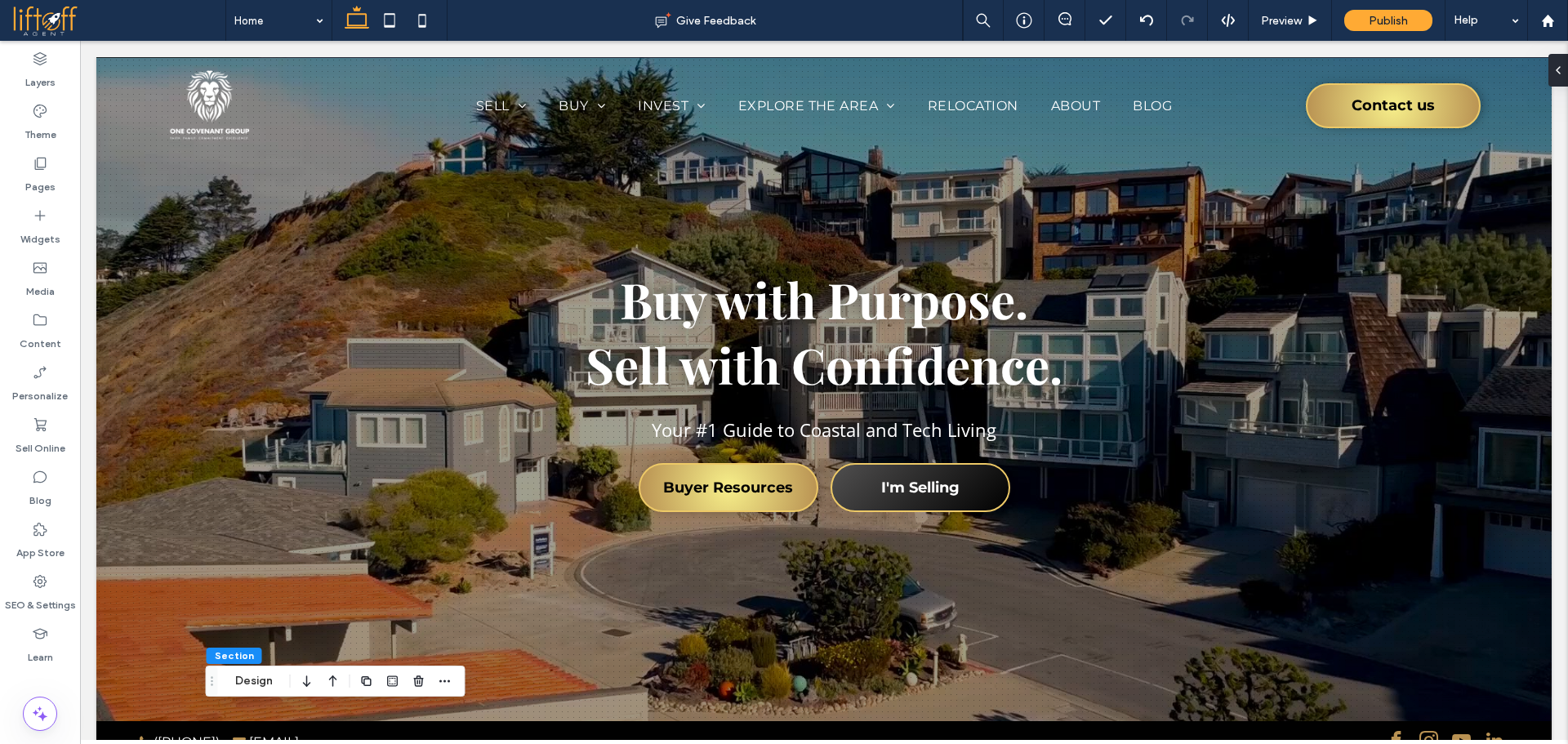 drag, startPoint x: 1561, startPoint y: 217, endPoint x: 99, endPoint y: 143, distance: 1463.8716 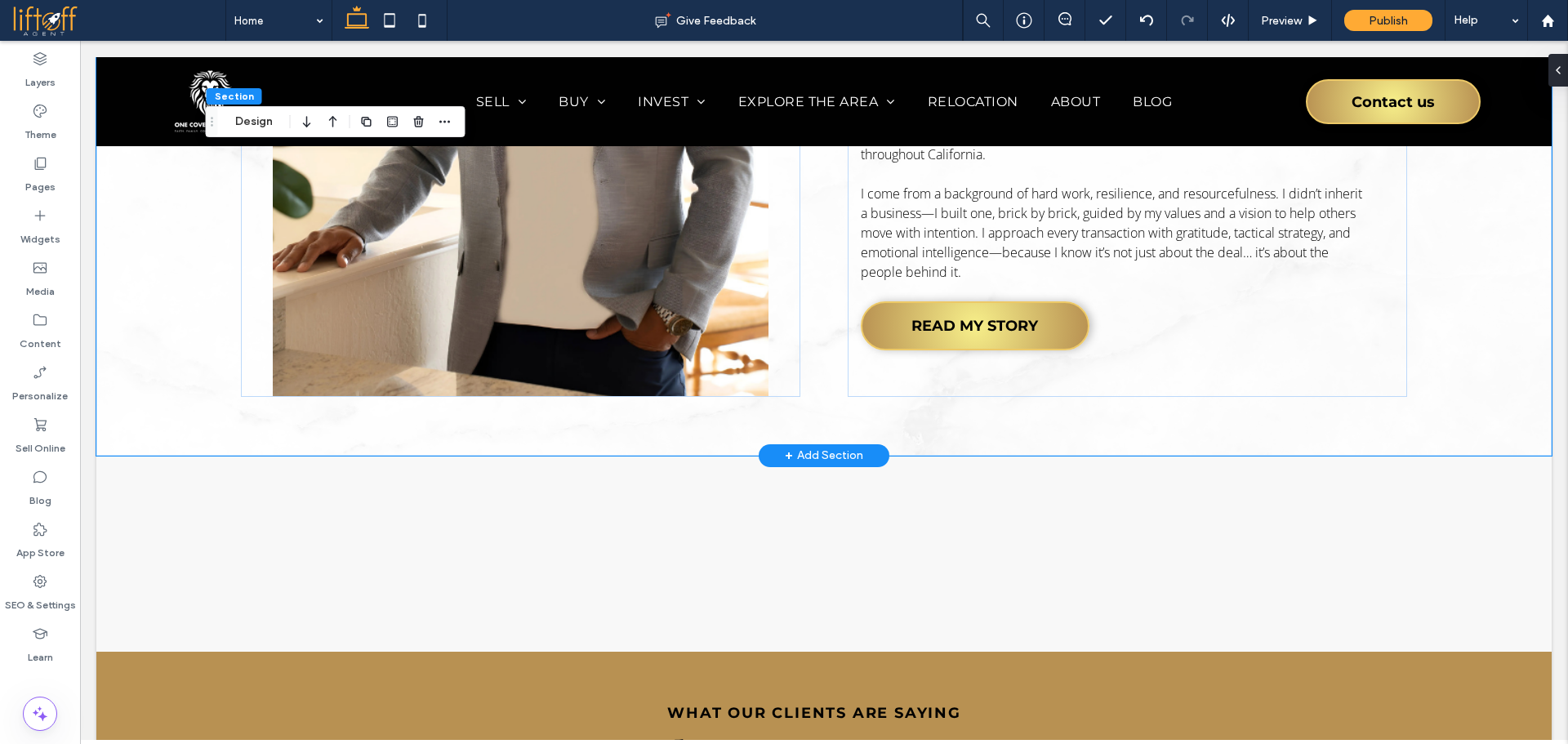 scroll, scrollTop: 2028, scrollLeft: 0, axis: vertical 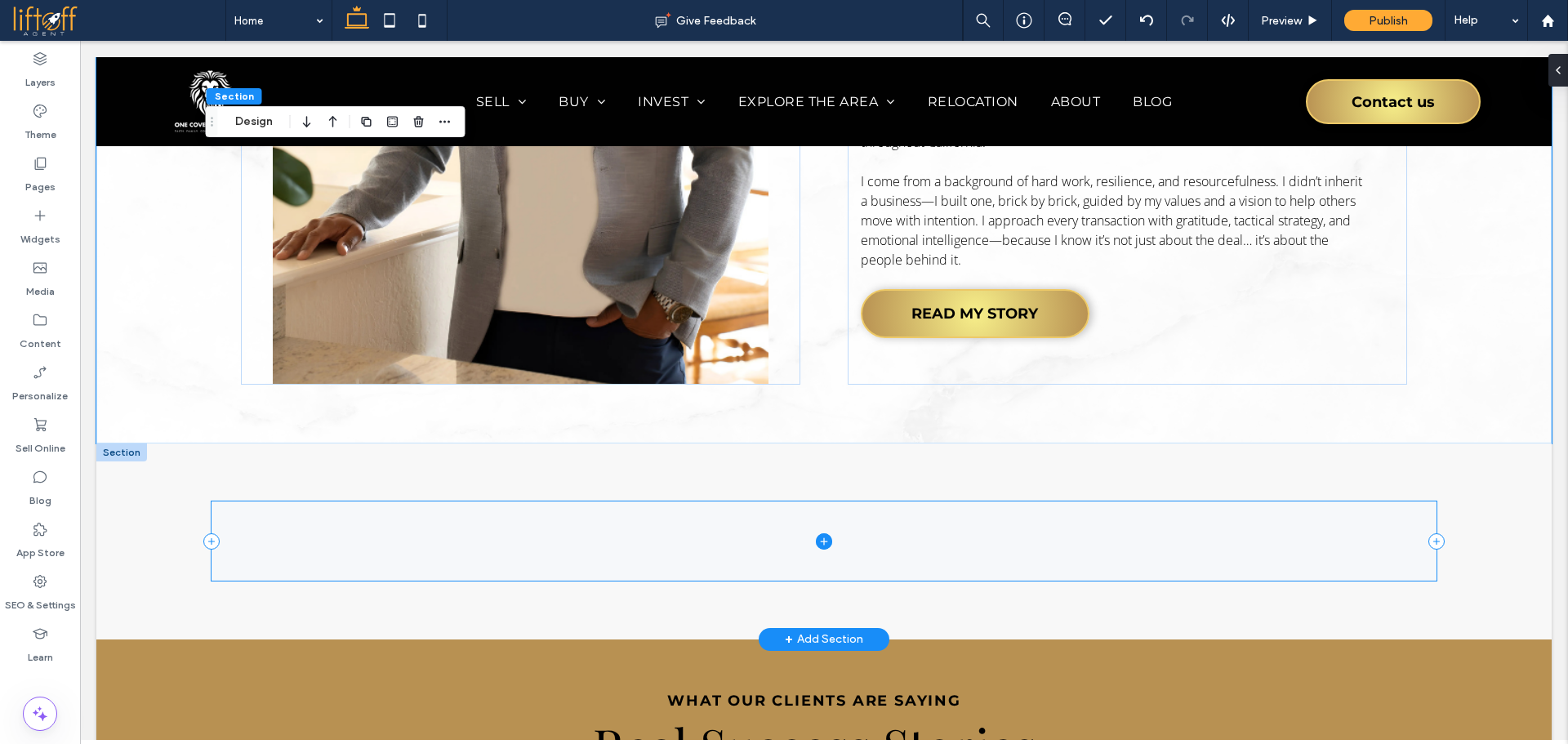click 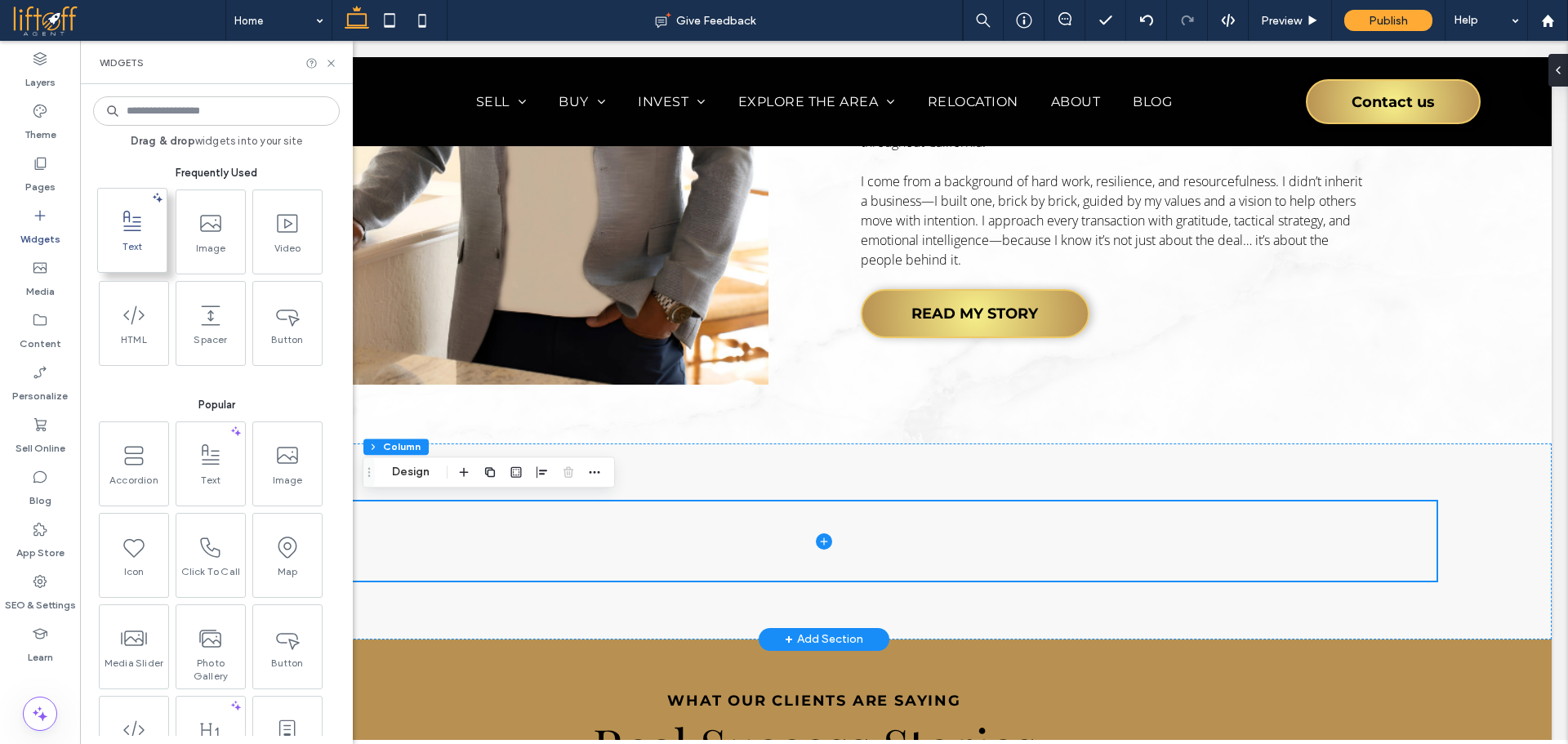 click 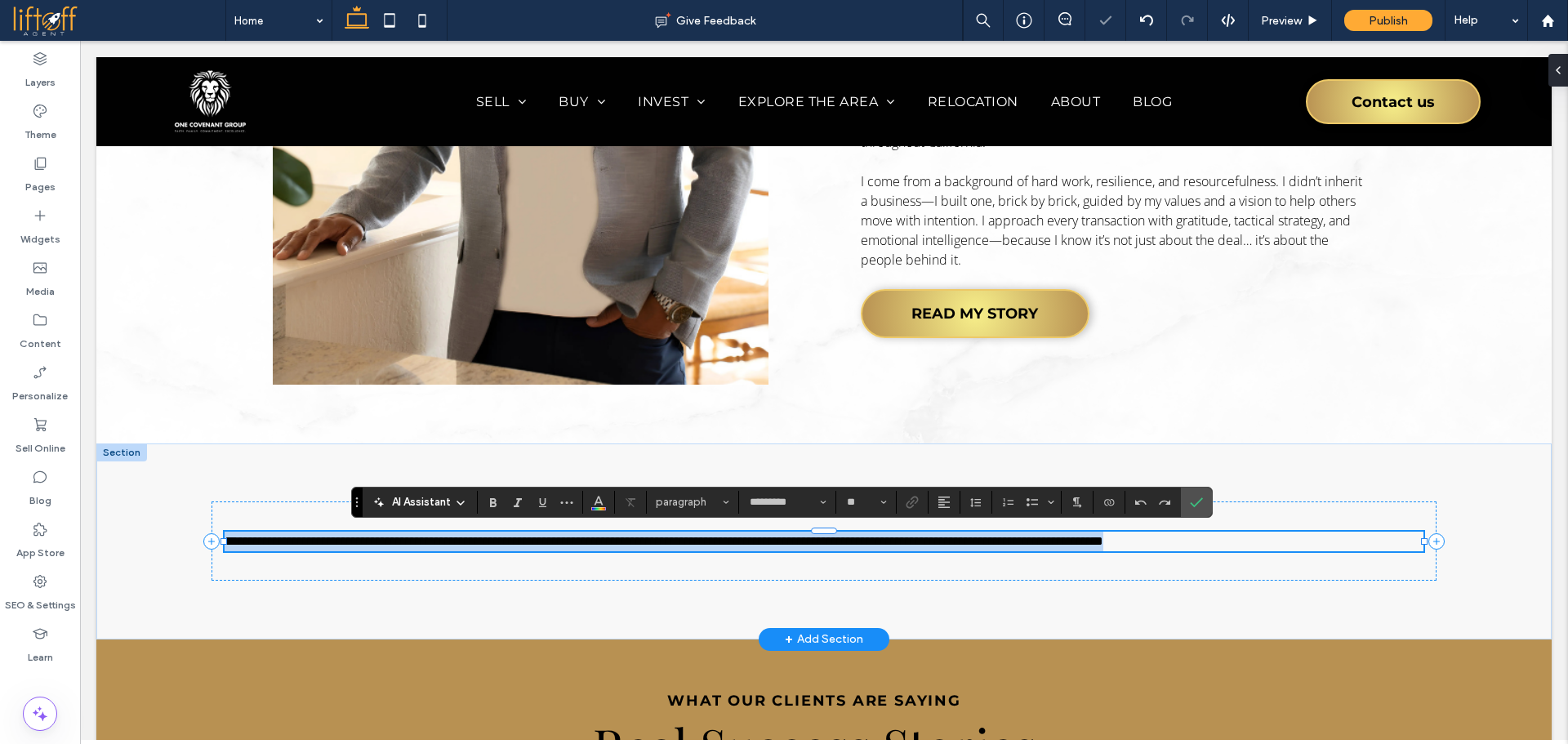 click on "**********" at bounding box center [664, 541] 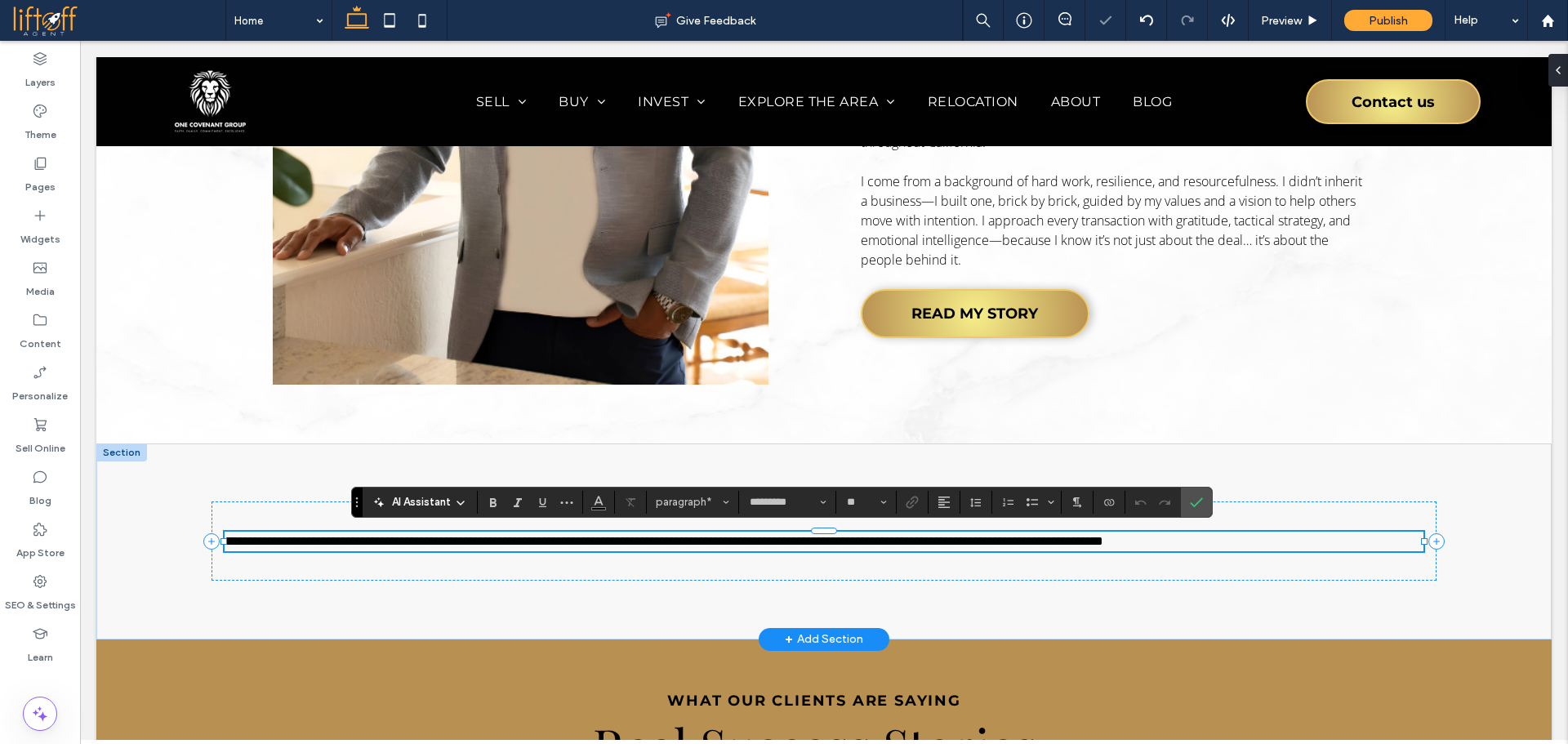 click on "**********" at bounding box center [664, 541] 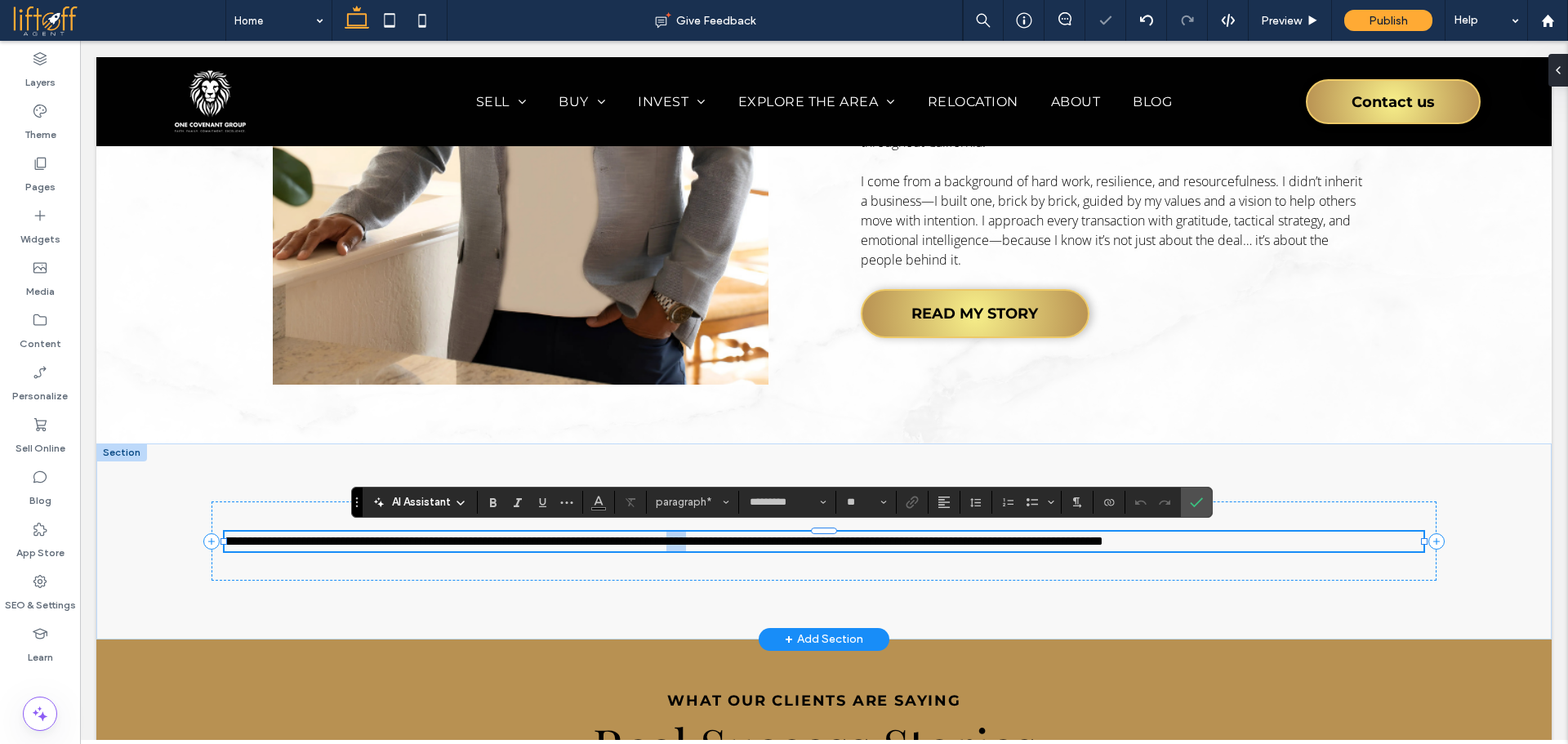 click on "**********" at bounding box center [664, 541] 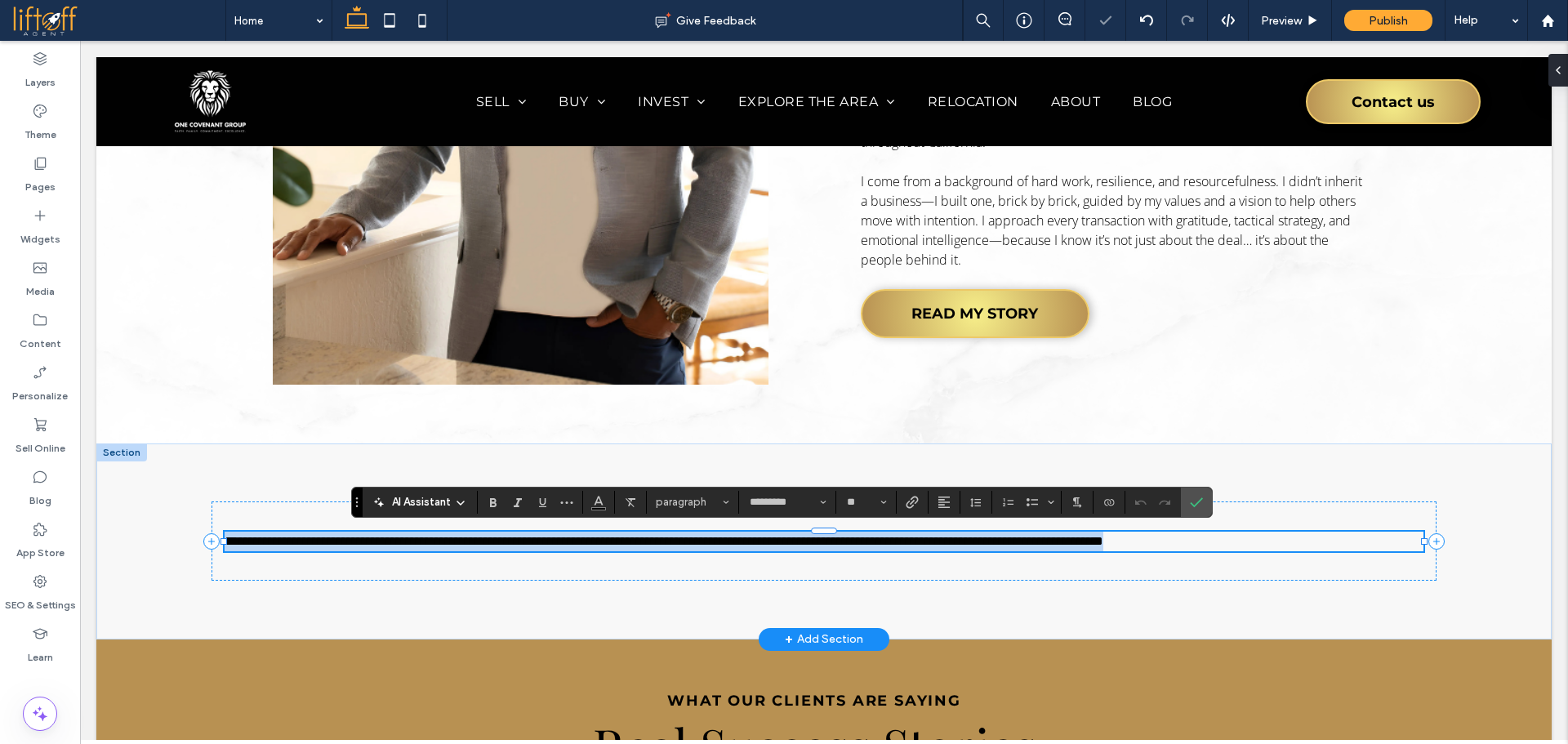 click on "**********" at bounding box center [664, 541] 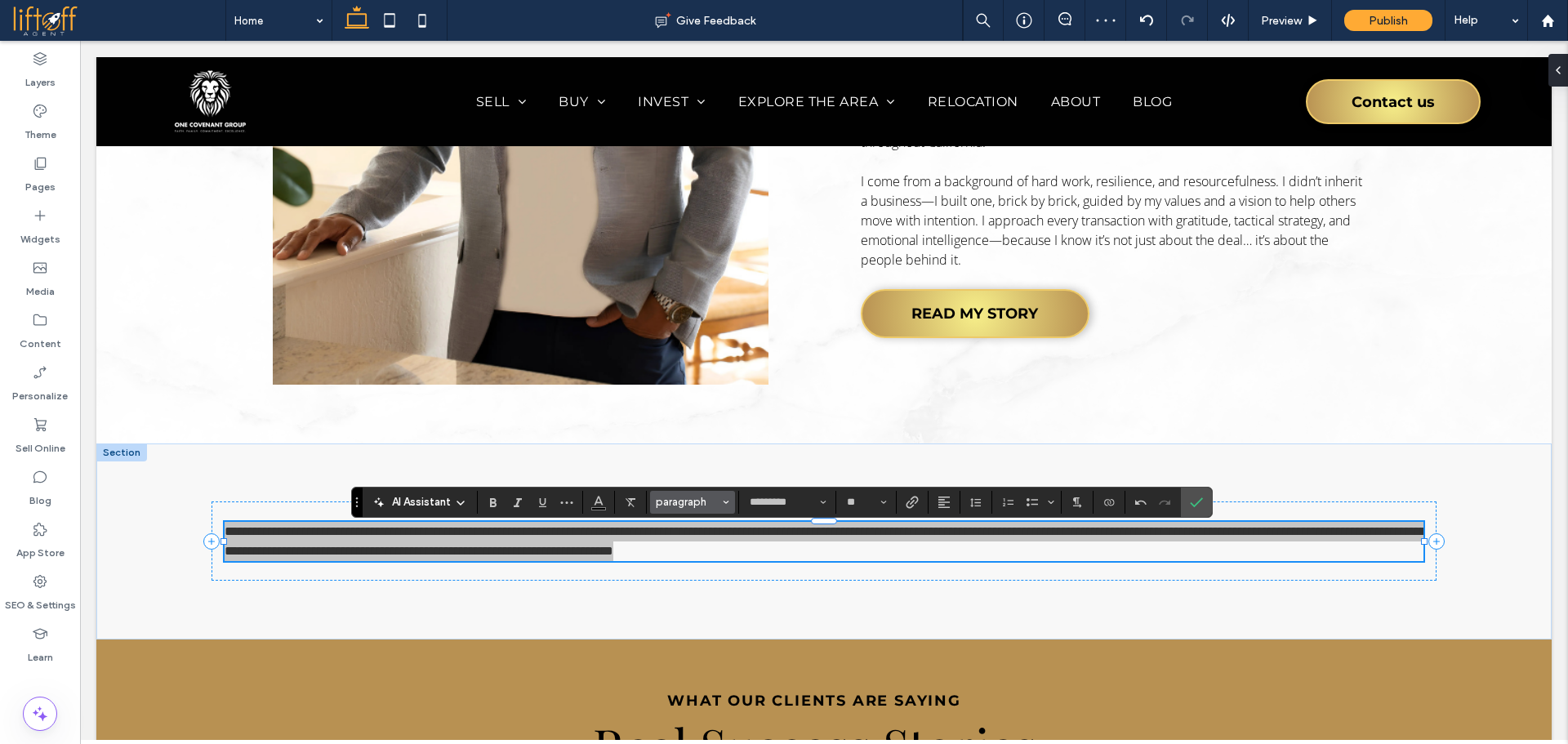 click on "paragraph" at bounding box center (688, 501) 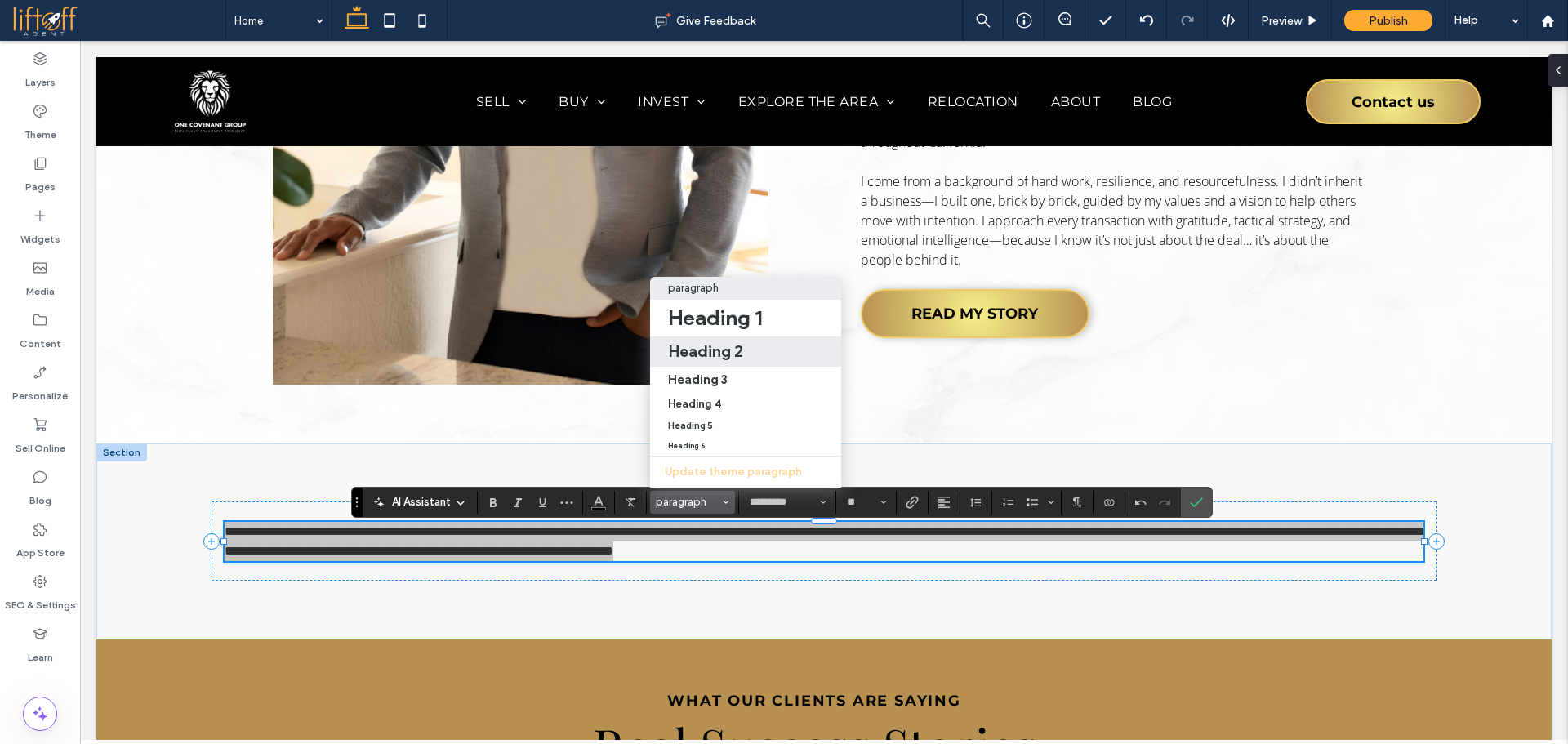 click on "Heading 2" at bounding box center [706, 351] 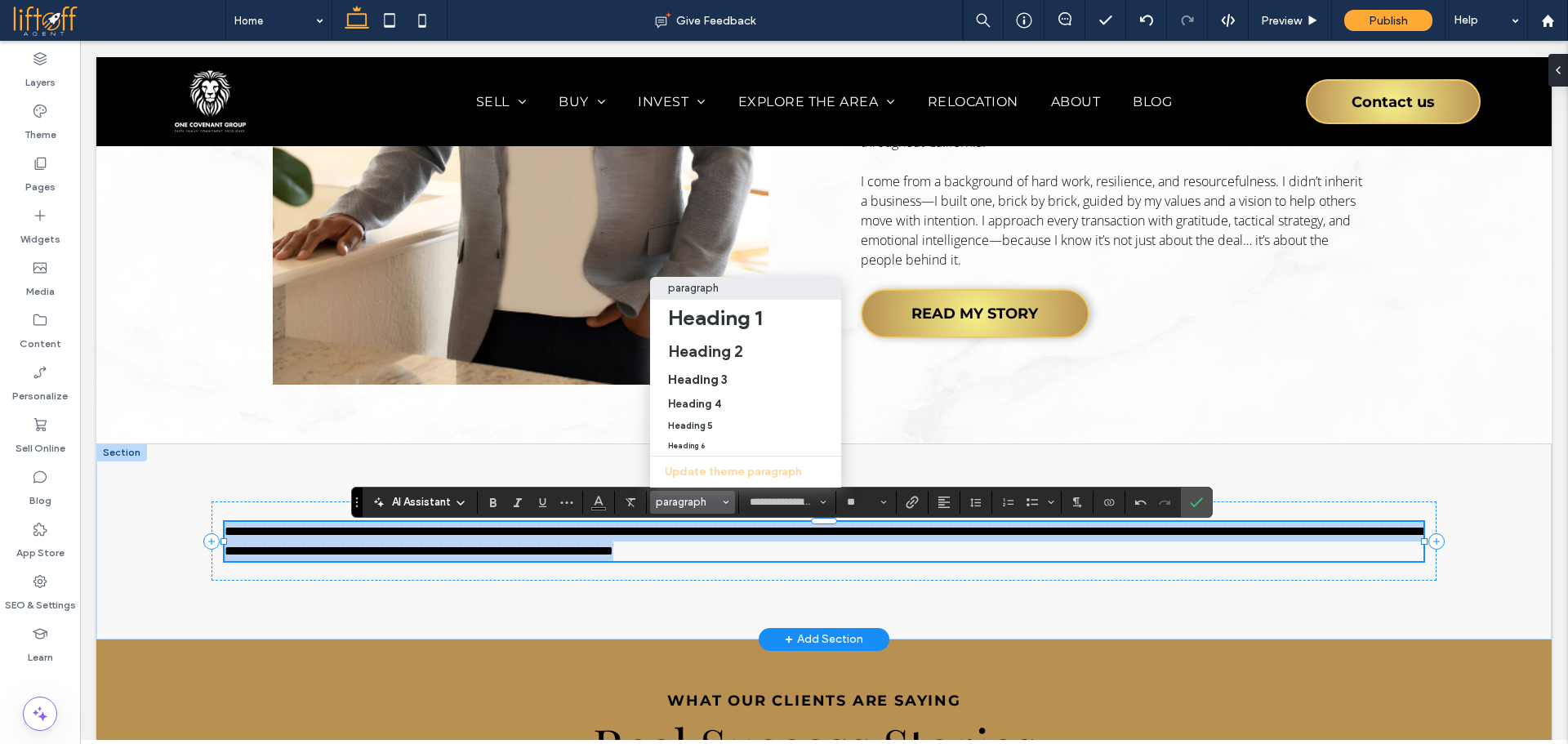 scroll, scrollTop: 2020, scrollLeft: 0, axis: vertical 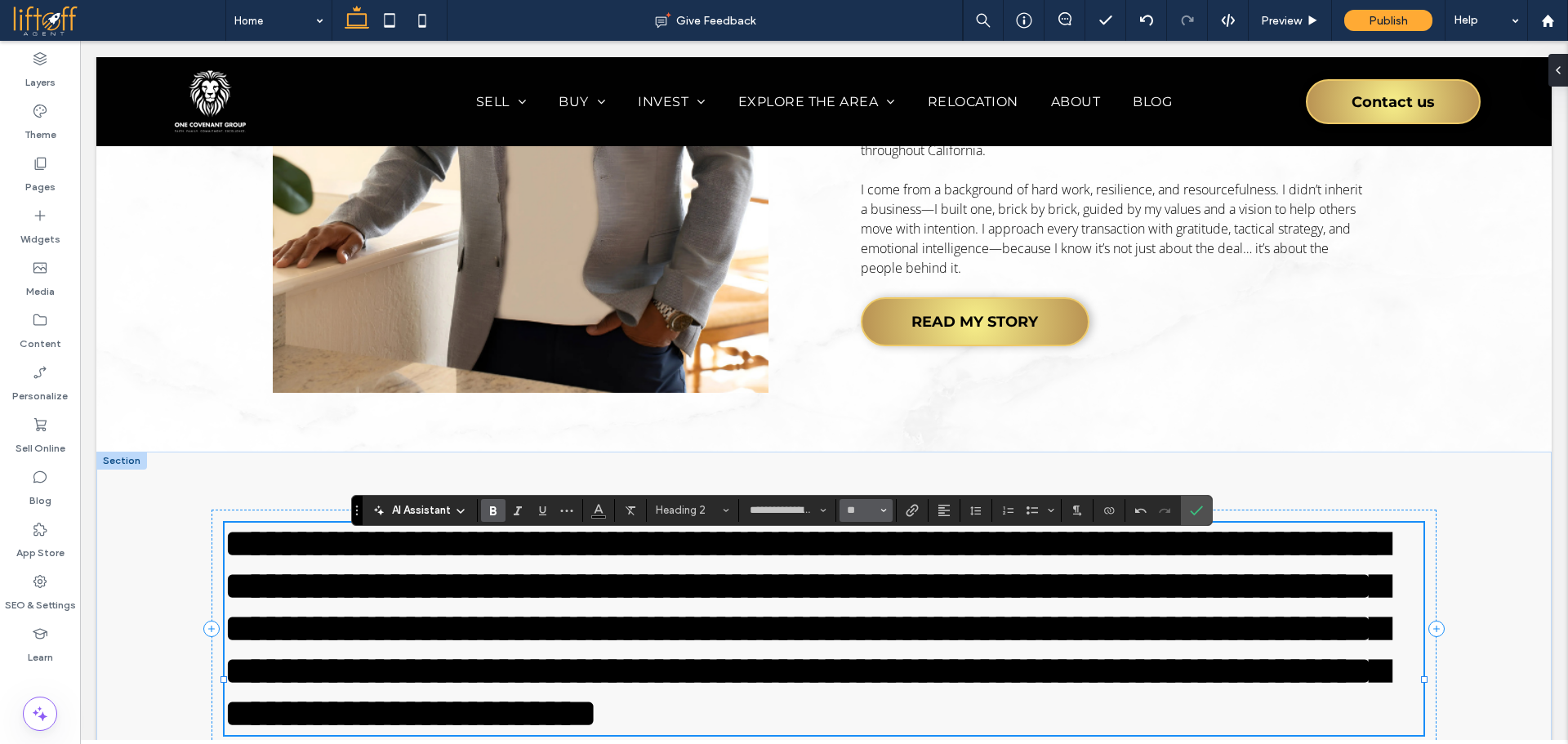 click on "**" at bounding box center [866, 510] 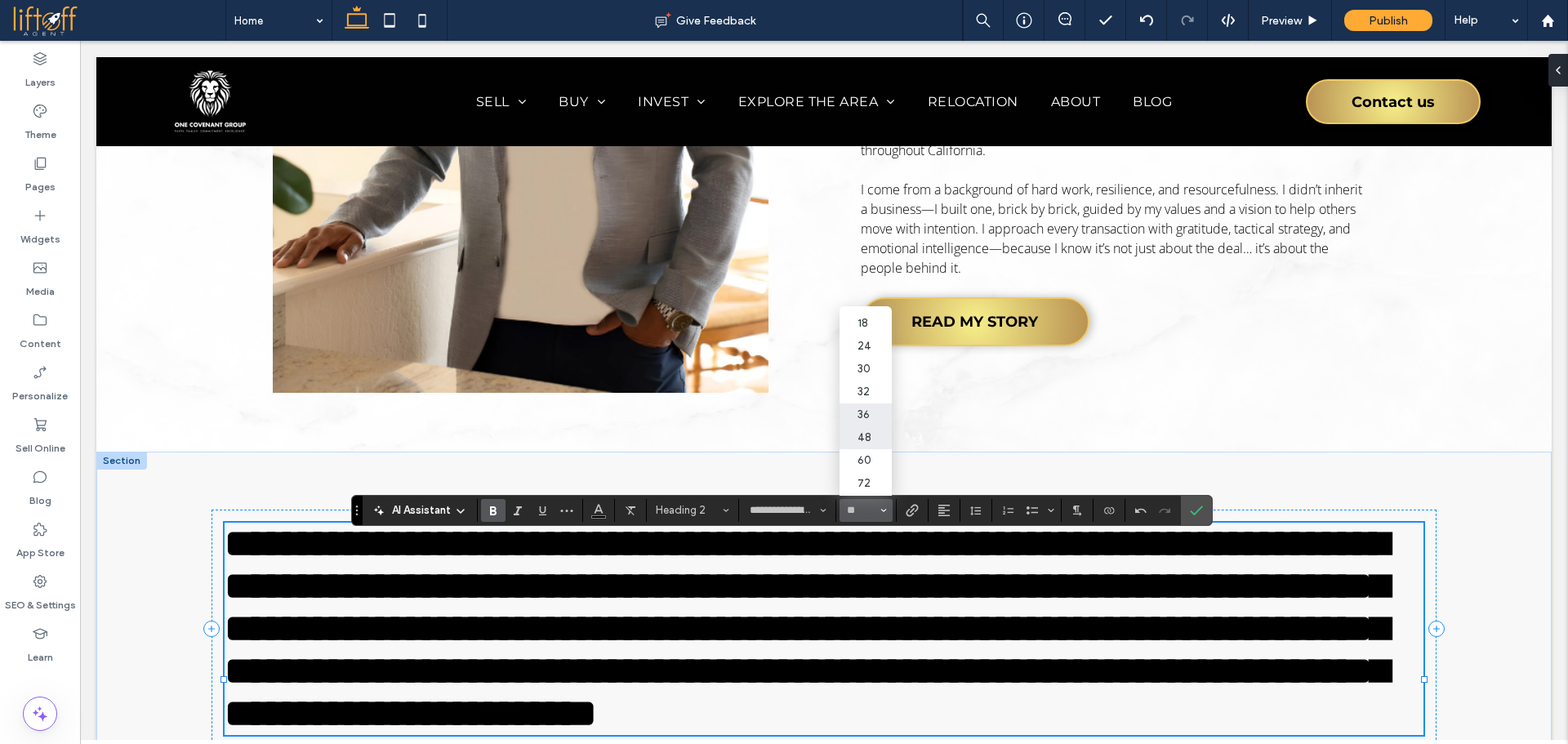 scroll, scrollTop: 155, scrollLeft: 0, axis: vertical 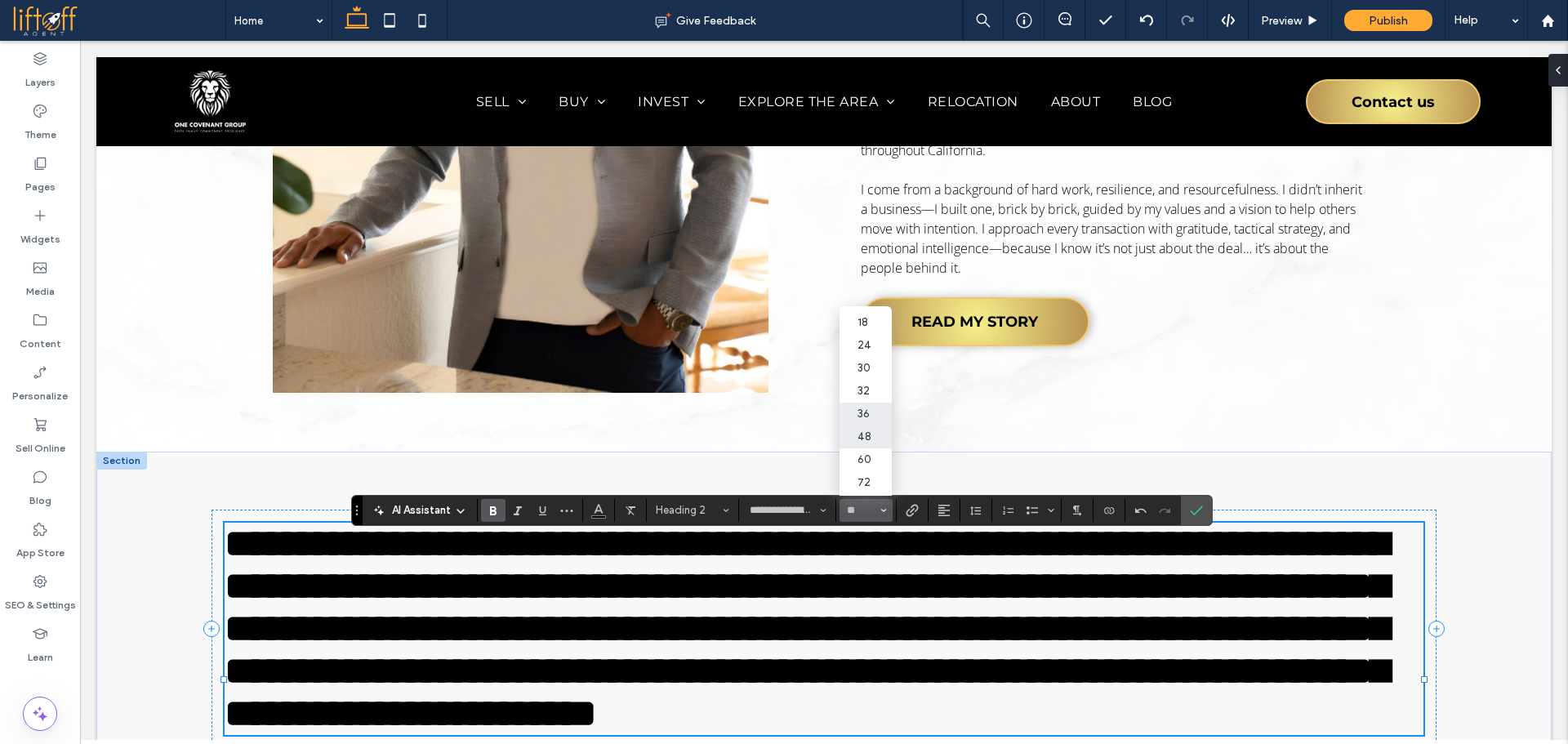 click on "36" at bounding box center [866, 414] 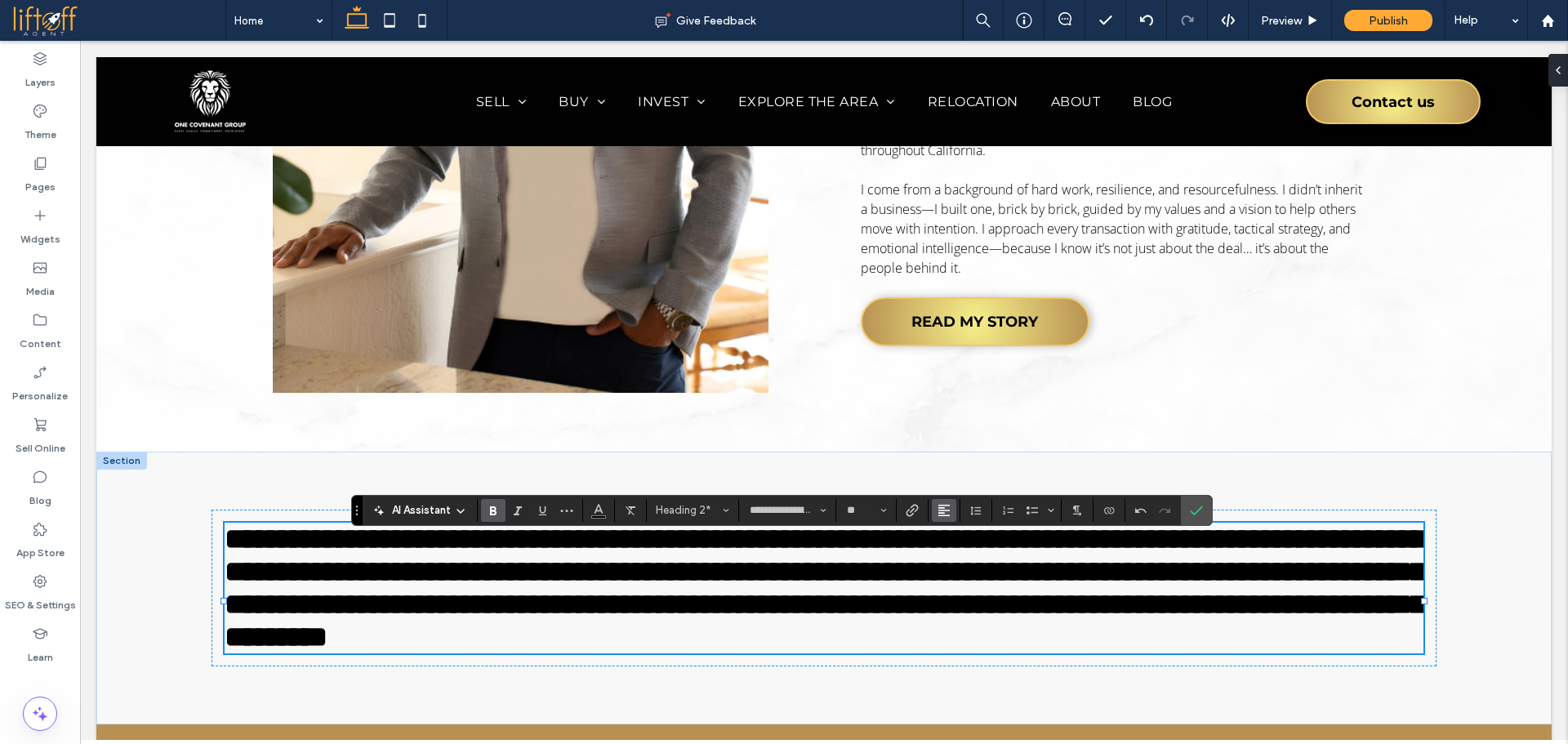 click 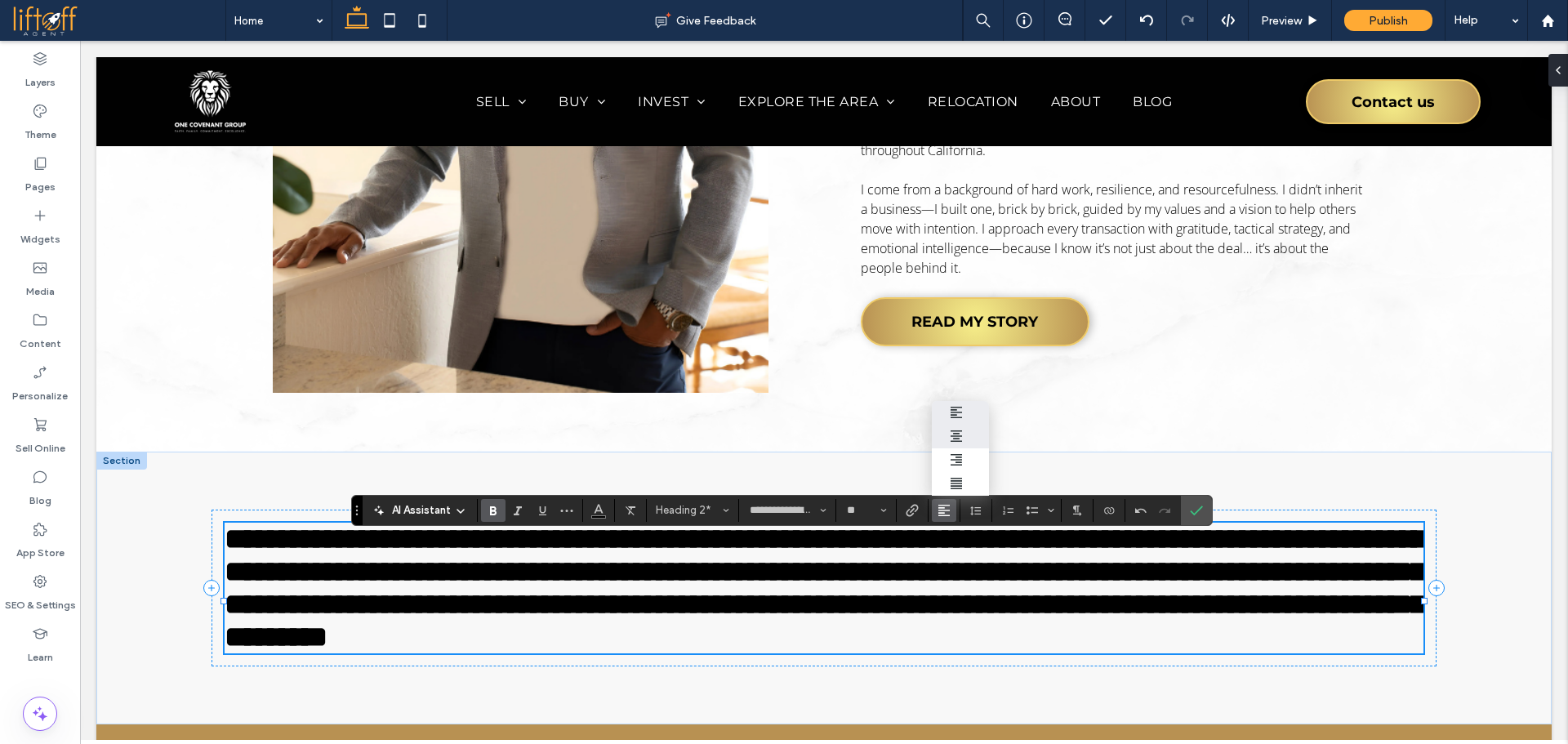 click 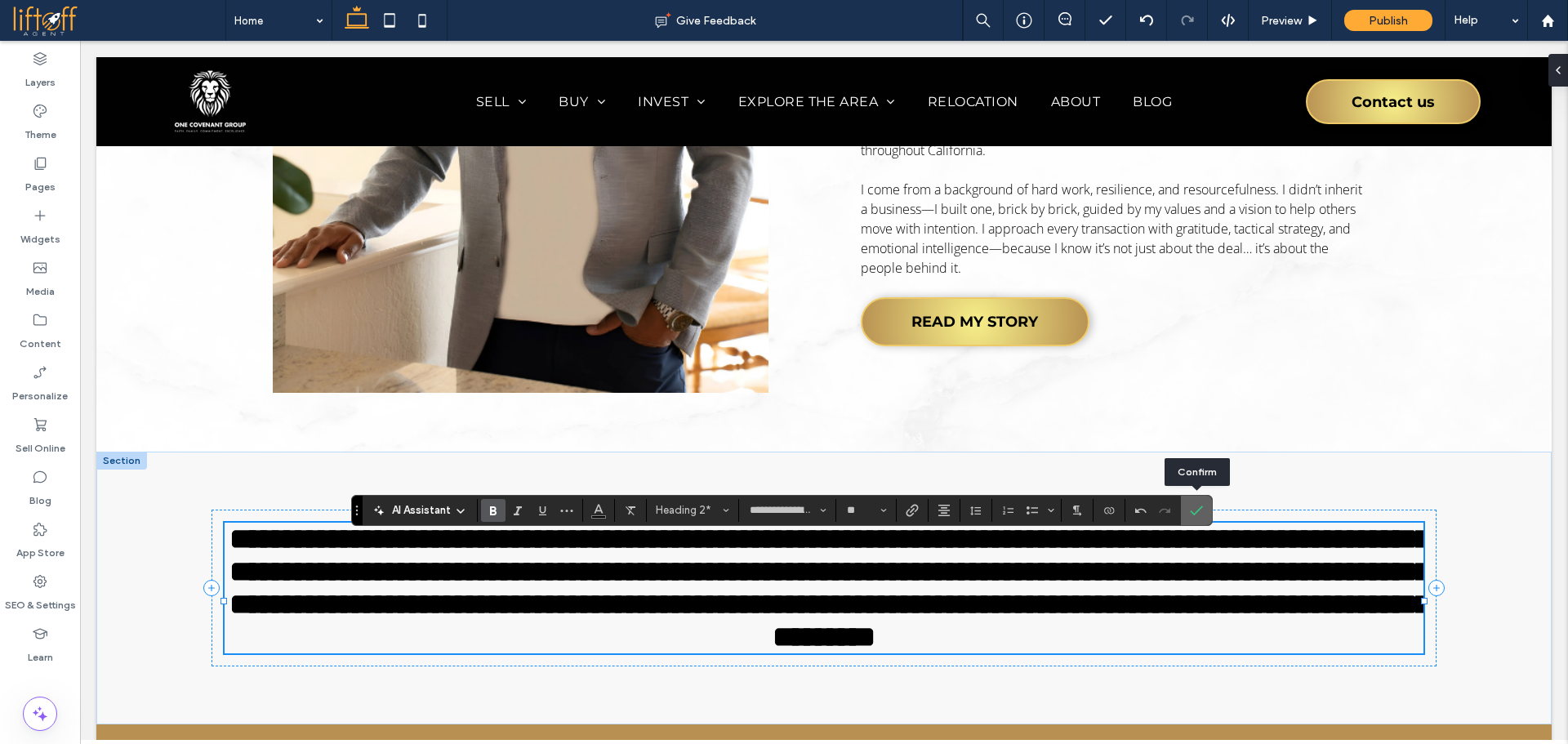 click 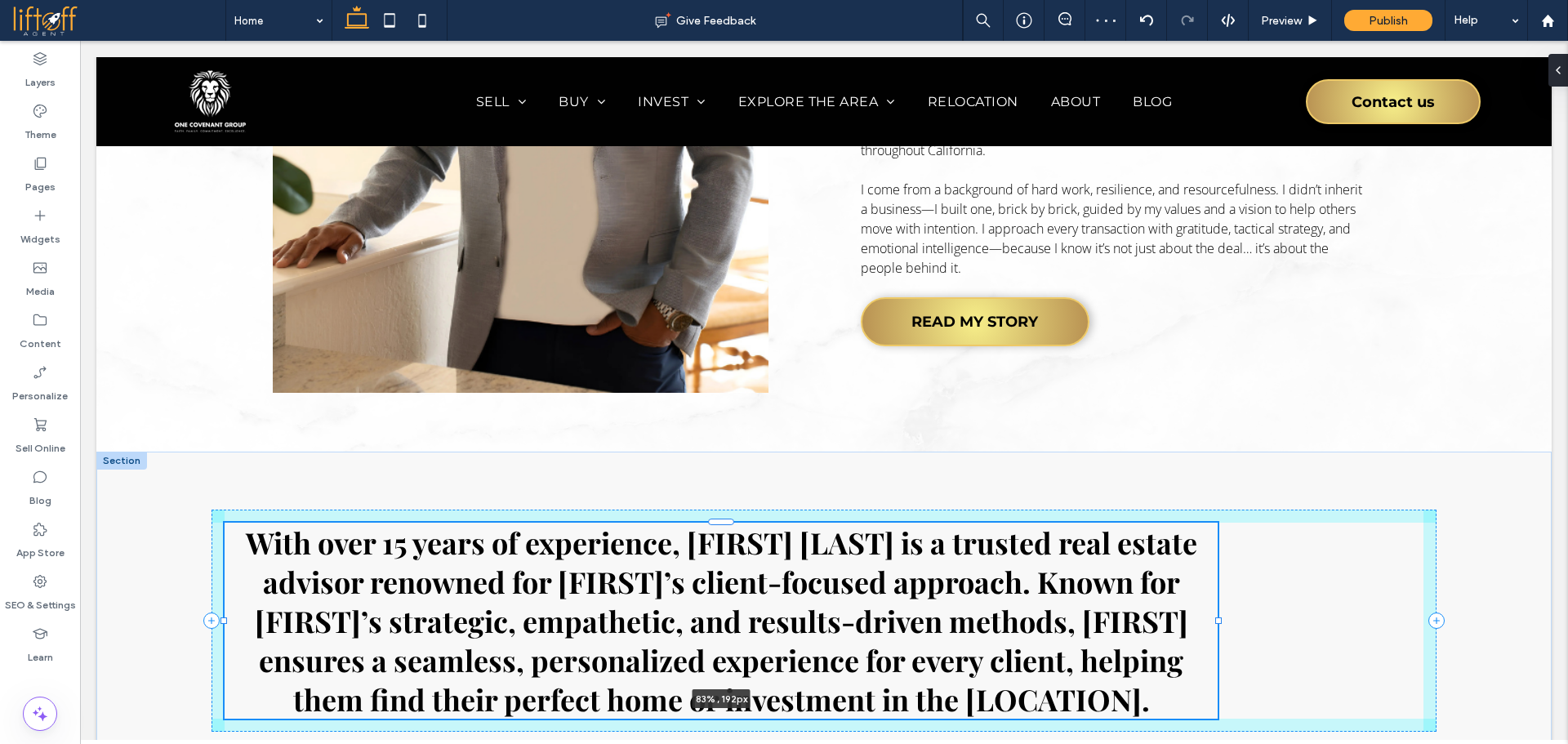 drag, startPoint x: 1416, startPoint y: 599, endPoint x: 1210, endPoint y: 611, distance: 206.3492 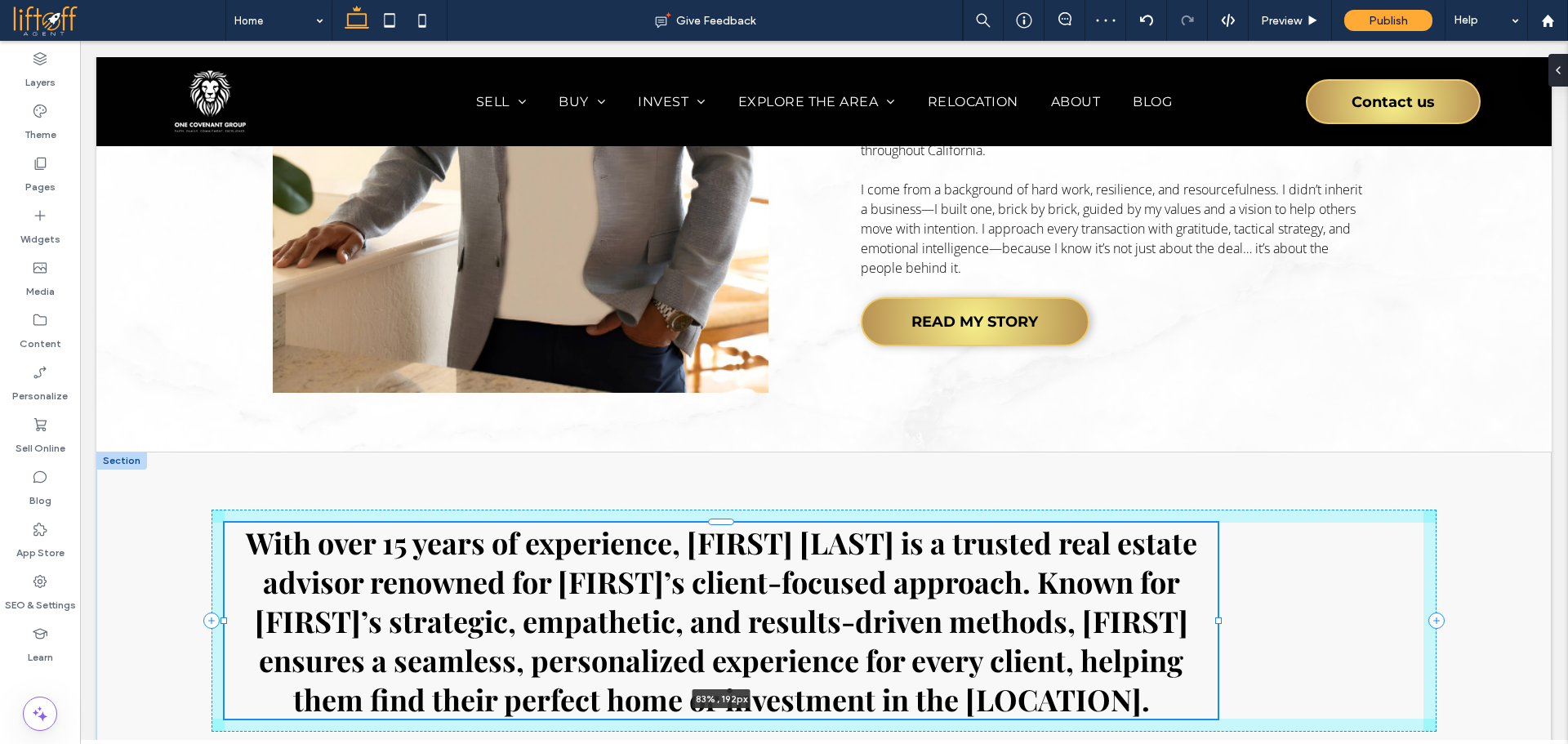 click on "With over 15 years of experience, Sirrom Alizēm is a trusted real estate advisor renowned for his client-focused approach. Known for his strategic, empathetic, and results-driven methods, Sirrom ensures a seamless, personalized experience for every client, helping them find their perfect home or investment in the Bay Area. 83% , 192px" at bounding box center (824, 621) 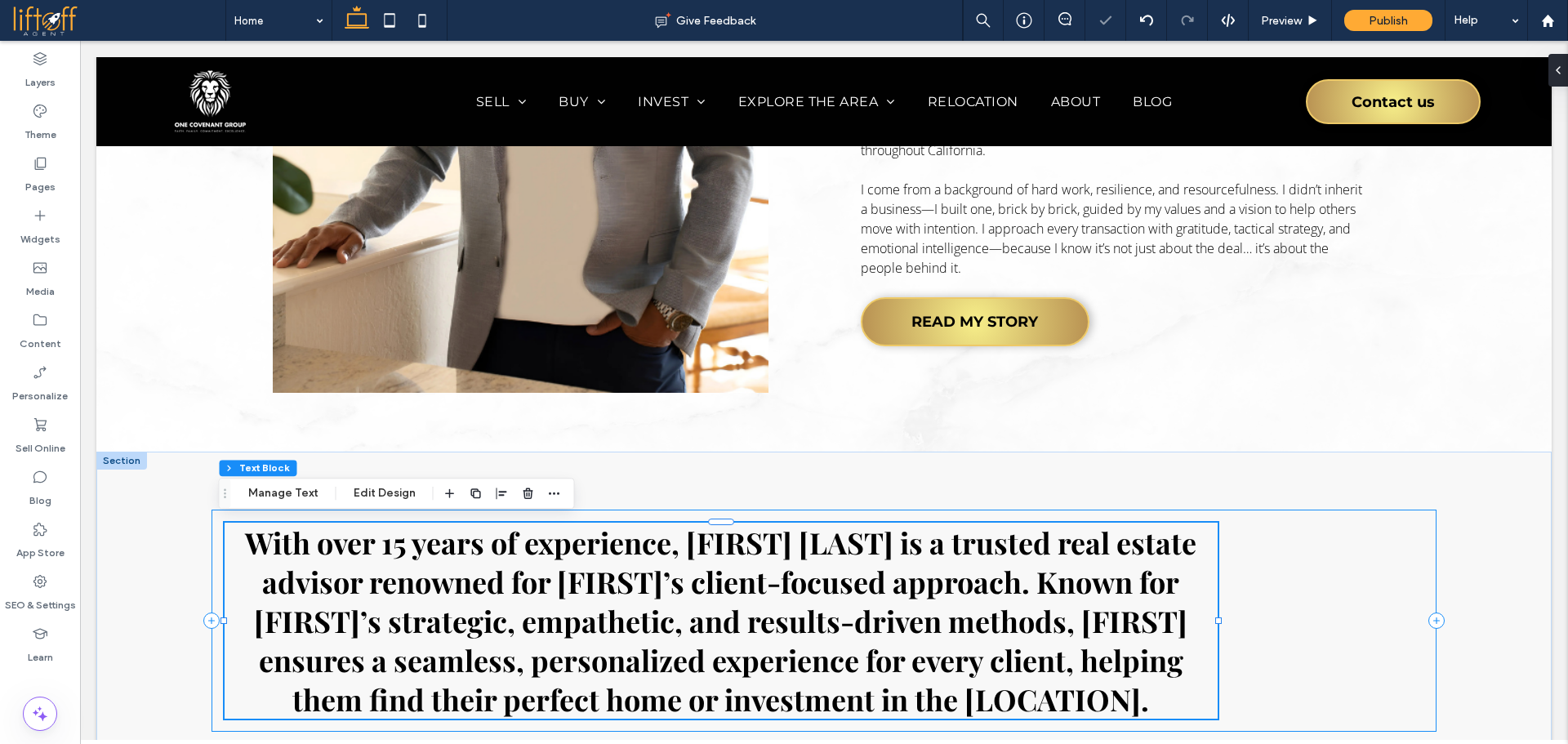 click on "With over 15 years of experience, Sirrom Alizēm is a trusted real estate advisor renowned for his client-focused approach. Known for his strategic, empathetic, and results-driven methods, Sirrom ensures a seamless, personalized experience for every client, helping them find their perfect home or investment in the Bay Area. 83% , 192px" at bounding box center [824, 621] 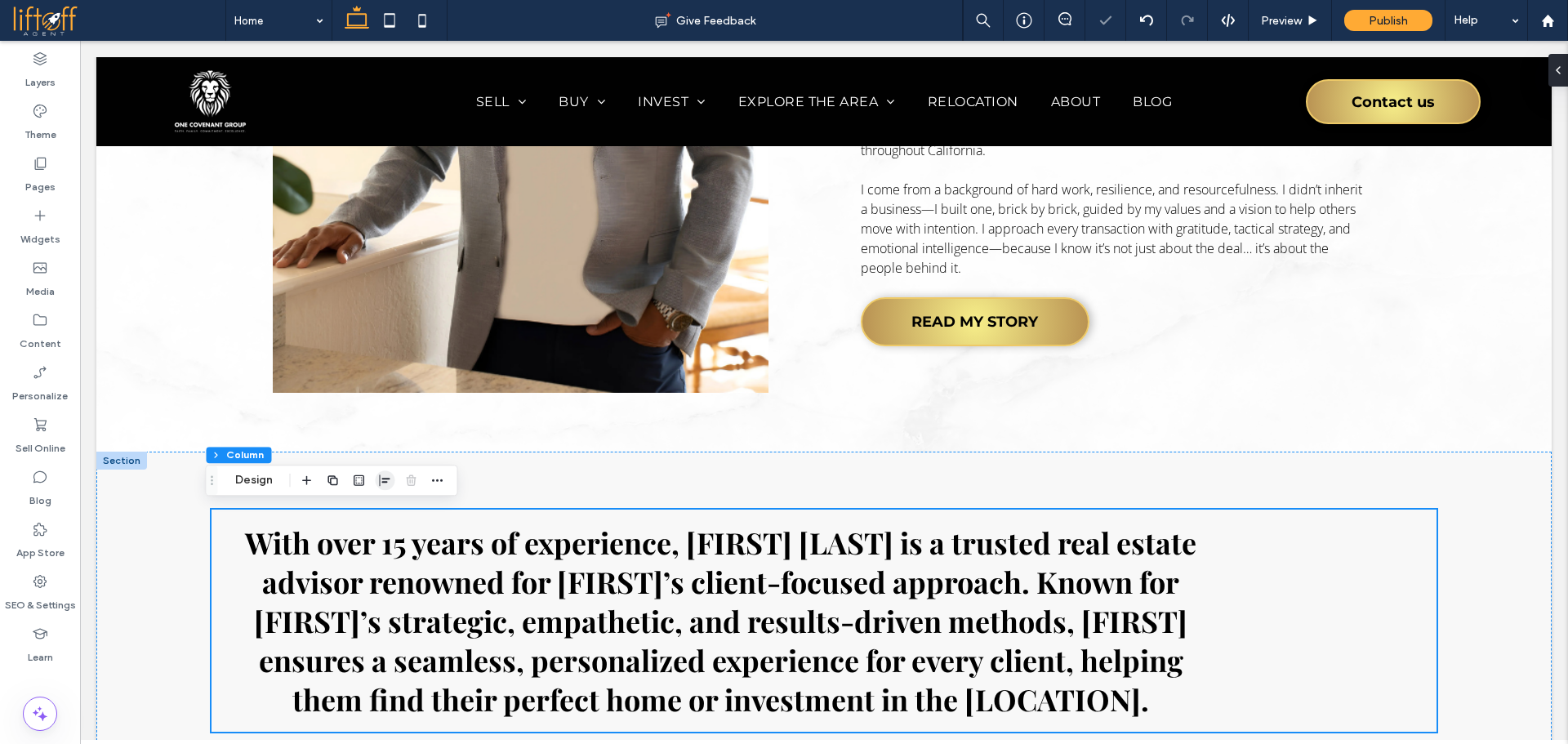click 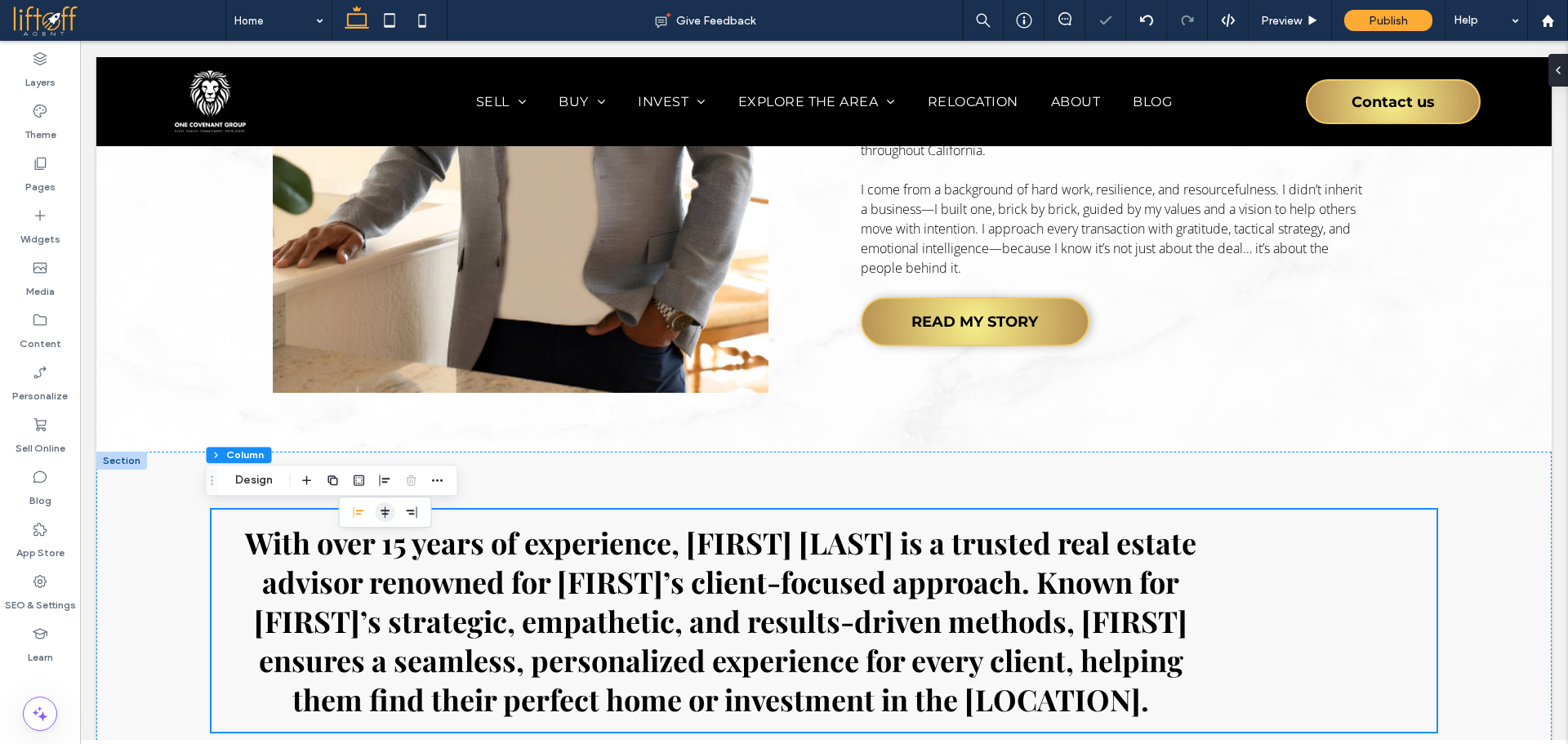 click 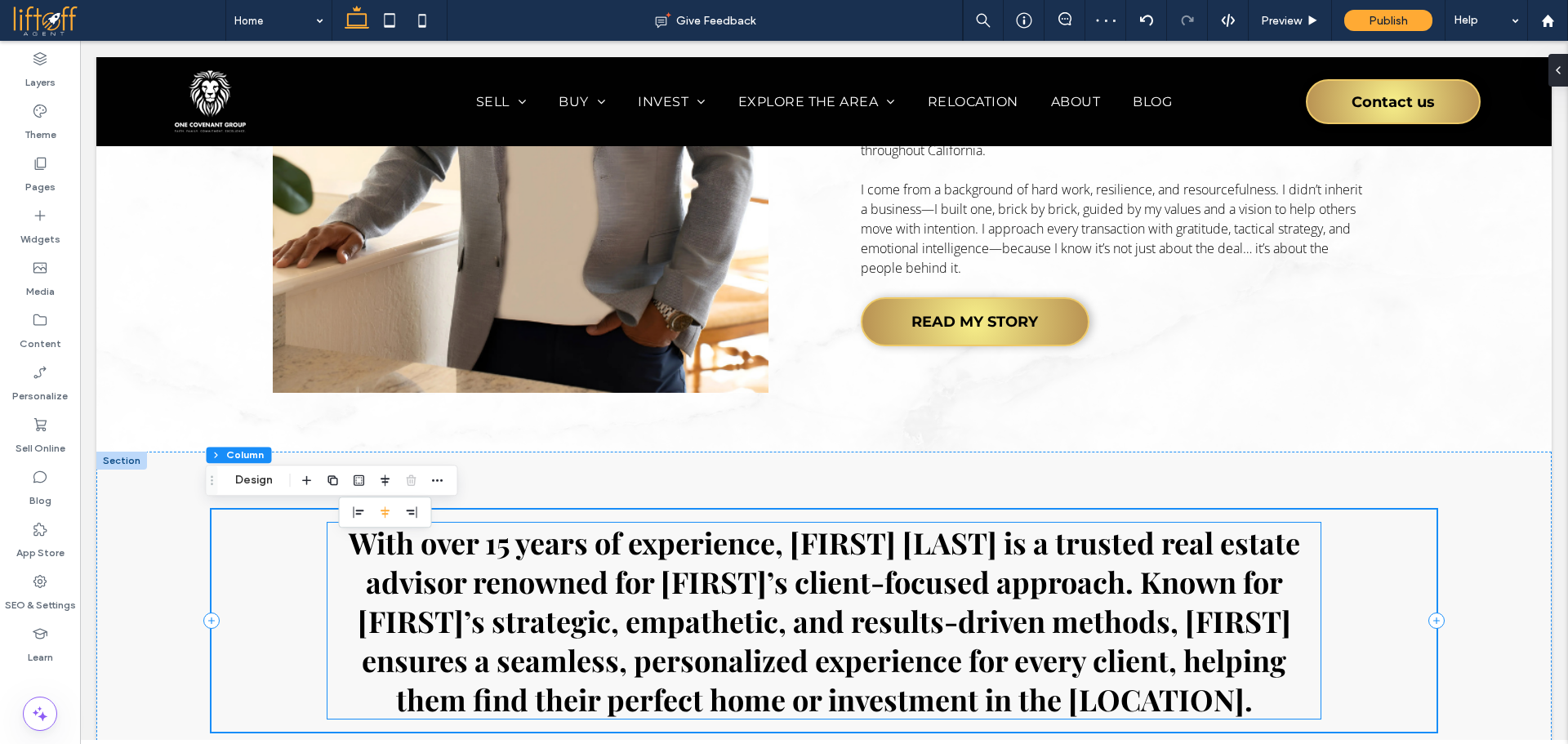 click on "With over 15 years of experience, Sirrom Alizēm is a trusted real estate advisor renowned for his client-focused approach. Known for his strategic, empathetic, and results-driven methods, Sirrom ensures a seamless, personalized experience for every client, helping them find their perfect home or investment in the Bay Area." at bounding box center [824, 621] 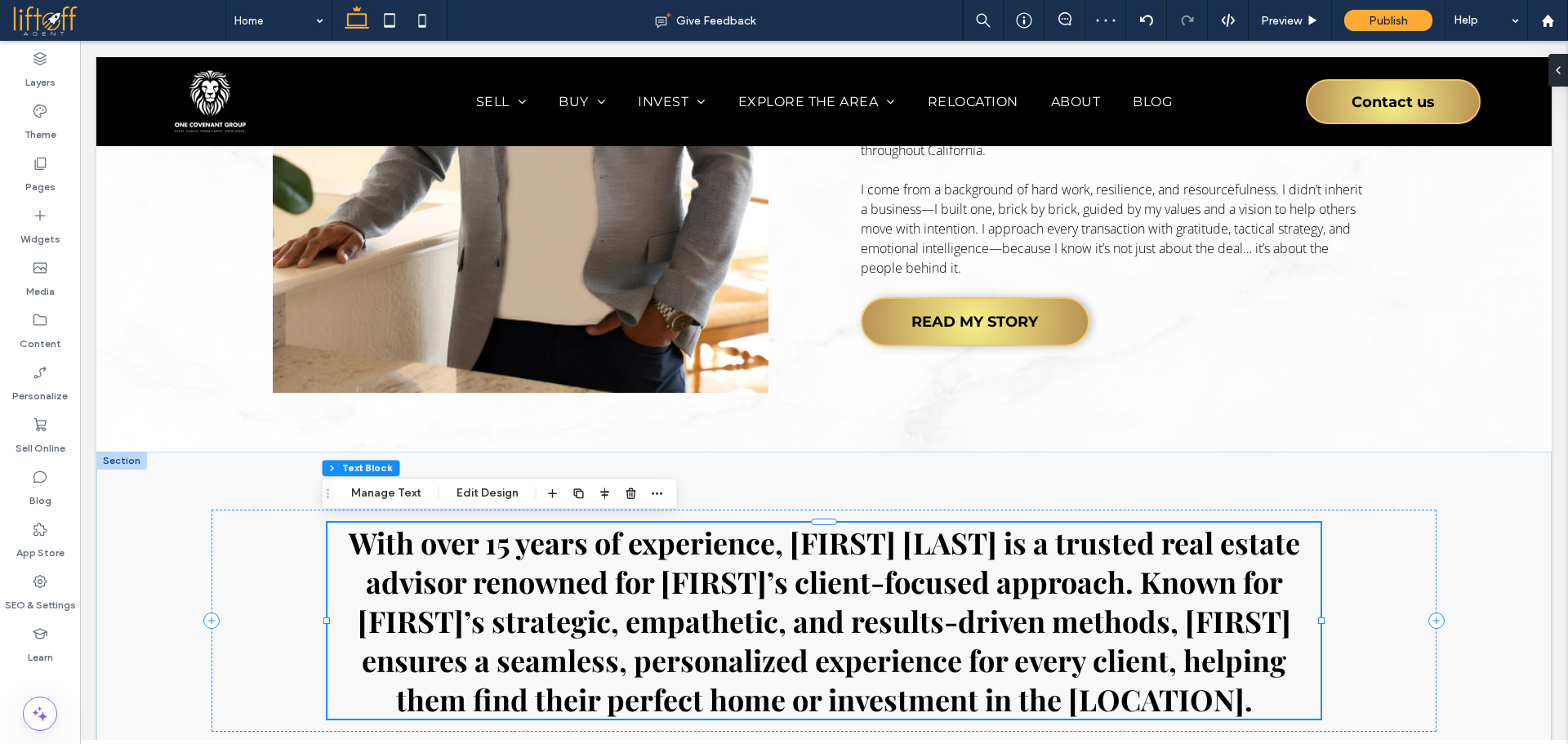 click on "With over 15 years of experience, Sirrom Alizēm is a trusted real estate advisor renowned for his client-focused approach. Known for his strategic, empathetic, and results-driven methods, Sirrom ensures a seamless, personalized experience for every client, helping them find their perfect home or investment in the Bay Area." at bounding box center [824, 621] 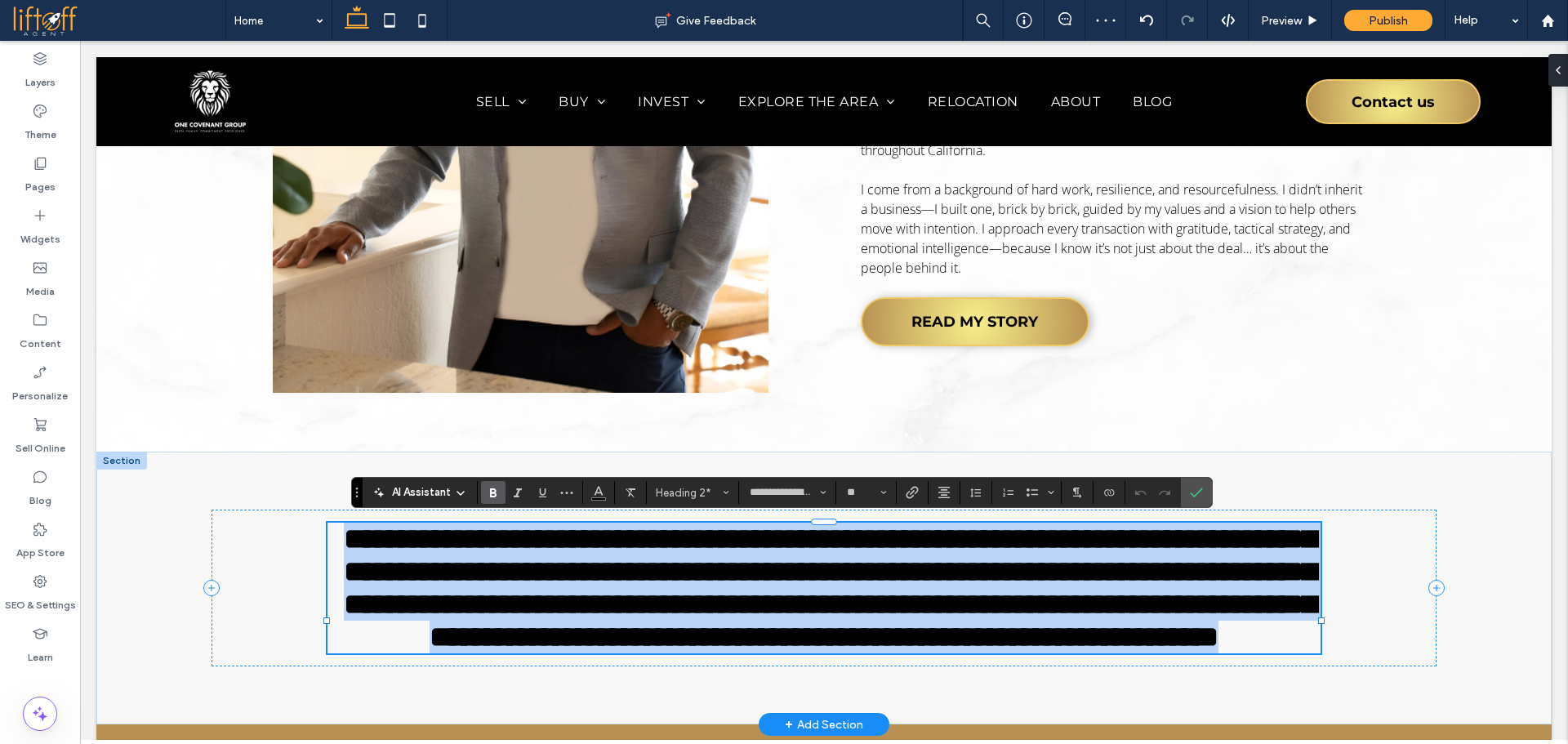 click on "**********" at bounding box center [830, 588] 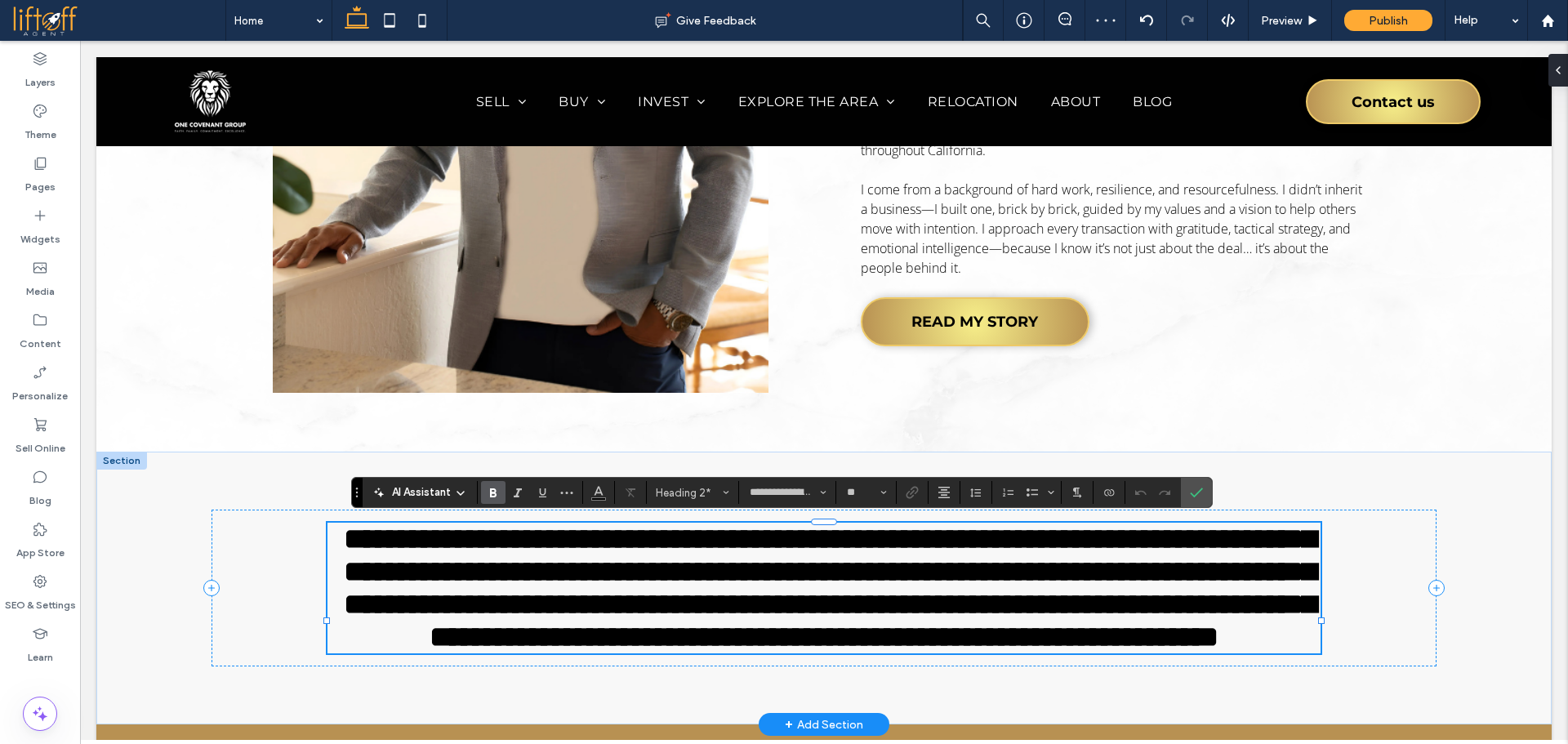 click on "**********" at bounding box center [830, 588] 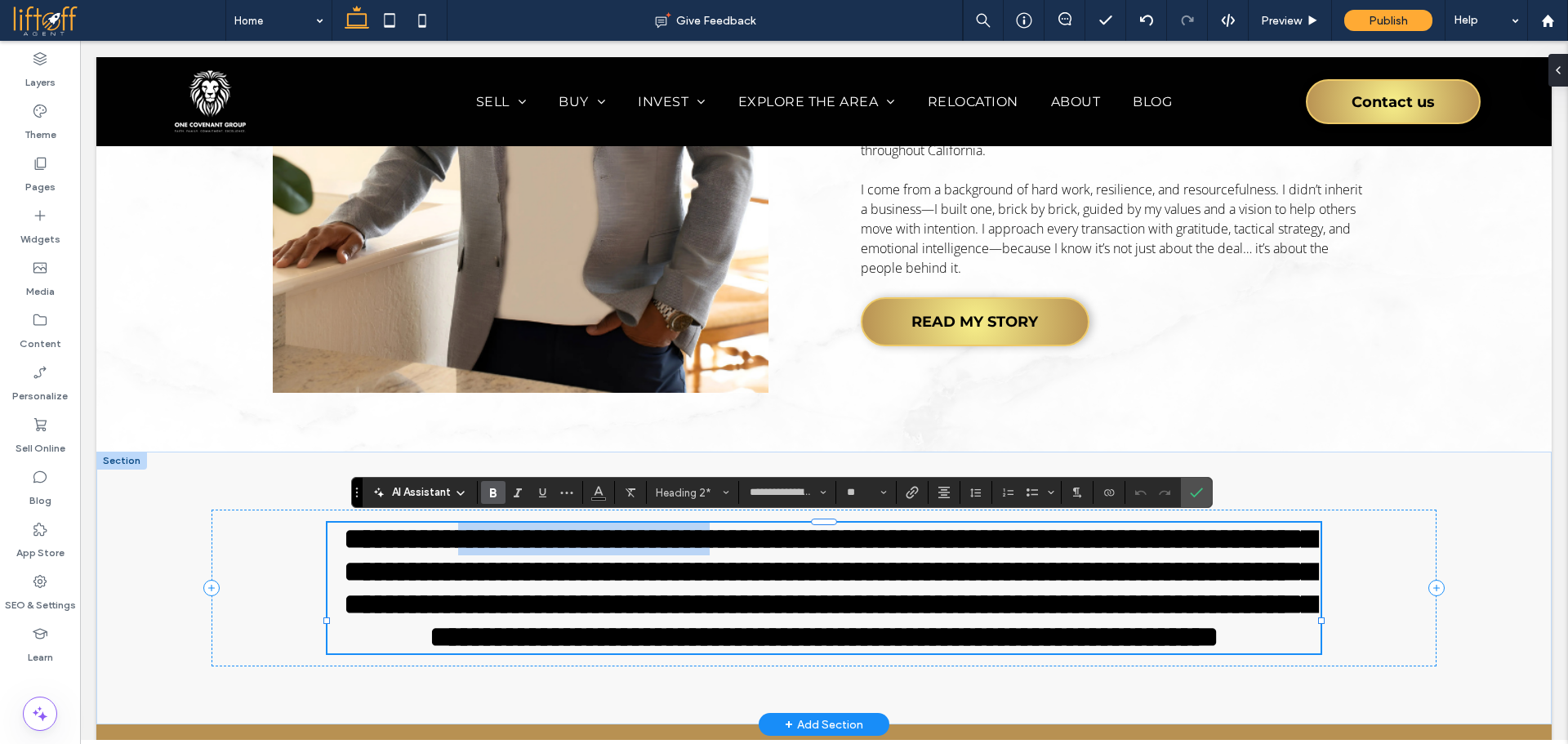 drag, startPoint x: 490, startPoint y: 539, endPoint x: 777, endPoint y: 544, distance: 287.04355 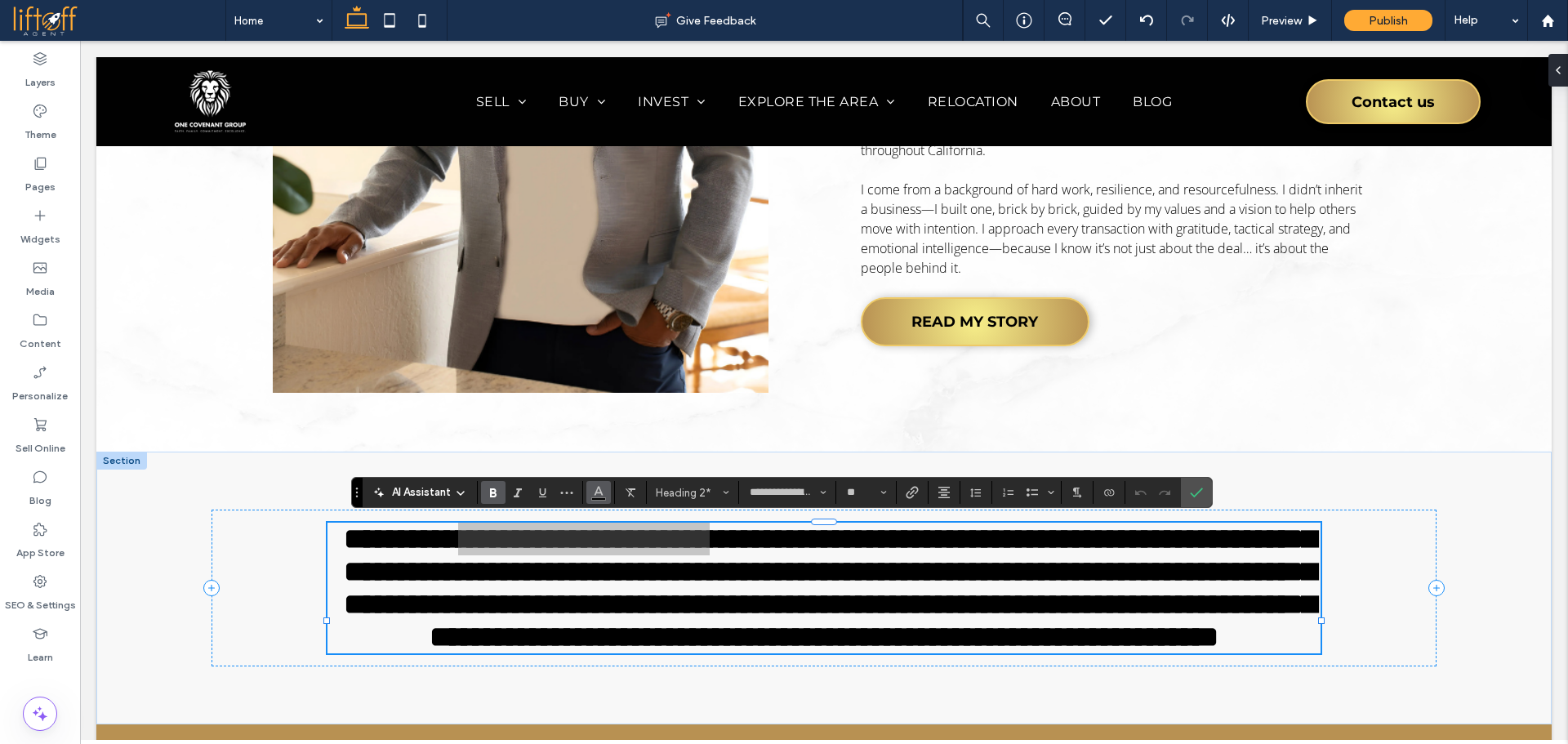 click 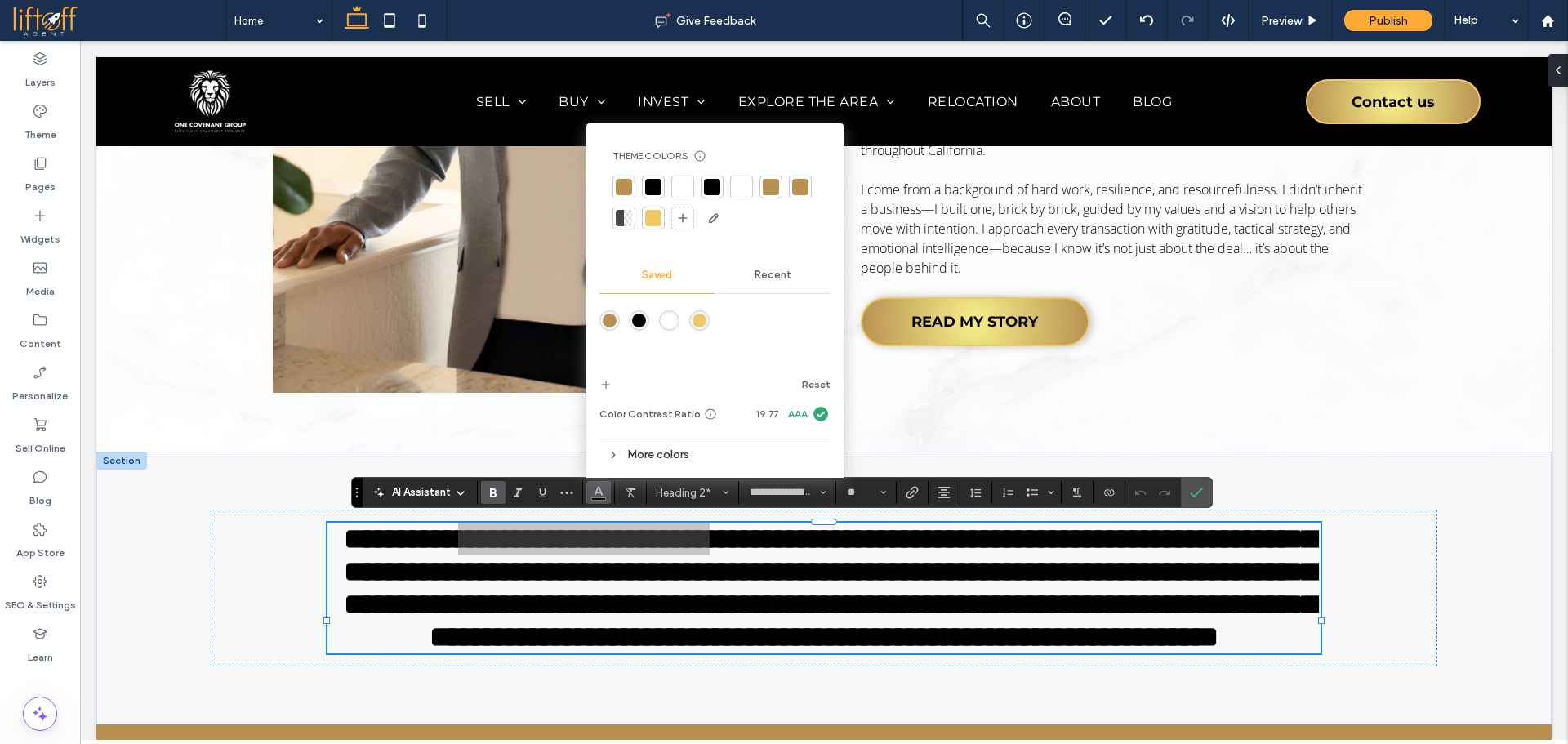 click at bounding box center [609, 320] 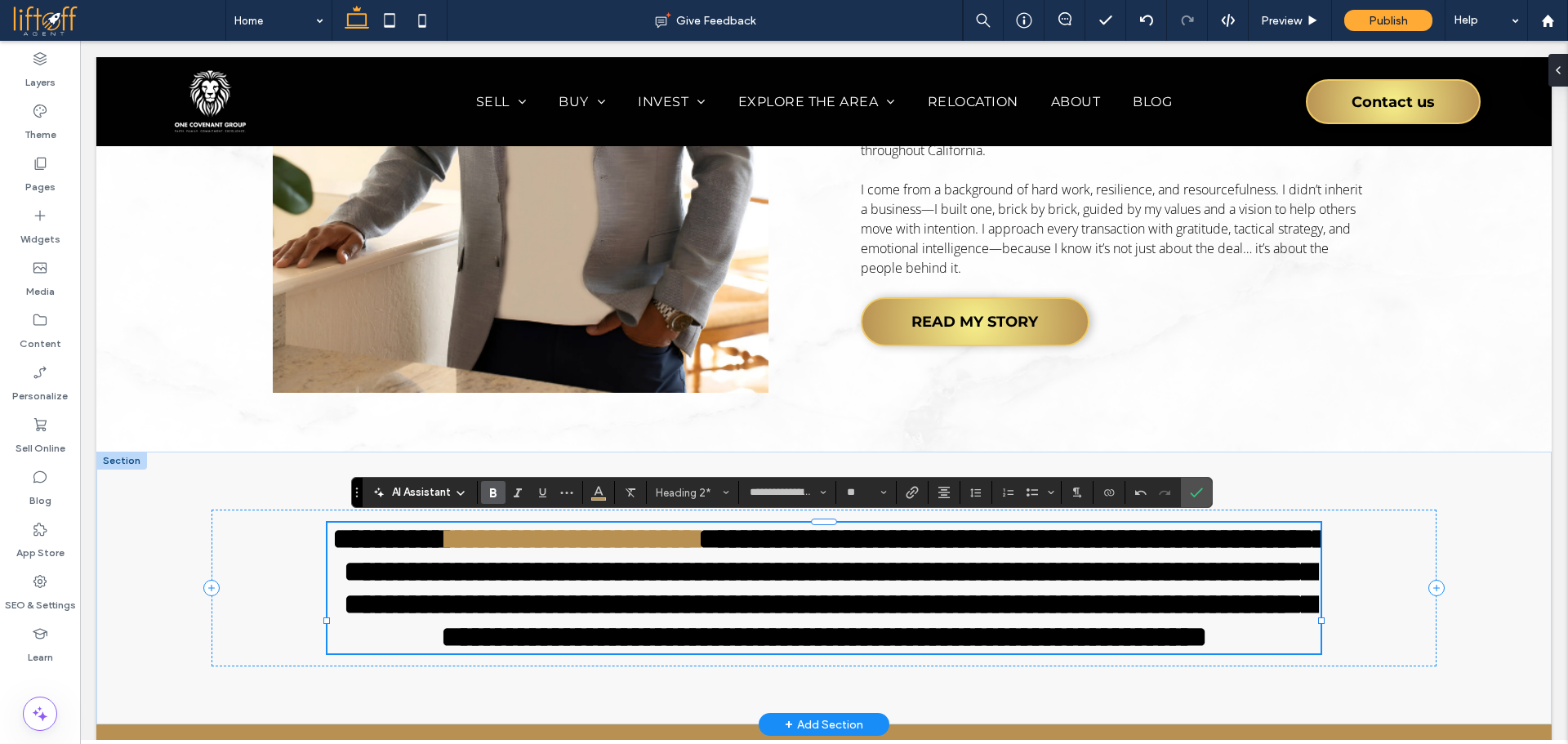 click on "**********" at bounding box center (835, 588) 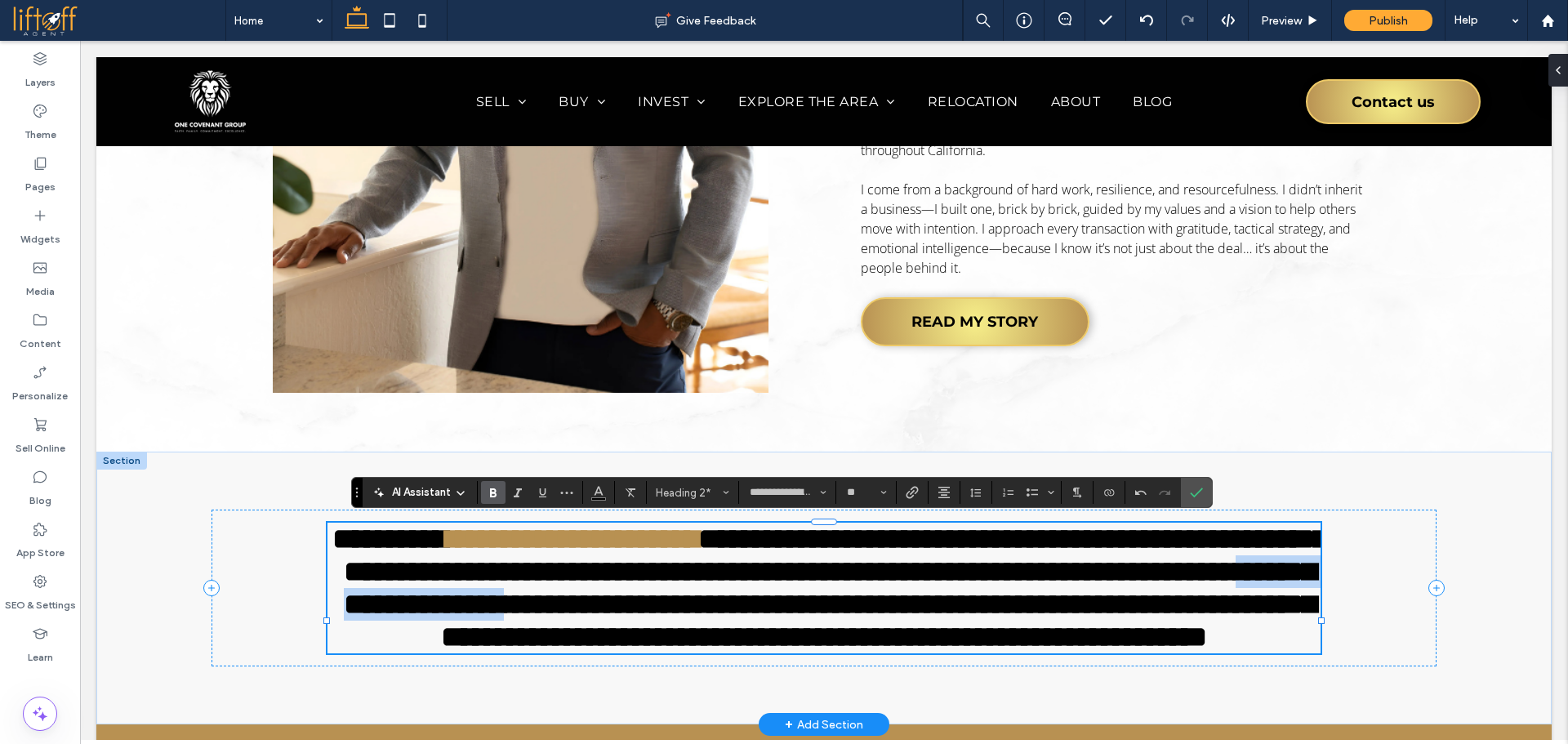 drag, startPoint x: 1031, startPoint y: 621, endPoint x: 728, endPoint y: 619, distance: 303.0066 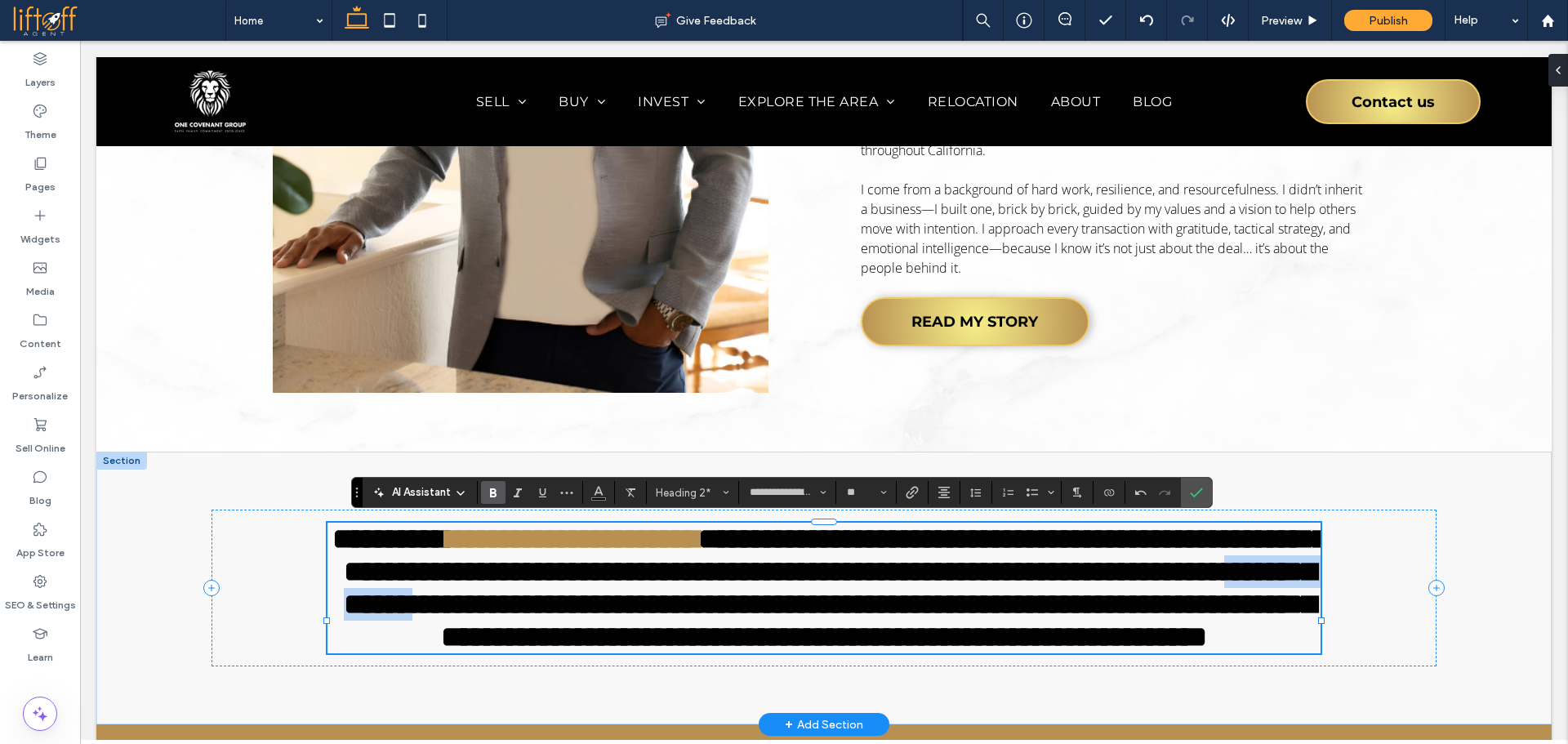 drag, startPoint x: 715, startPoint y: 622, endPoint x: 900, endPoint y: 615, distance: 185.13239 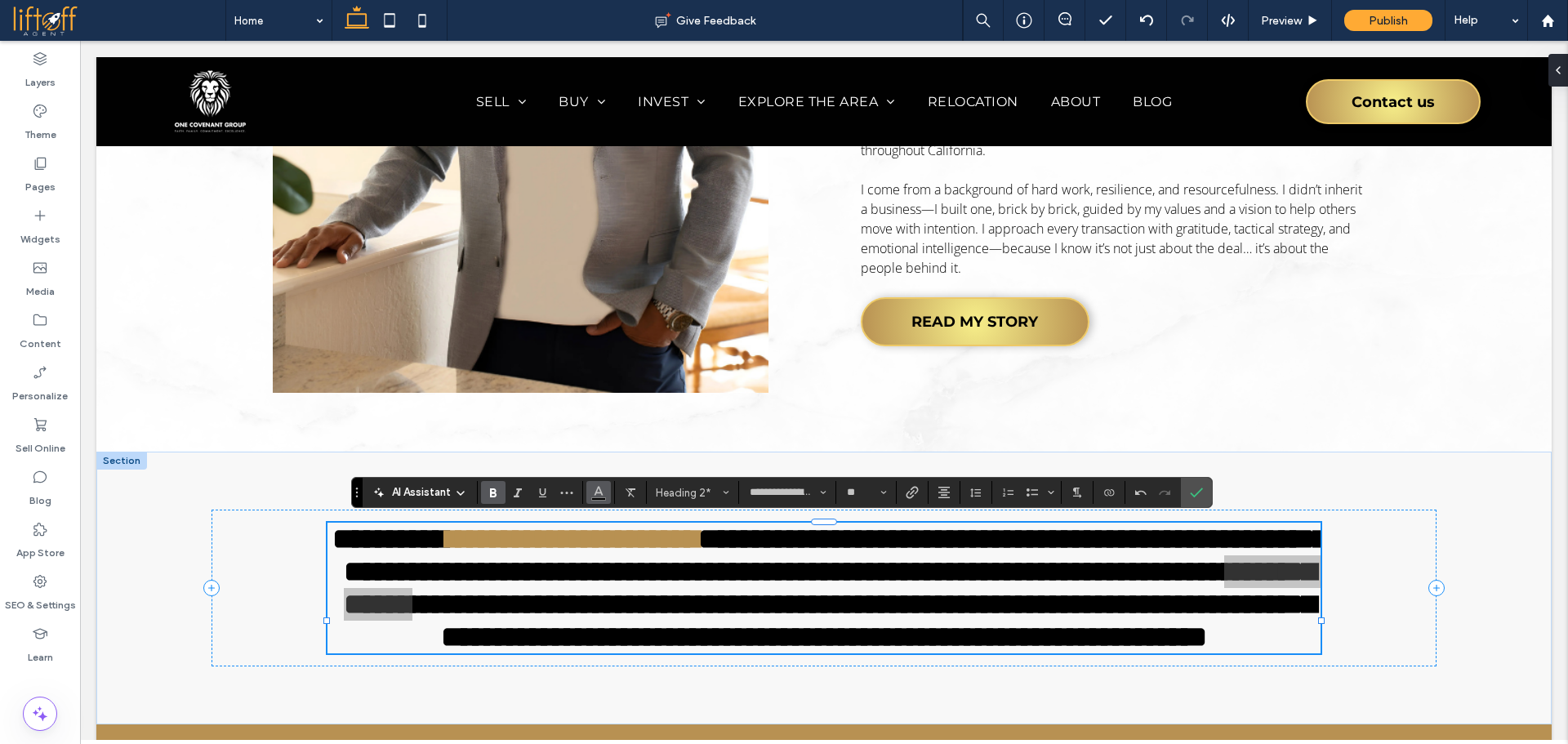 click at bounding box center [599, 492] 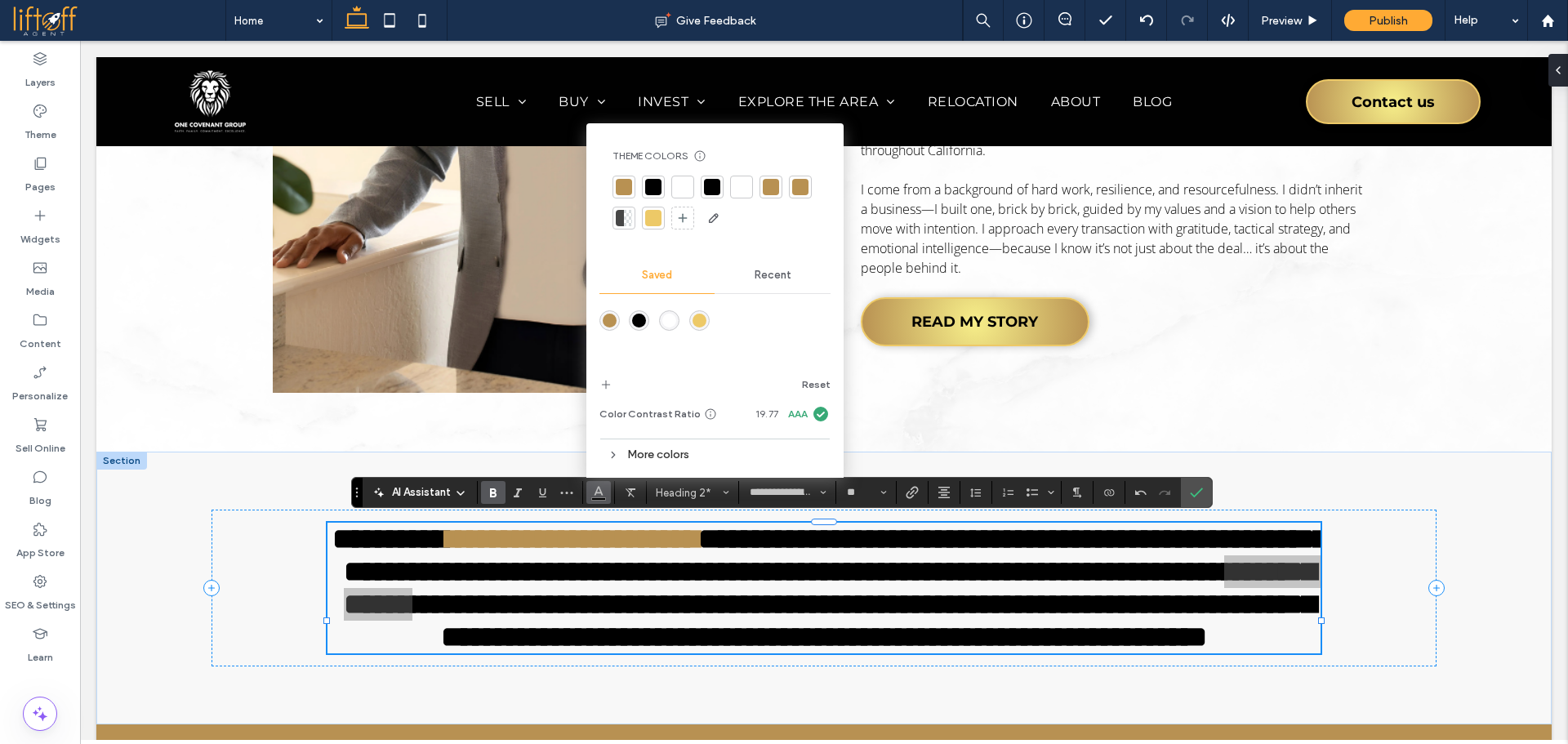 click at bounding box center [609, 320] 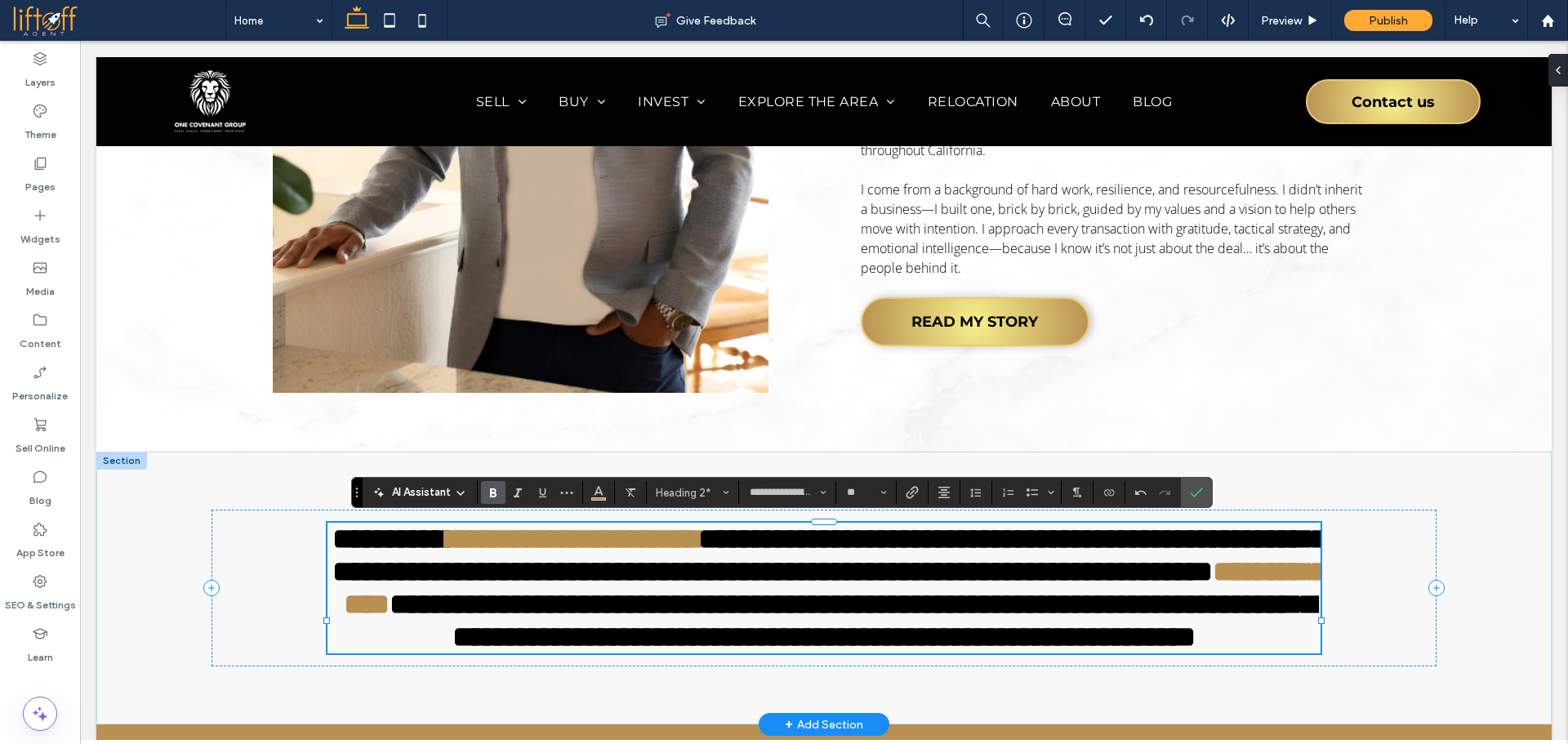 click on "**********" at bounding box center [853, 621] 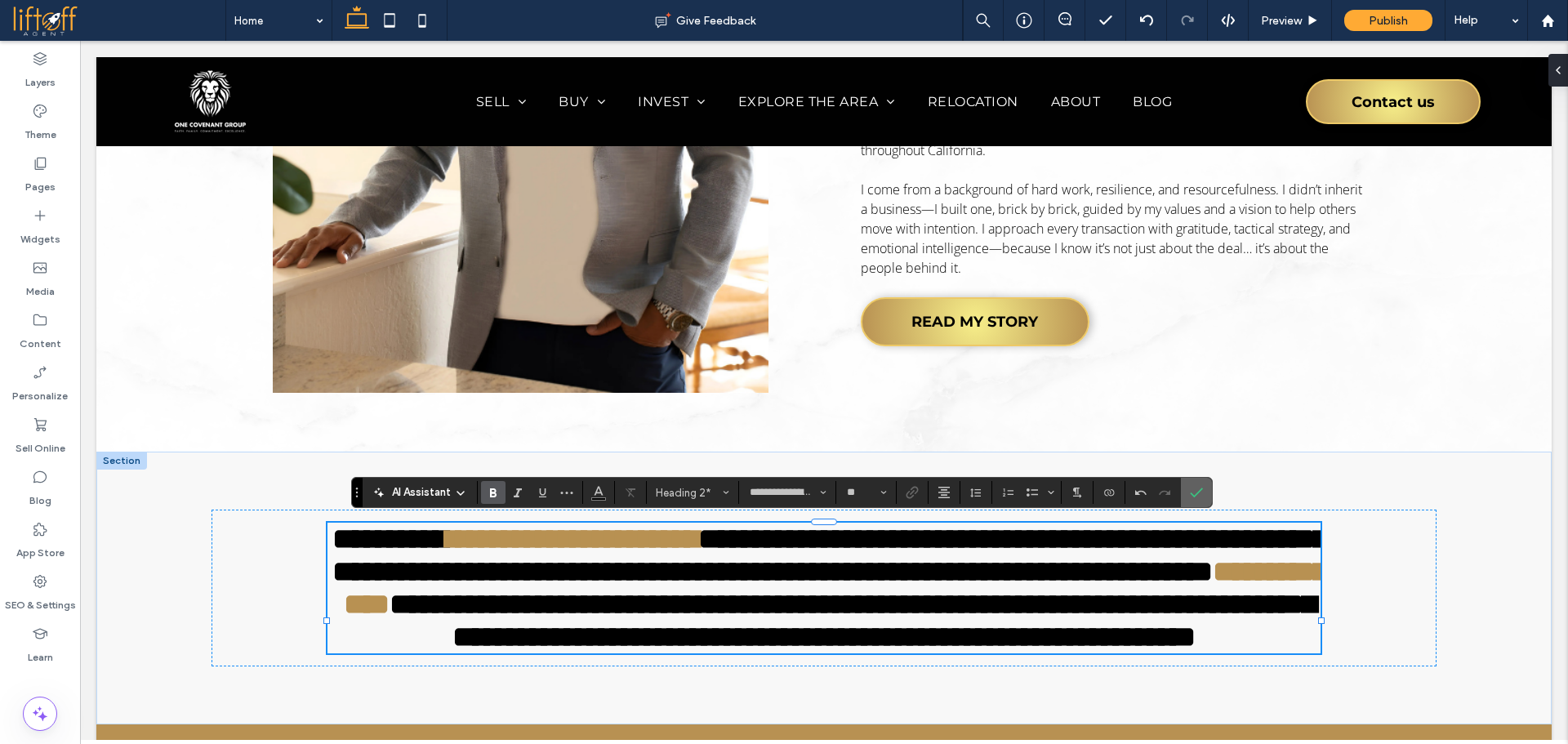 click at bounding box center [1196, 492] 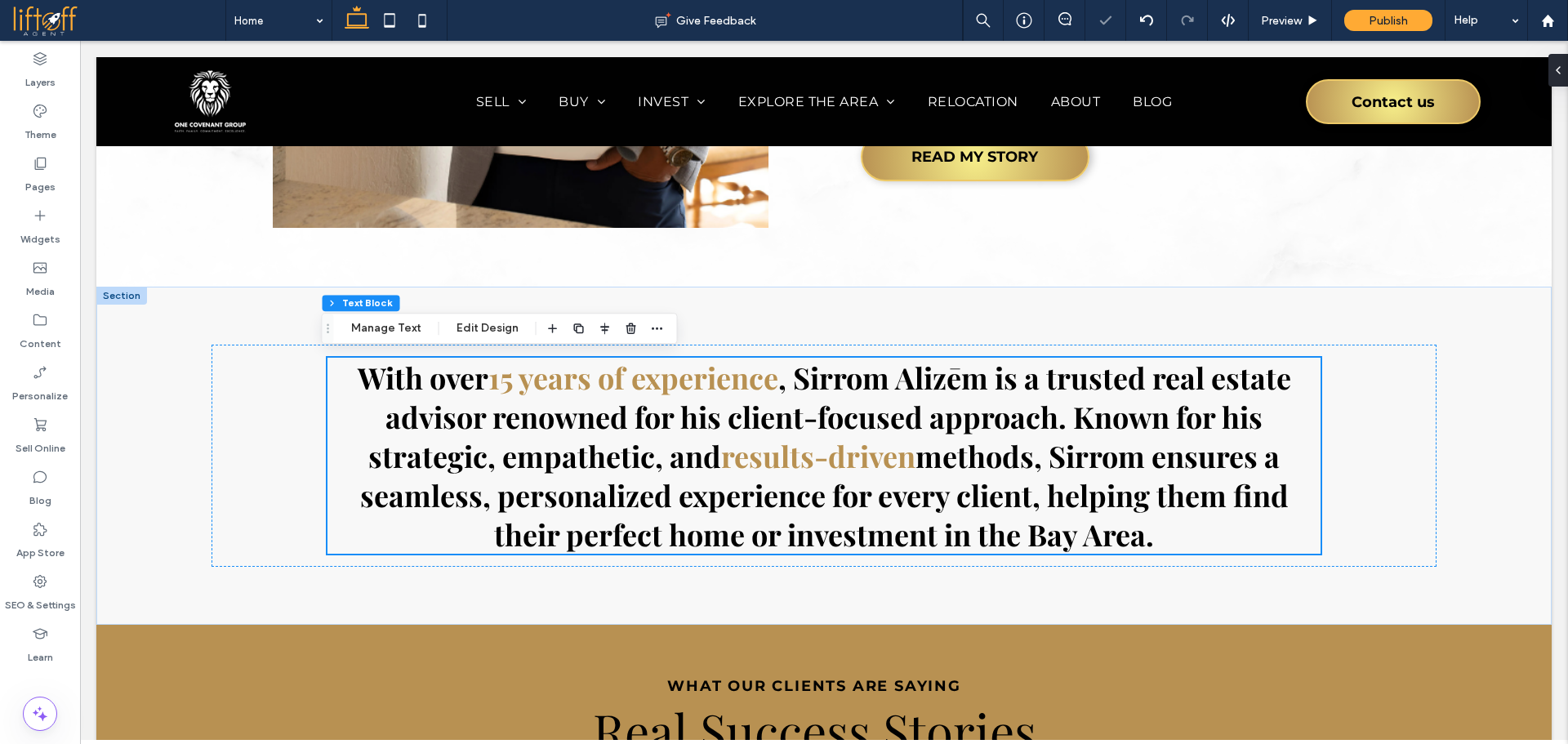 scroll, scrollTop: 2210, scrollLeft: 0, axis: vertical 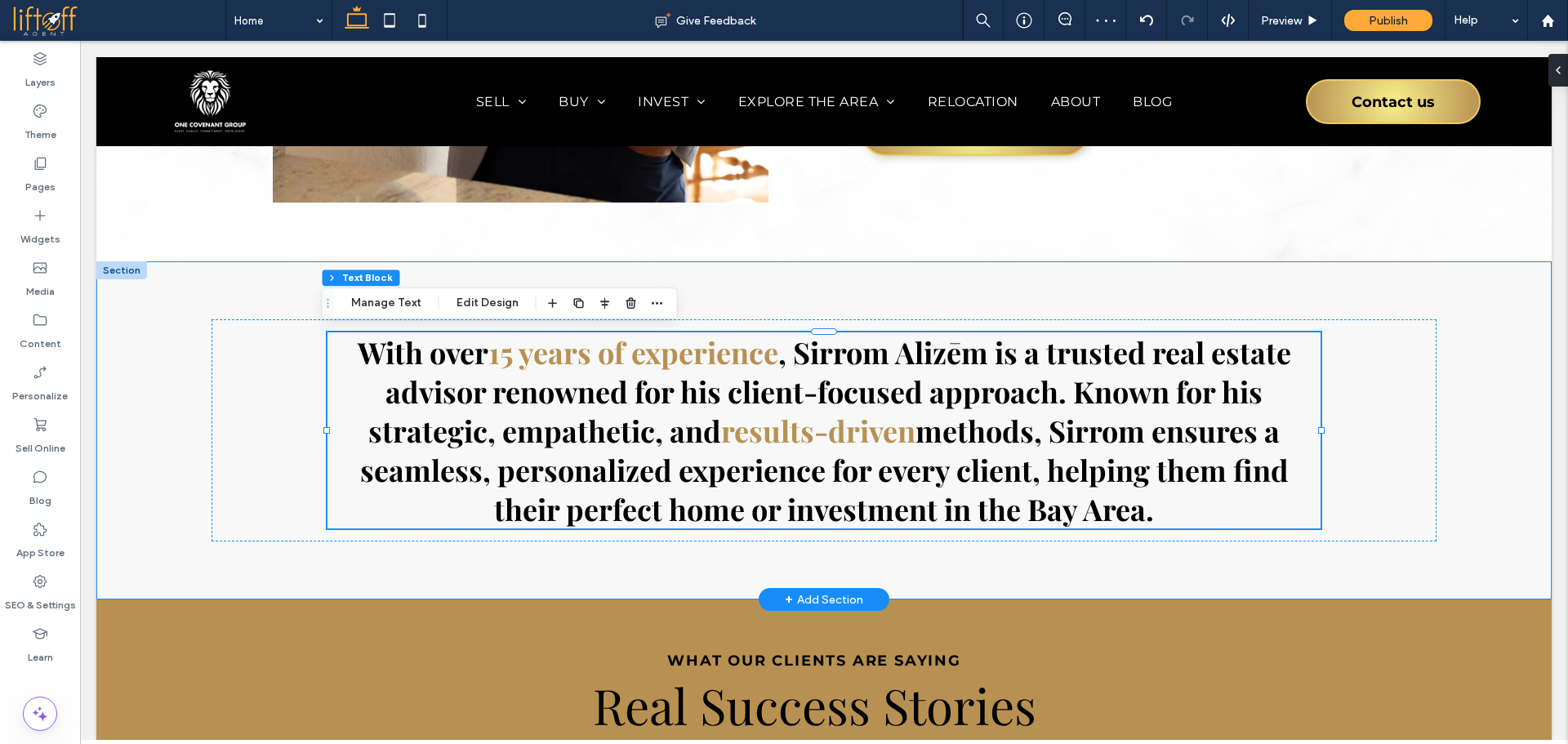 click on "With over  15 years of experience , Sirrom Alizēm is a trusted real estate advisor renowned for his client-focused approach. Known for his strategic, empathetic, and  results-driven  methods, Sirrom ensures a seamless, personalized experience for every client, helping them find their perfect home or investment in the Bay Area." at bounding box center [824, 430] 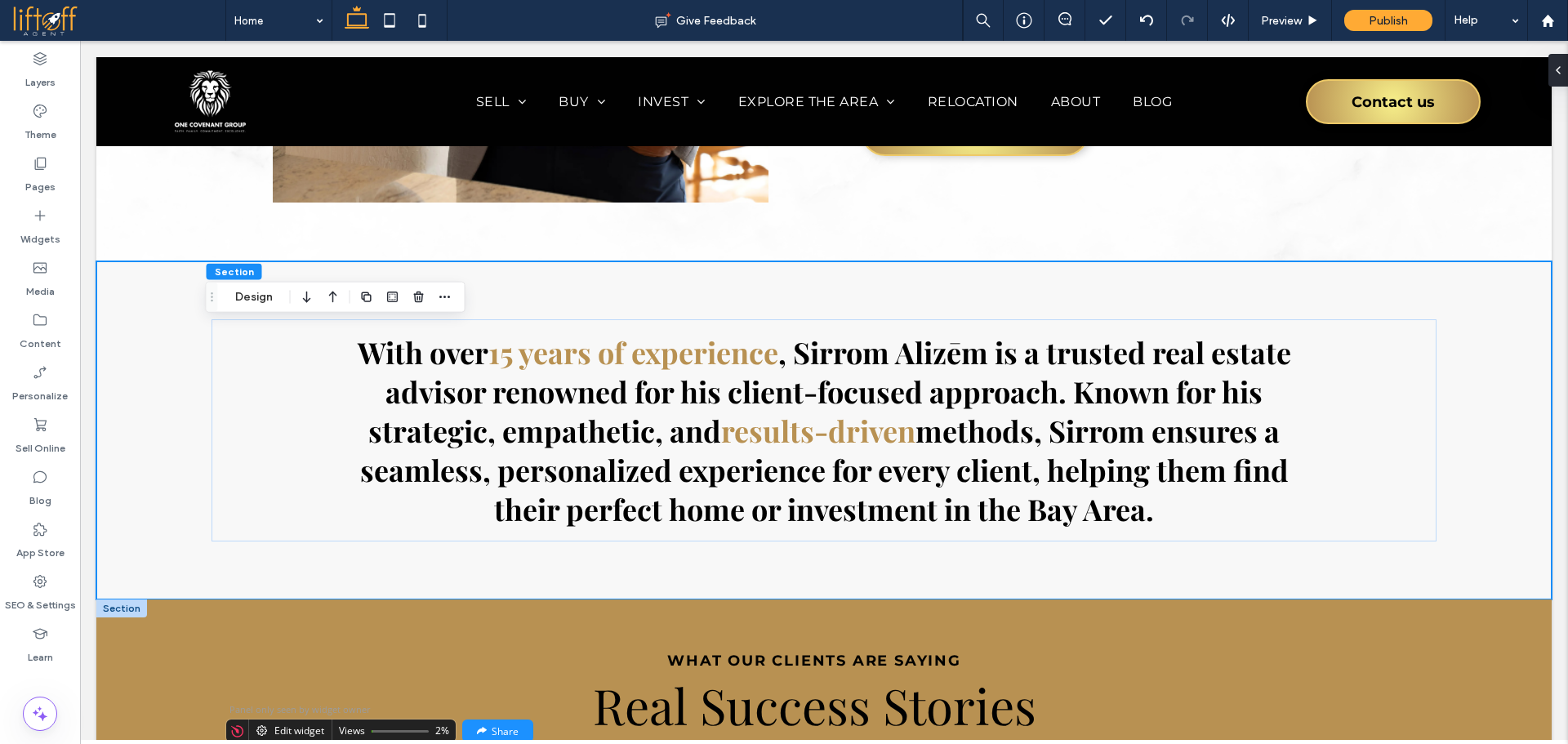 scroll, scrollTop: 2481, scrollLeft: 0, axis: vertical 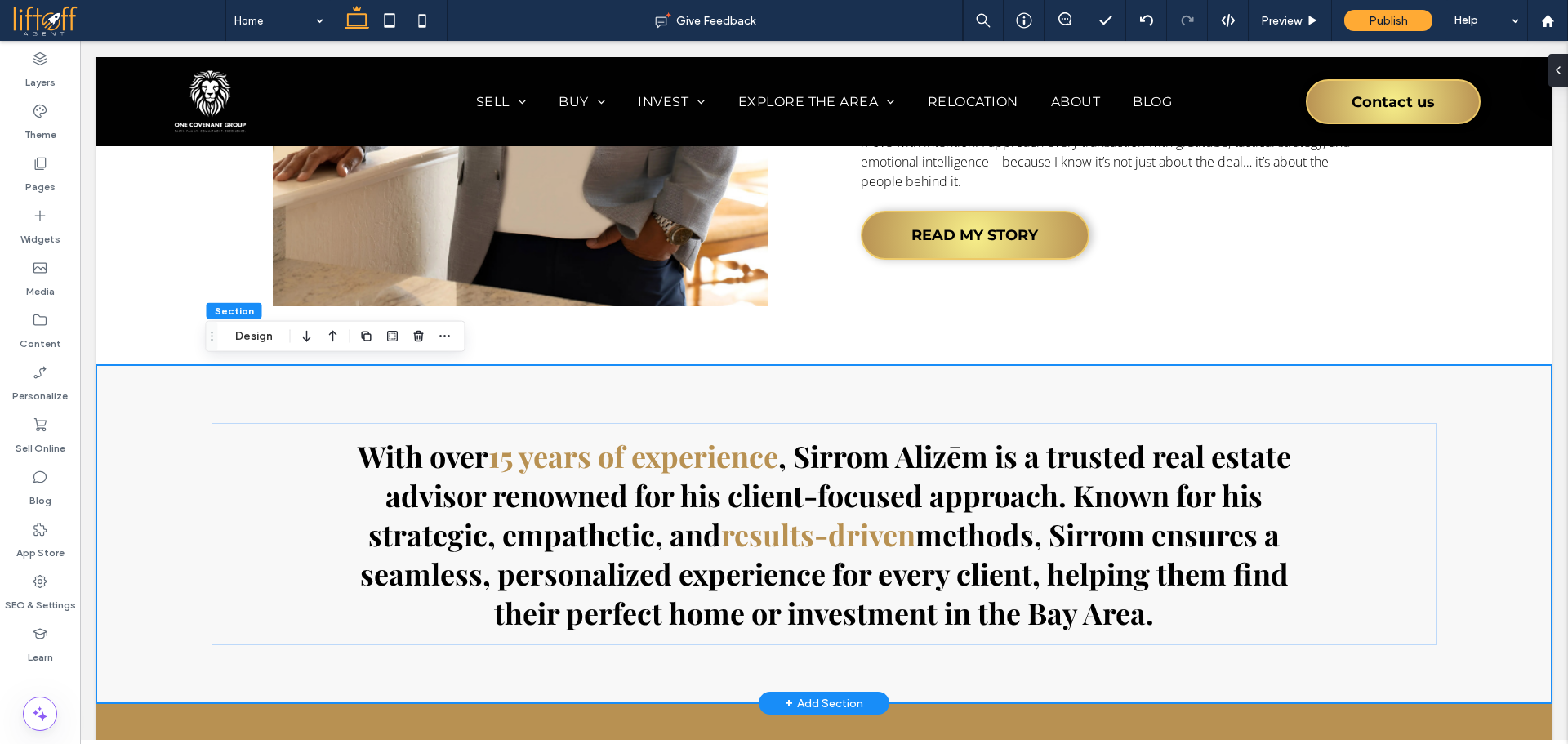 click on "With over  15 years of experience , Sirrom Alizēm is a trusted real estate advisor renowned for his client-focused approach. Known for his strategic, empathetic, and  results-driven  methods, Sirrom ensures a seamless, personalized experience for every client, helping them find their perfect home or investment in the Bay Area." at bounding box center [824, 534] 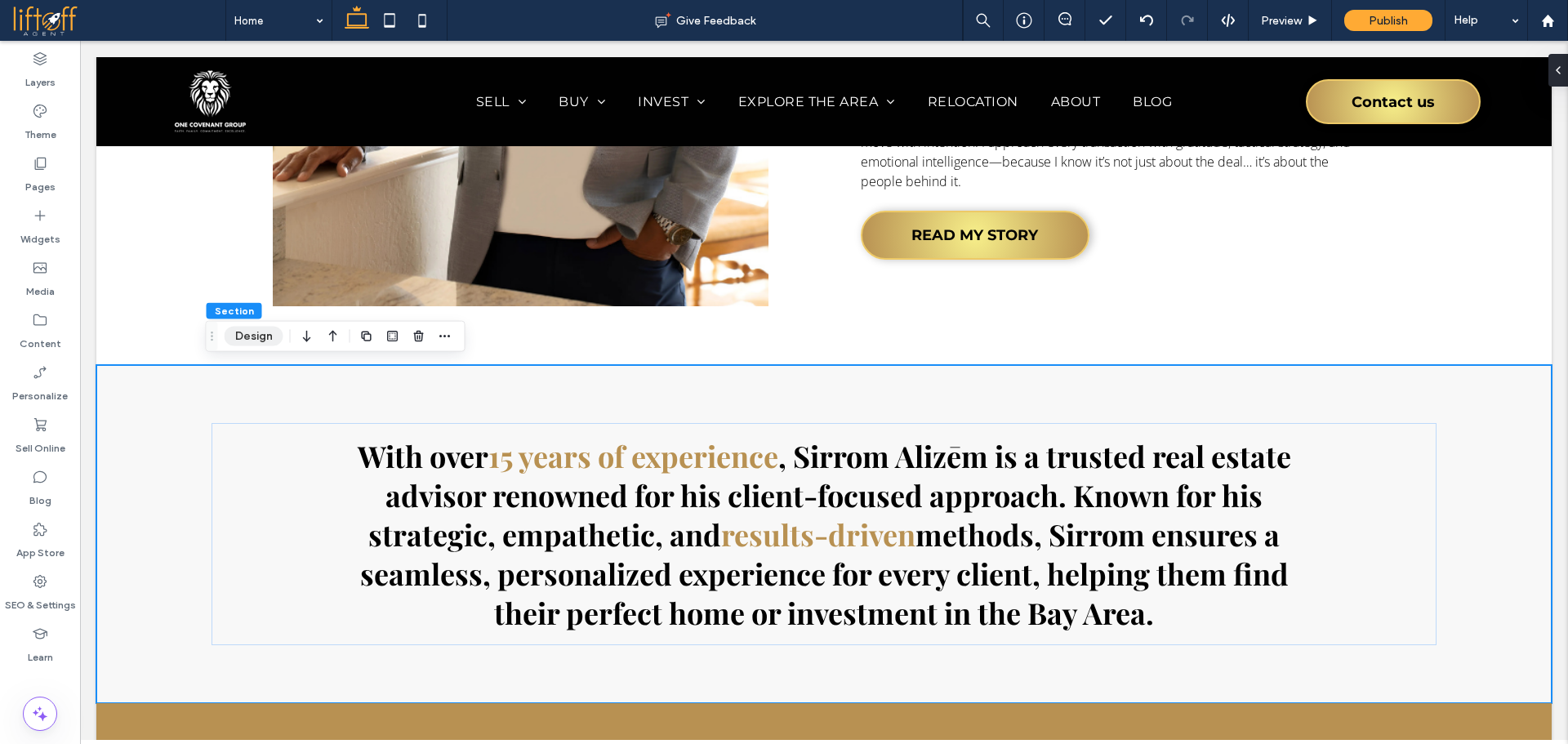 click on "Design" at bounding box center (254, 336) 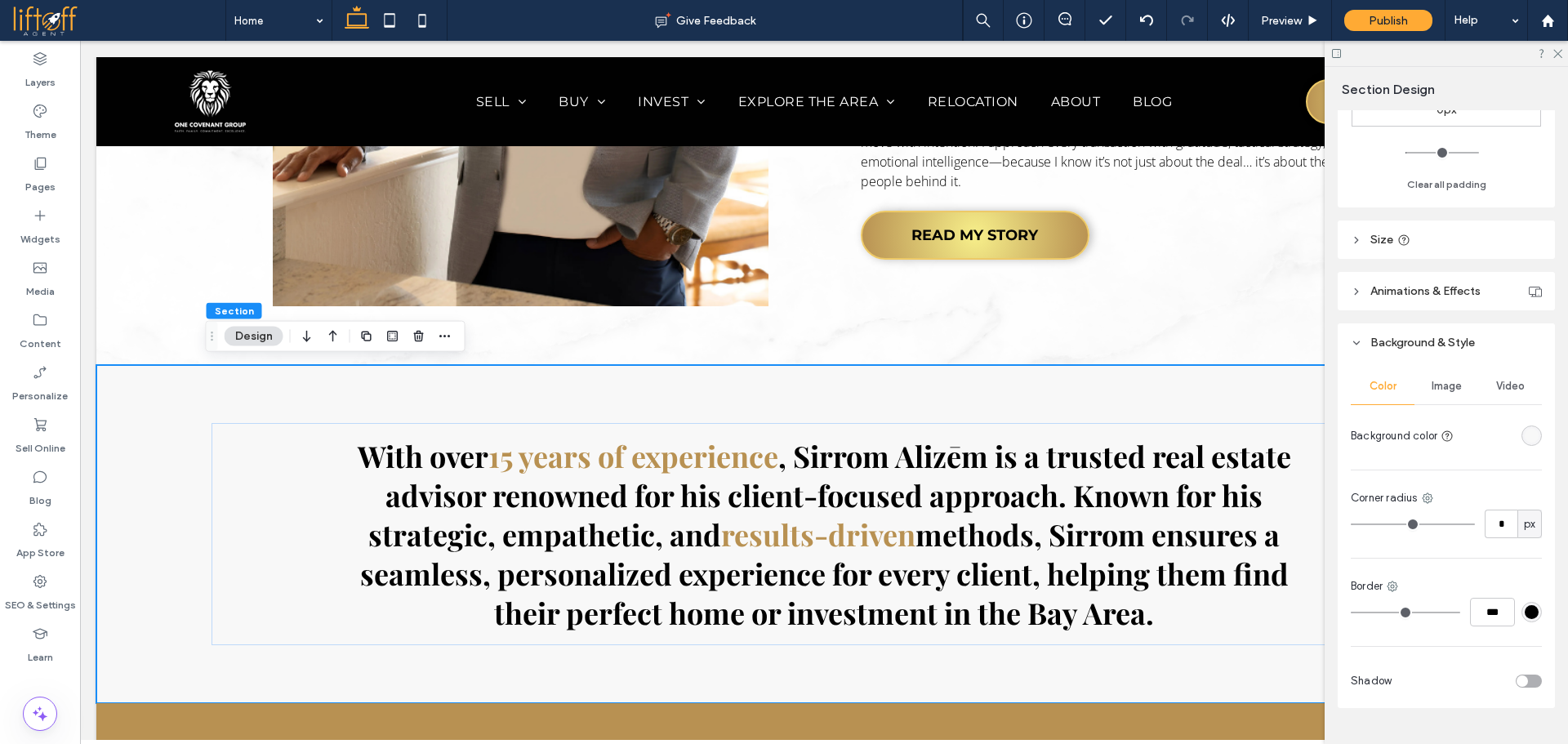 scroll, scrollTop: 486, scrollLeft: 0, axis: vertical 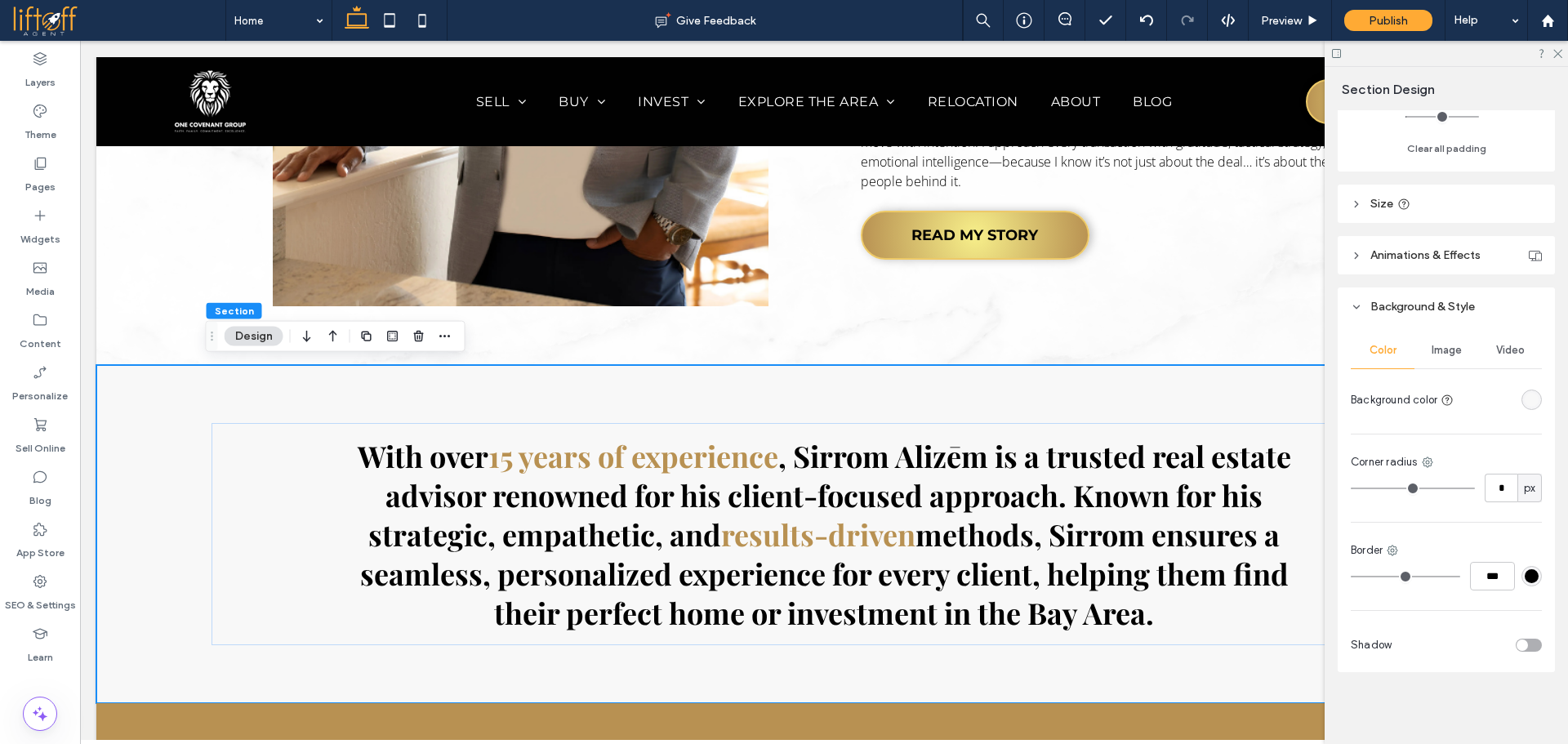 click on "Image" at bounding box center [1446, 350] 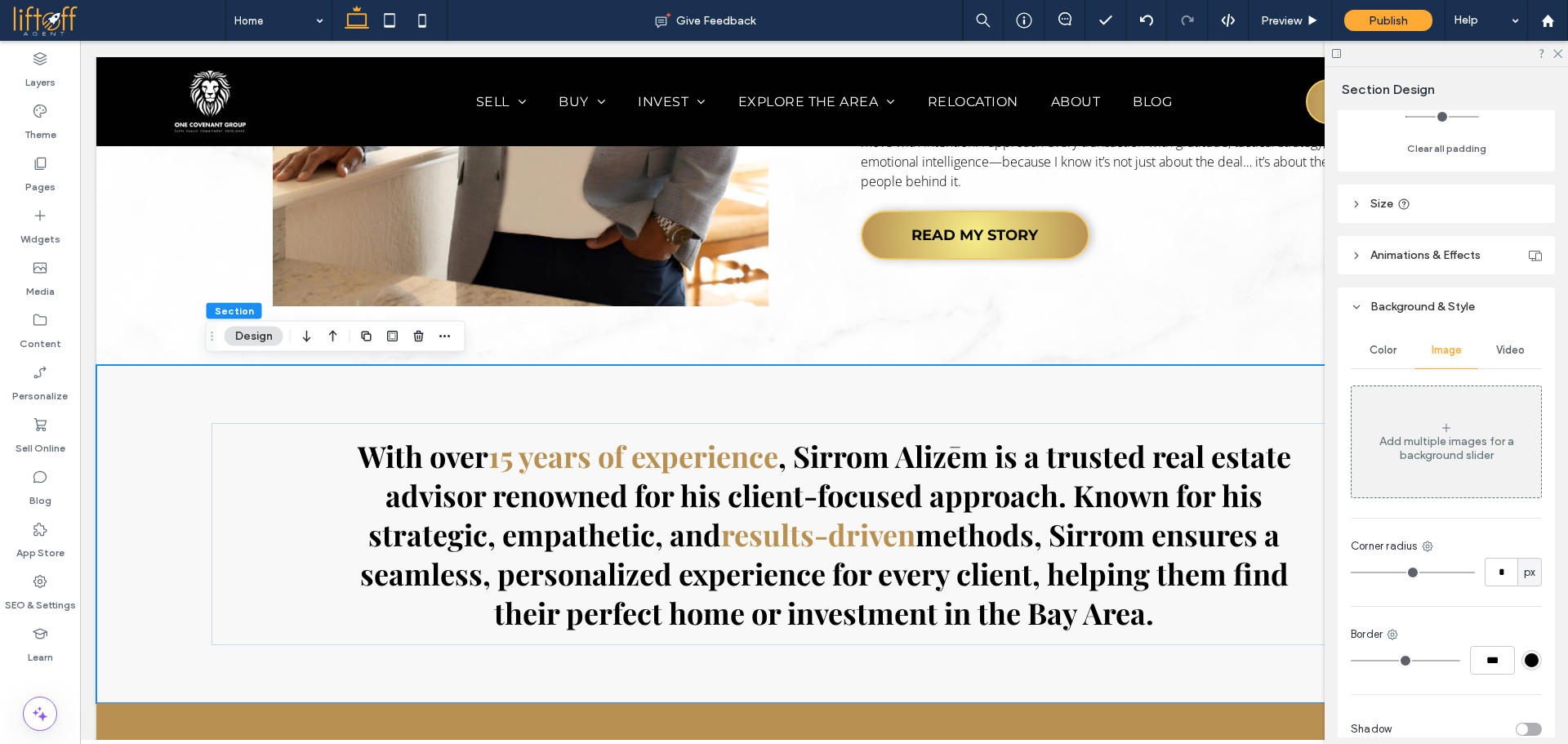 click on "Add multiple images for a background slider" at bounding box center [1446, 442] 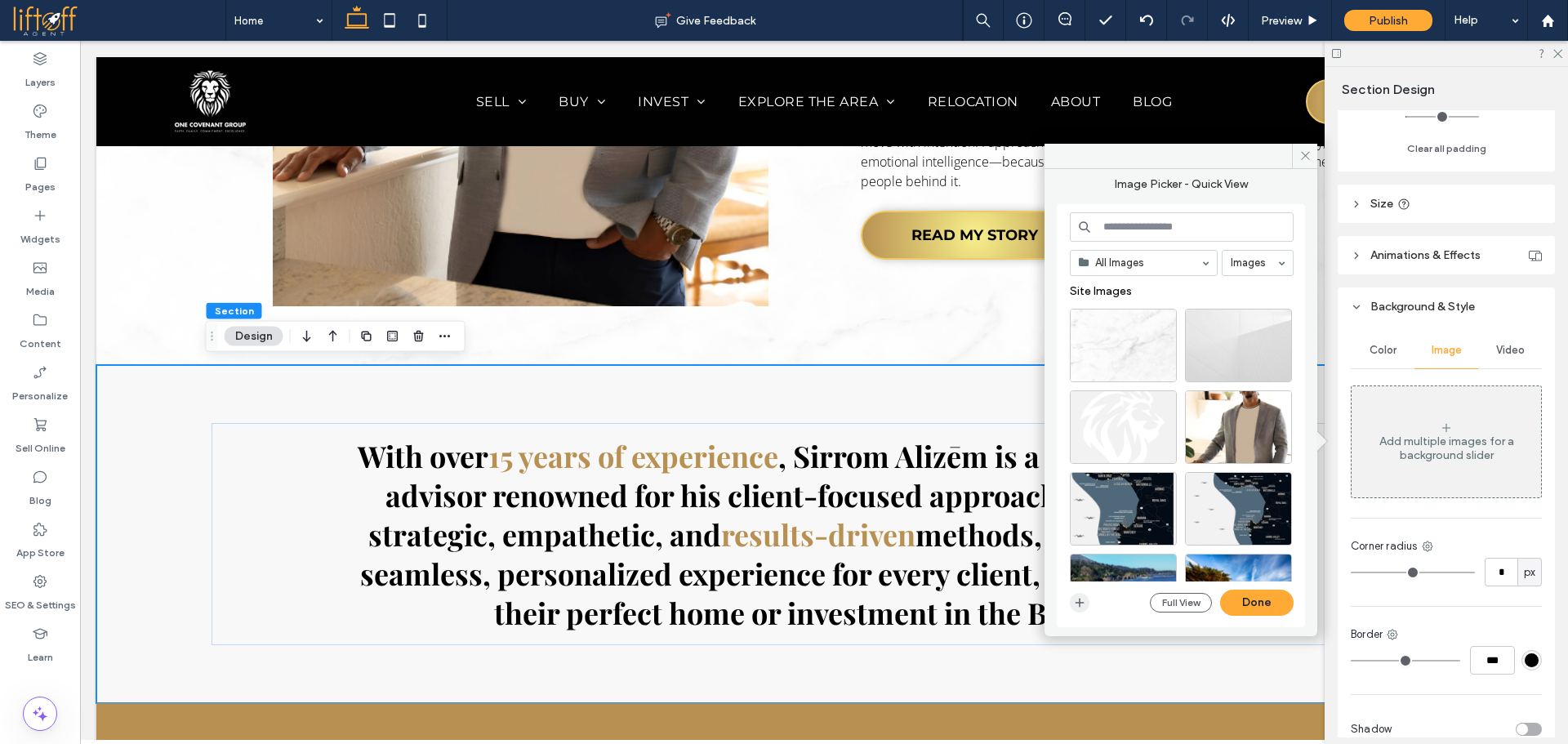 click 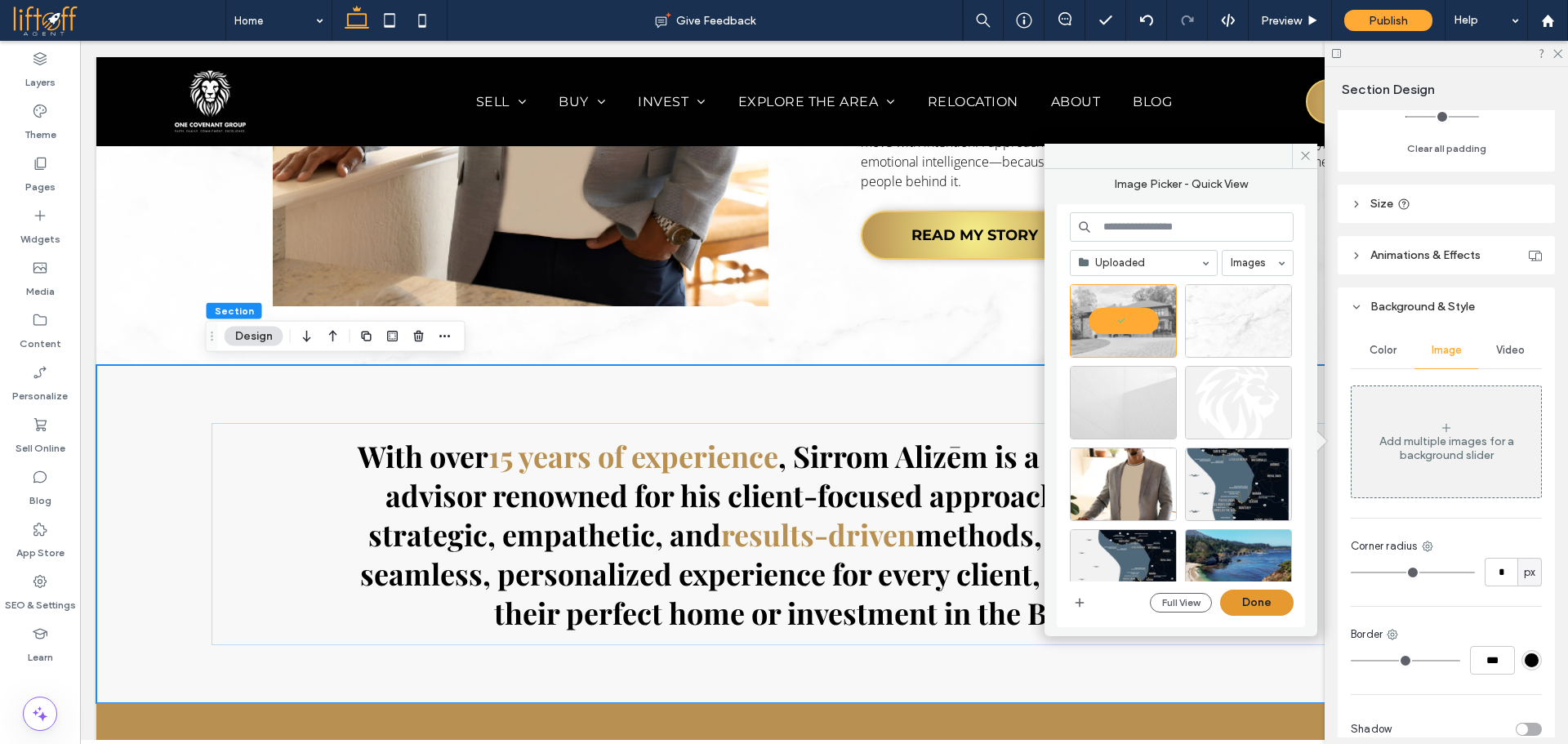 click on "Done" at bounding box center [1257, 603] 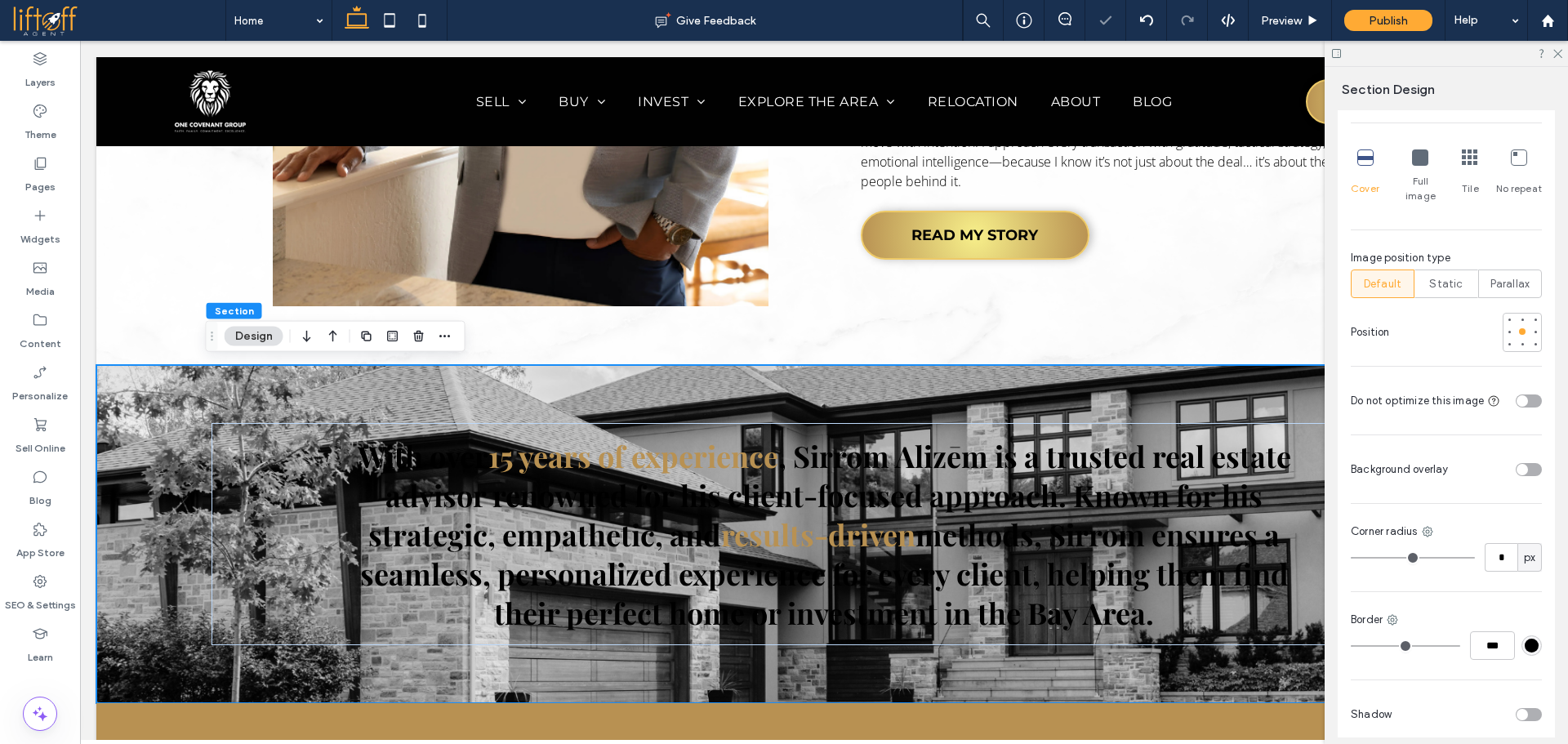 scroll, scrollTop: 1035, scrollLeft: 0, axis: vertical 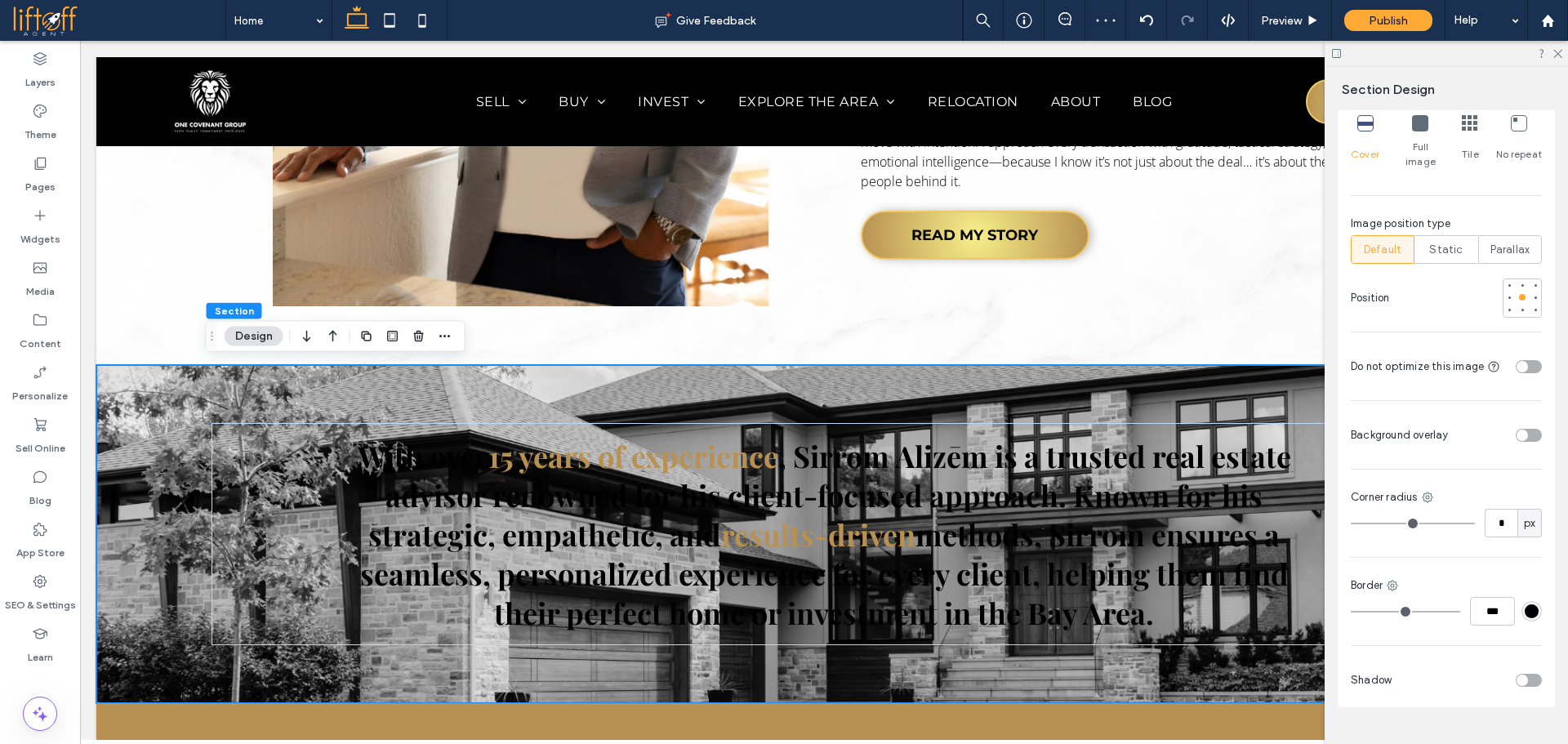 click at bounding box center [1522, 435] 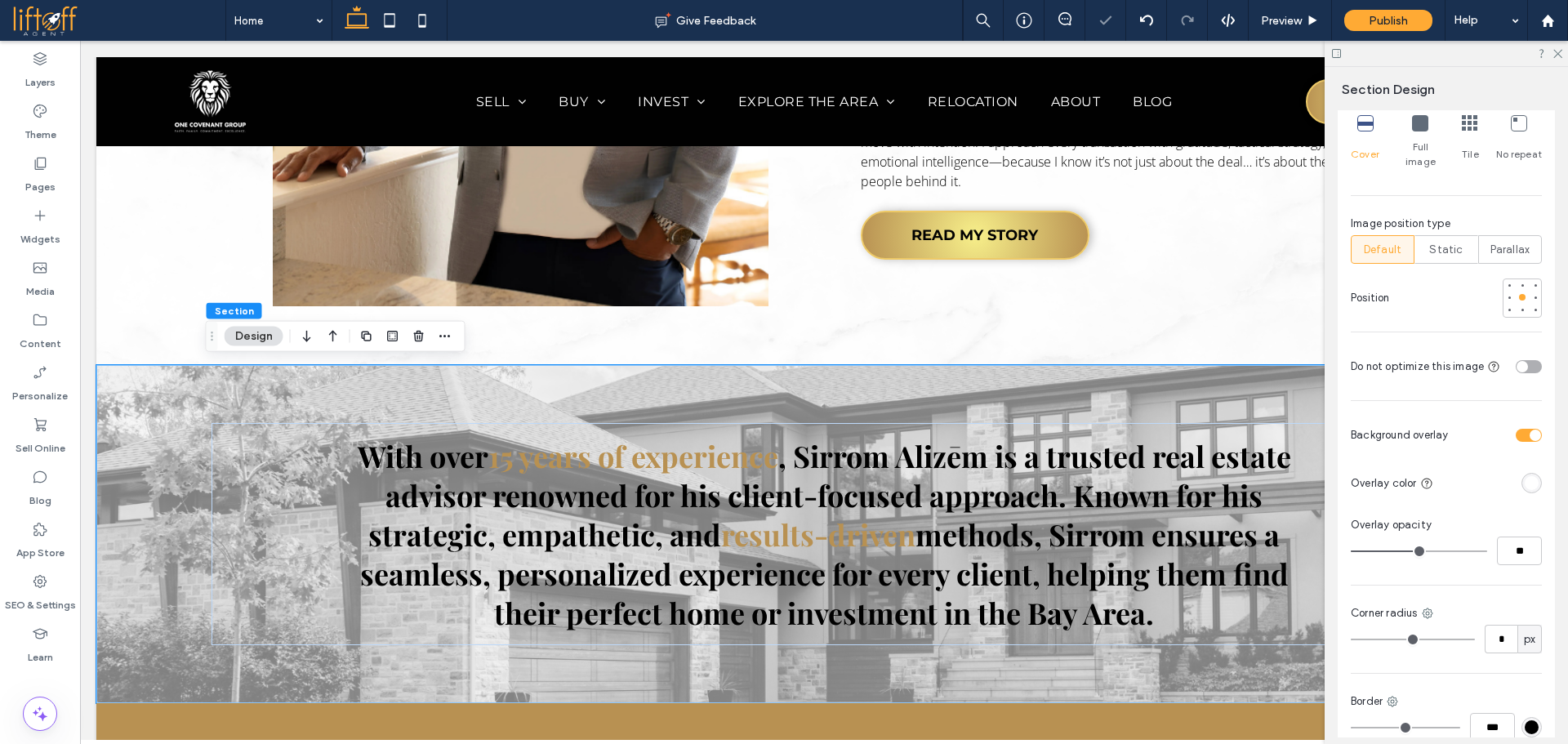 click at bounding box center (1531, 483) 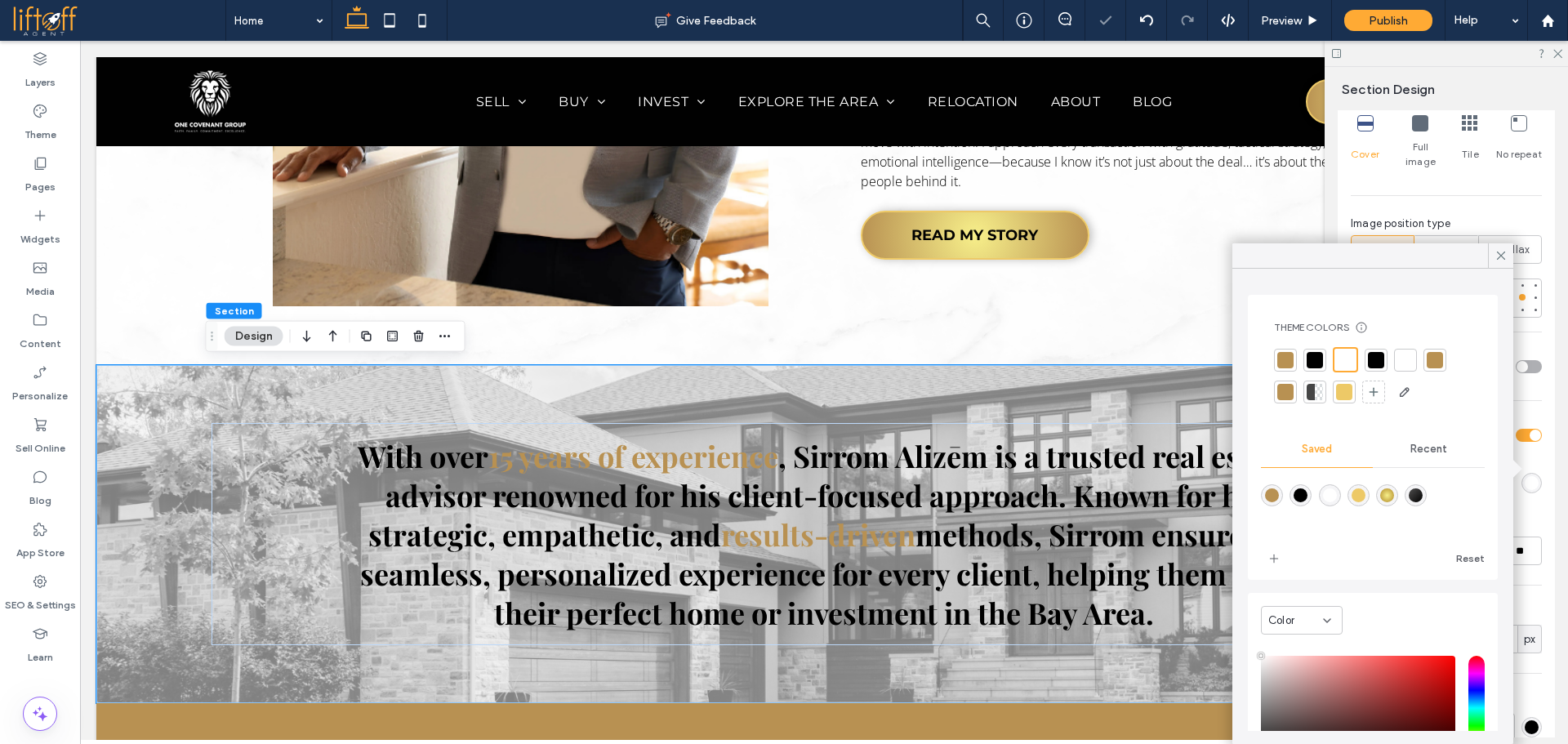 click at bounding box center [1319, 392] 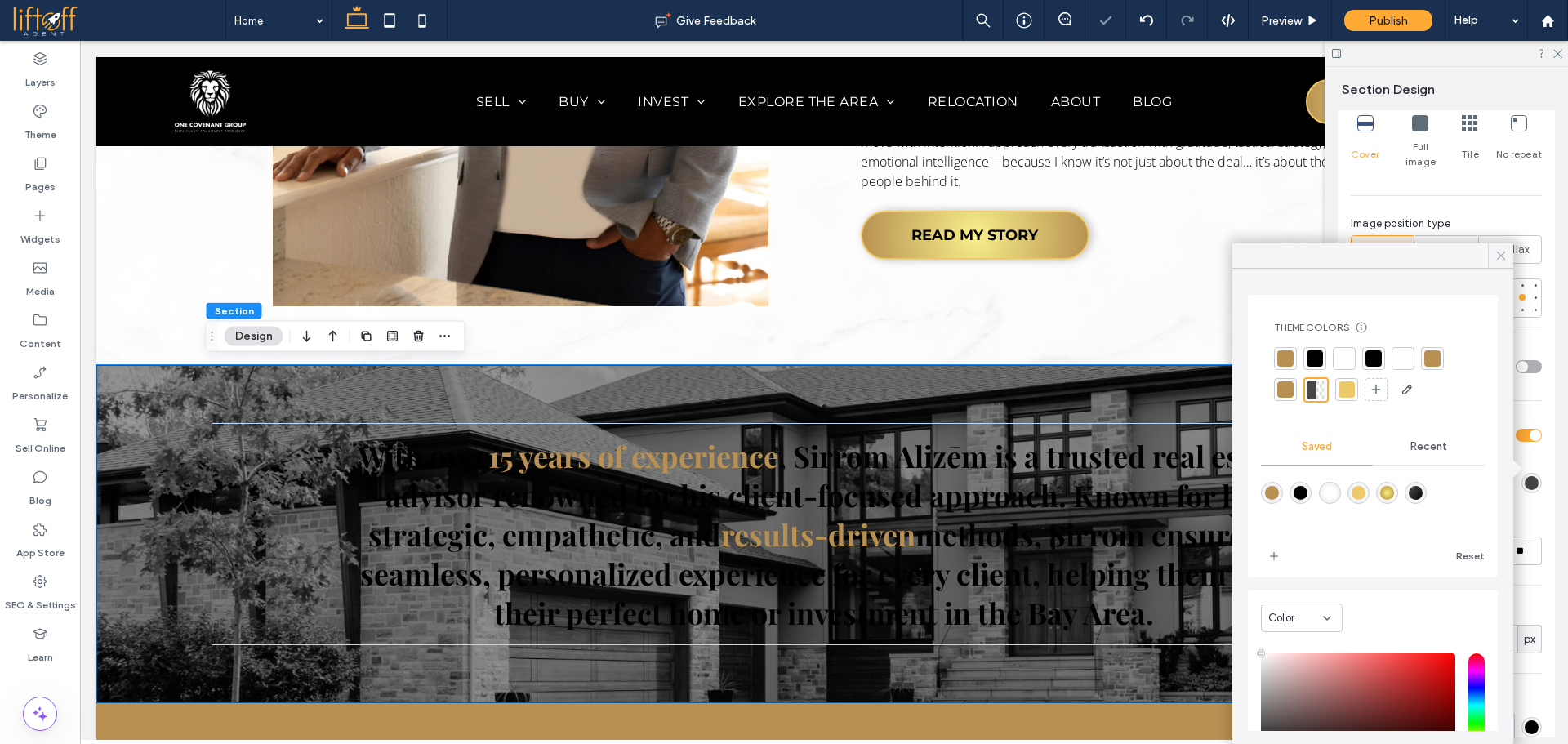 click 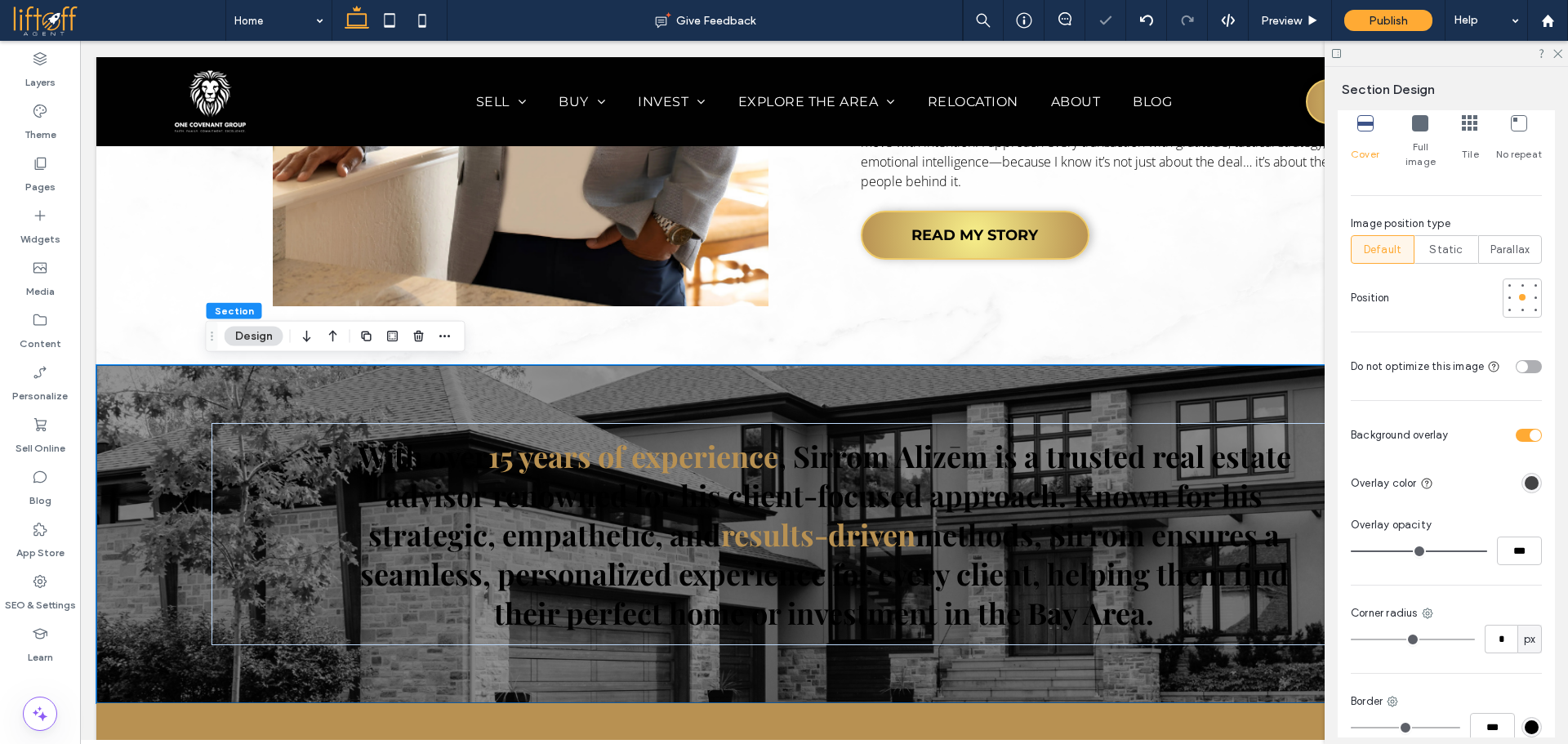 drag, startPoint x: 1415, startPoint y: 532, endPoint x: 1482, endPoint y: 528, distance: 67.1193 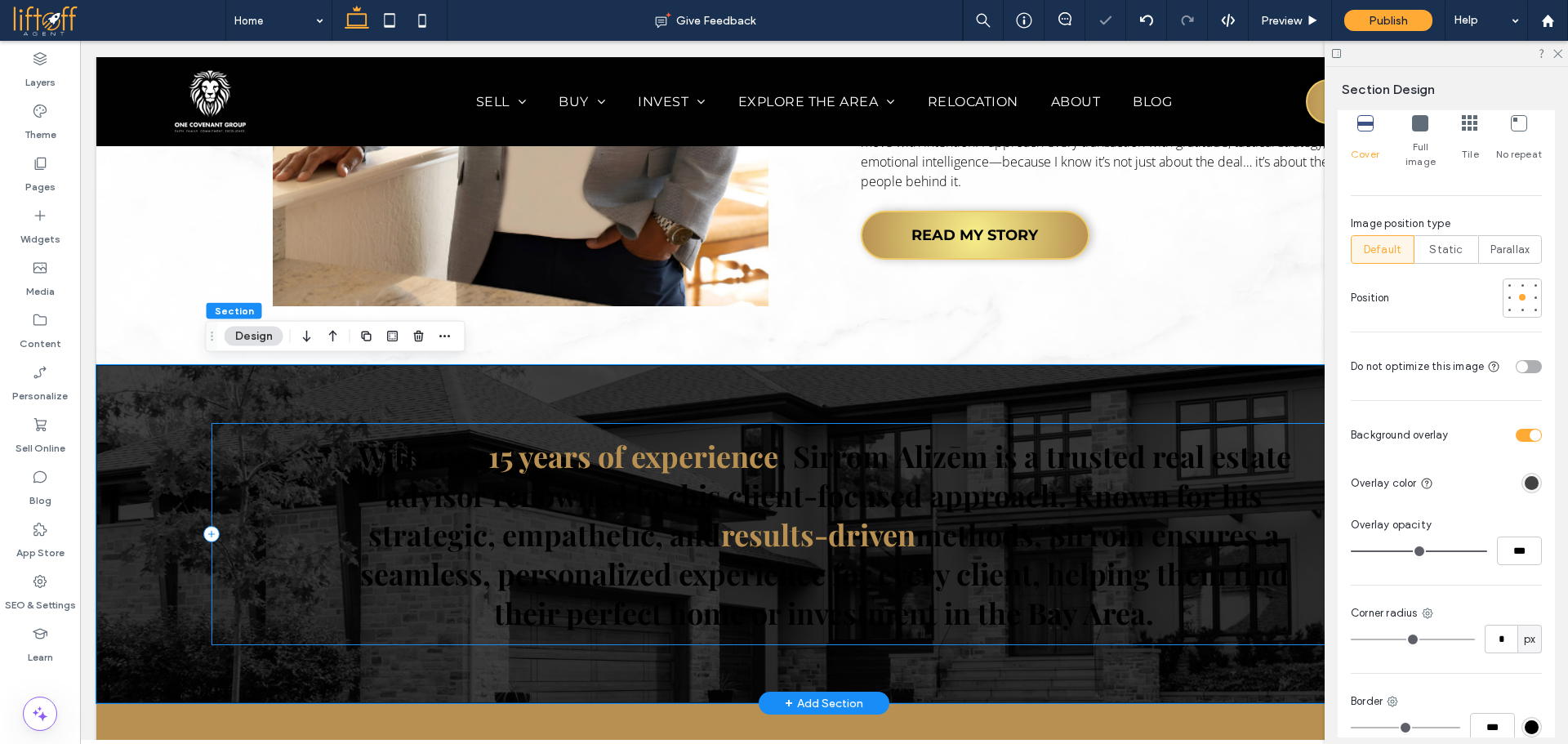 click on "With over  15 years of experience , Sirrom Alizēm is a trusted real estate advisor renowned for his client-focused approach. Known for his strategic, empathetic, and  results-driven  methods, Sirrom ensures a seamless, personalized experience for every client, helping them find their perfect home or investment in the Bay Area." at bounding box center [824, 534] 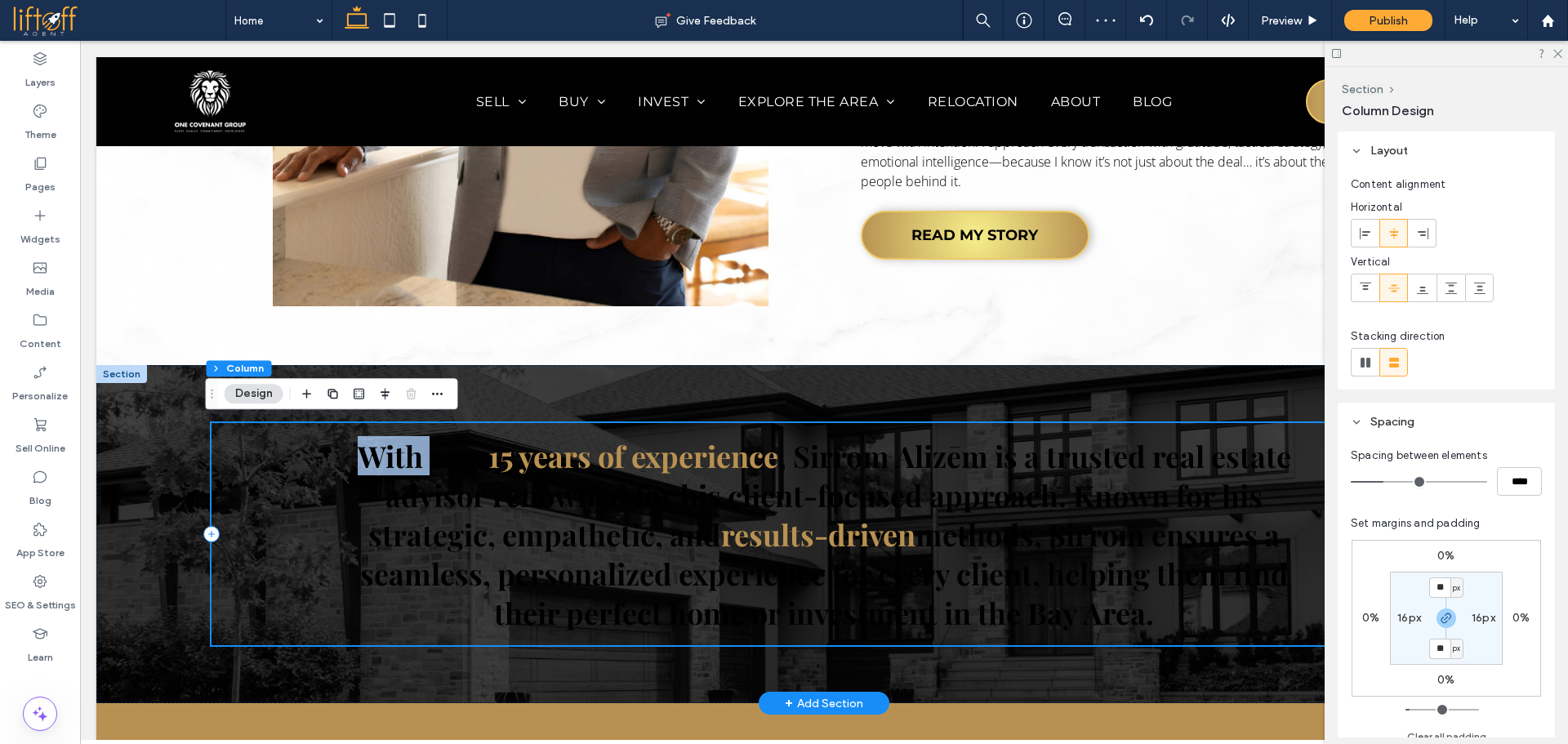 click on "With over  15 years of experience , Sirrom Alizēm is a trusted real estate advisor renowned for his client-focused approach. Known for his strategic, empathetic, and  results-driven  methods, Sirrom ensures a seamless, personalized experience for every client, helping them find their perfect home or investment in the Bay Area." at bounding box center (824, 534) 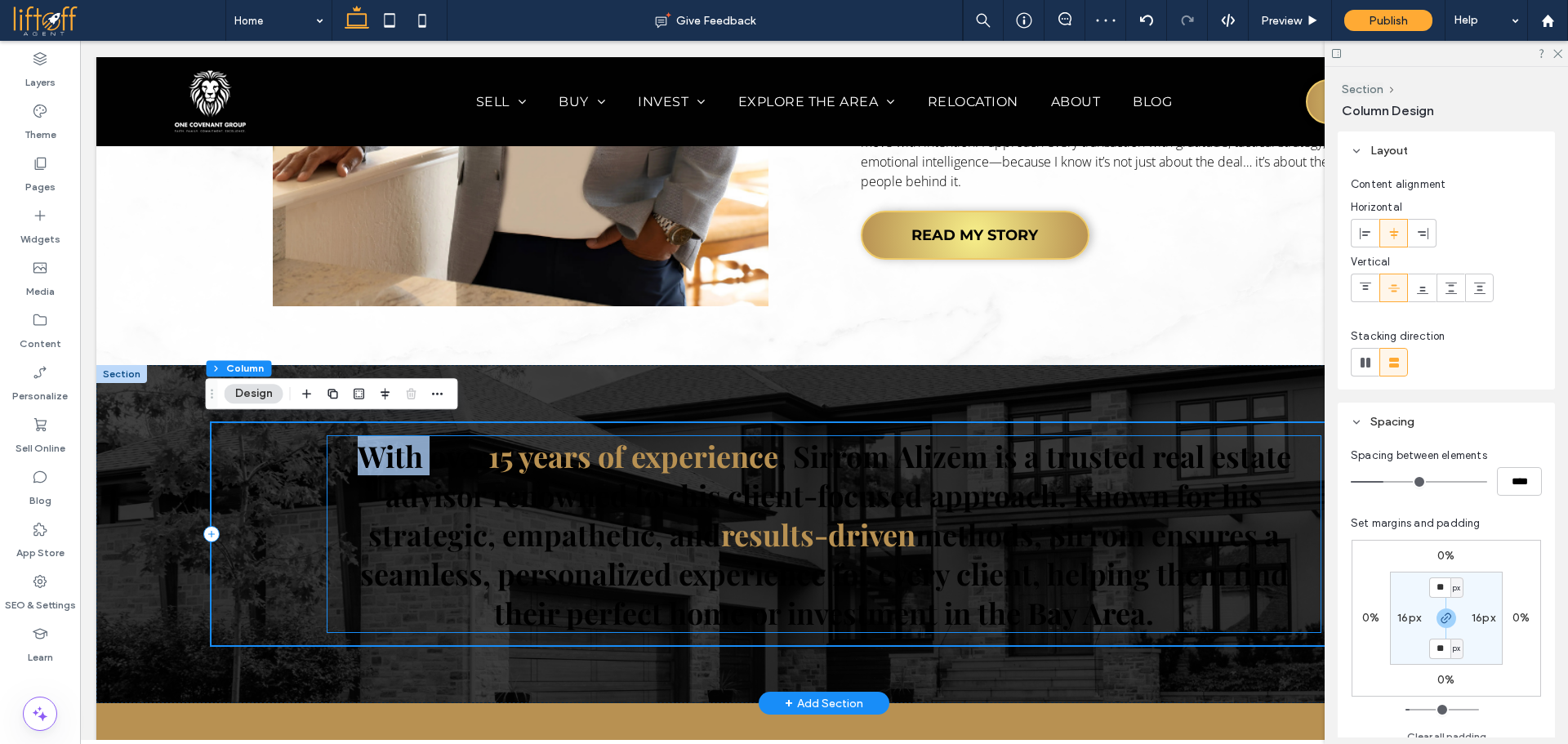 click on "With over" at bounding box center (423, 456) 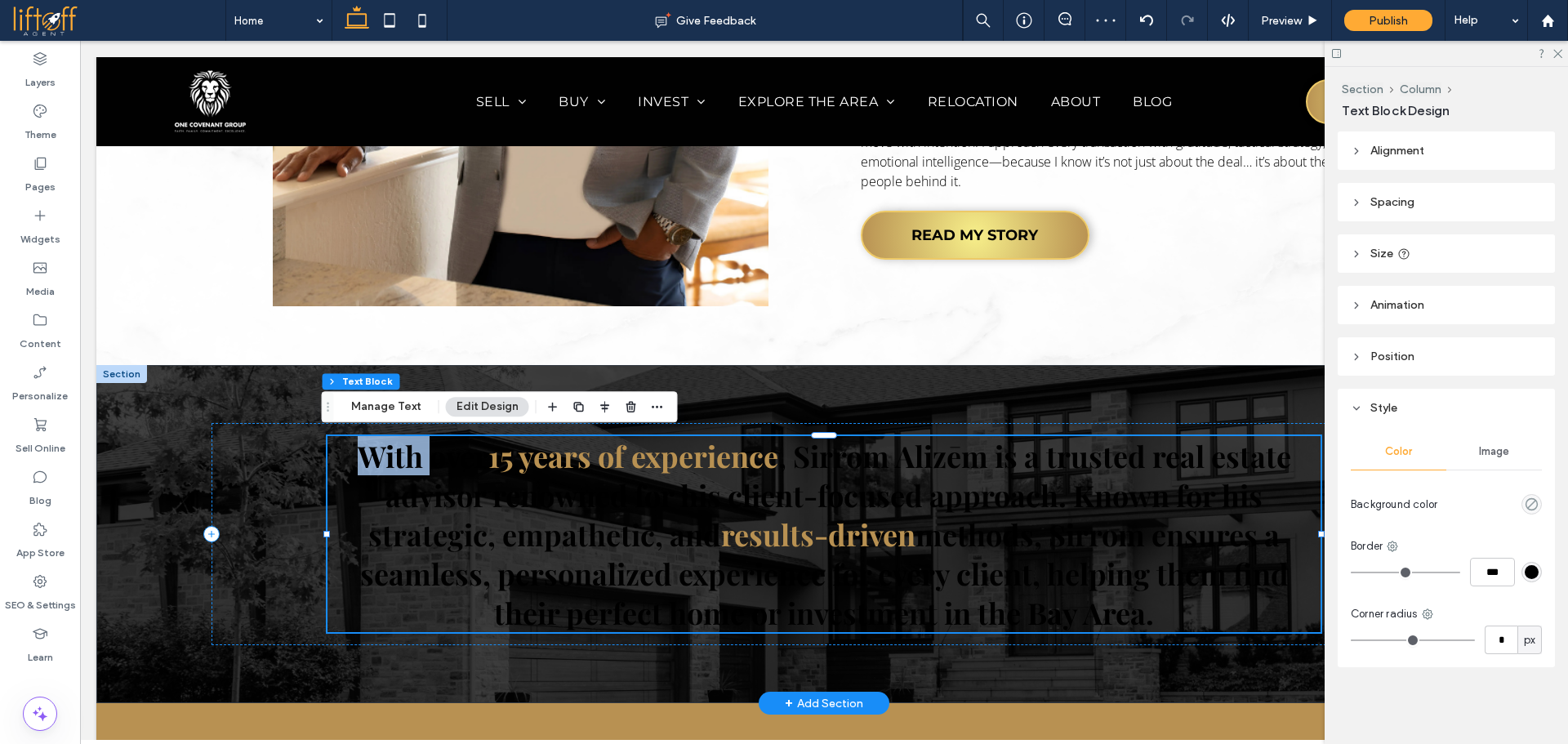 click on "With over  15 years of experience , Sirrom Alizēm is a trusted real estate advisor renowned for his client-focused approach. Known for his strategic, empathetic, and  results-driven  methods, Sirrom ensures a seamless, personalized experience for every client, helping them find their perfect home or investment in the Bay Area." at bounding box center (824, 534) 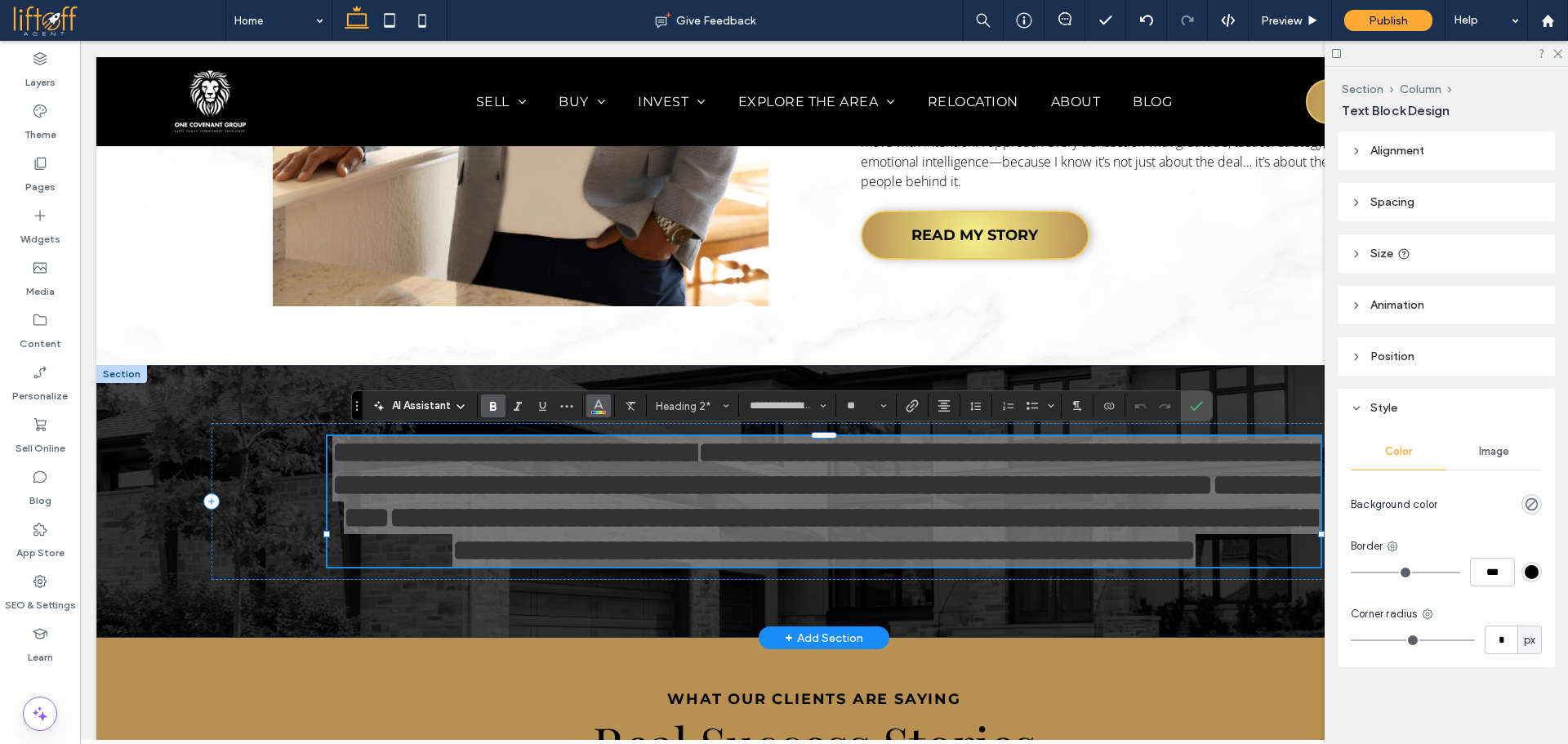 click 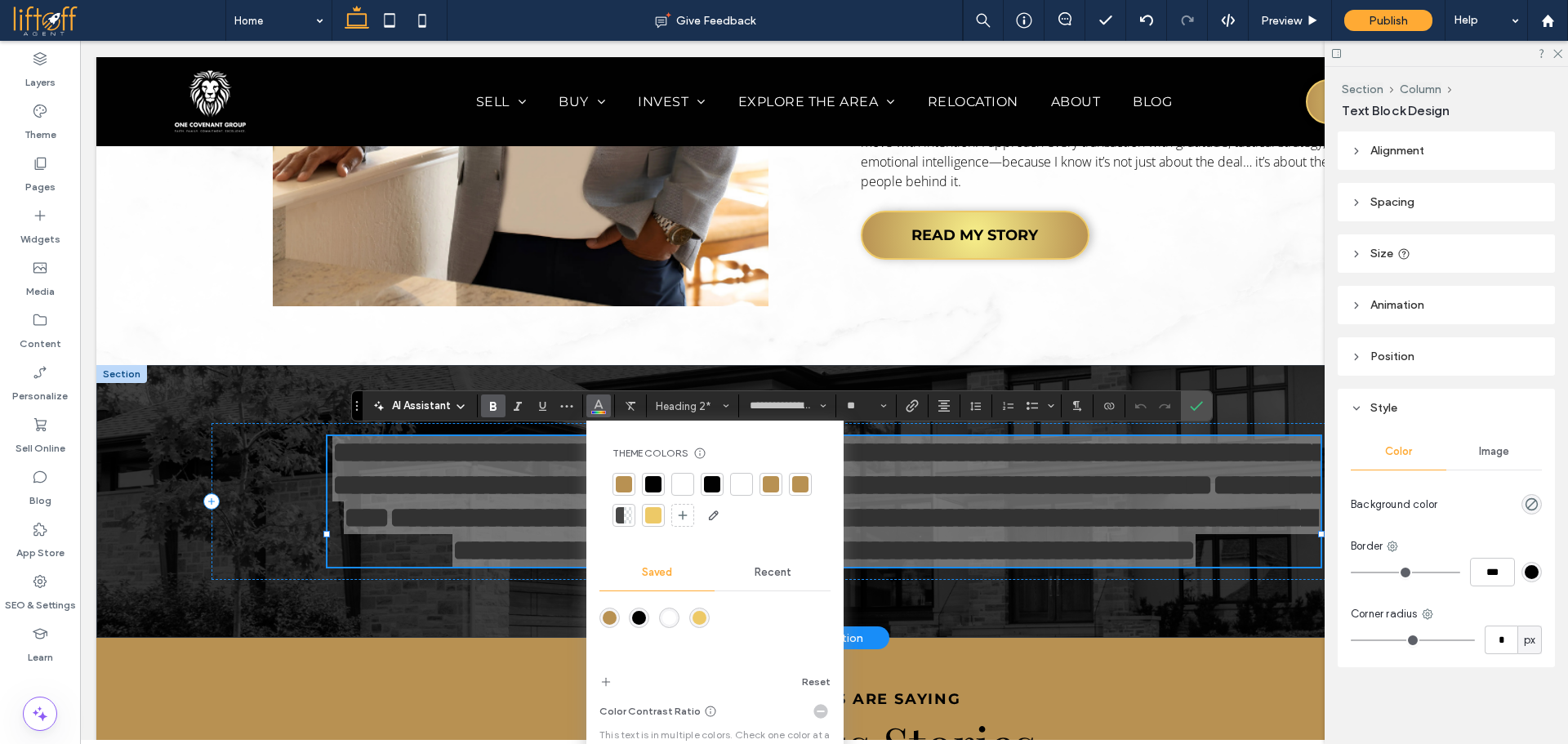 click at bounding box center (683, 484) 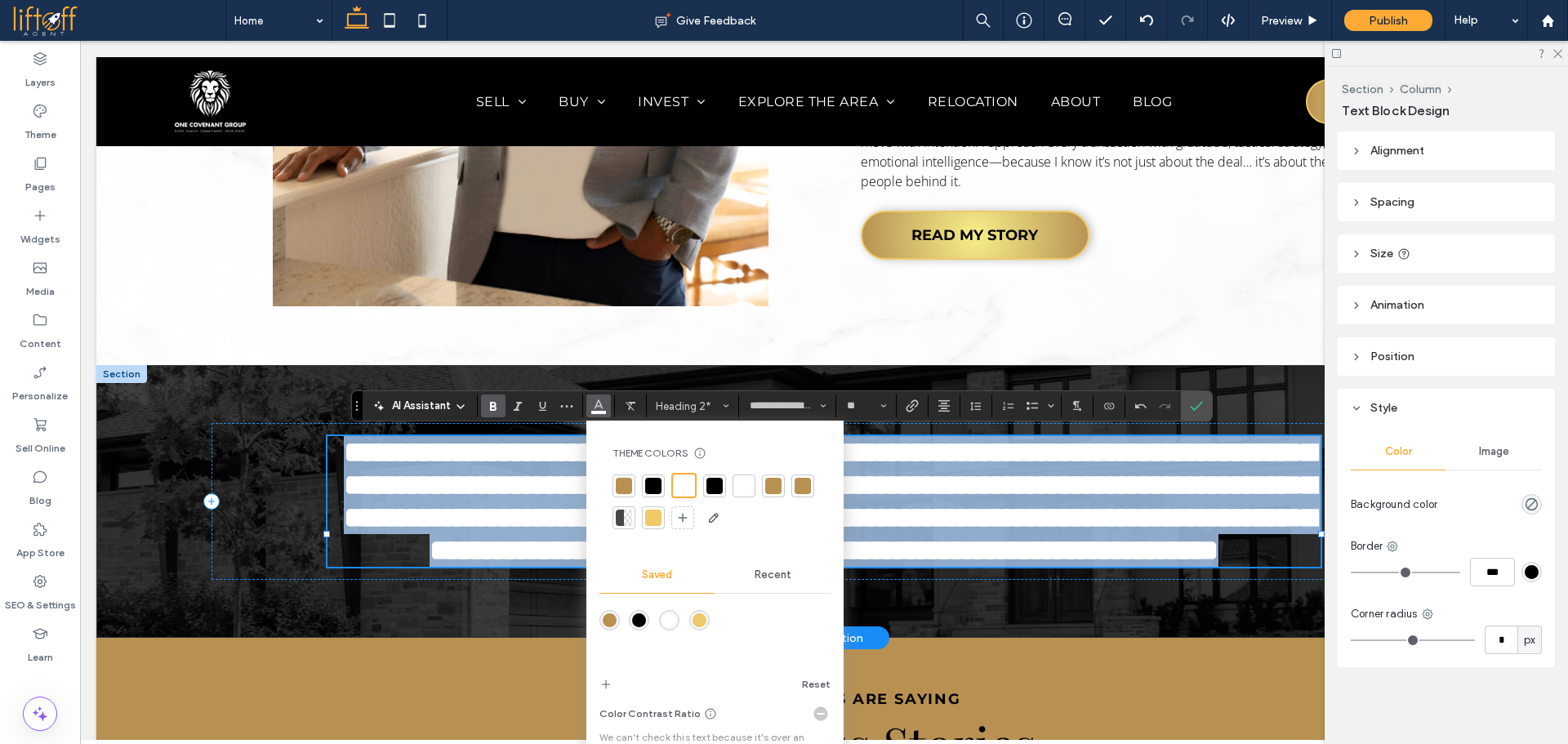 click on "**********" at bounding box center [830, 501] 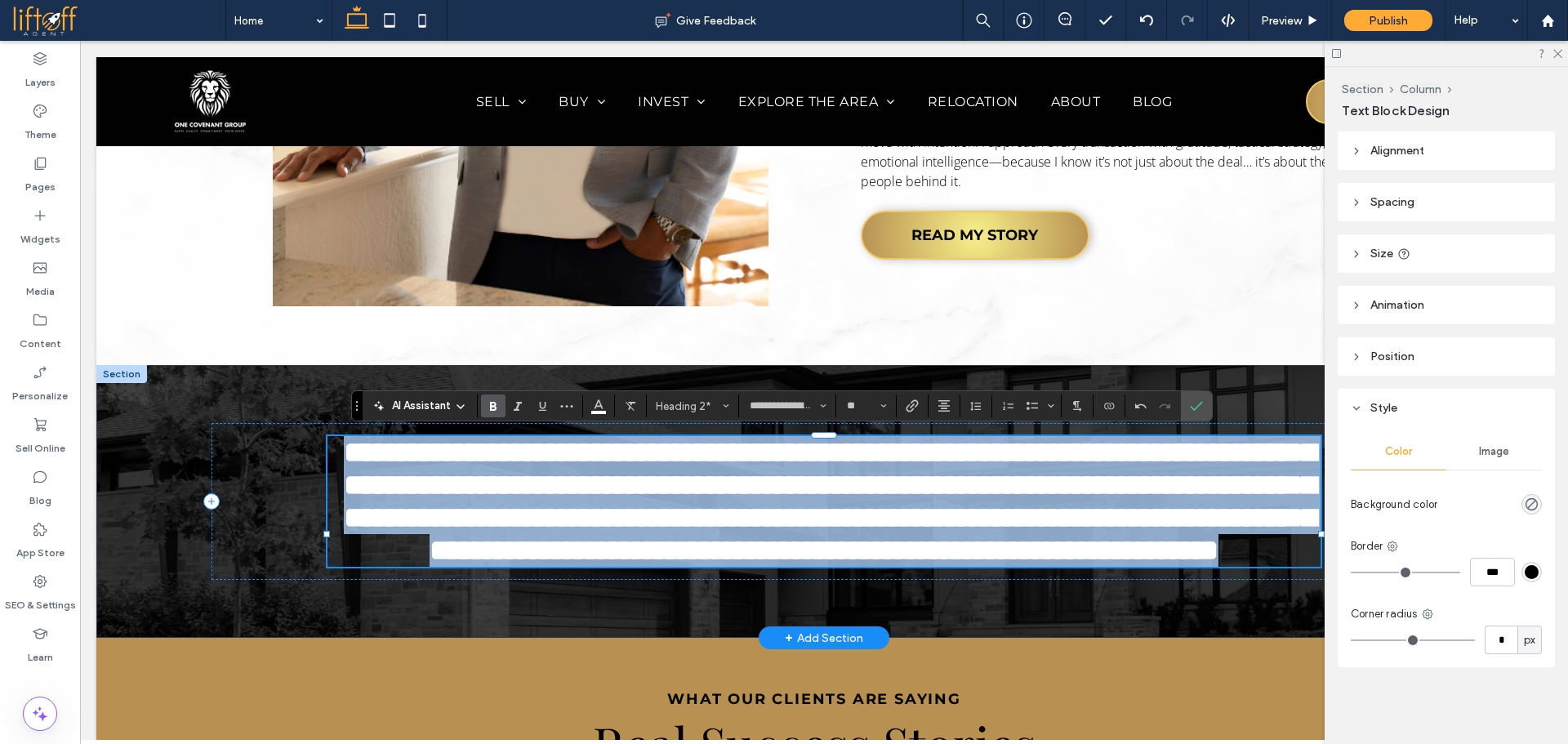 click on "**********" at bounding box center (830, 501) 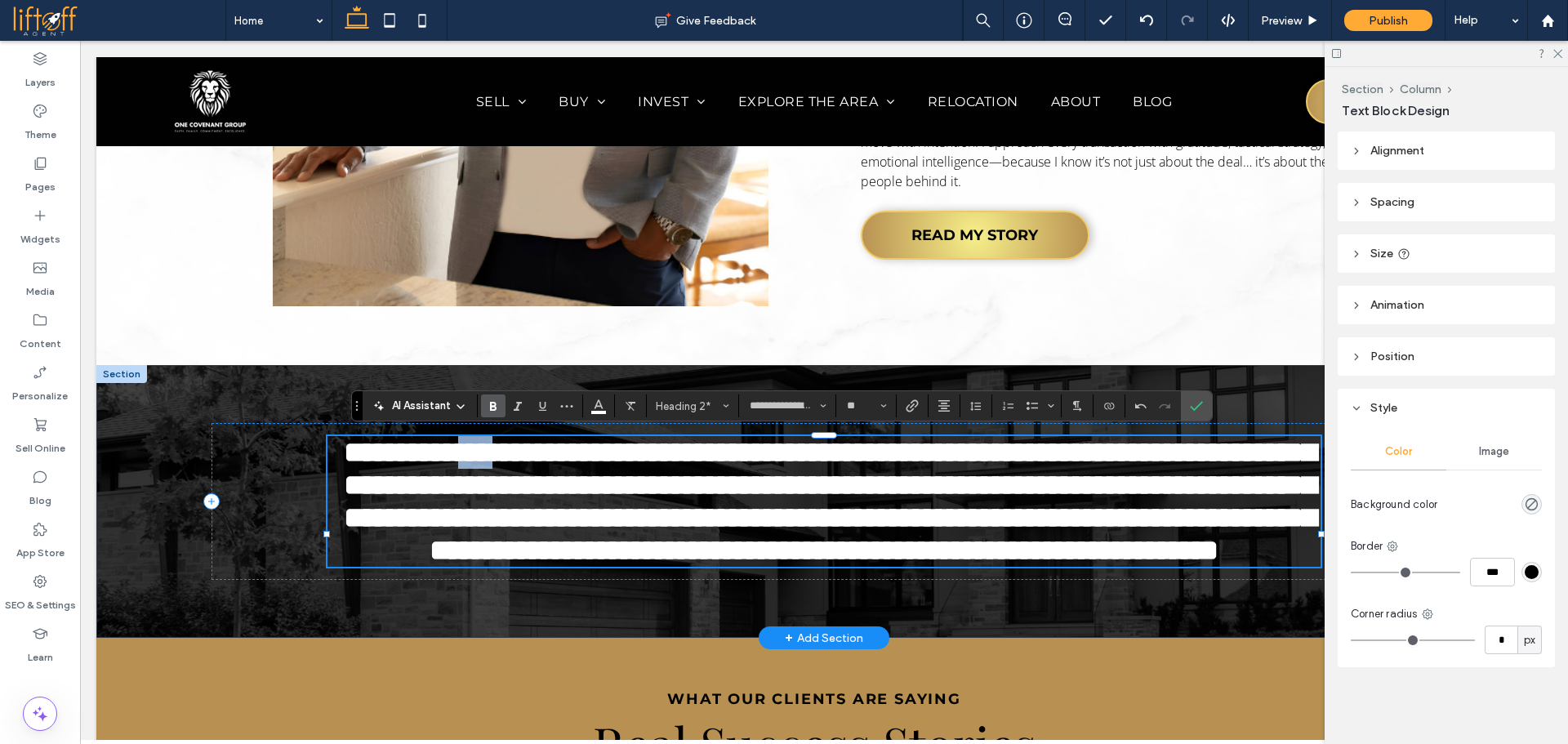 click on "**********" at bounding box center [830, 501] 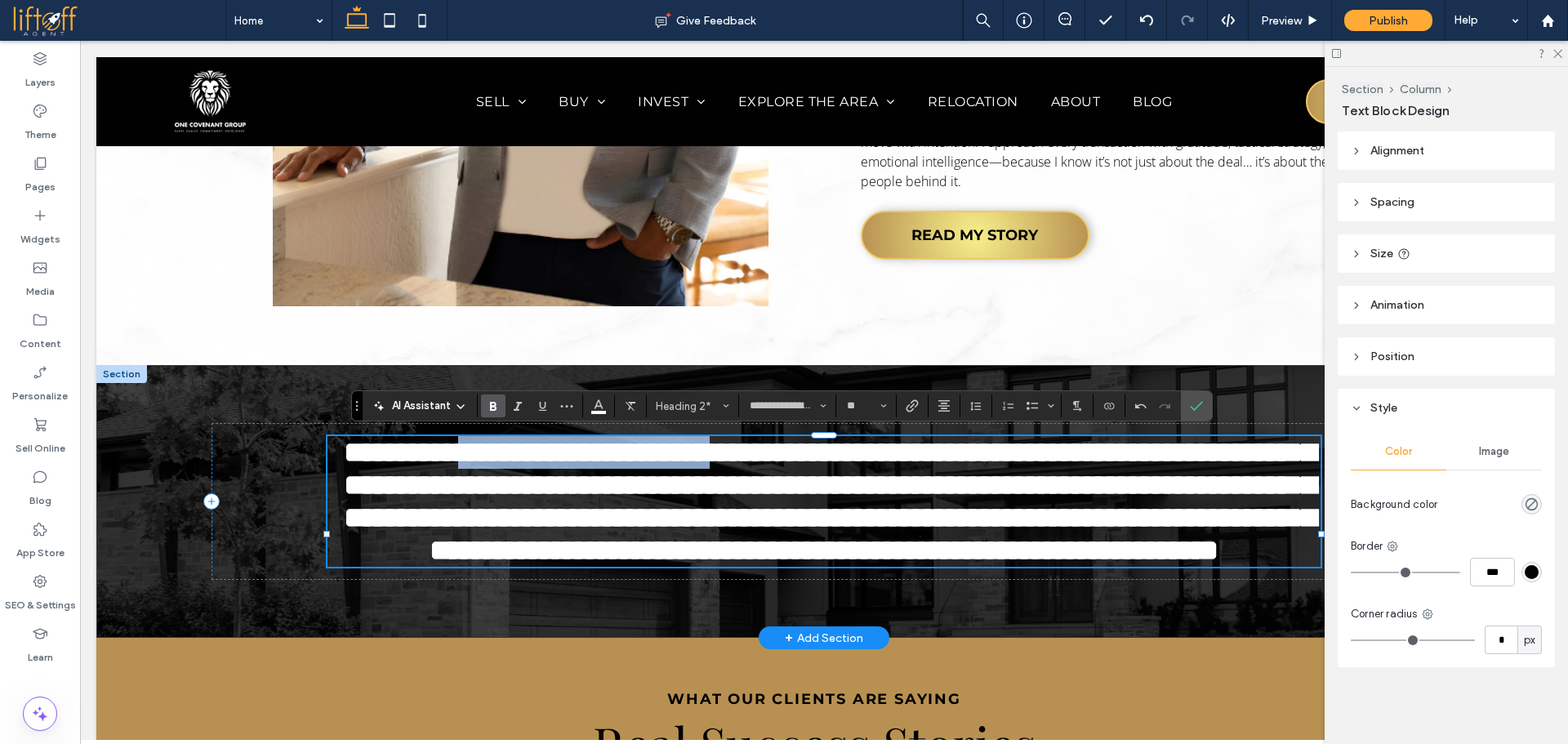 click on "**********" at bounding box center [830, 501] 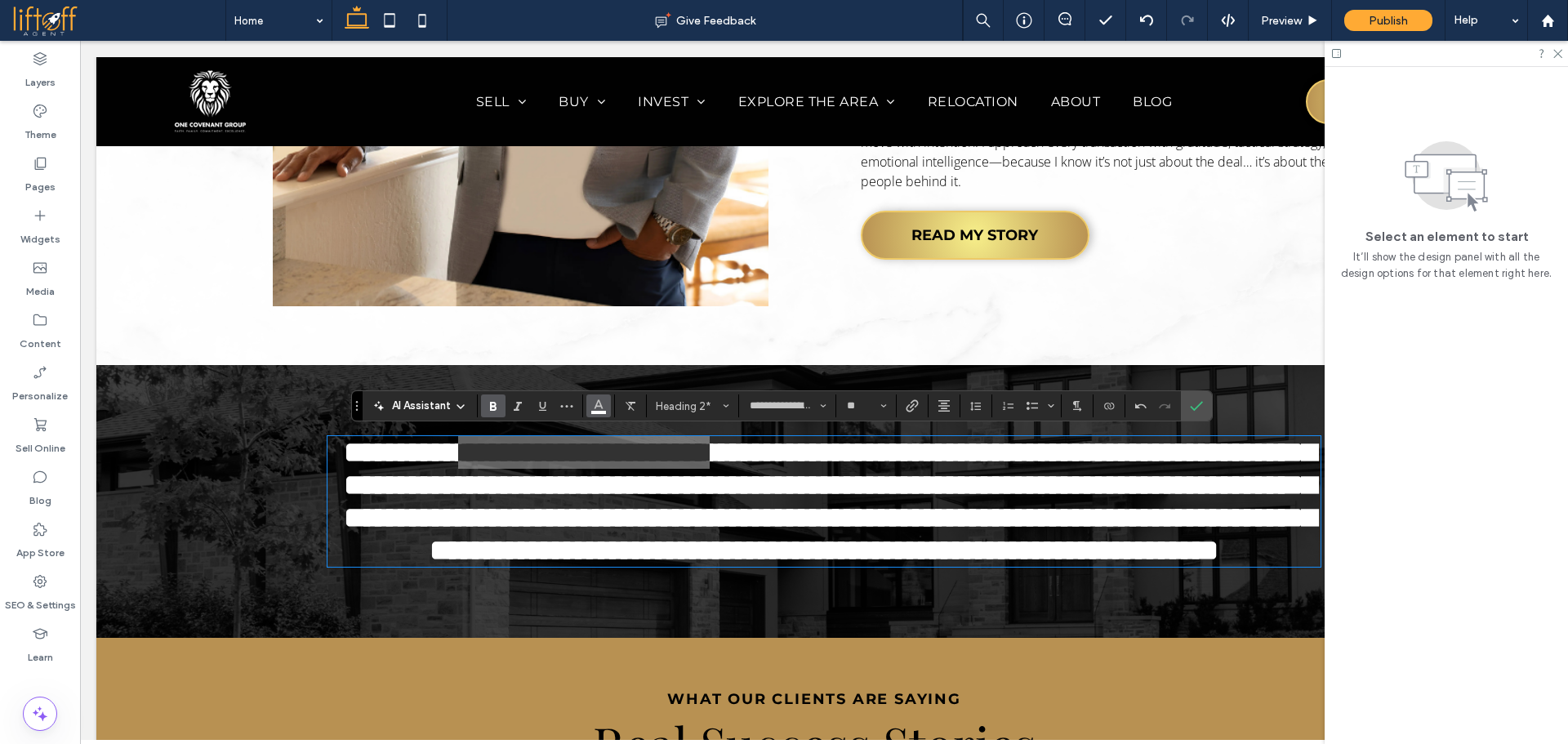 click 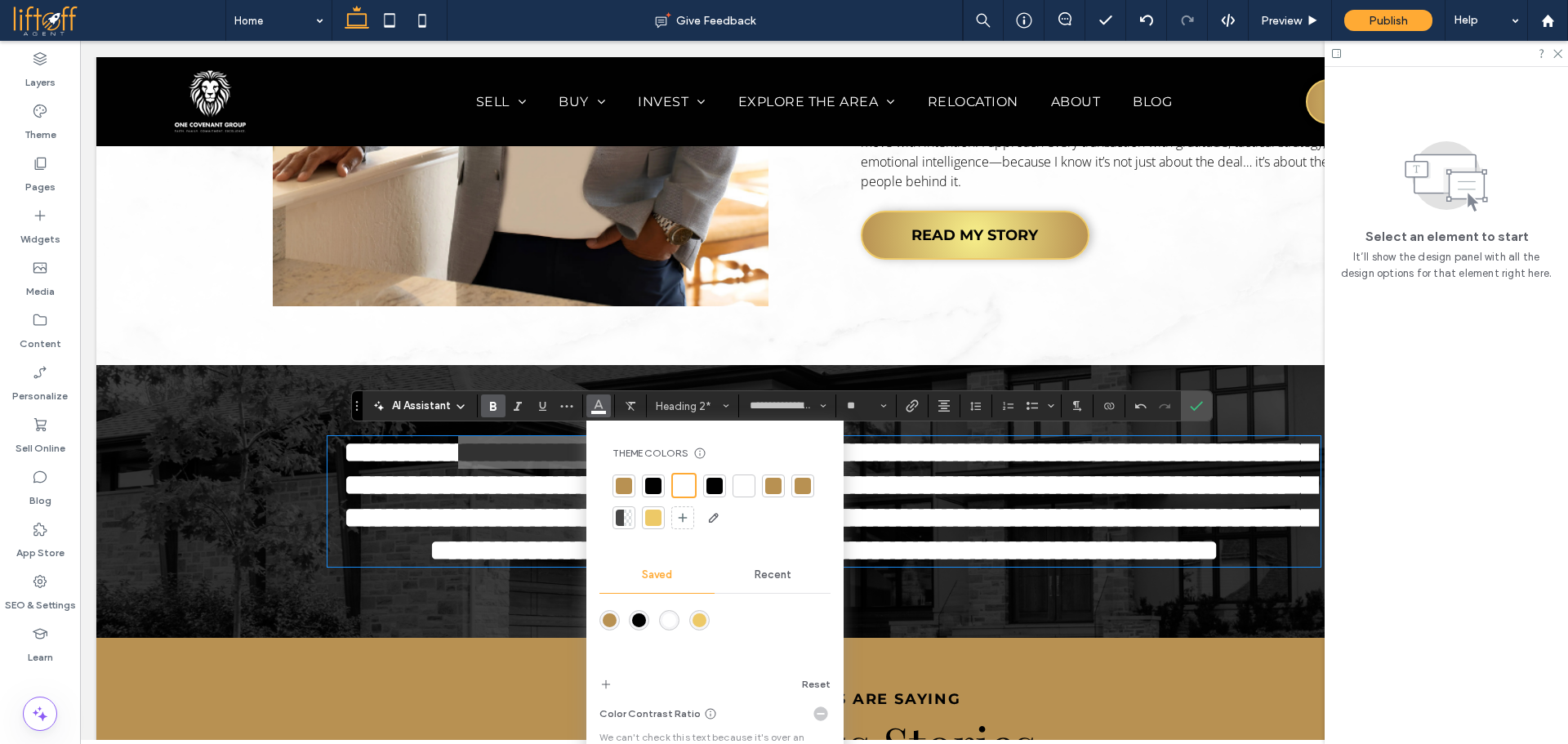 click at bounding box center [624, 486] 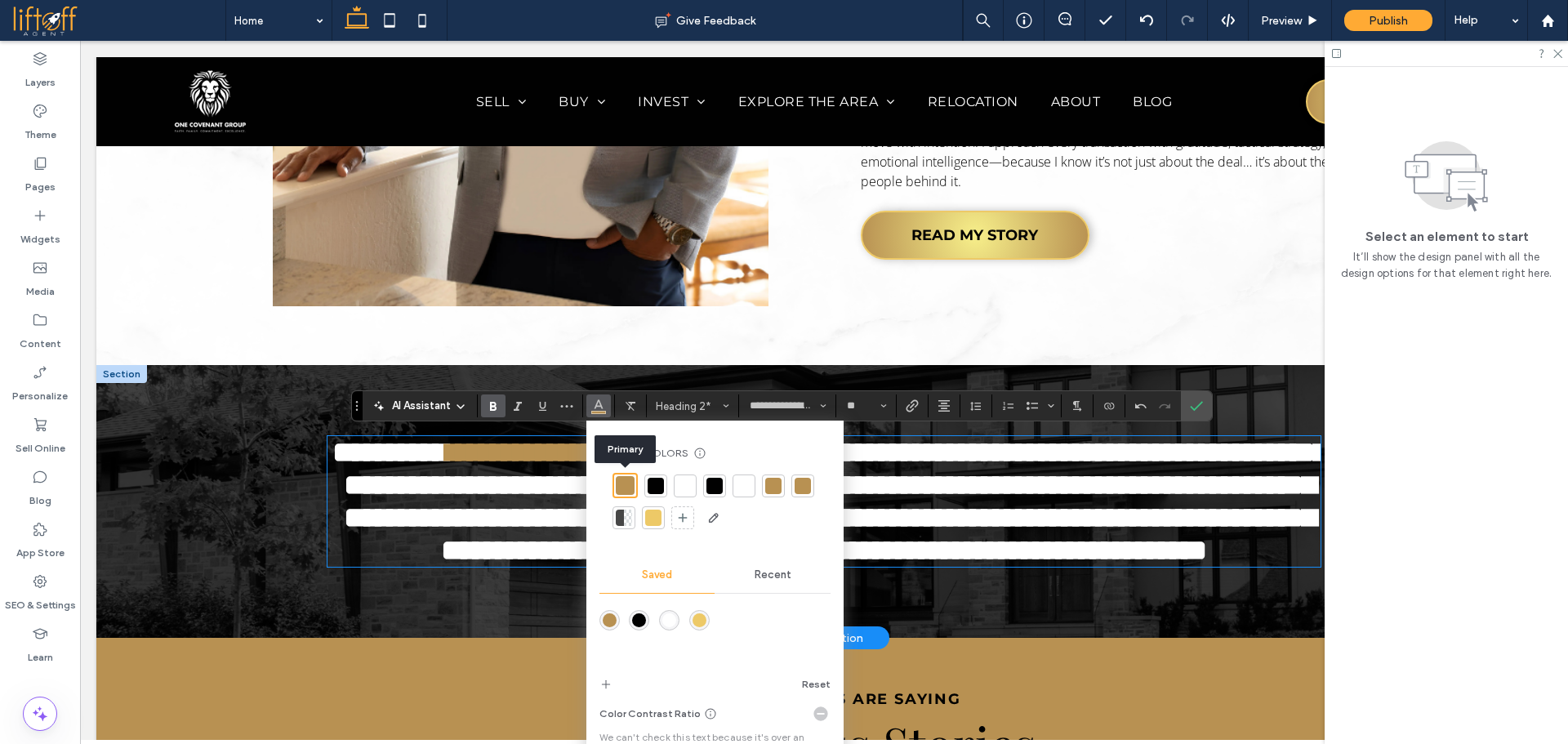 click on "**********" at bounding box center (835, 501) 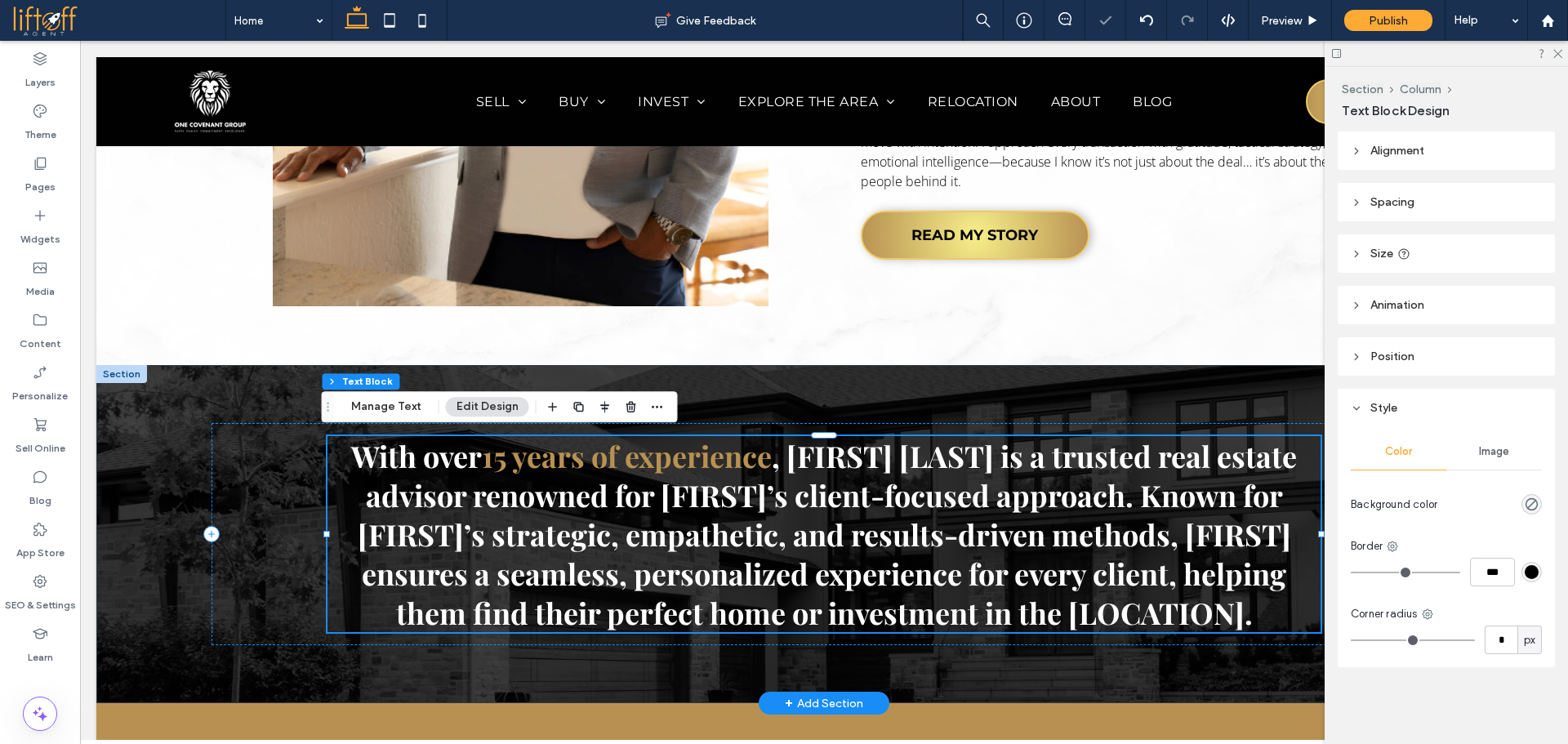 click on ", Sirrom Alizēm is a trusted real estate advisor renowned for his client-focused approach. Known for his strategic, empathetic, and results-driven methods, Sirrom ensures a seamless, personalized experience for every client, helping them find their perfect home or investment in the Bay Area." at bounding box center [827, 534] 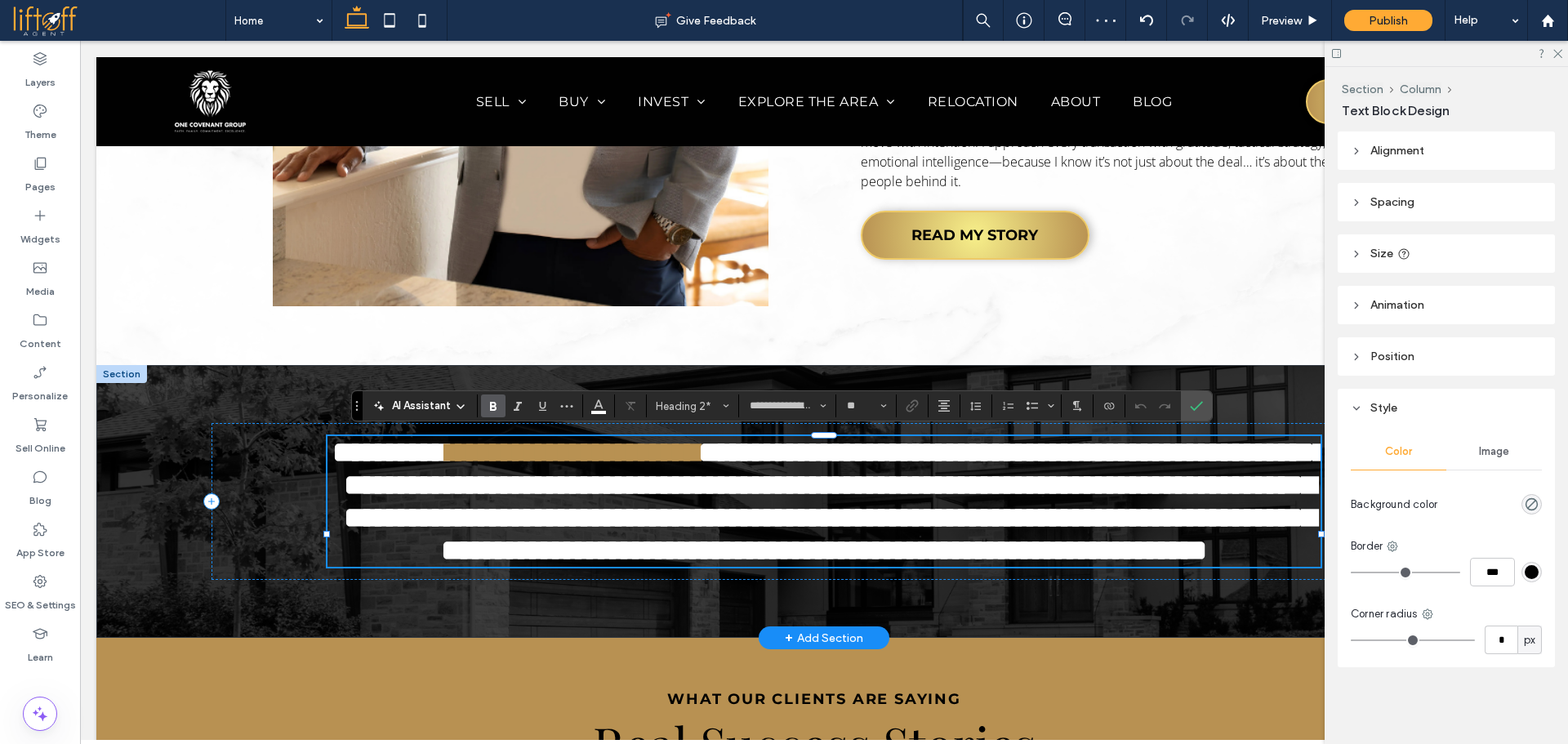 click on "**********" at bounding box center (835, 501) 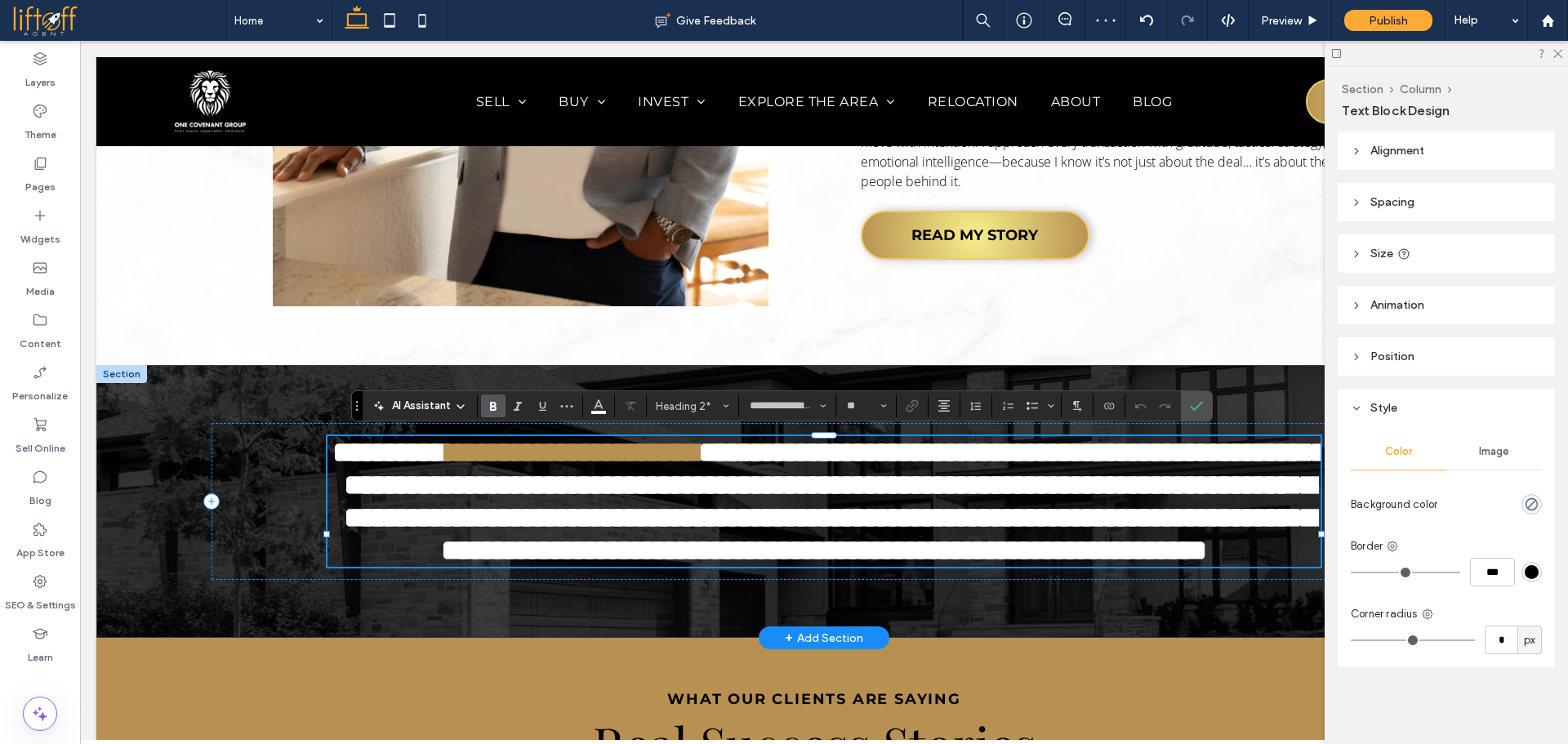 click on "**********" at bounding box center (835, 501) 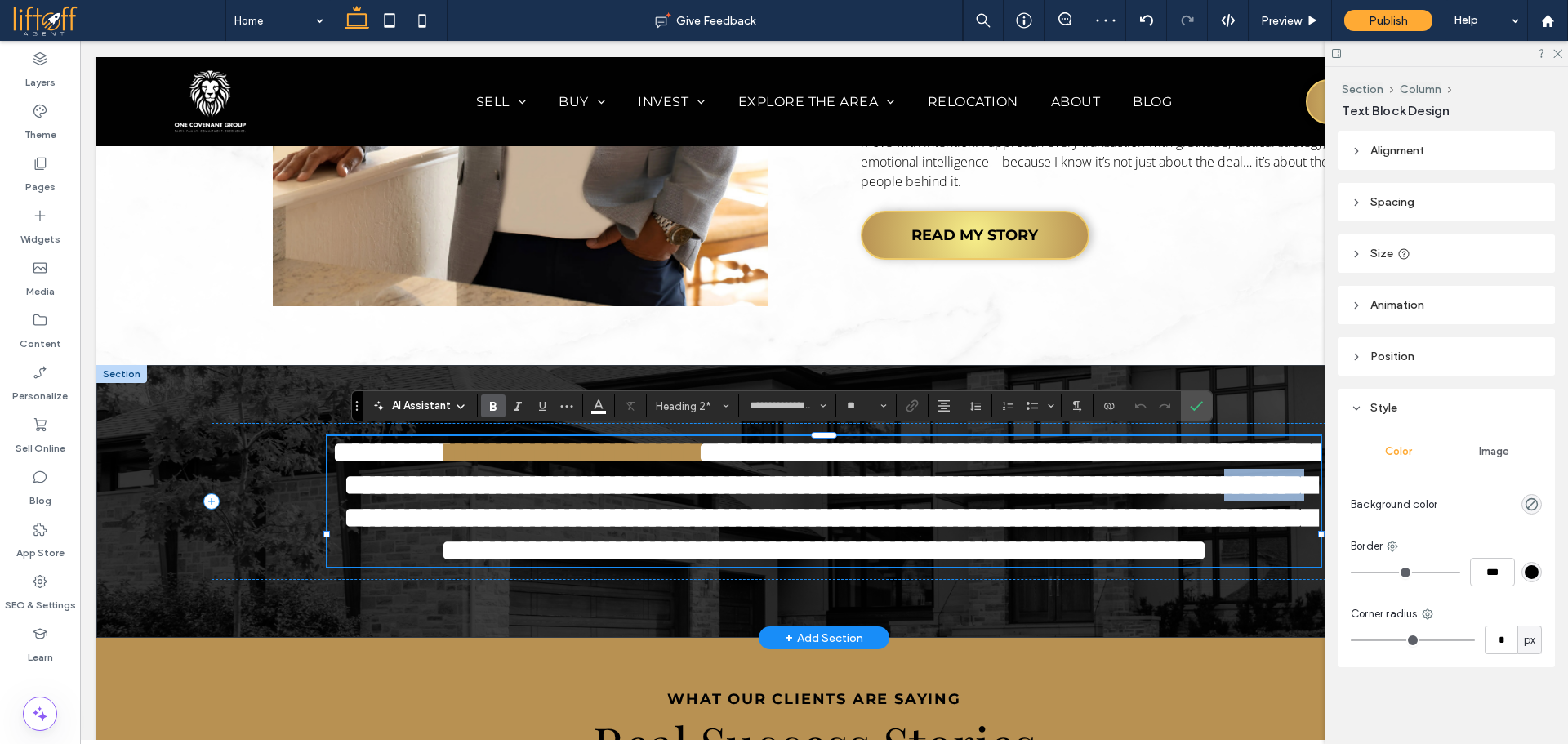 click on "**********" at bounding box center (835, 501) 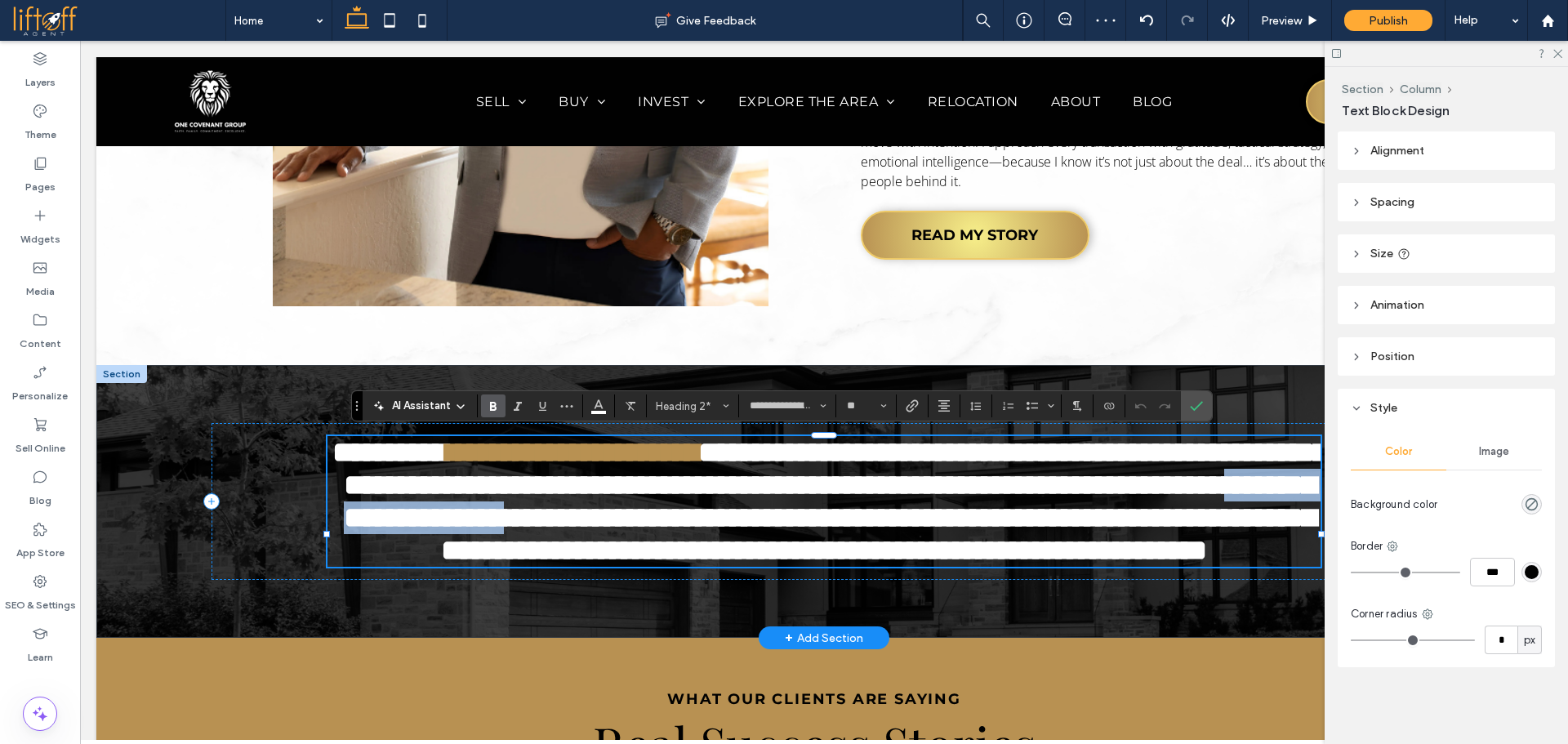 click on "**********" at bounding box center (835, 501) 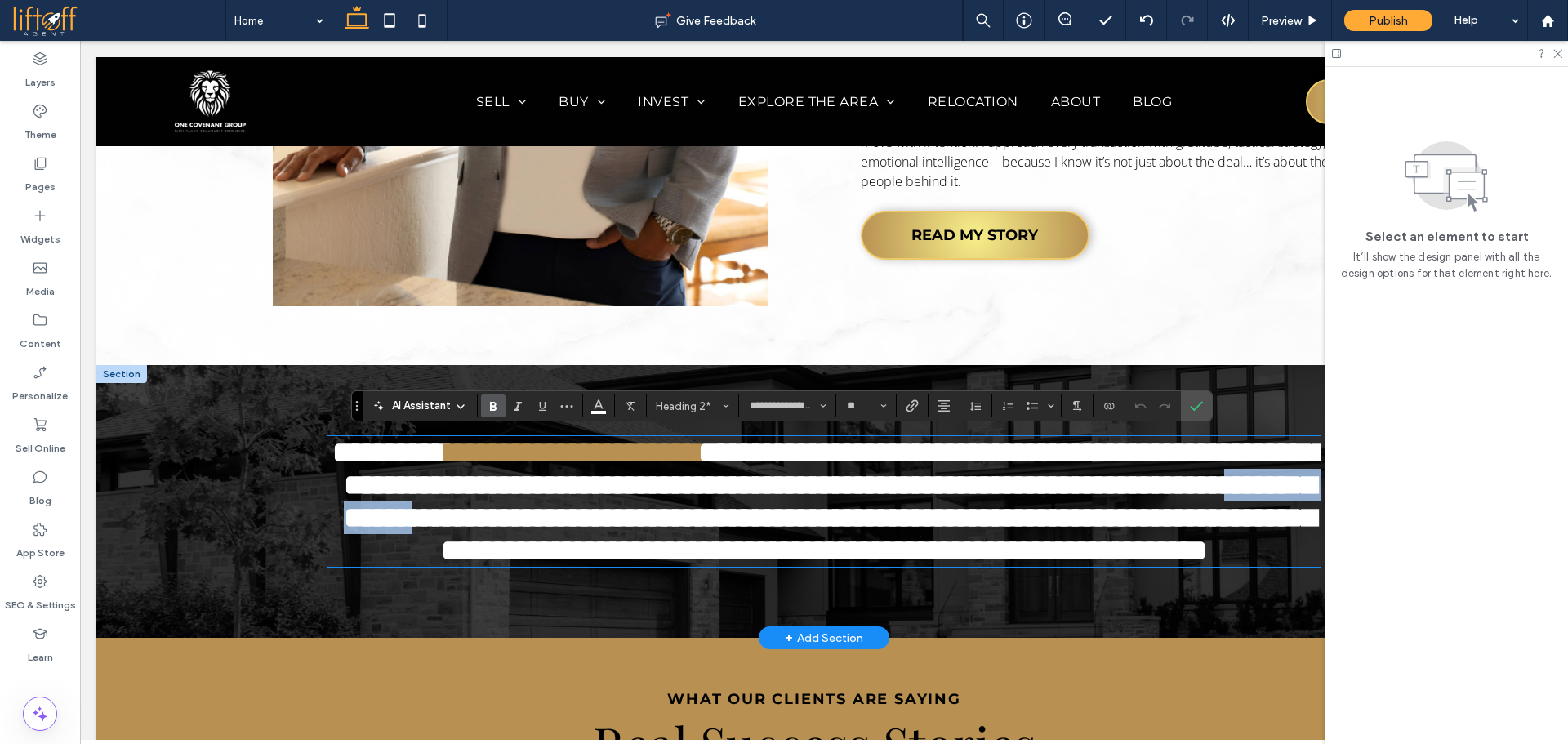 click on "**********" at bounding box center (835, 501) 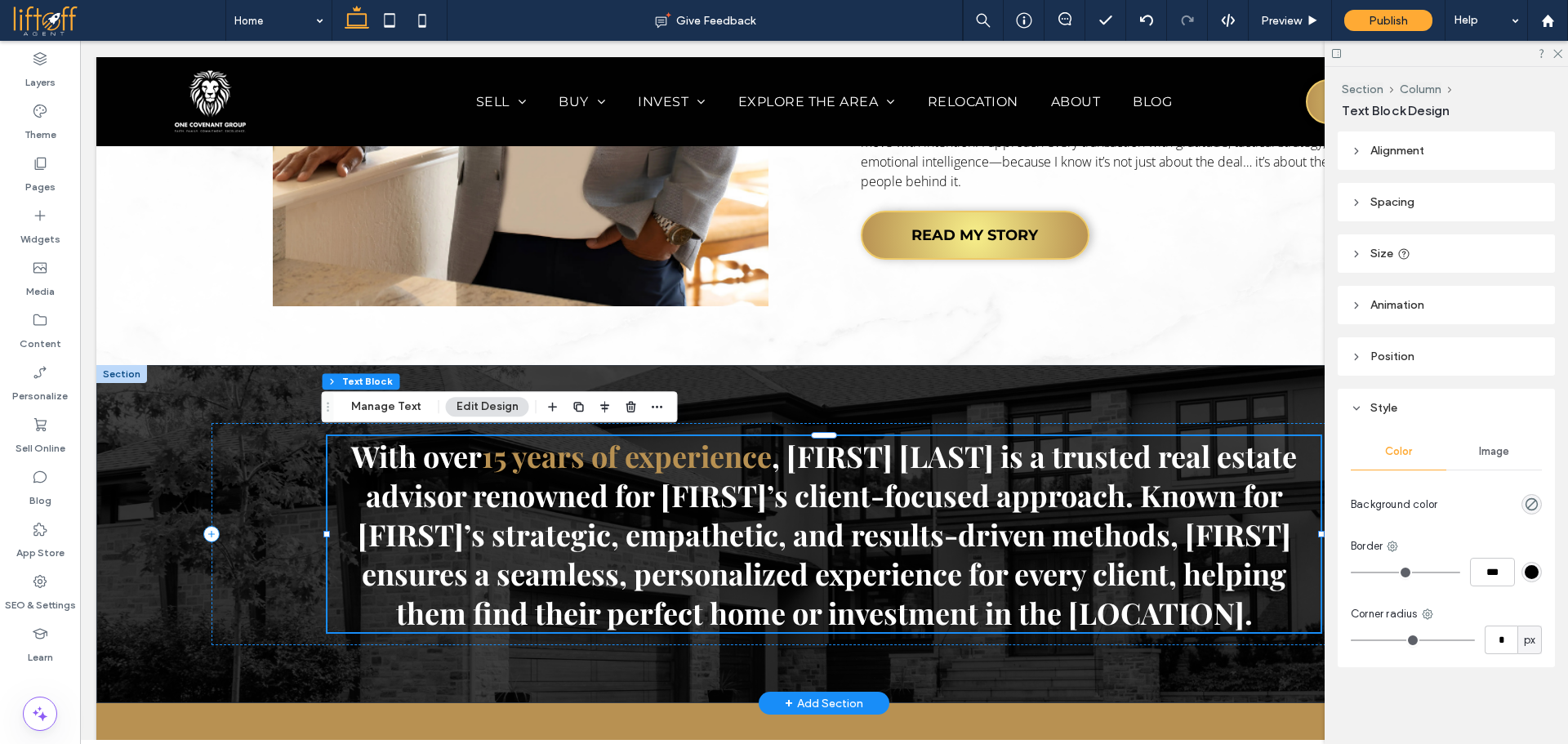 click on ", Sirrom Alizēm is a trusted real estate advisor renowned for his client-focused approach. Known for his strategic, empathetic, and results-driven methods, Sirrom ensures a seamless, personalized experience for every client, helping them find their perfect home or investment in the Bay Area." at bounding box center (827, 534) 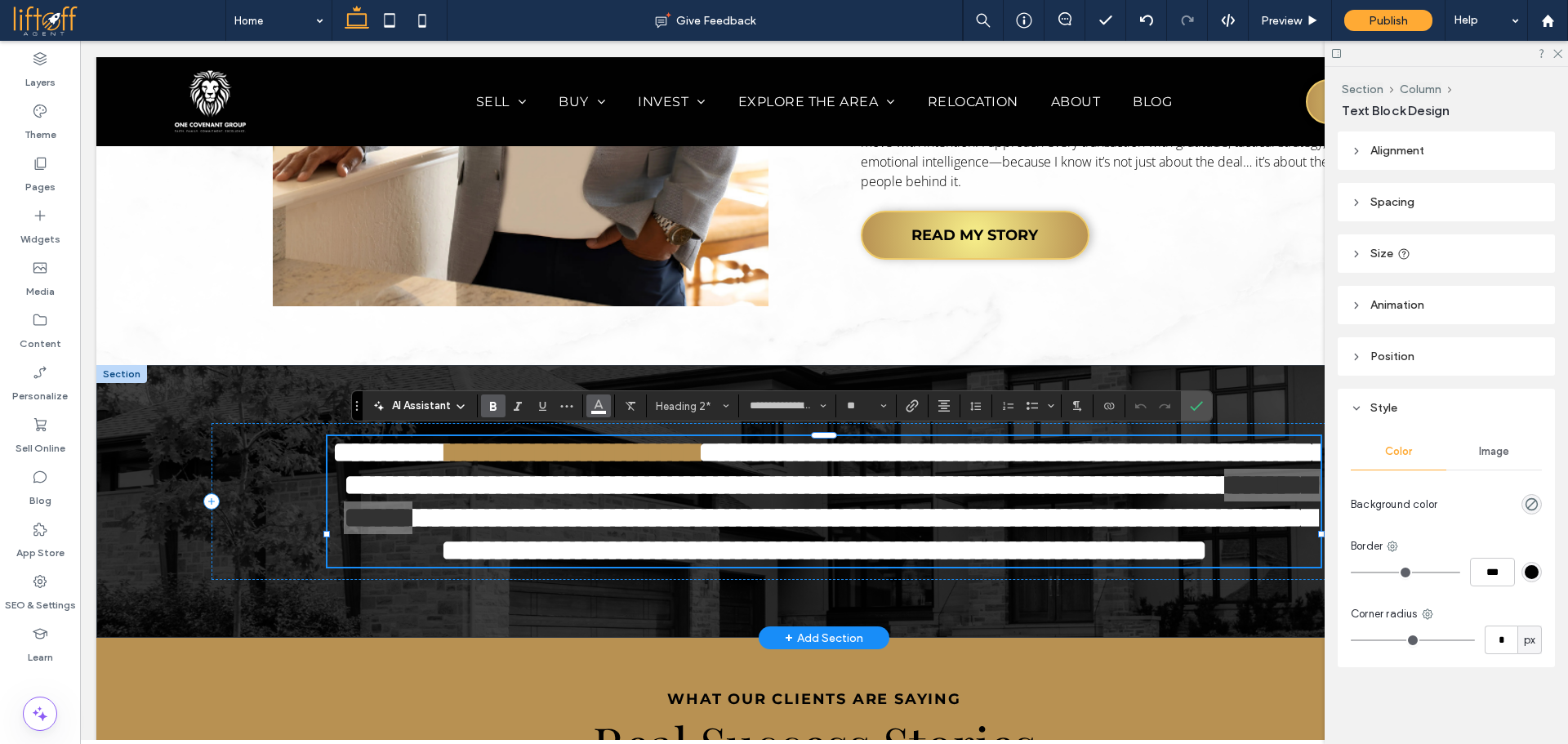 click 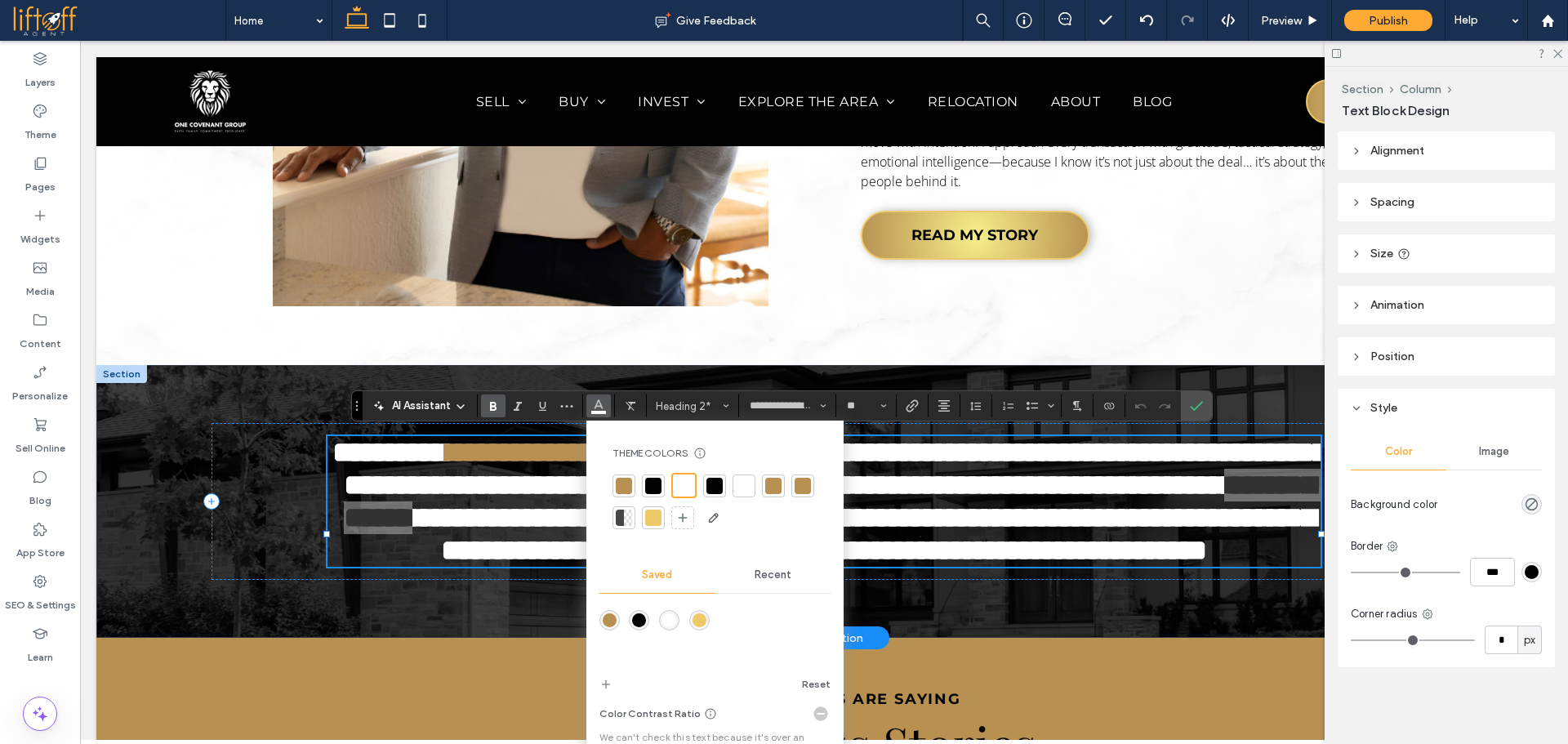 click at bounding box center [624, 486] 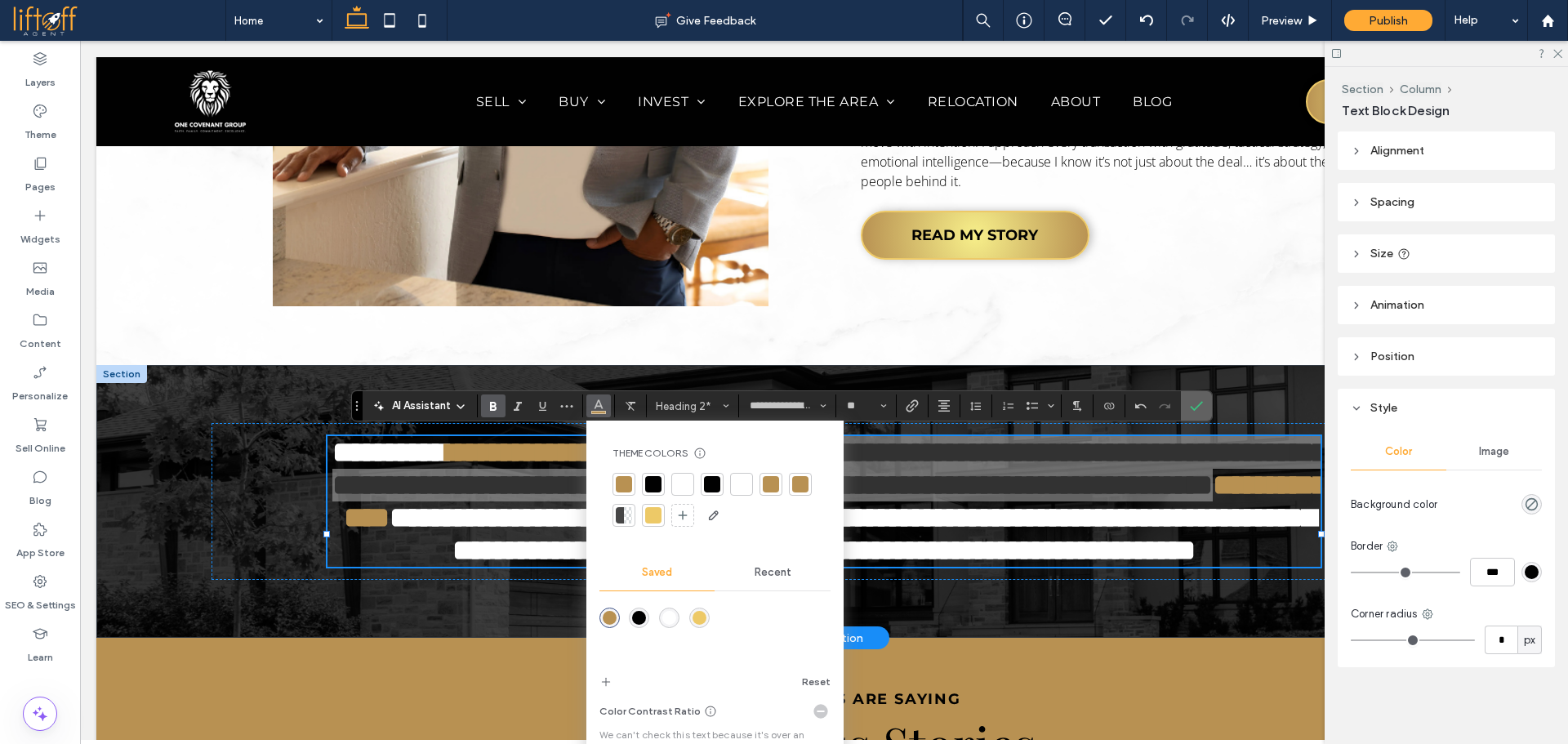 click 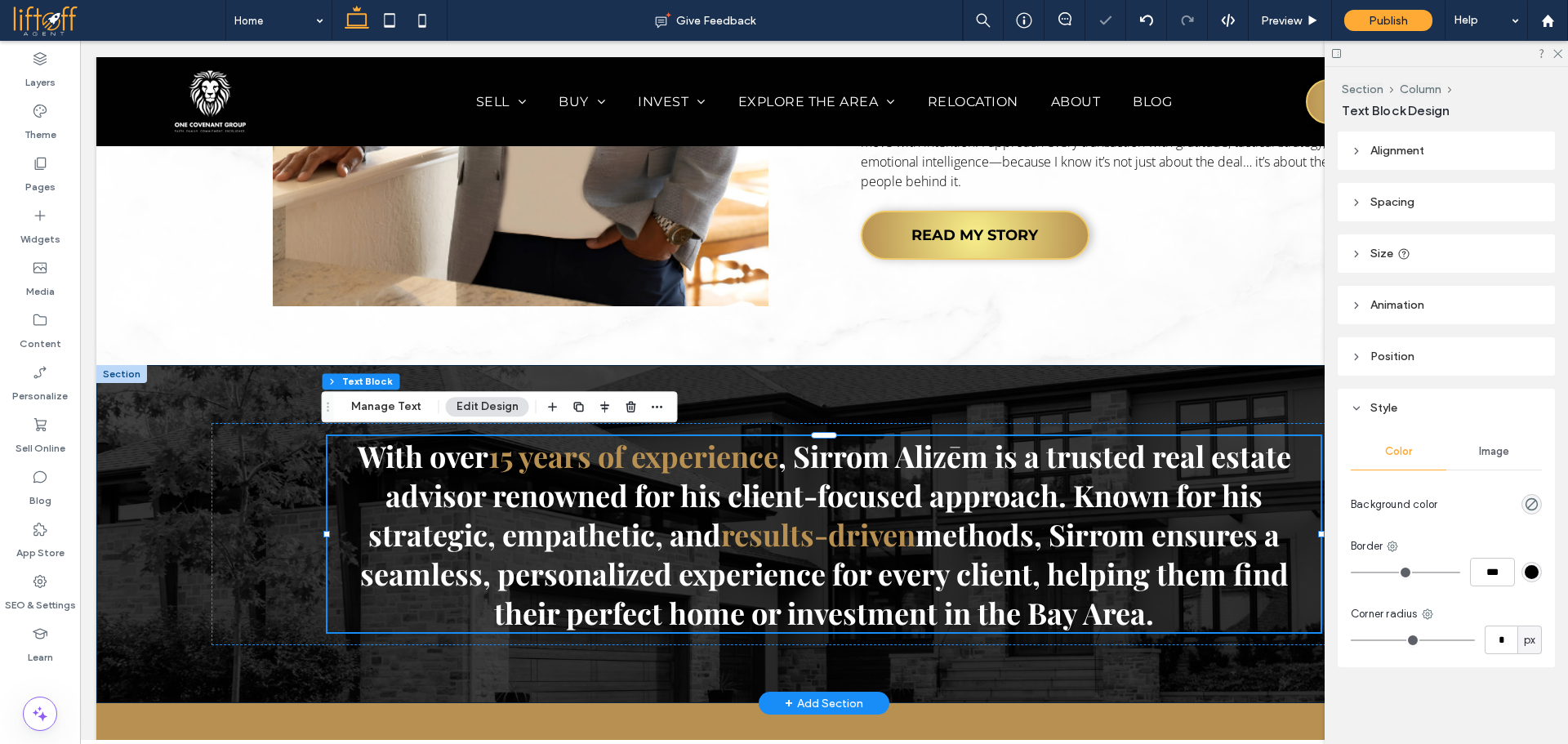 click on "With over  15 years of experience , Sirrom Alizēm is a trusted real estate advisor renowned for his client-focused approach. Known for his strategic, empathetic, and  results-driven  methods, Sirrom ensures a seamless, personalized experience for every client, helping them find their perfect home or investment in the Bay Area." at bounding box center (824, 534) 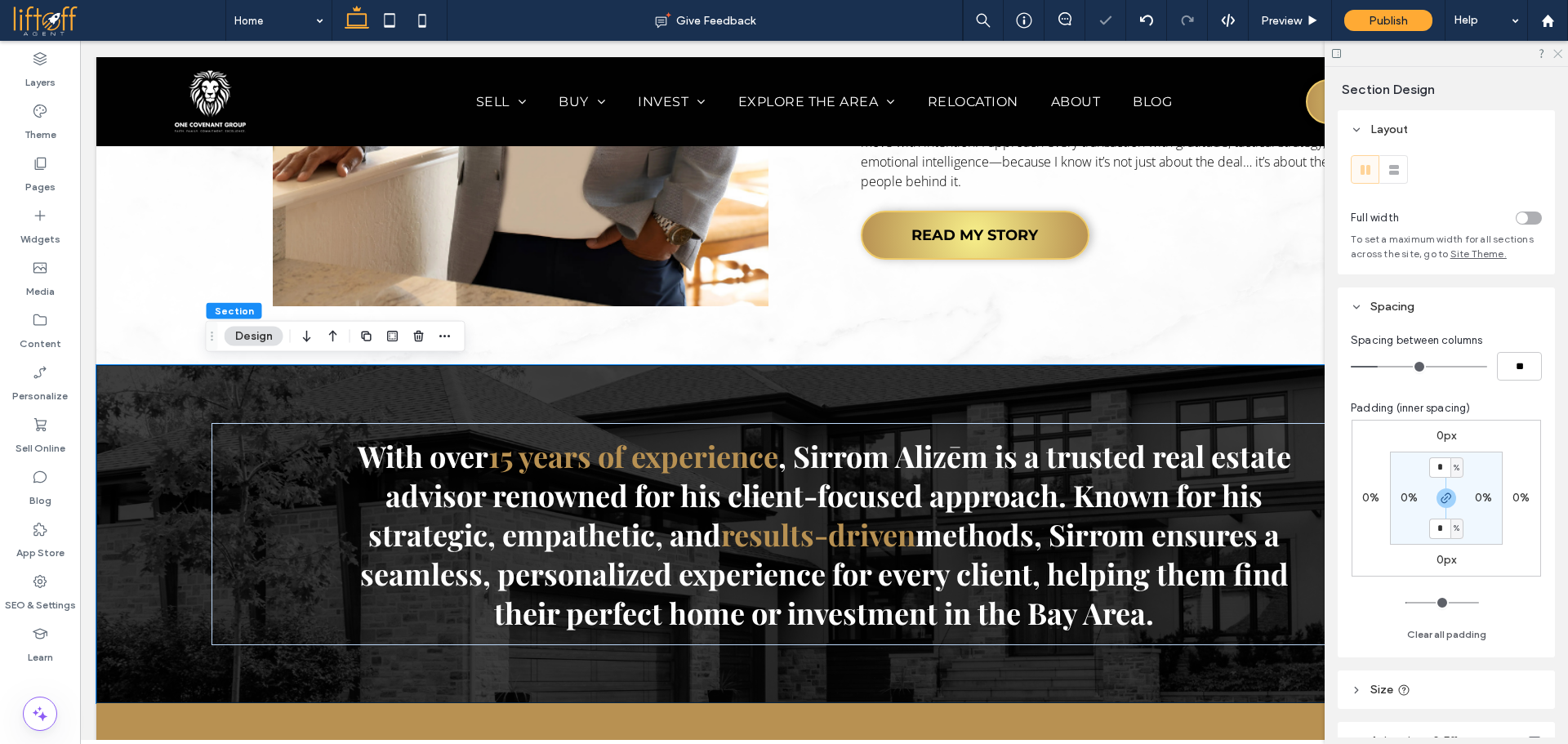 click 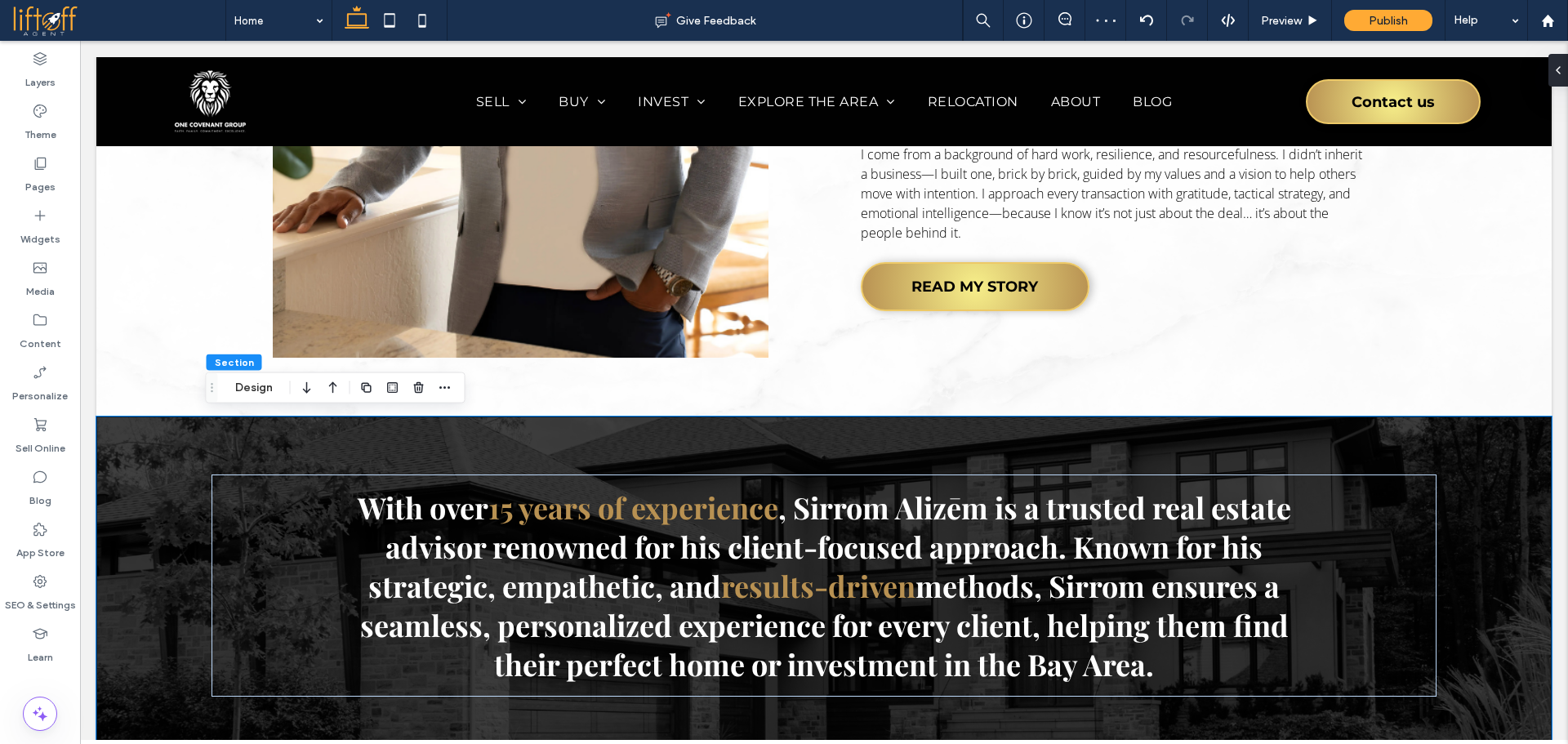 scroll, scrollTop: 2235, scrollLeft: 0, axis: vertical 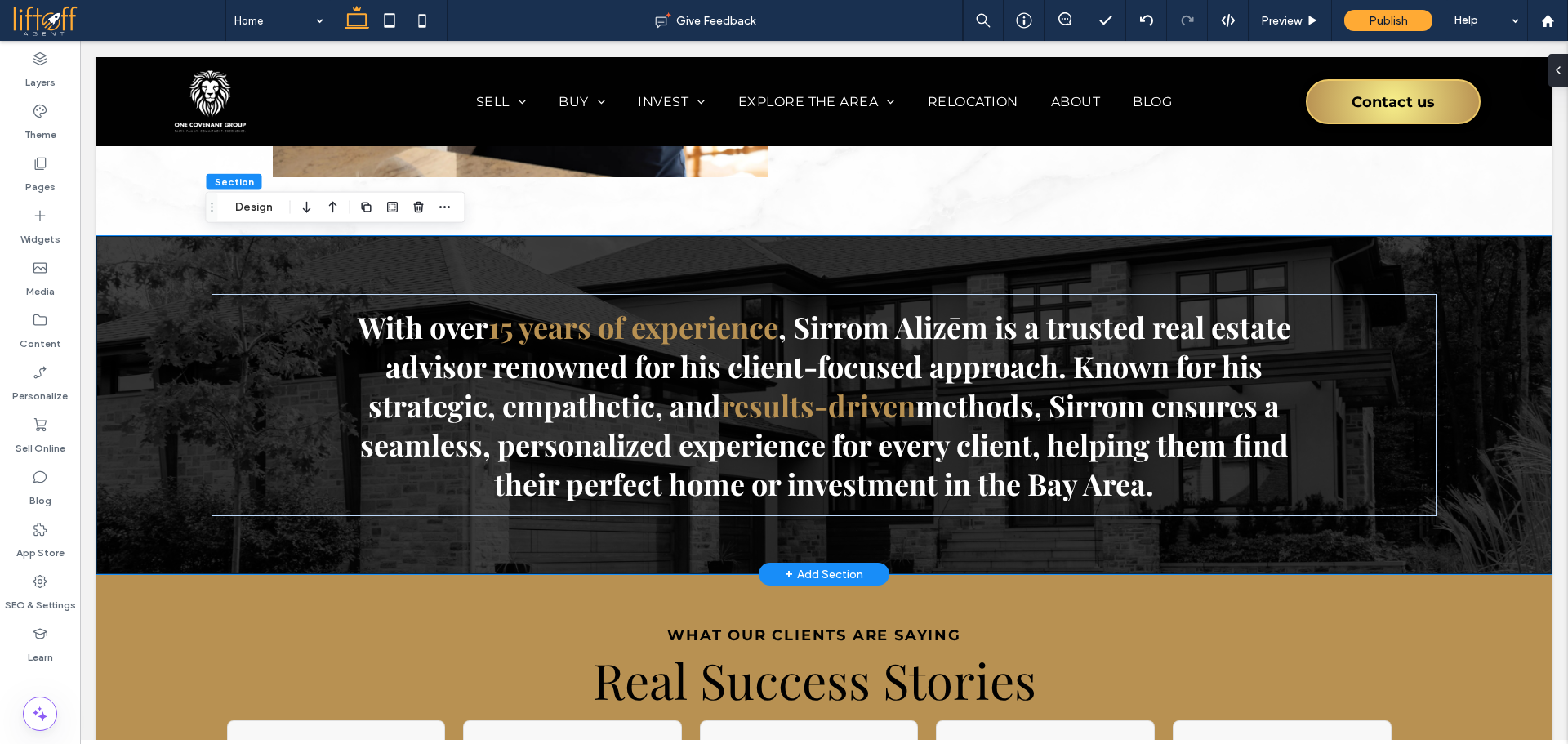 click on "With over  15 years of experience , Sirrom Alizēm is a trusted real estate advisor renowned for his client-focused approach. Known for his strategic, empathetic, and  results-driven  methods, Sirrom ensures a seamless, personalized experience for every client, helping them find their perfect home or investment in the Bay Area." at bounding box center [824, 405] 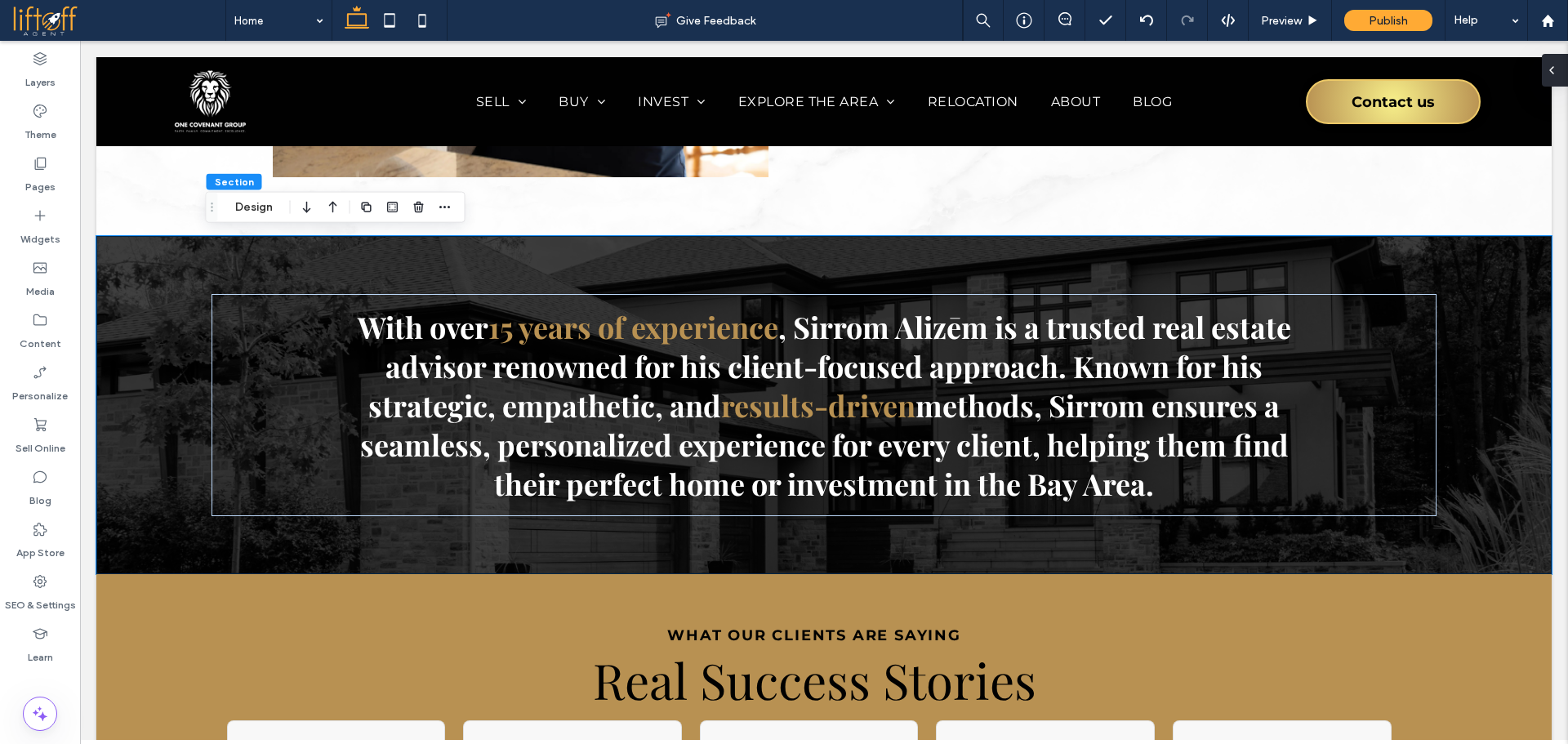 click at bounding box center (1555, 70) 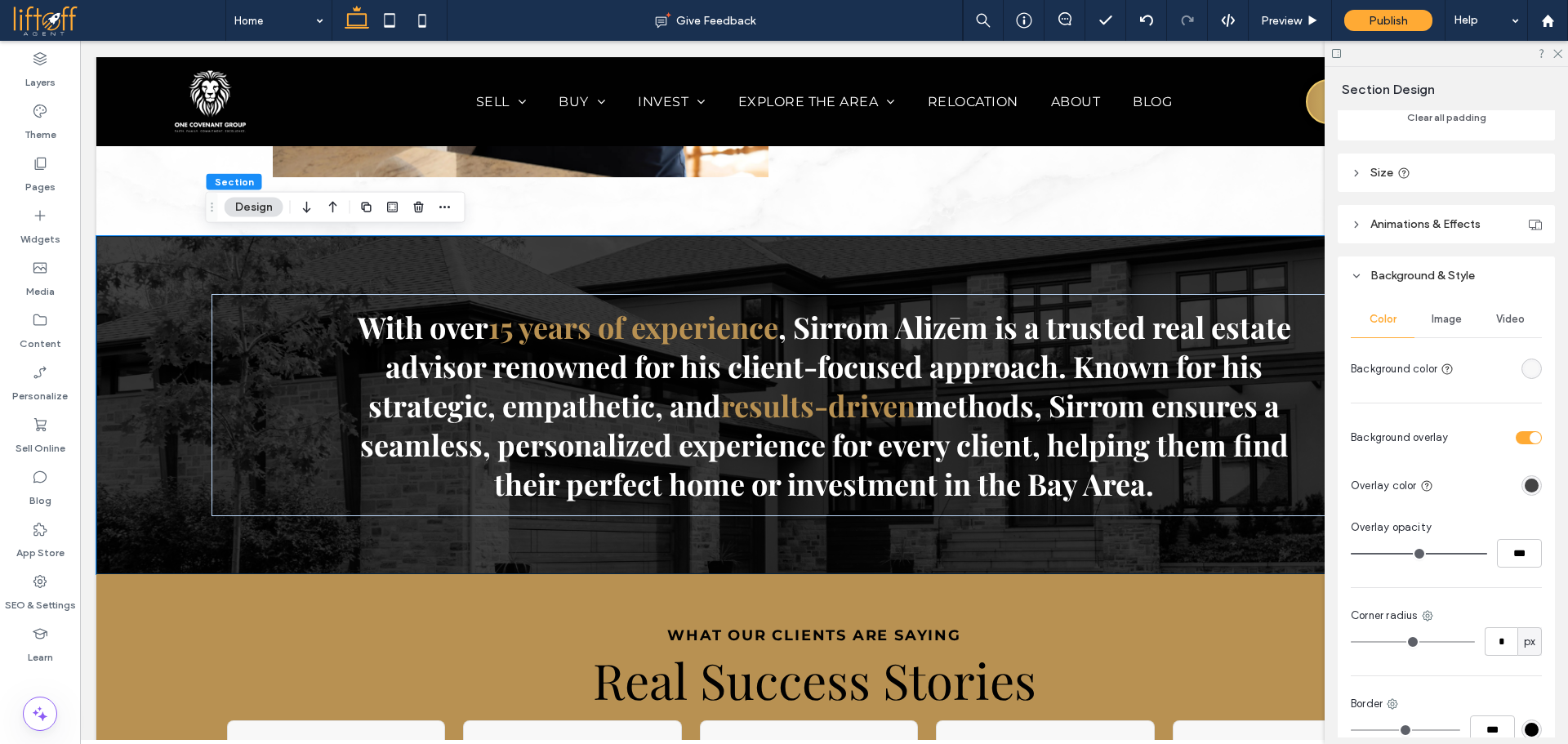 scroll, scrollTop: 549, scrollLeft: 0, axis: vertical 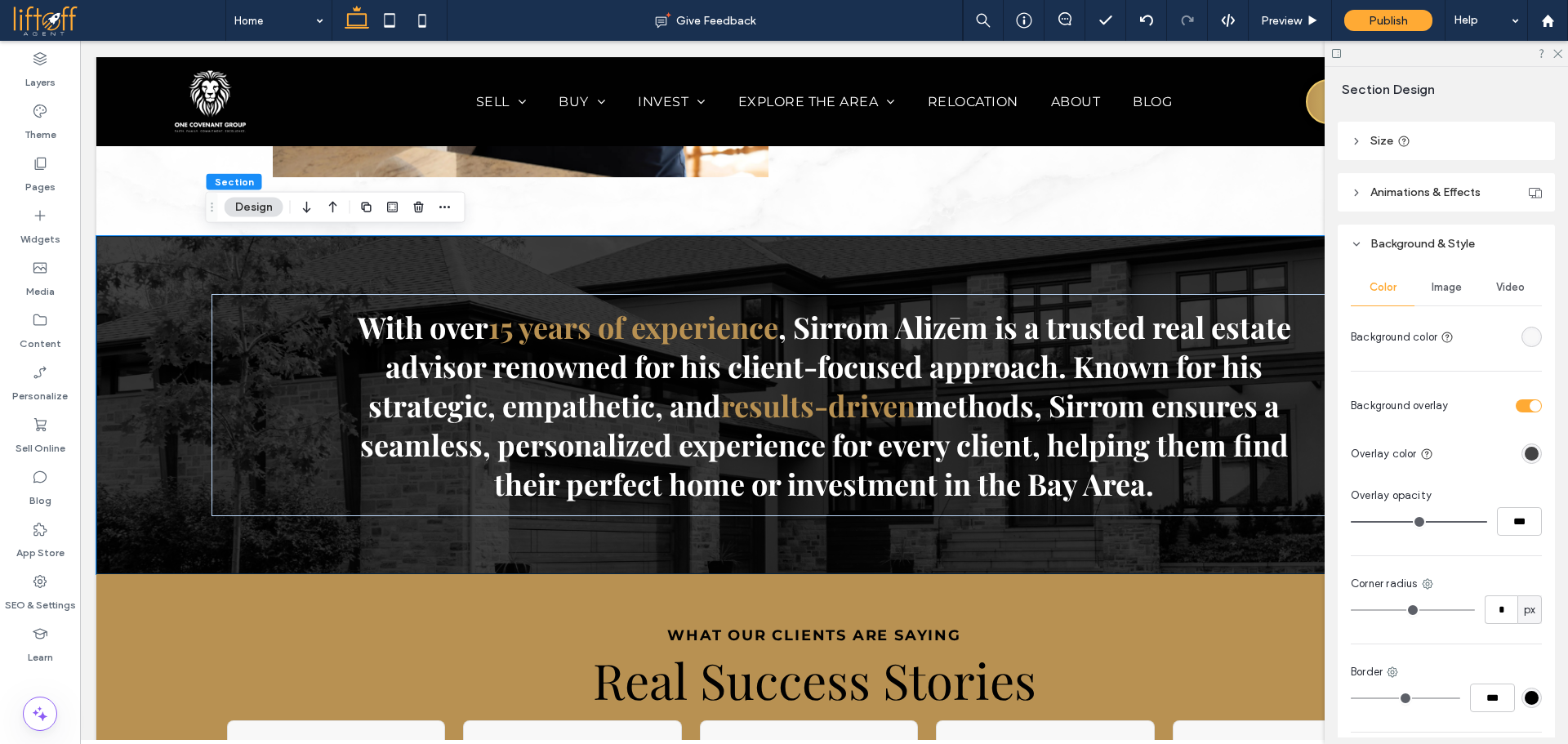 click at bounding box center (1535, 406) 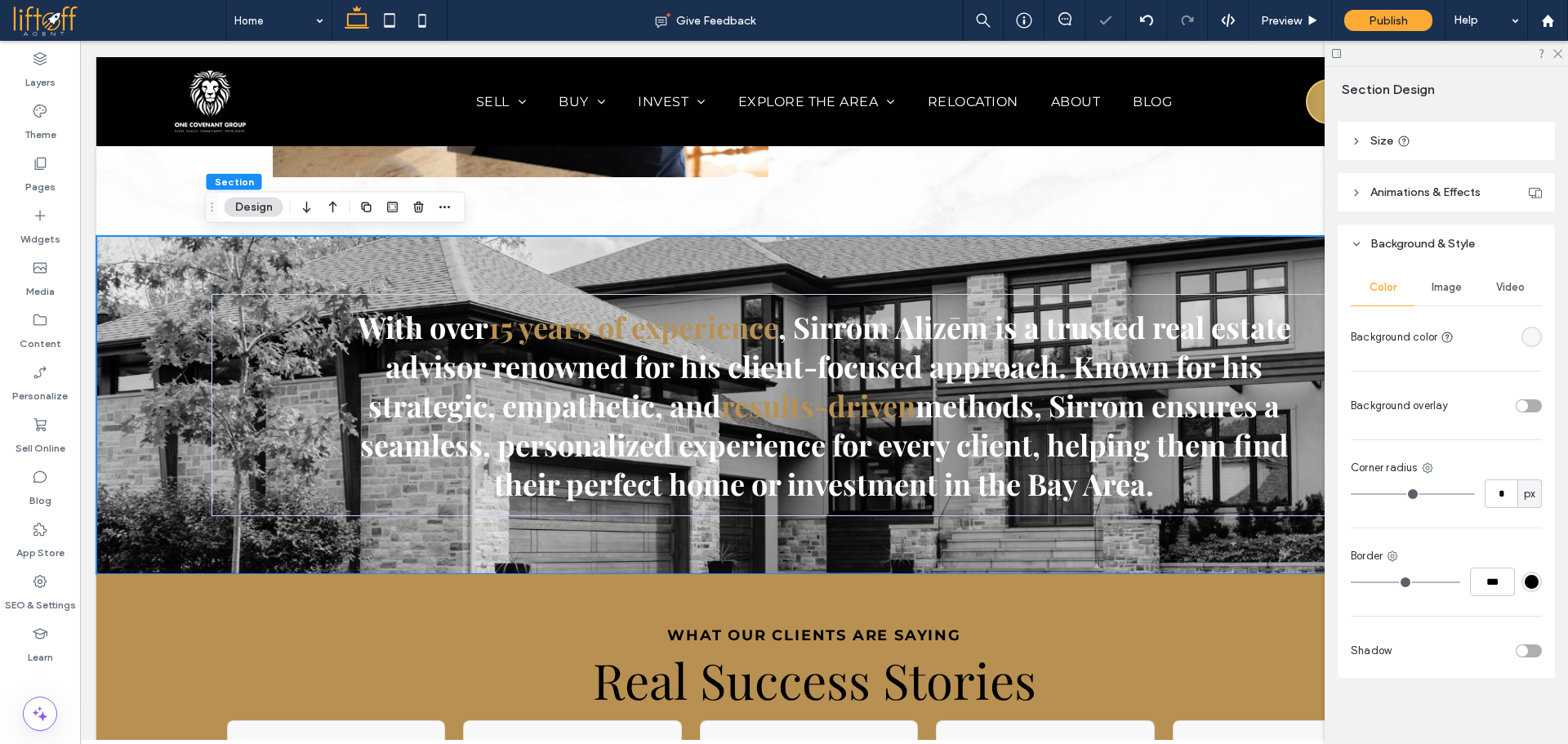 click at bounding box center (1529, 406) 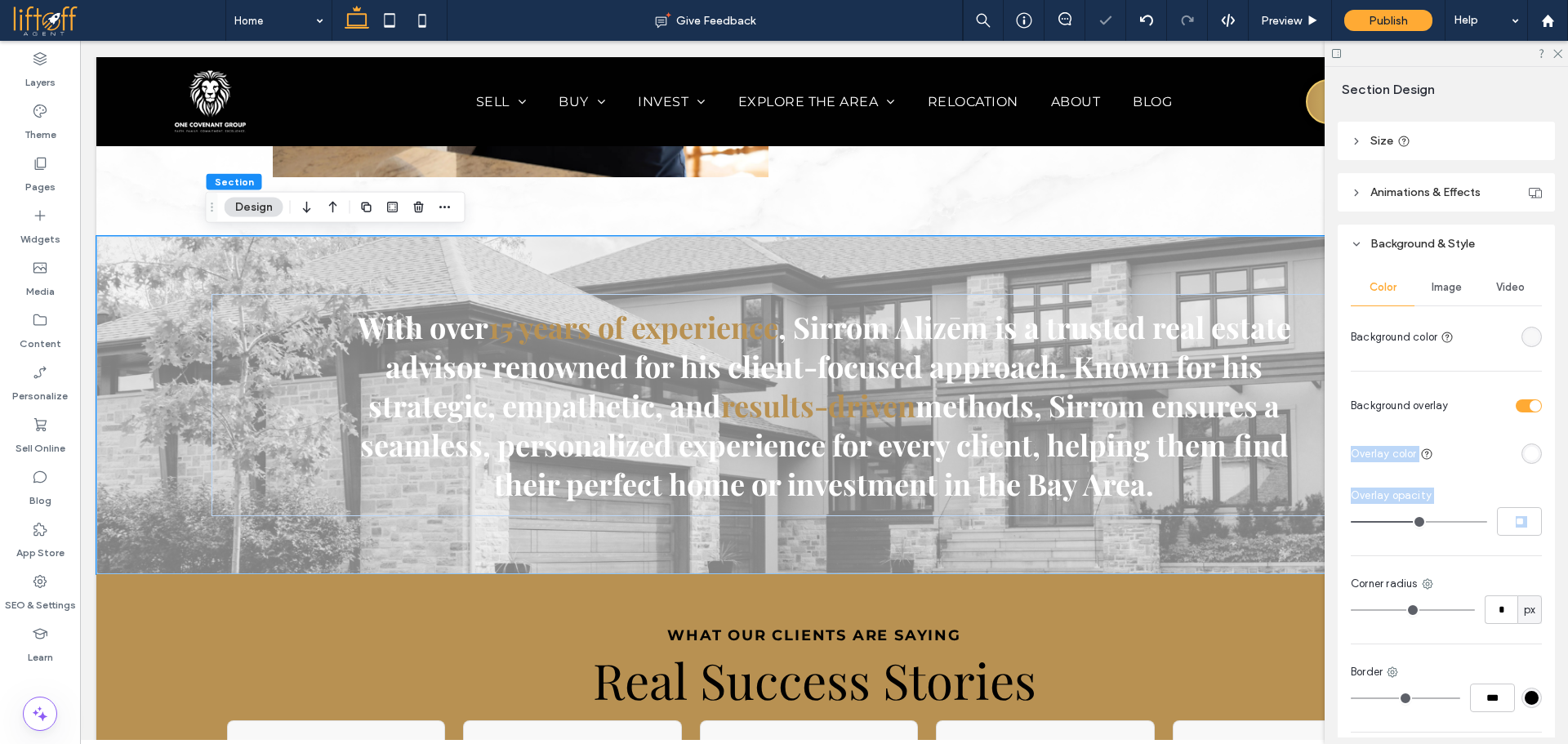 click at bounding box center (1531, 453) 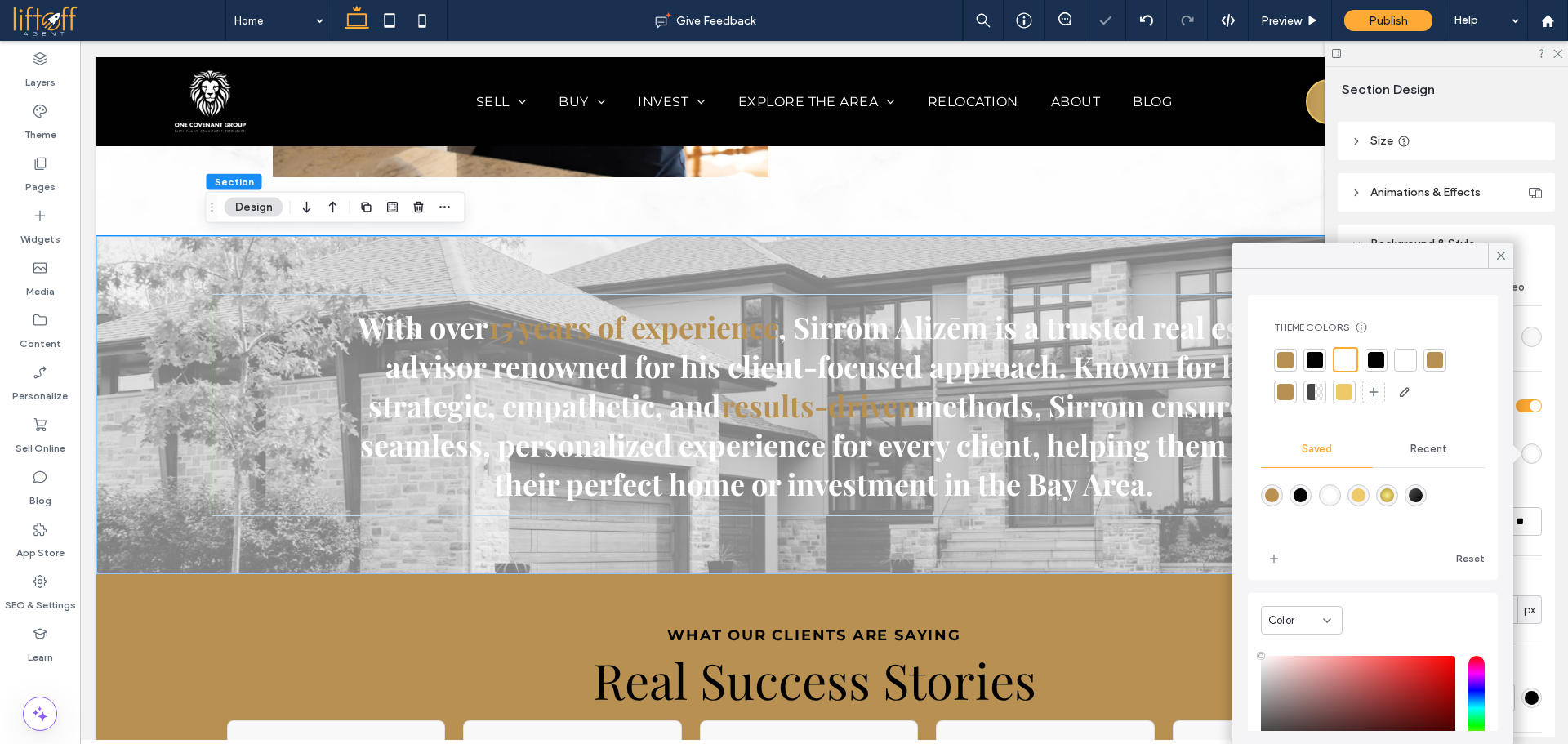 click at bounding box center (1319, 392) 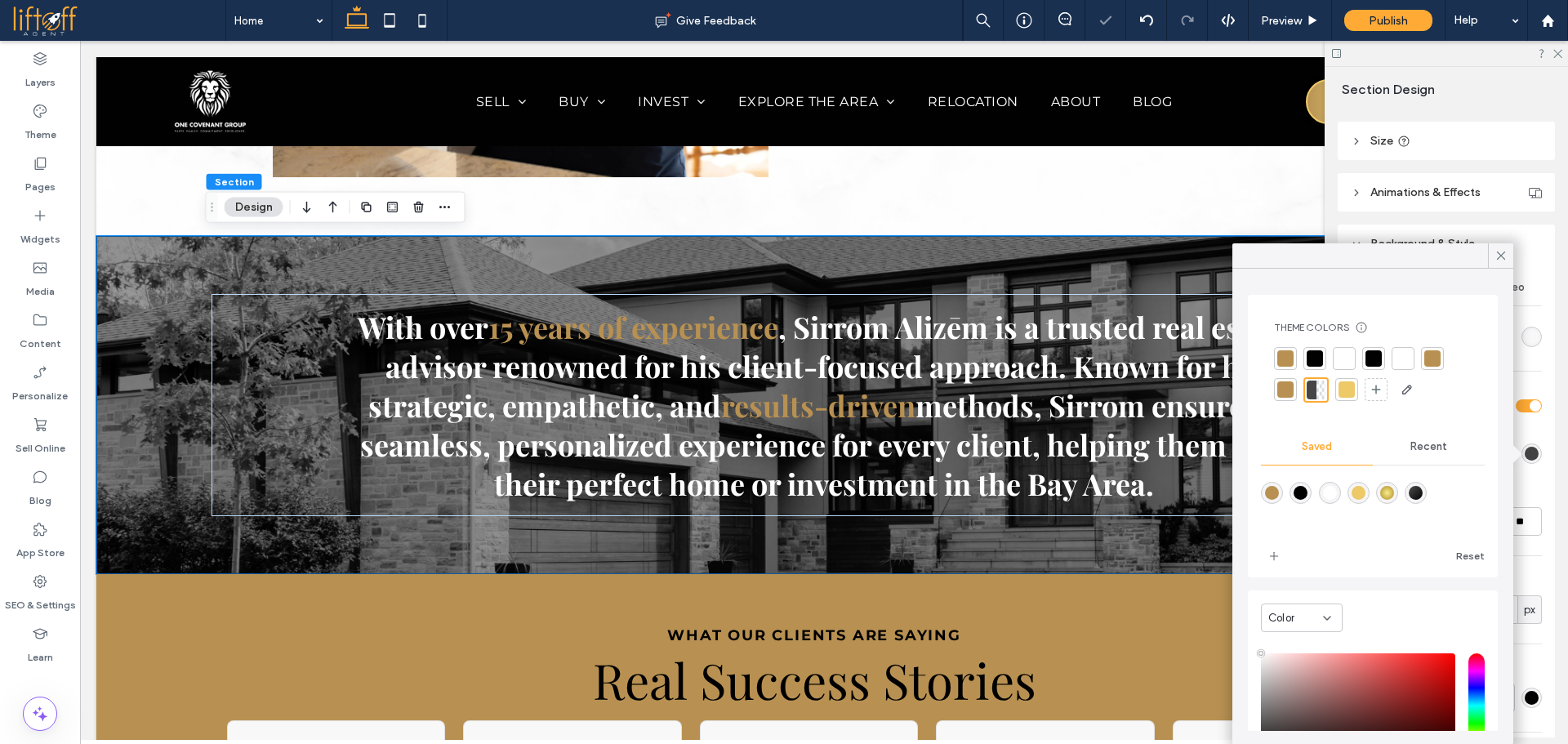 click on "Color Image Video Background color Background overlay Overlay color Overlay opacity ** Corner radius * px Border *** Shadow" at bounding box center (1446, 528) 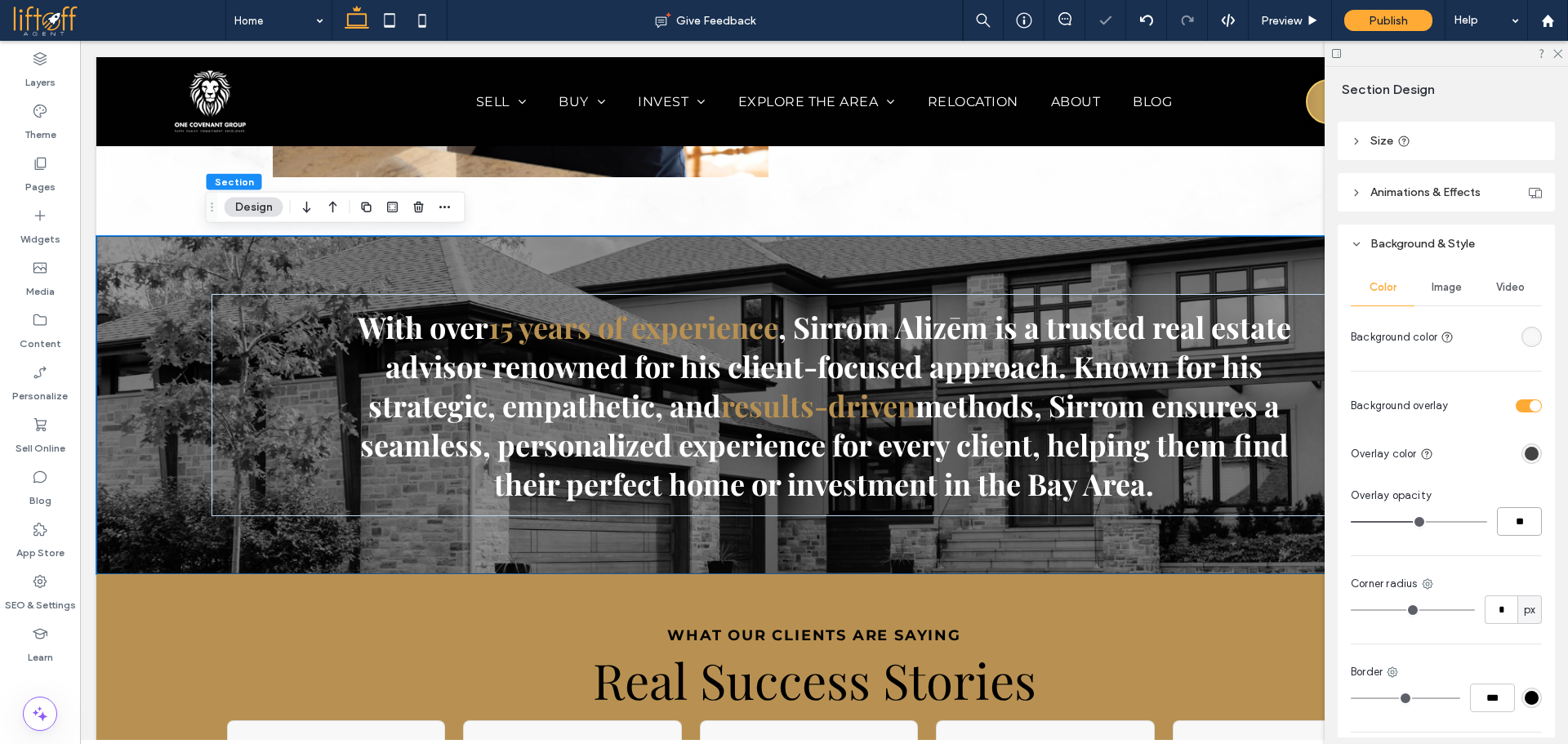 click on "**" at bounding box center [1519, 521] 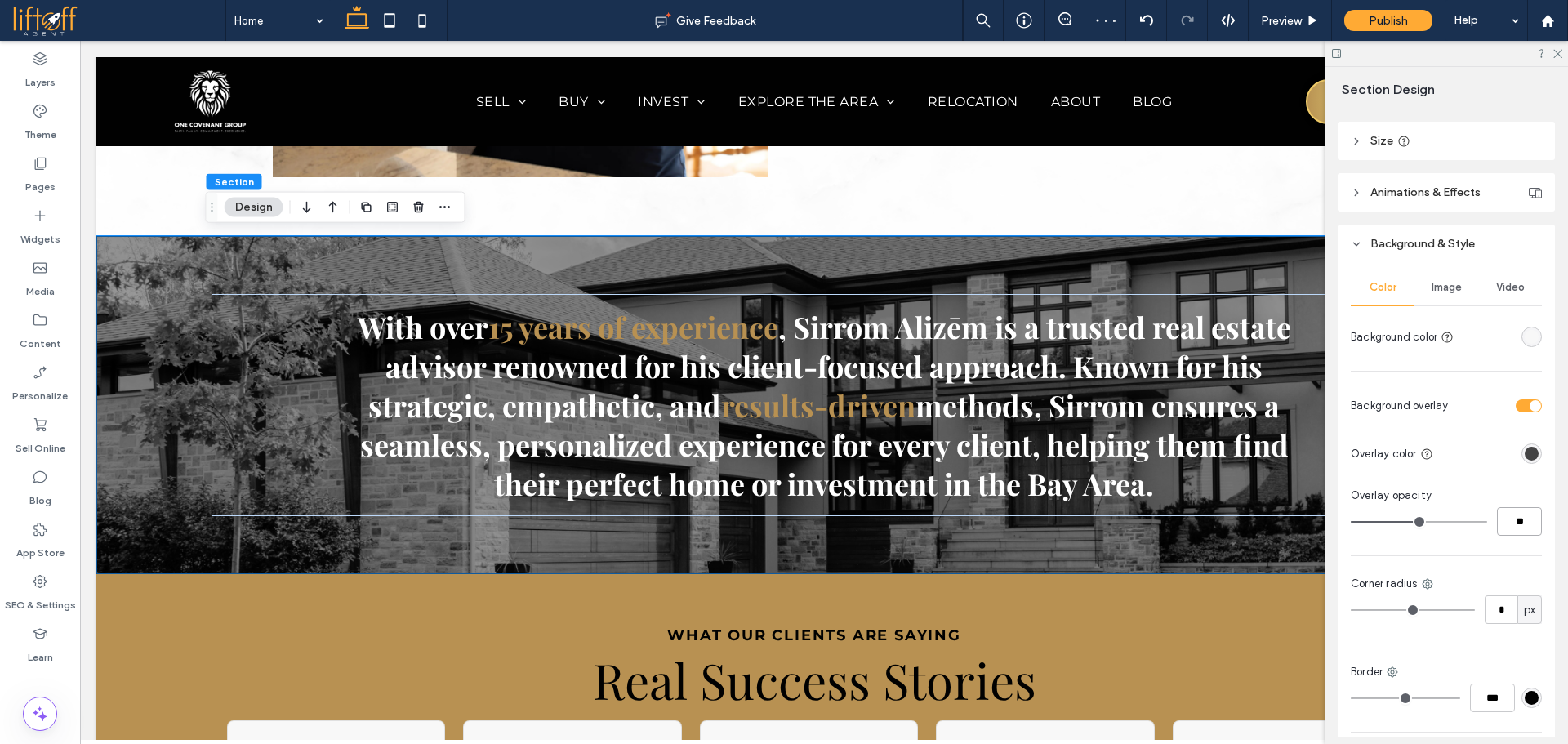 click on "**" at bounding box center [1519, 521] 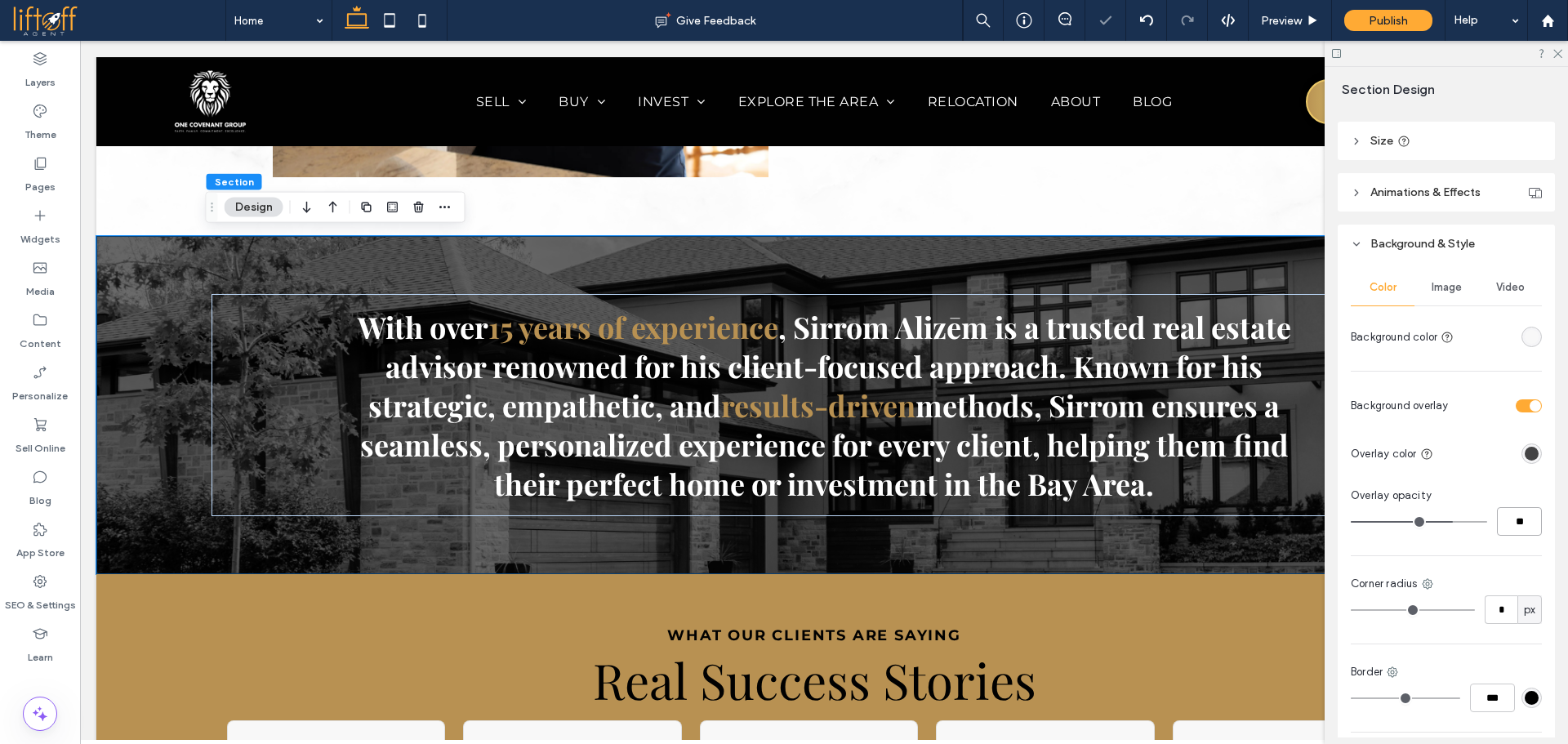 click on "**" at bounding box center [1519, 521] 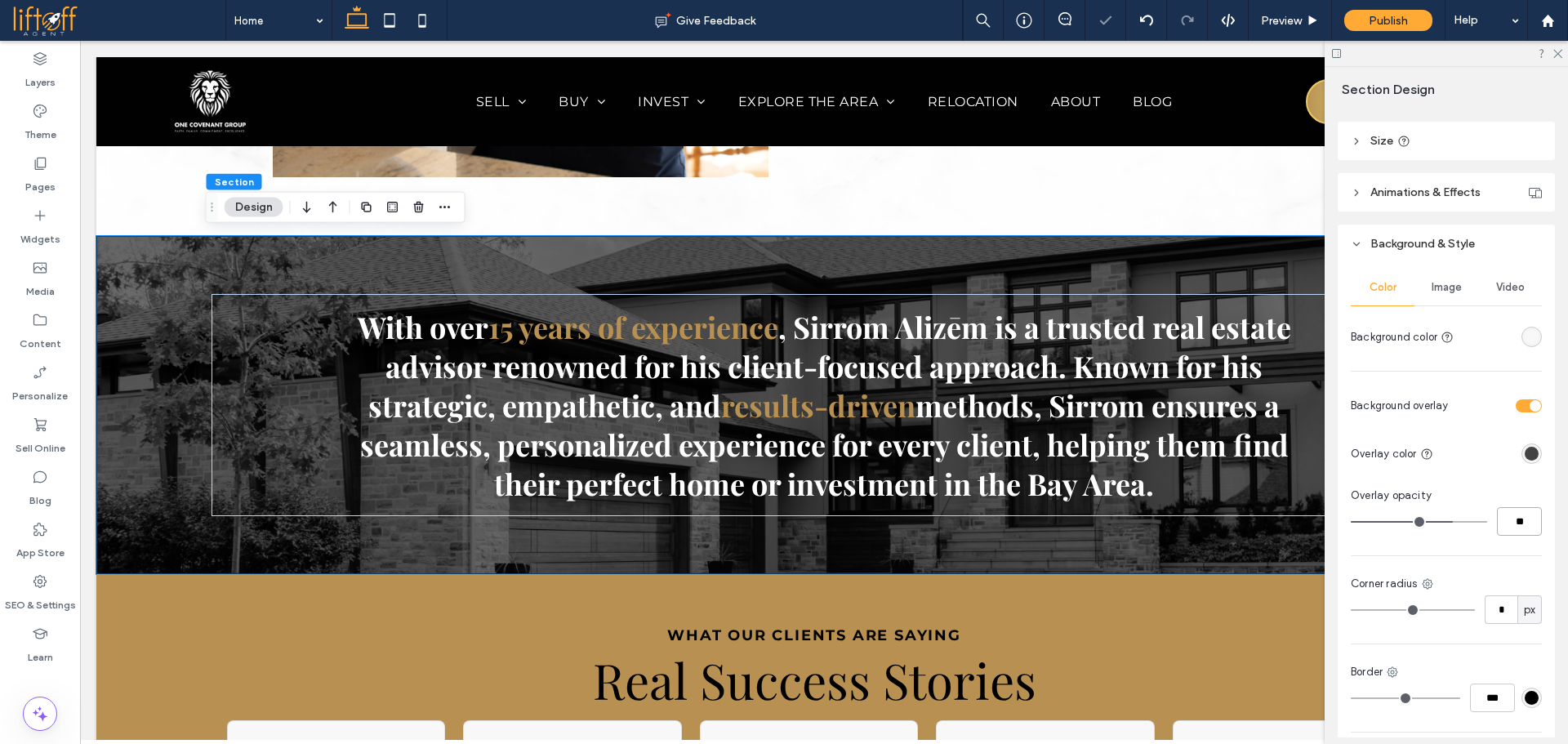 click on "**" at bounding box center (1519, 521) 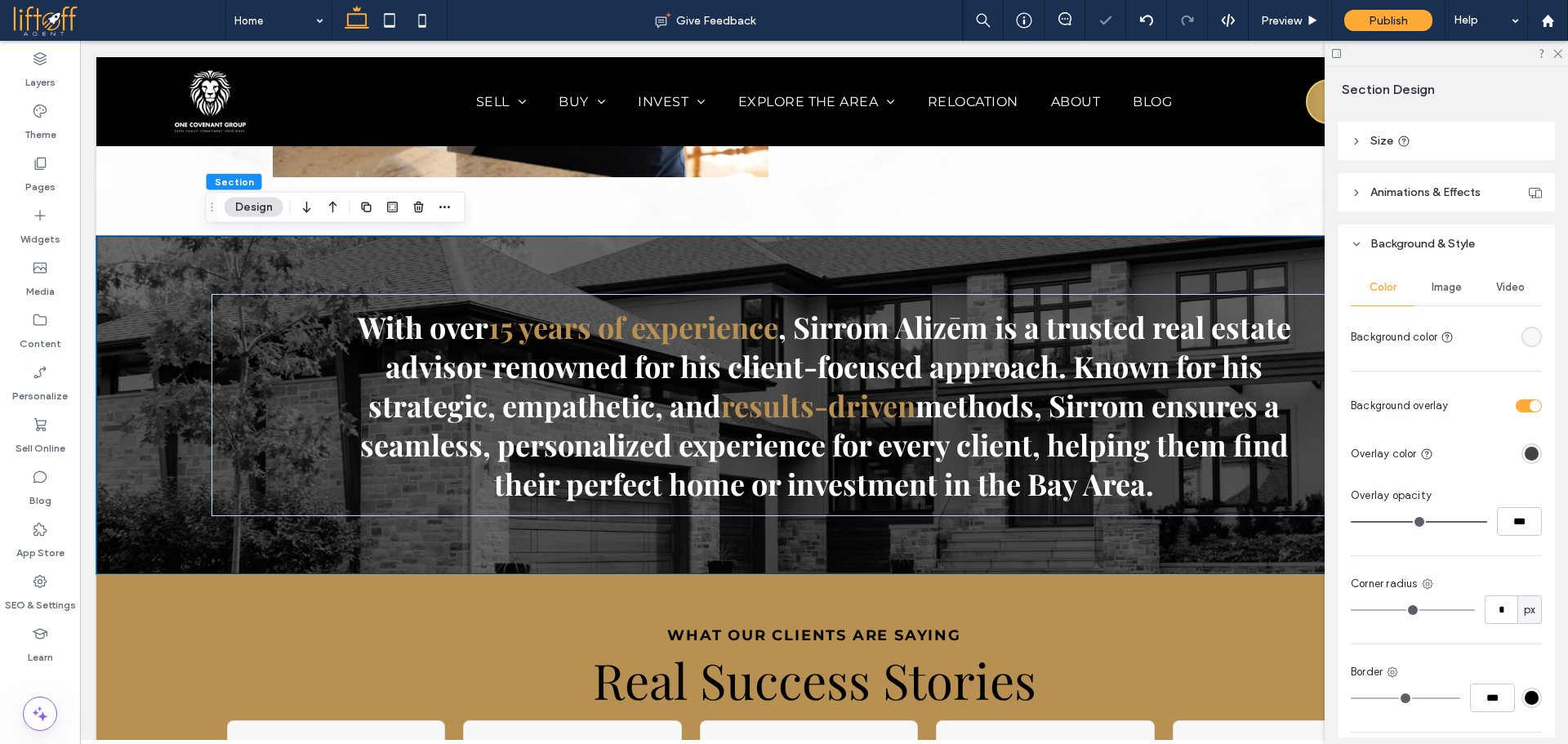 drag, startPoint x: 1441, startPoint y: 523, endPoint x: 1515, endPoint y: 507, distance: 75.709973 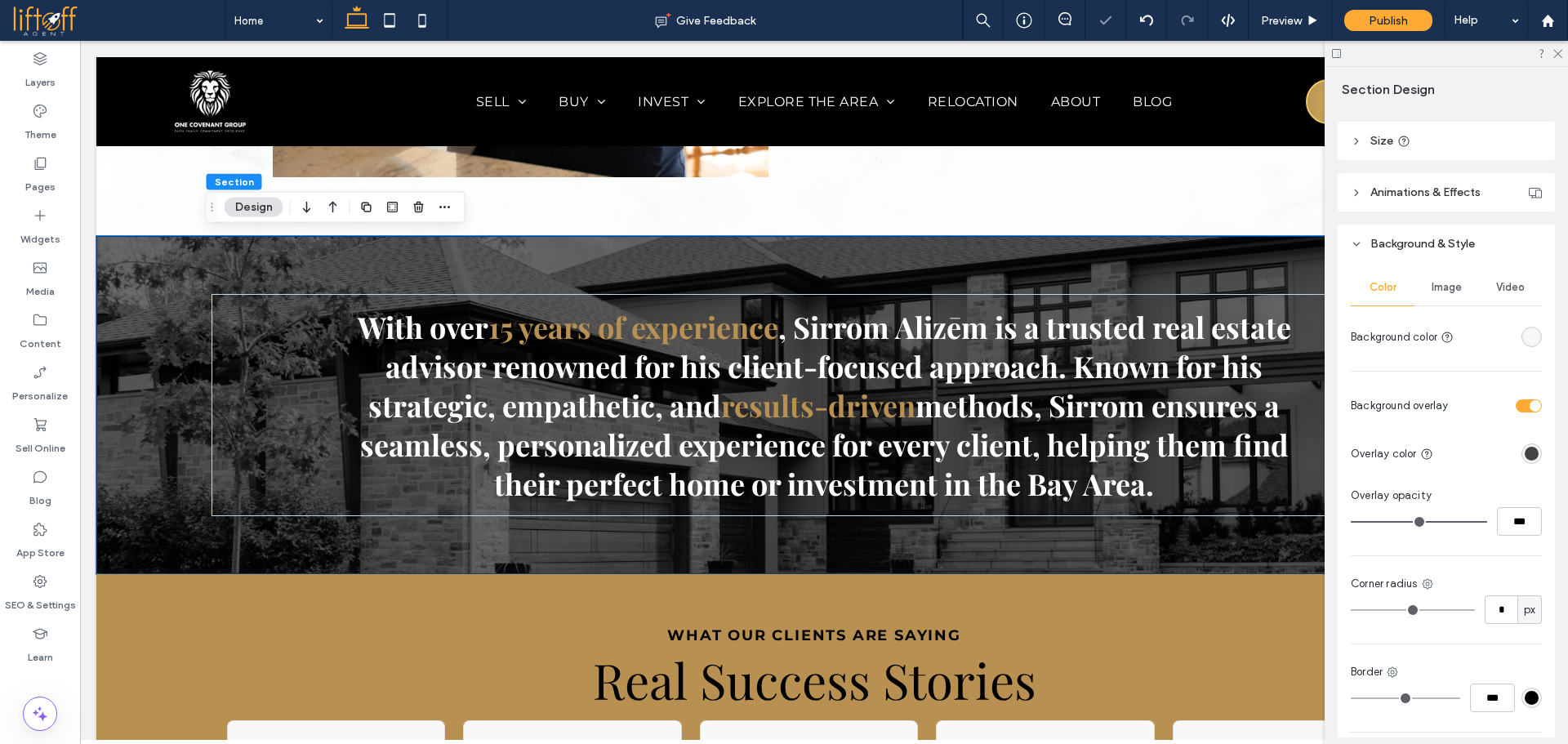 click at bounding box center [1419, 522] 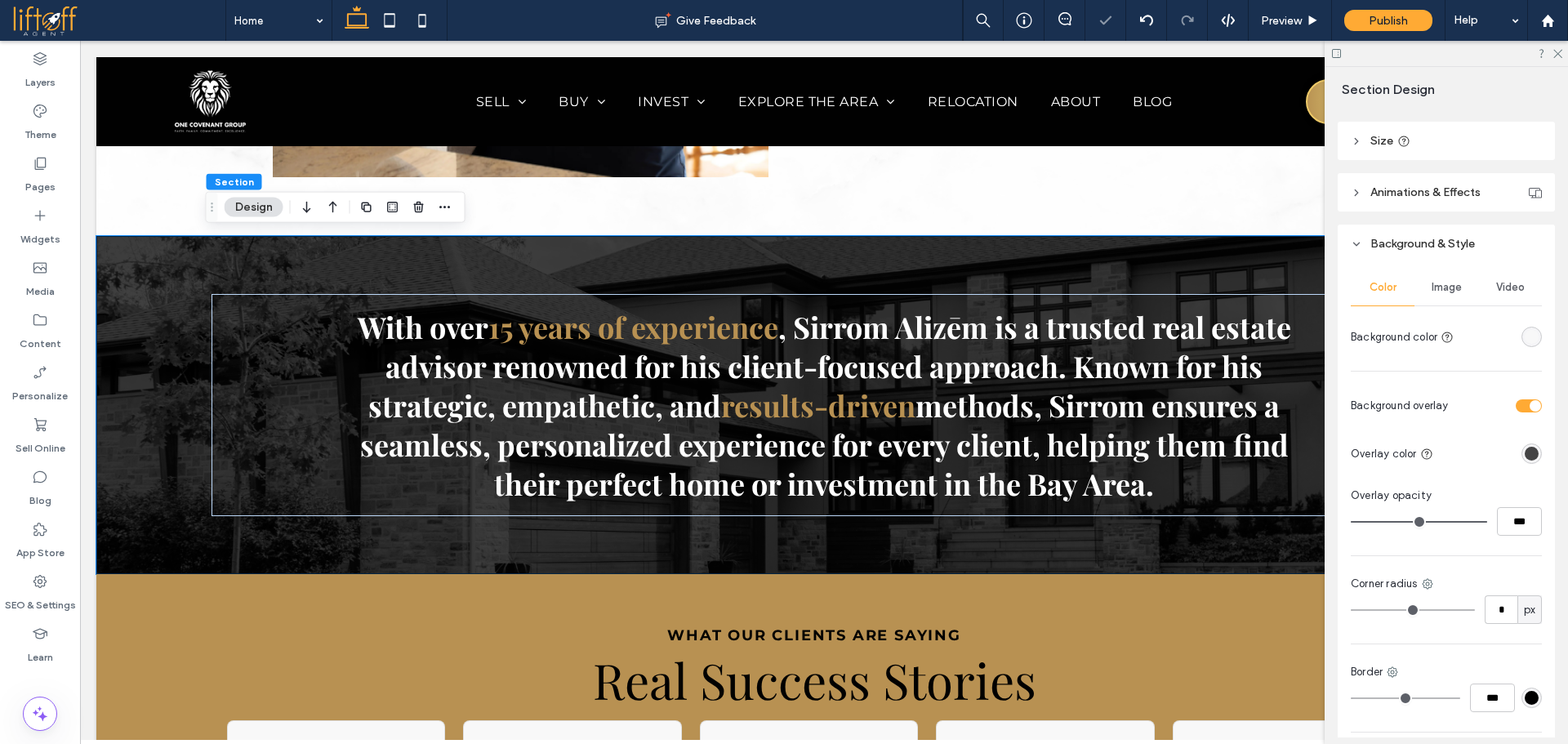 click on "Color Image Video Background color Background overlay Overlay color Overlay opacity *** Corner radius * px Border *** Shadow" at bounding box center (1446, 528) 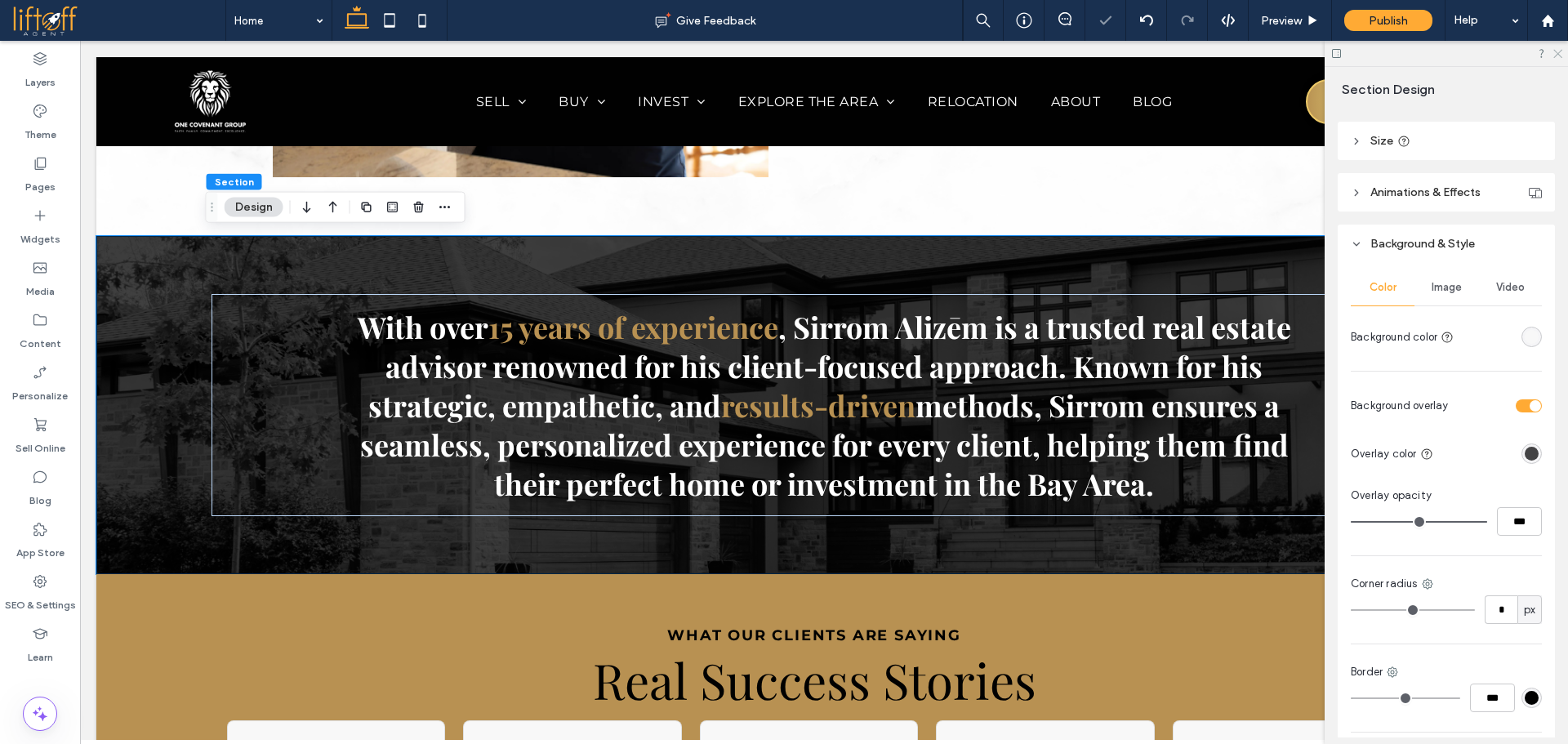drag, startPoint x: 1560, startPoint y: 49, endPoint x: 1482, endPoint y: 198, distance: 168.18145 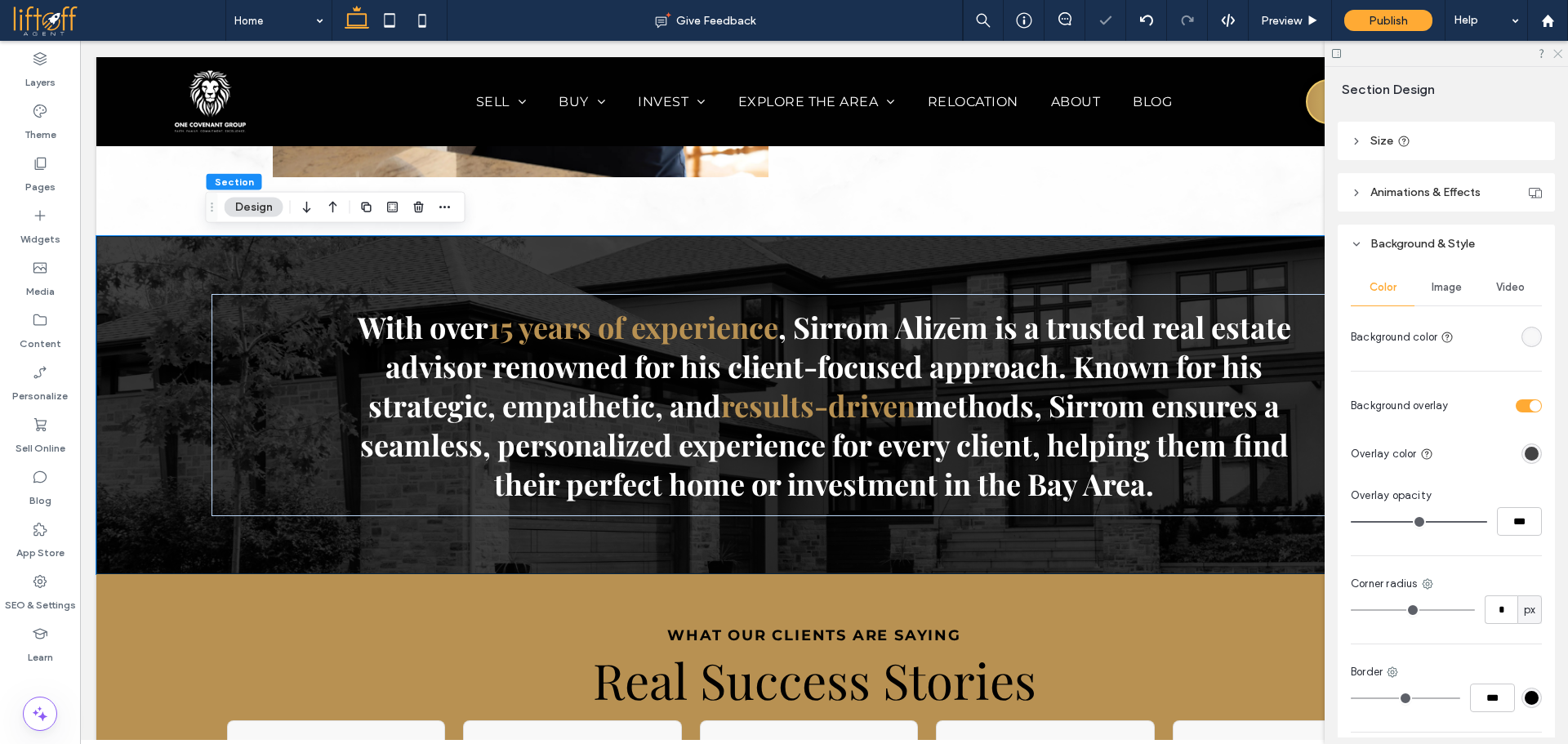 click 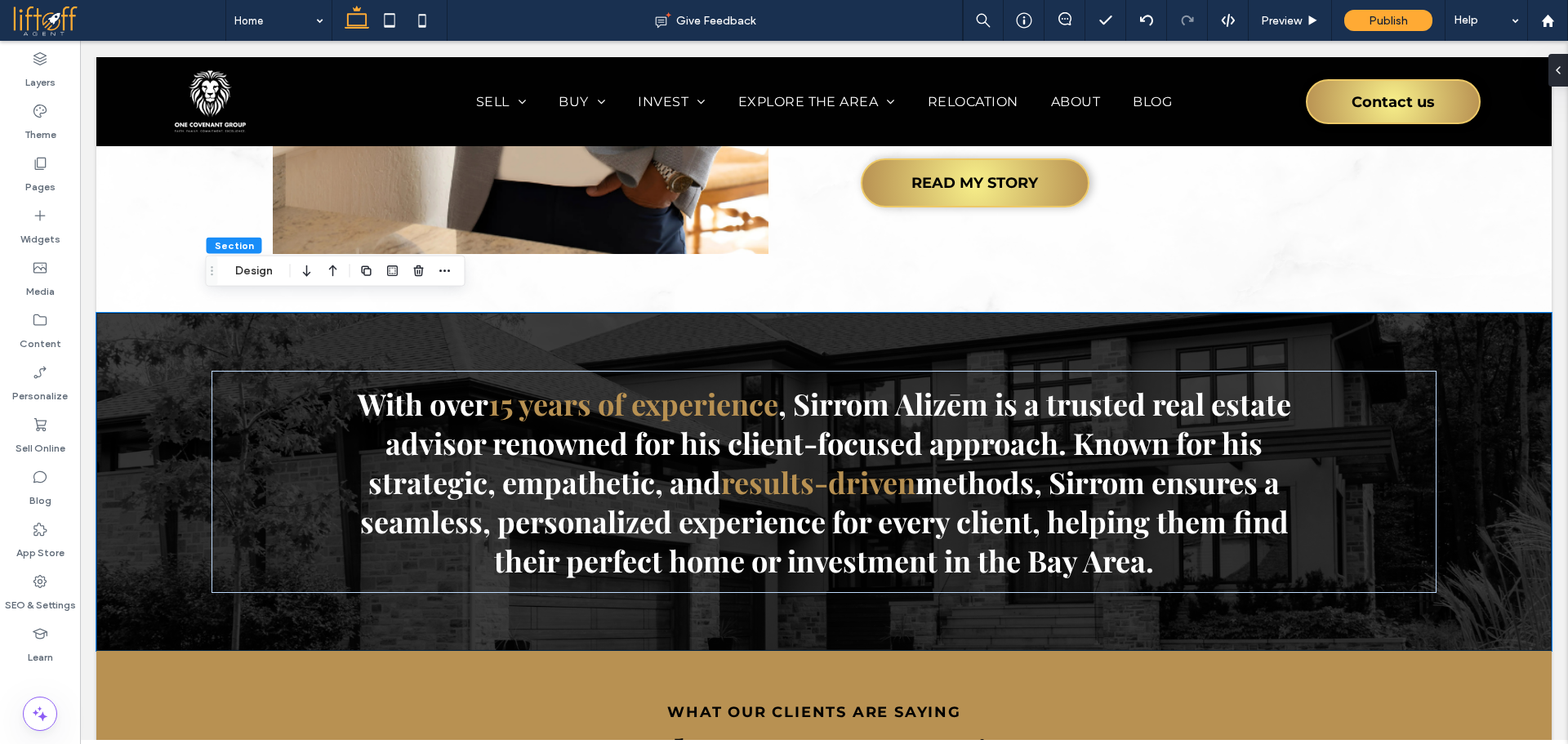 scroll, scrollTop: 2210, scrollLeft: 0, axis: vertical 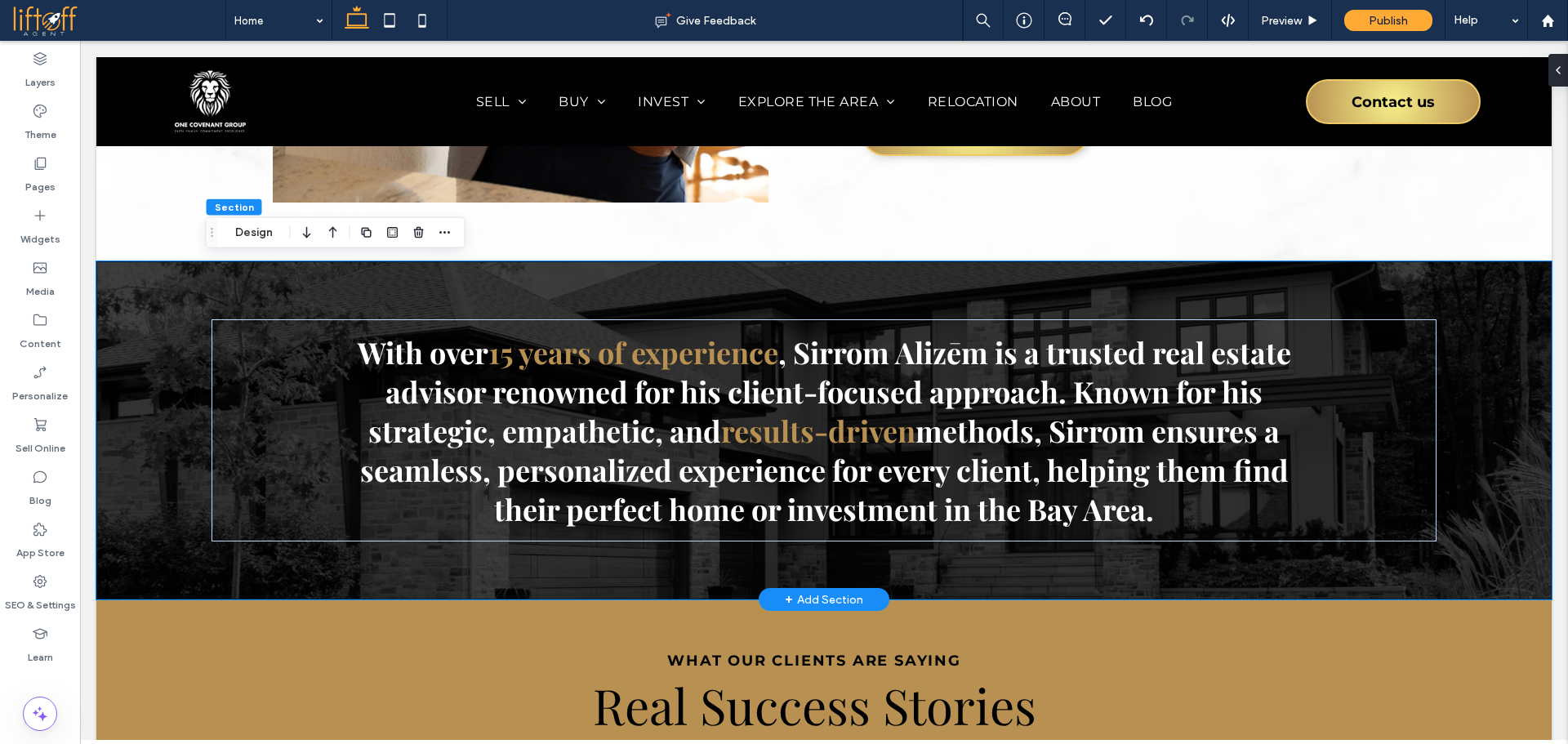 click on "With over  15 years of experience , Sirrom Alizēm is a trusted real estate advisor renowned for his client-focused approach. Known for his strategic, empathetic, and  results-driven  methods, Sirrom ensures a seamless, personalized experience for every client, helping them find their perfect home or investment in the Bay Area." at bounding box center [824, 430] 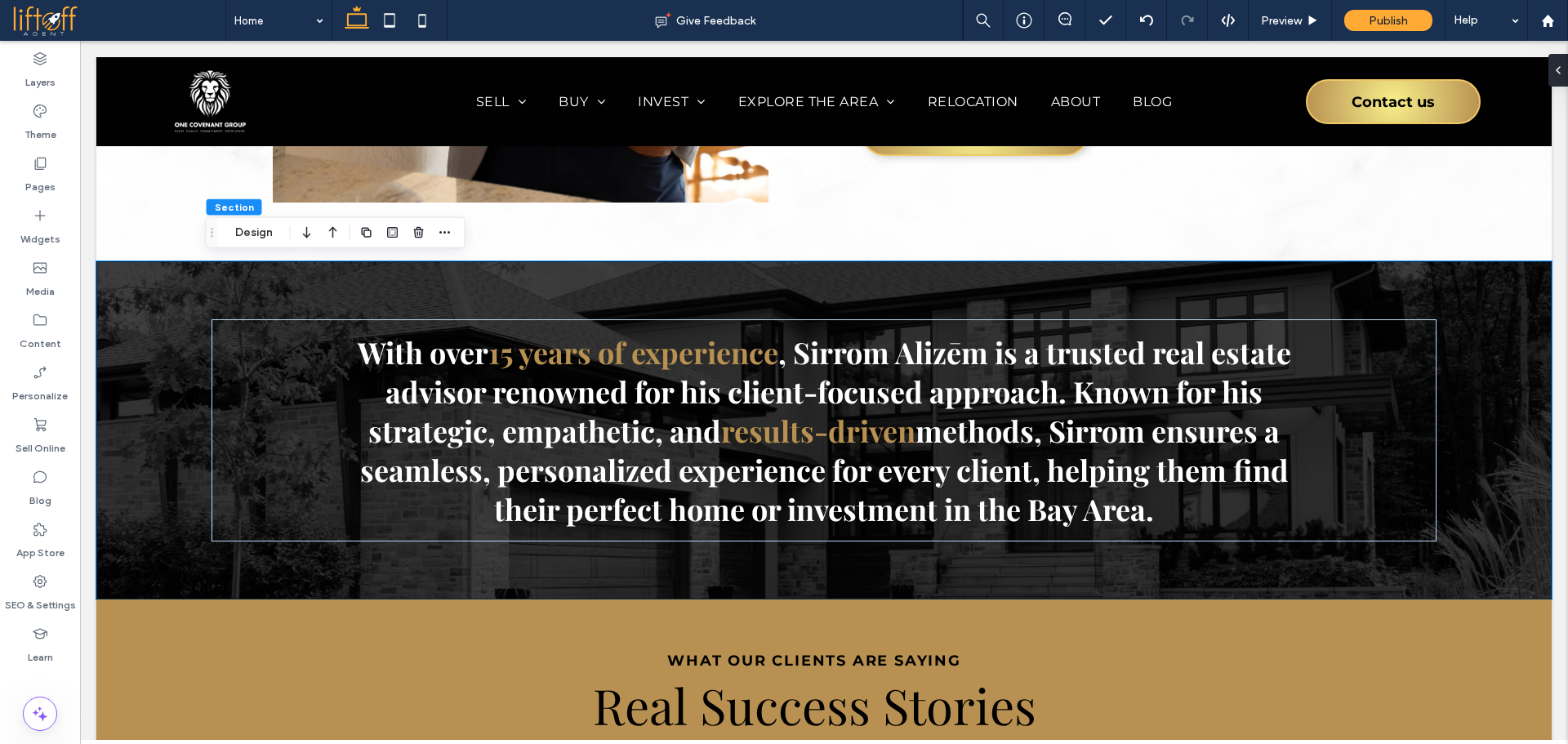 scroll, scrollTop: 2081, scrollLeft: 0, axis: vertical 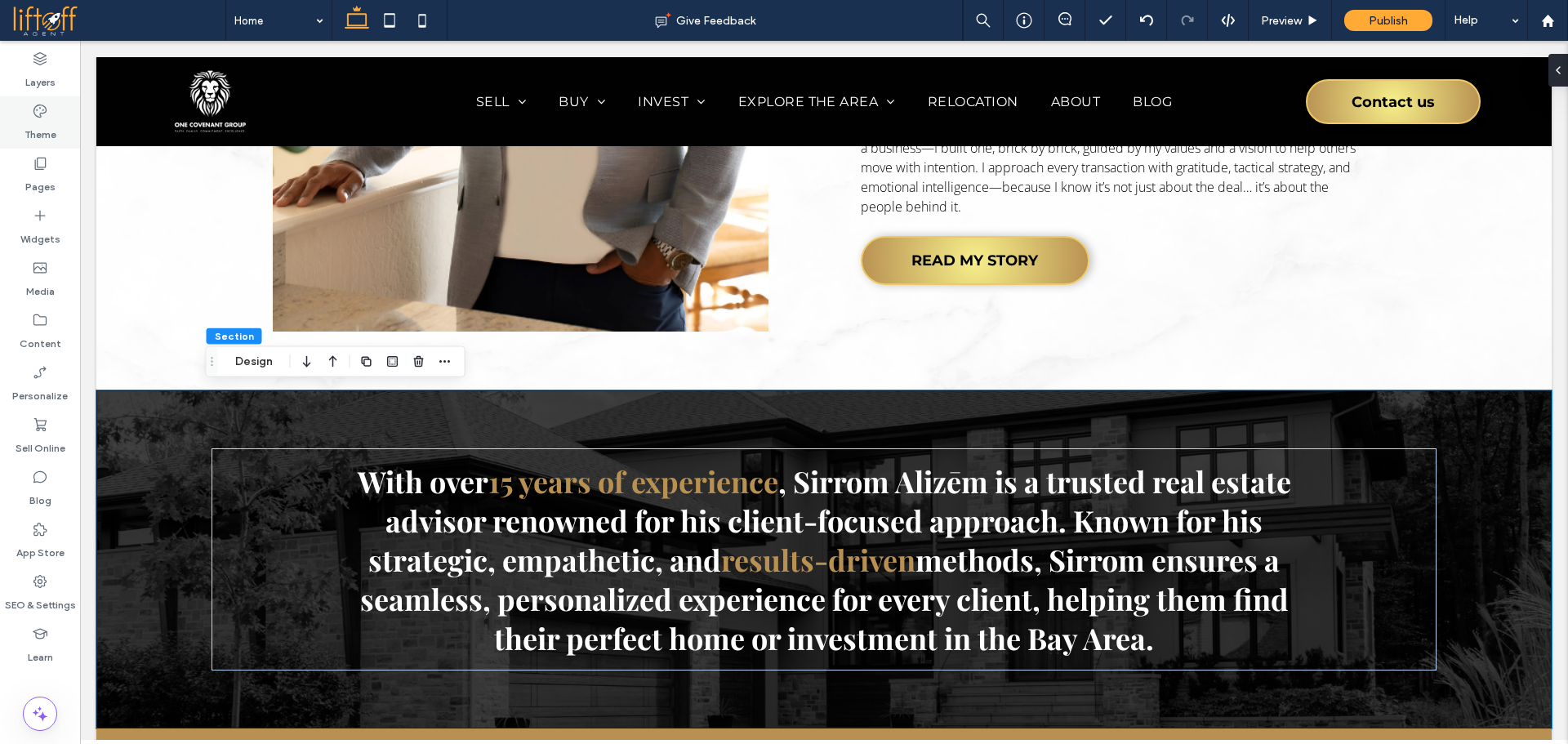 click 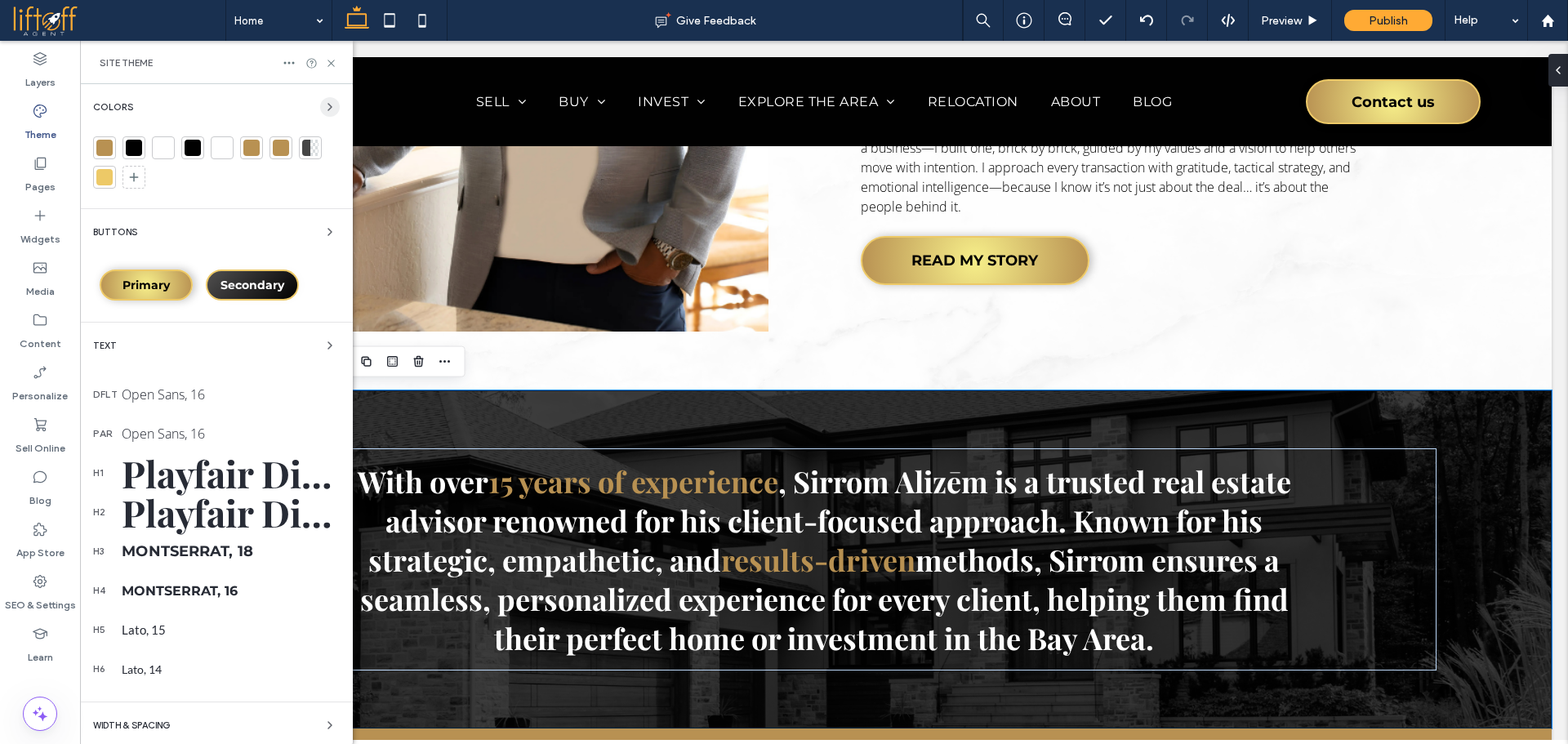 click at bounding box center [330, 107] 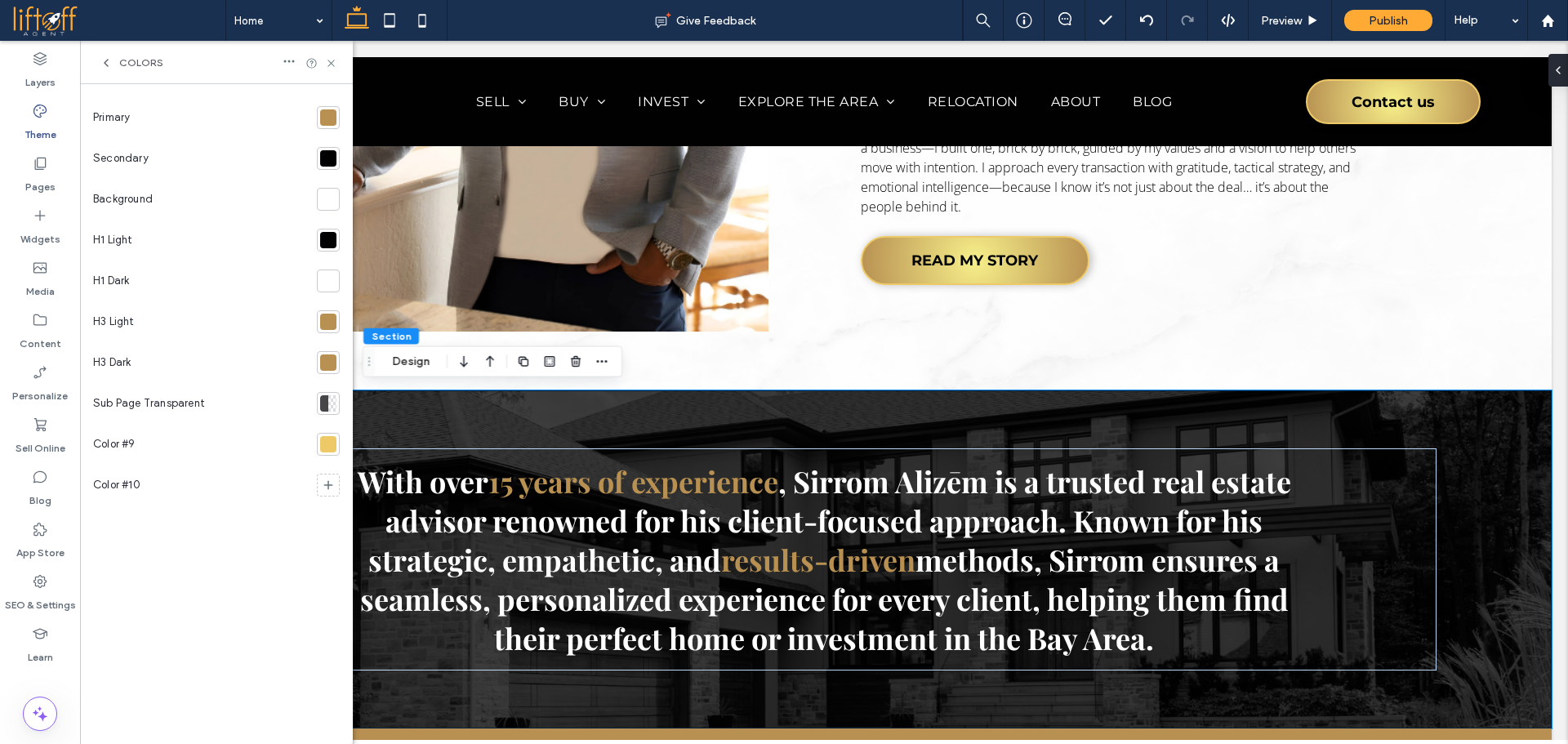 click at bounding box center [328, 118] 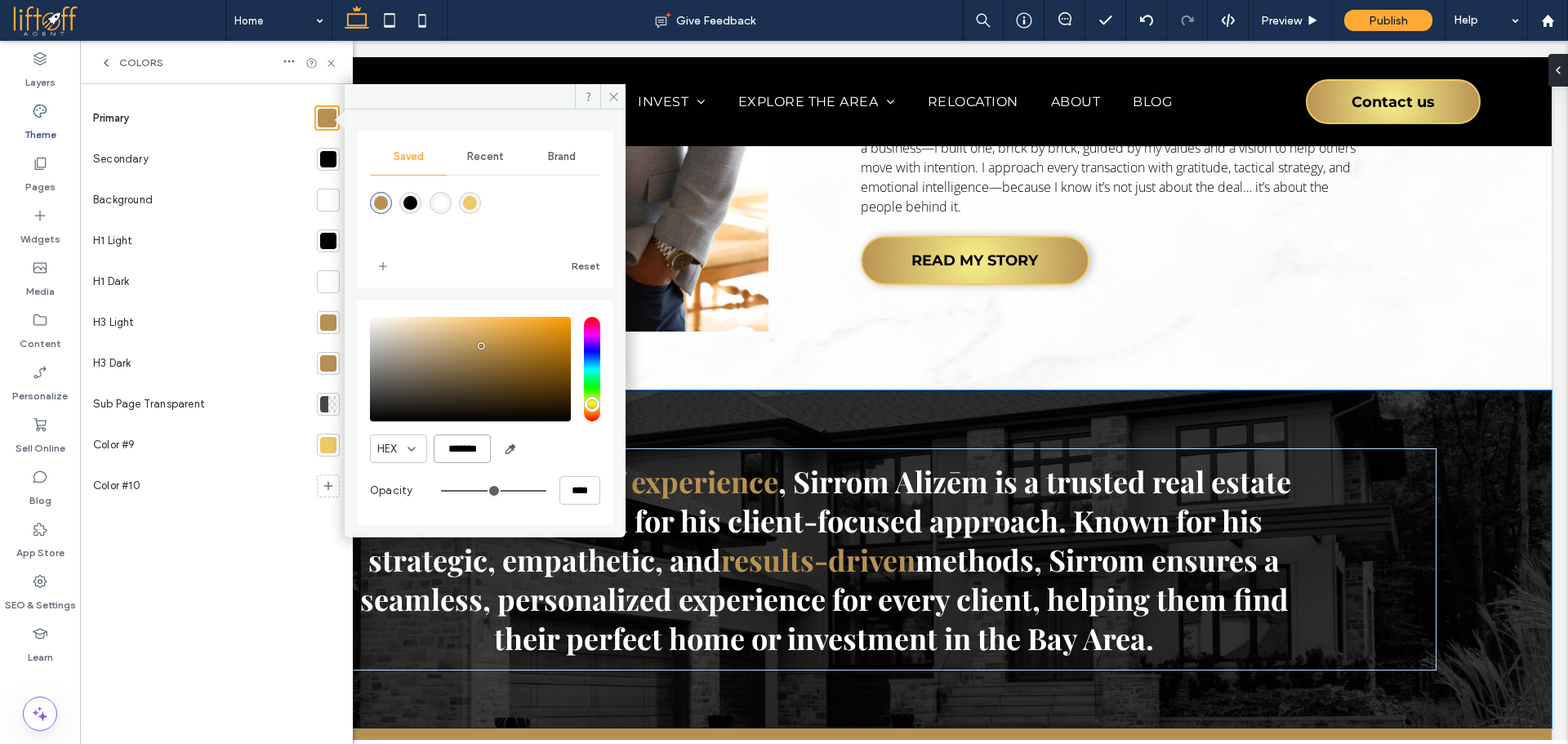 click on "*******" at bounding box center [462, 448] 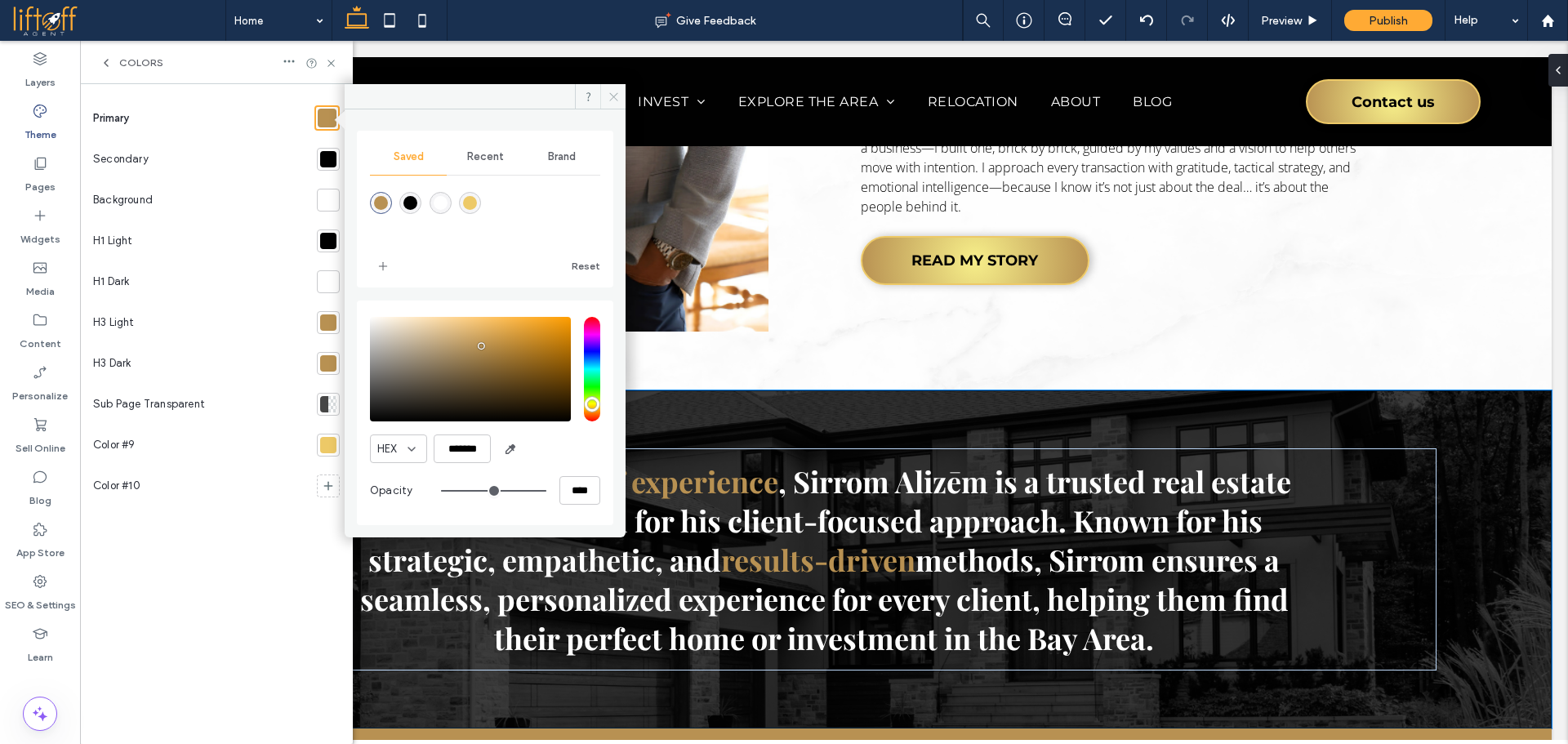 click 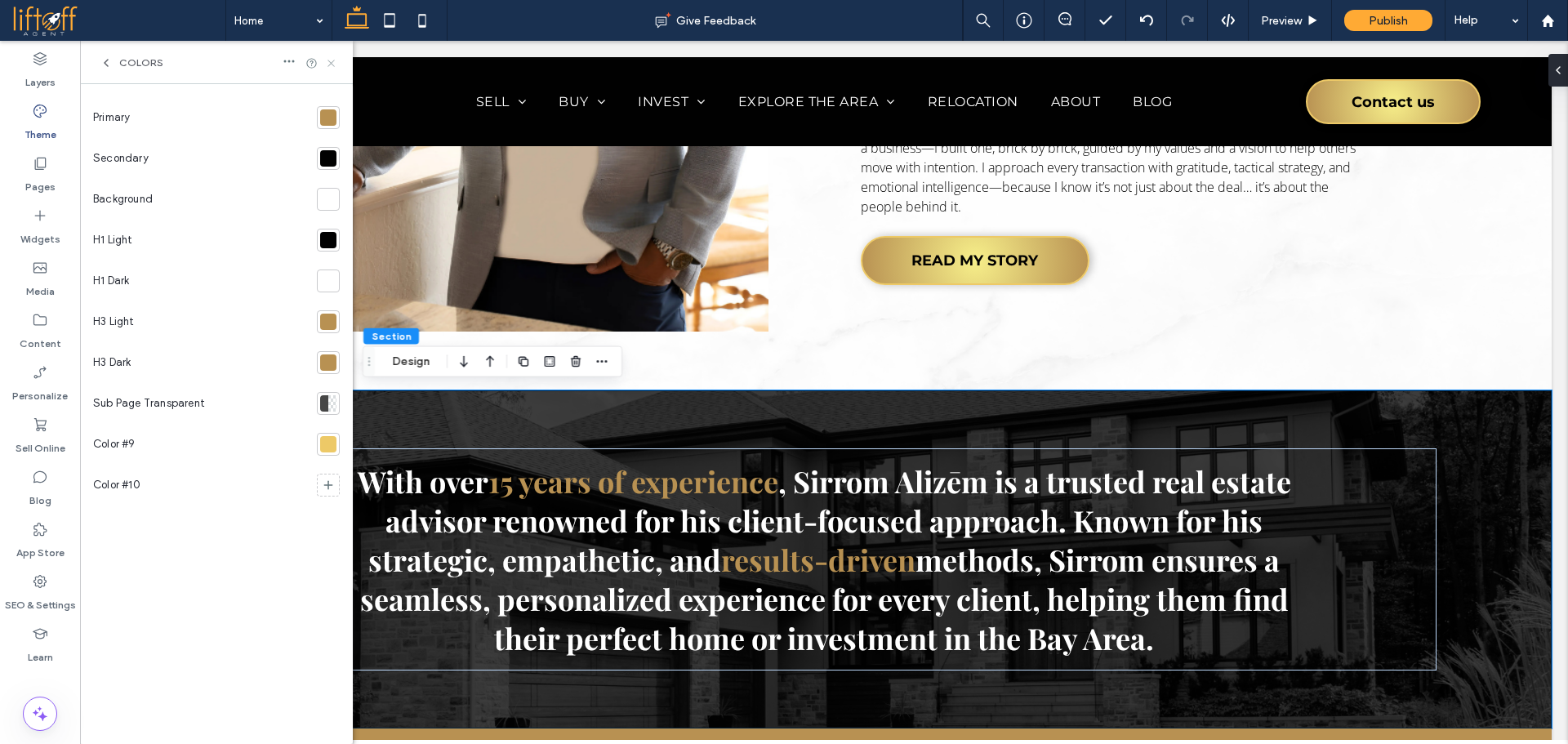 click 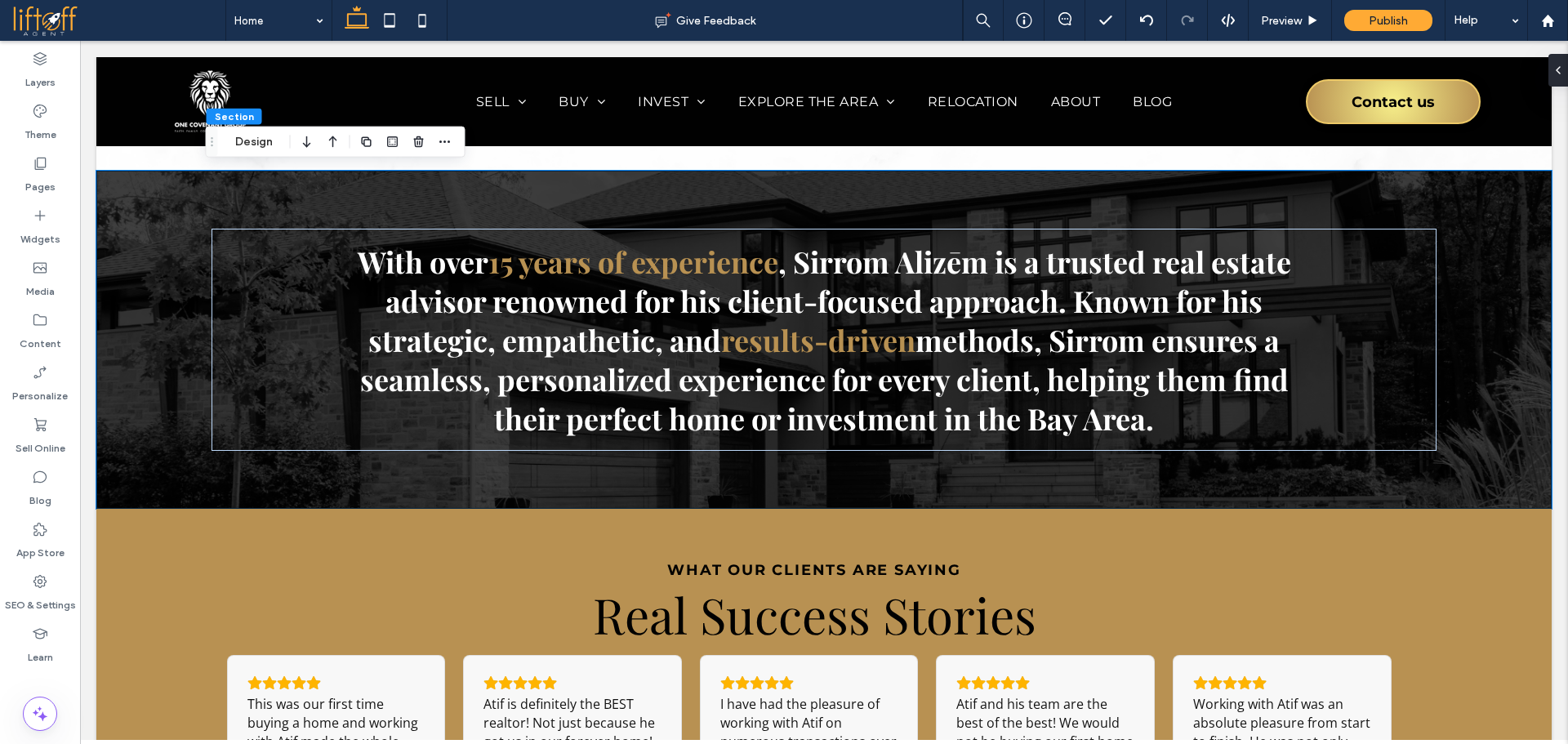 scroll, scrollTop: 2314, scrollLeft: 0, axis: vertical 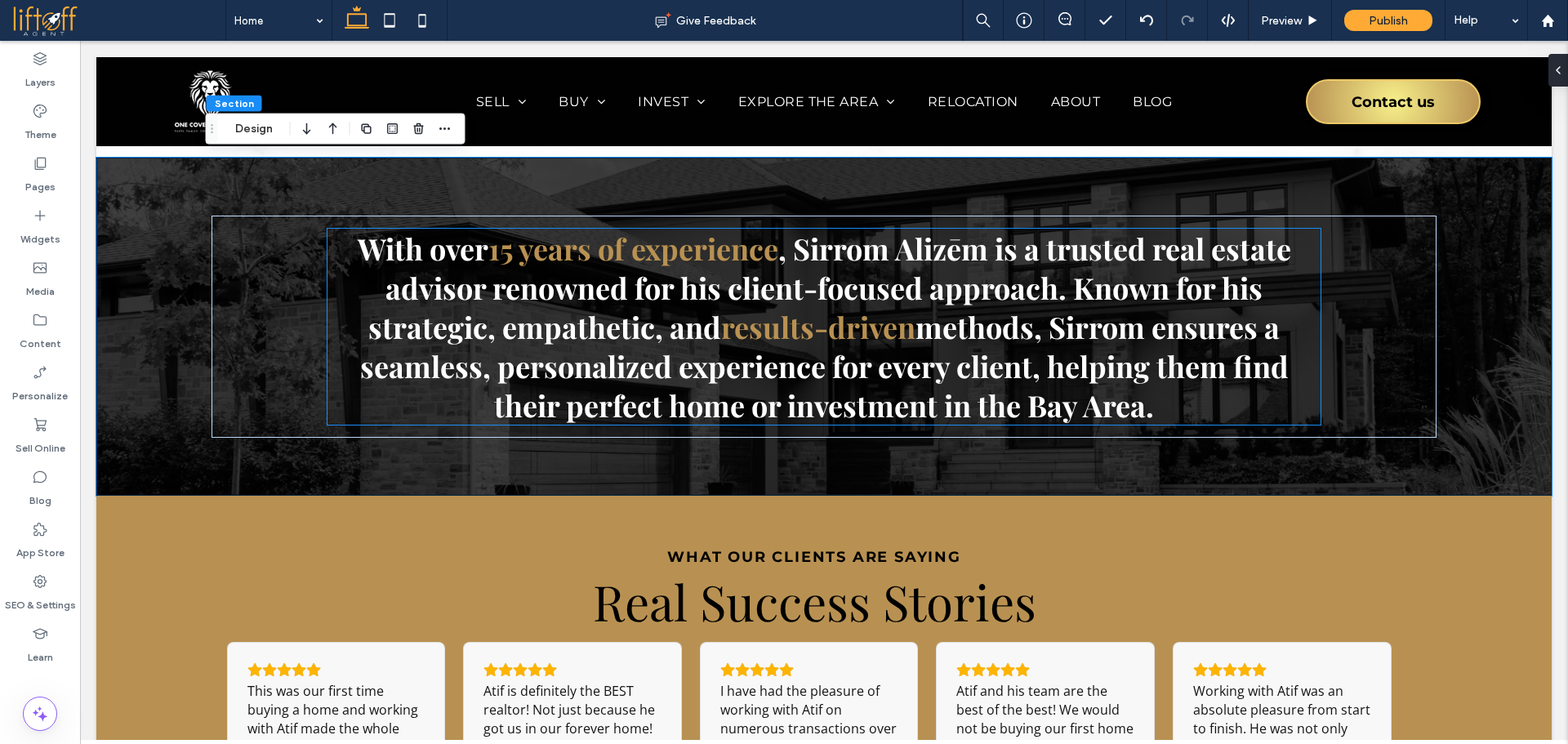 click on "methods, Sirrom ensures a seamless, personalized experience for every client, helping them find their perfect home or investment in the Bay Area." at bounding box center (824, 366) 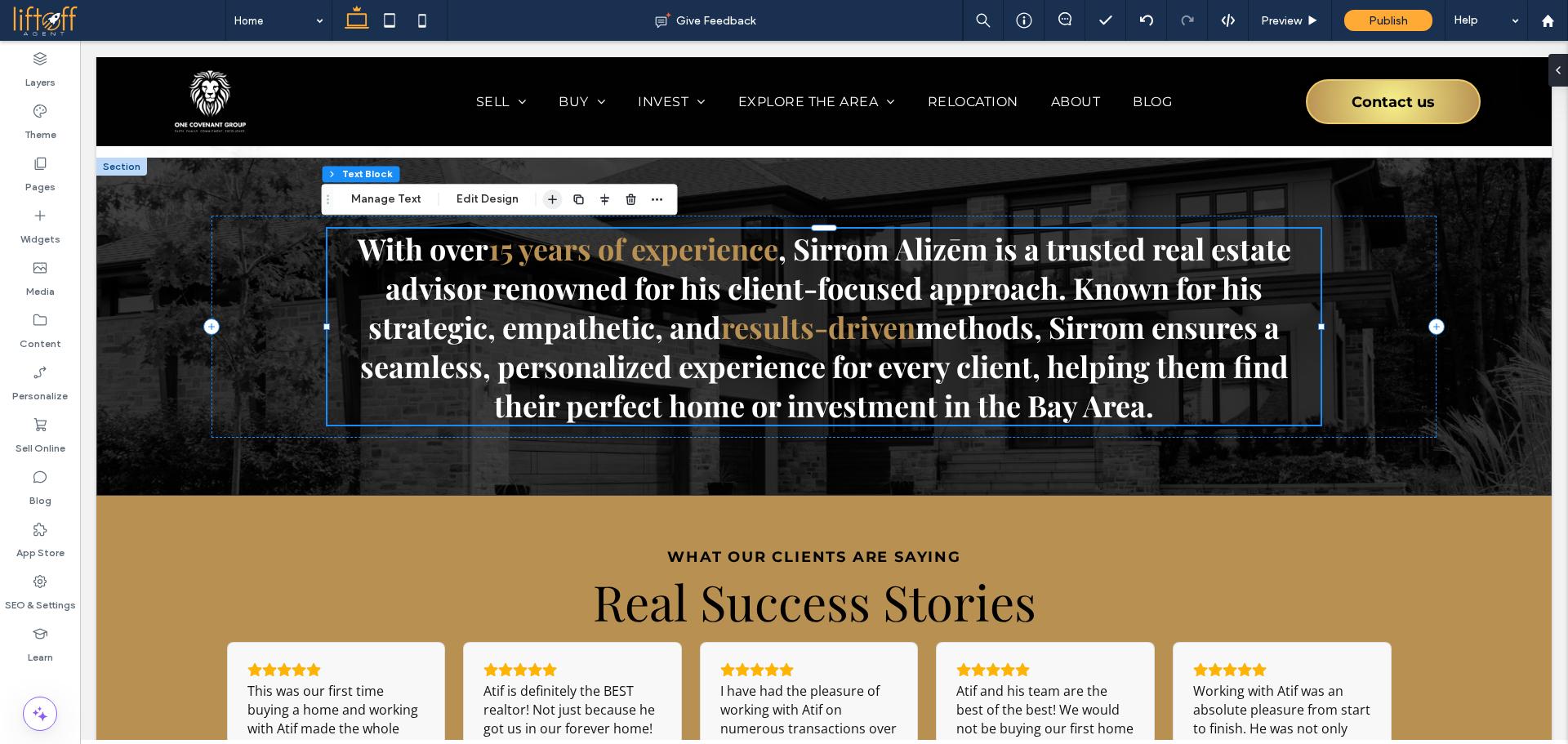 click 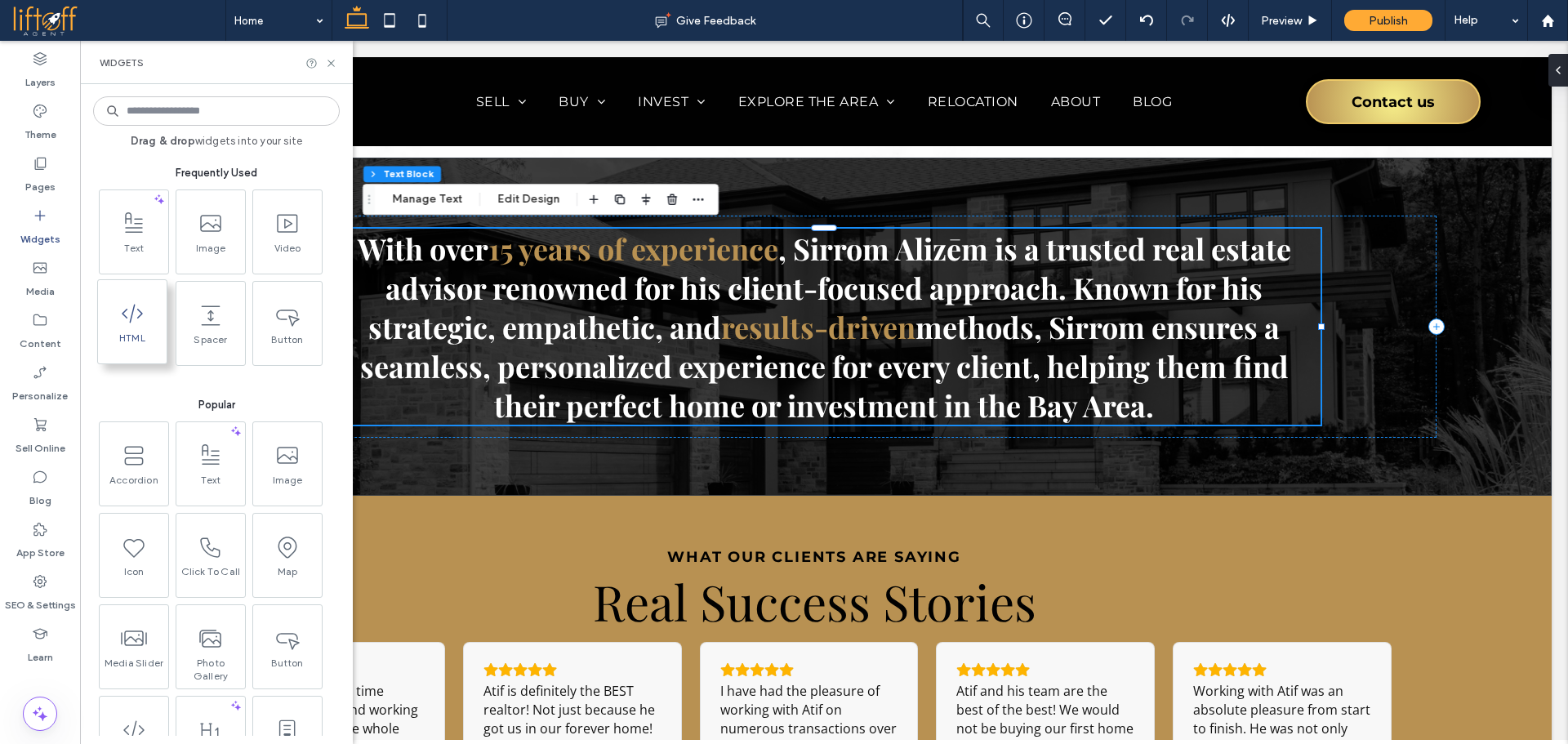 click 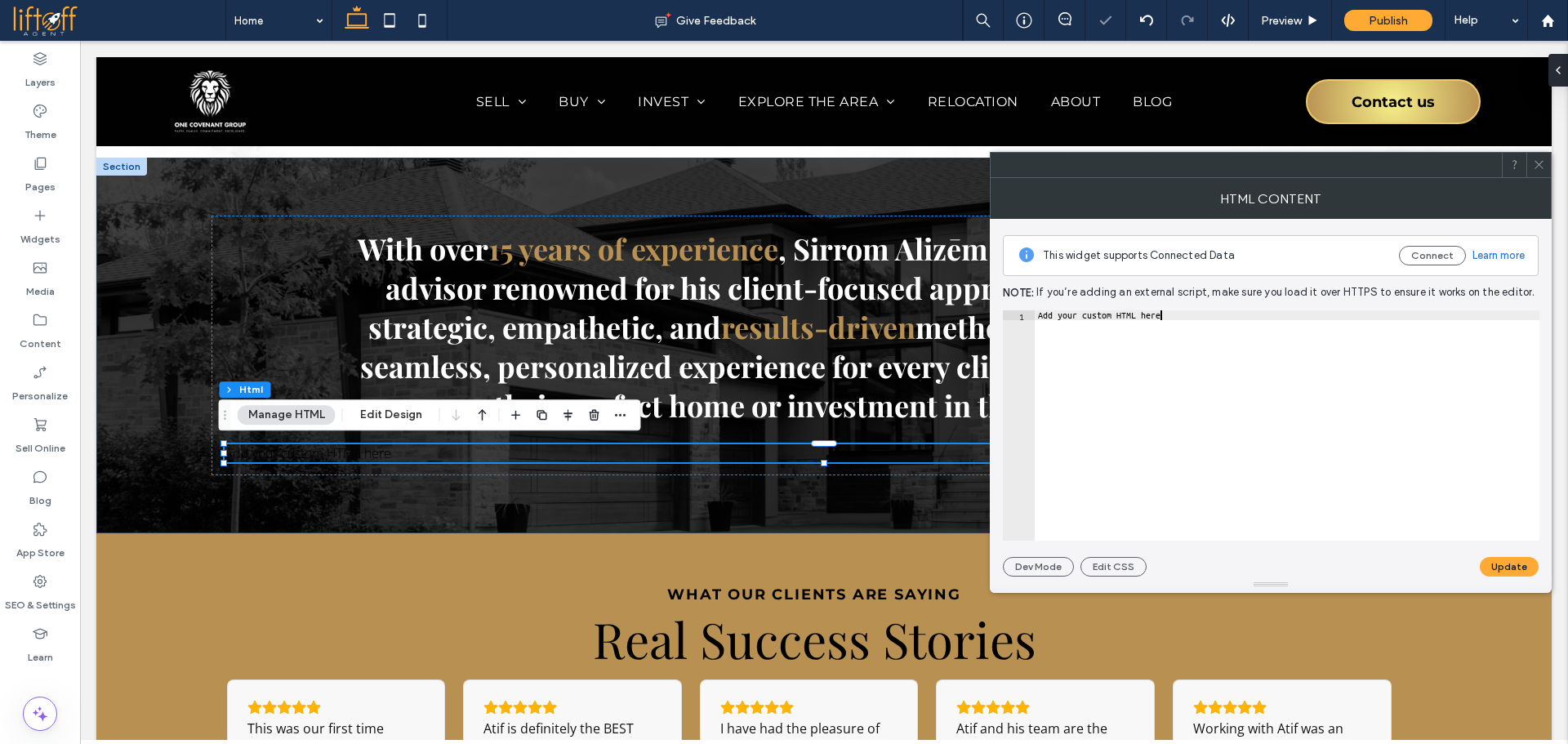 click on "Add your custom HTML here" at bounding box center [1287, 435] 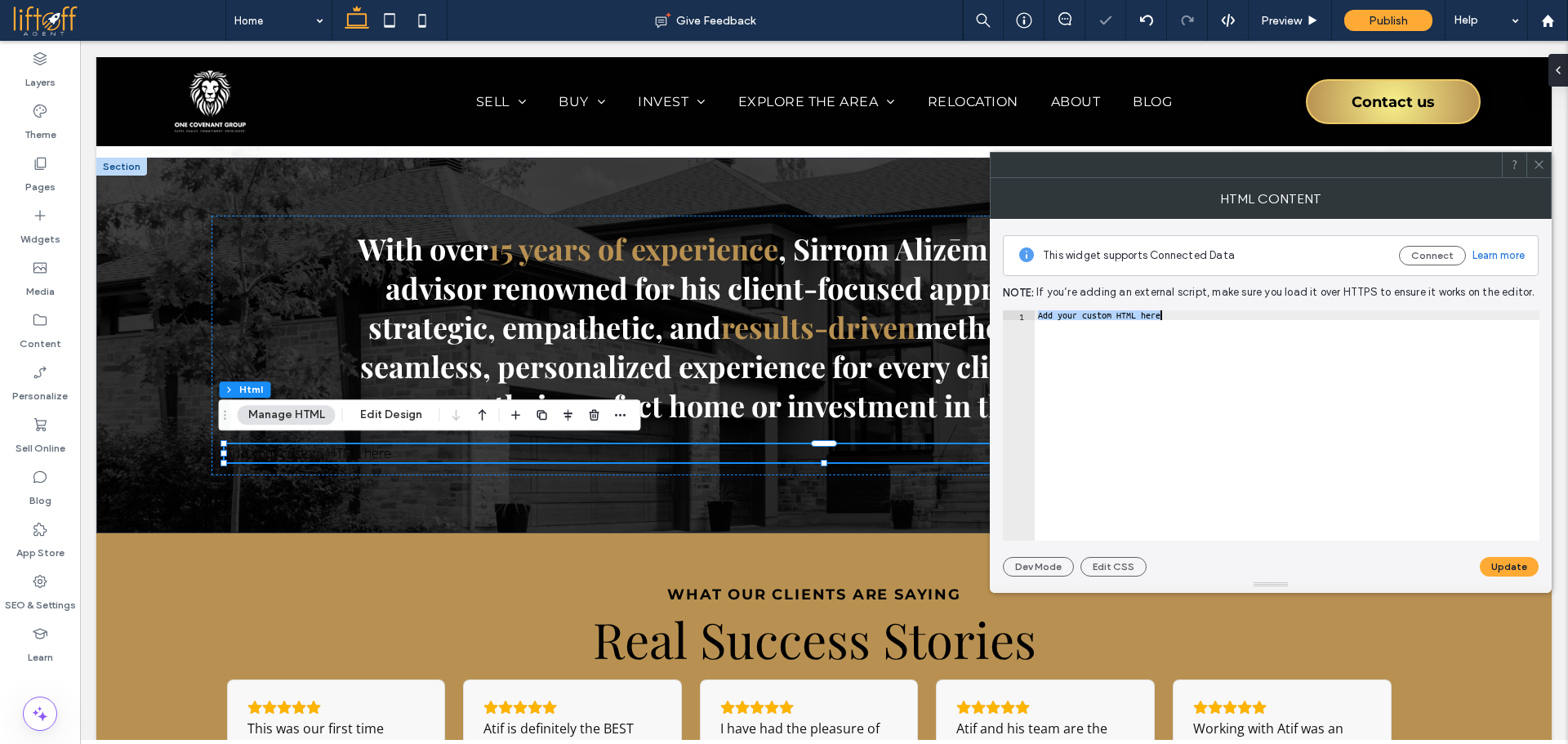 paste on "**********" 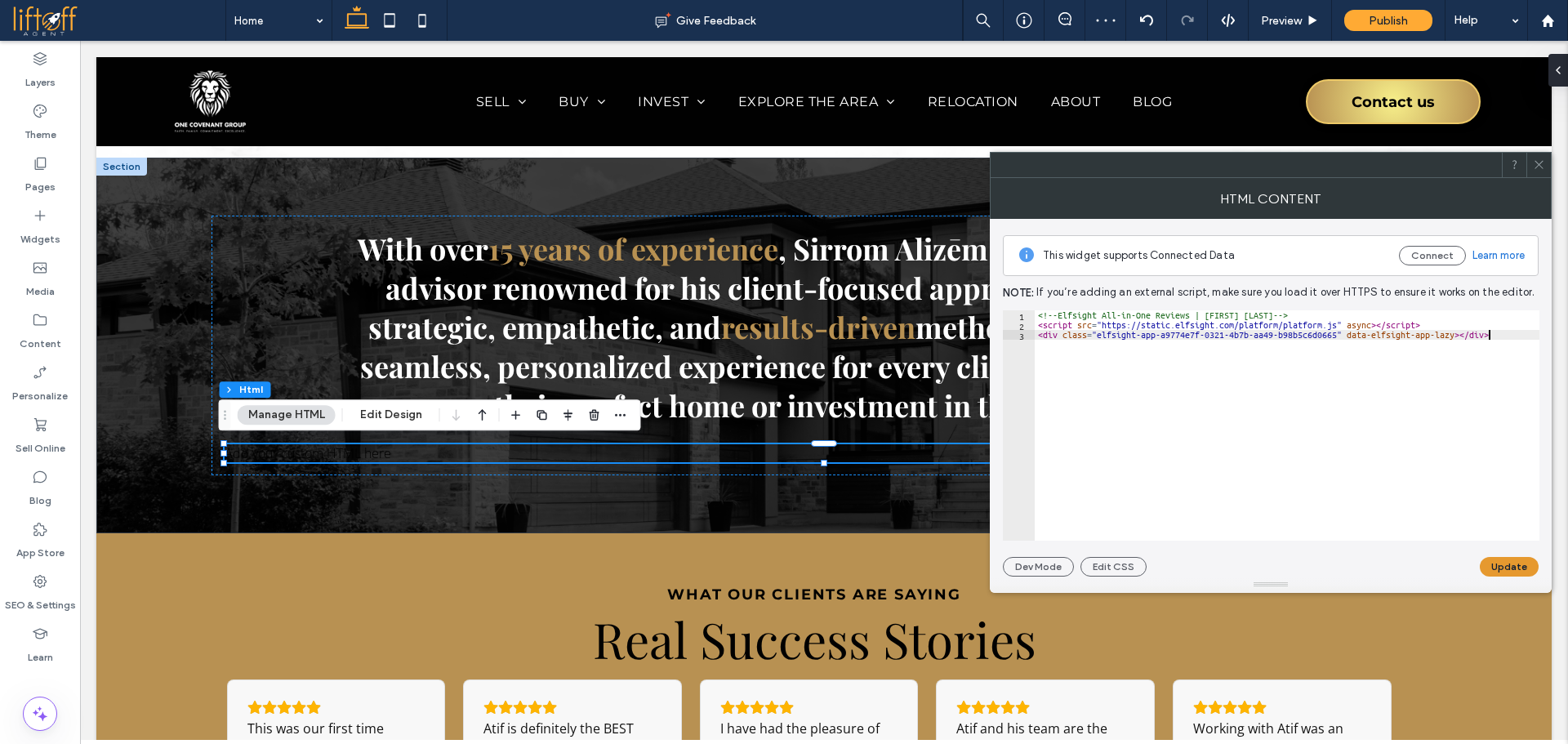 click on "Update" at bounding box center [1509, 567] 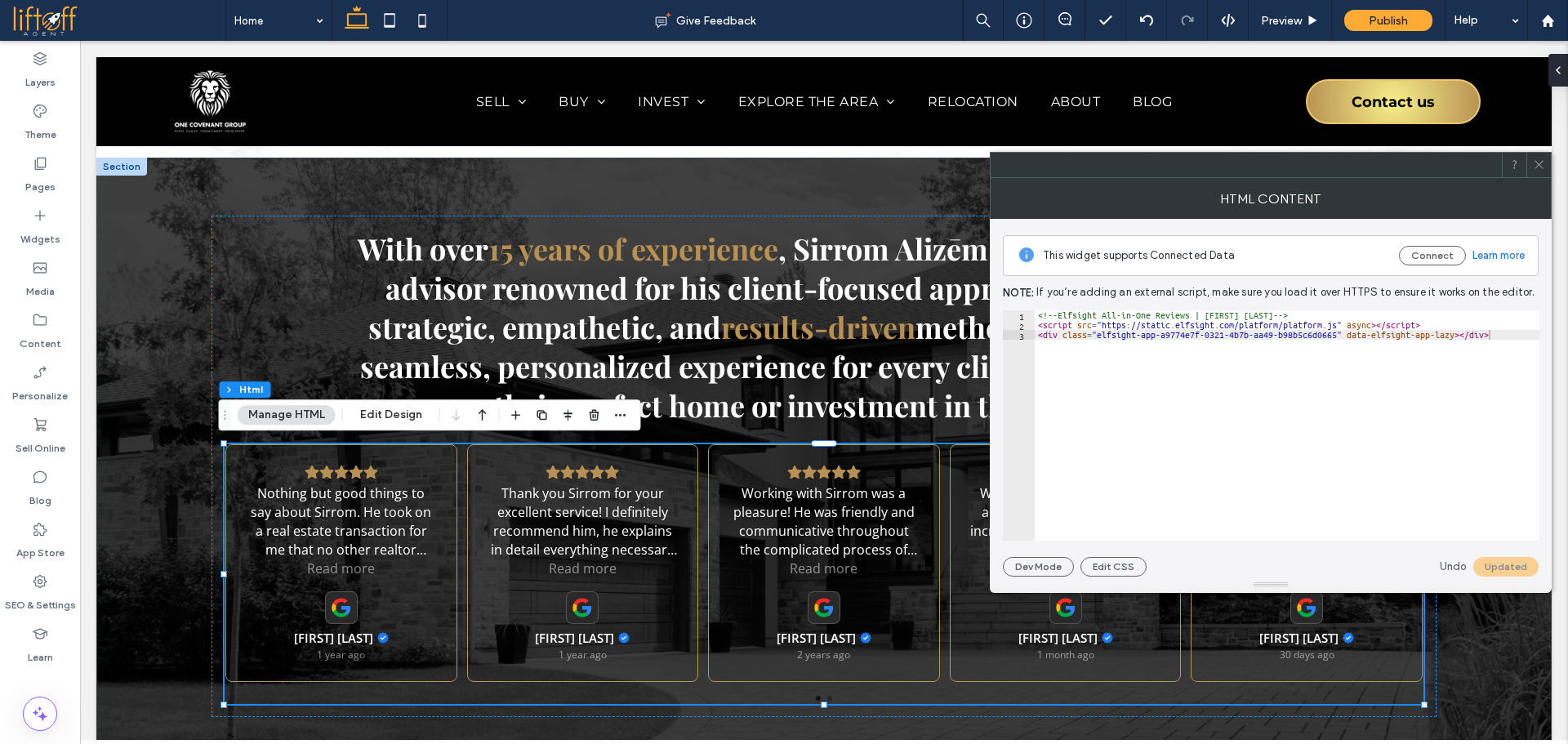 click 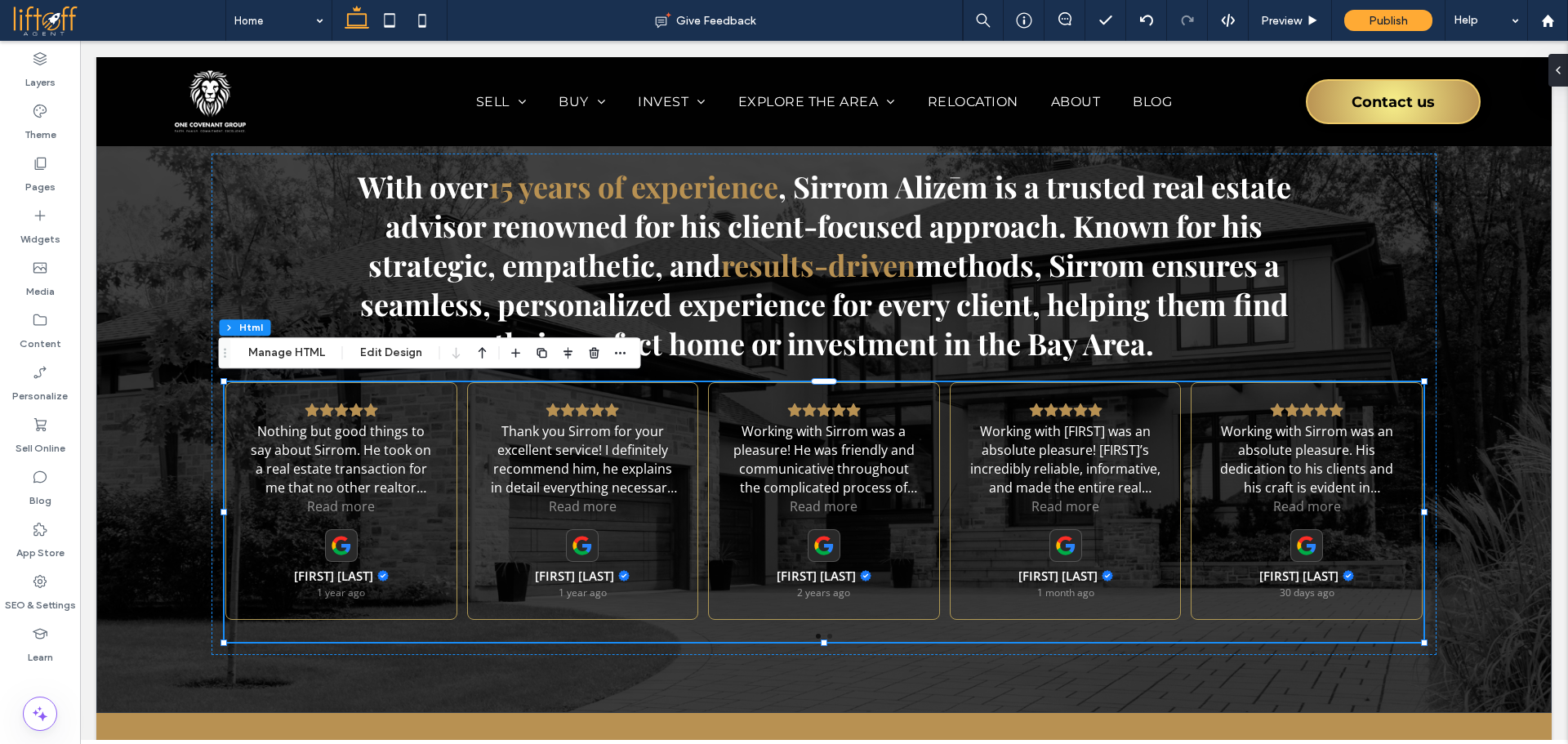 scroll, scrollTop: 2270, scrollLeft: 0, axis: vertical 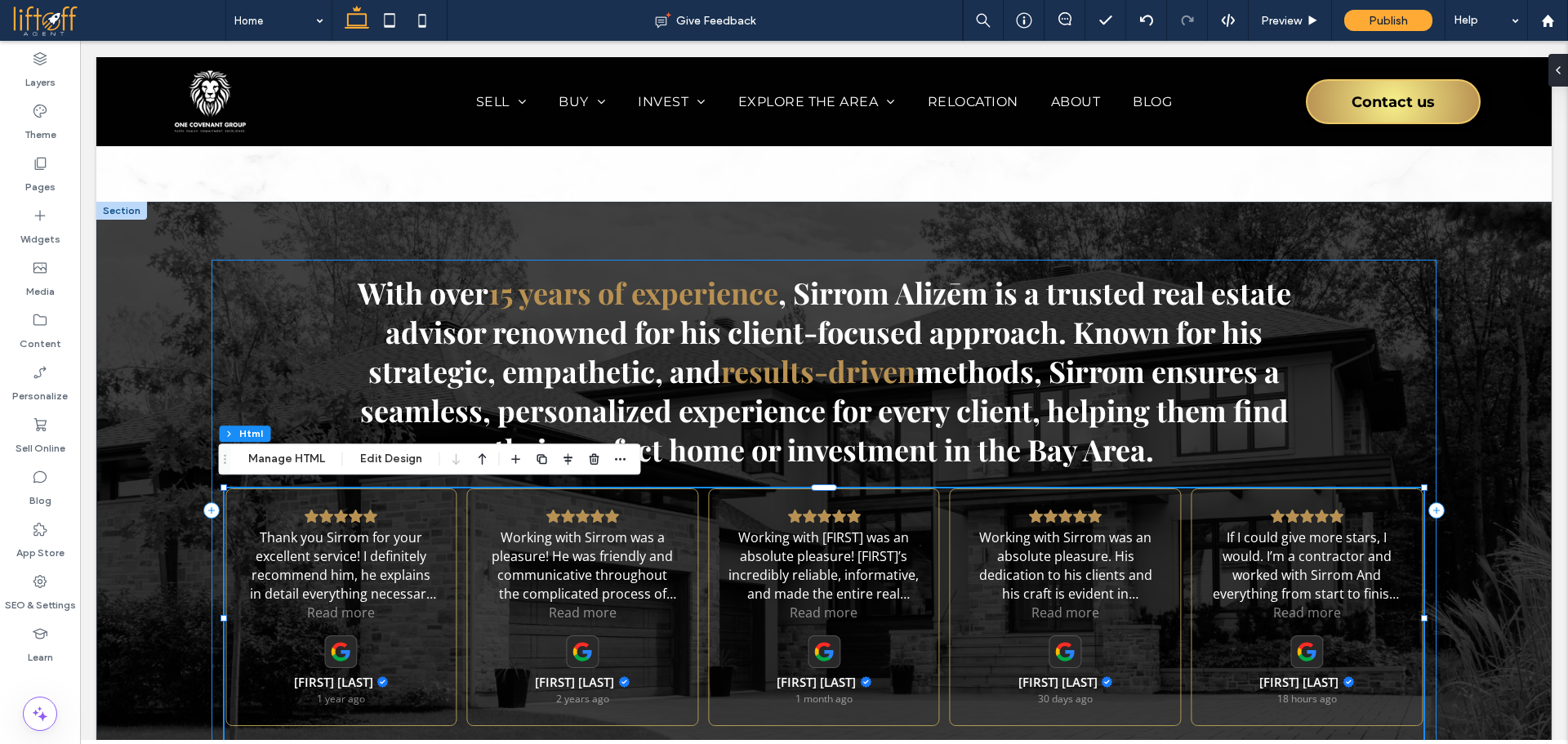 click on "With over  15 years of experience , Sirrom Alizēm is a trusted real estate advisor renowned for his client-focused approach. Known for his strategic, empathetic, and  results-driven  methods, Sirrom ensures a seamless, personalized experience for every client, helping them find their perfect home or investment in the Bay Area.
Nothing but good things to say about Sirrom. He took on a real estate transaction for me that no other realtor wanted tot touch because of its complexity. He saw it thru to the end and got me what some would say to be an unobtainable house. 5 star ⭐️
Thank you Sirrom Read more Keaton Mayer 1 year ago Thank you Sirrom for your excellent service! I definitely recommend him, he explains in detail everything necessary to buy a house, super friendly and professional, positive. He is the BEST!! Read more Karla Gonzalez 1 year ago Read more Alan Manor 2 years ago Read more Andre Arzaga 1 month ago Read more Angel Pendleton 30 days ago Read more Milo Muniz 18 hours ago Edit widget 2%" at bounding box center (824, 510) 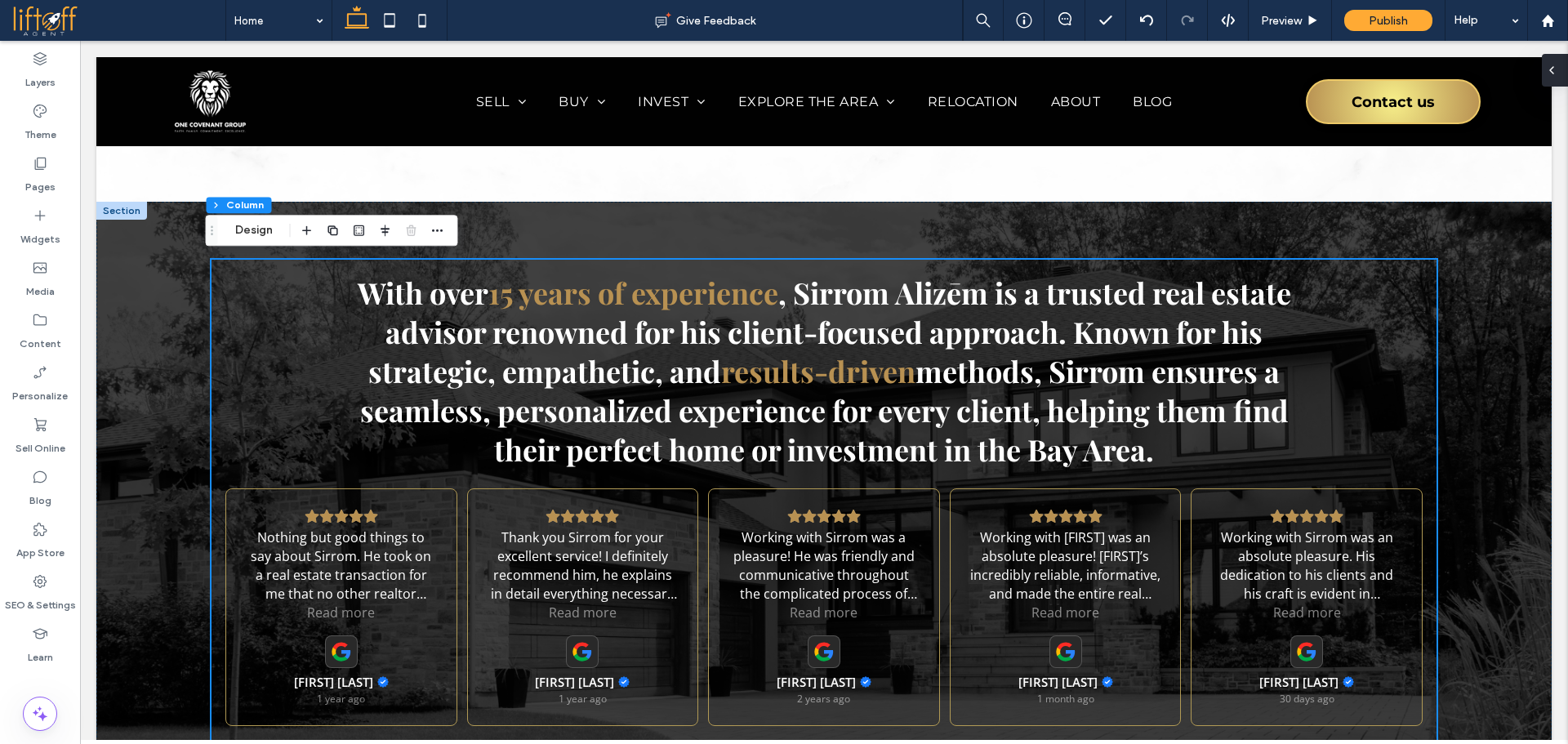 click 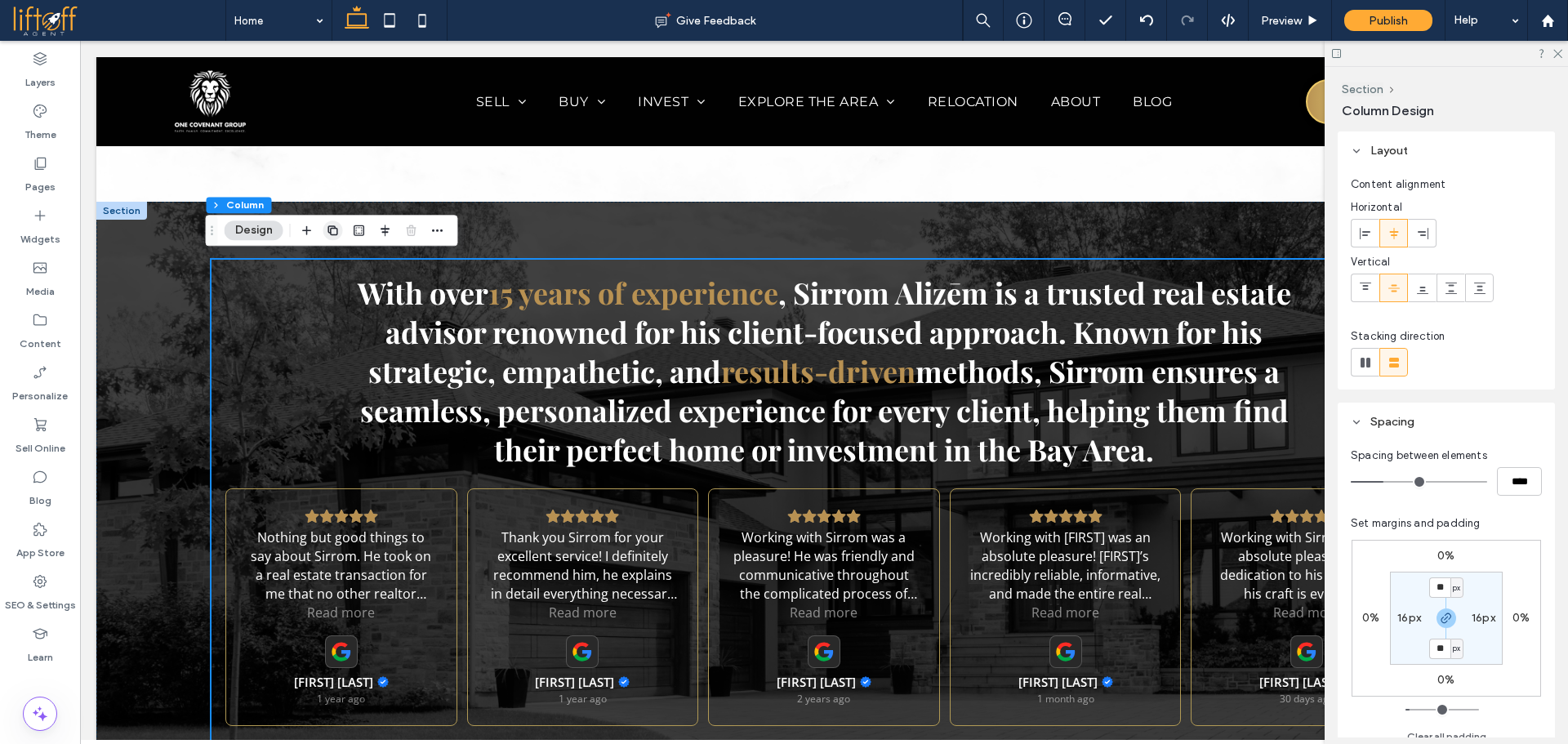 click 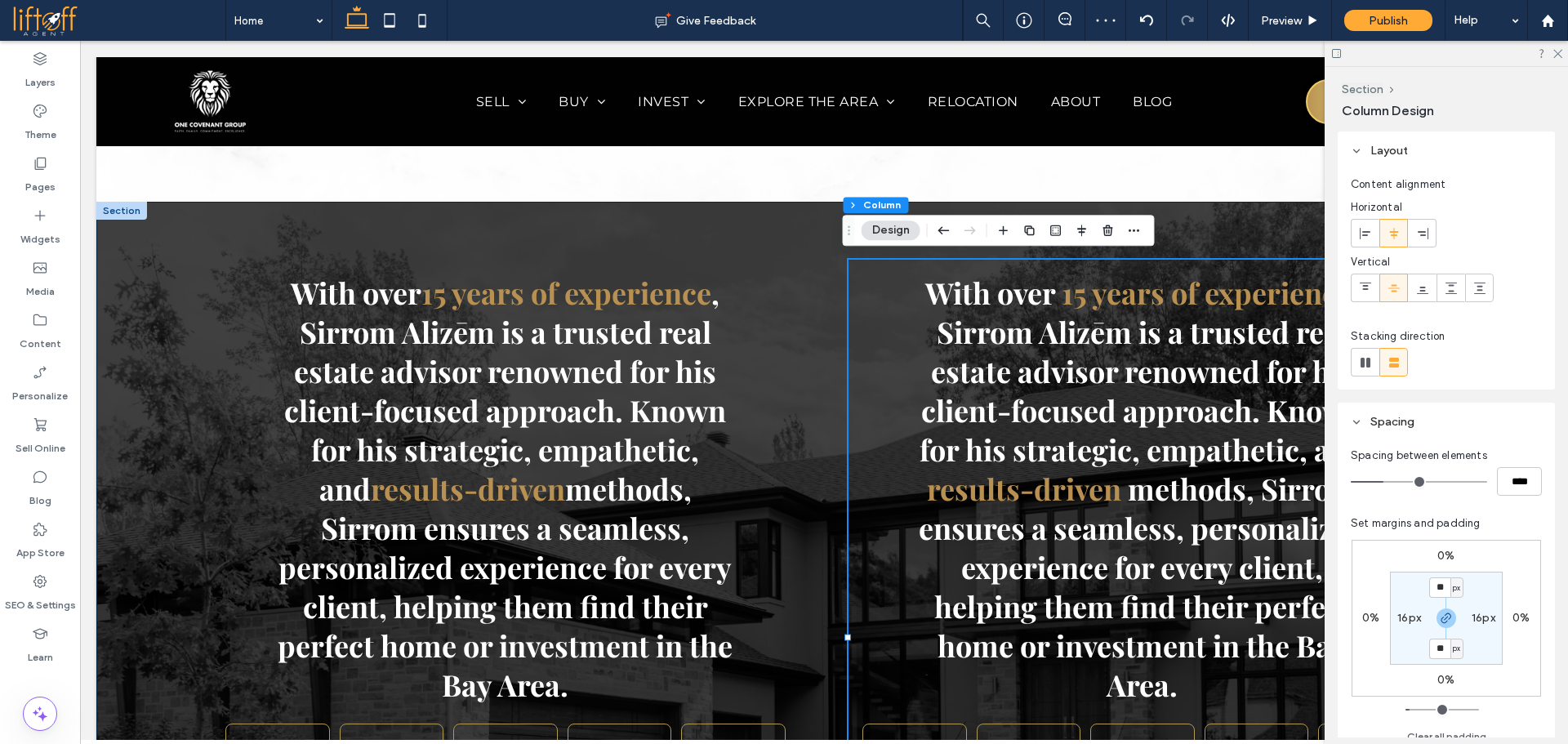 click on "With over  15 years of experience , Sirrom Alizēm is a trusted real estate advisor renowned for his client-focused approach. Known for his strategic, empathetic, and  results-driven  methods, Sirrom ensures a seamless, personalized experience for every client, helping them find their perfect home or investment in the Bay Area.
Nothing but good things to say about Sirrom. He took on a real estate transaction for me that no other realtor wanted tot touch because of its complexity. He saw it thru to the end and got me what some would say to be an unobtainable house. 5 star ⭐️
Thank you Sirrom Read more Keaton Mayer 1 year ago Thank you Sirrom for your excellent service! I definitely recommend him, he explains in detail everything necessary to buy a house, super friendly and professional, positive. He is the BEST!! Read more Karla Gonzalez 1 year ago Read more Alan Manor 2 years ago Read more Andre Arzaga 1 month ago Read more Angel Pendleton 30 days ago Read more Milo Muniz 18 hours ago Edit widget" at bounding box center (824, 638) 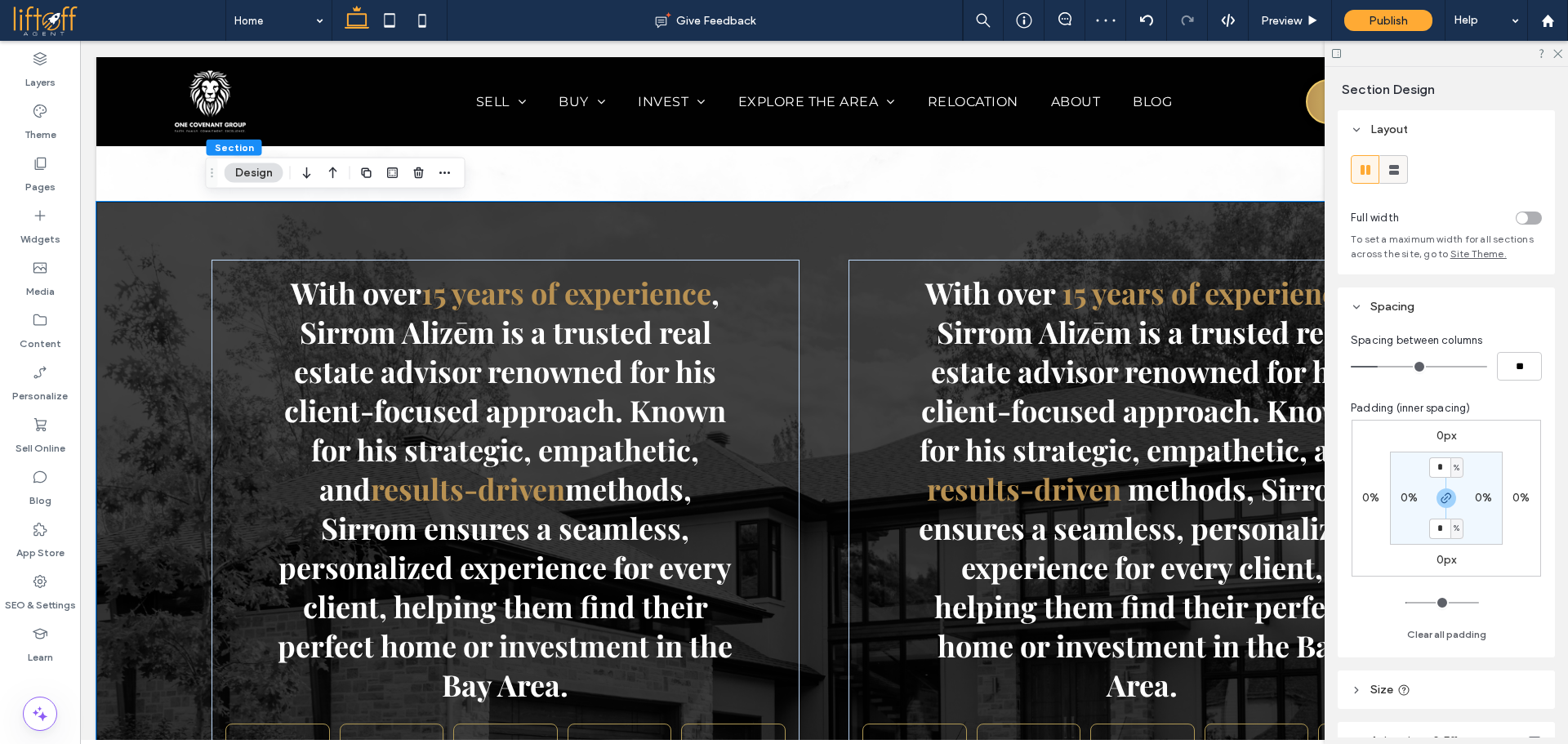 click 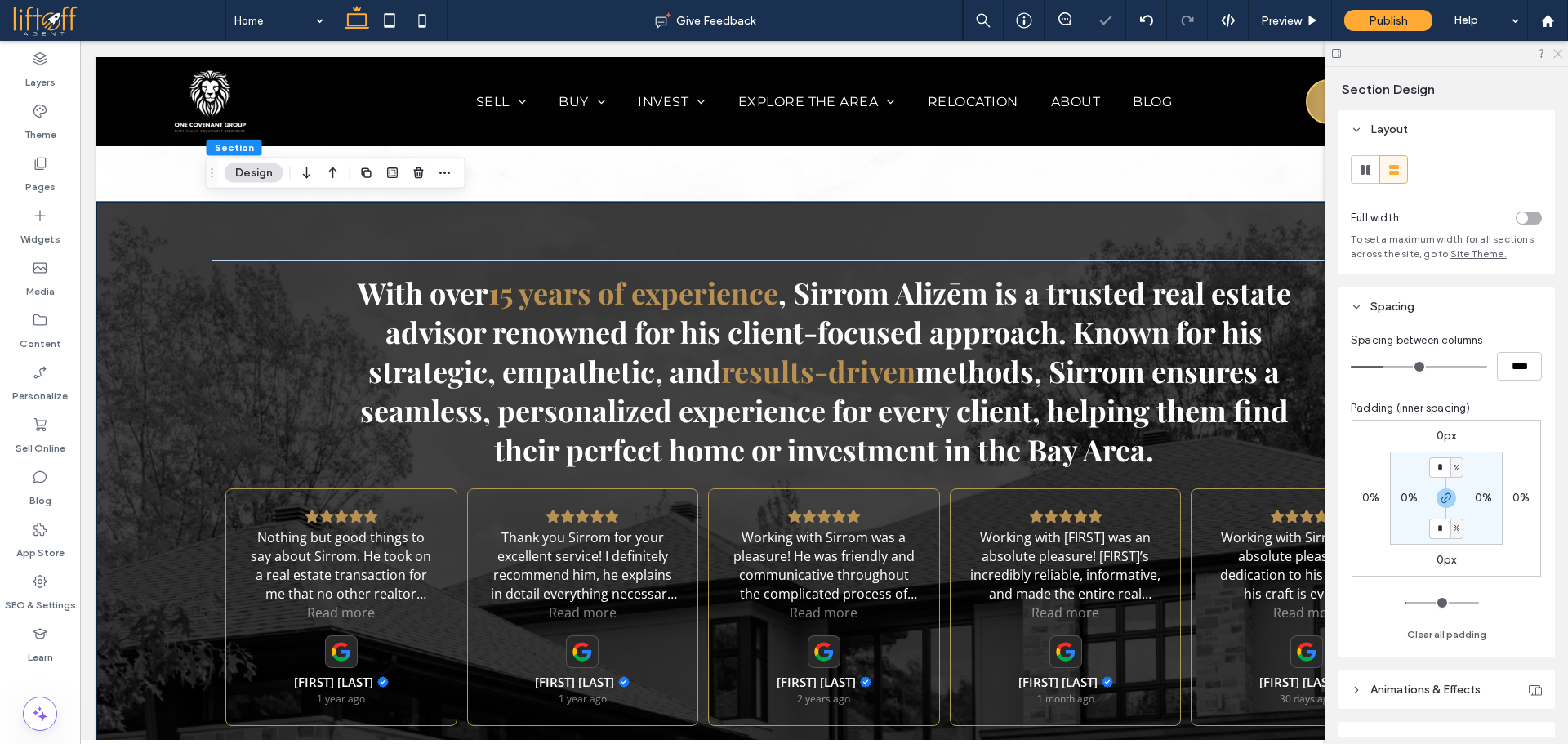 click at bounding box center [1446, 53] 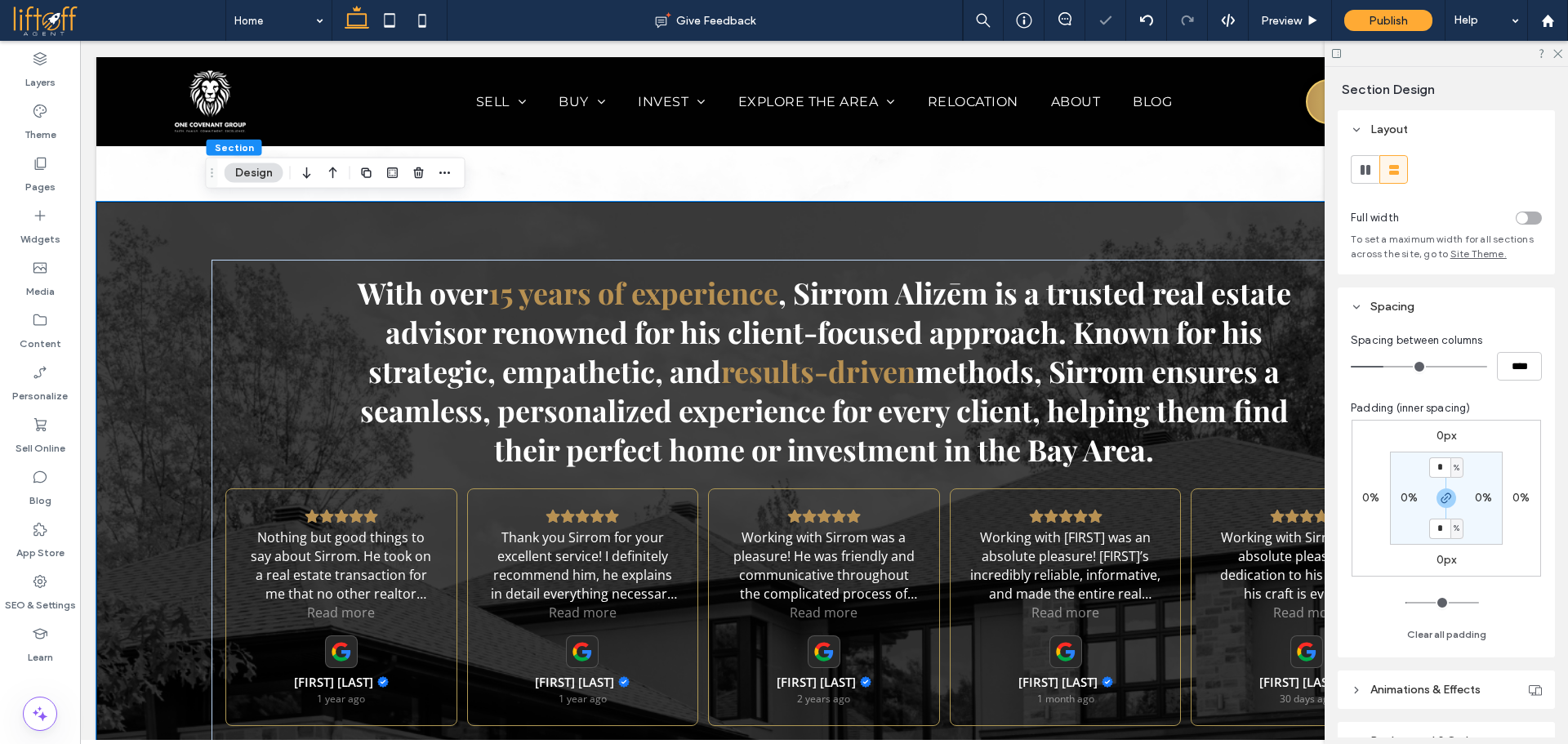 click 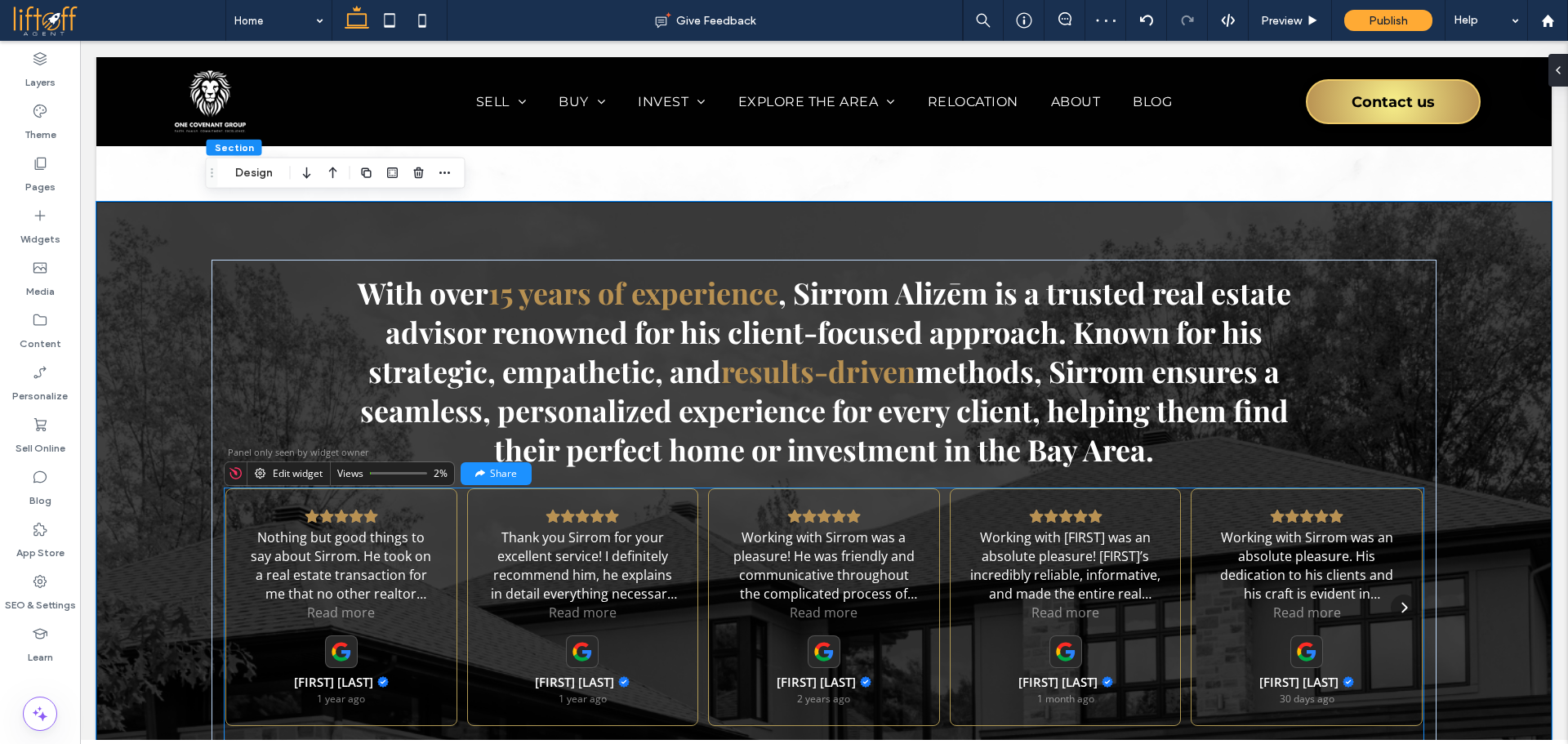 click on "Working with Sirrom was an absolute pleasure. His dedication to his clients and his craft is evident in everything he does. Whether he’s preparing a multi-million dollar listing or a modest starter home, he brings the same level of passion, attention to detail, and professionalism. No job is ever too big or too small—he gives 110% every time. His hardworking personality makes him incredibly easy to collaborate with, and it’s clear he genuinely cares about delivering the best possible experience. If you’re looking for a realtor who’s both driven and down-to-earth, Sirrom is the one to call. Read more Angel Pendleton 30 days ago" at bounding box center (1307, 607) 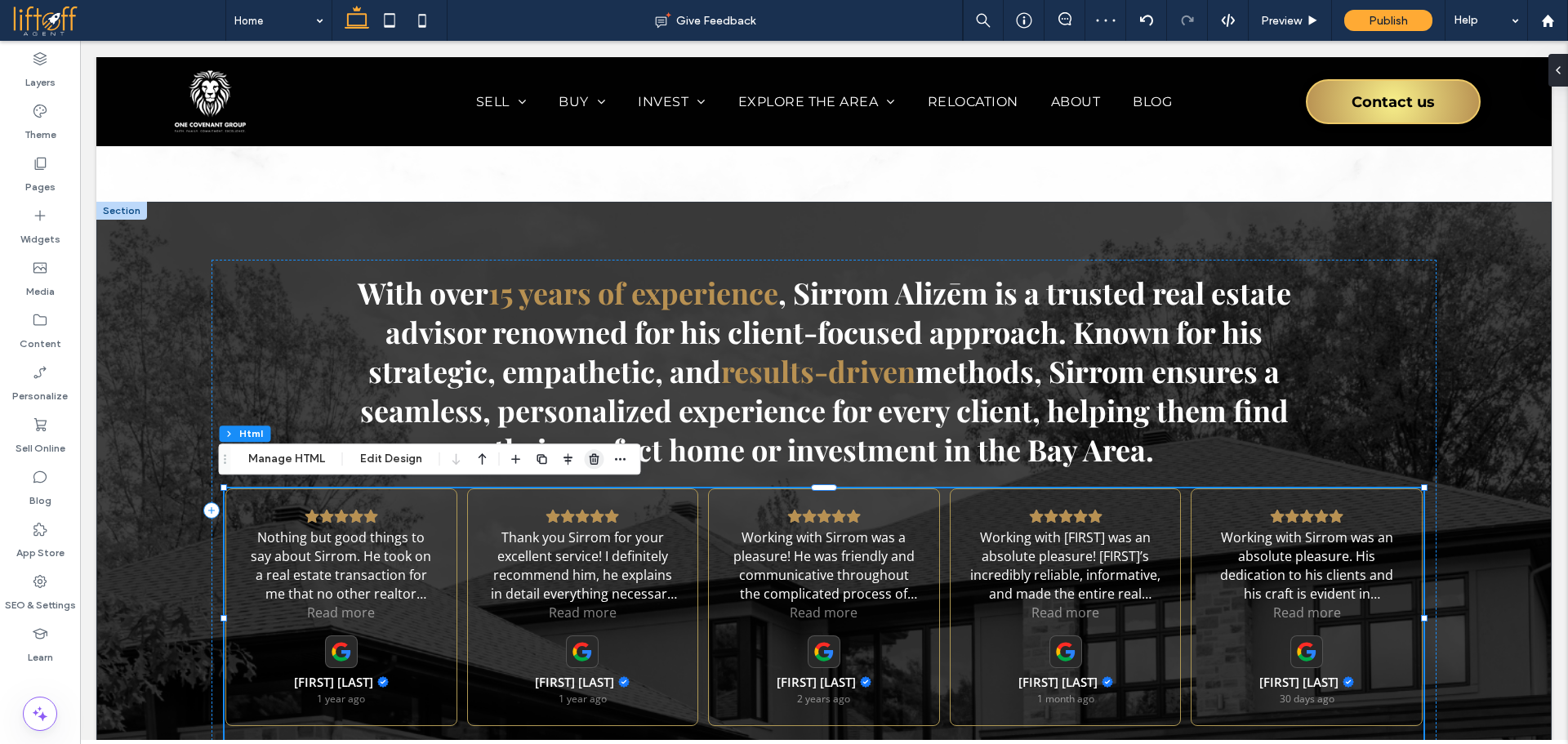 click 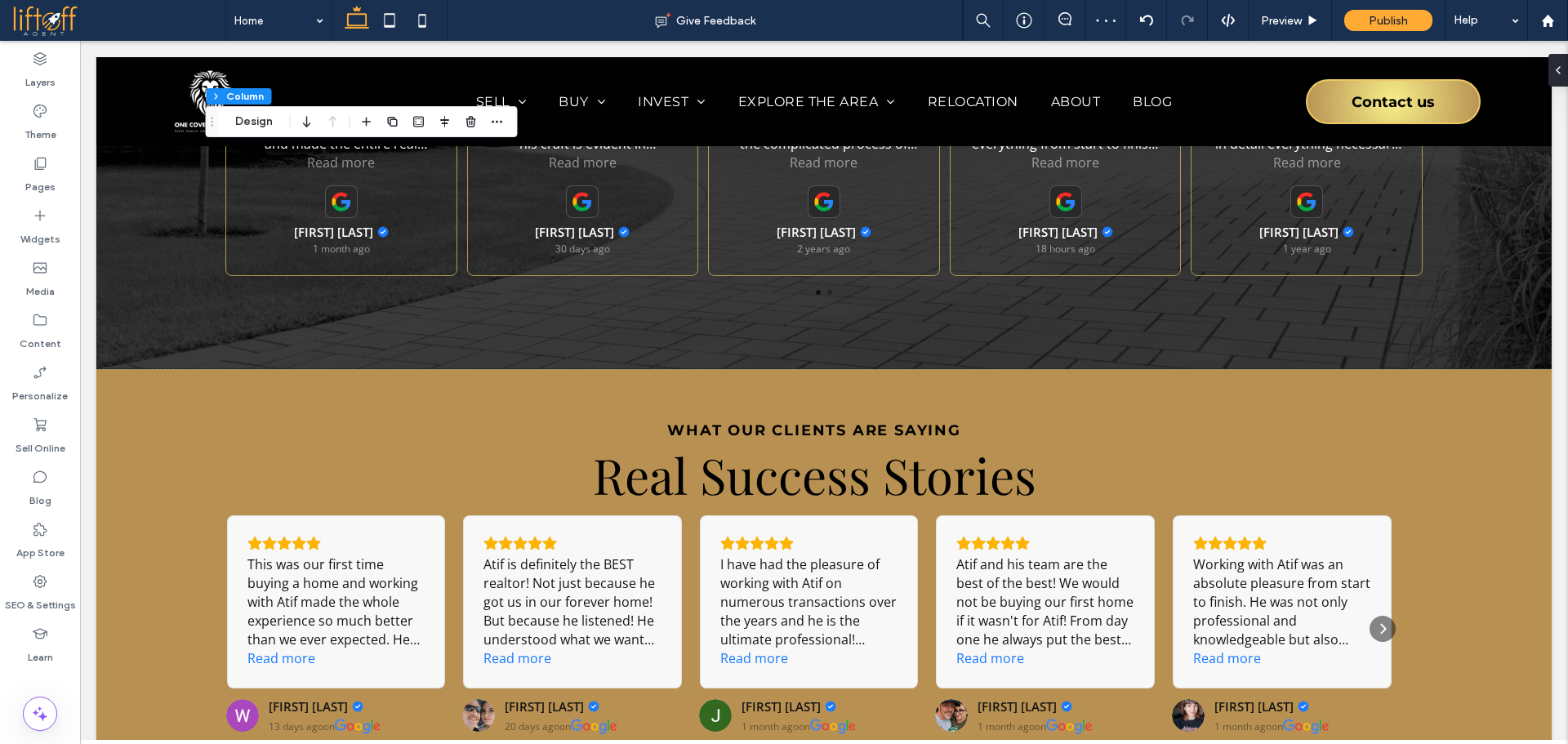 scroll, scrollTop: 2306, scrollLeft: 0, axis: vertical 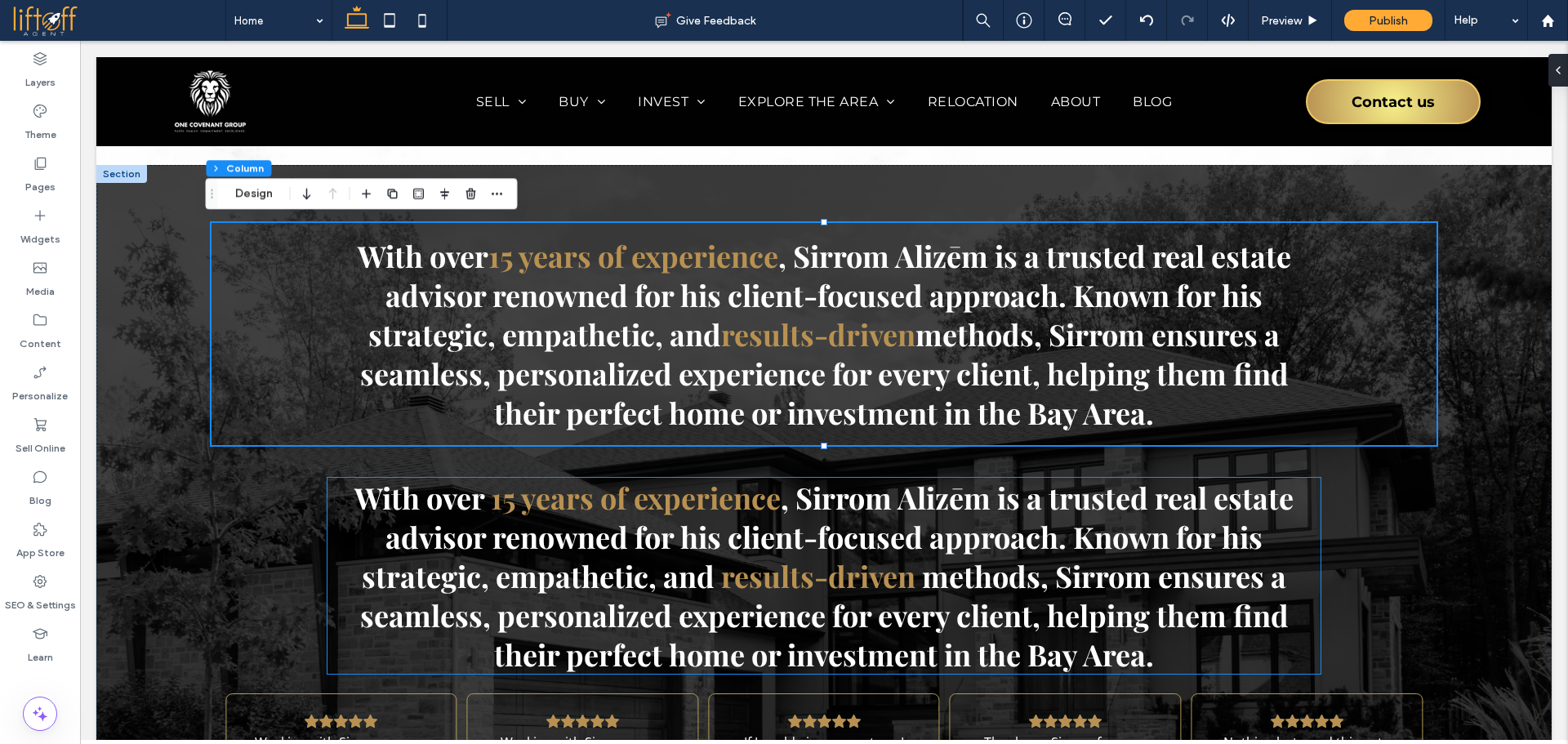click on ", Sirrom Alizēm is a trusted real estate advisor renowned for his client-focused approach. Known for his strategic, empathetic, and" at bounding box center (827, 537) 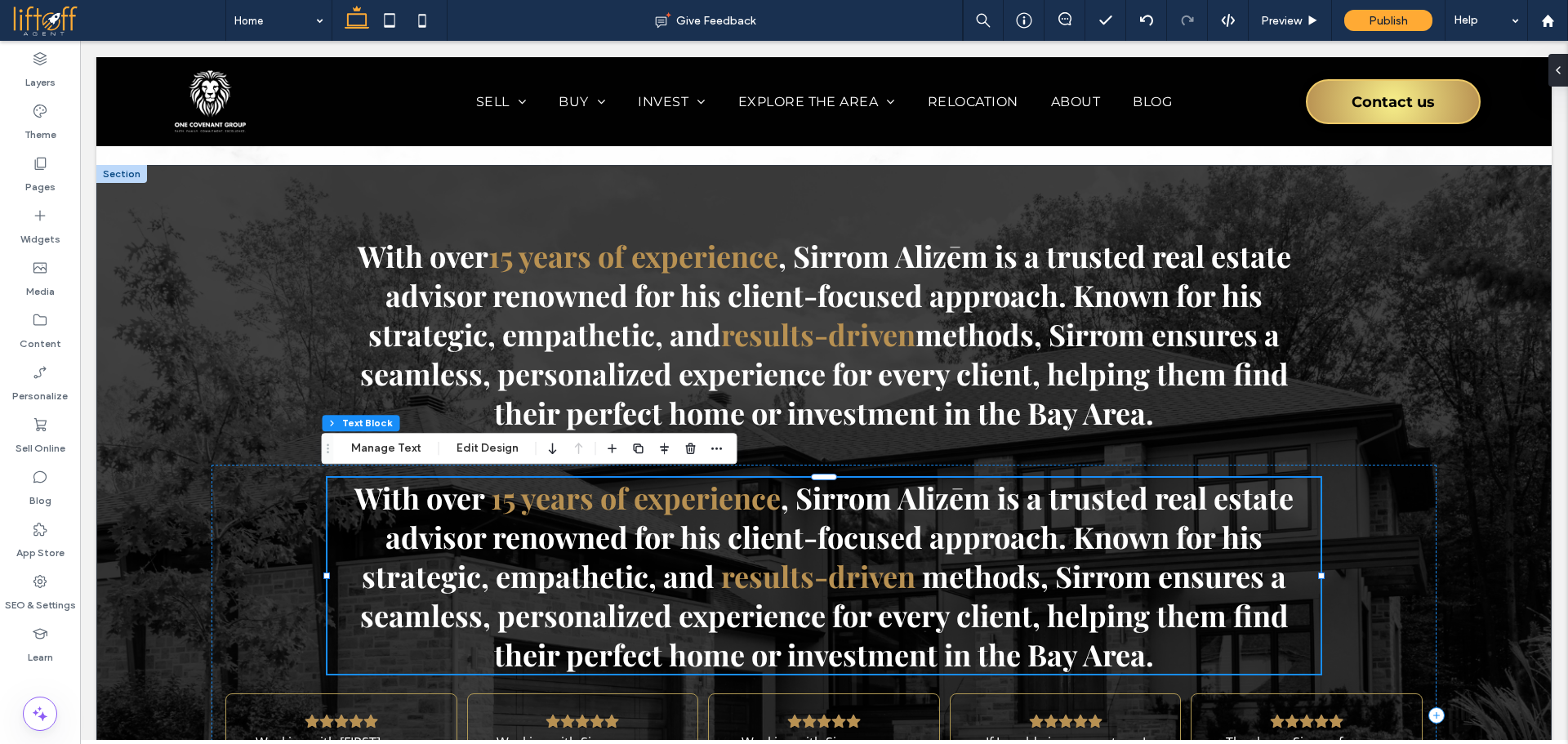 click on ", Sirrom Alizēm is a trusted real estate advisor renowned for his client-focused approach. Known for his strategic, empathetic, and" at bounding box center [827, 537] 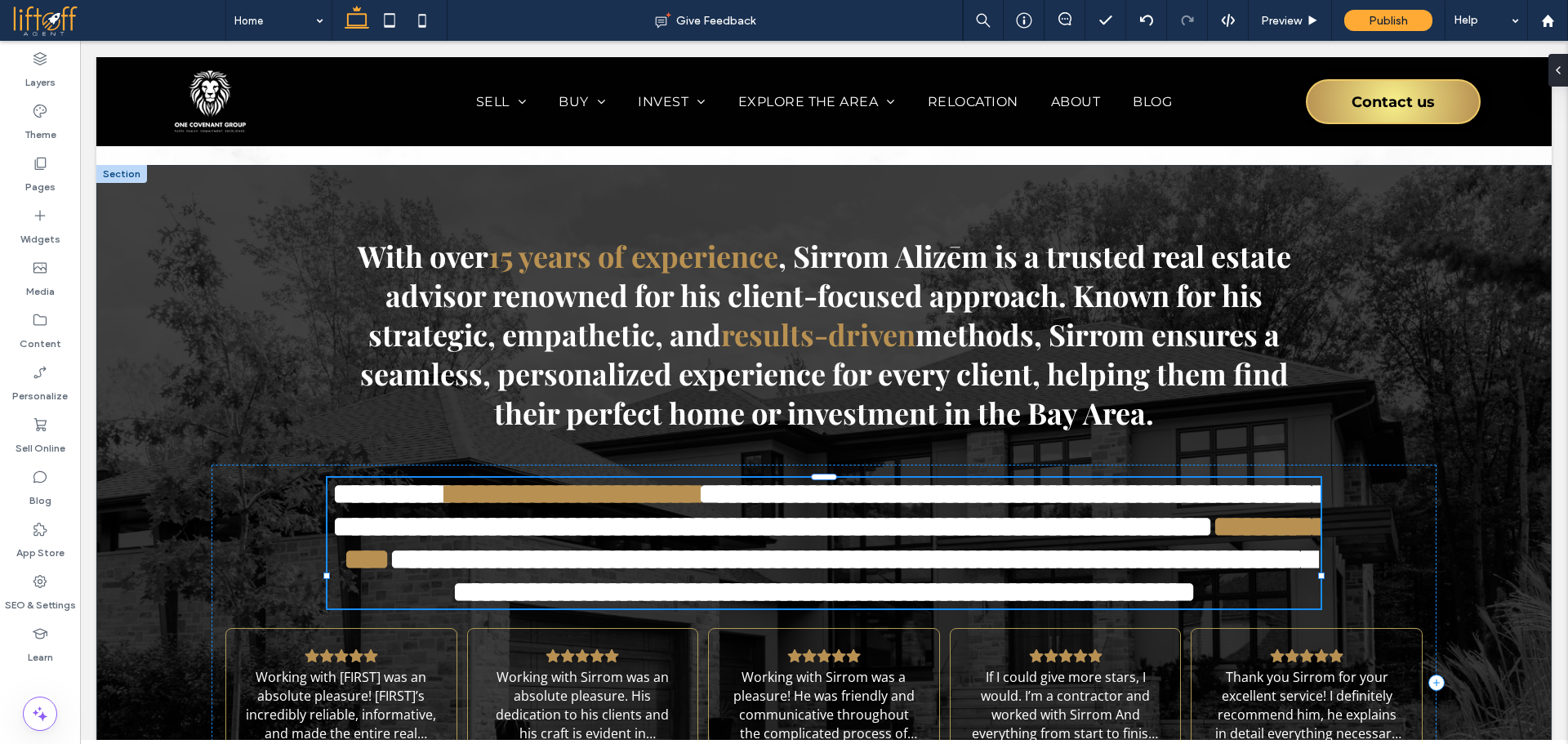 click on "**********" at bounding box center (830, 510) 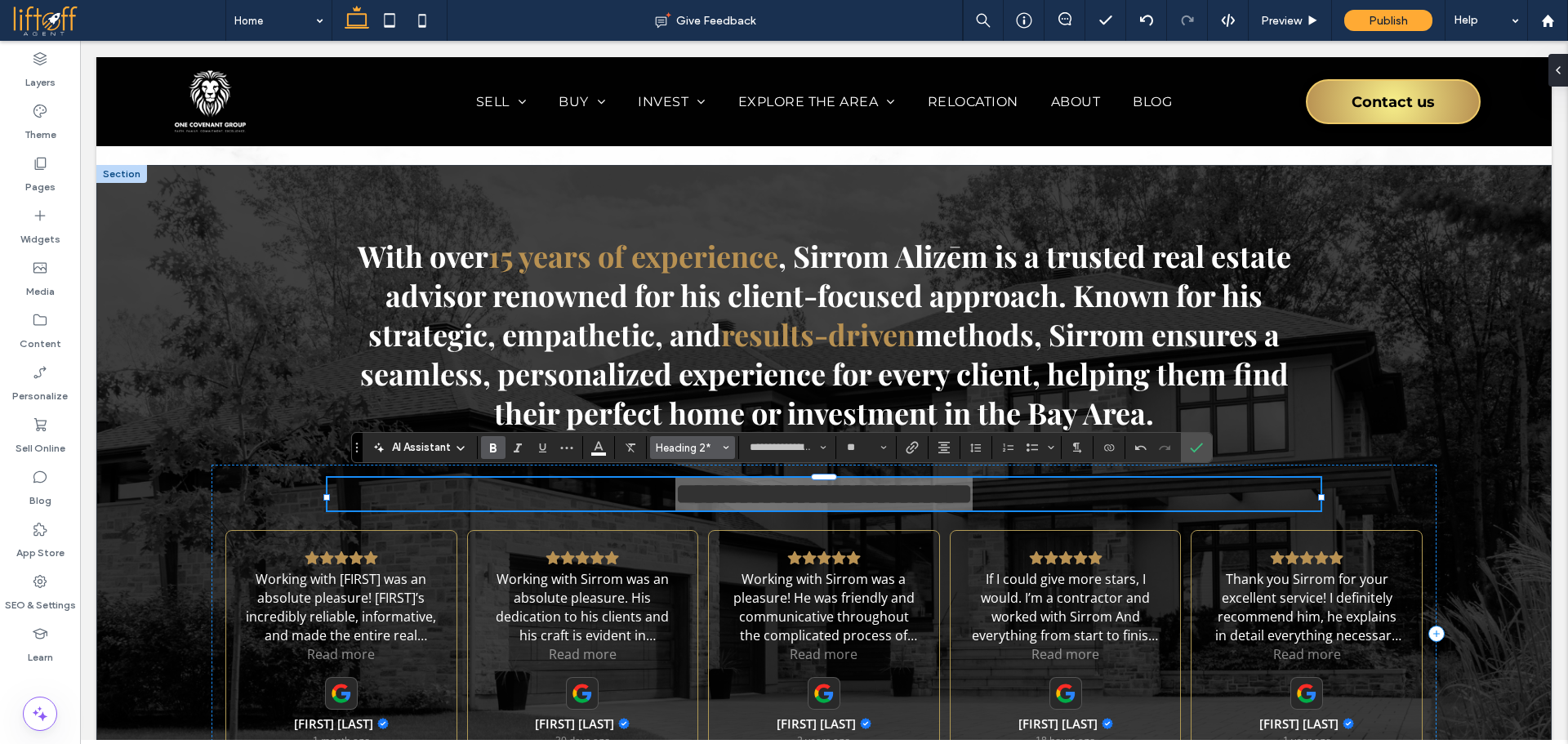 click on "Heading 2*" at bounding box center [693, 448] 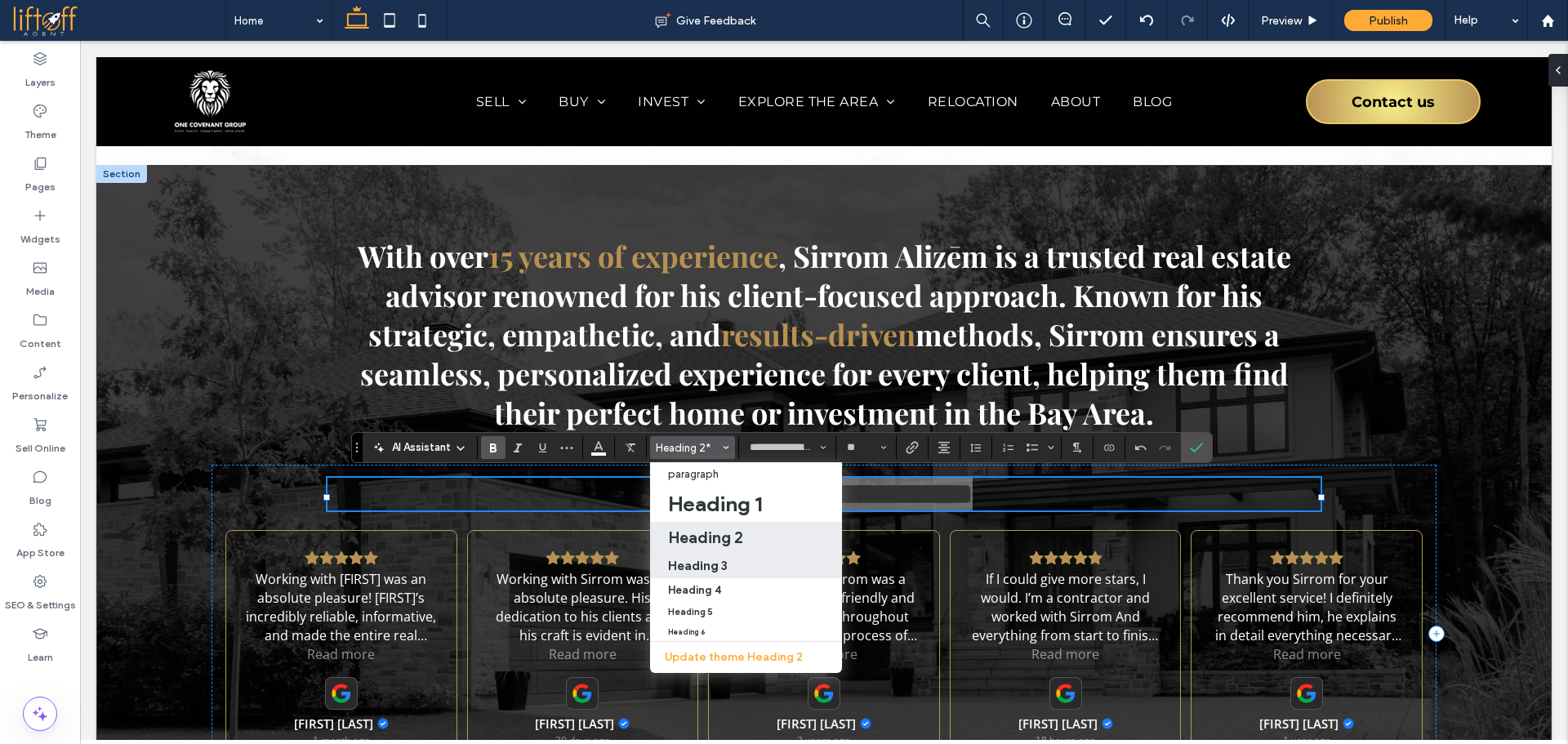 click on "Heading 3" at bounding box center [697, 565] 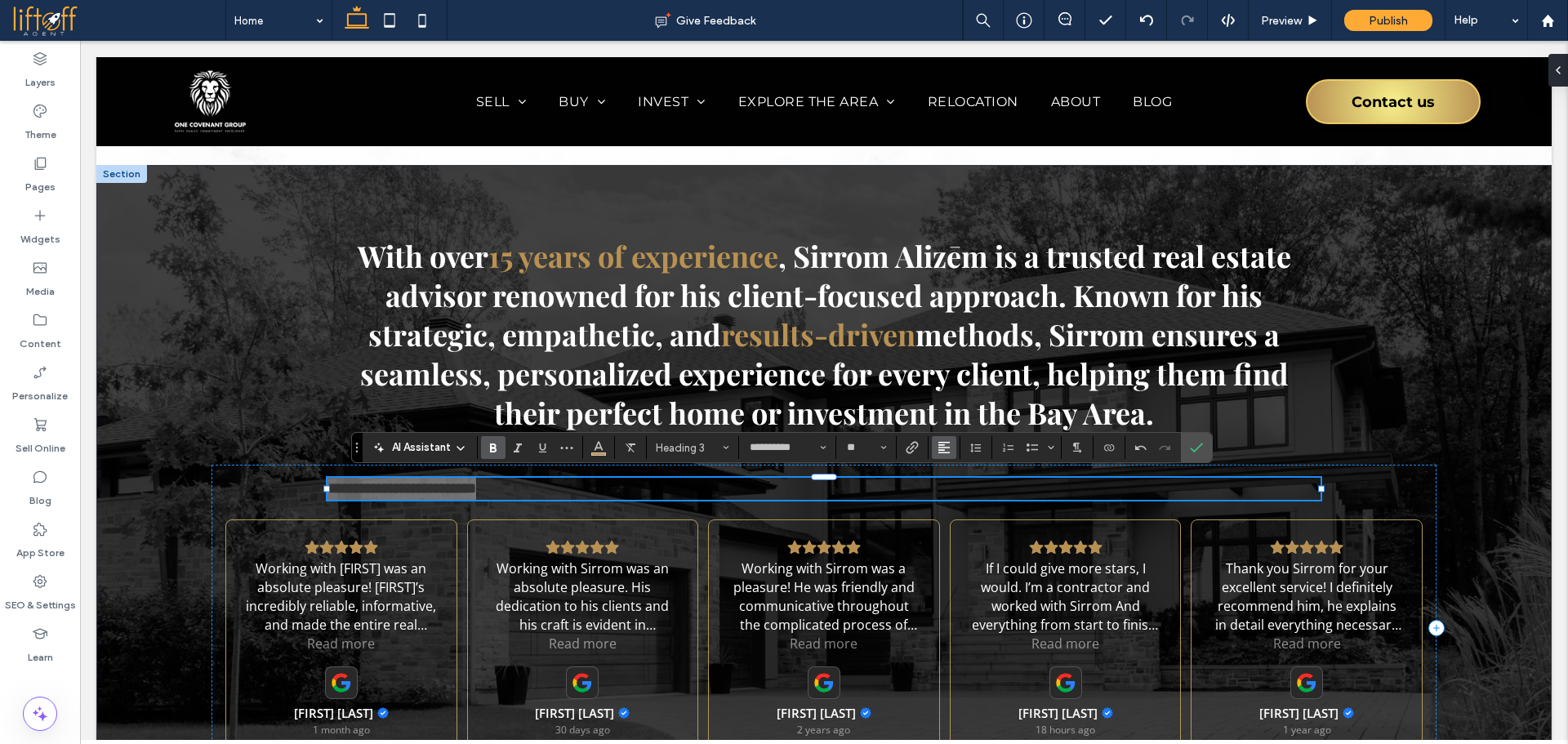 click 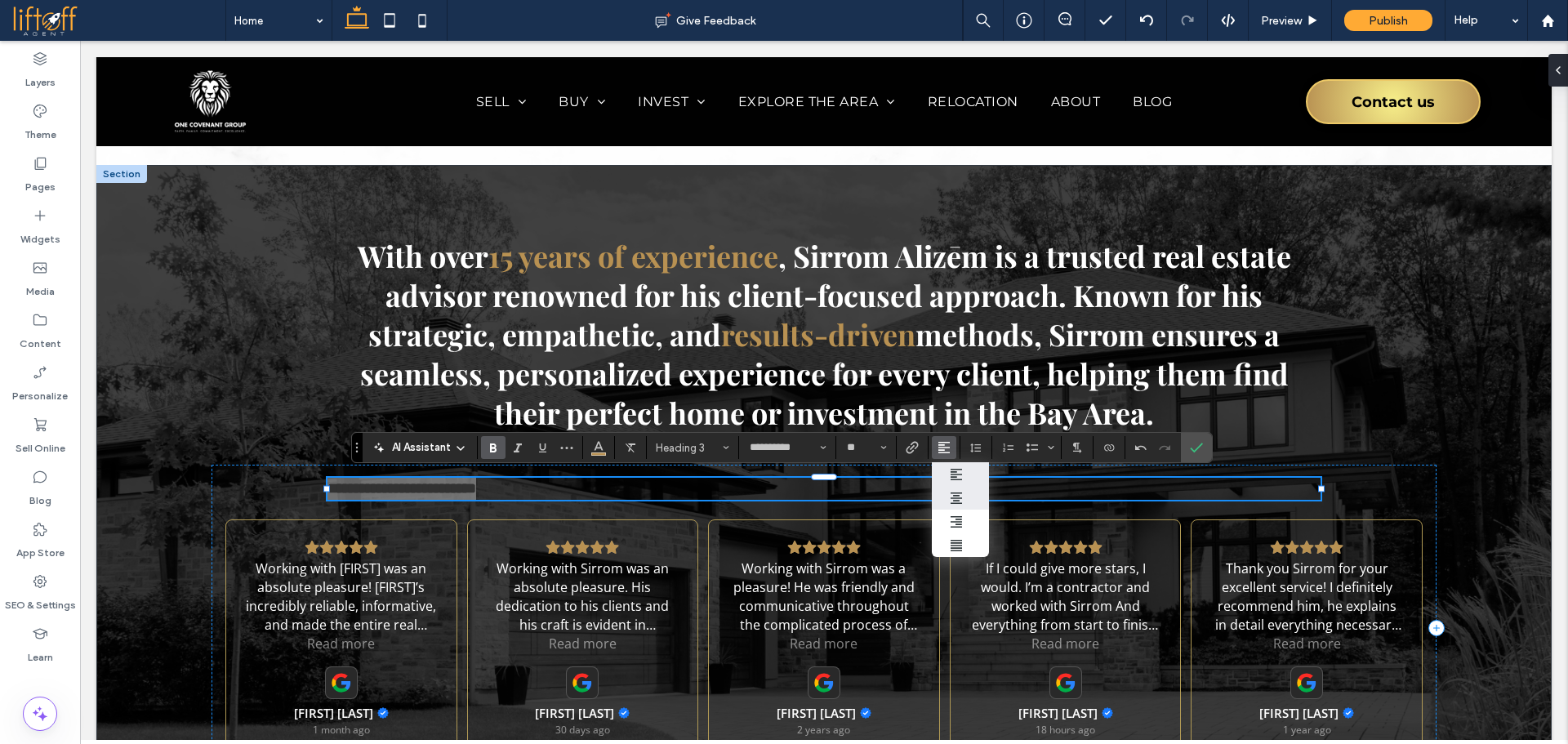 click 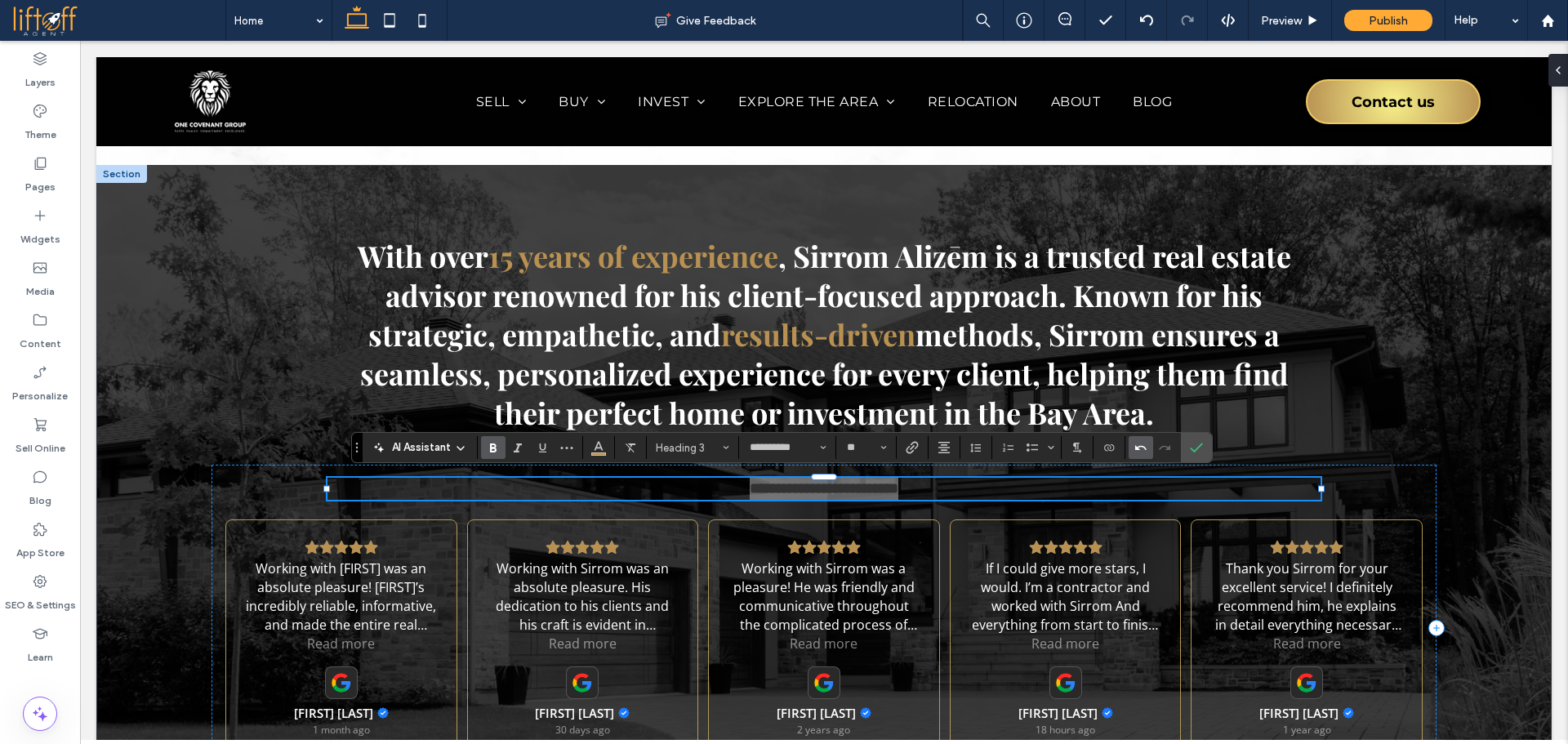 drag, startPoint x: 1181, startPoint y: 448, endPoint x: 1147, endPoint y: 453, distance: 34.365681 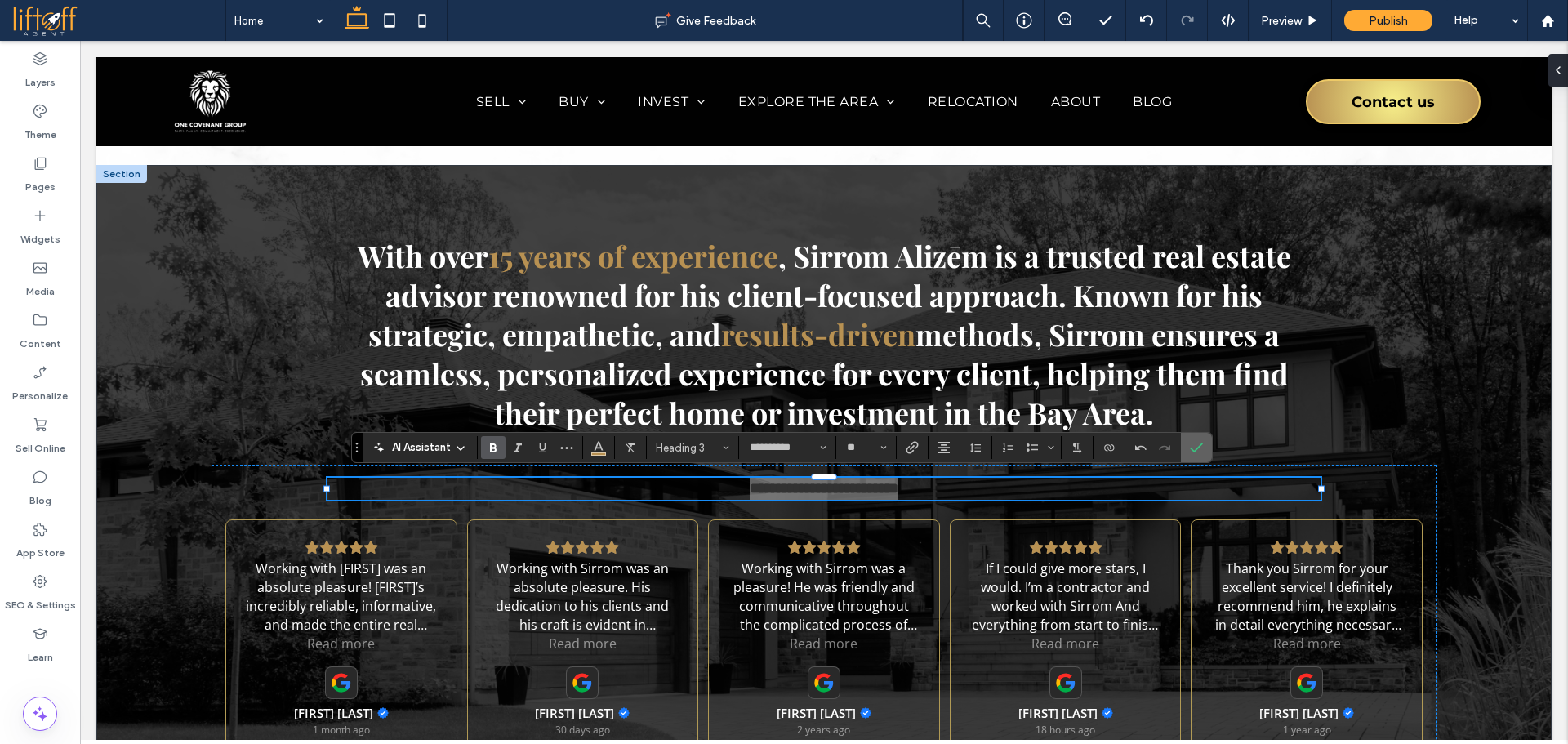click 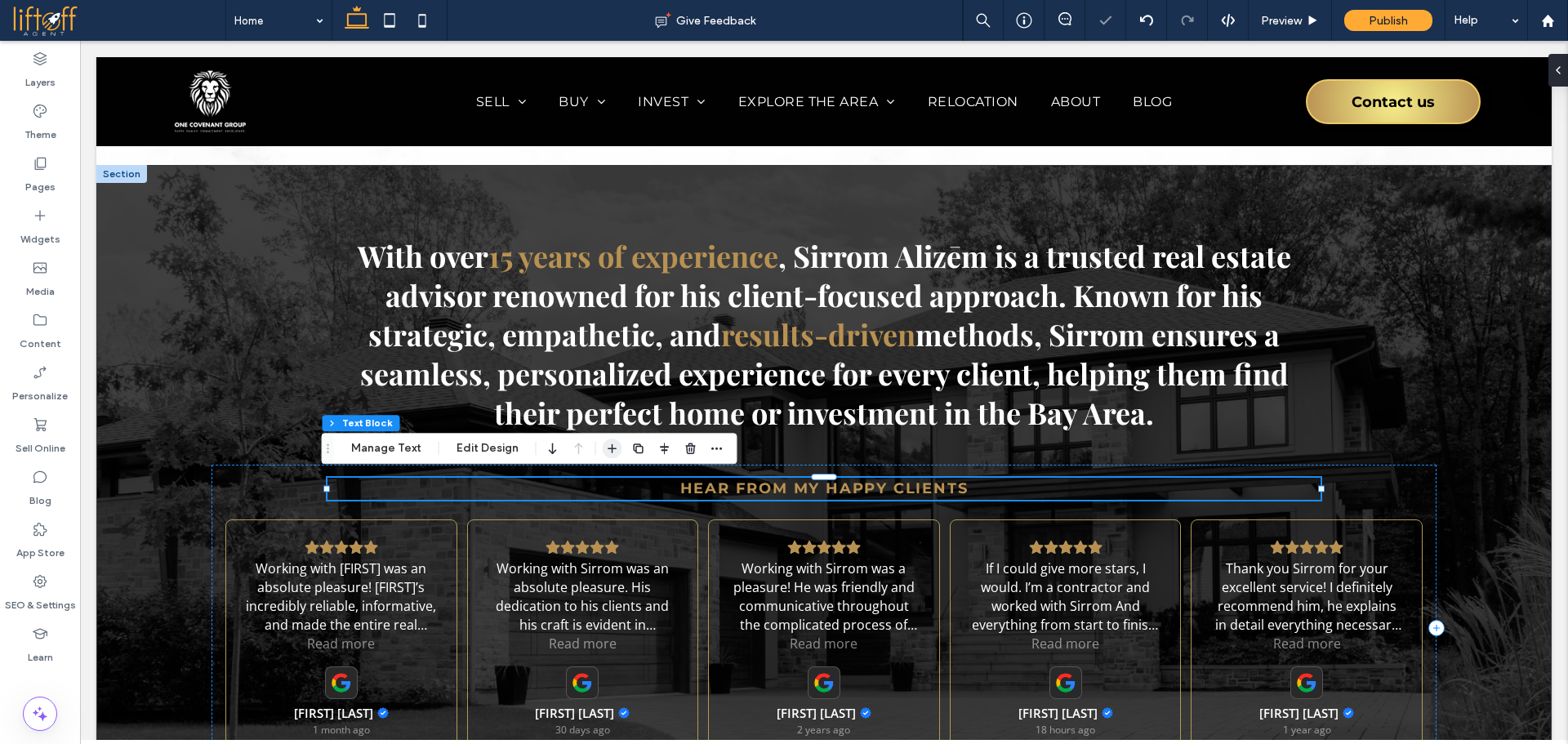 click 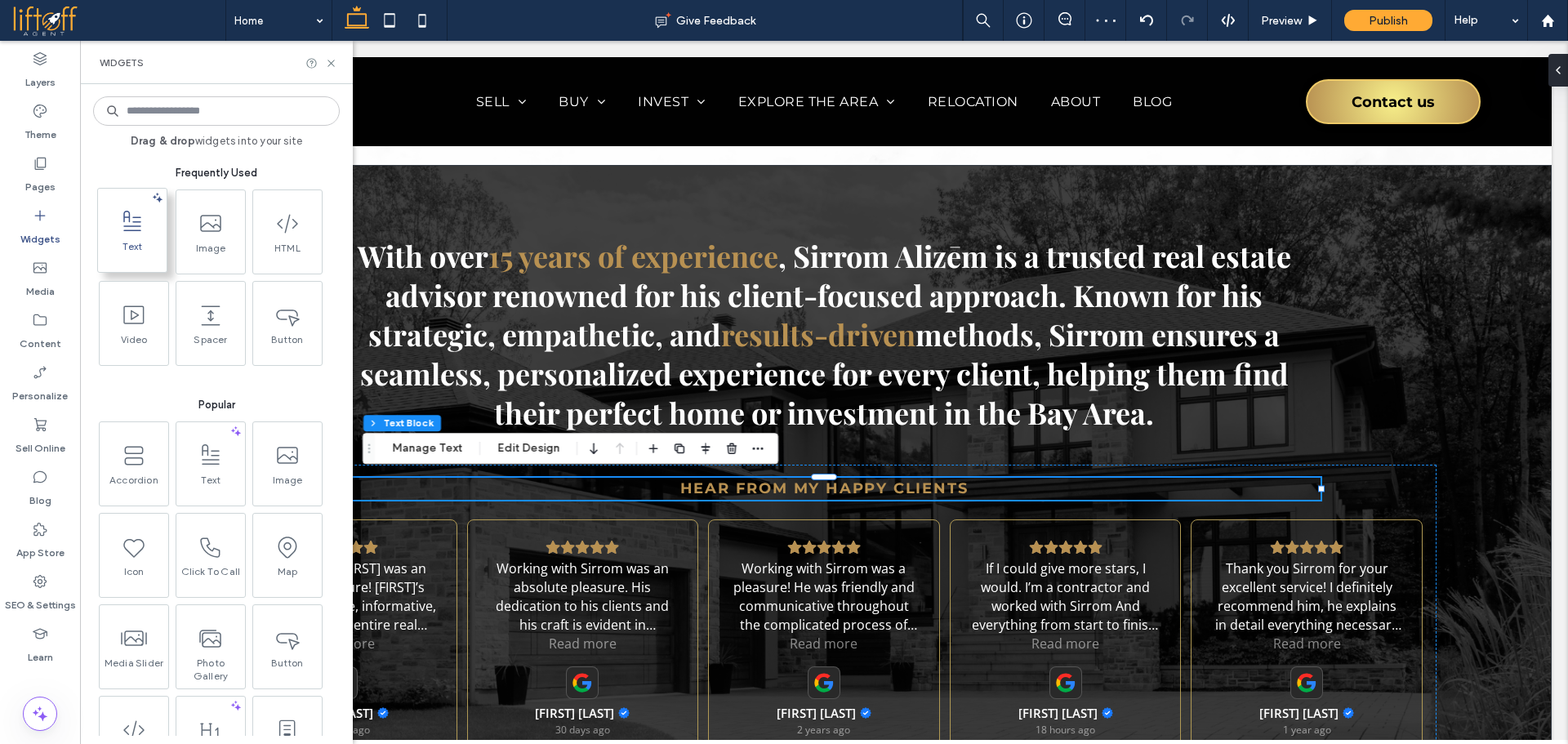 click at bounding box center [132, 221] 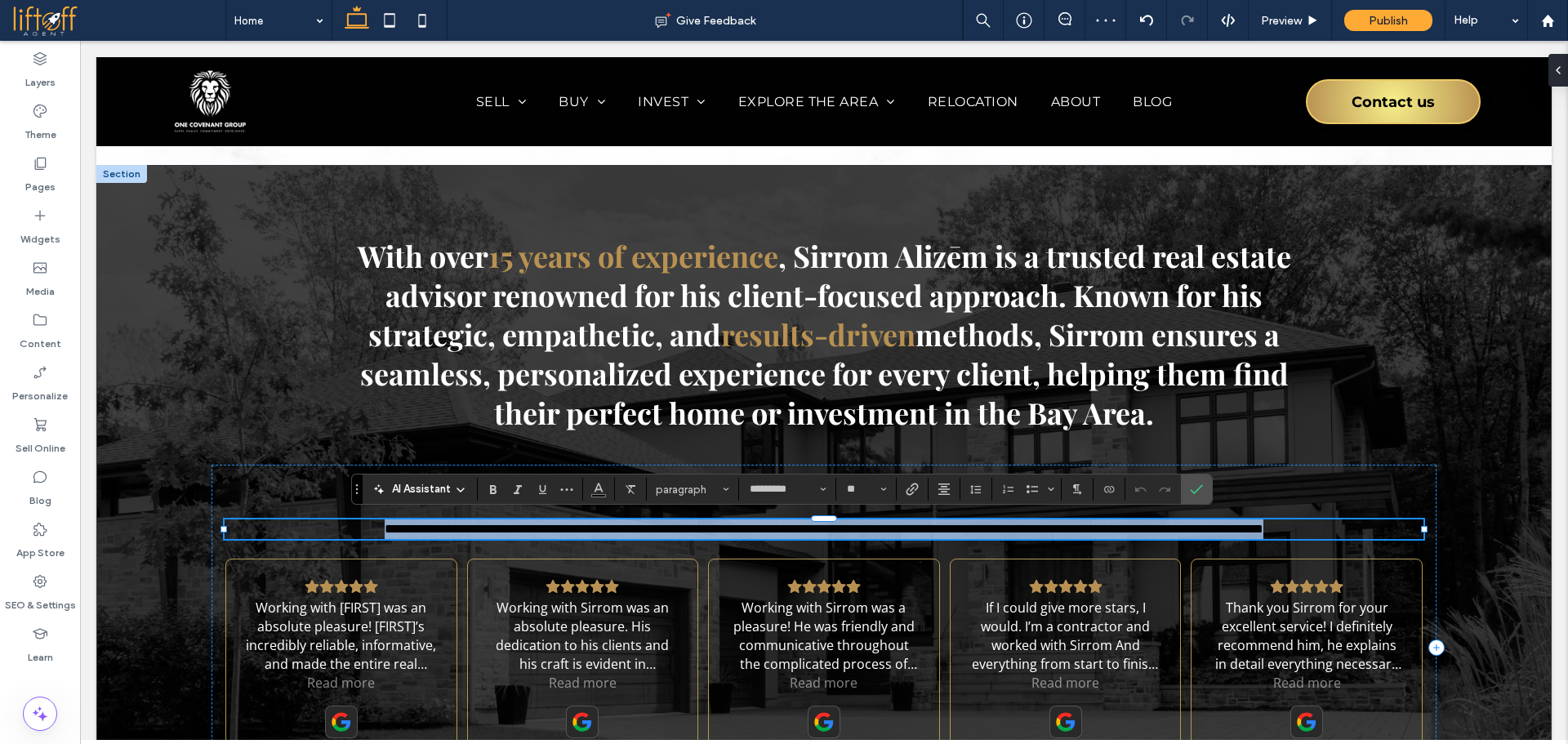click on "**********" at bounding box center [824, 528] 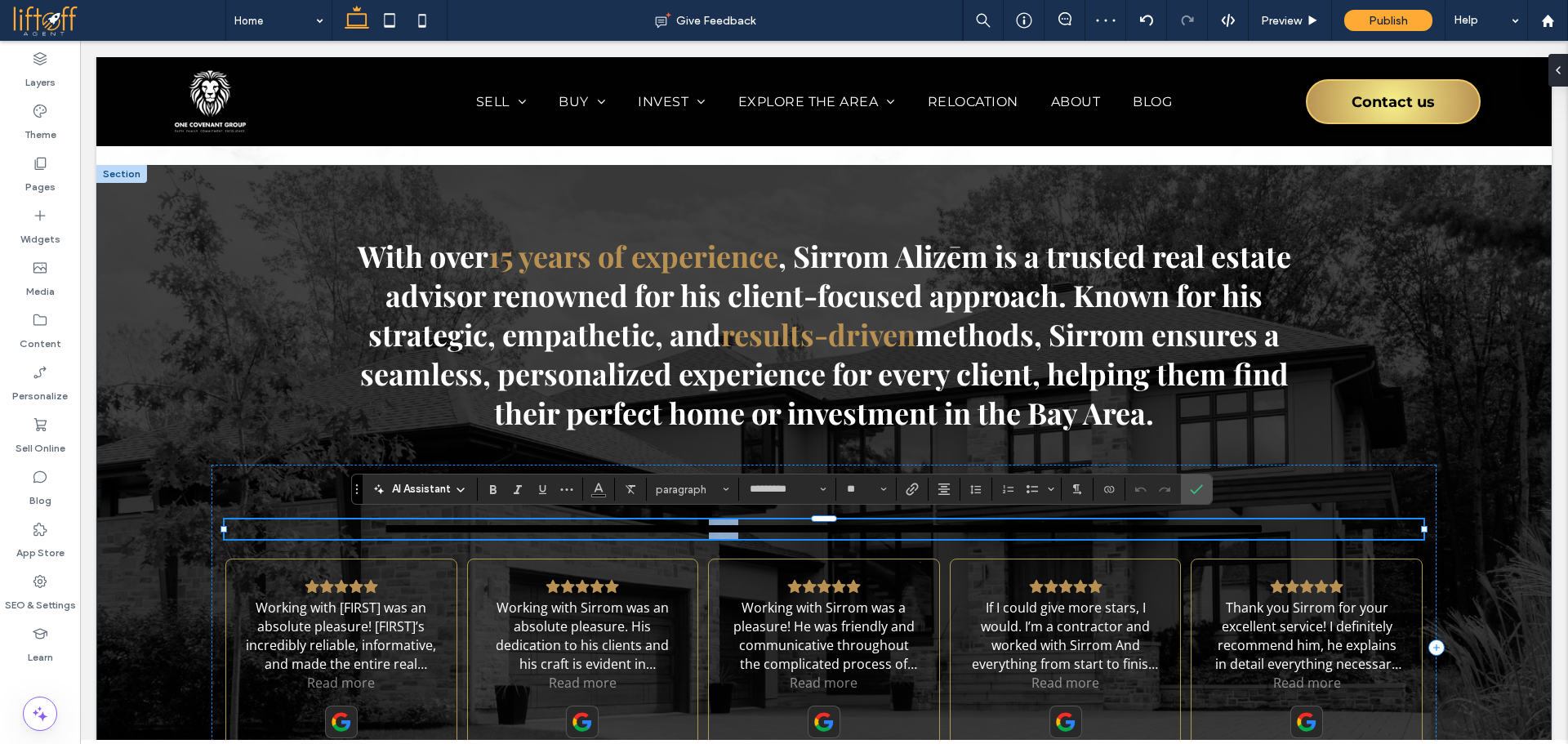 click on "**********" at bounding box center (824, 528) 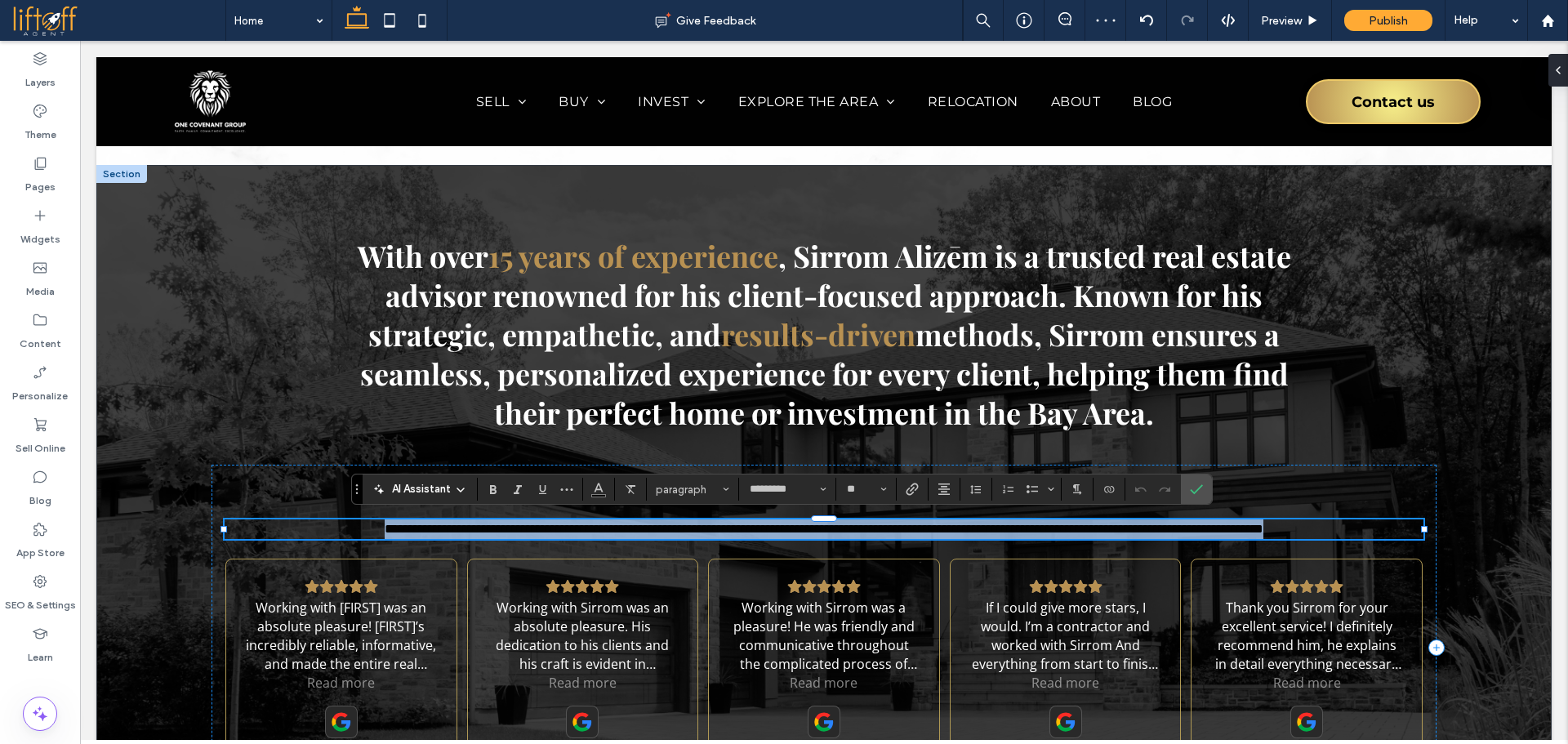 click on "**********" at bounding box center [824, 528] 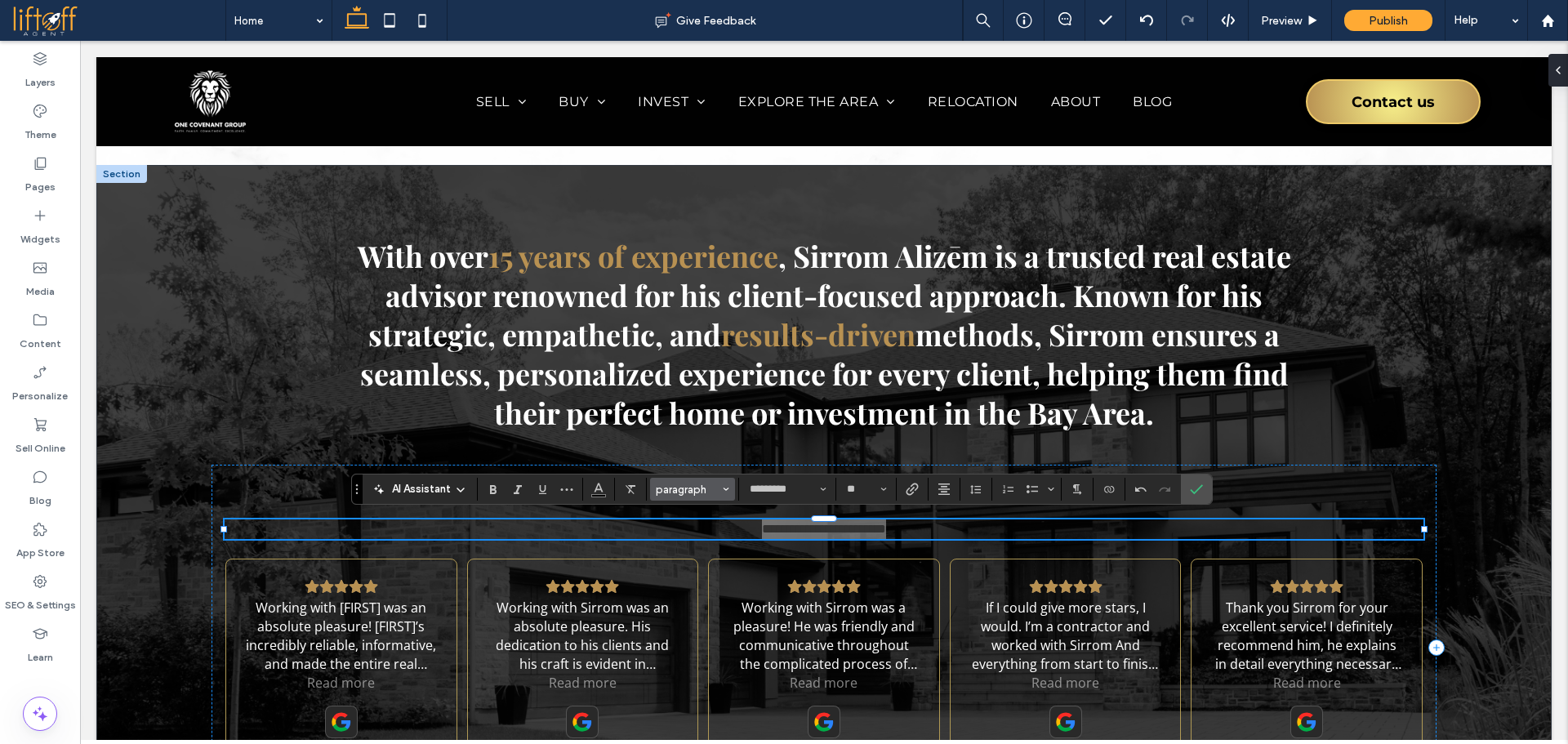 click on "paragraph" at bounding box center [688, 489] 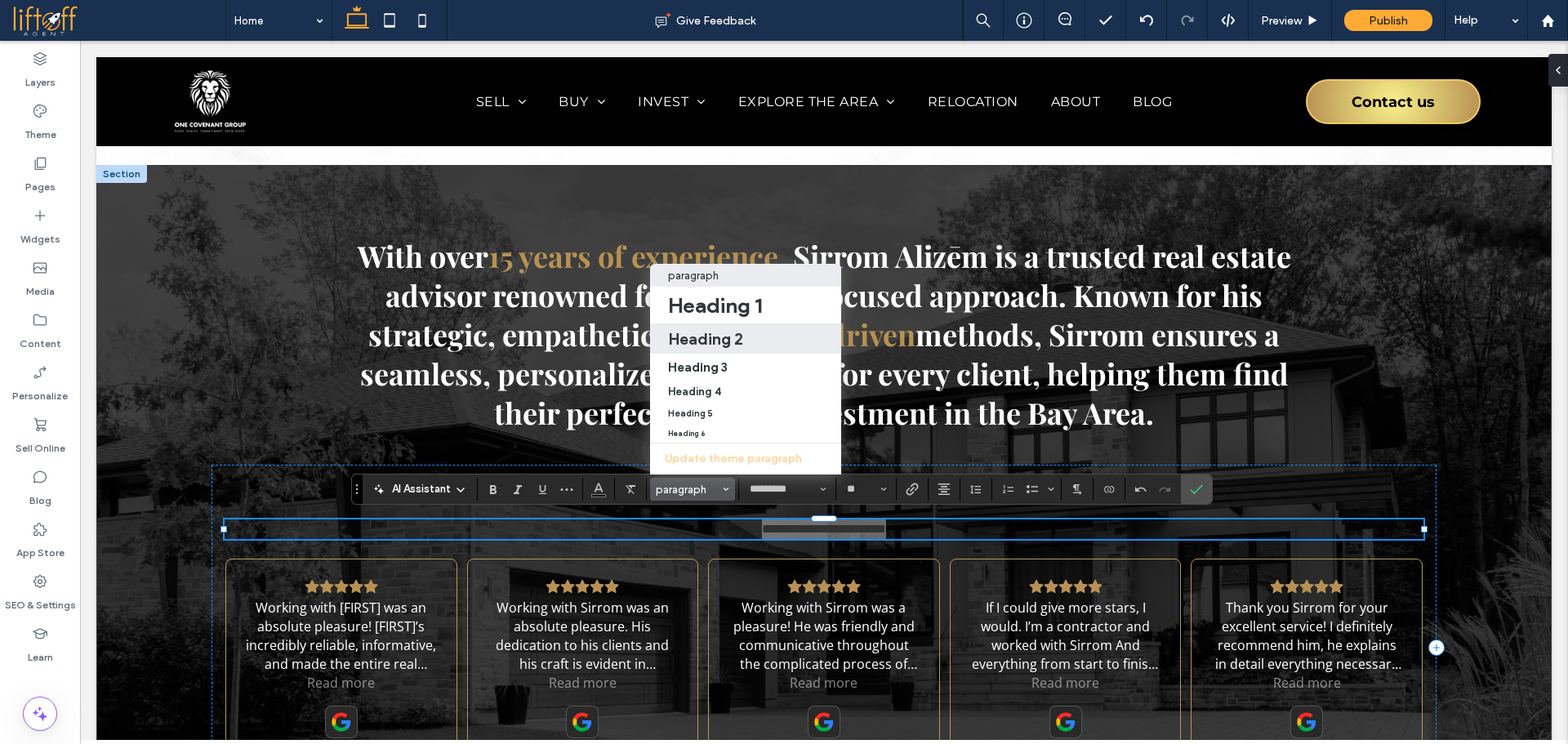 drag, startPoint x: 713, startPoint y: 327, endPoint x: 633, endPoint y: 287, distance: 89.44272 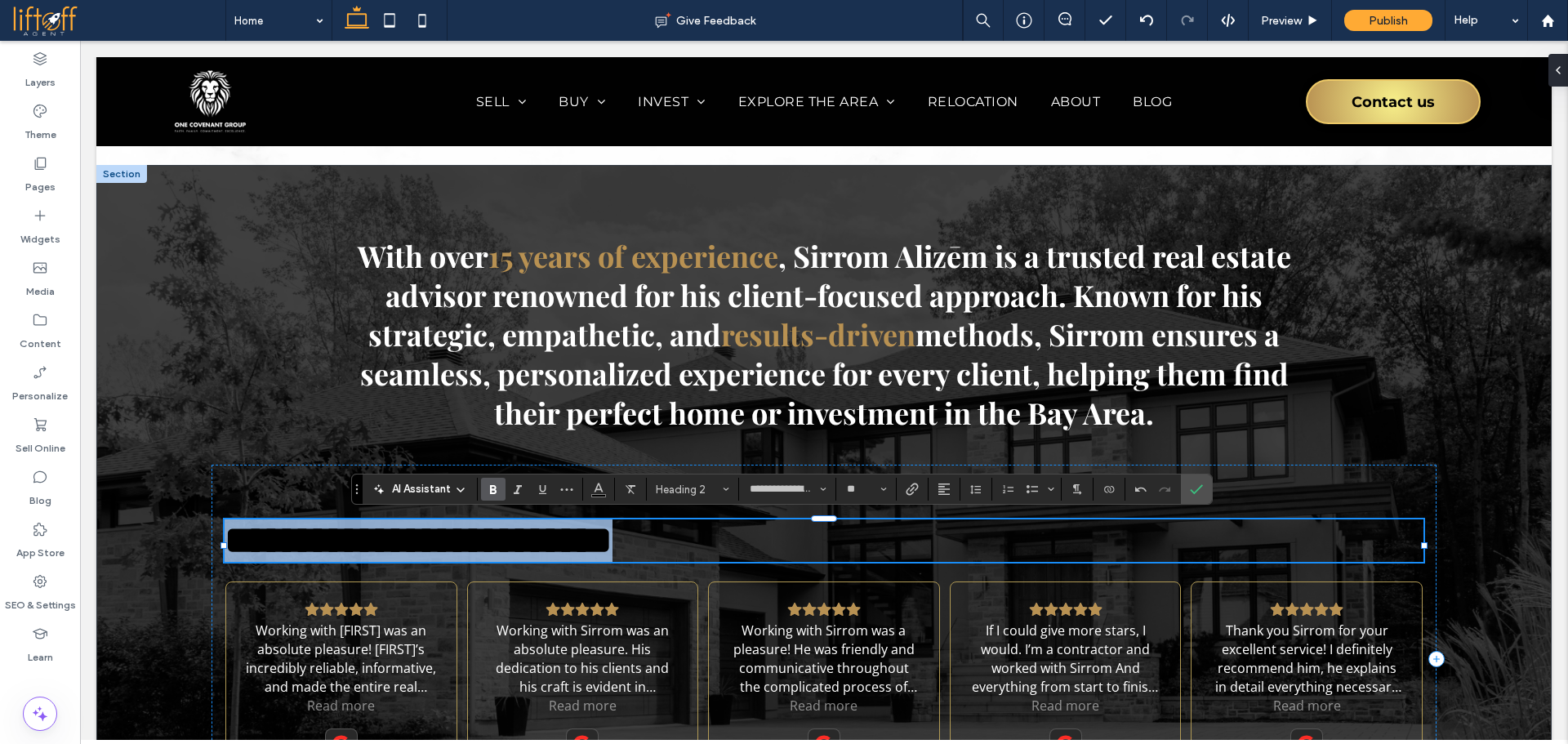 click on "**********" at bounding box center (418, 540) 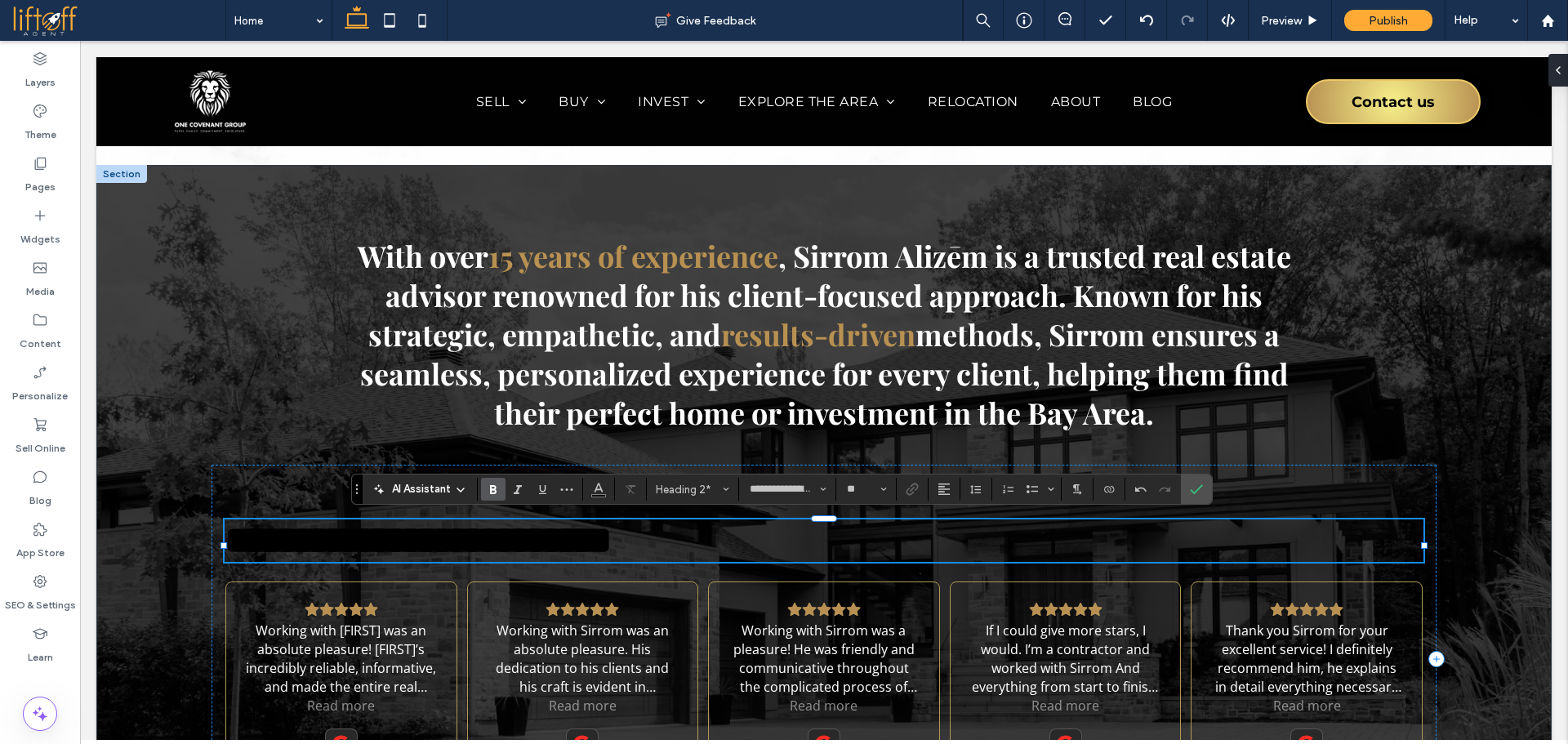 click on "**********" at bounding box center (418, 540) 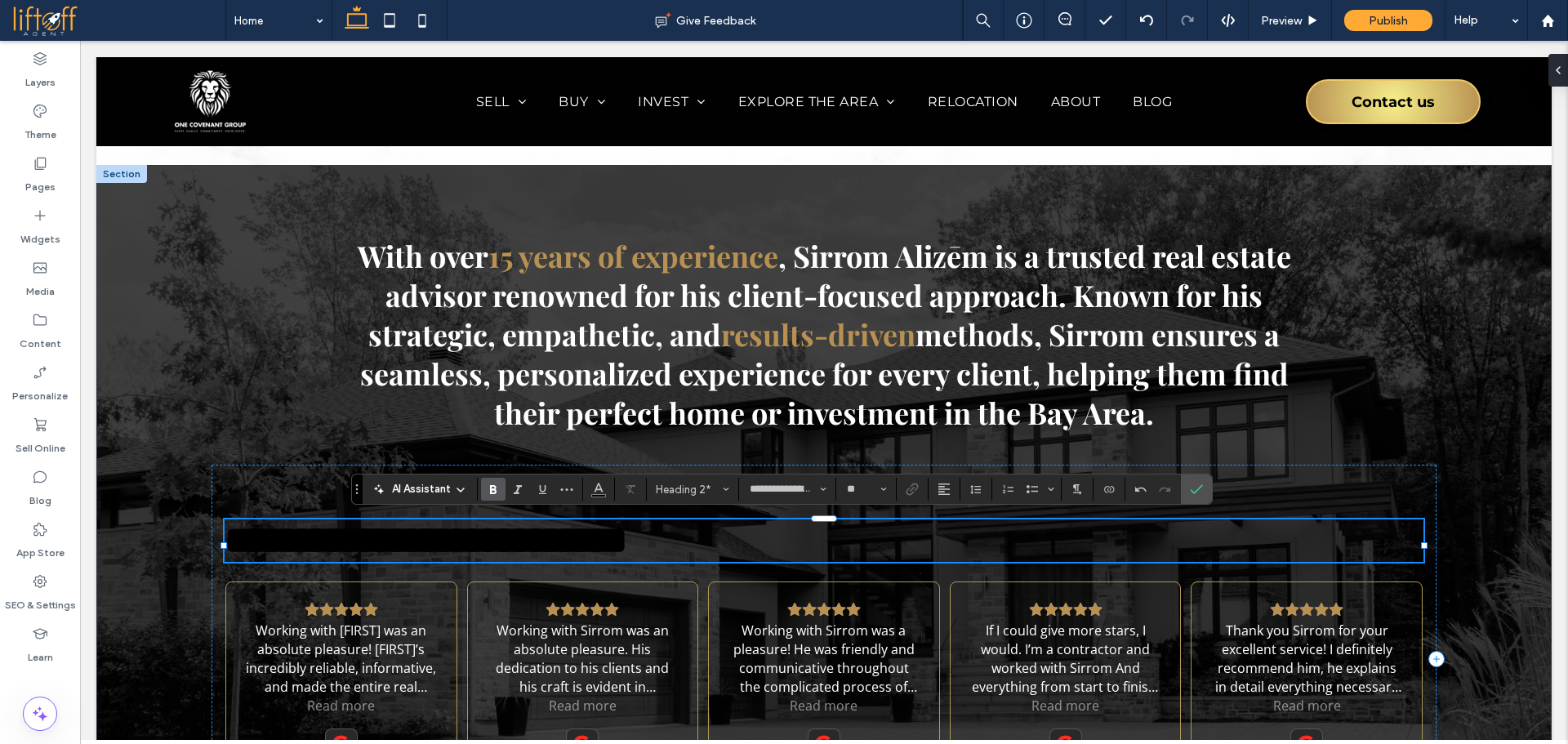 click on "**********" at bounding box center (426, 540) 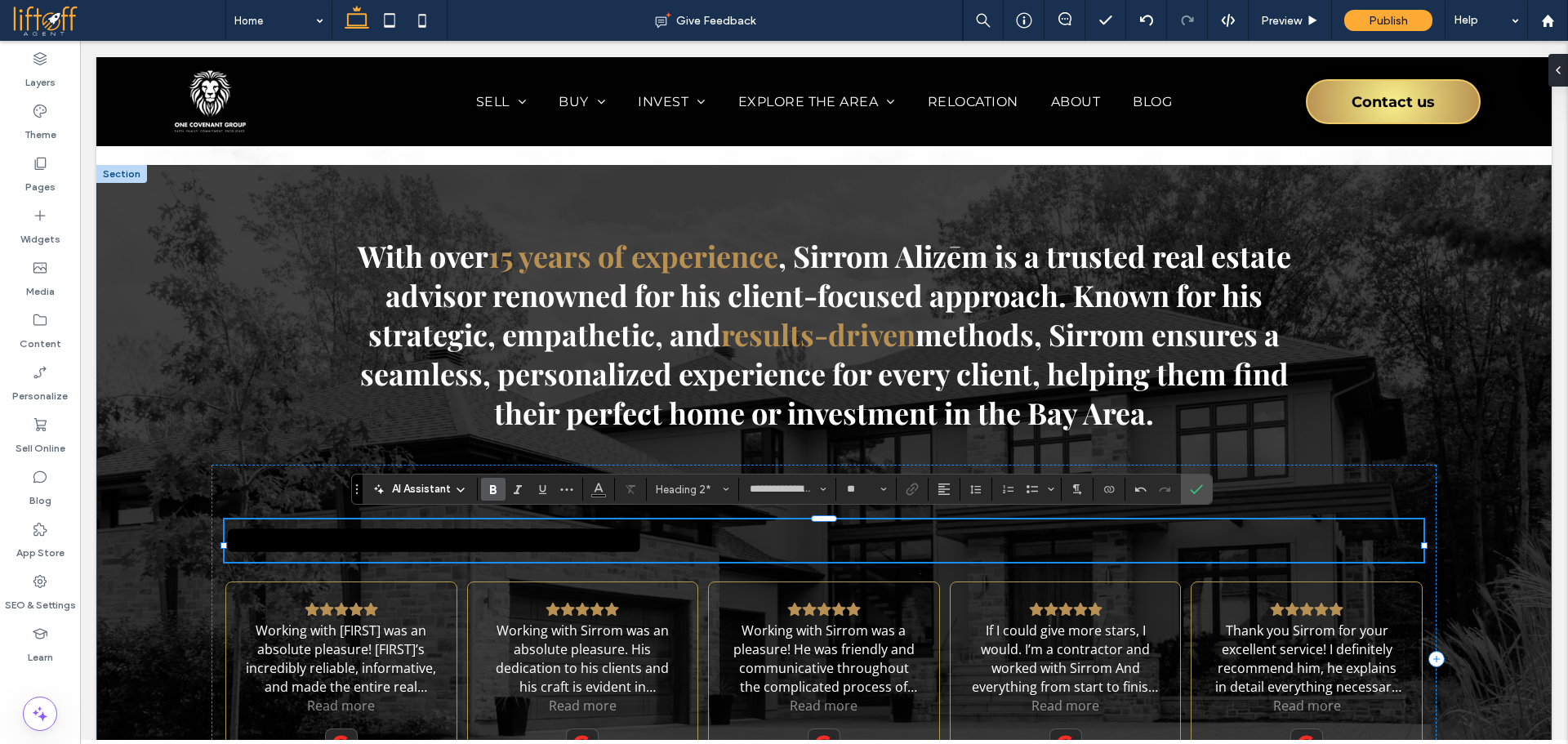 click on "**********" at bounding box center (434, 540) 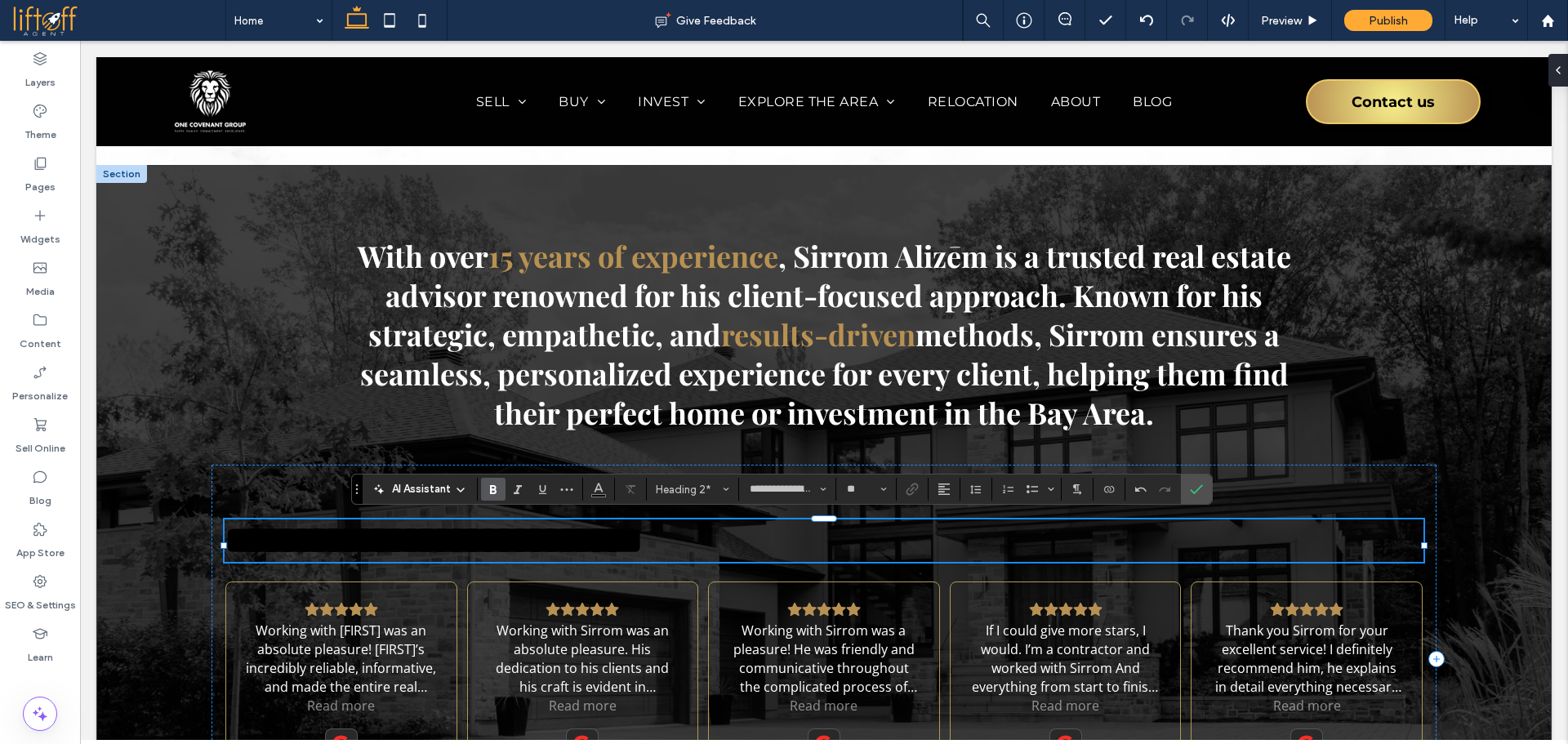 click on "**********" at bounding box center (434, 540) 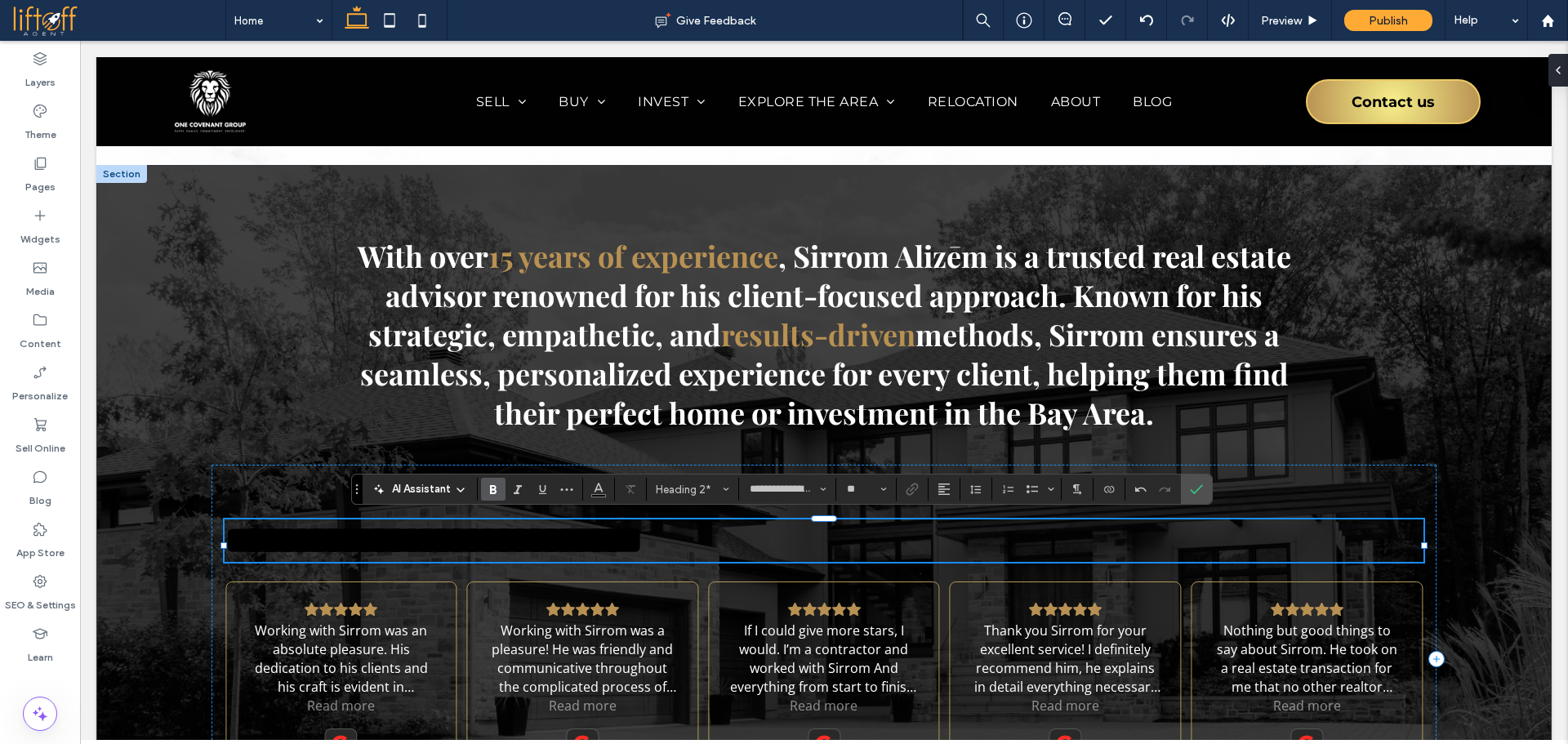 click on "**********" at bounding box center [434, 540] 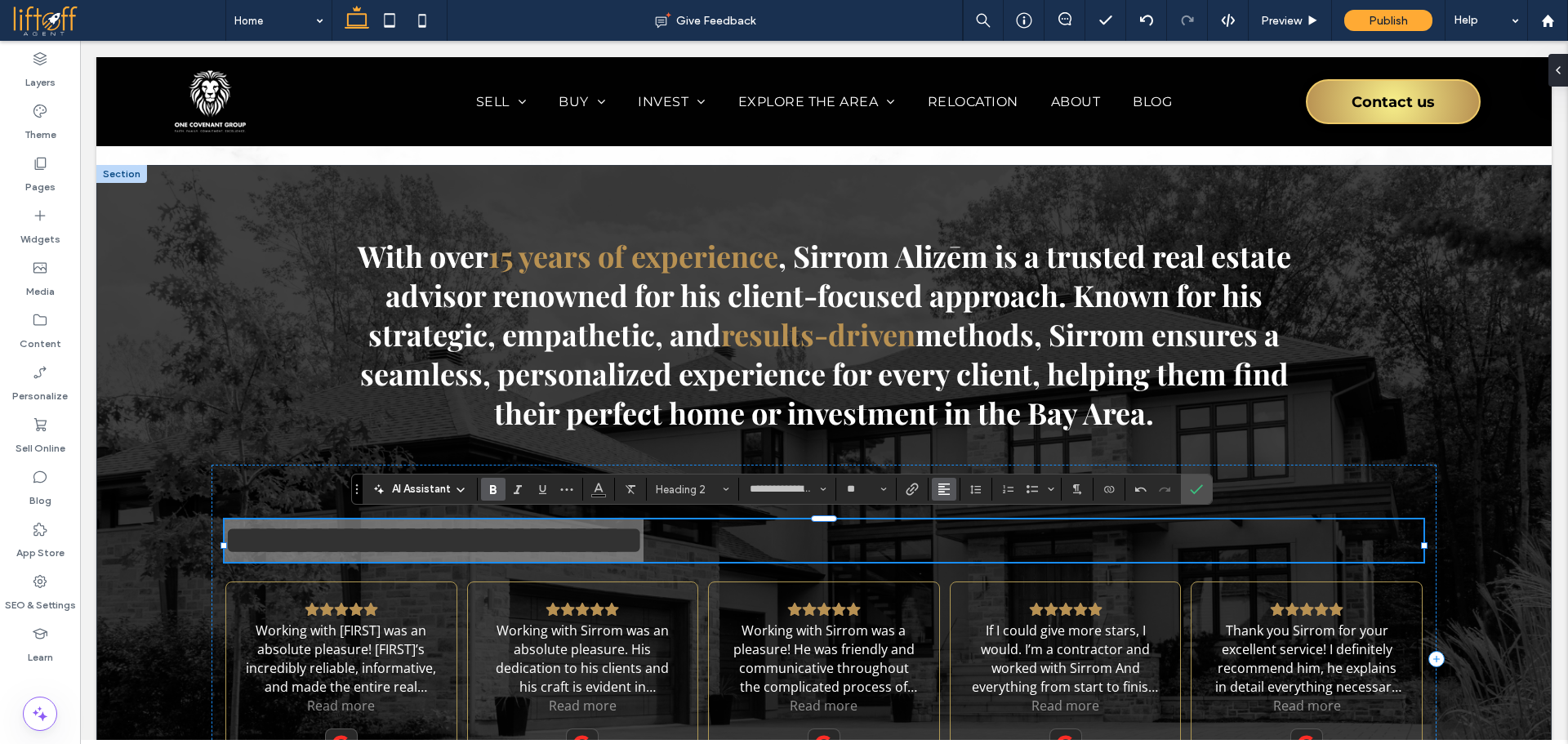 click 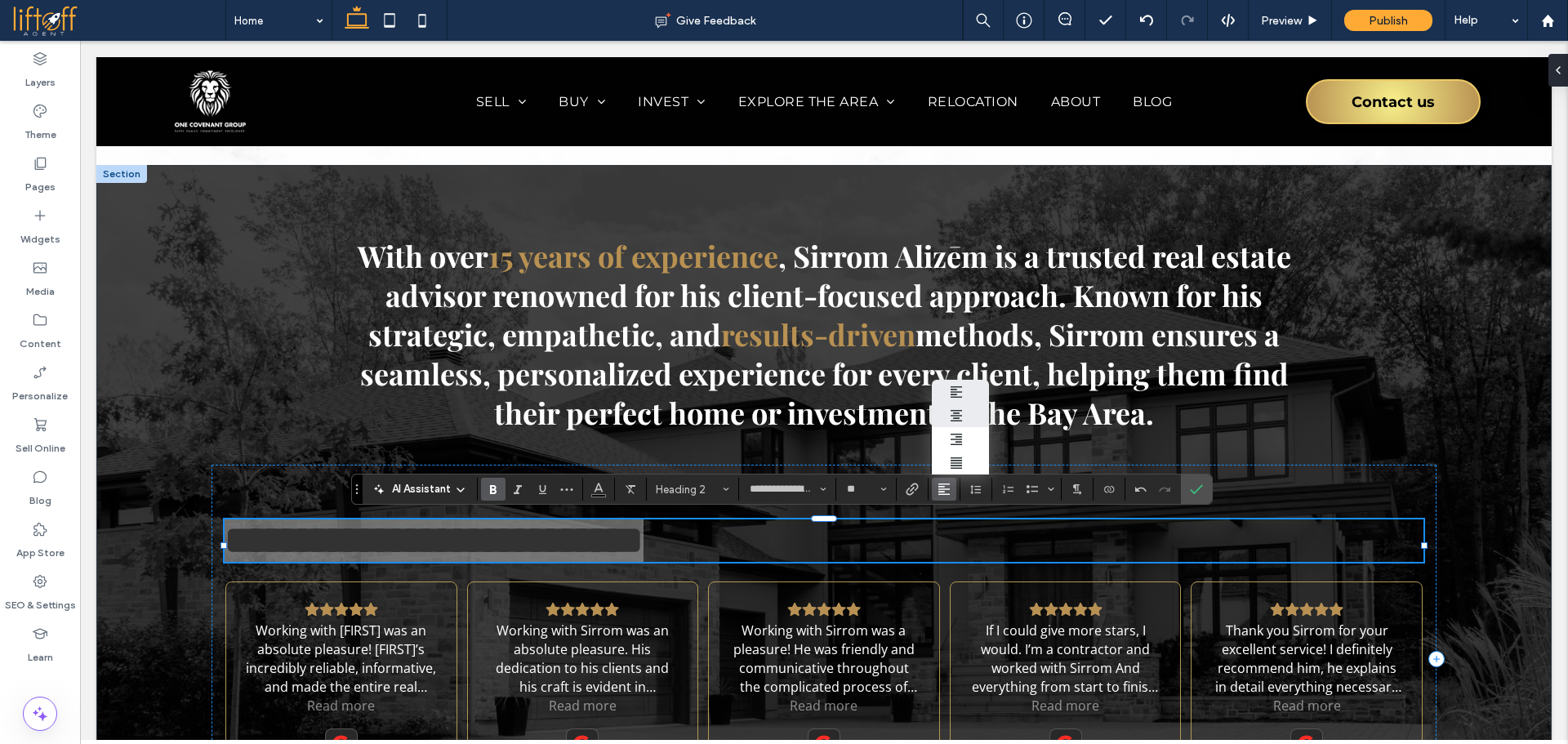 click at bounding box center [960, 416] 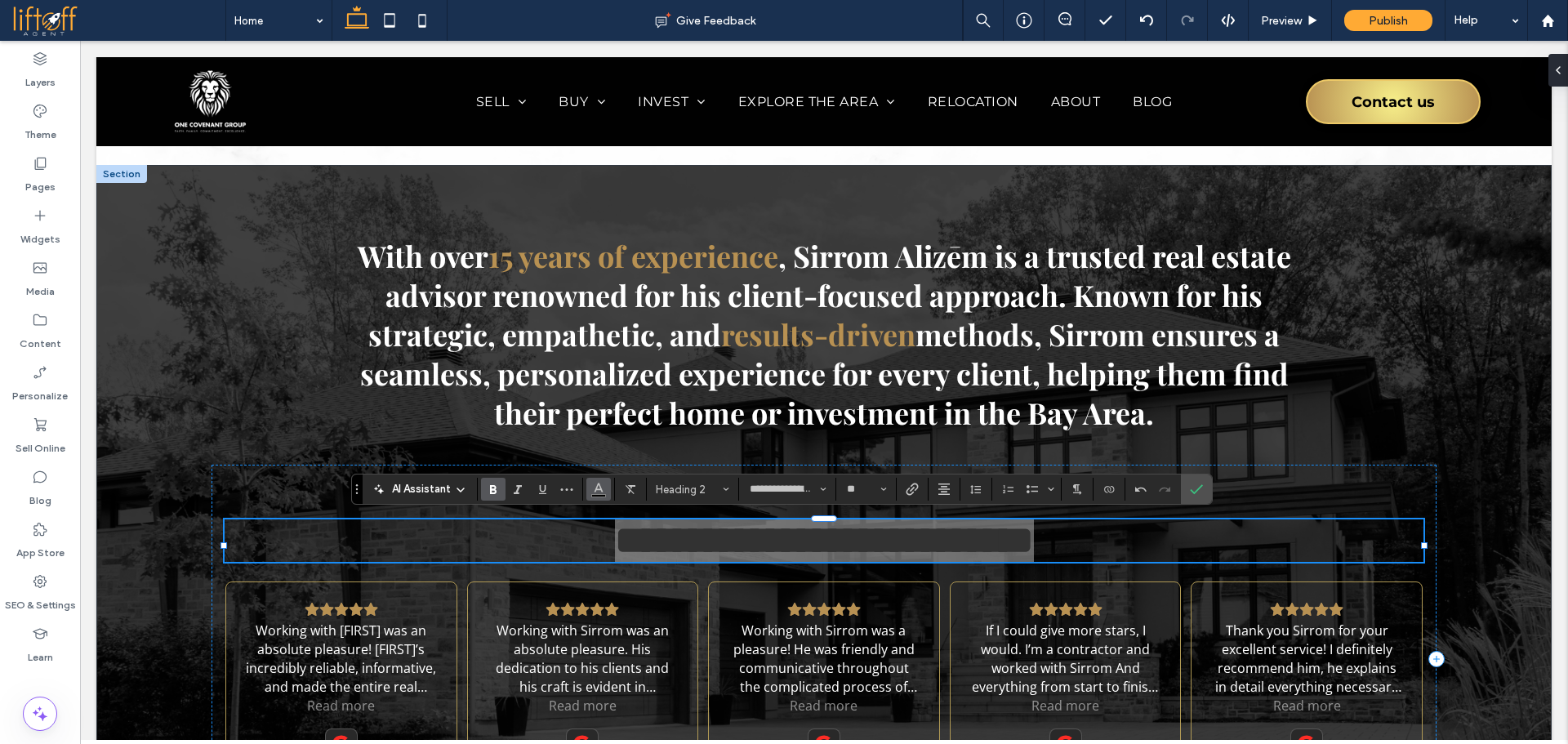click 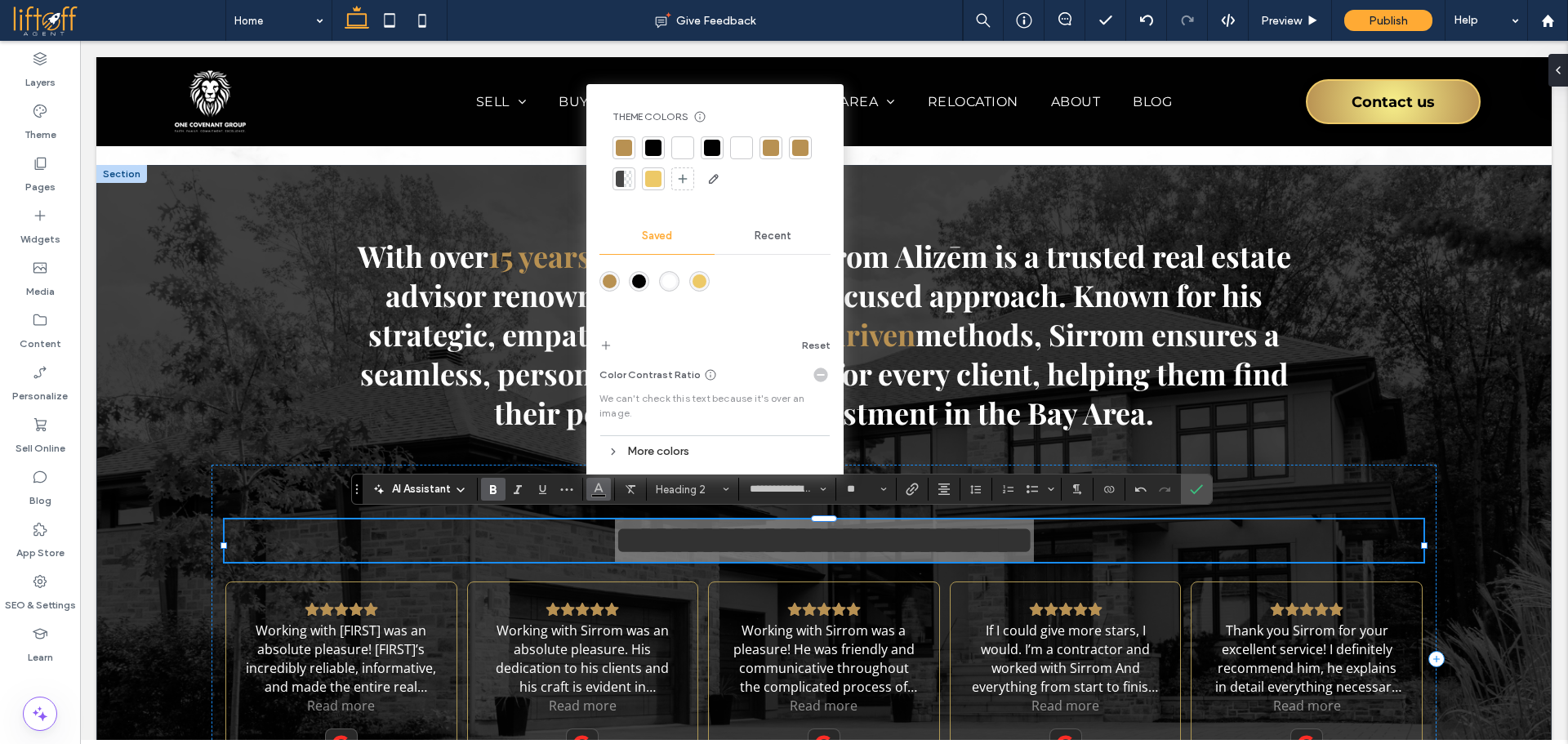 click at bounding box center [683, 148] 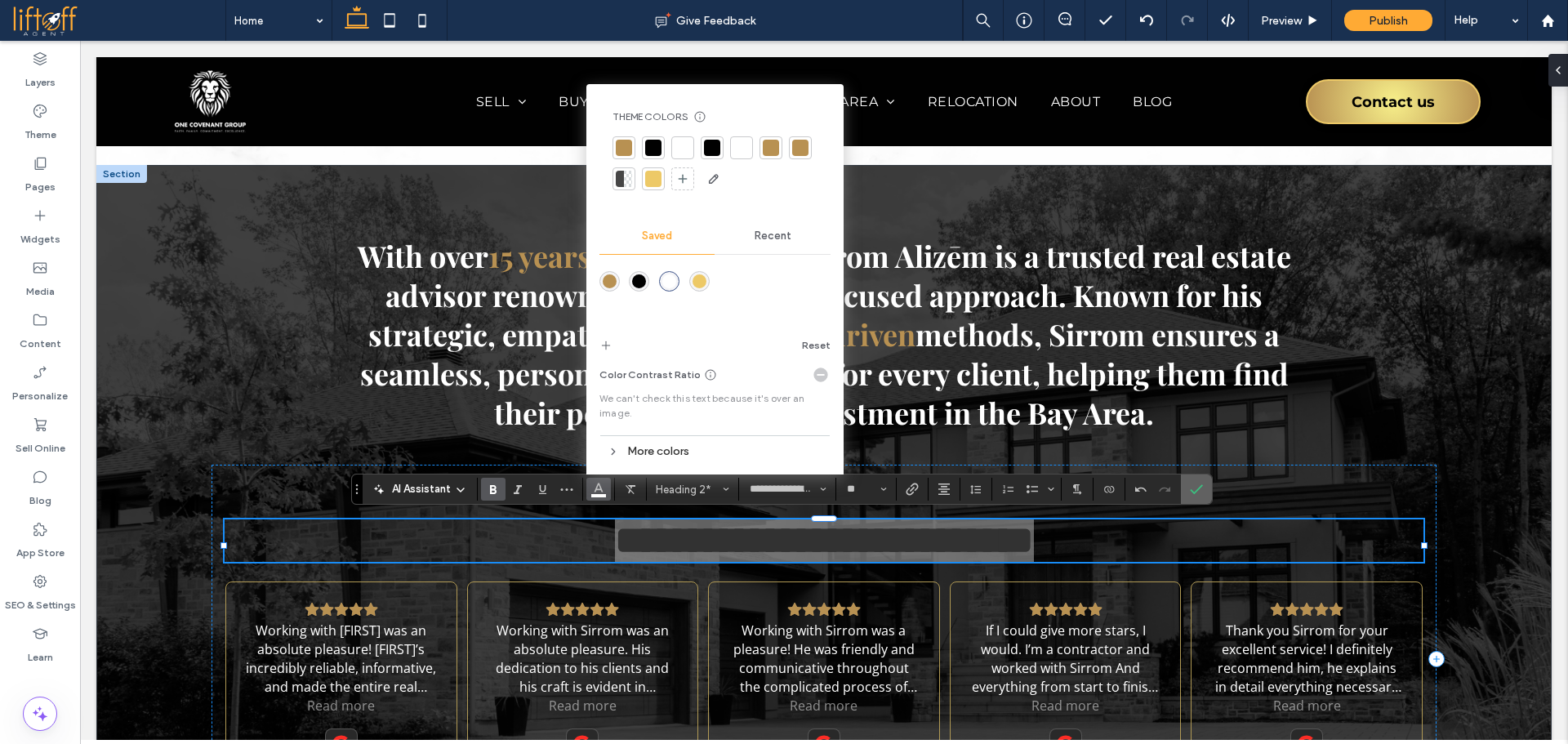 click 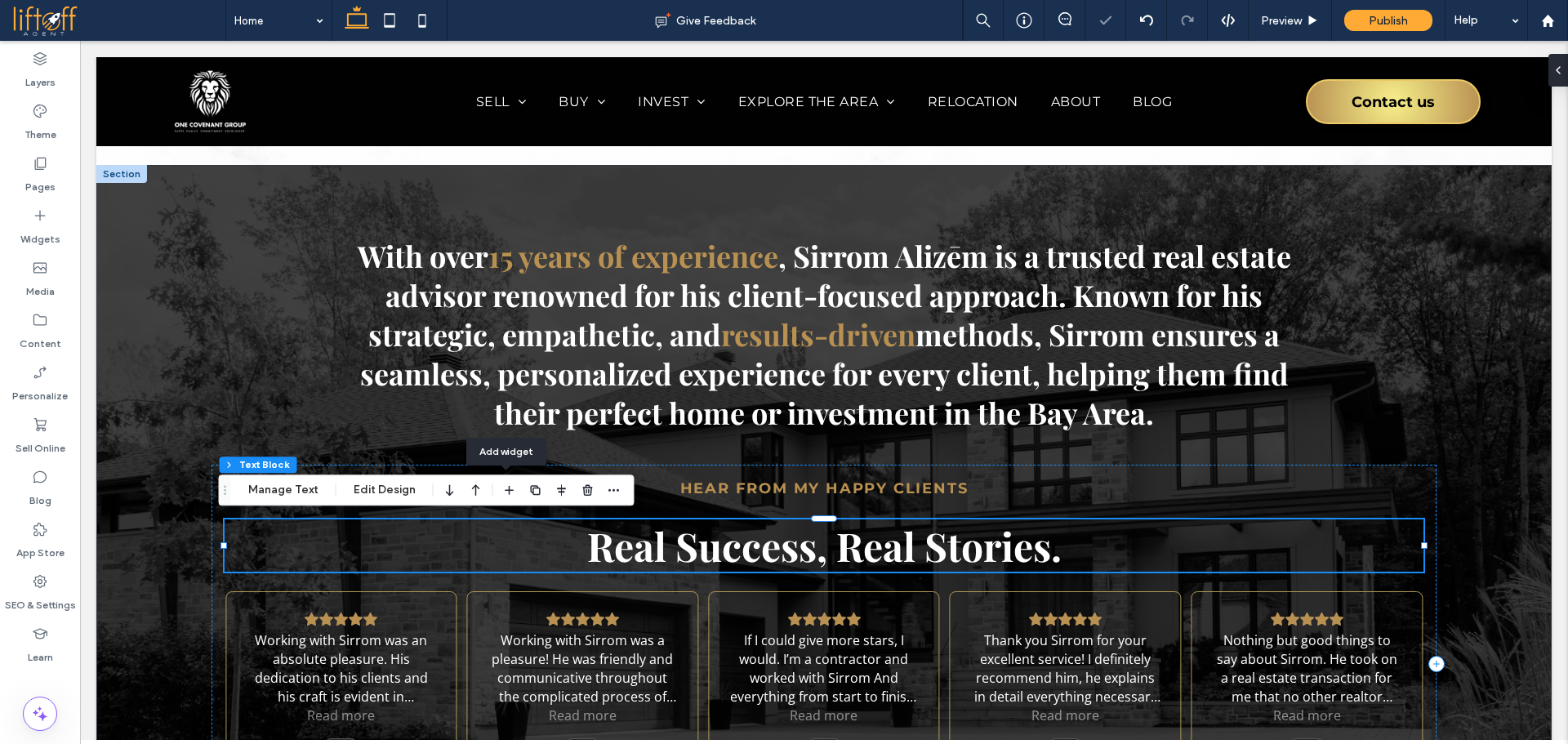 drag, startPoint x: 506, startPoint y: 493, endPoint x: 488, endPoint y: 498, distance: 18.681542 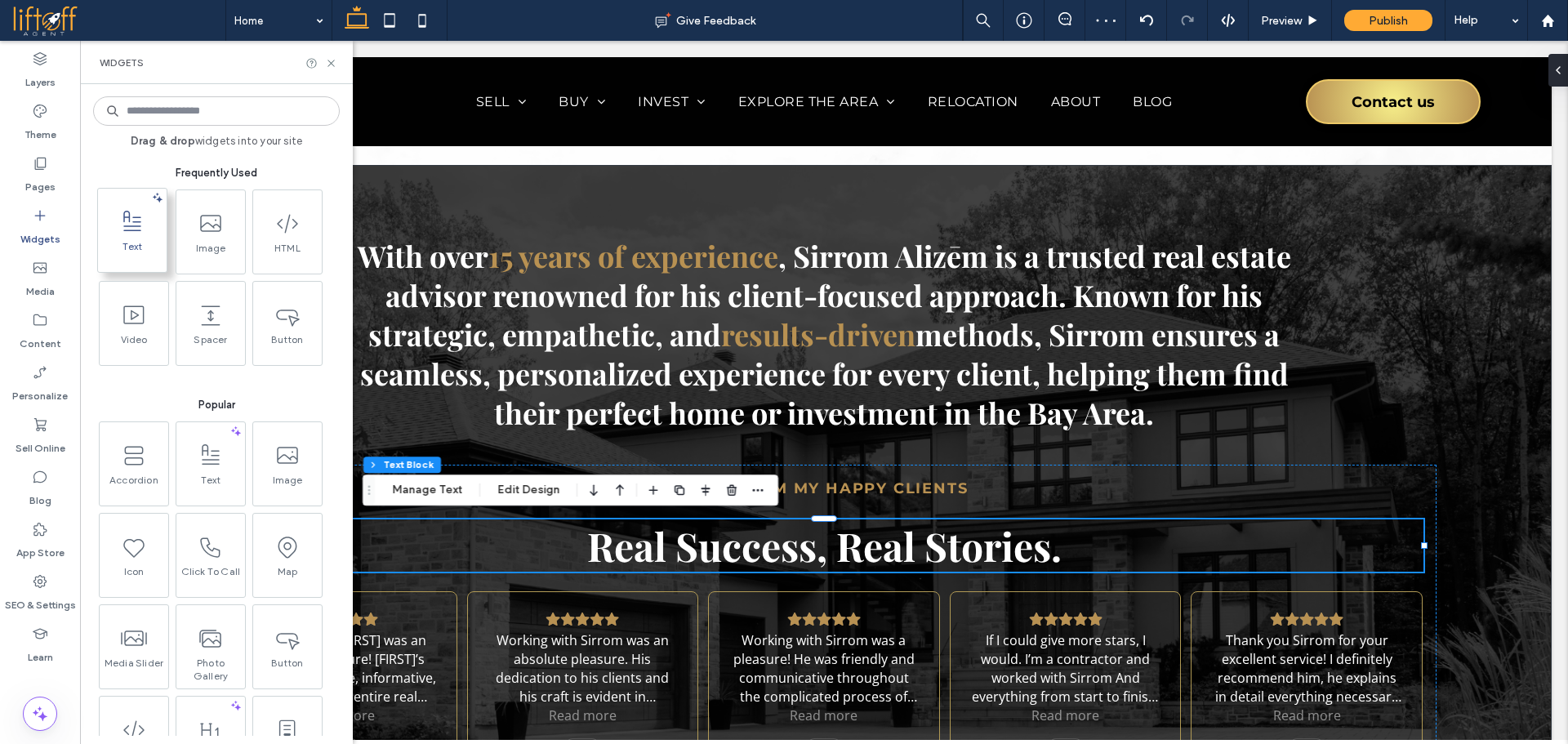 click on "Text" at bounding box center [132, 252] 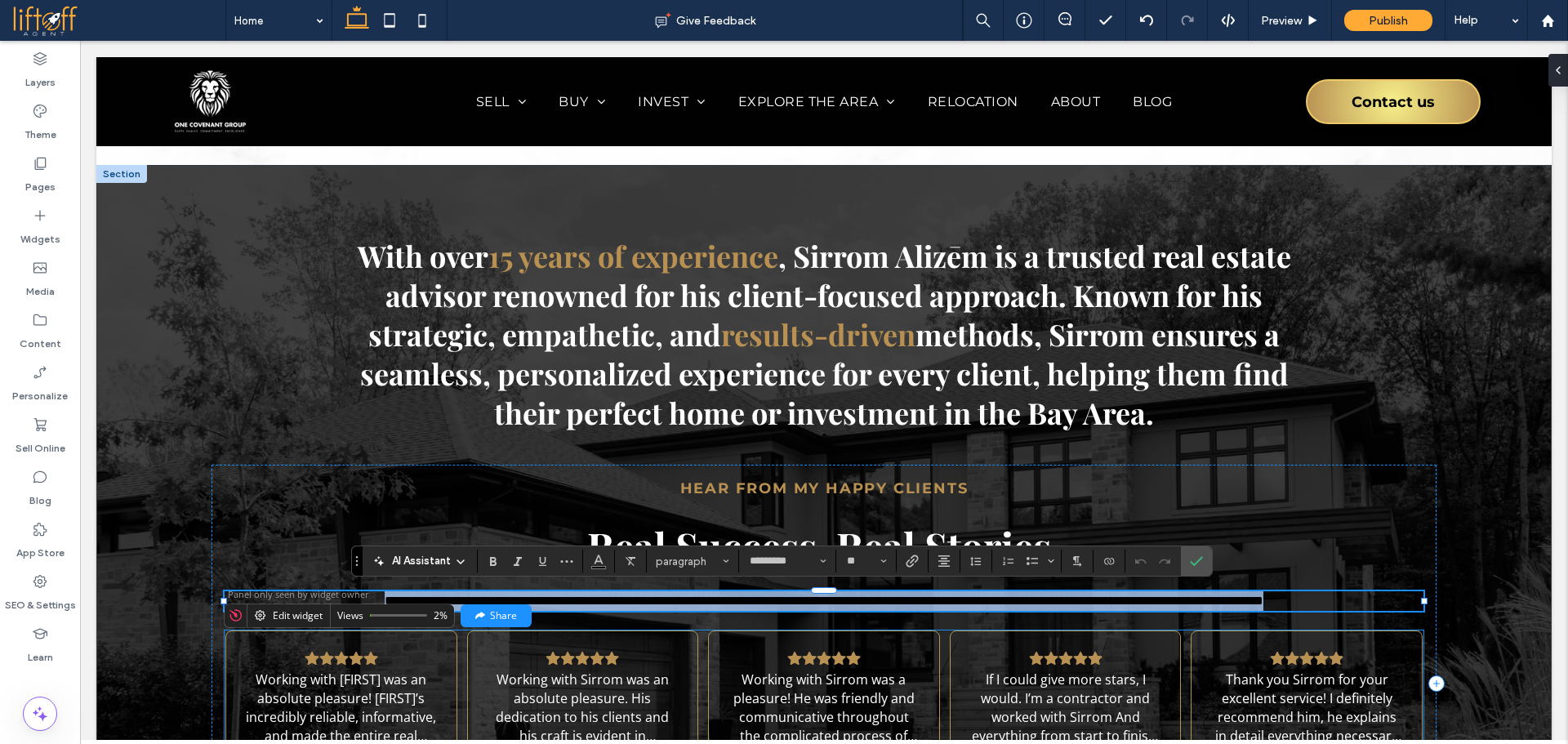 click on "Panel only seen by widget owner
Edit widget
Views
2%
Share" at bounding box center (824, 616) 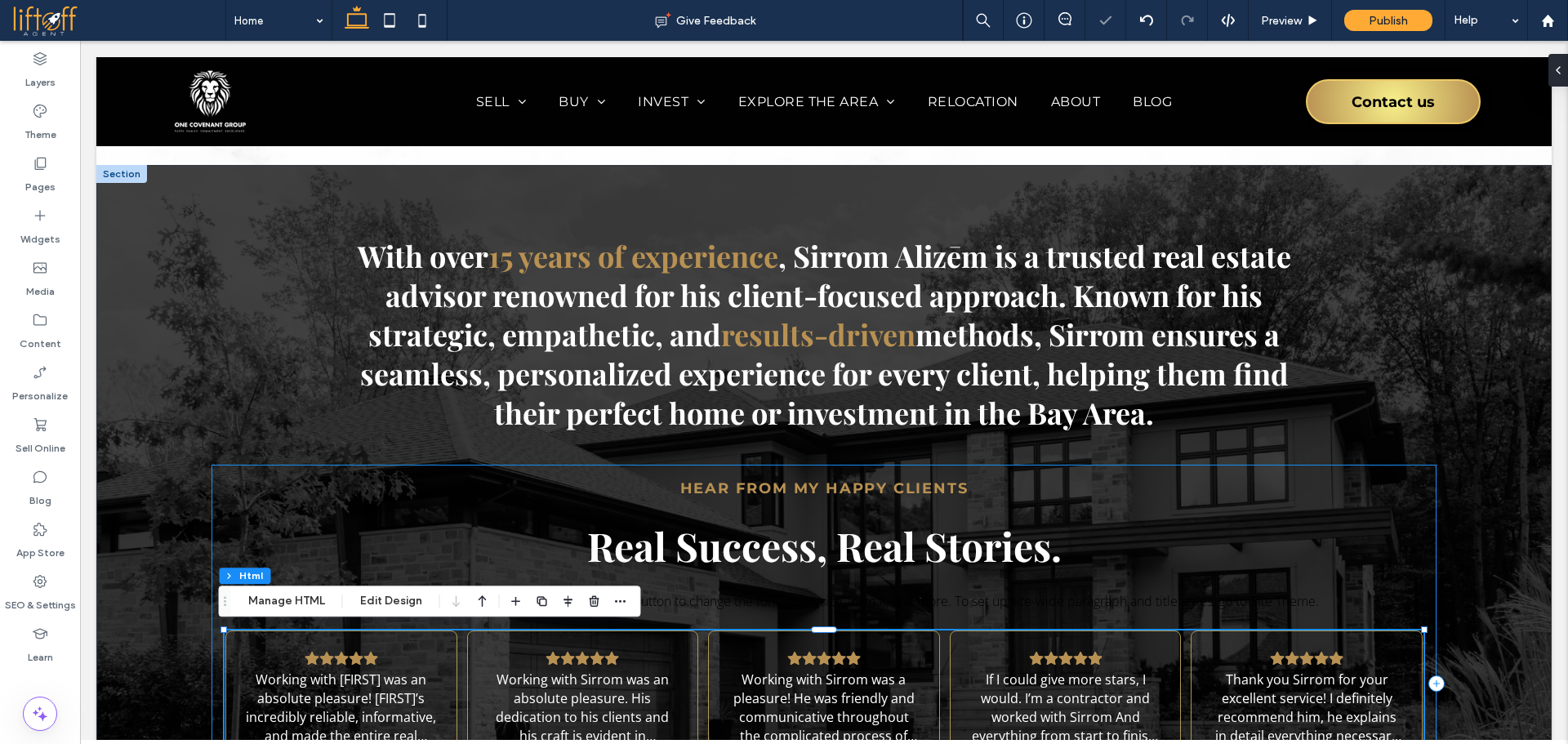 click on "Hear From My Happy Clients Real Success, Real Stories. This is paragraph text. Click it or hit the Manage Text button to change the font, color, size, format, and more. To set up site-wide paragraph and title styles, go to Site Theme.
Working with Sirrom was an absolute pleasure! He’s incredibly reliable, informative, and made the entire real estate process feel smooth and stress-free. His communication is top-notch—always prompt and clear—and he really took the time to understand and help me achieve my real estate goals in Santa Cruz, California. I truly appreciated his professionalism and how easy he is to work with. Highly recommend! Read more Andre Arzaga 1 month ago Read more Angel Pendleton 30 days ago Read more Alan Manor 2 years ago Read more Milo Muniz 18 hours ago Thank you Sirrom for your excellent service! I definitely recommend him, he explains in detail everything necessary to buy a house, super friendly and professional, positive. He is the BEST!! Read more Karla Gonzalez 1 year ago" at bounding box center [824, 684] 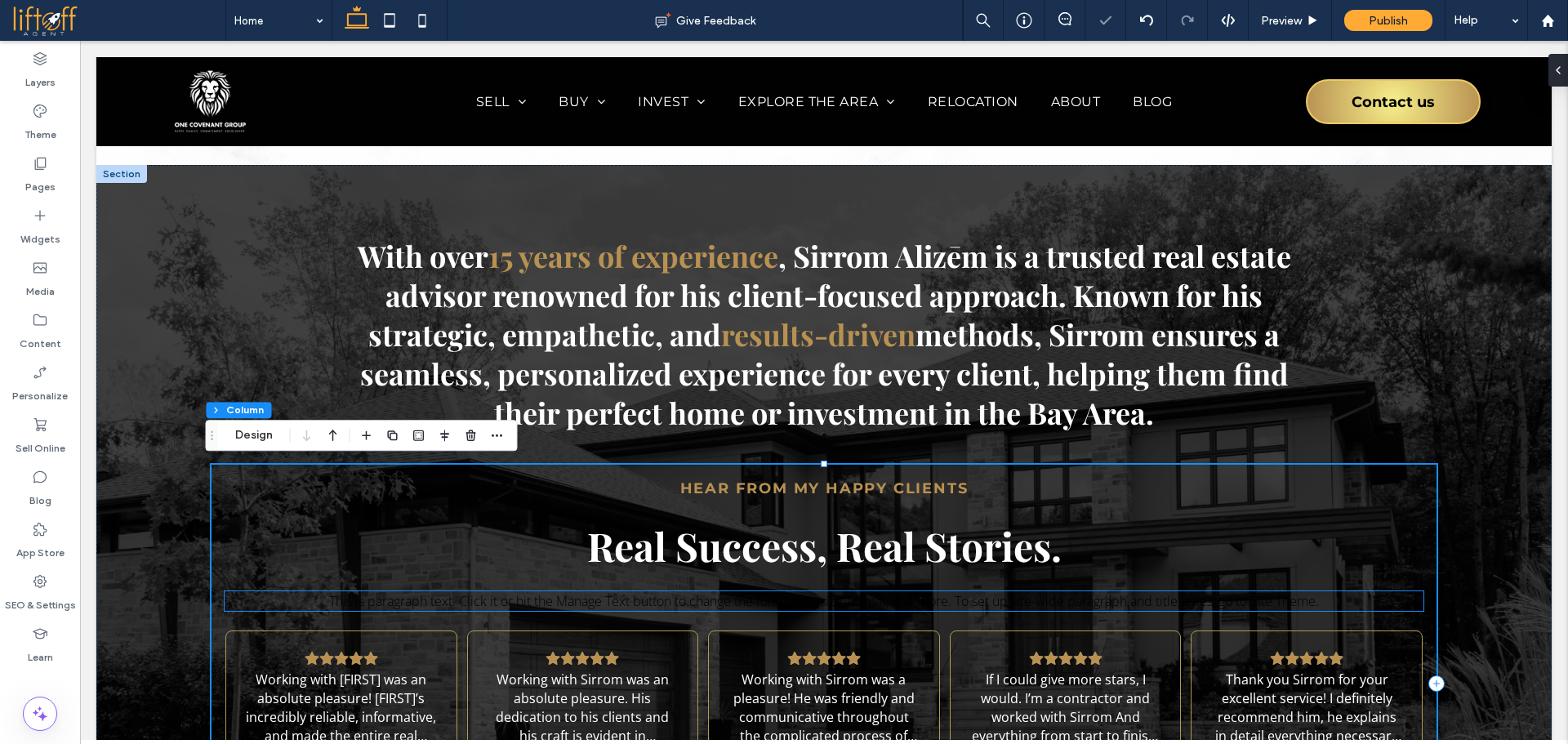 click on "This is paragraph text. Click it or hit the Manage Text button to change the font, color, size, format, and more. To set up site-wide paragraph and title styles, go to Site Theme." at bounding box center (824, 601) 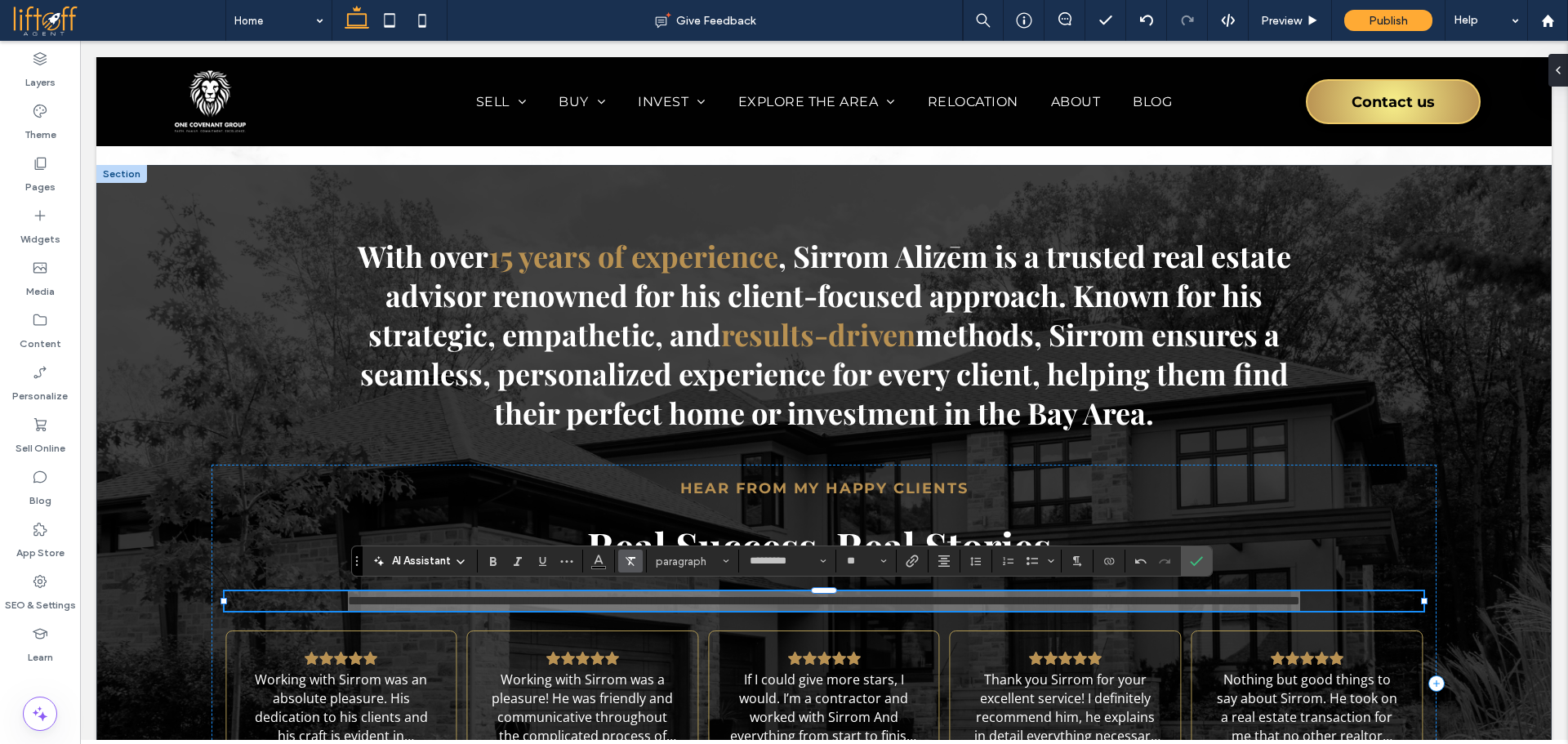 click 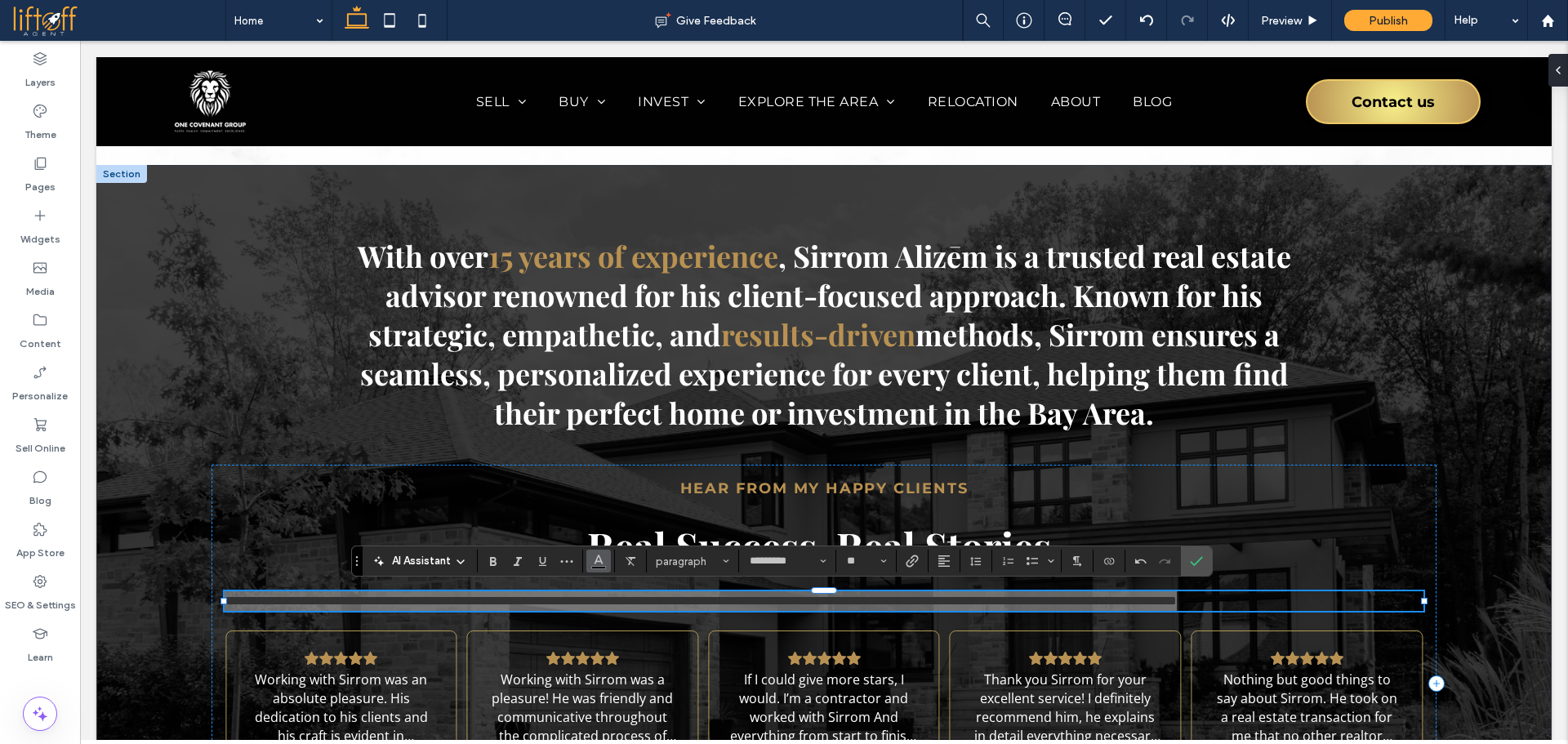 click 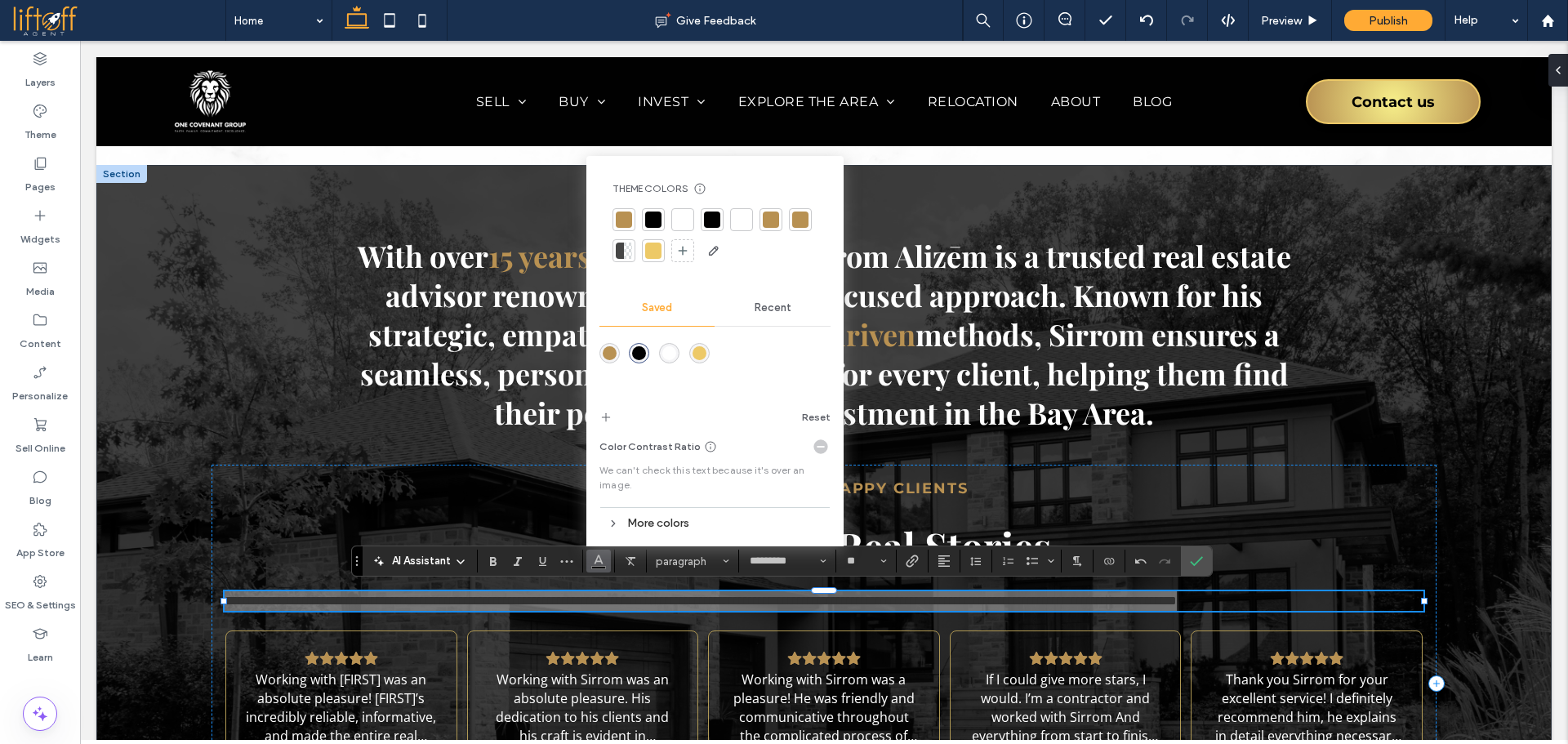 click at bounding box center (683, 220) 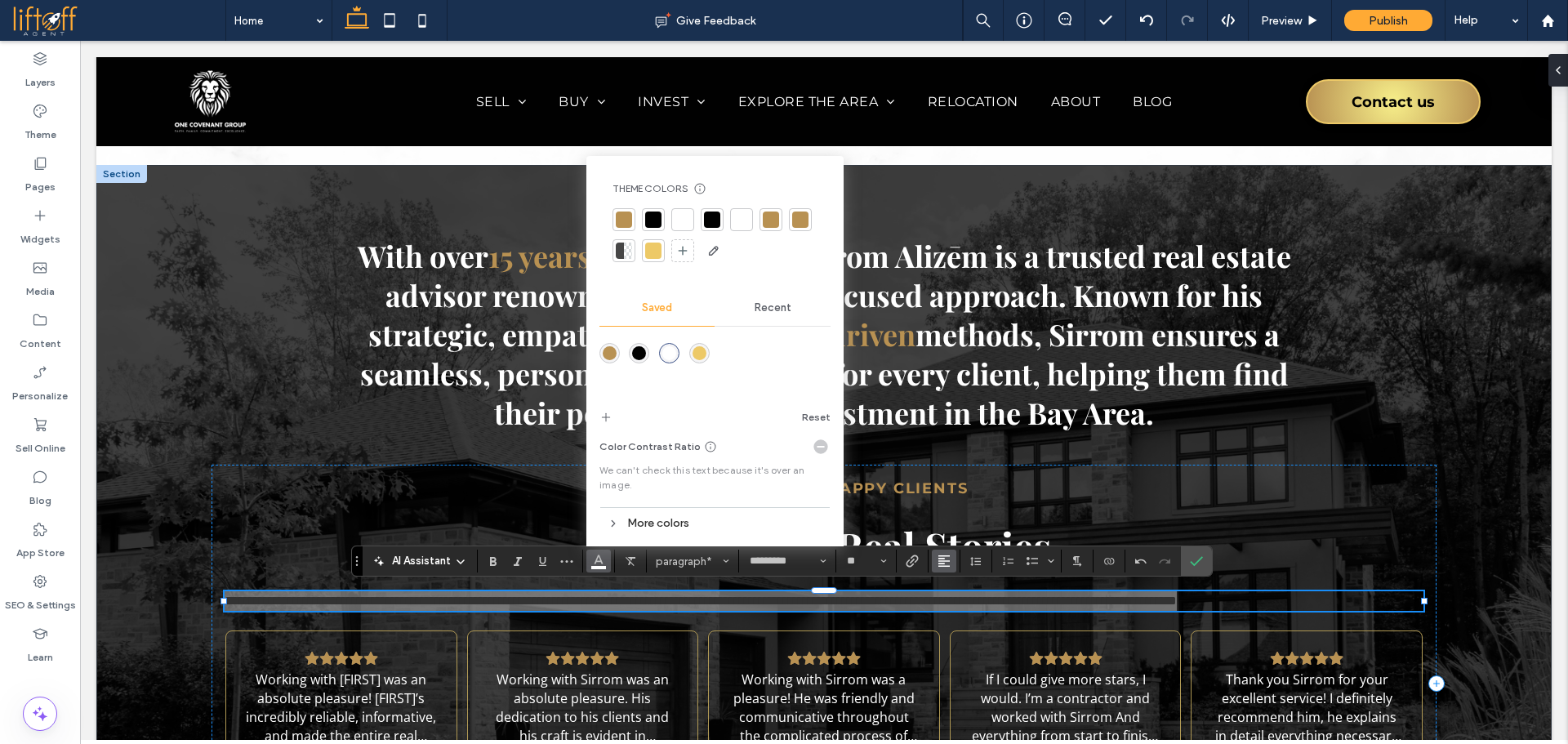 click 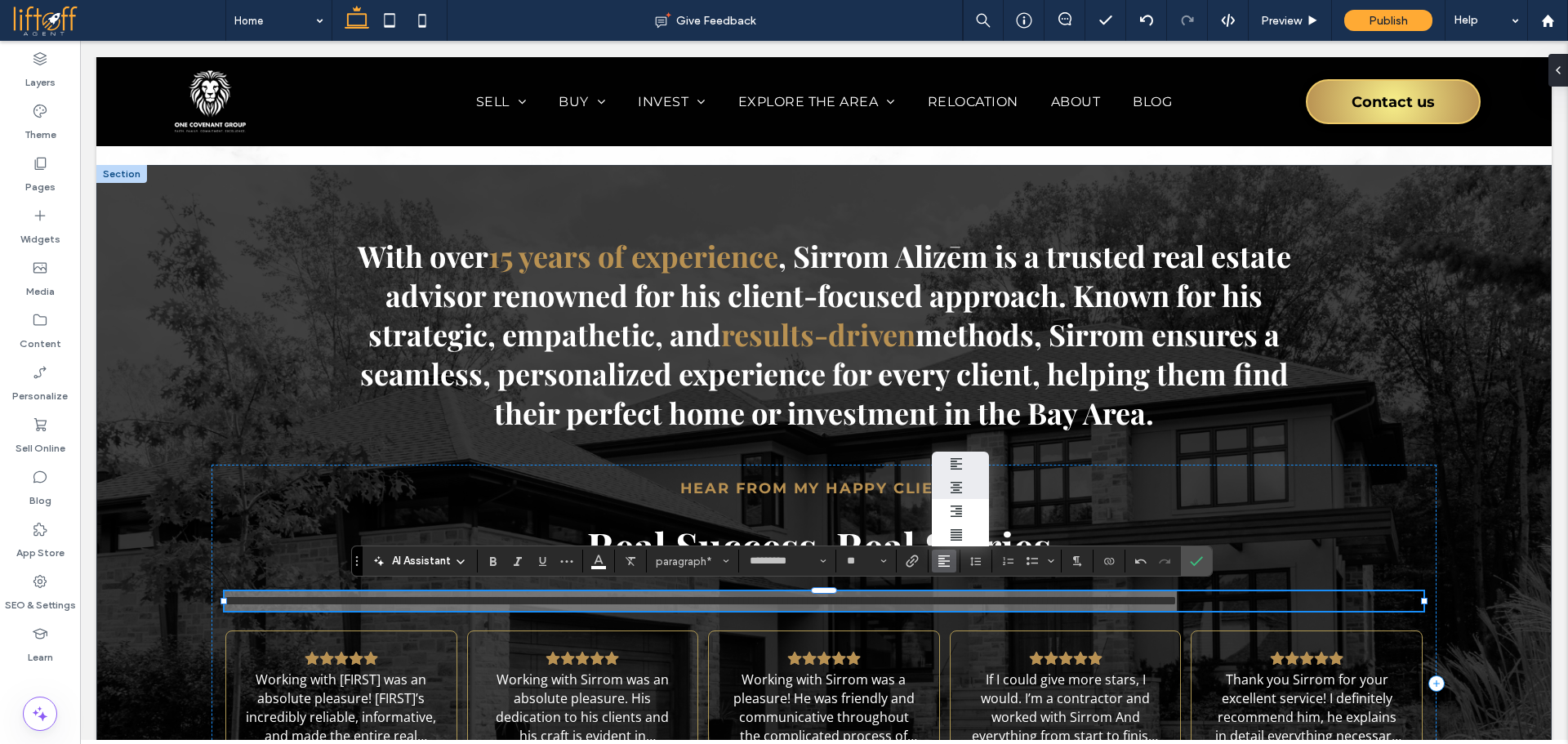 click at bounding box center [960, 488] 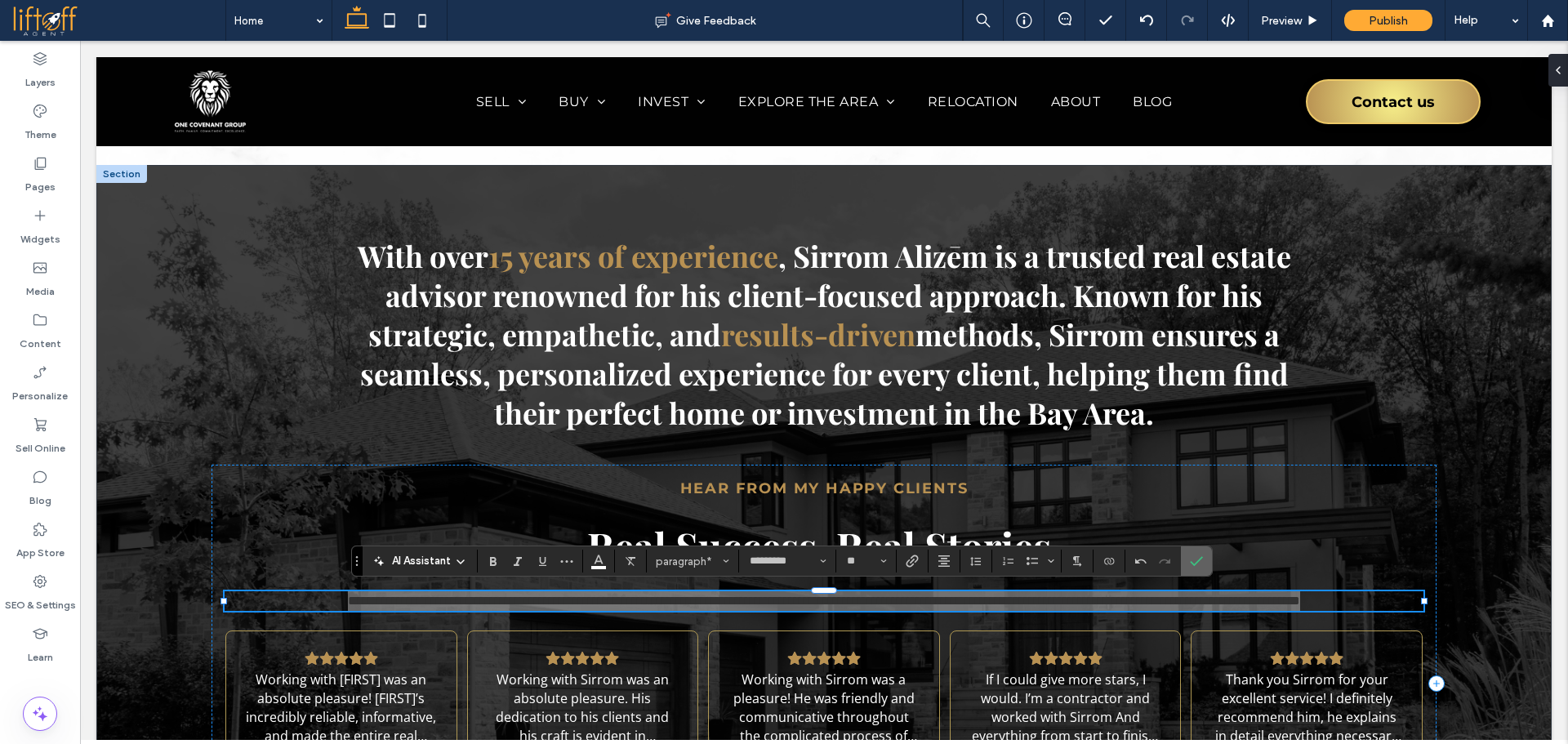click 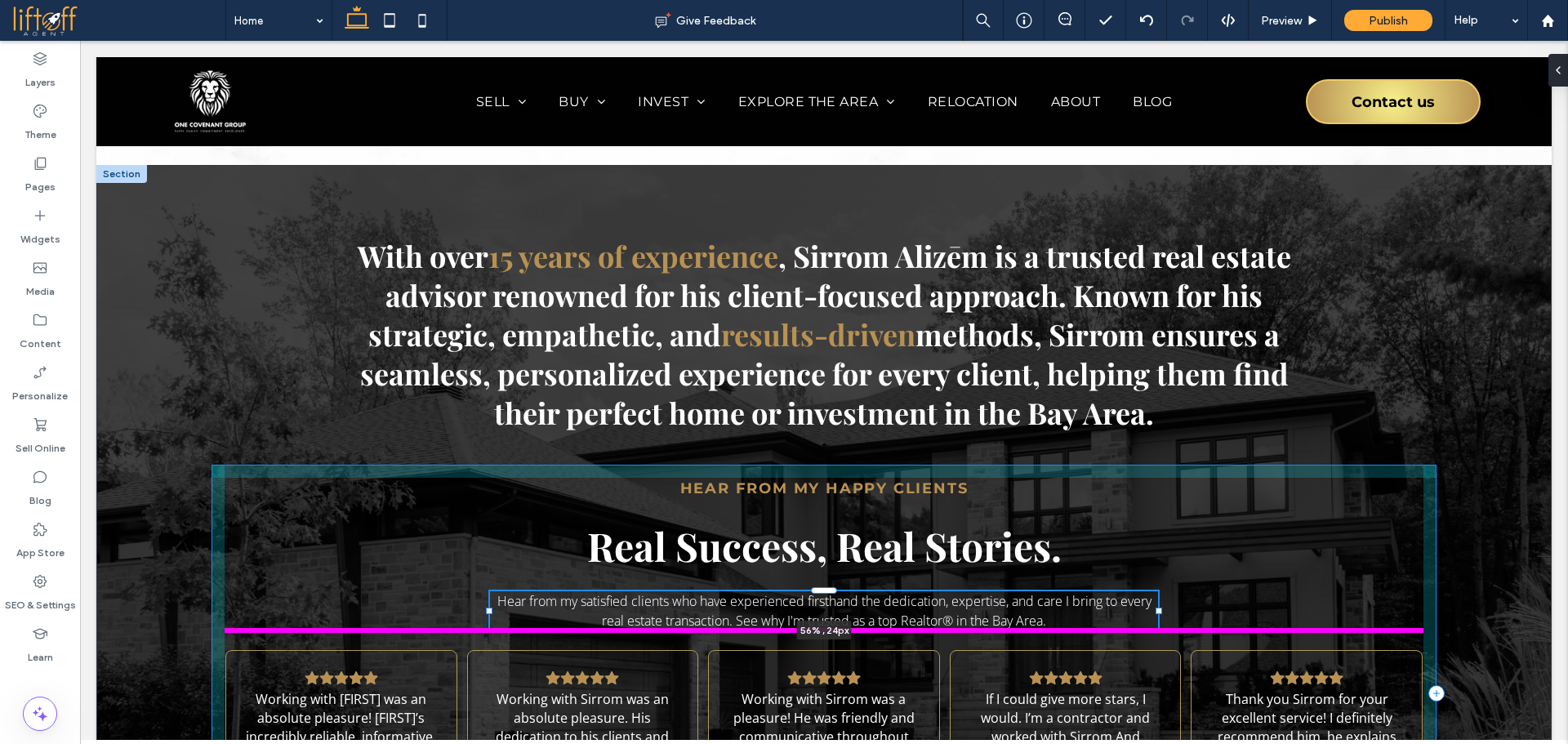 drag, startPoint x: 1421, startPoint y: 599, endPoint x: 1156, endPoint y: 592, distance: 265.09244 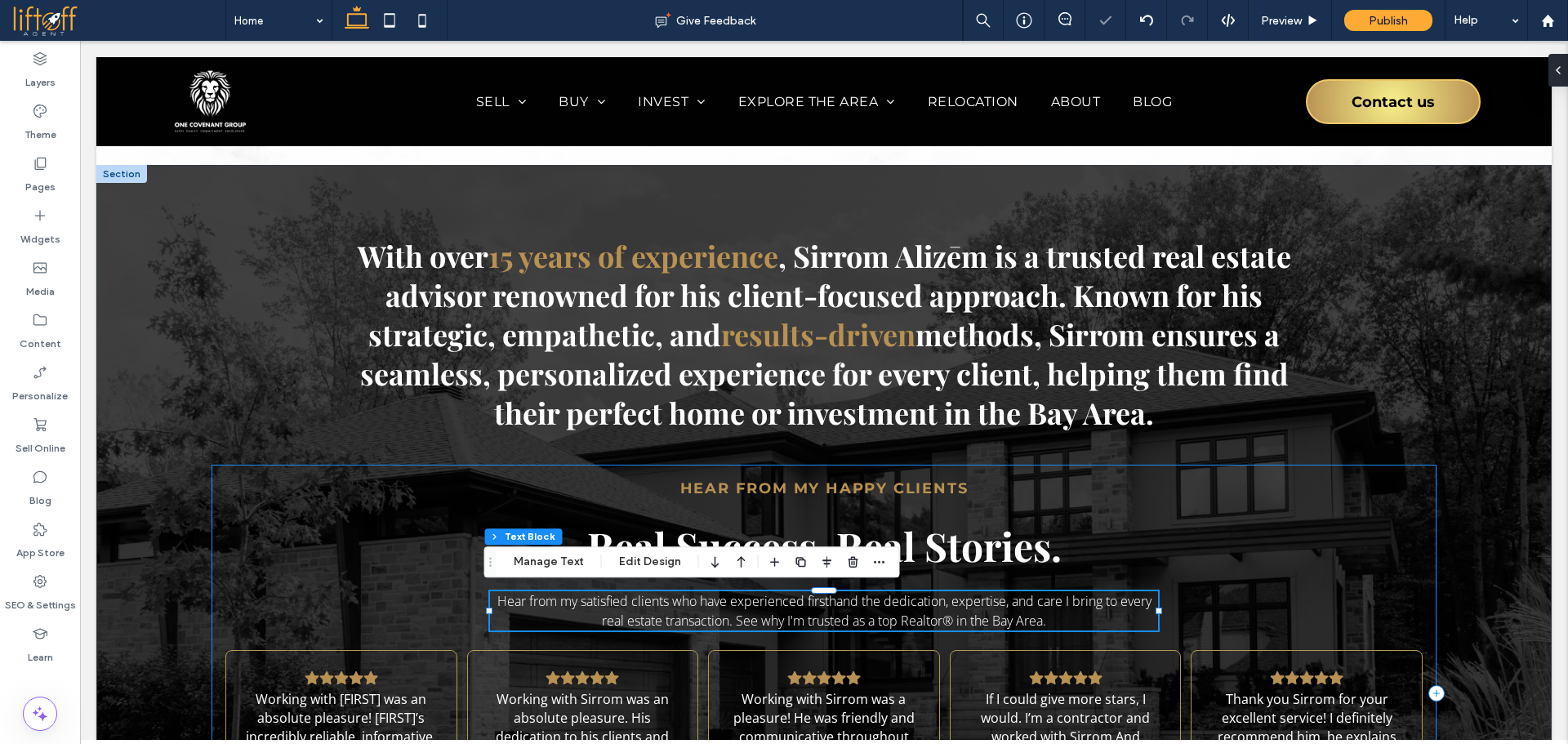 click on "Hear From My Happy Clients Real Success, Real Stories. Hear from my satisfied clients who have experienced firsthand the dedication, expertise, and care I bring to every real estate transaction. See why I'm trusted as a top Realtor® in the Bay Area. 56% , 24px
Working with Sirrom was an absolute pleasure! He’s incredibly reliable, informative, and made the entire real estate process feel smooth and stress-free. His communication is top-notch—always prompt and clear—and he really took the time to understand and help me achieve my real estate goals in Santa Cruz, California. I truly appreciated his professionalism and how easy he is to work with. Highly recommend! Read more Andre Arzaga 1 month ago Read more Angel Pendleton 30 days ago Read more Alan Manor 2 years ago Read more Milo Muniz 18 hours ago Thank you Sirrom for your excellent service! I definitely recommend him, he explains in detail everything necessary to buy a house, super friendly and professional, positive. He is the BEST!! Views 2%" at bounding box center (824, 693) 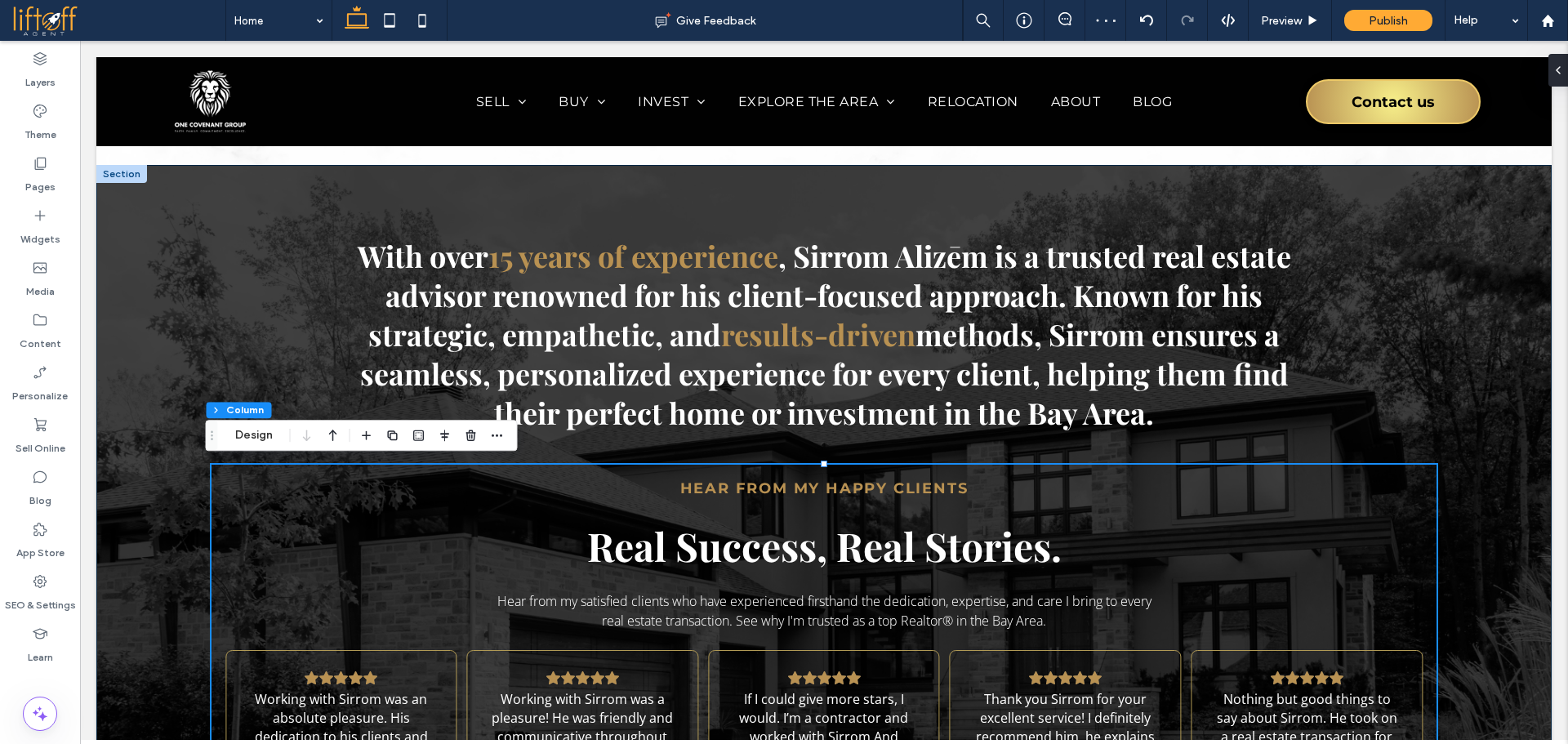click on "With over  15 years of experience , Sirrom Alizēm is a trusted real estate advisor renowned for his client-focused approach. Known for his strategic, empathetic, and  results-driven  methods, Sirrom ensures a seamless, personalized experience for every client, helping them find their perfect home or investment in the Bay Area.
Hear From My Happy Clients Real Success, Real Stories. Hear from my satisfied clients who have experienced firsthand the dedication, expertise, and care I bring to every real estate transaction. See why I'm trusted as a top Realtor® in the Bay Area.
Working with Sirrom was an absolute pleasure! He’s incredibly reliable, informative, and made the entire real estate process feel smooth and stress-free. His communication is top-notch—always prompt and clear—and he really took the time to understand and help me achieve my real estate goals in Santa Cruz, California. I truly appreciated his professionalism and how easy he is to work with. Highly recommend! Read more 2%" at bounding box center (824, 573) 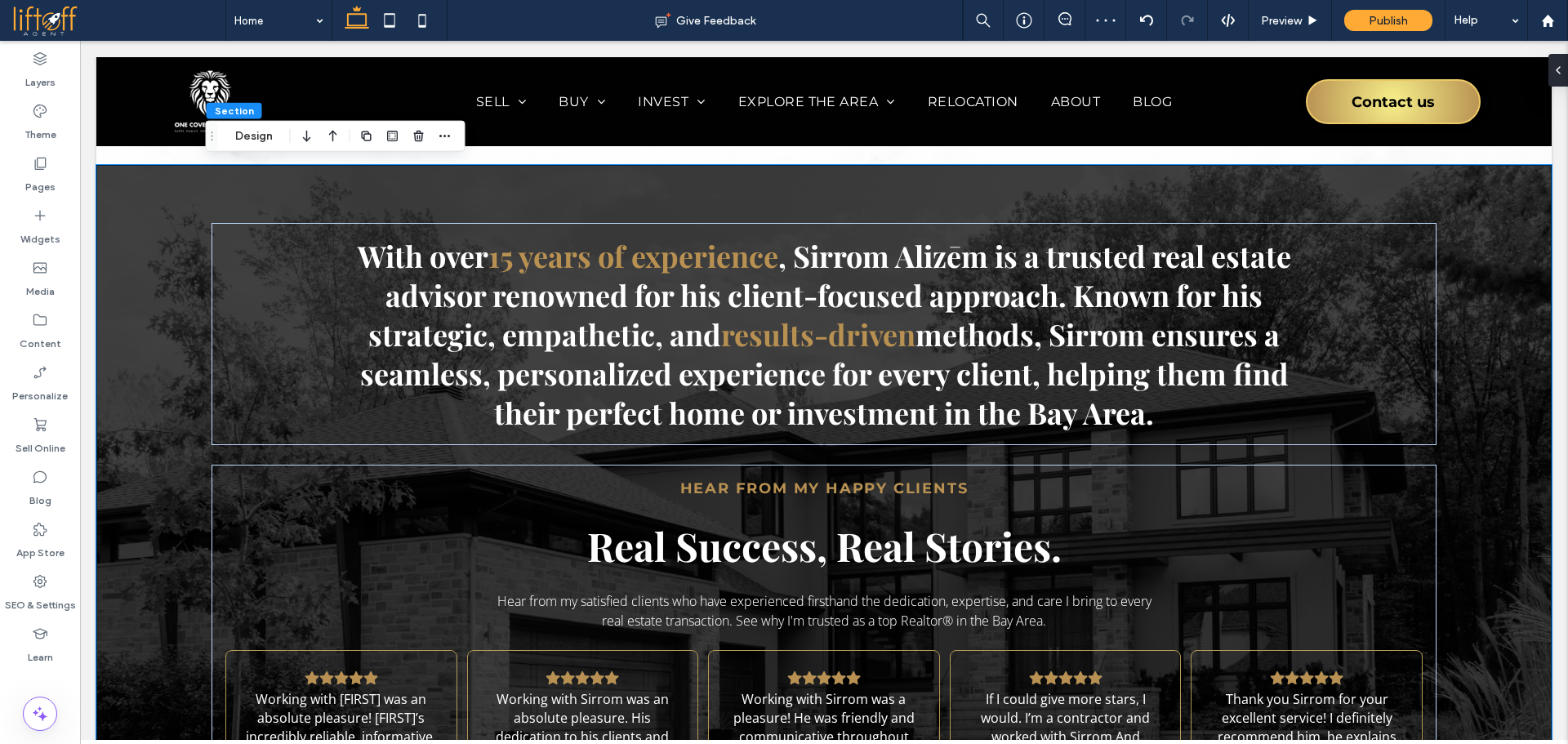 click on "With over  15 years of experience , Sirrom Alizēm is a trusted real estate advisor renowned for his client-focused approach. Known for his strategic, empathetic, and  results-driven  methods, Sirrom ensures a seamless, personalized experience for every client, helping them find their perfect home or investment in the Bay Area.
Hear From My Happy Clients Real Success, Real Stories. Hear from my satisfied clients who have experienced firsthand the dedication, expertise, and care I bring to every real estate transaction. See why I'm trusted as a top Realtor® in the Bay Area.
Working with Sirrom was an absolute pleasure! He’s incredibly reliable, informative, and made the entire real estate process feel smooth and stress-free. His communication is top-notch—always prompt and clear—and he really took the time to understand and help me achieve my real estate goals in Santa Cruz, California. I truly appreciated his professionalism and how easy he is to work with. Highly recommend! Read more 2%" at bounding box center (824, 573) 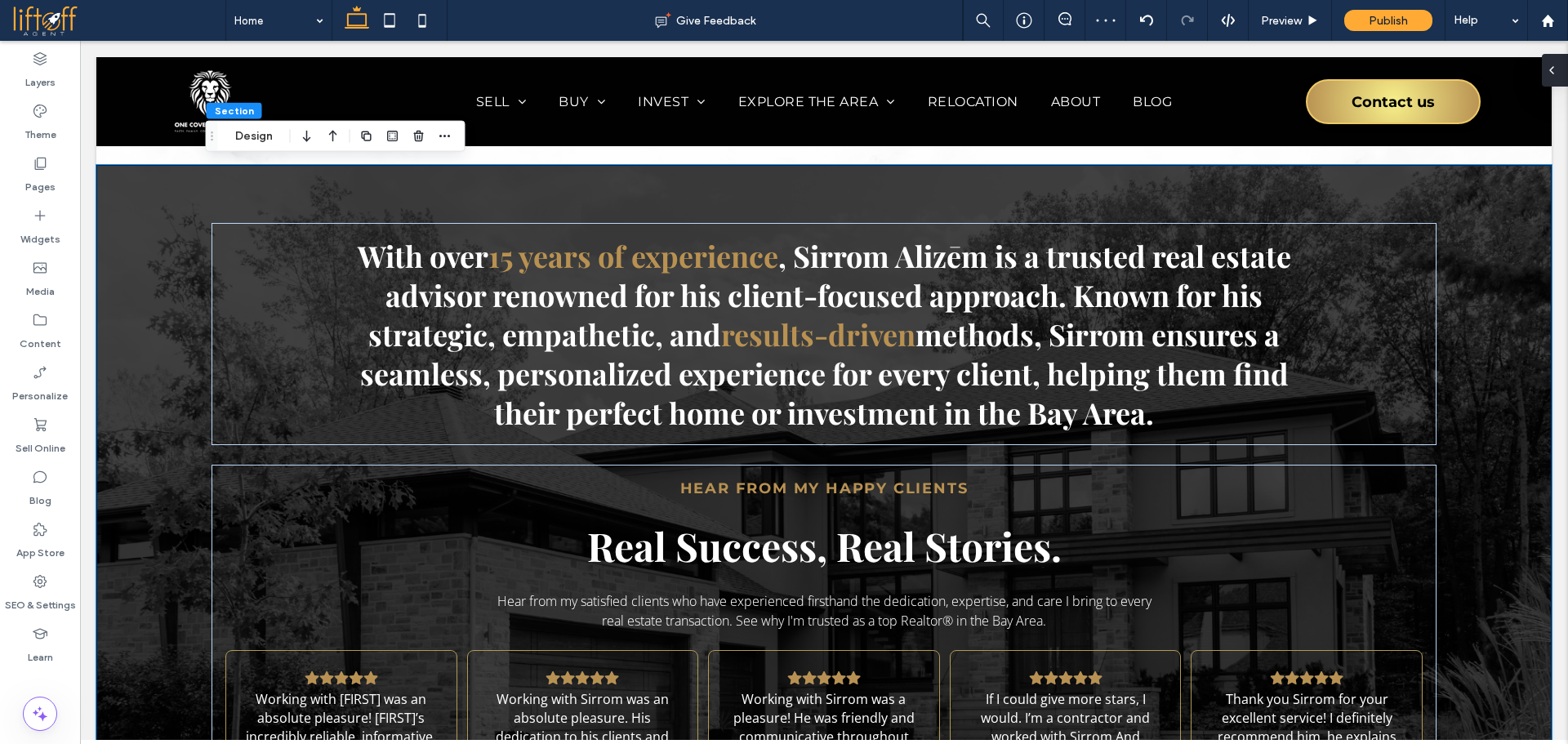 click at bounding box center [1555, 70] 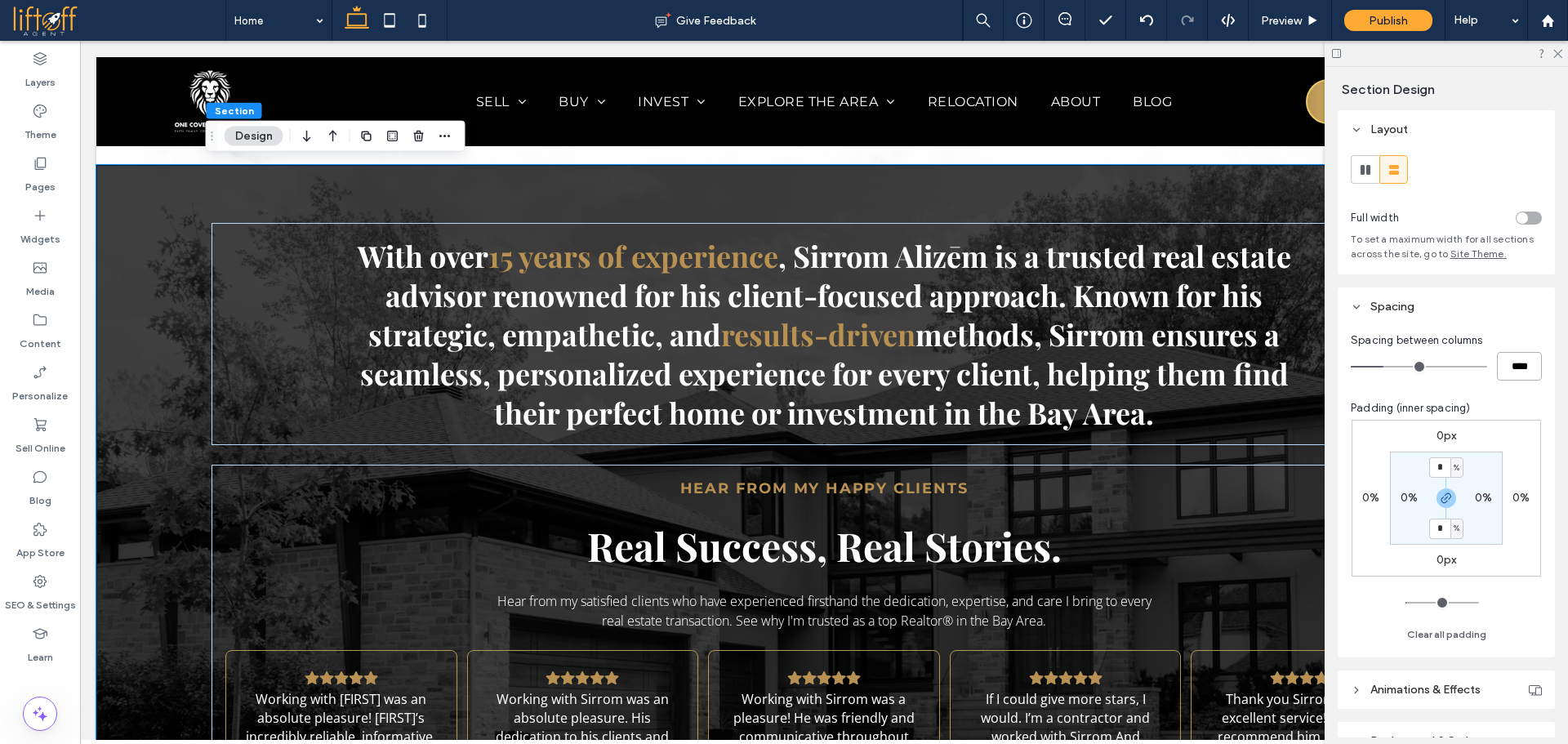 click on "****" at bounding box center (1519, 366) 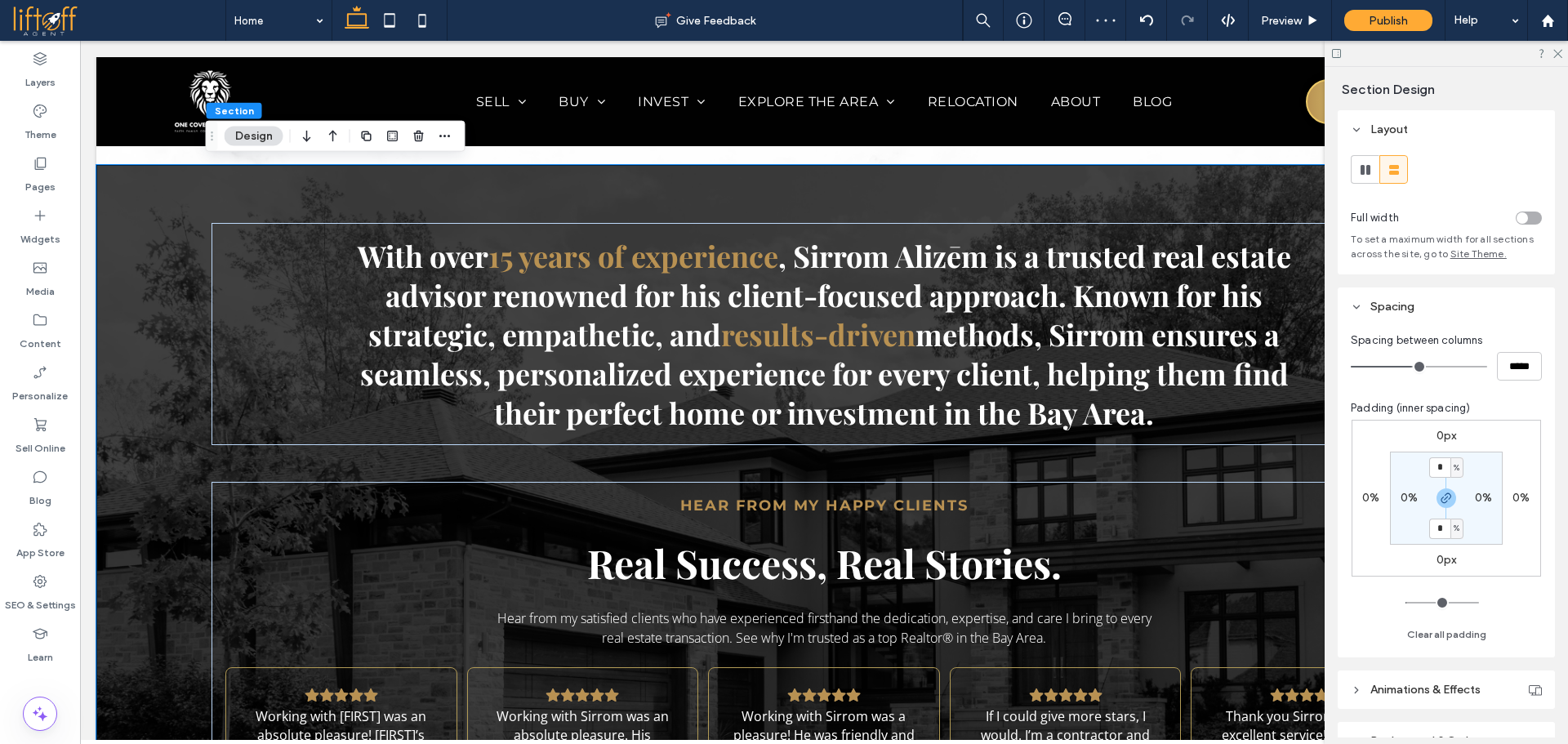 drag, startPoint x: 1411, startPoint y: 366, endPoint x: 1481, endPoint y: 366, distance: 70 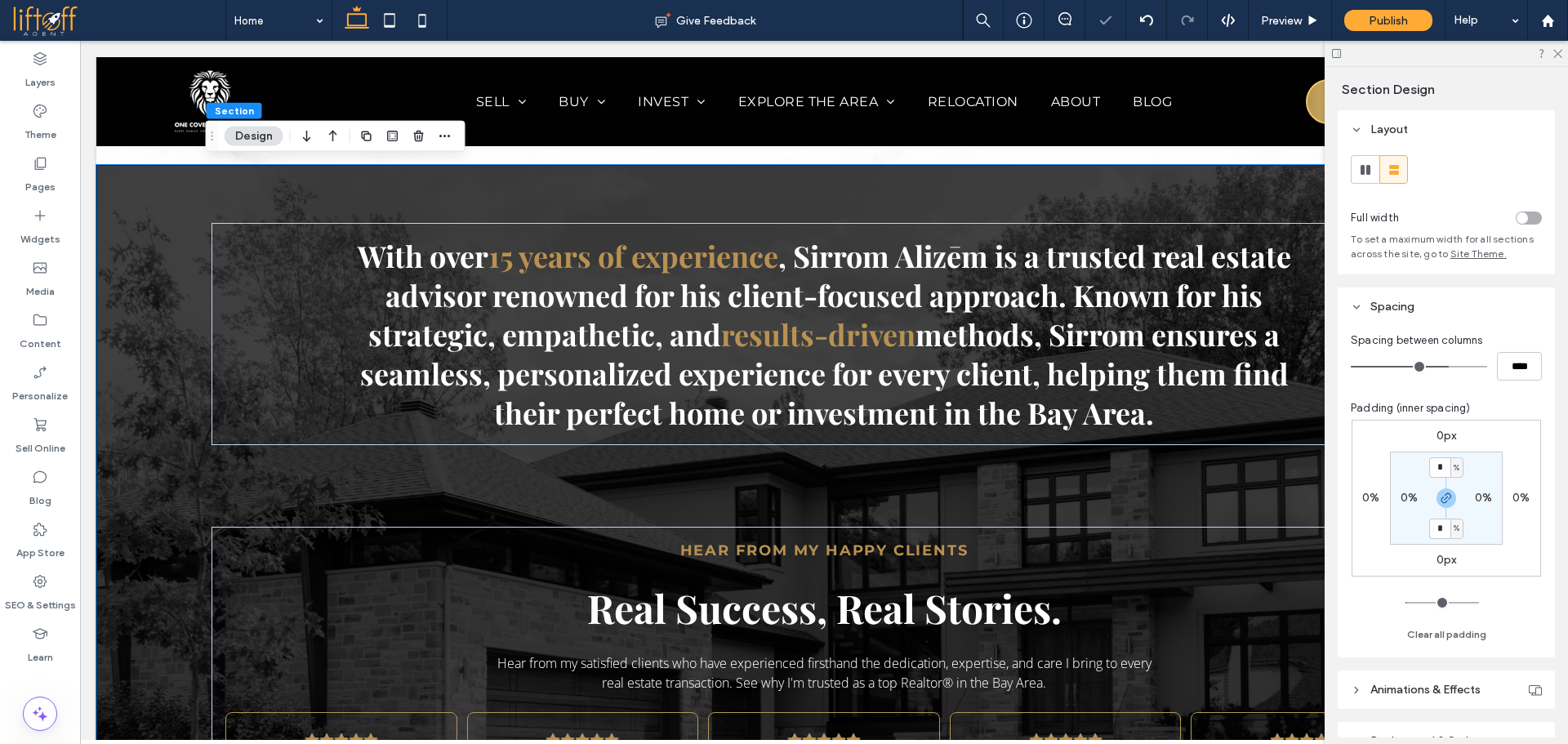 drag, startPoint x: 1477, startPoint y: 365, endPoint x: 1437, endPoint y: 373, distance: 40.7922 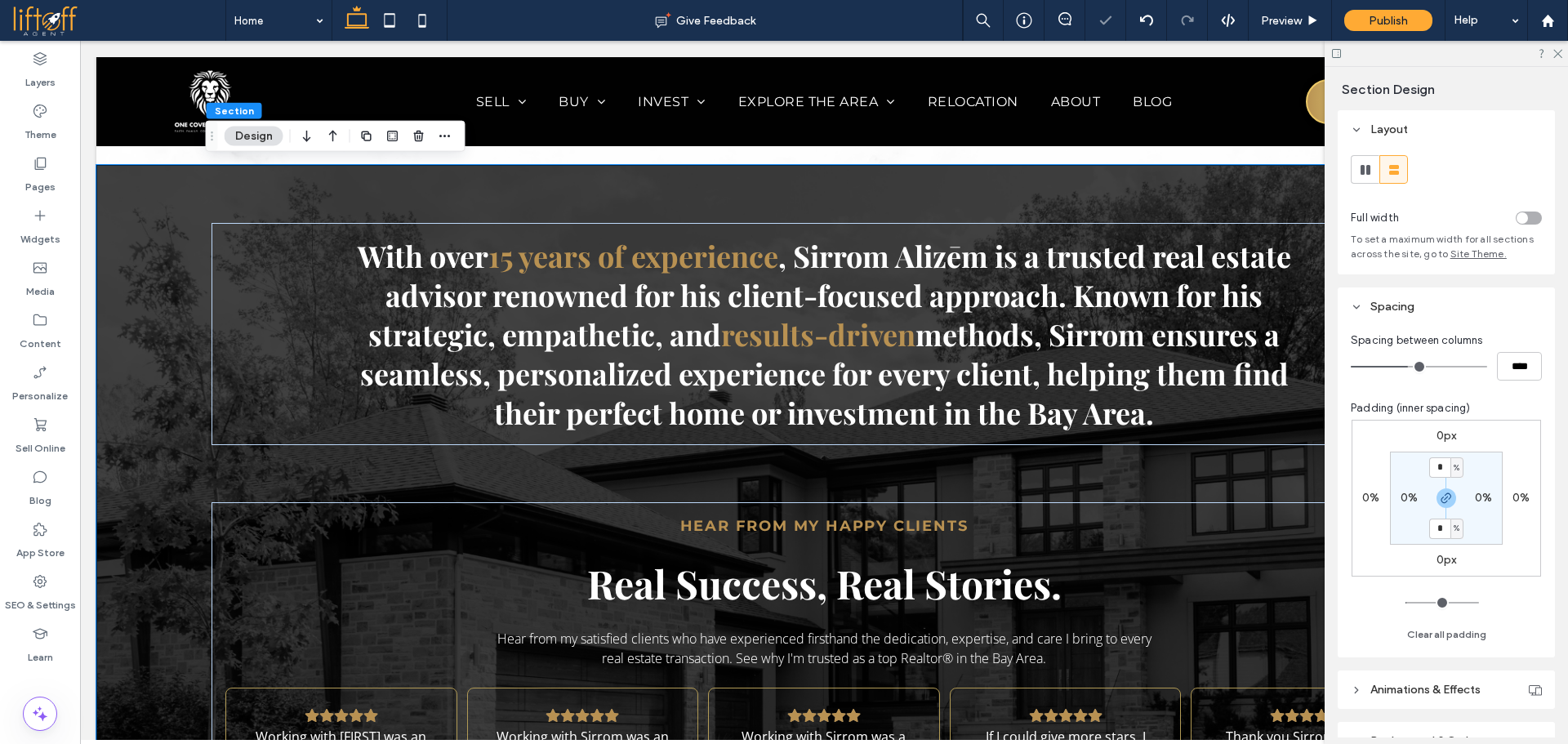 drag, startPoint x: 1437, startPoint y: 372, endPoint x: 1405, endPoint y: 368, distance: 32.249031 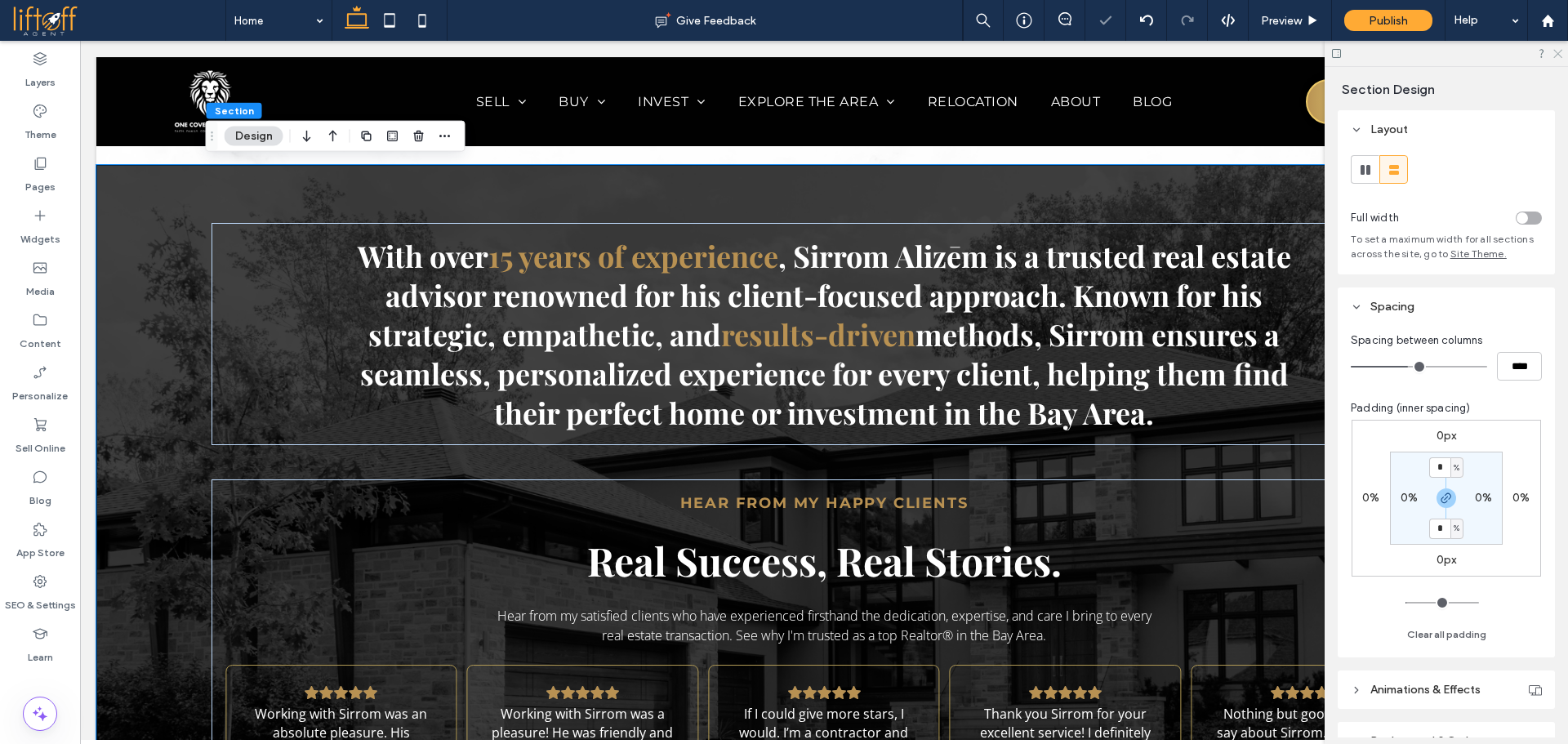 click 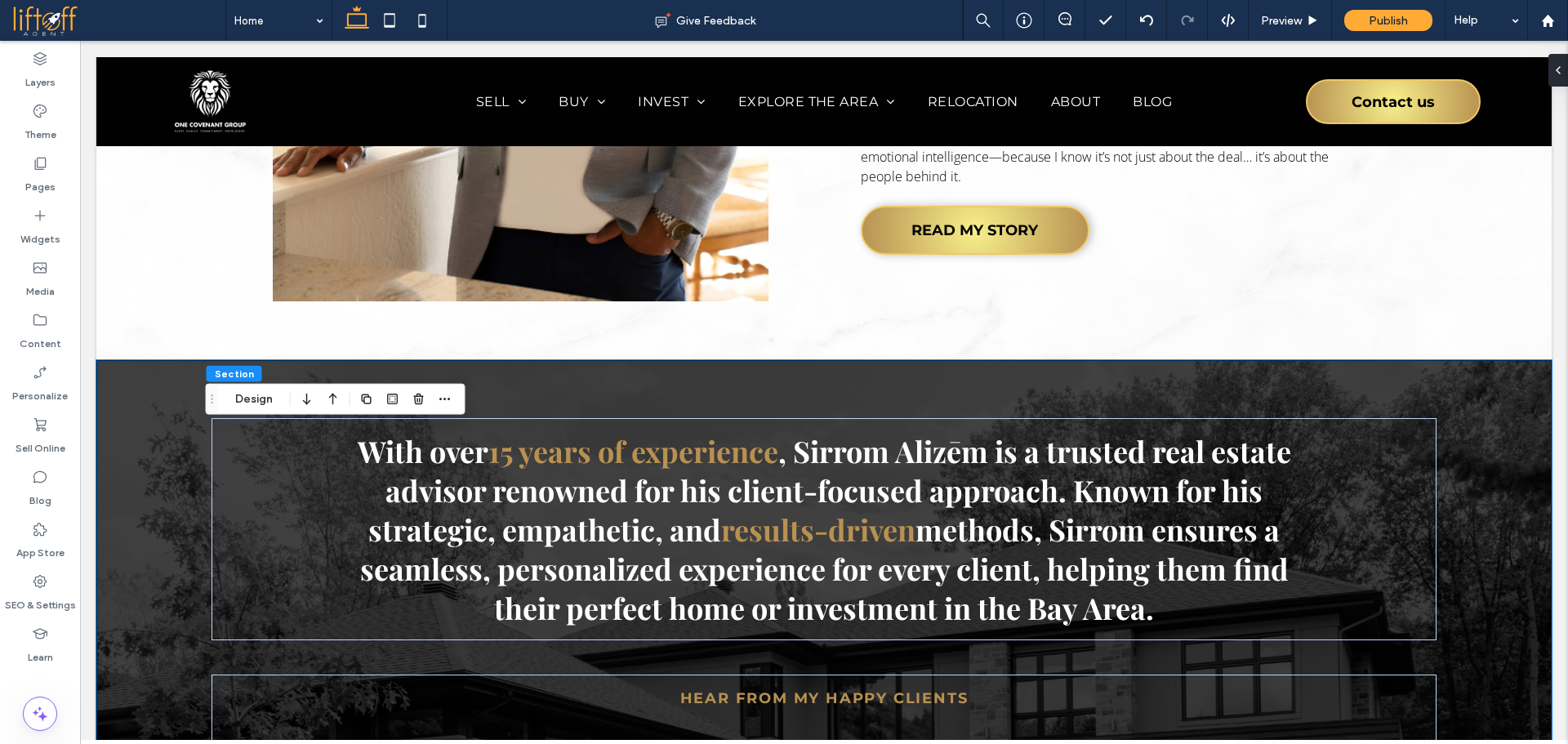 scroll, scrollTop: 2165, scrollLeft: 0, axis: vertical 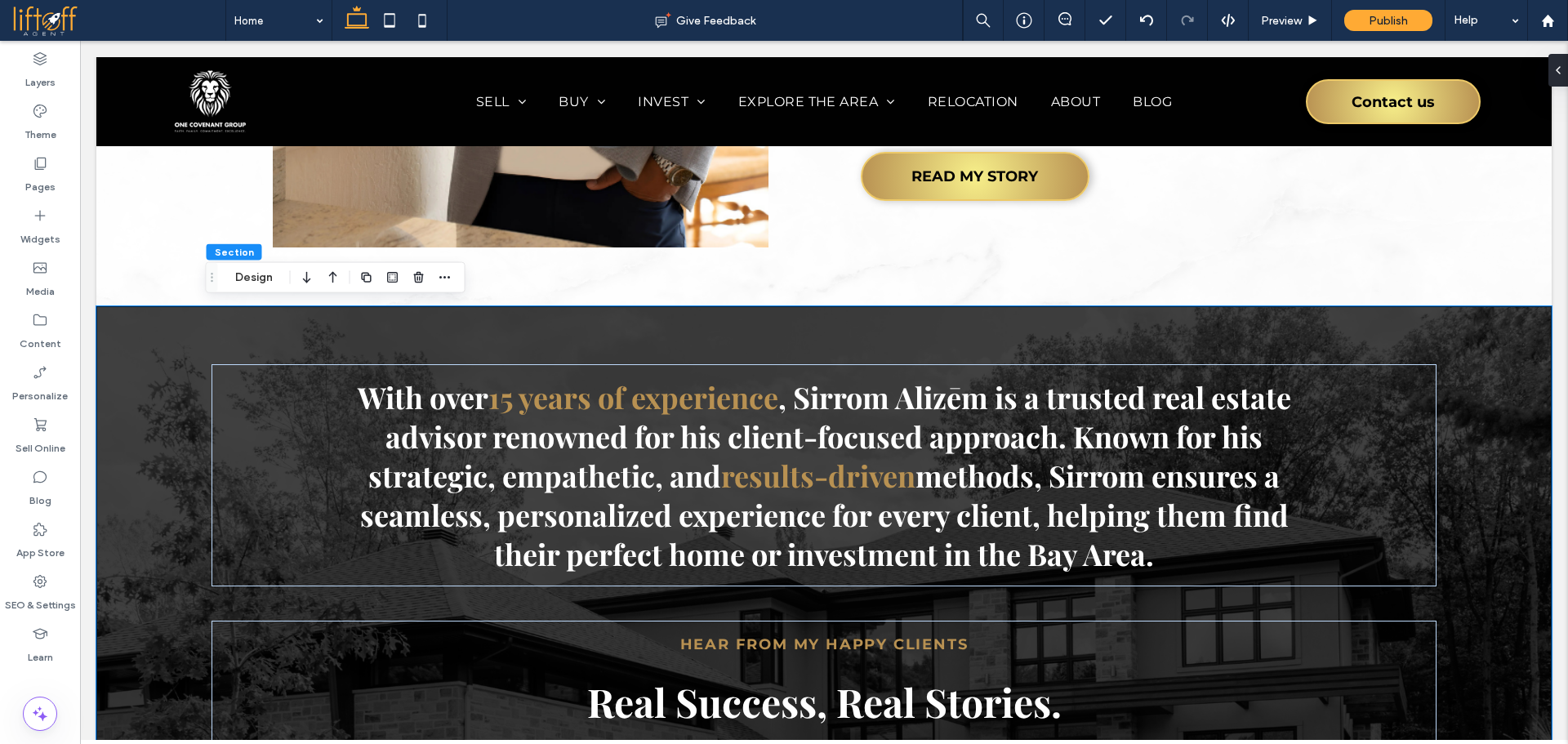 click on "With over  15 years of experience , Sirrom Alizēm is a trusted real estate advisor renowned for his client-focused approach. Known for his strategic, empathetic, and  results-driven  methods, Sirrom ensures a seamless, personalized experience for every client, helping them find their perfect home or investment in the Bay Area.
Hear From My Happy Clients Real Success, Real Stories. Hear from my satisfied clients who have experienced firsthand the dedication, expertise, and care I bring to every real estate transaction. See why I'm trusted as a top Realtor® in the Bay Area.
Working with Sirrom was an absolute pleasure! He’s incredibly reliable, informative, and made the entire real estate process feel smooth and stress-free. His communication is top-notch—always prompt and clear—and he really took the time to understand and help me achieve my real estate goals in Santa Cruz, California. I truly appreciated his professionalism and how easy he is to work with. Highly recommend! Read more 2%" at bounding box center [824, 722] 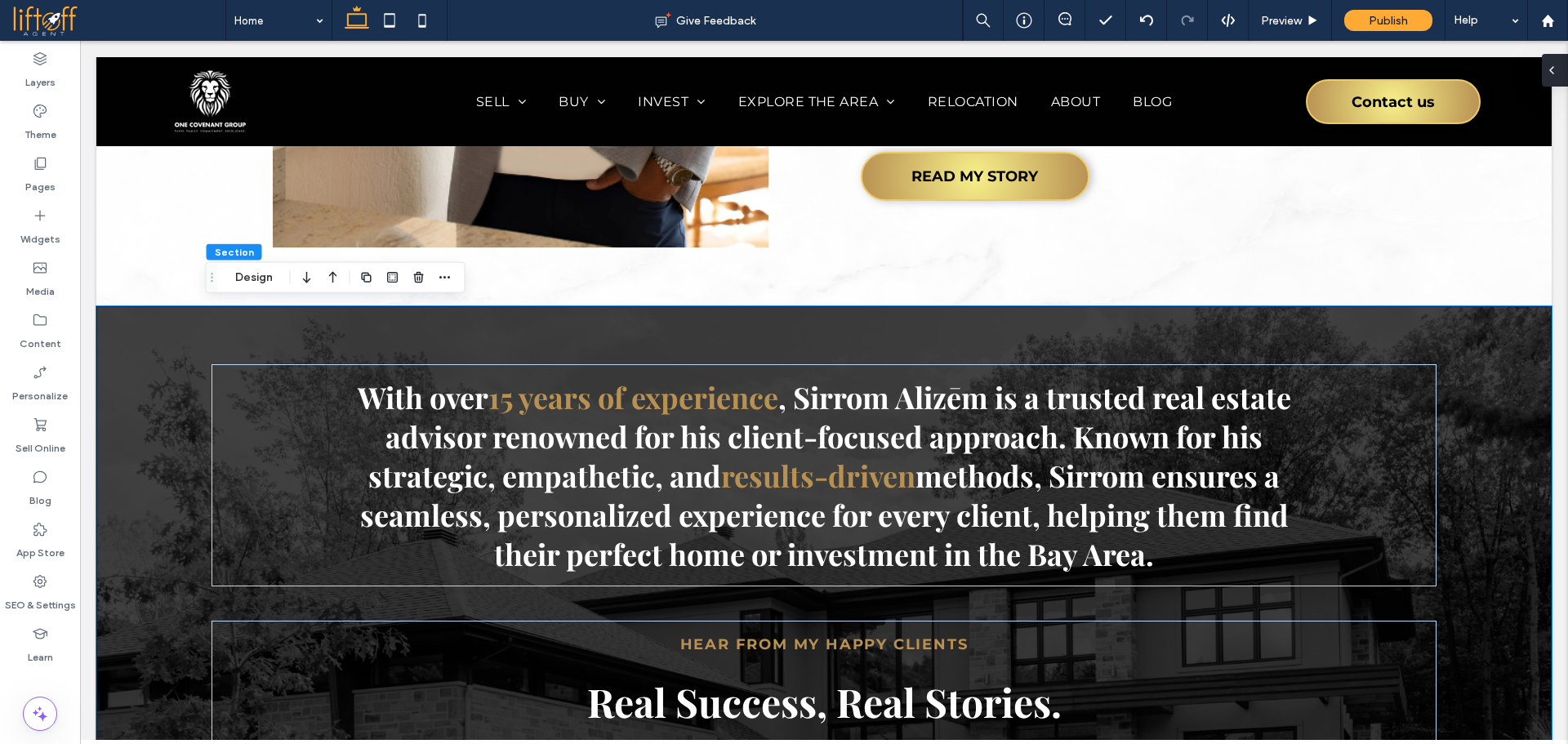 click at bounding box center (1555, 70) 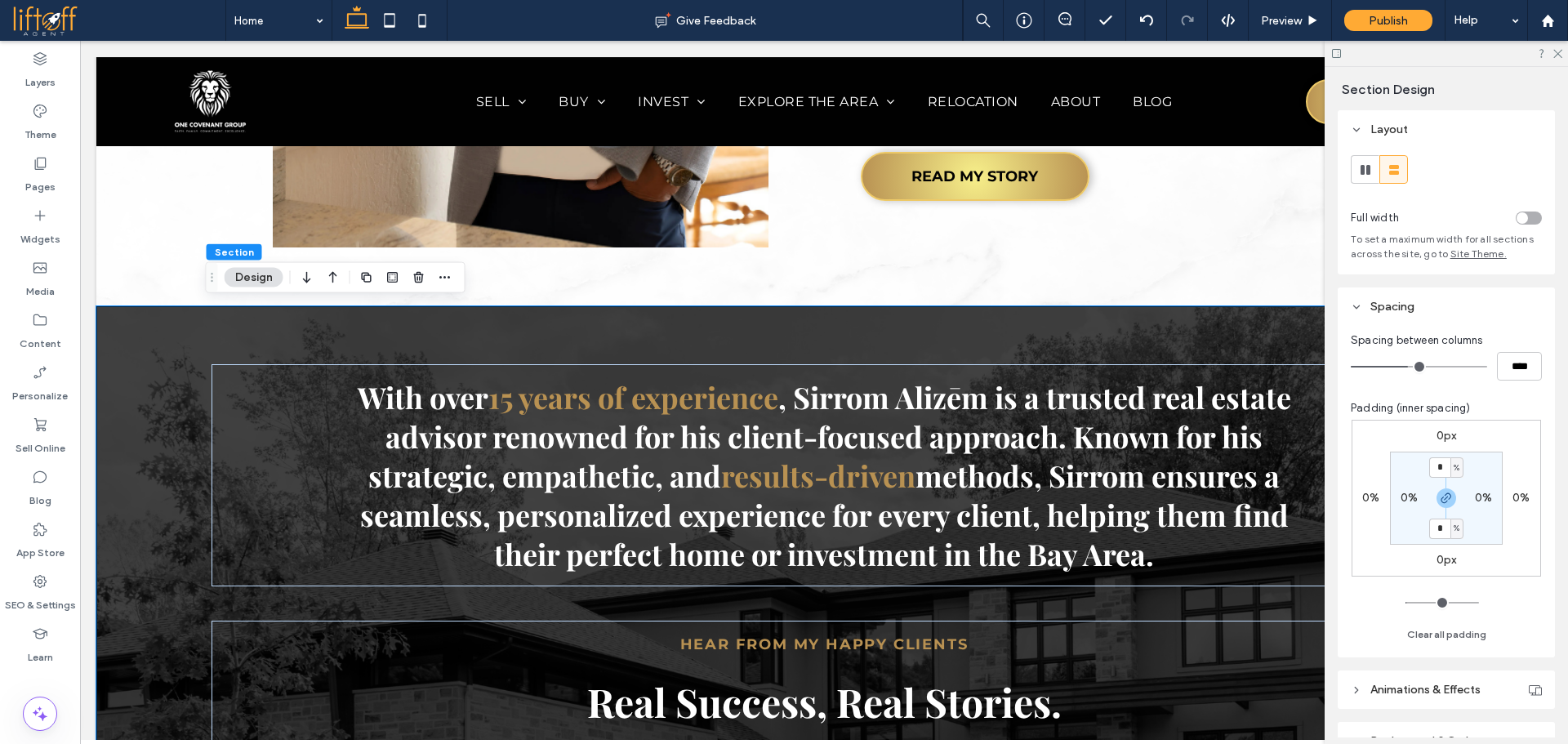 scroll, scrollTop: 549, scrollLeft: 0, axis: vertical 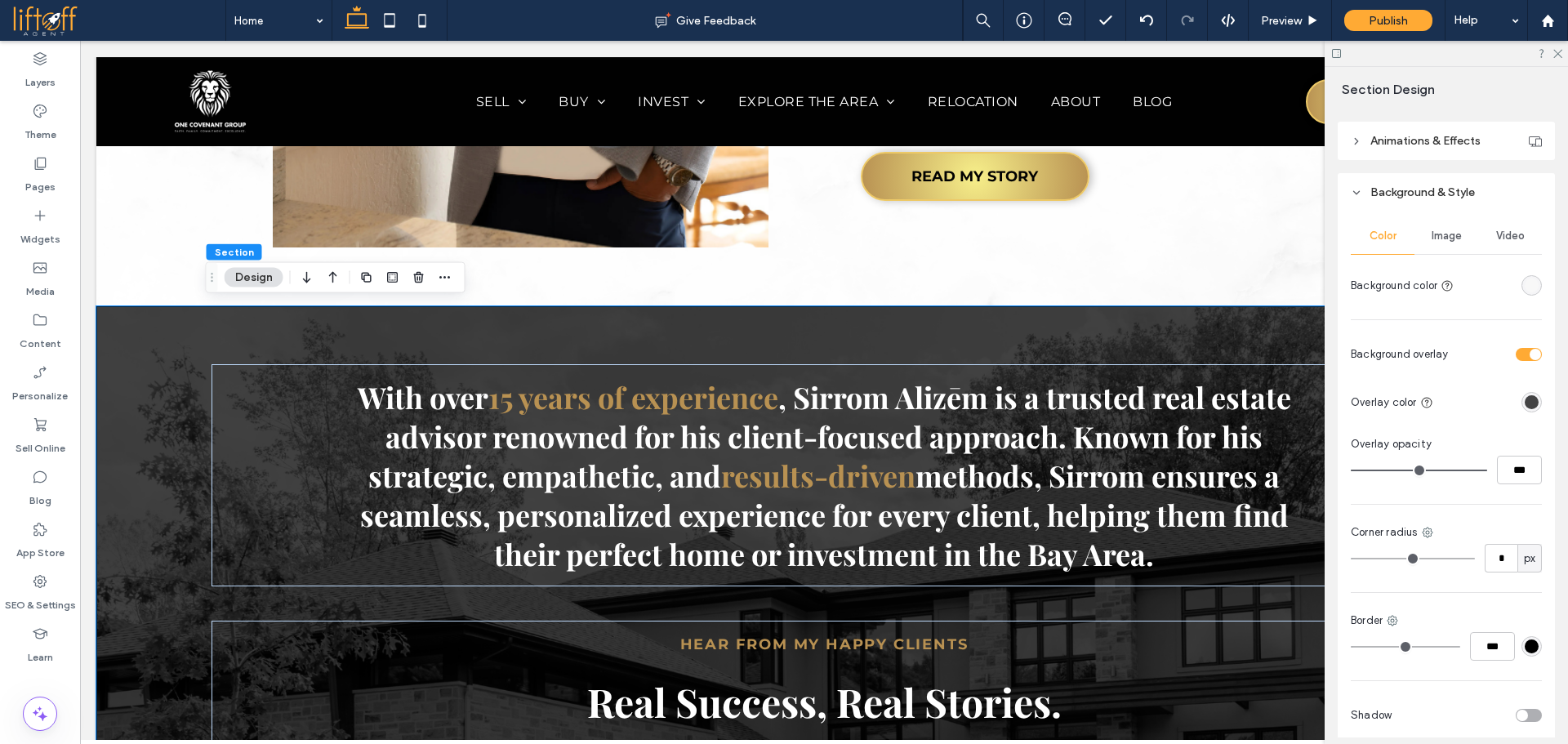 drag, startPoint x: 1446, startPoint y: 234, endPoint x: 1444, endPoint y: 265, distance: 31.064449 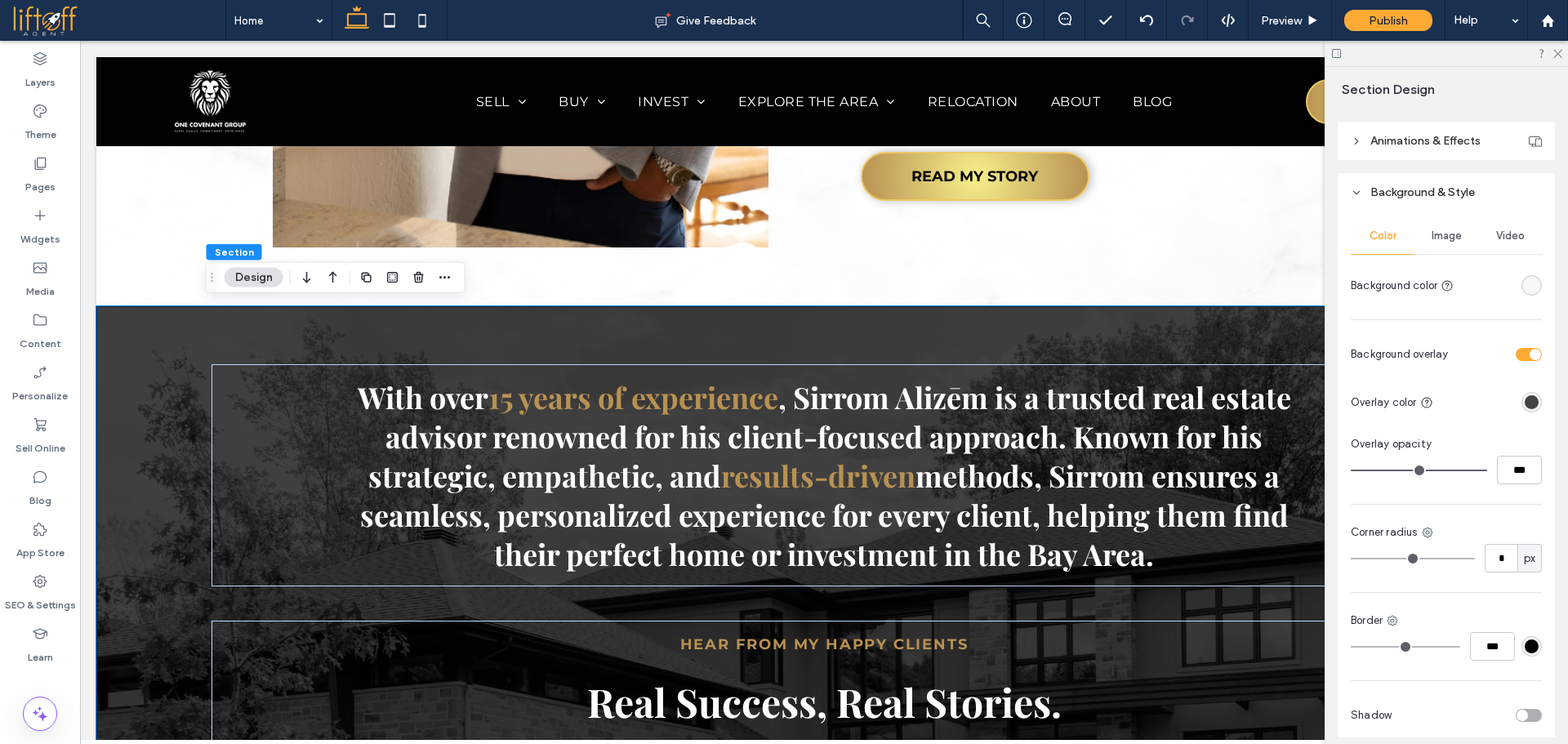 click on "Image" at bounding box center (1446, 236) 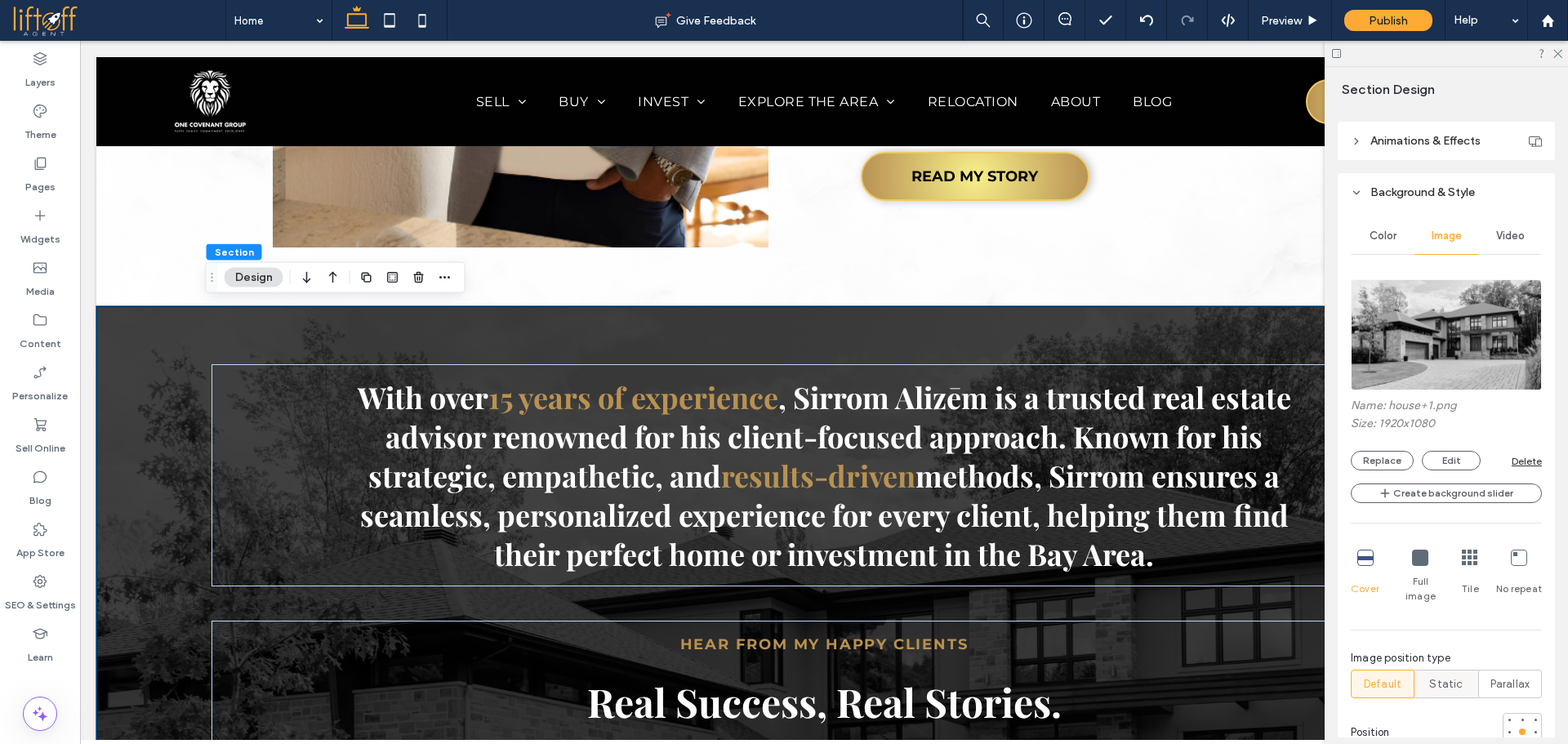click on "Static" at bounding box center [1446, 684] 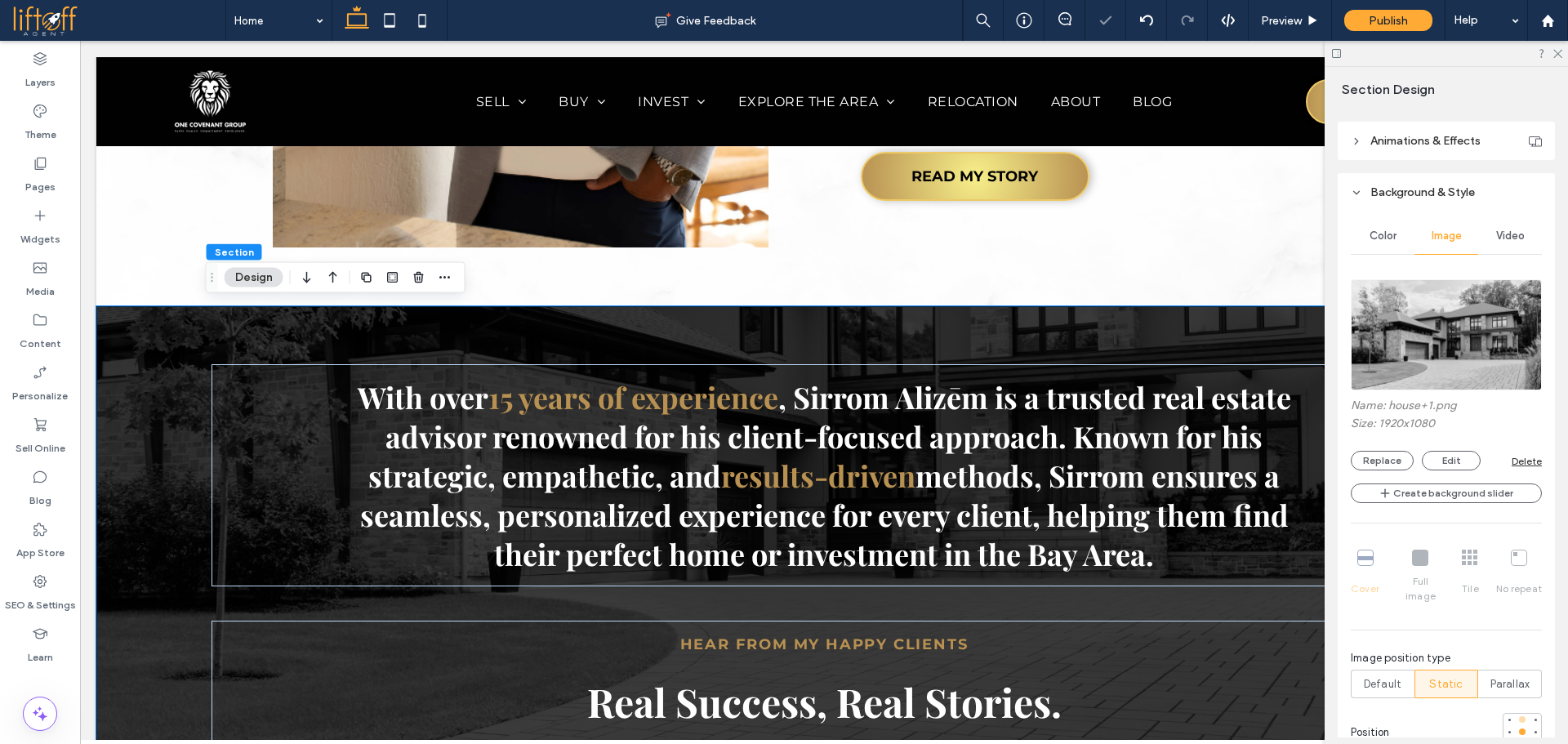 click at bounding box center (1522, 719) 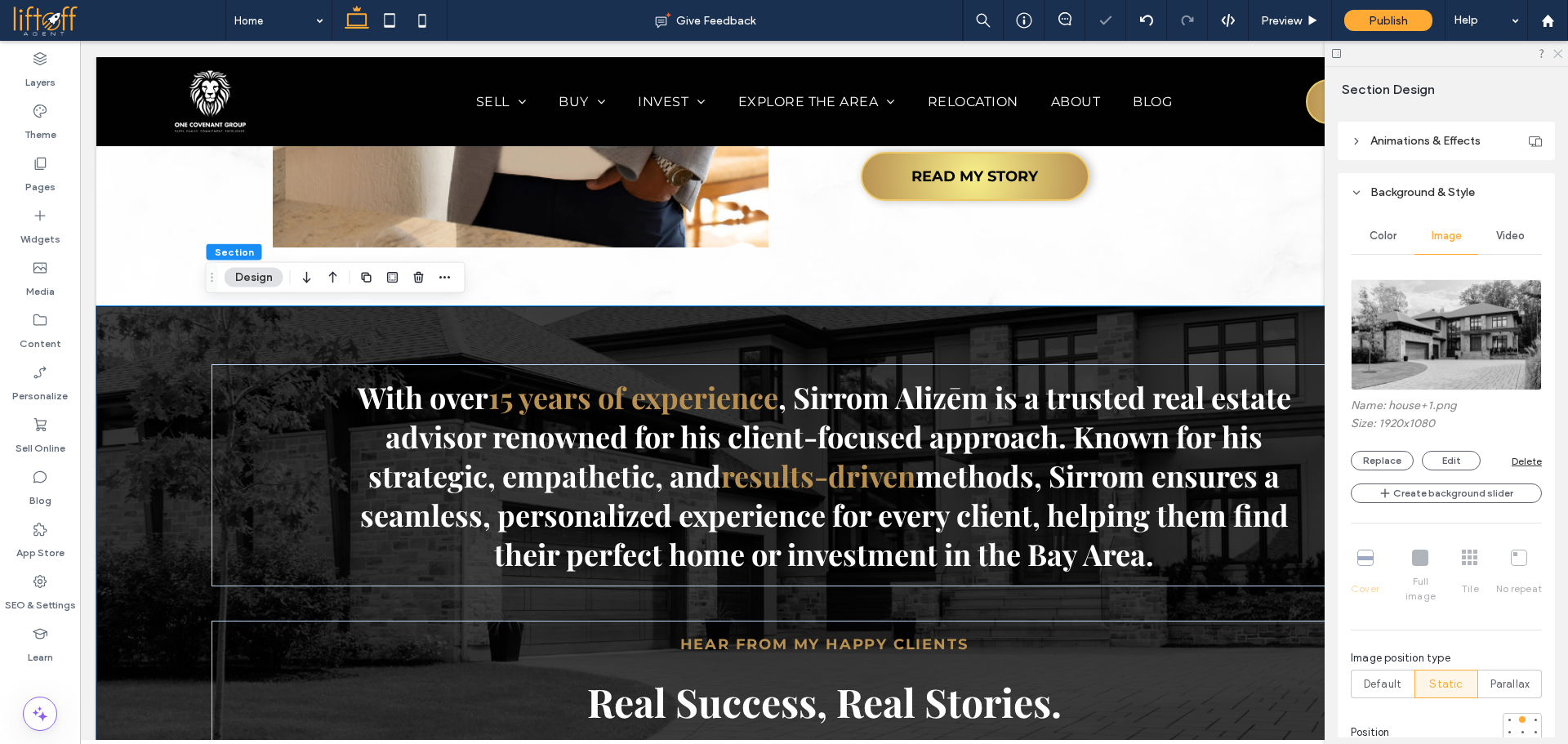 click 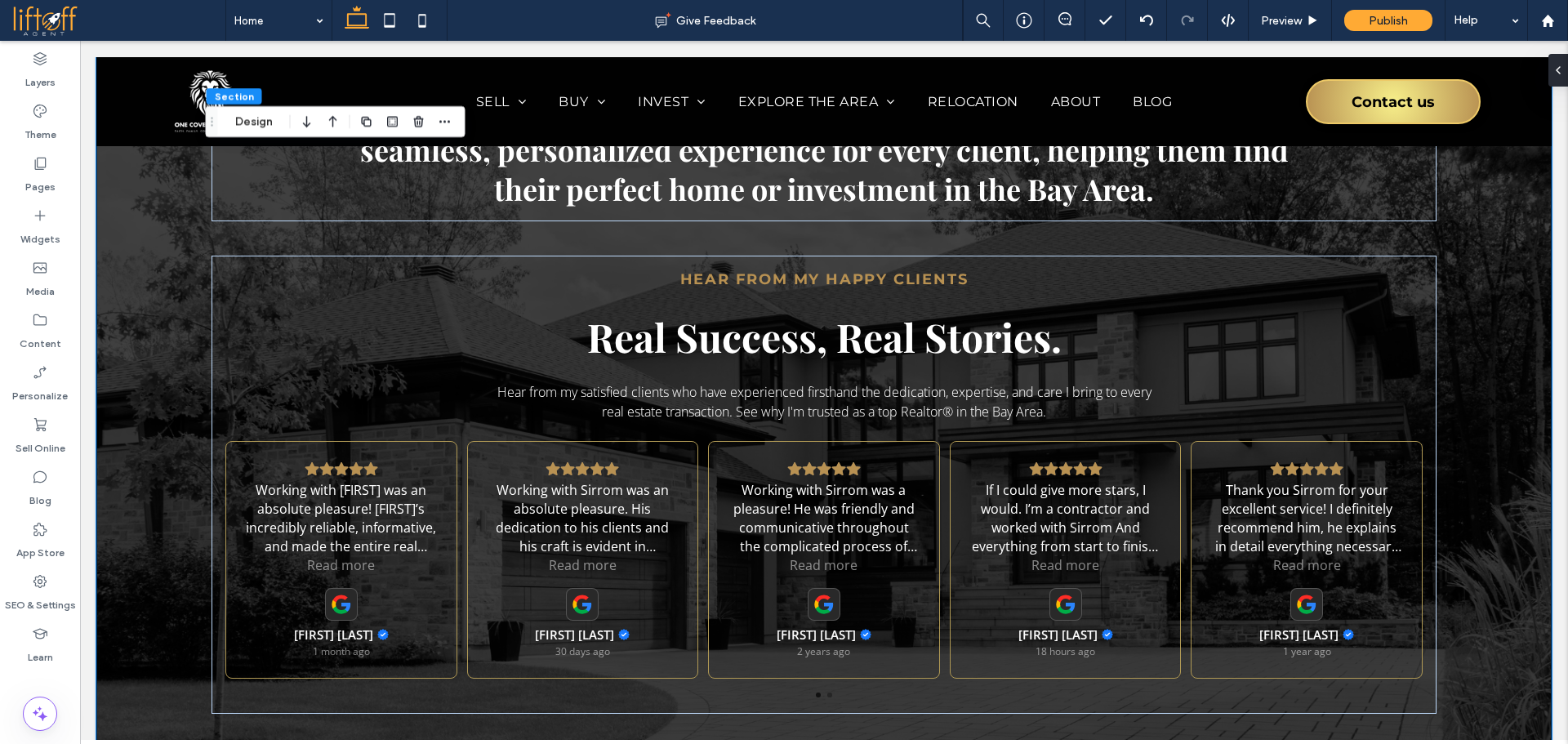 scroll, scrollTop: 2476, scrollLeft: 0, axis: vertical 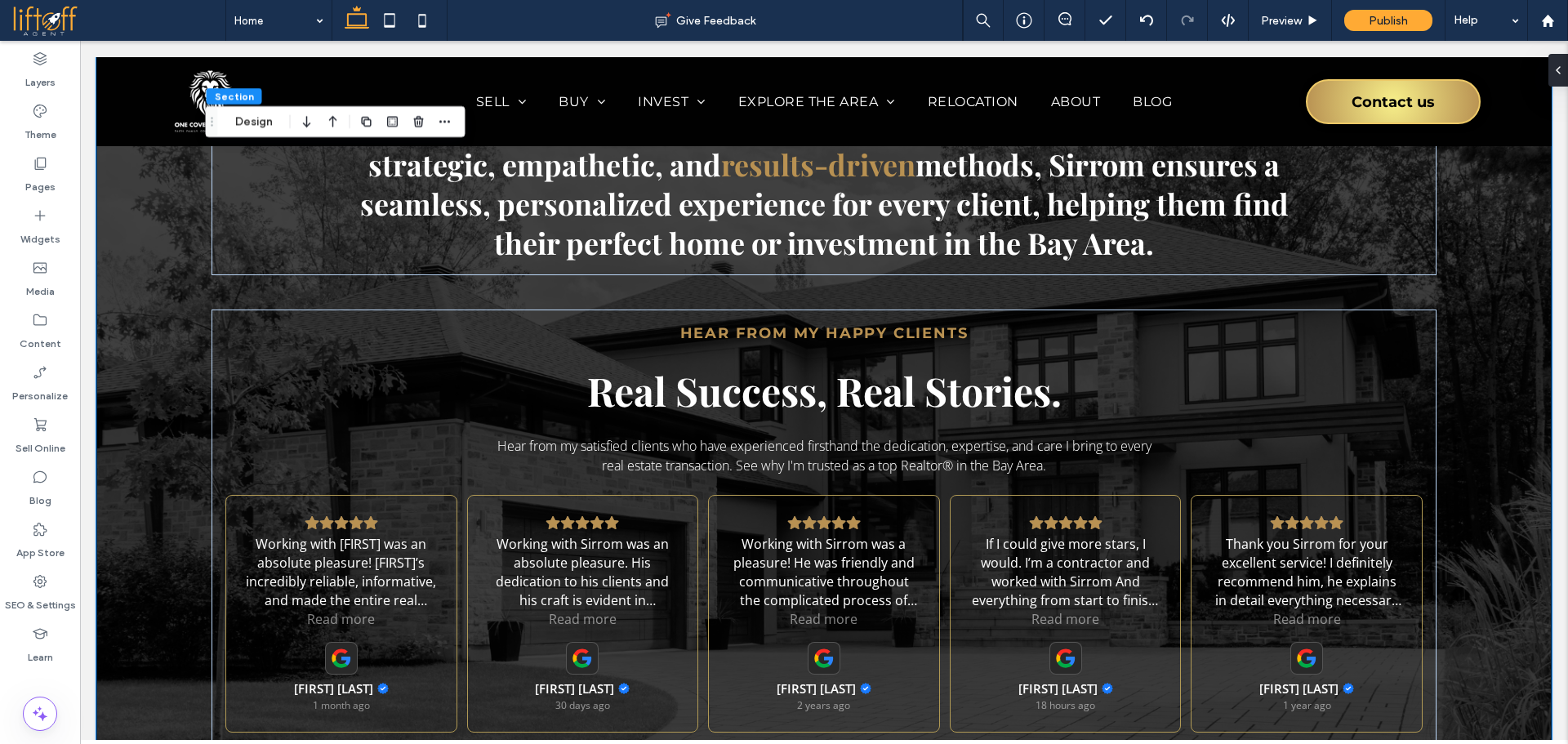 click on "With over  15 years of experience , Sirrom Alizēm is a trusted real estate advisor renowned for his client-focused approach. Known for his strategic, empathetic, and  results-driven  methods, Sirrom ensures a seamless, personalized experience for every client, helping them find their perfect home or investment in the Bay Area.
Hear From My Happy Clients Real Success, Real Stories. Hear from my satisfied clients who have experienced firsthand the dedication, expertise, and care I bring to every real estate transaction. See why I'm trusted as a top Realtor® in the Bay Area.
Working with Sirrom was an absolute pleasure! He’s incredibly reliable, informative, and made the entire real estate process feel smooth and stress-free. His communication is top-notch—always prompt and clear—and he really took the time to understand and help me achieve my real estate goals in Santa Cruz, California. I truly appreciated his professionalism and how easy he is to work with. Highly recommend! Read more 2%" at bounding box center [824, 411] 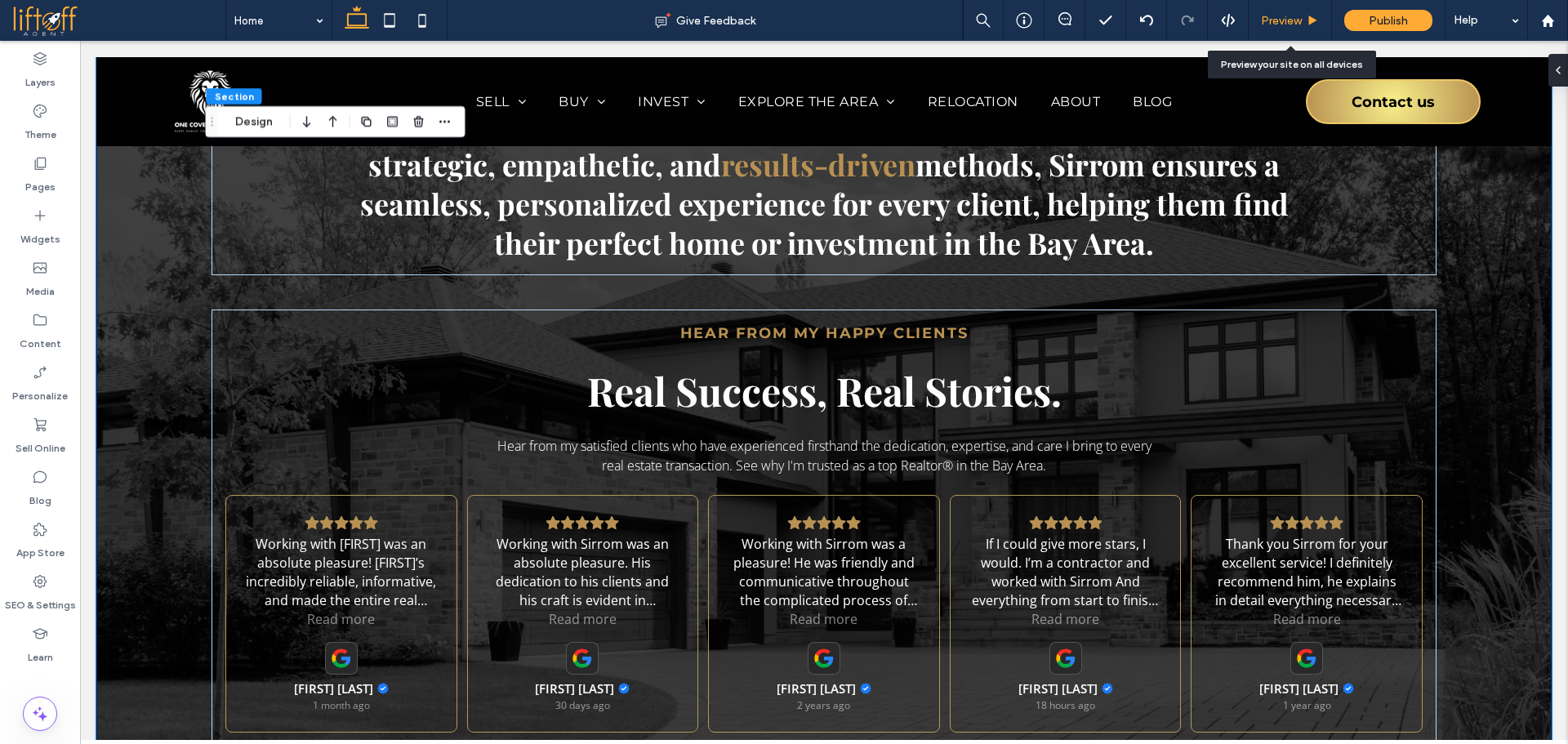 click on "Preview" at bounding box center (1290, 20) 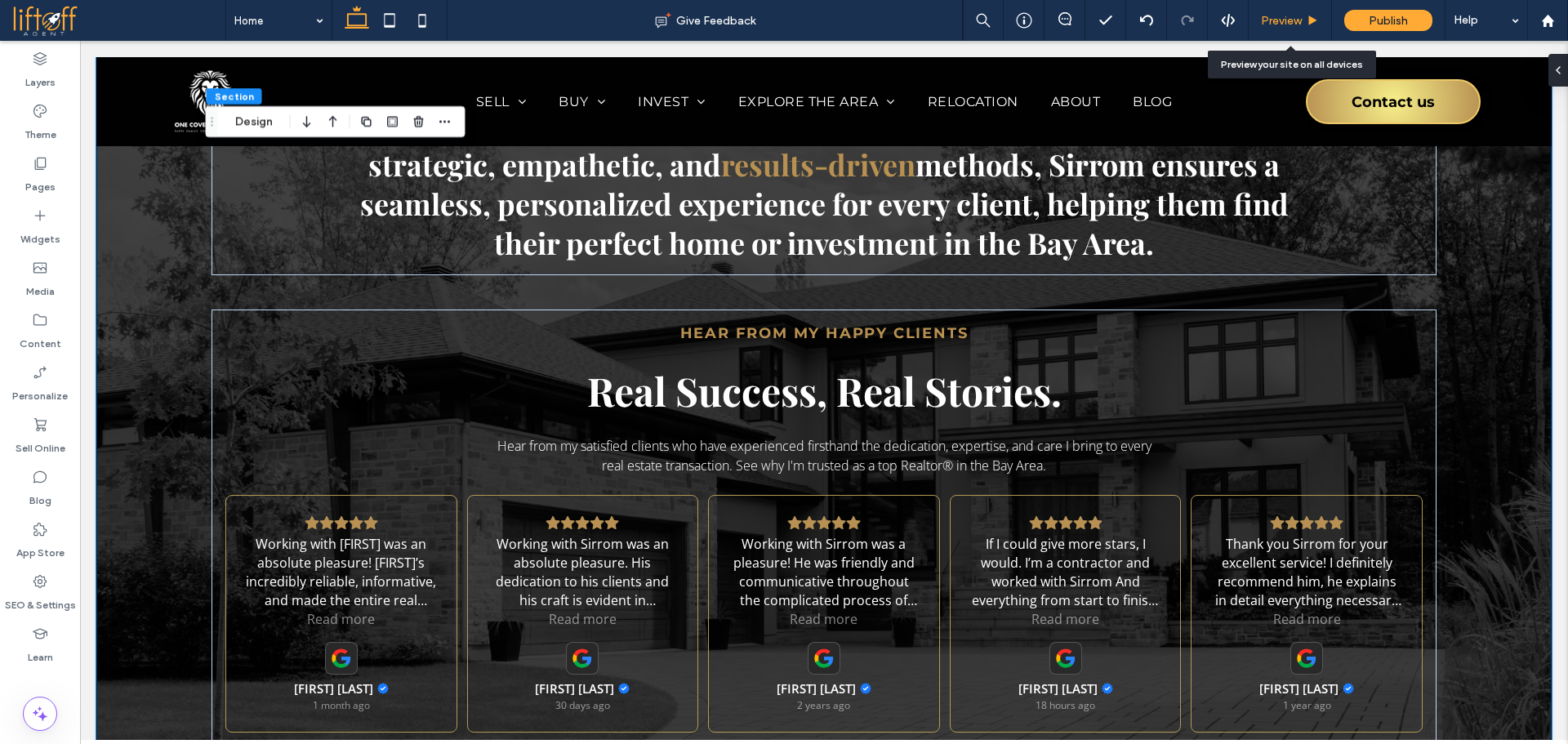 click on "Preview" at bounding box center [1281, 20] 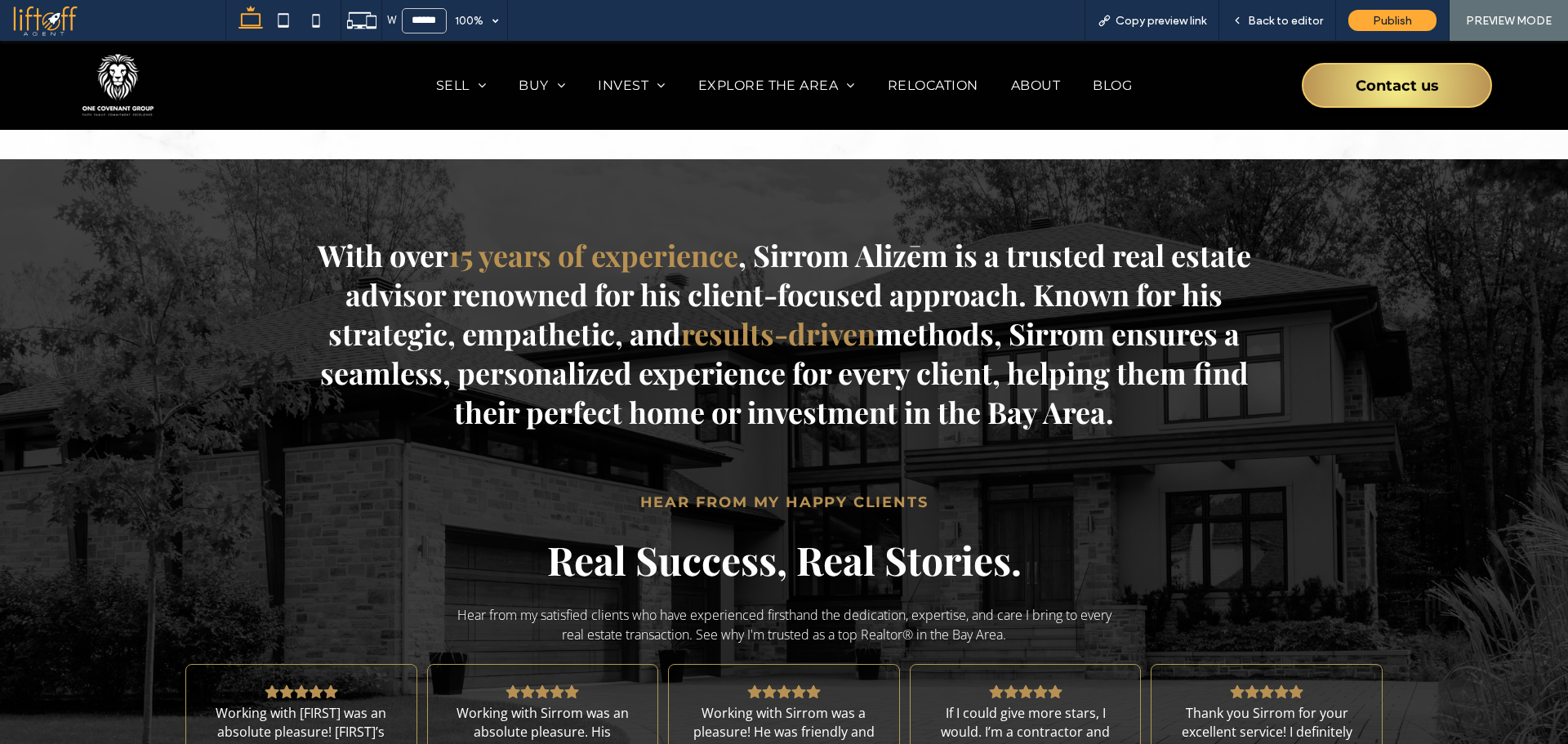 scroll, scrollTop: 2324, scrollLeft: 0, axis: vertical 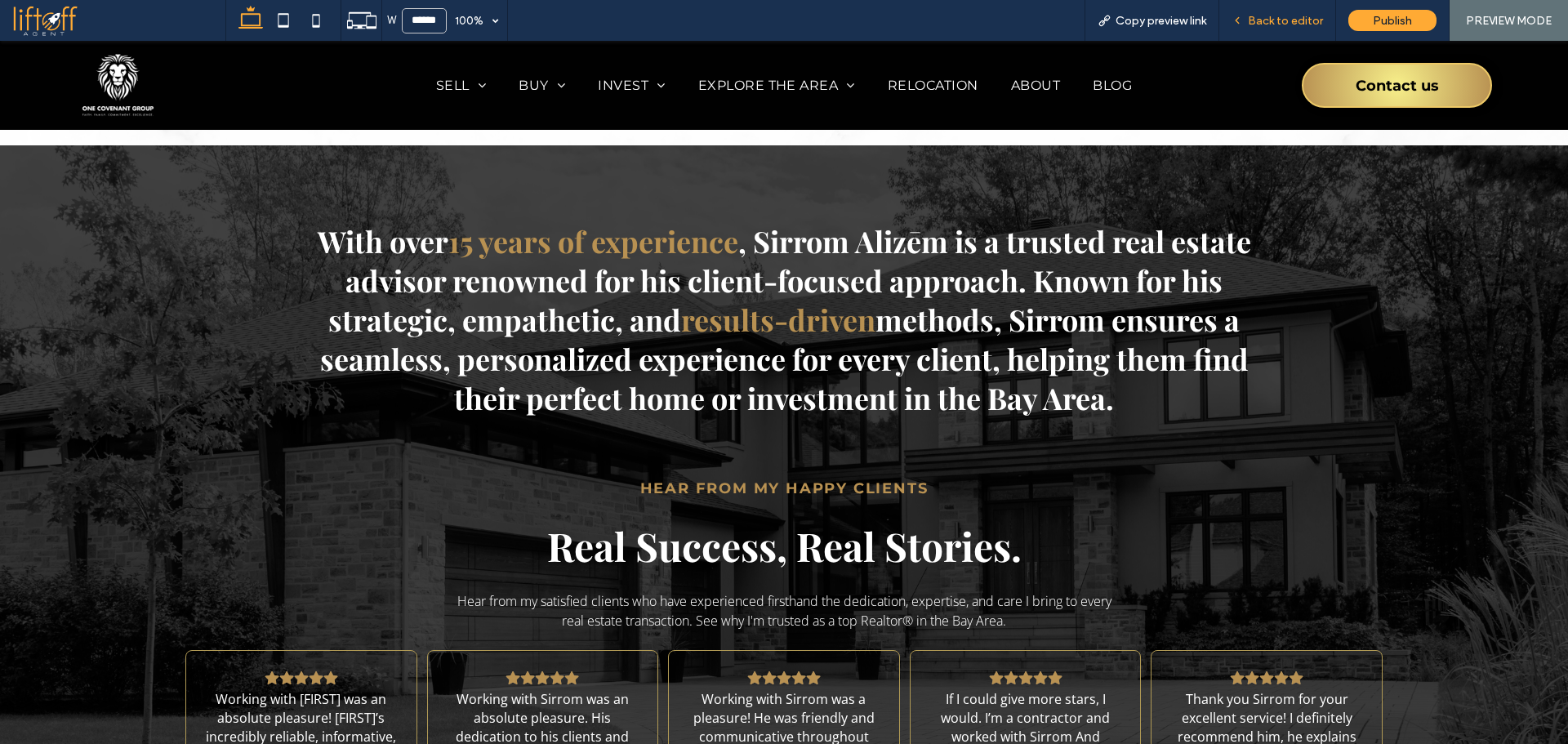click on "Back to editor" at bounding box center [1277, 20] 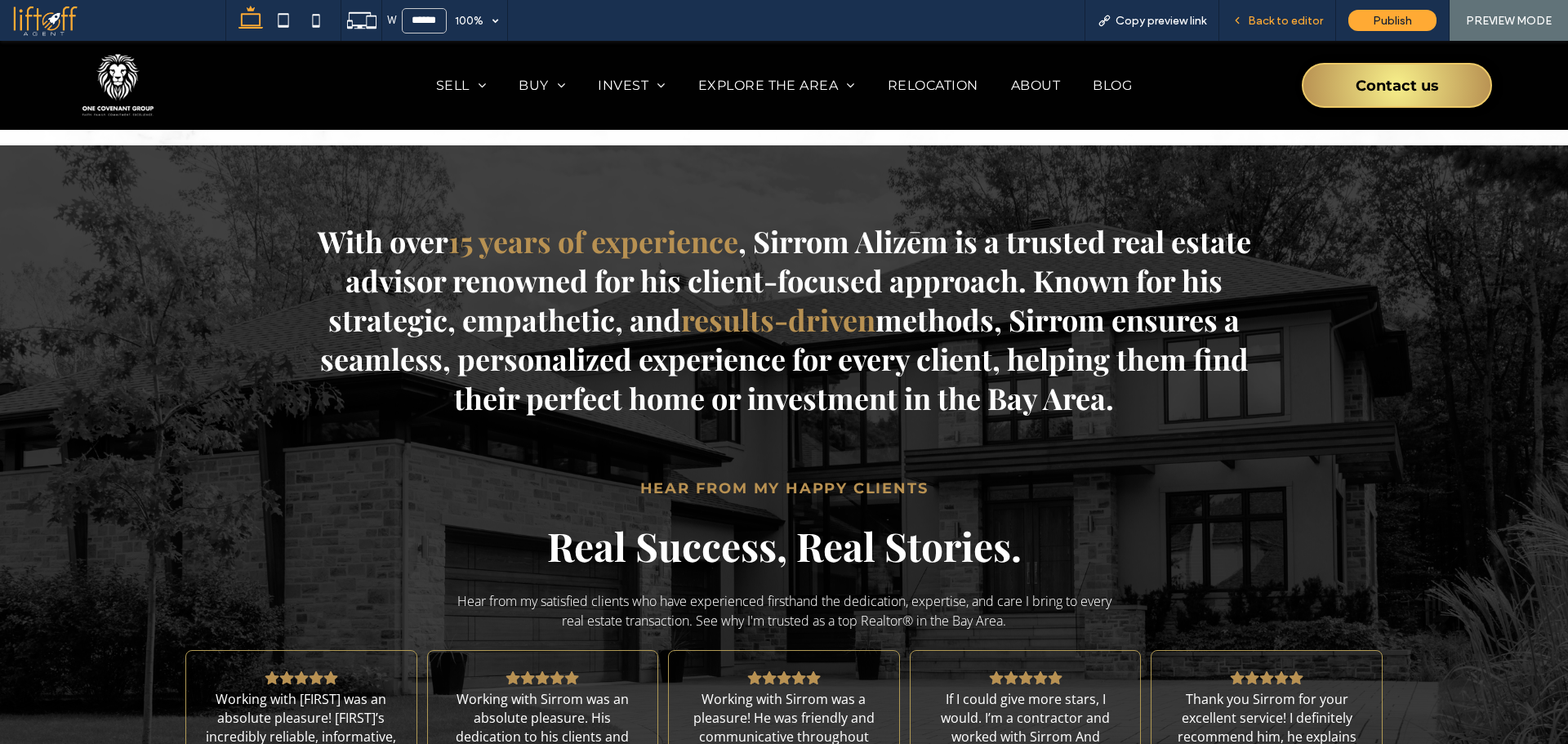 click on "Back to editor" at bounding box center [1285, 20] 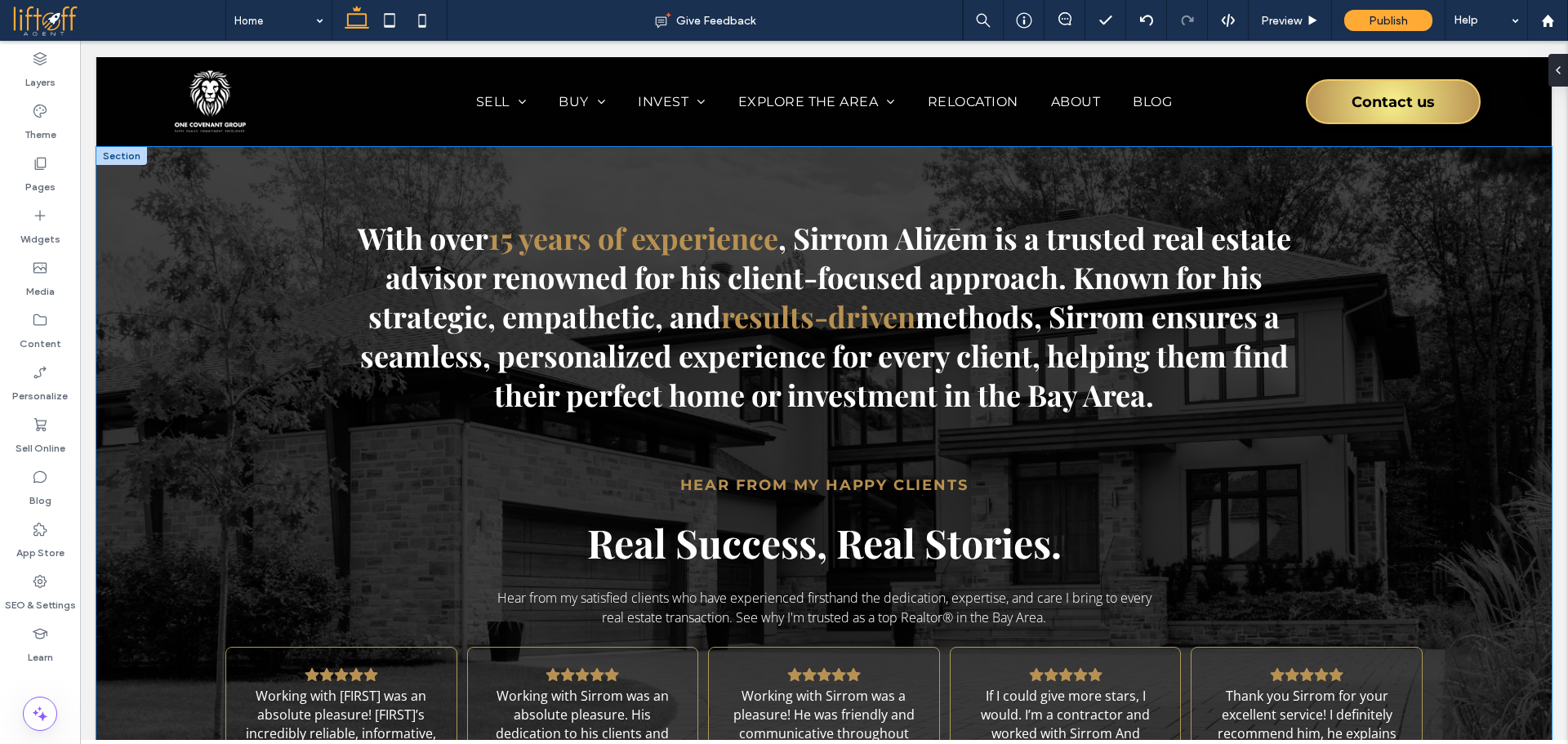 scroll, scrollTop: 2319, scrollLeft: 0, axis: vertical 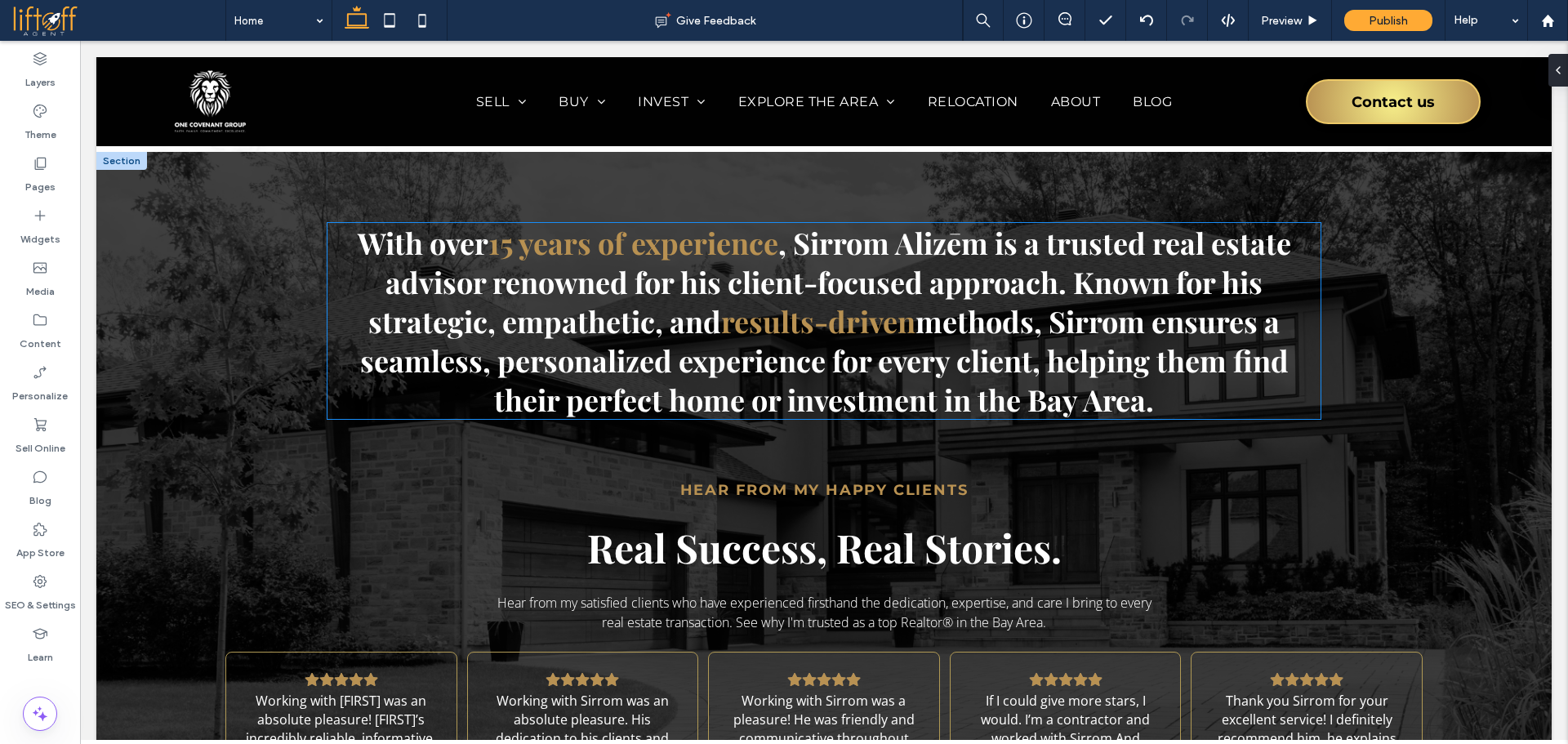 click on "With over" at bounding box center [423, 243] 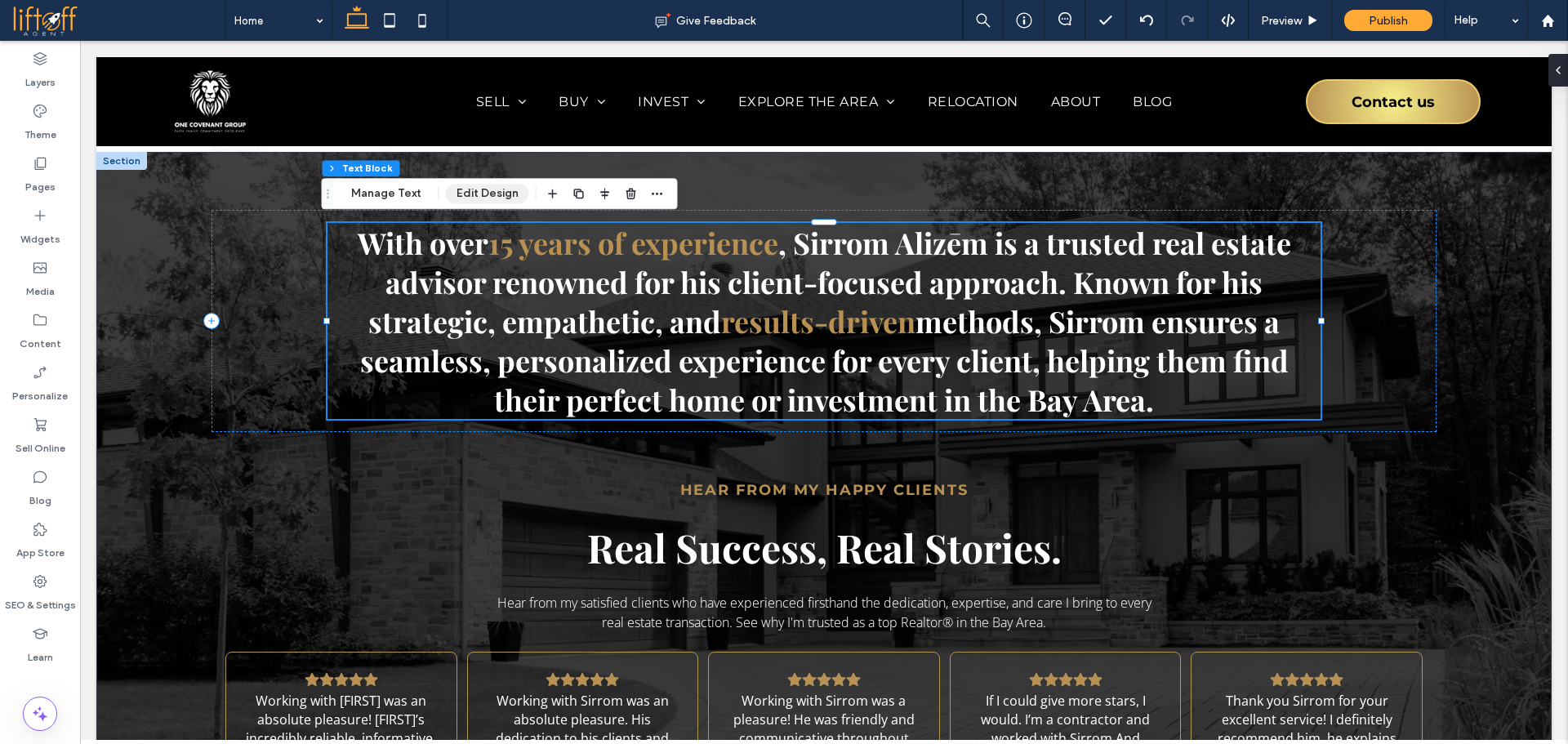 click on "Edit Design" at bounding box center (488, 194) 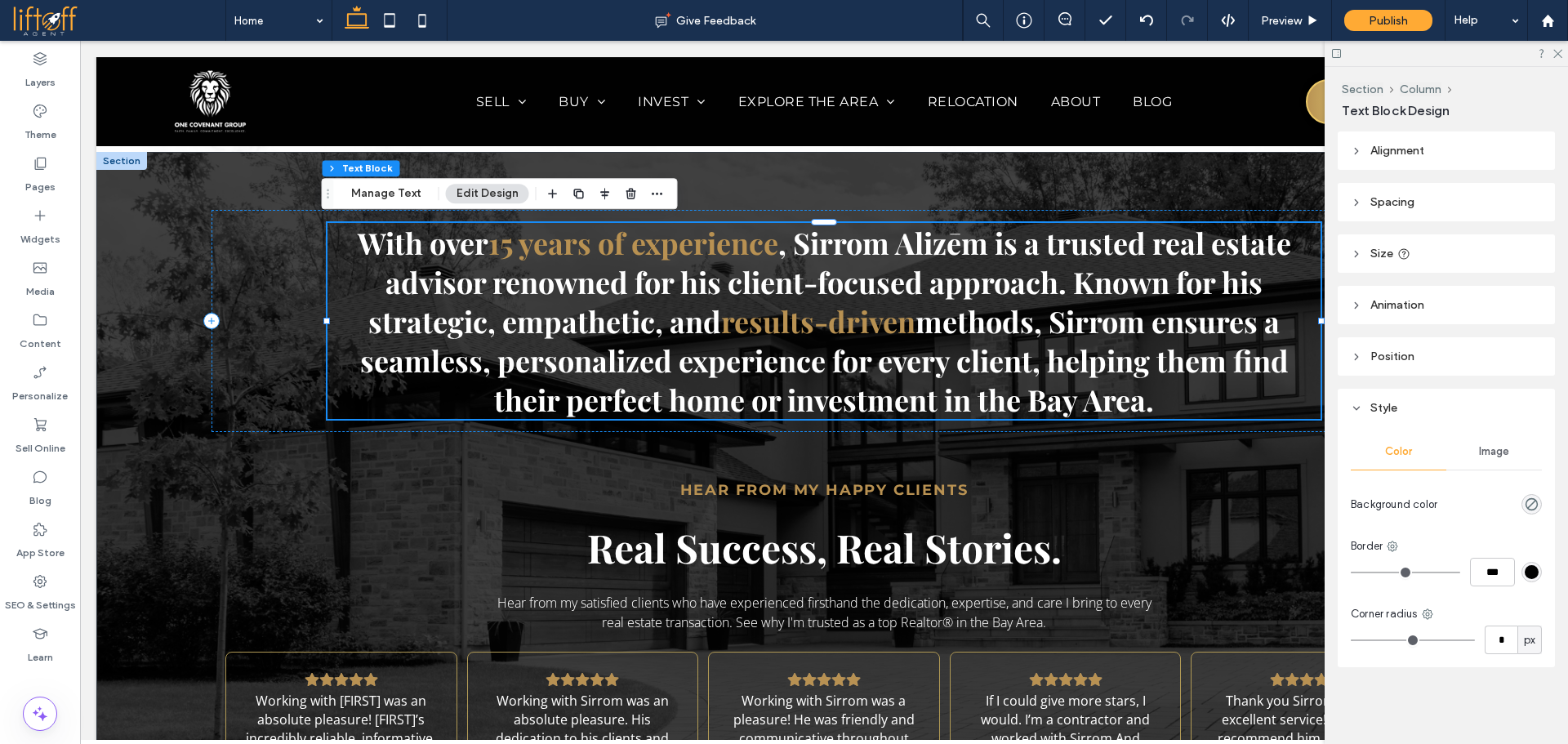click at bounding box center [1493, 504] 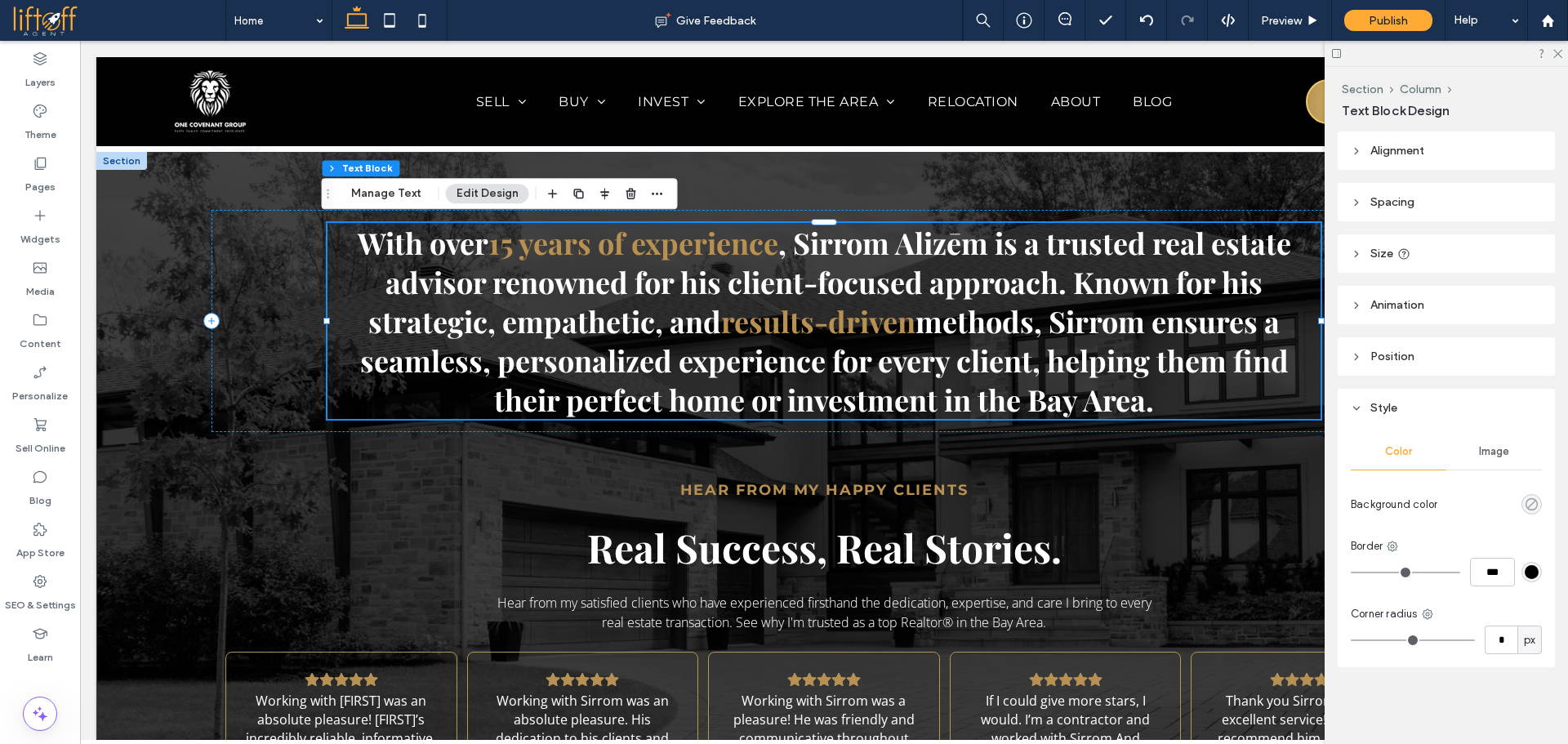 click 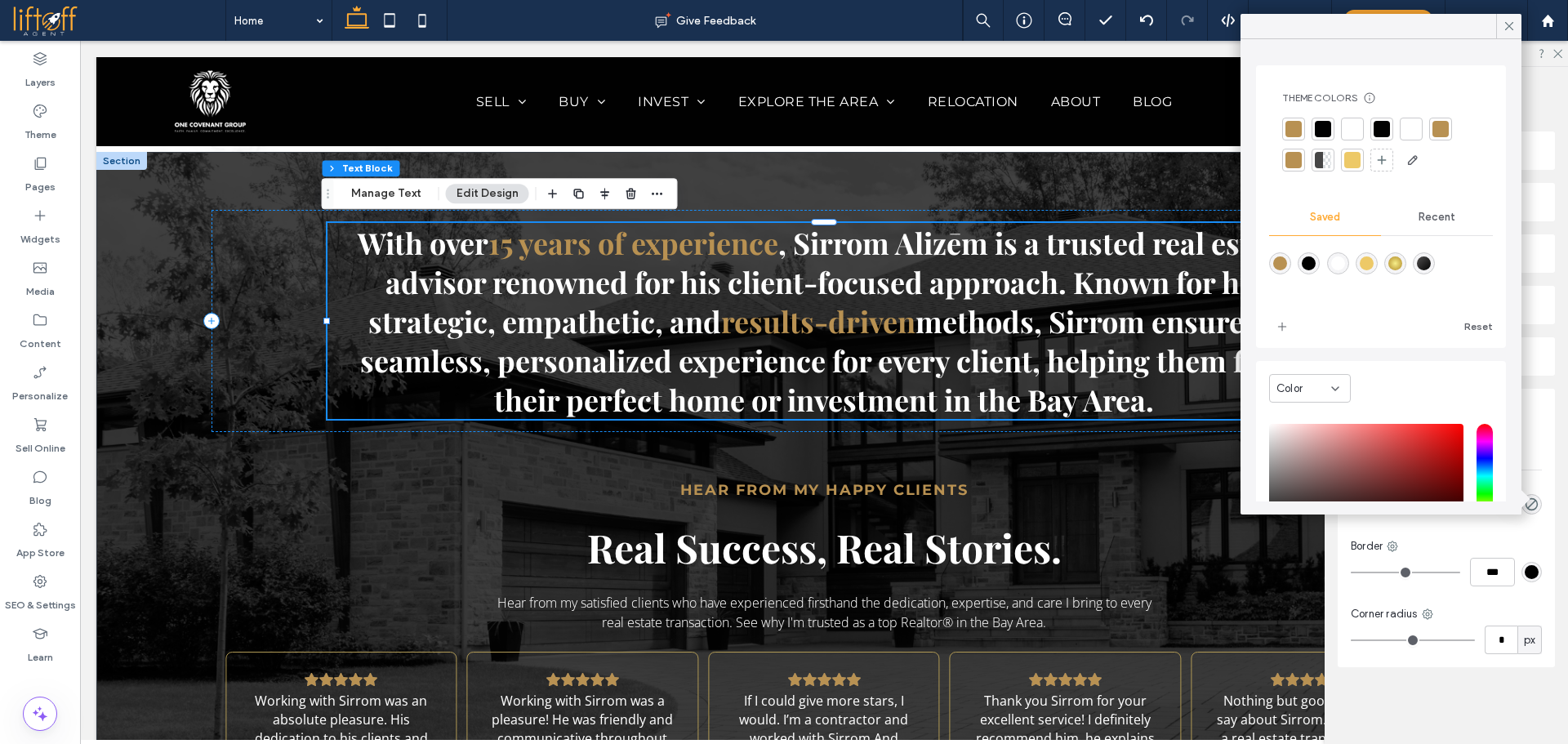click at bounding box center (1323, 160) 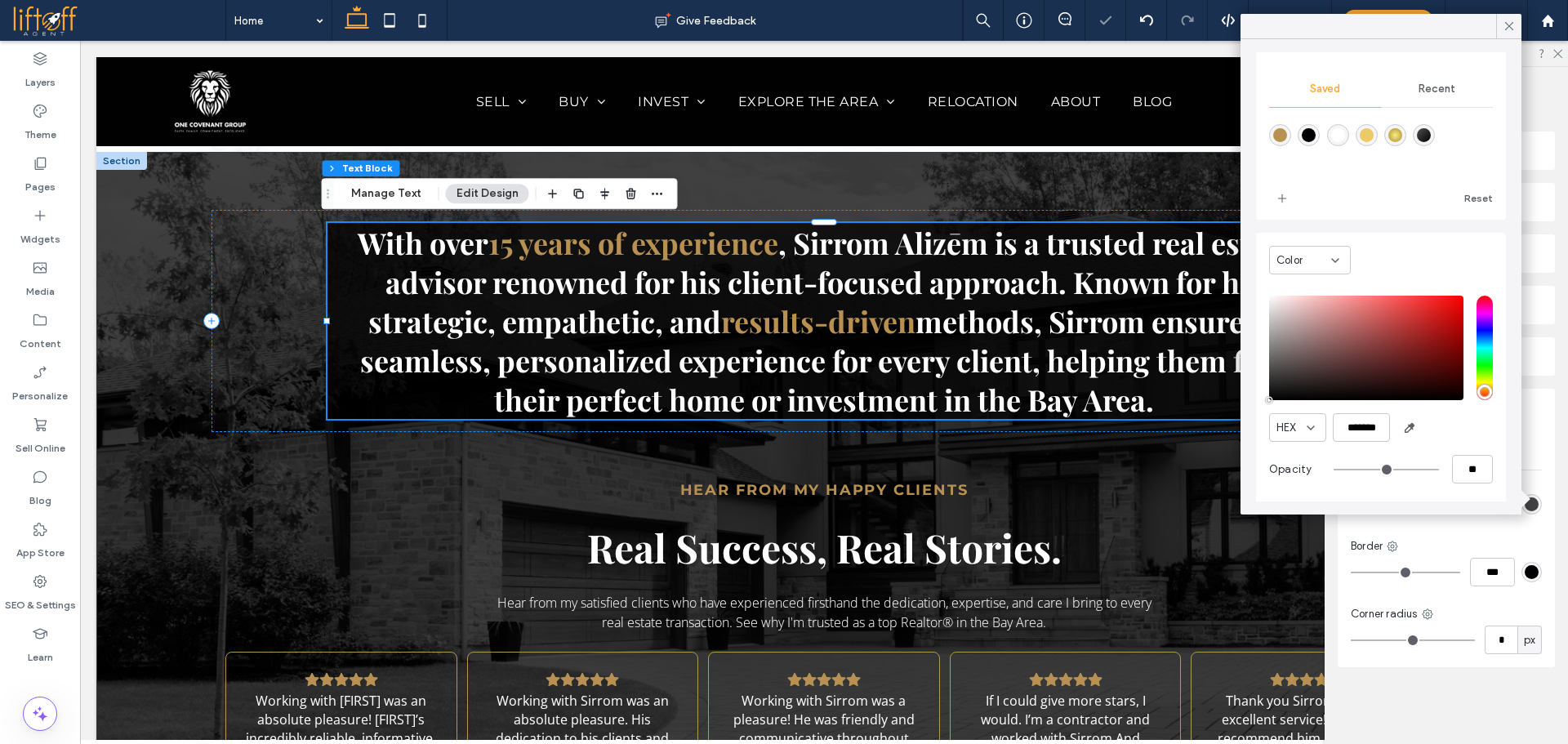 scroll, scrollTop: 131, scrollLeft: 0, axis: vertical 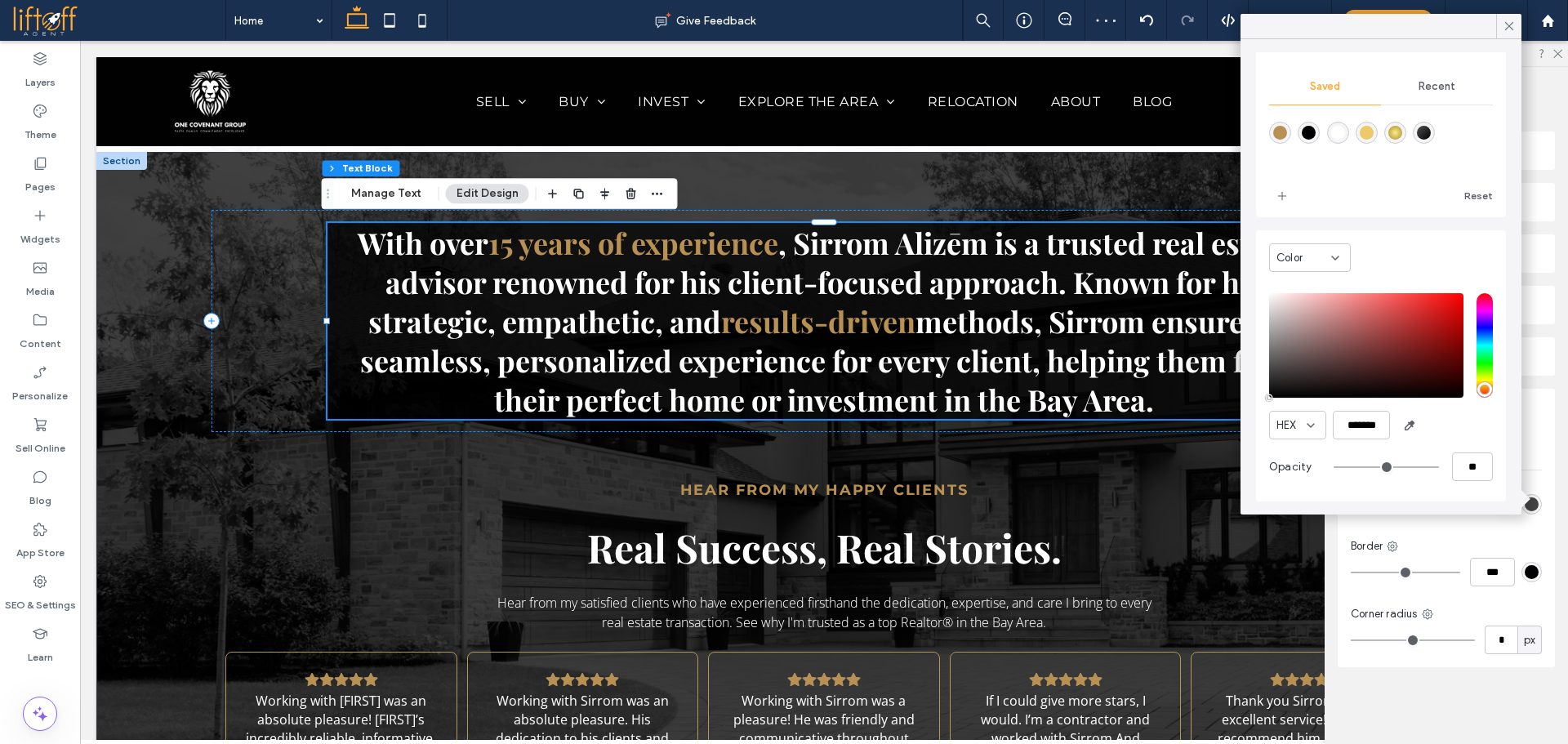 click on "Color Image Background color Border *** Corner radius * px" at bounding box center (1446, 547) 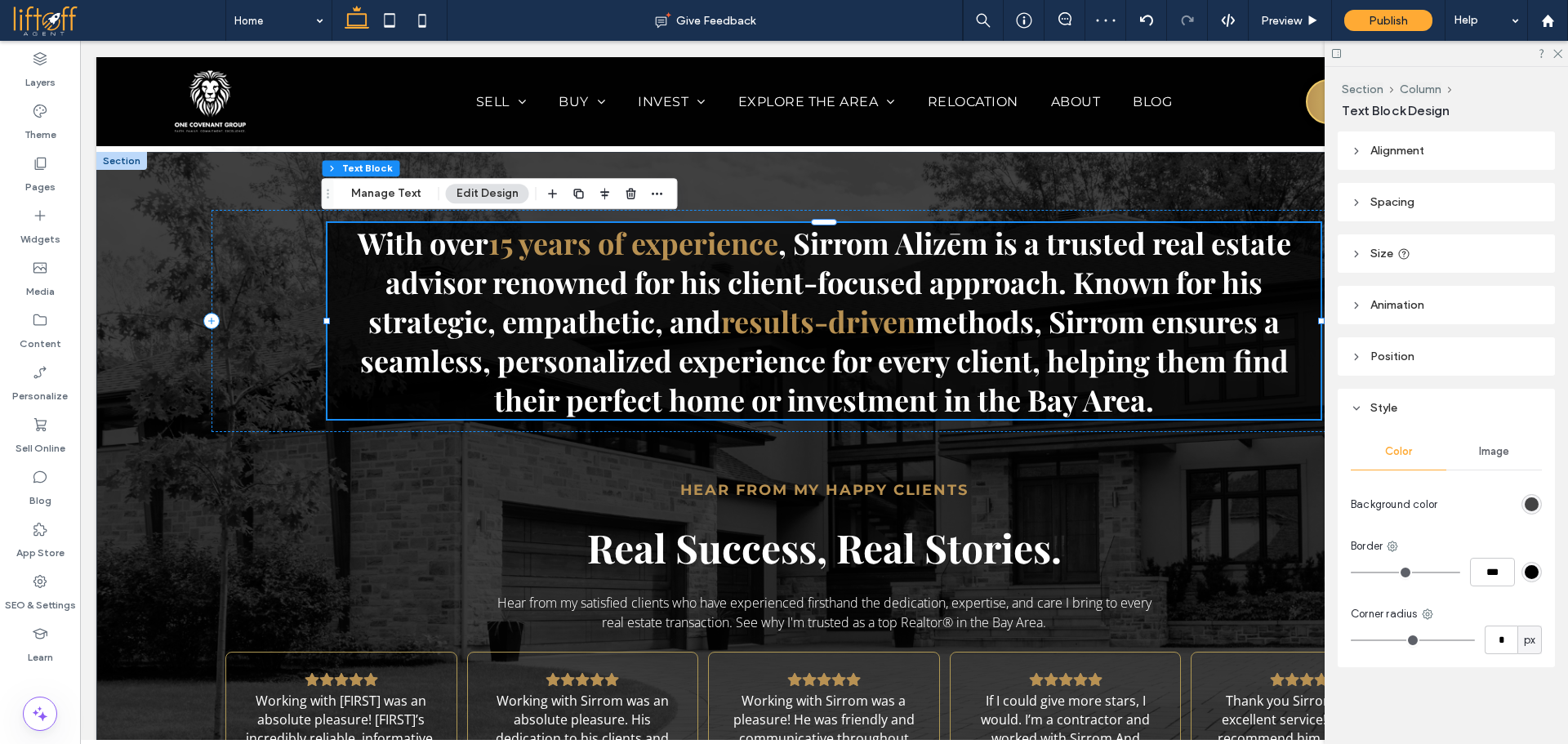 click at bounding box center [1531, 504] 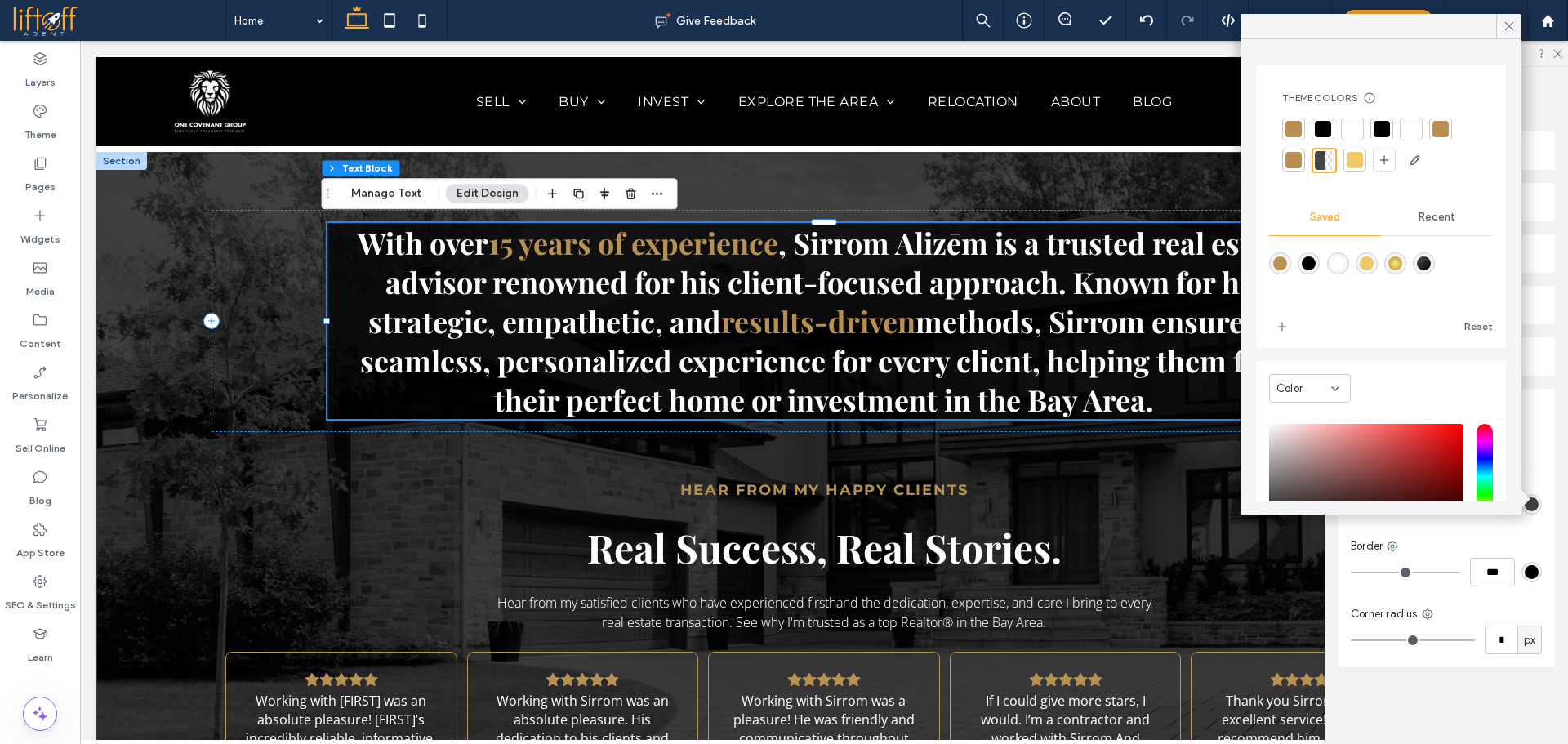 click at bounding box center (1308, 263) 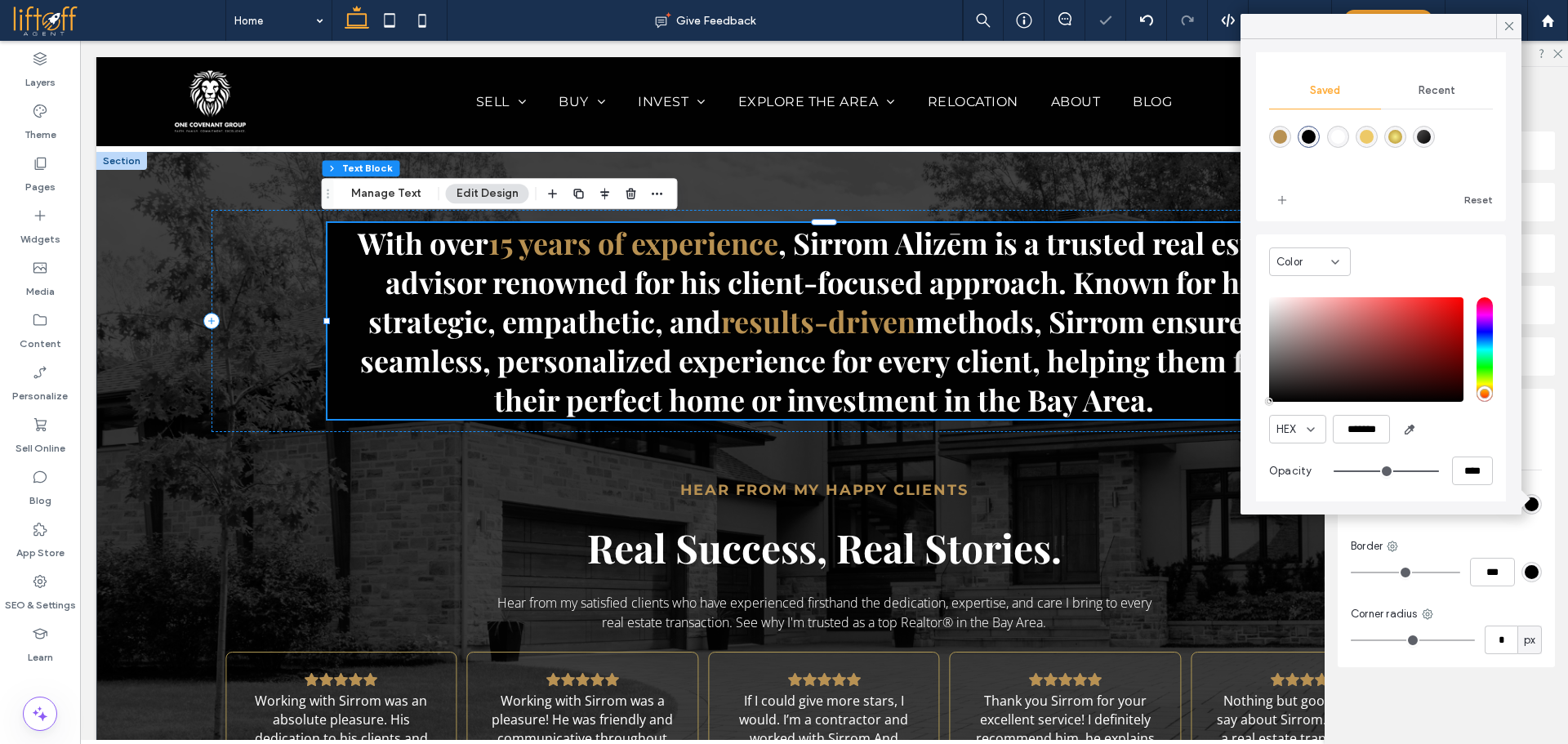scroll, scrollTop: 131, scrollLeft: 0, axis: vertical 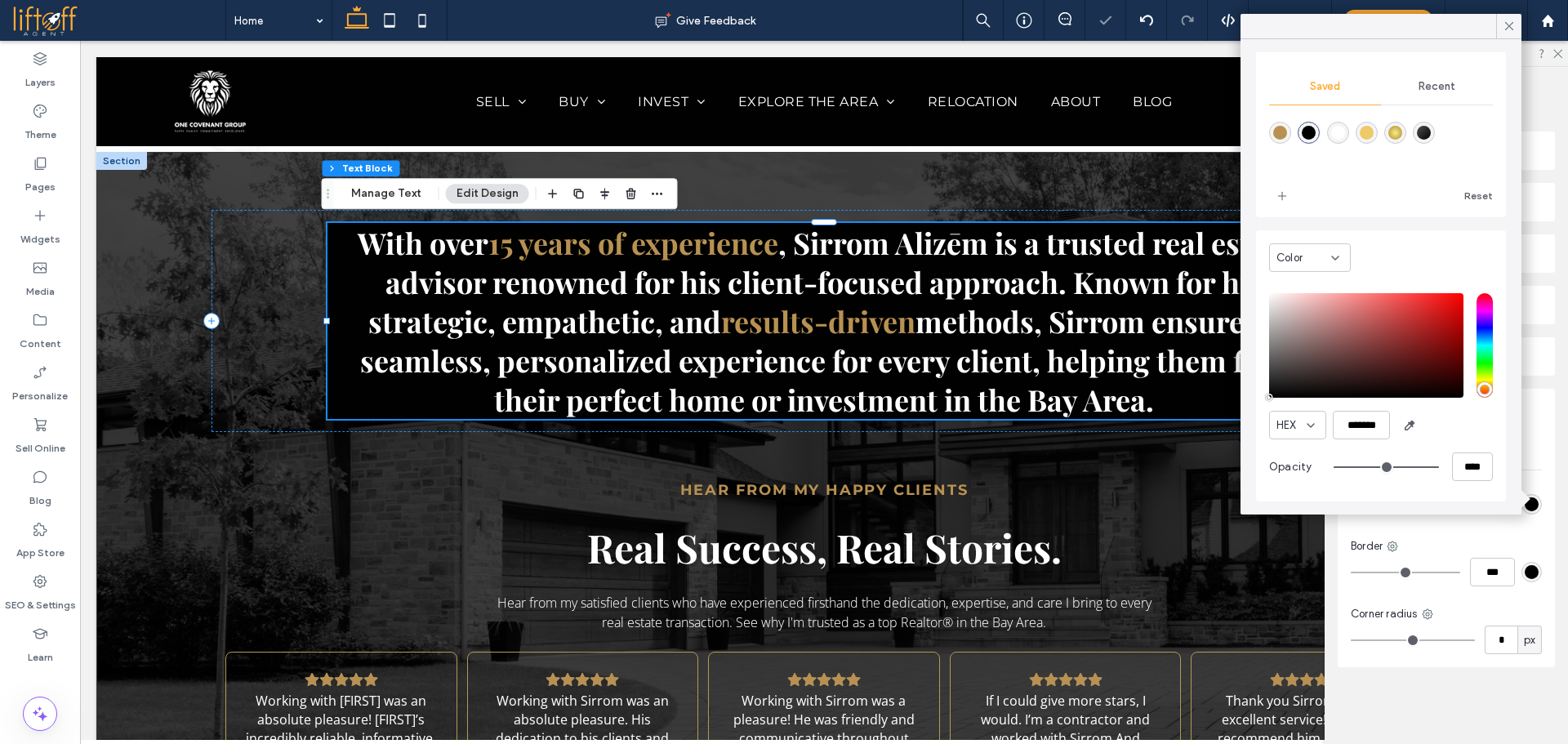 click at bounding box center [1386, 467] 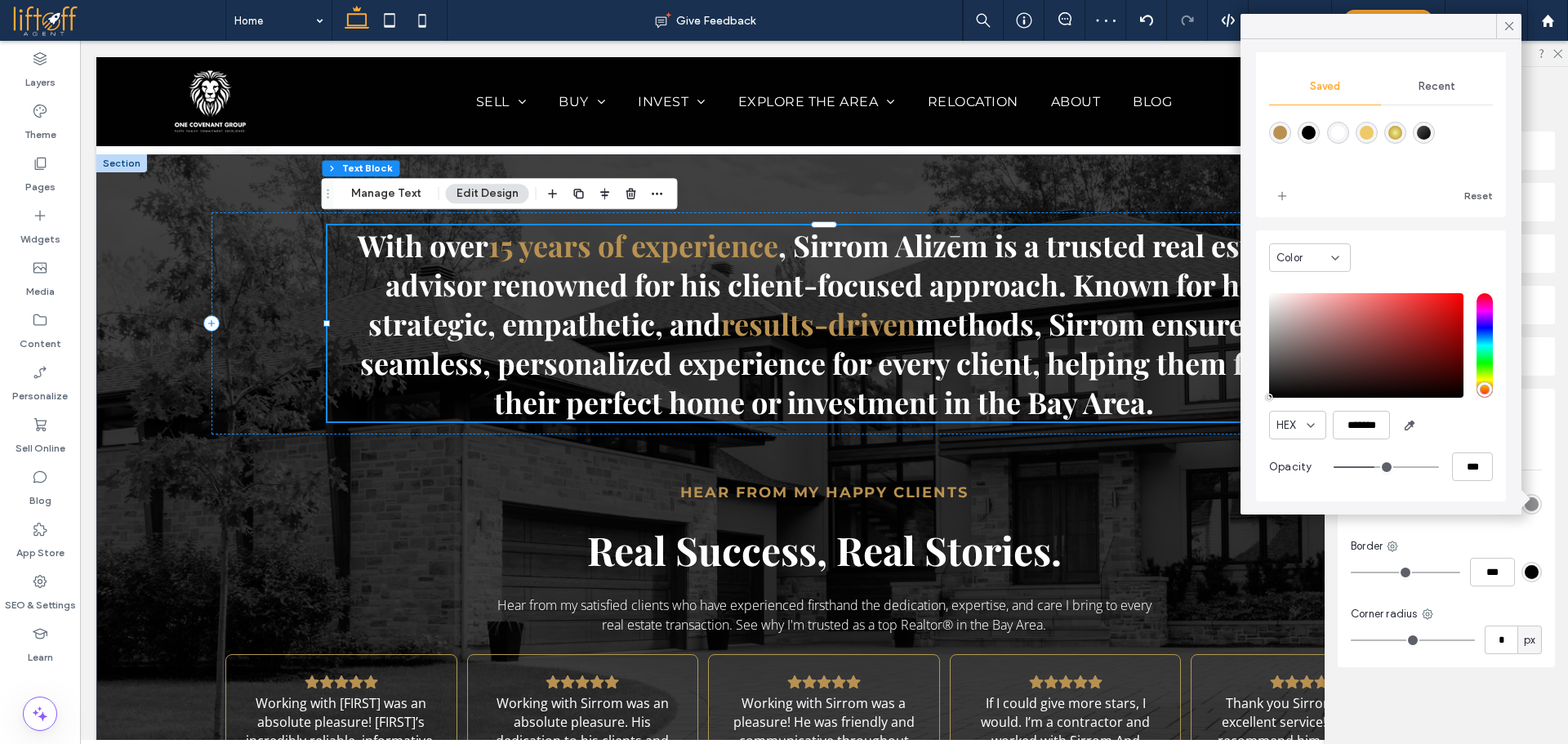 drag, startPoint x: 1414, startPoint y: 465, endPoint x: 1364, endPoint y: 467, distance: 50.039984 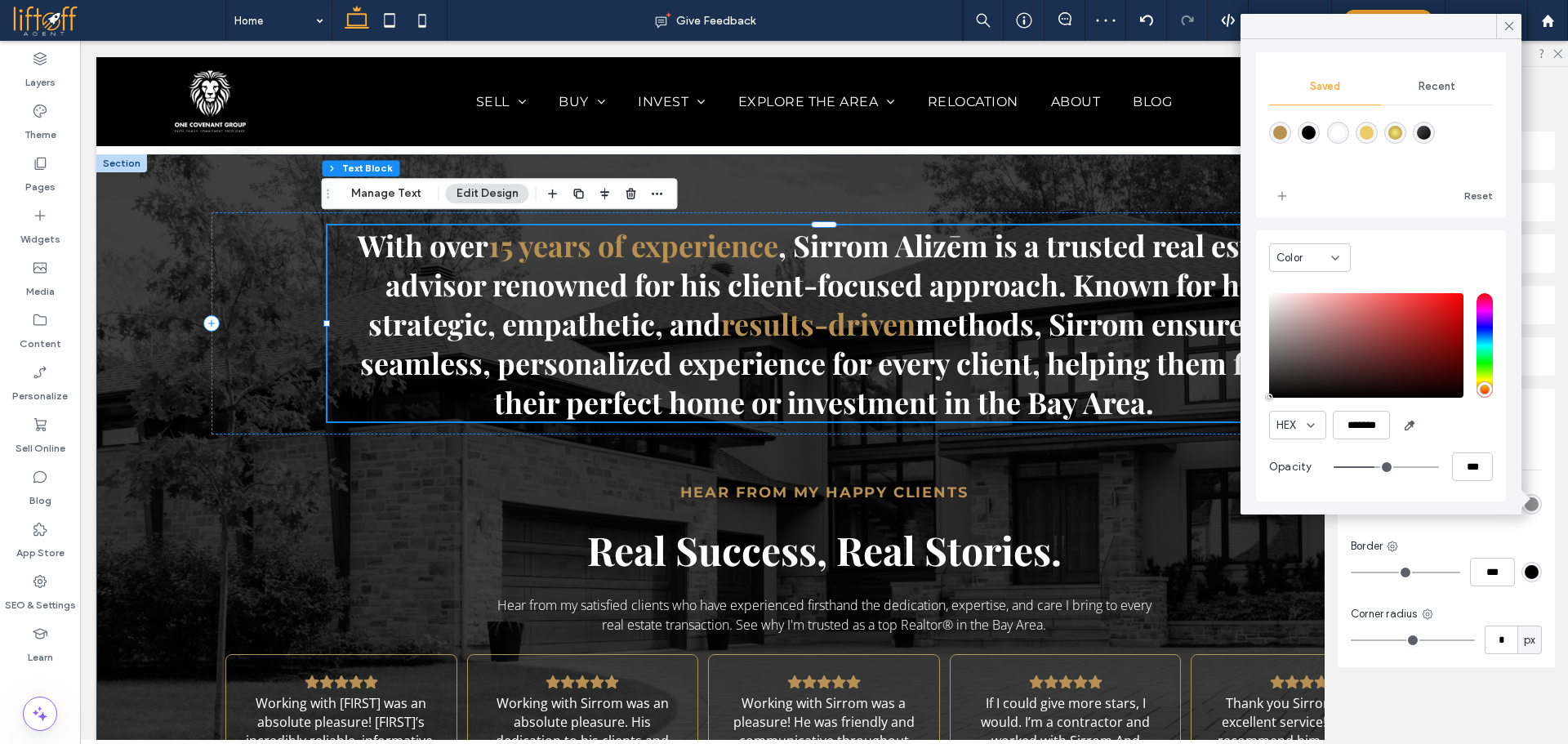 click at bounding box center [1386, 467] 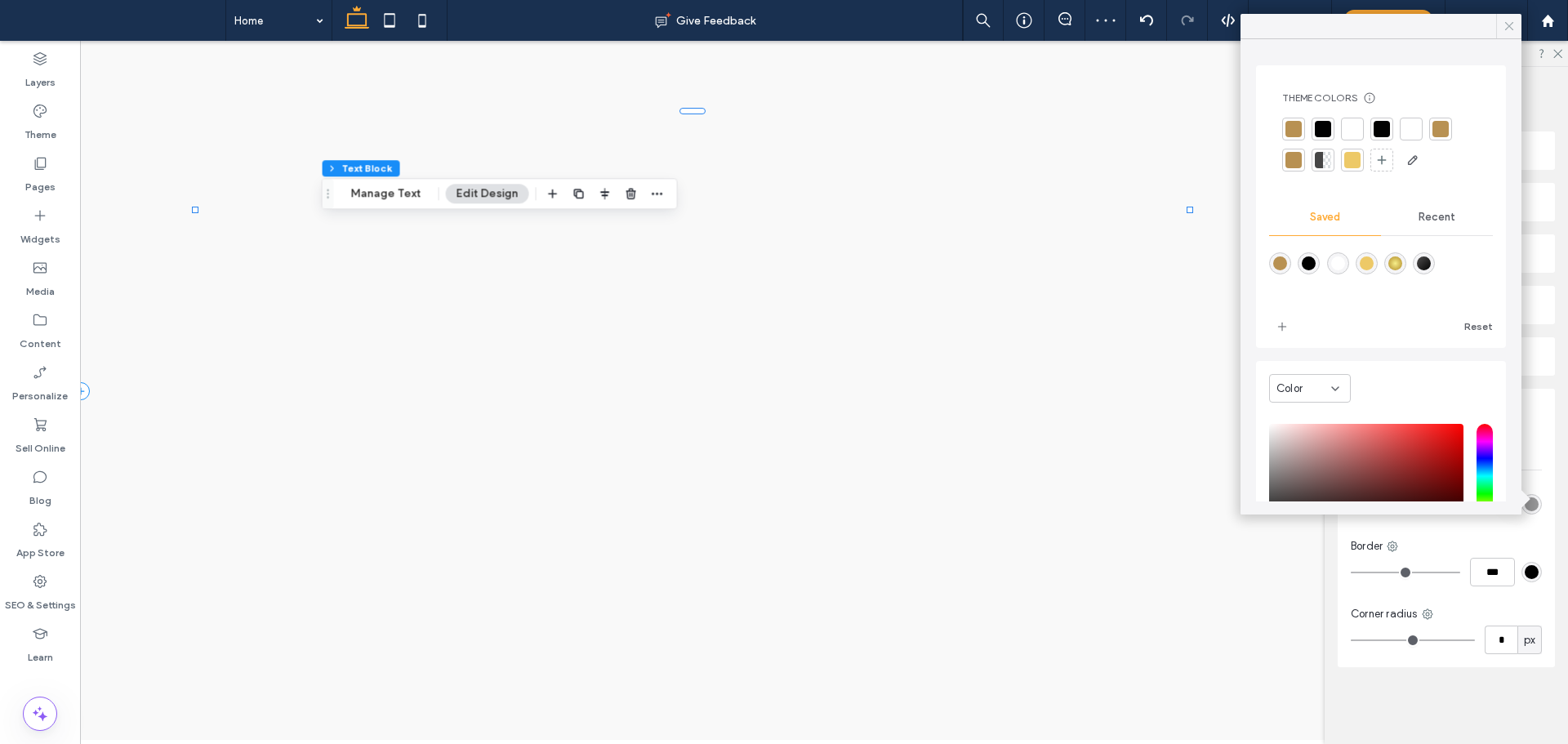 scroll, scrollTop: 2319, scrollLeft: 0, axis: vertical 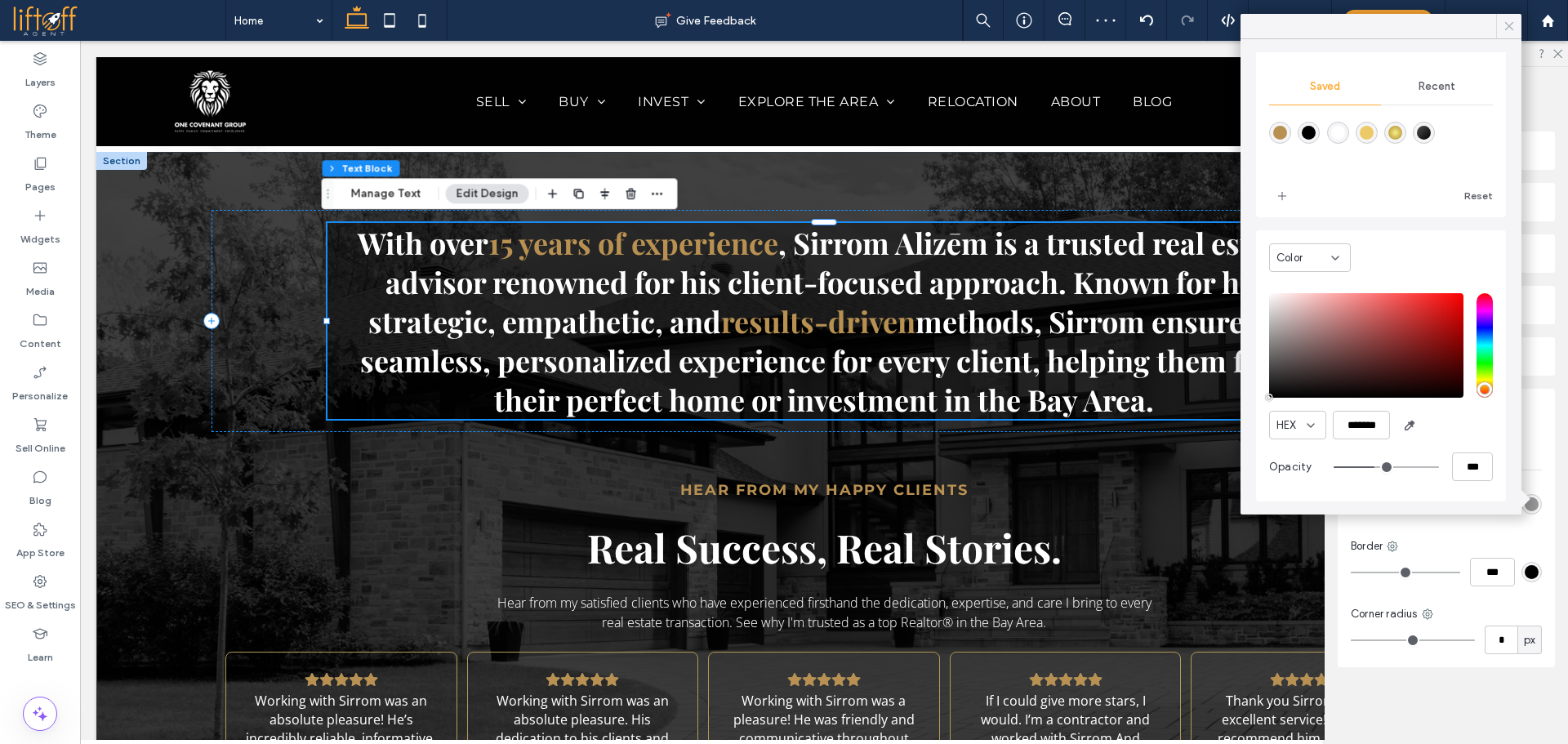 click 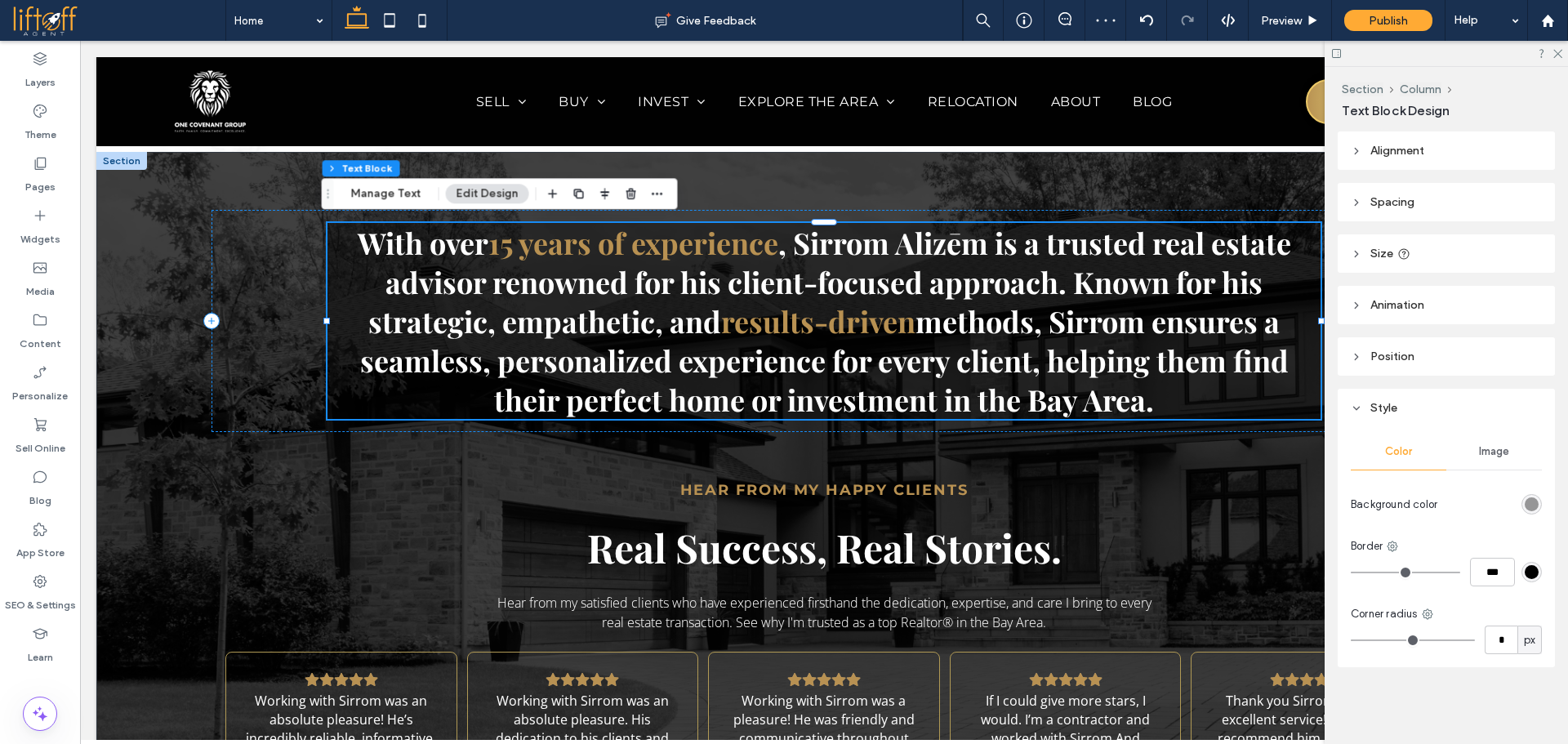 click on "Spacing" at bounding box center [1446, 202] 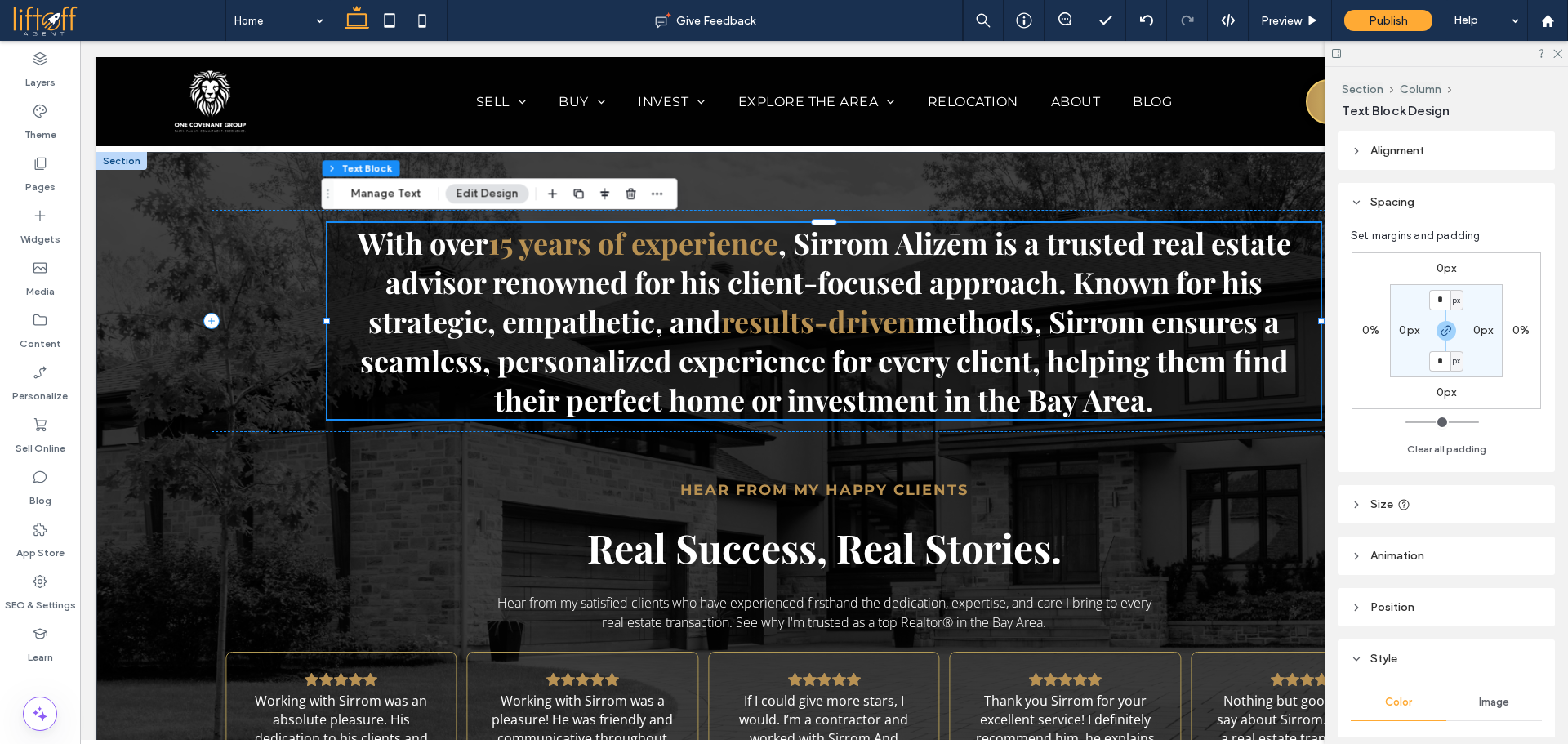 click on "* px 0px * px 0px" at bounding box center [1446, 331] 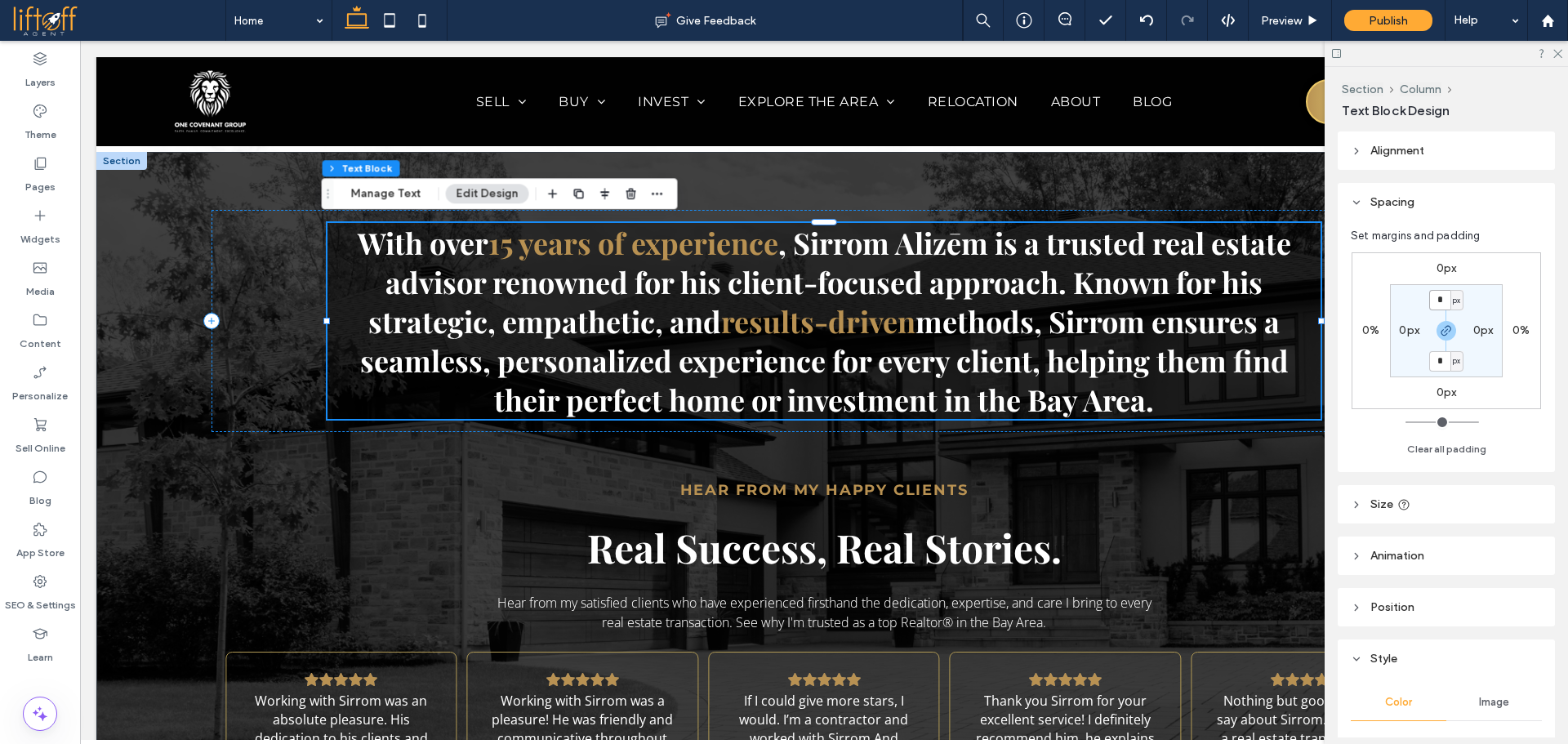click on "*" at bounding box center [1440, 300] 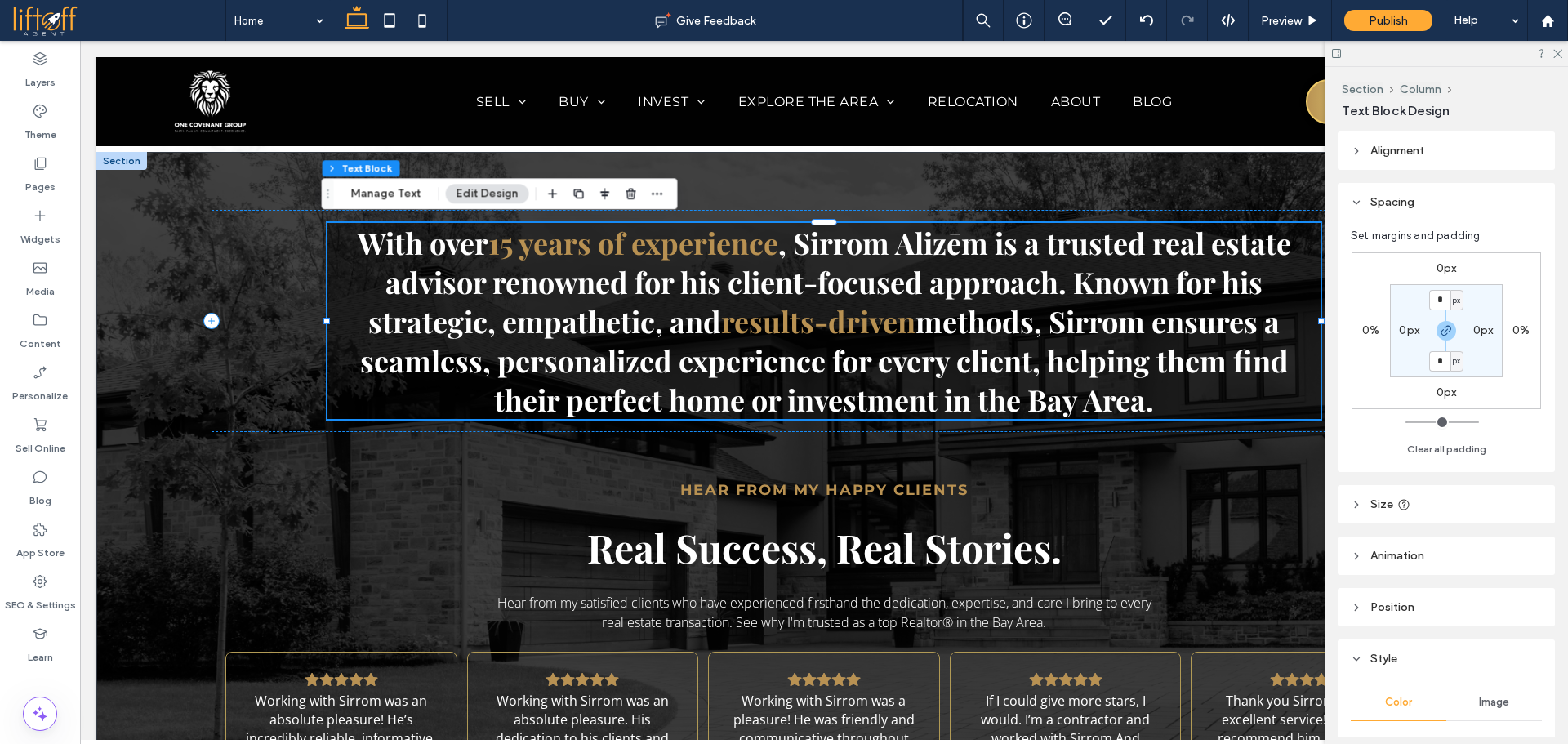 click on "px" at bounding box center [1456, 301] 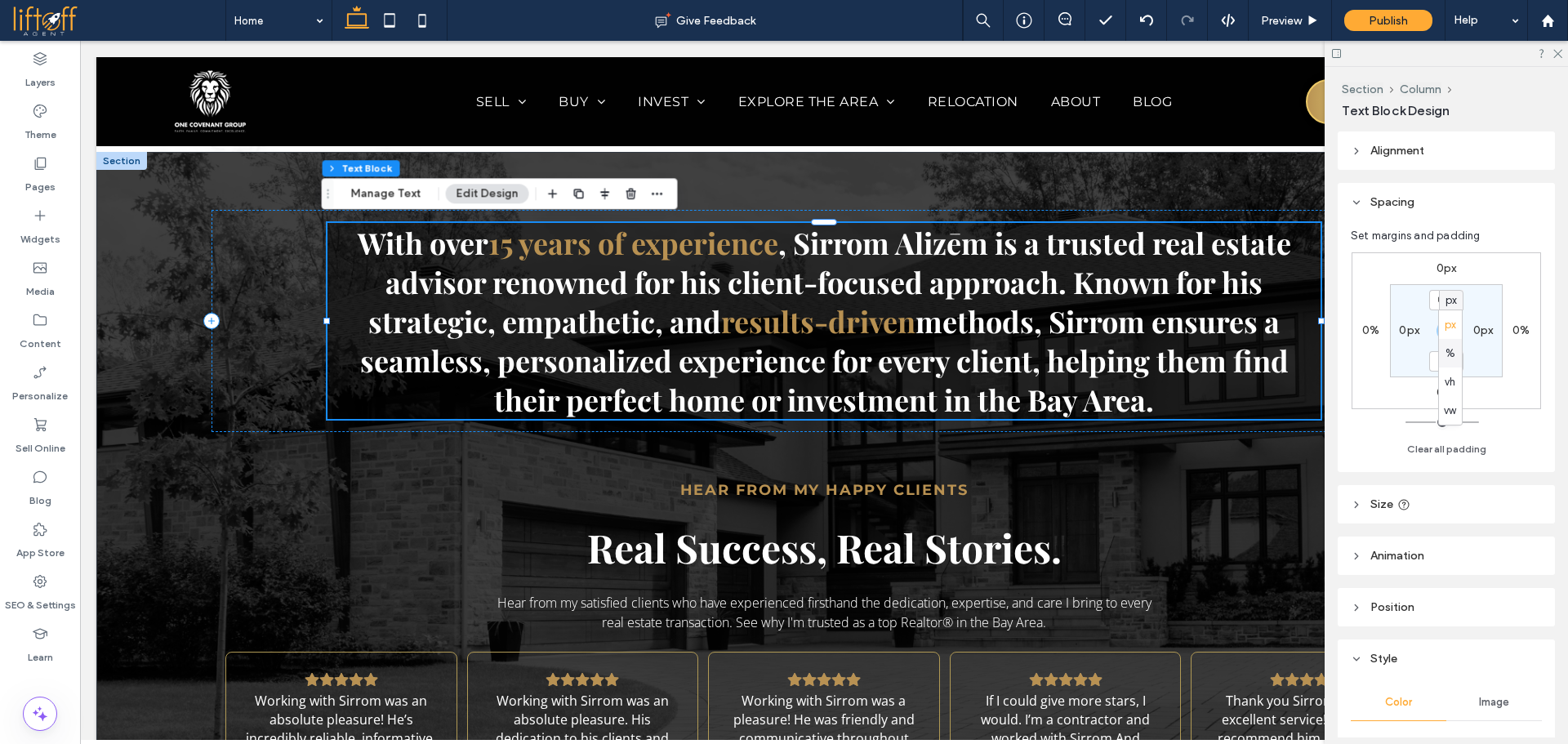 click on "%" at bounding box center [1450, 354] 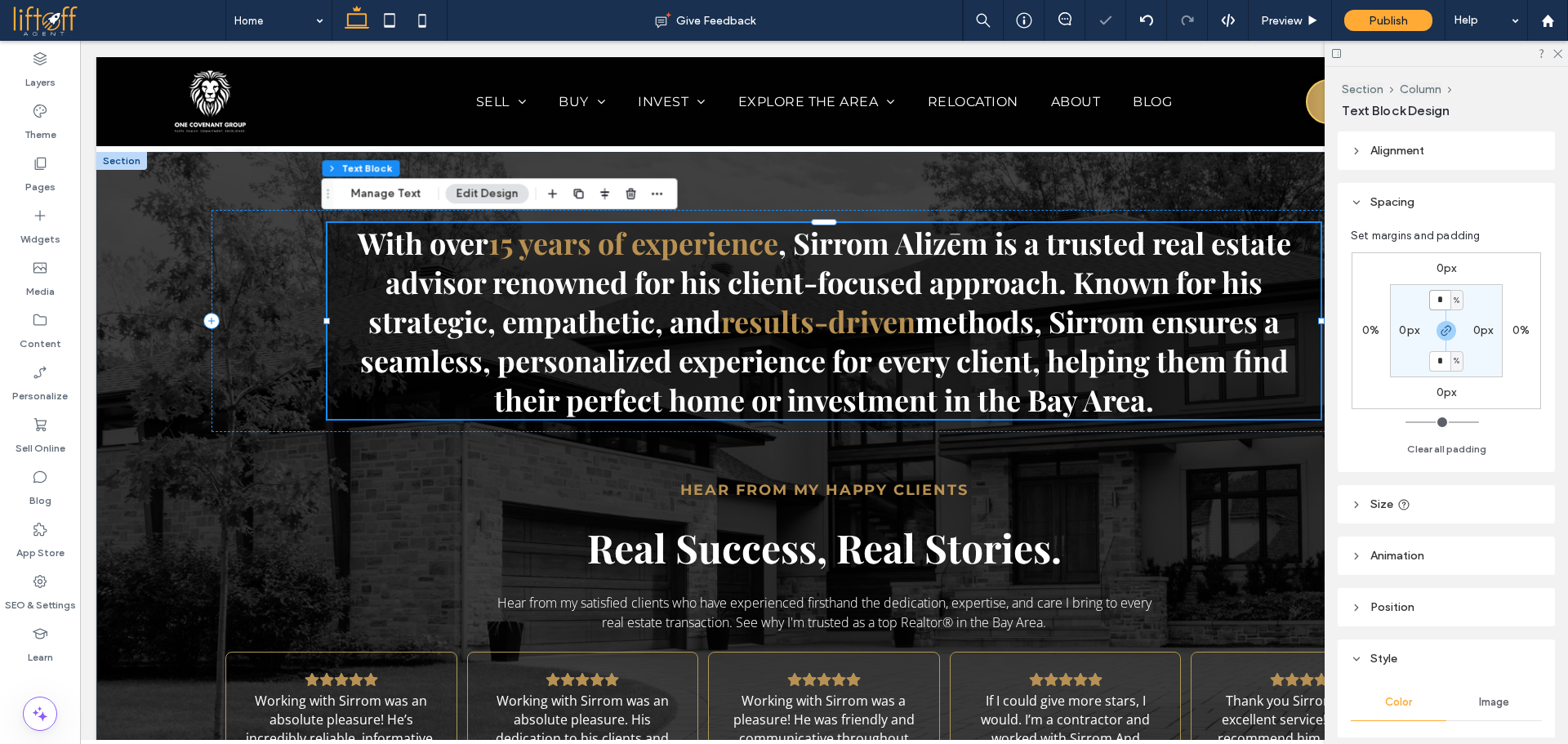 click on "*" at bounding box center (1440, 300) 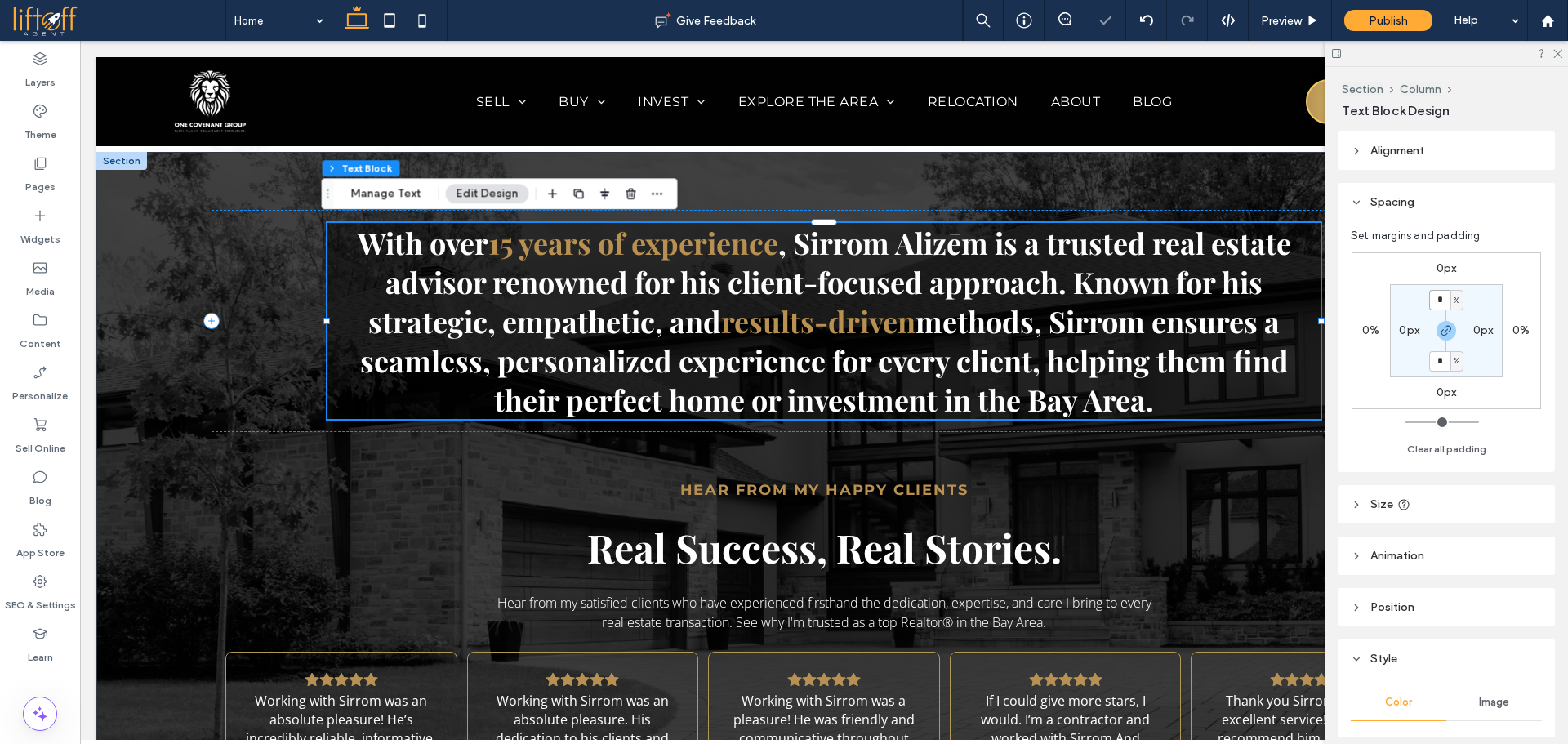 type on "*" 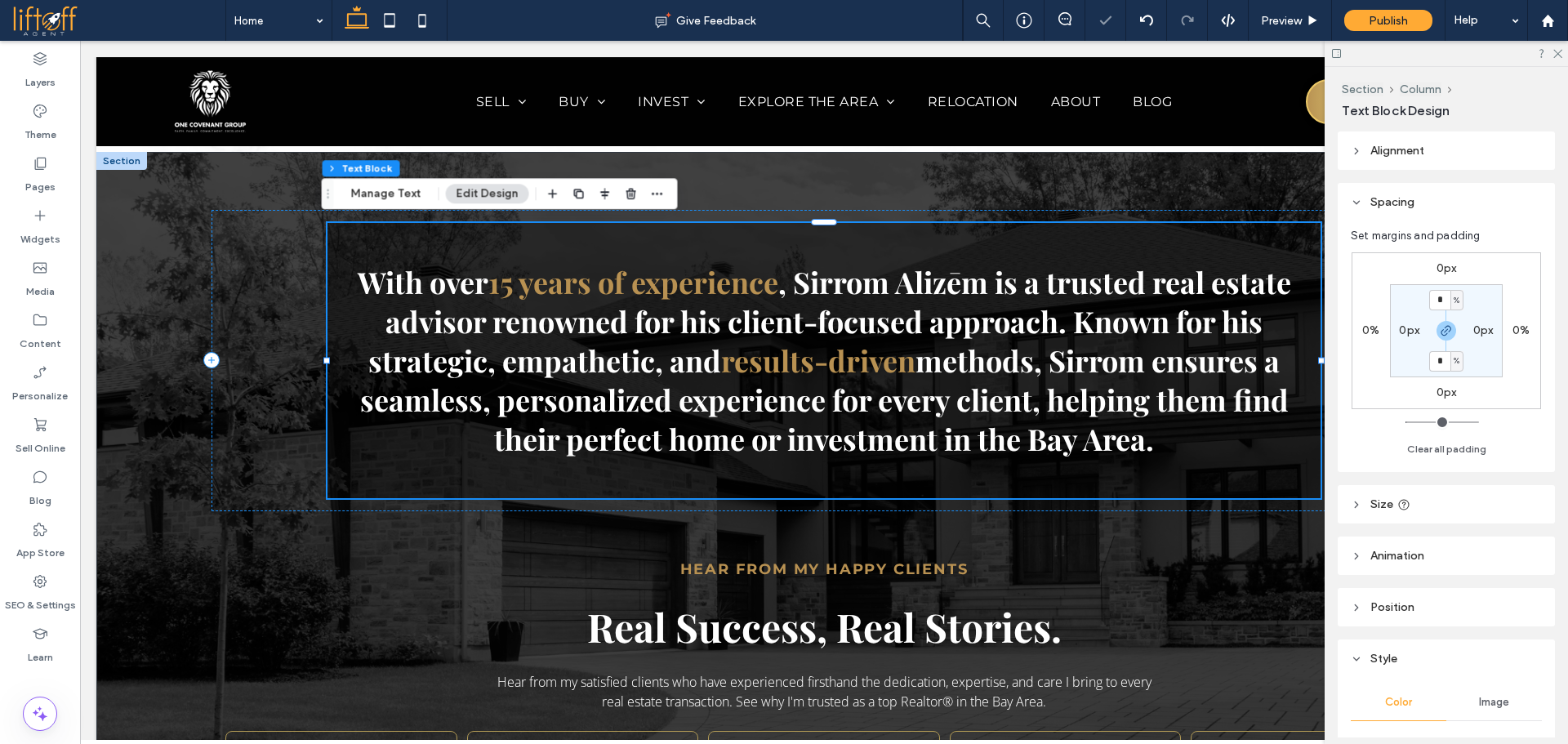 click on "0px" at bounding box center (1409, 330) 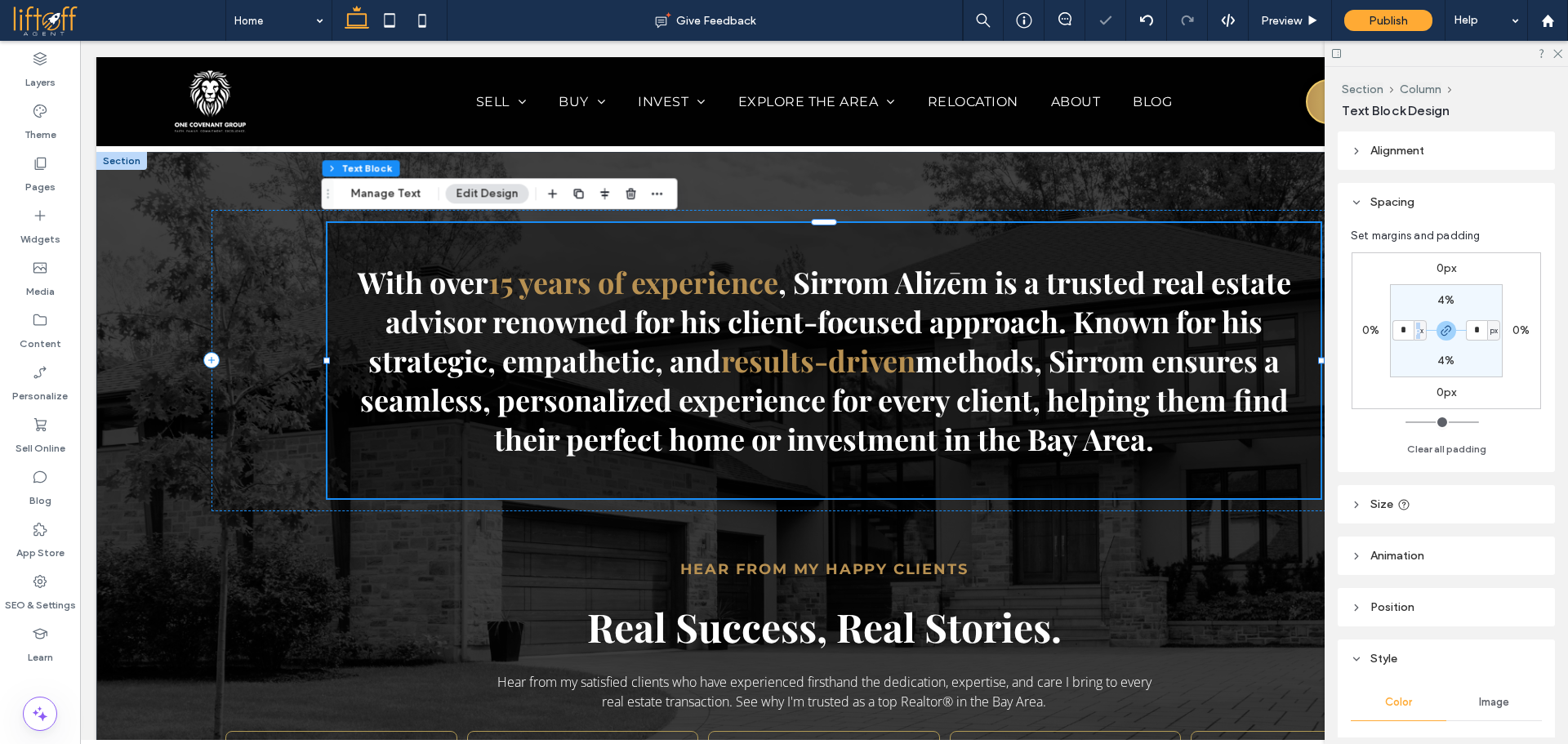 click on "px" at bounding box center (1419, 331) 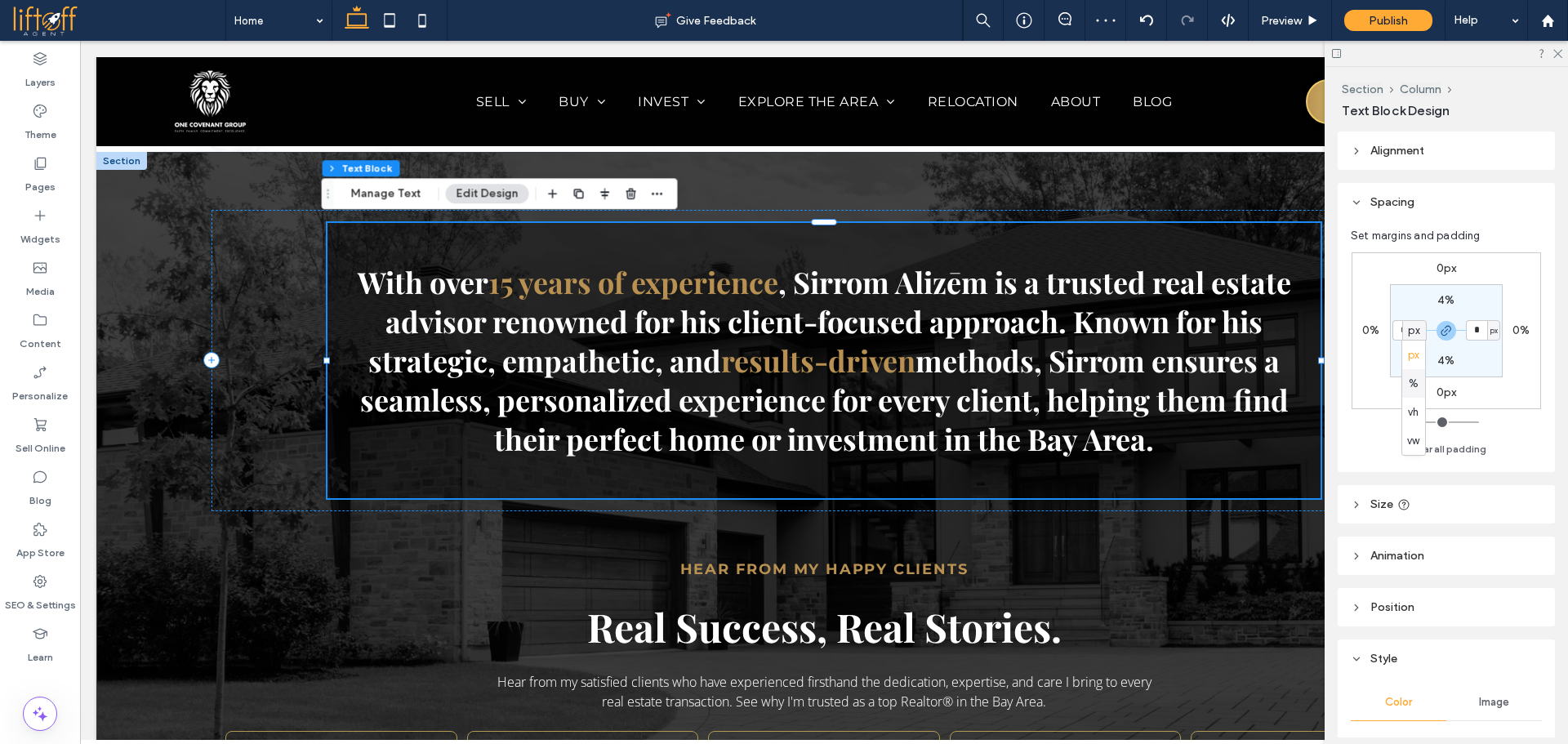 click on "%" at bounding box center (1414, 384) 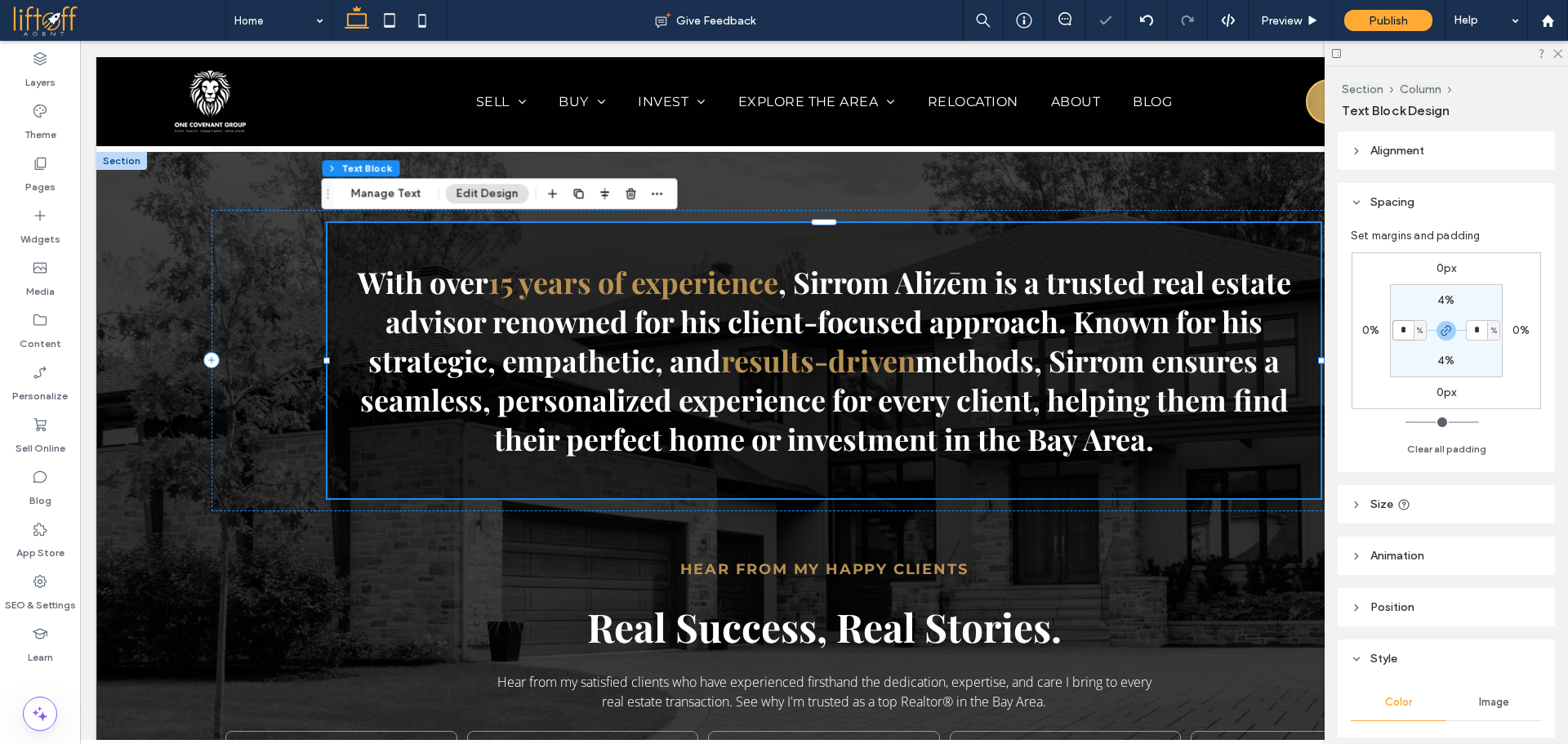 click on "*" at bounding box center [1403, 330] 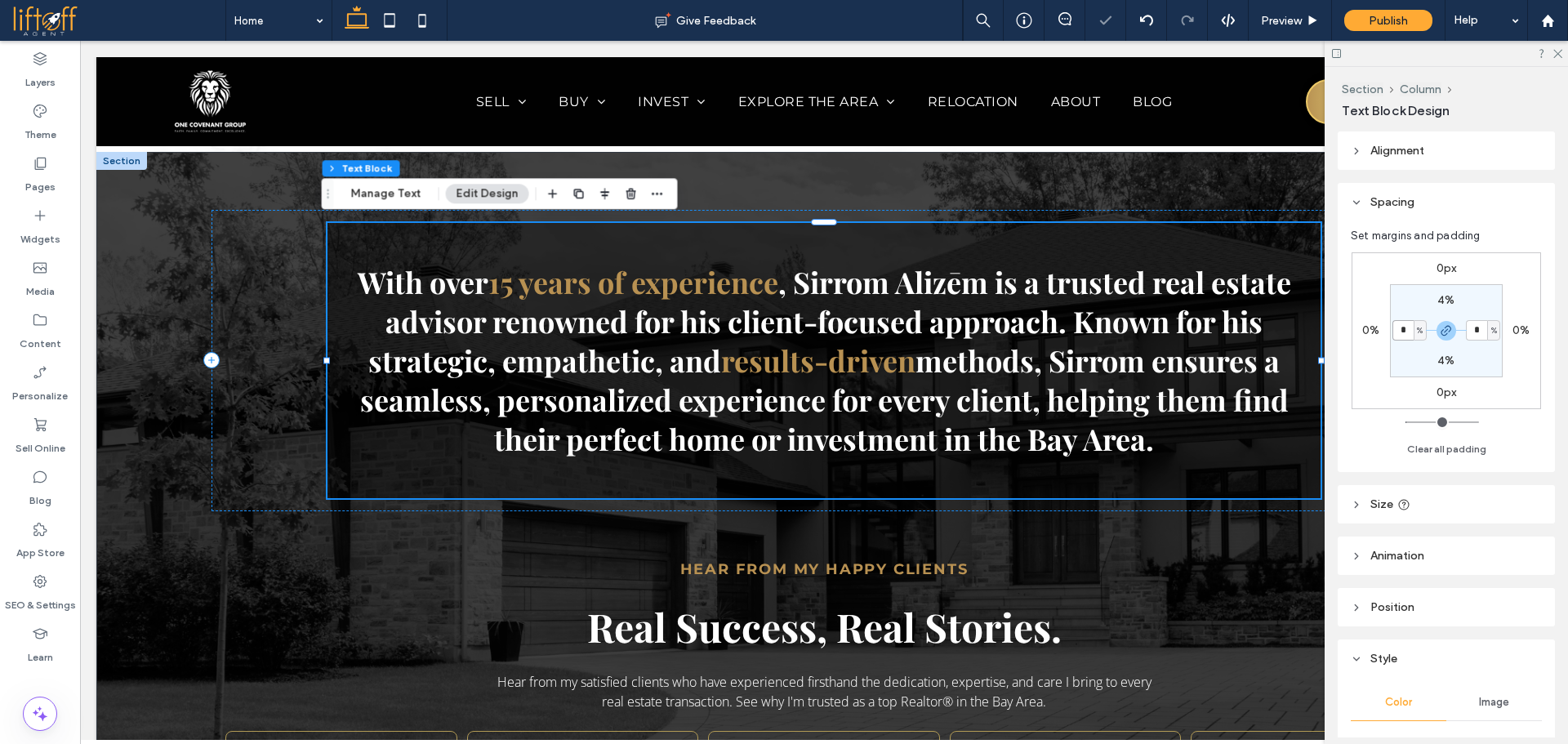 click on "*" at bounding box center [1403, 330] 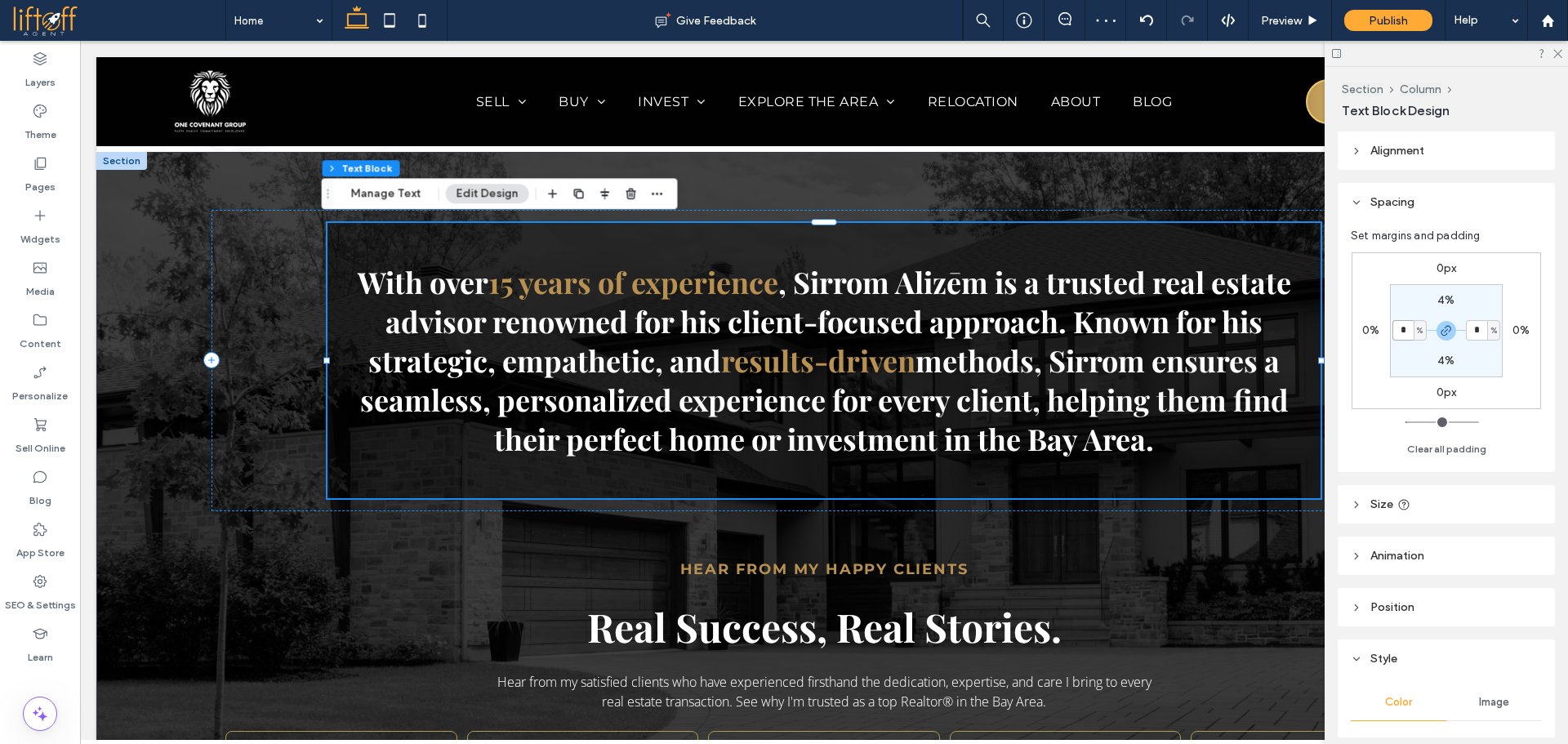 type on "*" 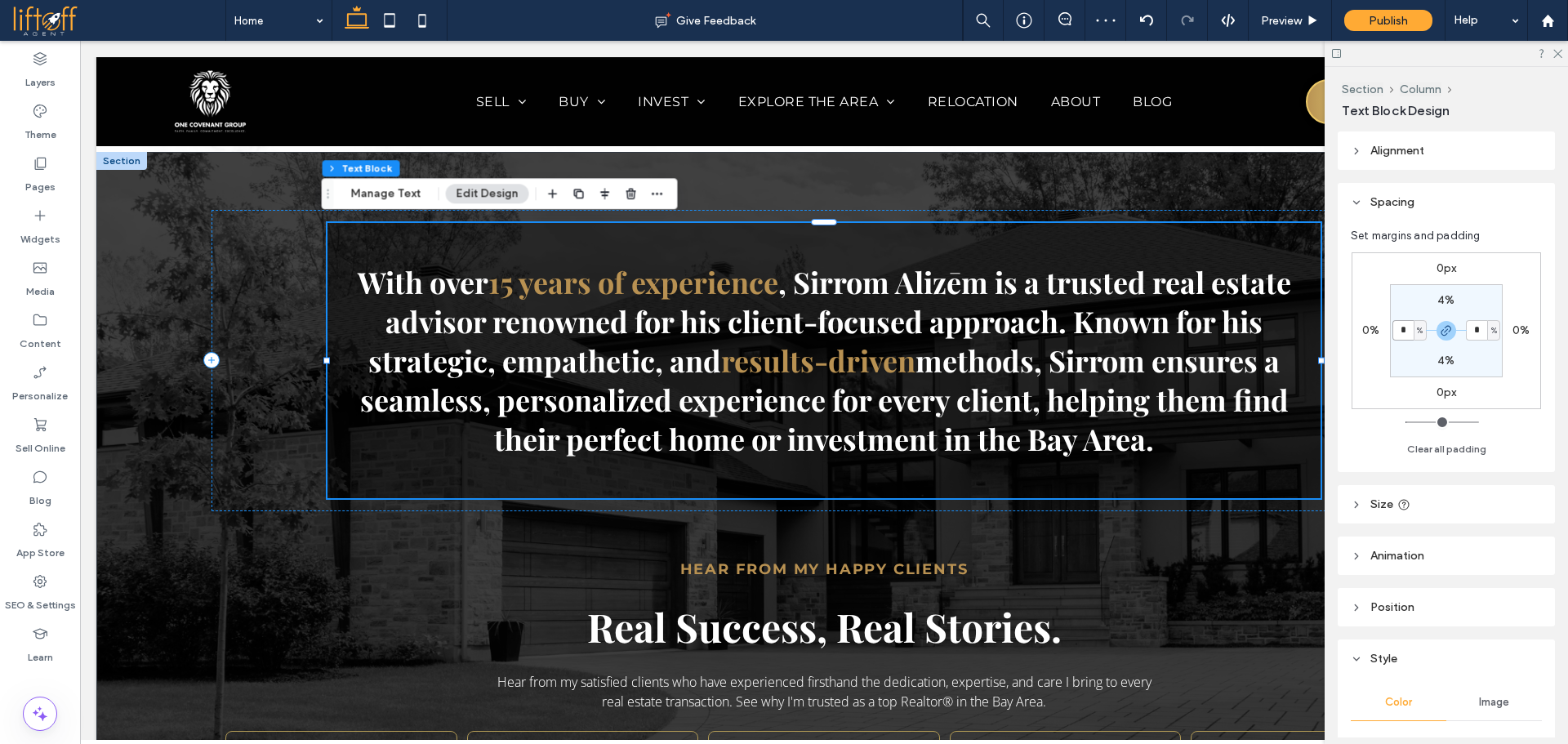 type on "*" 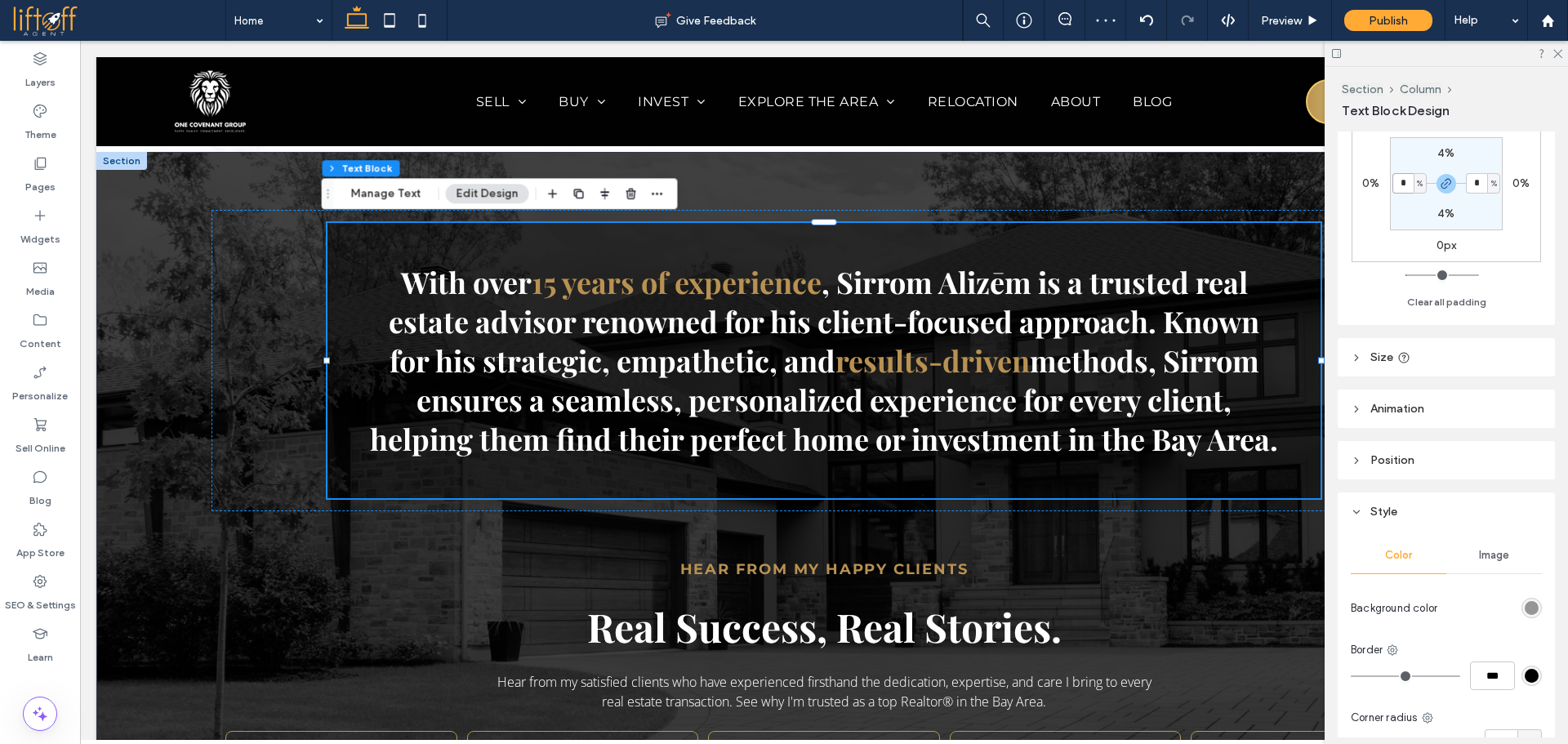 scroll, scrollTop: 246, scrollLeft: 0, axis: vertical 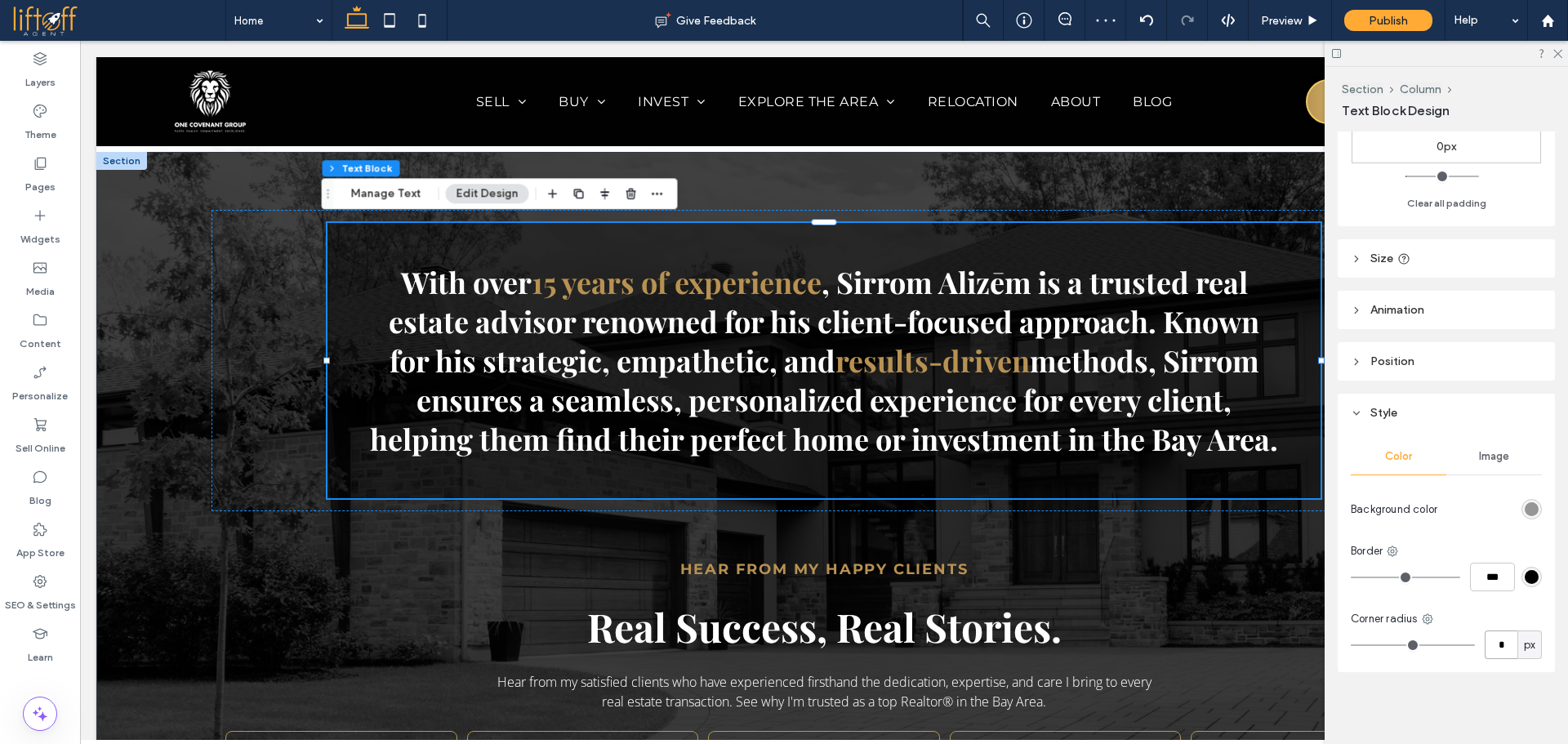 click on "*" at bounding box center [1501, 644] 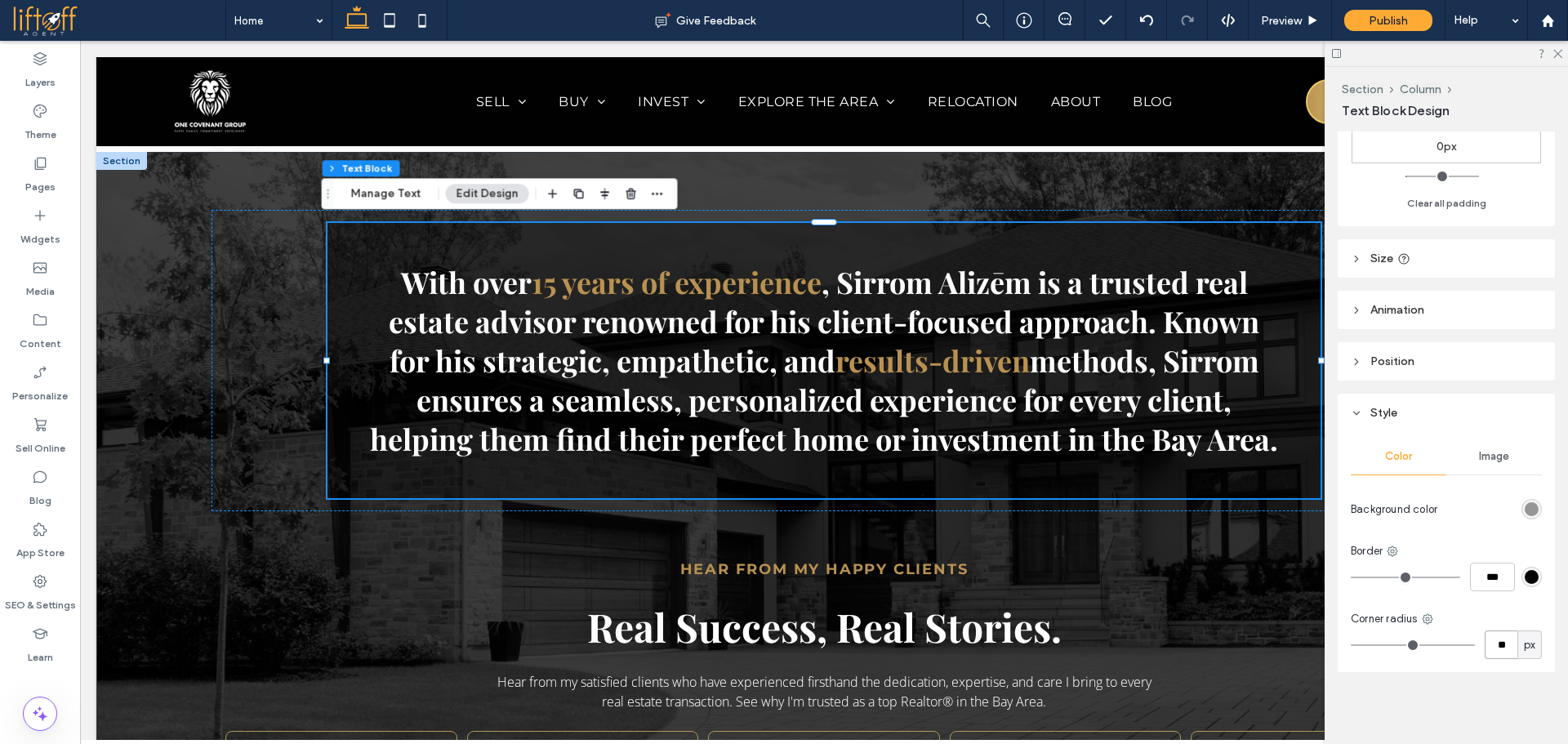 type on "**" 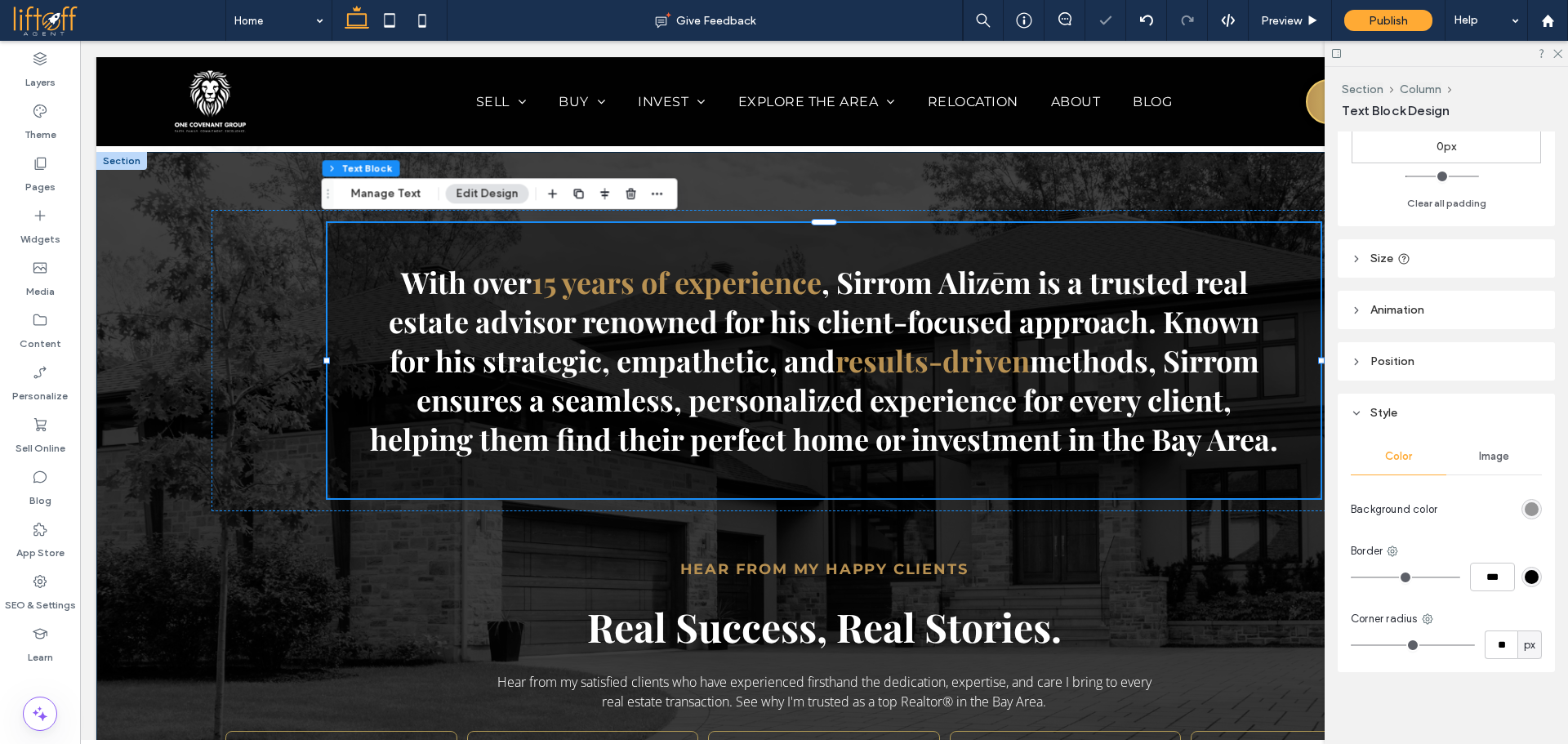click on "With over  15 years of experience , Sirrom Alizēm is a trusted real estate advisor renowned for his client-focused approach. Known for his strategic, empathetic, and  results-driven  methods, Sirrom ensures a seamless, personalized experience for every client, helping them find their perfect home or investment in the Bay Area.
Hear From My Happy Clients Real Success, Real Stories. Hear from my satisfied clients who have experienced firsthand the dedication, expertise, and care I bring to every real estate transaction. See why I'm trusted as a top Realtor® in the Bay Area.
Working with Sirrom was an absolute pleasure! He’s incredibly reliable, informative, and made the entire real estate process feel smooth and stress-free. His communication is top-notch—always prompt and clear—and he really took the time to understand and help me achieve my real estate goals in Santa Cruz, California. I truly appreciated his professionalism and how easy he is to work with. Highly recommend! Views" at bounding box center [824, 607] 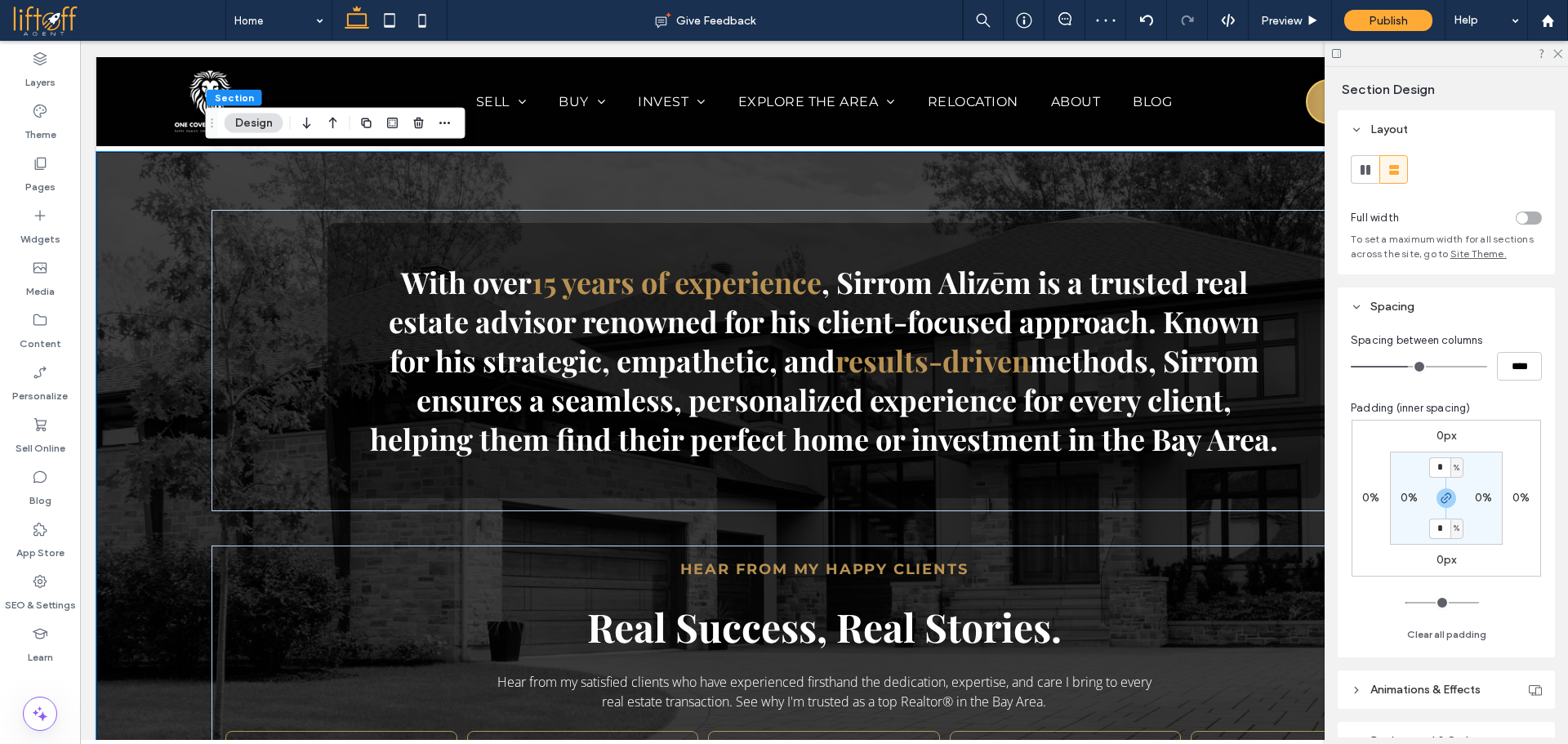scroll, scrollTop: 619, scrollLeft: 0, axis: vertical 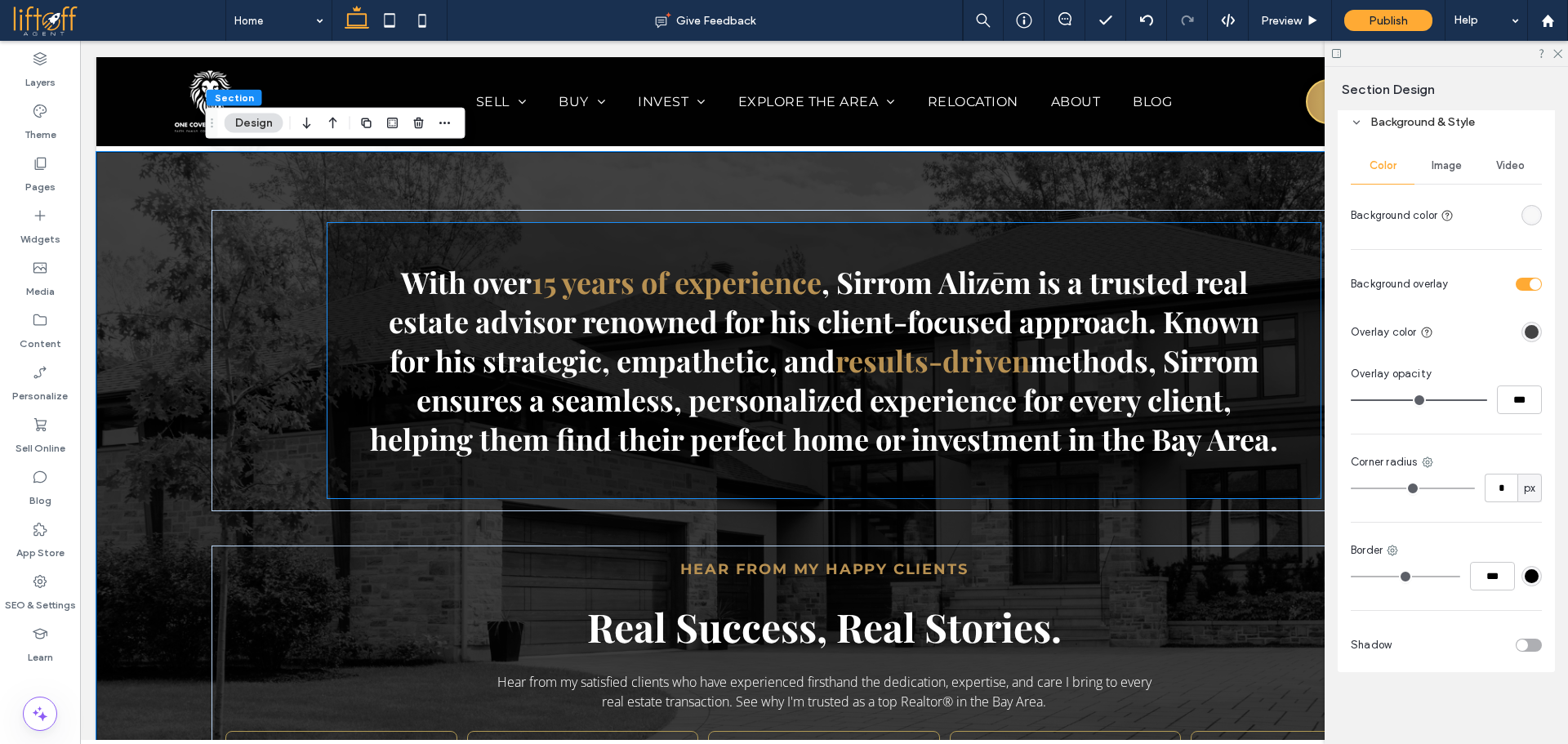 click on "With over  15 years of experience , Sirrom Alizēm is a trusted real estate advisor renowned for his client-focused approach. Known for his strategic, empathetic, and  results-driven  methods, Sirrom ensures a seamless, personalized experience for every client, helping them find their perfect home or investment in the Bay Area." at bounding box center [824, 360] 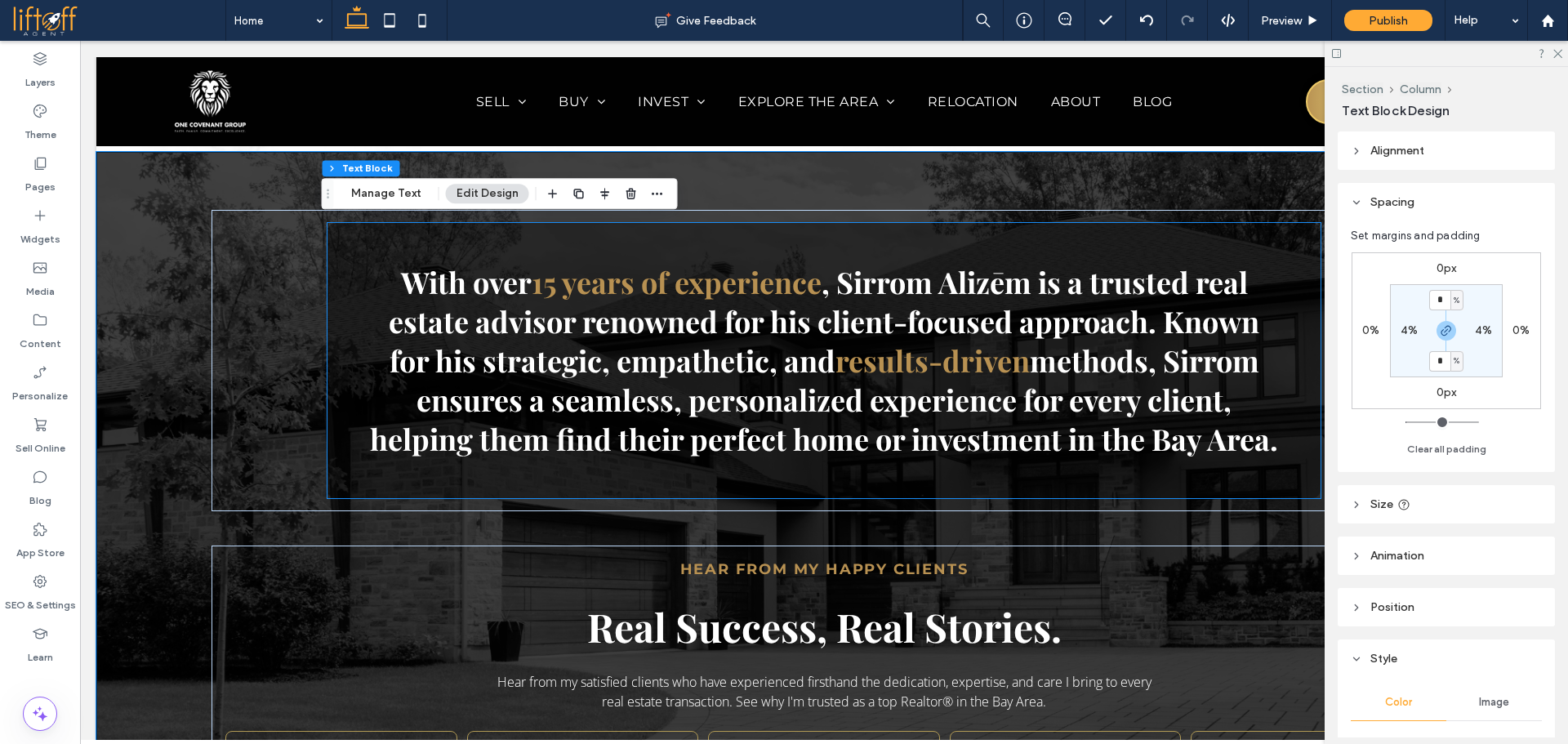 type on "**" 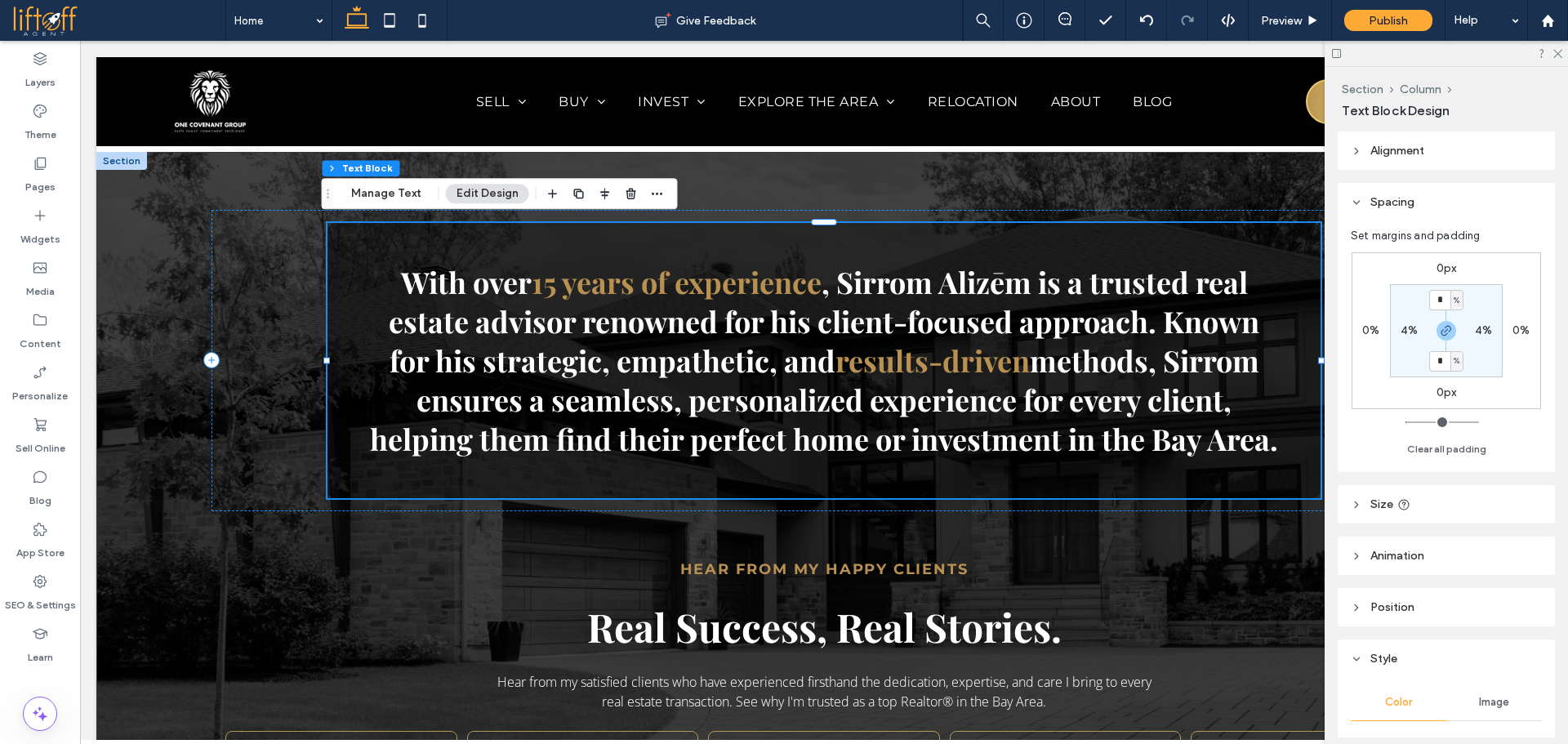 scroll, scrollTop: 246, scrollLeft: 0, axis: vertical 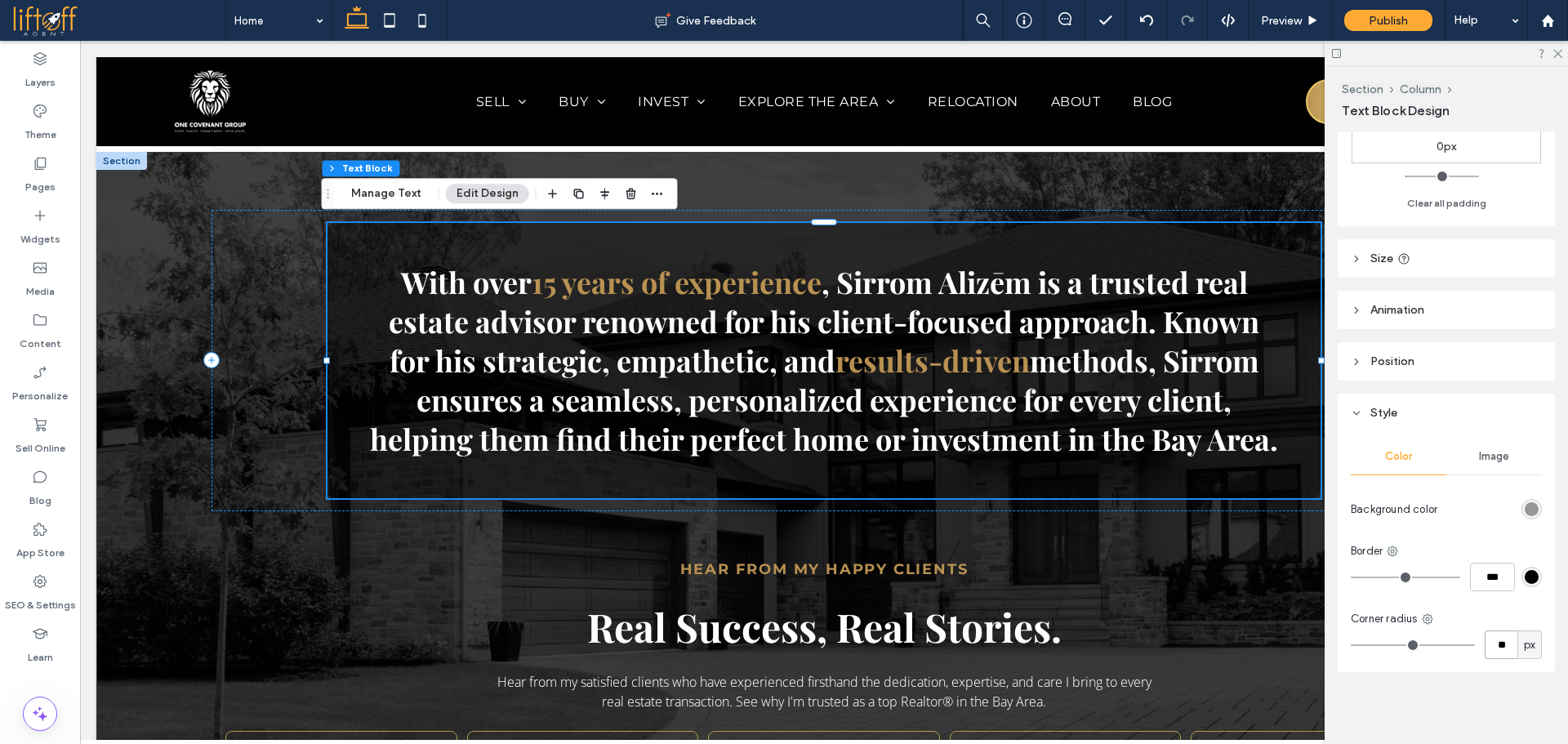 click on "**" at bounding box center (1501, 644) 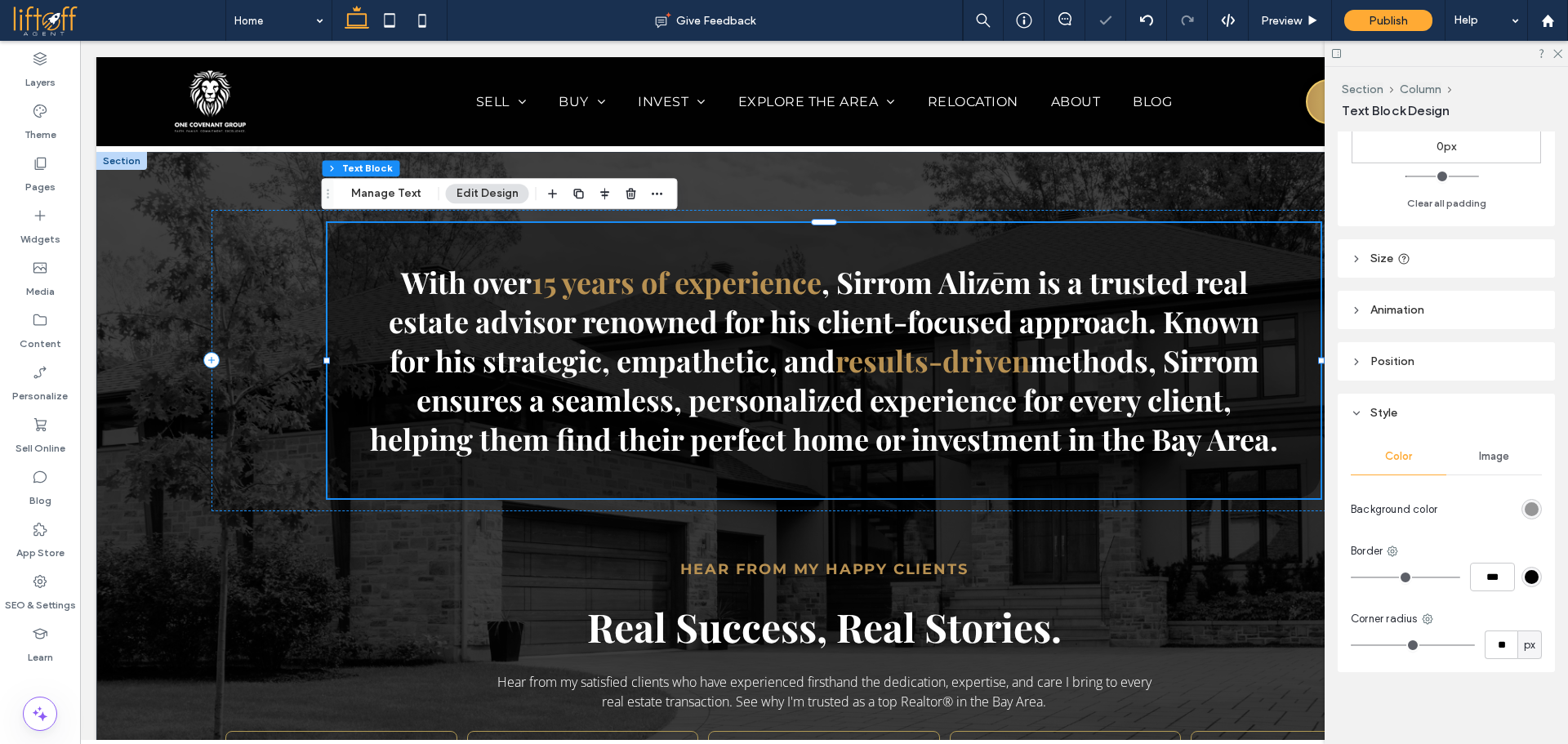 type on "**" 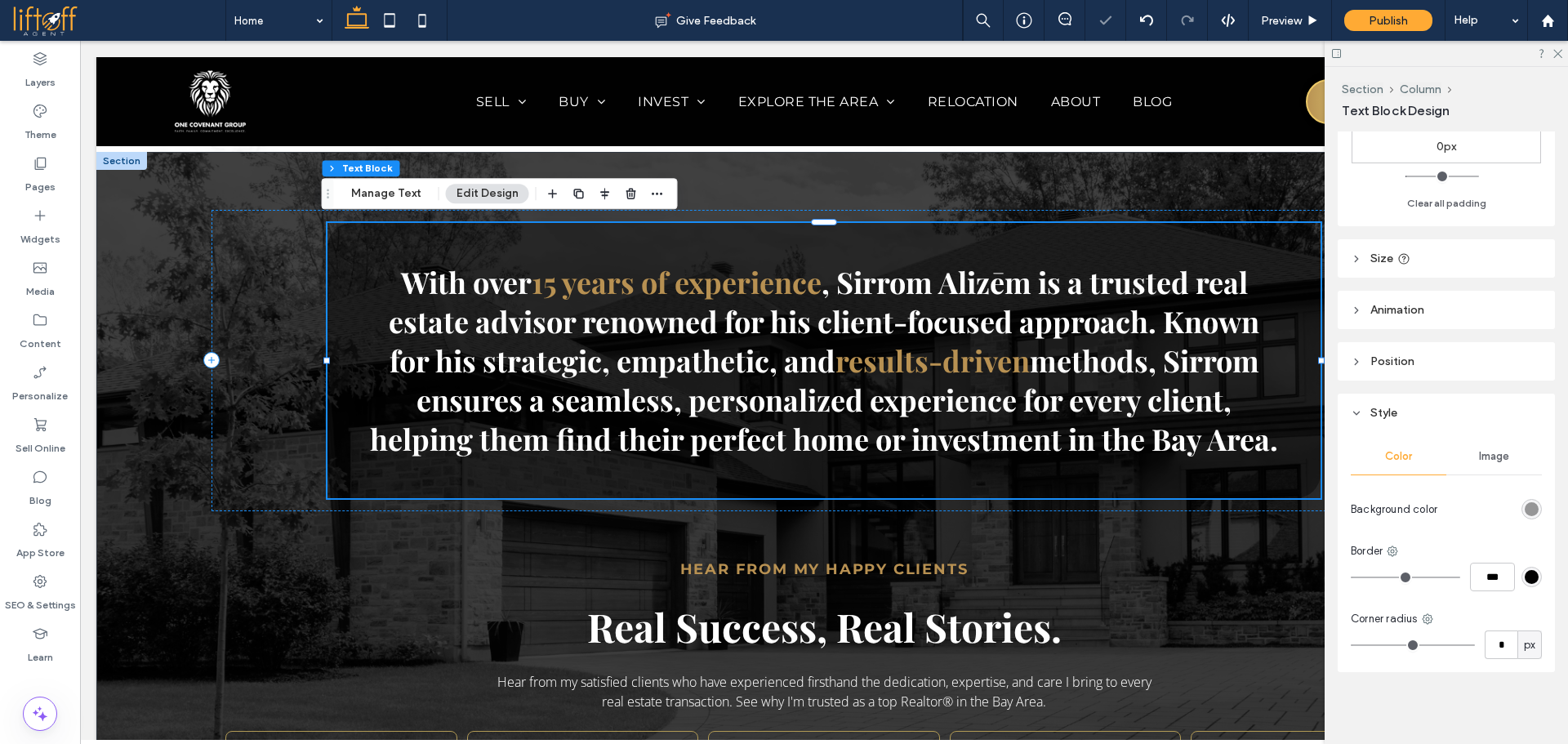 type on "*" 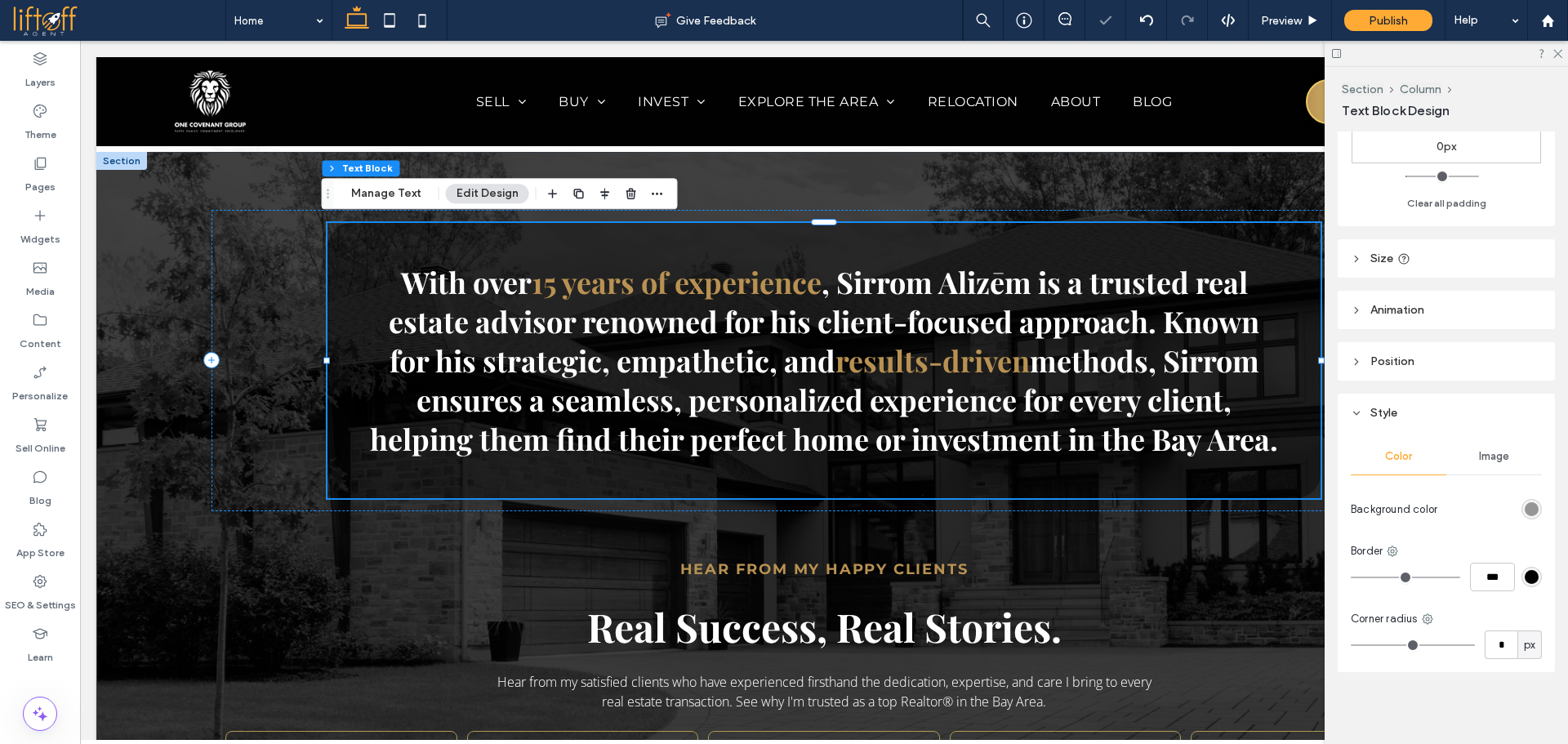 type on "*" 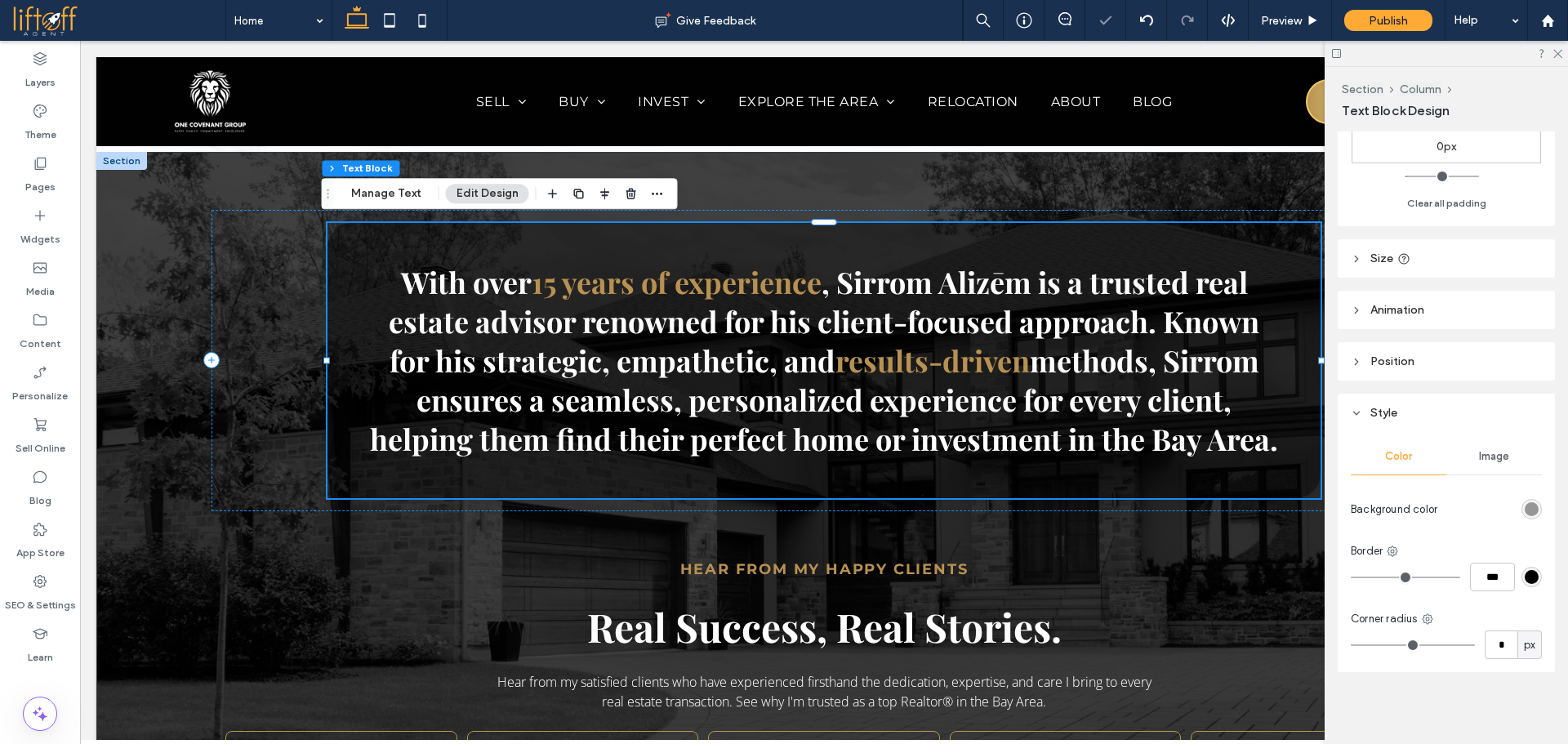 drag, startPoint x: 1387, startPoint y: 648, endPoint x: 1348, endPoint y: 645, distance: 39.11521 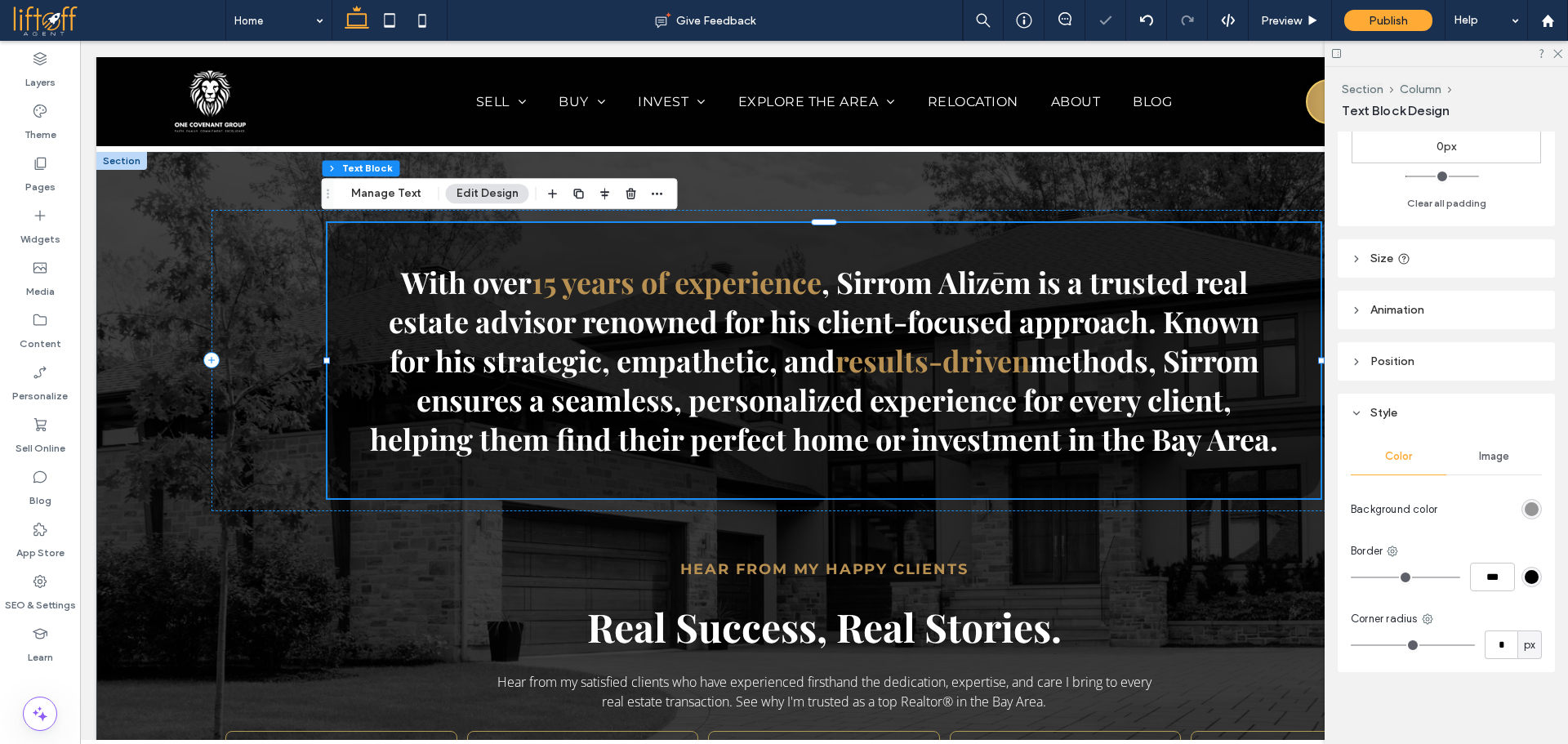 type on "*" 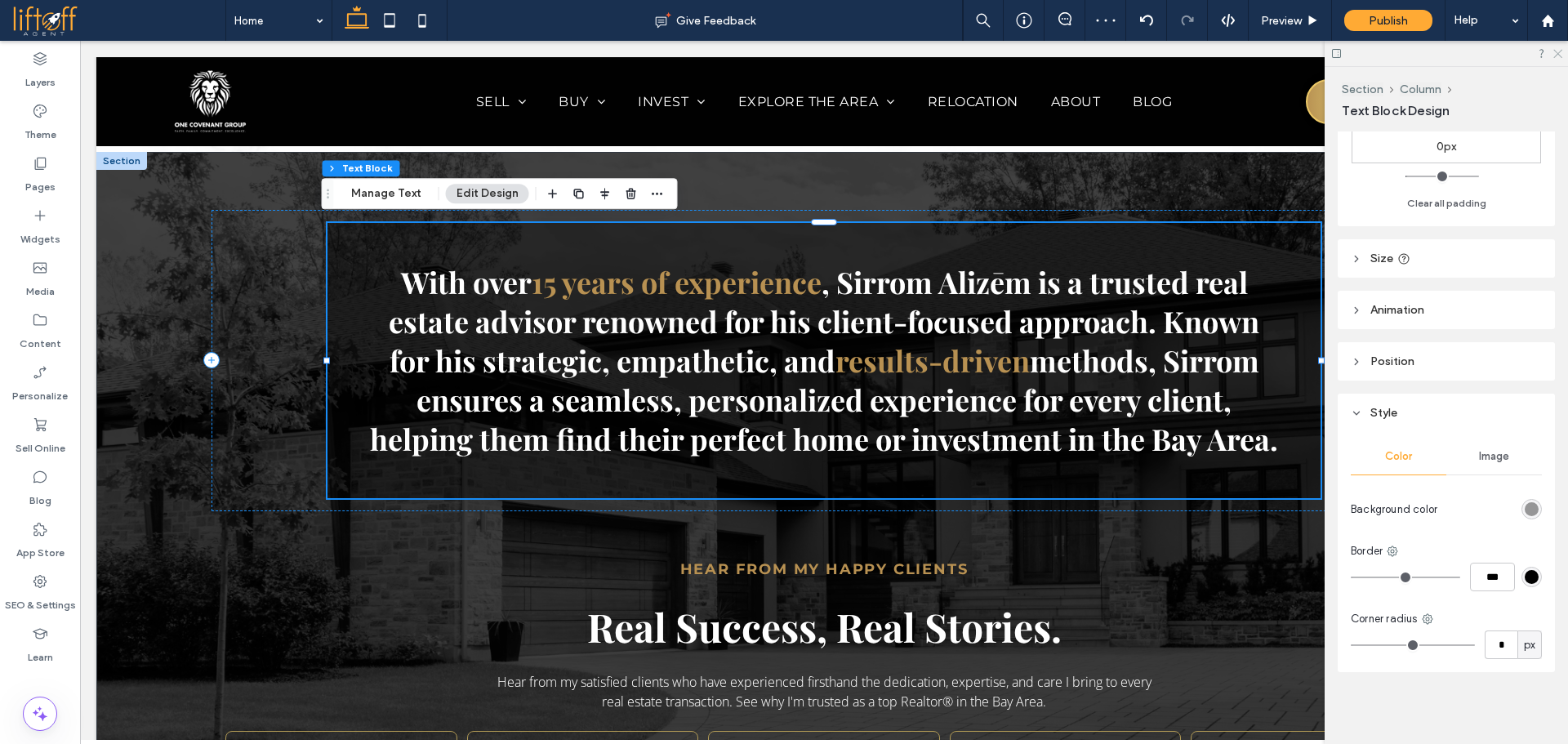 click 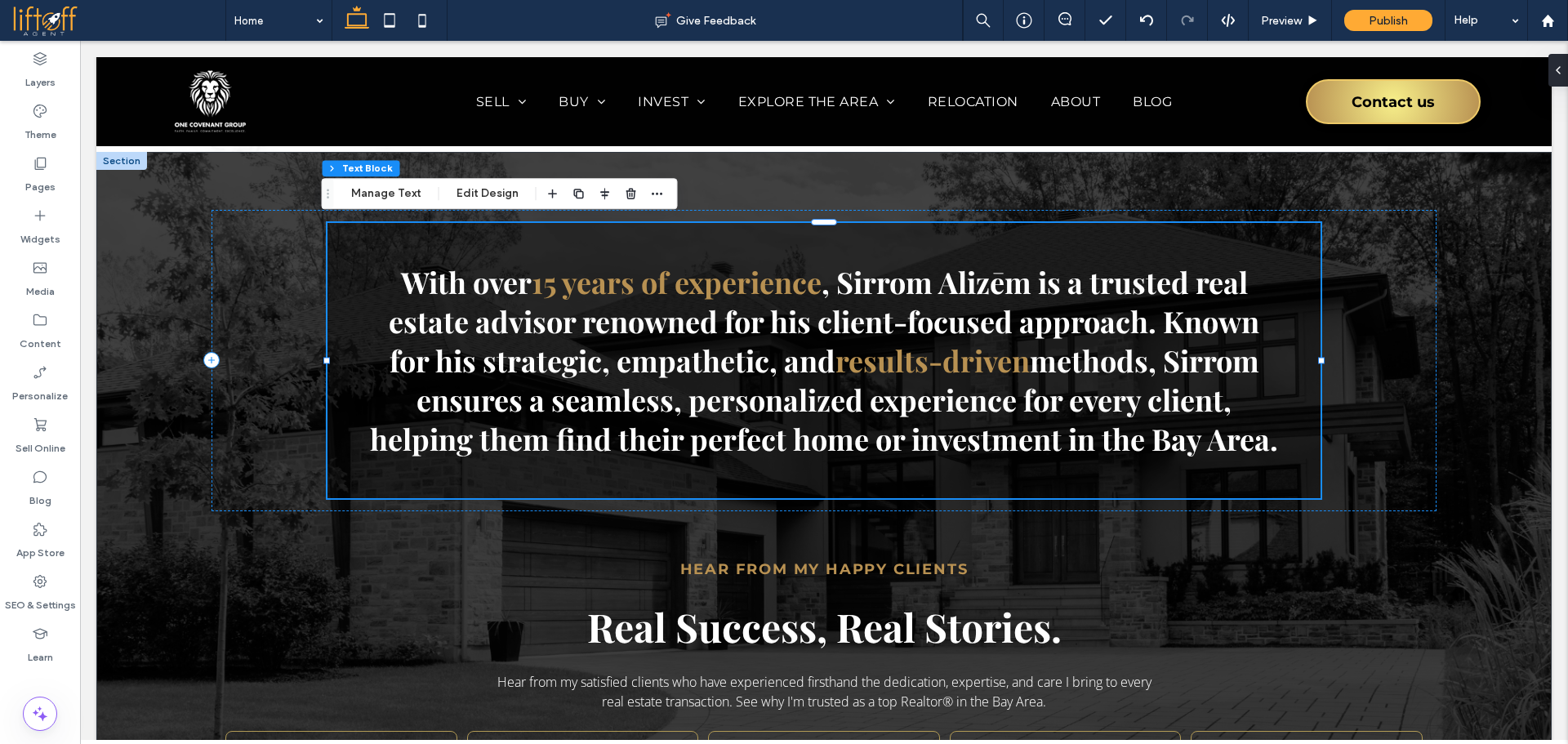 click on "methods, Sirrom ensures a seamless, personalized experience for every client, helping them find their perfect home or investment in the Bay Area." at bounding box center (824, 399) 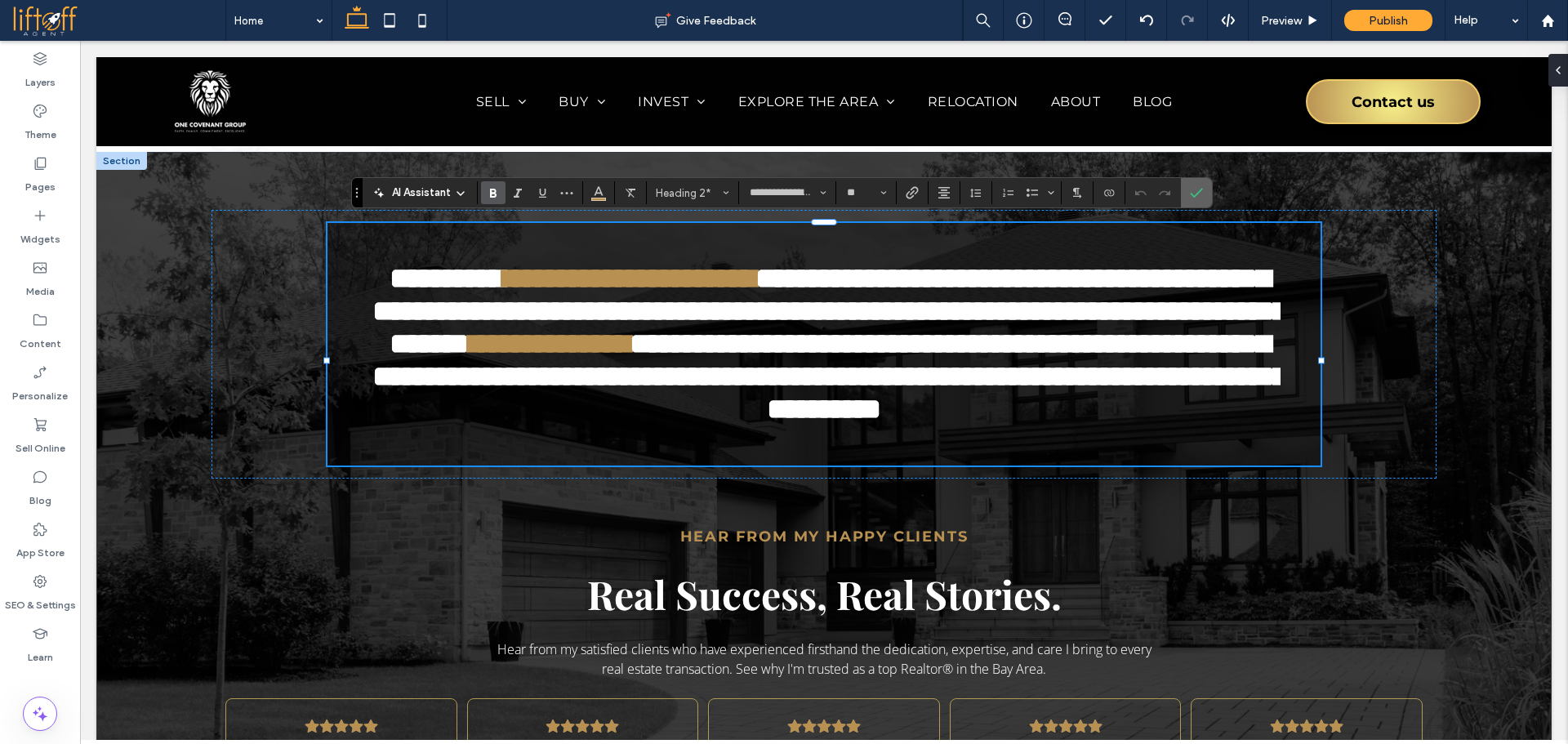 drag, startPoint x: 1201, startPoint y: 192, endPoint x: 1116, endPoint y: 157, distance: 91.92388 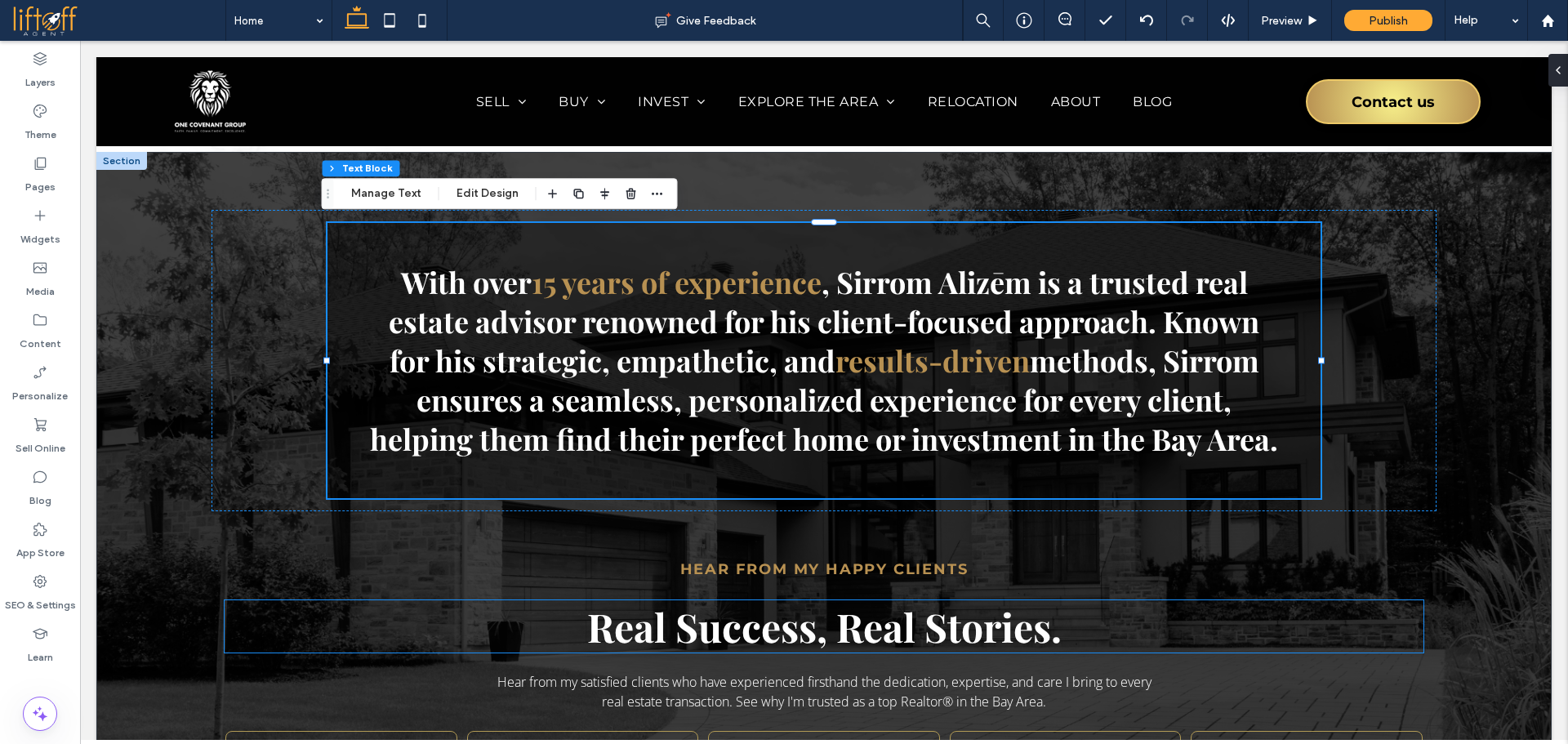 click on "Real Success, Real Stories." at bounding box center [824, 626] 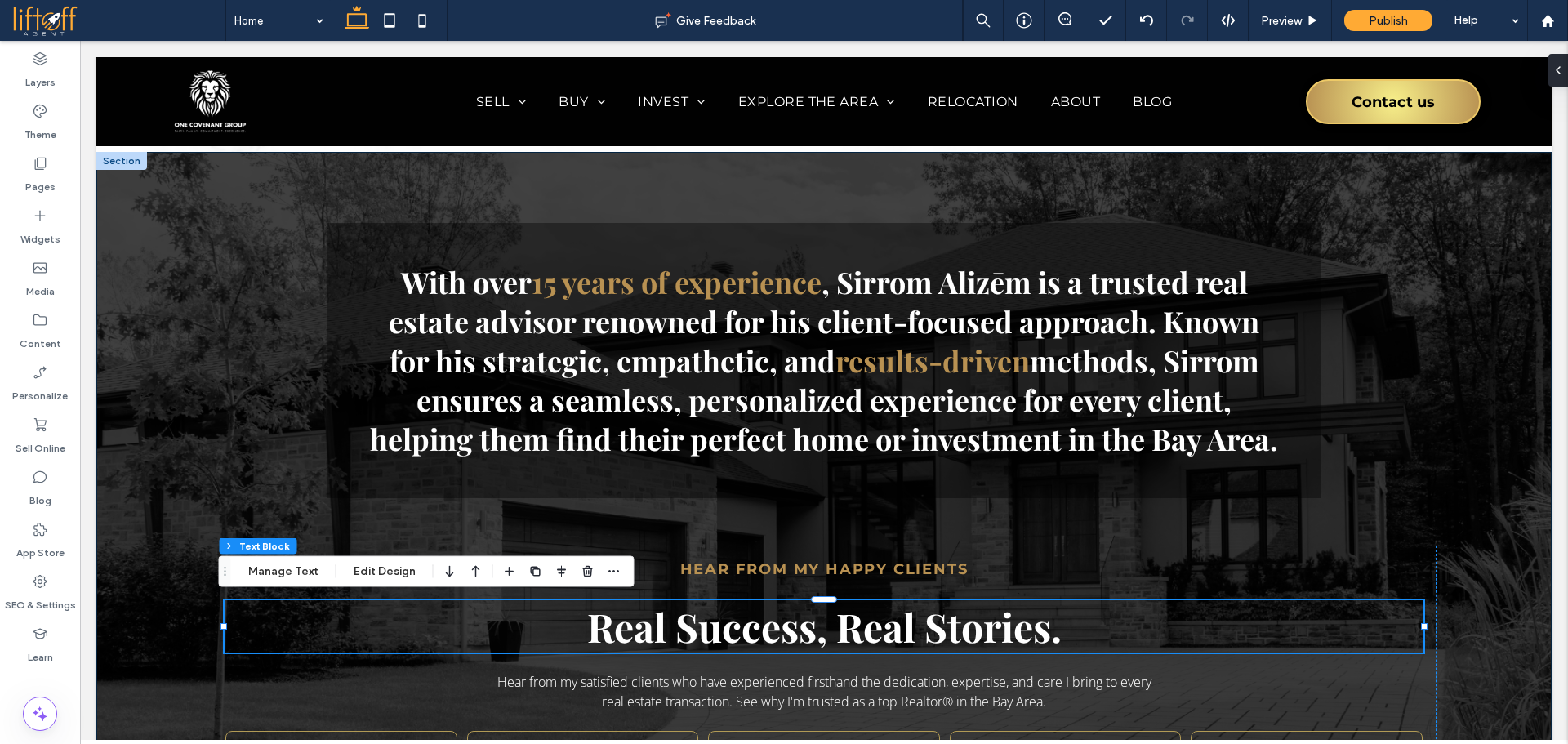 click on "With over  15 years of experience , Sirrom Alizēm is a trusted real estate advisor renowned for his client-focused approach. Known for his strategic, empathetic, and  results-driven  methods, Sirrom ensures a seamless, personalized experience for every client, helping them find their perfect home or investment in the Bay Area.
Hear From My Happy Clients Real Success, Real Stories.
Hear from my satisfied clients who have experienced firsthand the dedication, expertise, and care I bring to every real estate transaction. See why I'm trusted as a top Realtor® in the Bay Area.
Working with Sirrom was an absolute pleasure! He’s incredibly reliable, informative, and made the entire real estate process feel smooth and stress-free. His communication is top-notch—always prompt and clear—and he really took the time to understand and help me achieve my real estate goals in Santa Cruz, California. I truly appreciated his professionalism and how easy he is to work with. Highly recommend! 2%" at bounding box center [824, 607] 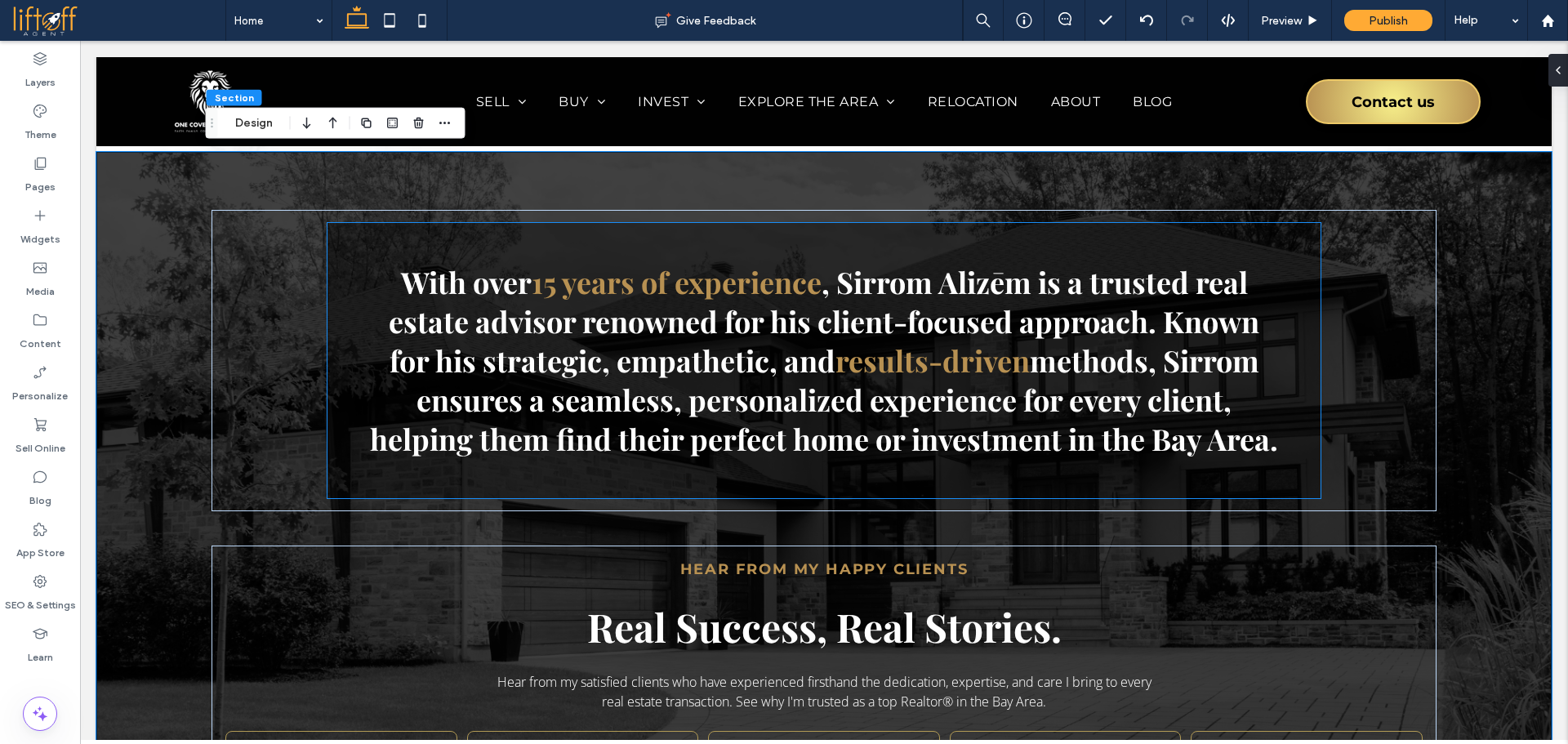 click on "With over  15 years of experience , Sirrom Alizēm is a trusted real estate advisor renowned for his client-focused approach. Known for his strategic, empathetic, and  results-driven  methods, Sirrom ensures a seamless, personalized experience for every client, helping them find their perfect home or investment in the Bay Area." at bounding box center [824, 360] 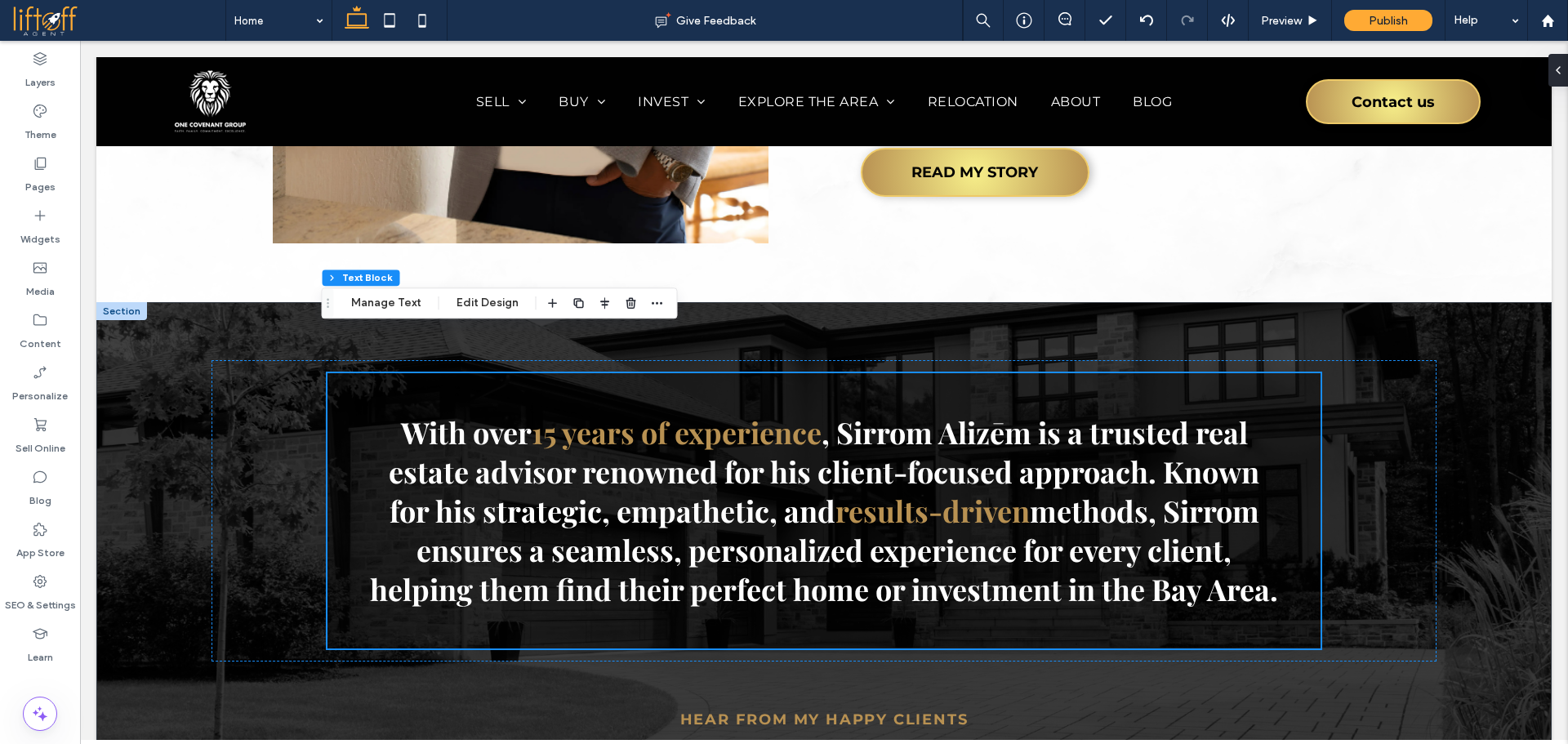 scroll, scrollTop: 2155, scrollLeft: 0, axis: vertical 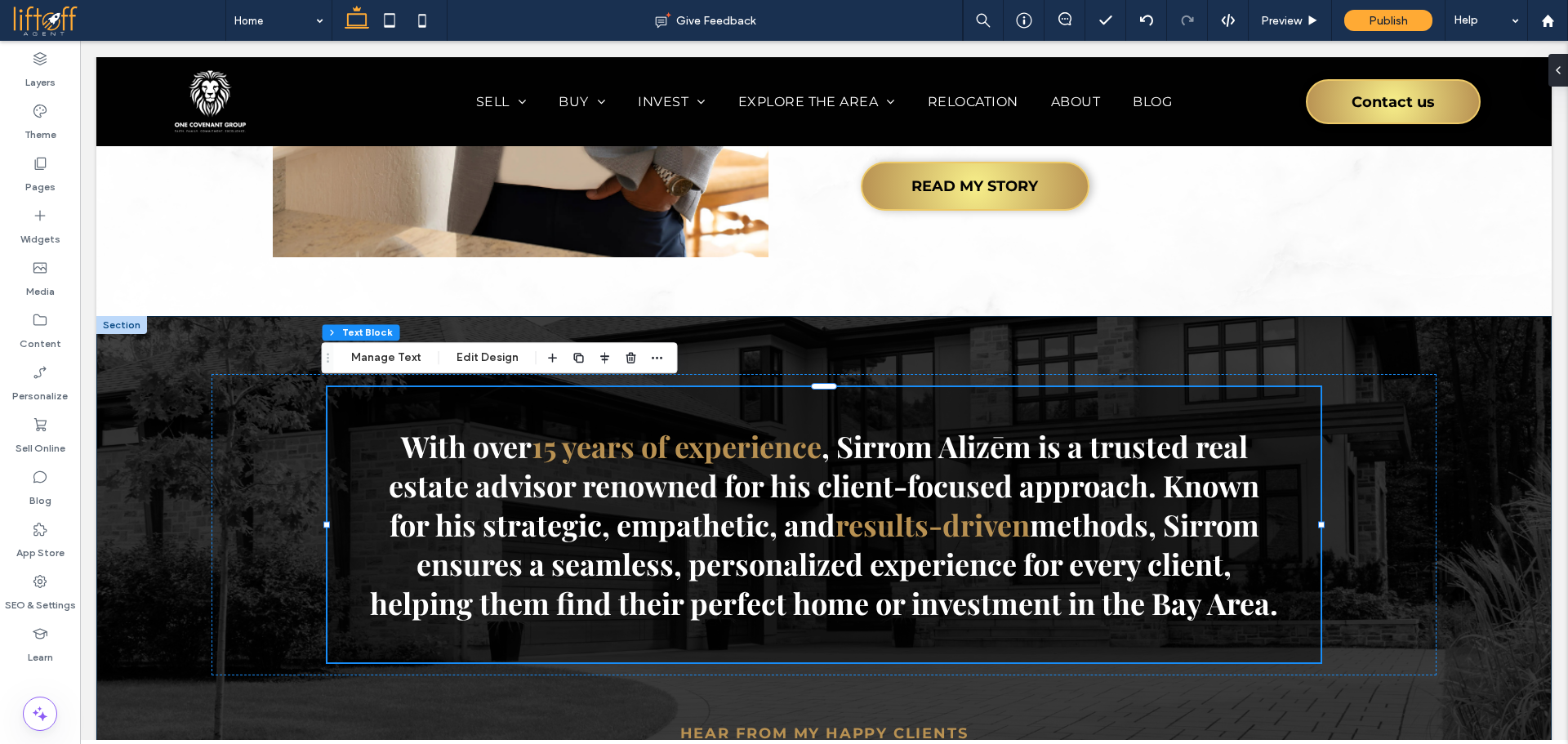click on "With over  15 years of experience , Sirrom Alizēm is a trusted real estate advisor renowned for his client-focused approach. Known for his strategic, empathetic, and  results-driven  methods, Sirrom ensures a seamless, personalized experience for every client, helping them find their perfect home or investment in the Bay Area.
Hear From My Happy Clients Real Success, Real Stories. Hear from my satisfied clients who have experienced firsthand the dedication, expertise, and care I bring to every real estate transaction. See why I'm trusted as a top Realtor® in the Bay Area.
Working with Sirrom was an absolute pleasure! He’s incredibly reliable, informative, and made the entire real estate process feel smooth and stress-free. His communication is top-notch—always prompt and clear—and he really took the time to understand and help me achieve my real estate goals in Santa Cruz, California. I truly appreciated his professionalism and how easy he is to work with. Highly recommend! Views" at bounding box center [824, 771] 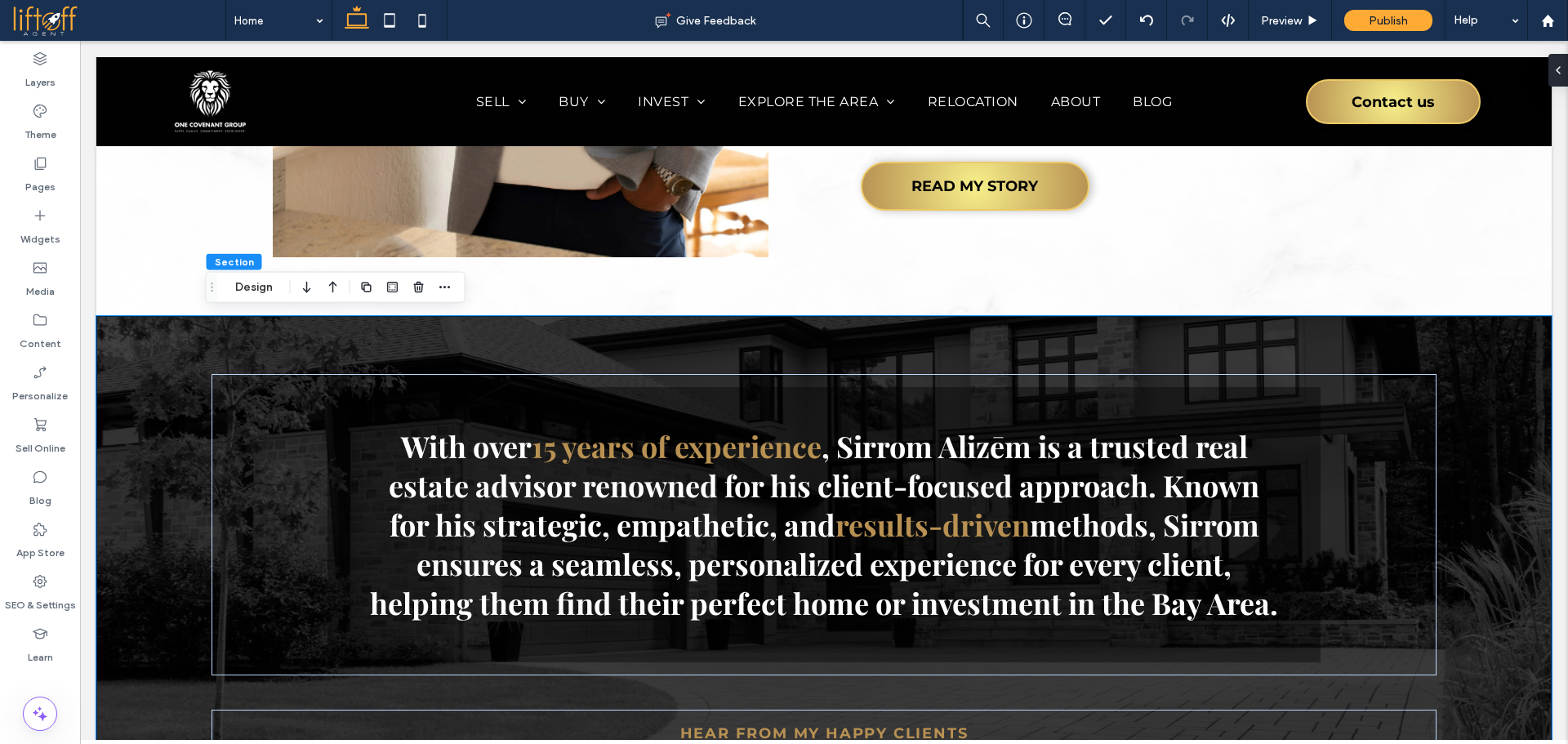 click on "With over  15 years of experience , Sirrom Alizēm is a trusted real estate advisor renowned for his client-focused approach. Known for his strategic, empathetic, and  results-driven  methods, Sirrom ensures a seamless, personalized experience for every client, helping them find their perfect home or investment in the Bay Area.
Hear From My Happy Clients Real Success, Real Stories. Hear from my satisfied clients who have experienced firsthand the dedication, expertise, and care I bring to every real estate transaction. See why I'm trusted as a top Realtor® in the Bay Area.
Working with Sirrom was an absolute pleasure! He’s incredibly reliable, informative, and made the entire real estate process feel smooth and stress-free. His communication is top-notch—always prompt and clear—and he really took the time to understand and help me achieve my real estate goals in Santa Cruz, California. I truly appreciated his professionalism and how easy he is to work with. Highly recommend! Read more Views" at bounding box center [824, 771] 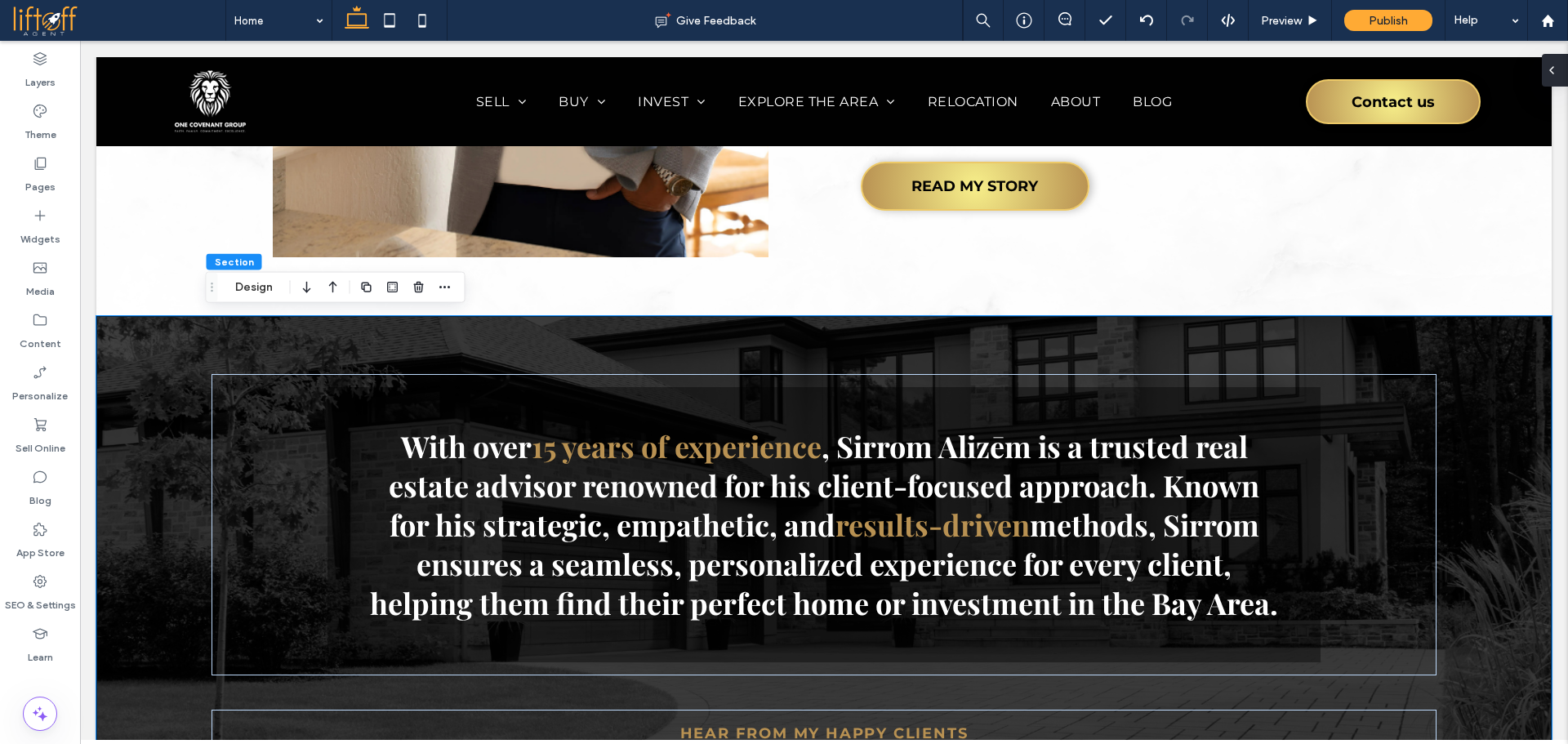 drag, startPoint x: 1567, startPoint y: 74, endPoint x: 1486, endPoint y: 33, distance: 90.785461 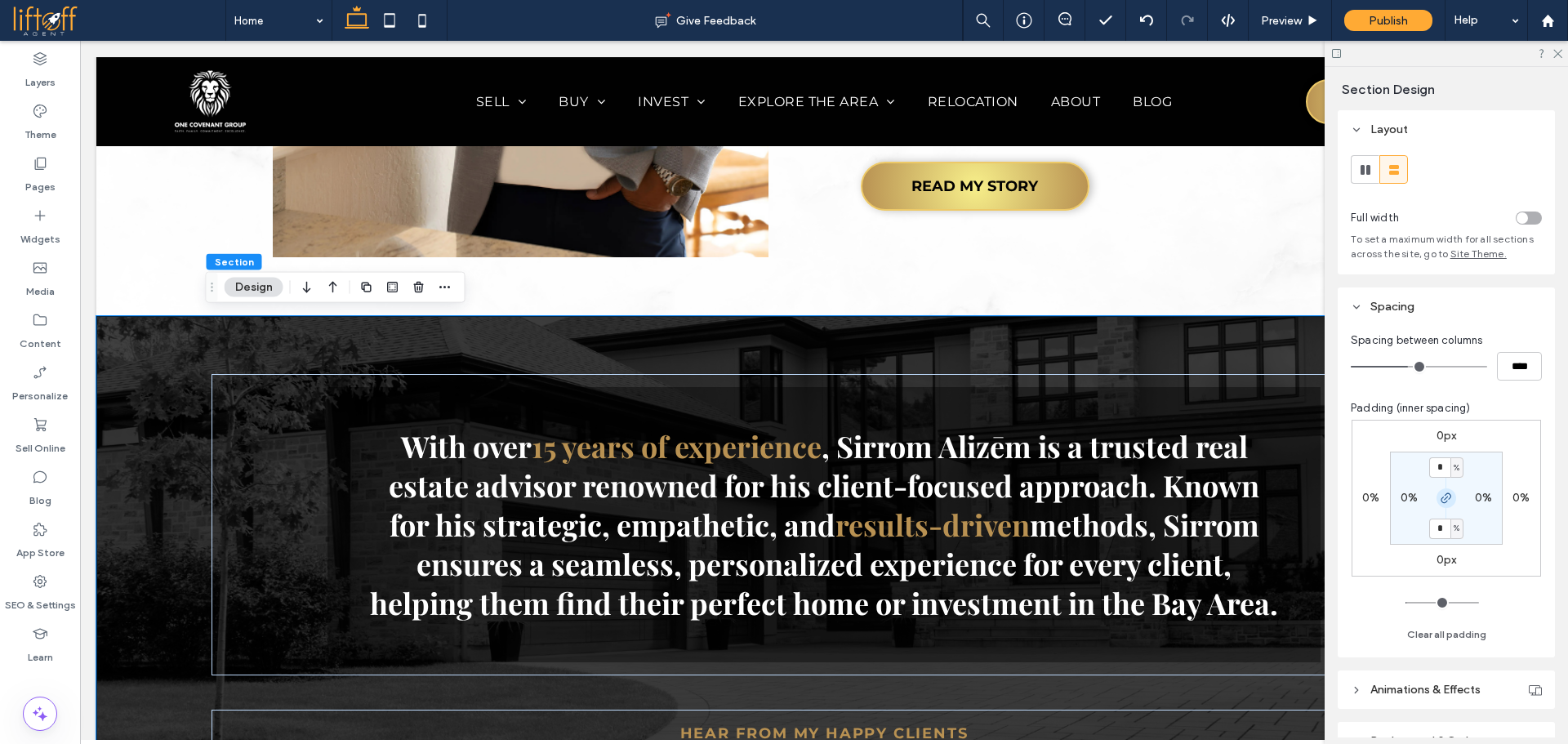 click 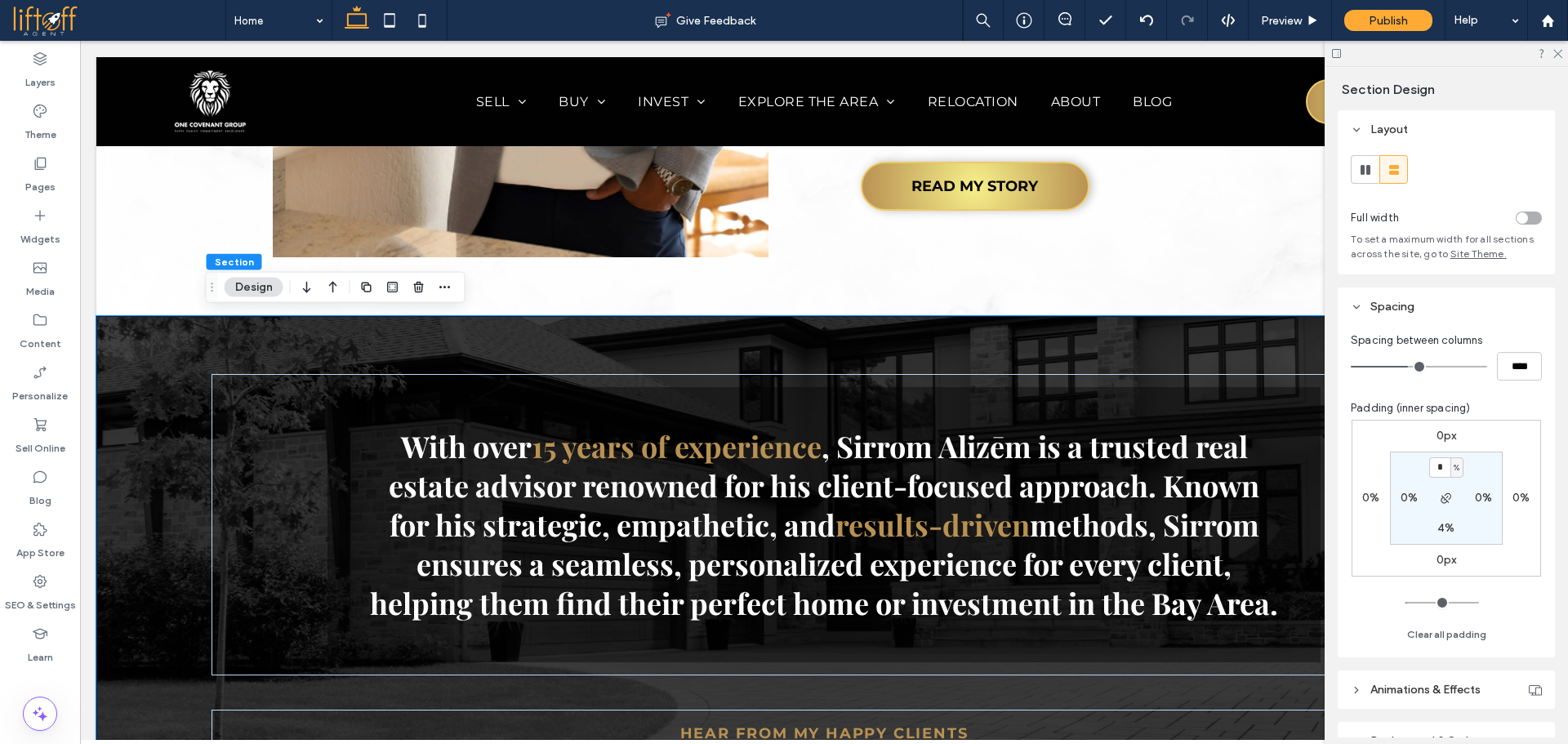 click on "* % 0% 4% 0%" at bounding box center (1446, 498) 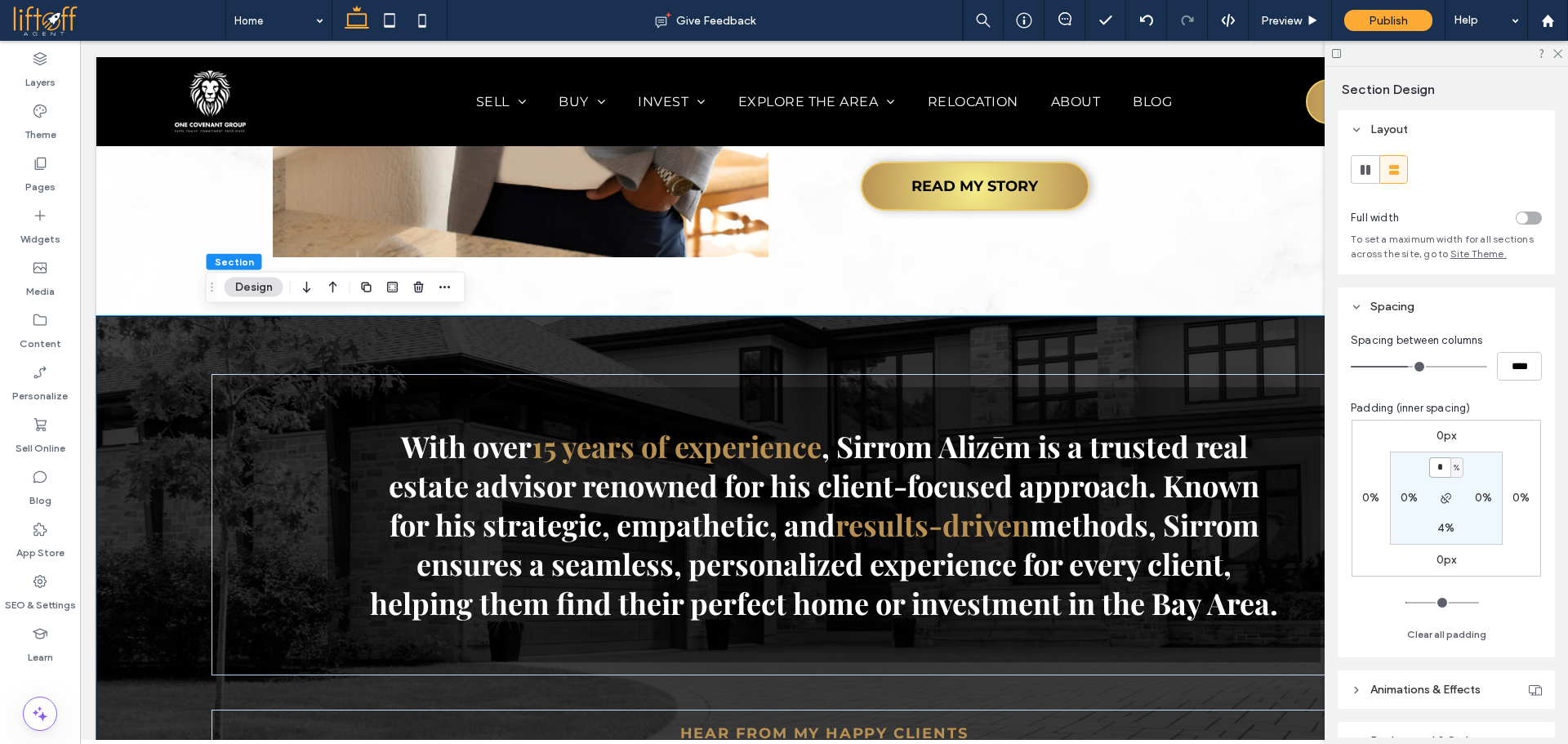 click on "*" at bounding box center (1440, 467) 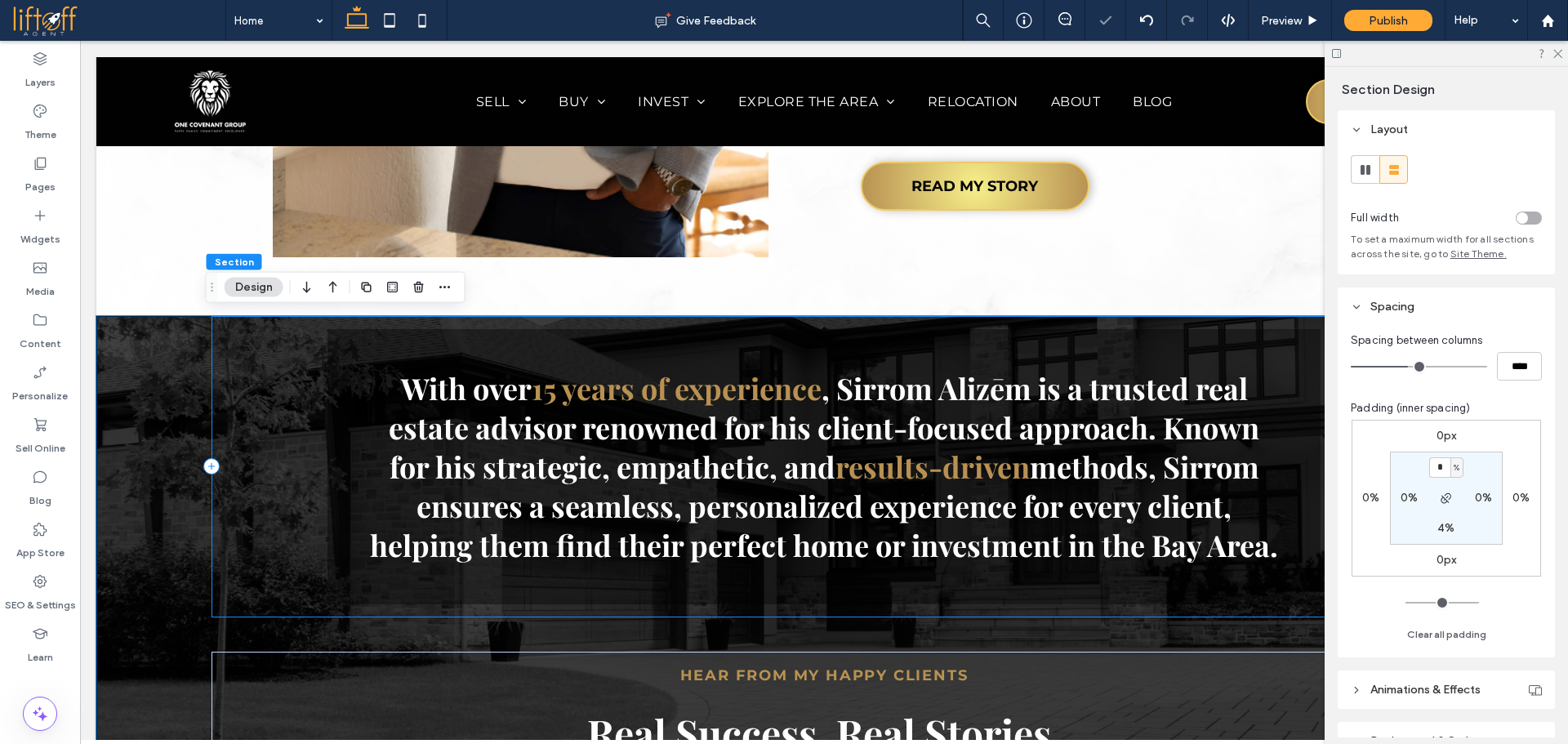 click on "With over  15 years of experience , Sirrom Alizēm is a trusted real estate advisor renowned for his client-focused approach. Known for his strategic, empathetic, and  results-driven  methods, Sirrom ensures a seamless, personalized experience for every client, helping them find their perfect home or investment in the Bay Area." at bounding box center (824, 466) 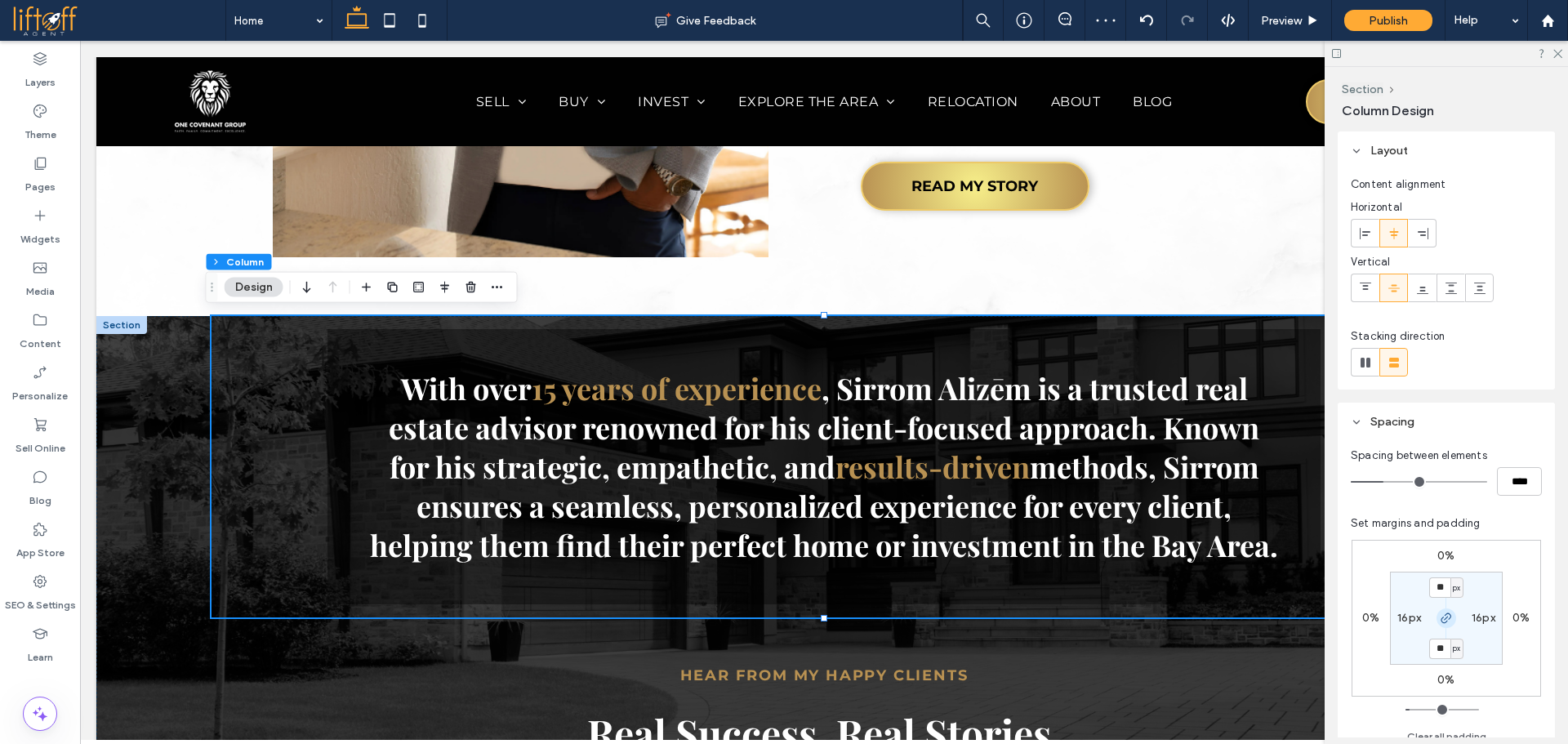 click 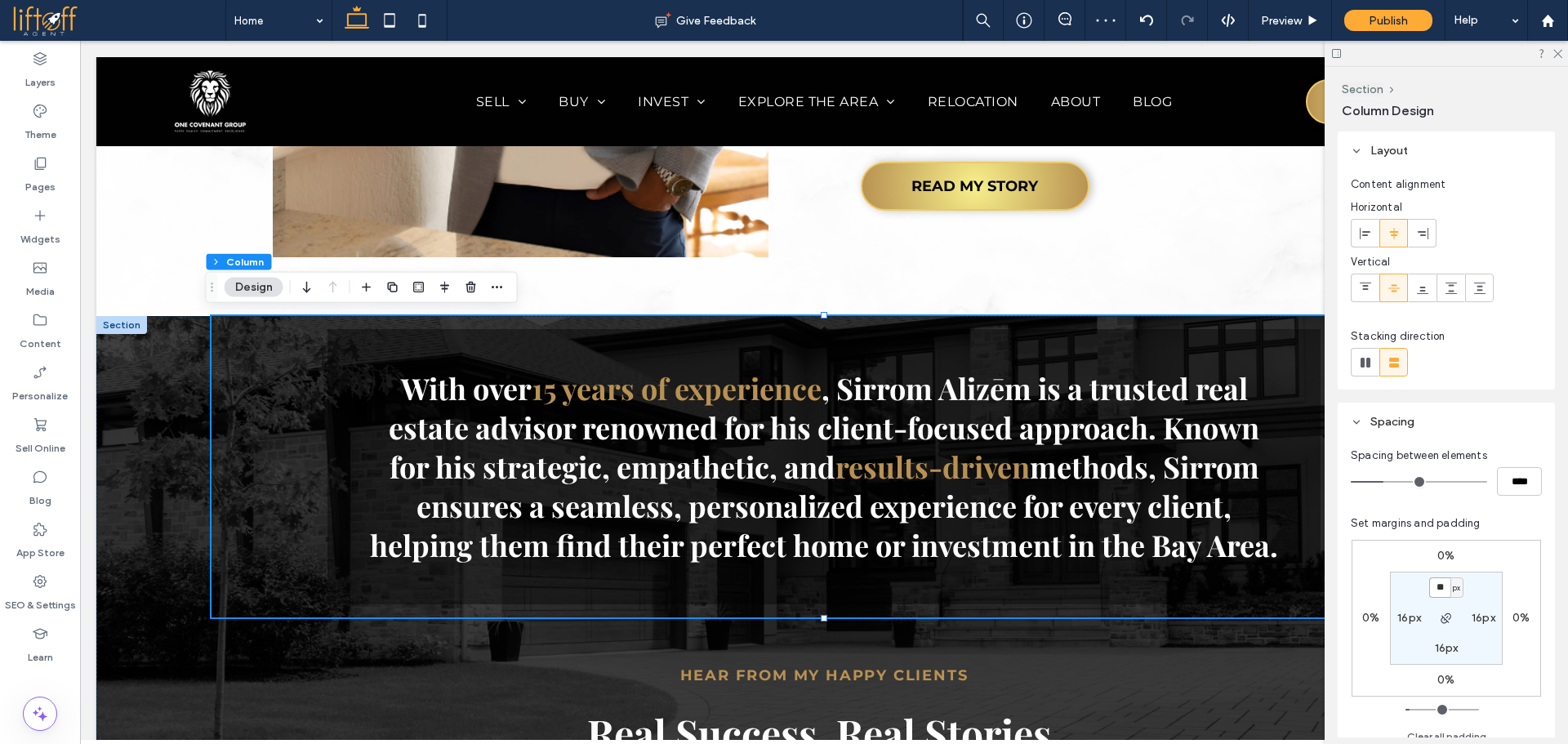 click on "**" at bounding box center [1440, 587] 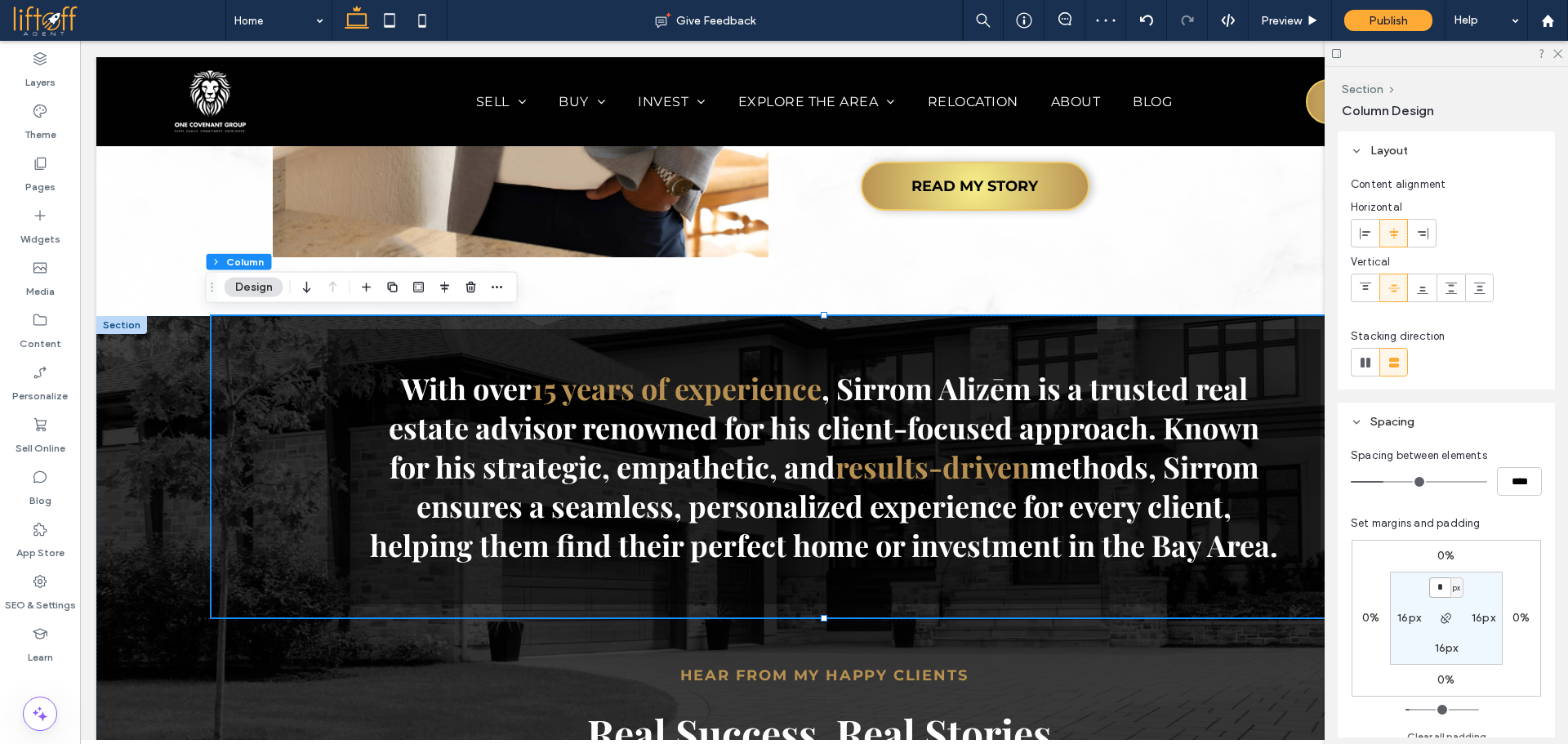 type on "*" 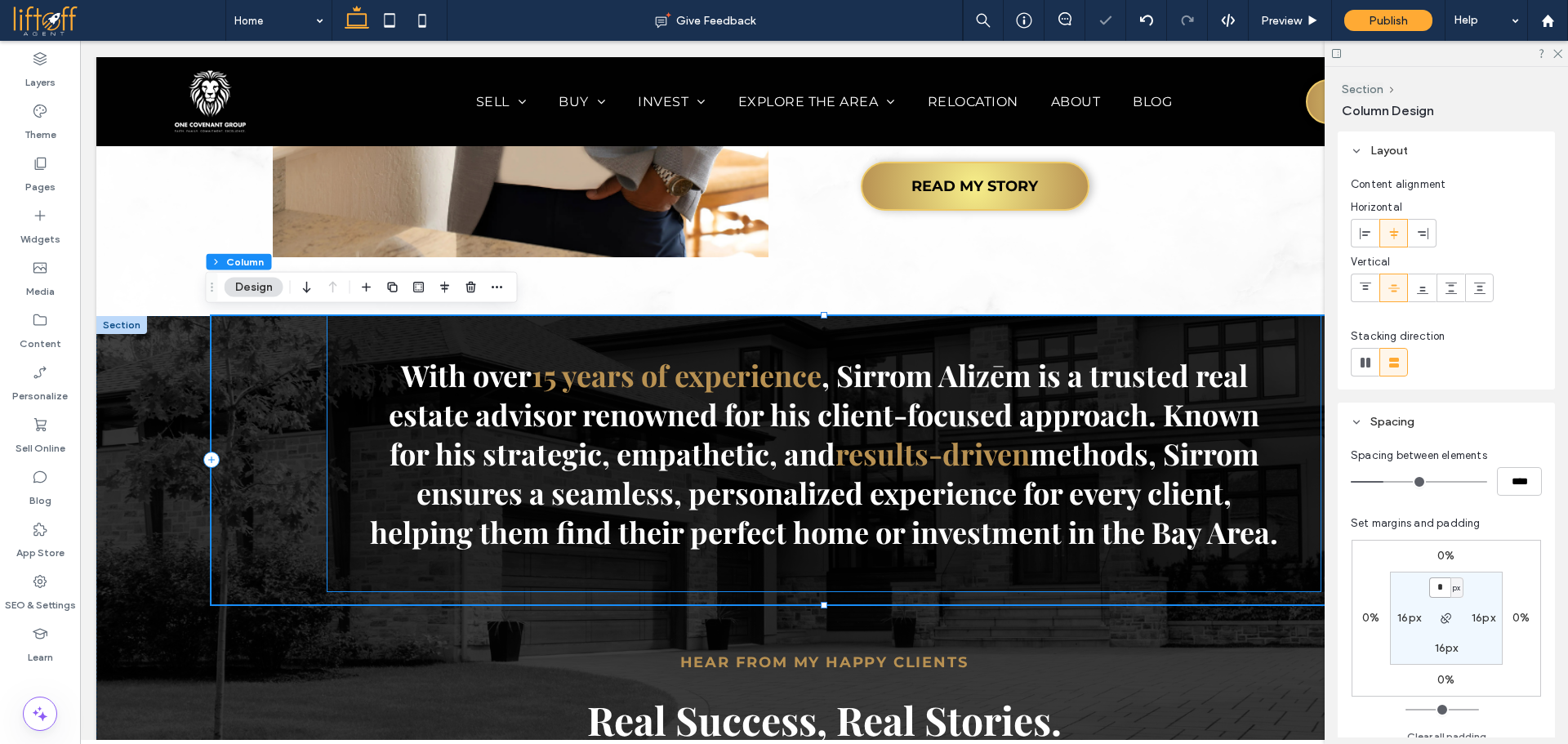 click on "With over  15 years of experience , Sirrom Alizēm is a trusted real estate advisor renowned for his client-focused approach. Known for his strategic, empathetic, and  results-driven  methods, Sirrom ensures a seamless, personalized experience for every client, helping them find their perfect home or investment in the Bay Area." at bounding box center [824, 453] 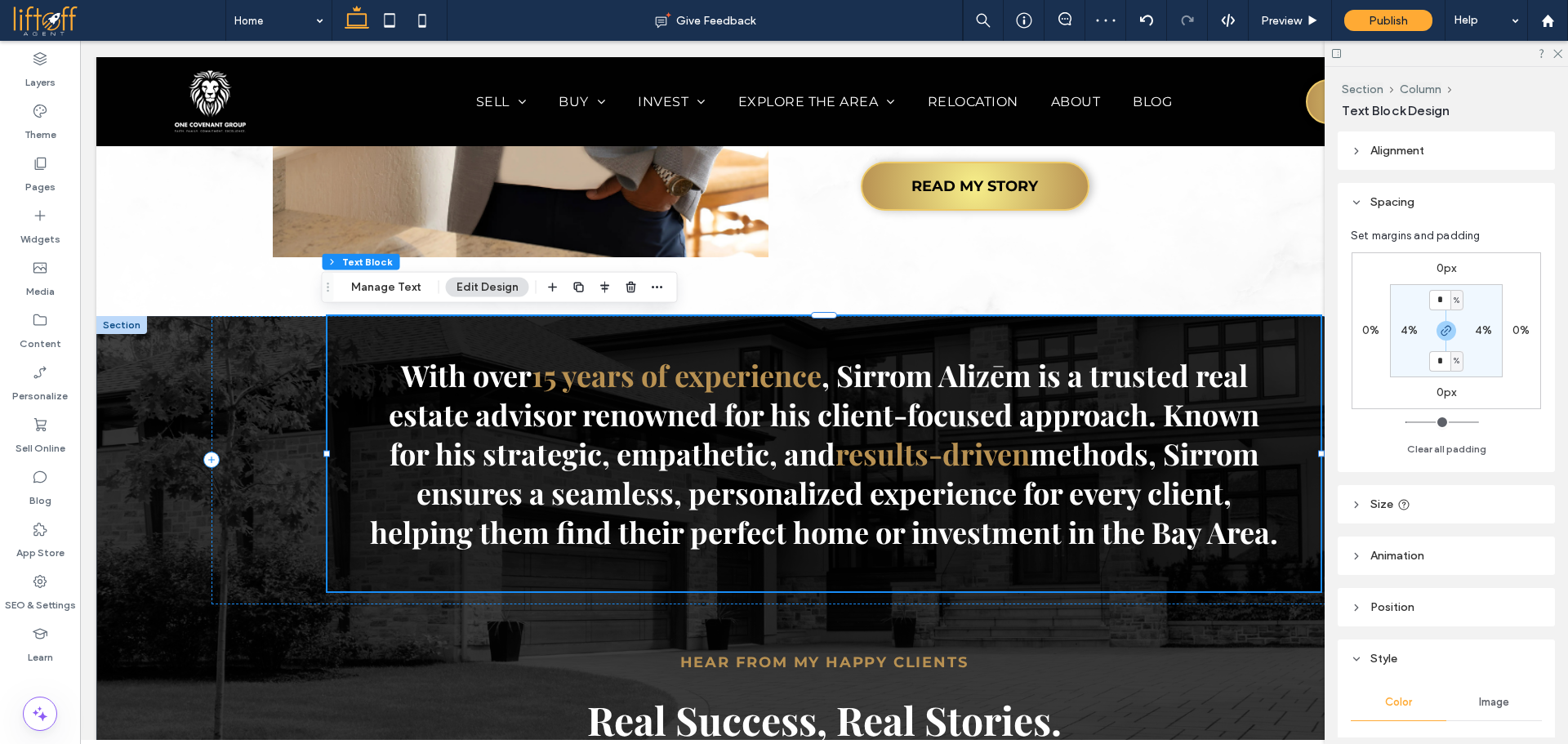 scroll, scrollTop: 246, scrollLeft: 0, axis: vertical 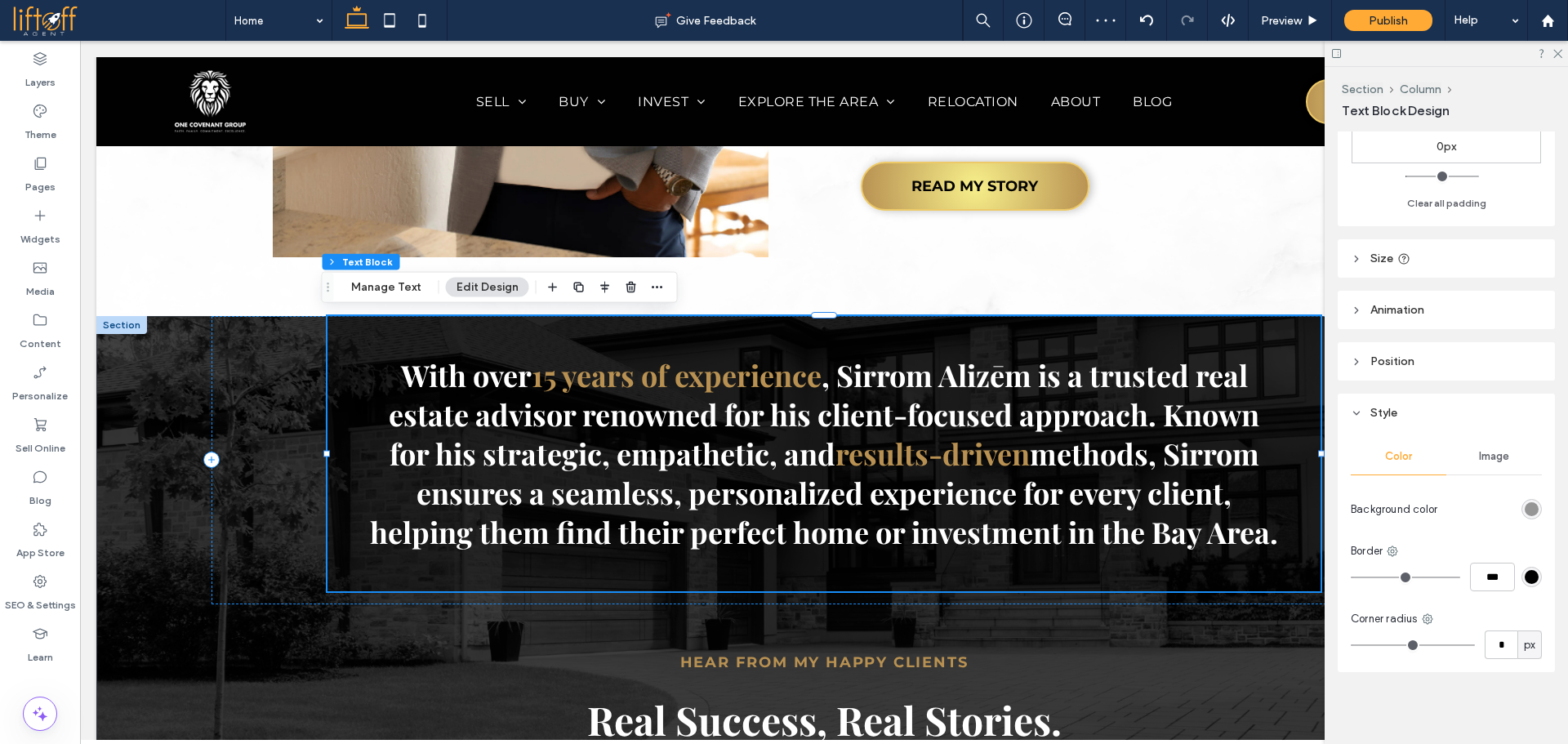 click at bounding box center [1531, 509] 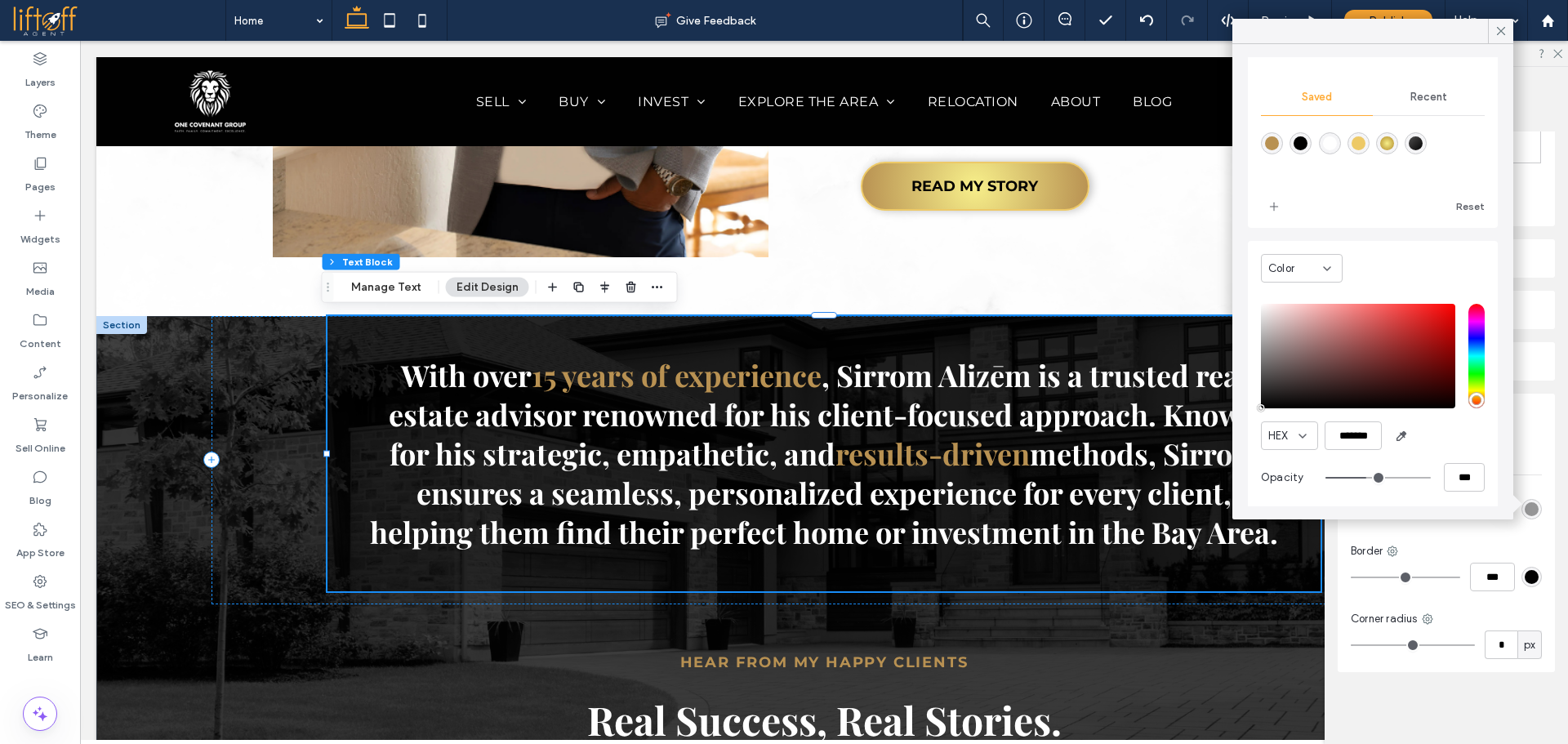 scroll, scrollTop: 131, scrollLeft: 0, axis: vertical 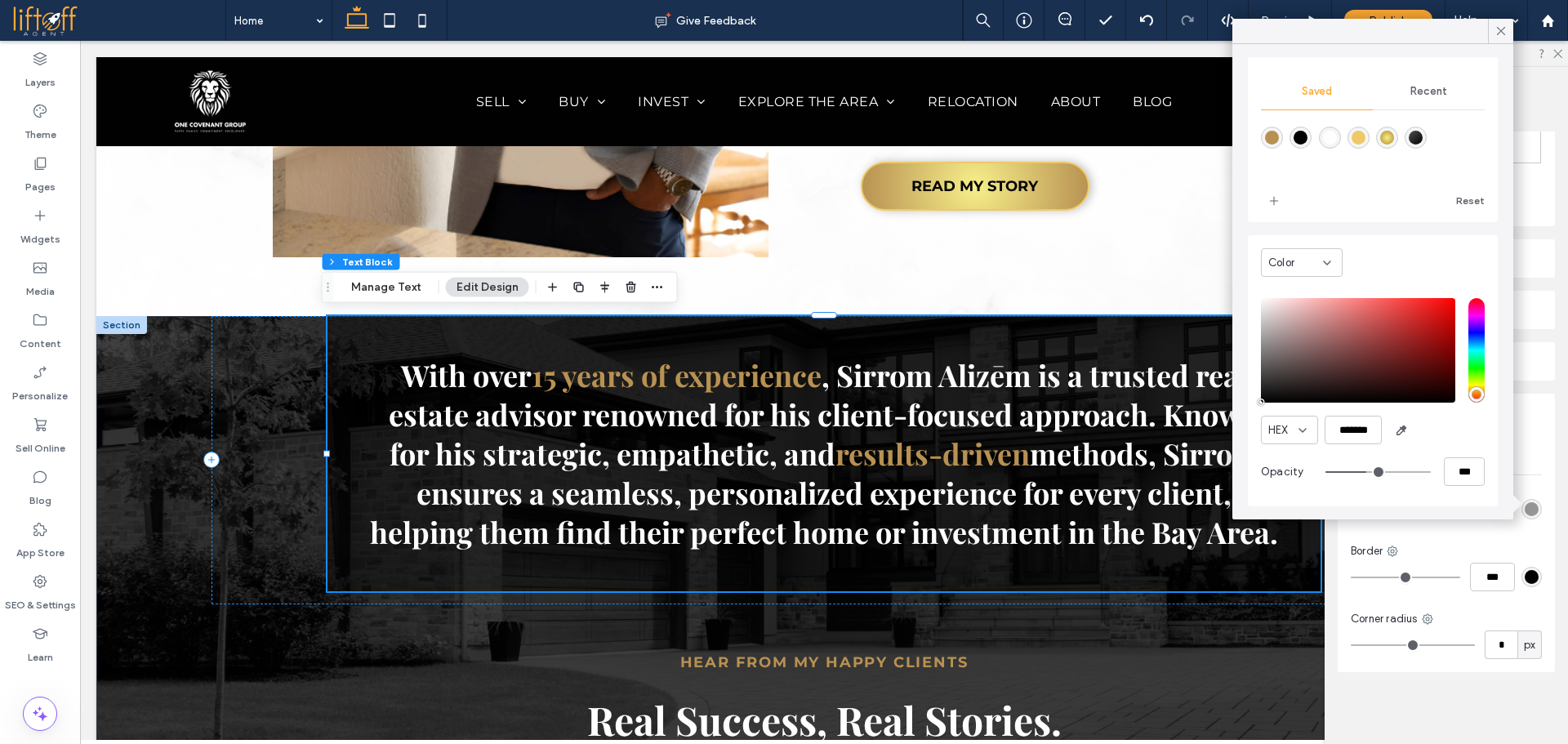 type on "**" 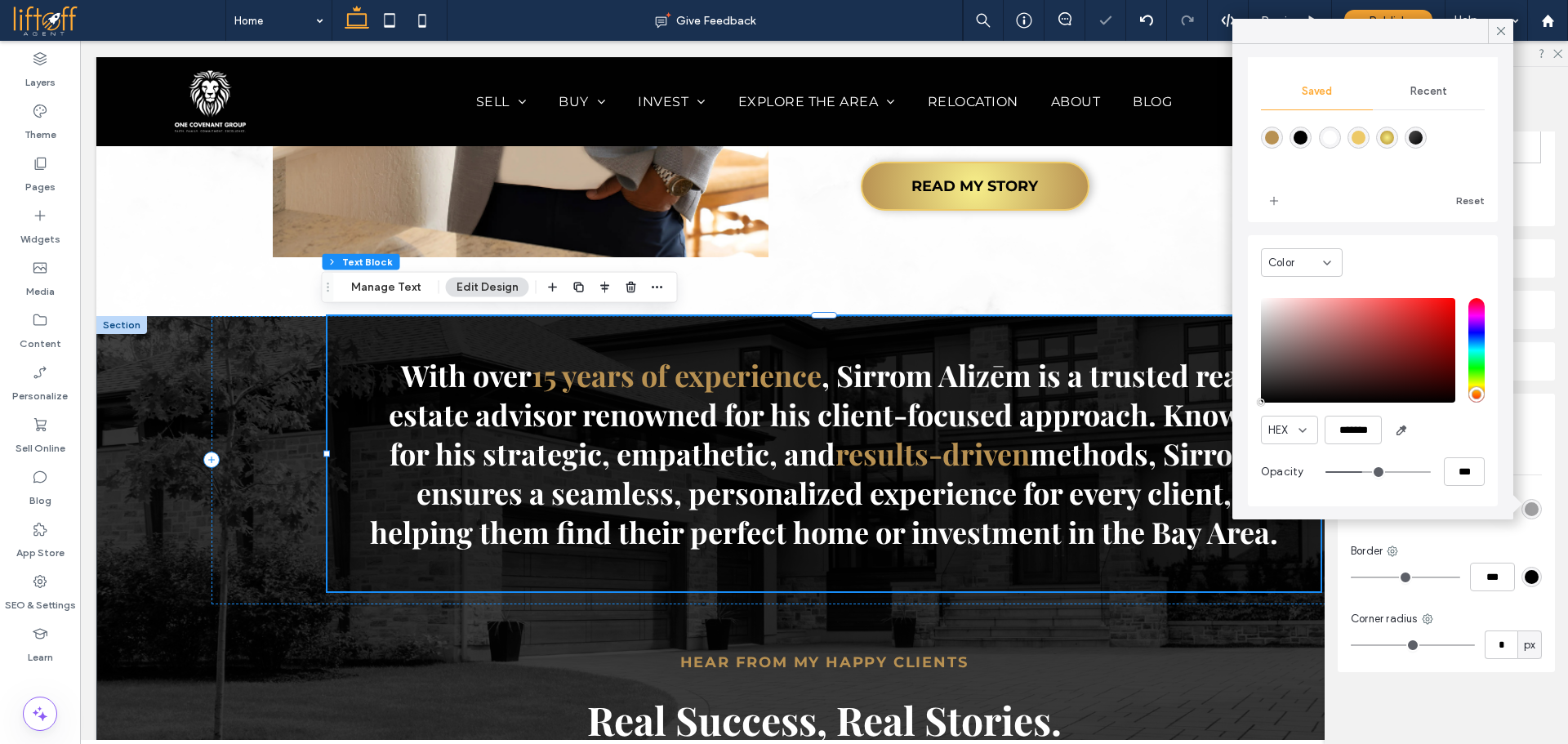 type on "**" 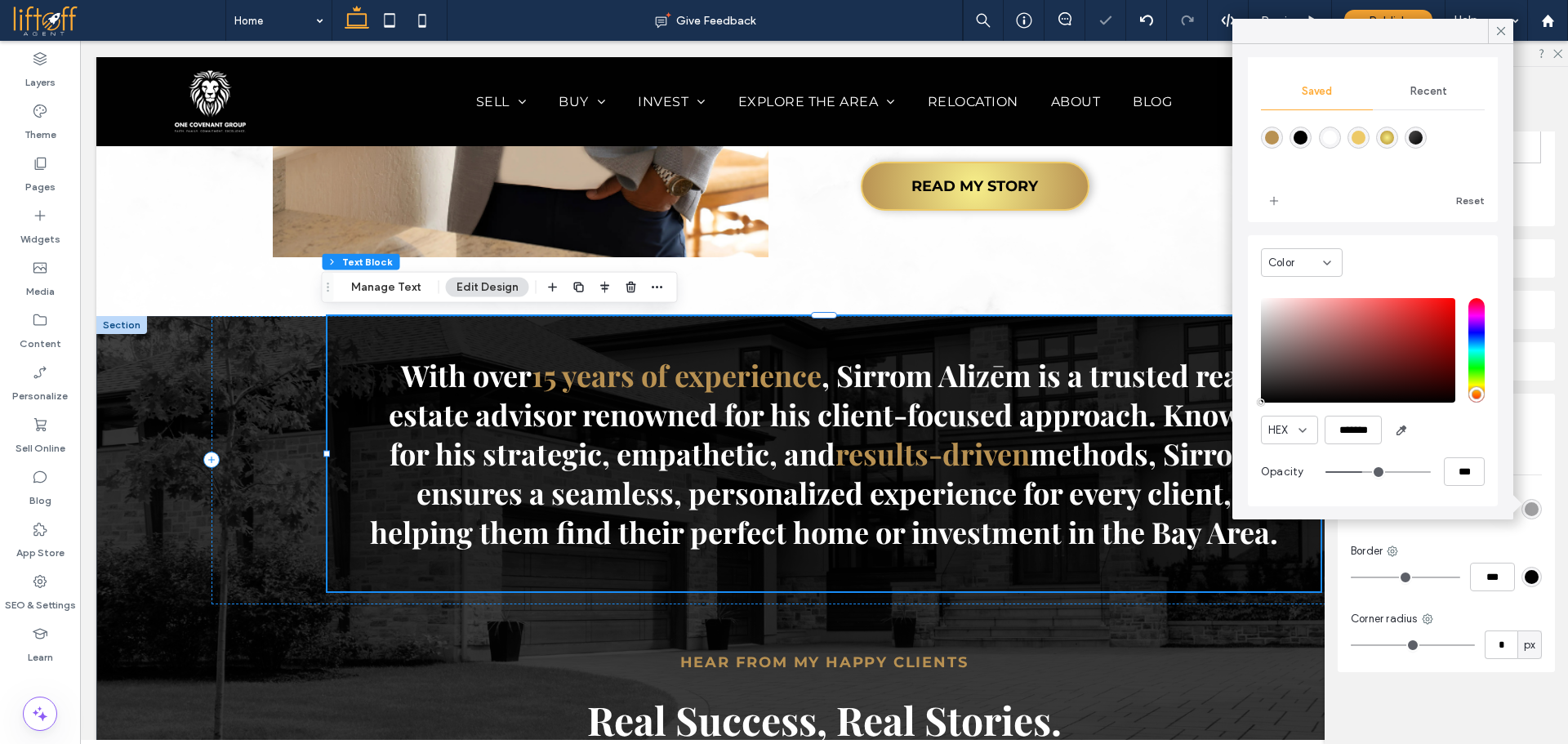 type on "***" 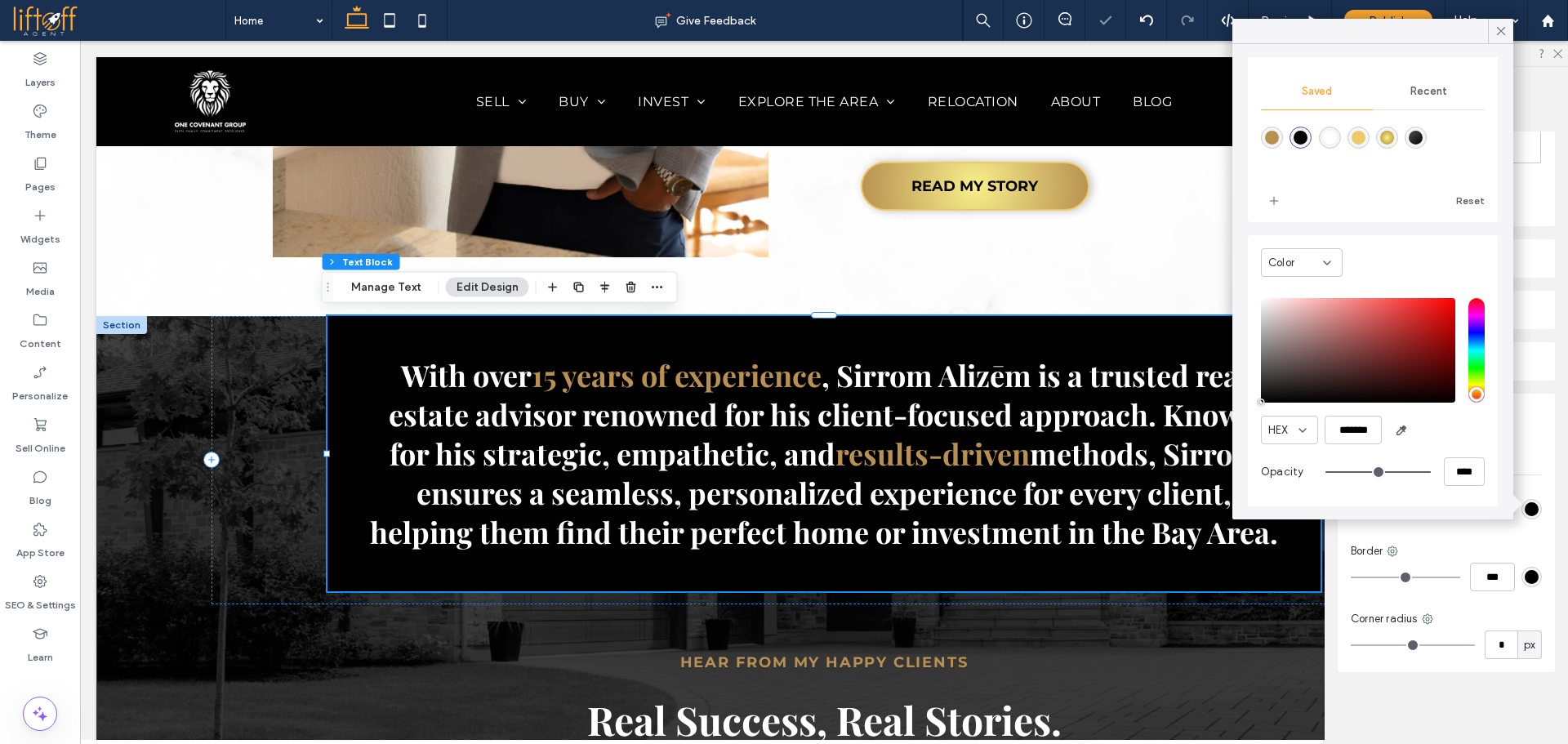 drag, startPoint x: 1351, startPoint y: 472, endPoint x: 1502, endPoint y: 468, distance: 151.05297 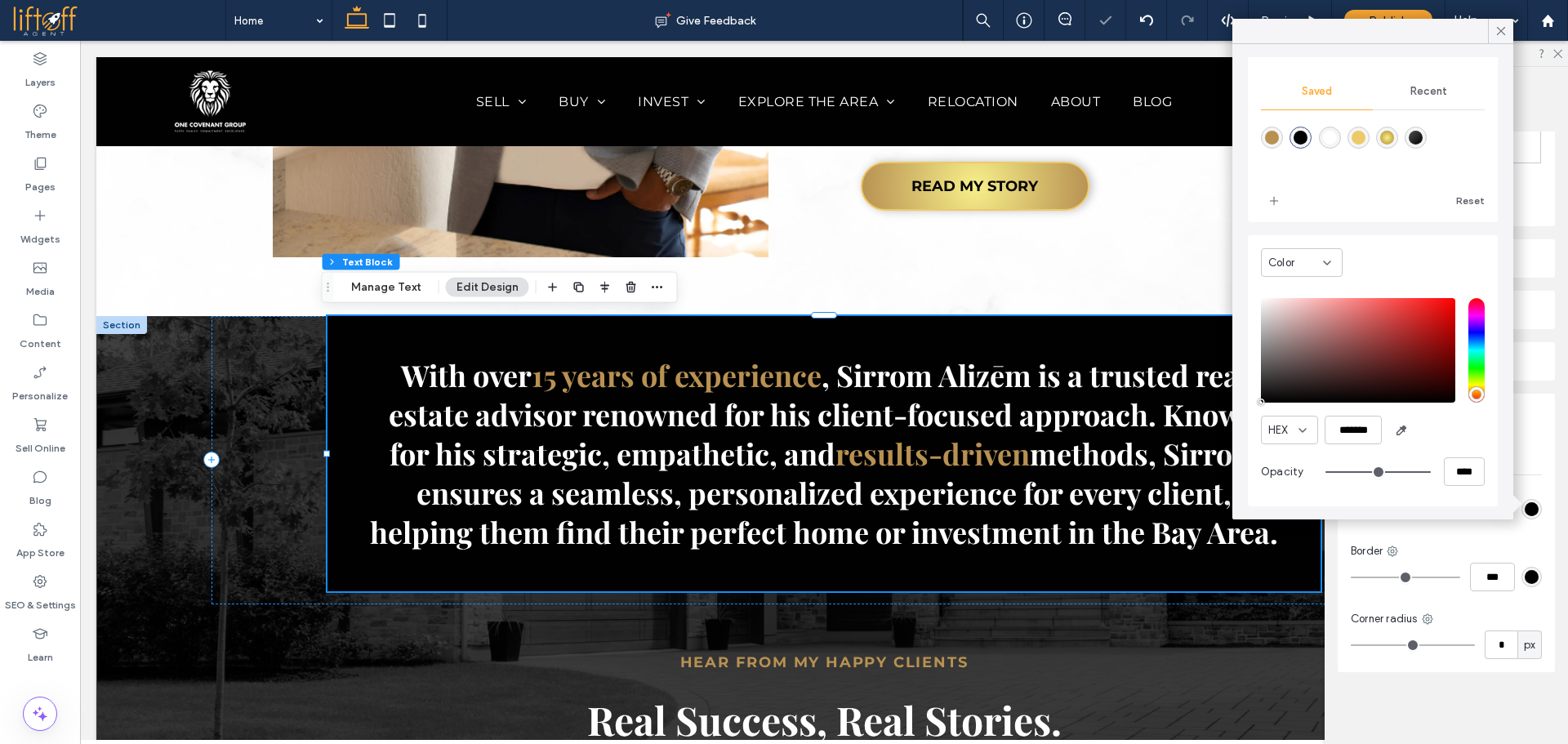 type on "***" 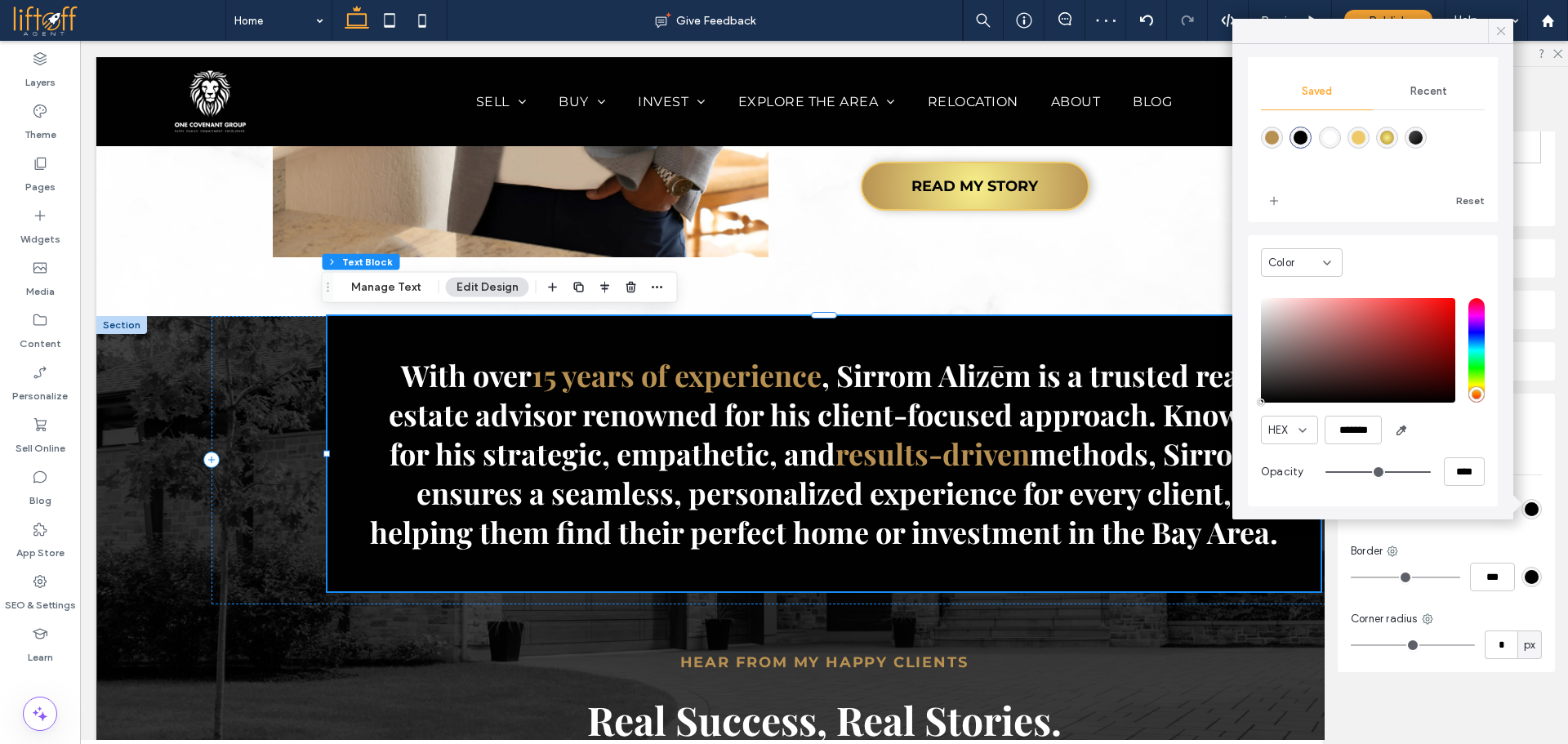 click 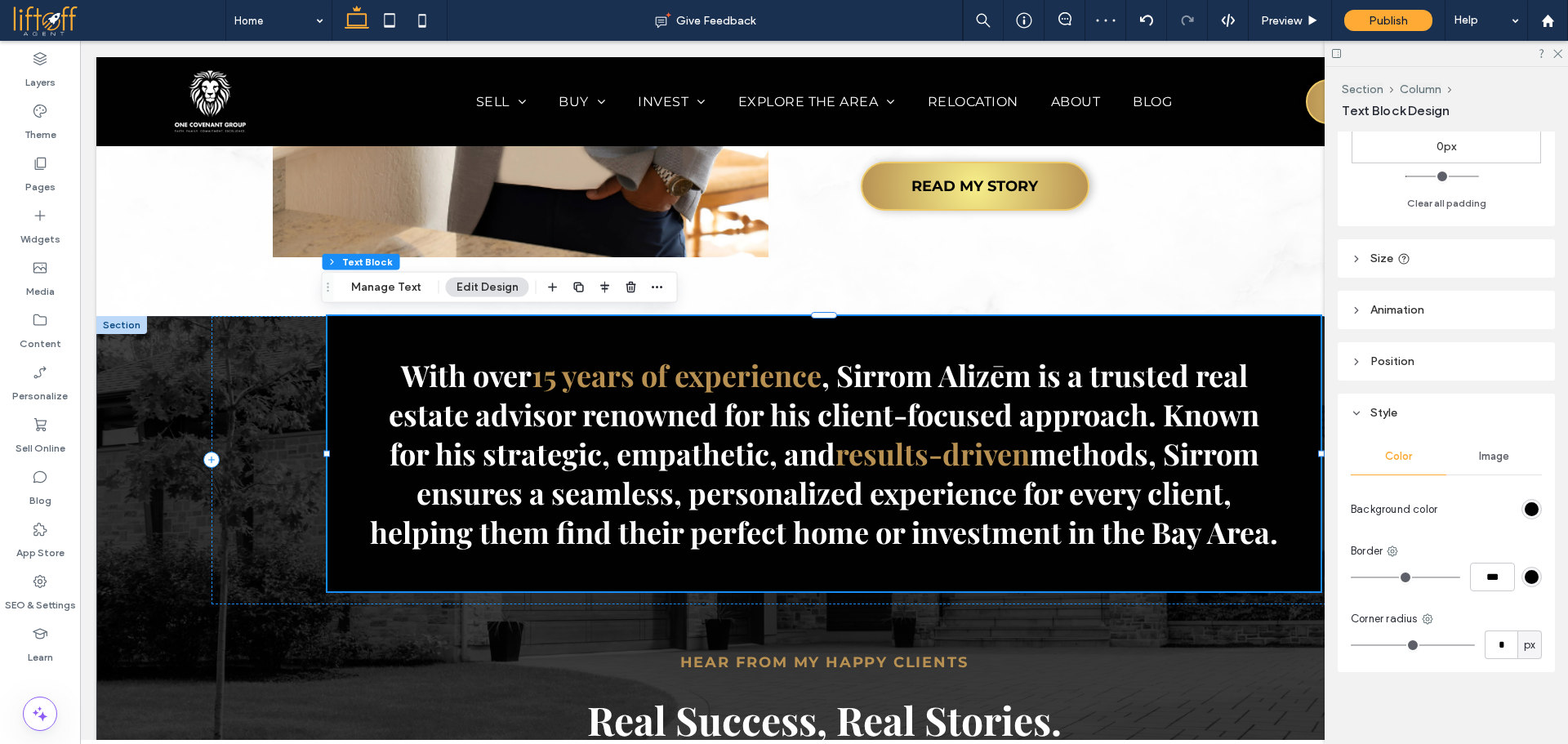 scroll, scrollTop: 0, scrollLeft: 0, axis: both 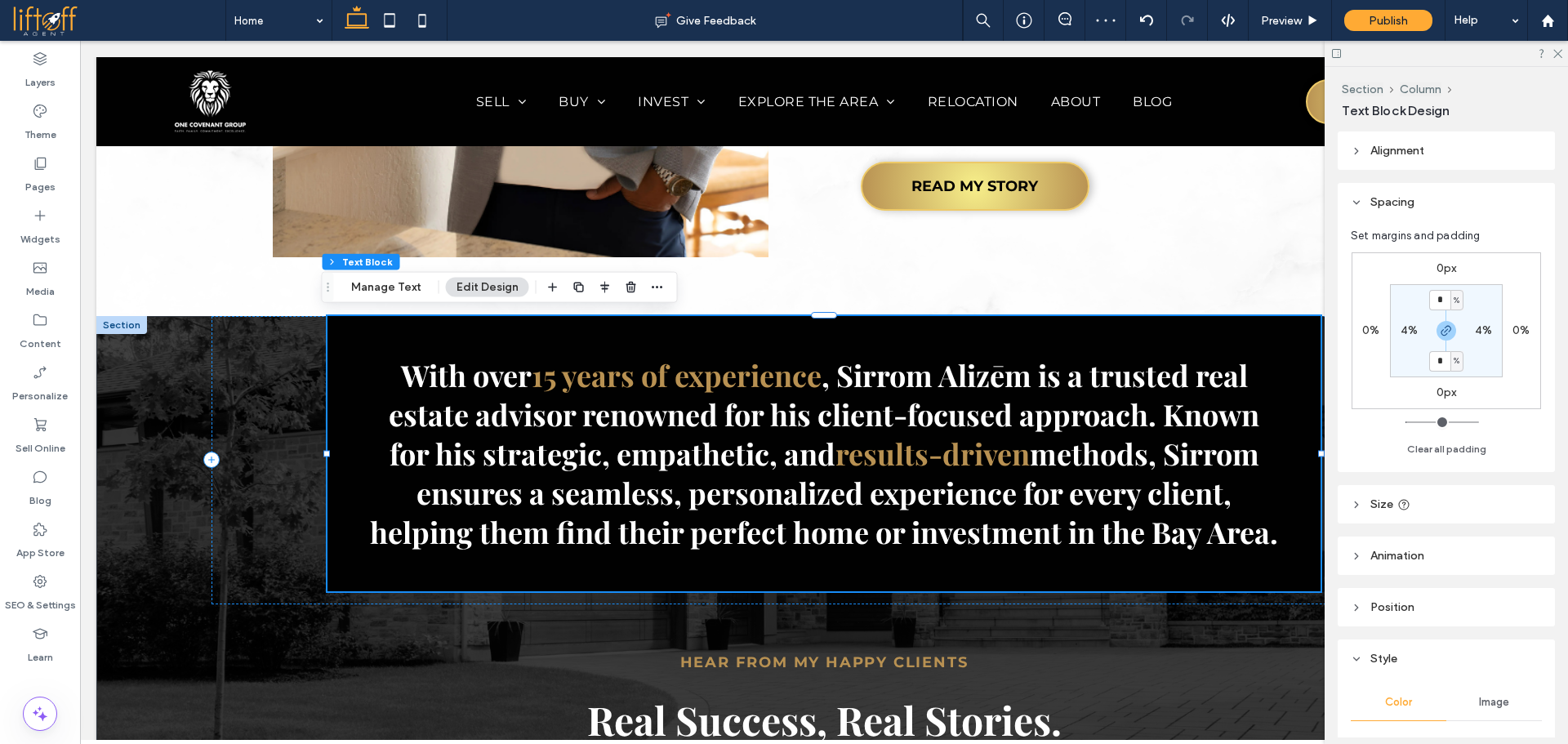 click on "0px" at bounding box center [1446, 268] 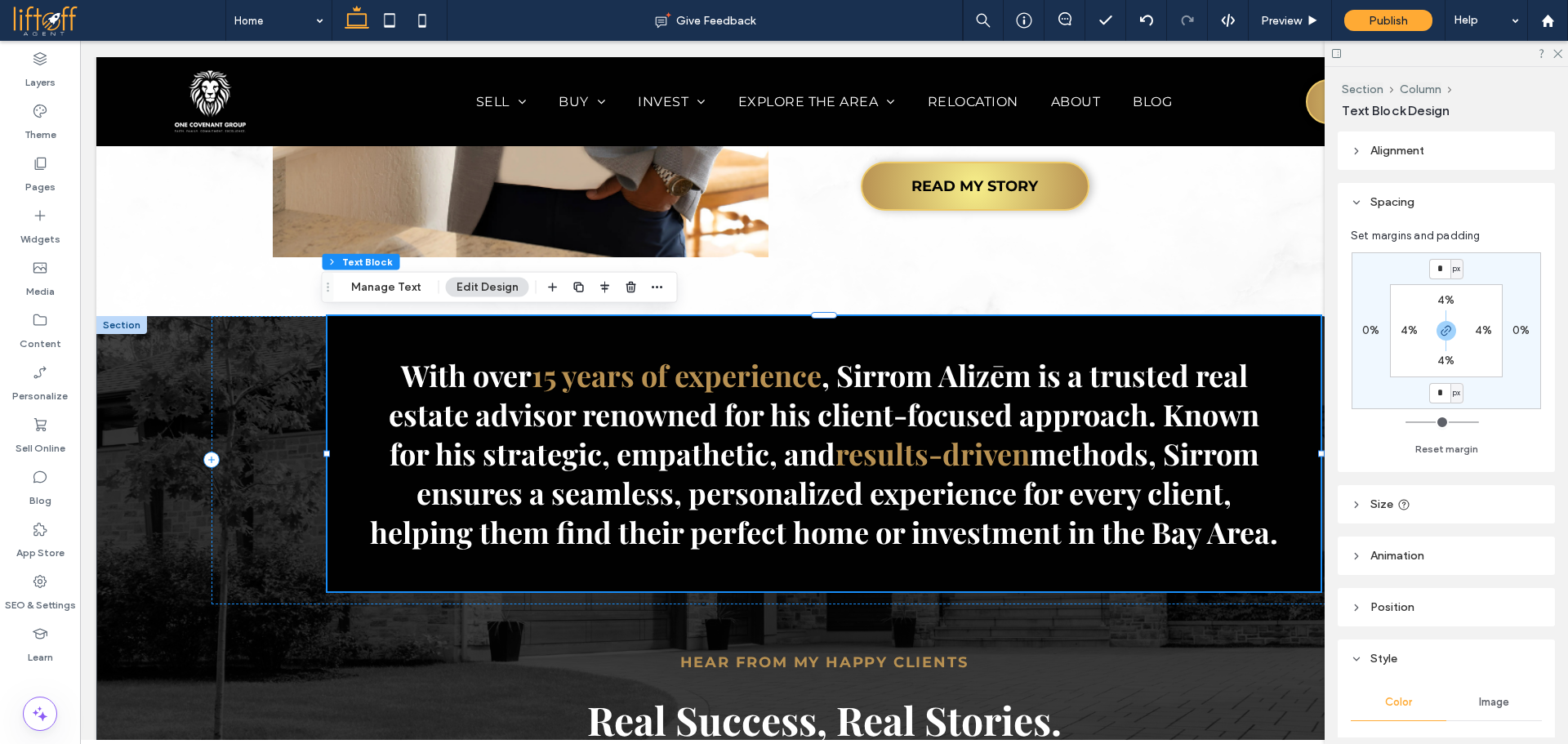 drag, startPoint x: 1445, startPoint y: 332, endPoint x: 1449, endPoint y: 281, distance: 51.156622 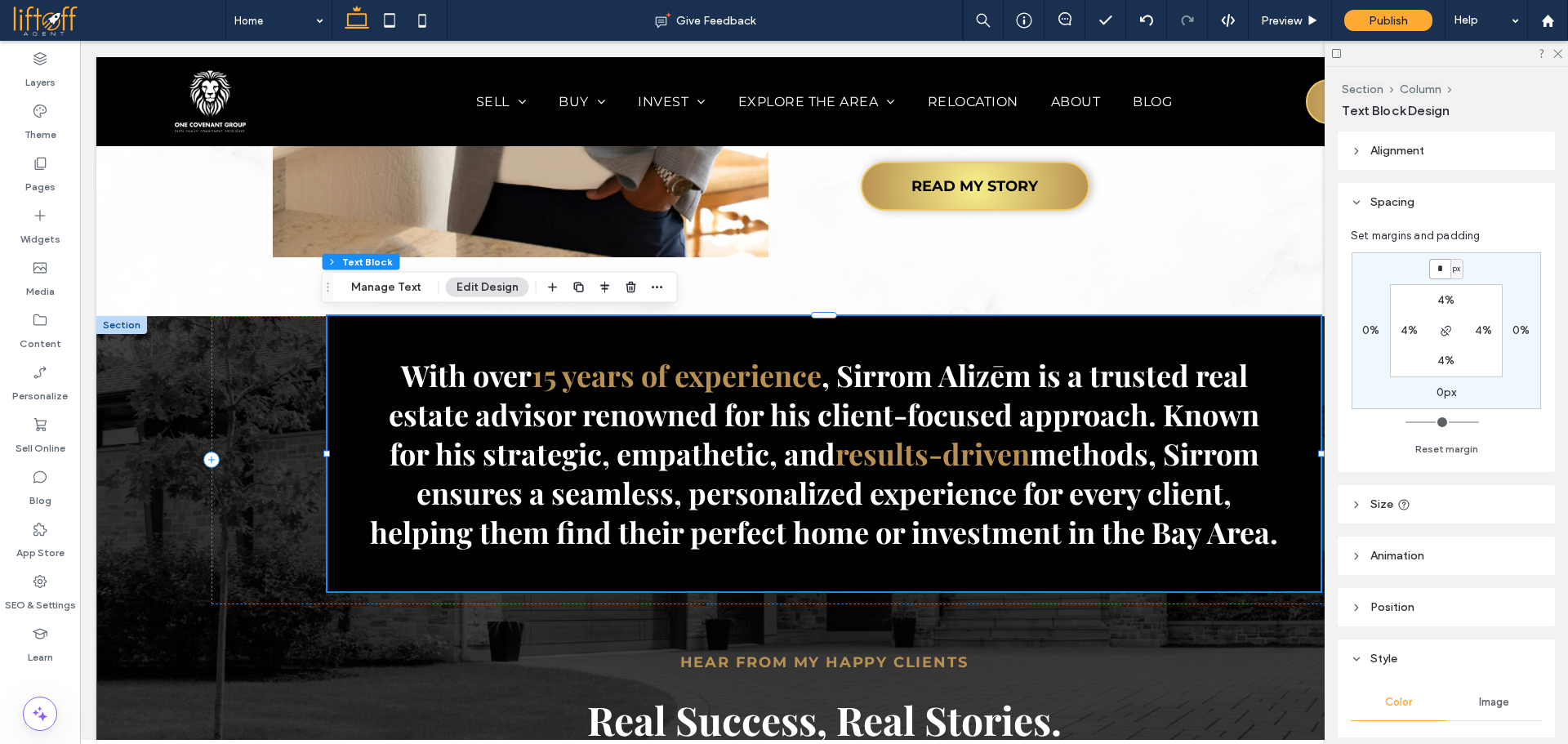 click on "*" at bounding box center (1440, 269) 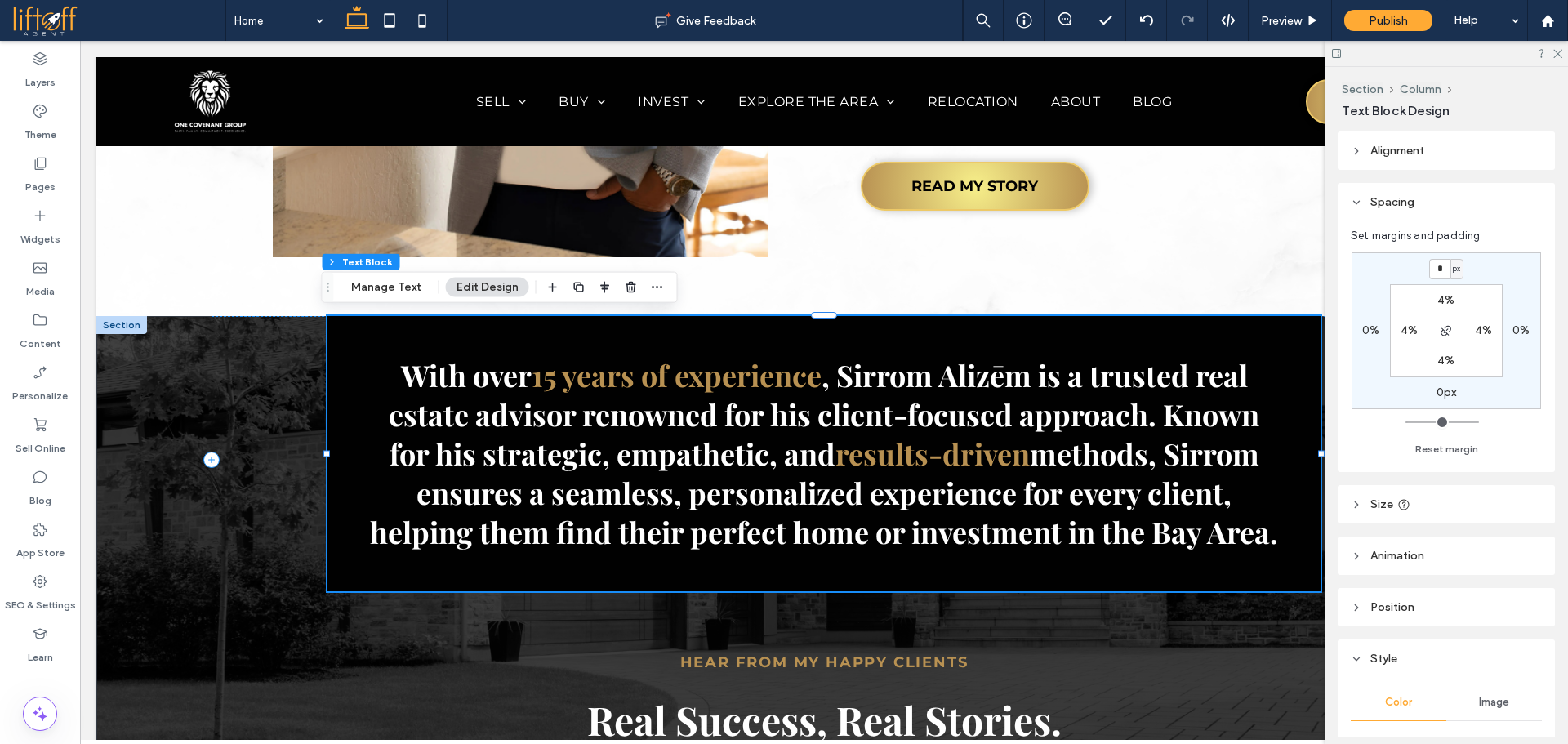 click on "px" at bounding box center [1456, 269] 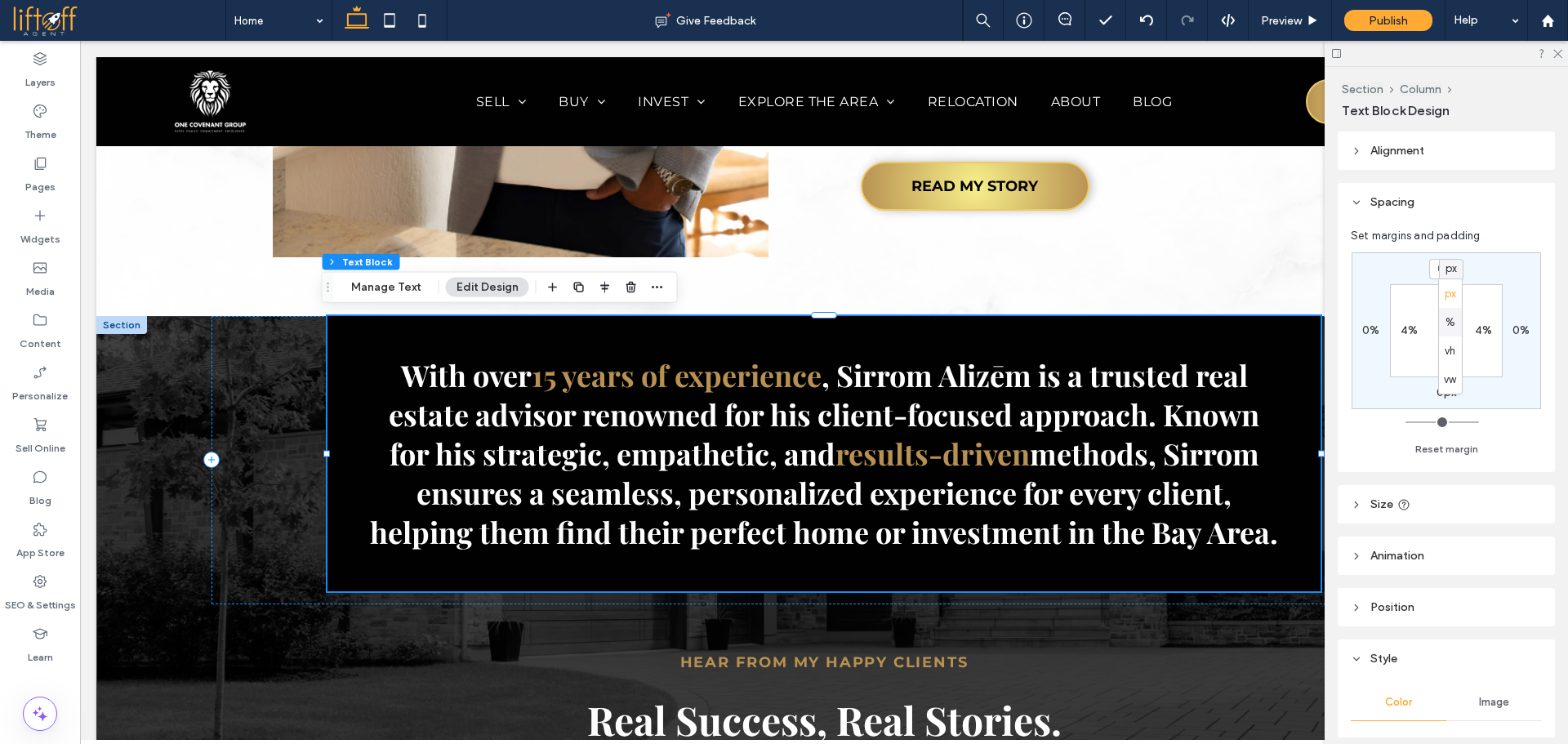 click on "%" at bounding box center [1450, 323] 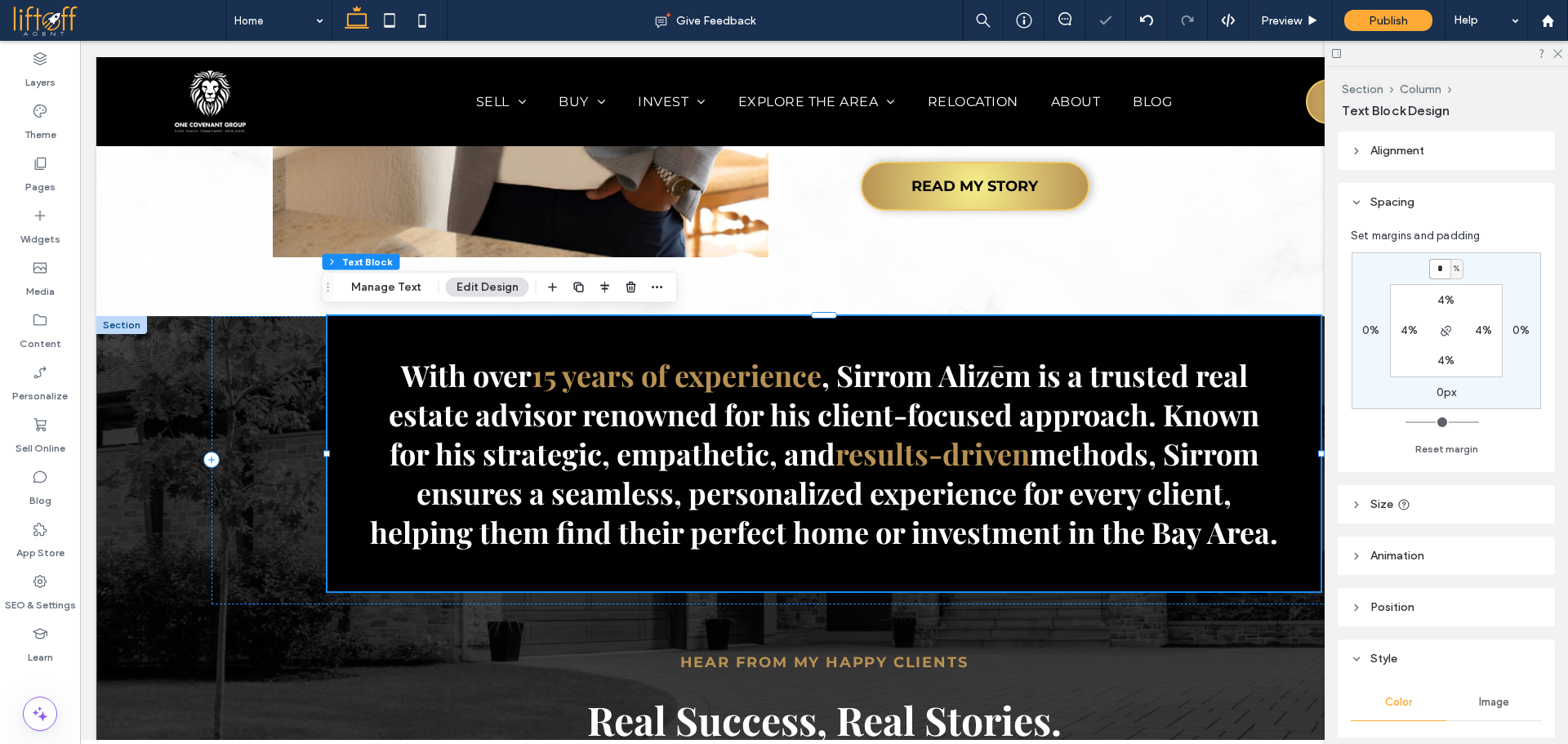 click on "*" at bounding box center (1440, 269) 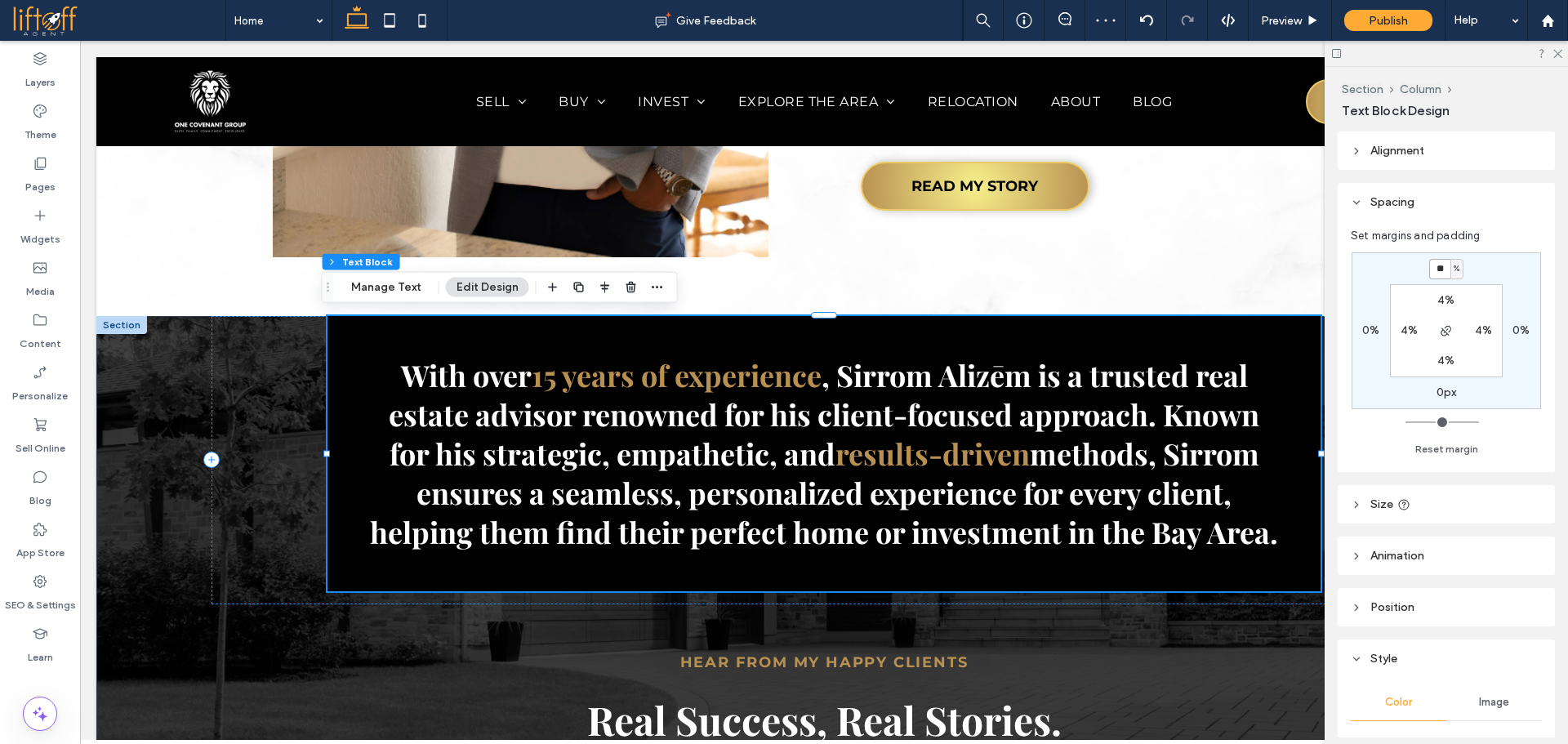 type on "**" 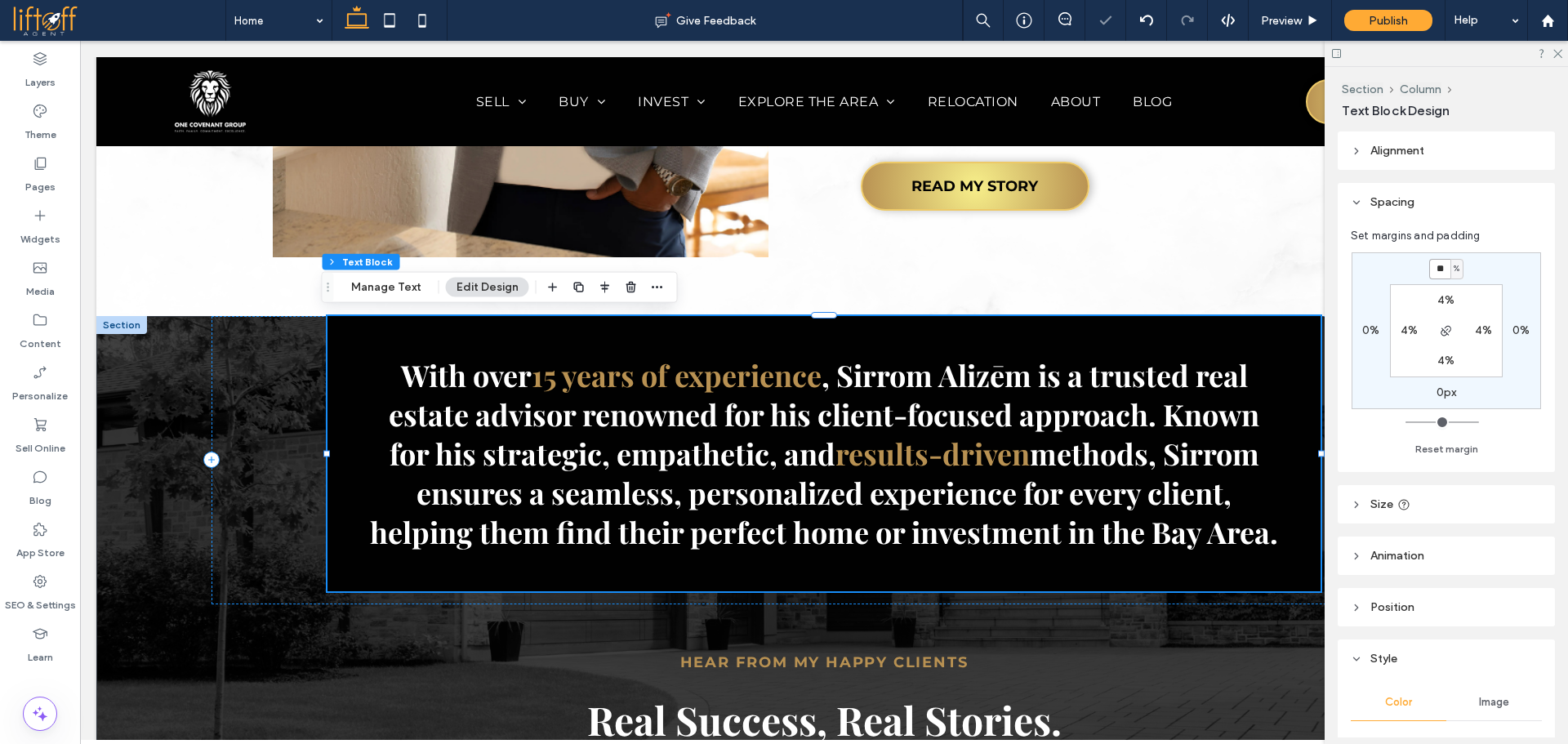 type on "*" 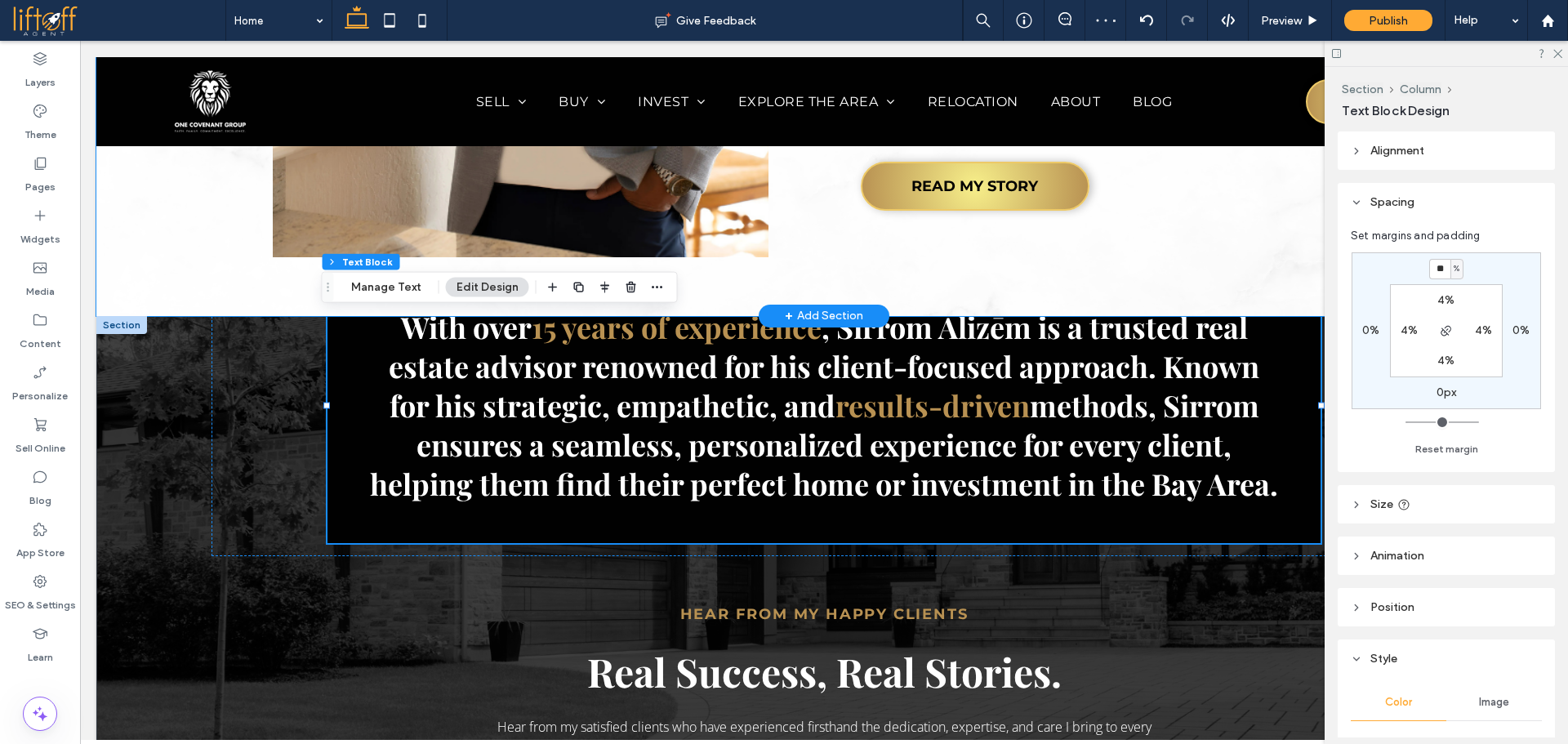 click on "Get to Know Your Local Realtor®
Meet Sirrom Alizēm
Your Bay Area Real Estate Expert
Real estate isn’t just about property—it’s about people, purpose, and legacy. I’m Sirrom Alizēm—a father, a husband, a man of faith, and a fierce advocate for the people I serve. Born and raised in California, I’ve always believed that where you live shapes who you become. That’s why I’ve dedicated my work to helping families, first-time buyers, seasoned investors, homeowners and out-of-state owners build wealth and freedom through real estate—right here in Santa Cruz, Monterey, and Santa Clara counties; and throughout California.
READ MY STORY" at bounding box center [824, -65] 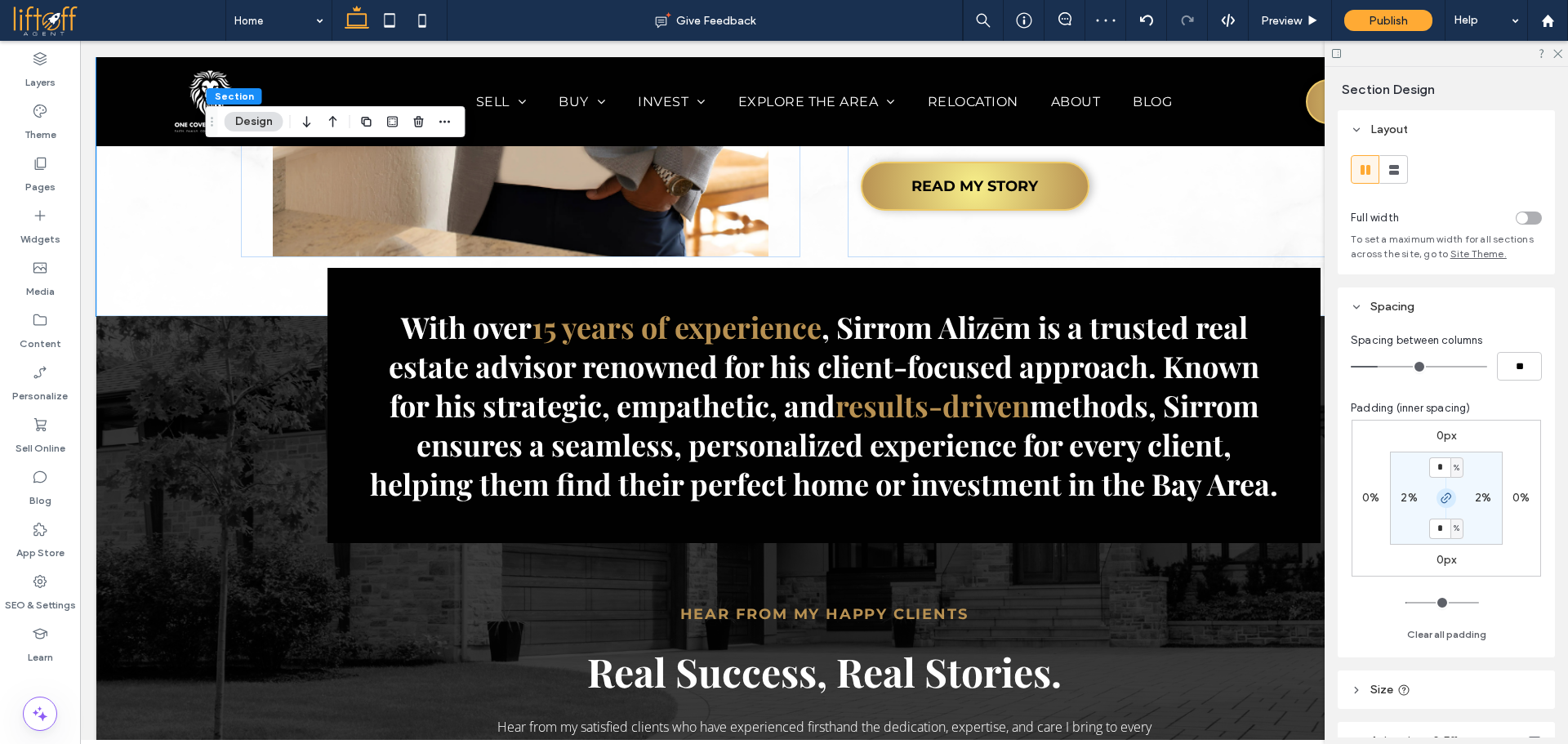 click 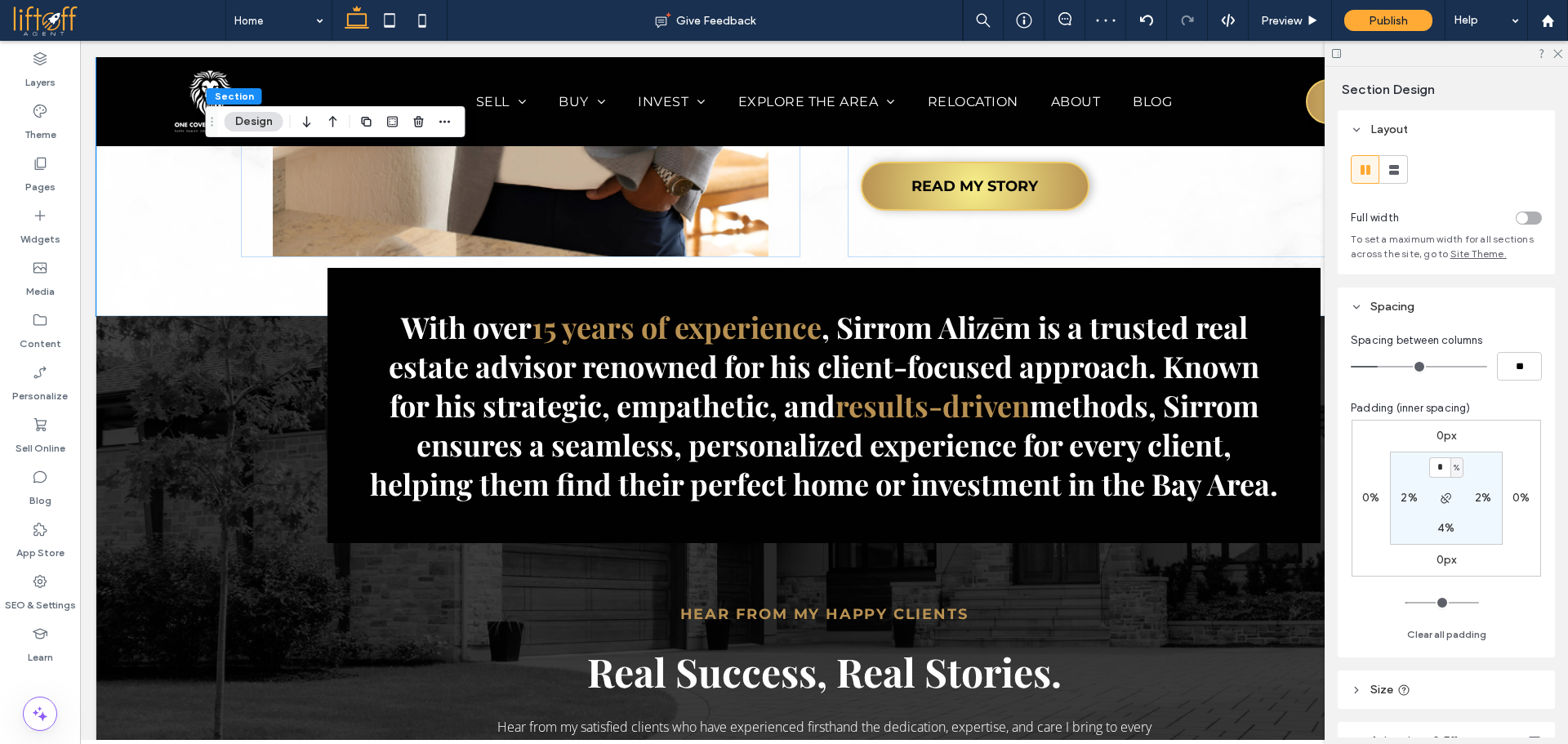 click on "4%" at bounding box center (1446, 528) 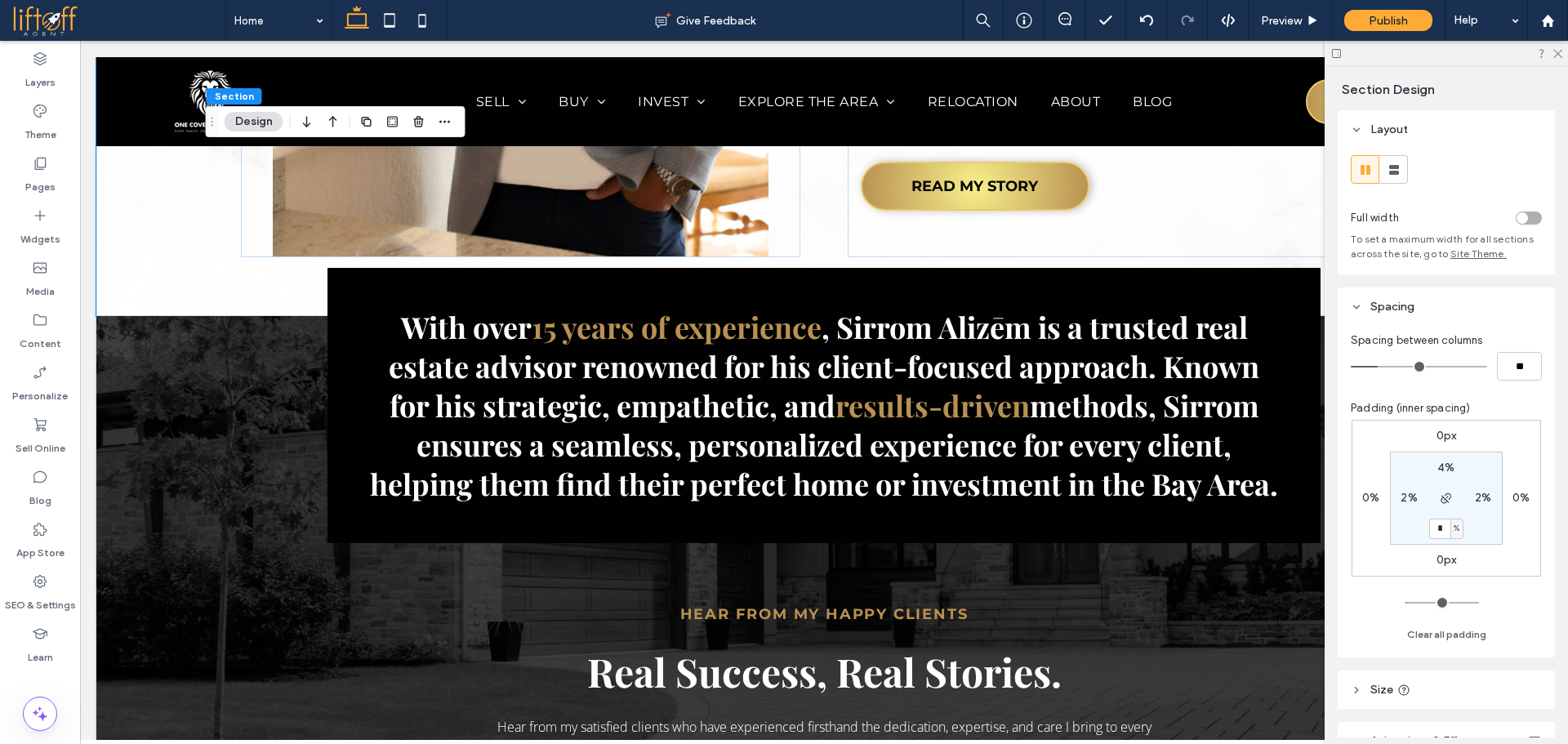type on "*" 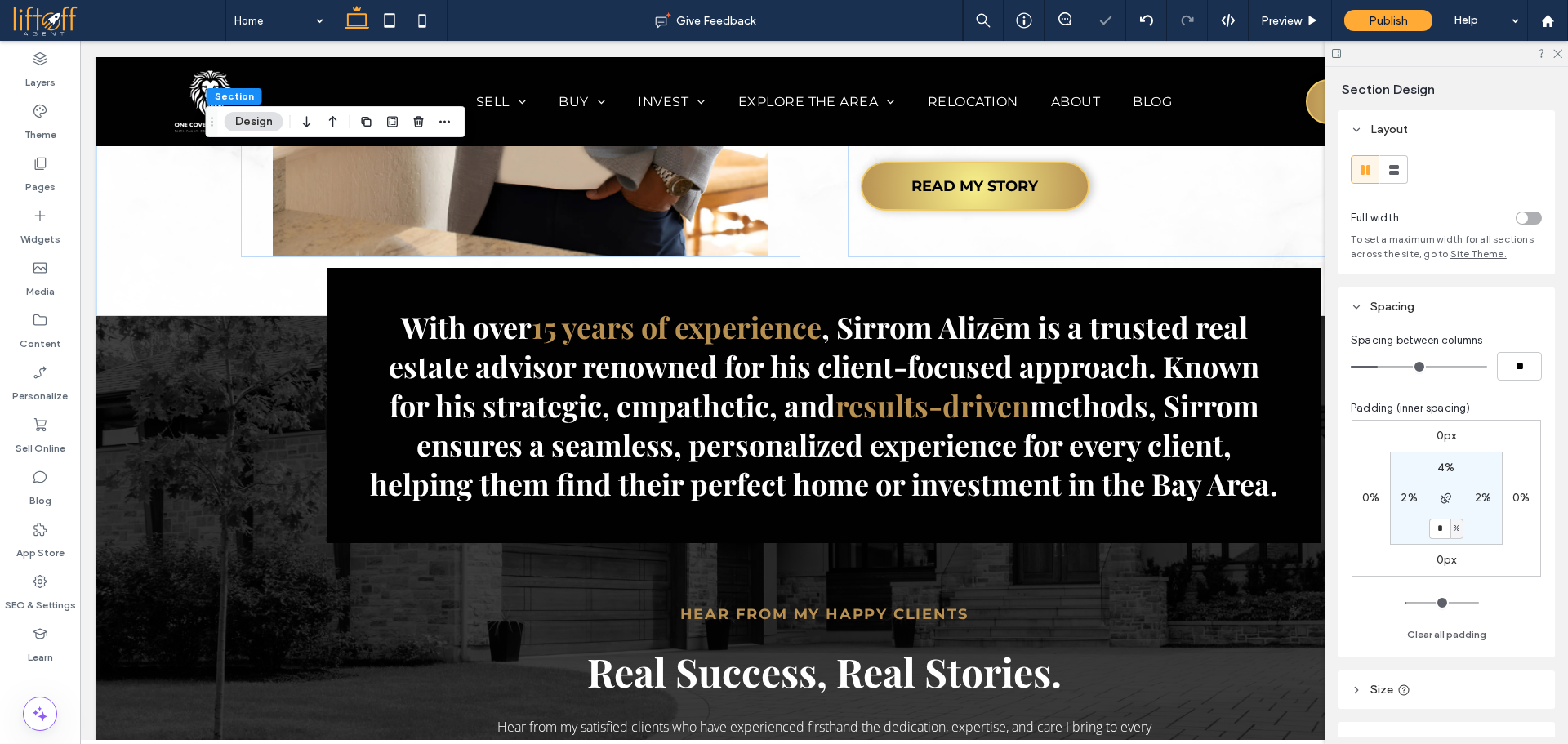 type on "*" 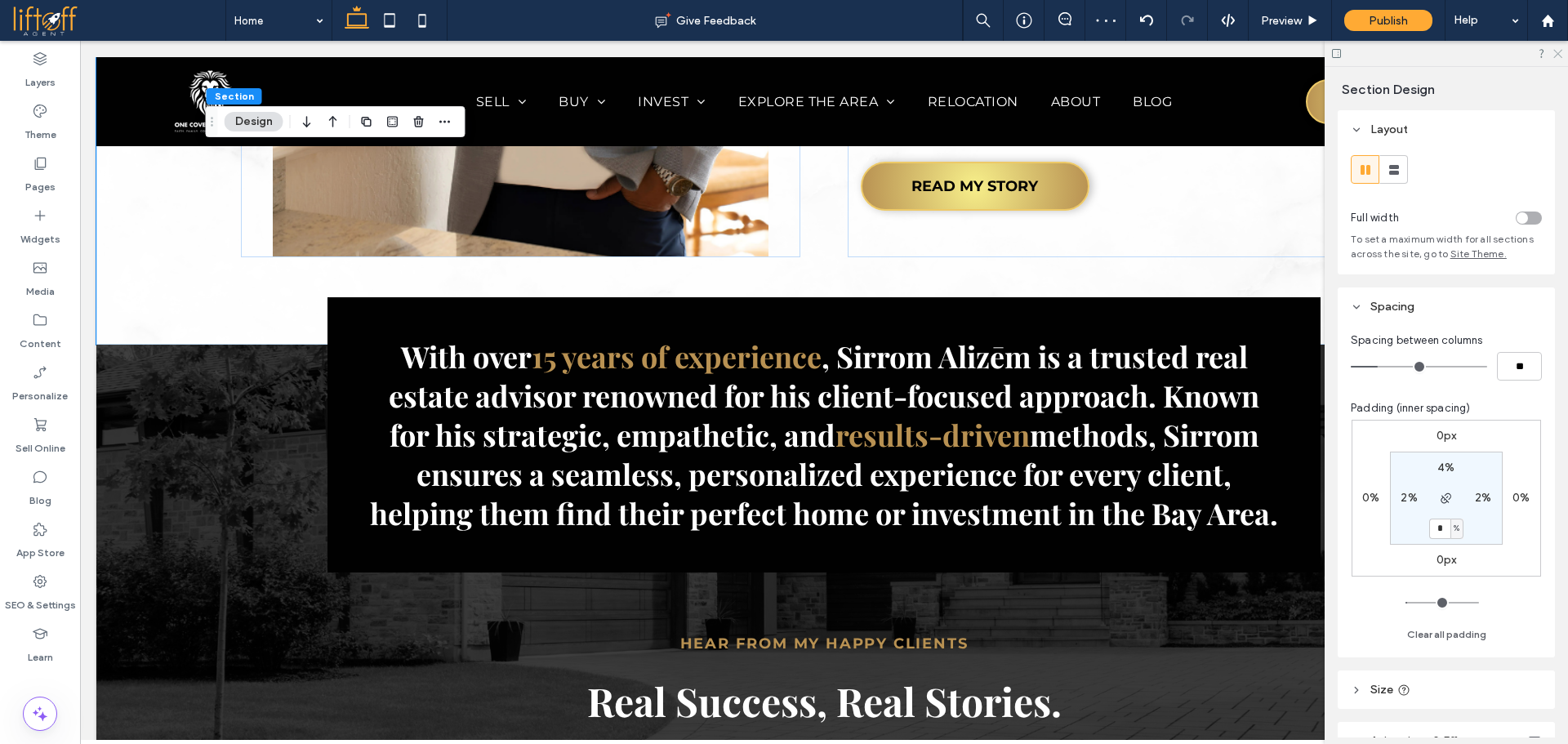 drag, startPoint x: 1560, startPoint y: 51, endPoint x: 1276, endPoint y: 219, distance: 329.97 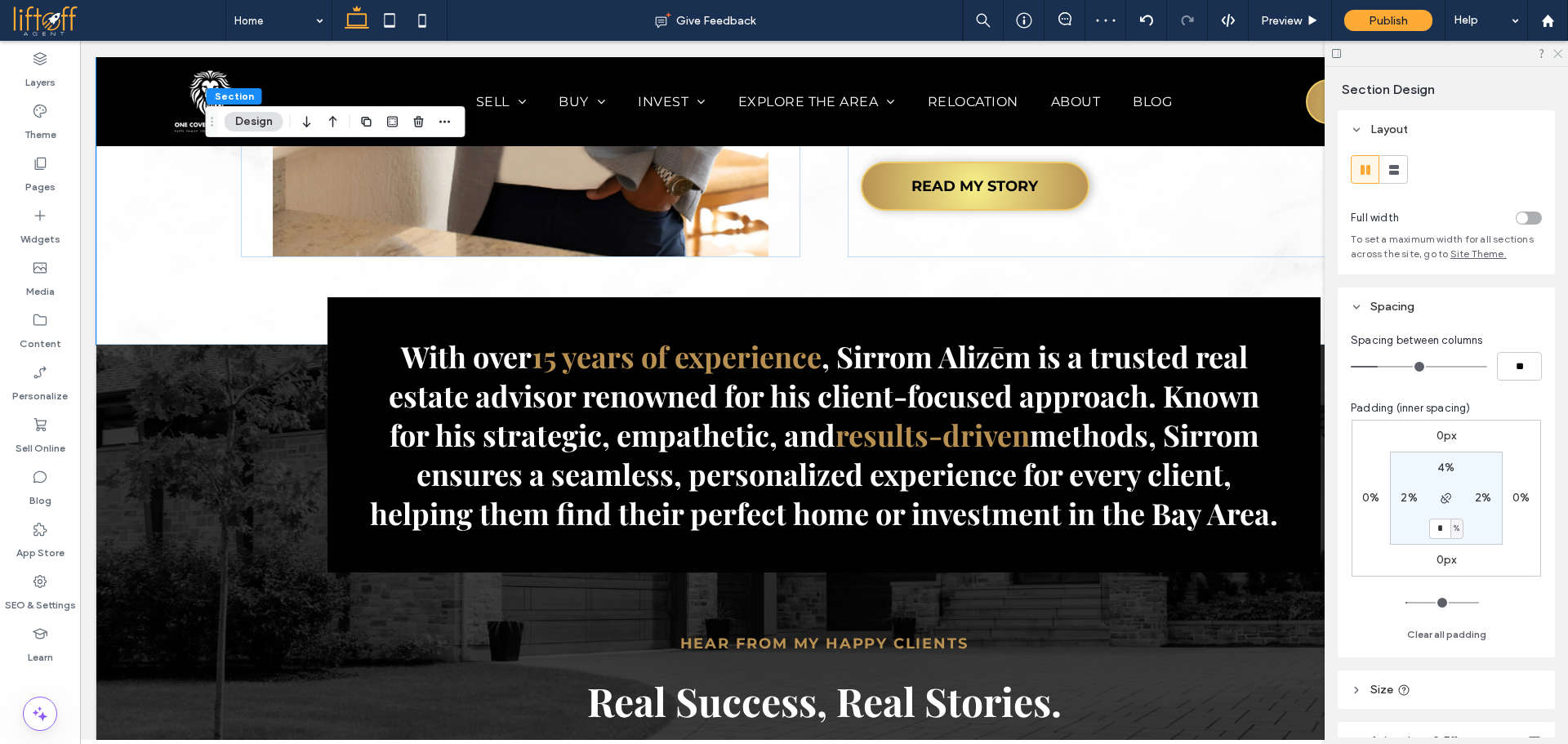 click 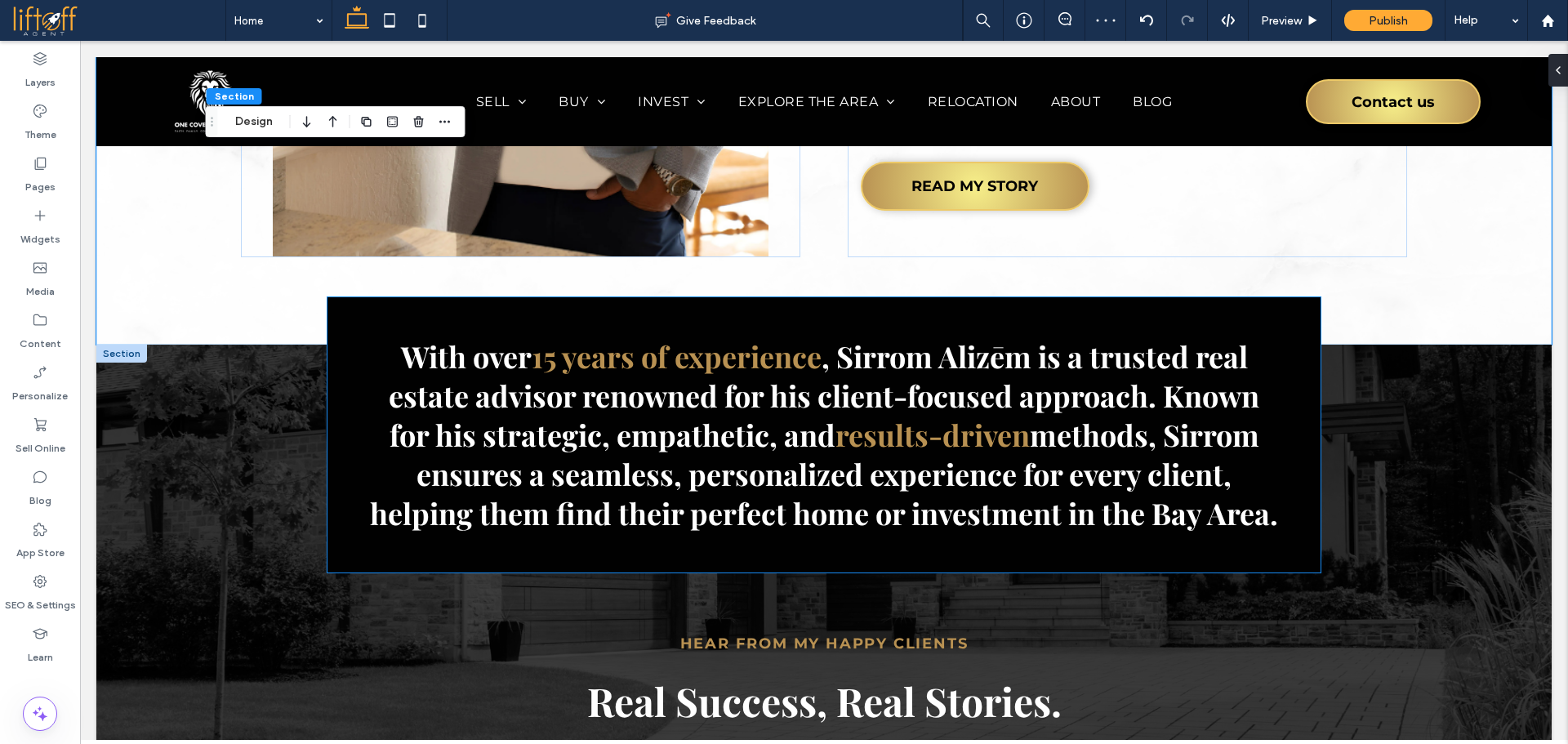 click on "With over  15 years of experience , Sirrom Alizēm is a trusted real estate advisor renowned for his client-focused approach. Known for his strategic, empathetic, and  results-driven  methods, Sirrom ensures a seamless, personalized experience for every client, helping them find their perfect home or investment in the Bay Area." at bounding box center [824, 434] 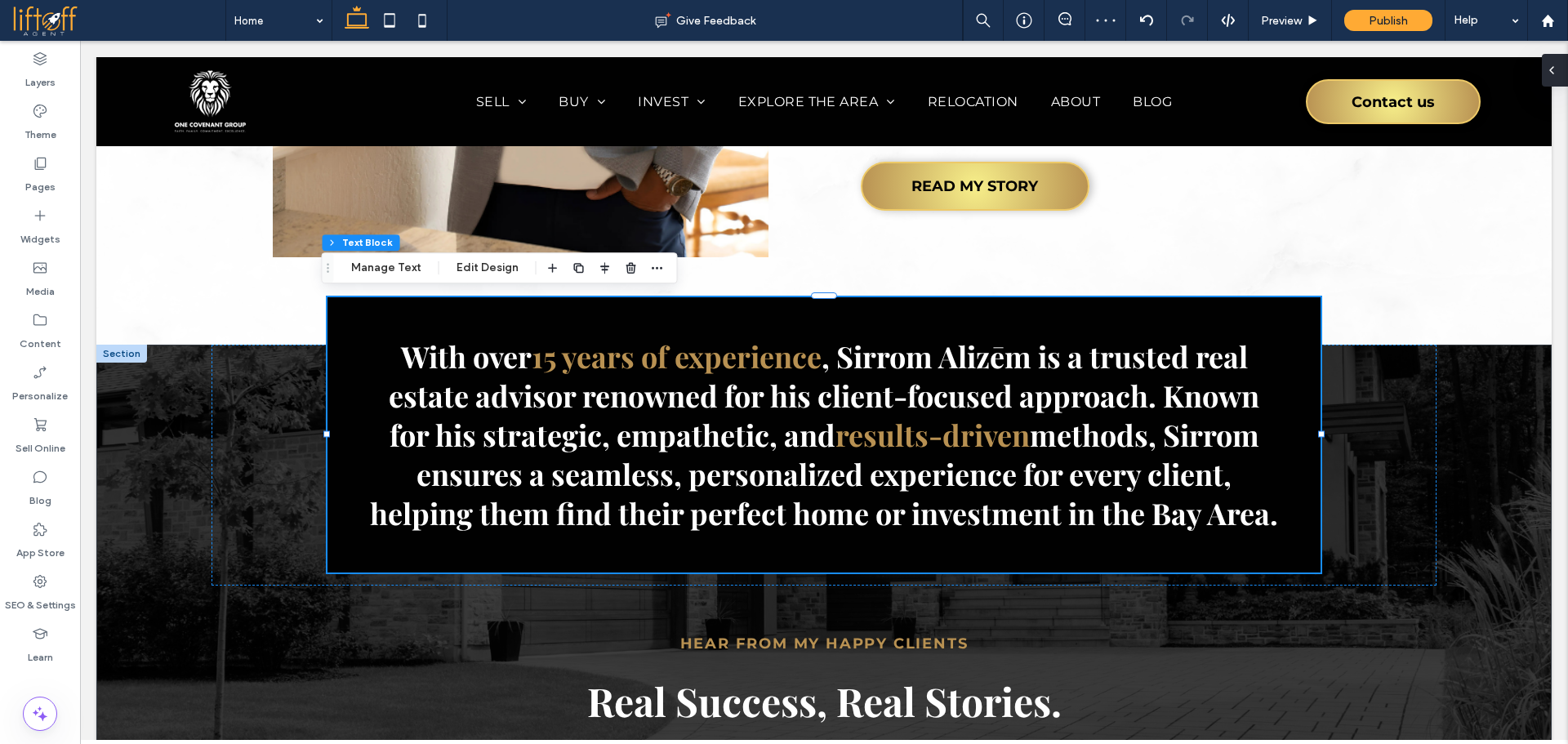click at bounding box center [1555, 70] 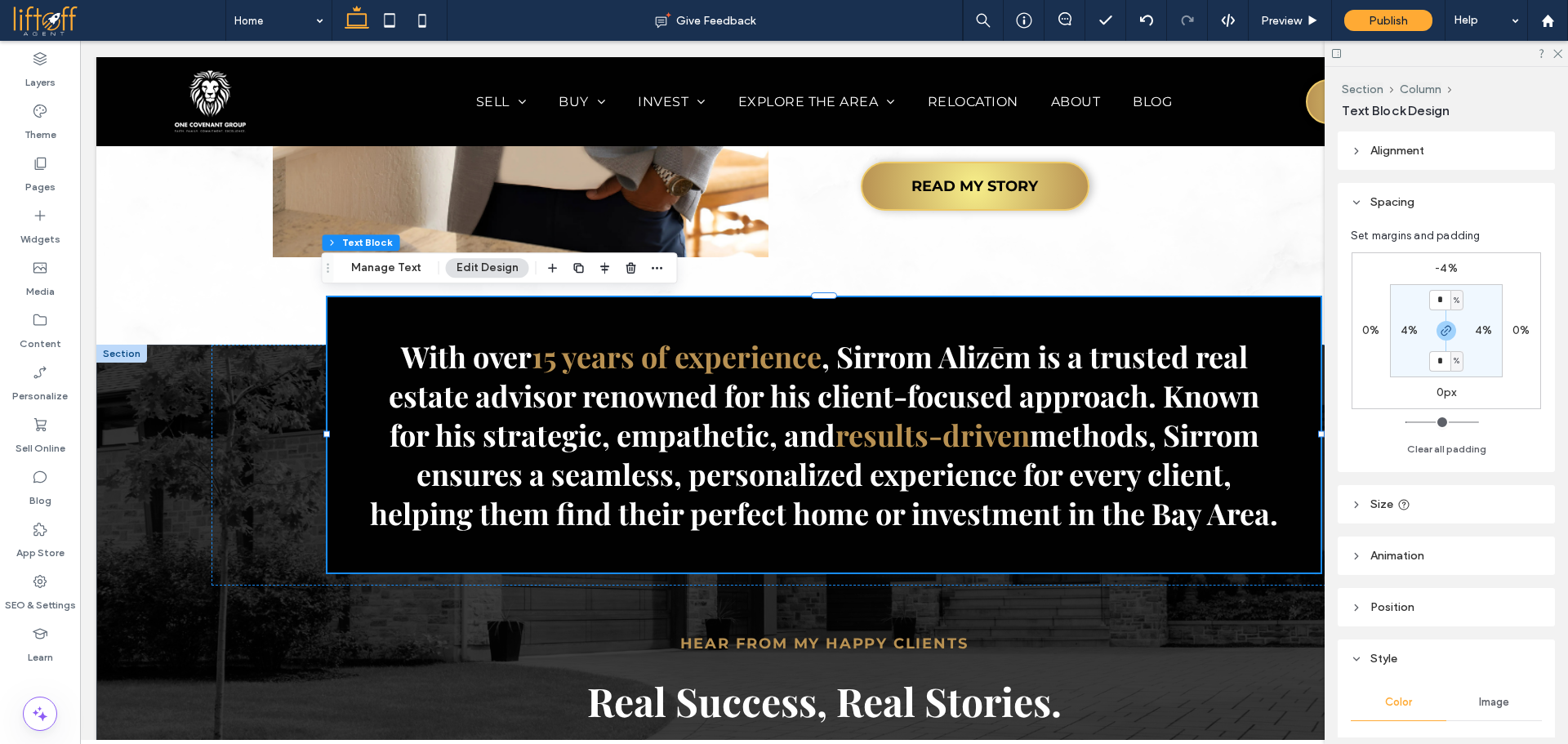 scroll, scrollTop: 246, scrollLeft: 0, axis: vertical 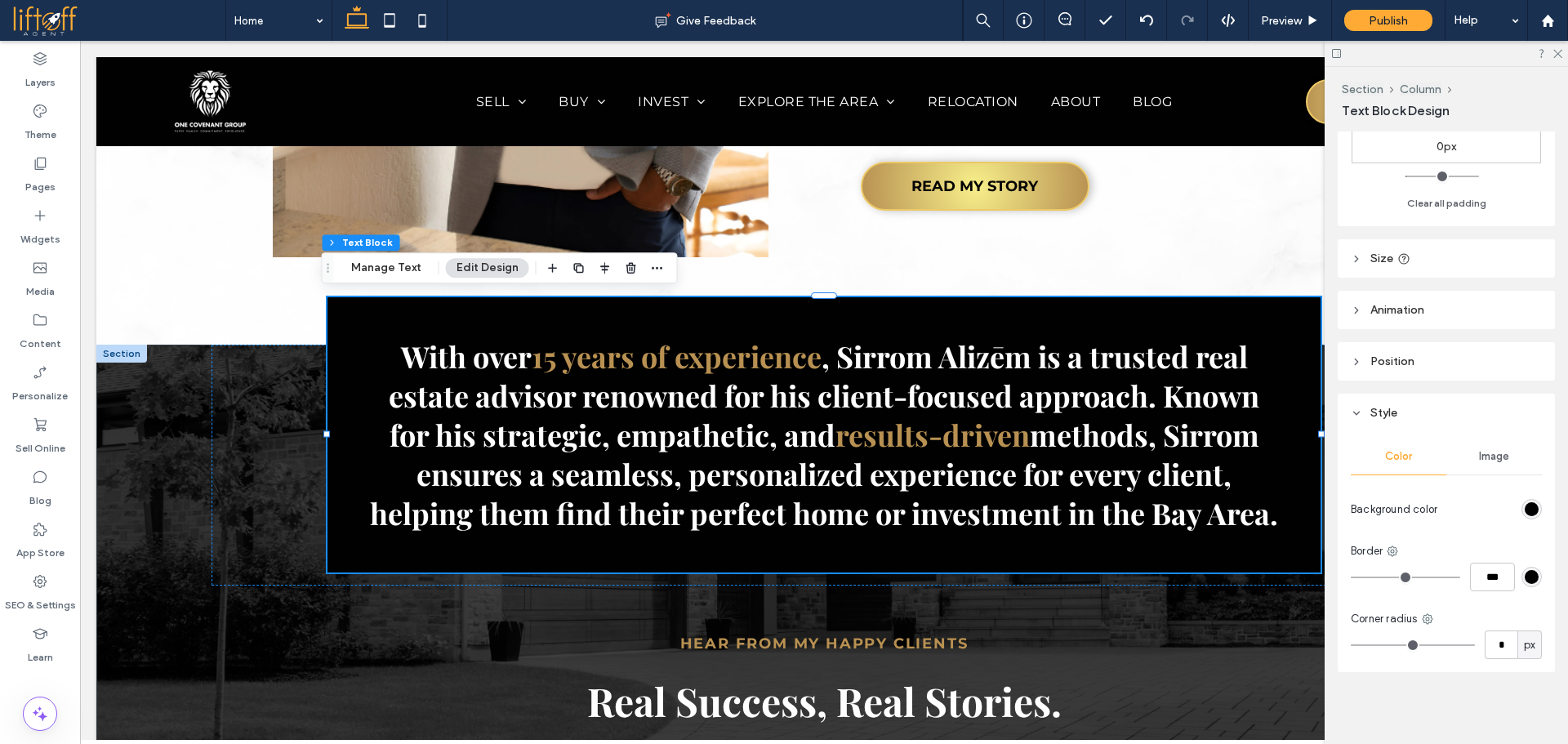 click at bounding box center (1531, 509) 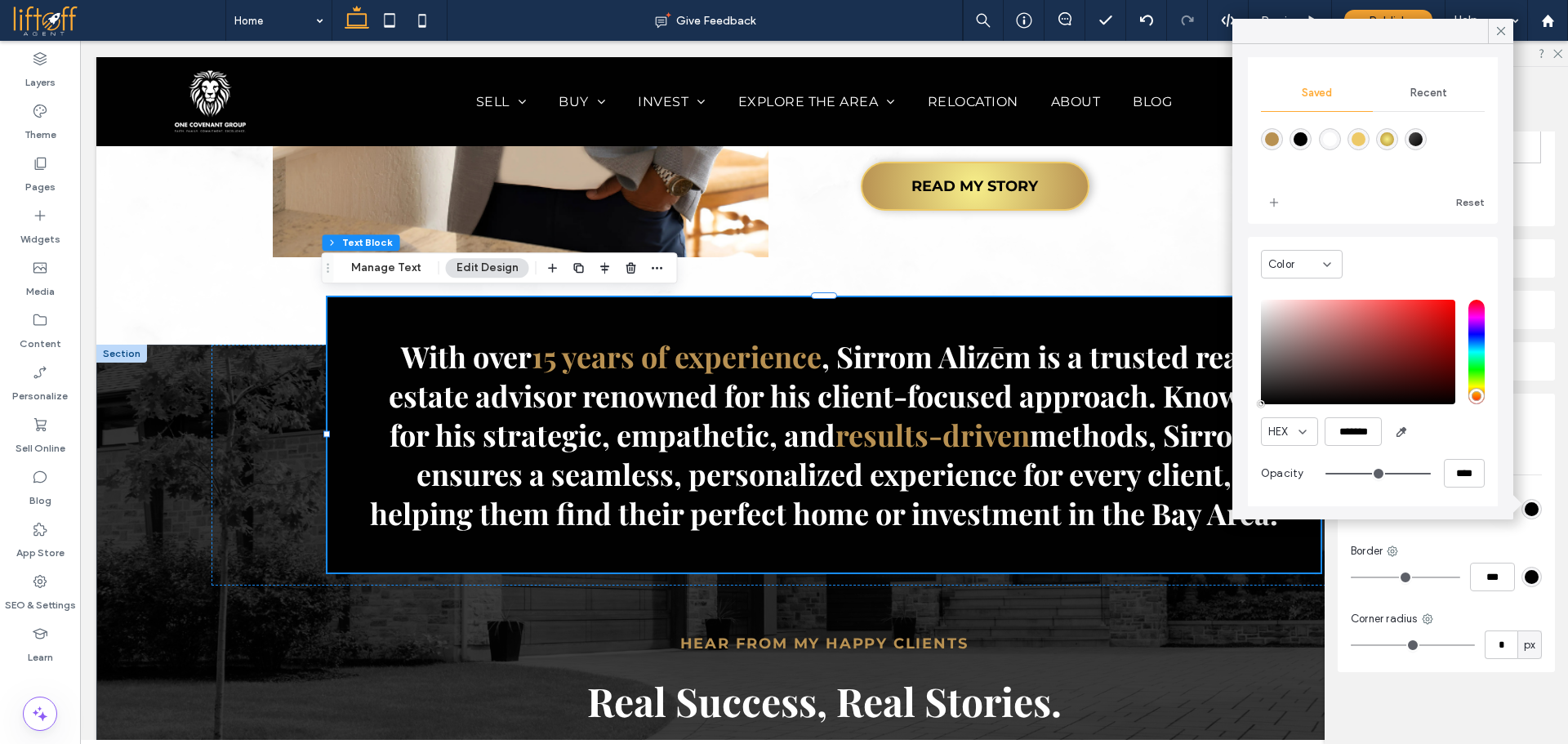 scroll, scrollTop: 133, scrollLeft: 0, axis: vertical 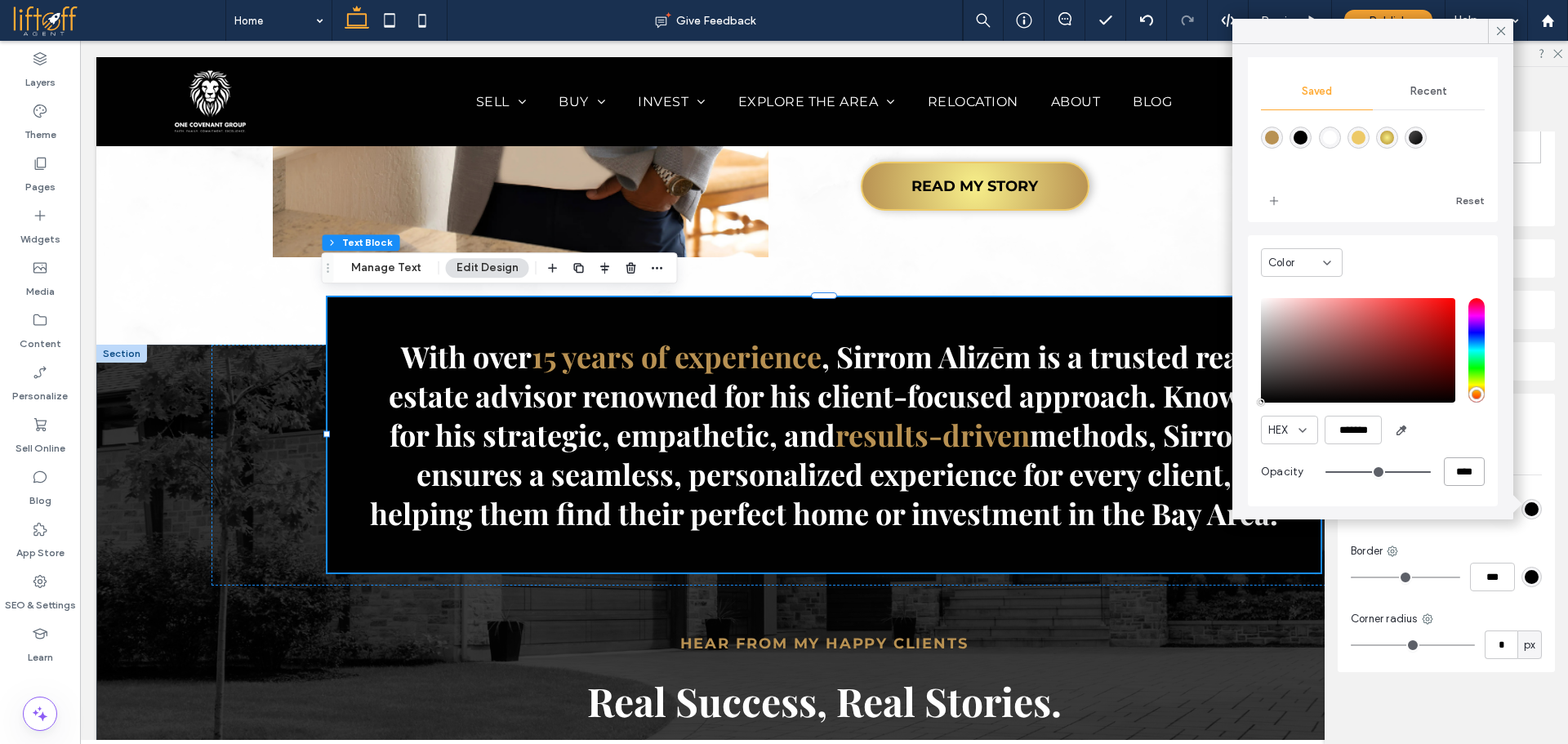 click on "****" at bounding box center [1464, 471] 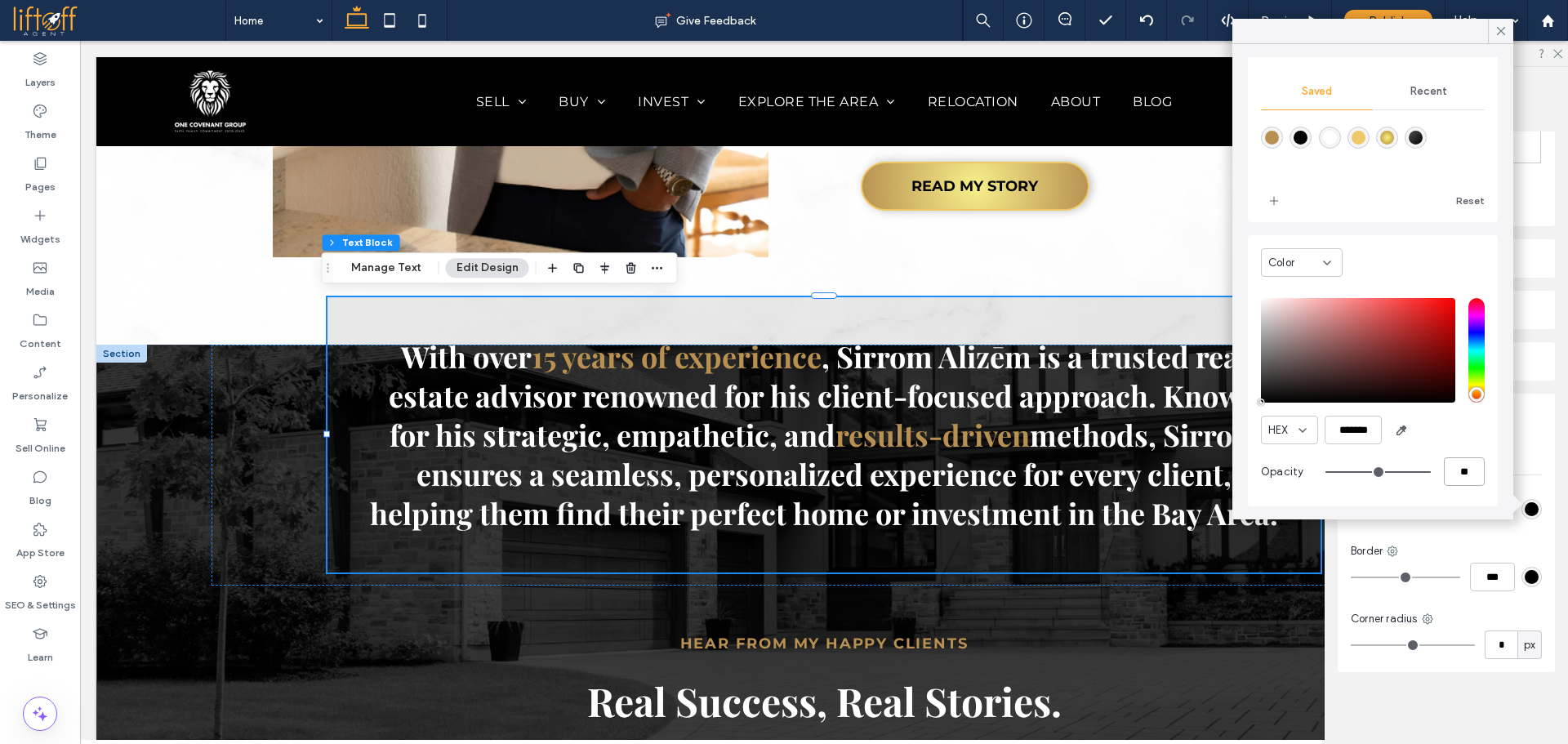 type on "**" 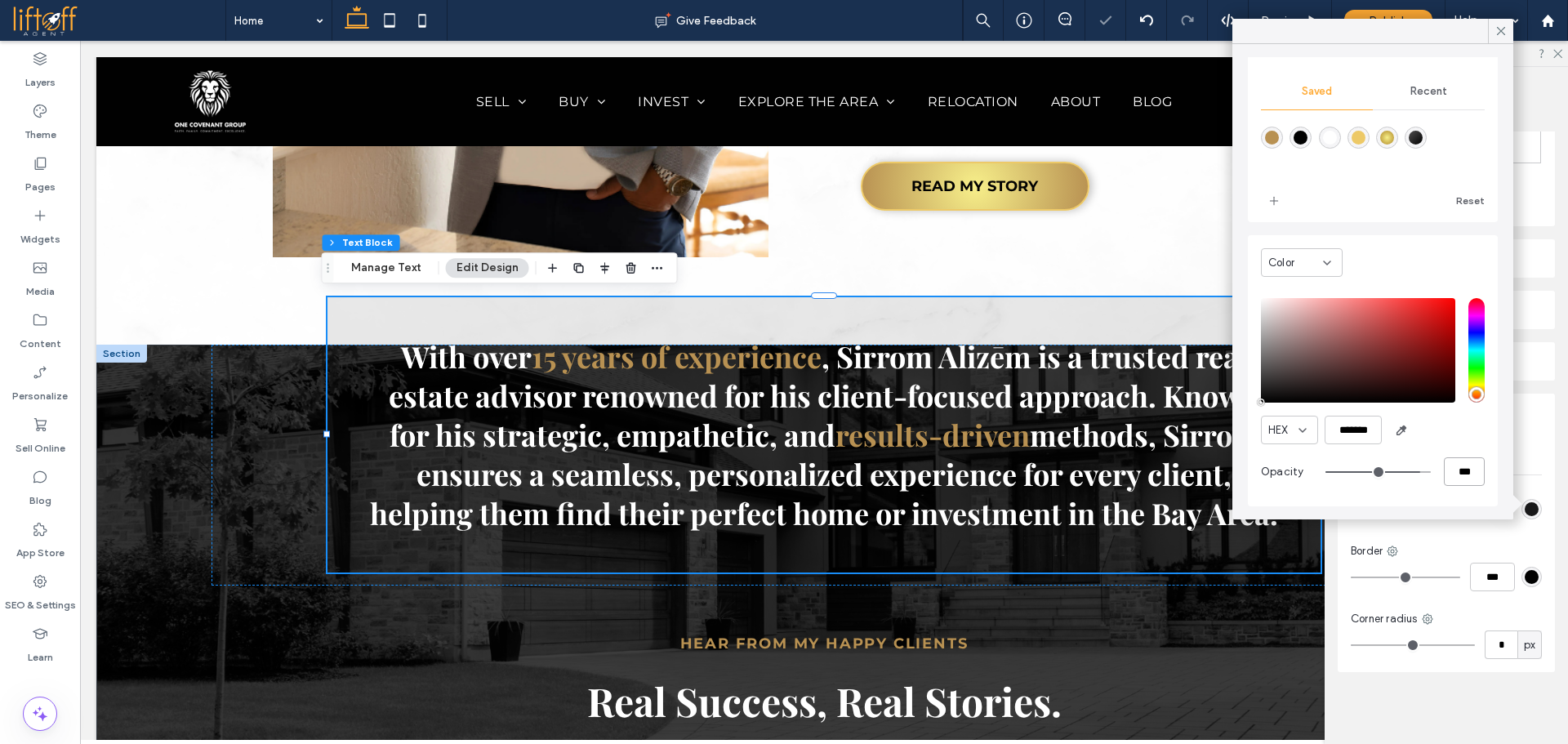 type on "***" 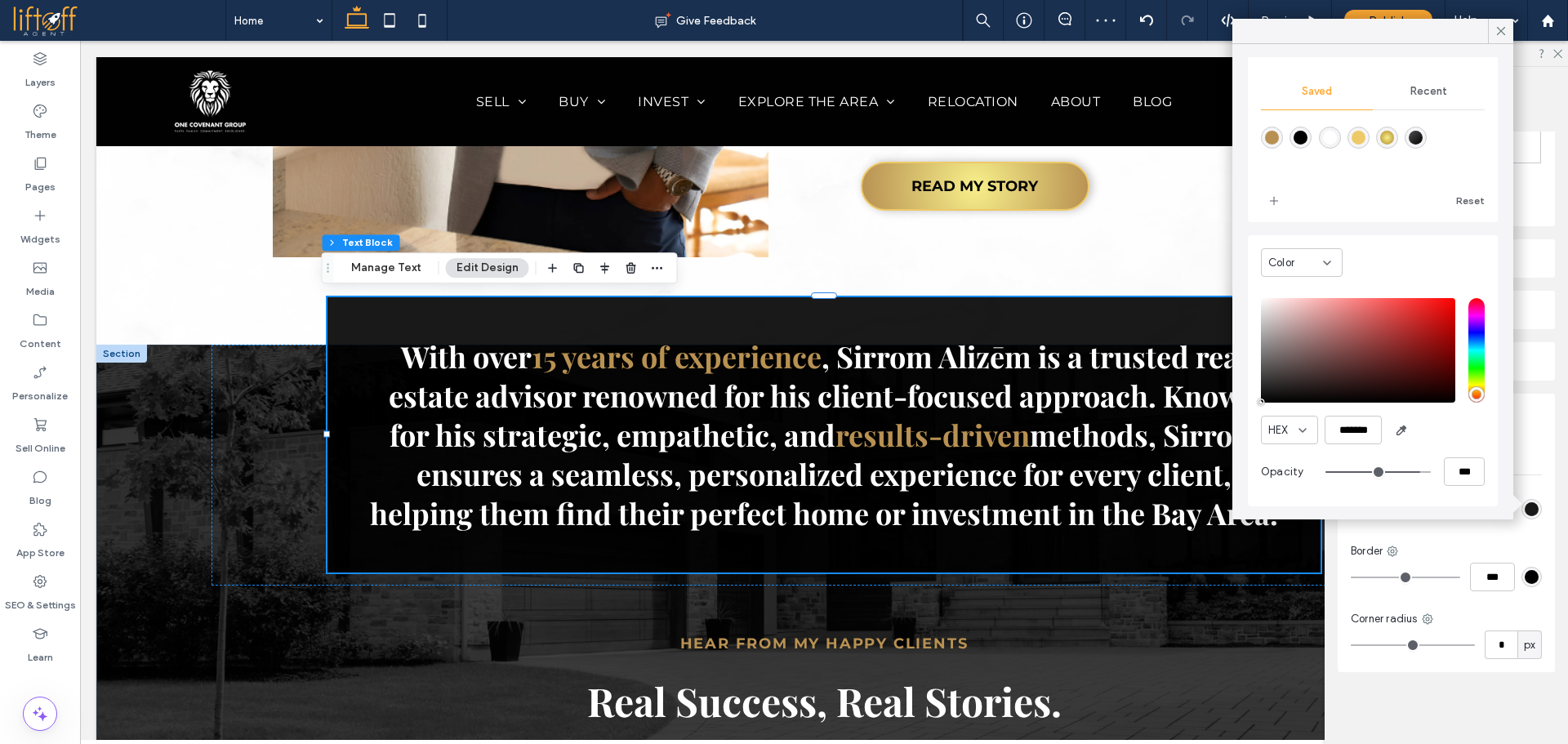 type on "**" 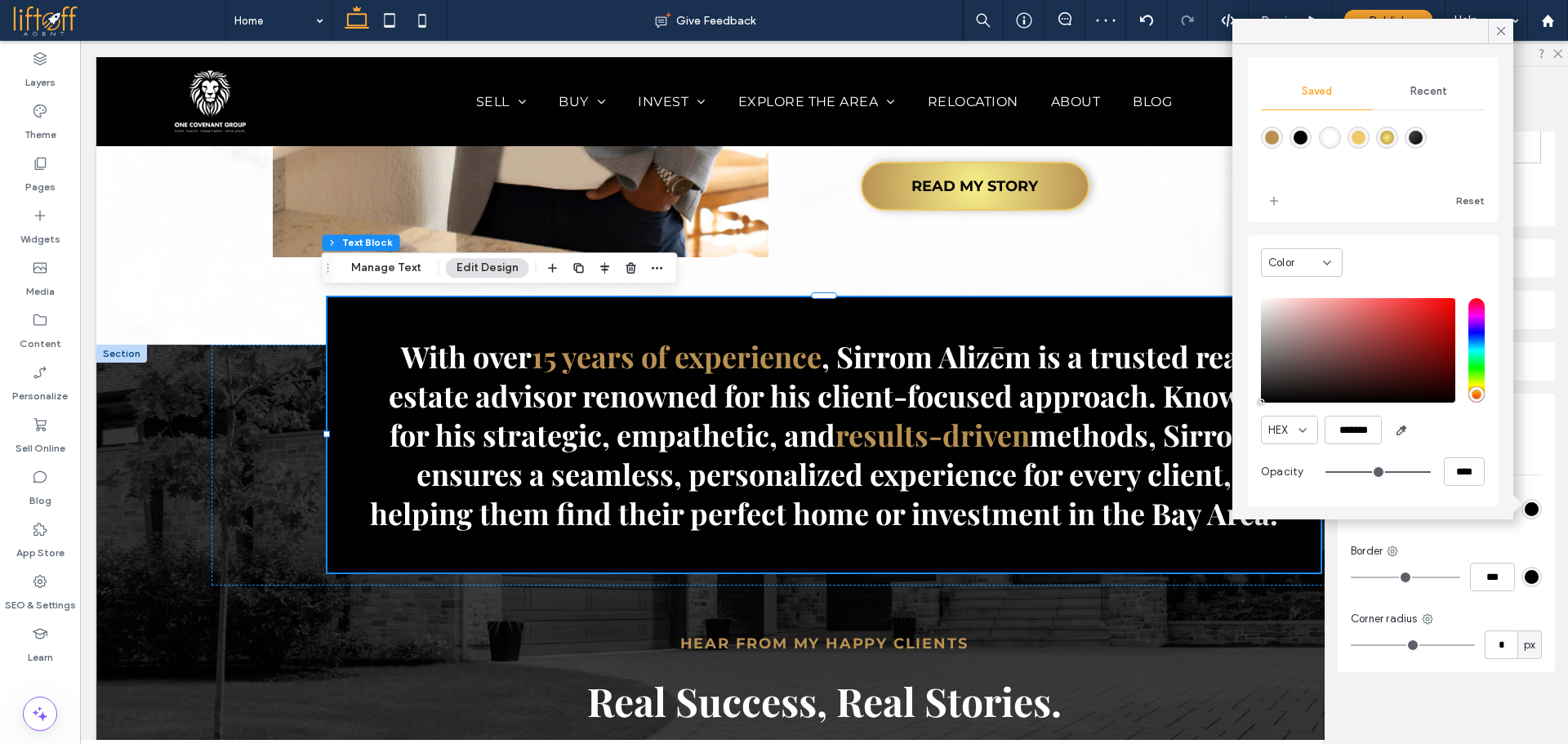 drag, startPoint x: 1414, startPoint y: 467, endPoint x: 1427, endPoint y: 467, distance: 13 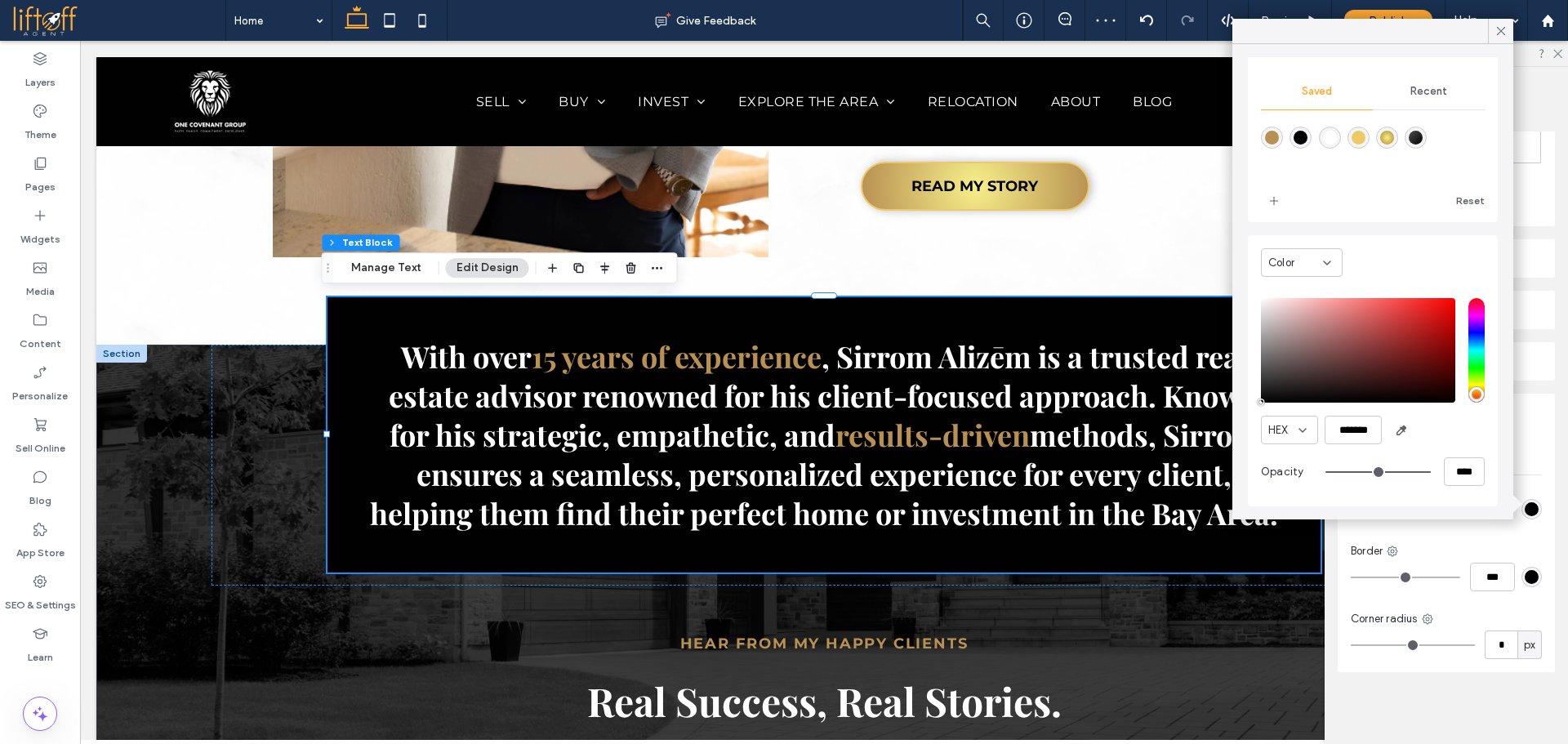 type on "***" 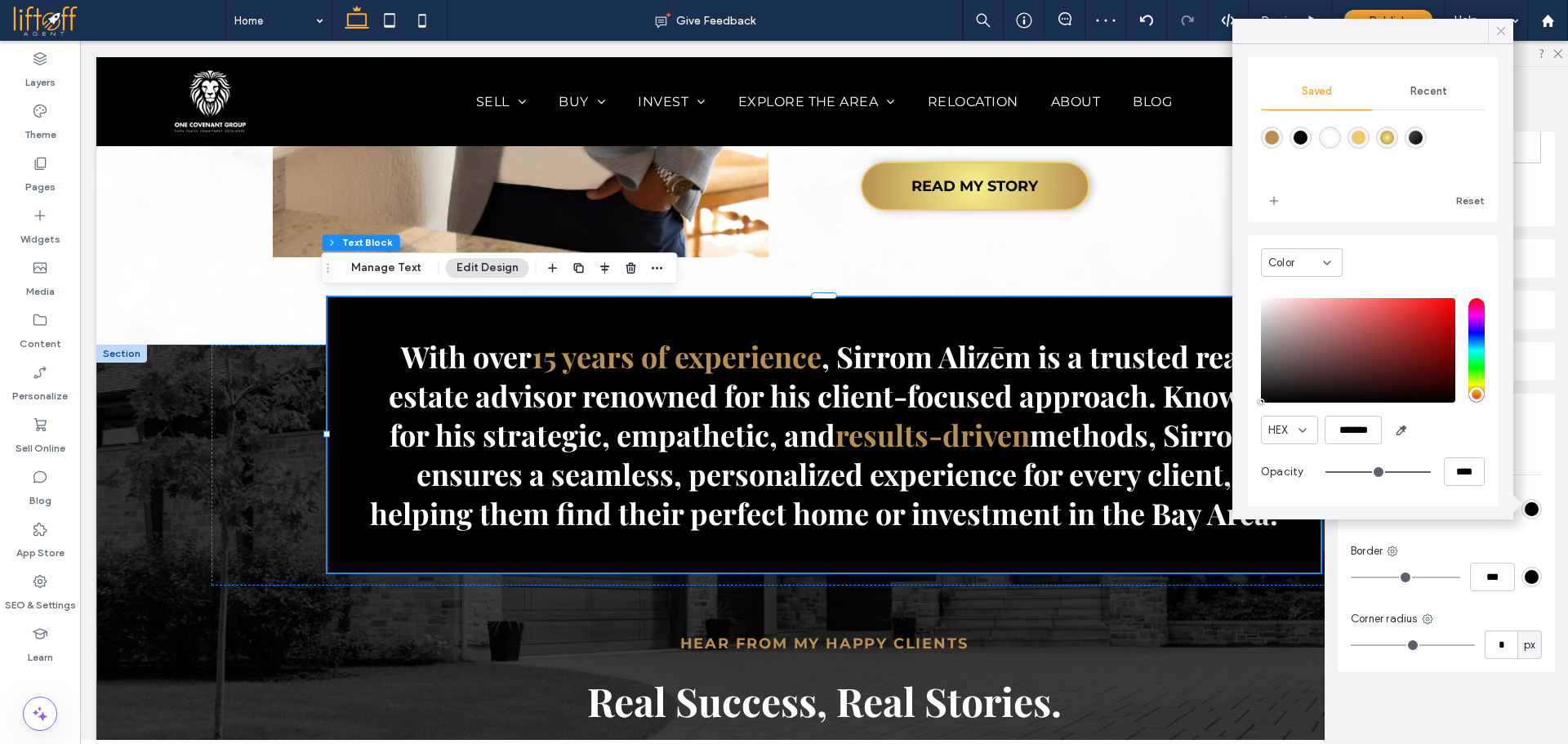 click 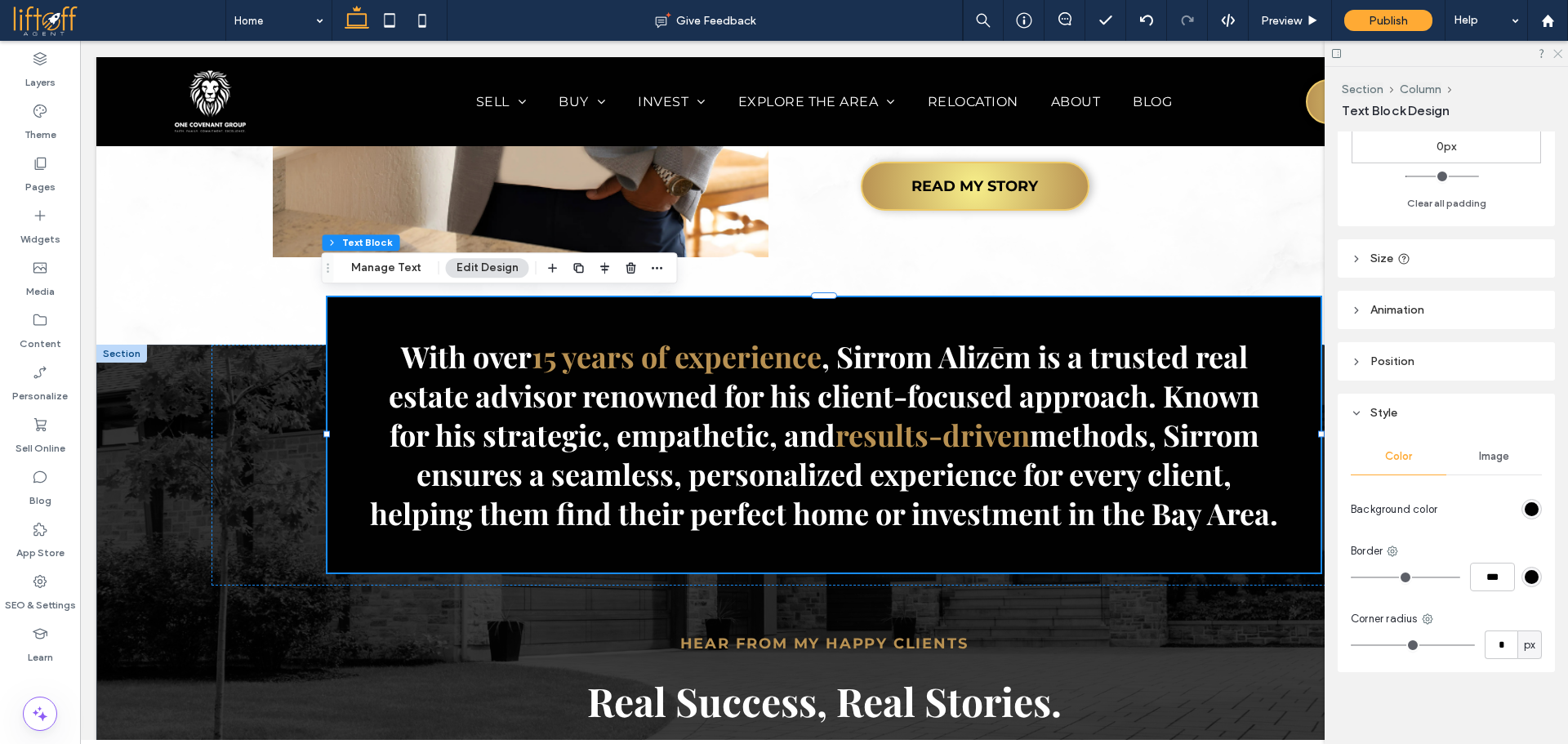 drag, startPoint x: 1561, startPoint y: 53, endPoint x: 1465, endPoint y: 22, distance: 100.88112 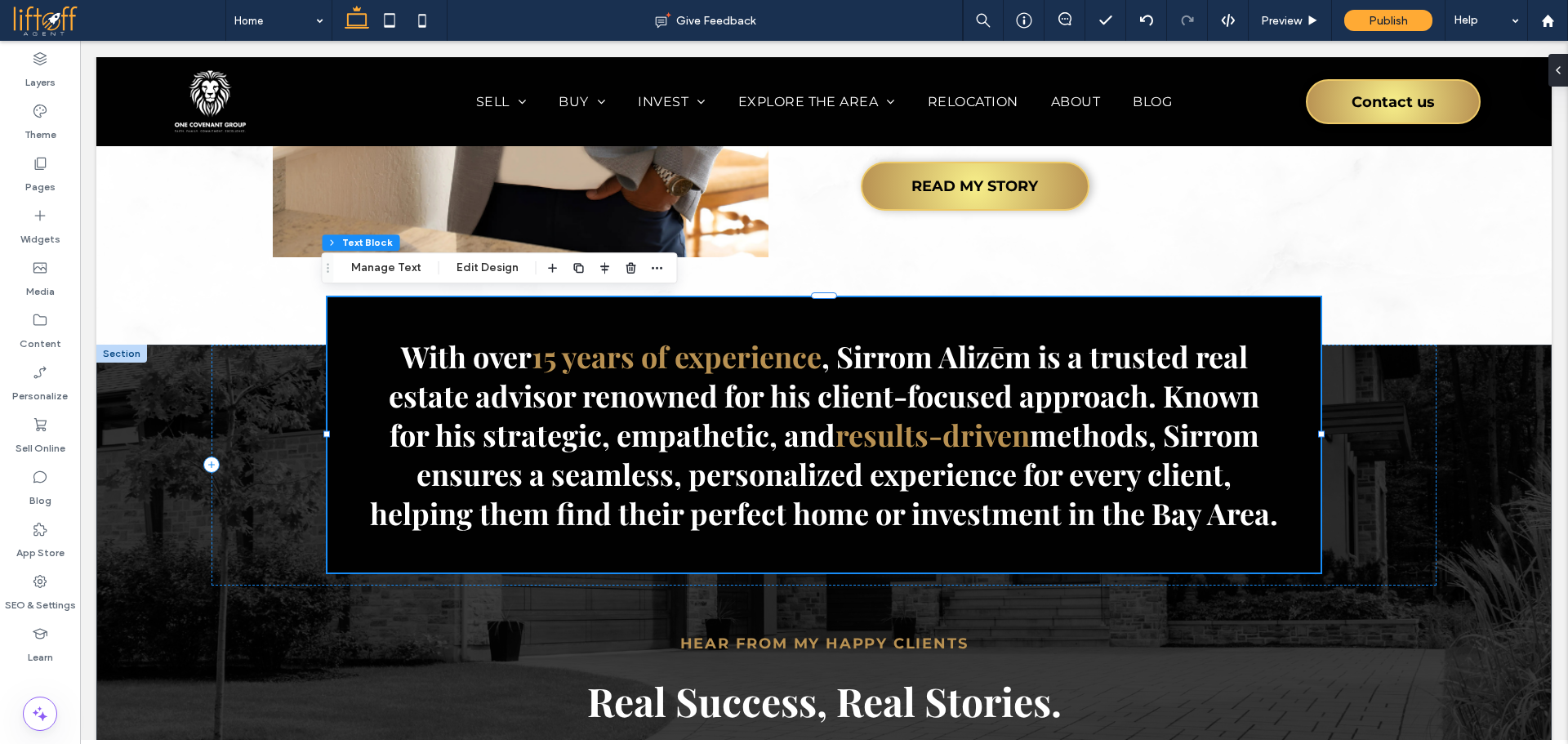 click on "With over  15 years of experience , Sirrom Alizēm is a trusted real estate advisor renowned for his client-focused approach. Known for his strategic, empathetic, and  results-driven  methods, Sirrom ensures a seamless, personalized experience for every client, helping them find their perfect home or investment in the Bay Area." at bounding box center [824, 434] 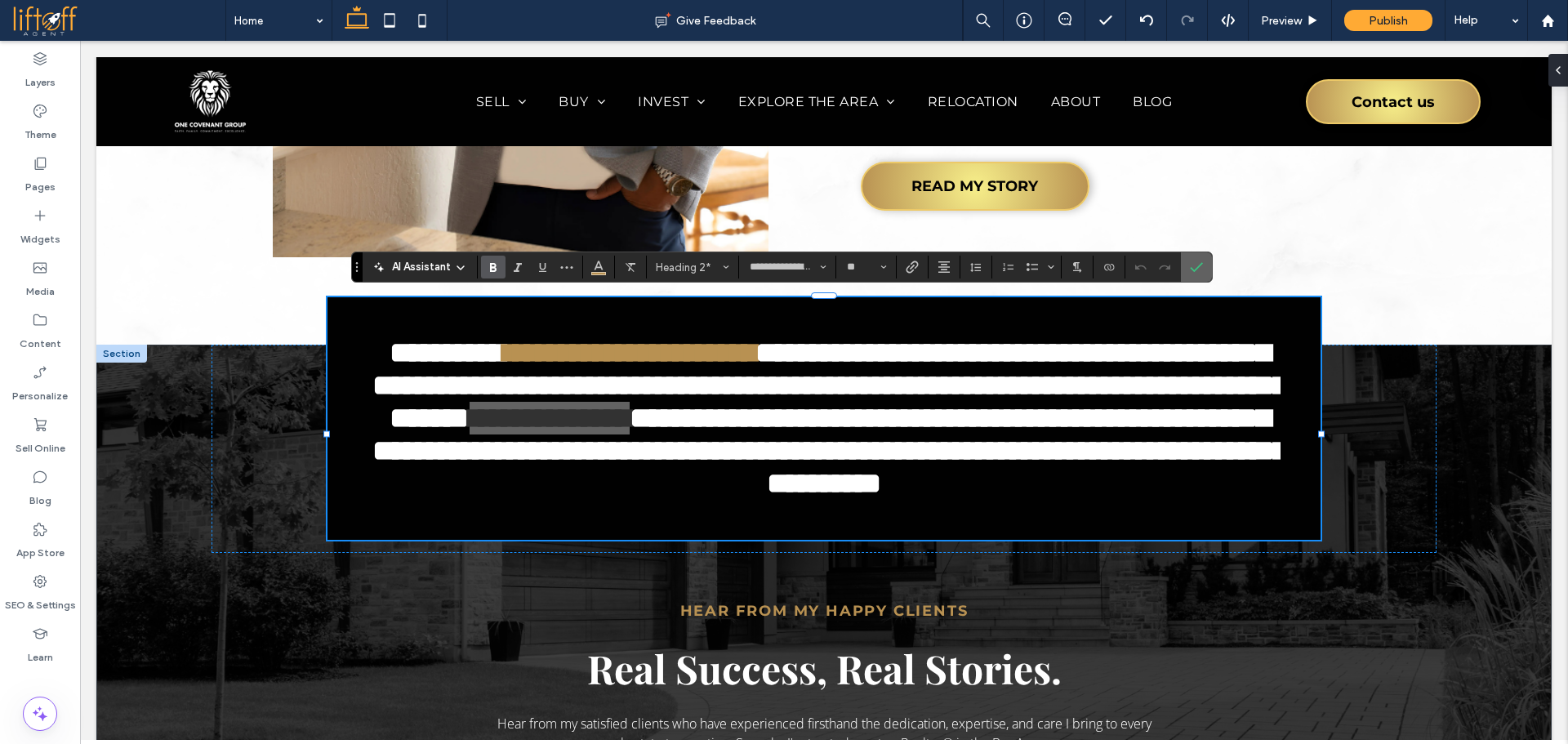 drag, startPoint x: 1205, startPoint y: 270, endPoint x: 860, endPoint y: 232, distance: 347.0864 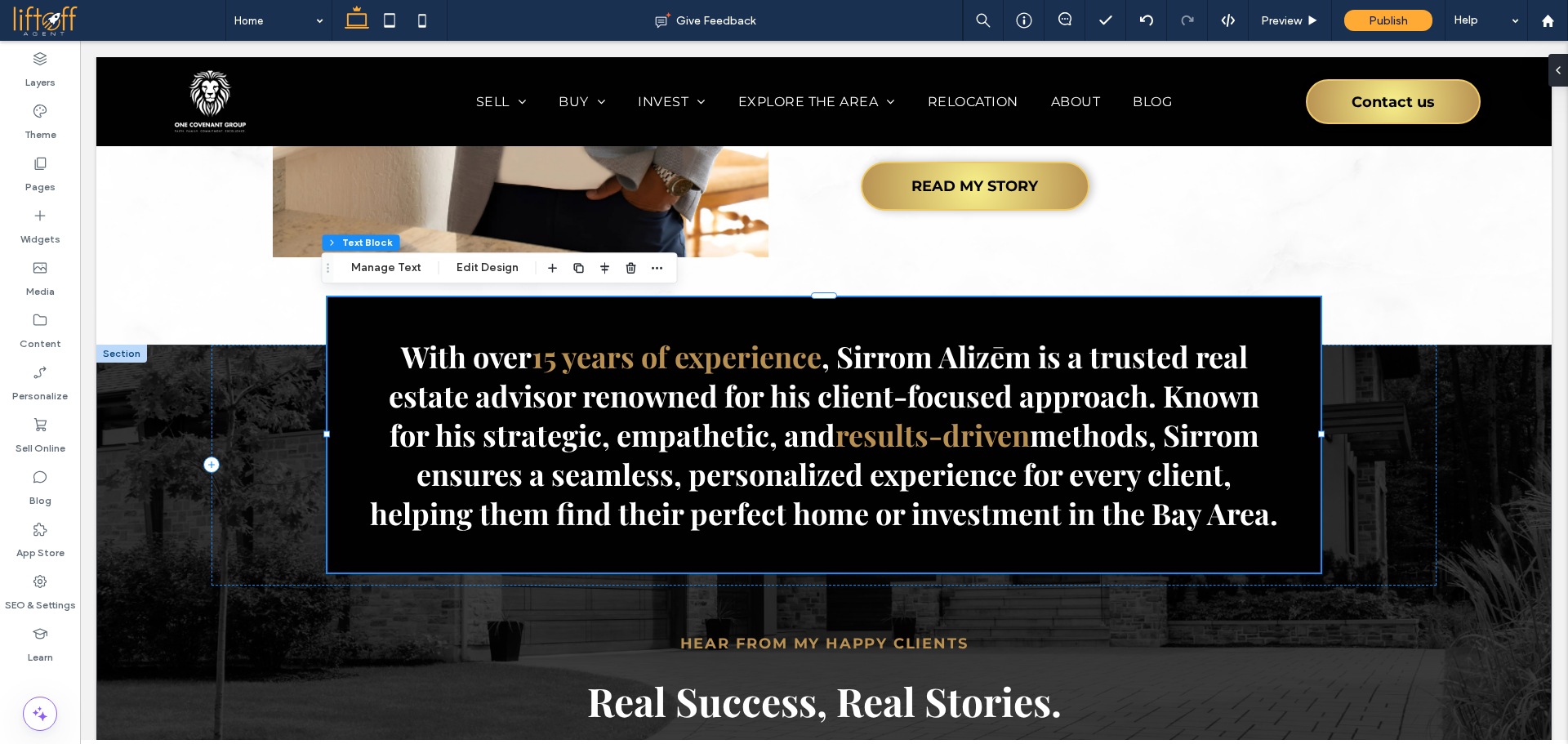 click on "With over  15 years of experience , Sirrom Alizēm is a trusted real estate advisor renowned for his client-focused approach. Known for his strategic, empathetic, and  results-driven  methods, Sirrom ensures a seamless, personalized experience for every client, helping them find their perfect home or investment in the Bay Area." at bounding box center (824, 434) 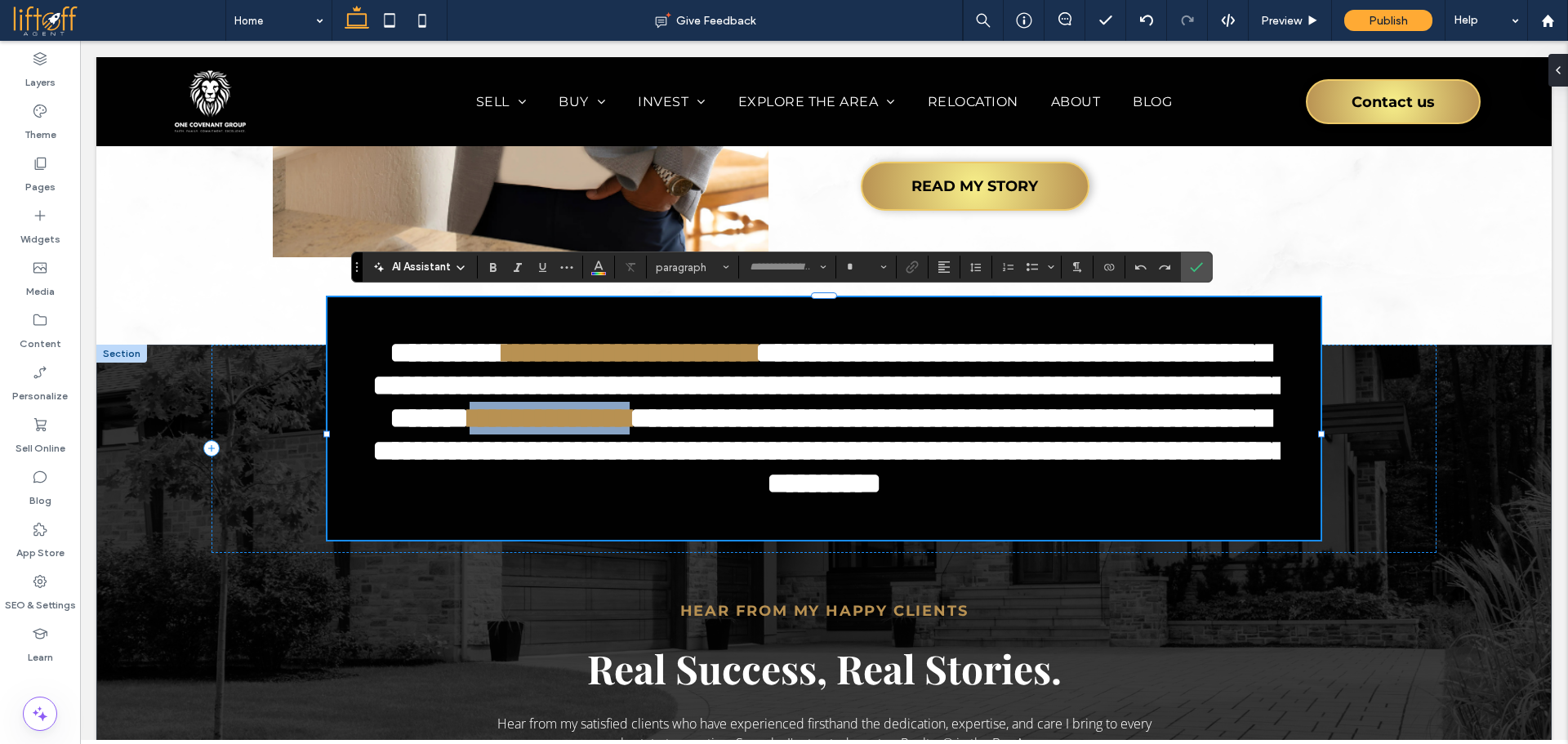 type on "**********" 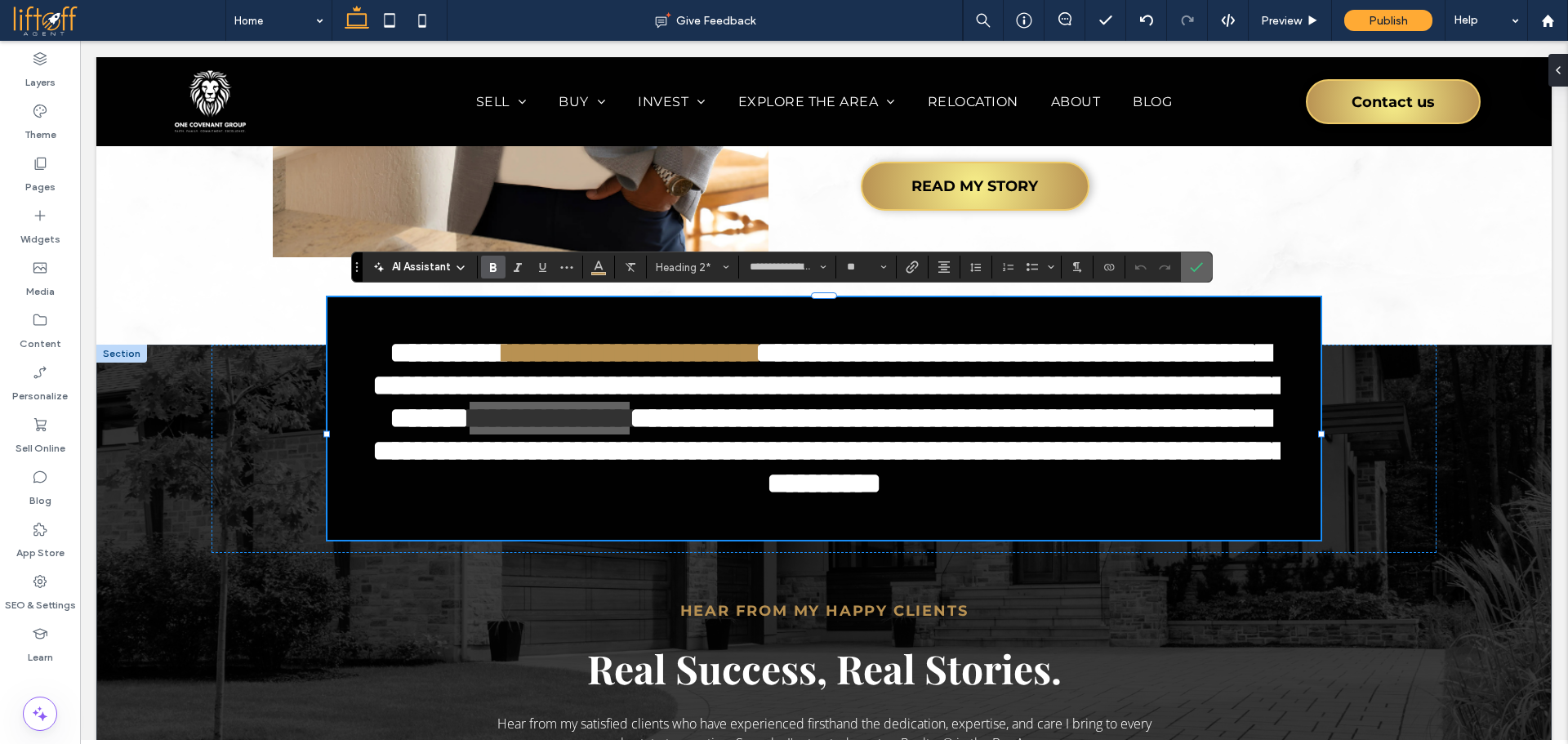 click 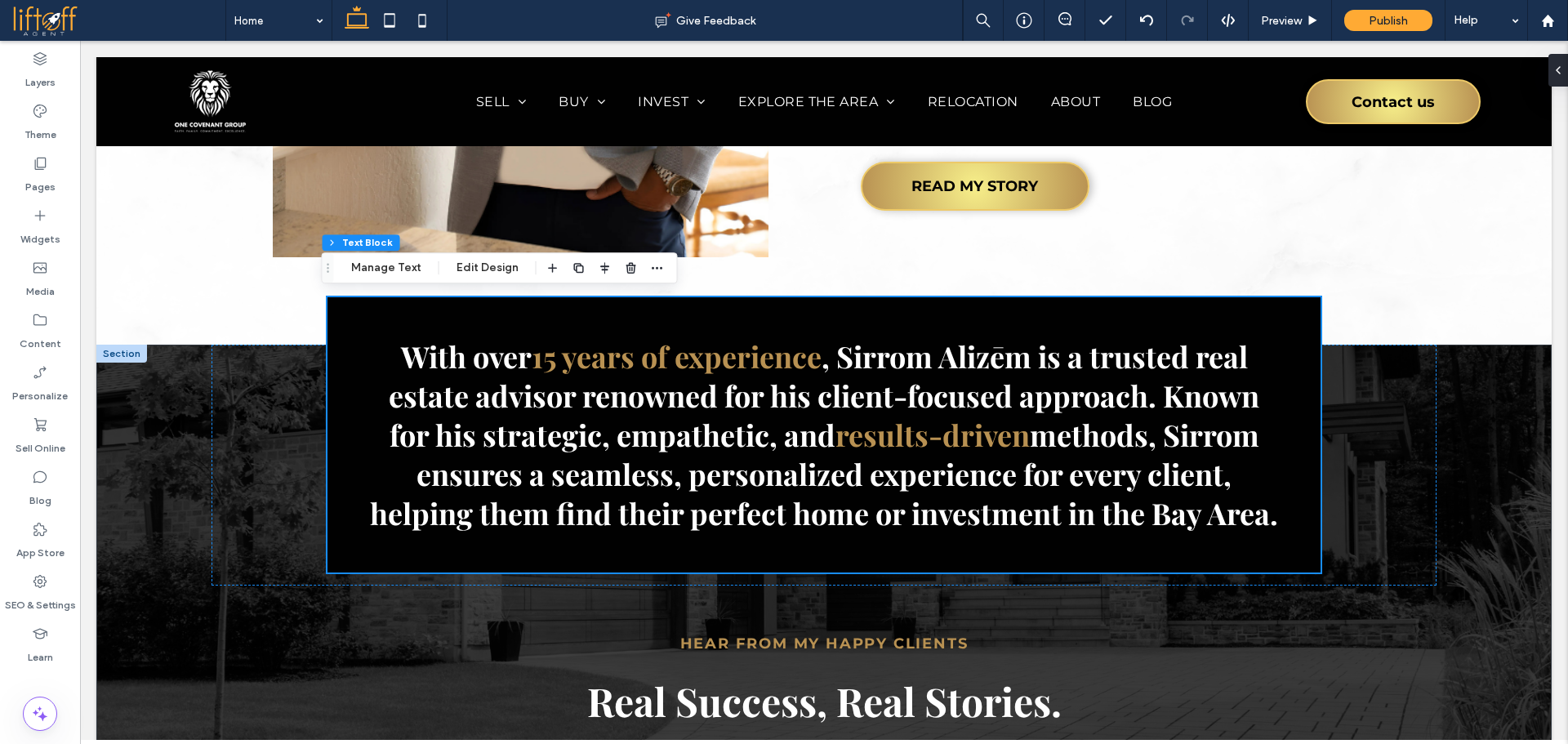 scroll, scrollTop: 2027, scrollLeft: 0, axis: vertical 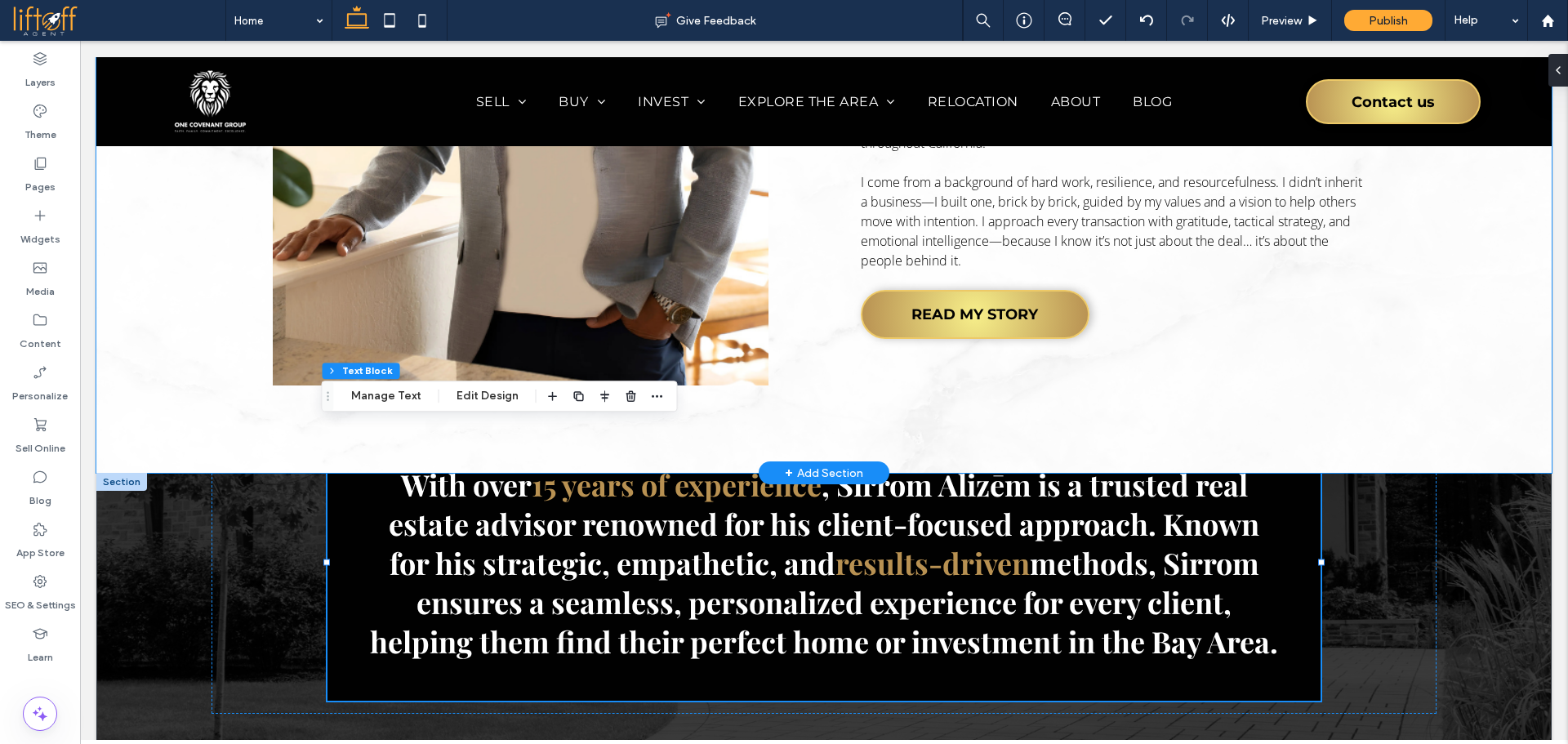 click on "Get to Know Your Local Realtor®
Meet Sirrom Alizēm
Your Bay Area Real Estate Expert
Real estate isn’t just about property—it’s about people, purpose, and legacy. I’m Sirrom Alizēm—a father, a husband, a man of faith, and a fierce advocate for the people I serve. Born and raised in California, I’ve always believed that where you live shapes who you become. That’s why I’ve dedicated my work to helping families, first-time buyers, seasoned investors, homeowners and out-of-state owners build wealth and freedom through real estate—right here in Santa Cruz, Monterey, and Santa Clara counties; and throughout California.
READ MY STORY" at bounding box center [824, 78] 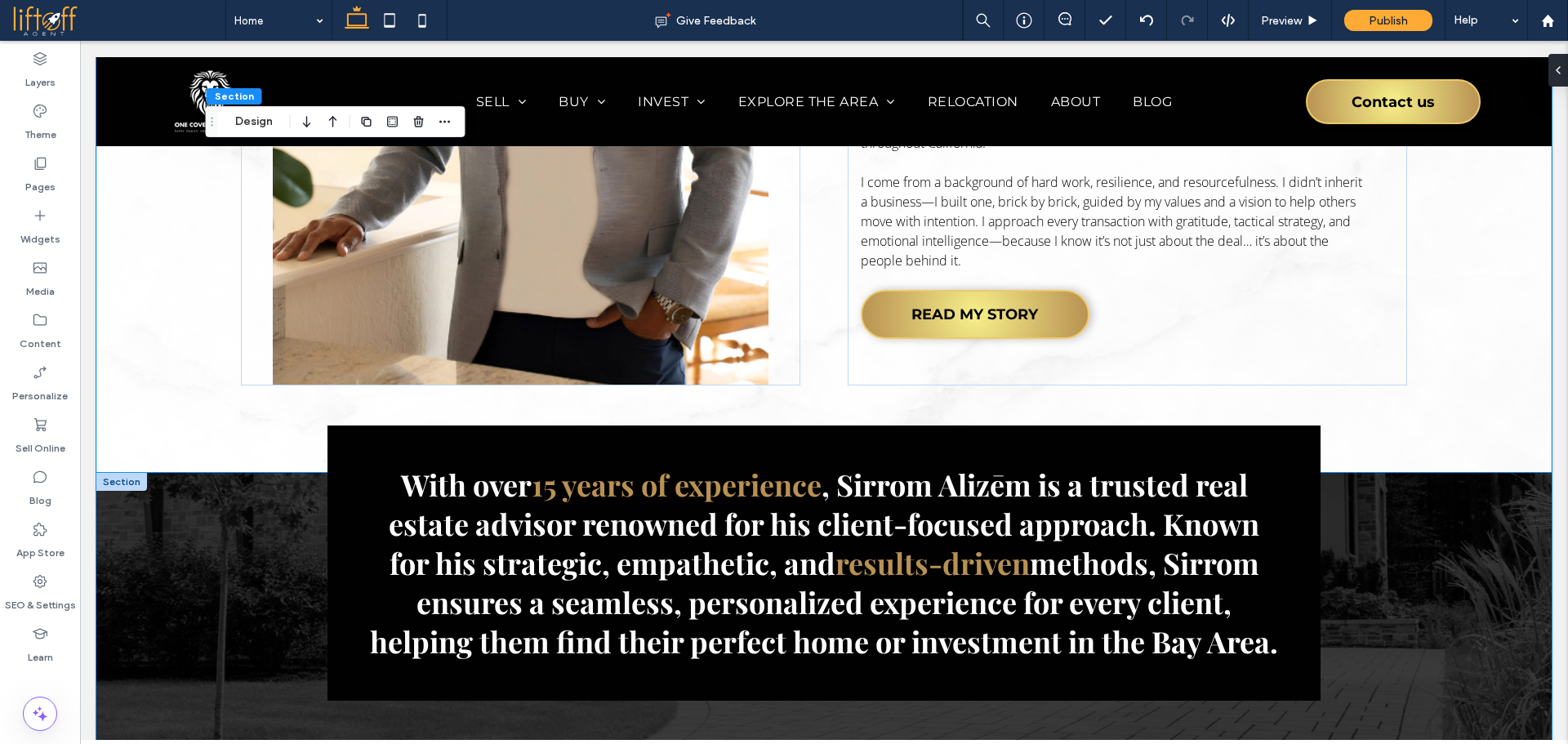 click on "With over  15 years of experience , Sirrom Alizēm is a trusted real estate advisor renowned for his client-focused approach. Known for his strategic, empathetic, and  results-driven  methods, Sirrom ensures a seamless, personalized experience for every client, helping them find their perfect home or investment in the Bay Area.
Hear From My Happy Clients Real Success, Real Stories. Hear from my satisfied clients who have experienced firsthand the dedication, expertise, and care I bring to every real estate transaction. See why I'm trusted as a top Realtor® in the Bay Area.
Working with Sirrom was an absolute pleasure! He’s incredibly reliable, informative, and made the entire real estate process feel smooth and stress-free. His communication is top-notch—always prompt and clear—and he really took the time to understand and help me achieve my real estate goals in Santa Cruz, California. I truly appreciated his professionalism and how easy he is to work with. Highly recommend! Read more 2%" at bounding box center (824, 868) 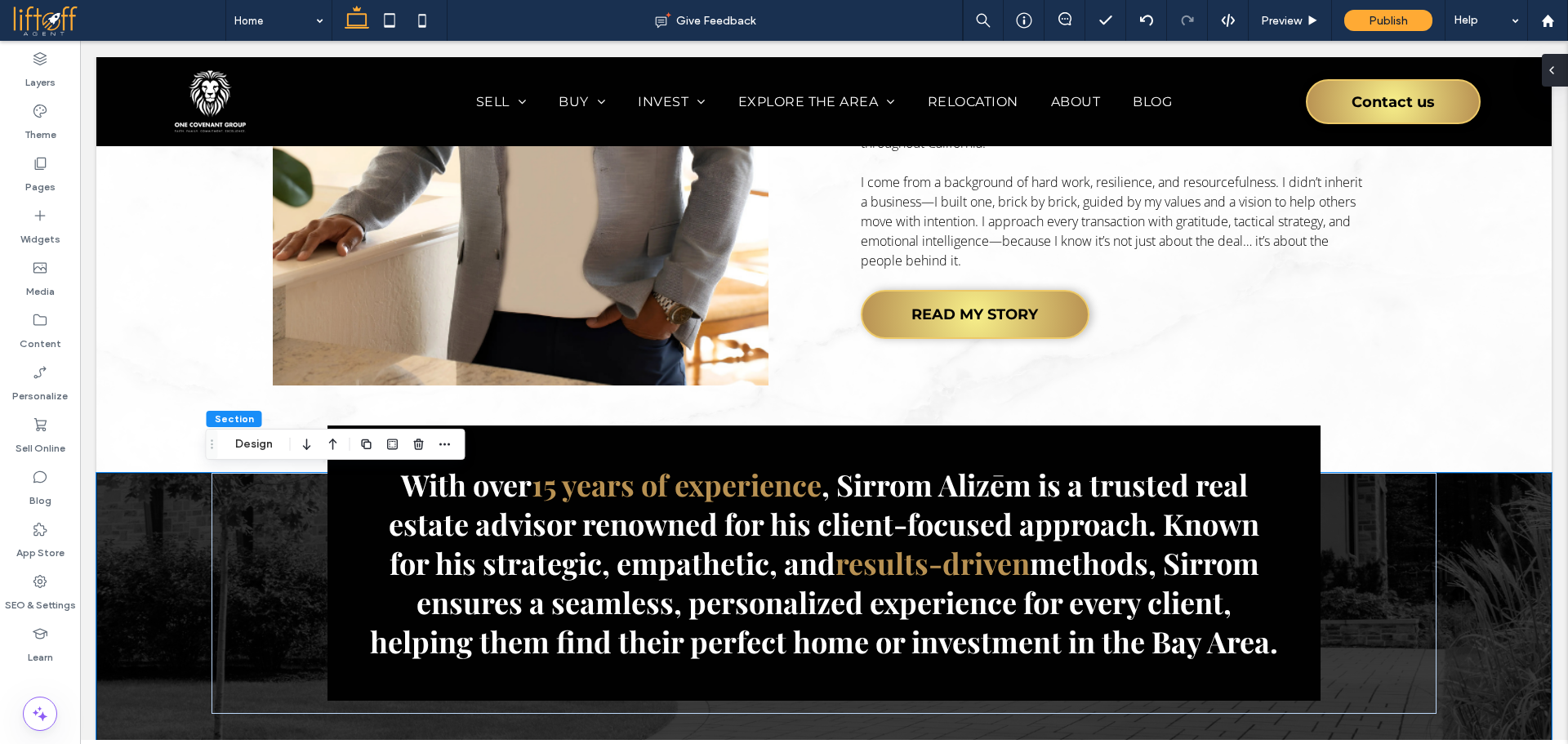 click at bounding box center [1555, 70] 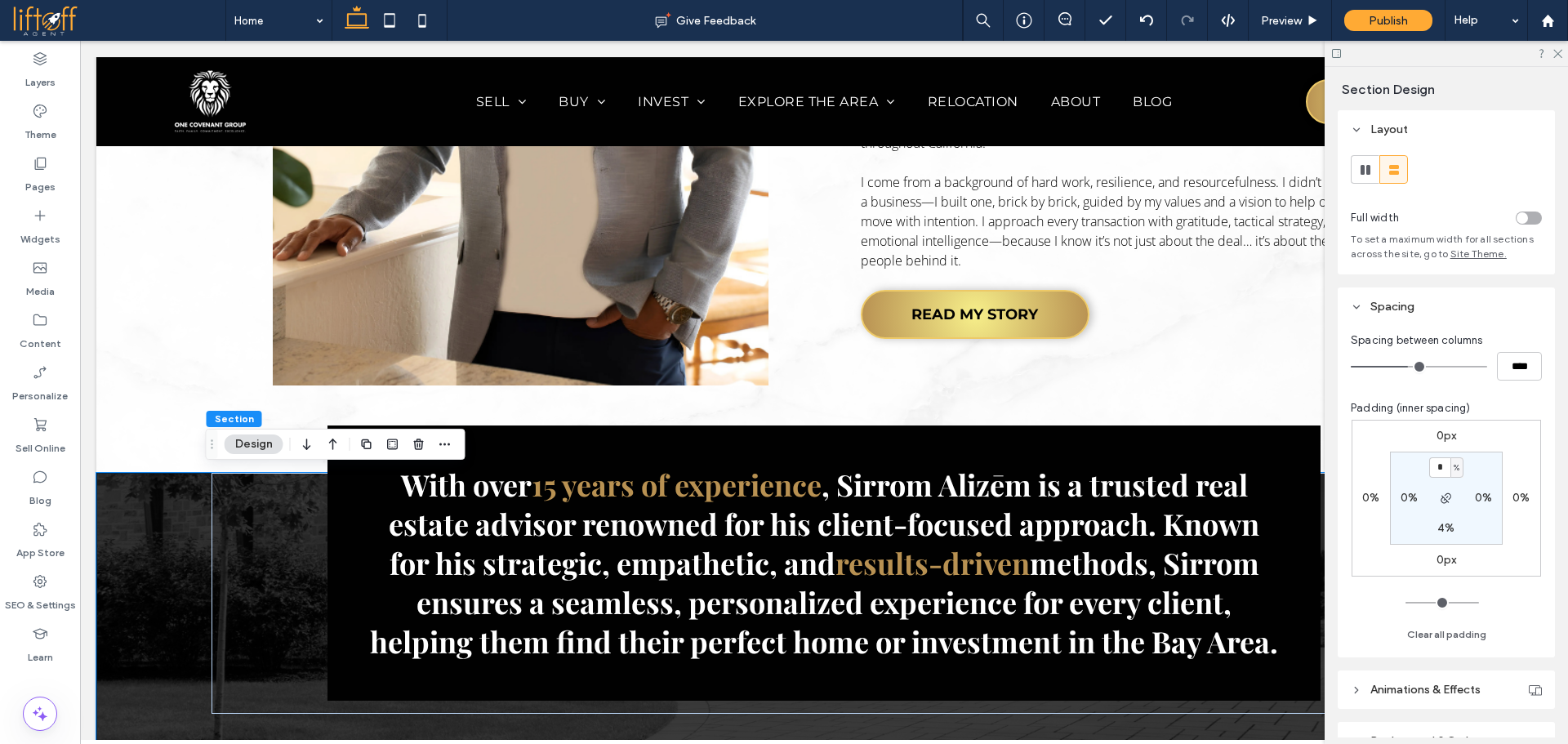 click on "0%" at bounding box center (1409, 497) 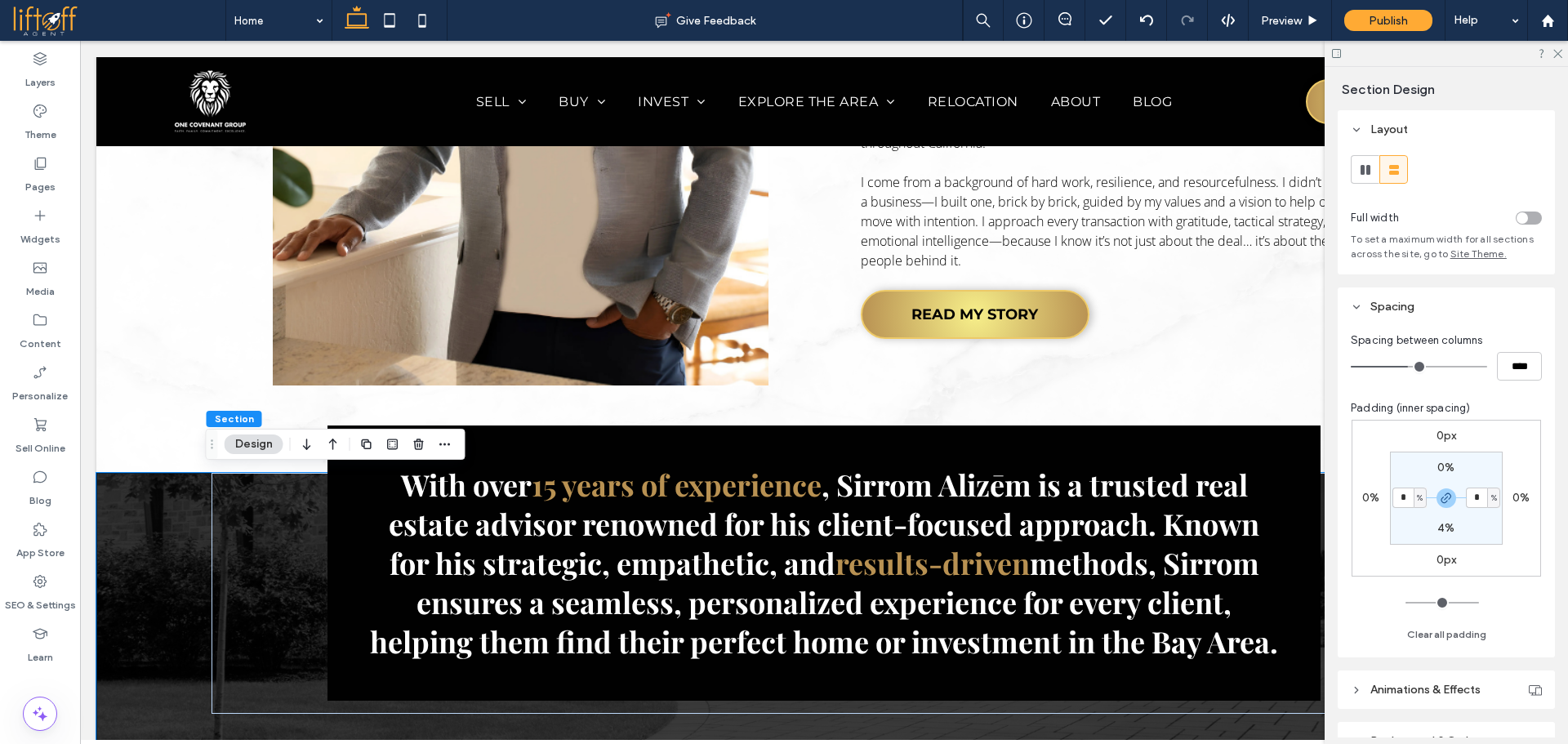 type on "*" 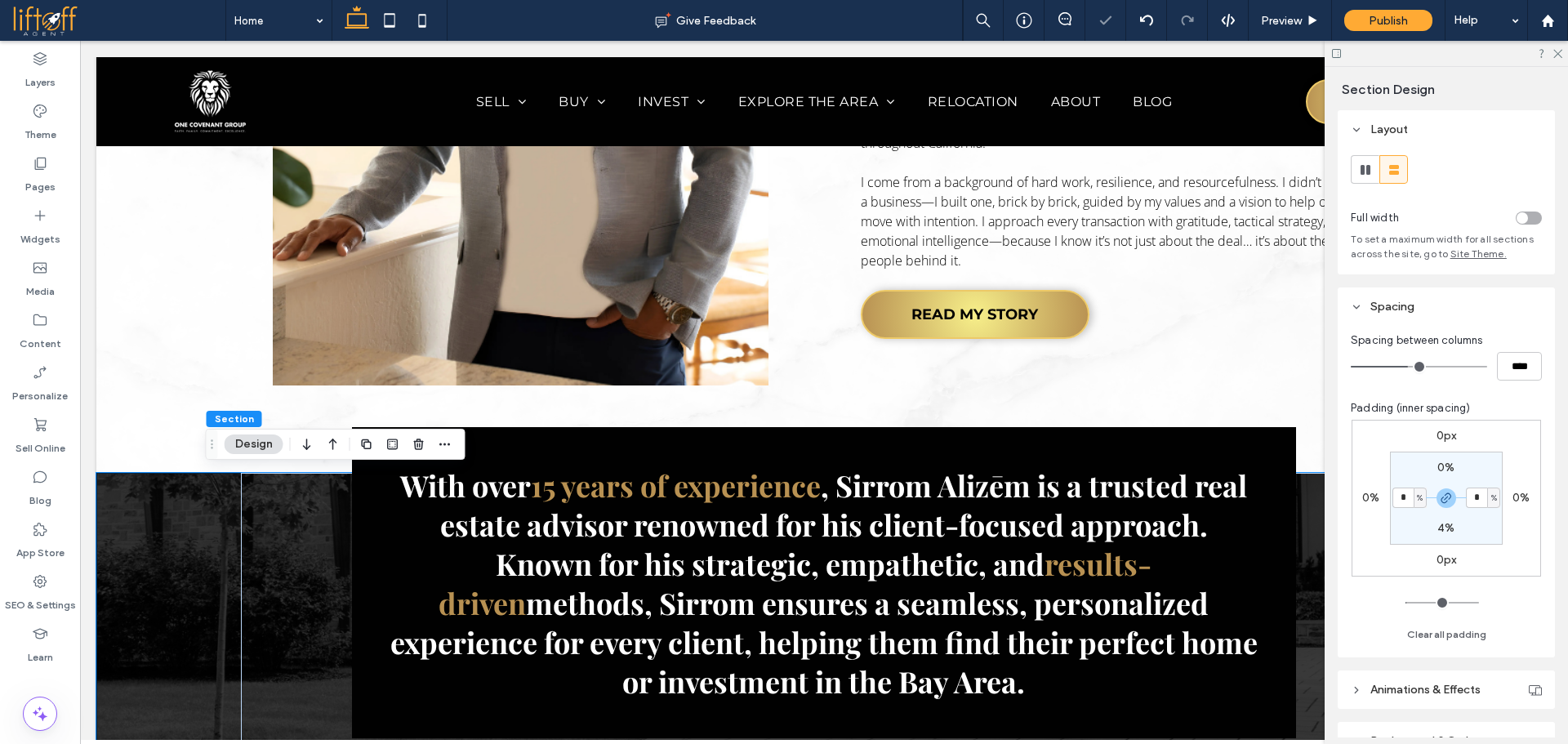 click at bounding box center [1446, 53] 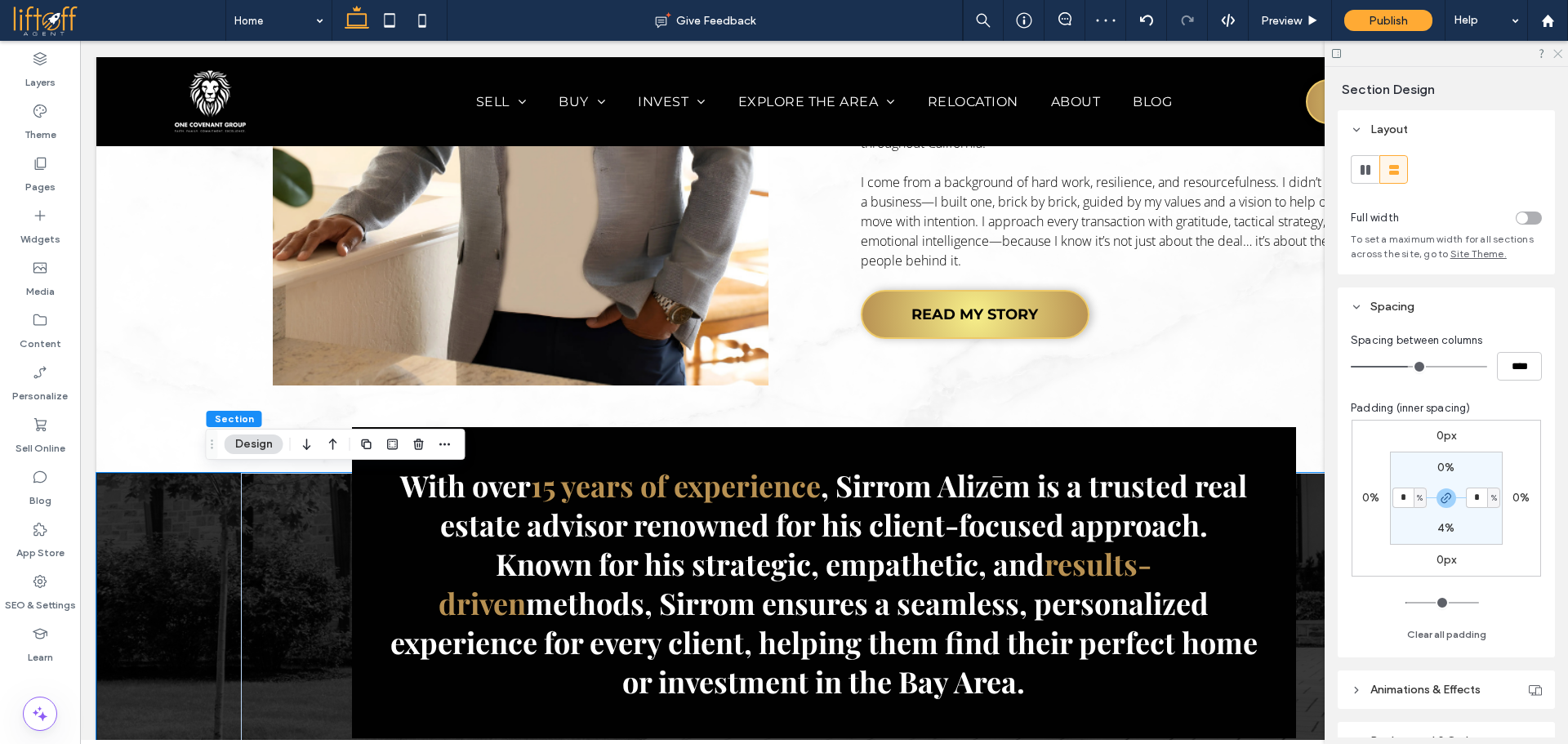 drag, startPoint x: 1554, startPoint y: 54, endPoint x: 1487, endPoint y: 135, distance: 105.119 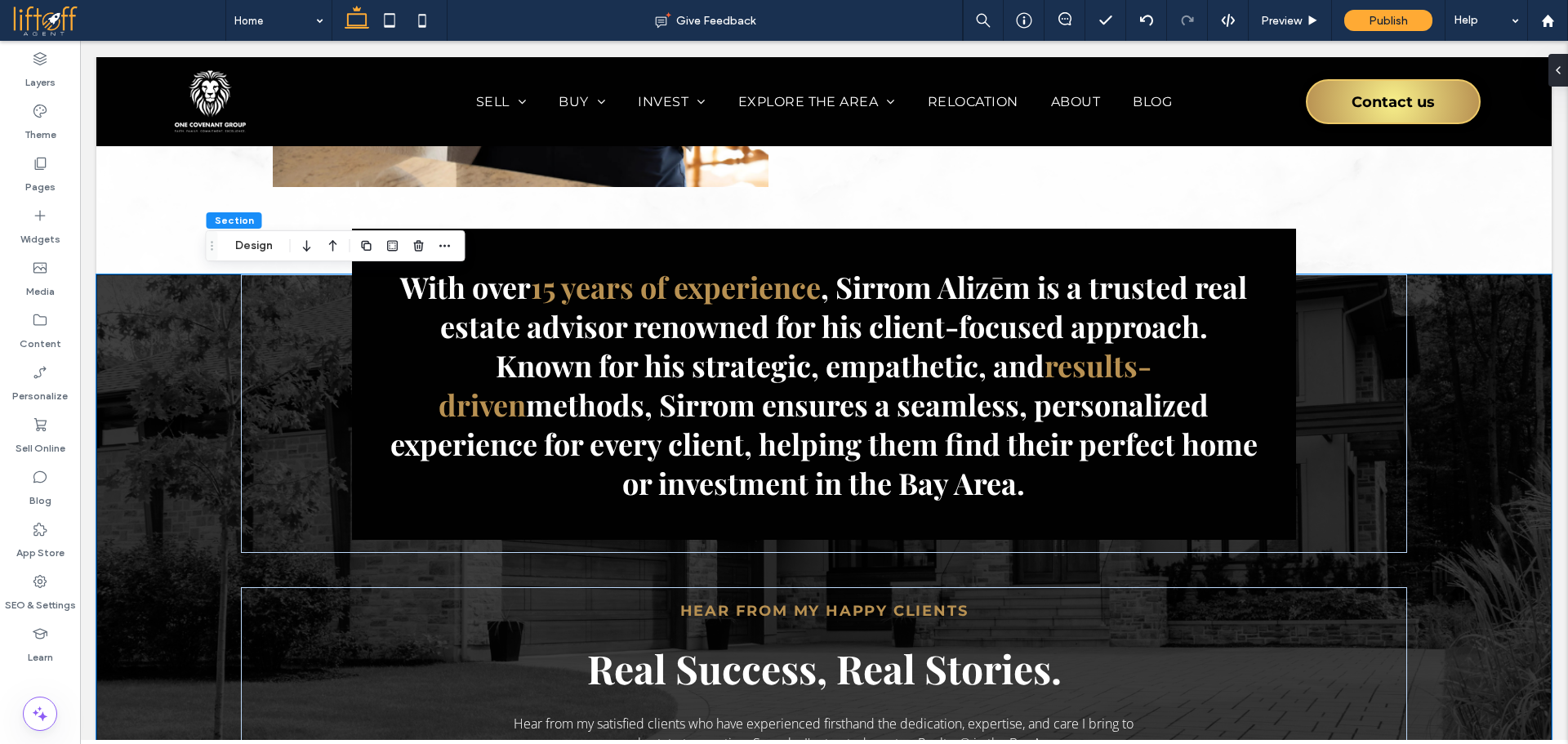scroll, scrollTop: 2184, scrollLeft: 0, axis: vertical 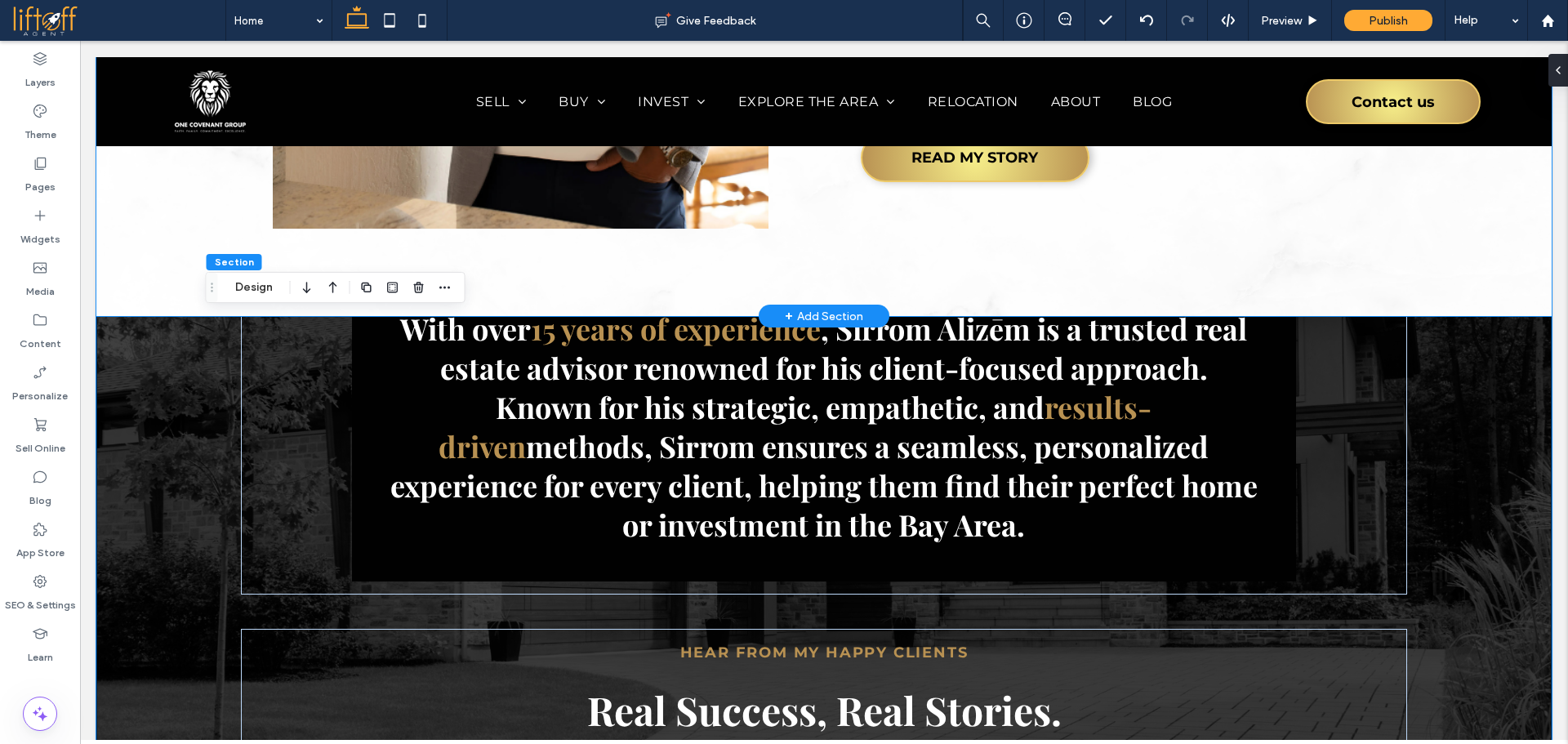 click on "Get to Know Your Local Realtor®
Meet Sirrom Alizēm
Your Bay Area Real Estate Expert
Real estate isn’t just about property—it’s about people, purpose, and legacy. I’m Sirrom Alizēm—a father, a husband, a man of faith, and a fierce advocate for the people I serve. Born and raised in California, I’ve always believed that where you live shapes who you become. That’s why I’ve dedicated my work to helping families, first-time buyers, seasoned investors, homeowners and out-of-state owners build wealth and freedom through real estate—right here in Santa Cruz, Monterey, and Santa Clara counties; and throughout California.
READ MY STORY" at bounding box center [824, -79] 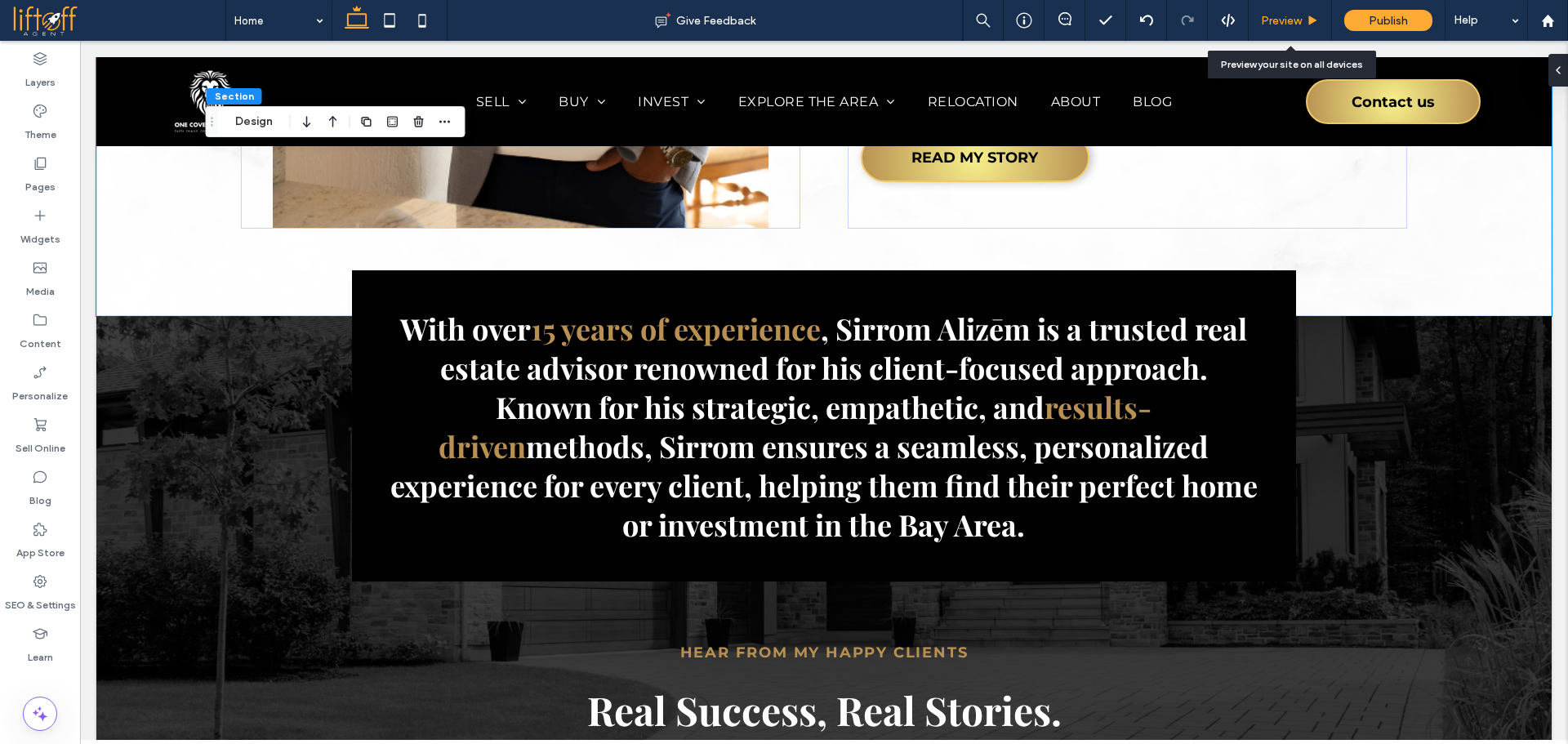 click on "Preview" at bounding box center (1290, 20) 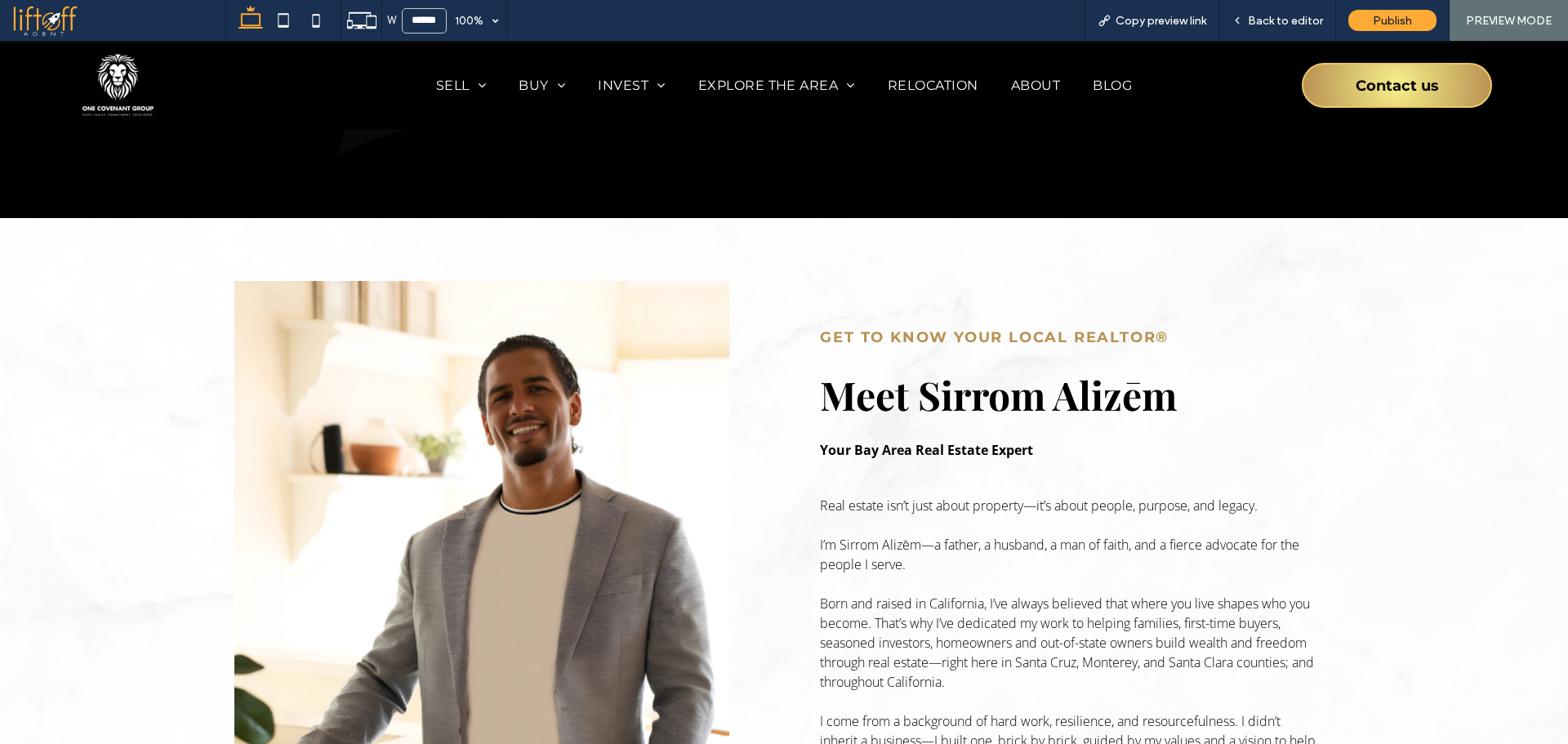 scroll, scrollTop: 1578, scrollLeft: 0, axis: vertical 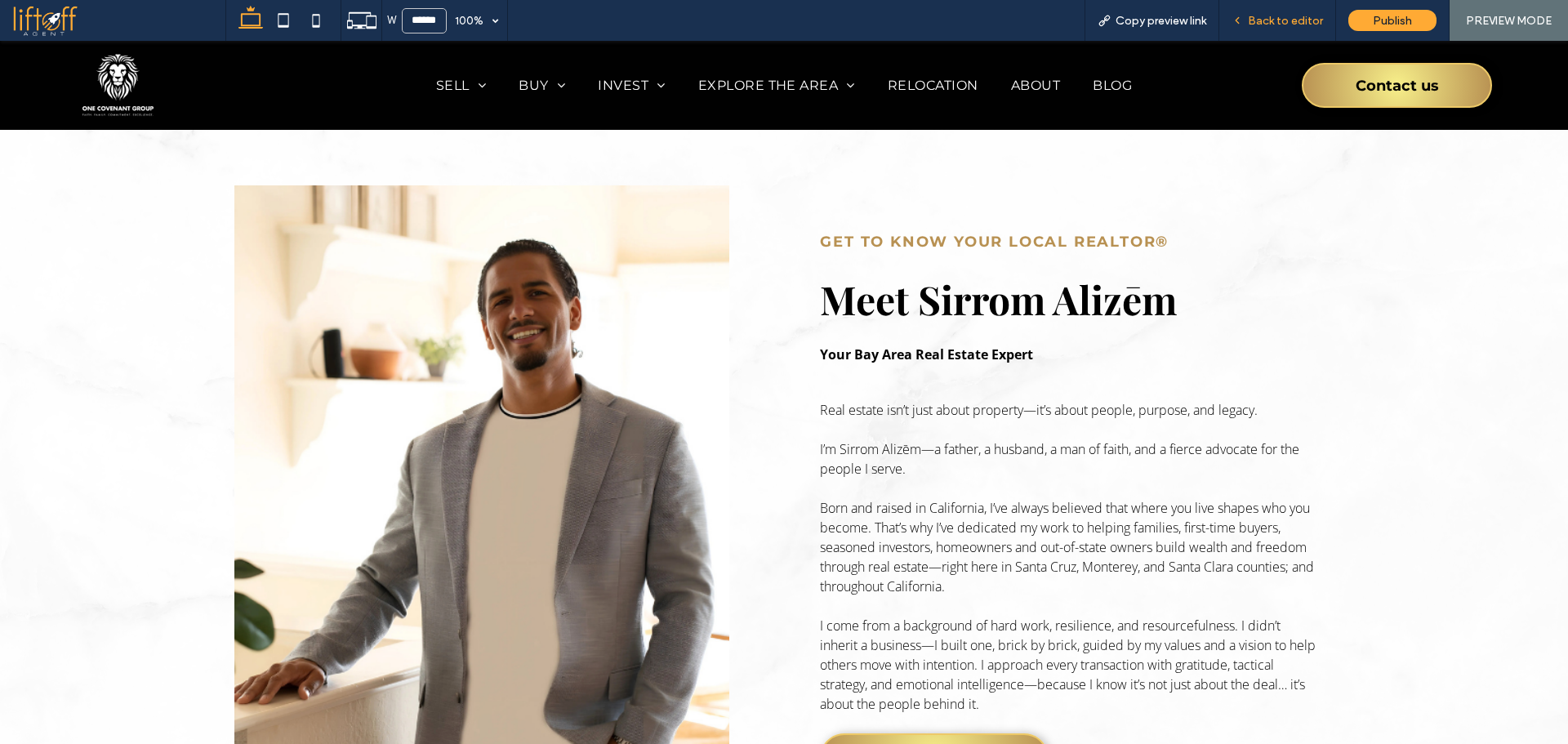 click on "Back to editor" at bounding box center [1285, 20] 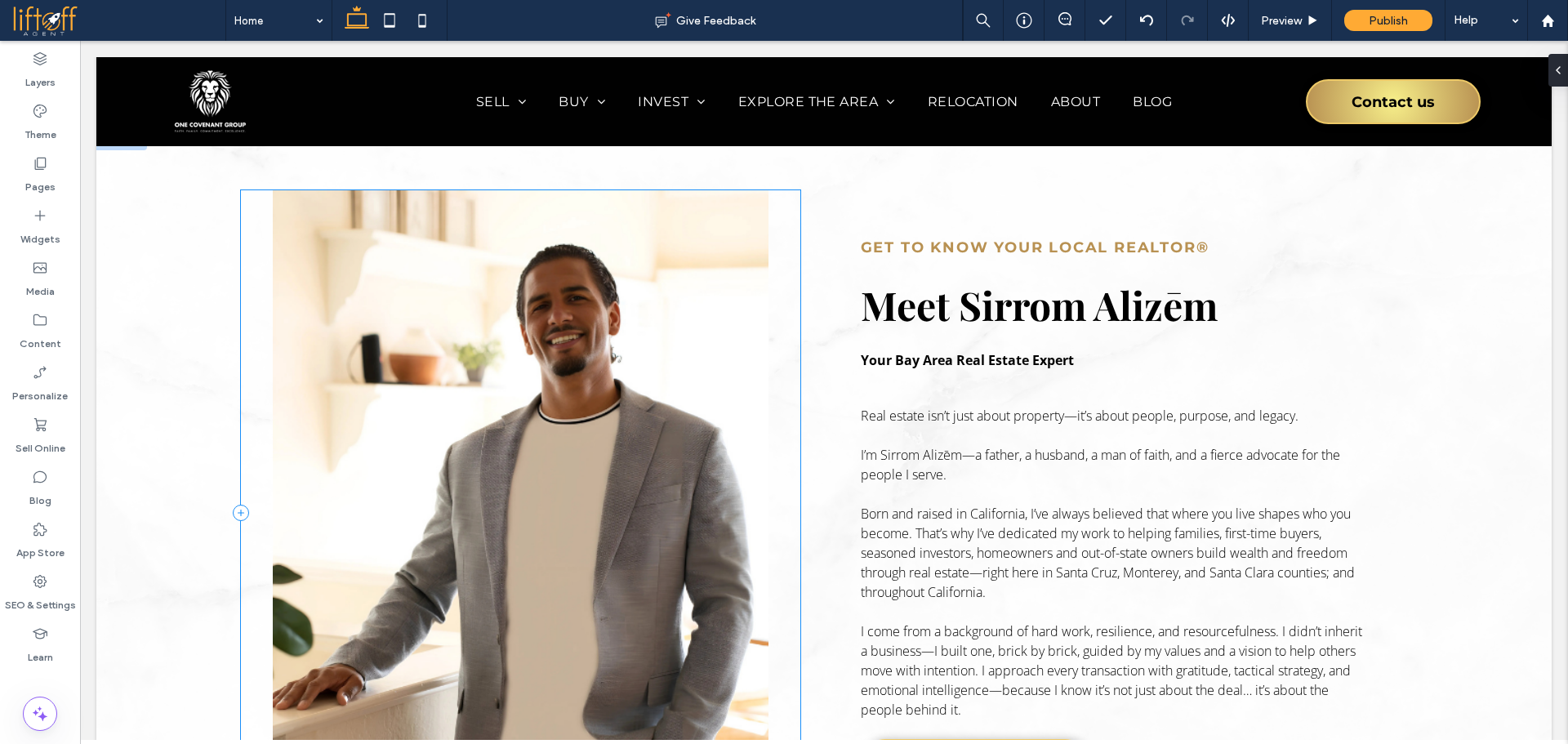 click at bounding box center (521, 512) 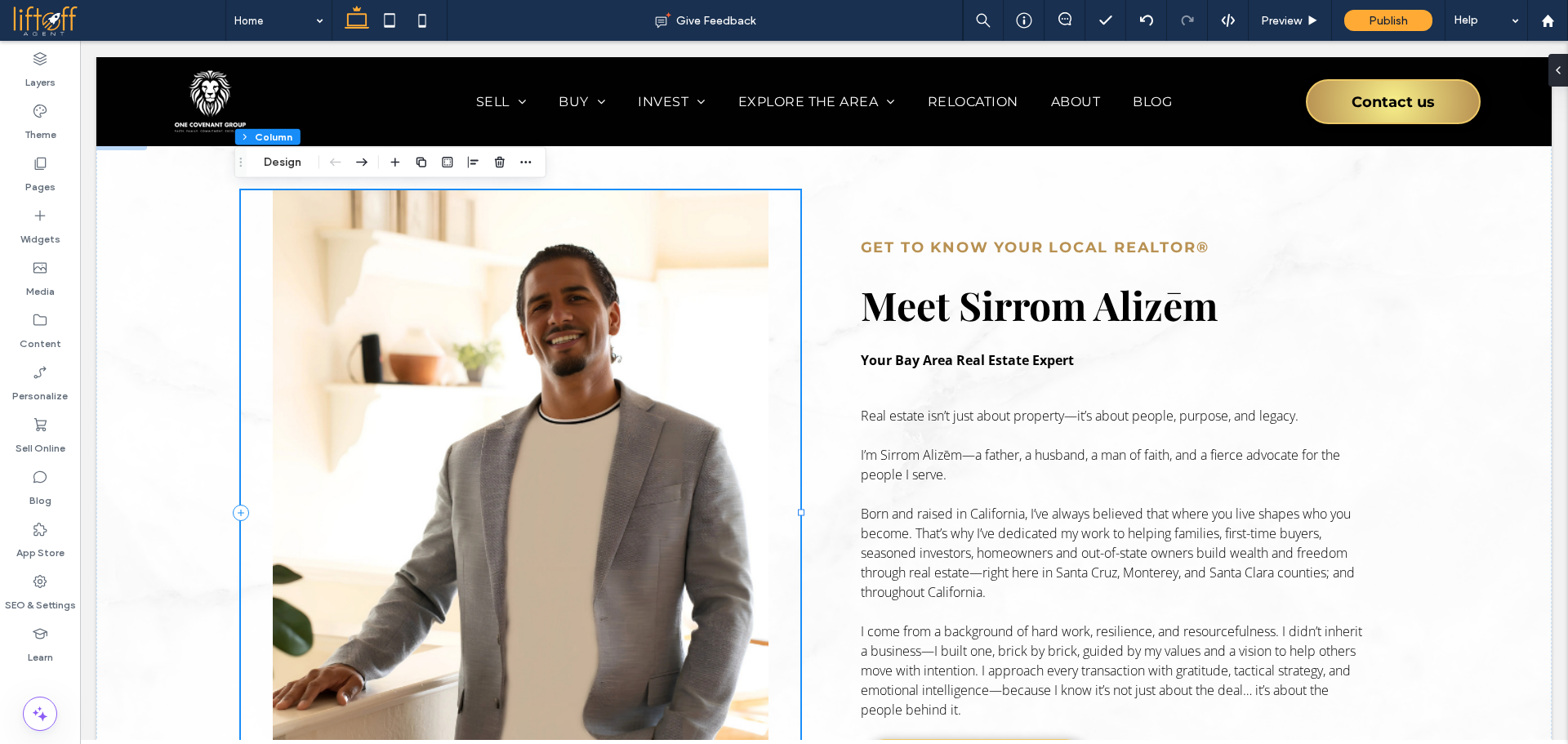 click at bounding box center (521, 512) 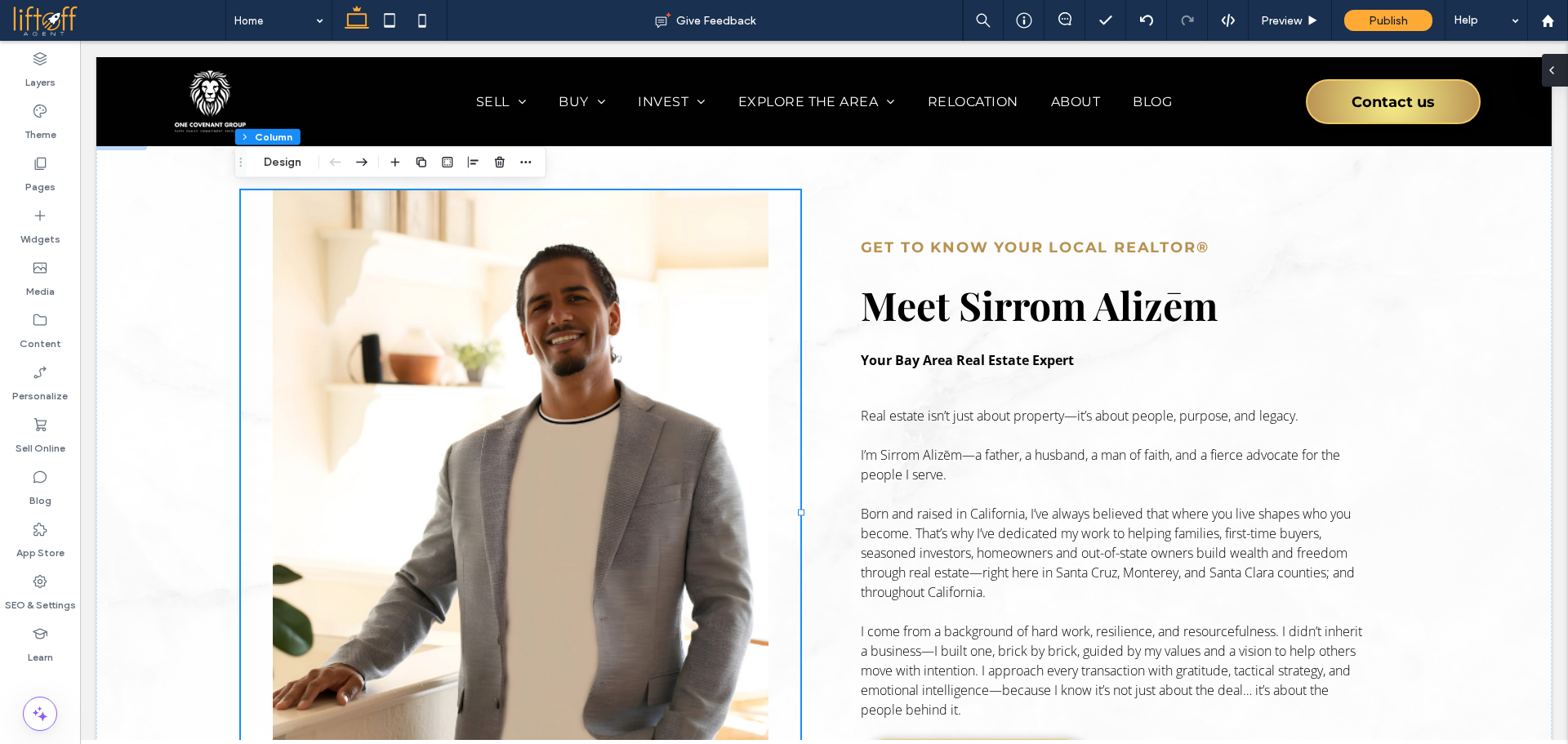 click at bounding box center [1555, 70] 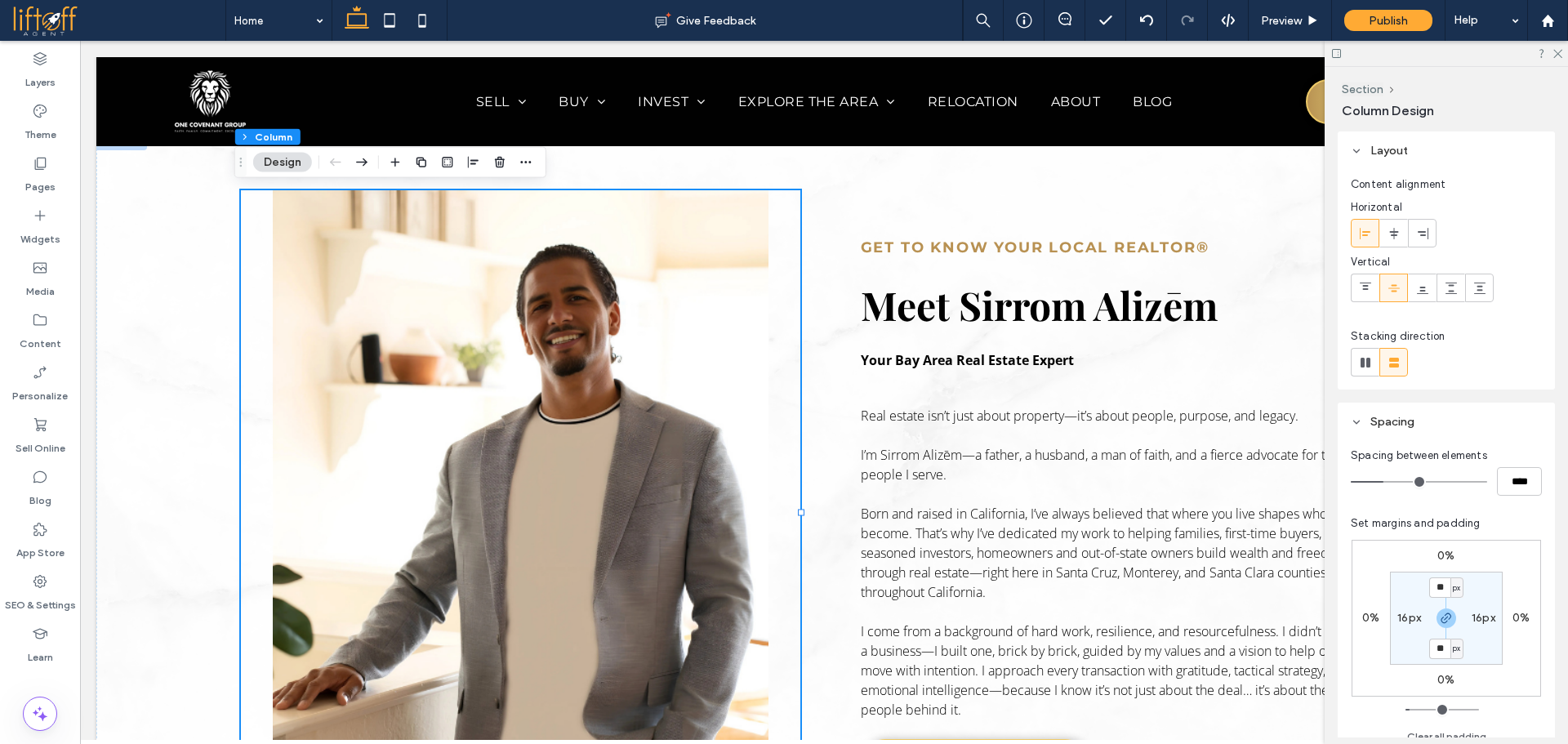 scroll, scrollTop: 530, scrollLeft: 0, axis: vertical 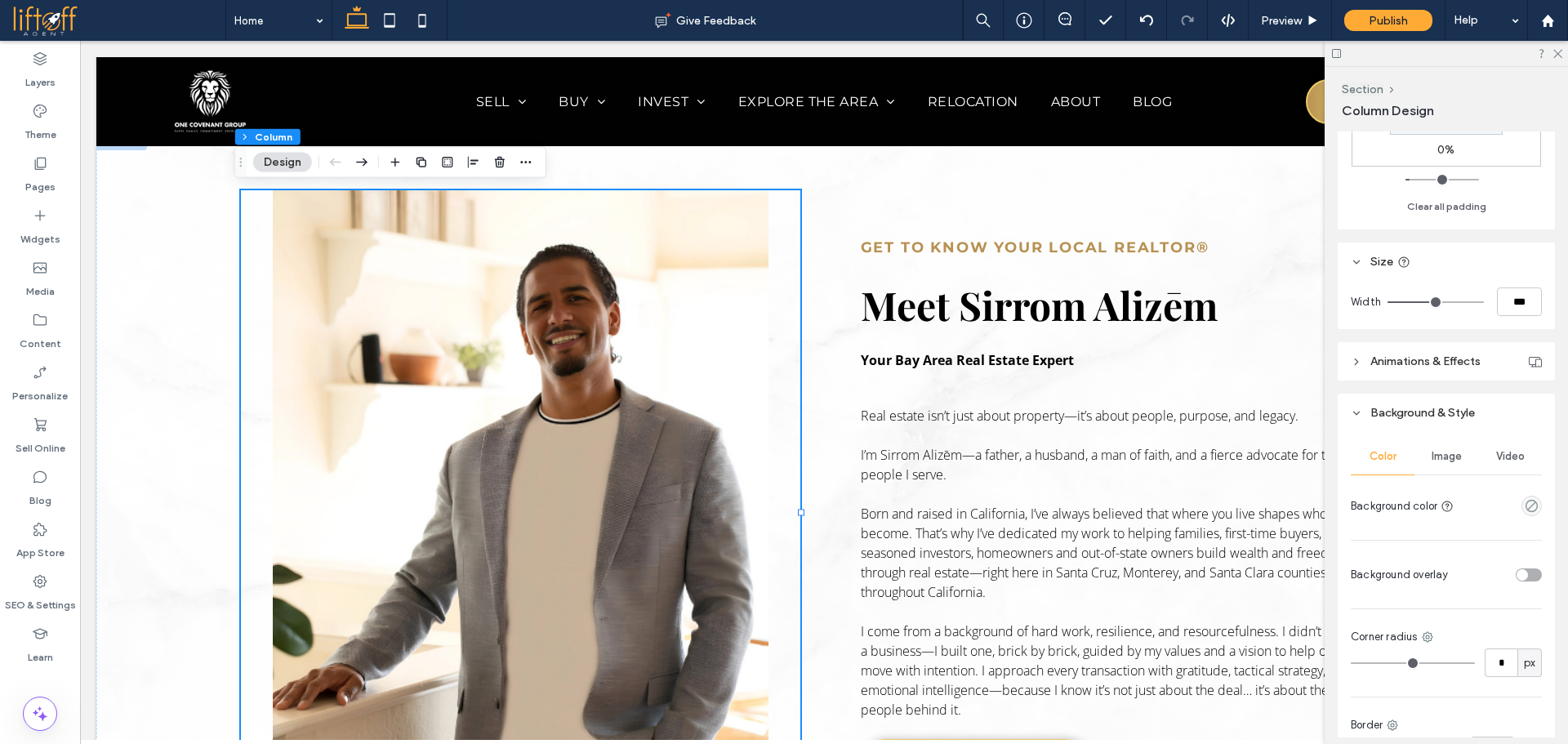 click on "Image" at bounding box center [1446, 457] 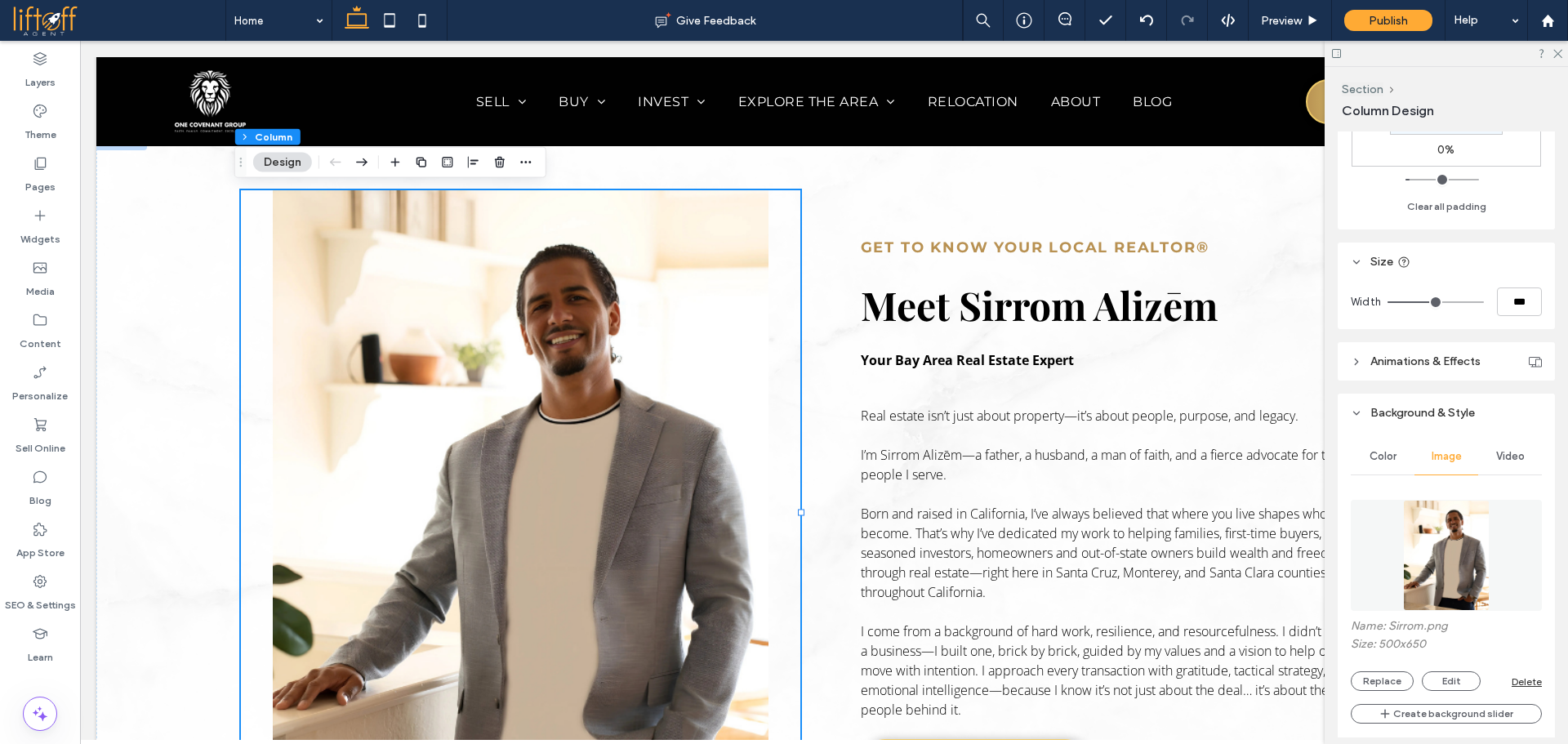 click on "Replace Edit Delete" at bounding box center (1446, 681) 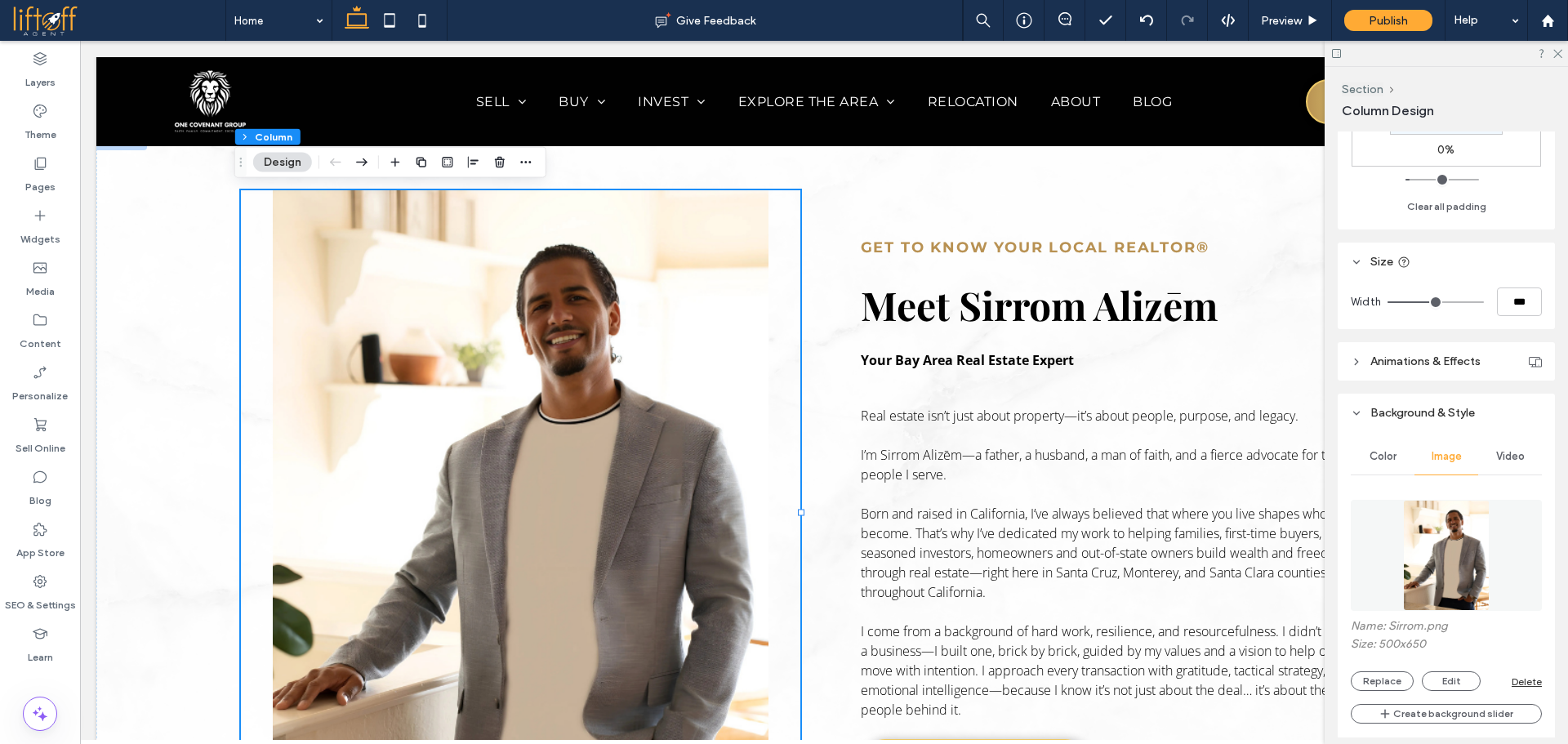 click on "Delete" at bounding box center [1526, 681] 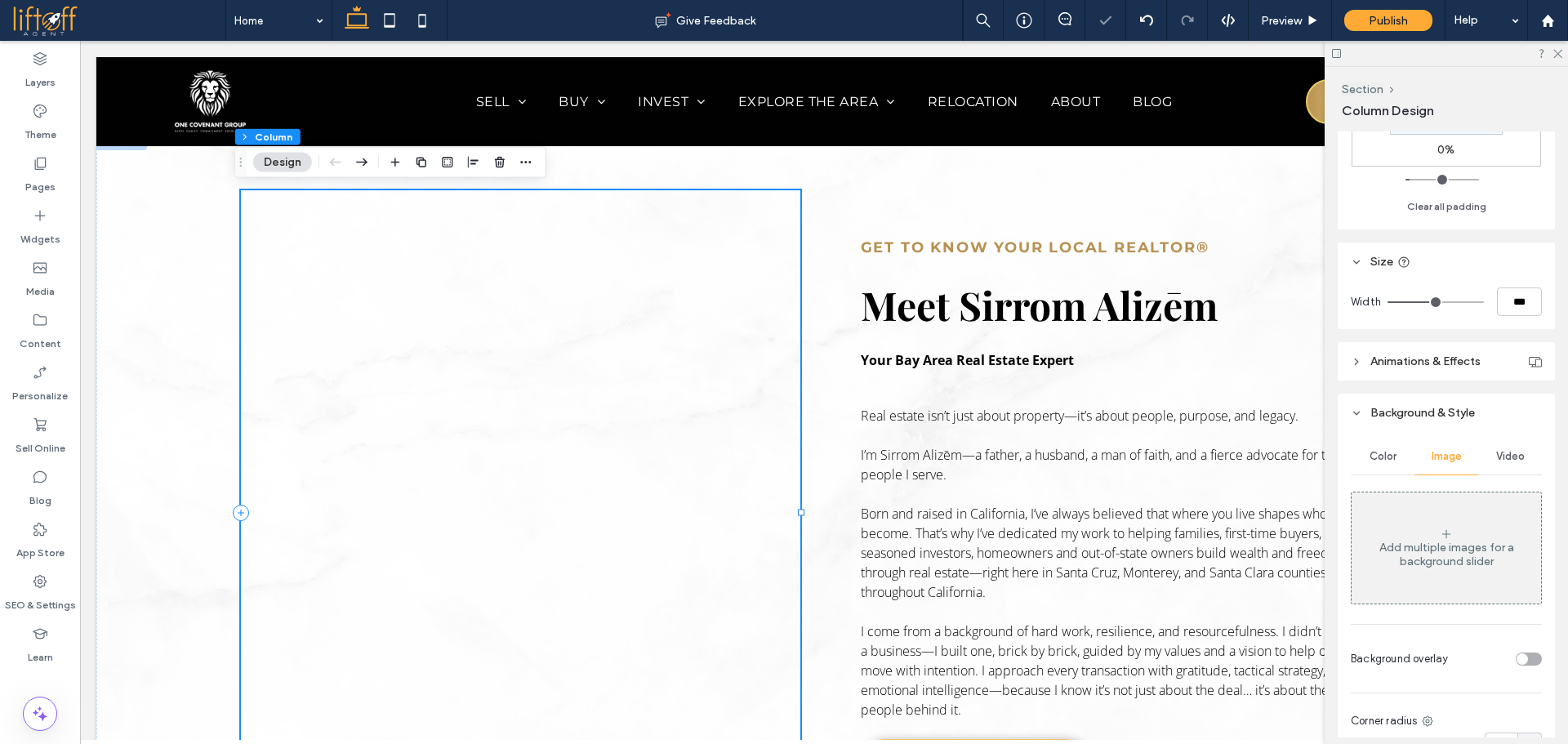 click at bounding box center [521, 512] 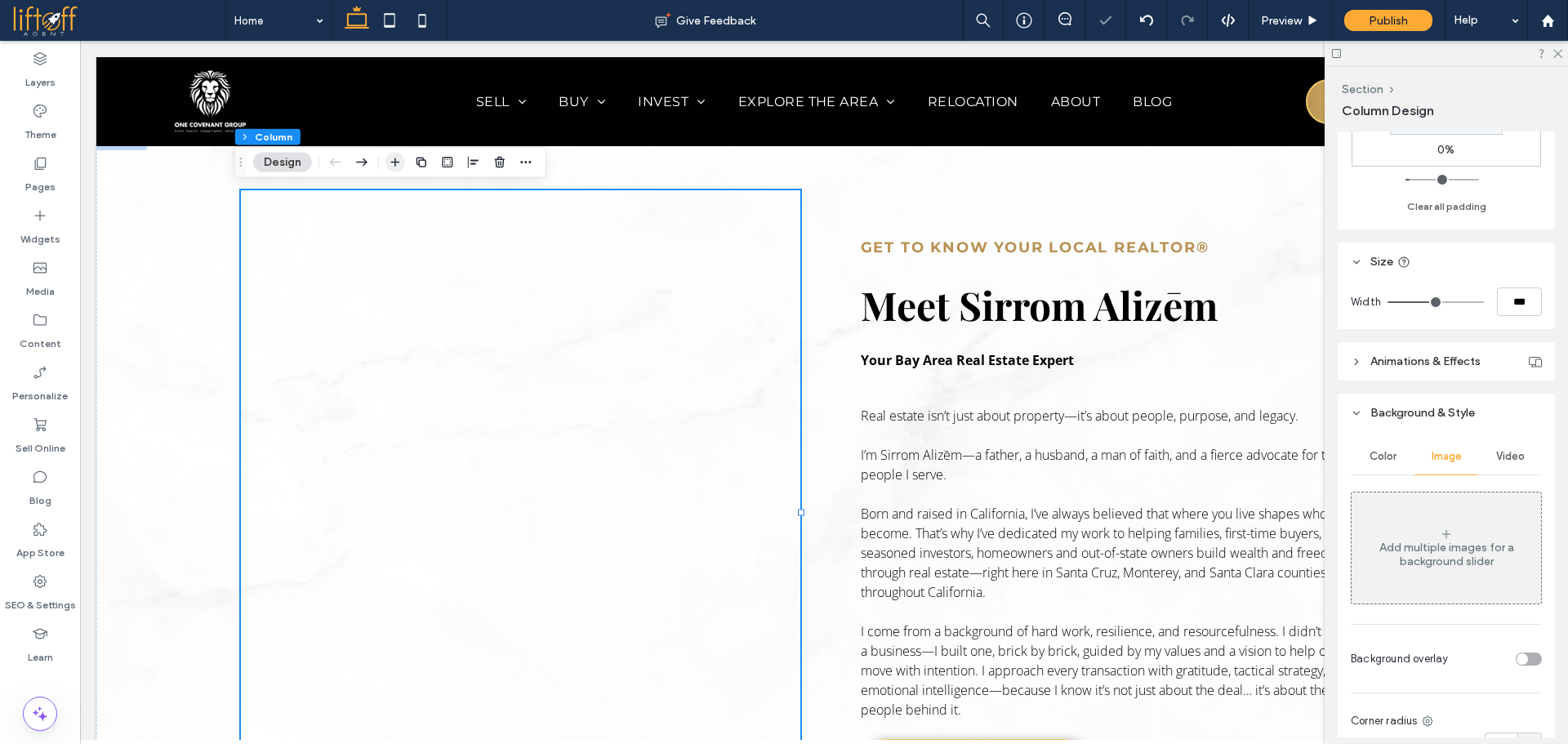 click 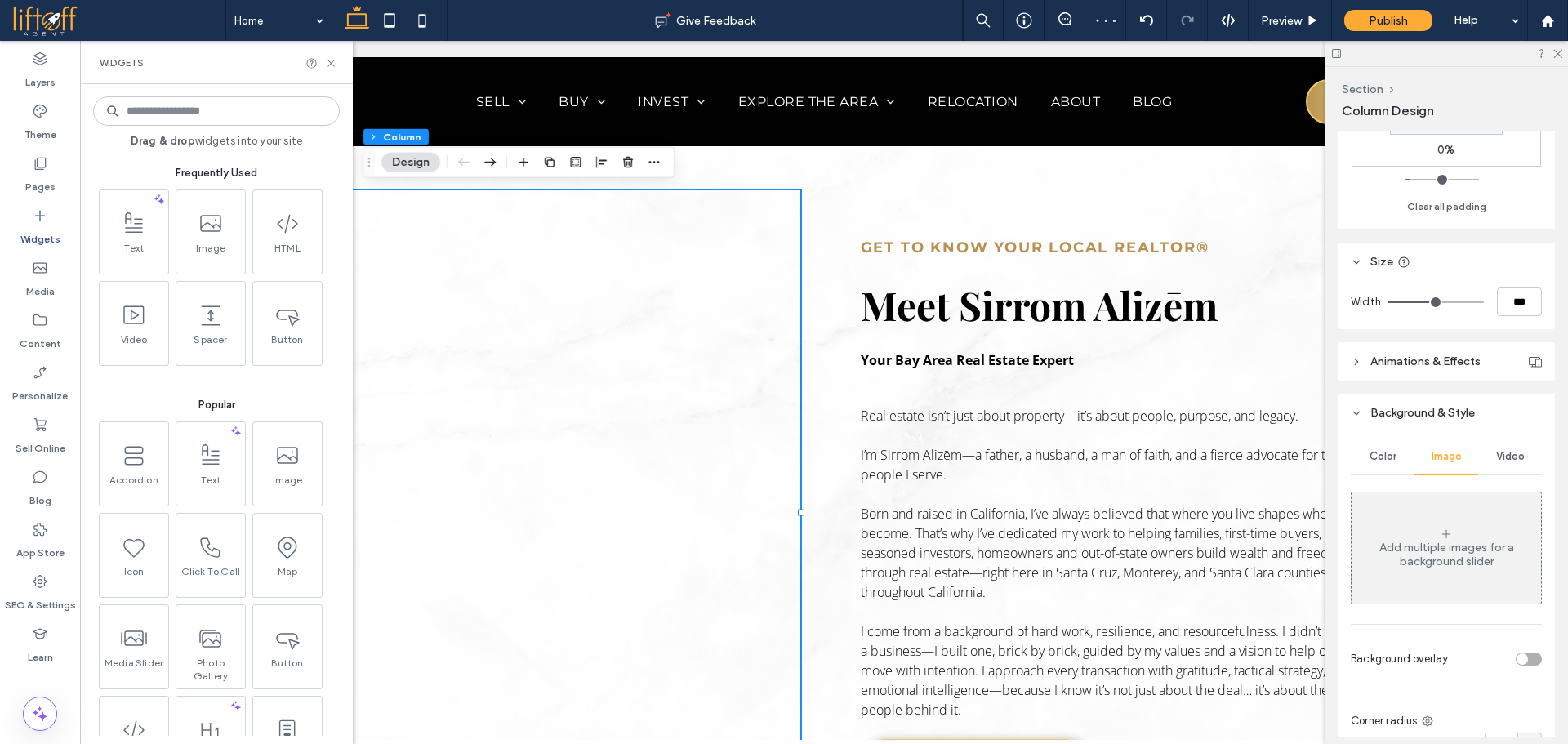 click at bounding box center [211, 223] 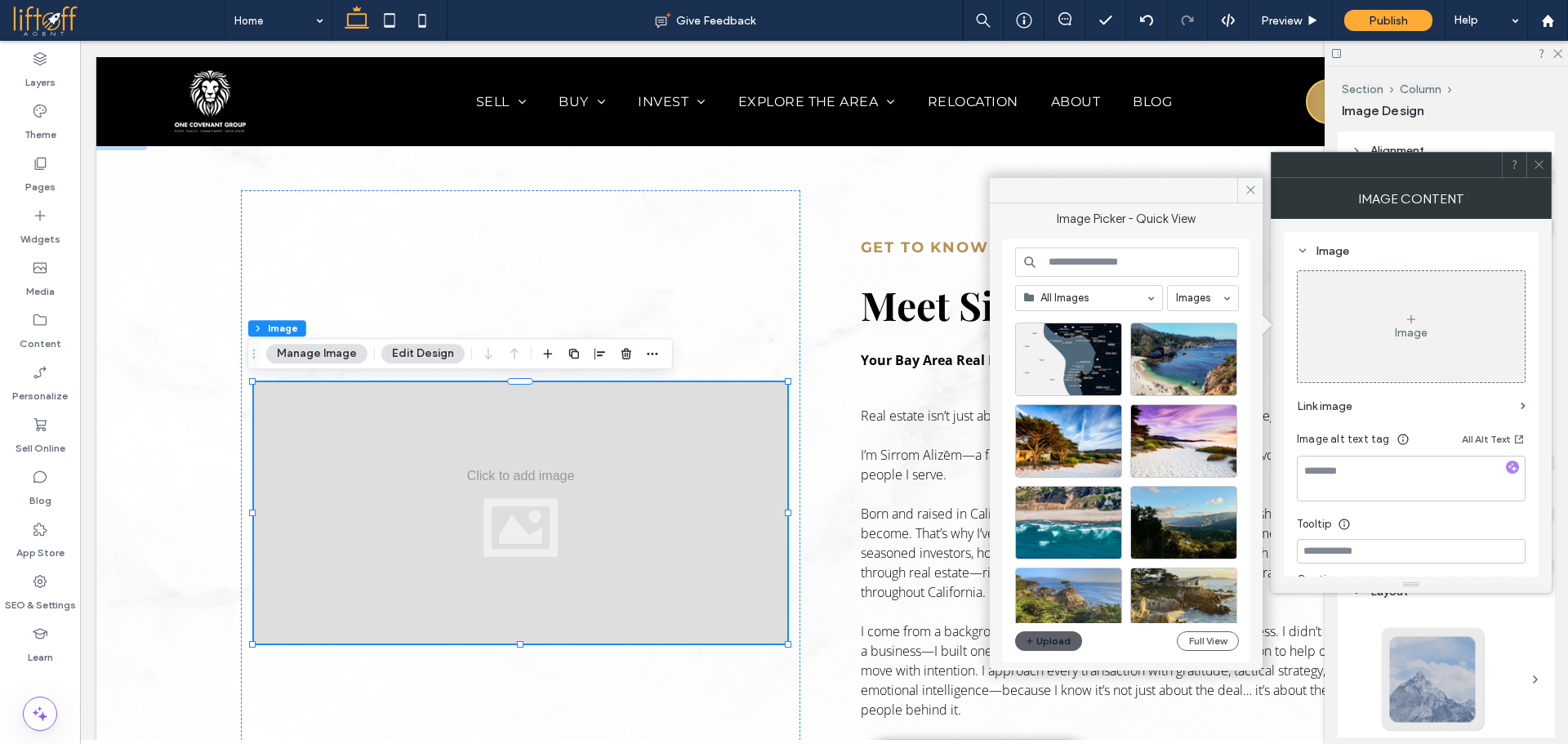 scroll, scrollTop: 0, scrollLeft: 0, axis: both 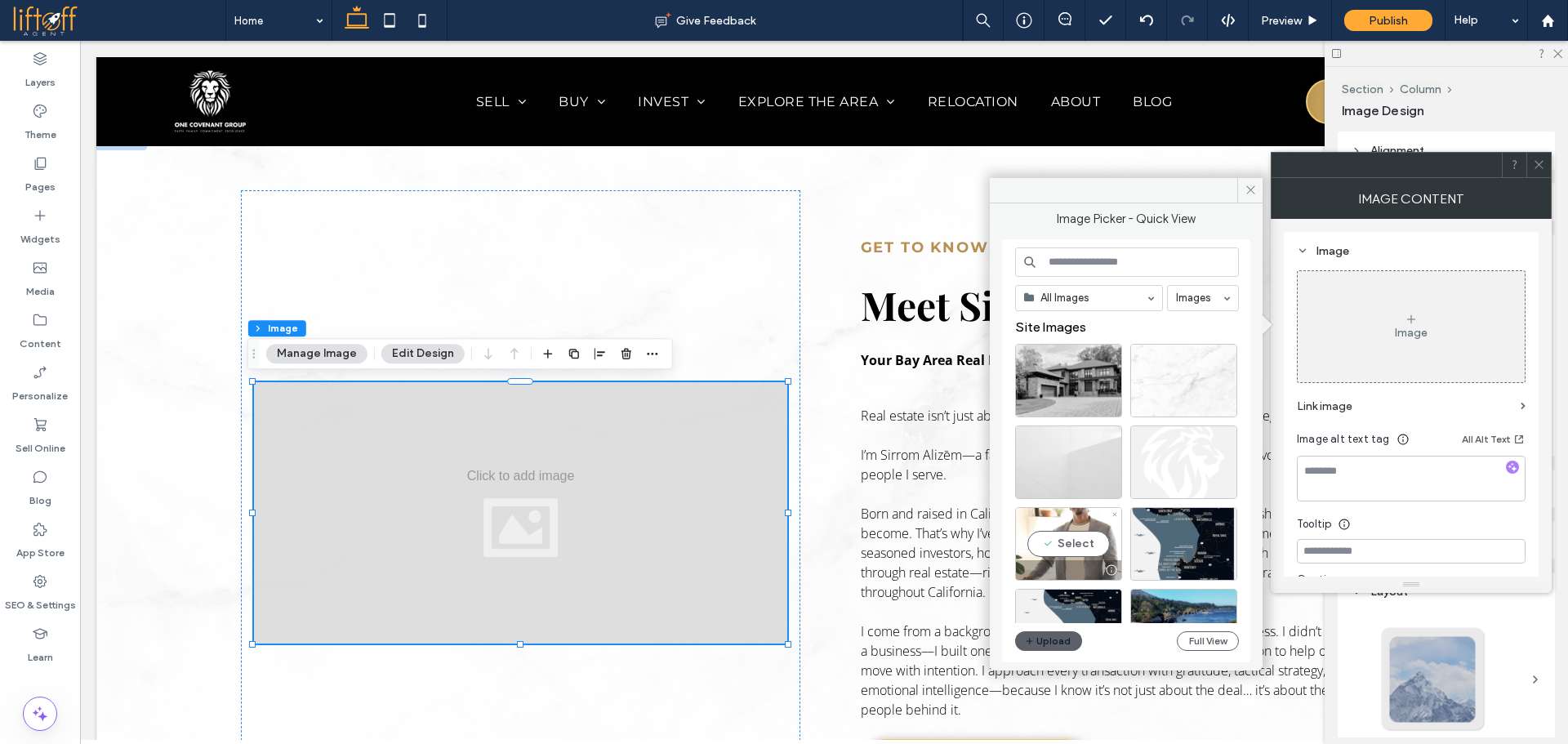 click on "Select" at bounding box center [1068, 544] 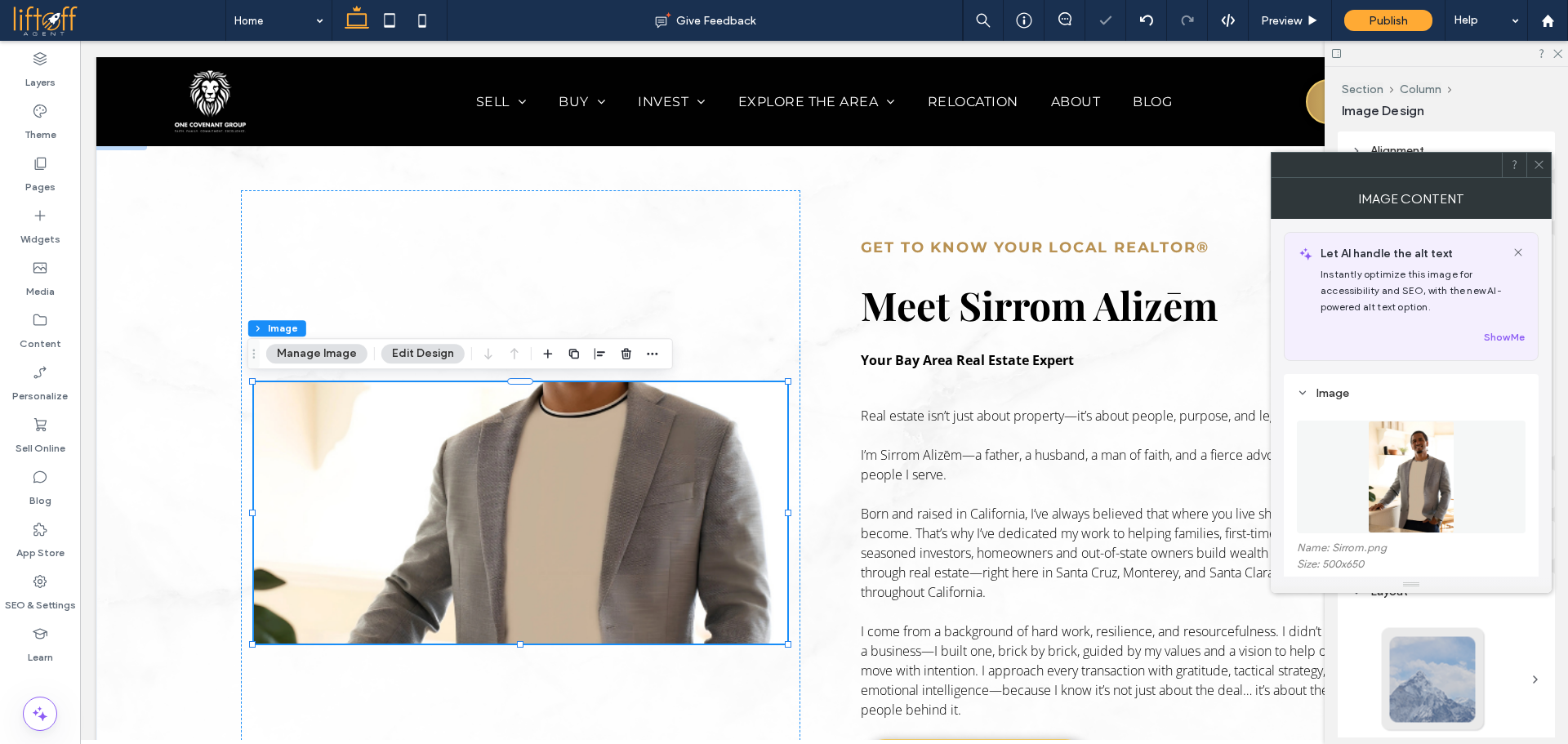 click 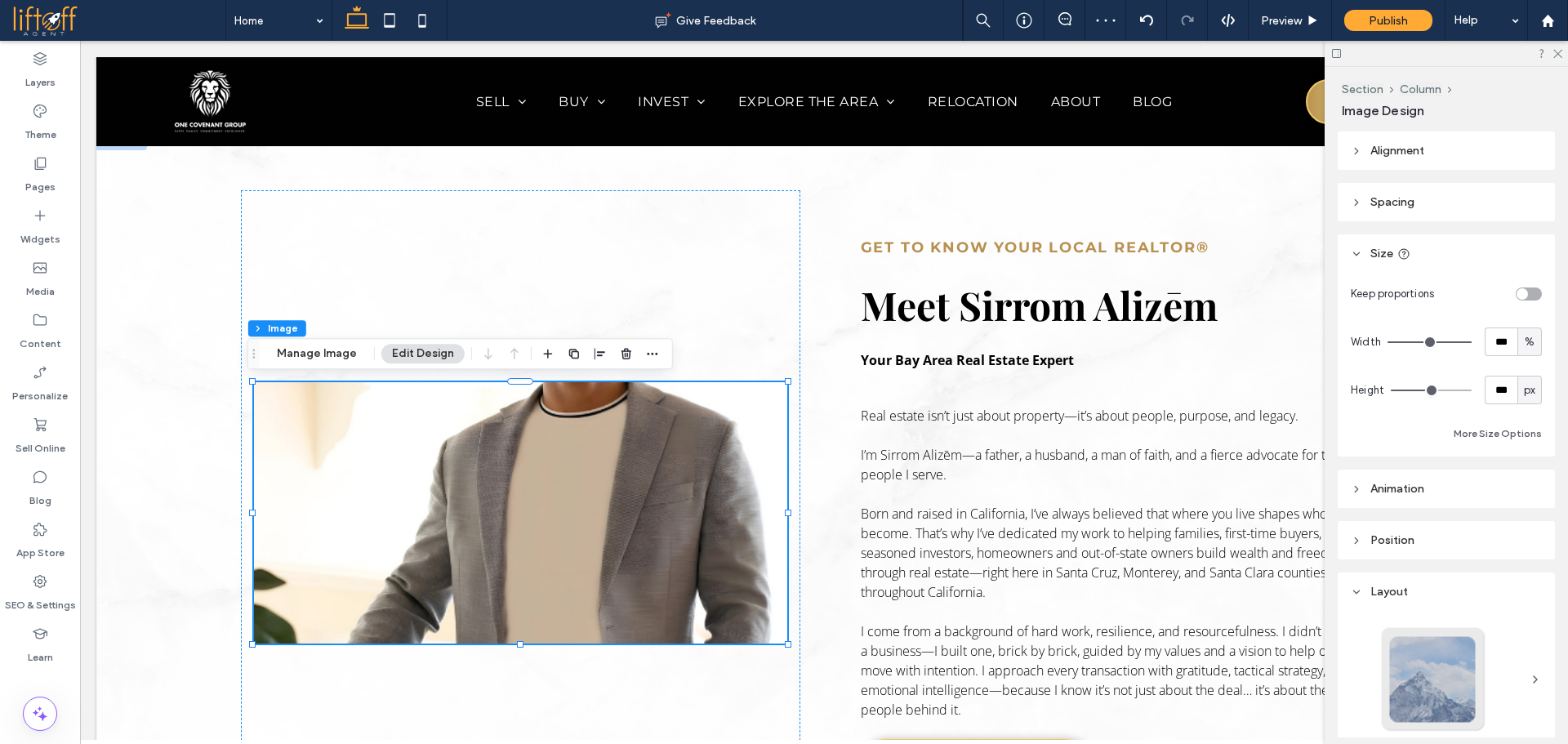click at bounding box center (1529, 294) 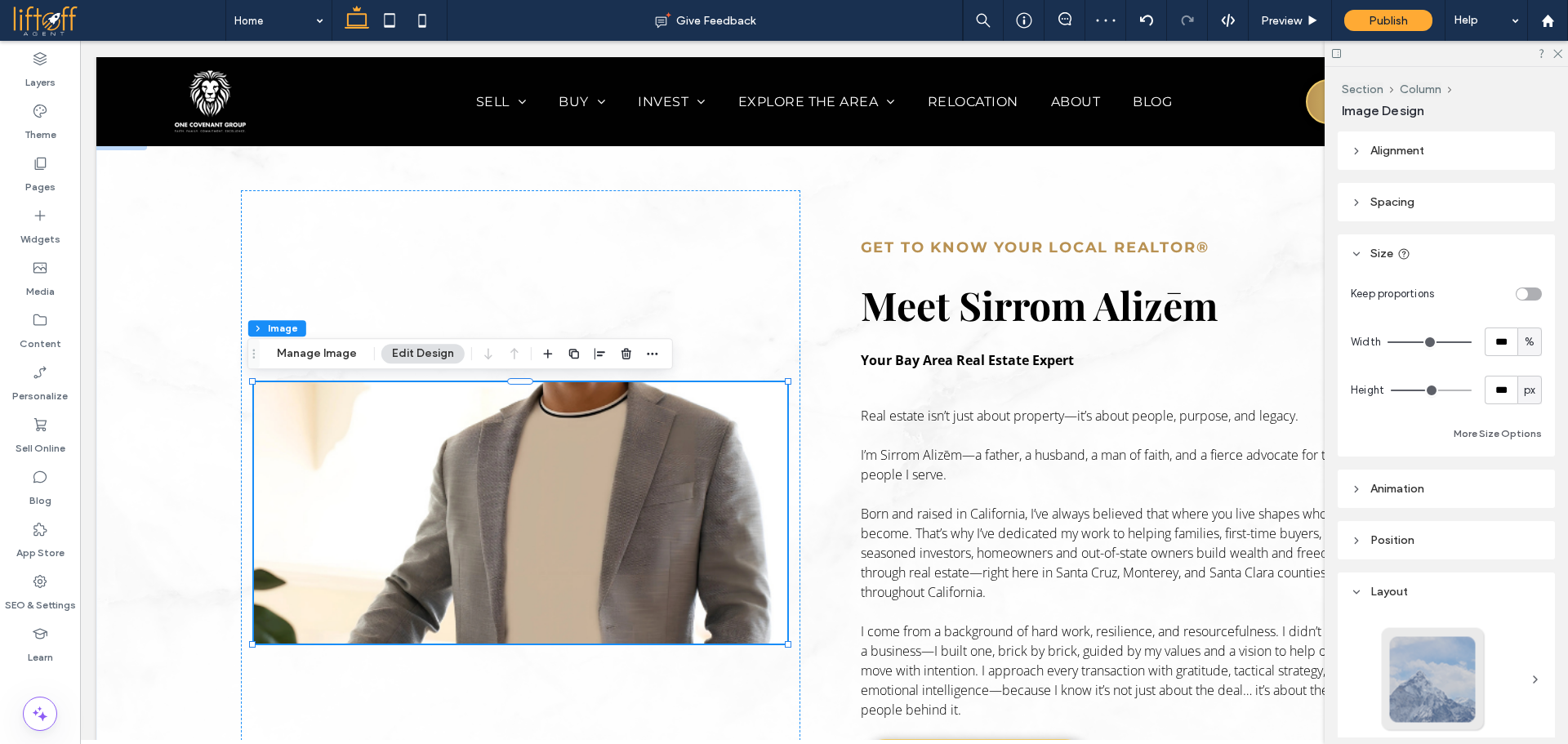 type on "*" 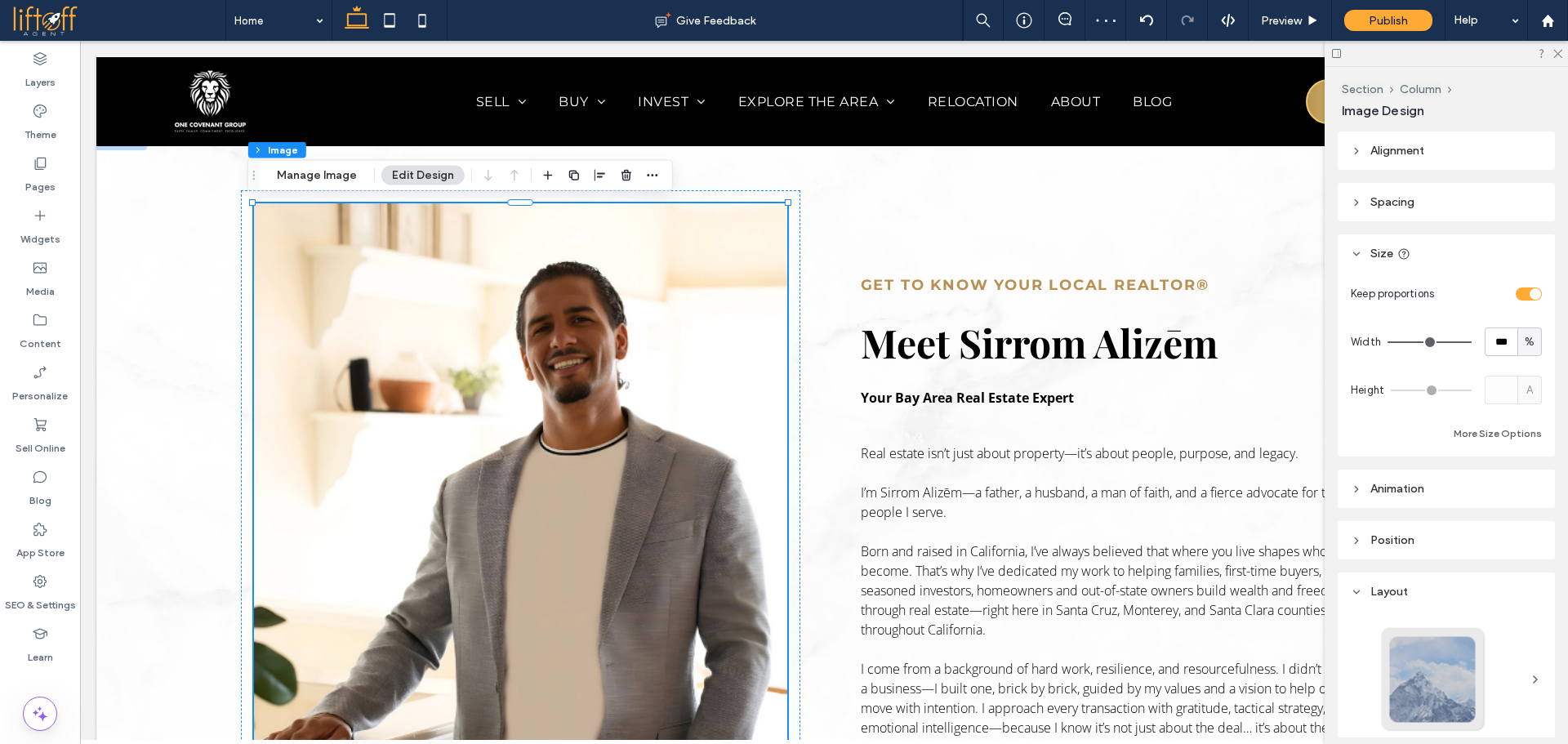 scroll, scrollTop: 530, scrollLeft: 0, axis: vertical 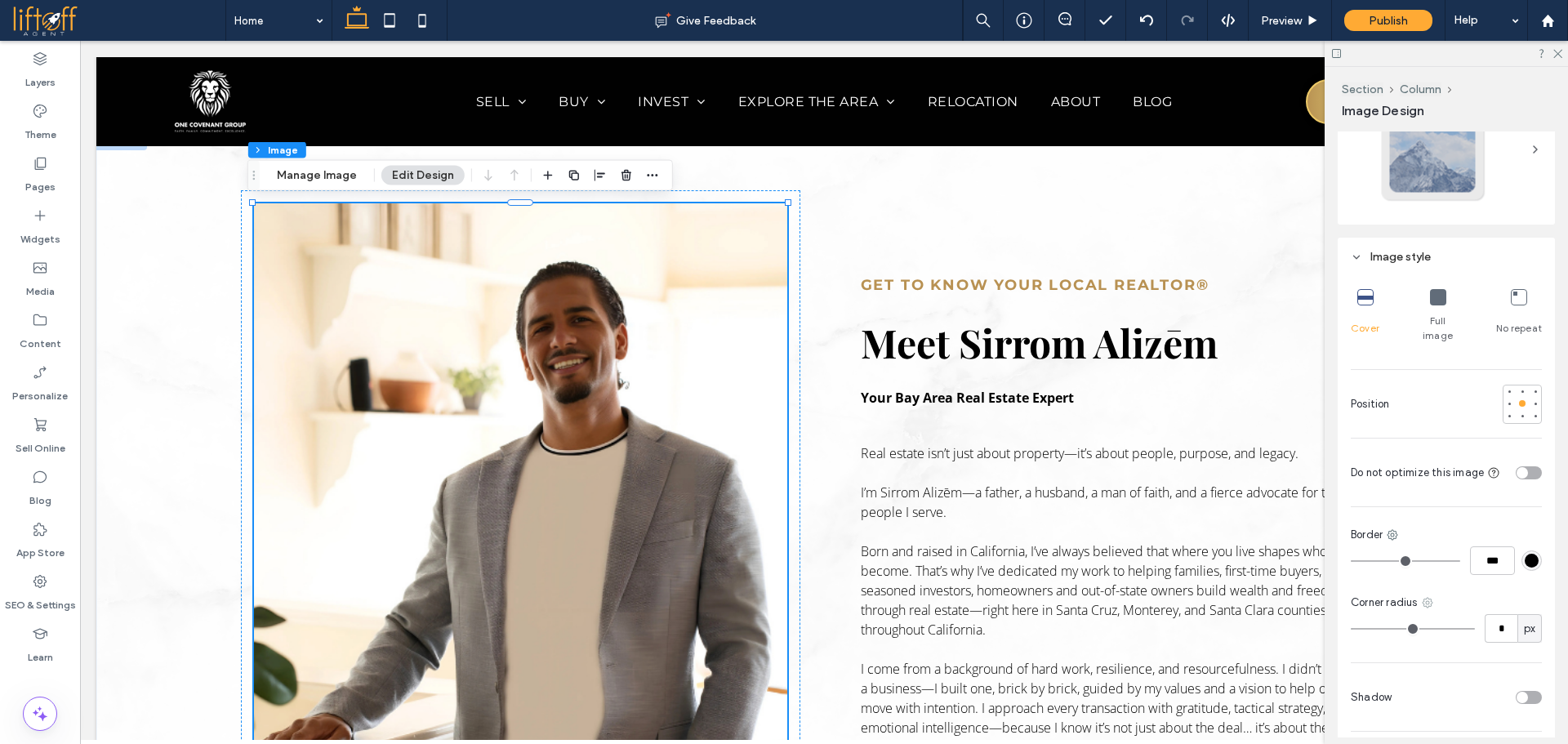 click 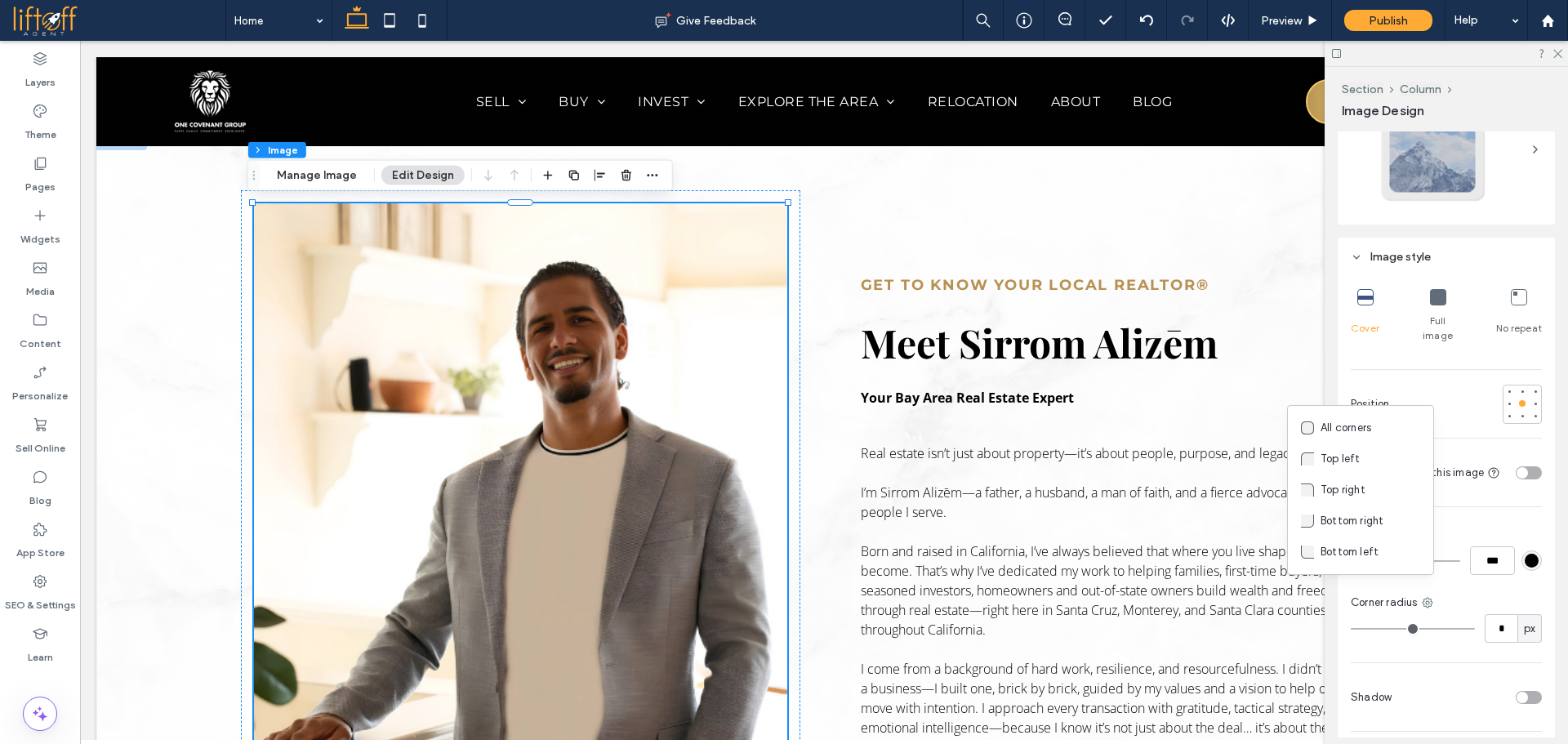 click on "Top right" at bounding box center [1343, 490] 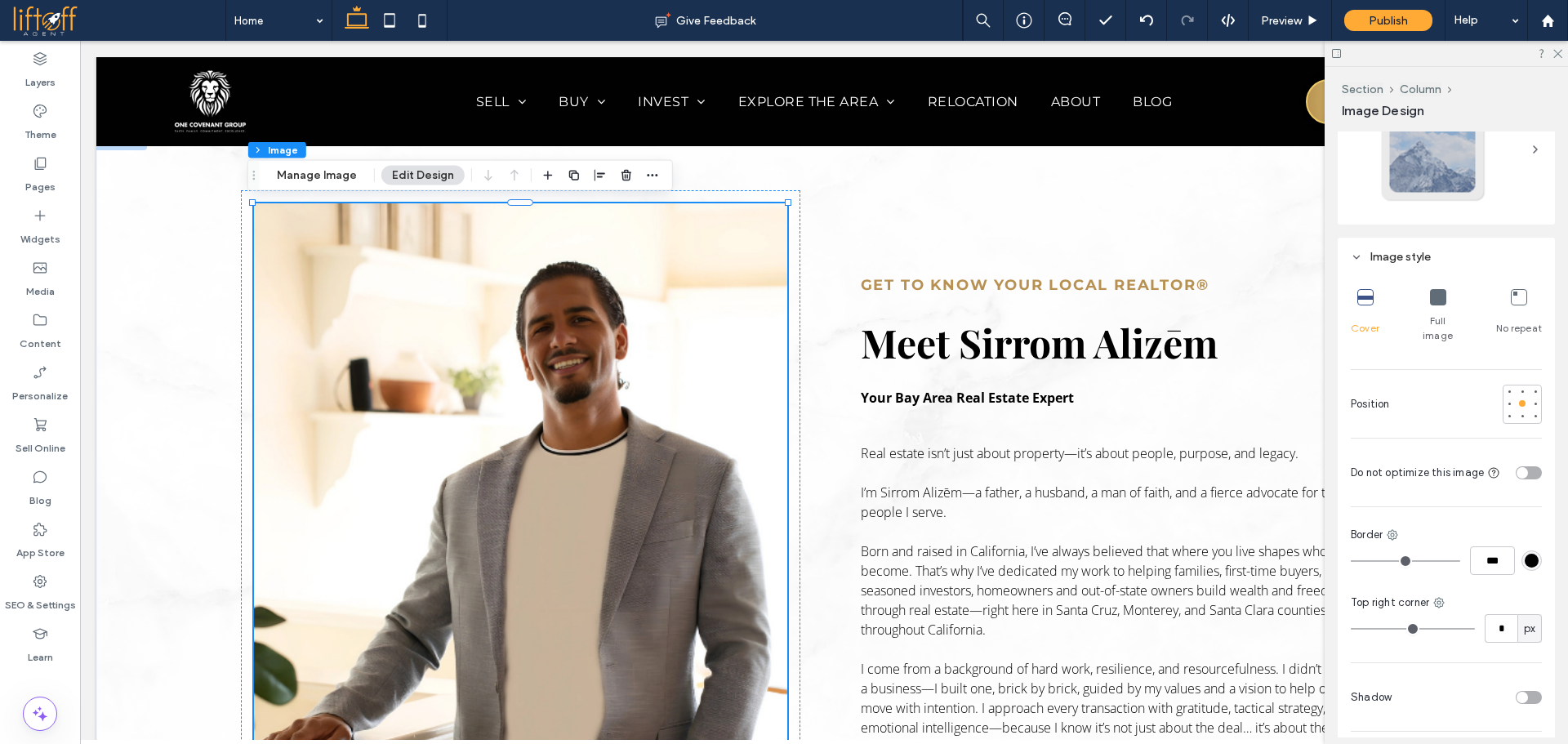 type on "*" 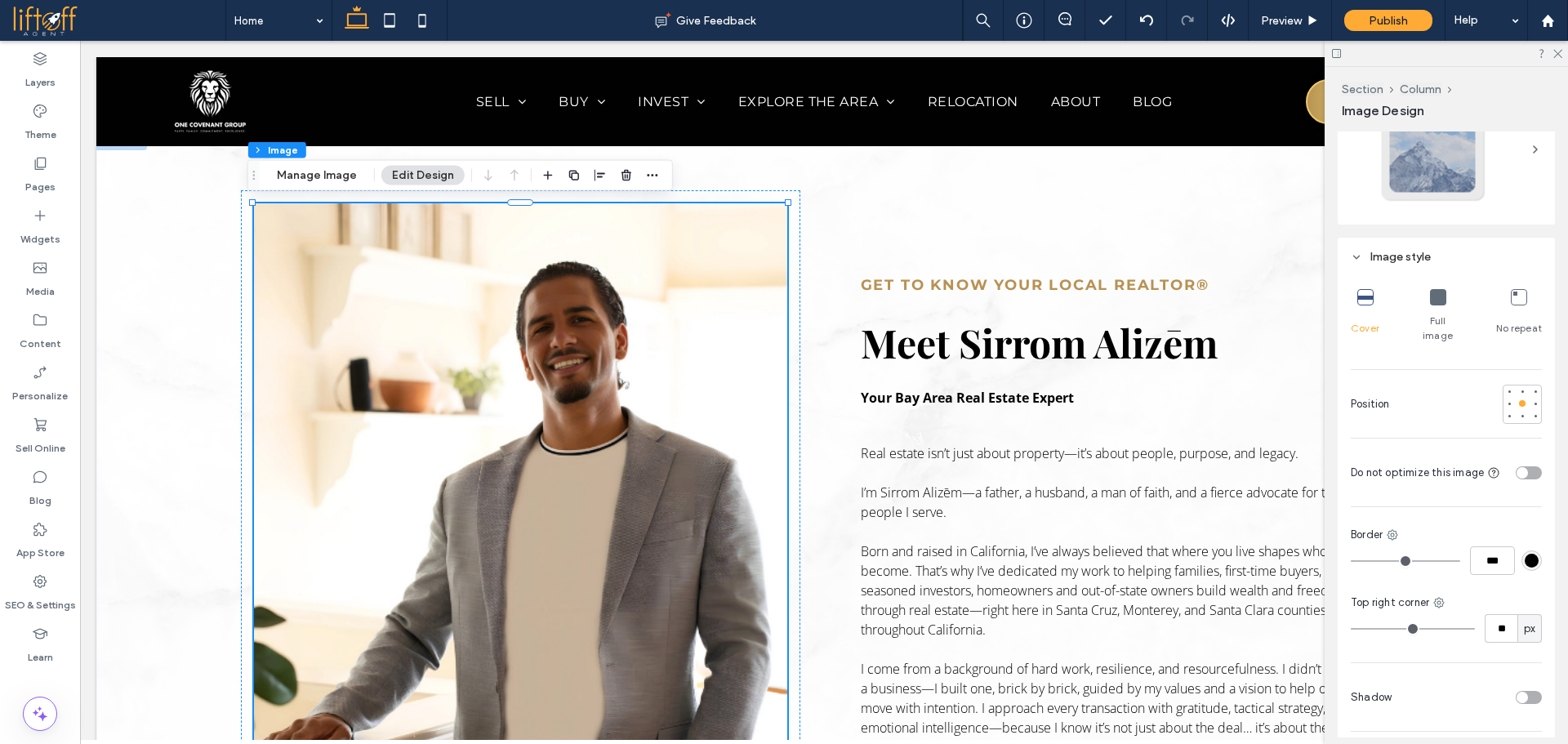 type on "**" 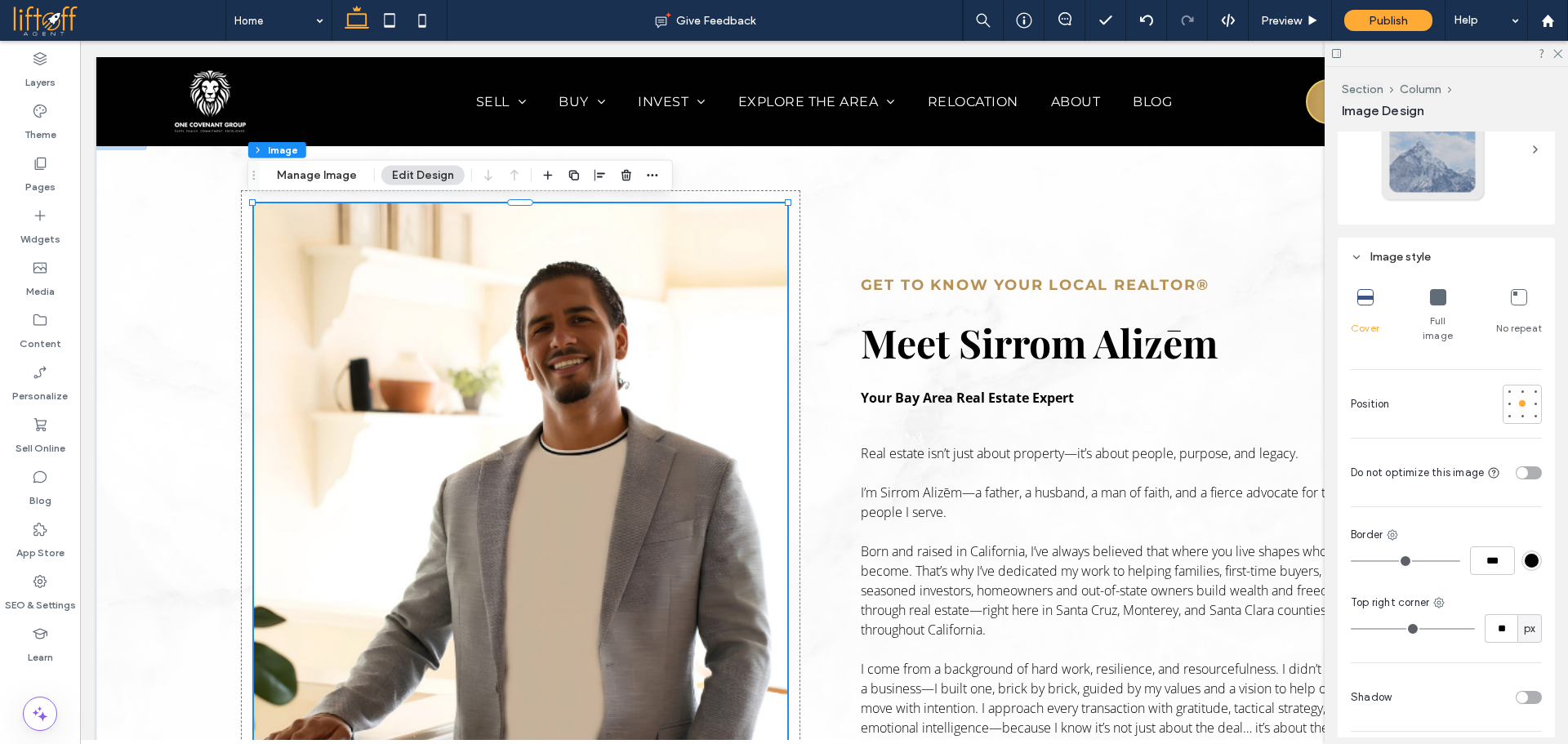 type on "**" 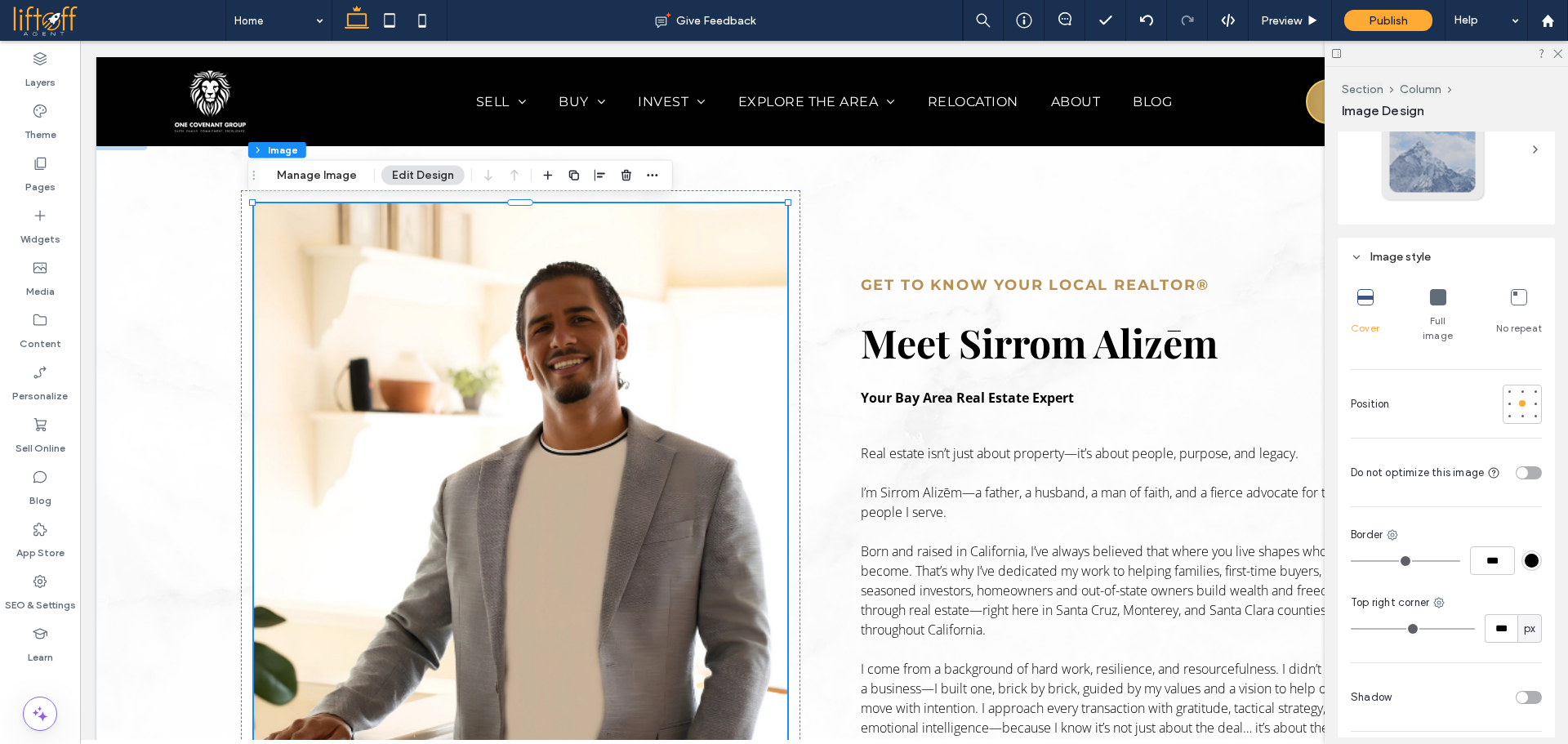 drag, startPoint x: 1360, startPoint y: 616, endPoint x: 1526, endPoint y: 614, distance: 166.012 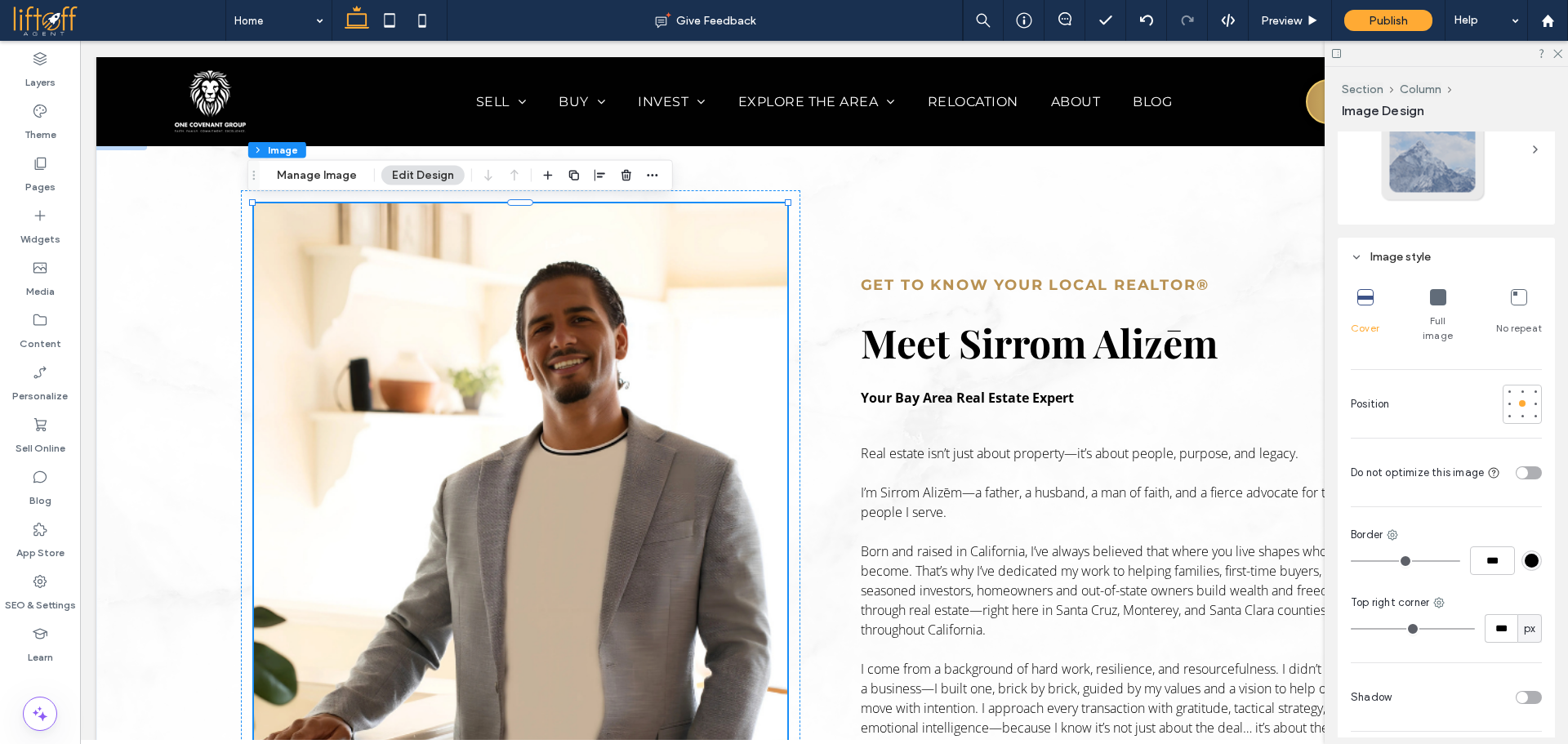 type on "***" 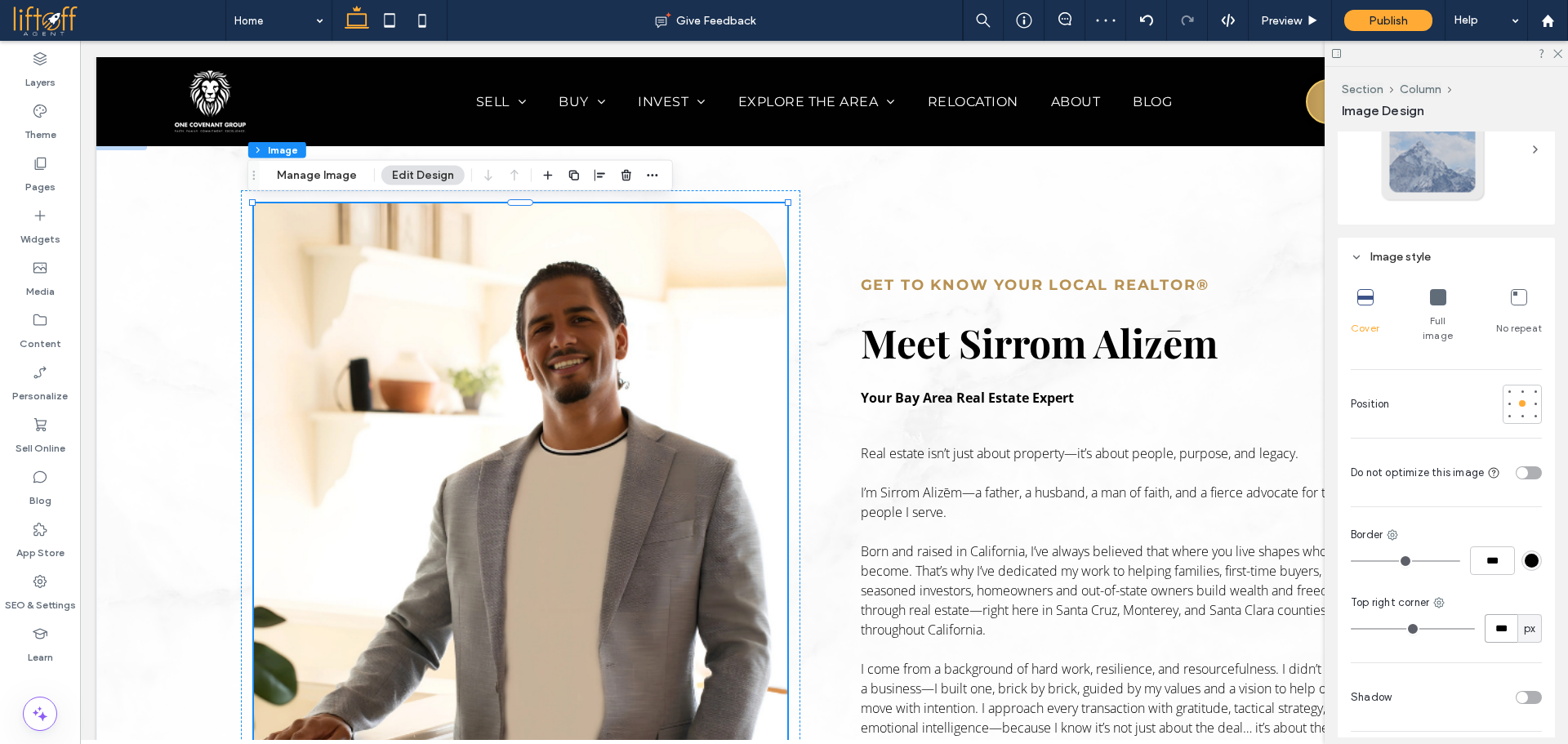 click on "***" at bounding box center [1501, 628] 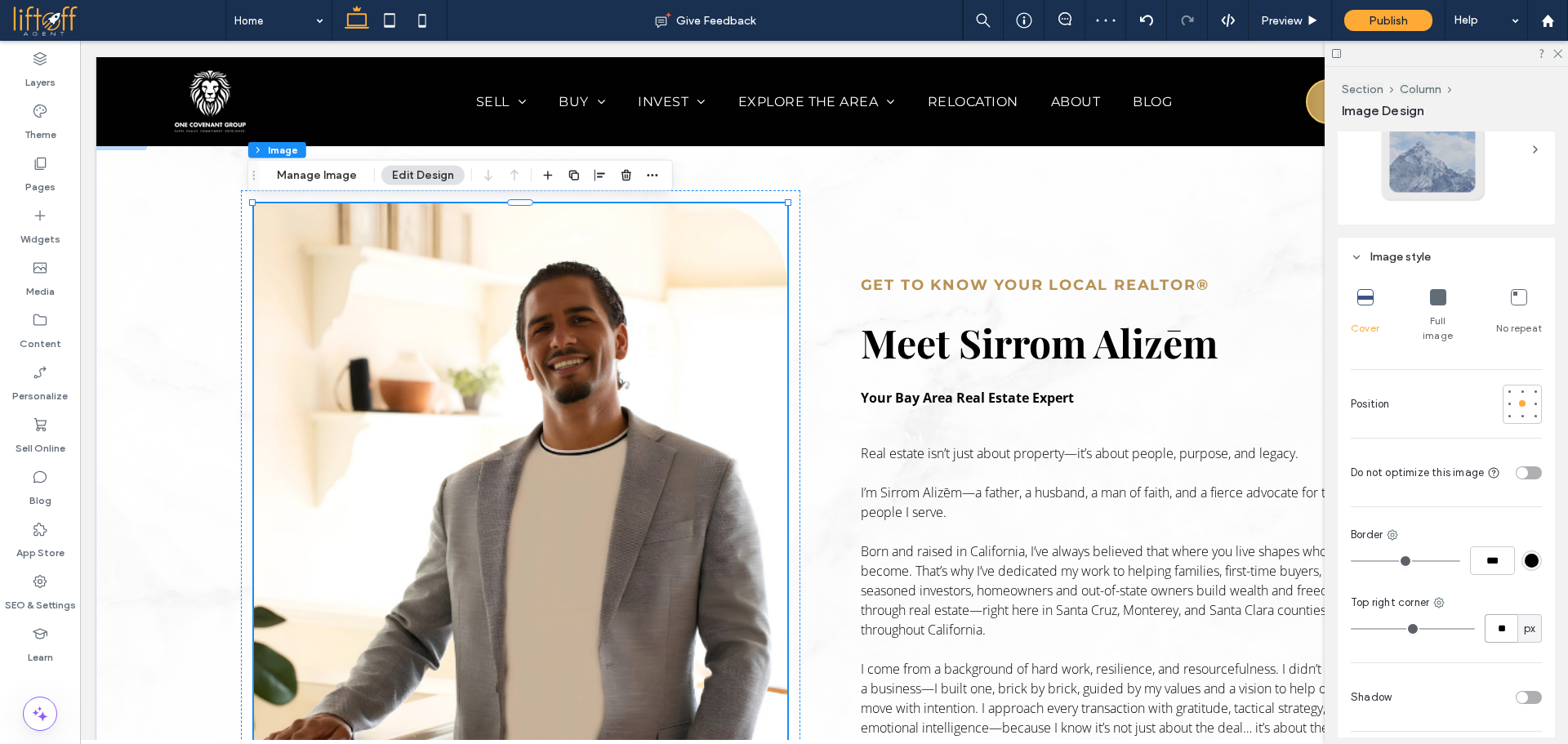 type on "**" 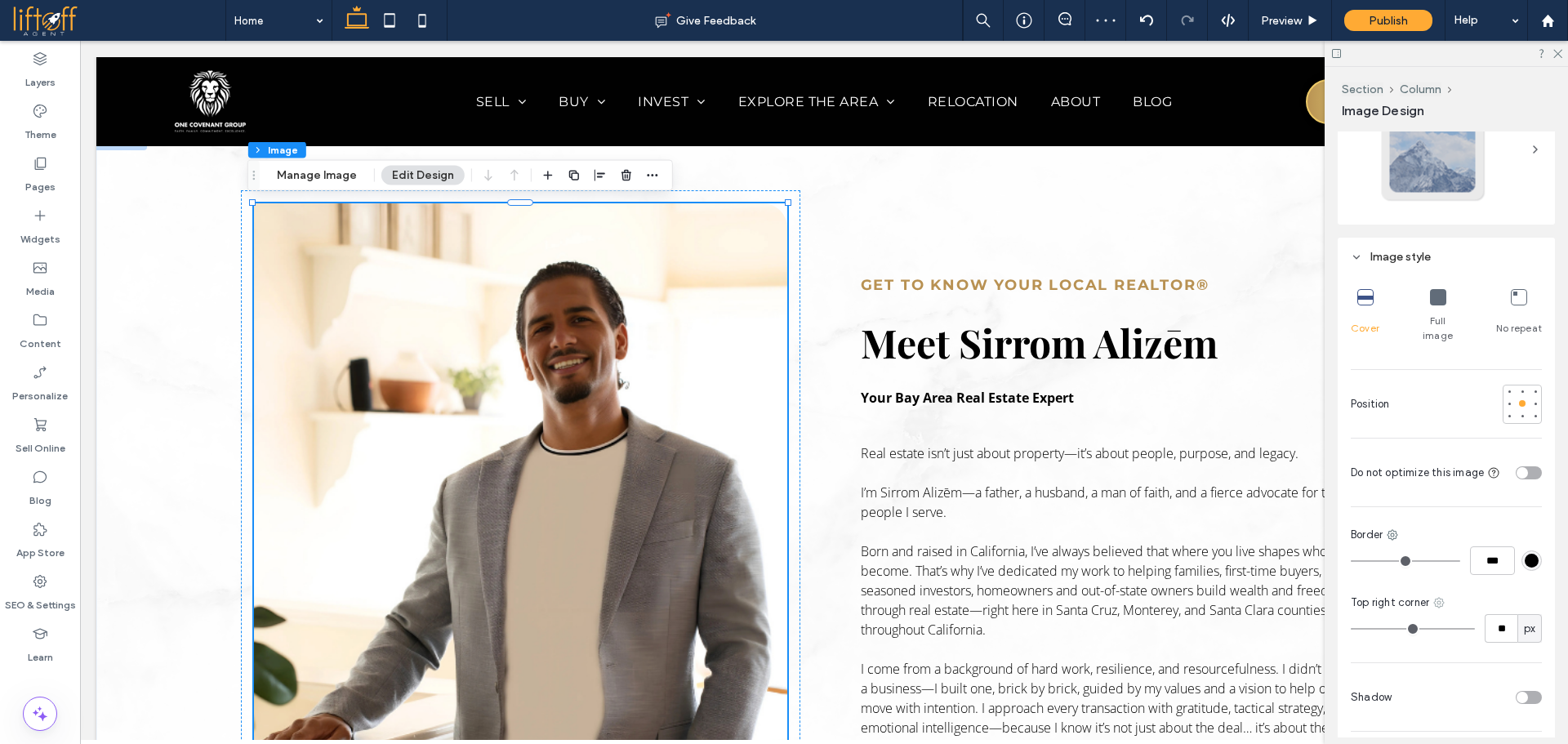 click 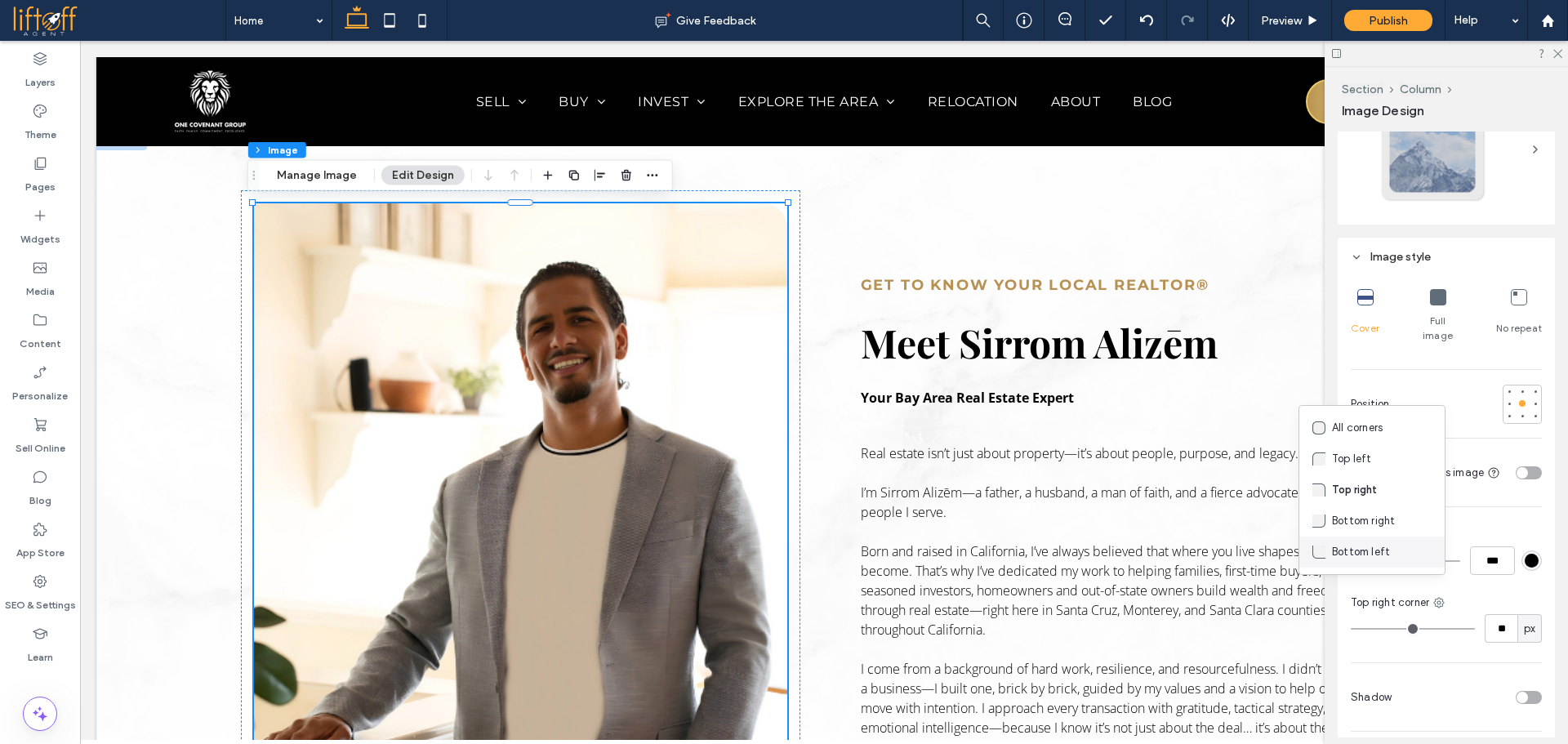 click on "Bottom left" at bounding box center [1361, 552] 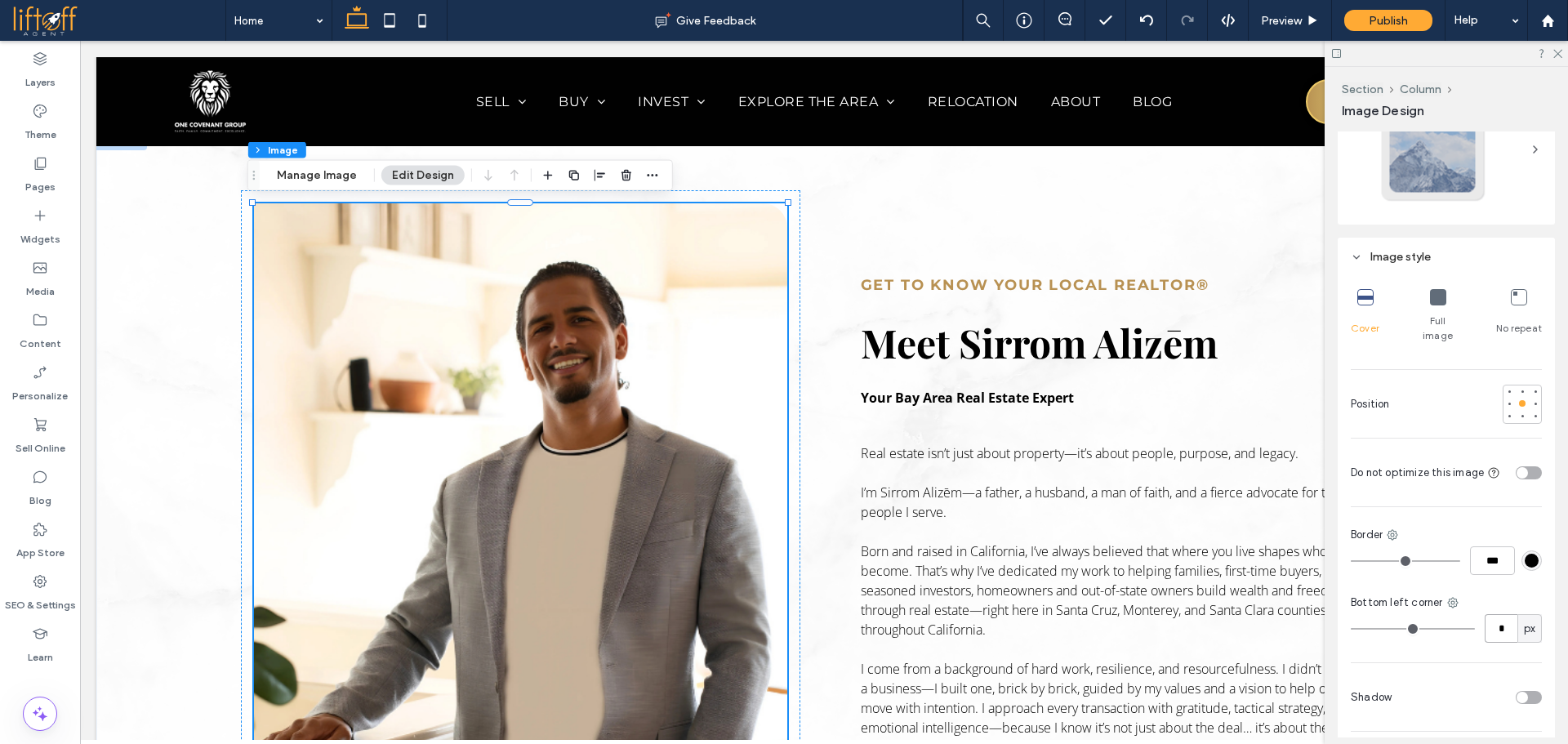 click on "*" at bounding box center [1501, 628] 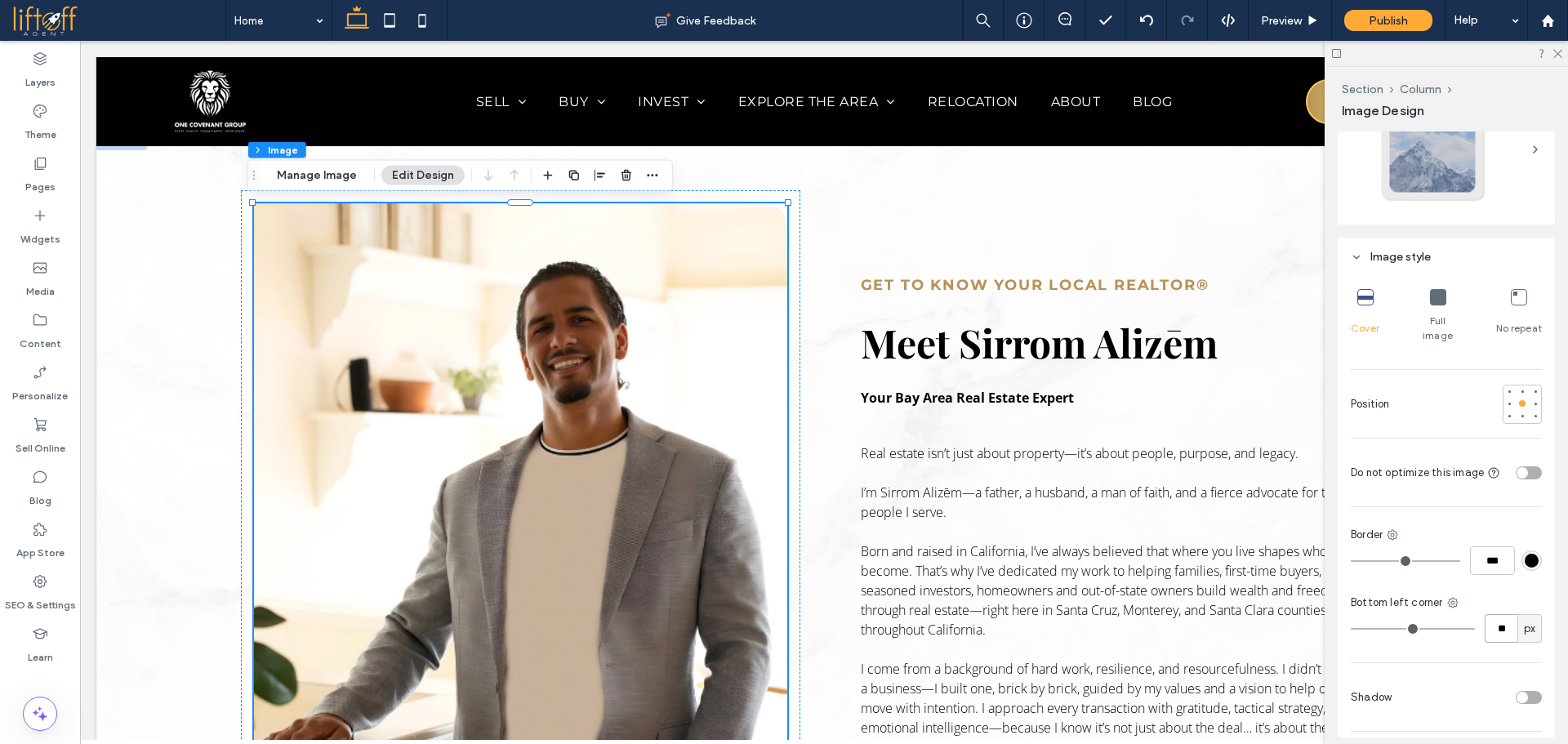 type on "**" 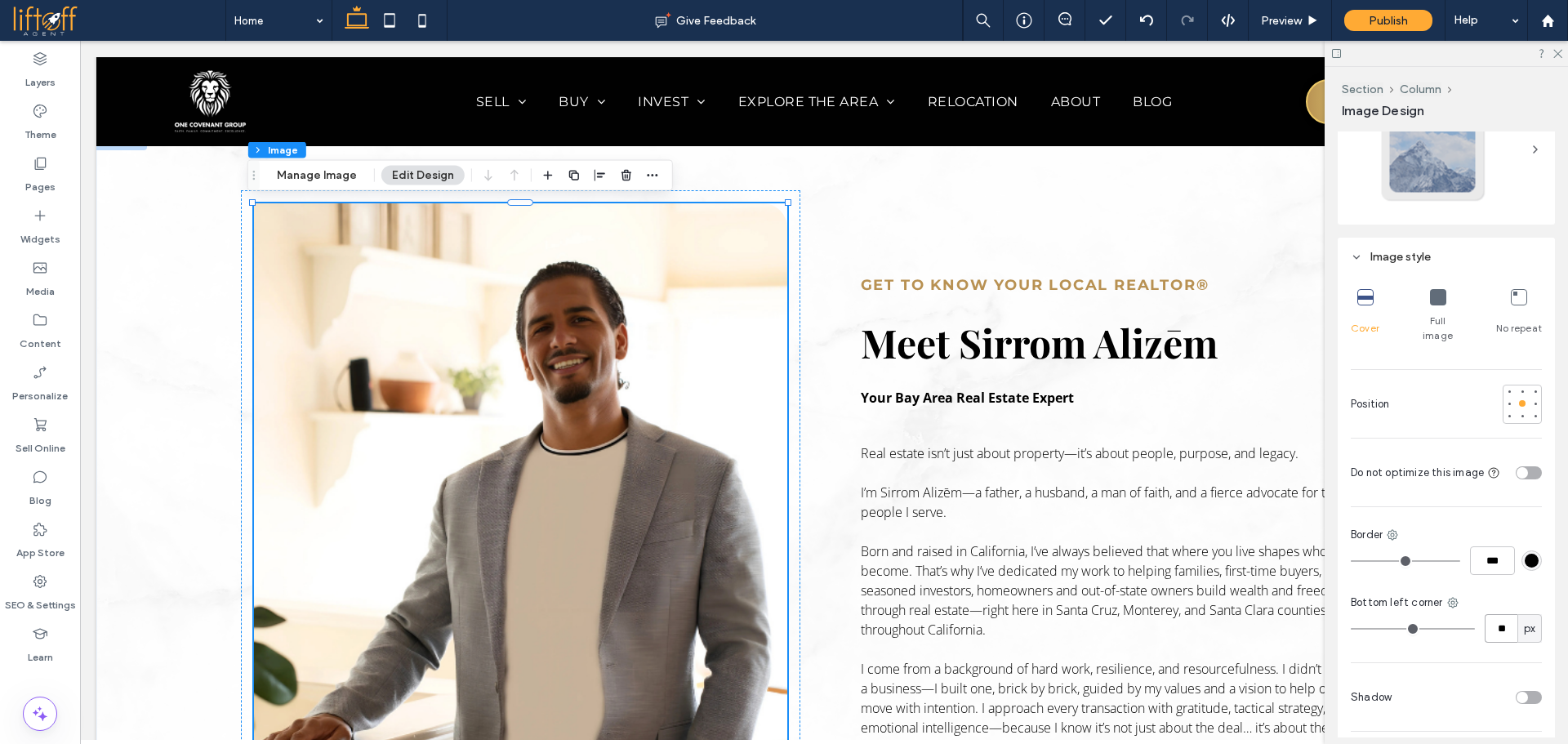 type on "**" 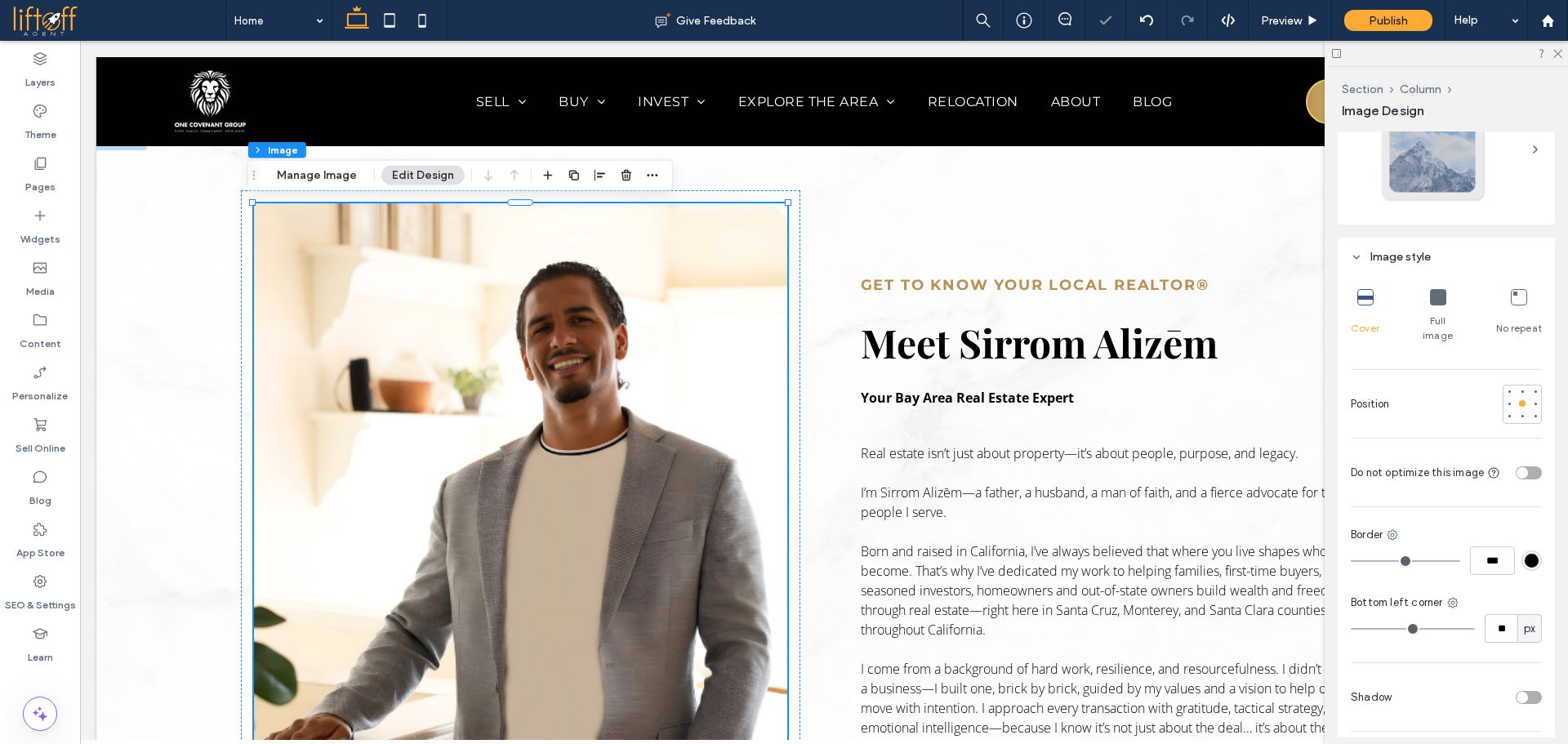 click on "Cover Full image No repeat Position Do not optimize this image Border *** Bottom left corner ** px Shadow Hover effect for desktop None Zoom out Opacity Float Forward Grayscale Reverse grayscale Blur Blur and Grayscale" at bounding box center [1446, 600] 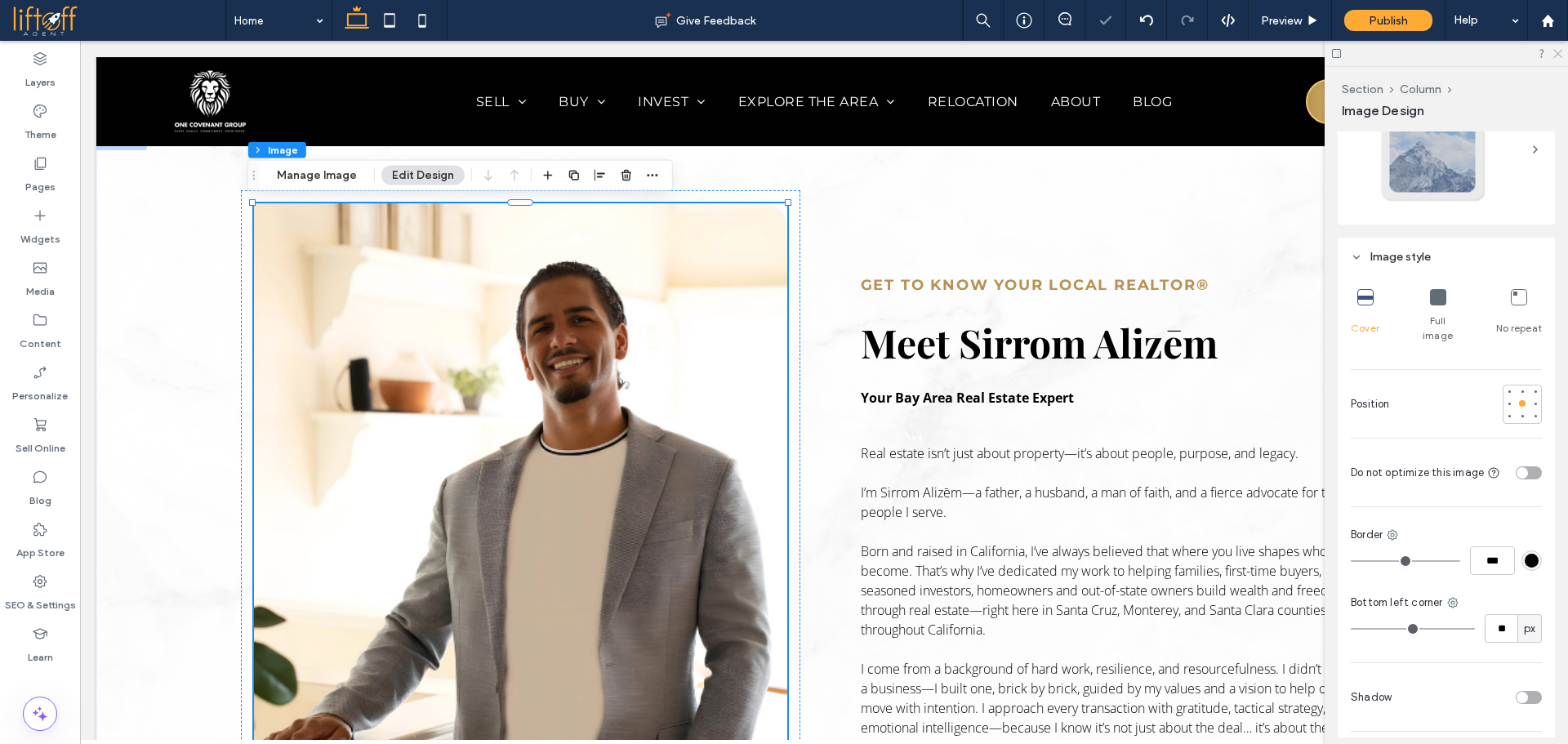 click 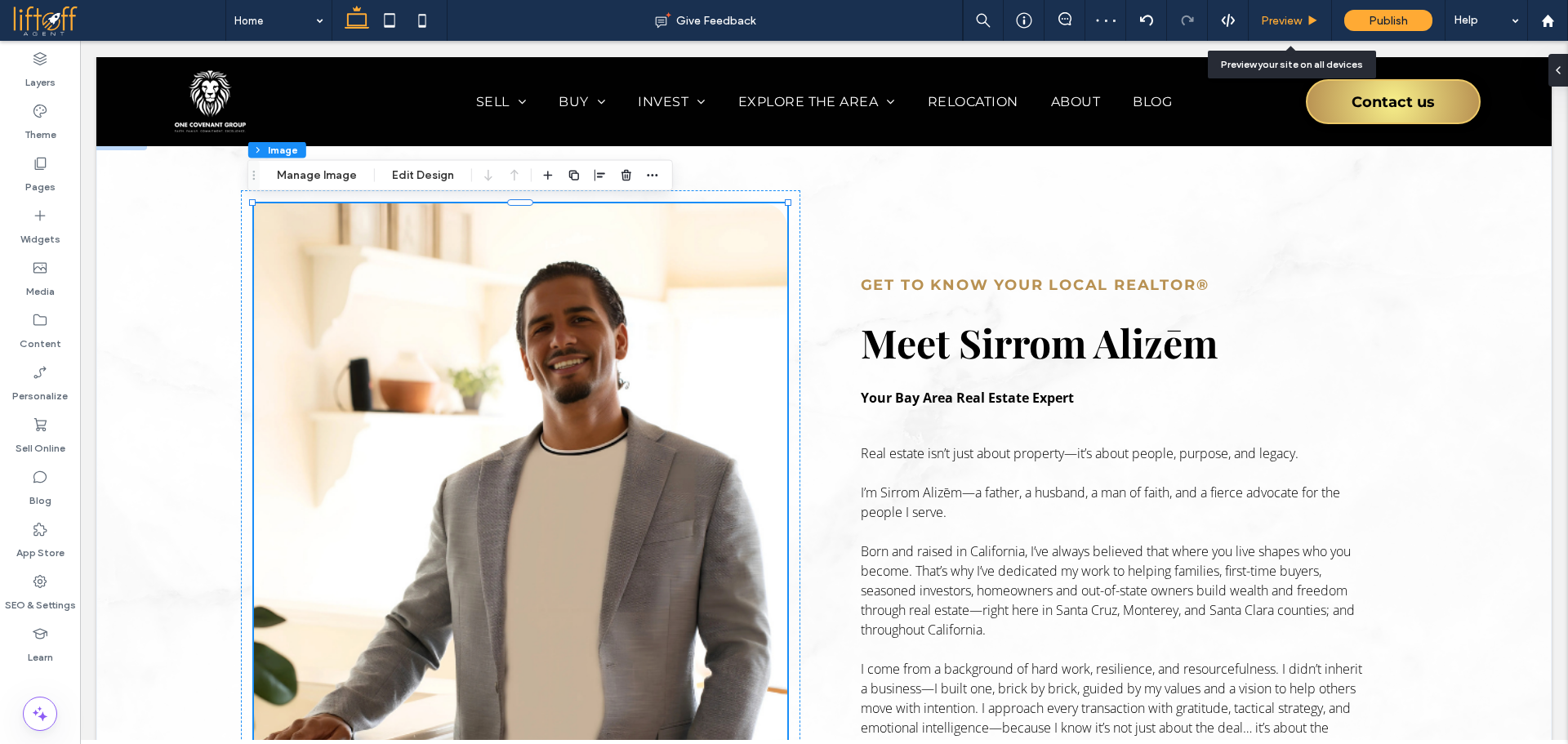 click on "Preview" at bounding box center [1290, 20] 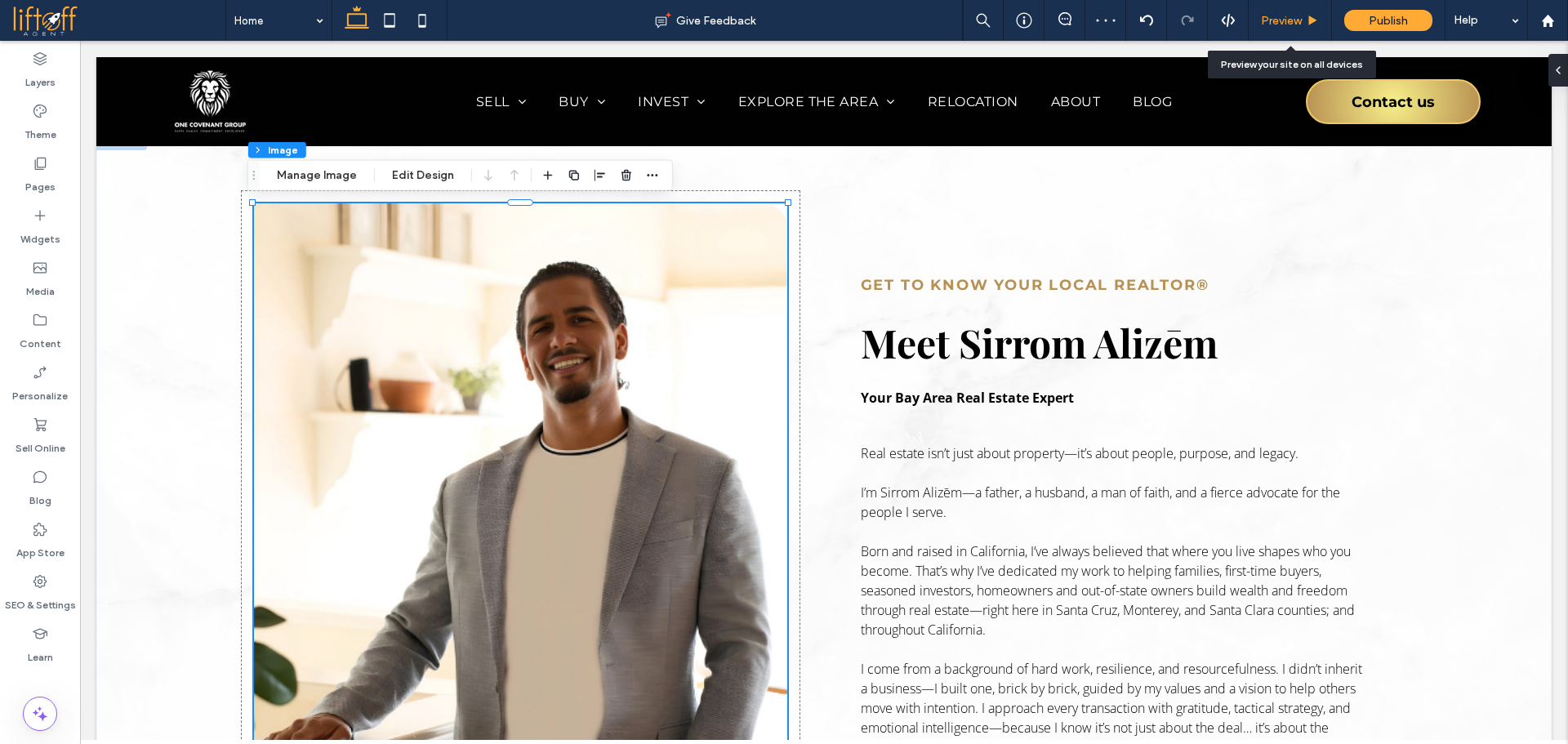 click on "Preview" at bounding box center [1281, 20] 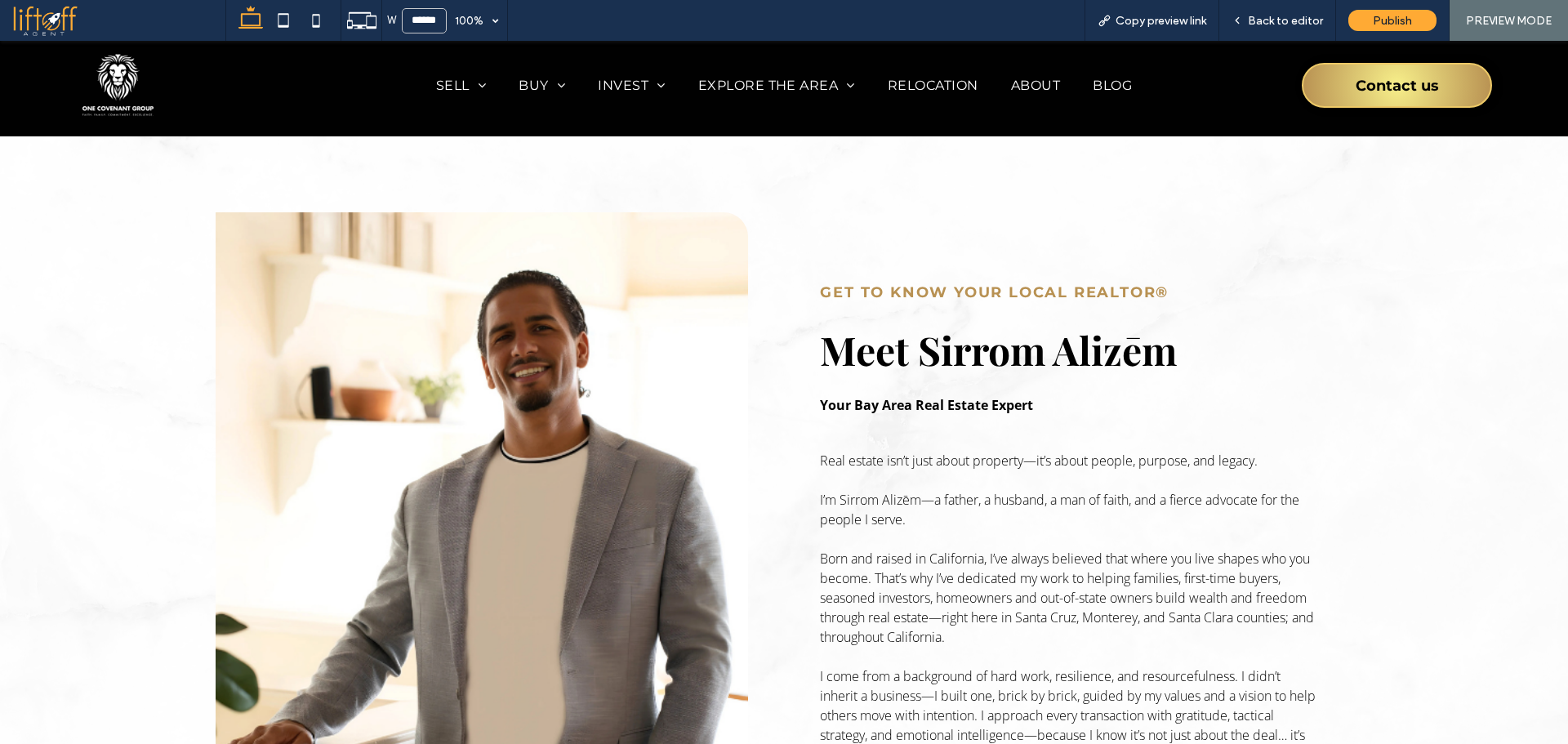 scroll, scrollTop: 1495, scrollLeft: 0, axis: vertical 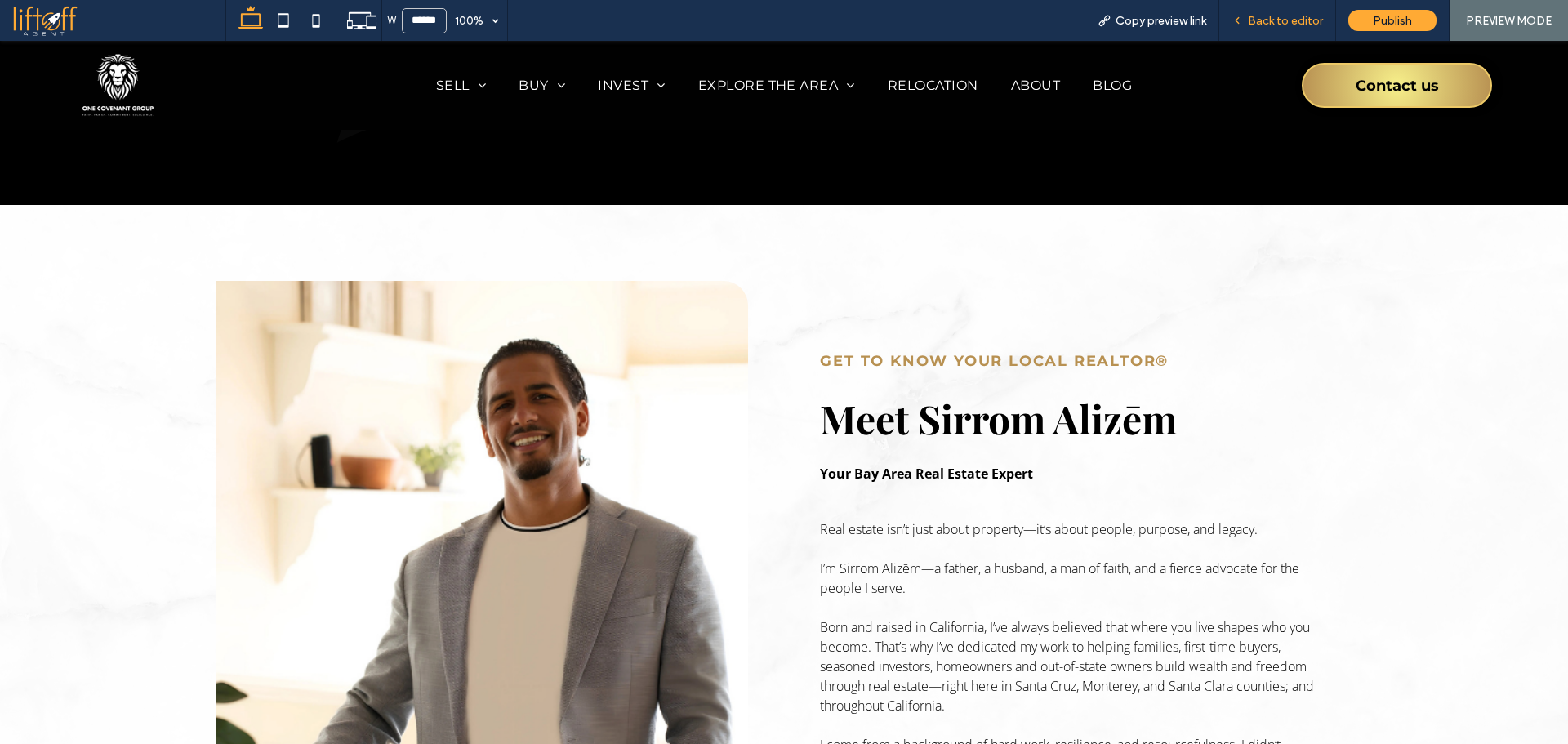 click on "Back to editor" at bounding box center [1285, 20] 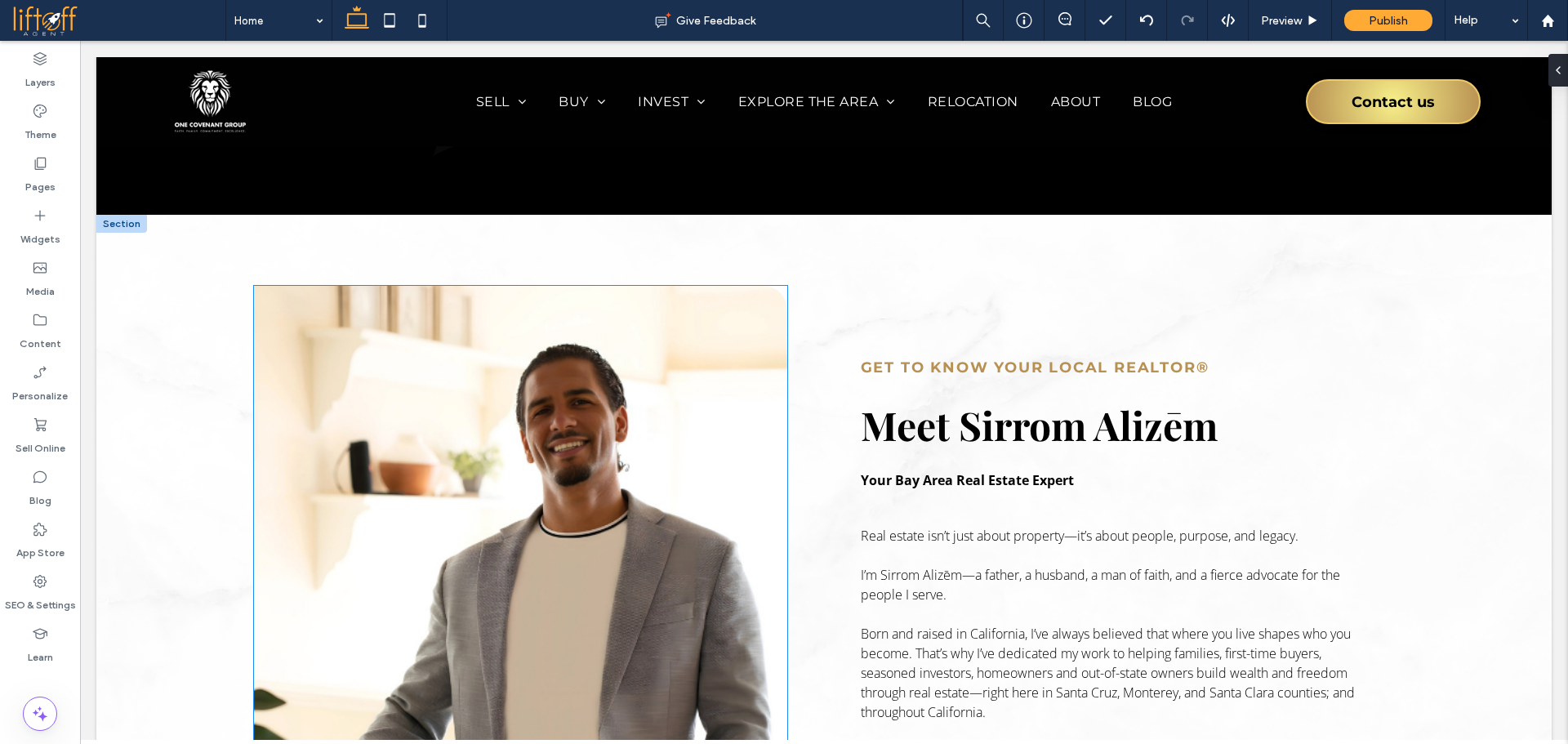 click at bounding box center (521, 633) 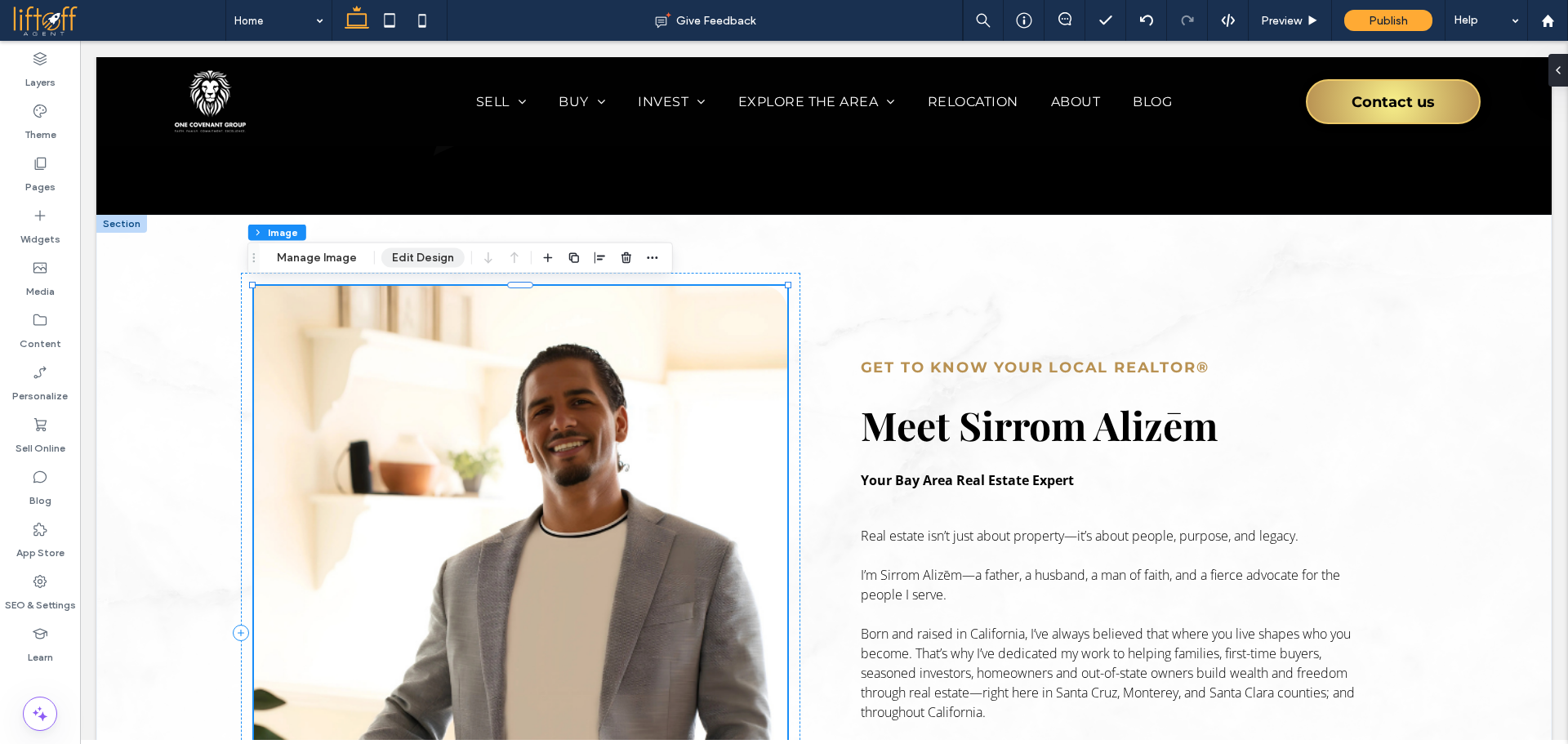 click on "Edit Design" at bounding box center (423, 258) 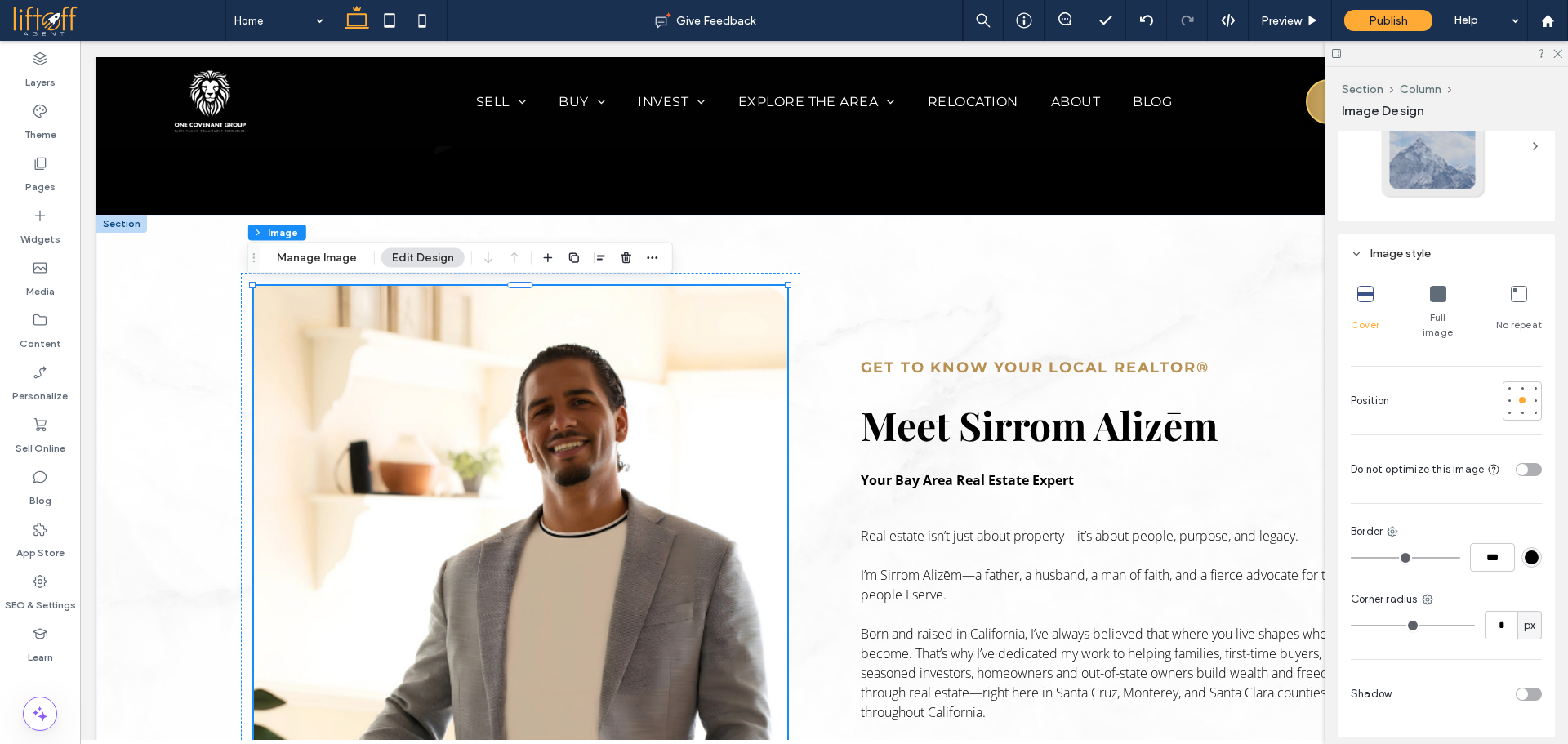 scroll, scrollTop: 768, scrollLeft: 0, axis: vertical 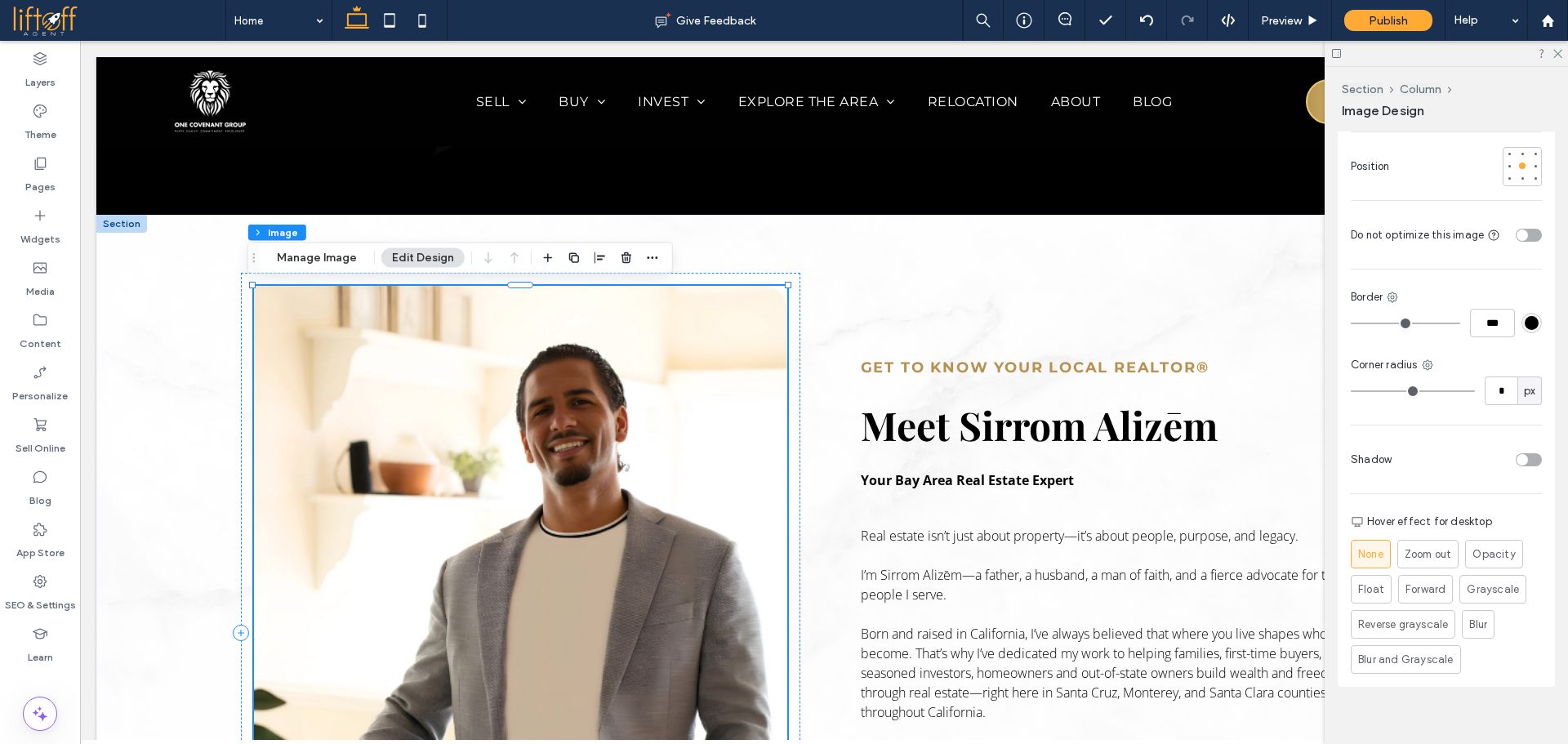 click at bounding box center (521, 633) 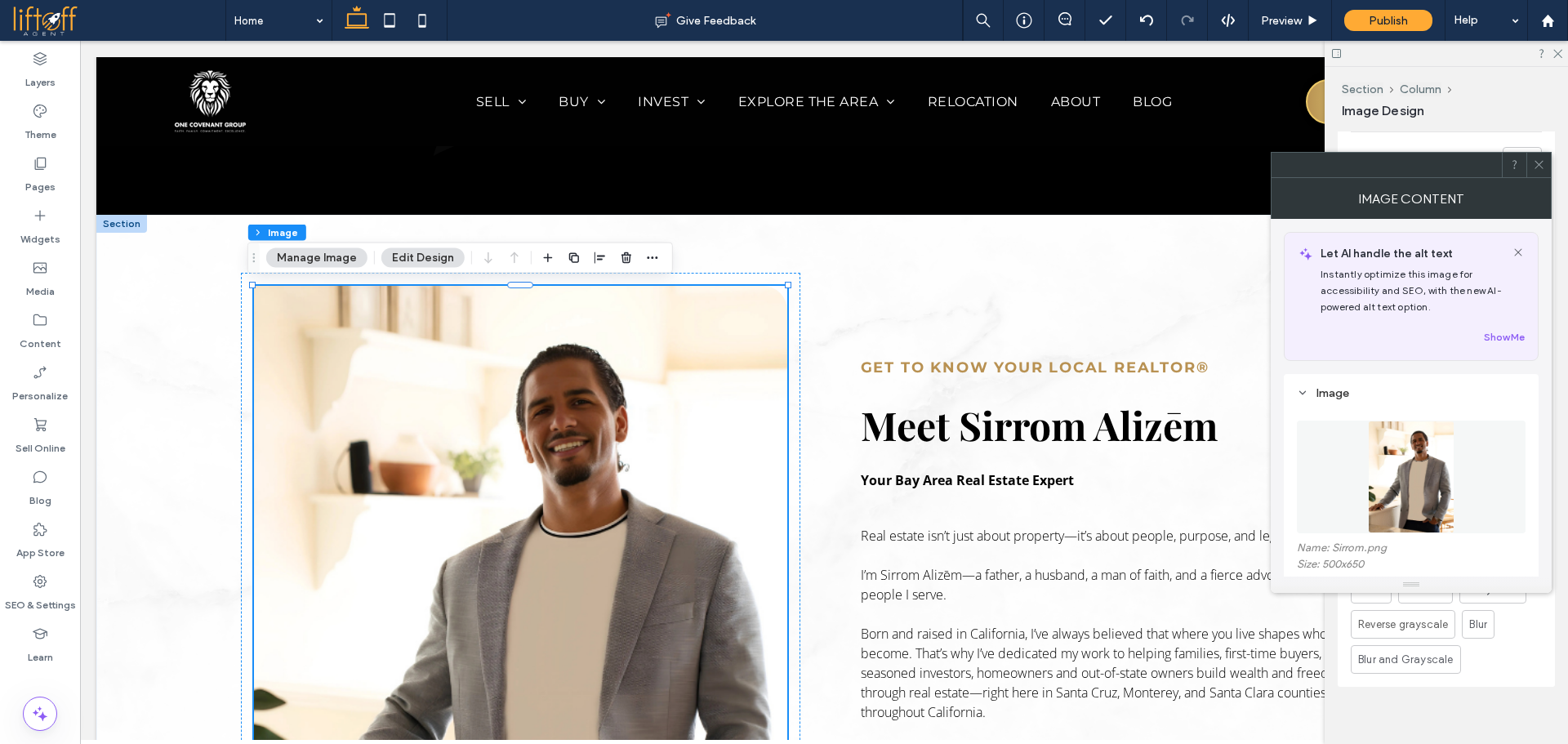 click 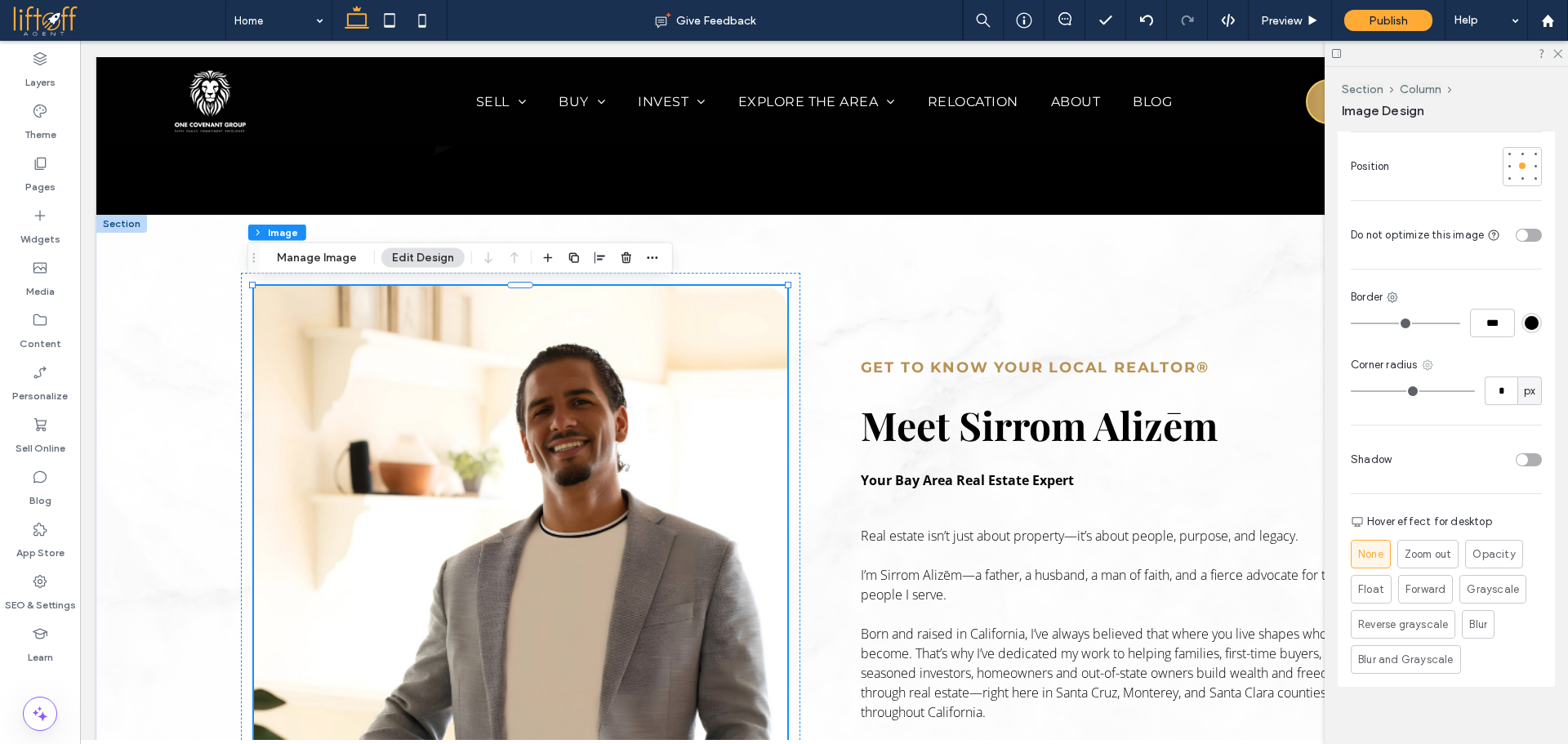 click 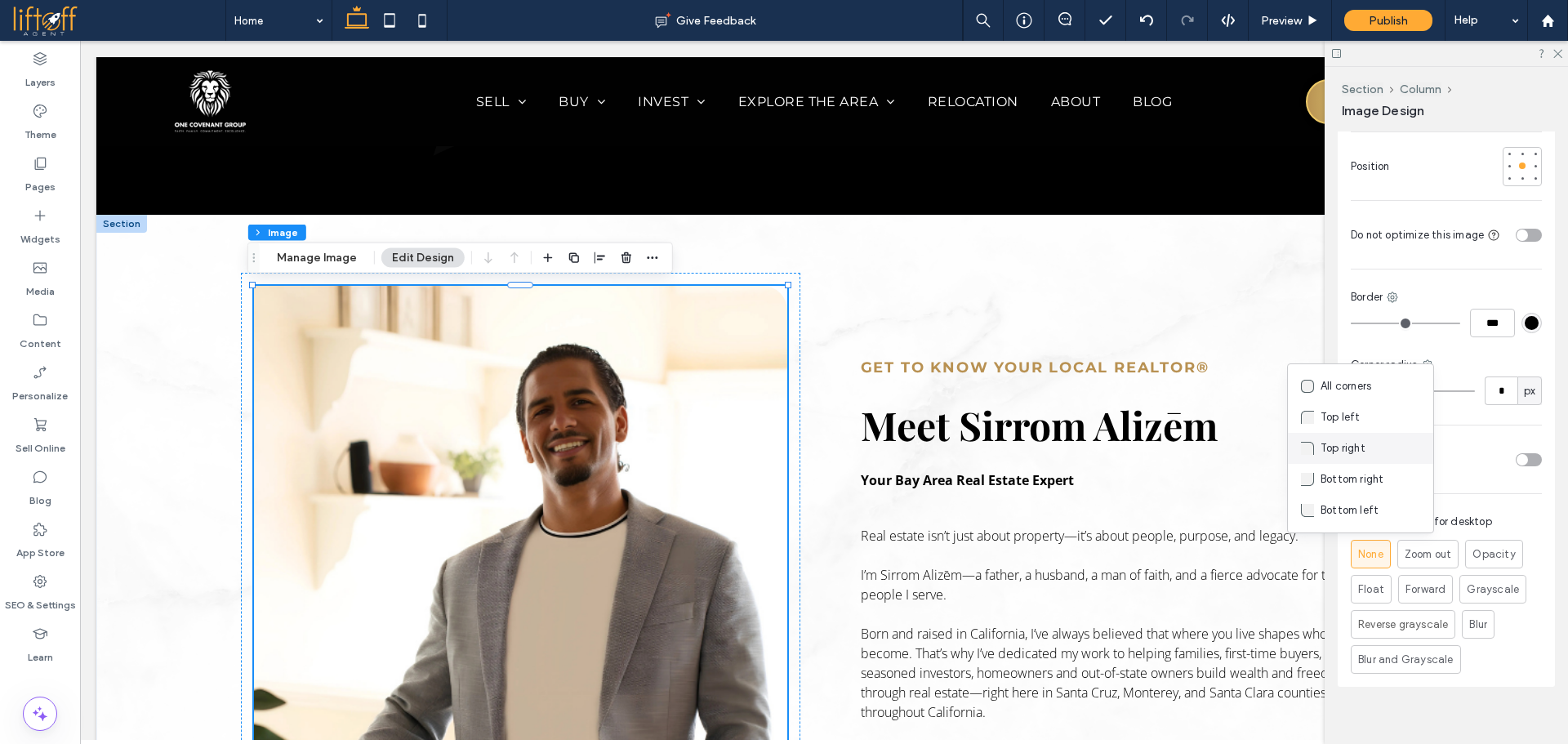 click on "Top right" at bounding box center [1361, 448] 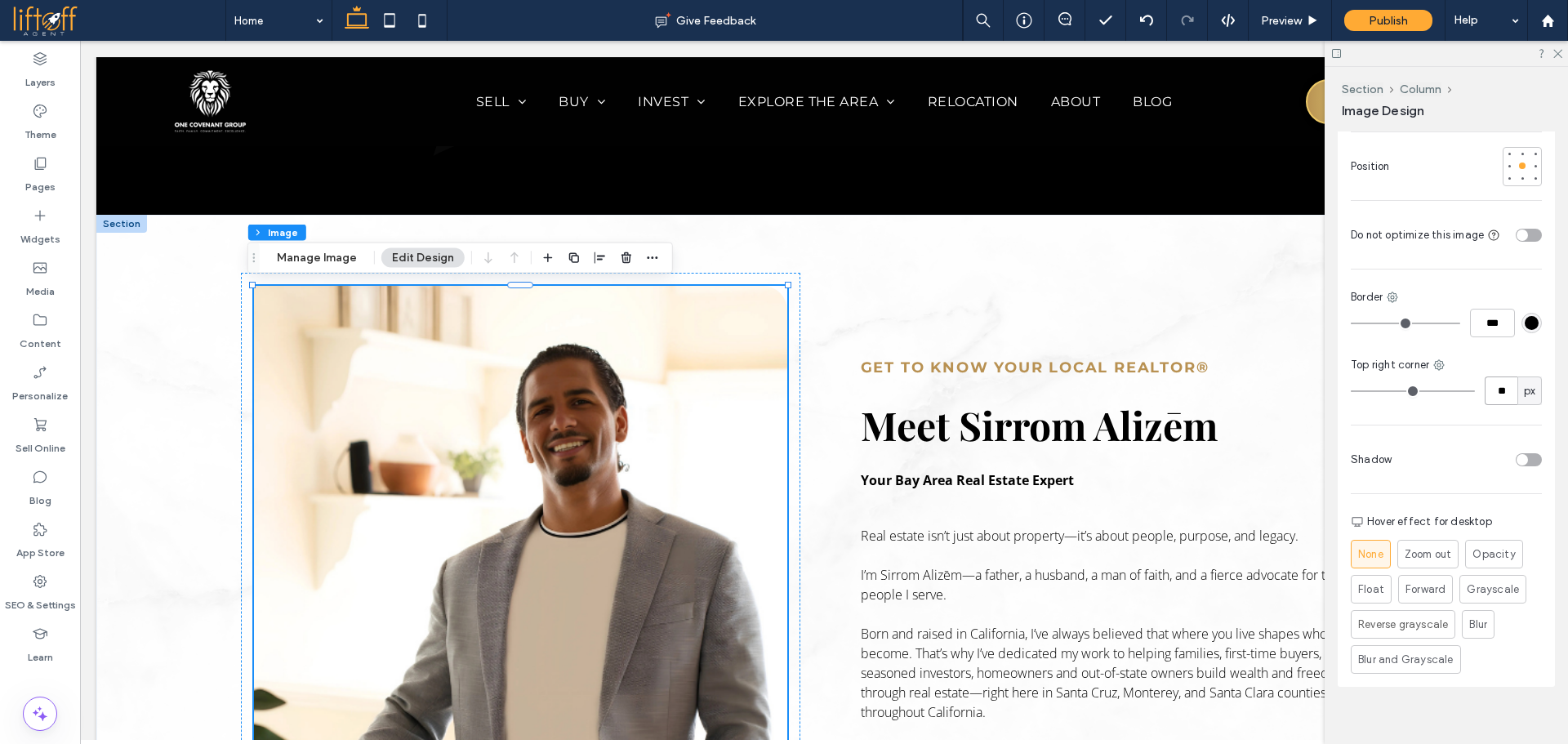 click on "**" at bounding box center [1501, 390] 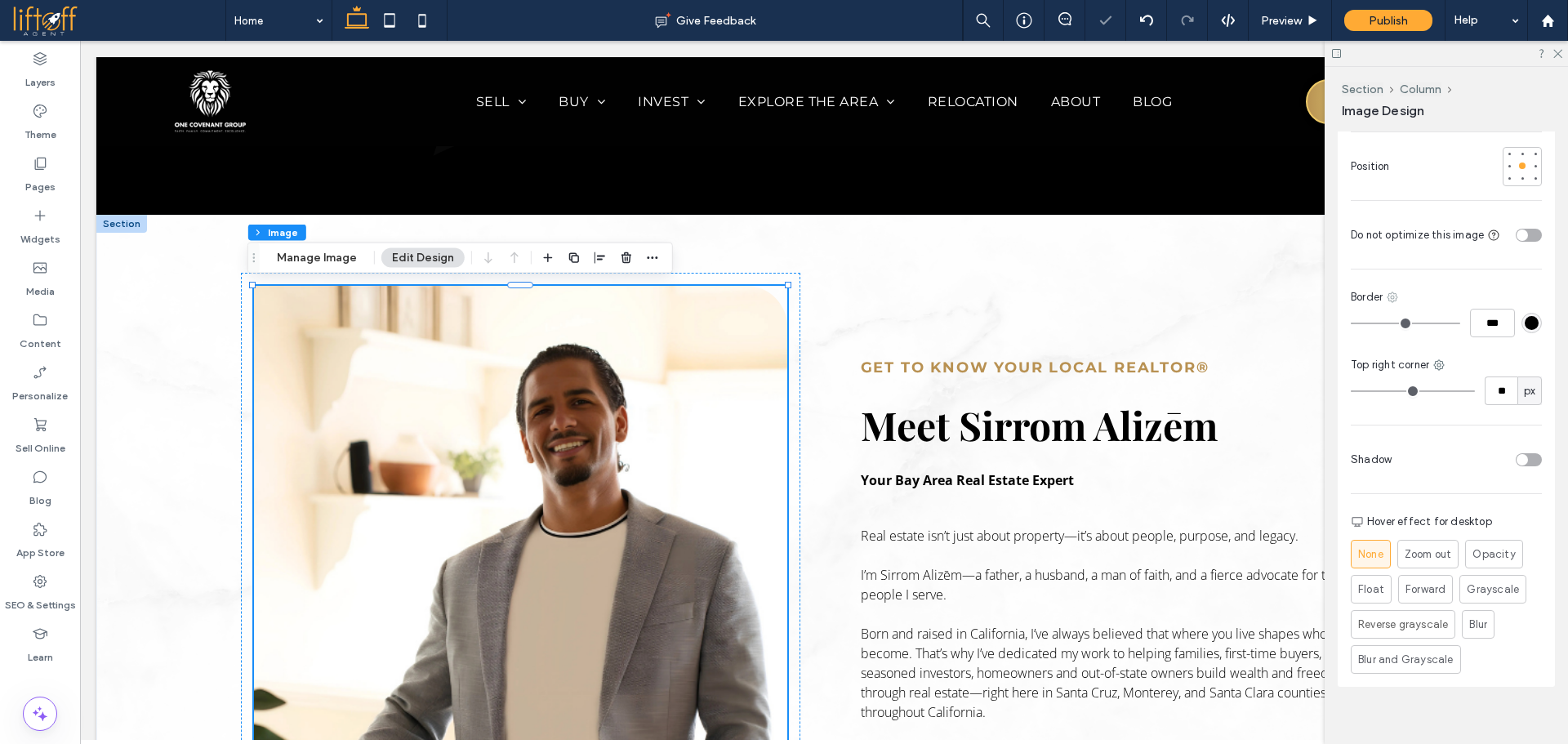click 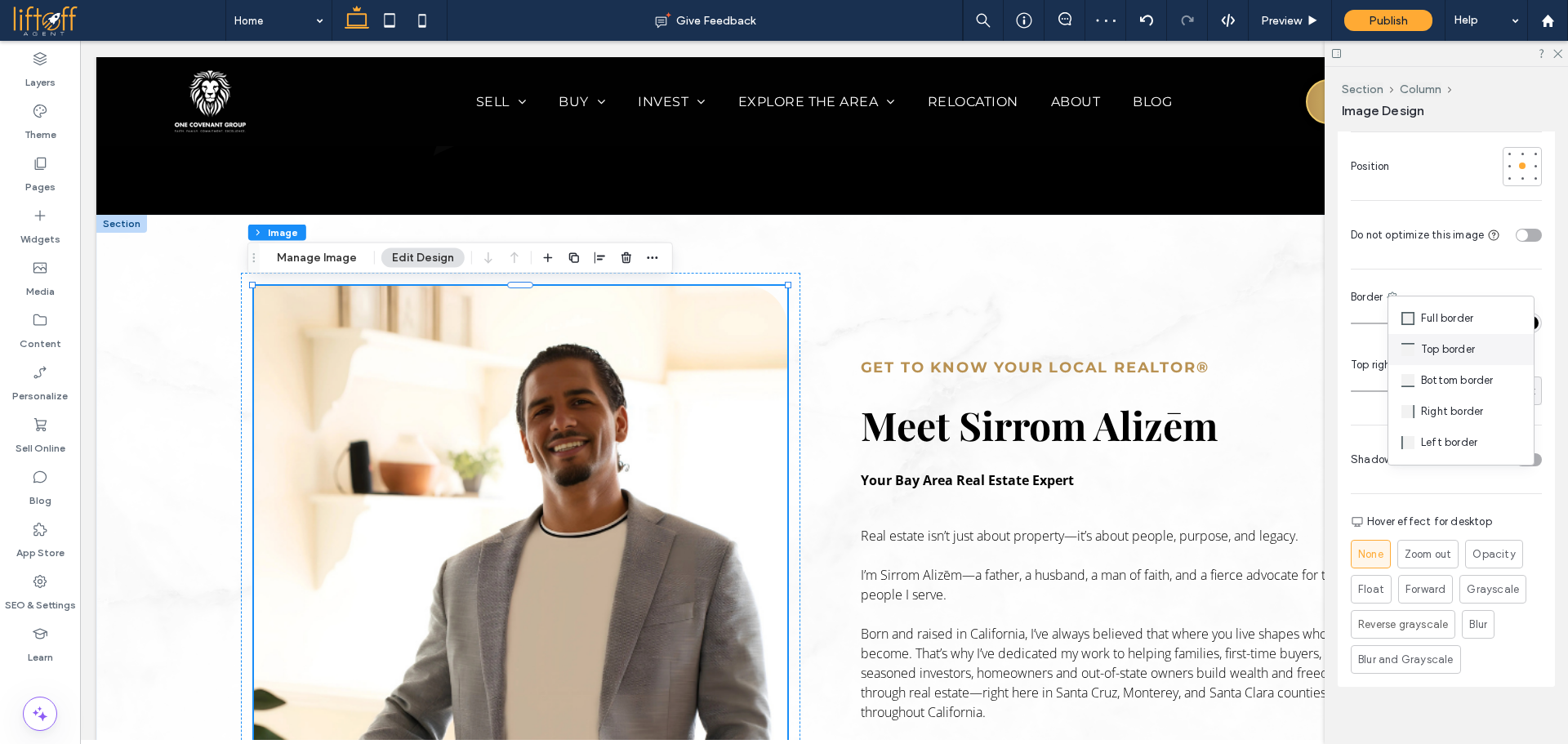 click on "Top border" at bounding box center [1461, 350] 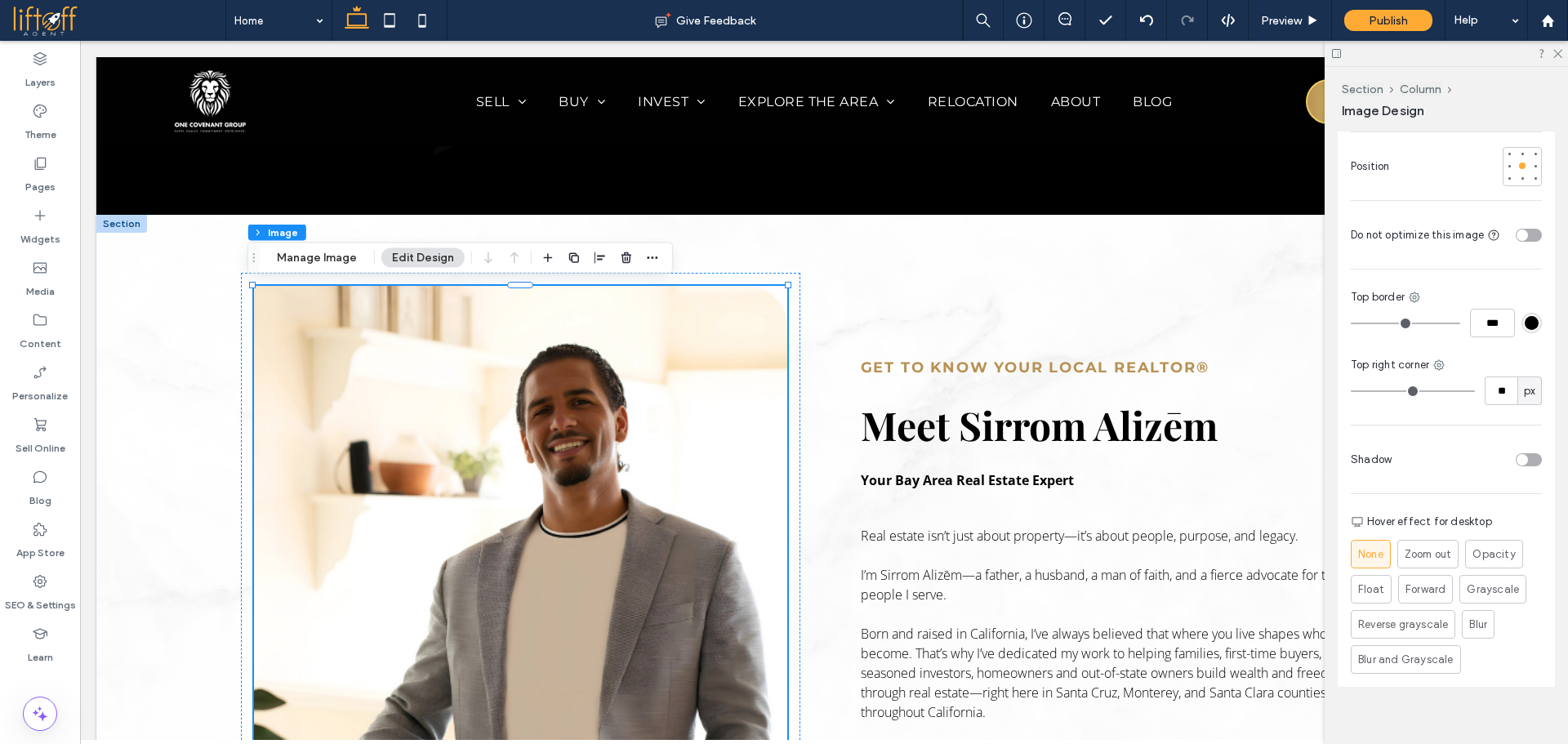 click at bounding box center (1531, 323) 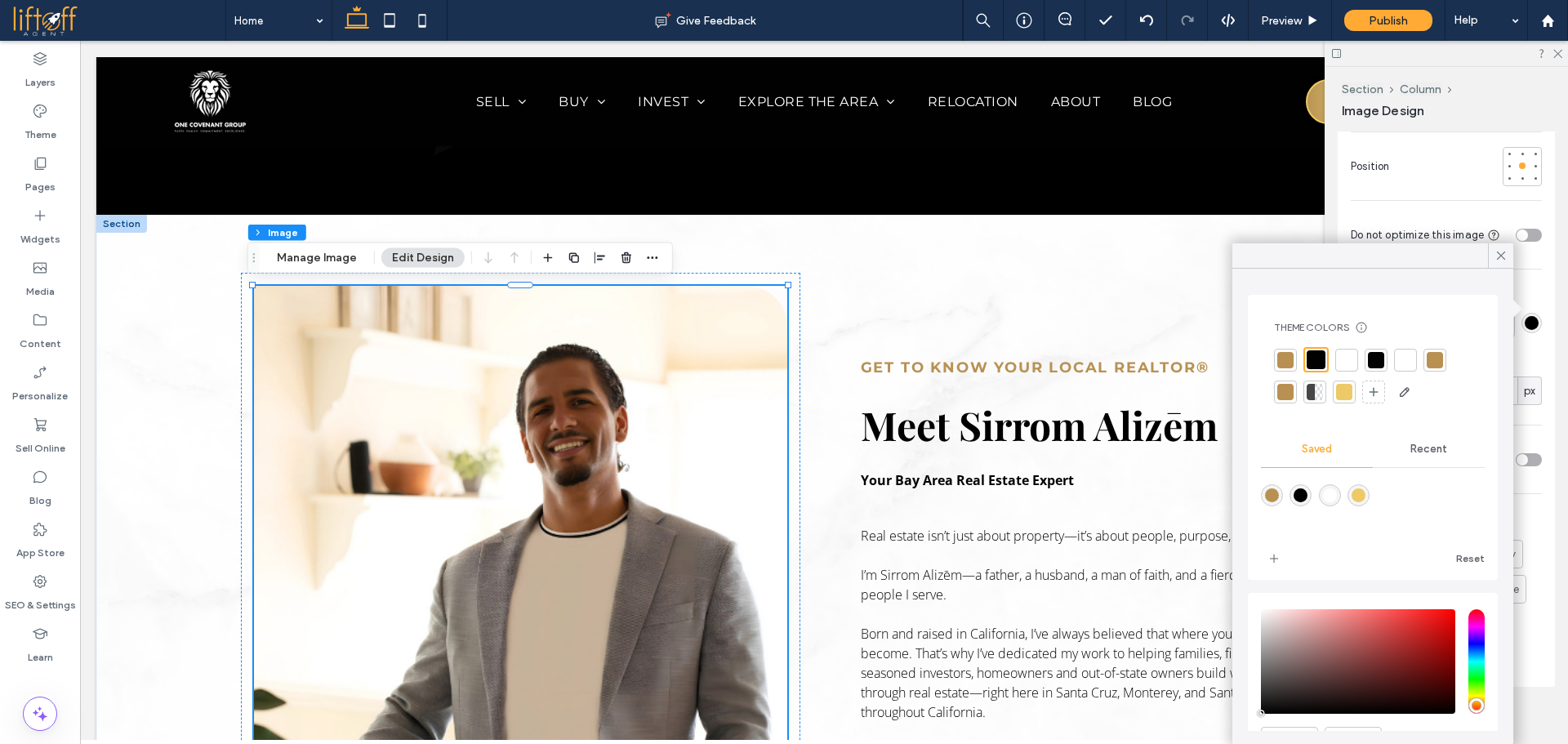 click at bounding box center [1285, 360] 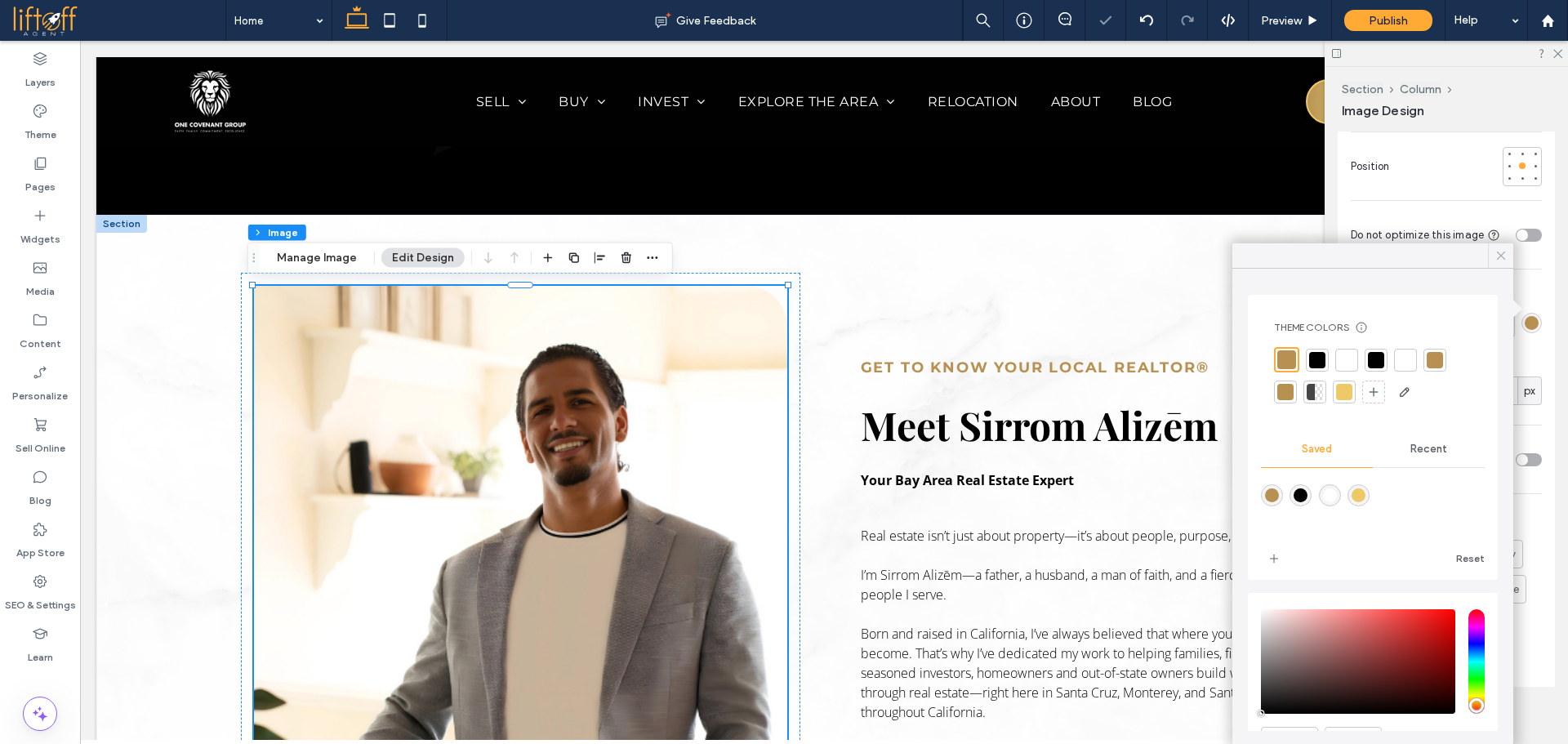 click 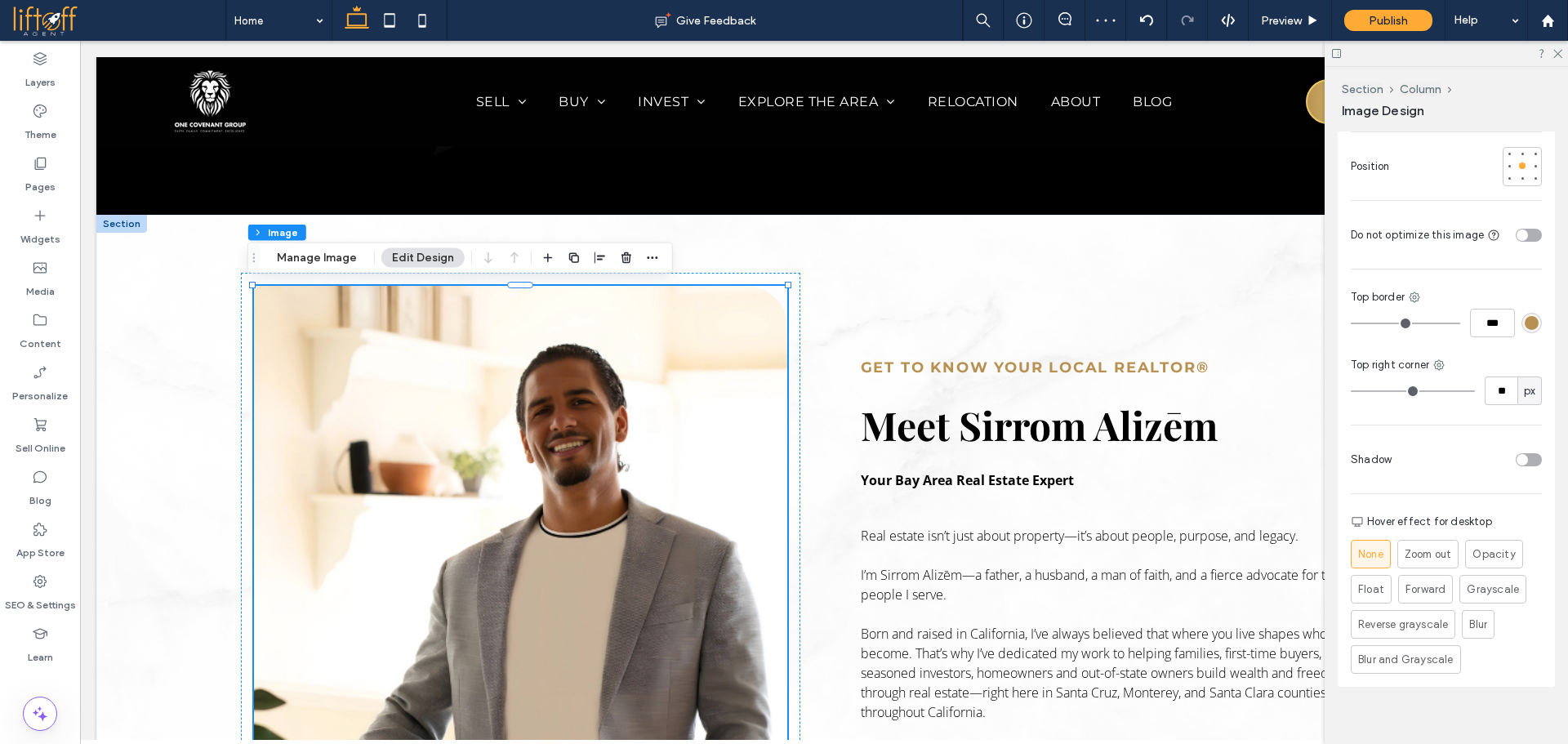 type on "**" 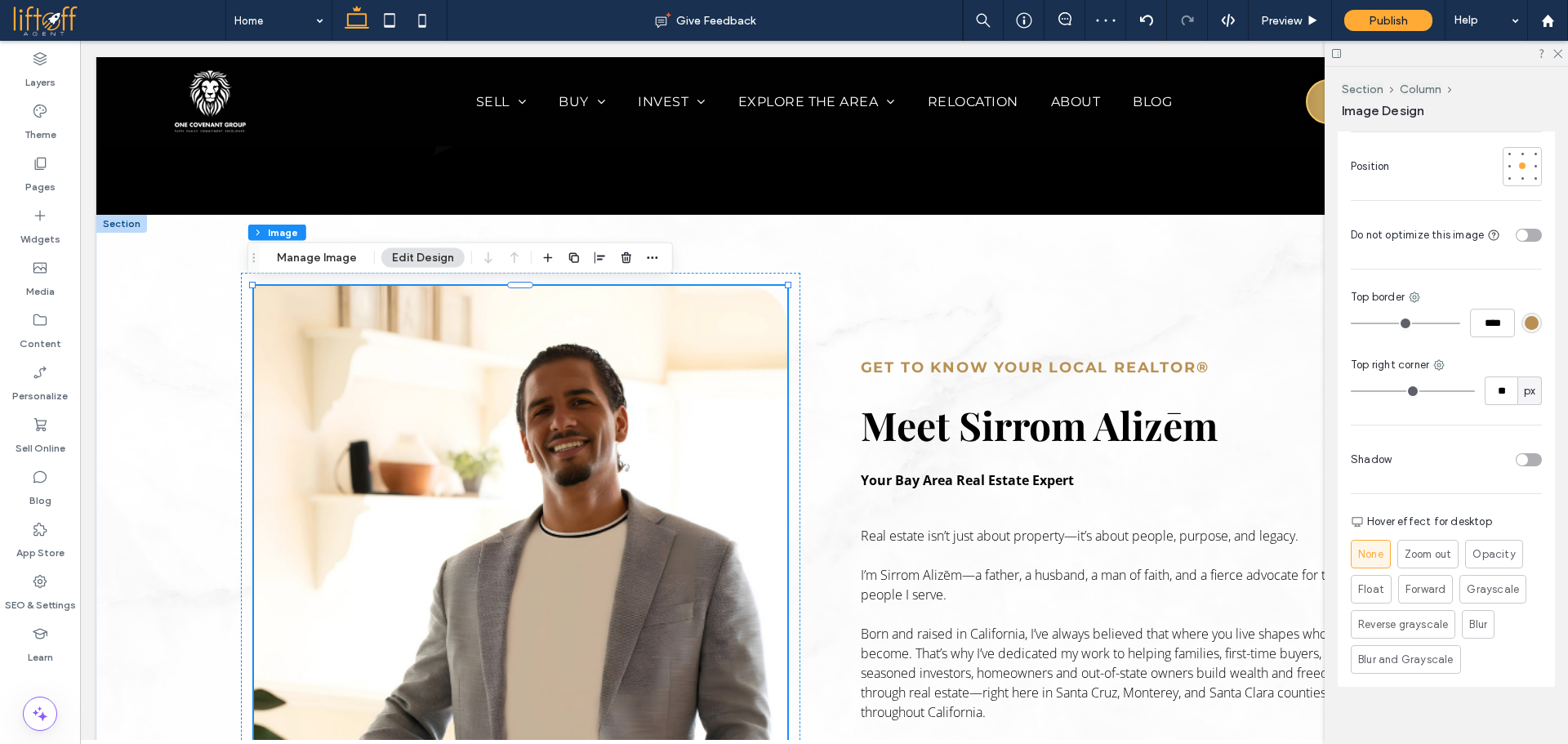 click at bounding box center [1405, 323] 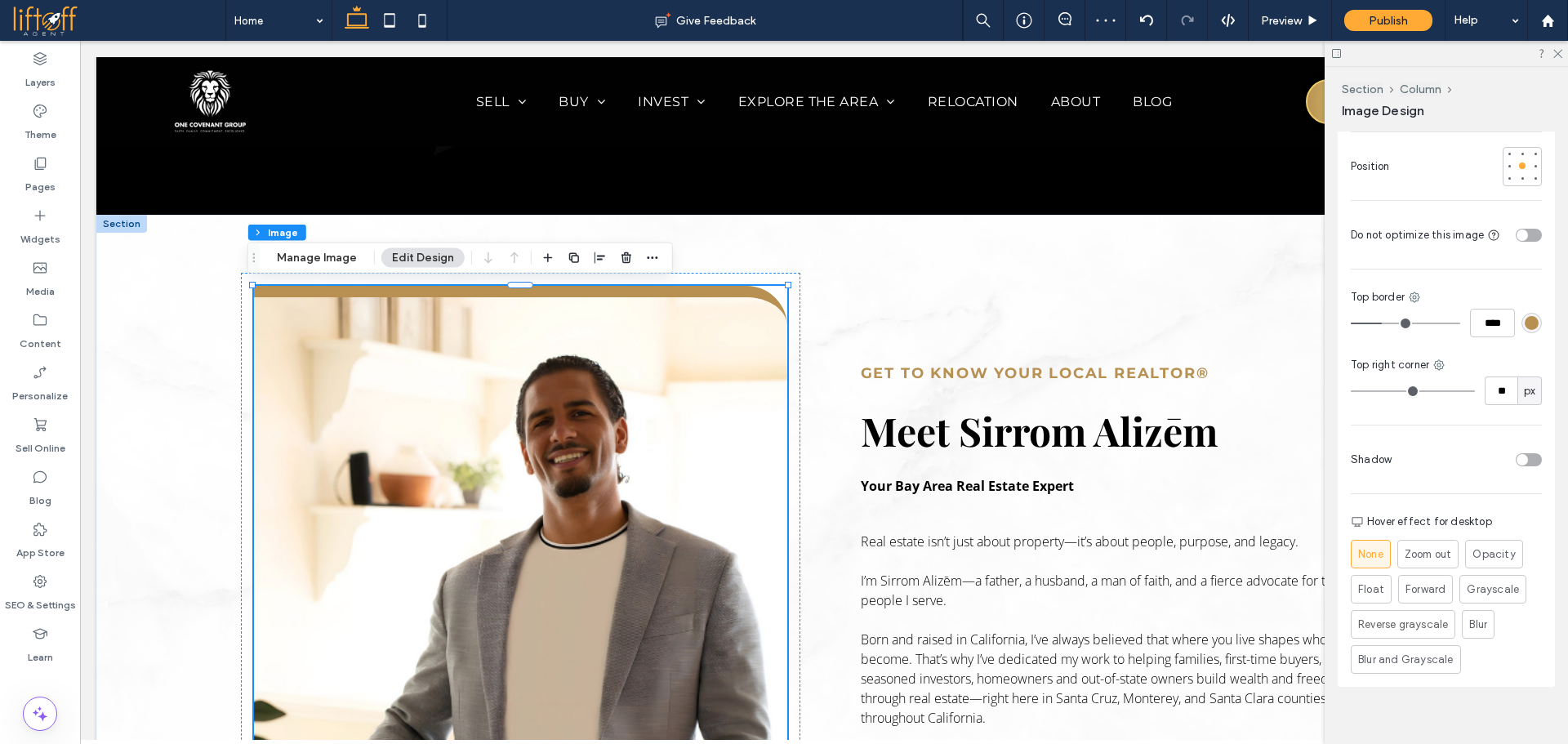 type on "**" 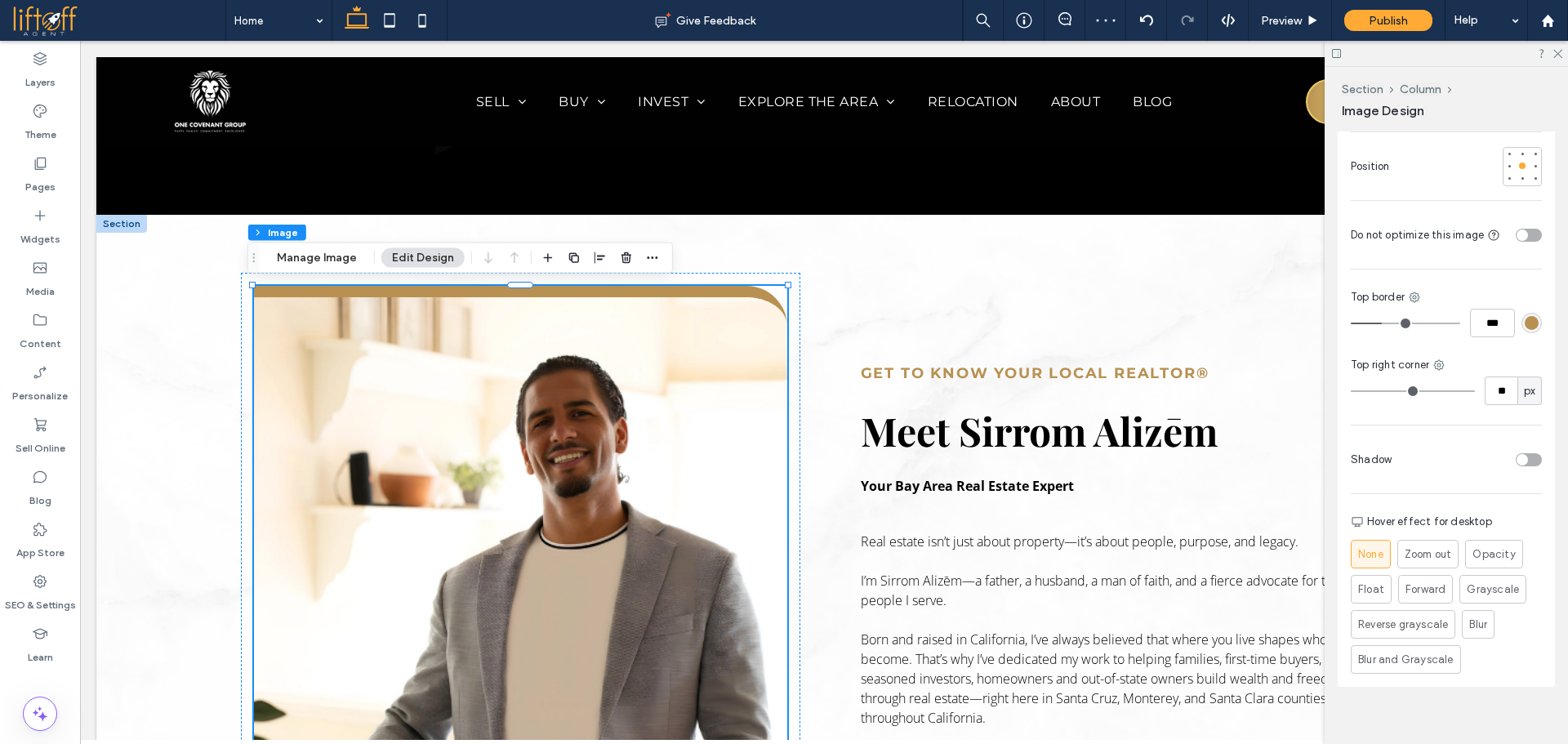 type on "*" 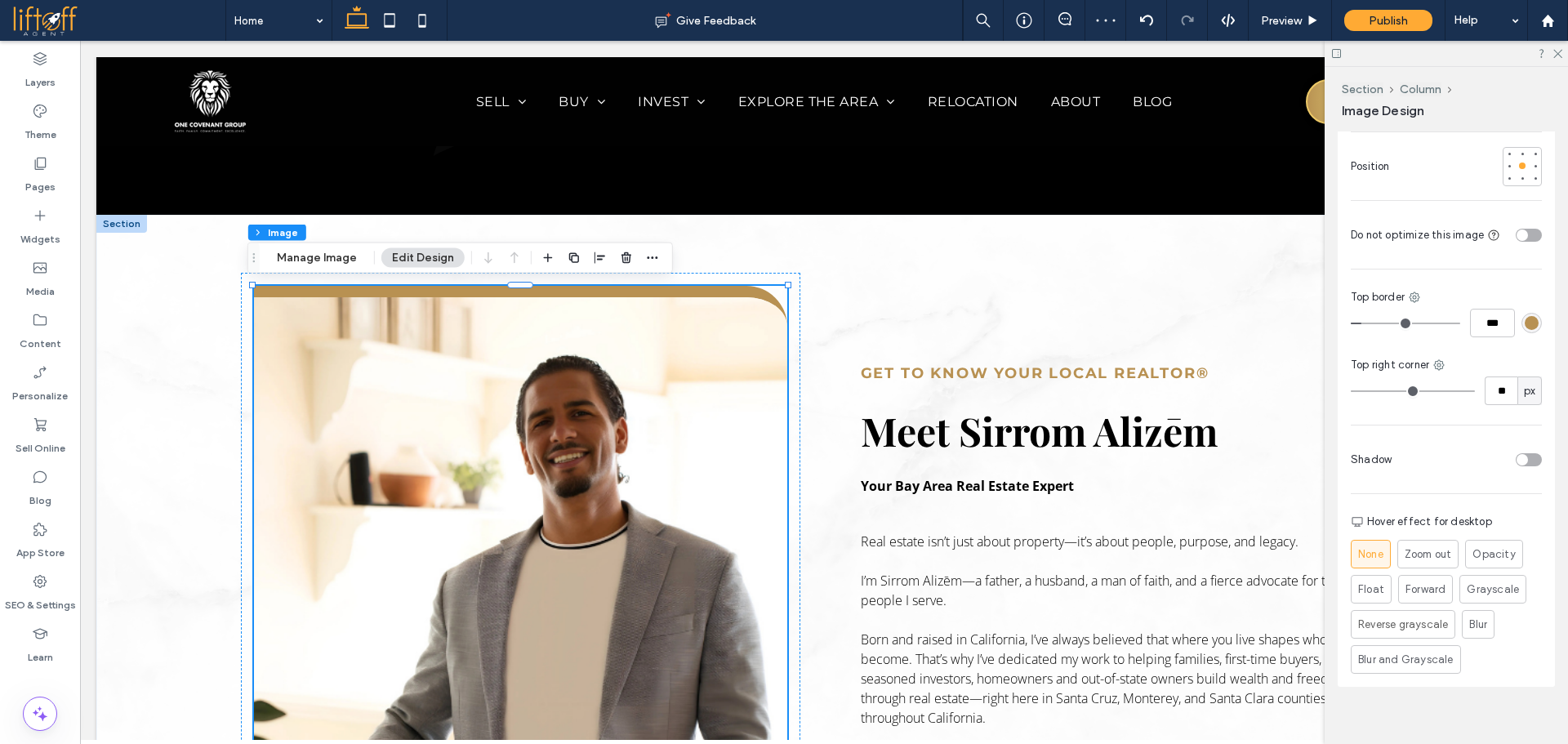 drag, startPoint x: 1380, startPoint y: 309, endPoint x: 1365, endPoint y: 310, distance: 15.033296 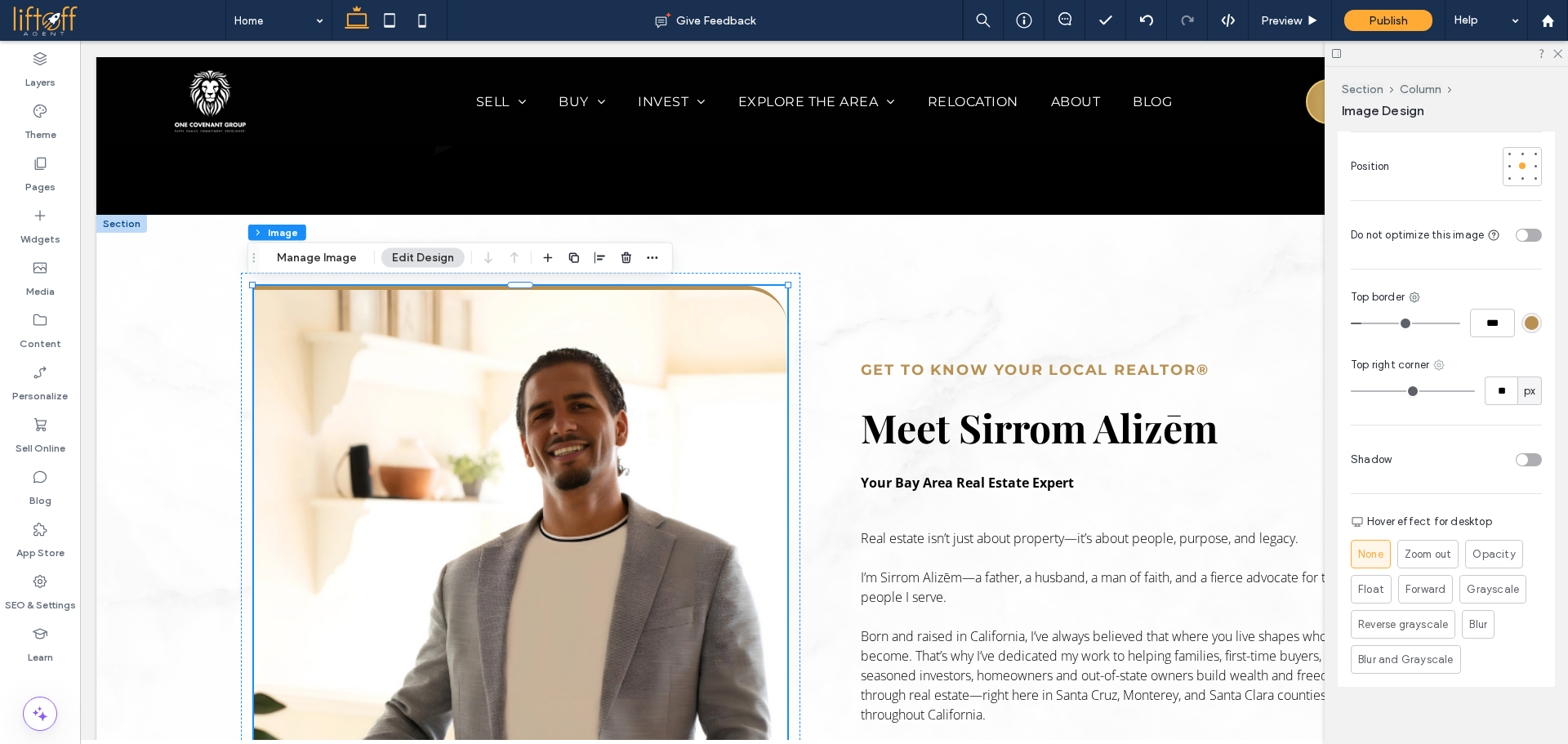 click 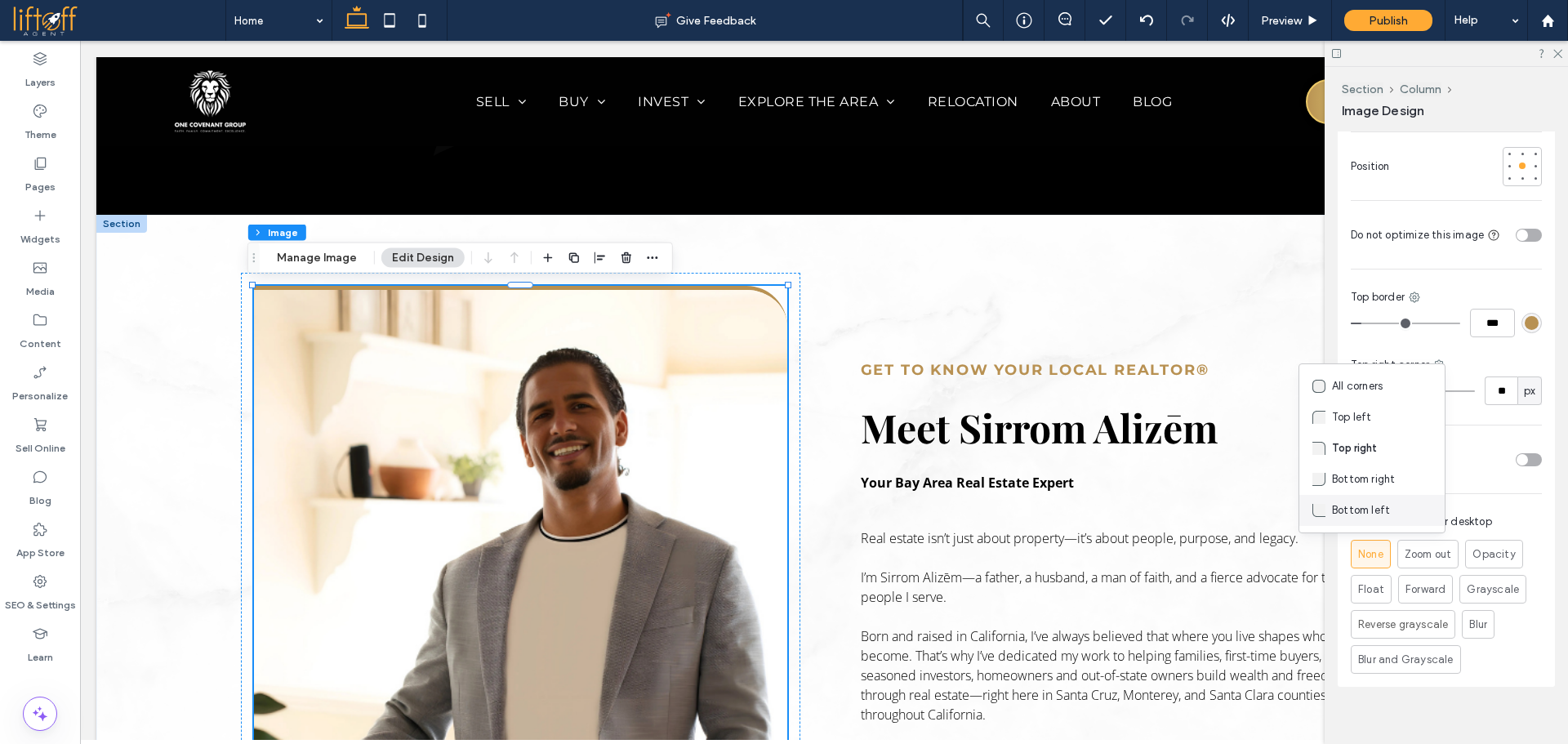 click on "Bottom left" at bounding box center [1361, 510] 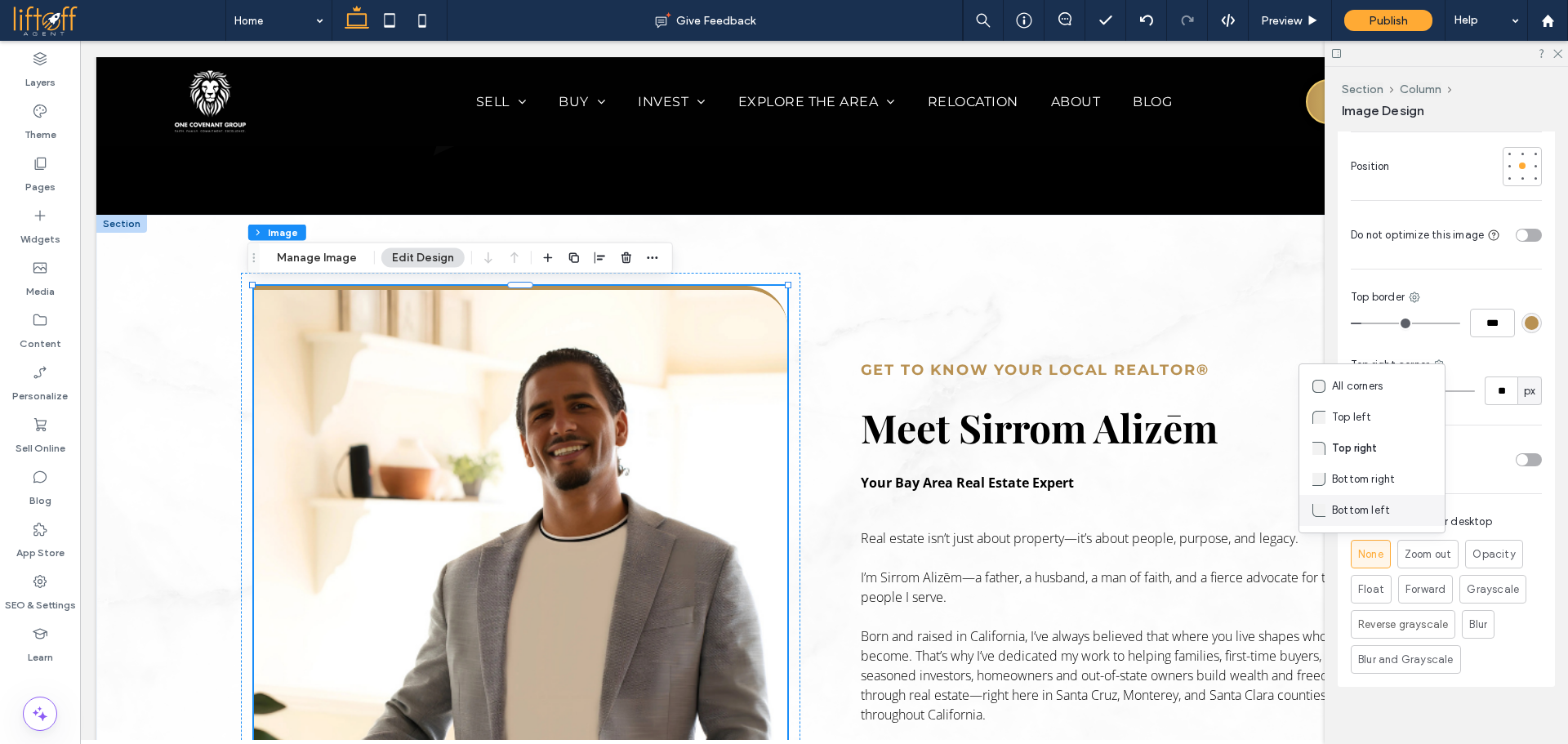 type on "**" 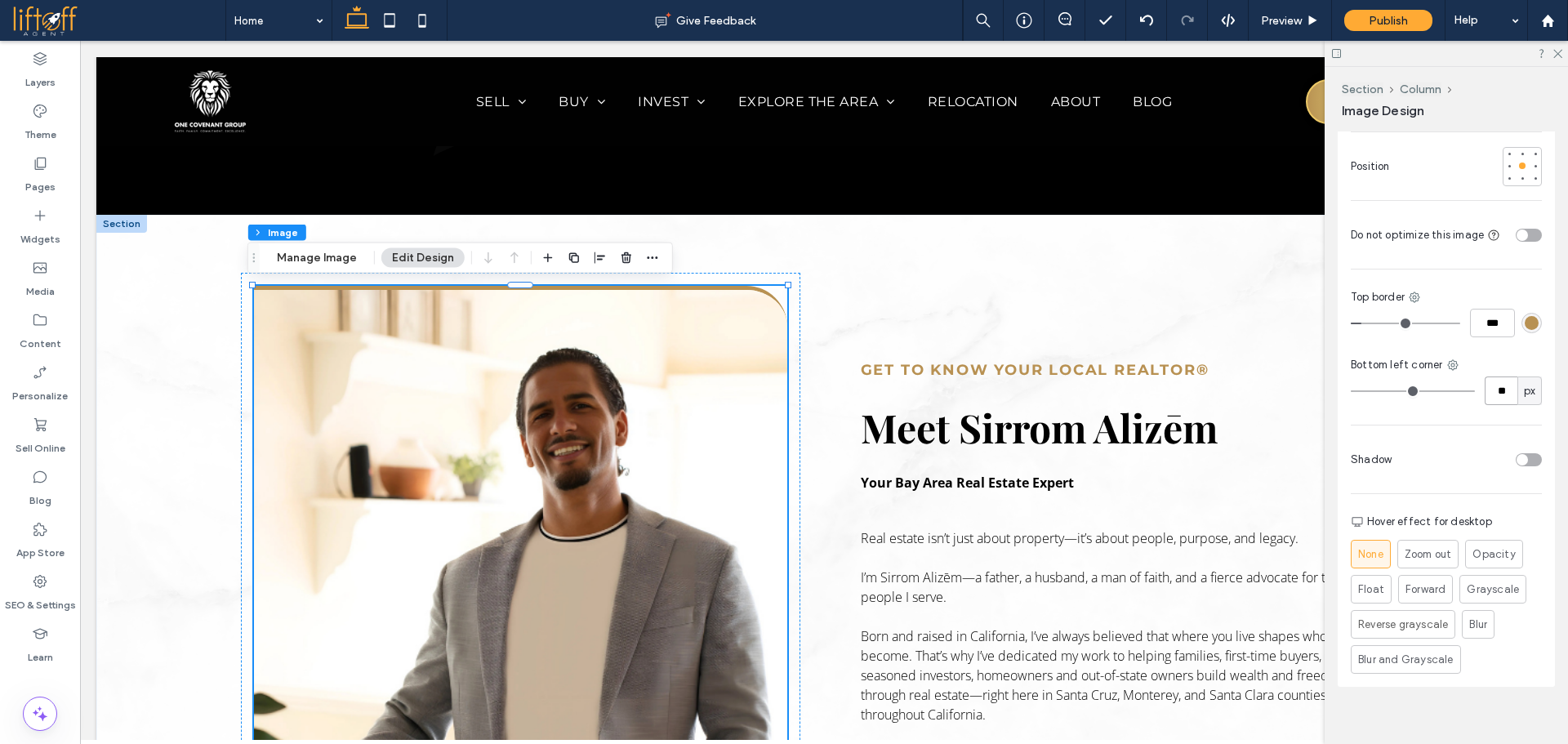 click on "**" at bounding box center (1501, 390) 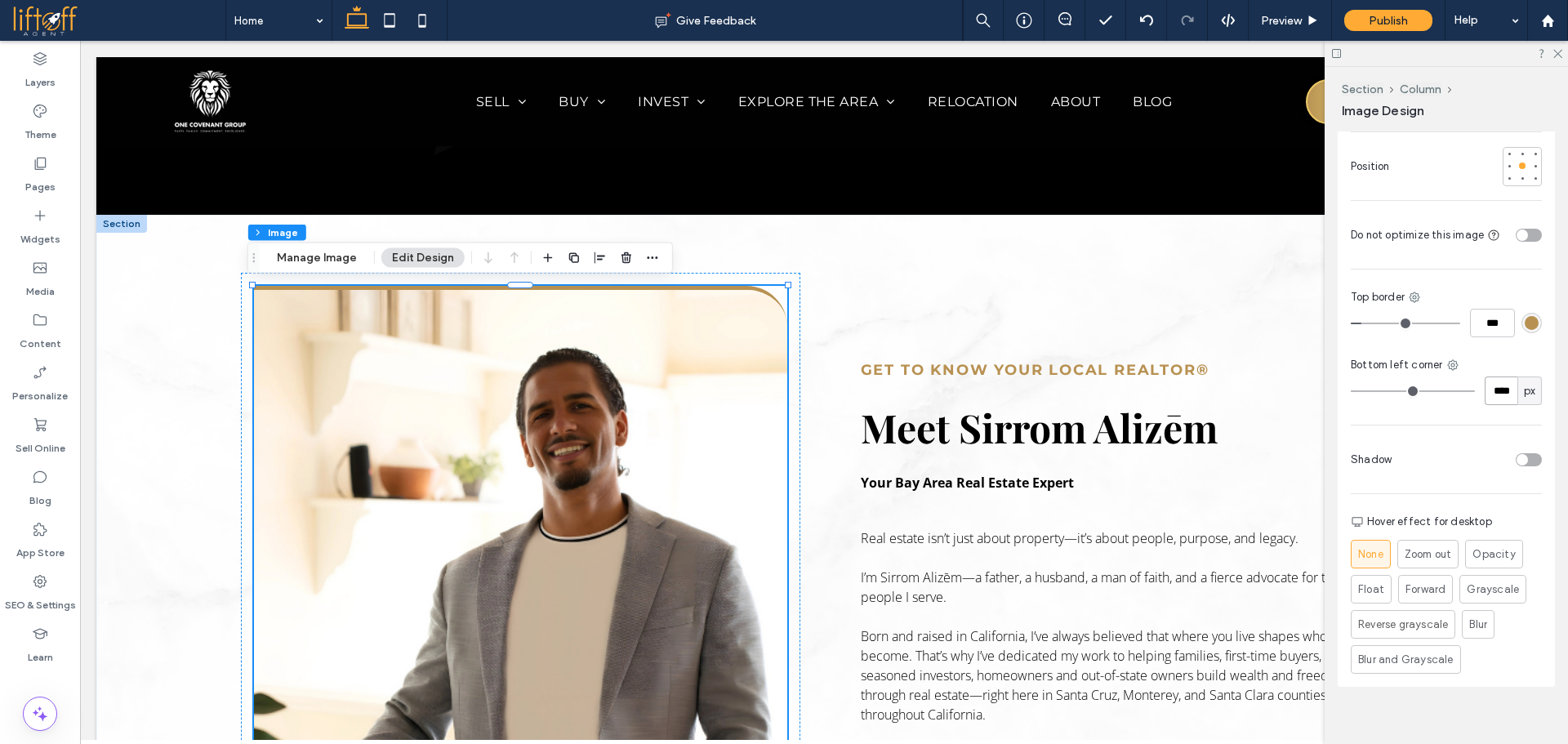 type on "****" 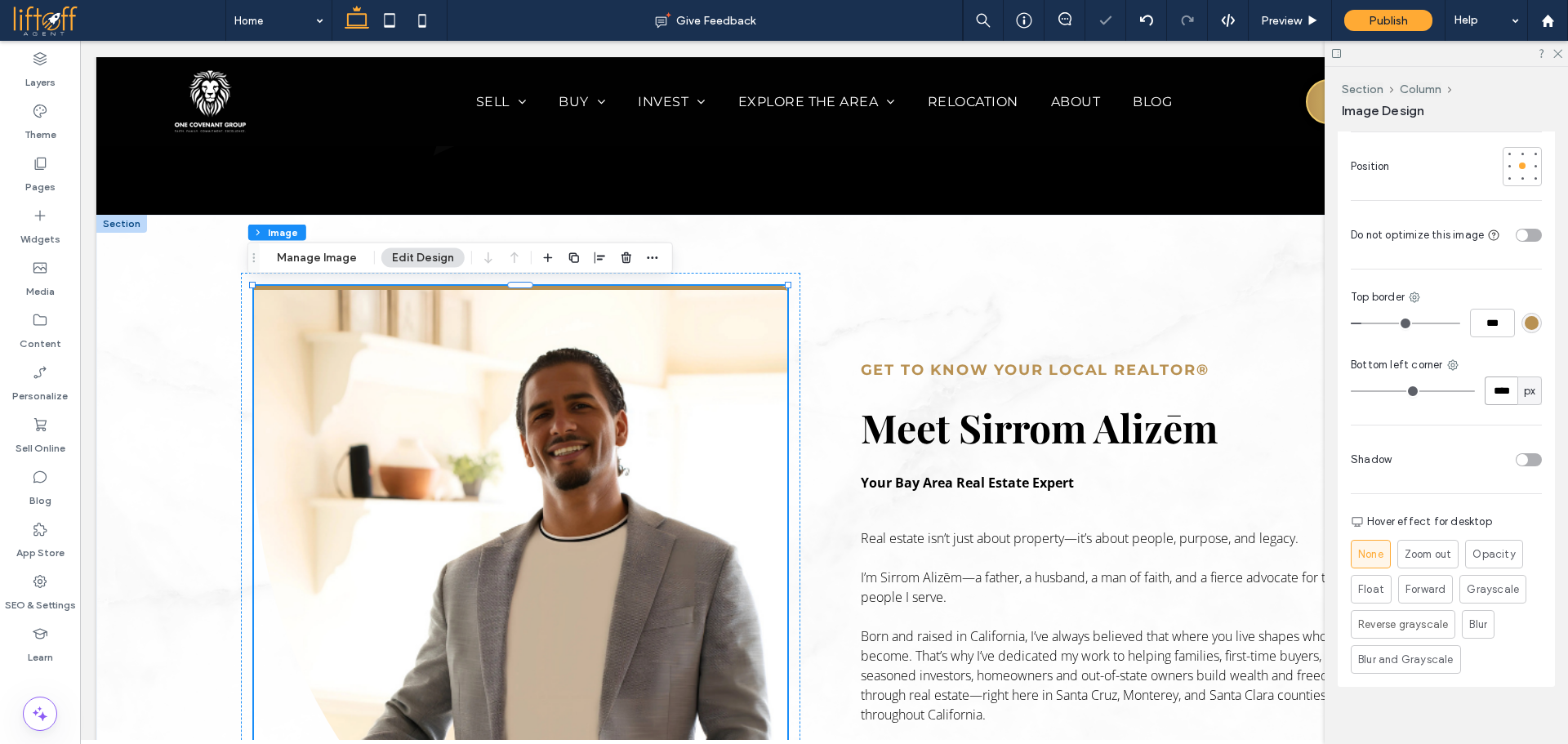 type on "***" 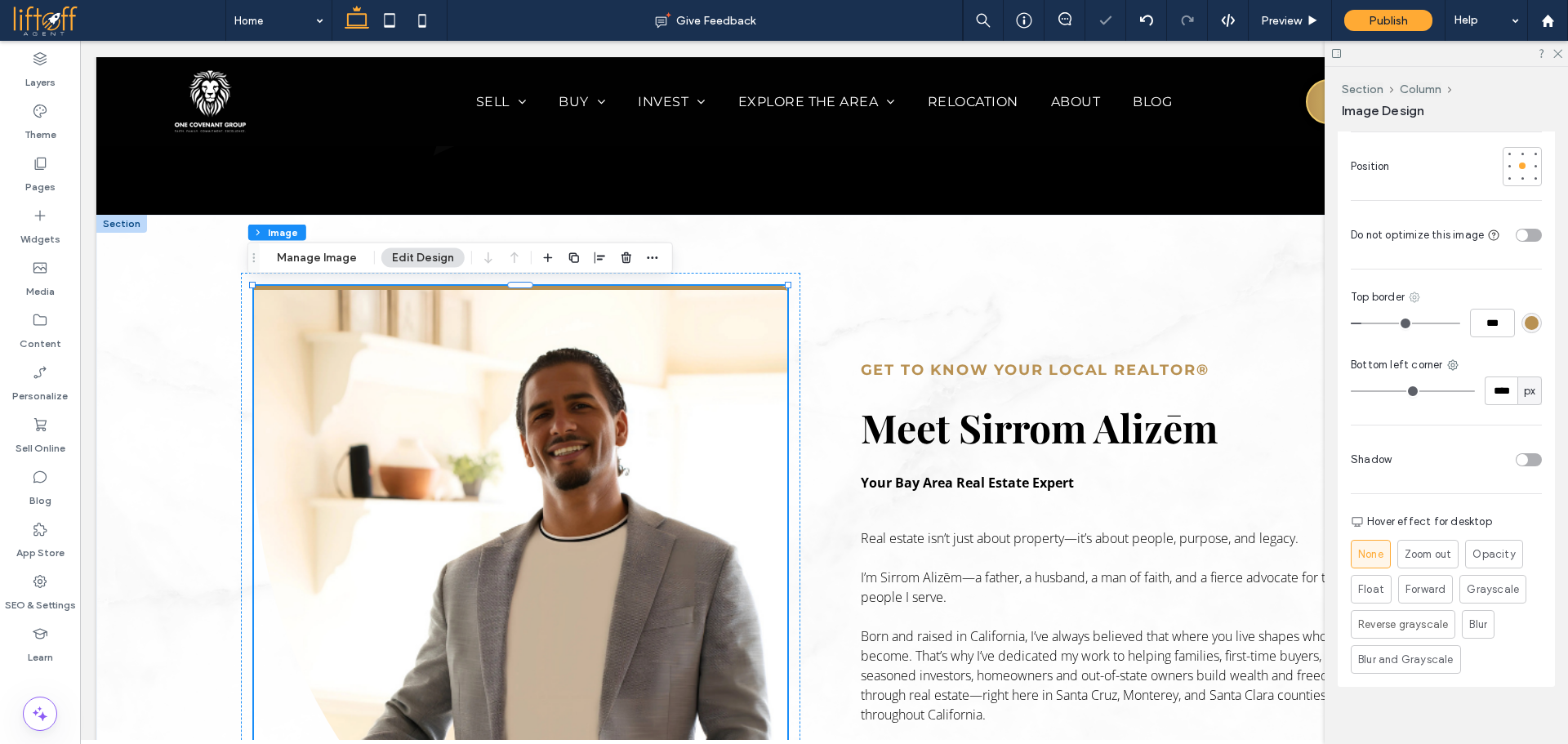 click 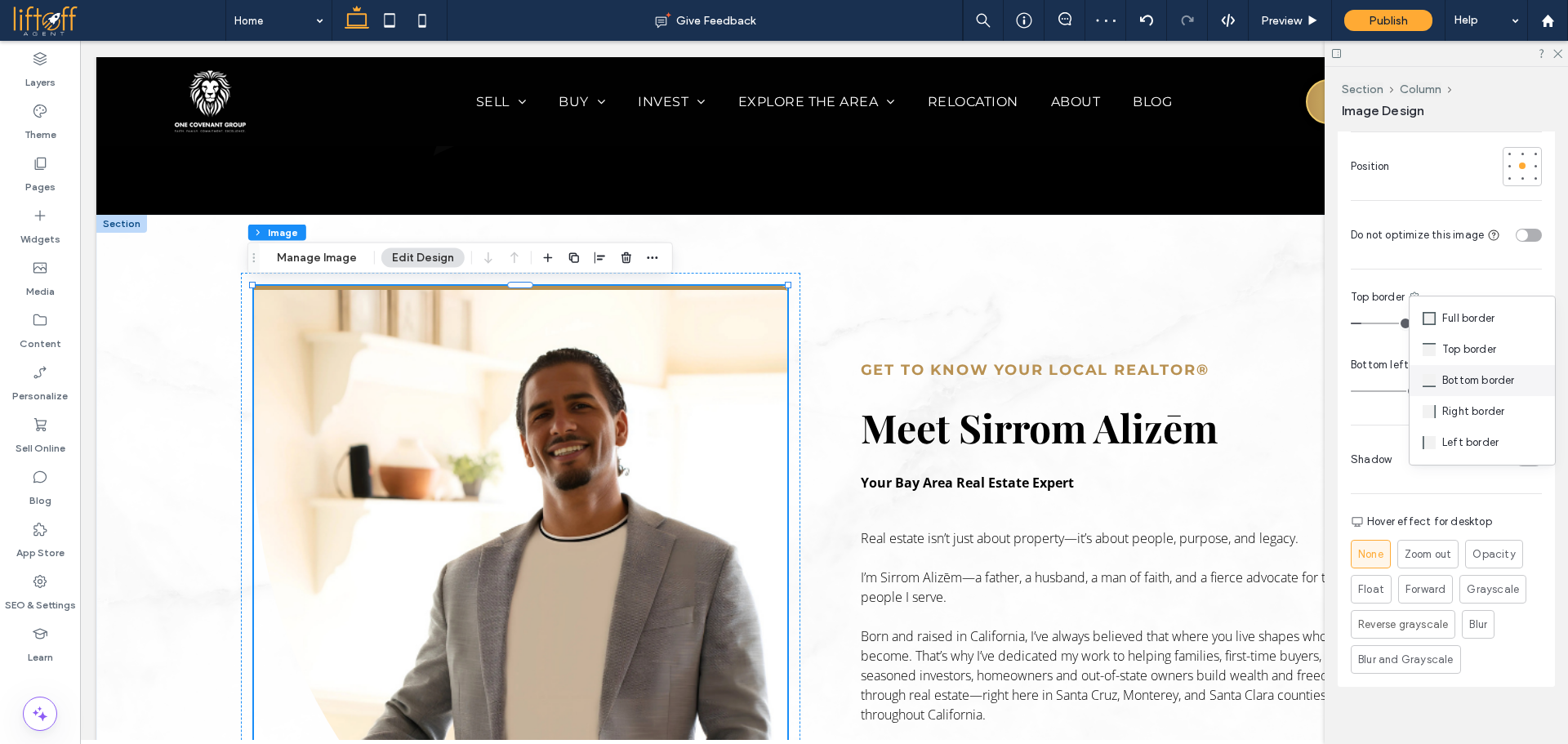 click on "Bottom border" at bounding box center [1478, 381] 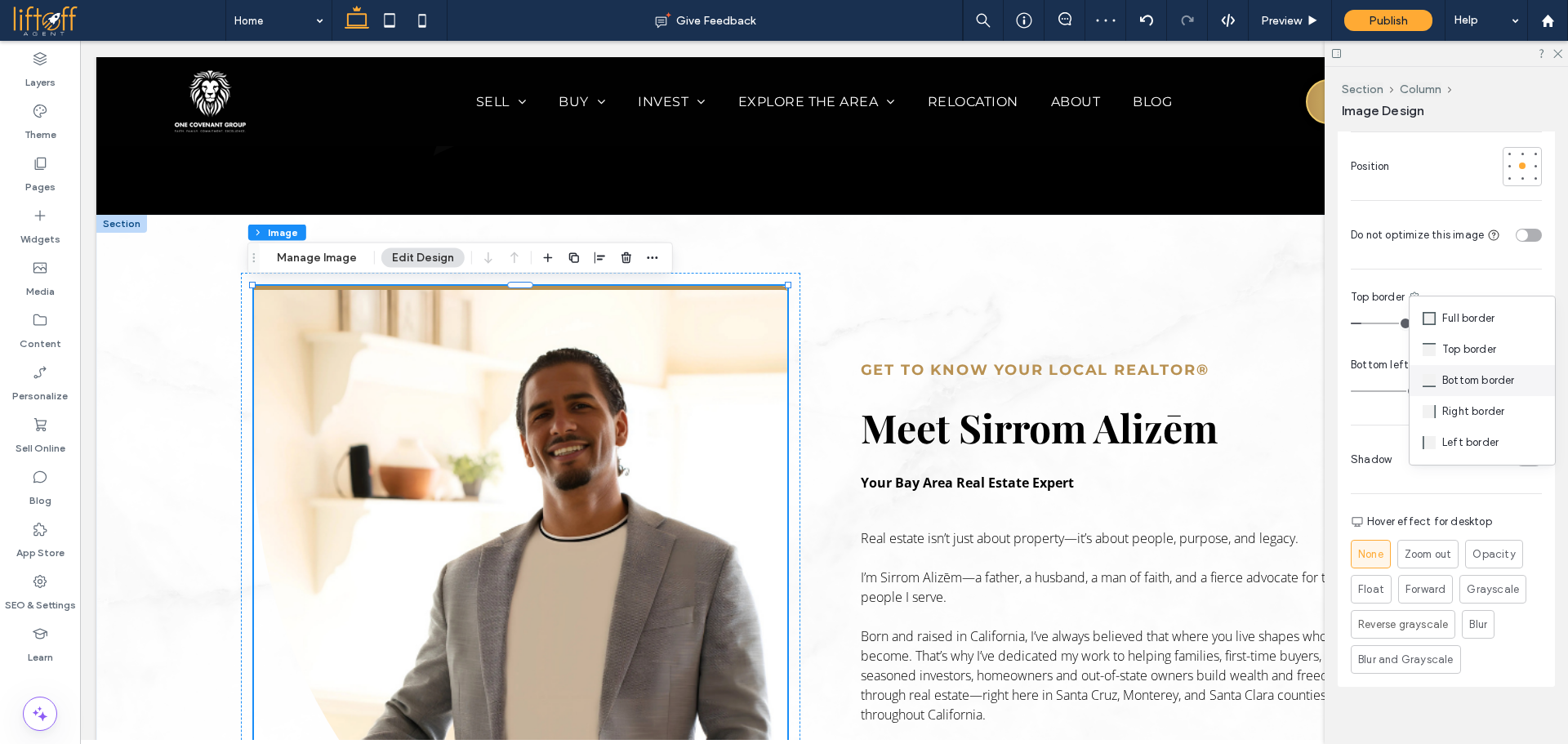 type on "*" 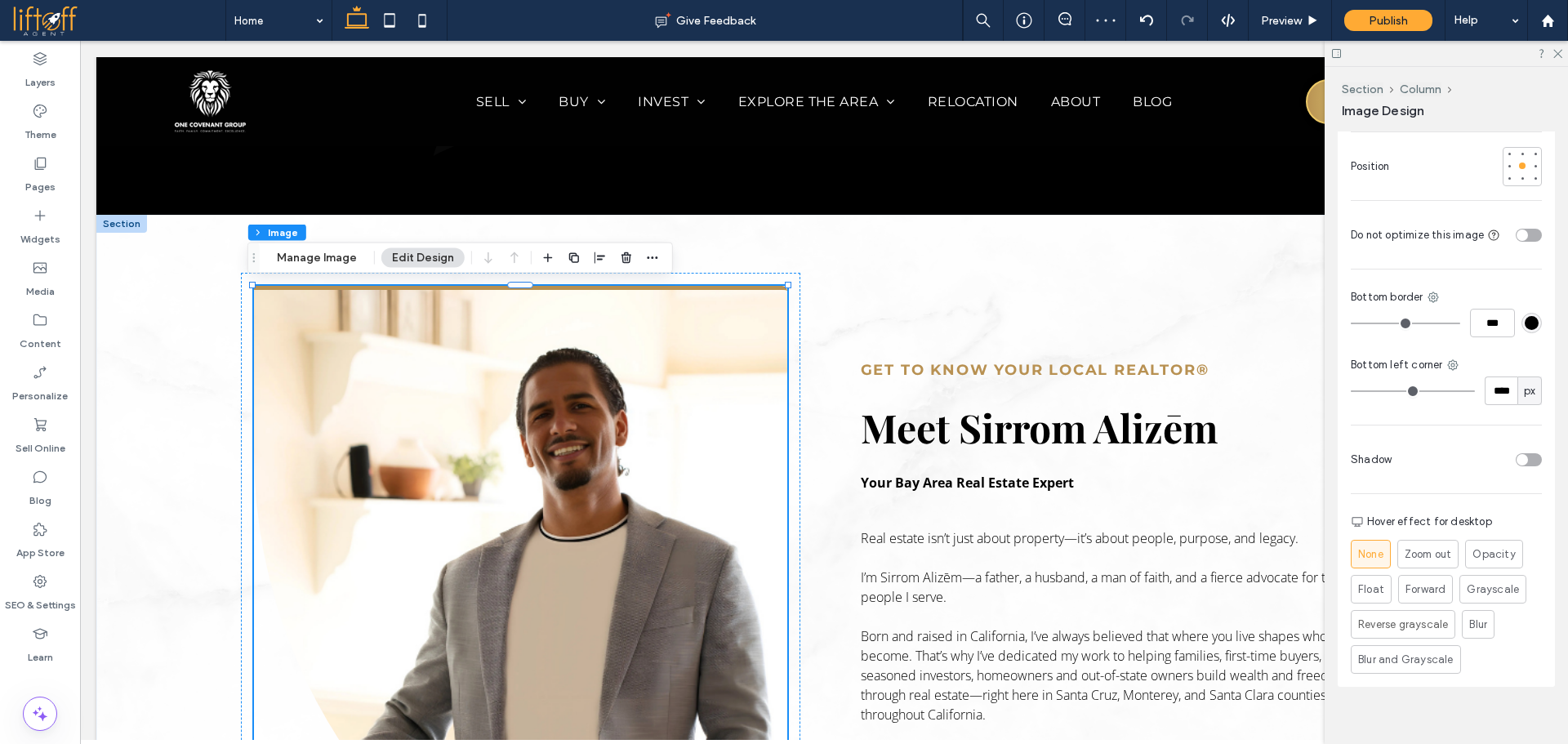click at bounding box center [1531, 323] 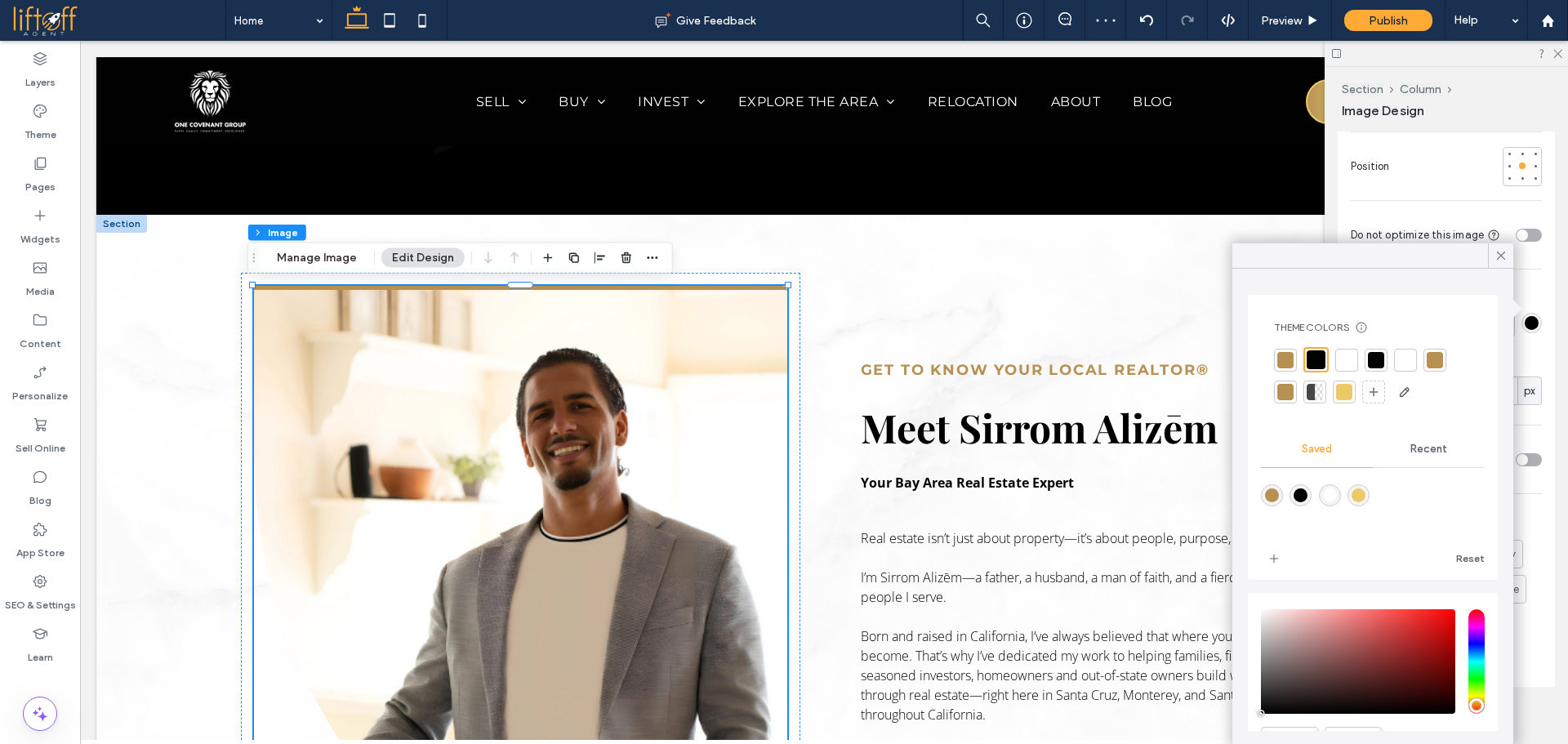 click at bounding box center [1285, 360] 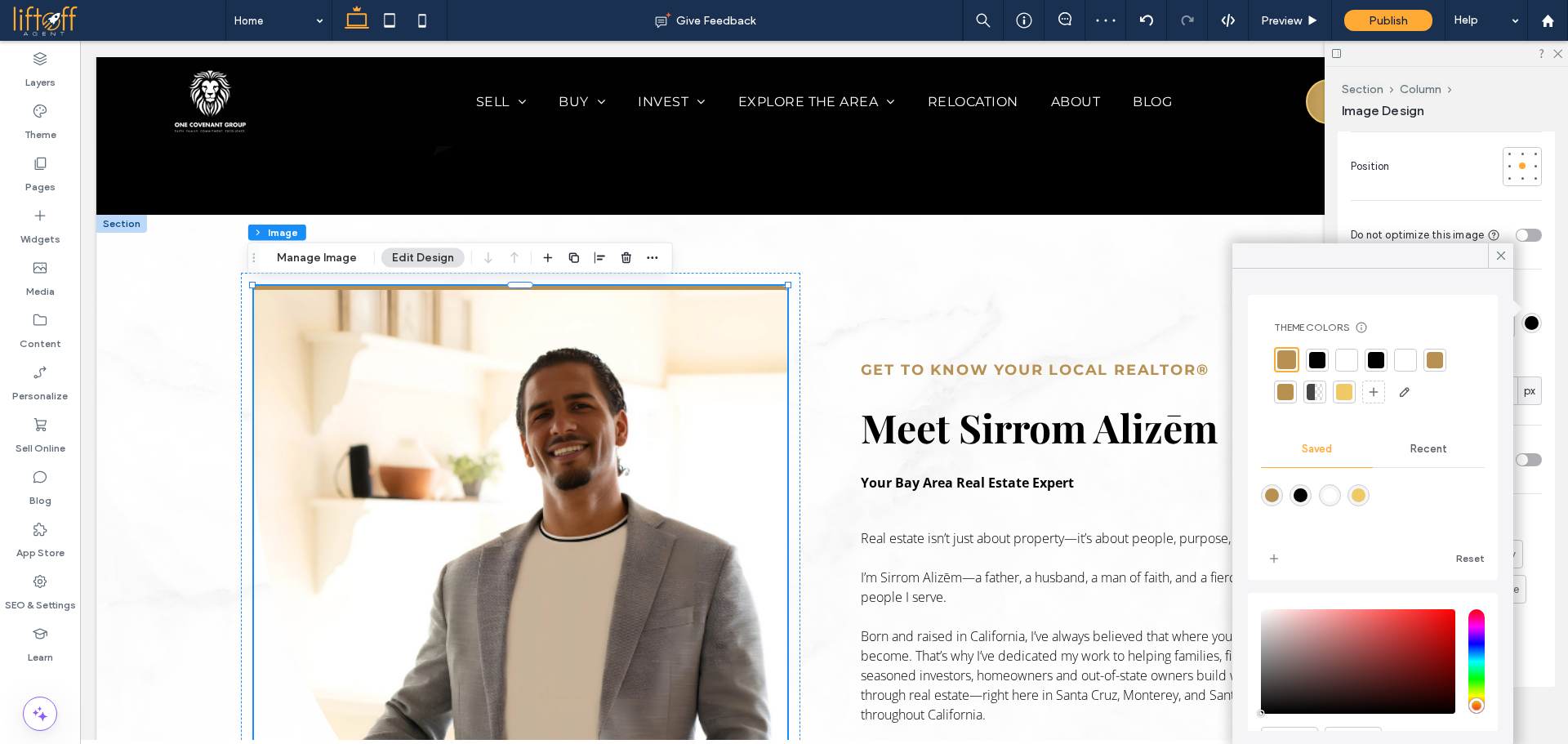 type on "***" 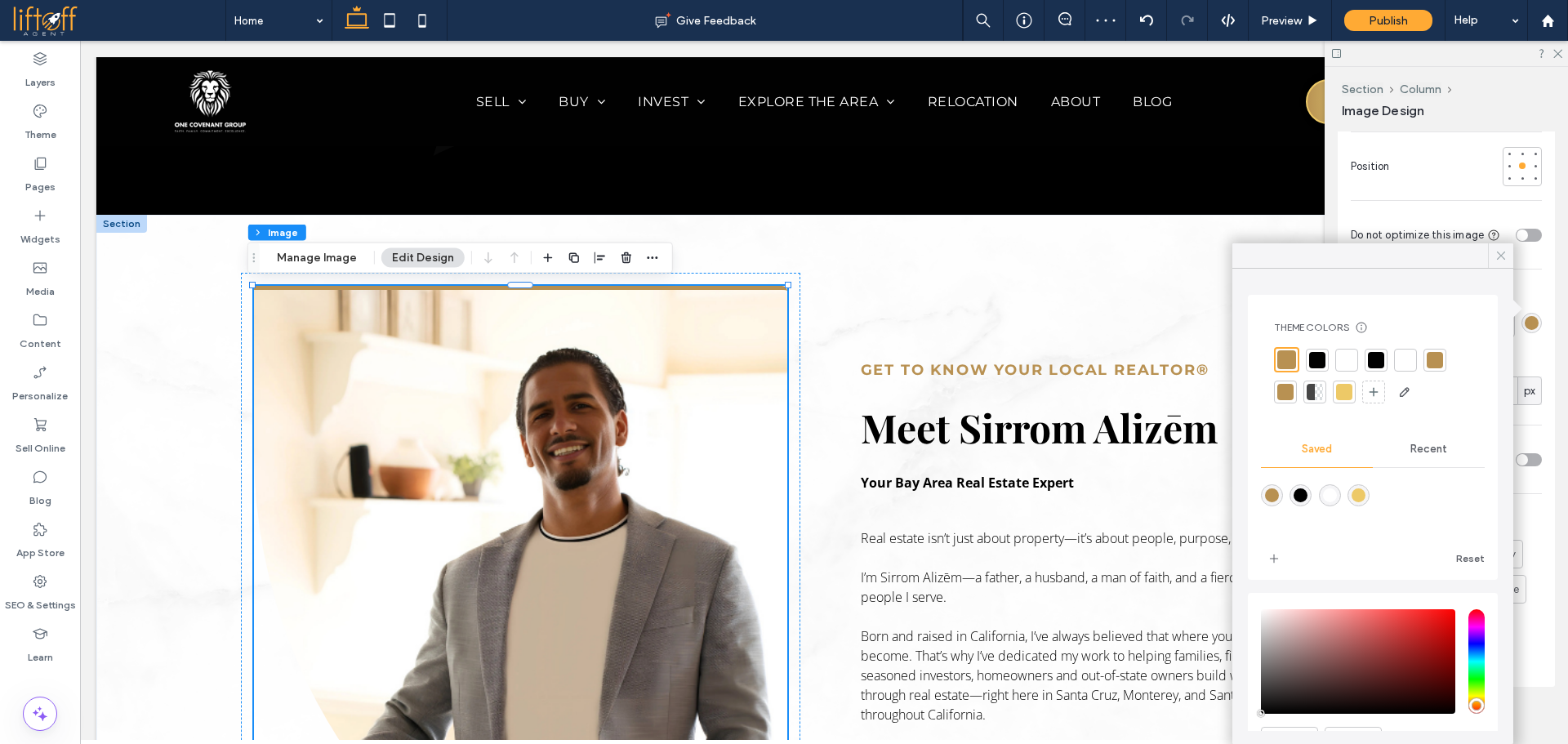 click 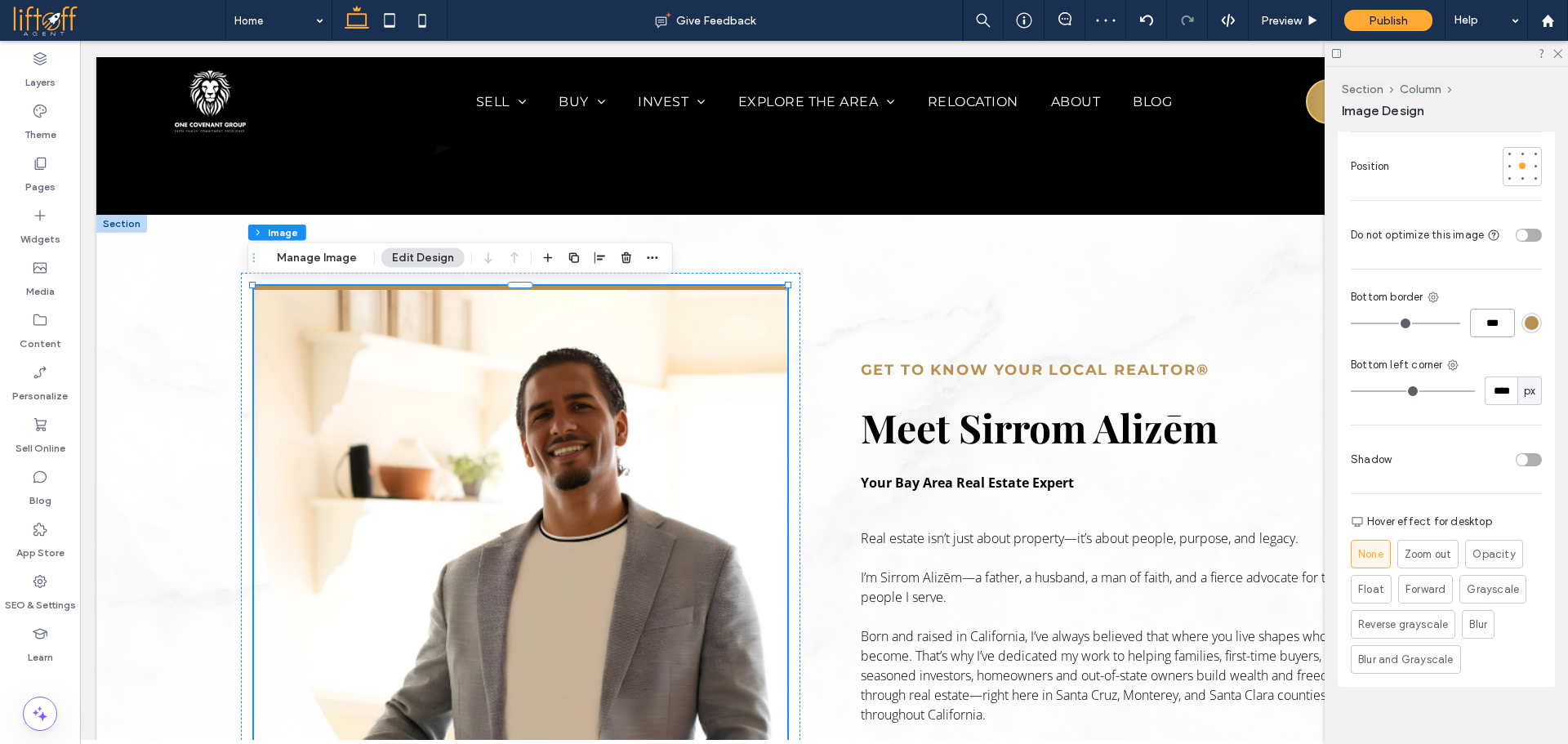 click on "***" at bounding box center (1492, 323) 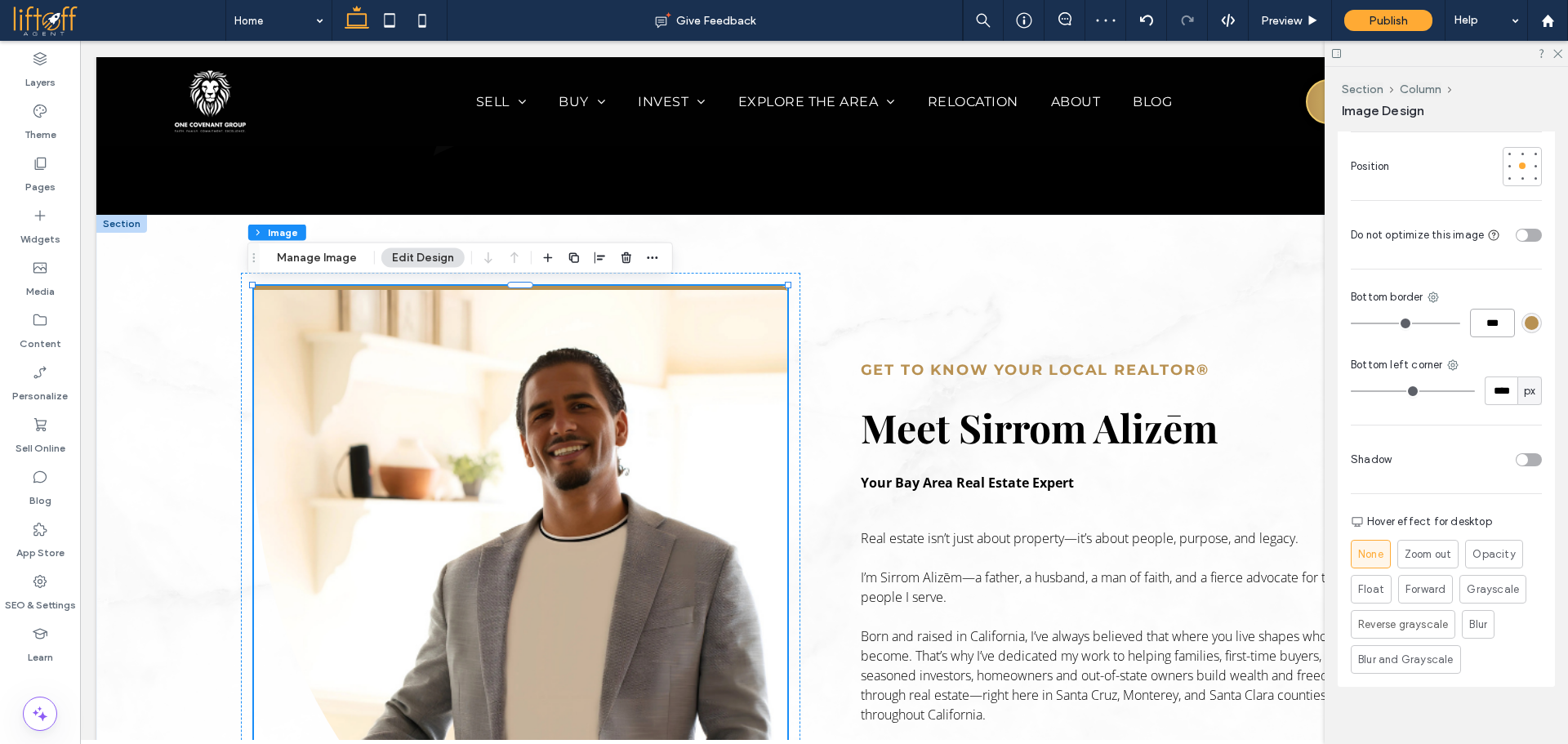 click on "***" at bounding box center [1492, 323] 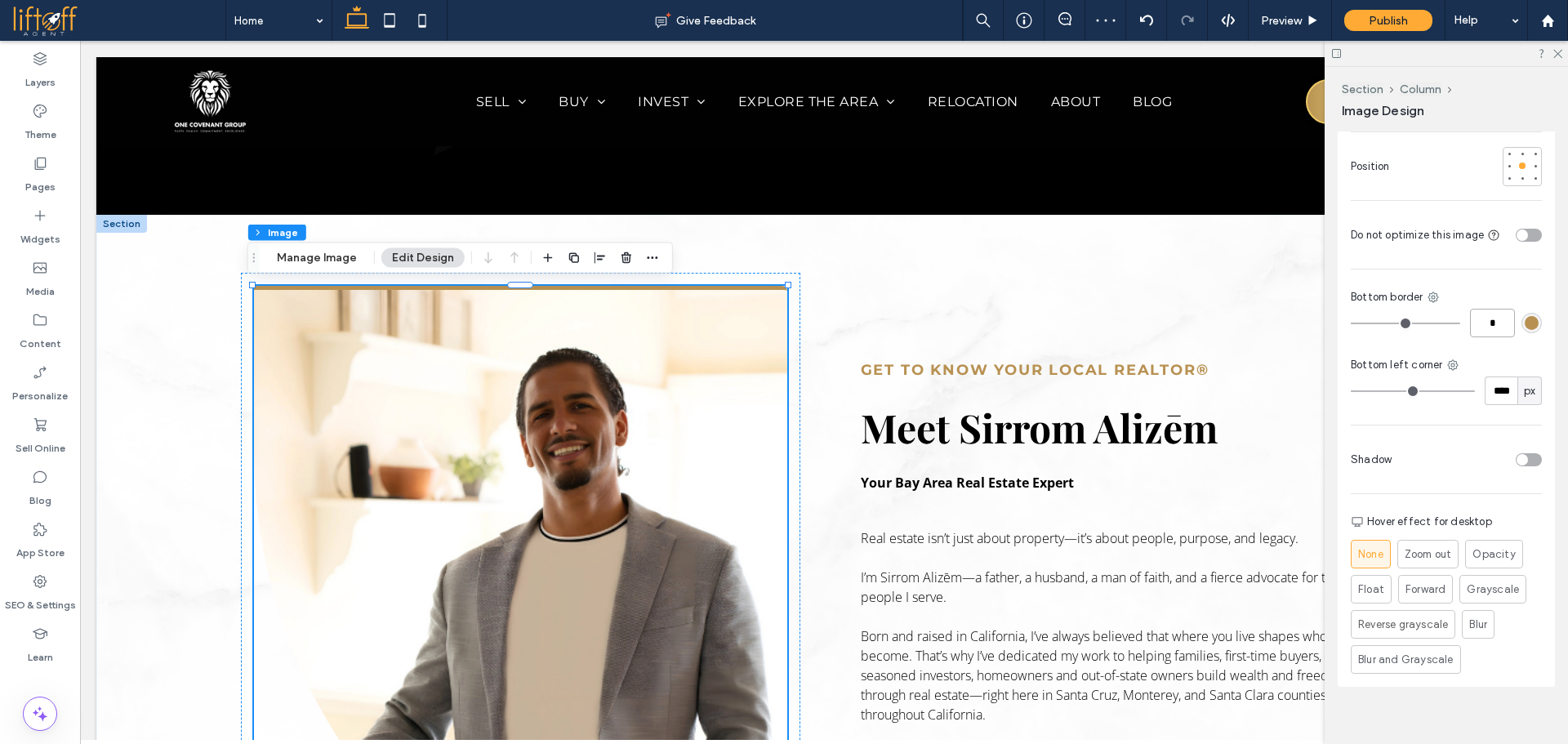 type on "*" 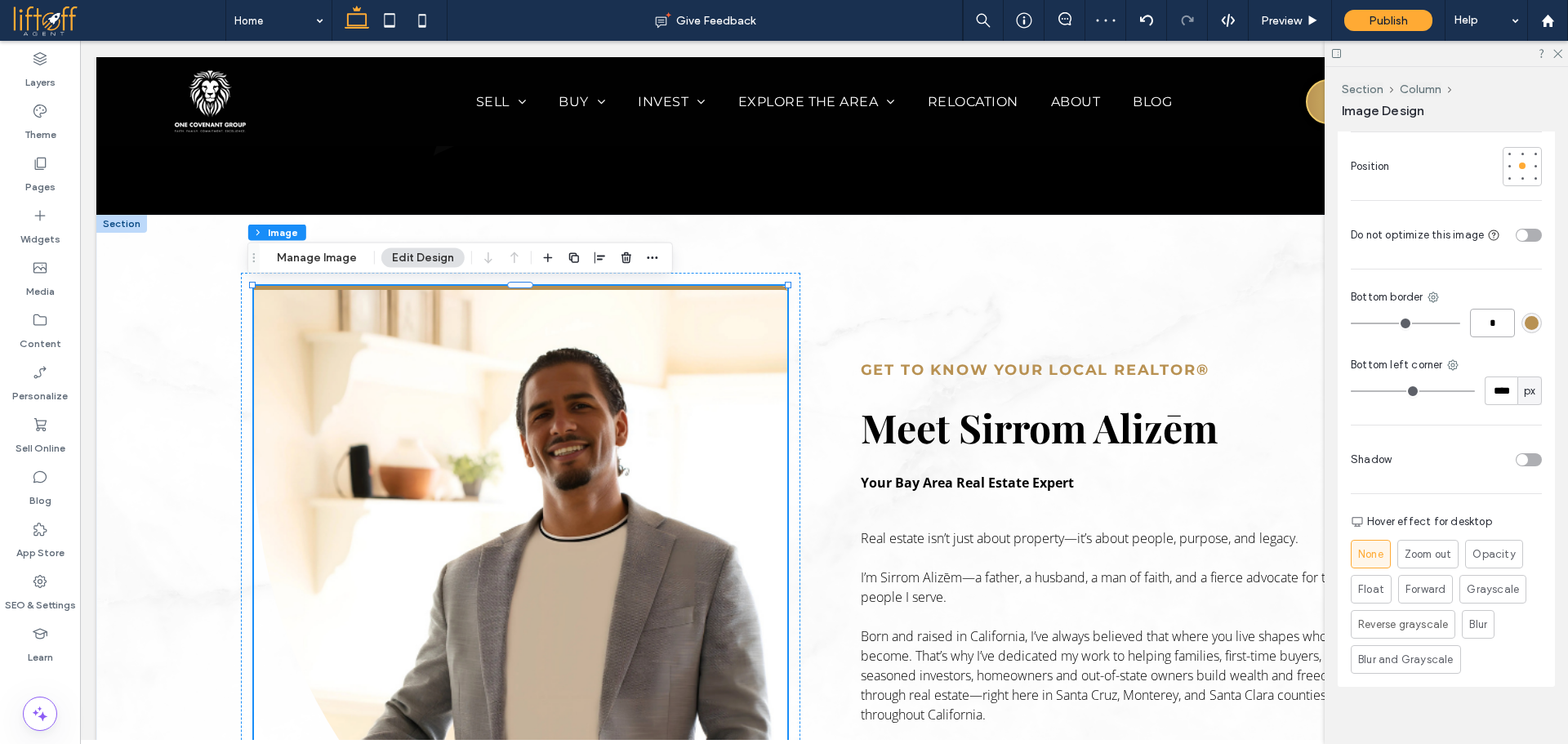type on "*" 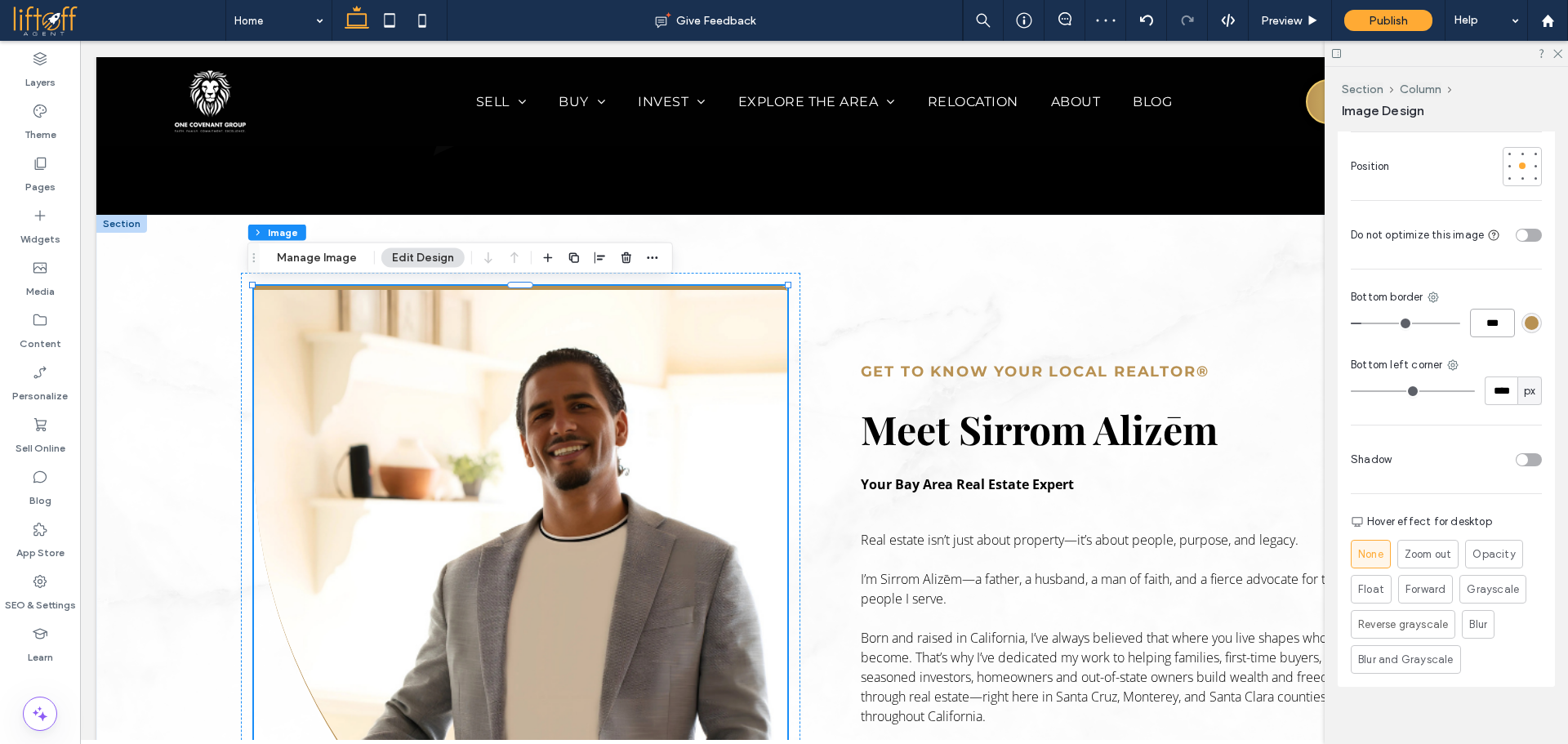 type on "***" 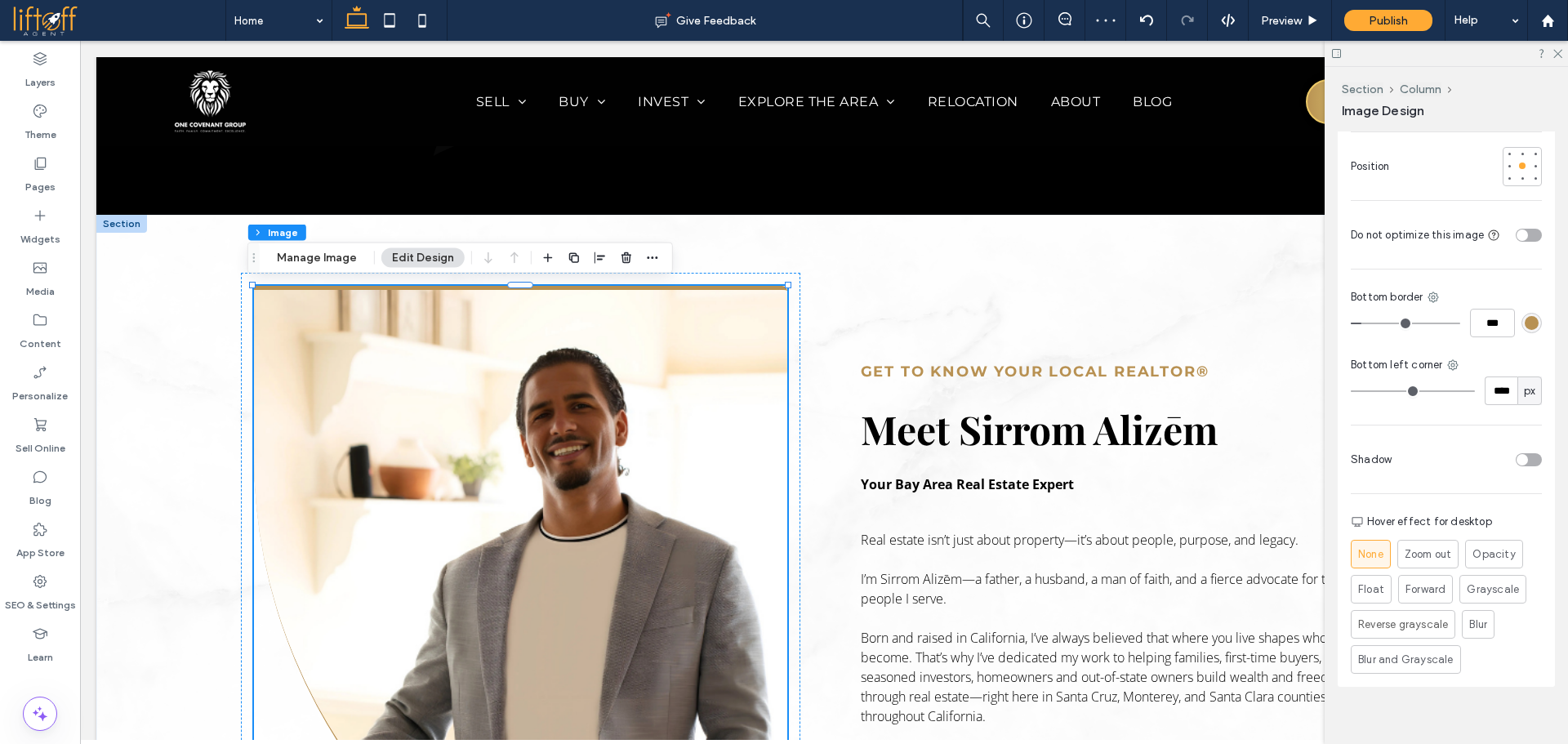 click on "Bottom left corner" at bounding box center (1446, 365) 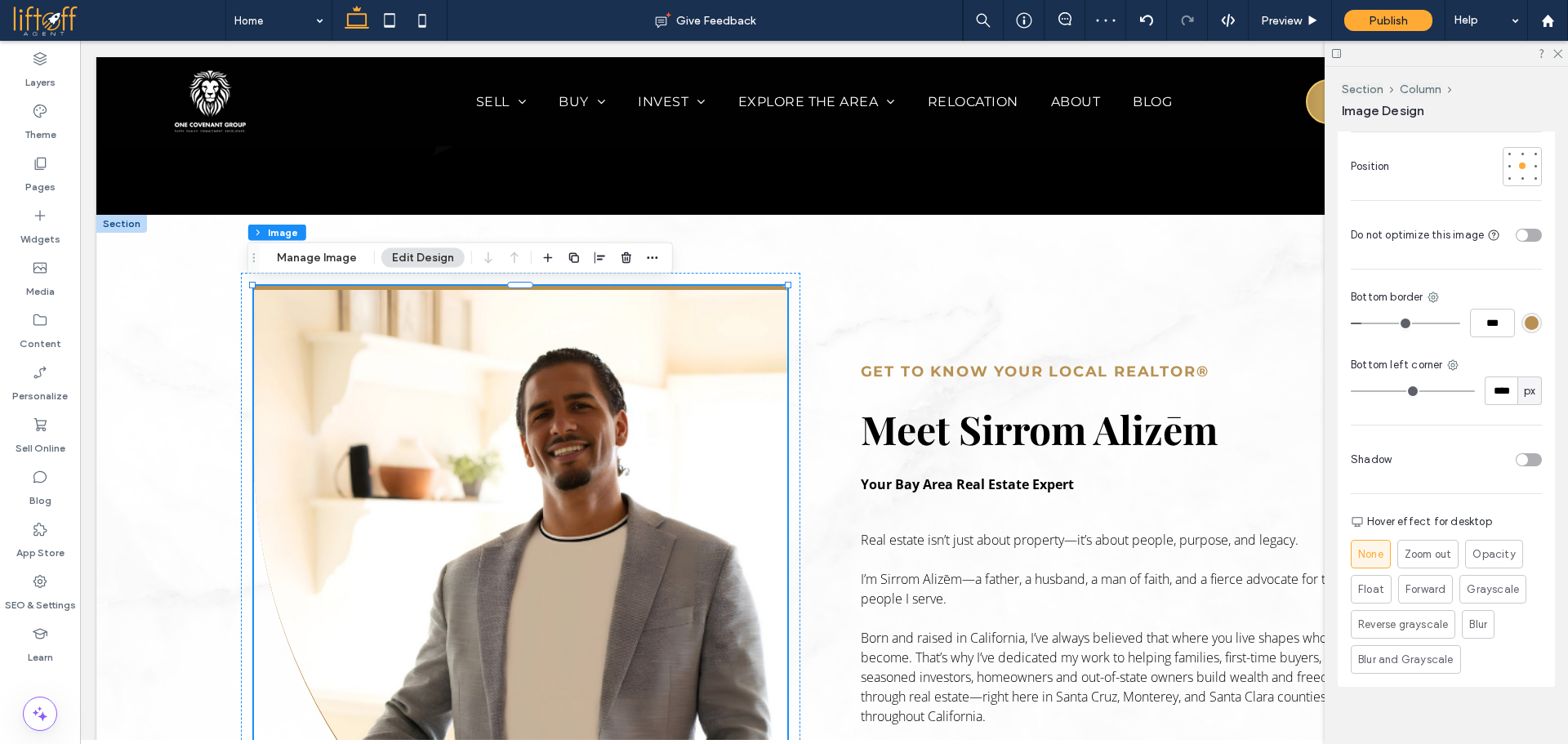 click 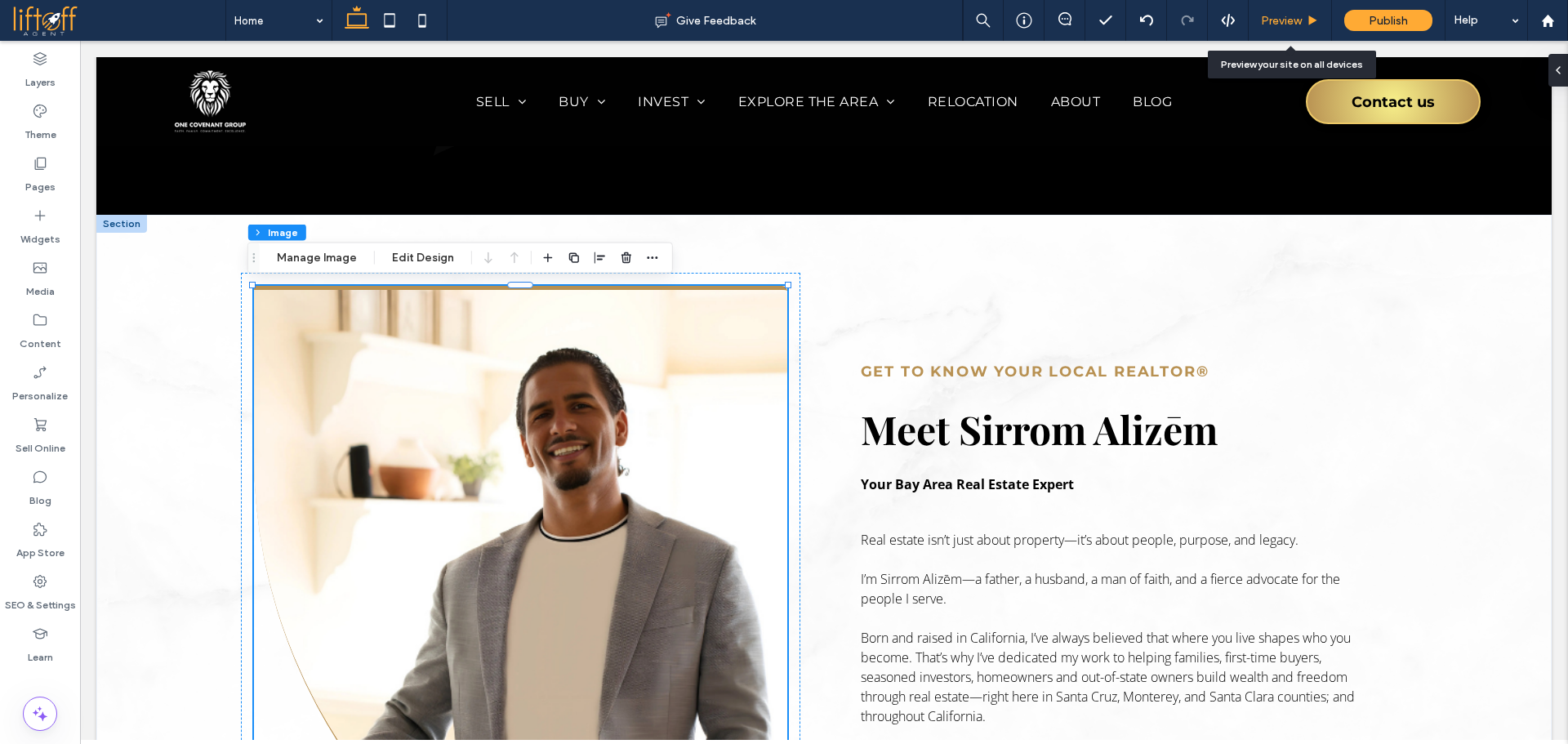 click on "Preview" at bounding box center [1281, 20] 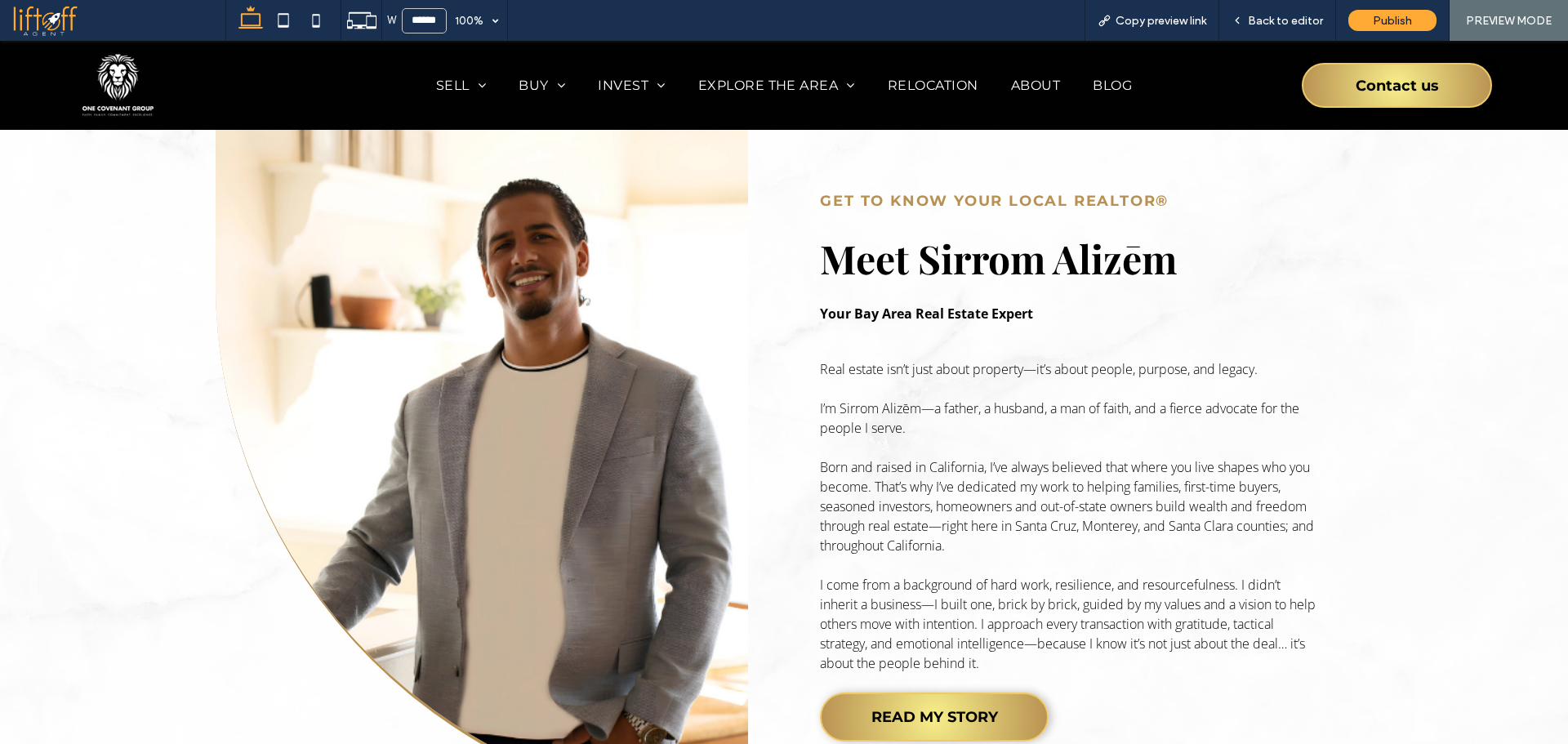 scroll, scrollTop: 1495, scrollLeft: 0, axis: vertical 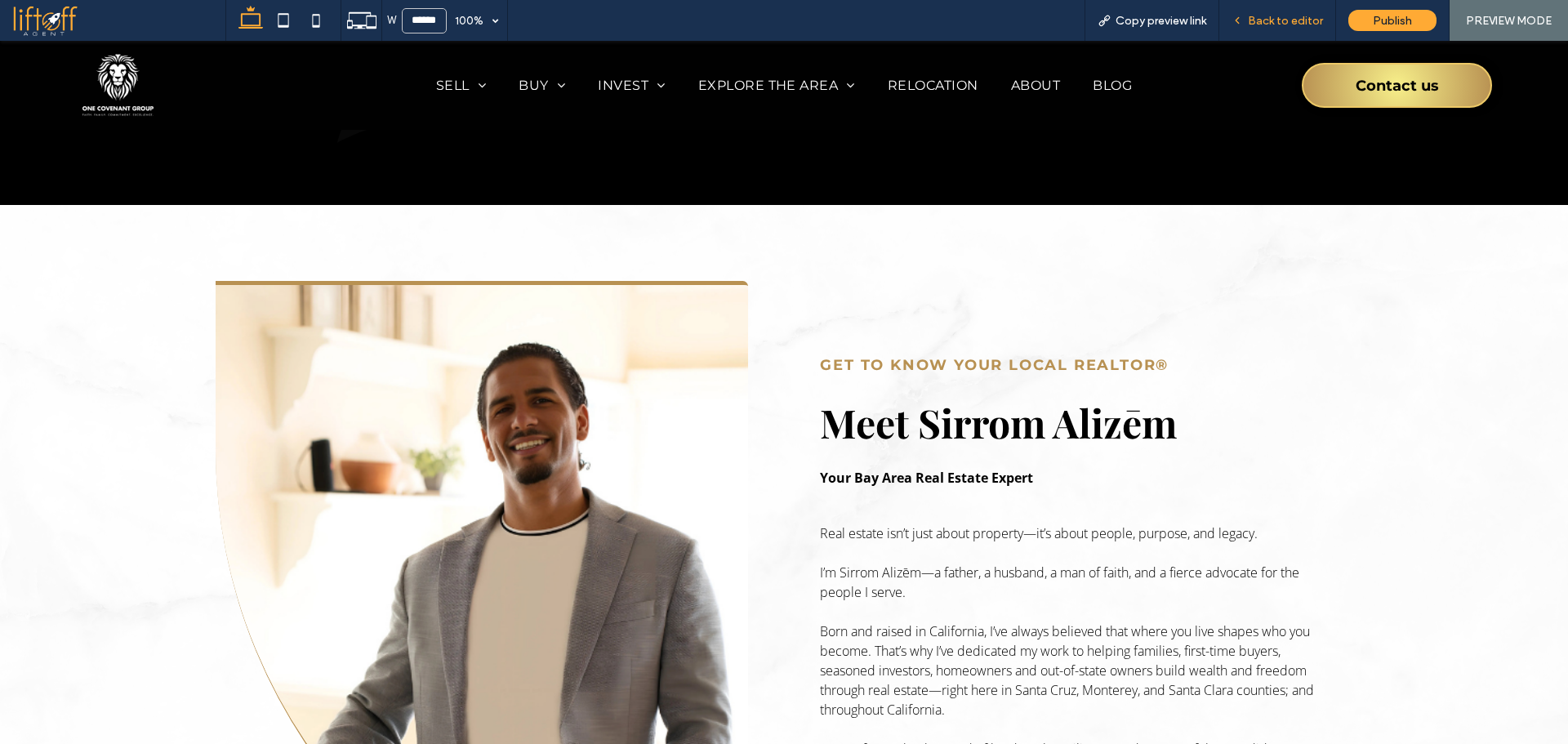 click on "Back to editor" at bounding box center [1277, 20] 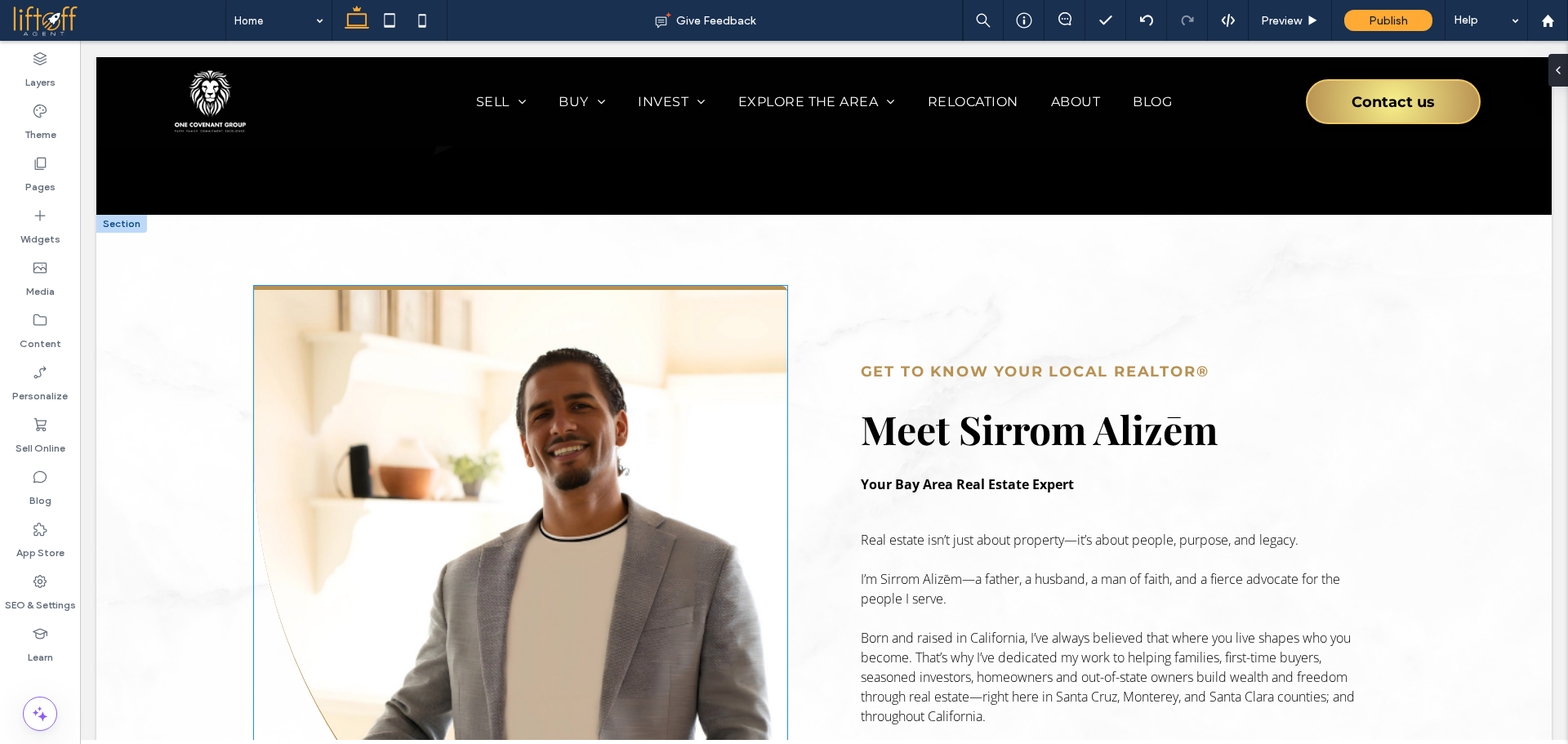 click at bounding box center [521, 637] 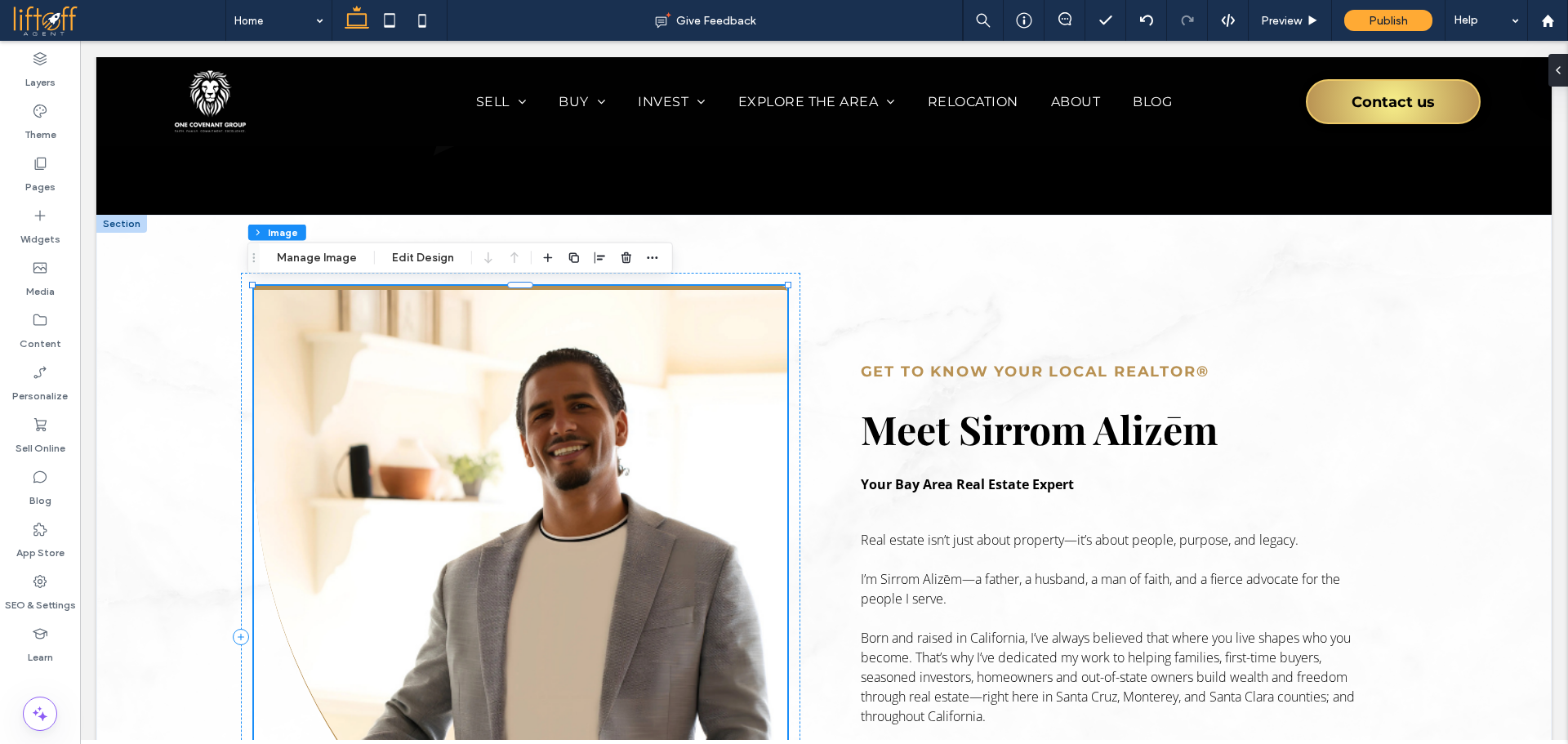 click at bounding box center (521, 637) 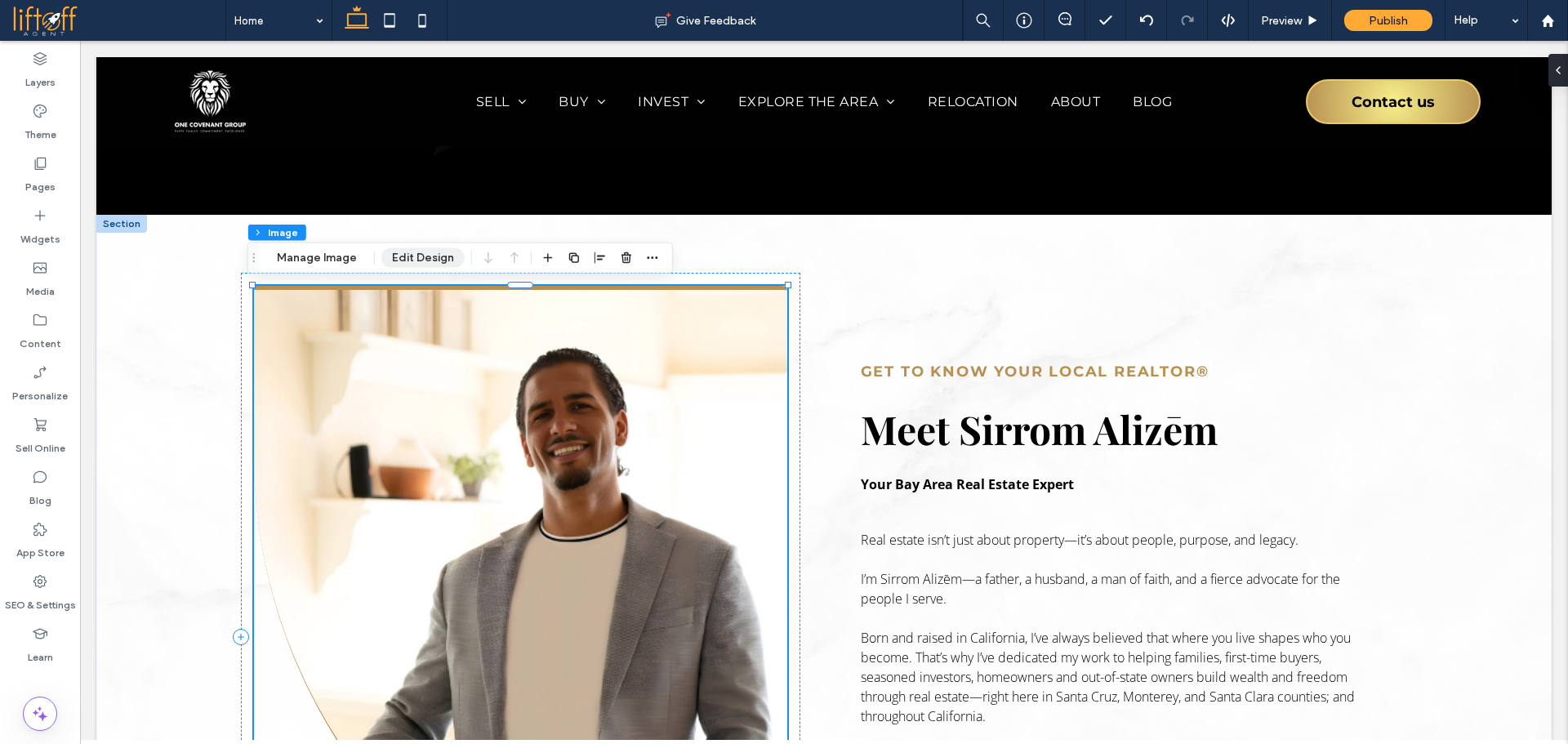 drag, startPoint x: 425, startPoint y: 248, endPoint x: 775, endPoint y: 283, distance: 351.74565 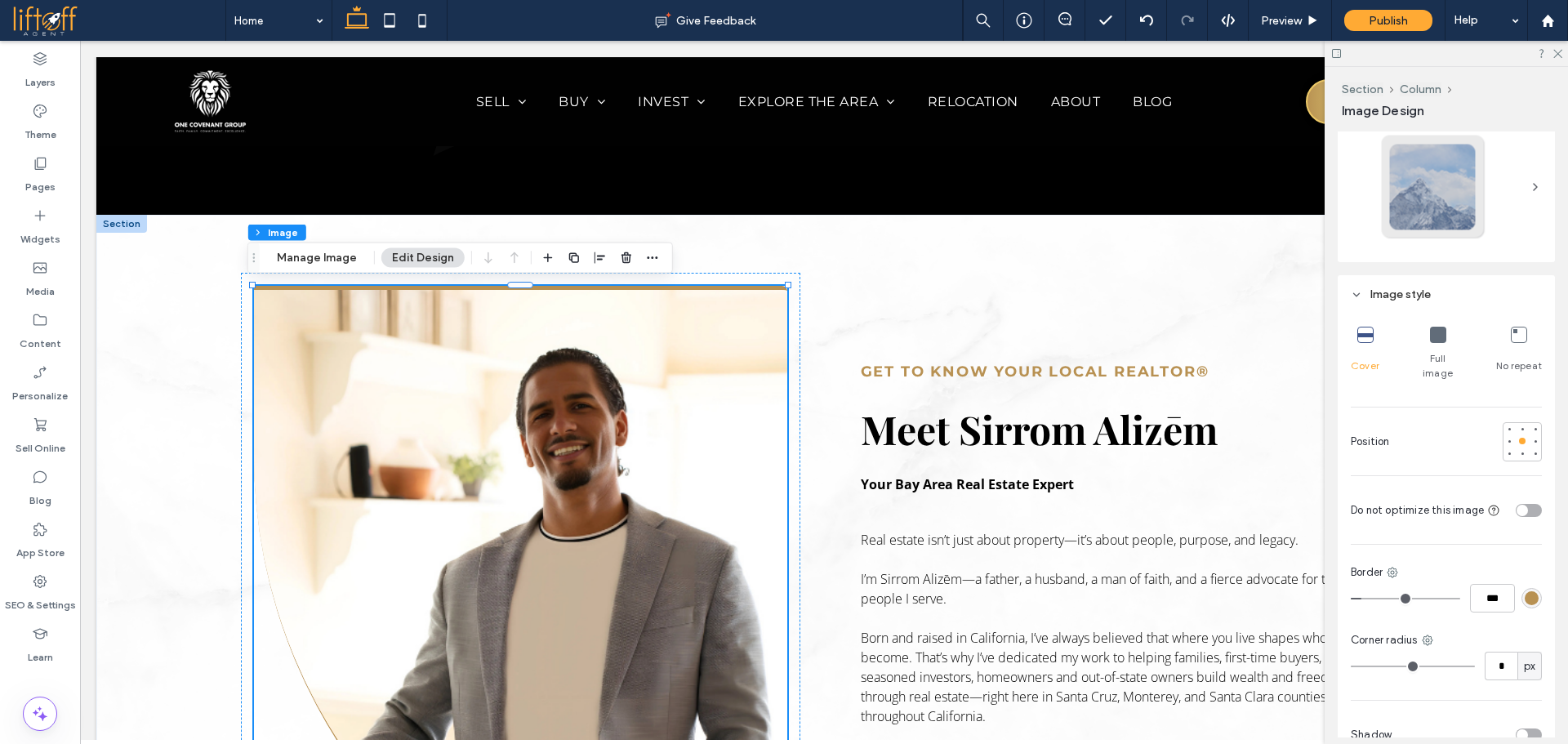 scroll, scrollTop: 530, scrollLeft: 0, axis: vertical 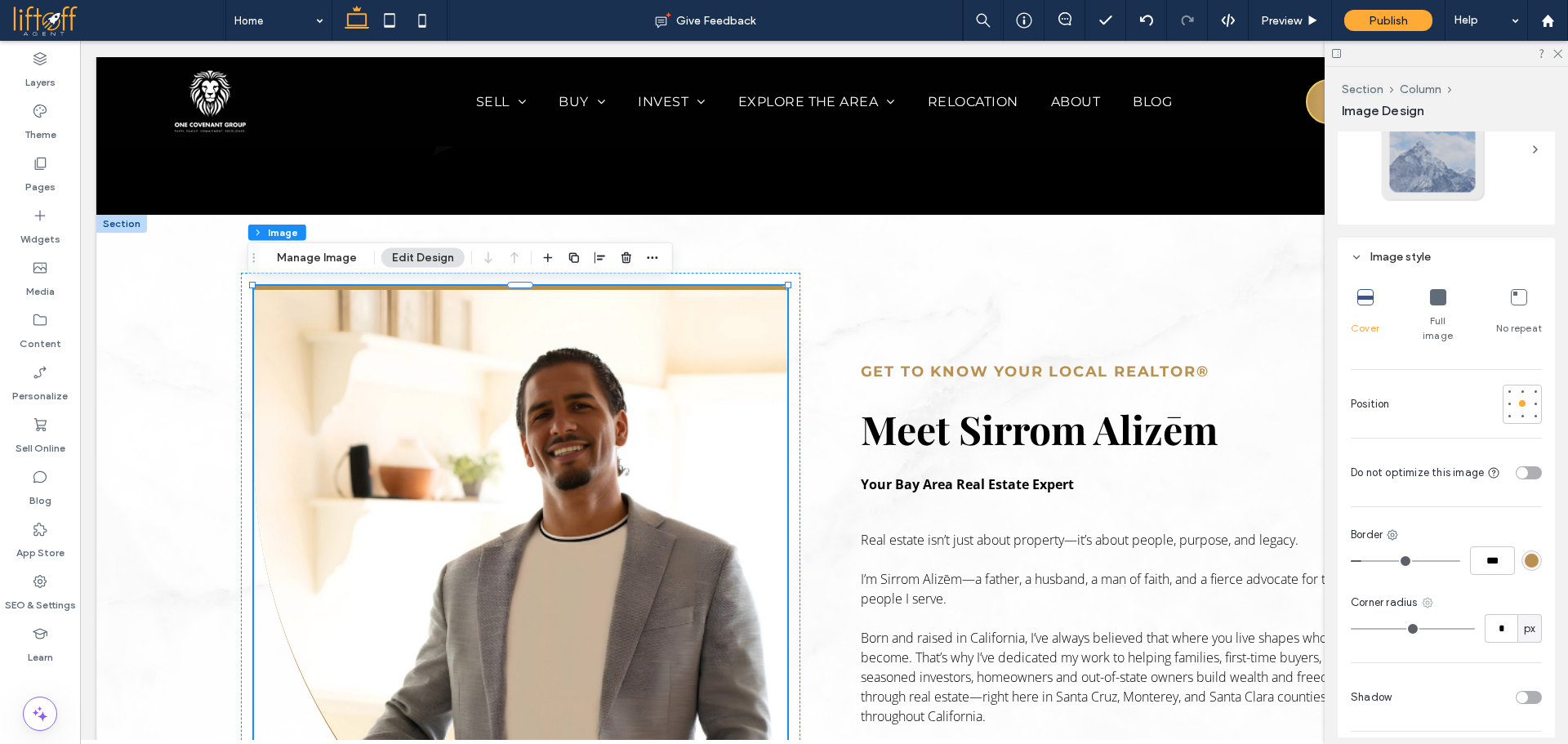 click 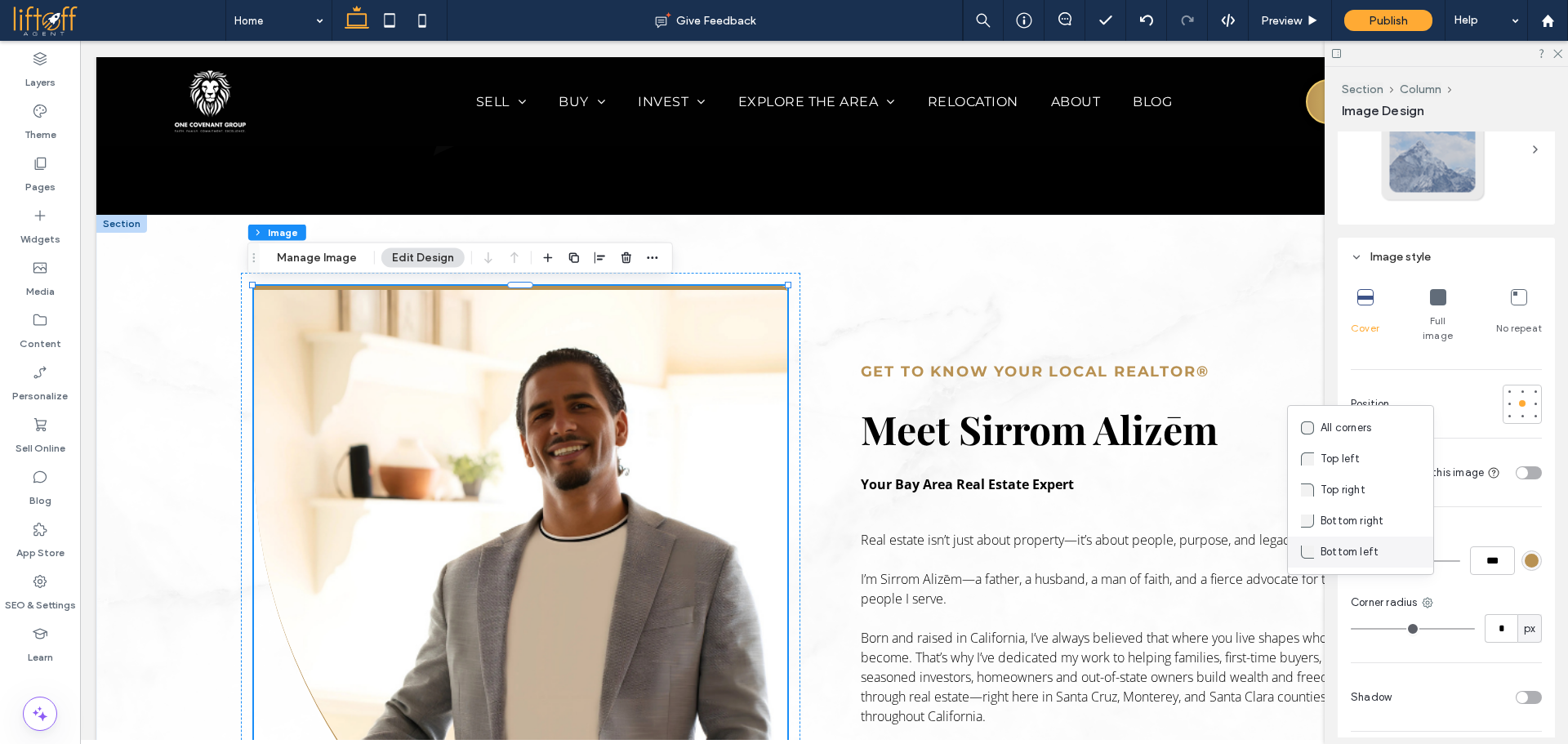 click on "Bottom left" at bounding box center (1349, 552) 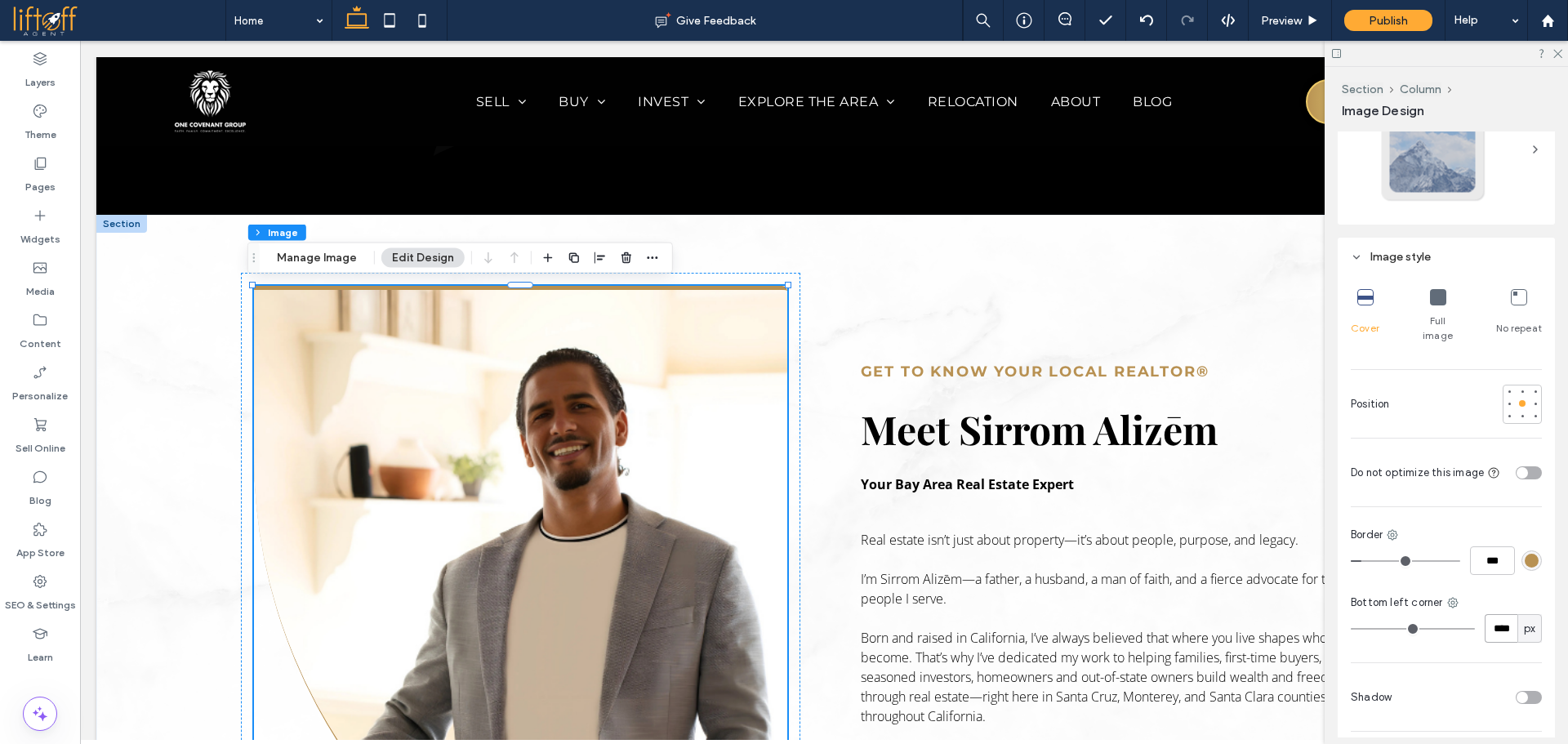 click on "****" at bounding box center (1501, 628) 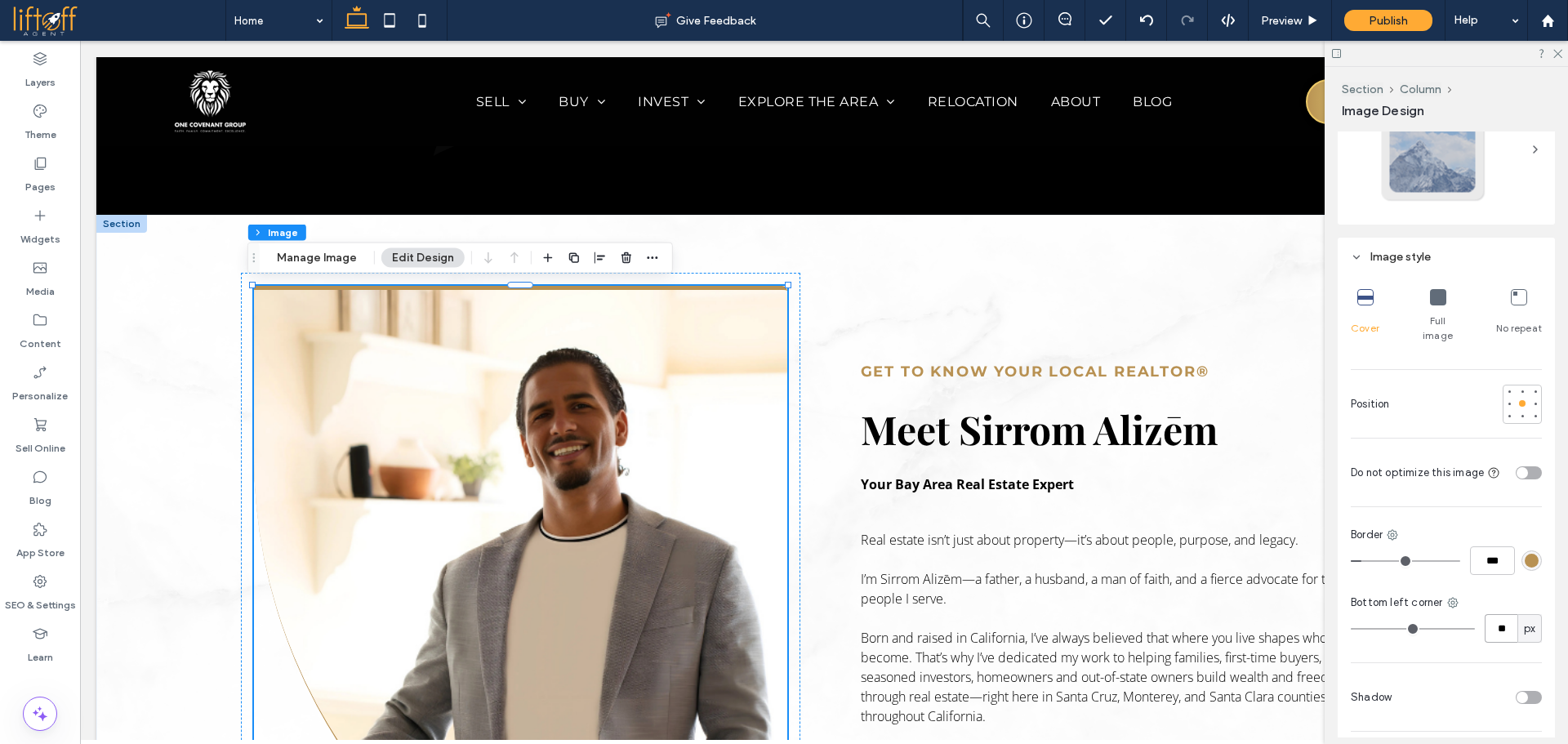 type on "**" 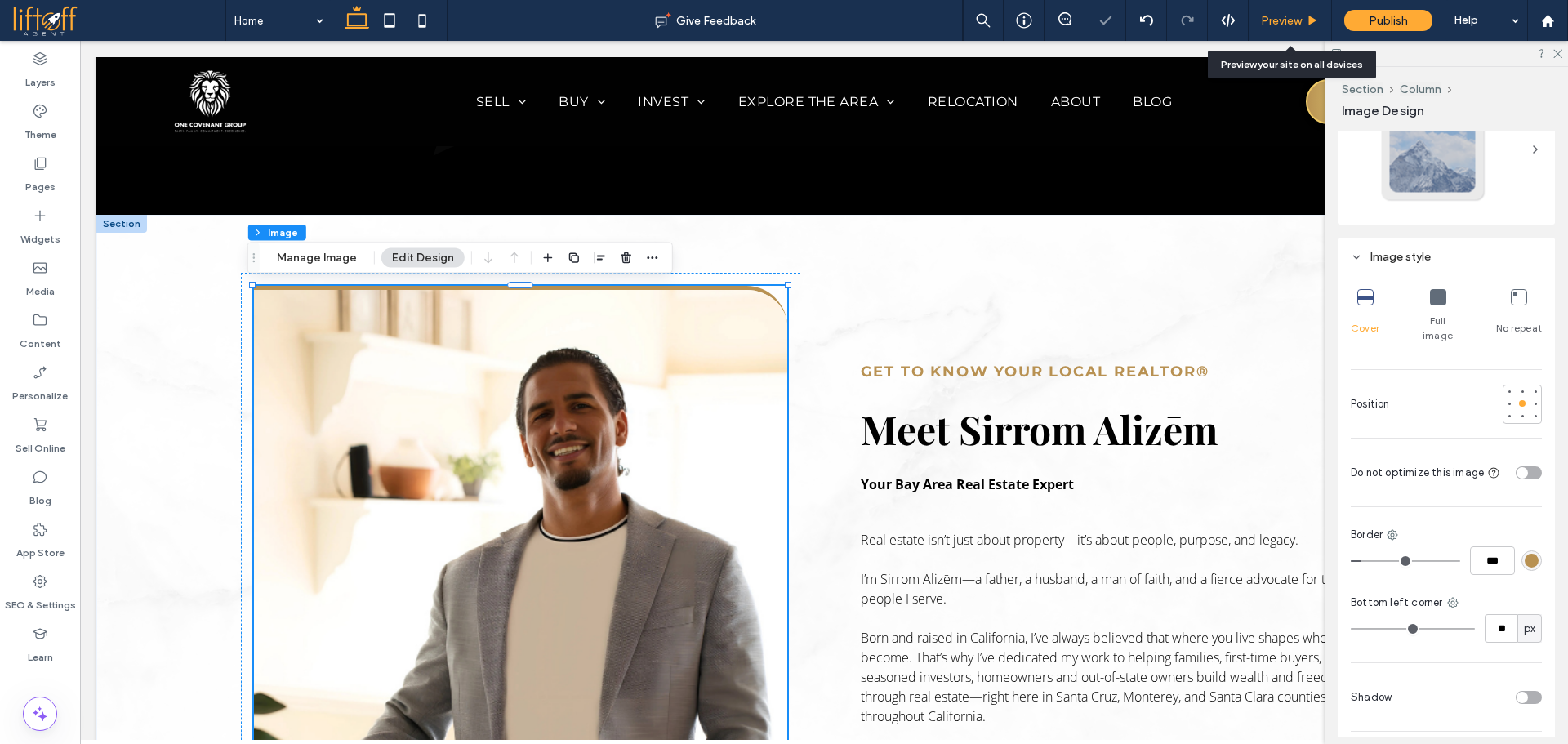 click on "Preview" at bounding box center [1281, 20] 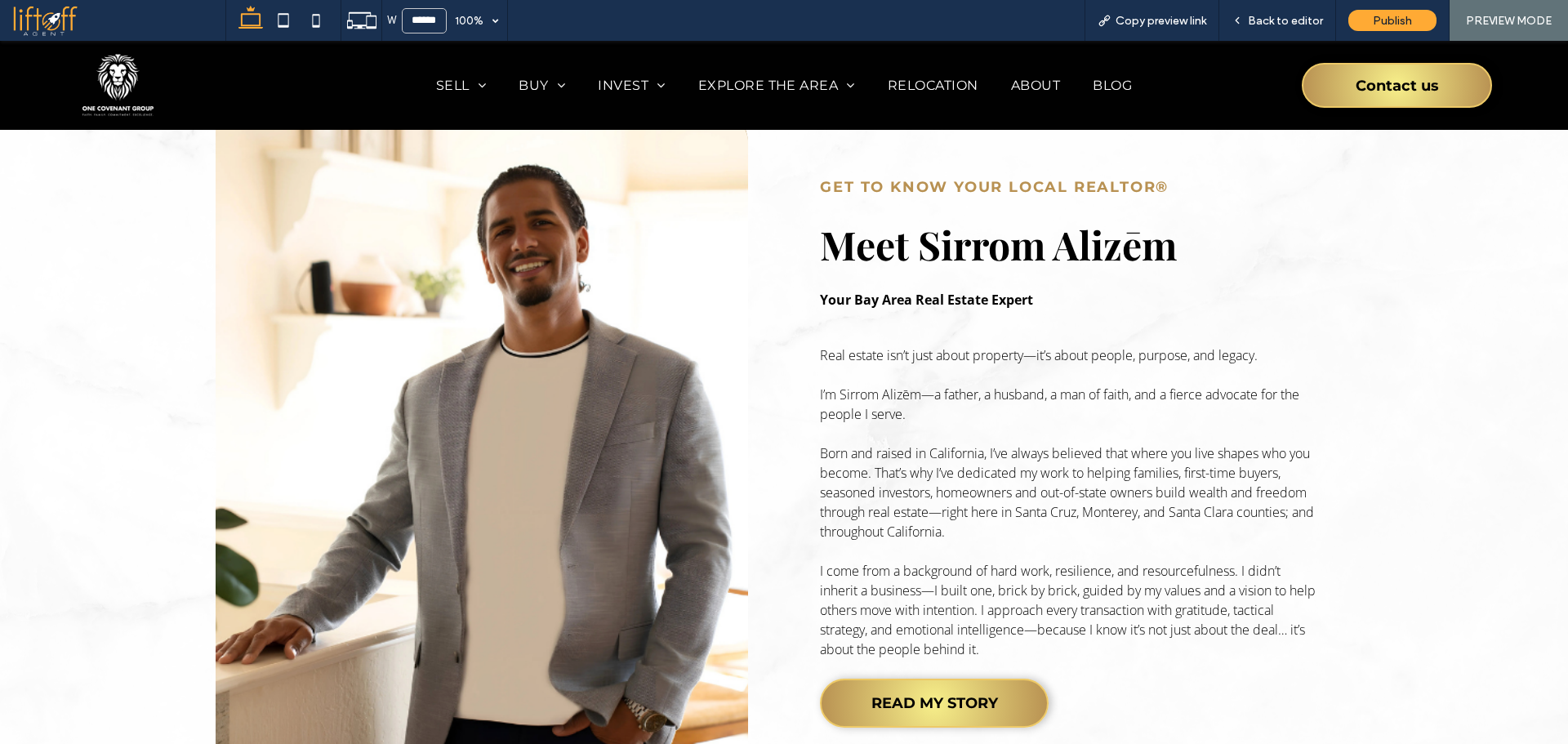 scroll, scrollTop: 1591, scrollLeft: 0, axis: vertical 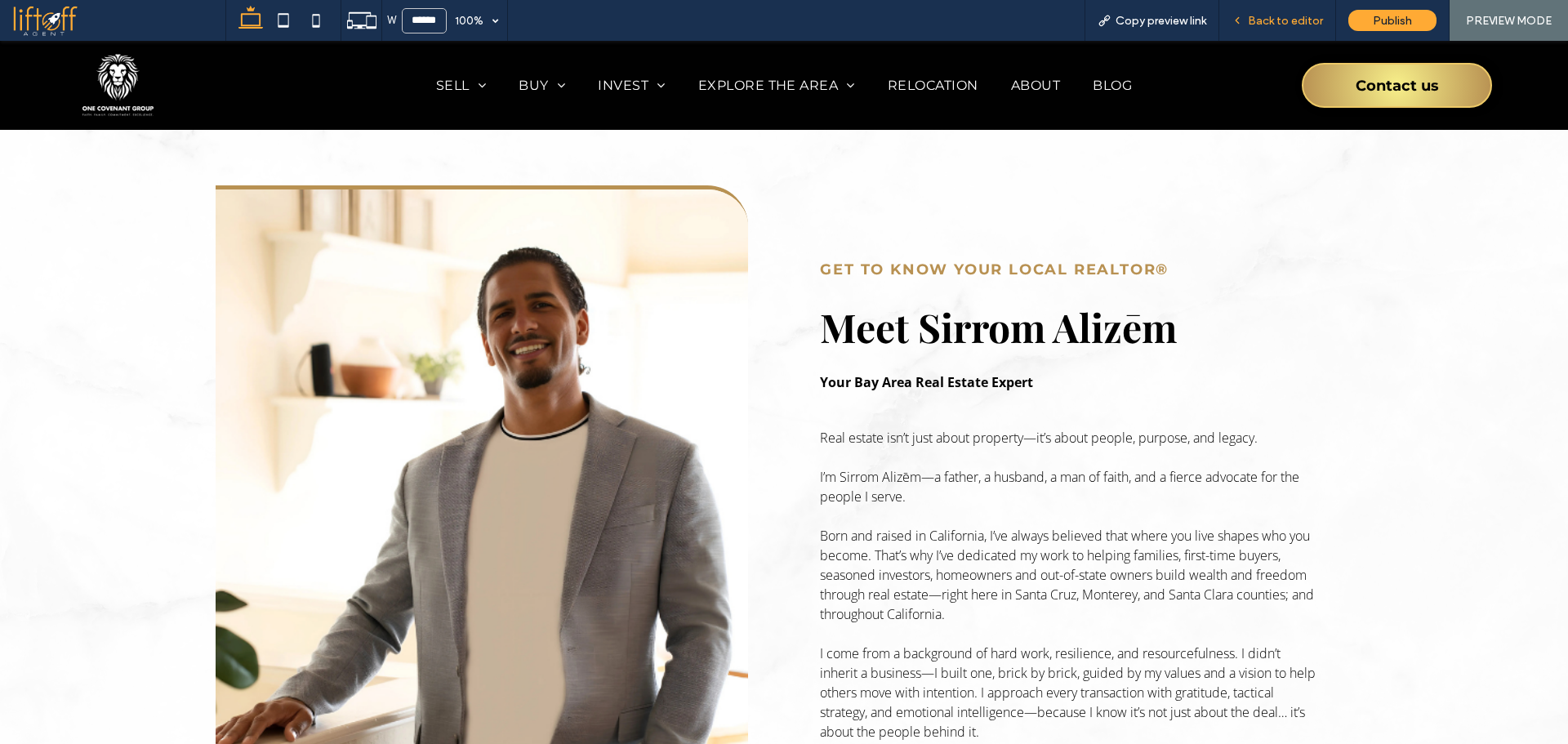 drag, startPoint x: 1248, startPoint y: 16, endPoint x: 974, endPoint y: 41, distance: 275.13815 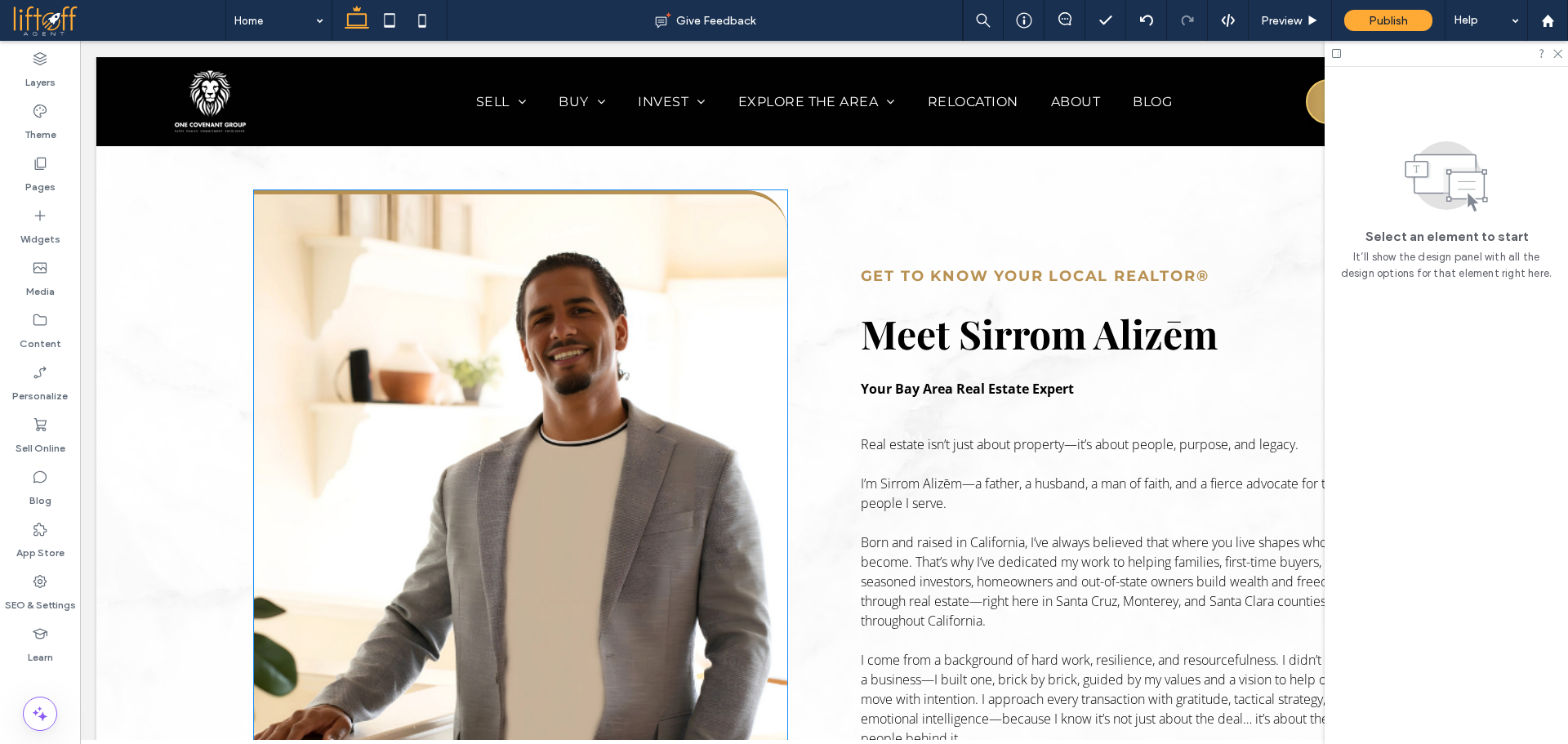 click at bounding box center [521, 541] 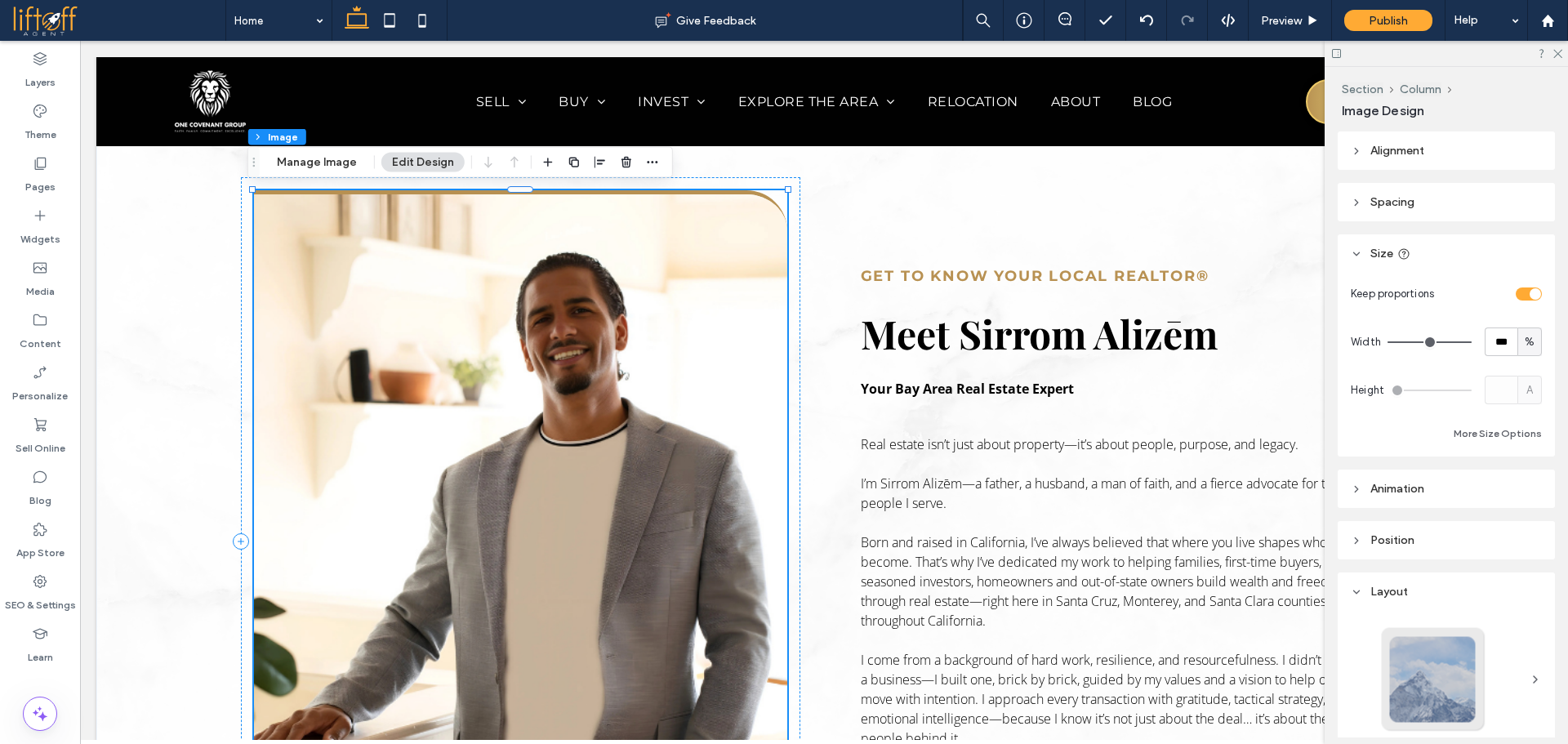 type on "*" 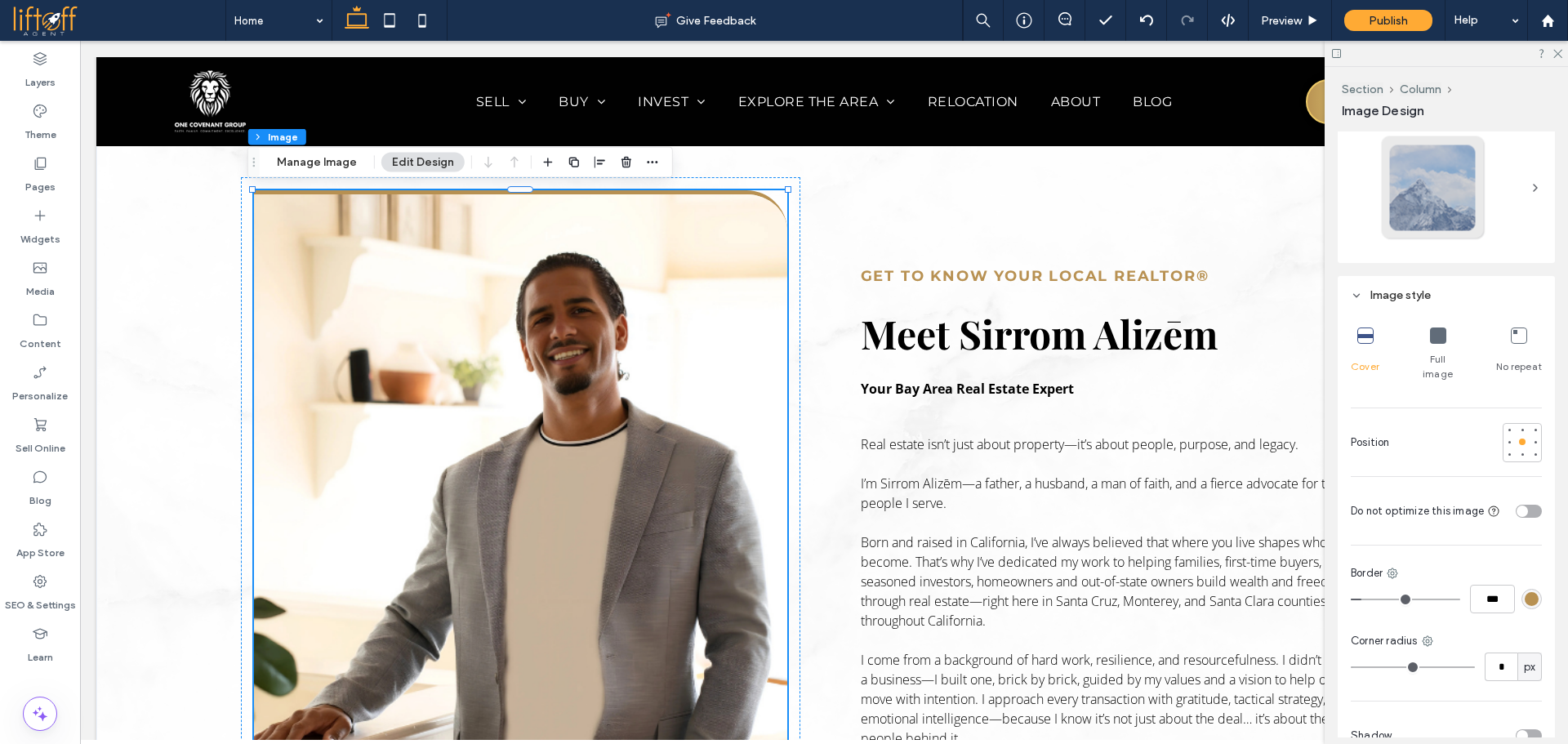 scroll, scrollTop: 530, scrollLeft: 0, axis: vertical 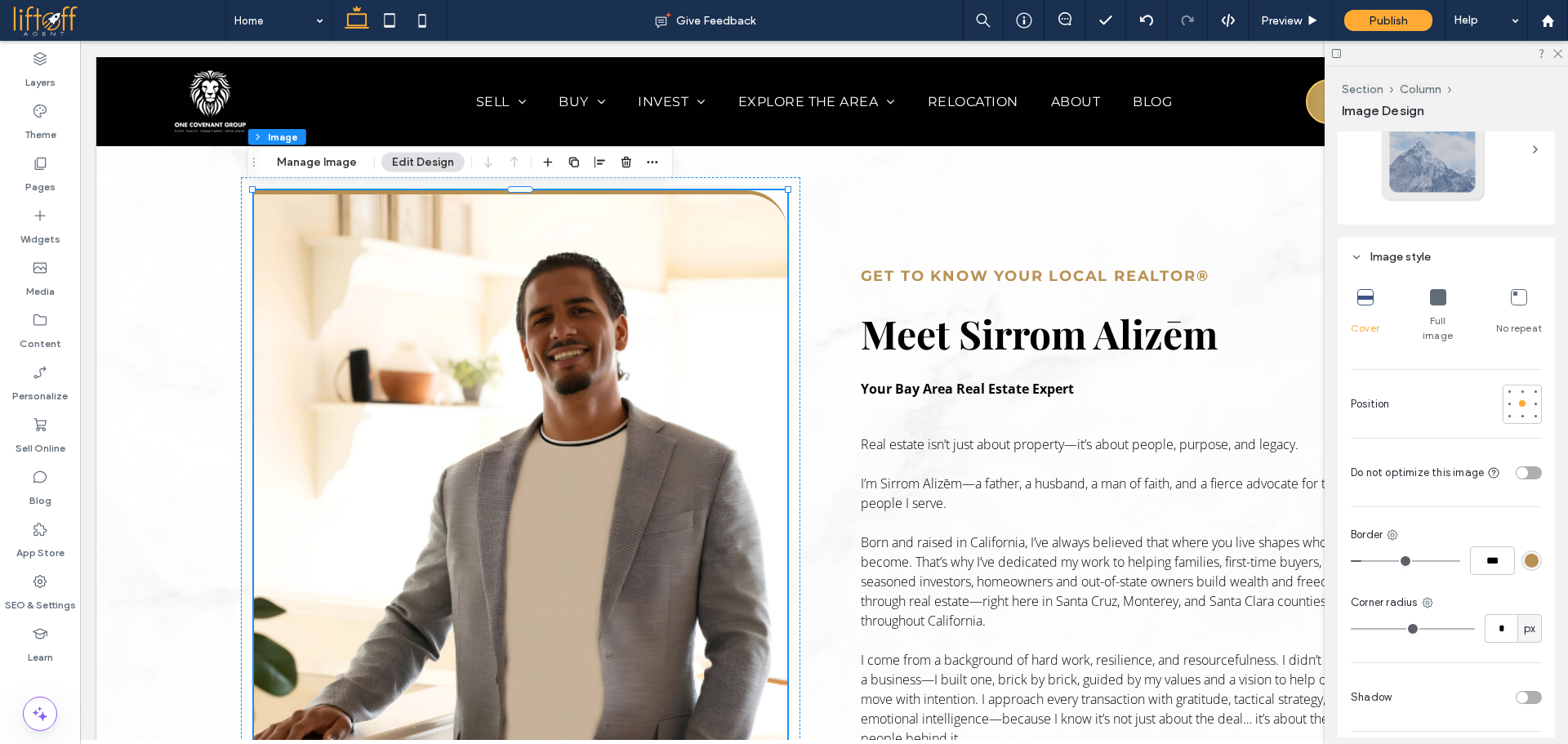 type on "*" 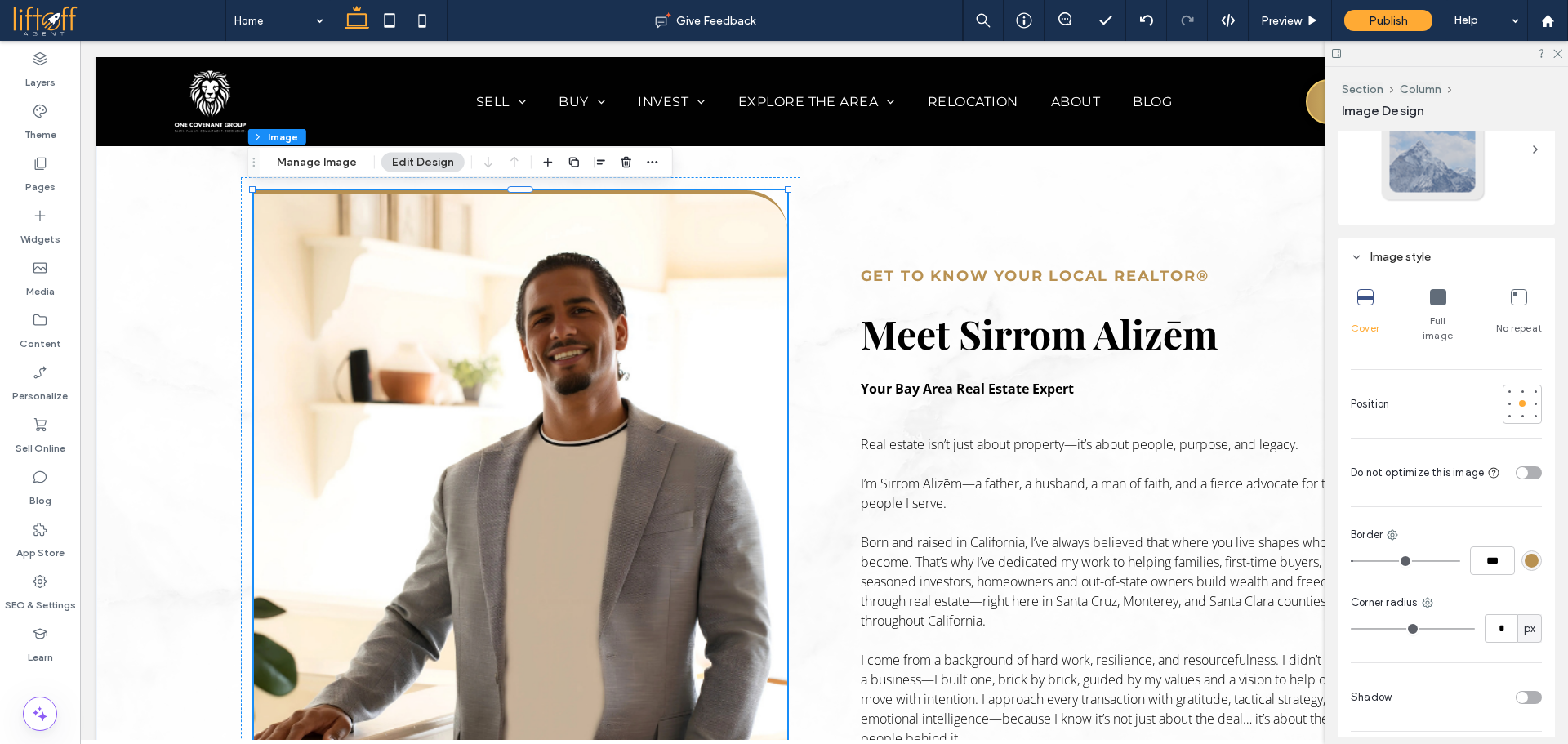 type on "*" 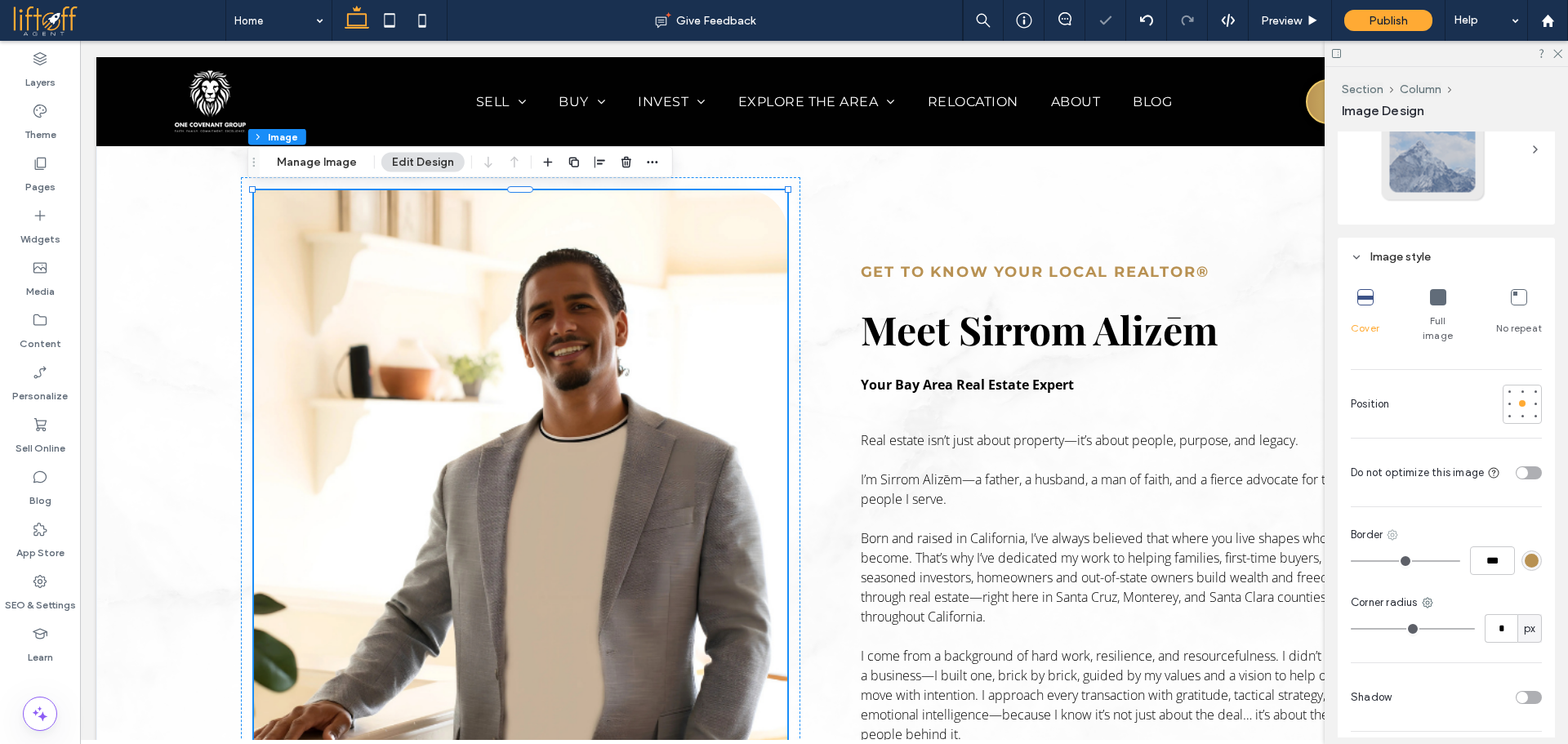 click 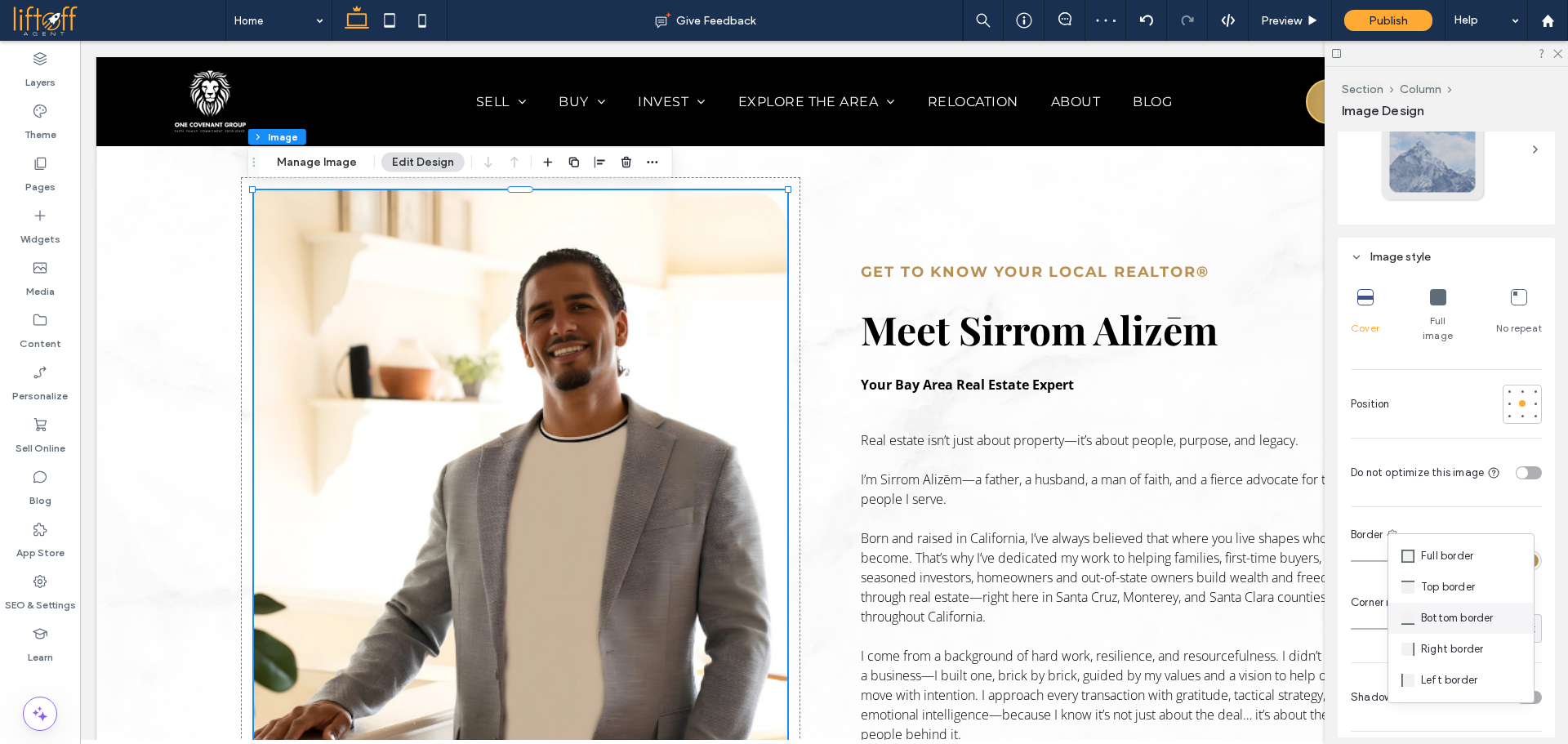click on "Bottom border" at bounding box center (1461, 618) 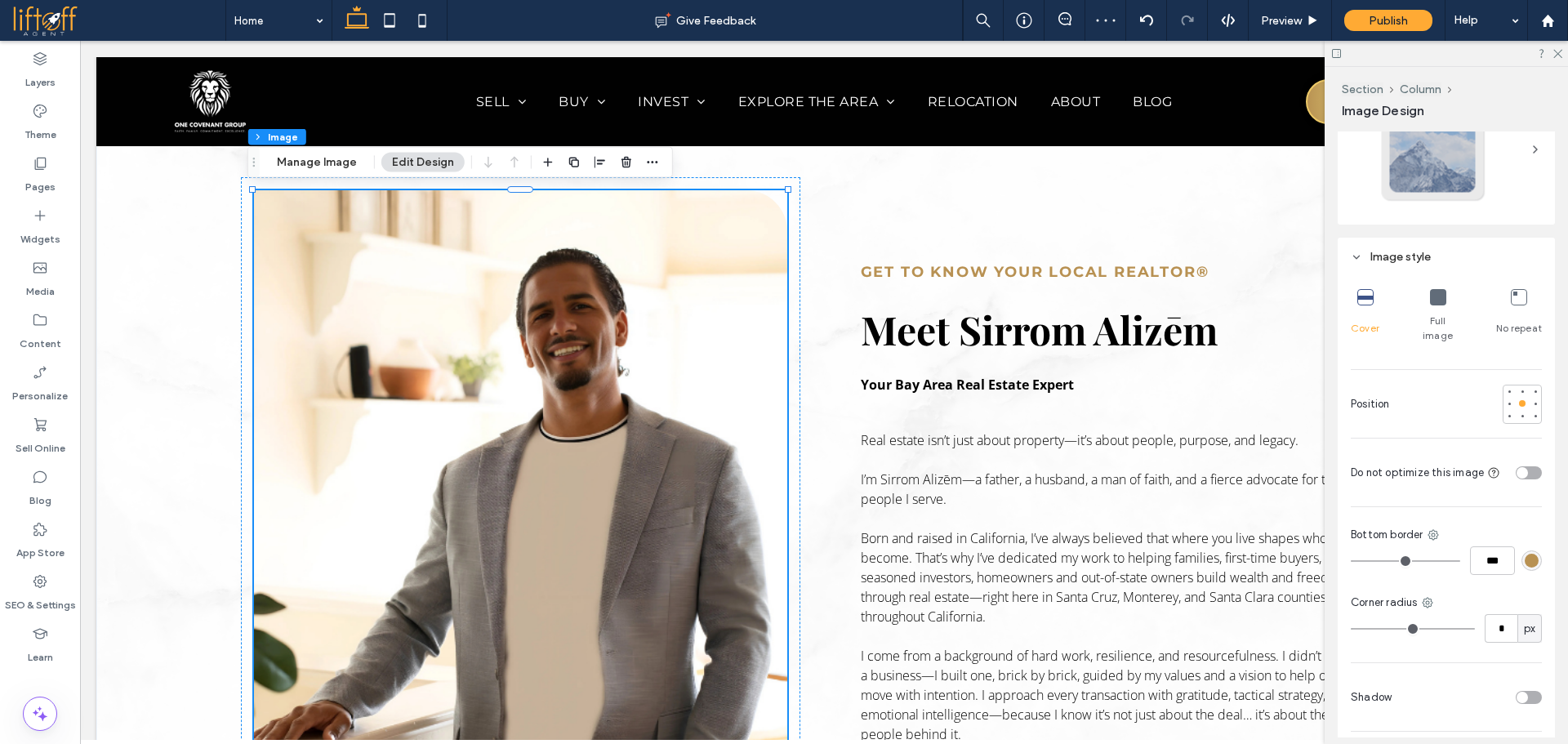 click at bounding box center [1405, 561] 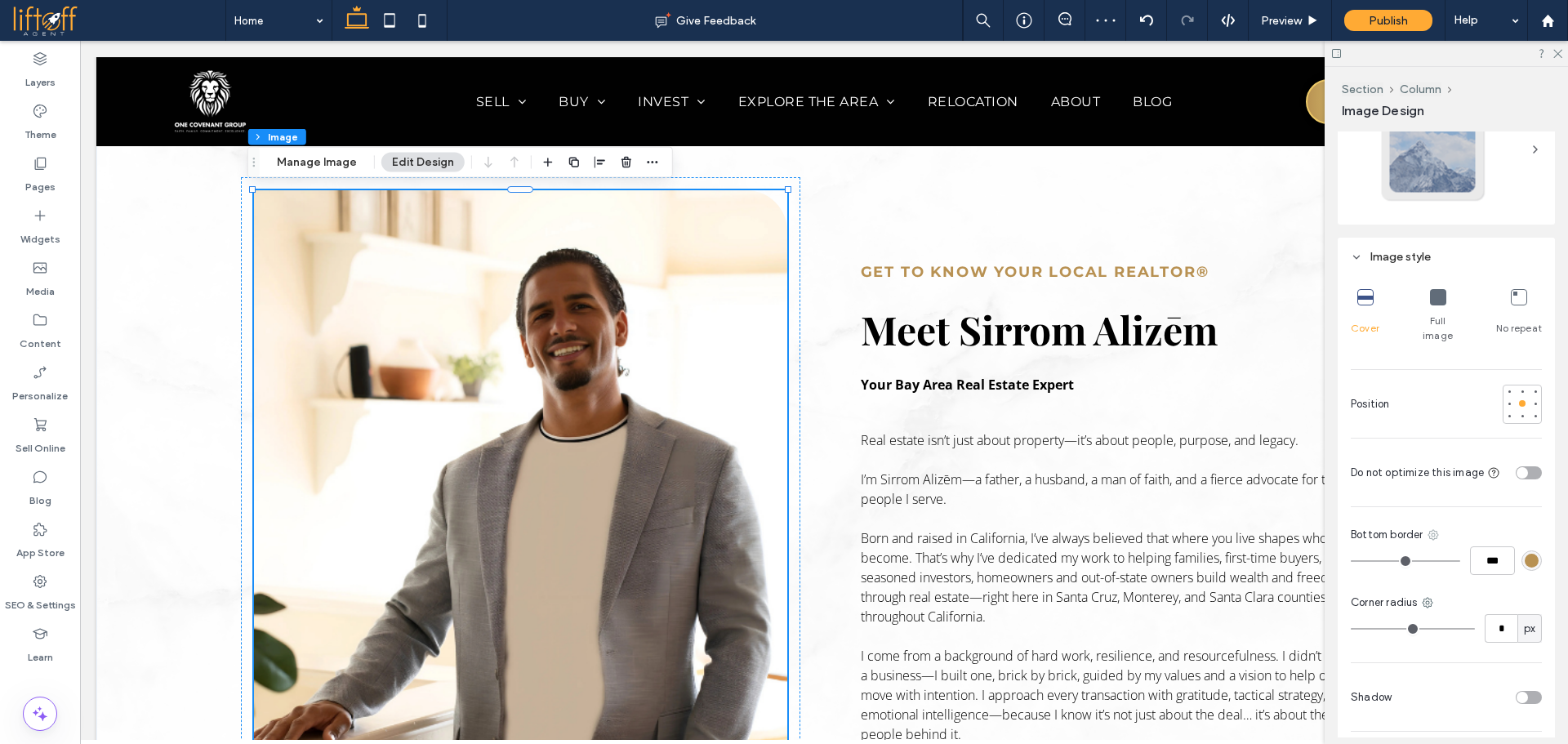 click 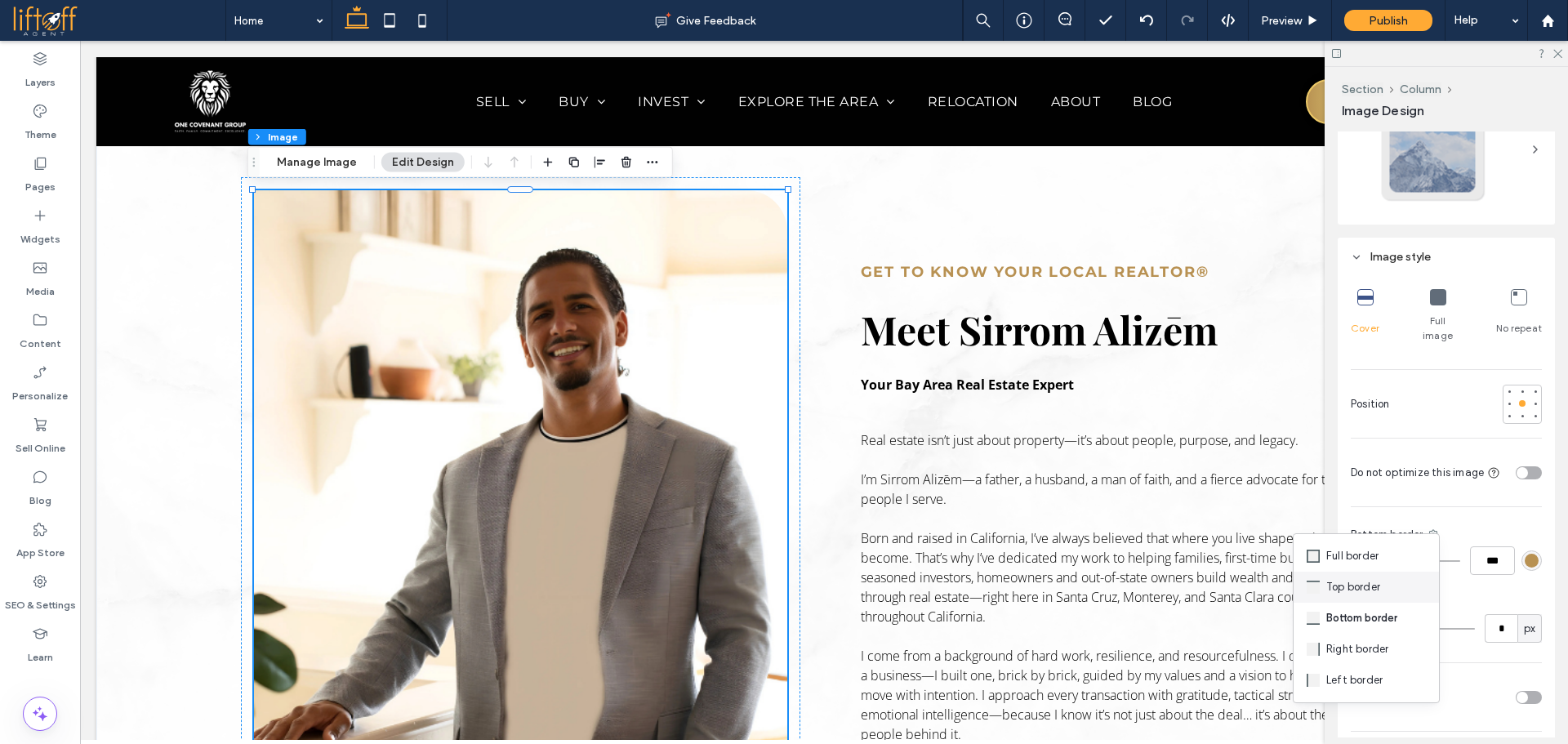 click on "Top border" at bounding box center [1353, 587] 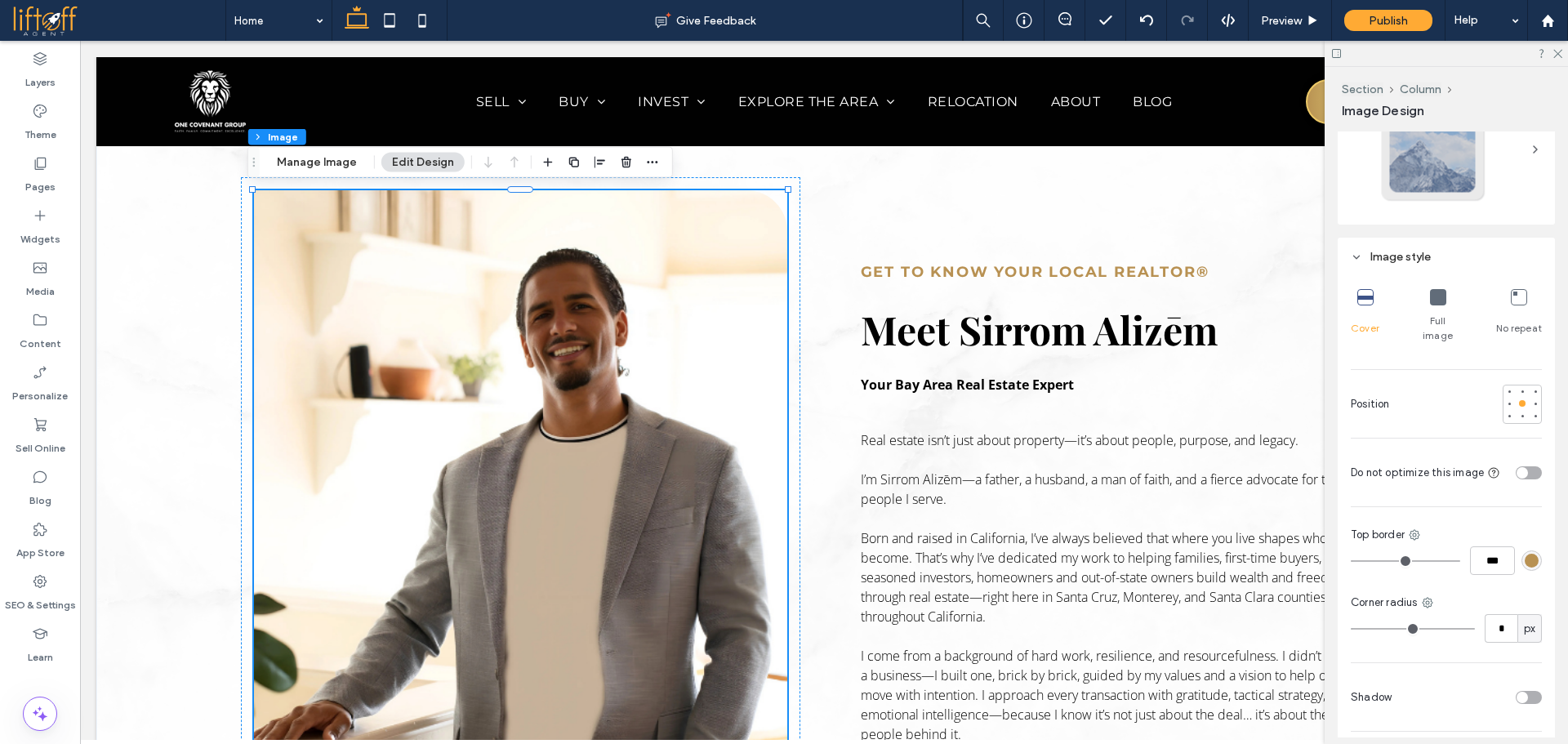 click at bounding box center (1522, 697) 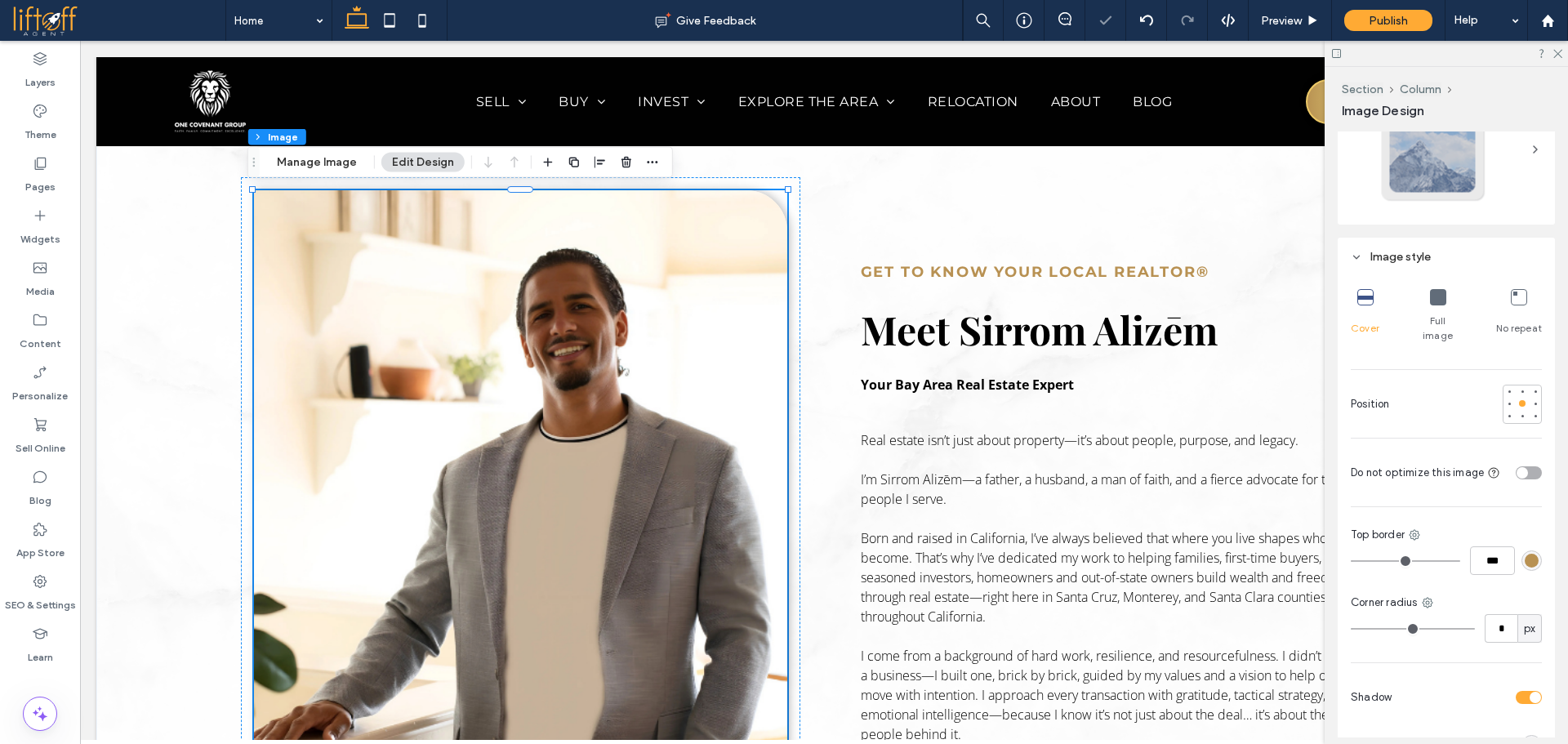scroll, scrollTop: 916, scrollLeft: 0, axis: vertical 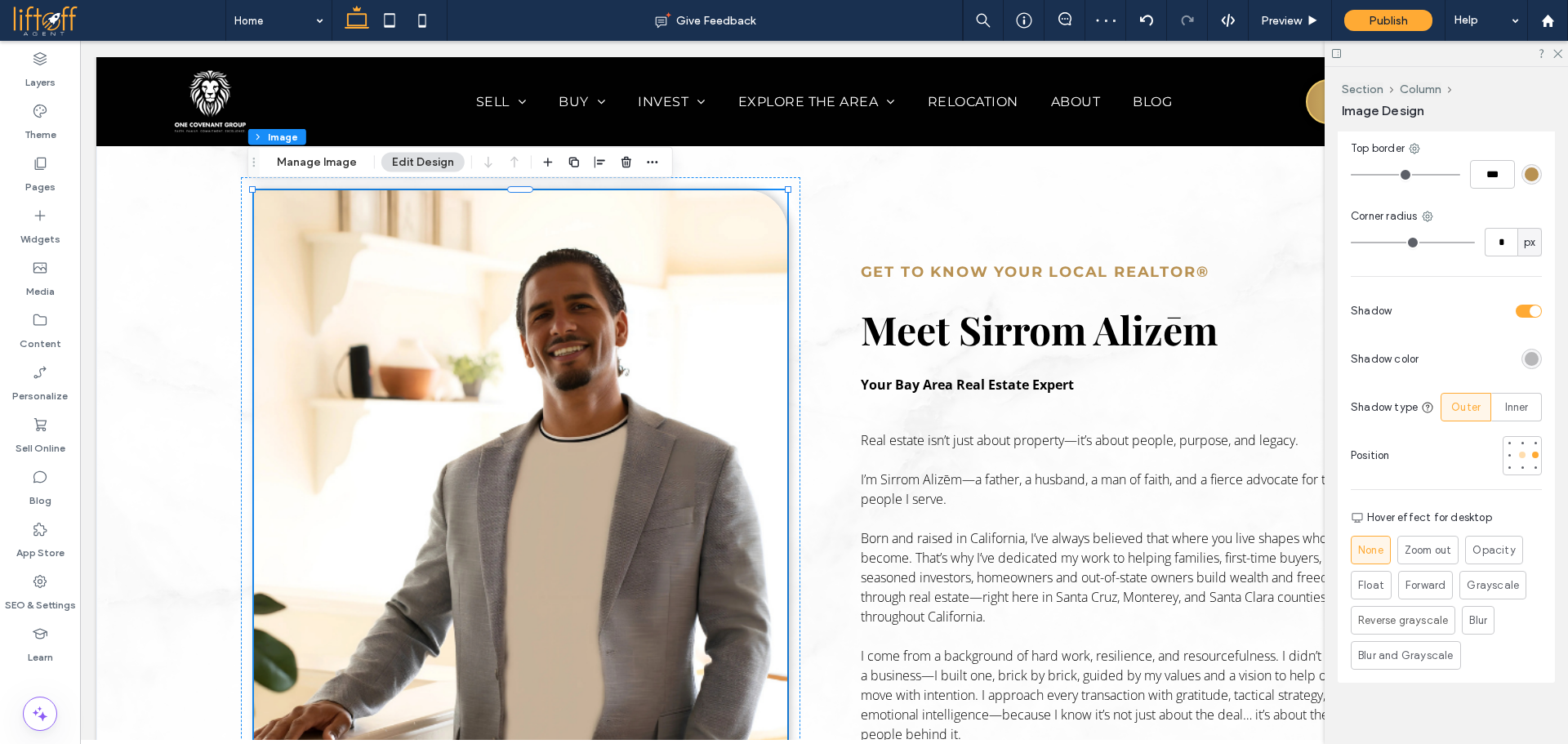 click at bounding box center (1522, 455) 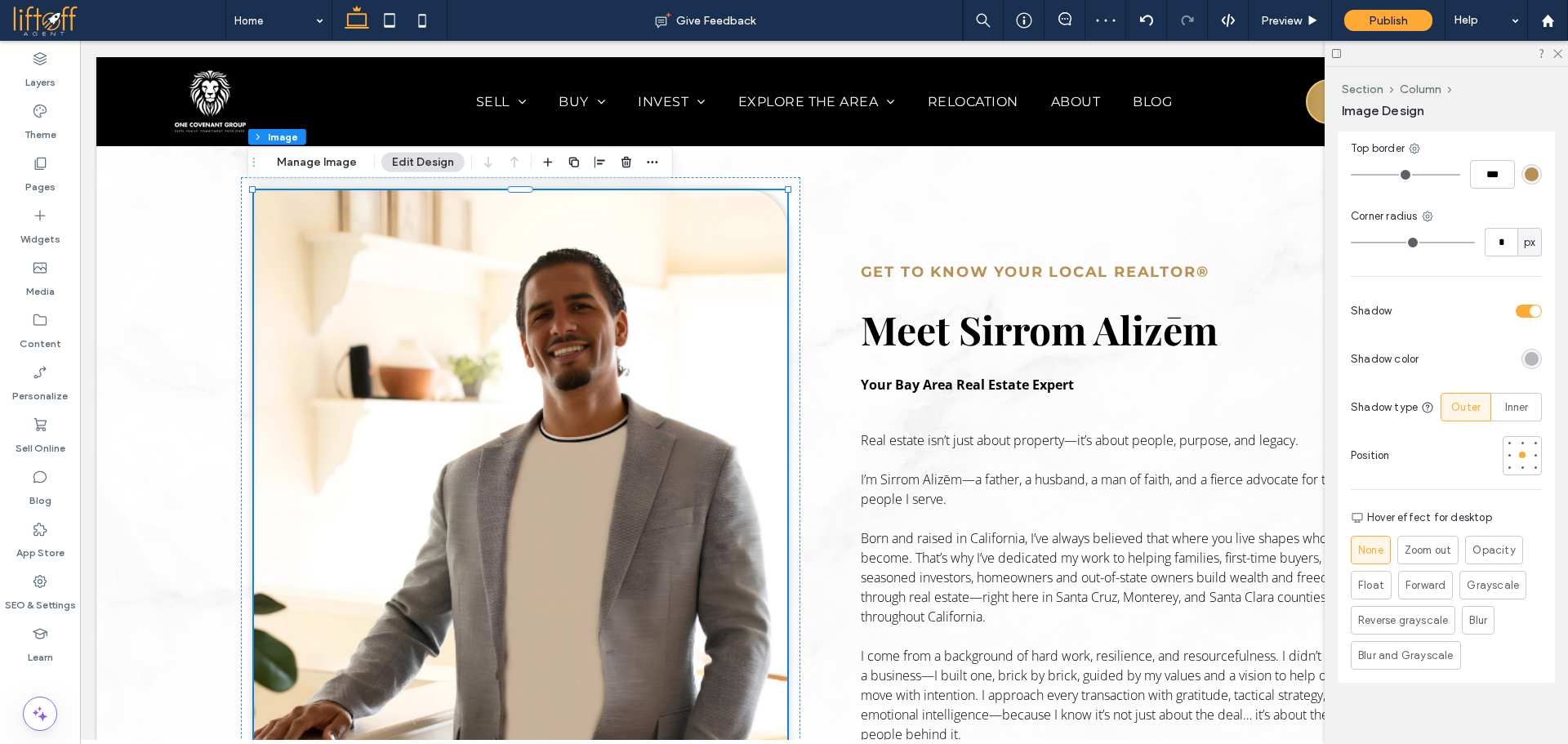 click at bounding box center [1531, 359] 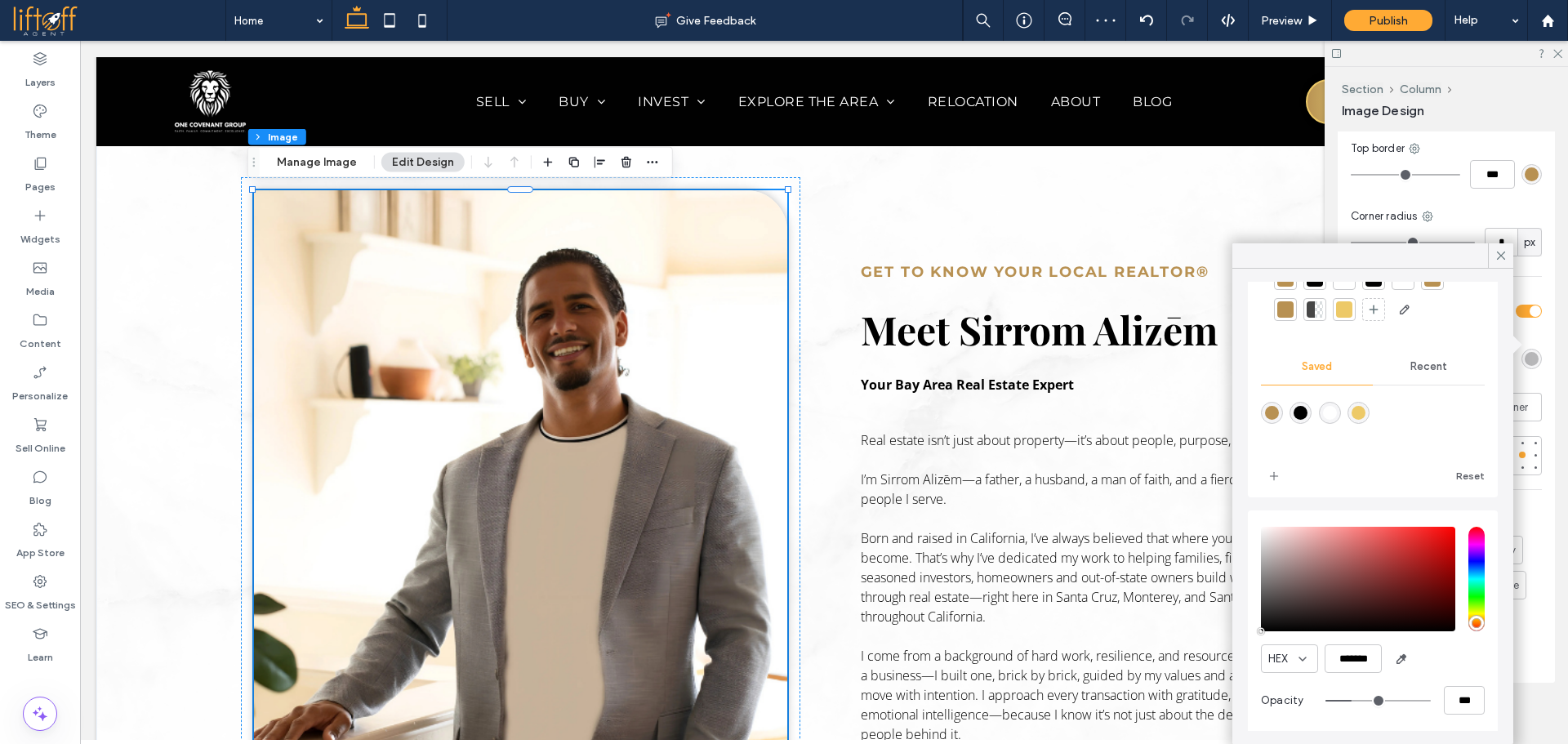 scroll, scrollTop: 84, scrollLeft: 0, axis: vertical 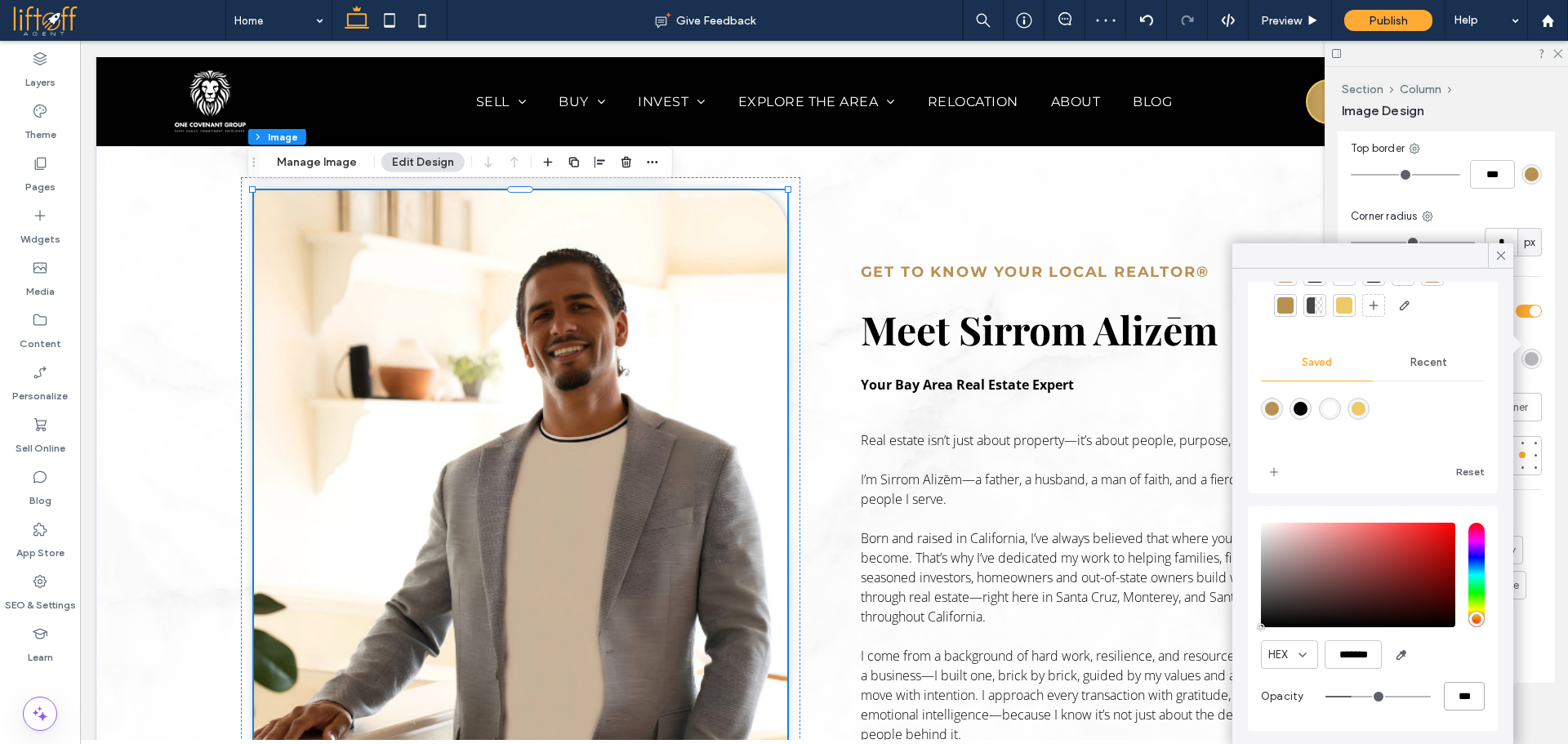 click on "***" at bounding box center (1464, 696) 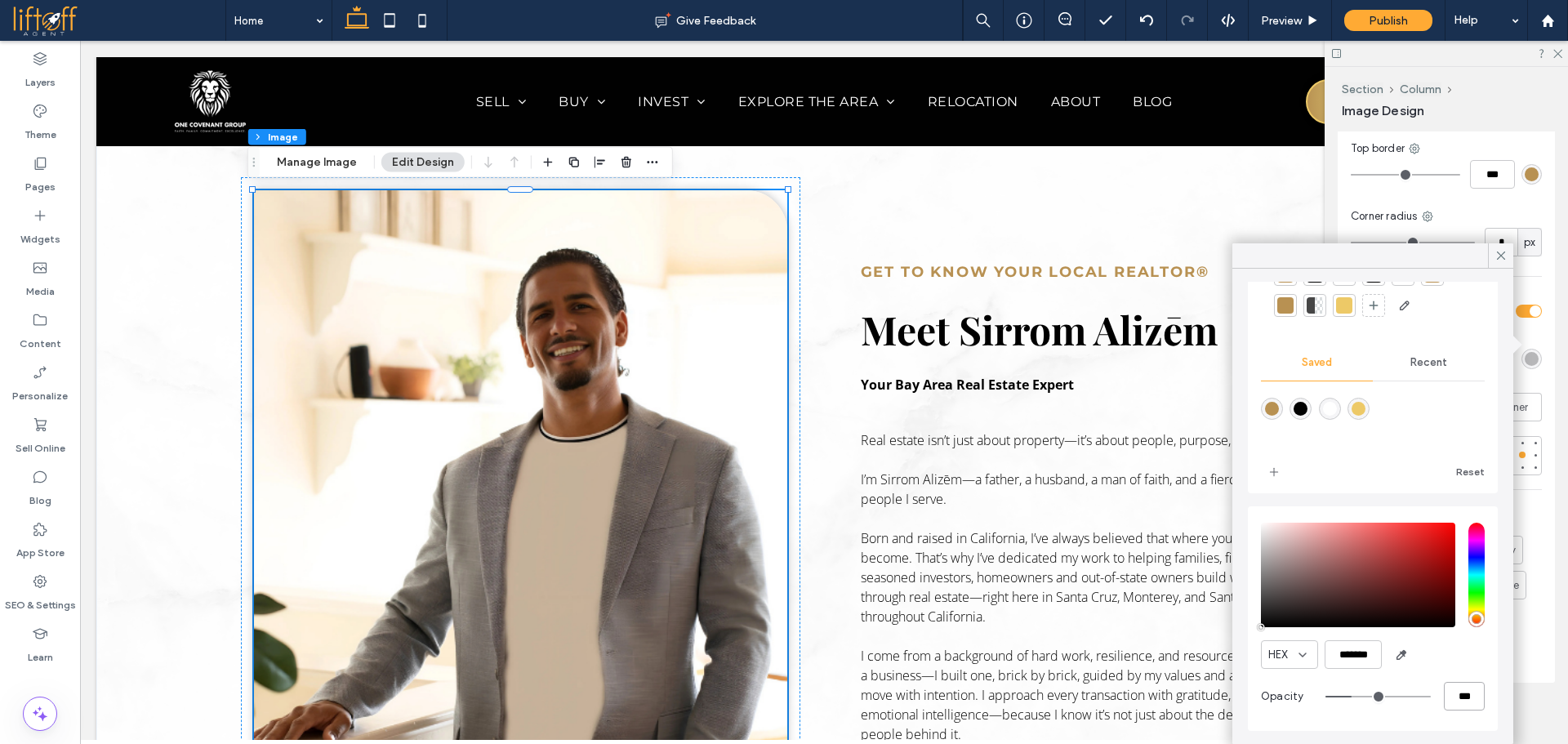 type on "*" 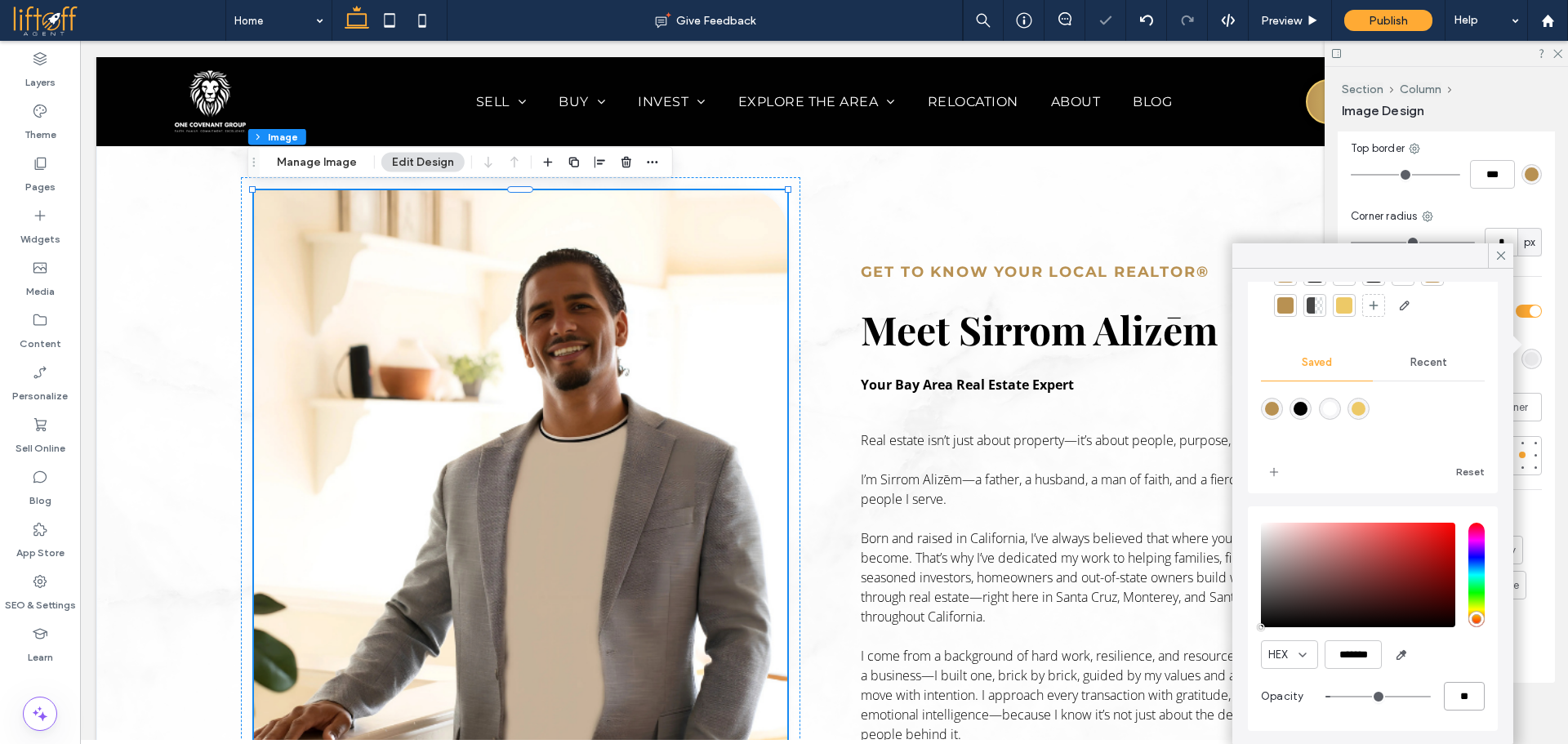 type on "**" 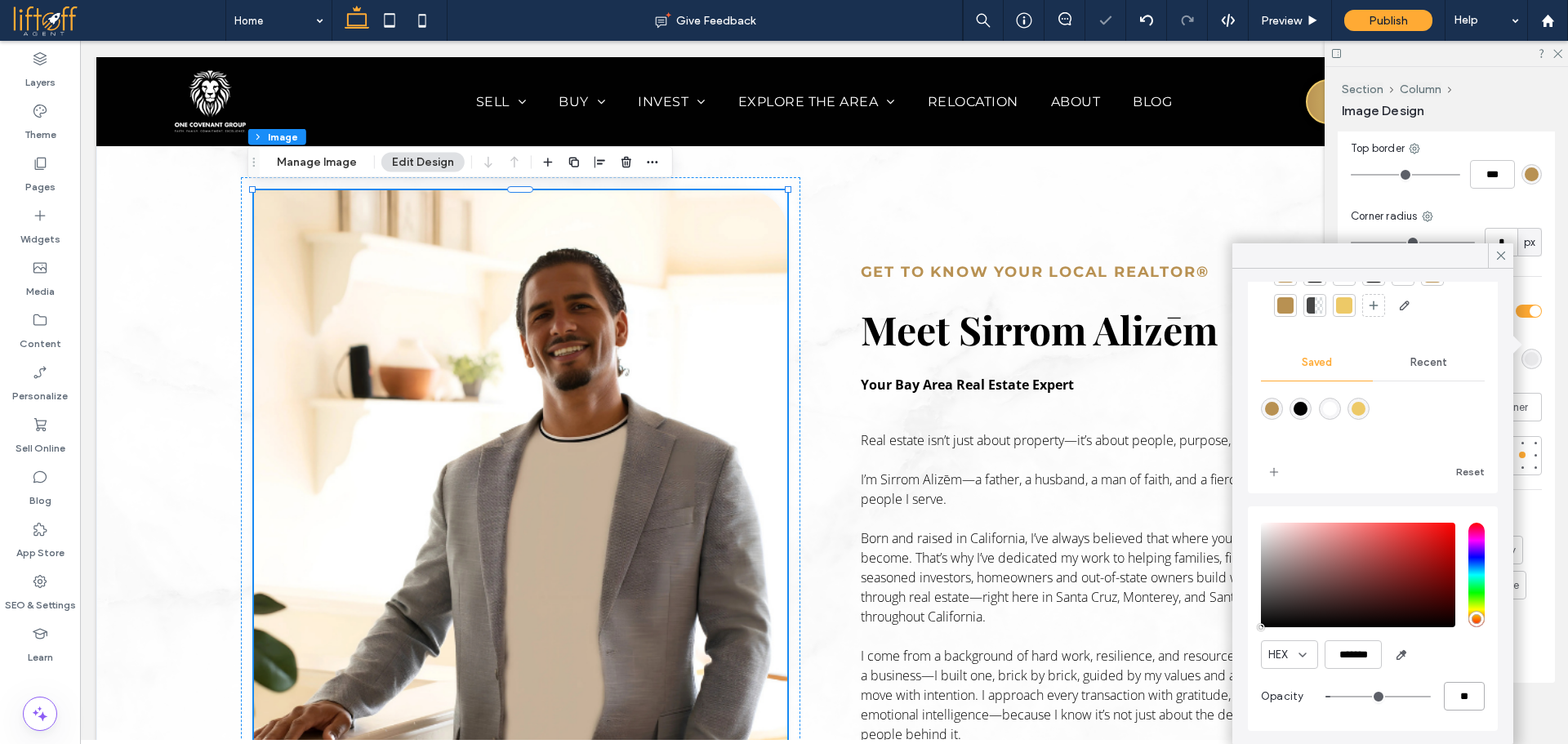 click on "**" at bounding box center (1464, 696) 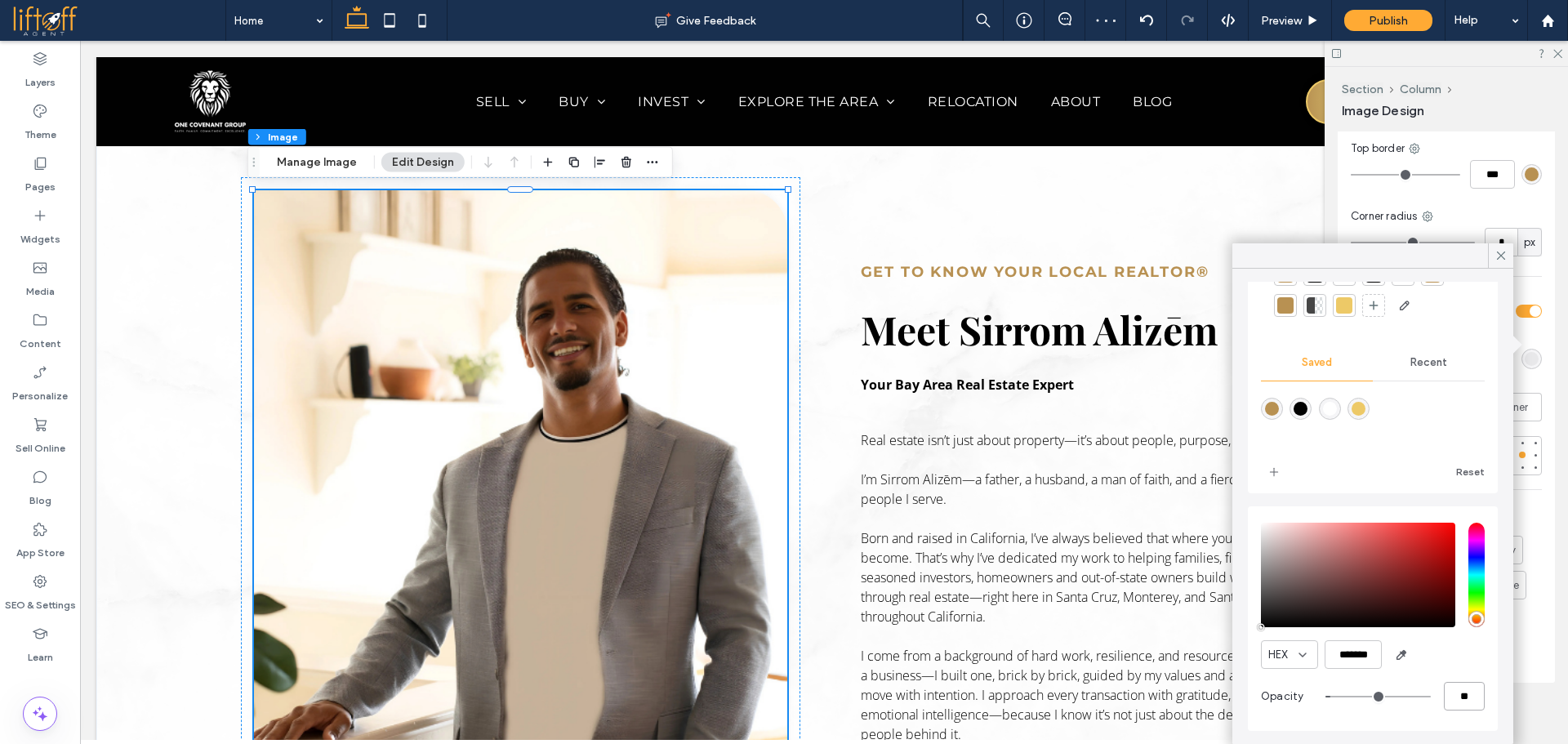 click on "**" at bounding box center [1464, 696] 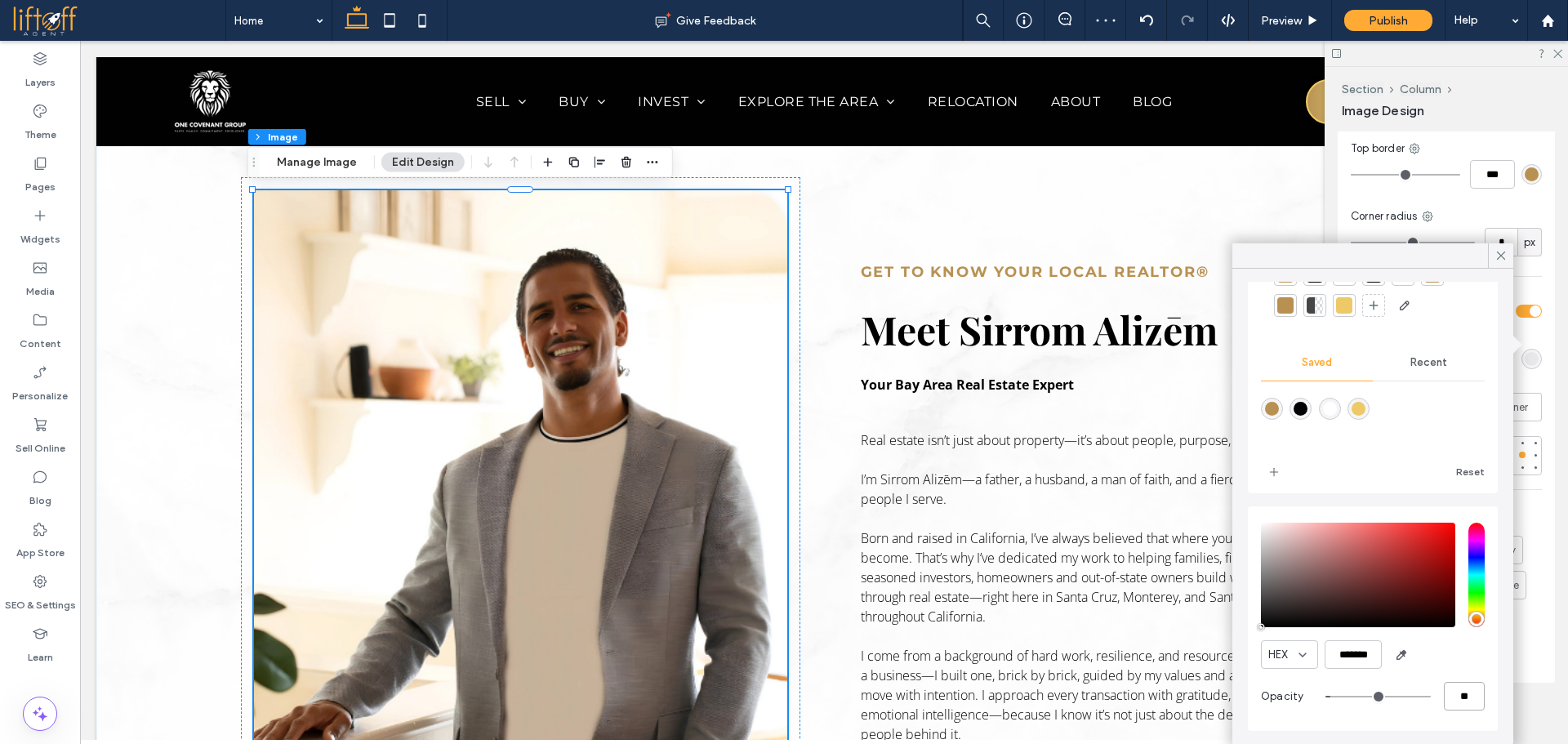 click on "**" at bounding box center [1464, 696] 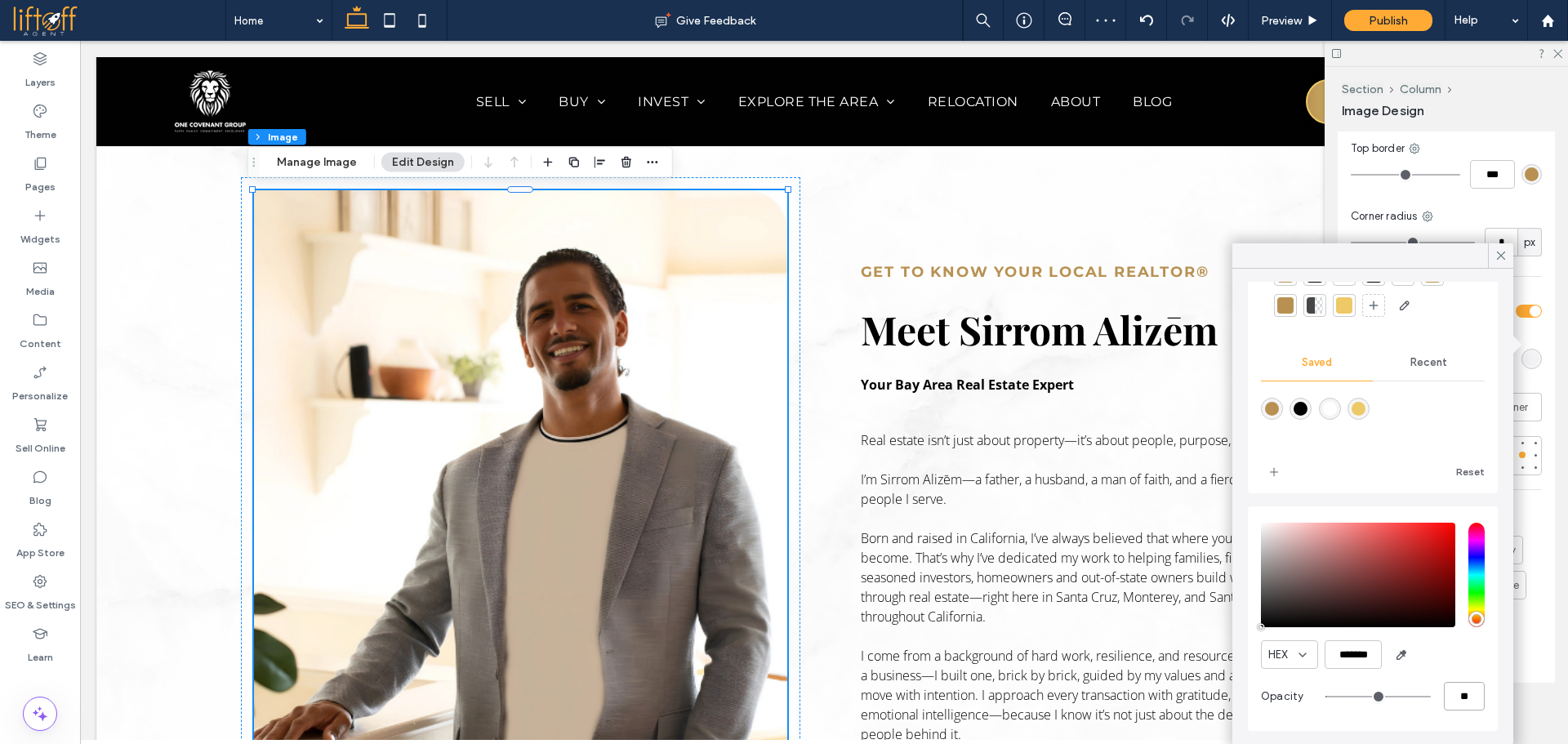 type on "**" 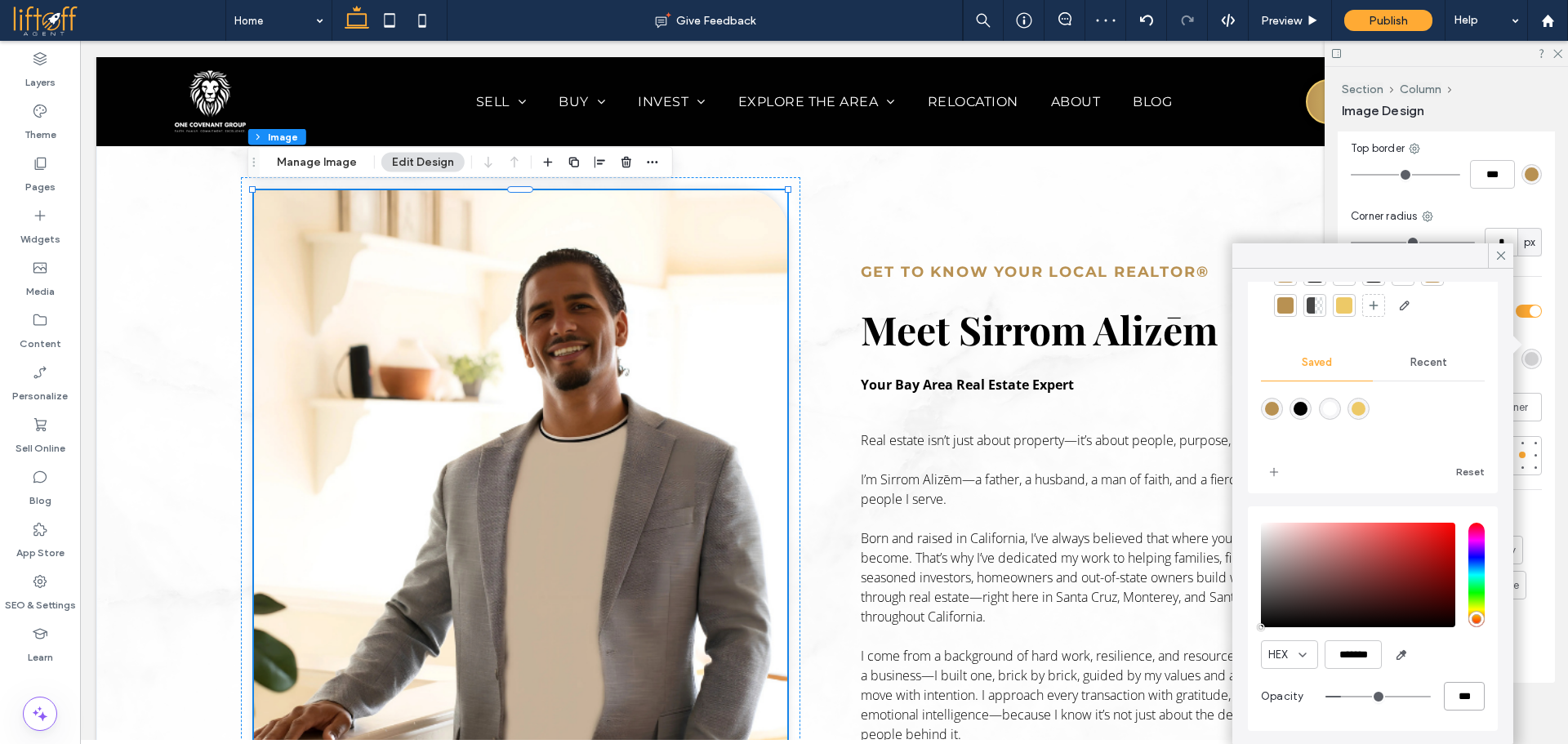 type on "***" 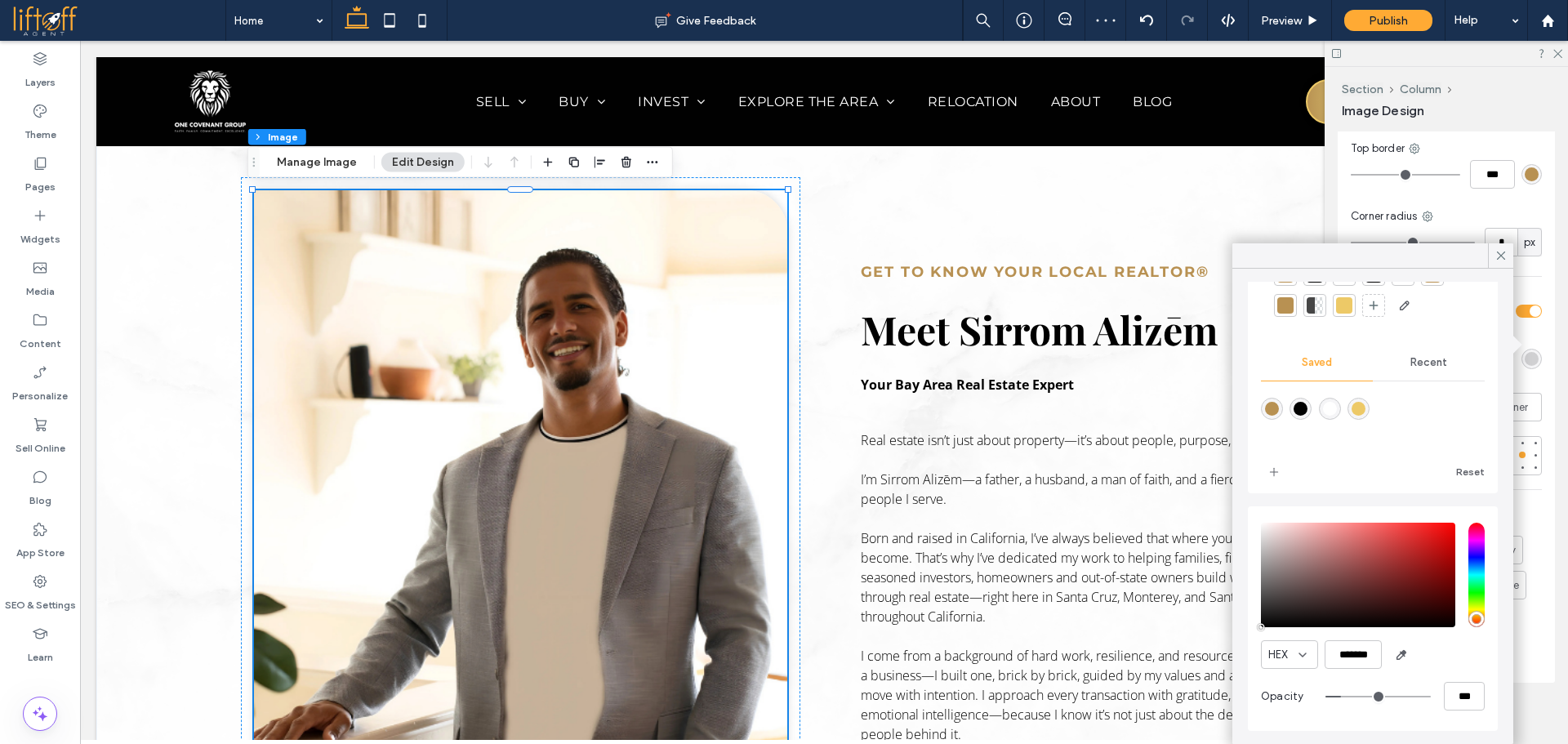 click at bounding box center [1501, 256] 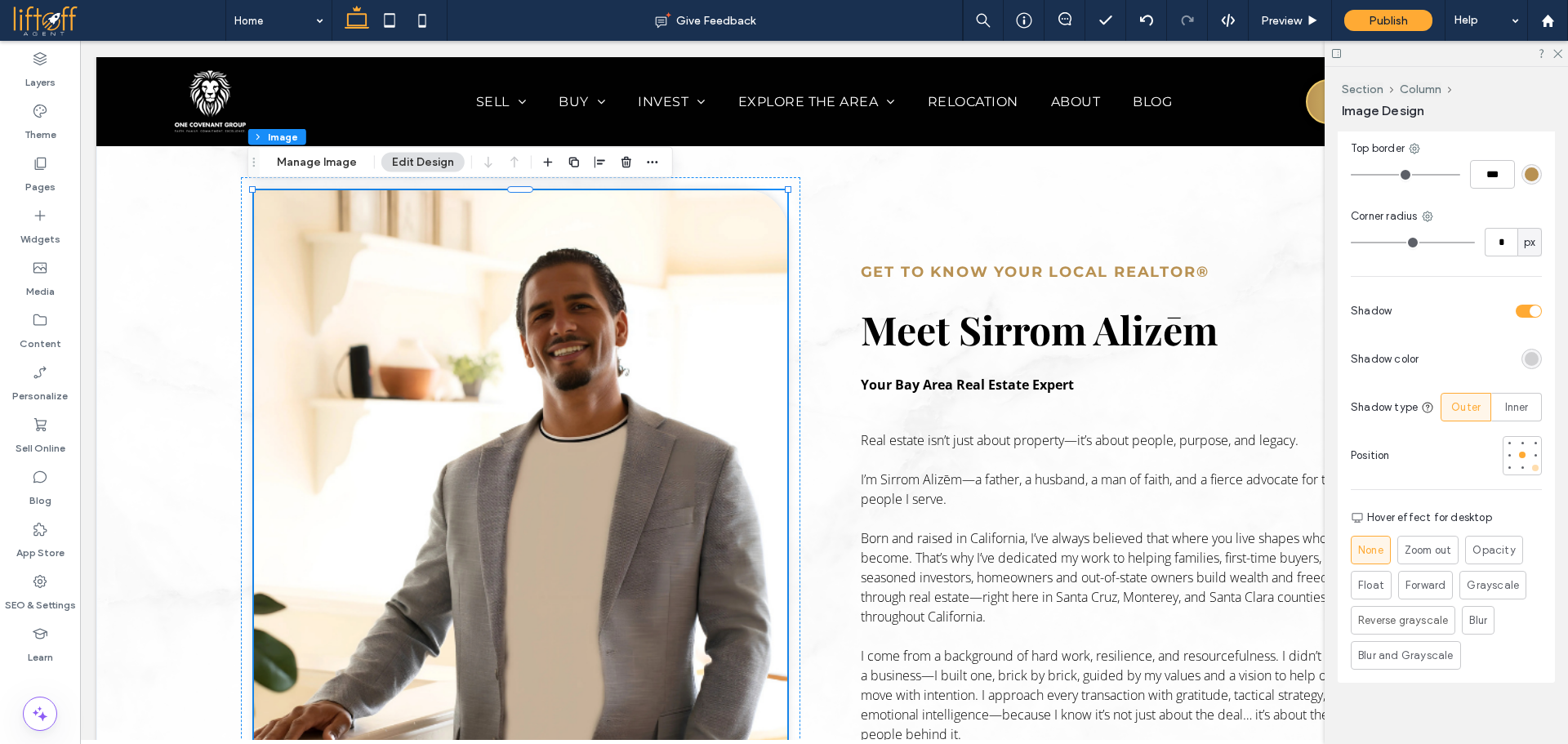 click at bounding box center [1535, 468] 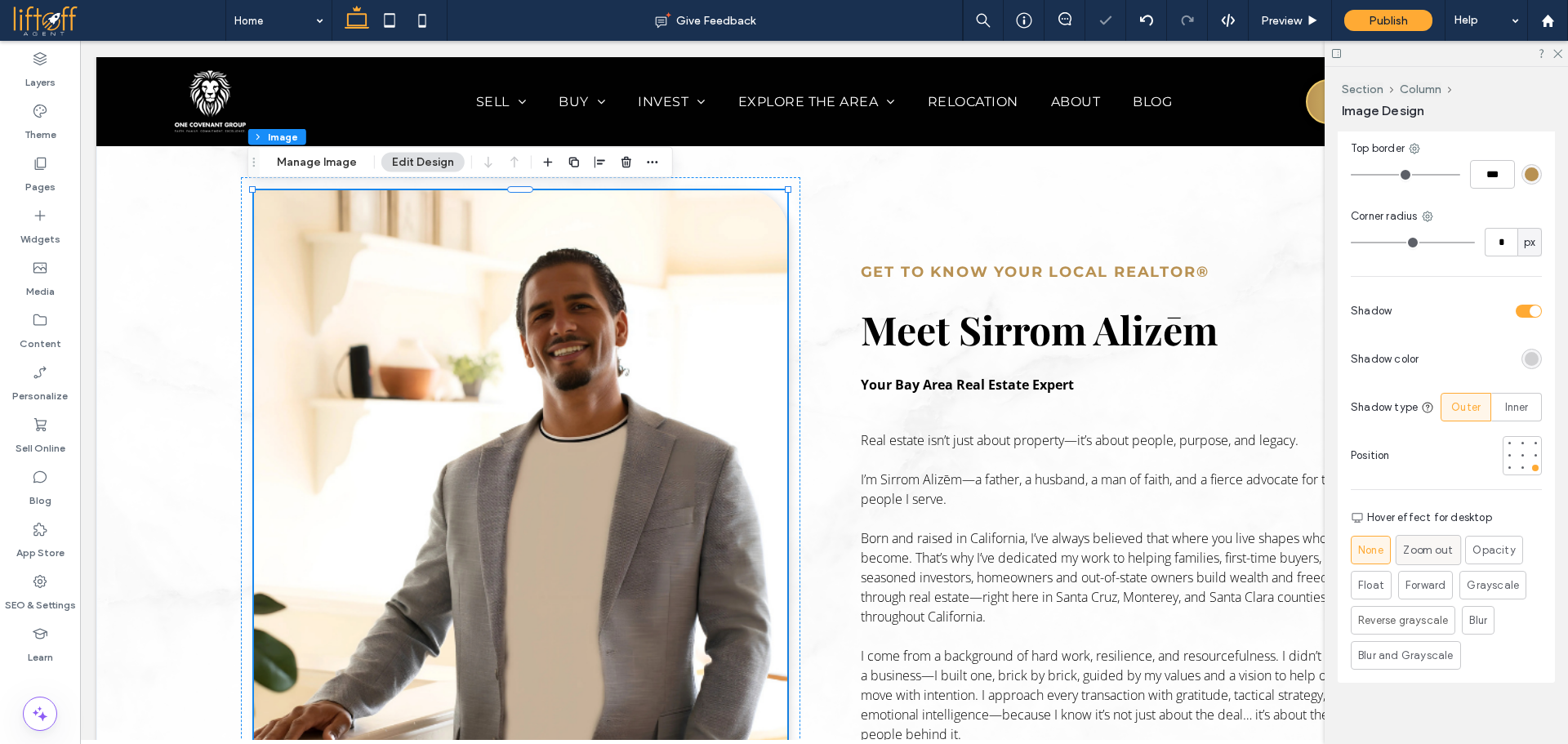 click on "Zoom out" at bounding box center (1428, 550) 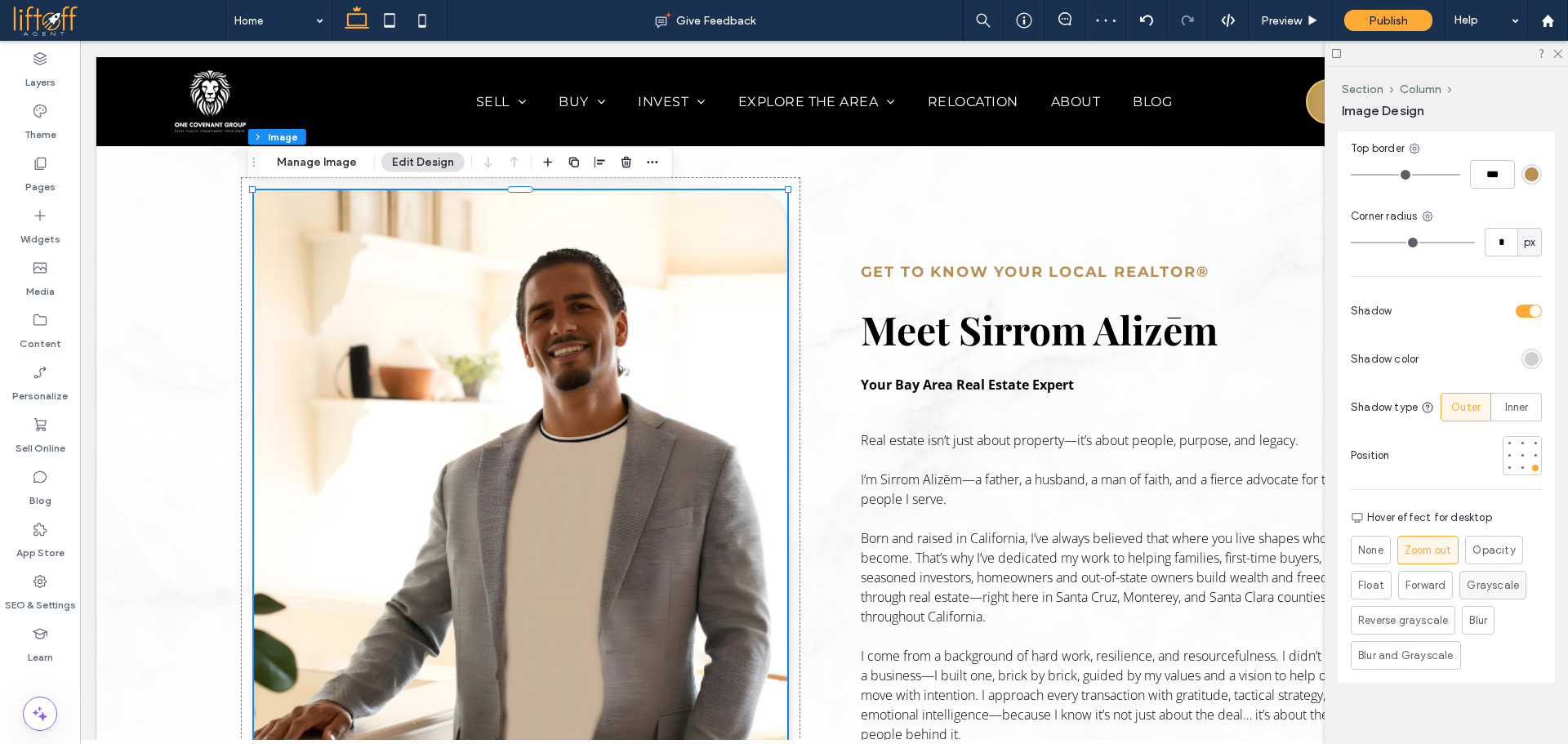 click on "Grayscale" at bounding box center (1493, 586) 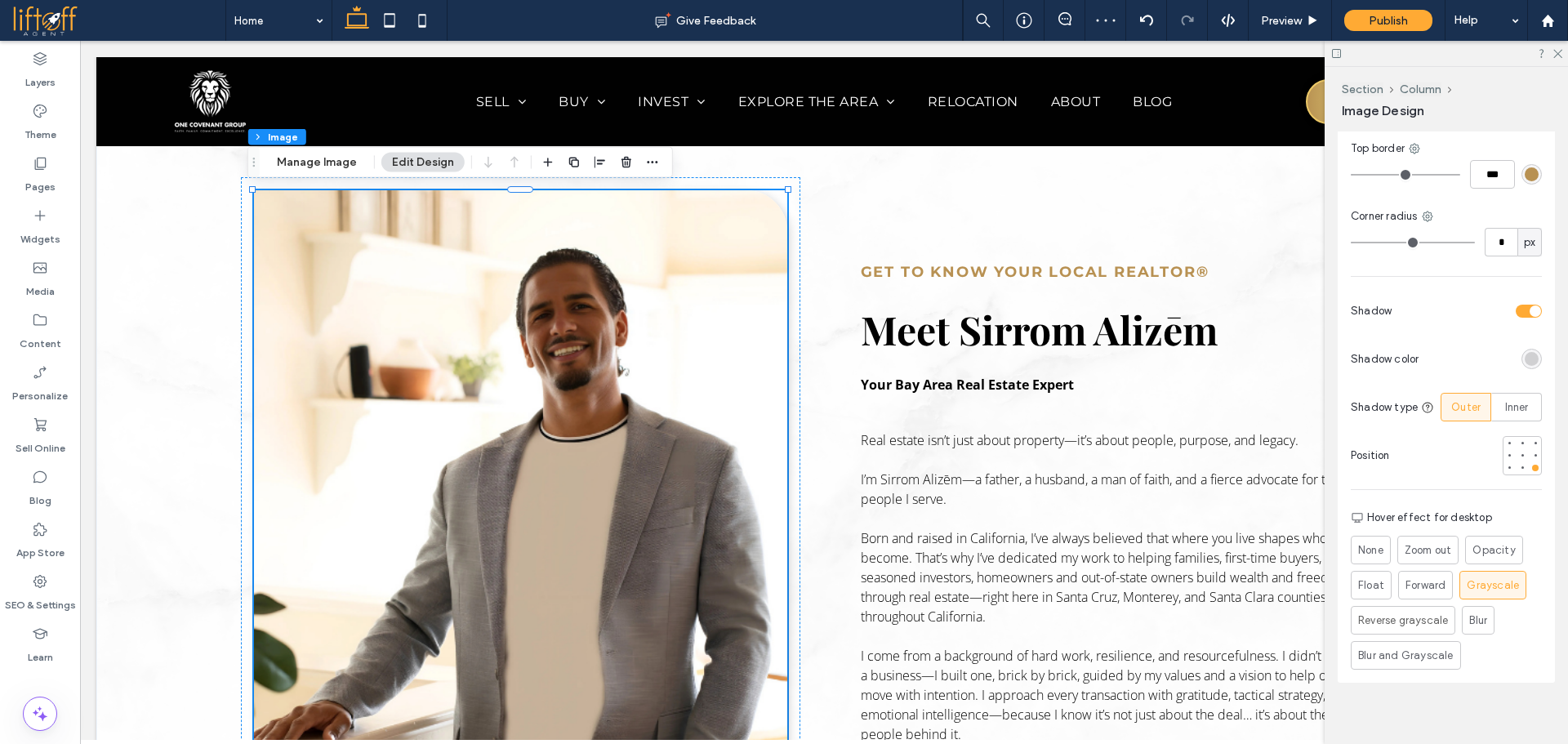 click at bounding box center (1446, 53) 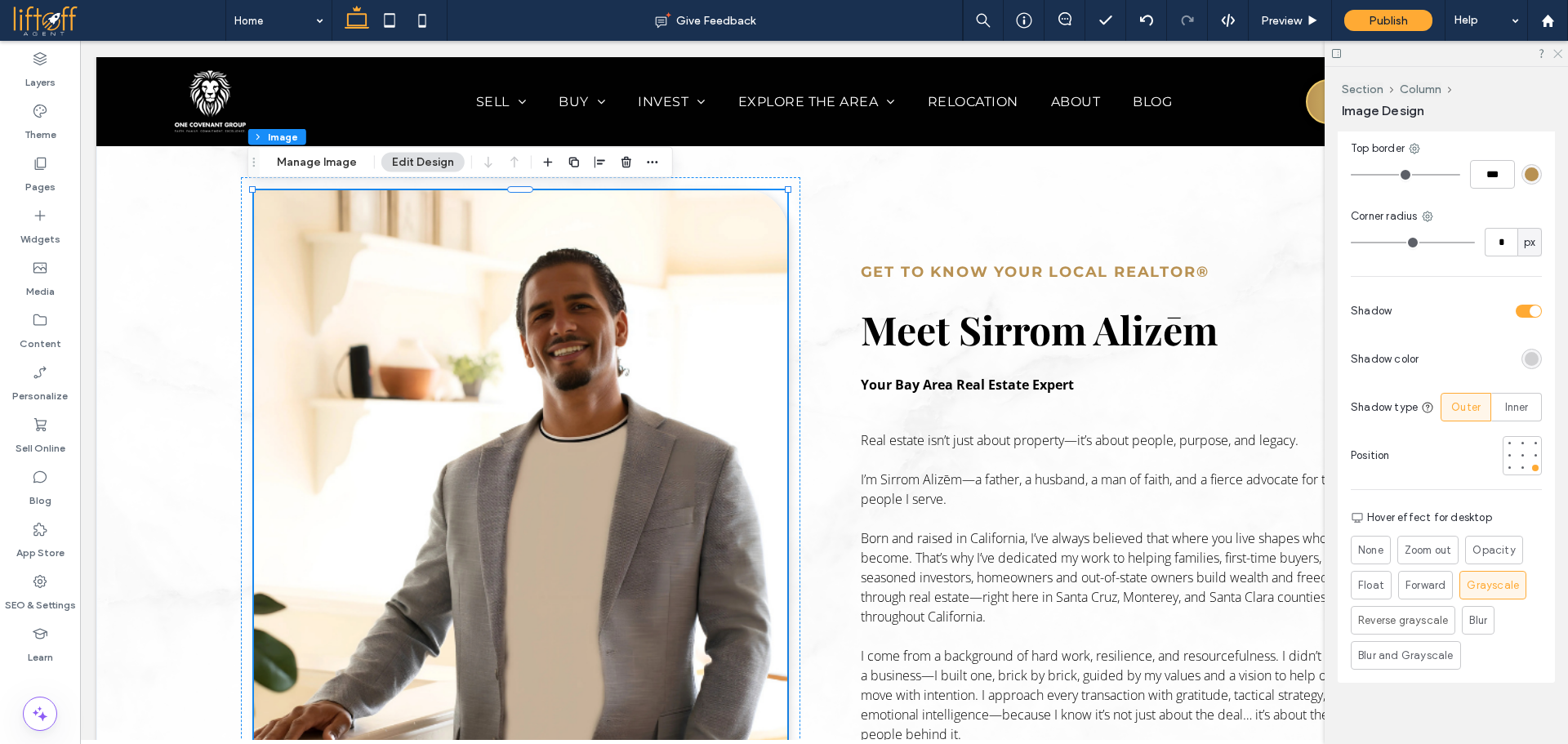 click 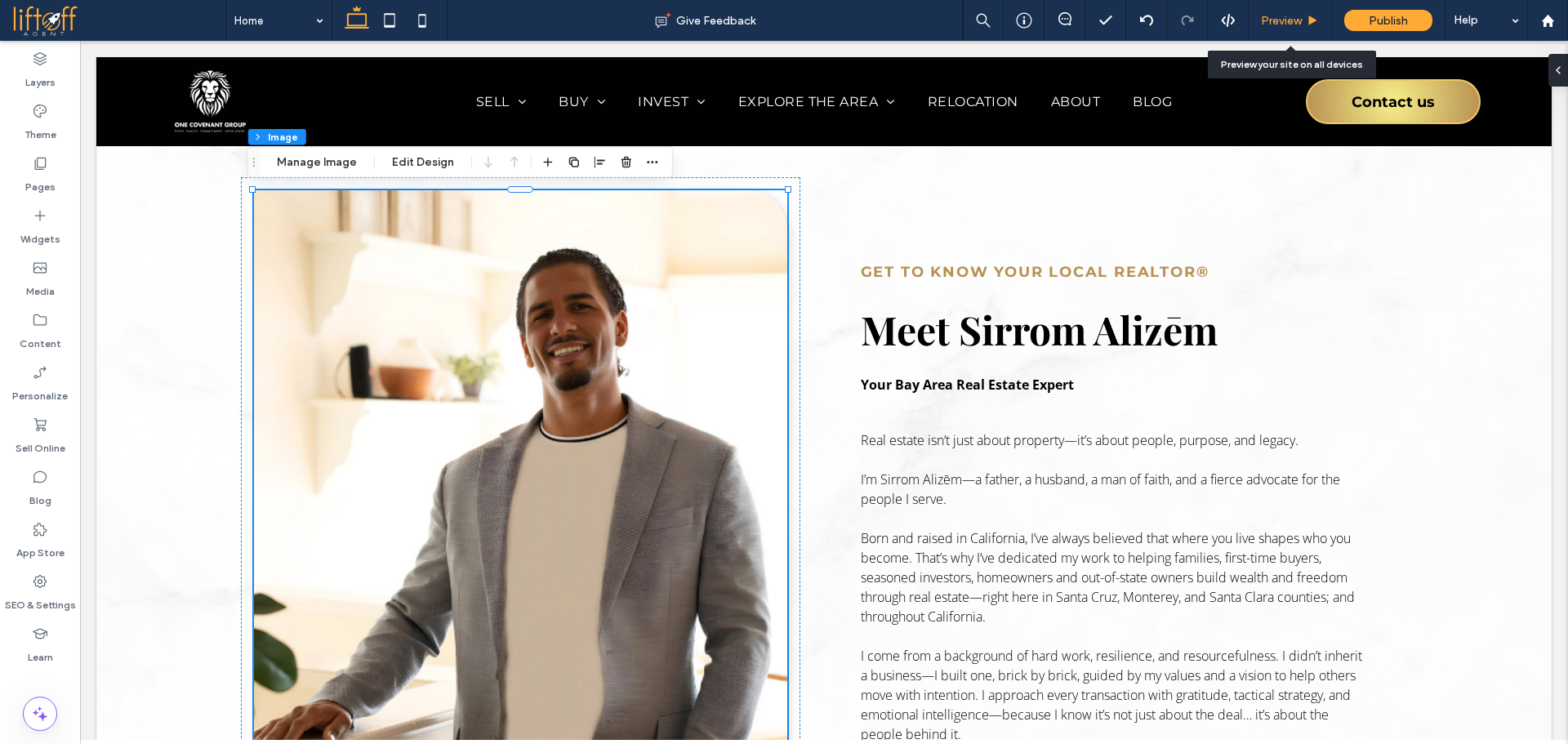 click on "Preview" at bounding box center (1281, 20) 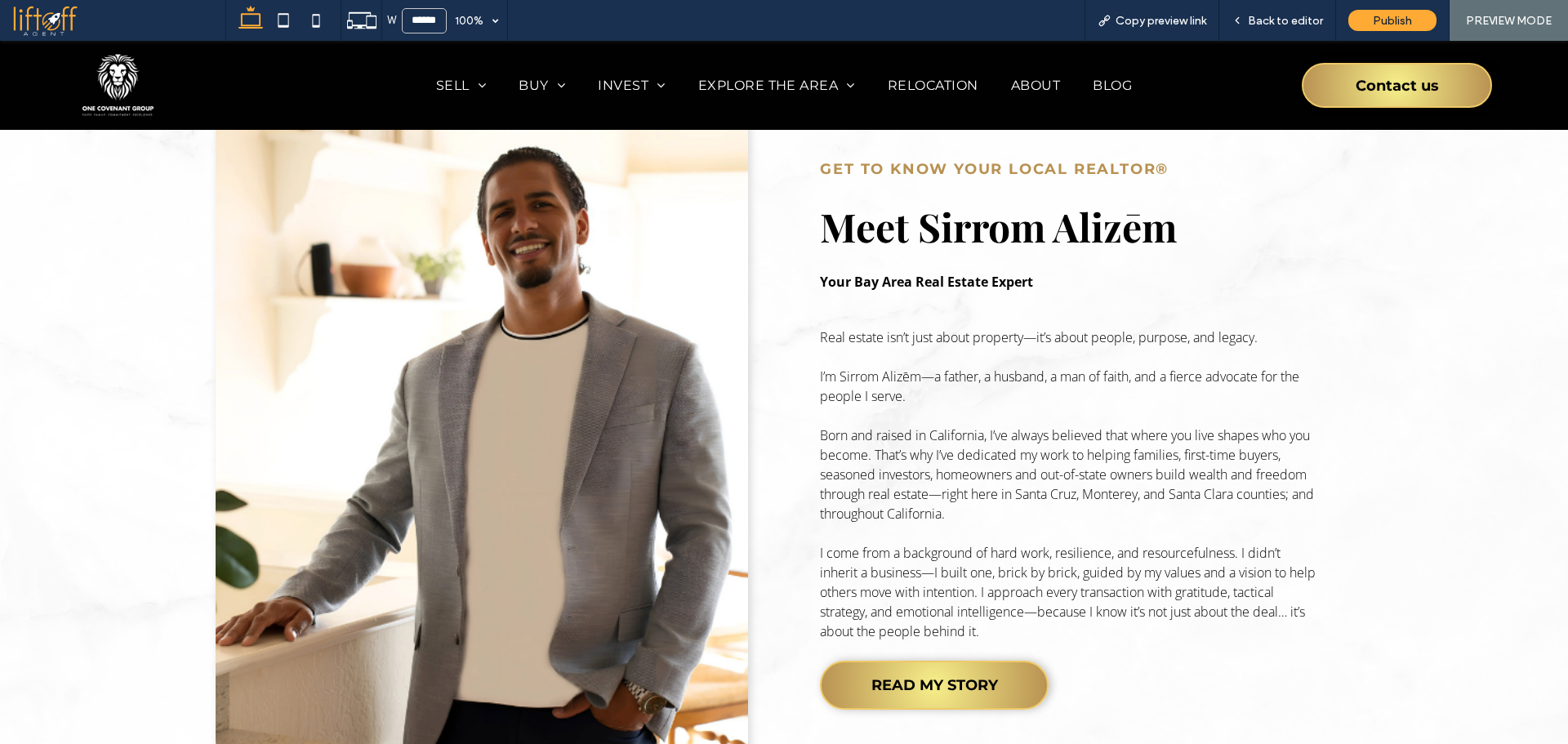scroll, scrollTop: 1700, scrollLeft: 0, axis: vertical 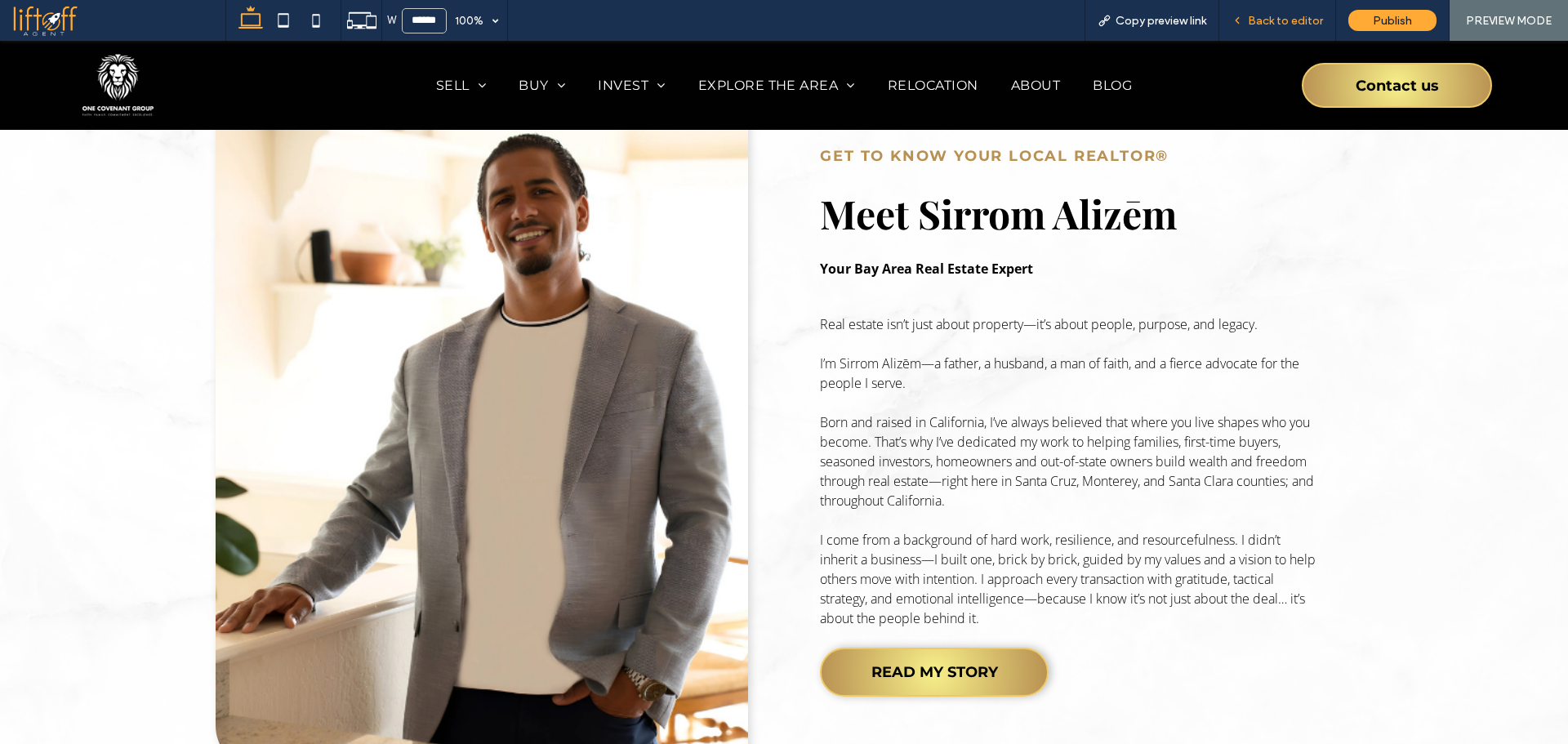click on "Back to editor" at bounding box center [1285, 20] 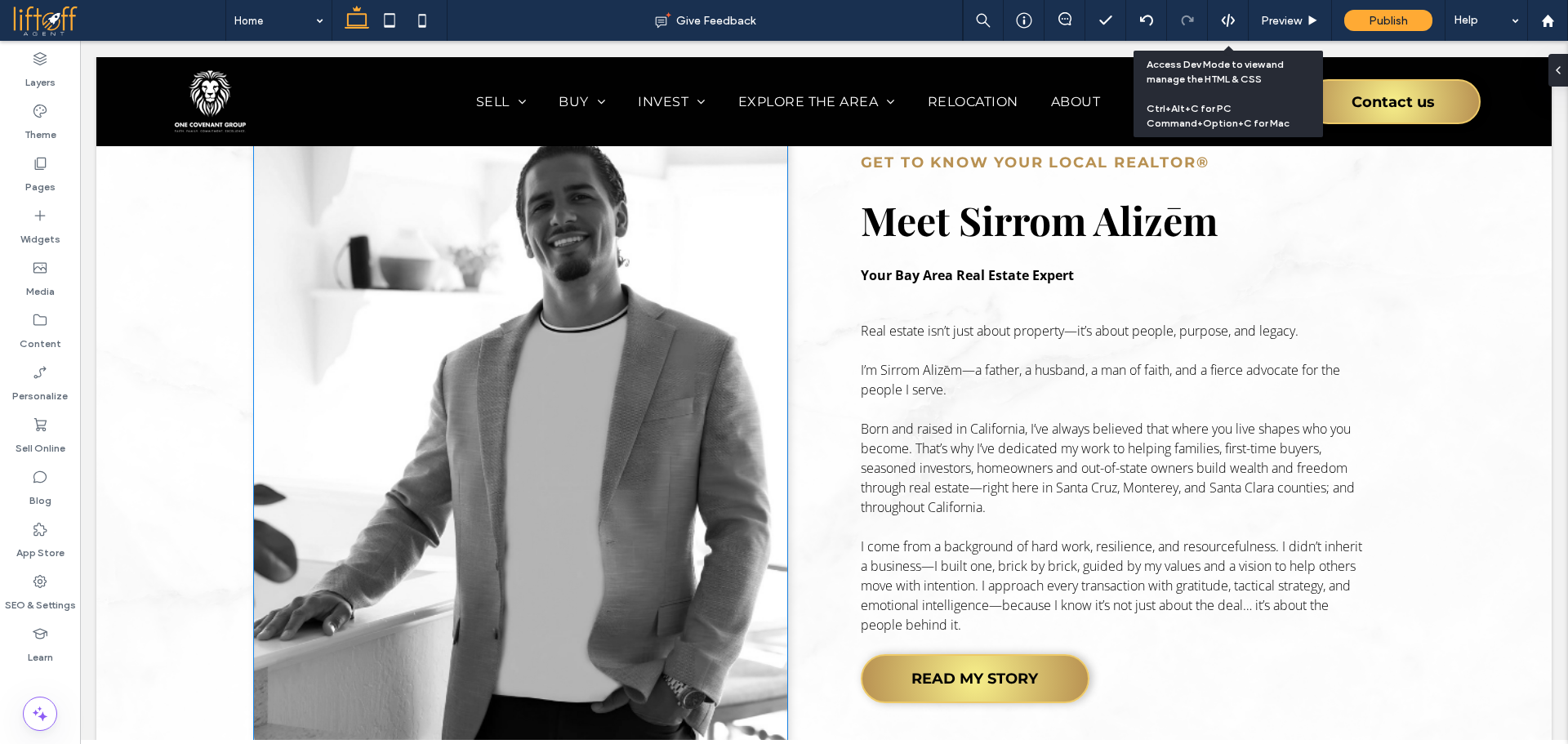 scroll, scrollTop: 1695, scrollLeft: 0, axis: vertical 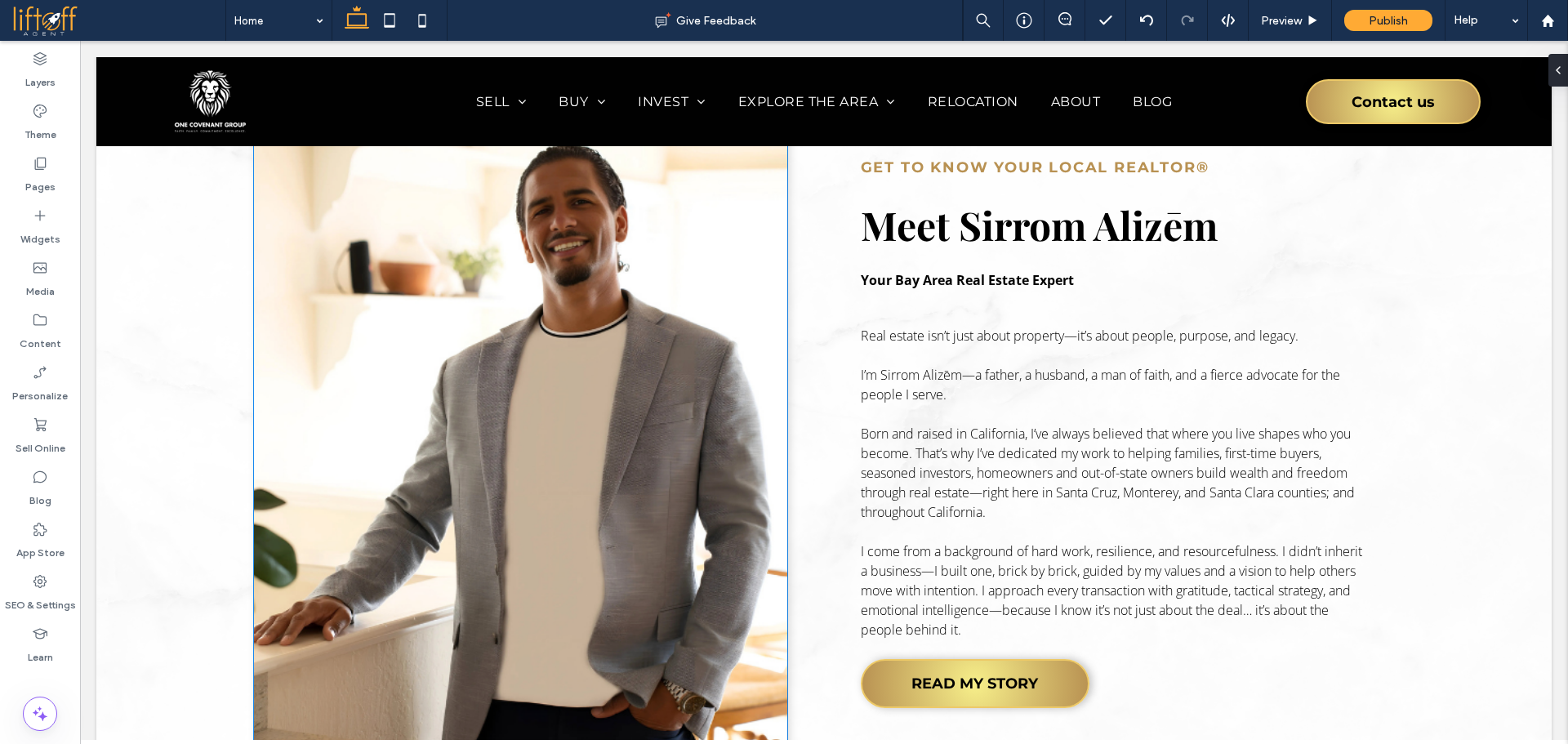 click at bounding box center (521, 433) 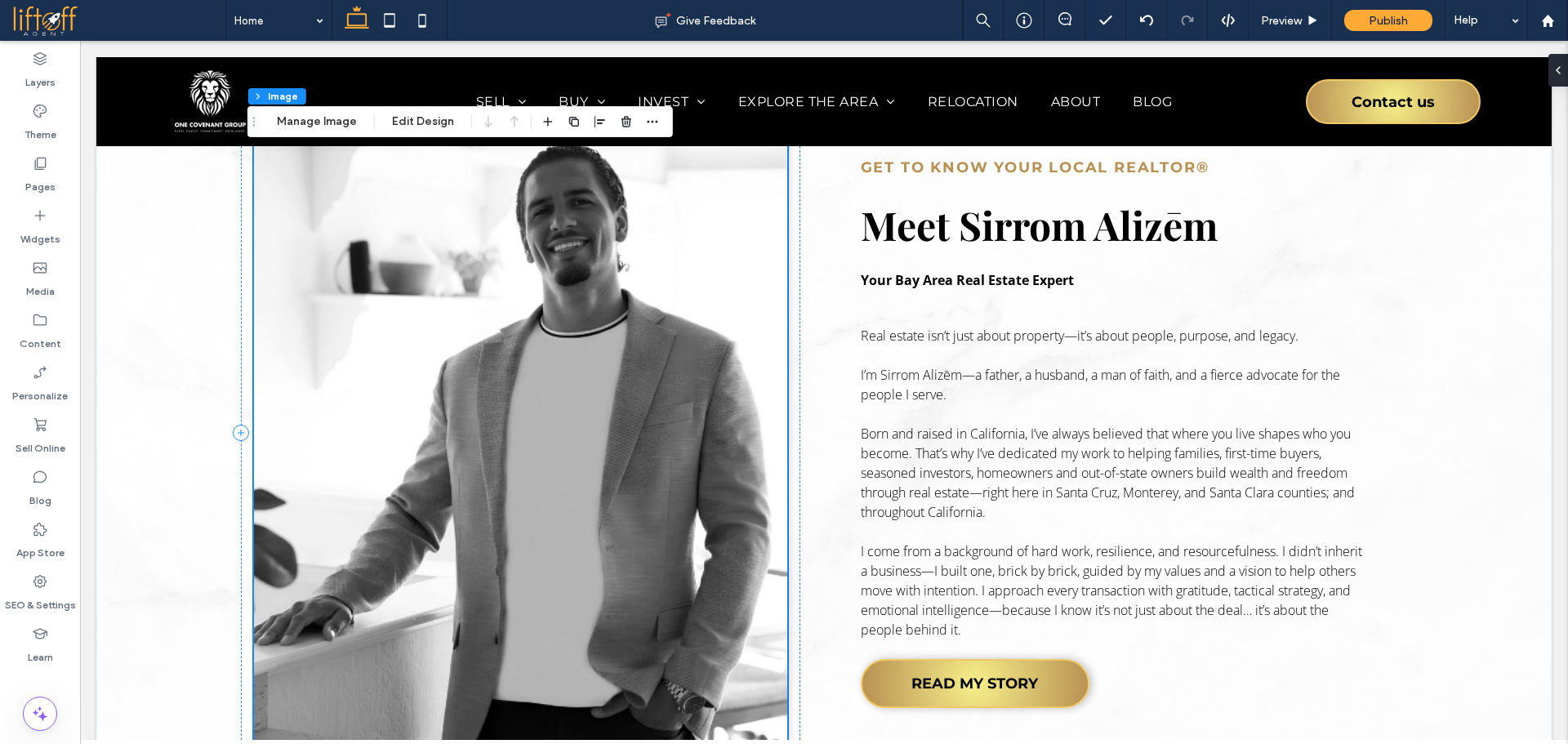 click at bounding box center (521, 433) 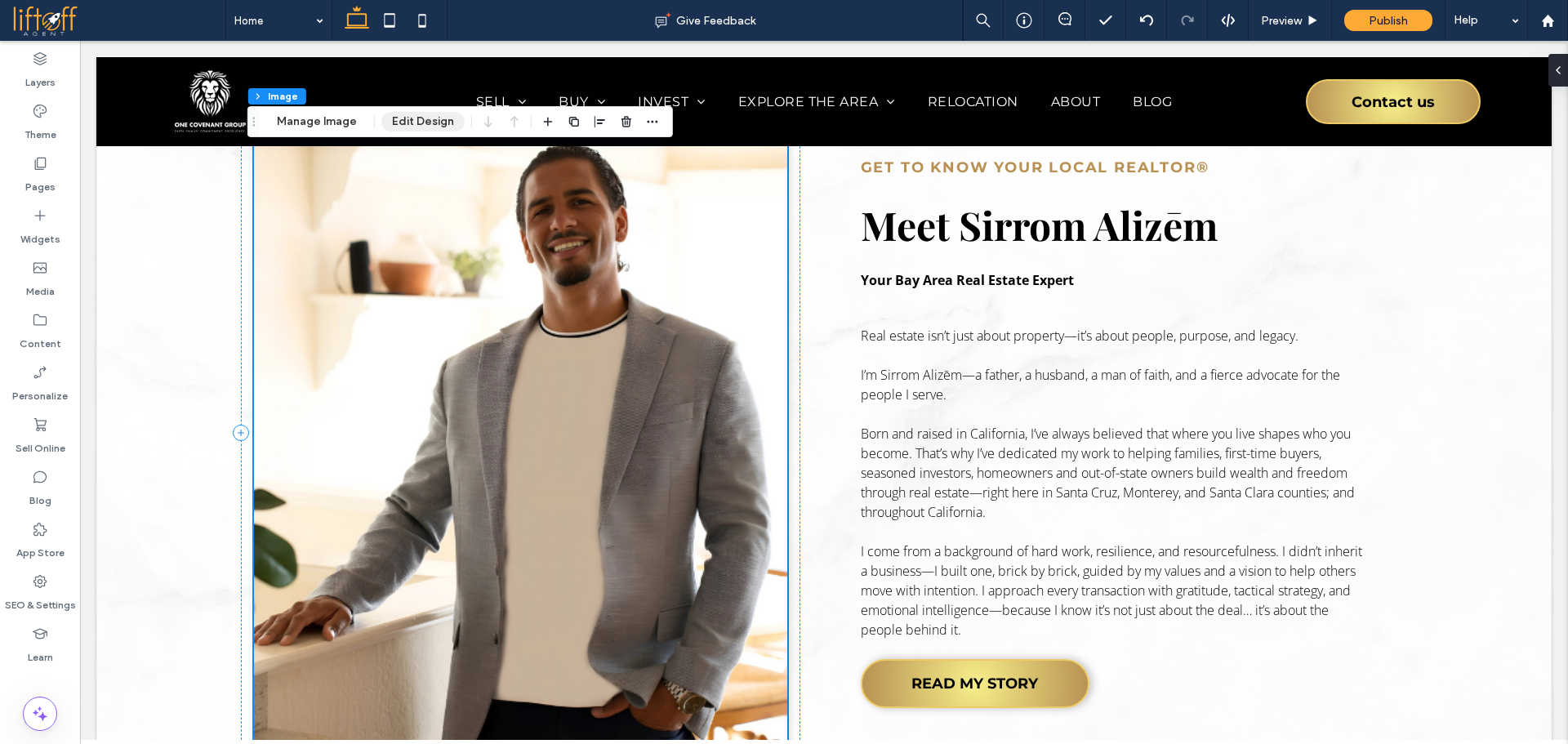 click on "Edit Design" at bounding box center [423, 122] 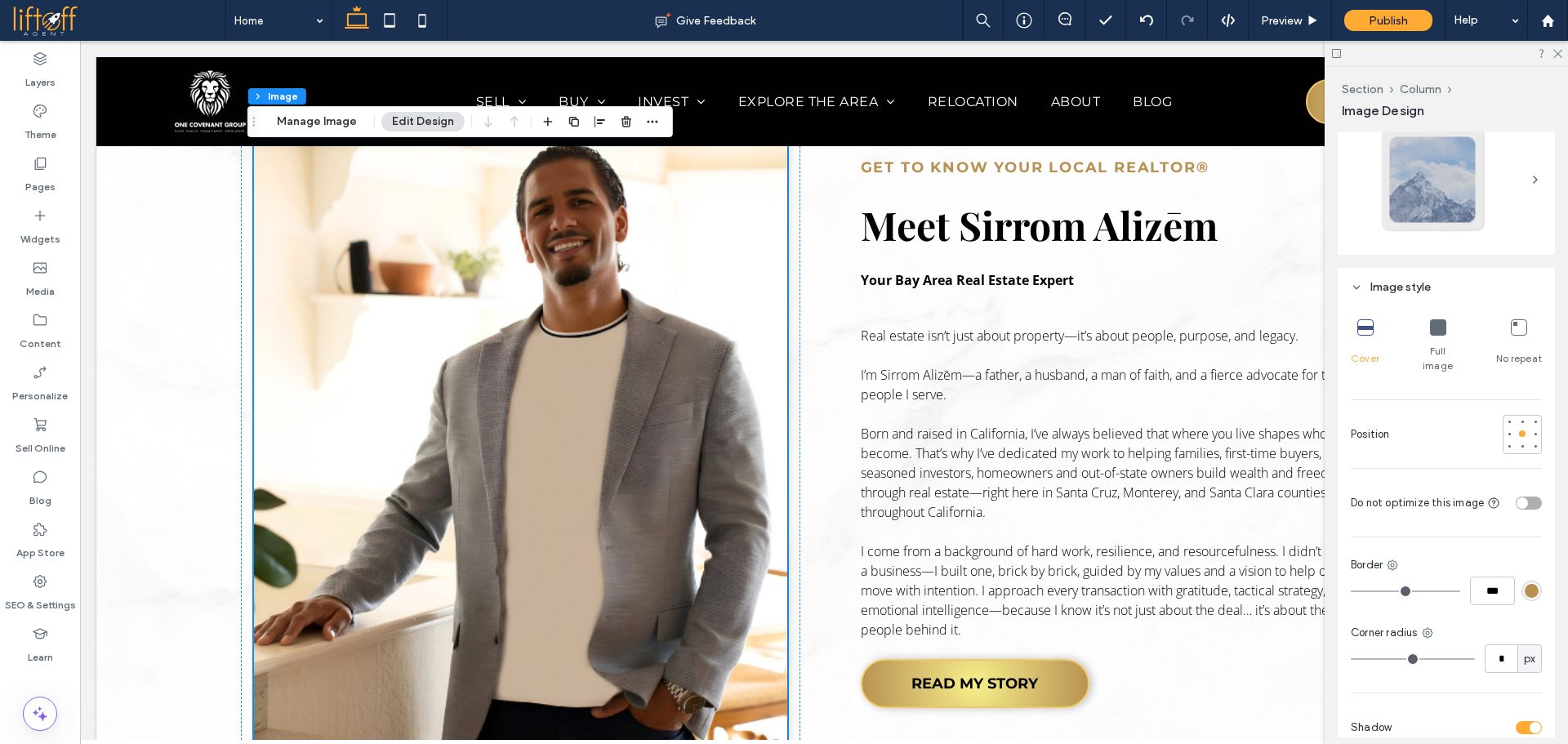 scroll, scrollTop: 530, scrollLeft: 0, axis: vertical 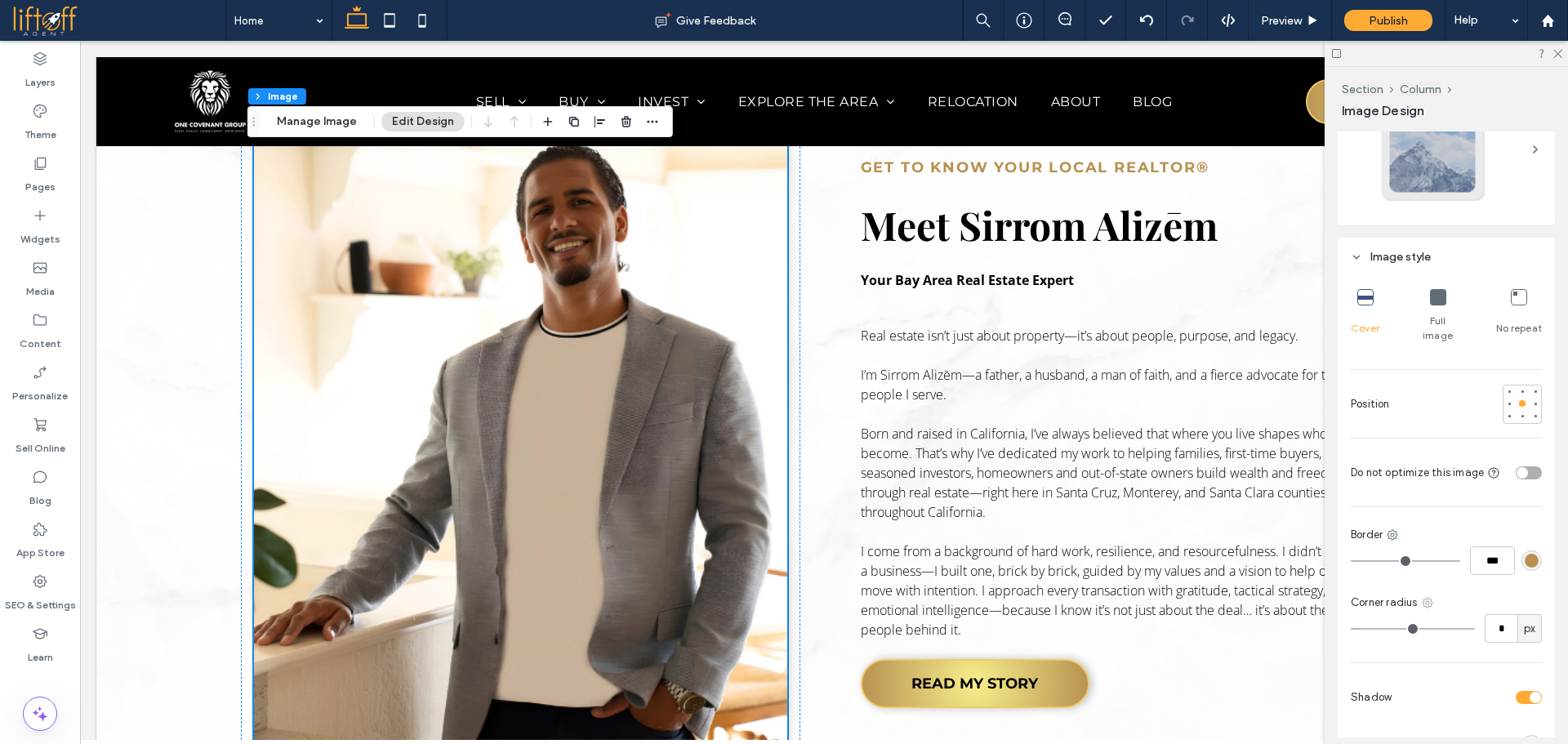 click 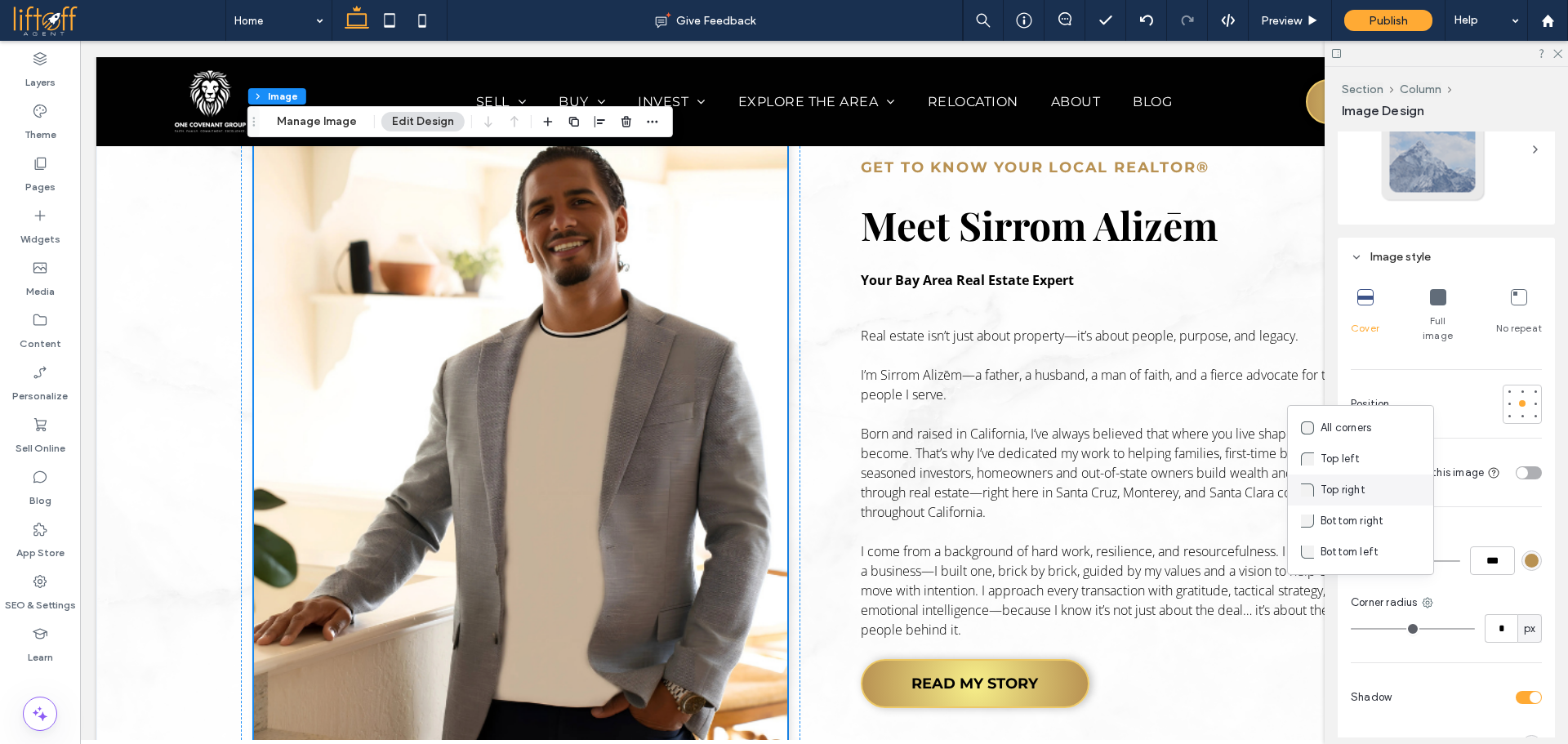 click on "Top right" at bounding box center (1361, 490) 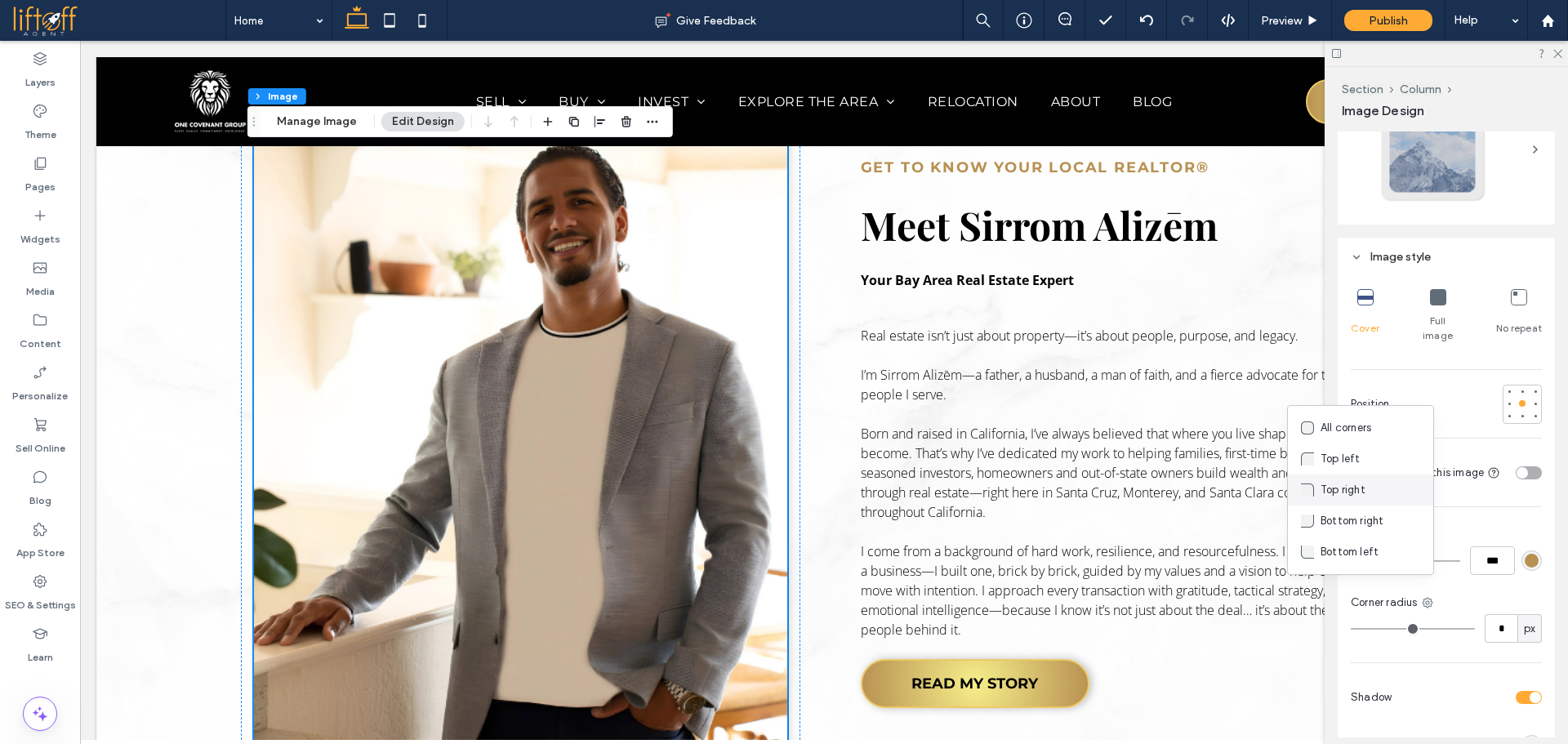 type on "**" 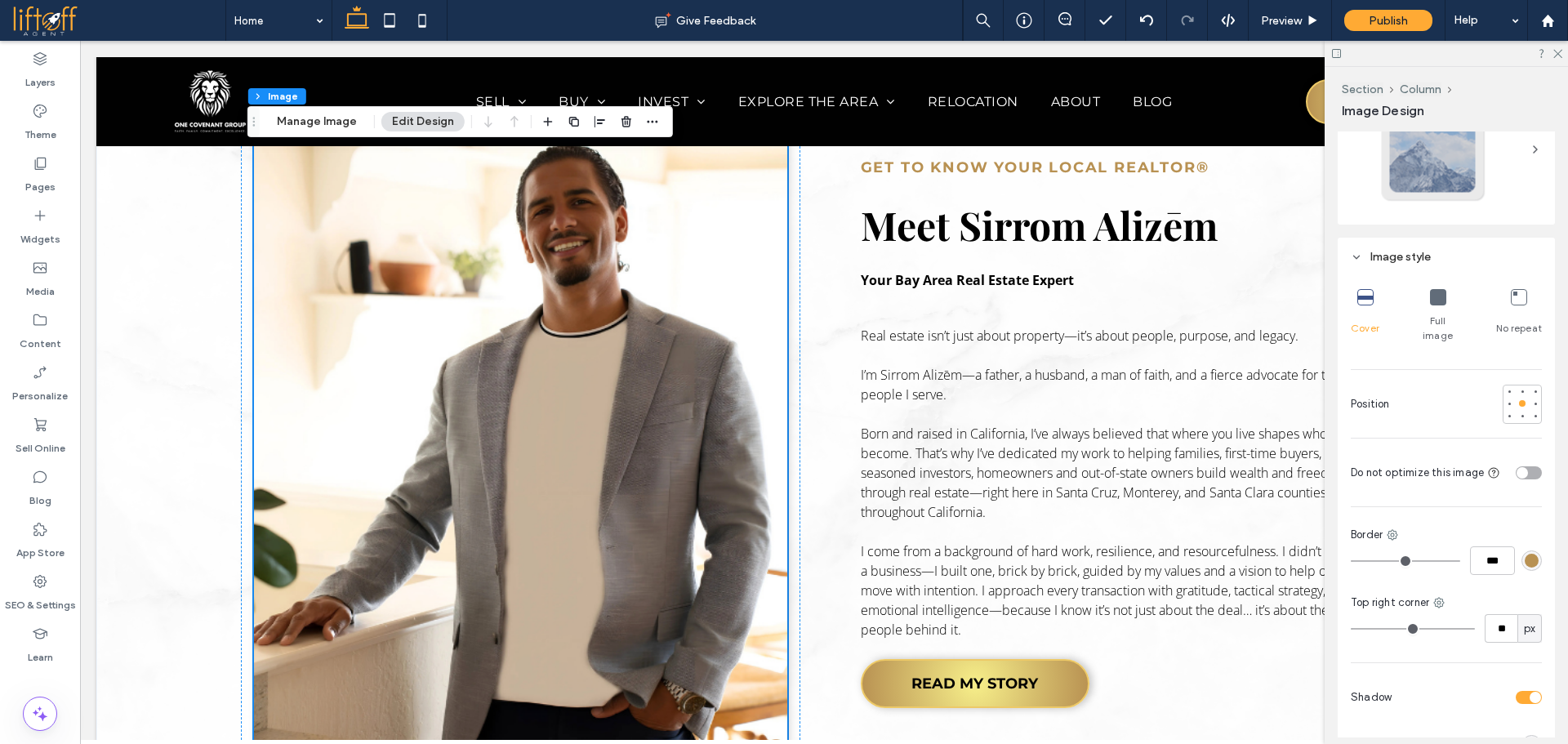 type on "**" 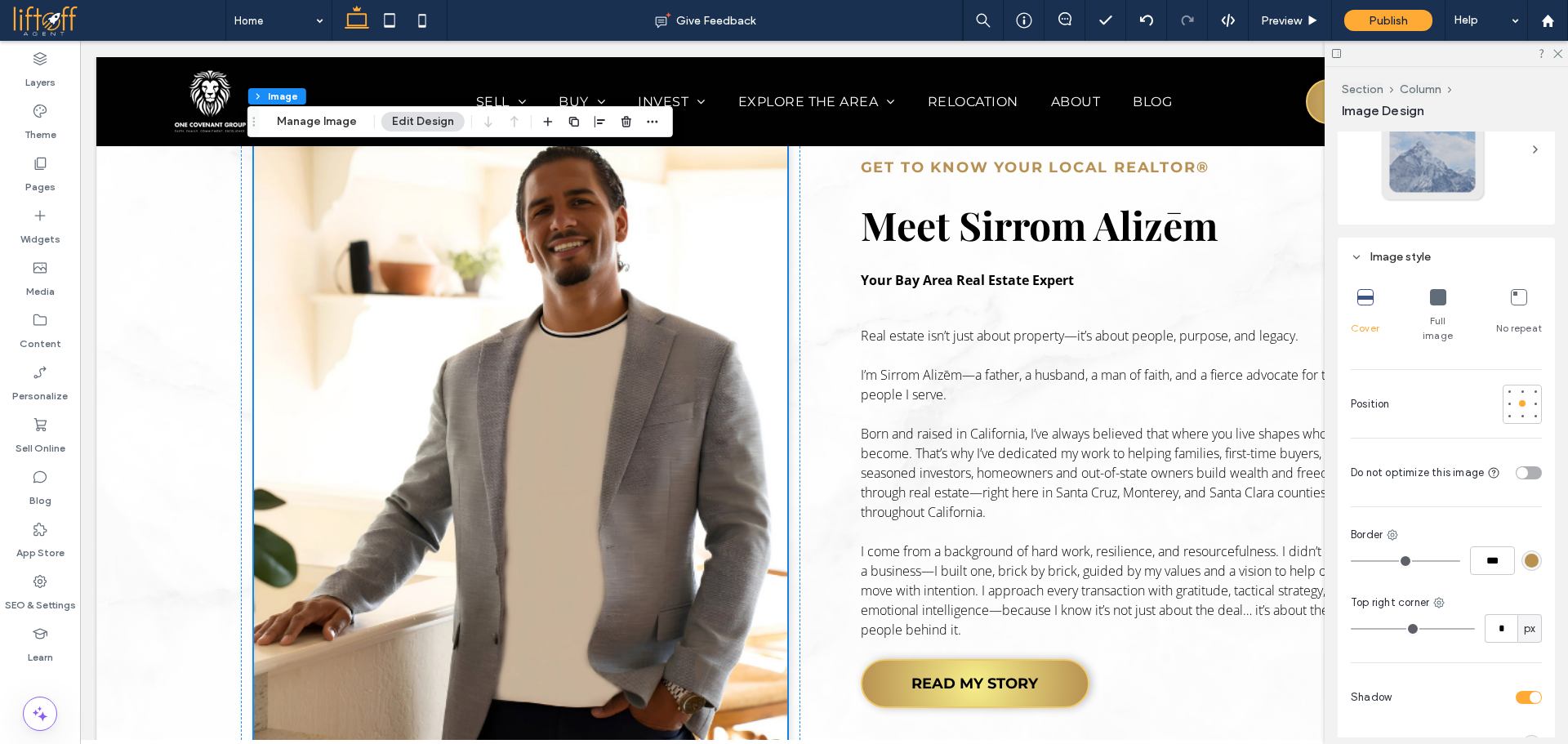 type on "*" 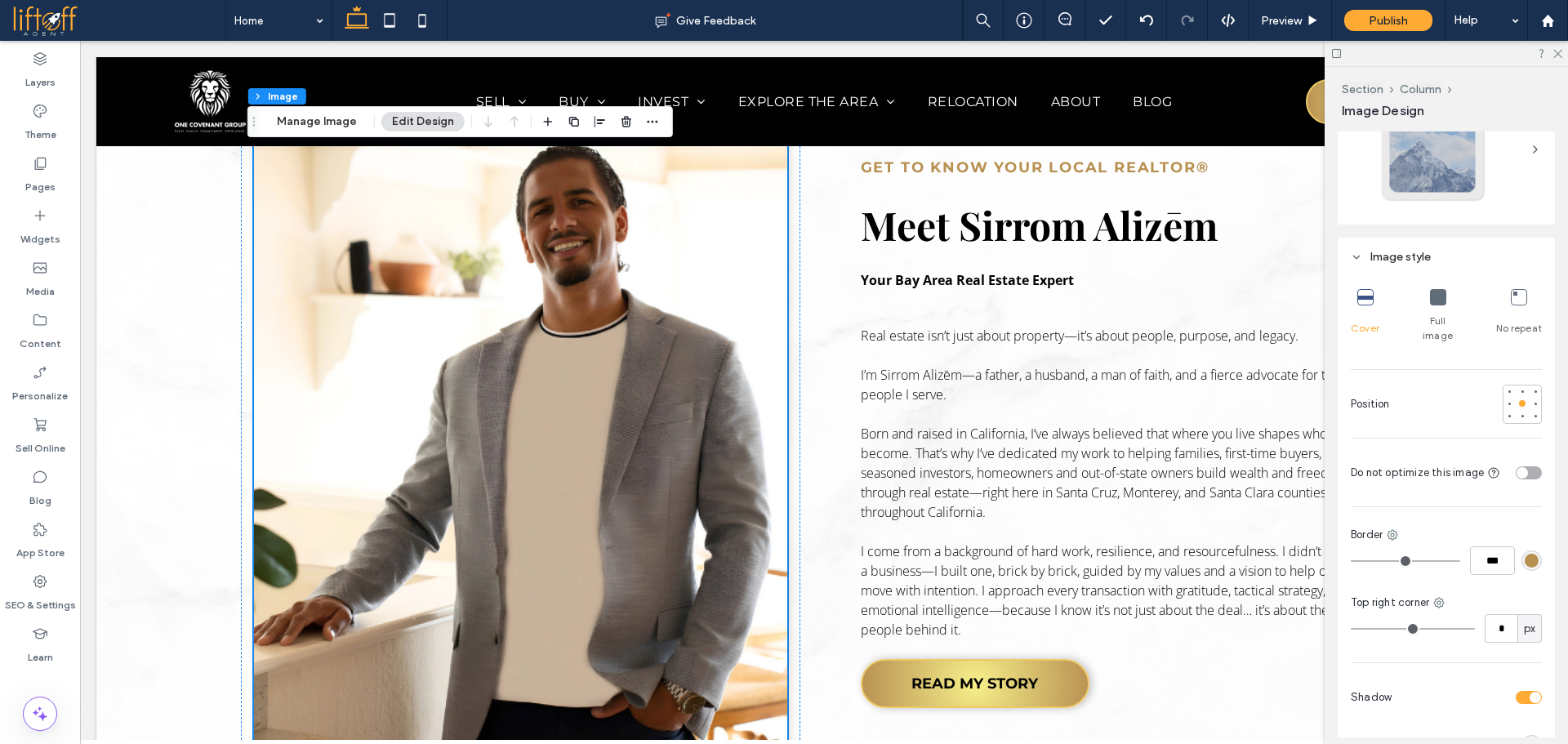 type on "*" 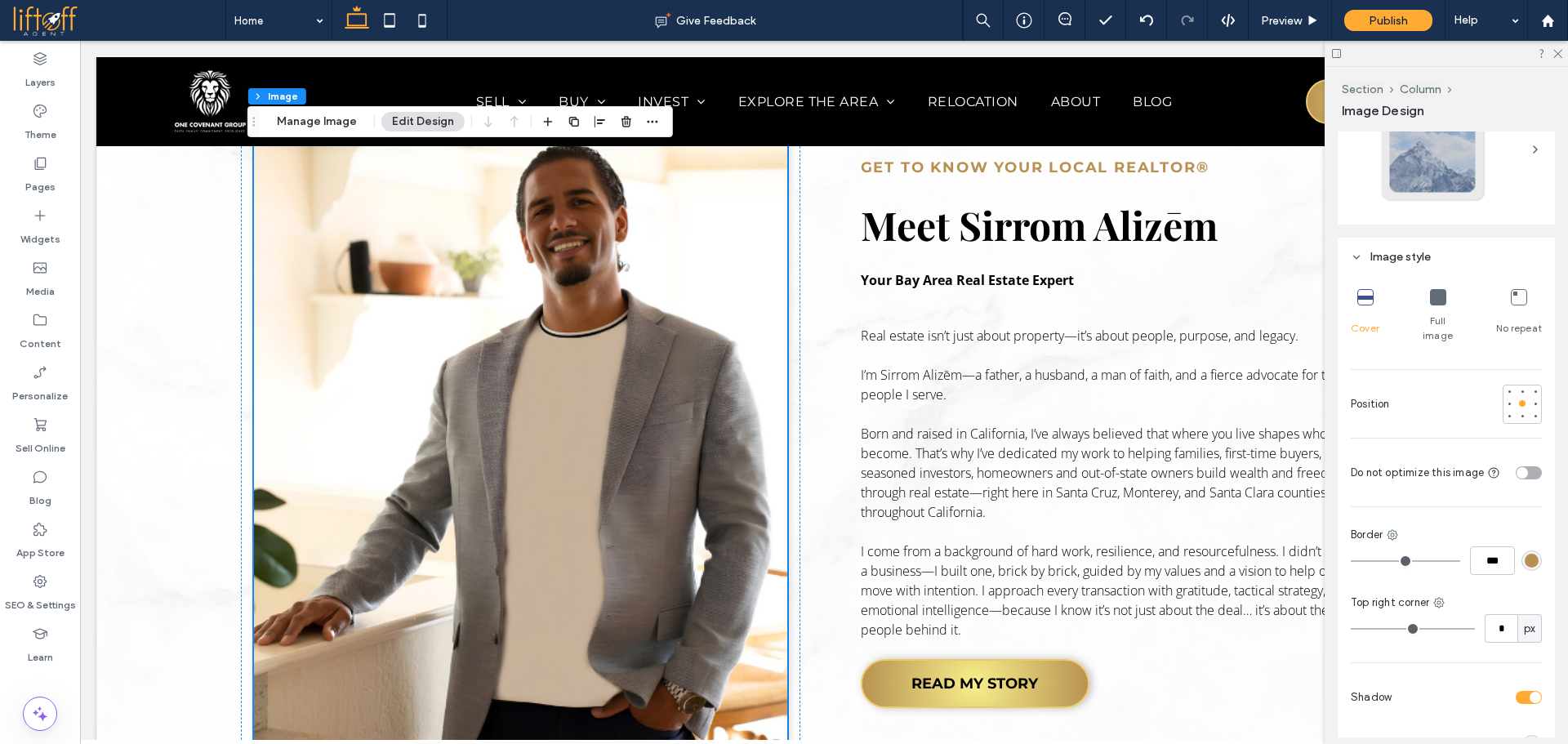 drag, startPoint x: 1414, startPoint y: 612, endPoint x: 1325, endPoint y: 613, distance: 89.00562 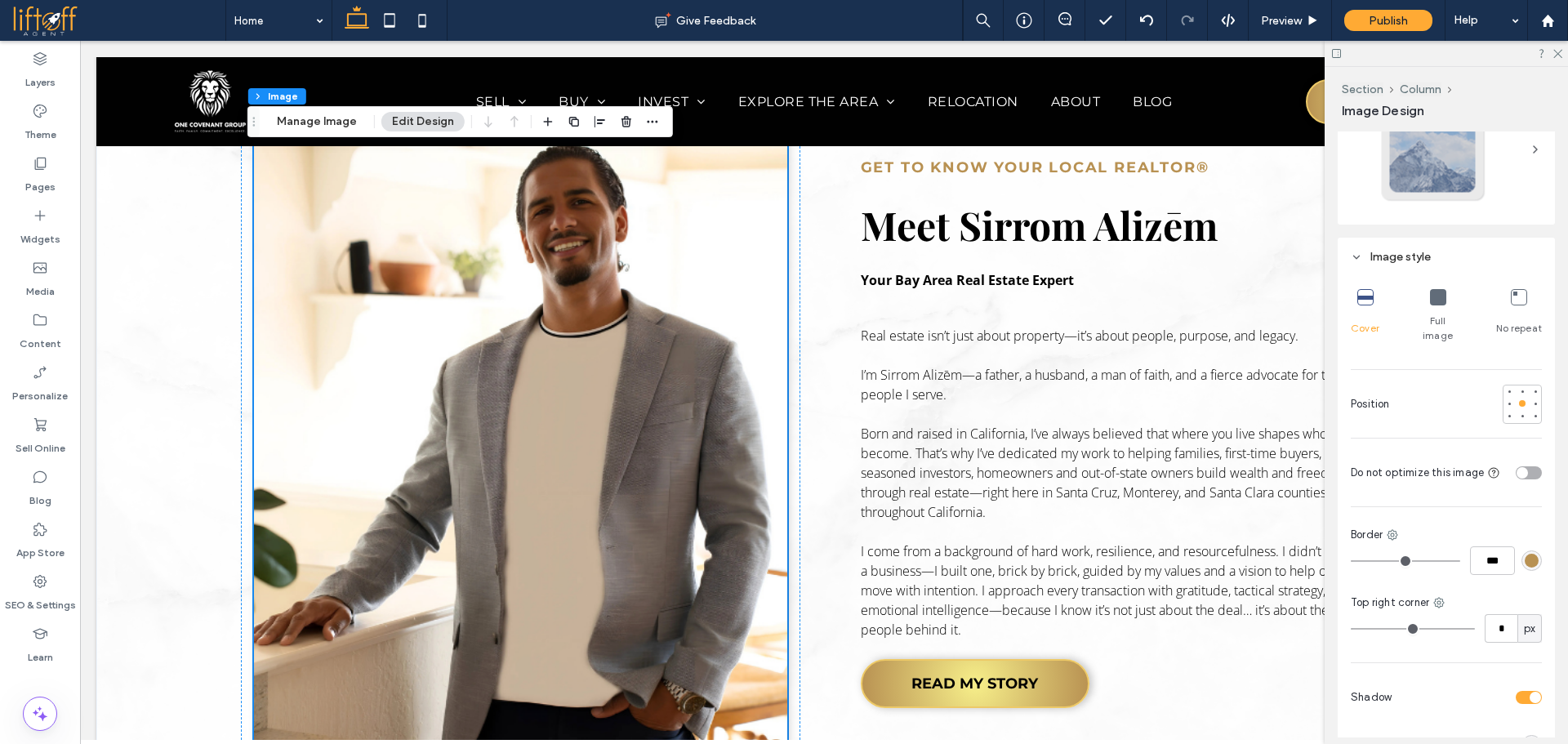 click at bounding box center (1413, 629) 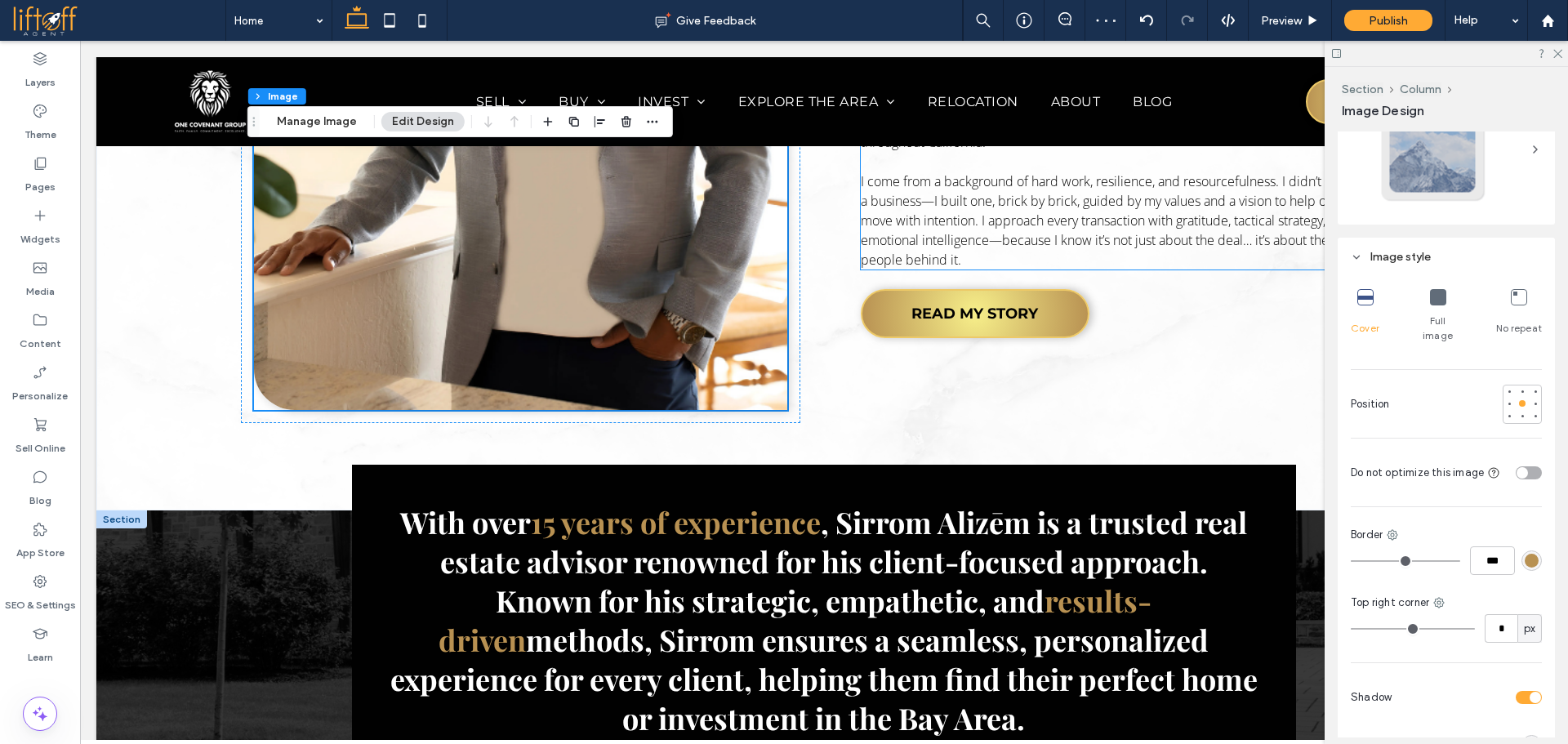 scroll, scrollTop: 2297, scrollLeft: 0, axis: vertical 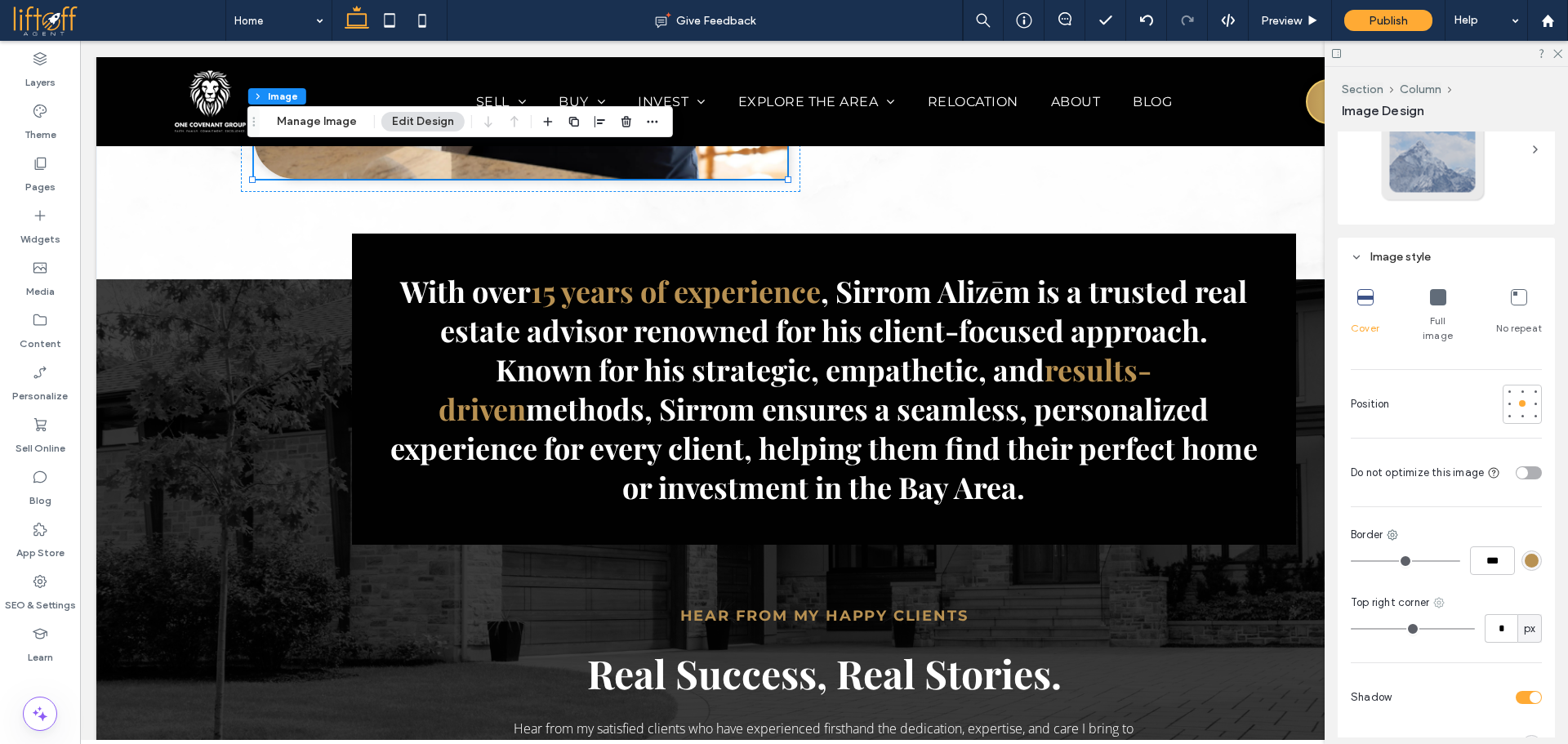 click 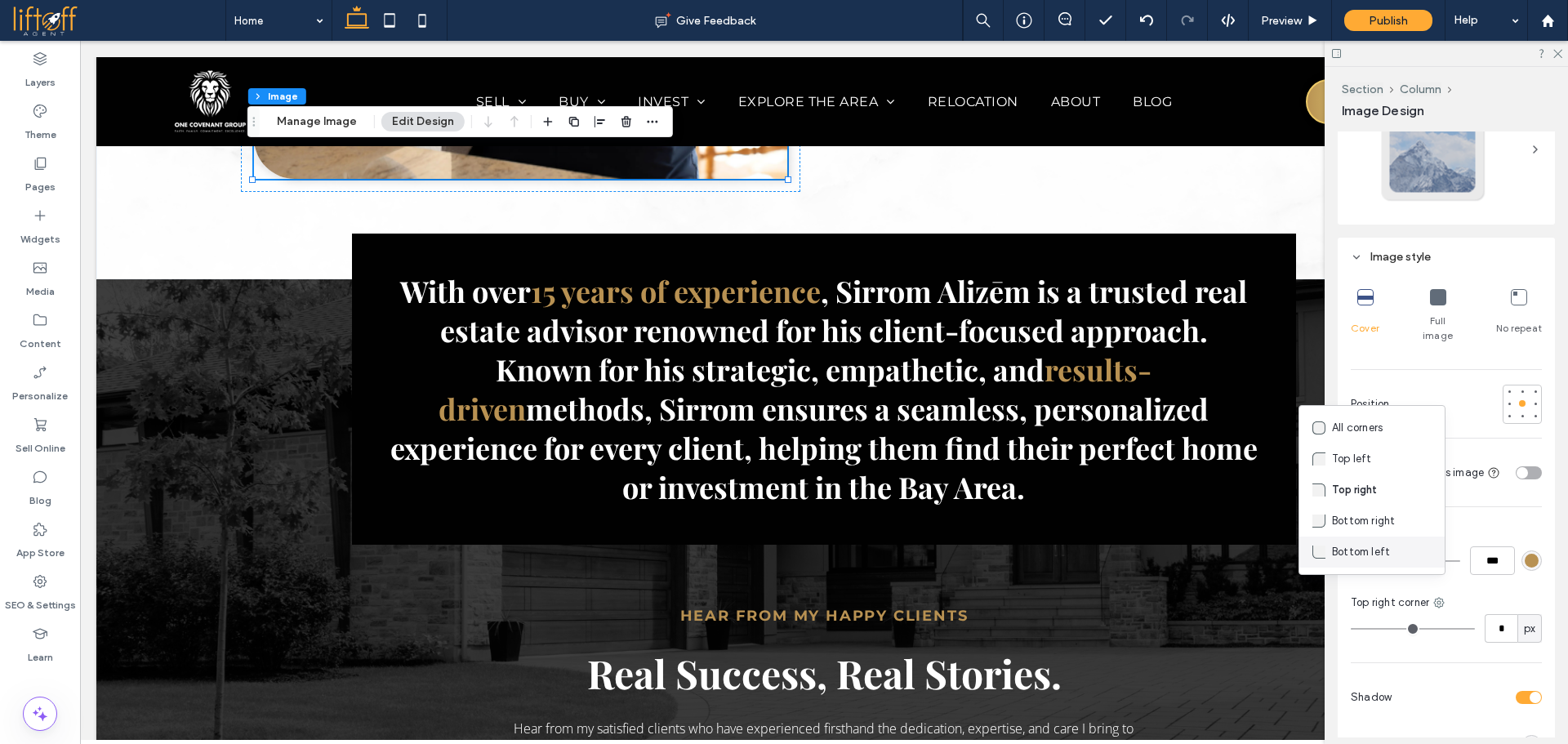 click on "Bottom left" at bounding box center (1372, 552) 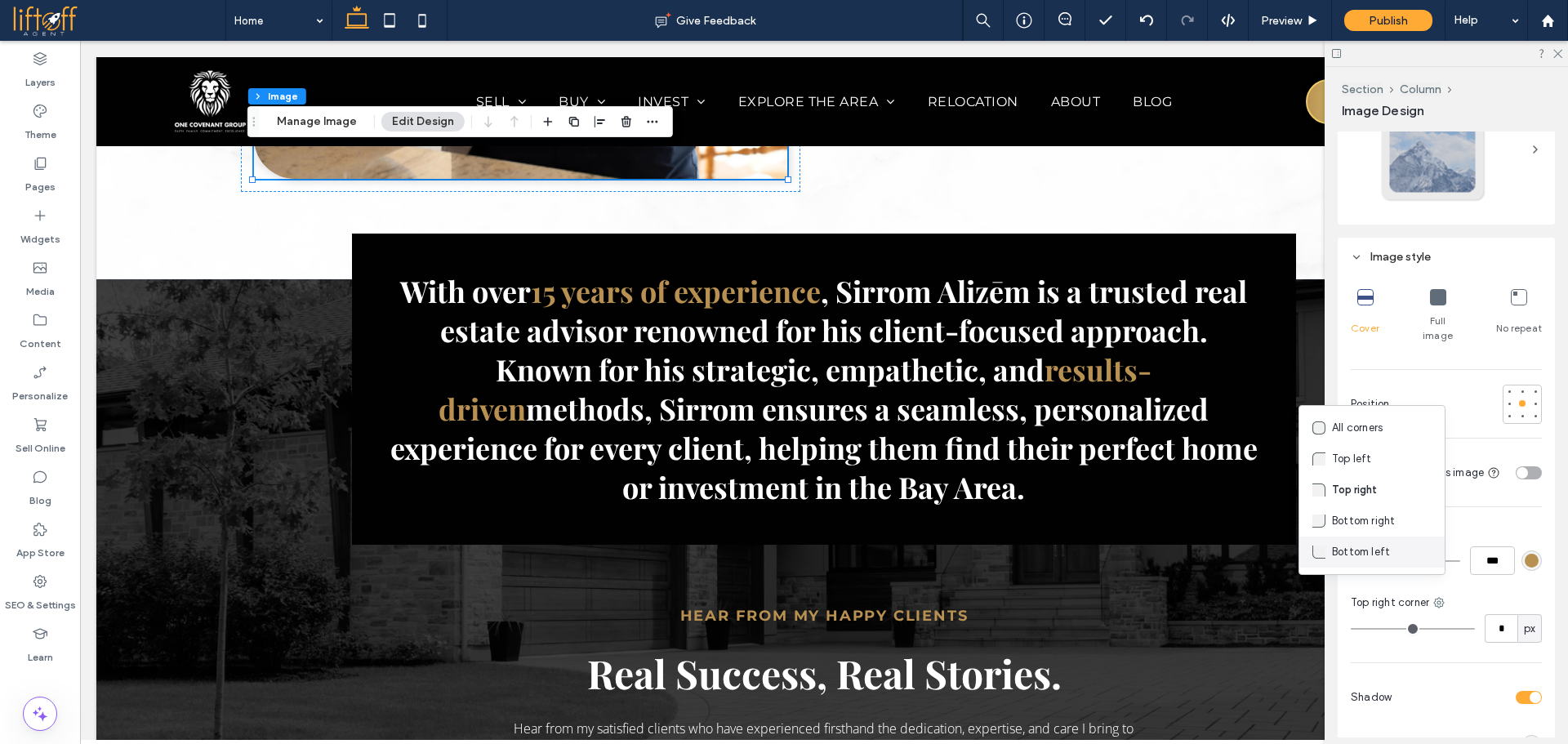 type on "**" 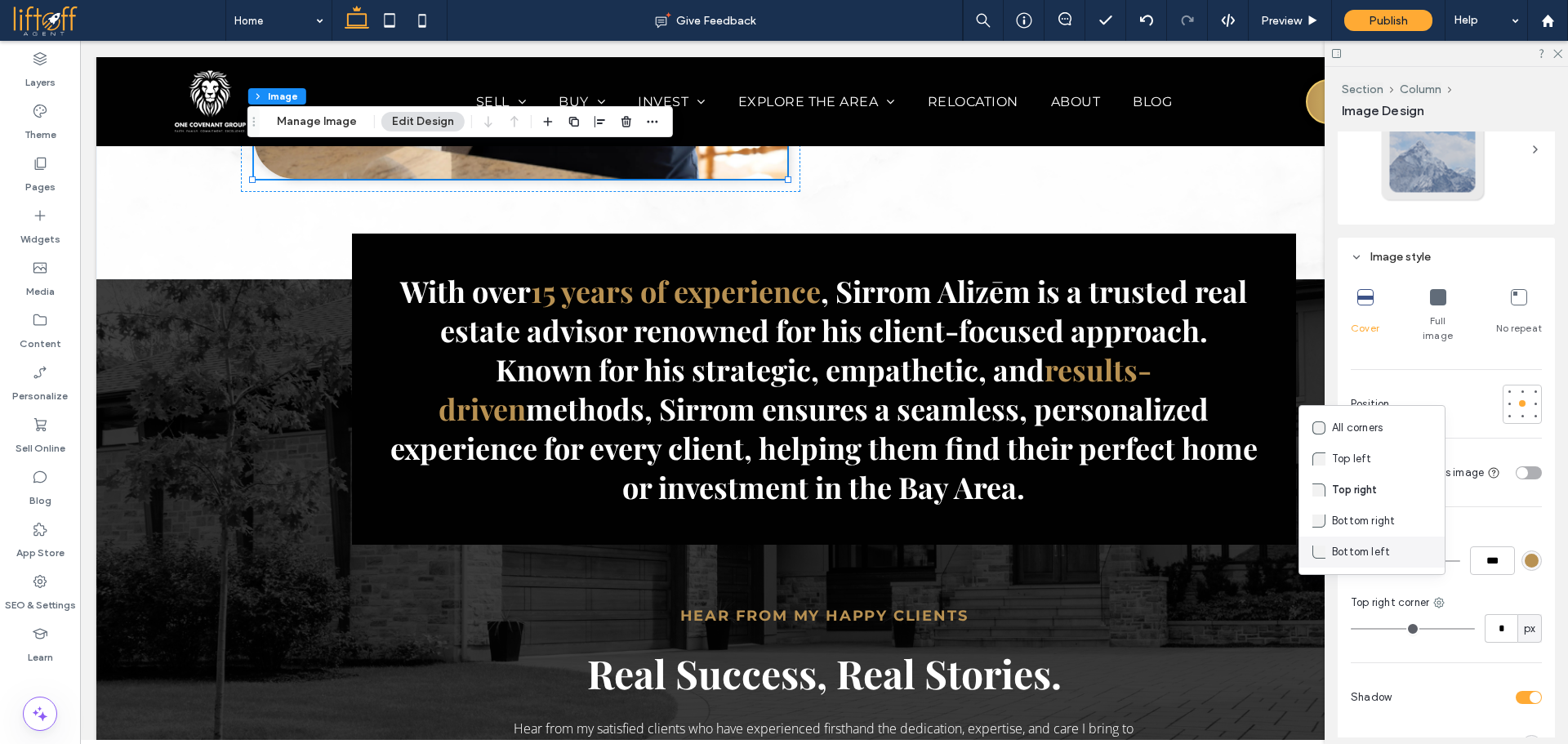 type on "**" 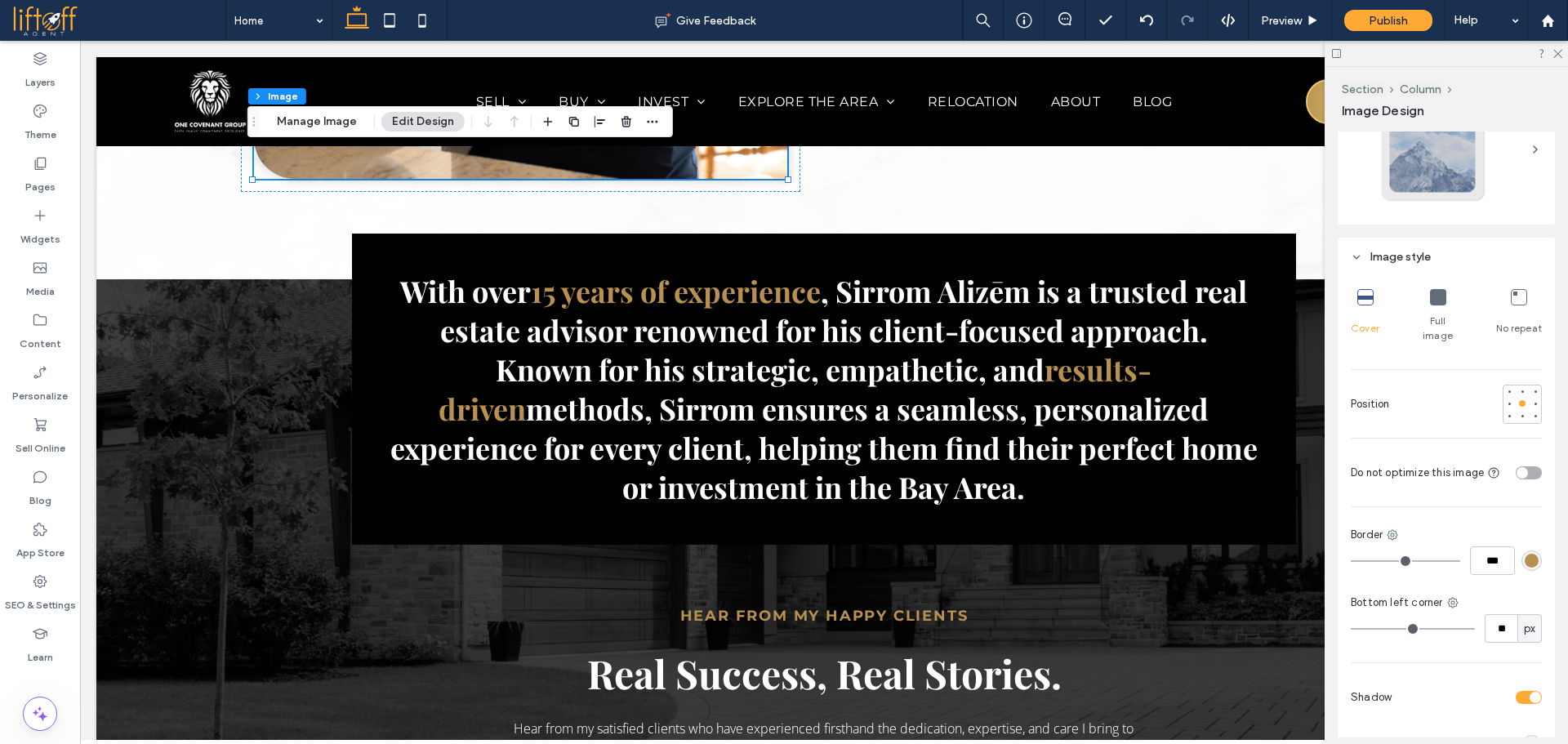 type on "**" 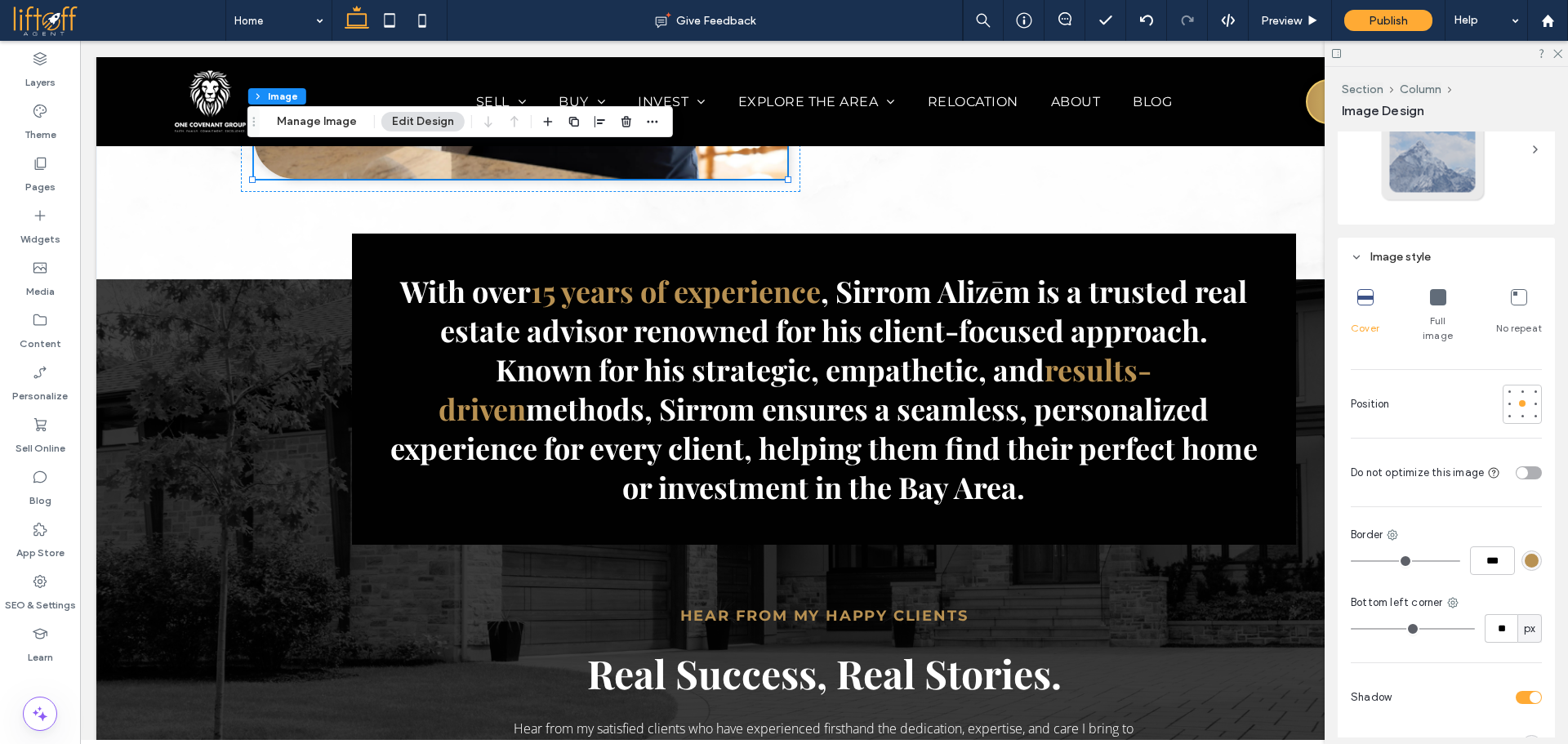 type on "**" 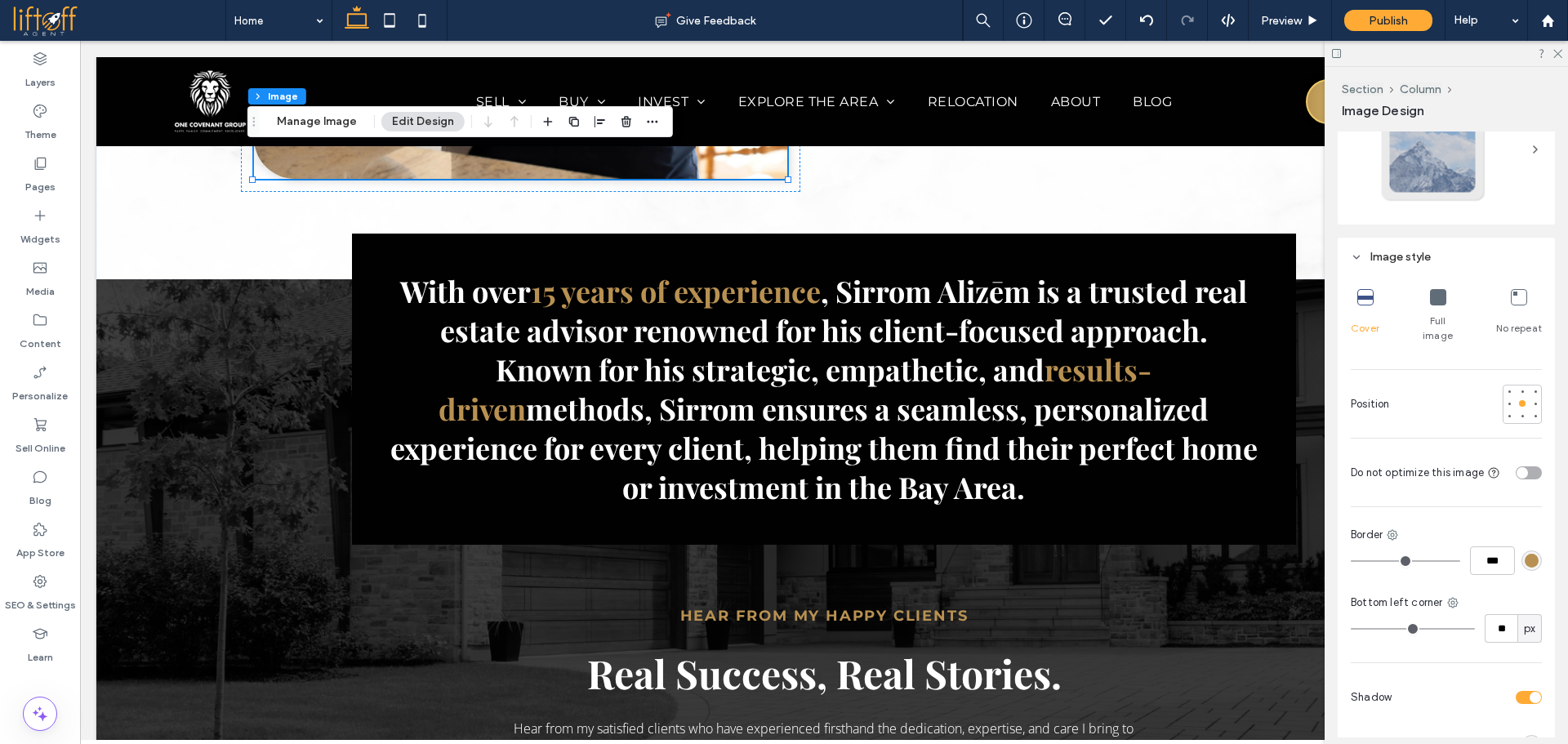type on "**" 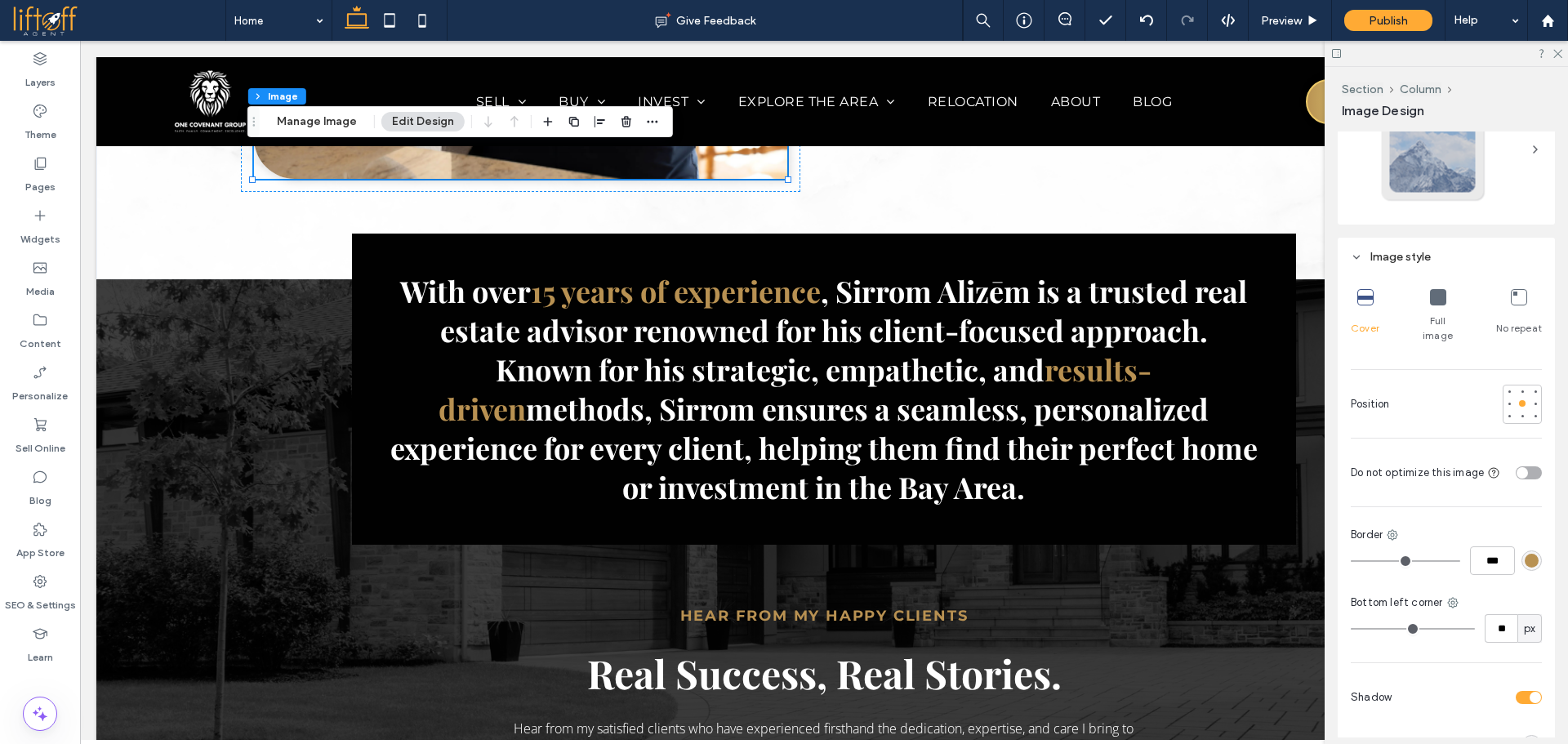 type on "**" 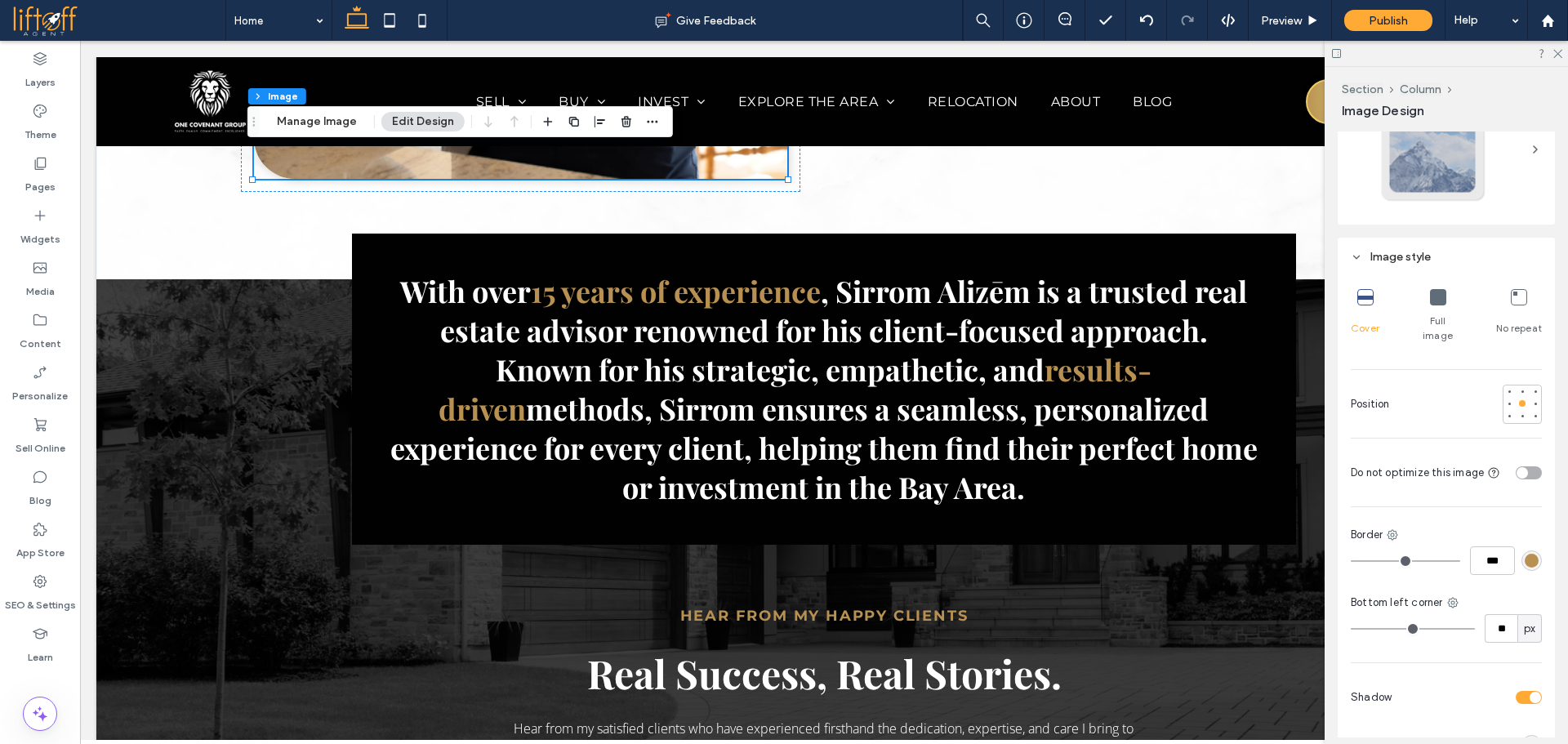 type on "**" 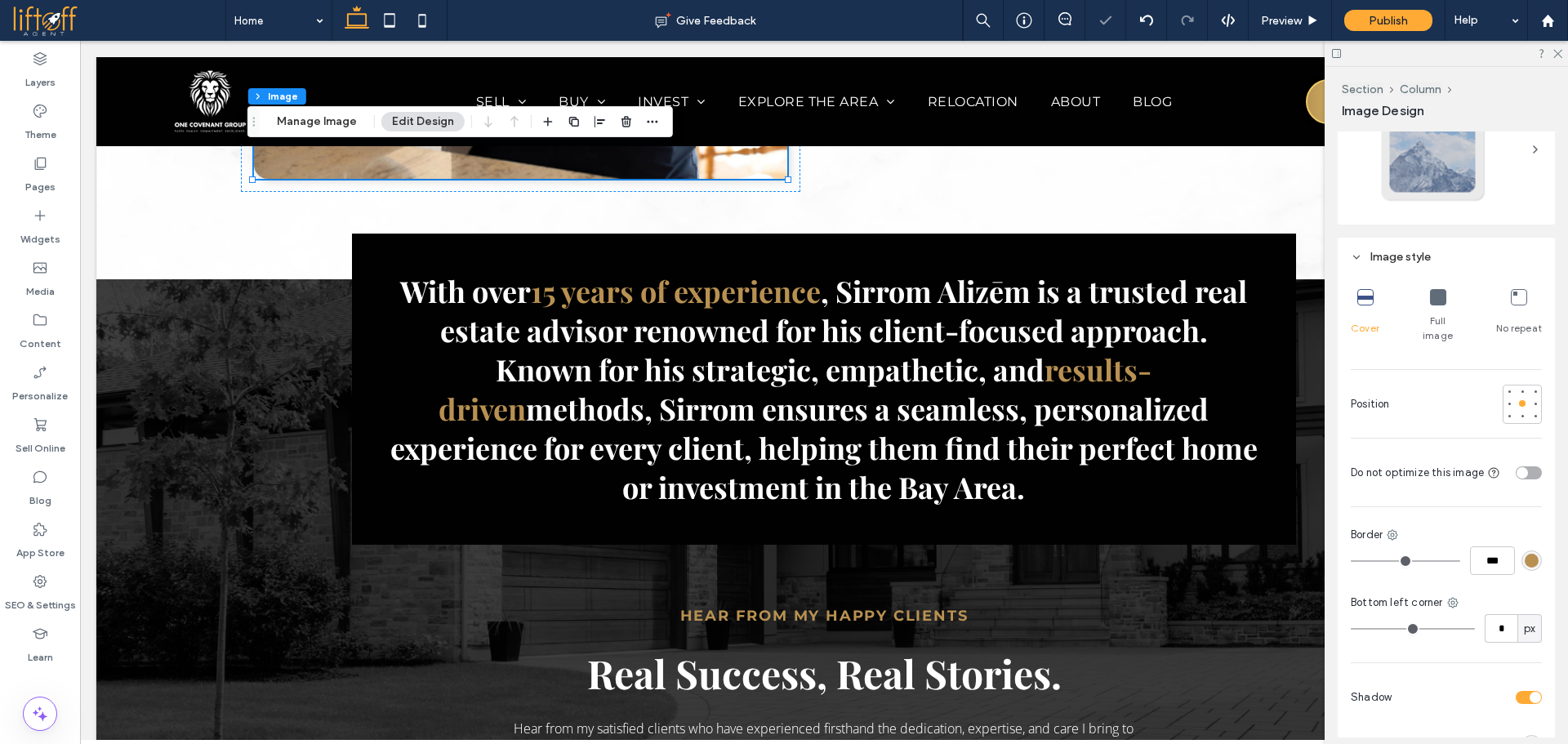 drag, startPoint x: 1379, startPoint y: 611, endPoint x: 1342, endPoint y: 611, distance: 37 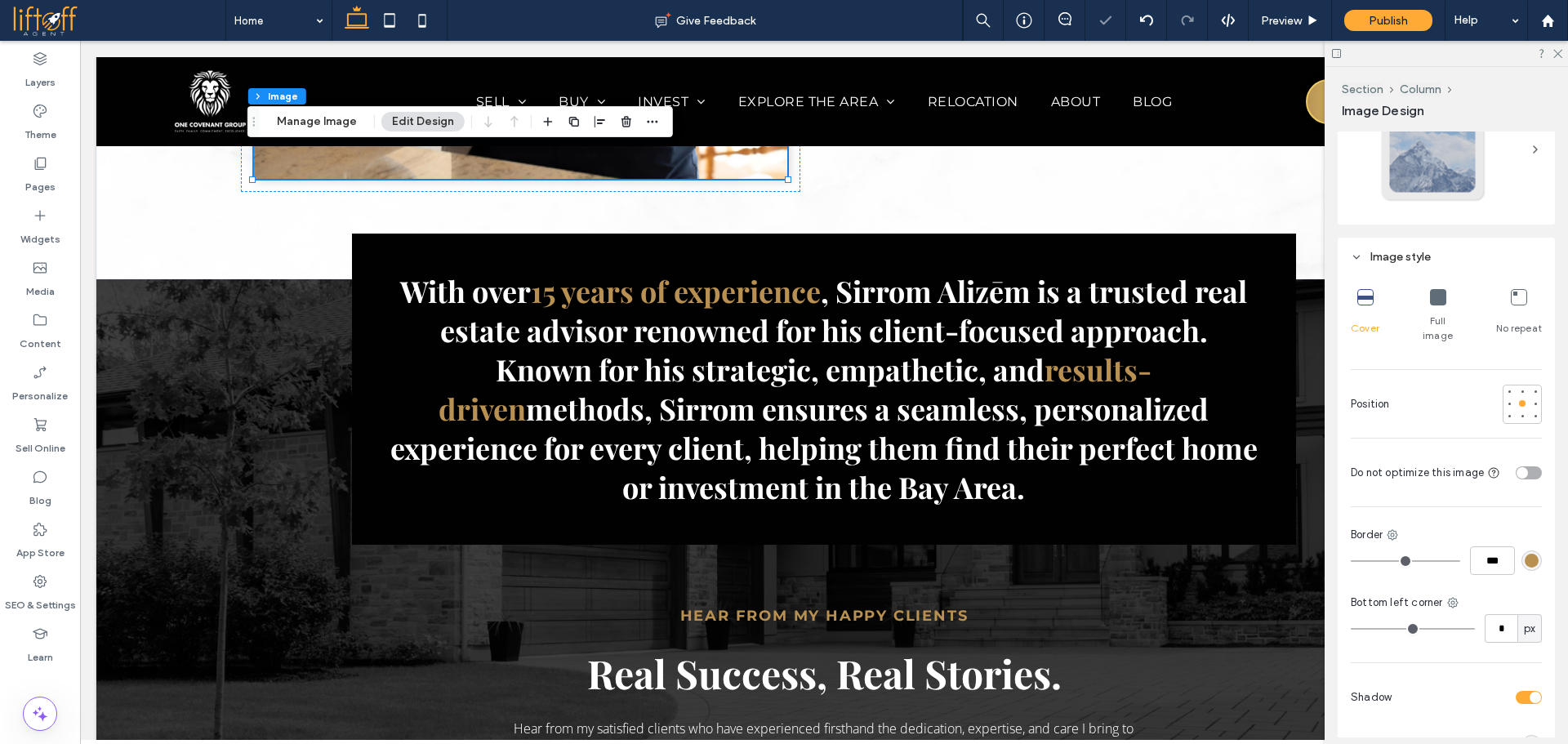click at bounding box center [1531, 745] 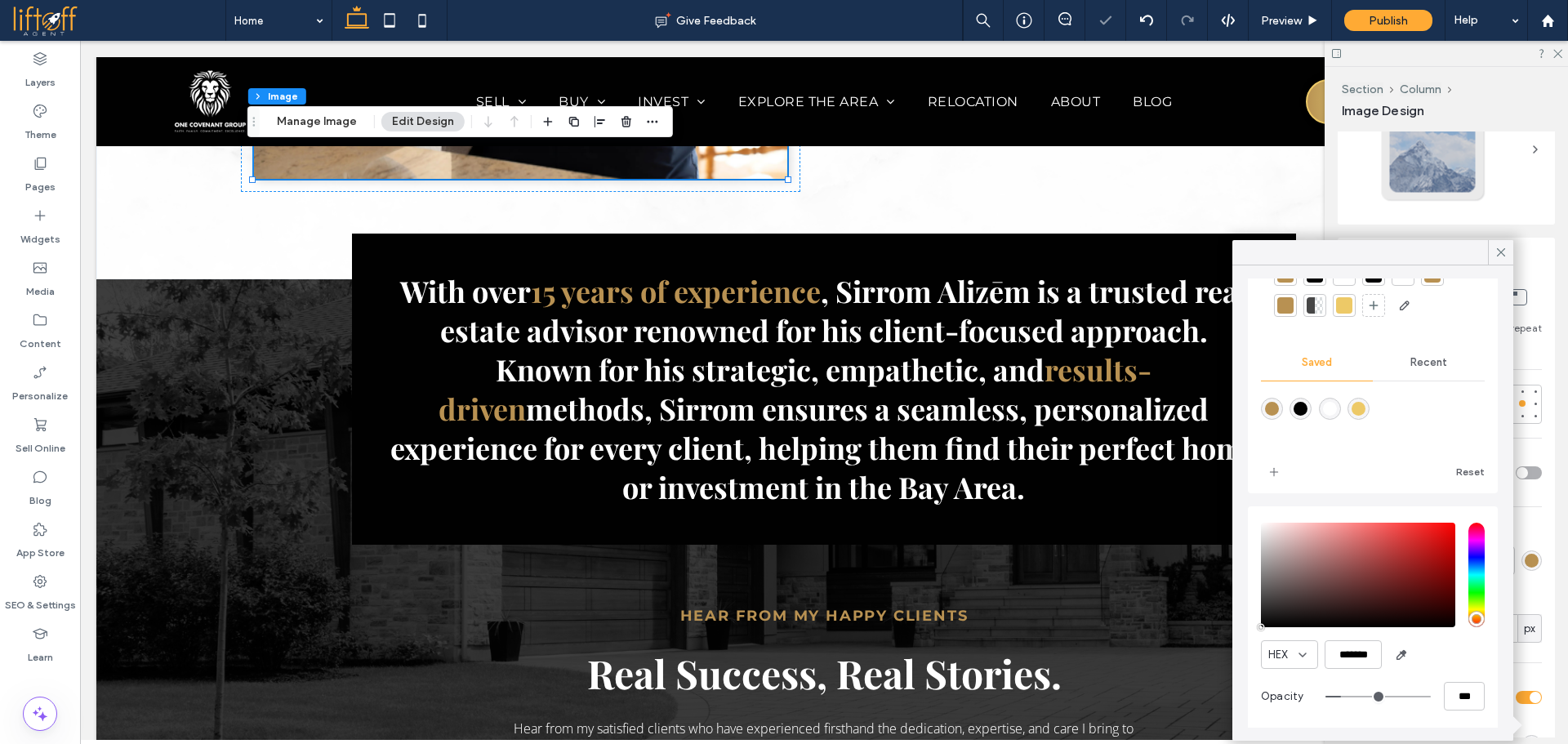 scroll, scrollTop: 84, scrollLeft: 0, axis: vertical 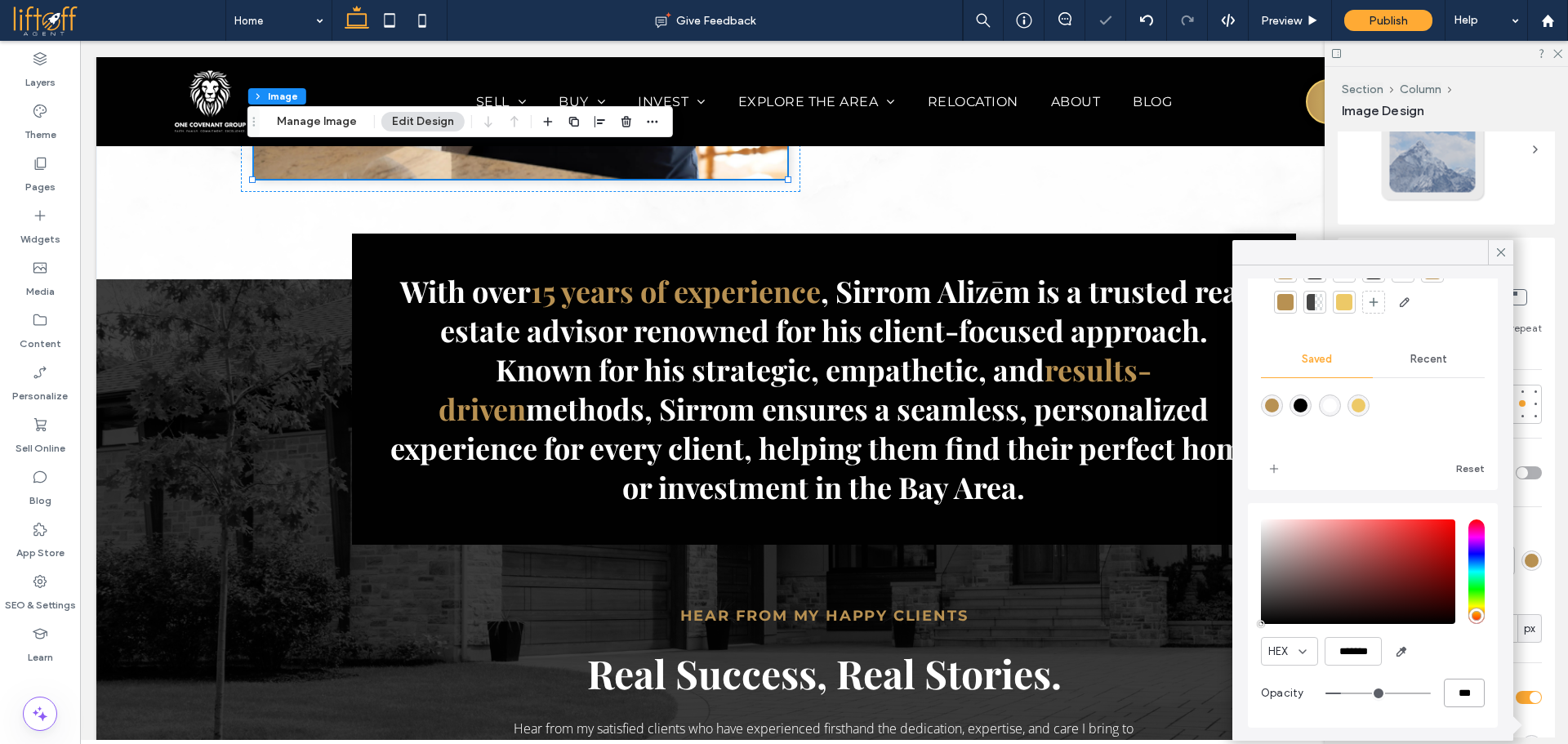 click on "***" at bounding box center [1464, 693] 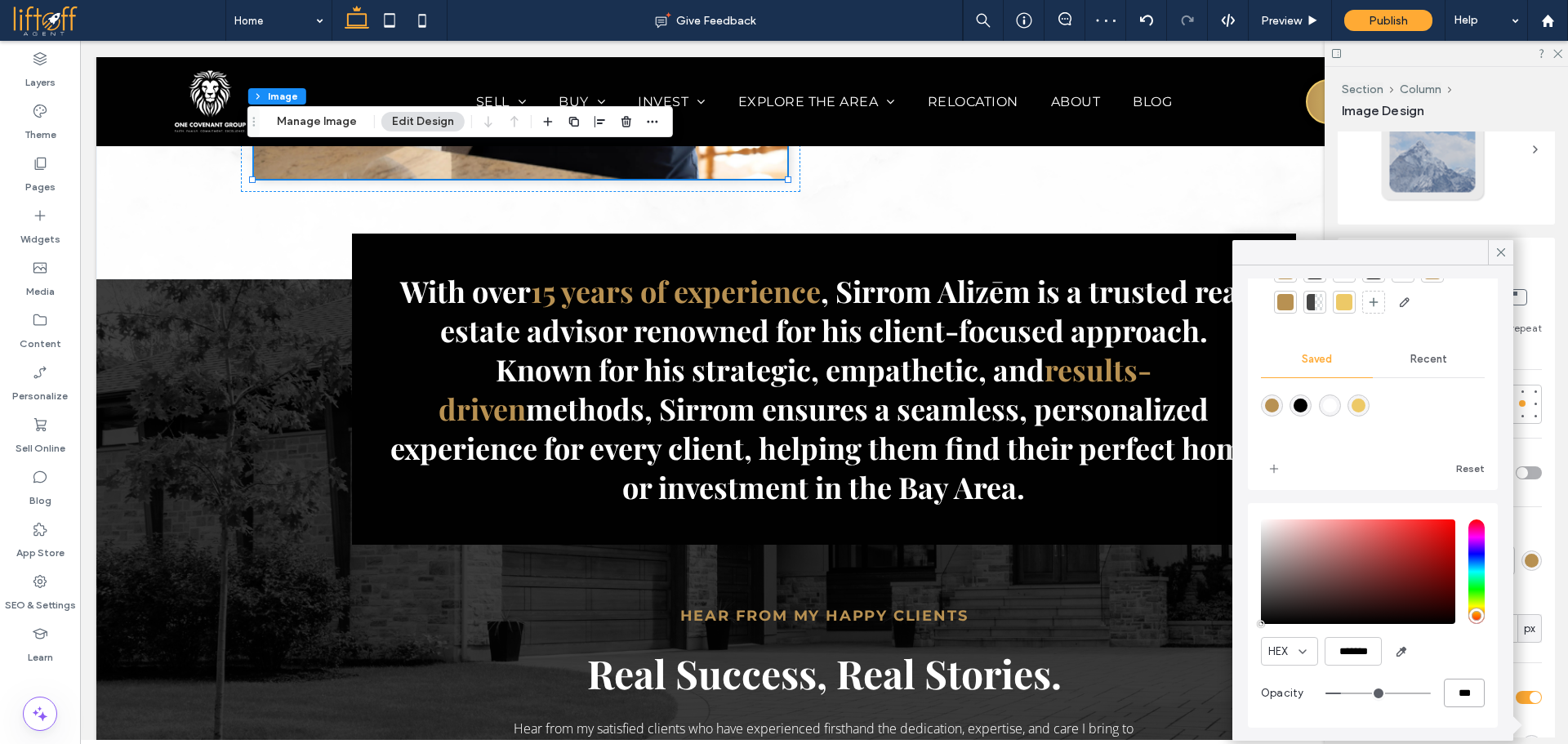 click on "***" at bounding box center (1464, 693) 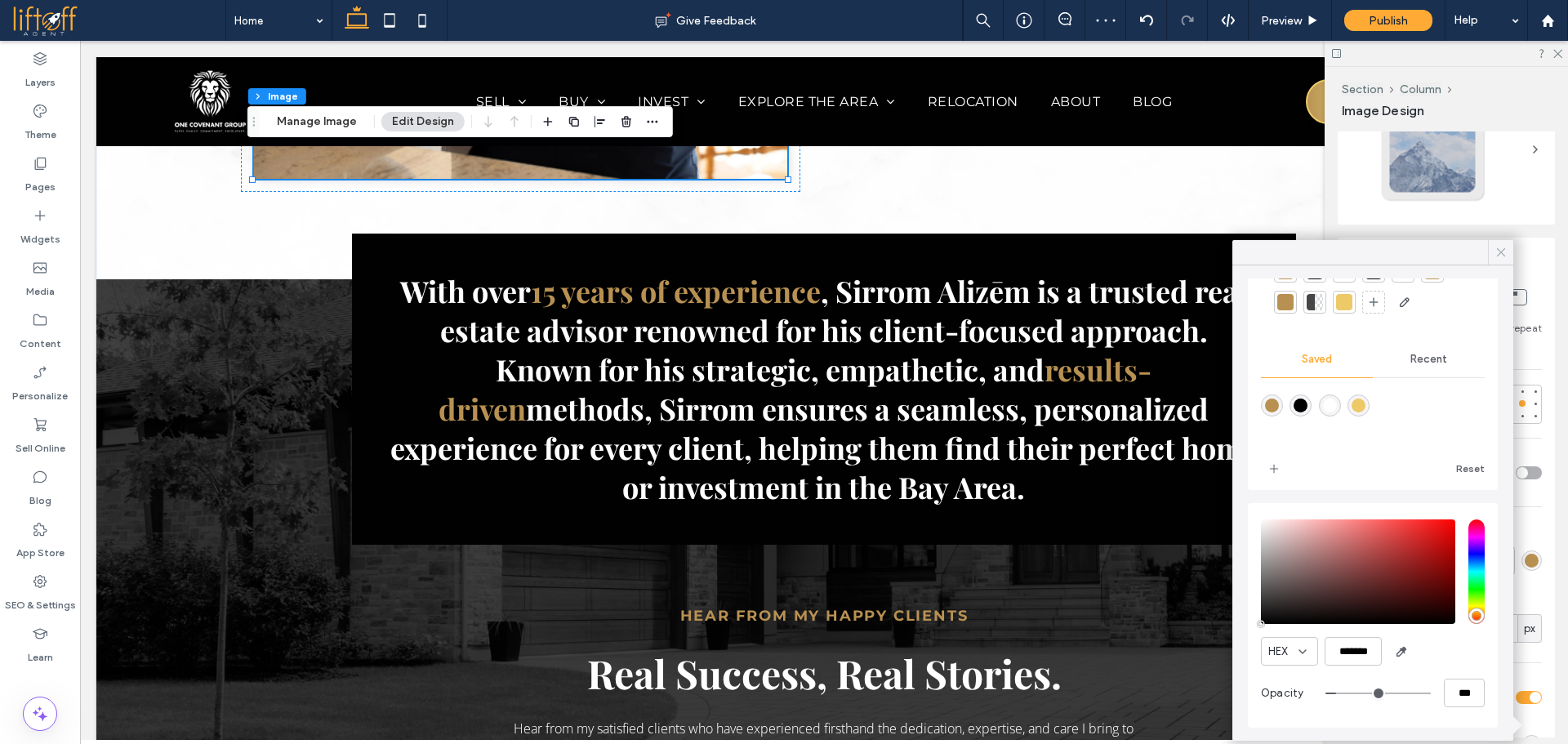 click 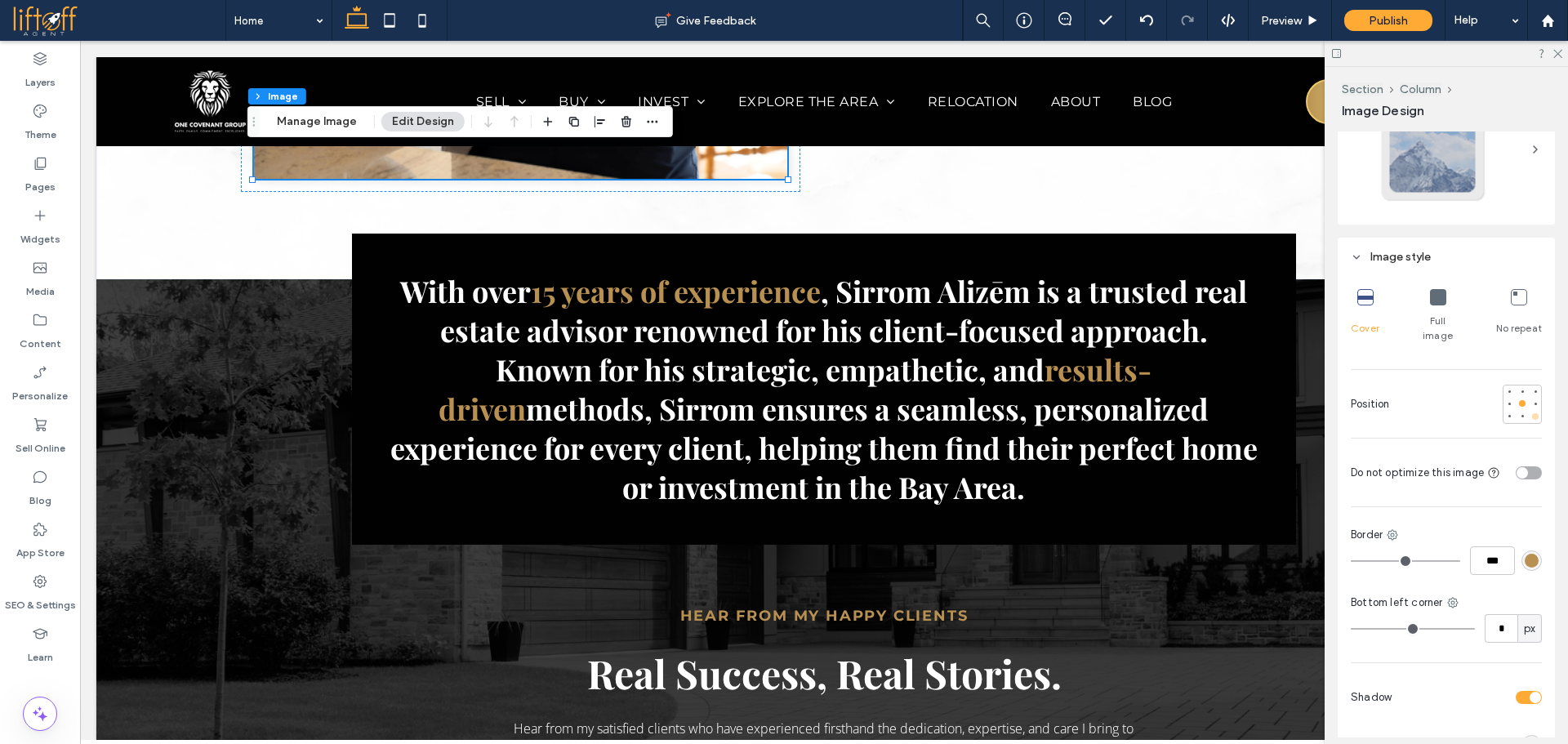 click at bounding box center (1535, 417) 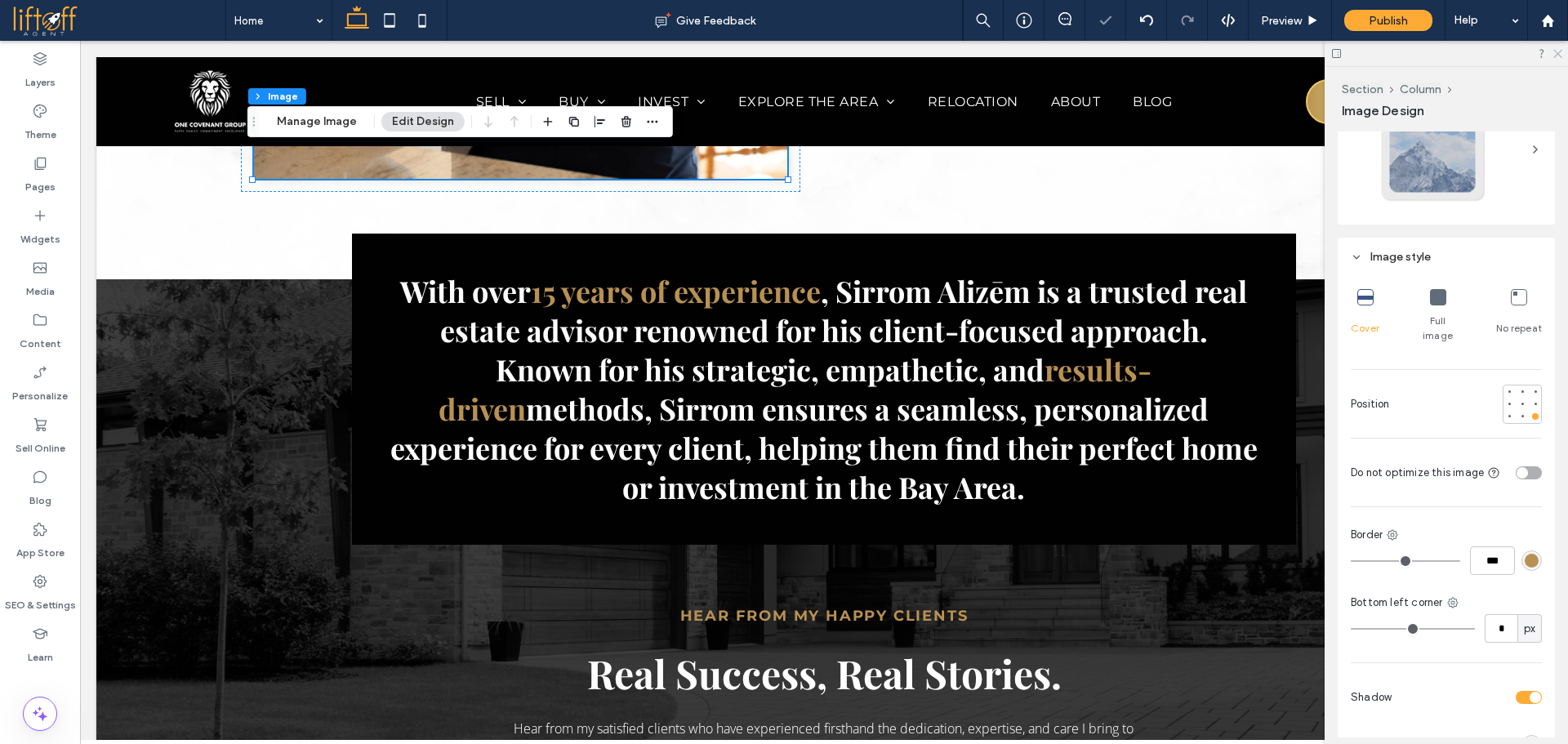 click 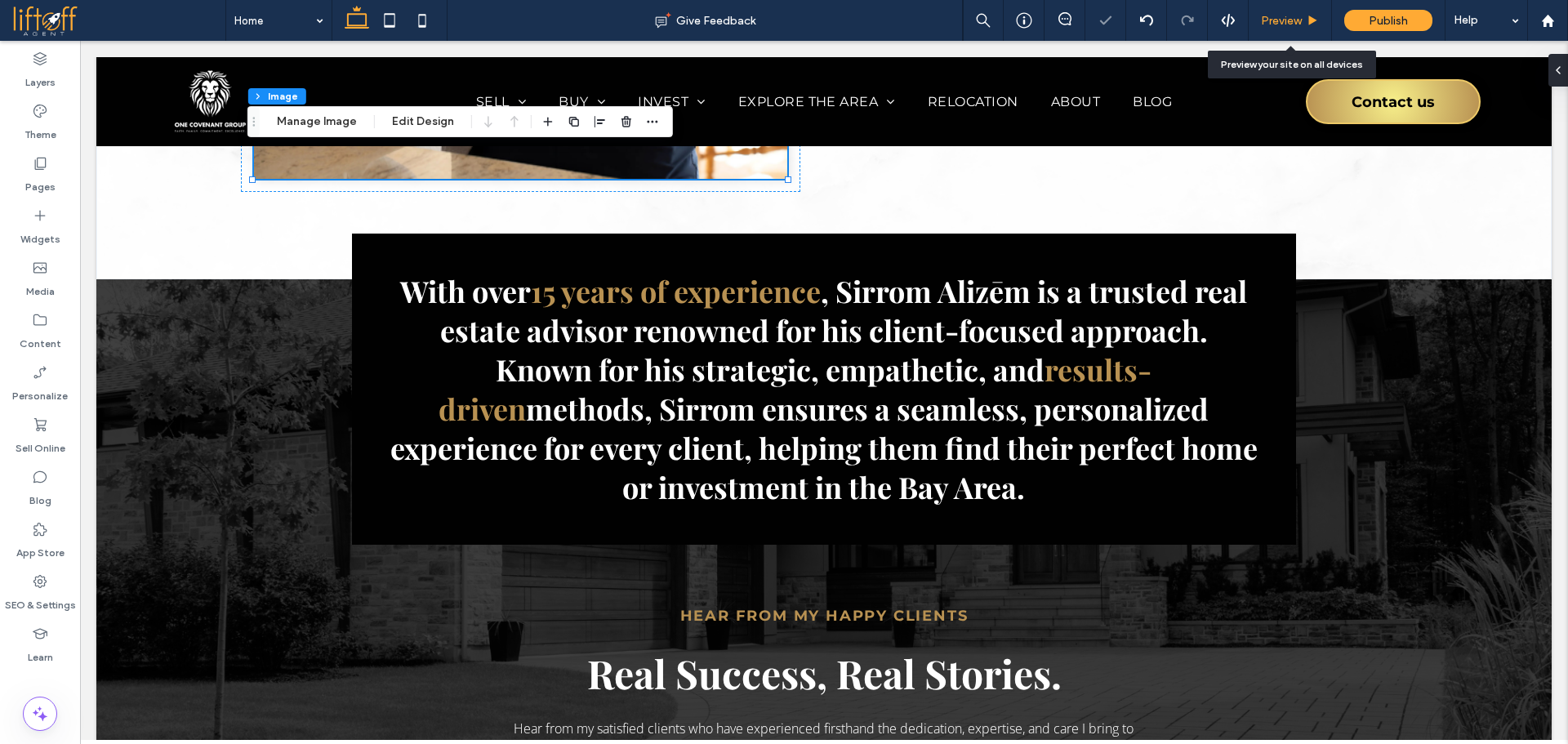 click on "Preview" at bounding box center (1281, 20) 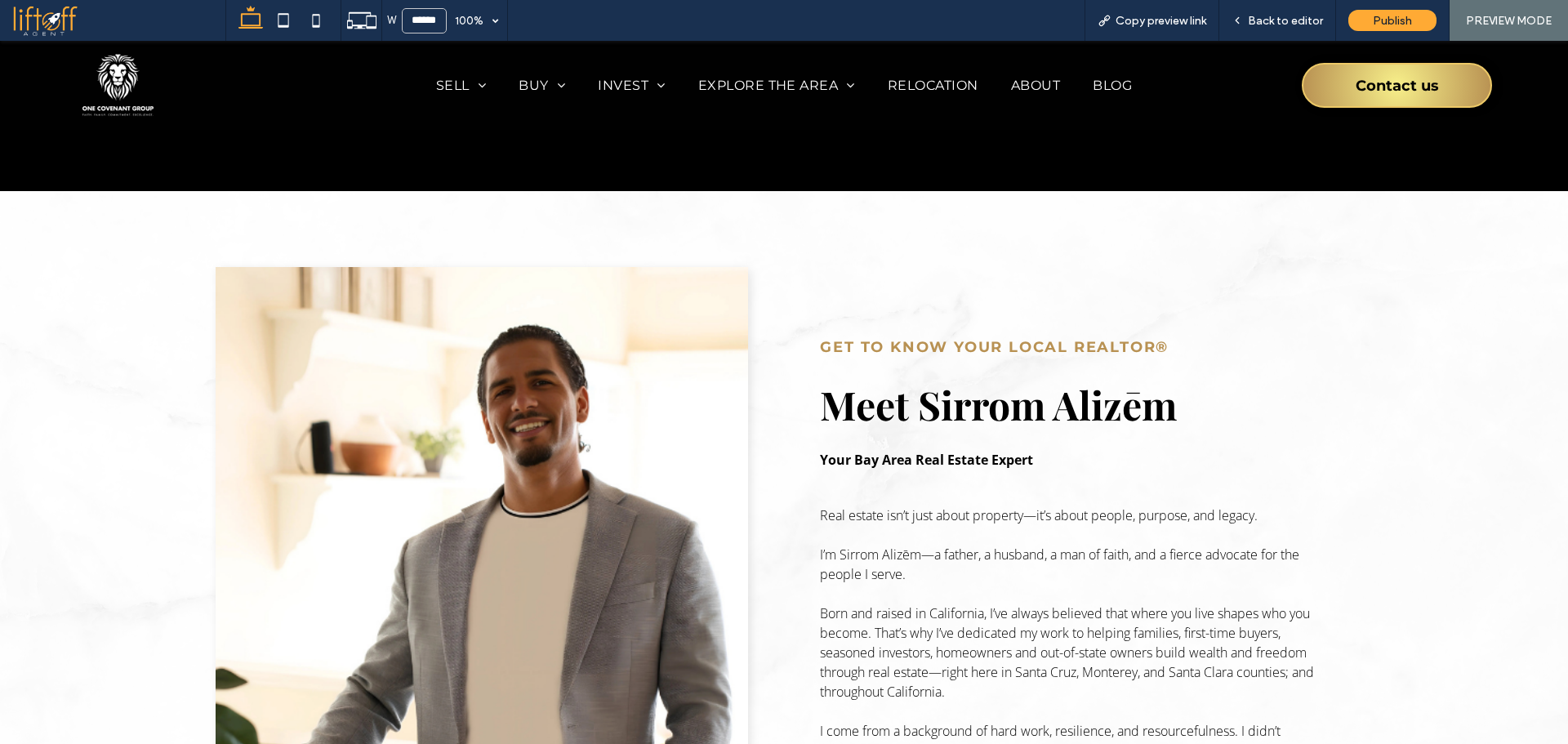 scroll, scrollTop: 1578, scrollLeft: 0, axis: vertical 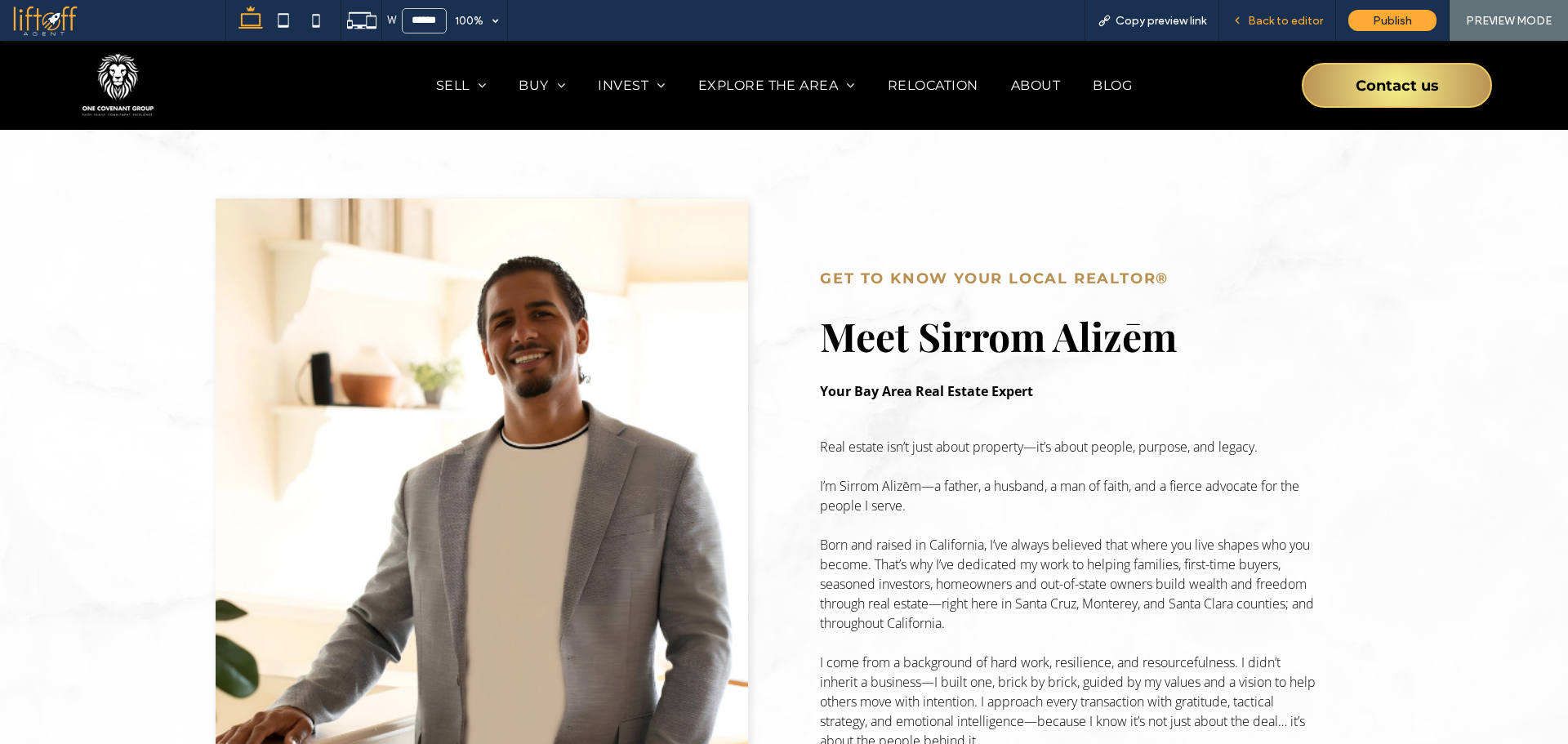 click on "Back to editor" at bounding box center (1285, 20) 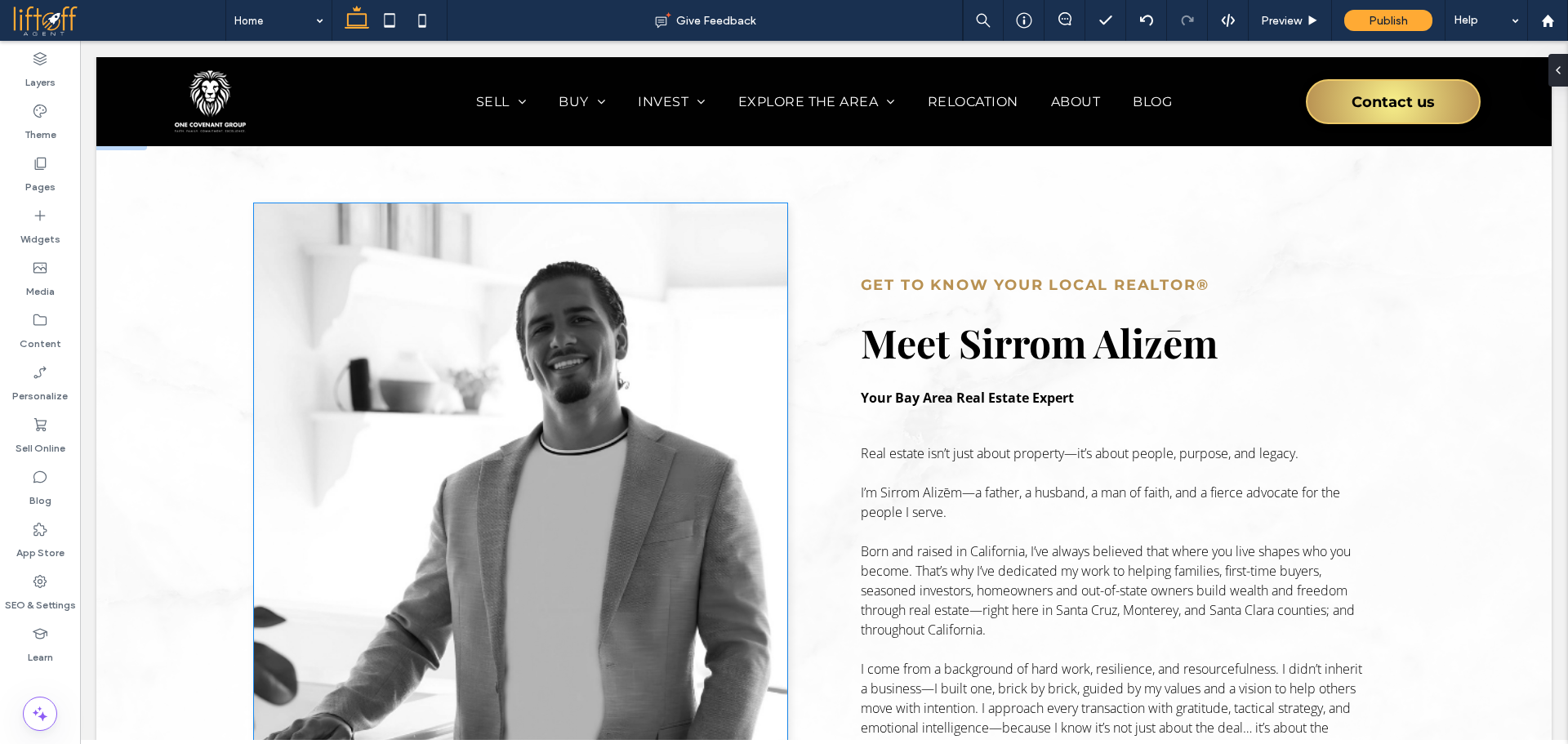 click at bounding box center (521, 550) 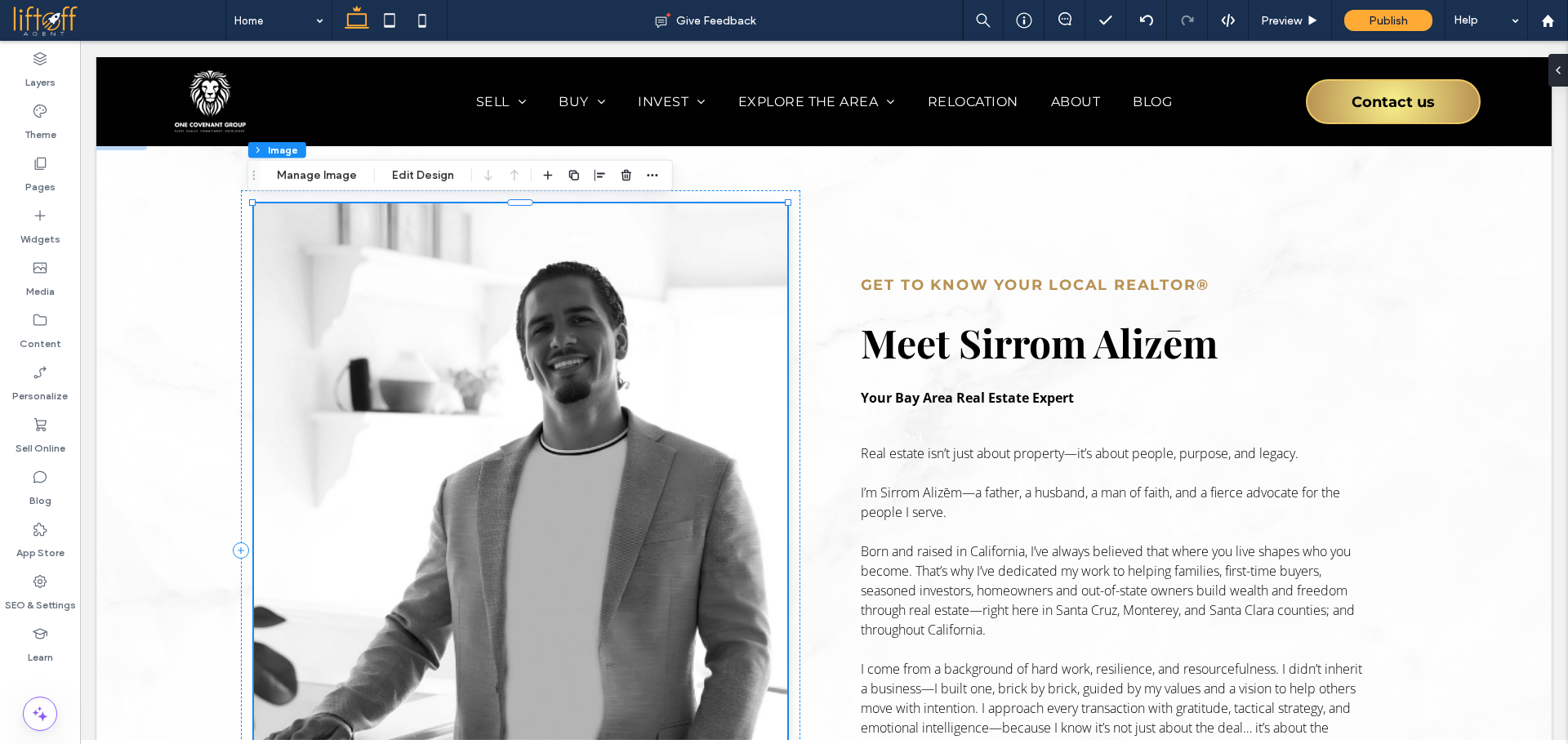 click at bounding box center (521, 550) 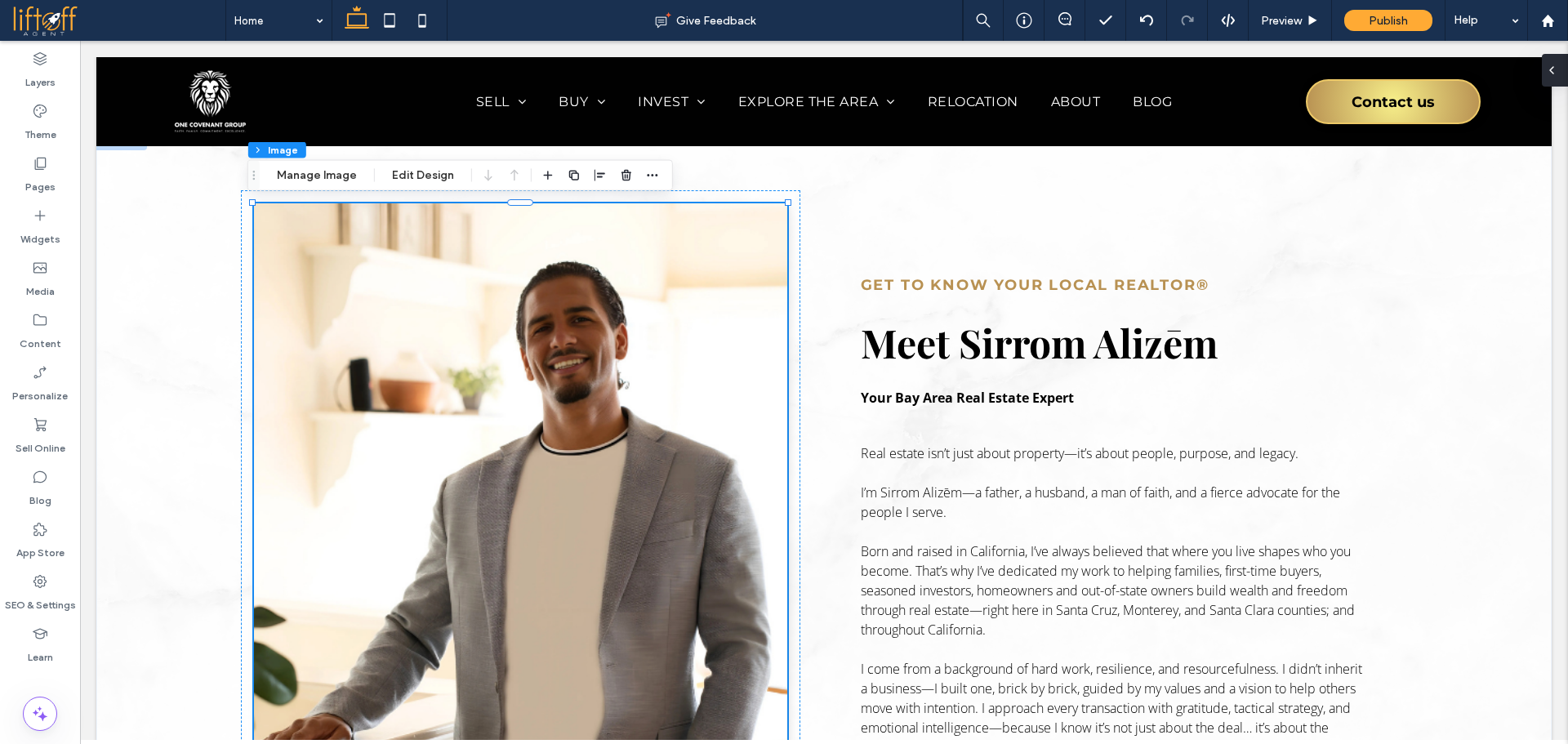 click at bounding box center (1555, 70) 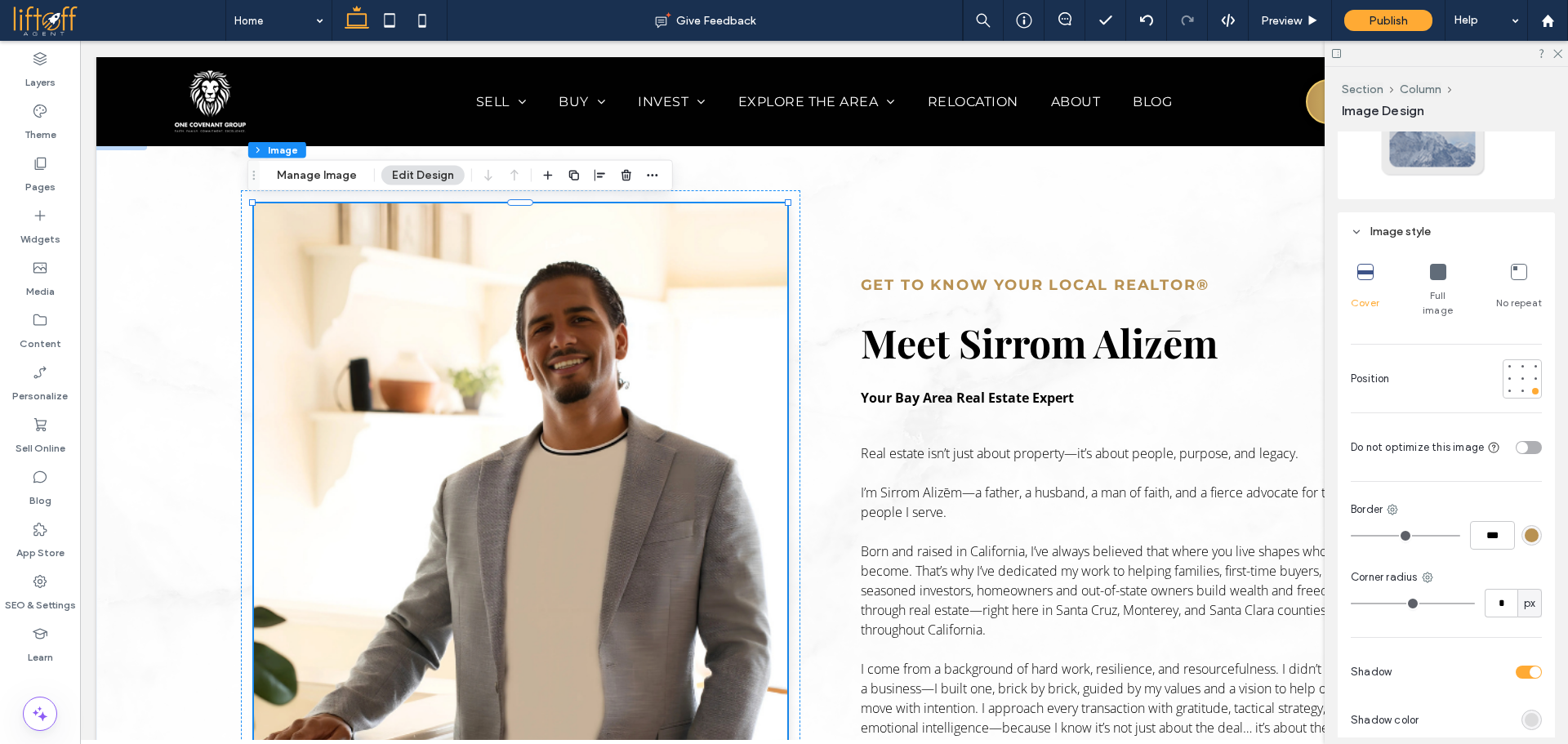 scroll, scrollTop: 916, scrollLeft: 0, axis: vertical 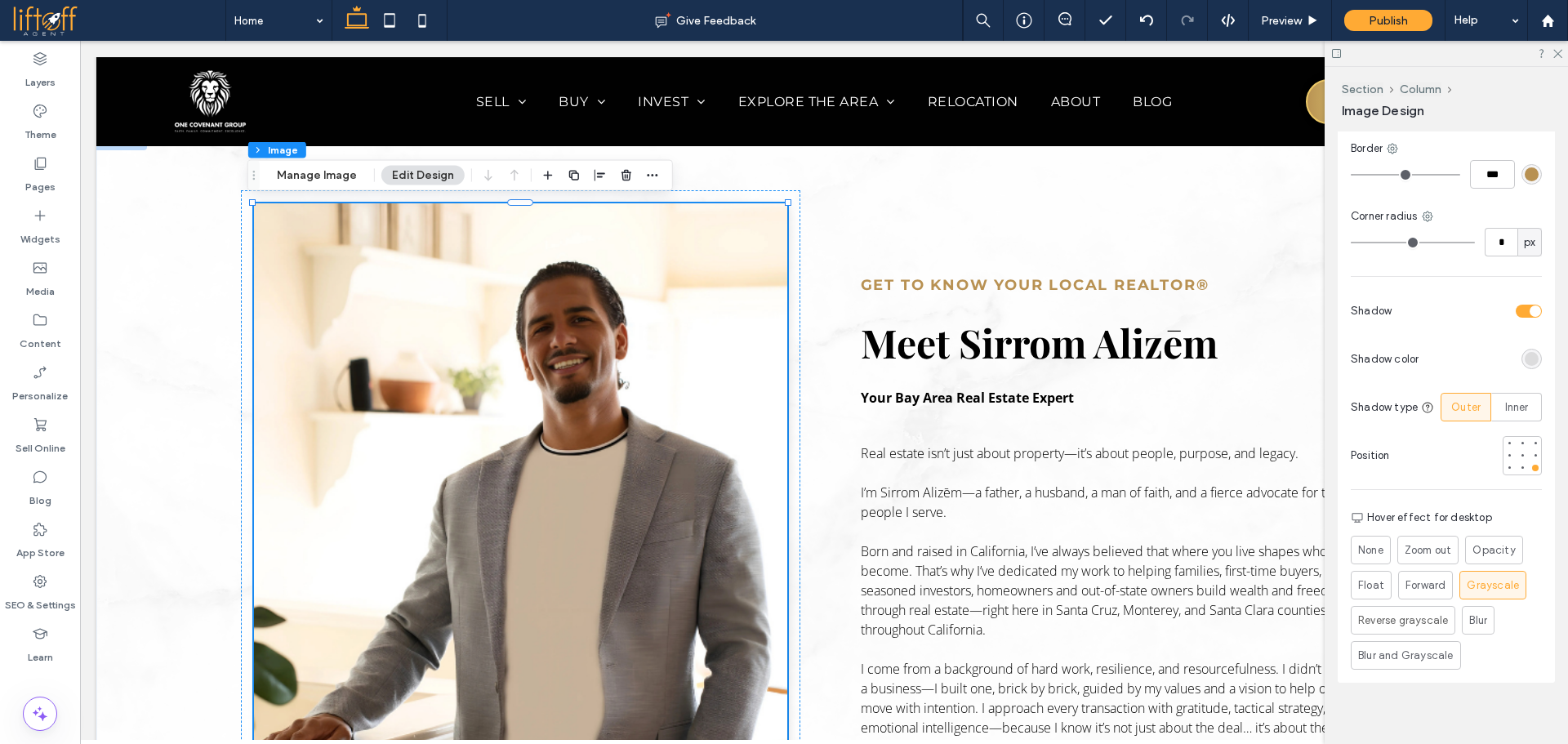 click at bounding box center [1531, 359] 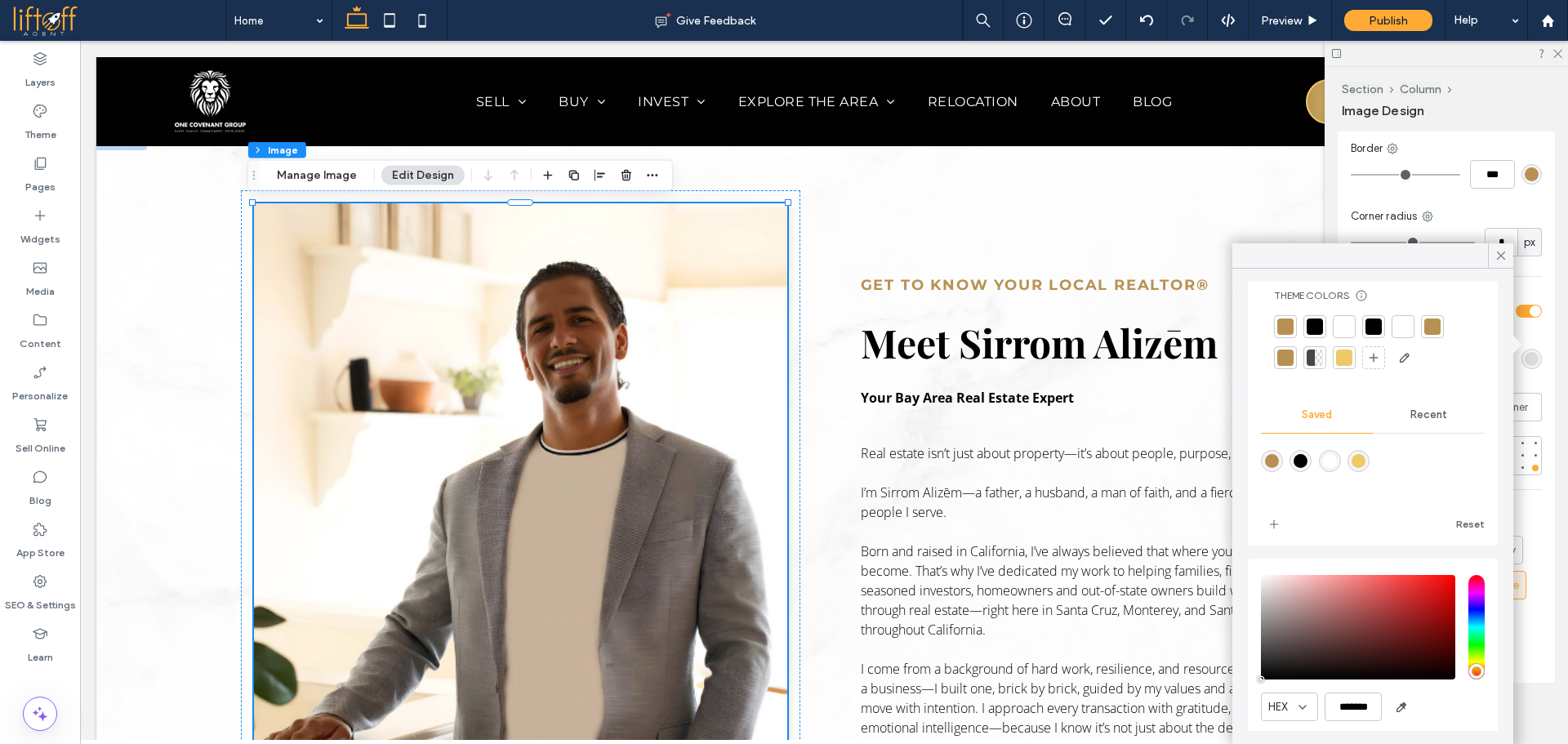 scroll, scrollTop: 84, scrollLeft: 0, axis: vertical 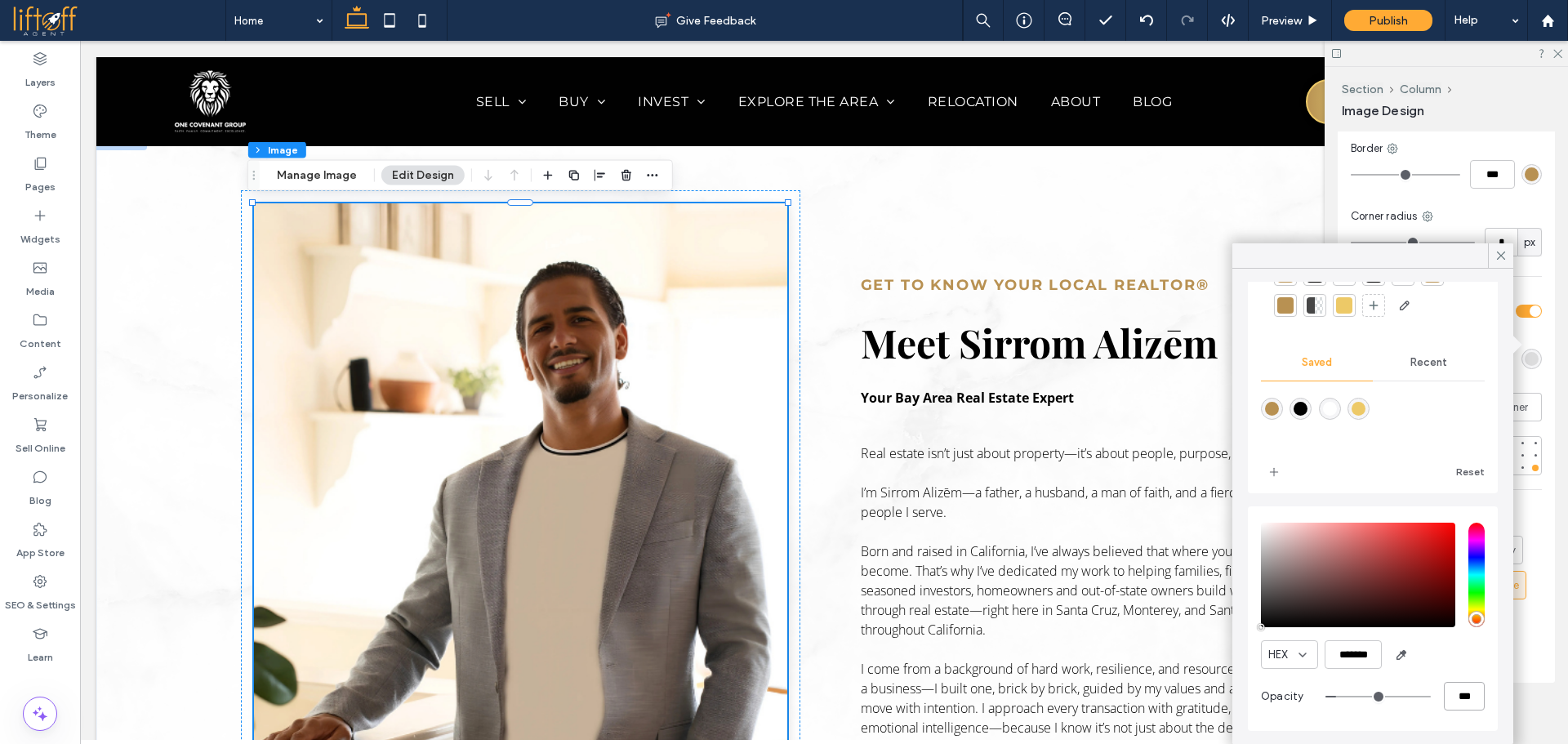 click on "***" at bounding box center [1464, 696] 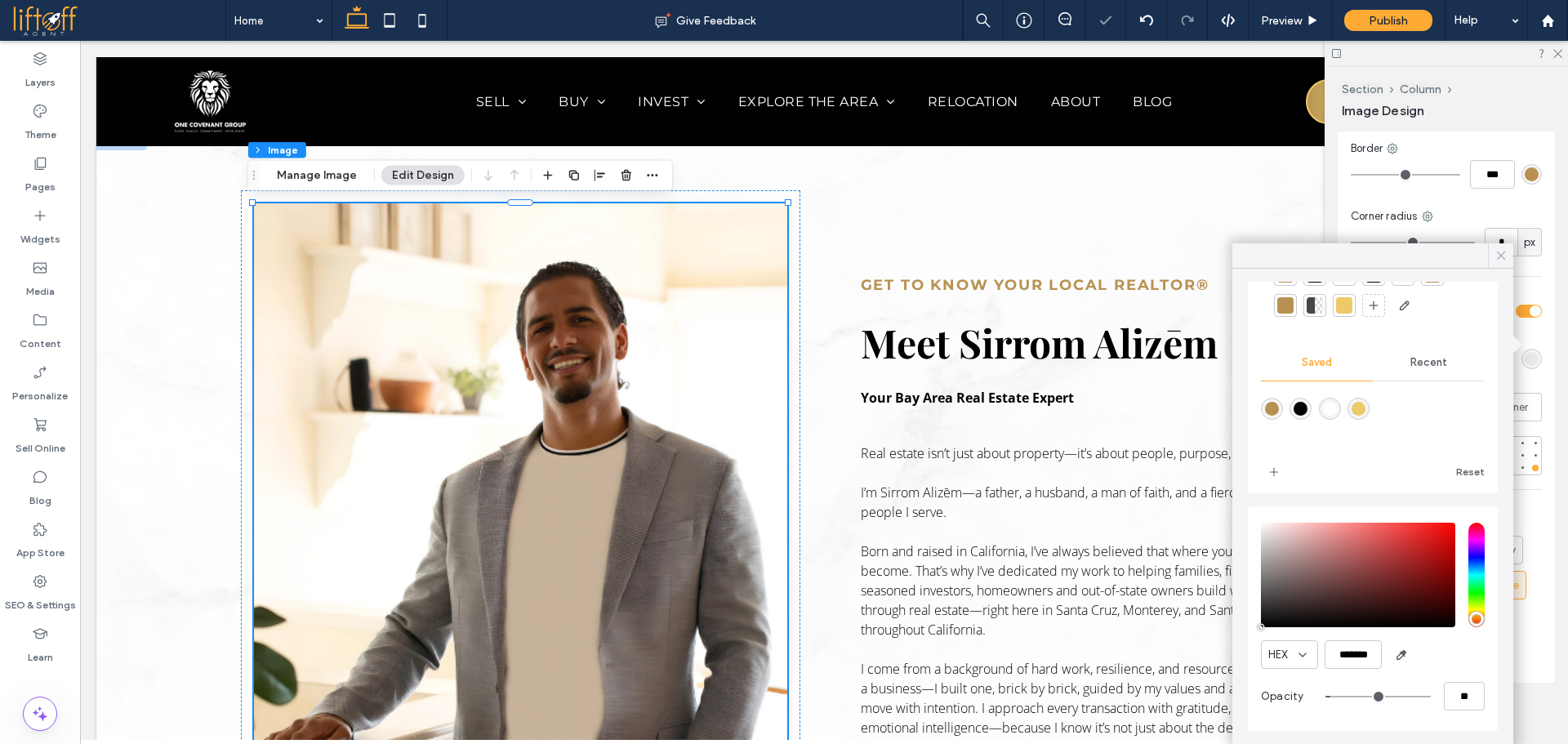 click 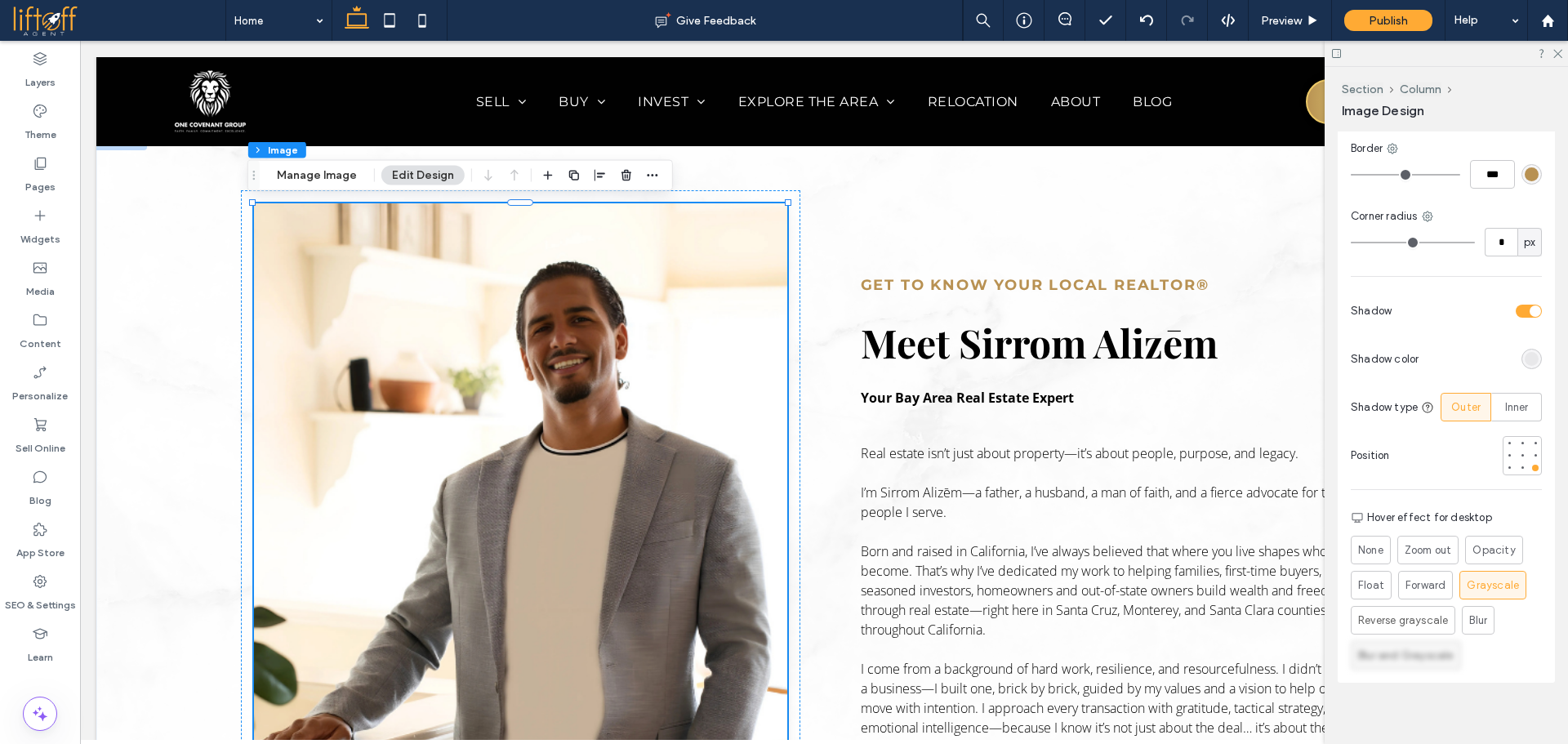 click on "Blur and Grayscale" at bounding box center [1405, 656] 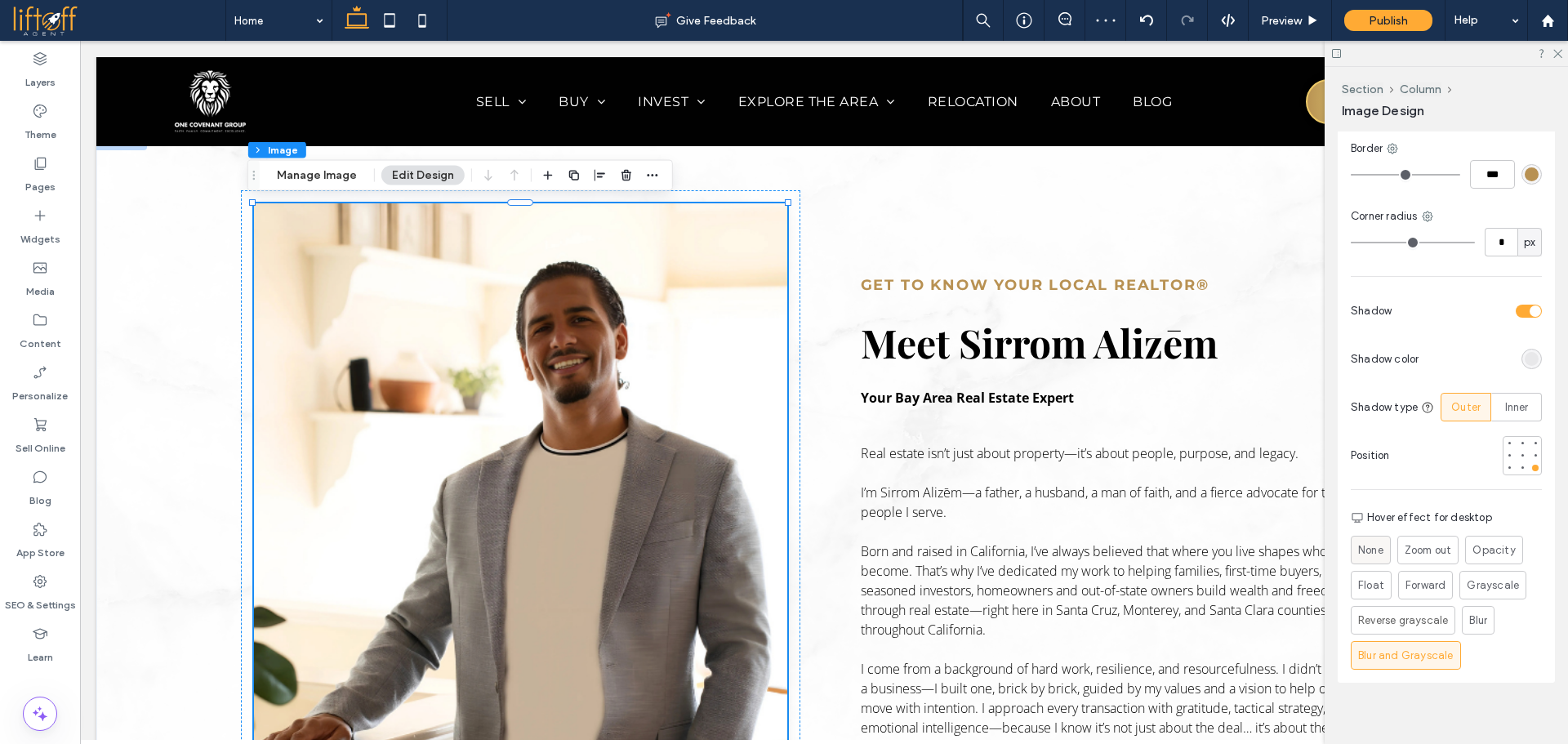 click on "None" at bounding box center (1370, 550) 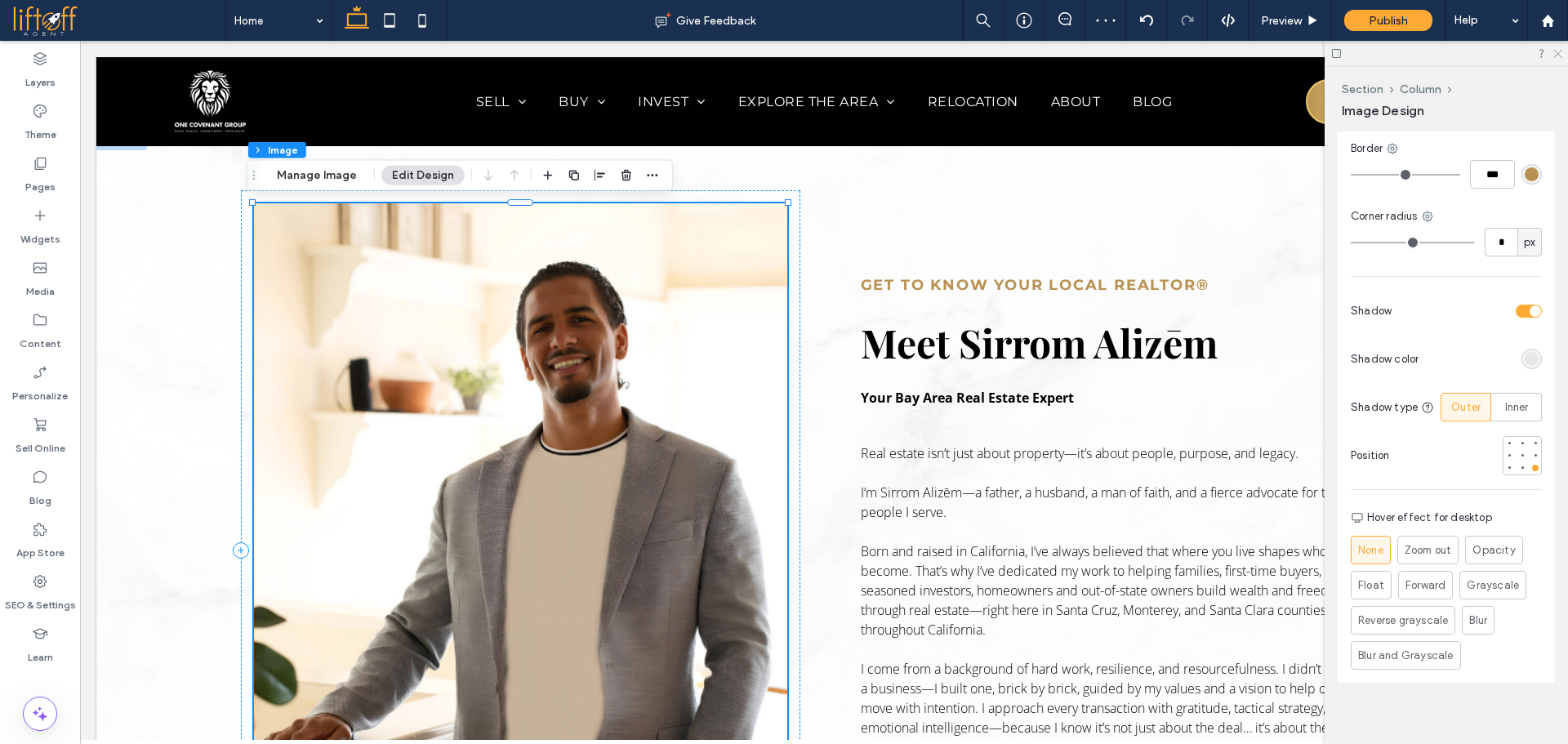 drag, startPoint x: 1560, startPoint y: 54, endPoint x: 1480, endPoint y: 46, distance: 80.399 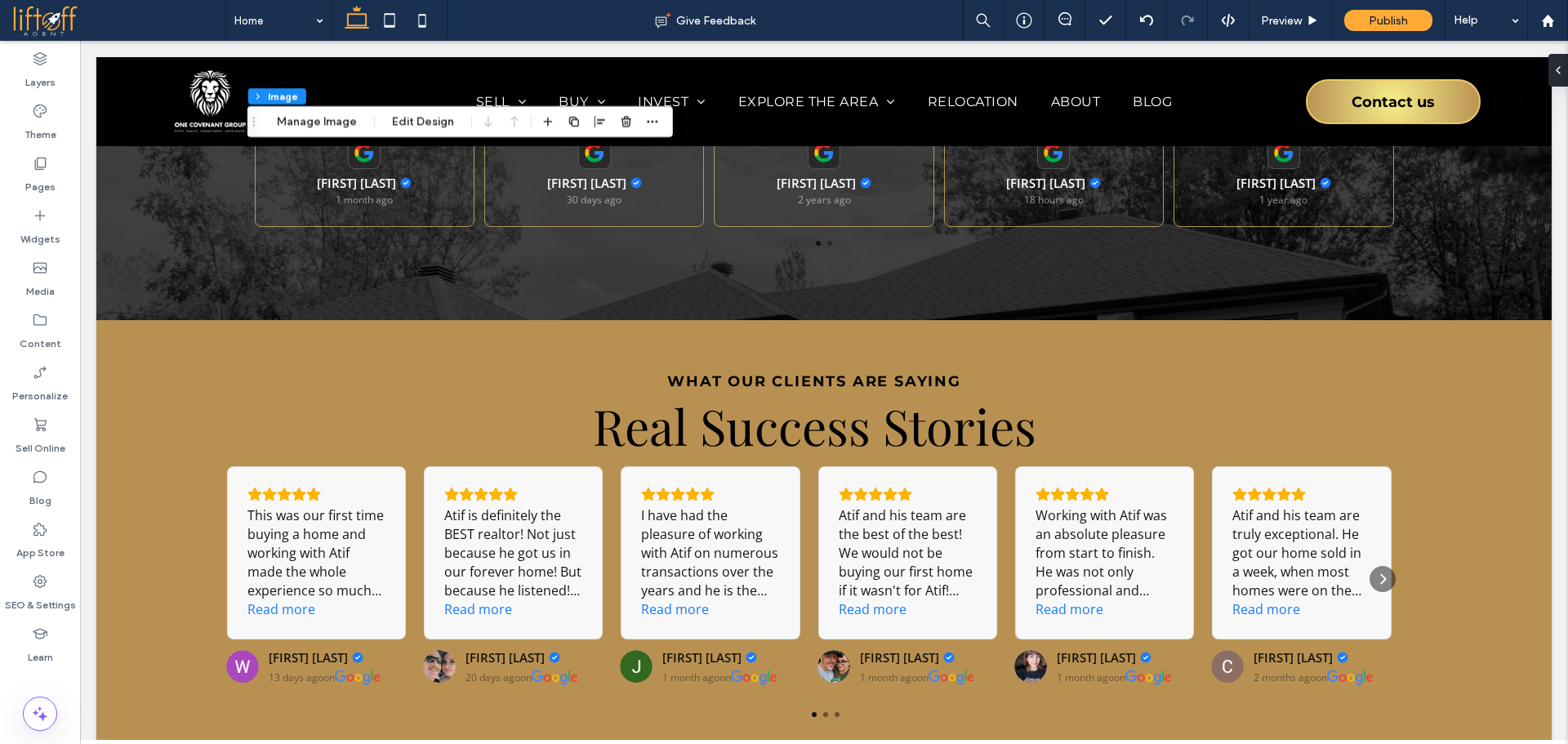 scroll, scrollTop: 3098, scrollLeft: 0, axis: vertical 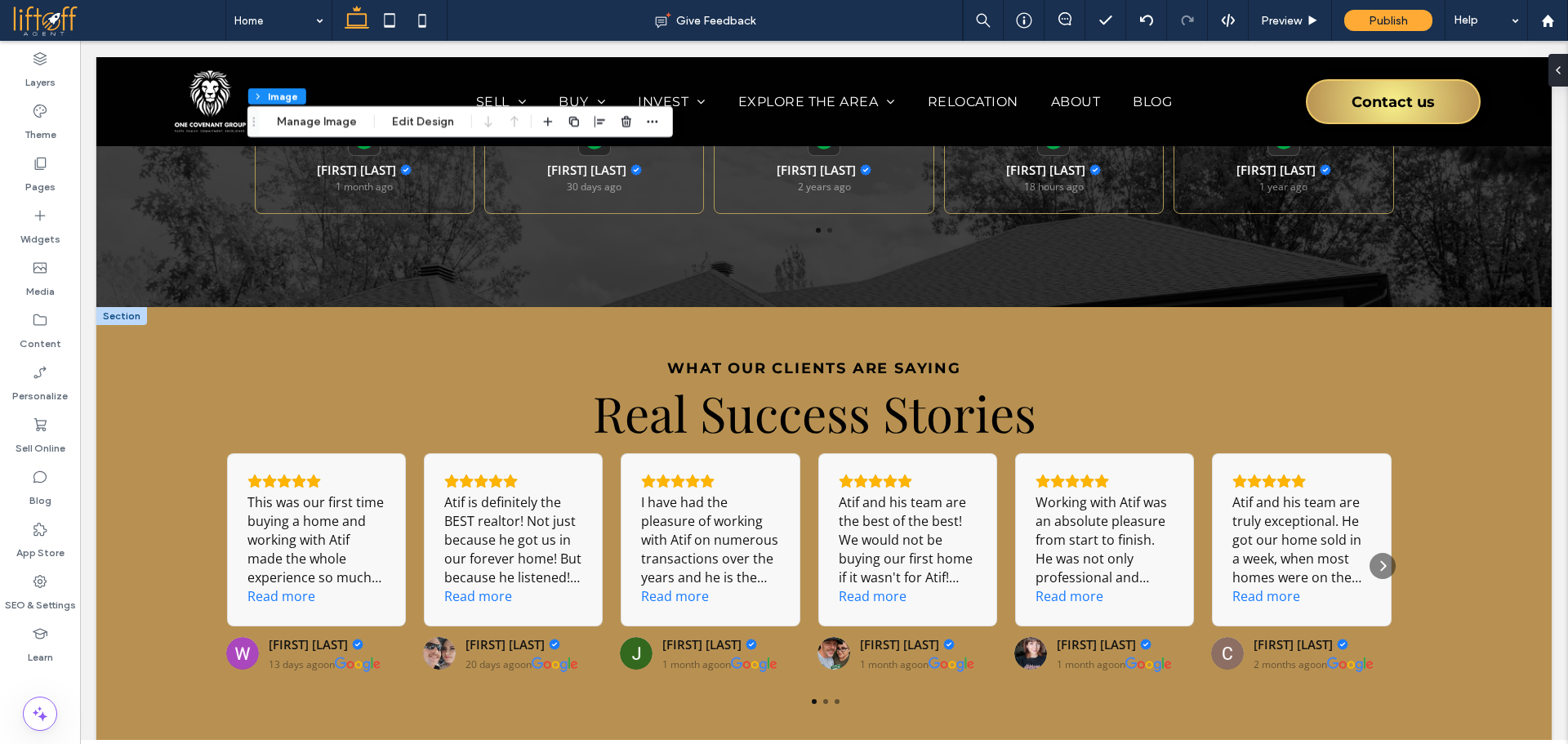 click at bounding box center [122, 316] 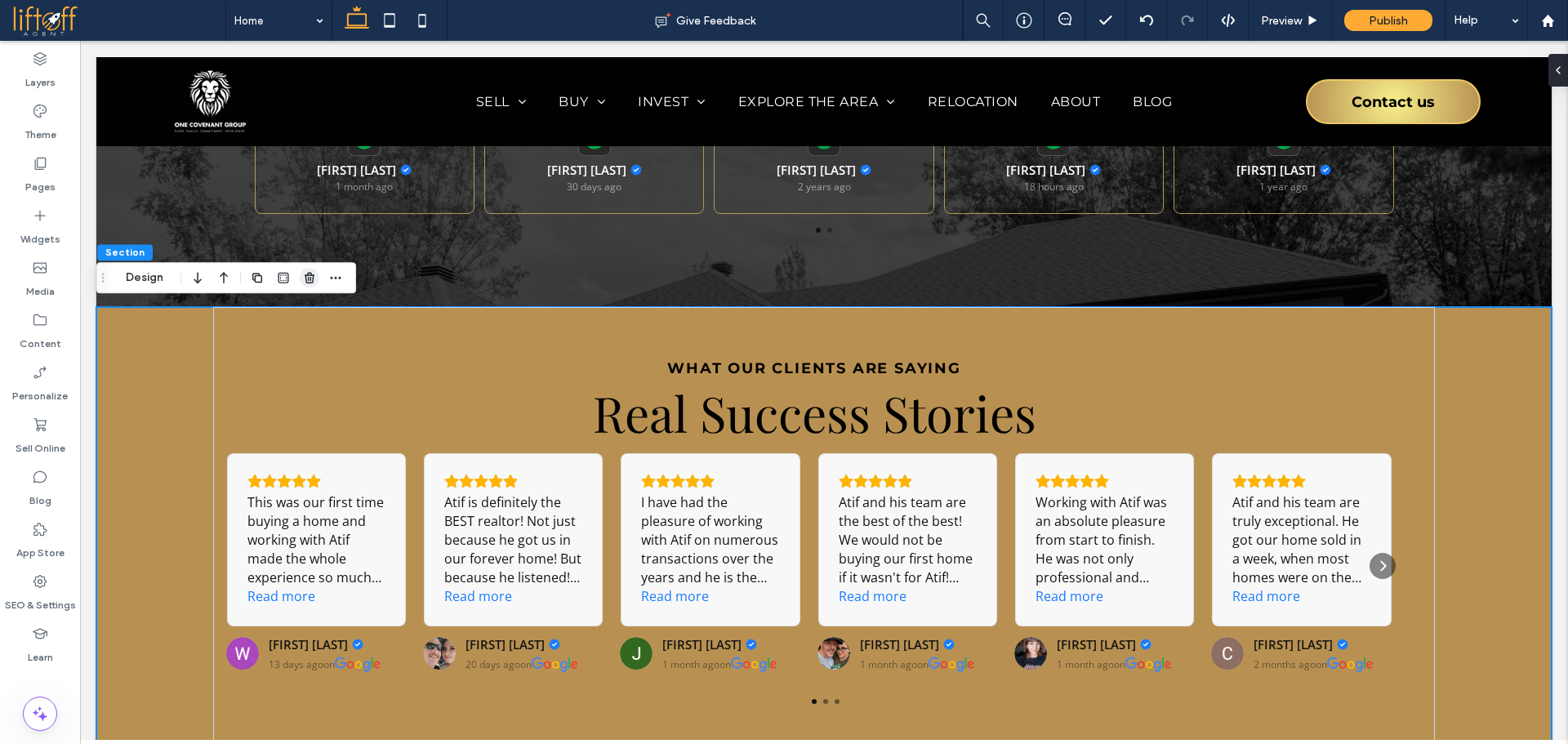 click 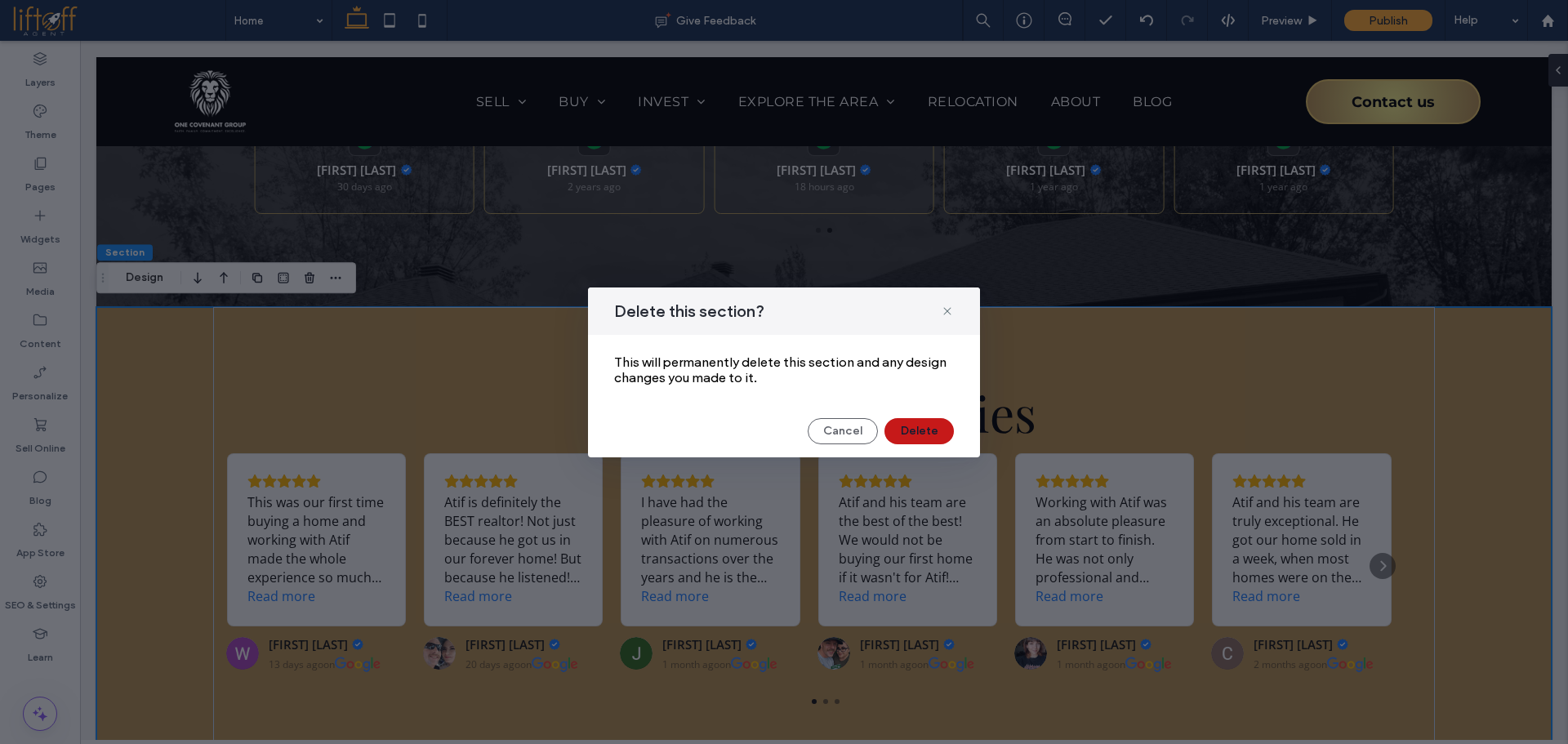 click on "Delete" at bounding box center [919, 431] 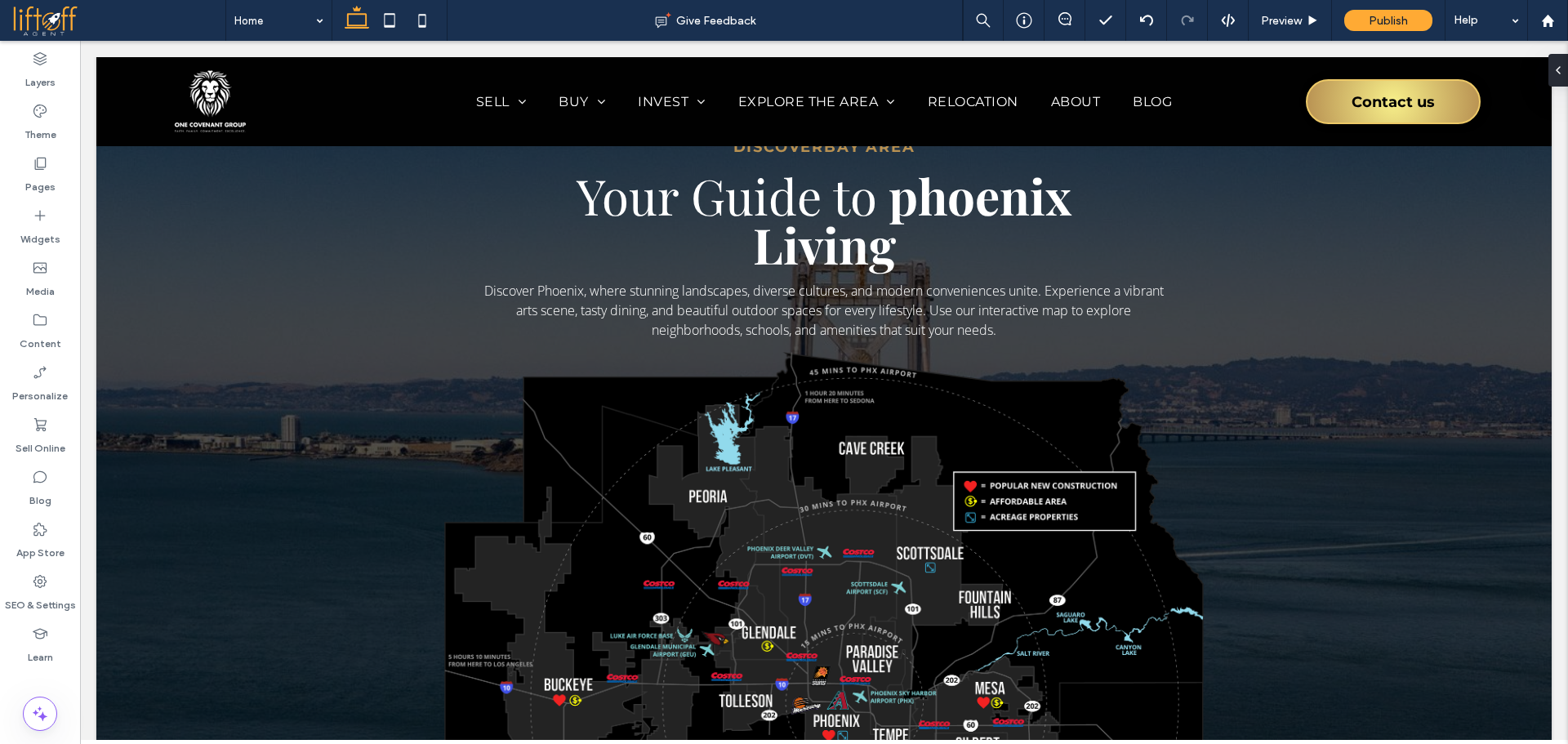 scroll, scrollTop: 2986, scrollLeft: 0, axis: vertical 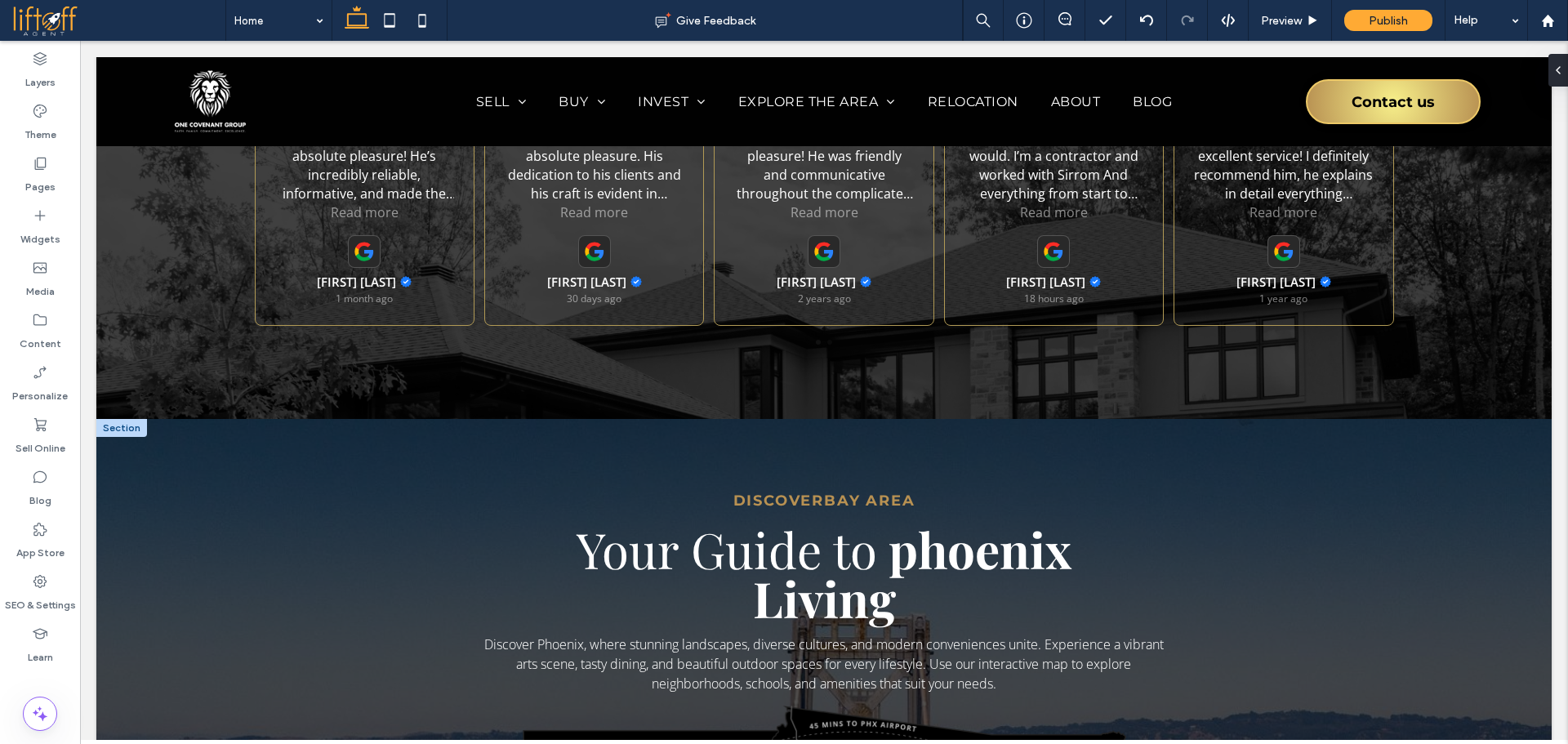 click at bounding box center [122, 428] 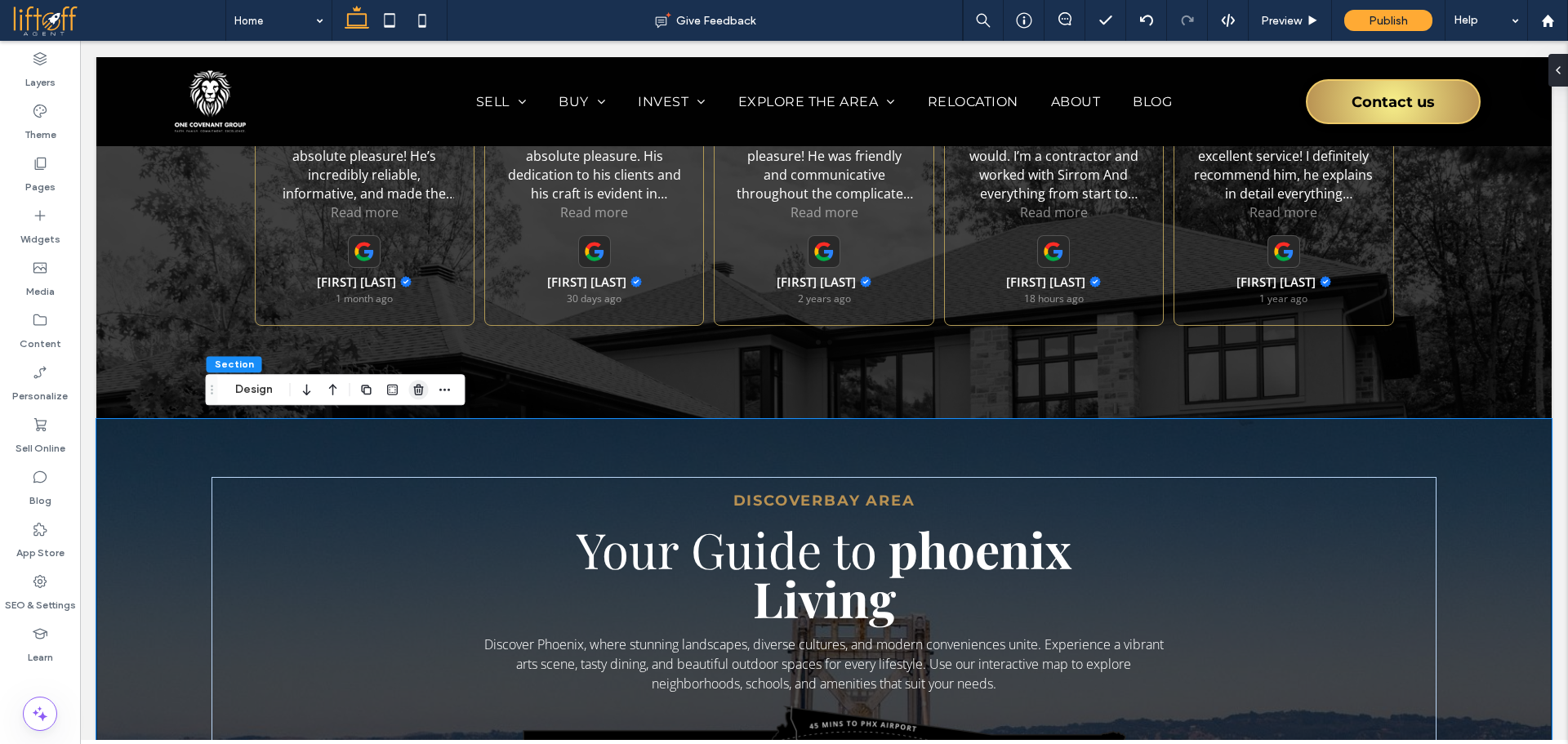 click 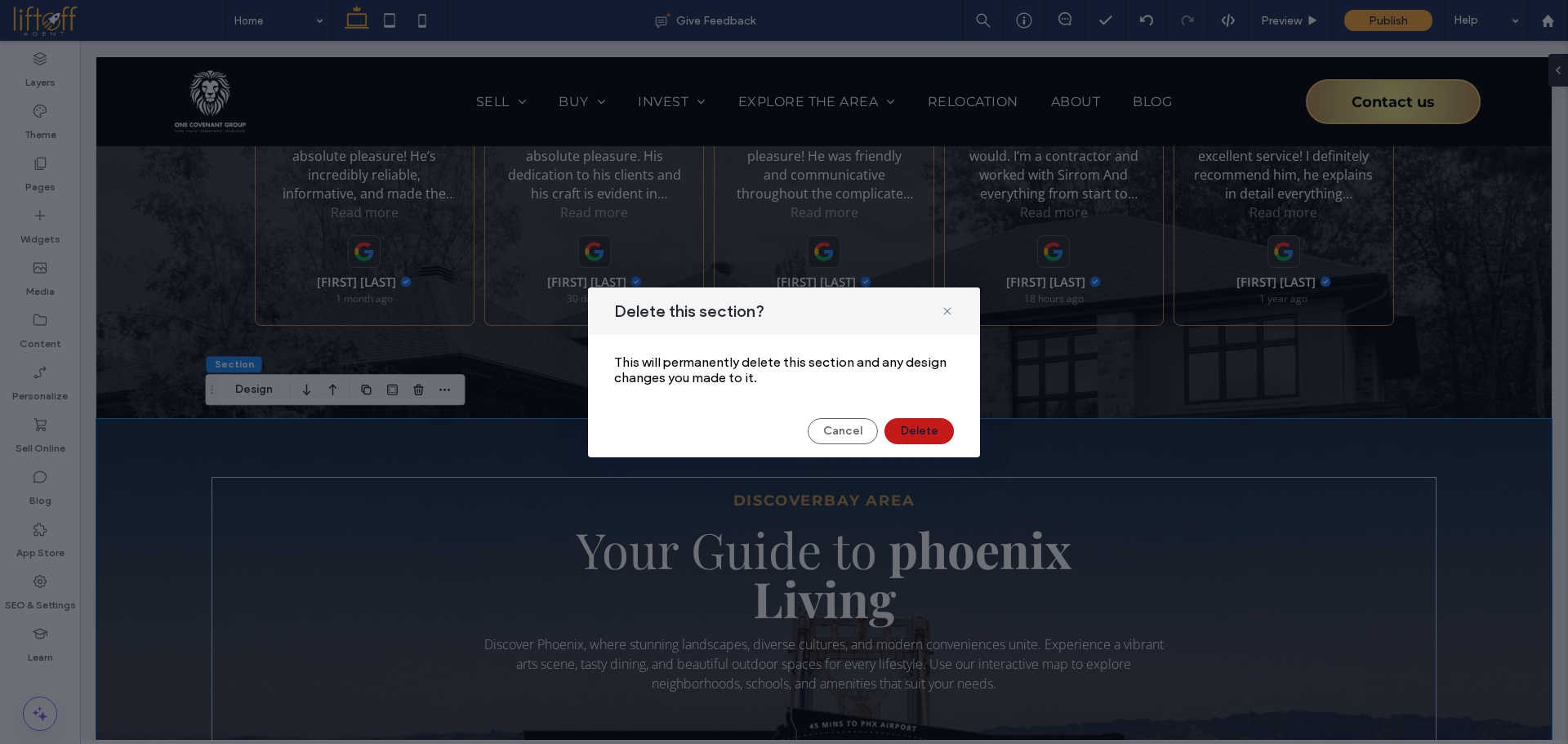 click on "Delete" at bounding box center [919, 431] 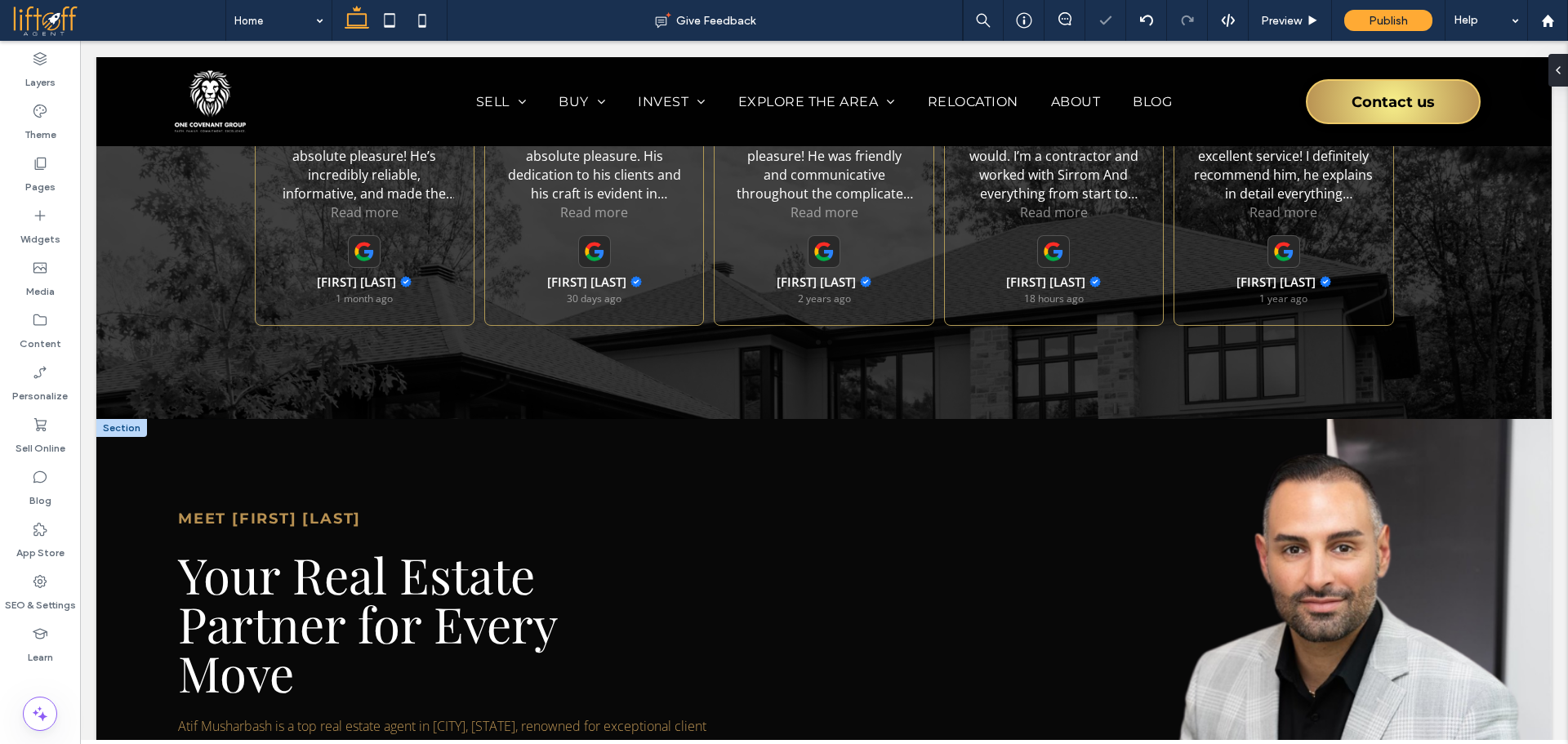 click at bounding box center [122, 428] 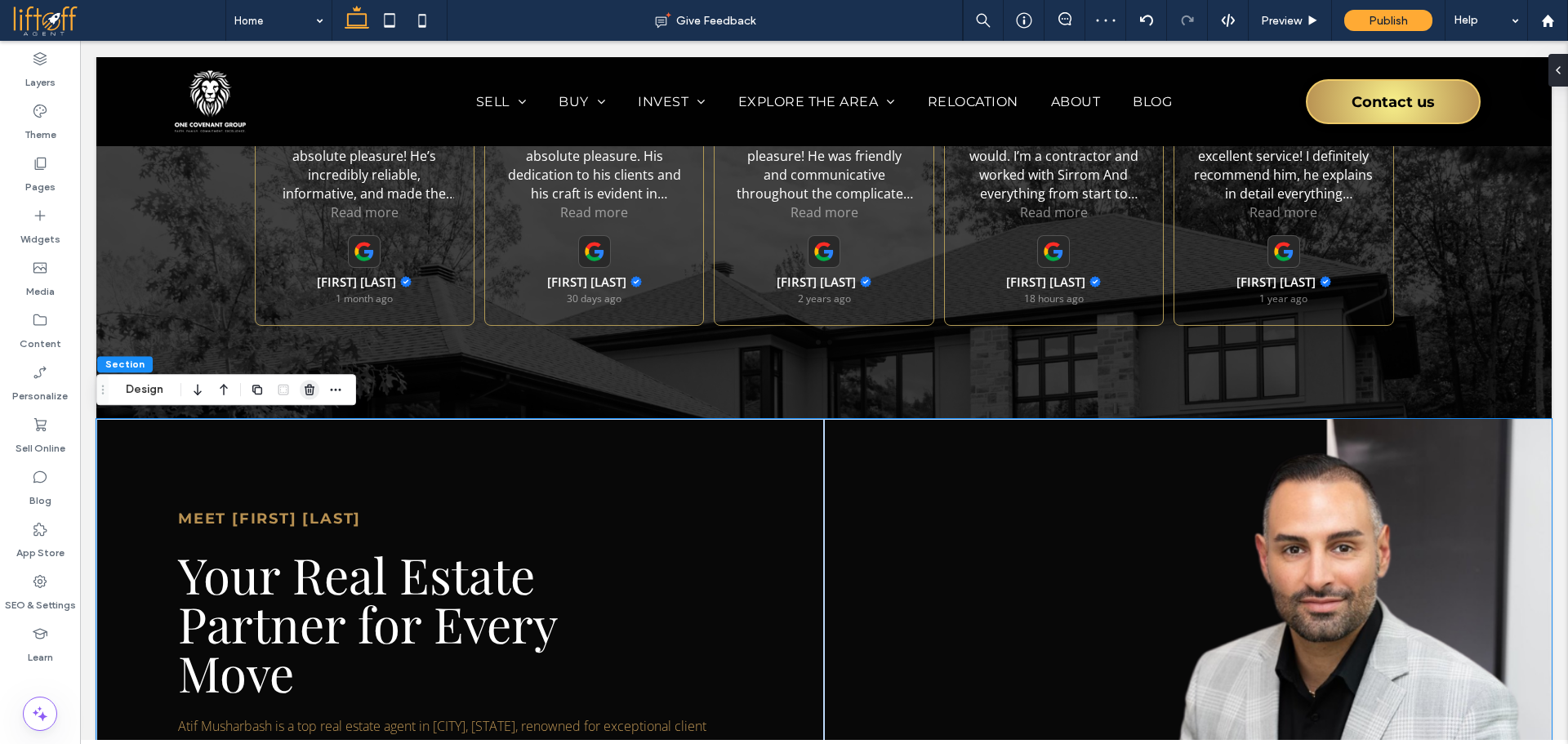 click 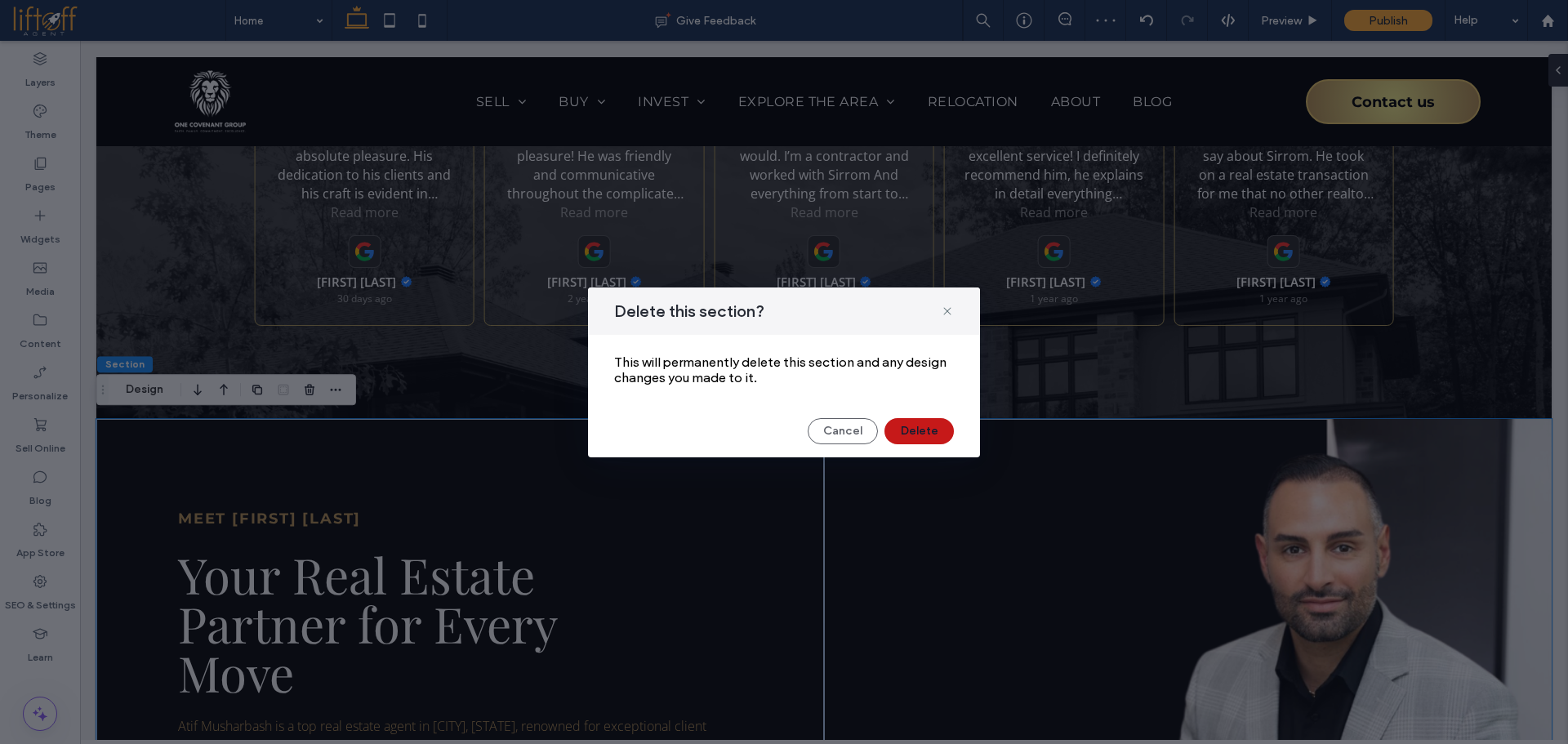 click on "Delete" at bounding box center (919, 431) 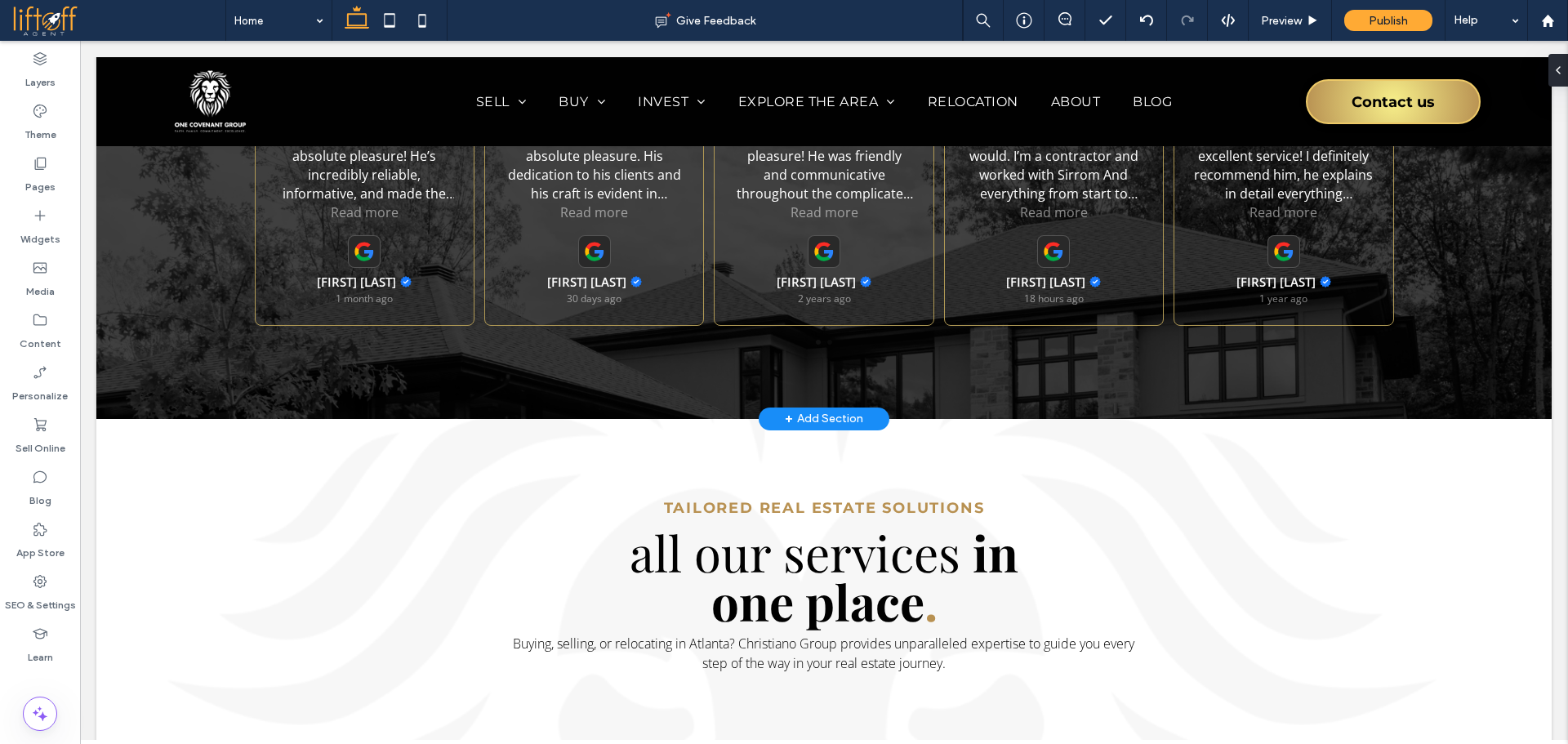 click on "+ Add Section" at bounding box center (824, 419) 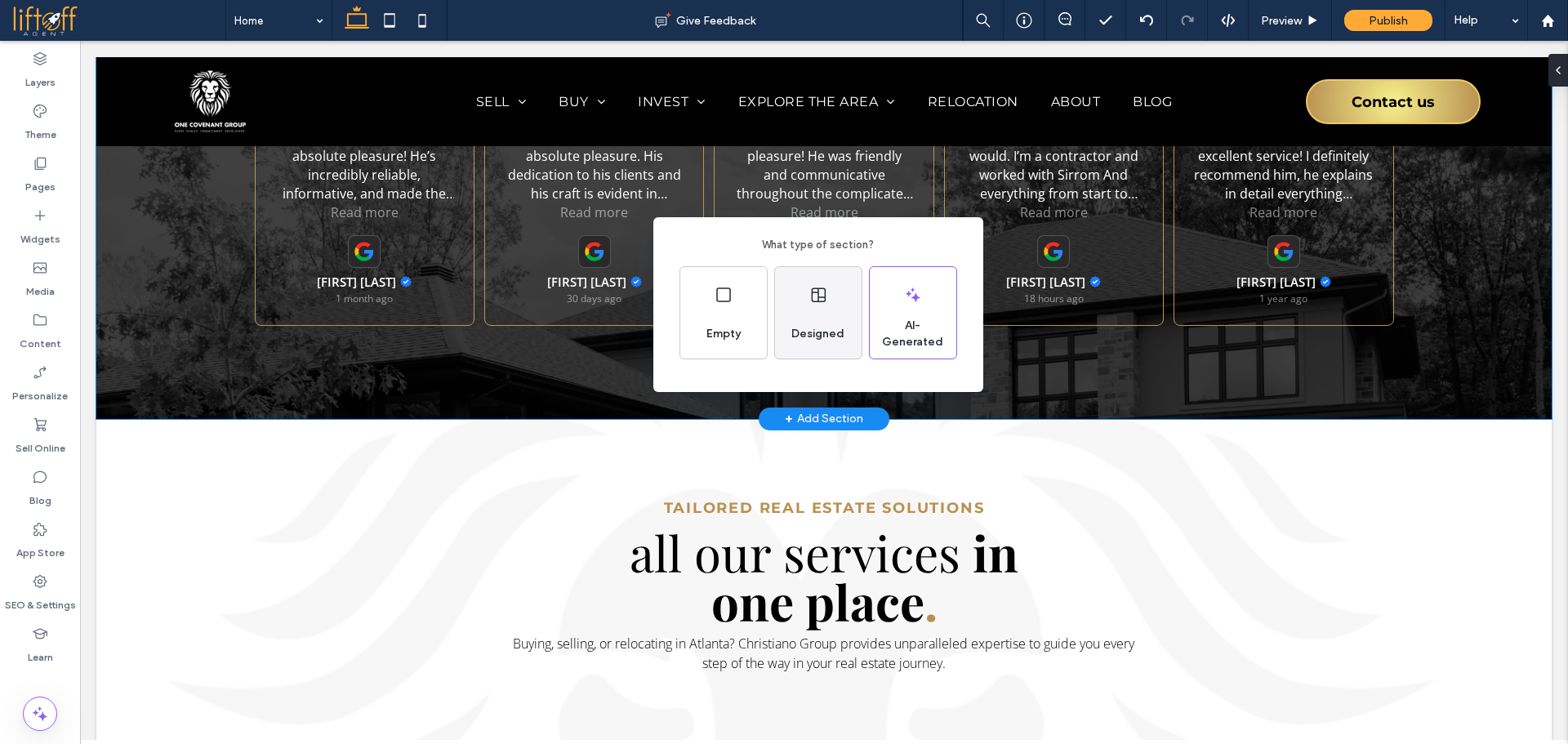 click on "Designed" at bounding box center [817, 334] 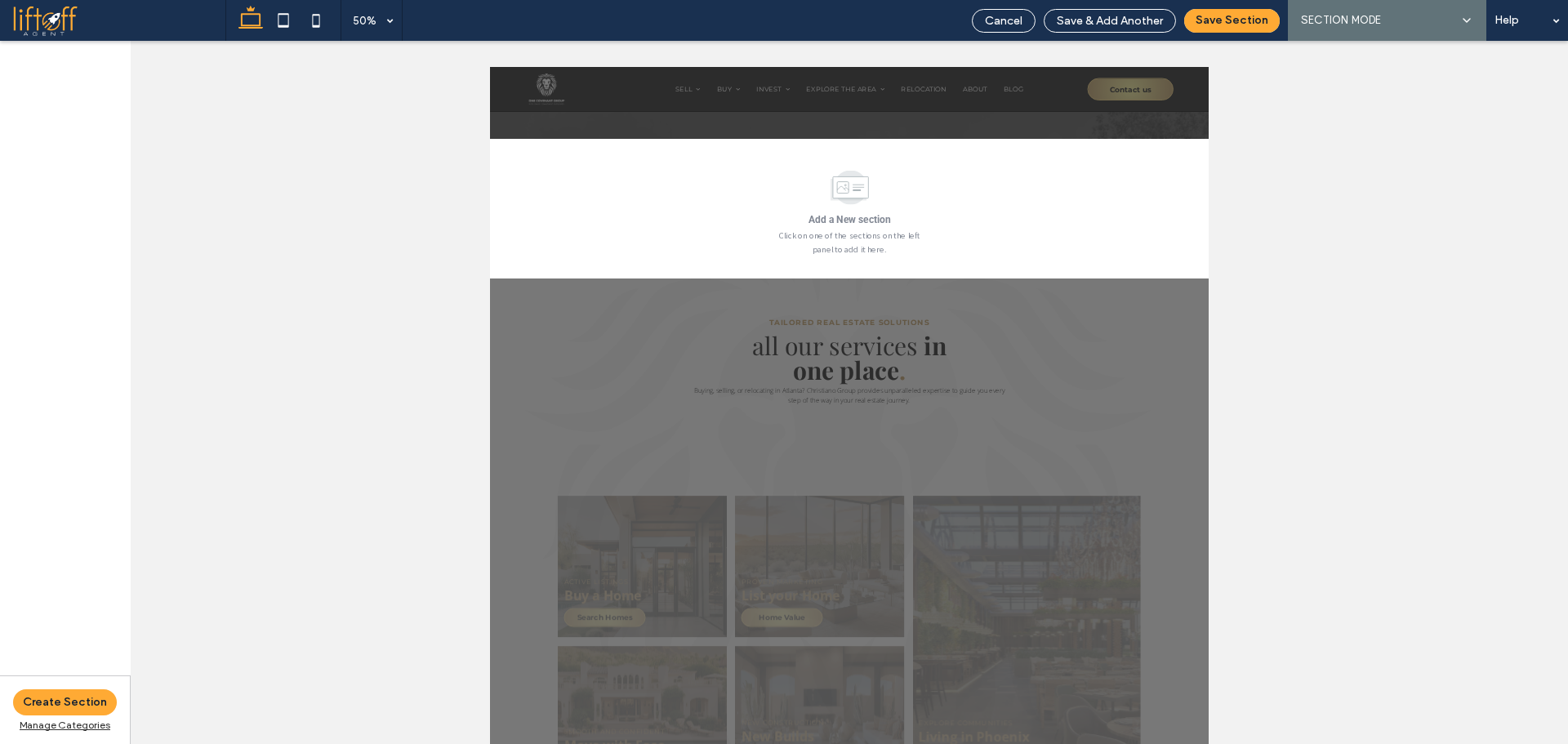 scroll, scrollTop: 3210, scrollLeft: 0, axis: vertical 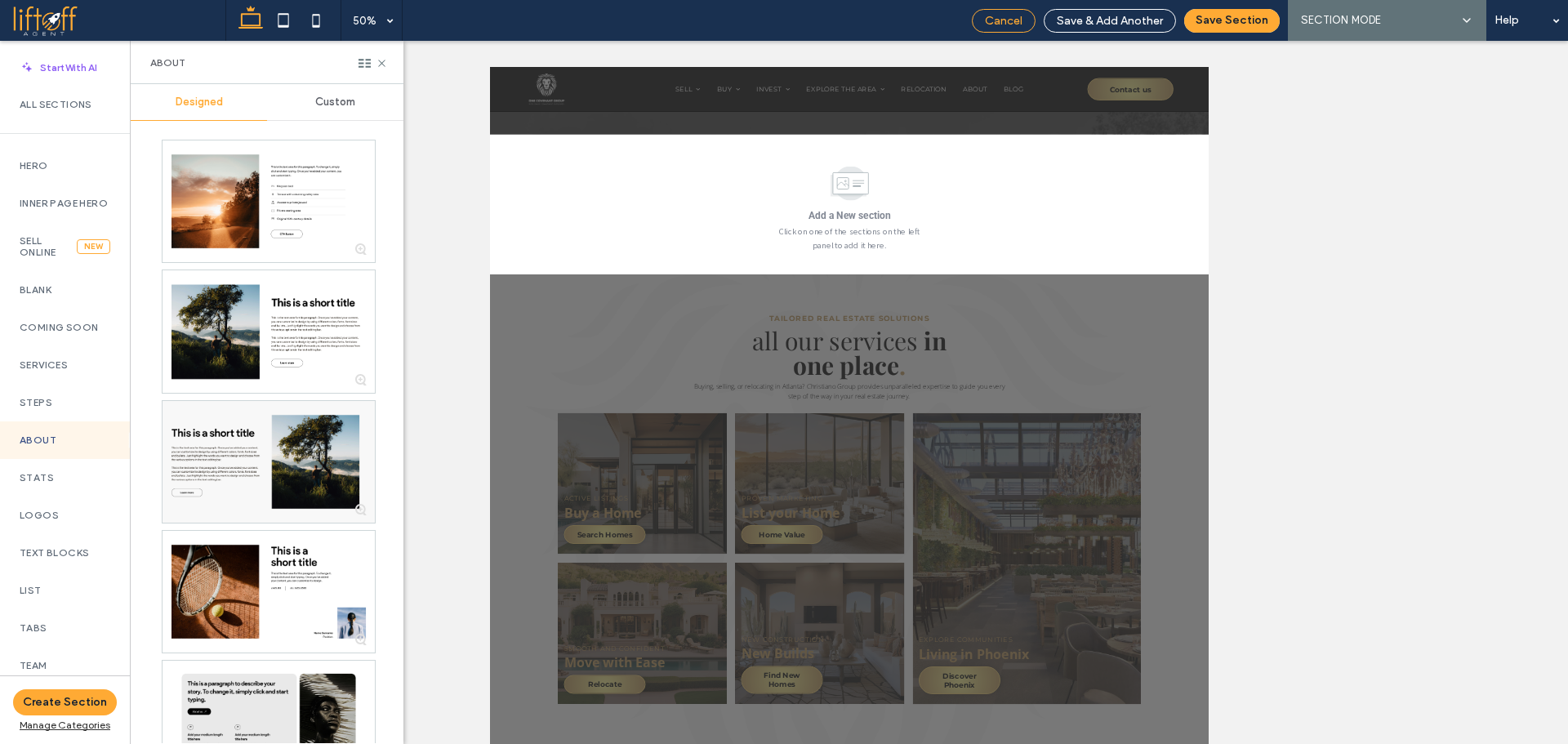 click on "Cancel" at bounding box center [1004, 20] 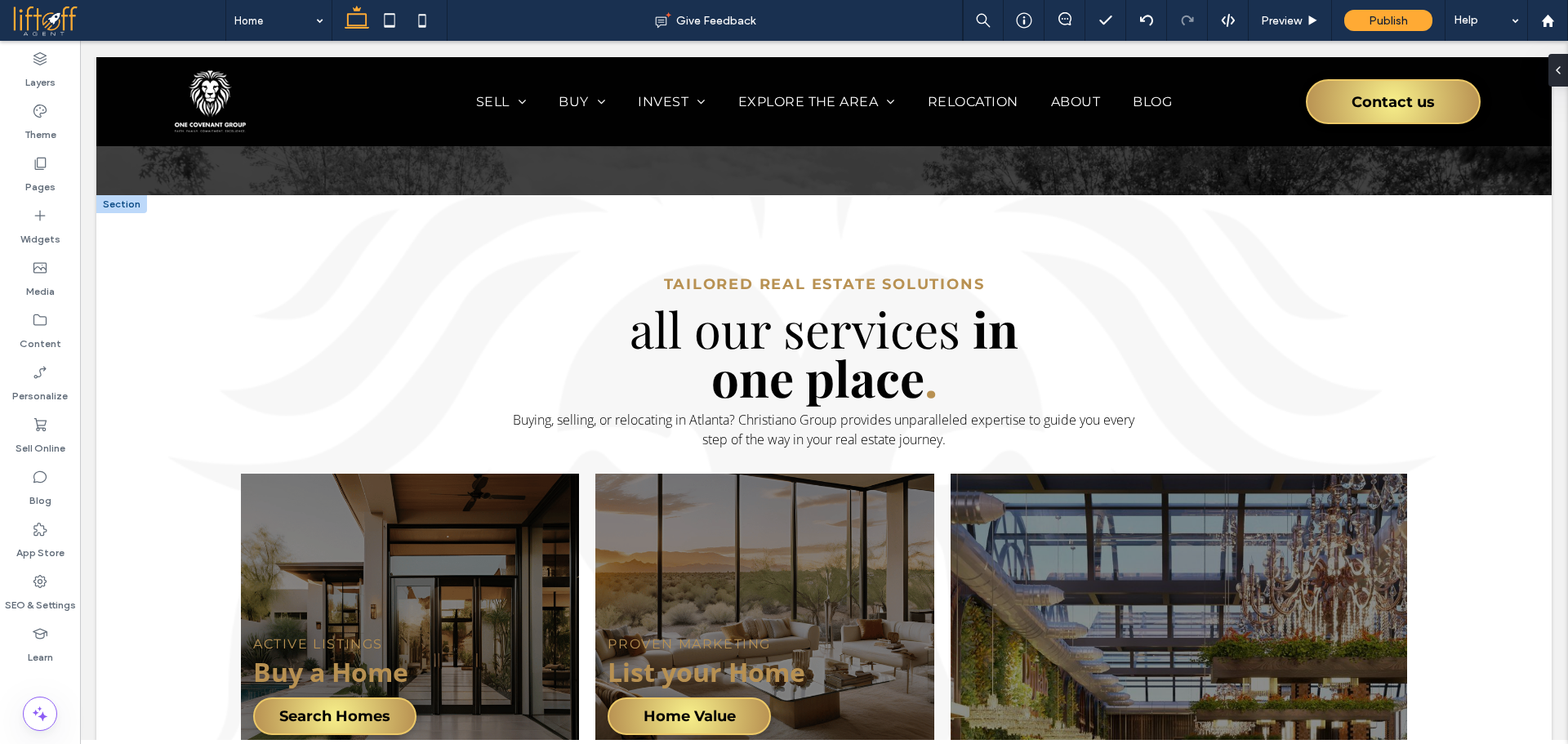 click at bounding box center (122, 204) 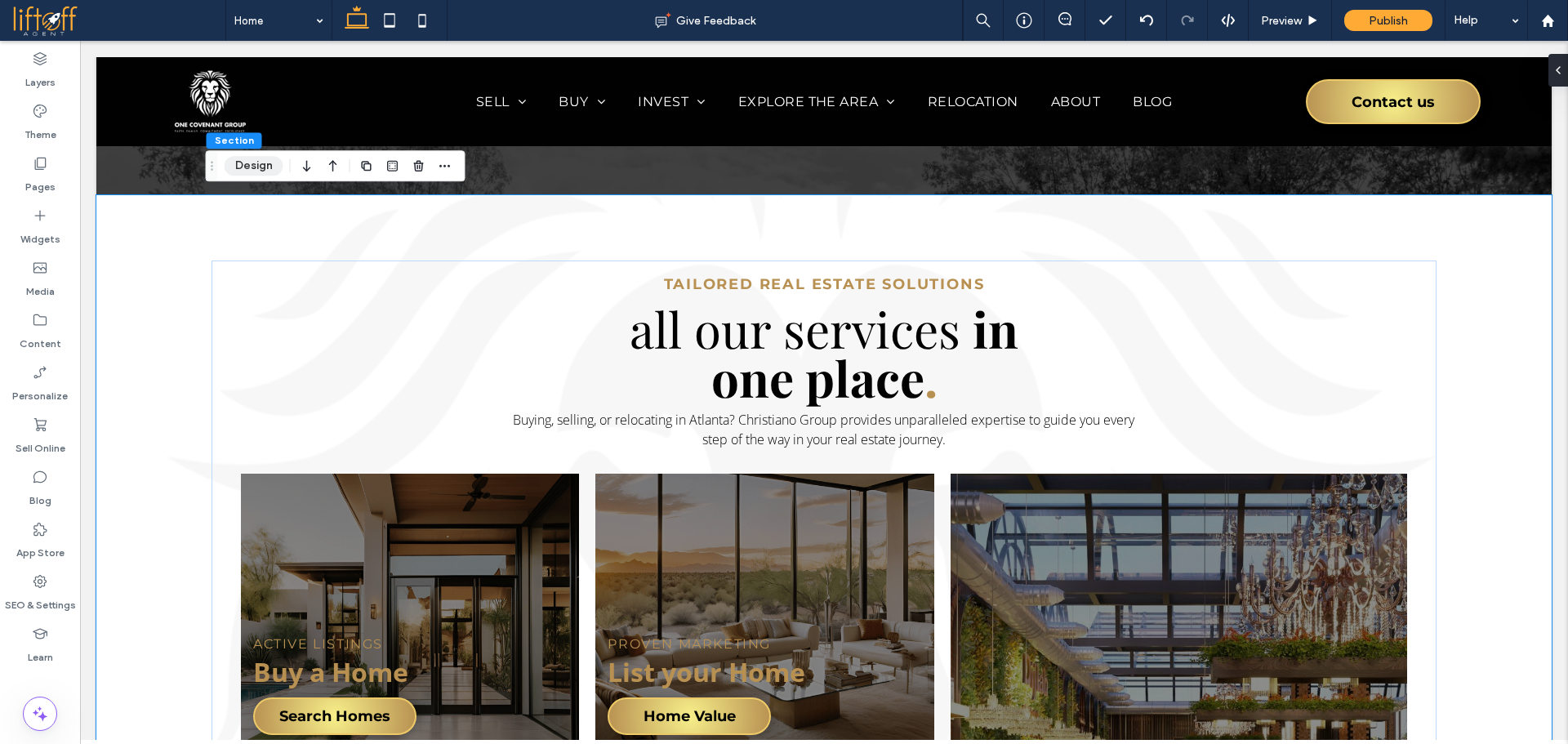 click on "Design" at bounding box center (254, 166) 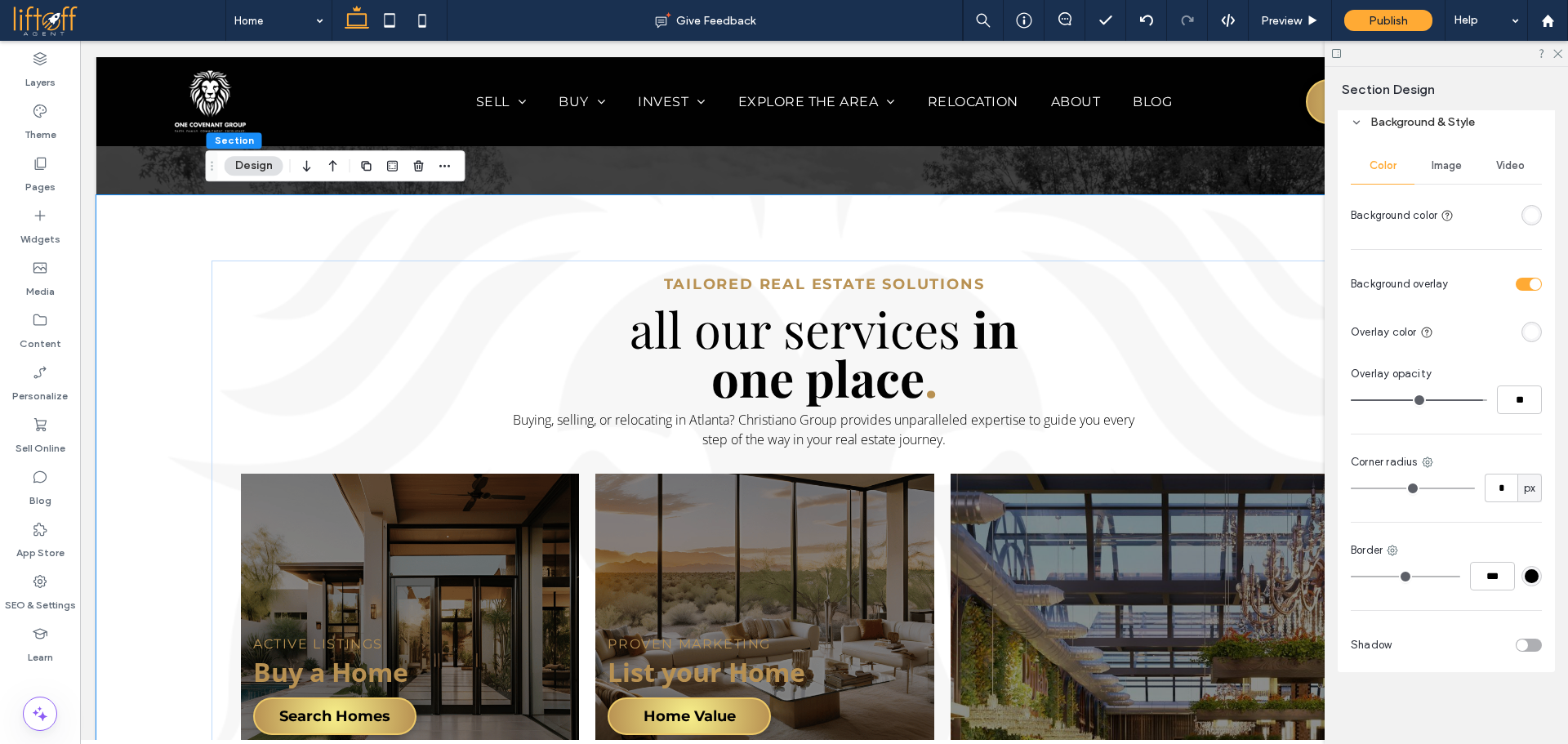 scroll, scrollTop: 122, scrollLeft: 0, axis: vertical 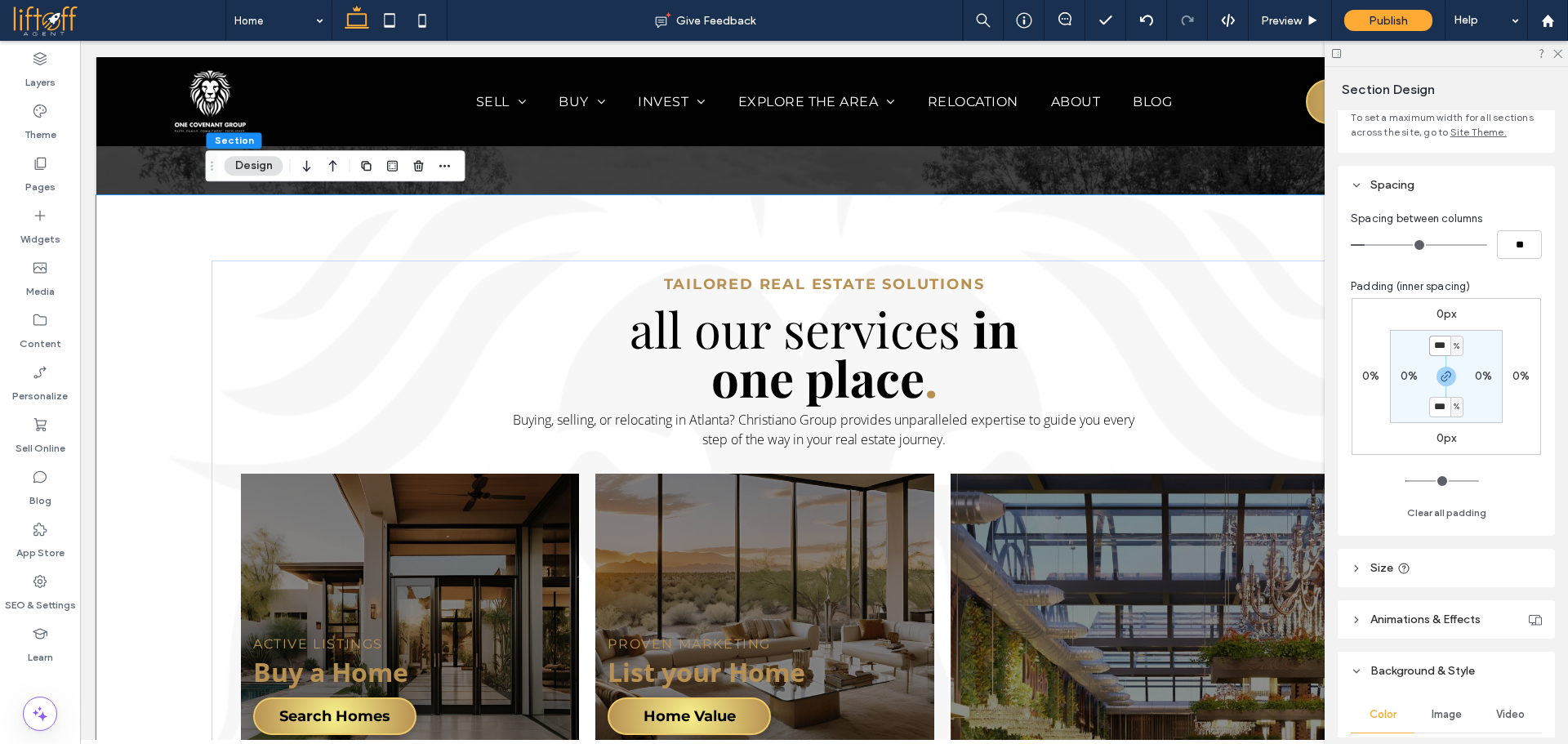click on "***" at bounding box center (1440, 345) 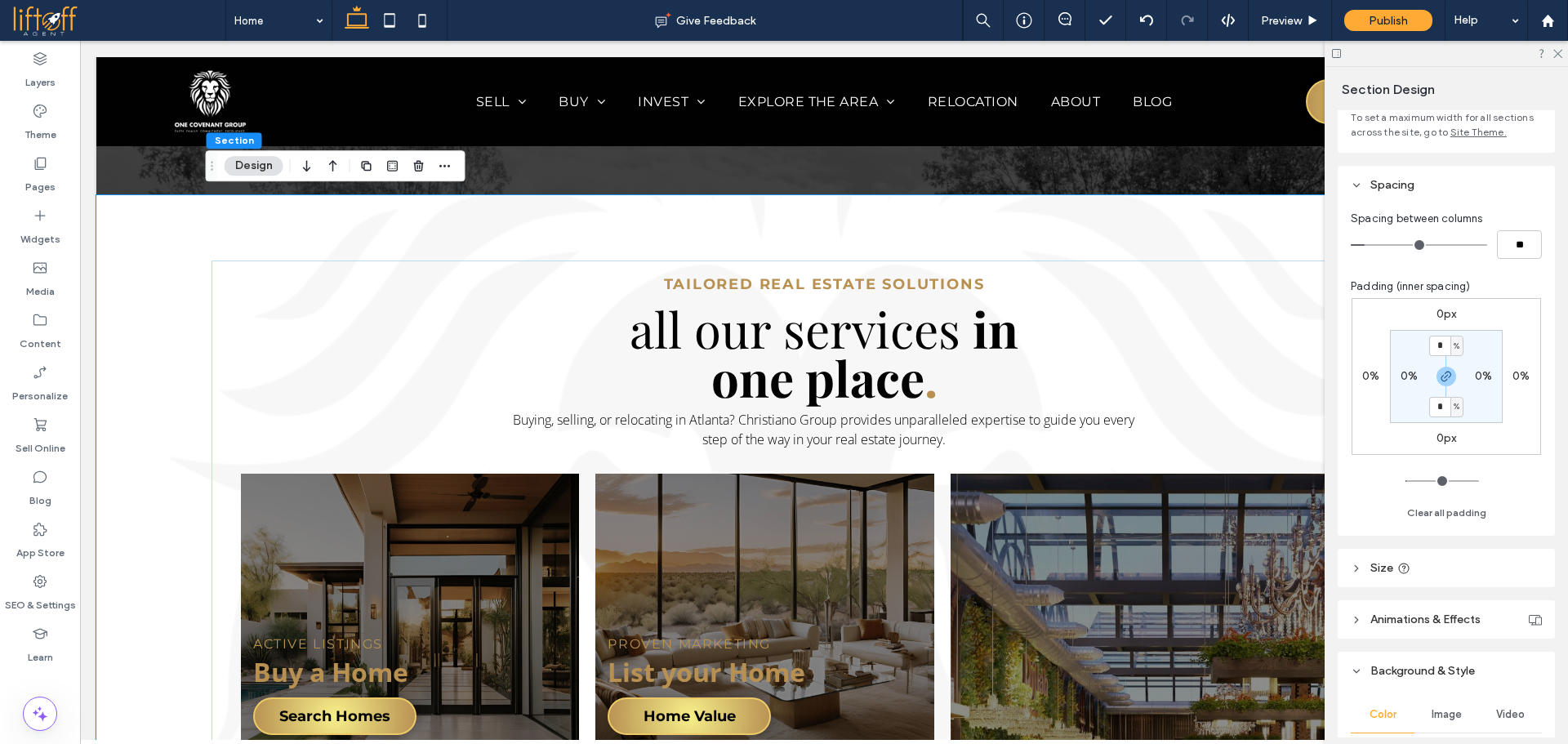 click on "* % 0% * % 0%" at bounding box center (1446, 376) 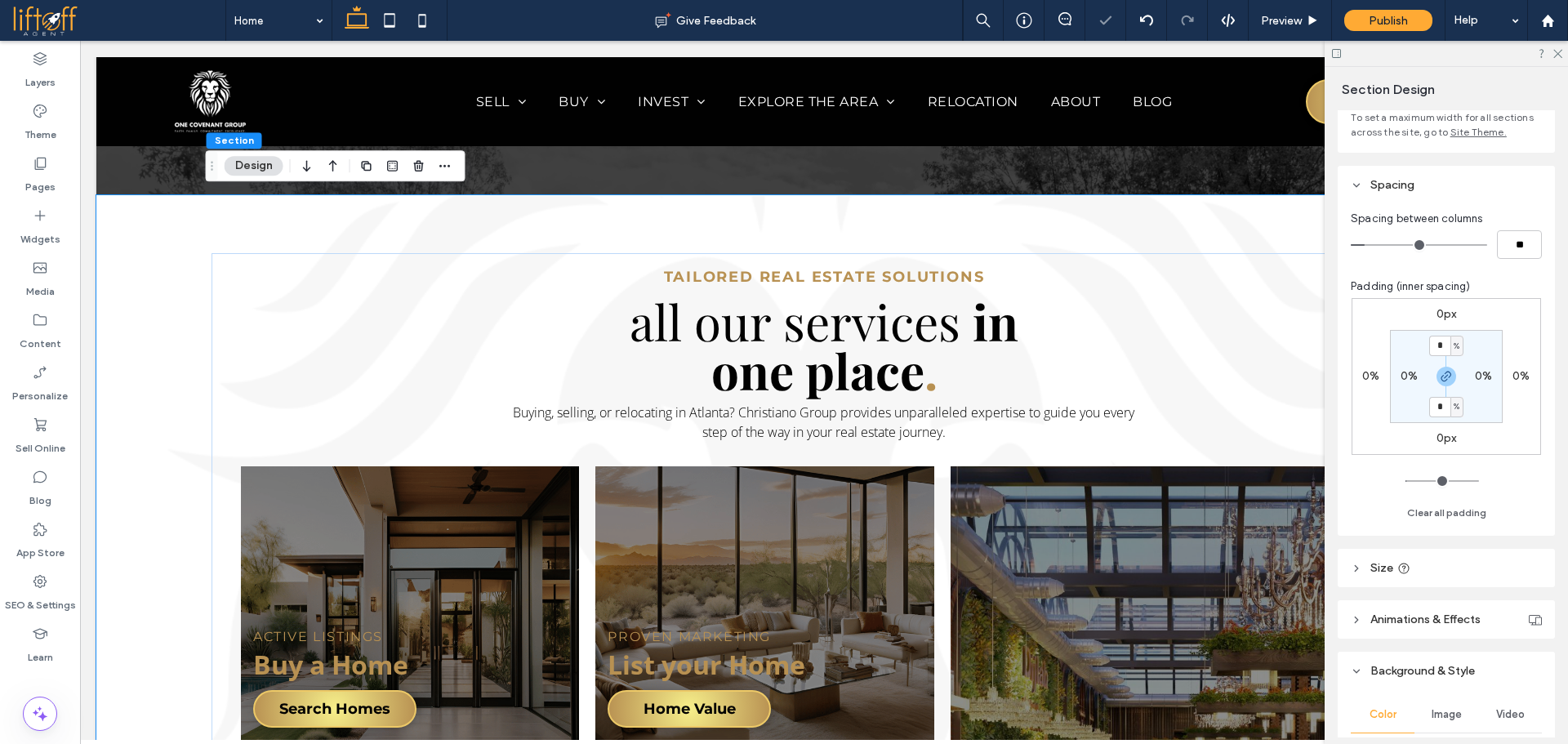 click on "0%" at bounding box center (1409, 376) 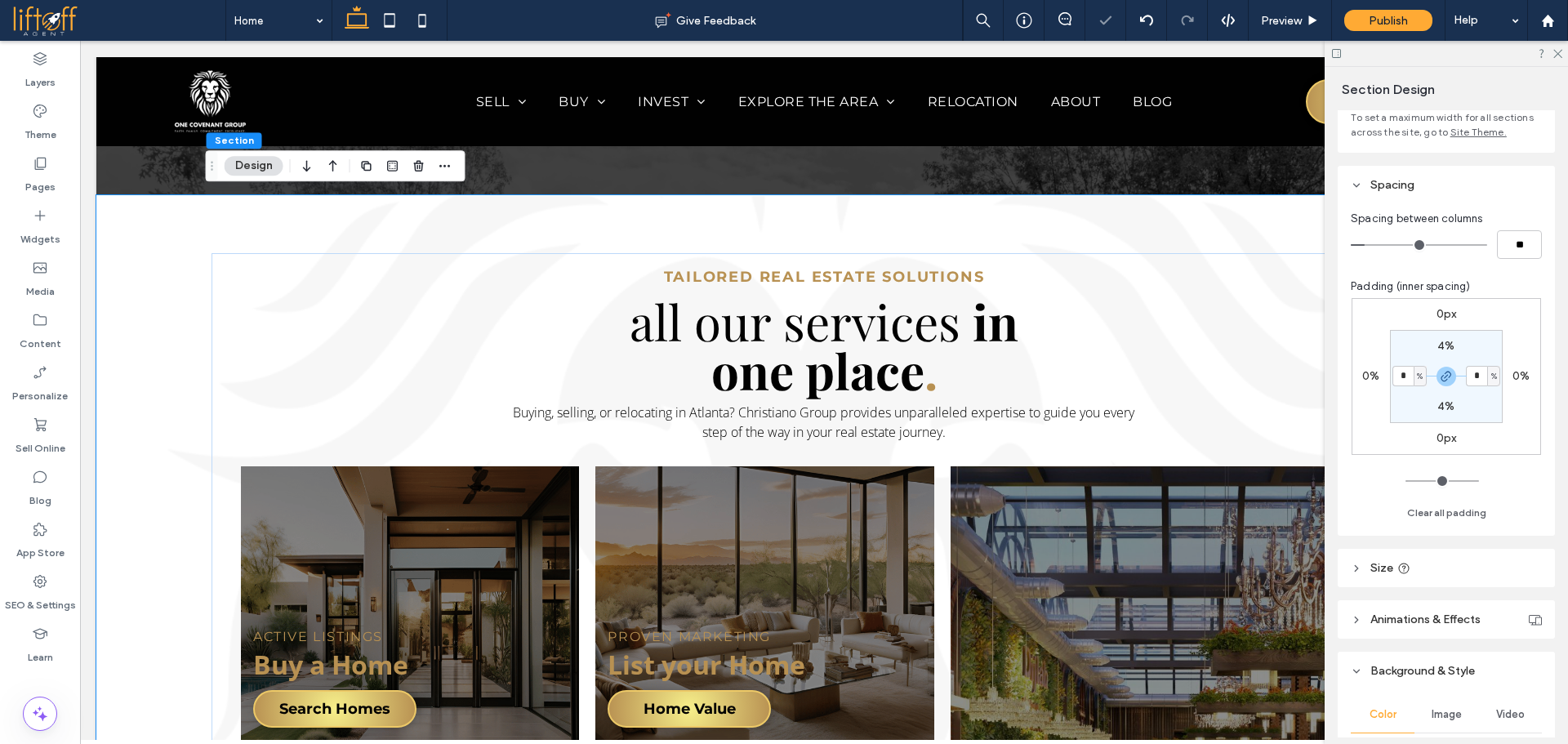click on "4% * % 4% * %" at bounding box center [1446, 376] 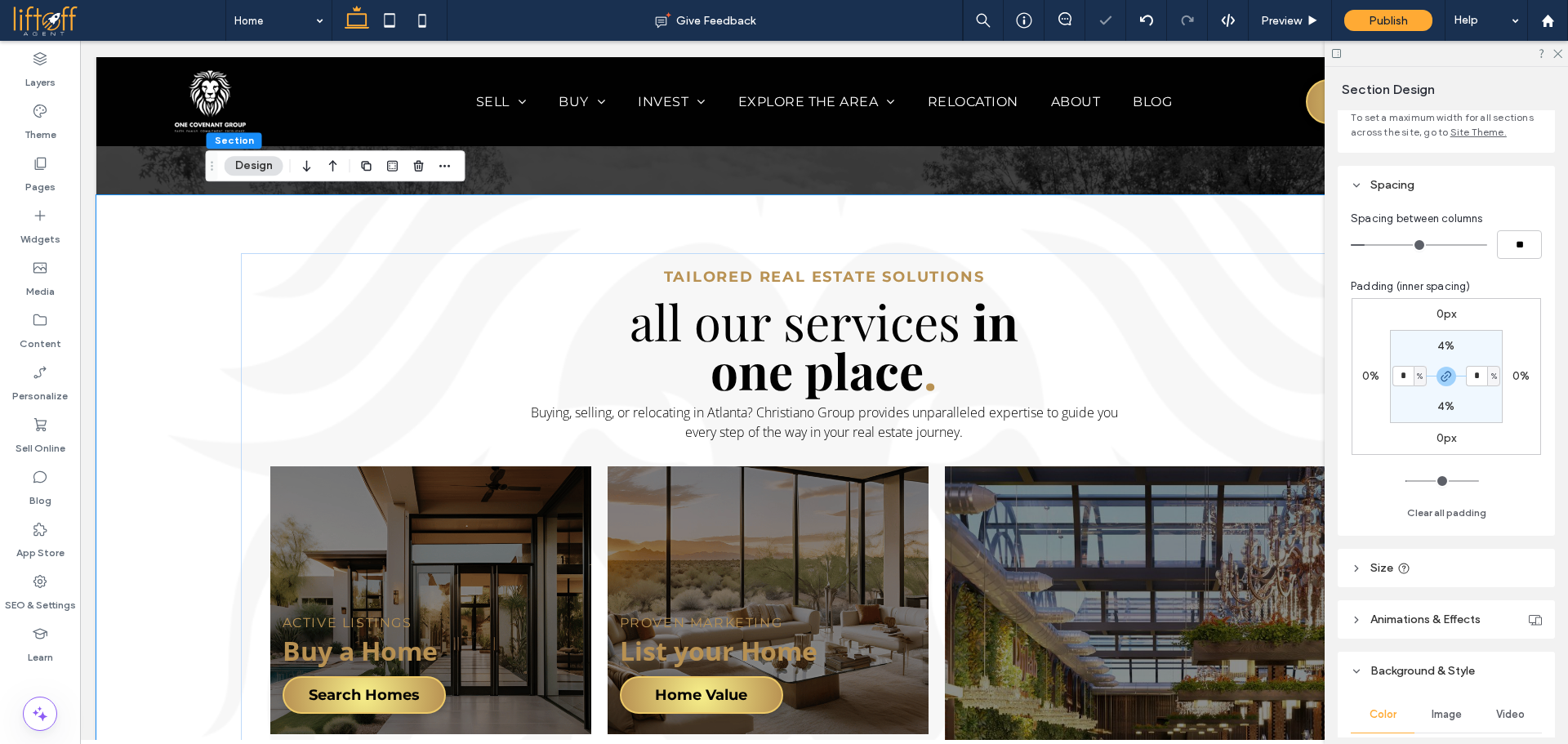 scroll, scrollTop: 670, scrollLeft: 0, axis: vertical 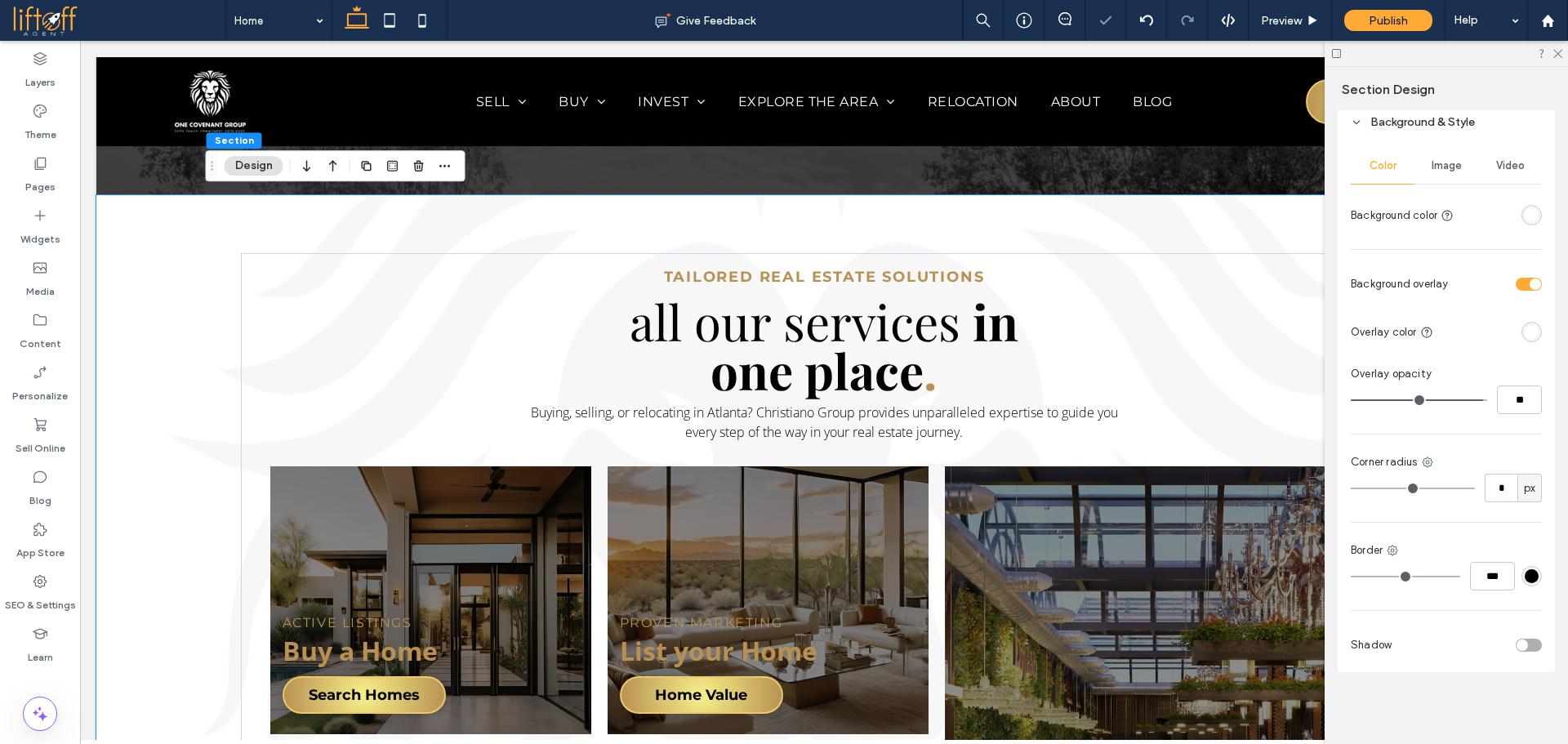 click on "Image" at bounding box center (1446, 166) 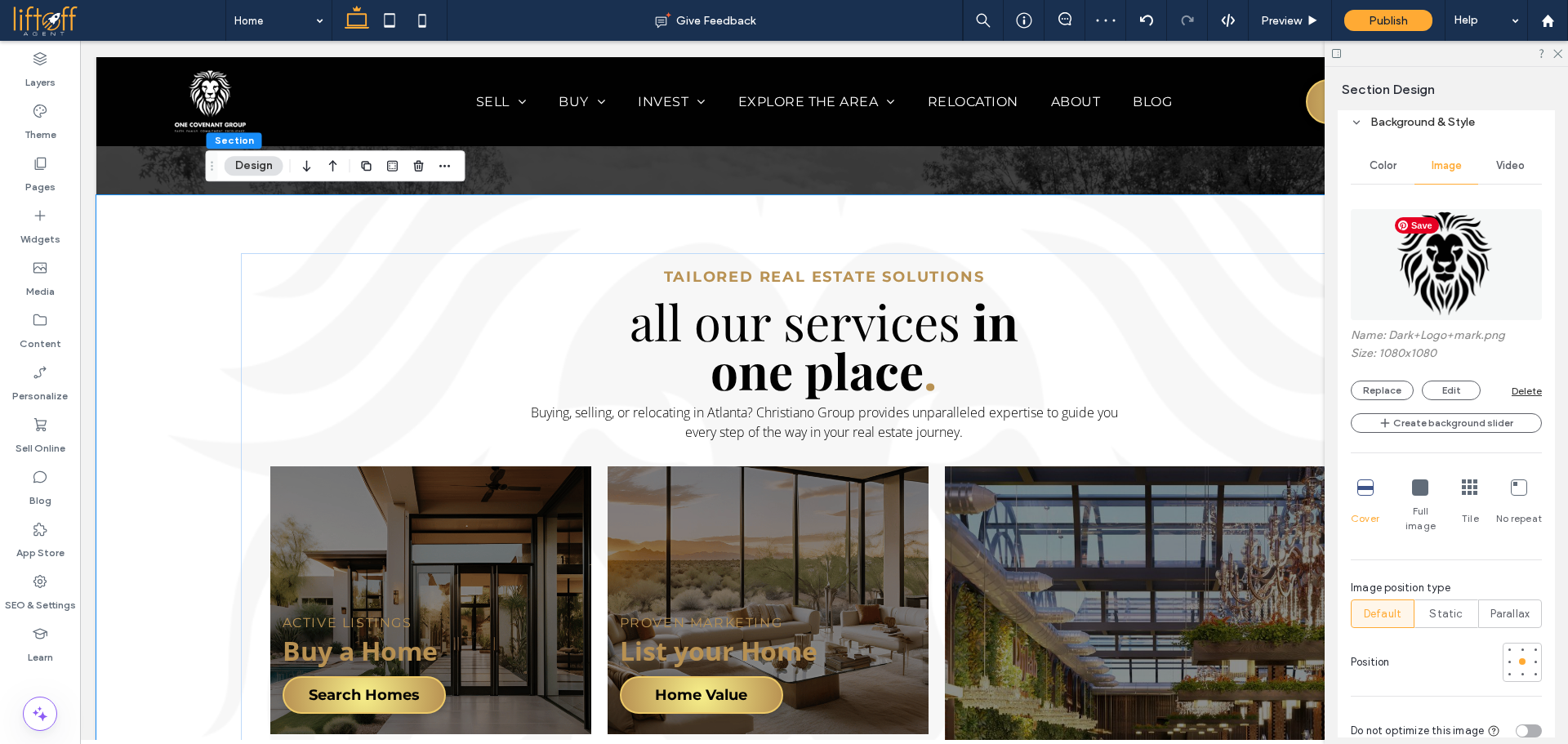 click at bounding box center [1446, 265] 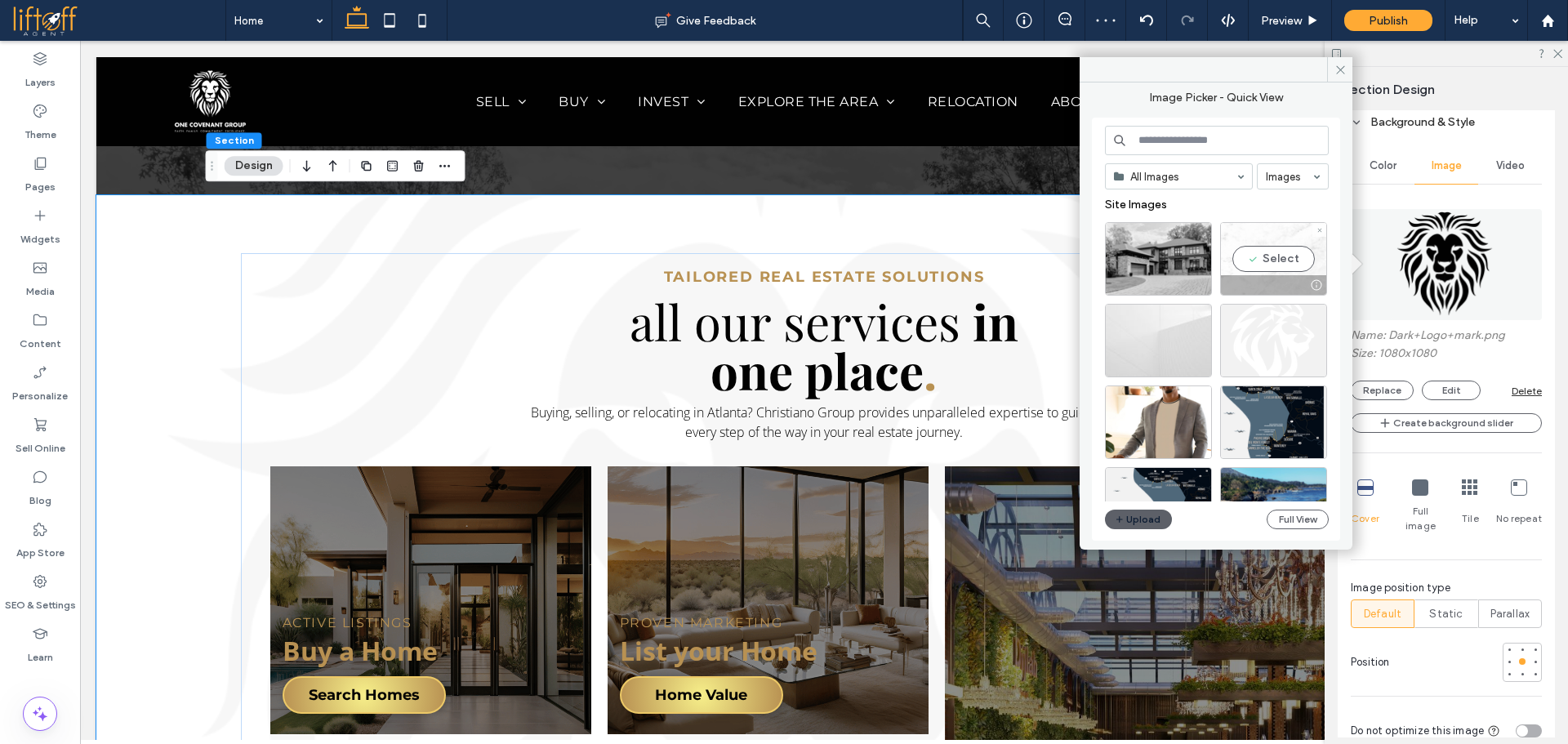 click at bounding box center [1273, 285] 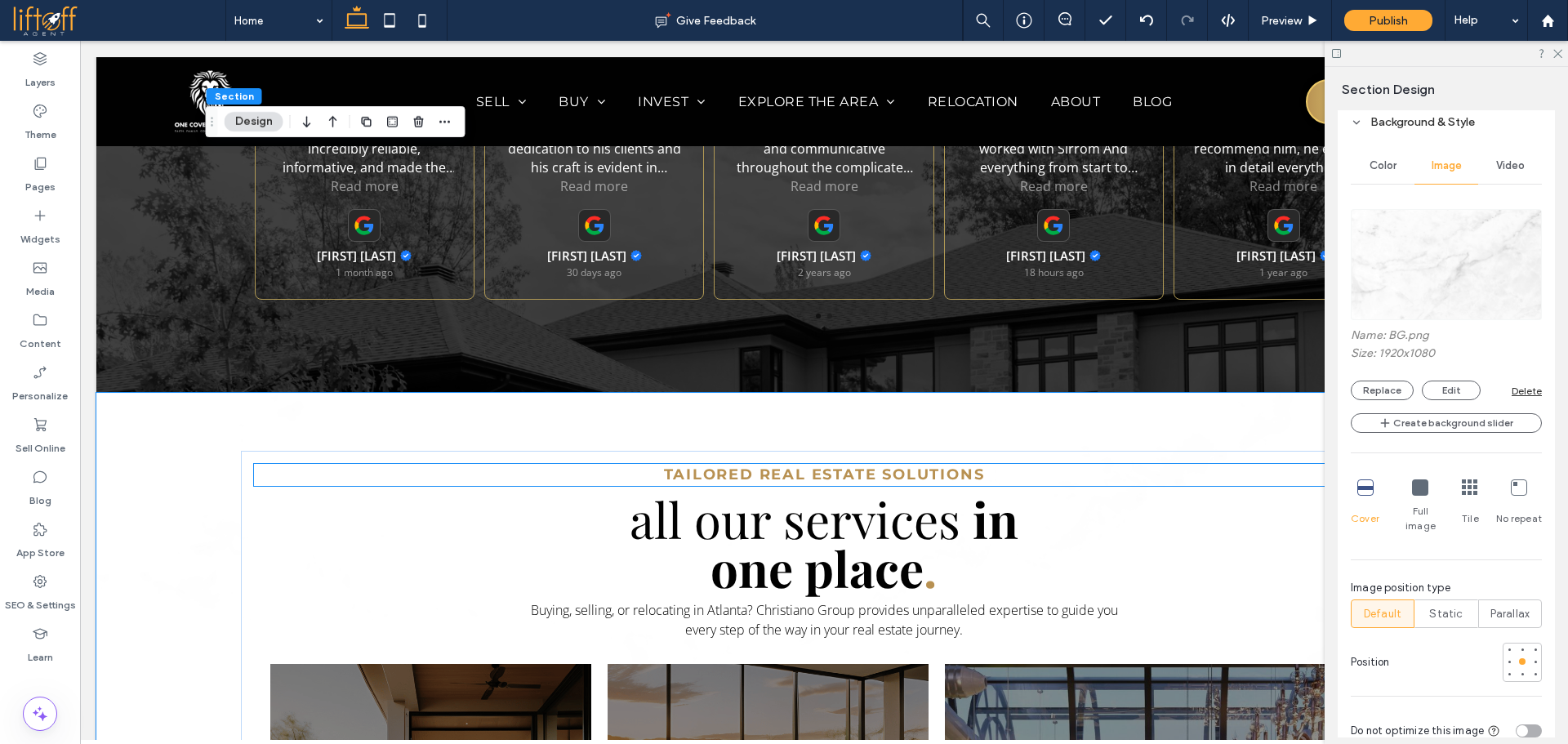 scroll, scrollTop: 3606, scrollLeft: 0, axis: vertical 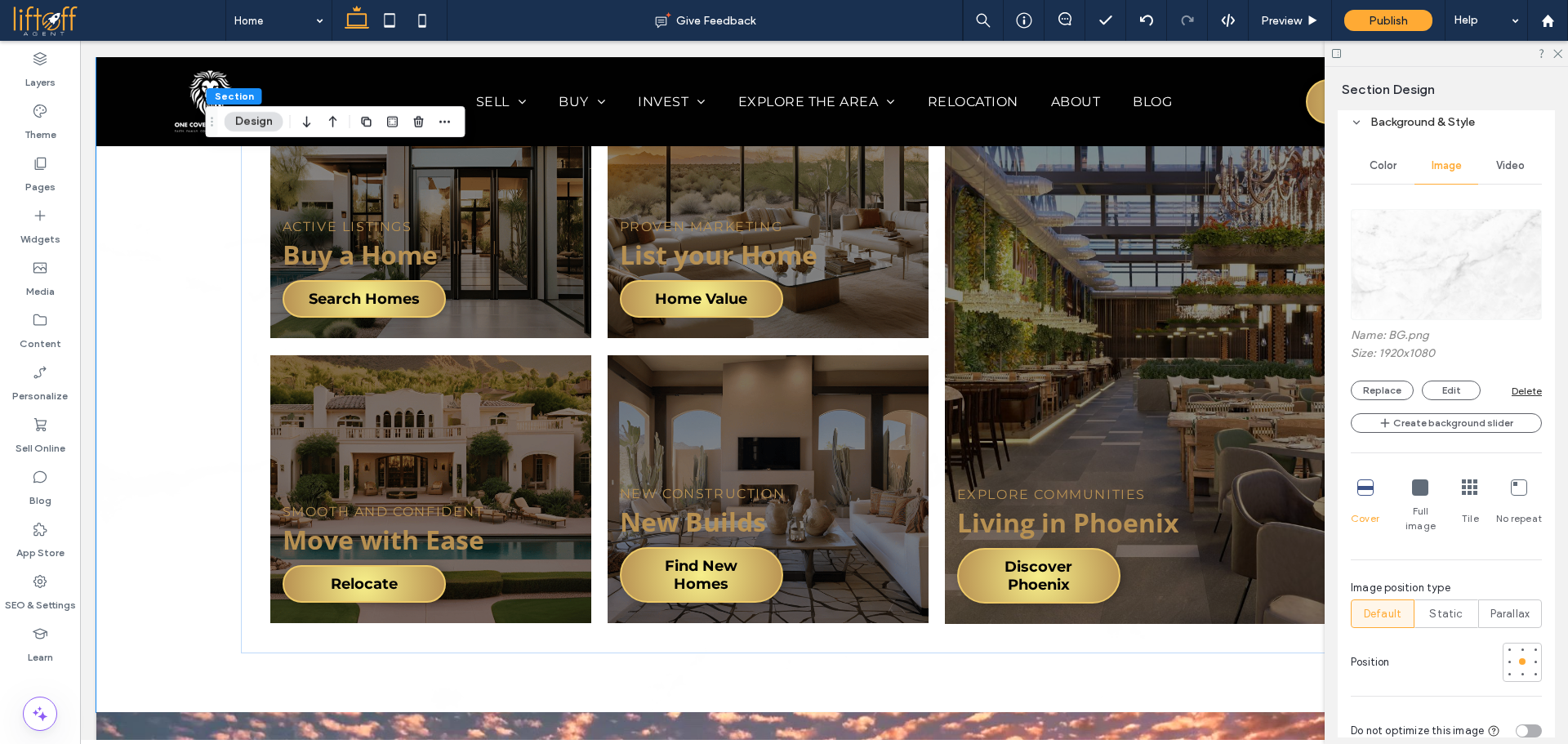 click on "Delete" at bounding box center (1526, 390) 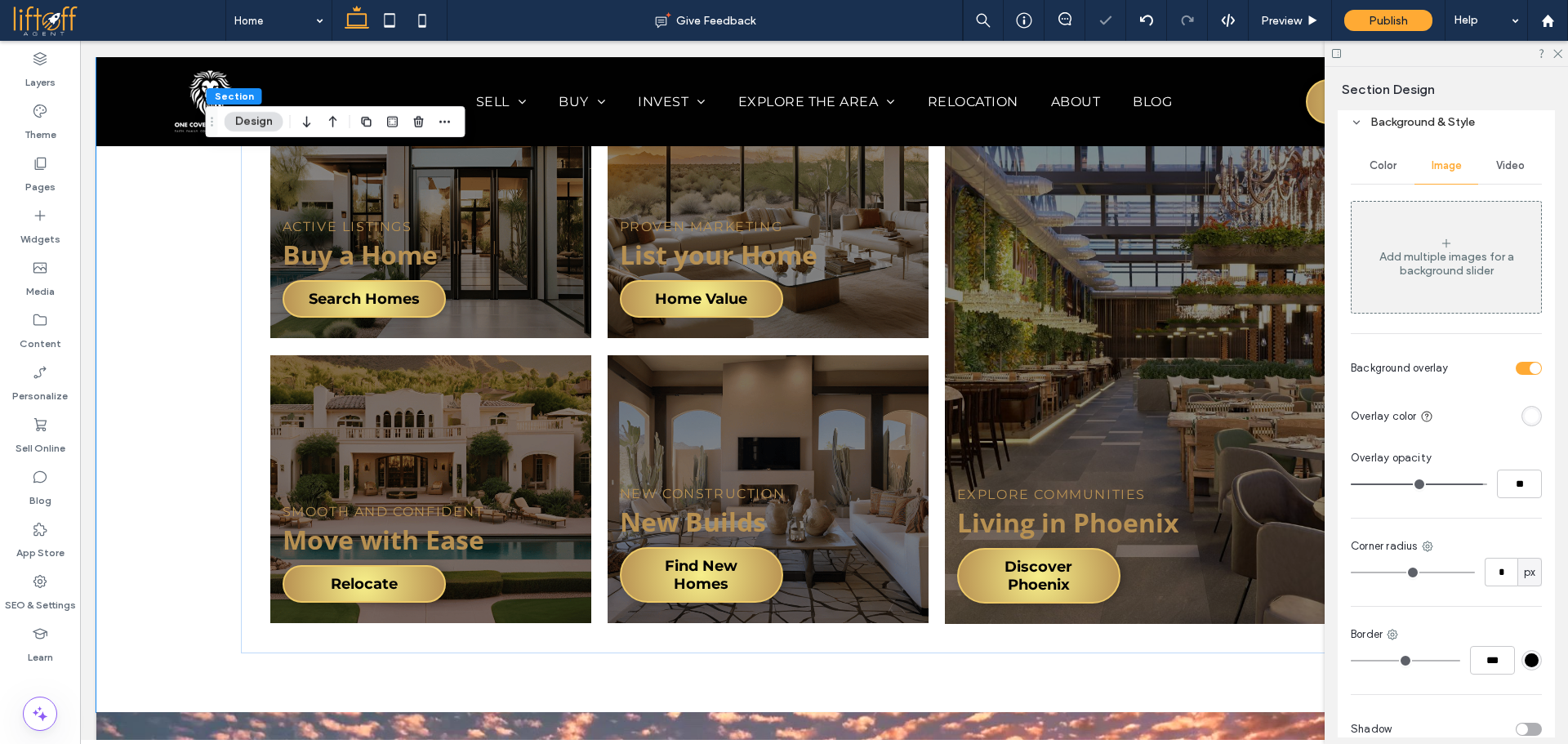 click on "Color" at bounding box center (1383, 166) 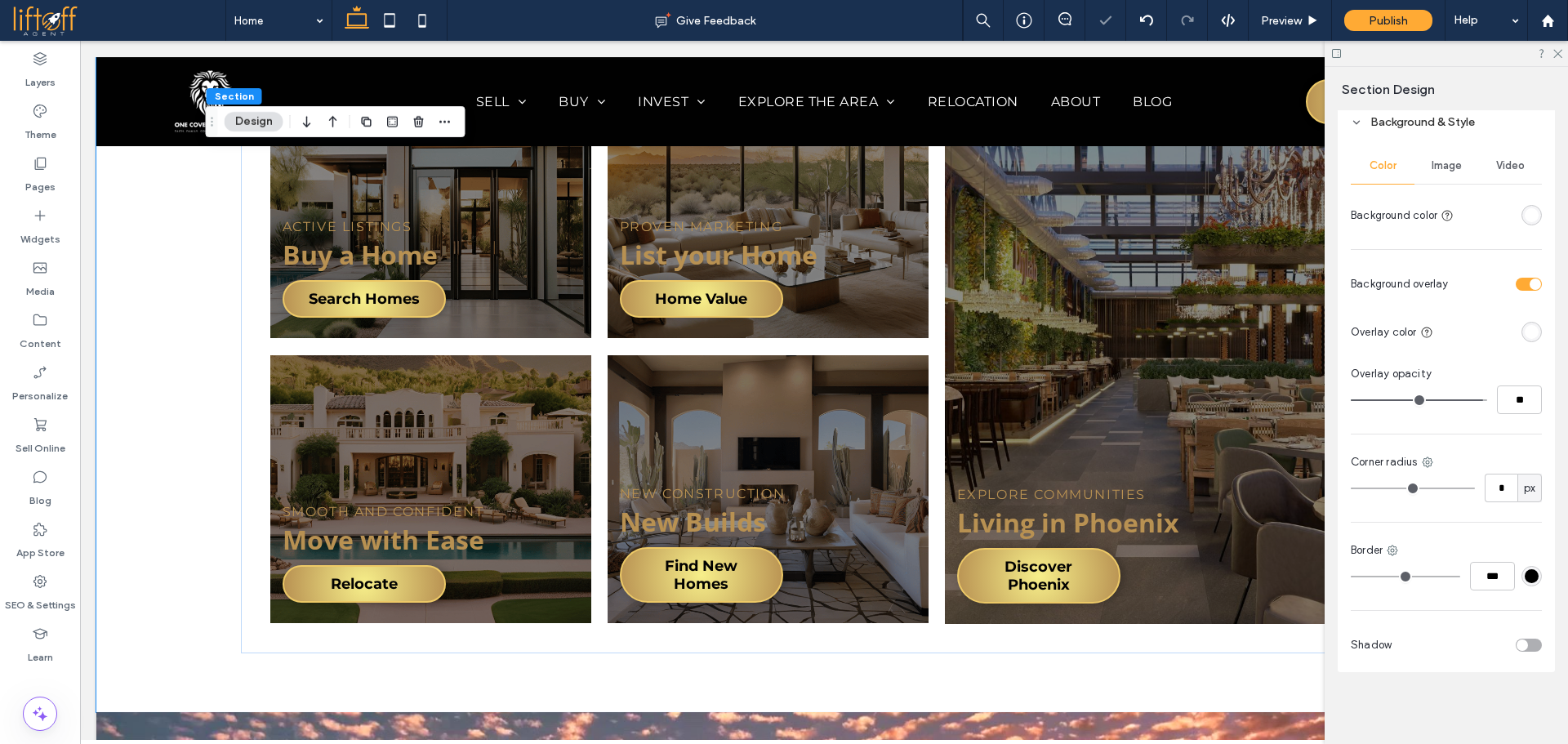 click at bounding box center [1535, 284] 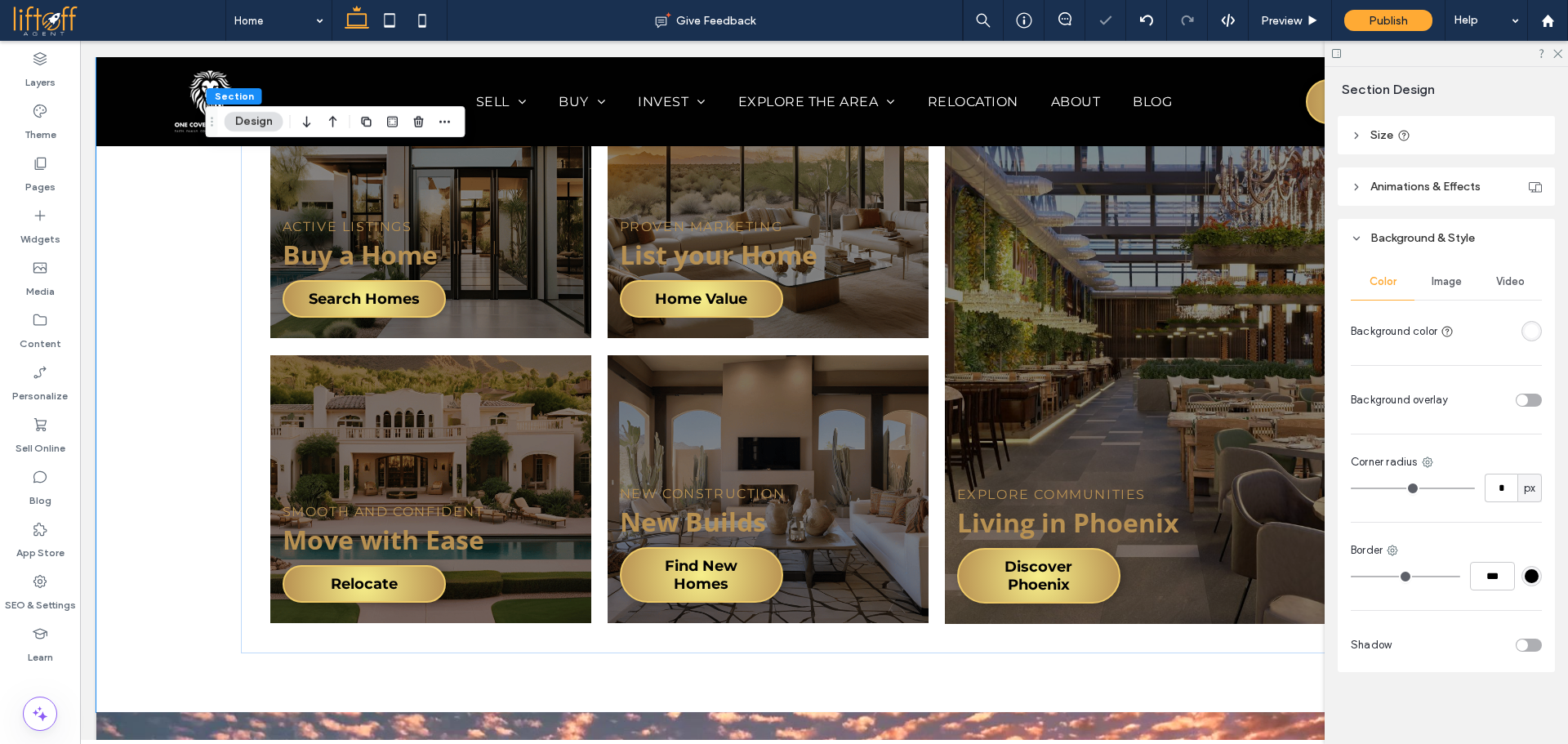scroll, scrollTop: 555, scrollLeft: 0, axis: vertical 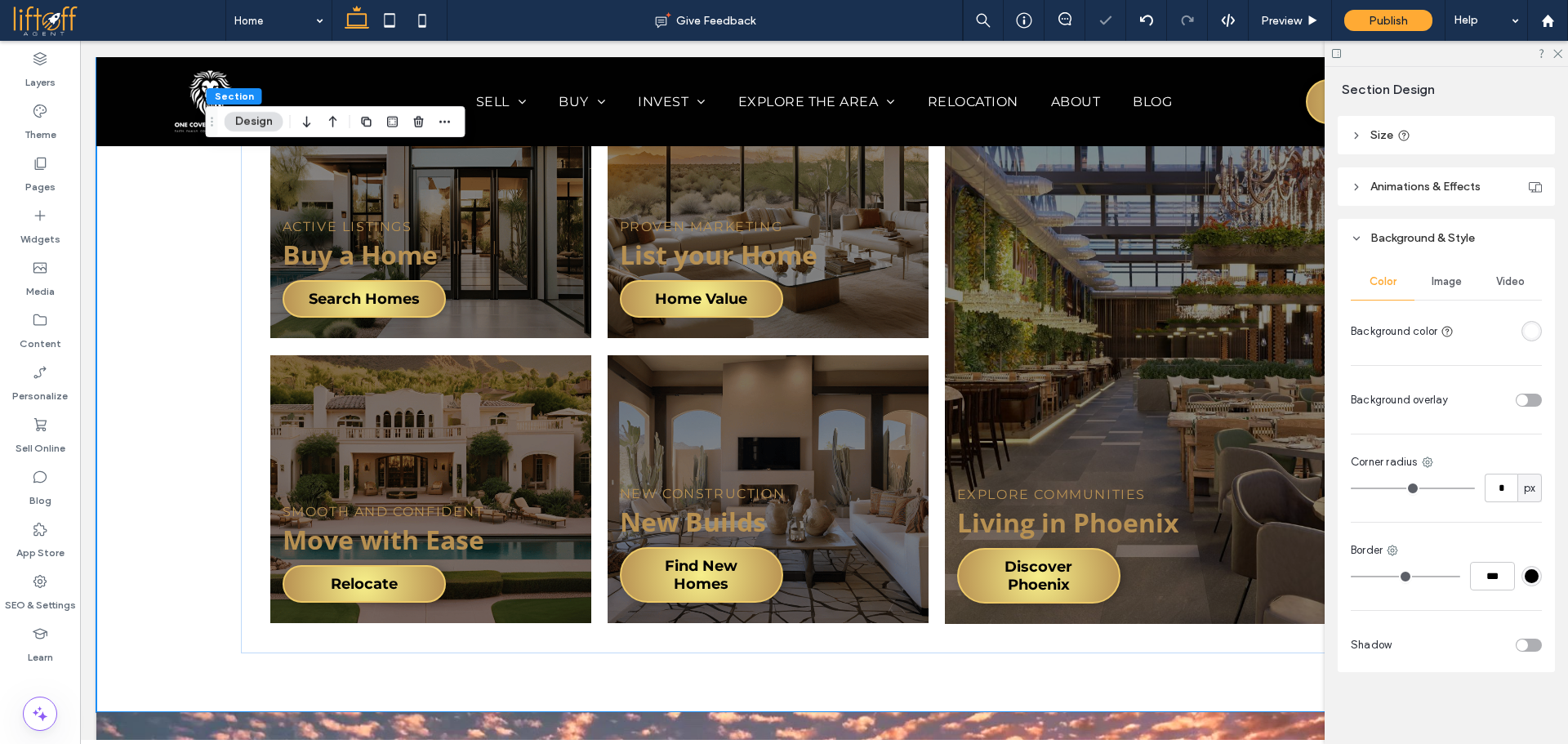 click at bounding box center (1531, 331) 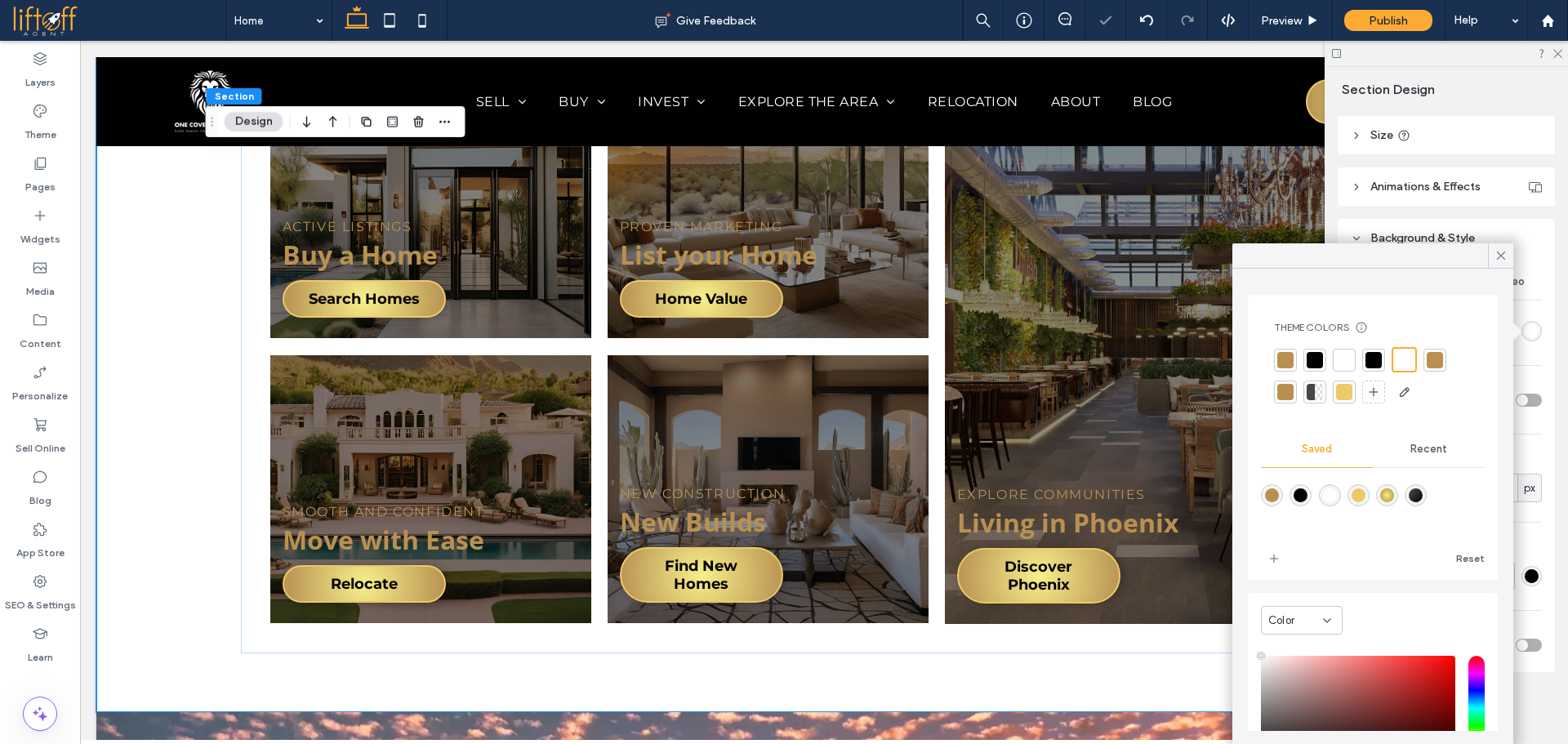 click at bounding box center (1300, 495) 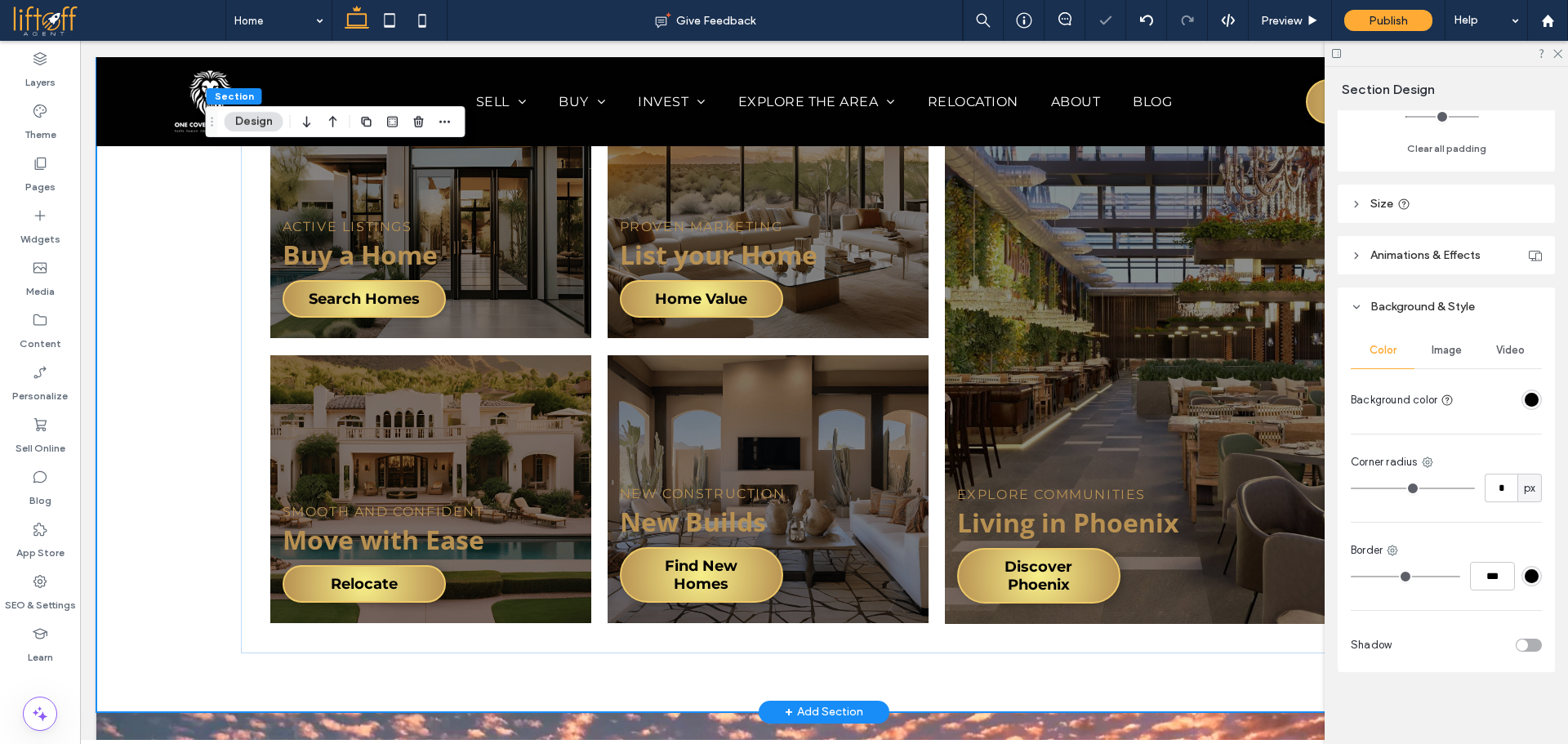 scroll, scrollTop: 486, scrollLeft: 0, axis: vertical 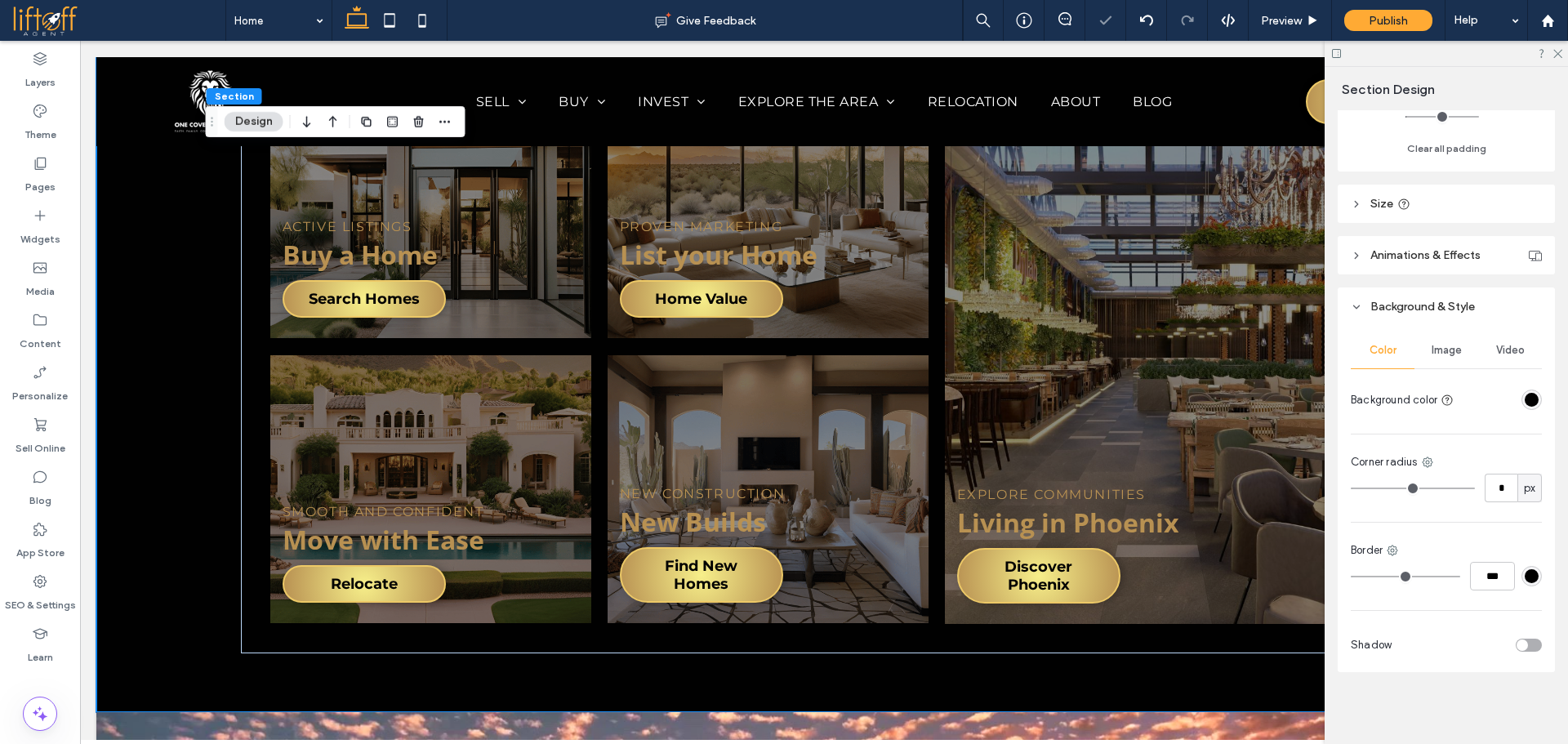 click at bounding box center [1446, 53] 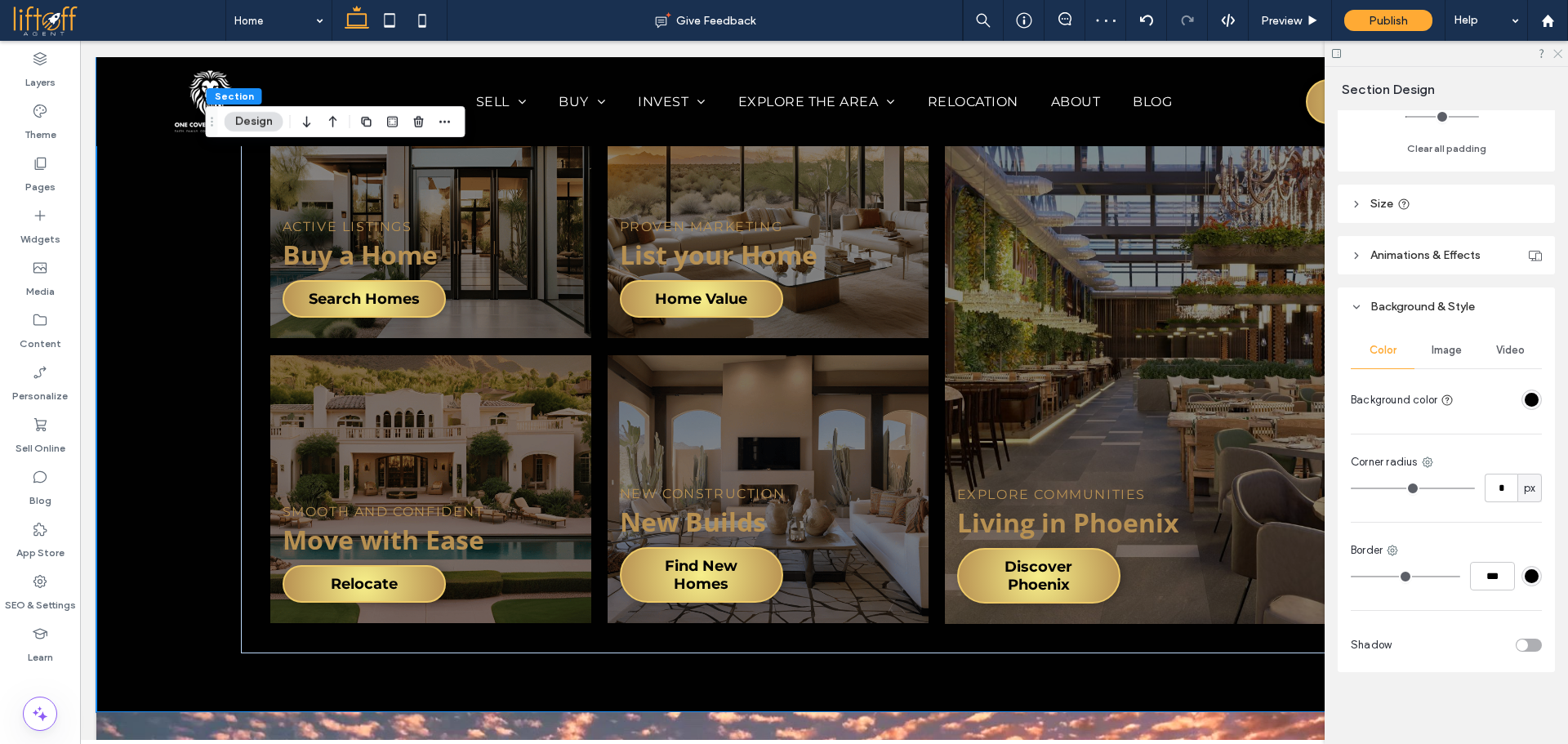 click 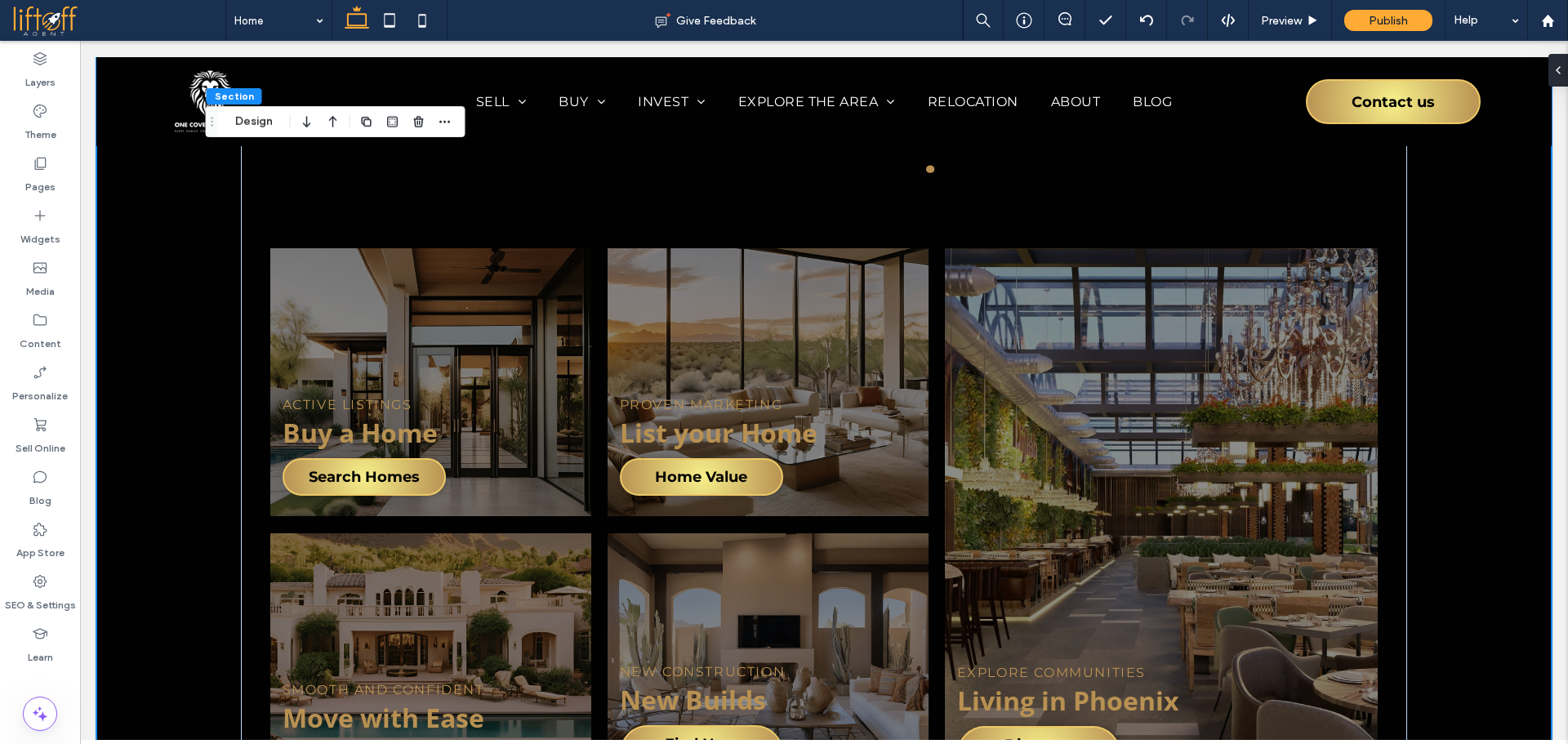 scroll, scrollTop: 3035, scrollLeft: 0, axis: vertical 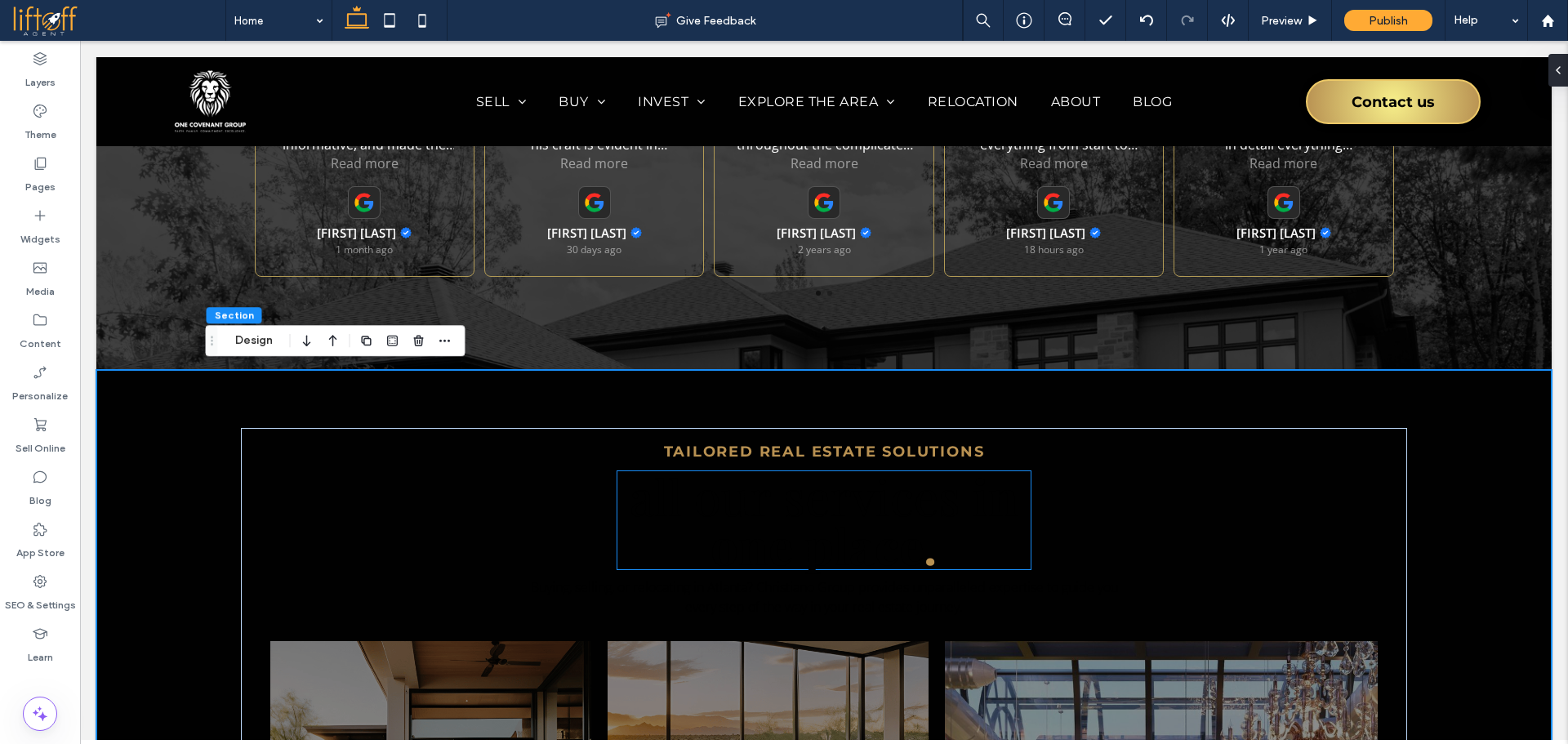 click on "all our services" at bounding box center (795, 496) 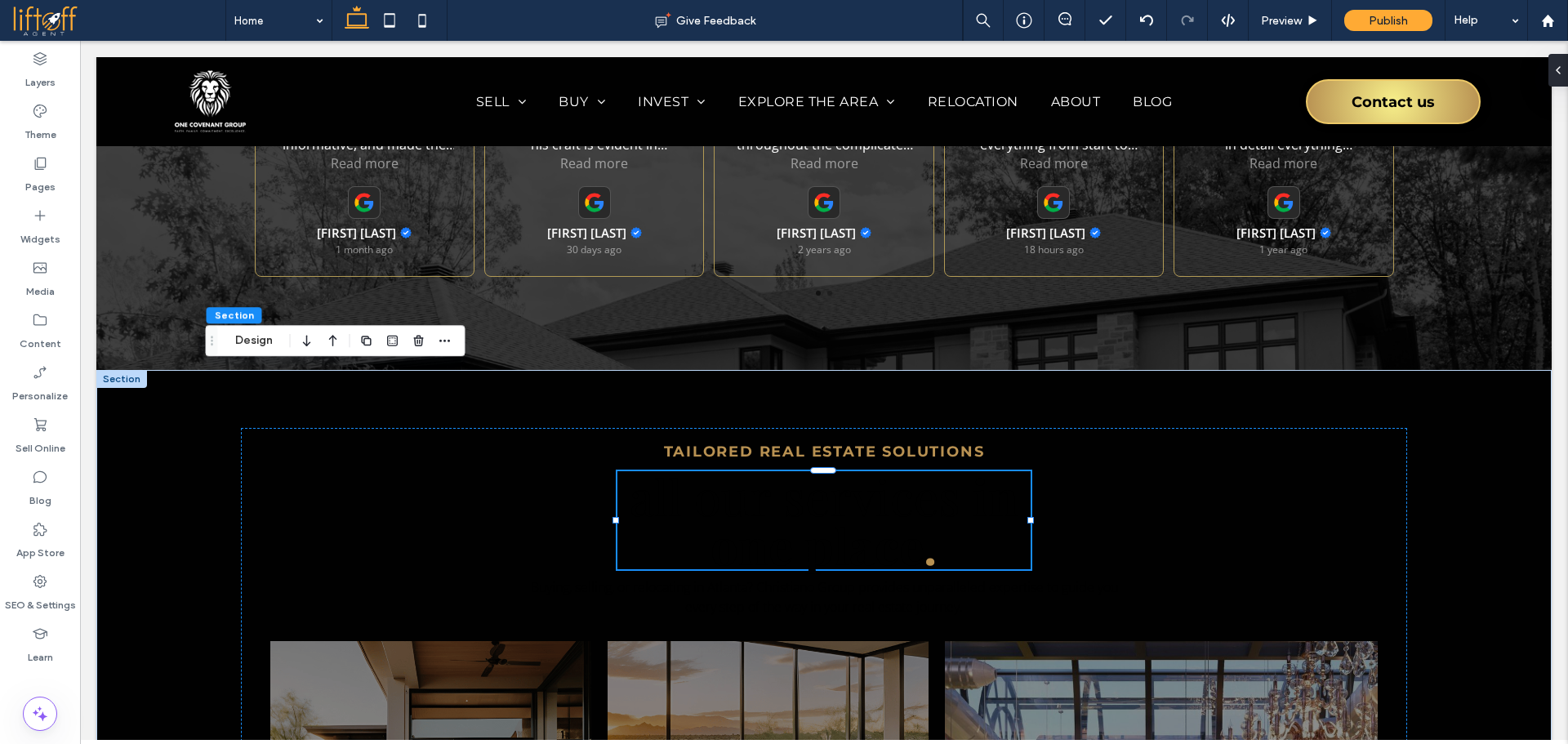 click on "all our services
in one place ." at bounding box center [824, 520] 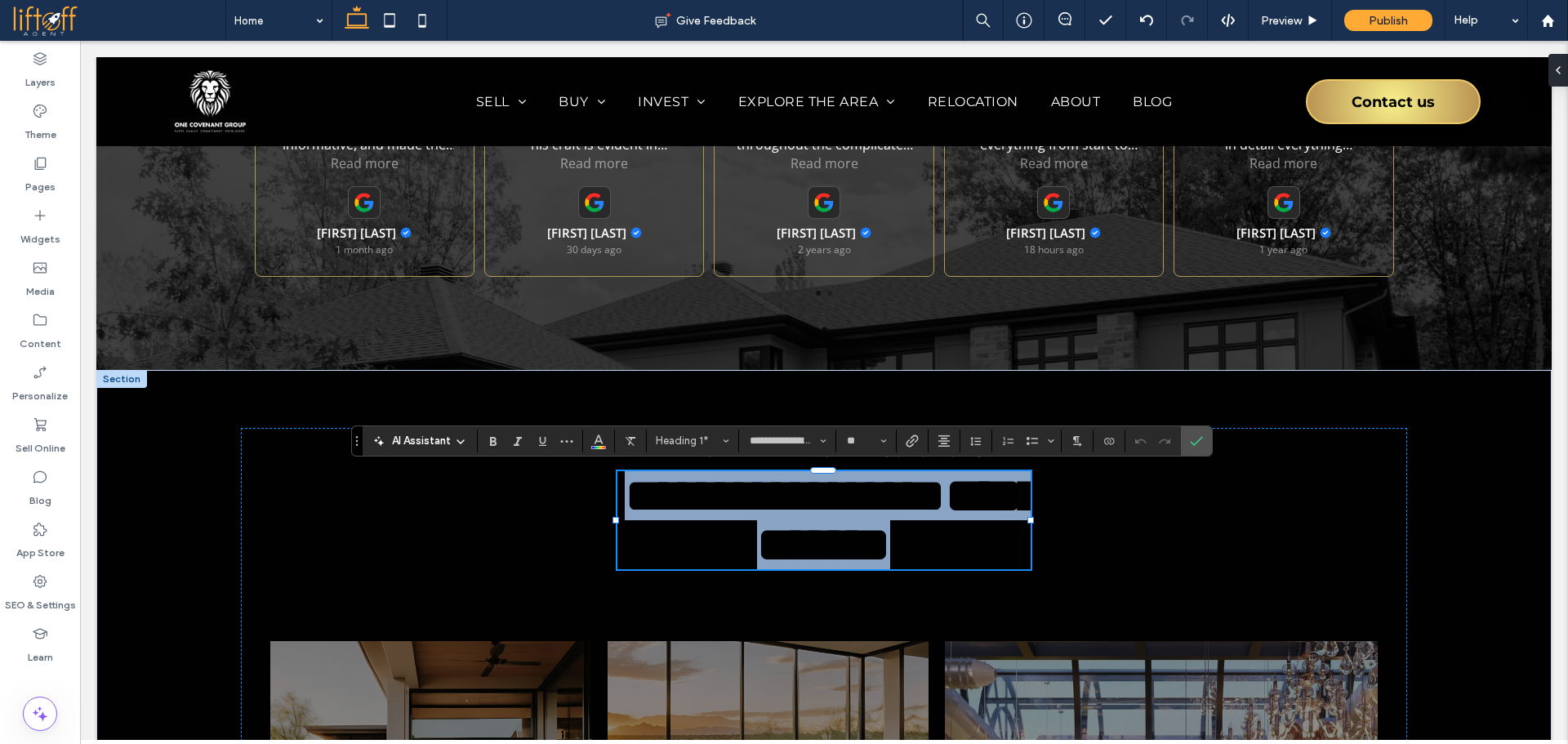 copy on "**********" 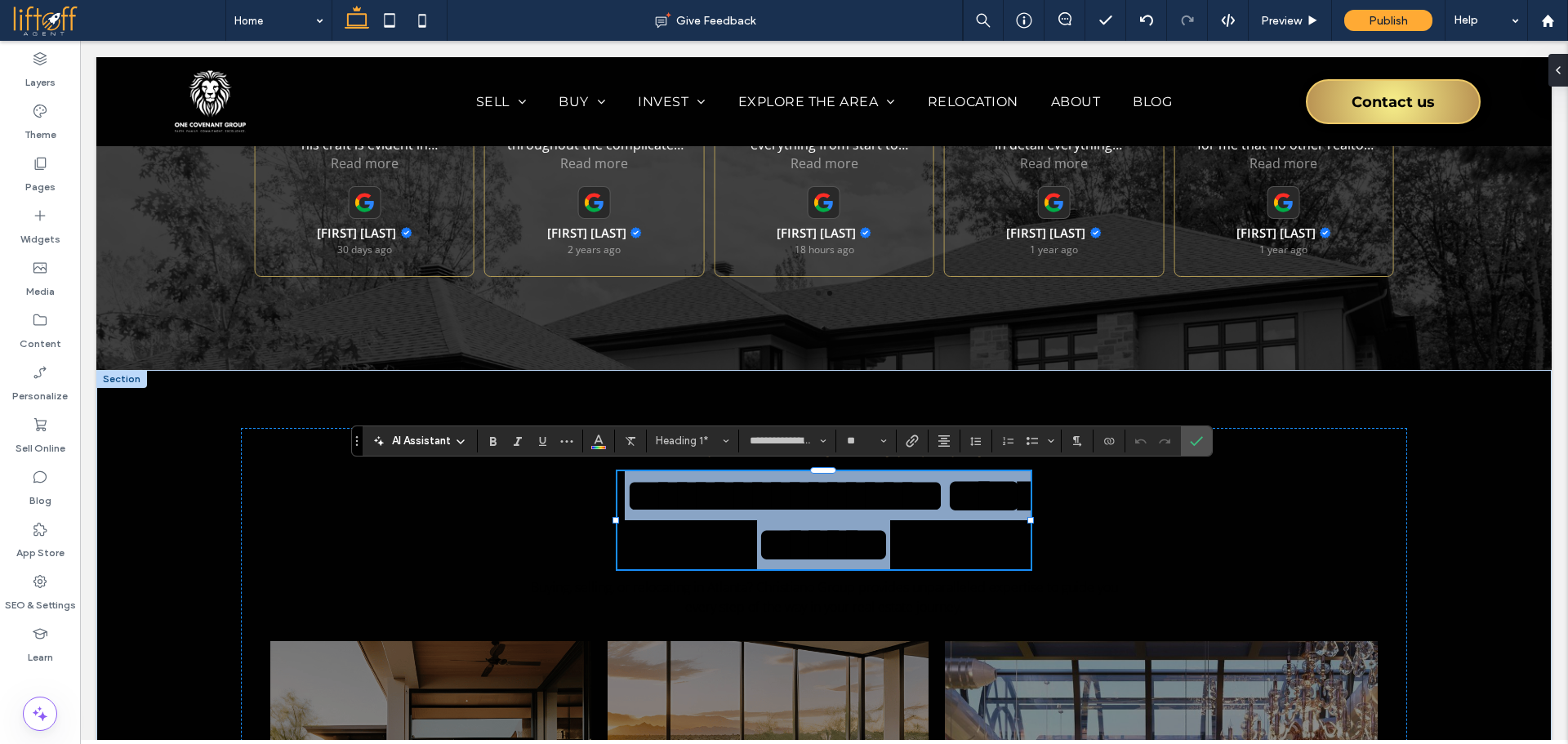 click on "**********" at bounding box center (899, 520) 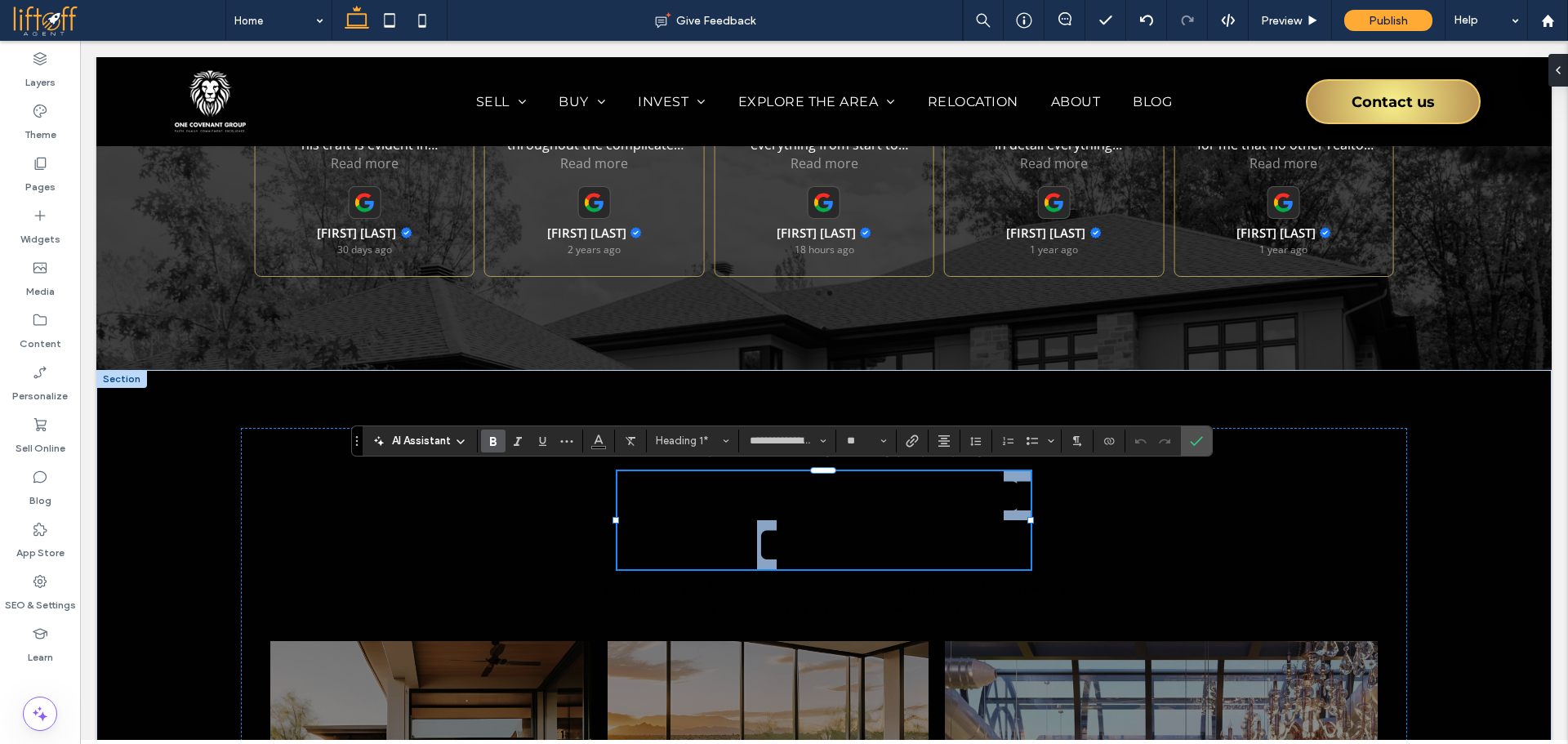 scroll, scrollTop: 8, scrollLeft: 0, axis: vertical 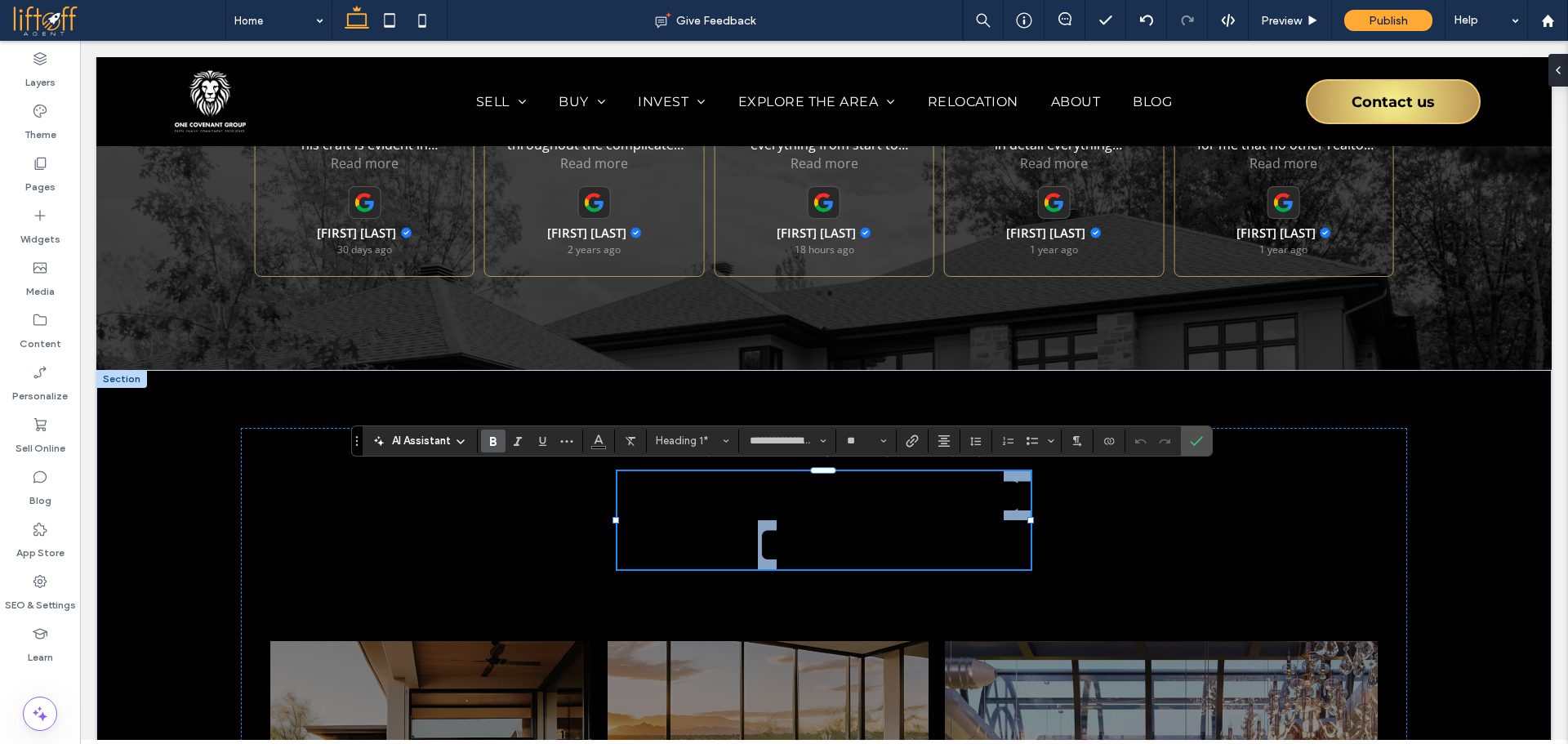 click on "**********" at bounding box center (900, 520) 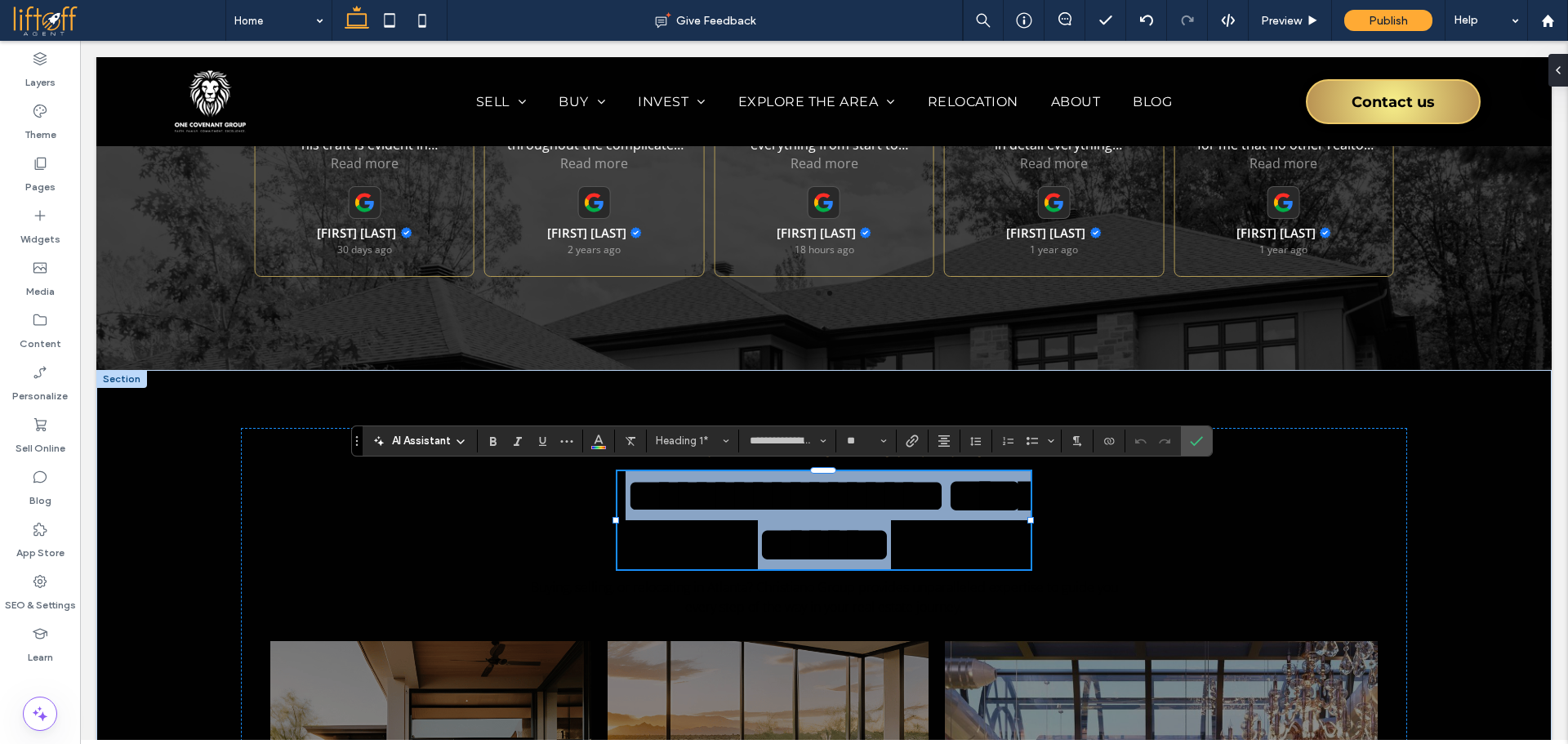 scroll, scrollTop: 0, scrollLeft: 0, axis: both 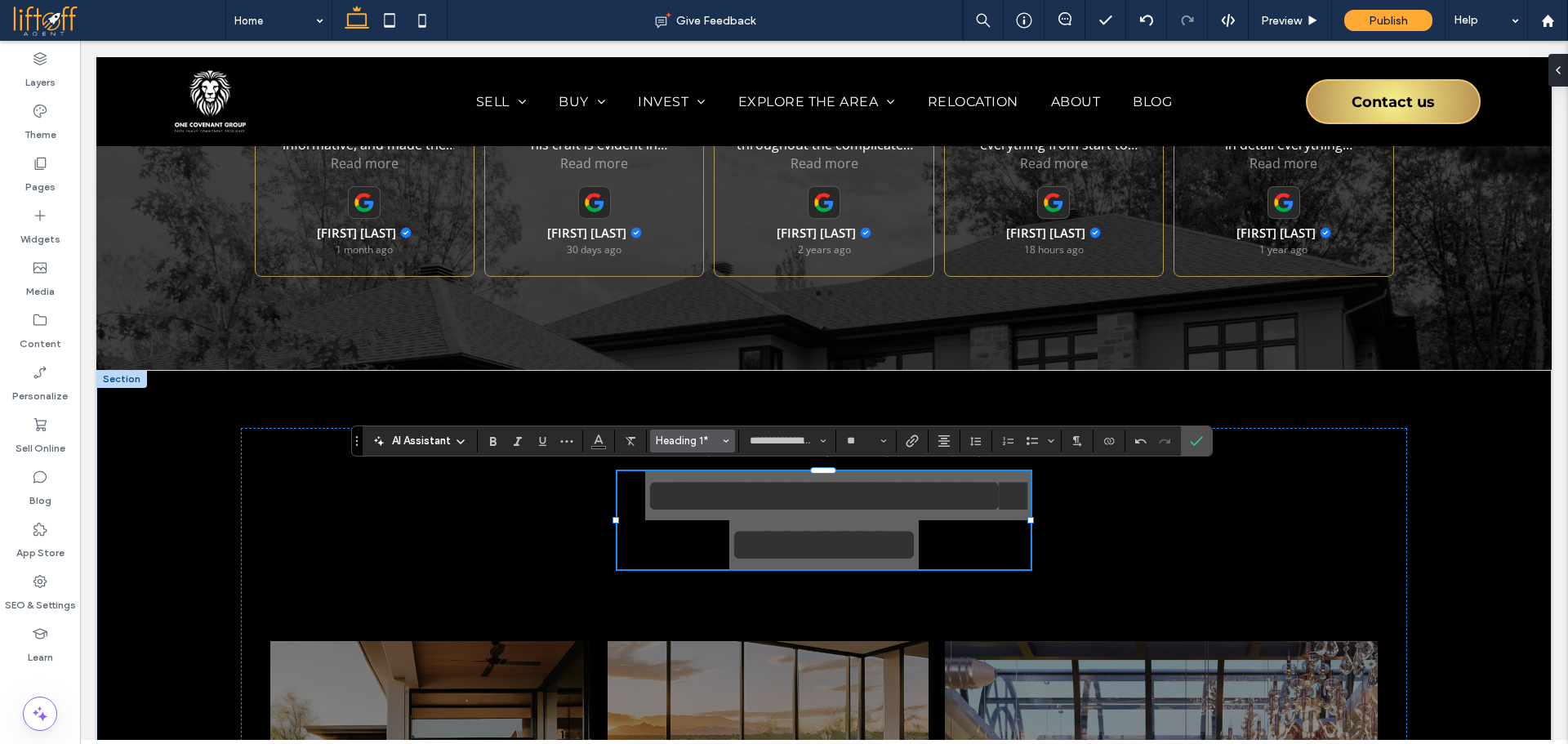click on "Heading 1*" at bounding box center (693, 441) 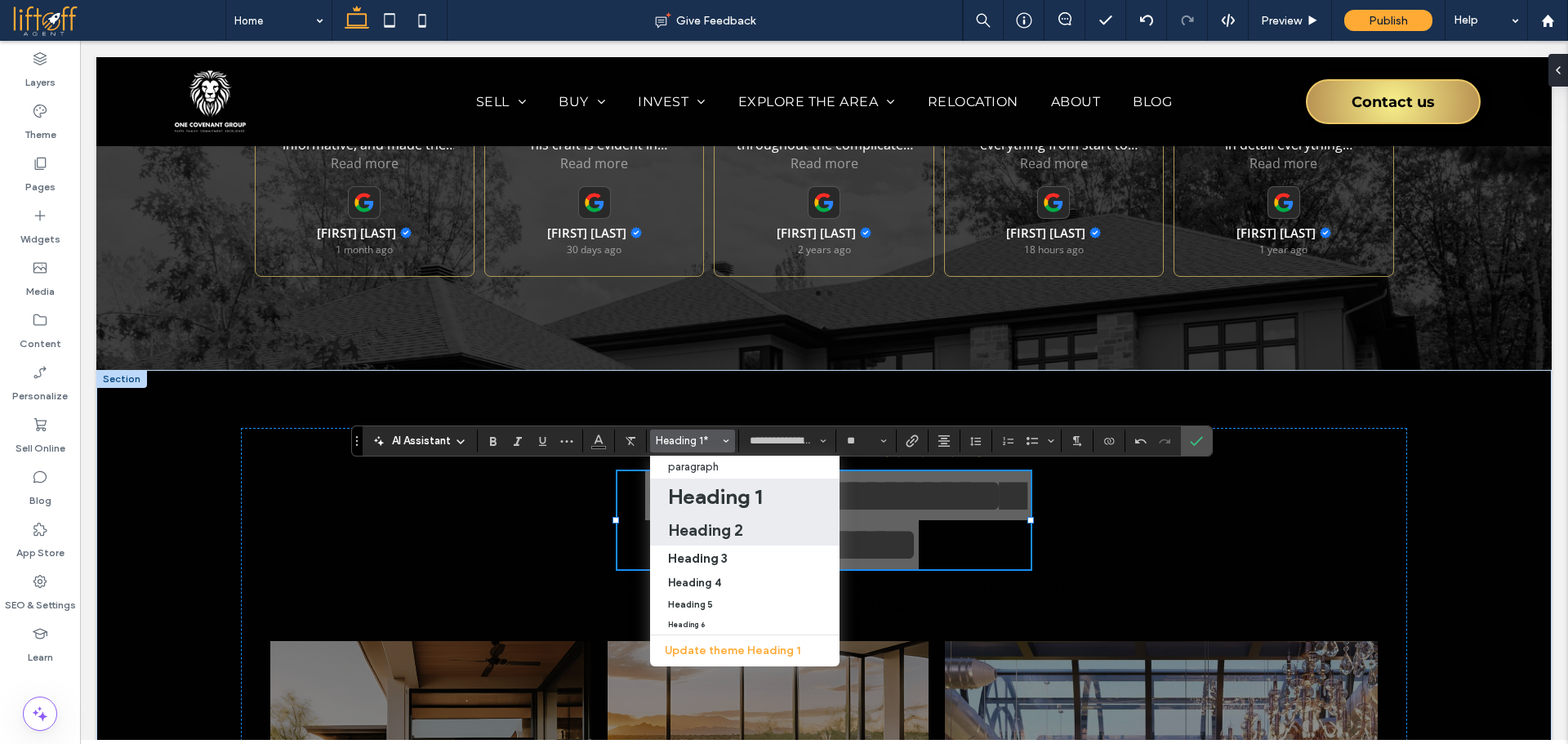 drag, startPoint x: 725, startPoint y: 519, endPoint x: 645, endPoint y: 479, distance: 89.44272 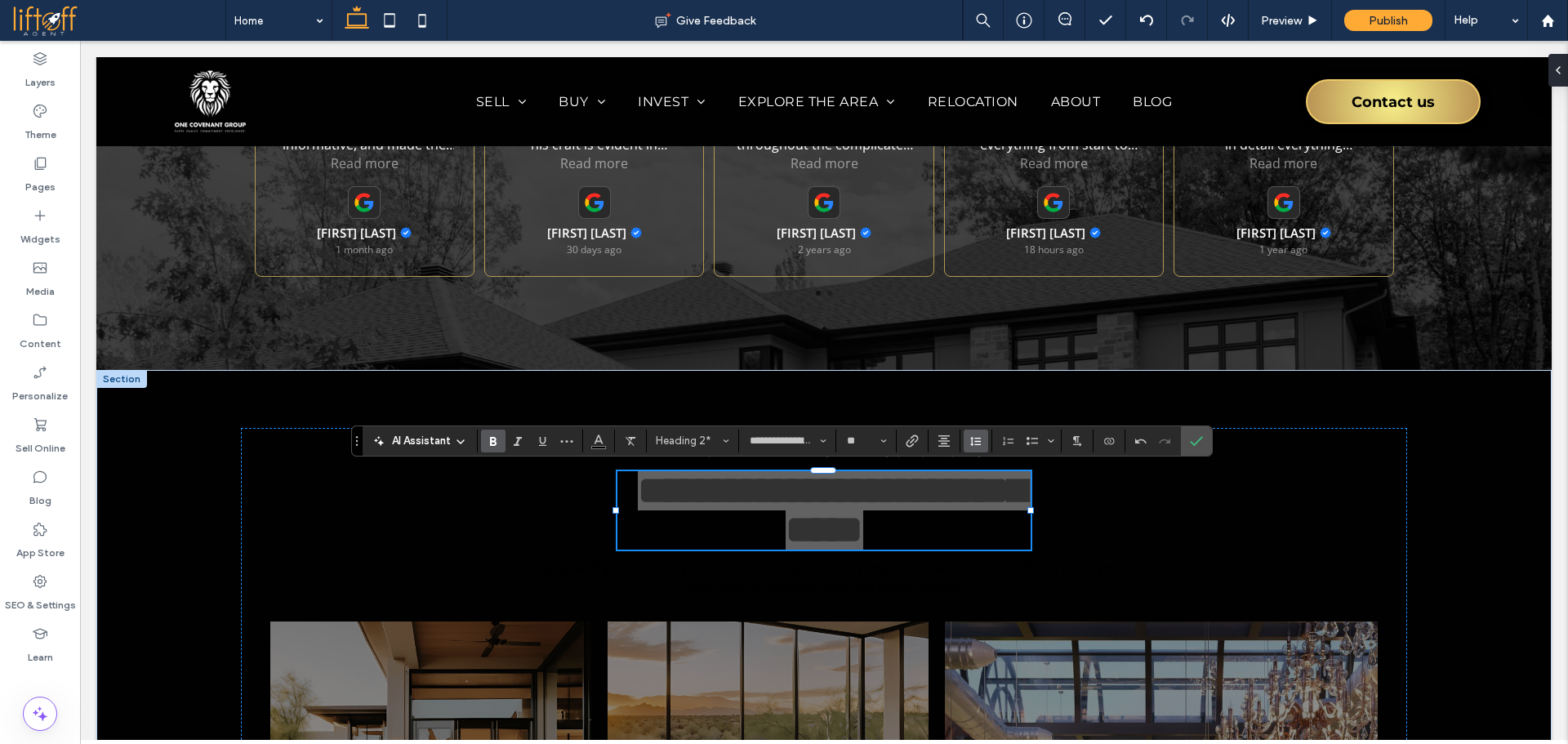 click 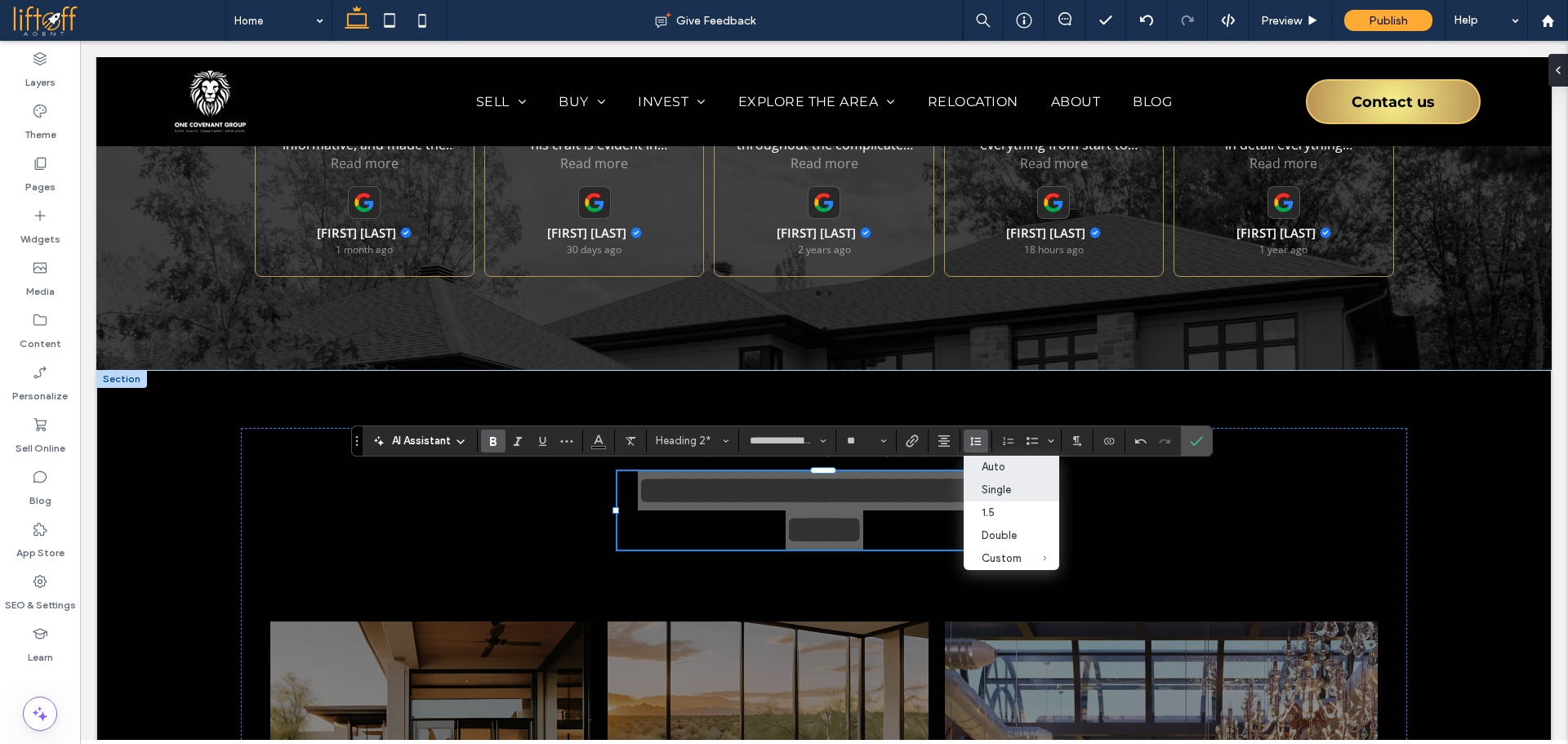 click on "Auto" at bounding box center [1001, 466] 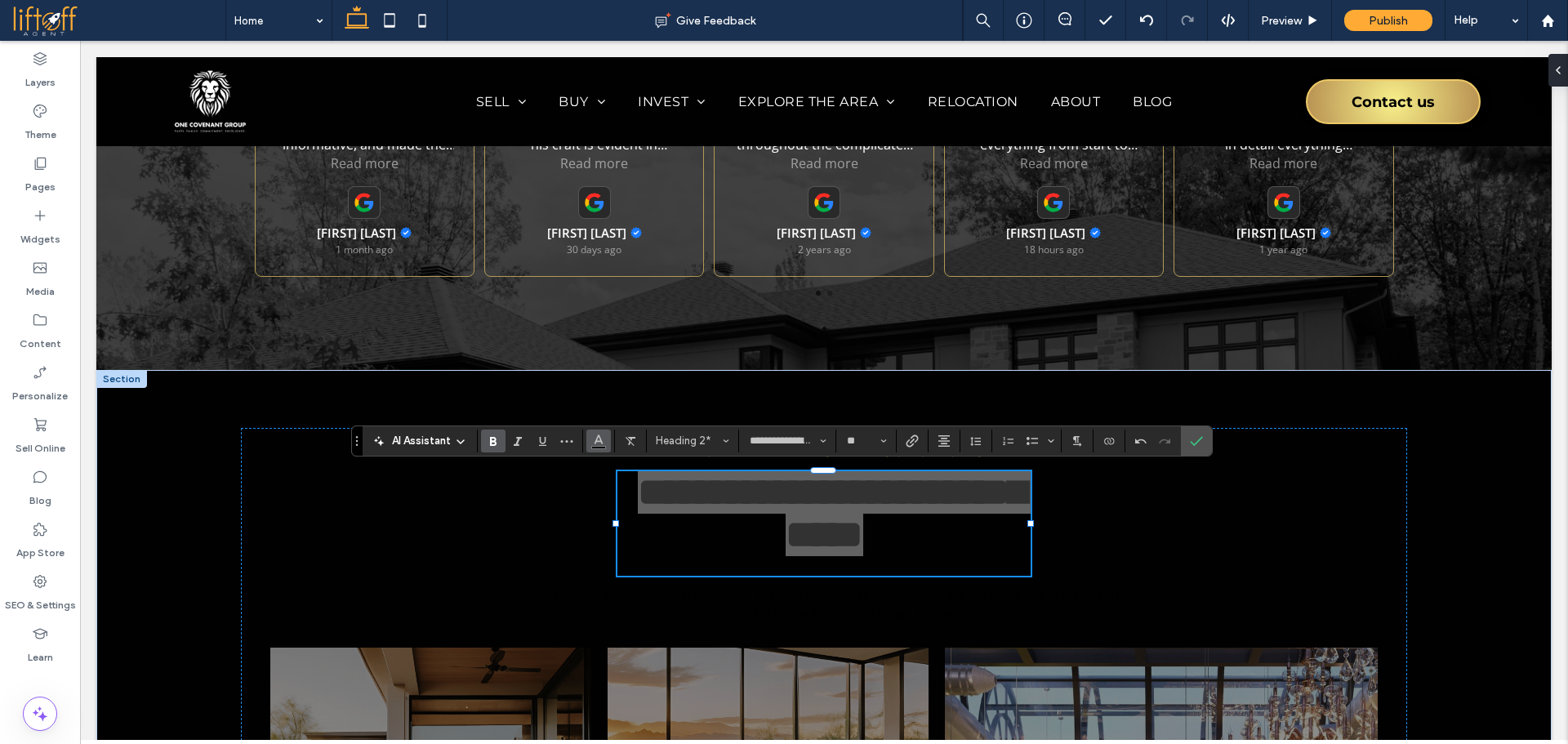 click 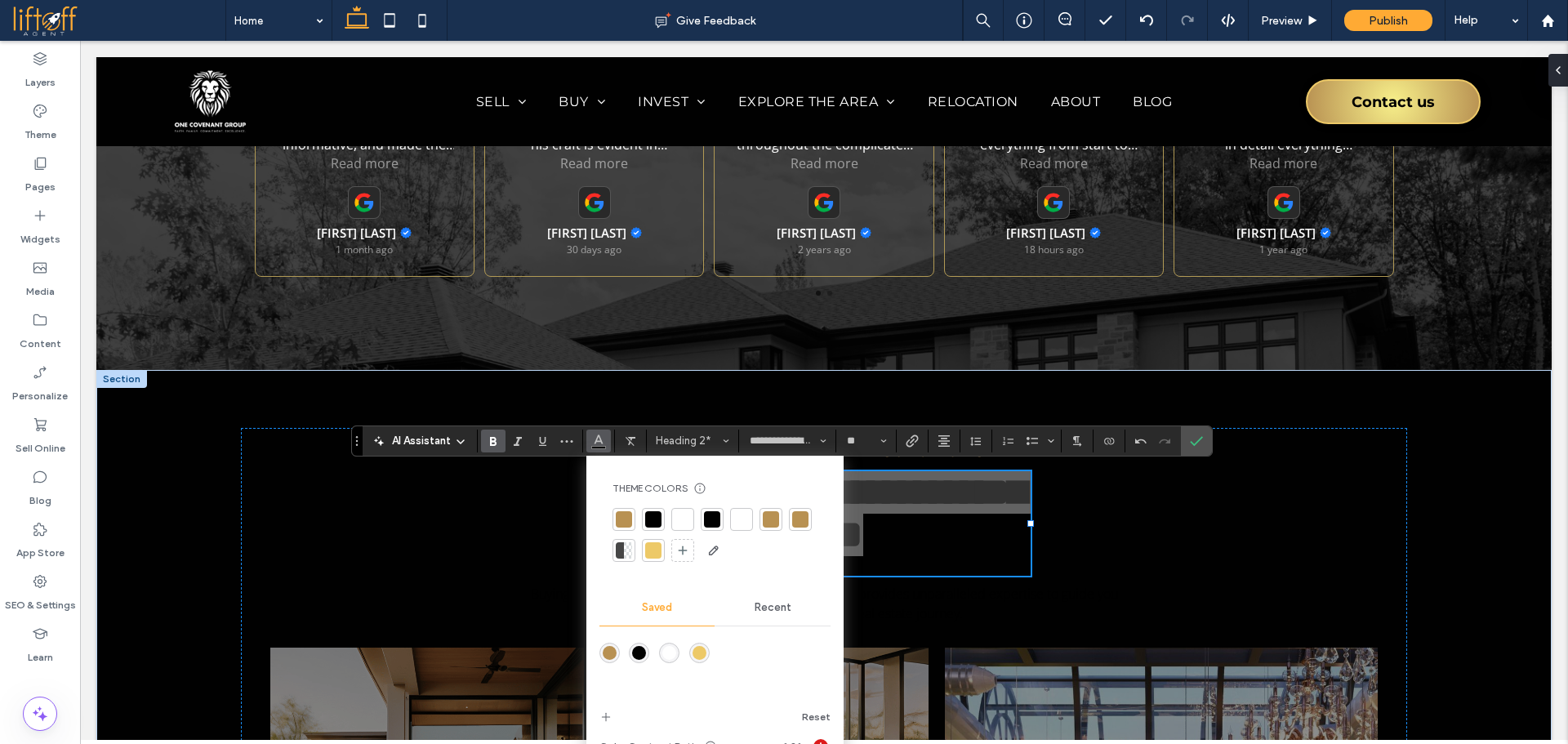 click at bounding box center (683, 519) 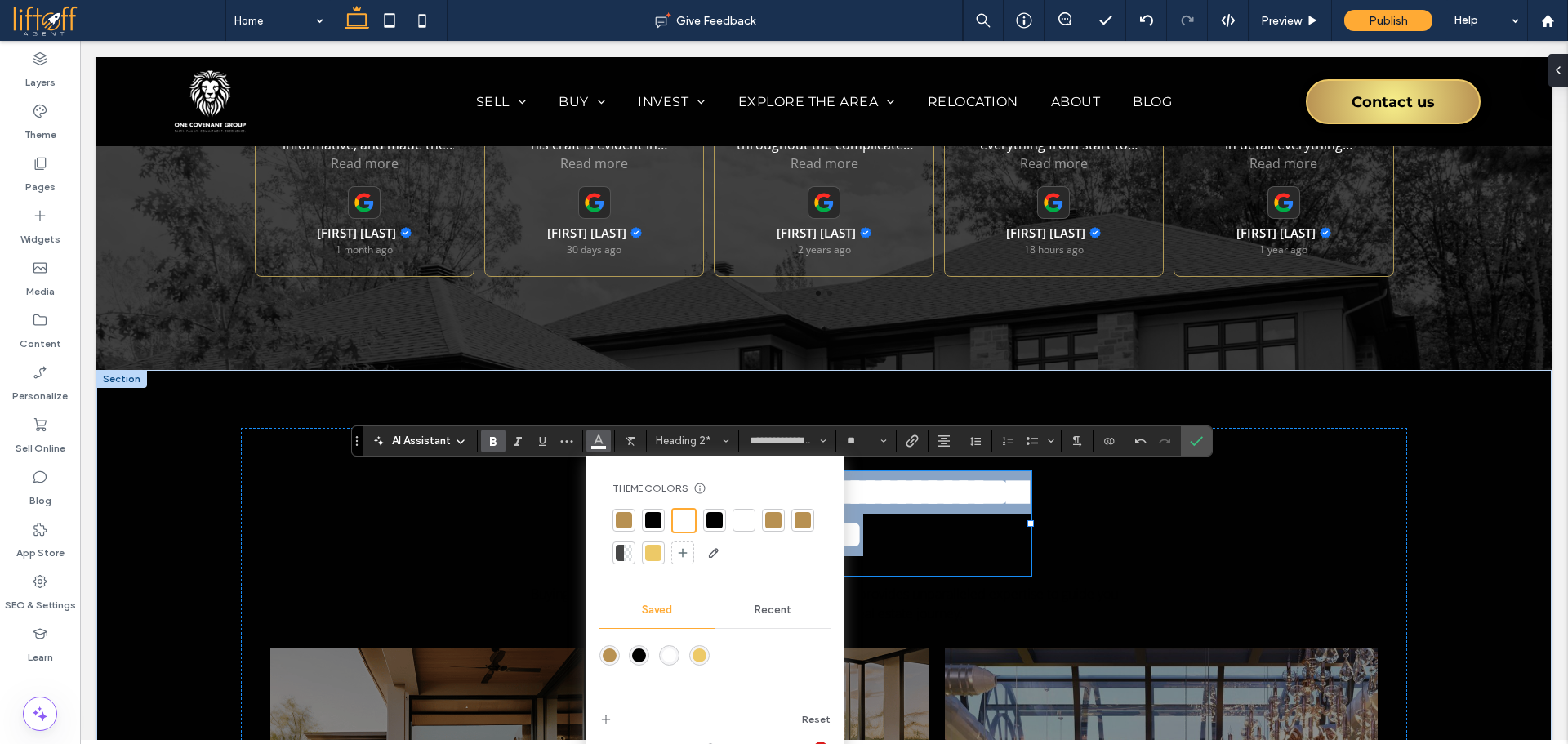click on "**********" at bounding box center [831, 513] 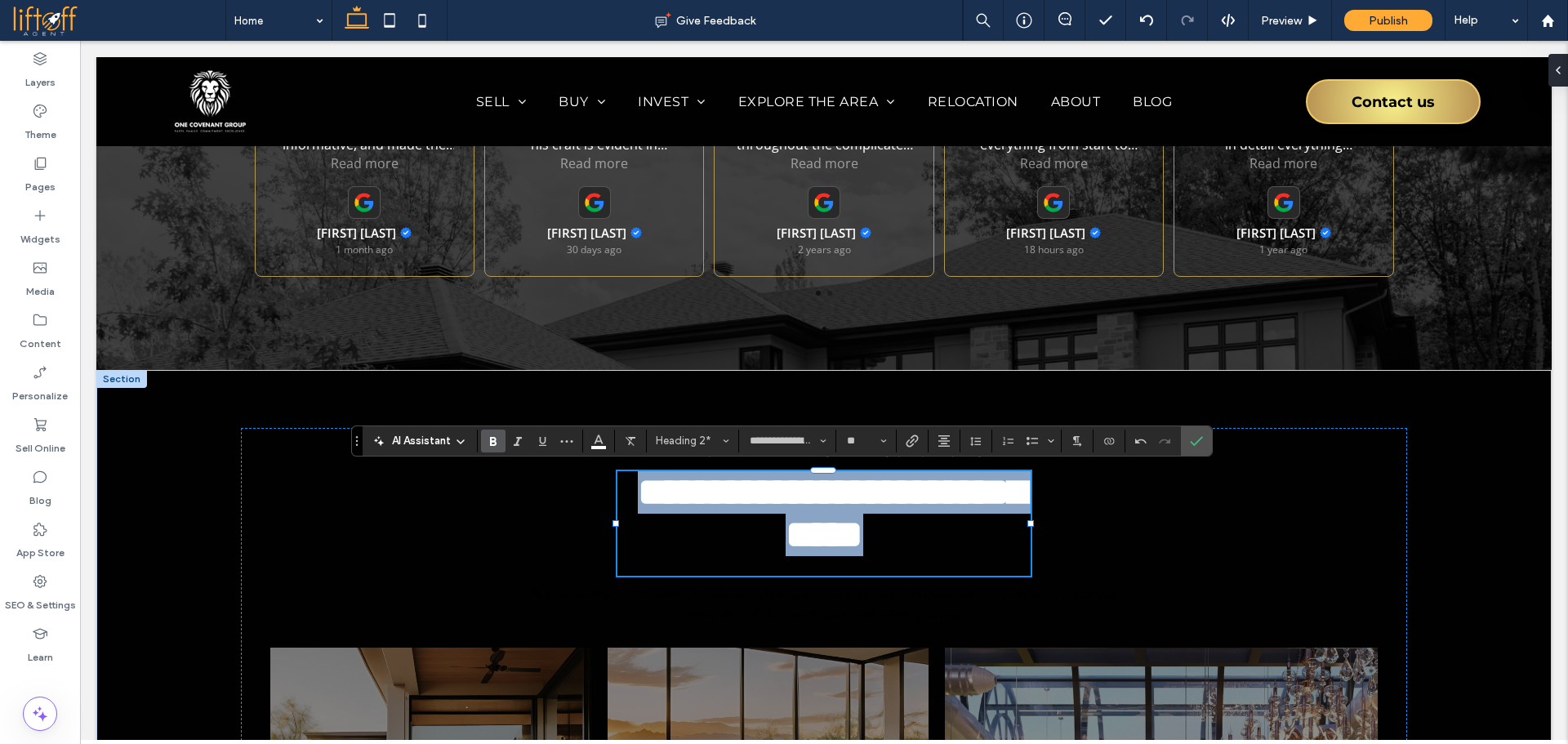 click on "**********" at bounding box center [831, 513] 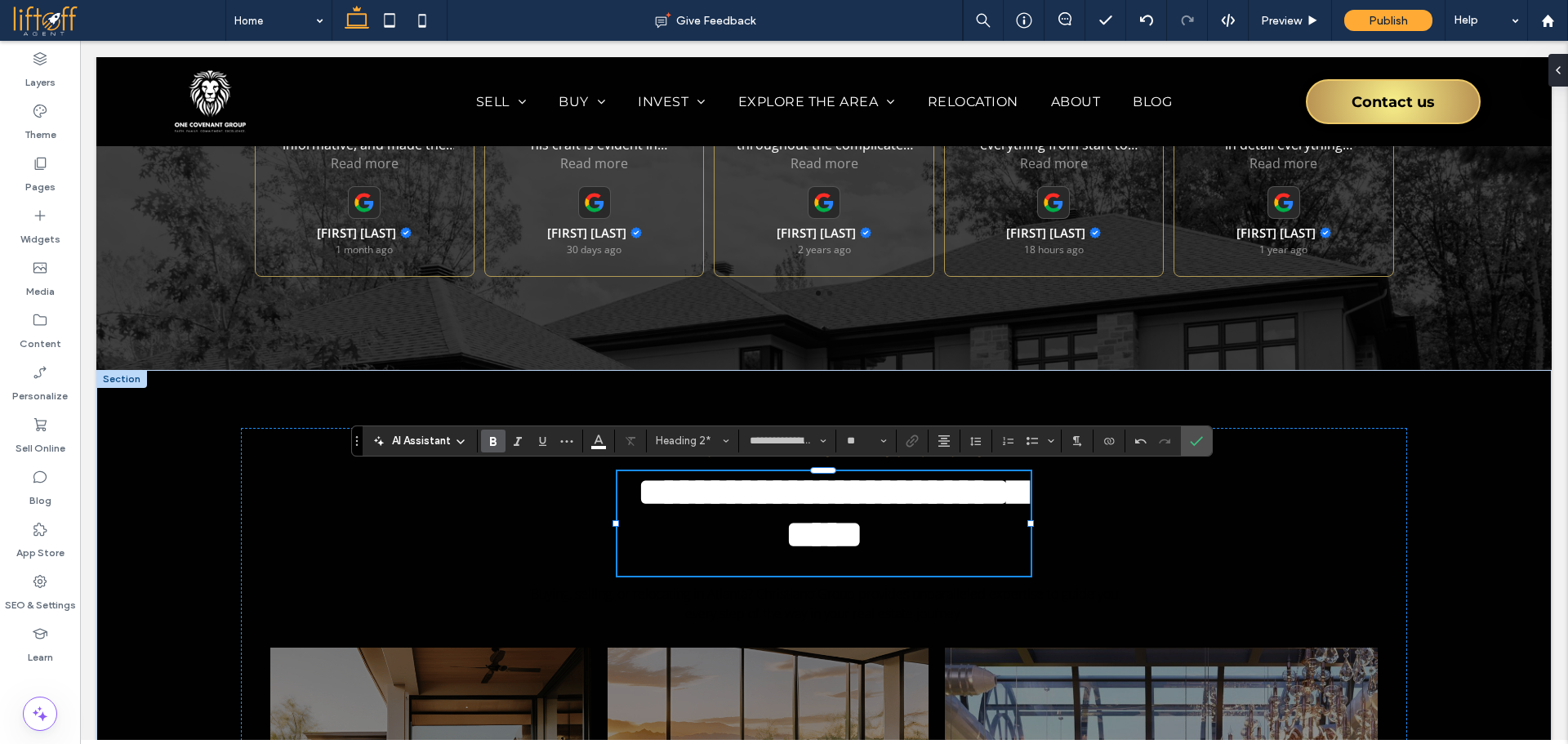 click on "**********" at bounding box center (824, 514) 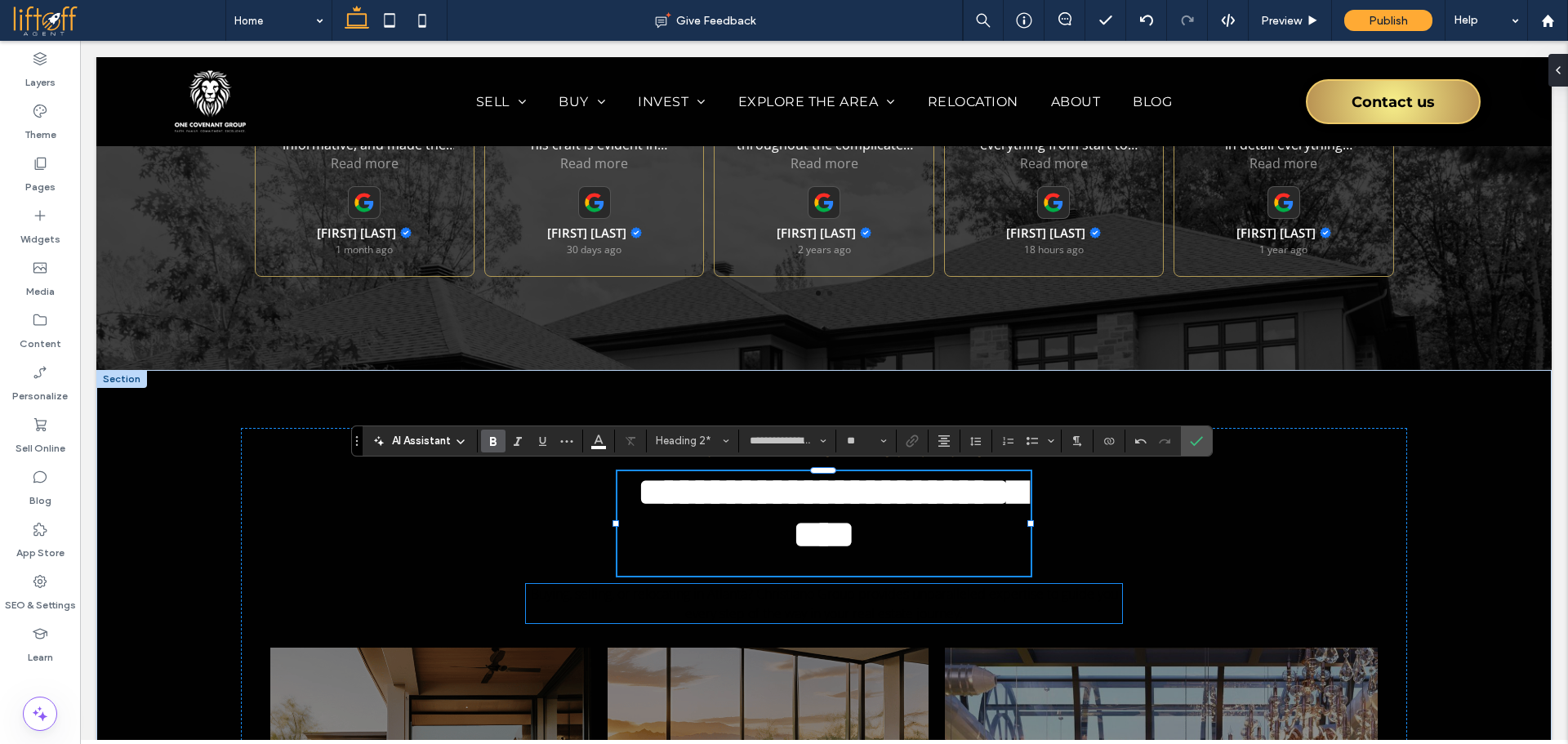 click on "Buying, selling, or relocating in Atlanta? Christiano Group provides unparalleled expertise to guide you every step of the way in your real estate journey." at bounding box center (824, 604) 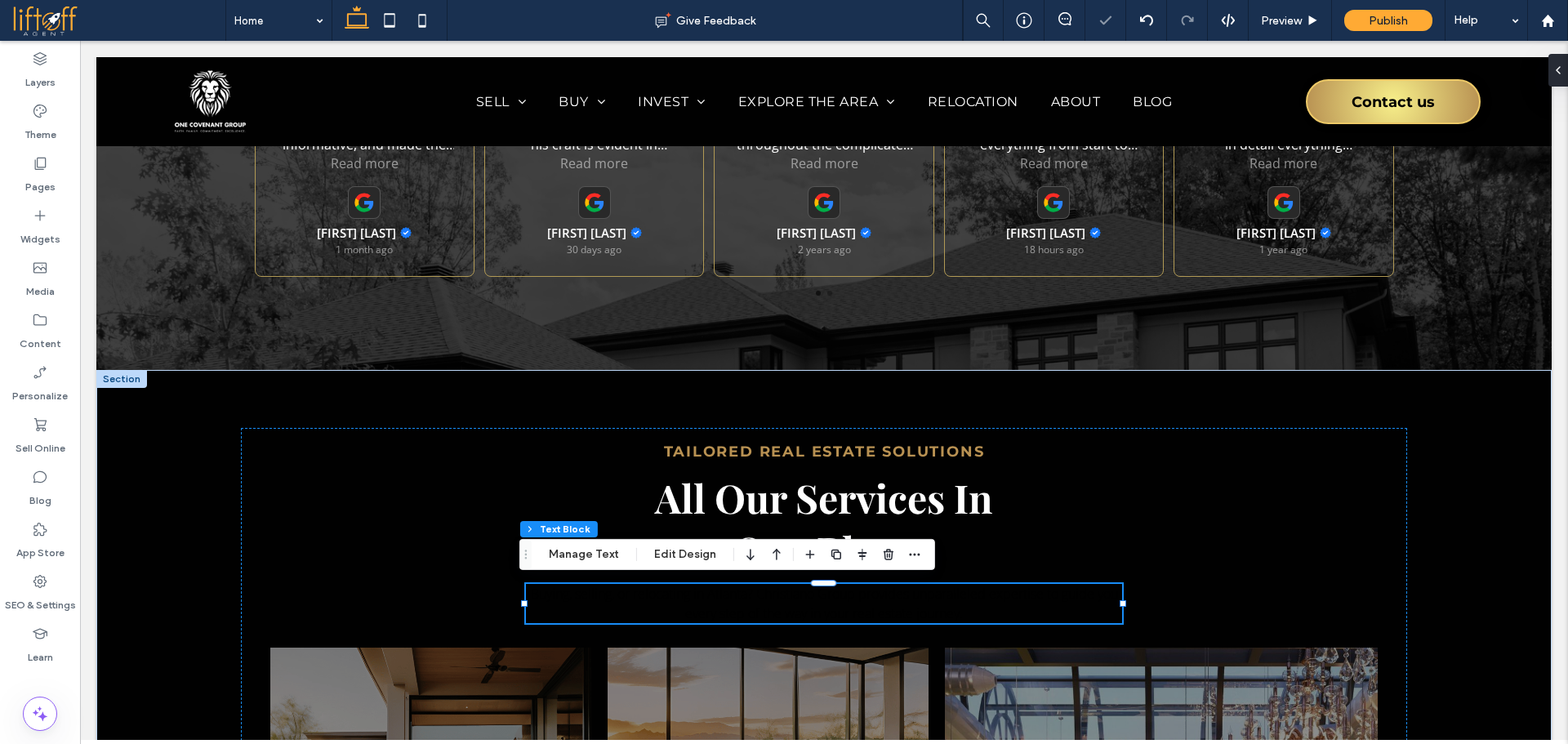 click on "Buying, selling, or relocating in Atlanta? Christiano Group provides unparalleled expertise to guide you every step of the way in your real estate journey." at bounding box center [824, 604] 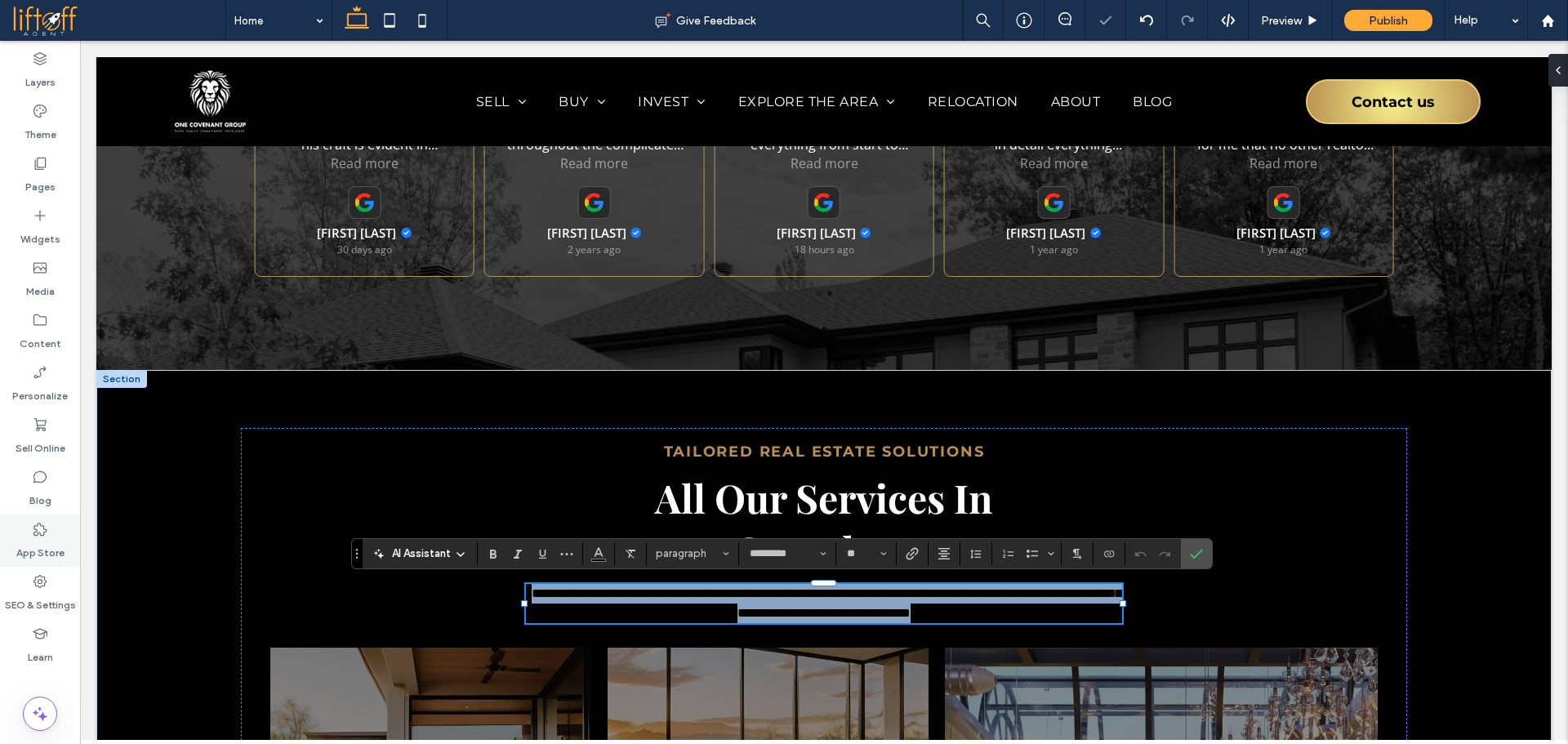 copy on "**********" 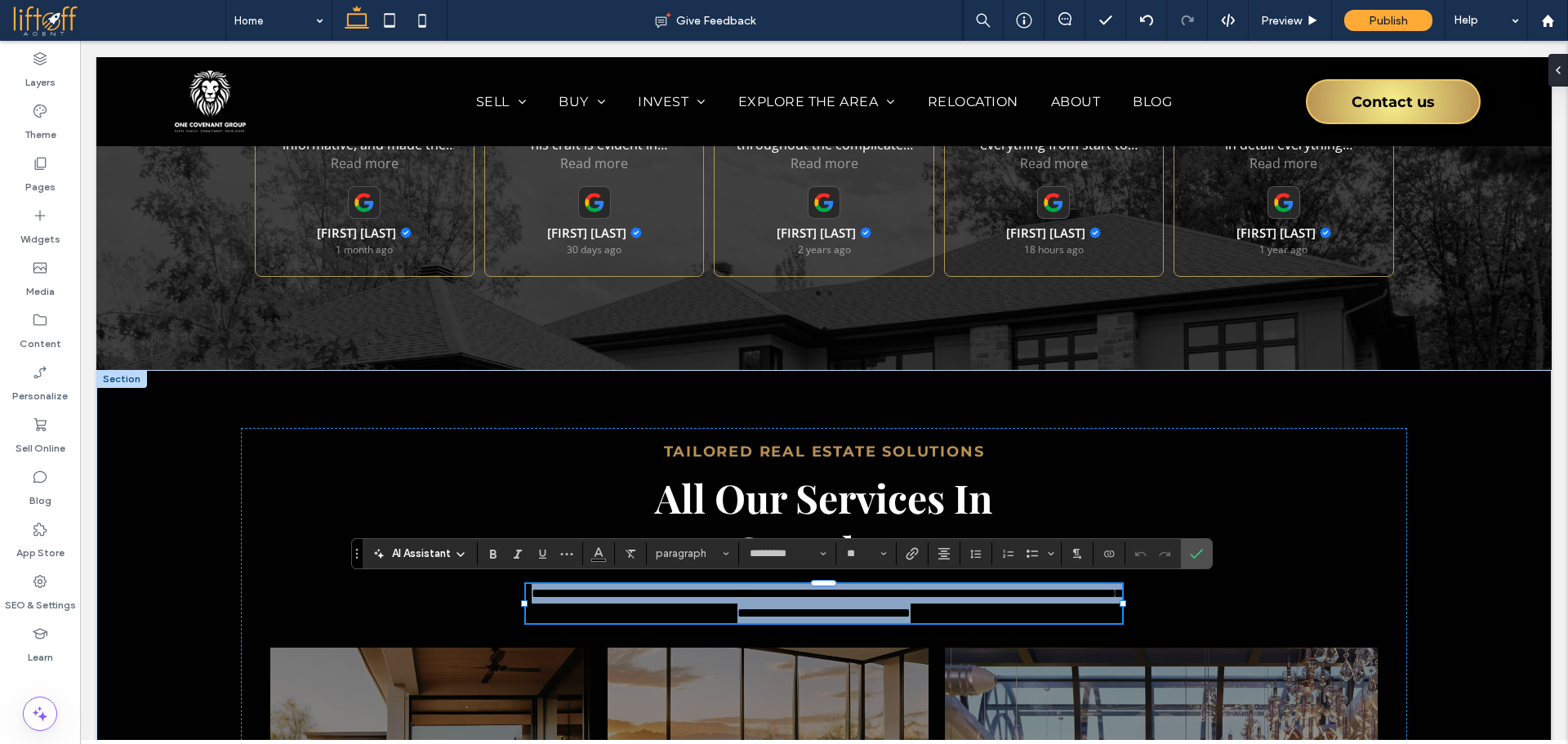 click on "**********" at bounding box center [826, 603] 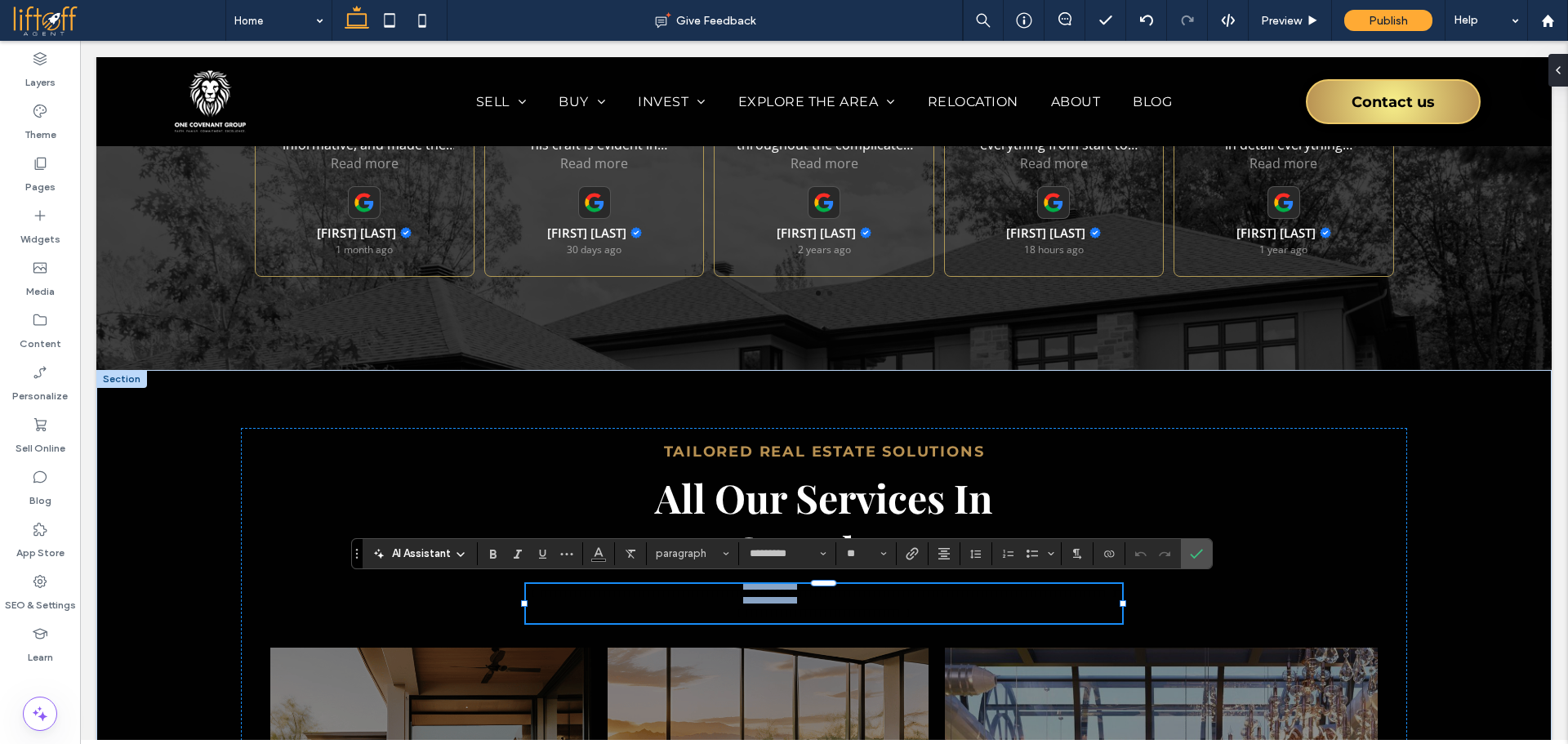 click on "**********" at bounding box center (826, 603) 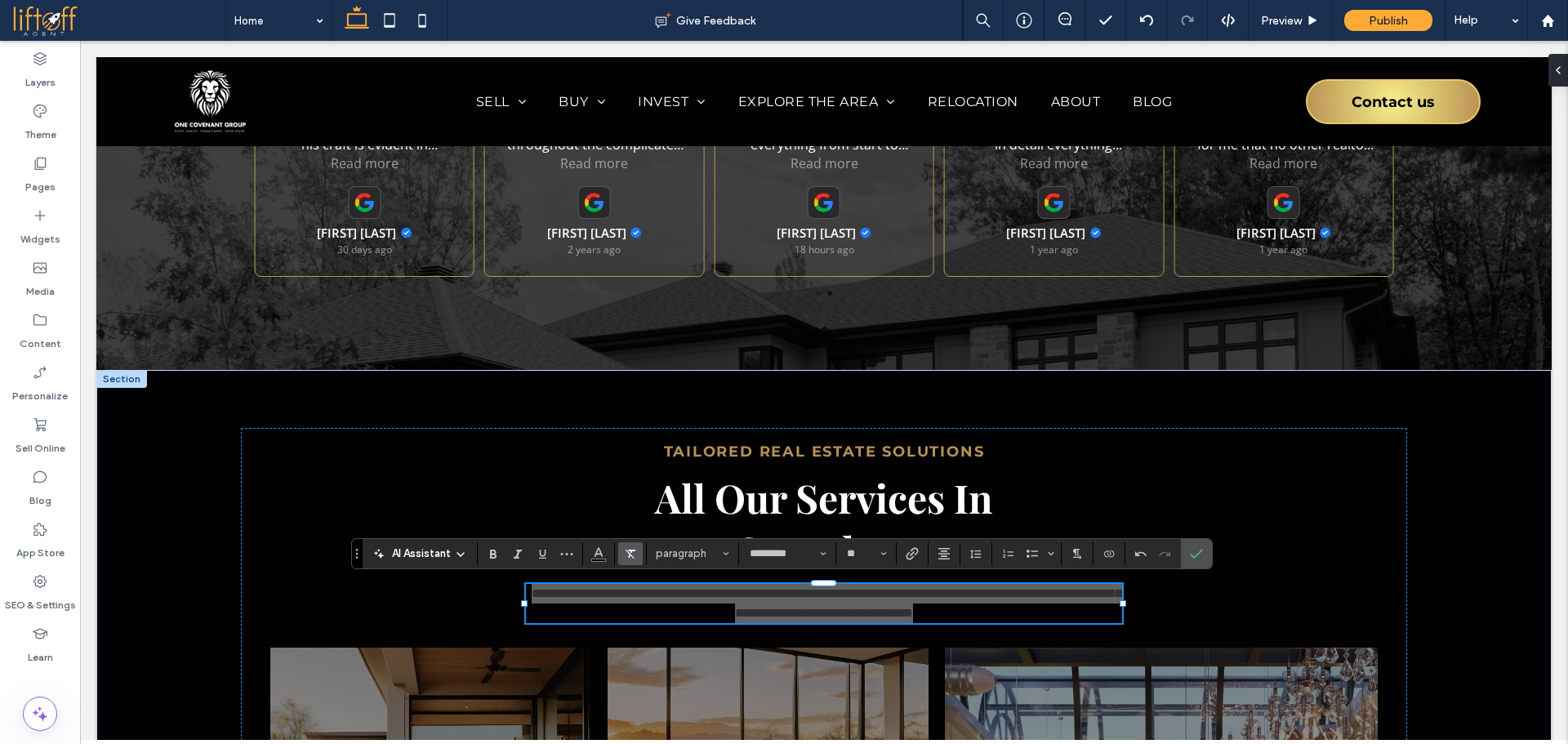 click 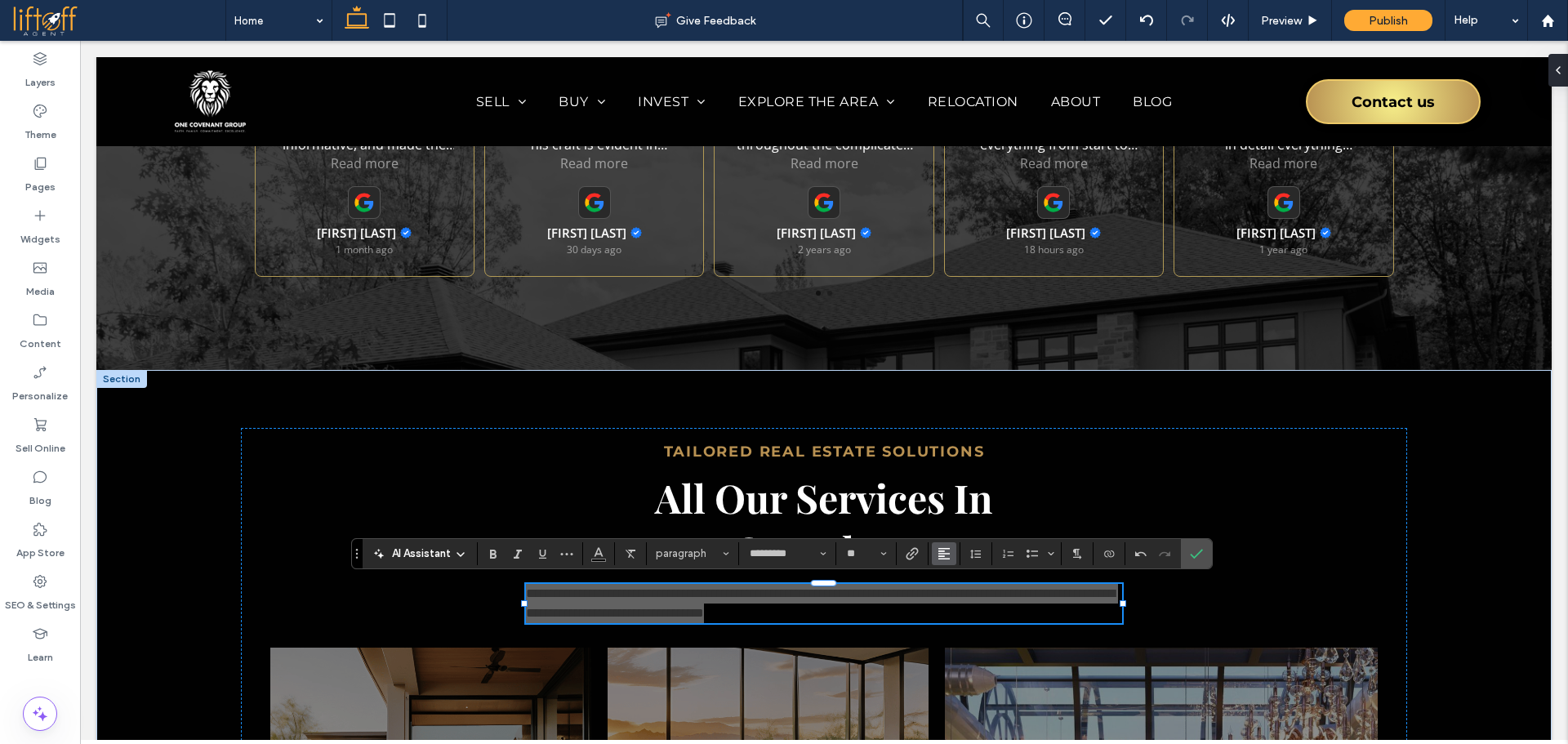 click at bounding box center [944, 554] 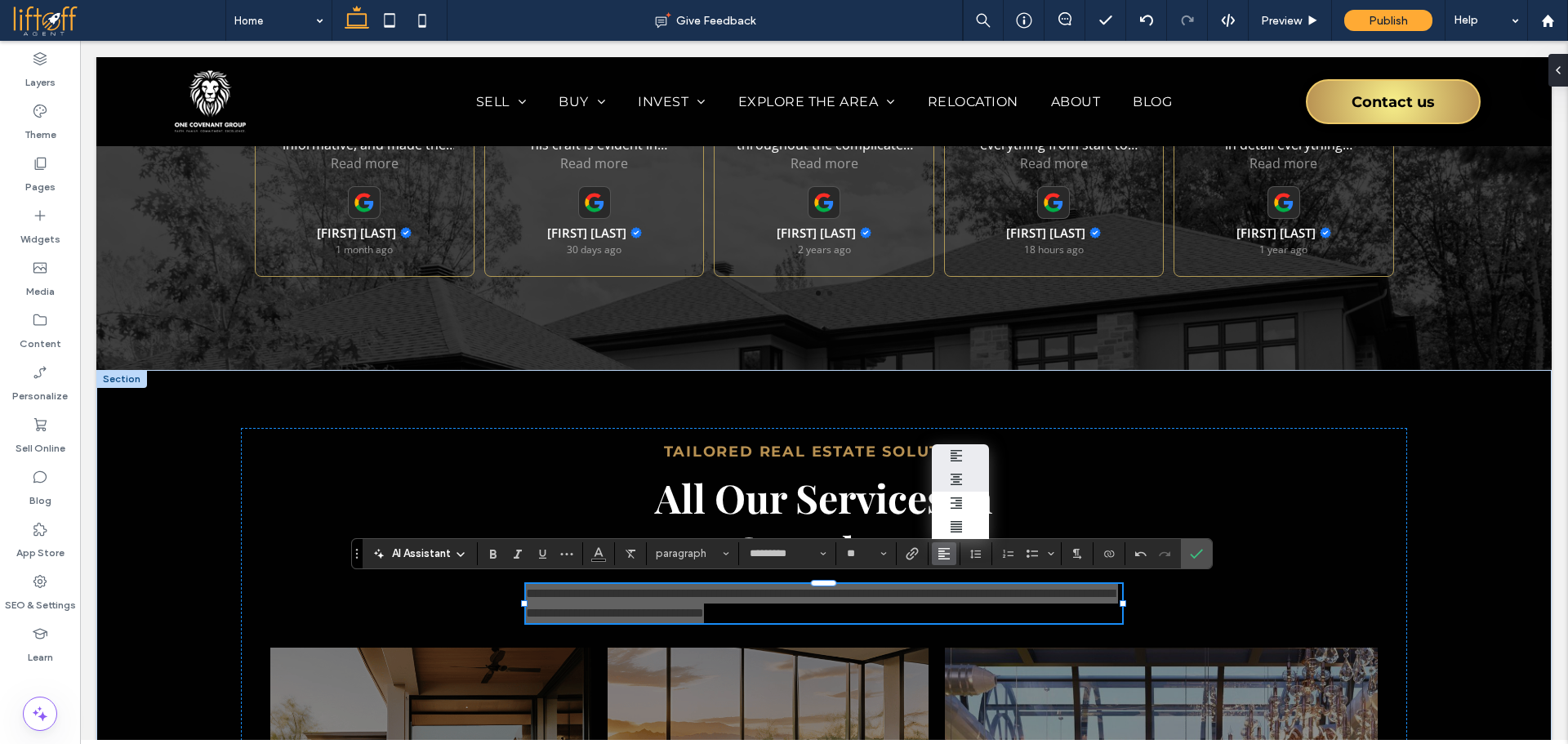 drag, startPoint x: 873, startPoint y: 430, endPoint x: 954, endPoint y: 470, distance: 90.33825 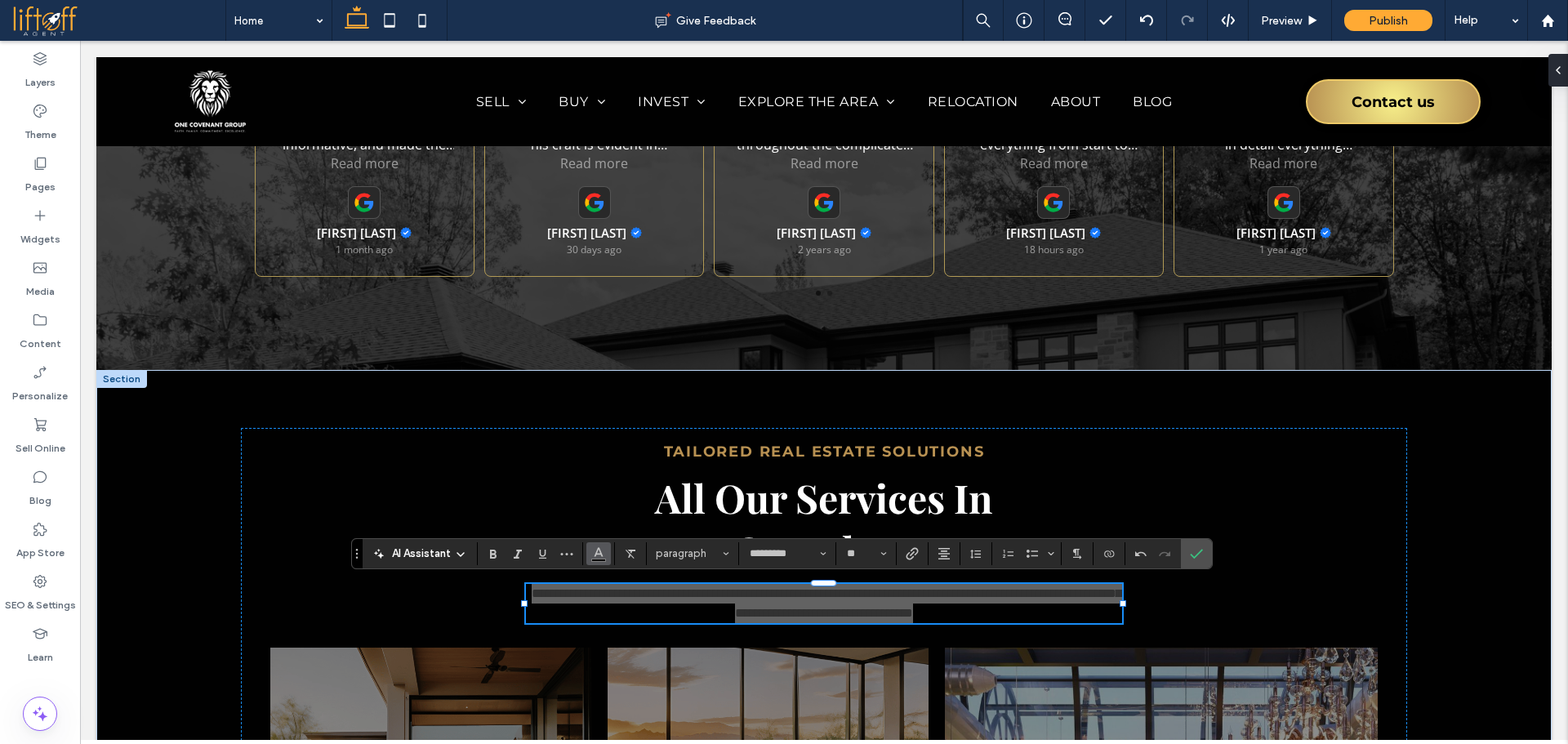 click 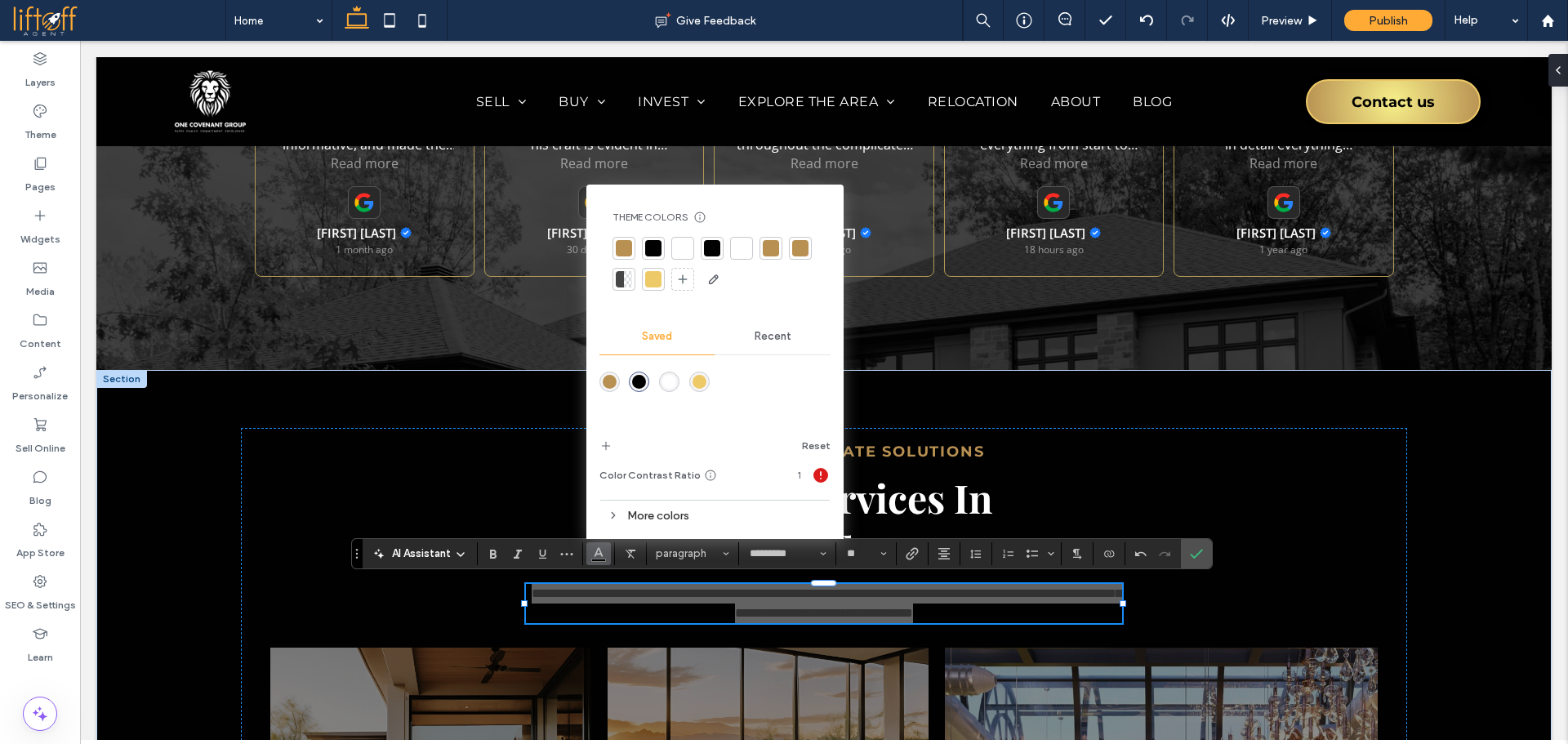 click at bounding box center (683, 248) 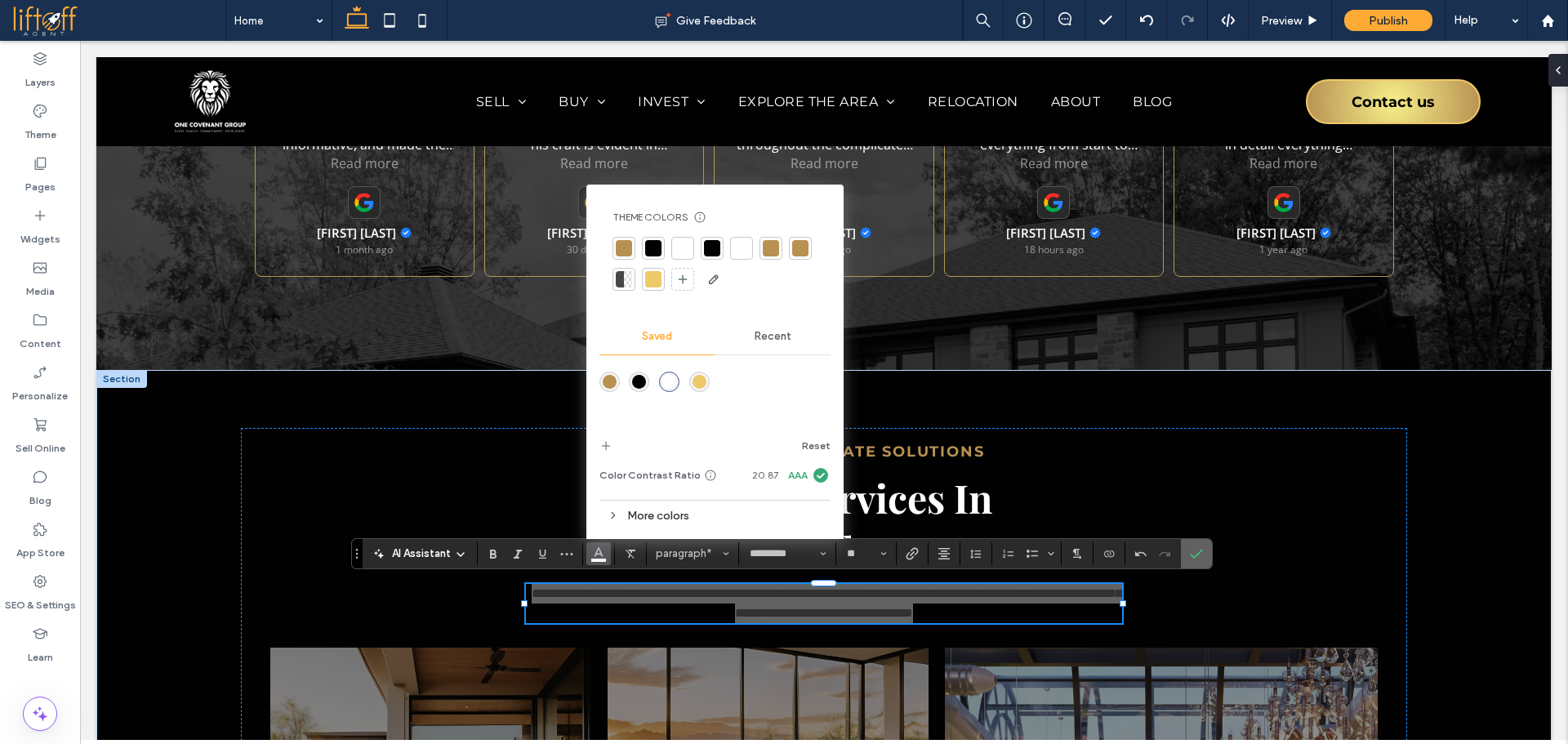 drag, startPoint x: 1191, startPoint y: 552, endPoint x: 1173, endPoint y: 474, distance: 80.04998 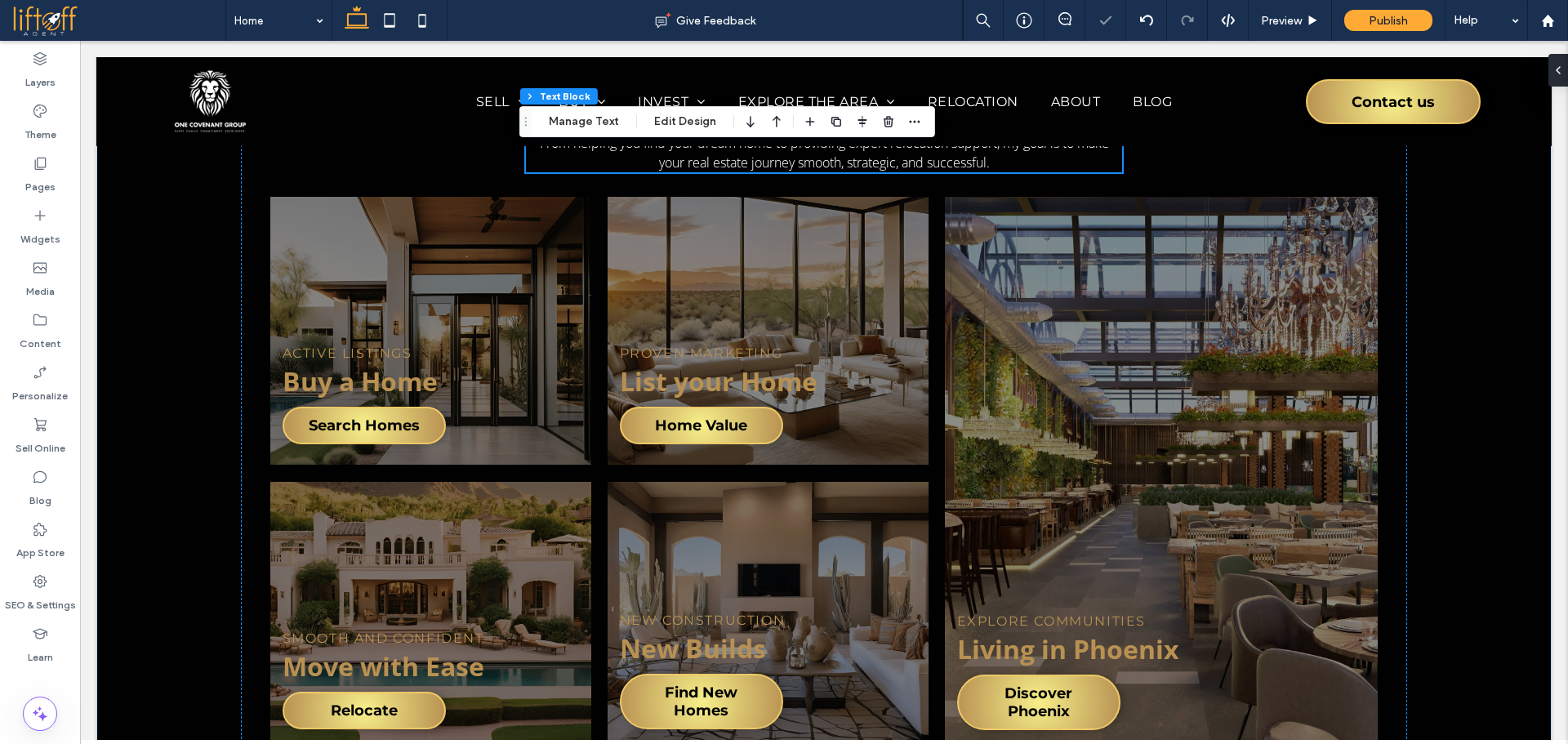 scroll, scrollTop: 3442, scrollLeft: 0, axis: vertical 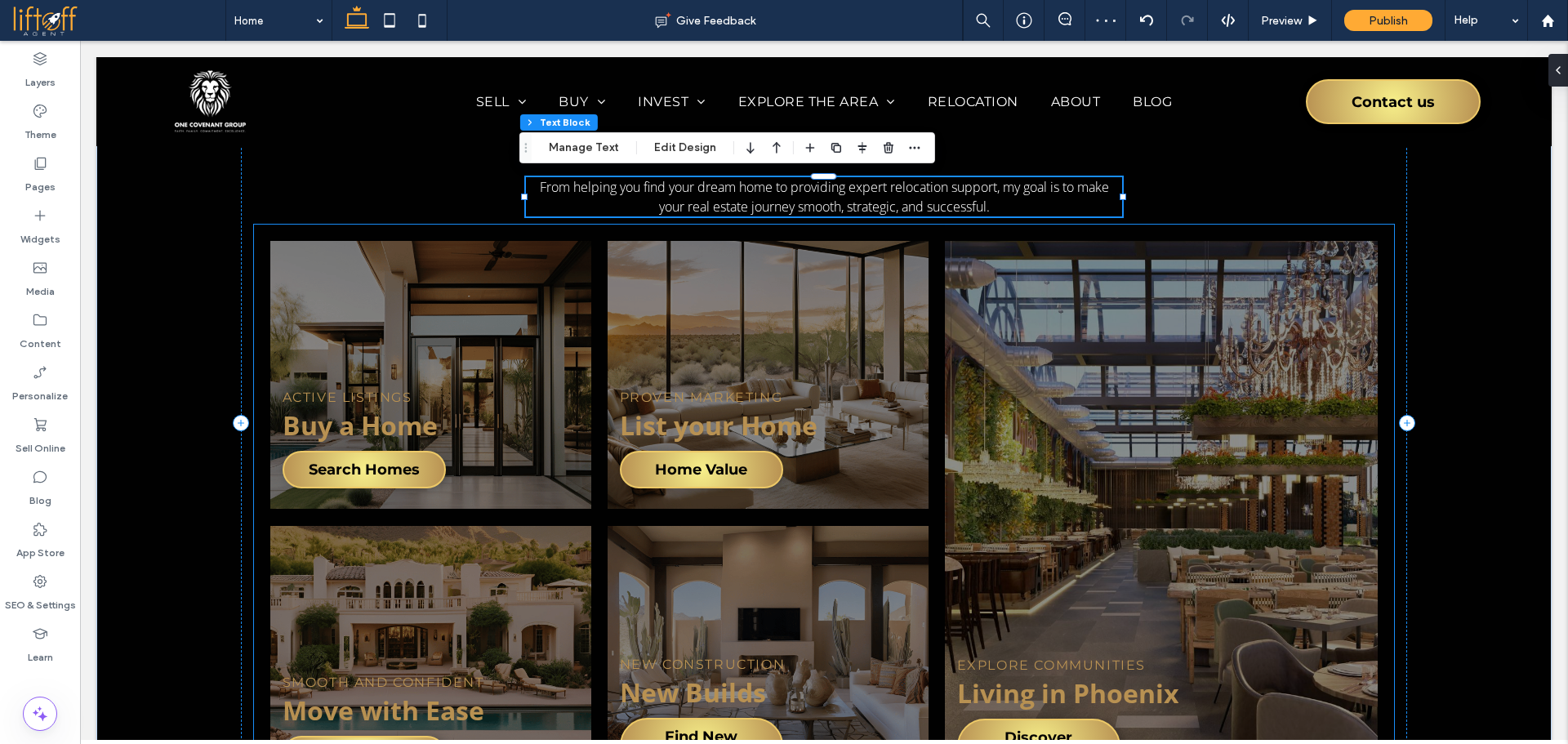 click at bounding box center [430, 374] 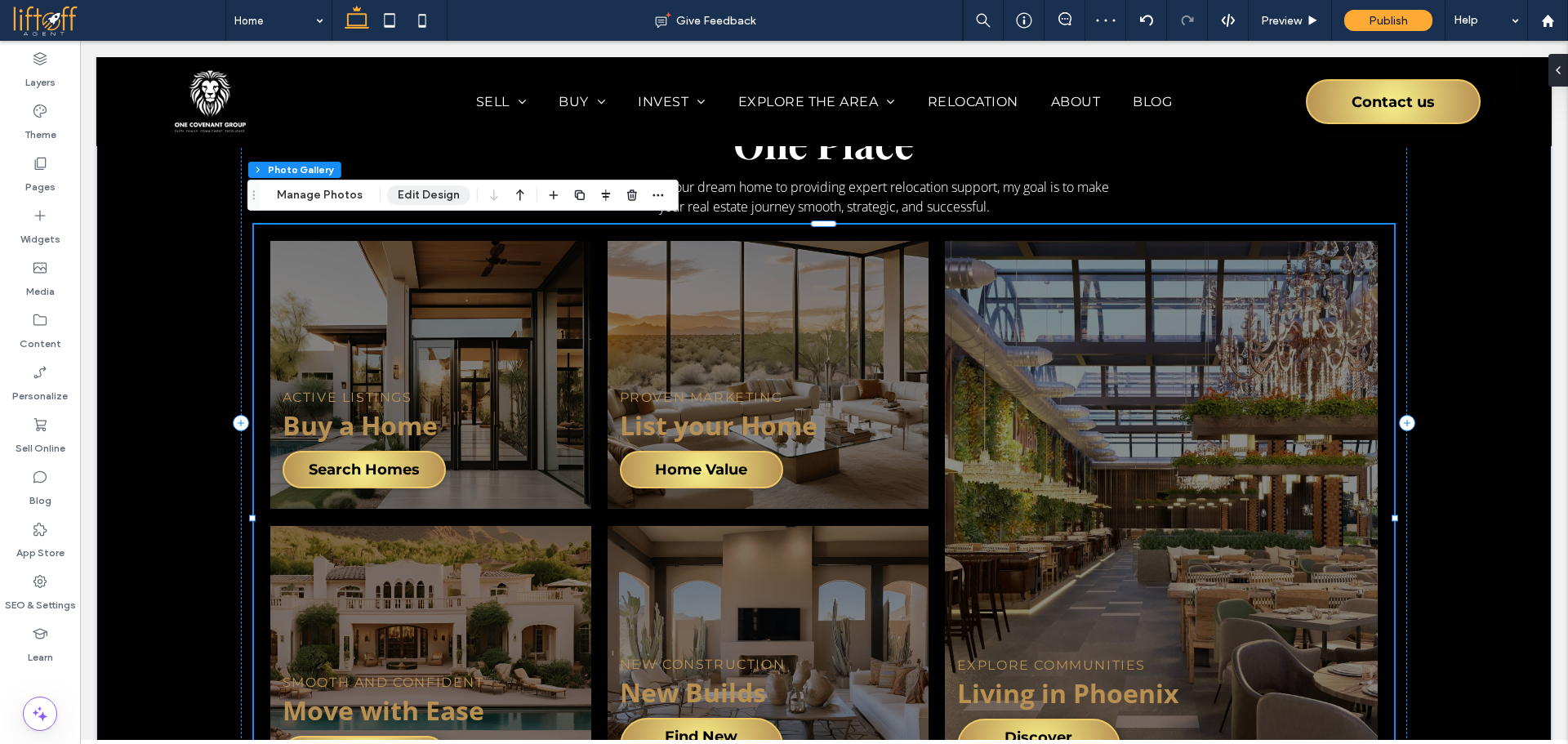 click on "Edit Design" at bounding box center (429, 195) 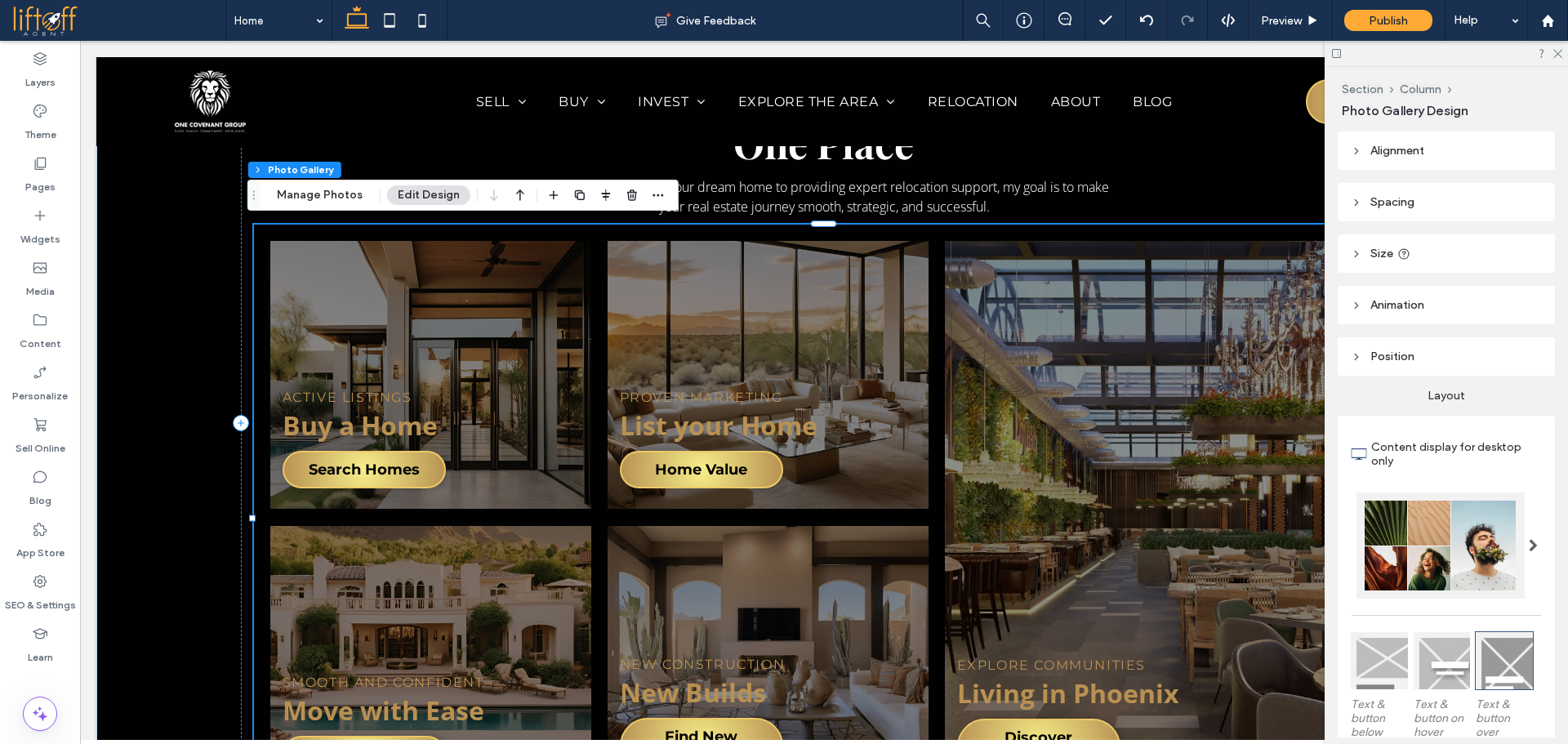 scroll, scrollTop: 554, scrollLeft: 0, axis: vertical 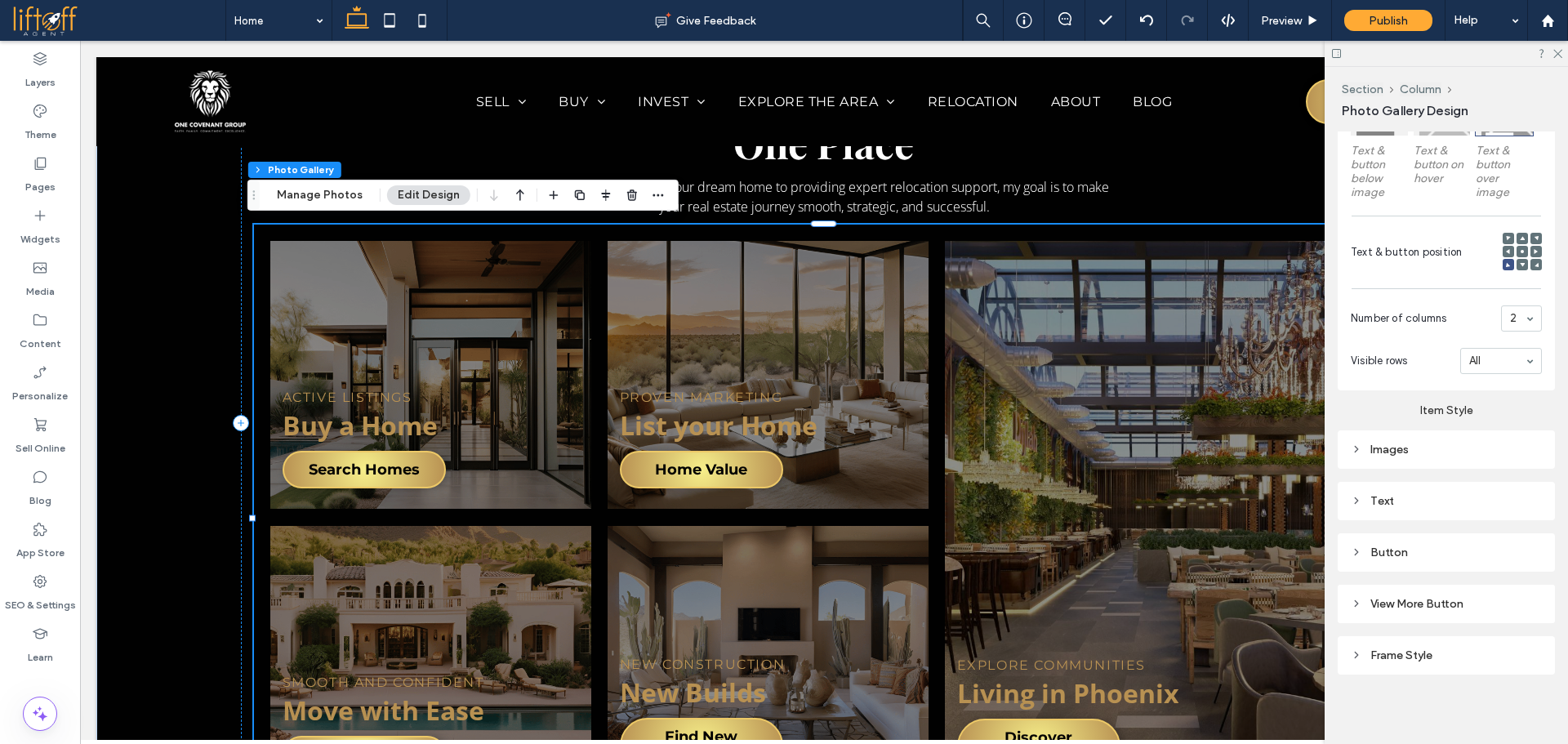 click on "Images" at bounding box center (1446, 449) 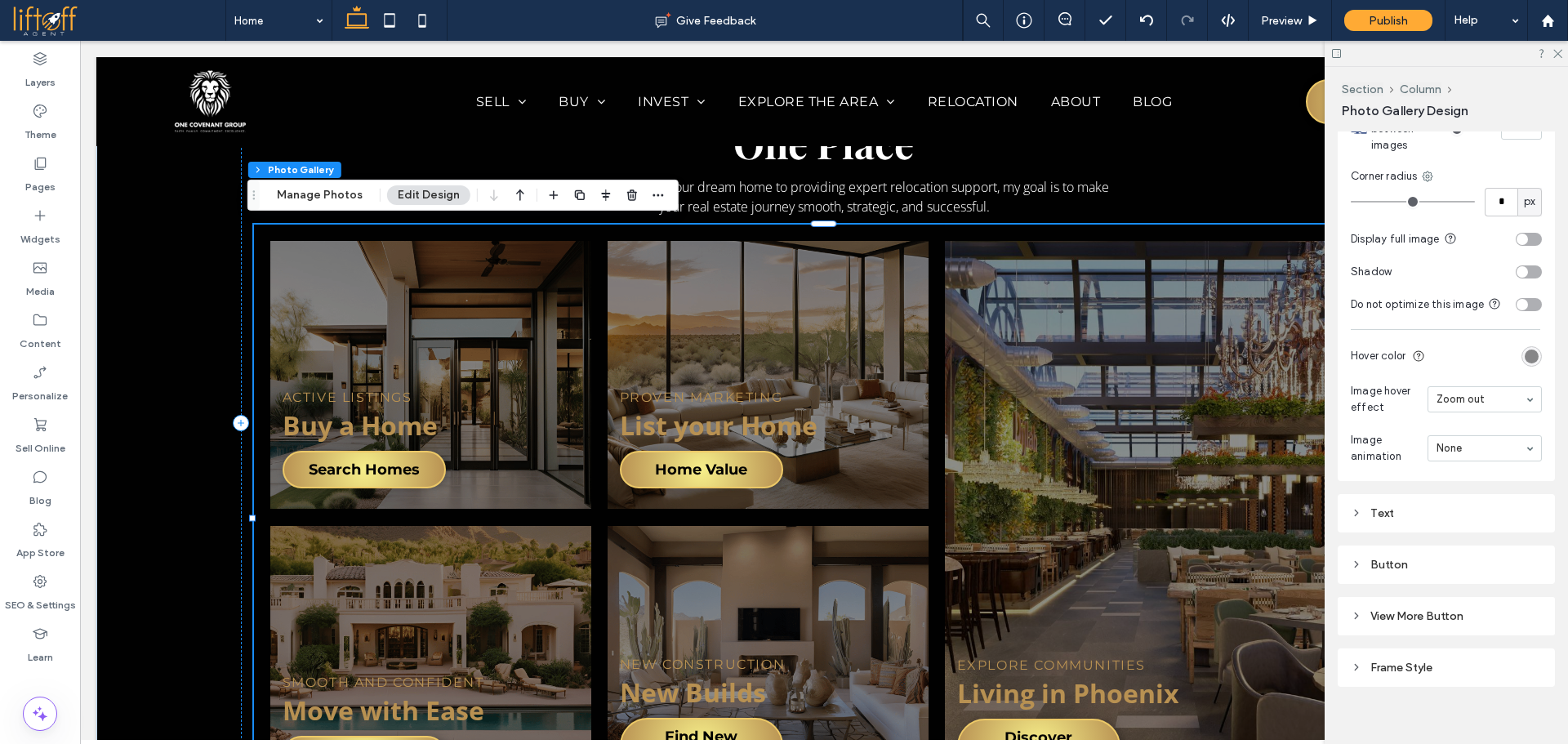 scroll, scrollTop: 947, scrollLeft: 0, axis: vertical 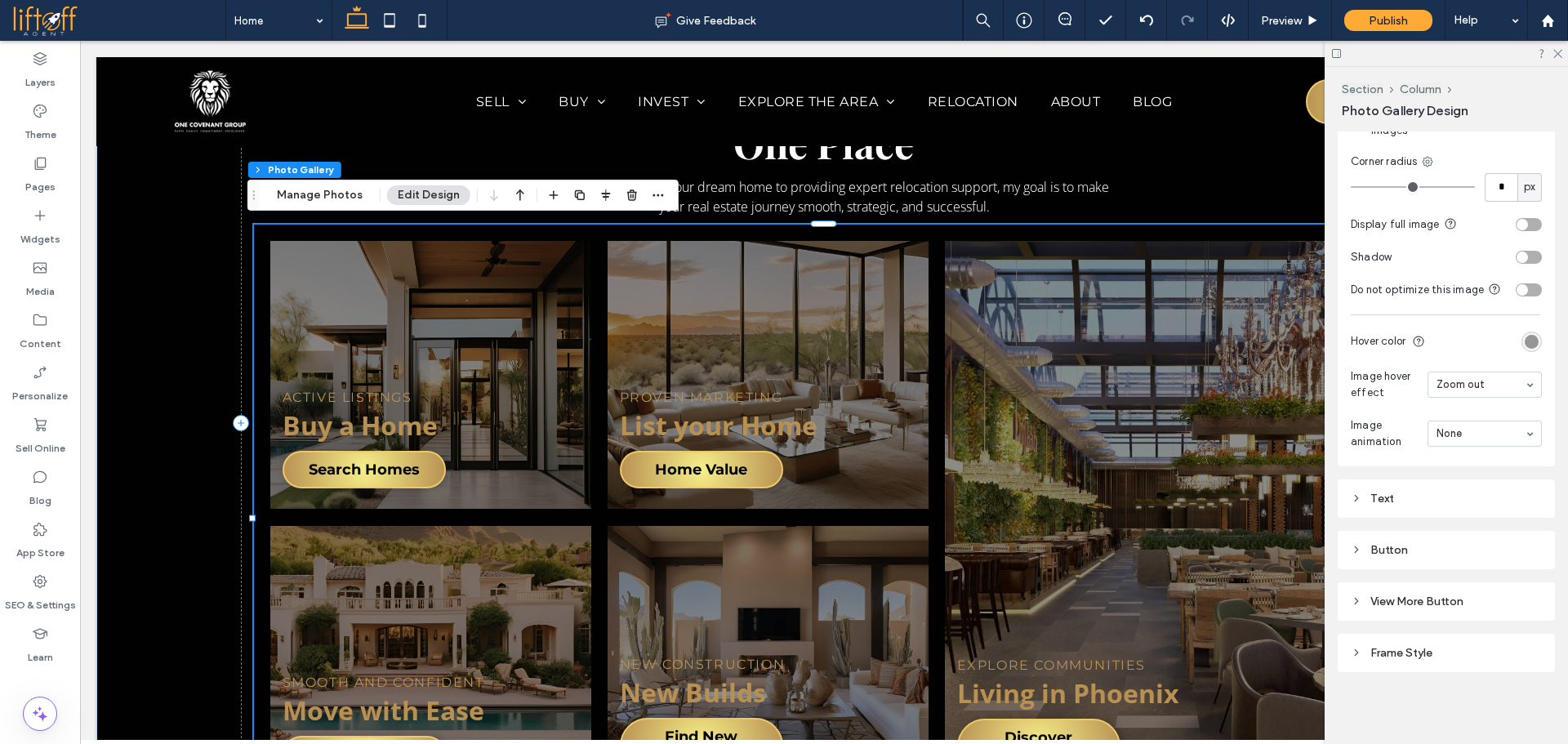 click at bounding box center (1531, 341) 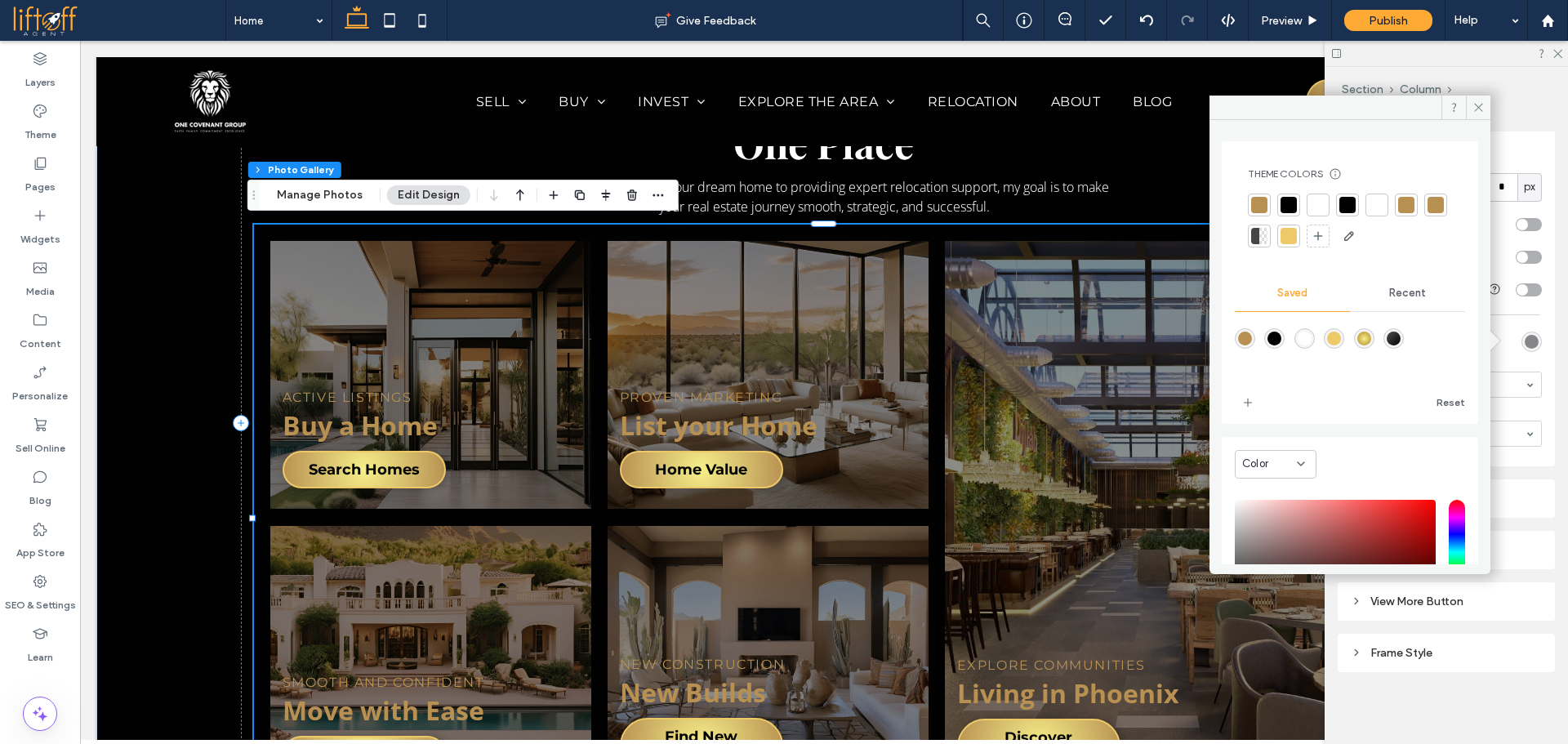 click at bounding box center (1263, 236) 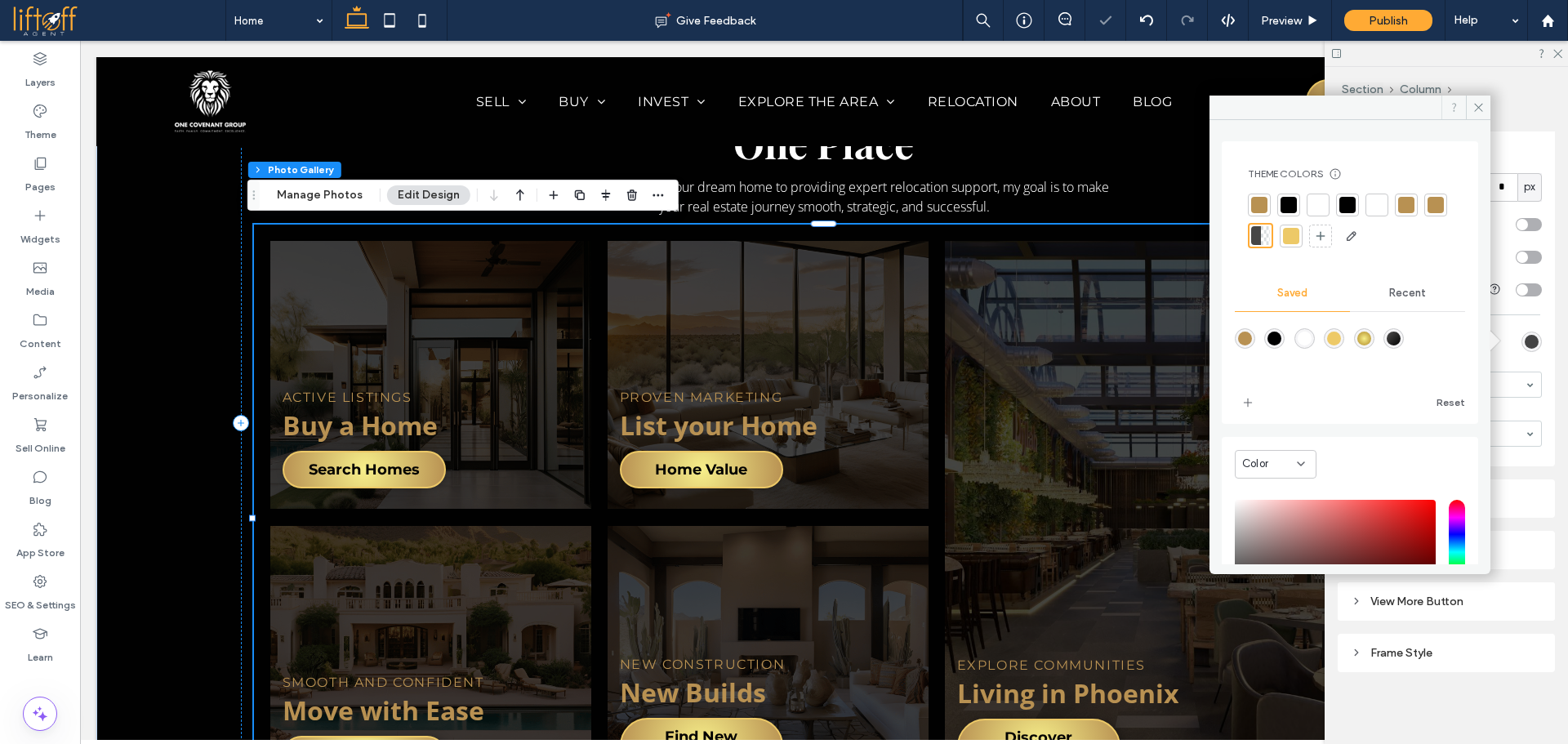click at bounding box center [1454, 108] 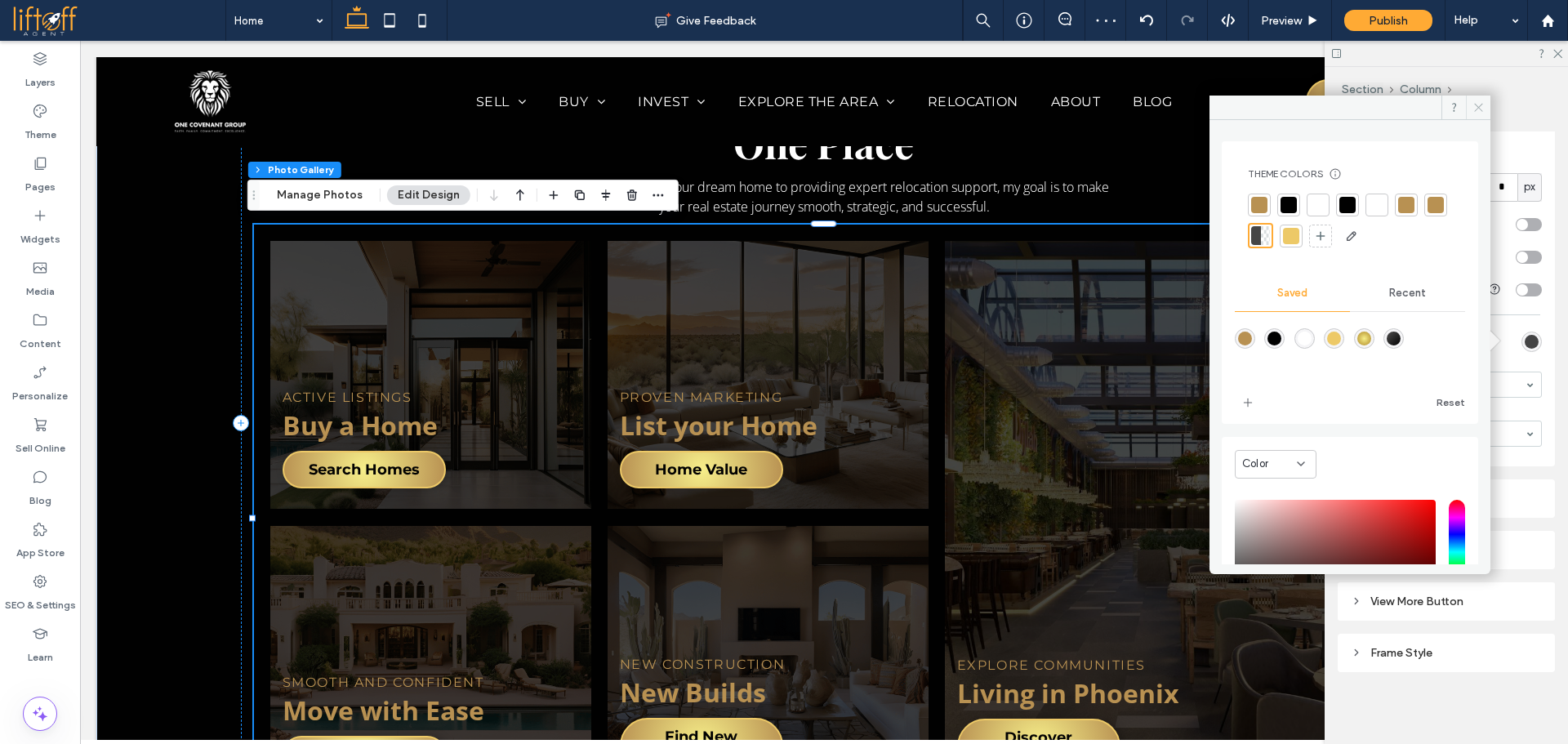 click 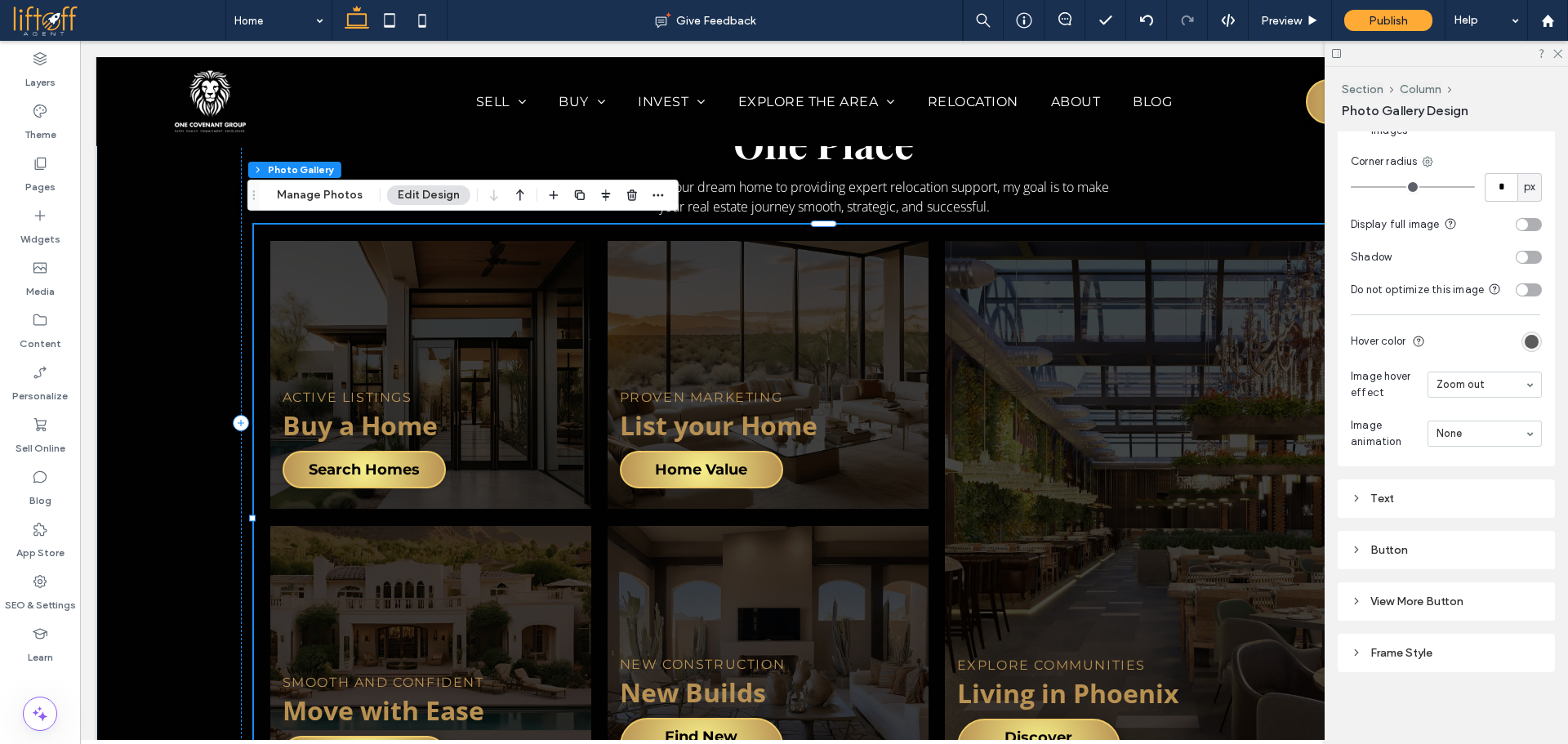 click at bounding box center (1531, 341) 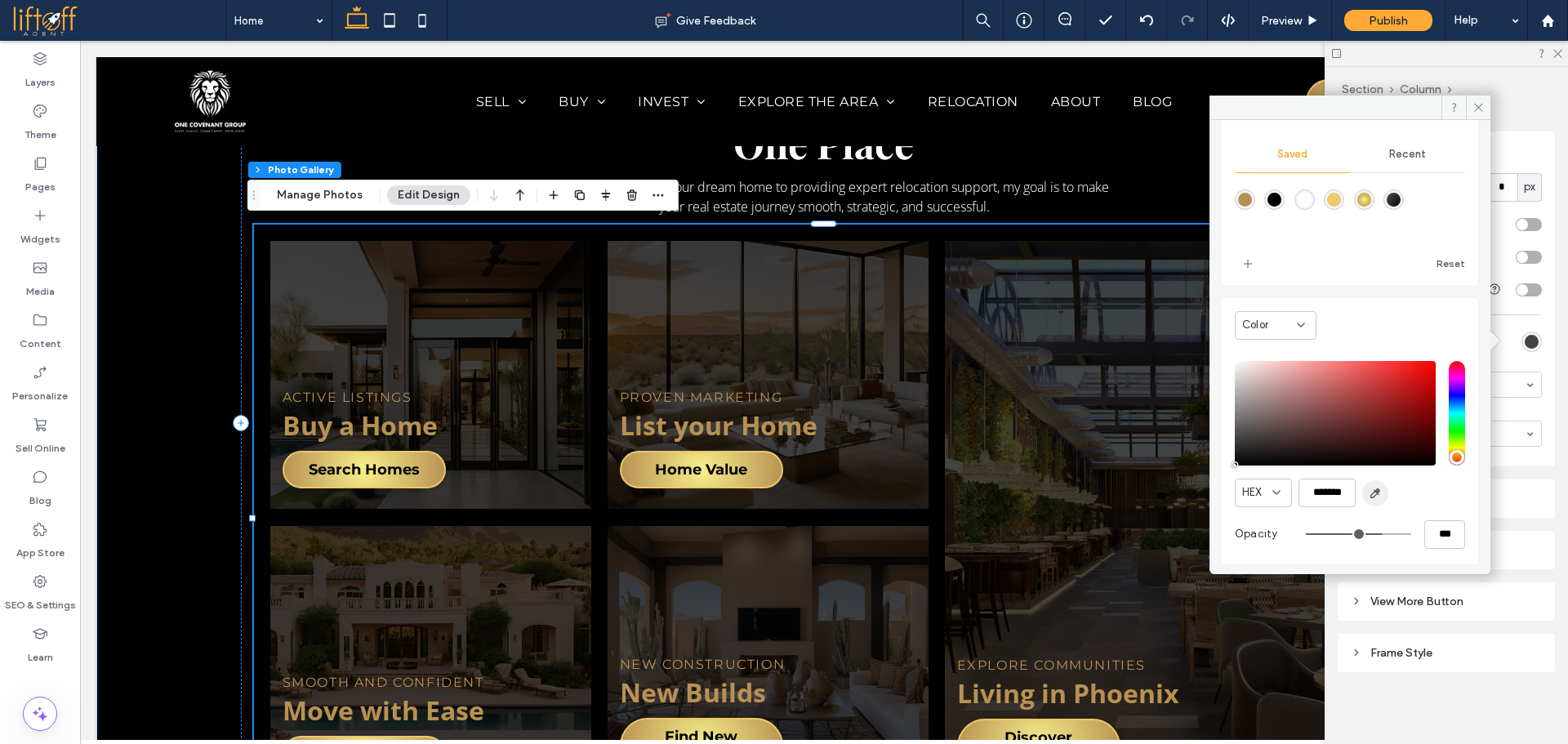 scroll, scrollTop: 144, scrollLeft: 0, axis: vertical 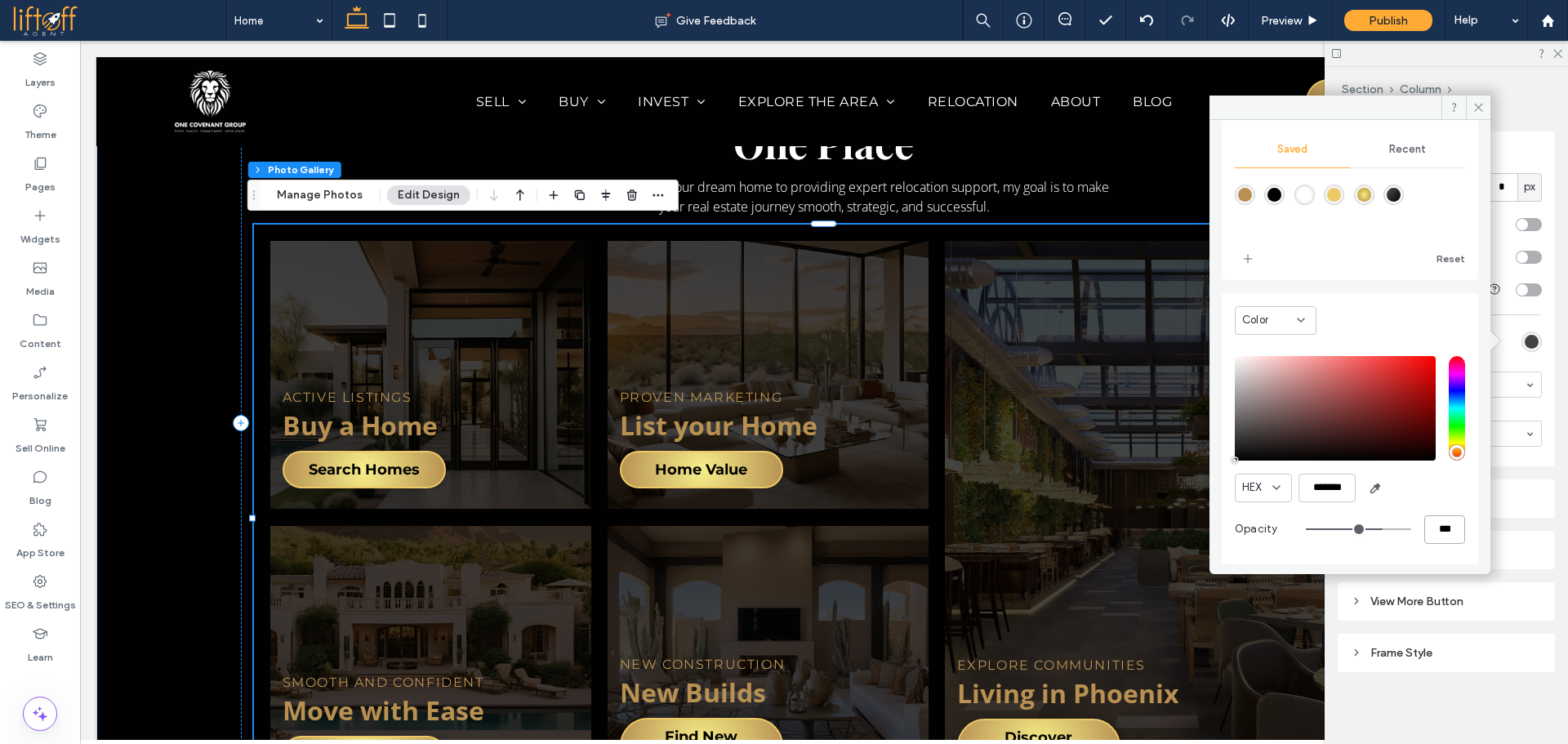 click on "***" at bounding box center [1445, 529] 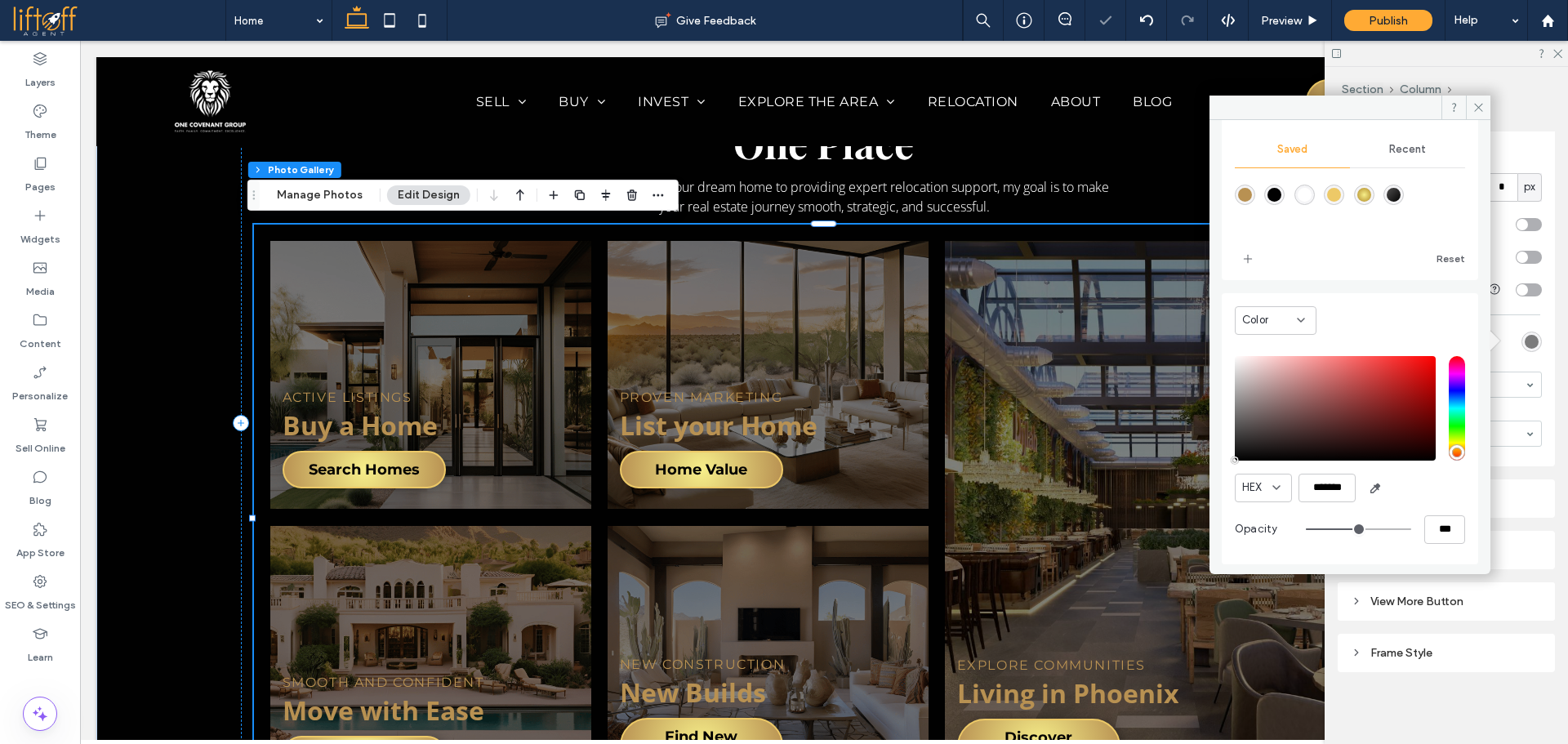 click at bounding box center (430, 374) 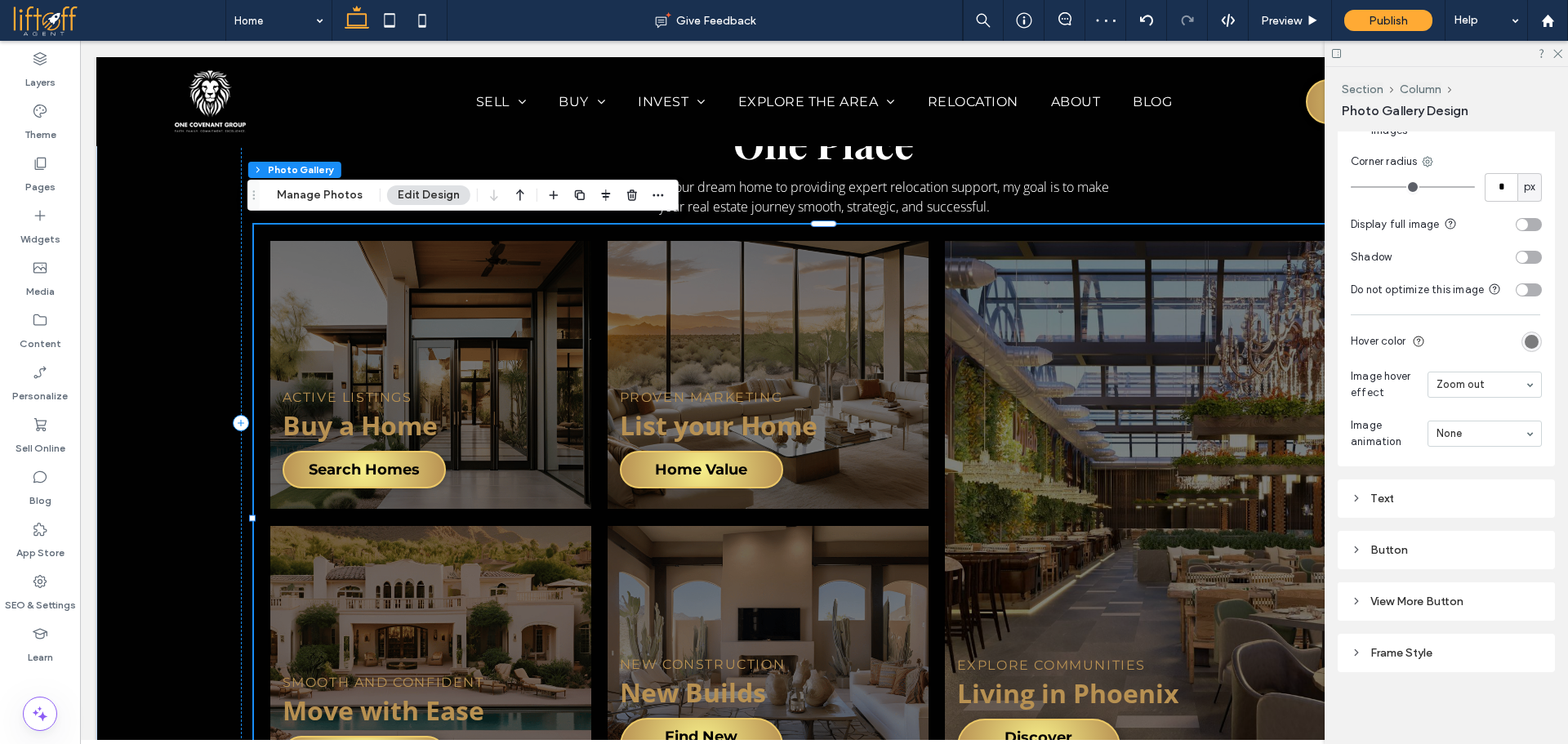 click on "Text" at bounding box center (1446, 498) 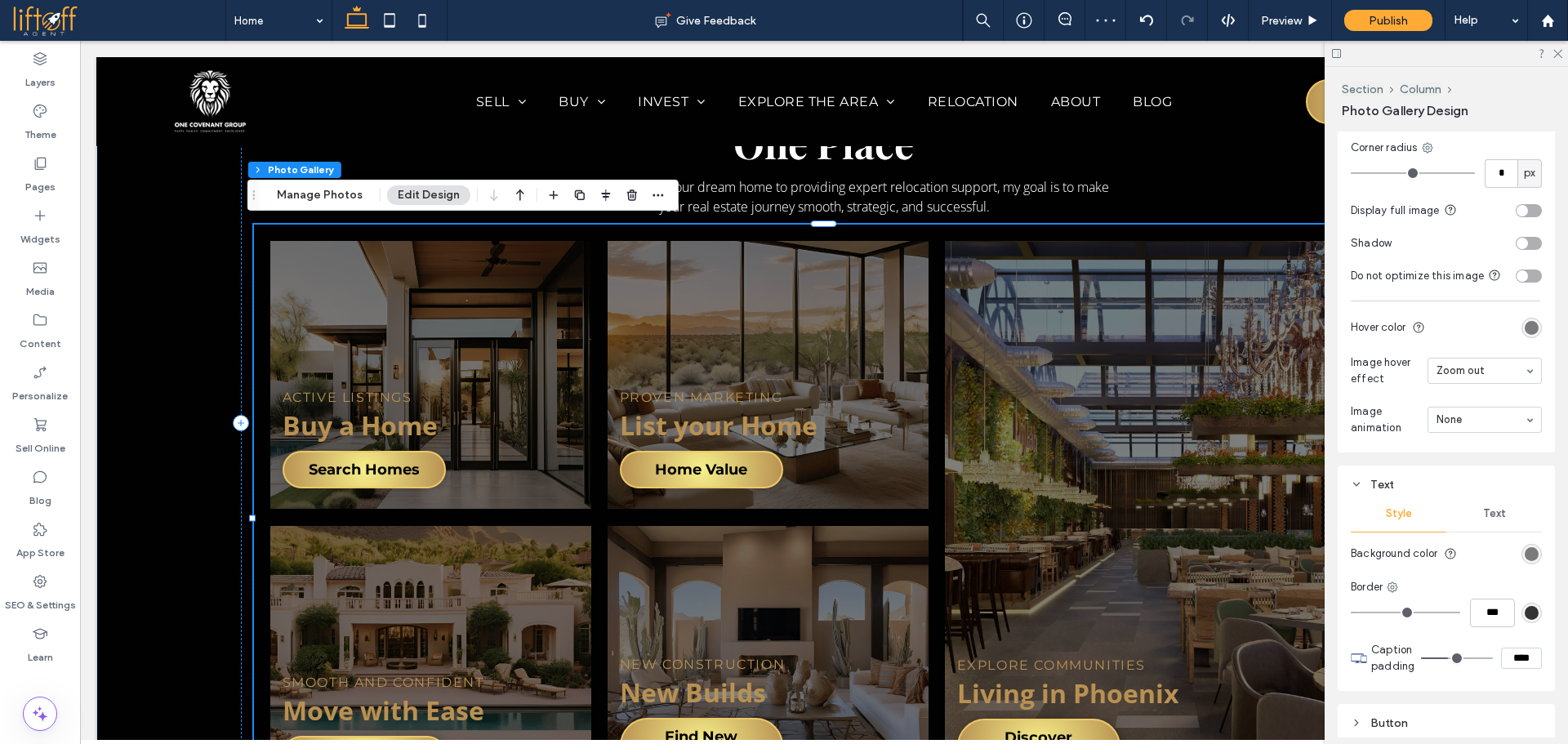 click on "Text" at bounding box center (1494, 514) 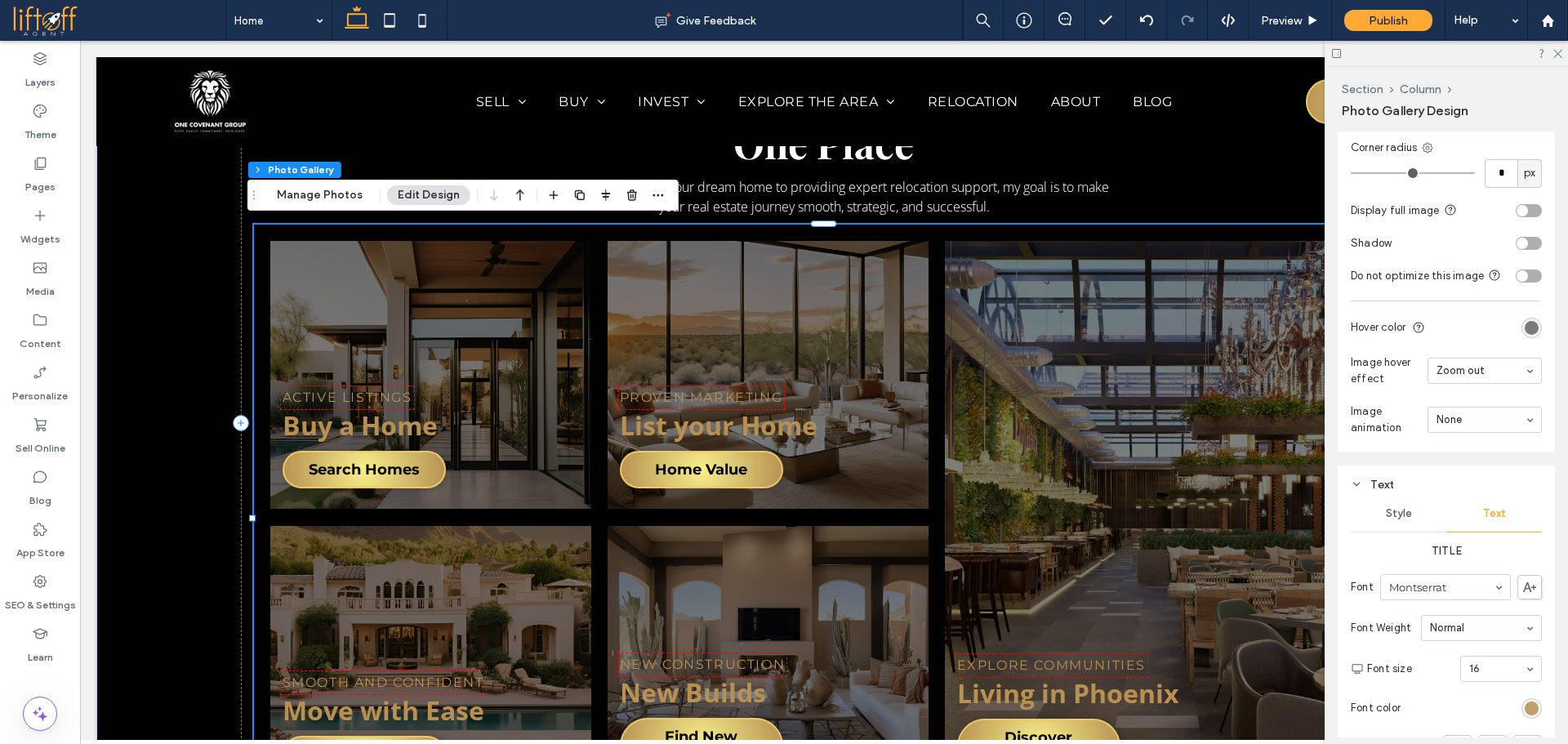 click at bounding box center [1531, 708] 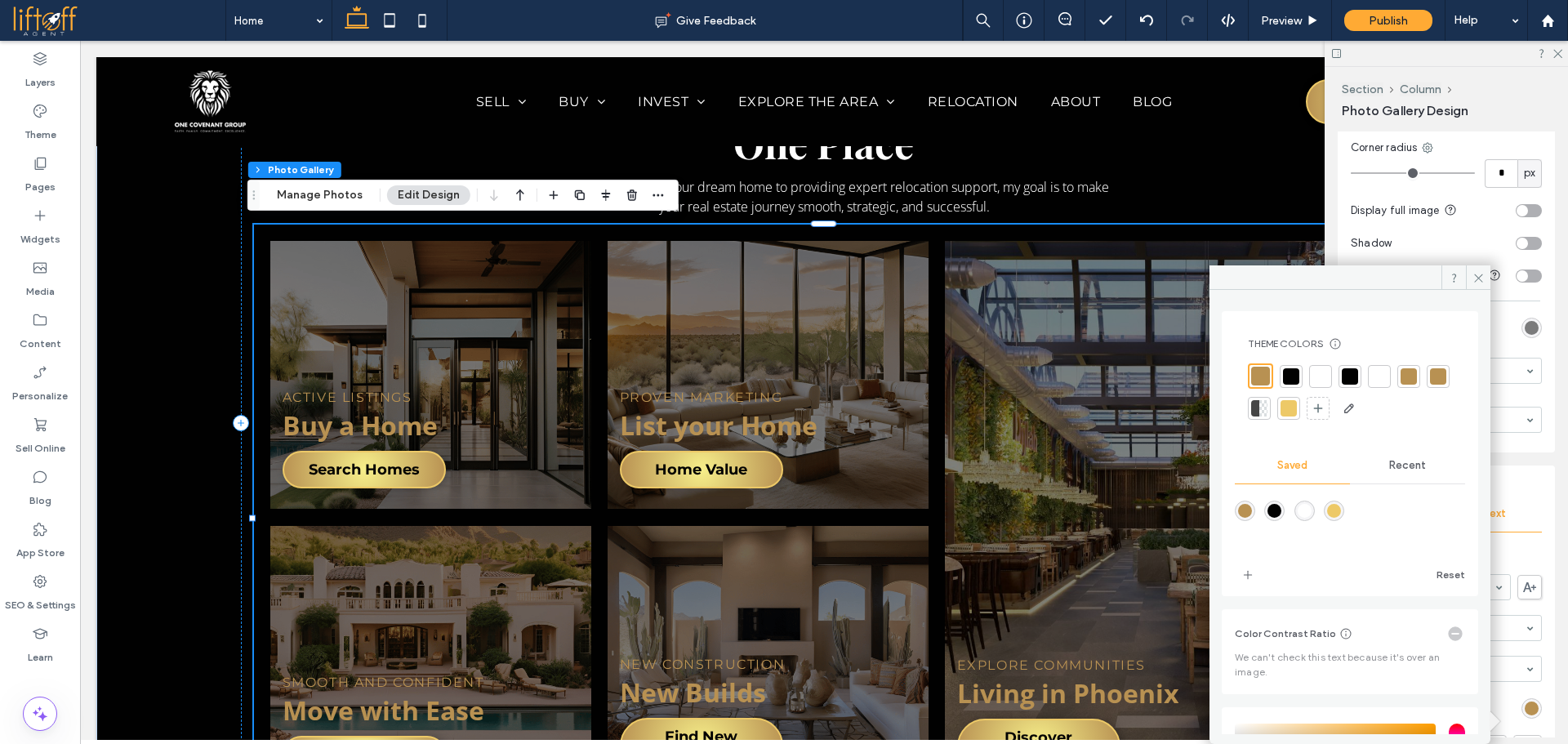 click at bounding box center (1304, 510) 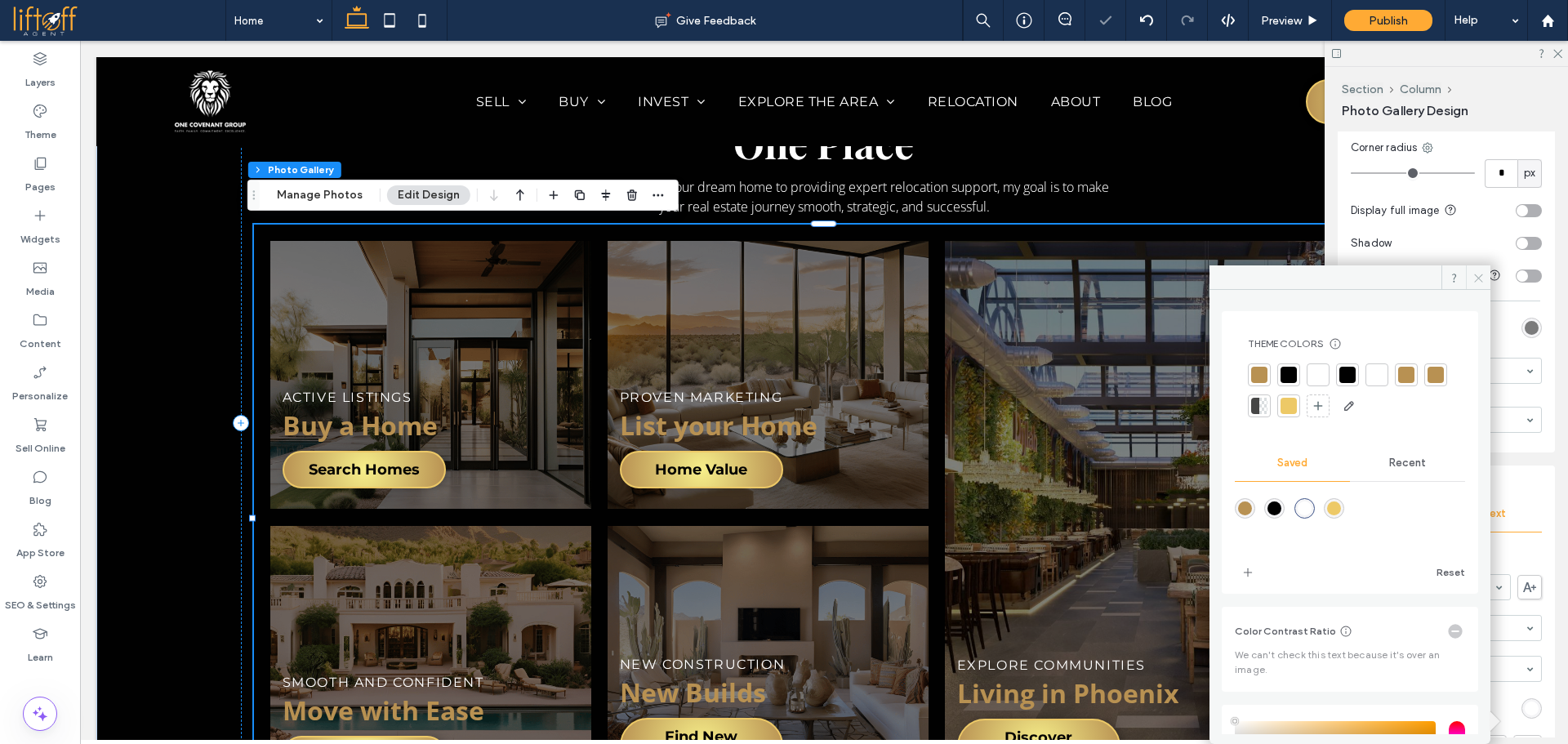 click at bounding box center (1478, 278) 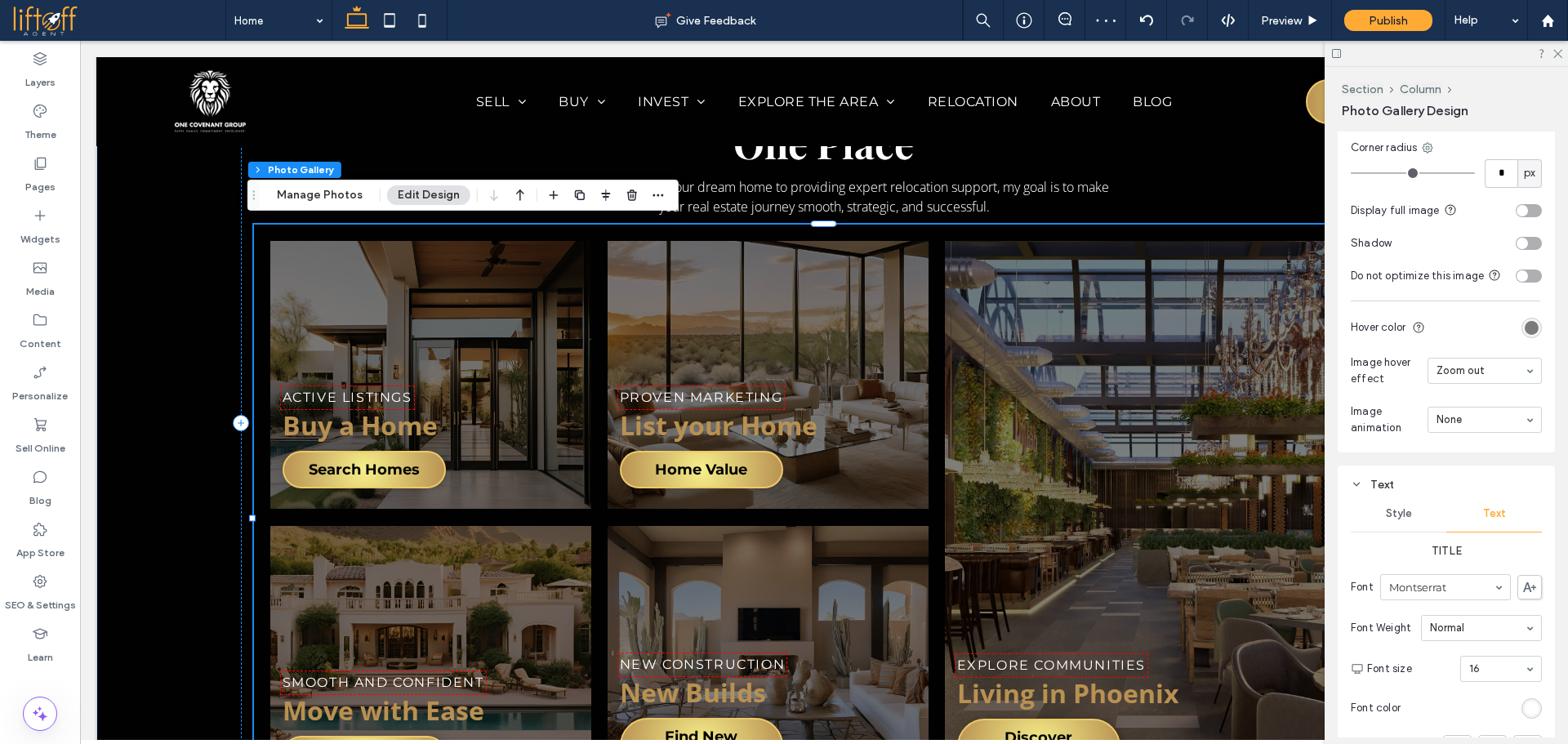 scroll, scrollTop: 1477, scrollLeft: 0, axis: vertical 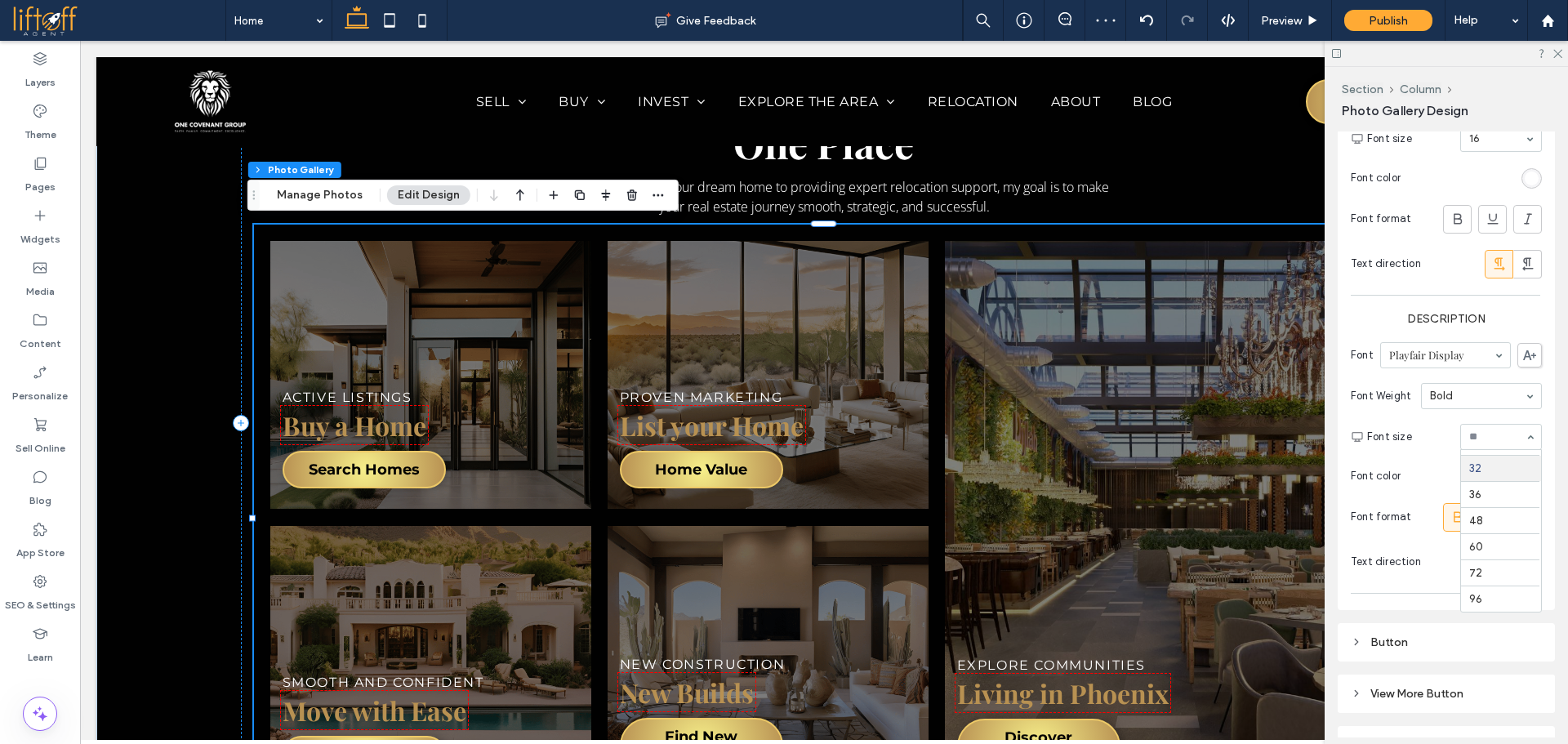 click on "Font size" at bounding box center (1410, 437) 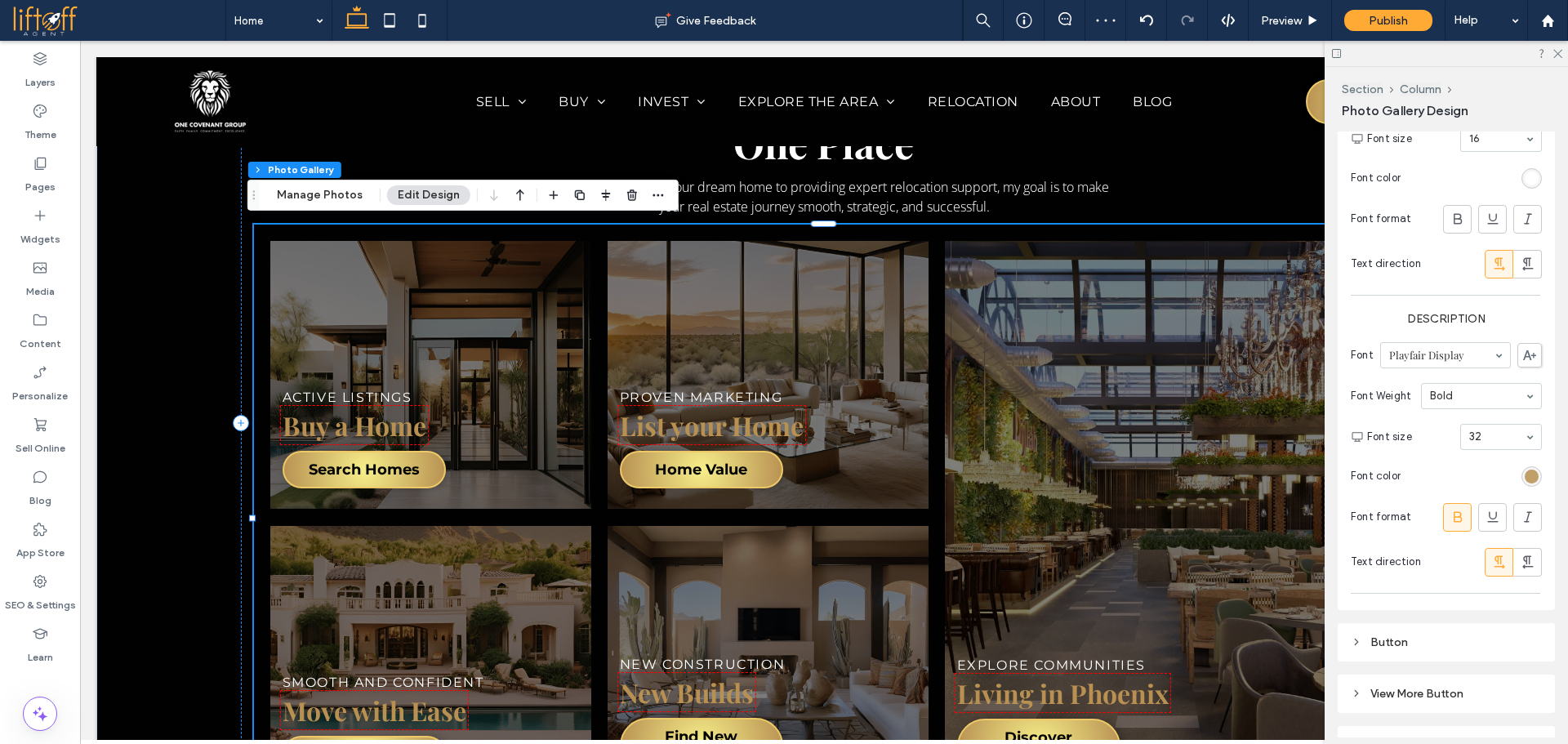 click at bounding box center [1531, 476] 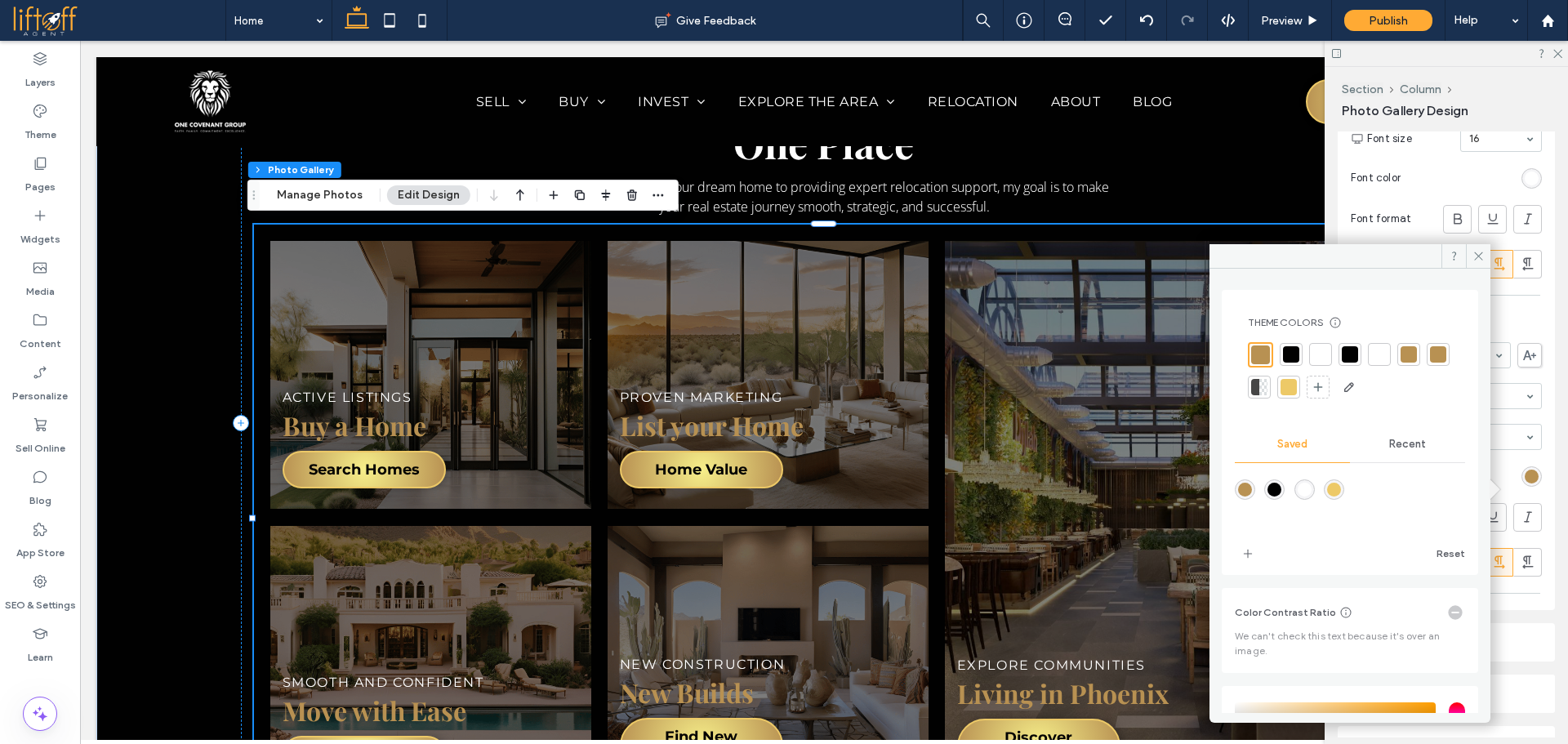 click at bounding box center [1304, 489] 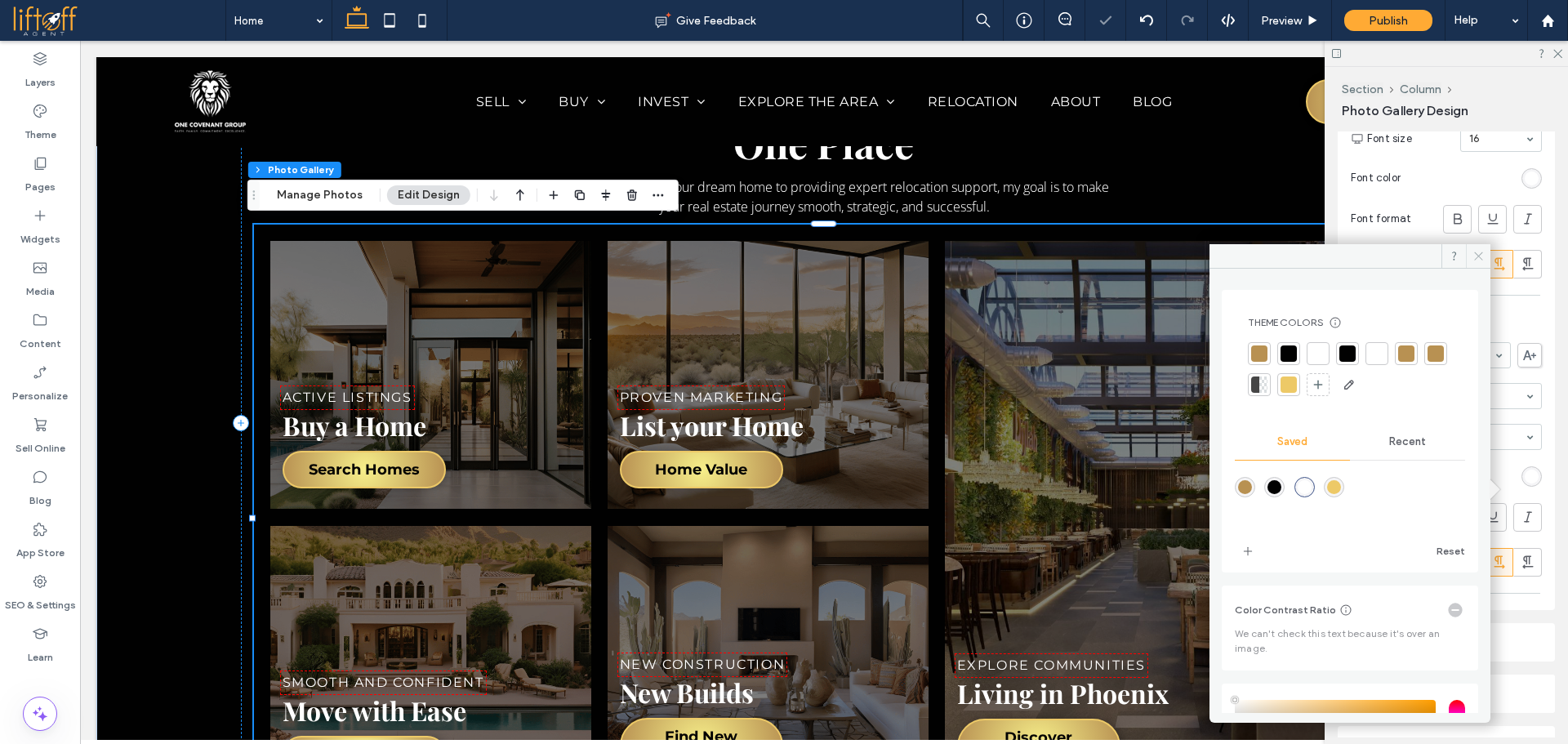 click 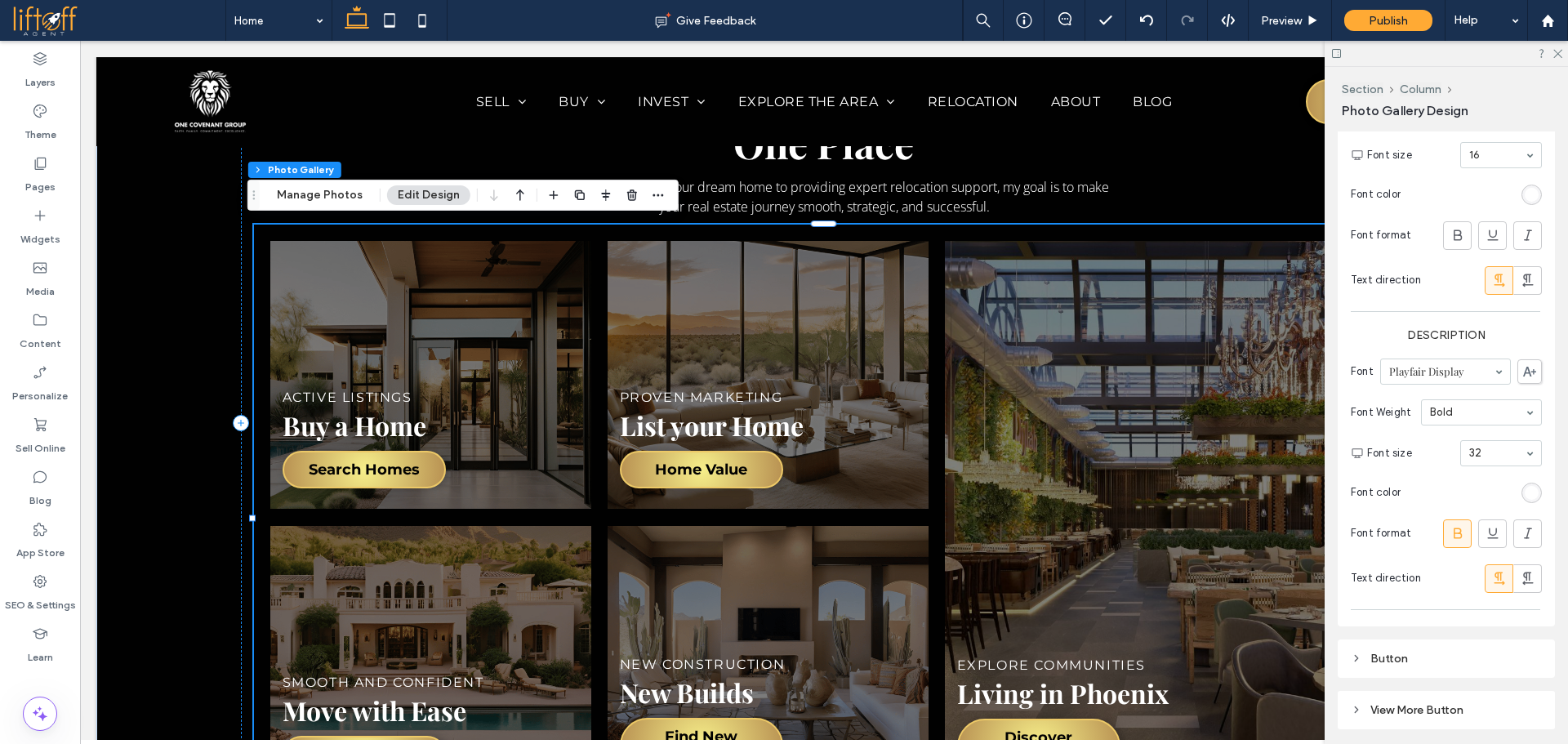 scroll, scrollTop: 1477, scrollLeft: 0, axis: vertical 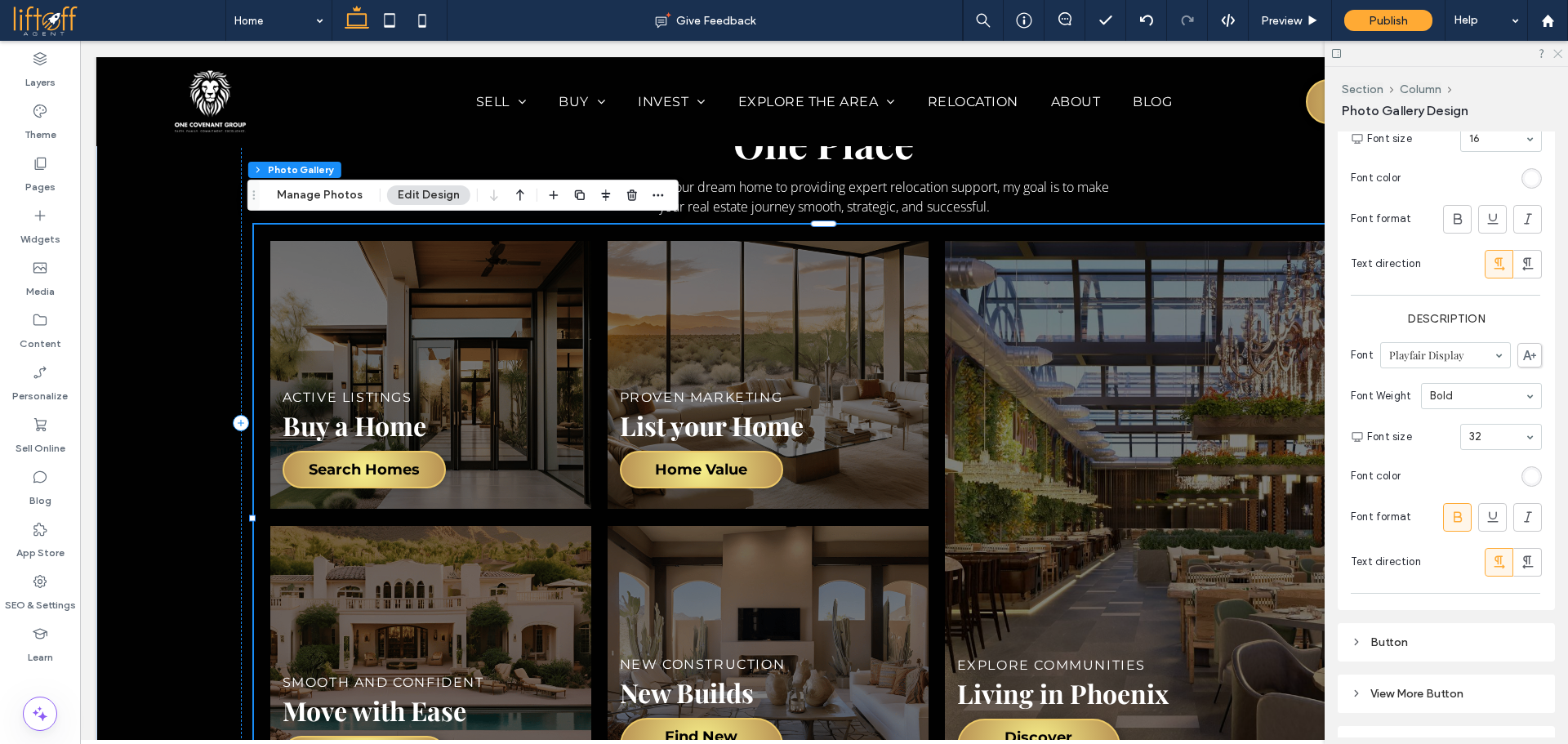 click 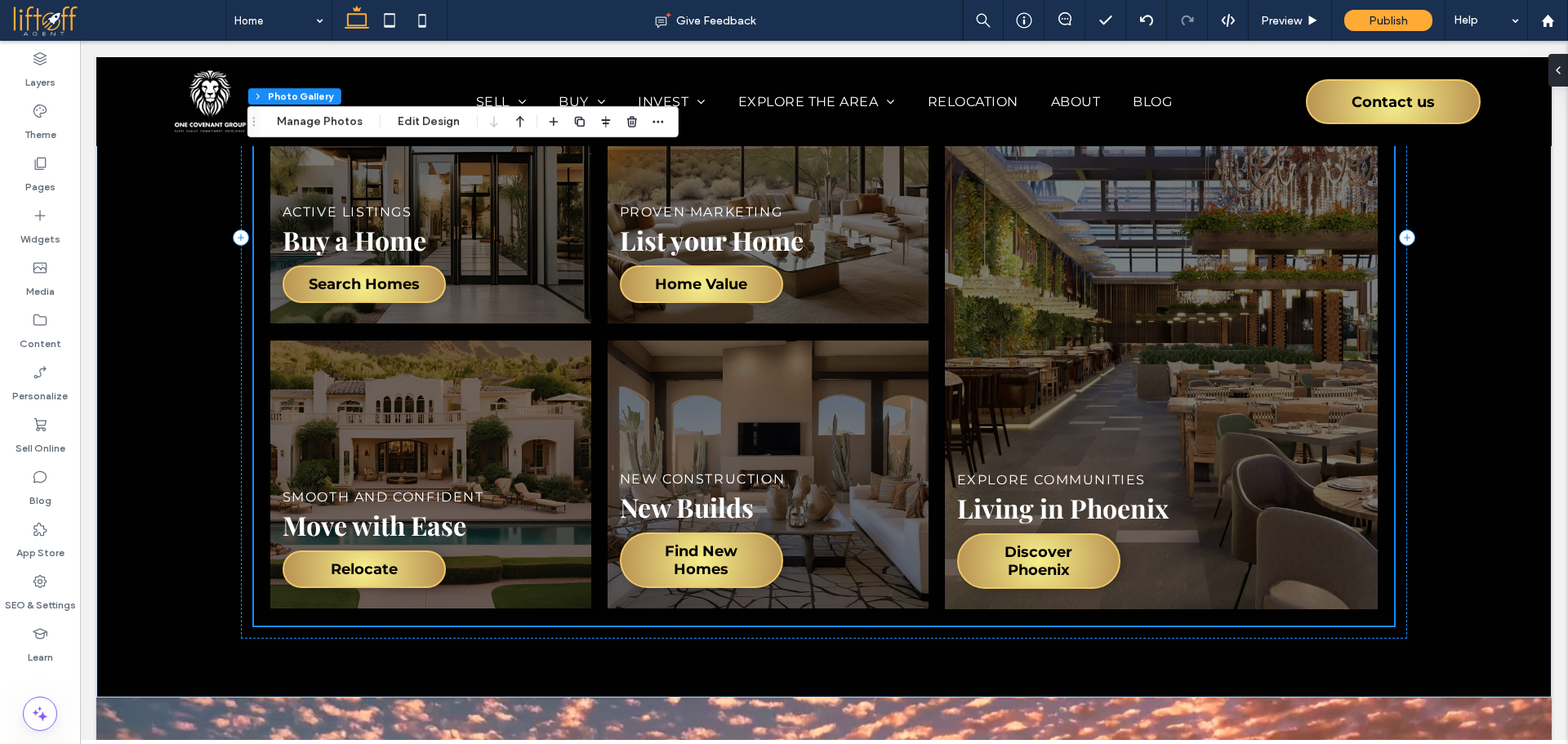 scroll, scrollTop: 3628, scrollLeft: 0, axis: vertical 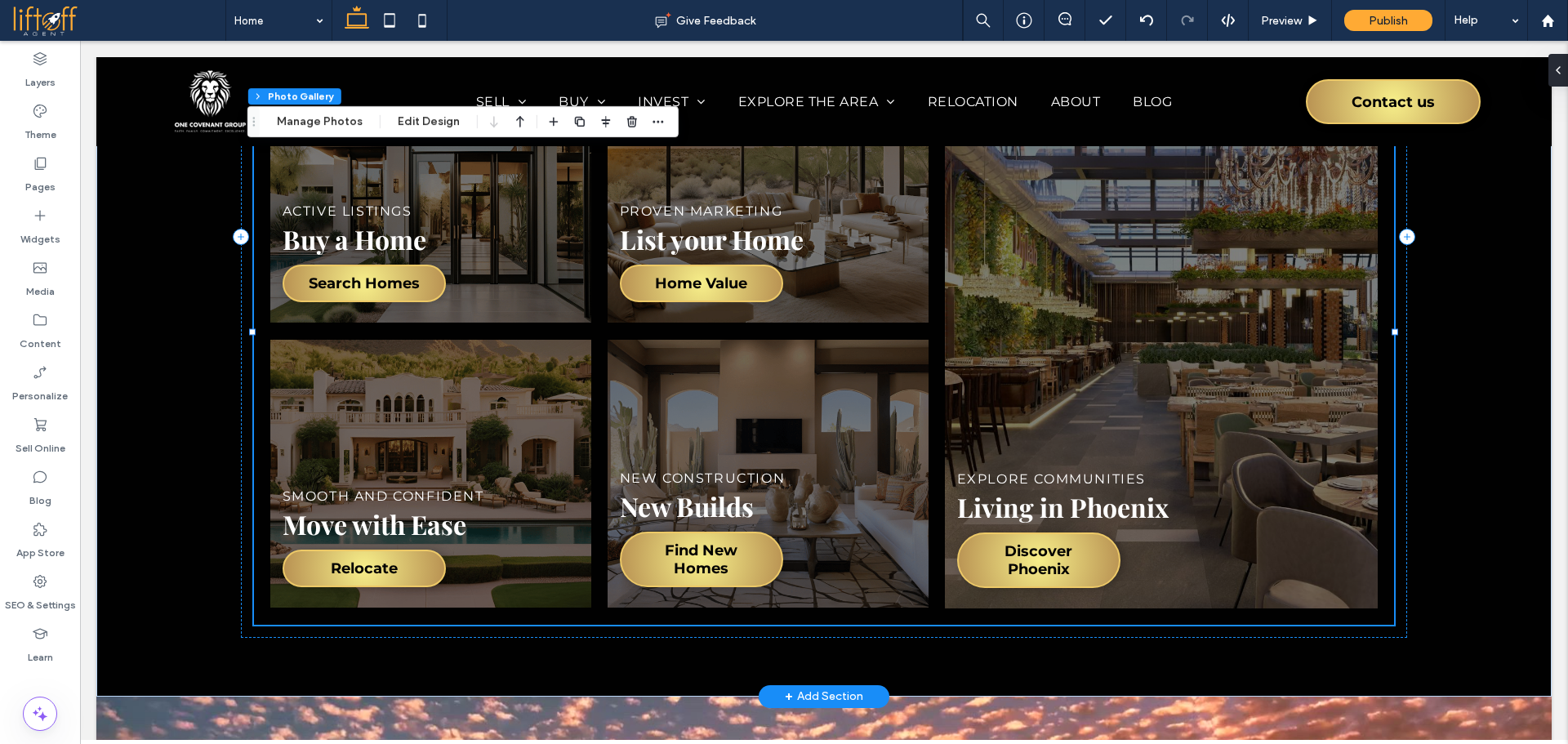 click at bounding box center (768, 473) 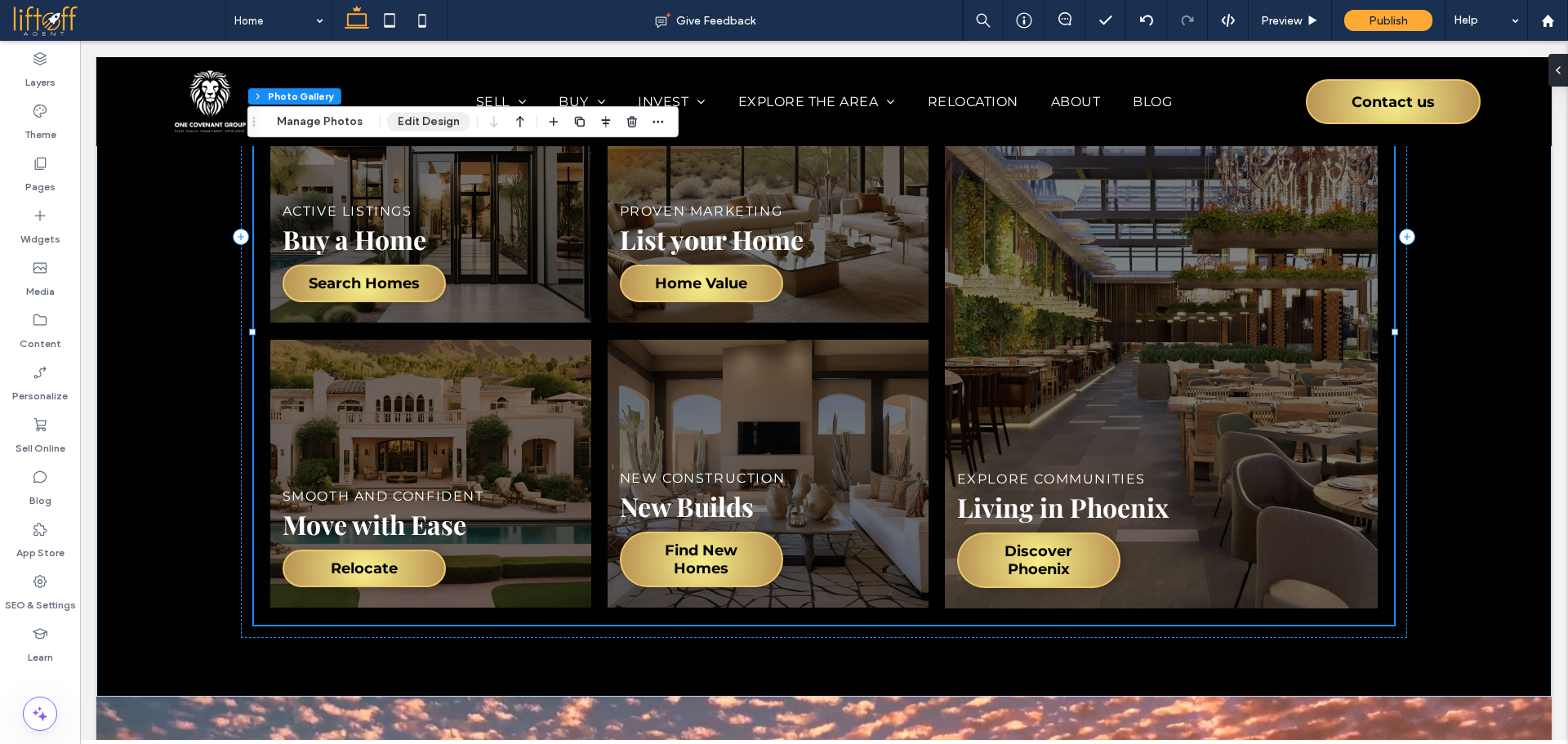 click on "Edit Design" at bounding box center (429, 122) 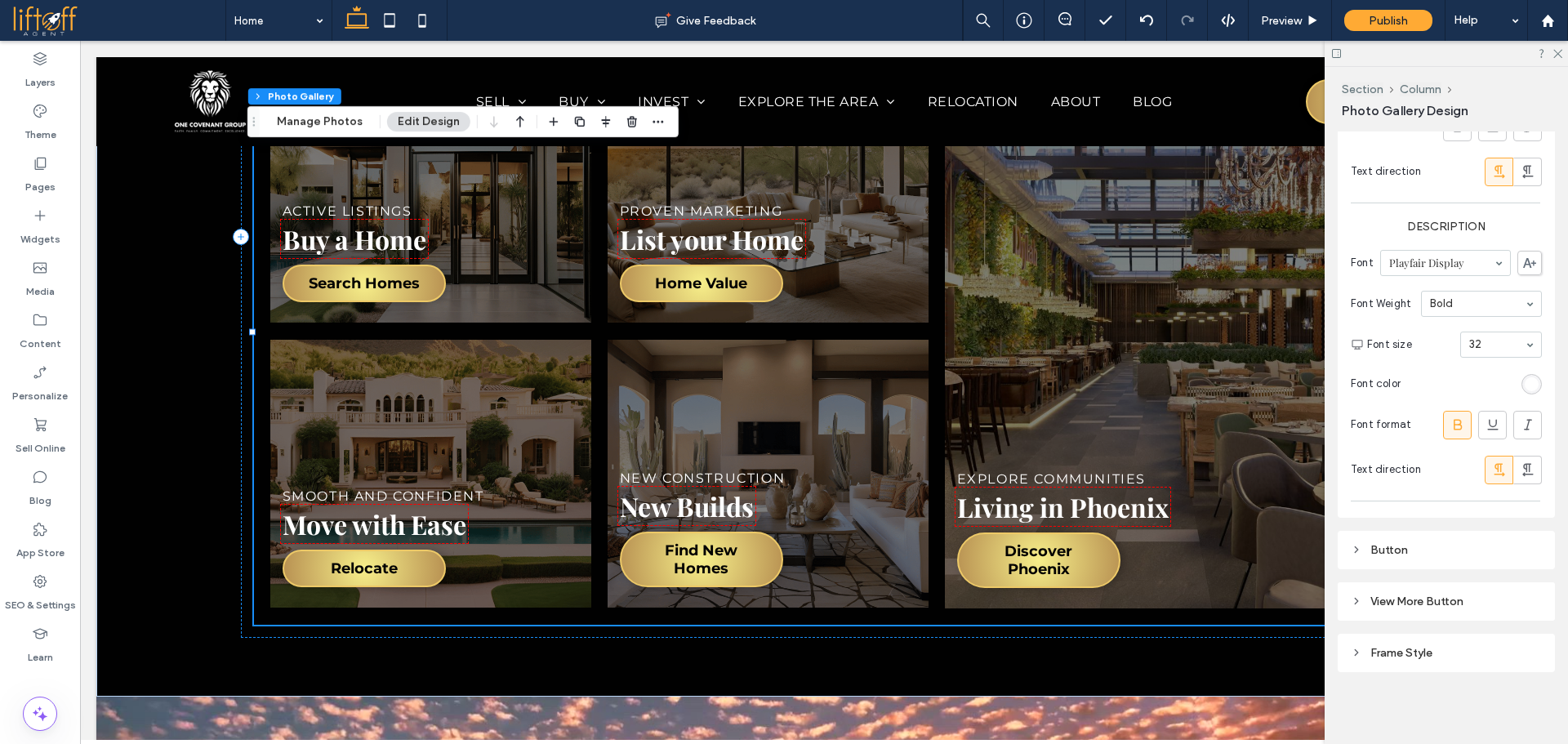 scroll, scrollTop: 1583, scrollLeft: 0, axis: vertical 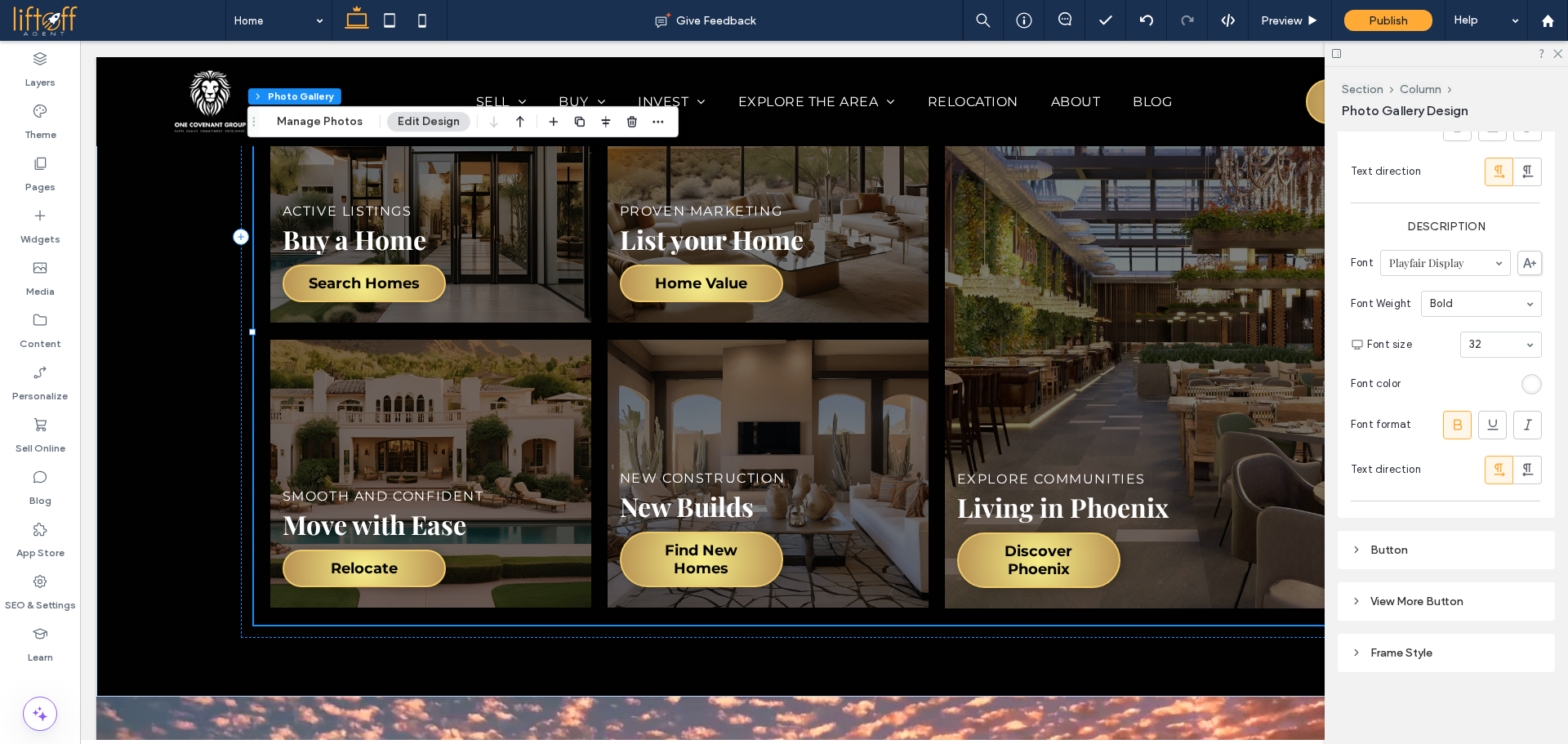 click on "Button" at bounding box center [1446, 550] 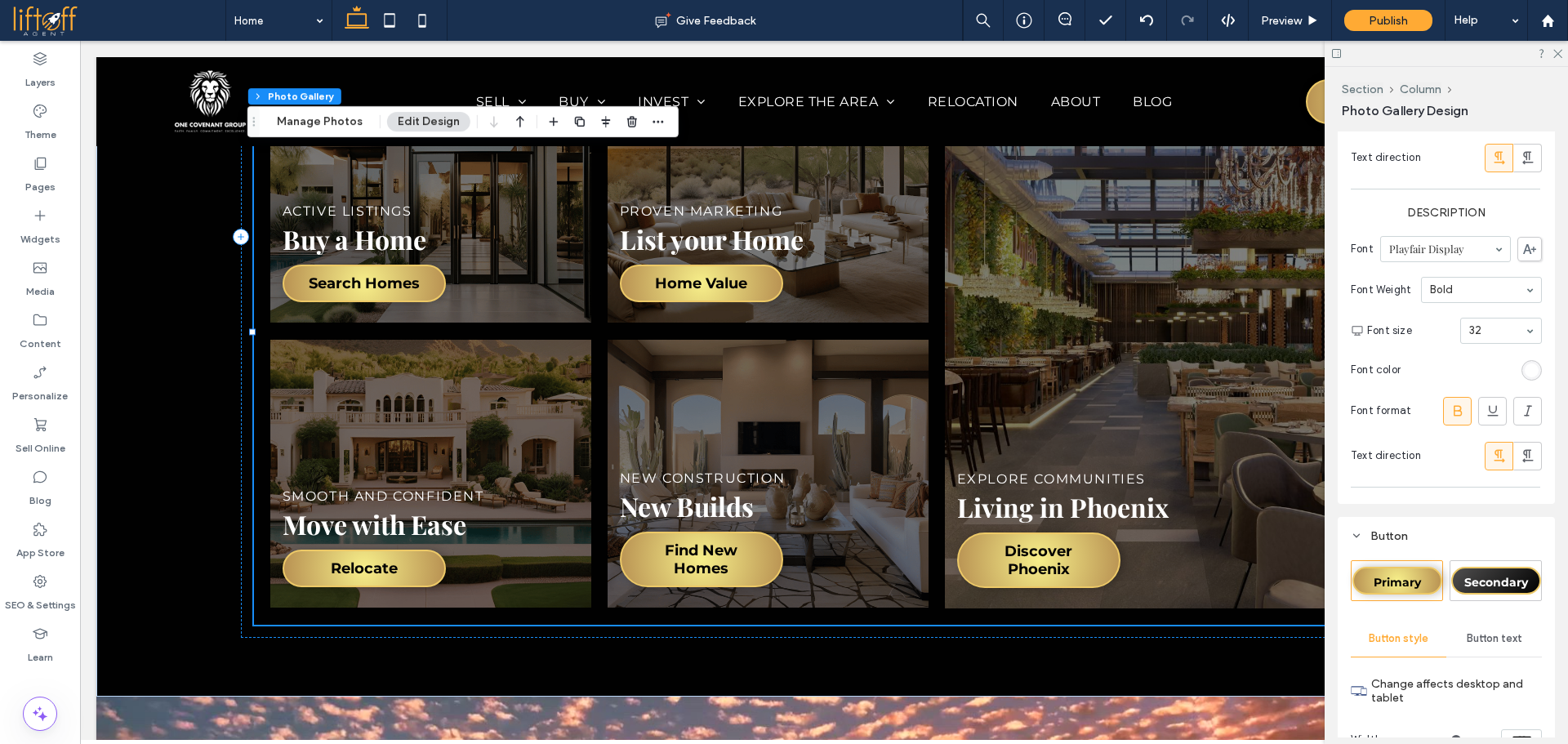 scroll, scrollTop: 2113, scrollLeft: 0, axis: vertical 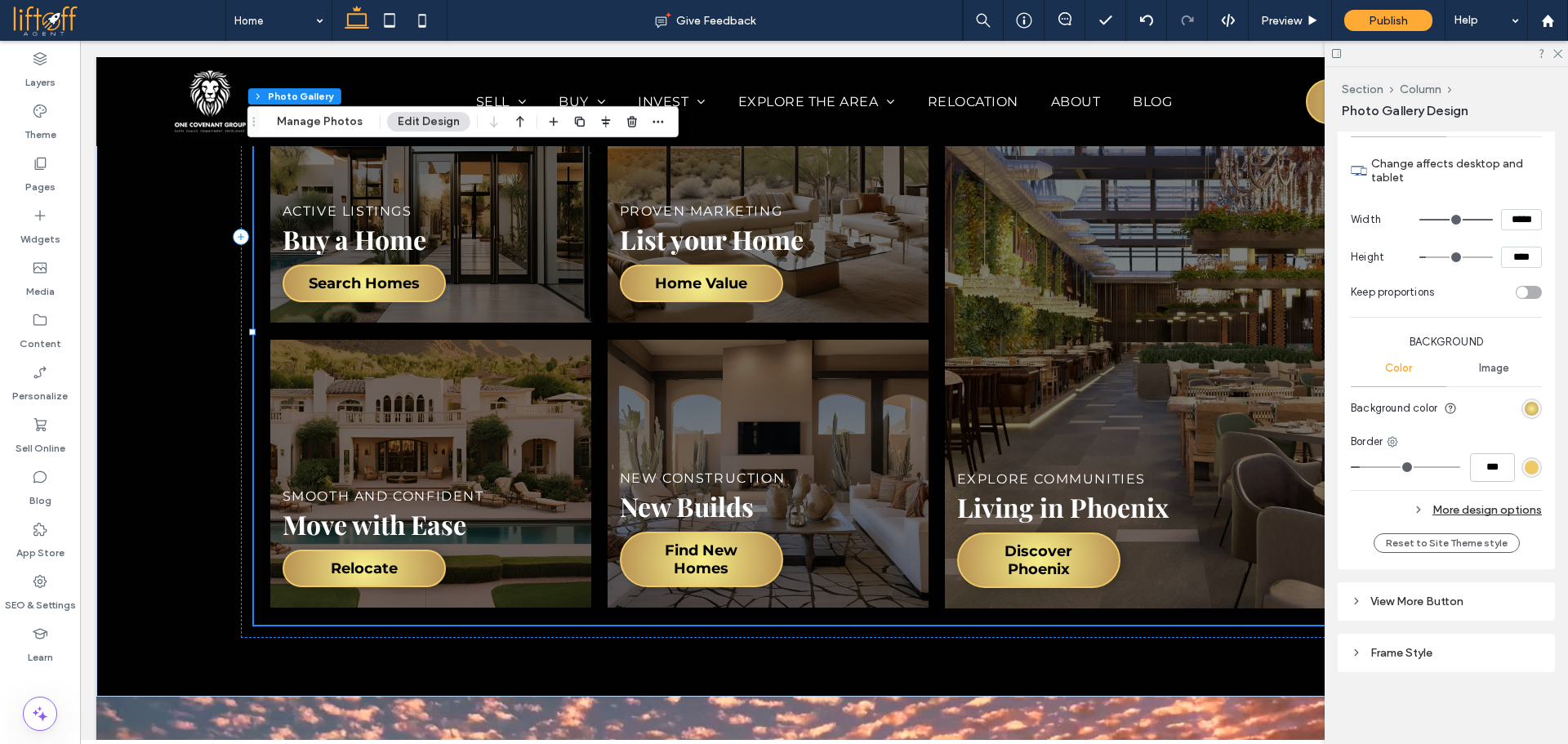 click on "****" at bounding box center [1521, 257] 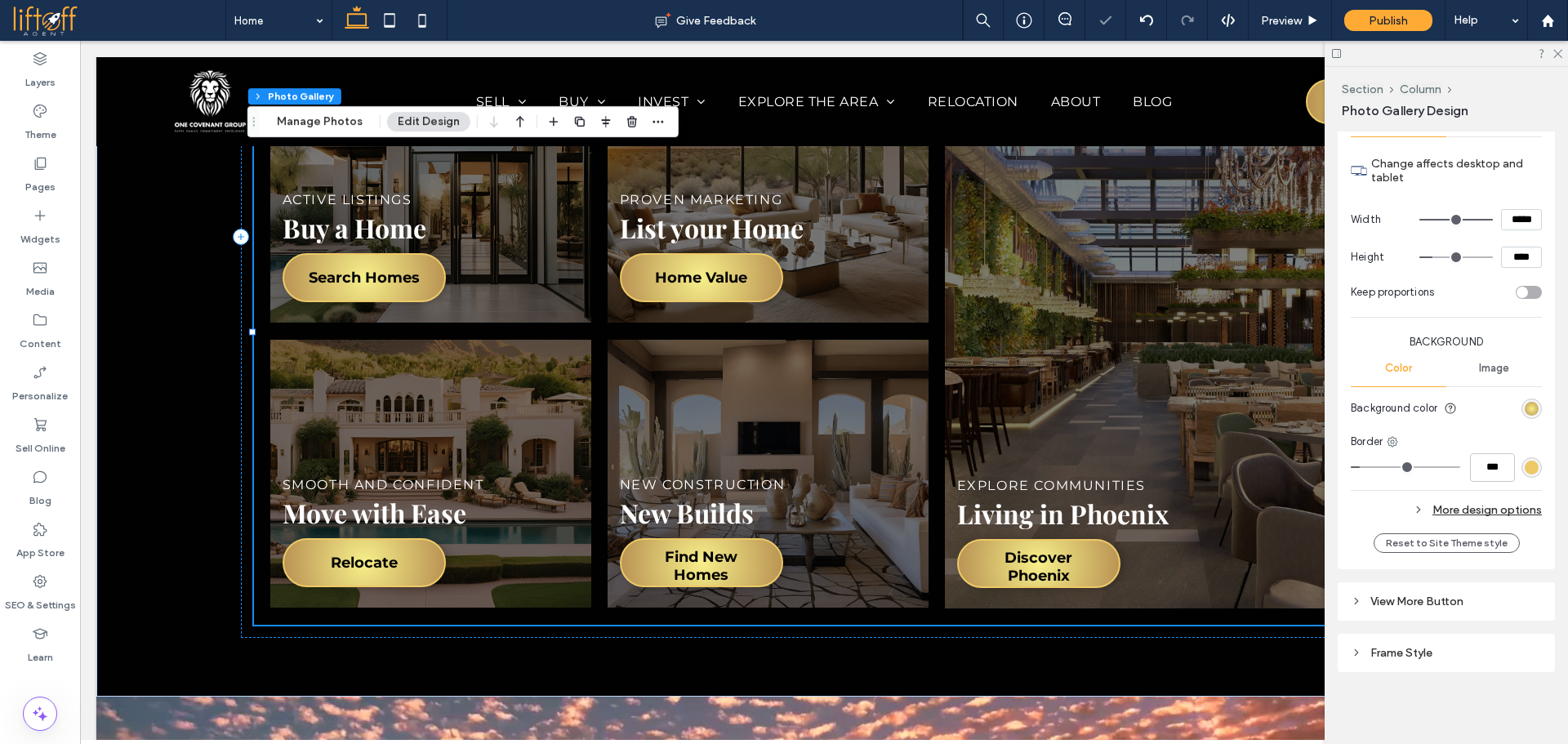 click on "*****" at bounding box center [1521, 220] 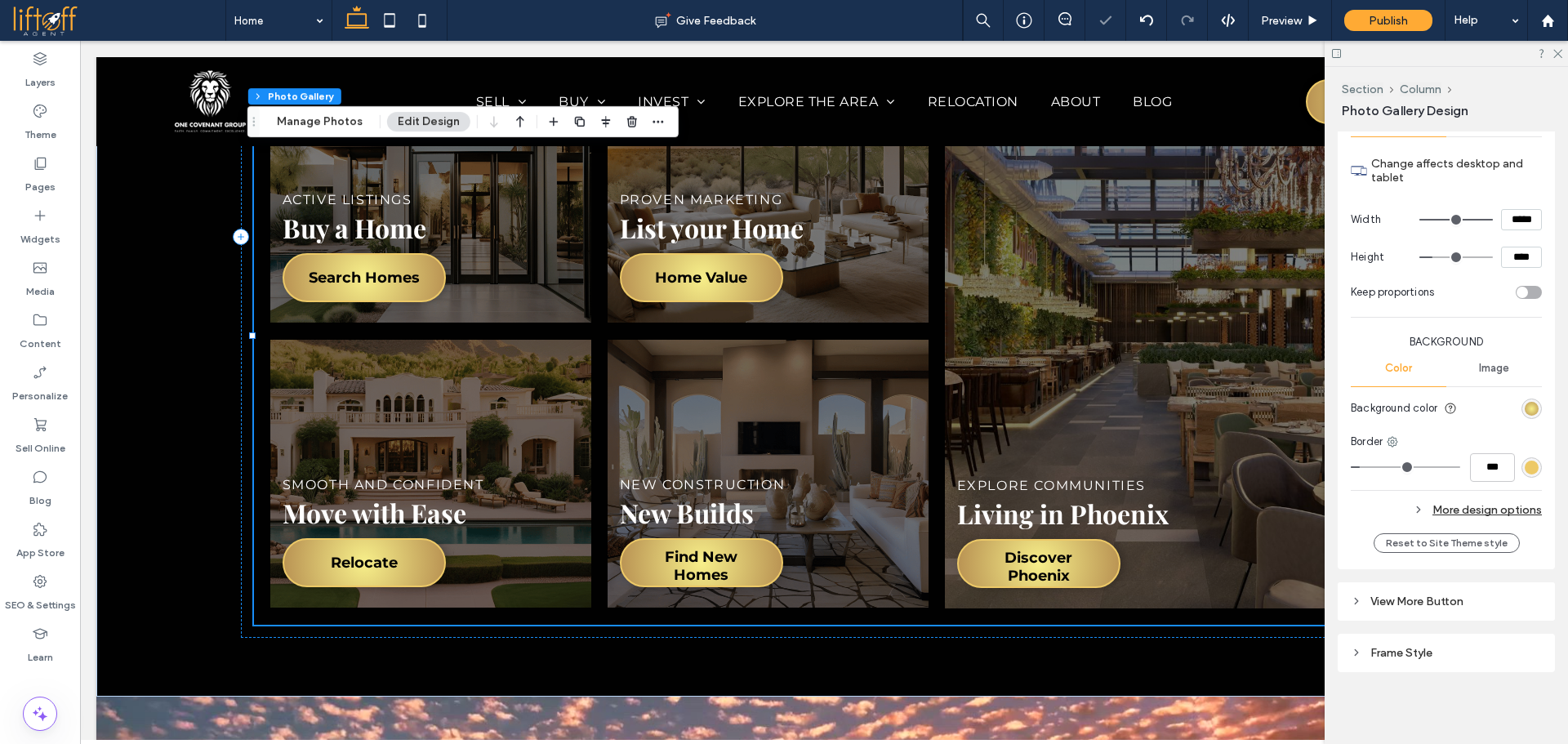 click on "*****" at bounding box center (1521, 220) 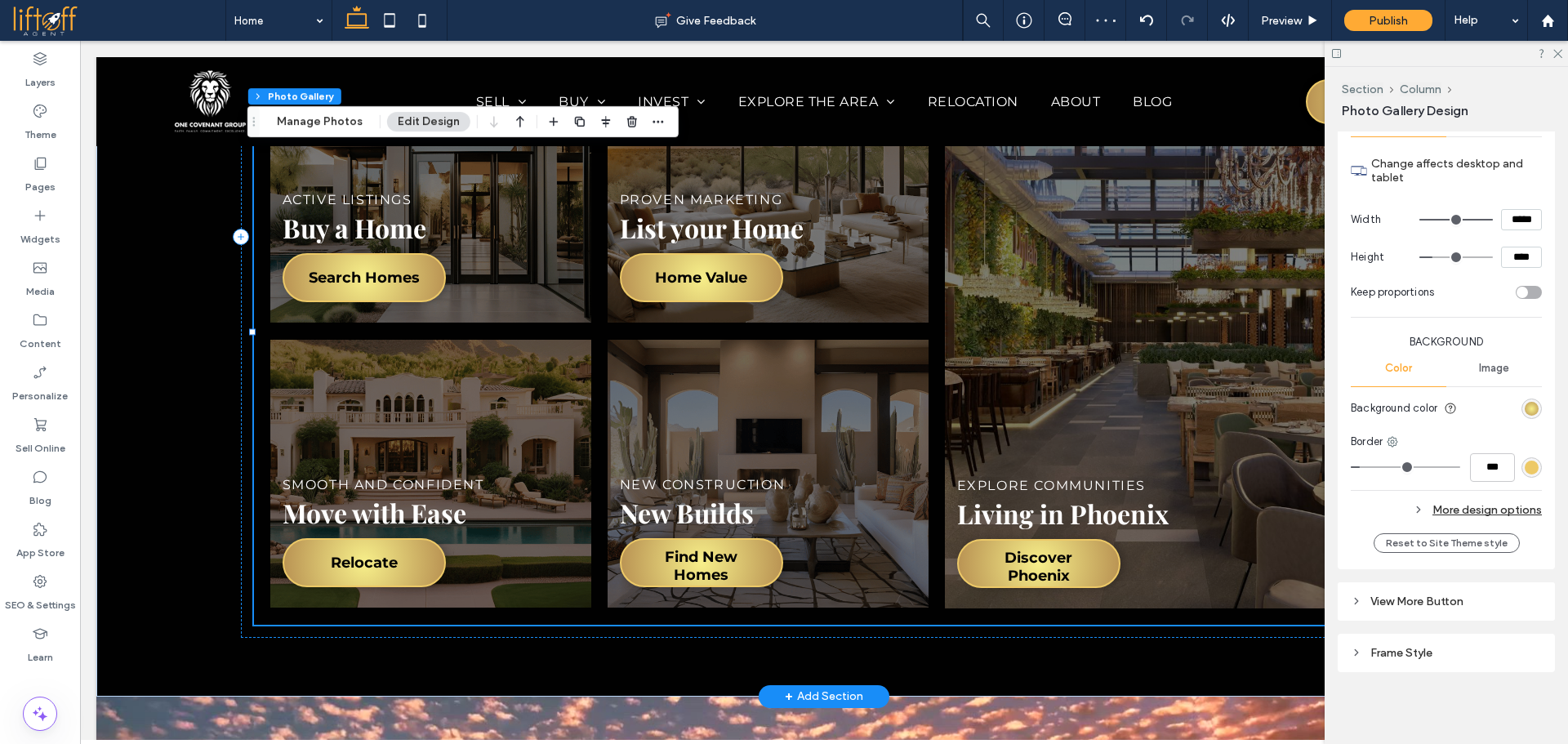 click at bounding box center [768, 473] 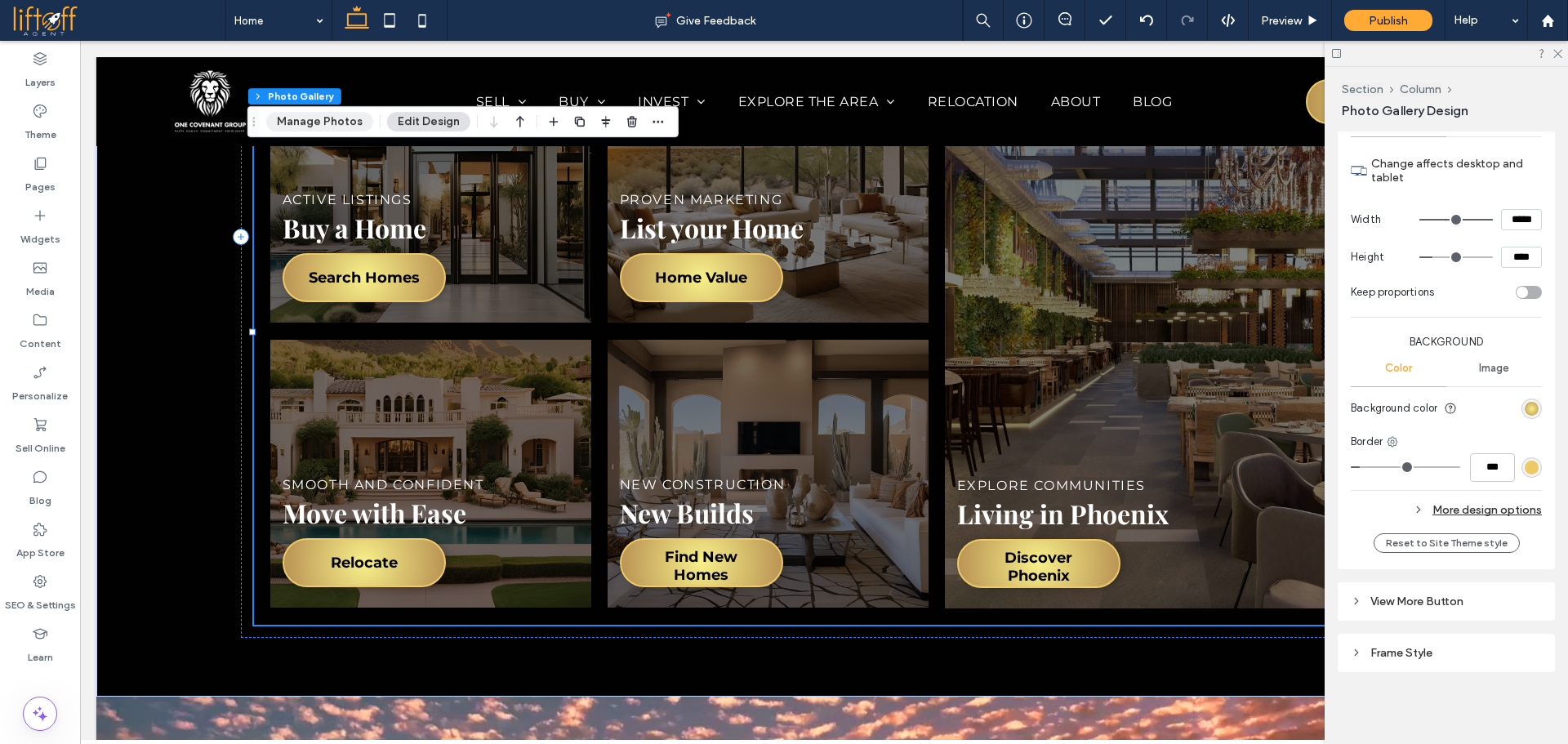 click on "Manage Photos" at bounding box center [319, 122] 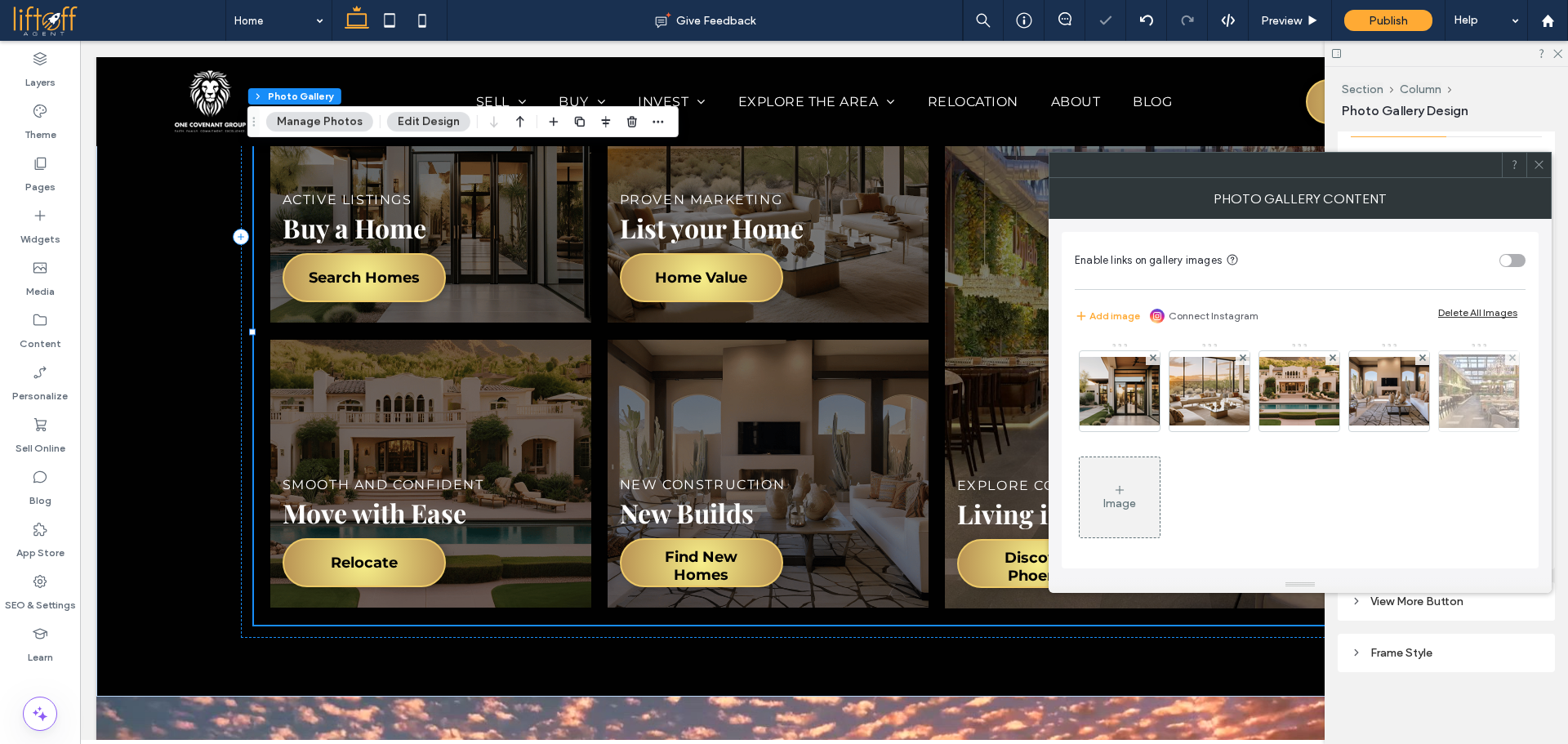click at bounding box center (1479, 391) 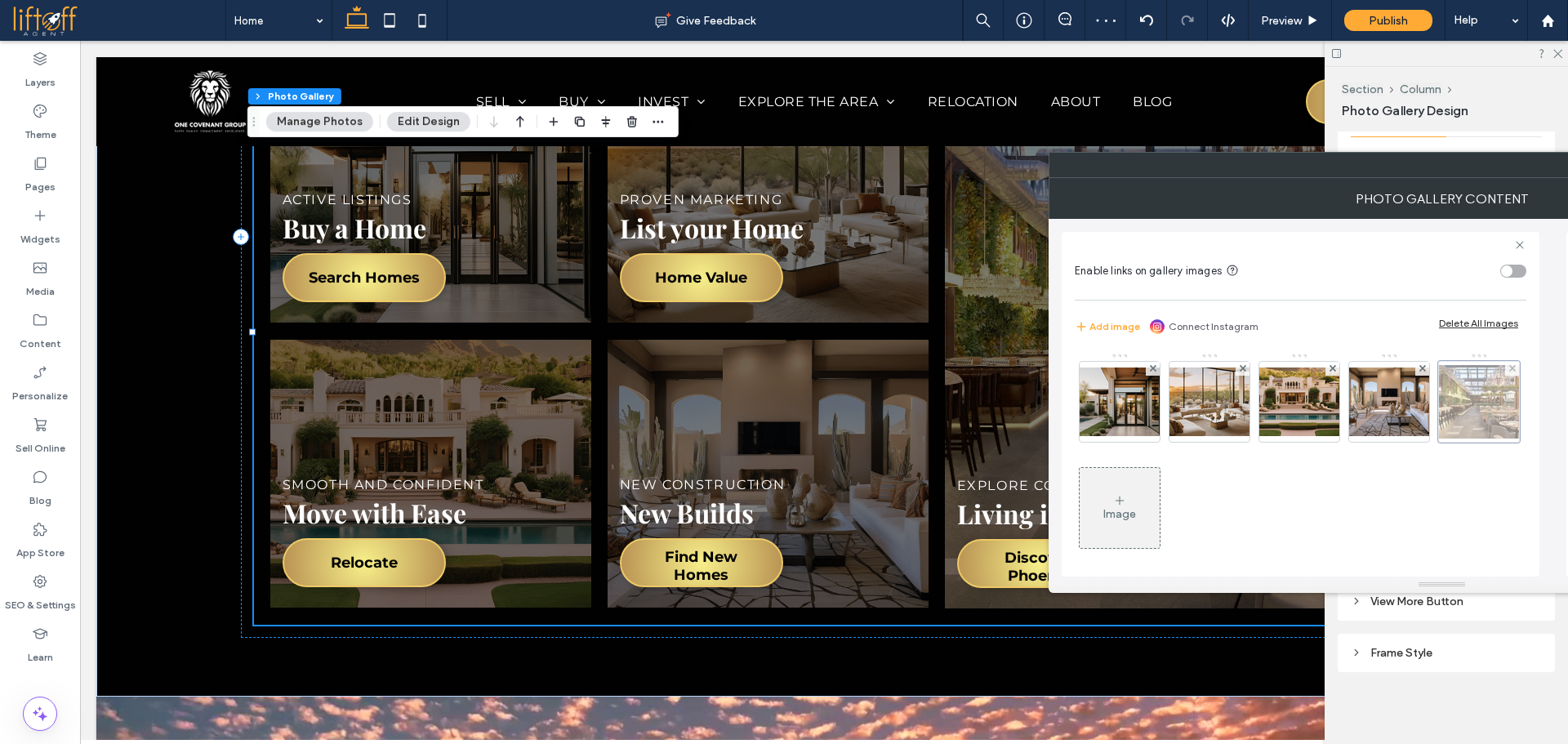 scroll, scrollTop: 0, scrollLeft: 15, axis: horizontal 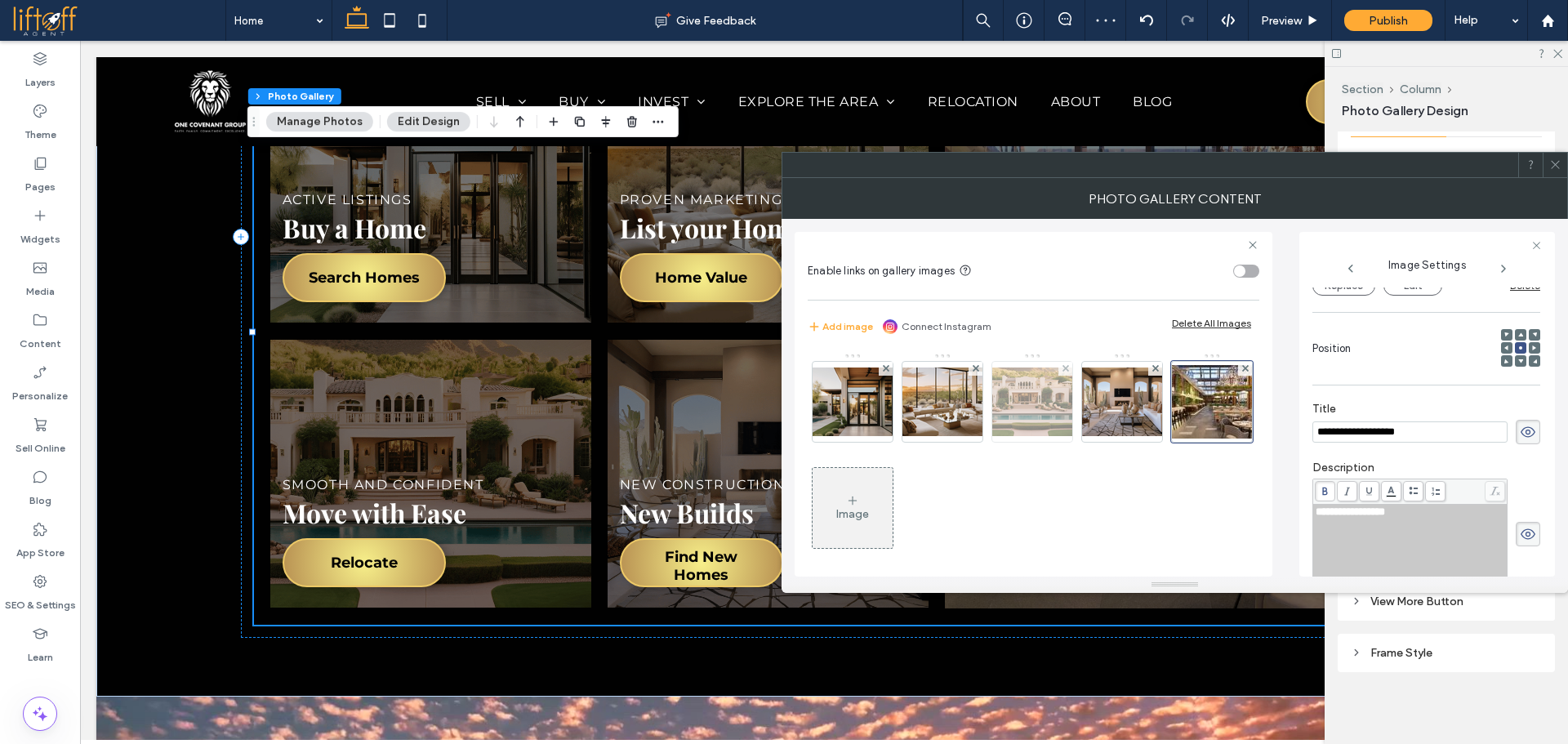 click at bounding box center [1032, 402] 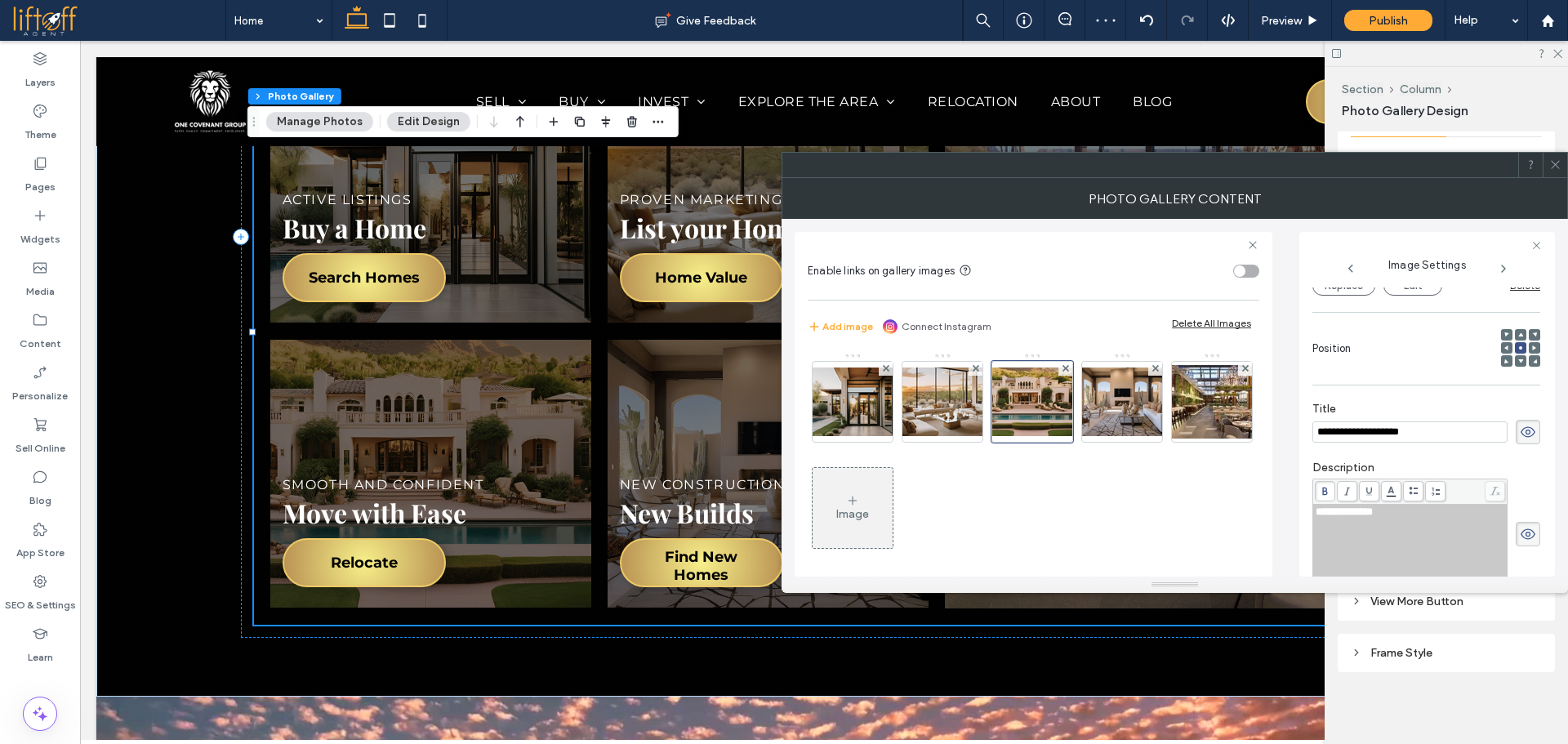 scroll, scrollTop: 443, scrollLeft: 0, axis: vertical 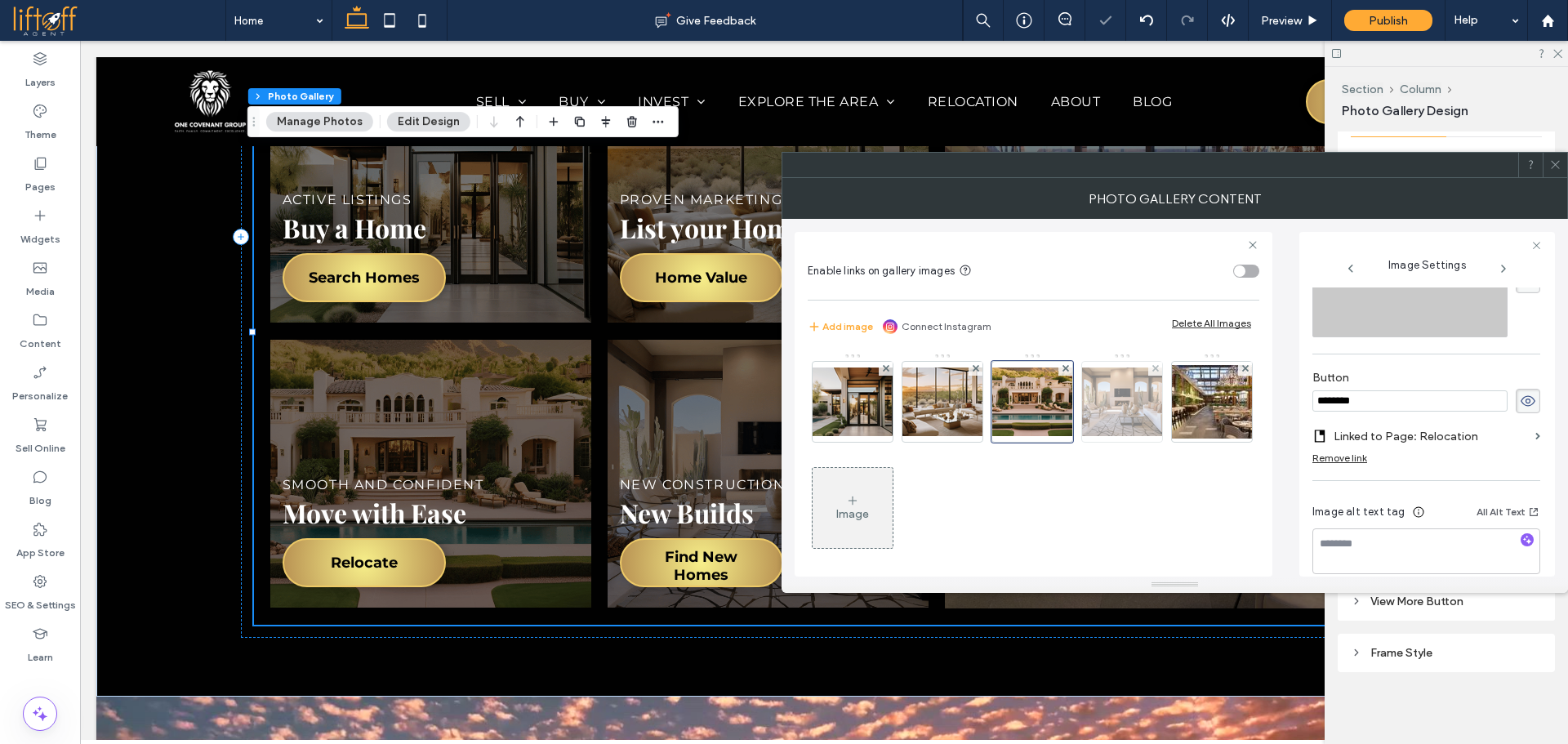click at bounding box center (1122, 402) 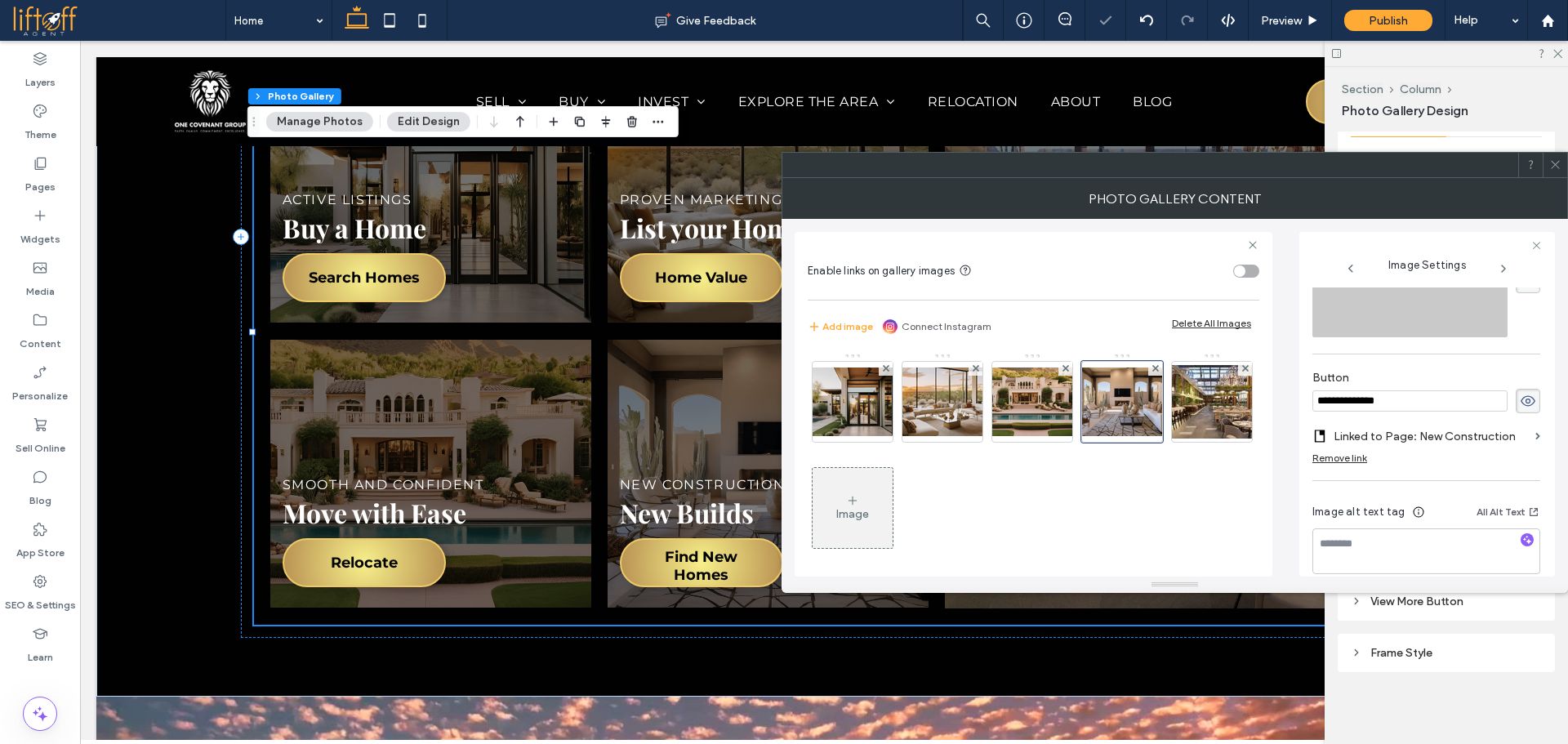 scroll, scrollTop: 461, scrollLeft: 0, axis: vertical 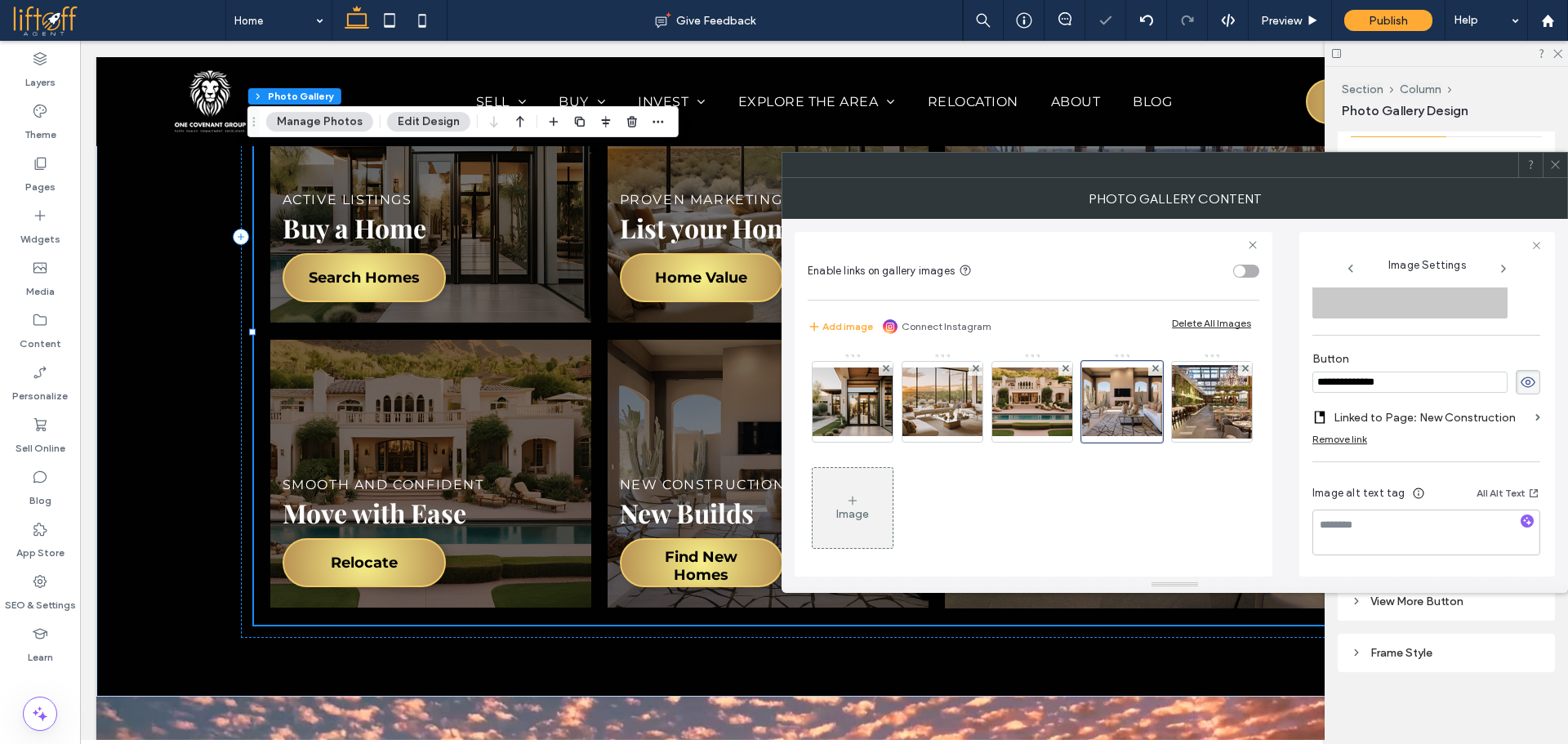 click on "**********" at bounding box center [1410, 382] 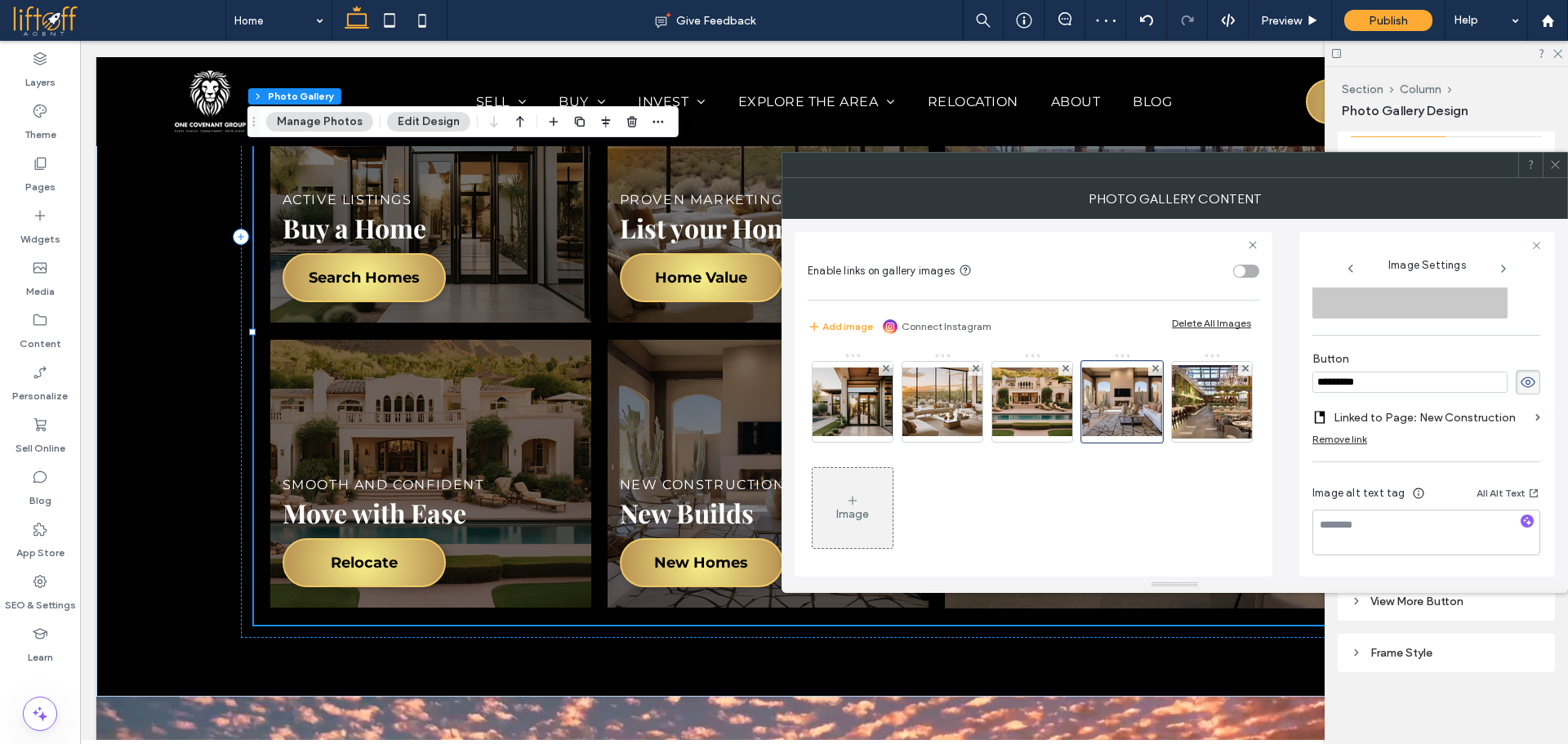 click 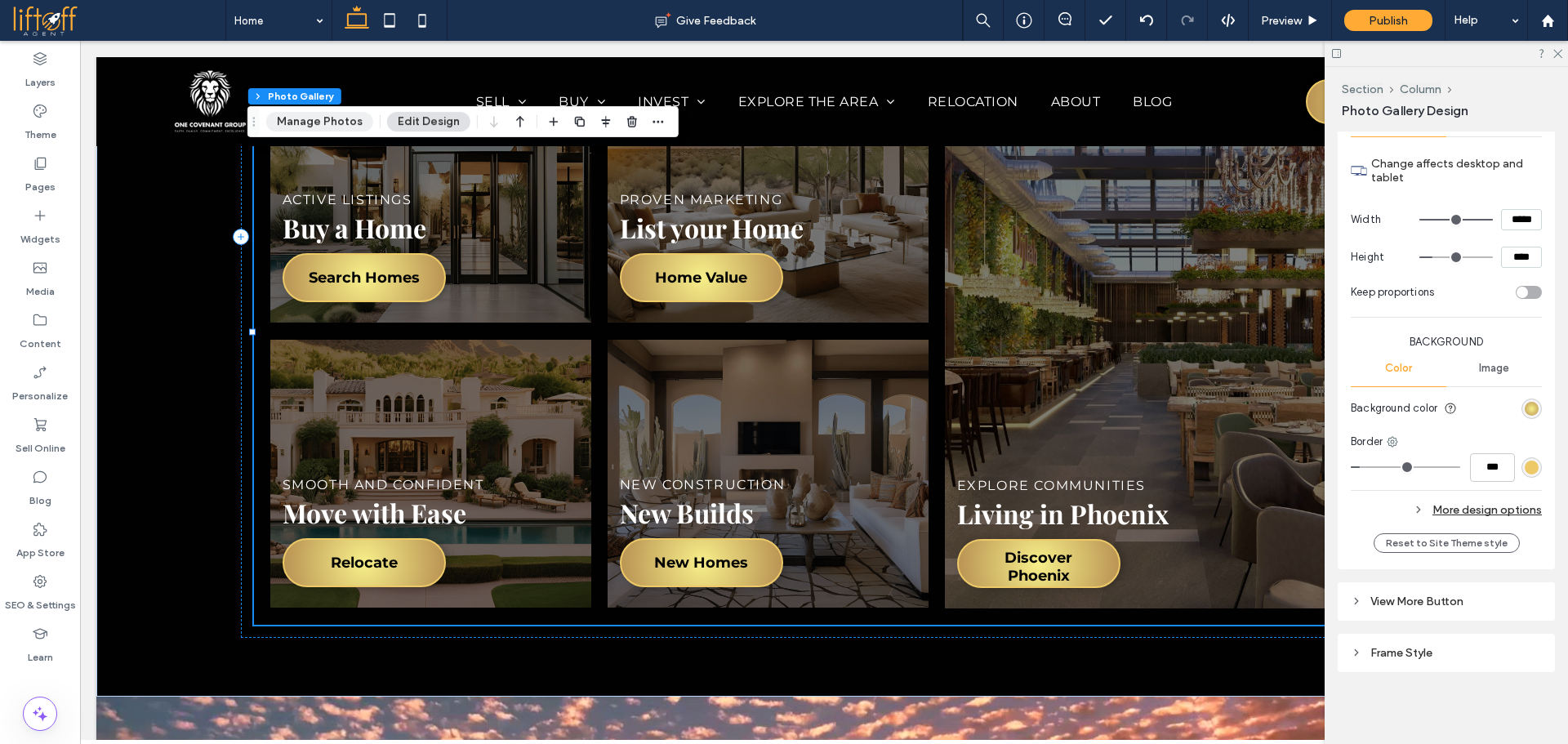 drag, startPoint x: 329, startPoint y: 126, endPoint x: 395, endPoint y: 173, distance: 81.02469 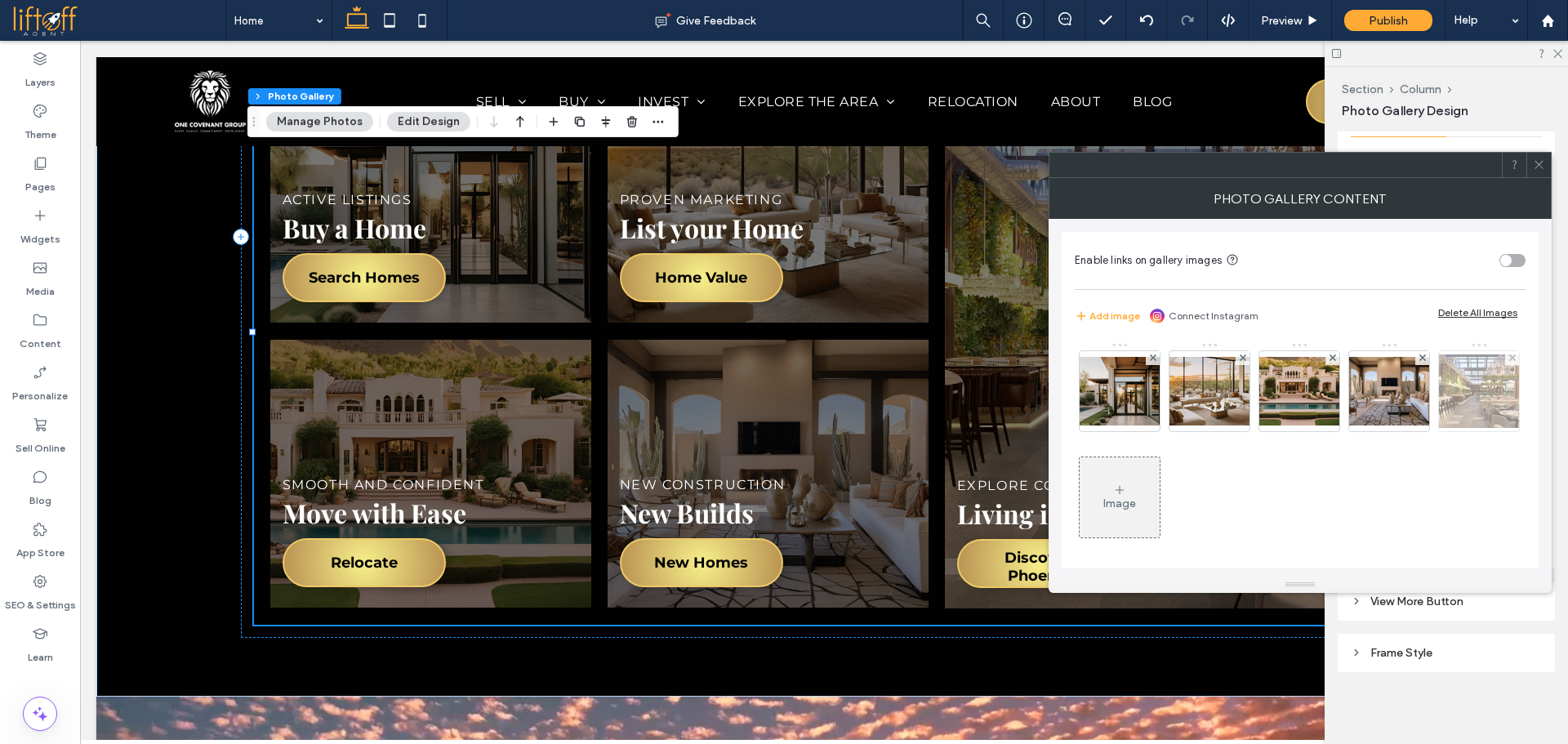 click at bounding box center (1479, 391) 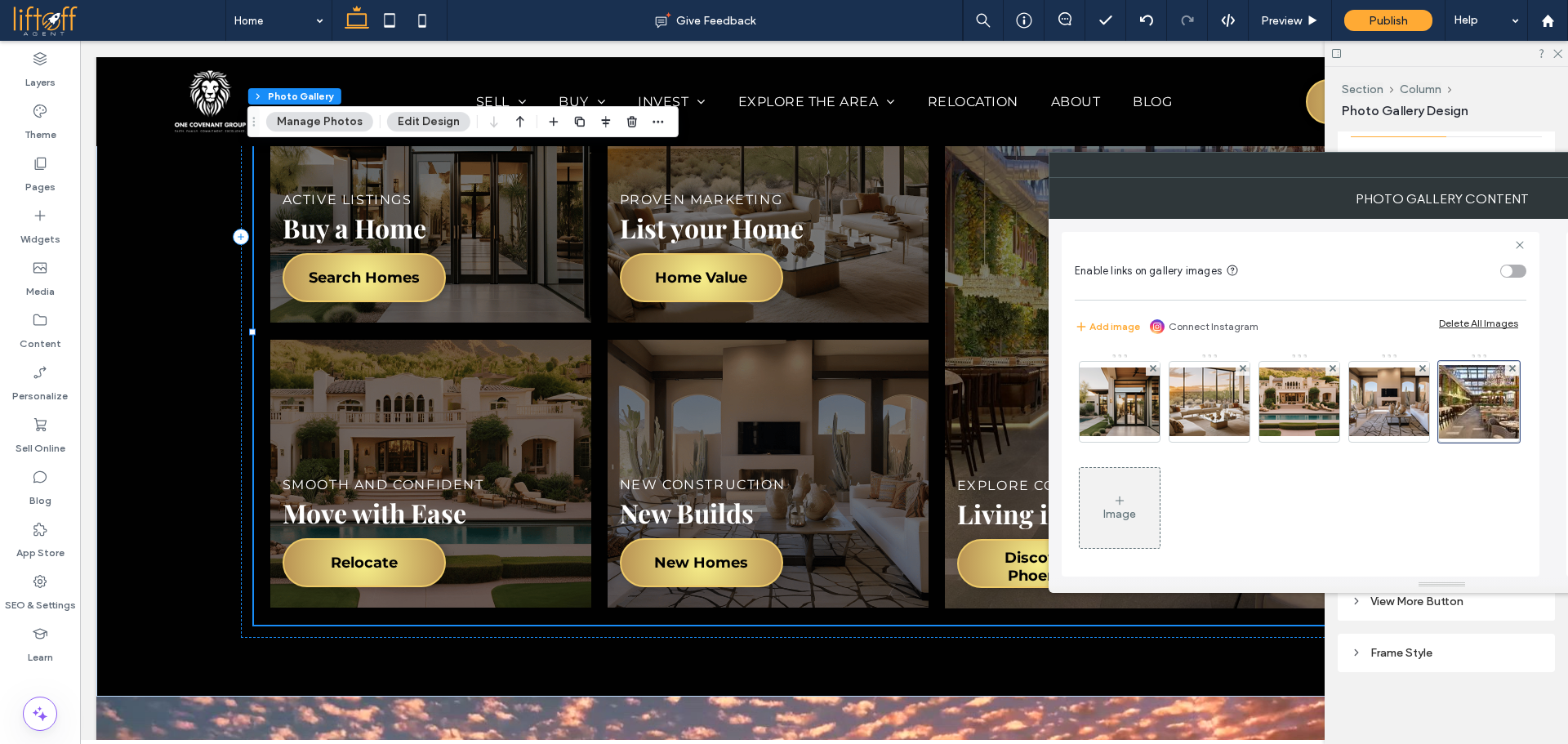 scroll, scrollTop: 0, scrollLeft: 180, axis: horizontal 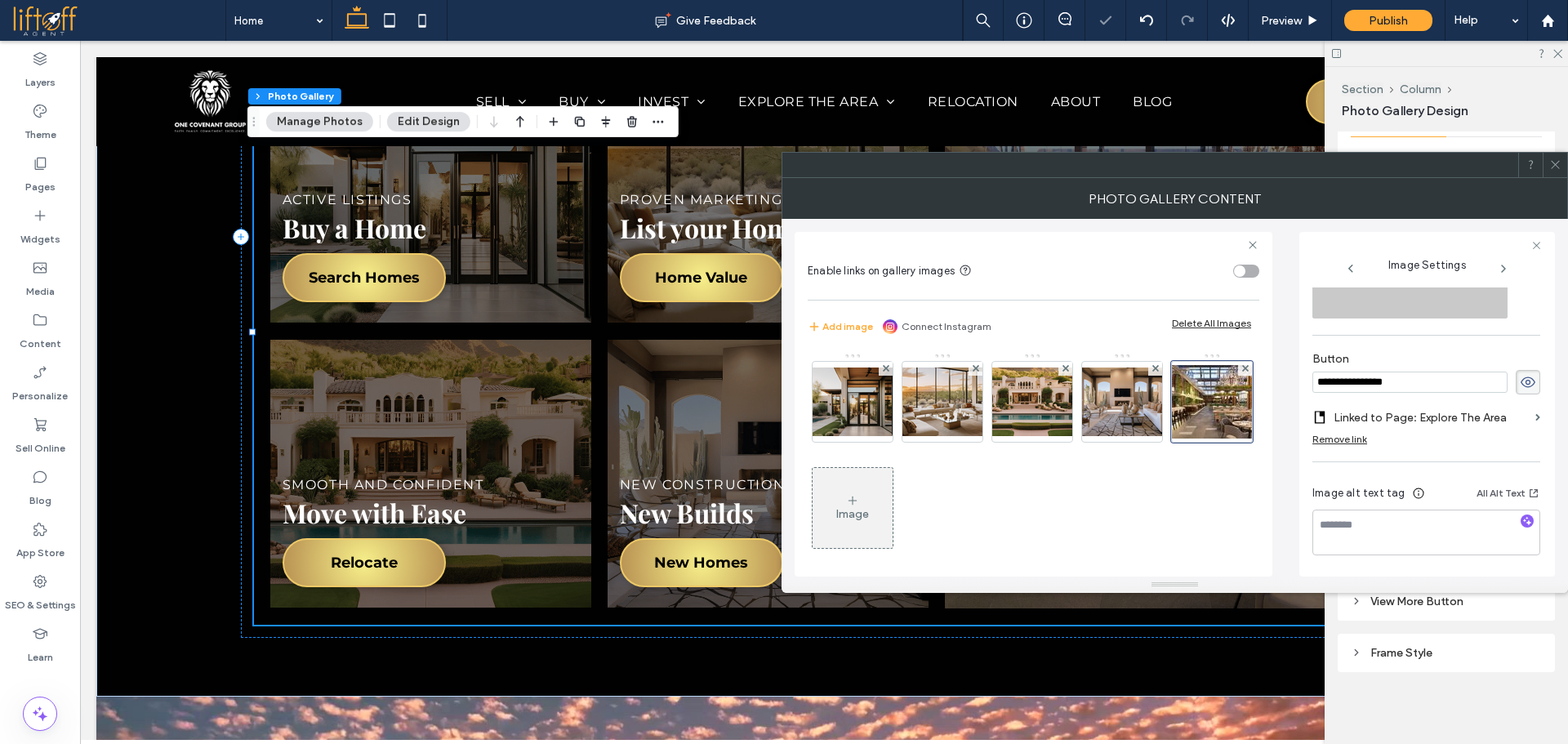 click on "**********" at bounding box center (1410, 382) 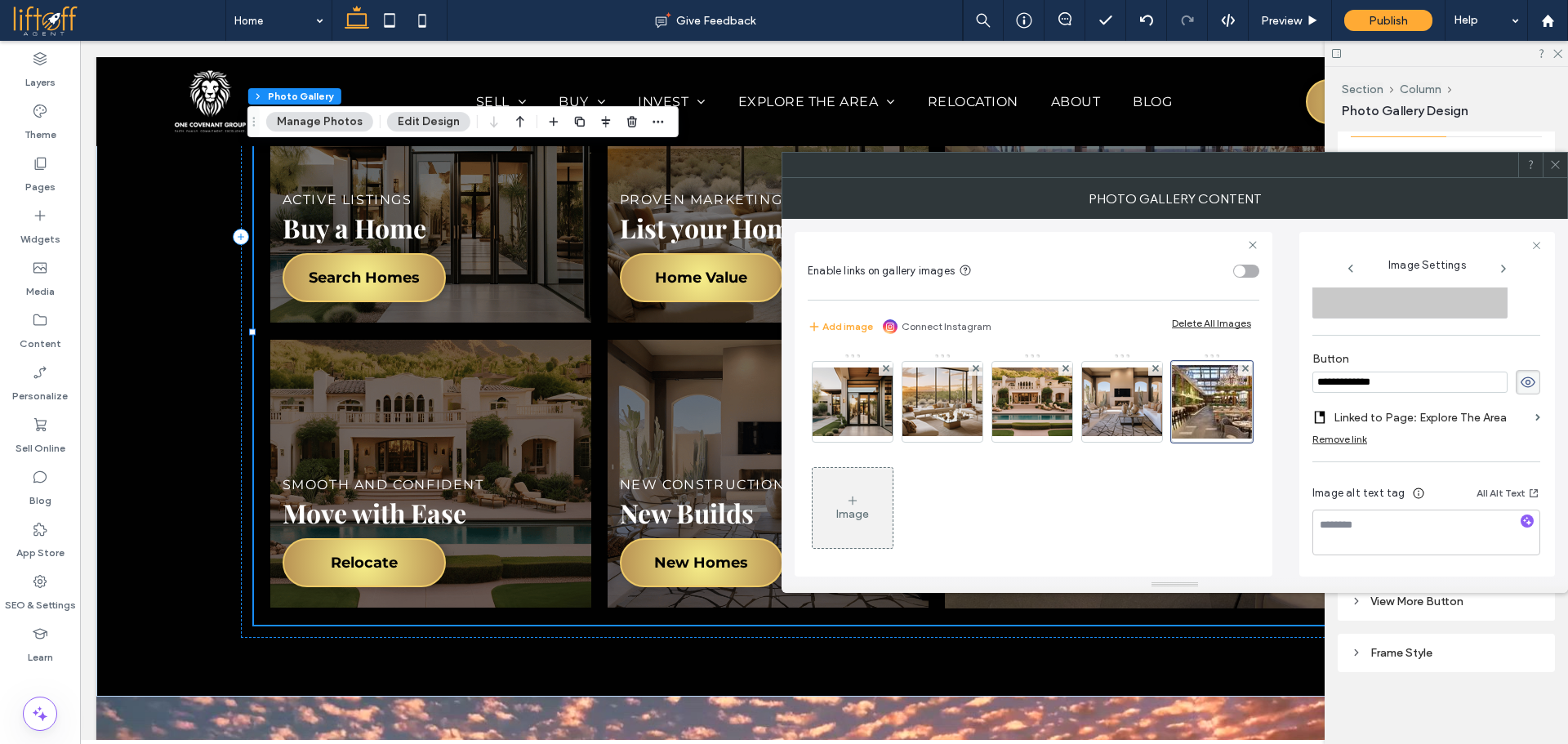click at bounding box center (1555, 165) 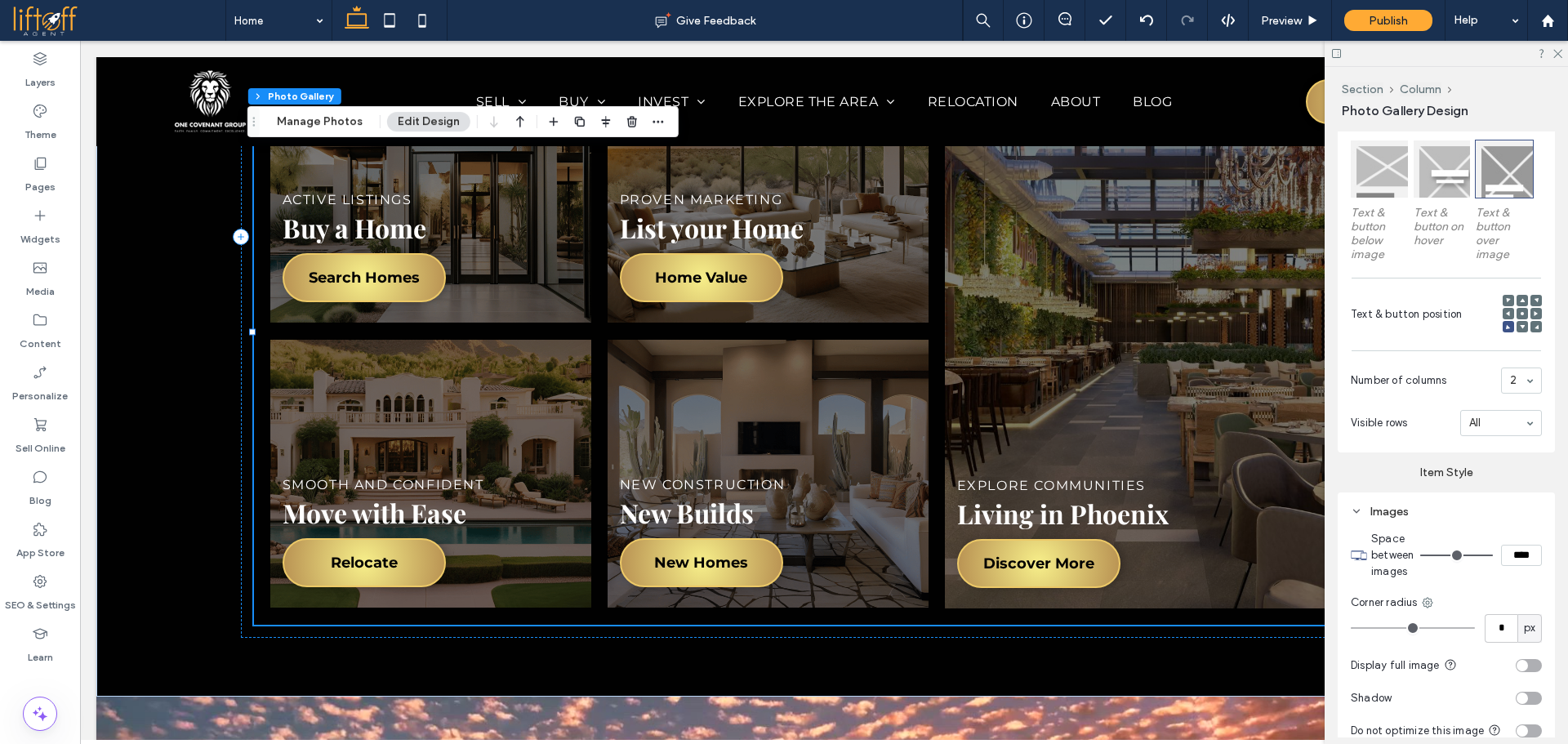 scroll, scrollTop: 530, scrollLeft: 0, axis: vertical 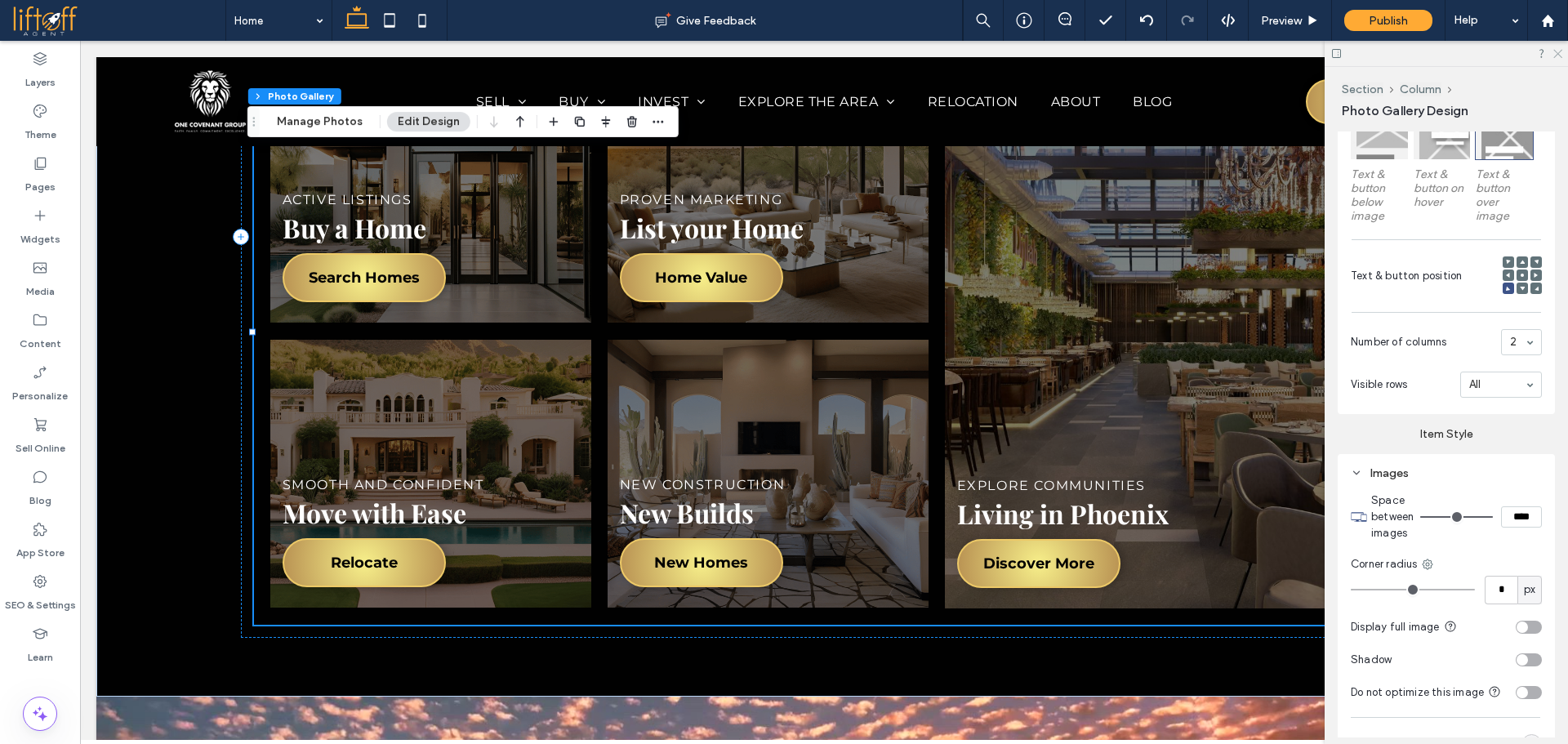 click 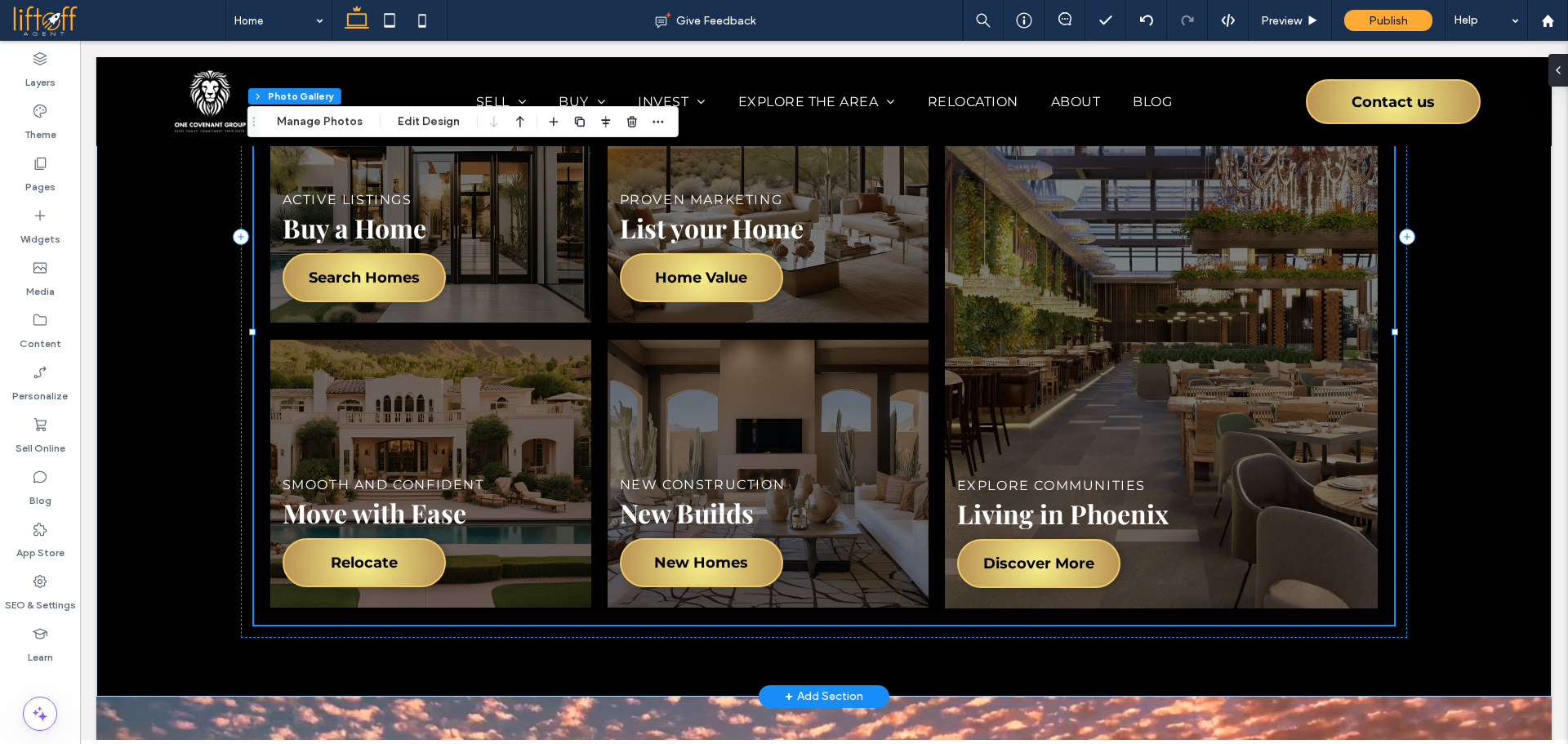 click at bounding box center [768, 473] 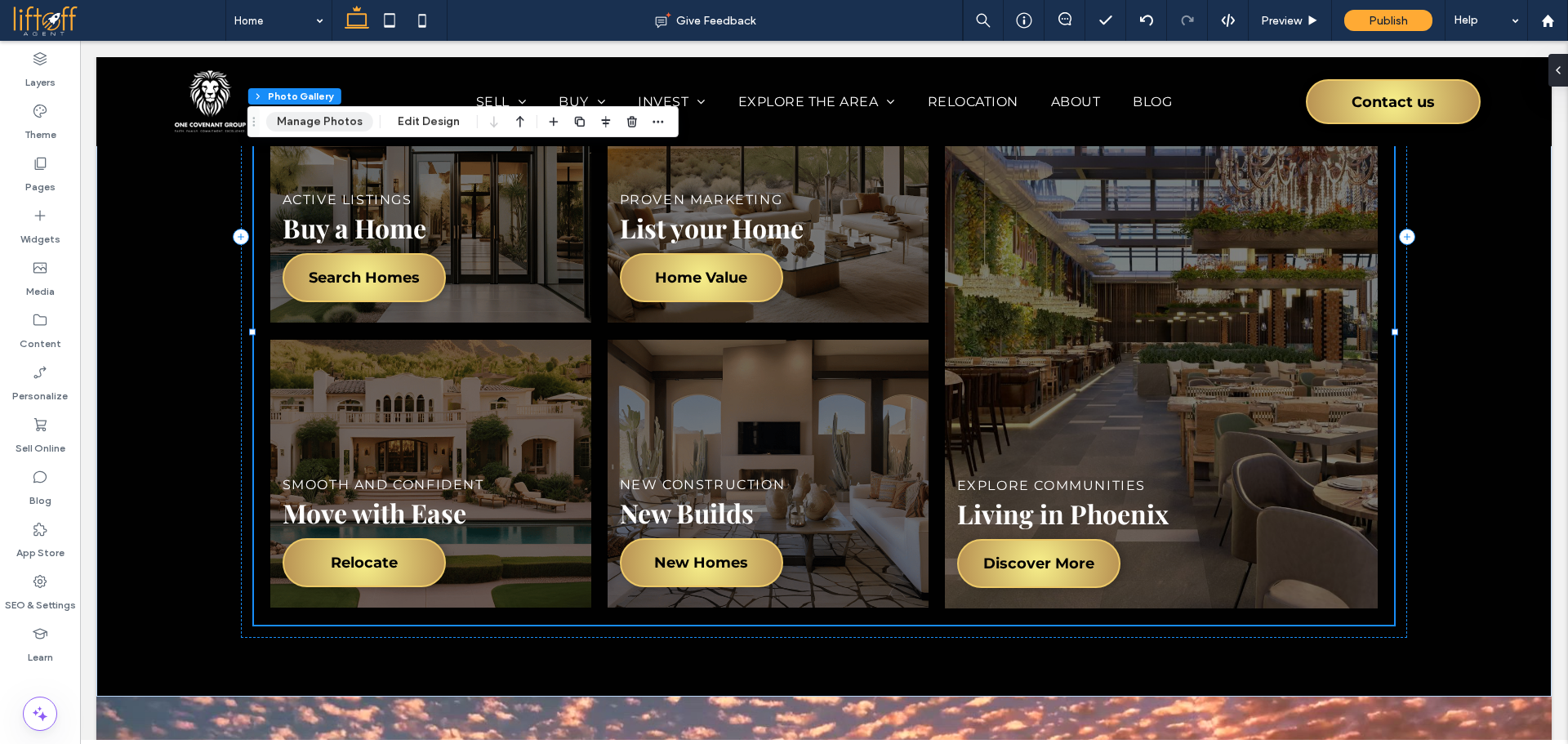 click on "Manage Photos" at bounding box center (319, 122) 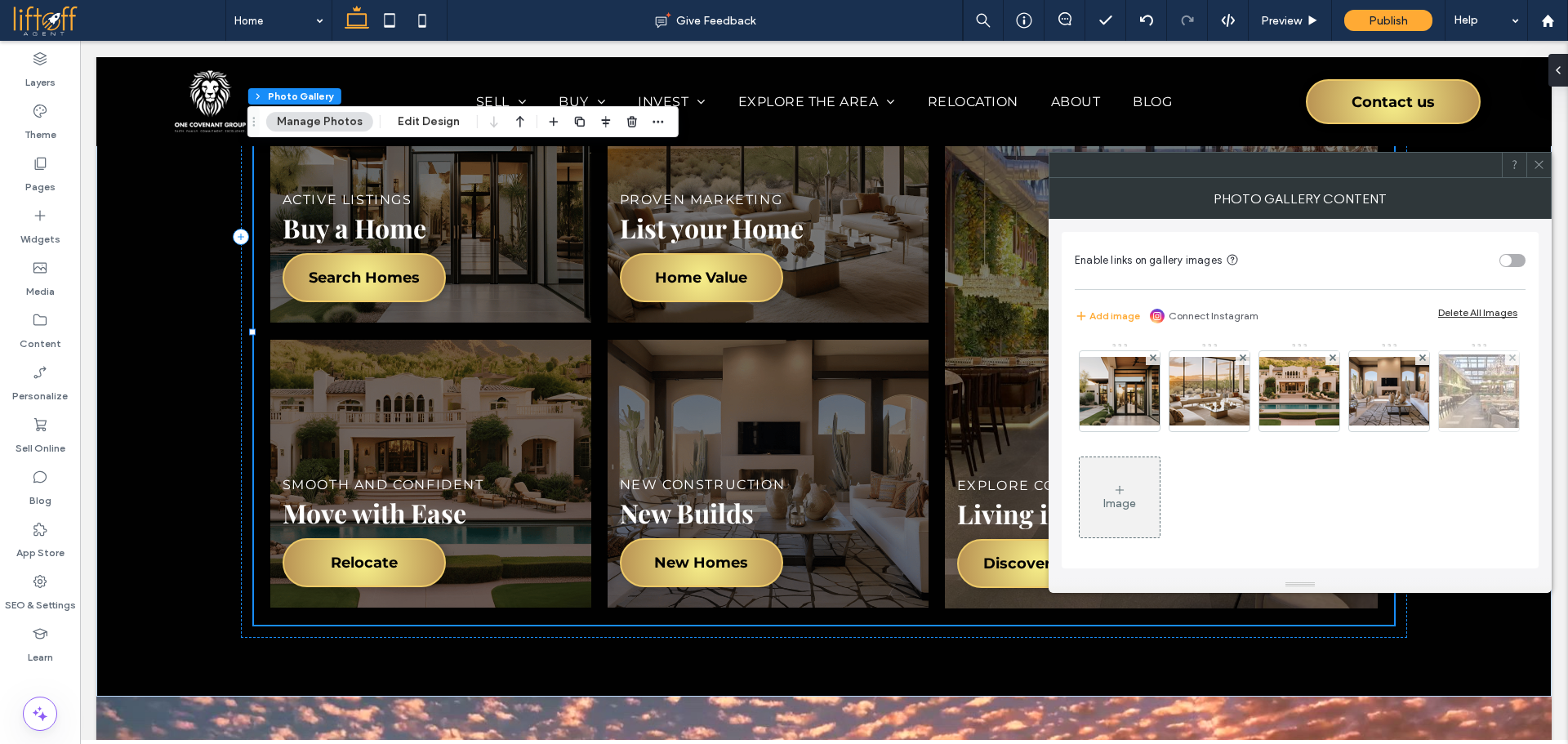 click at bounding box center (1479, 391) 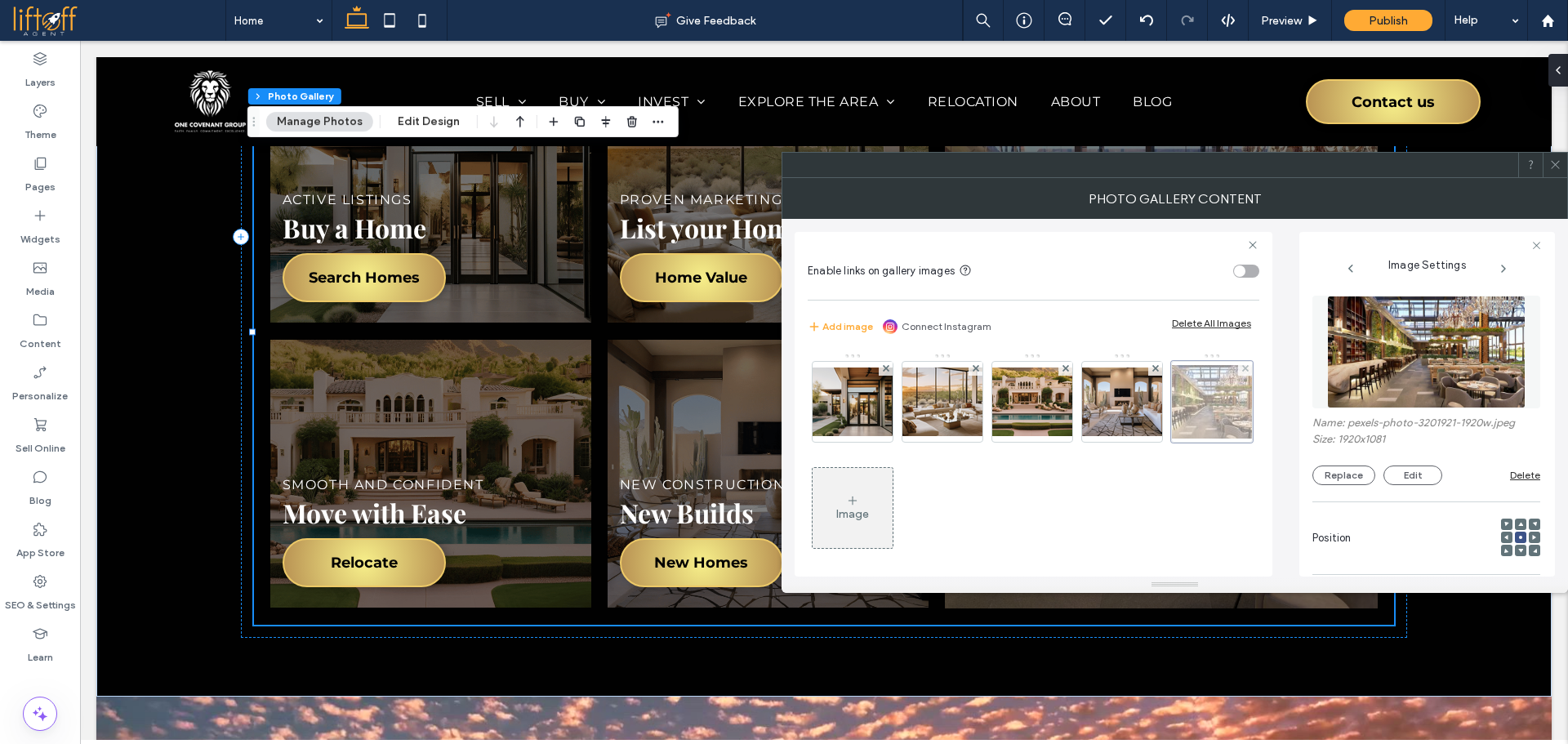 scroll, scrollTop: 0, scrollLeft: 75, axis: horizontal 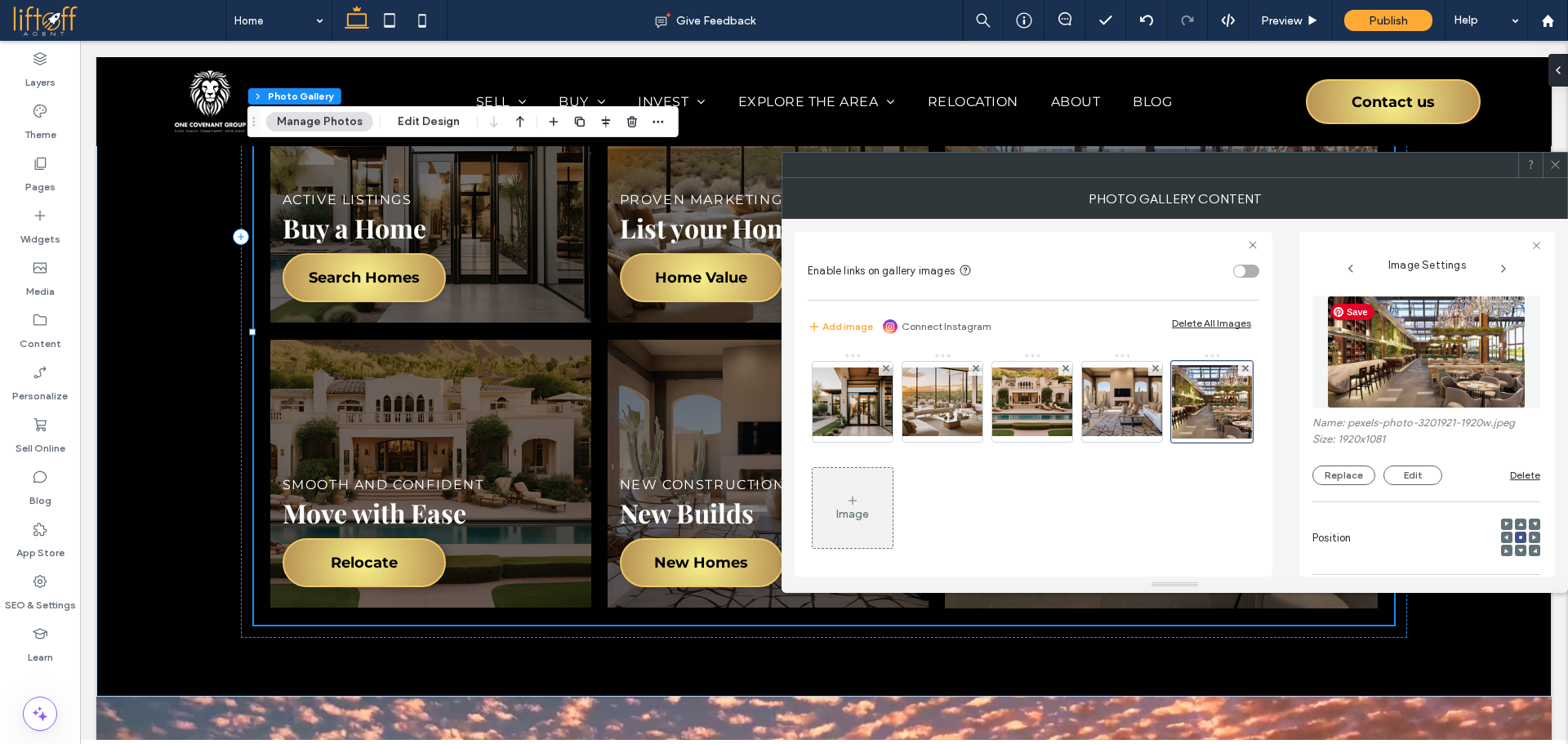 click at bounding box center [1427, 352] 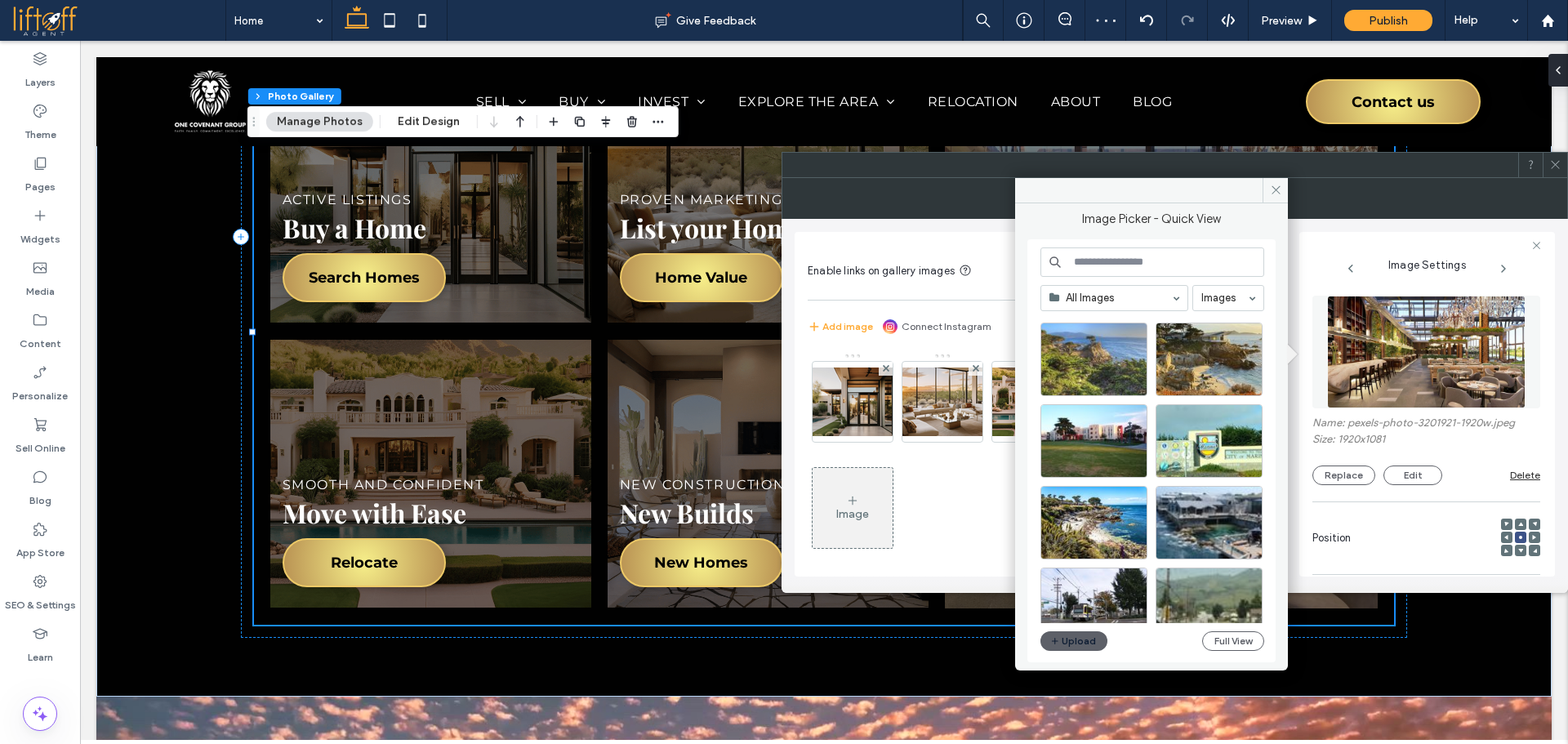 scroll, scrollTop: 435, scrollLeft: 0, axis: vertical 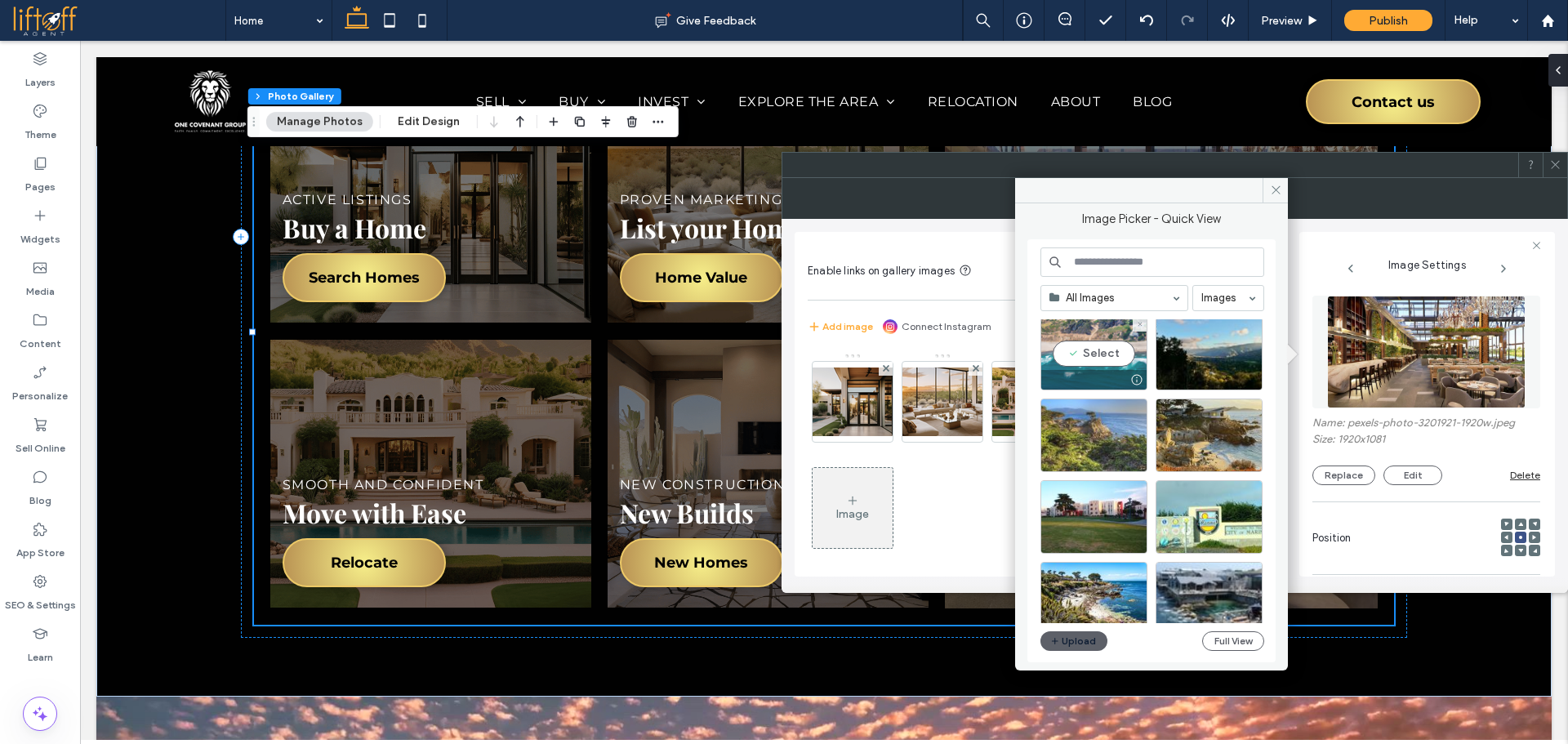 click at bounding box center [1094, 380] 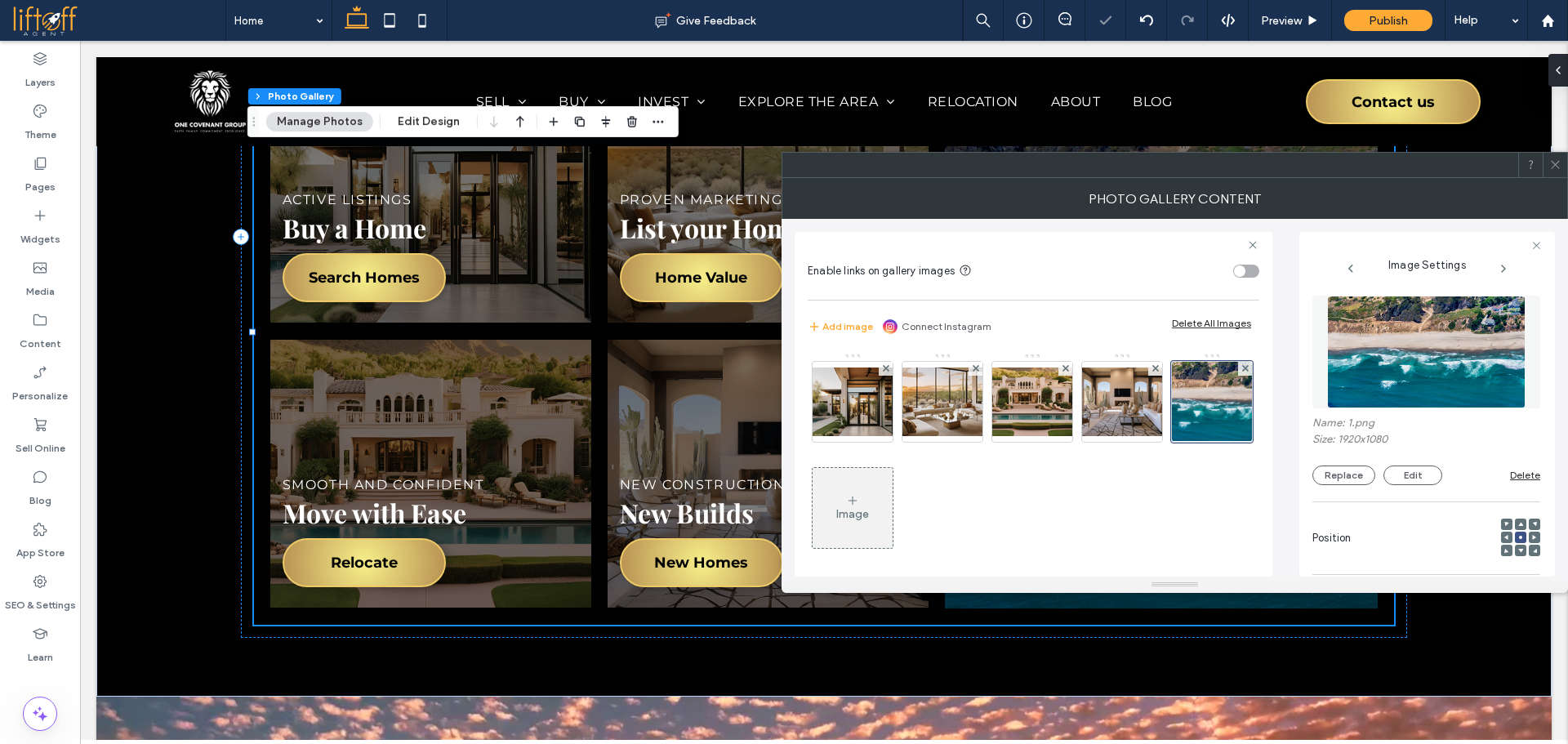 click 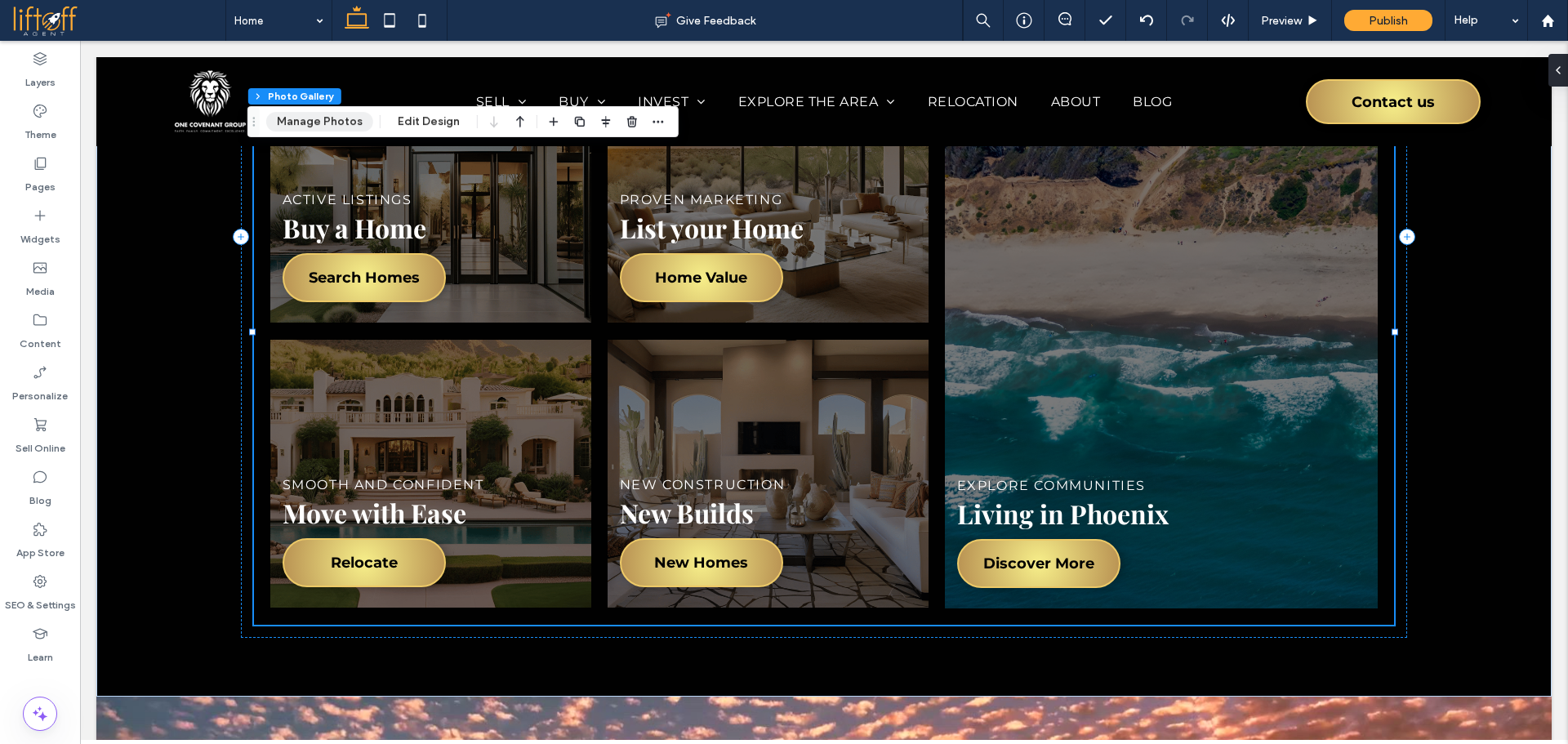 click on "Manage Photos" at bounding box center (319, 122) 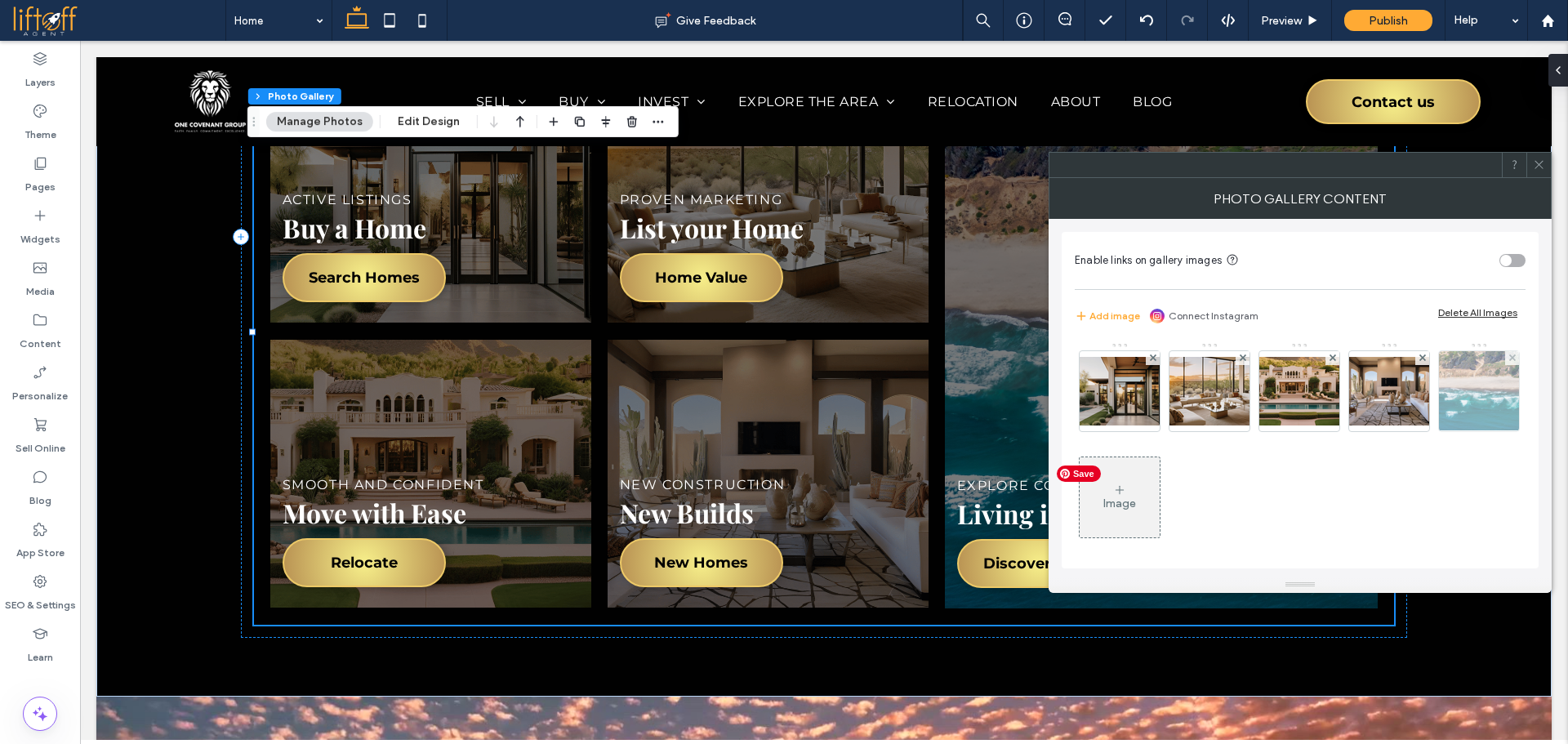 click at bounding box center (1479, 391) 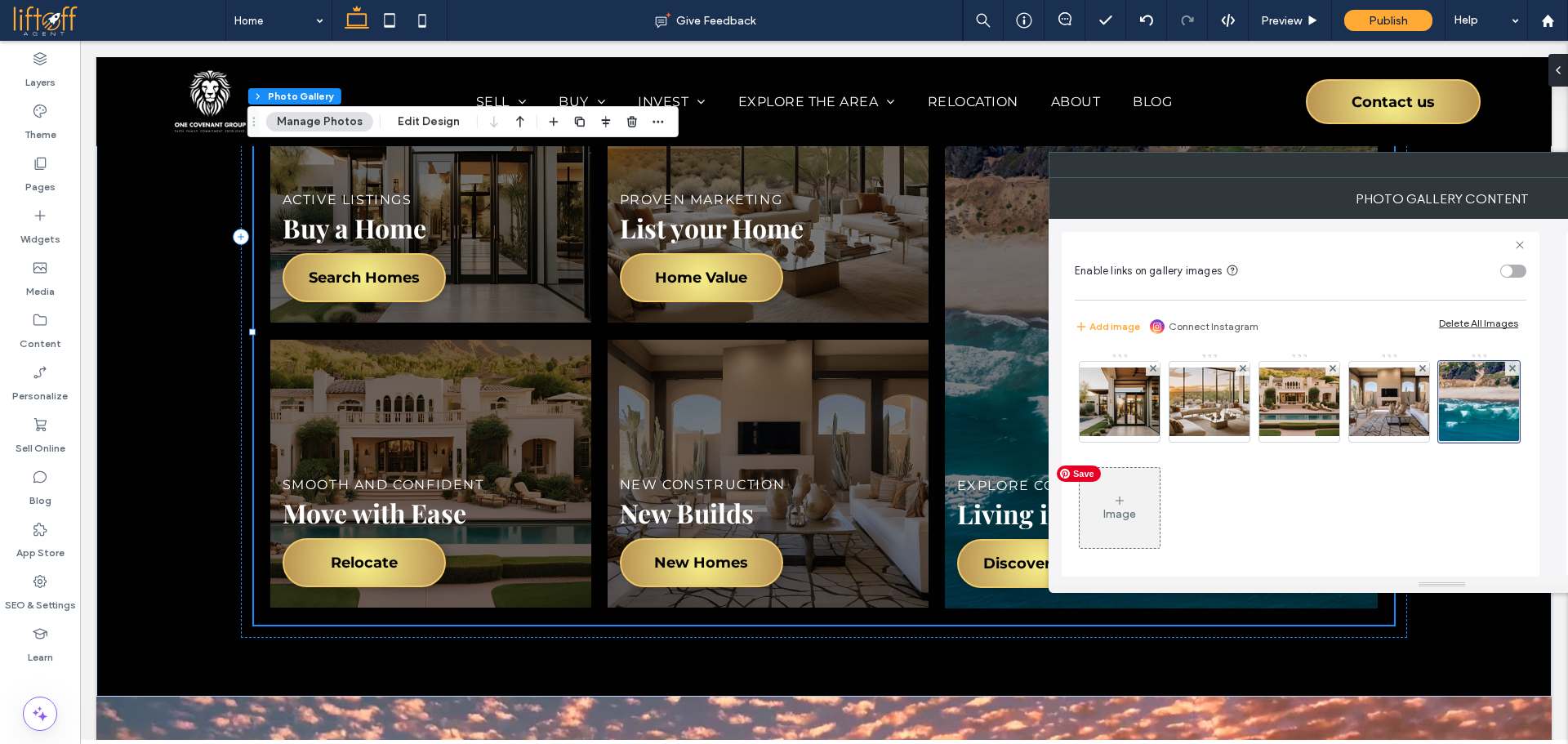 scroll, scrollTop: 0, scrollLeft: 165, axis: horizontal 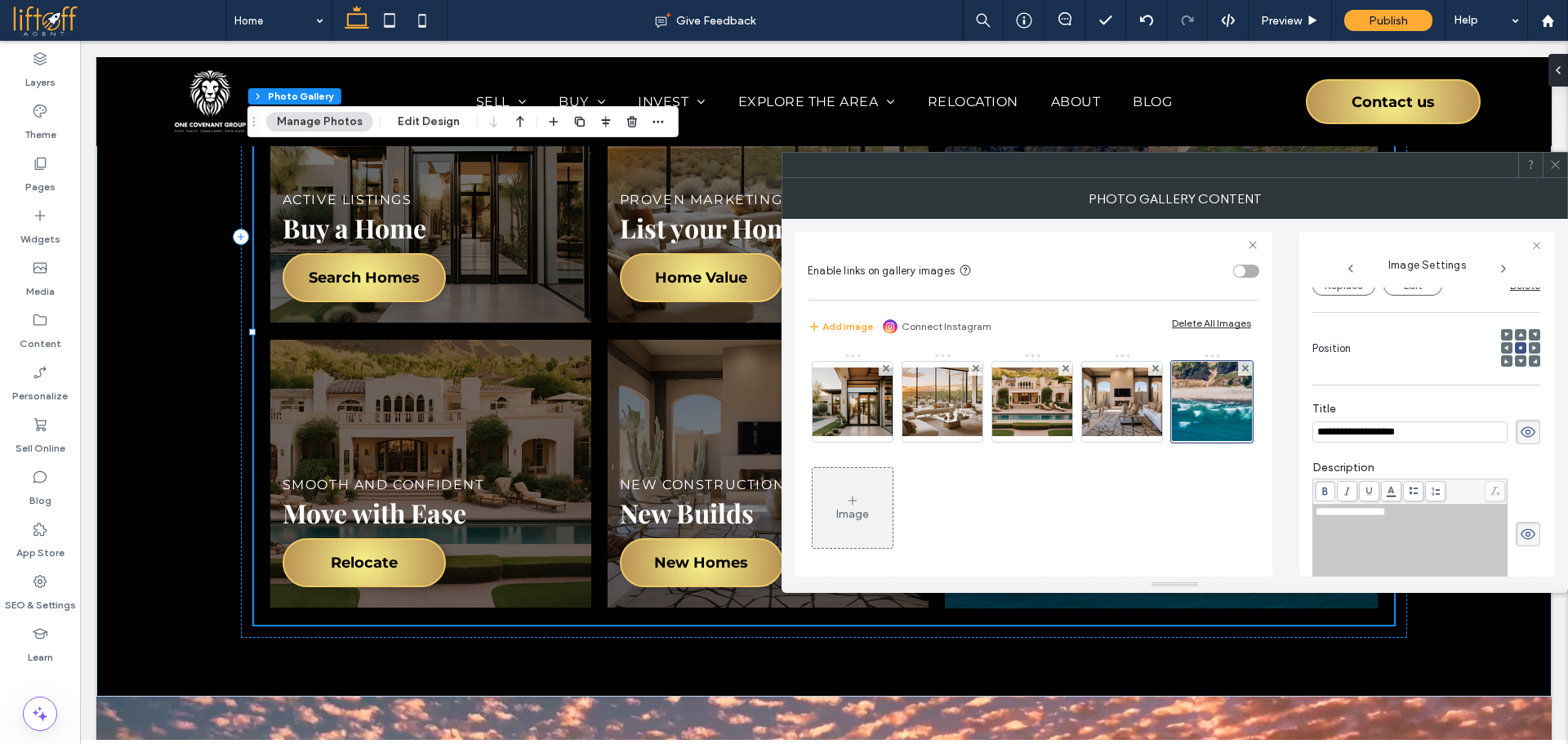 click on "**********" at bounding box center (1350, 511) 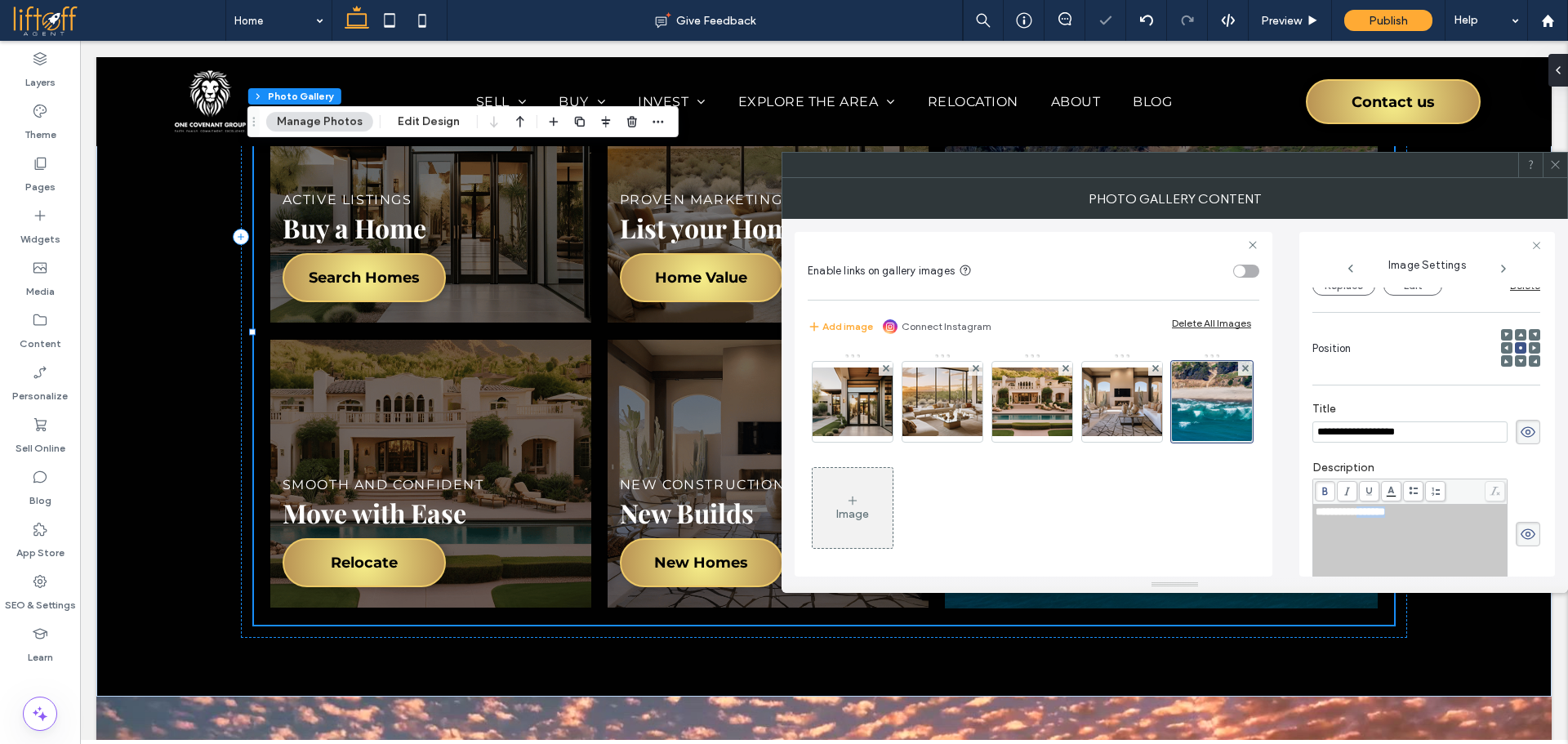 click on "**********" at bounding box center [1350, 511] 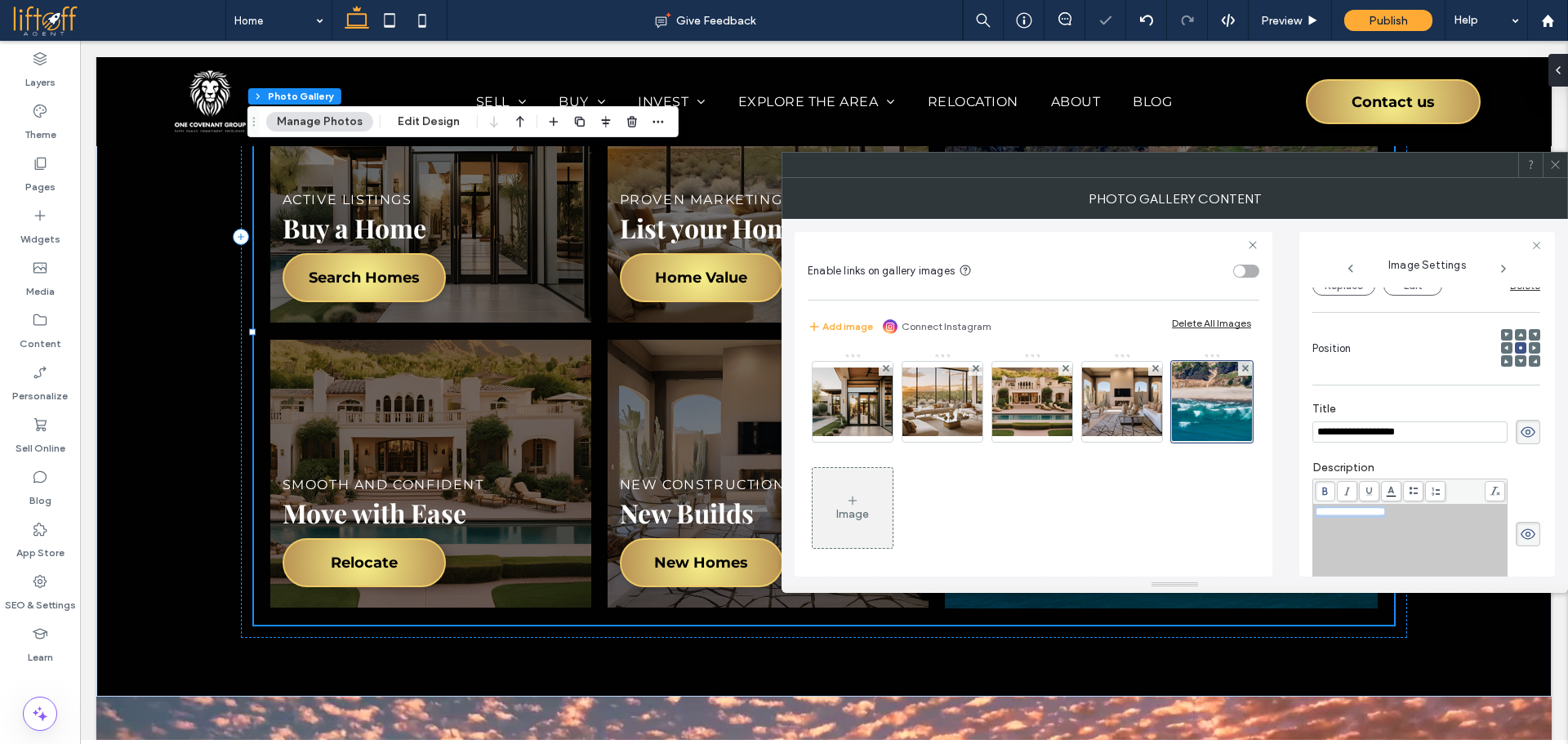 click on "**********" at bounding box center [1350, 511] 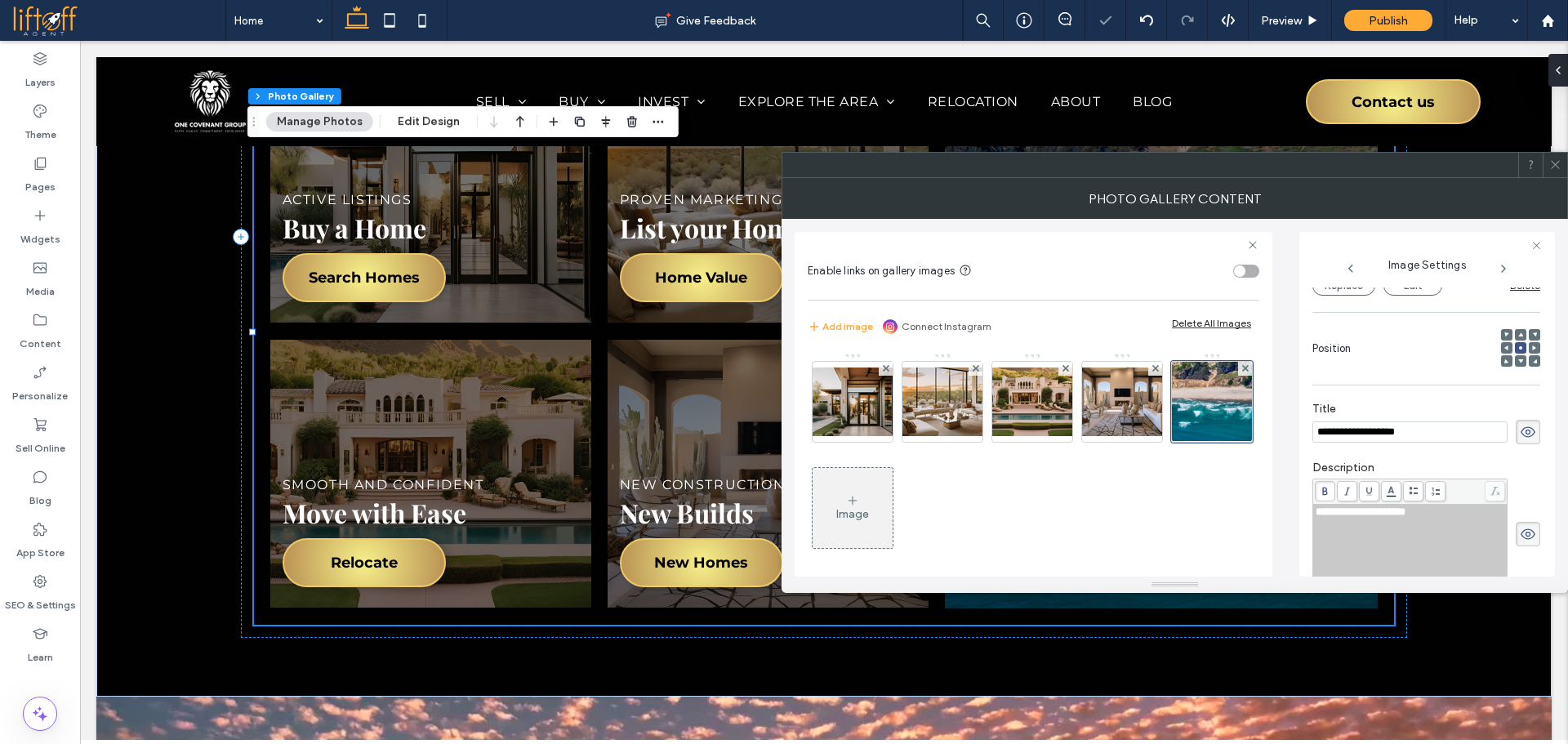 click on "**********" at bounding box center [1410, 432] 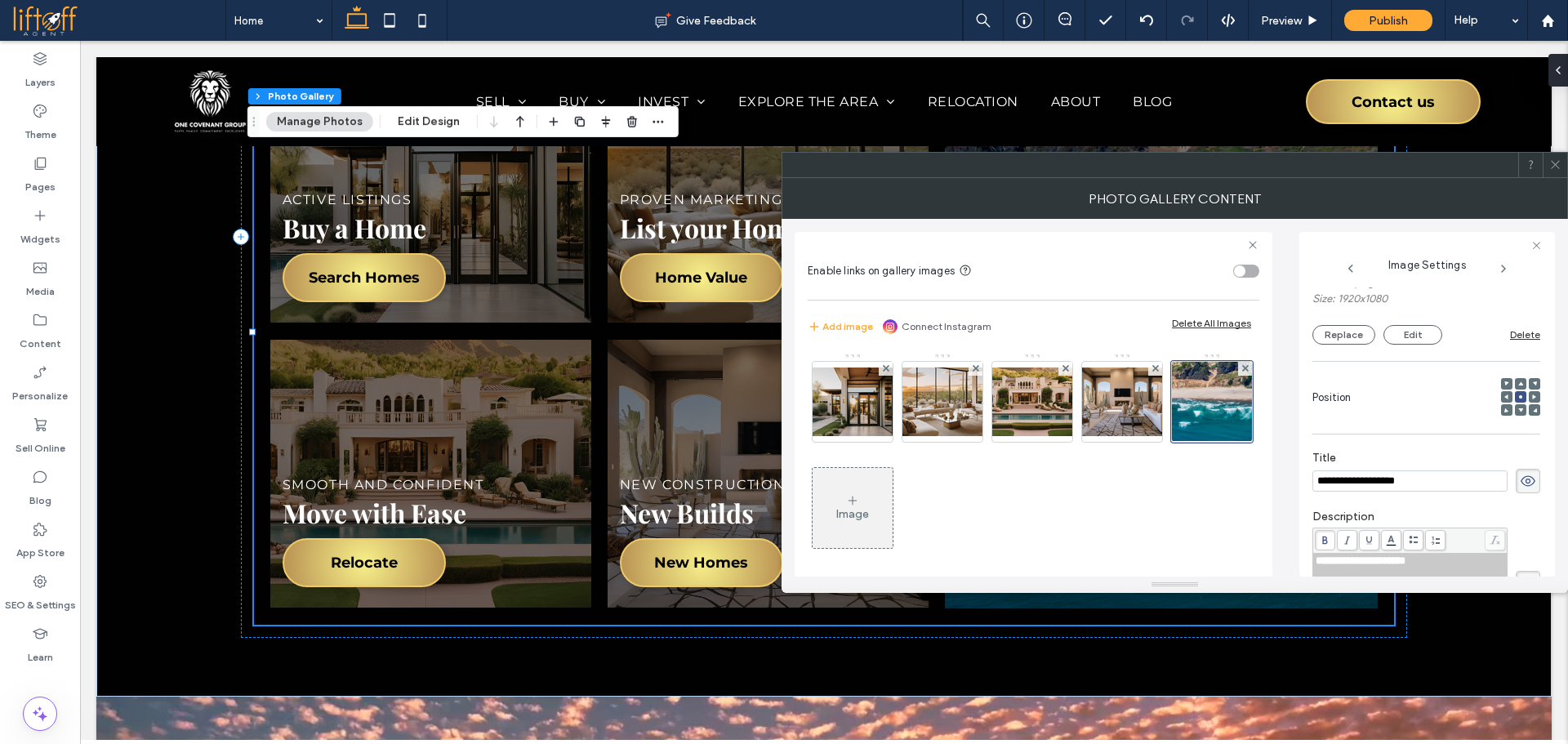 scroll, scrollTop: 253, scrollLeft: 0, axis: vertical 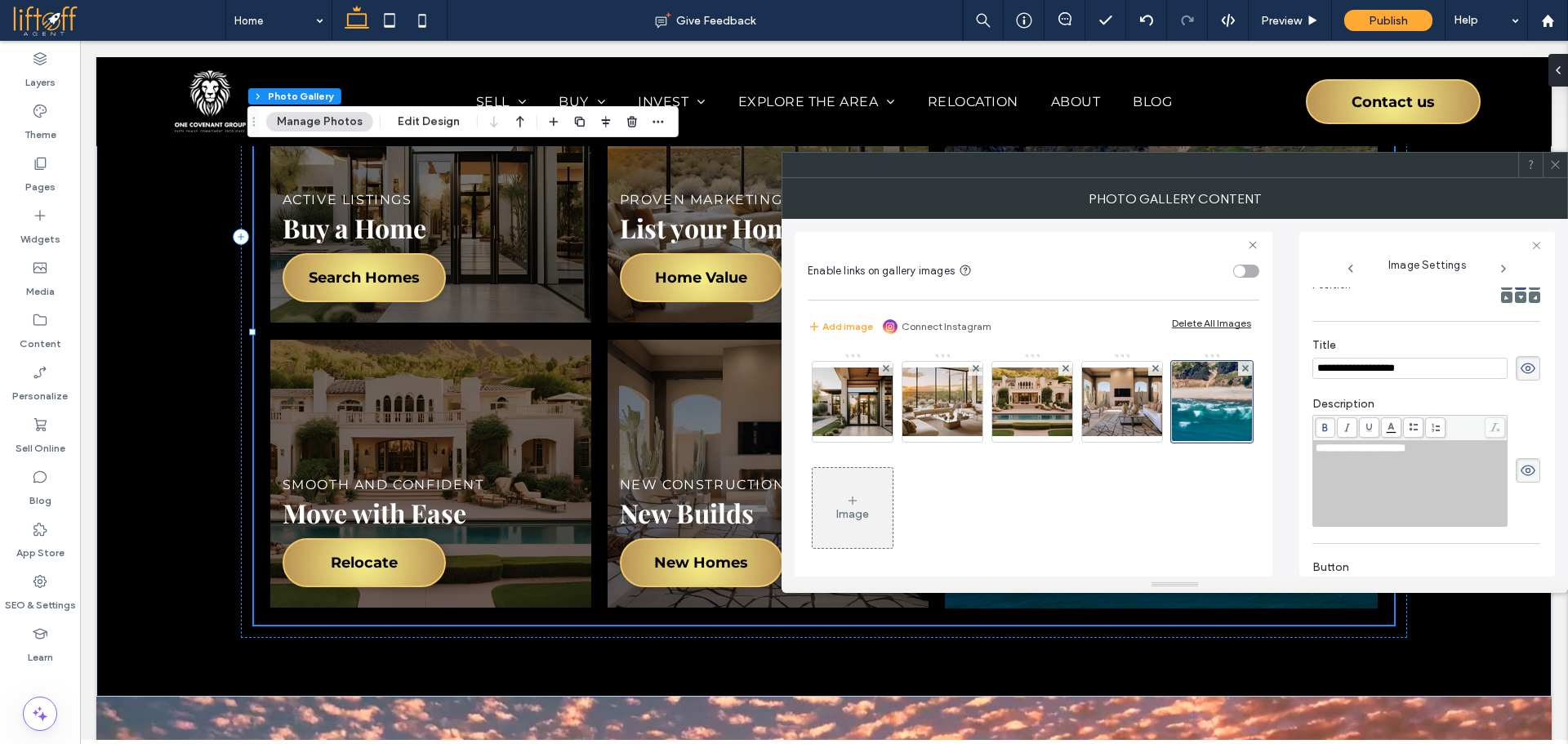 click on "**********" at bounding box center (1410, 368) 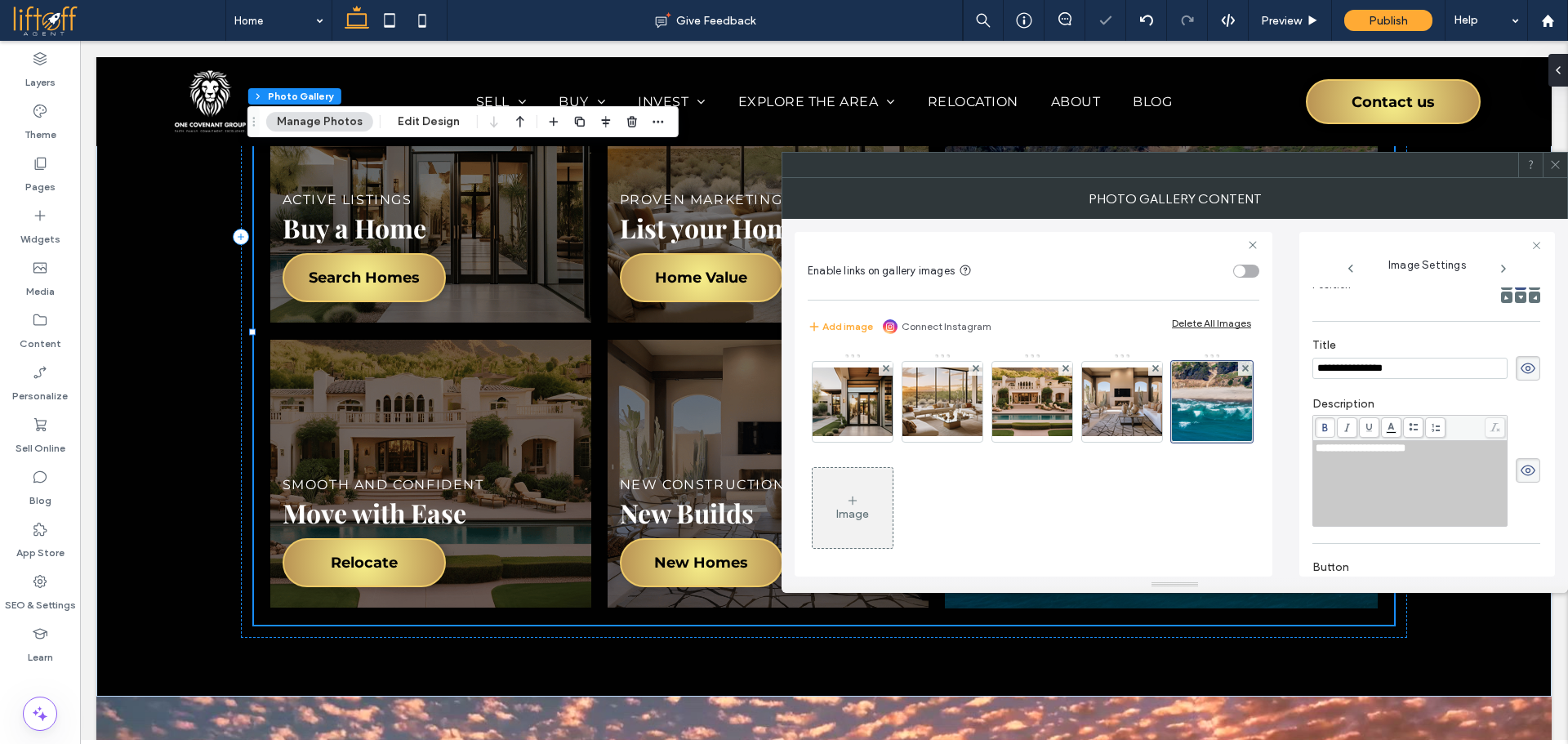 drag, startPoint x: 1143, startPoint y: 557, endPoint x: 1356, endPoint y: 320, distance: 318.65028 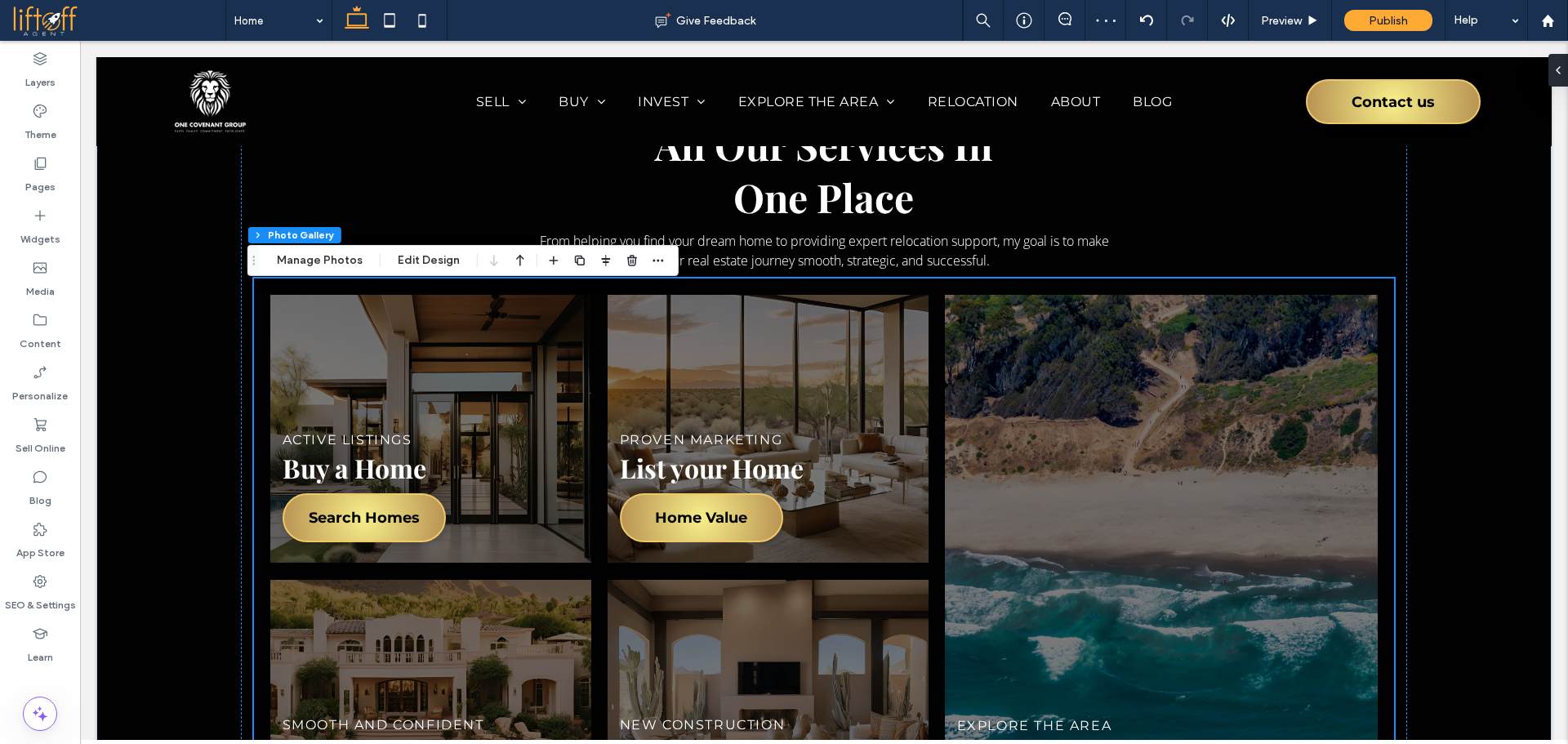 scroll, scrollTop: 3344, scrollLeft: 0, axis: vertical 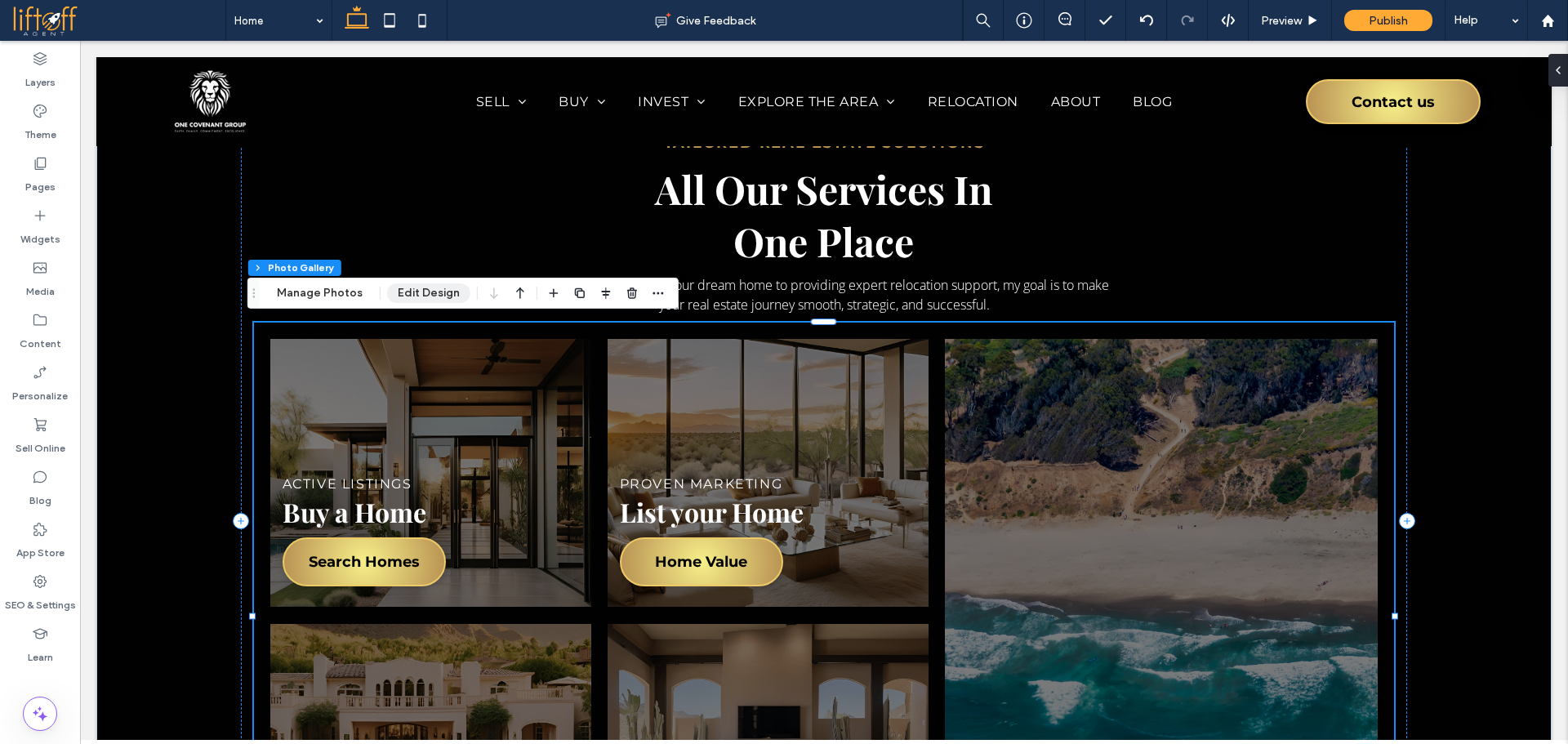click on "Edit Design" at bounding box center (429, 293) 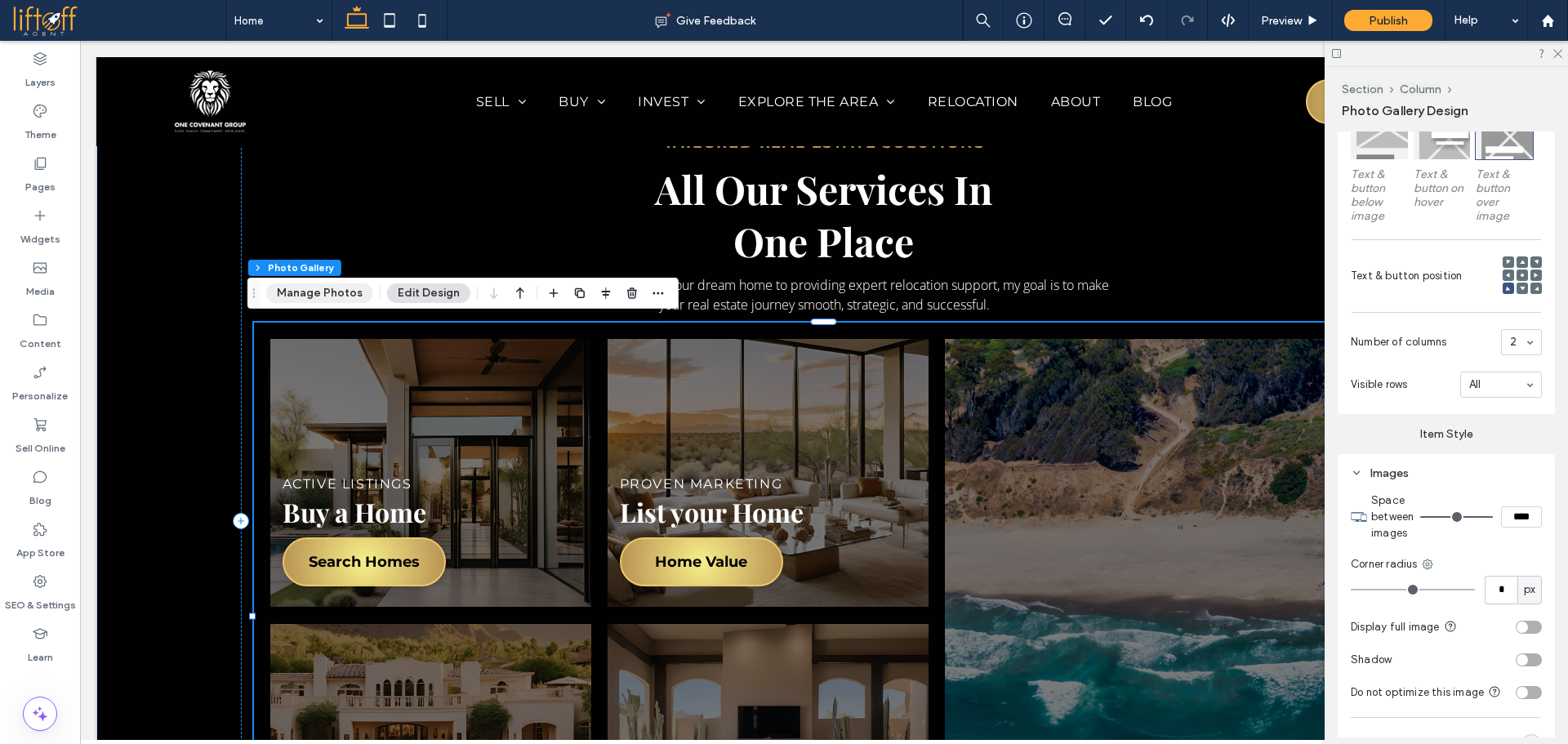 click on "Manage Photos" at bounding box center (319, 293) 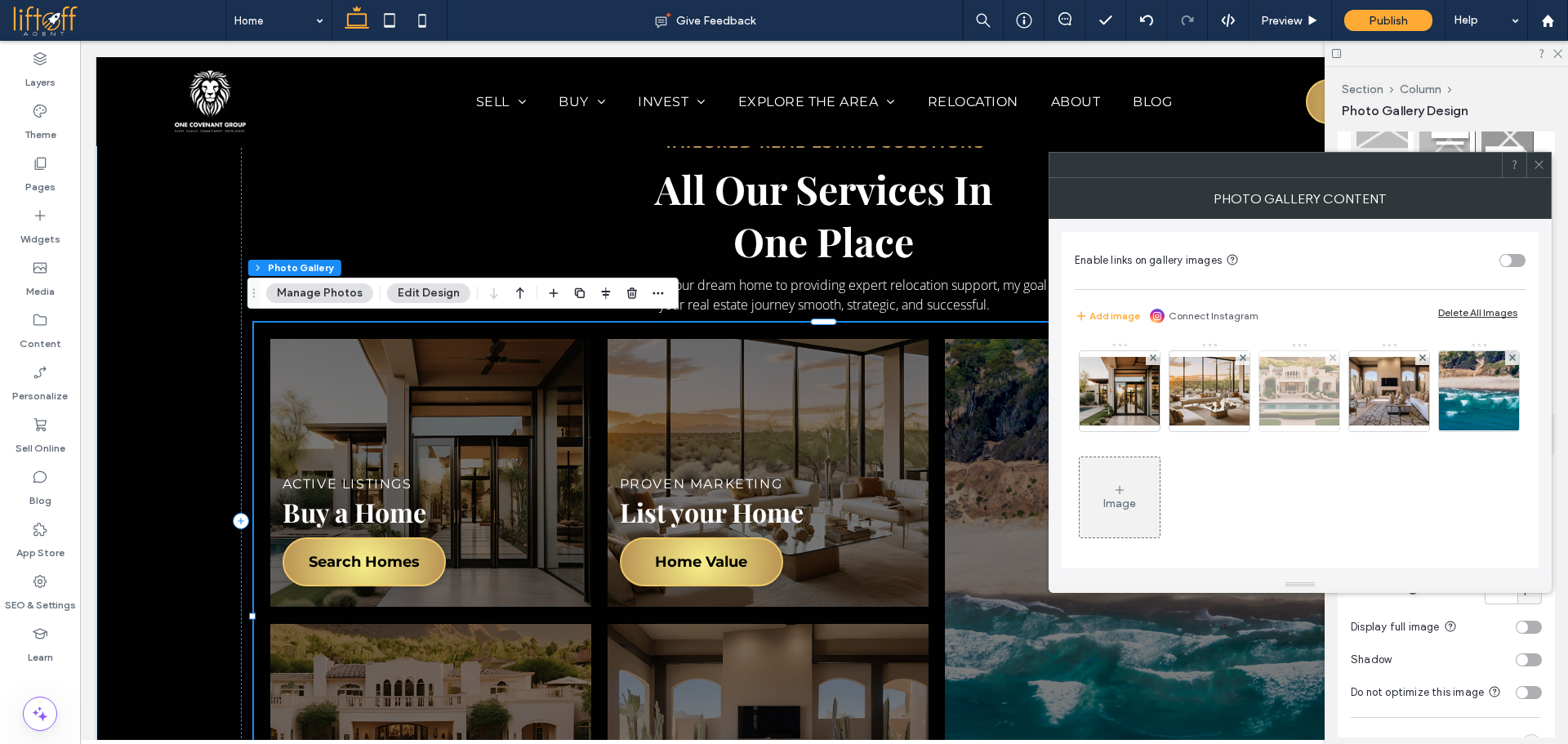 click at bounding box center (1299, 391) 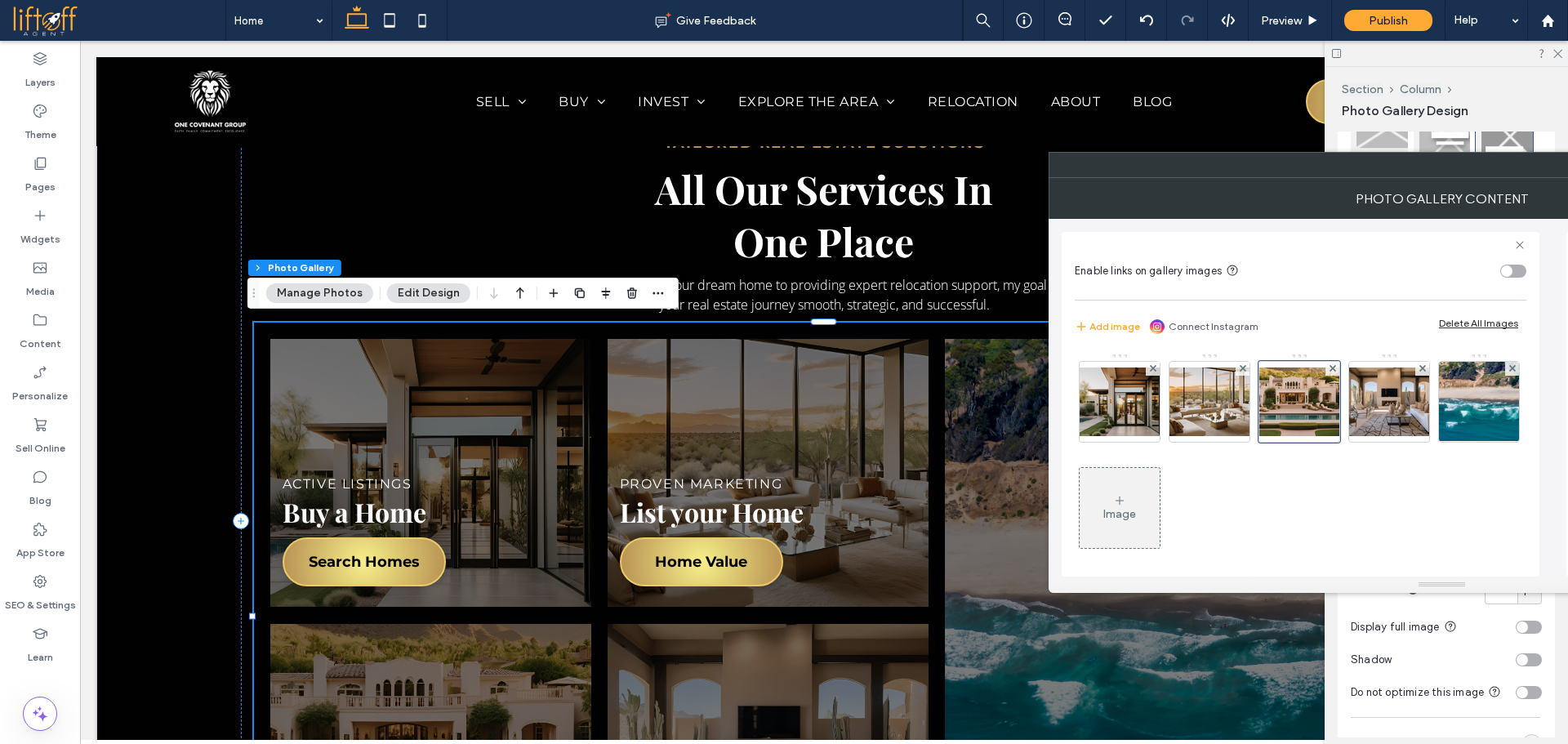 scroll, scrollTop: 0, scrollLeft: 83, axis: horizontal 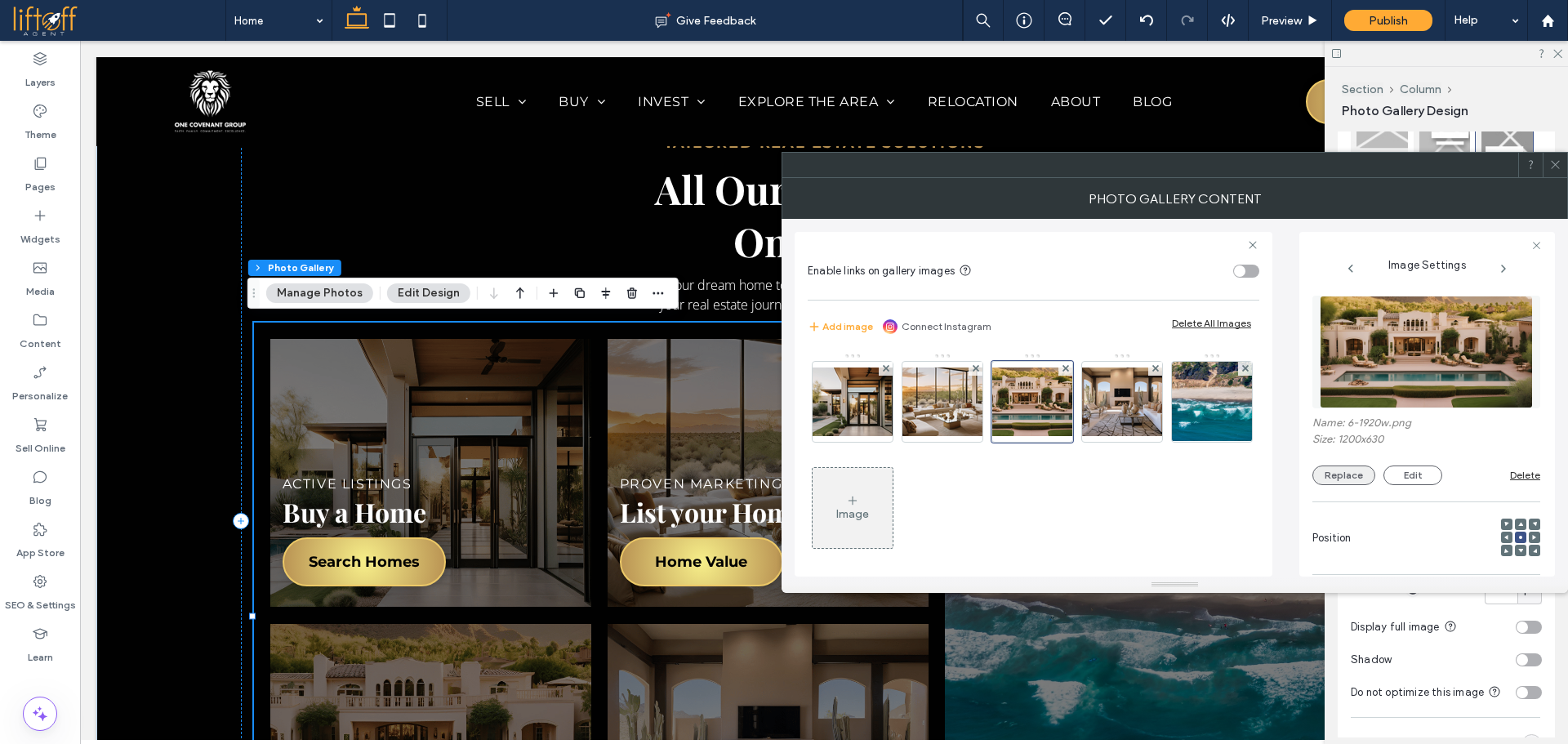 click on "Replace" at bounding box center [1343, 475] 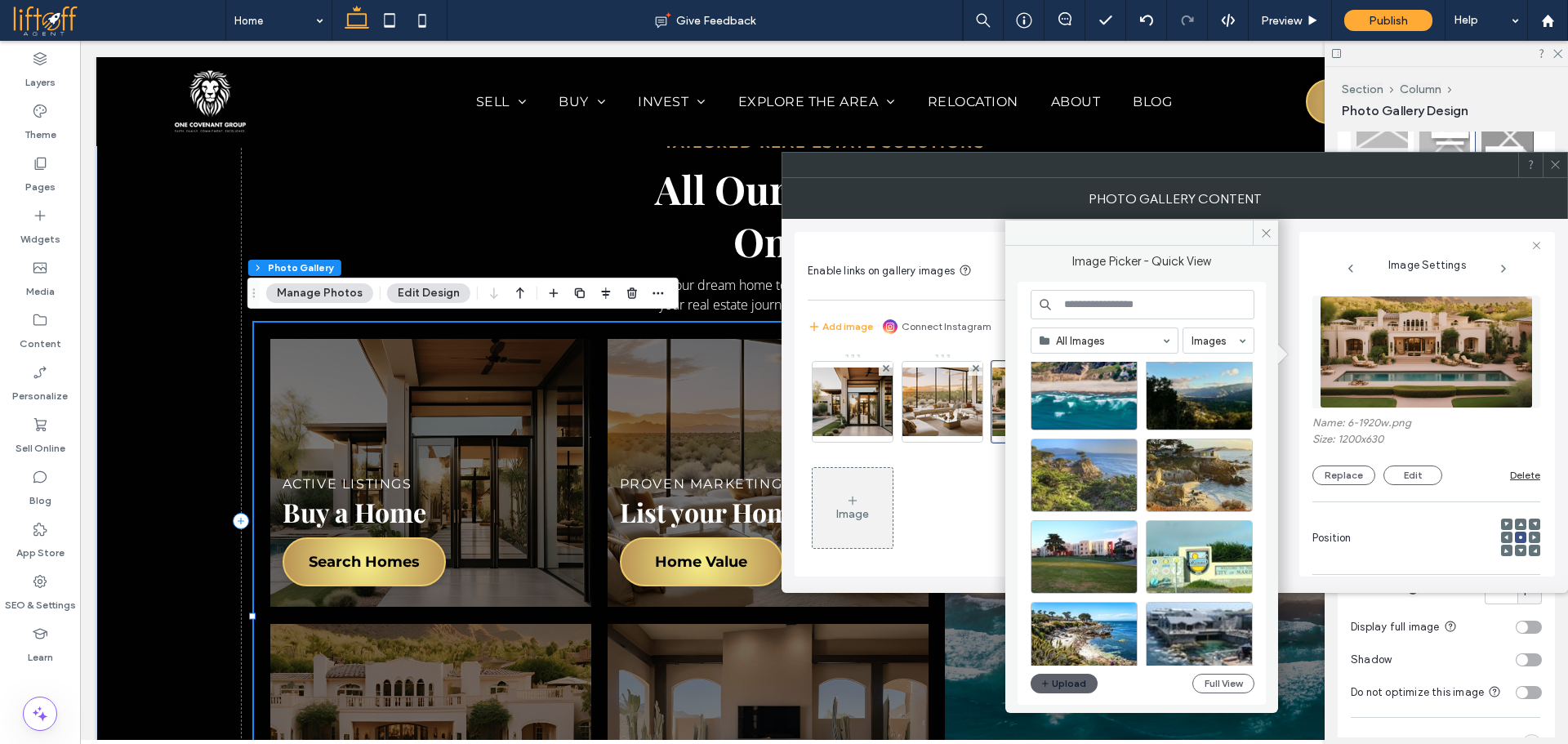 scroll, scrollTop: 443, scrollLeft: 0, axis: vertical 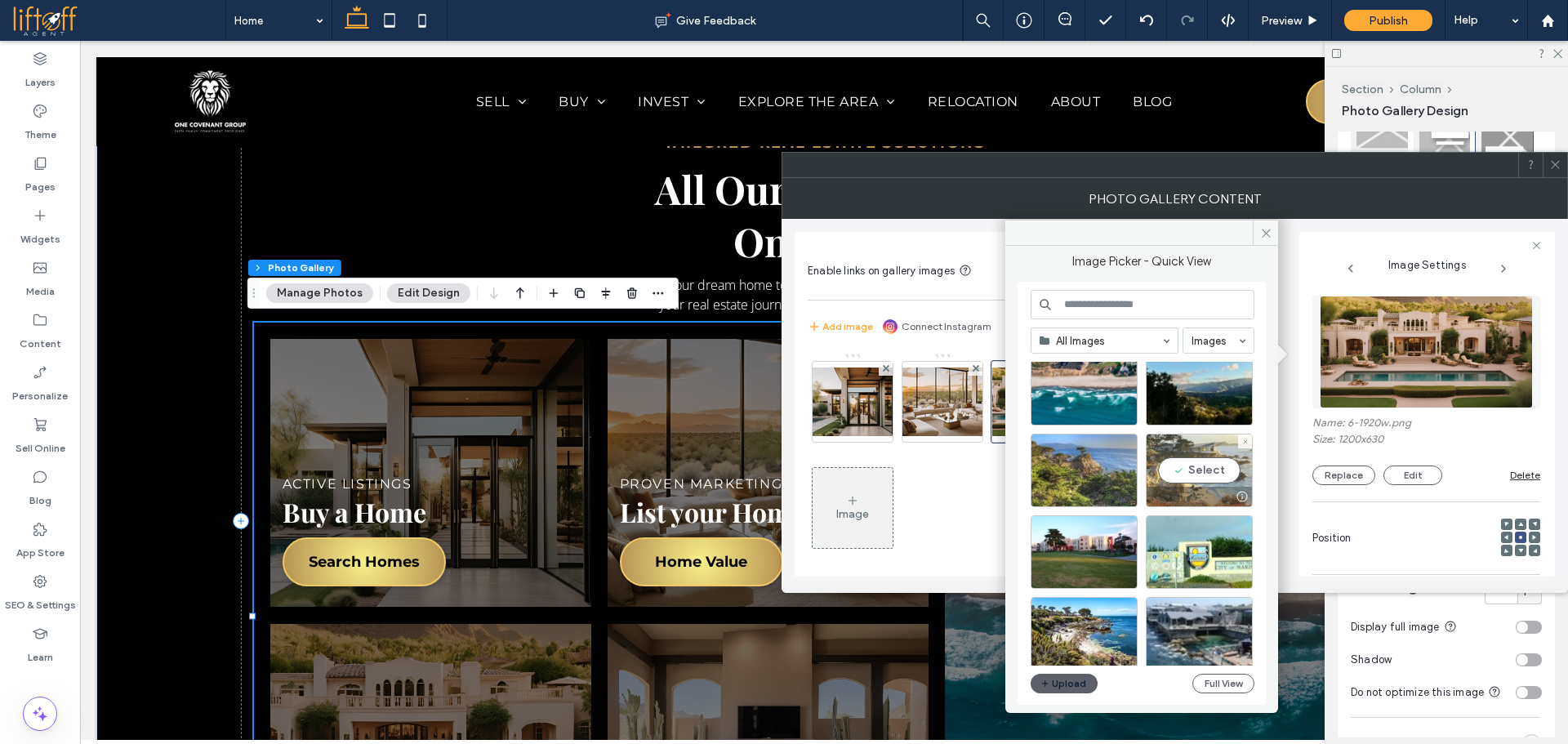 click on "Select" at bounding box center (1199, 470) 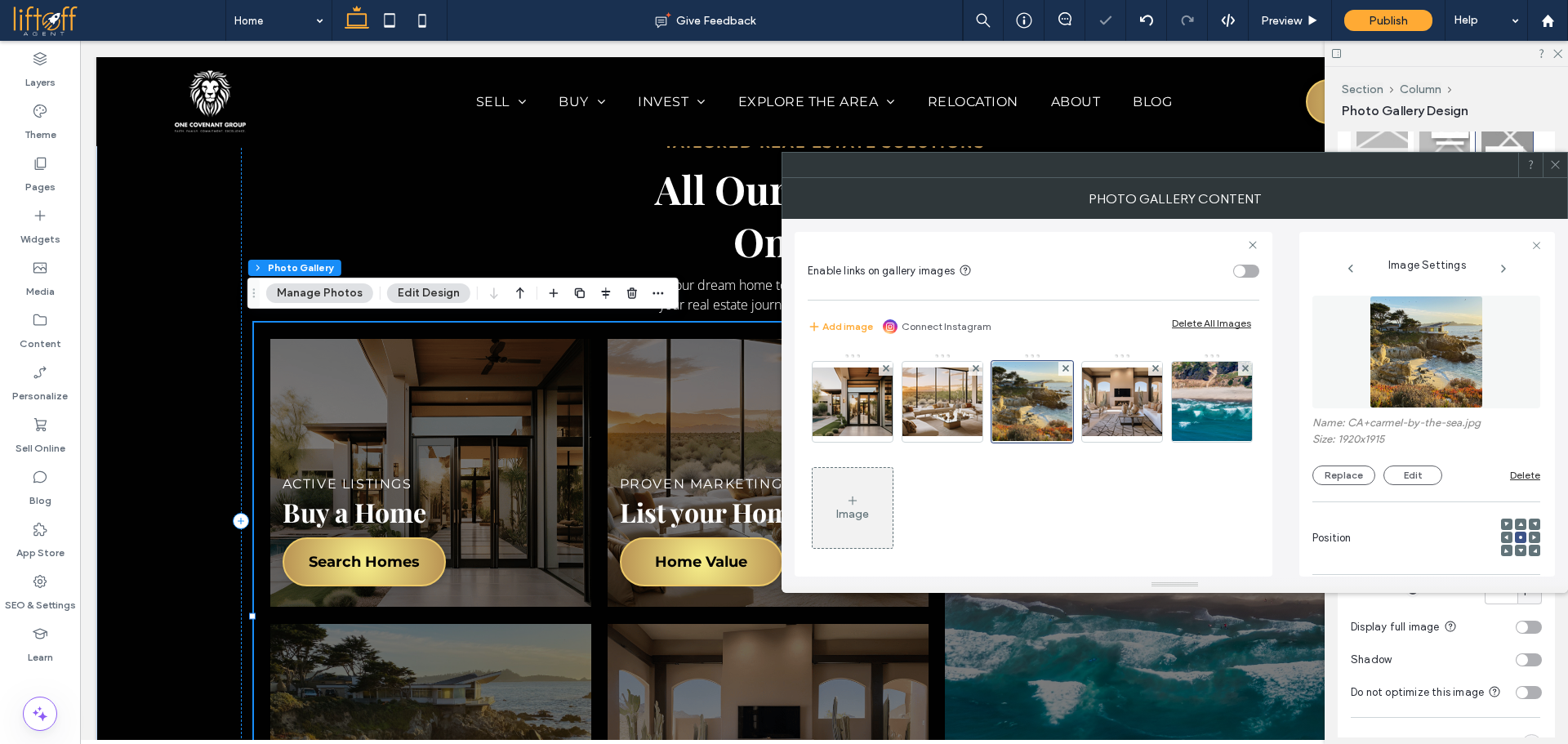 click at bounding box center (1555, 165) 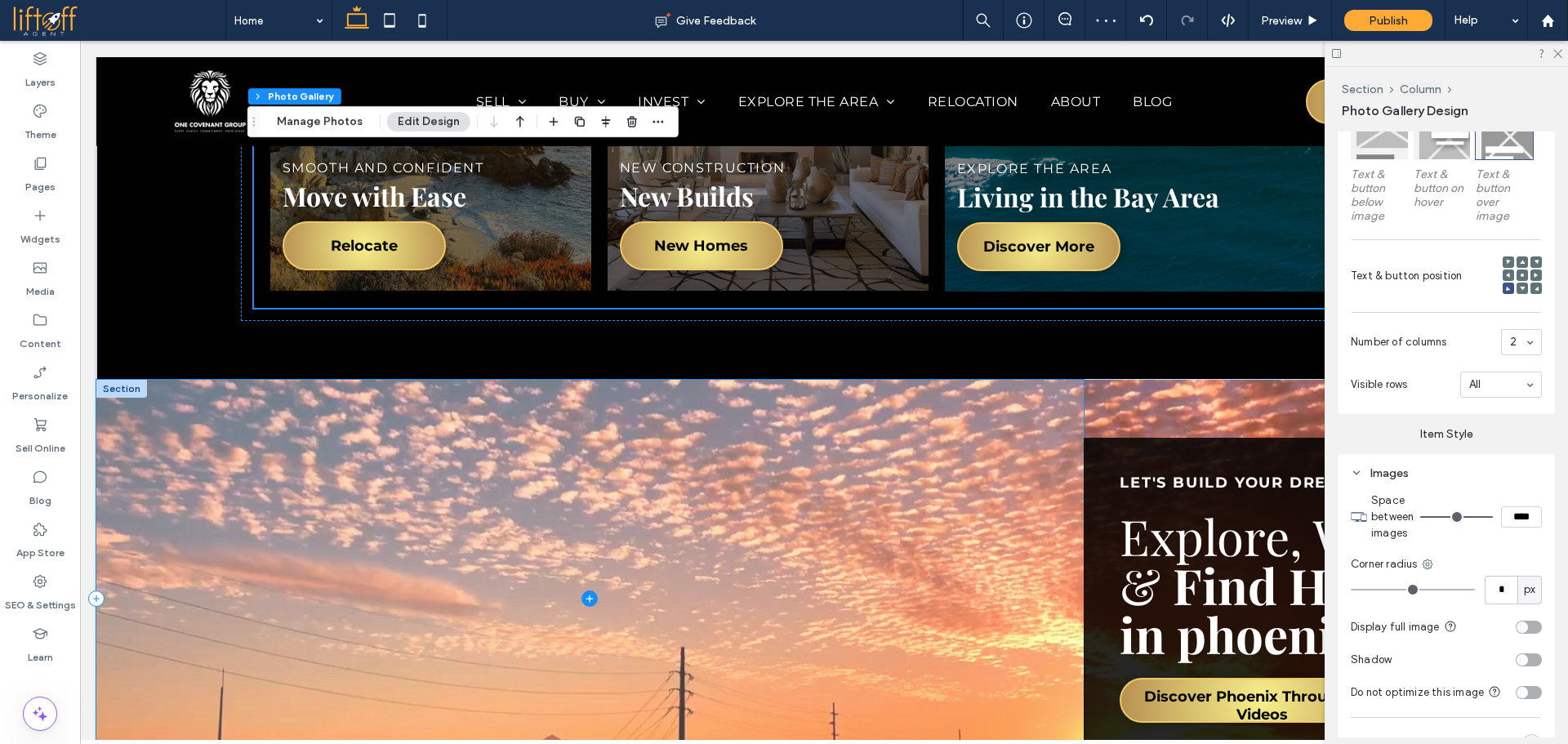 scroll, scrollTop: 3344, scrollLeft: 0, axis: vertical 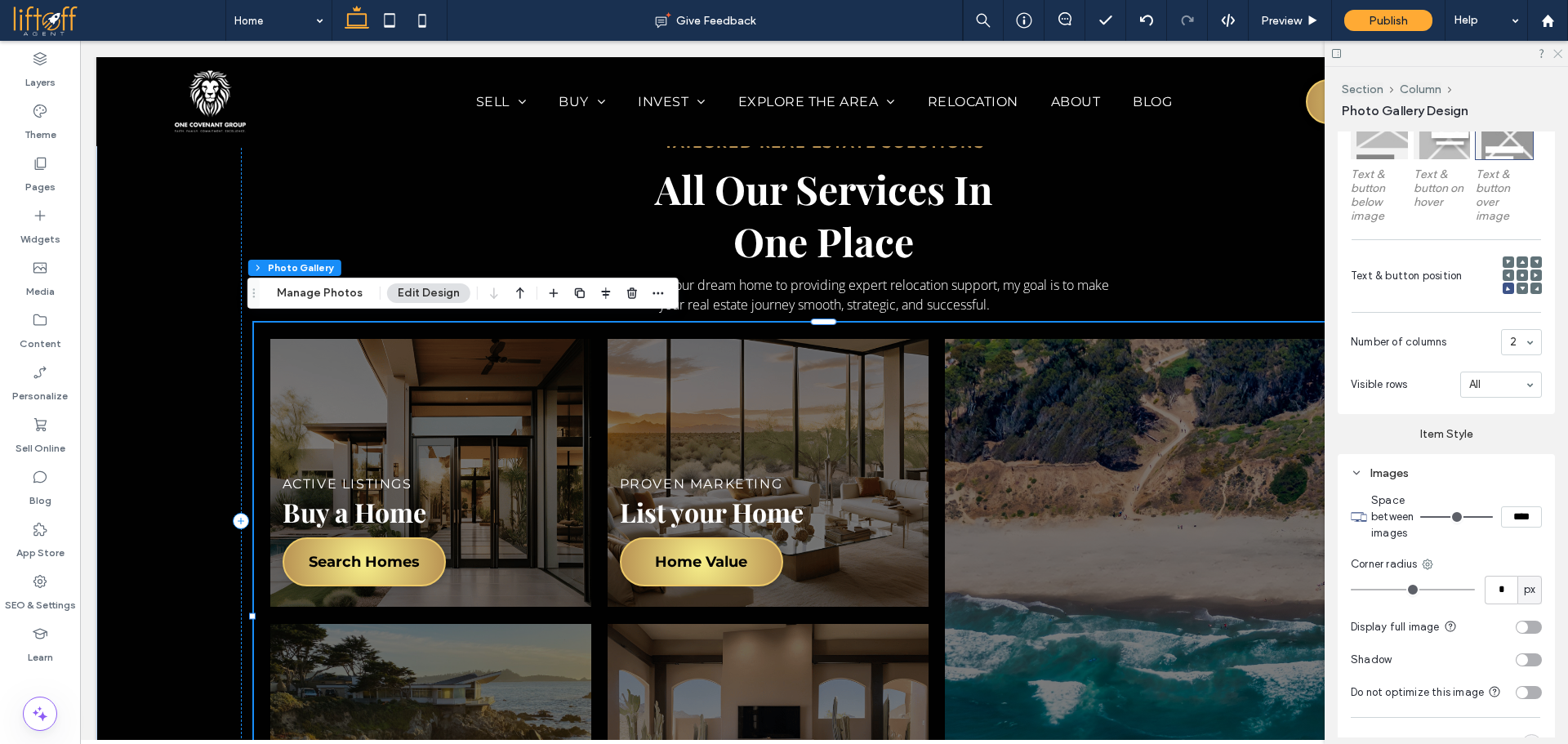 click 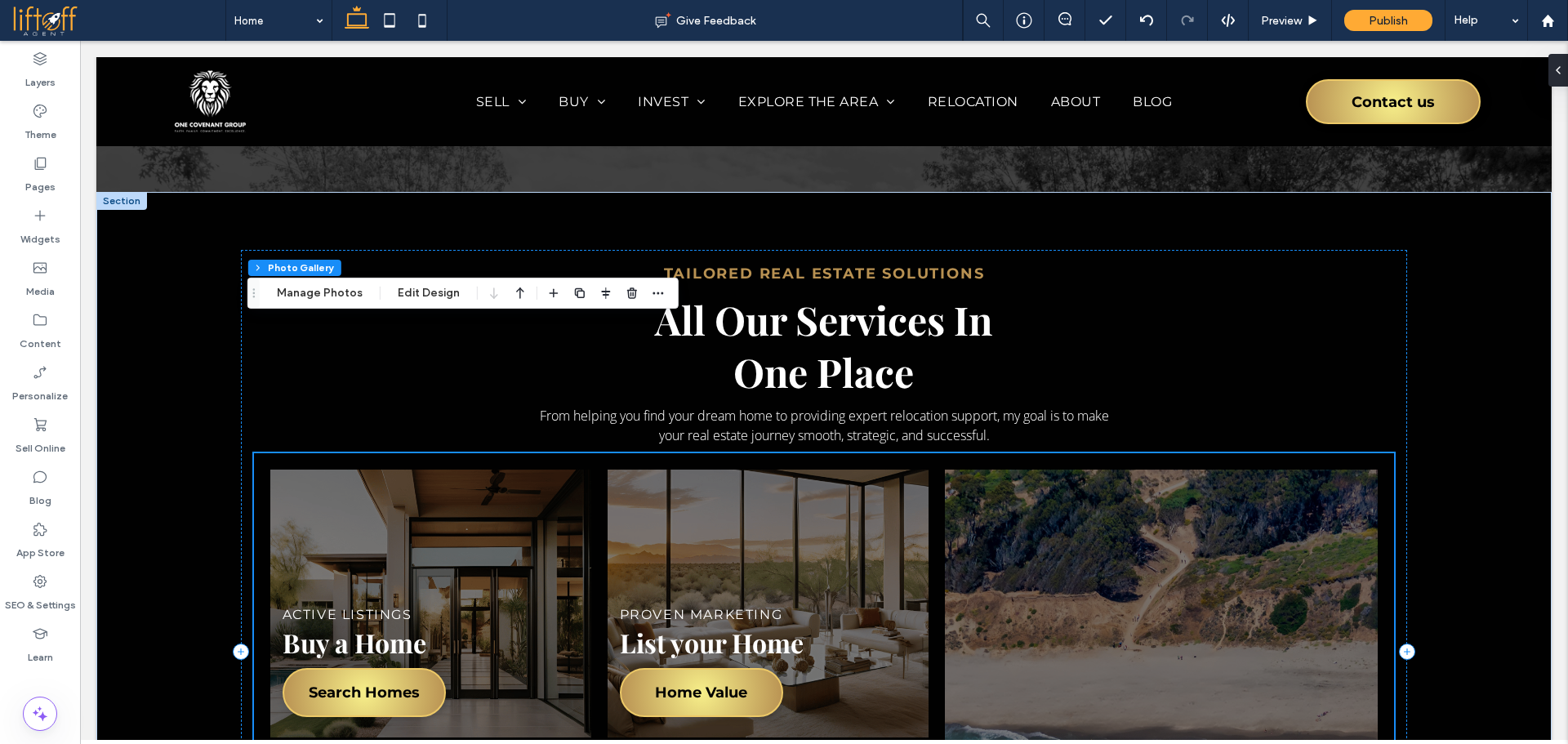 scroll, scrollTop: 3158, scrollLeft: 0, axis: vertical 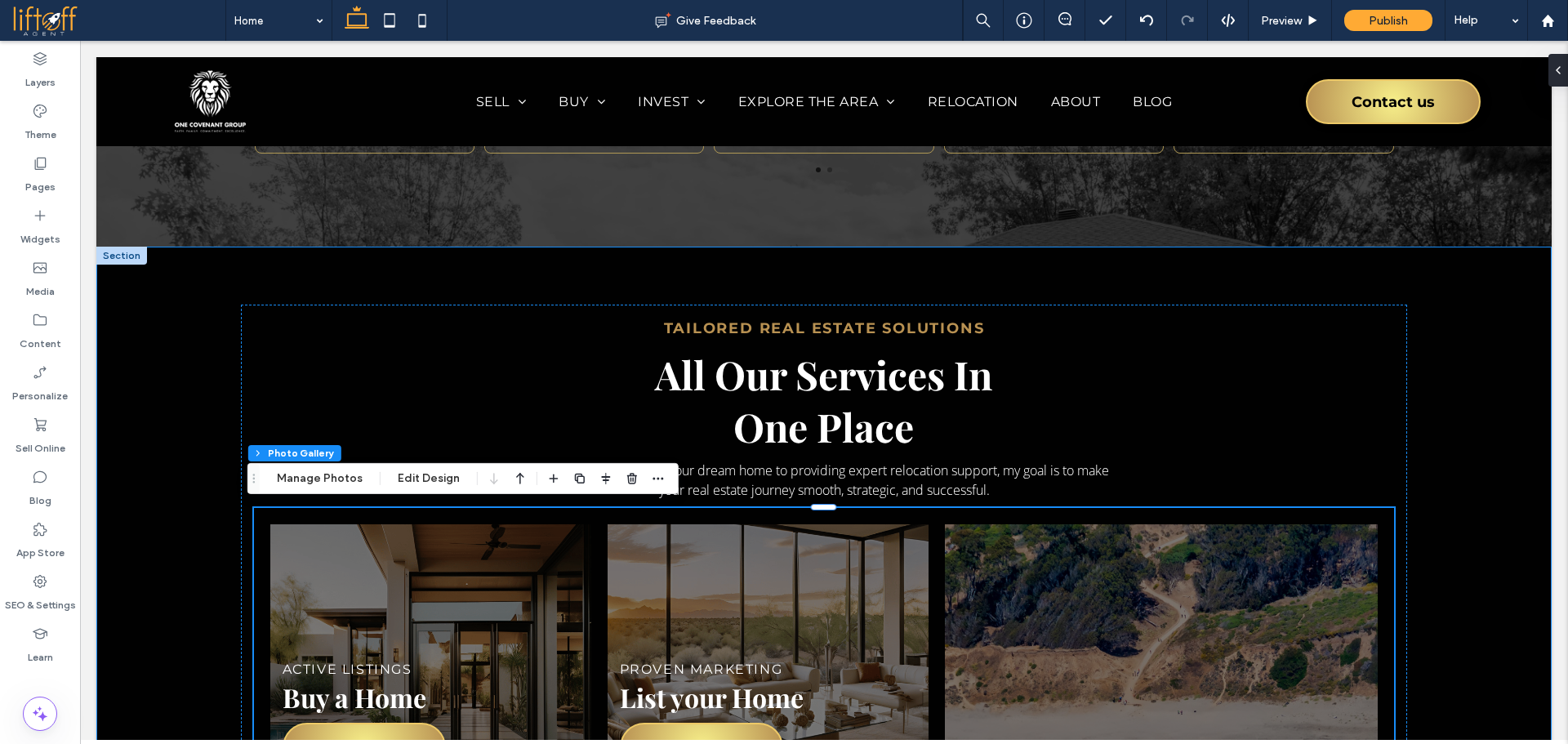 click on "Tailored Real Estate Solutions
All Our Services In One Place
From helping you find your dream home to providing expert relocation support, my goal is to make your real estate journey smooth, strategic, and successful.
ACTIVE LISTINGS
Buy a Home
Search Homes
PROVEN MARKETING
List your Home
Home Value
SMOOTH AND CONFIDENT
Move with Ease
Relocate
NEW CONSTRUCTION
New Builds
New Homes
Explore the Area
Living in the Bay Area
Discover More" at bounding box center (824, 706) 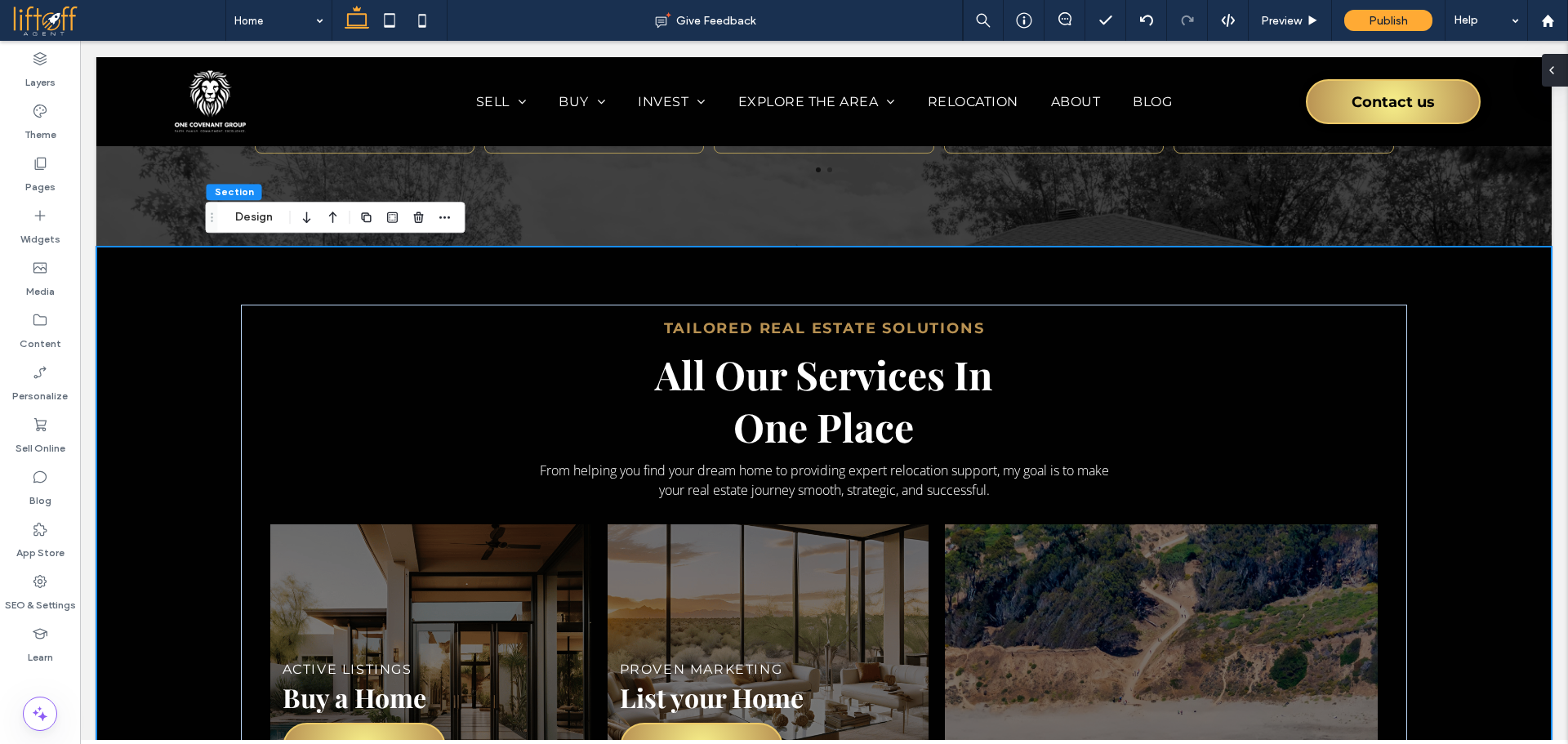 click at bounding box center [1555, 70] 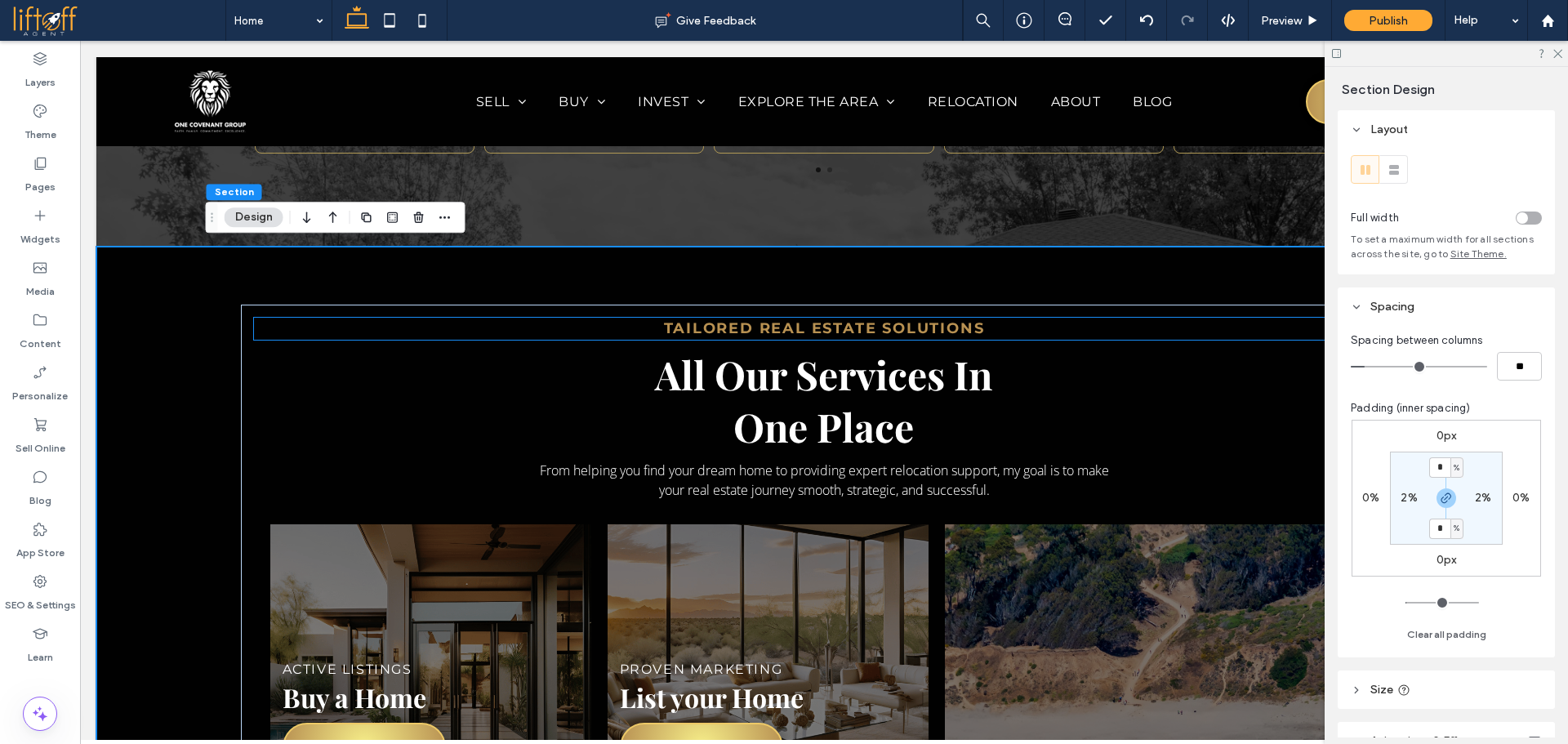 click on "Tailored Real Estate Solutions" at bounding box center (824, 328) 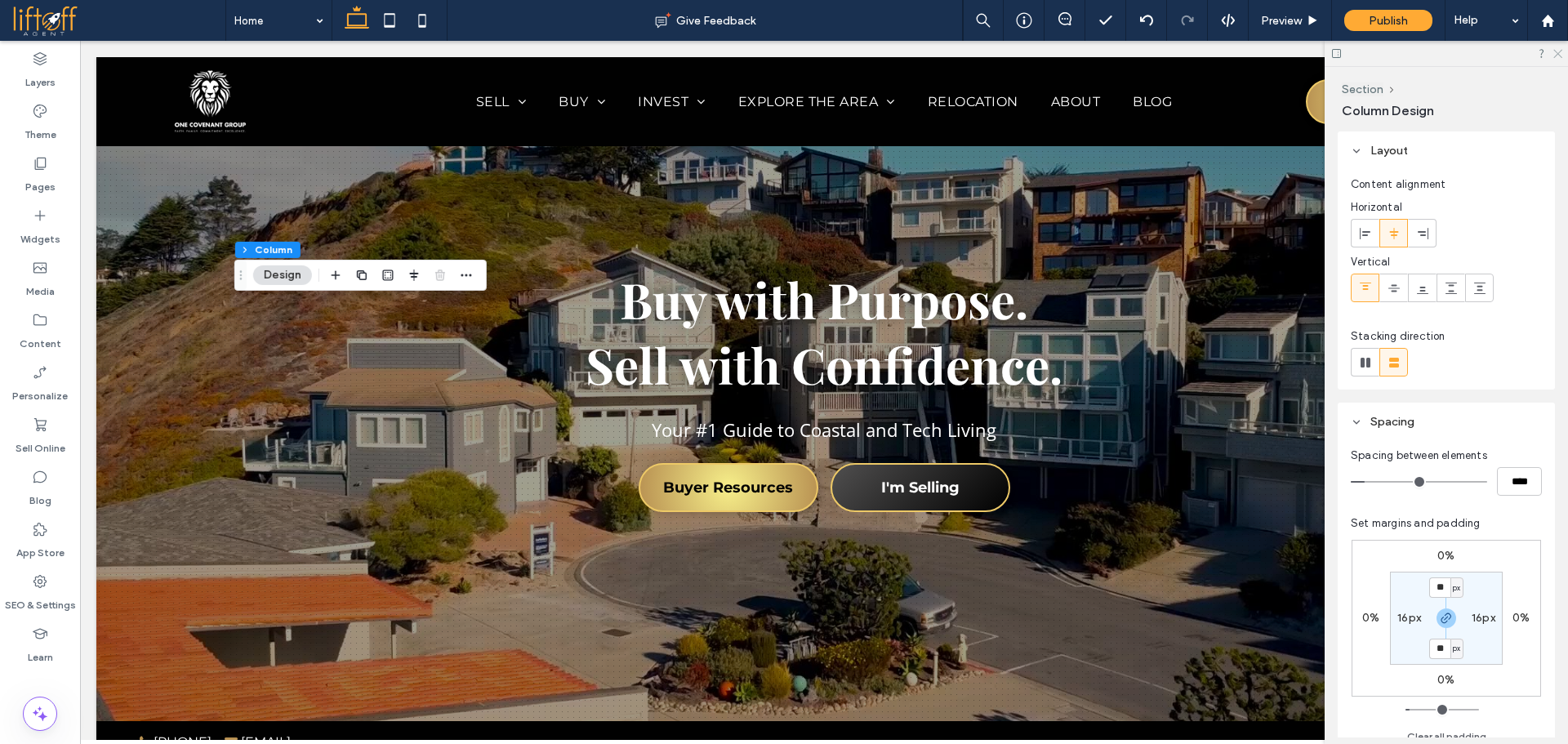 scroll, scrollTop: 3158, scrollLeft: 0, axis: vertical 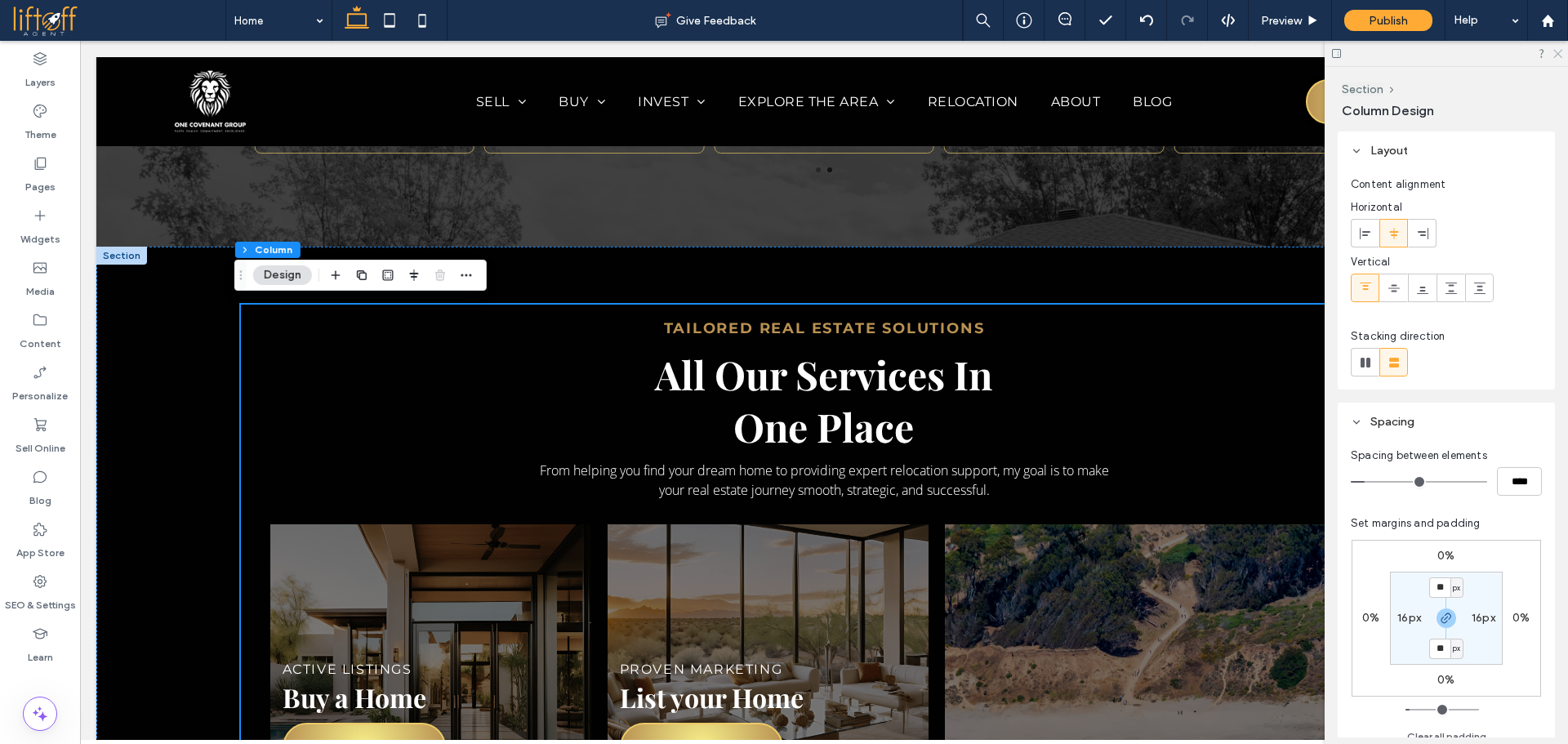 click 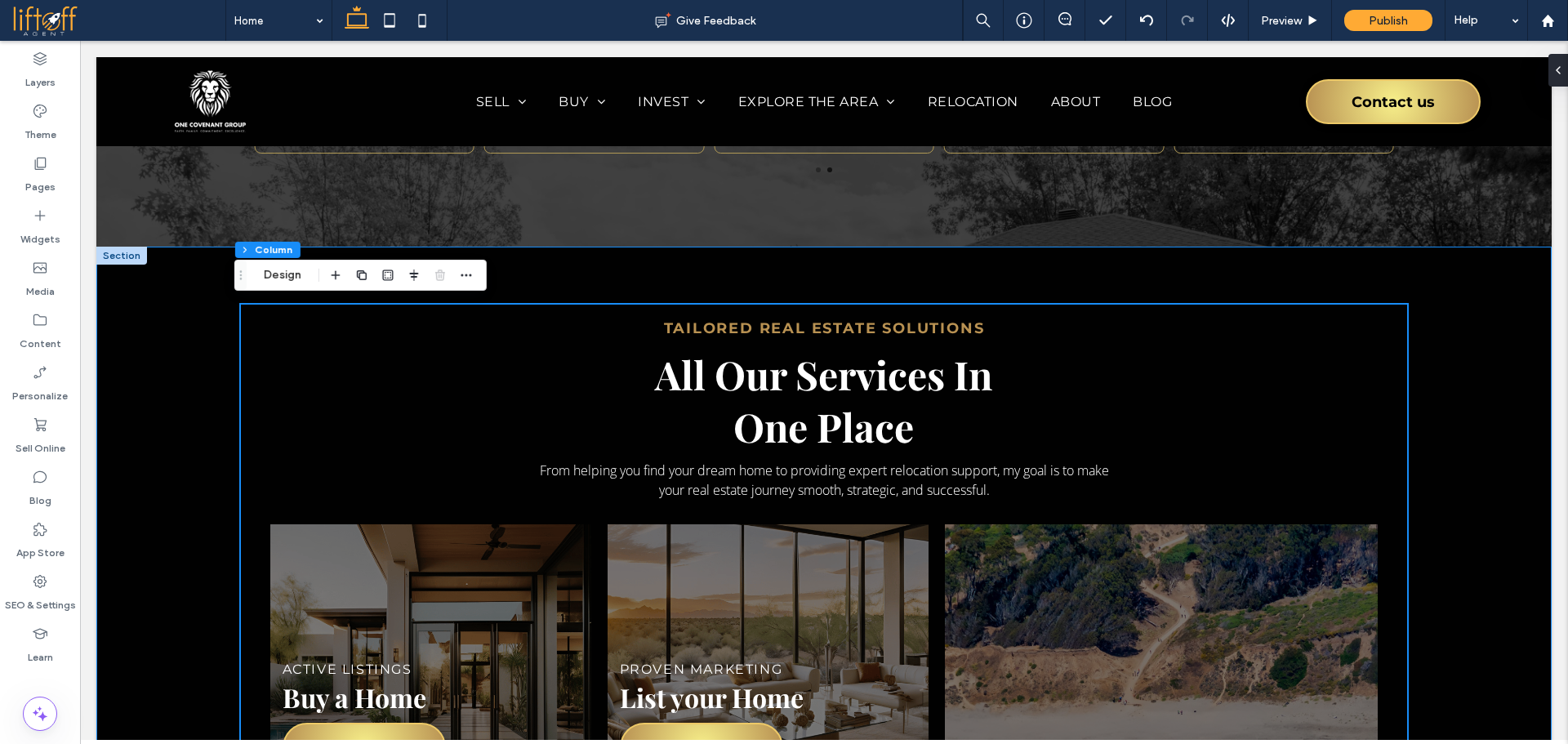 click on "Tailored Real Estate Solutions
All Our Services In One Place
From helping you find your dream home to providing expert relocation support, my goal is to make your real estate journey smooth, strategic, and successful.
ACTIVE LISTINGS
Buy a Home
Search Homes
PROVEN MARKETING
List your Home
Home Value
SMOOTH AND CONFIDENT
Move with Ease
Relocate
NEW CONSTRUCTION
New Builds
New Homes
Explore the Area
Living in the Bay Area
Discover More" at bounding box center (824, 706) 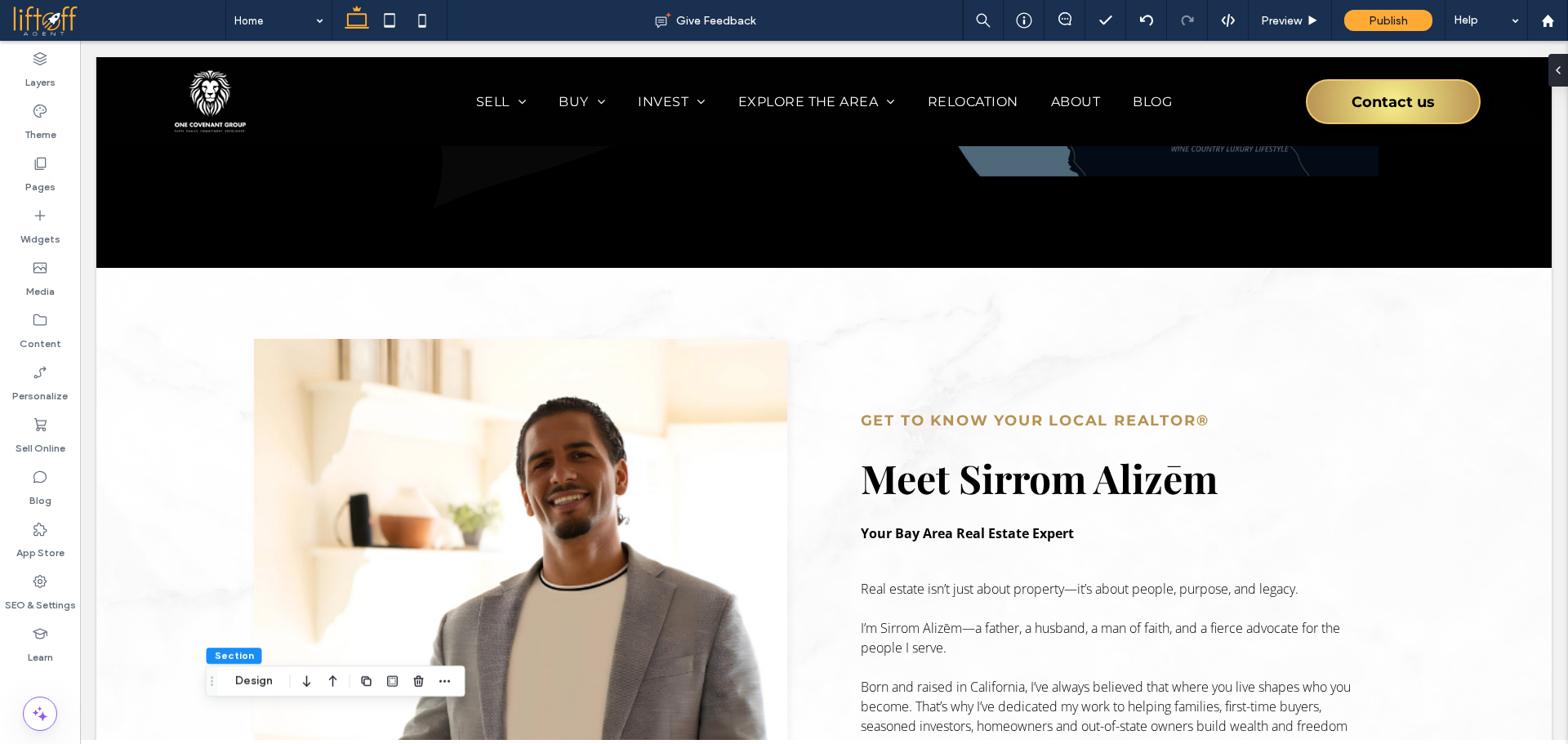 scroll, scrollTop: 1628, scrollLeft: 0, axis: vertical 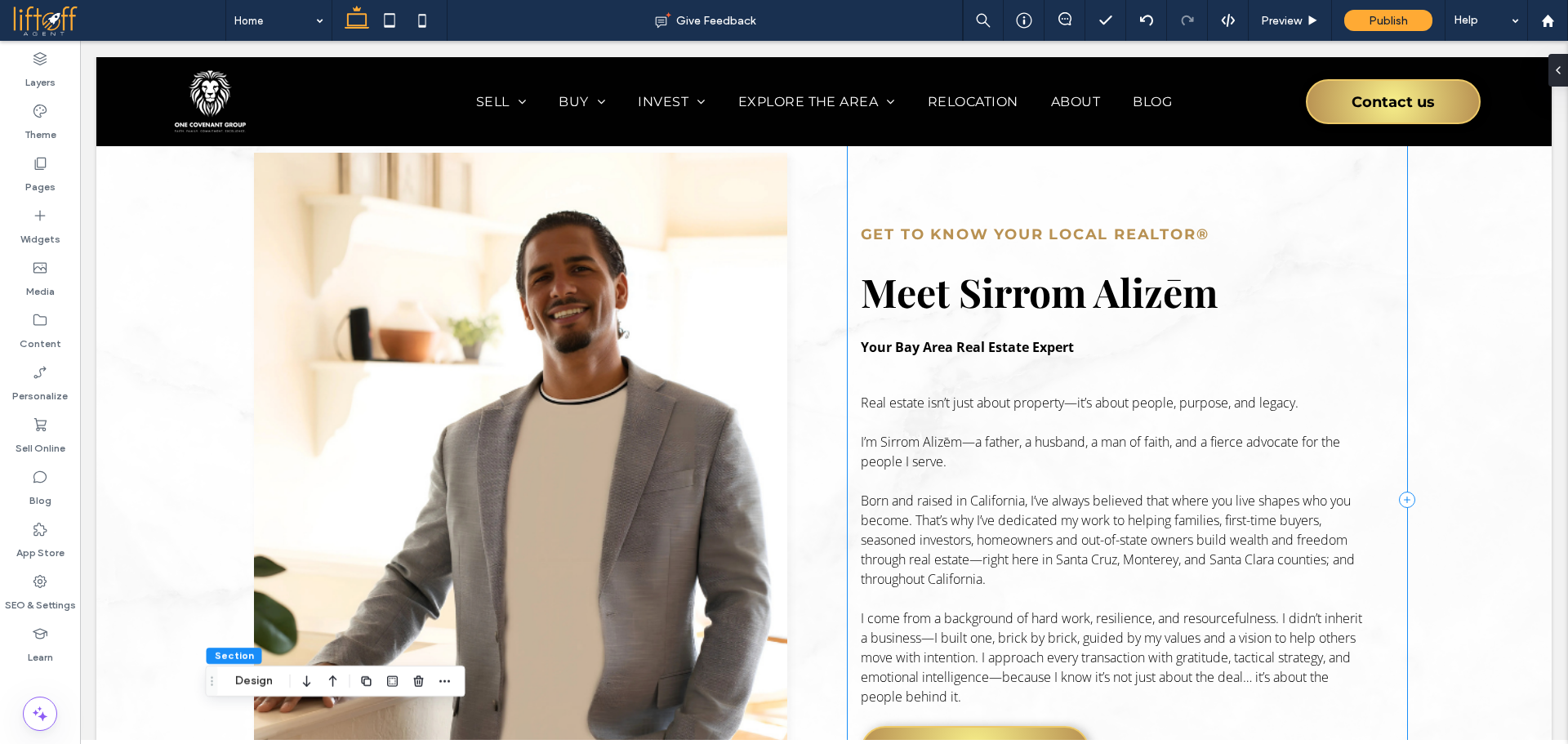 click on "Get to Know Your Local Realtor®
Meet Sirrom Alizēm
Your Bay Area Real Estate Expert
Real estate isn’t just about property—it’s about people, purpose, and legacy. I’m Sirrom Alizēm—a father, a husband, a man of faith, and a fierce advocate for the people I serve. Born and raised in California, I’ve always believed that where you live shapes who you become. That’s why I’ve dedicated my work to helping families, first-time buyers, seasoned investors, homeowners and out-of-state owners build wealth and freedom through real estate—right here in [COUNTY], [COUNTY], and [COUNTY] counties; and throughout California.
READ MY STORY" at bounding box center (1128, 500) 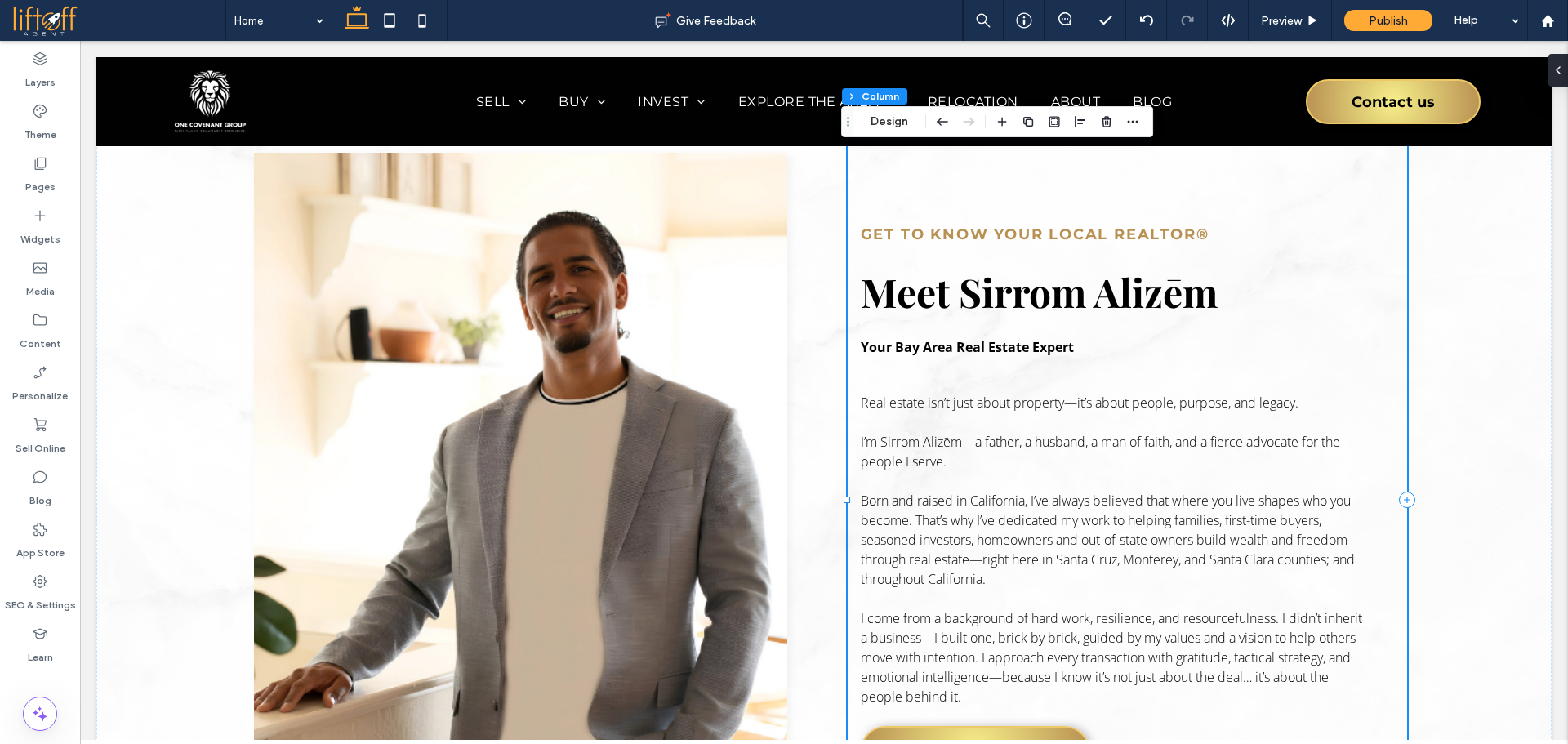 click on "Get to Know Your Local Realtor®
Meet Sirrom Alizēm
Your Bay Area Real Estate Expert
Real estate isn’t just about property—it’s about people, purpose, and legacy. I’m Sirrom Alizēm—a father, a husband, a man of faith, and a fierce advocate for the people I serve. Born and raised in California, I’ve always believed that where you live shapes who you become. That’s why I’ve dedicated my work to helping families, first-time buyers, seasoned investors, homeowners and out-of-state owners build wealth and freedom through real estate—right here in [COUNTY], [COUNTY], and [COUNTY] counties; and throughout California.
READ MY STORY" at bounding box center (1128, 500) 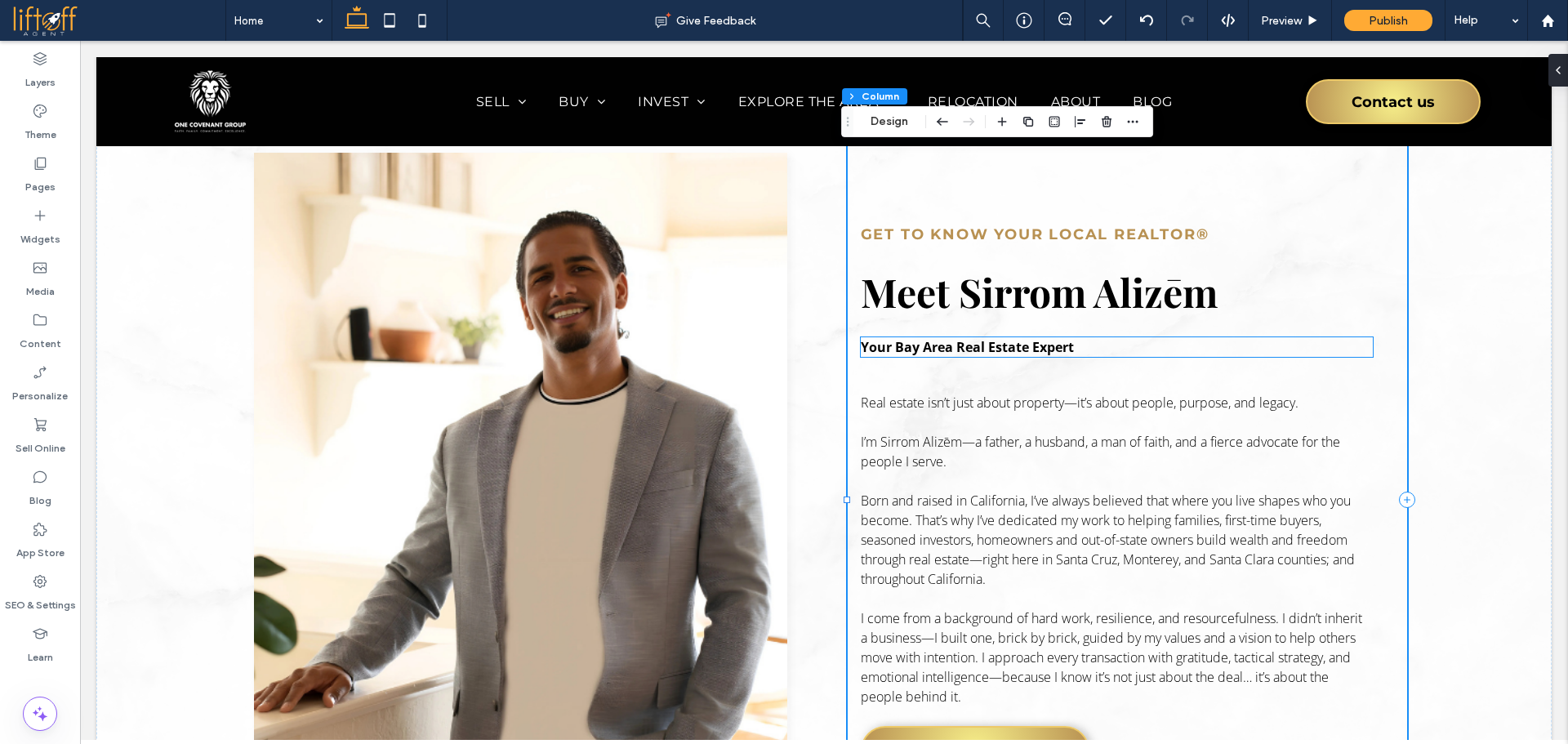 click on "Your Bay Area Real Estate Expert" at bounding box center (1117, 347) 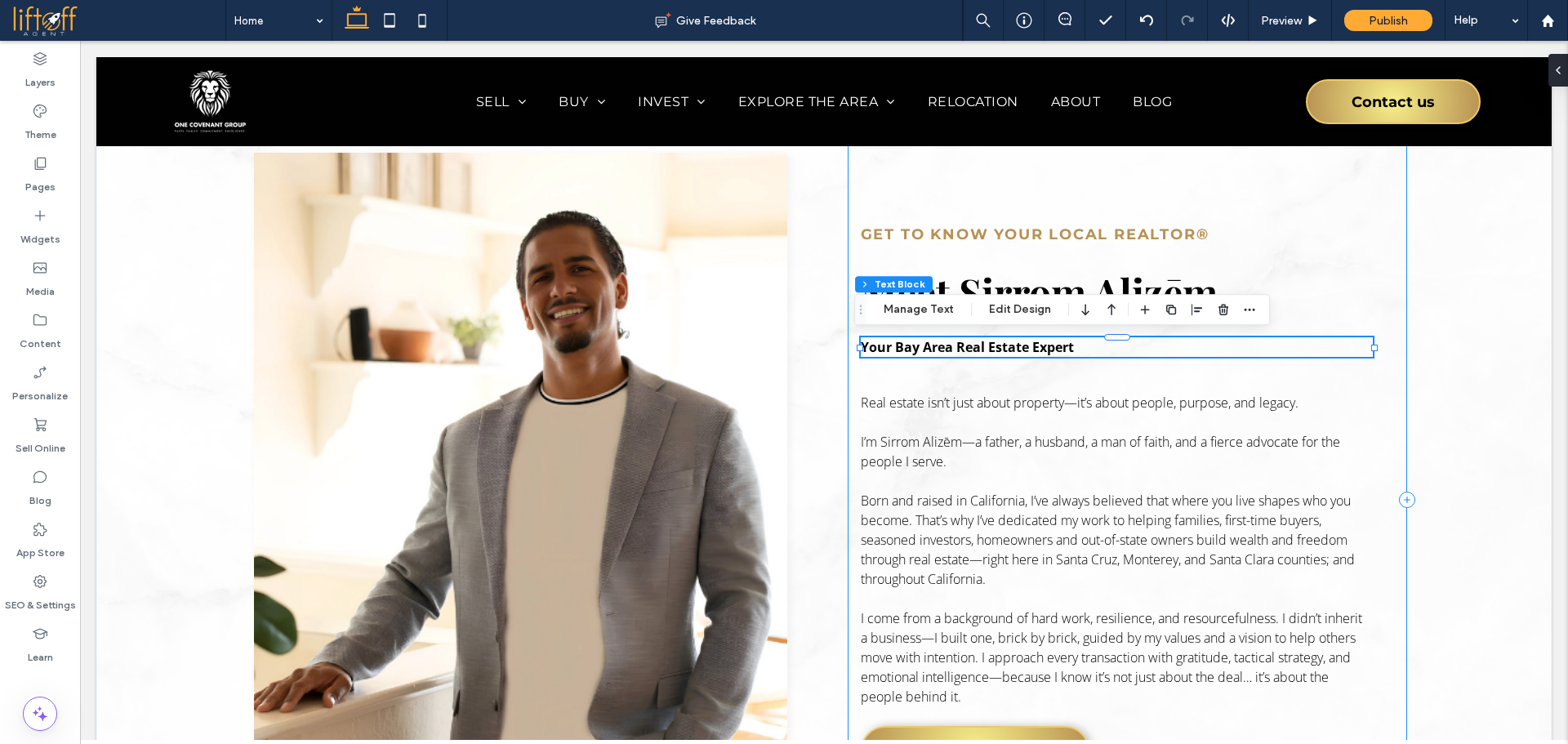 click on "Get to Know Your Local Realtor®
Meet Sirrom Alizēm
Your Bay Area Real Estate Expert
Real estate isn’t just about property—it’s about people, purpose, and legacy. I’m Sirrom Alizēm—a father, a husband, a man of faith, and a fierce advocate for the people I serve. Born and raised in California, I’ve always believed that where you live shapes who you become. That’s why I’ve dedicated my work to helping families, first-time buyers, seasoned investors, homeowners and out-of-state owners build wealth and freedom through real estate—right here in Santa Cruz, Monterey, and Santa Clara counties; and throughout California.
READ MY STORY" at bounding box center [1128, 500] 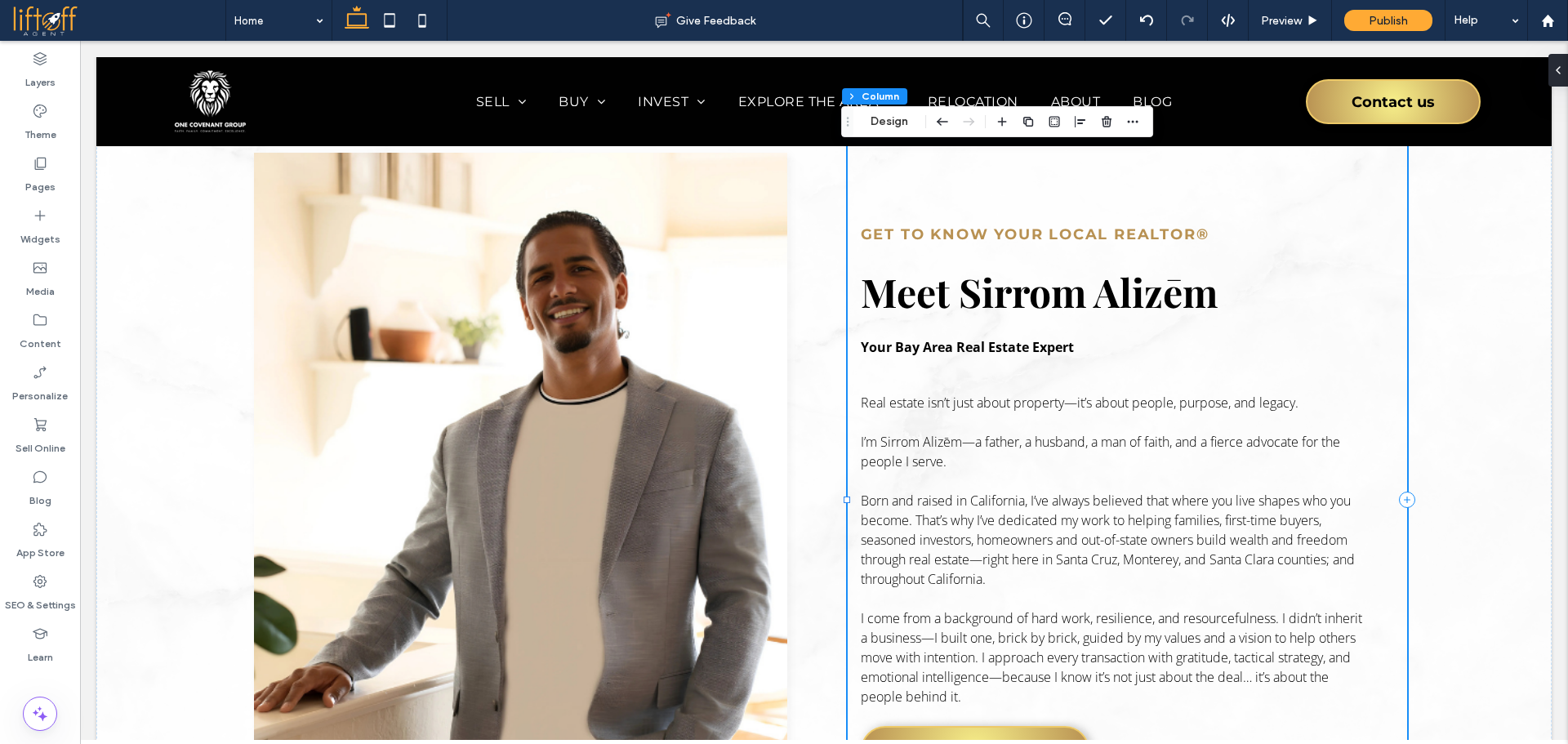 click on "Get to Know Your Local Realtor®
Meet Sirrom Alizēm
Your Bay Area Real Estate Expert
Real estate isn’t just about property—it’s about people, purpose, and legacy. I’m Sirrom Alizēm—a father, a husband, a man of faith, and a fierce advocate for the people I serve. Born and raised in California, I’ve always believed that where you live shapes who you become. That’s why I’ve dedicated my work to helping families, first-time buyers, seasoned investors, homeowners and out-of-state owners build wealth and freedom through real estate—right here in [COUNTY], [COUNTY], and [COUNTY] counties; and throughout California.
READ MY STORY" at bounding box center (1128, 500) 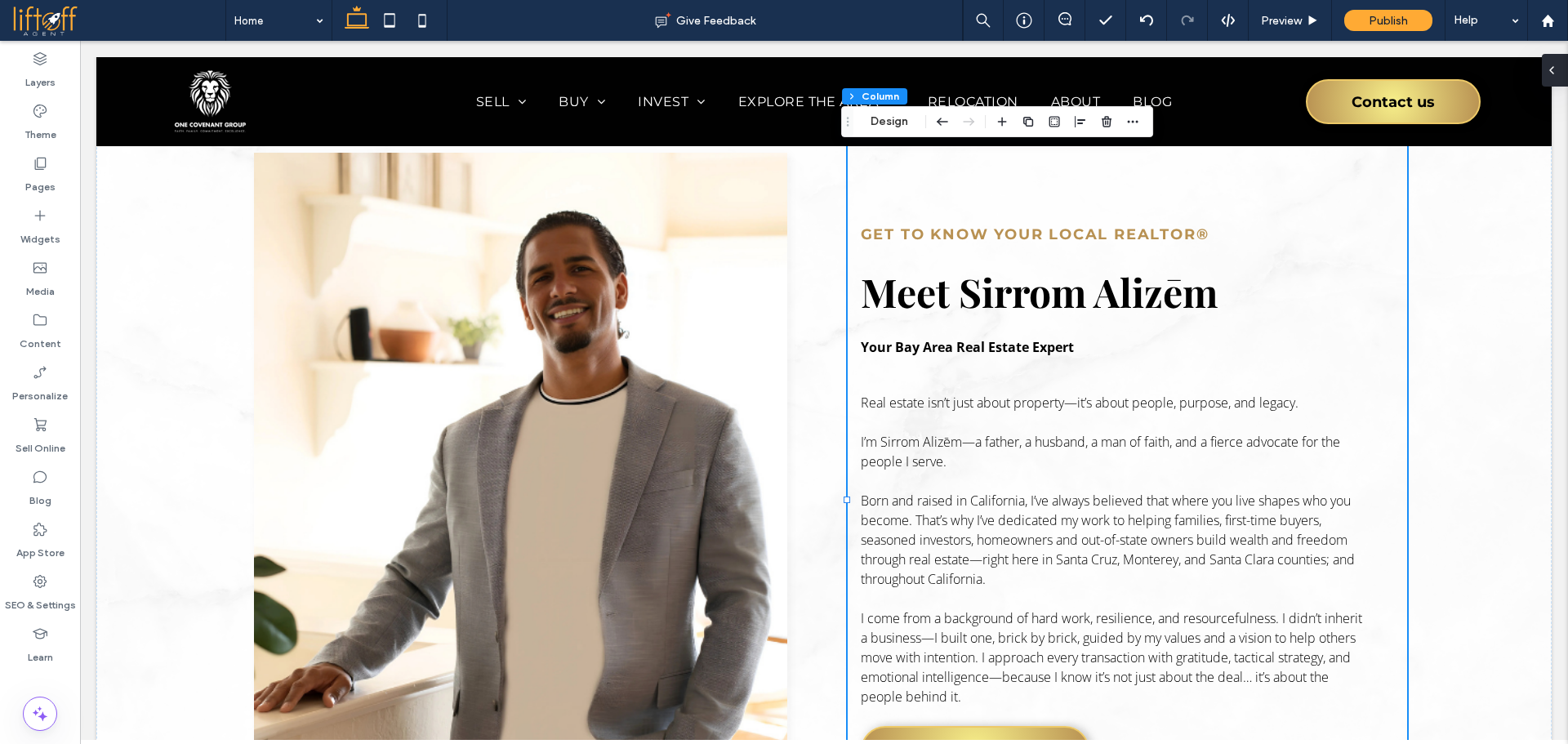 click at bounding box center [1555, 70] 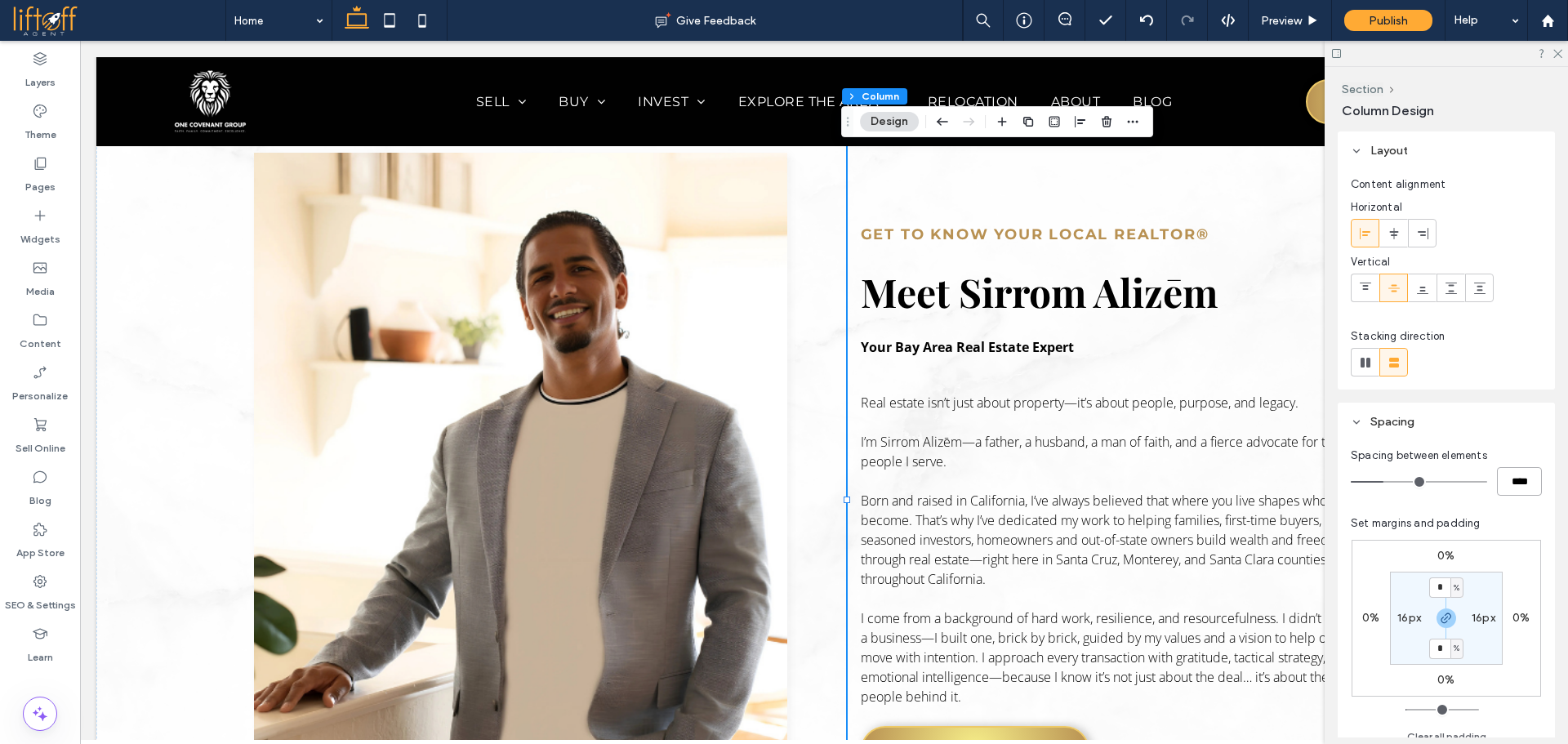 click on "****" at bounding box center (1519, 481) 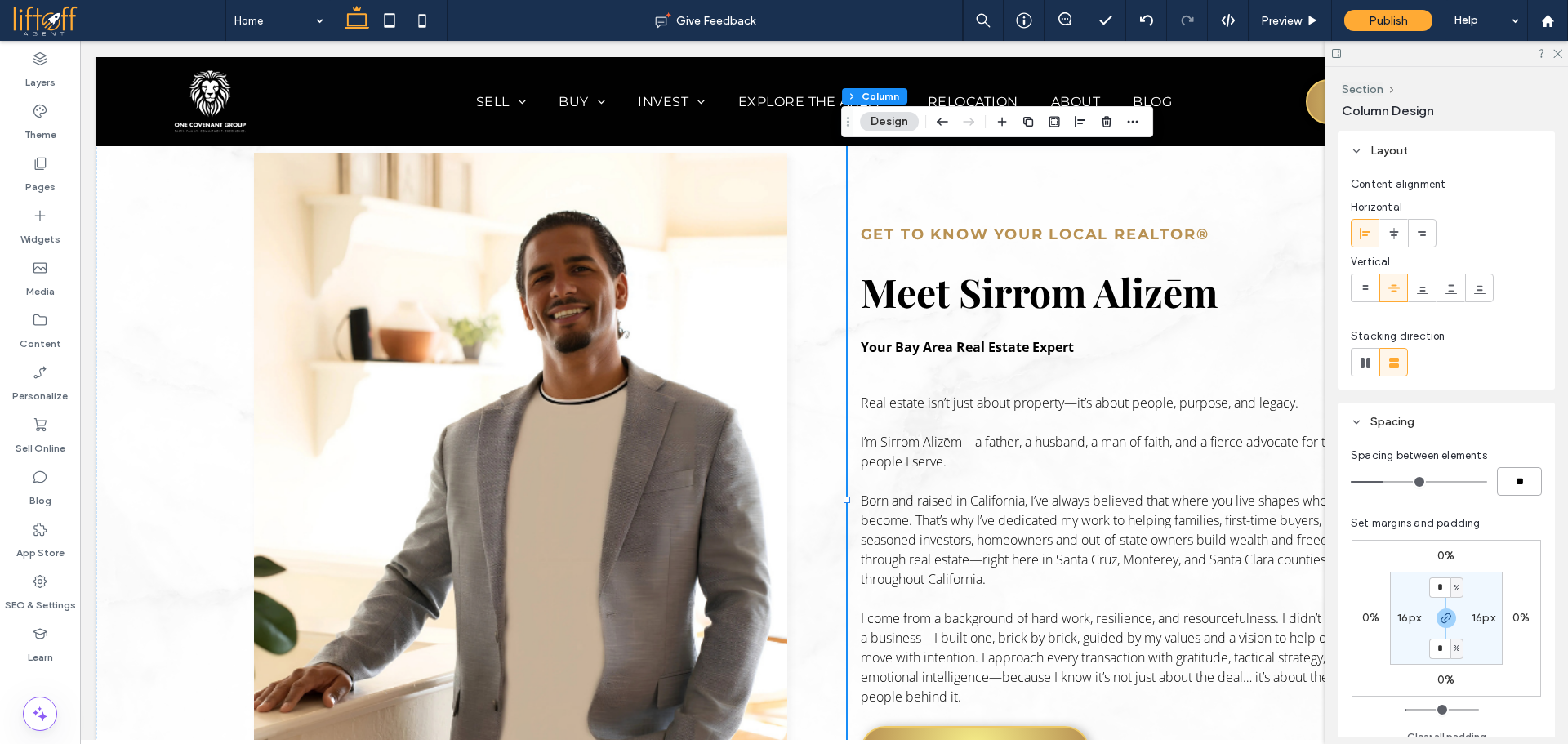 type on "**" 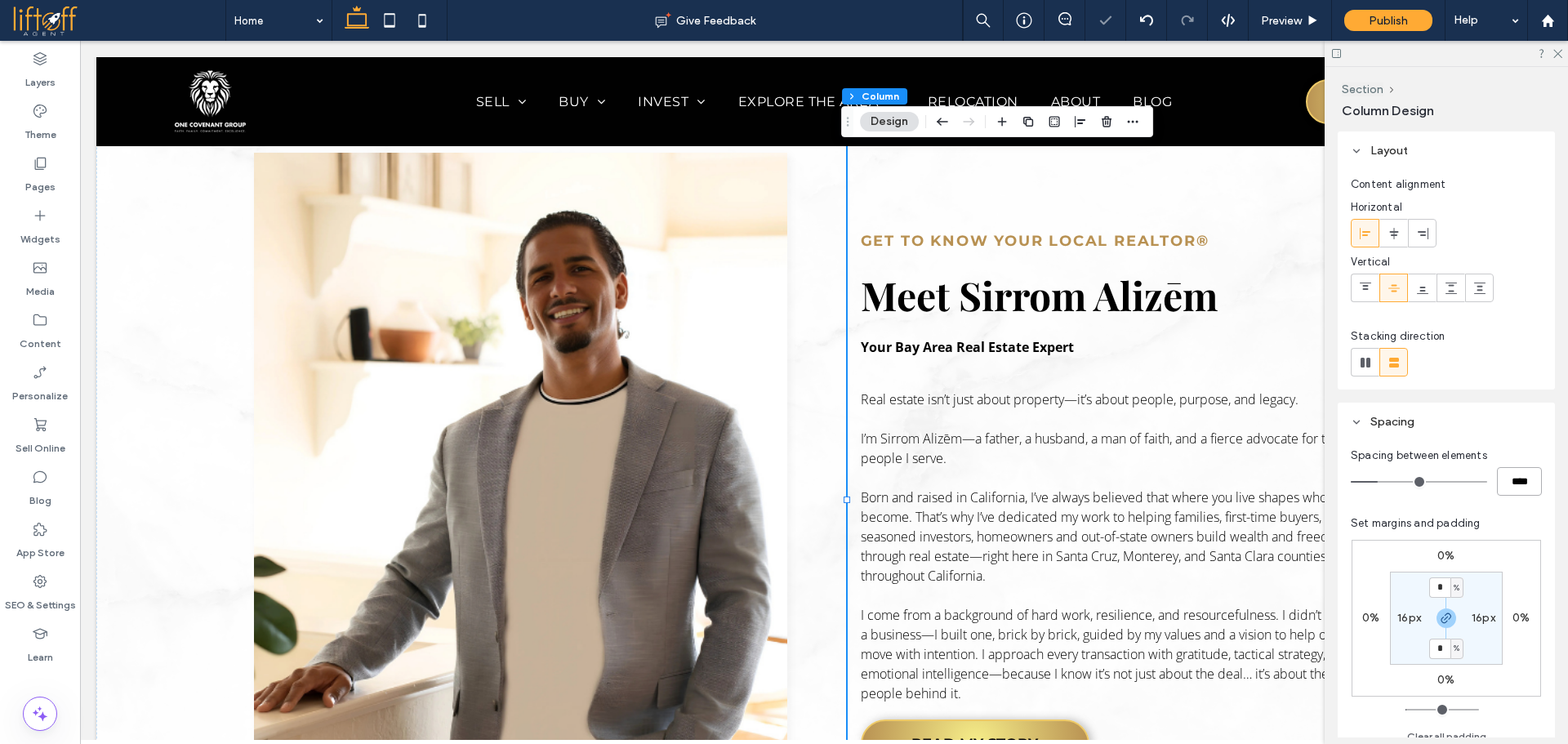 click on "****" at bounding box center (1519, 481) 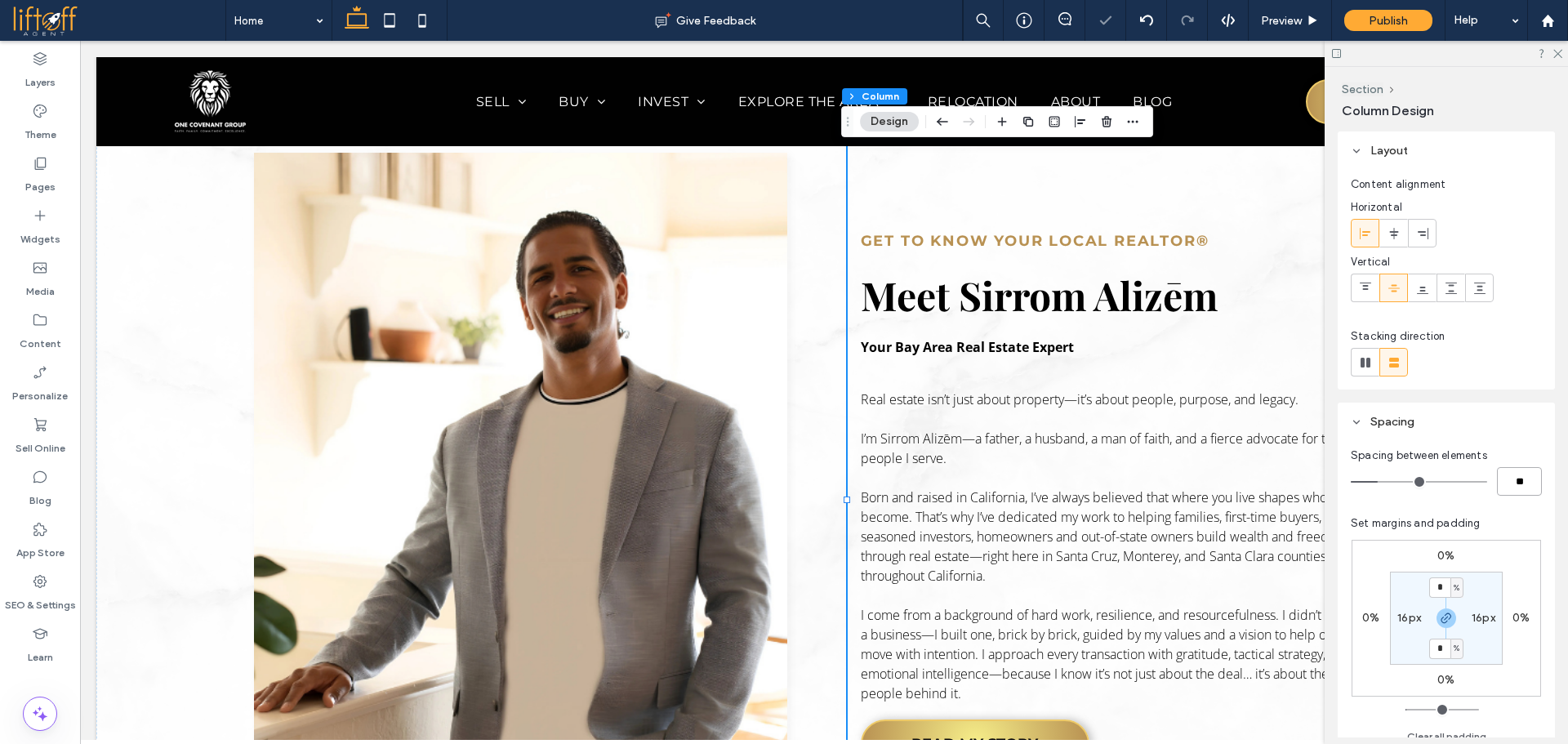 type on "**" 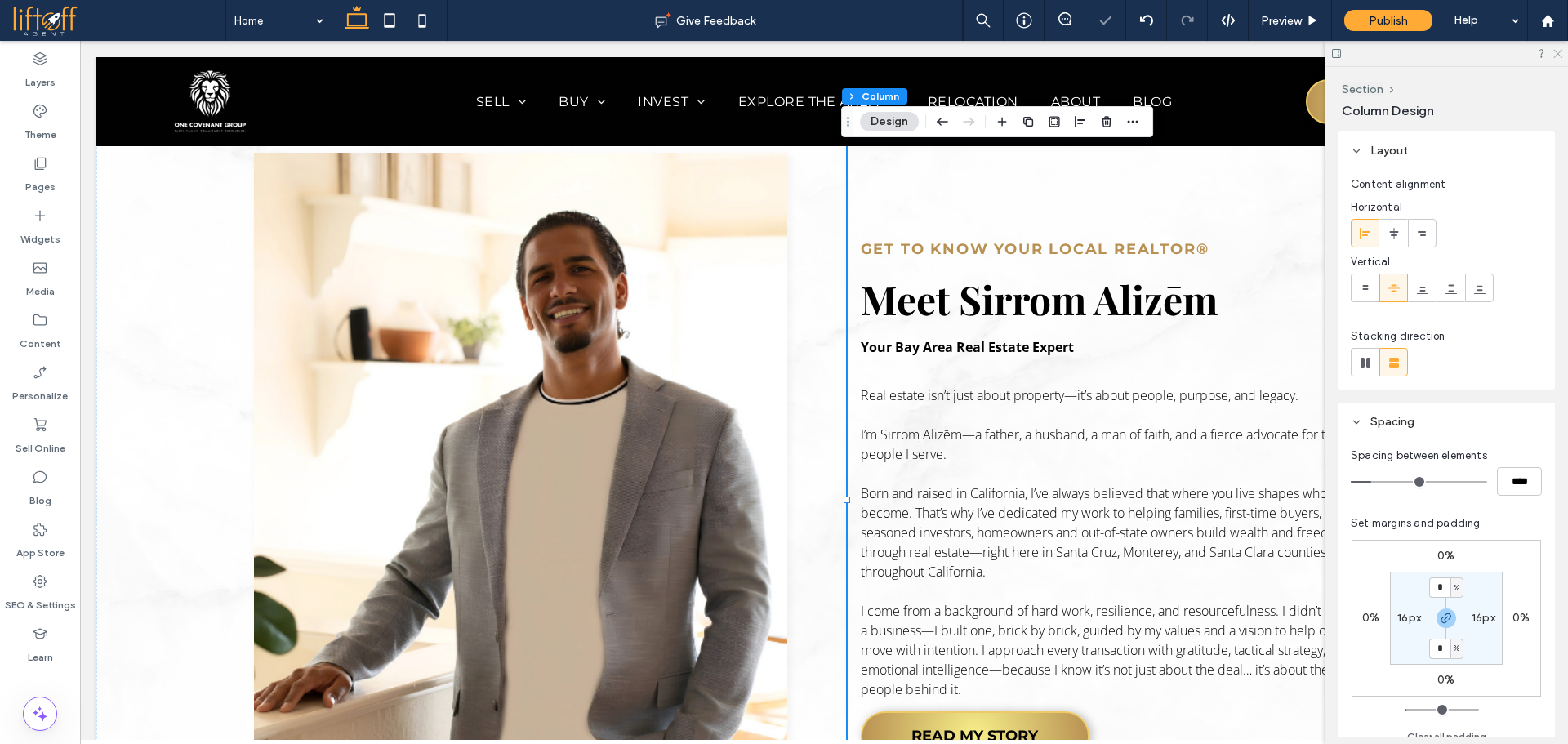 click 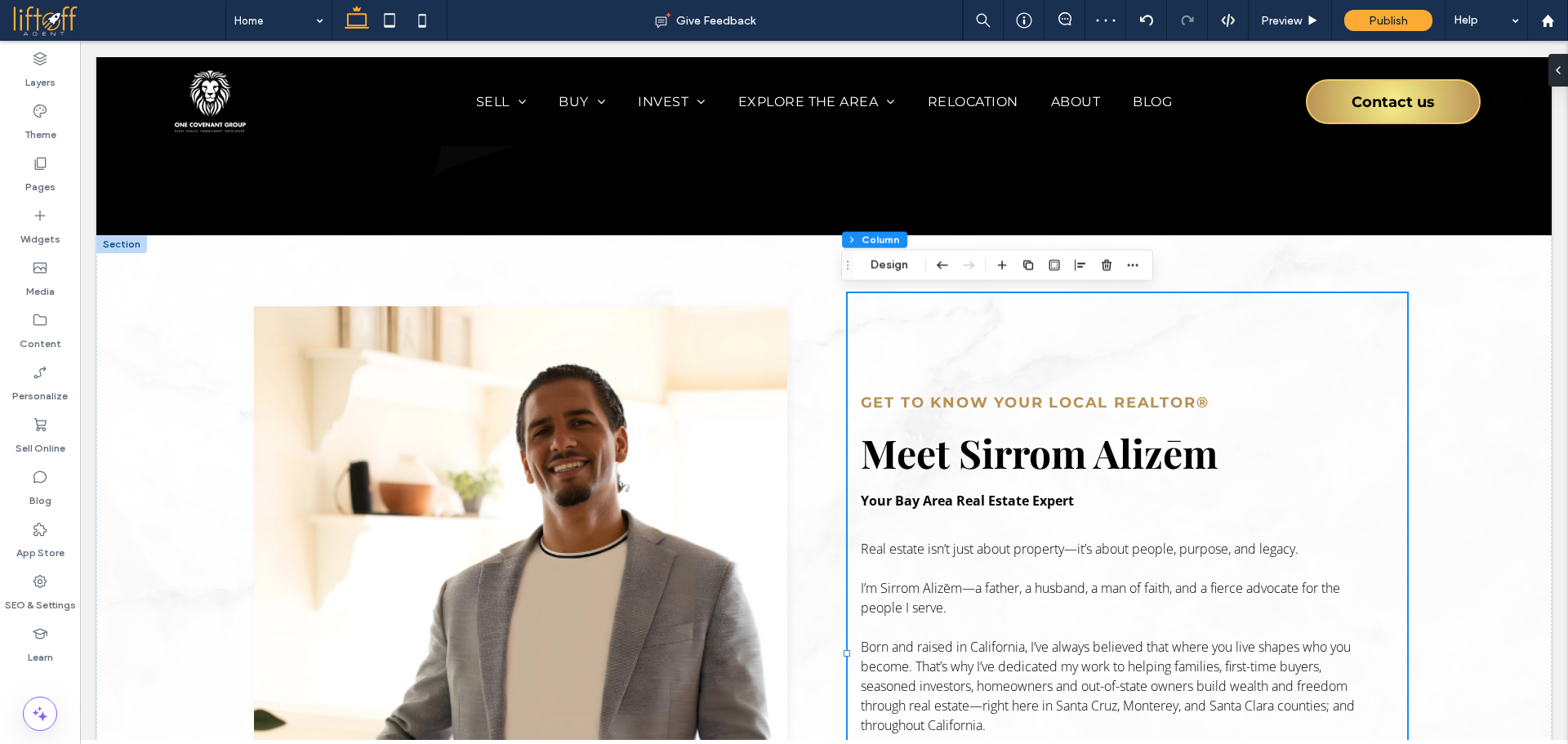 scroll, scrollTop: 1497, scrollLeft: 0, axis: vertical 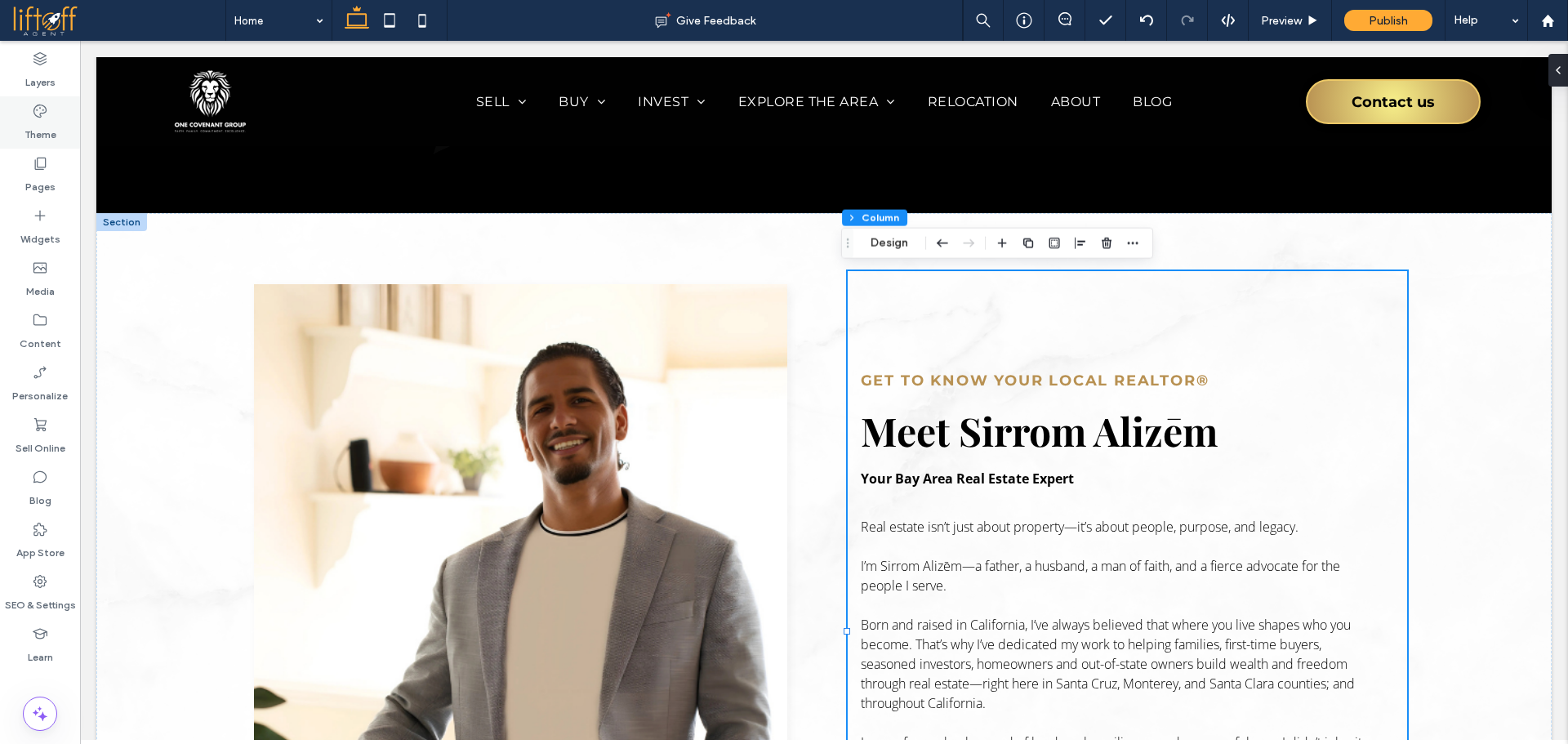 click on "Theme" at bounding box center [40, 123] 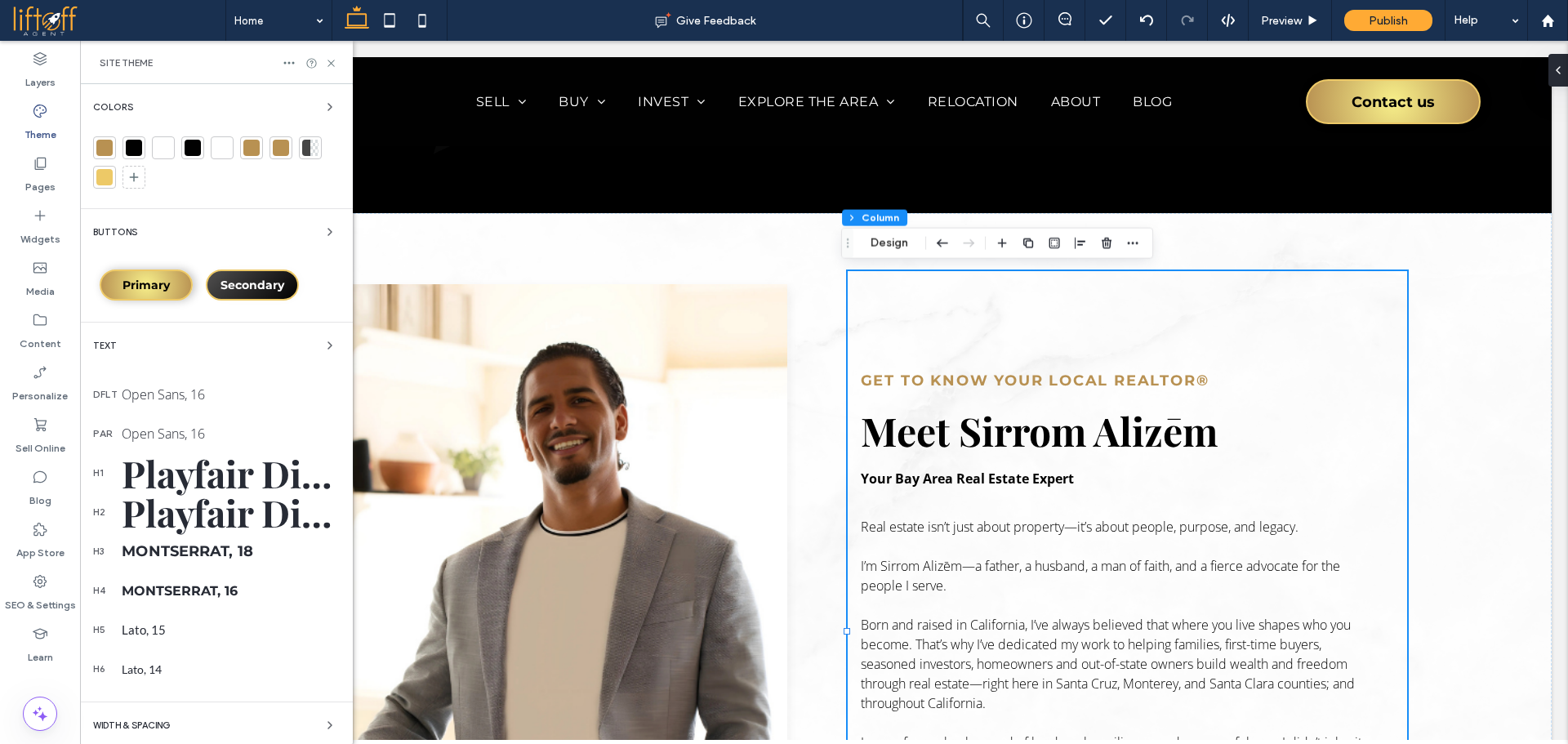 click on "Montserrat, 18" at bounding box center (230, 551) 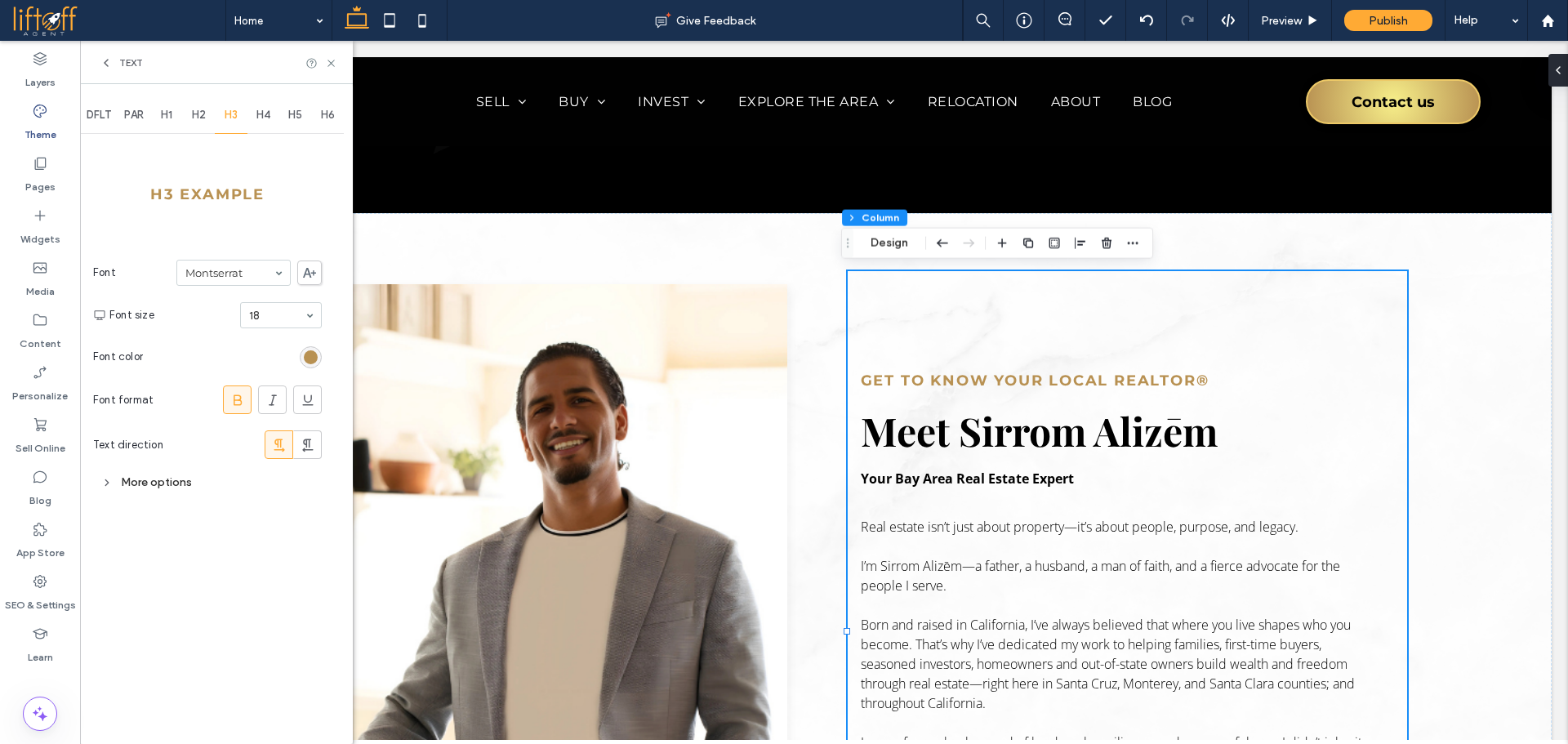 click 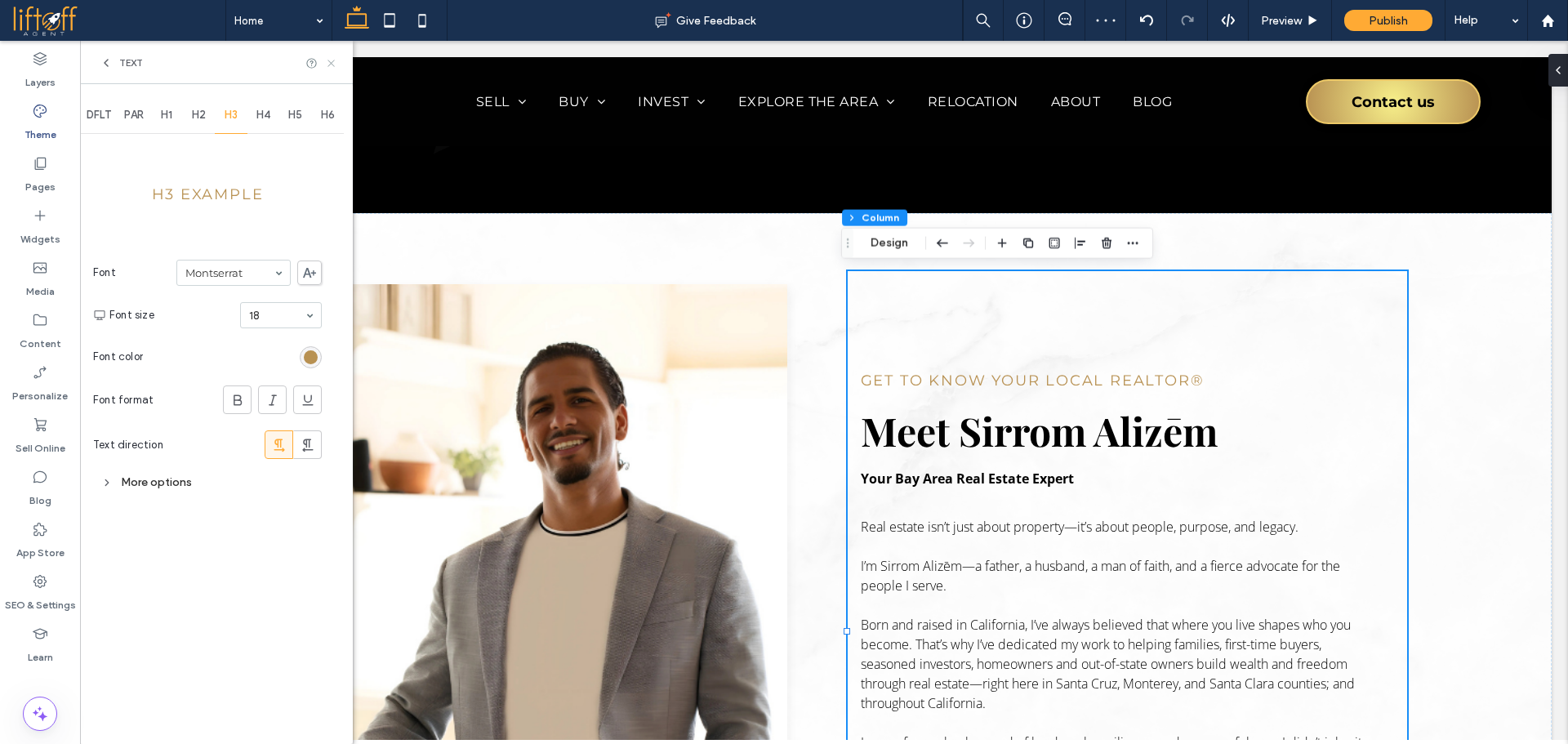 click 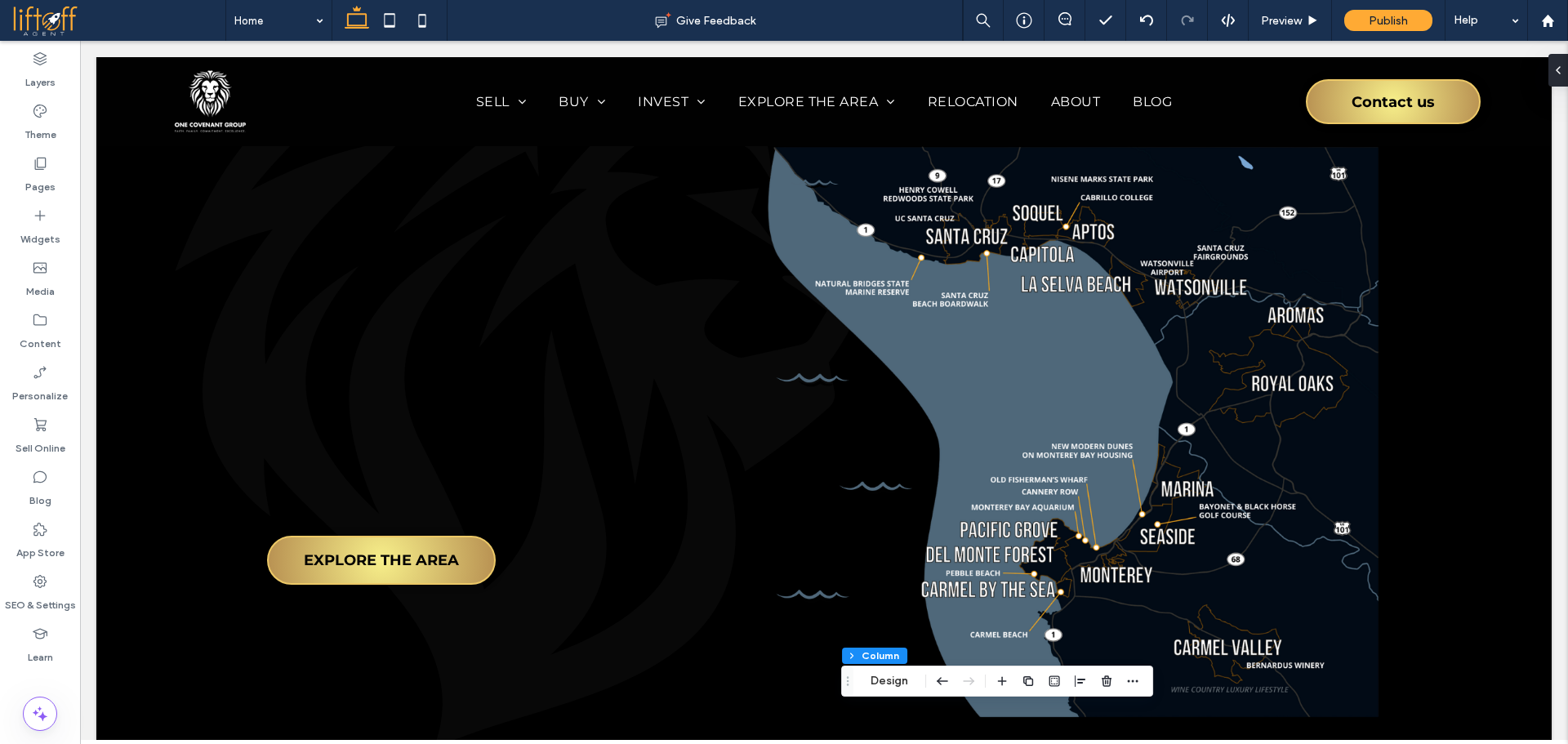 scroll, scrollTop: 885, scrollLeft: 0, axis: vertical 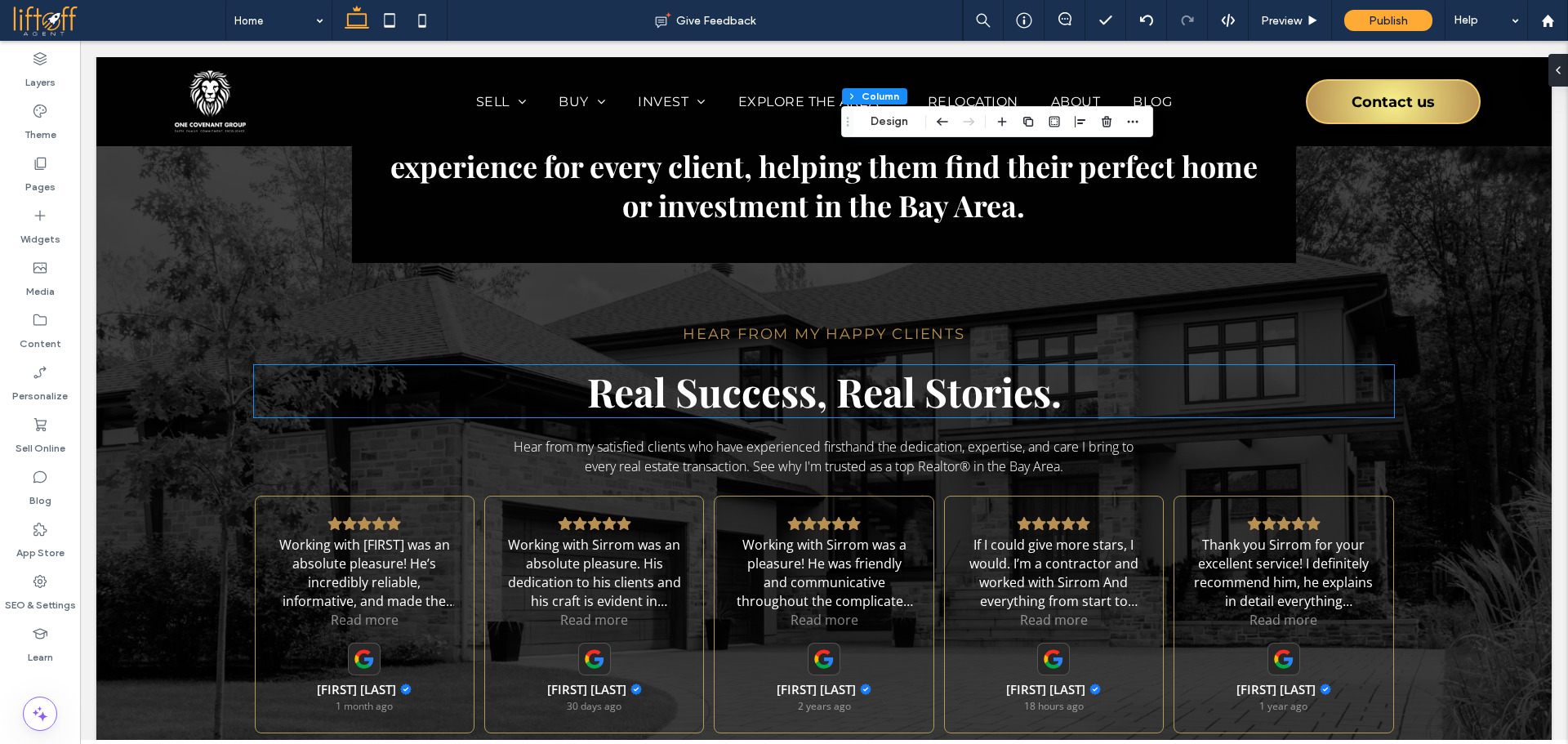 click on "Real Success, Real Stories." at bounding box center (824, 391) 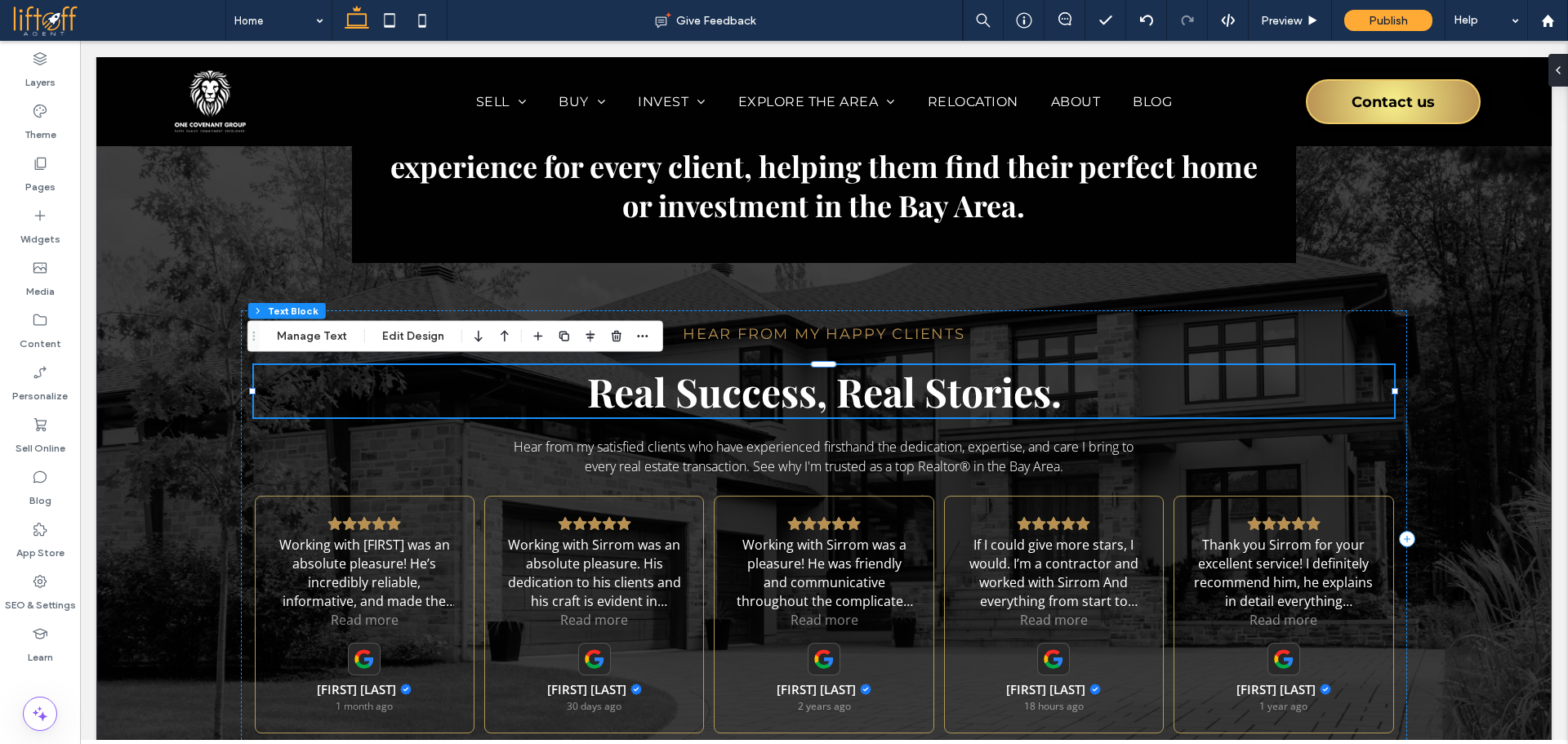 click on "Real Success, Real Stories." at bounding box center [824, 391] 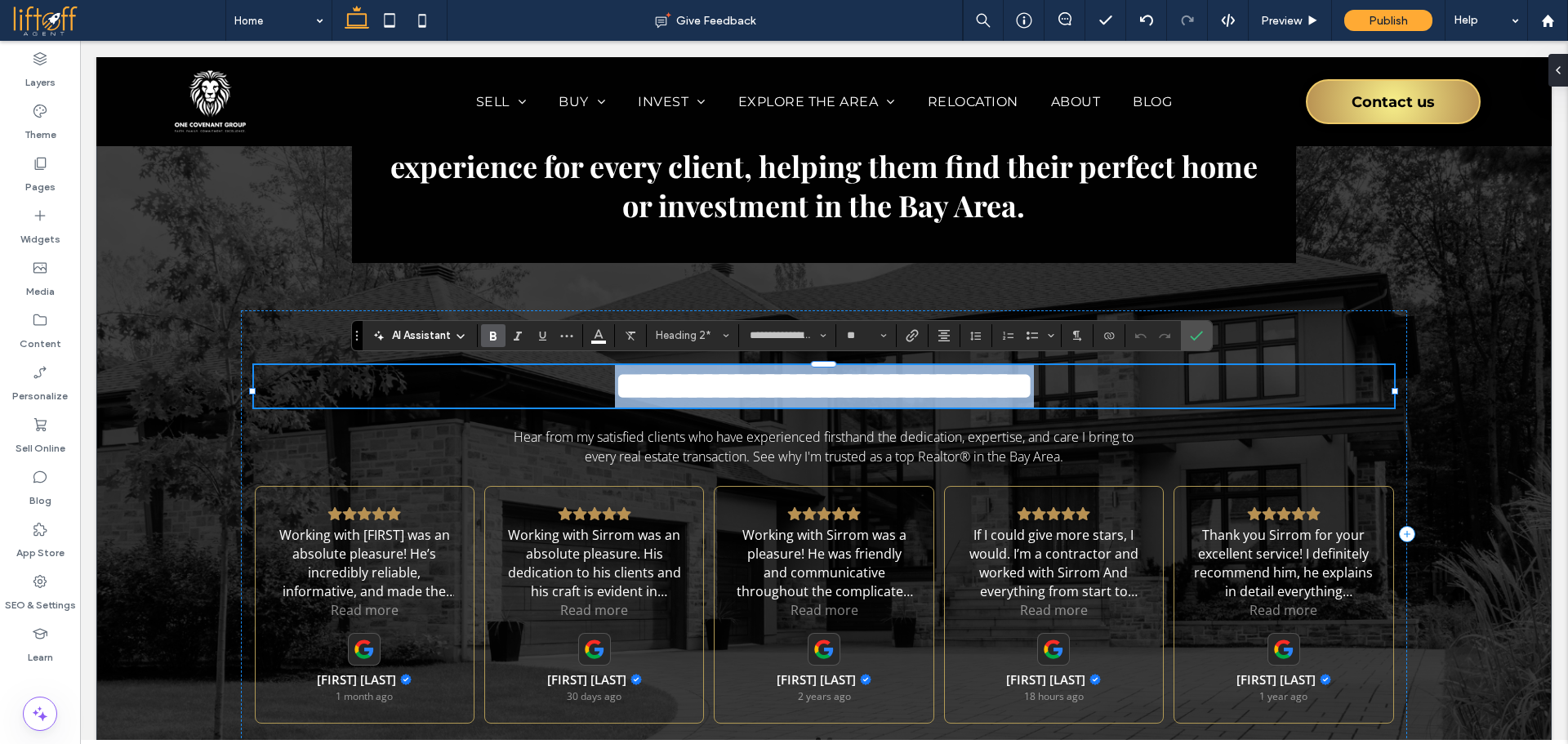 click on "**********" at bounding box center (824, 386) 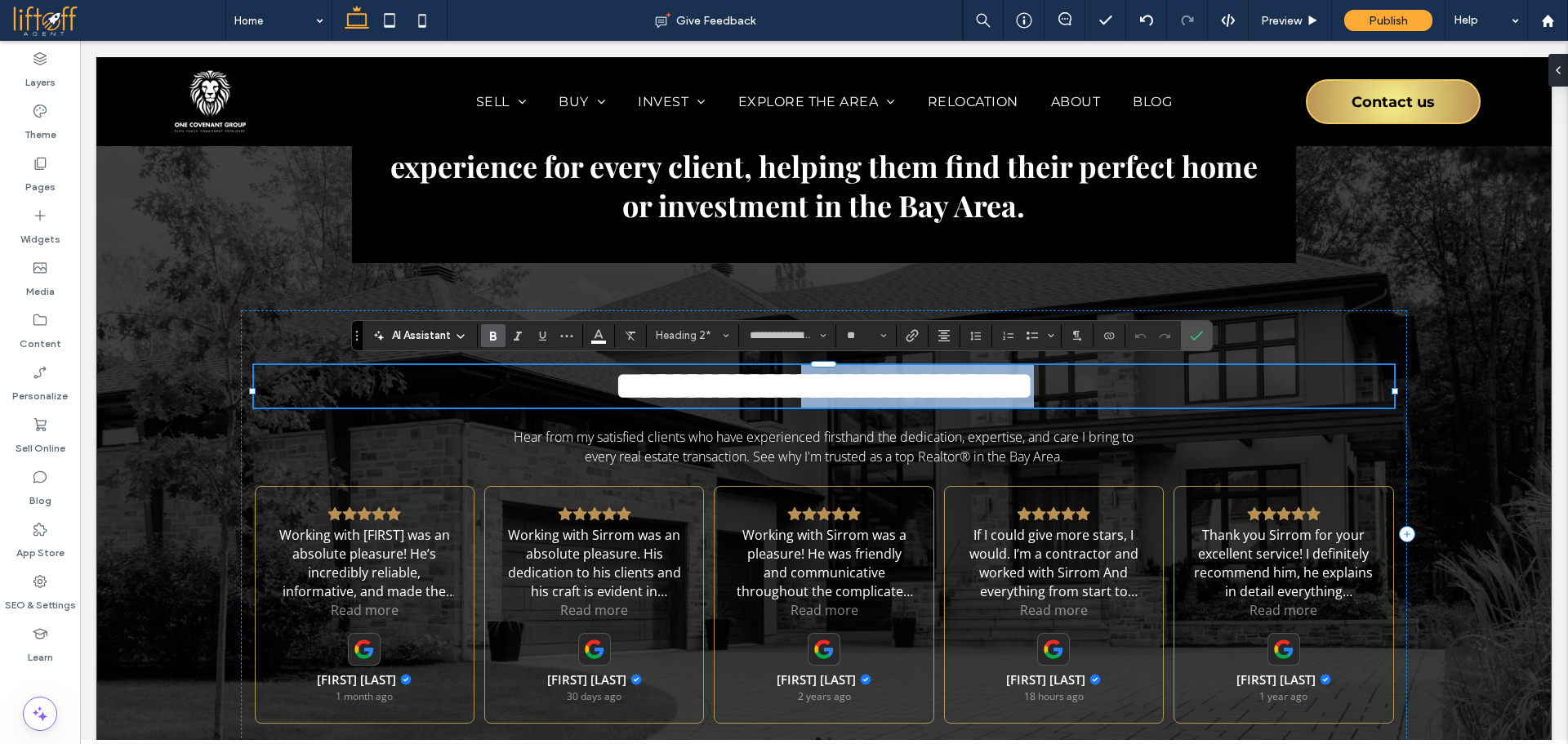 type 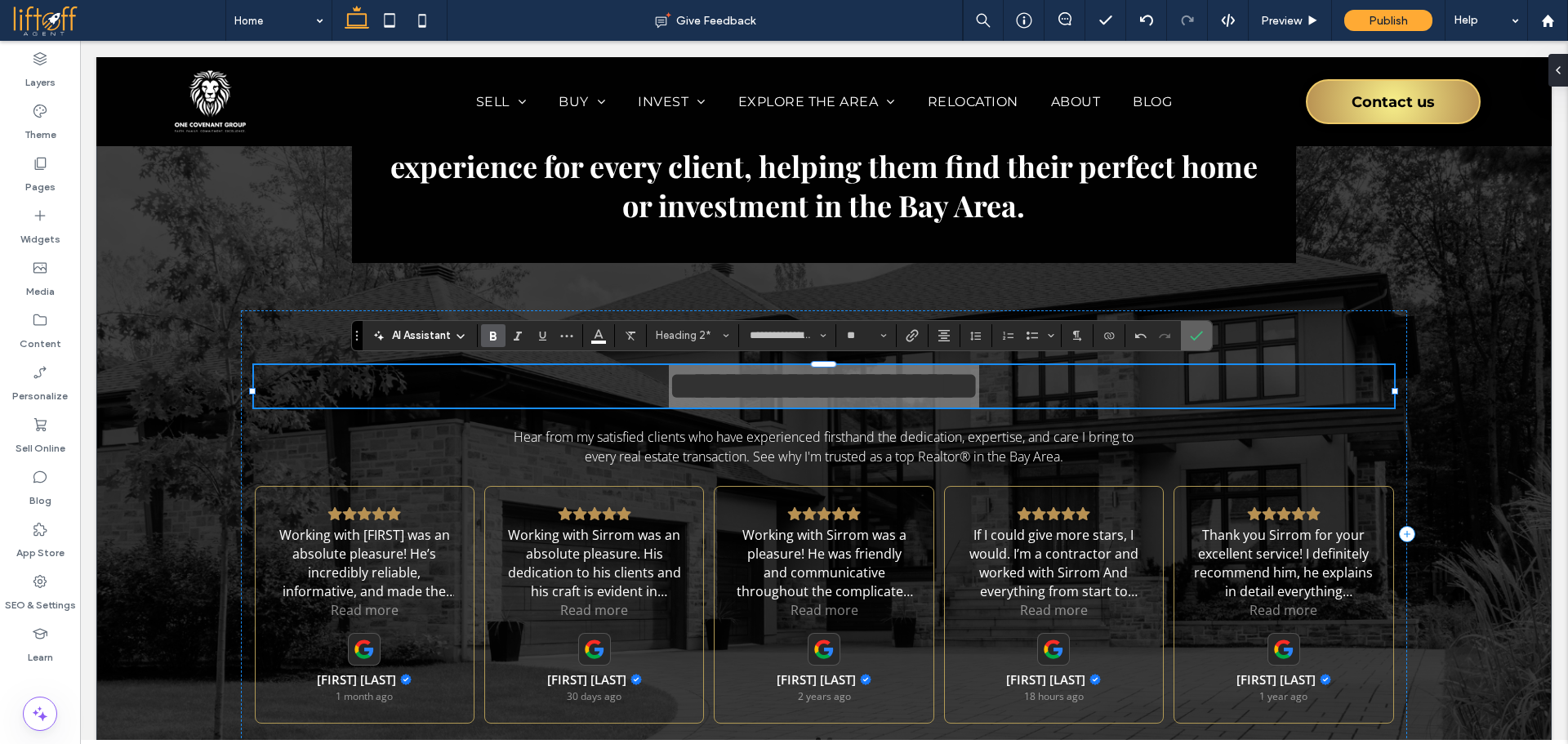 click 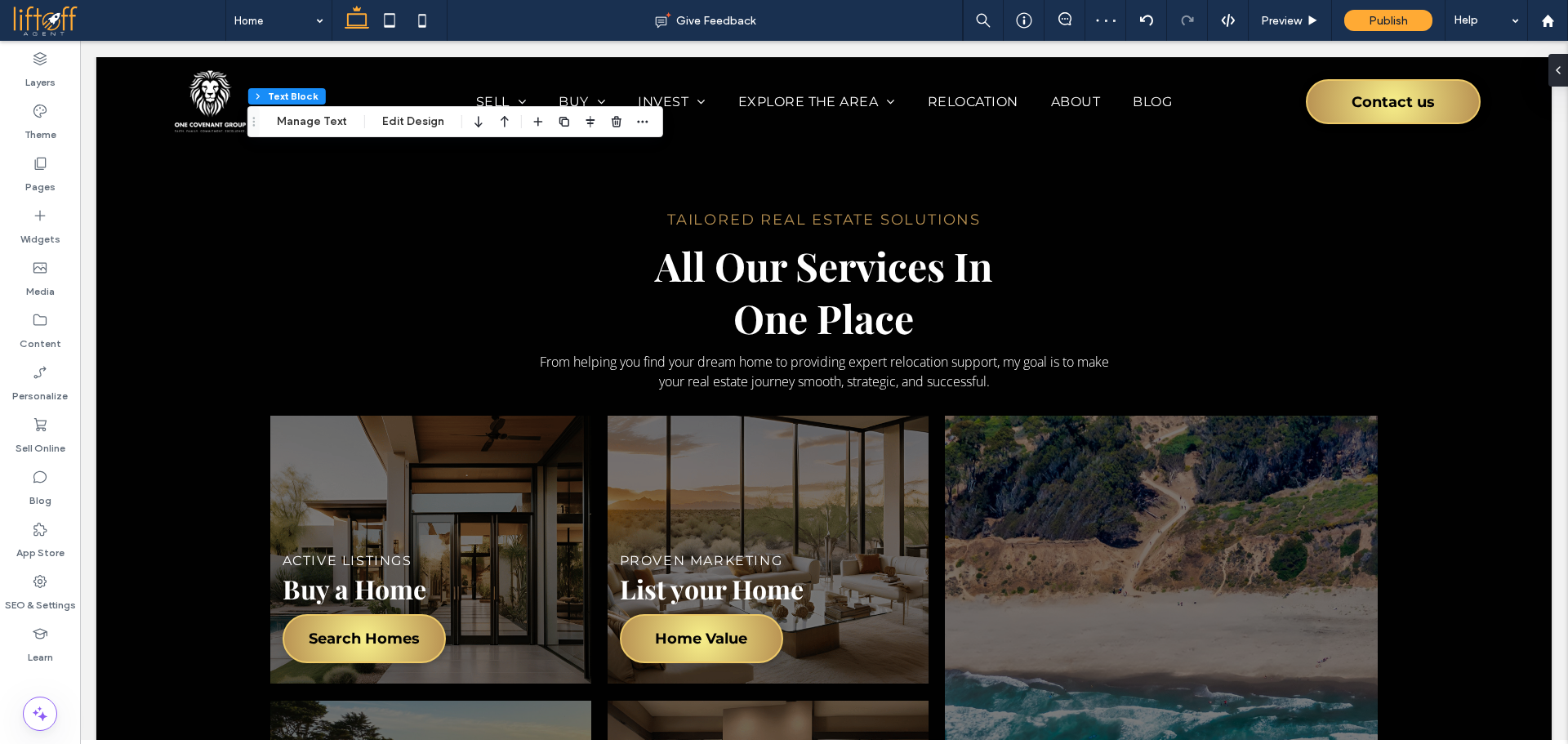 scroll, scrollTop: 3299, scrollLeft: 0, axis: vertical 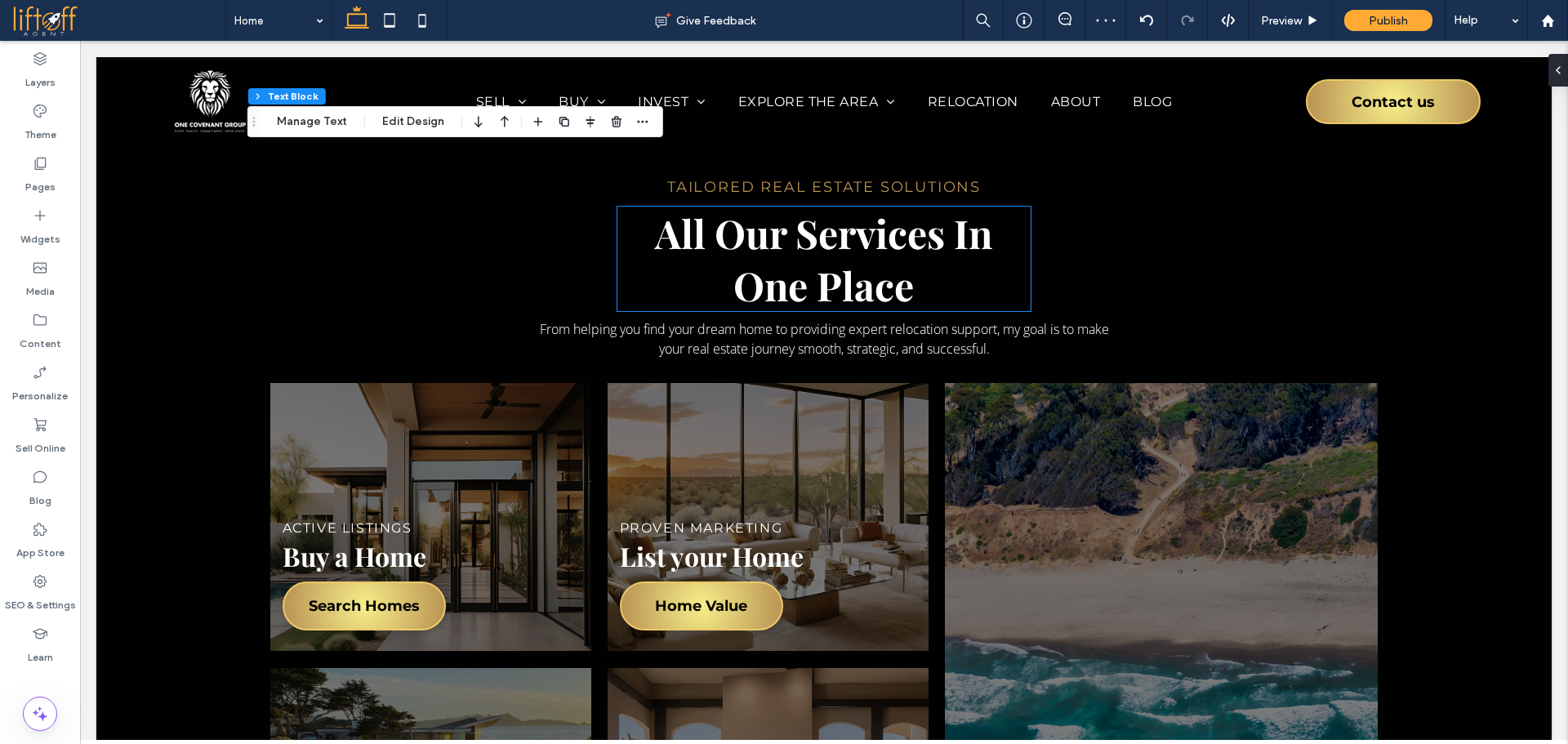 click on "All Our Services In One Place" at bounding box center [824, 259] 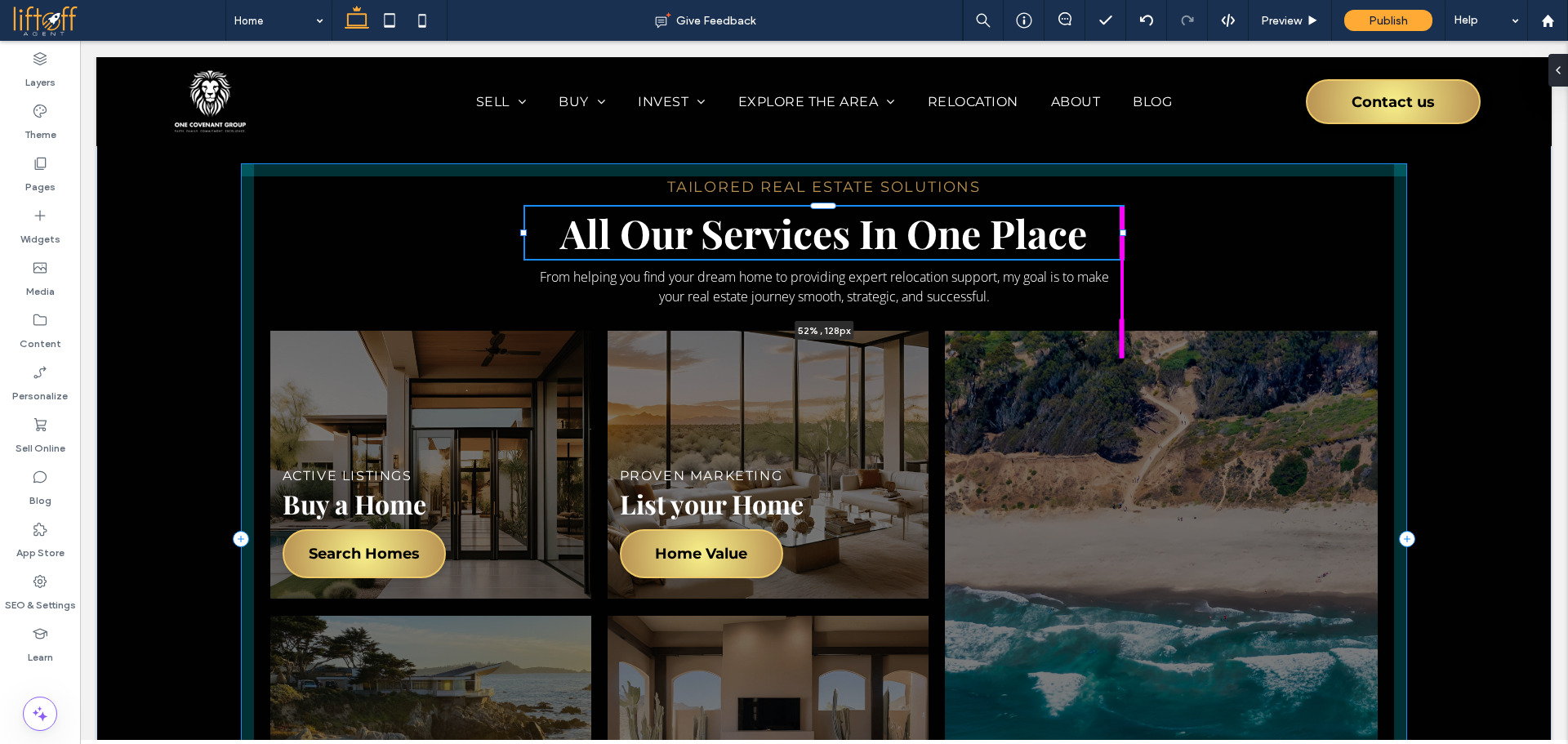 drag, startPoint x: 1027, startPoint y: 257, endPoint x: 1119, endPoint y: 247, distance: 92.54188 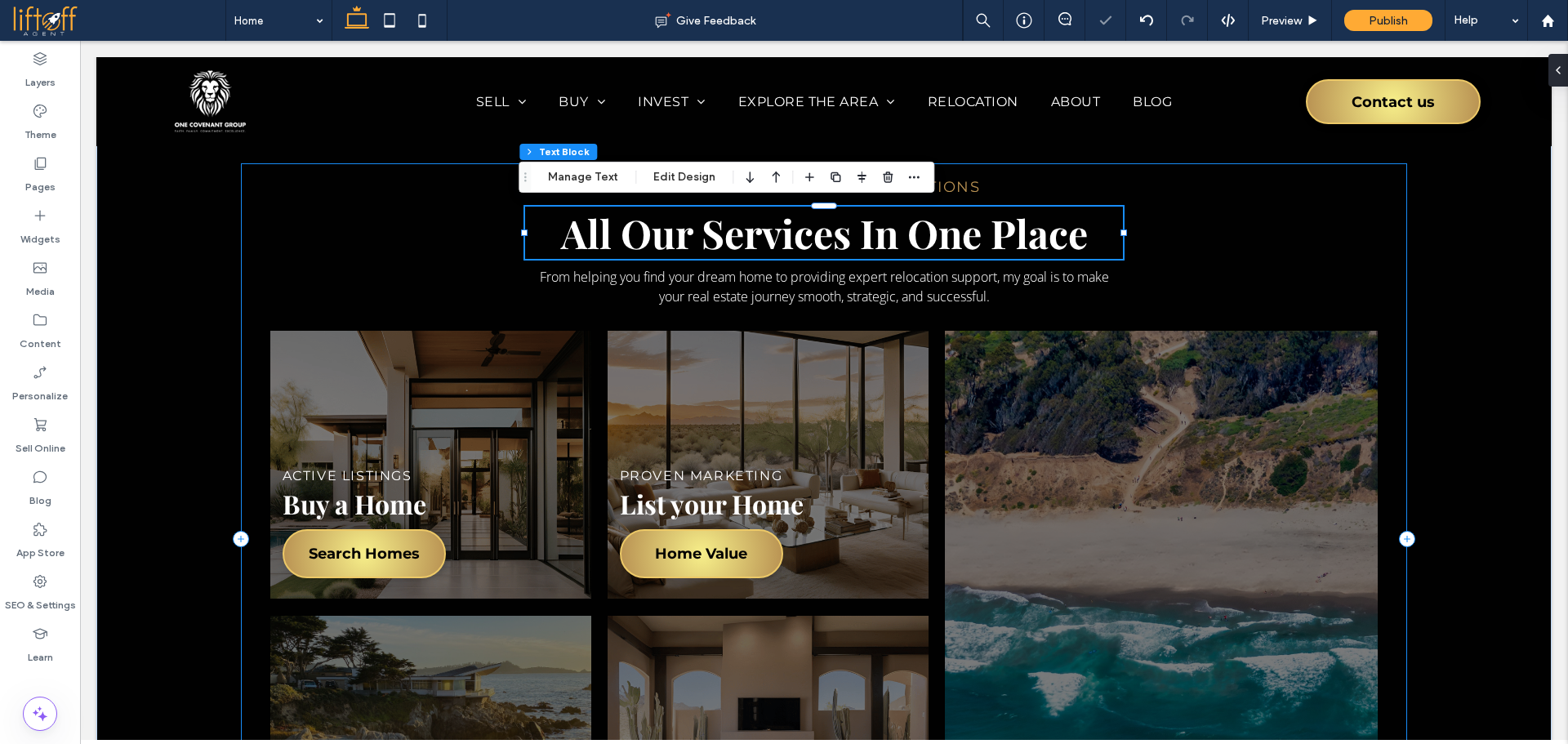 click on "Tailored Real Estate Solutions
All Our Services In One Place
52% , 128px
From helping you find your dream home to providing expert relocation support, my goal is to make your real estate journey smooth, strategic, and successful.
ACTIVE LISTINGS
Buy a Home
Search Homes
PROVEN MARKETING
List your Home
Home Value
SMOOTH AND CONFIDENT
Move with Ease
Relocate
NEW CONSTRUCTION
New Builds
New Homes
Explore the Area
Living in the Bay Area
Discover More" at bounding box center [824, 538] 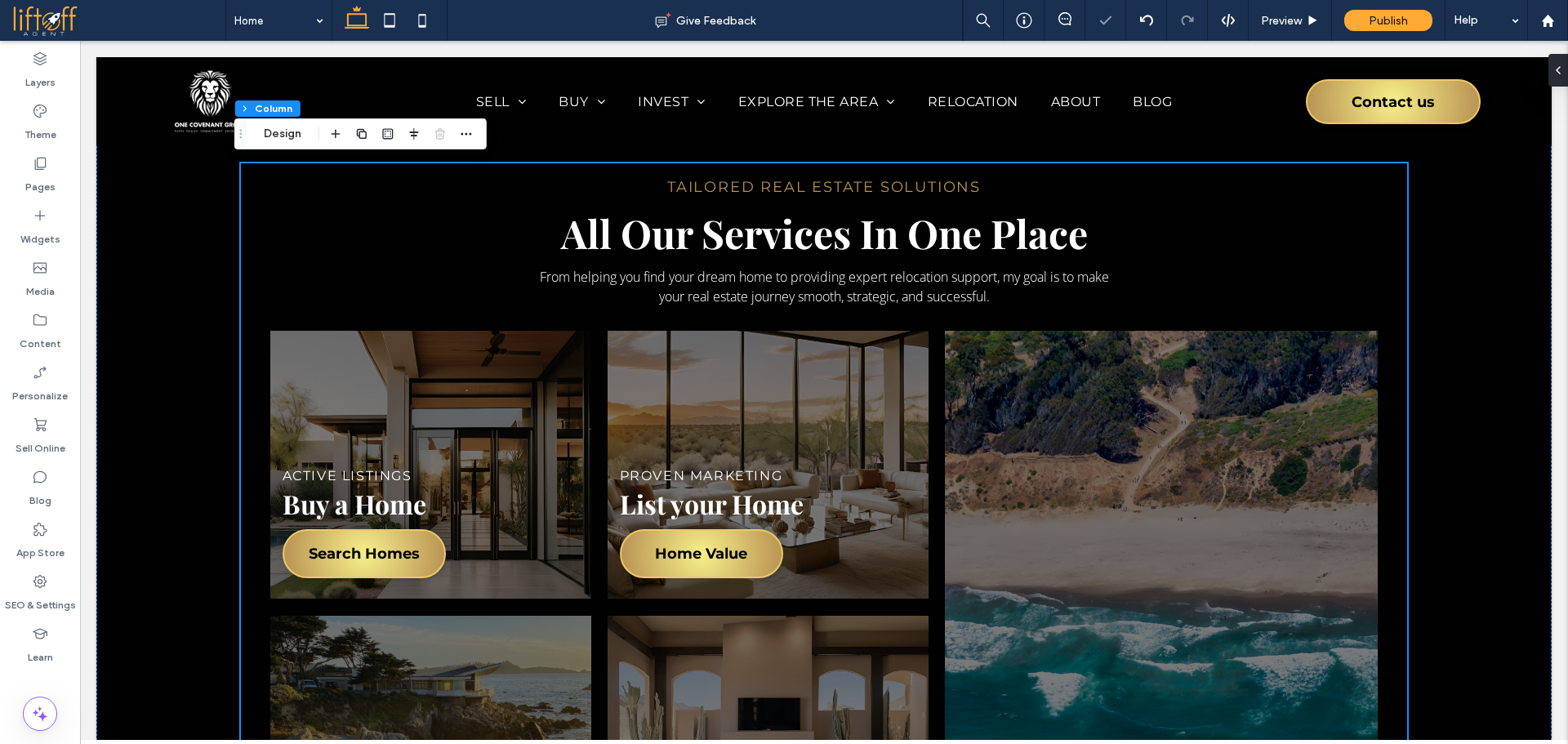 click at bounding box center [1561, 70] 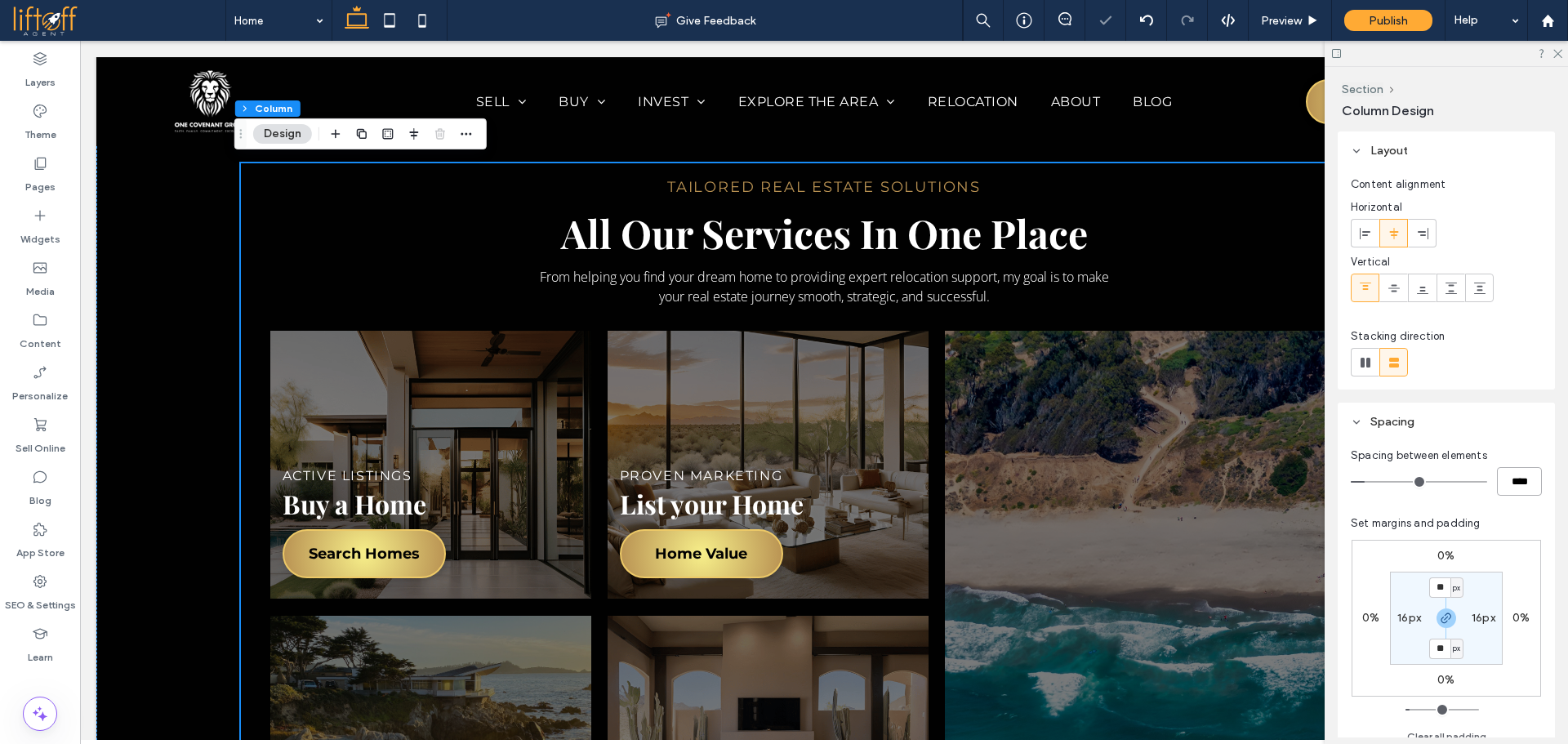 click on "****" at bounding box center [1519, 481] 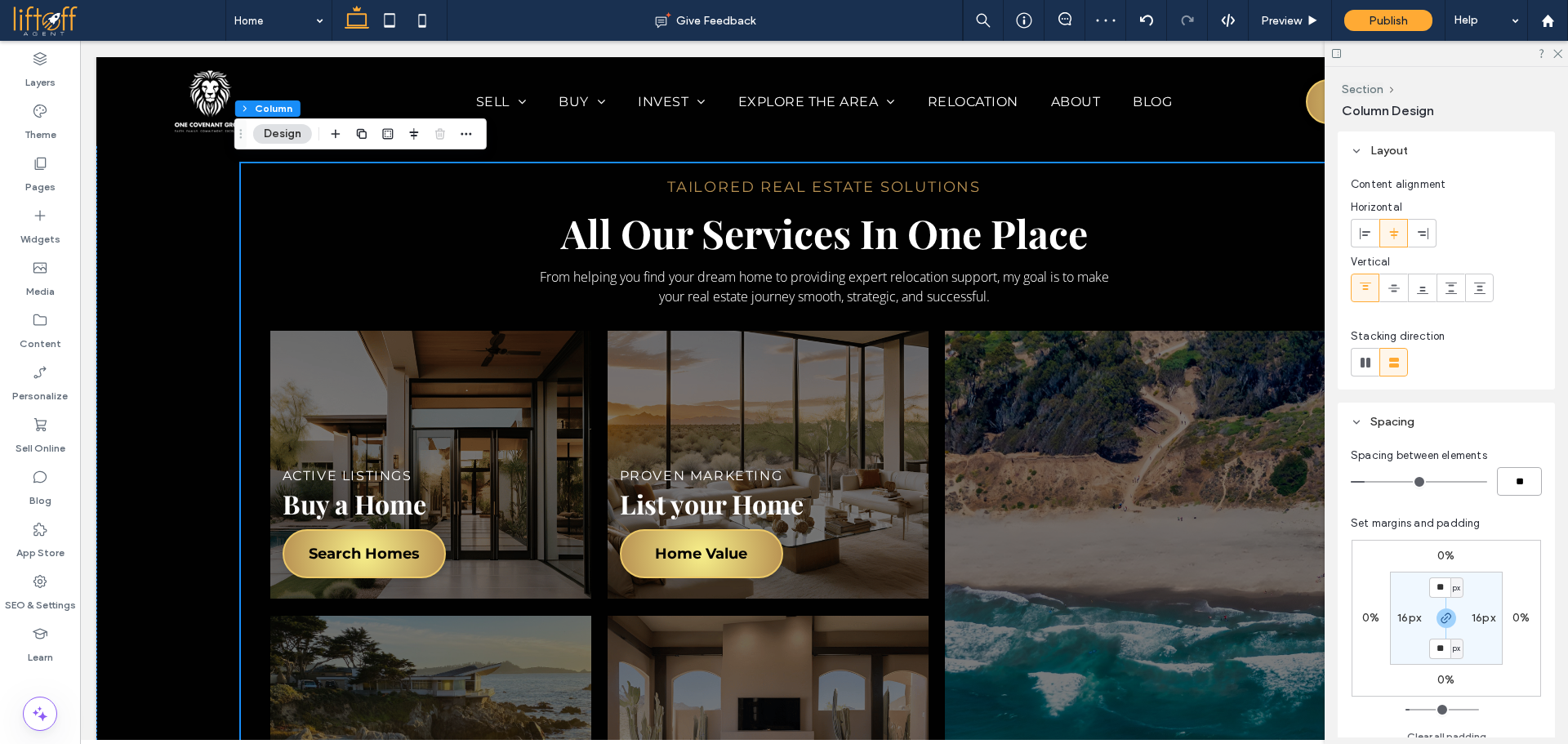 type on "**" 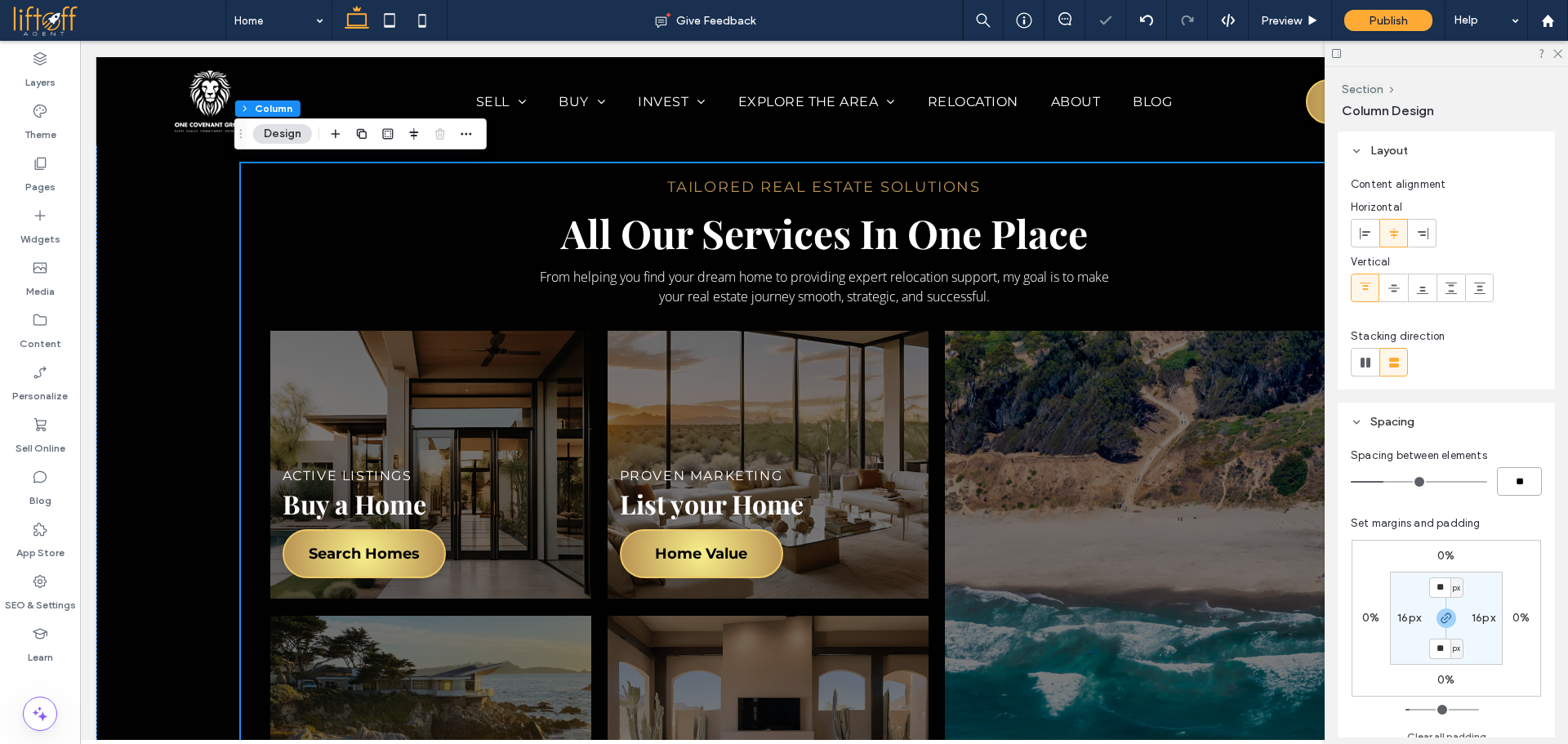 type on "**" 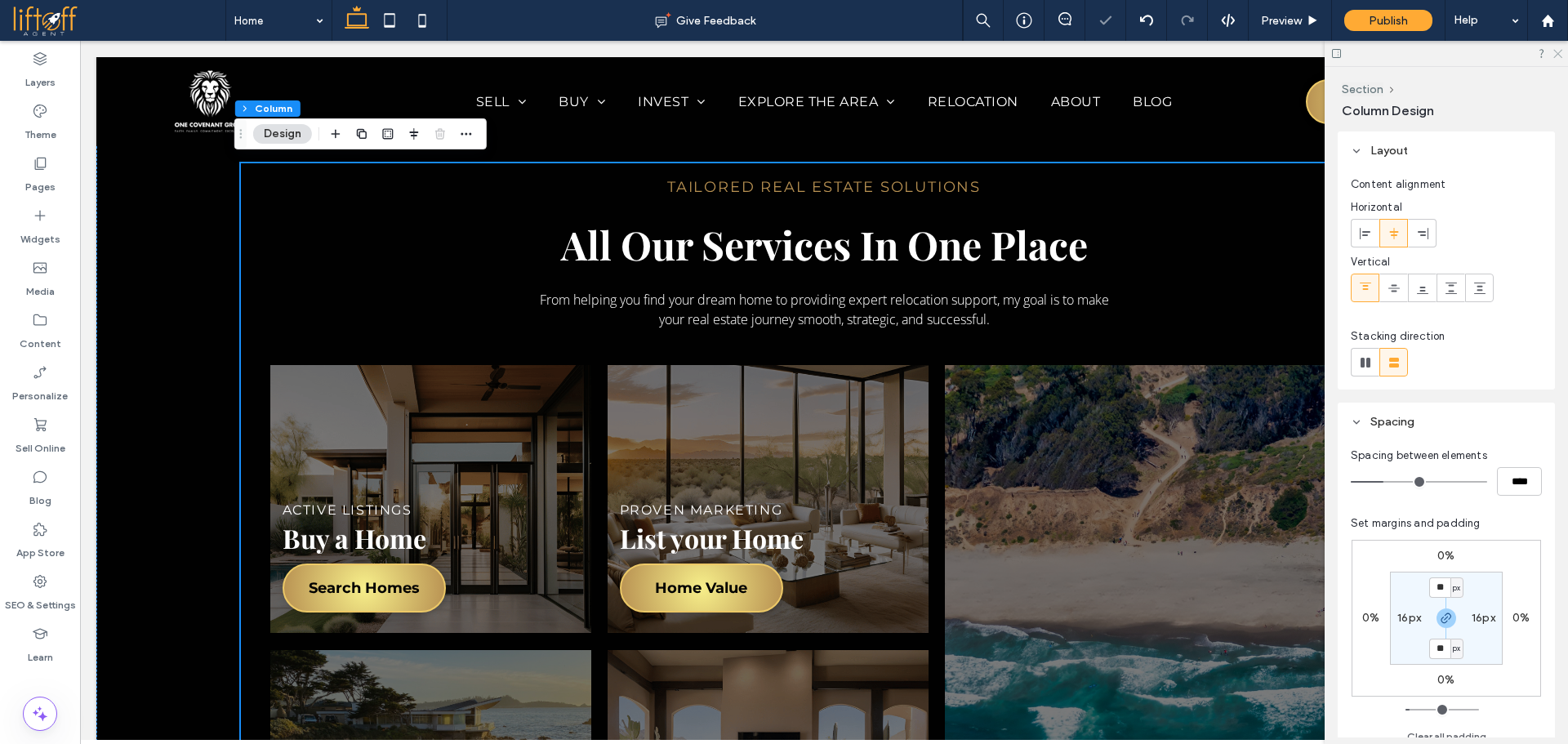 click 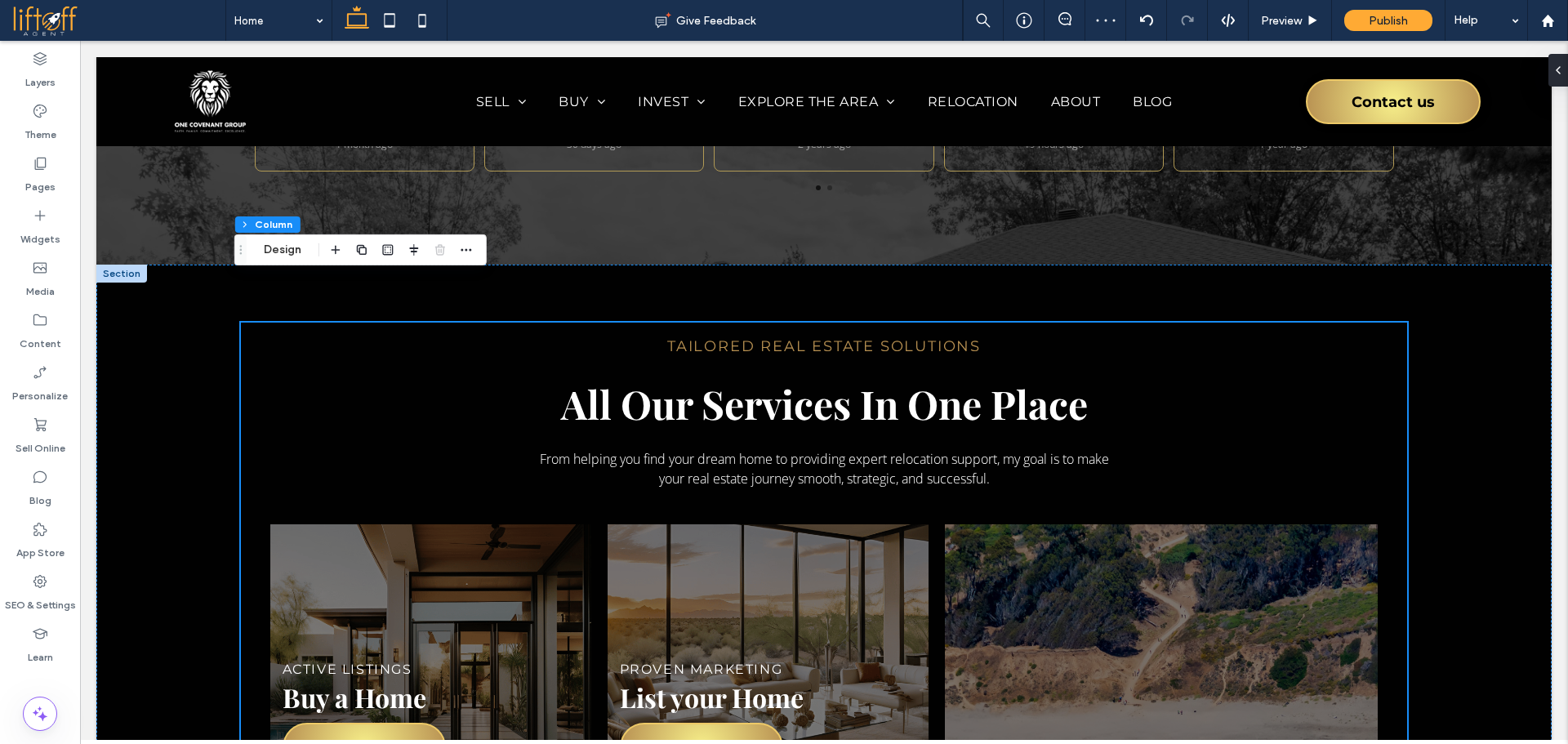 scroll, scrollTop: 3107, scrollLeft: 0, axis: vertical 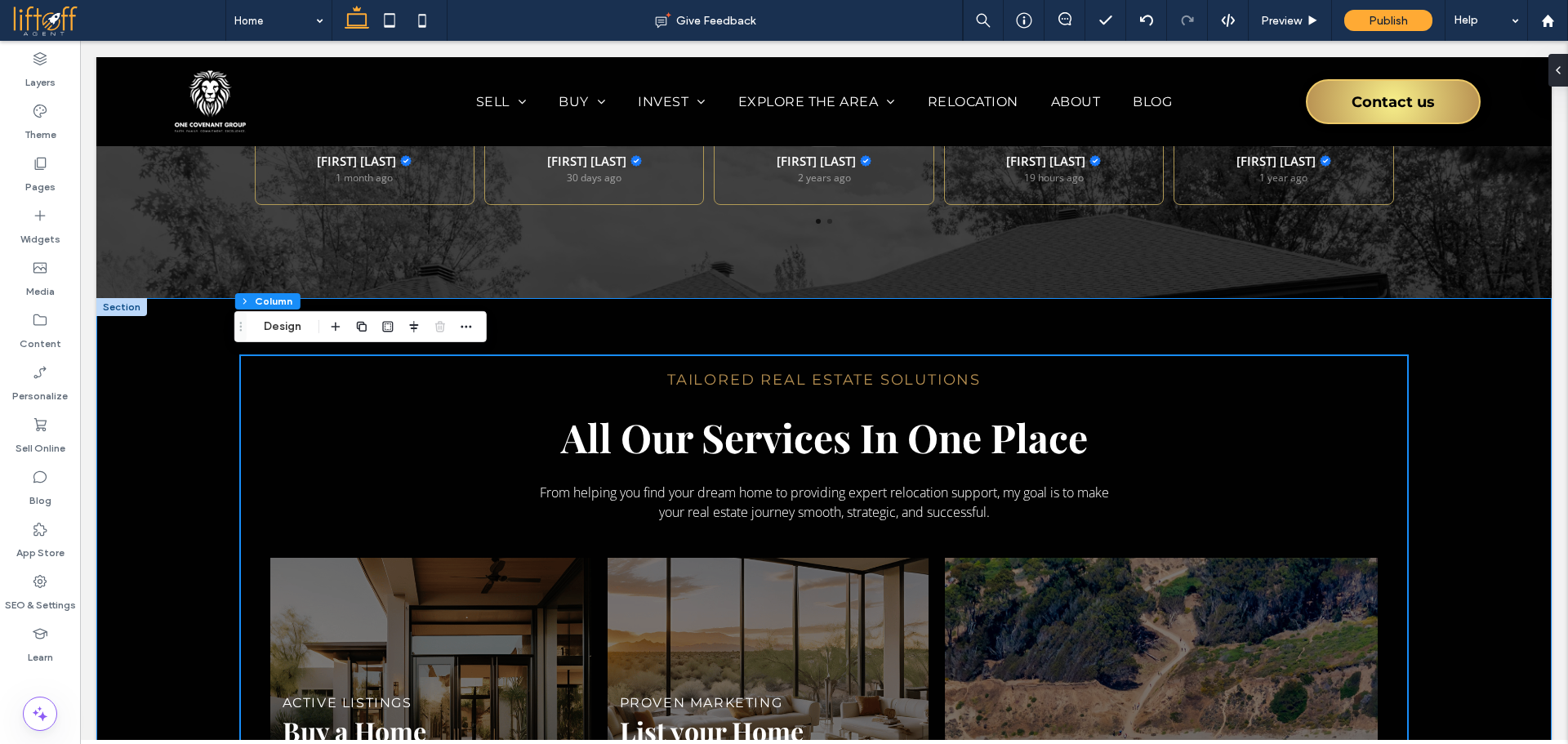 drag, startPoint x: 167, startPoint y: 349, endPoint x: 159, endPoint y: 357, distance: 11.313708 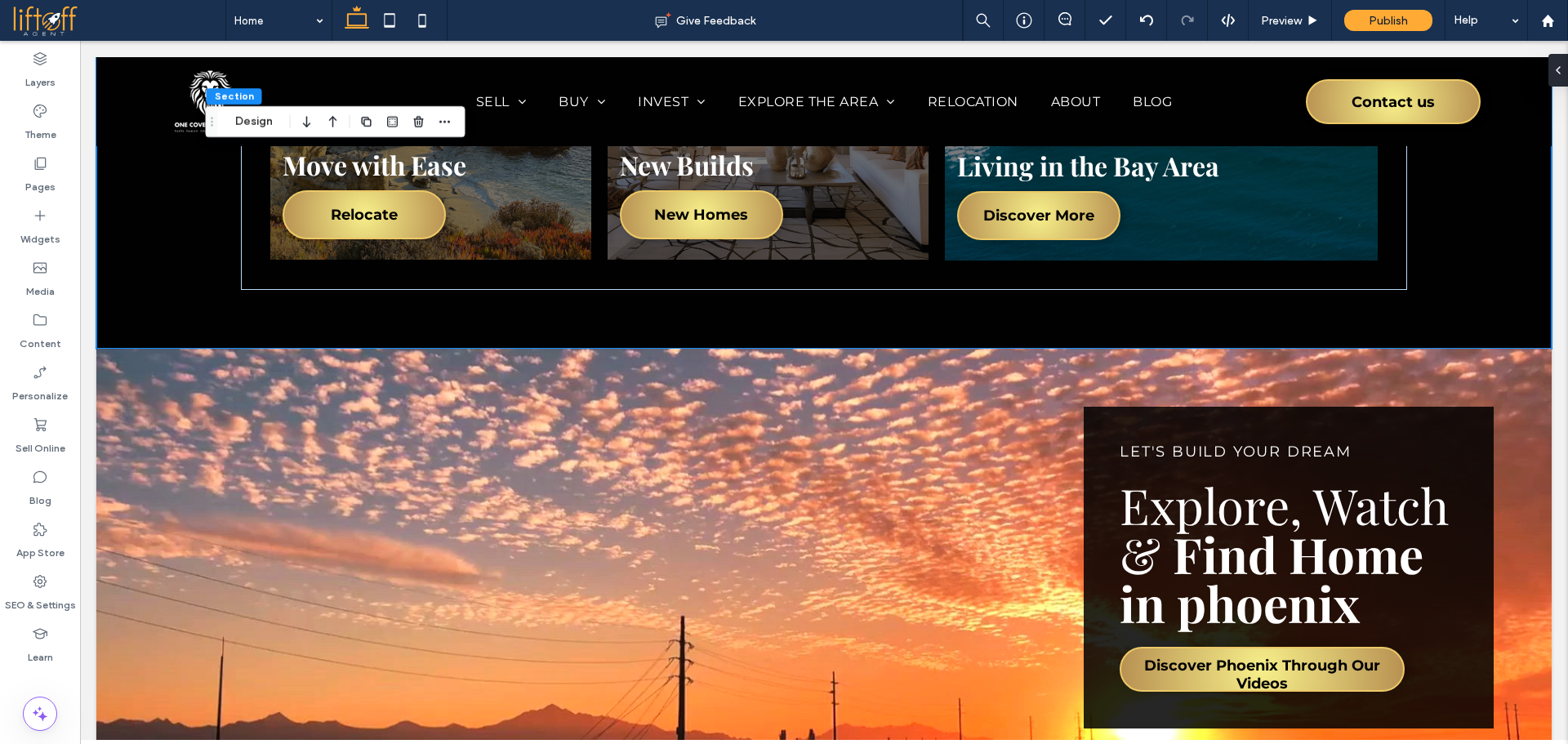 scroll, scrollTop: 4001, scrollLeft: 0, axis: vertical 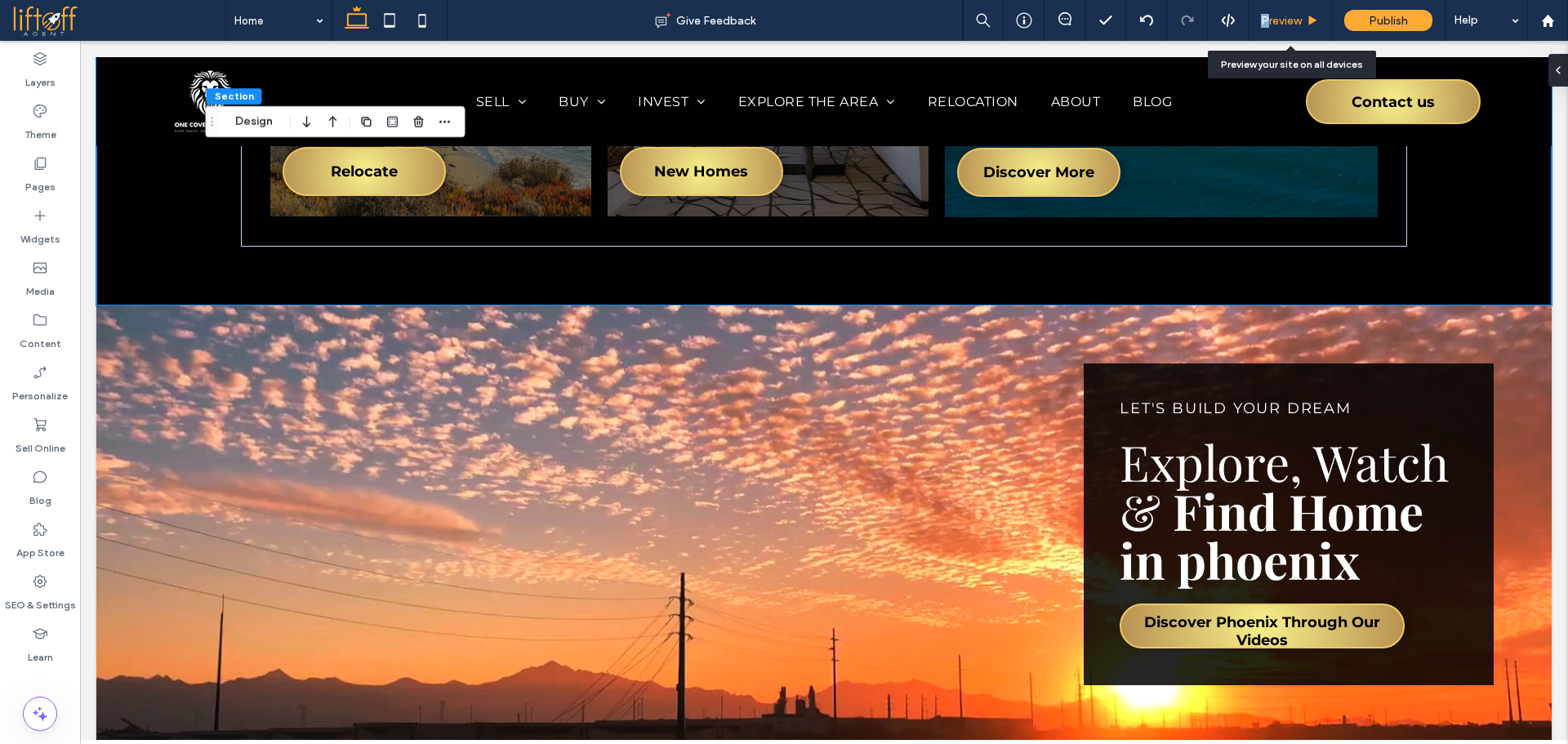 click on "Preview" at bounding box center [1281, 20] 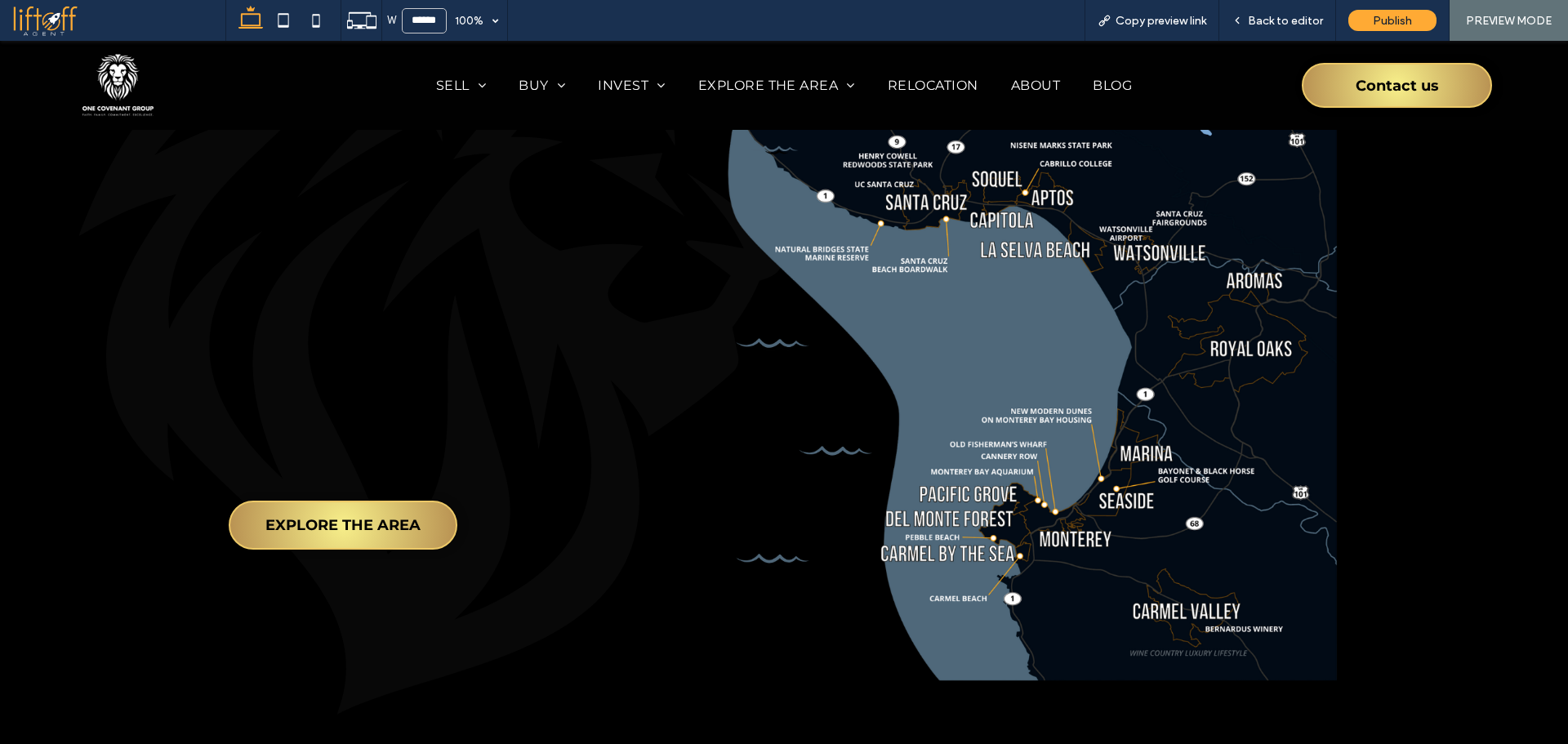 scroll, scrollTop: 924, scrollLeft: 0, axis: vertical 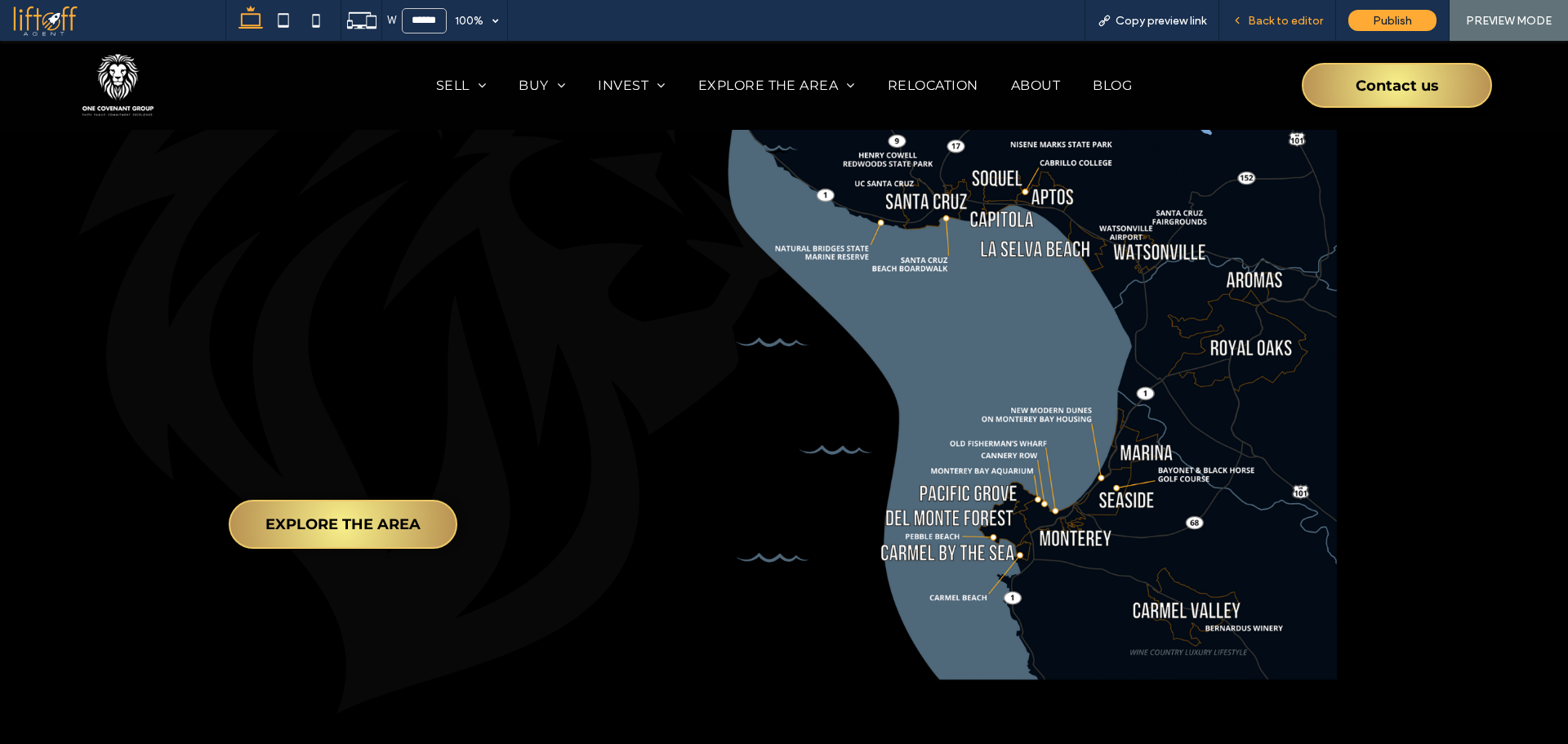 click on "Back to editor" at bounding box center (1285, 20) 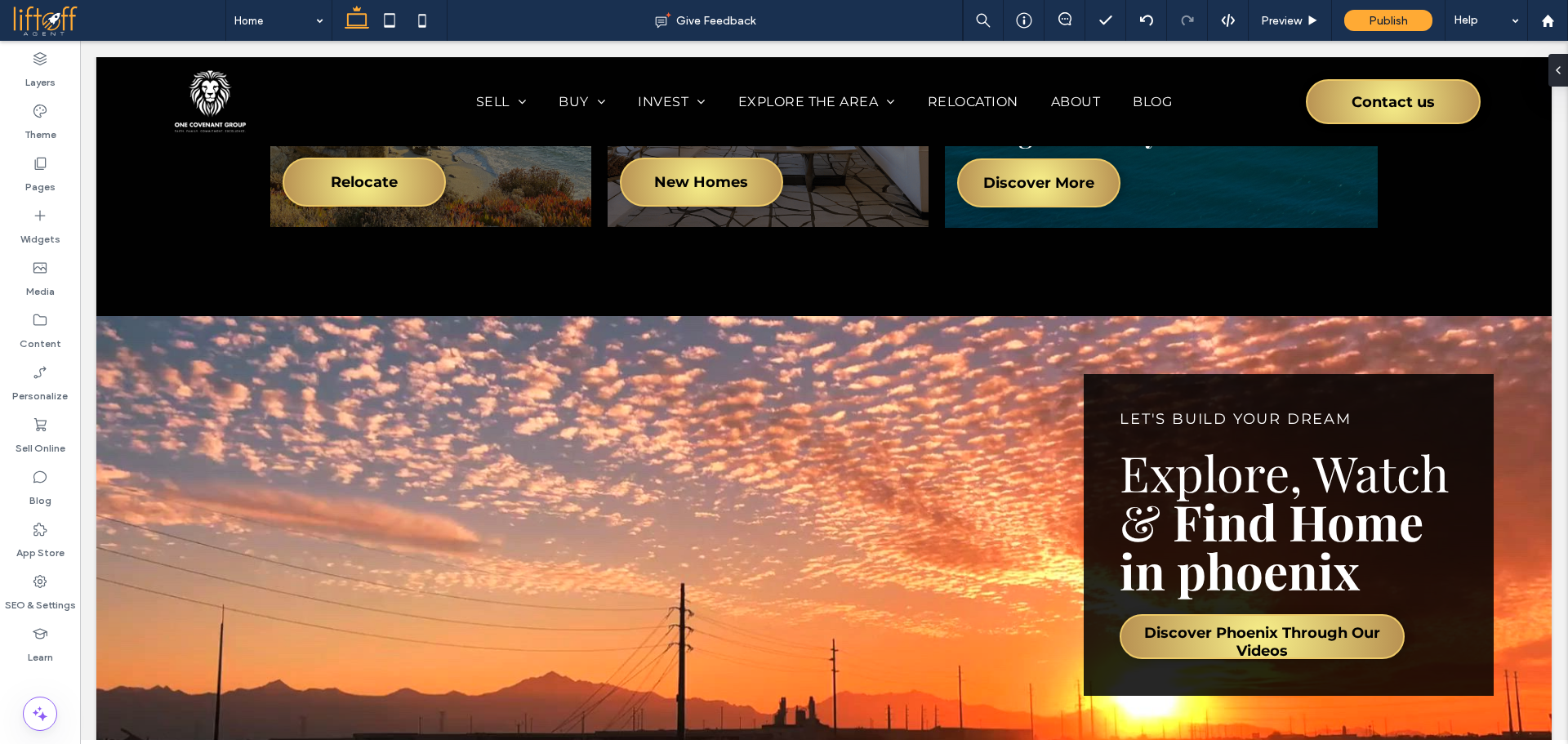 scroll, scrollTop: 4045, scrollLeft: 0, axis: vertical 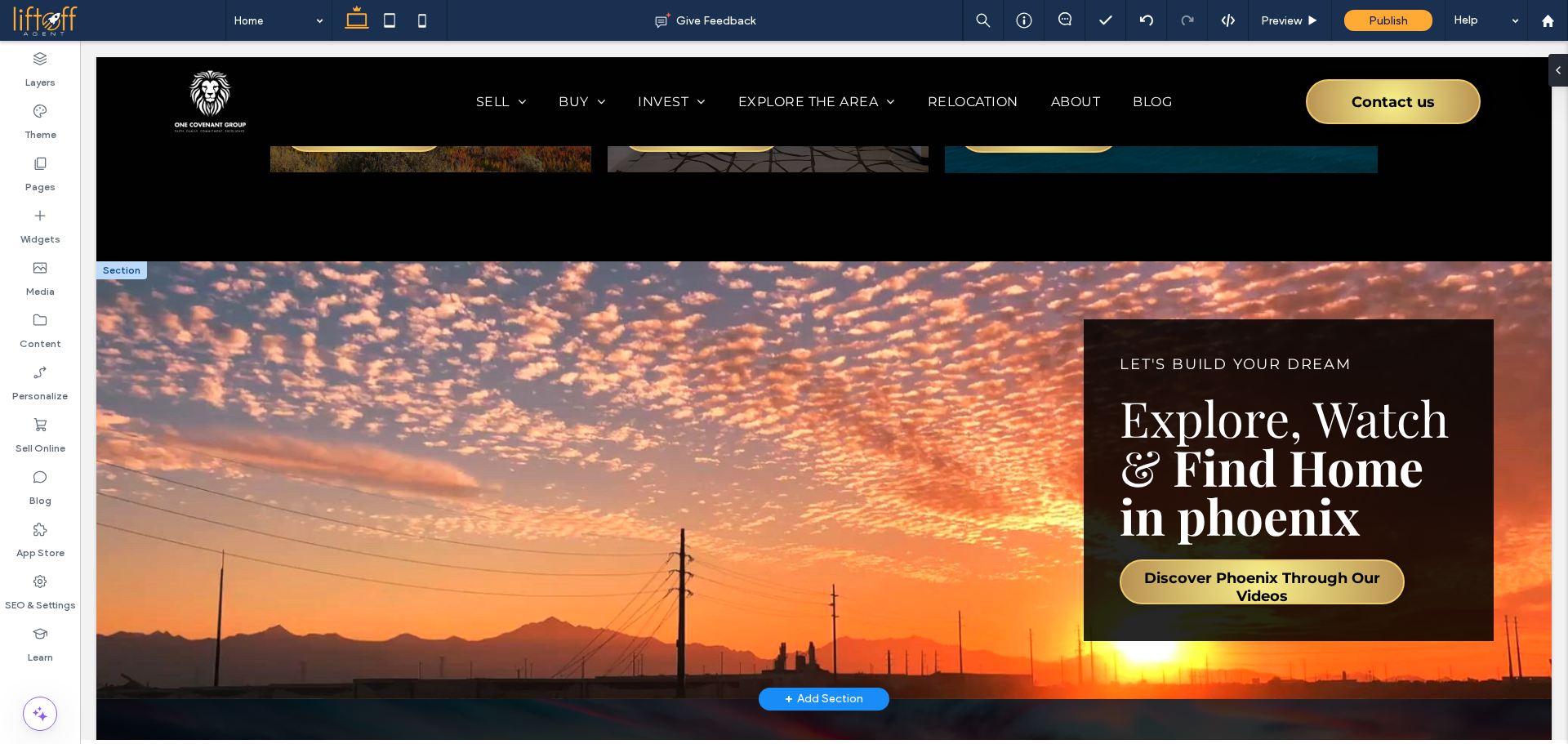 click at bounding box center [122, 270] 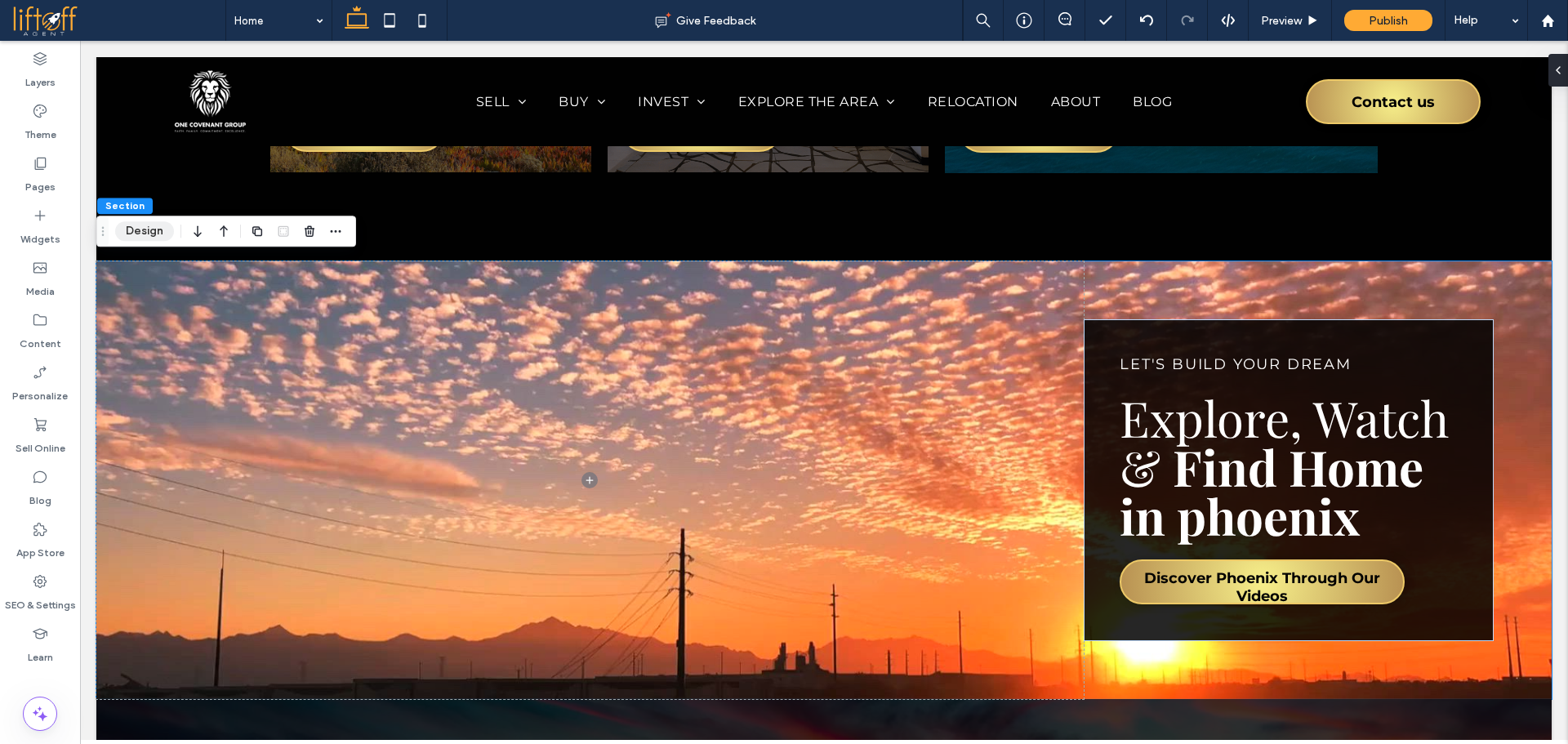 click on "Design" at bounding box center (145, 231) 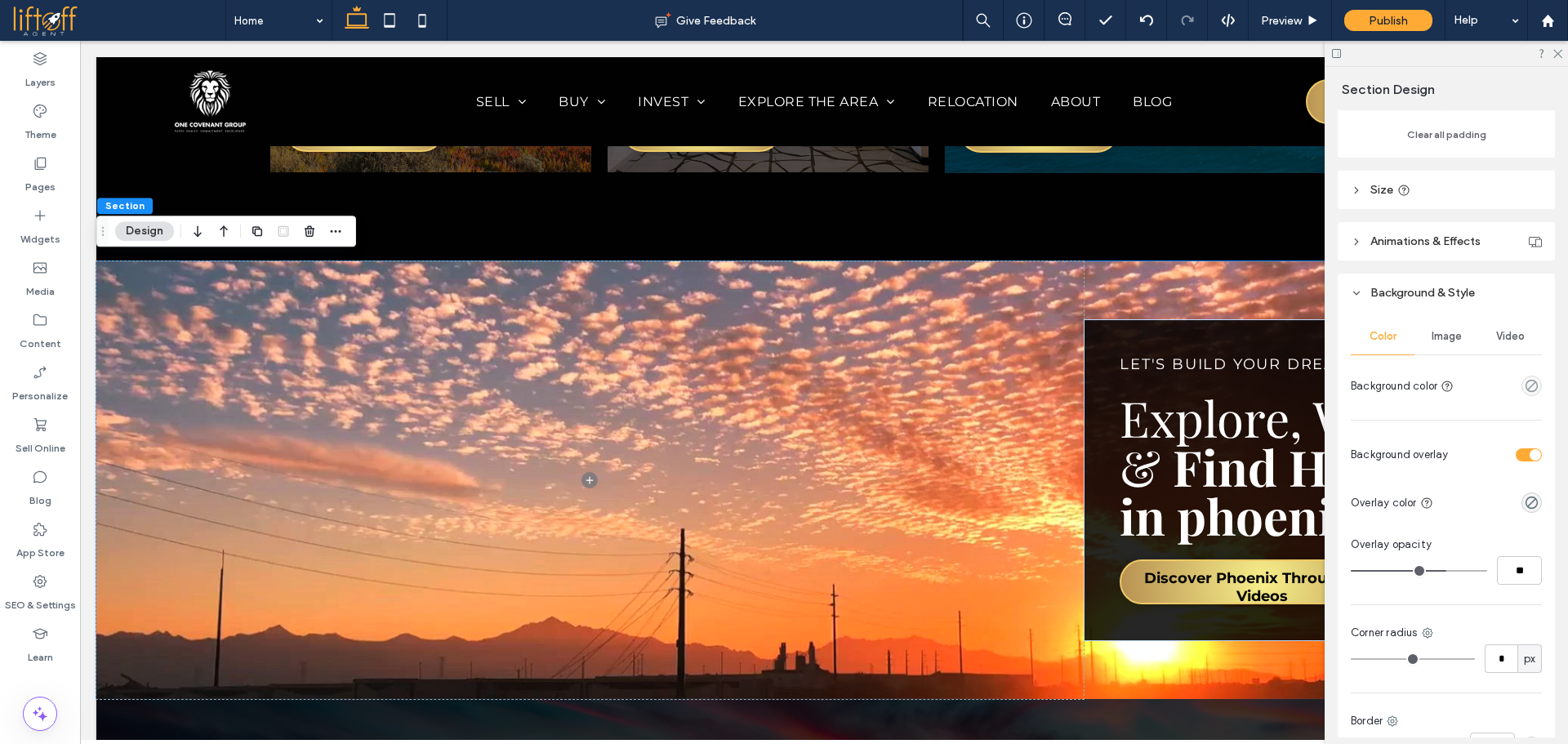 scroll, scrollTop: 549, scrollLeft: 0, axis: vertical 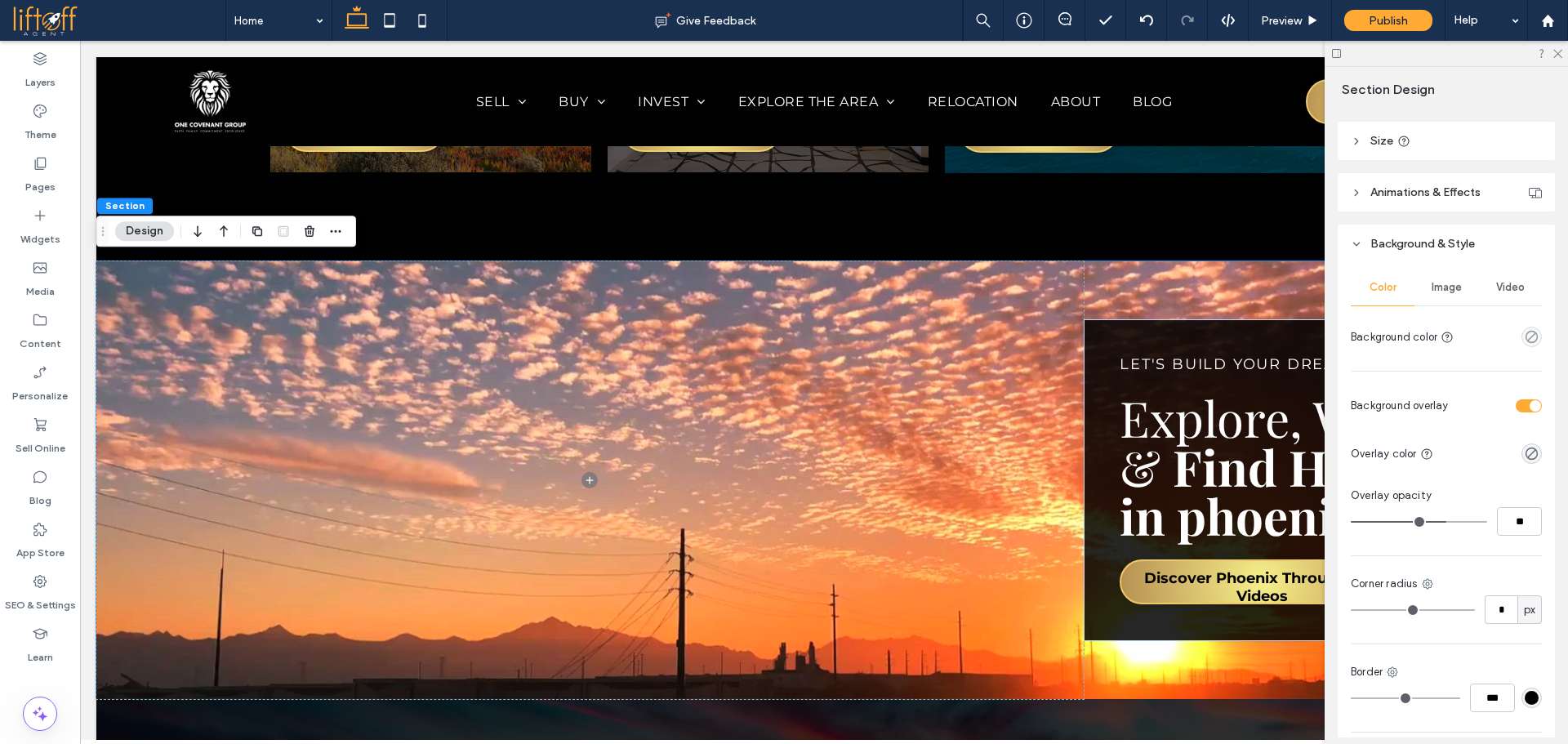 click on "Video" at bounding box center [1510, 287] 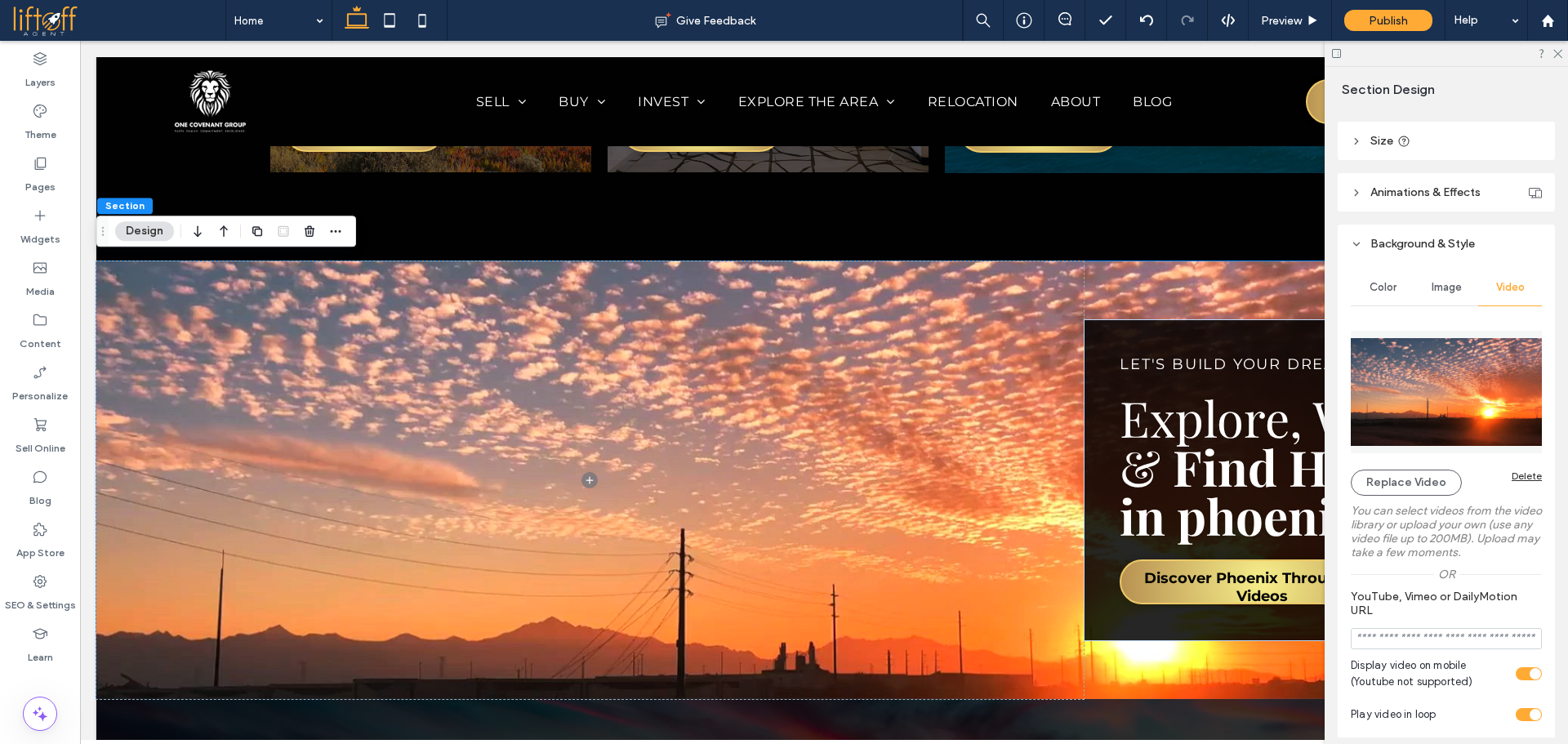 click on "Delete" at bounding box center [1526, 475] 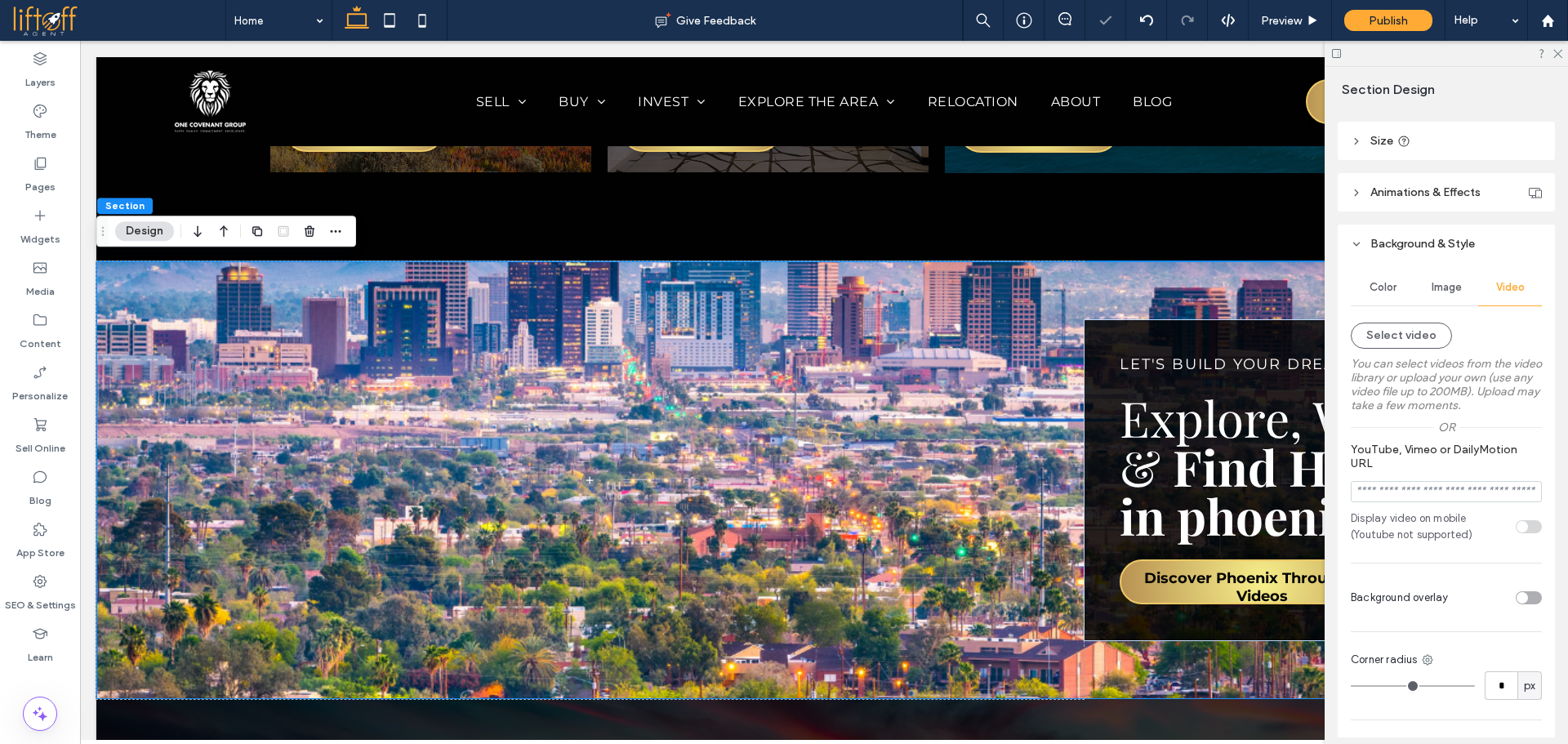 click at bounding box center [1446, 492] 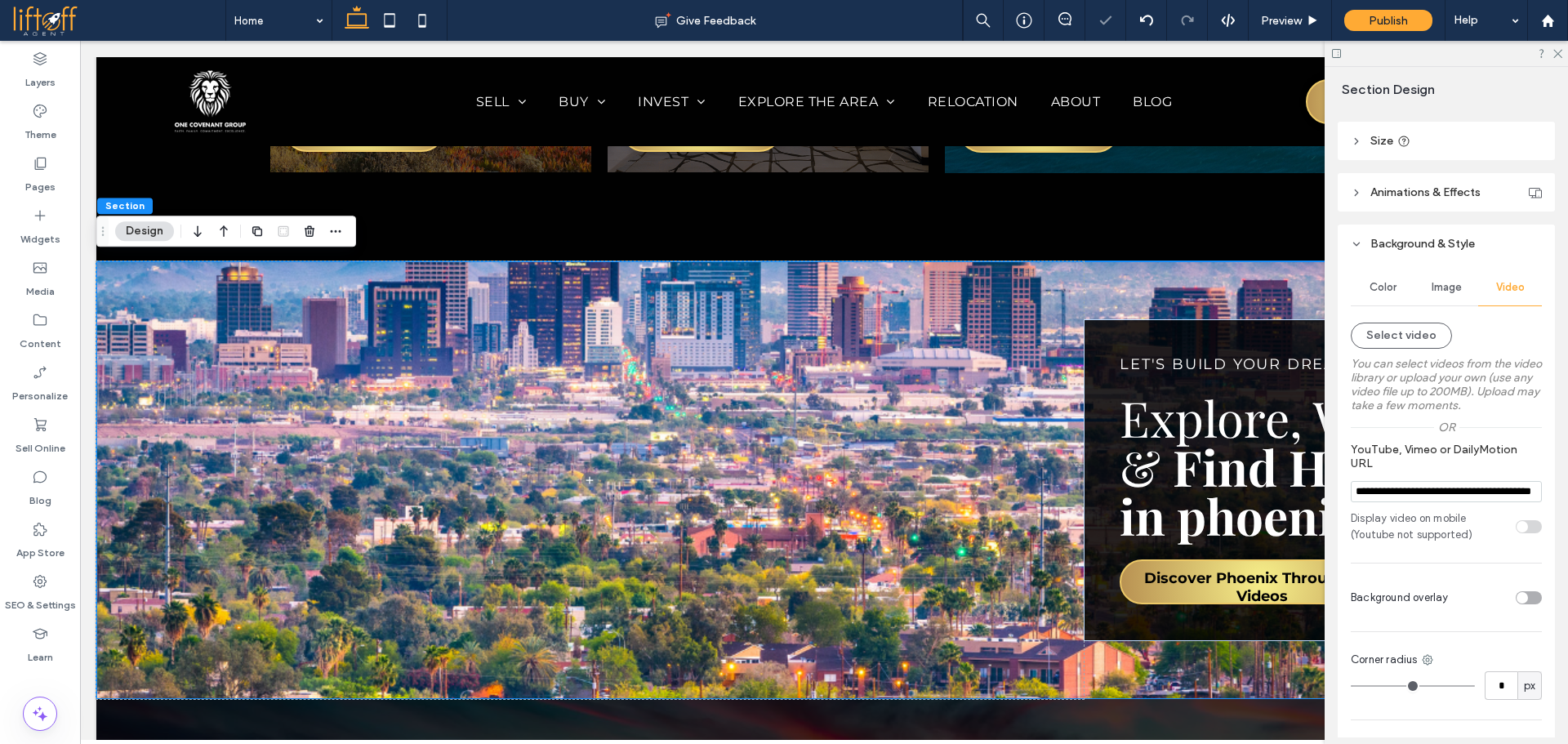 scroll, scrollTop: 0, scrollLeft: 77, axis: horizontal 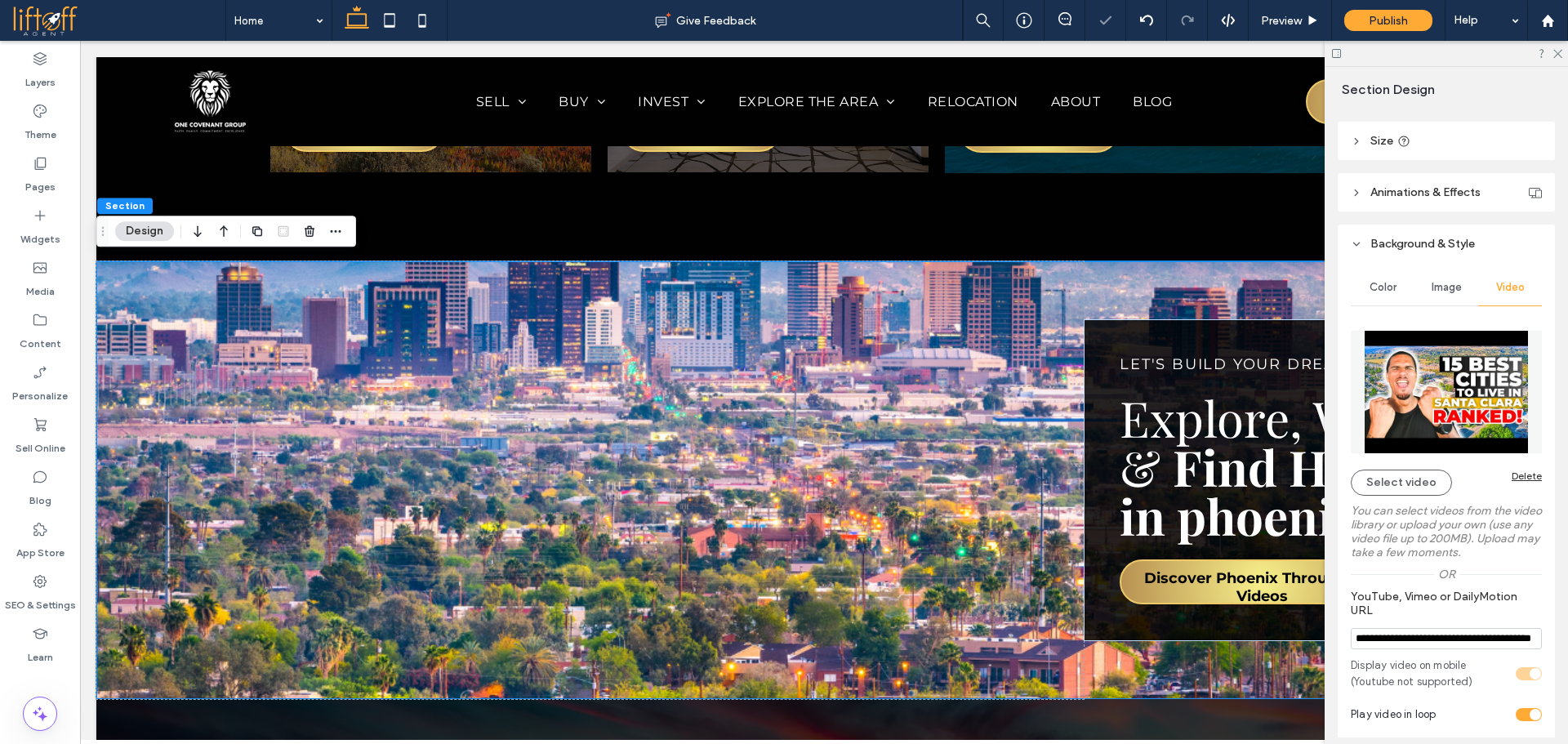 click on "**********" at bounding box center (1446, 490) 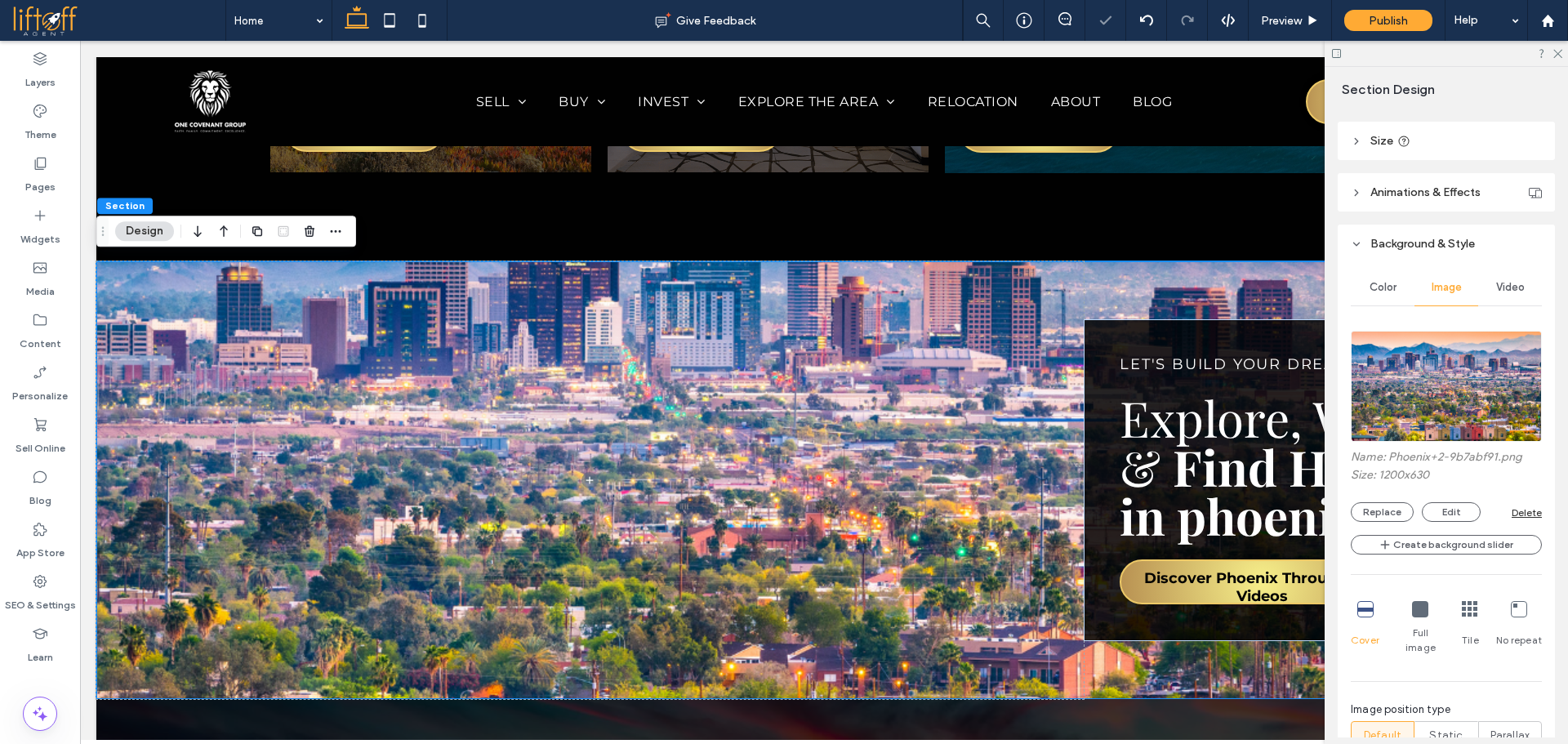 click on "Delete" at bounding box center (1526, 512) 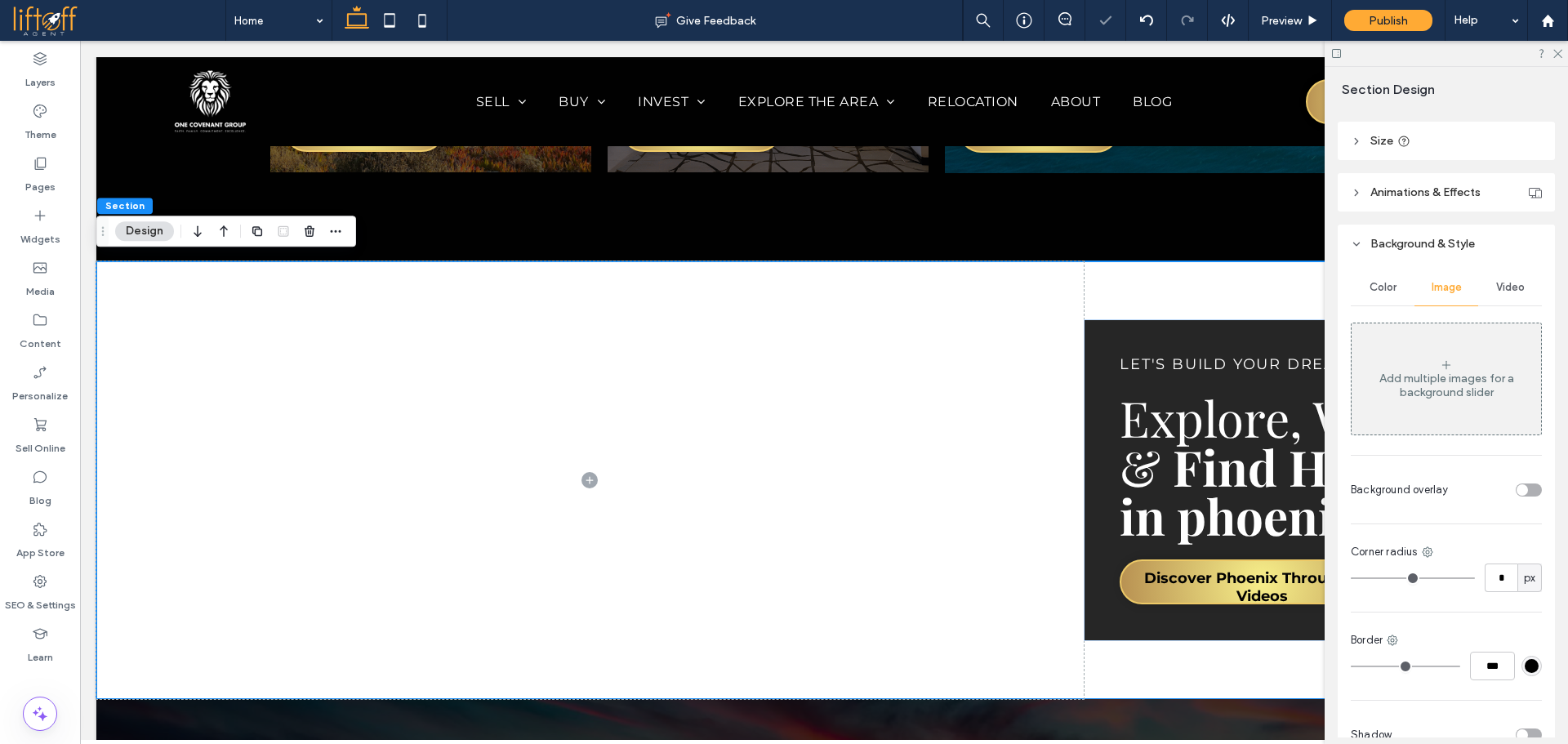 click on "Add multiple images for a background slider" at bounding box center (1446, 385) 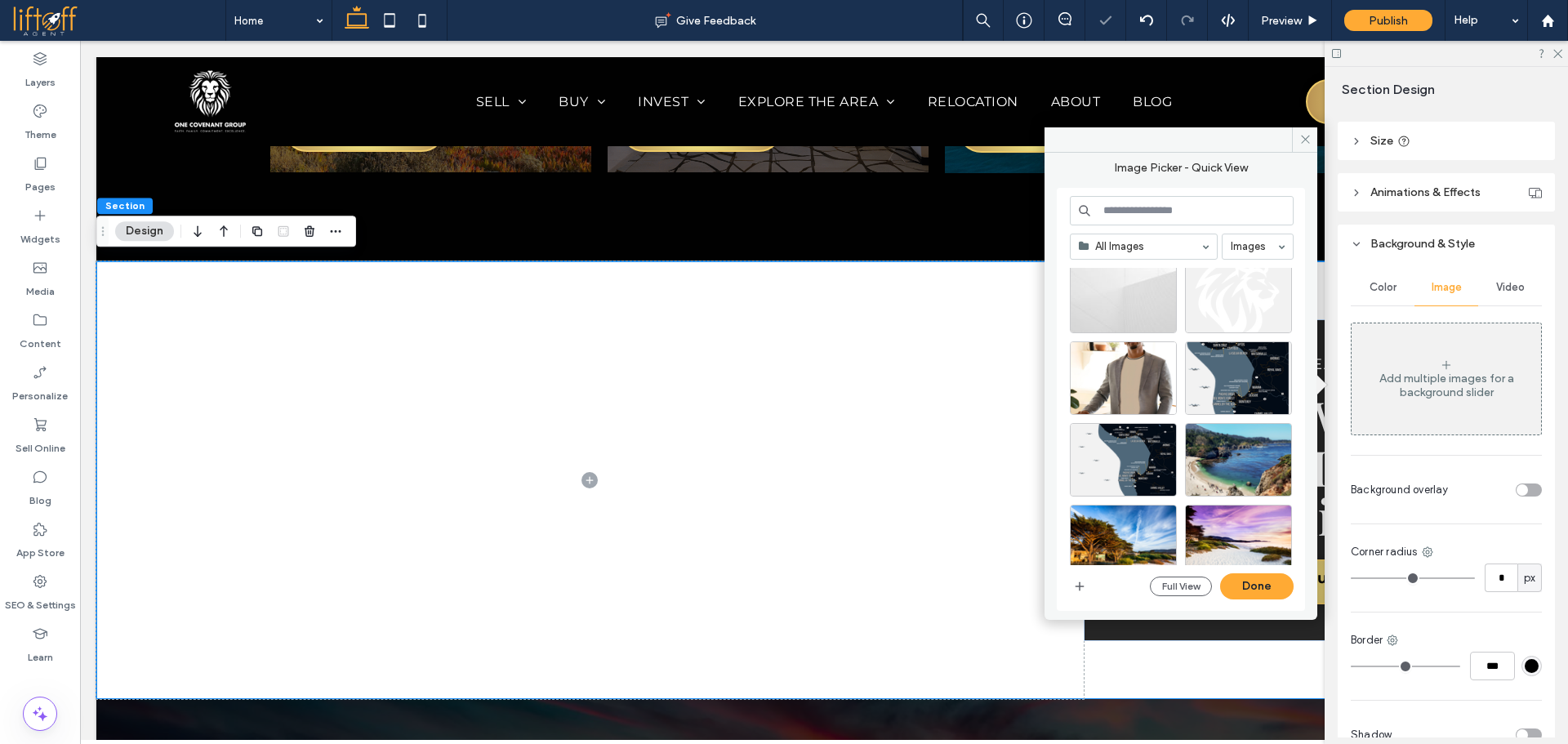 scroll, scrollTop: 261, scrollLeft: 0, axis: vertical 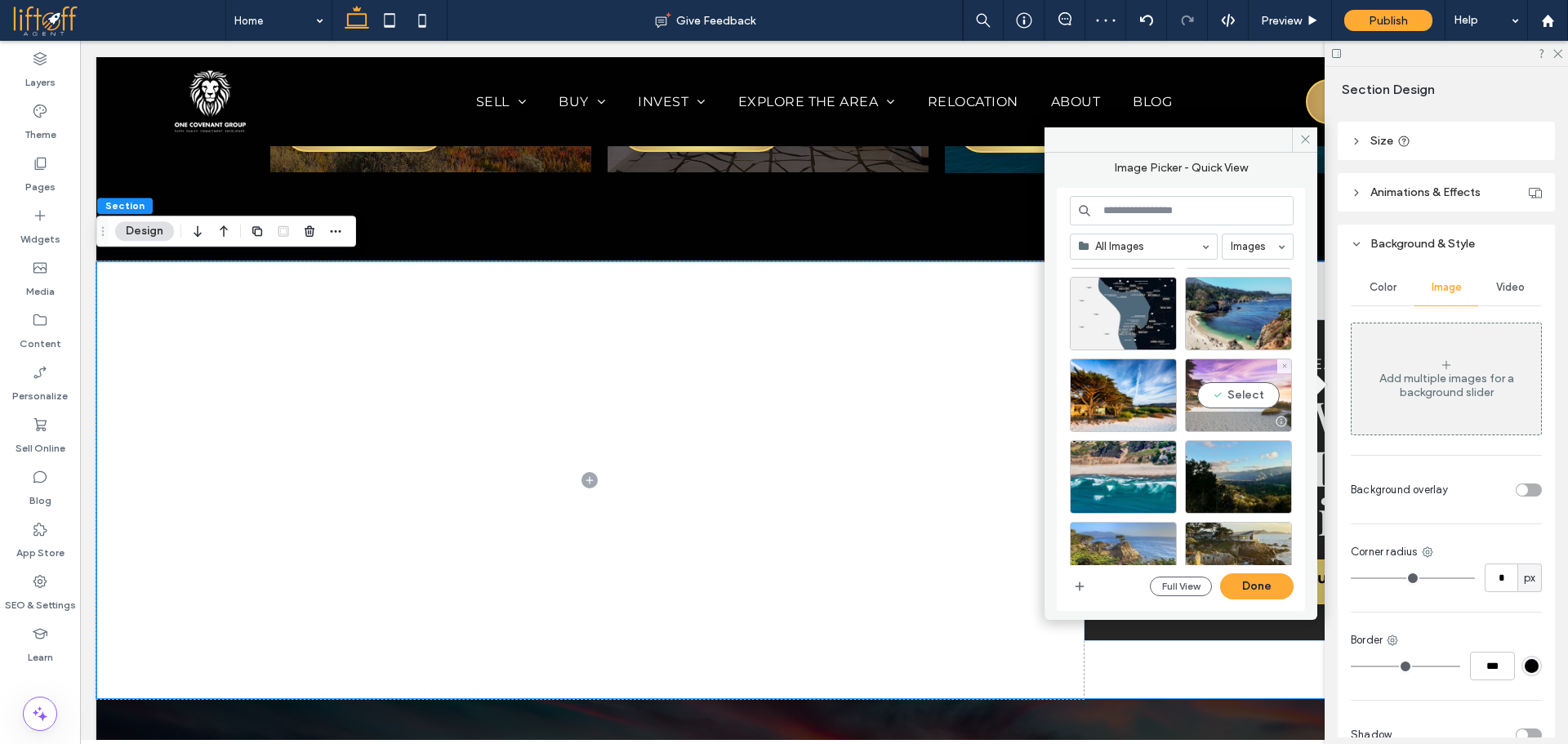 click on "Select" at bounding box center (1238, 395) 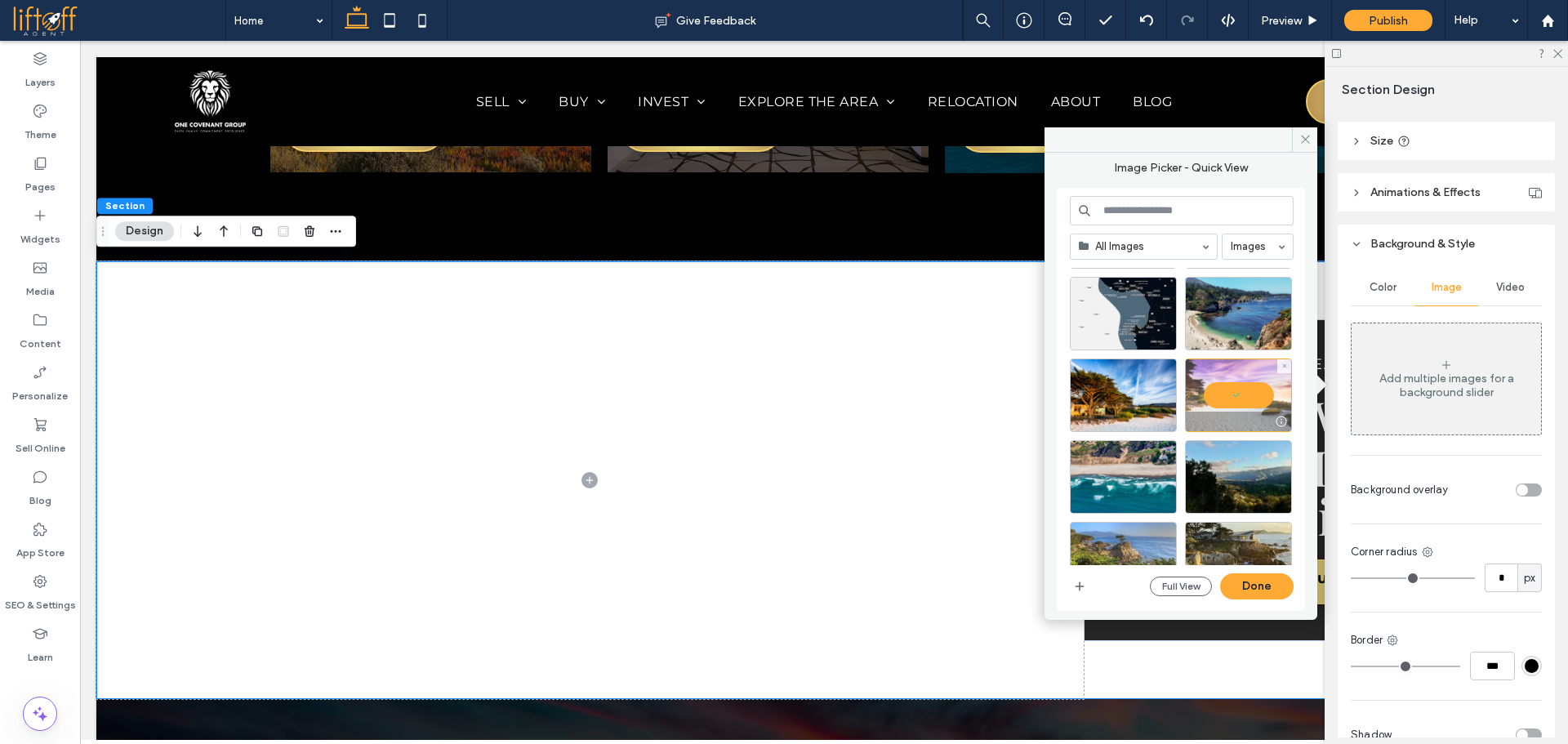 click at bounding box center [1238, 395] 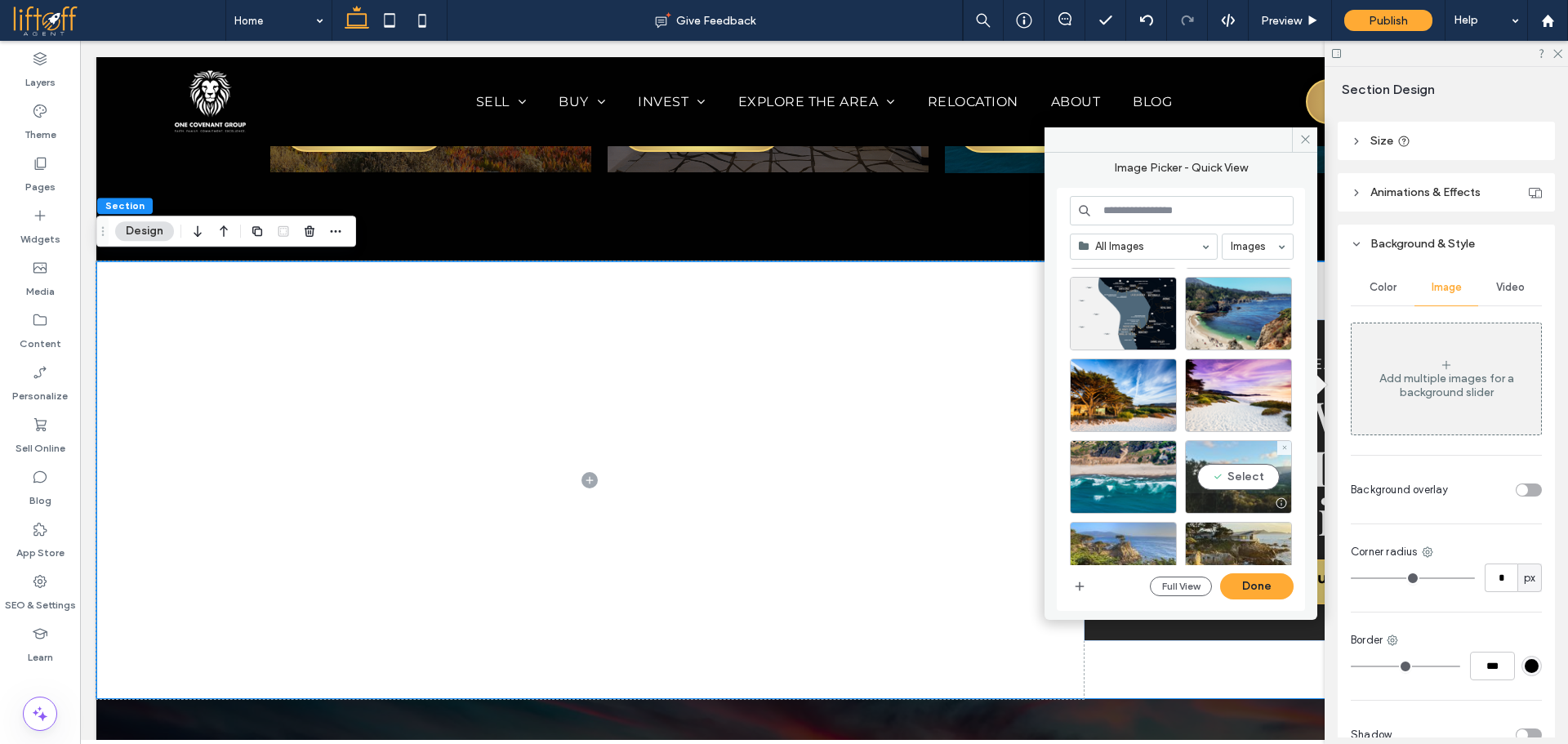 click on "Select" at bounding box center [1238, 477] 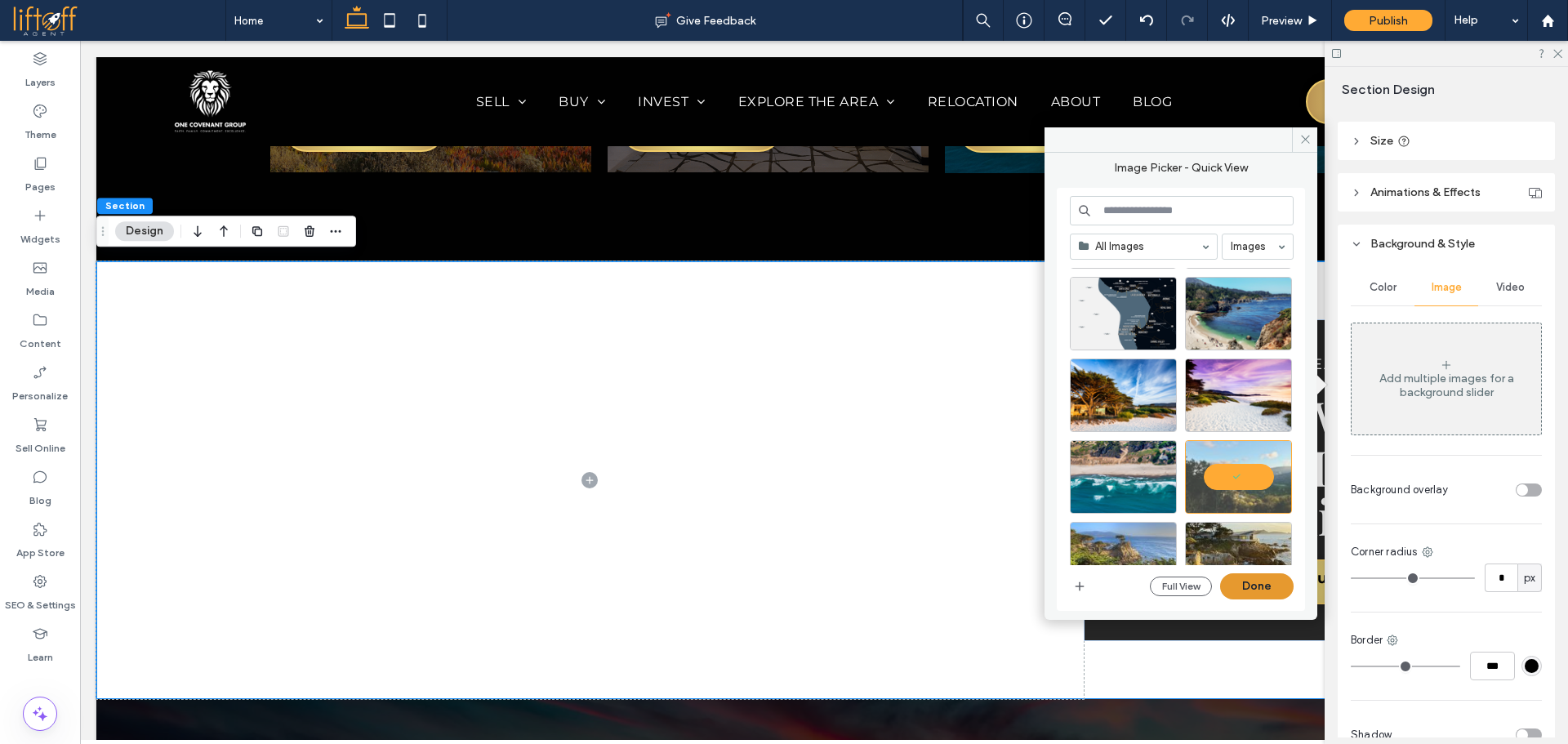 click on "Done" at bounding box center (1257, 586) 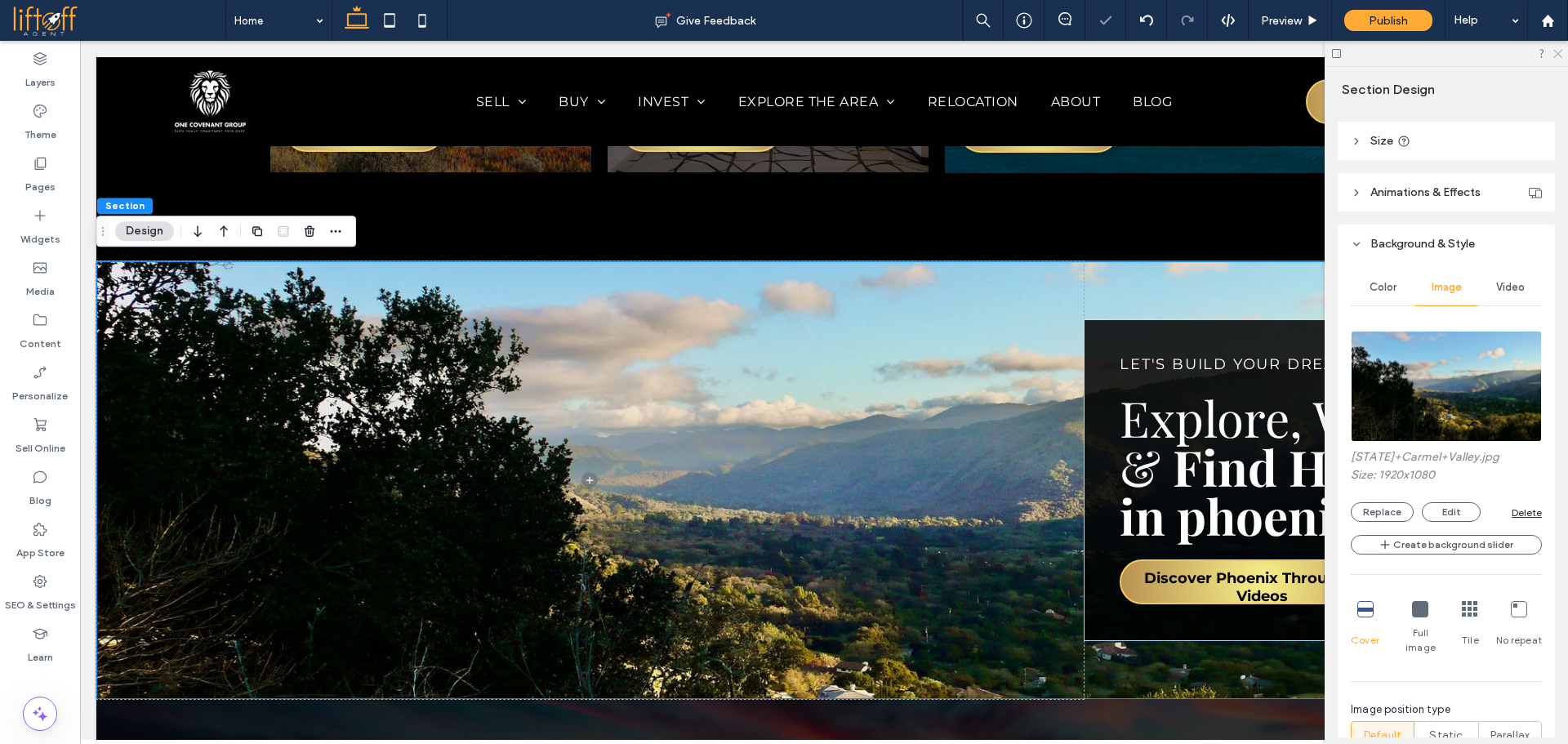 click 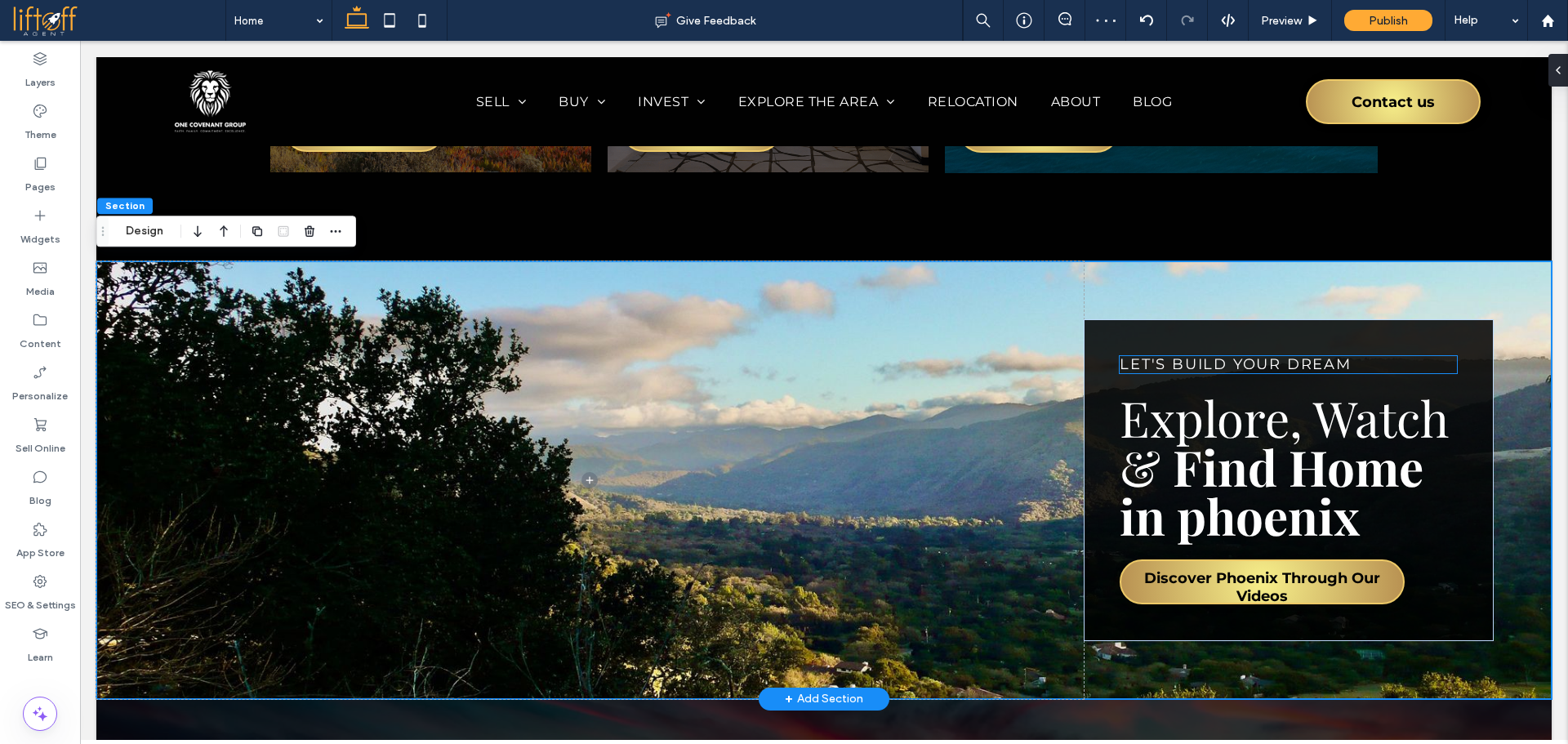 click on "Let's Build Your Dream" at bounding box center (1236, 364) 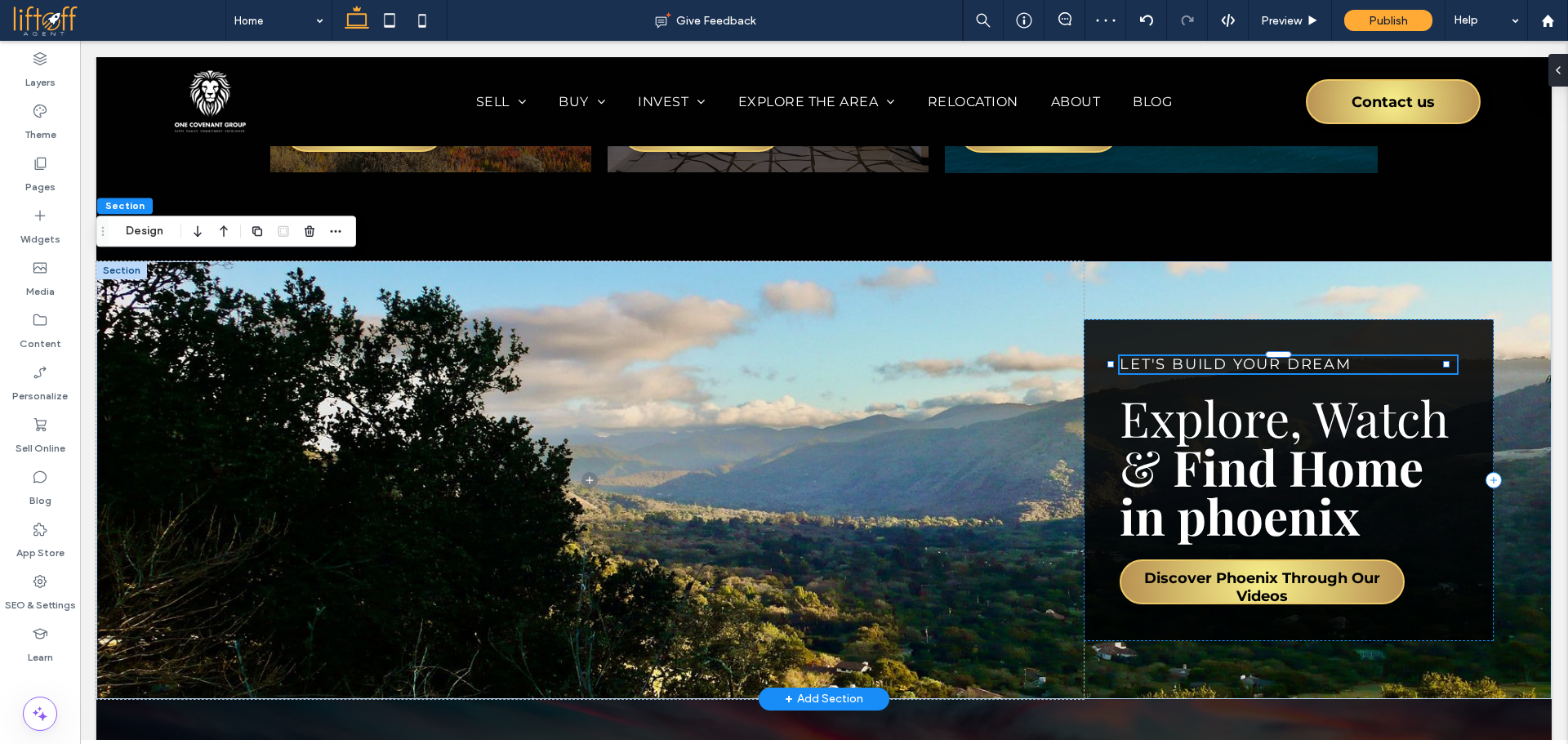 click on "Let's Build Your Dream" at bounding box center [1236, 364] 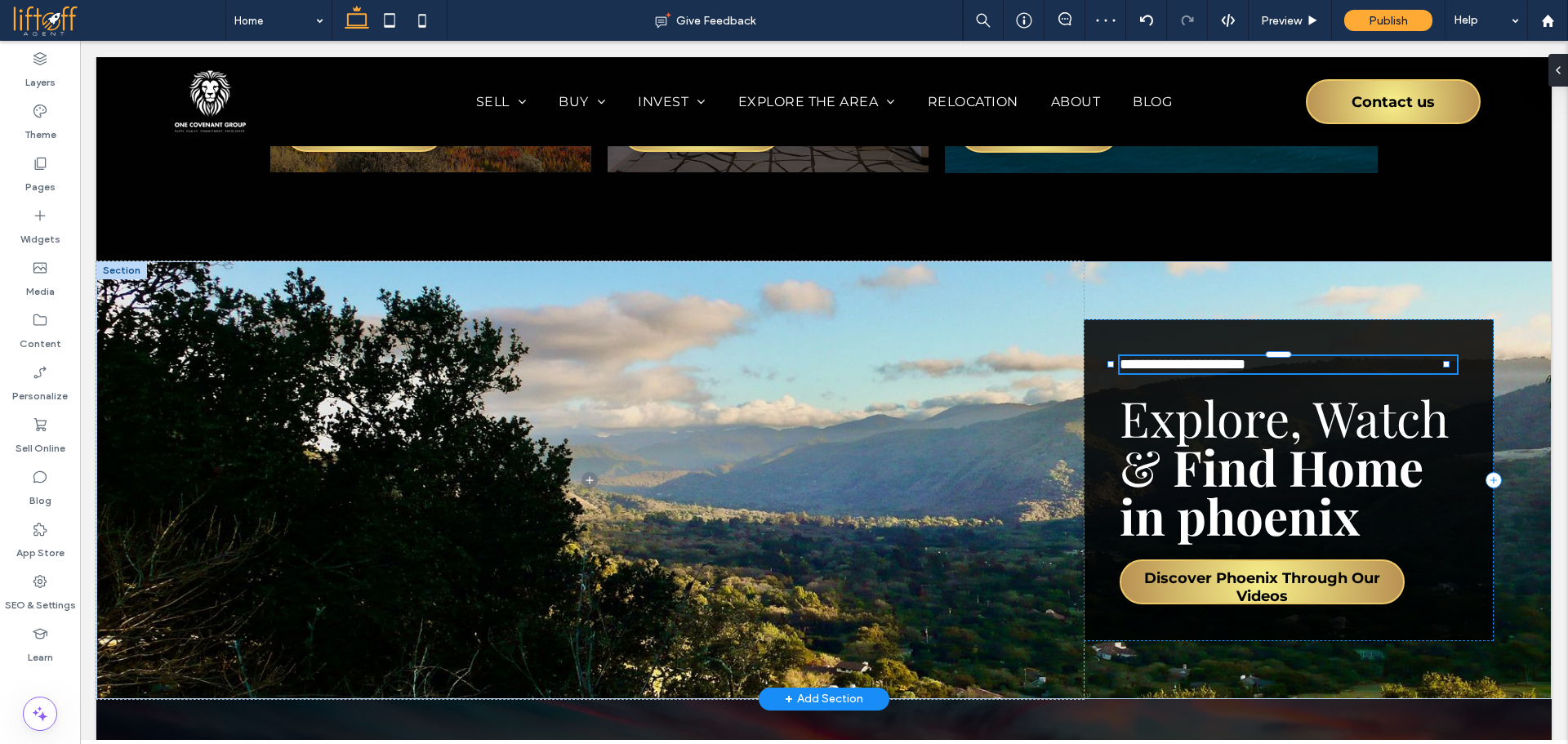 type on "**********" 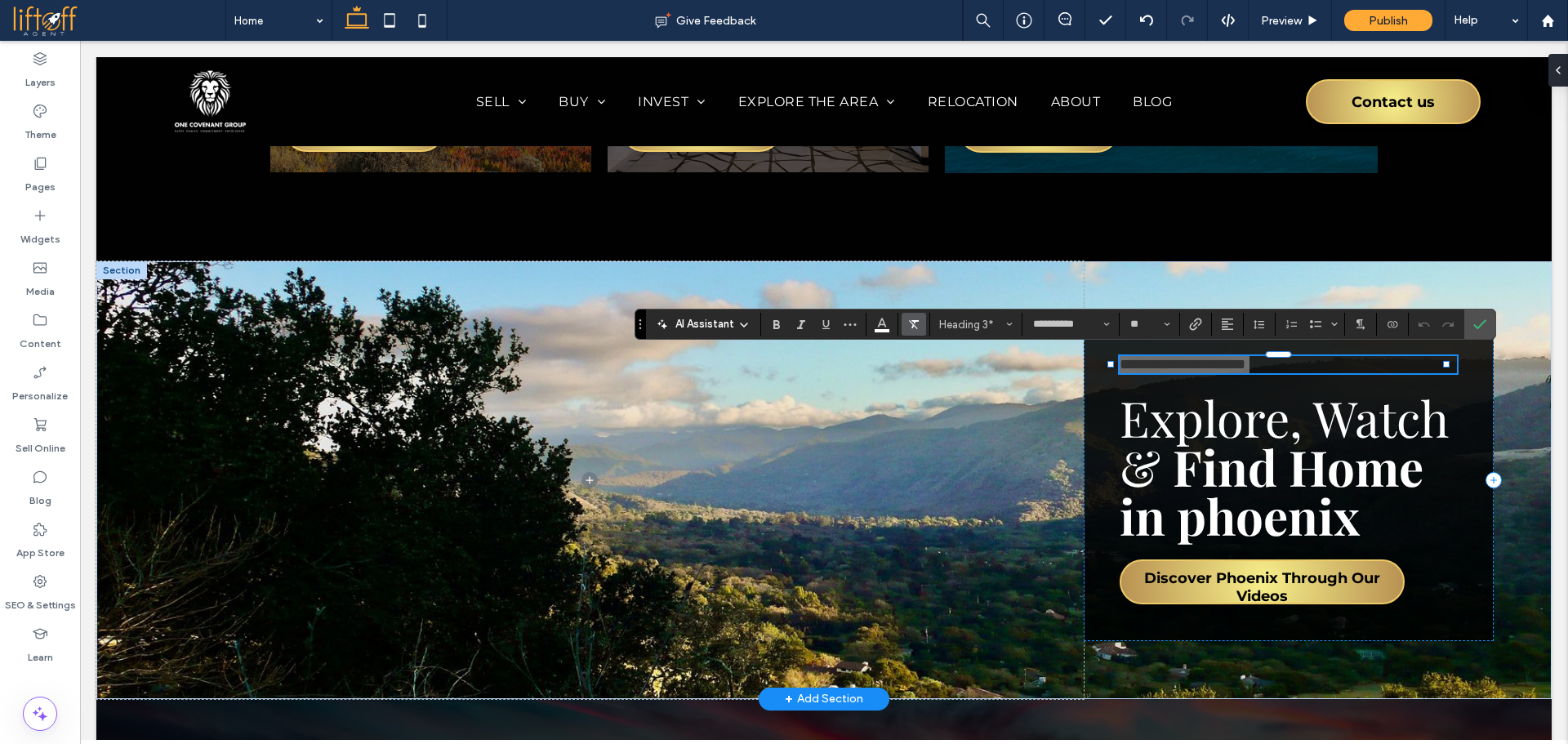 click 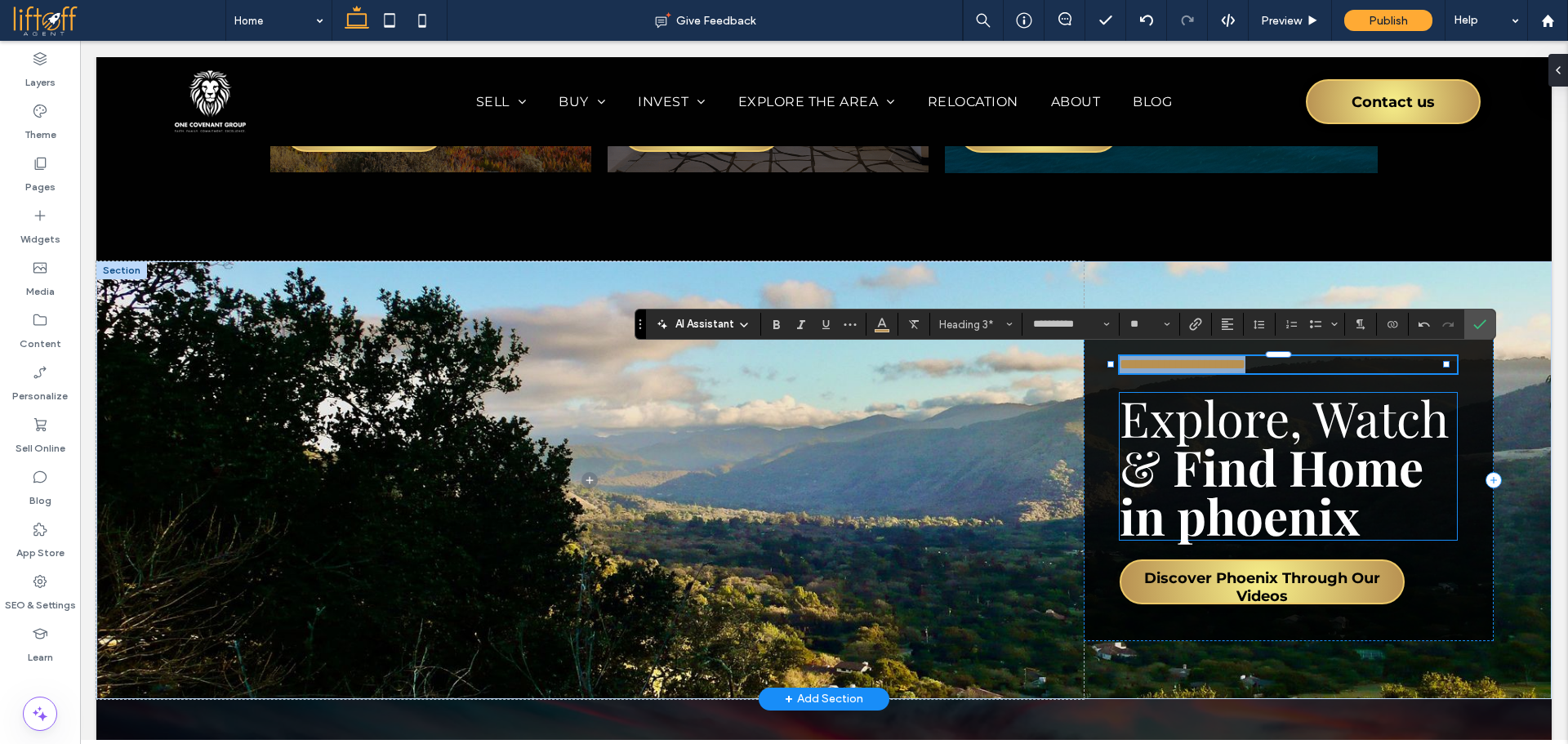 click on "Find Home in phoenix" at bounding box center (1272, 491) 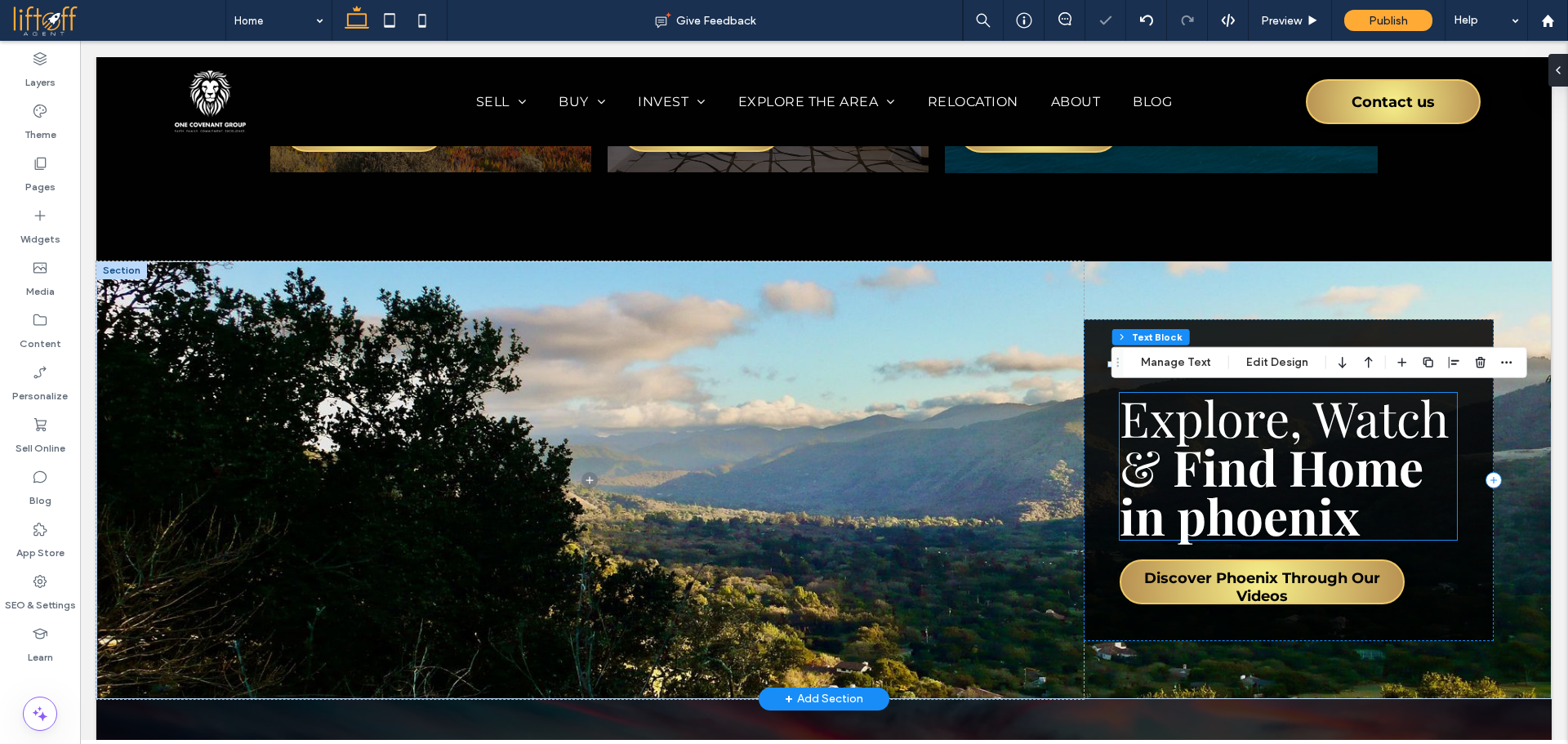 click on "Explore, Watch &
Find Home in phoenix" at bounding box center [1288, 466] 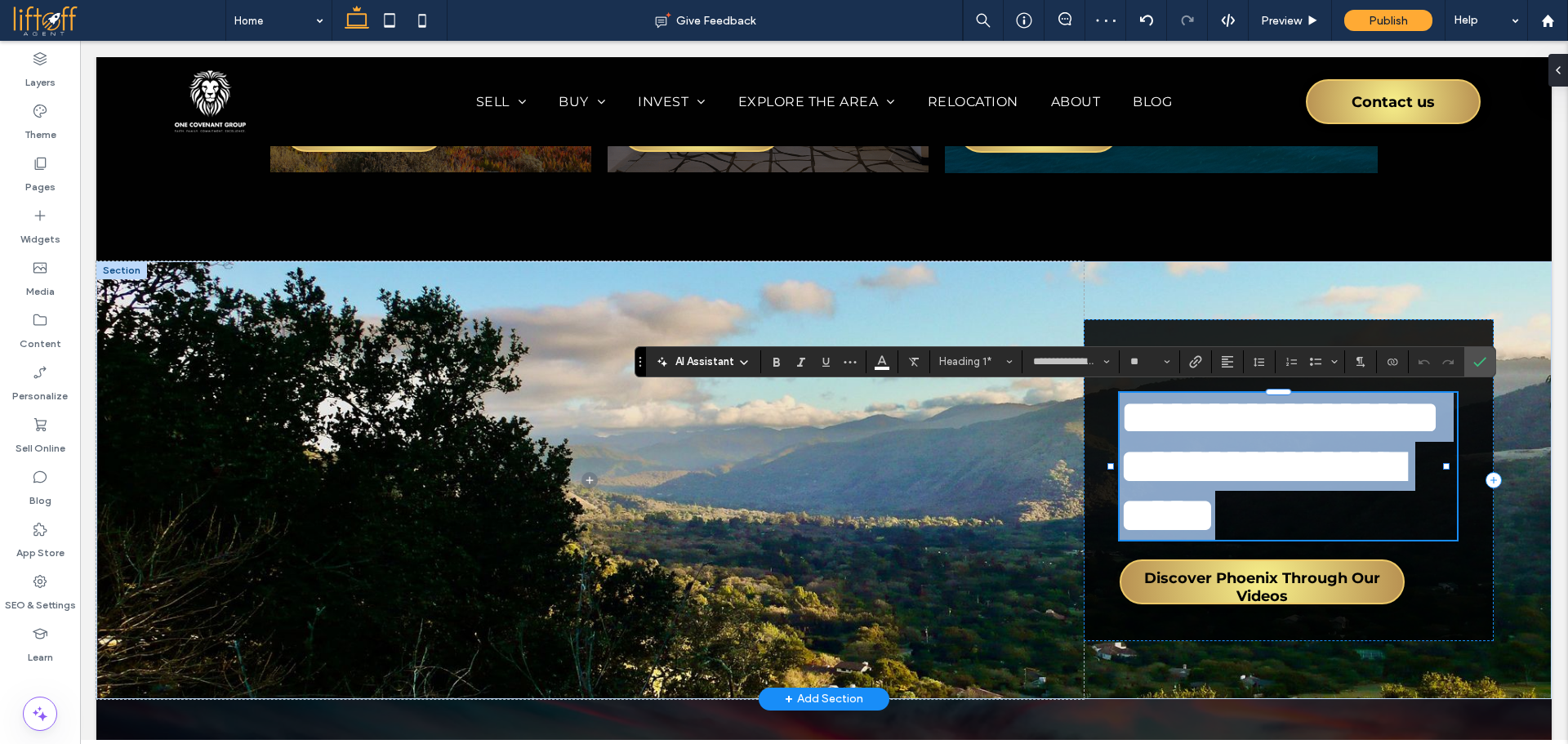 click on "**********" at bounding box center [1261, 491] 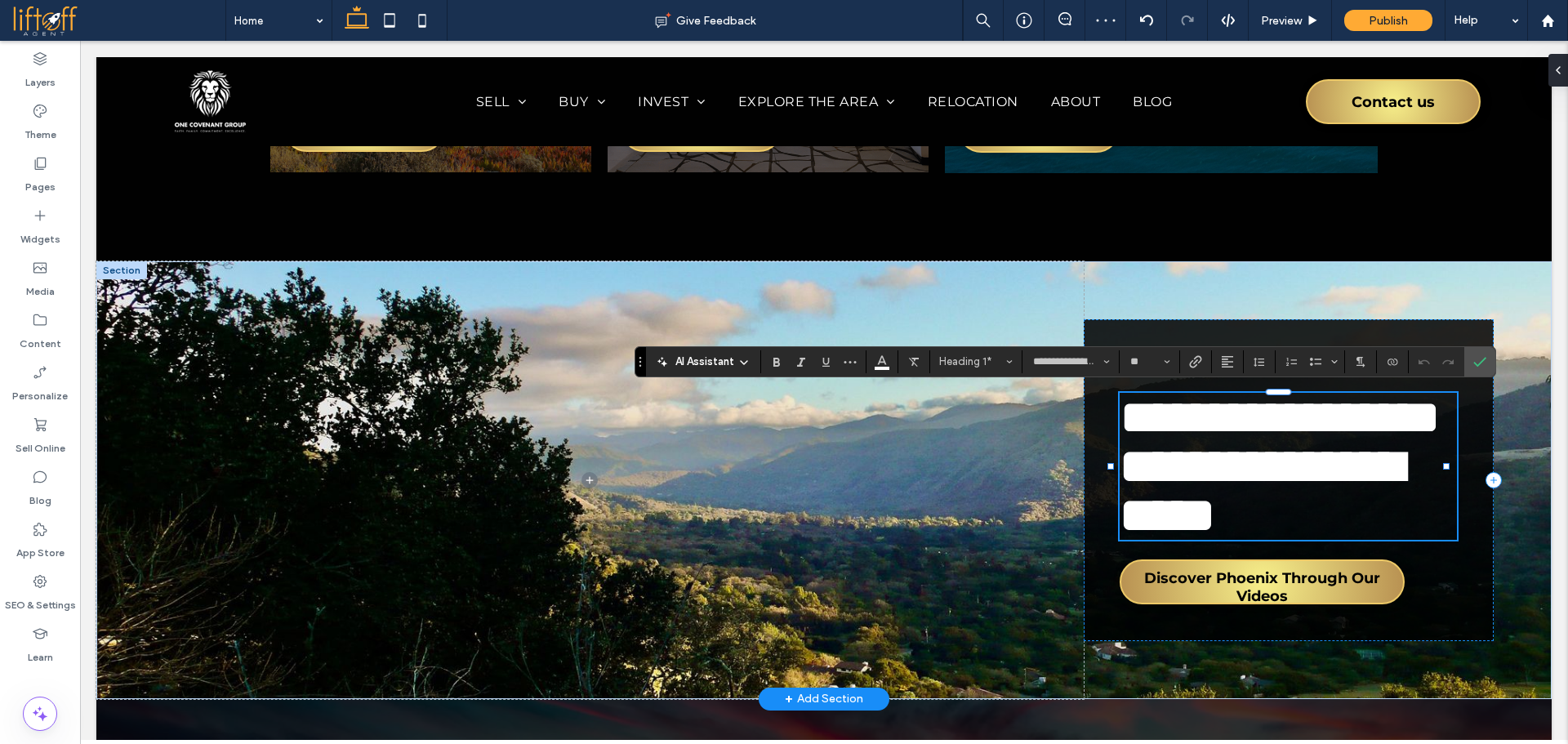 scroll, scrollTop: 8, scrollLeft: 0, axis: vertical 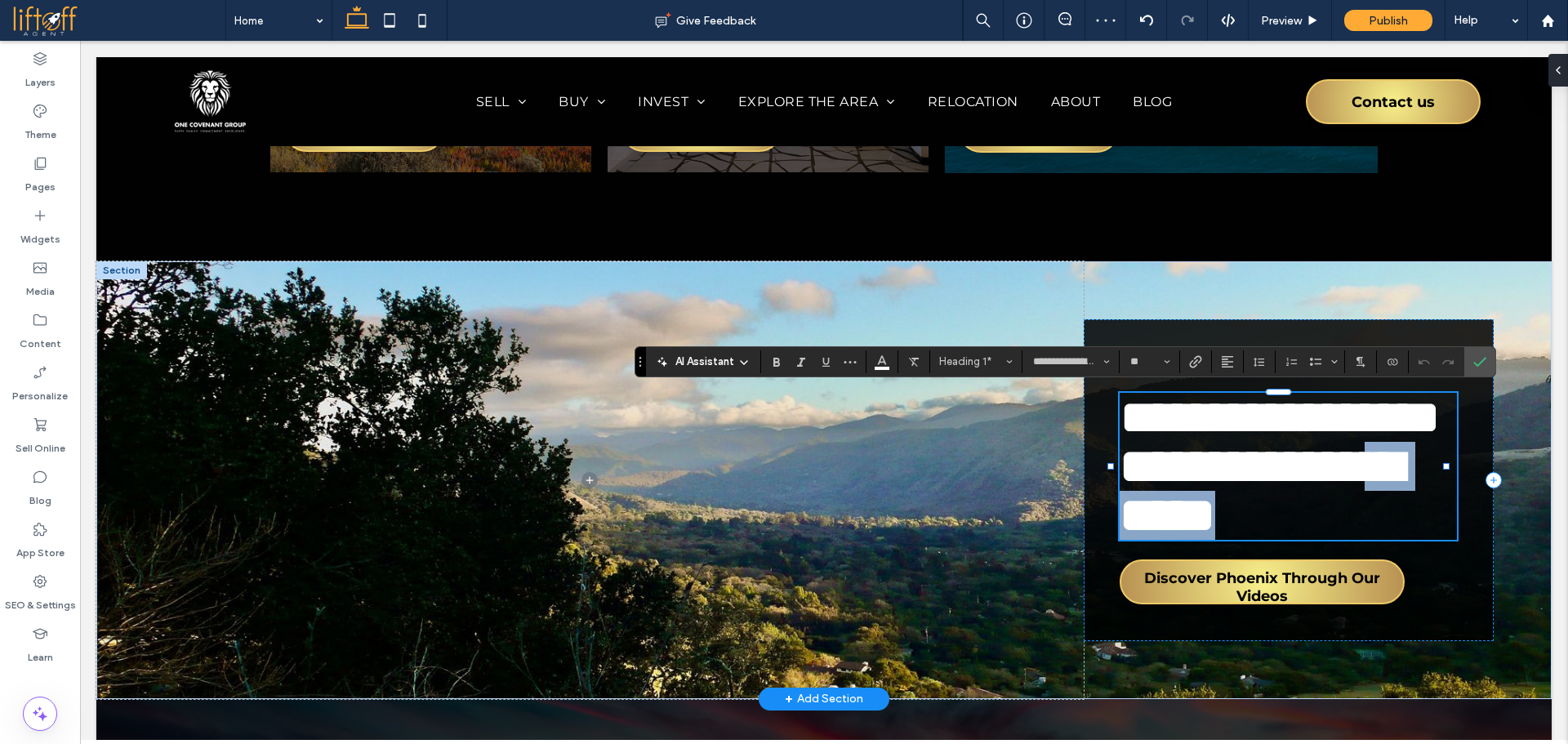 click on "**********" at bounding box center (1261, 491) 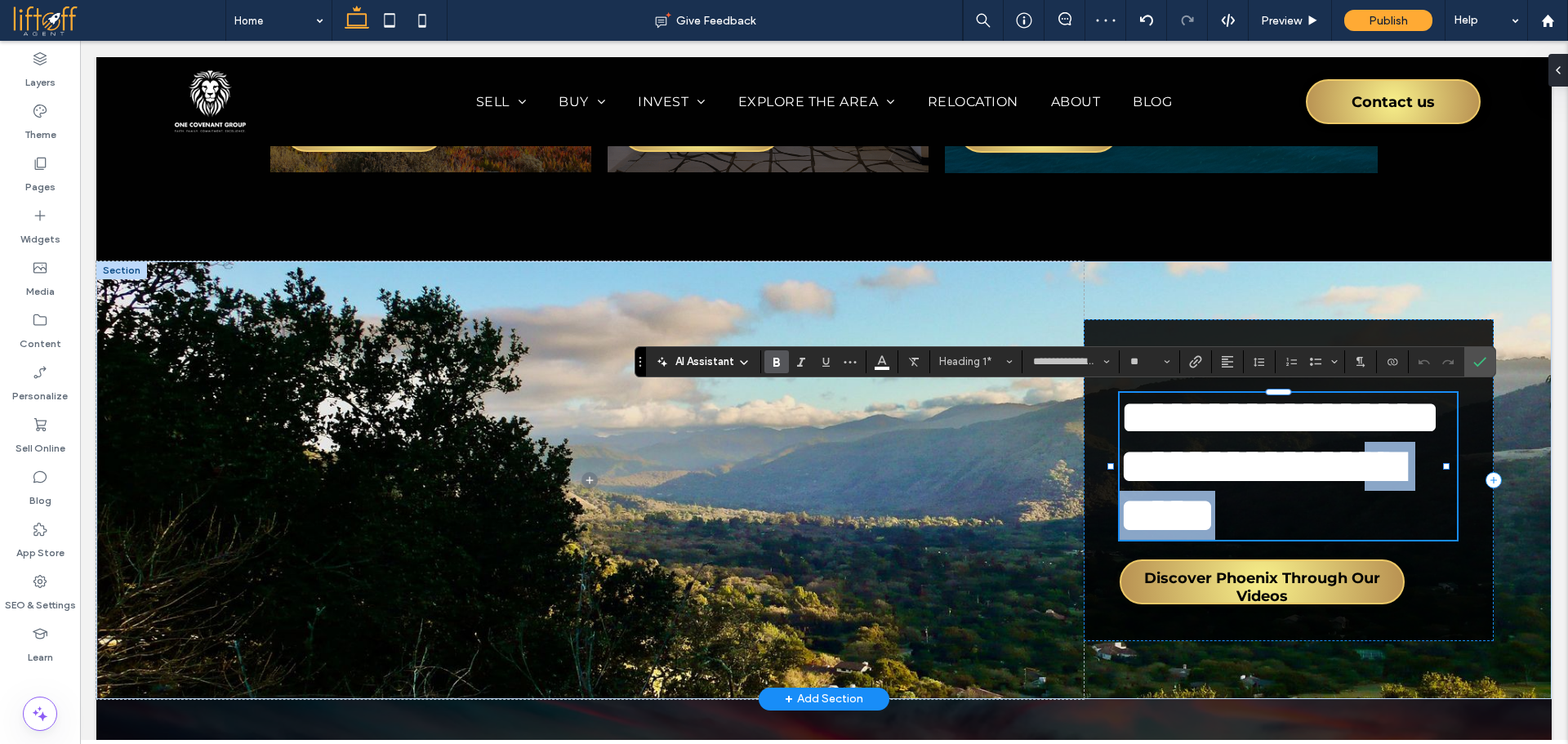 type 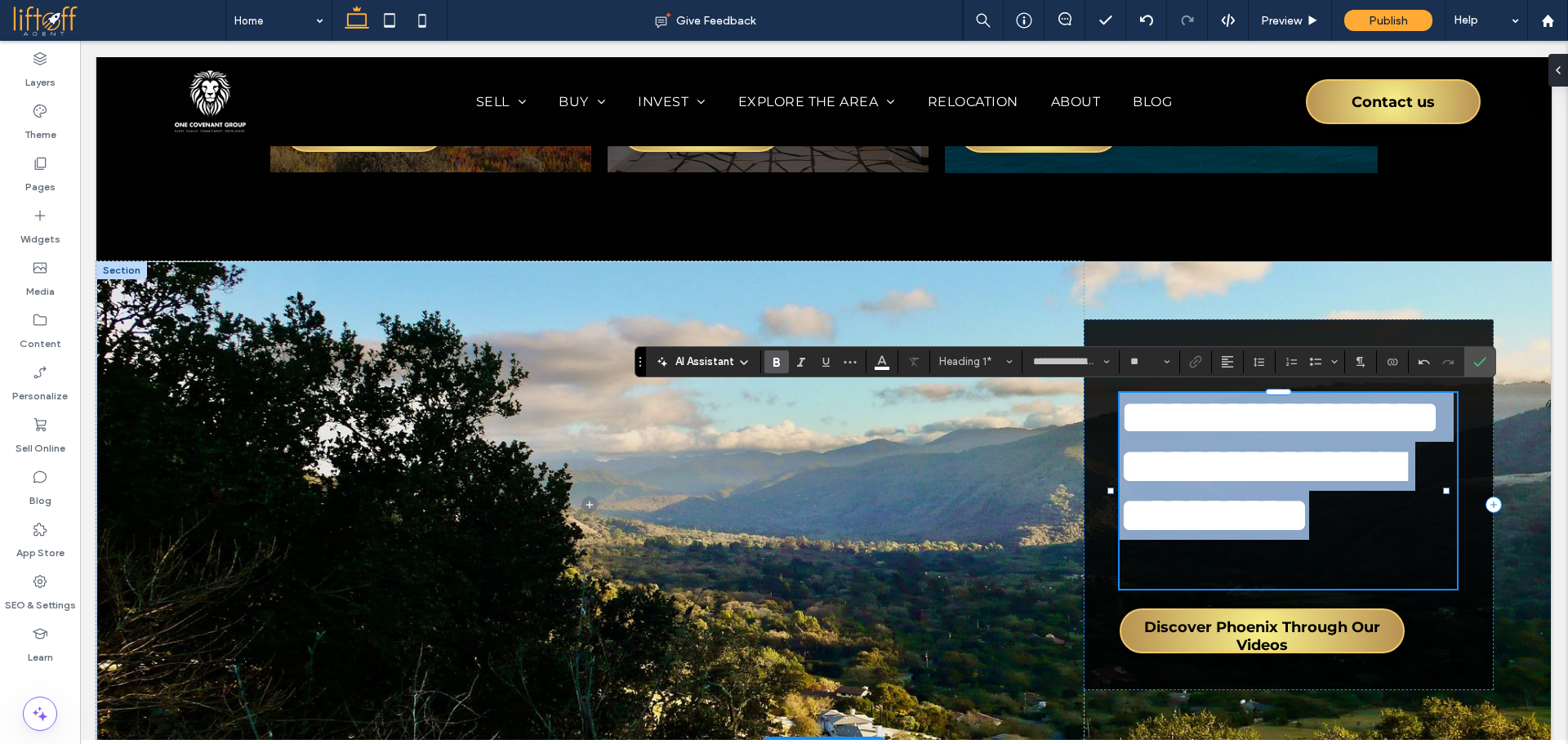 scroll, scrollTop: 0, scrollLeft: 0, axis: both 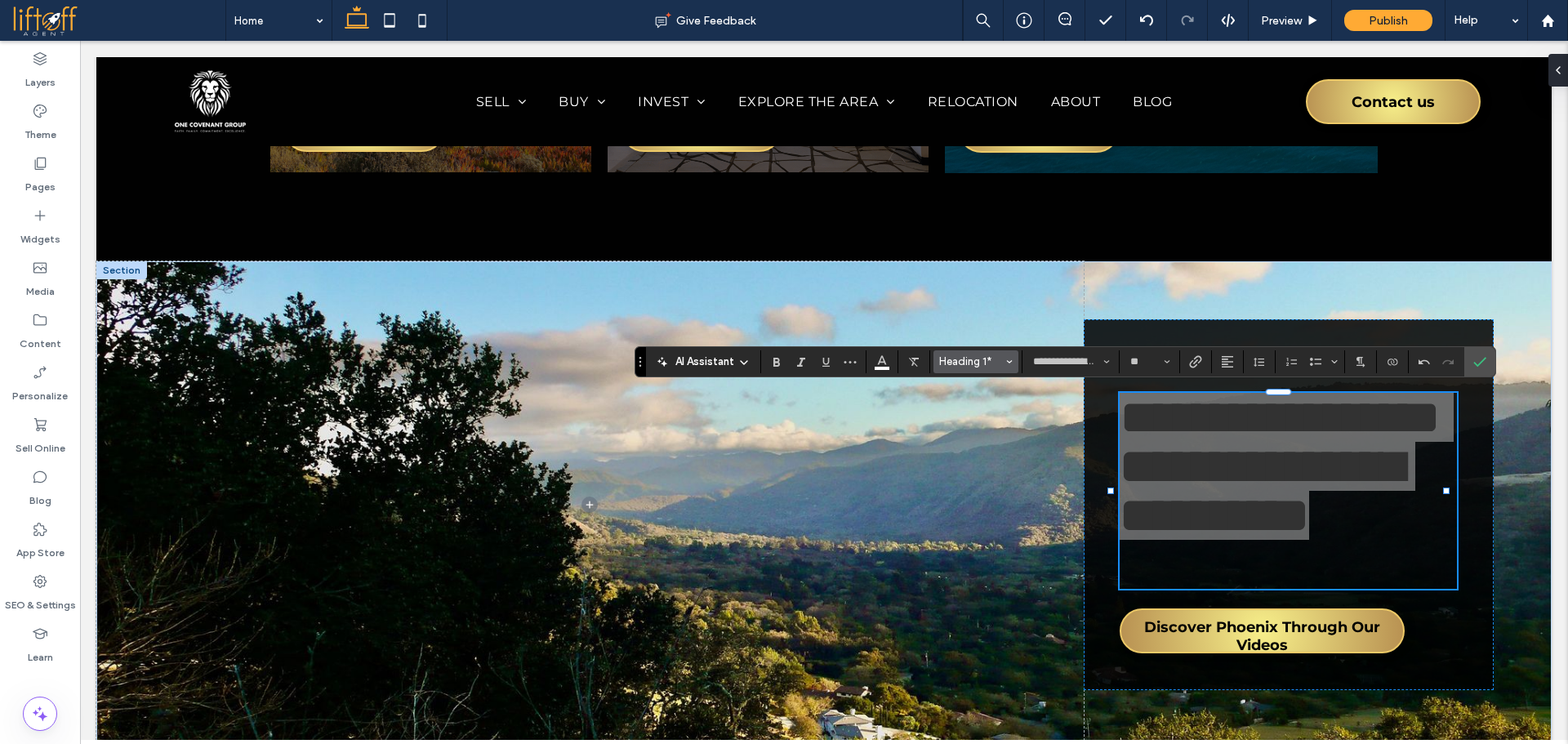 click on "Heading 1*" at bounding box center [971, 361] 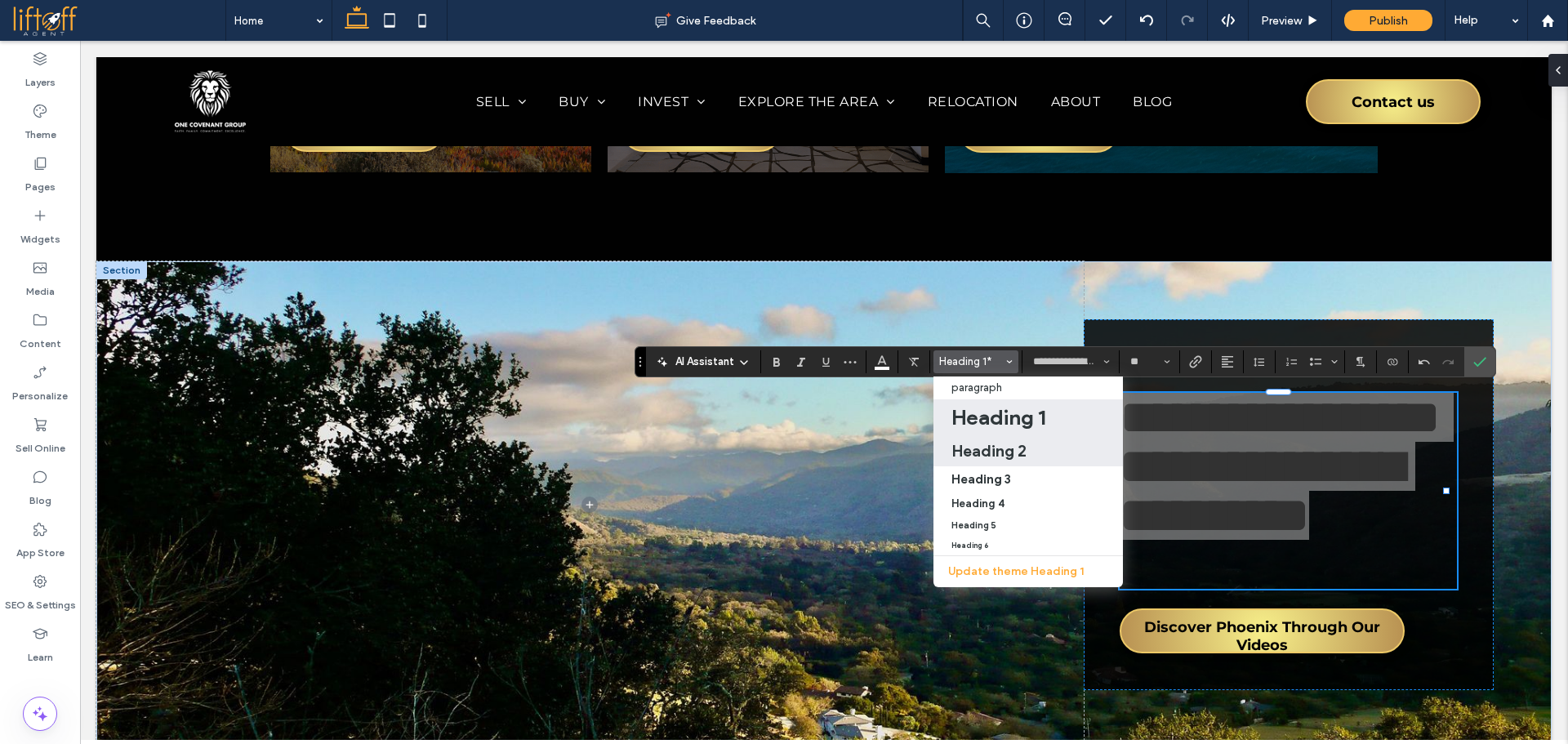 click on "Heading 2" at bounding box center [989, 451] 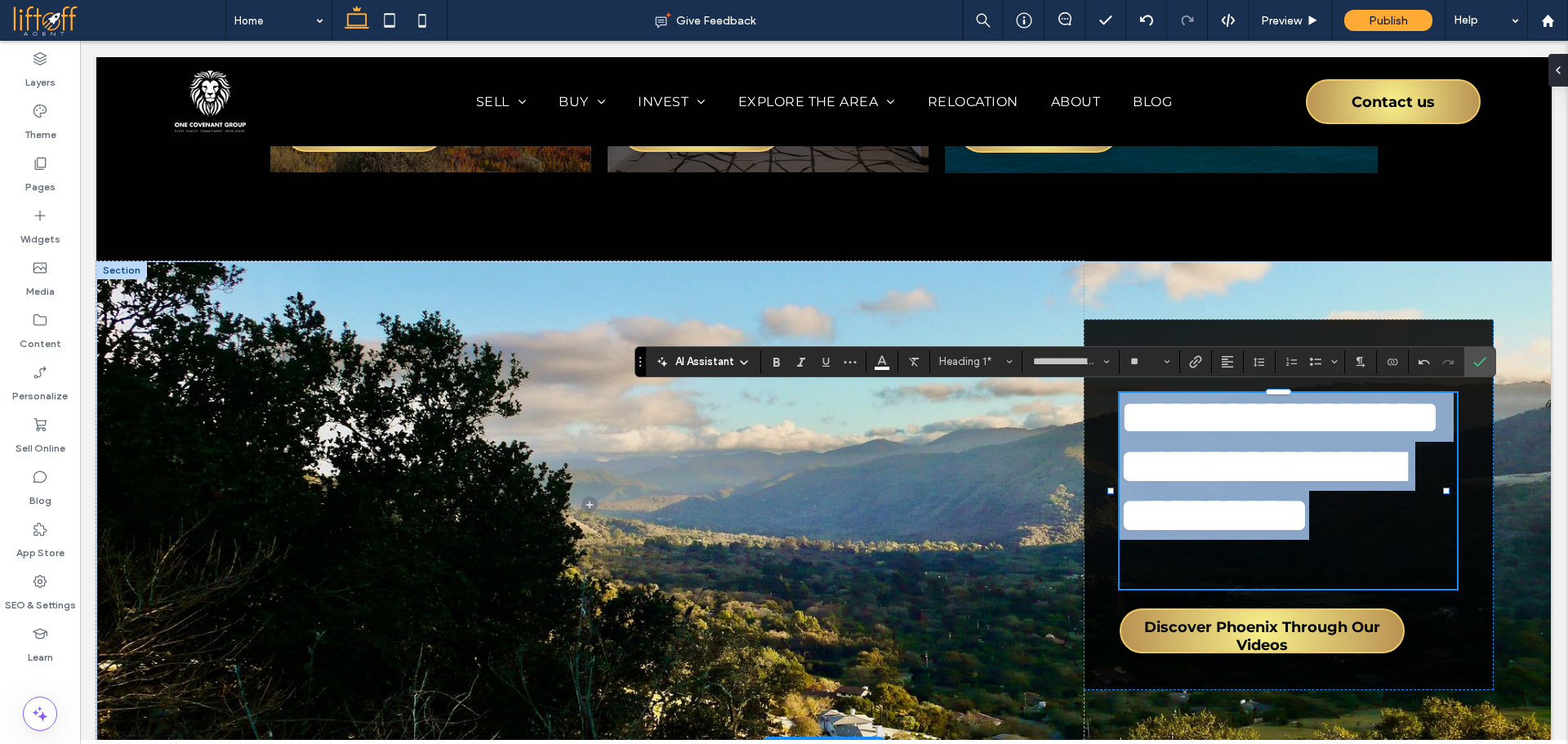type on "**" 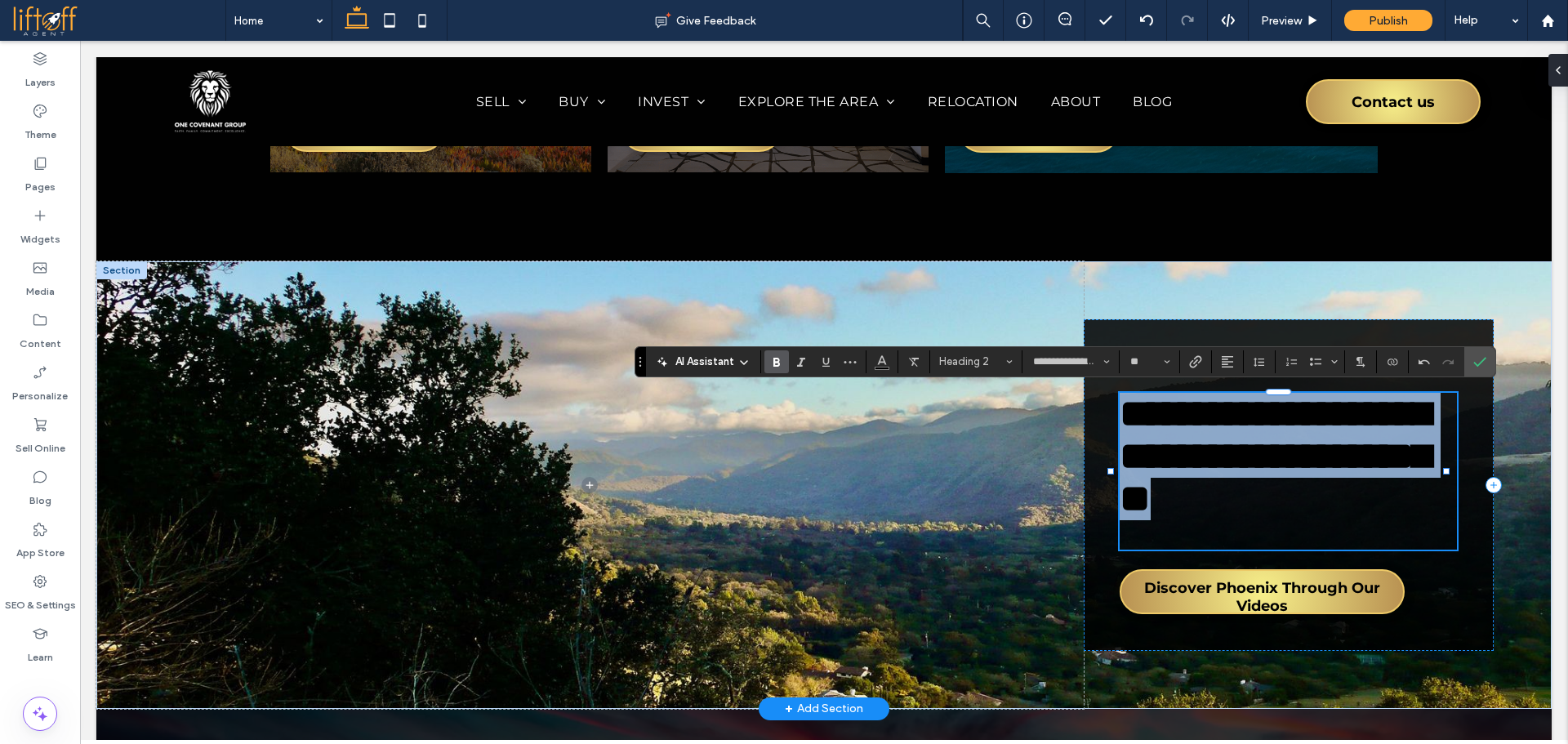 click on "**********" at bounding box center (1275, 456) 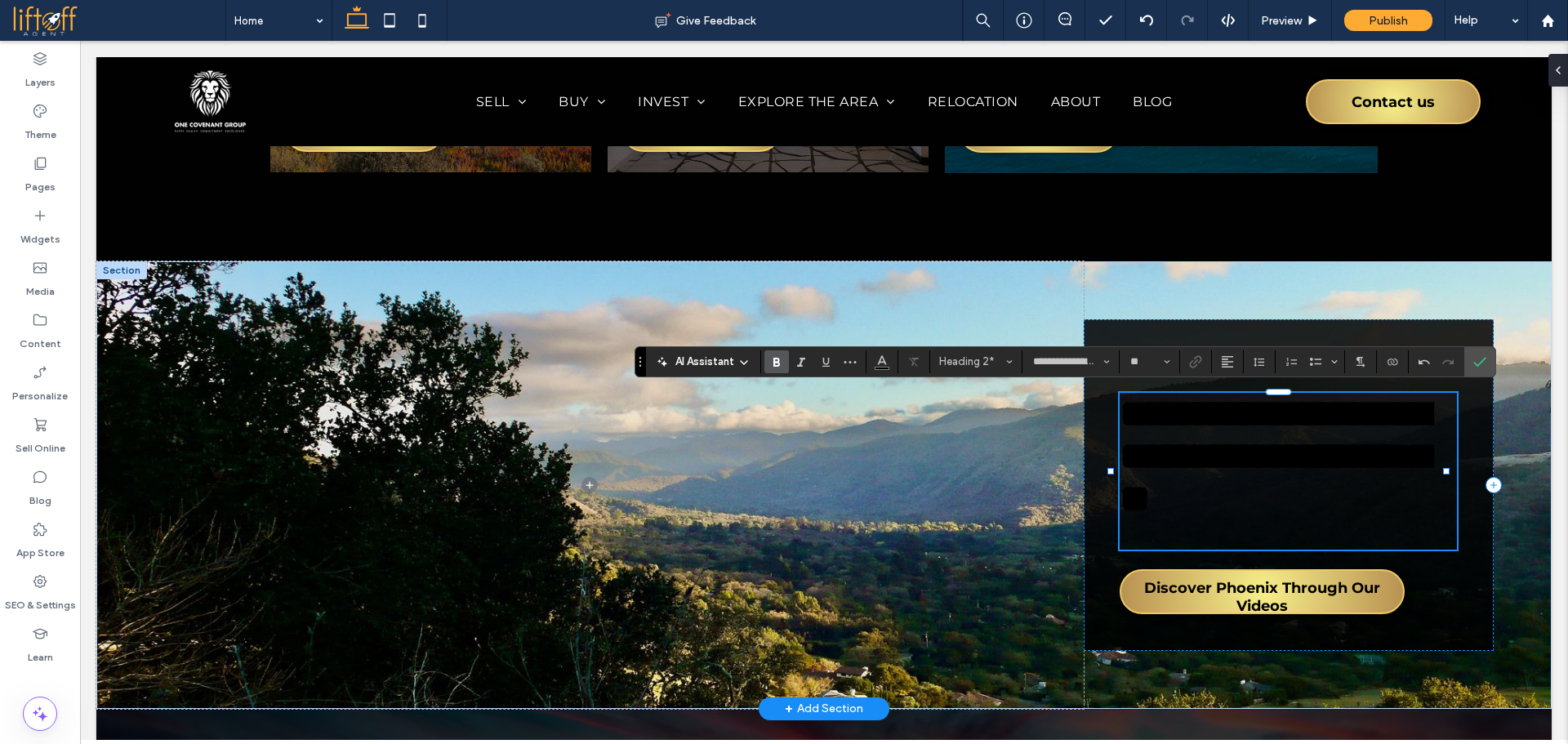 click on "**********" at bounding box center (1275, 456) 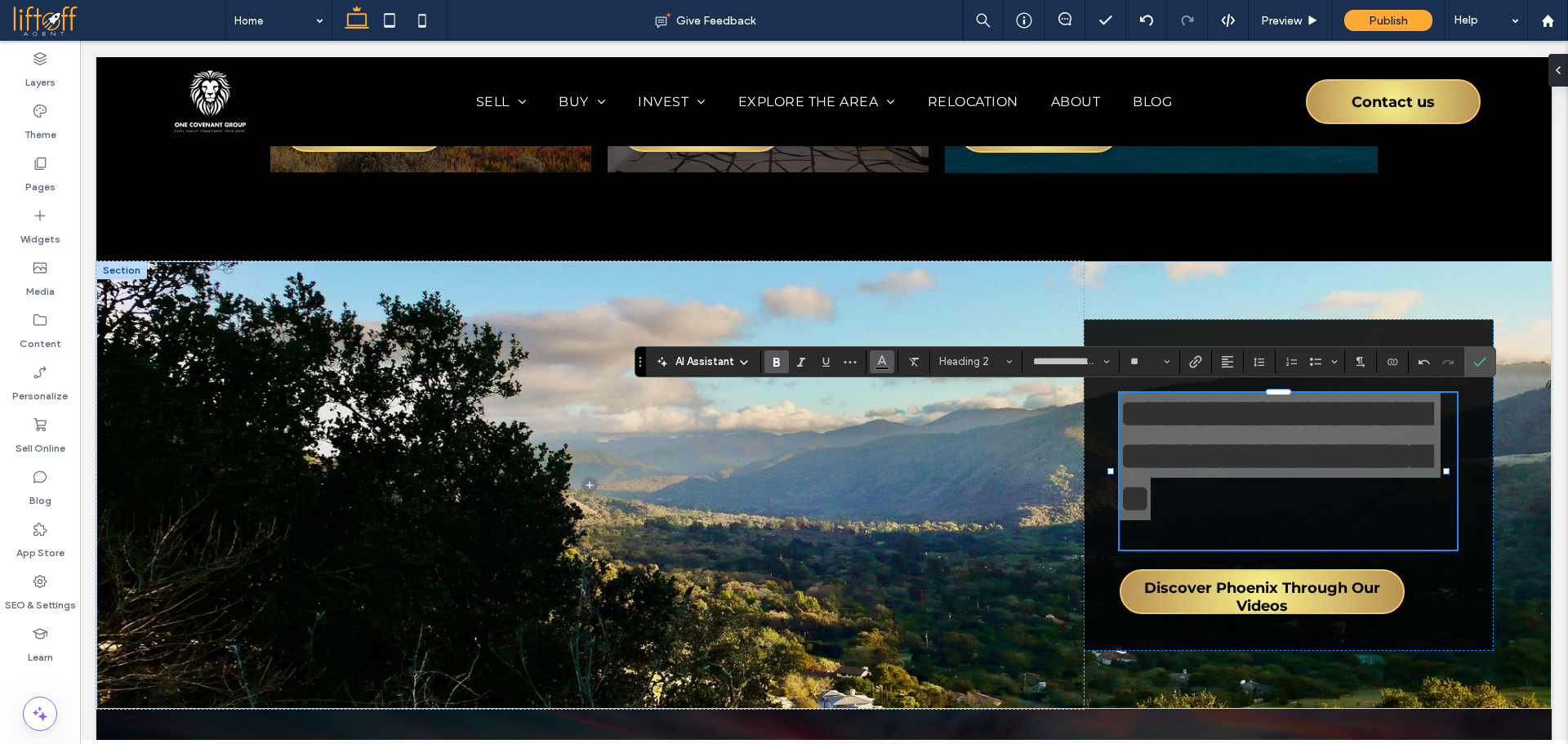 click 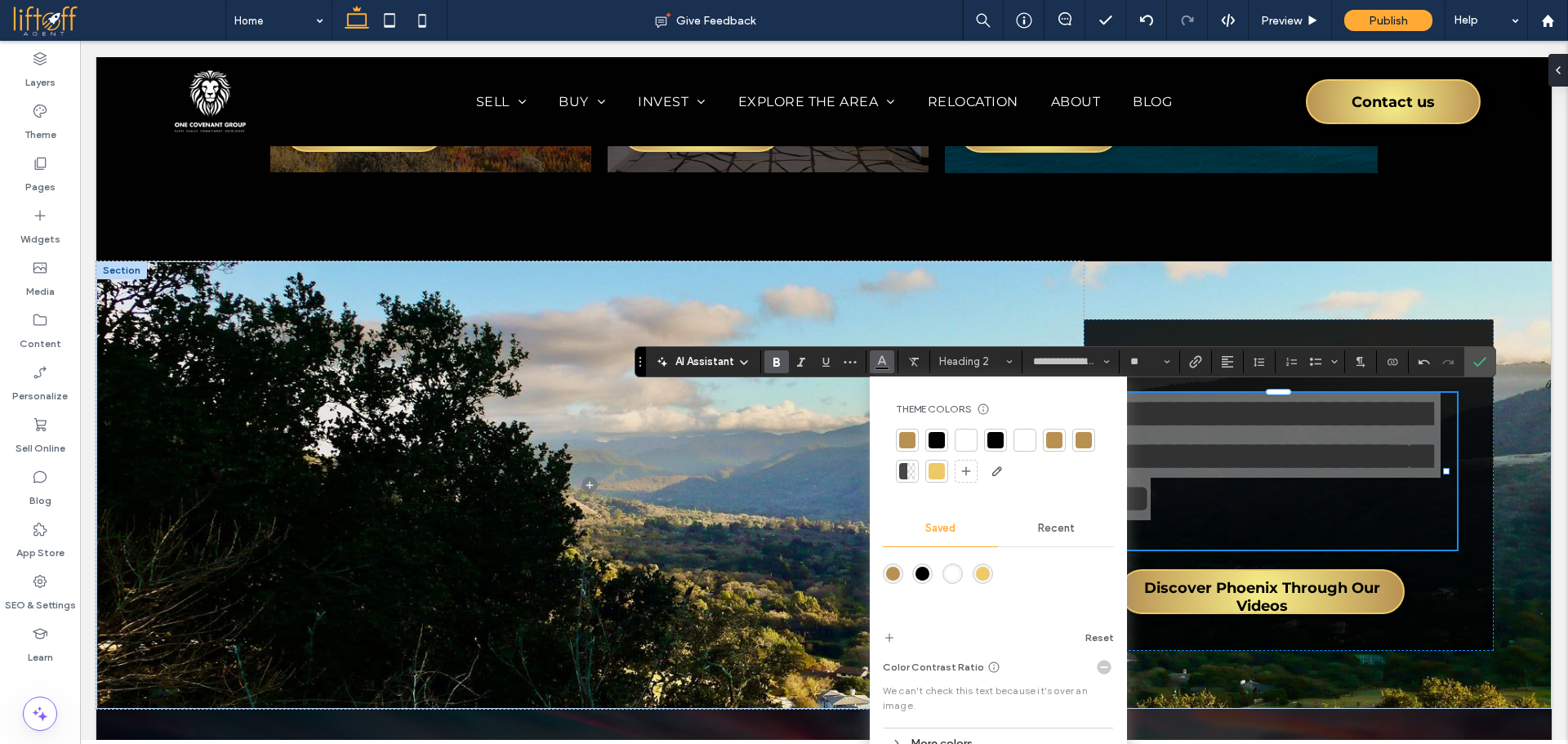 click at bounding box center (966, 440) 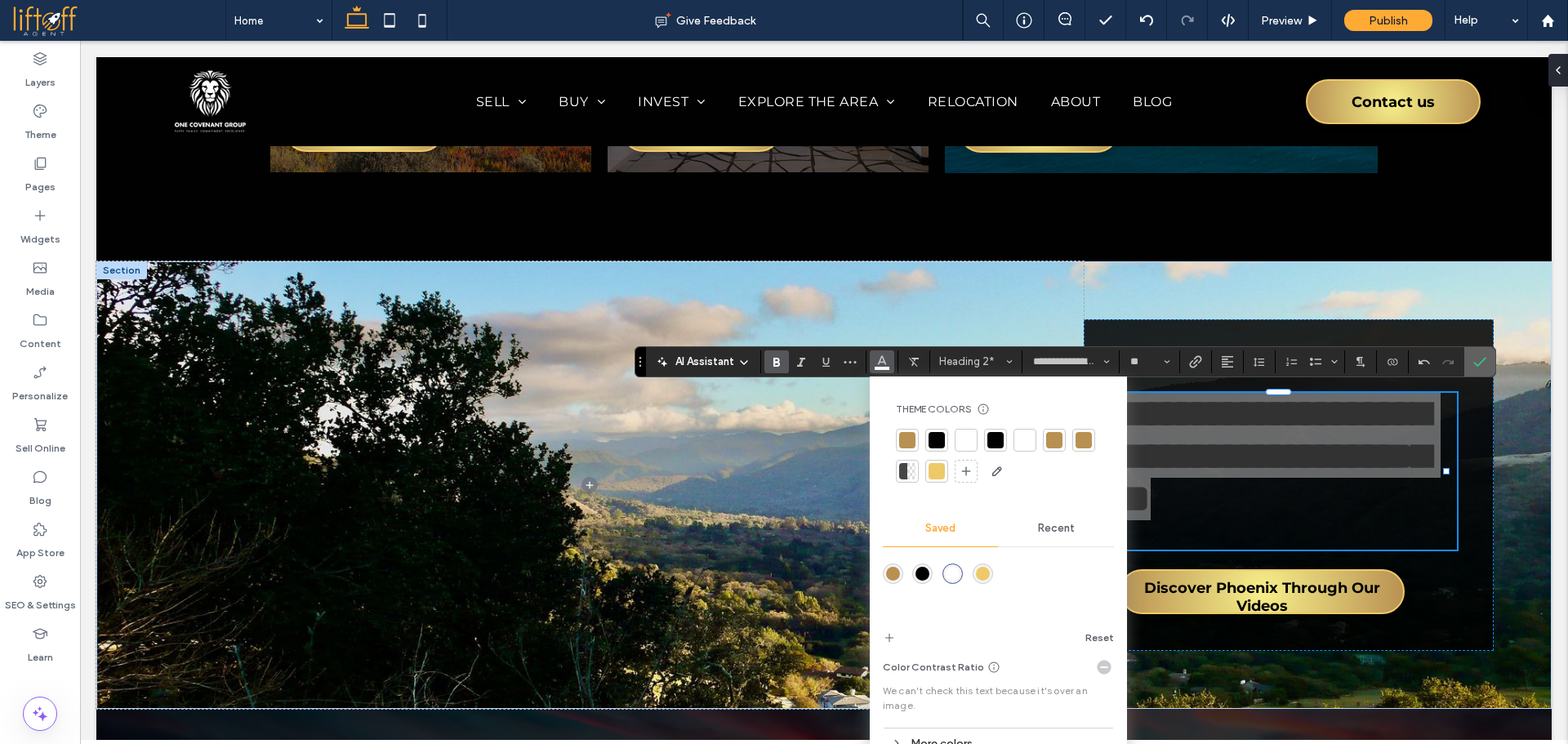 click 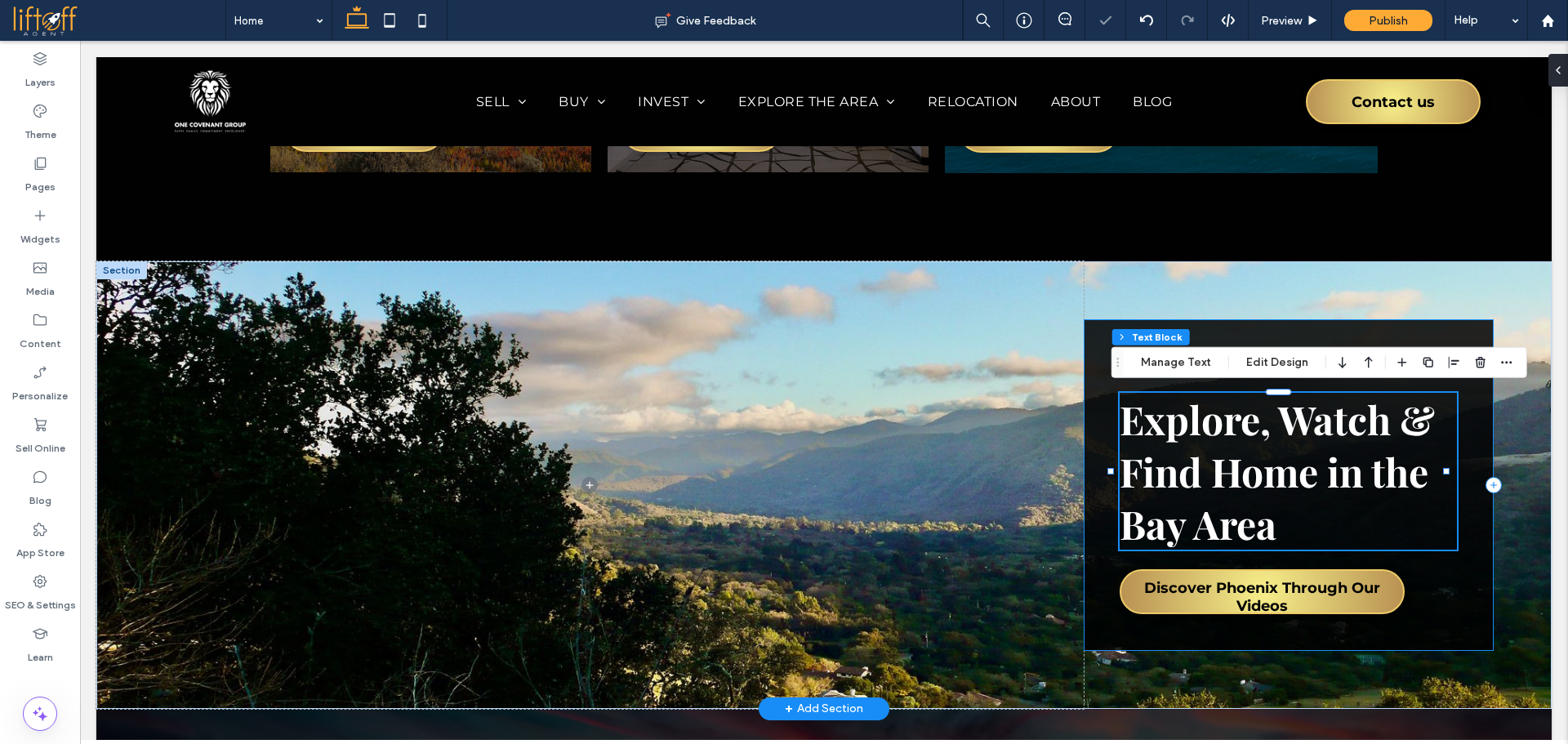 click on "Let's Build Your Dream
Explore, Watch & Find Home in the Bay Area
Discover Phoenix Through Our Videos" at bounding box center (1289, 485) 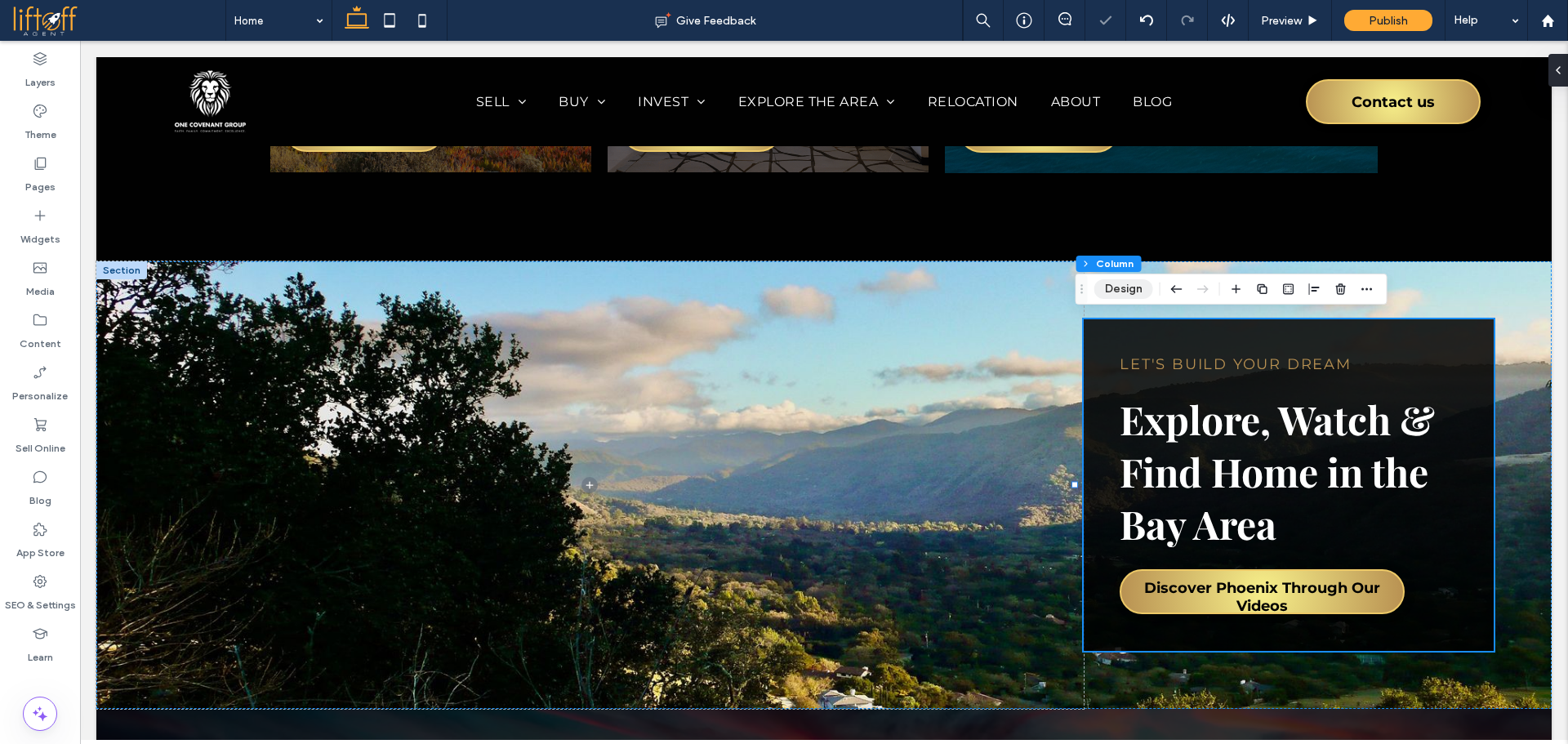 click on "Design" at bounding box center (1124, 289) 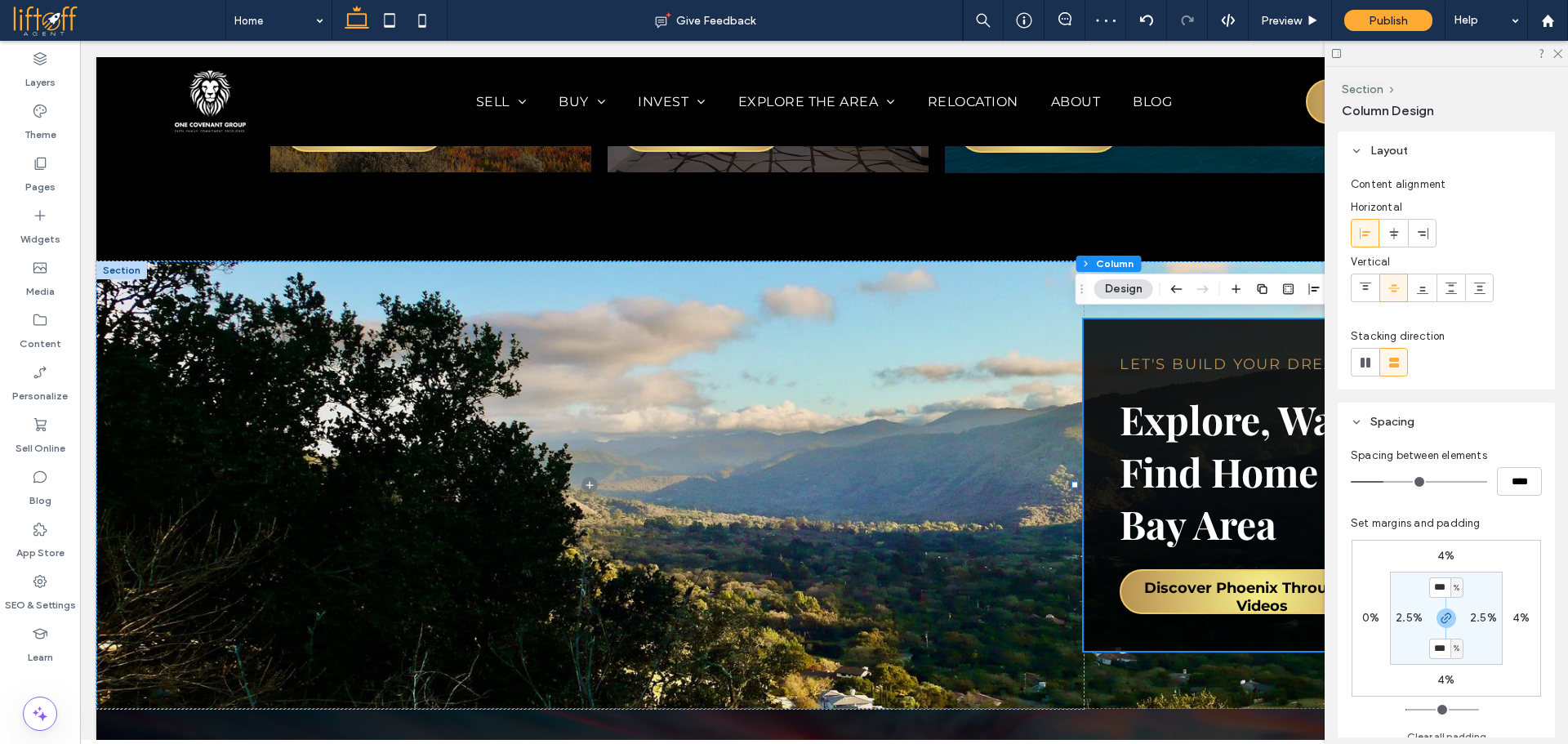 scroll, scrollTop: 636, scrollLeft: 0, axis: vertical 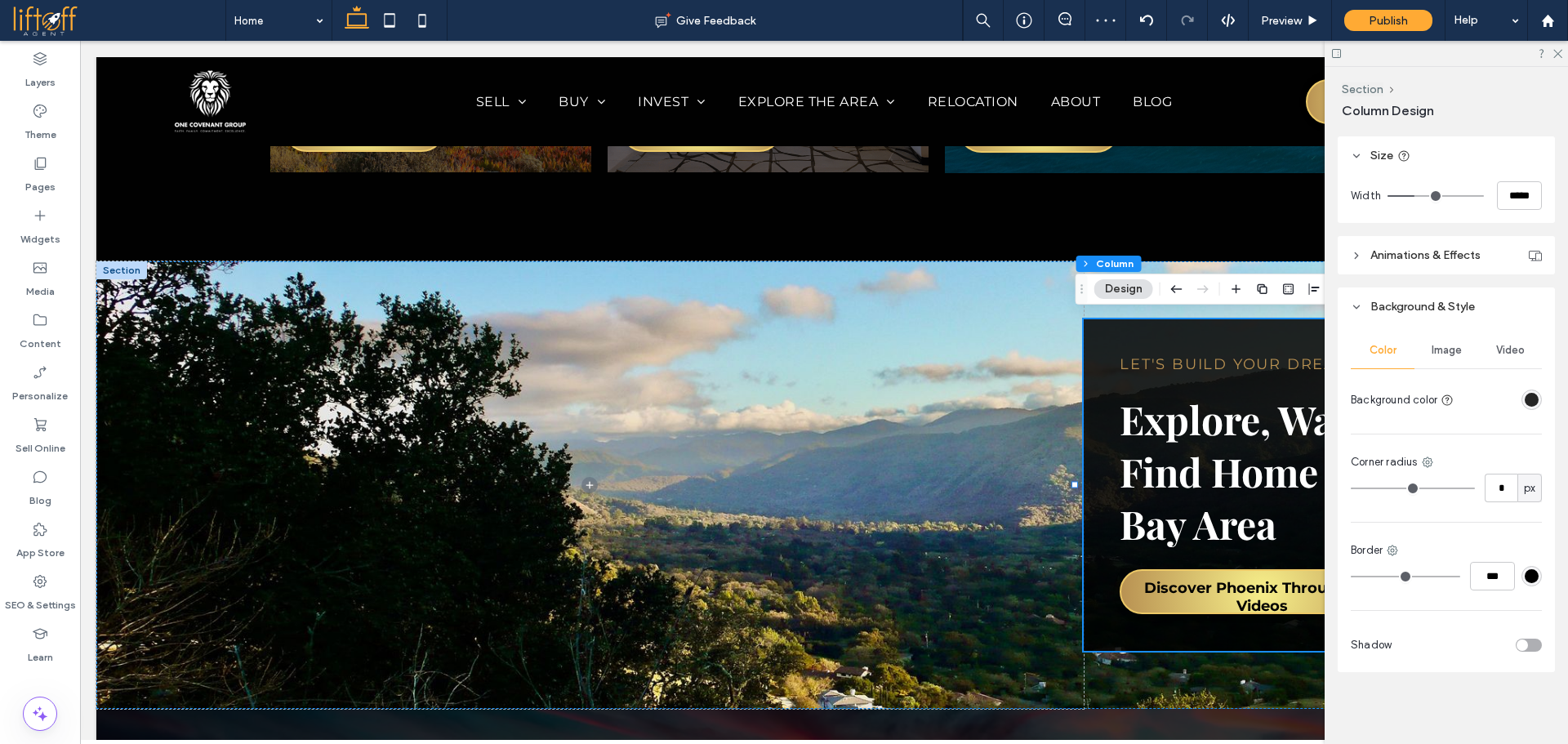click at bounding box center (1531, 399) 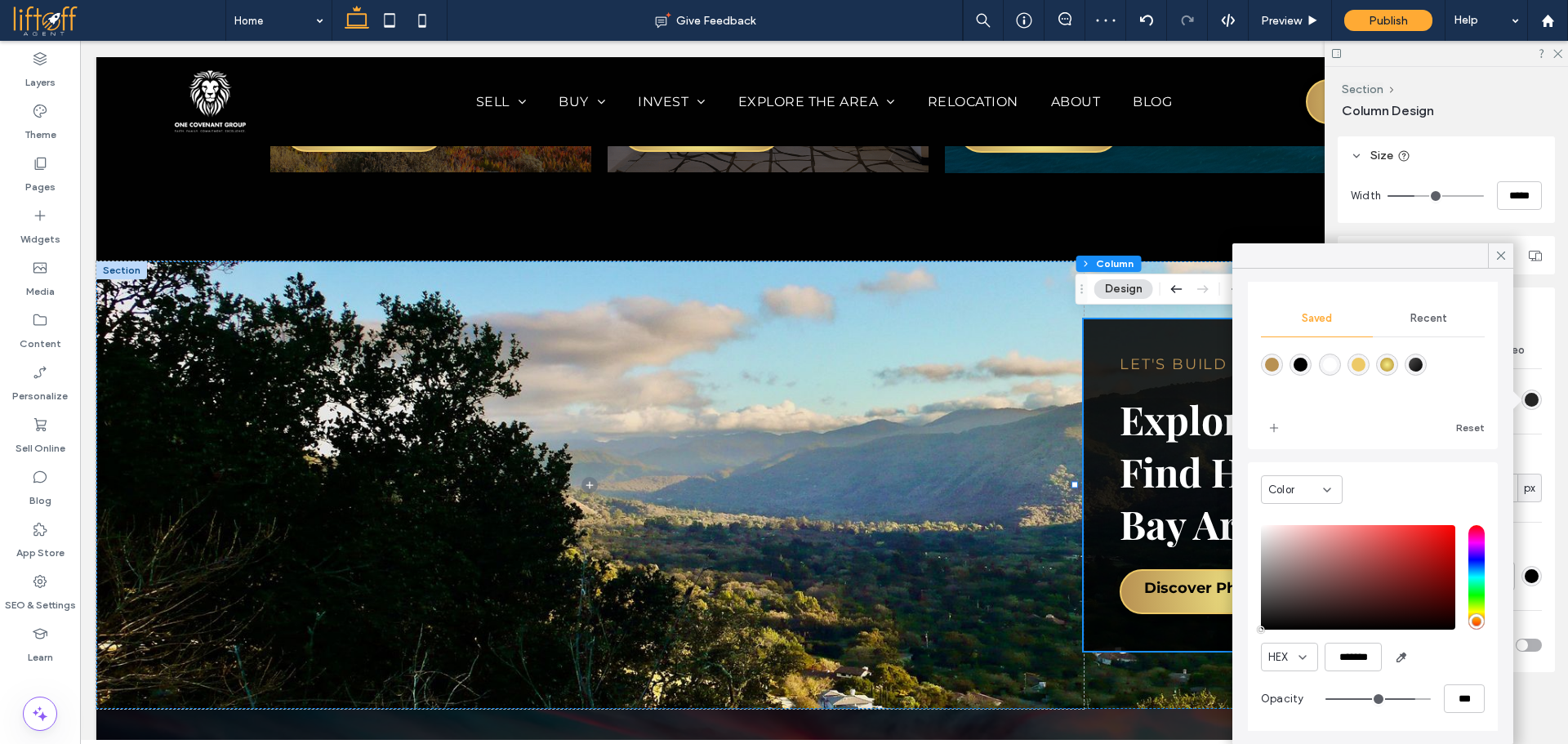 scroll, scrollTop: 131, scrollLeft: 0, axis: vertical 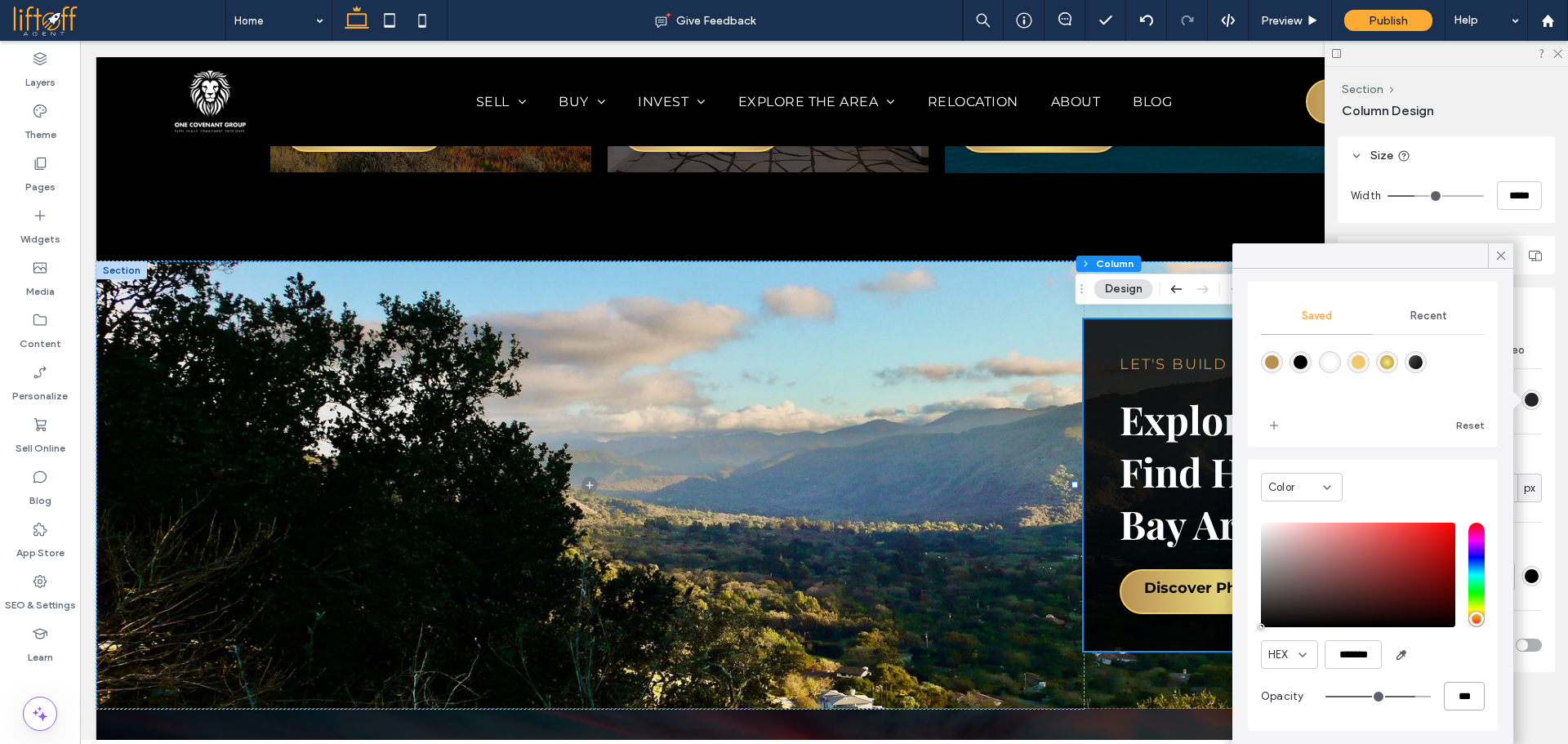 click on "***" at bounding box center (1464, 696) 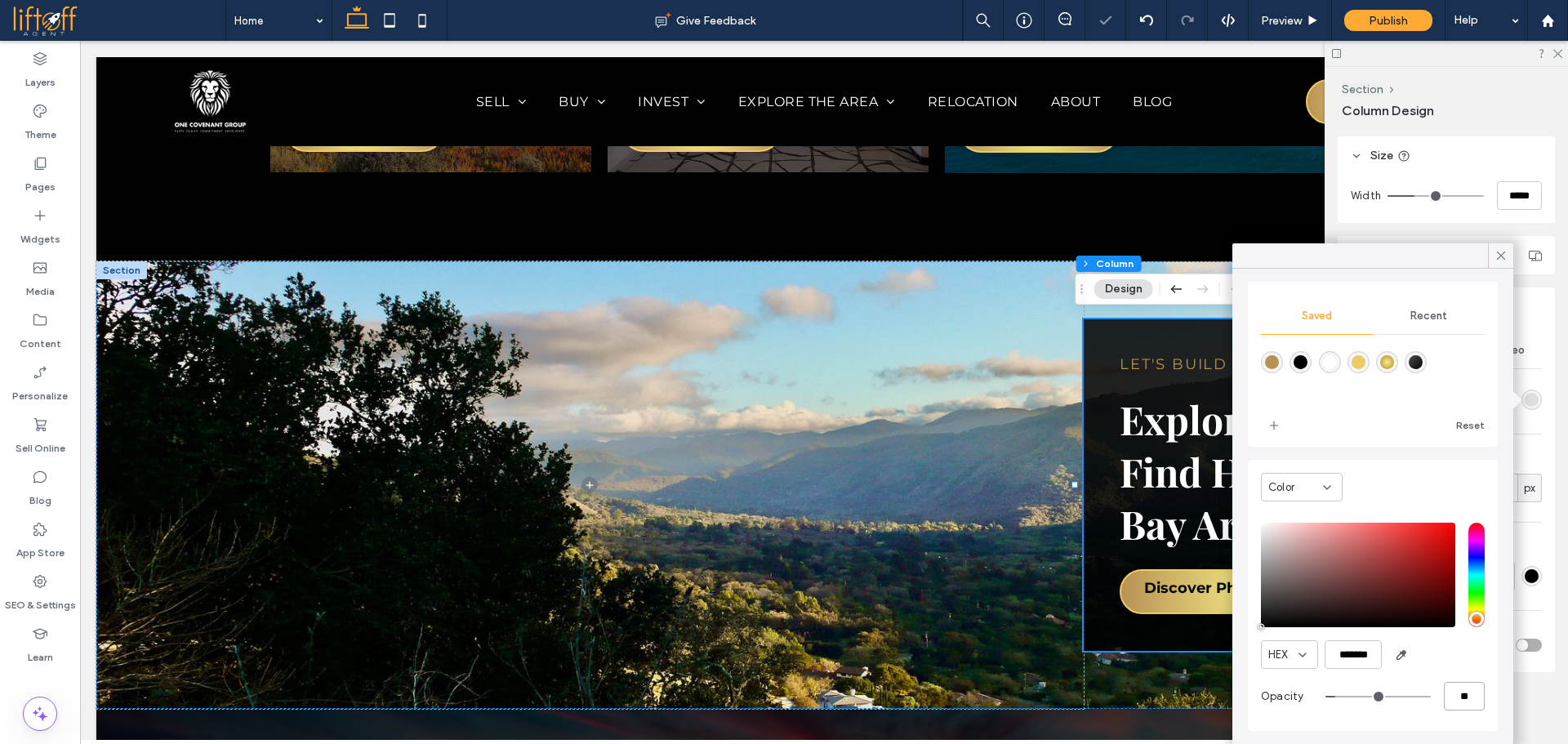 type on "**" 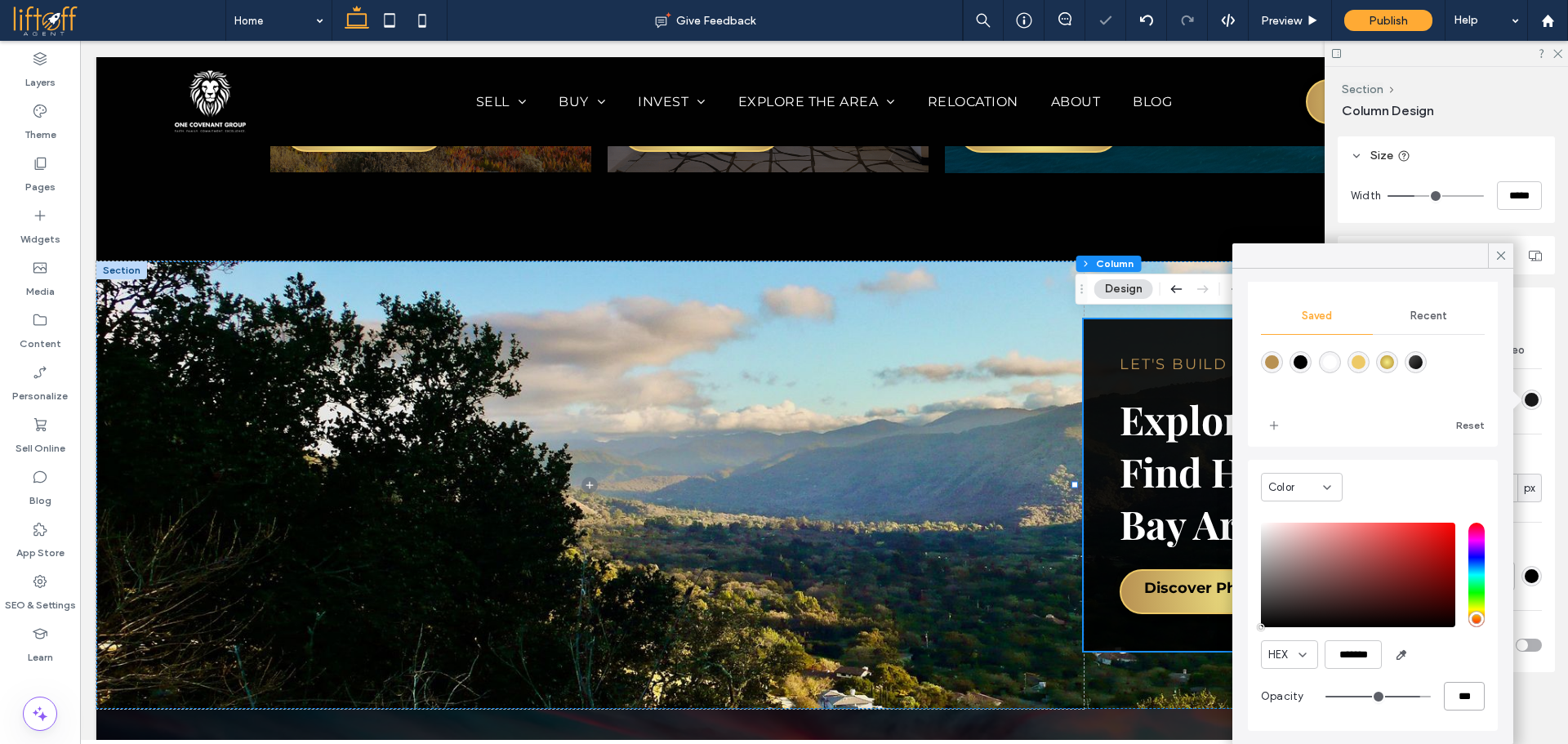 type on "***" 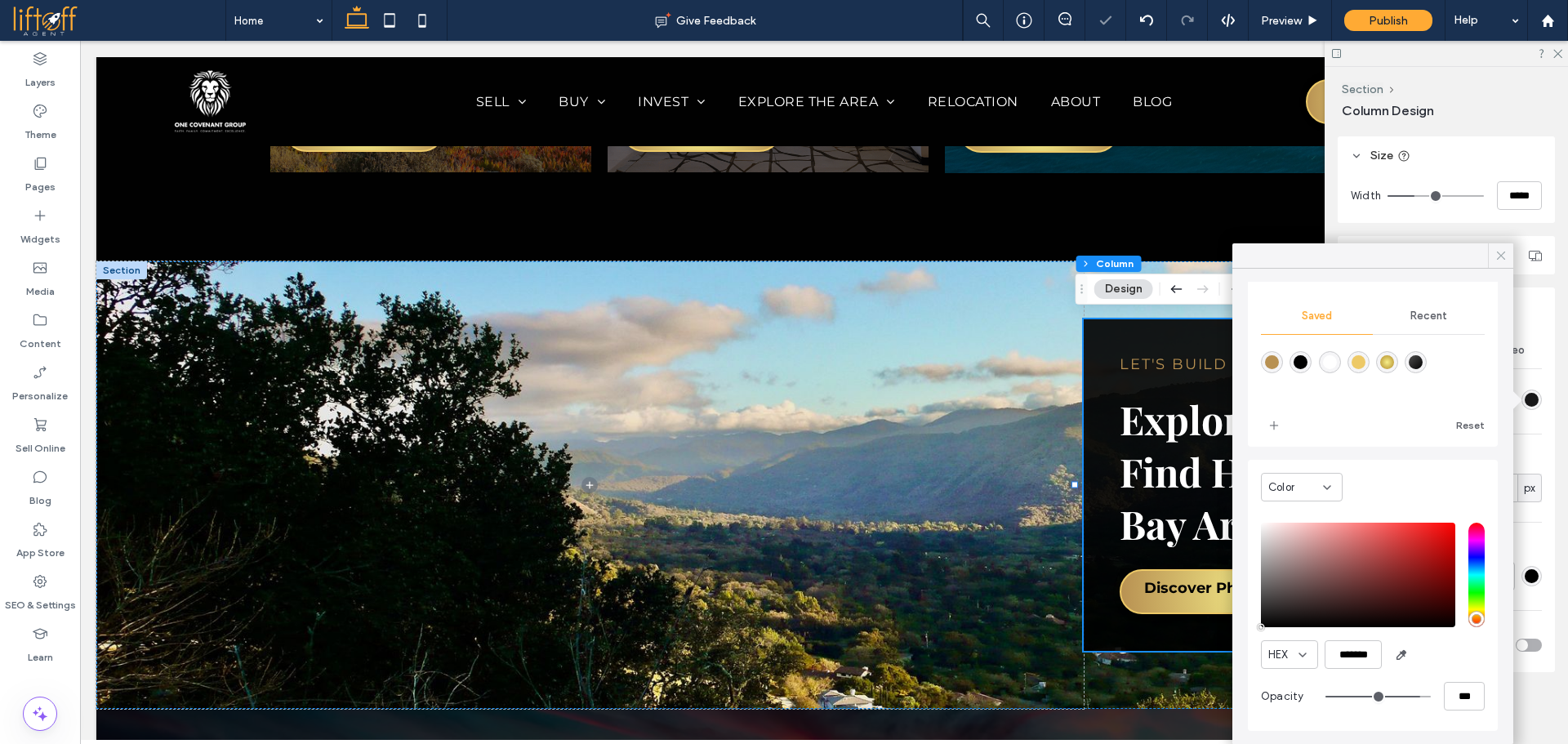 click 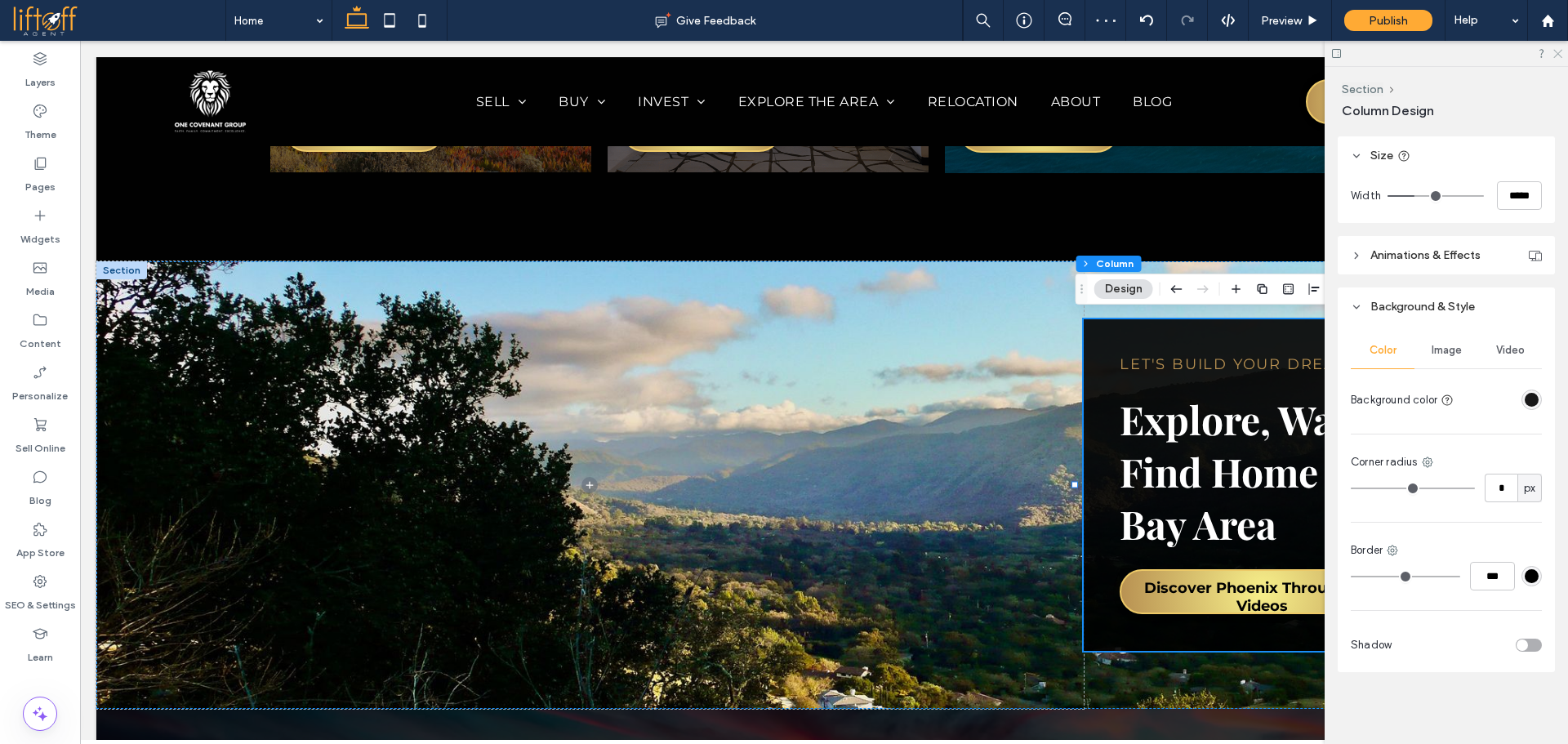 click 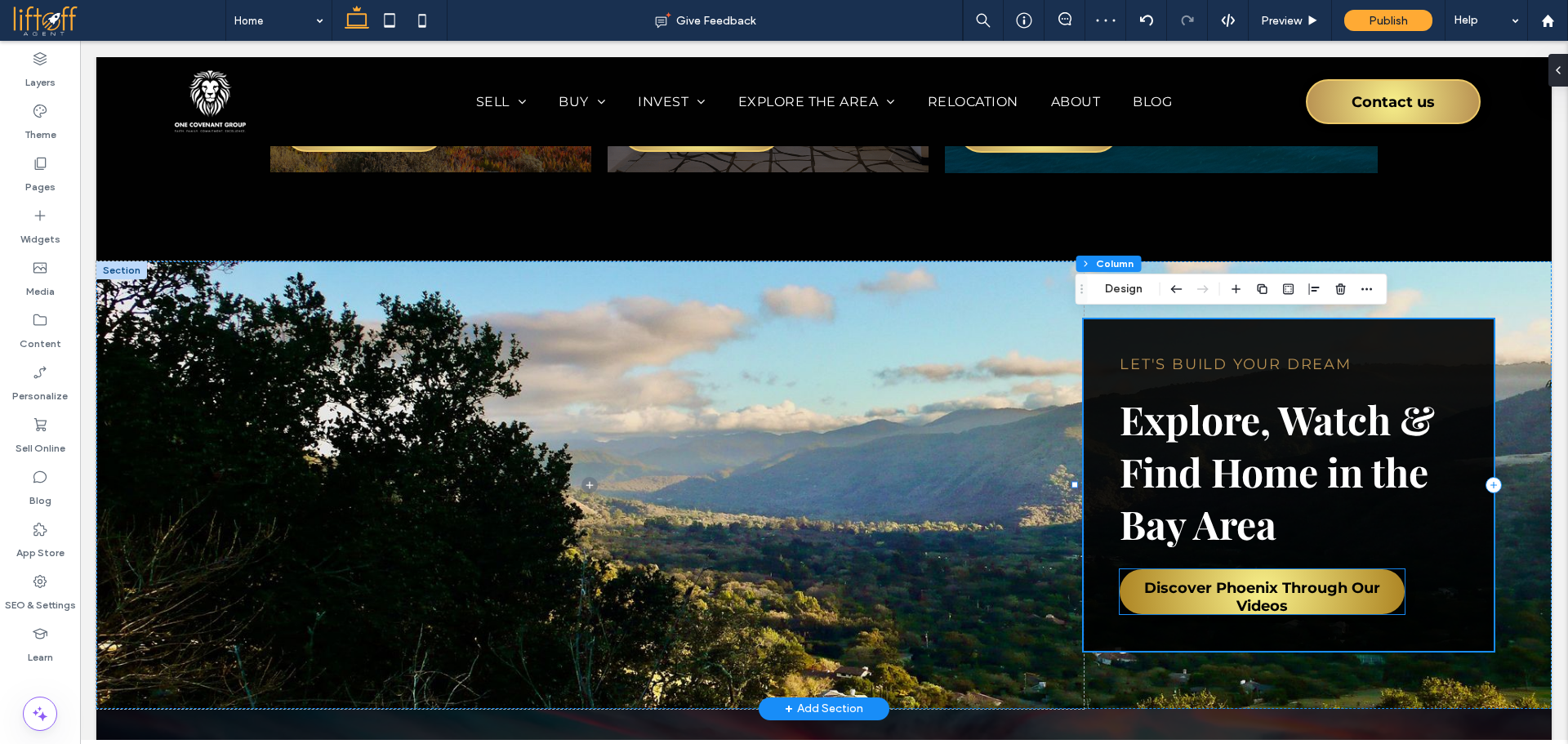 click on "Discover Phoenix Through Our Videos" at bounding box center [1263, 597] 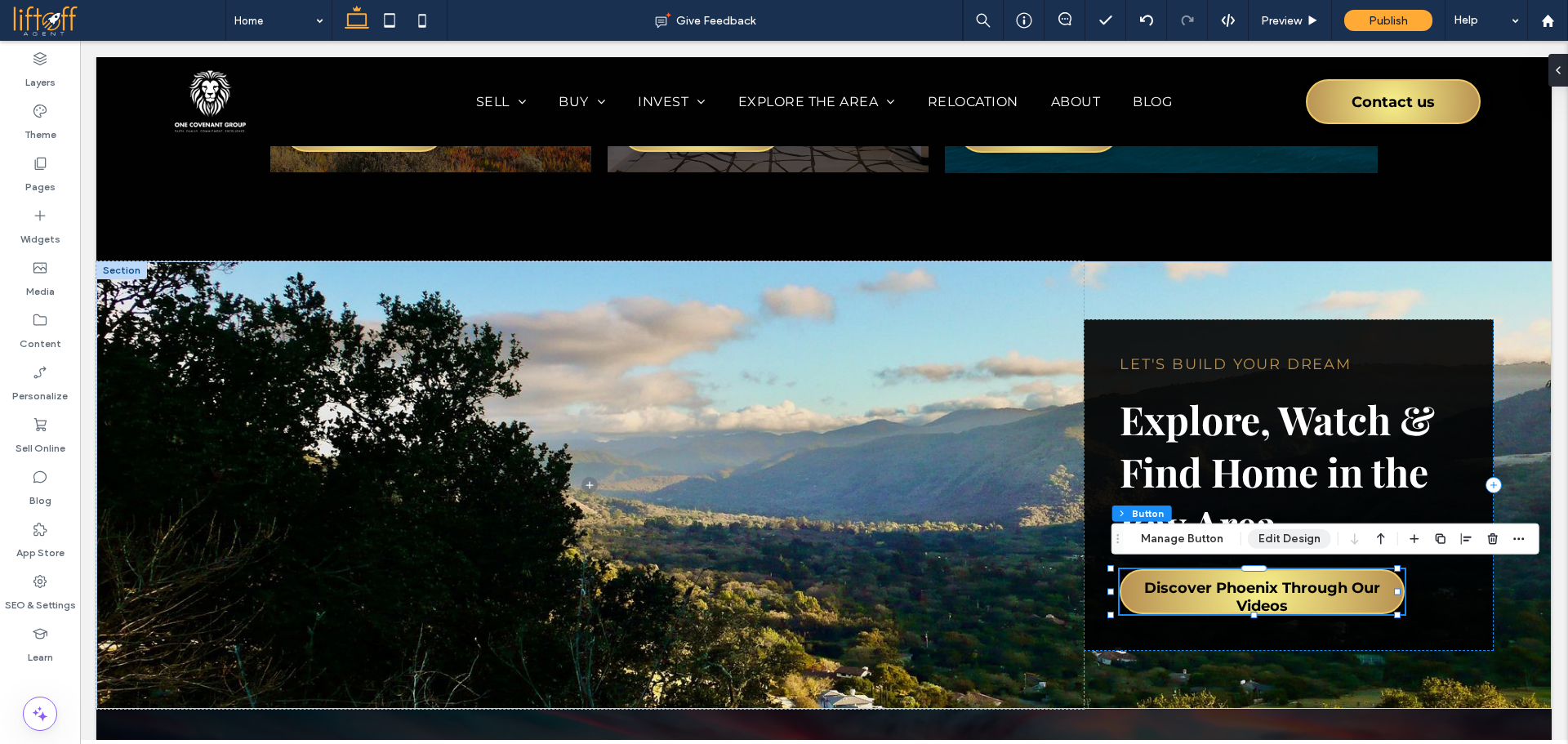 click on "Edit Design" at bounding box center [1290, 539] 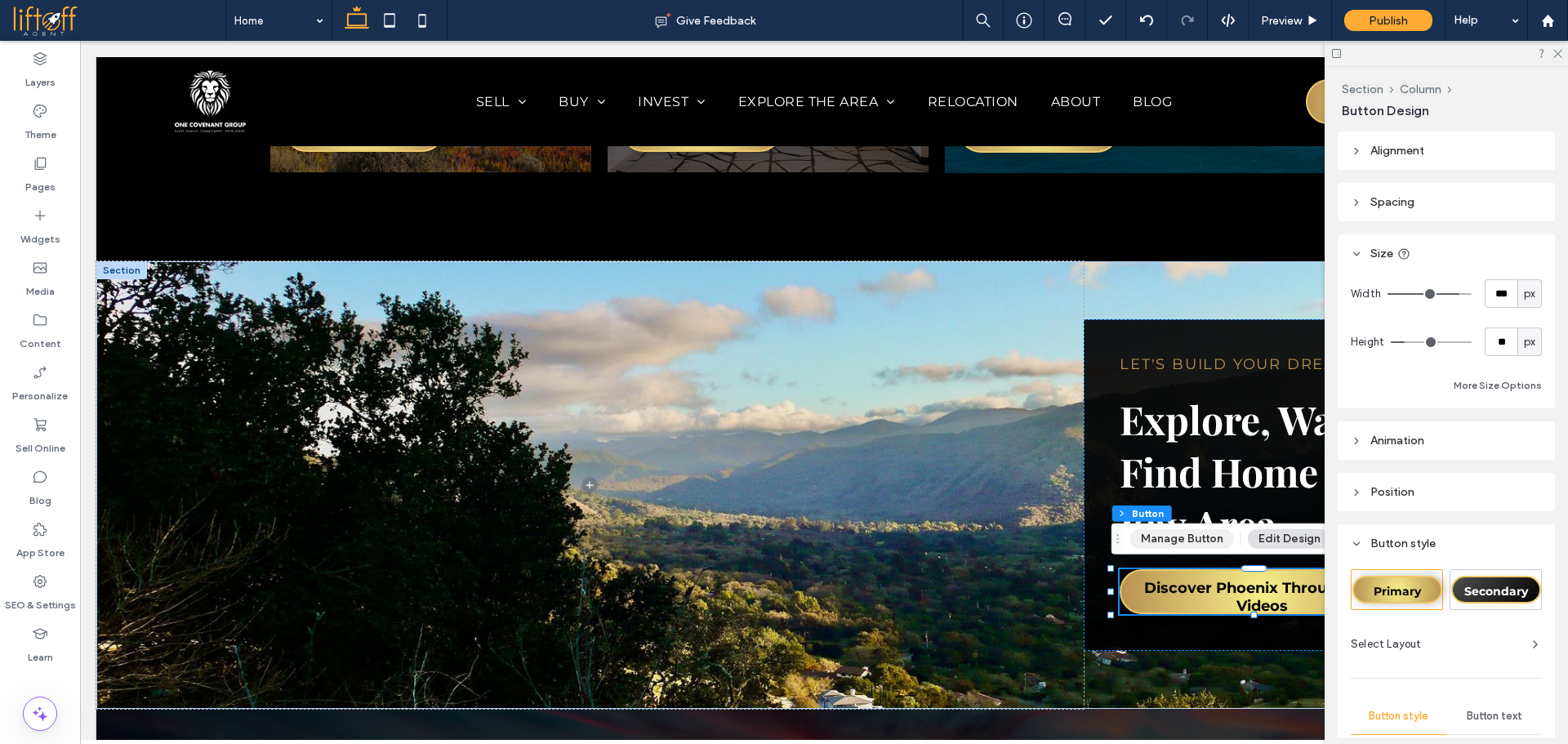 click on "Manage Button" at bounding box center [1182, 539] 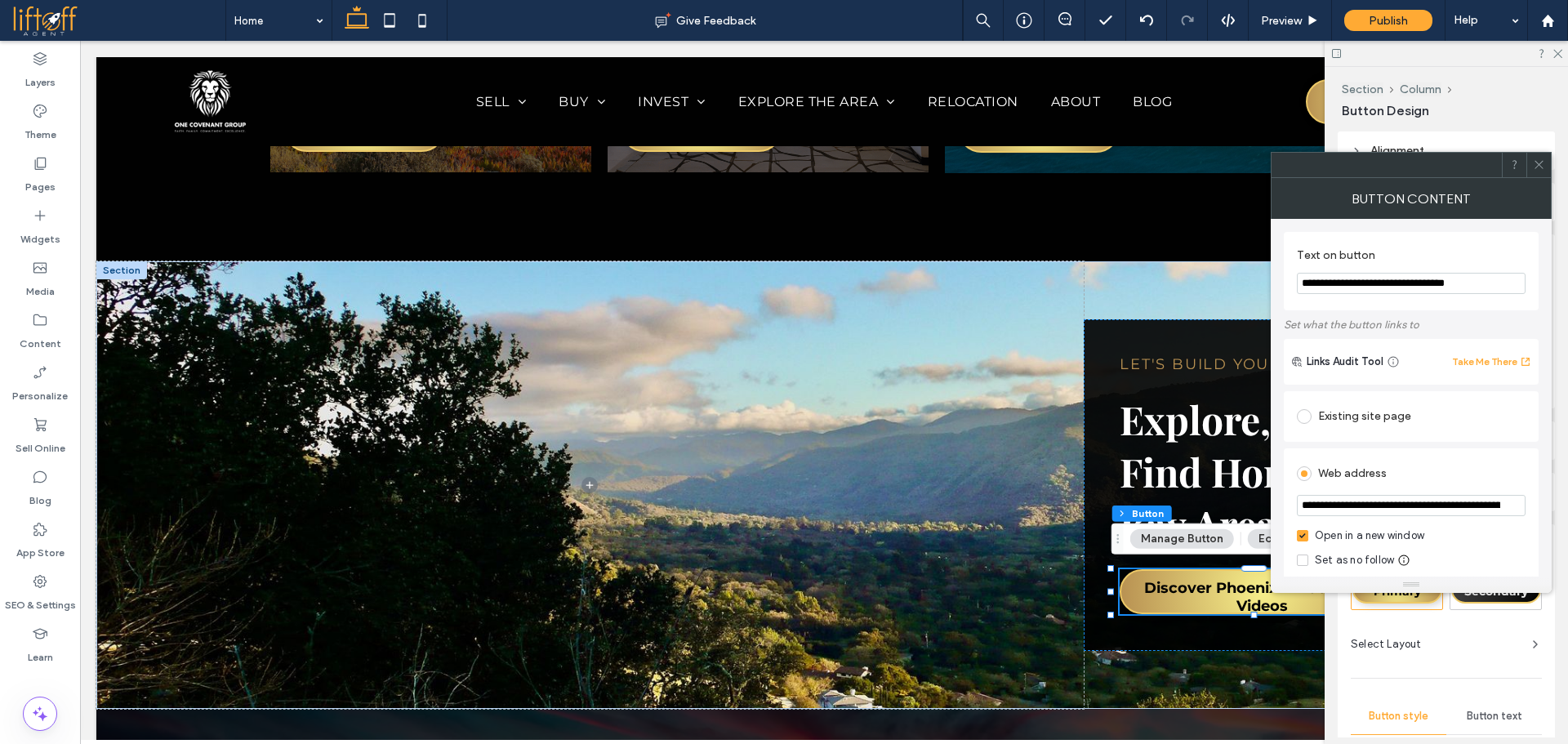 click on "**********" at bounding box center [1411, 283] 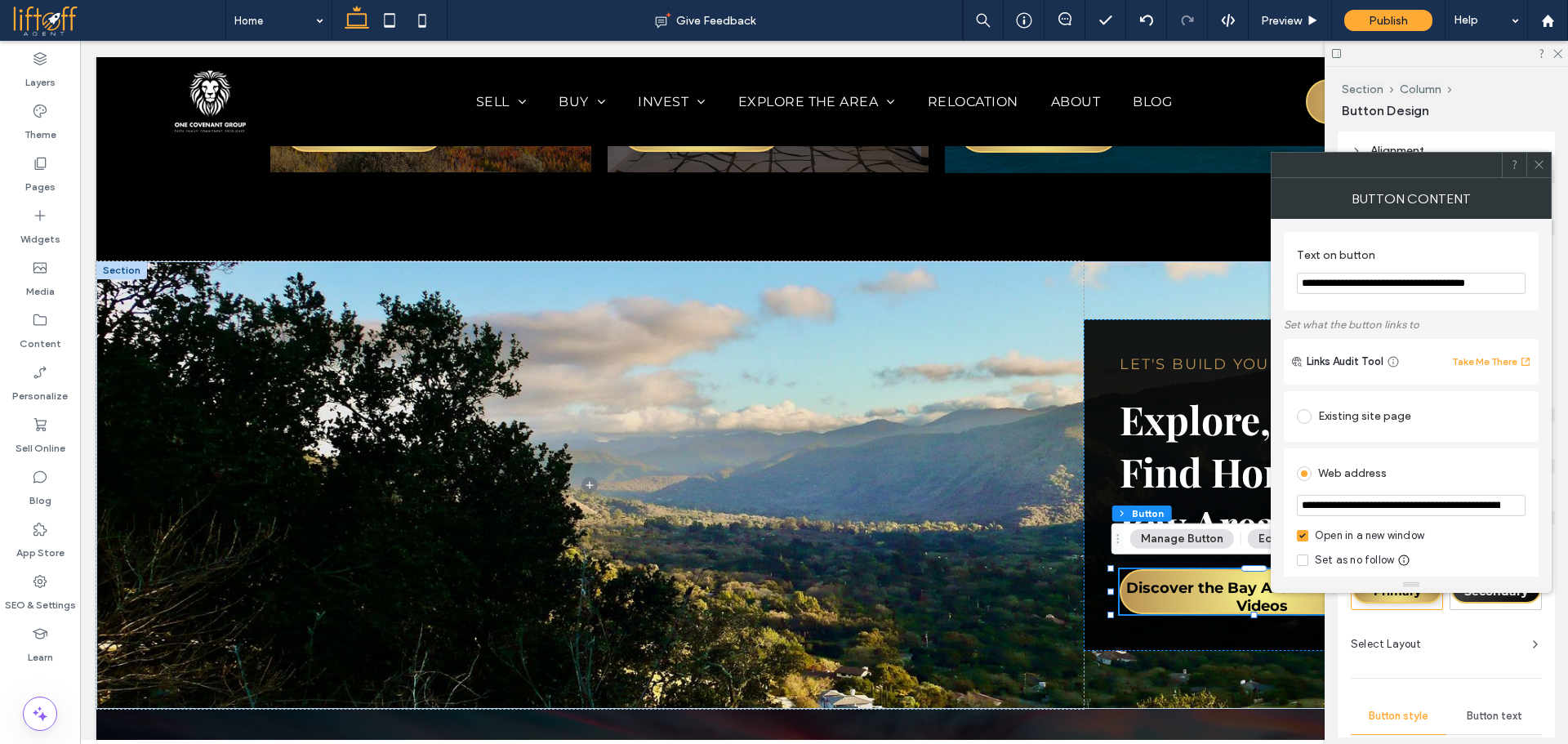 type on "**********" 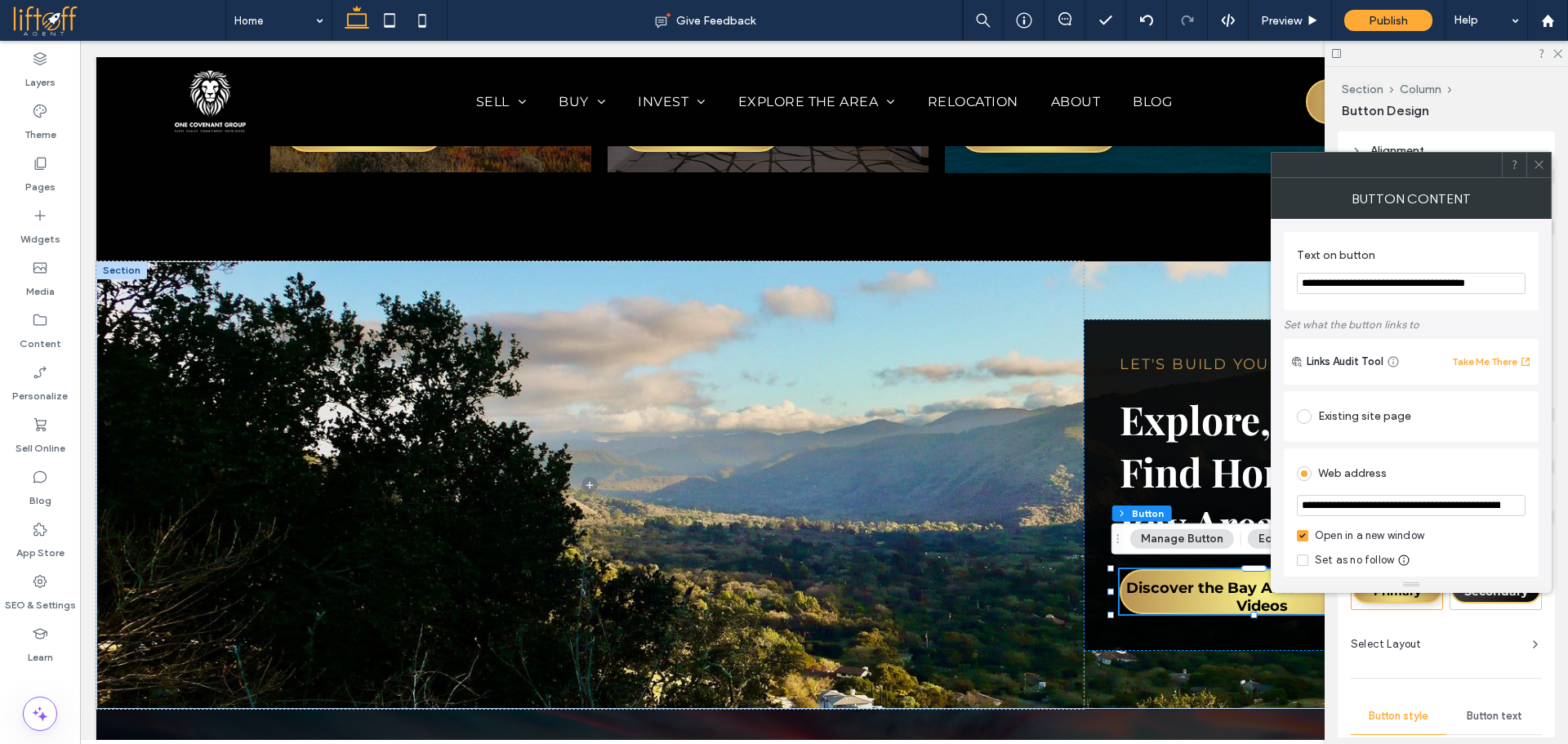 scroll, scrollTop: 0, scrollLeft: 80, axis: horizontal 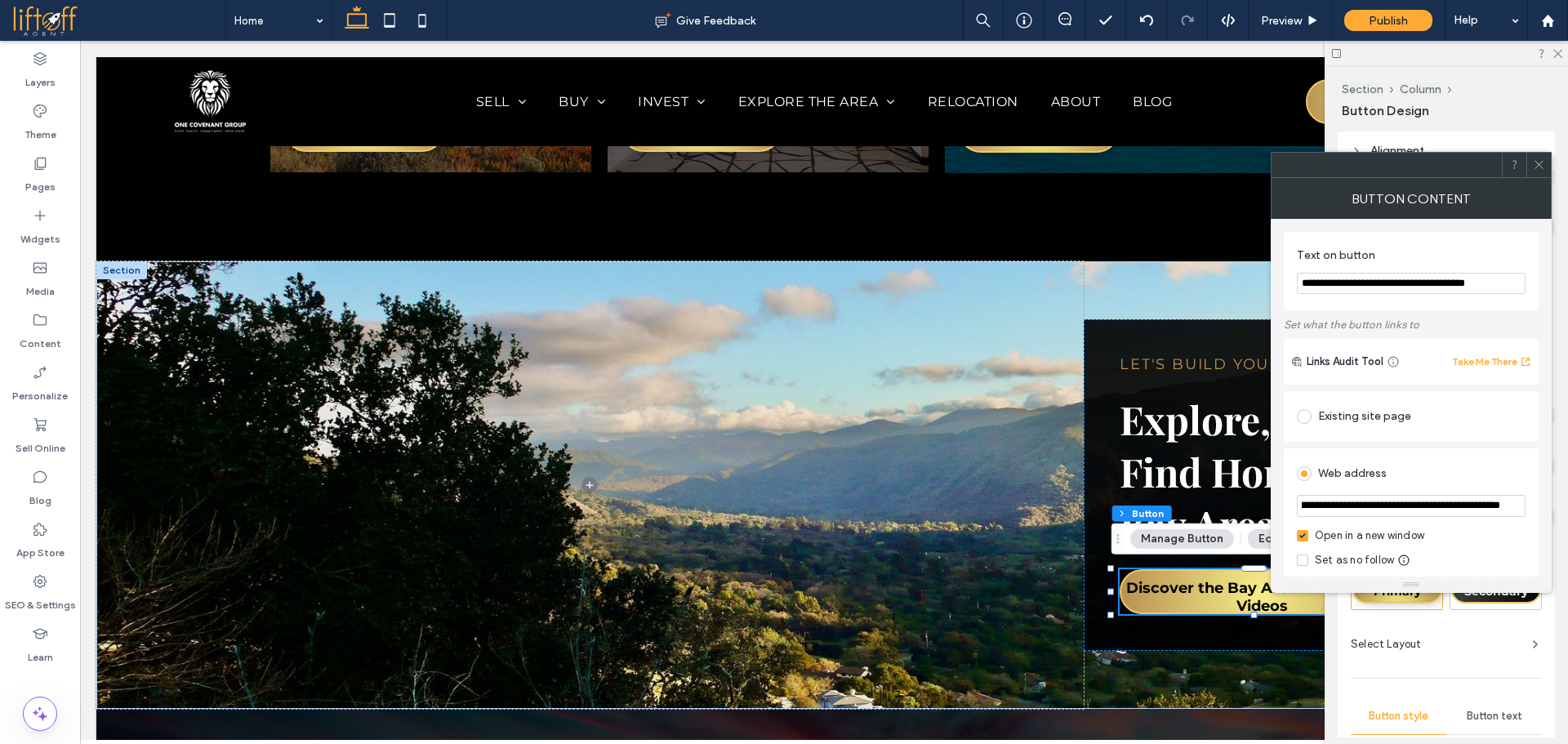 type on "**********" 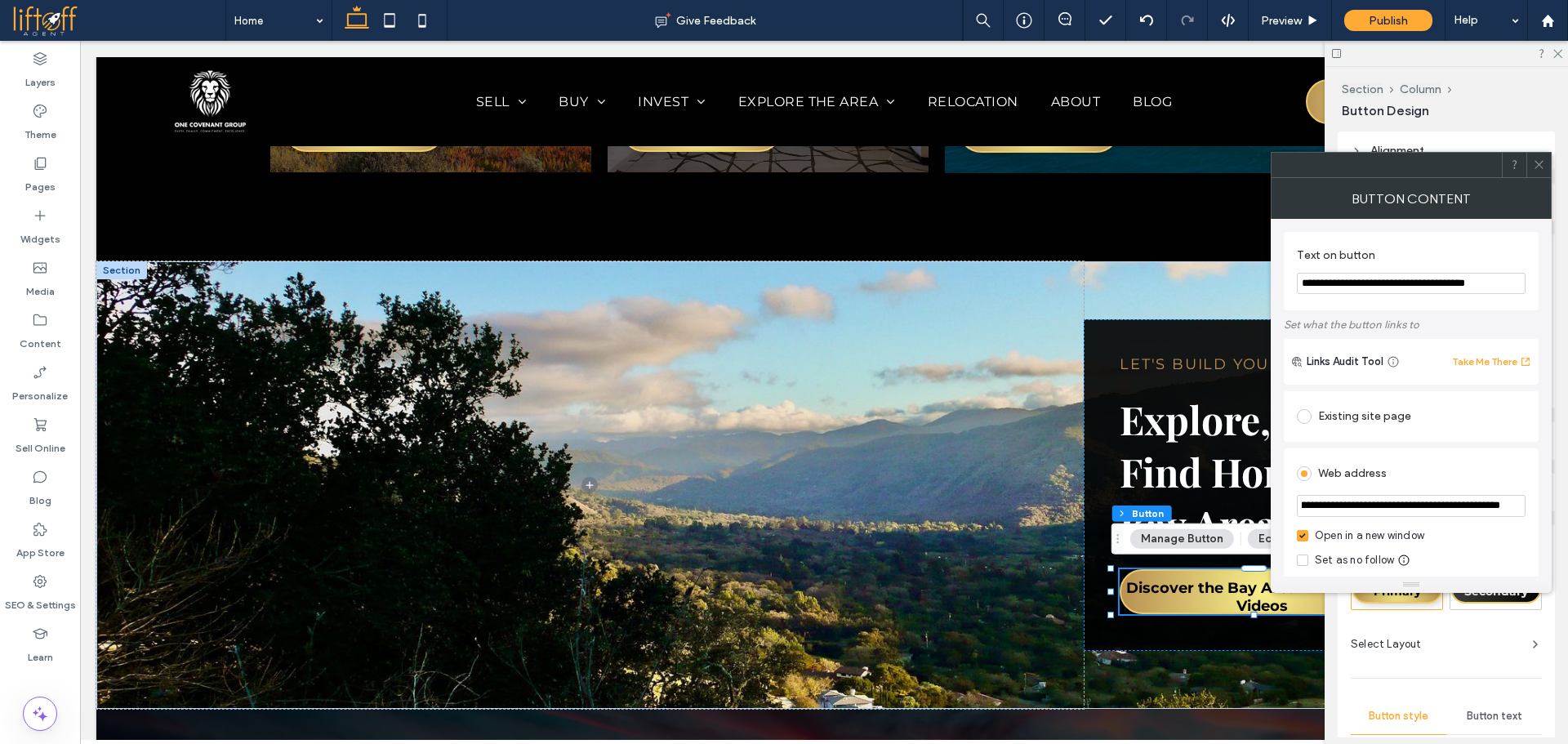 click on "Web address" at bounding box center [1411, 474] 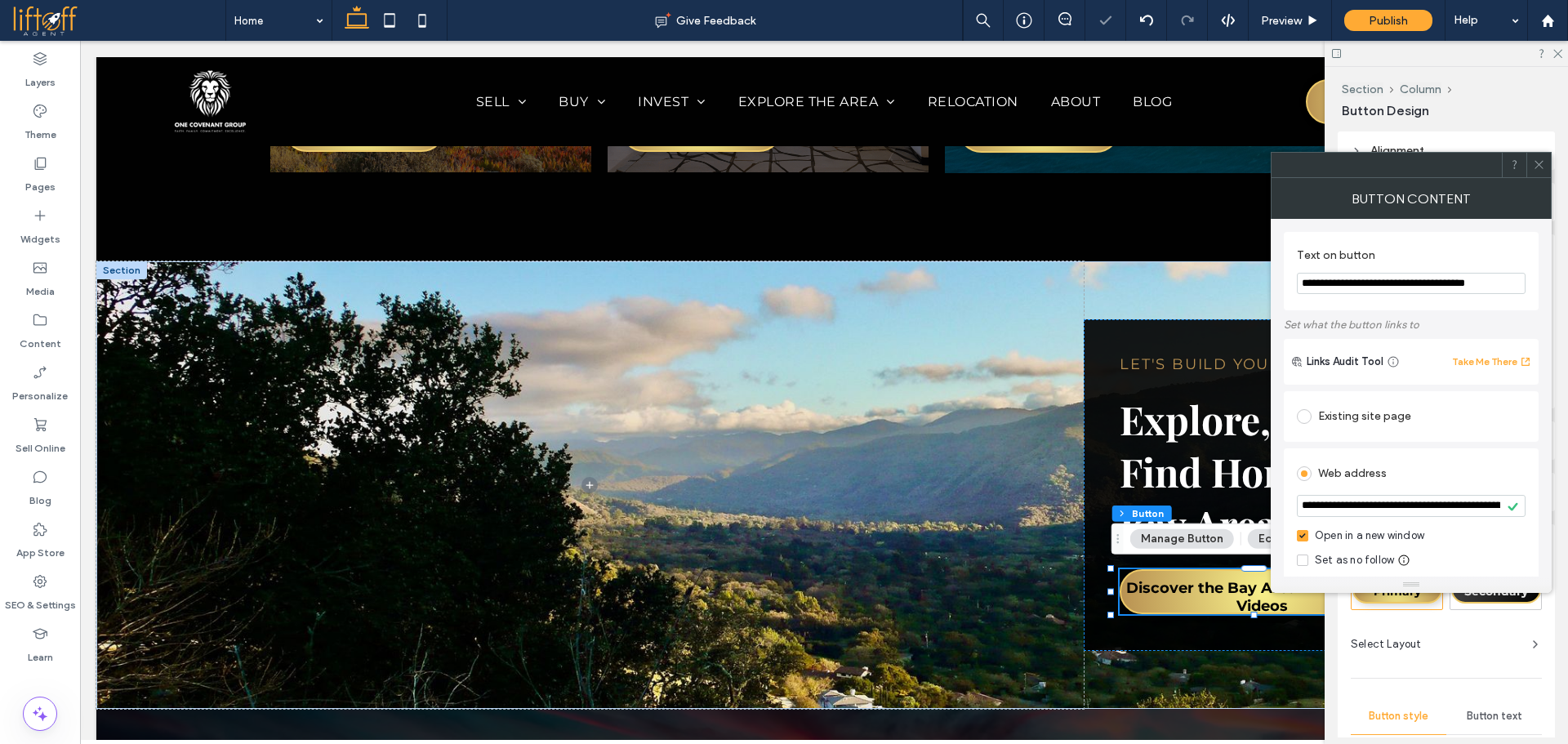 click 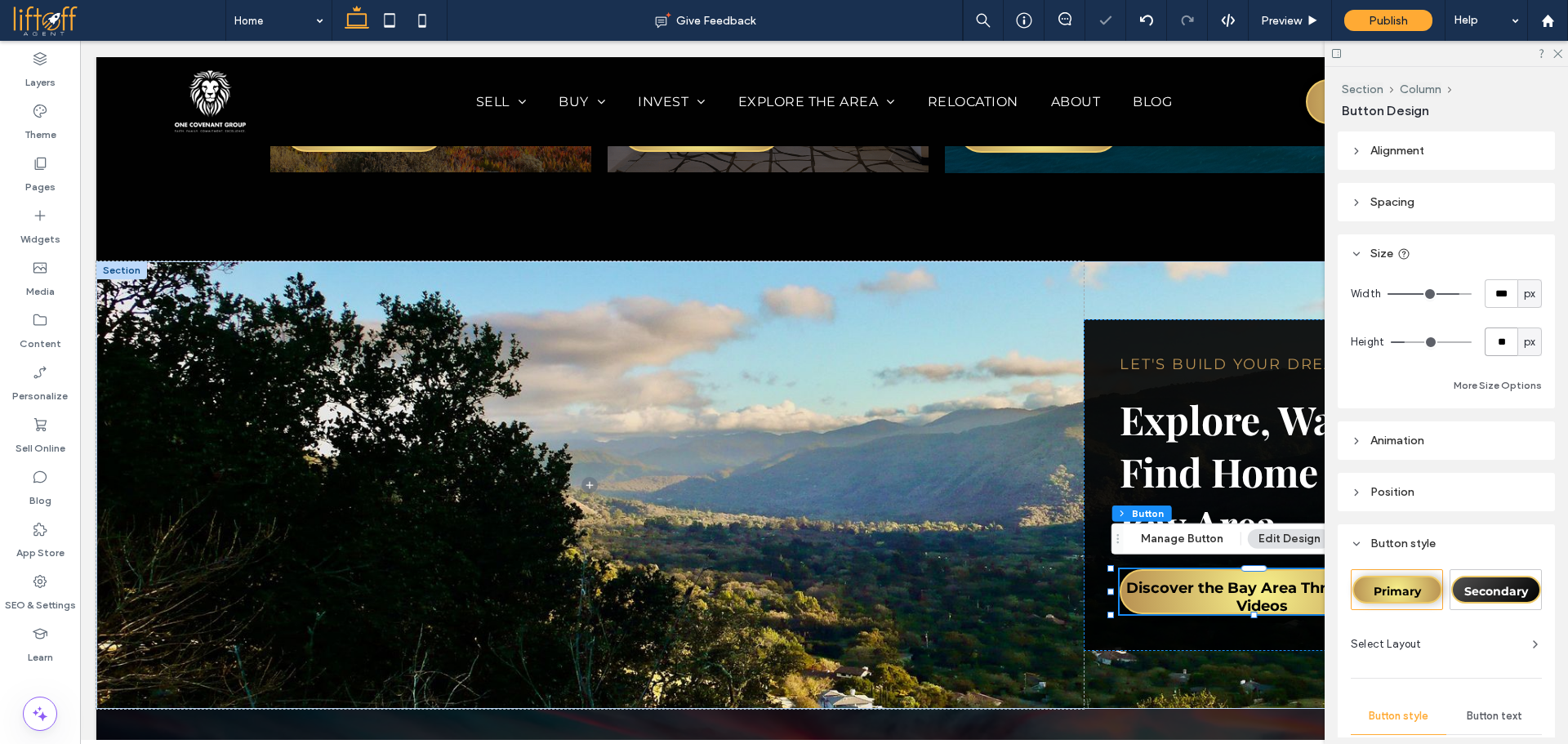 click on "**" at bounding box center (1501, 341) 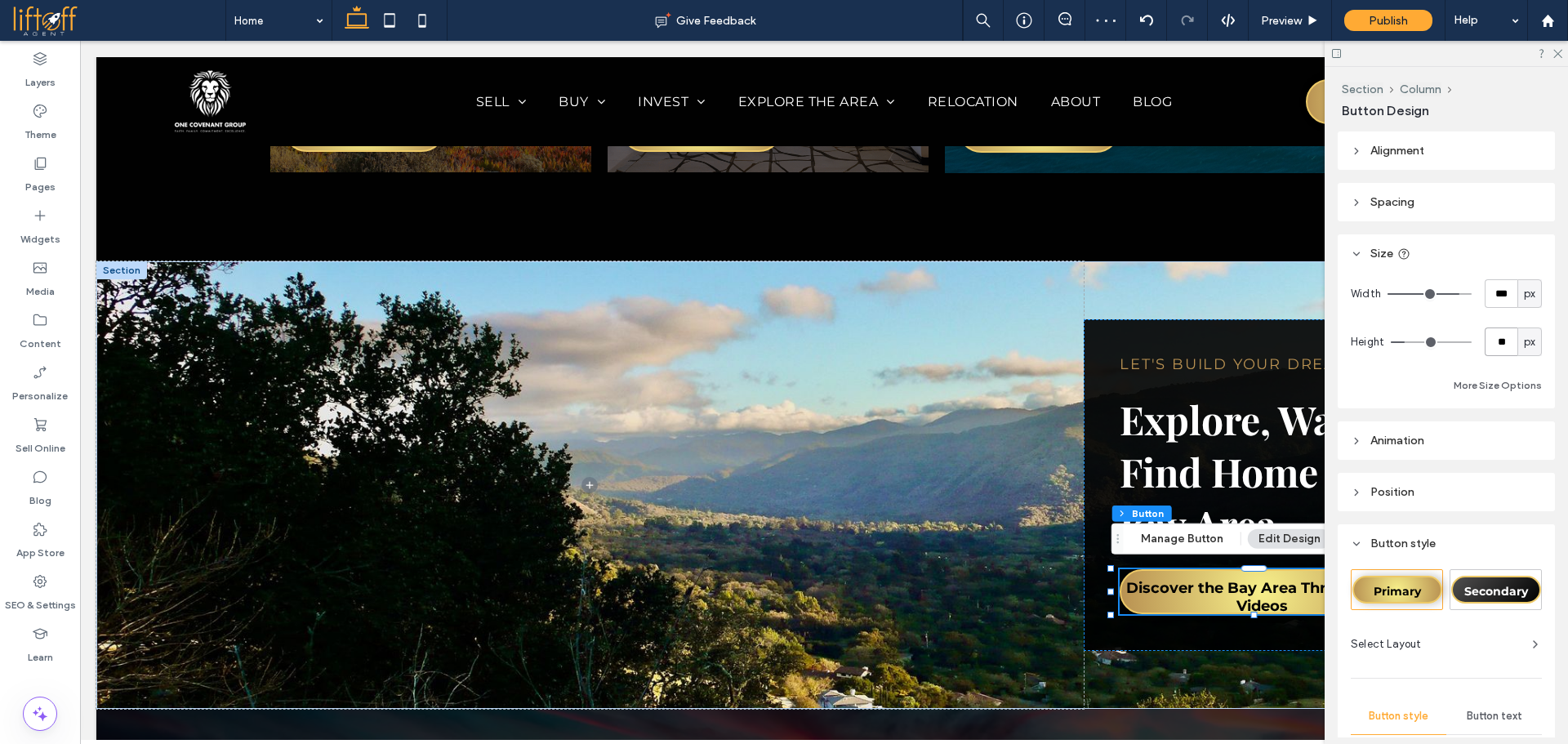 type on "**" 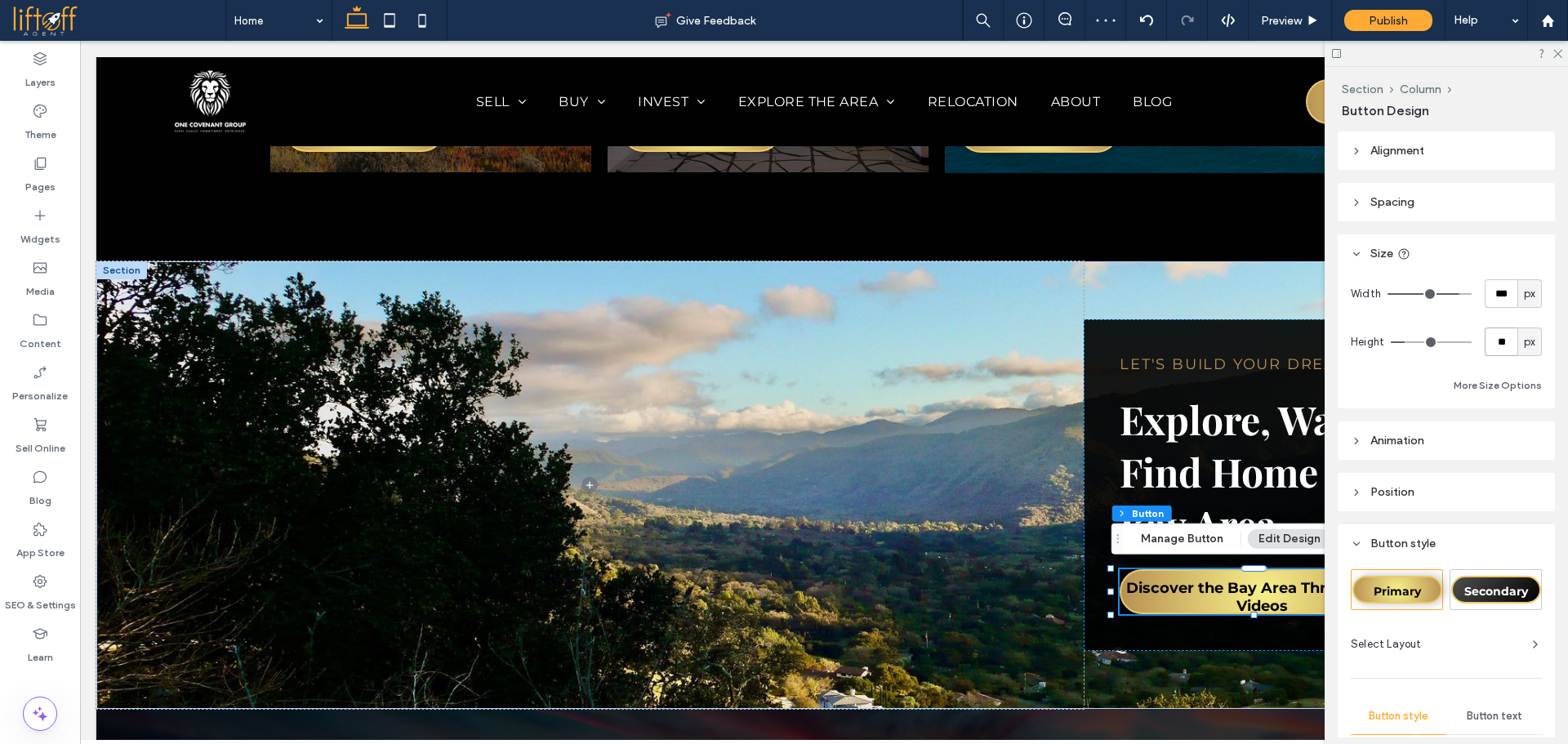 type on "**" 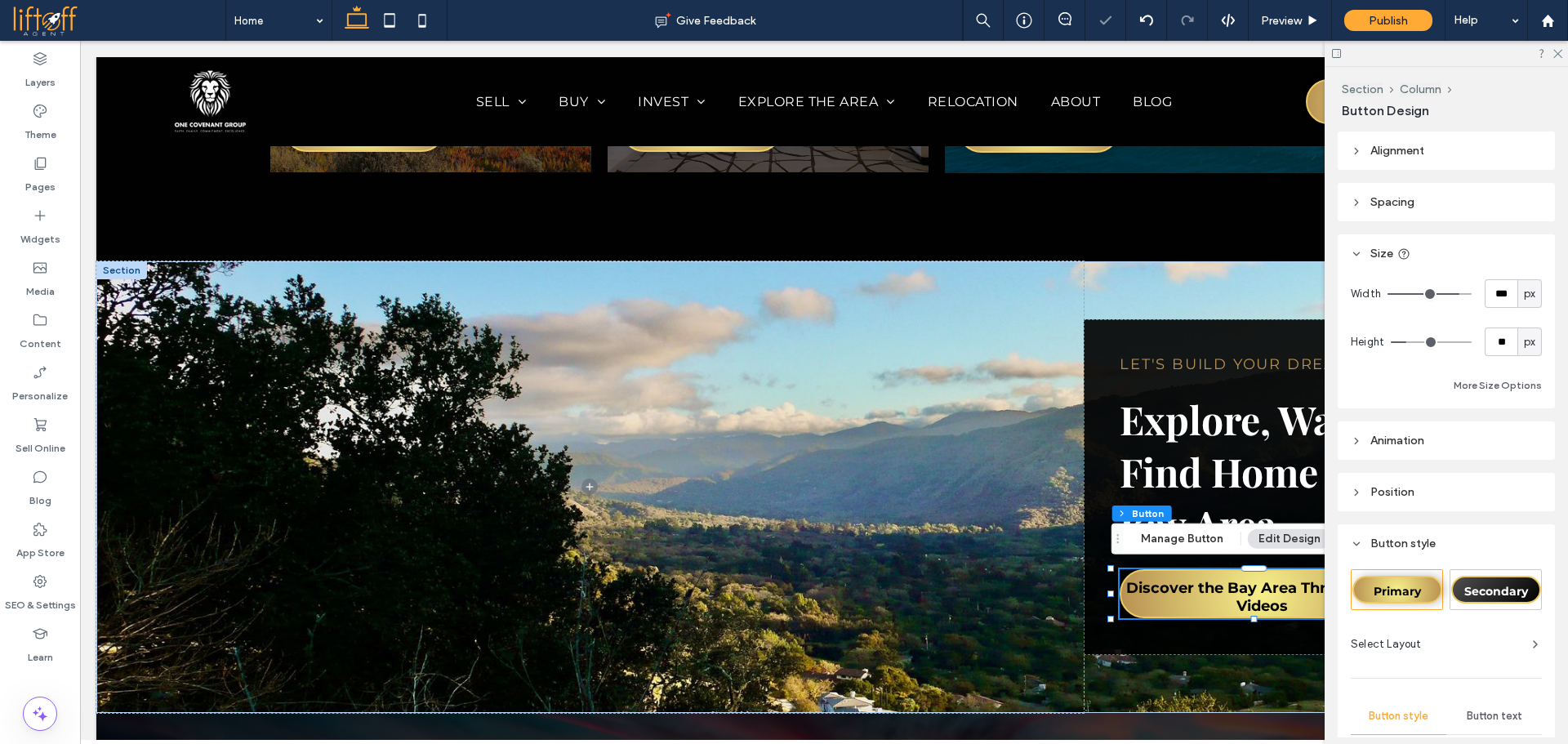 type on "***" 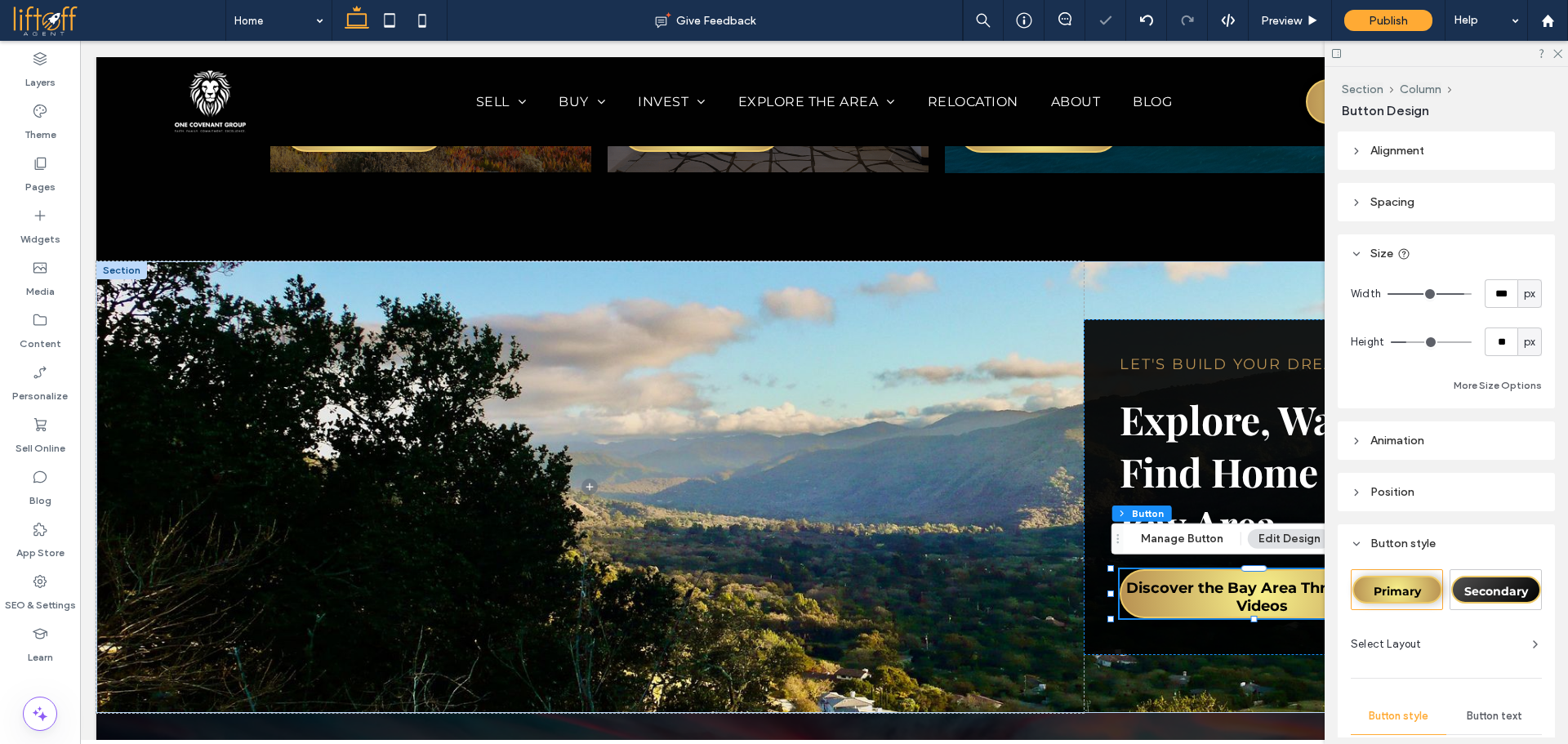 type on "***" 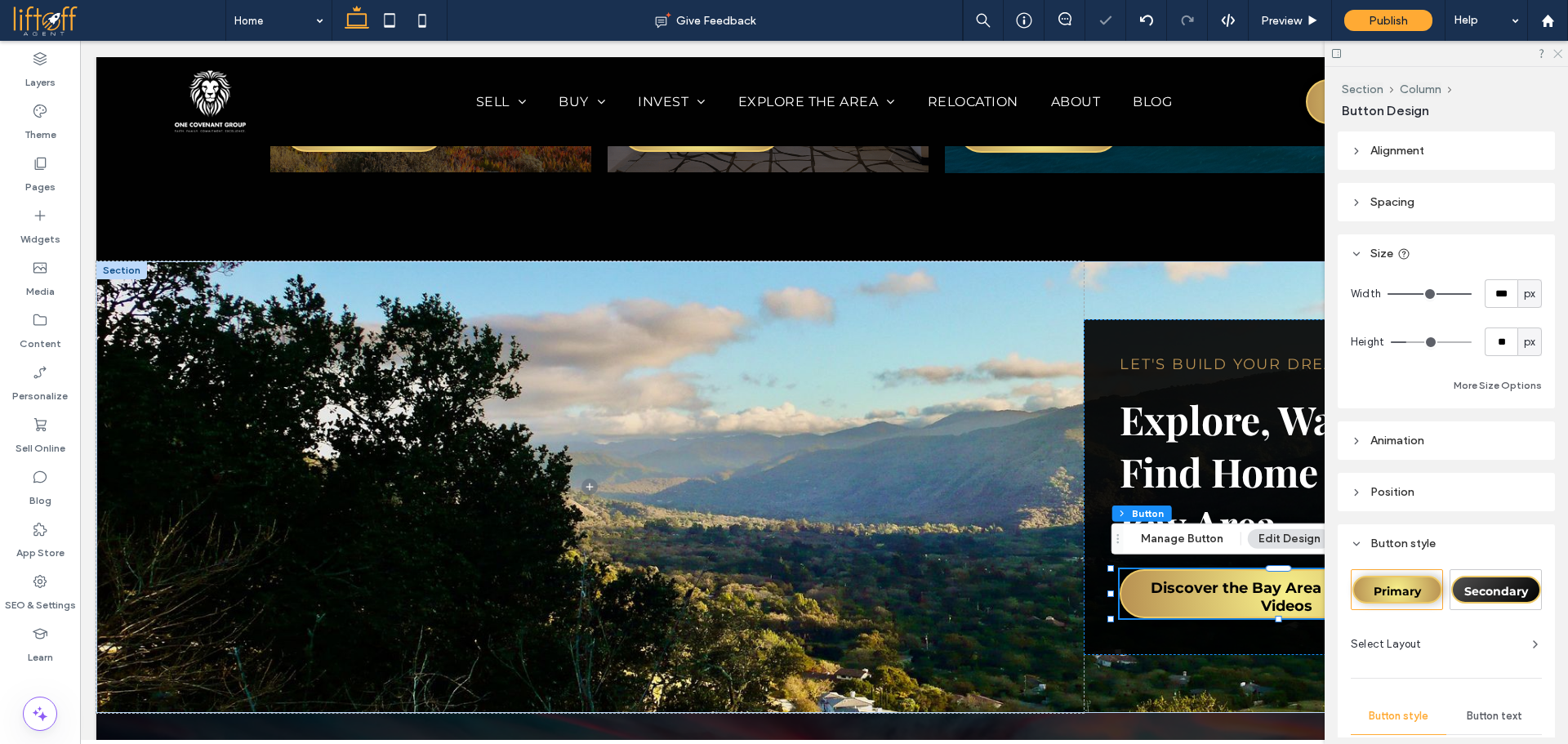click 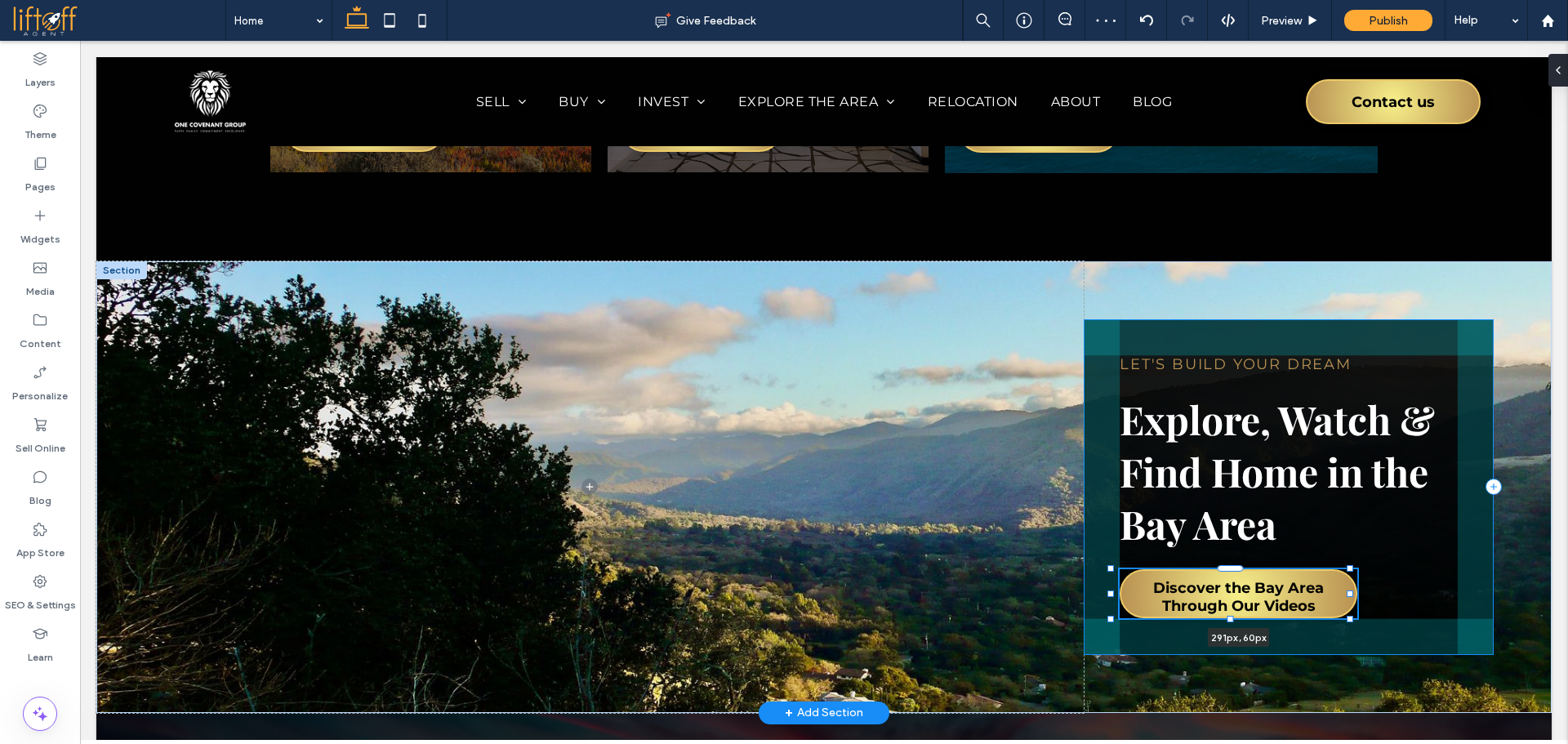 drag, startPoint x: 1446, startPoint y: 593, endPoint x: 1350, endPoint y: 603, distance: 96.5194 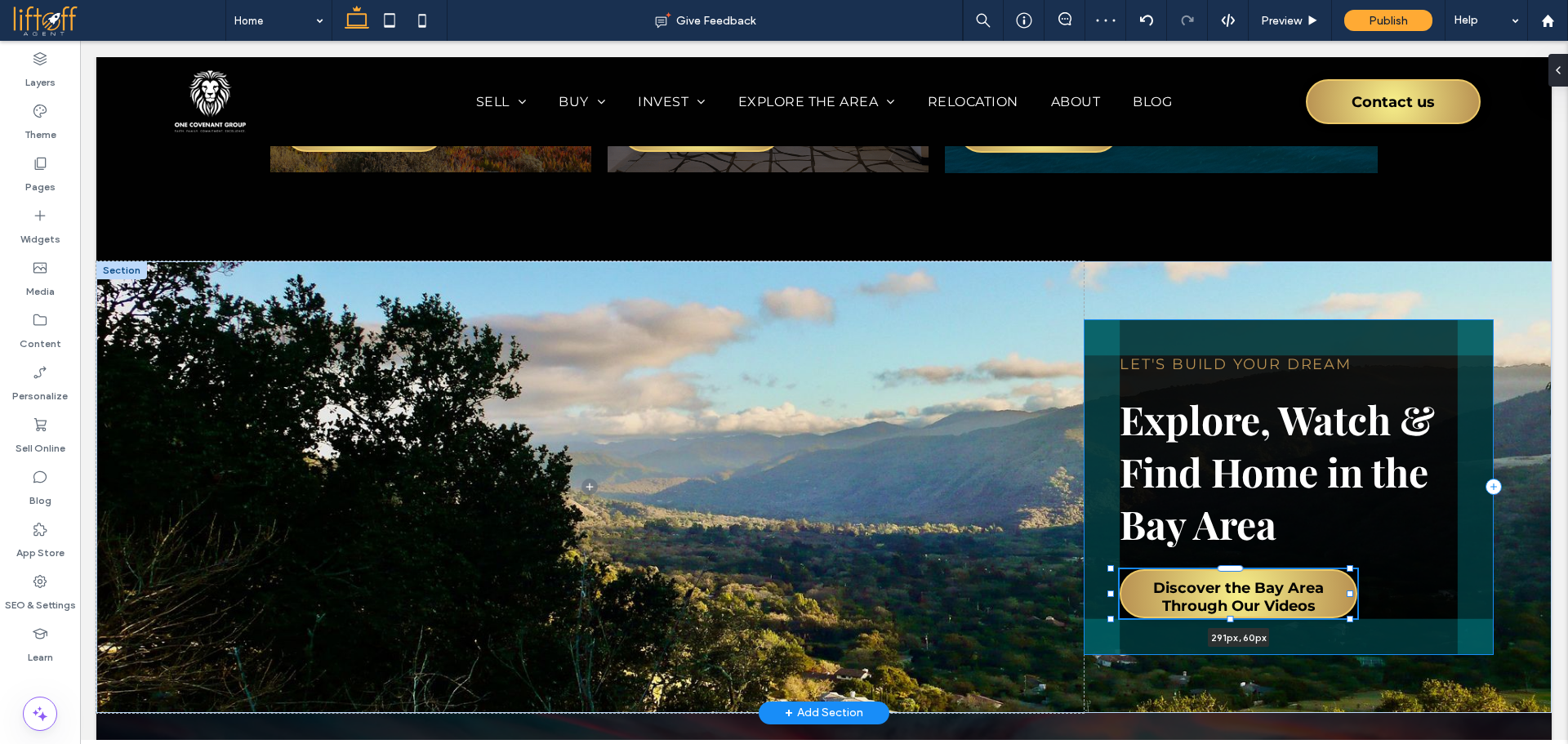 click on "Let's Build Your Dream
Explore, Watch & Find Home in the Bay Area
Discover the Bay Area Through Our Videos
291px , 60px" at bounding box center [824, 487] 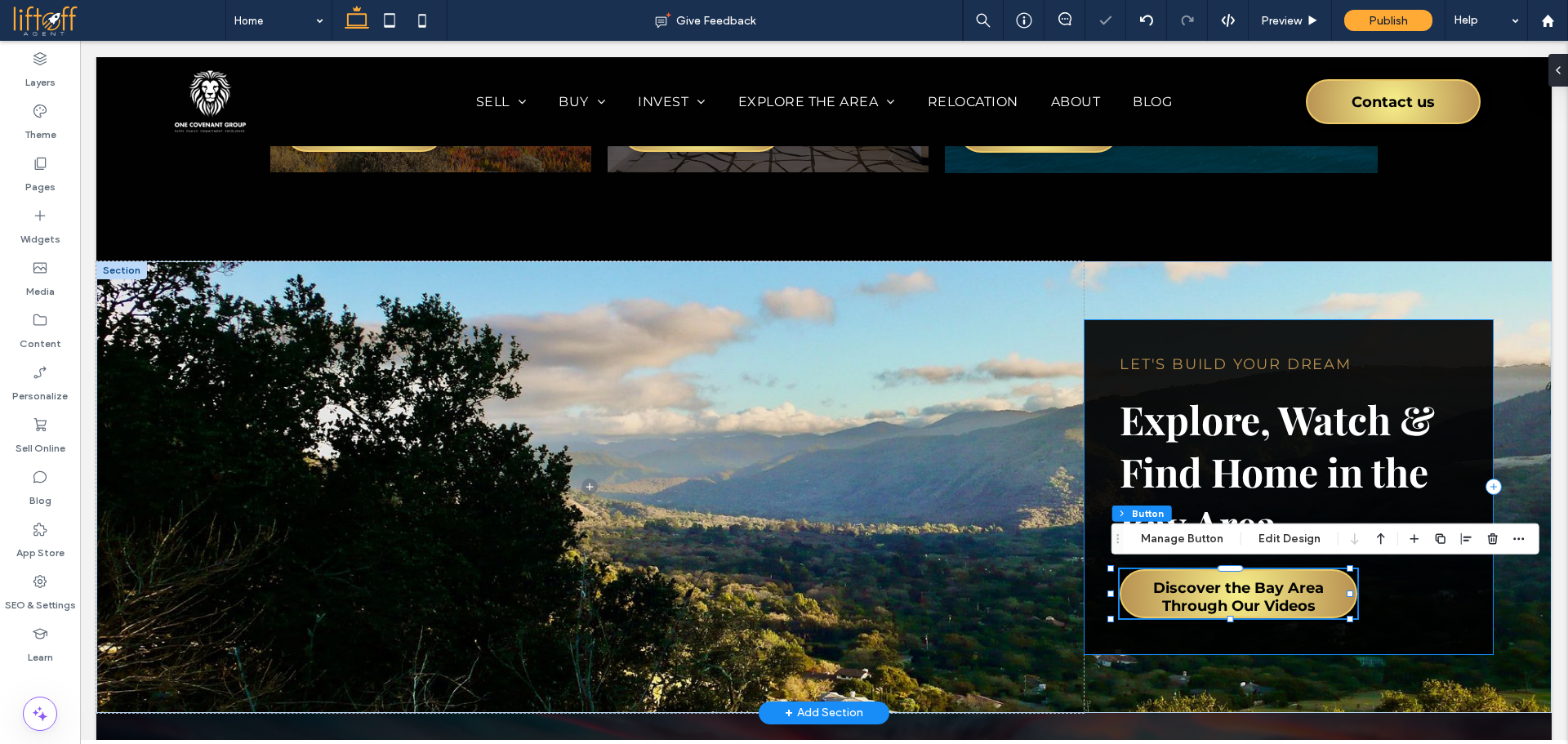 click on "Let's Build Your Dream
Explore, Watch & Find Home in the Bay Area
Discover the Bay Area Through Our Videos
291px , 60px" at bounding box center (1289, 487) 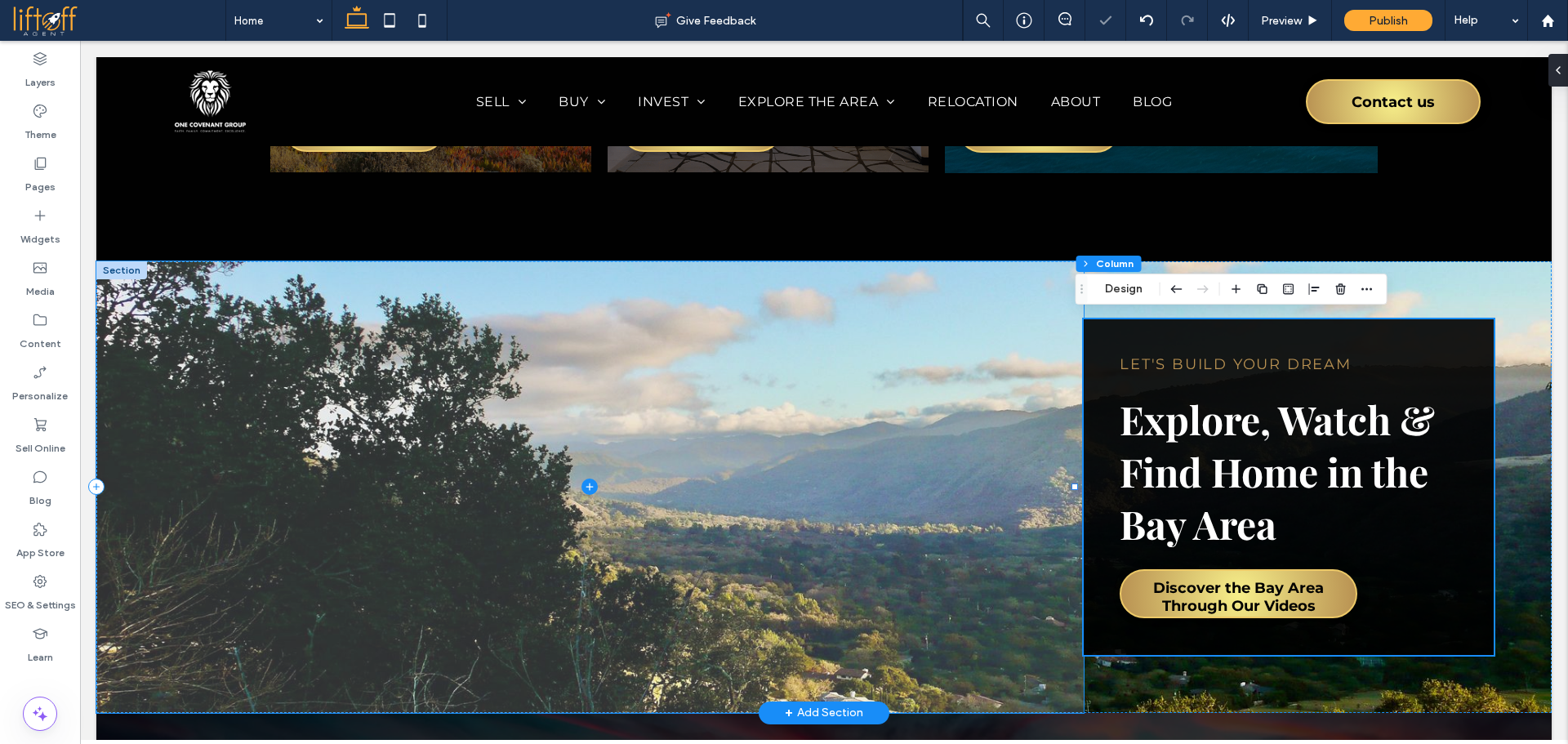 click at bounding box center [590, 487] 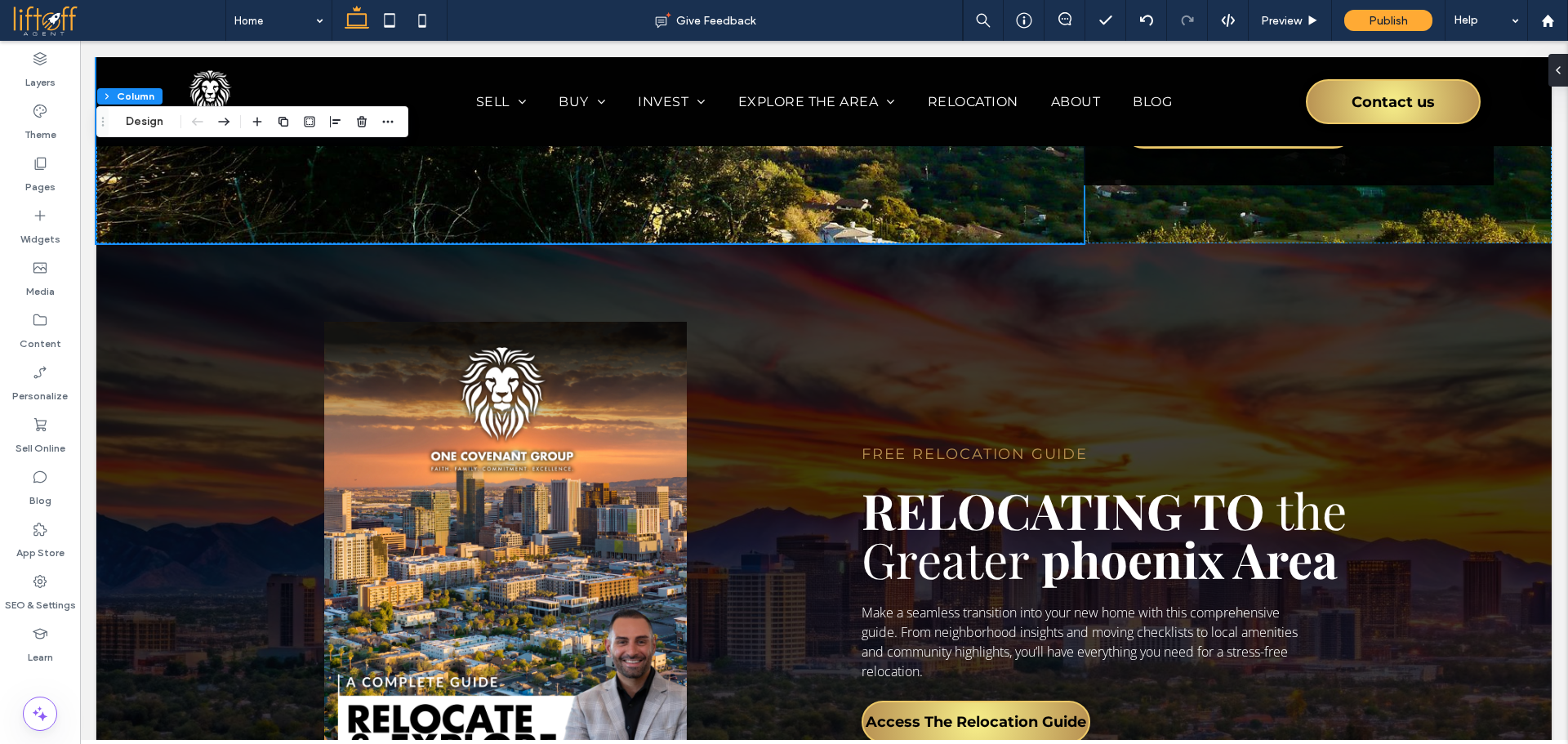 scroll, scrollTop: 4558, scrollLeft: 0, axis: vertical 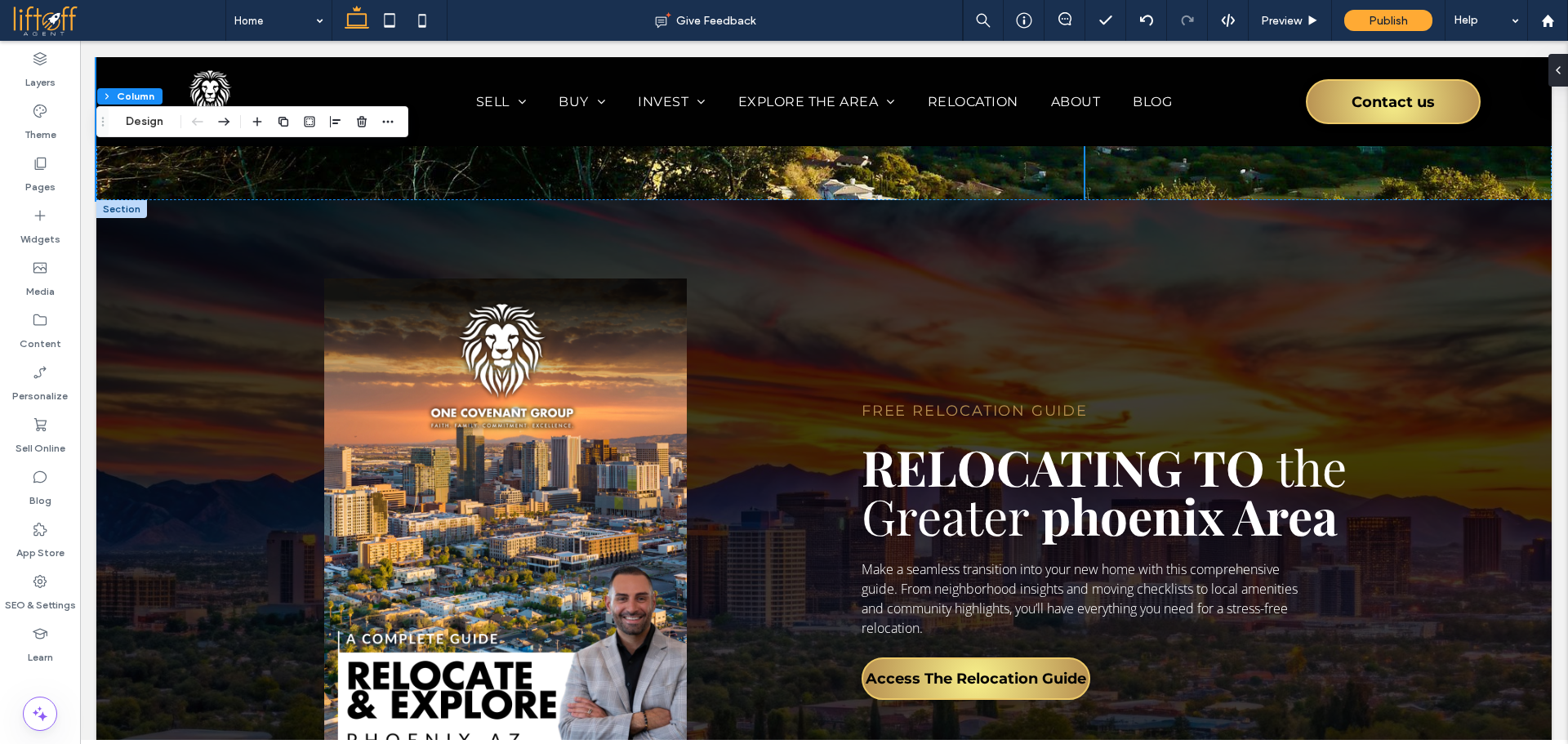 click at bounding box center (122, 209) 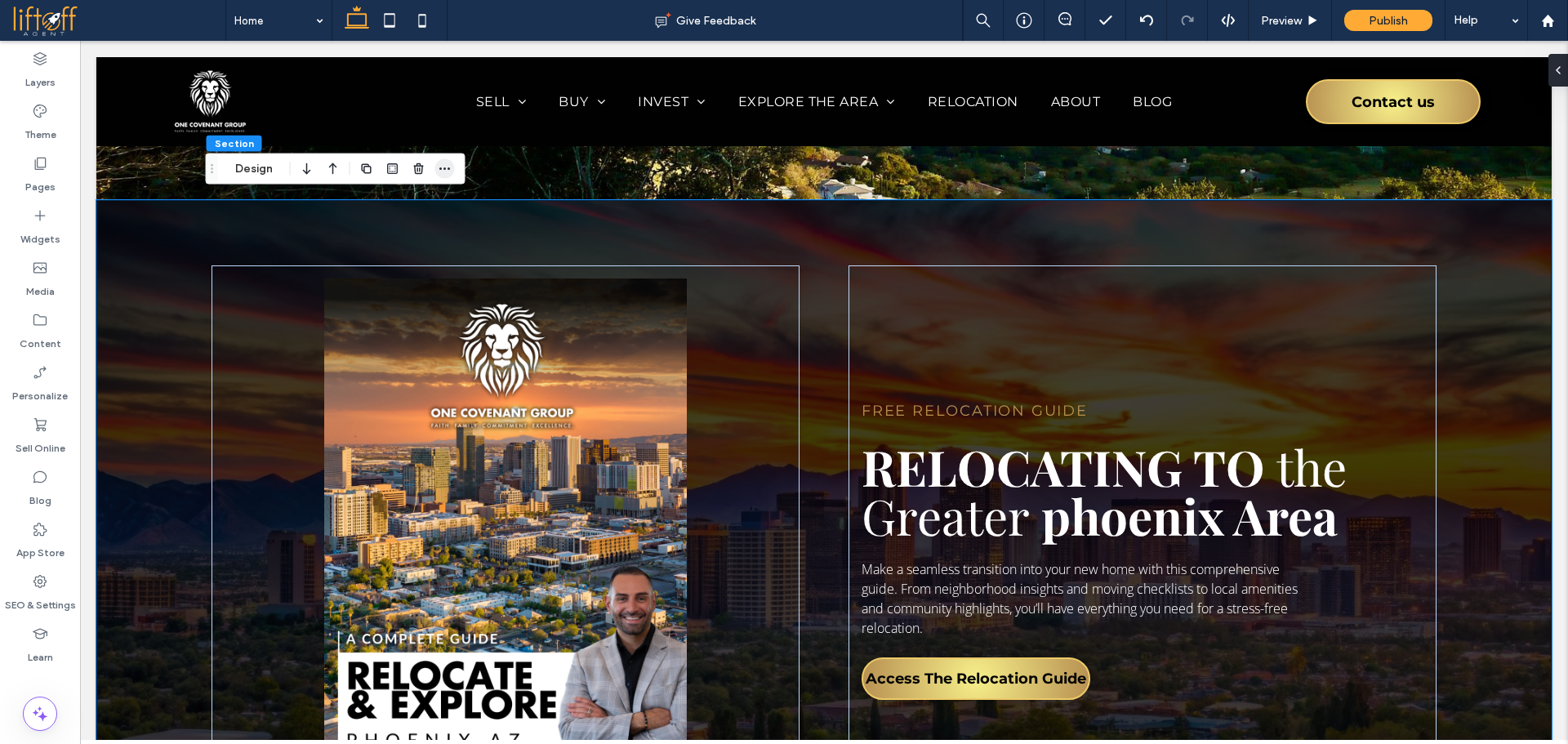 click 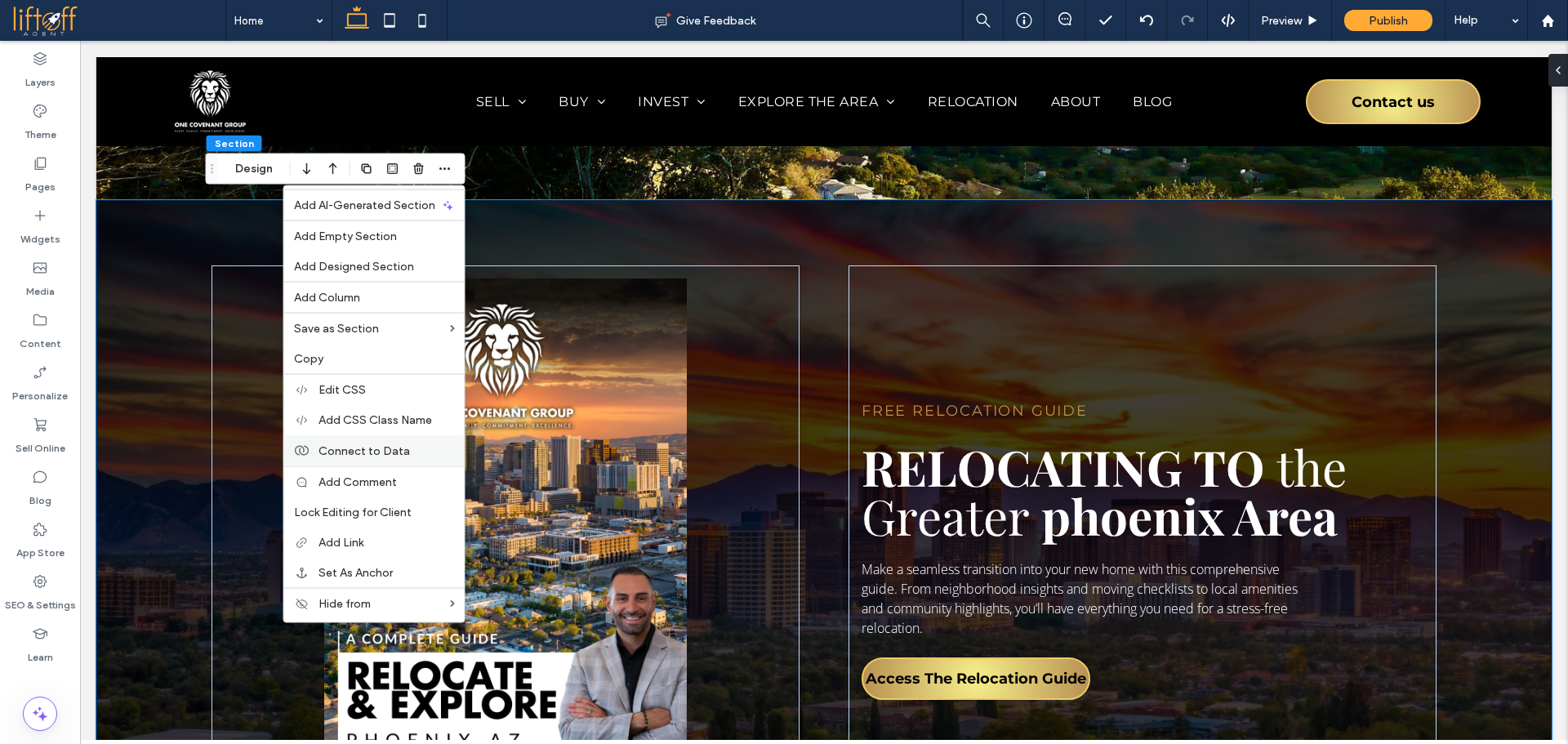 click on "Connect to Data" at bounding box center [374, 451] 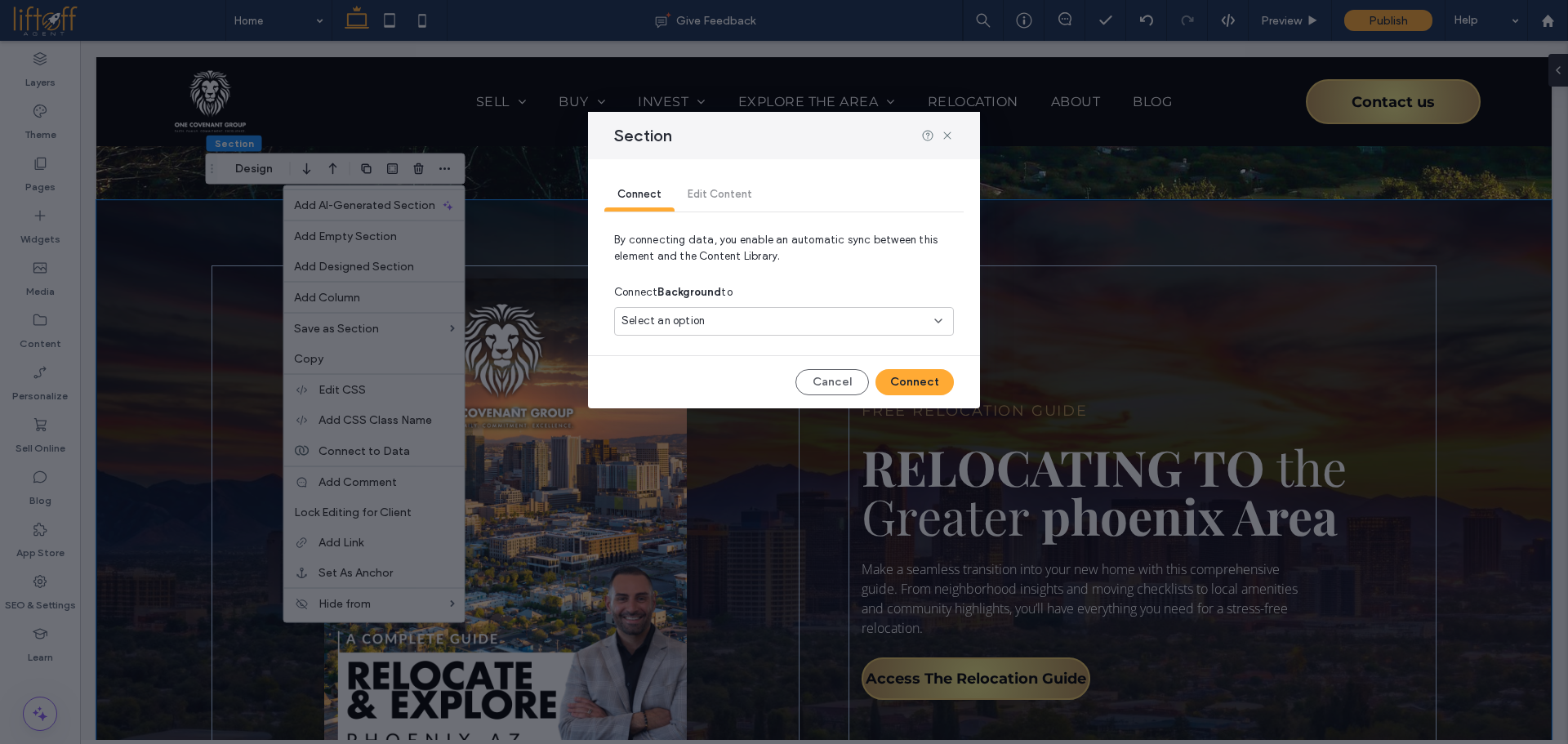 click on "Select an option" at bounding box center [784, 321] 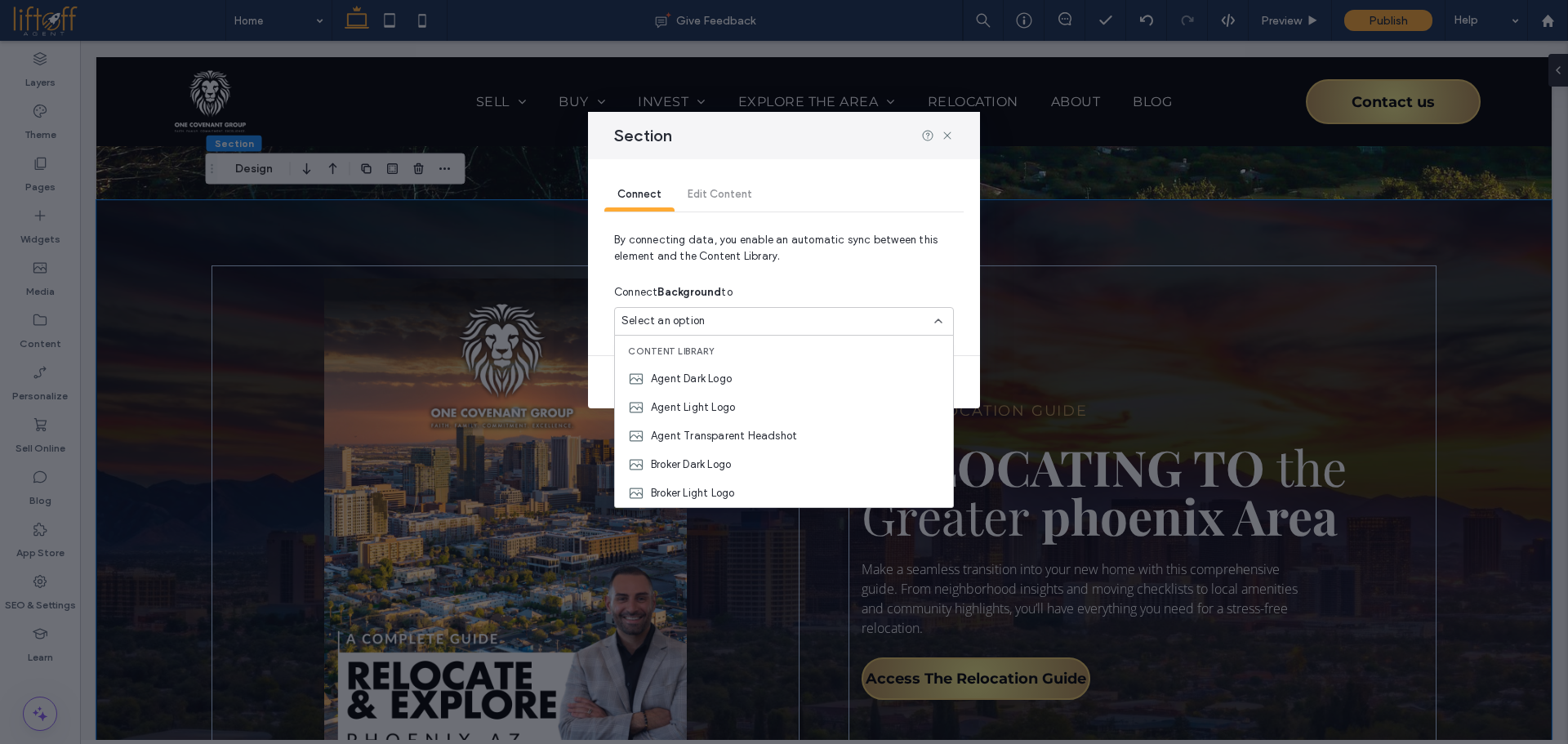 click on "By connecting data, you enable an automatic sync between this element and the Content Library." at bounding box center (784, 255) 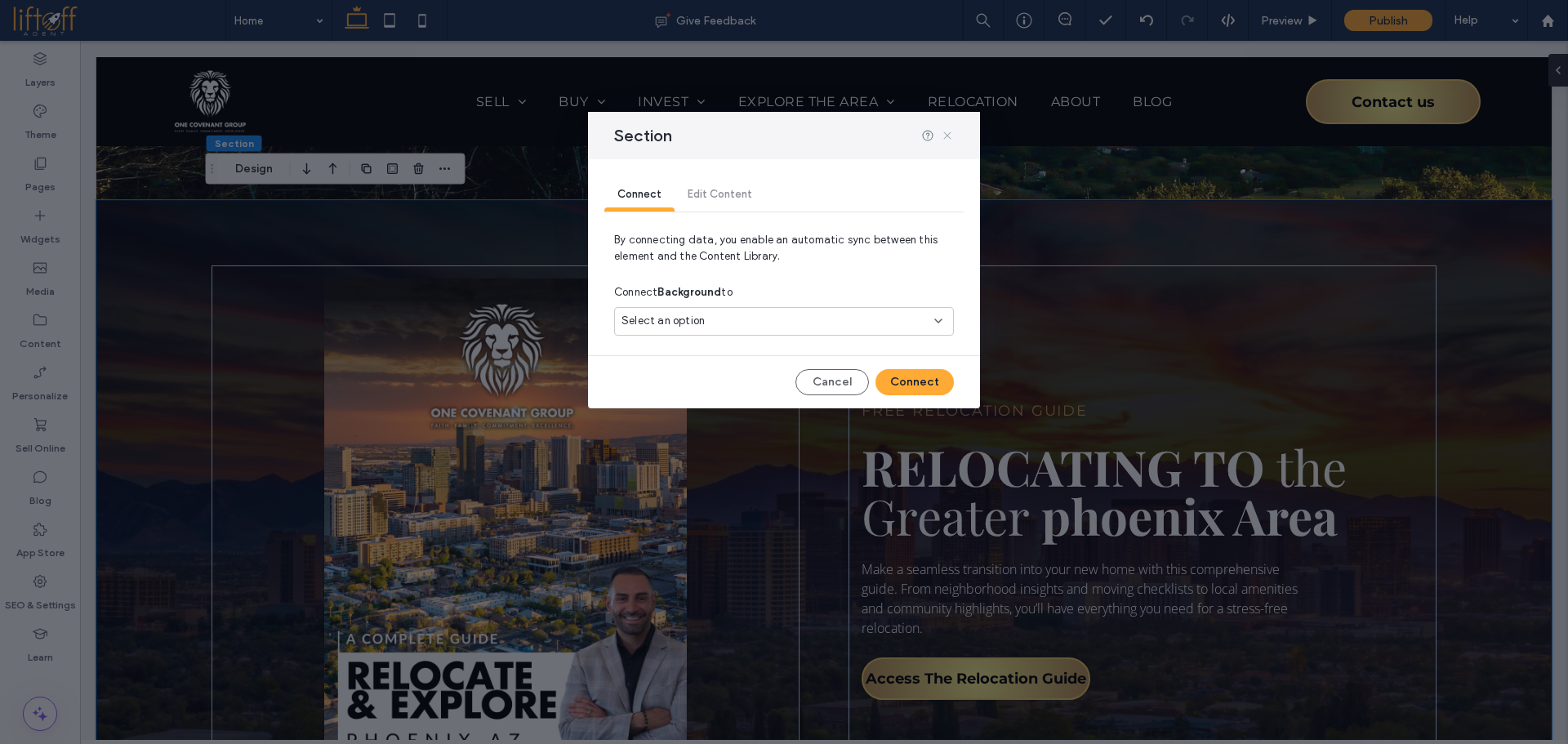 click 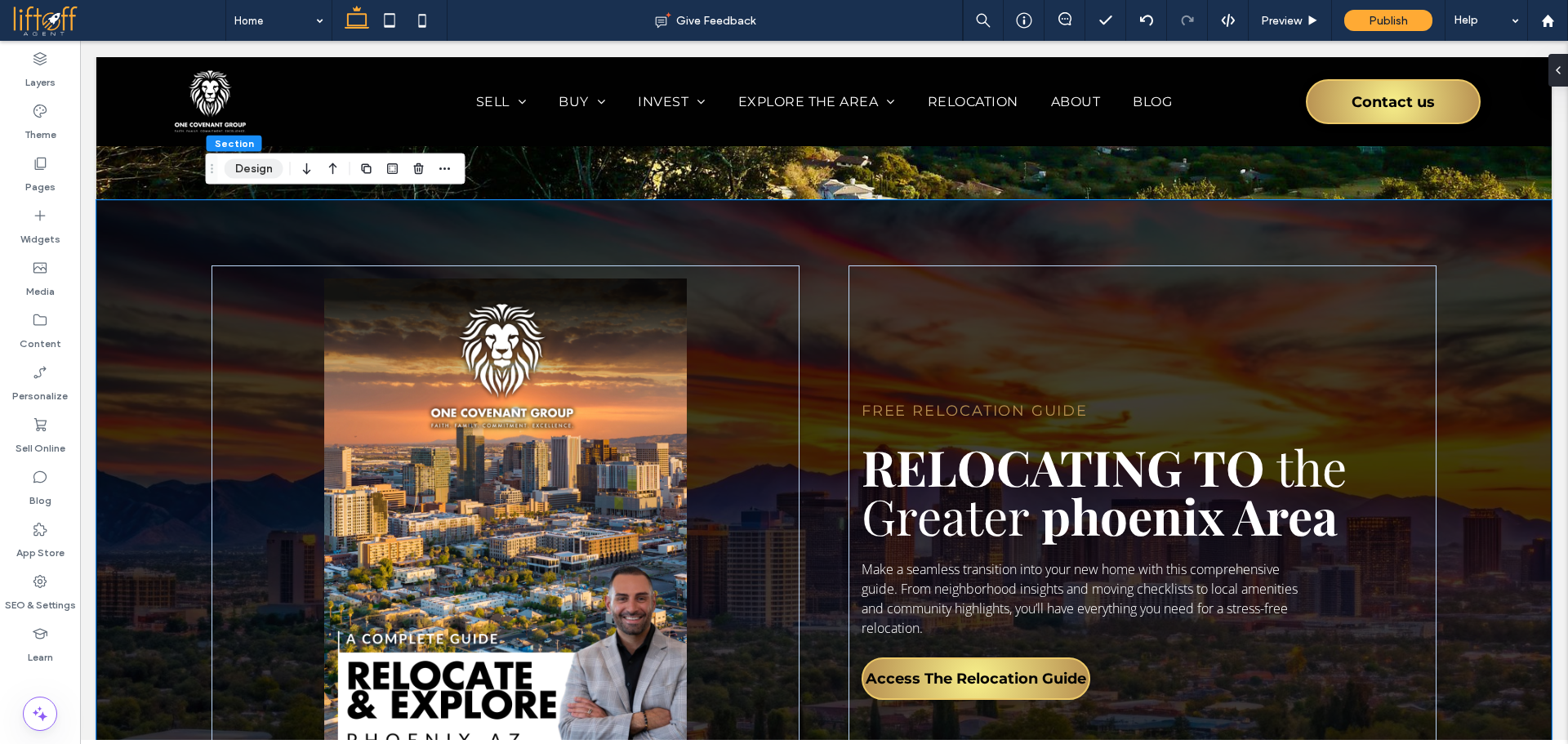 click on "Design" at bounding box center [254, 169] 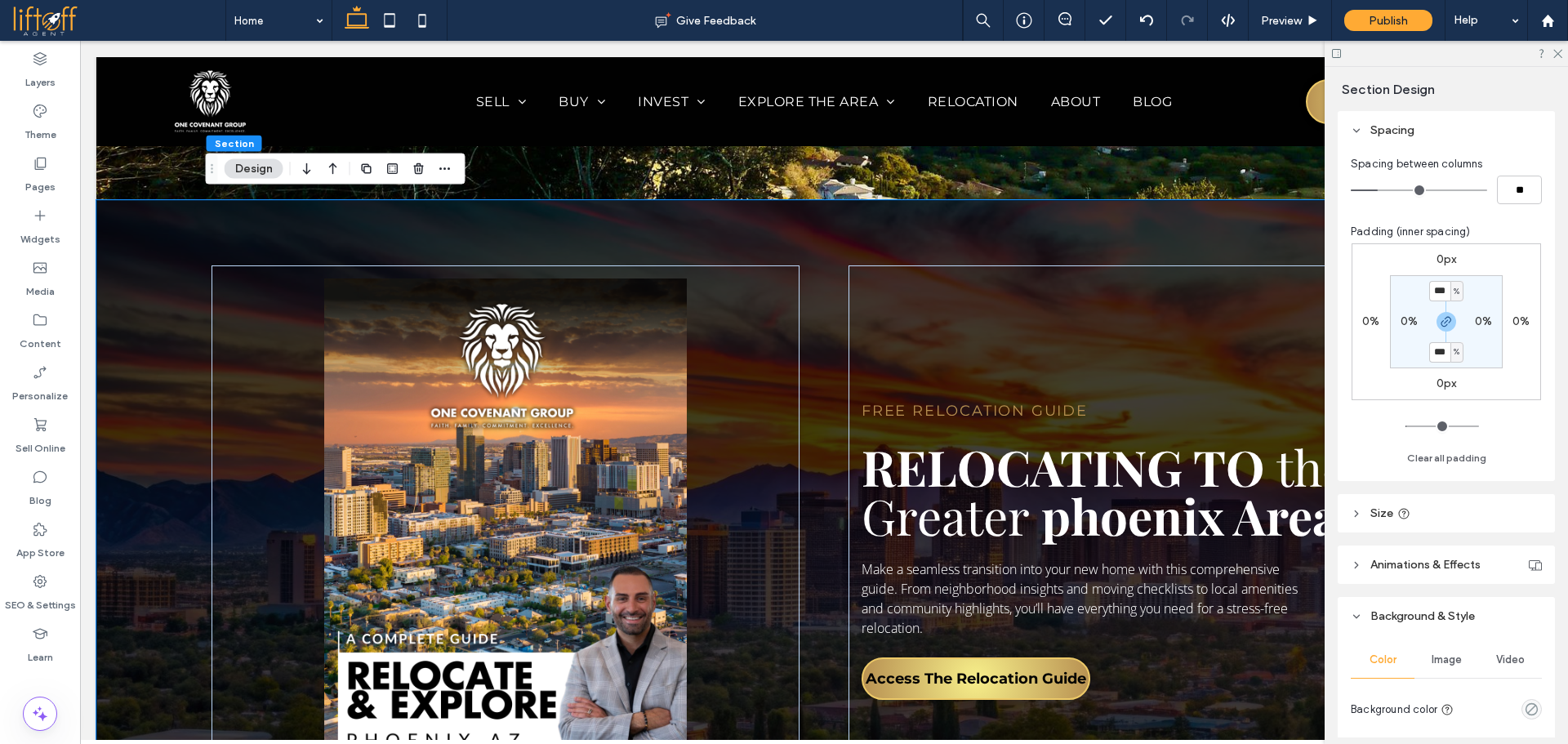scroll, scrollTop: 122, scrollLeft: 0, axis: vertical 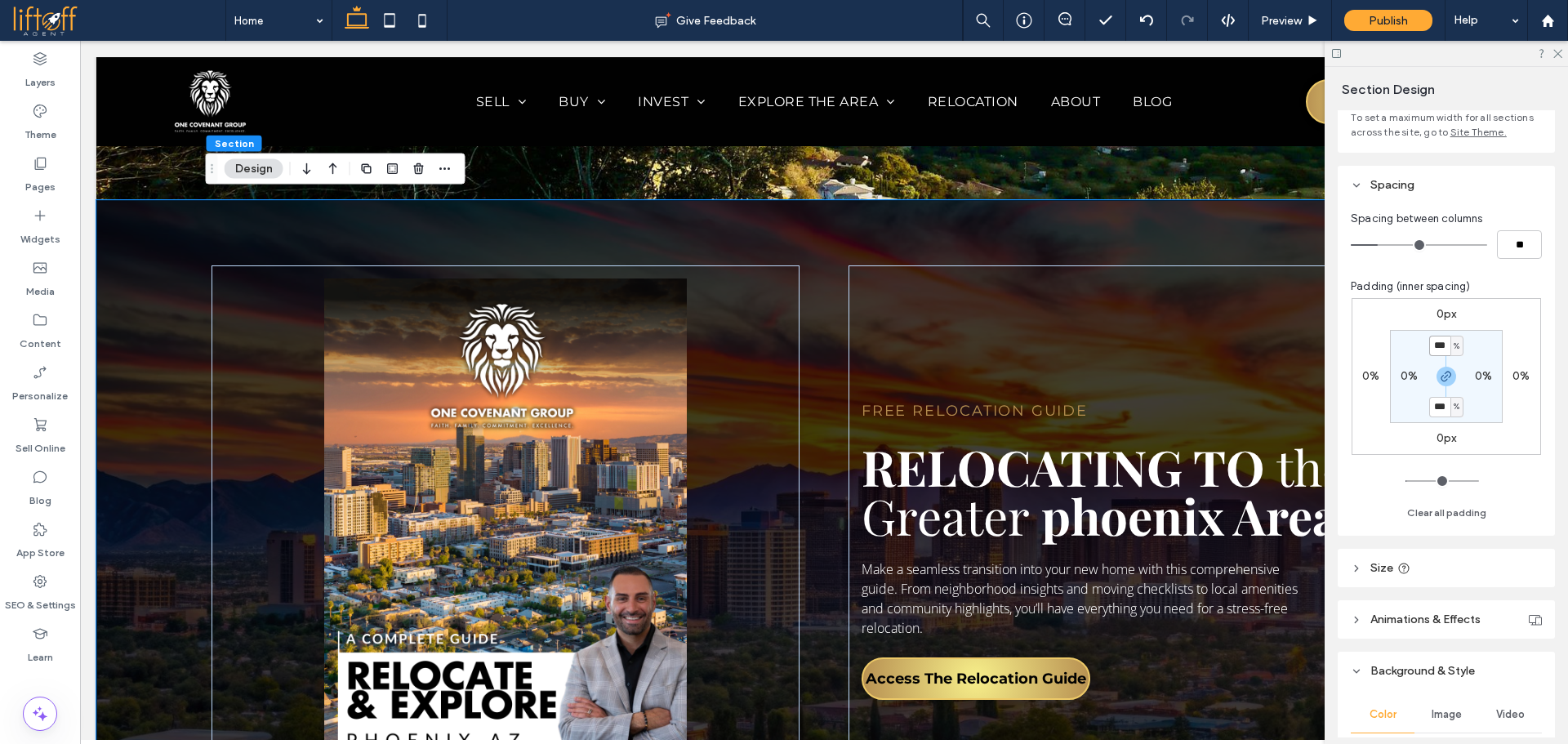 click on "***" at bounding box center (1440, 345) 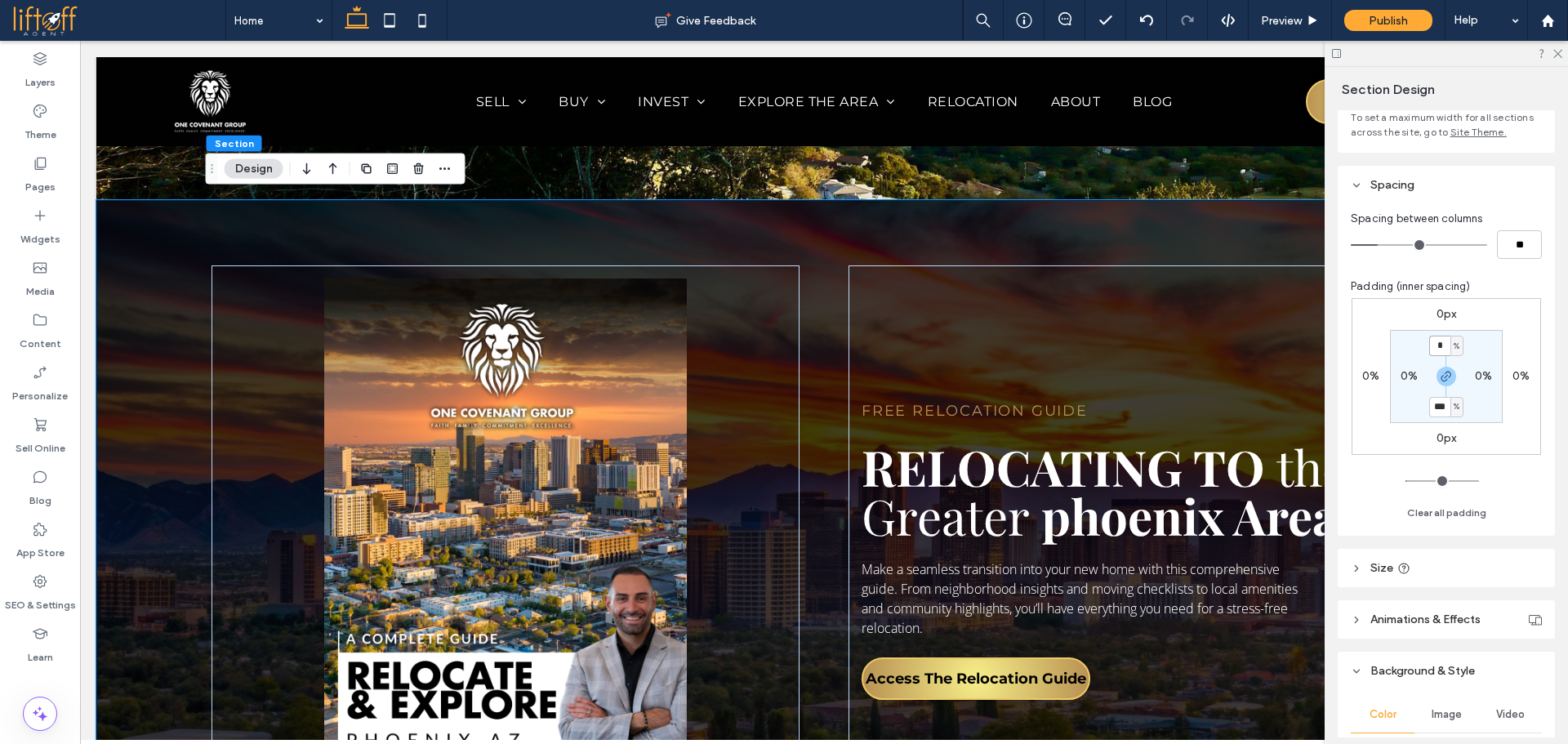 type on "*" 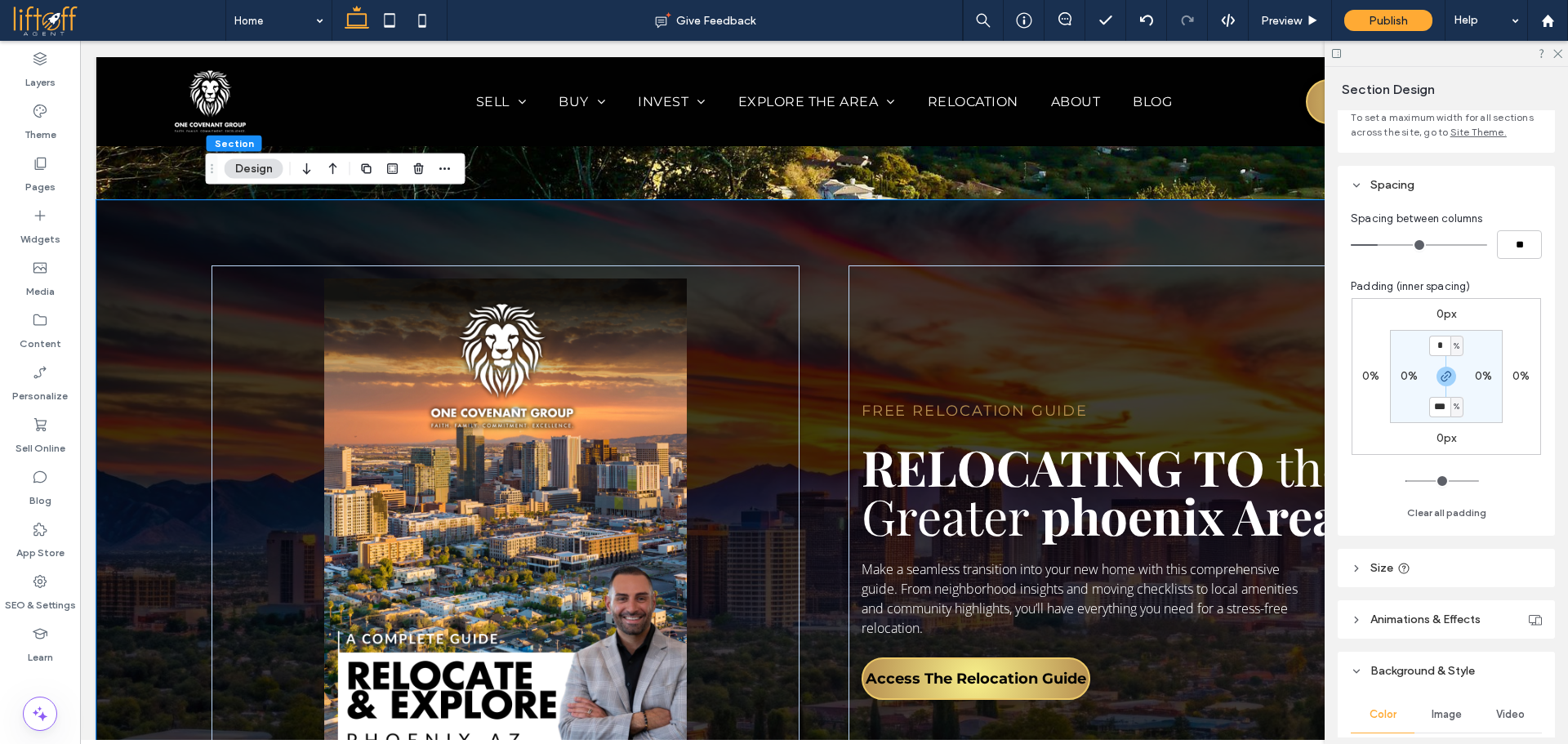 type on "*" 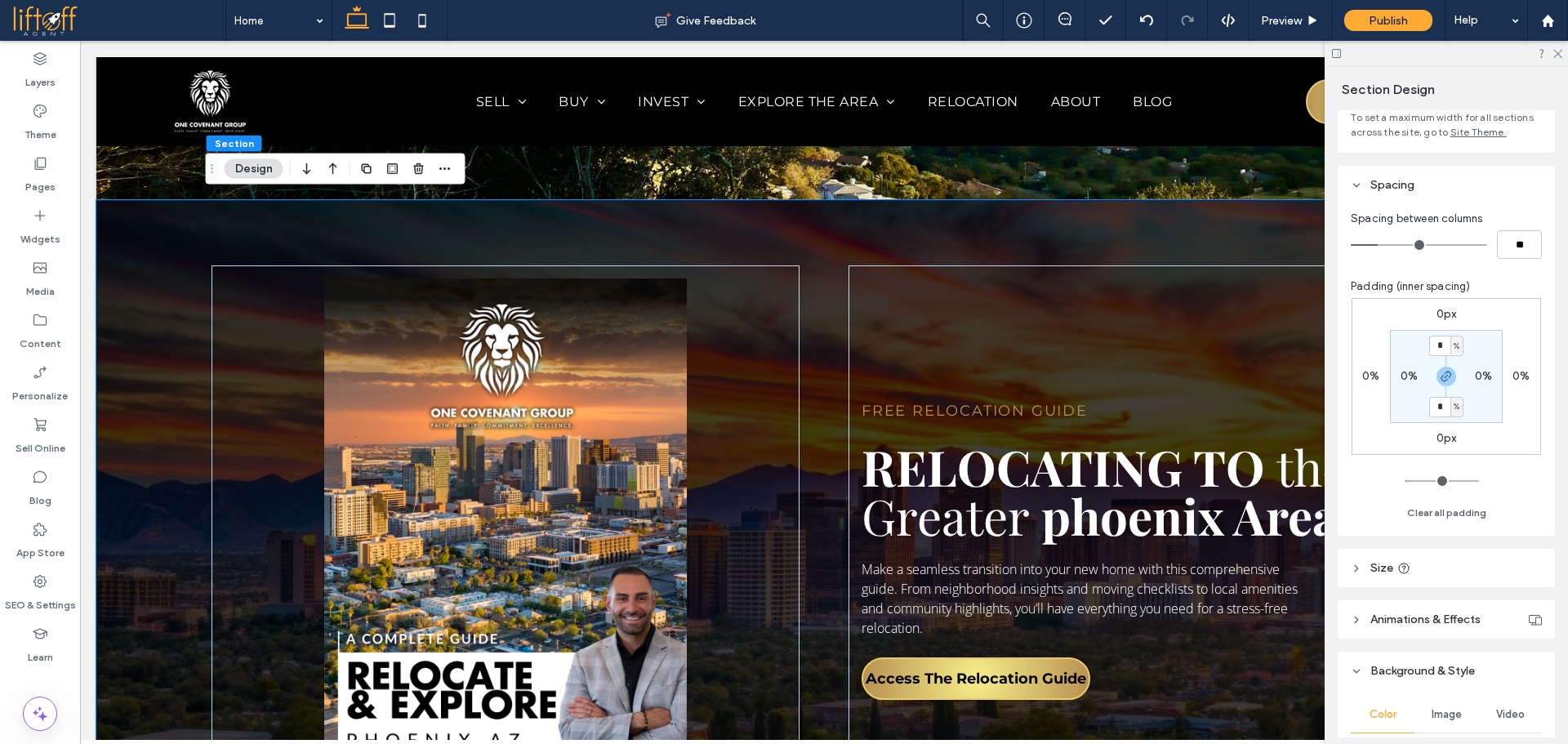 click on "* % 0% * % 0%" at bounding box center [1446, 376] 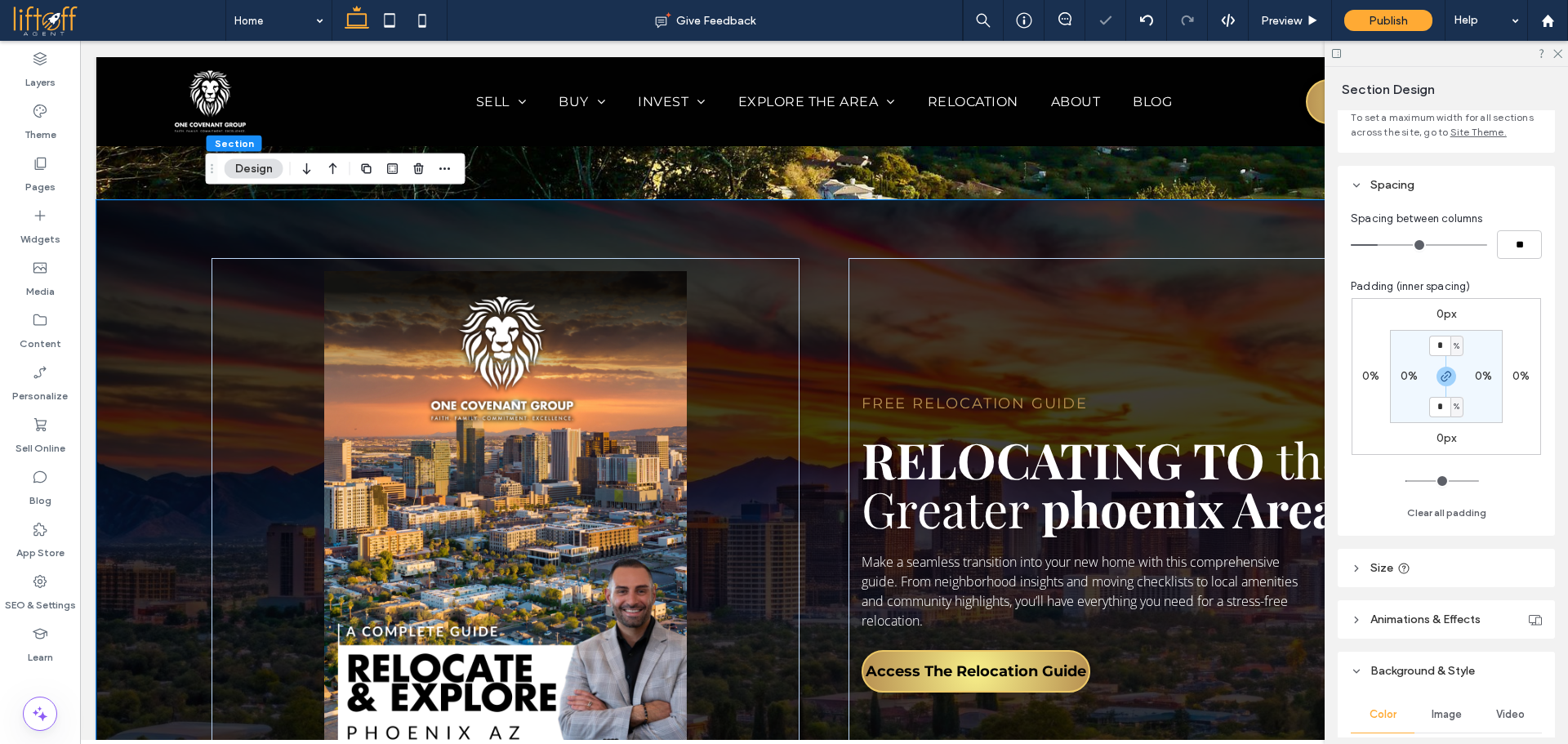 click on "0%" at bounding box center (1409, 376) 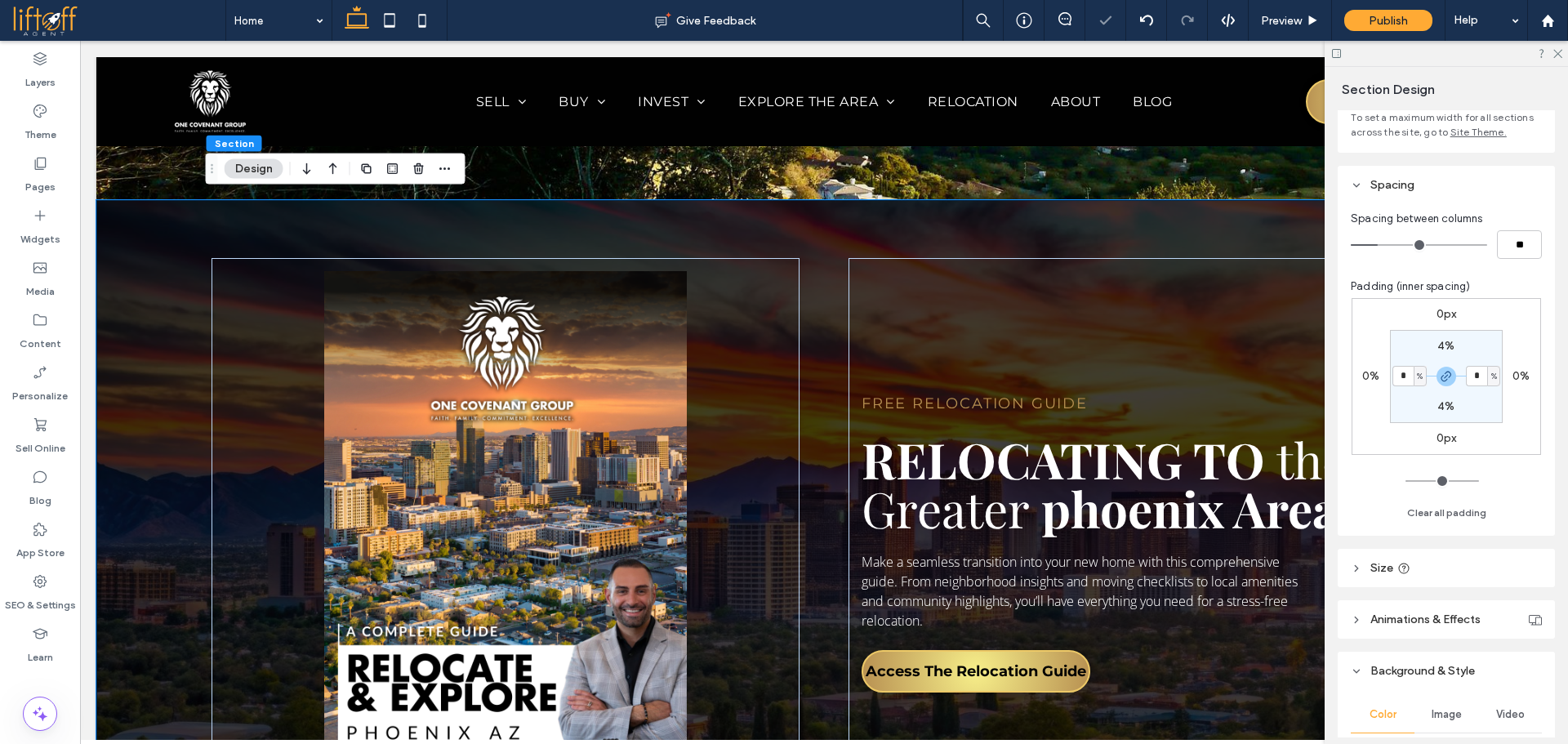 type on "*" 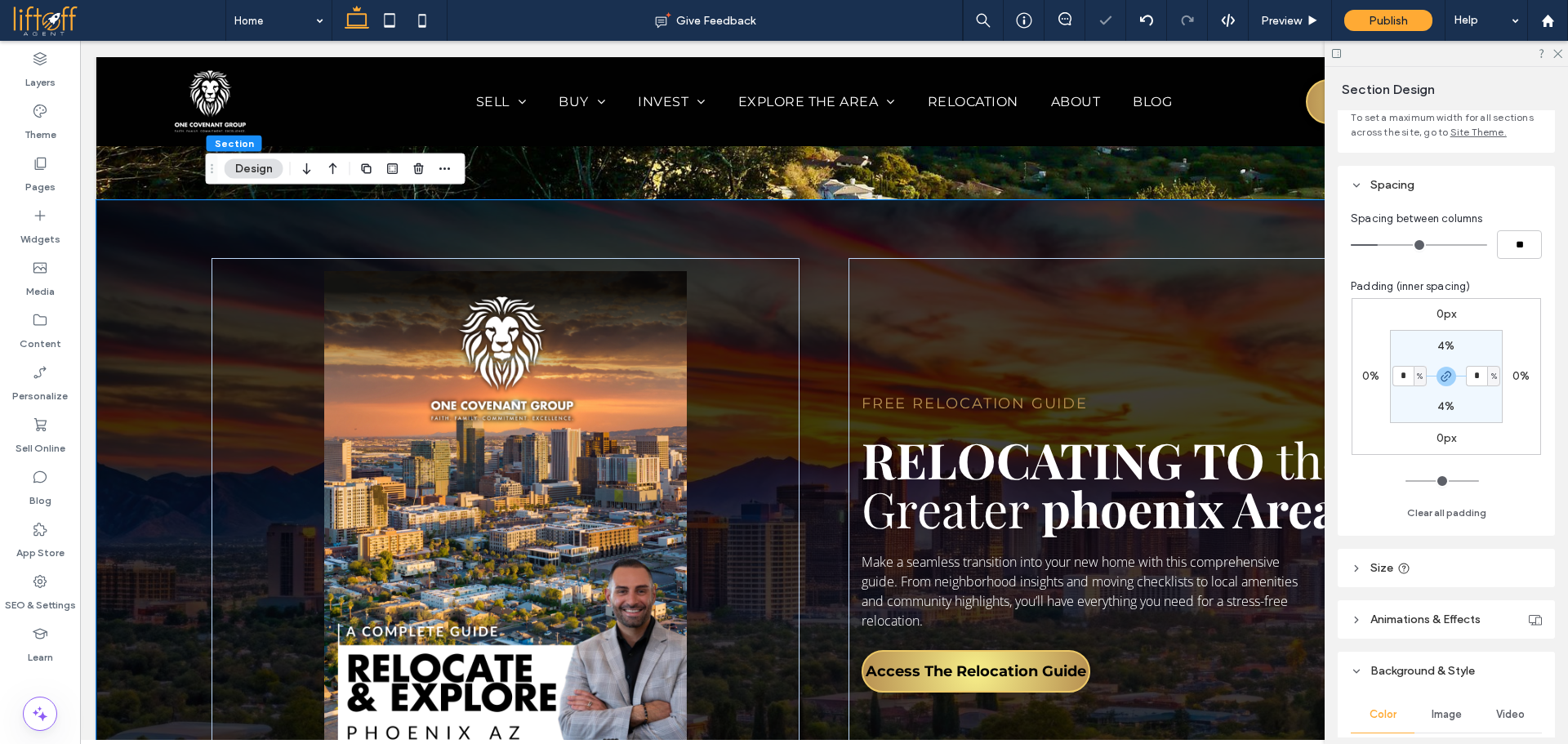 type on "*" 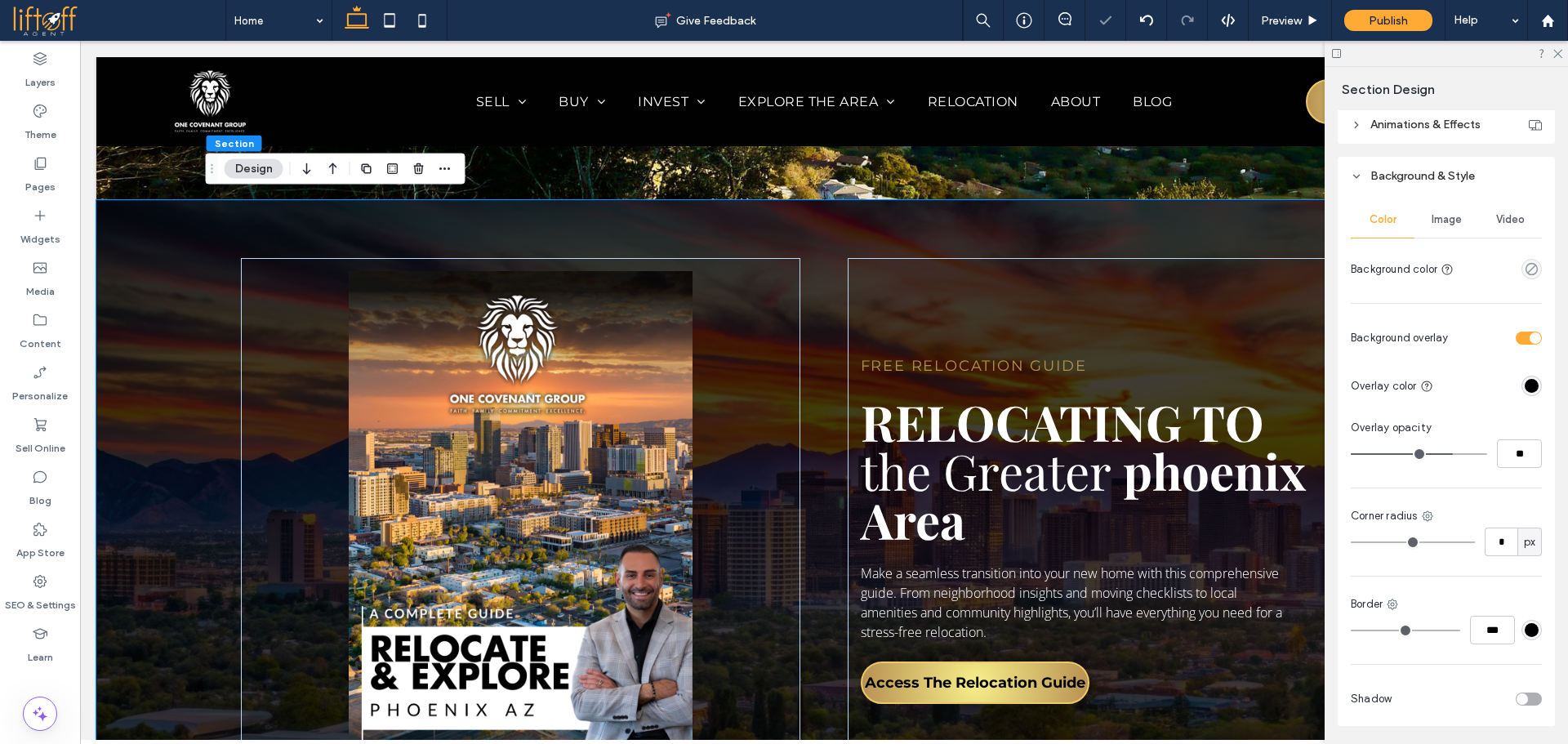 scroll, scrollTop: 670, scrollLeft: 0, axis: vertical 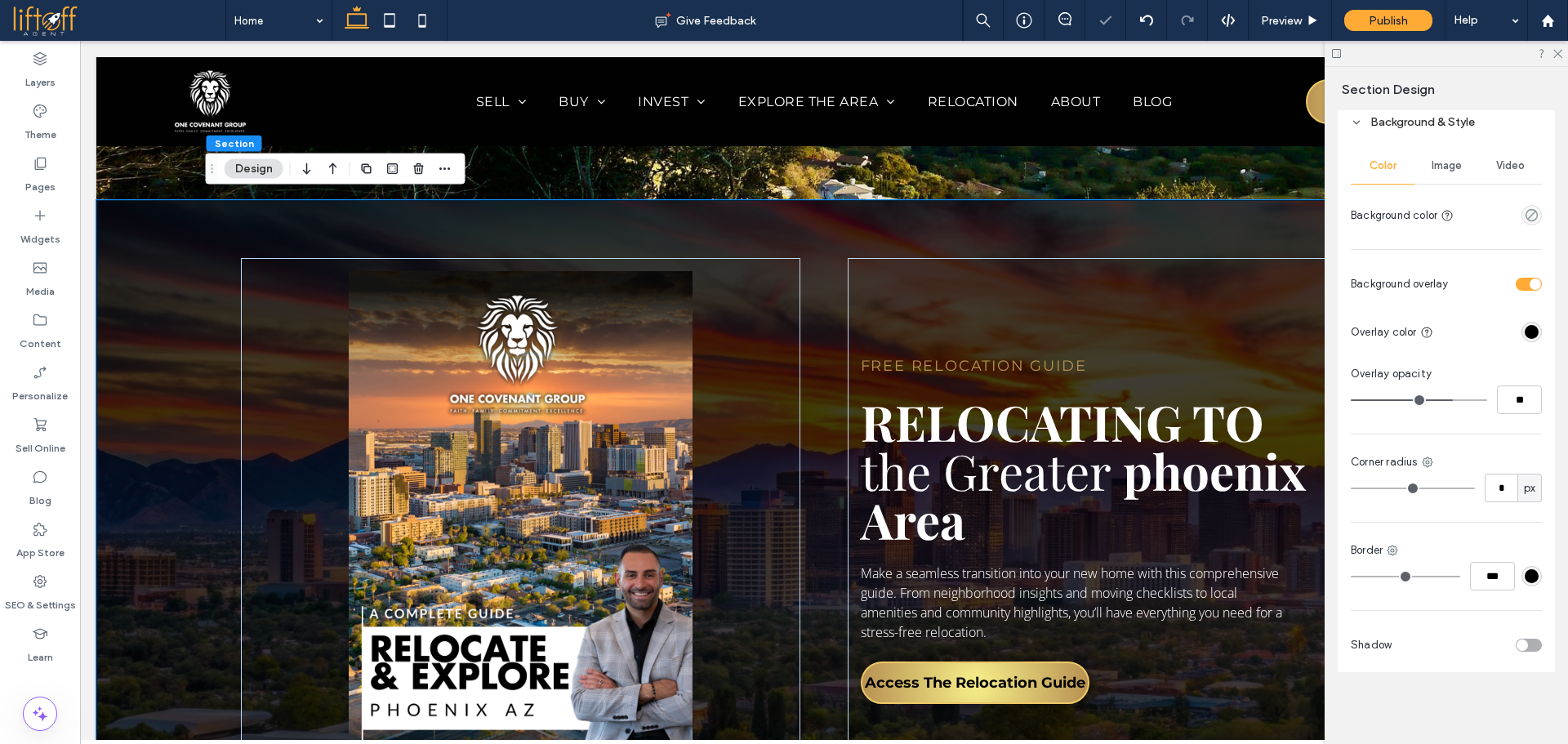 click on "Image" at bounding box center [1446, 166] 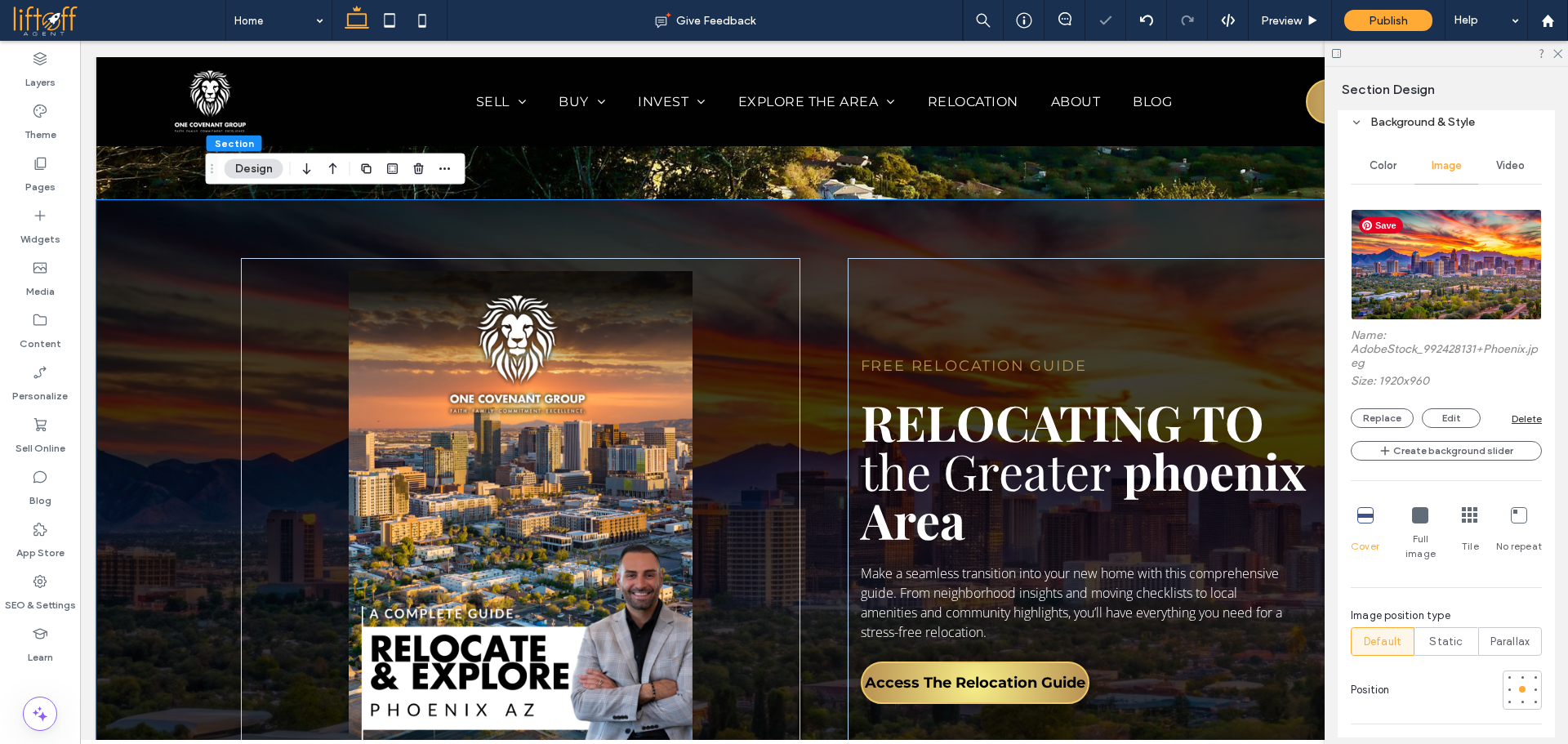 click at bounding box center (1446, 265) 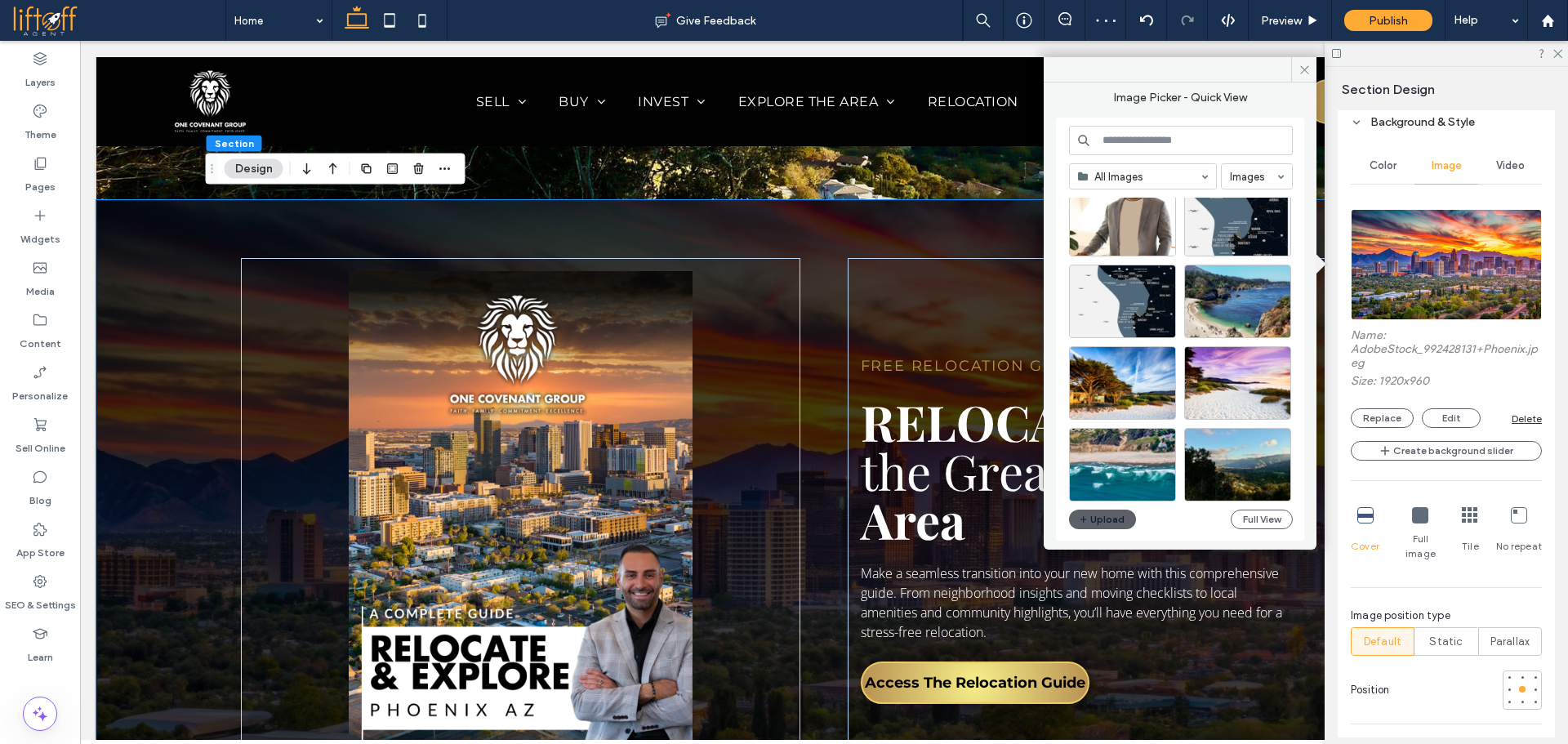 scroll, scrollTop: 266, scrollLeft: 0, axis: vertical 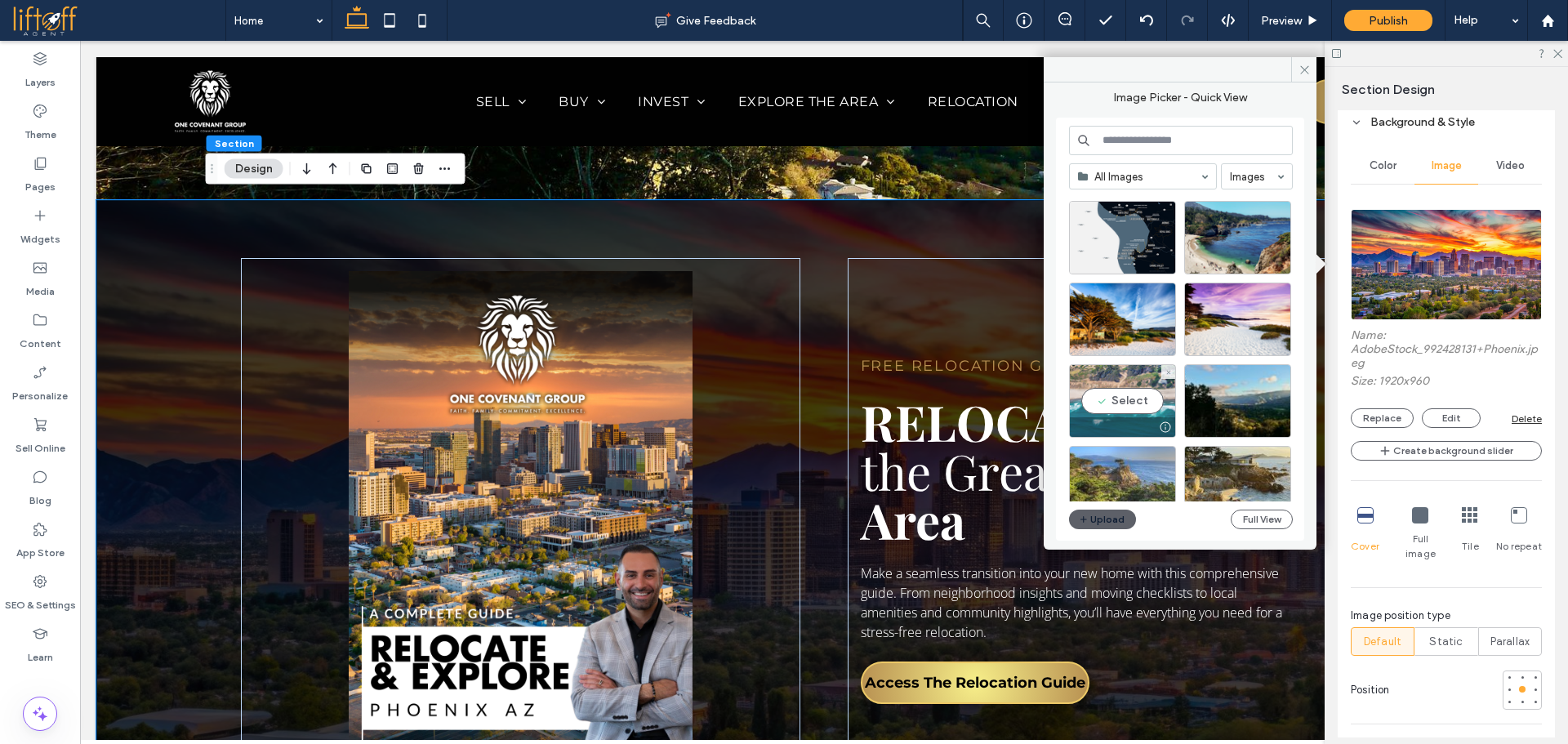 click on "Select" at bounding box center [1122, 401] 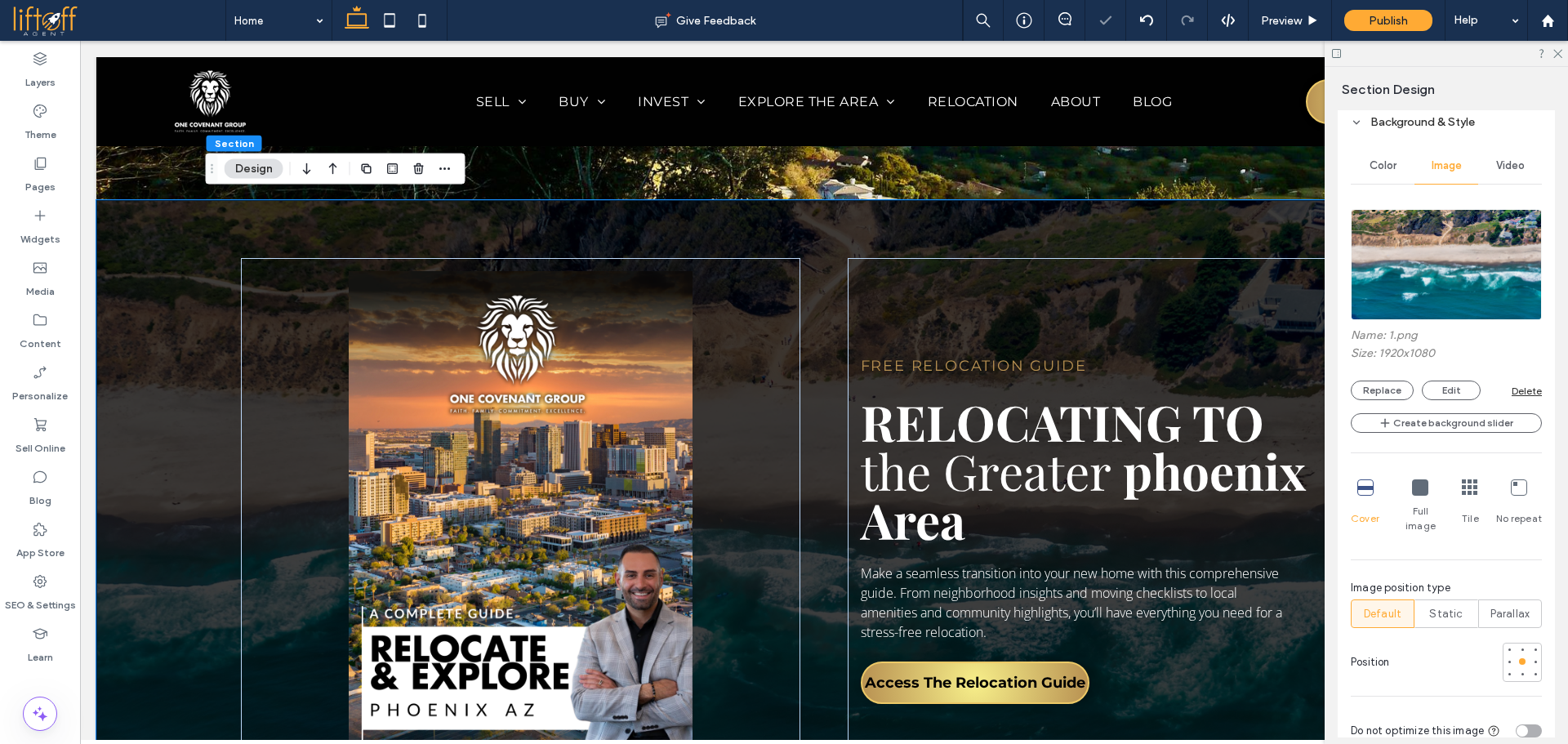 scroll, scrollTop: 1171, scrollLeft: 0, axis: vertical 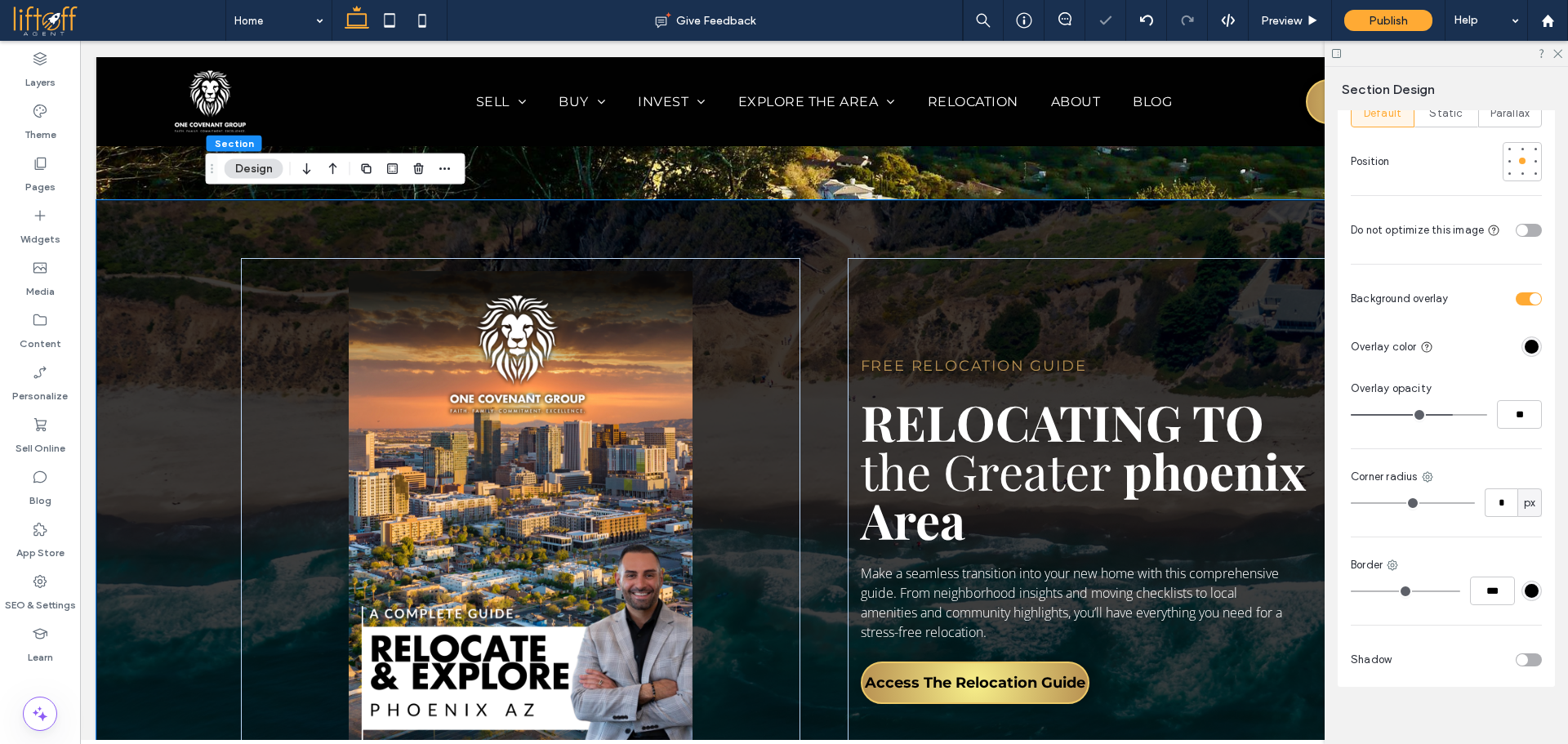 click at bounding box center [1531, 346] 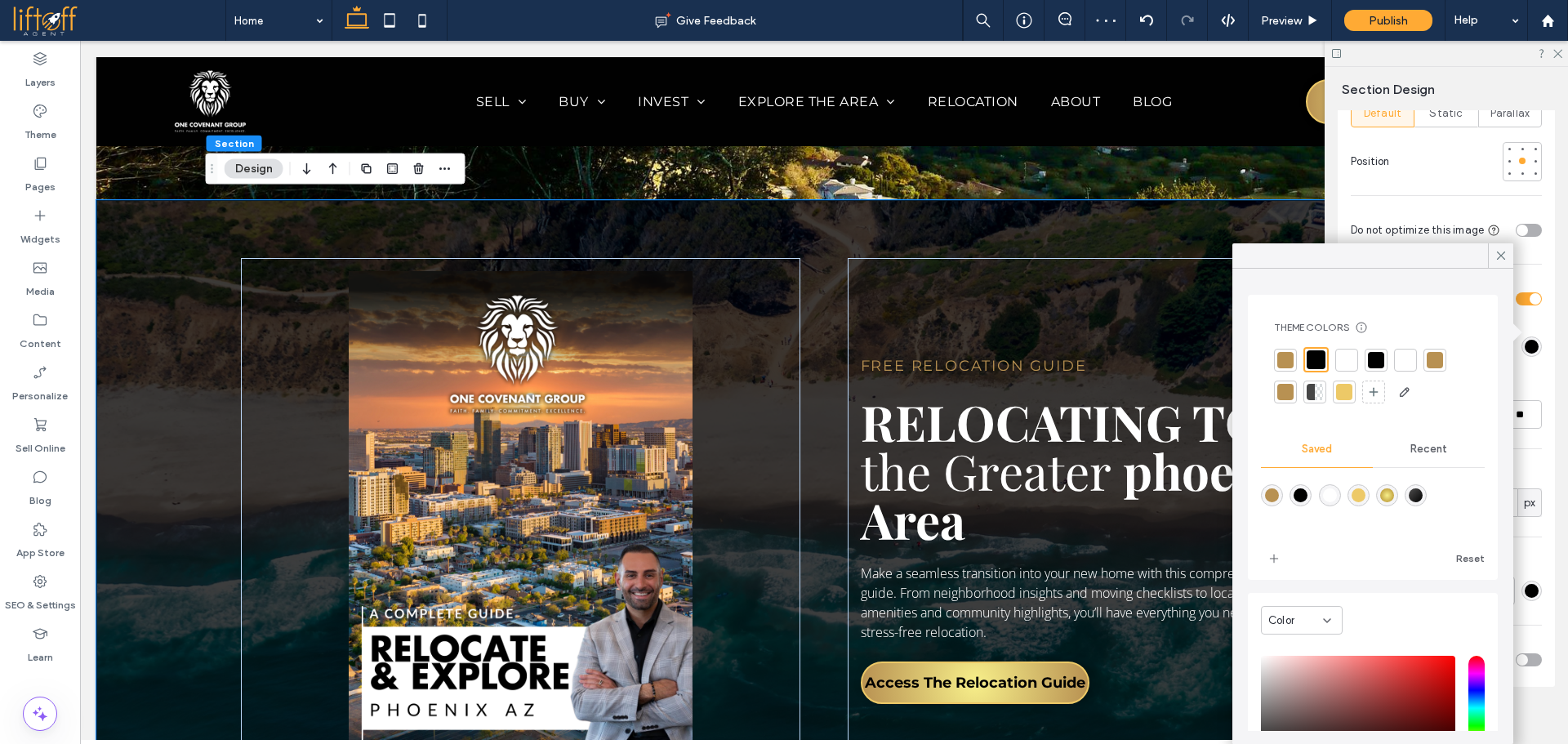 click at bounding box center [1311, 392] 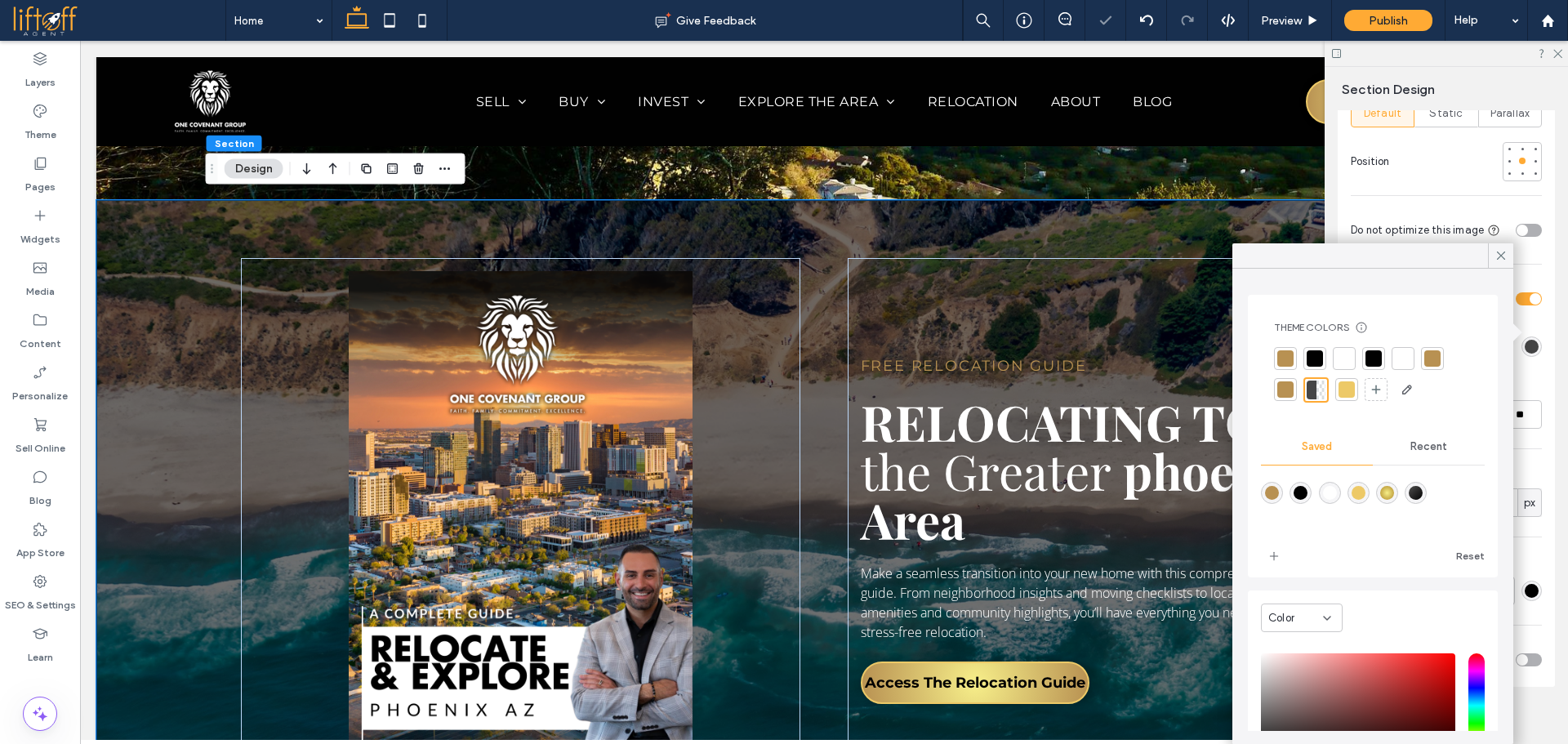 click 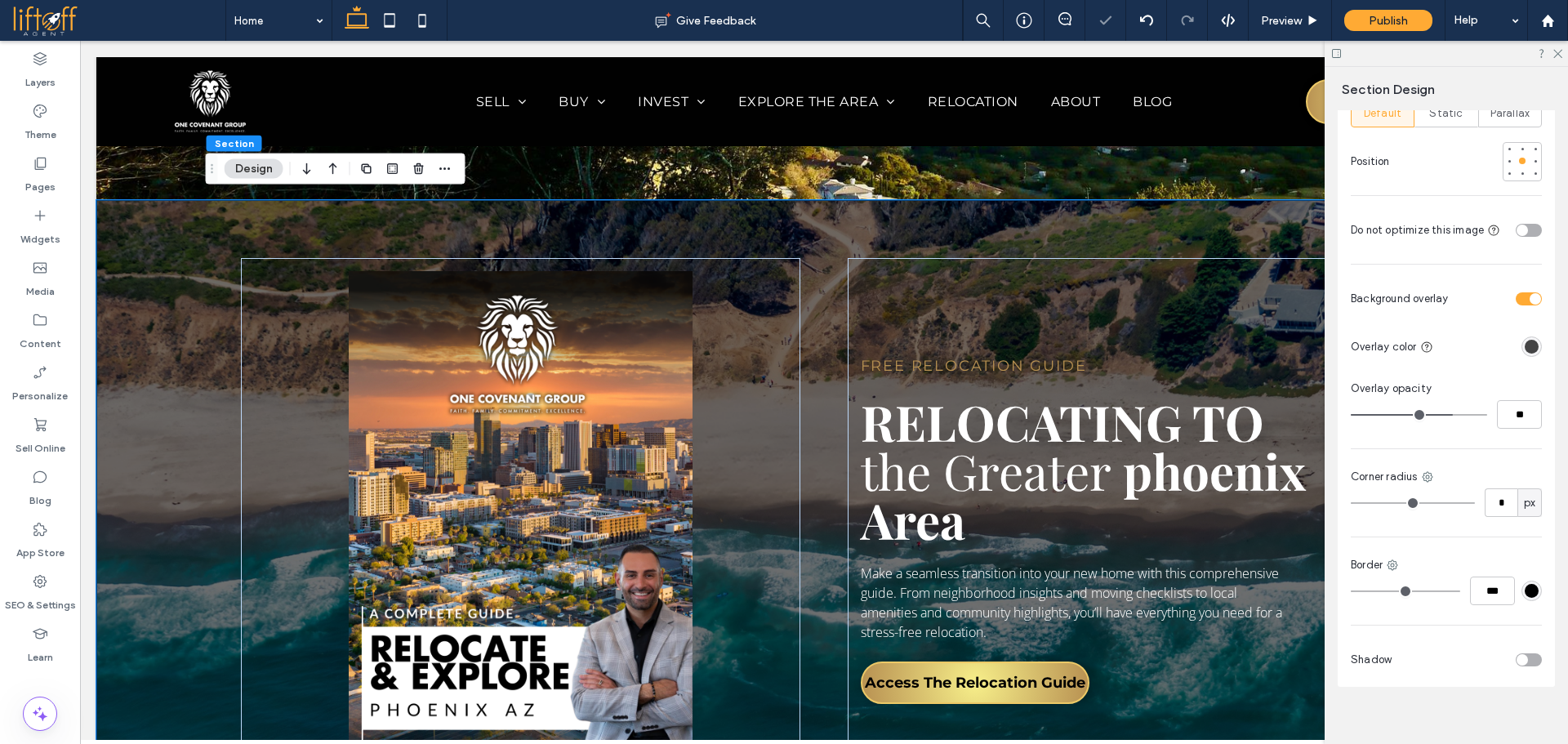 type on "**" 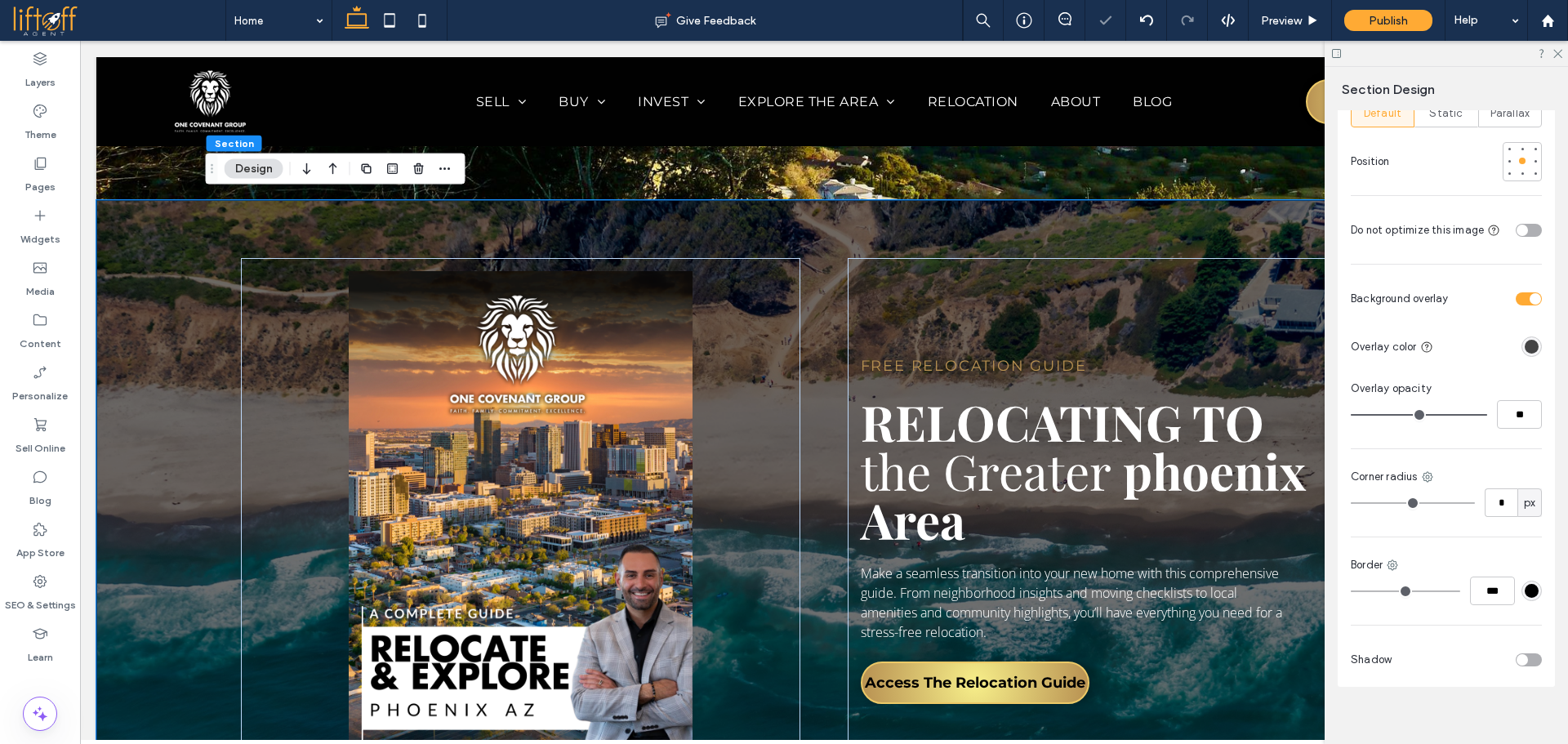 type on "***" 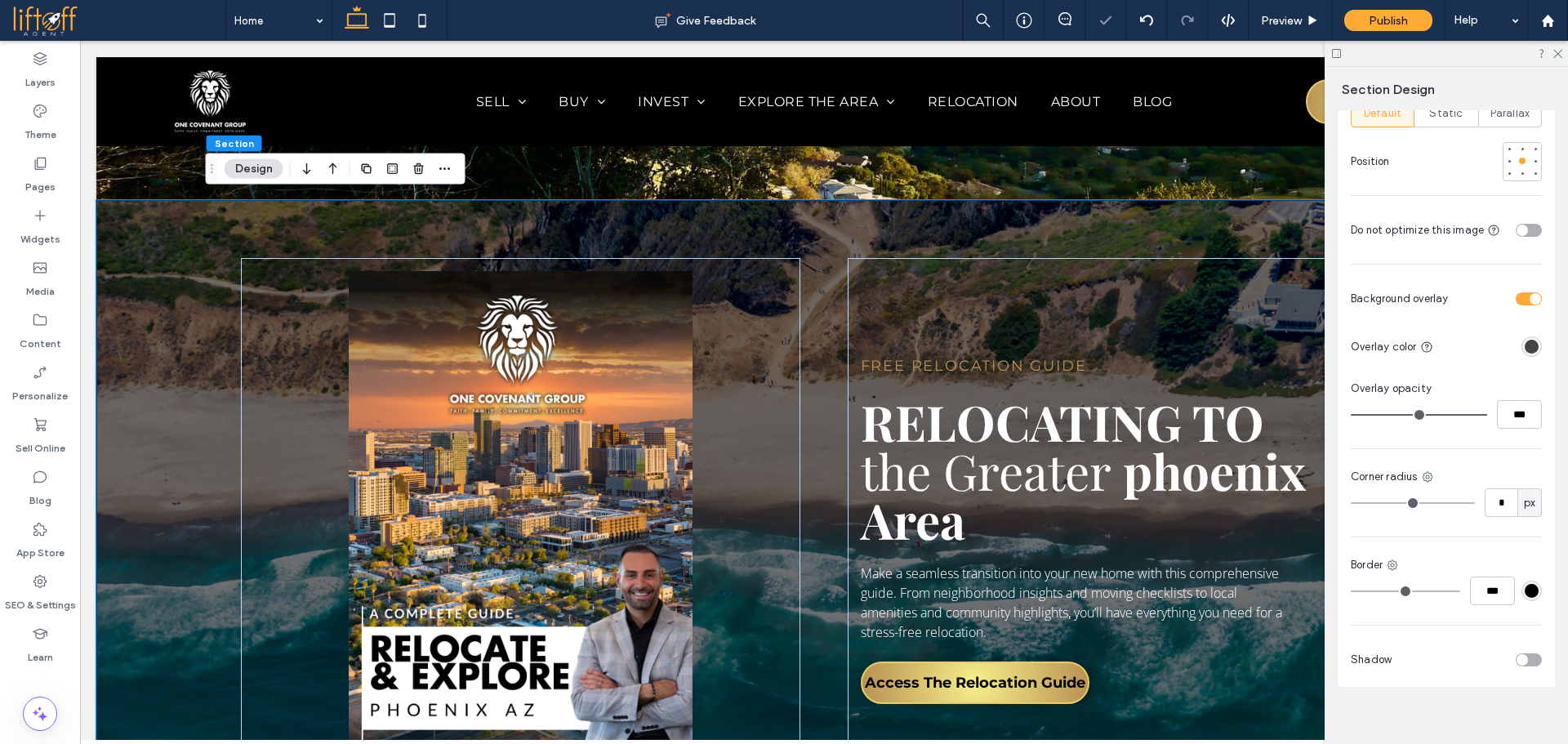 drag, startPoint x: 1449, startPoint y: 398, endPoint x: 1558, endPoint y: 399, distance: 109.00459 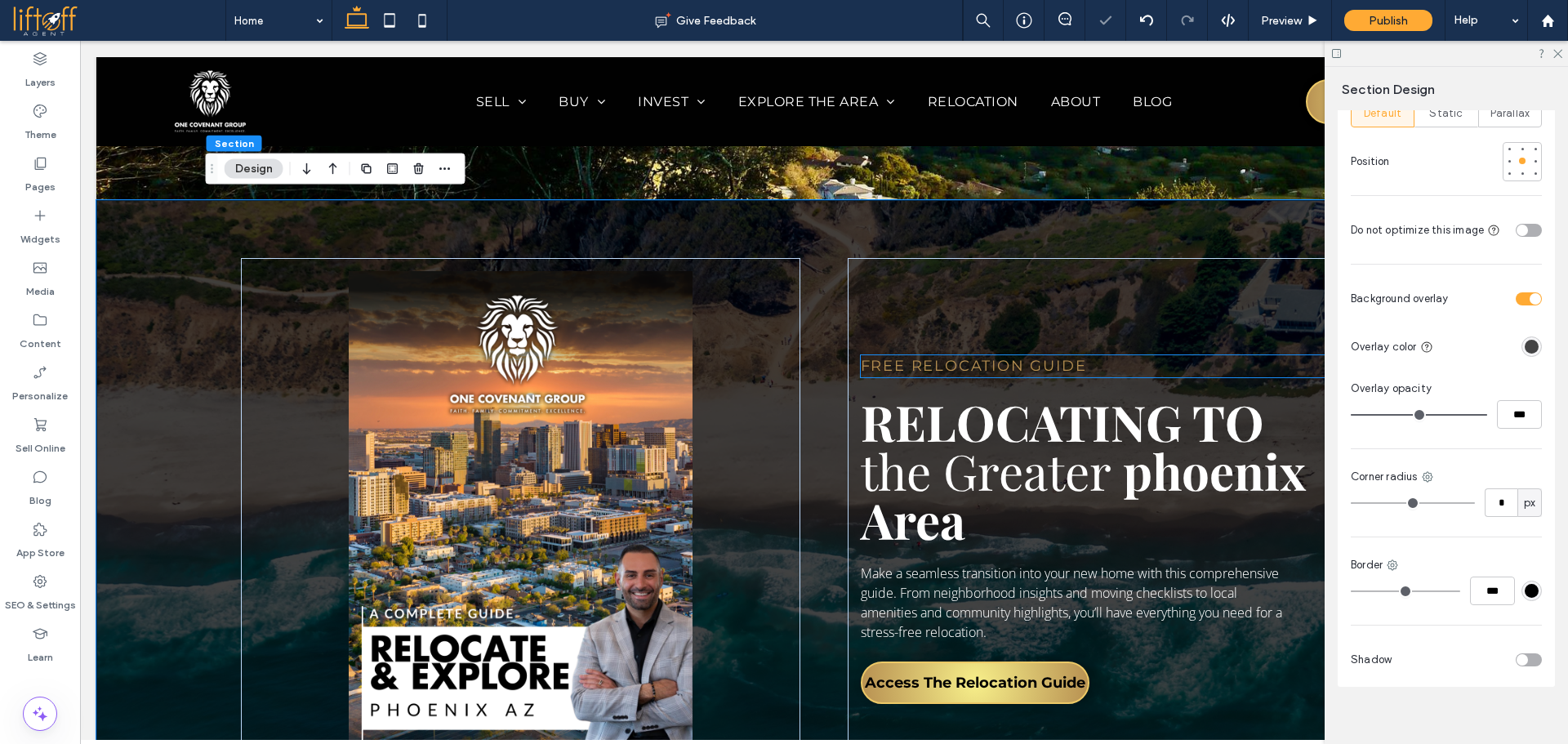click on "Free Relocation Guide" at bounding box center [973, 366] 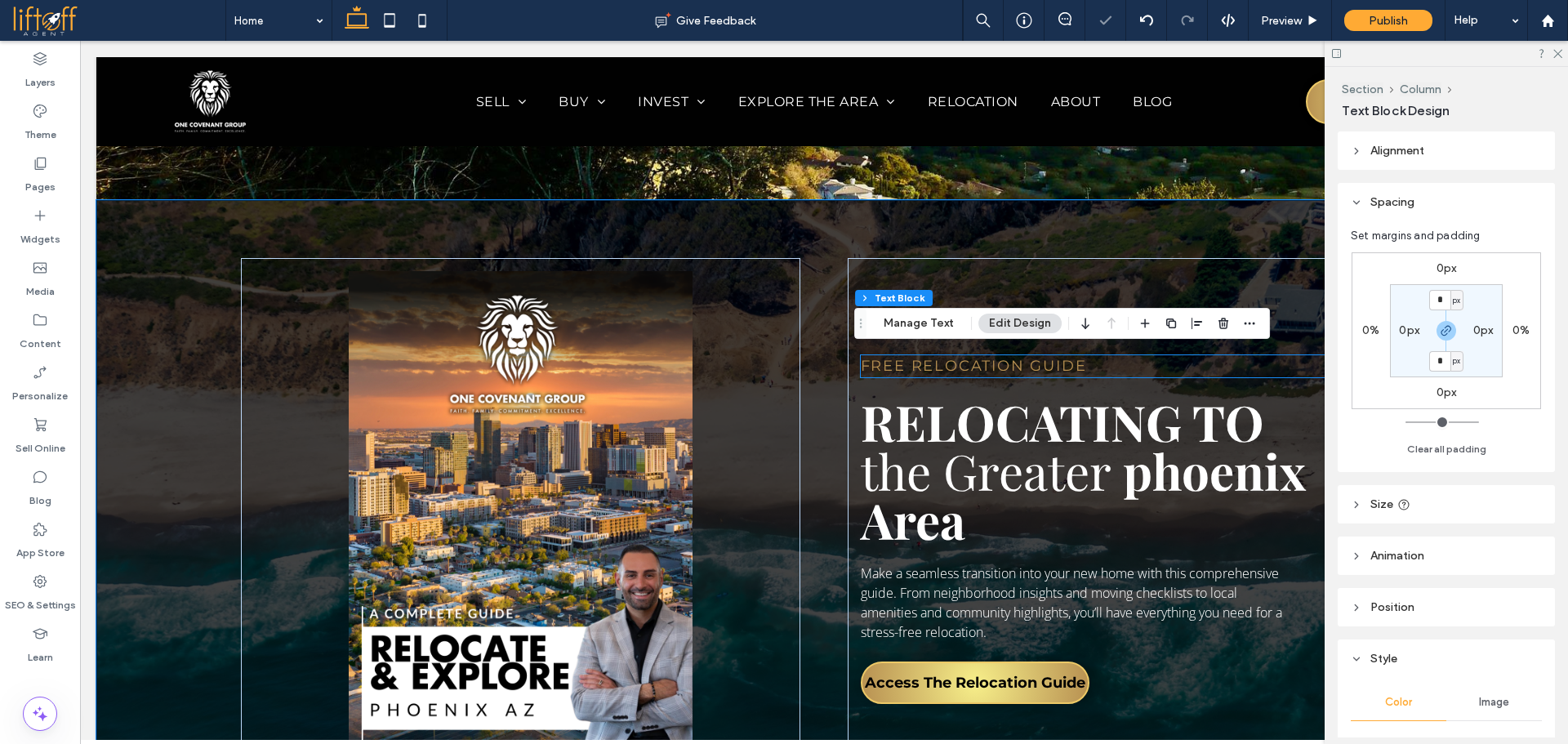 click on "Free Relocation Guide" at bounding box center (1128, 366) 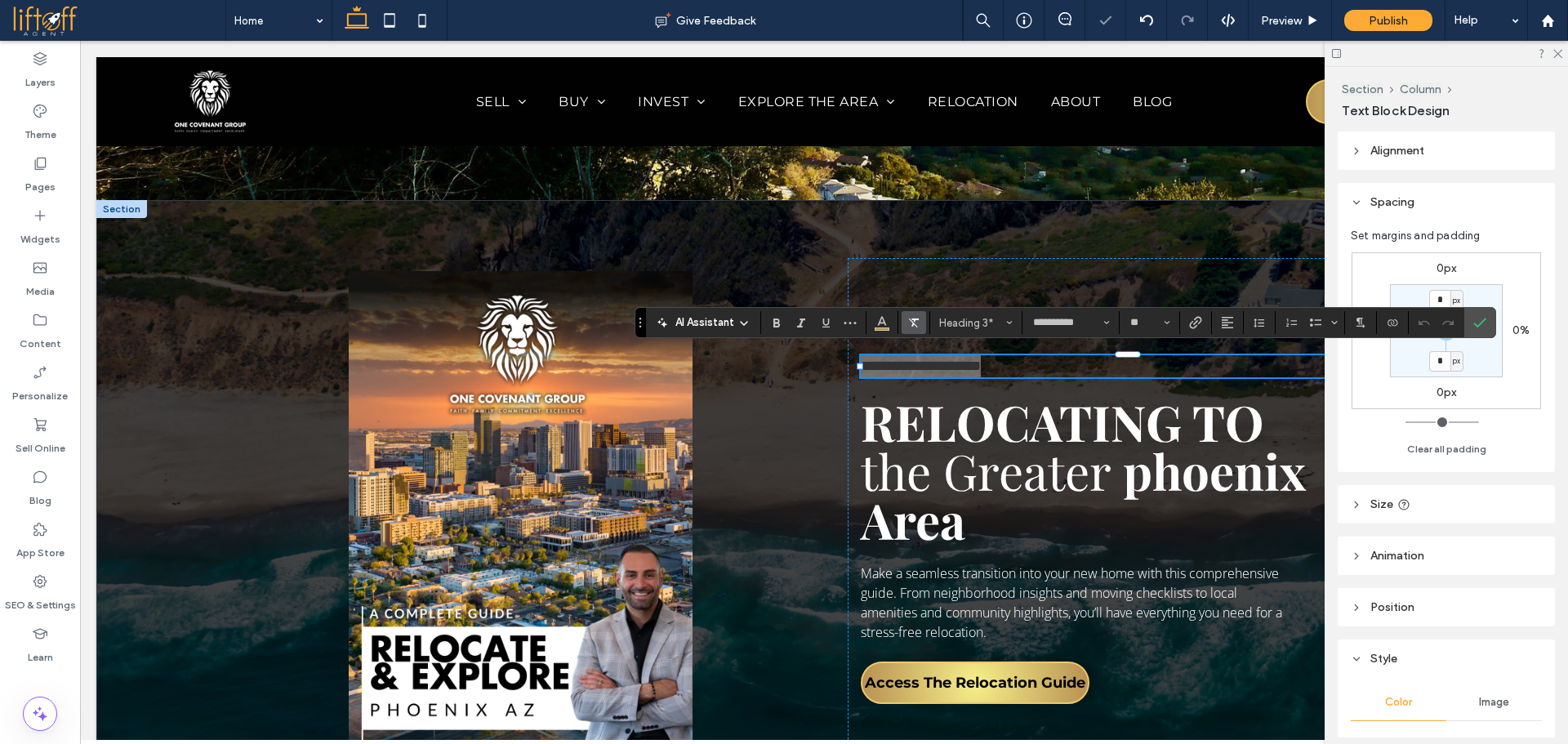 click 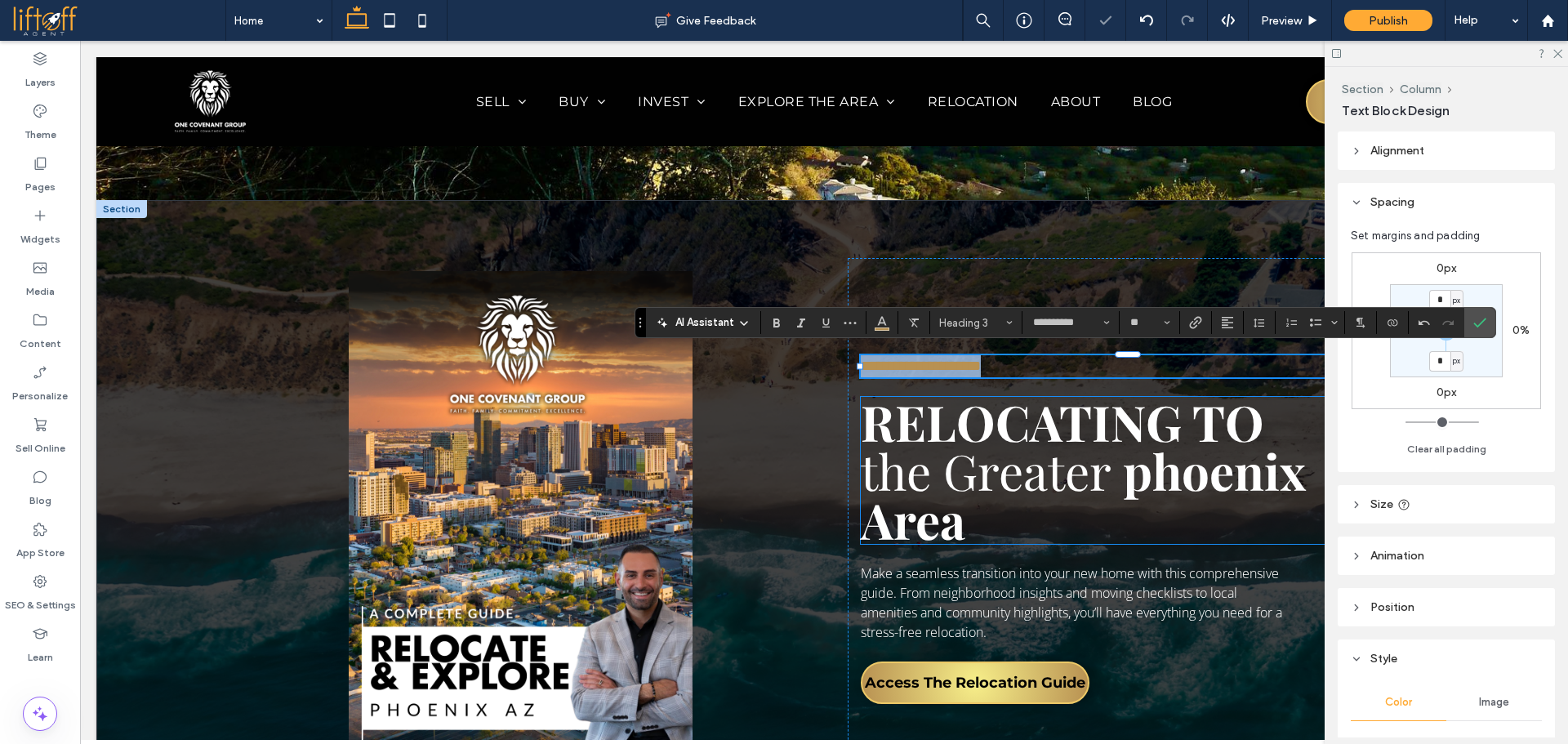 click on "the Greater" at bounding box center [986, 470] 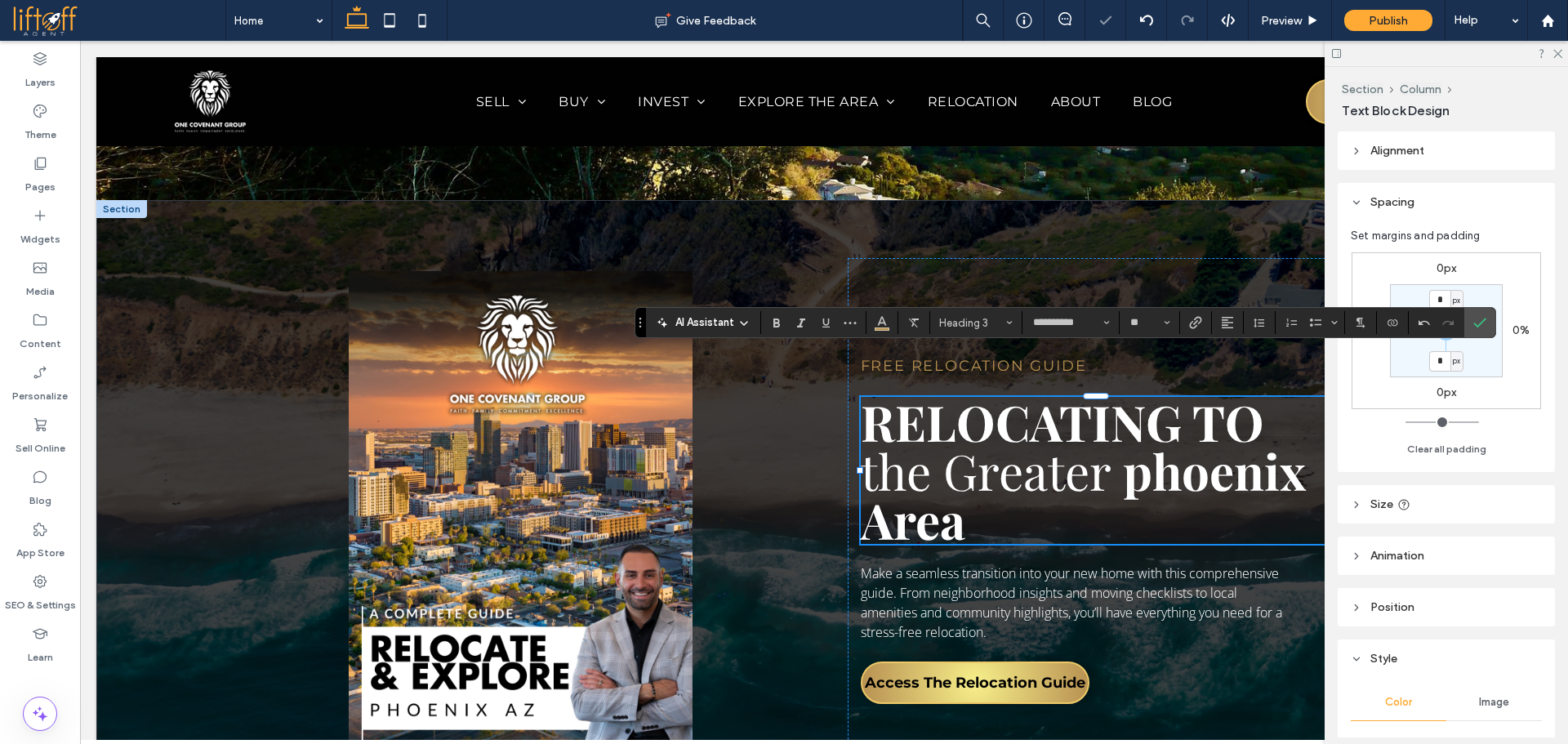 click on "RELOCATING TO
the Greater
phoenix Area" at bounding box center [1096, 470] 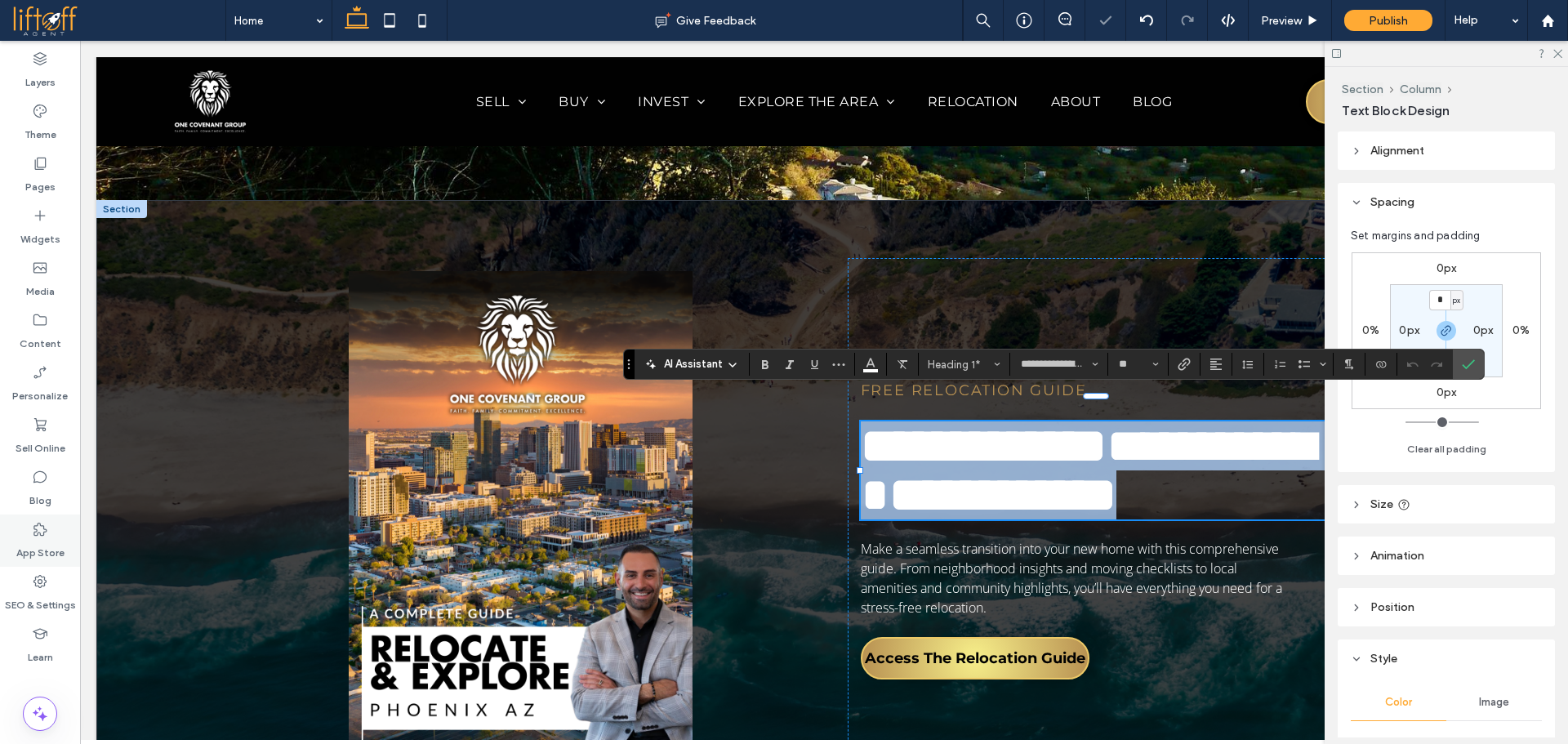 copy on "**********" 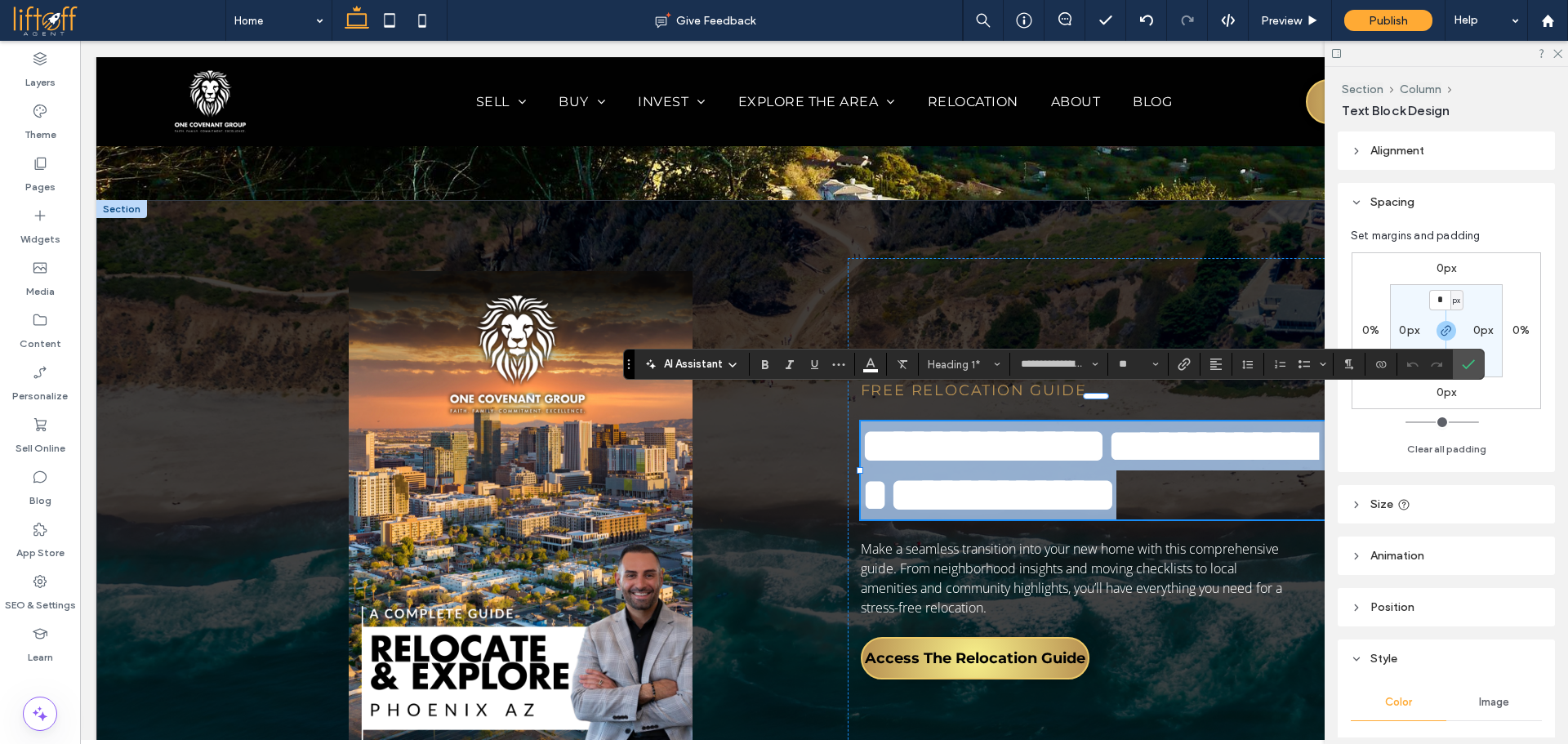 click on "**********" at bounding box center [1087, 470] 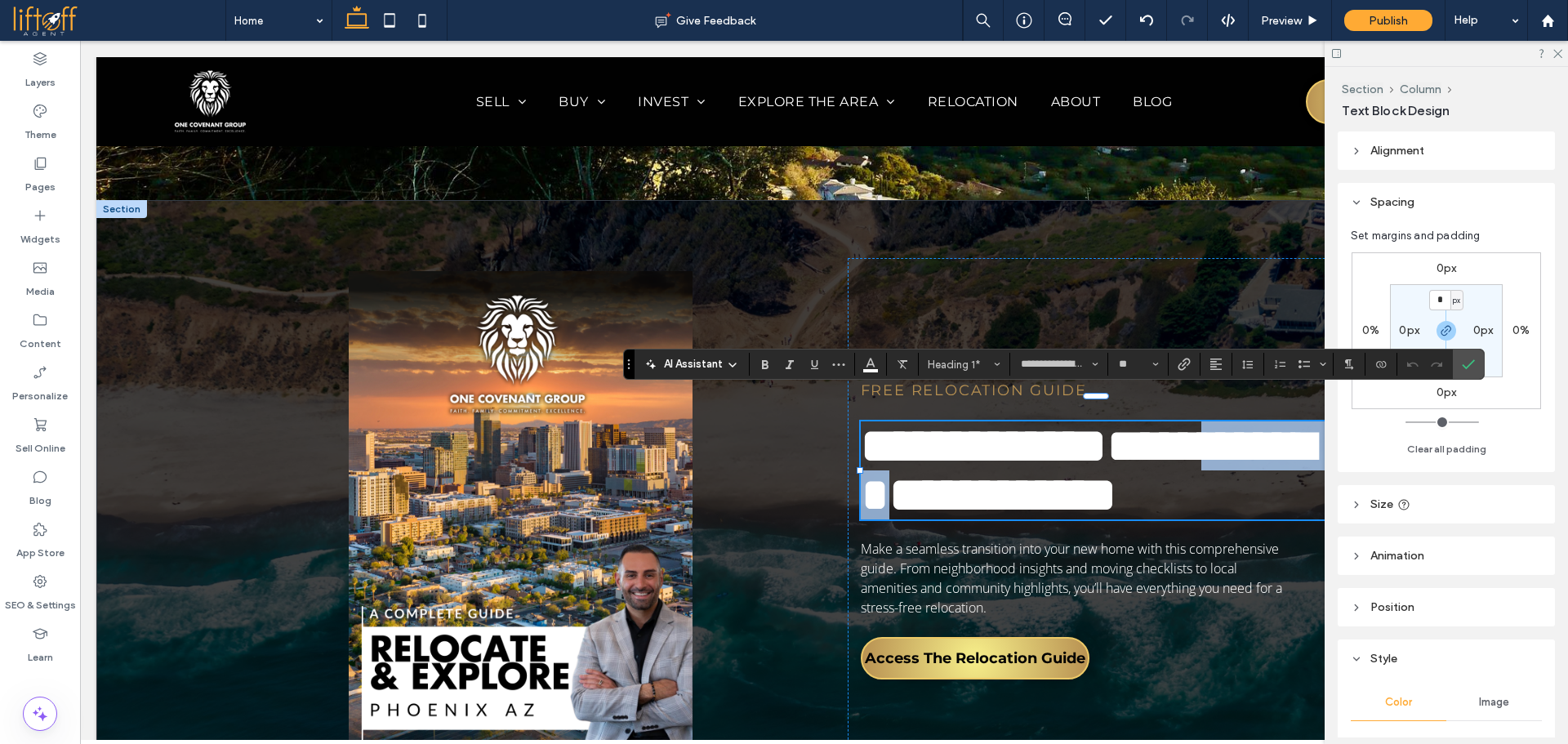 click on "**********" at bounding box center [1087, 470] 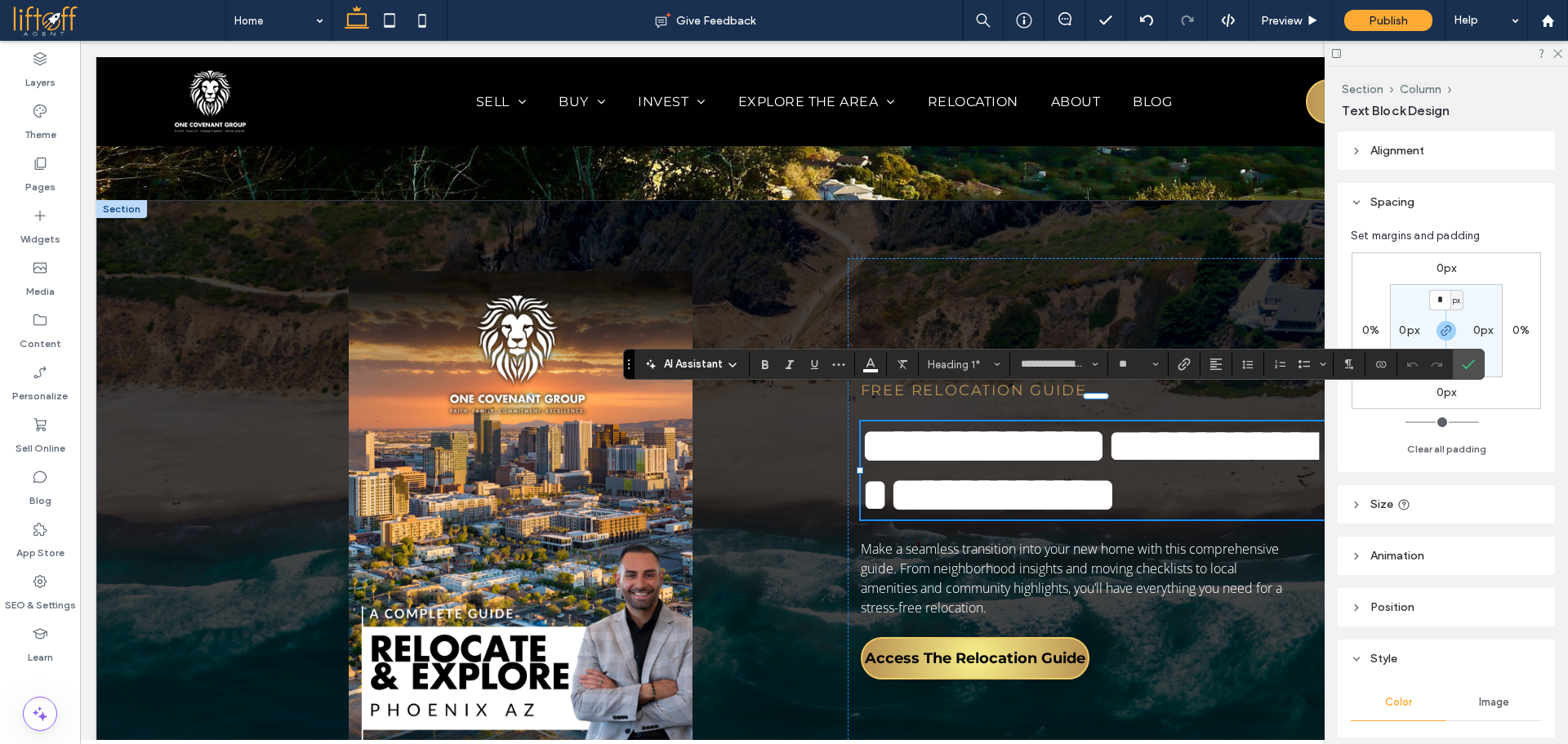 type on "*********" 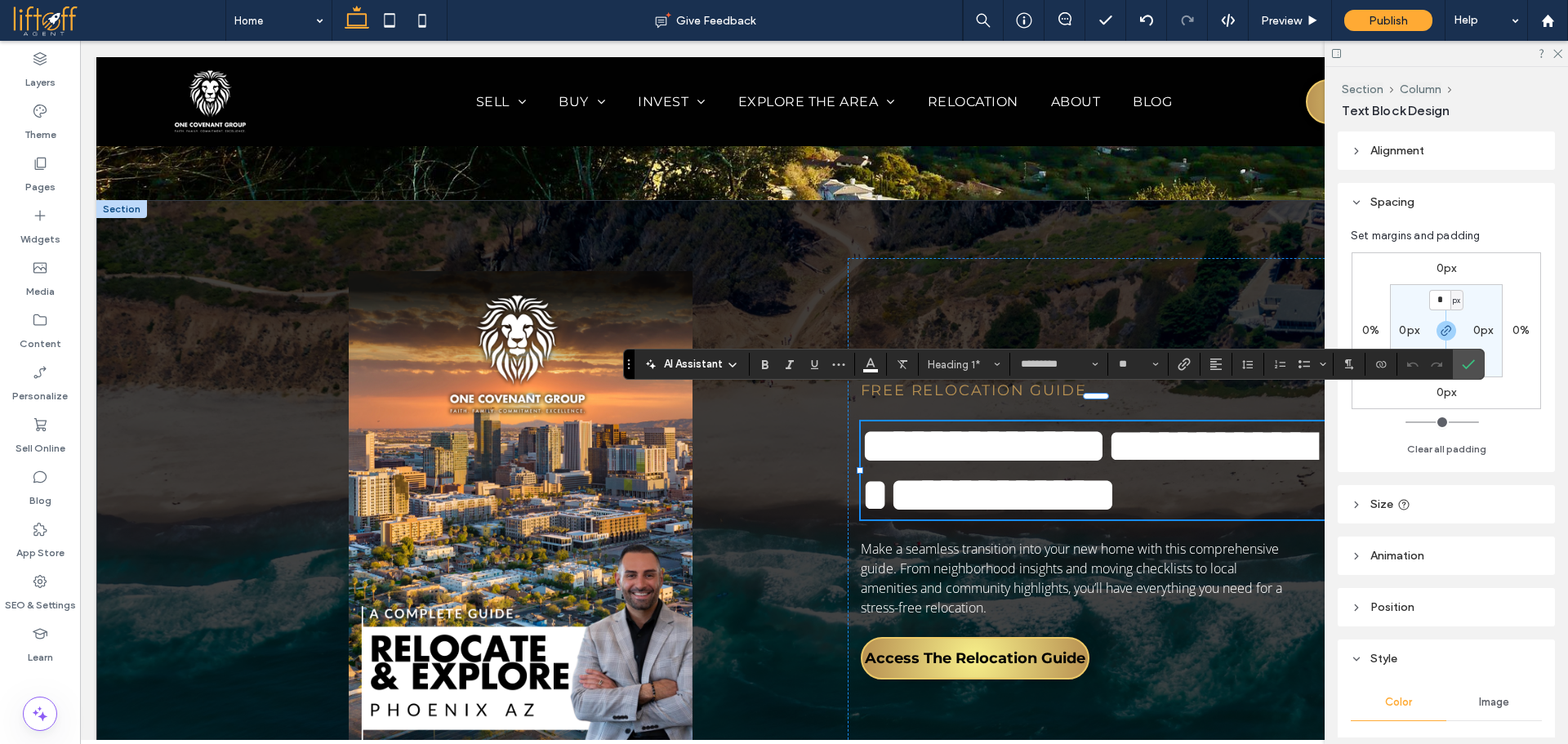 scroll, scrollTop: 8, scrollLeft: 0, axis: vertical 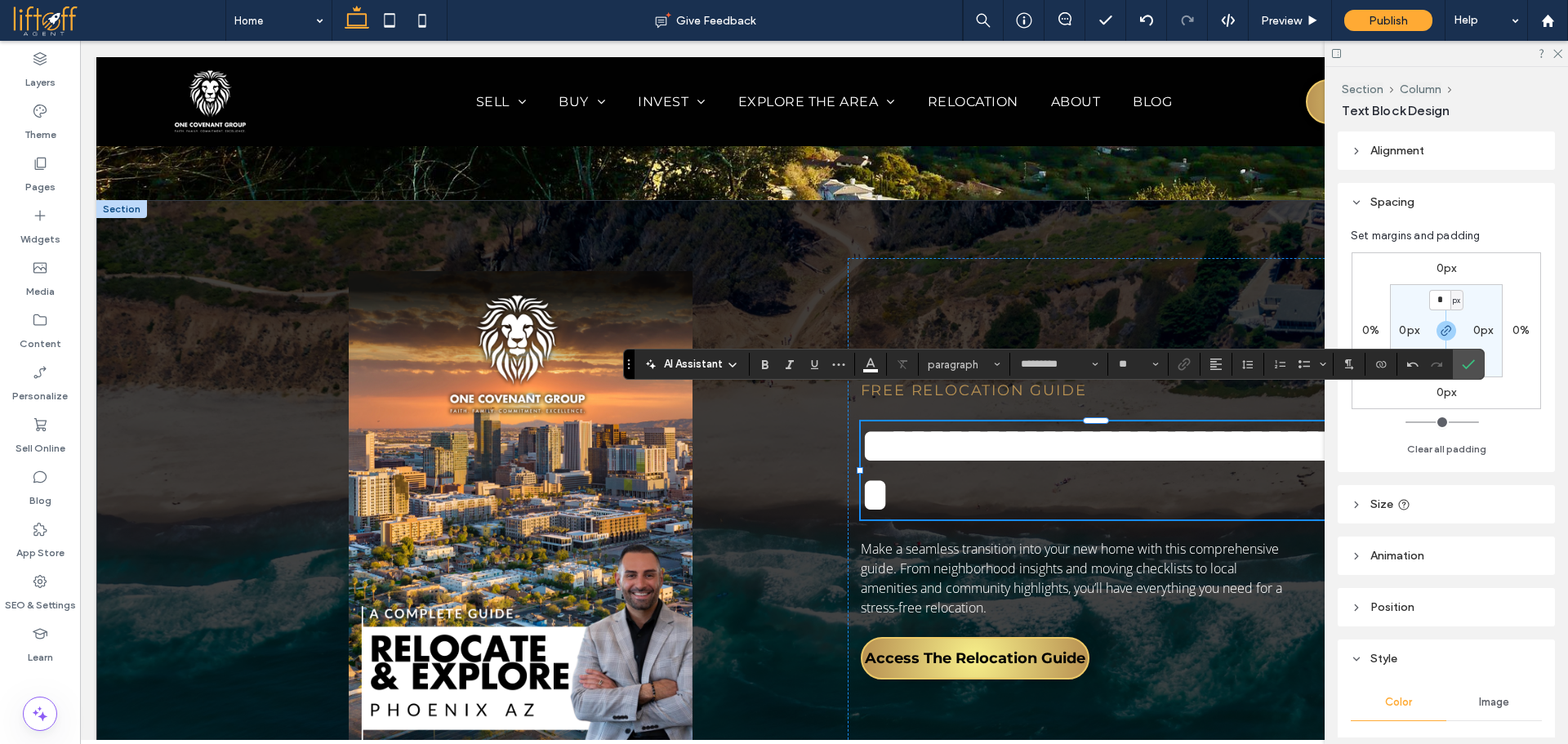 type on "**********" 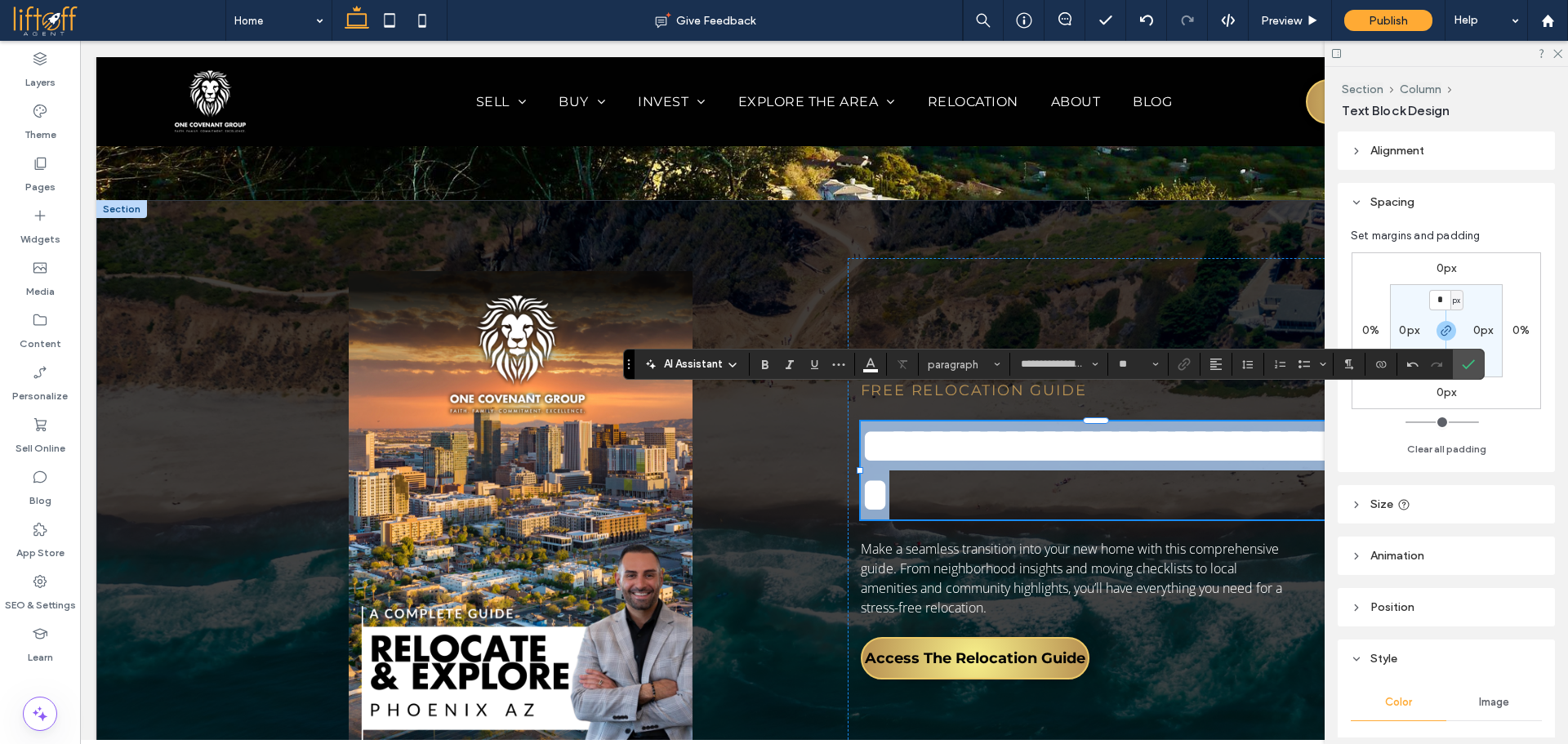 scroll, scrollTop: 0, scrollLeft: 0, axis: both 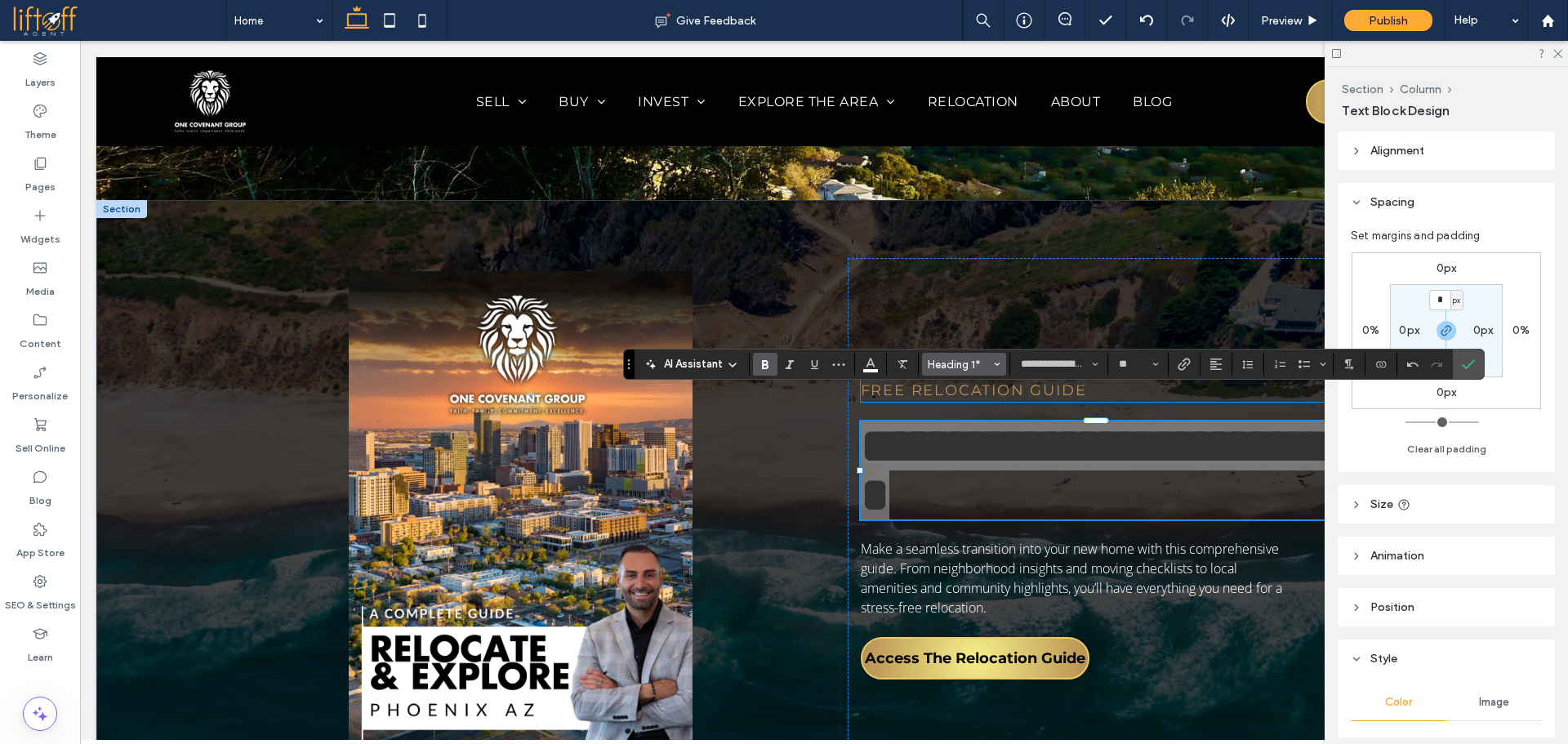 click on "Heading 1*" at bounding box center [960, 364] 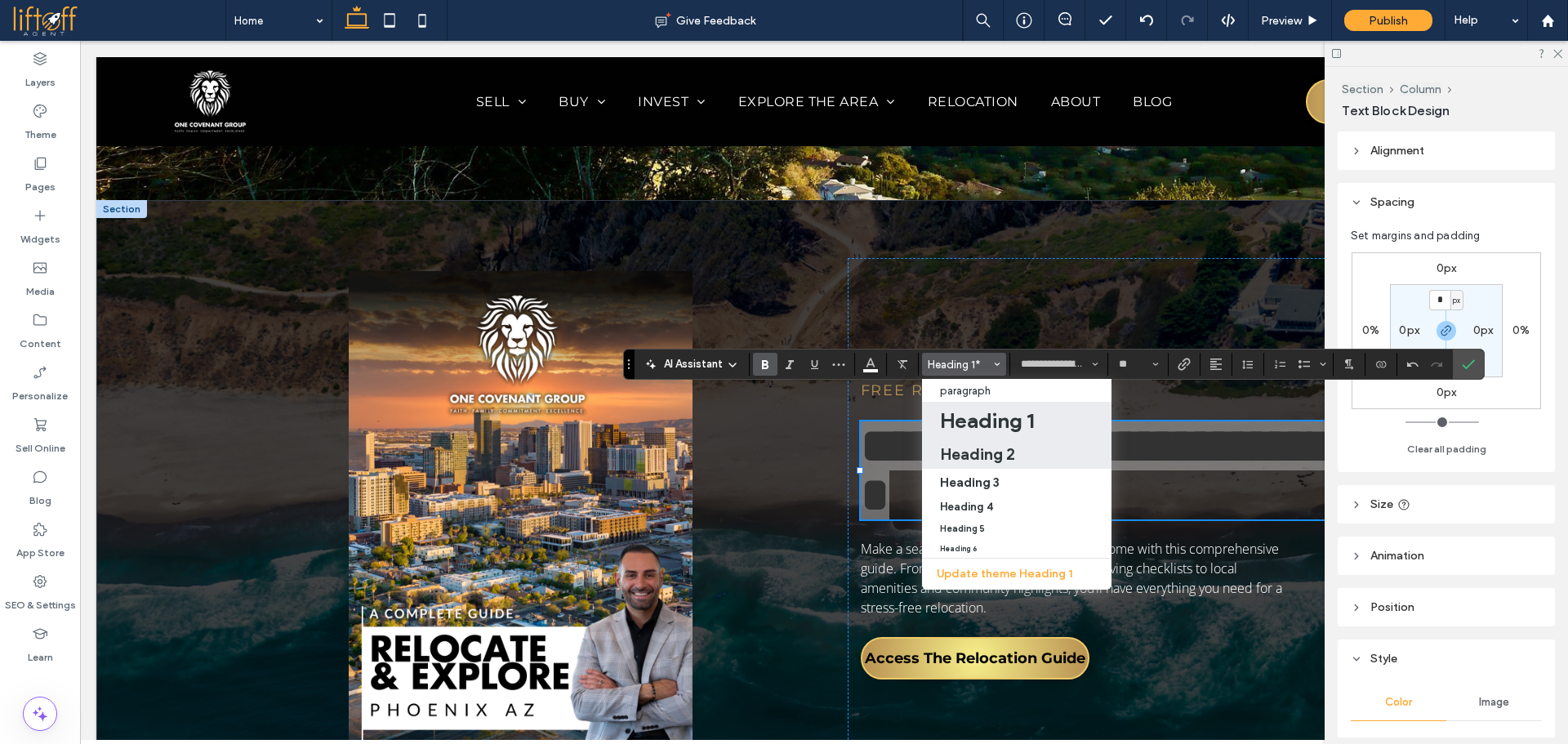 click on "Heading 2" at bounding box center (978, 454) 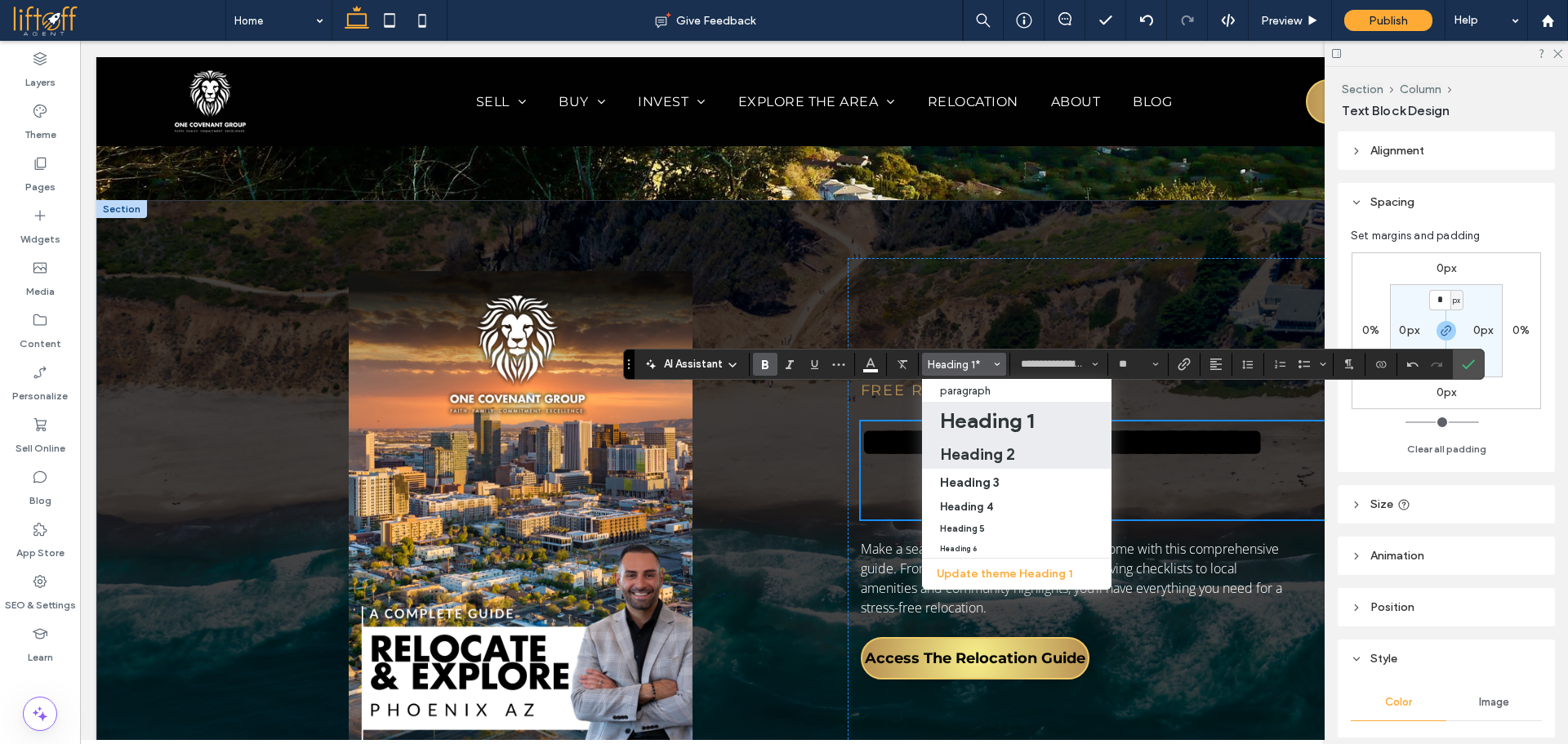 type on "**" 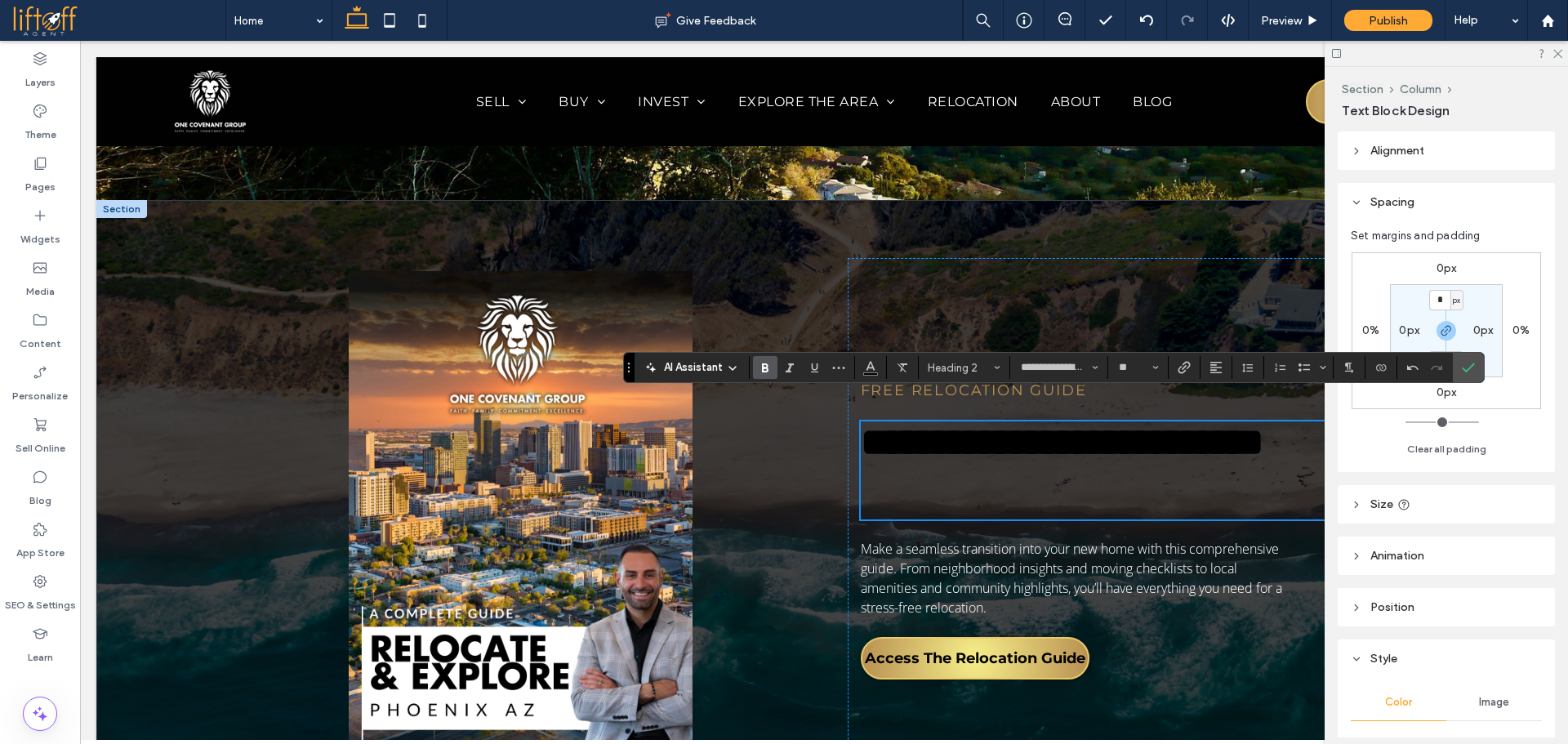 scroll, scrollTop: 4555, scrollLeft: 0, axis: vertical 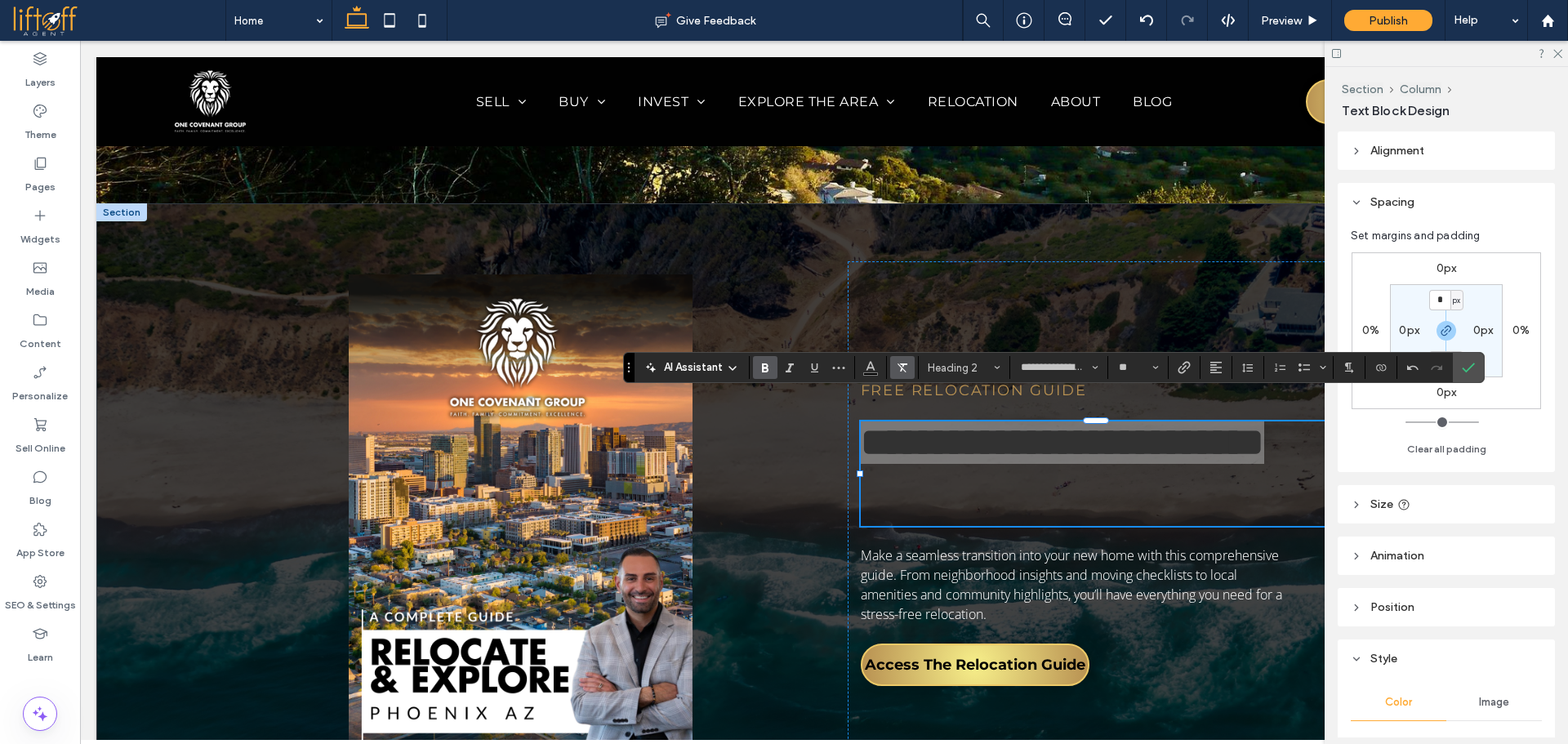 click 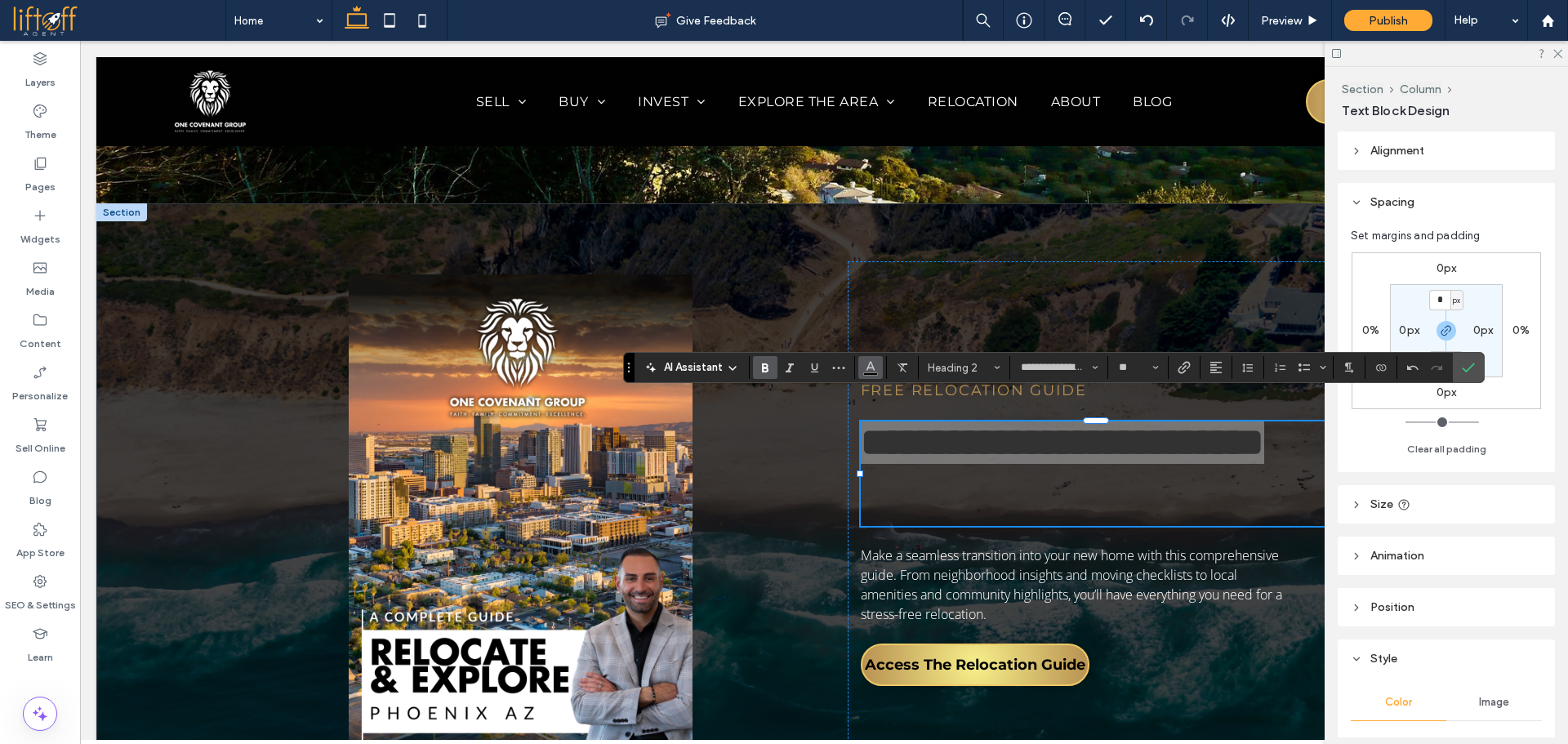 click 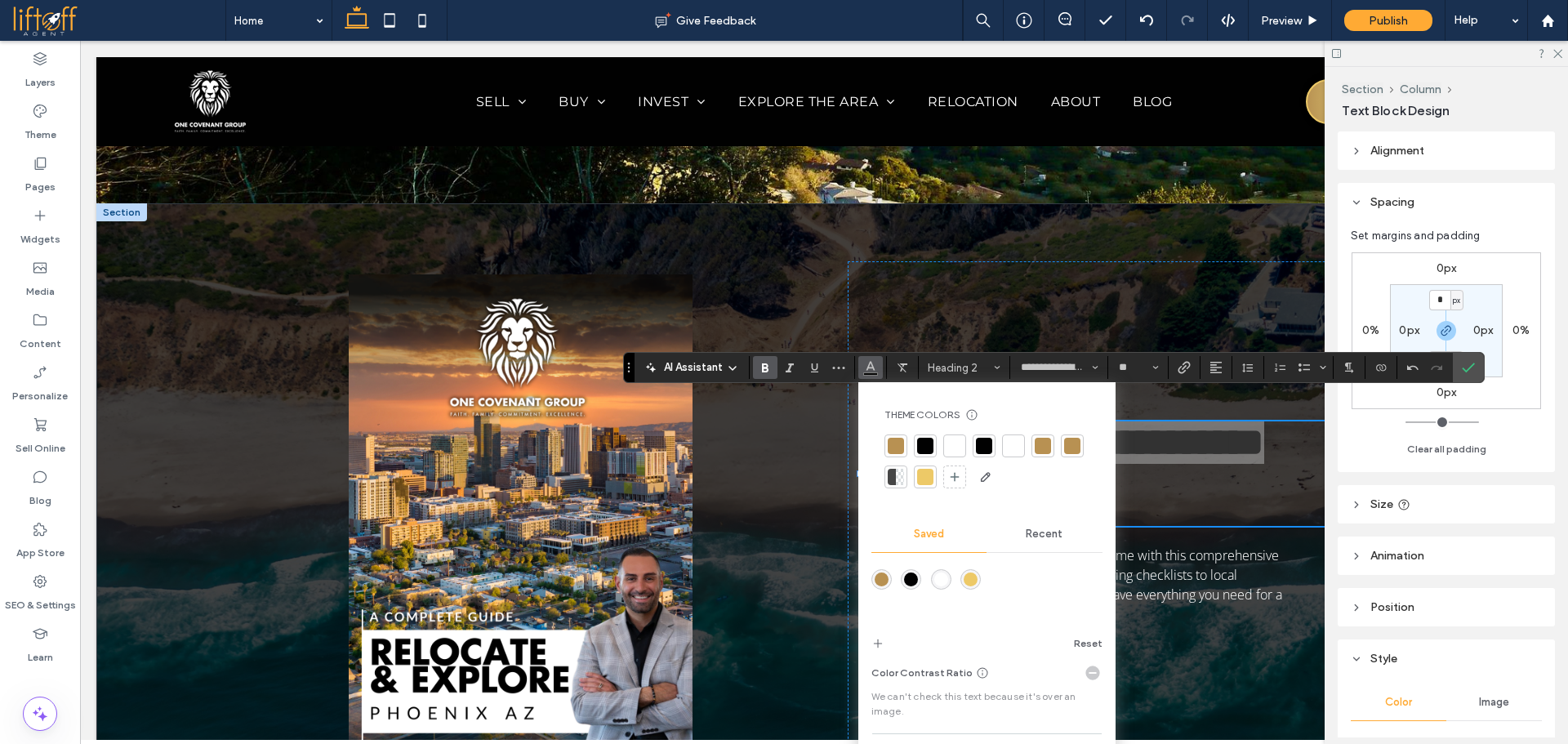click at bounding box center [955, 446] 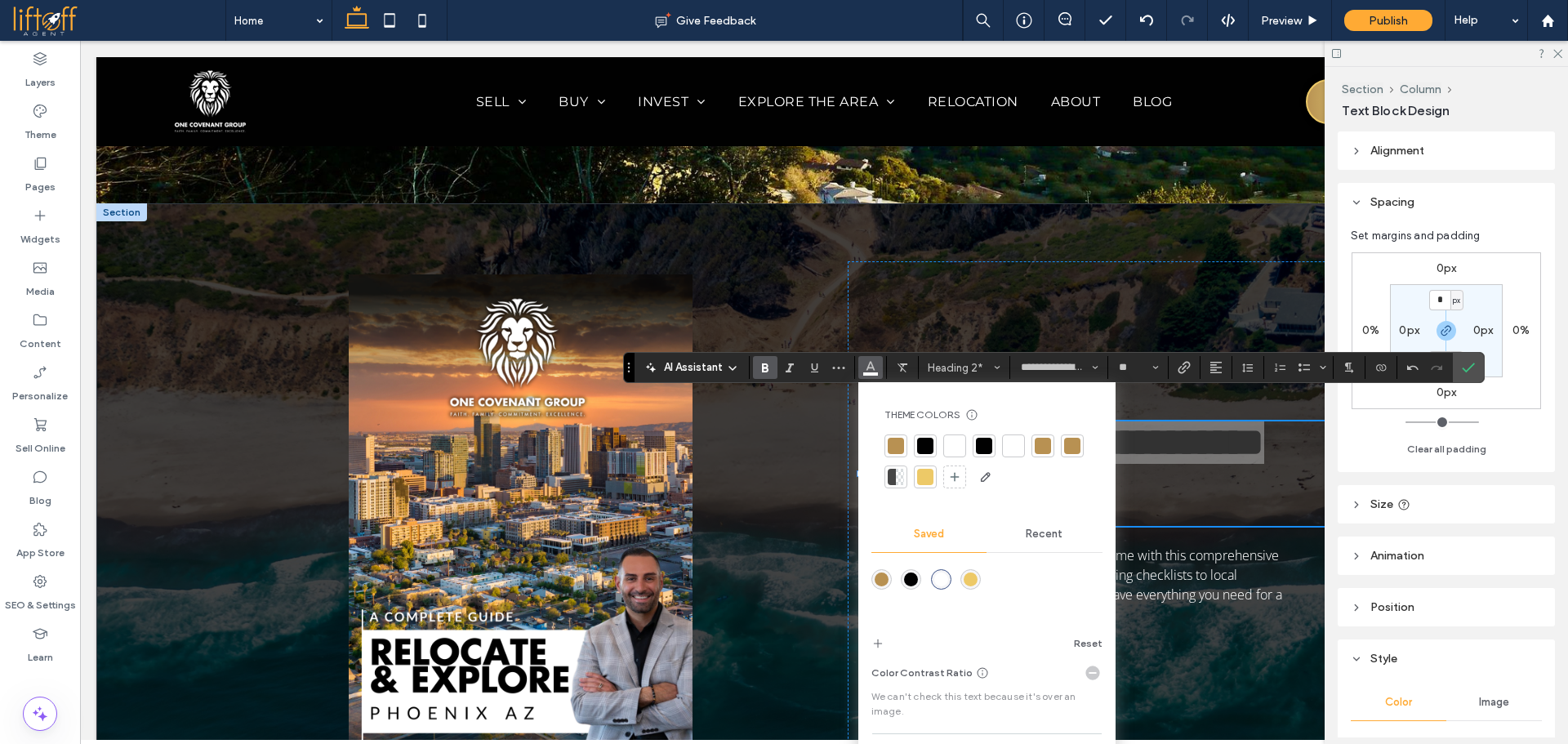 click 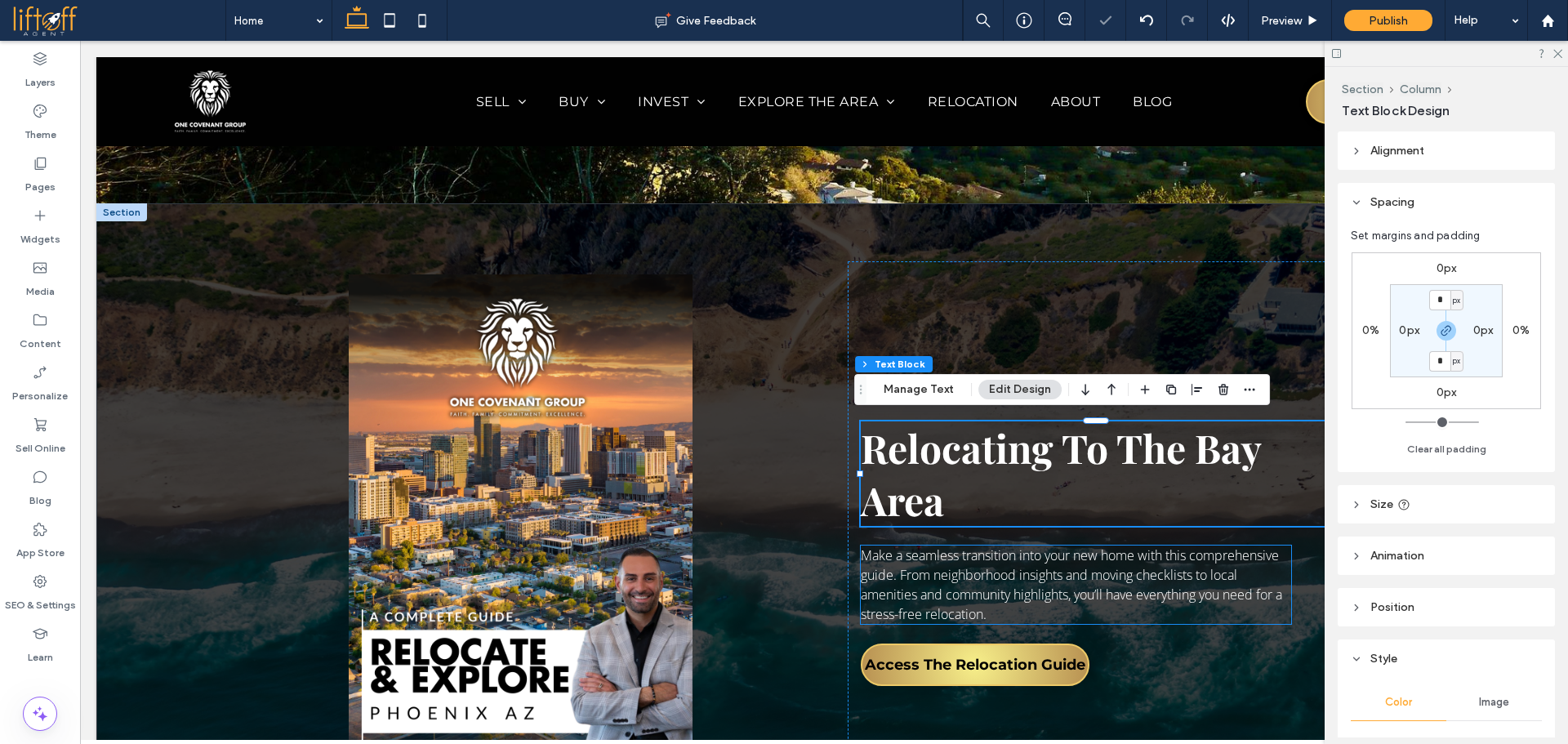 click on "Make a seamless transition into your new home with this comprehensive guide. From neighborhood insights and moving checklists to local amenities and community highlights, you’ll have everything you need for a stress-free relocation." at bounding box center [1071, 585] 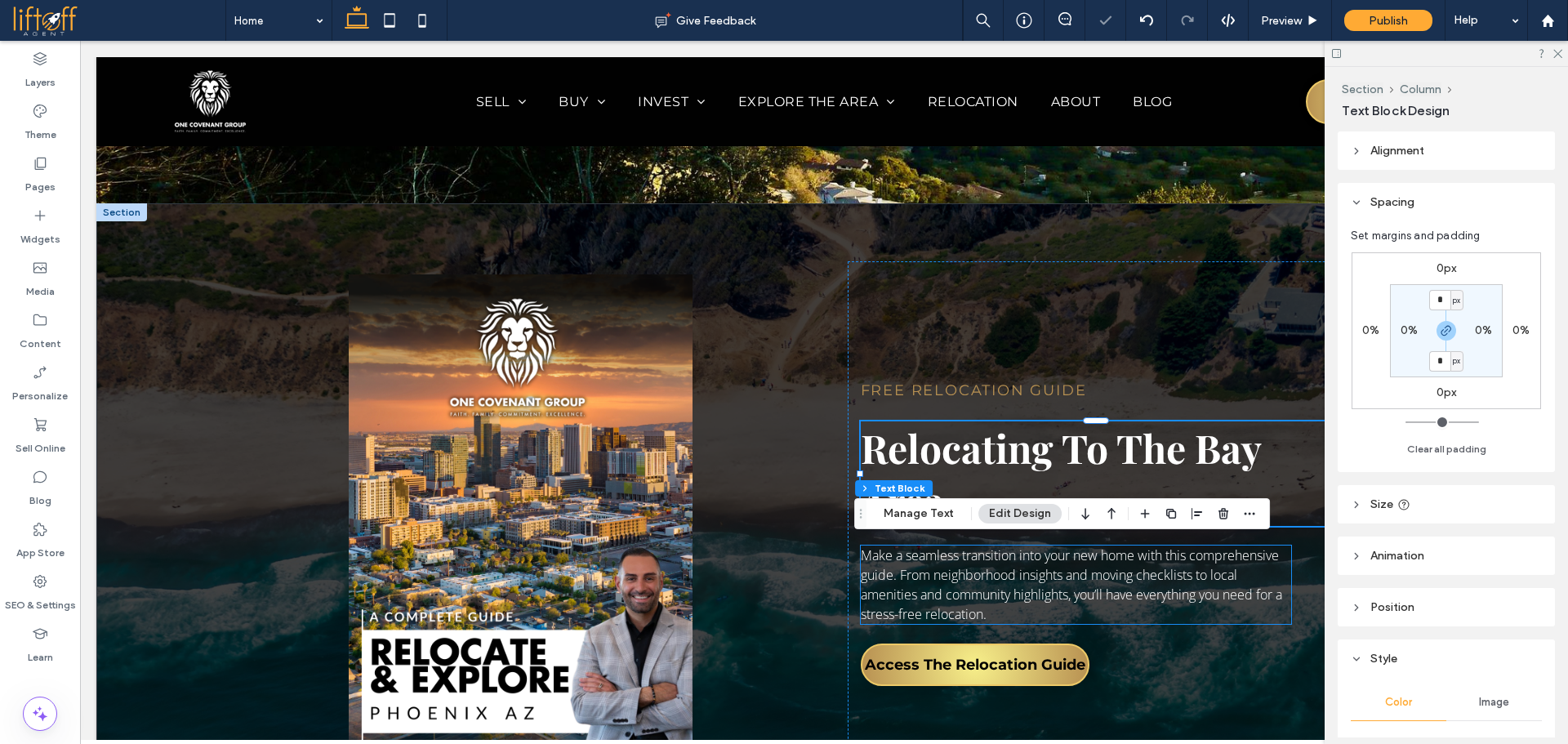 click on "Make a seamless transition into your new home with this comprehensive guide. From neighborhood insights and moving checklists to local amenities and community highlights, you’ll have everything you need for a stress-free relocation." at bounding box center (1076, 585) 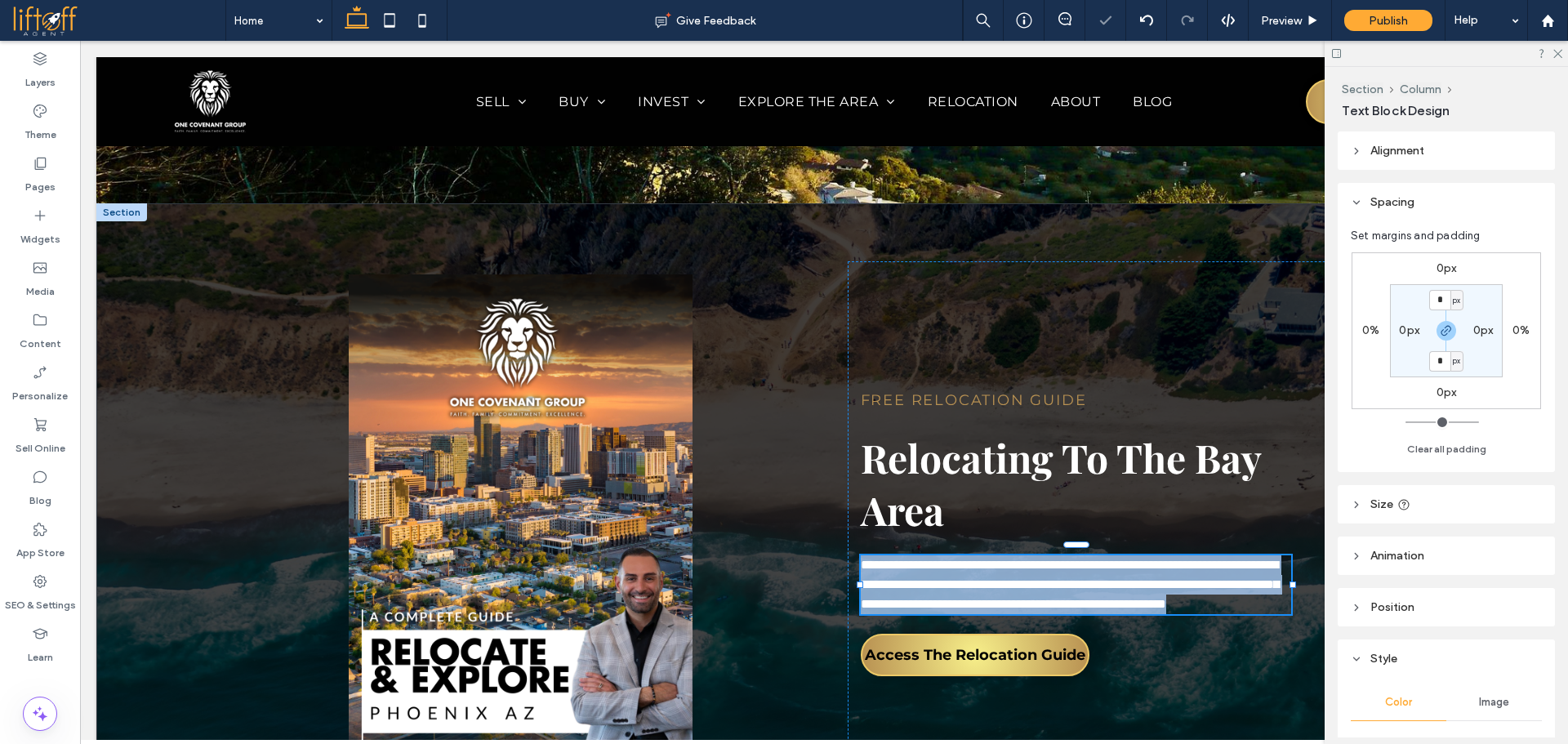 type on "*********" 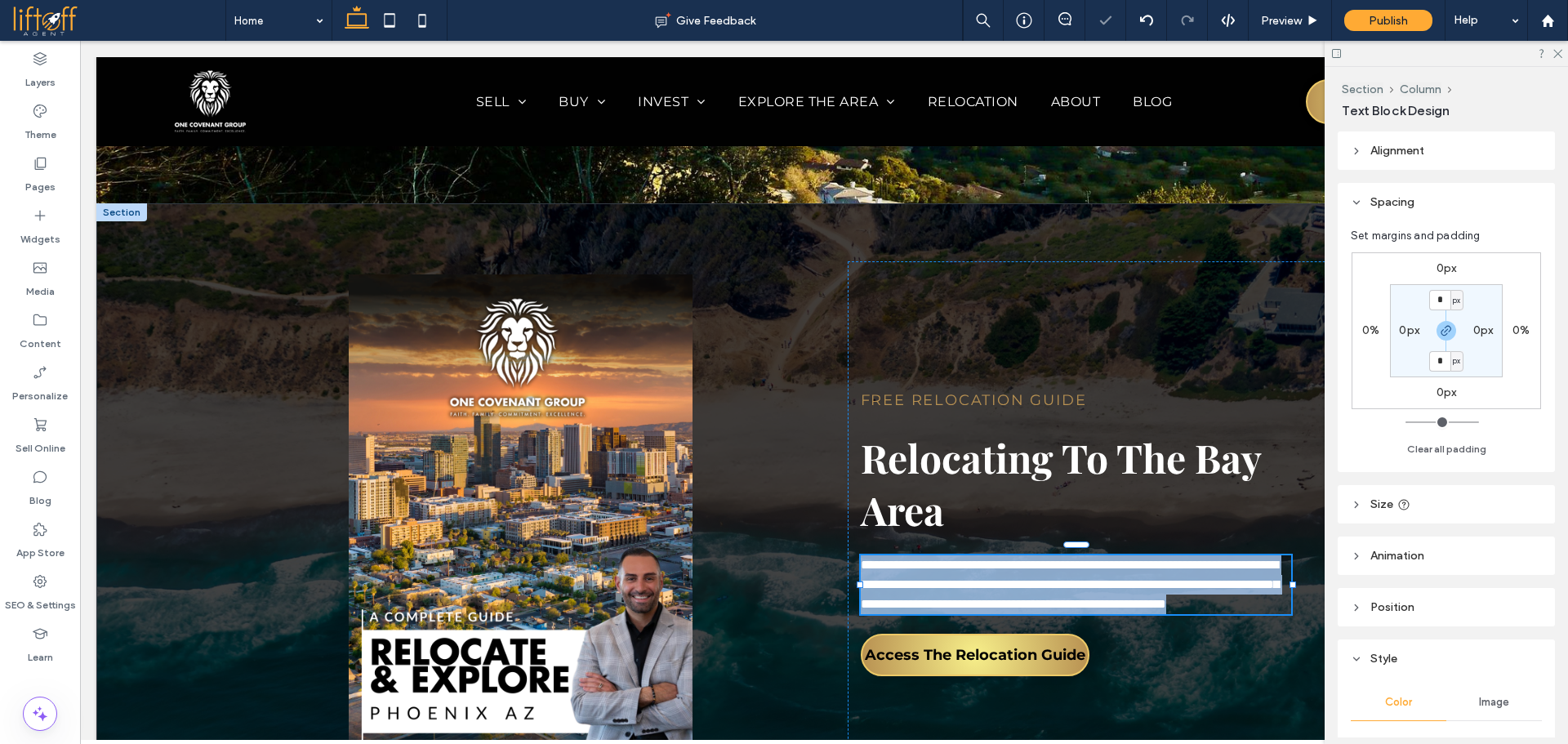 type on "**" 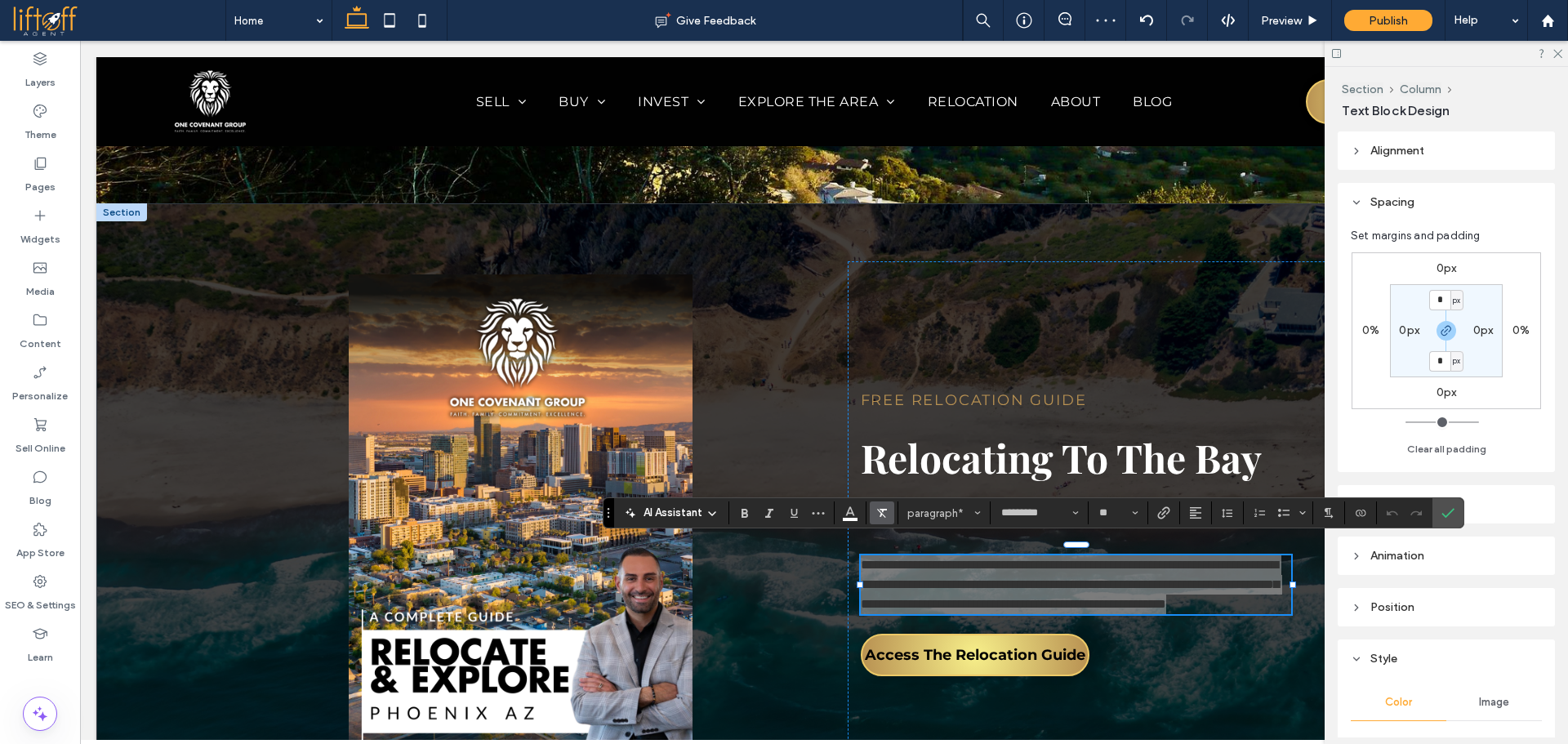 click at bounding box center (882, 513) 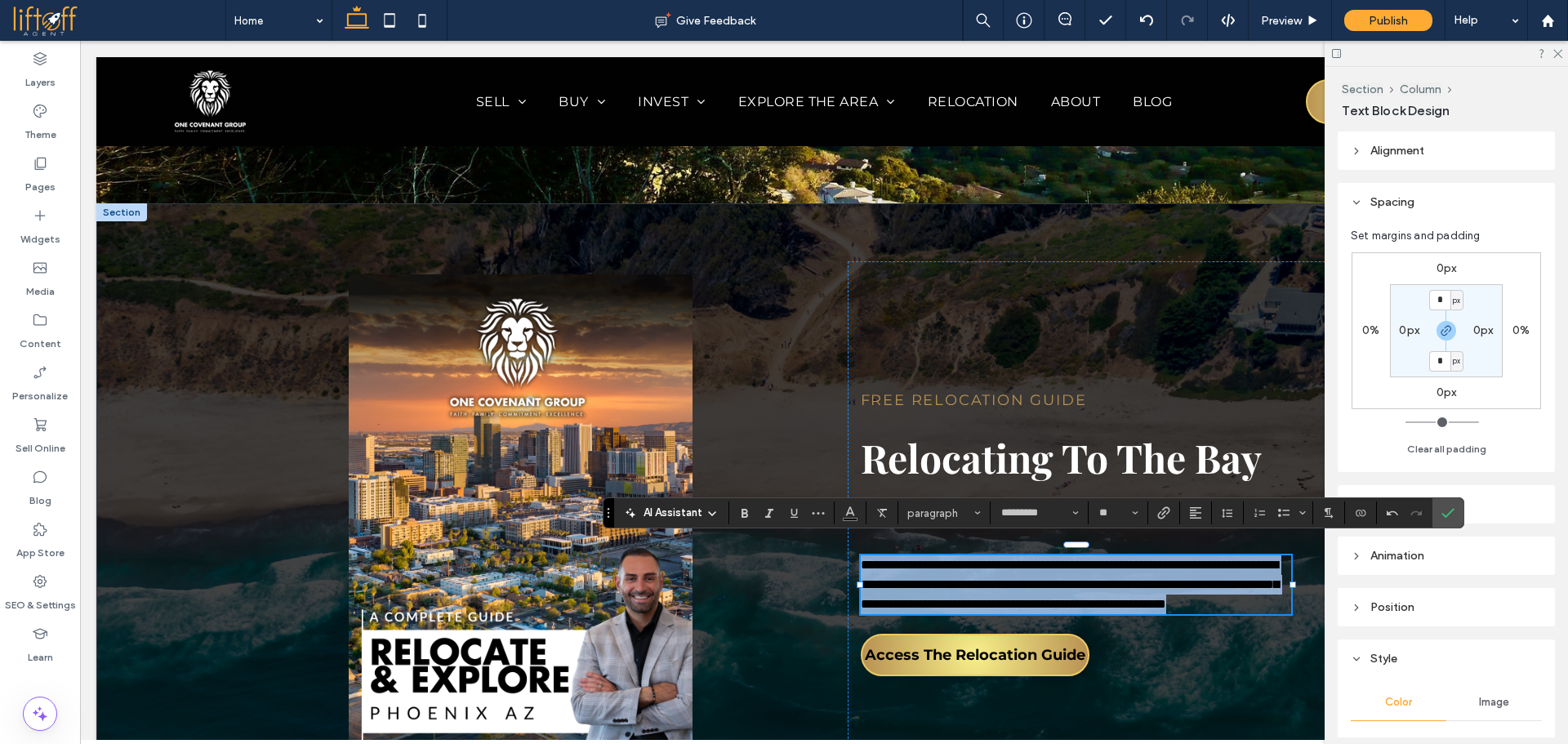 click on "**********" at bounding box center [1070, 584] 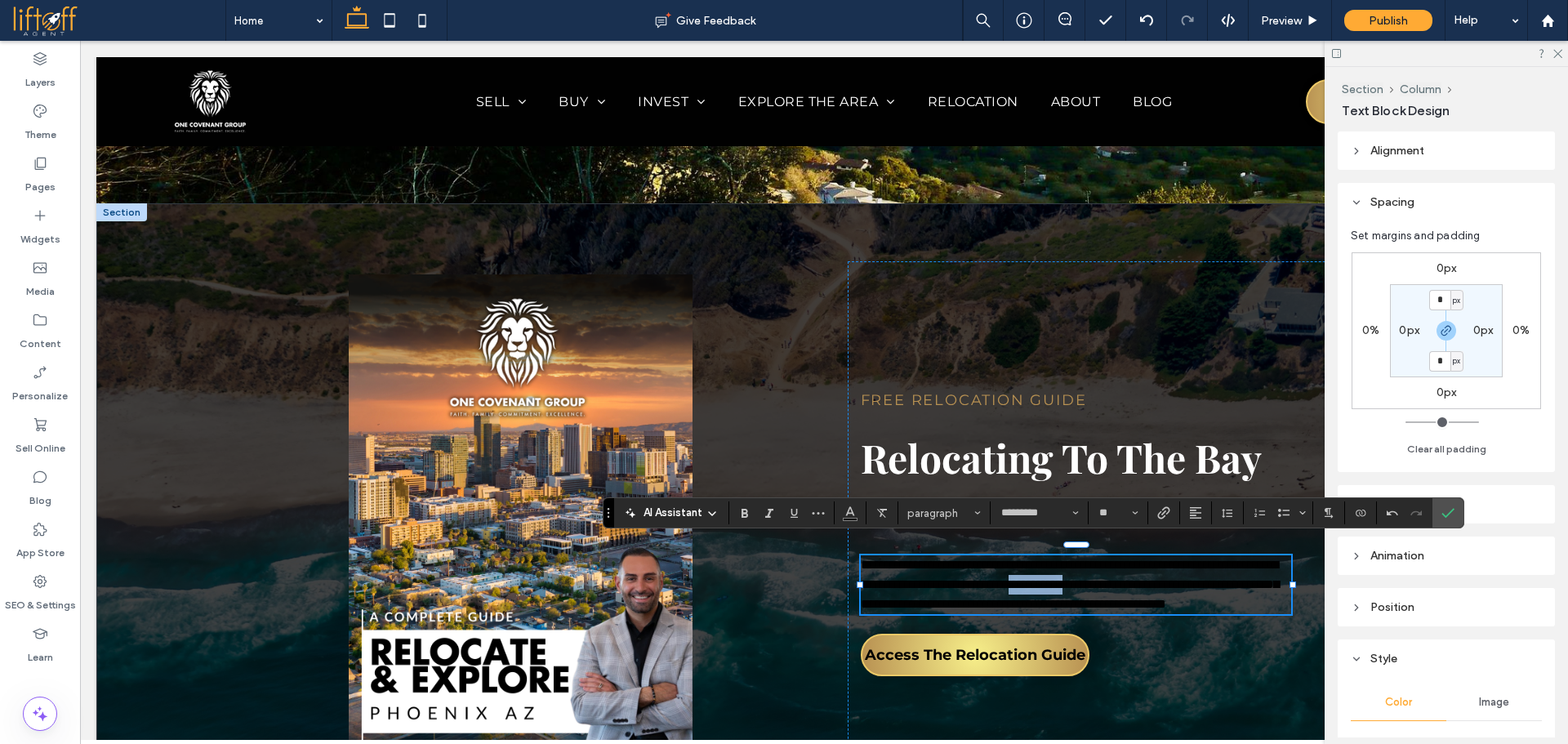 click on "**********" at bounding box center (1070, 584) 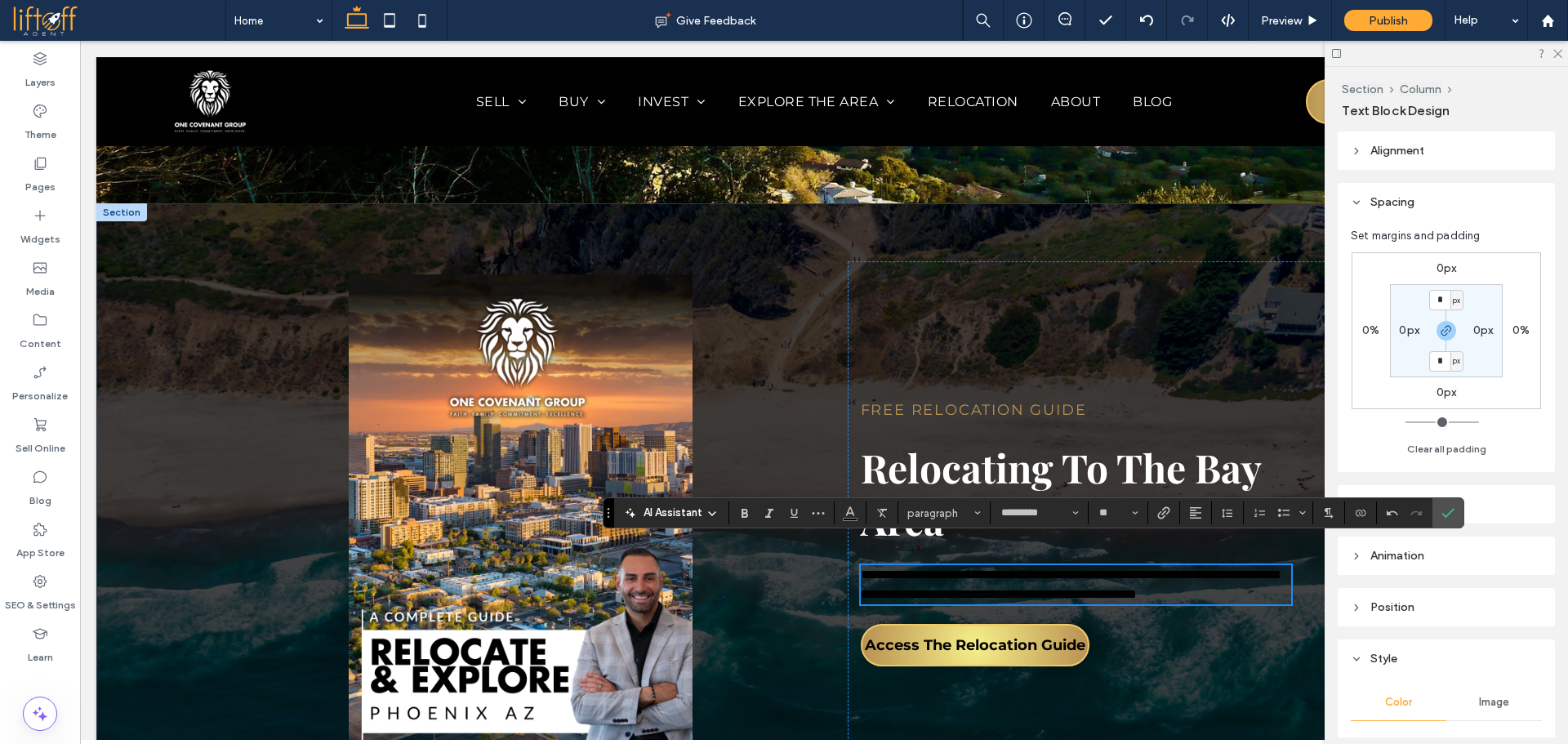 scroll, scrollTop: 0, scrollLeft: 0, axis: both 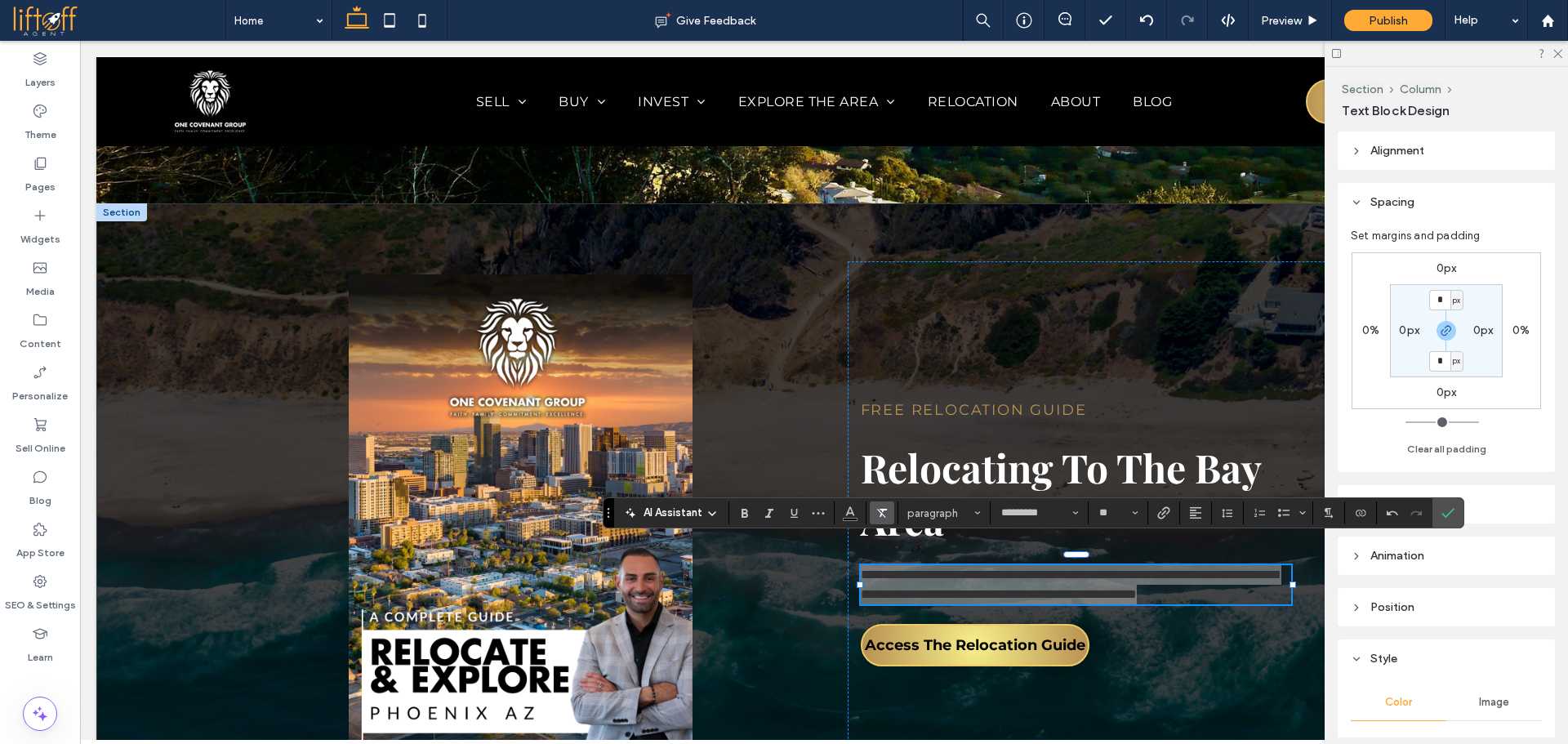 click 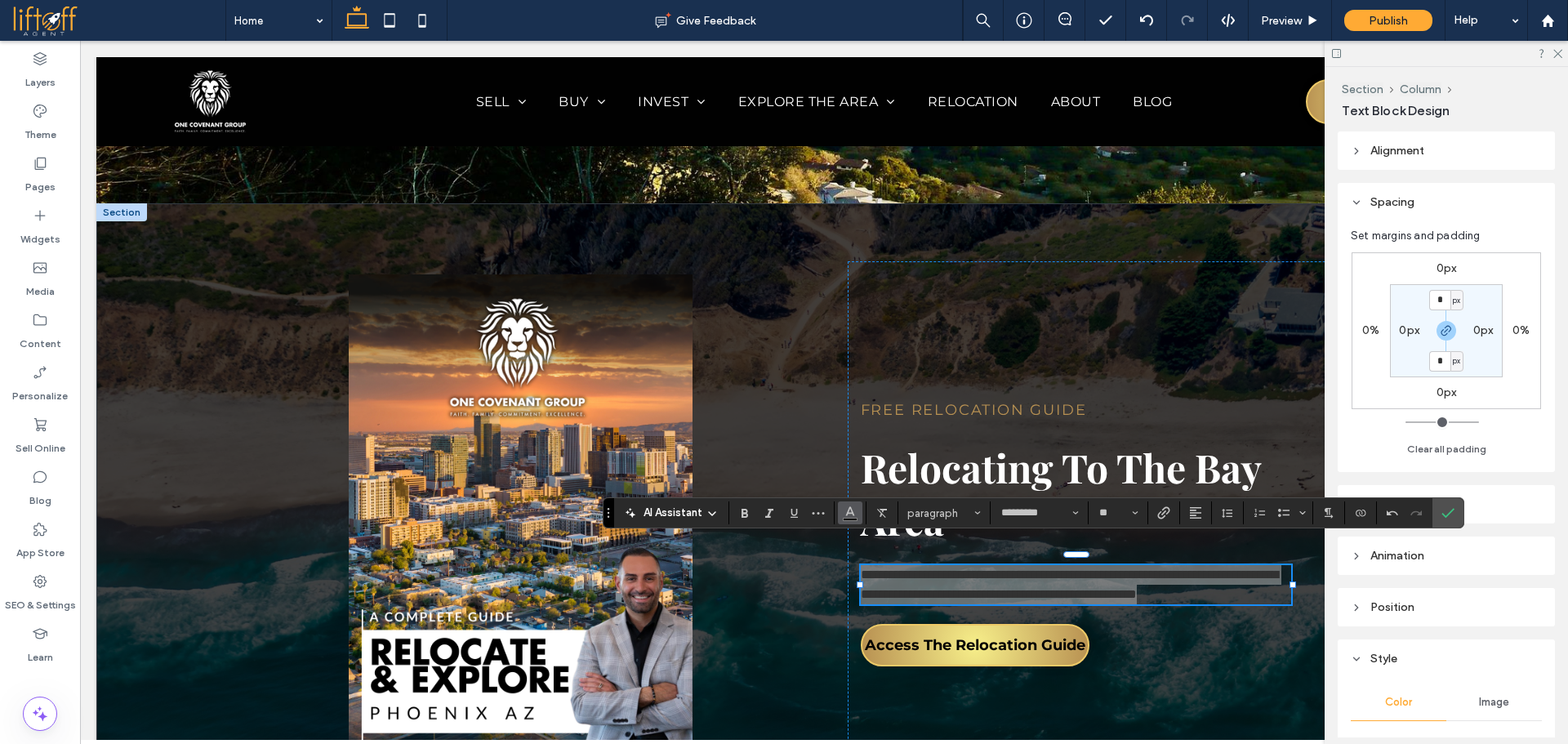 click 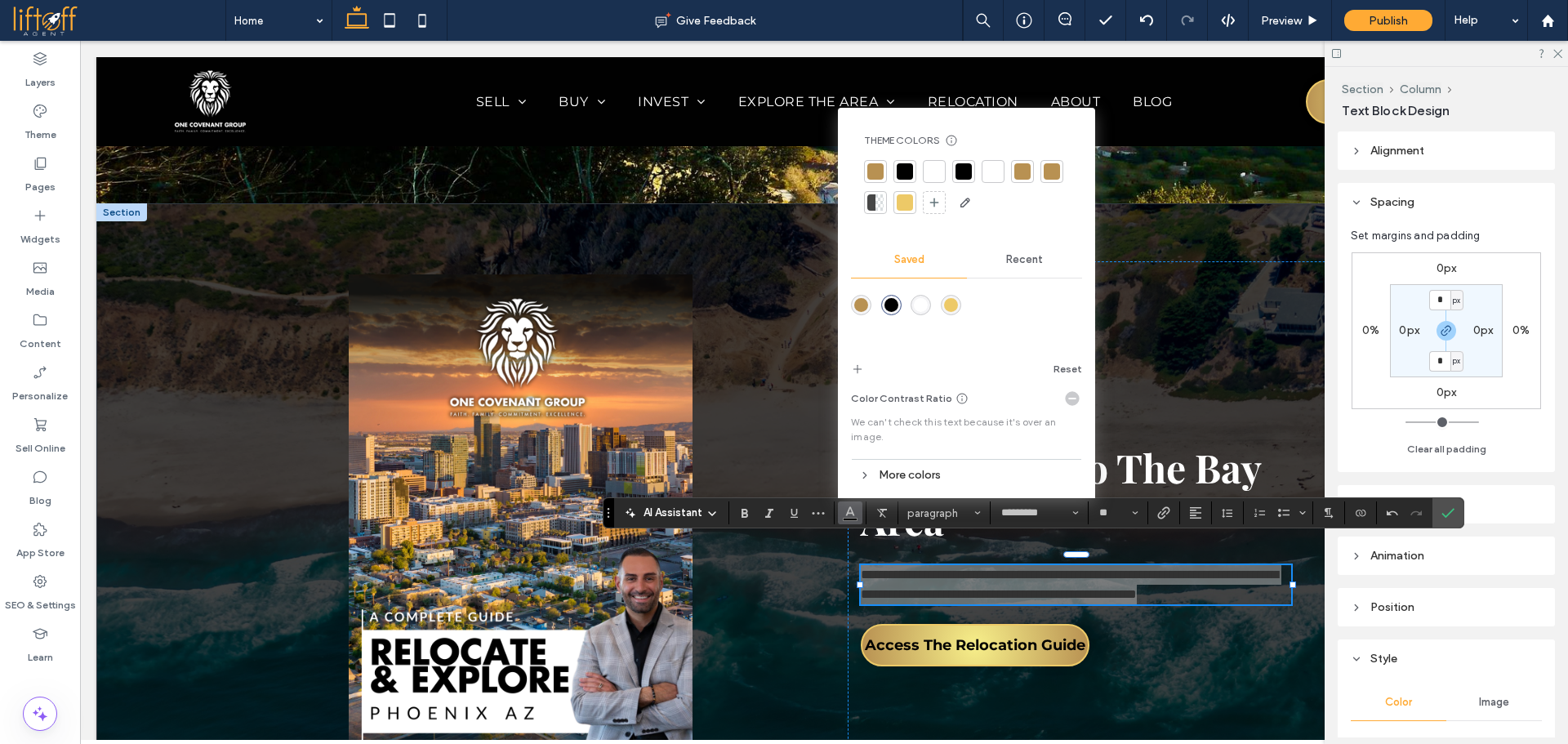 click at bounding box center (921, 305) 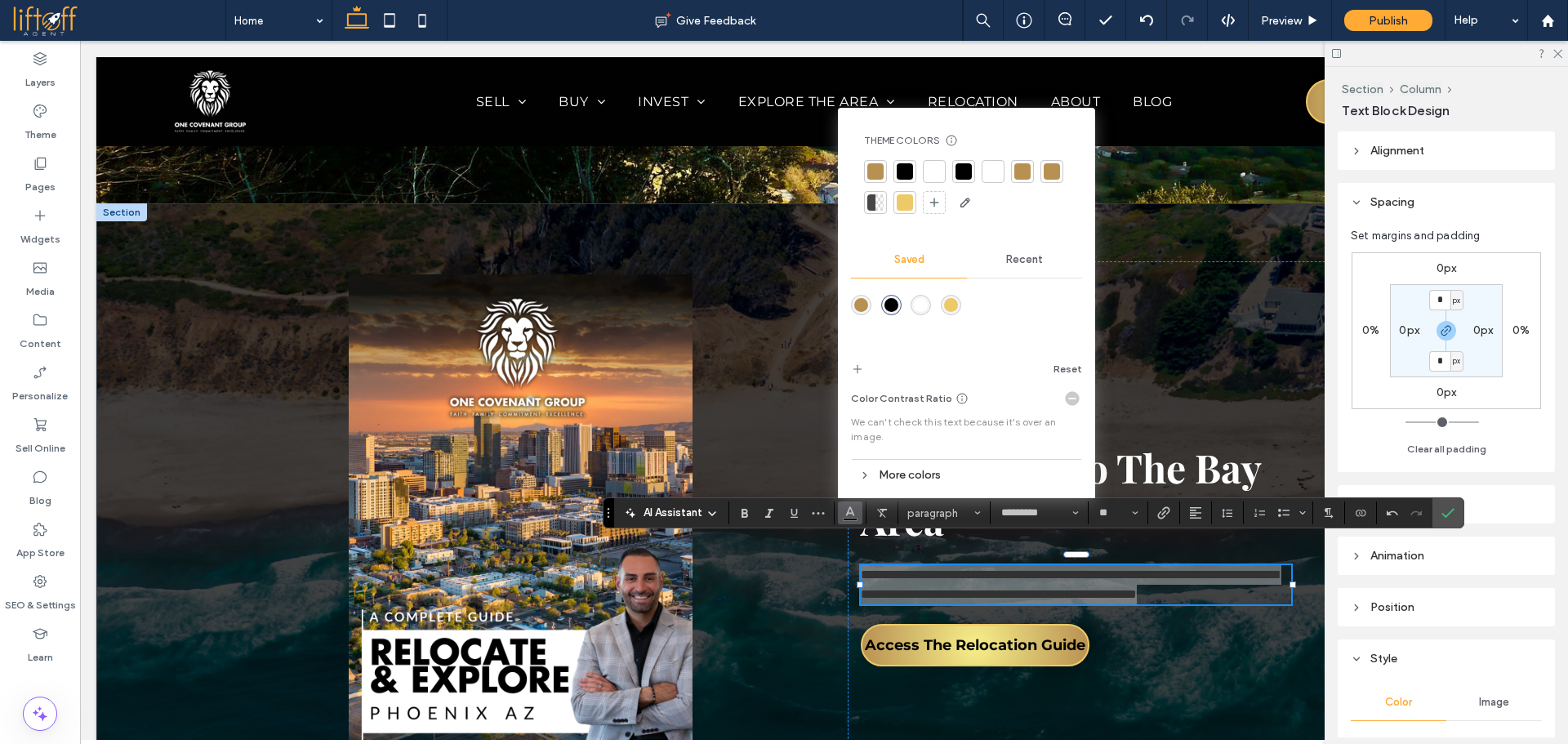 click at bounding box center [920, 305] 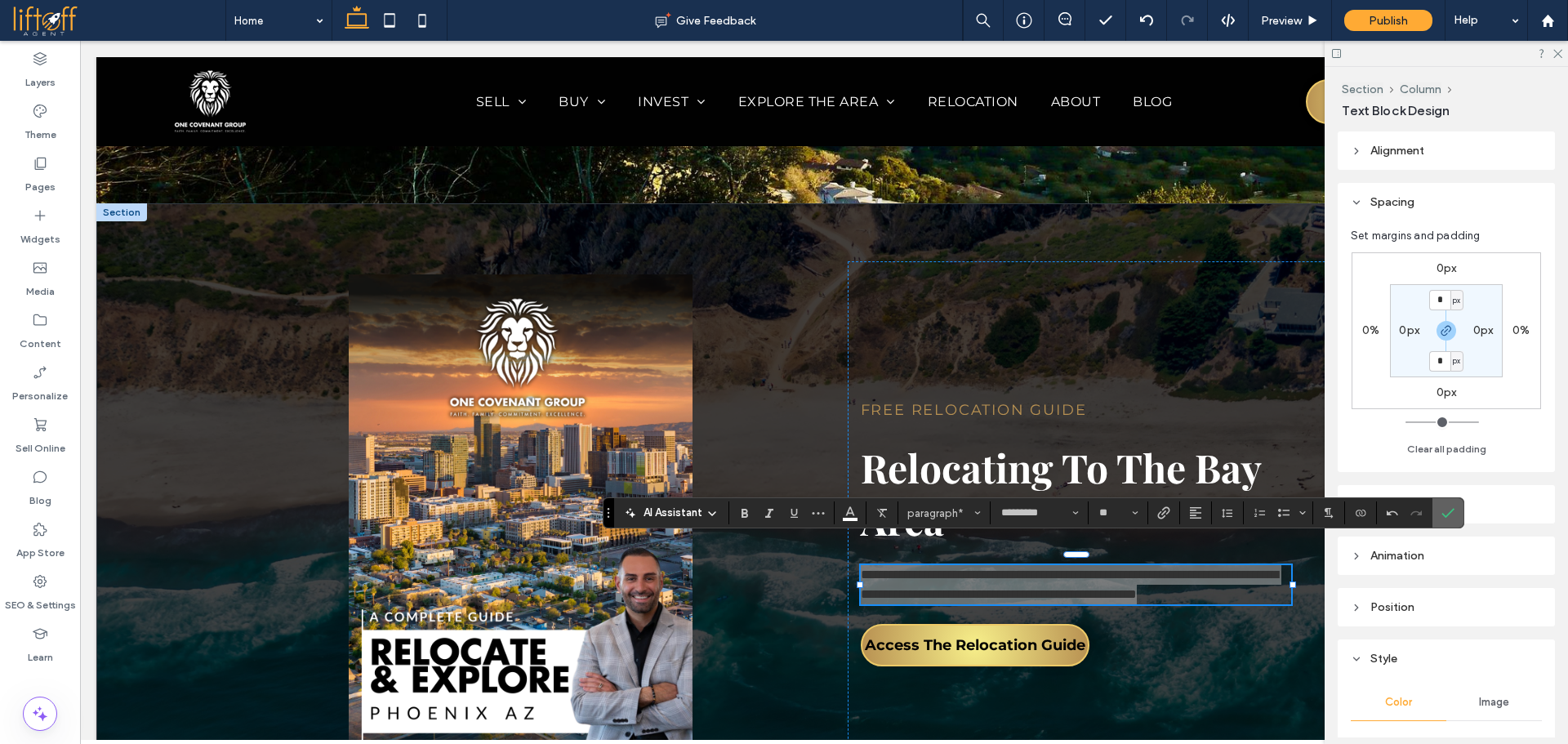 click at bounding box center [1448, 513] 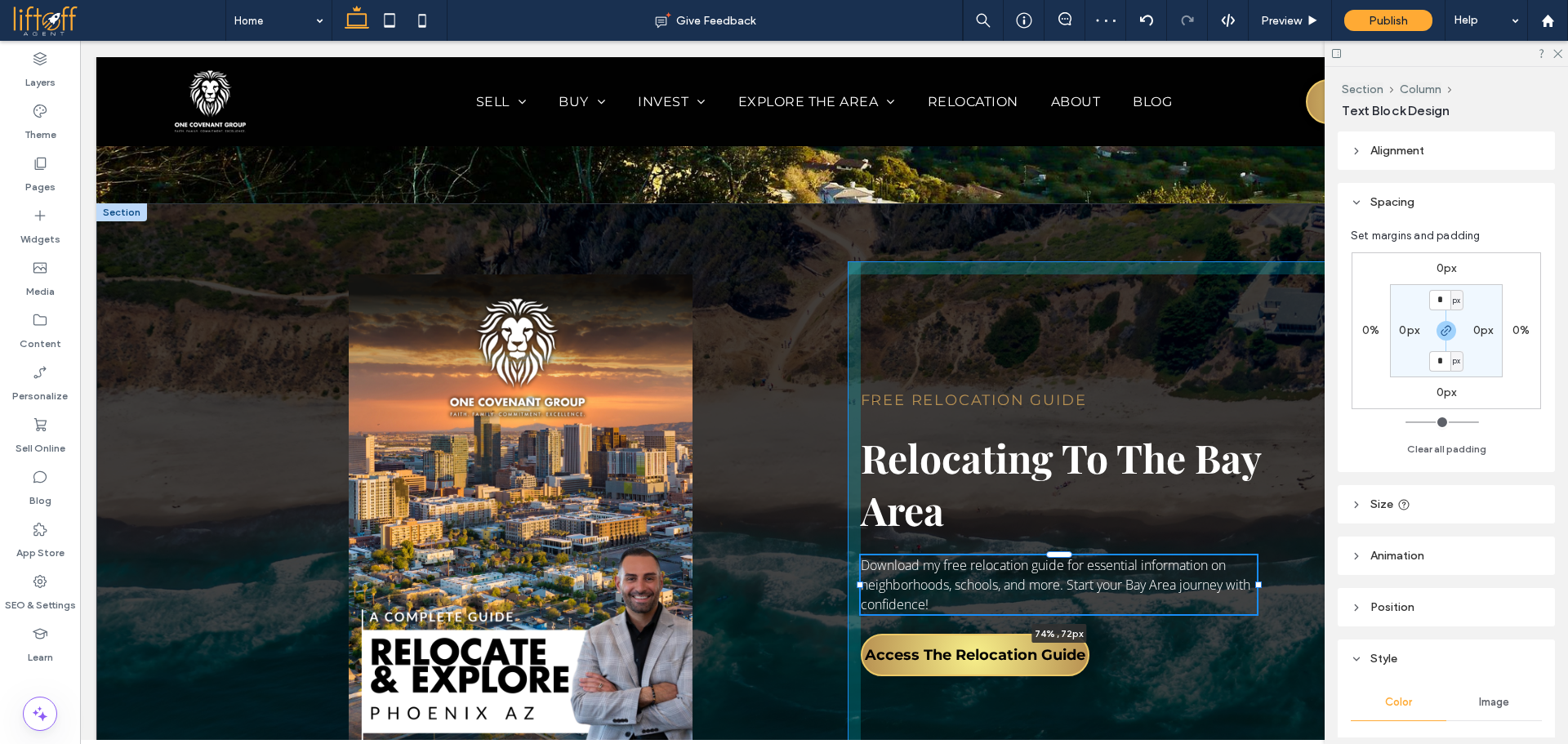 drag, startPoint x: 1289, startPoint y: 583, endPoint x: 1254, endPoint y: 581, distance: 35.057096 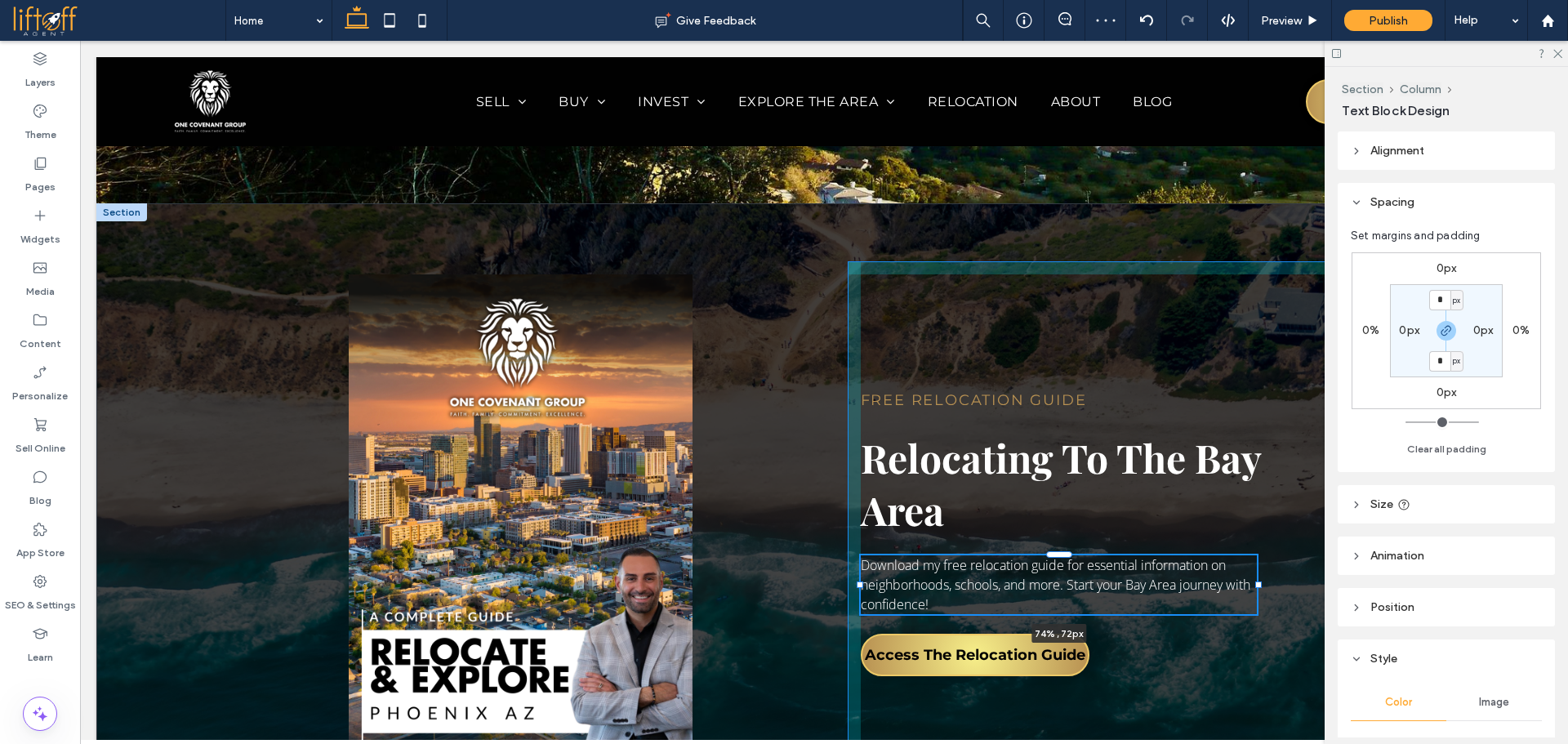 click at bounding box center (1258, 585) 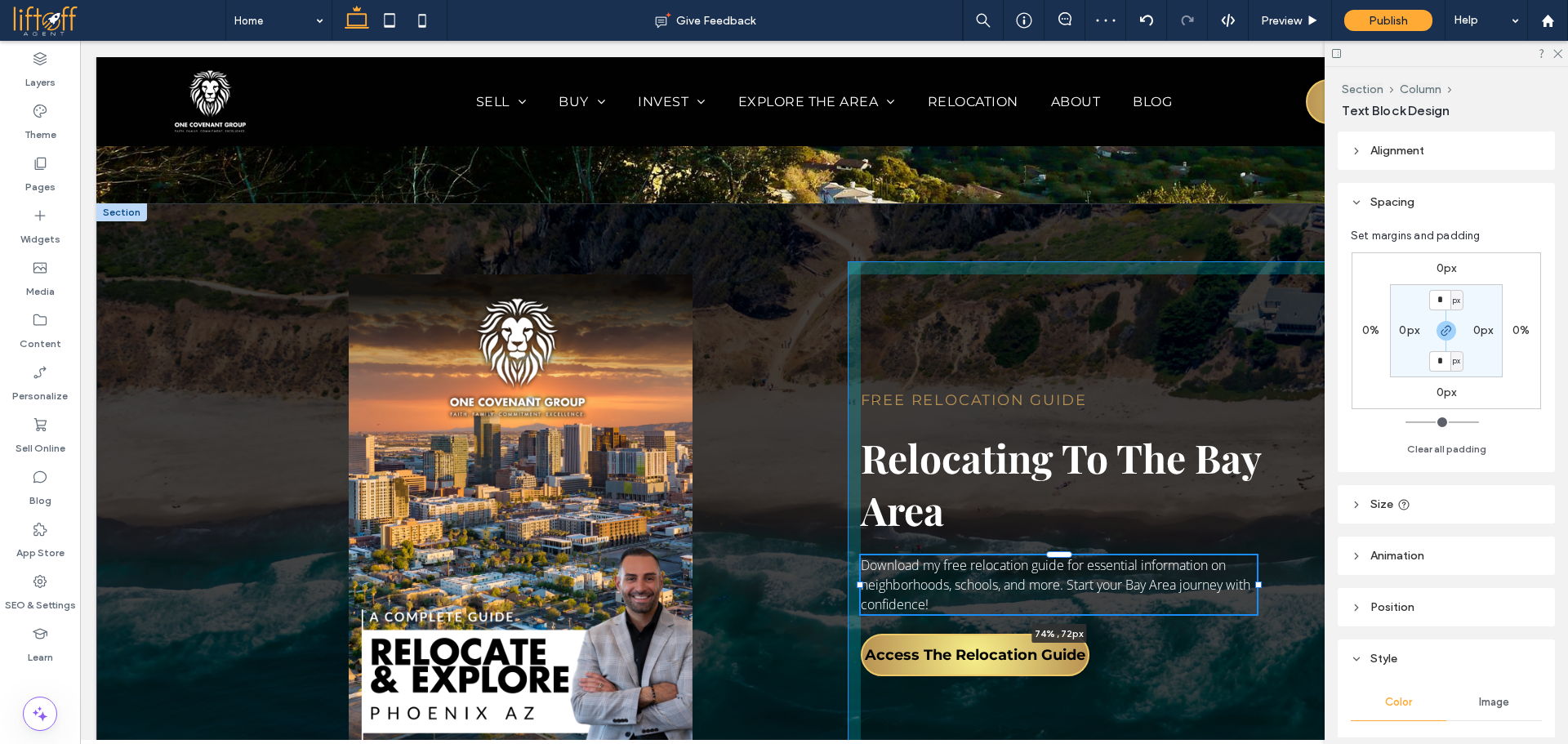 type on "**" 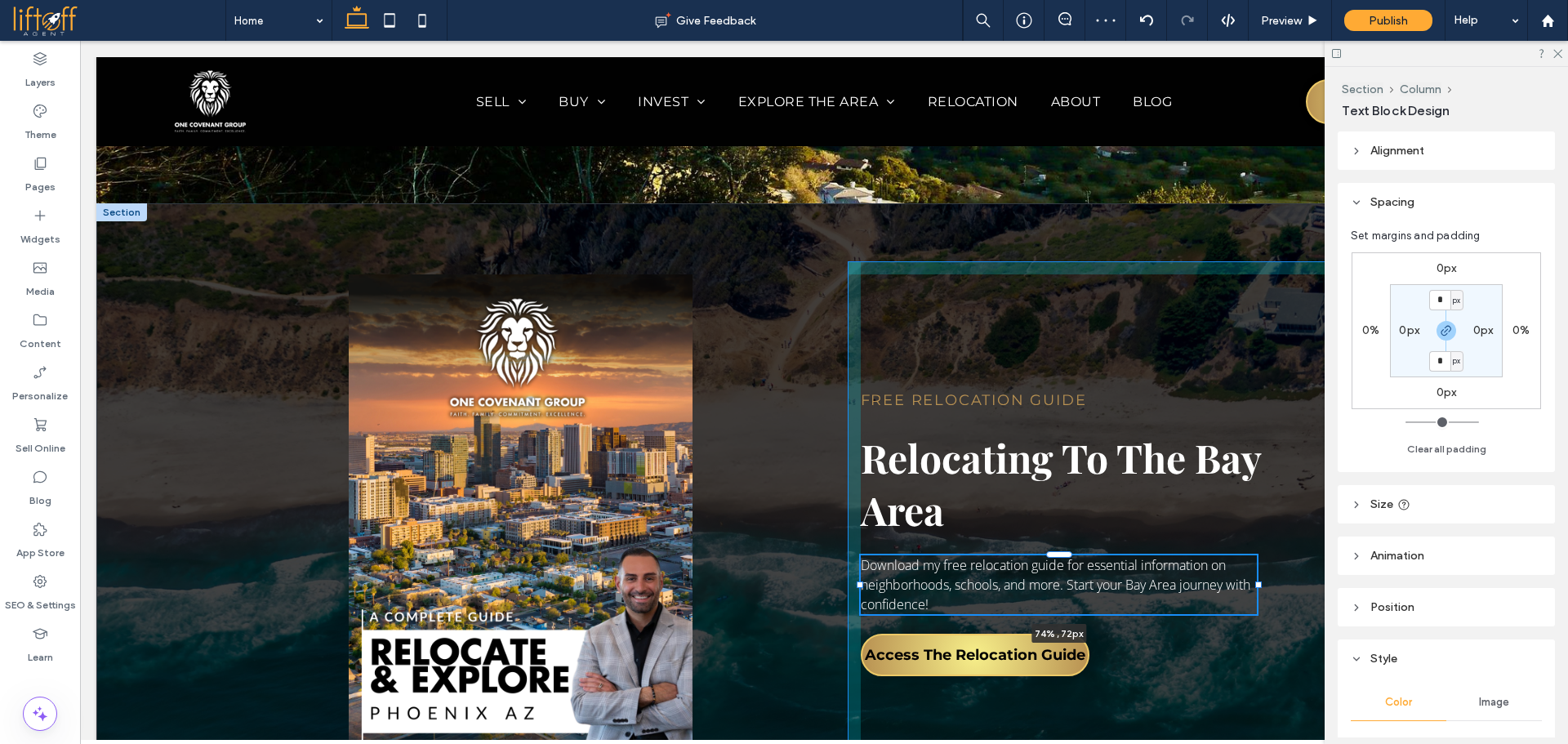 type on "****" 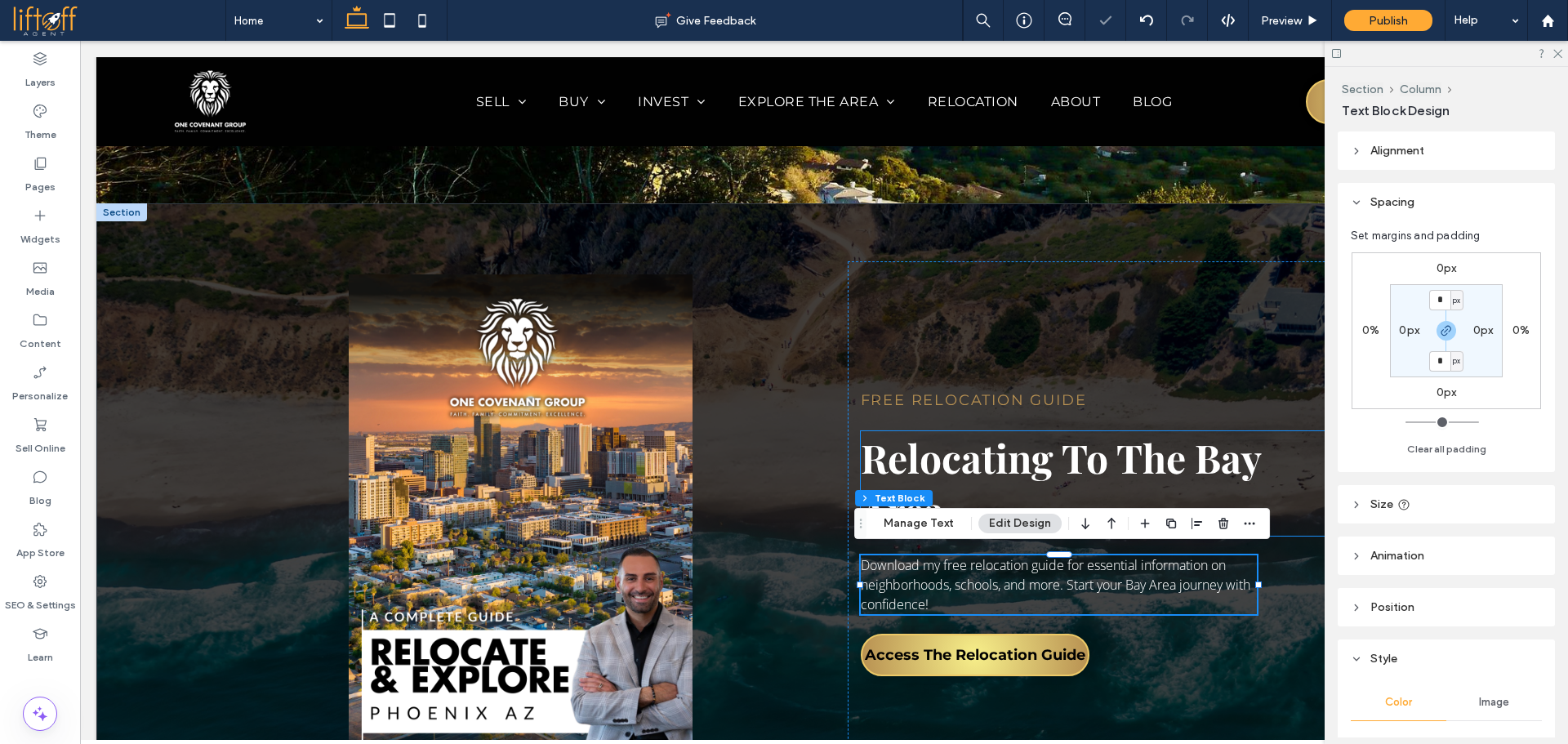 click on "Relocating To The Bay Area" at bounding box center (1061, 483) 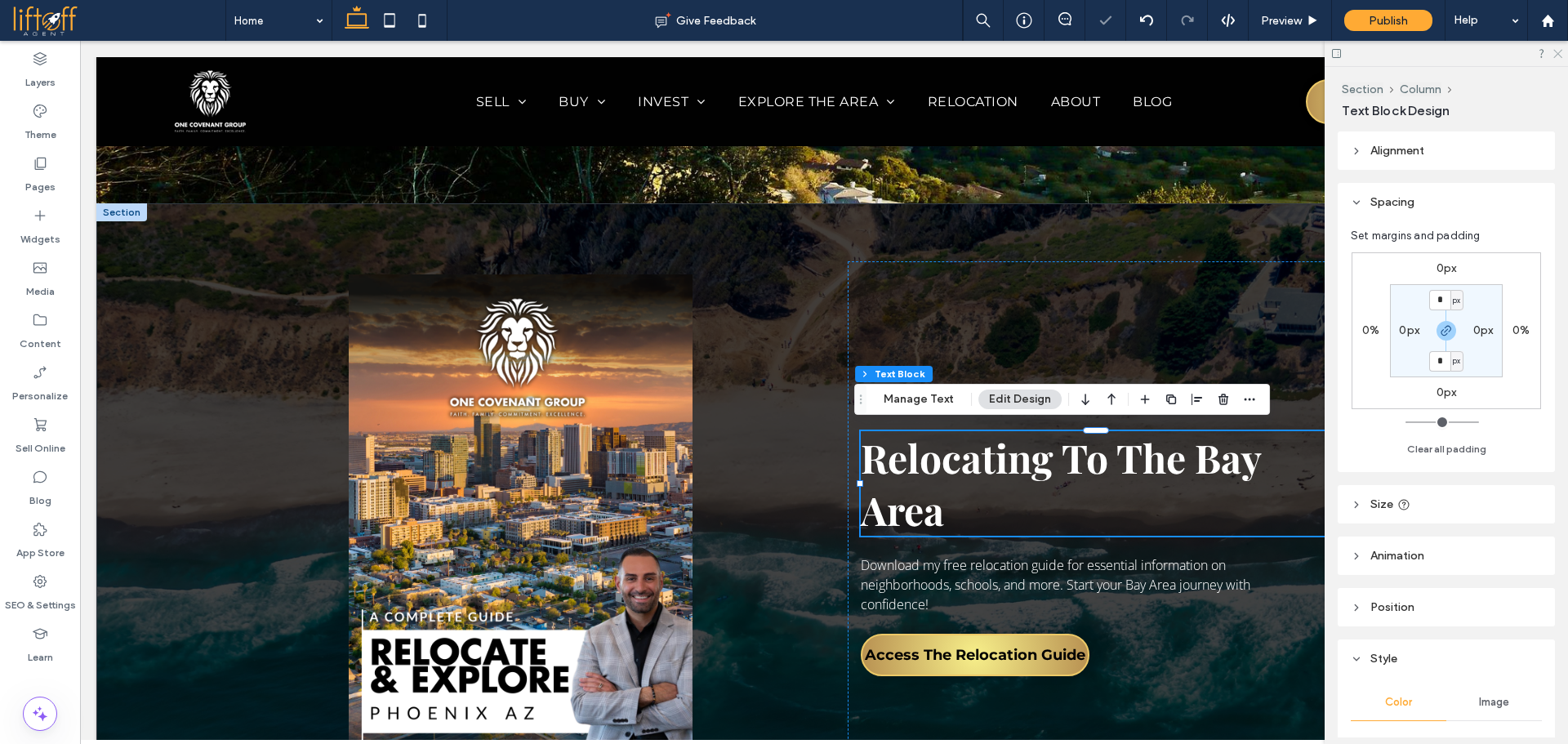 click 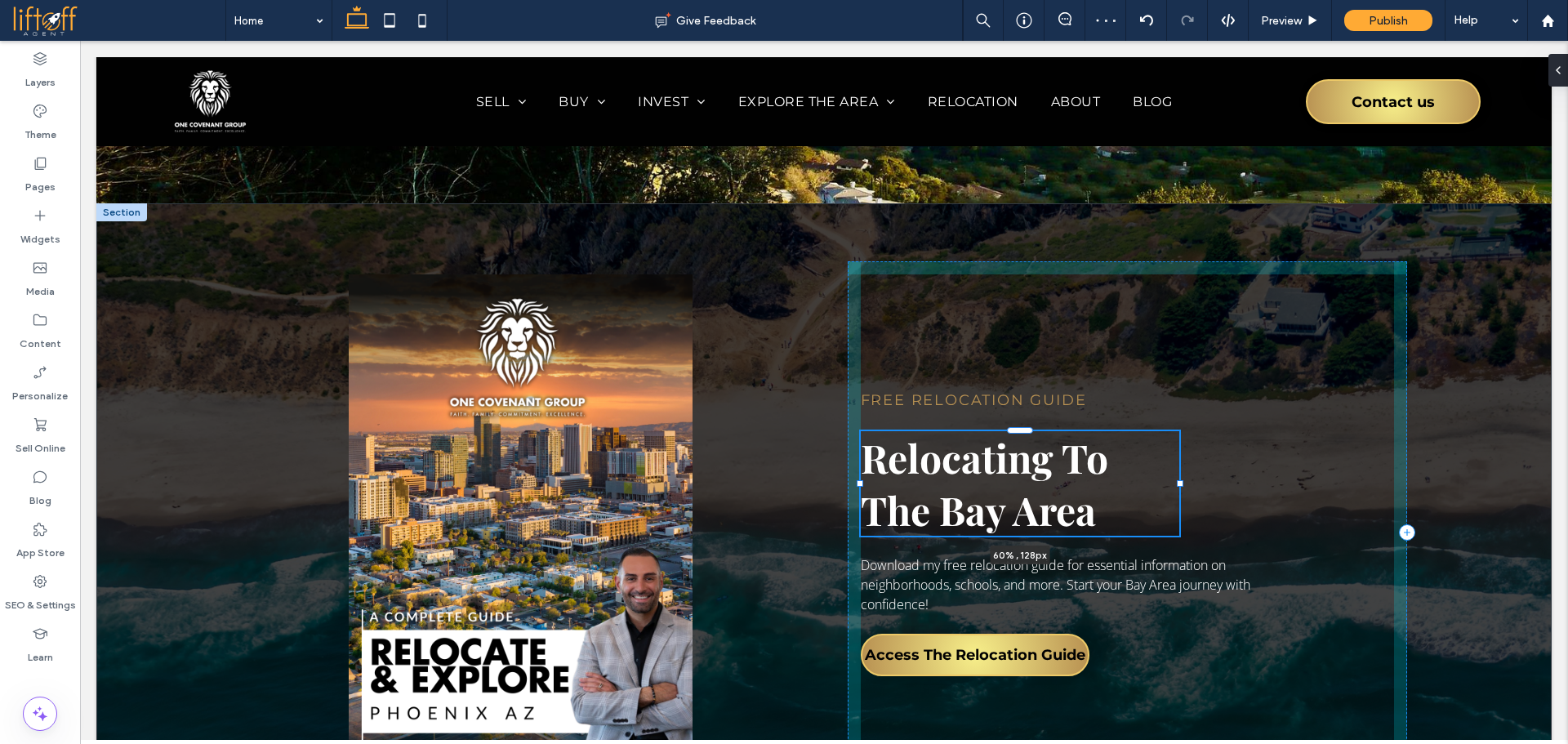 drag, startPoint x: 1328, startPoint y: 479, endPoint x: 1176, endPoint y: 483, distance: 152.053 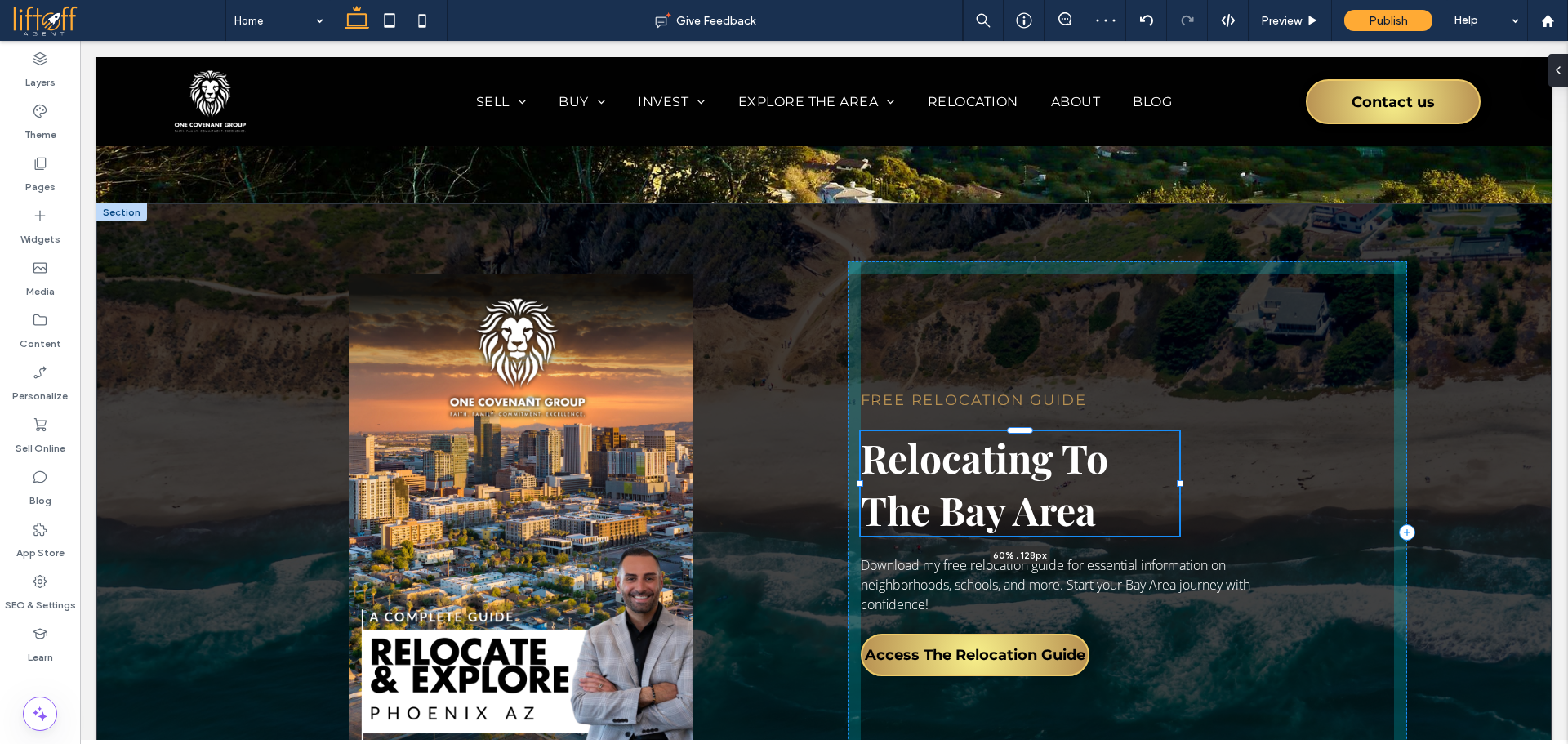 click on "Free Relocation Guide
Relocating To The Bay Area
60% , 128px
Download my free relocation guide for essential information on neighborhoods, schools, and more. Start your Bay Area journey with confidence!
Access The Relocation Guide" at bounding box center [824, 532] 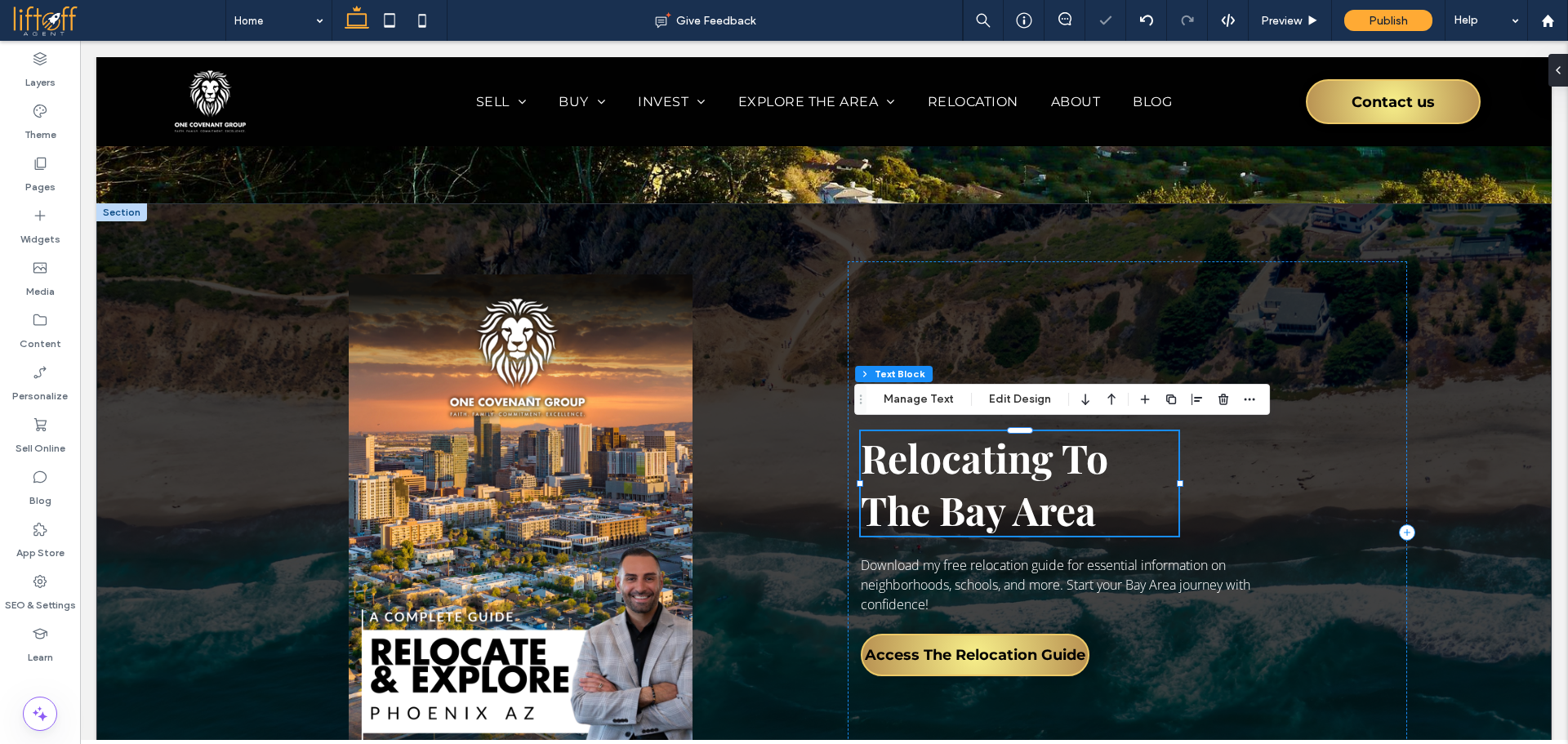 click on "Relocating To The Bay Area" at bounding box center [1020, 483] 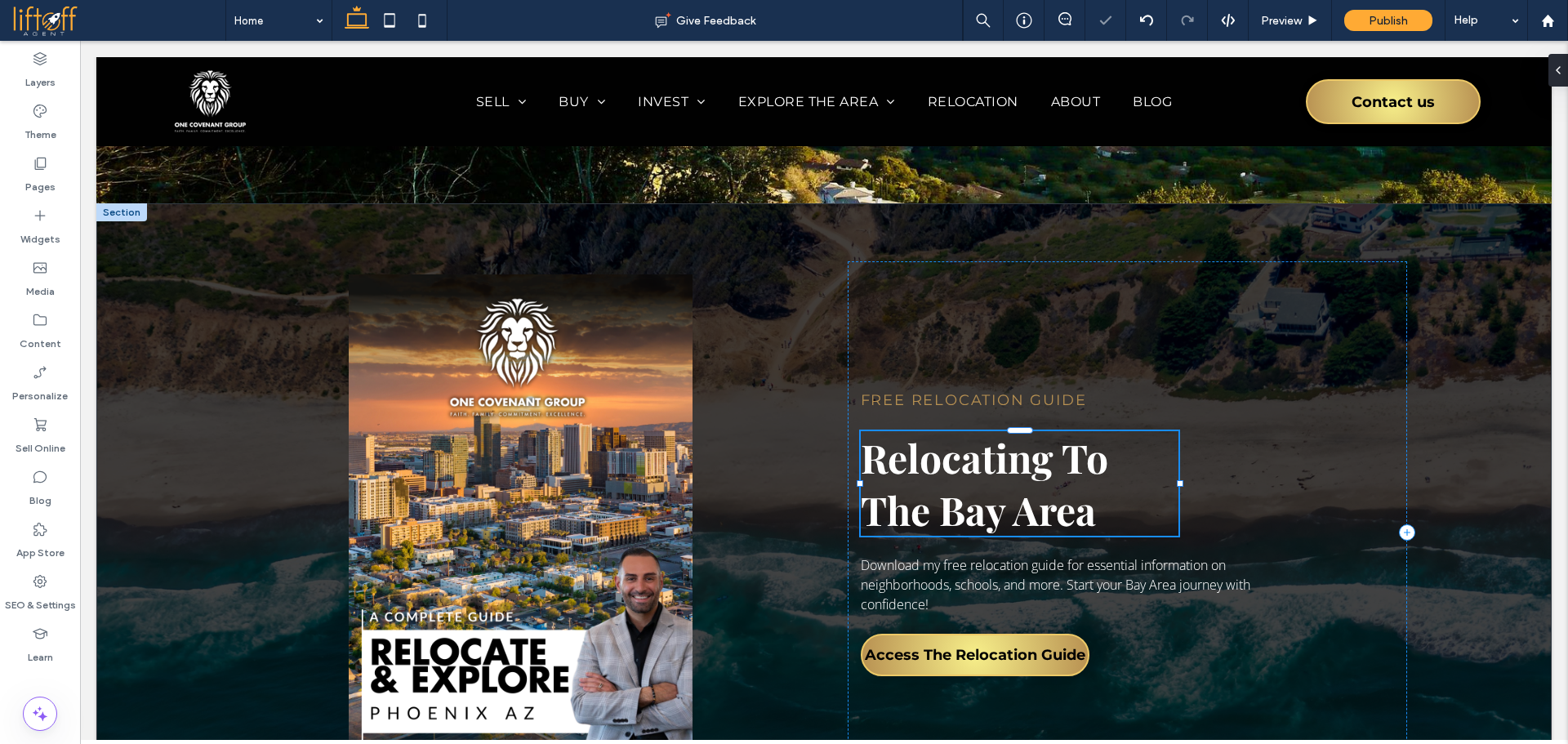 type on "**********" 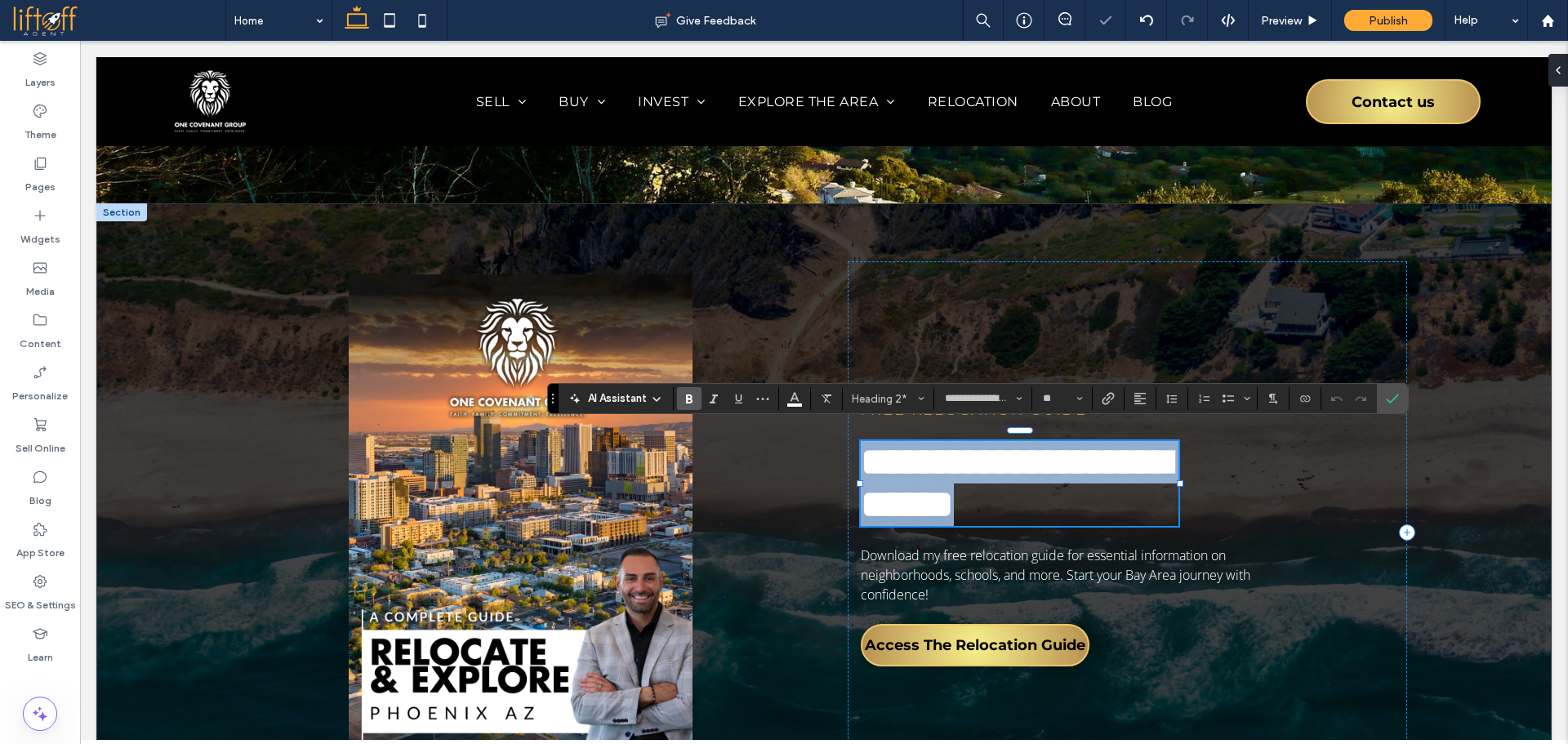 click on "**********" at bounding box center [1020, 483] 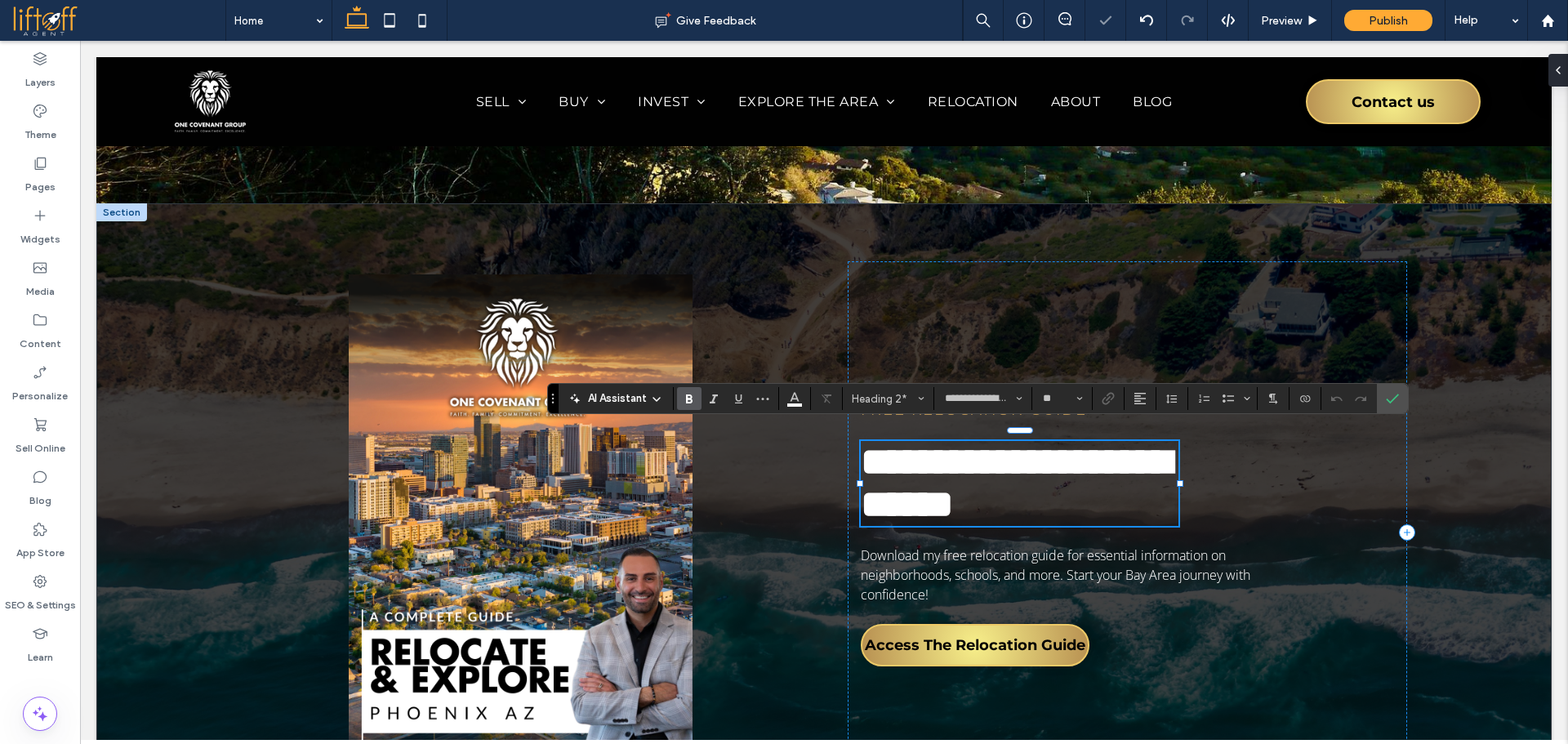 type 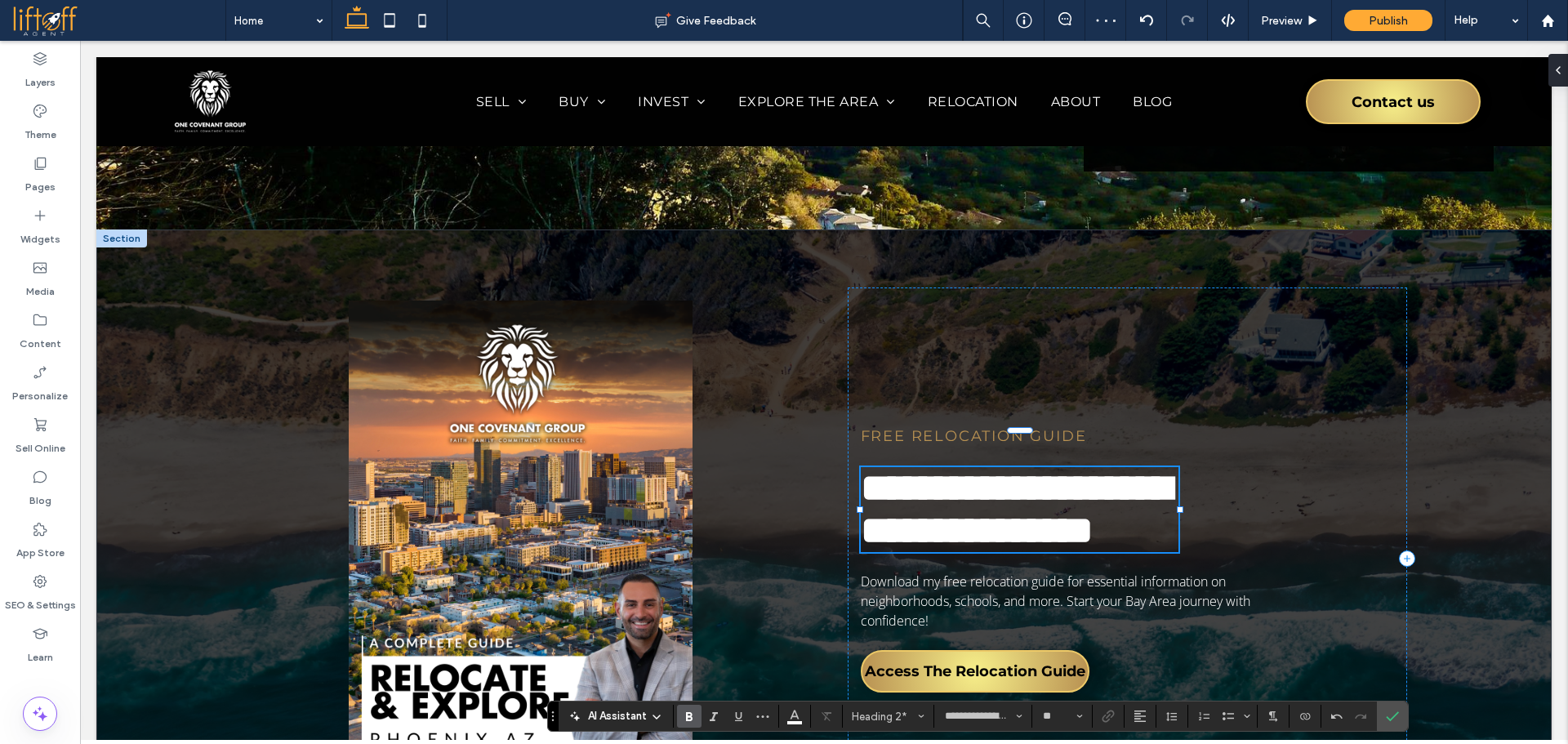 scroll, scrollTop: 3917, scrollLeft: 0, axis: vertical 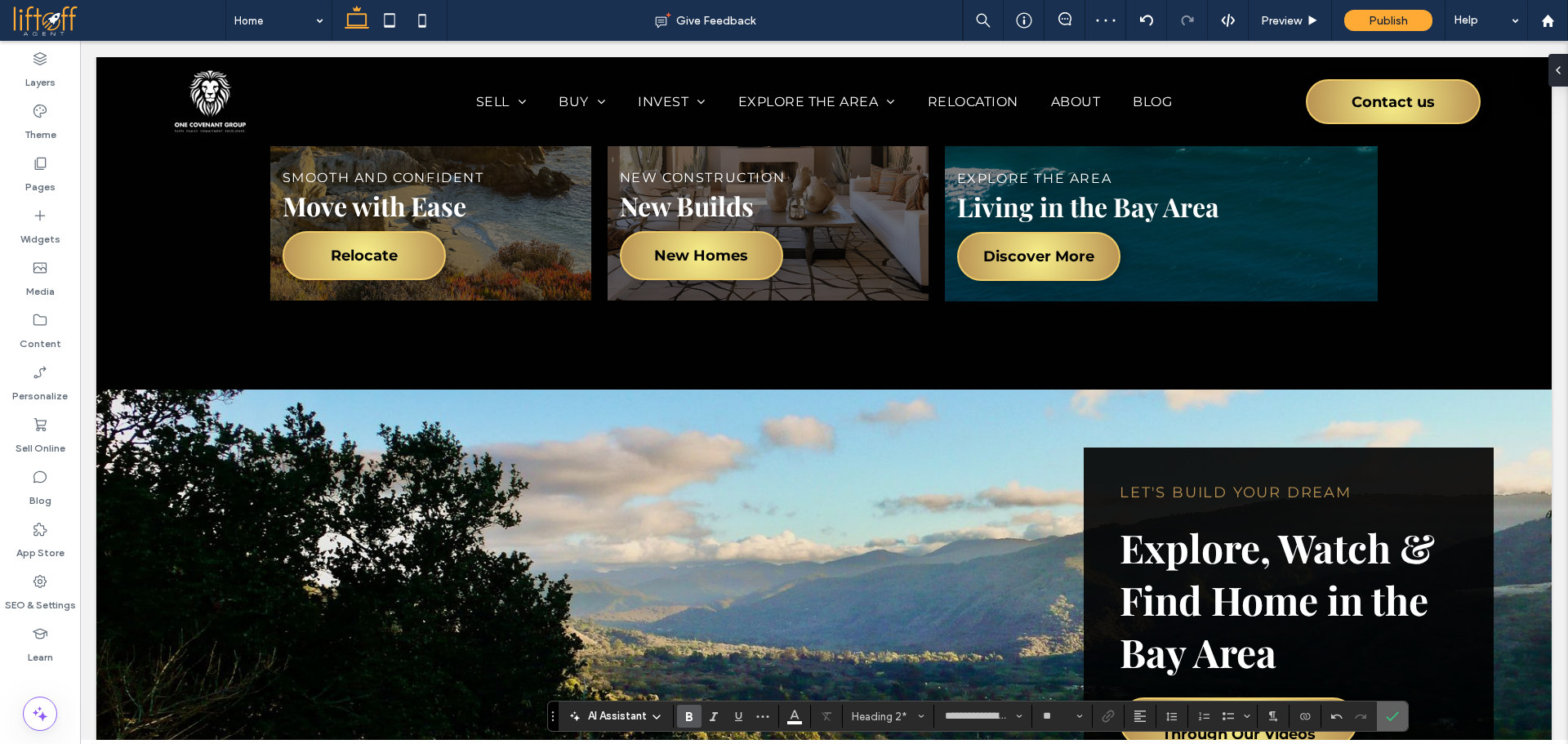 click 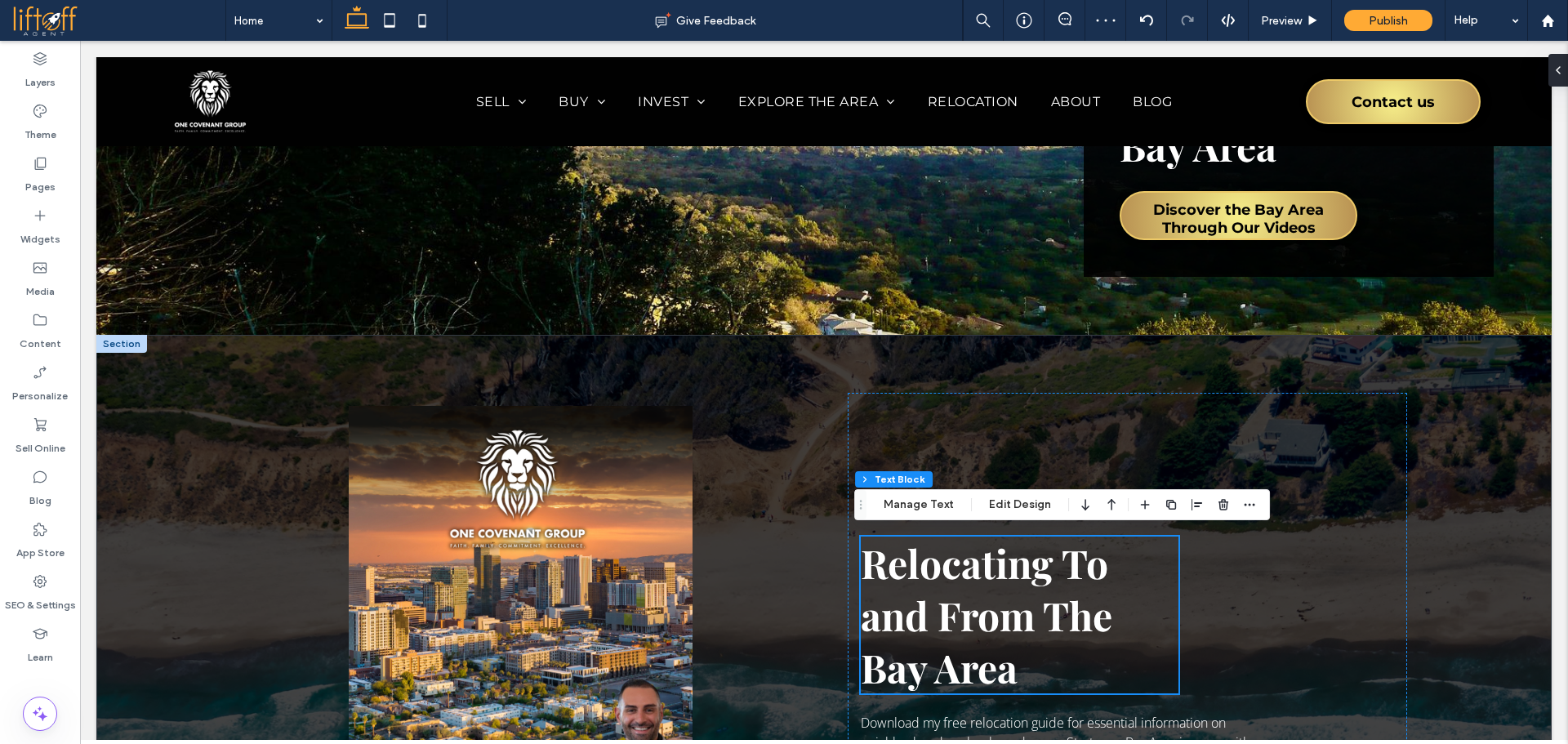 scroll, scrollTop: 4434, scrollLeft: 0, axis: vertical 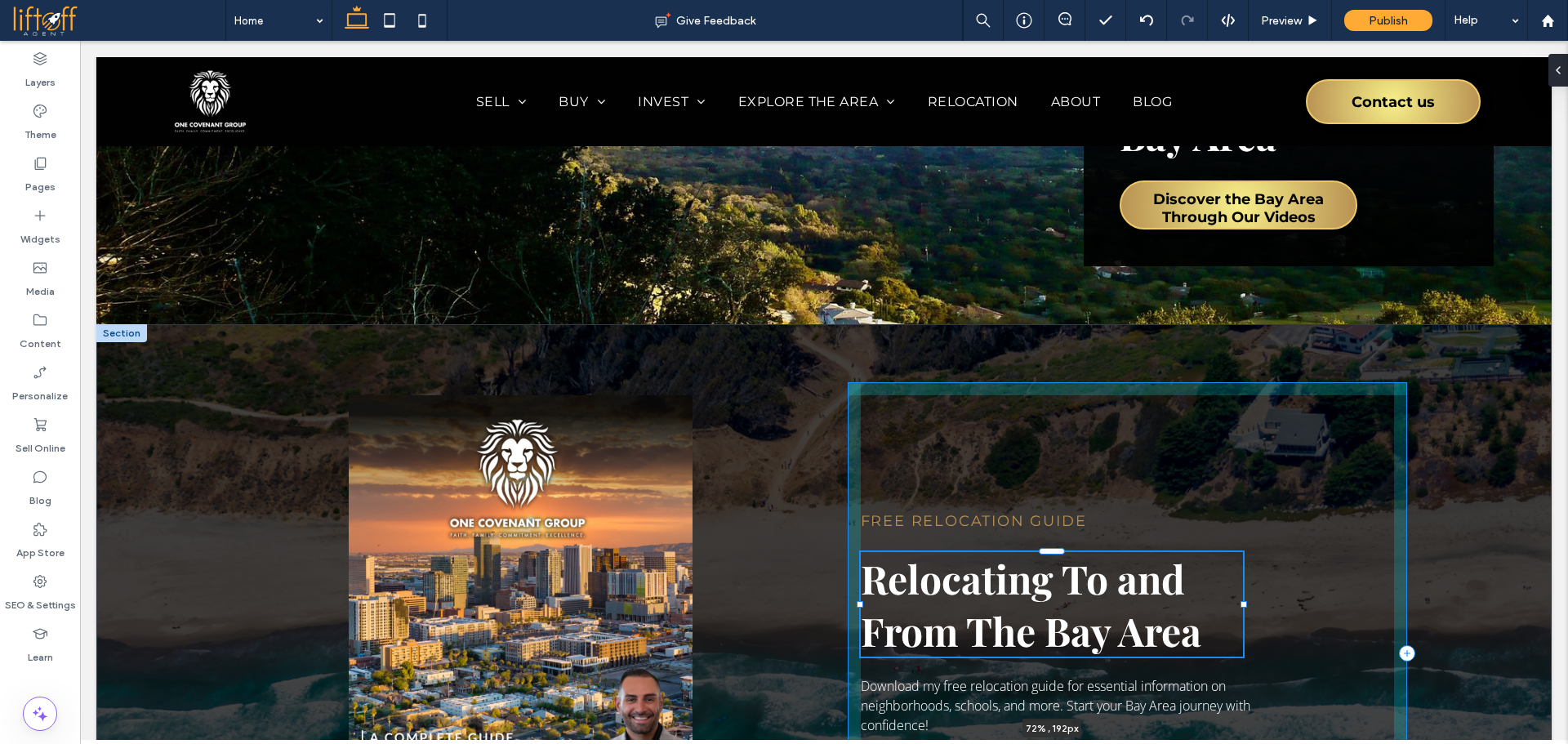 drag, startPoint x: 1177, startPoint y: 599, endPoint x: 1241, endPoint y: 588, distance: 64.93843 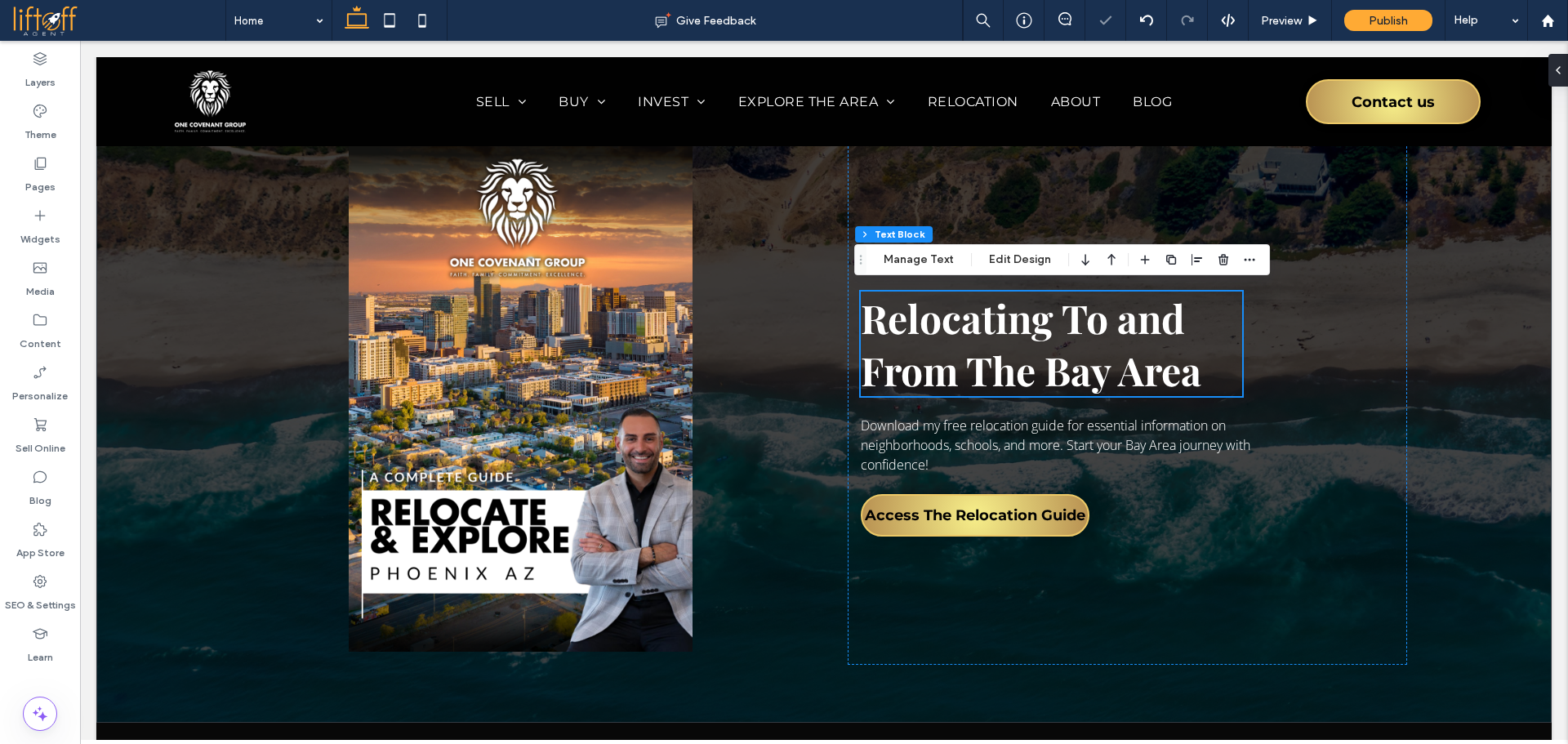 scroll, scrollTop: 4749, scrollLeft: 0, axis: vertical 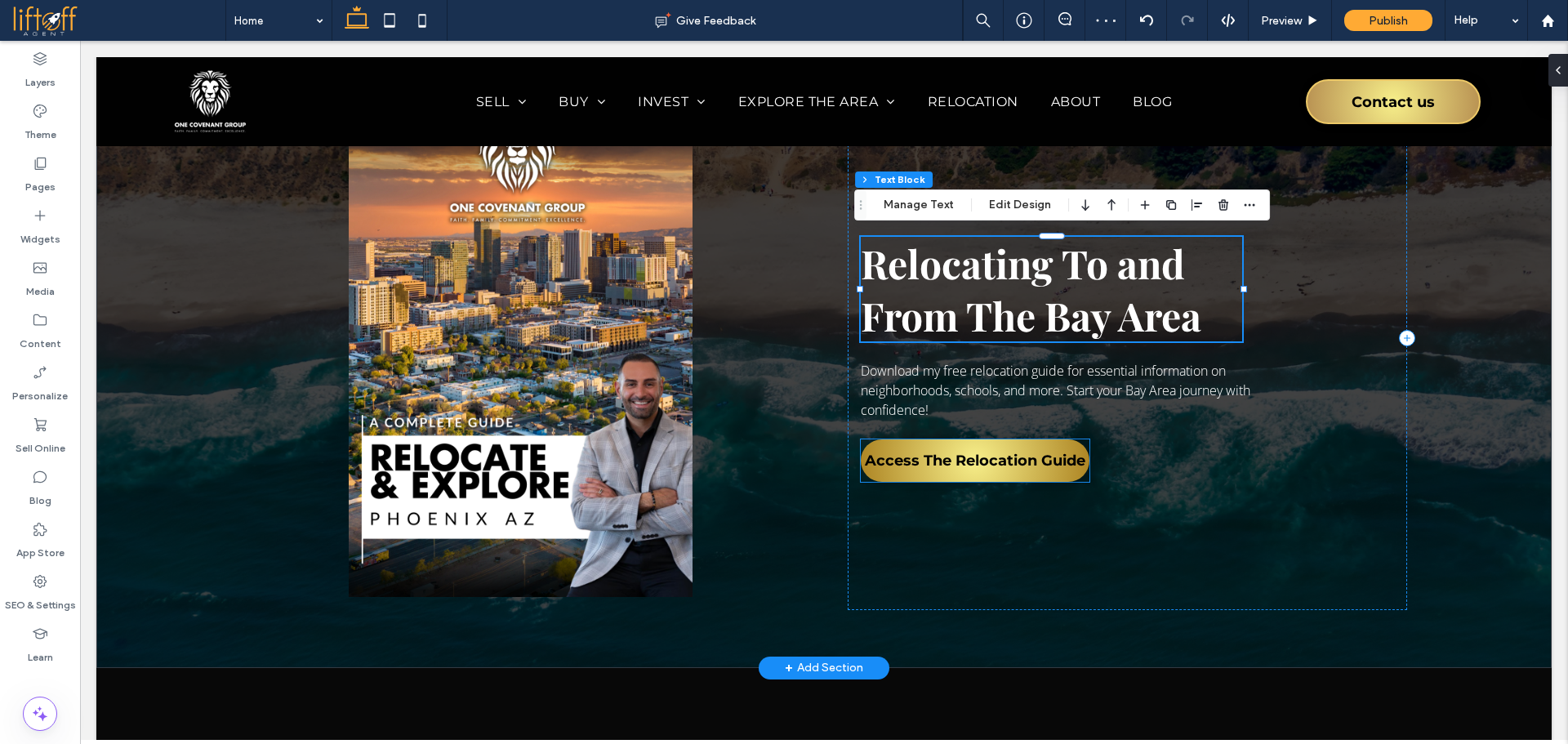 click on "Access The Relocation Guide" at bounding box center (975, 461) 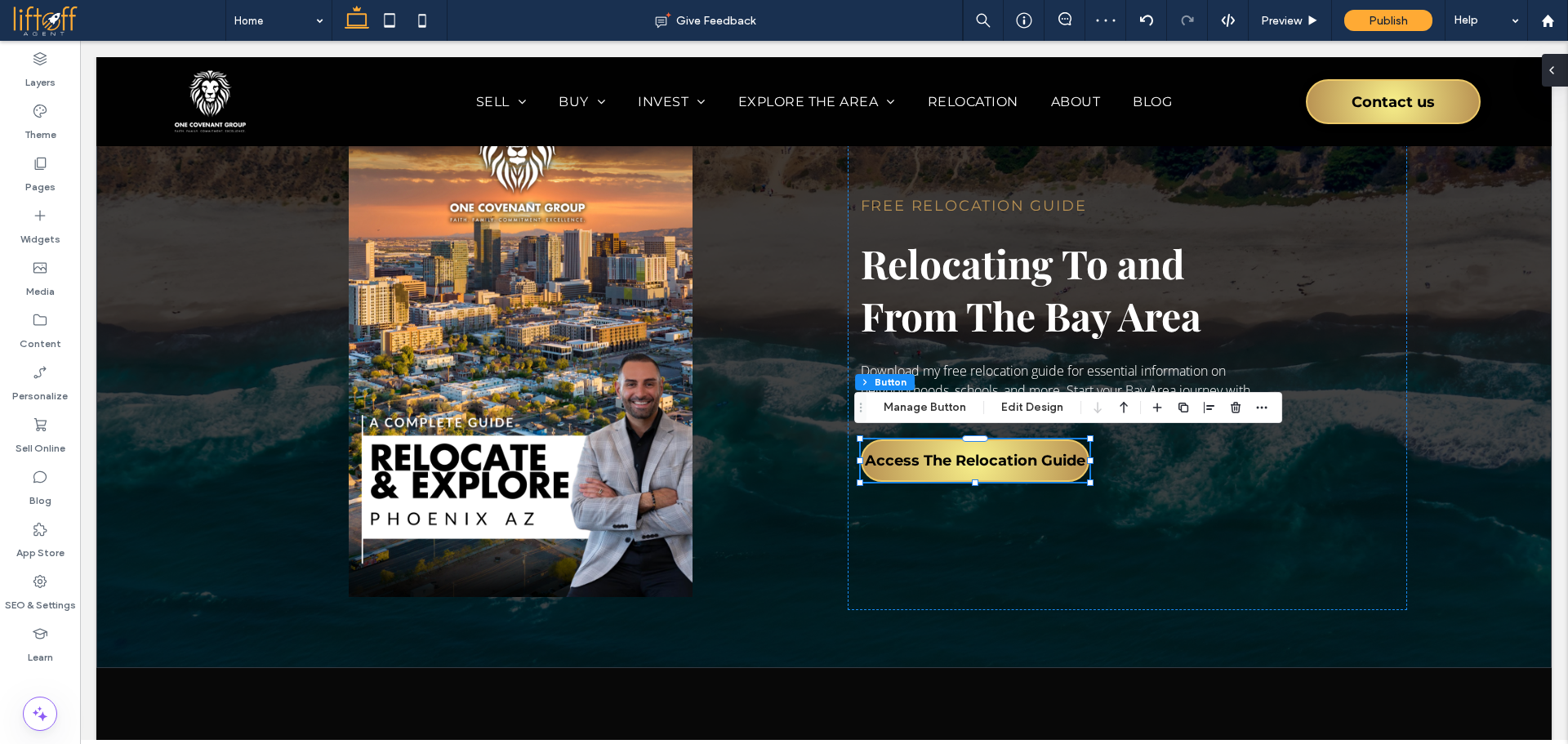 click at bounding box center (1555, 70) 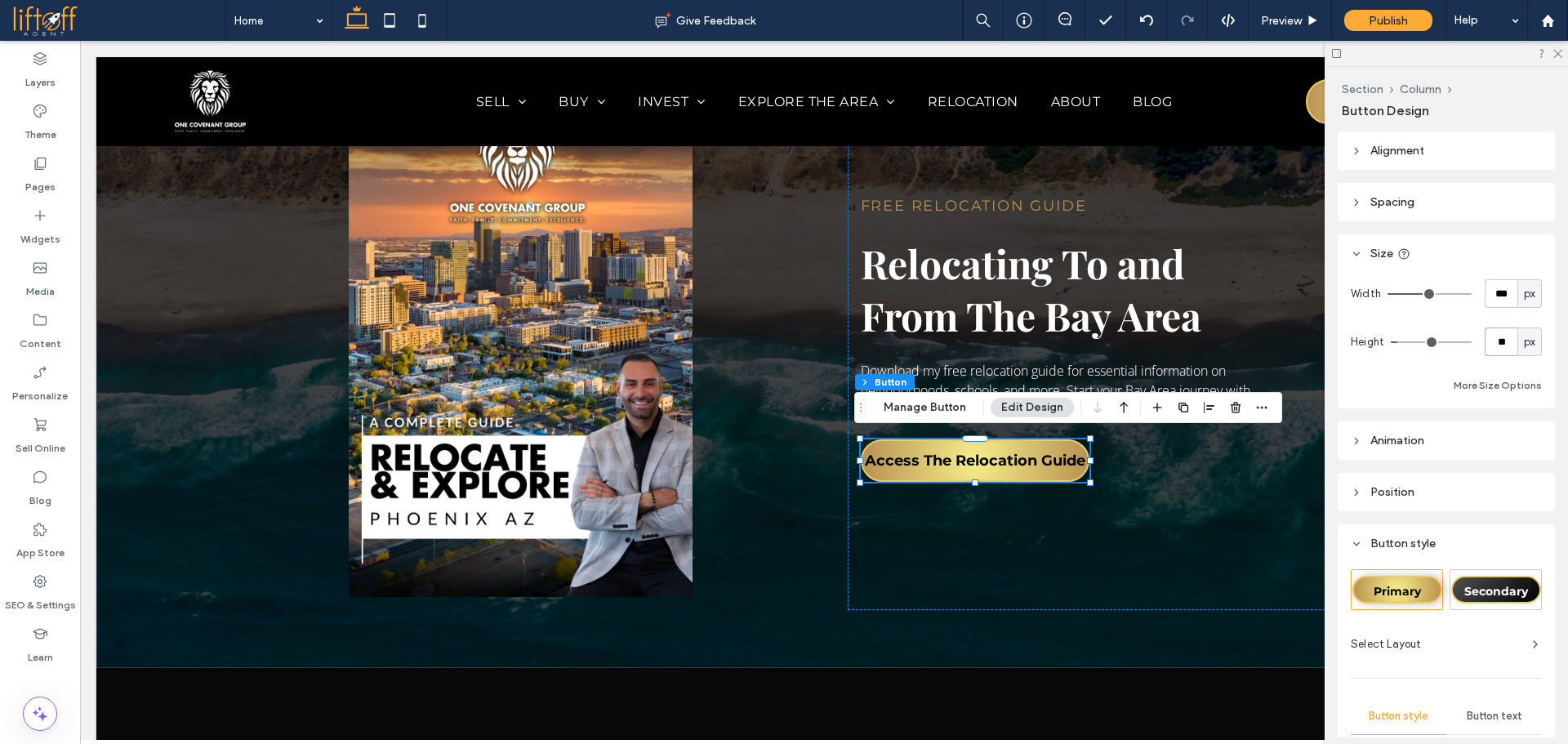 click on "**" at bounding box center [1501, 341] 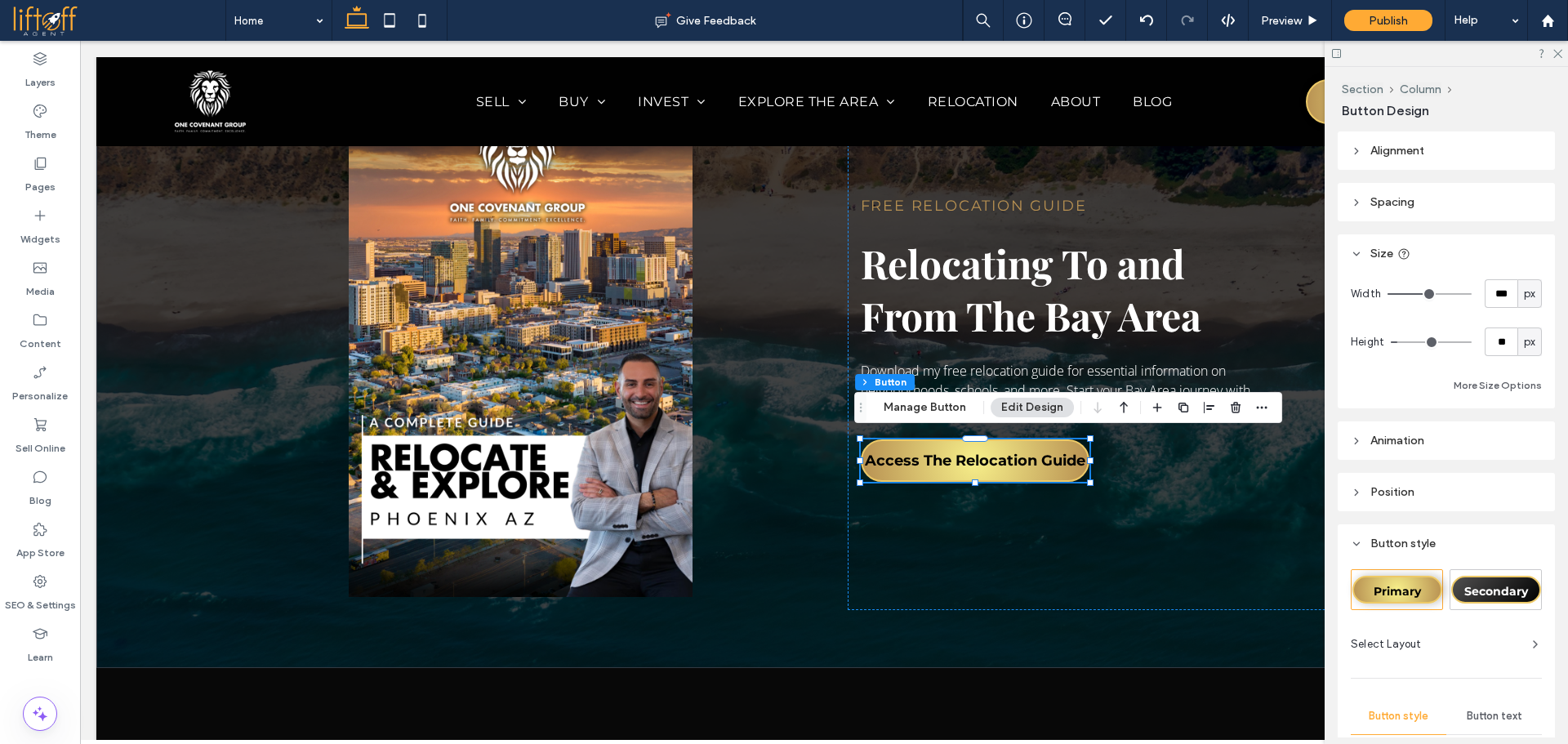 type on "**" 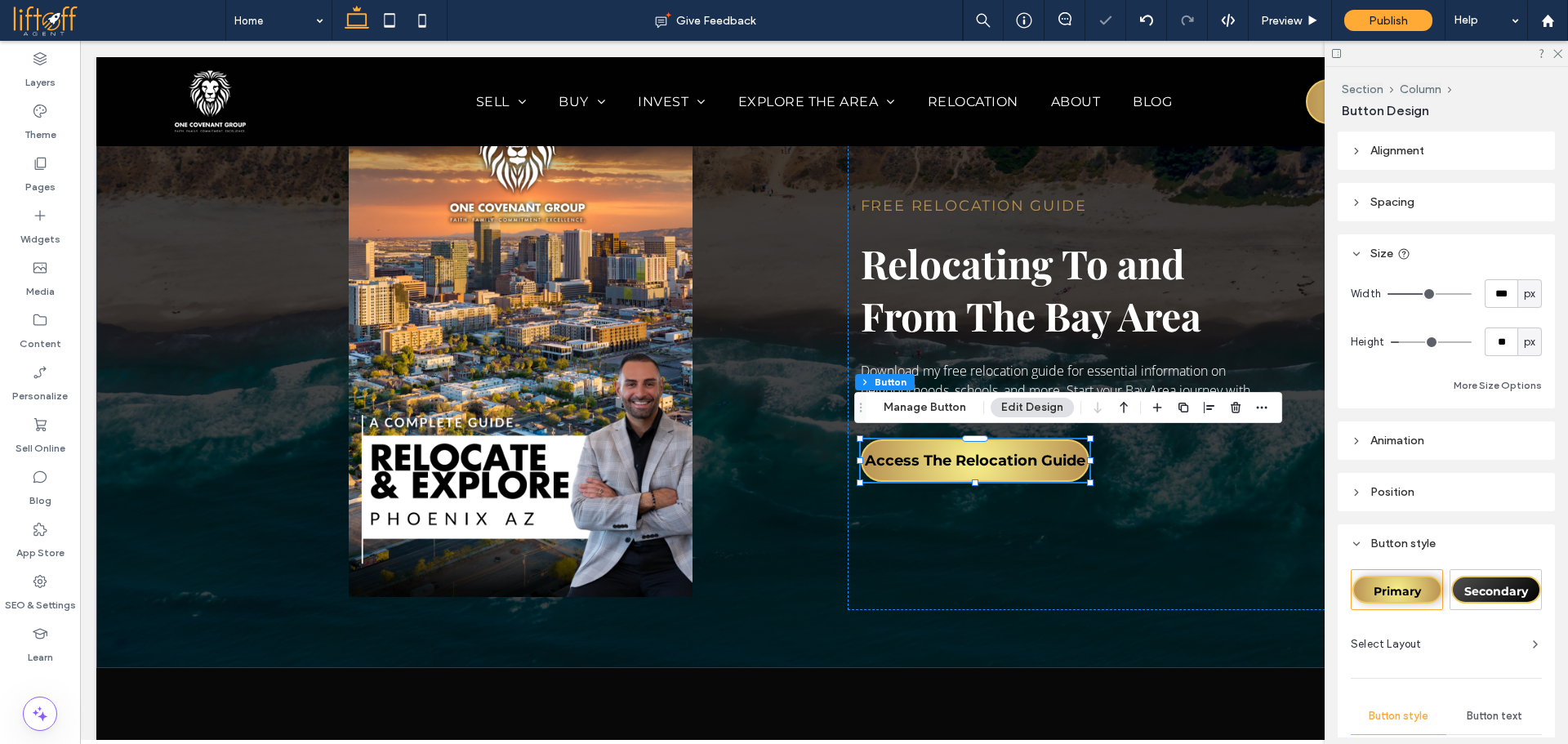 click on "Width *** px Height ** px More Size Options" at bounding box center [1446, 337] 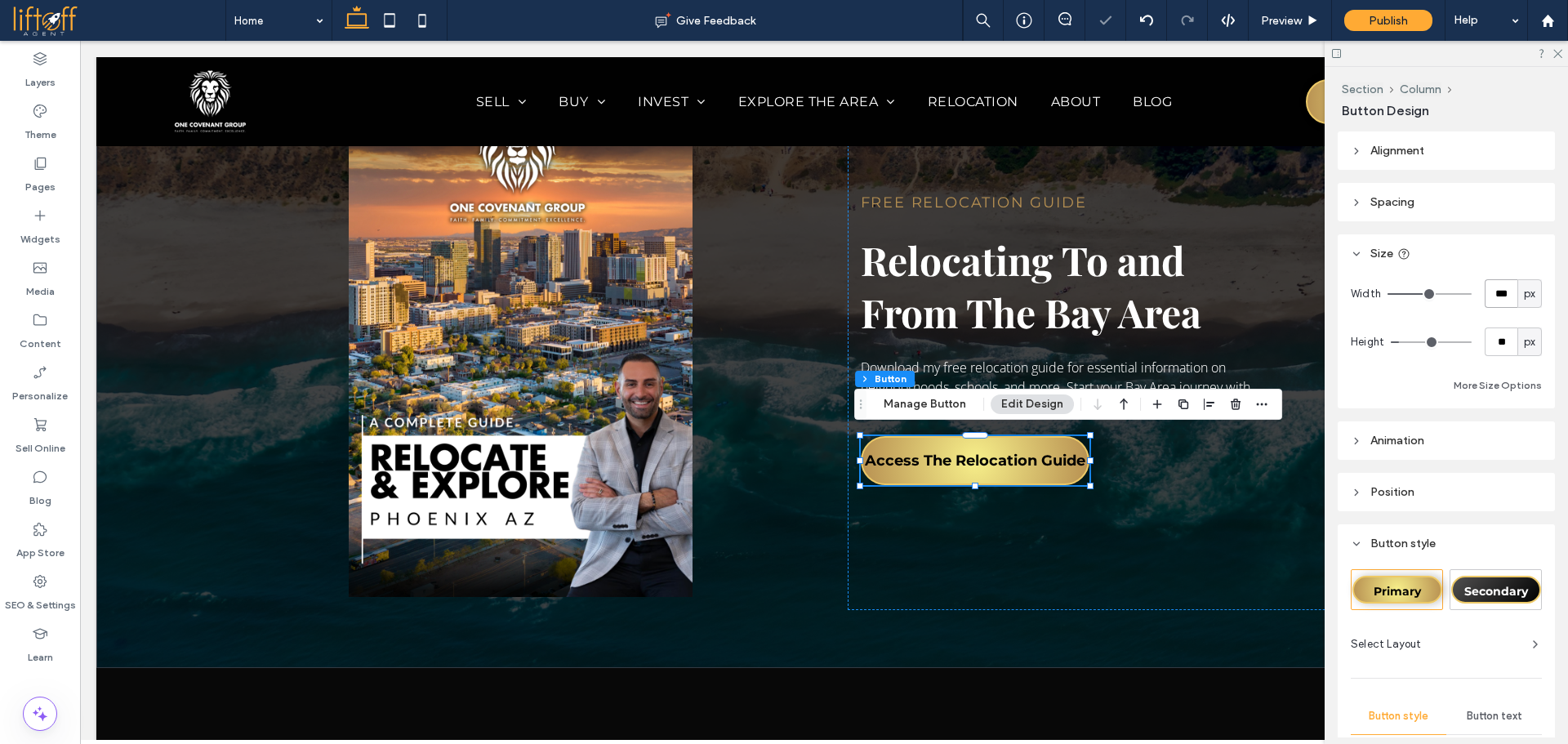 click on "***" at bounding box center (1501, 293) 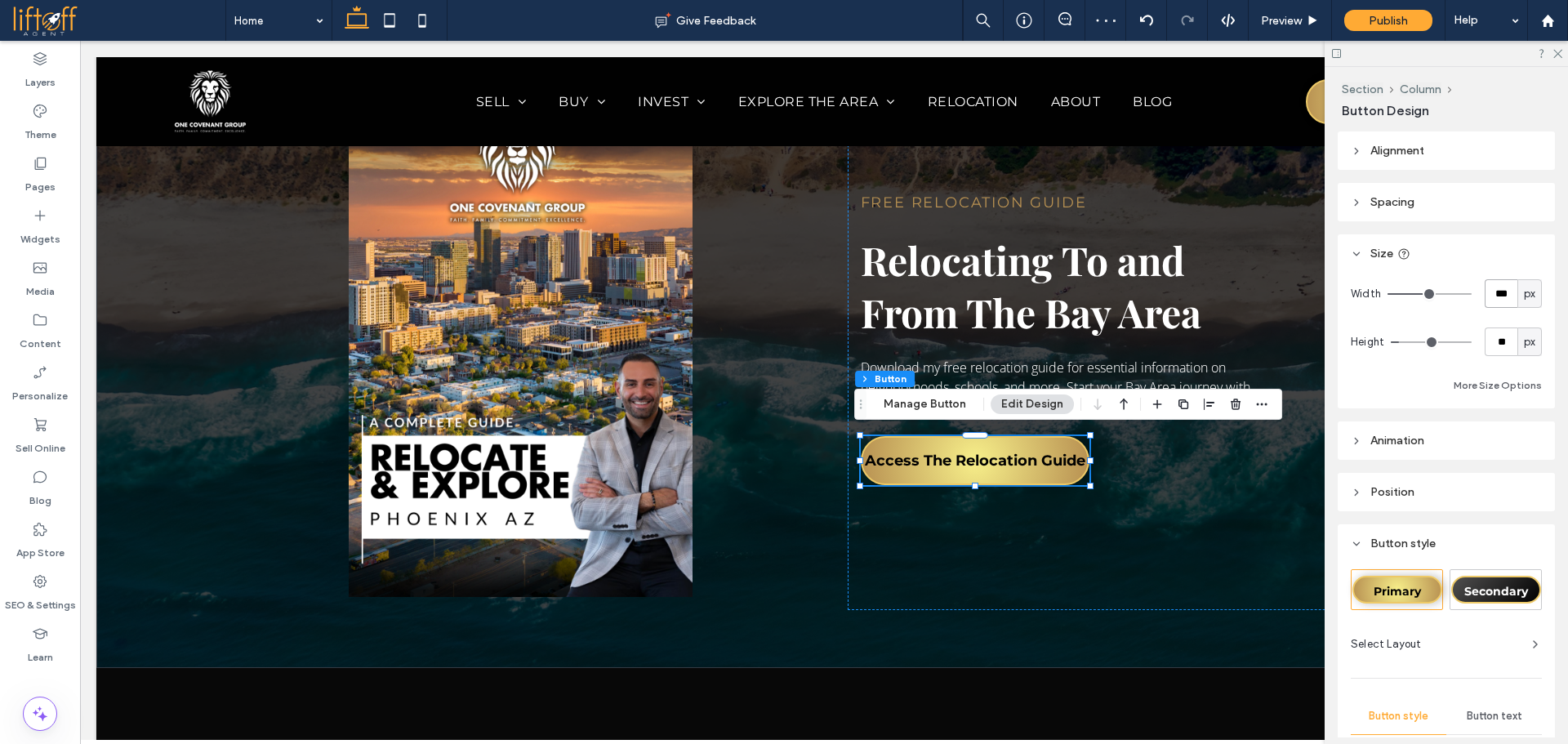 type on "***" 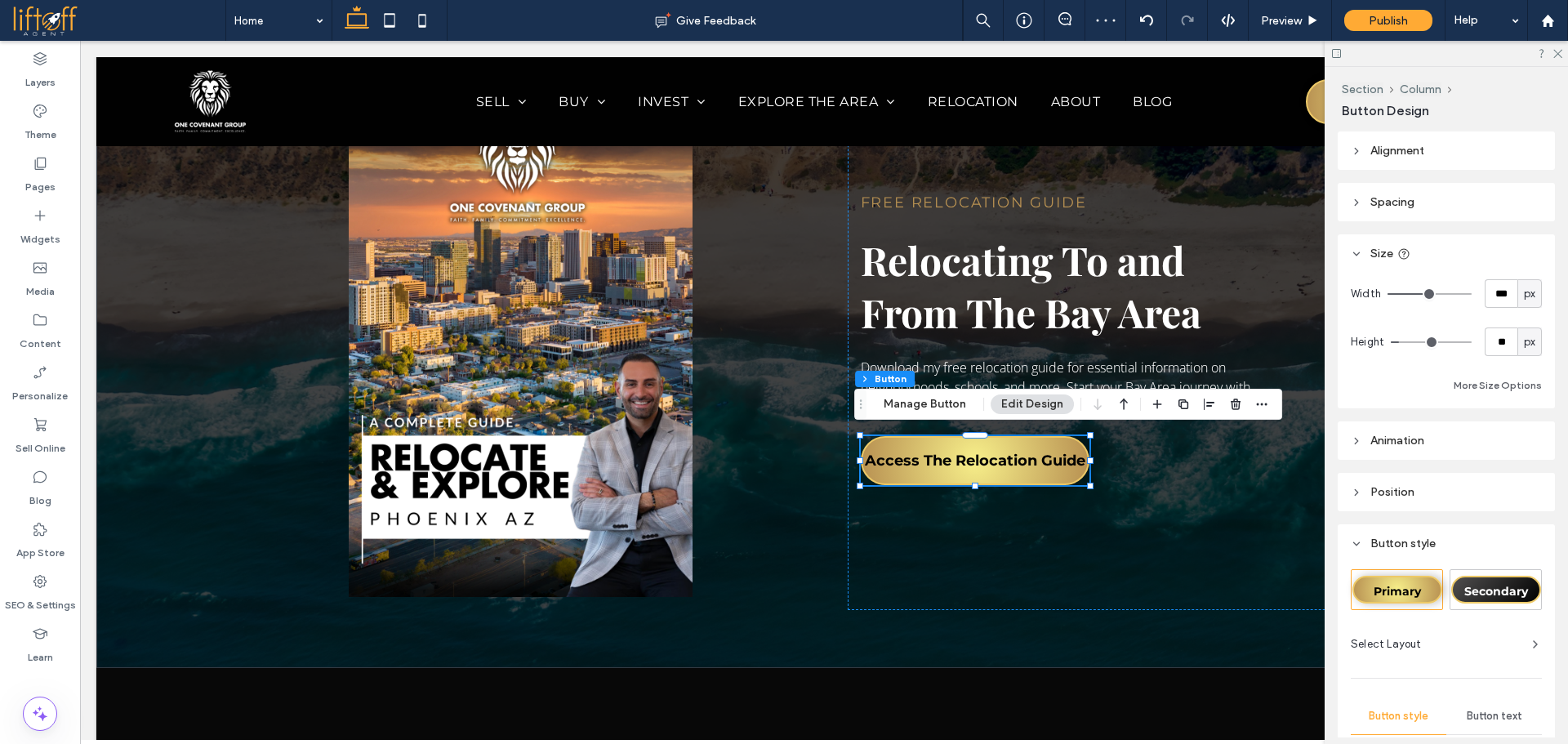 type on "***" 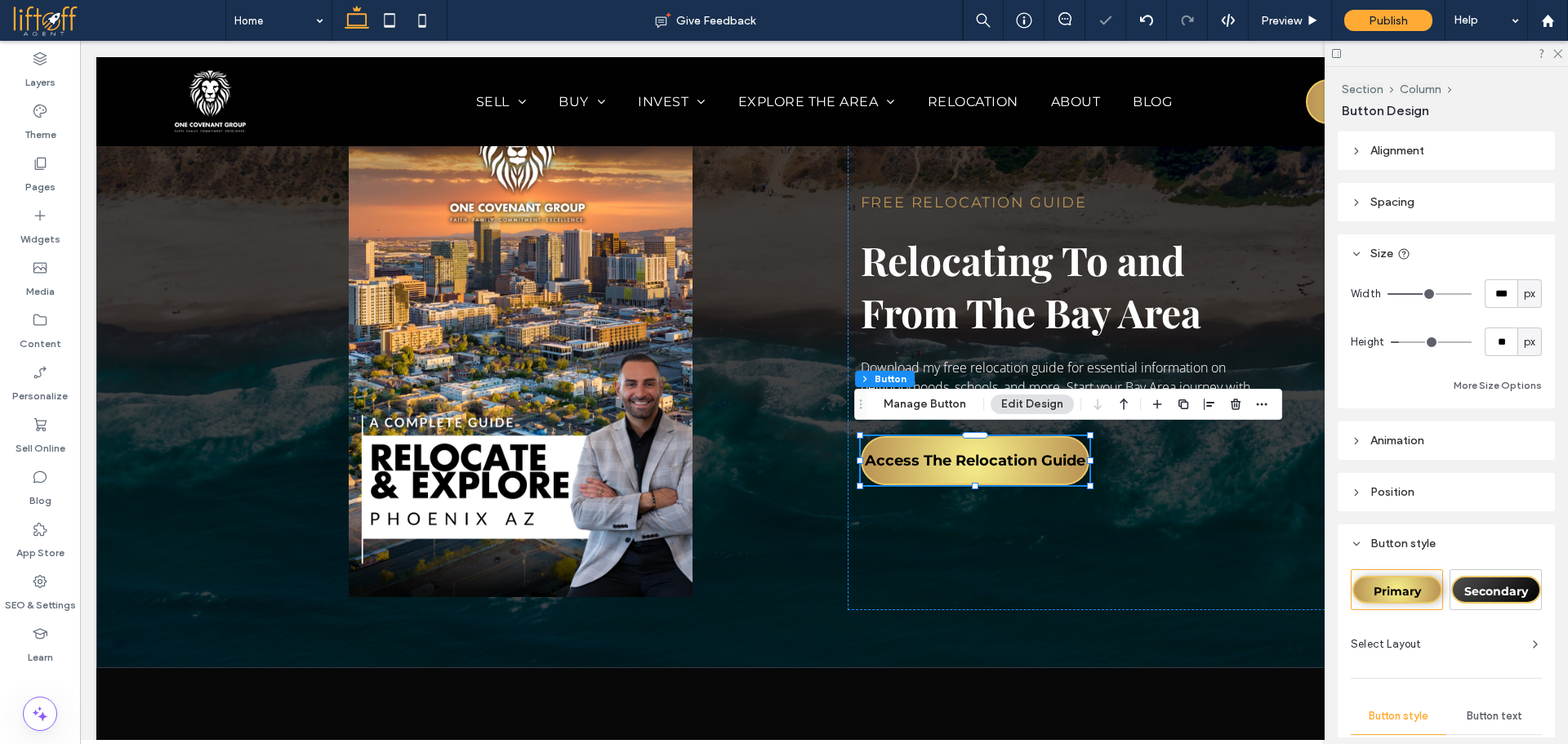 click on "Width *** px Height ** px More Size Options" at bounding box center (1446, 337) 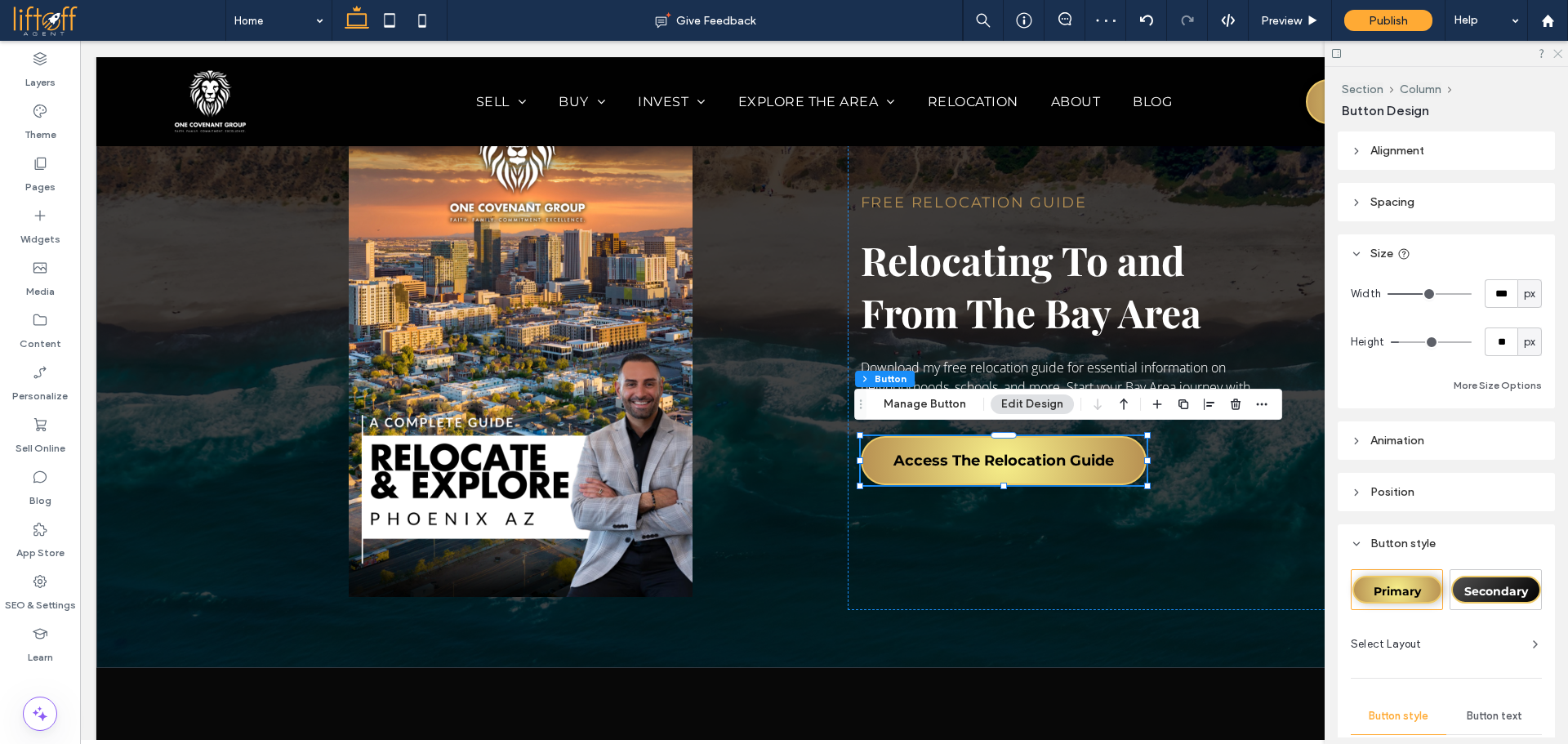 click 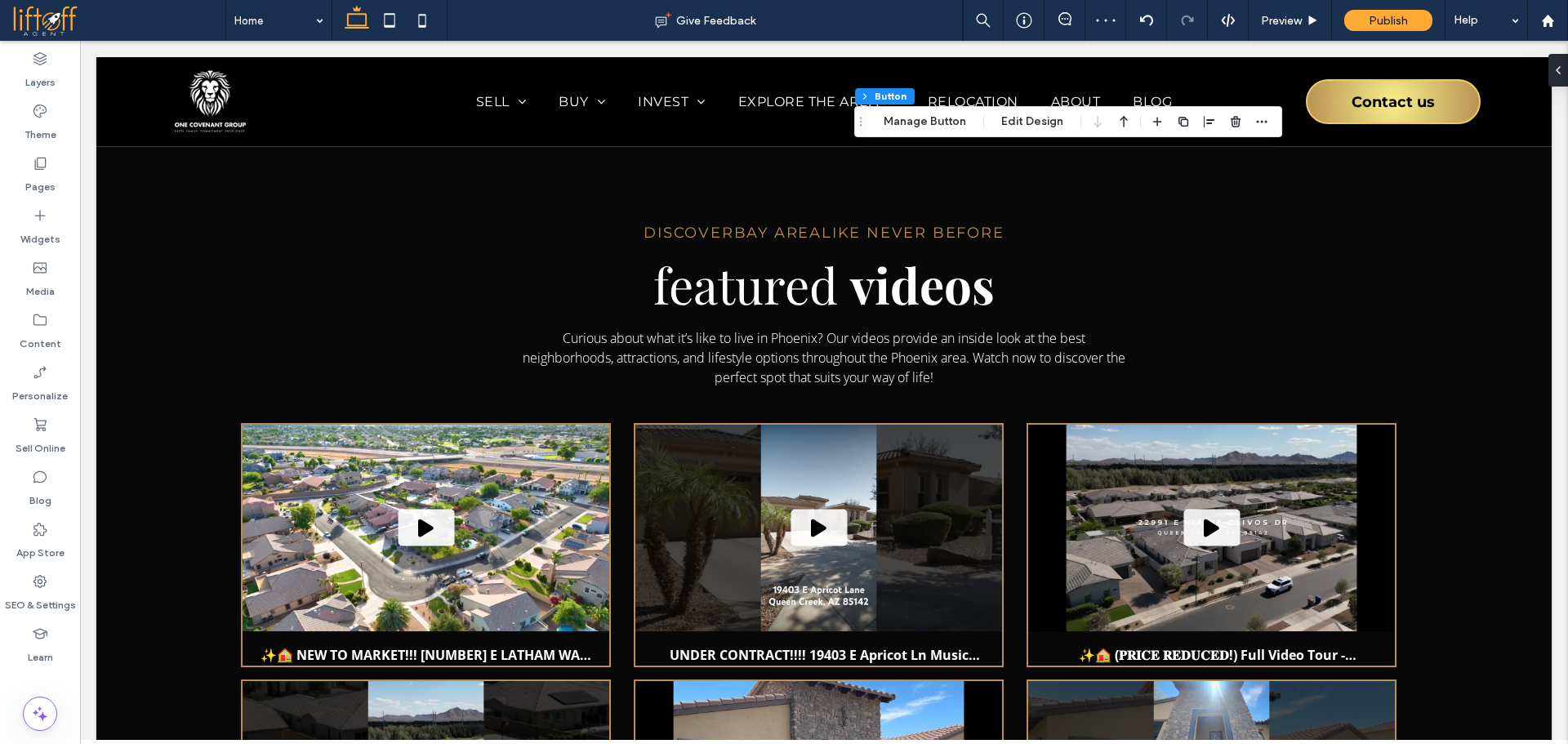 scroll, scrollTop: 5282, scrollLeft: 0, axis: vertical 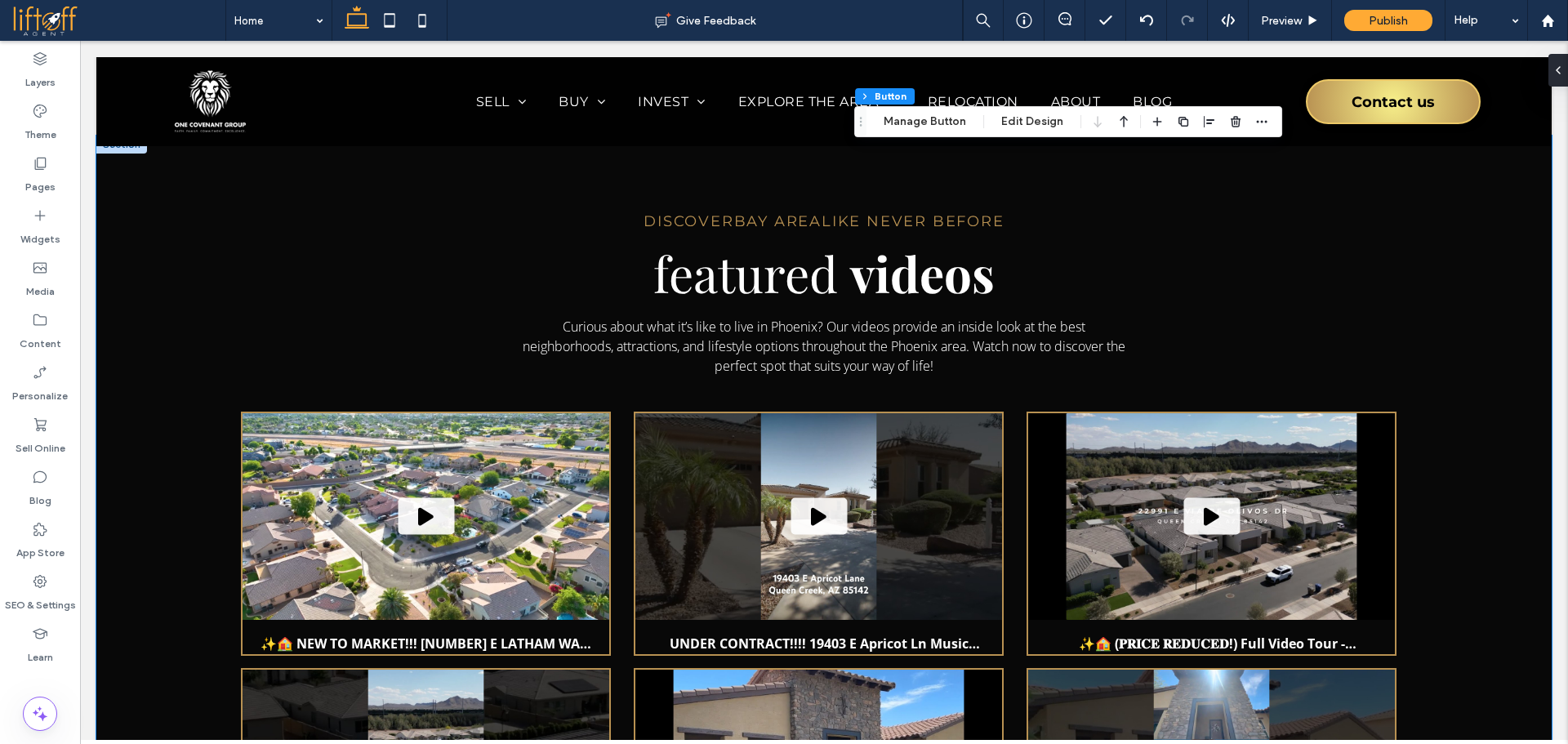 click on "Discover  Bay Area
Like Never Before
featured
videos
Curious about what it’s like to live in Phoenix? Our videos provide an inside look at the best neighborhoods, attractions, and lifestyle options throughout the Phoenix area. Watch now to discover the perfect spot that suits your way of life!
✨🏠 NEW TO MARKET!!! 3304 E LATHAM WAY, Gilbert, AZ 85297
UNDER CONTRACT!!!! 19403 E Apricot Ln   Music Update
✨🏠 (𝐏𝐑𝐈𝐂𝐄 𝐑𝐄𝐃𝐔𝐂𝐄𝐃!) Full Video Tour - 22991 E Via De Olivos Dr, Queen Creek AZ 85142!
1" at bounding box center [824, 591] 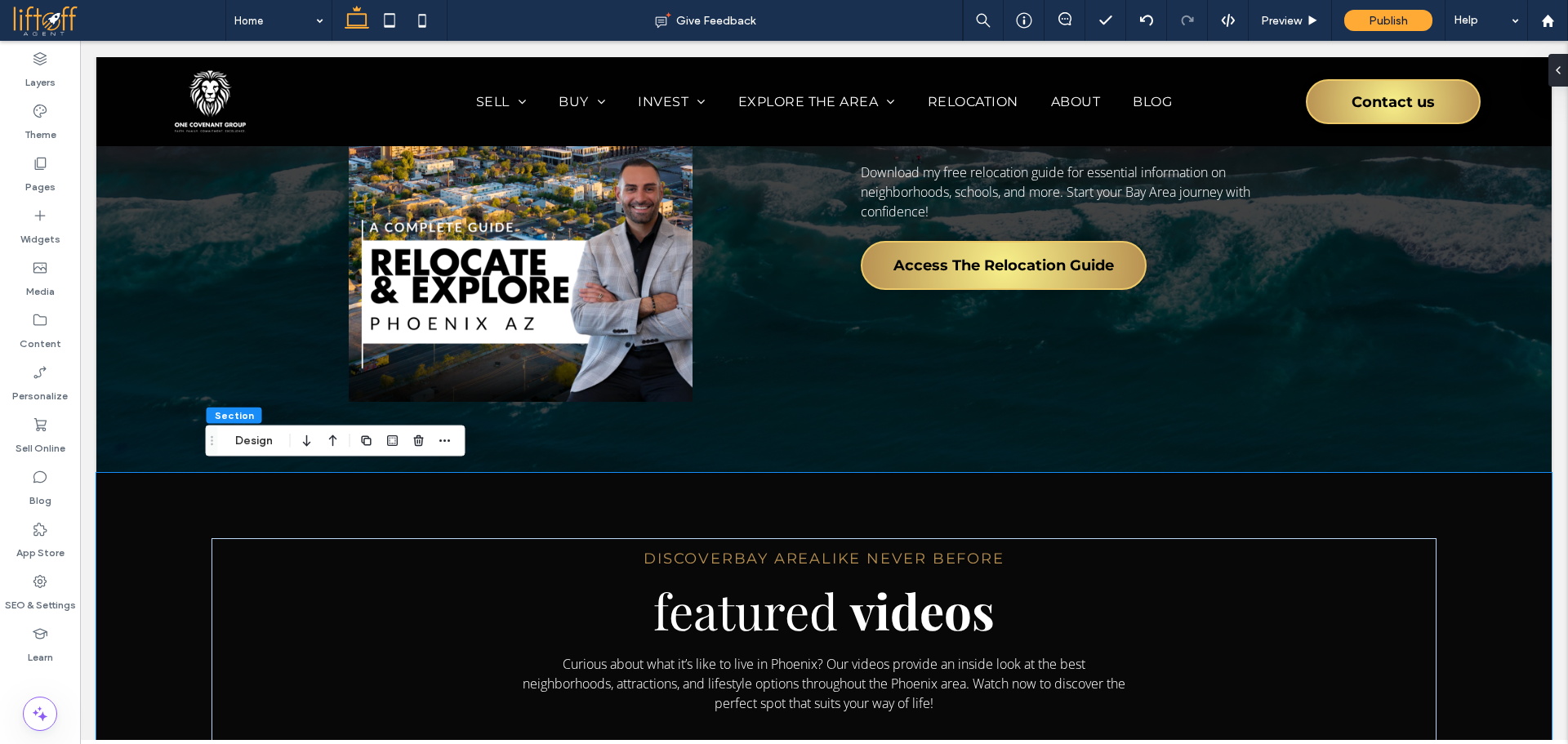 scroll, scrollTop: 4965, scrollLeft: 0, axis: vertical 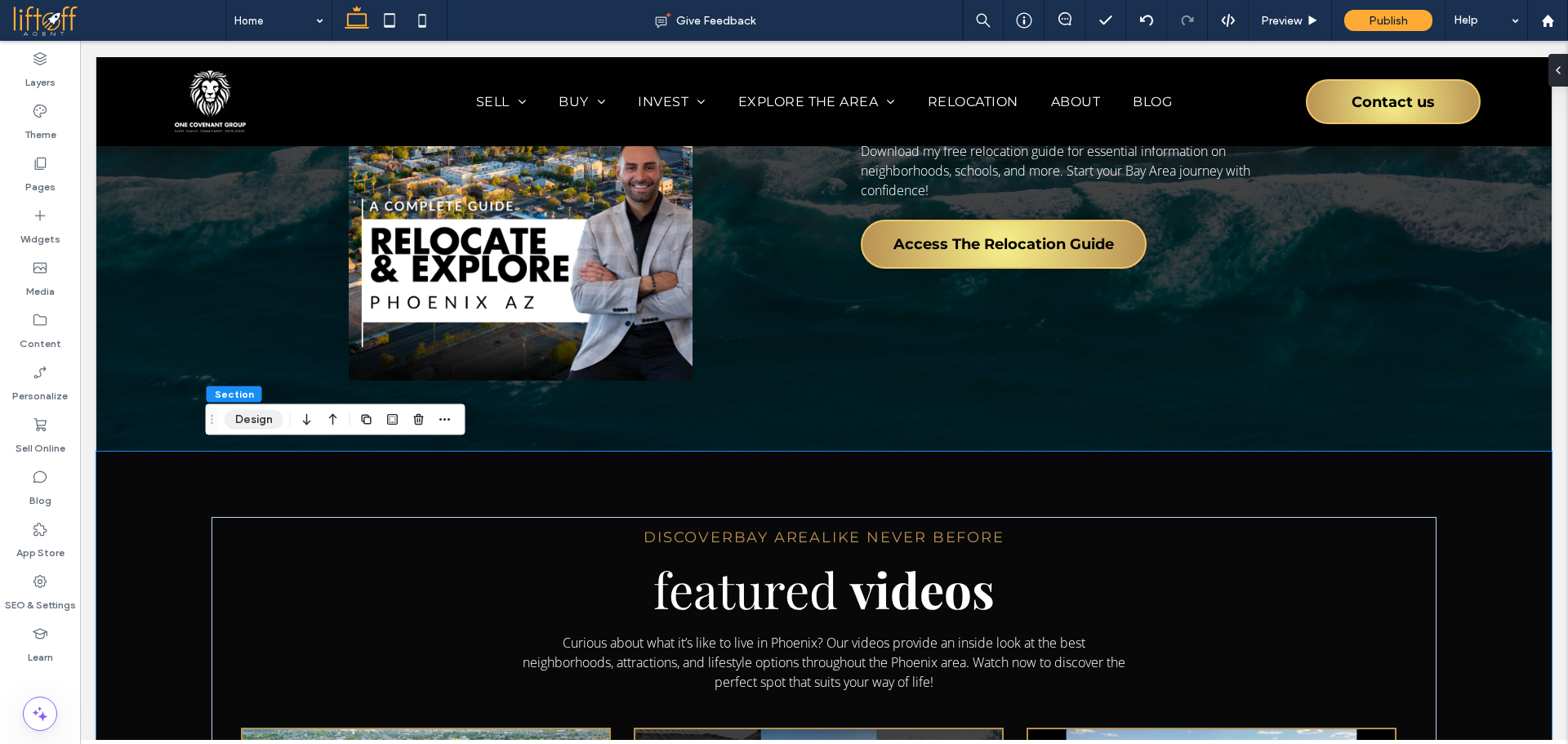 click on "Design" at bounding box center [254, 420] 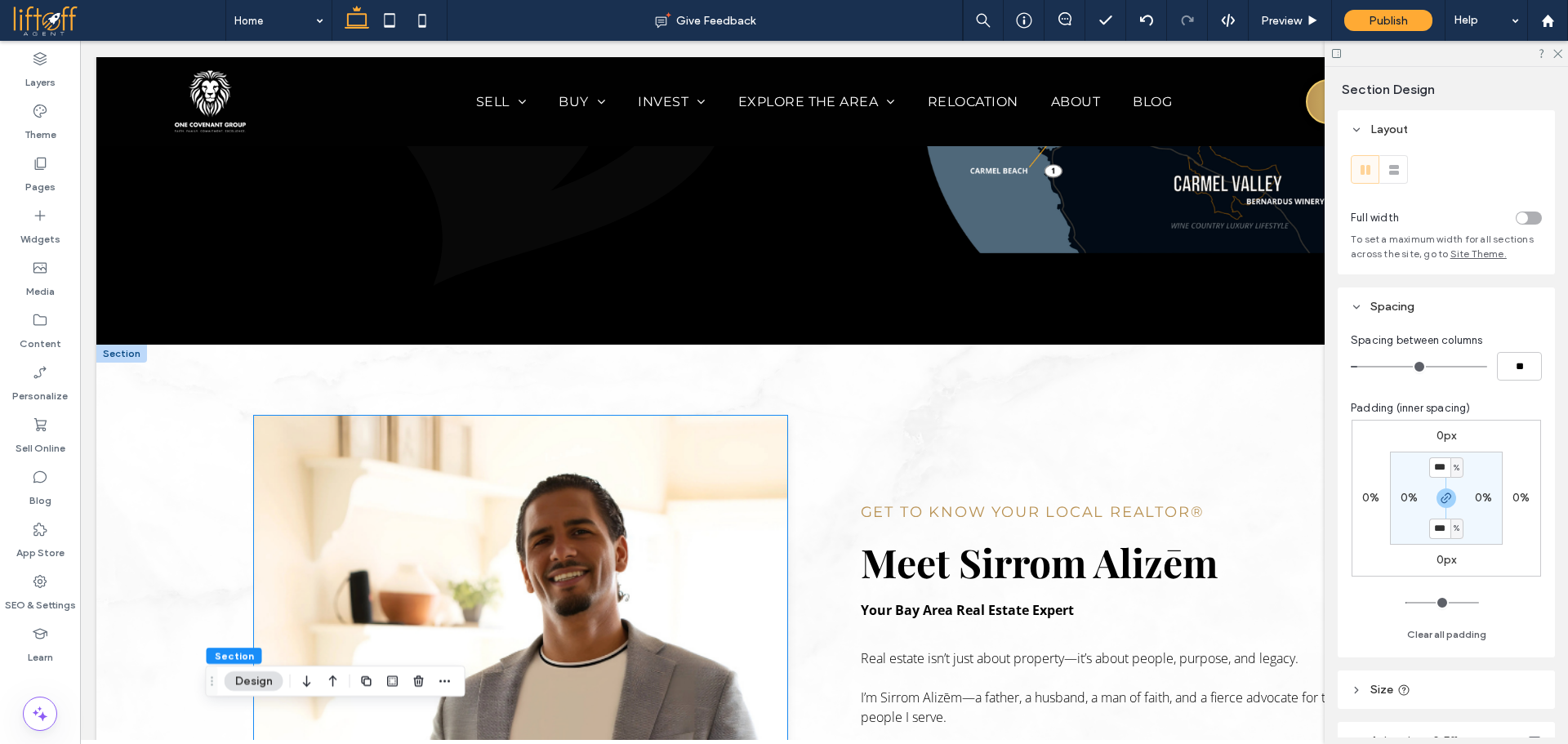 scroll, scrollTop: 1360, scrollLeft: 0, axis: vertical 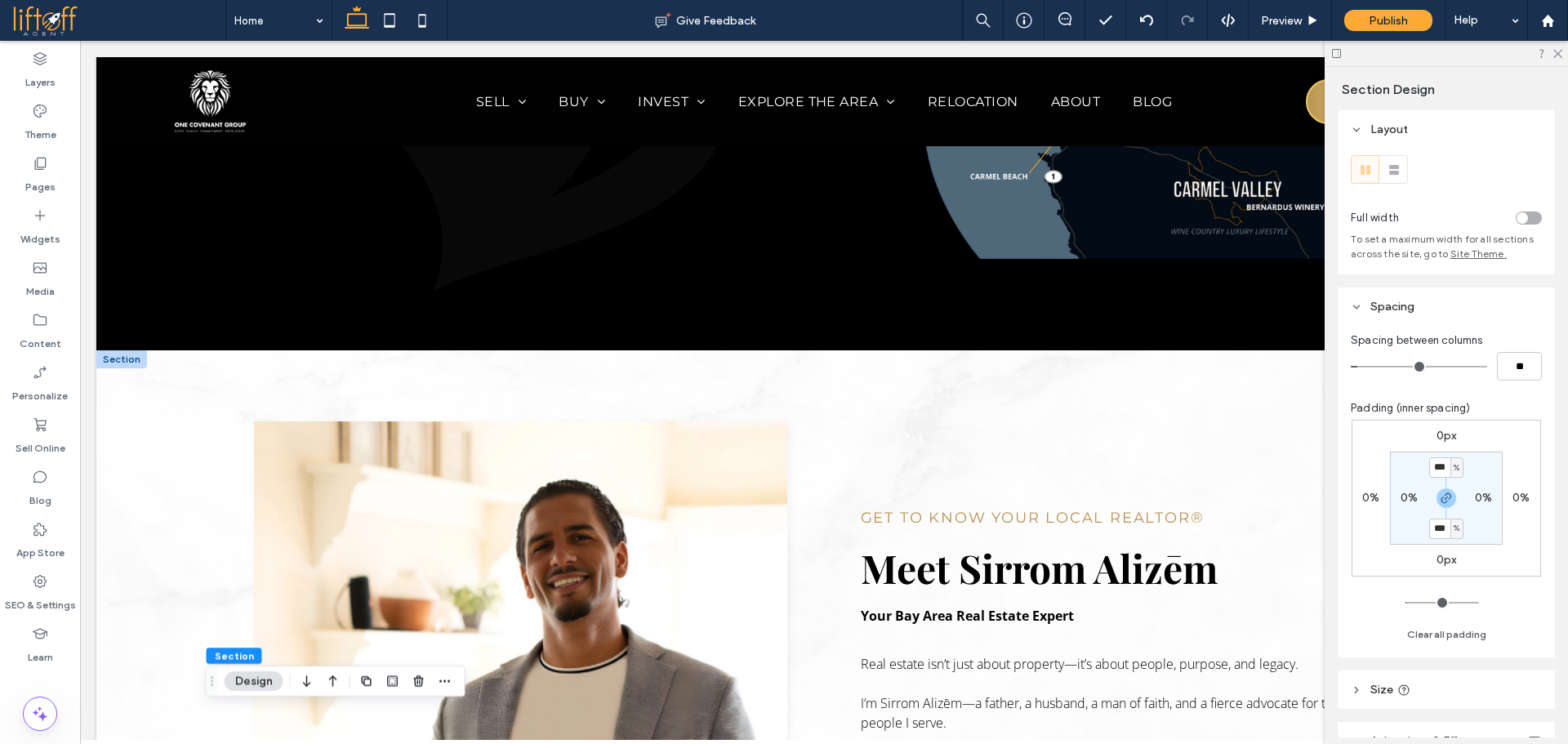 click at bounding box center (122, 359) 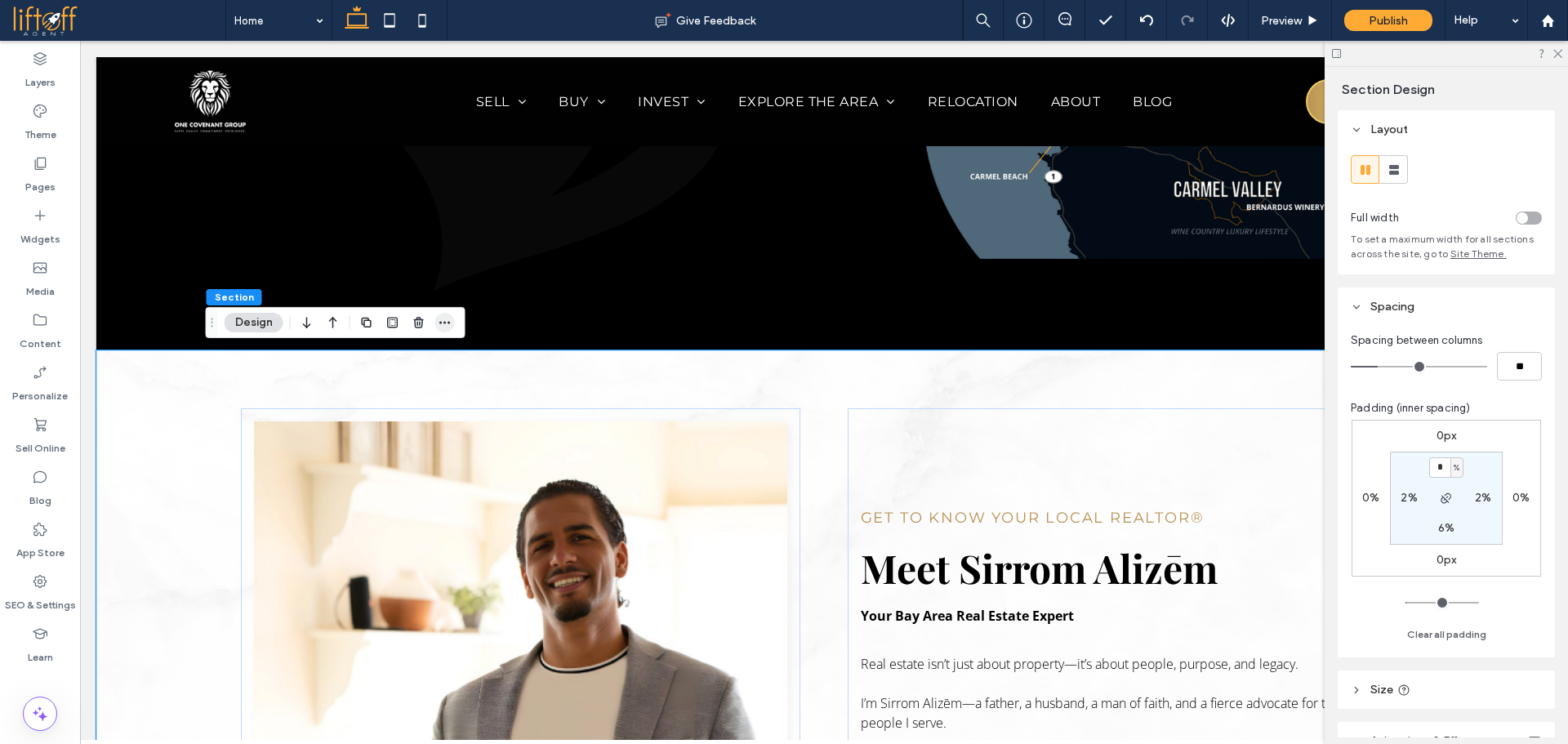 click 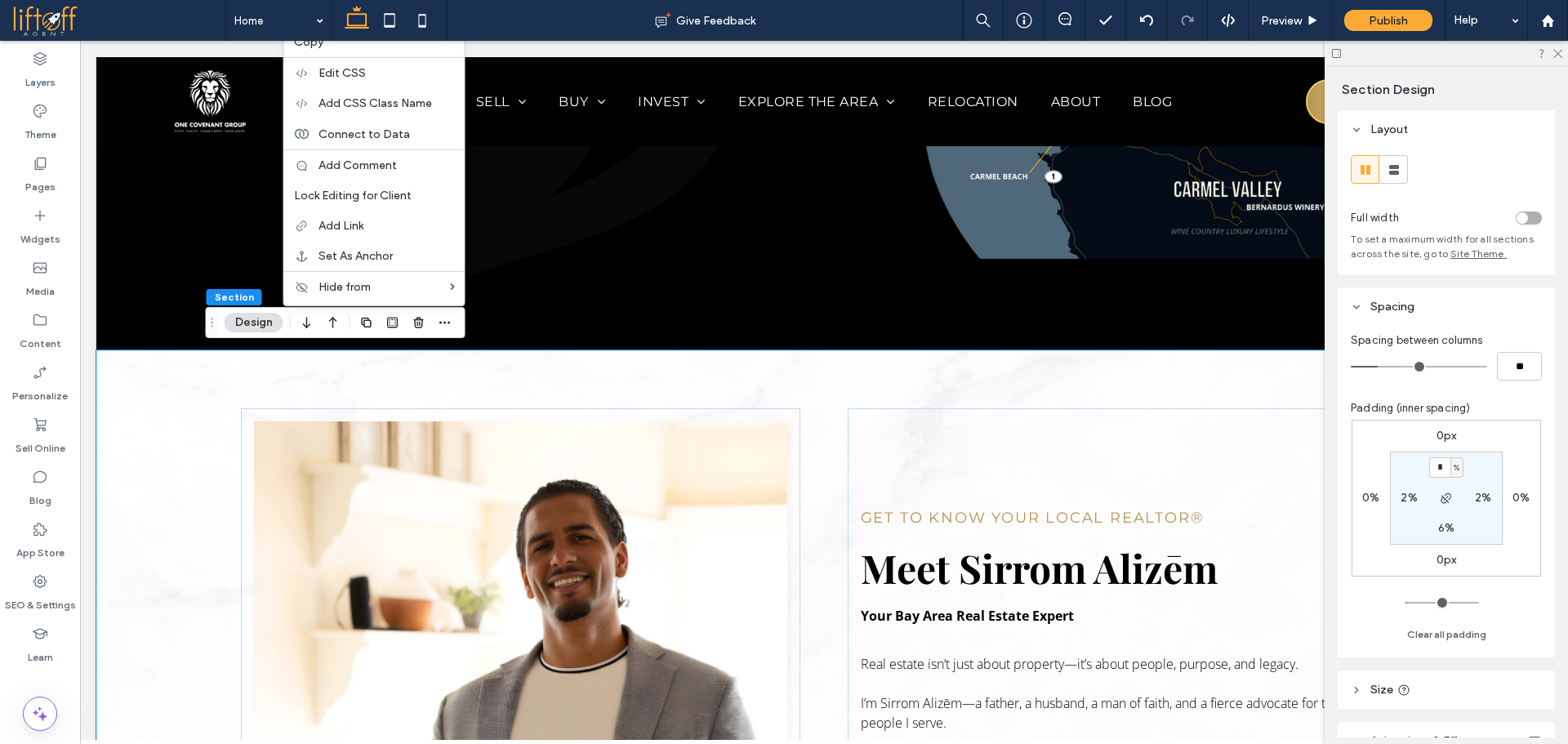 click on "Copy" at bounding box center (374, 42) 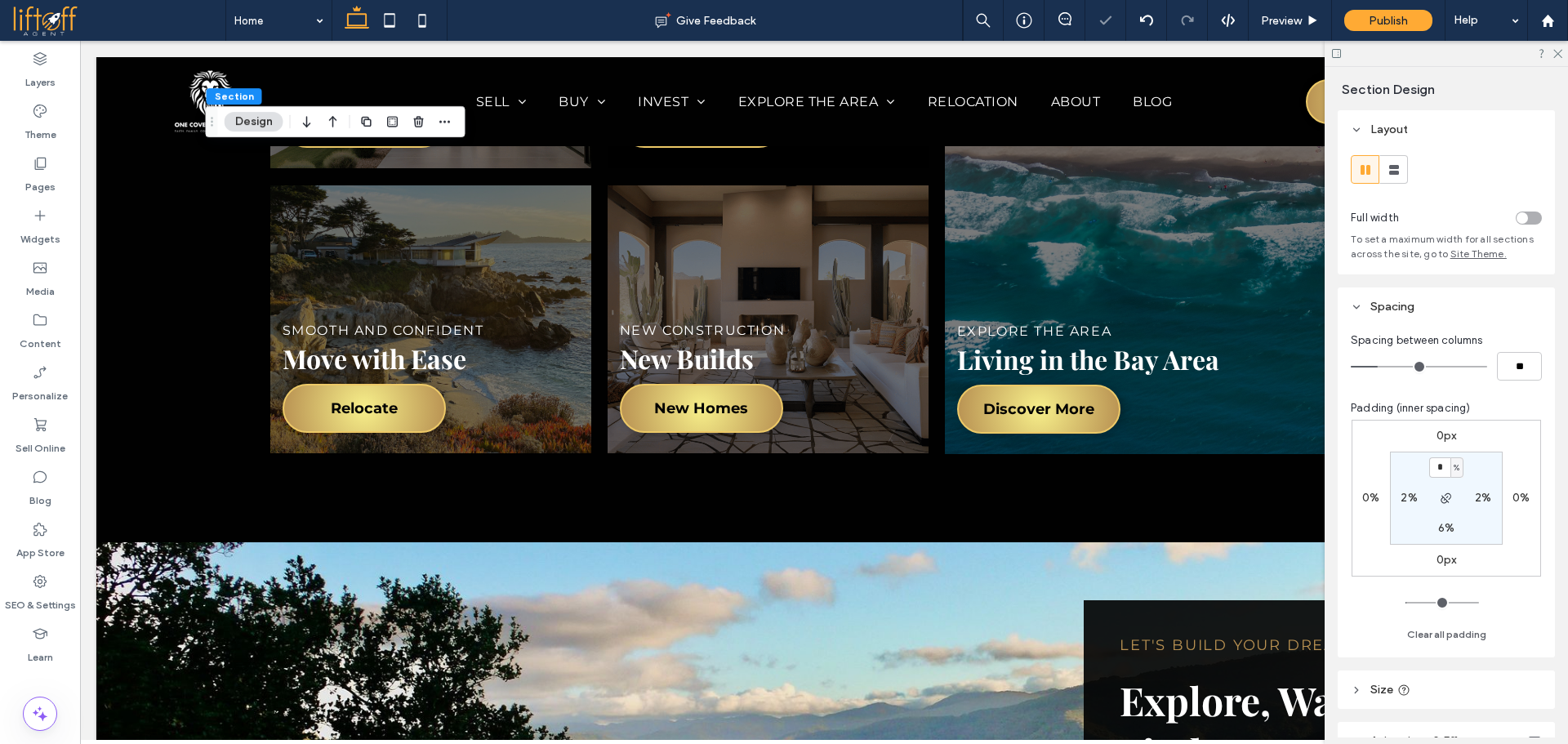 scroll, scrollTop: 4965, scrollLeft: 0, axis: vertical 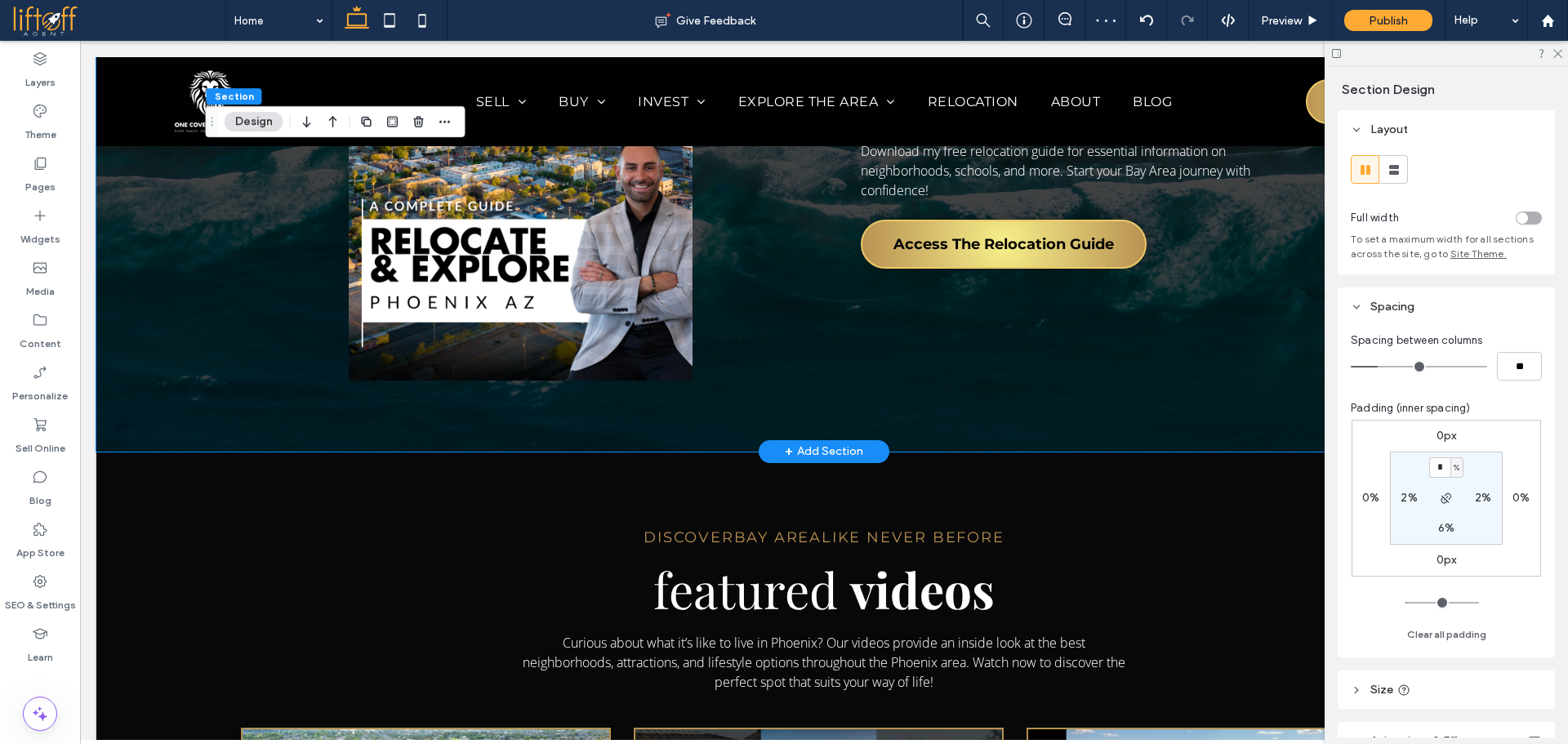 click on "Free Relocation Guide
Relocating To and From The Bay Area
Download my free relocation guide for essential information on neighborhoods, schools, and more. Start your Bay Area journey with confidence!
Access The Relocation Guide" at bounding box center (824, 122) 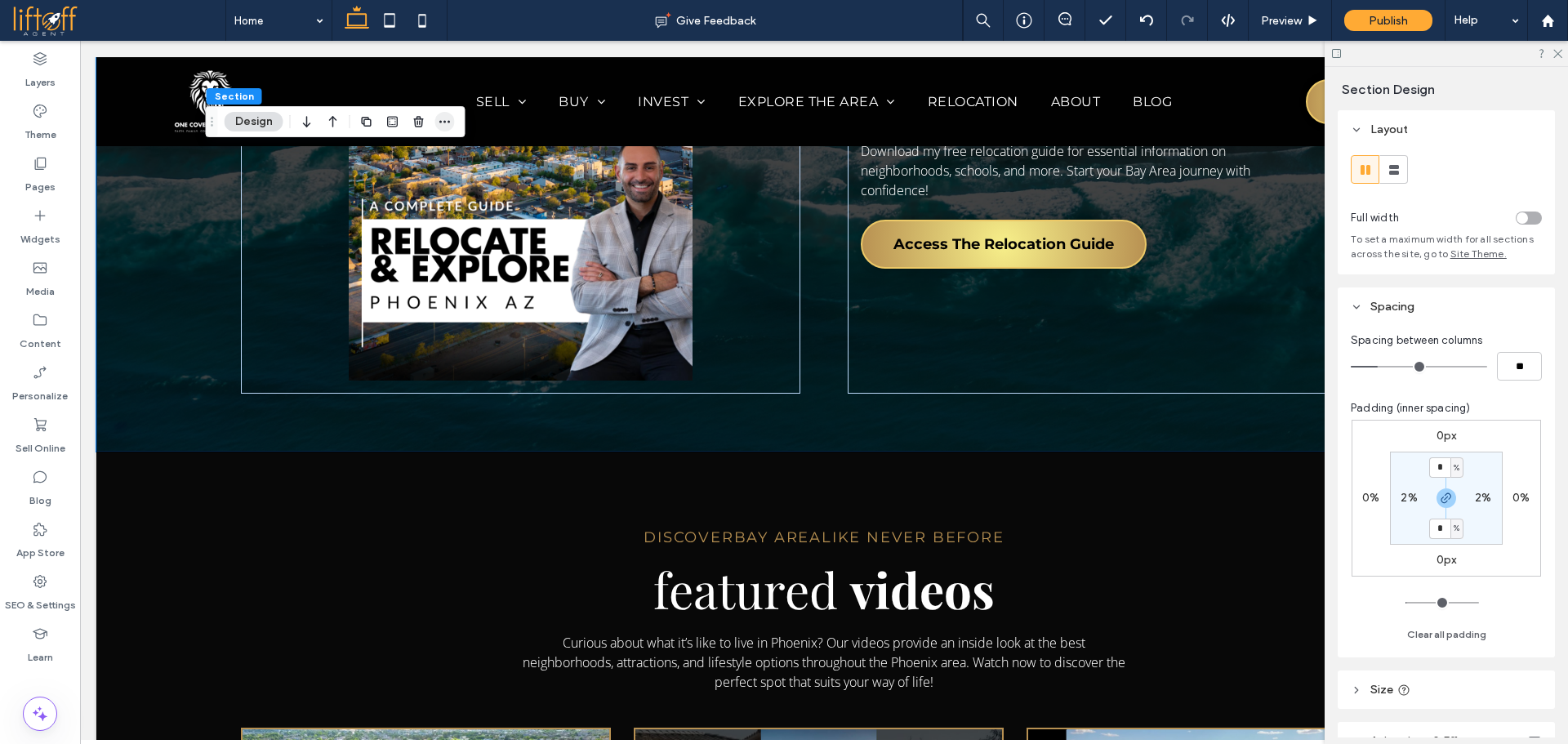 click 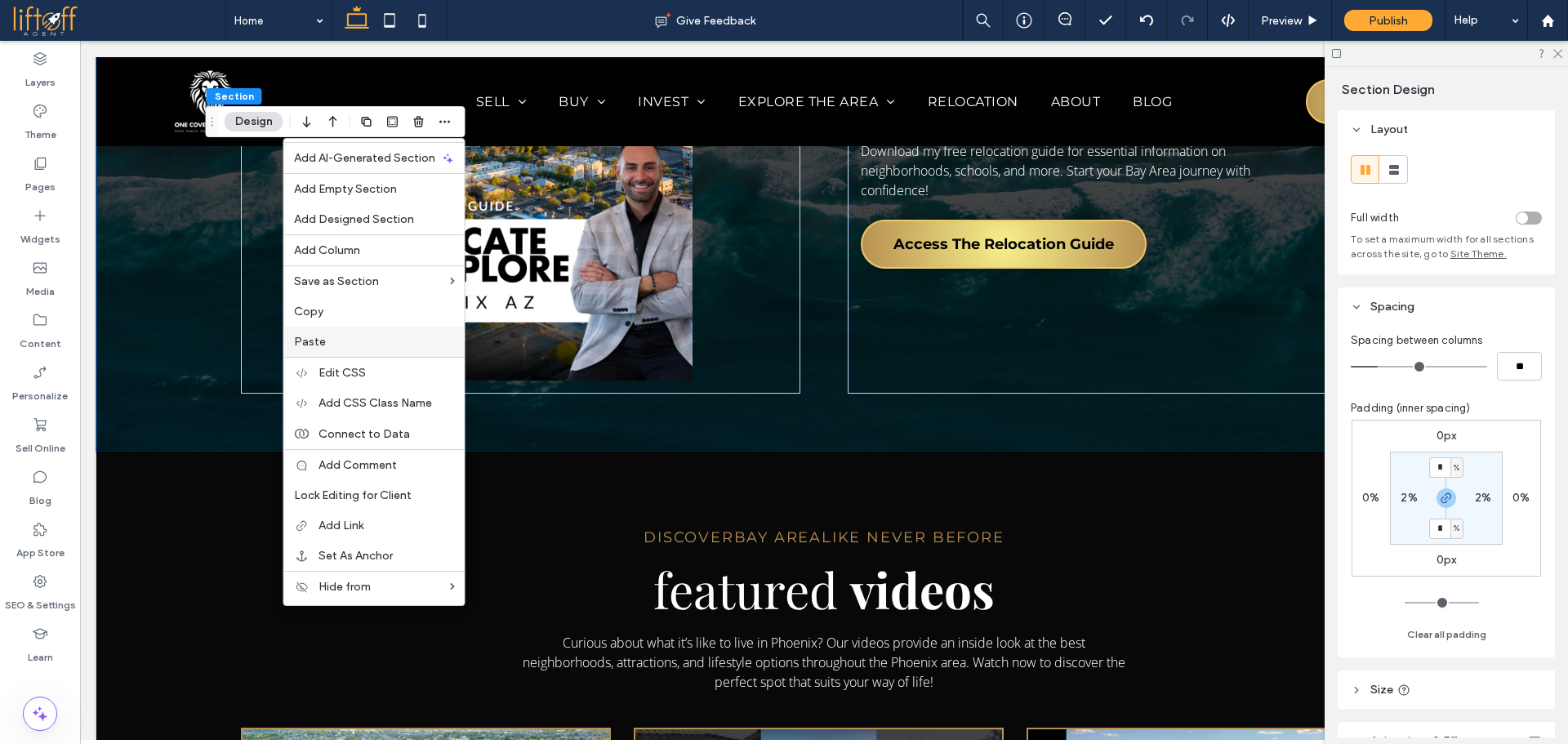 click on "Paste" at bounding box center (374, 341) 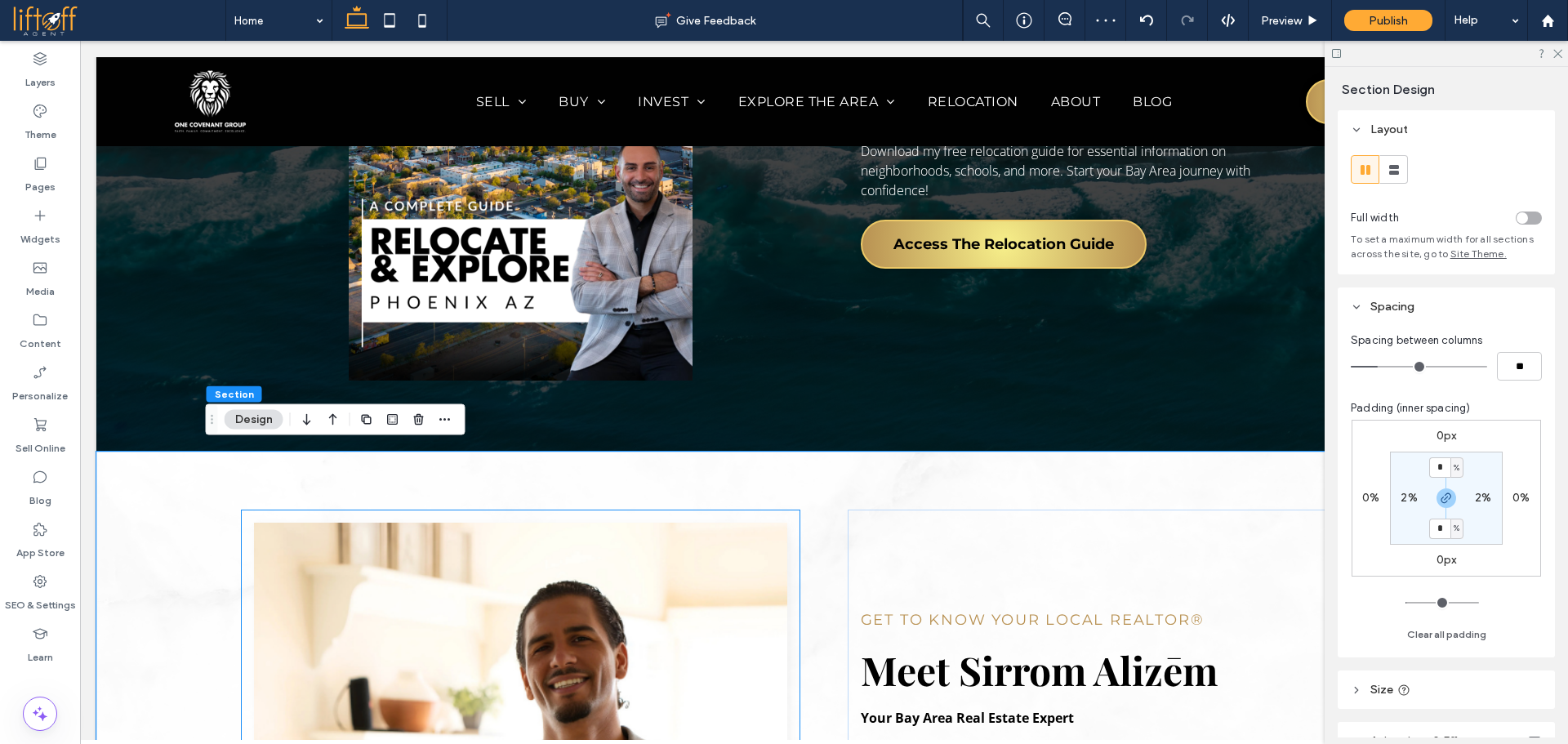 click at bounding box center [521, 870] 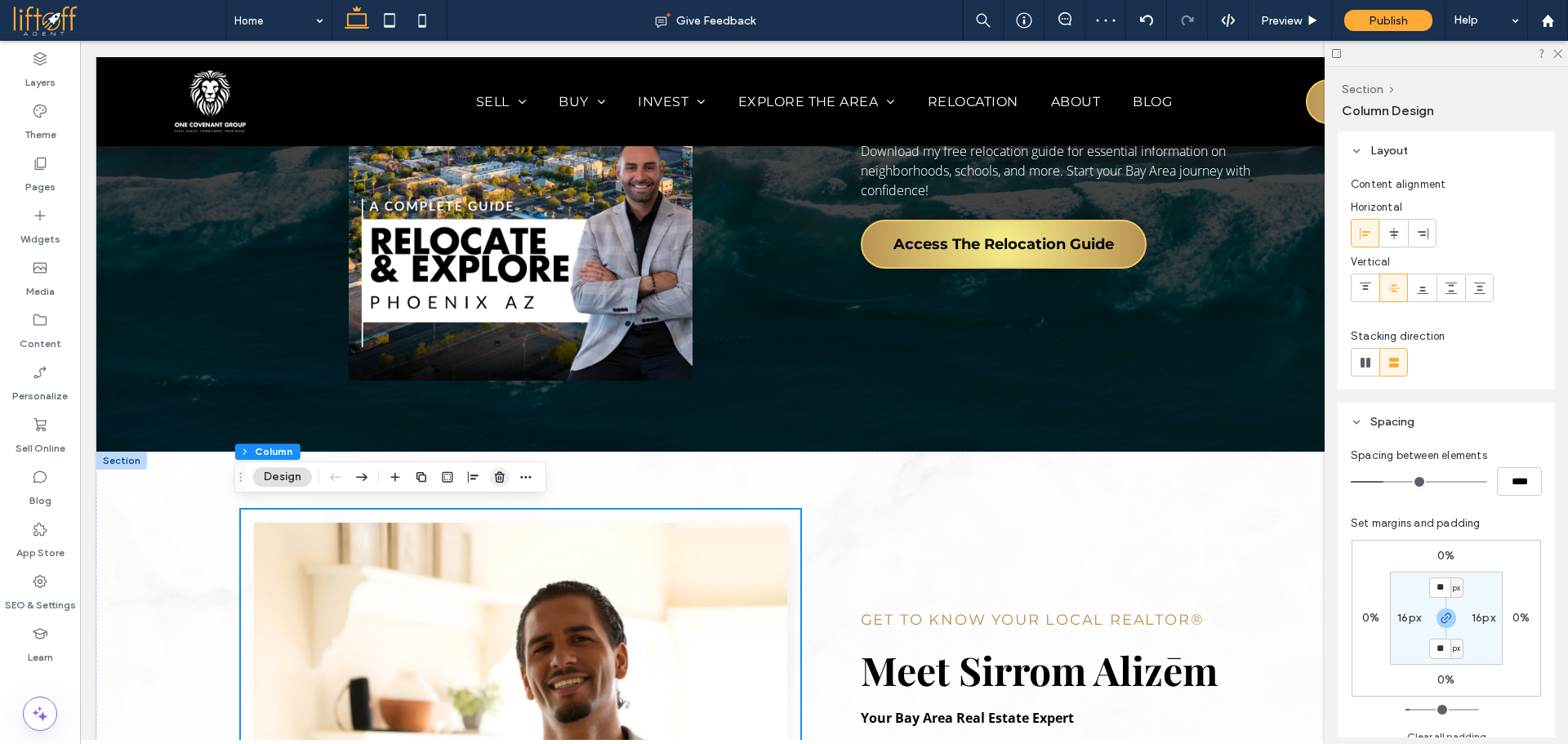 click 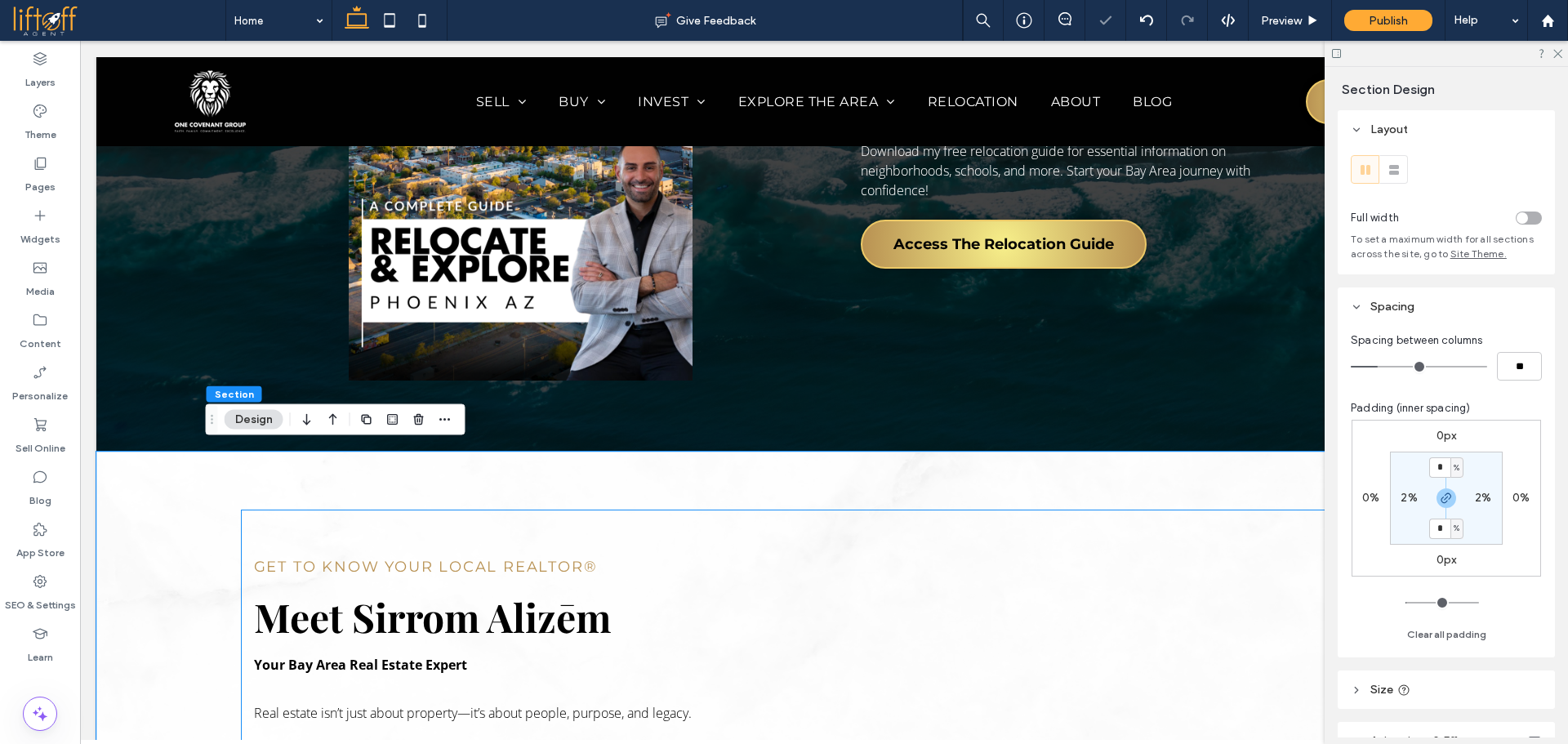 click on "Get to Know Your Local Realtor®
Meet Sirrom Alizēm
Your Bay Area Real Estate Expert
Real estate isn’t just about property—it’s about people, purpose, and legacy. I’m Sirrom Alizēm—a father, a husband, a man of faith, and a fierce advocate for the people I serve. Born and raised in California, I’ve always believed that where you live shapes who you become. That’s why I’ve dedicated my work to helping families, first-time buyers, seasoned investors, homeowners and out-of-state owners build wealth and freedom through real estate—right here in Santa Cruz, Monterey, and Santa Clara counties; and throughout California.
READ MY STORY" at bounding box center (824, 748) 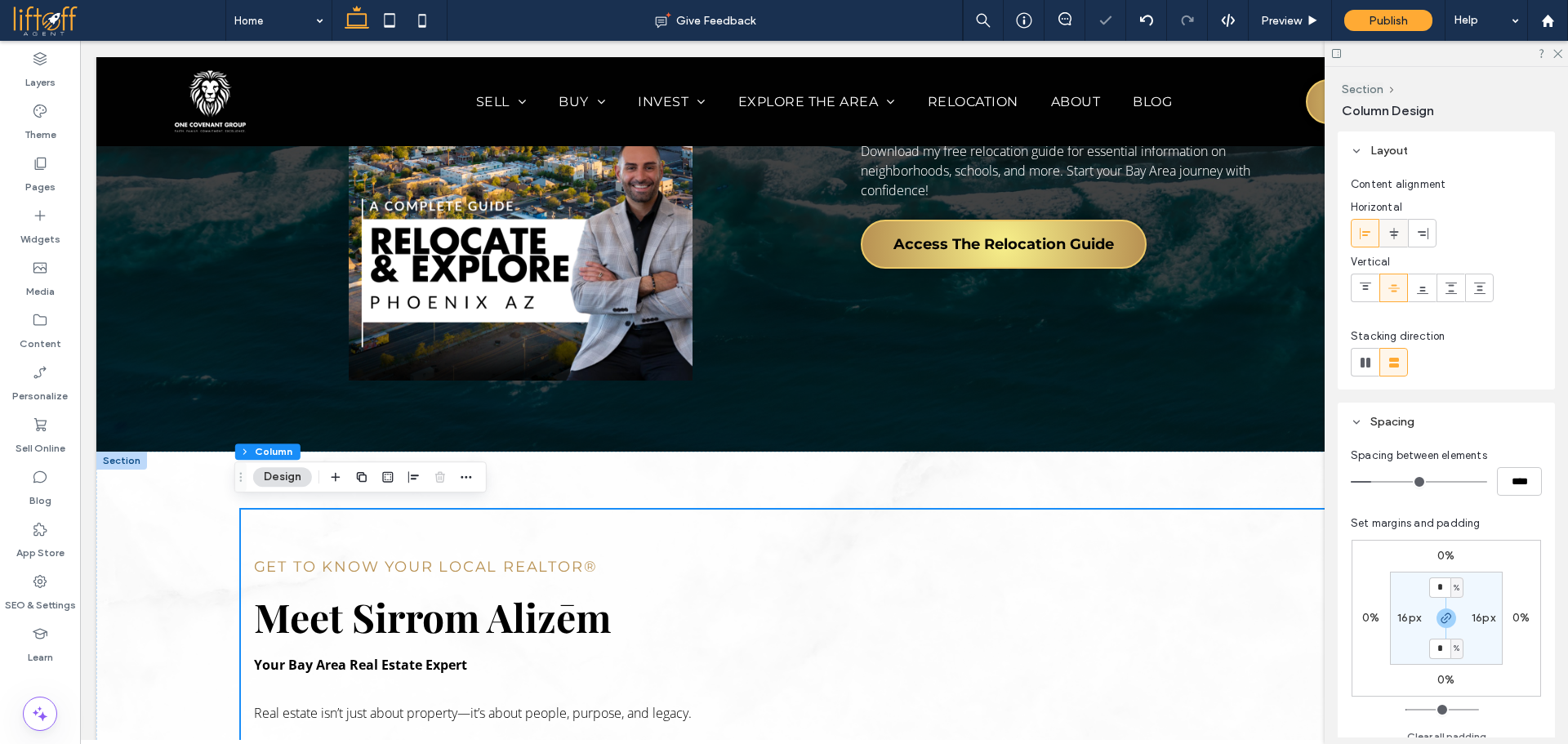 click 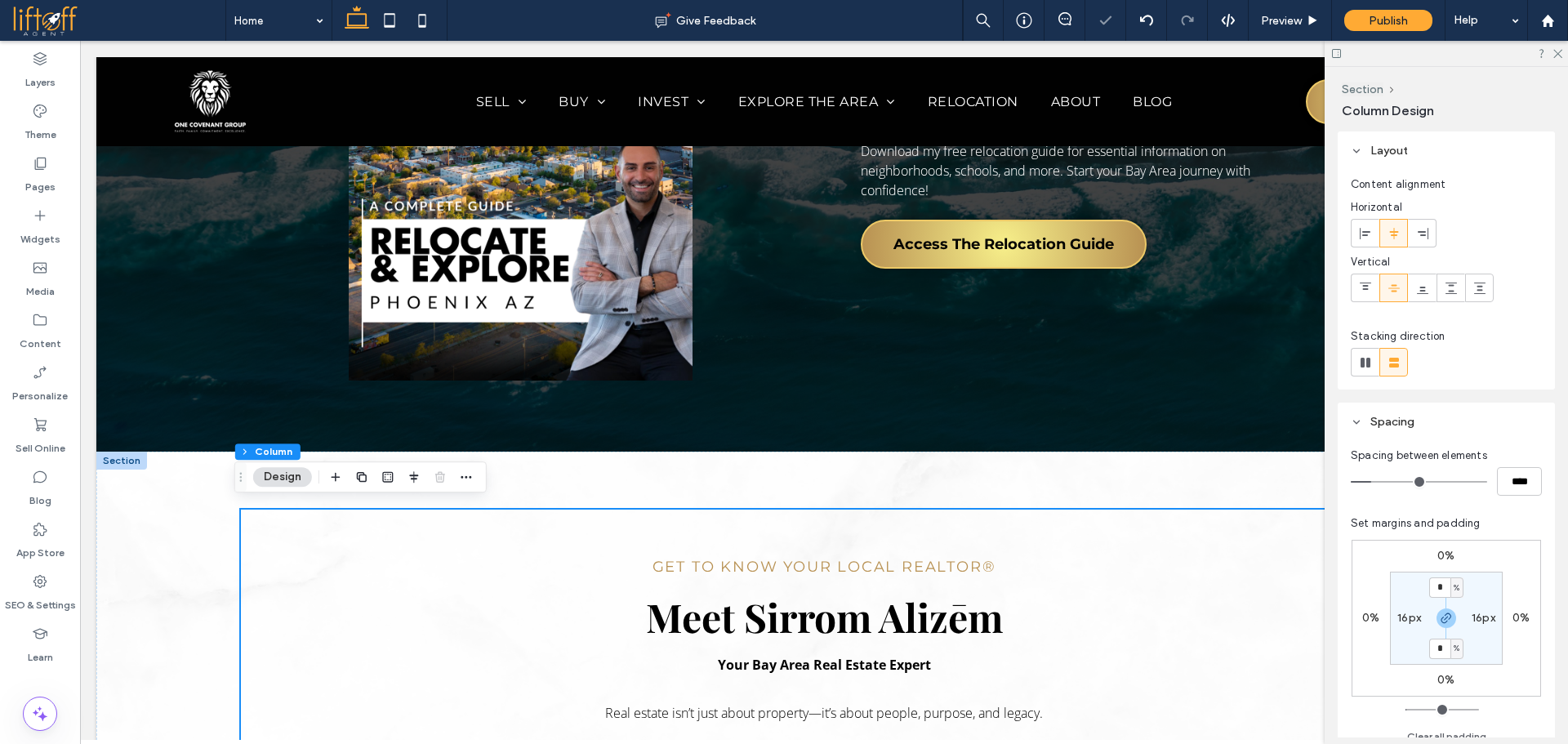 click on "16px" at bounding box center [1409, 617] 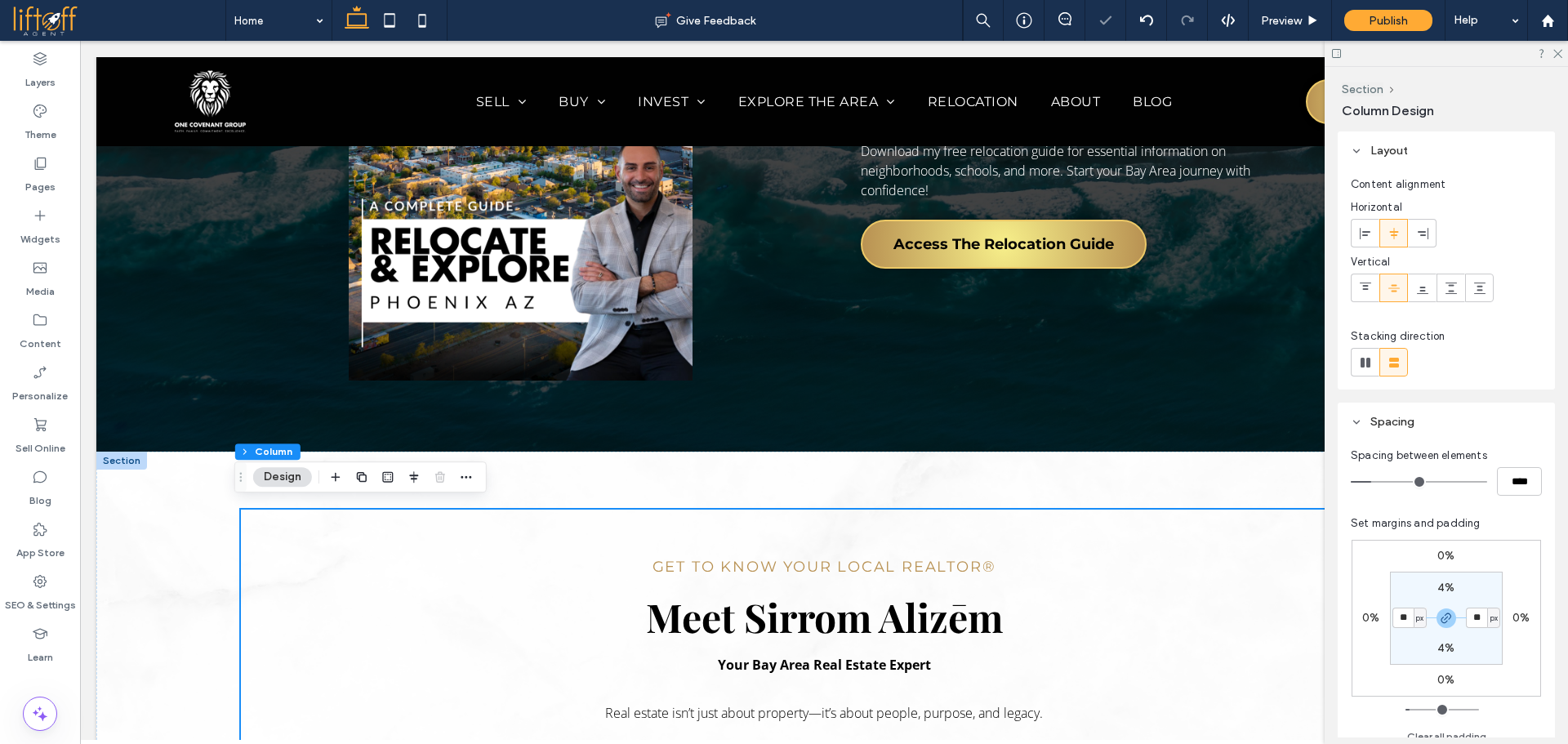 click on "px" at bounding box center [1419, 618] 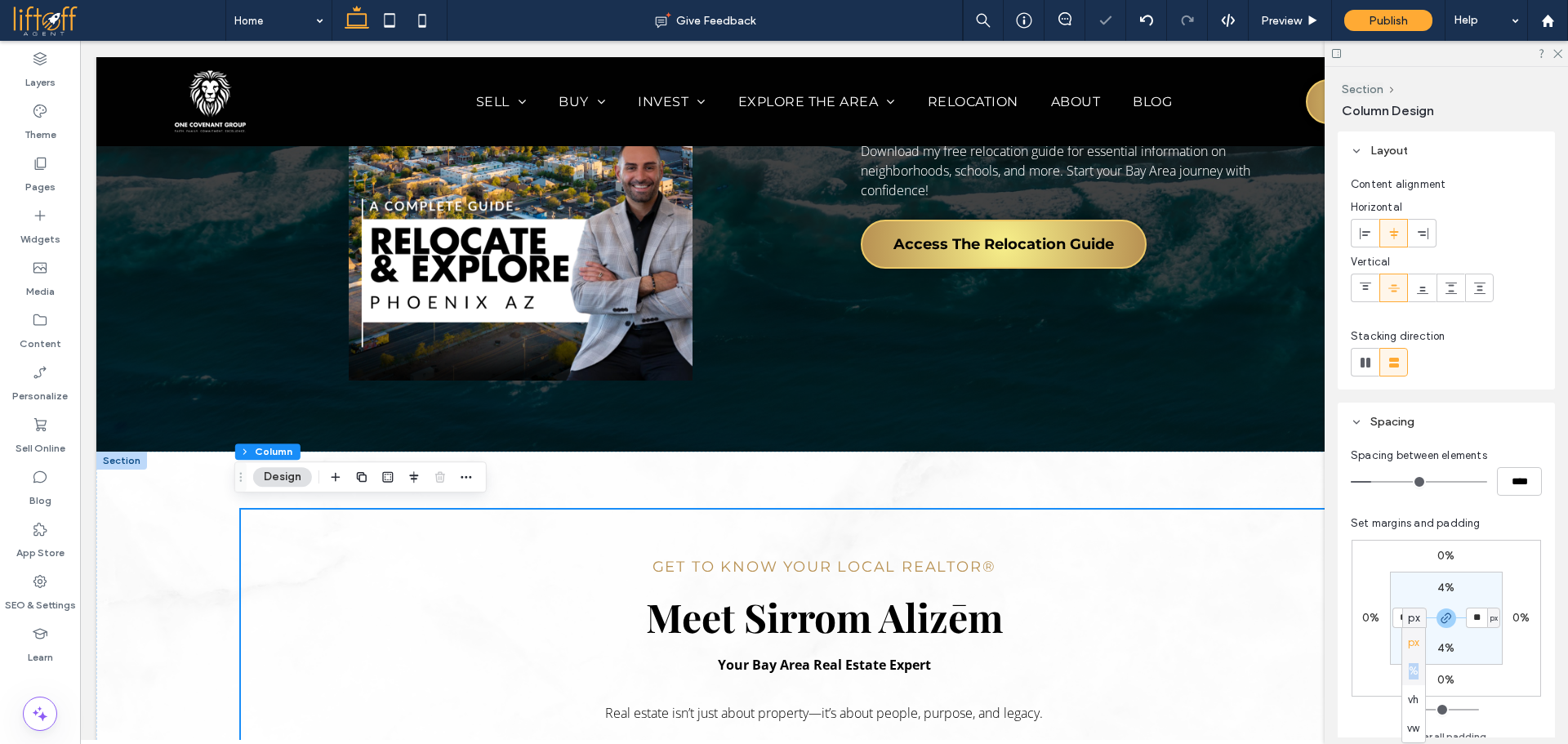 click on "px % vh vw" at bounding box center (1414, 685) 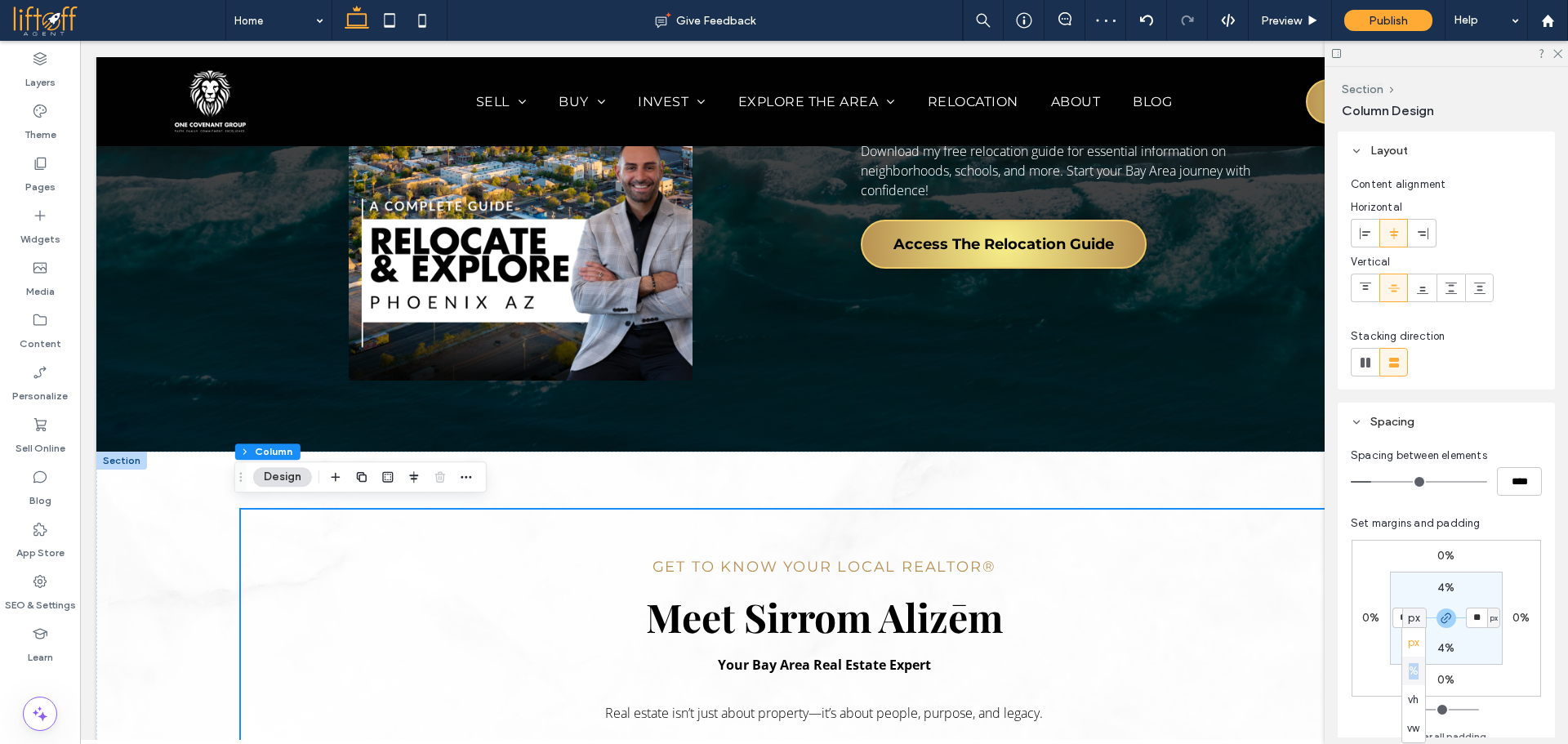 click on "%" at bounding box center [1414, 670] 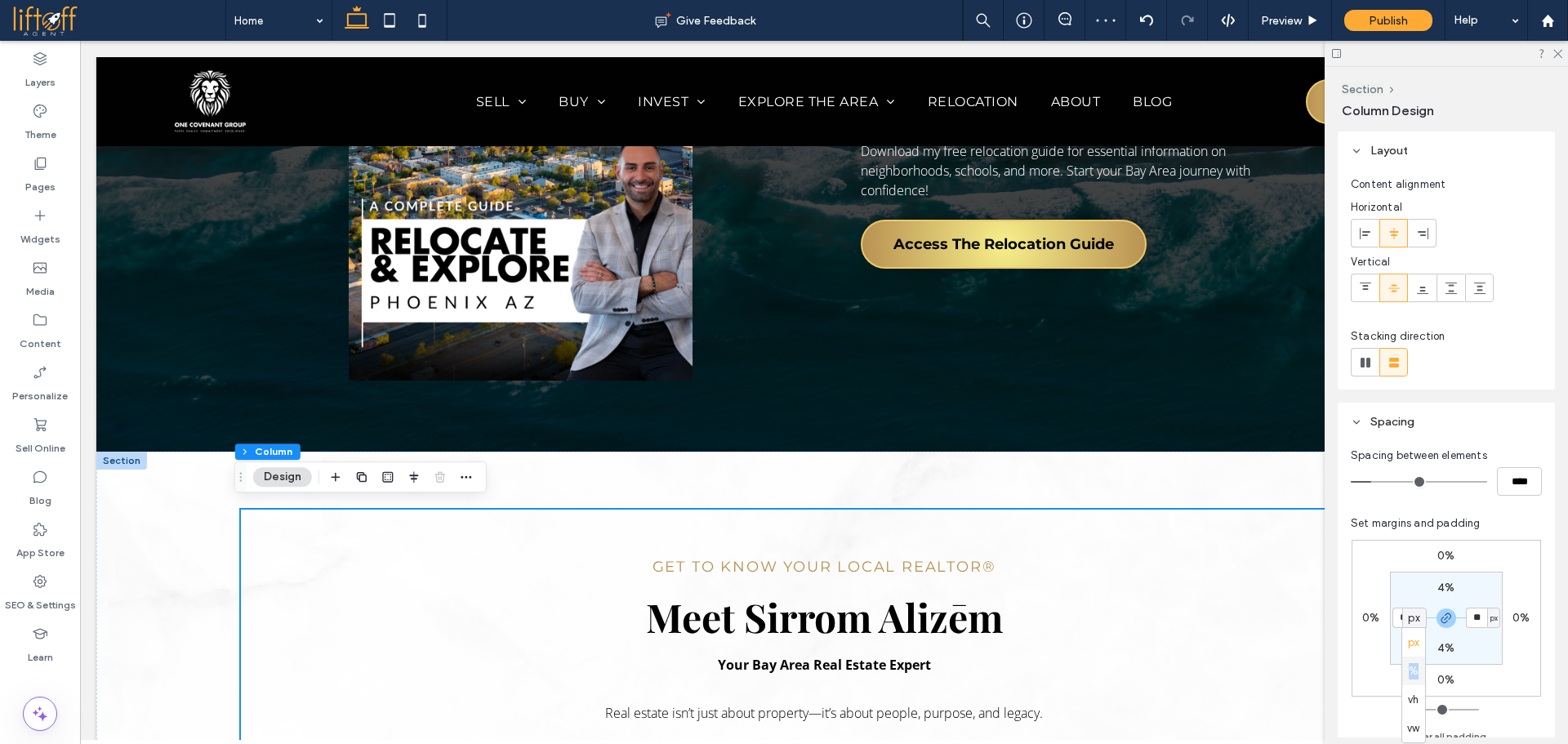 type on "*" 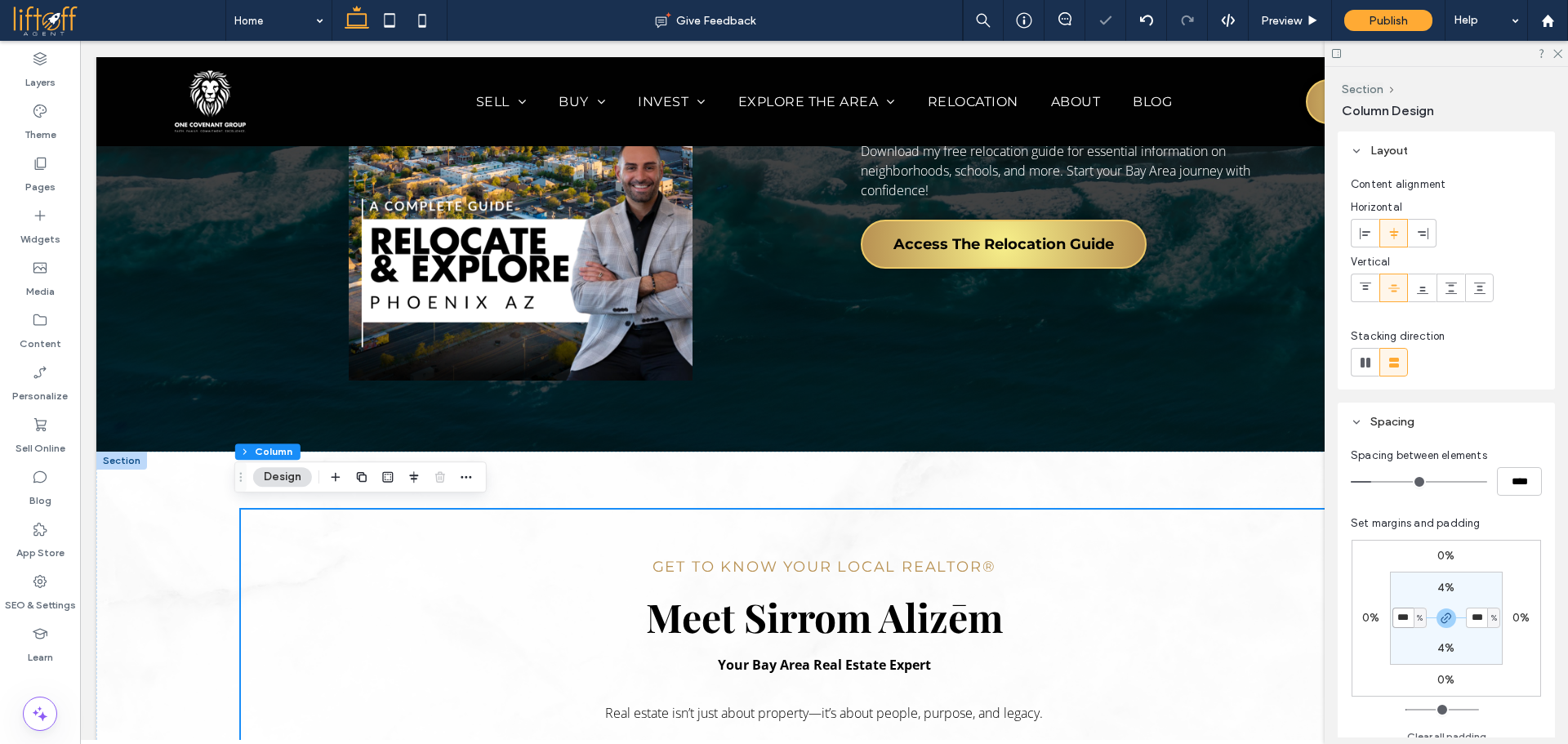 click on "***" at bounding box center [1403, 617] 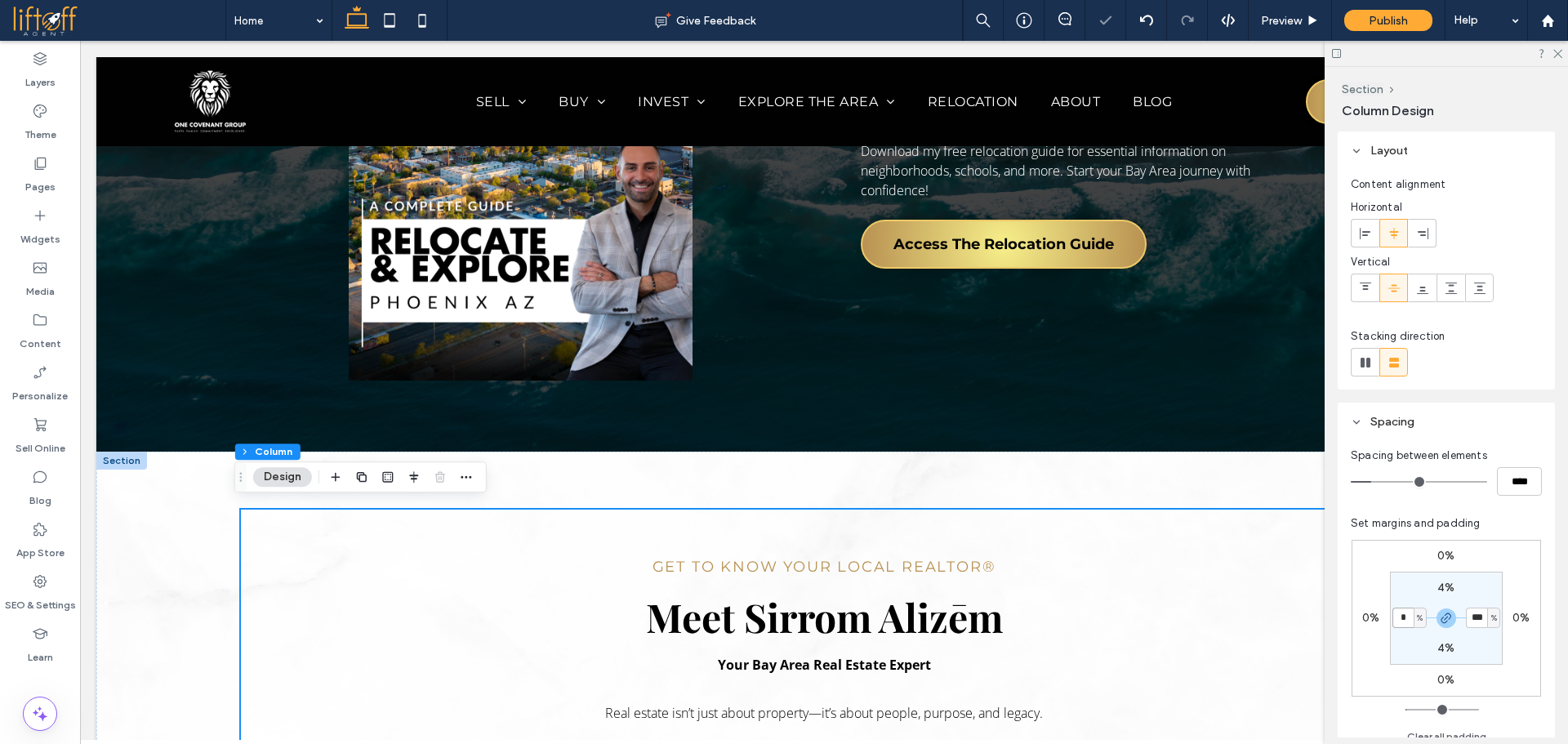 type on "*" 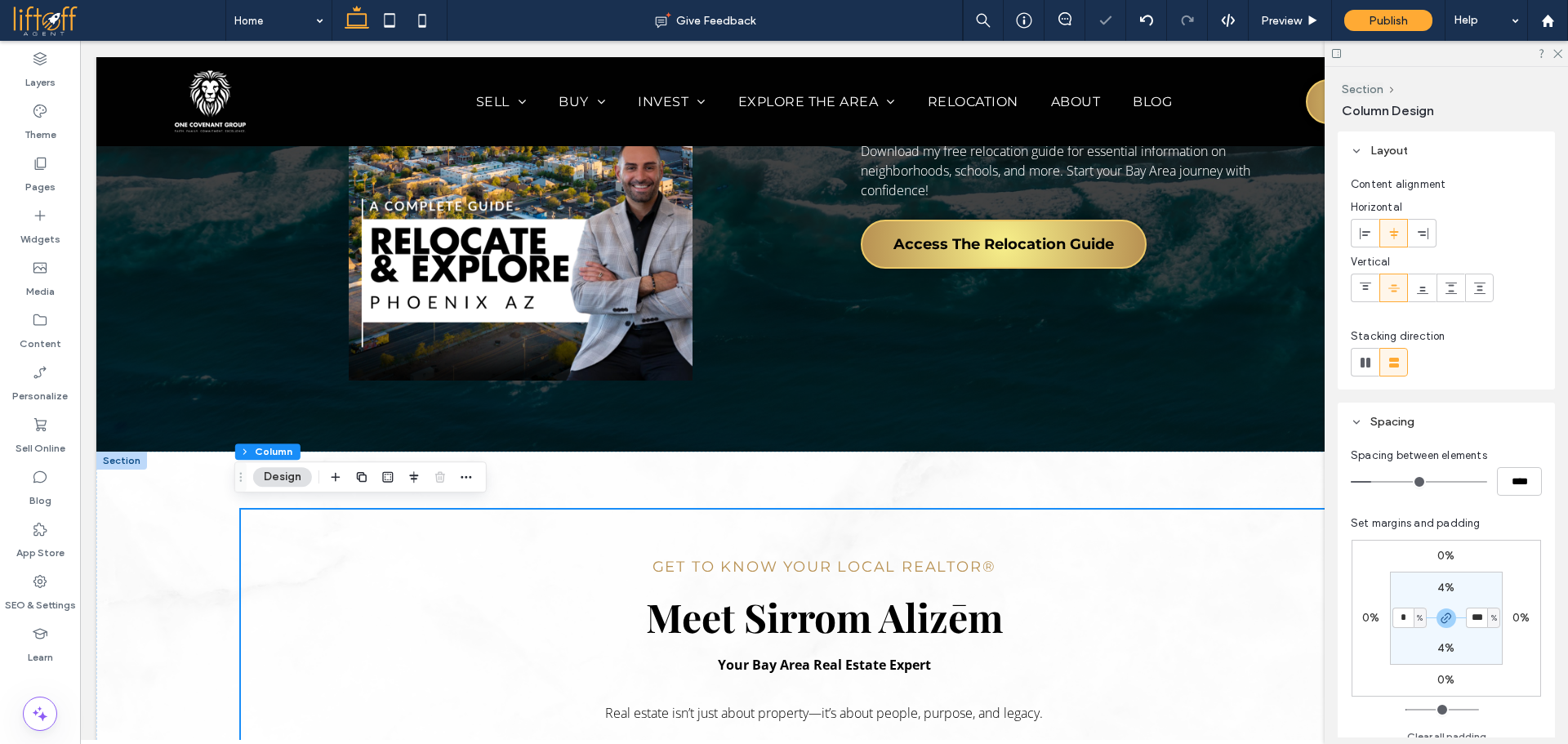 type on "*" 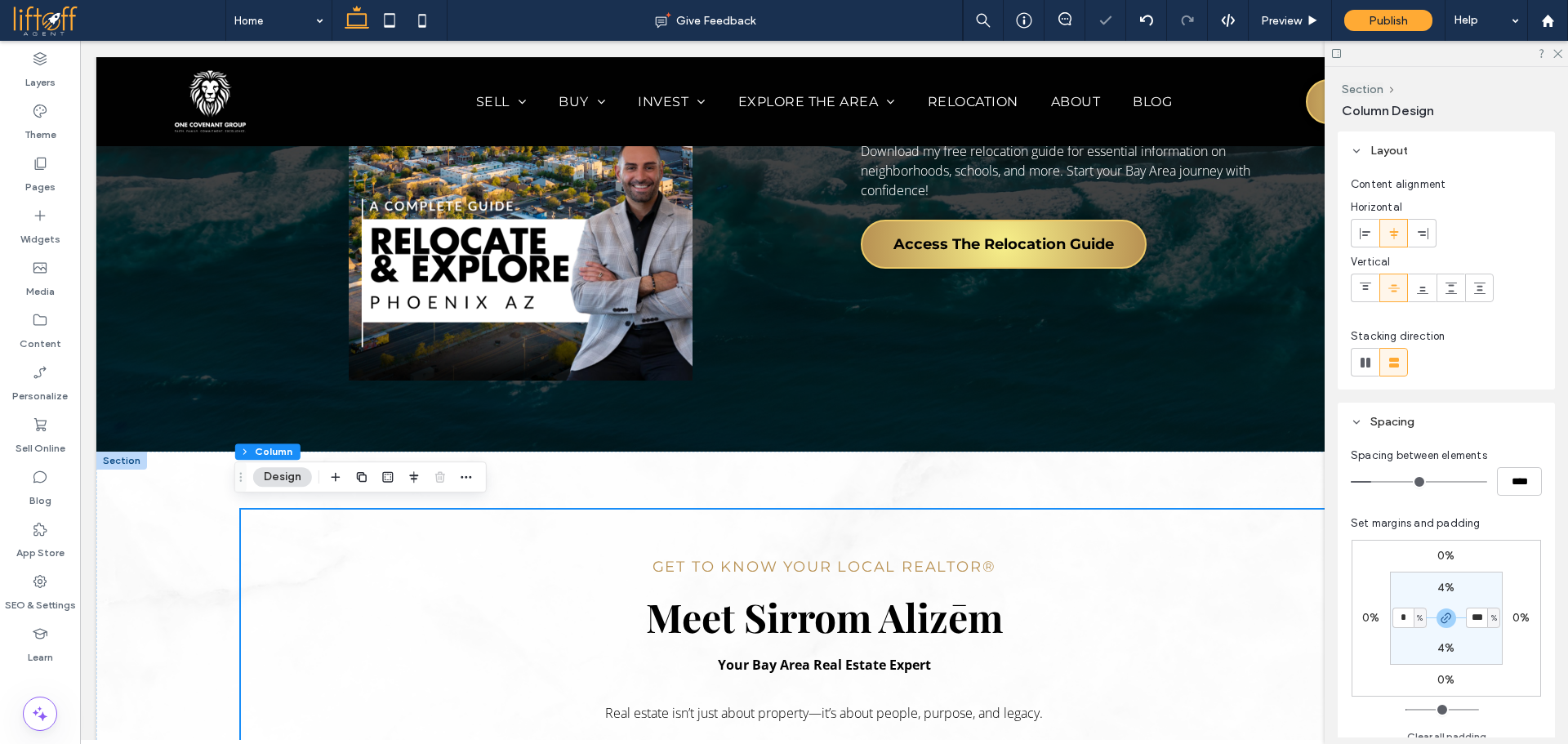 type on "*" 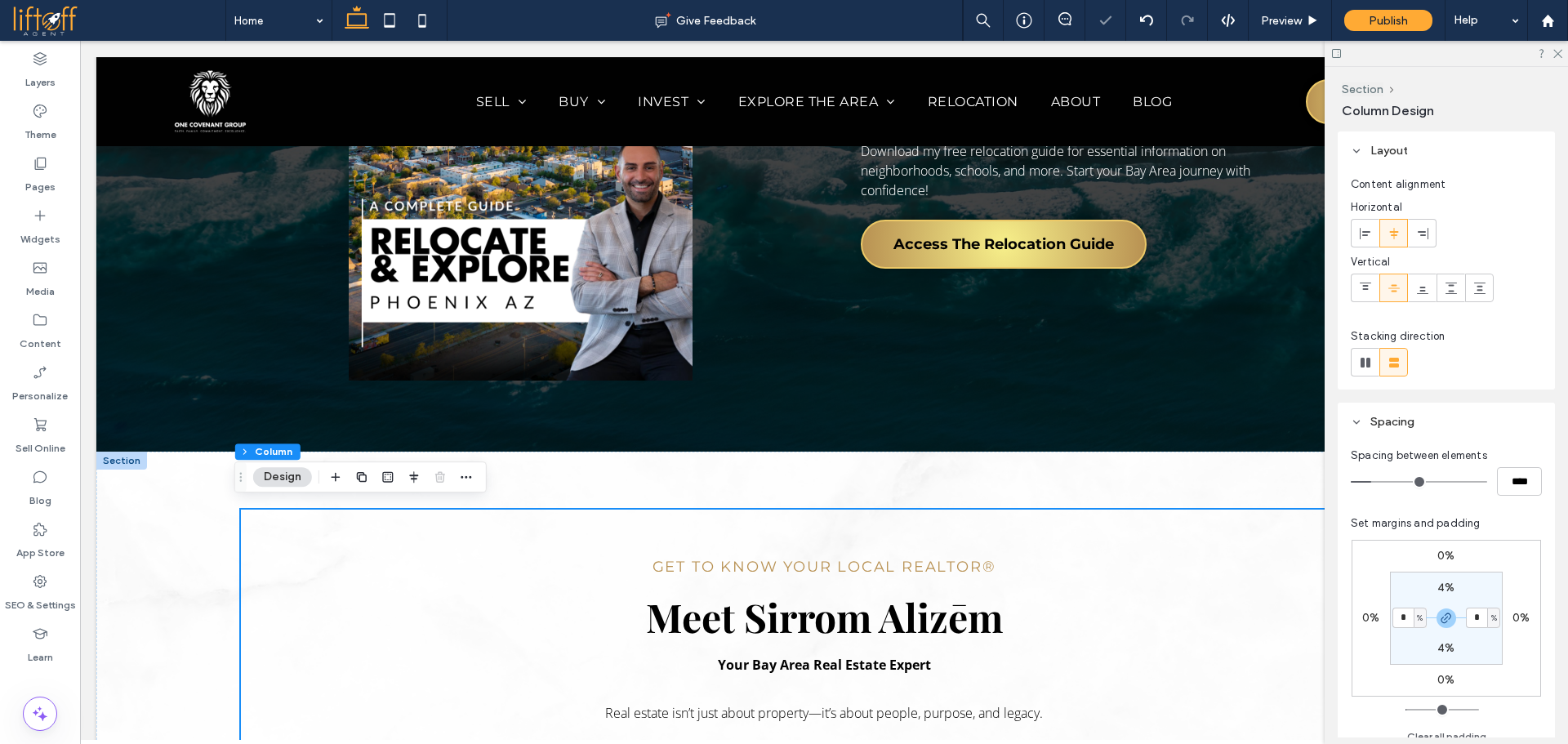 click on "4% * % 4% * %" at bounding box center (1446, 618) 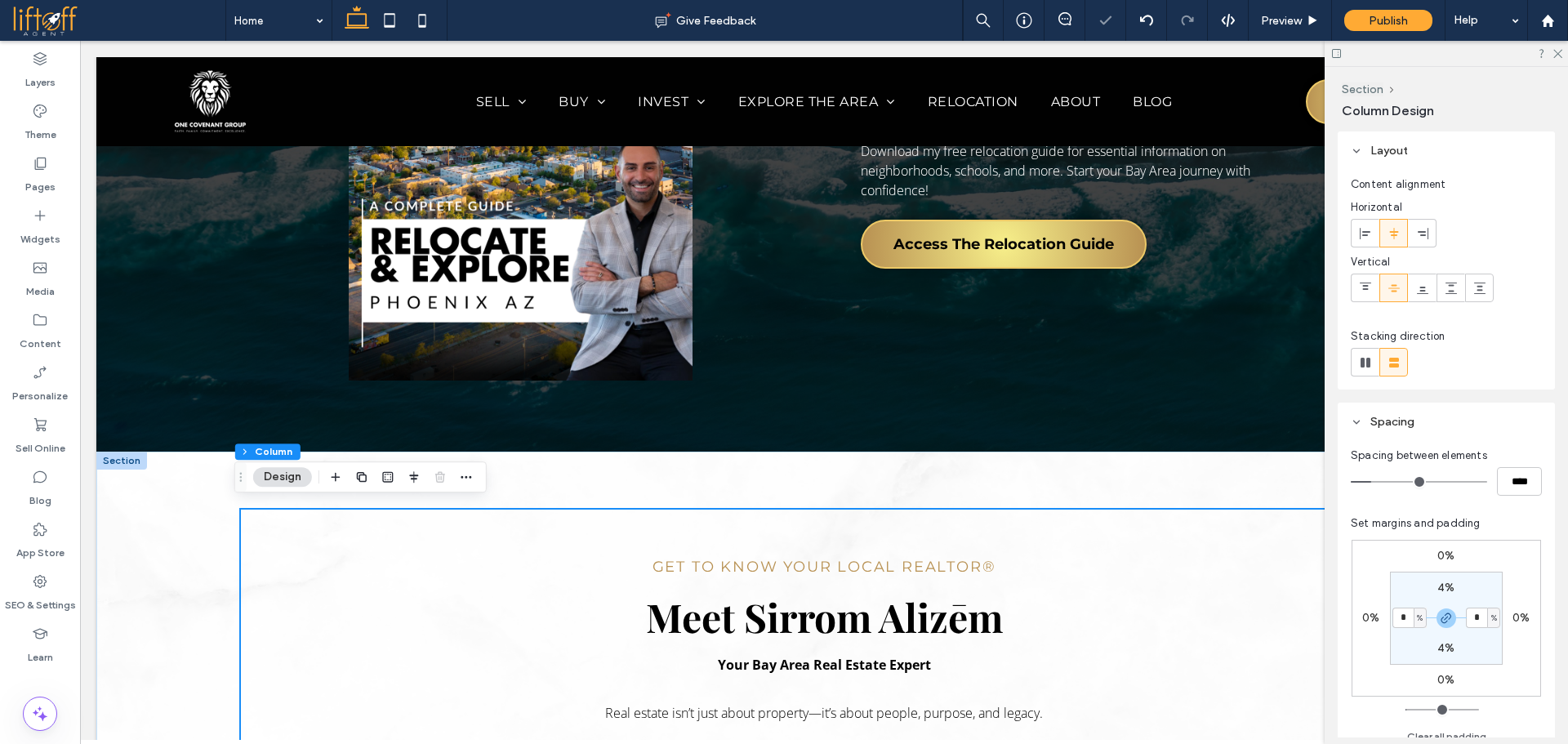 click on "Get to Know Your Local Realtor®
Meet Sirrom Alizēm
Your Bay Area Real Estate Expert
Real estate isn’t just about property—it’s about people, purpose, and legacy. I’m Sirrom Alizēm—a father, a husband, a man of faith, and a fierce advocate for the people I serve. Born and raised in California, I’ve always believed that where you live shapes who you become. That’s why I’ve dedicated my work to helping families, first-time buyers, seasoned investors, homeowners and out-of-state owners build wealth and freedom through real estate—right here in Santa Cruz, Monterey, and Santa Clara counties; and throughout California.
READ MY STORY" at bounding box center [824, 773] 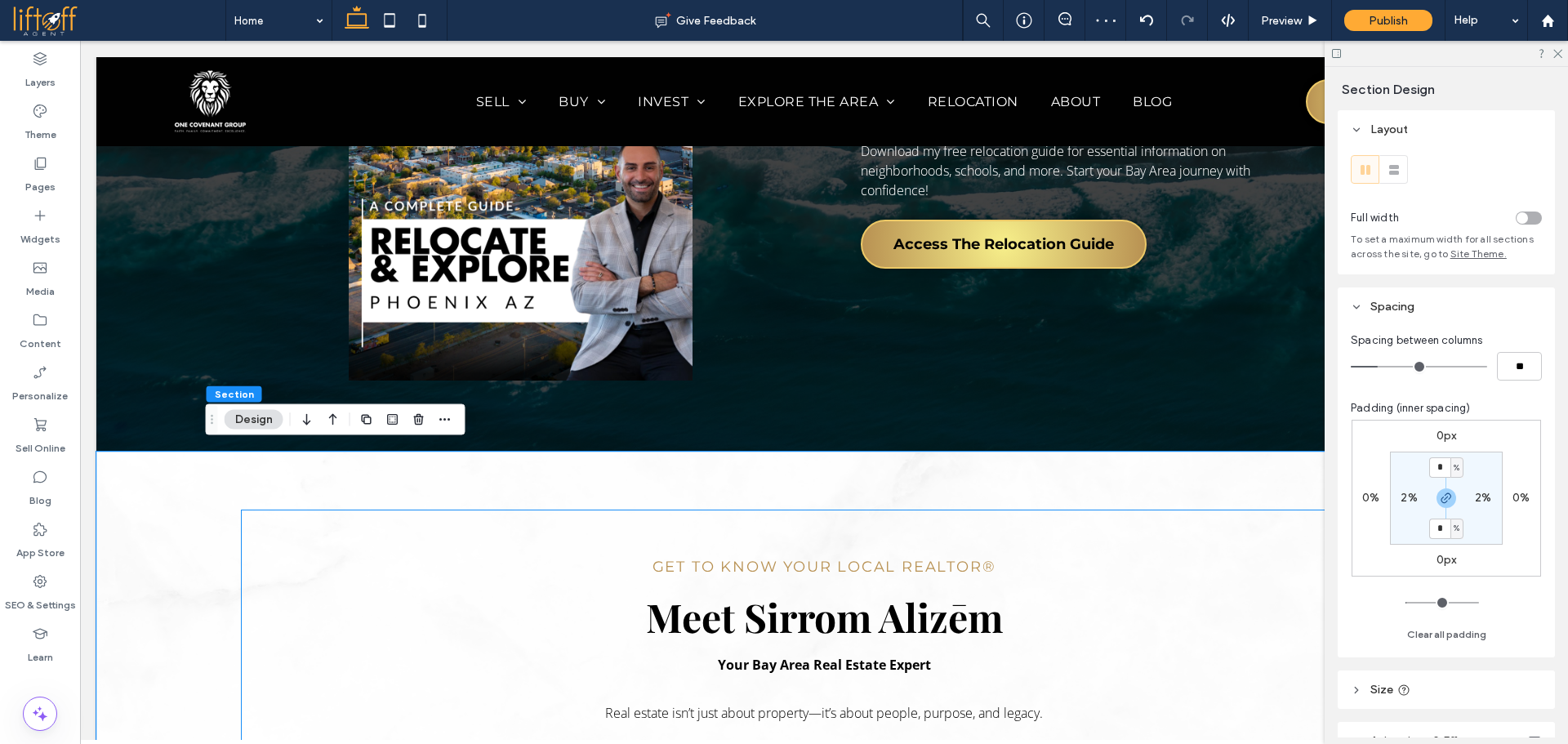 click on "Get to Know Your Local Realtor®
Meet Sirrom Alizēm
Your Bay Area Real Estate Expert
Real estate isn’t just about property—it’s about people, purpose, and legacy. I’m Sirrom Alizēm—a father, a husband, a man of faith, and a fierce advocate for the people I serve. Born and raised in California, I’ve always believed that where you live shapes who you become. That’s why I’ve dedicated my work to helping families, first-time buyers, seasoned investors, homeowners and out-of-state owners build wealth and freedom through real estate—right here in Santa Cruz, Monterey, and Santa Clara counties; and throughout California.
READ MY STORY" at bounding box center (824, 758) 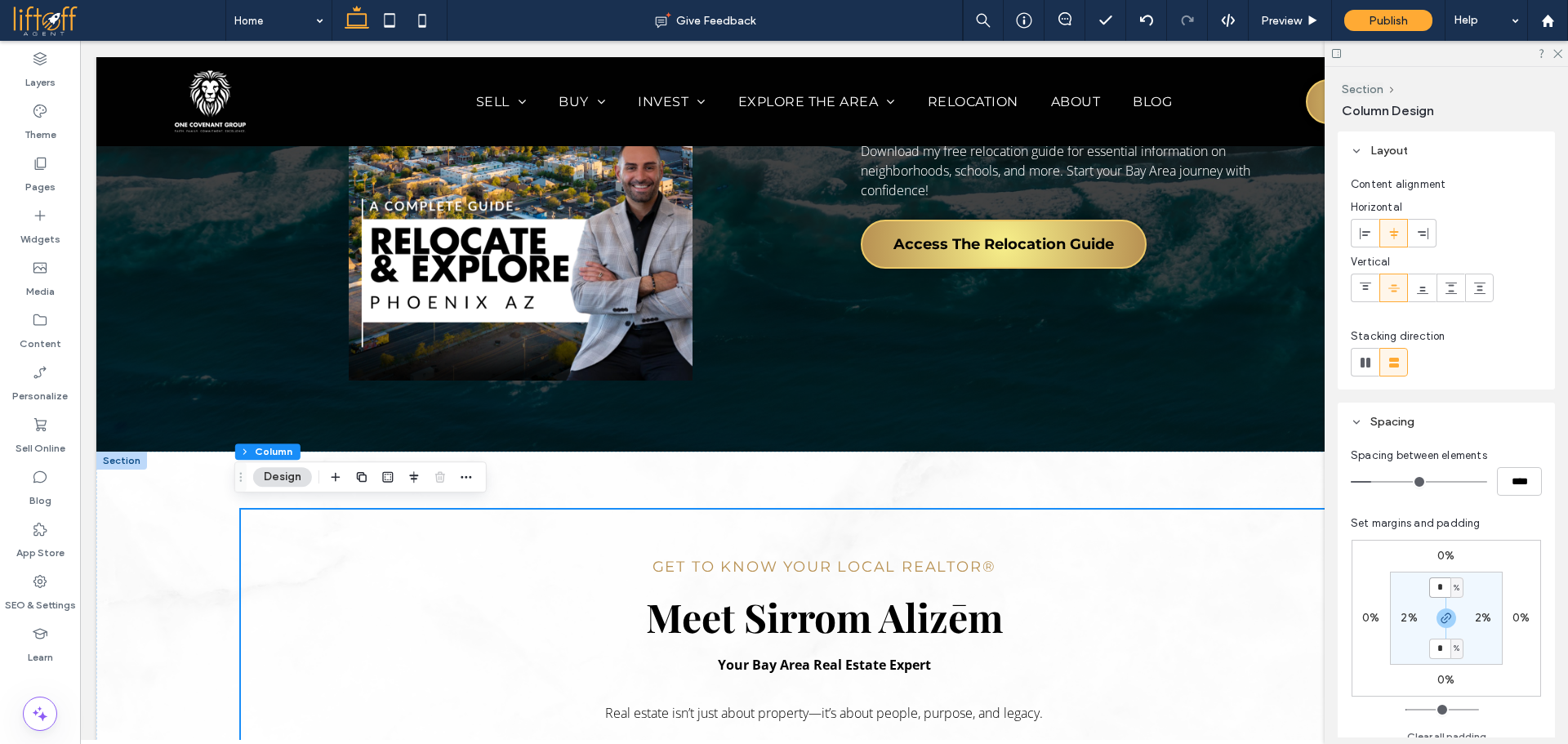 click on "*" at bounding box center (1440, 587) 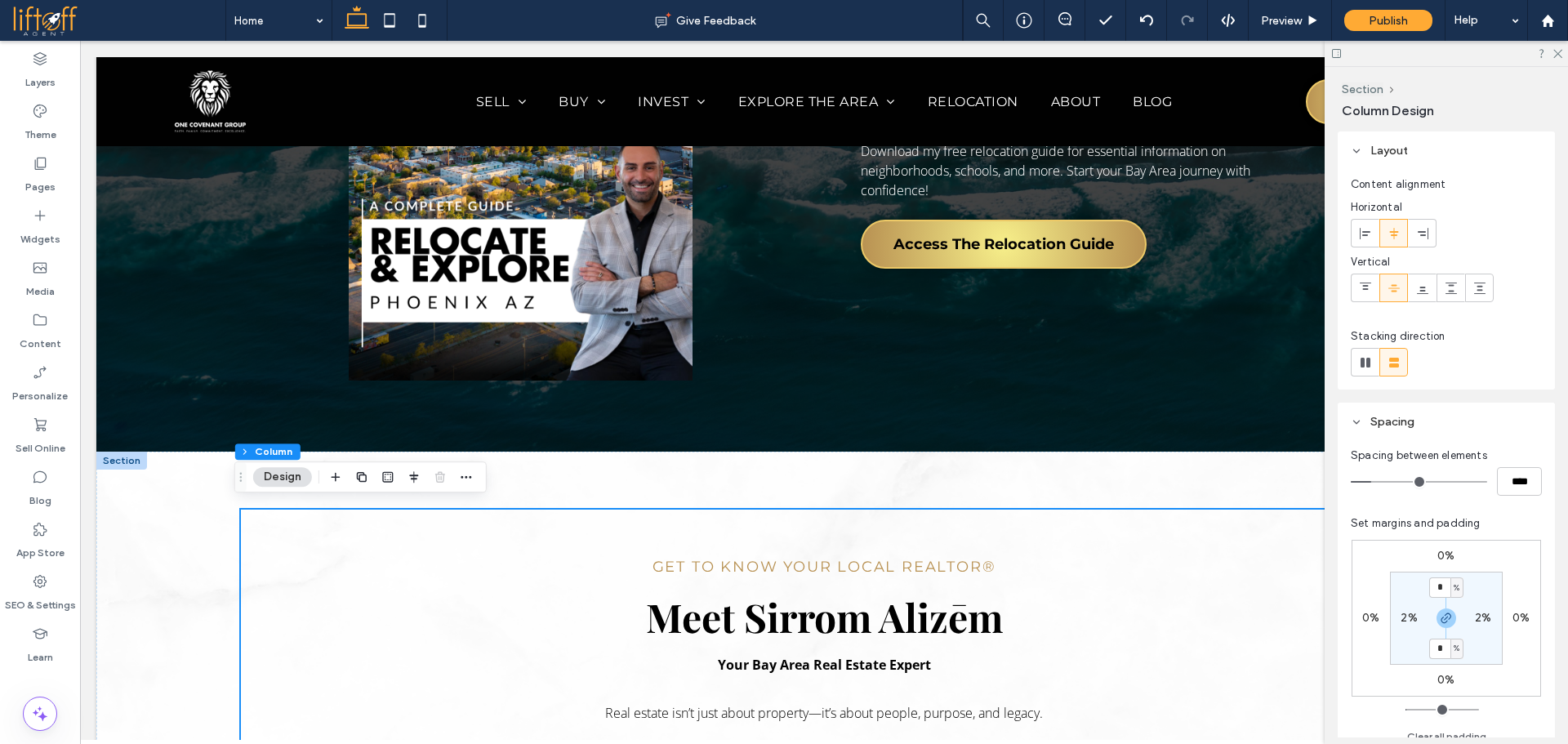 type on "*" 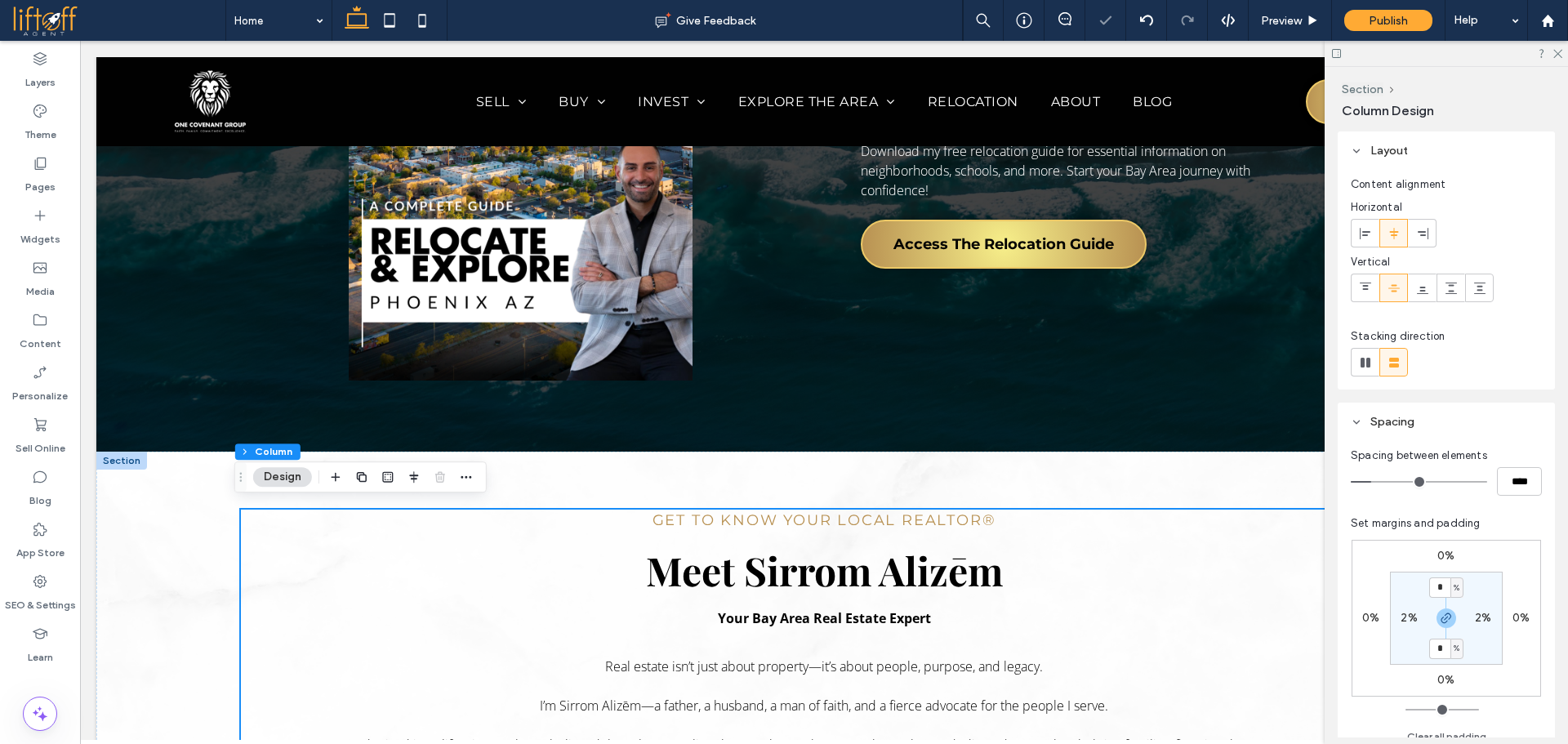 click at bounding box center [1446, 53] 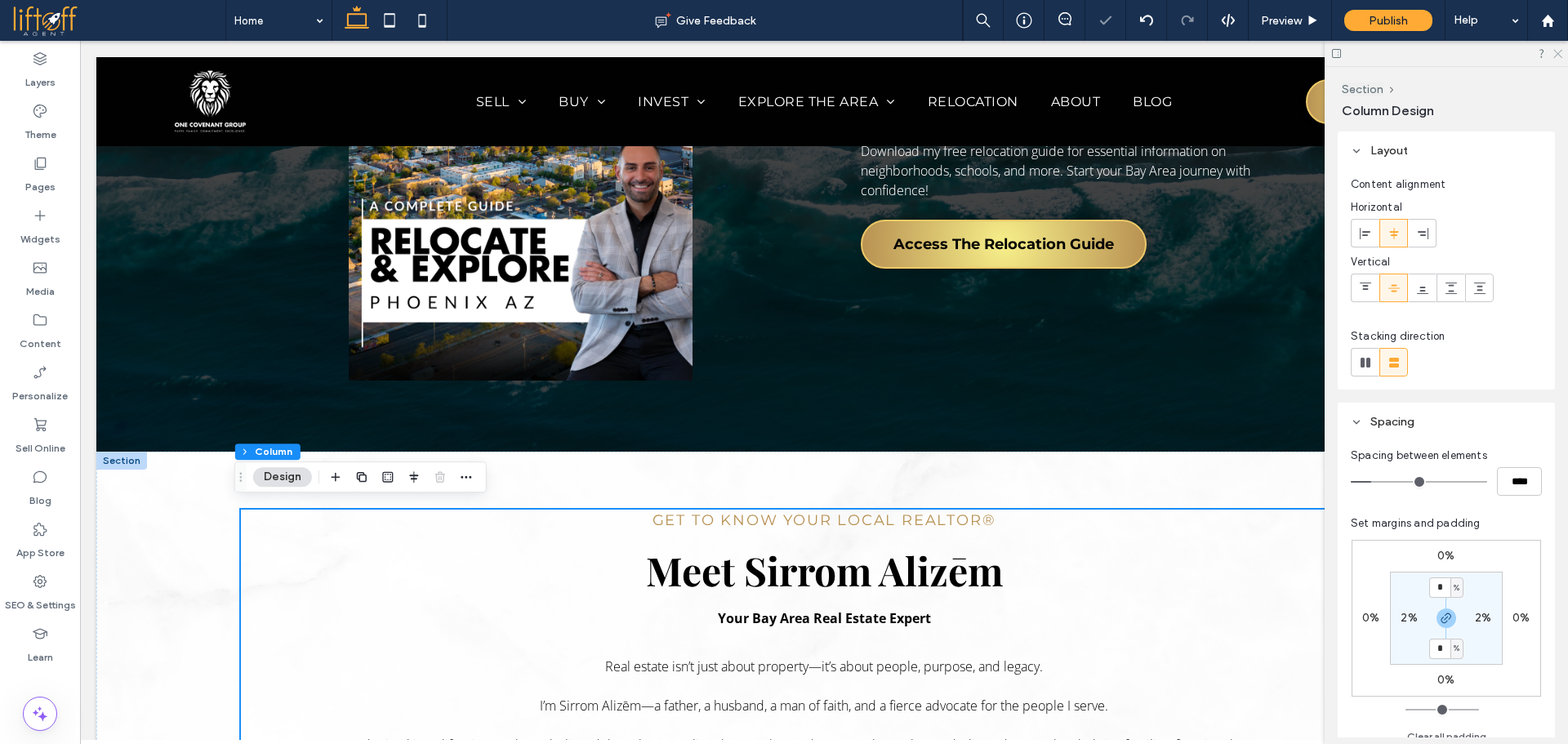 click 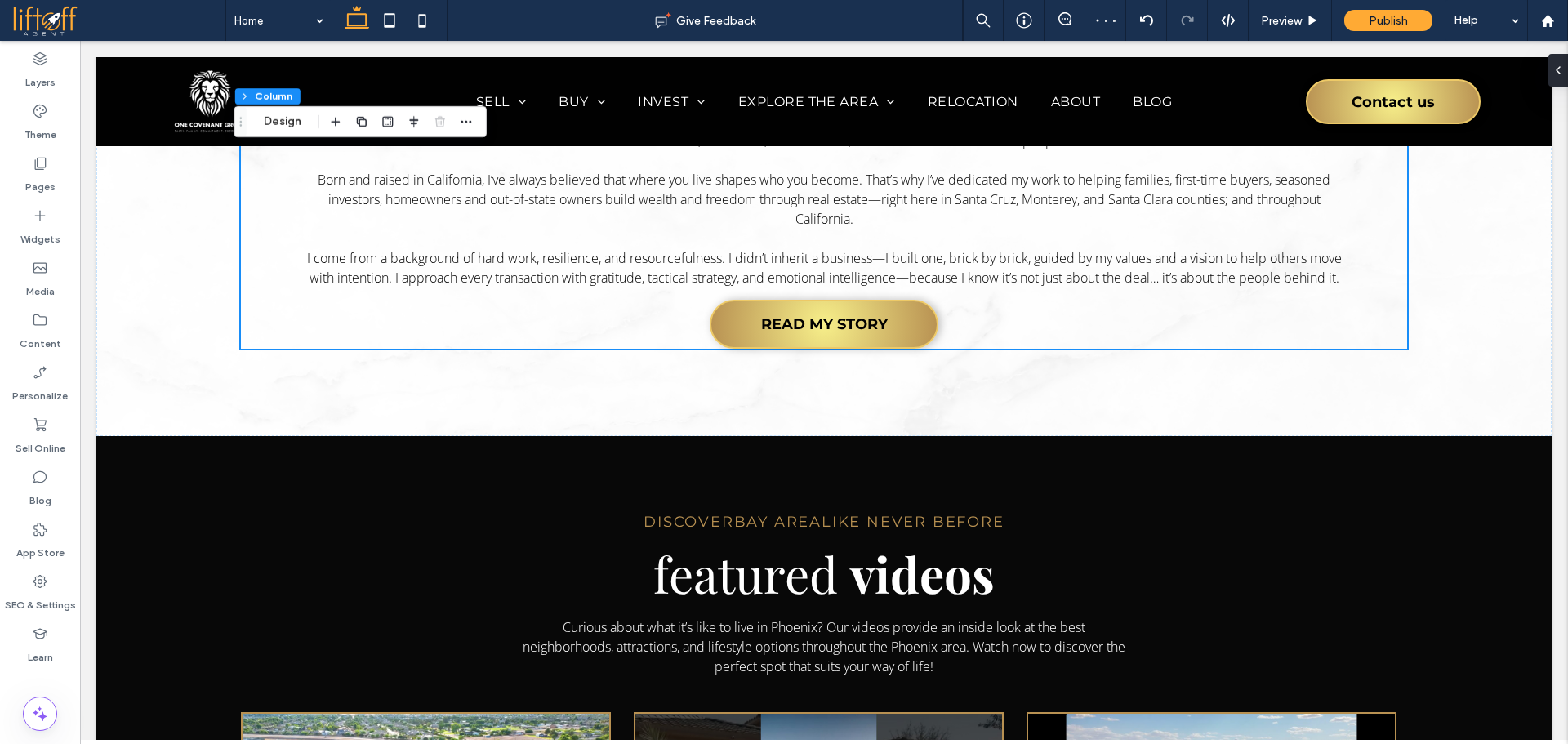 scroll, scrollTop: 5576, scrollLeft: 0, axis: vertical 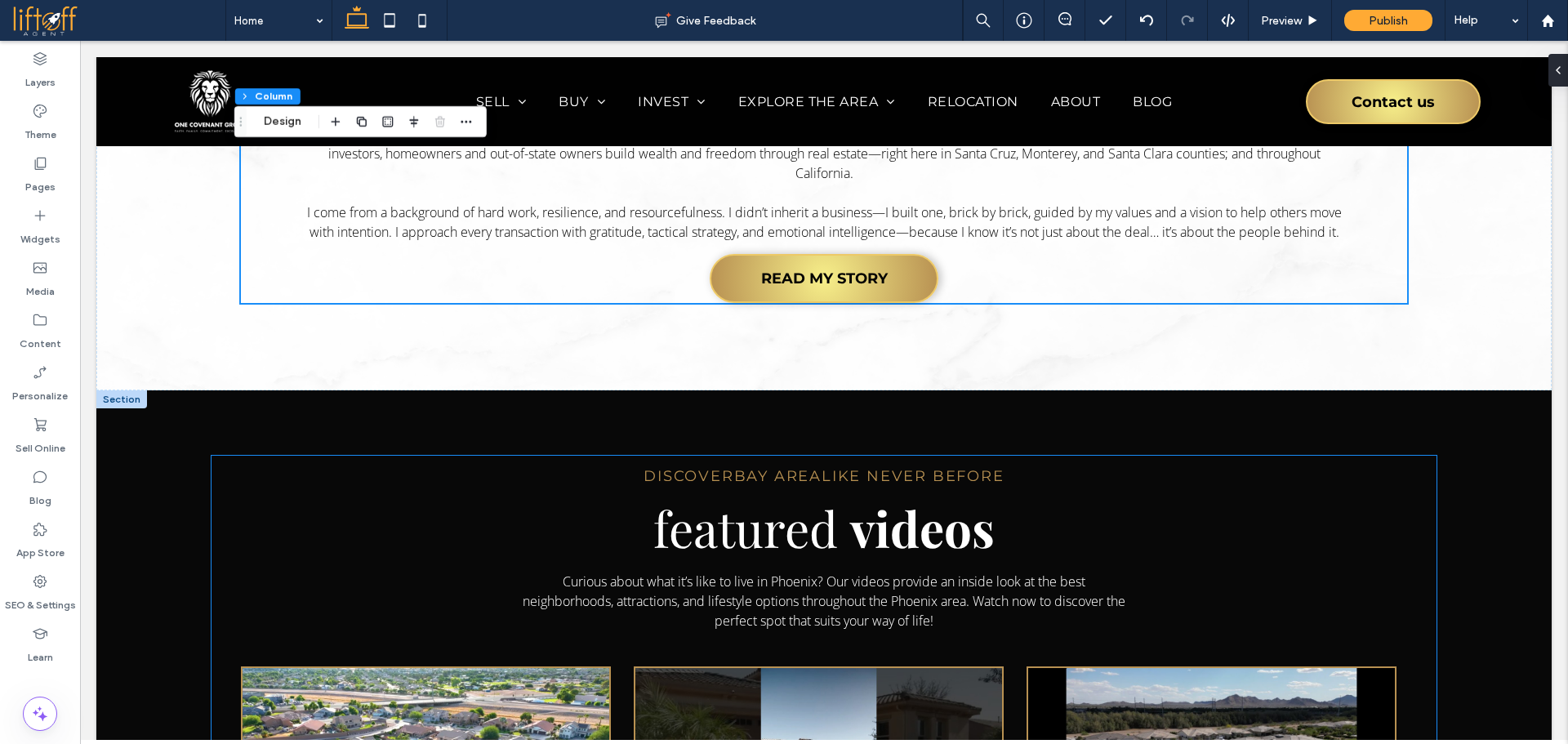 click on "Discover  Bay Area
Like Never Before
featured
videos
Curious about what it’s like to live in Phoenix? Our videos provide an inside look at the best neighborhoods, attractions, and lifestyle options throughout the Phoenix area. Watch now to discover the perfect spot that suits your way of life!
✨🏠 NEW TO MARKET!!! 3304 E LATHAM WAY, Gilbert, AZ 85297
UNDER CONTRACT!!!! 19403 E Apricot Ln   Music Update
✨🏠 (𝐏𝐑𝐈𝐂𝐄 𝐑𝐄𝐃𝐔𝐂𝐄𝐃!) Full Video Tour - 22991 E Via De Olivos Dr, Queen Creek AZ 85142!
1" at bounding box center [824, 846] 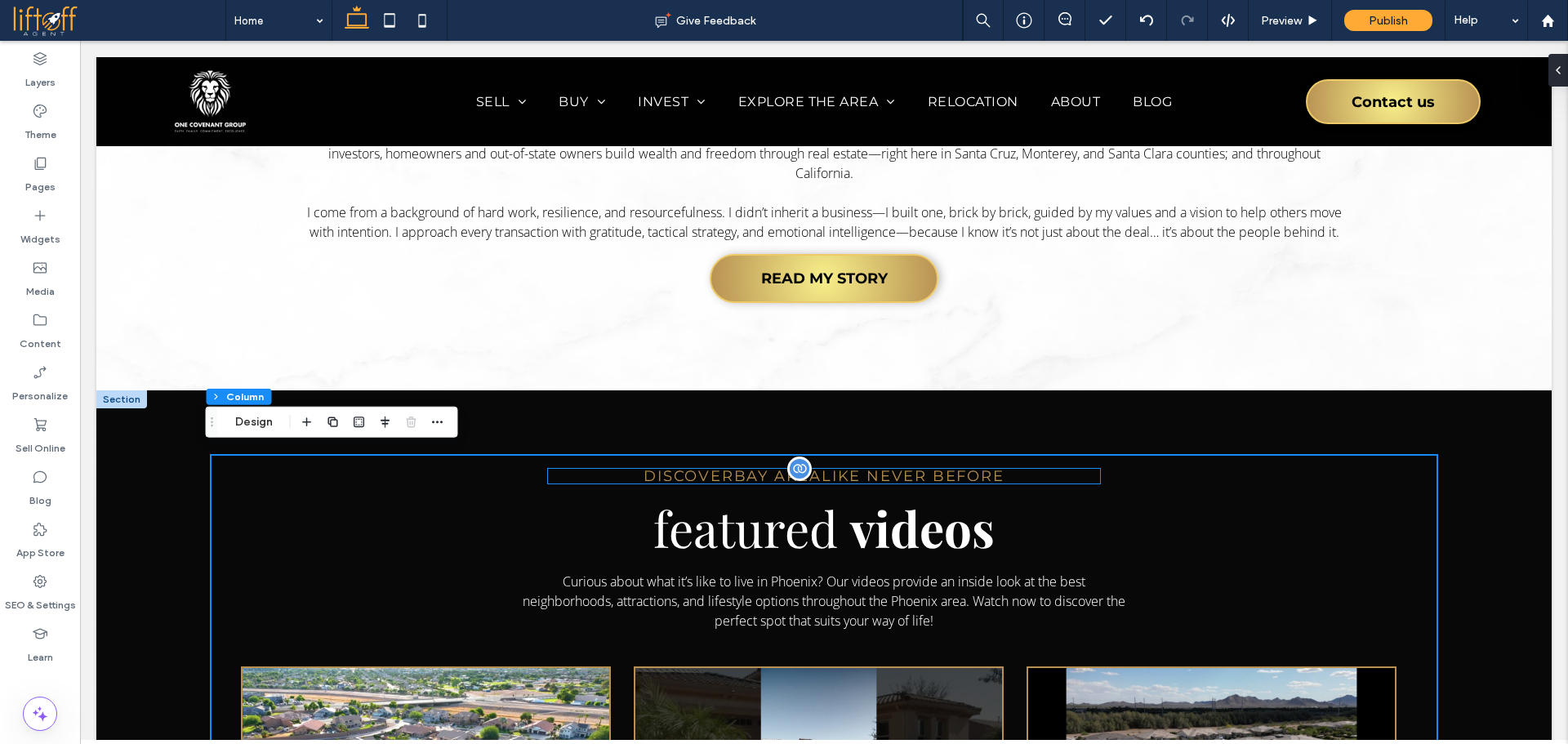 click on "Bay Area" at bounding box center [777, 476] 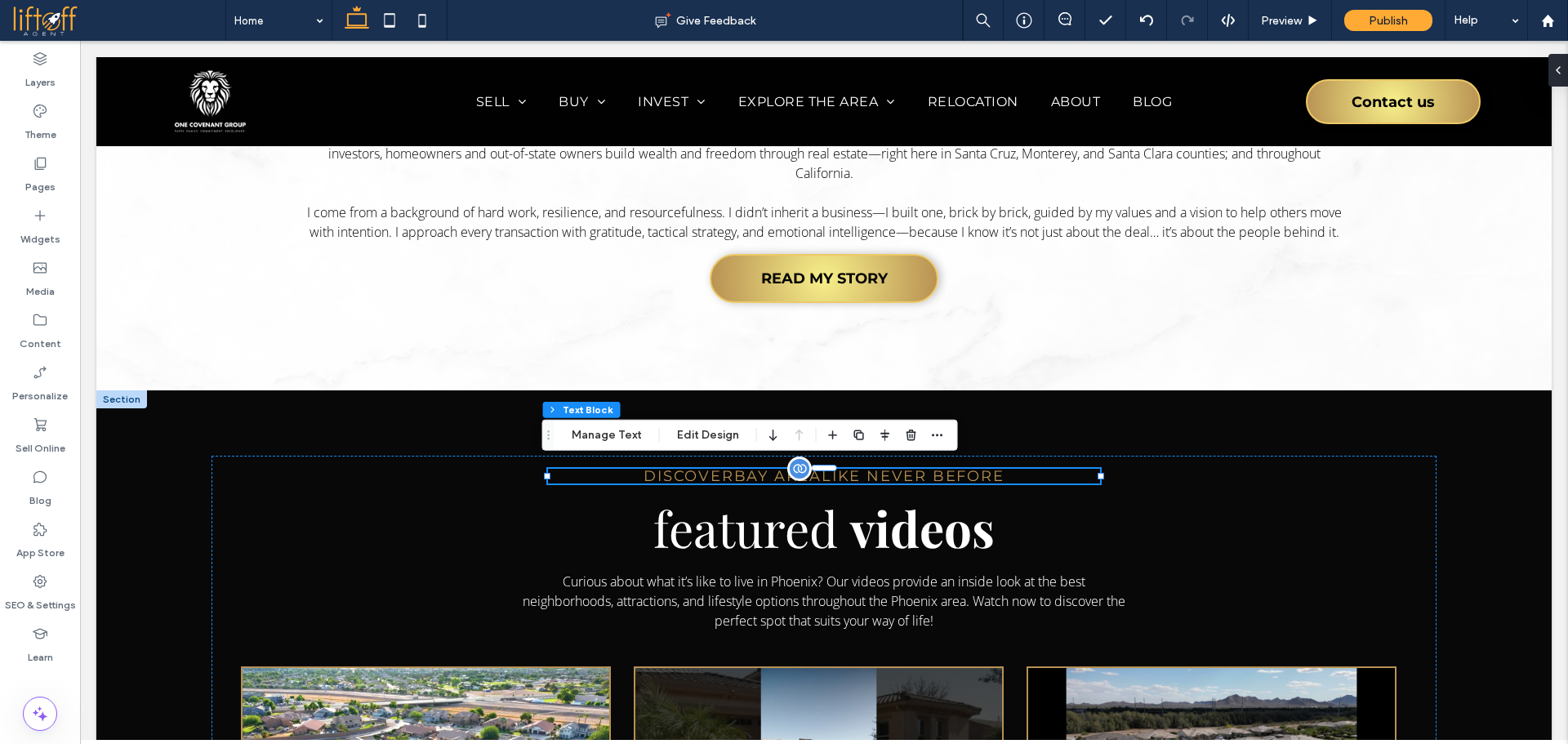 click on "Discover  Bay Area
Like Never Before" at bounding box center [823, 476] 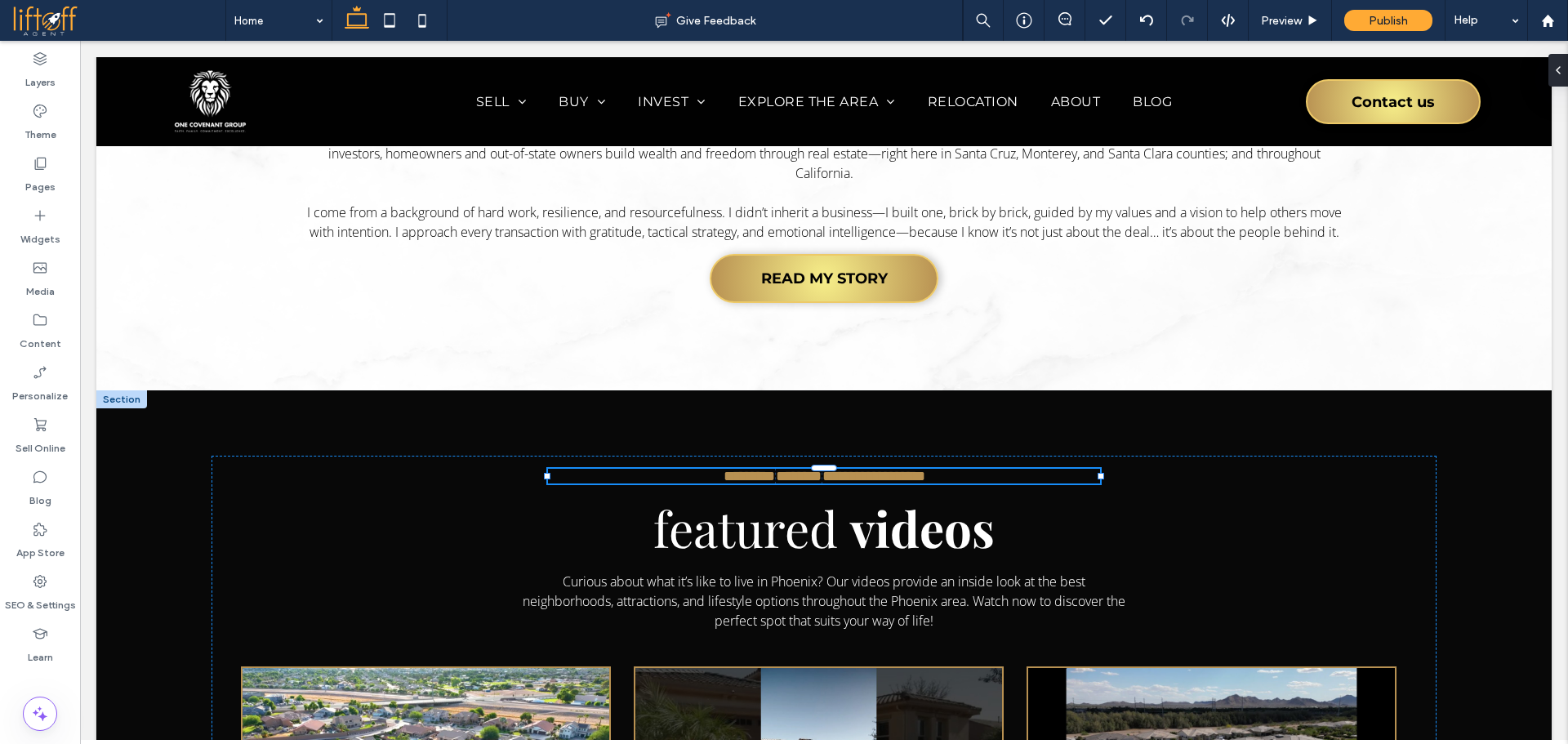 type on "**********" 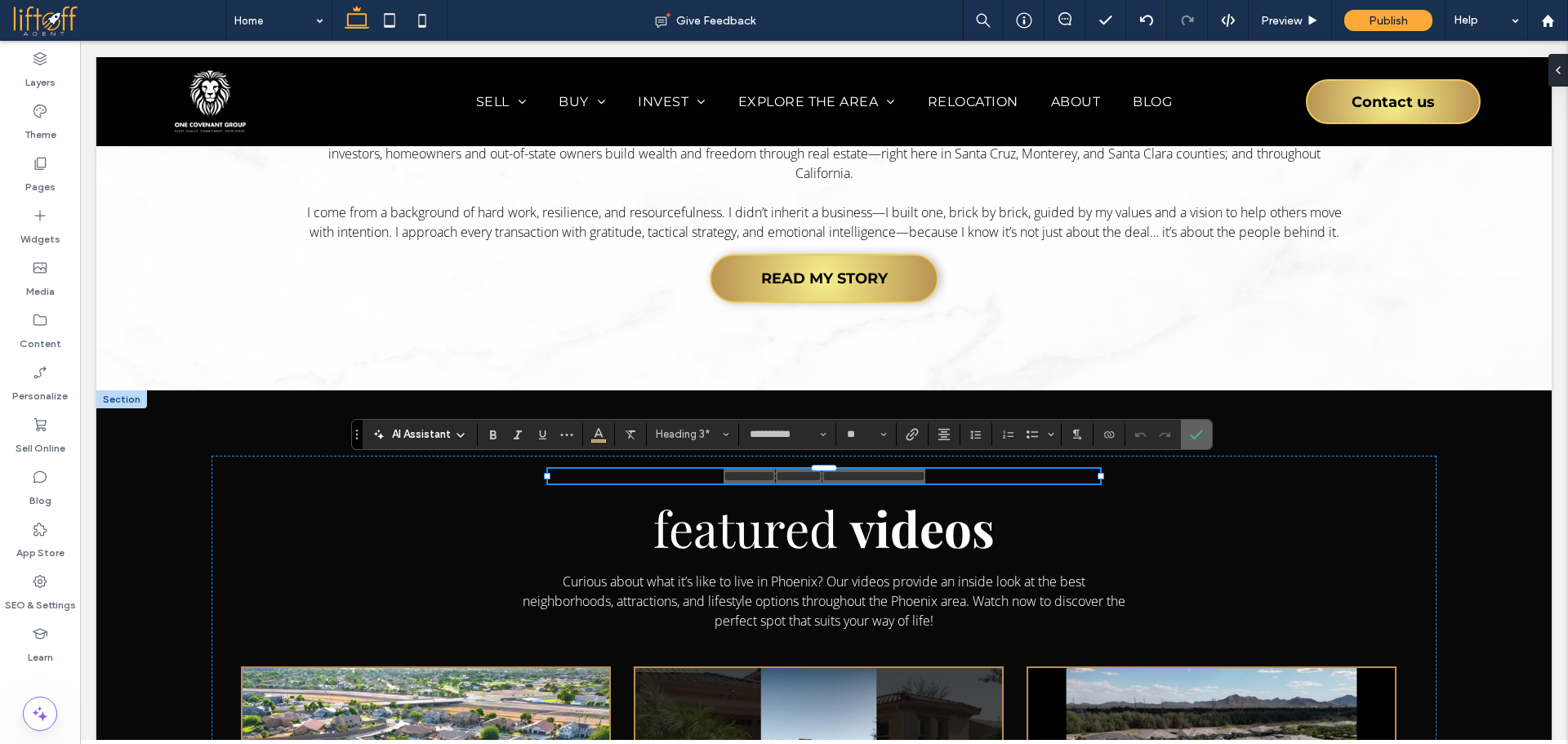 click 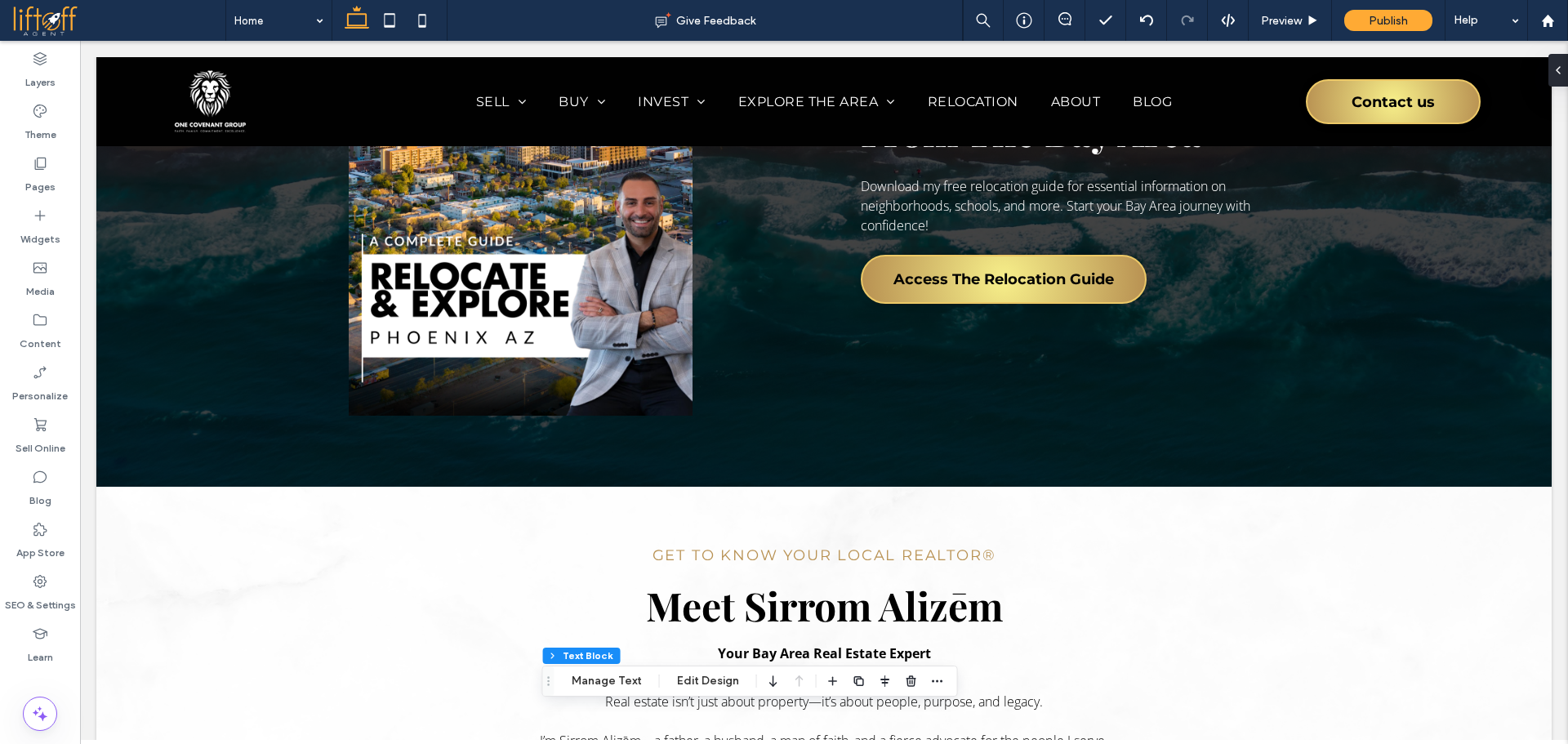 scroll, scrollTop: 4895, scrollLeft: 0, axis: vertical 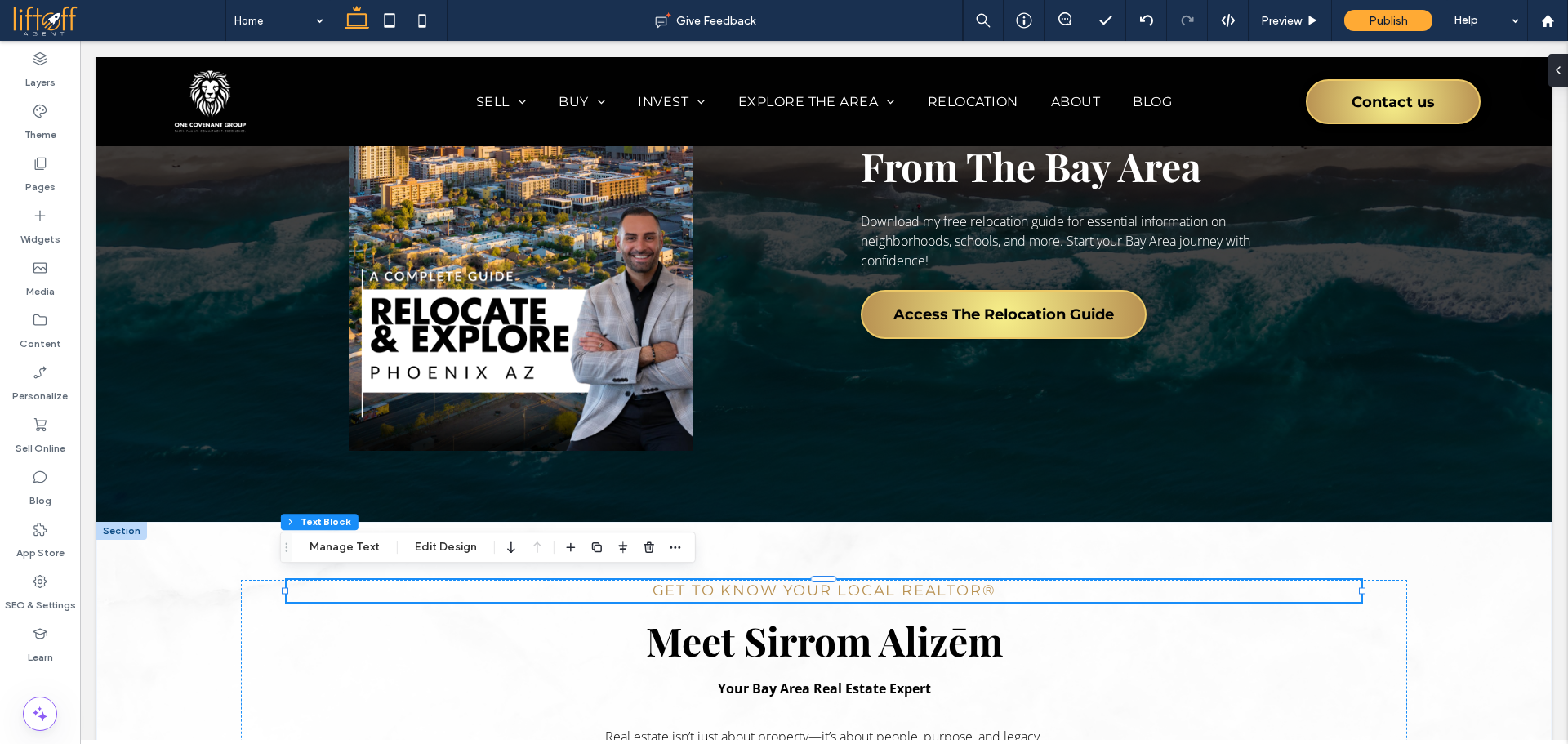 click on "Get to Know Your Local Realtor®" at bounding box center [824, 590] 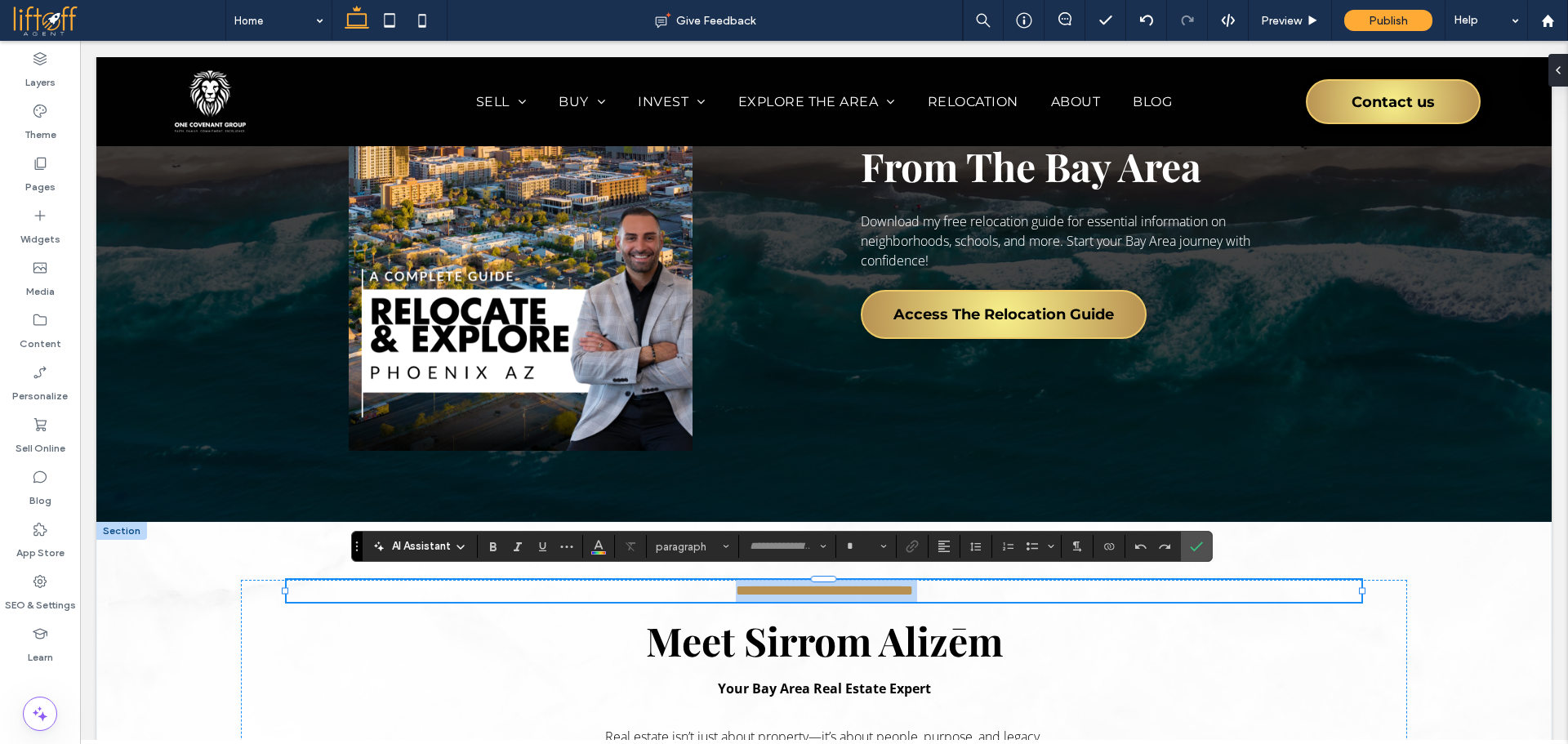 type on "**********" 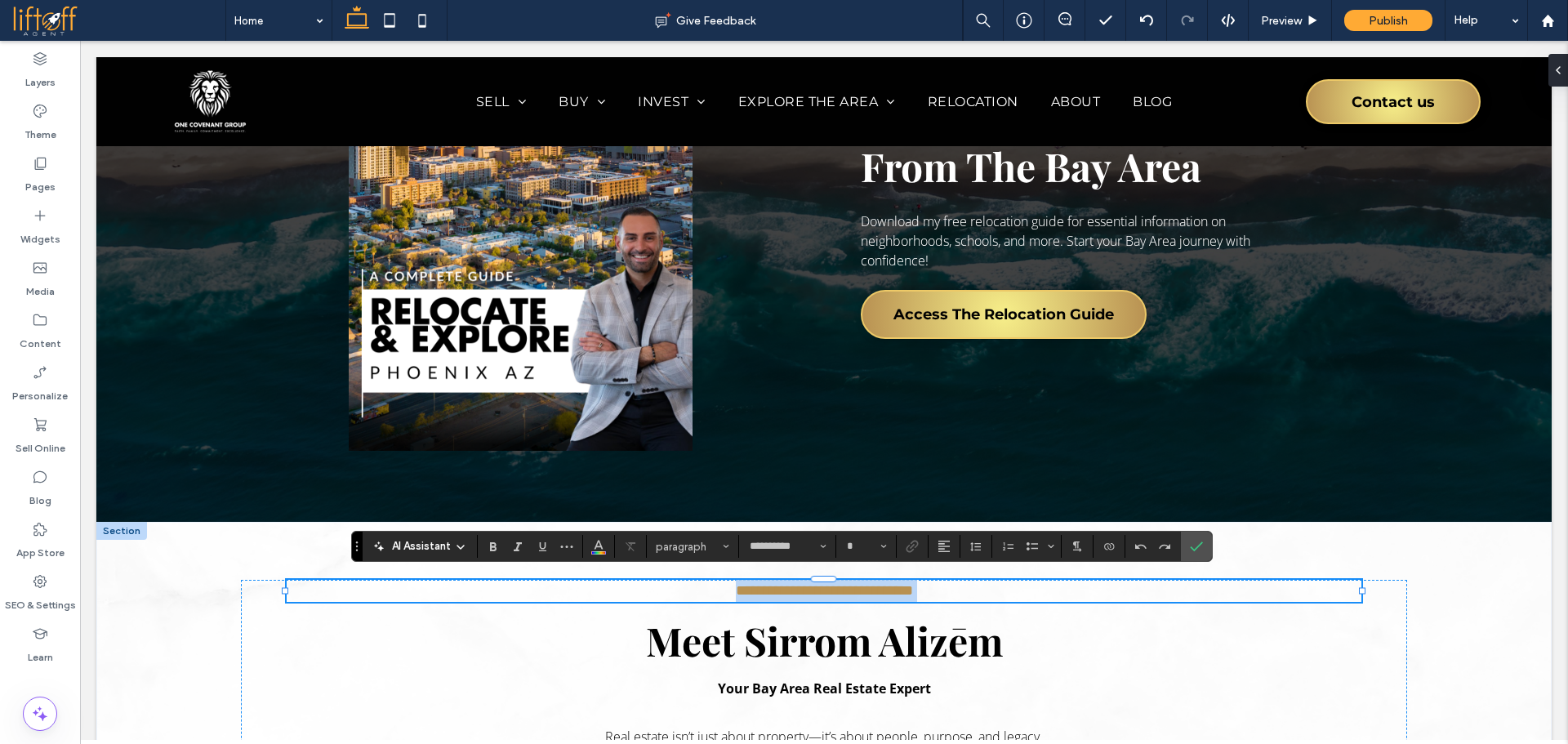 type on "**" 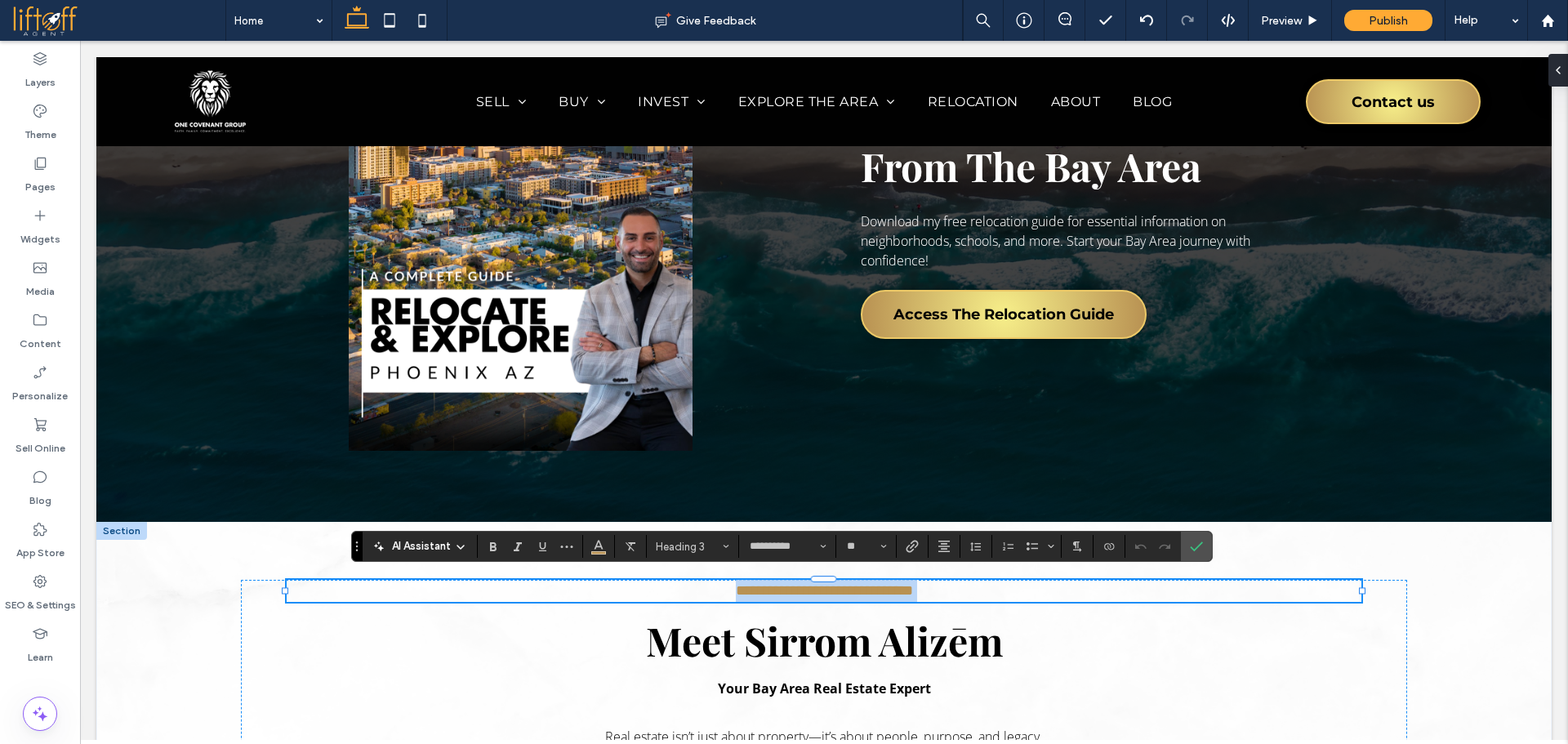 click on "**********" at bounding box center [824, 590] 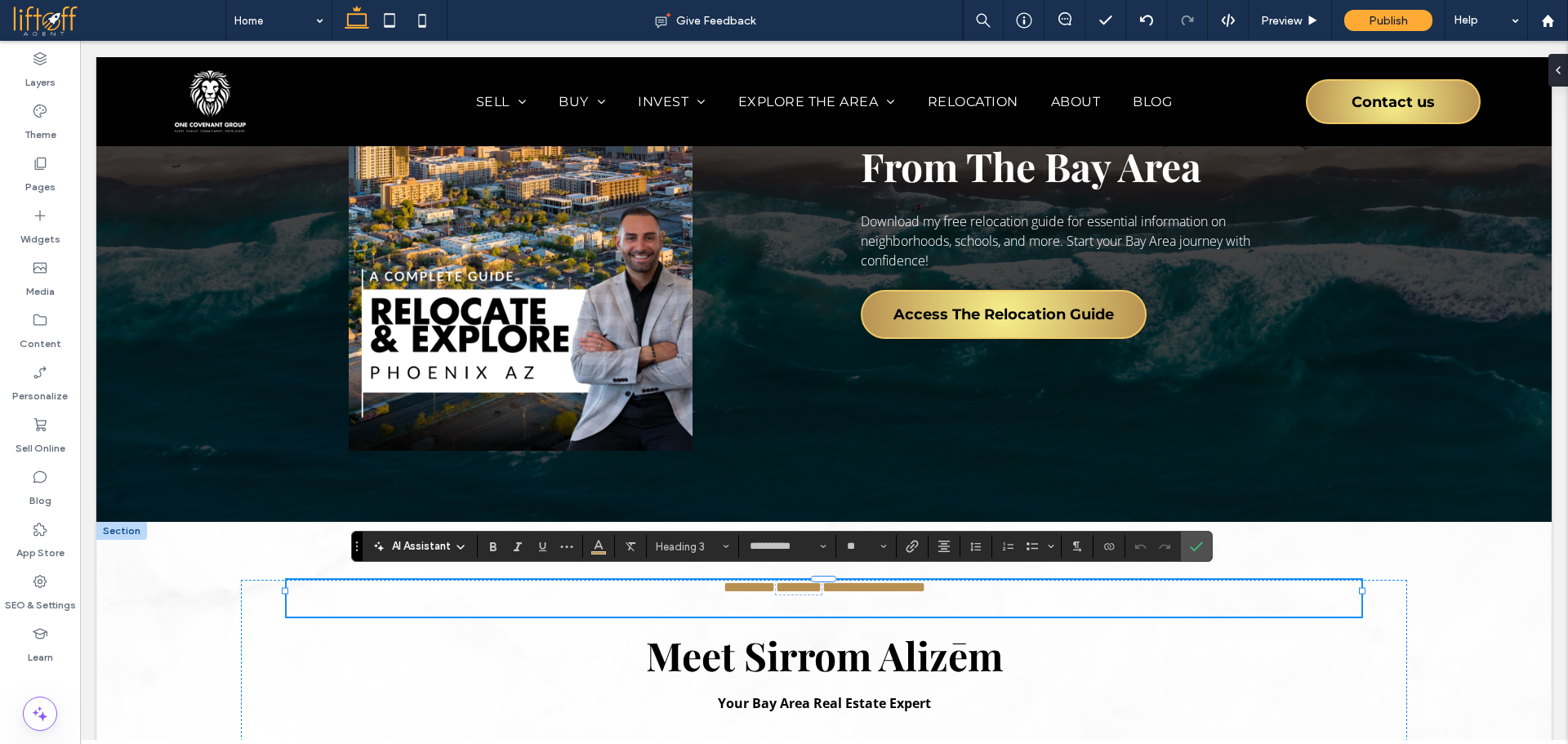 type on "*********" 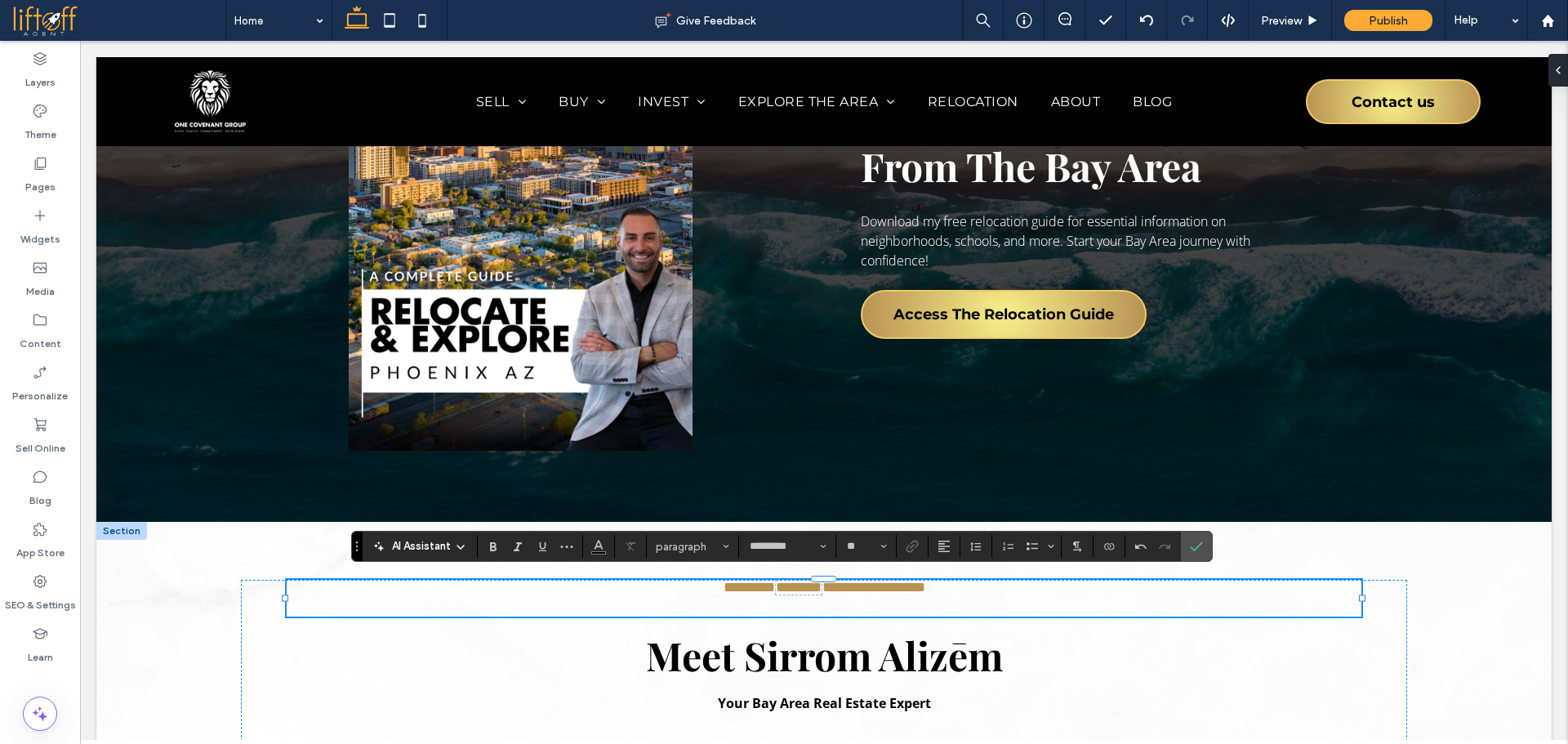 type on "**********" 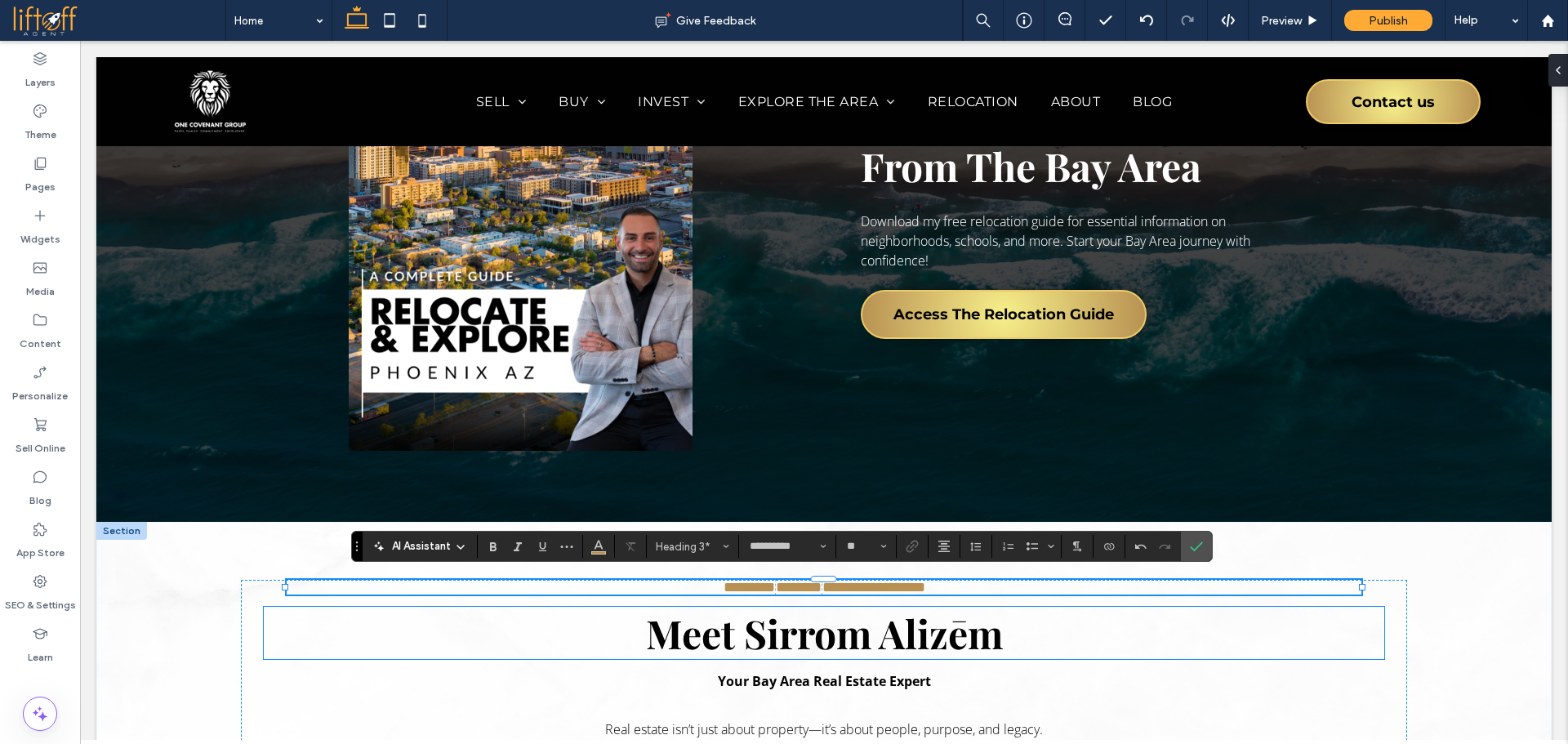 click on "Meet Sirrom Alizēm" at bounding box center (824, 633) 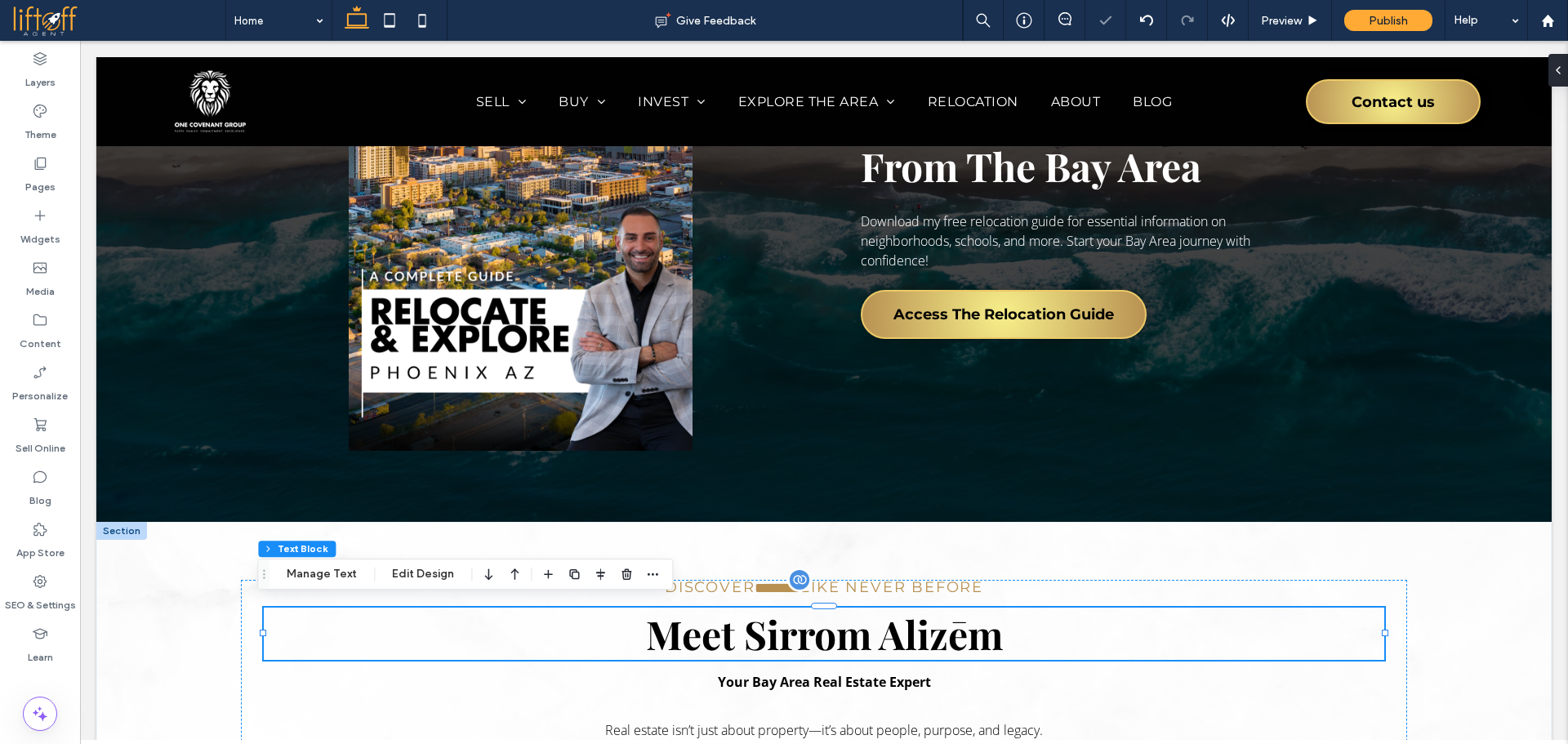 click on "Meet Sirrom Alizēm" at bounding box center [824, 634] 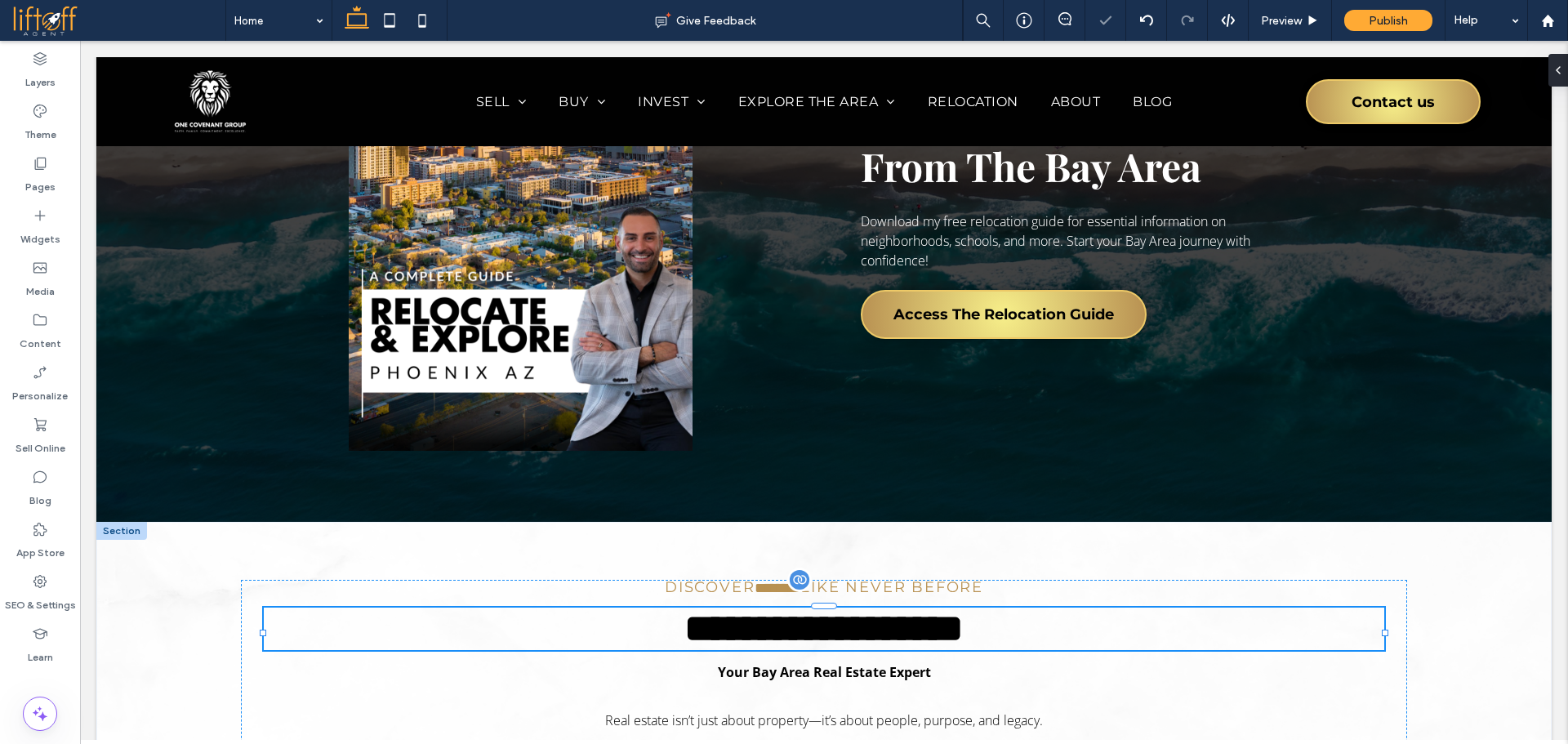type on "**********" 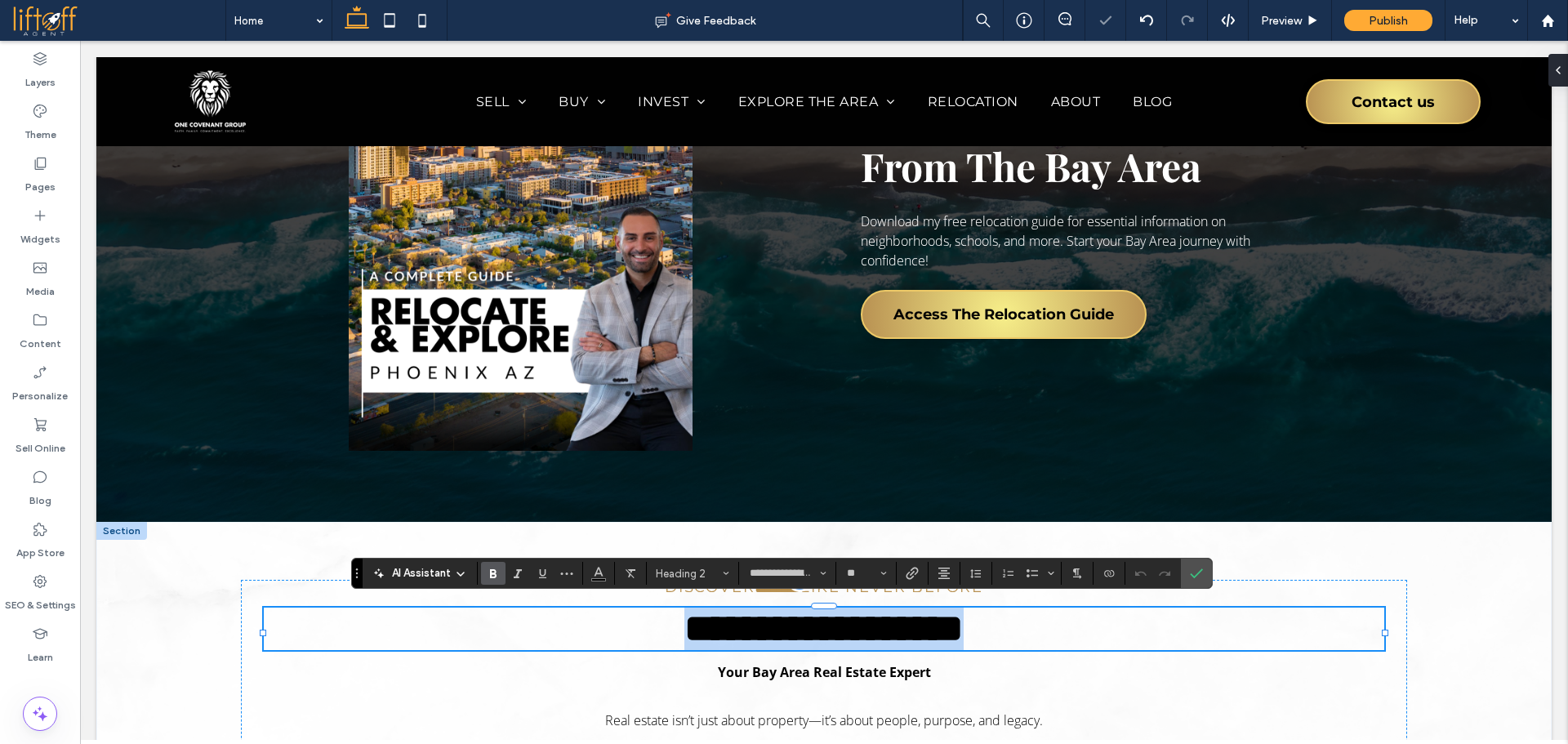 type 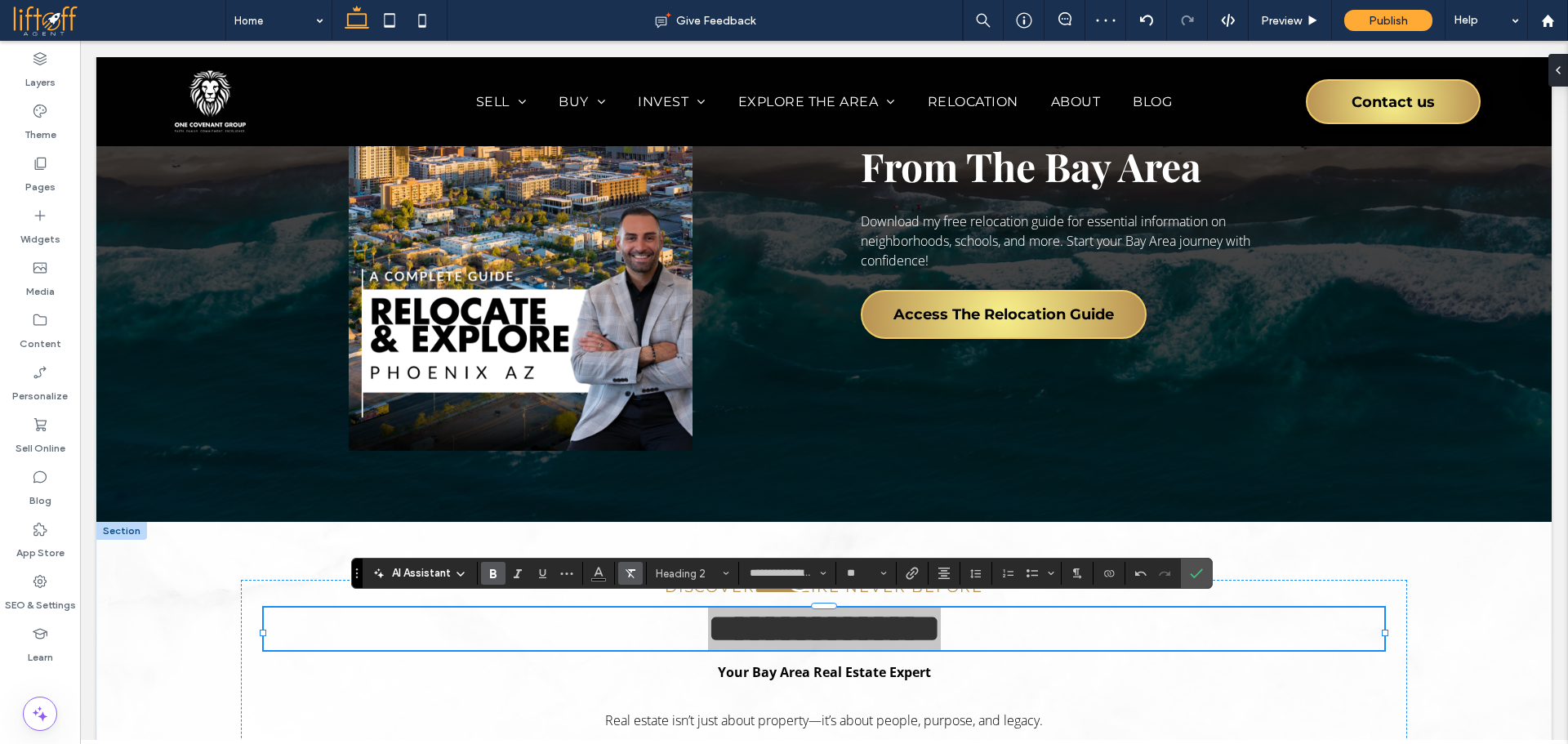 click at bounding box center [630, 573] 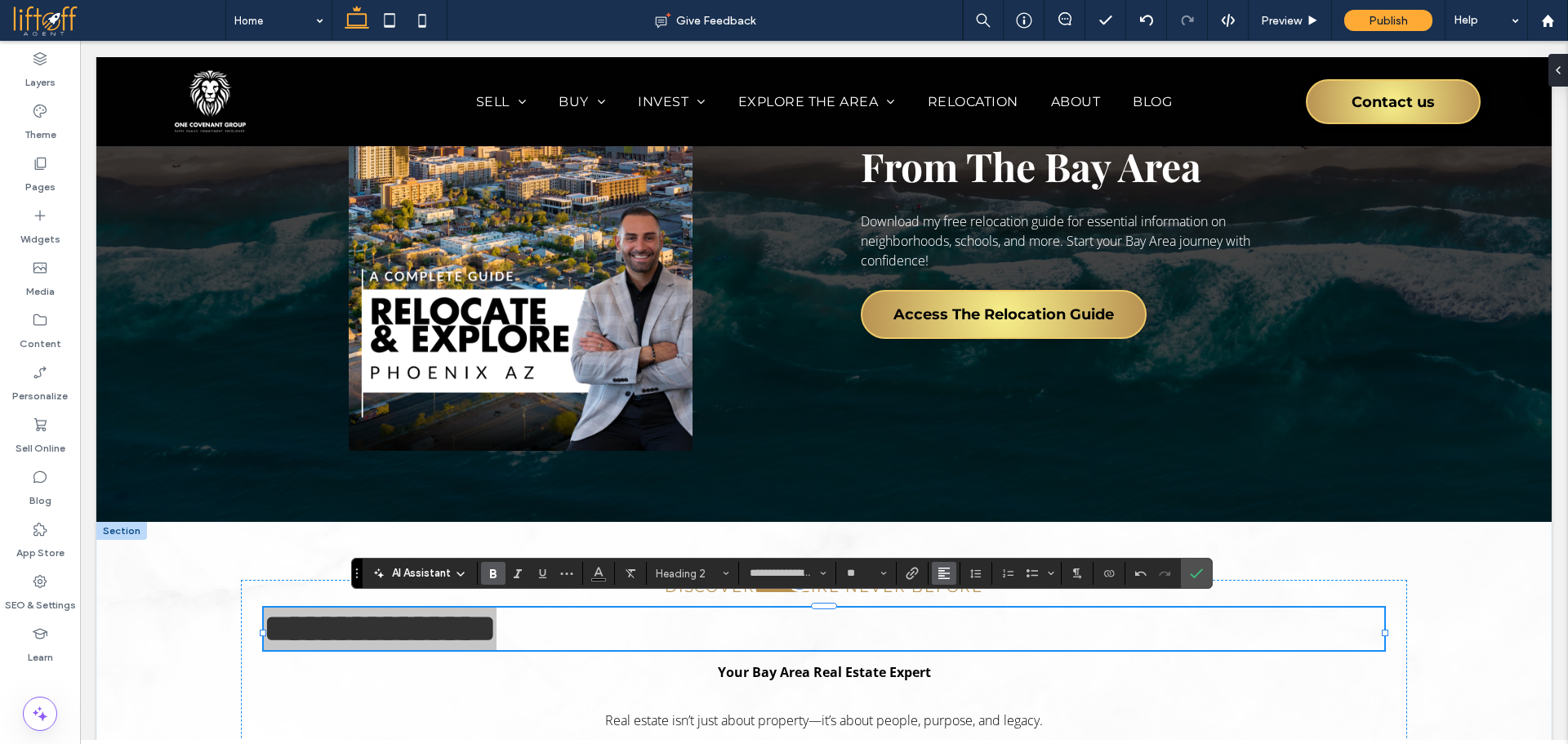 drag, startPoint x: 944, startPoint y: 577, endPoint x: 951, endPoint y: 581, distance: 8.06226 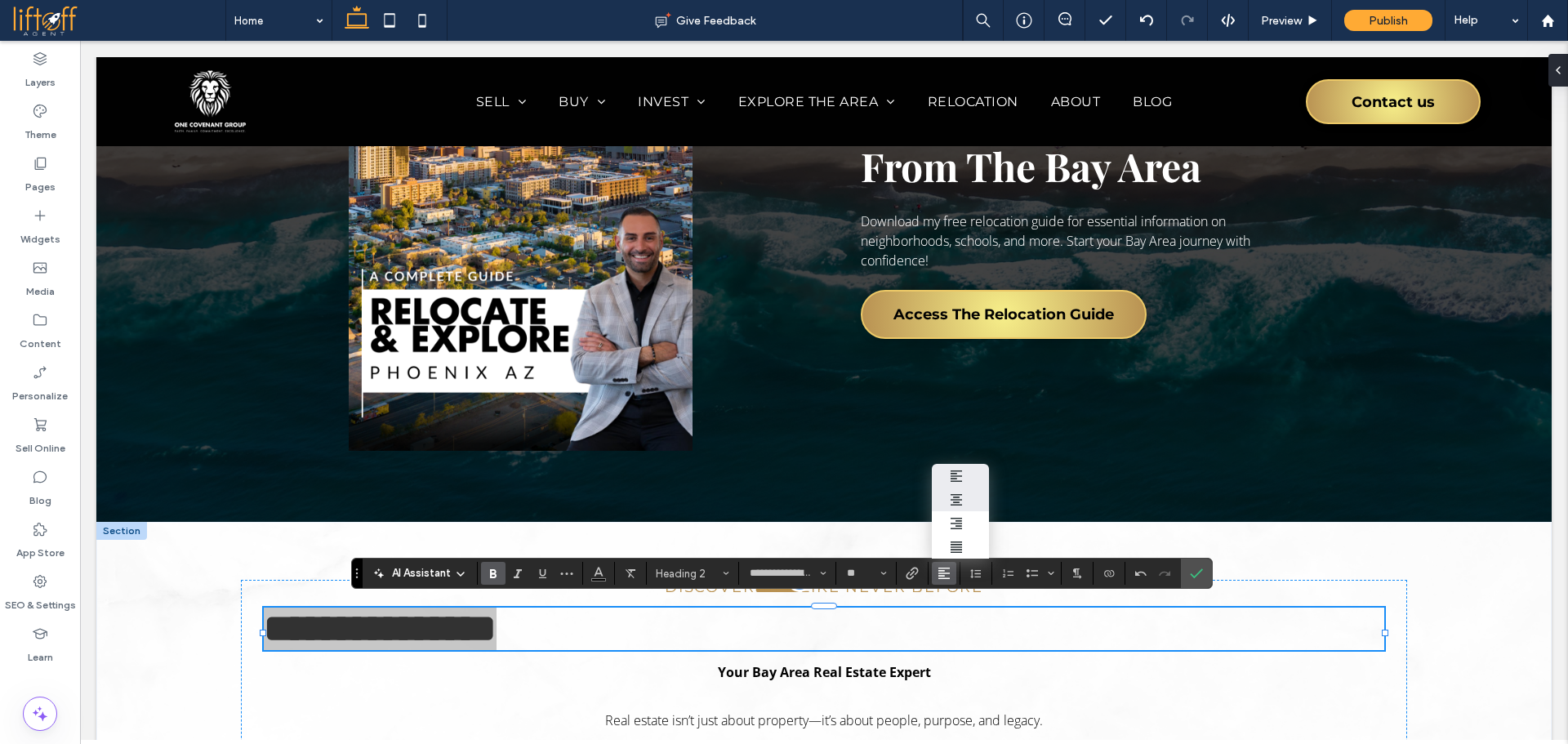 drag, startPoint x: 958, startPoint y: 497, endPoint x: 203, endPoint y: 372, distance: 765.2777 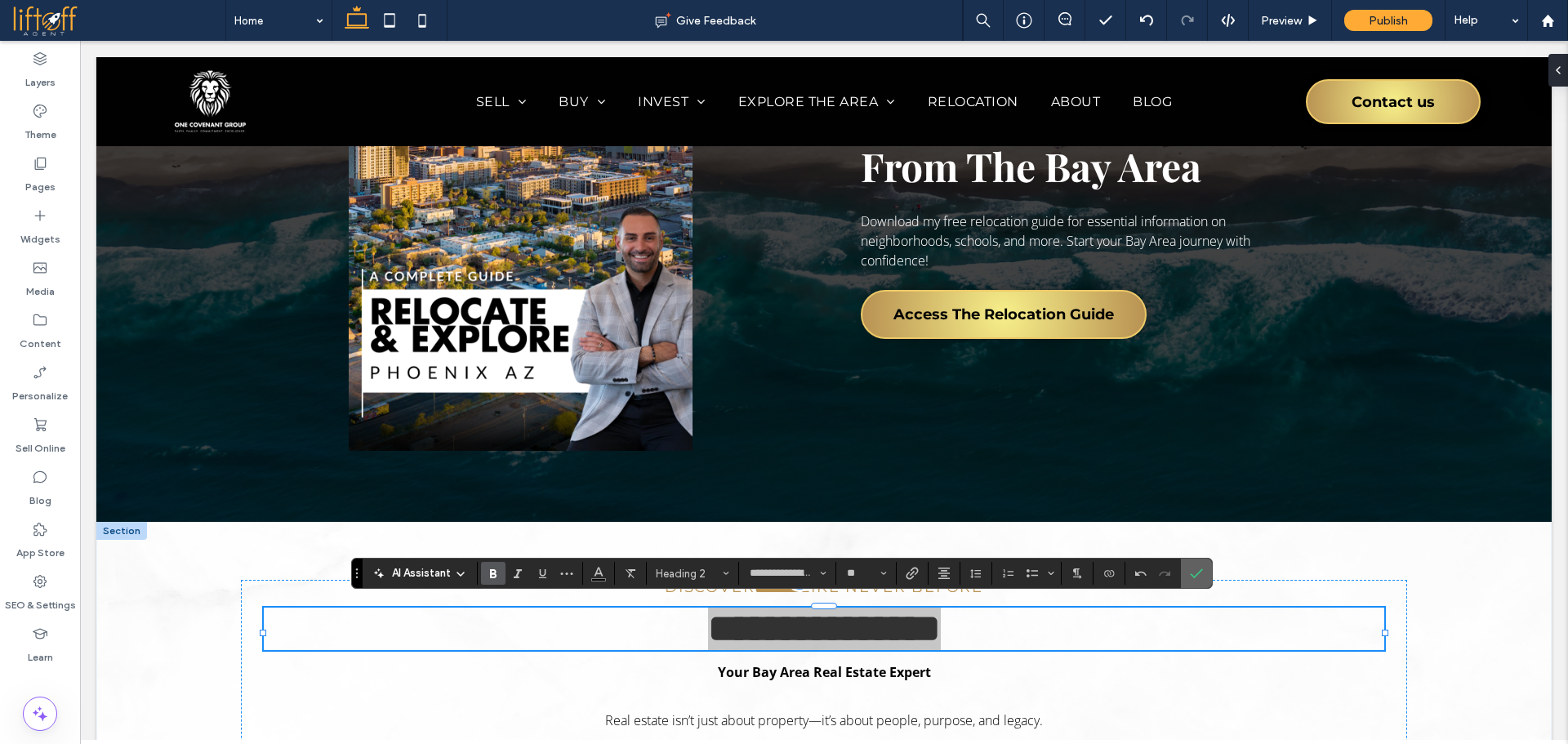click 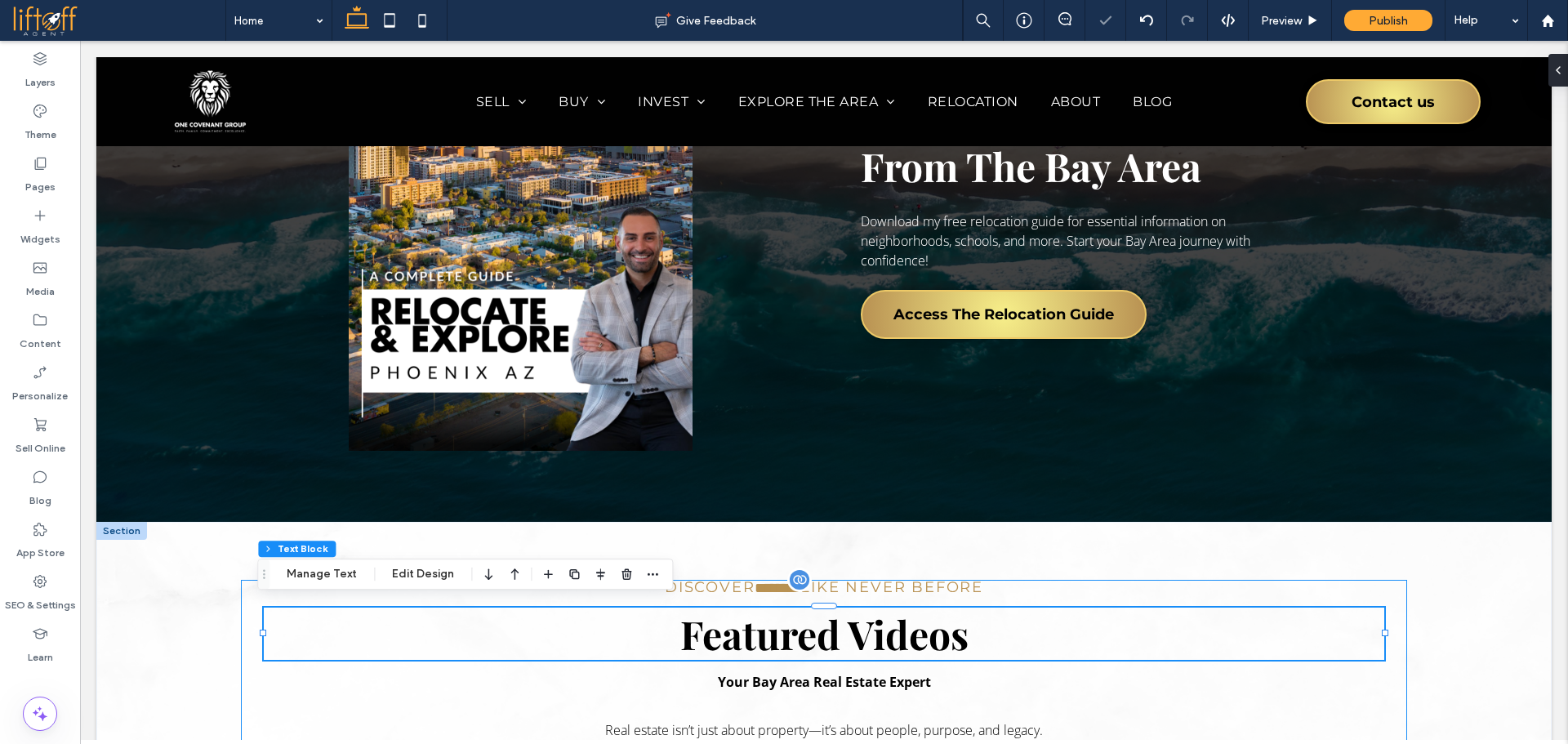 click on "Discover  ﻿ ******** ﻿  Like Never Before
Featured Videos
Your Bay Area Real Estate Expert
Real estate isn’t just about property—it’s about people, purpose, and legacy. I’m Sirrom Alizēm—a father, a husband, a man of faith, and a fierce advocate for the people I serve. Born and raised in California, I’ve always believed that where you live shapes who you become. That’s why I’ve dedicated my work to helping families, first-time buyers, seasoned investors, homeowners and out-of-state owners build wealth and freedom through real estate—right here in Santa Cruz, Monterey, and Santa Clara counties; and throughout California.
READ MY STORY" at bounding box center [824, 778] 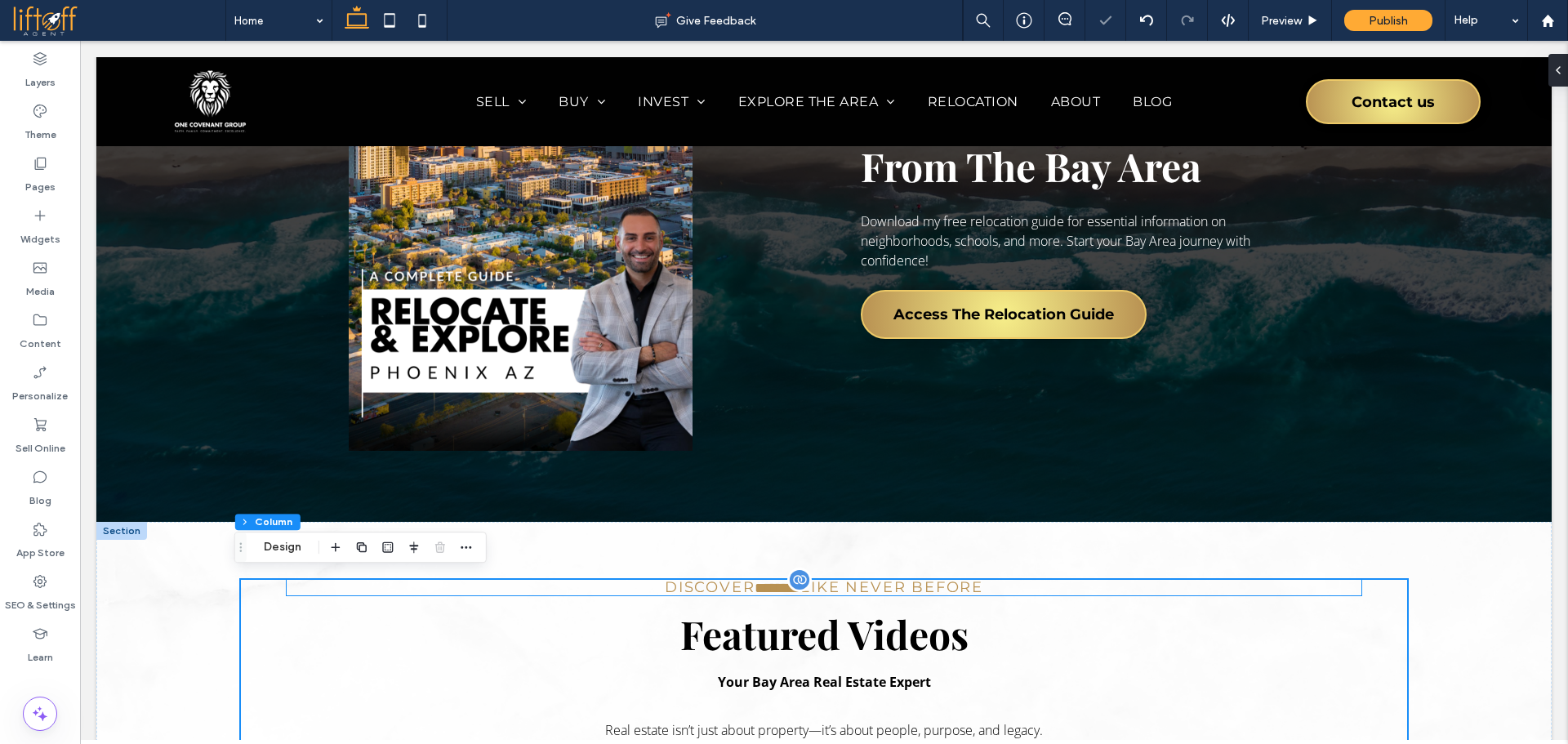 click on "Discover  ﻿ ******** ﻿  Like Never Before" at bounding box center (824, 587) 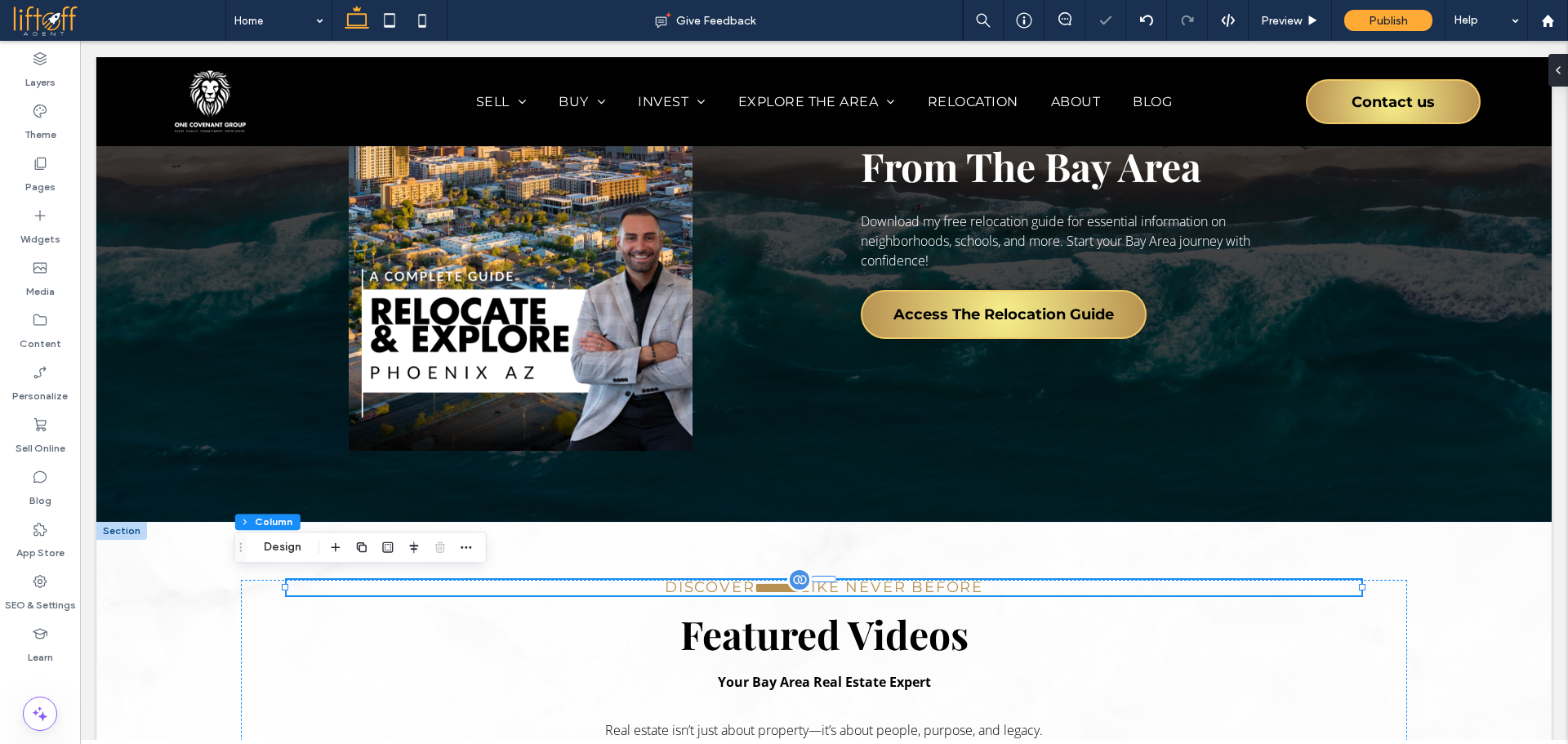 click on "Discover  ﻿ ******** ﻿  Like Never Before" at bounding box center [824, 587] 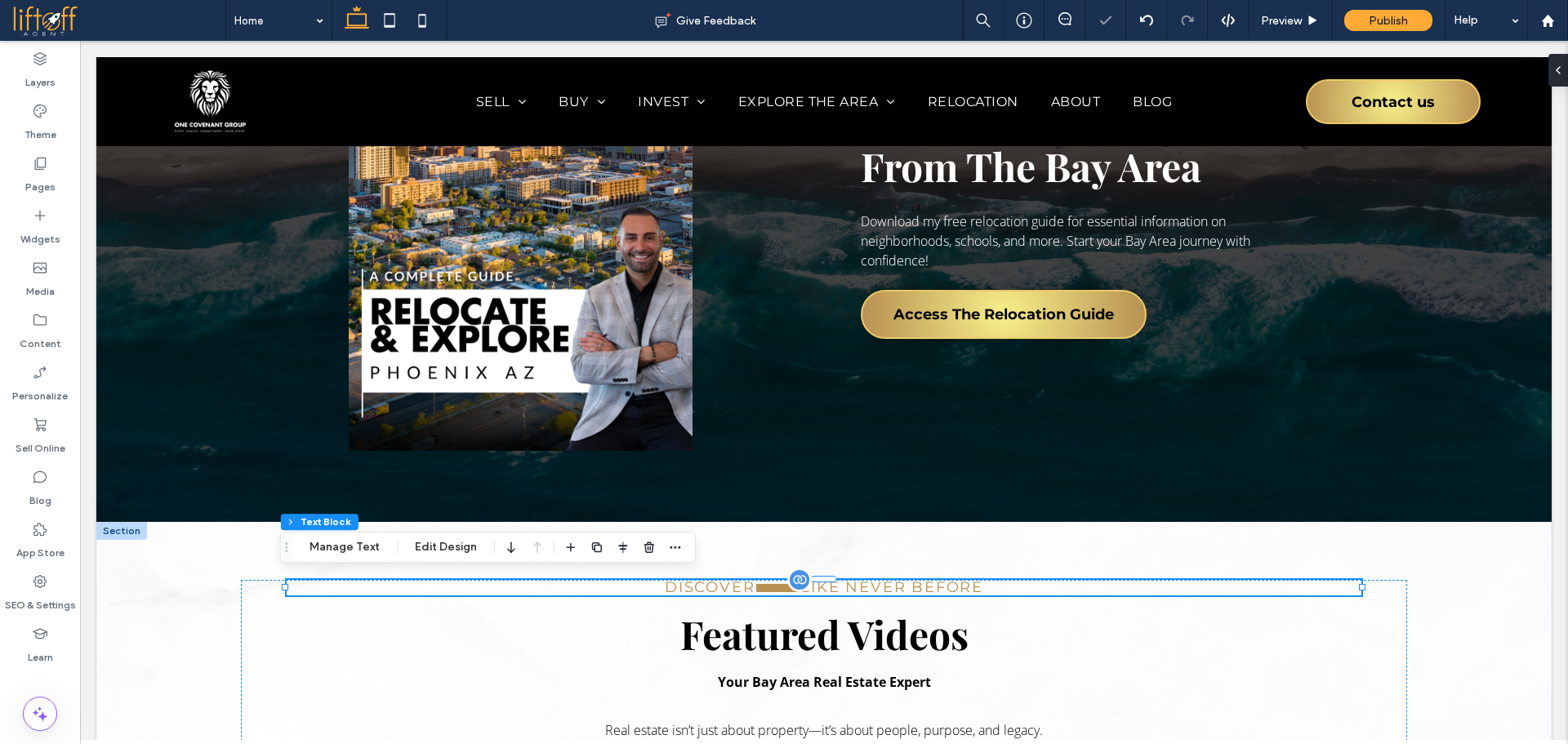 click on "Discover  ﻿ ******** ﻿  Like Never Before" at bounding box center [824, 587] 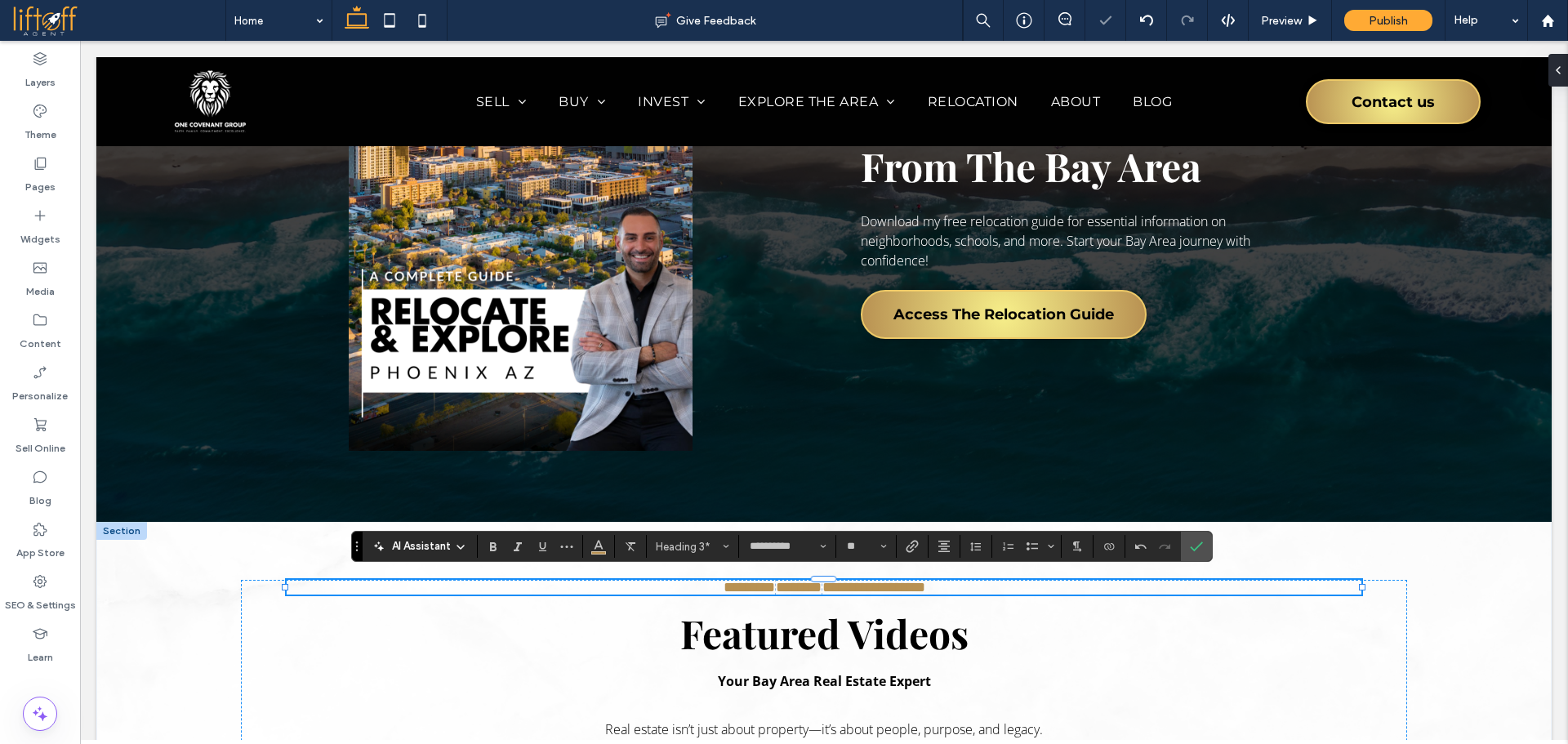 type on "*********" 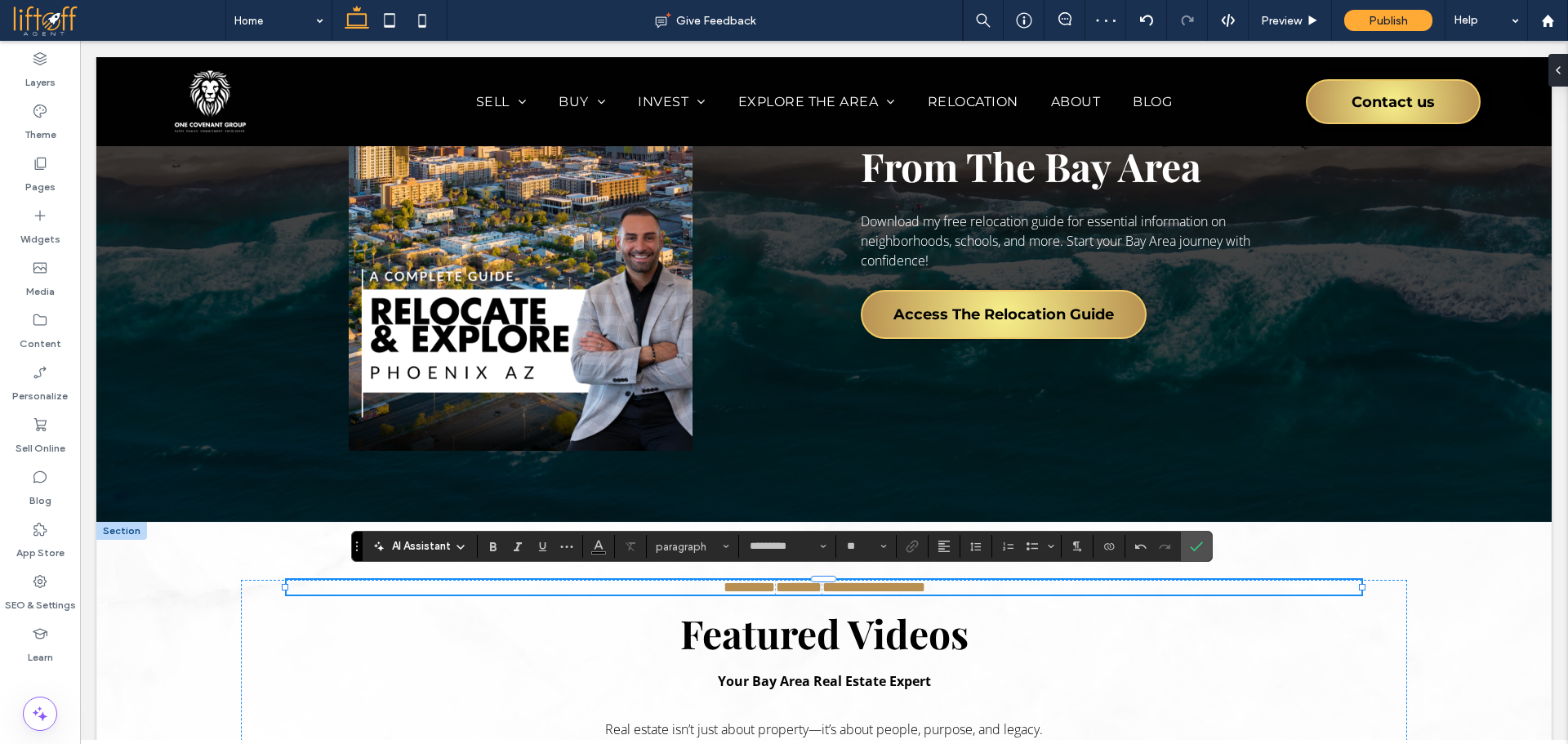 type on "**********" 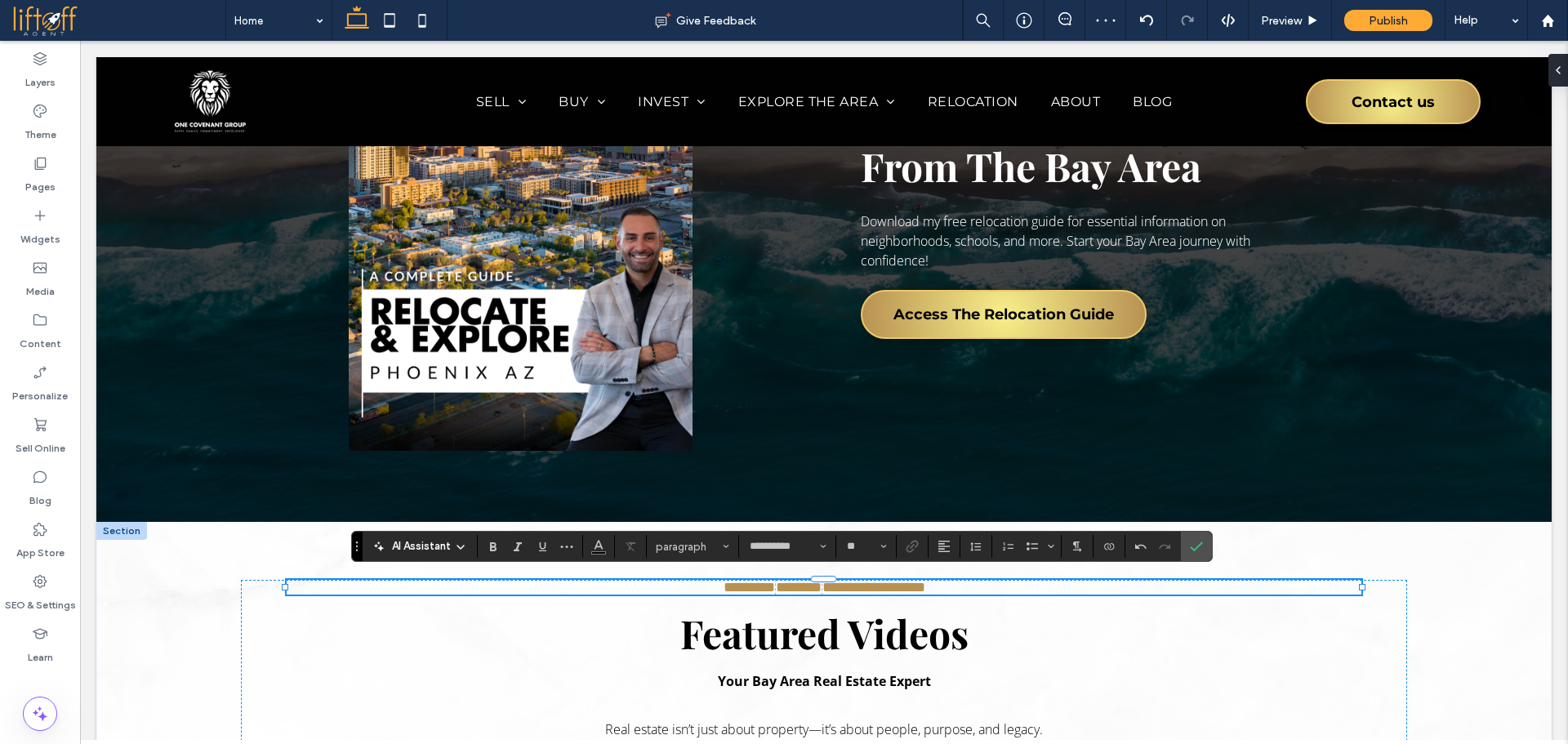 type on "**" 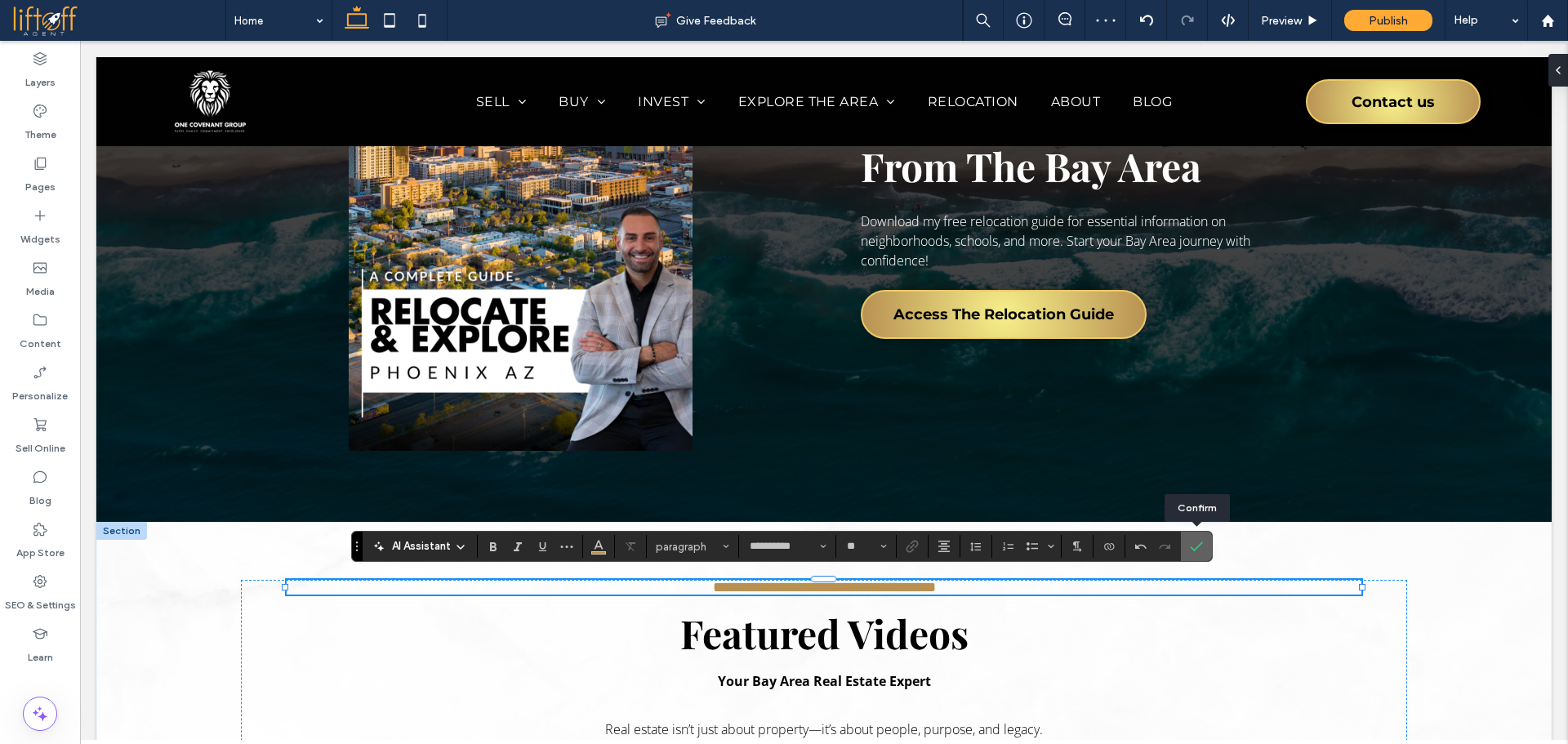click 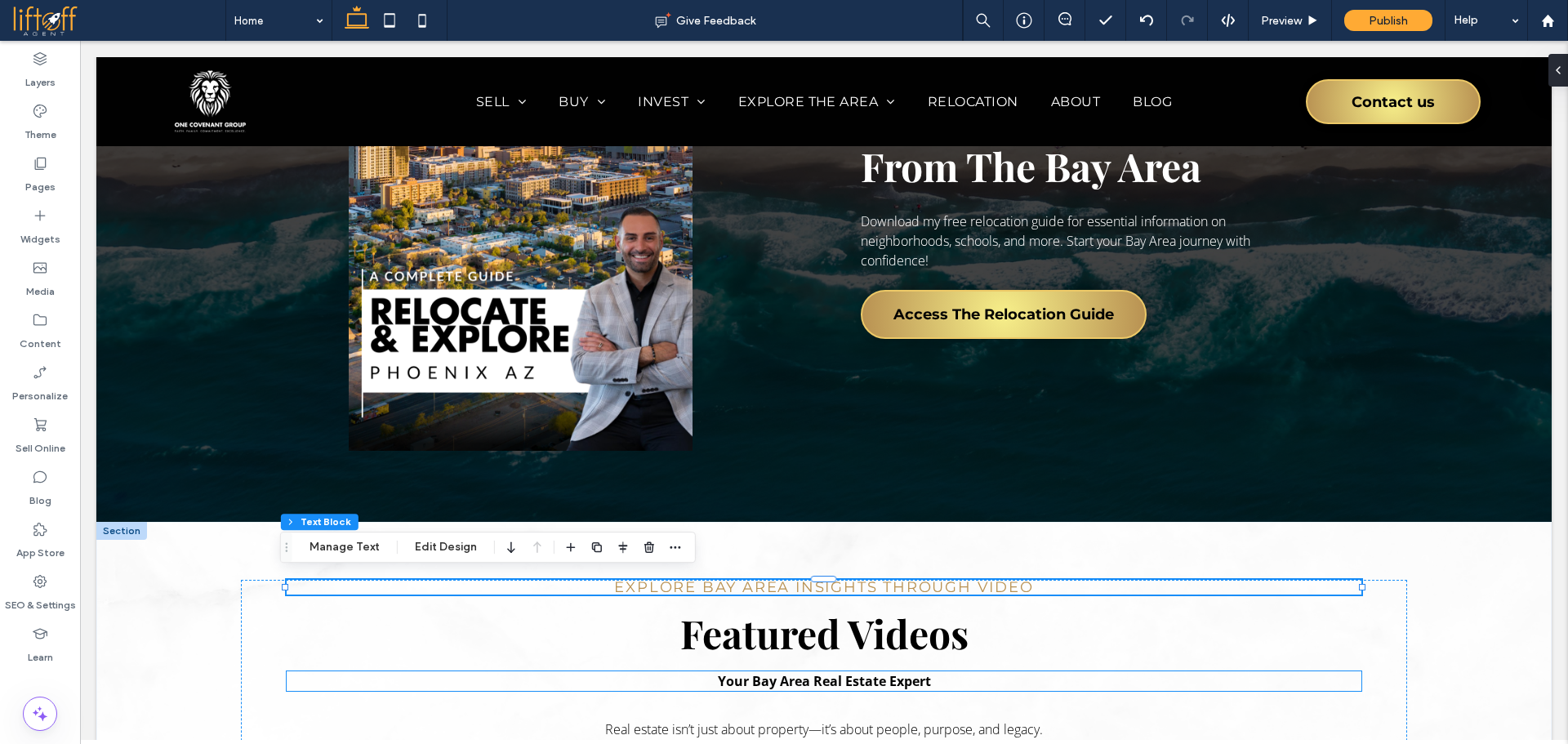 click on "Your Bay Area Real Estate Expert" at bounding box center (824, 681) 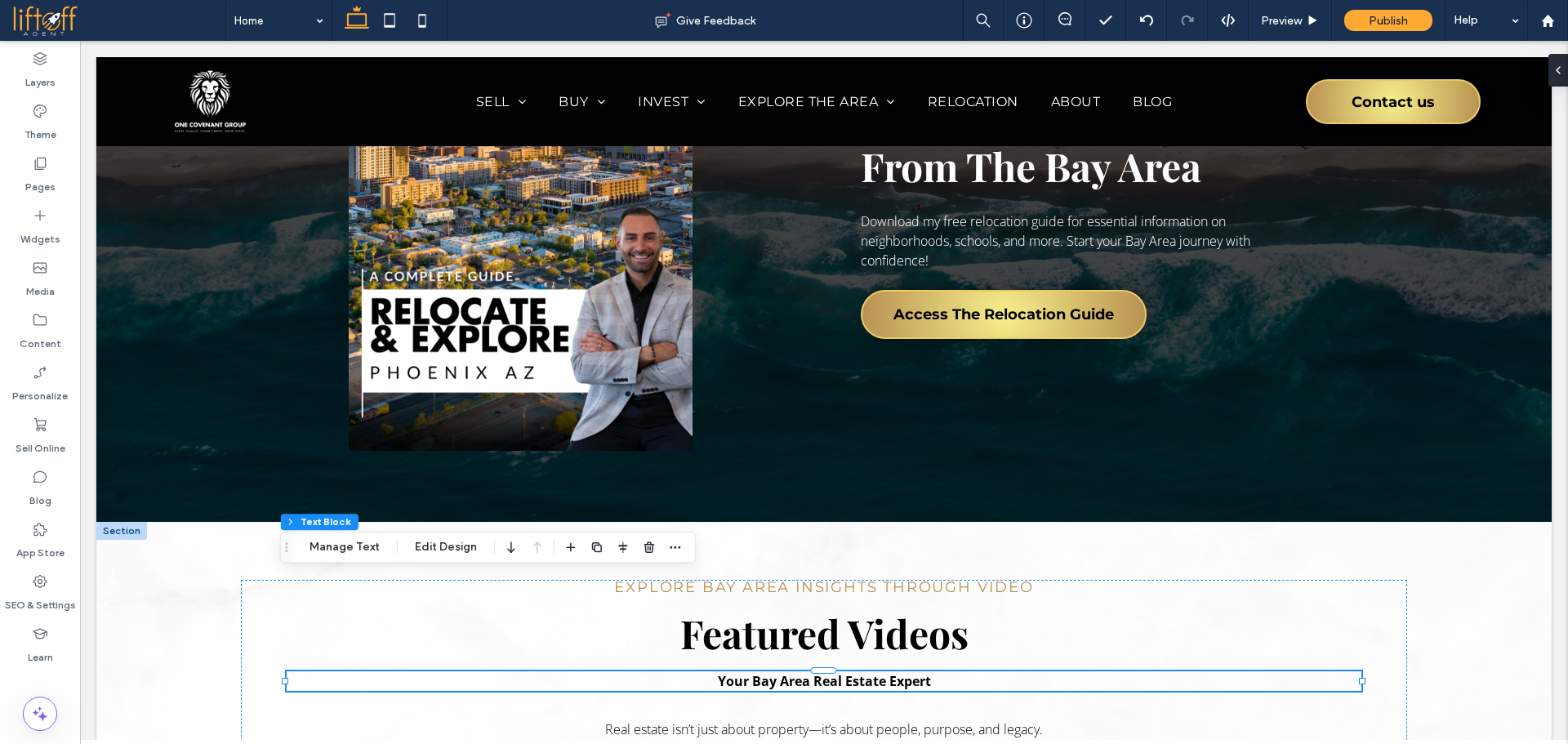 click on "Your Bay Area Real Estate Expert" at bounding box center [824, 681] 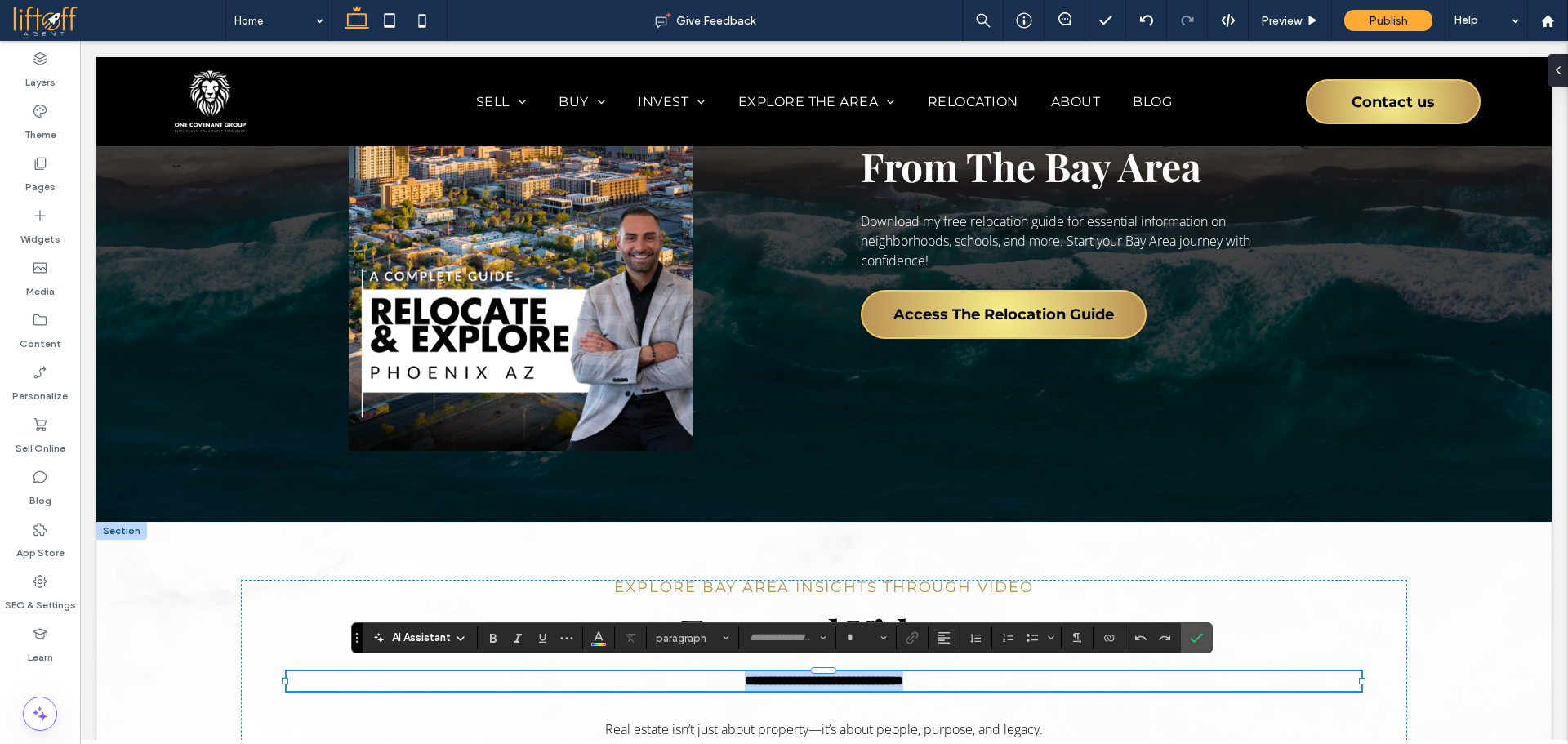 type on "*********" 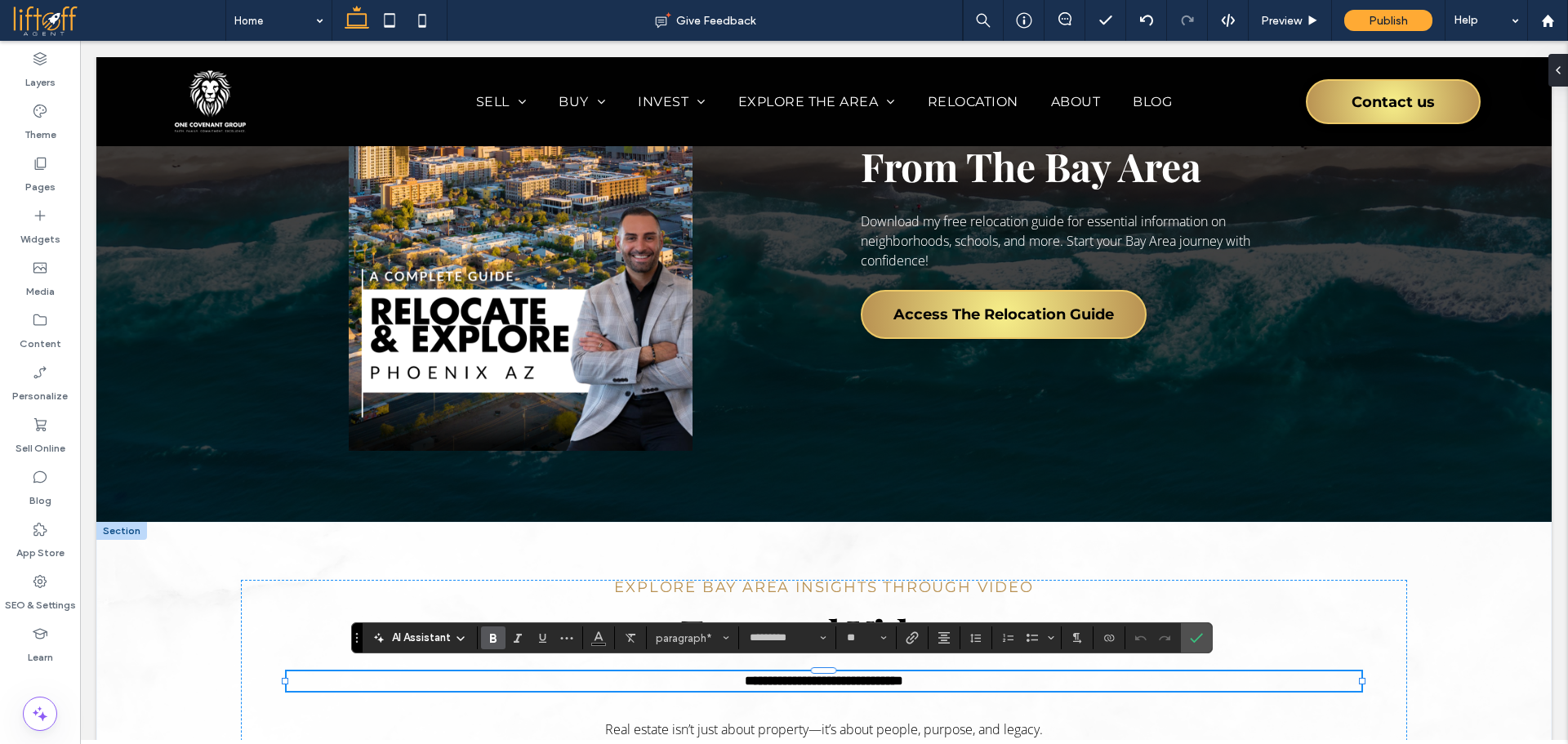 scroll, scrollTop: 0, scrollLeft: 0, axis: both 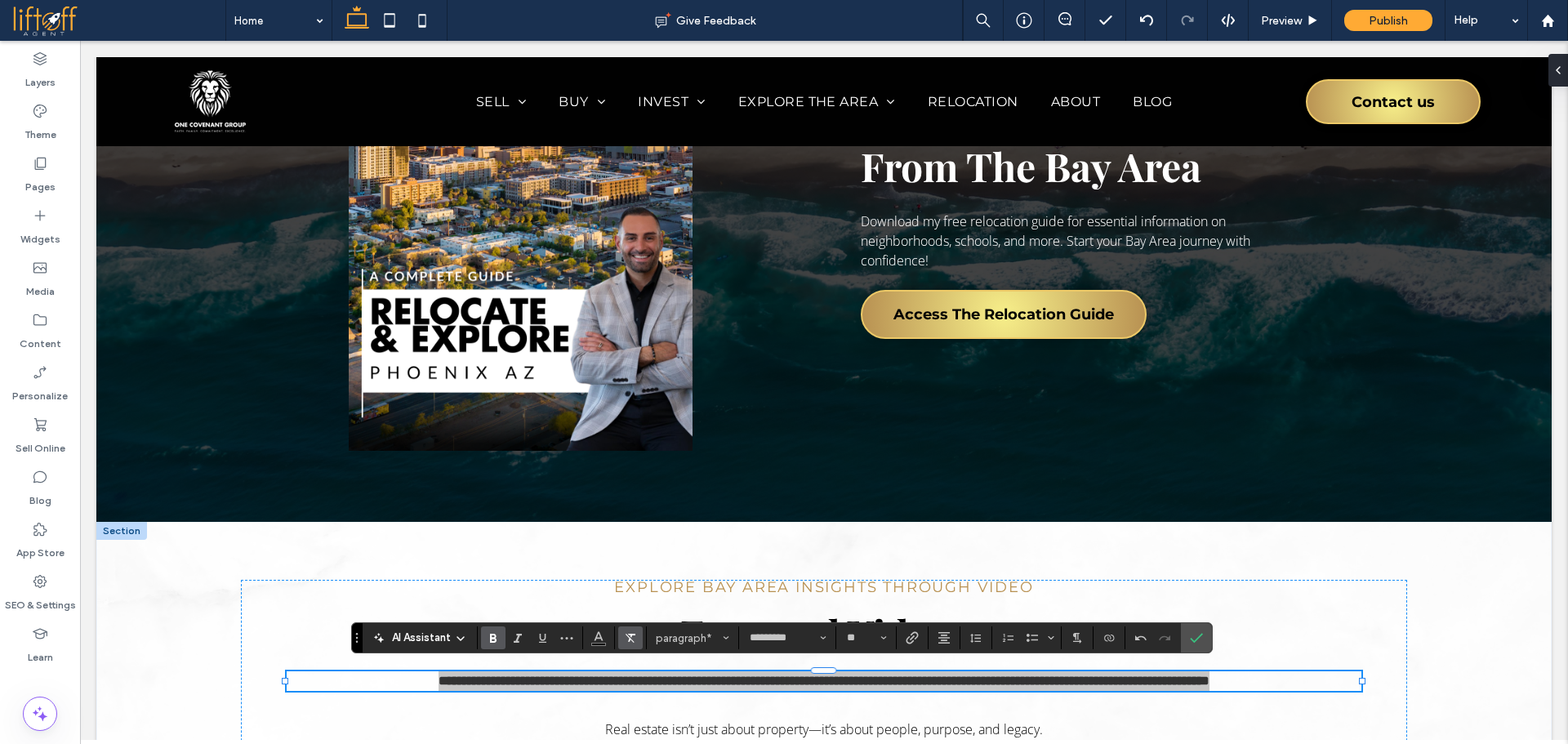click at bounding box center (630, 638) 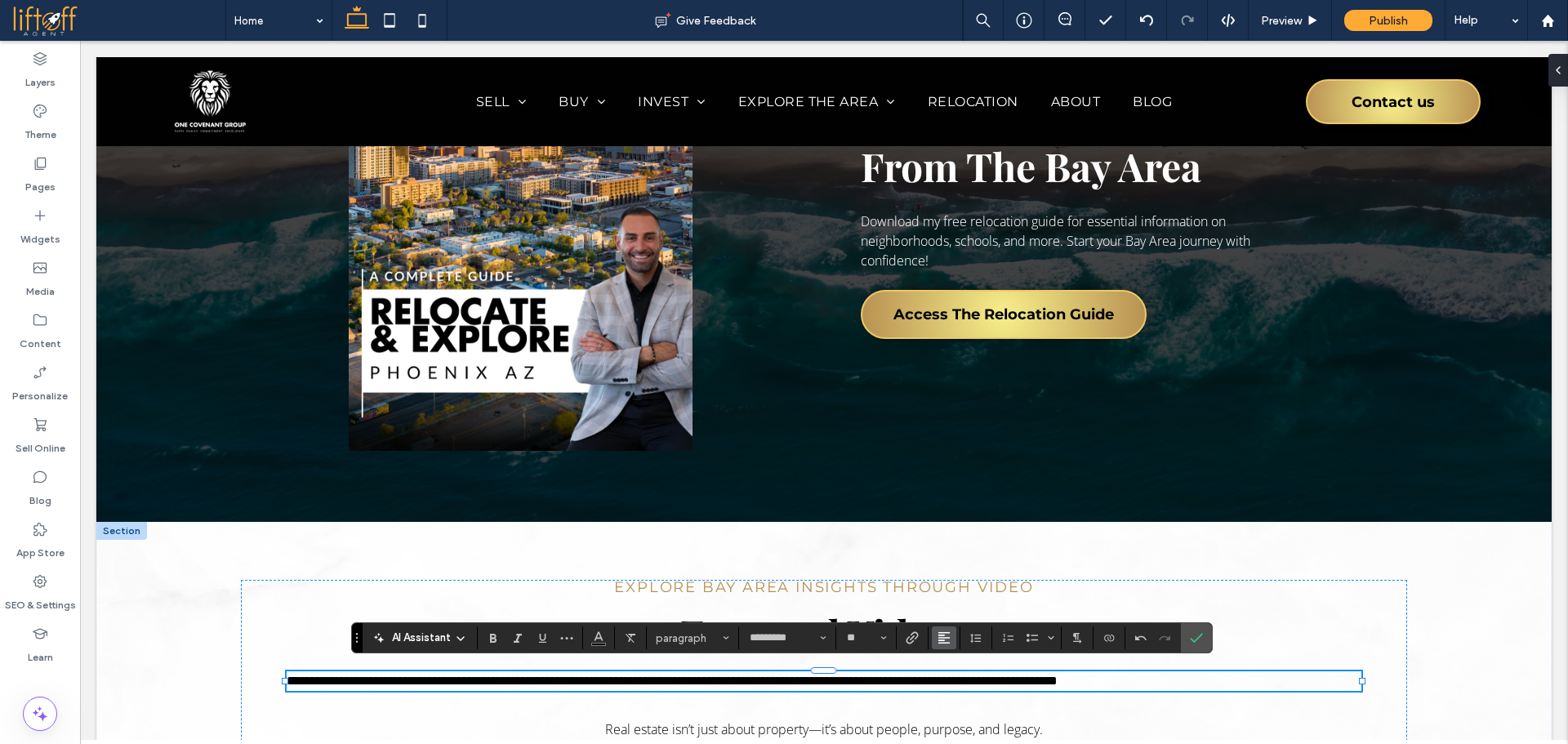 click 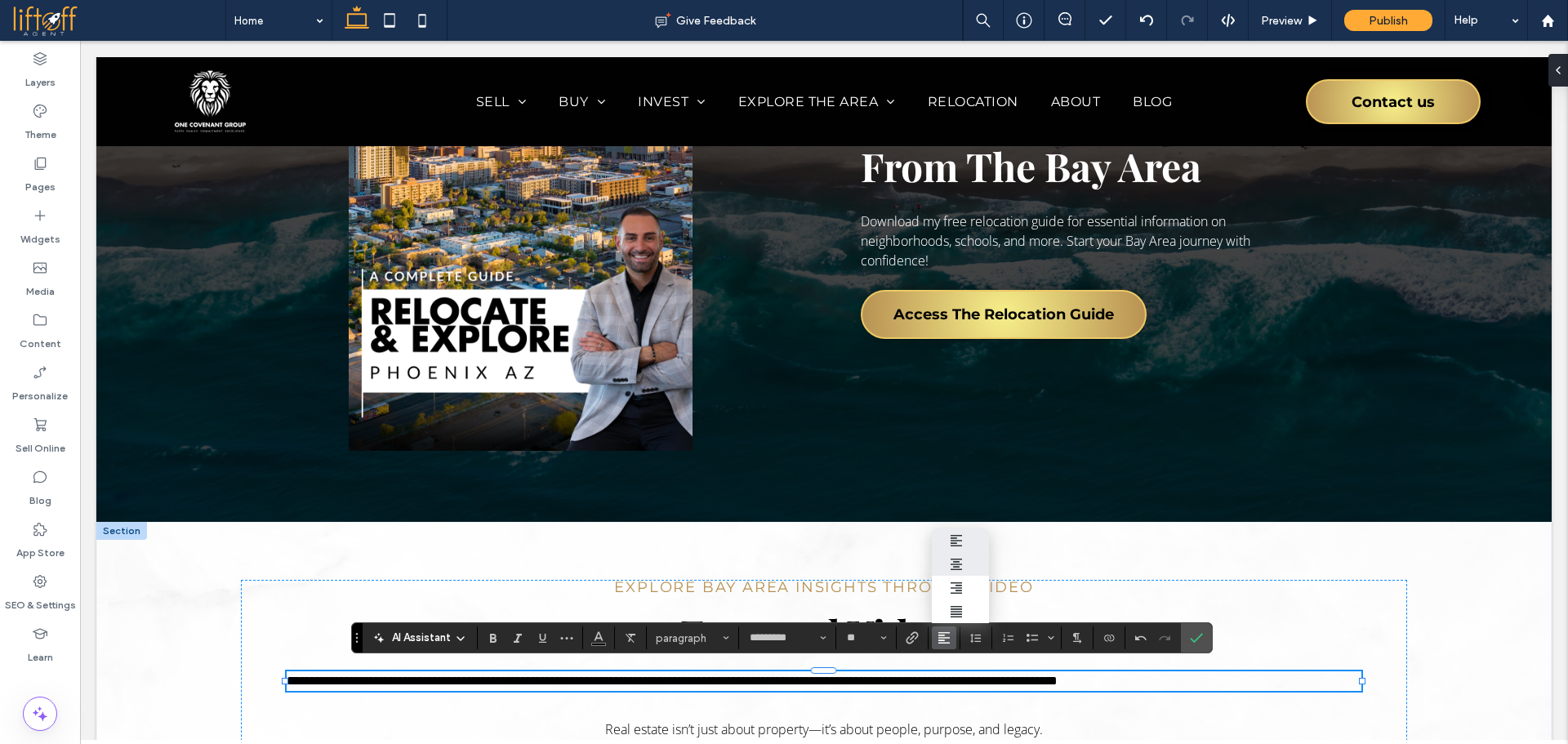 click 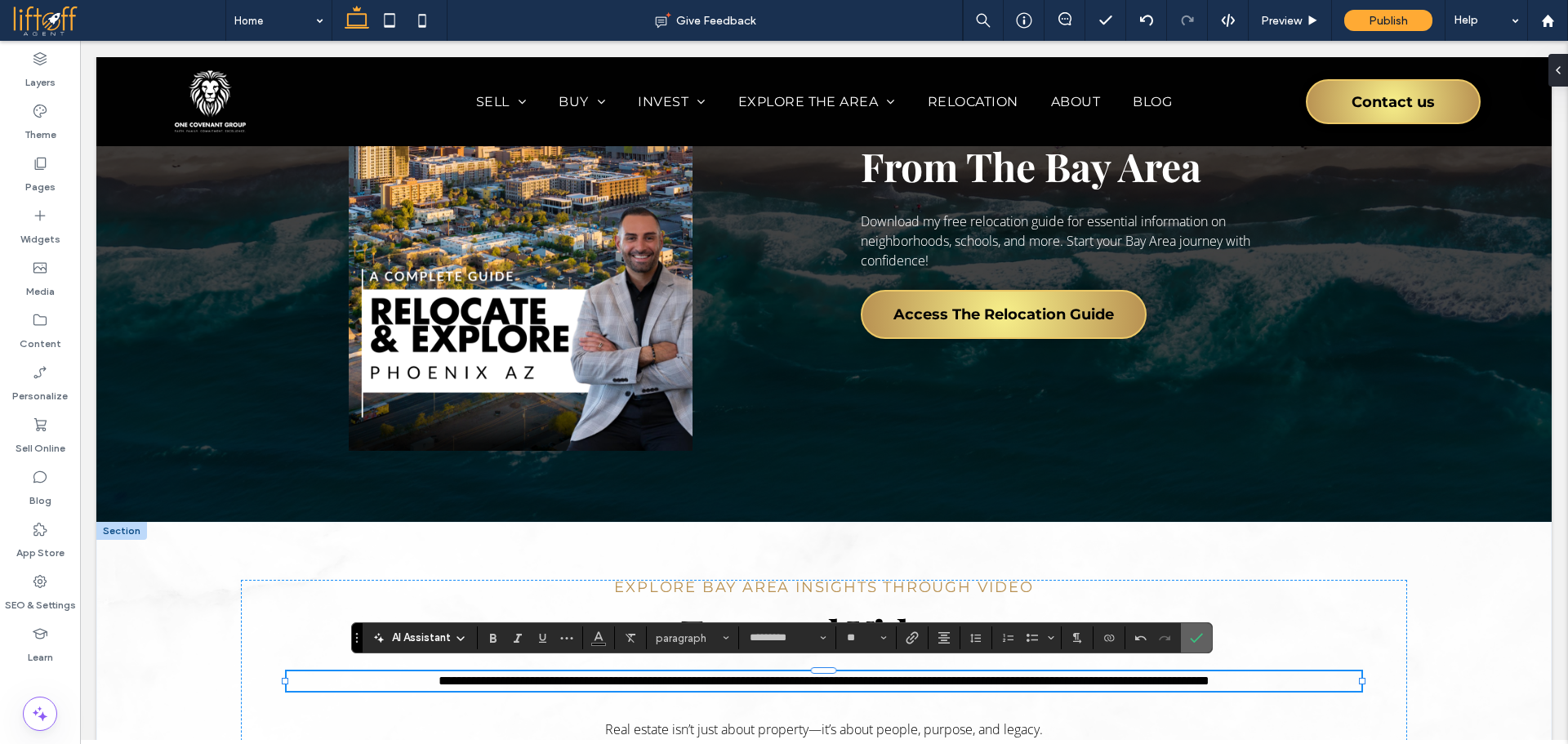 click at bounding box center [1196, 638] 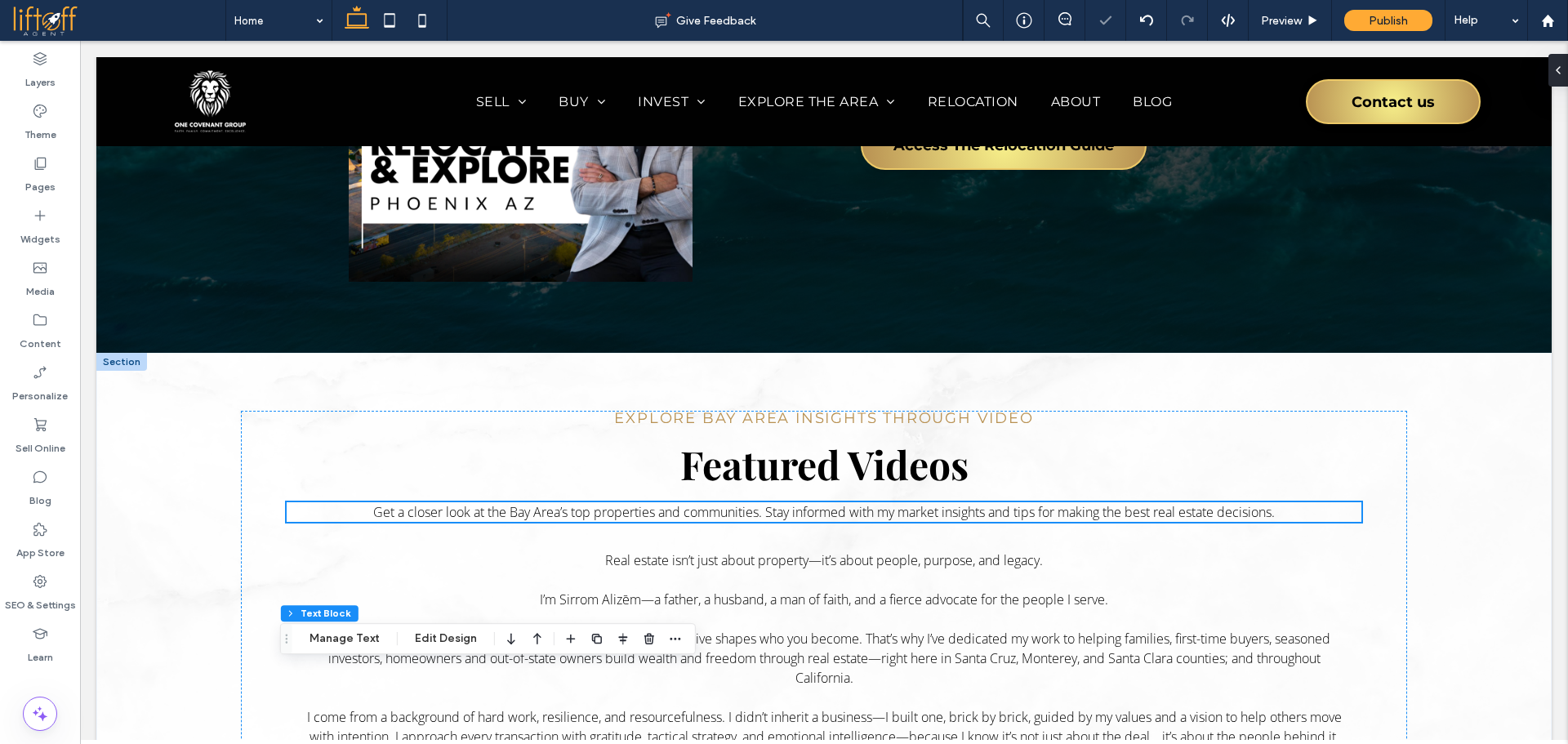 scroll, scrollTop: 5134, scrollLeft: 0, axis: vertical 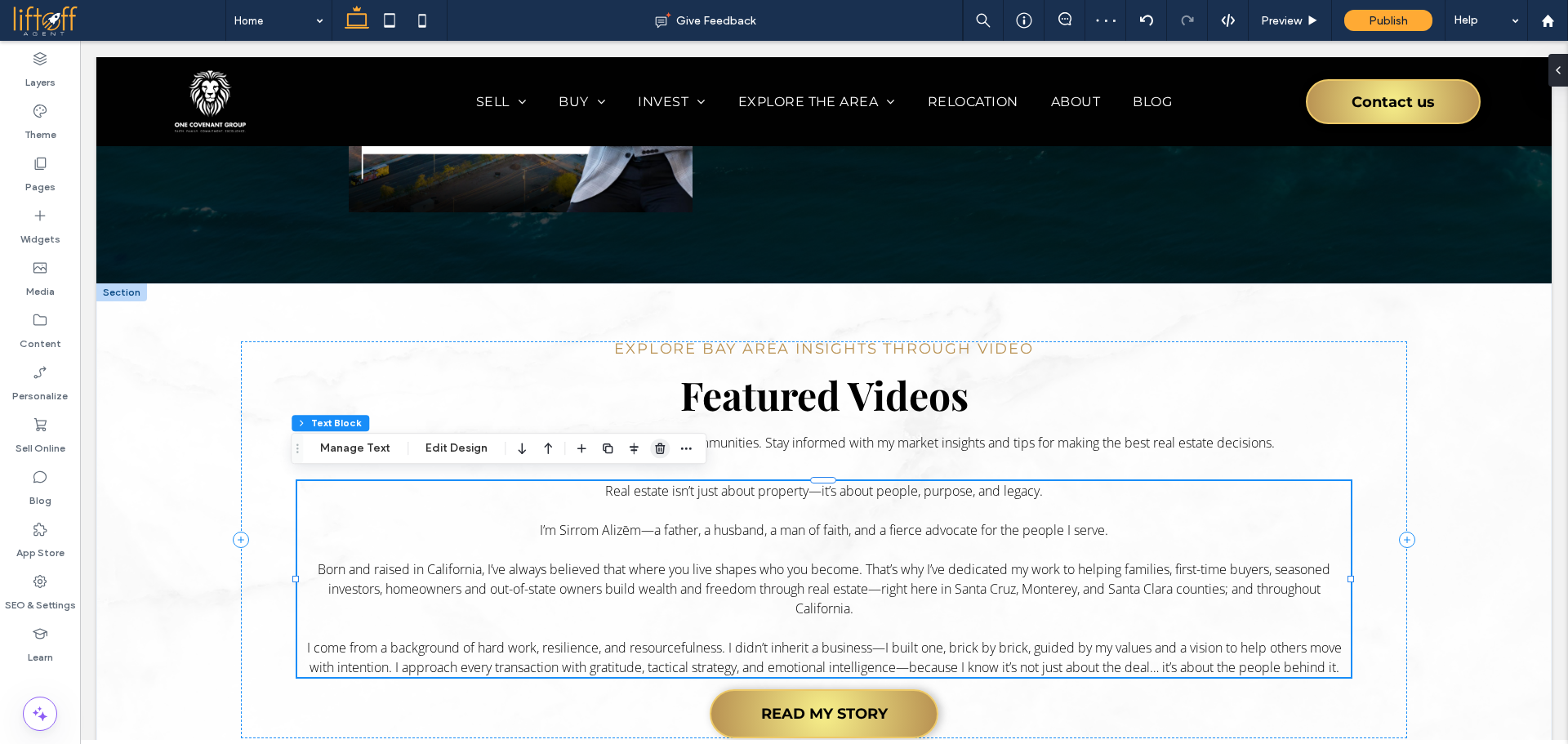 click 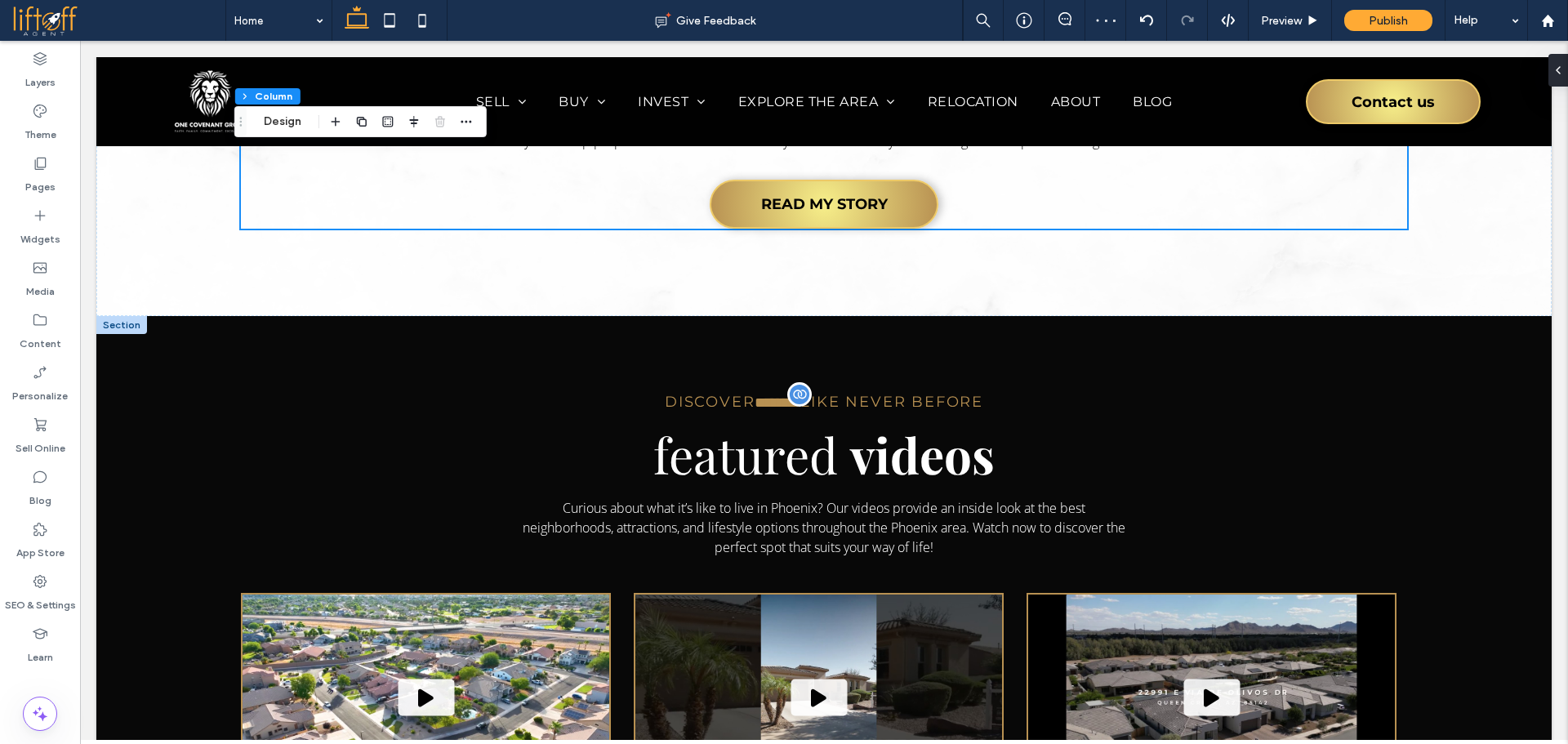 scroll, scrollTop: 5312, scrollLeft: 0, axis: vertical 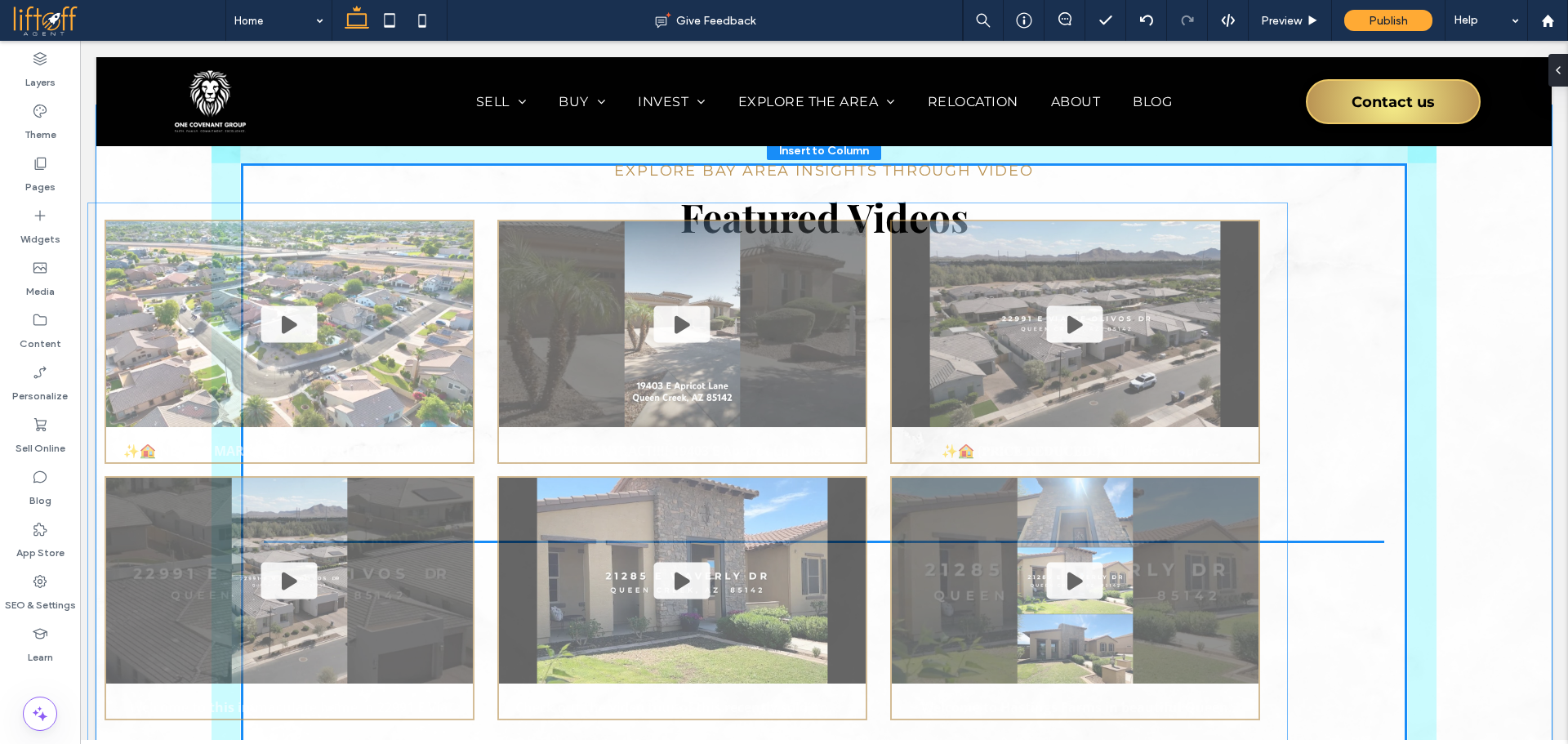 drag, startPoint x: 1004, startPoint y: 707, endPoint x: 1011, endPoint y: 262, distance: 445.0551 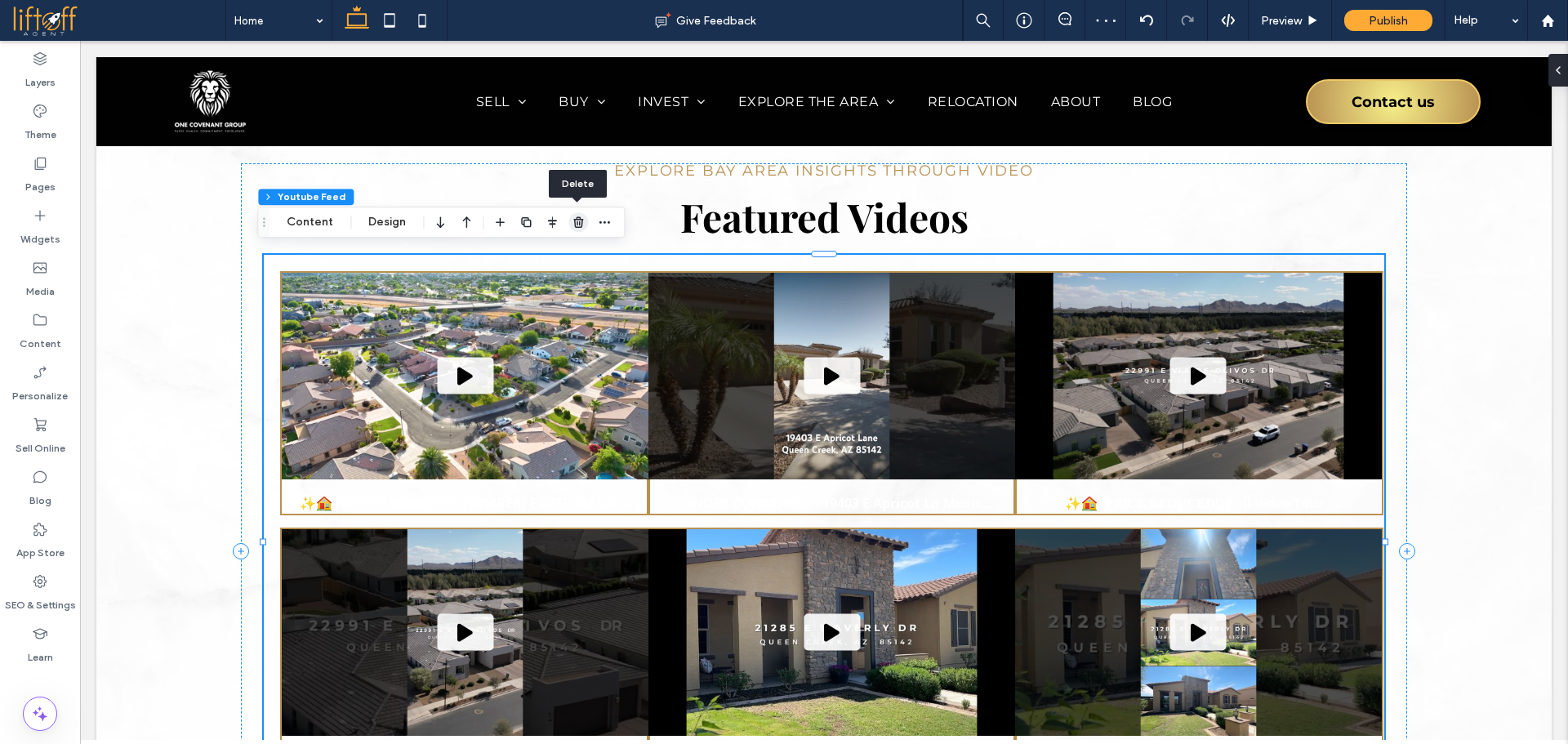 click 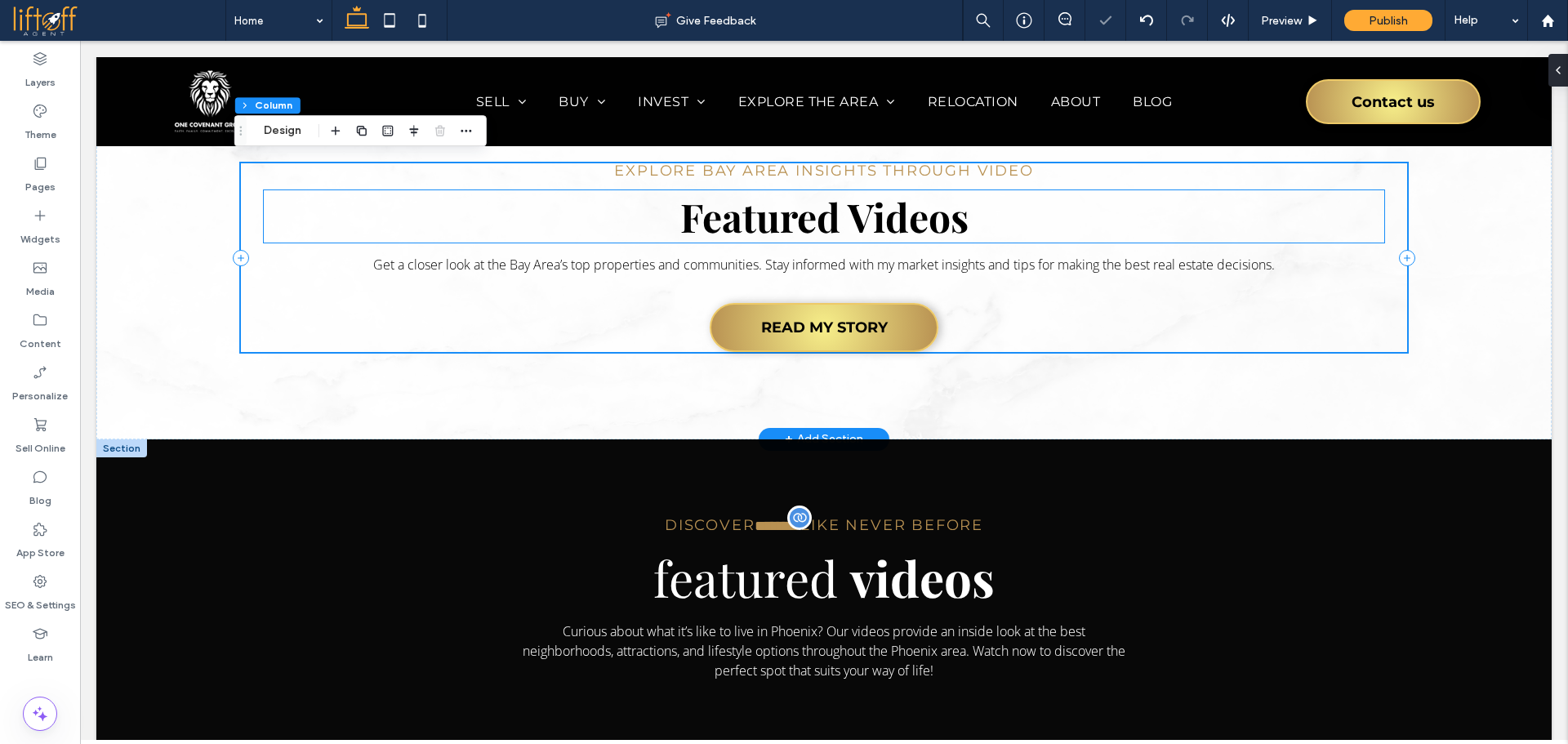 click on "Featured Videos" at bounding box center [824, 216] 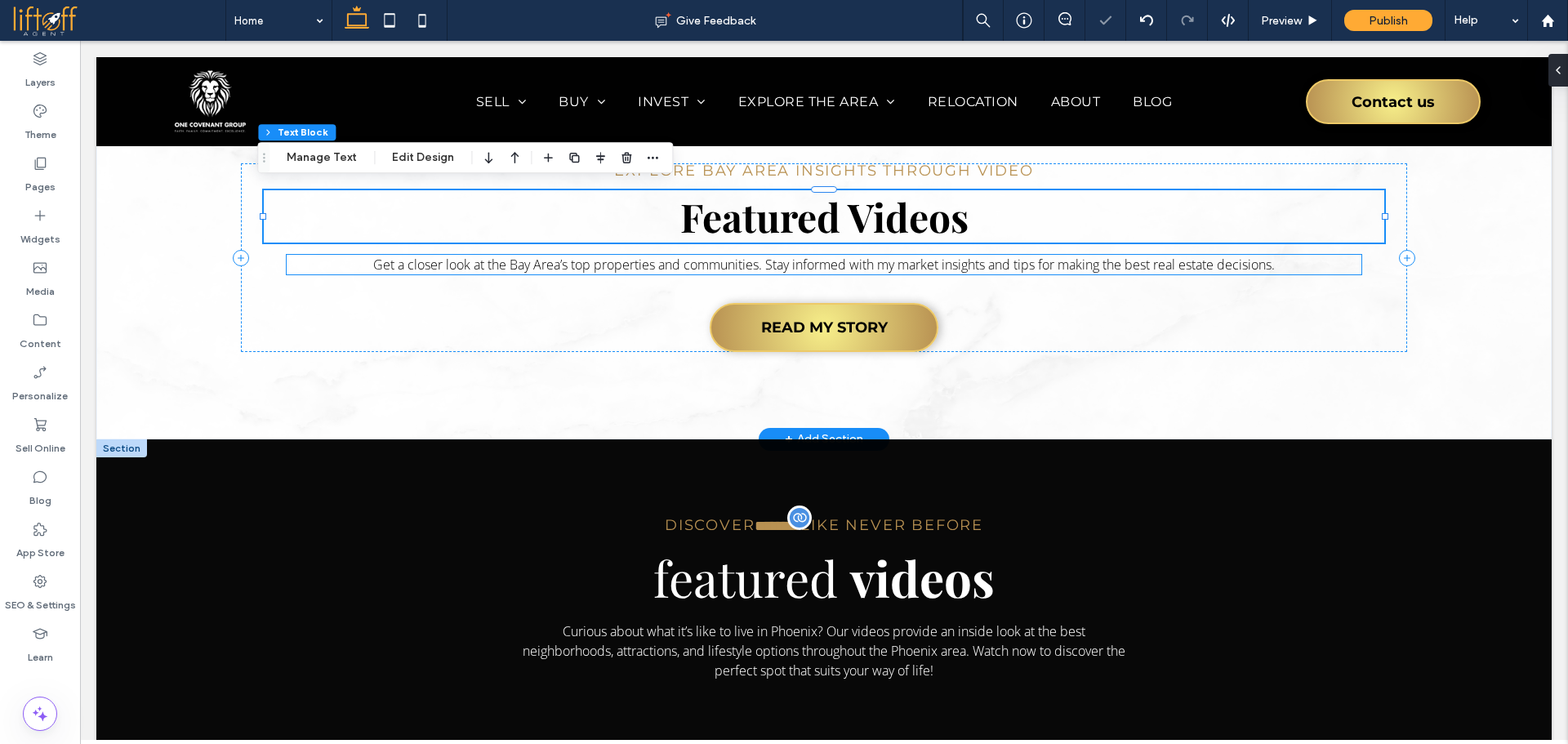 click on "Get a closer look at the Bay Area’s top properties and communities. Stay informed with my market insights and tips for making the best real estate decisions." at bounding box center [824, 265] 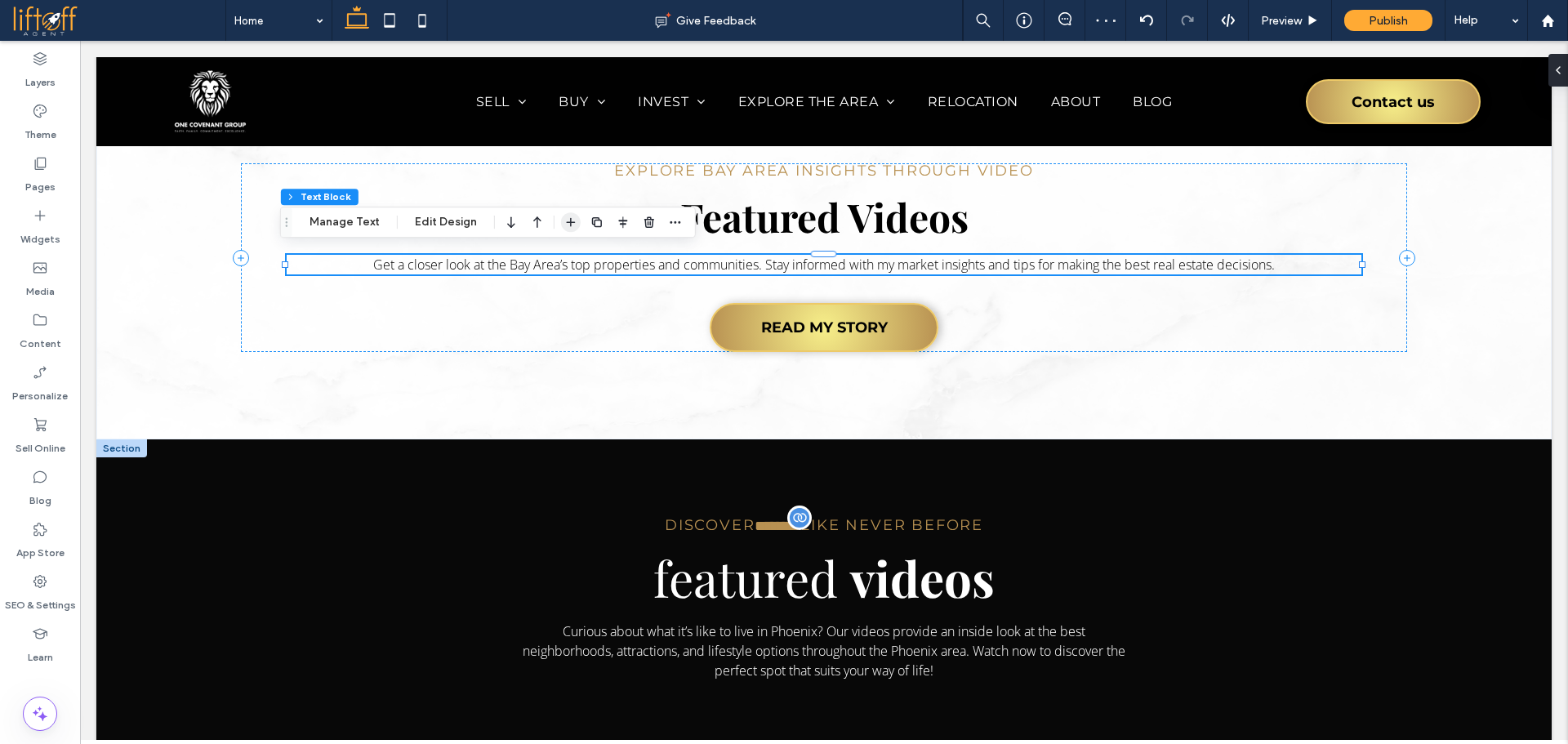 click 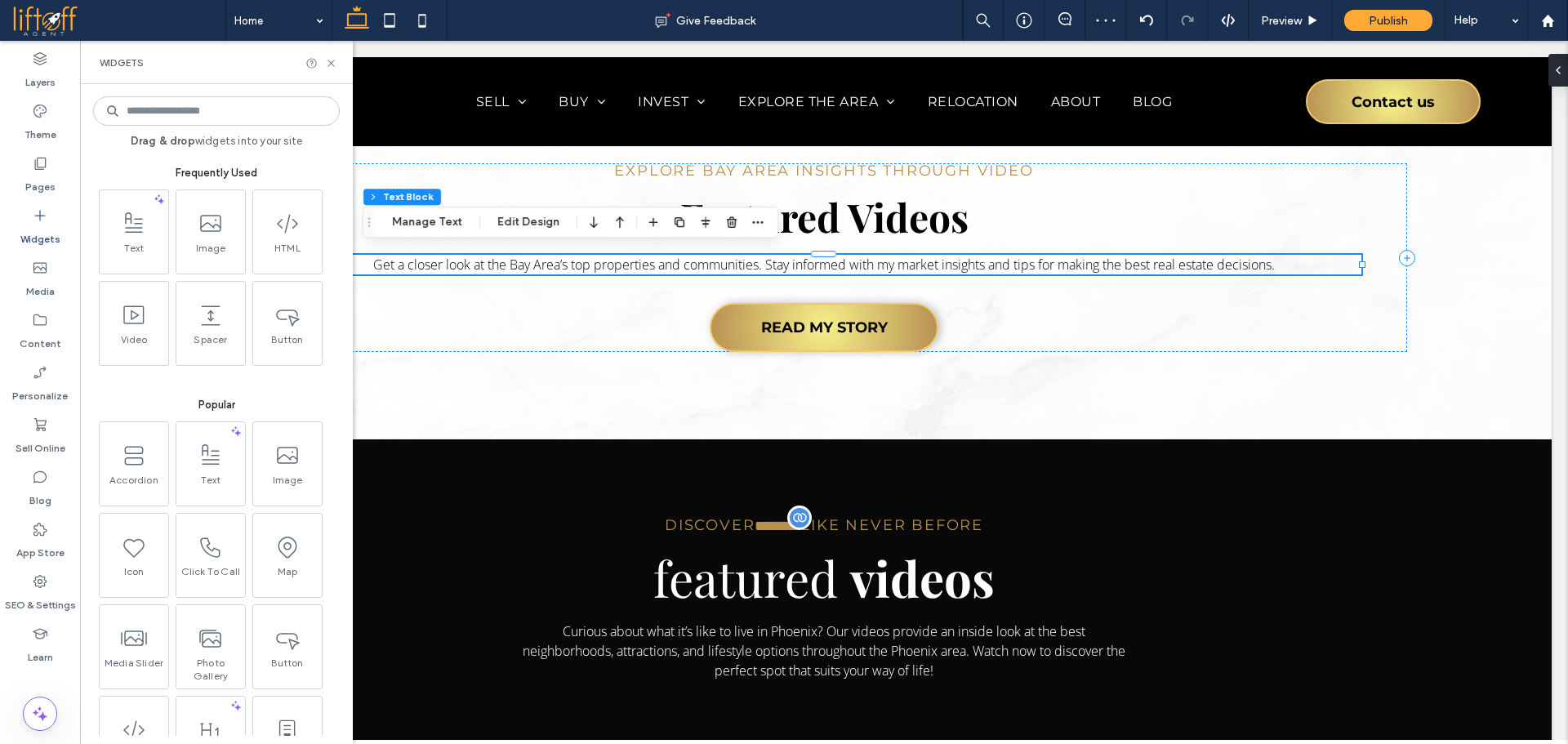 click at bounding box center (216, 111) 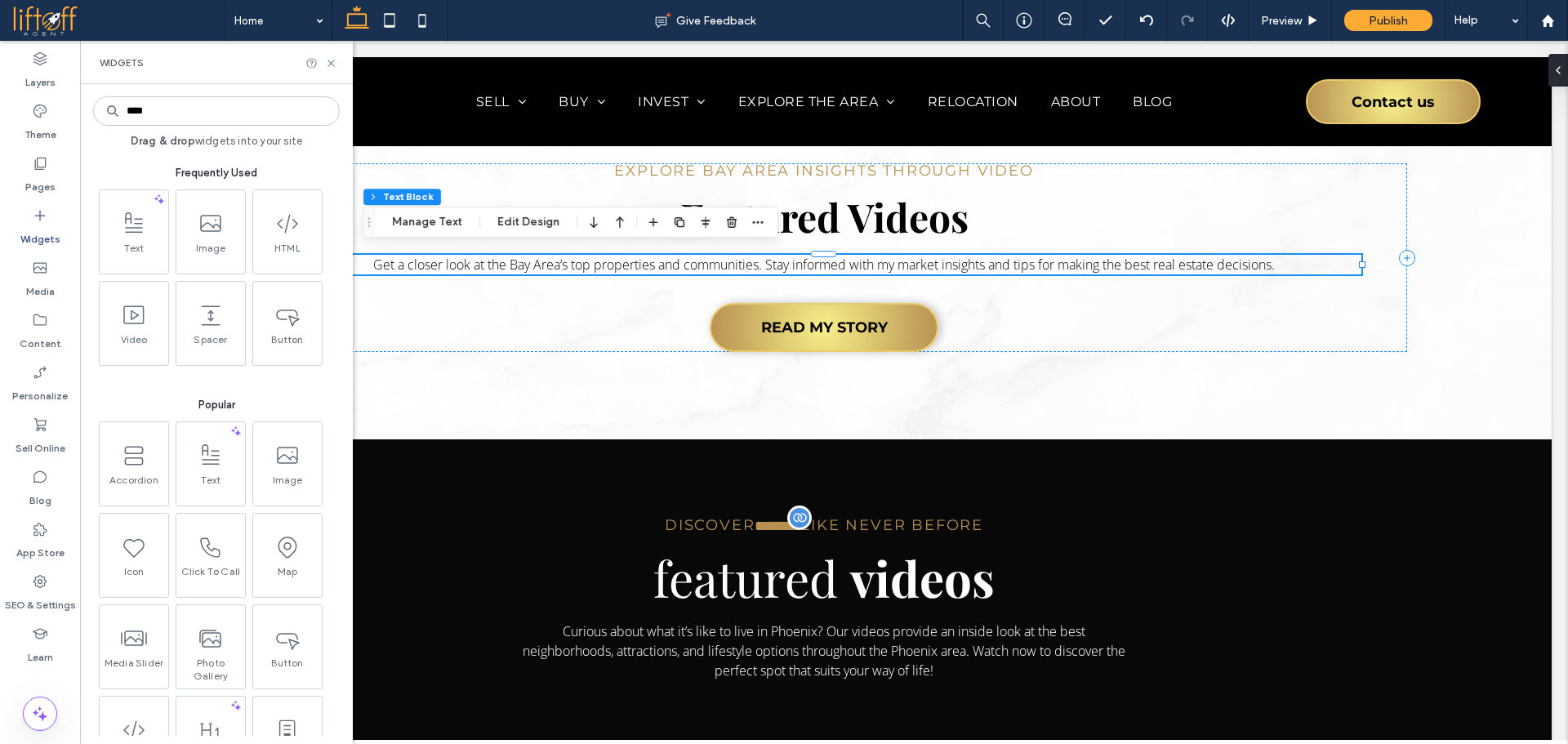 type on "****" 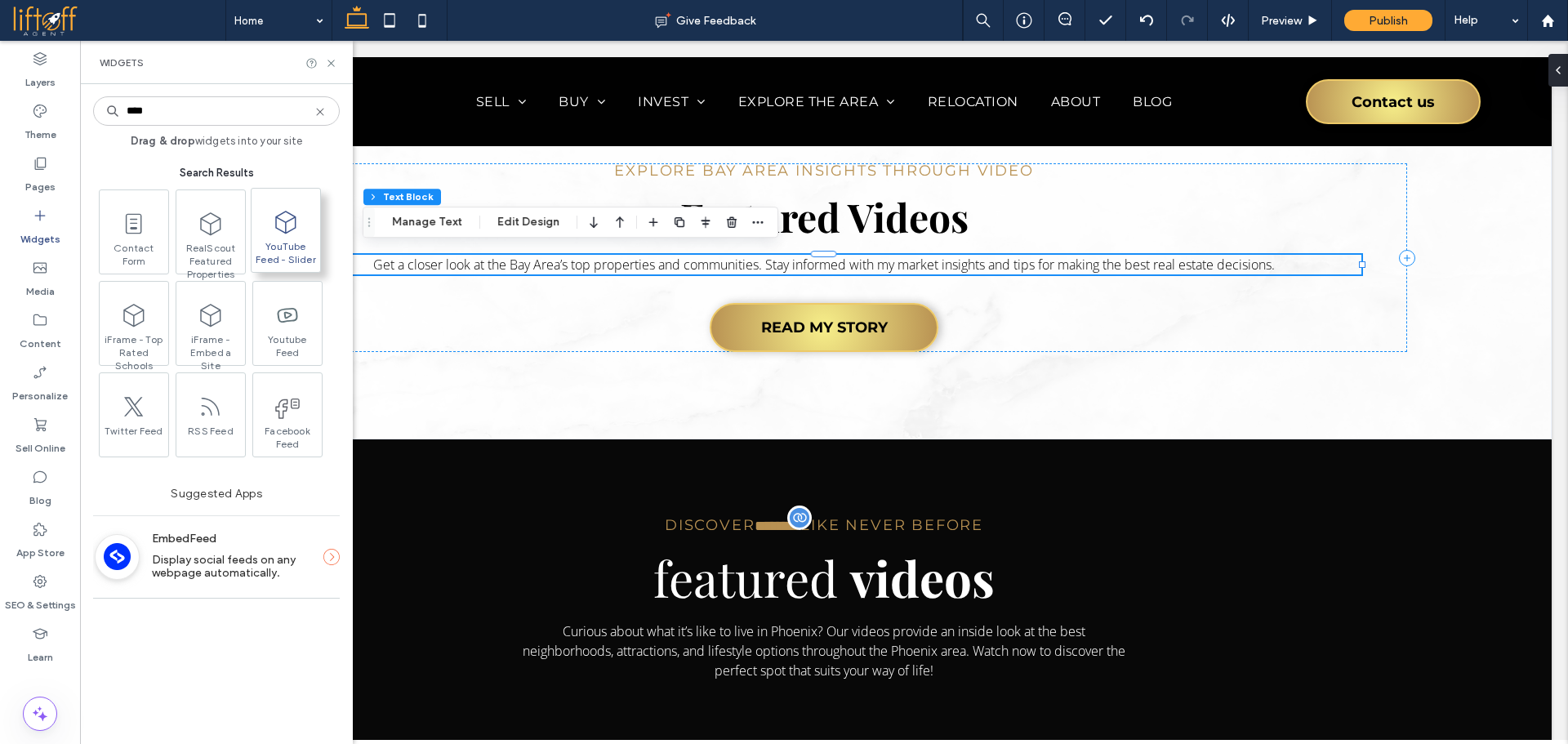 click 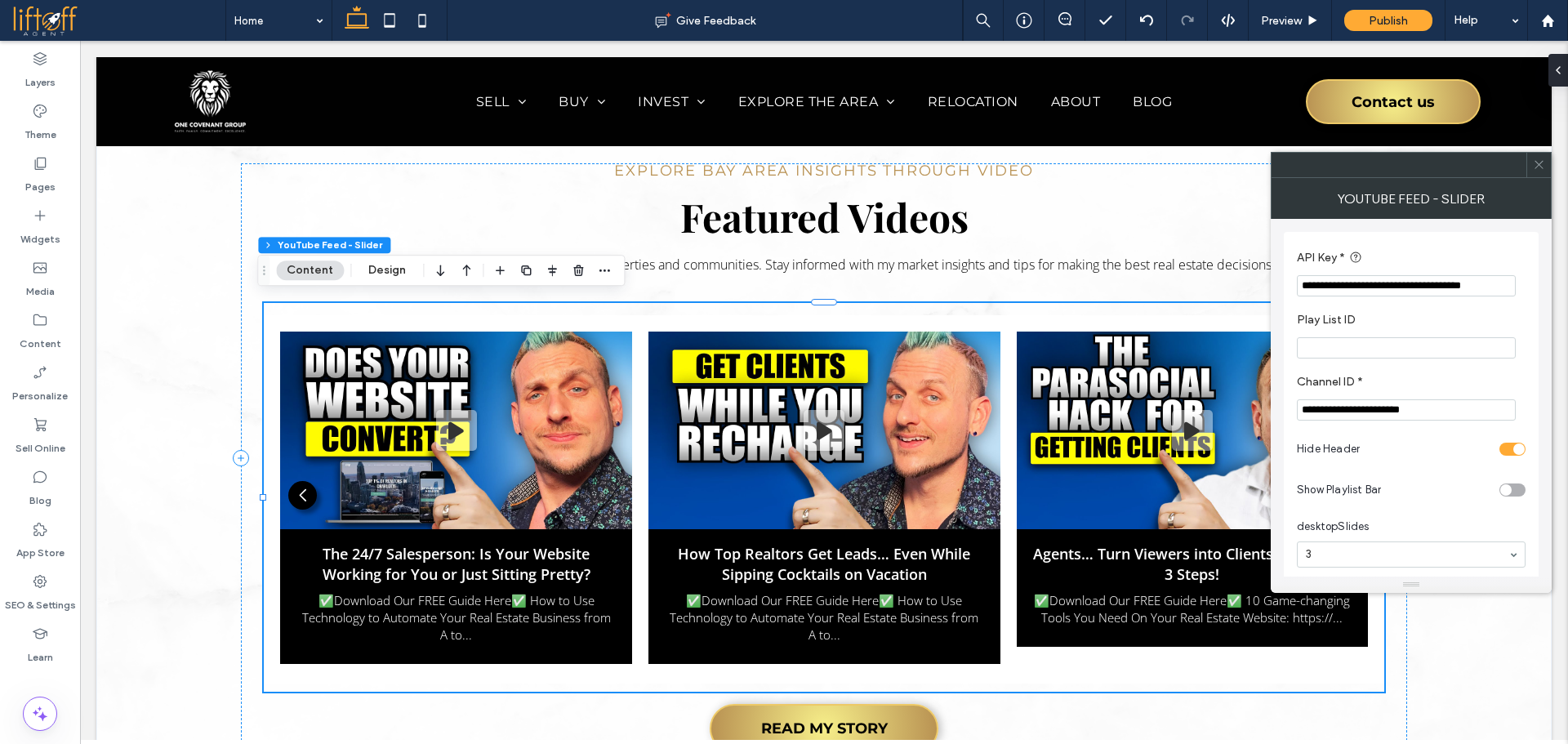 click on "**********" at bounding box center (1406, 410) 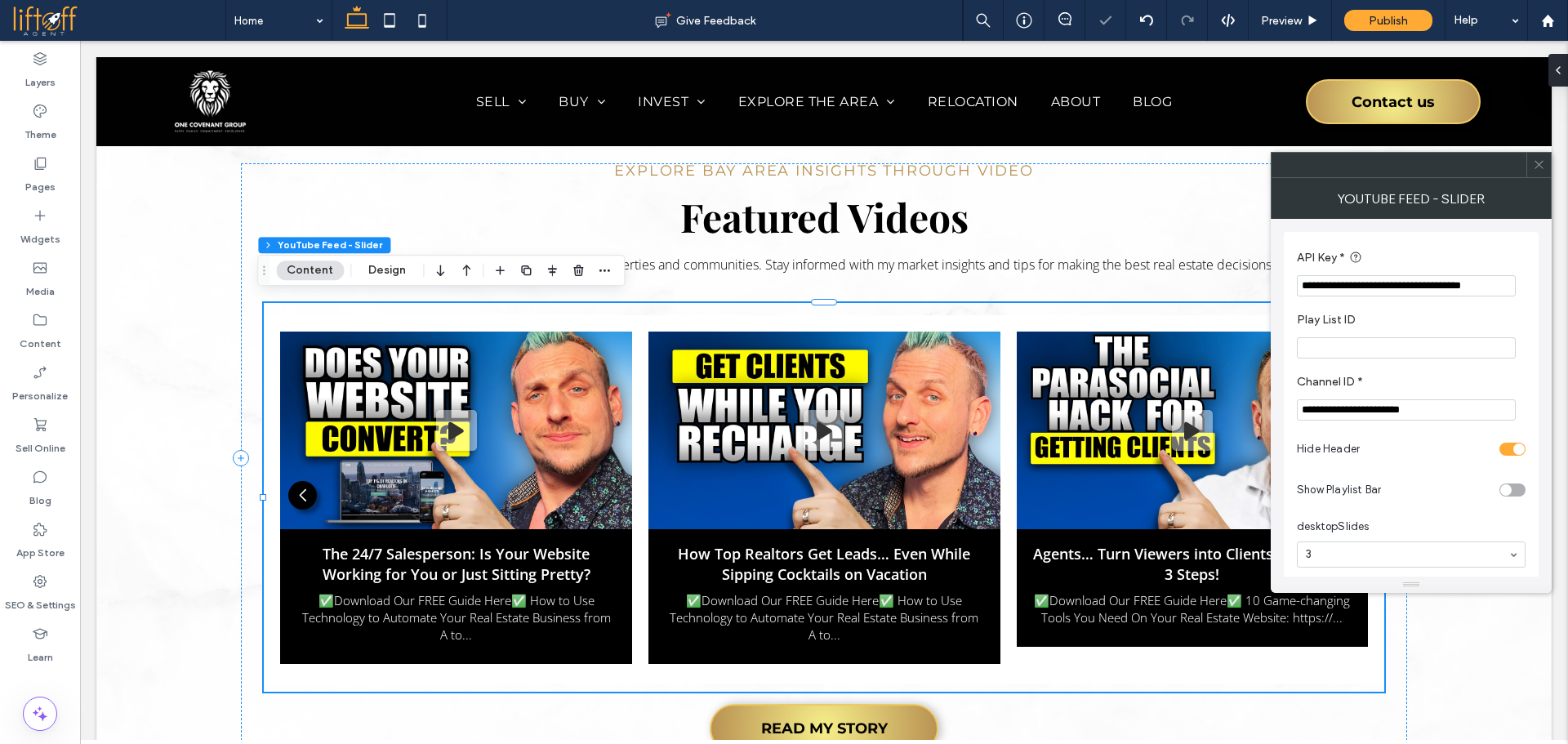 click on "Channel ID *" at bounding box center [1408, 384] 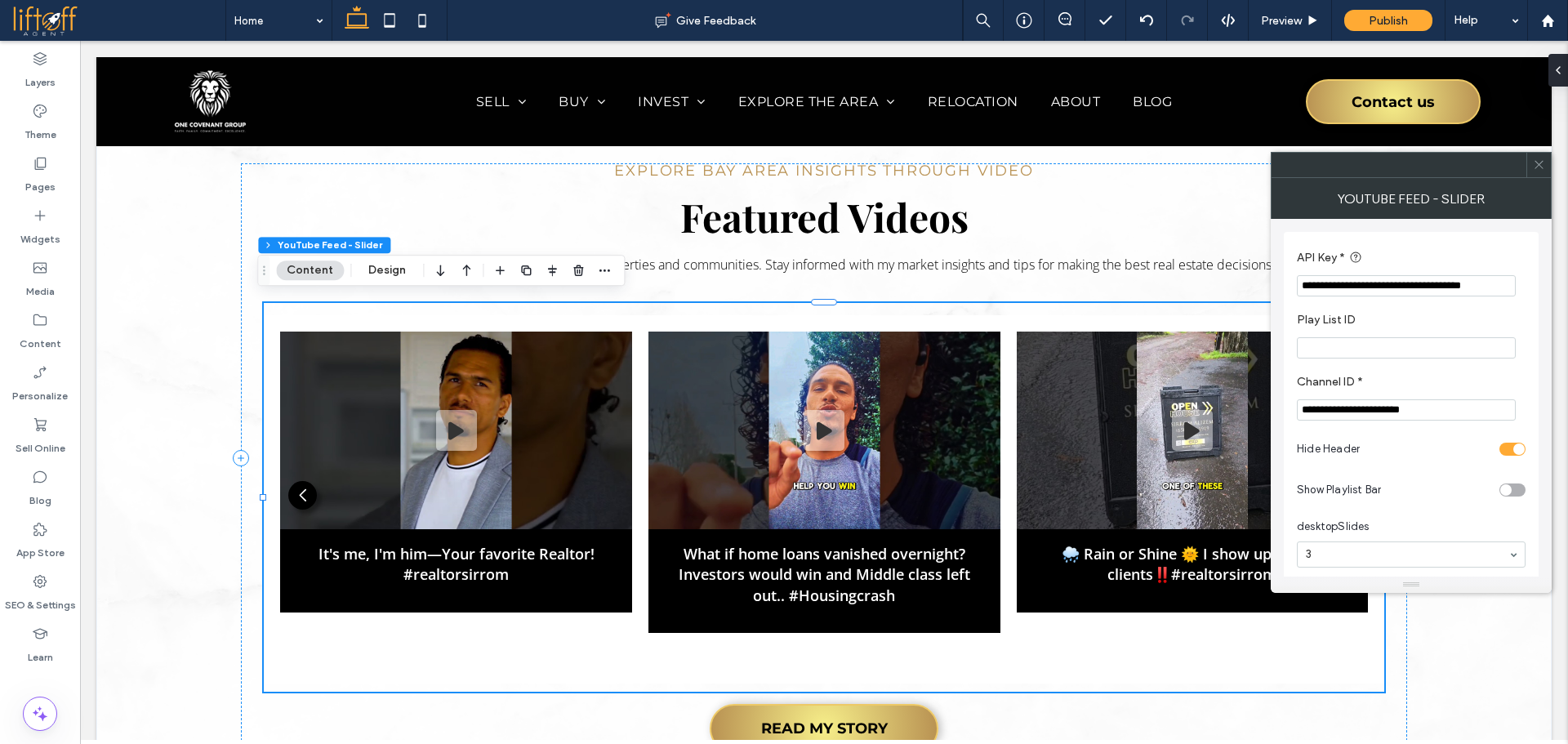 click 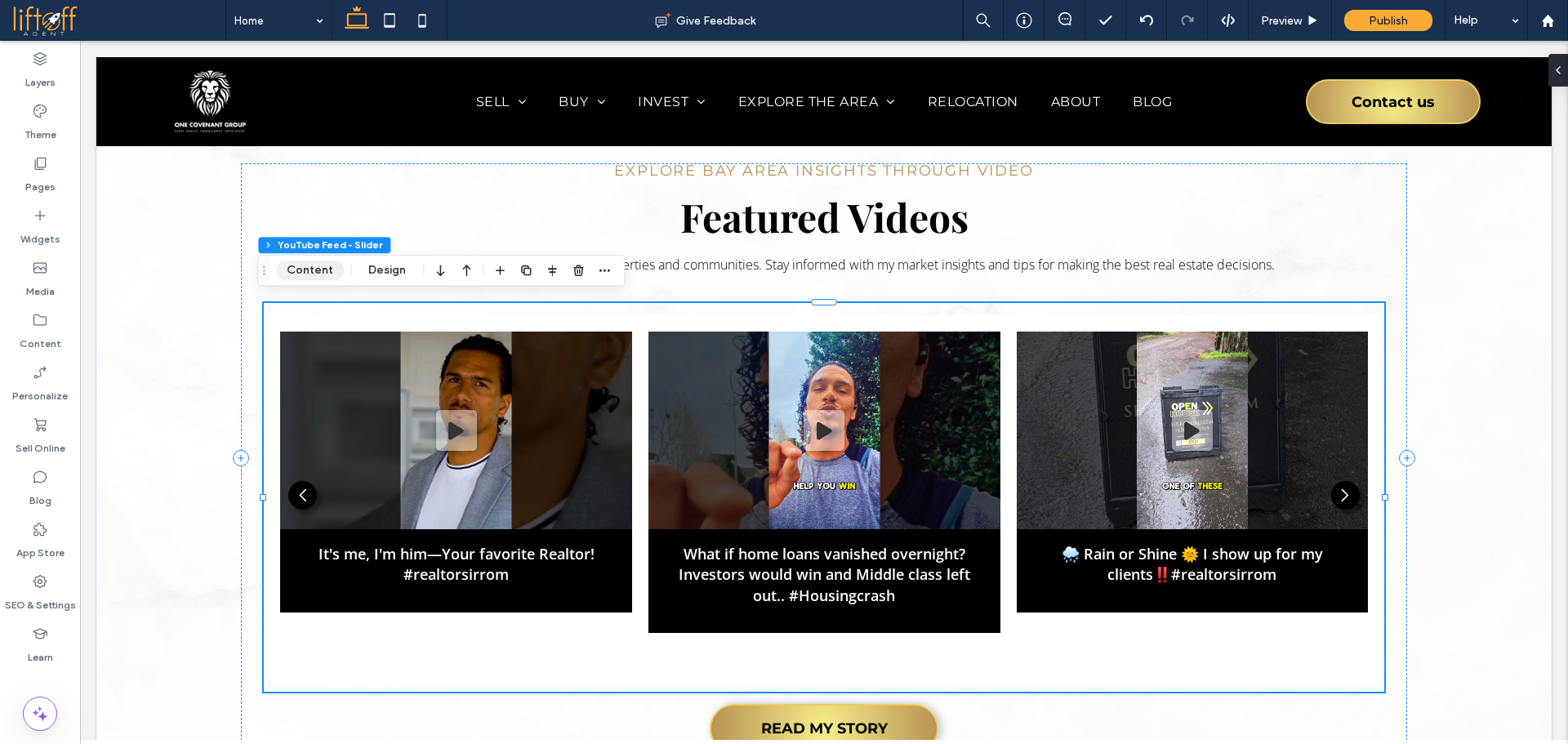 click on "Content" at bounding box center [310, 270] 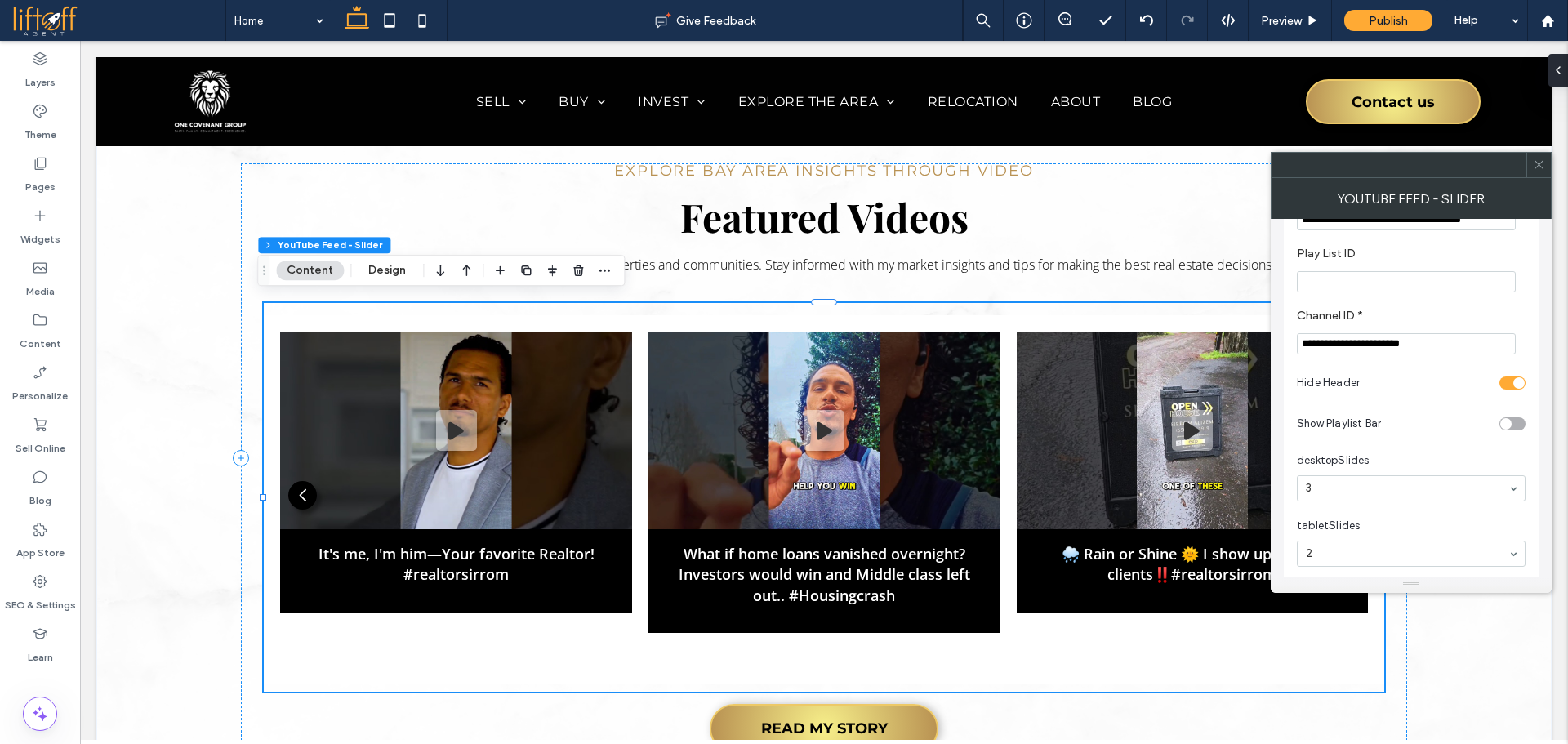 scroll, scrollTop: 157, scrollLeft: 0, axis: vertical 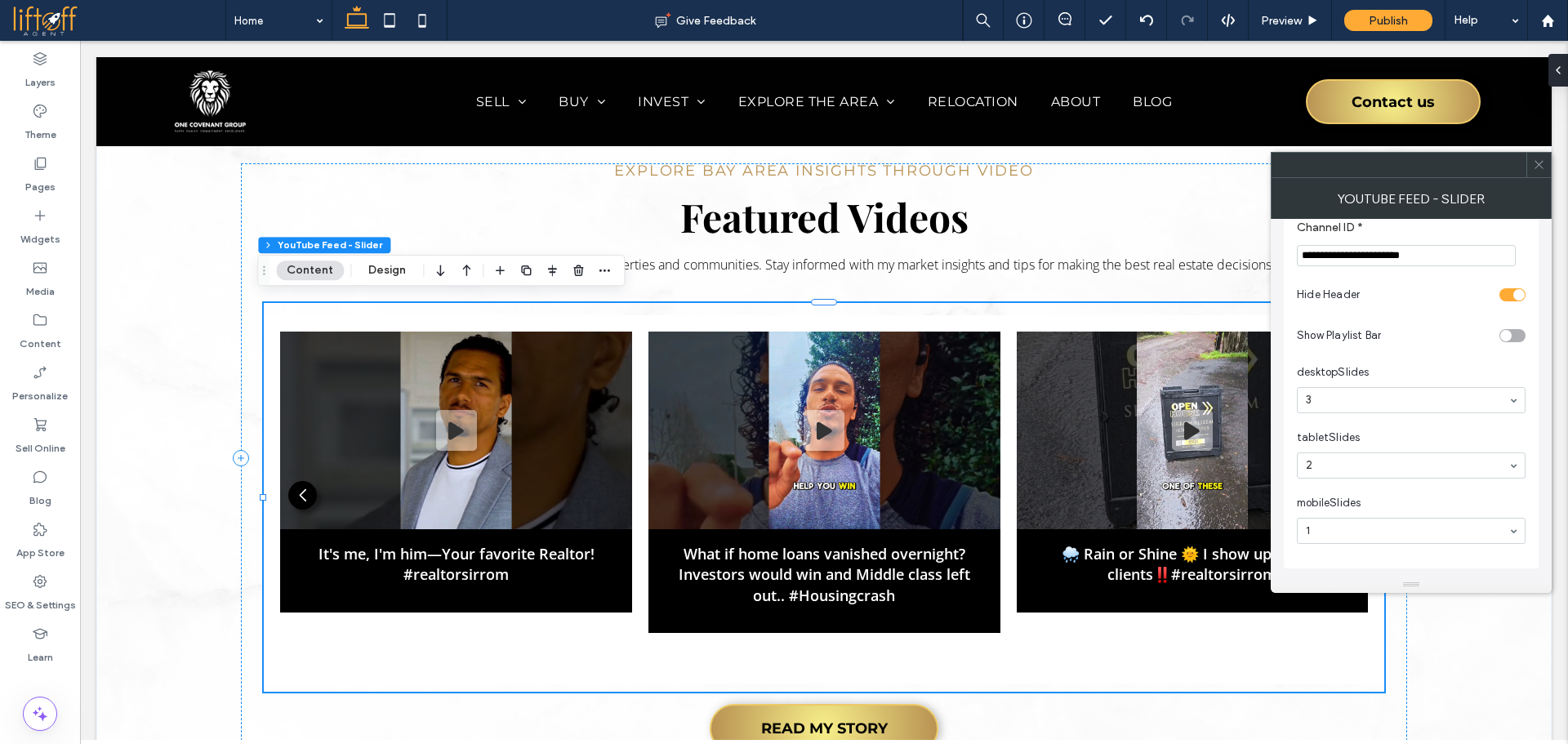 click at bounding box center (1539, 165) 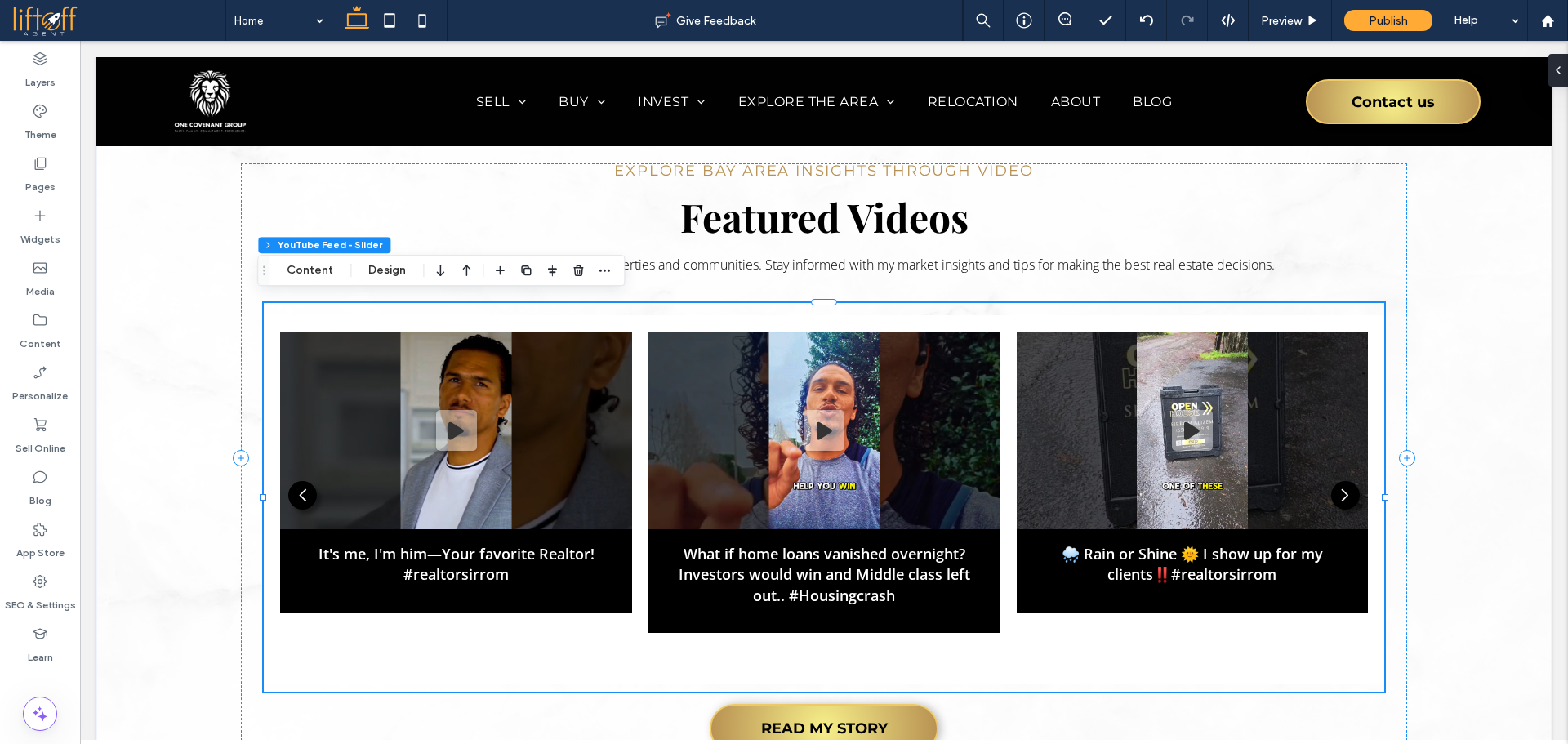 click at bounding box center (552, 270) 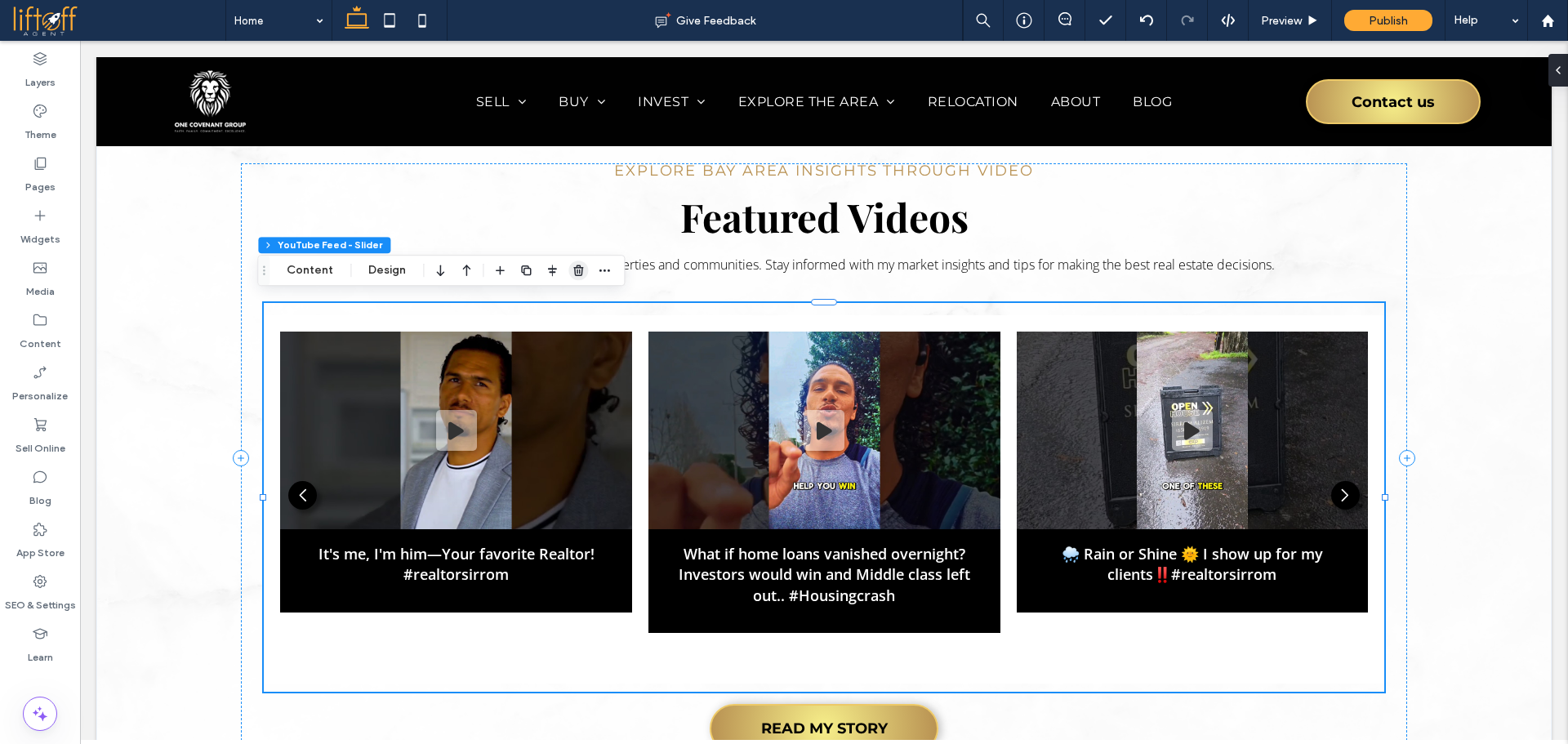 click 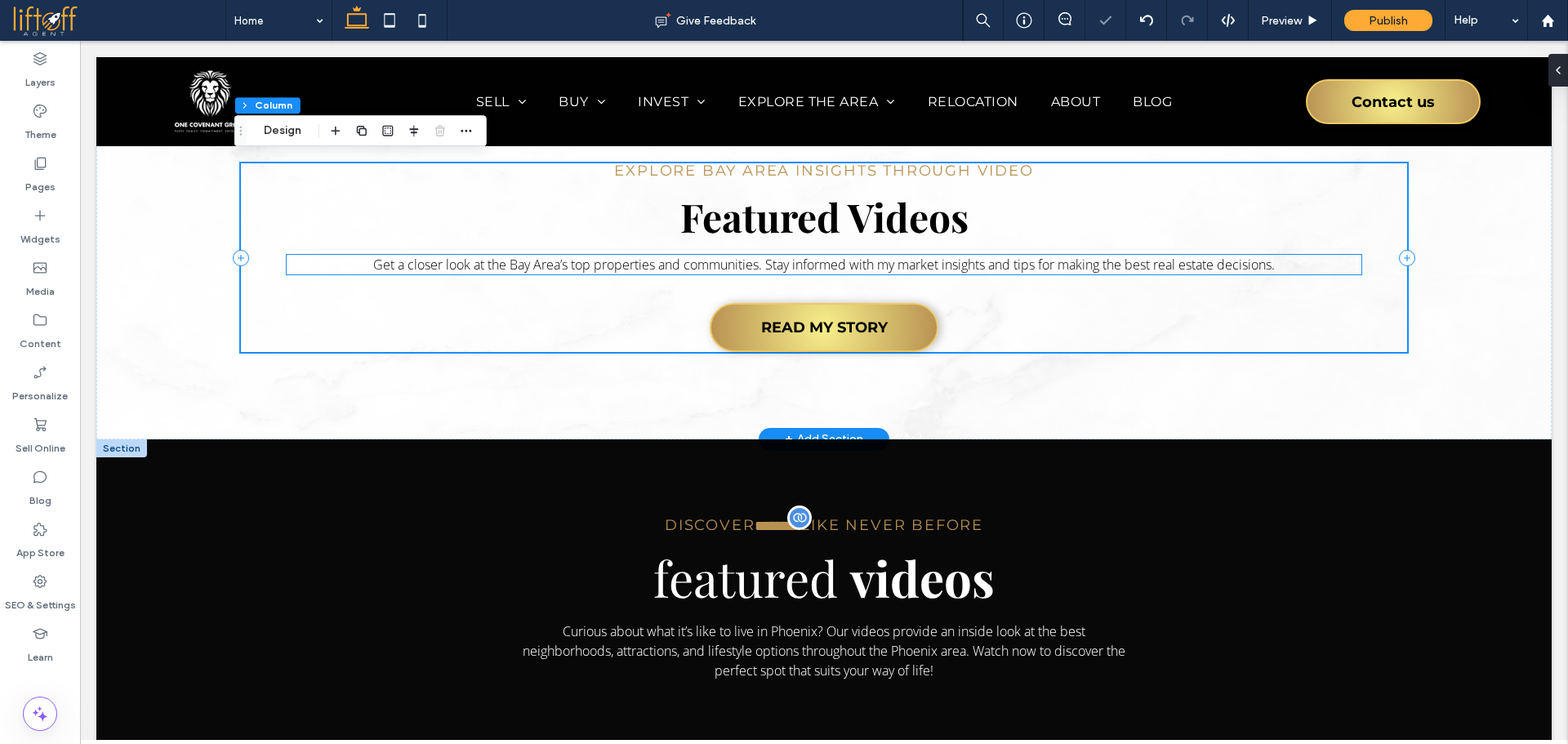 click on "Get a closer look at the Bay Area’s top properties and communities. Stay informed with my market insights and tips for making the best real estate decisions." at bounding box center [824, 265] 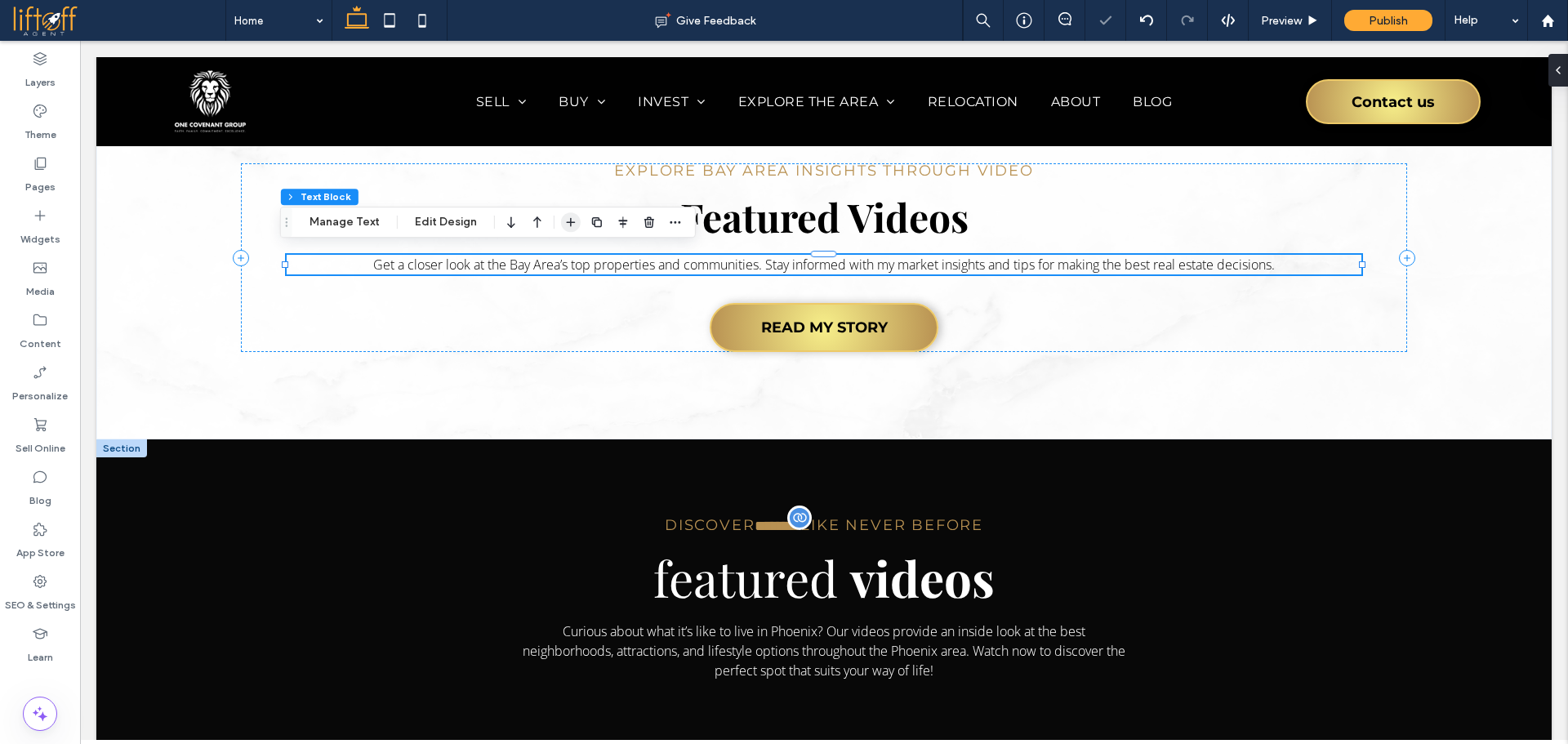 click 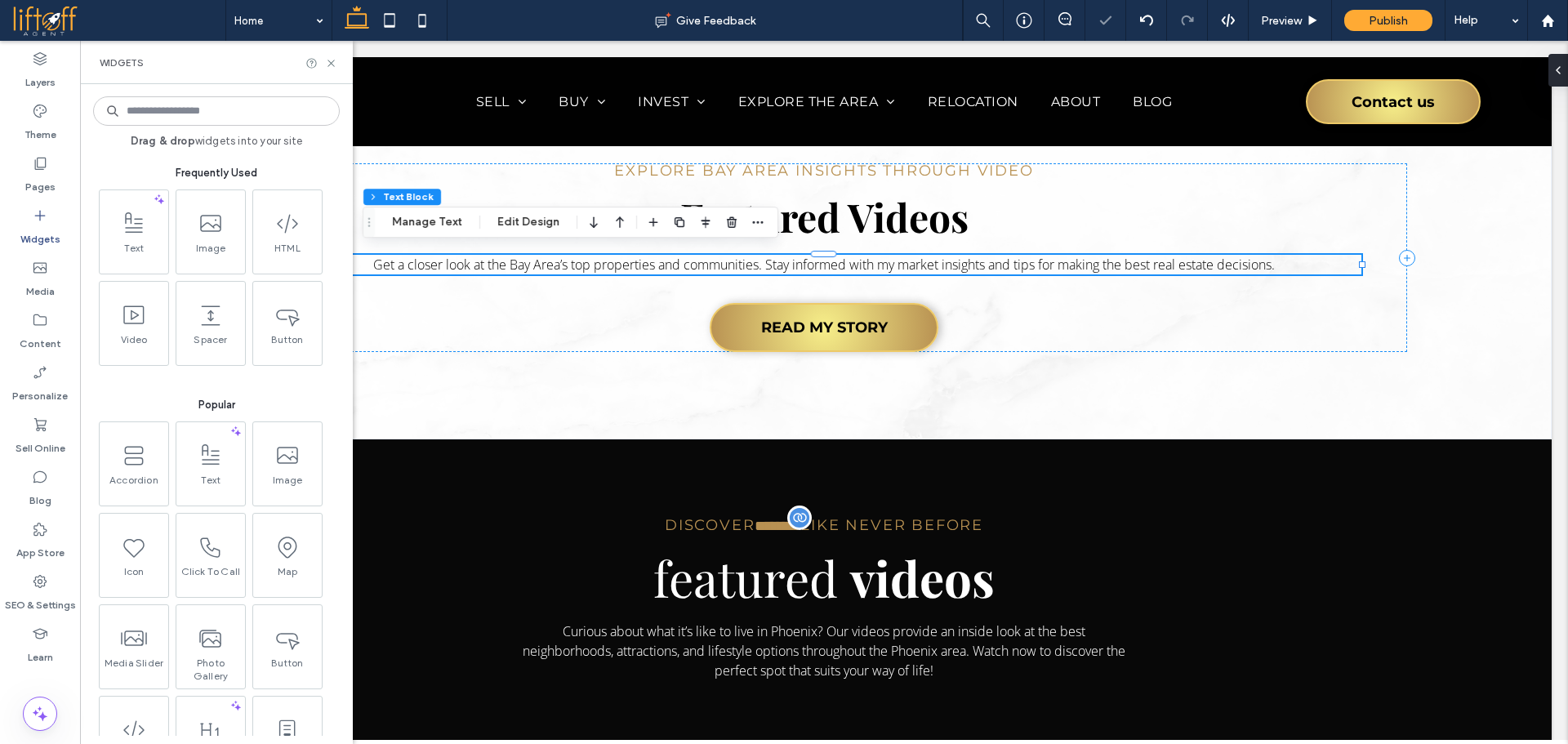 click at bounding box center (216, 111) 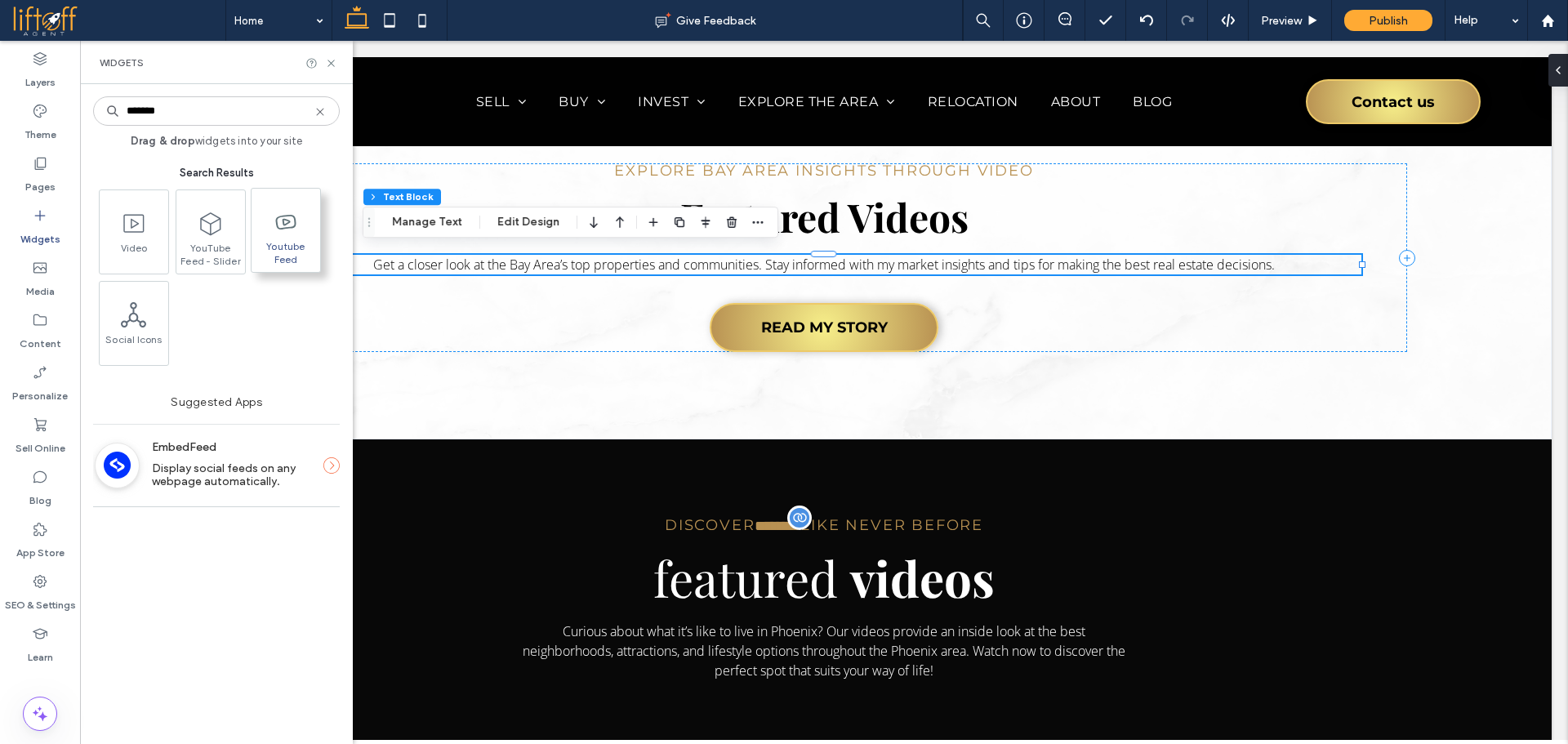 type on "*******" 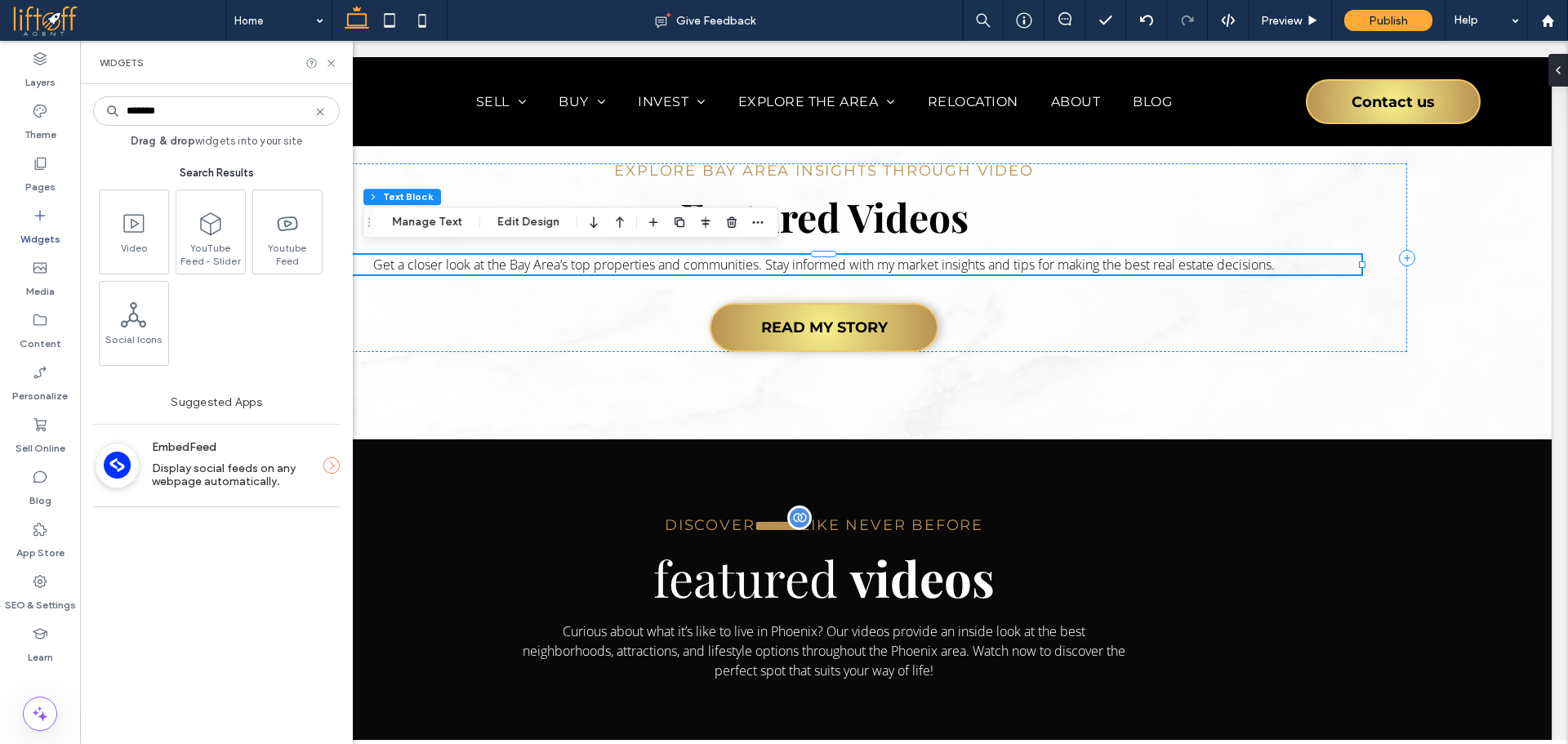 click at bounding box center (287, 223) 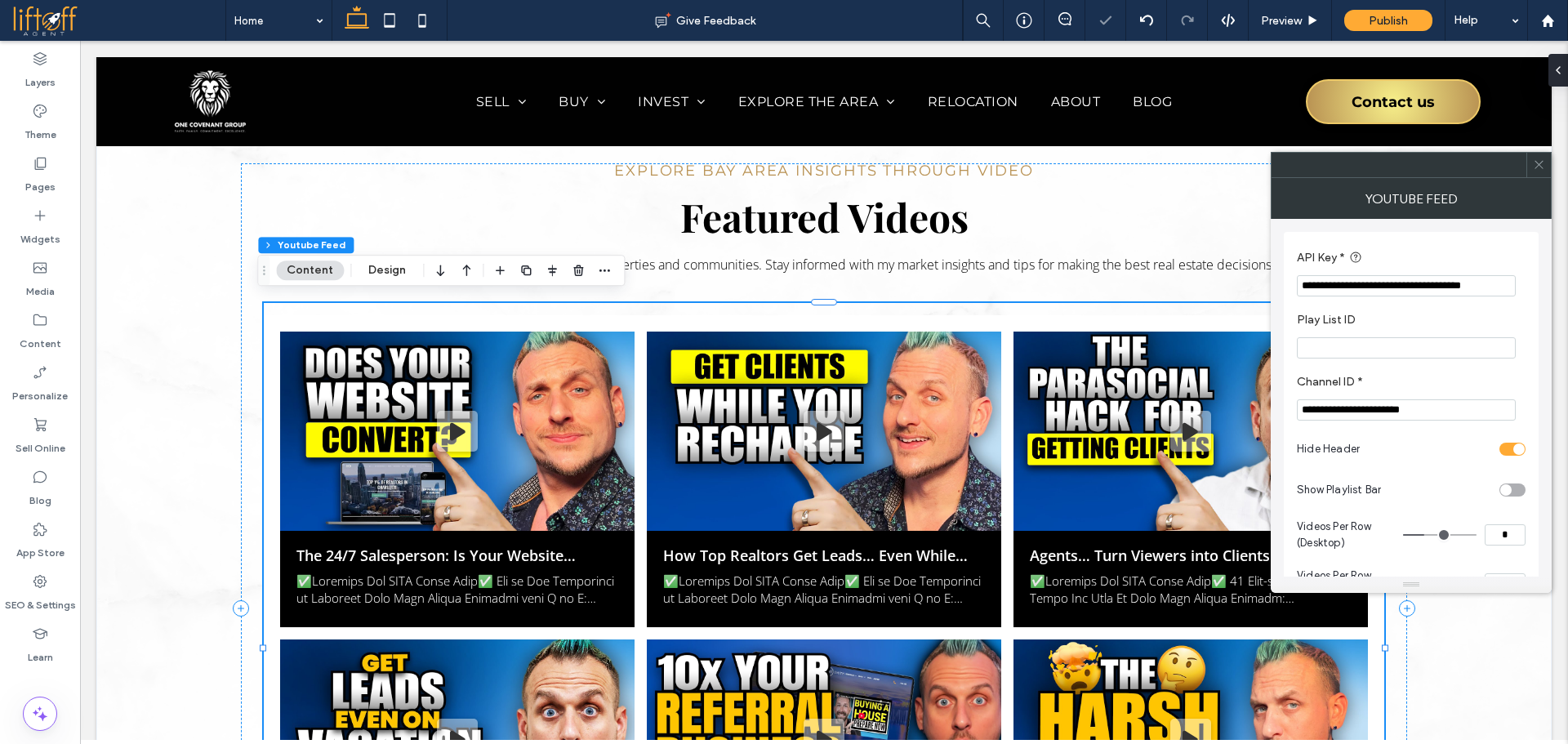 click on "**********" at bounding box center [1411, 398] 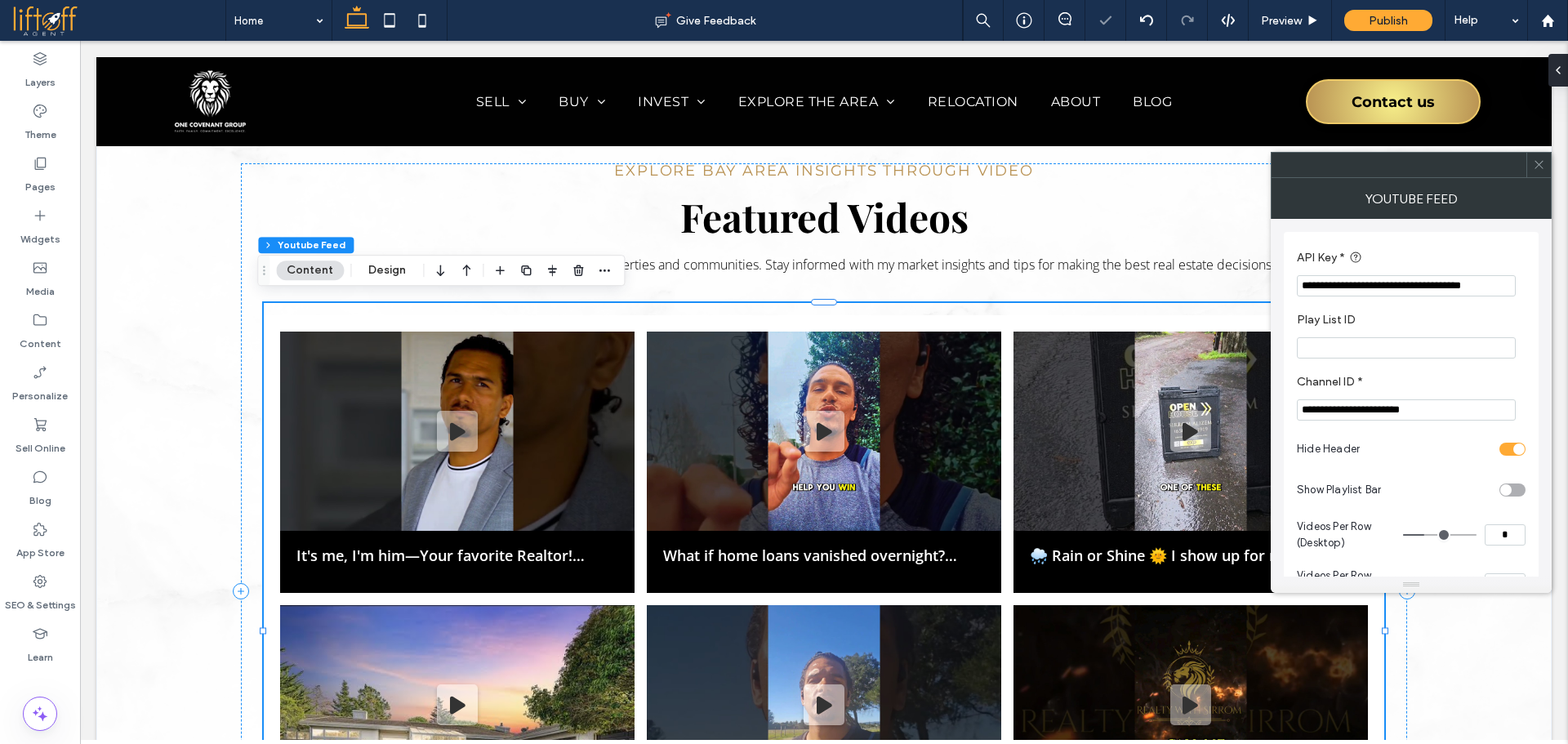 click 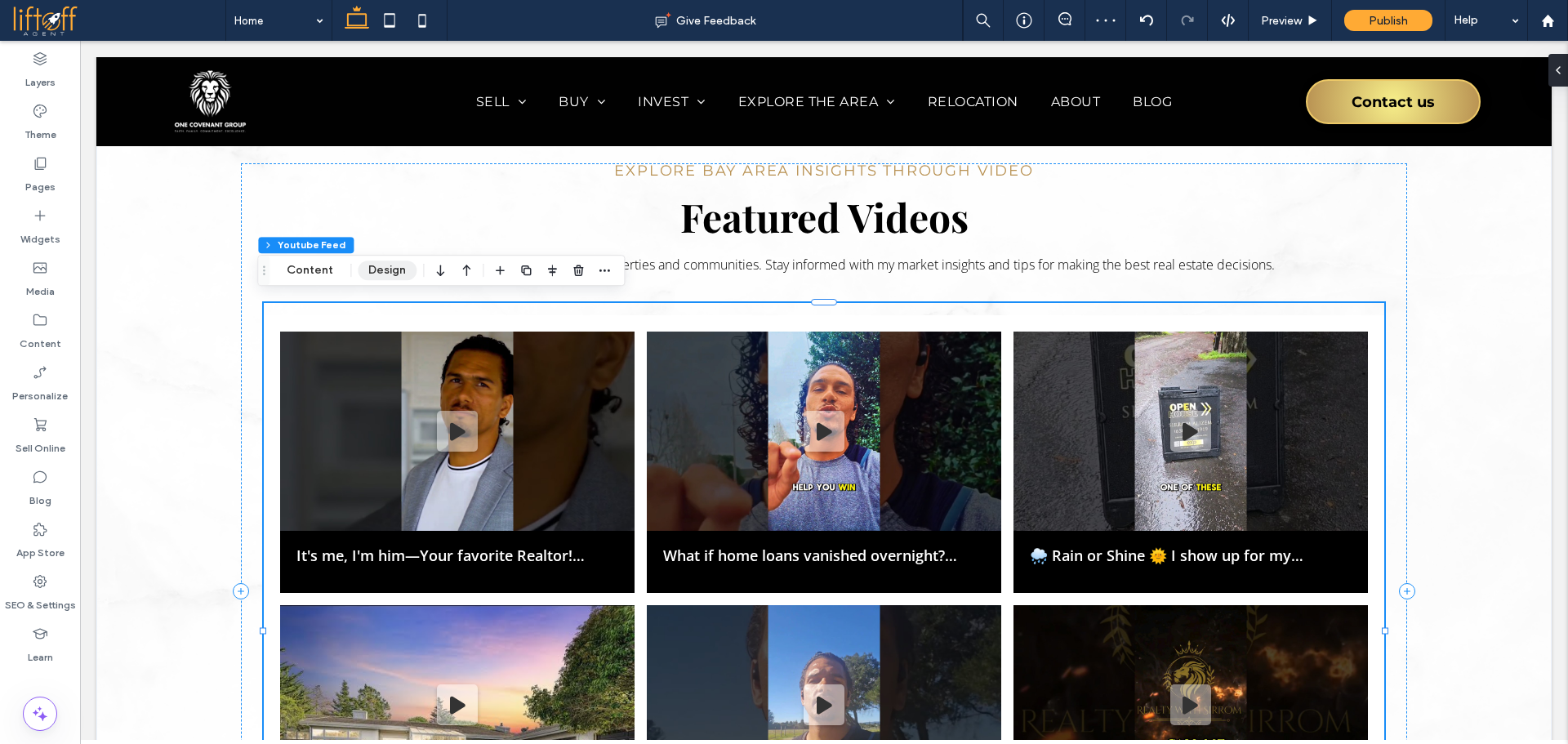 click on "Design" at bounding box center [387, 270] 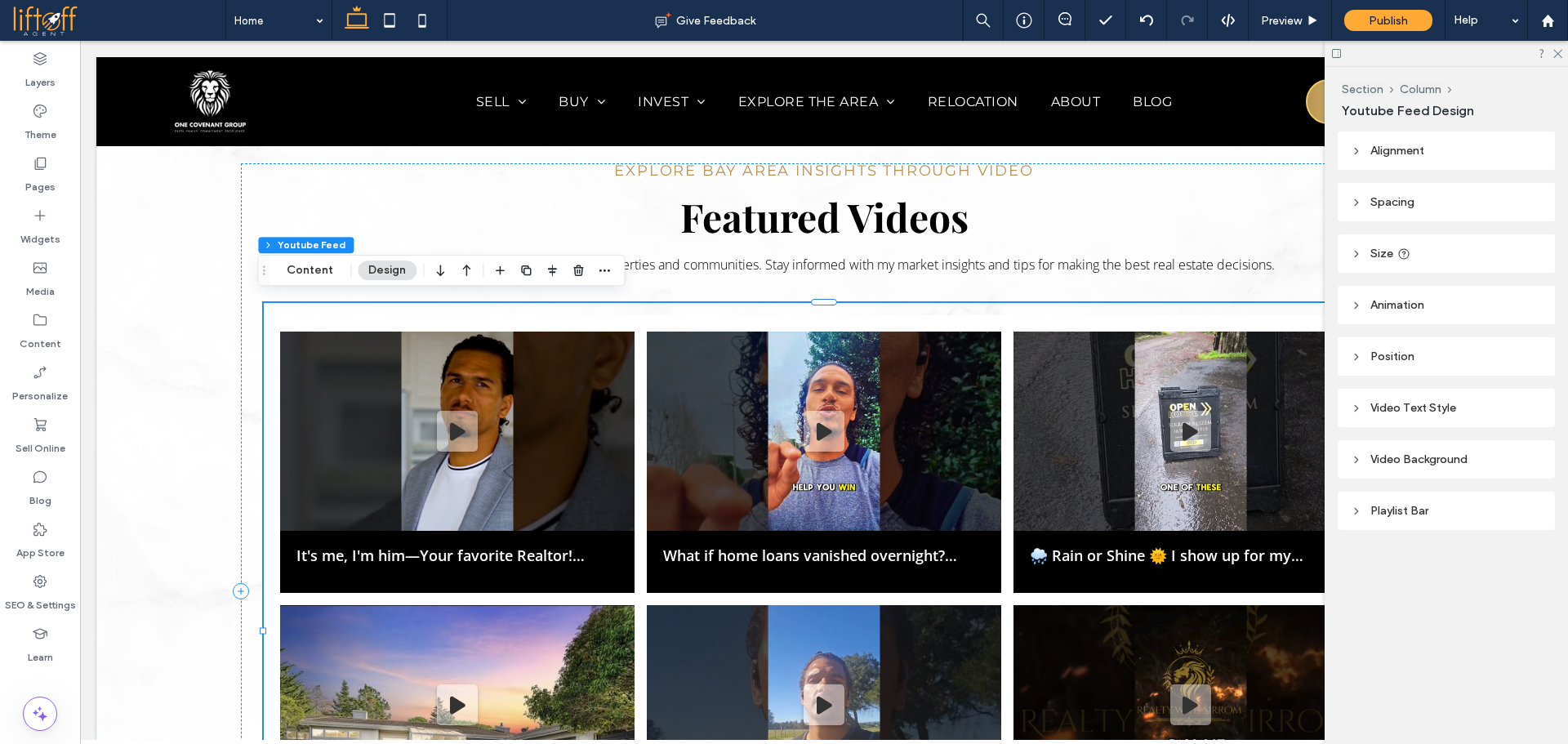 click on "Video Text Style" at bounding box center [1446, 408] 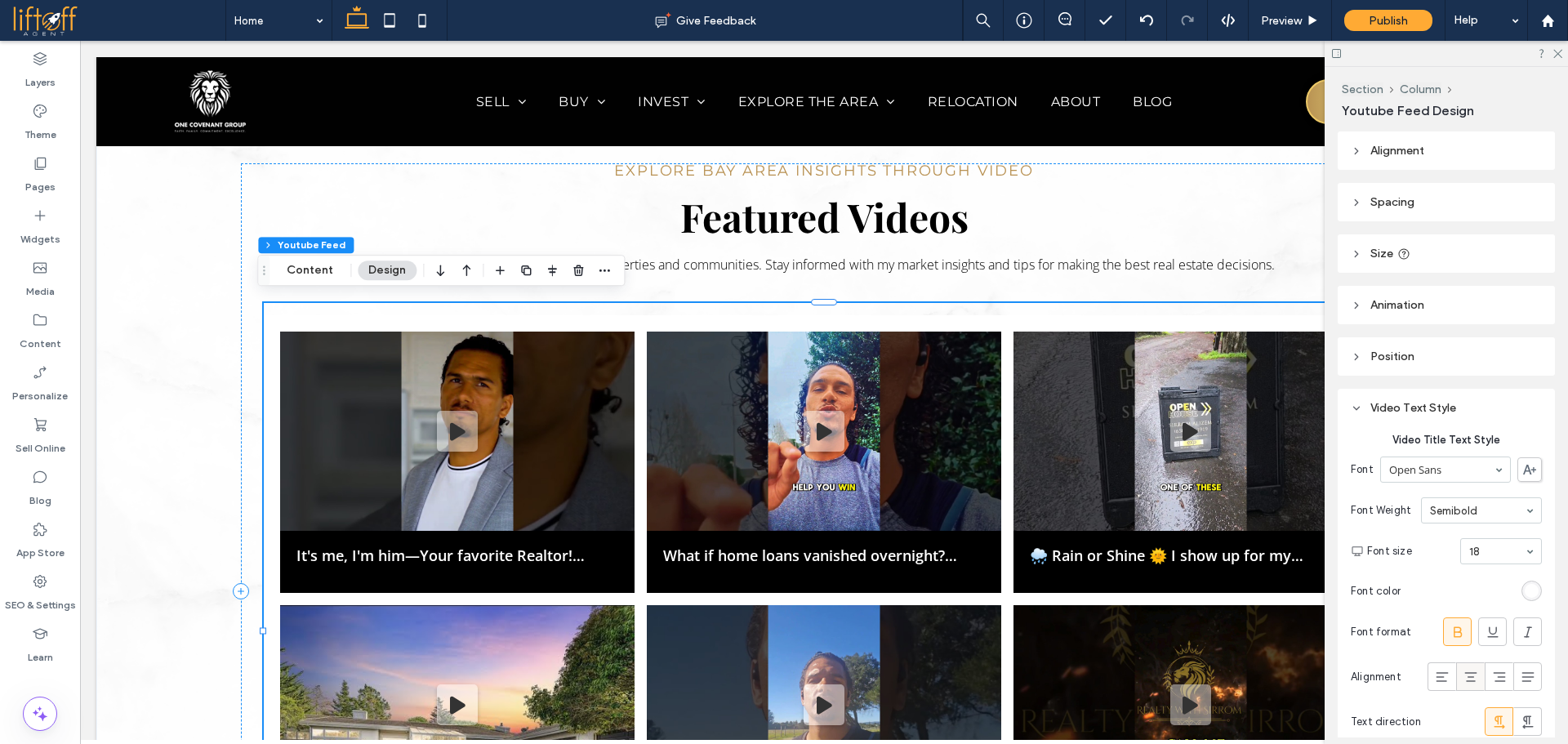 click 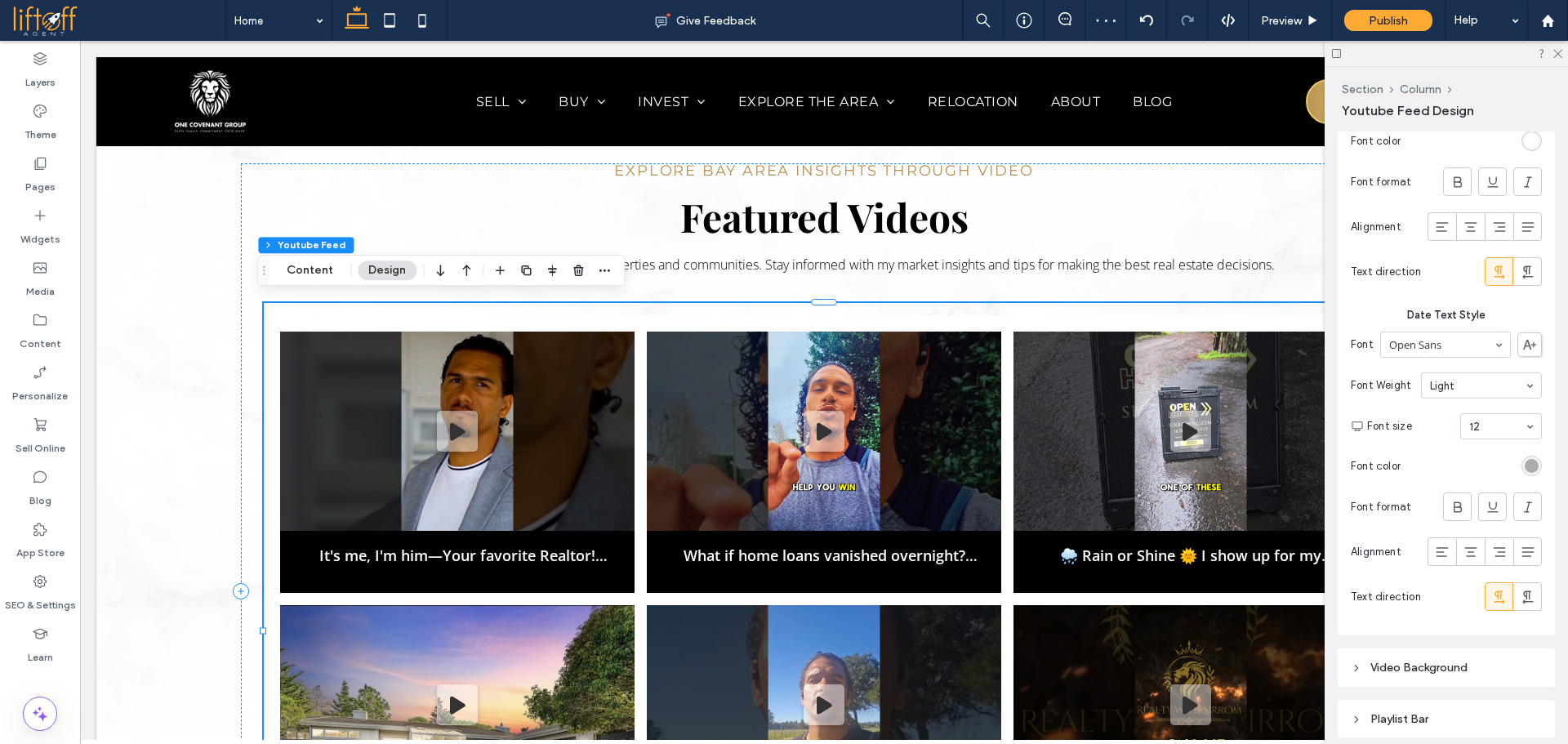 scroll, scrollTop: 849, scrollLeft: 0, axis: vertical 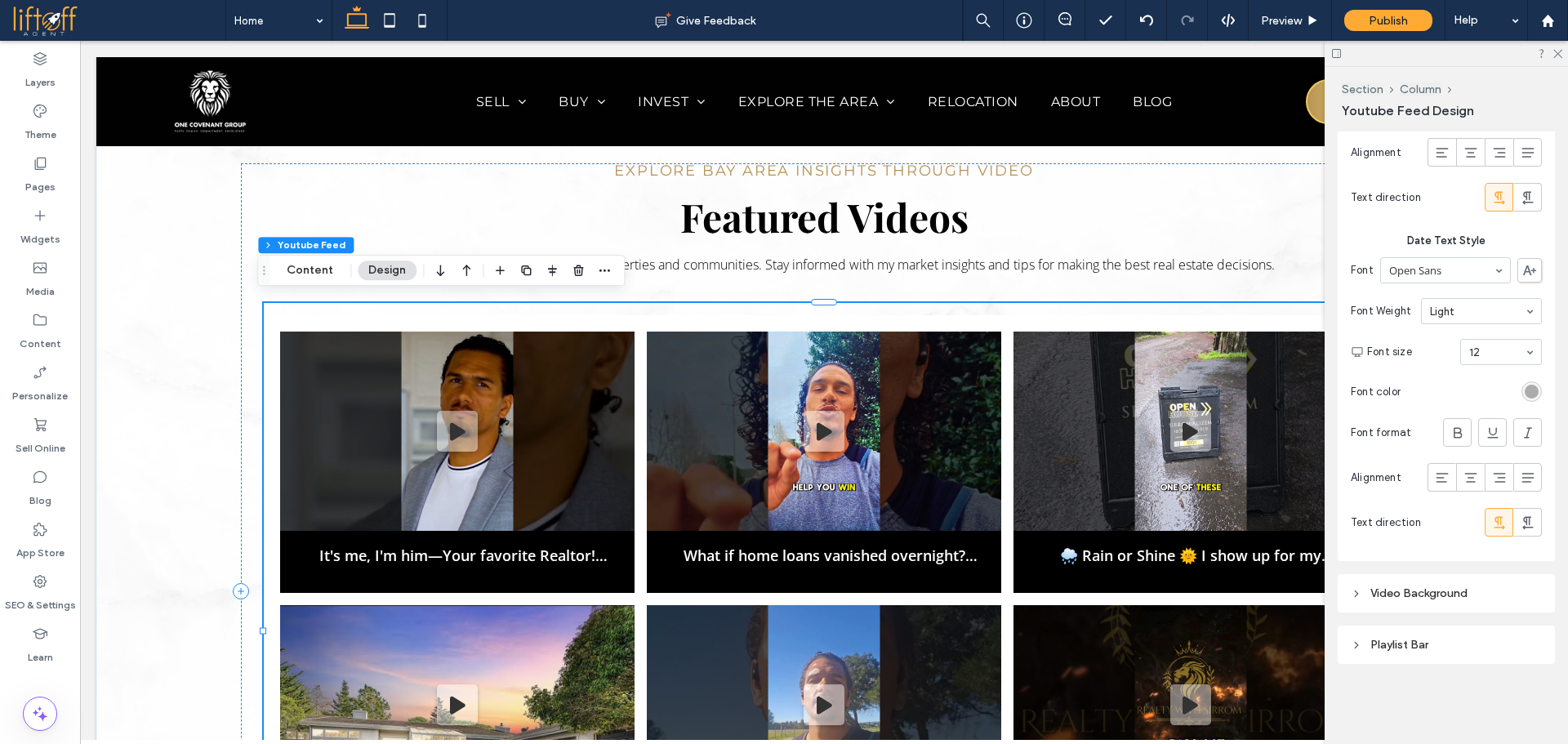 click on "Video Background" at bounding box center [1446, 593] 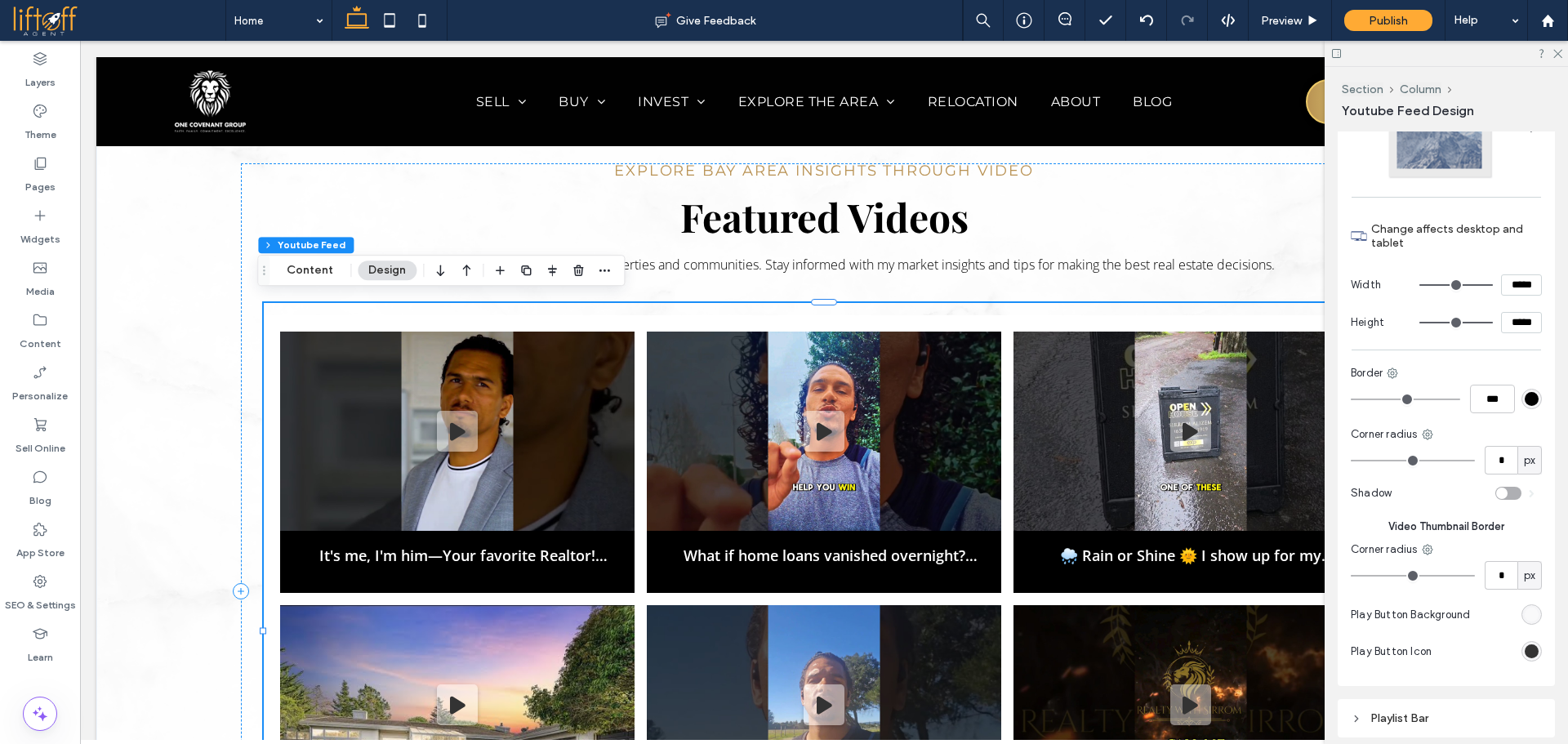 scroll, scrollTop: 1706, scrollLeft: 0, axis: vertical 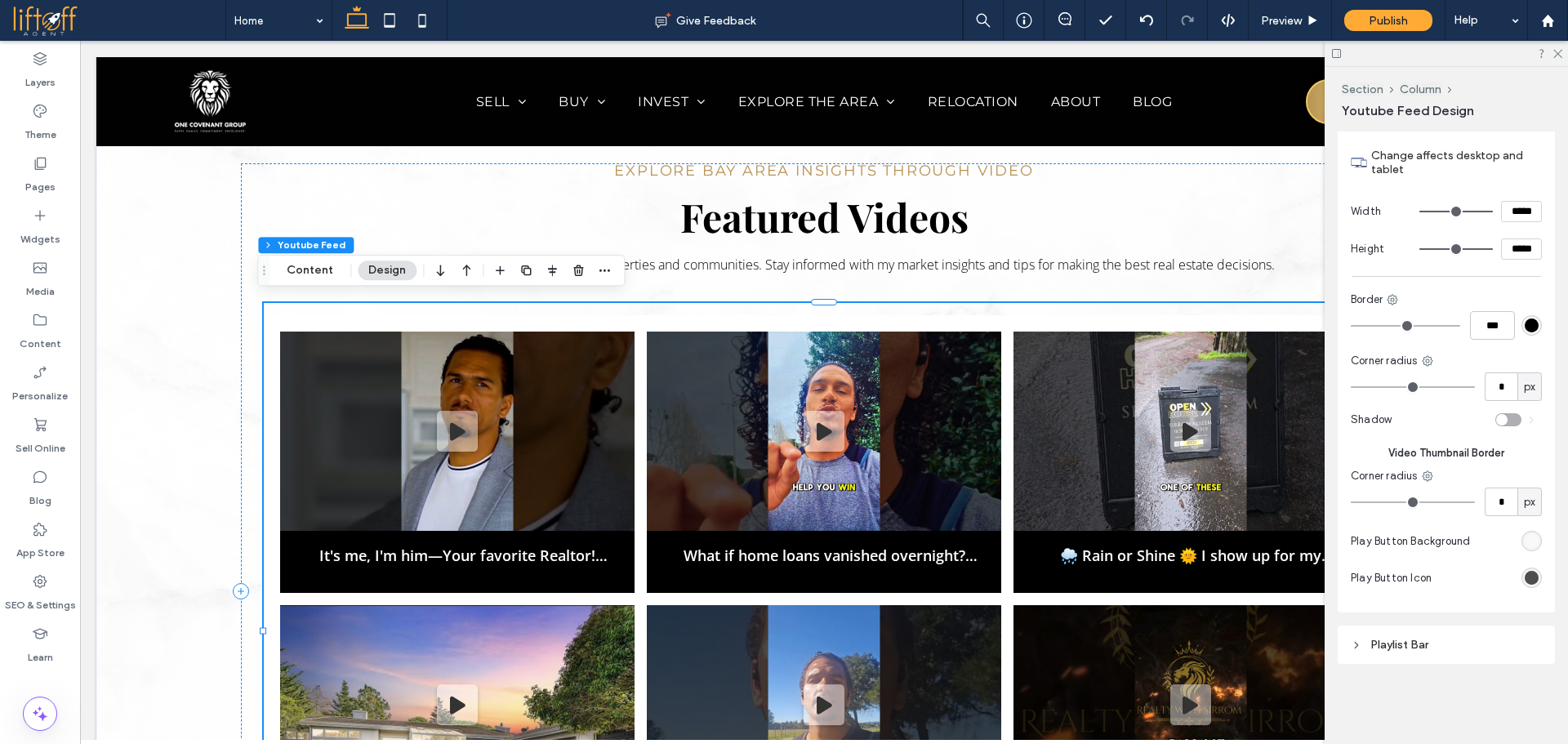 click at bounding box center (1531, 577) 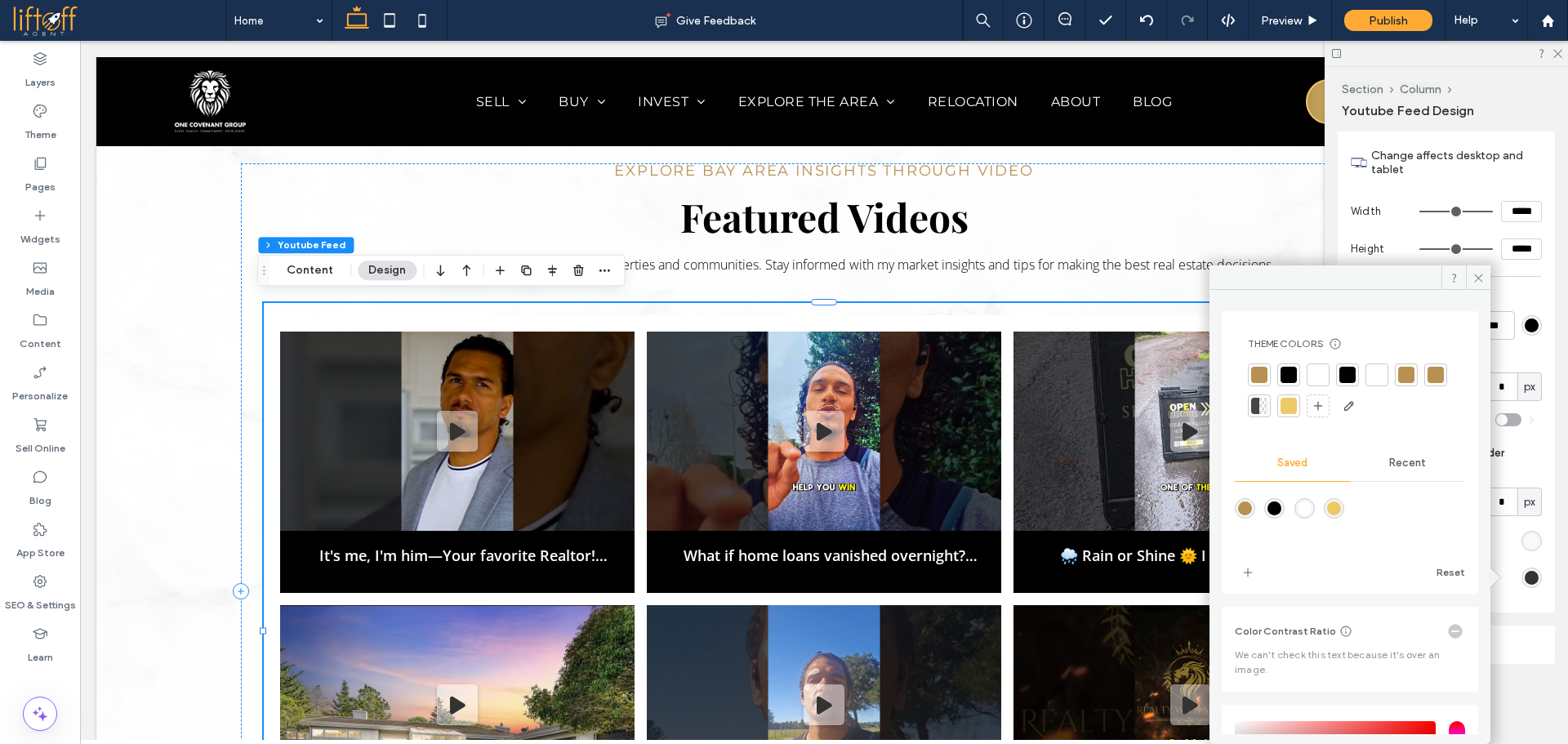 click at bounding box center (1245, 508) 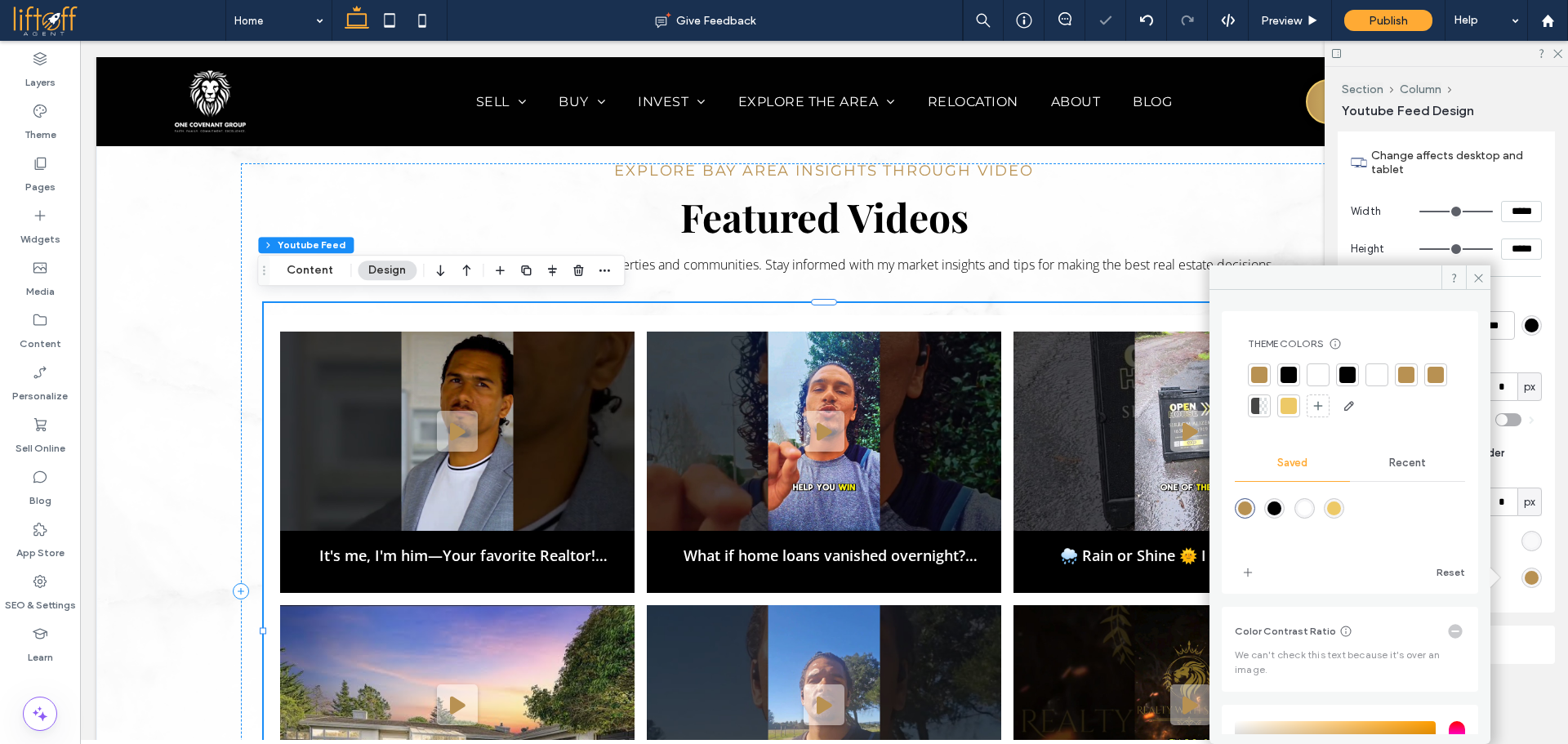 click at bounding box center [1304, 508] 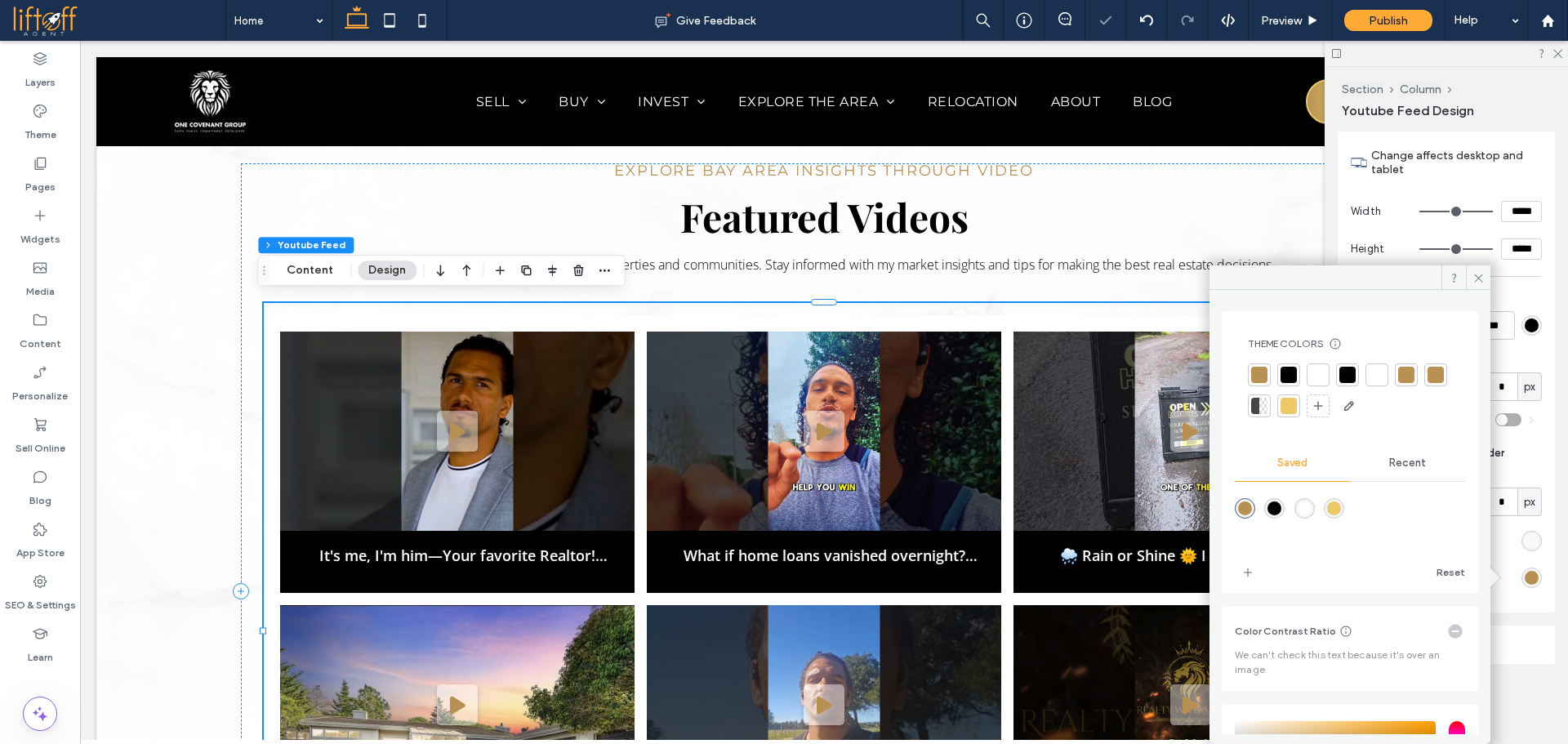type on "*******" 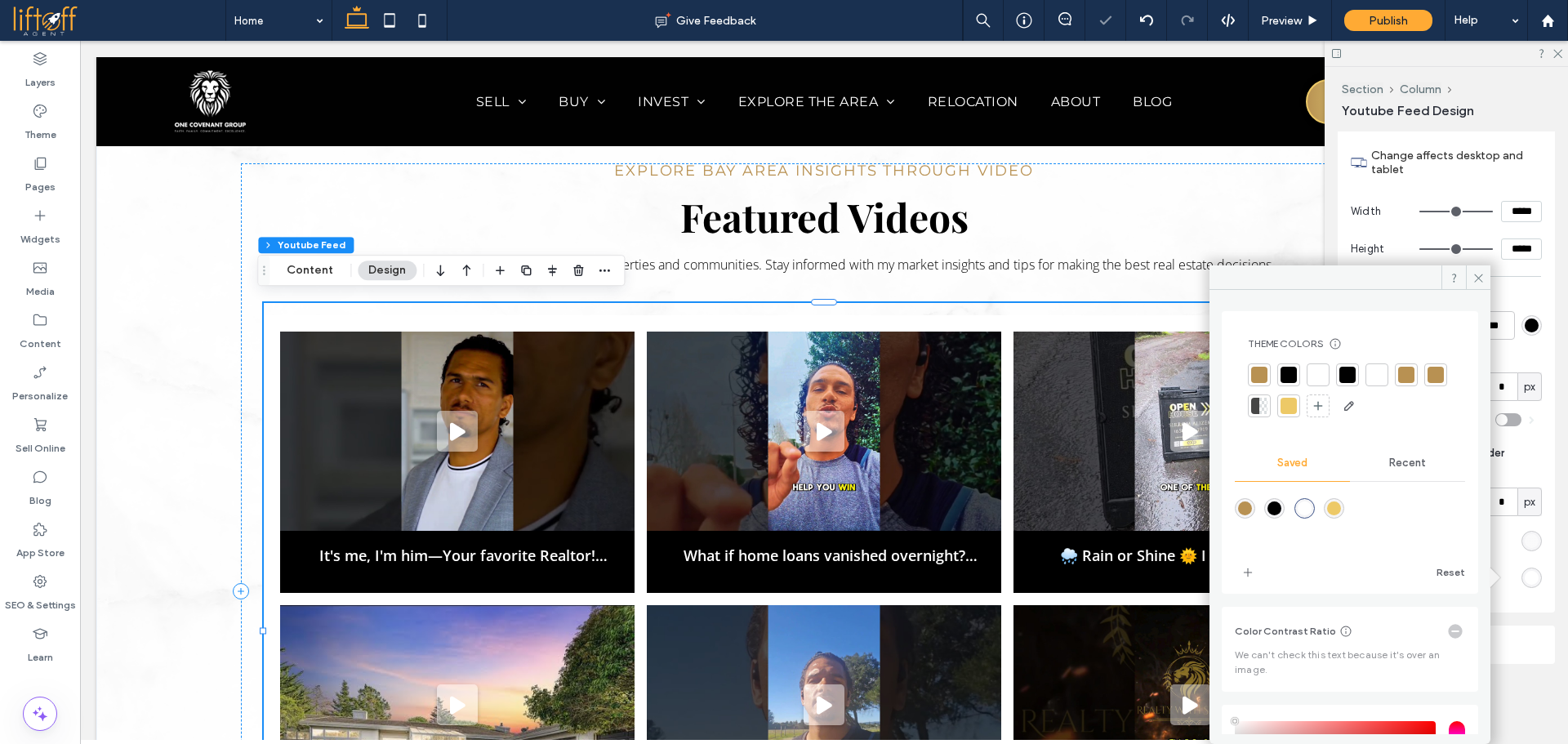 click at bounding box center [1531, 541] 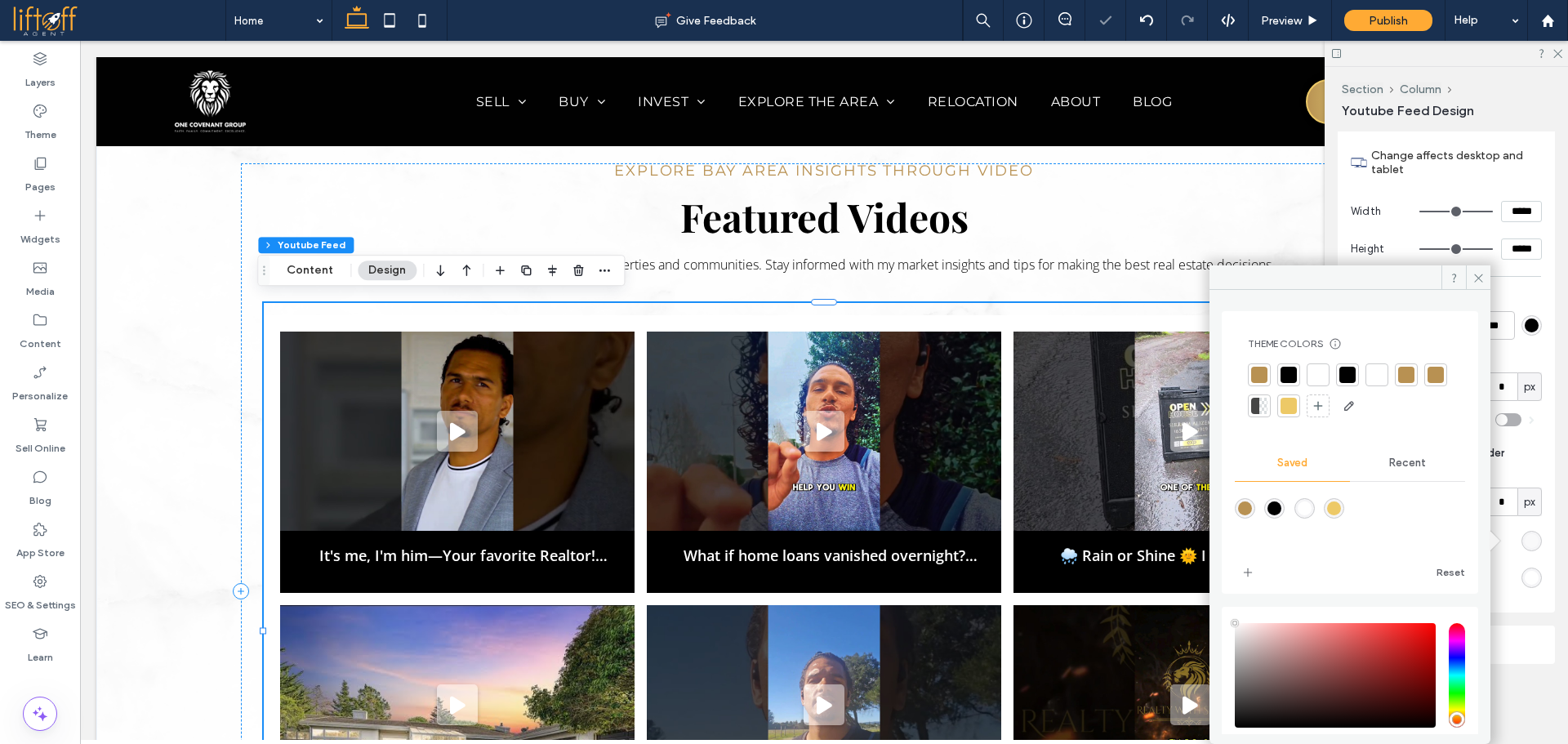 click at bounding box center (1245, 508) 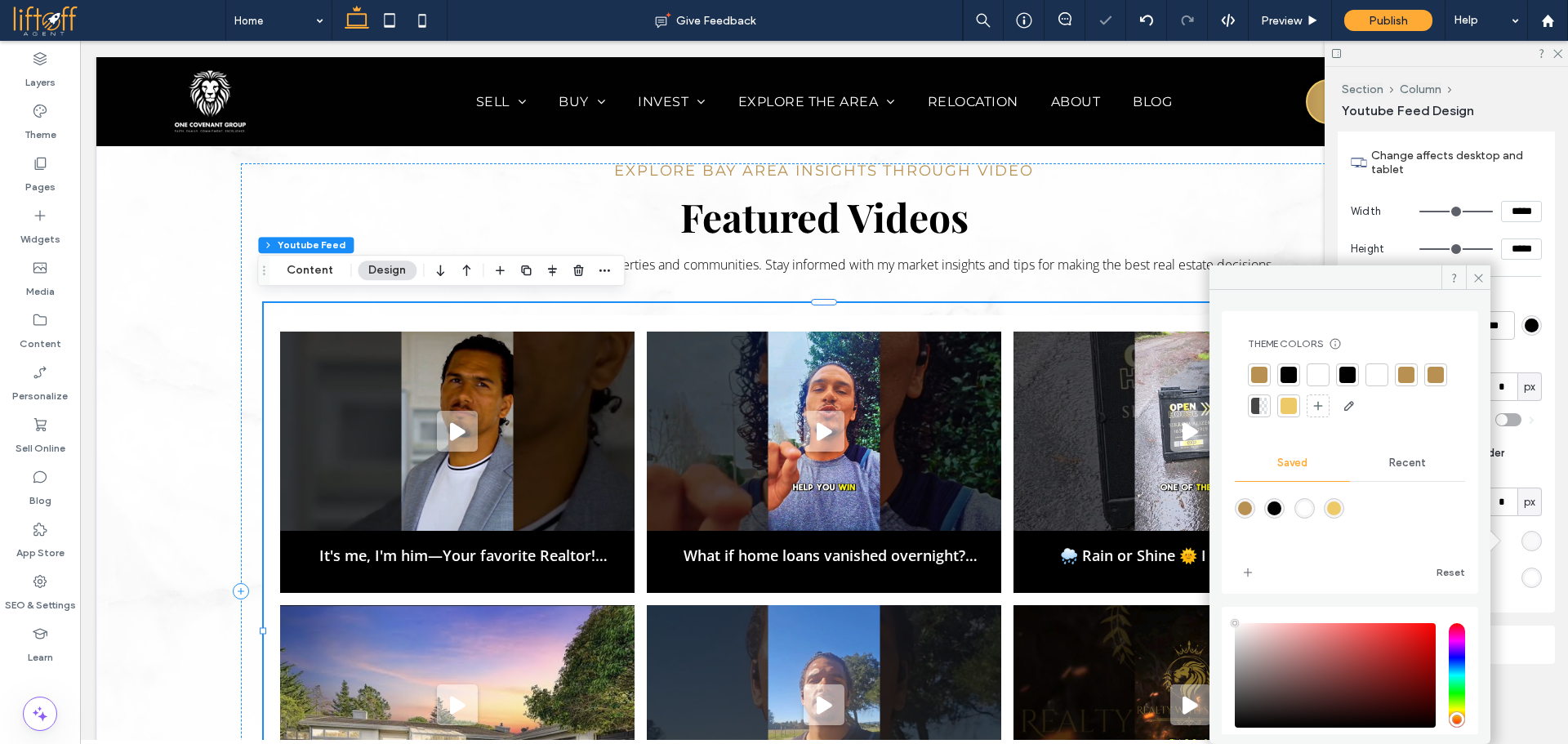 type on "*******" 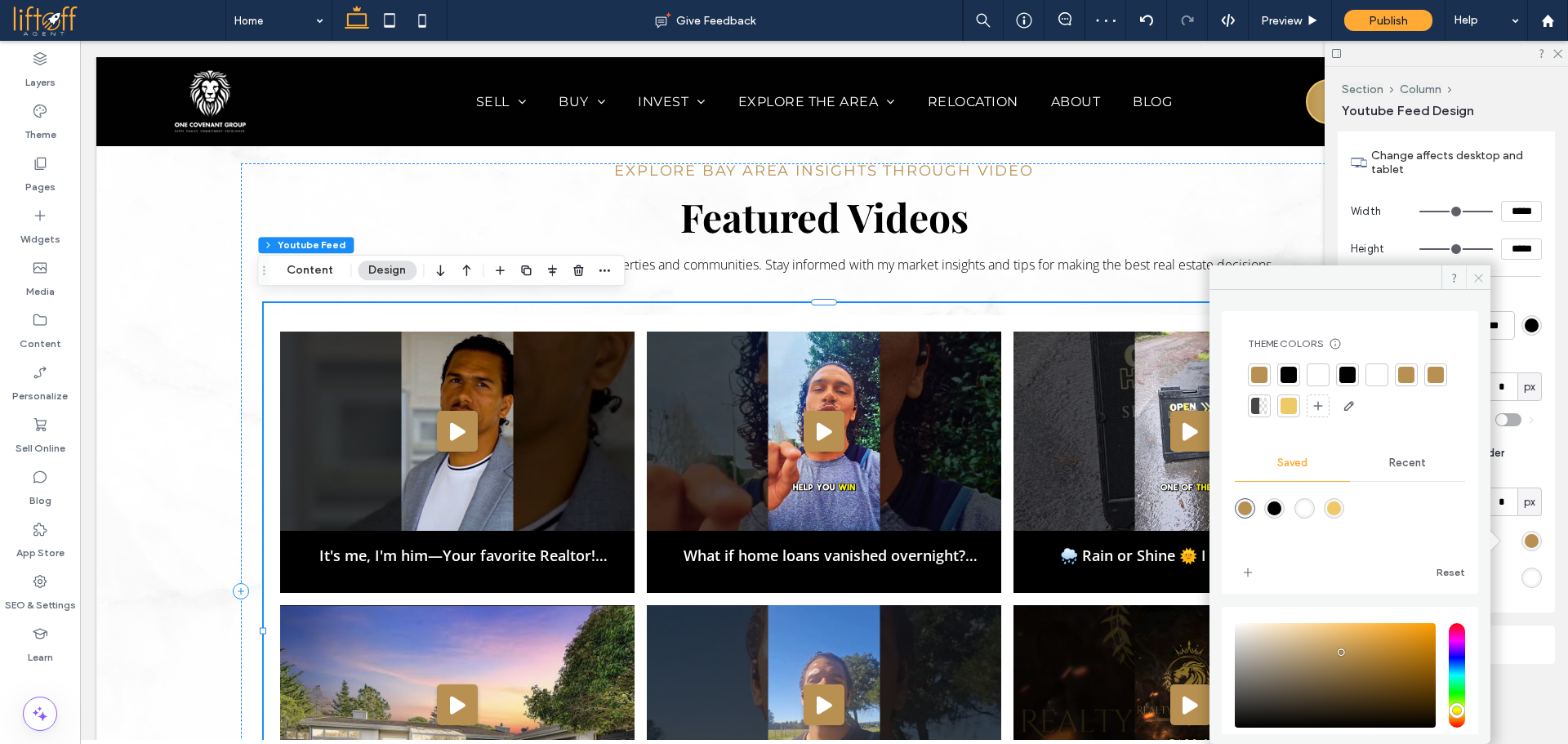 click 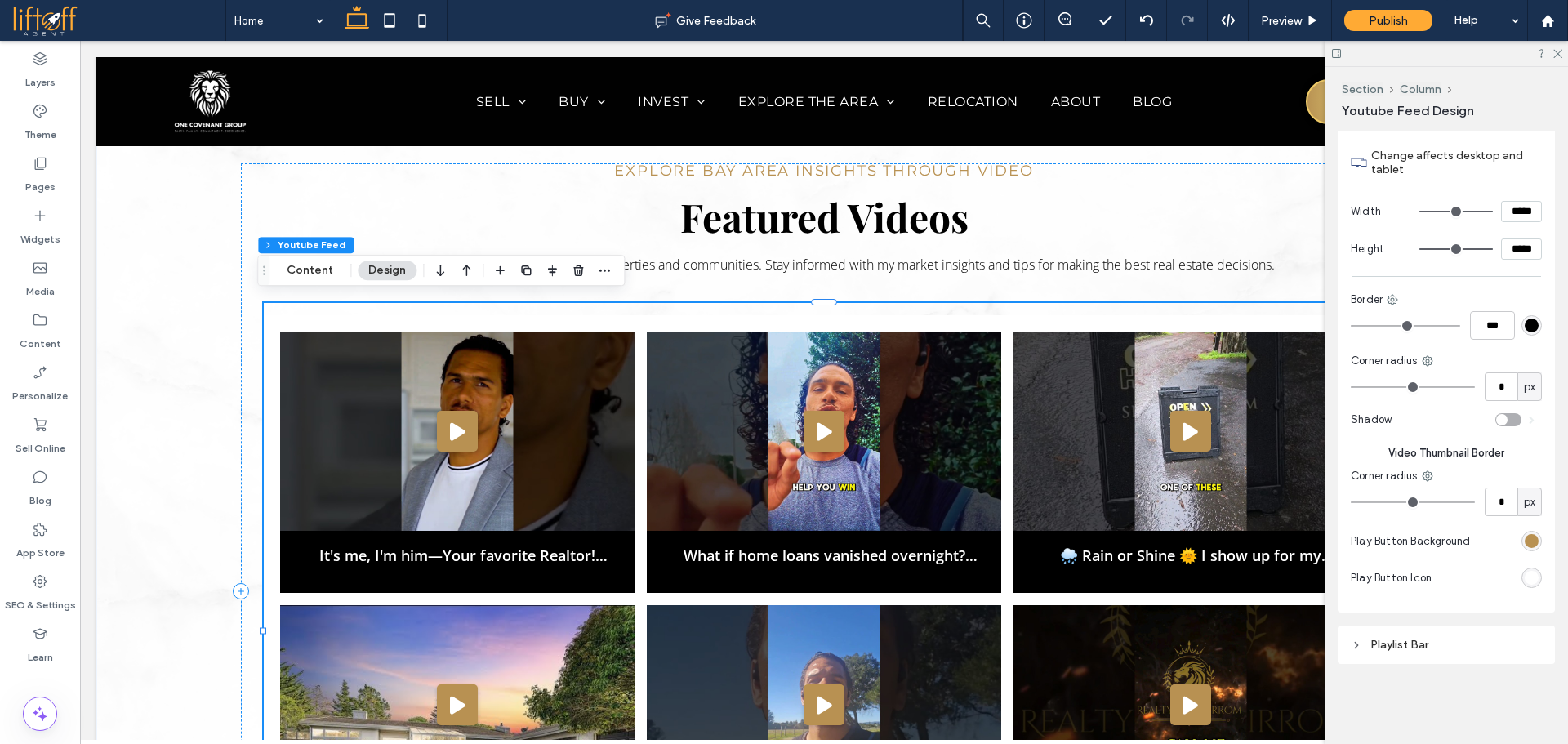 scroll, scrollTop: 1176, scrollLeft: 0, axis: vertical 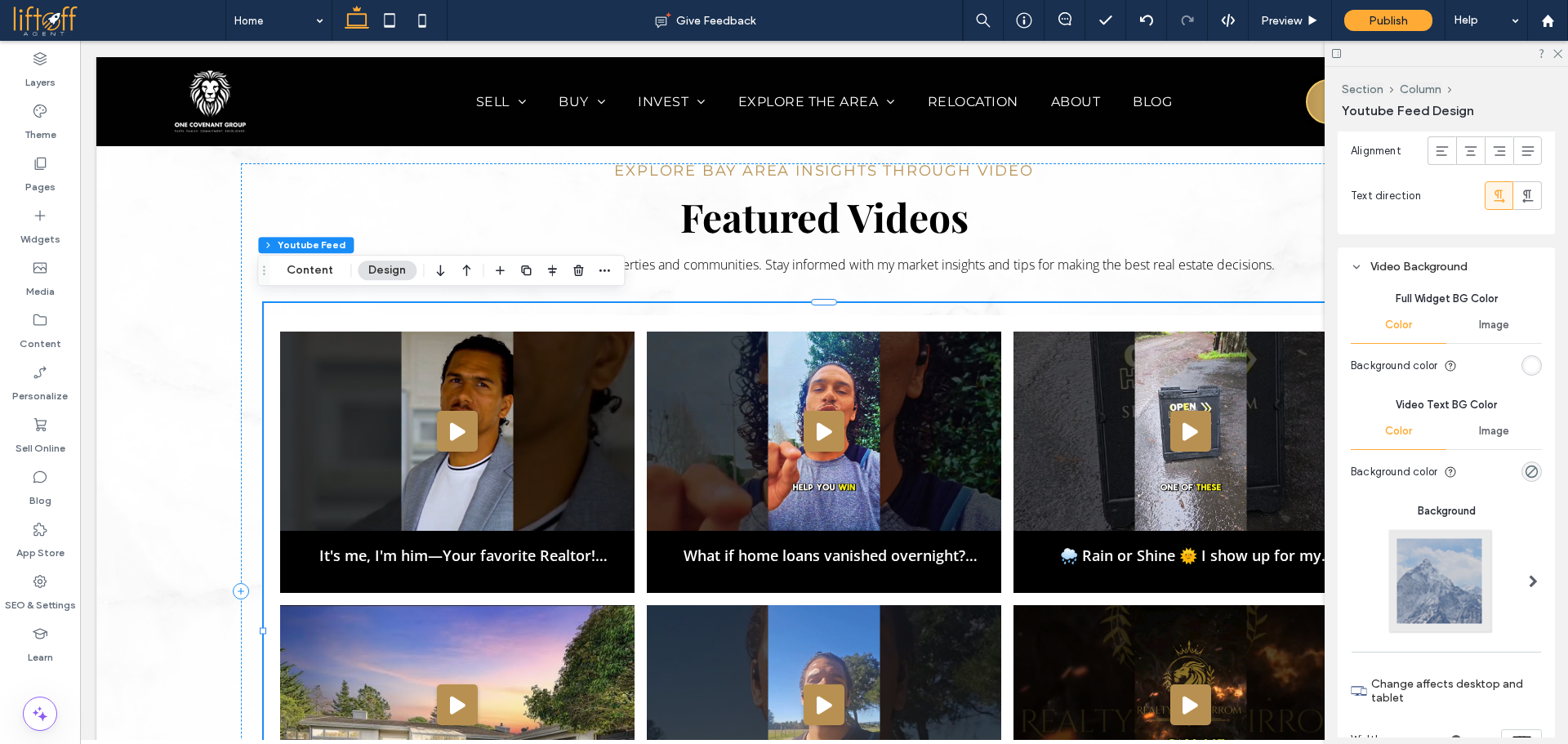 click at bounding box center [1531, 471] 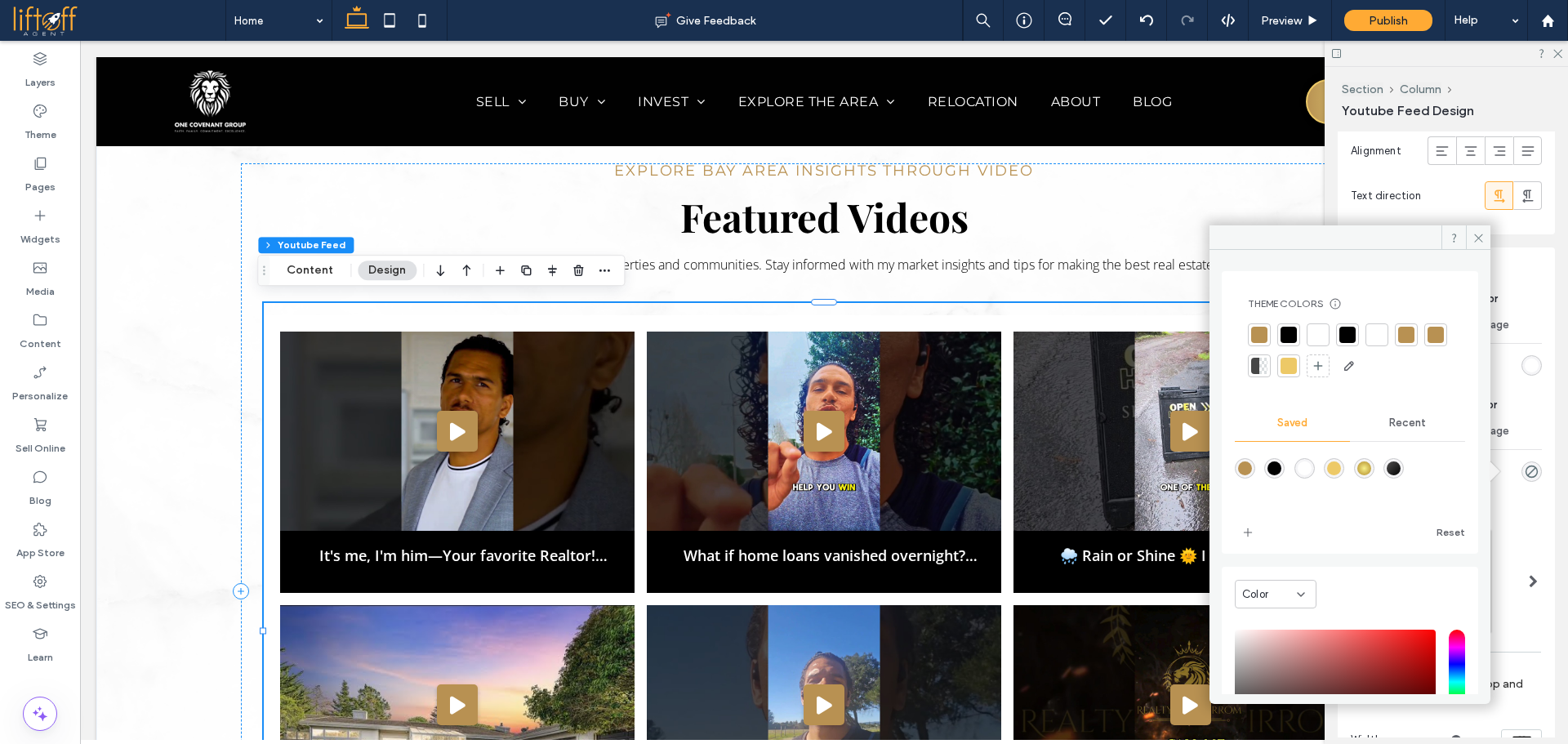 click at bounding box center [1245, 468] 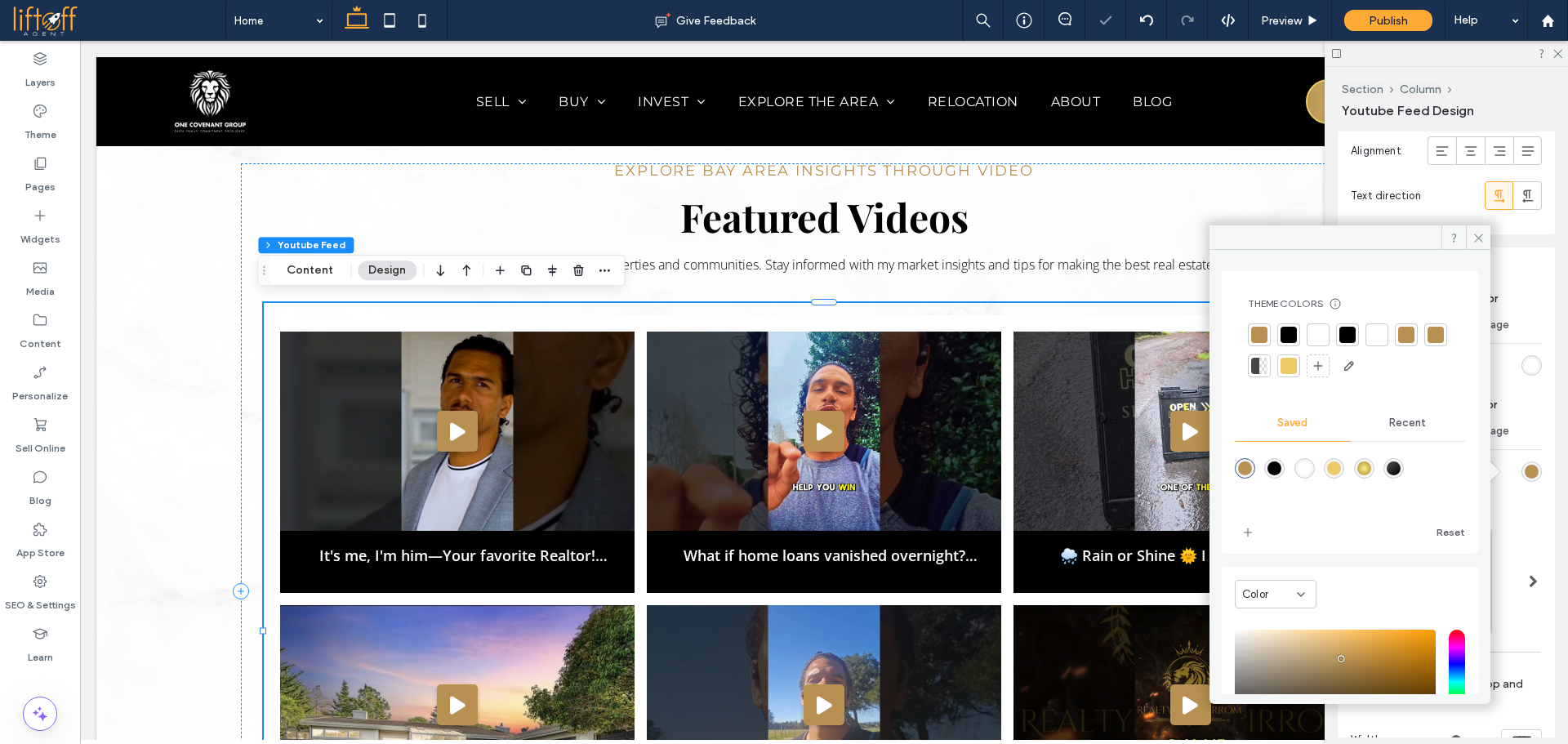 click at bounding box center [1245, 468] 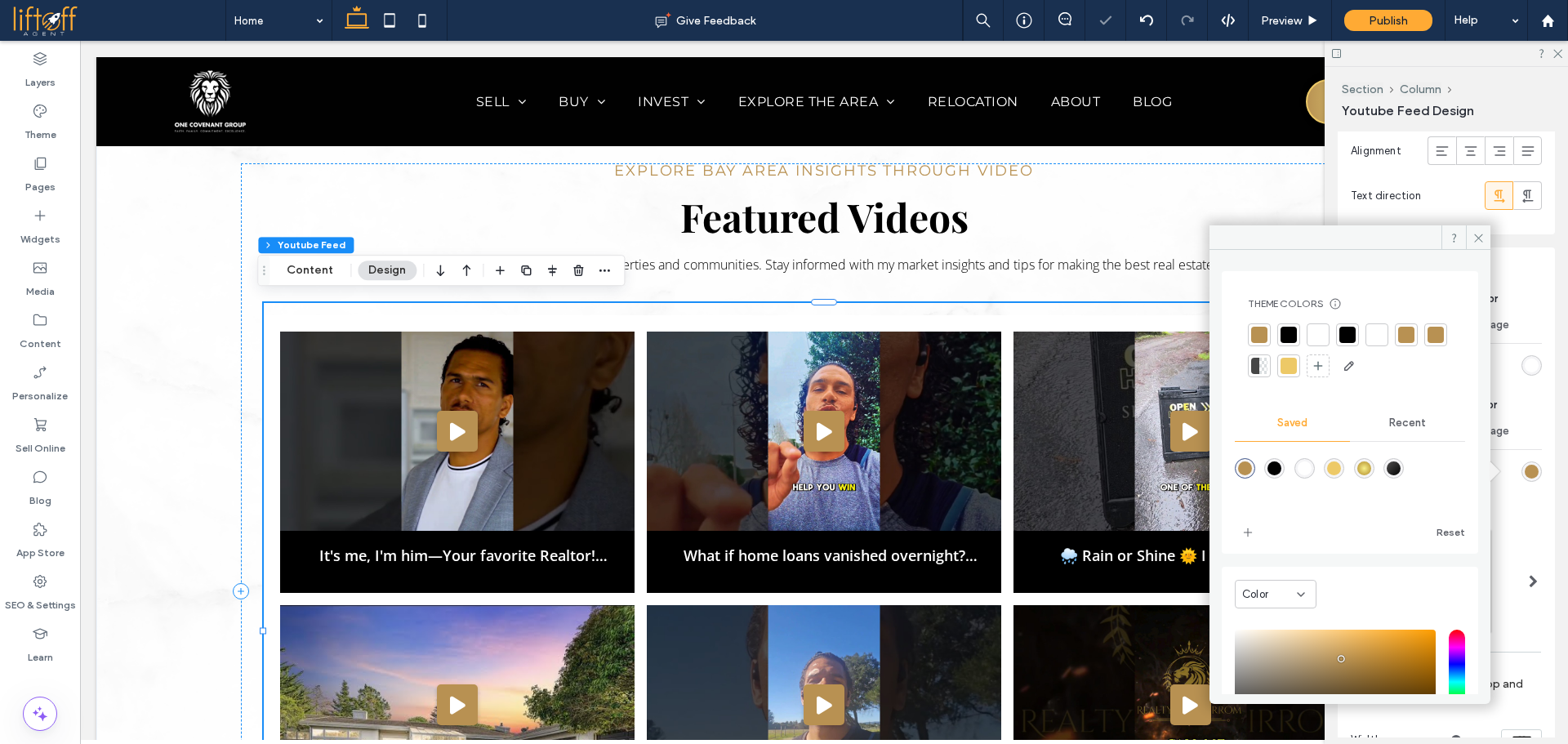click at bounding box center (1274, 468) 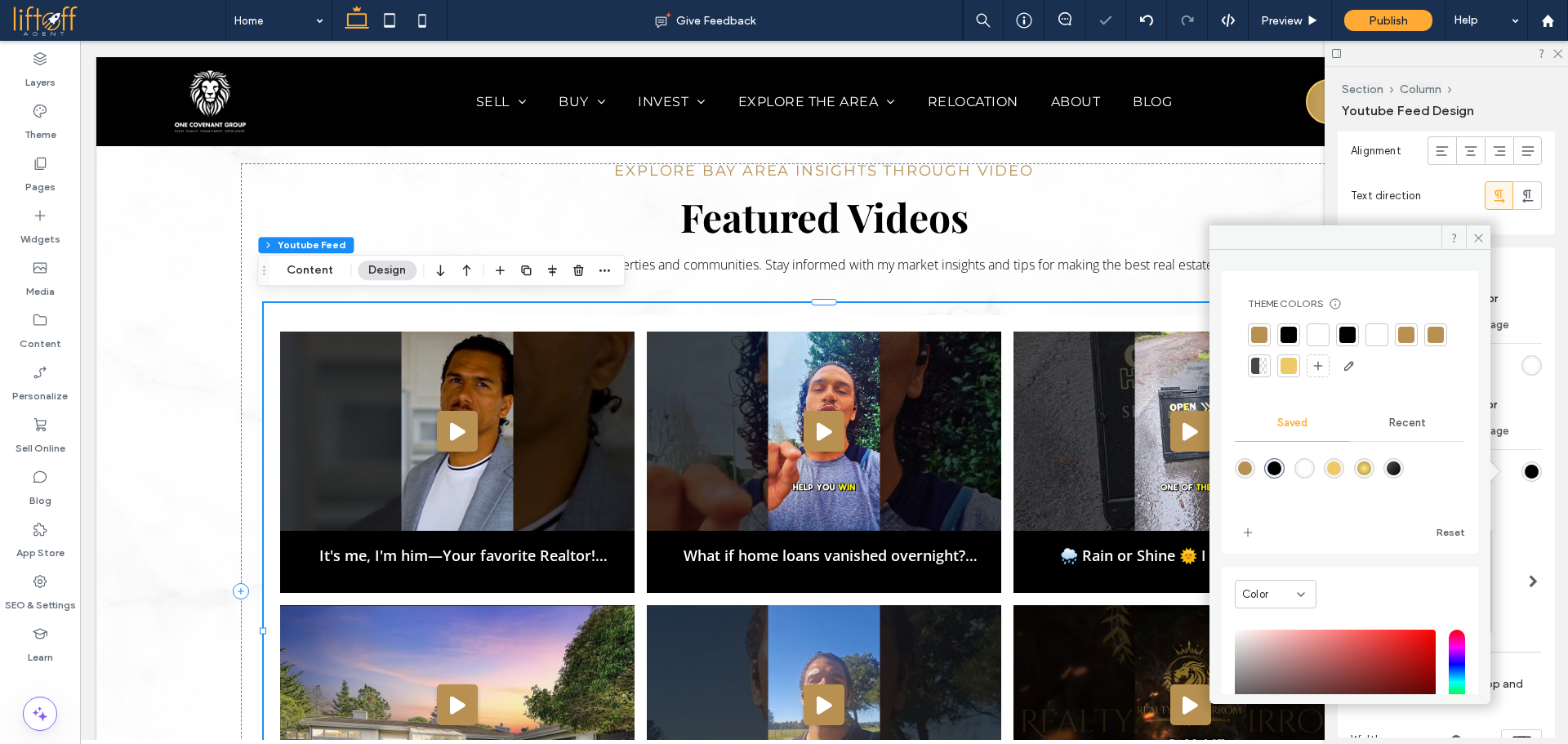 click 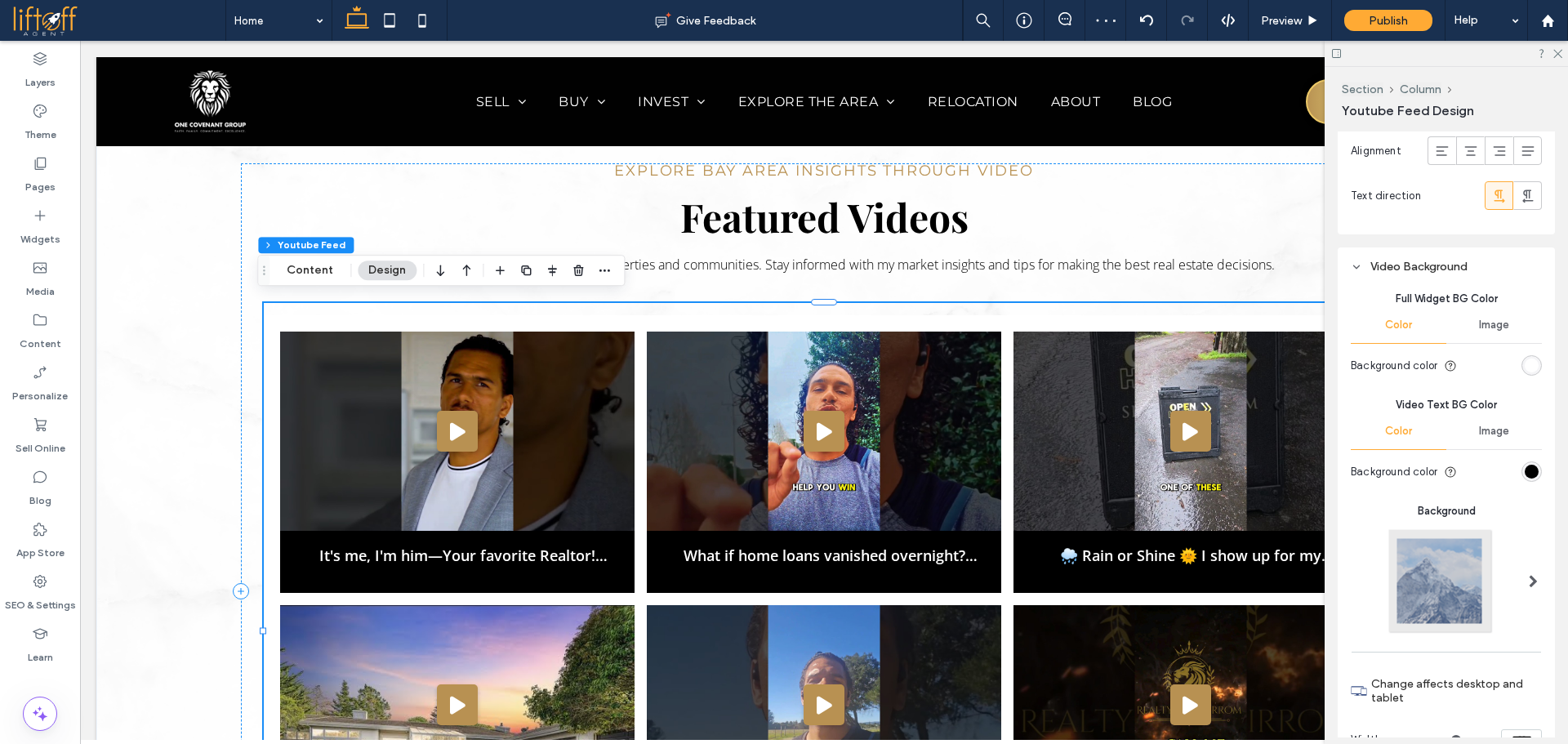 scroll, scrollTop: 1706, scrollLeft: 0, axis: vertical 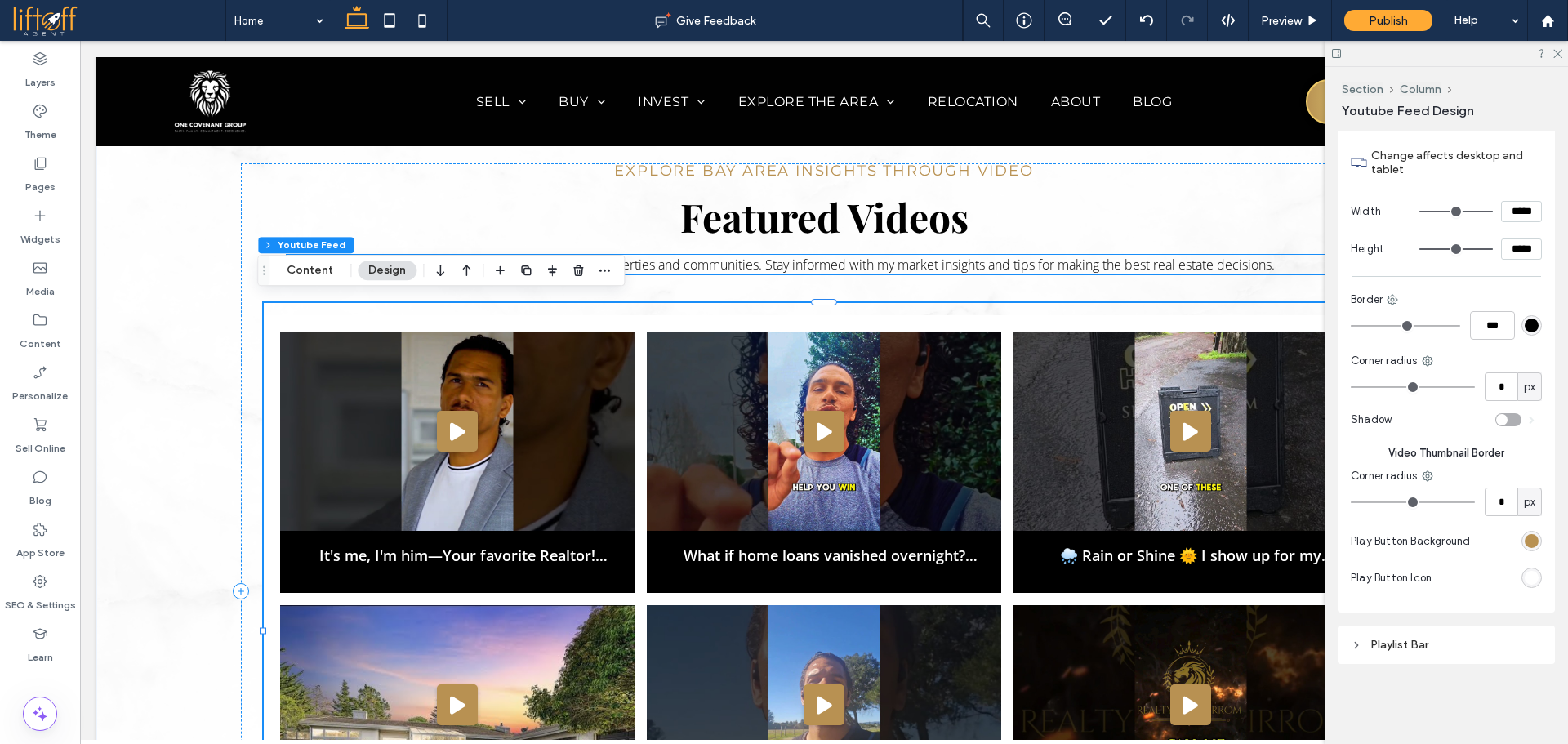 click on "Get a closer look at the Bay Area’s top properties and communities. Stay informed with my market insights and tips for making the best real estate decisions." at bounding box center [824, 265] 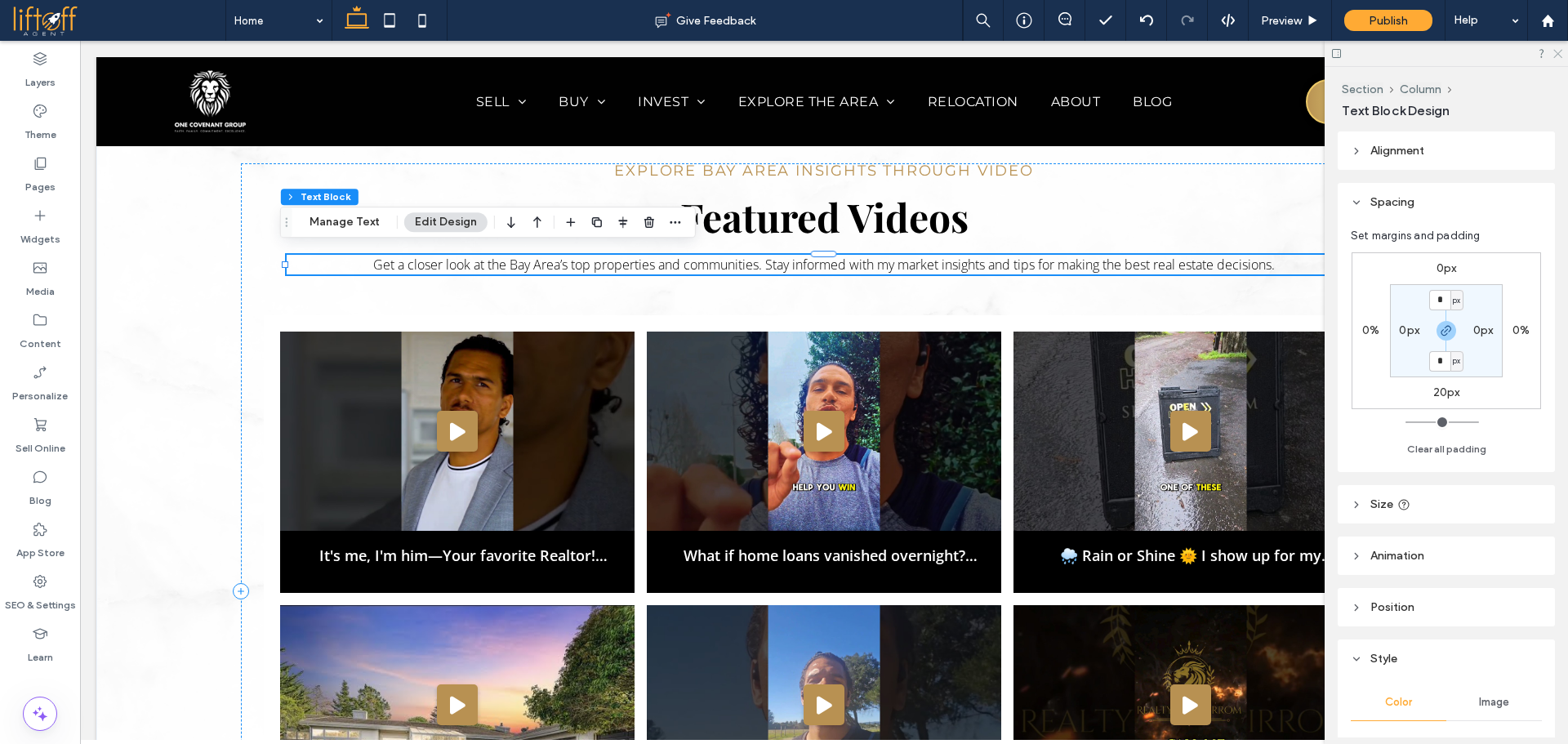 drag, startPoint x: 1557, startPoint y: 48, endPoint x: 1217, endPoint y: 212, distance: 377.48642 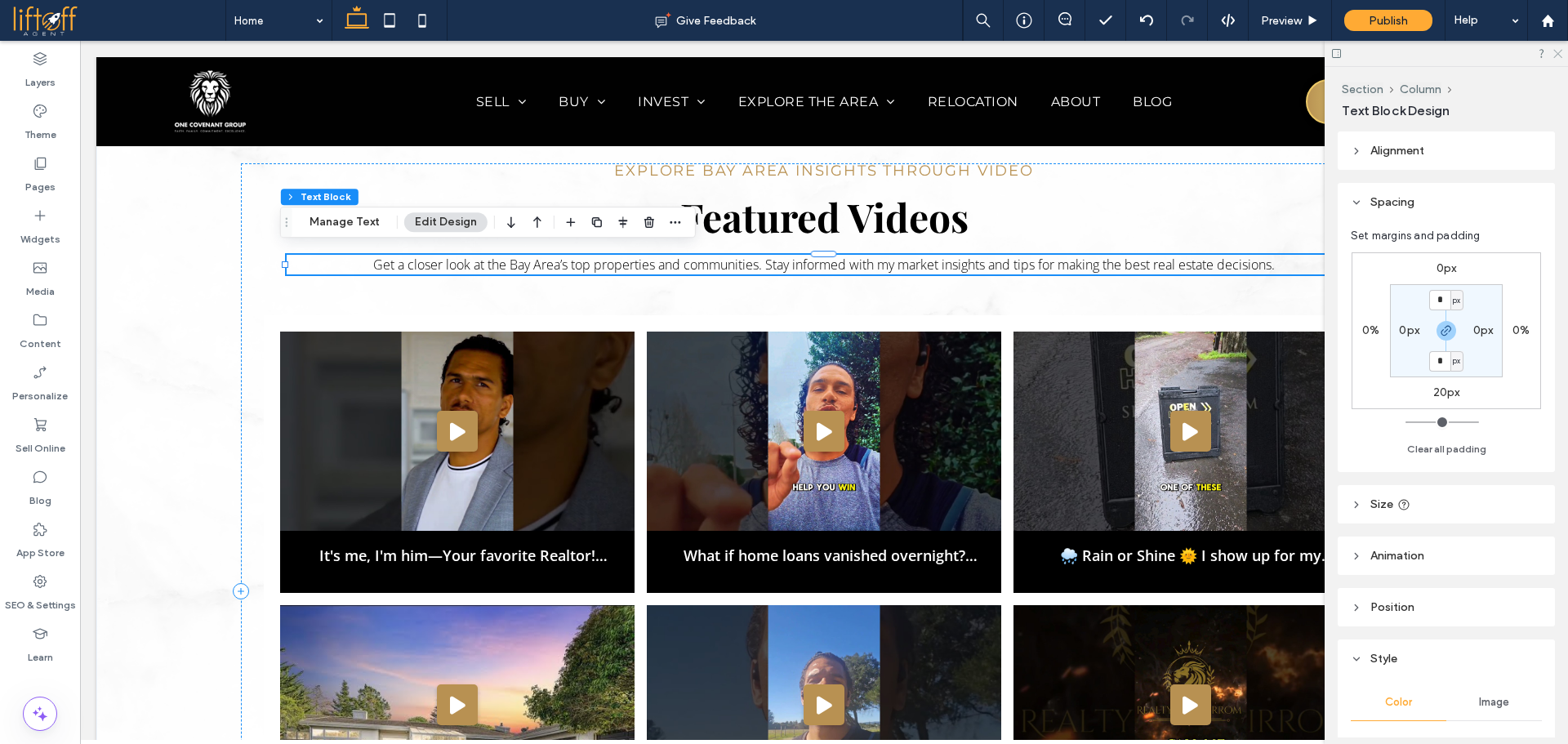 click 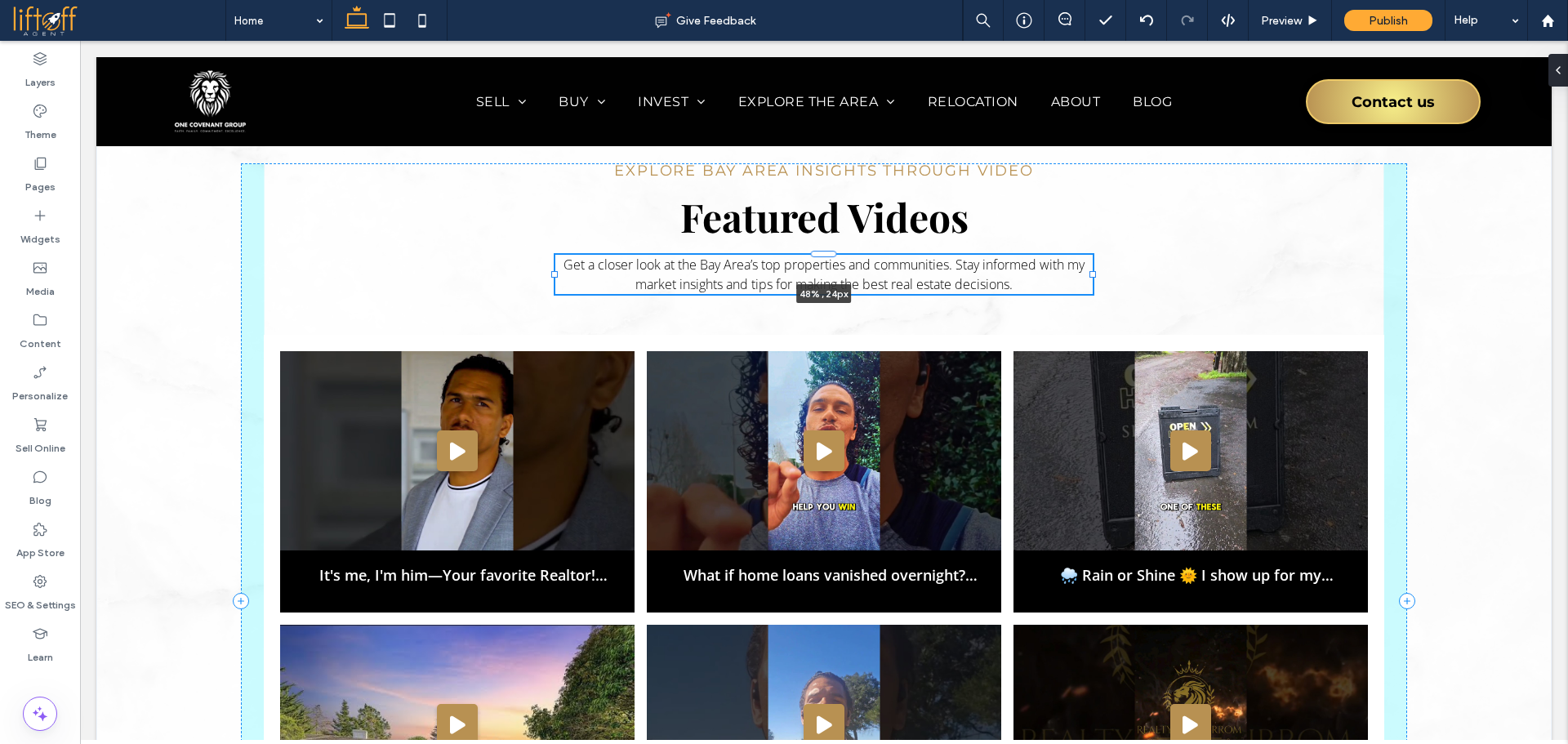 drag, startPoint x: 1354, startPoint y: 260, endPoint x: 1083, endPoint y: 267, distance: 271.09039 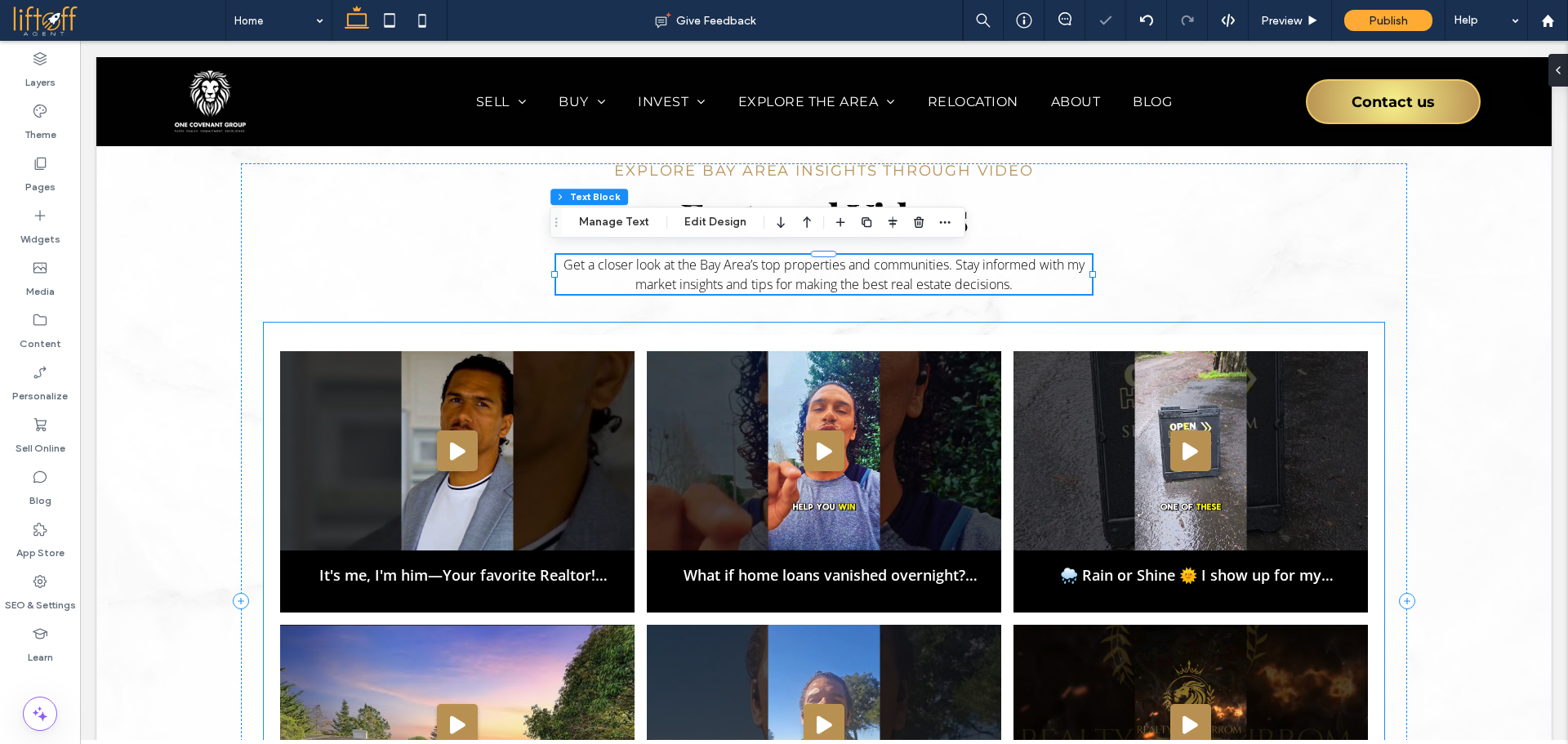 click on "It's me, I'm him—Your favorite Realtor! #realtorsirrom
What if home loans vanished overnight? Investors would win and Middle class left out.. #Housingcrash
🌧️ Rain or Shine 🌞 I show up for my clients‼️#realtorsirrom
Stunning York Hill Estates | Monterey Home | Hilltop Views, Fireplaces & Ensuite | Real Estate Tour
Slowing down reveals the connections speed can hide! #realtorsirrom #selfjourney" at bounding box center [824, 650] 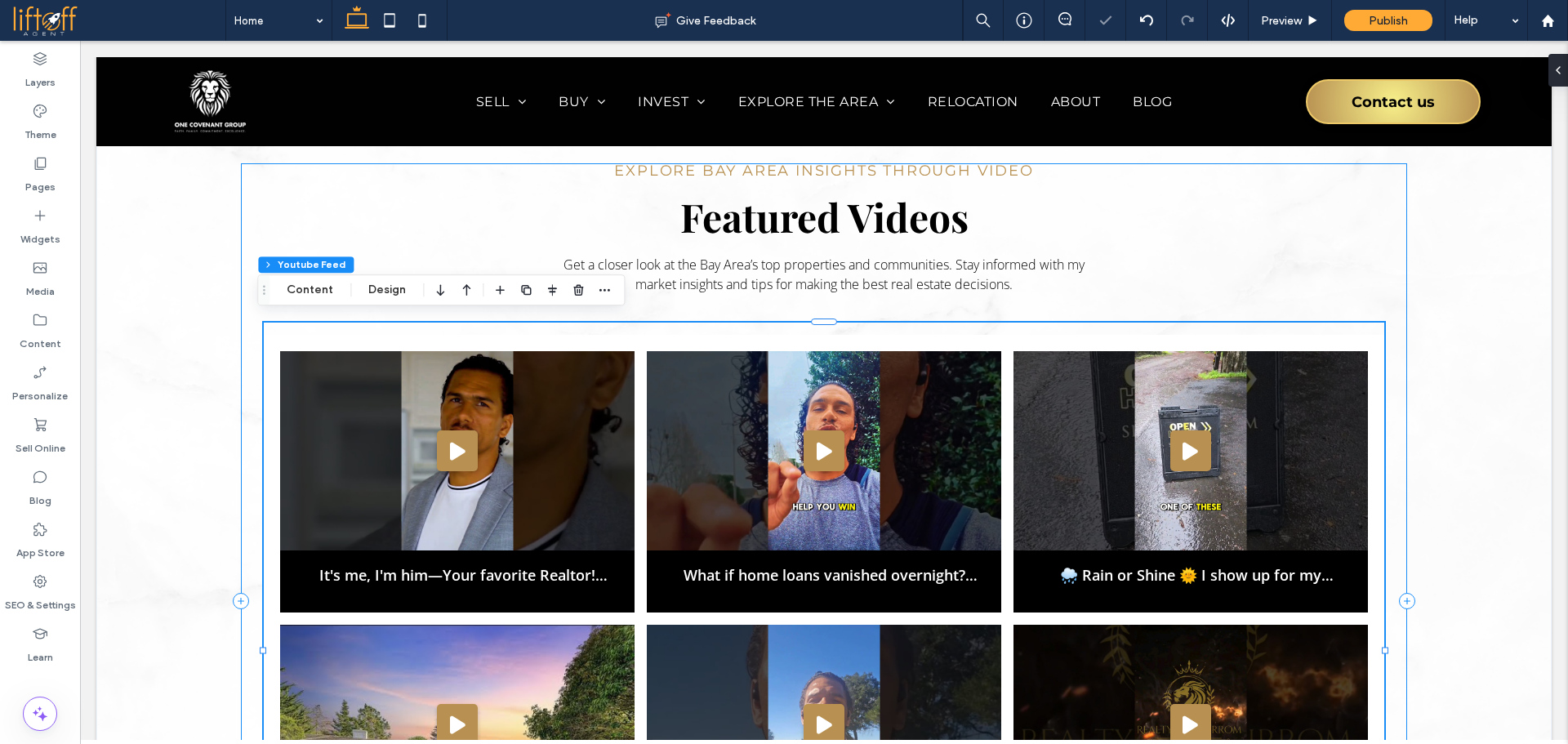 click on "Explore Bay Area Insights Through Video
Featured Videos
Get a closer look at the Bay Area’s top properties and communities. Stay informed with my market insights and tips for making the best real estate decisions.
It's me, I'm him—Your favorite Realtor! #realtorsirrom
What if home loans vanished overnight? Investors would win and Middle class left out.. #Housingcrash
🌧️ Rain or Shine 🌞 I show up for my clients‼️#realtorsirrom" at bounding box center (824, 601) 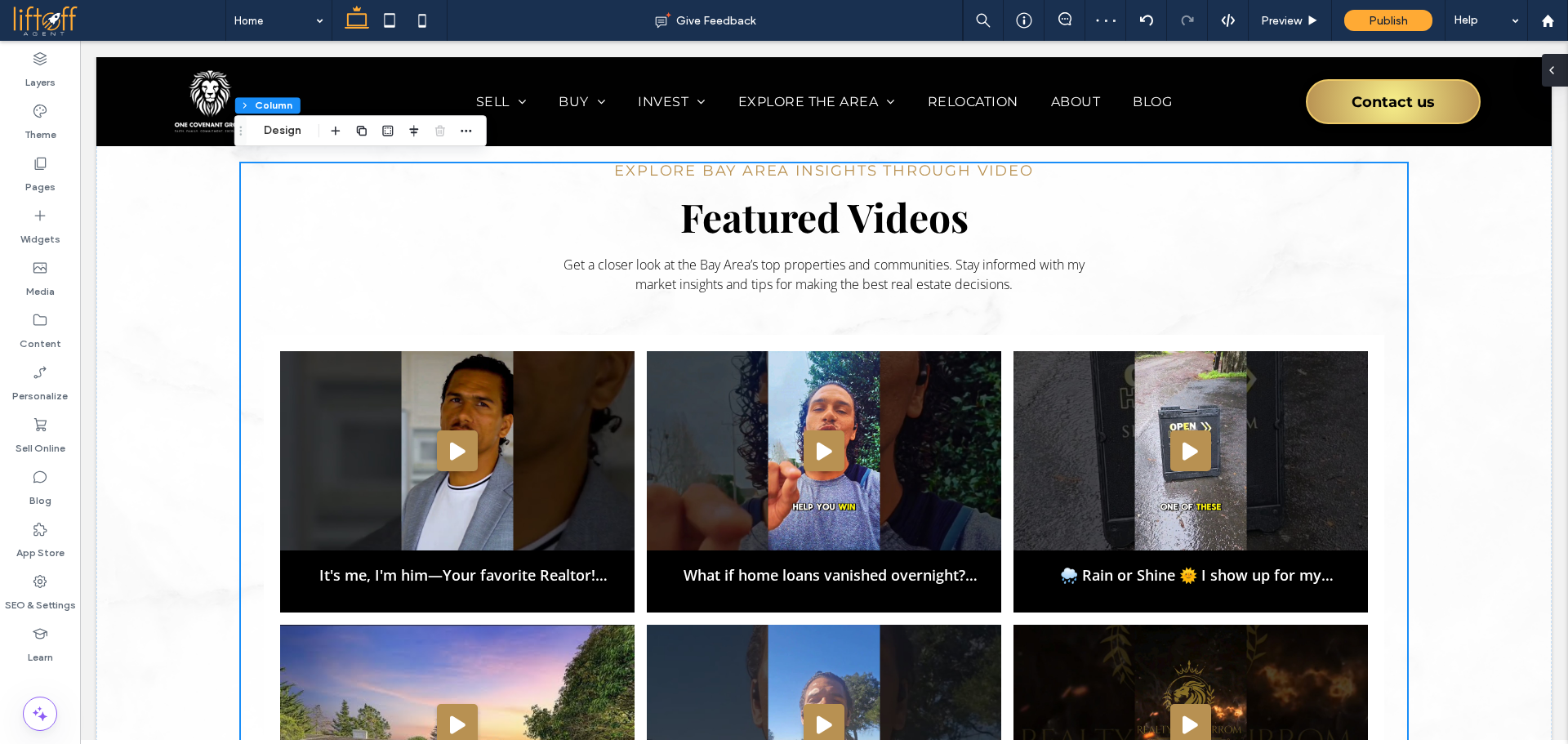click at bounding box center (1555, 70) 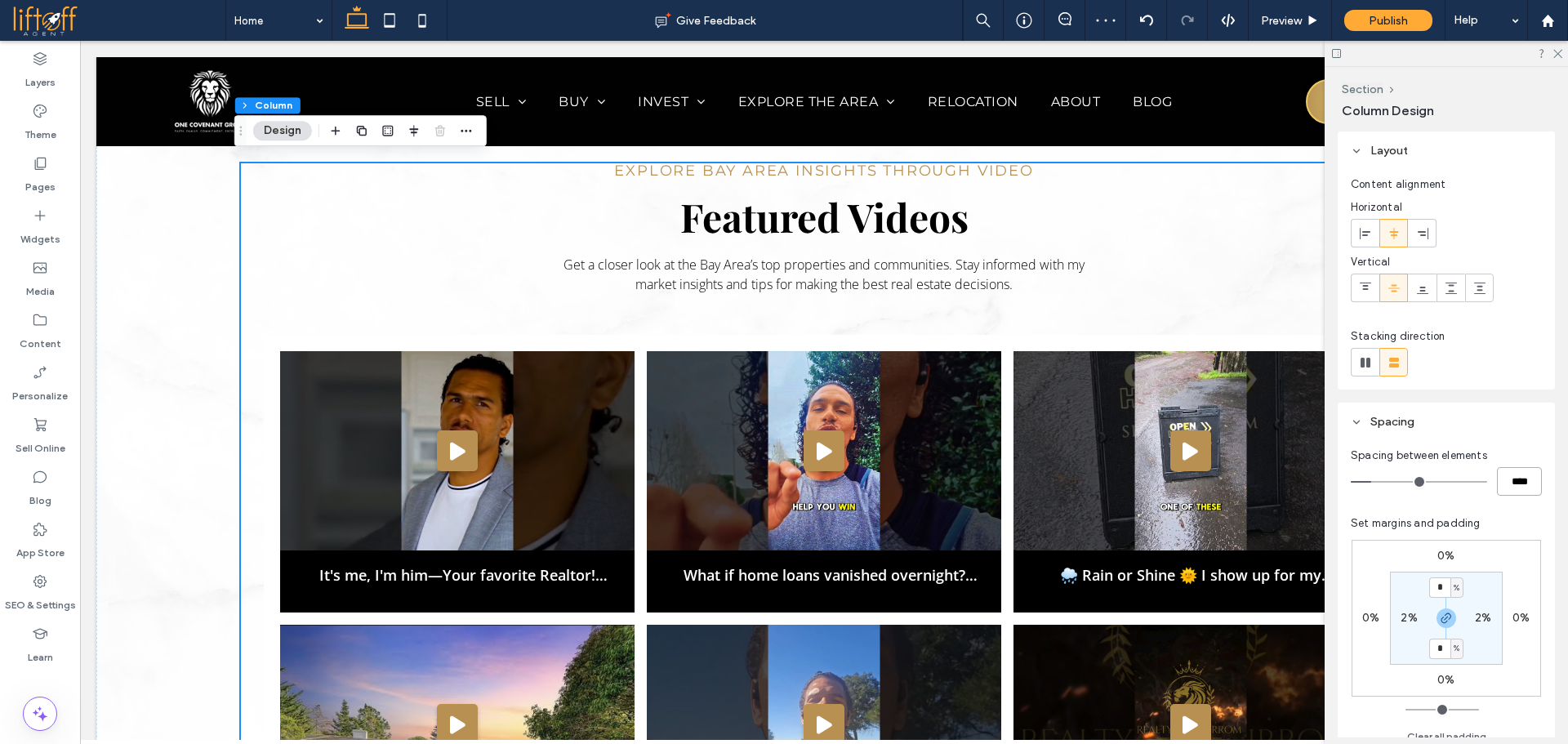 click on "****" at bounding box center [1519, 481] 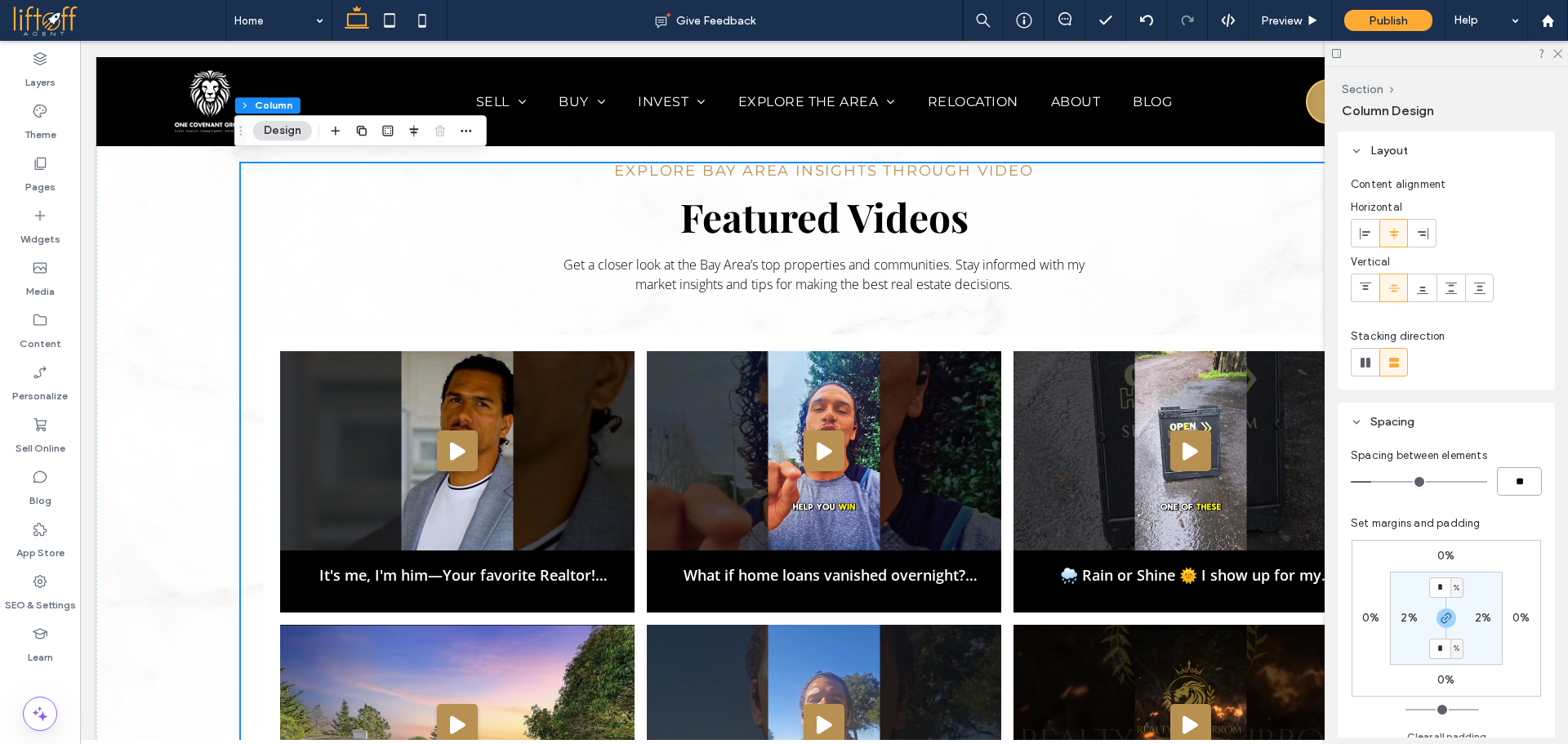 type on "**" 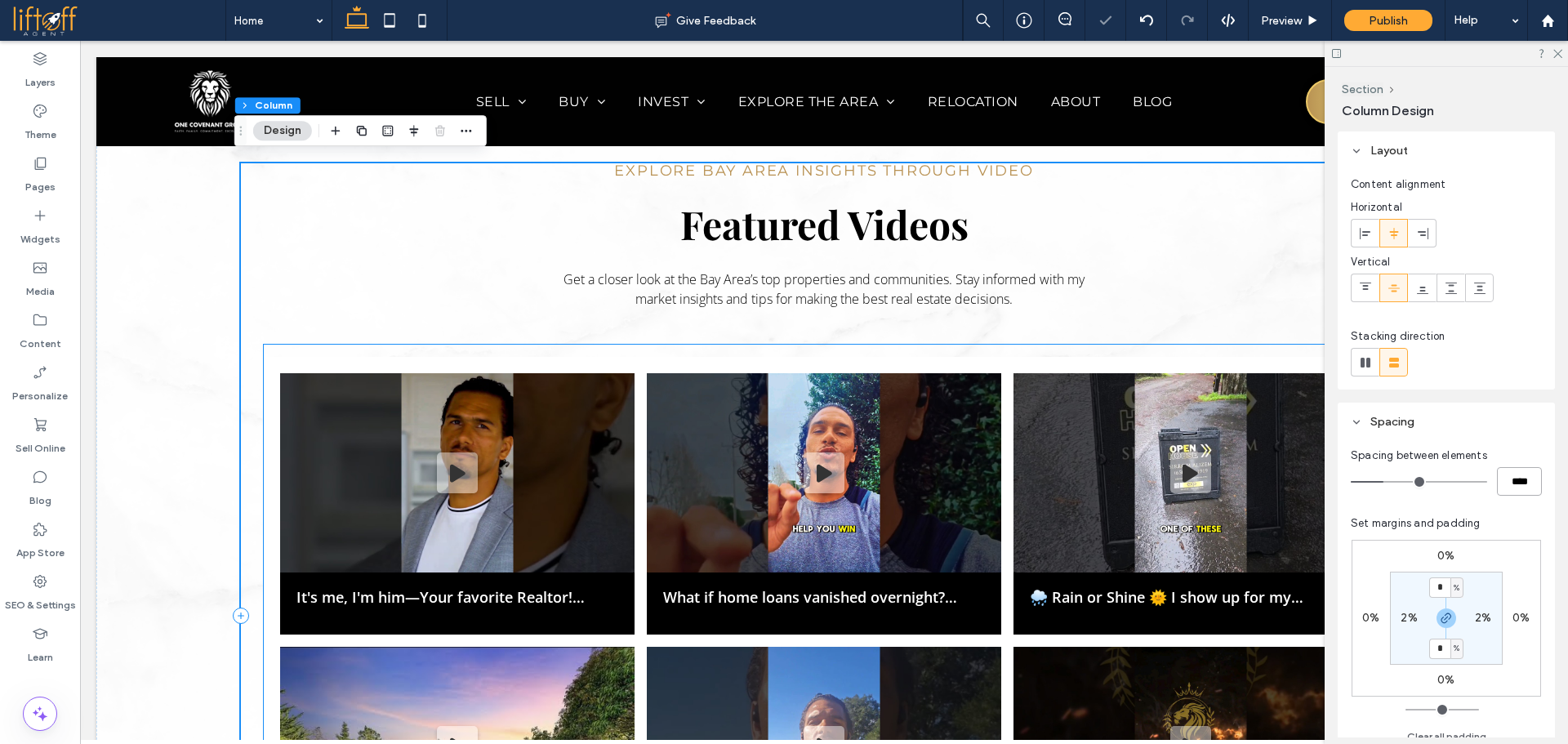 click on "It's me, I'm him—Your favorite Realtor! #realtorsirrom
What if home loans vanished overnight? Investors would win and Middle class left out.. #Housingcrash
🌧️ Rain or Shine 🌞 I show up for my clients‼️#realtorsirrom
Stunning York Hill Estates | Monterey Home | Hilltop Views, Fireplaces & Ensuite | Real Estate Tour
Slowing down reveals the connections speed can hide! #realtorsirrom #selfjourney" at bounding box center (824, 672) 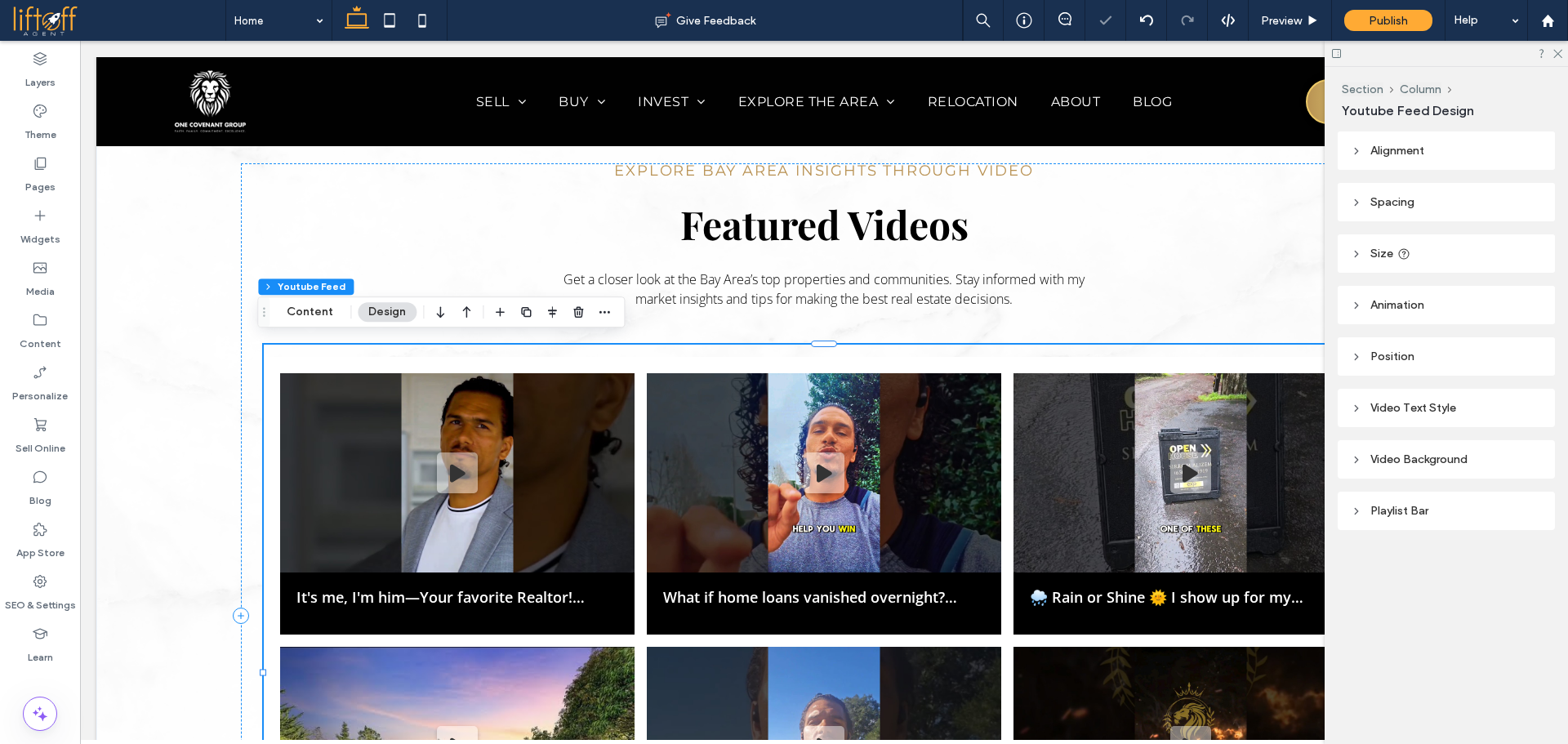 click on "Size" at bounding box center (1446, 253) 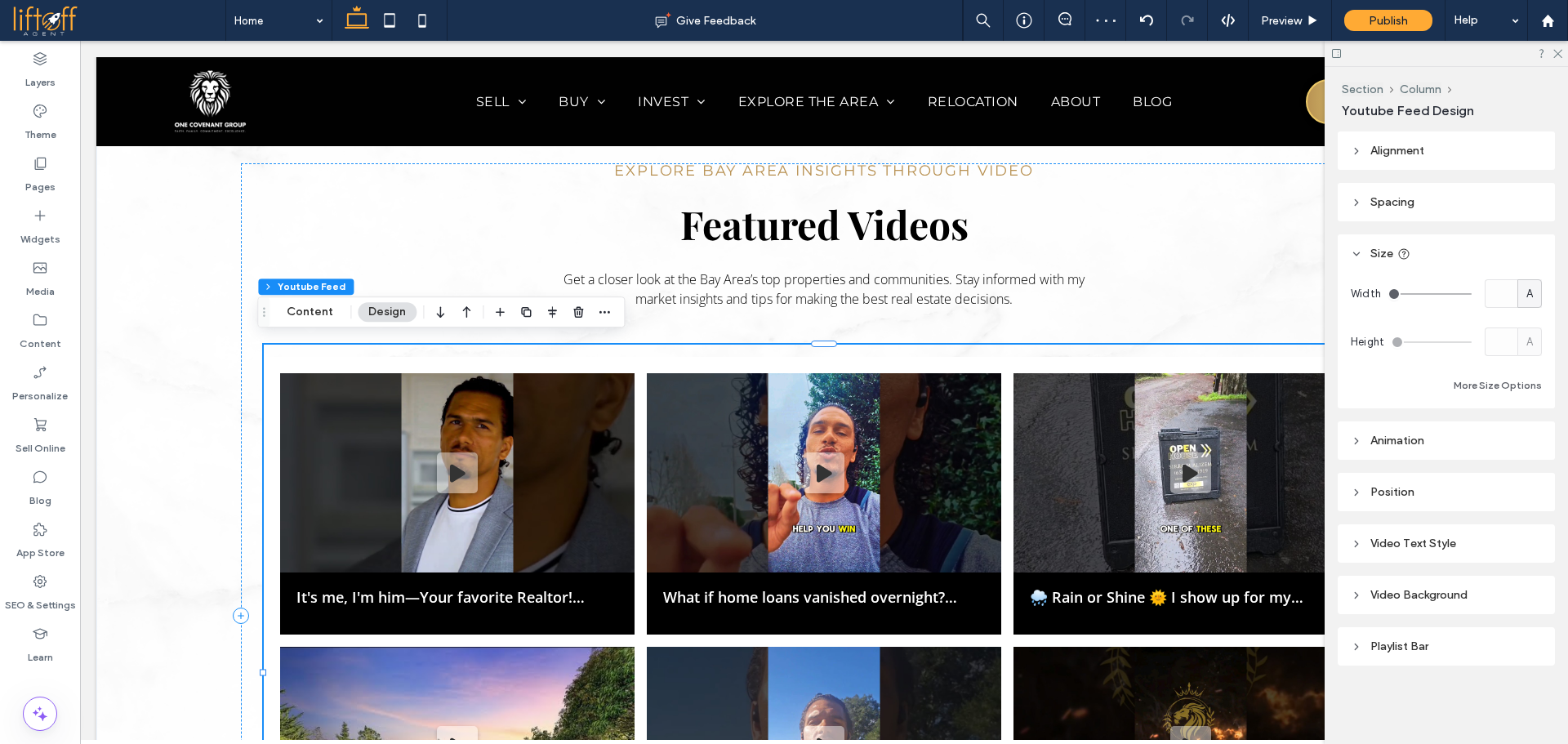 click on "Spacing" at bounding box center (1446, 202) 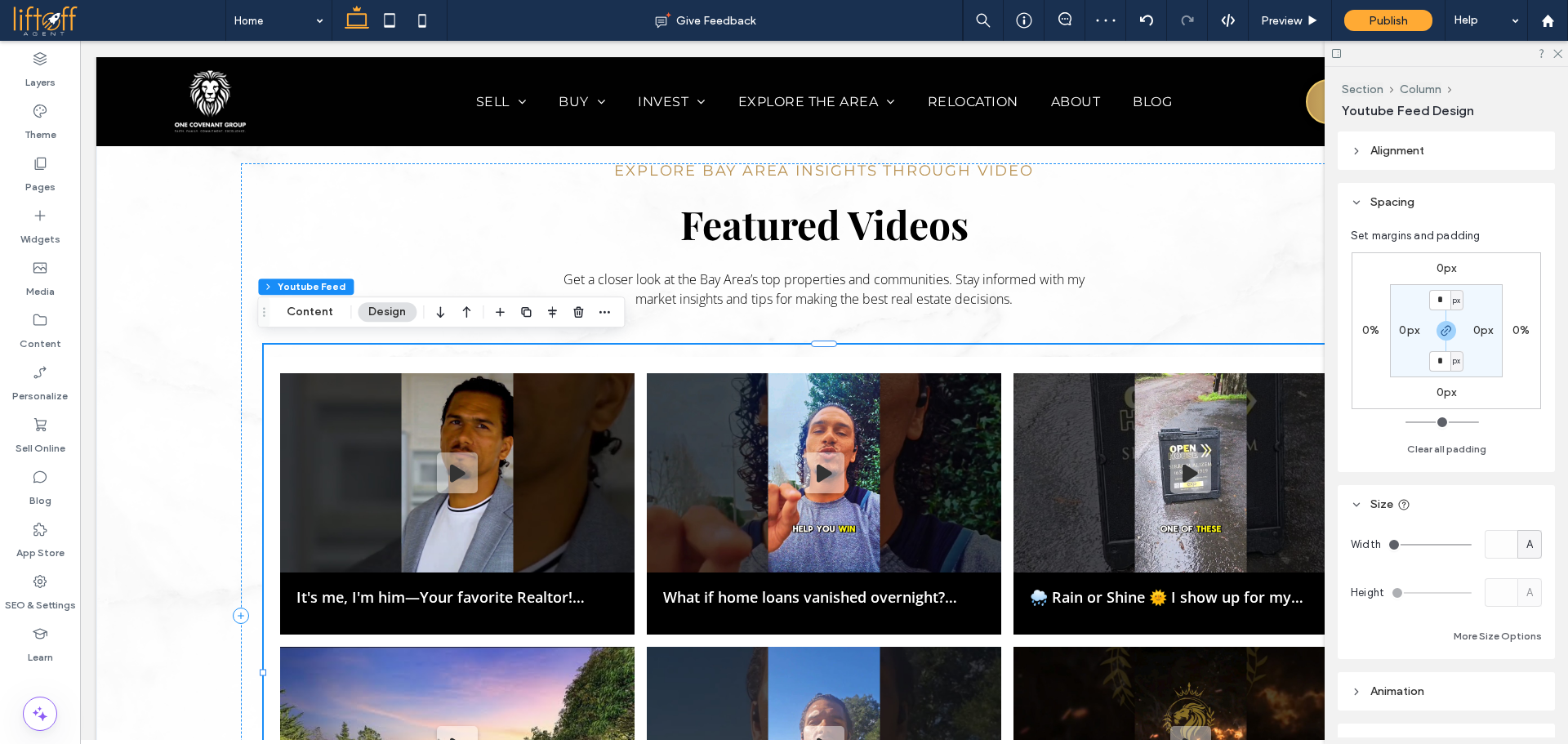click on "0px" at bounding box center [1446, 268] 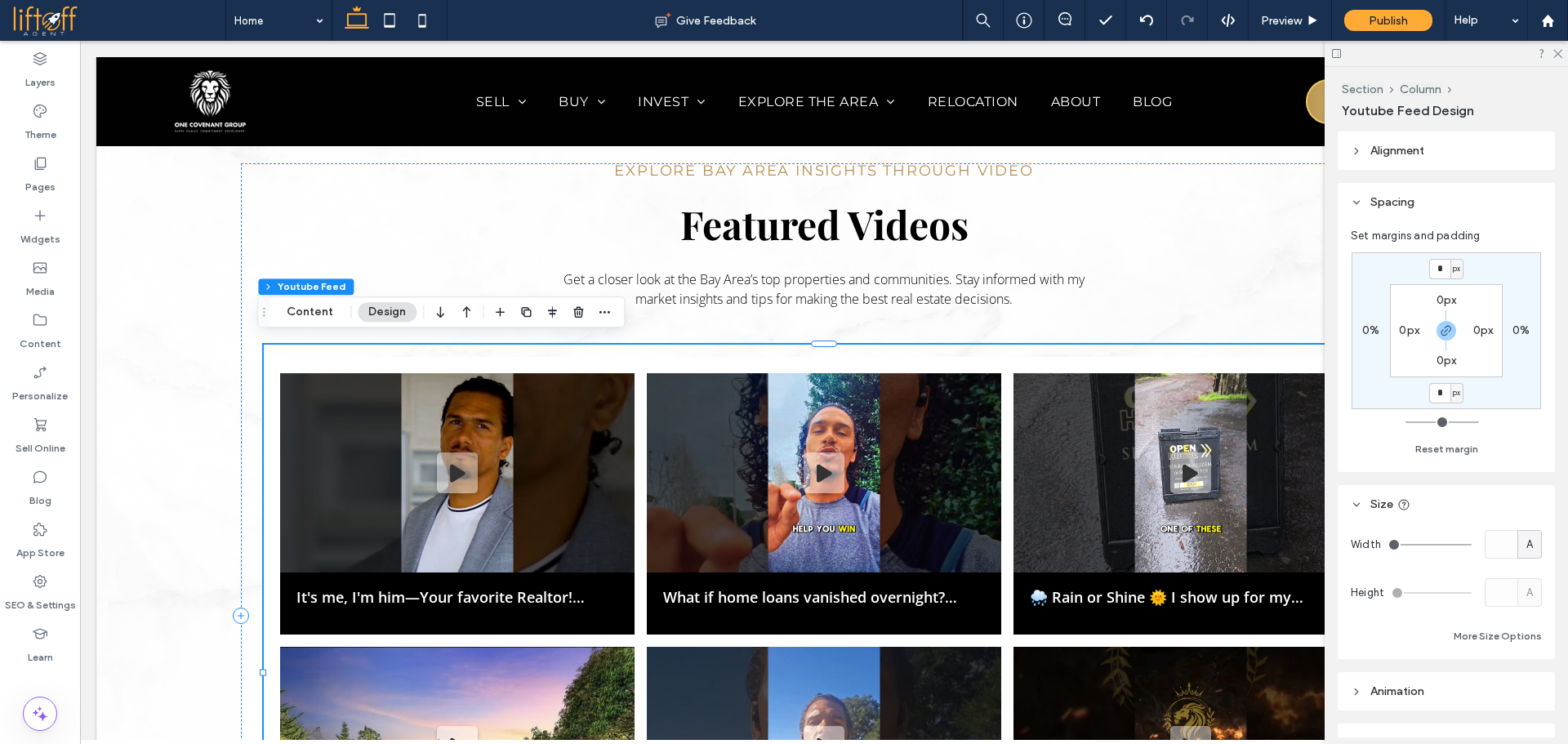 click on "* px" at bounding box center (1446, 269) 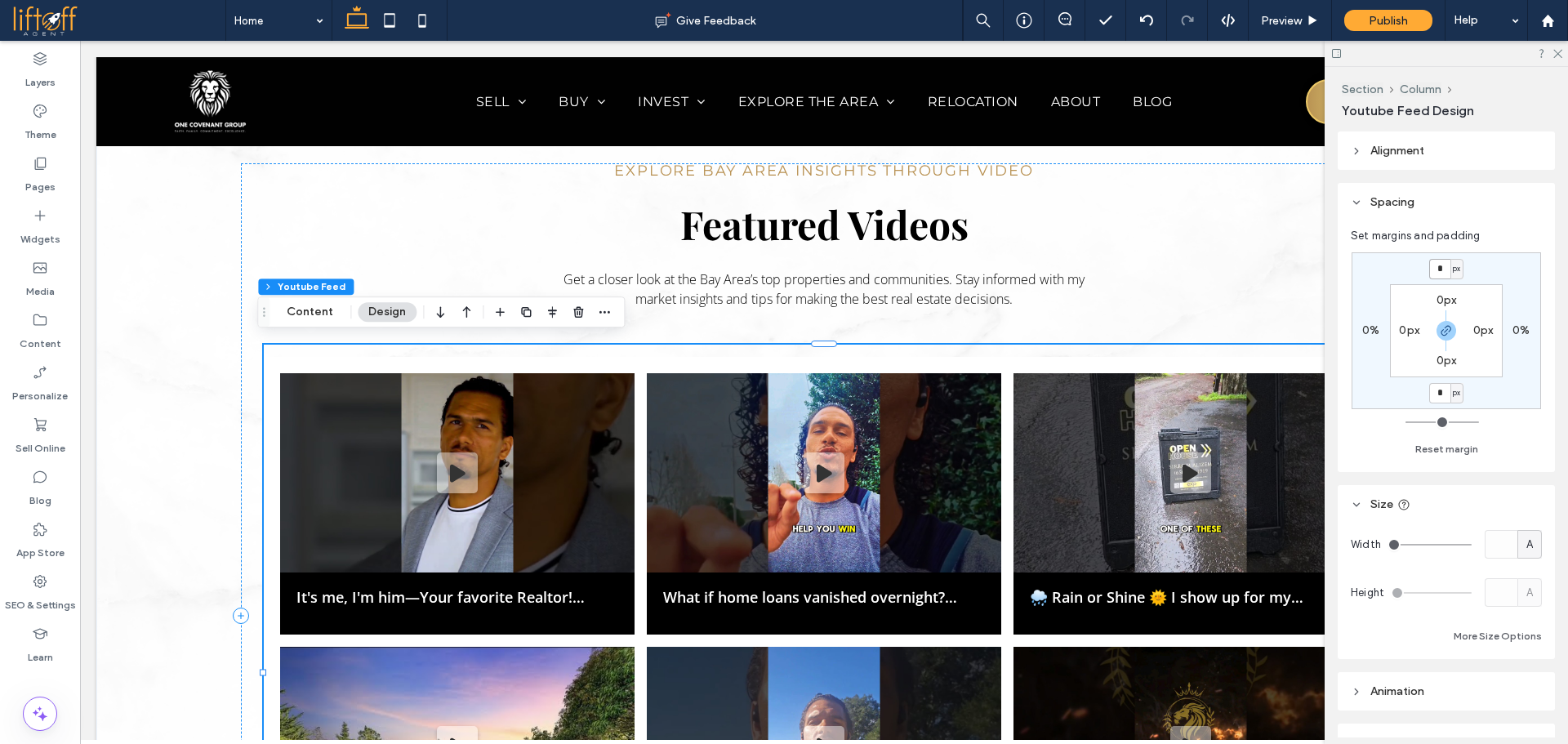 click on "*" at bounding box center (1440, 269) 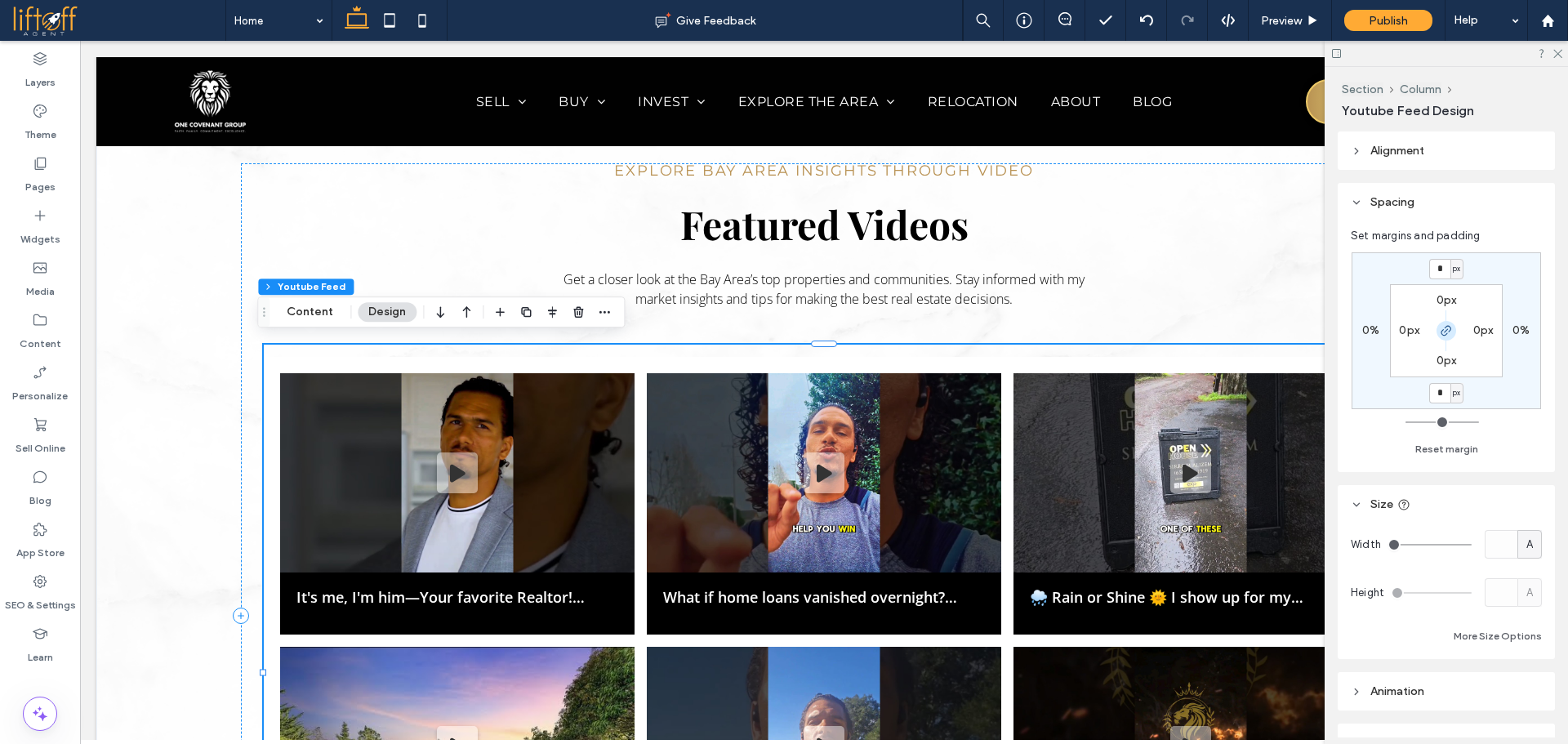 click 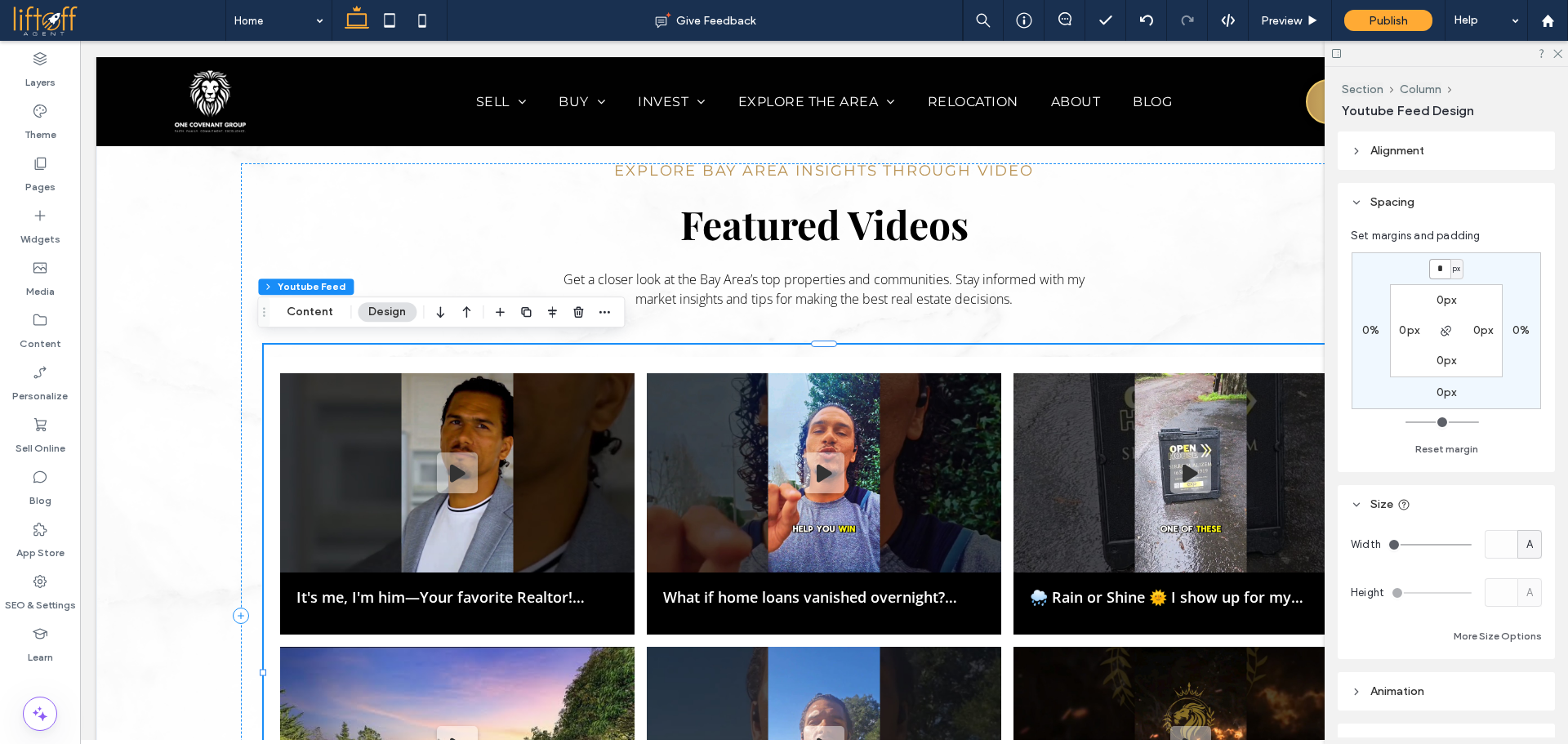 click on "*" at bounding box center (1440, 269) 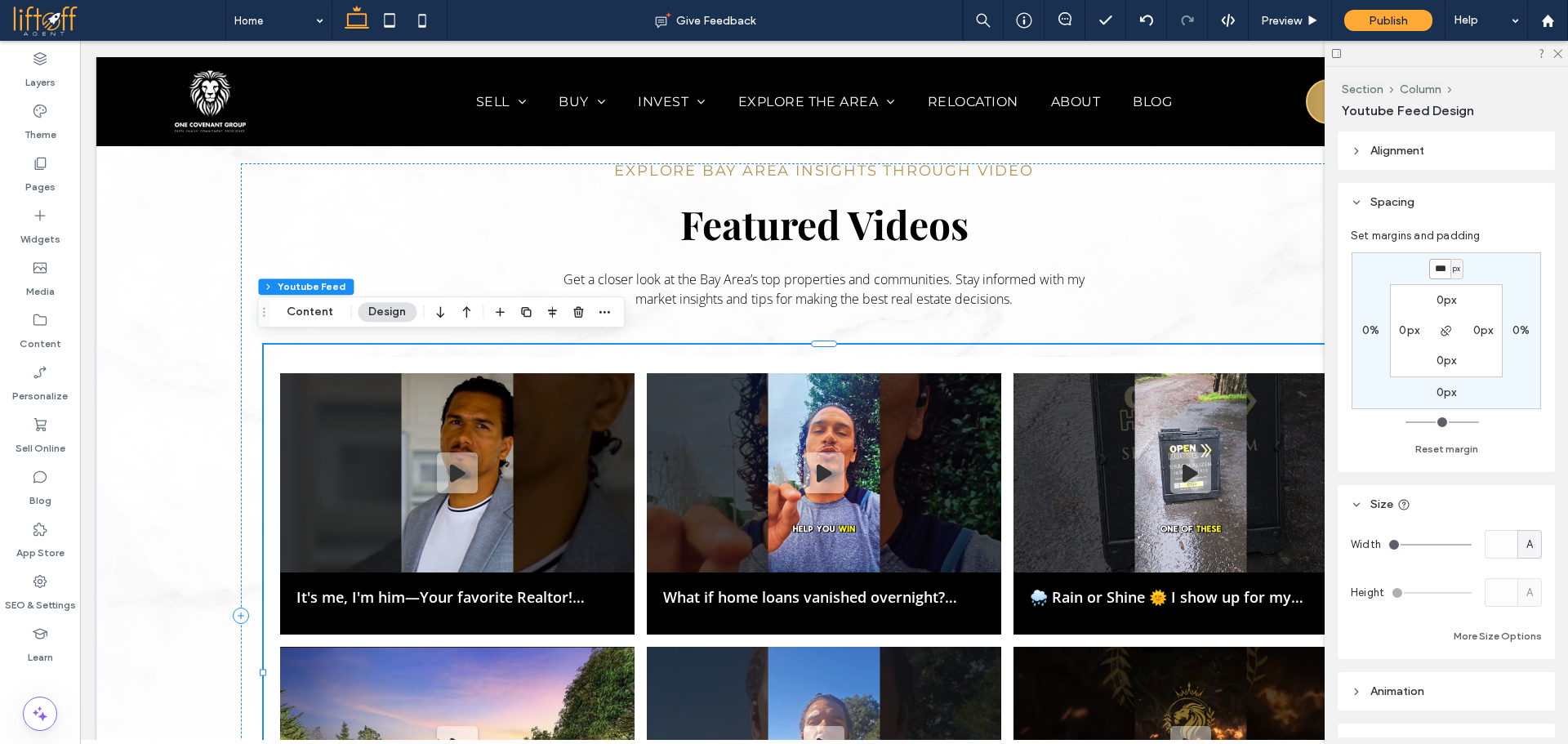 type on "***" 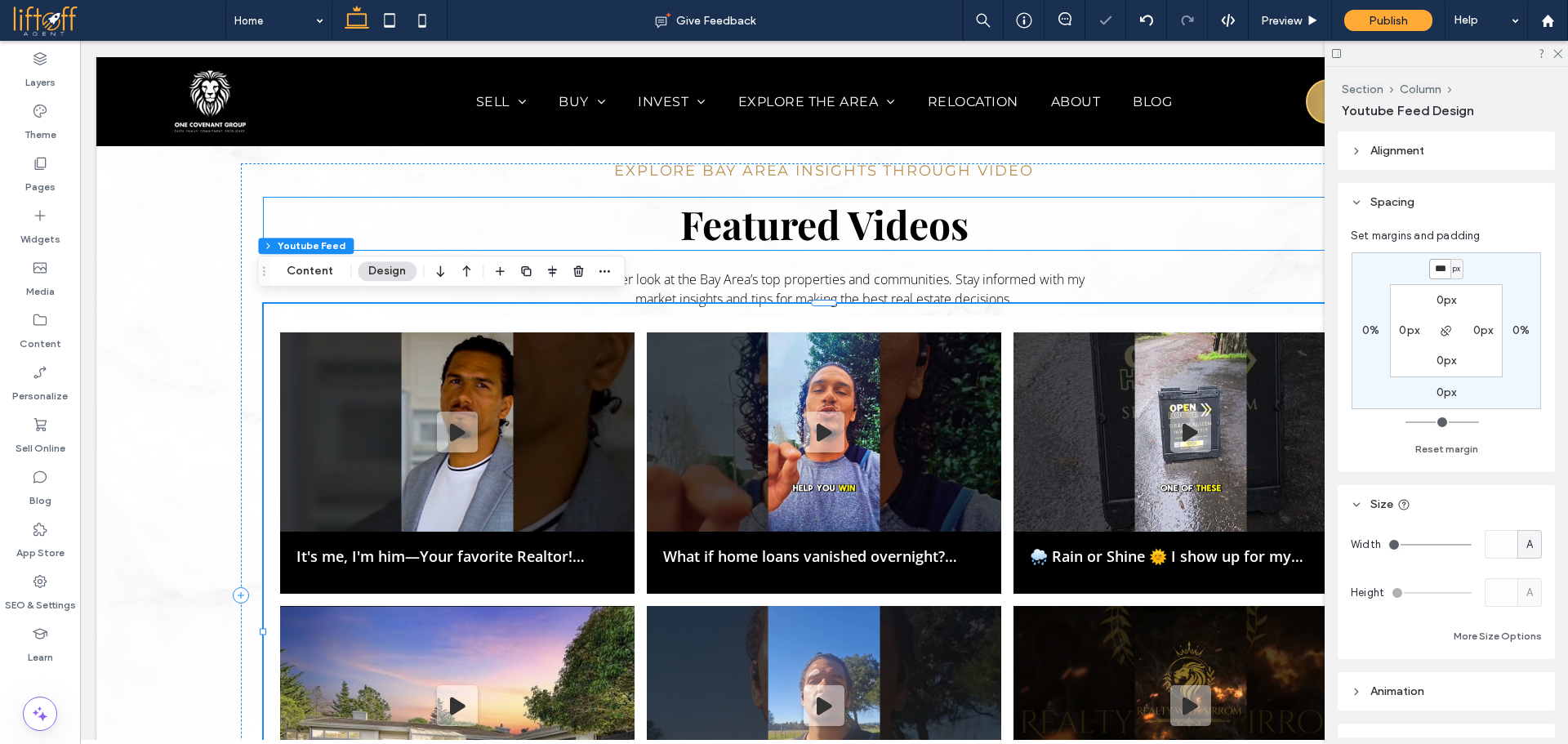click on "Featured Videos" at bounding box center (824, 224) 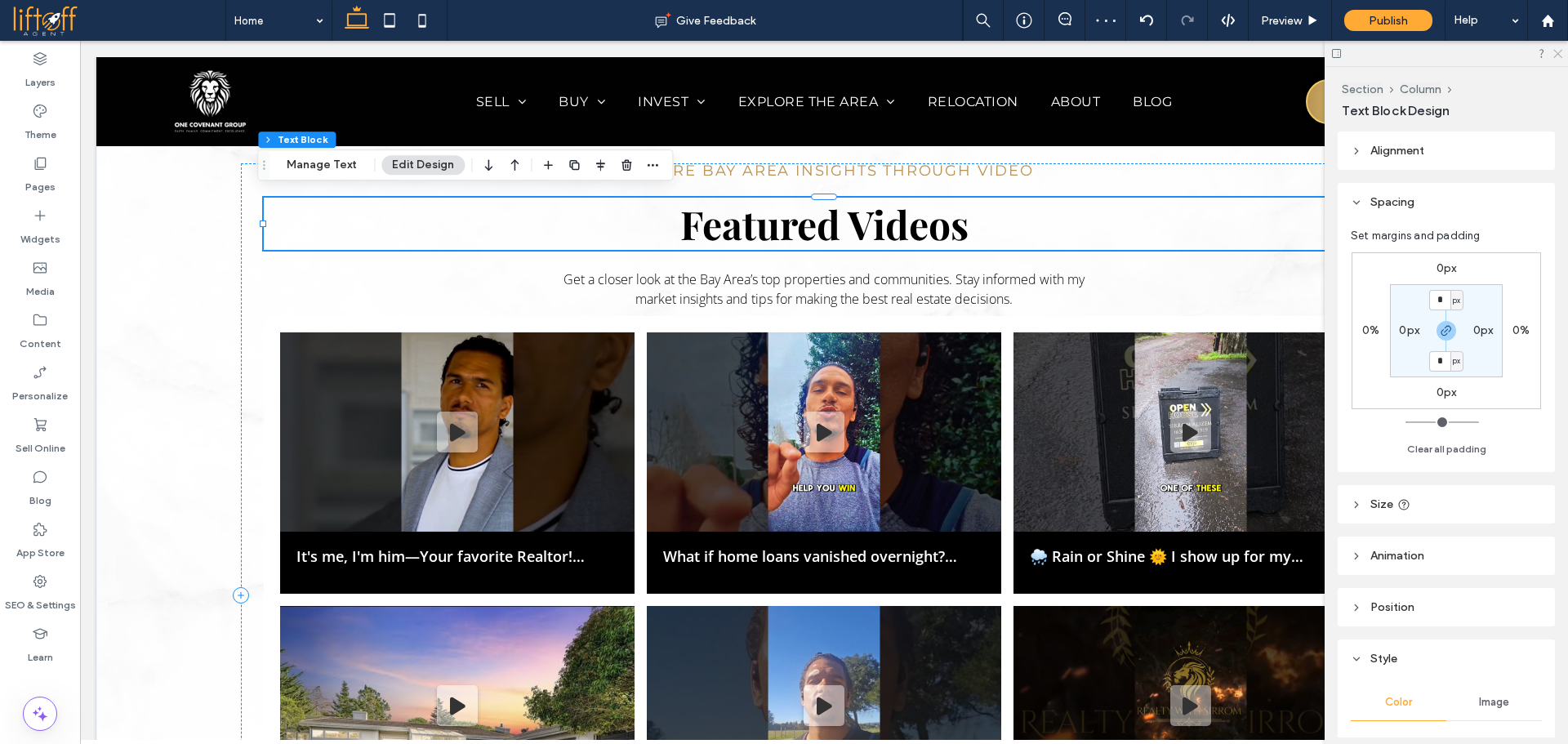 click 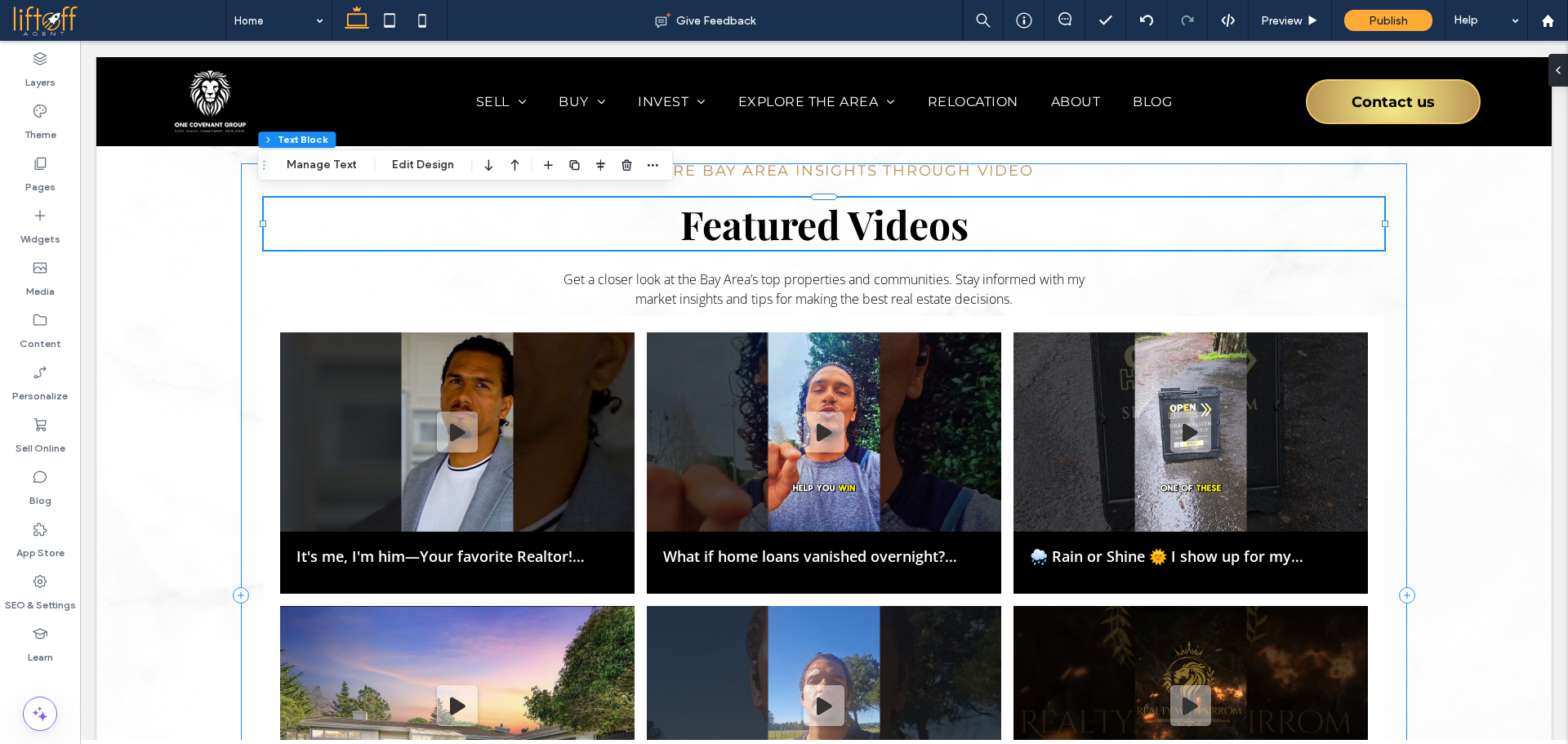 click on "Explore Bay Area Insights Through Video
Featured Videos
Get a closer look at the Bay Area’s top properties and communities. Stay informed with my market insights and tips for making the best real estate decisions.
It's me, I'm him—Your favorite Realtor! #realtorsirrom
What if home loans vanished overnight? Investors would win and Middle class left out.. #Housingcrash
🌧️ Rain or Shine 🌞 I show up for my clients‼️#realtorsirrom
«" at bounding box center (824, 595) 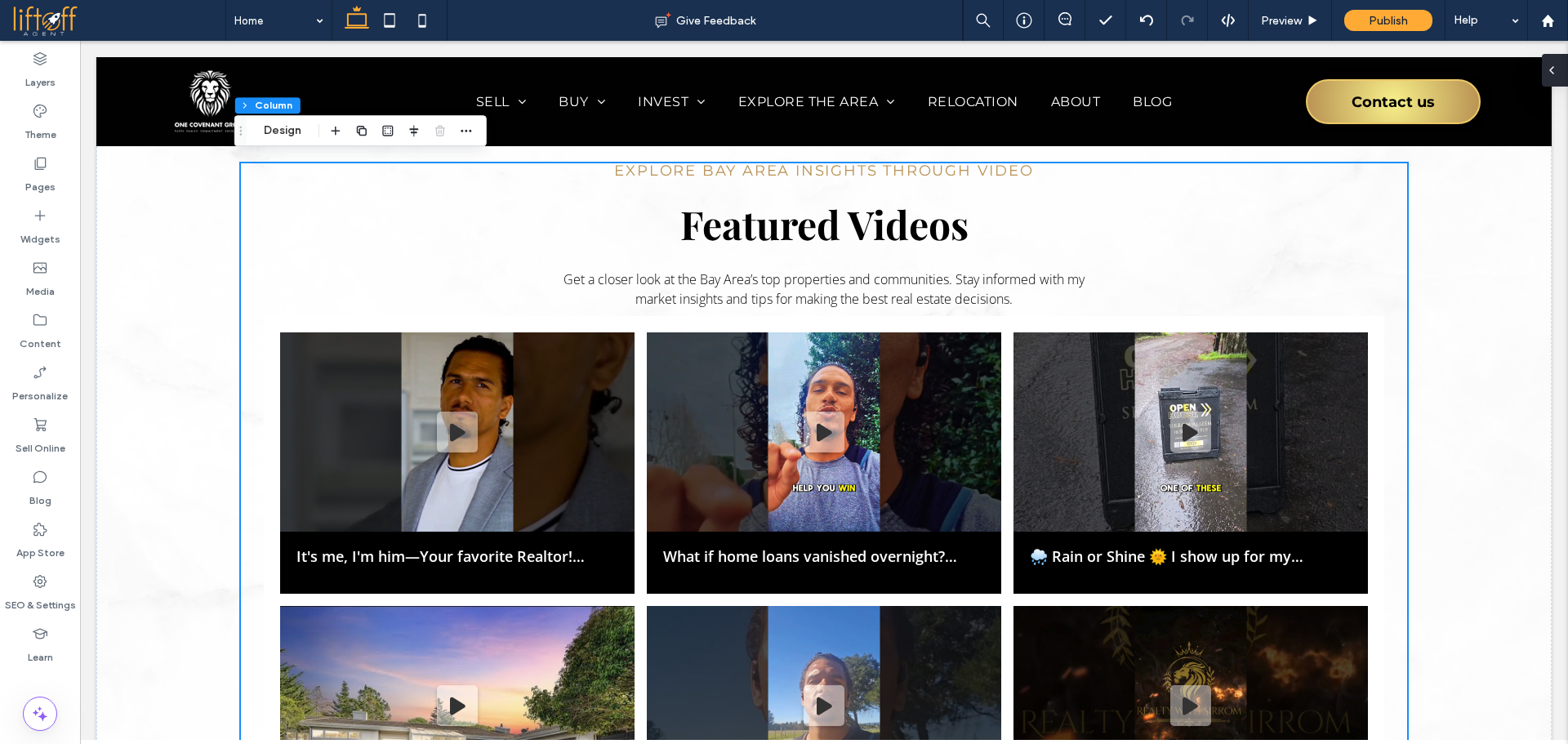 click at bounding box center [1555, 70] 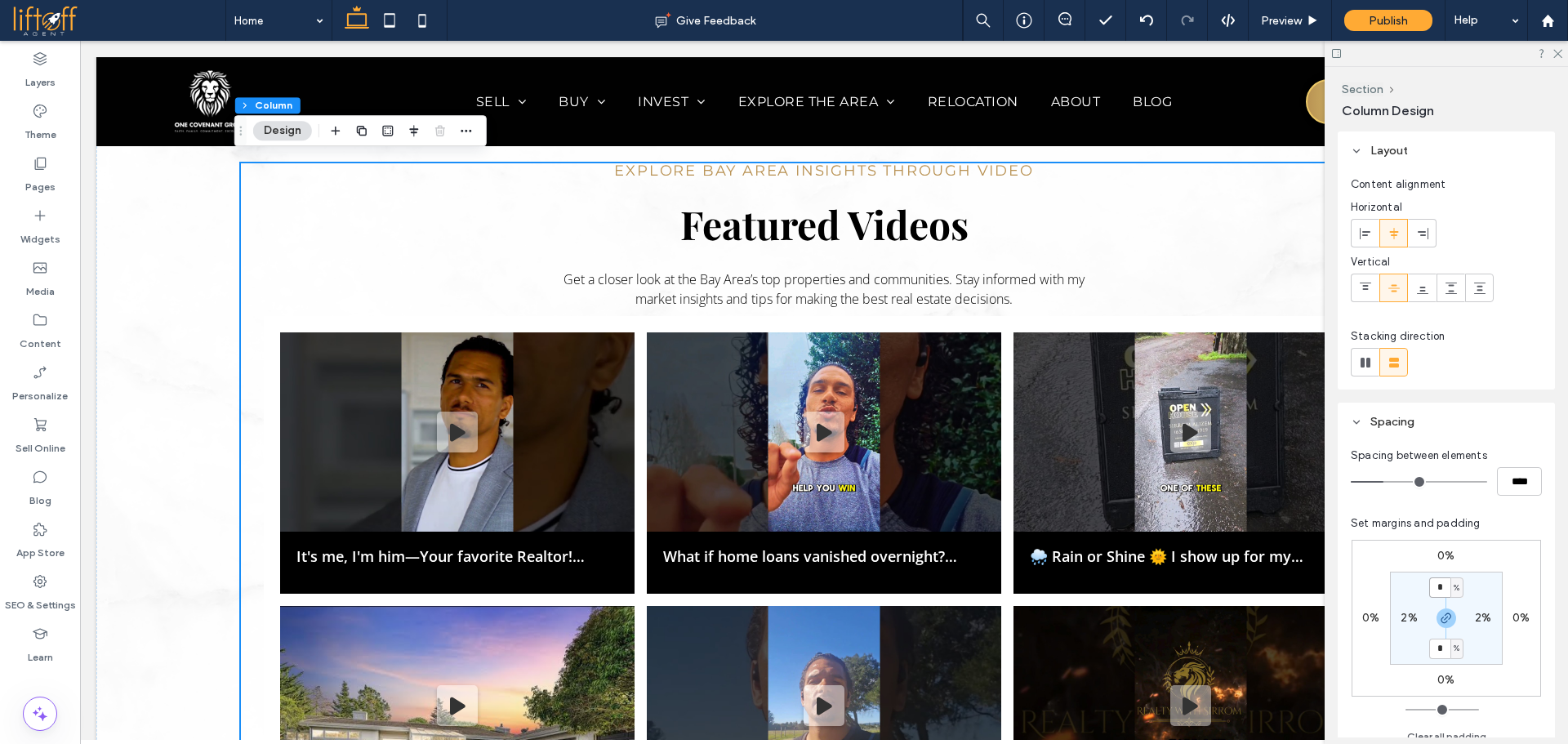 click on "*" at bounding box center (1440, 587) 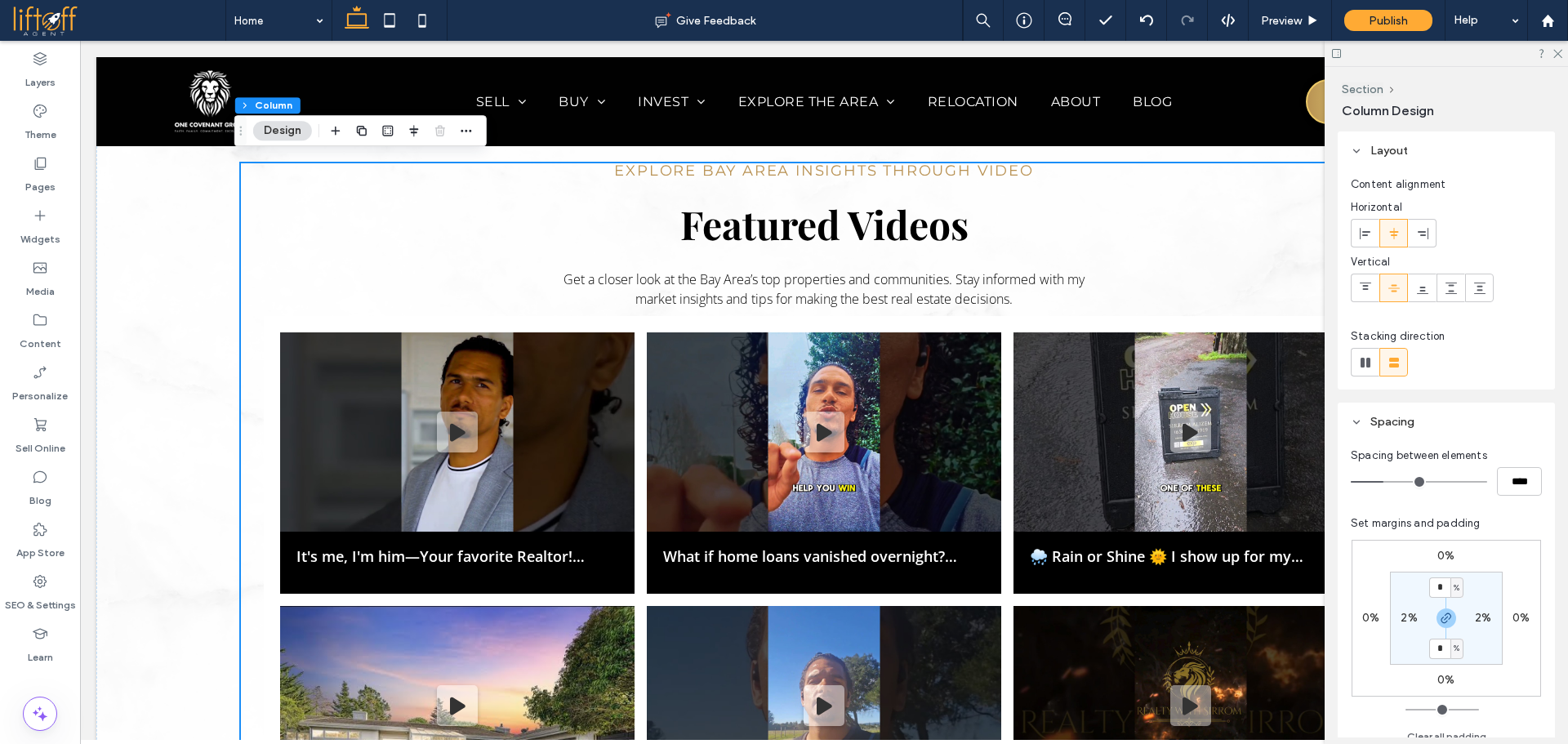 click on "%" at bounding box center [1457, 587] 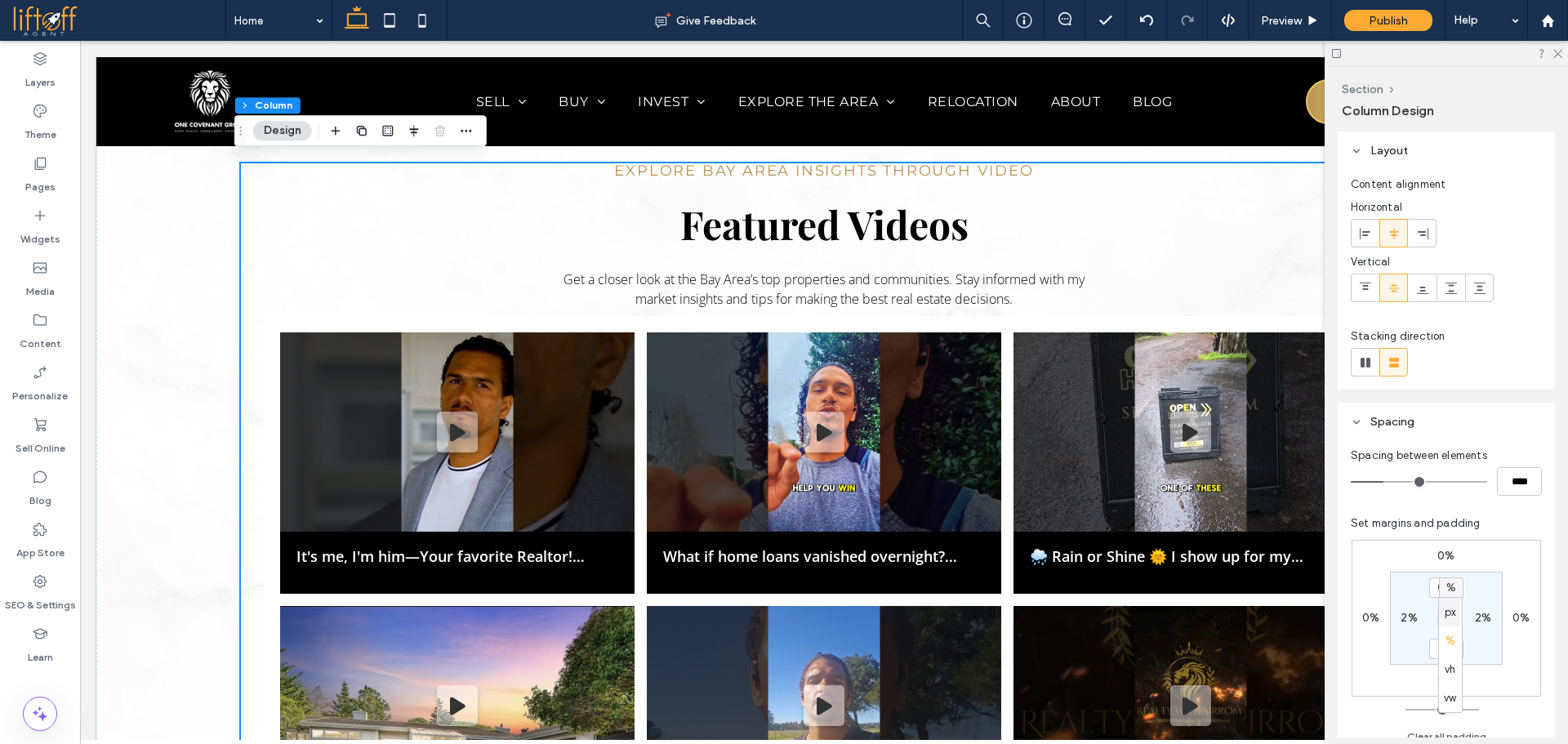 click on "px" at bounding box center (1450, 613) 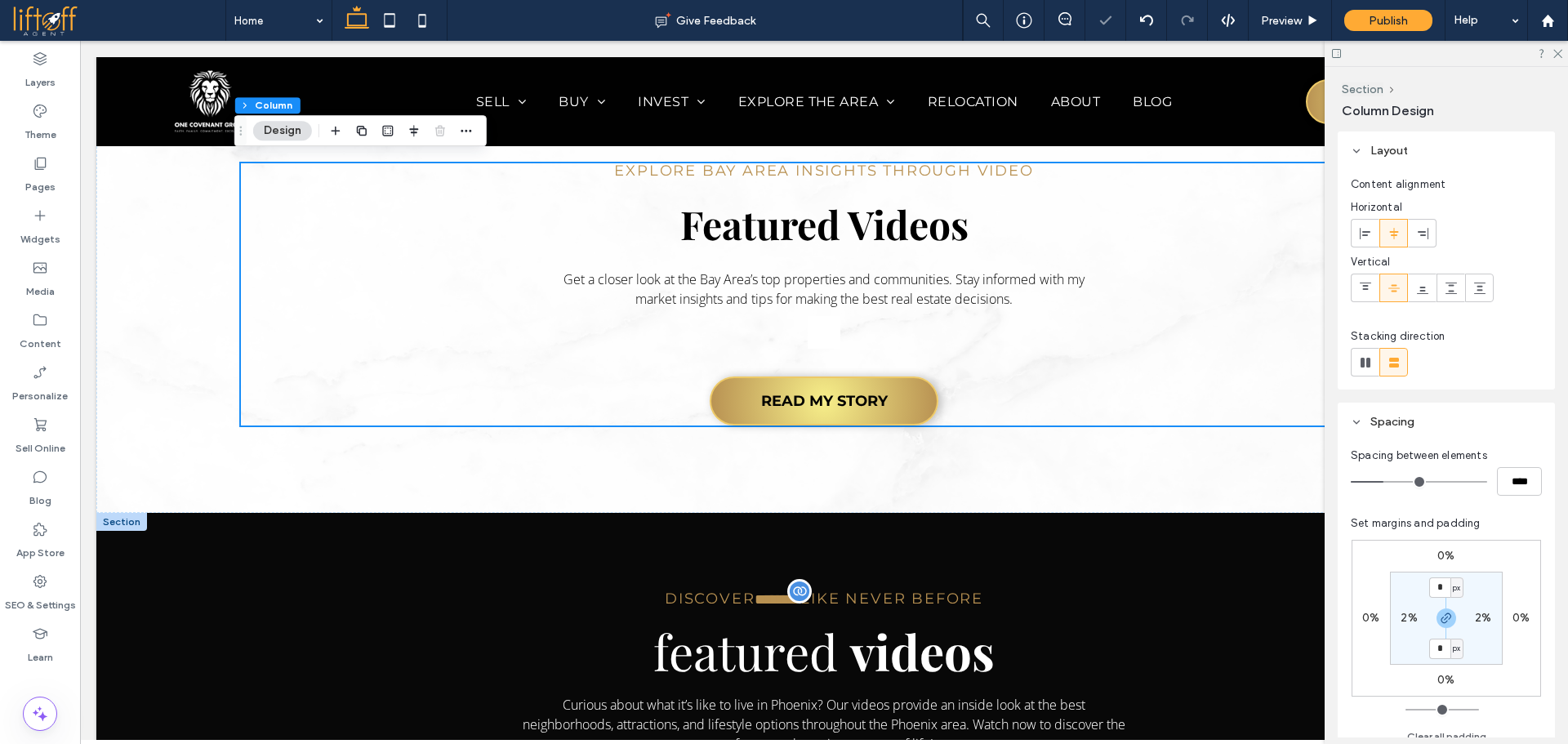 click on "* px" at bounding box center (1446, 587) 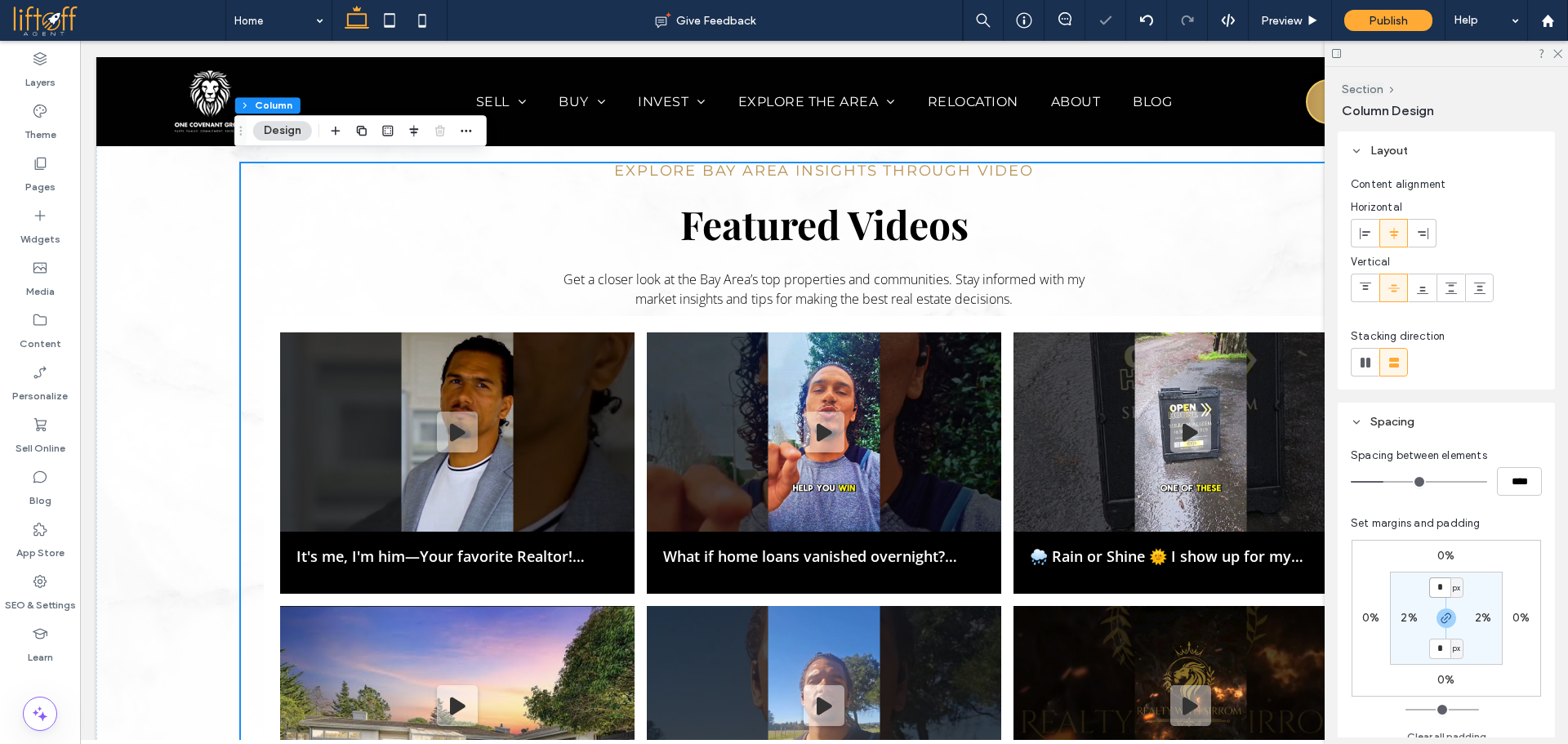 click on "*" at bounding box center (1440, 587) 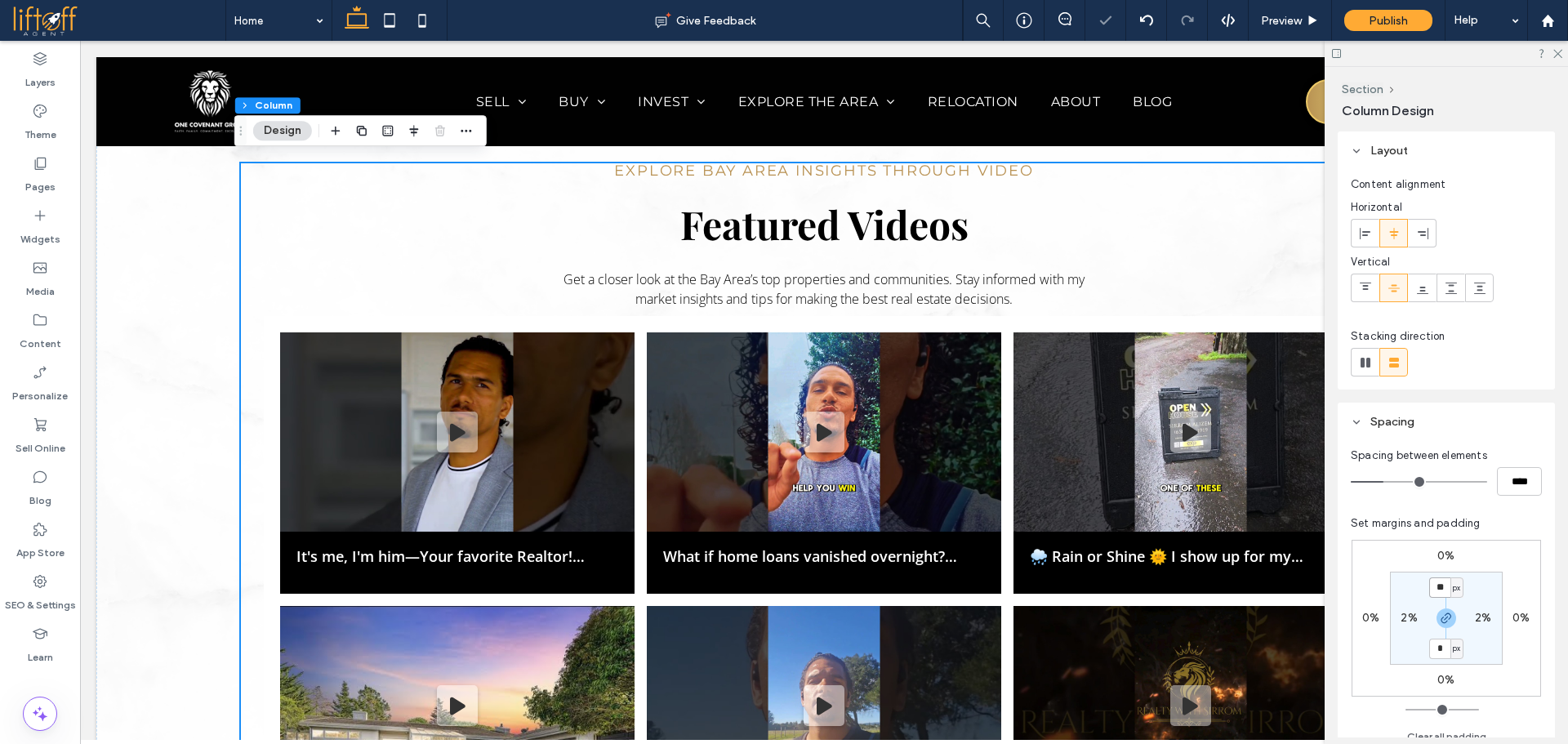 type on "**" 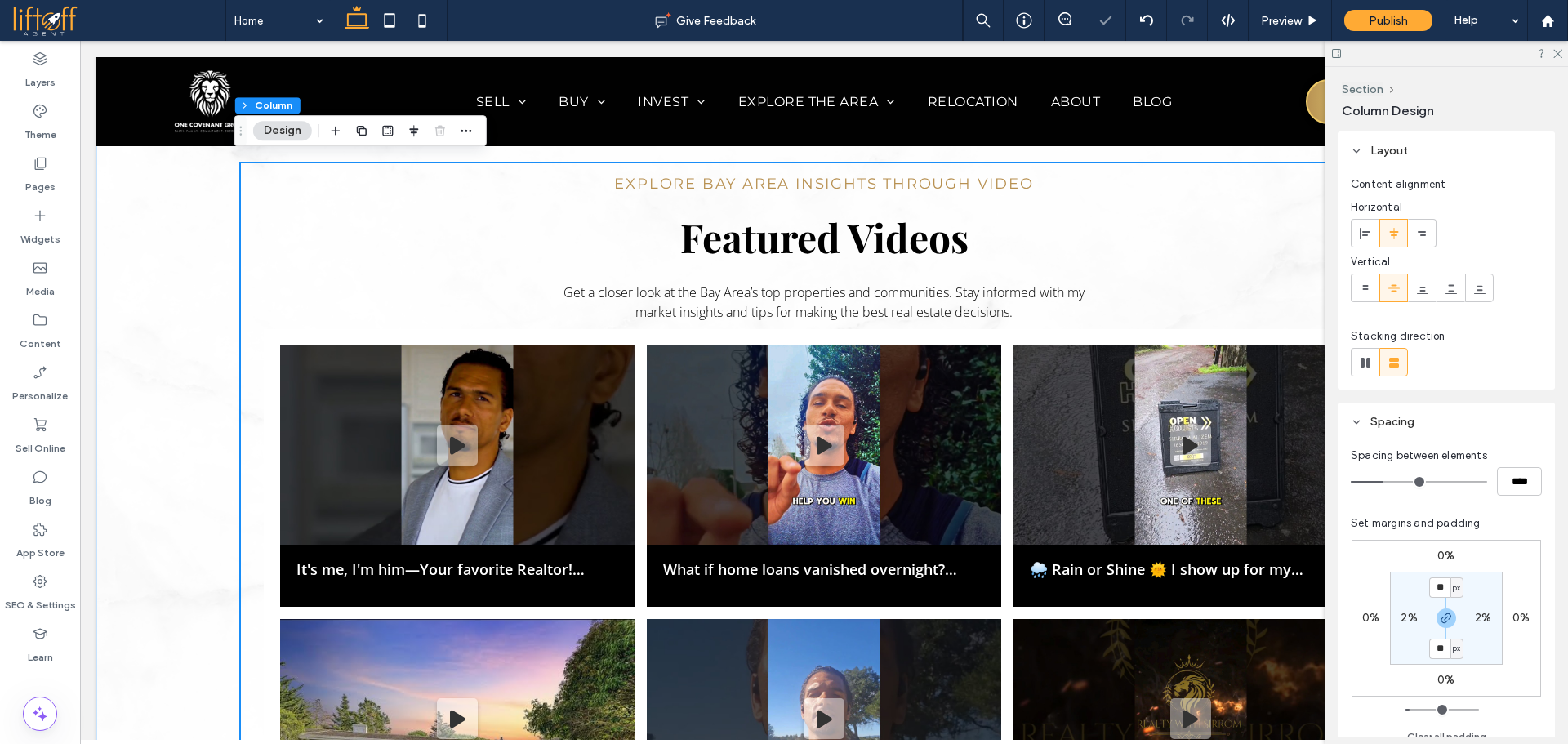 click on "Explore Bay Area Insights Through Video
Featured Videos
Get a closer look at the Bay Area’s top properties and communities. Stay informed with my market insights and tips for making the best real estate decisions.
It's me, I'm him—Your favorite Realtor! #realtorsirrom
What if home loans vanished overnight? Investors would win and Middle class left out.. #Housingcrash
🌧️ Rain or Shine 🌞 I show up for my clients‼️#realtorsirrom" at bounding box center [824, 623] 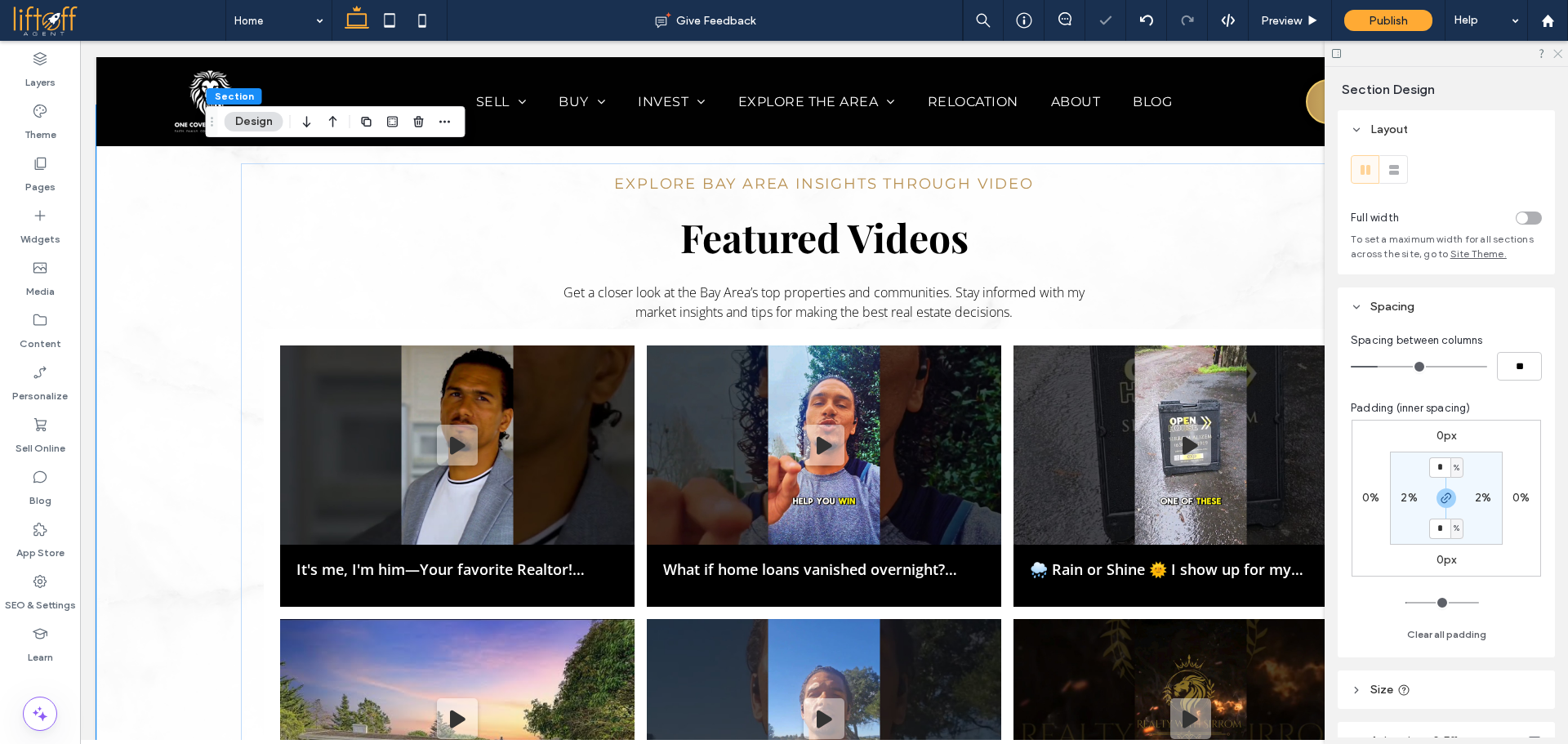 drag, startPoint x: 1560, startPoint y: 52, endPoint x: 1486, endPoint y: 114, distance: 96.54015 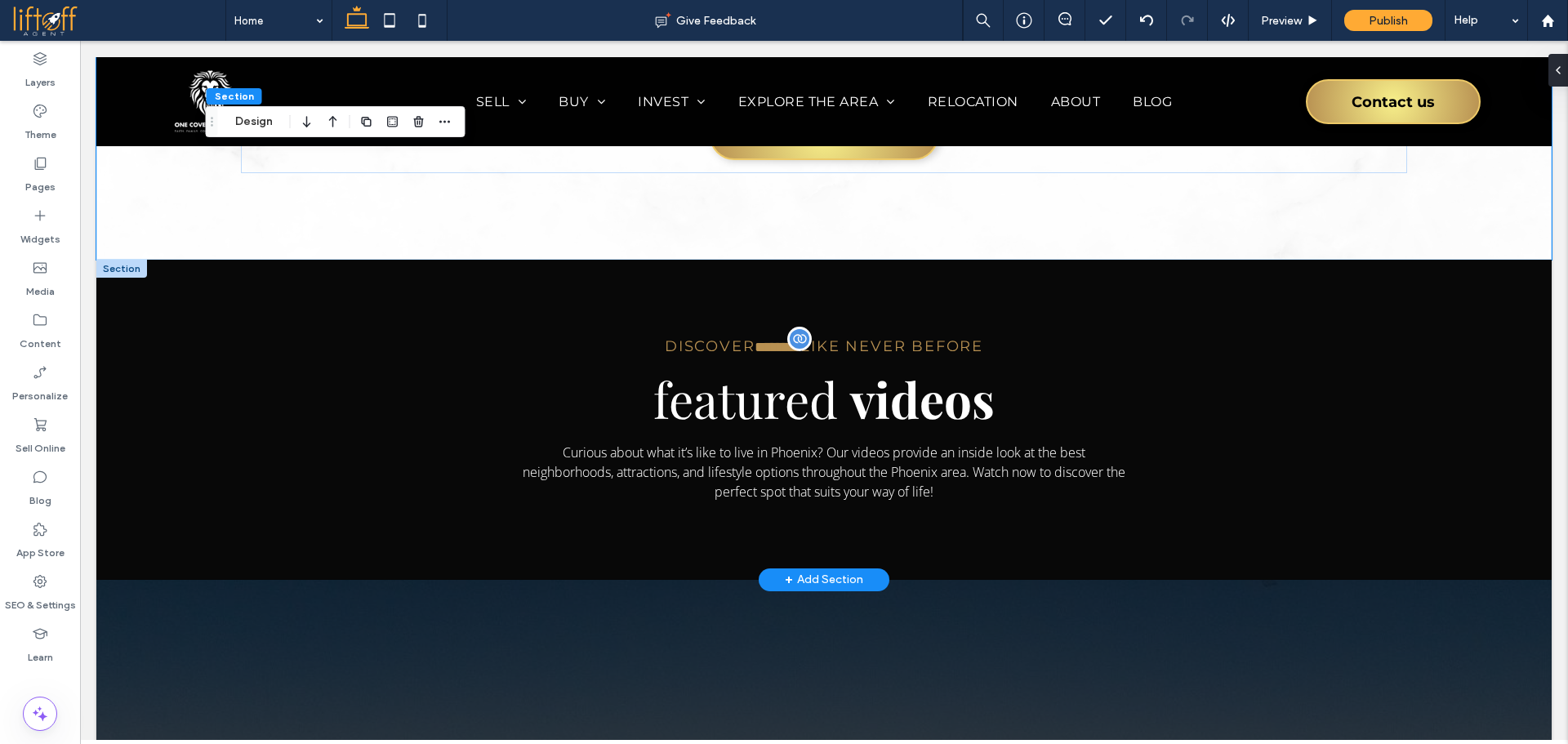 scroll, scrollTop: 6227, scrollLeft: 0, axis: vertical 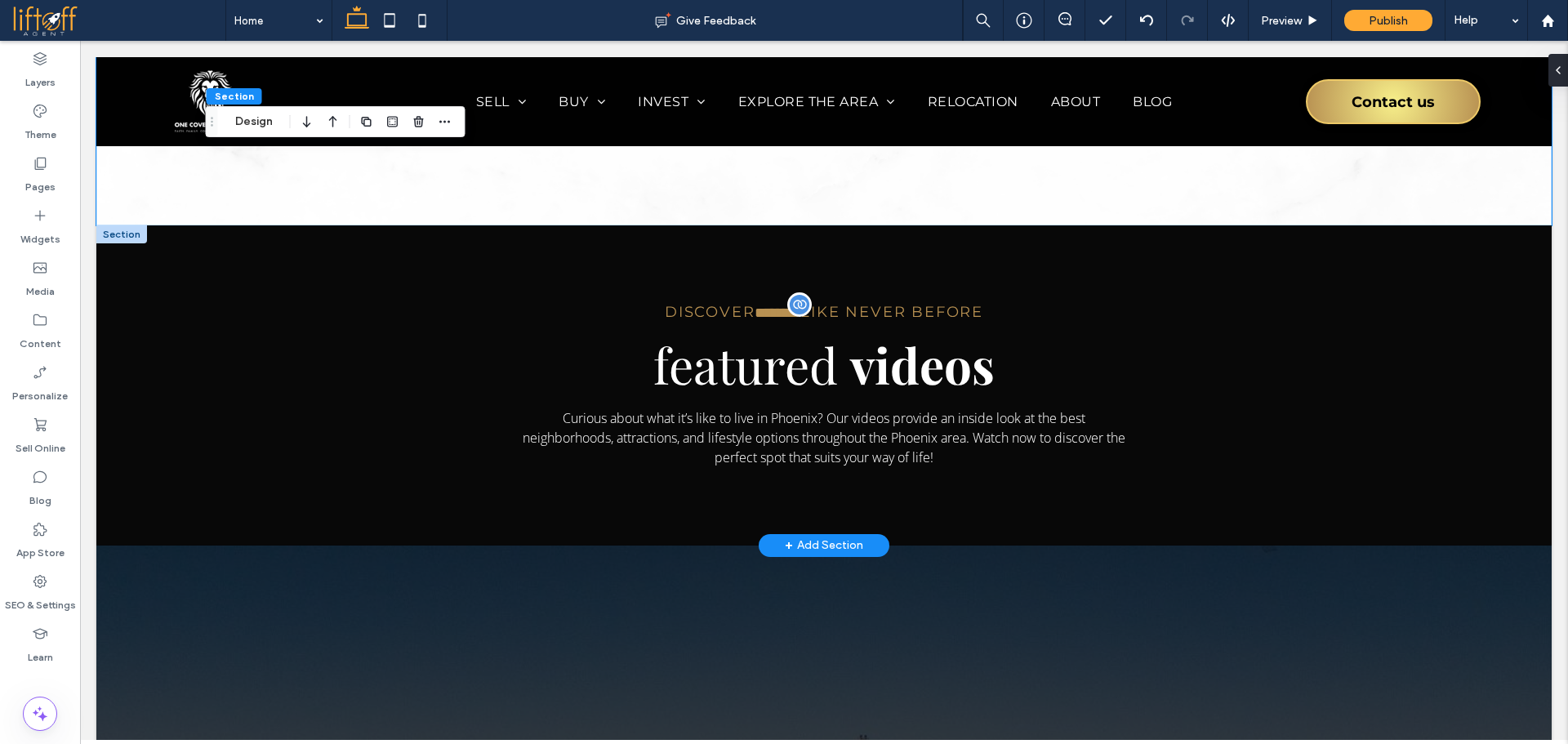 click at bounding box center [122, 234] 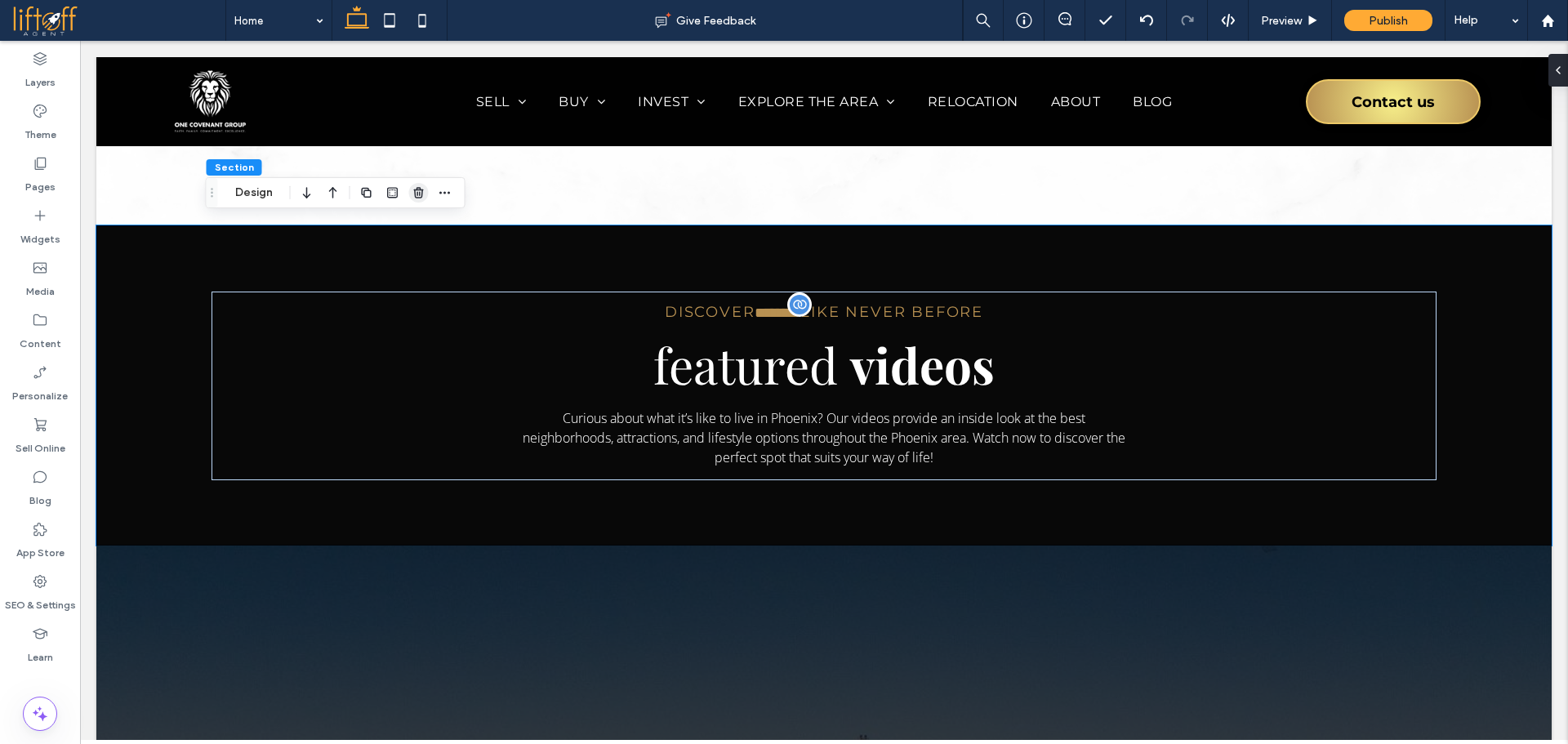 click 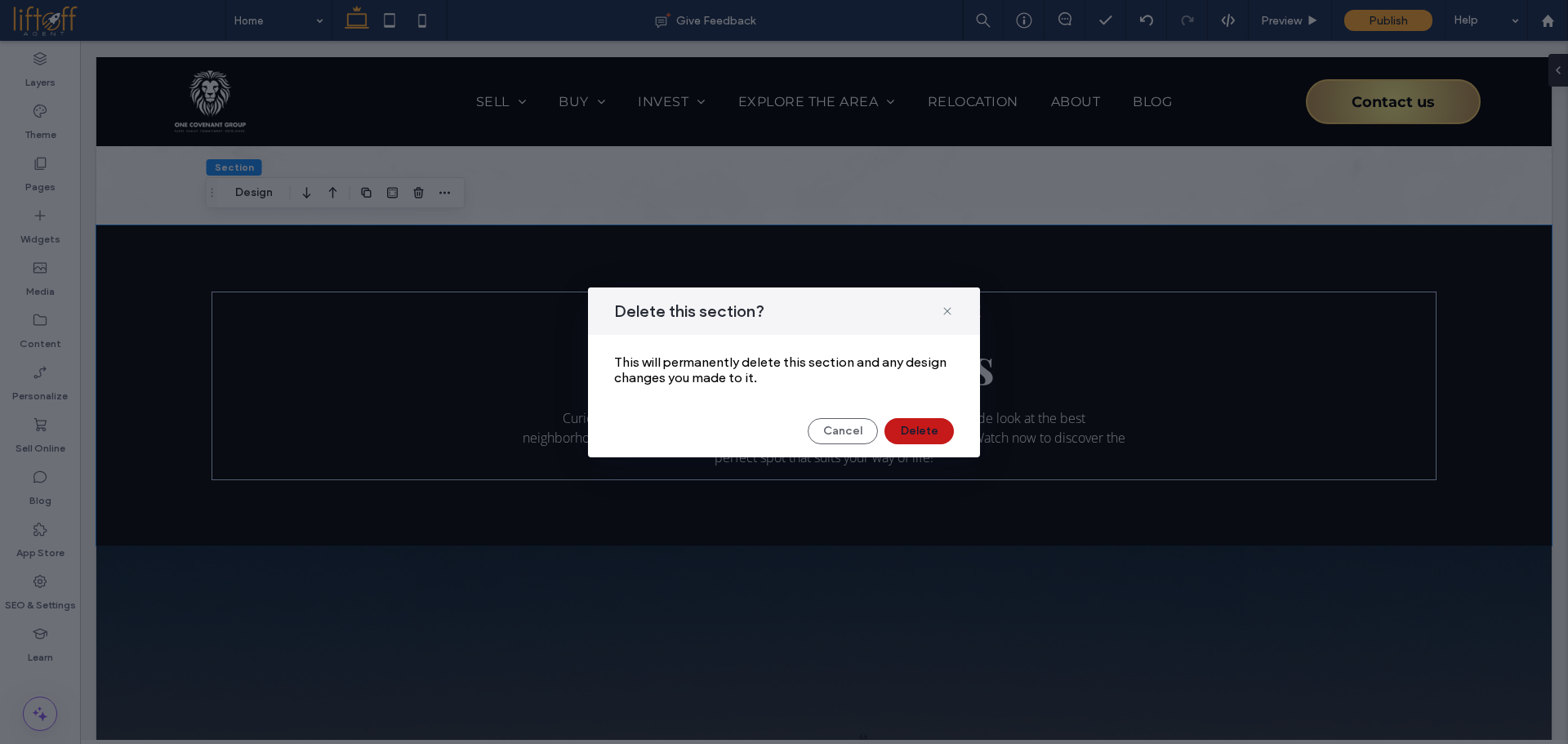 click on "Delete" at bounding box center (919, 431) 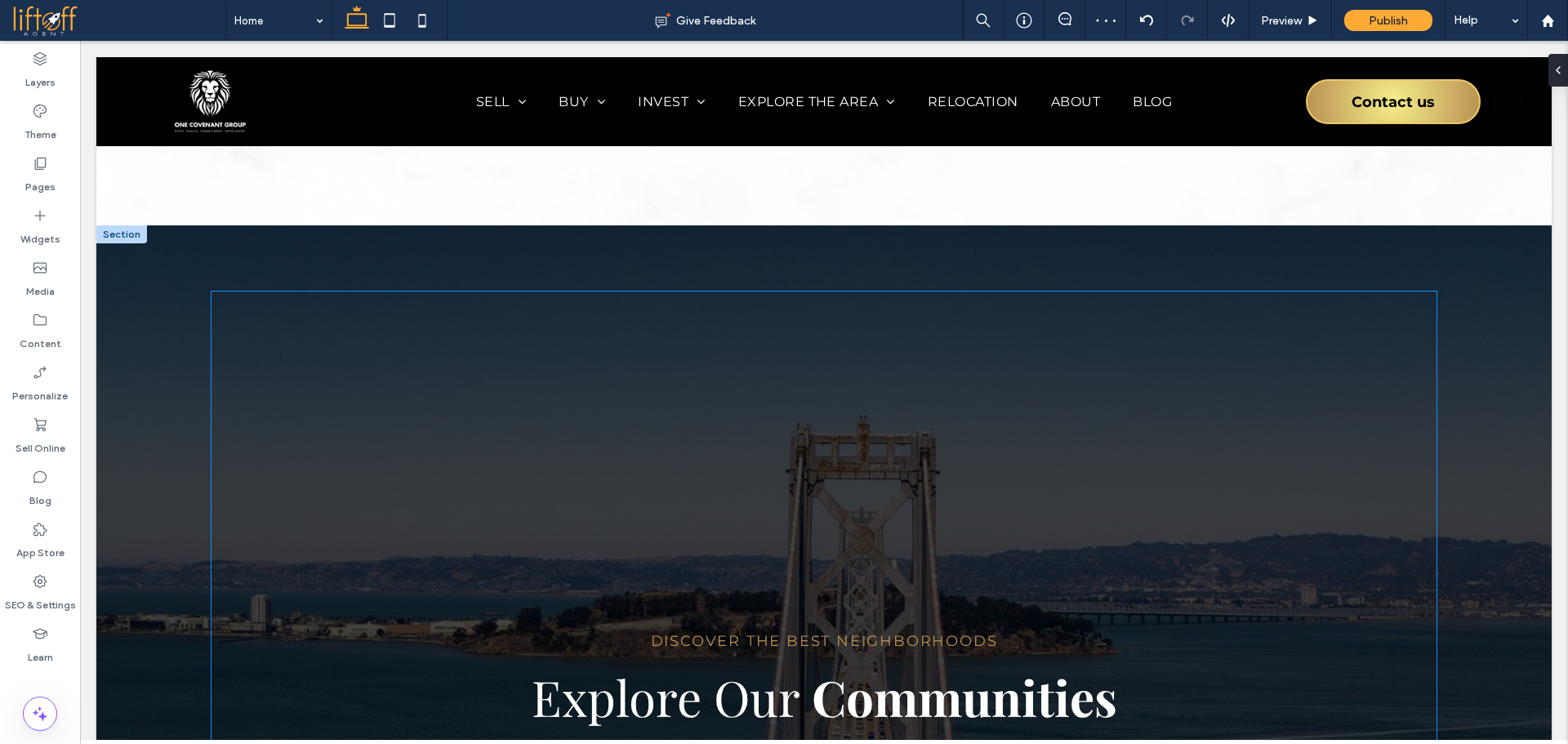 click on "Discover the Best Neighborhoods
Explore Our
Communities
Known as the Valley of the Sun, it blends urban life with beautiful desert landscapes. Whether you're a foodie, art lover, or outdoor explorer, Phoenix has something for everyone.
Portland
Multnomah County
Button
Portland
Multnomah County
Button
Portland
Multnomah County
Button
Portland
Multnomah County
Button" at bounding box center [824, 830] 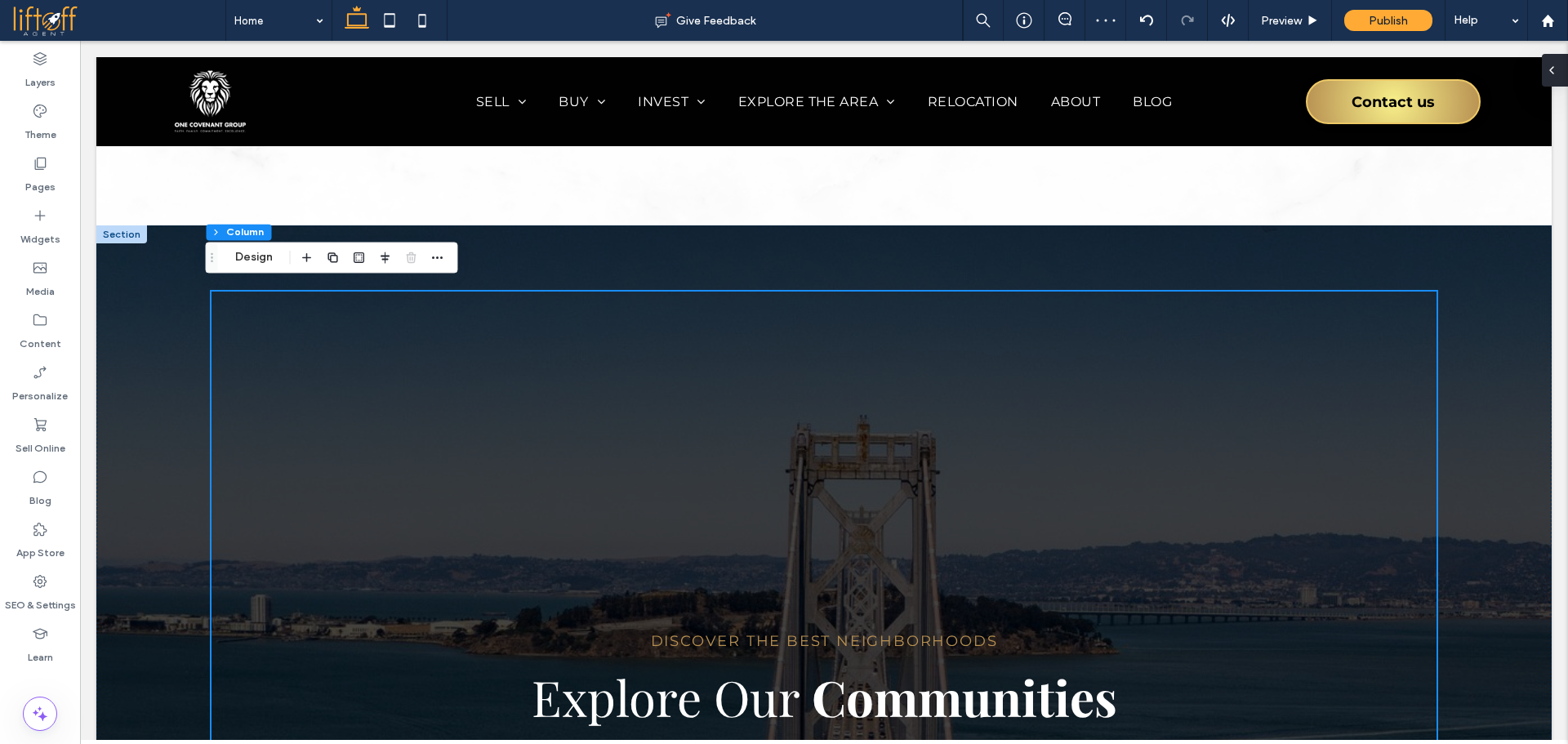 click at bounding box center [1555, 70] 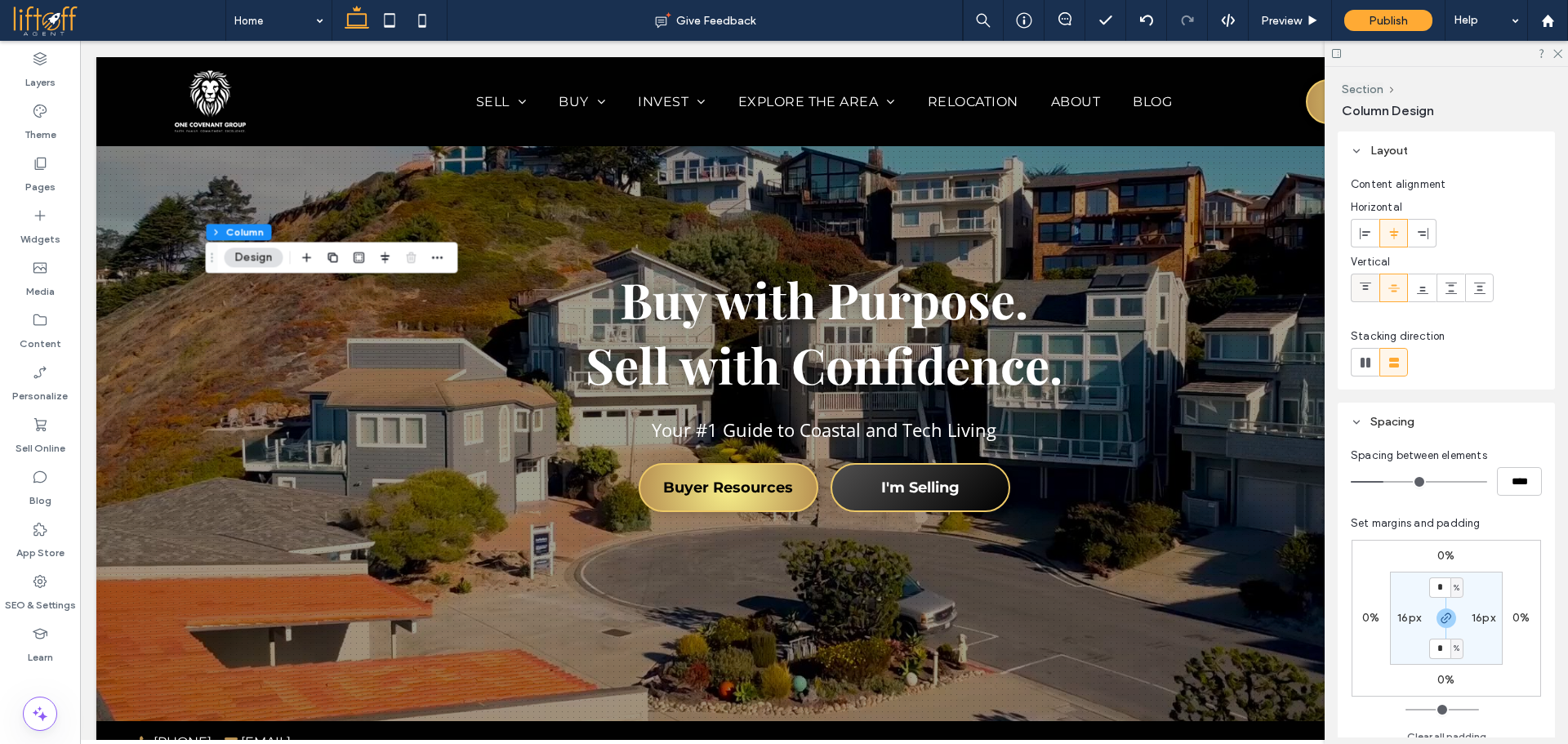 scroll, scrollTop: 6227, scrollLeft: 0, axis: vertical 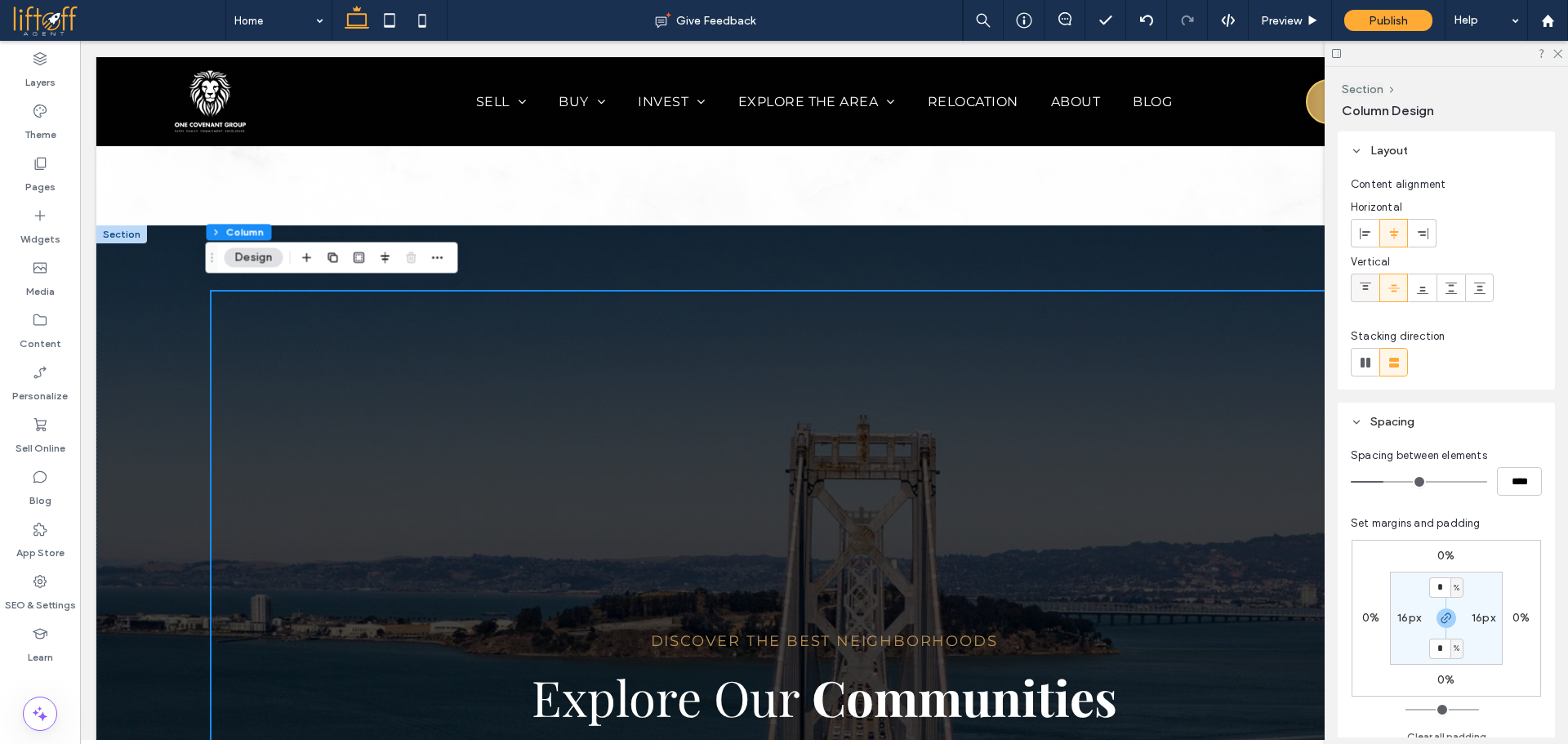 click 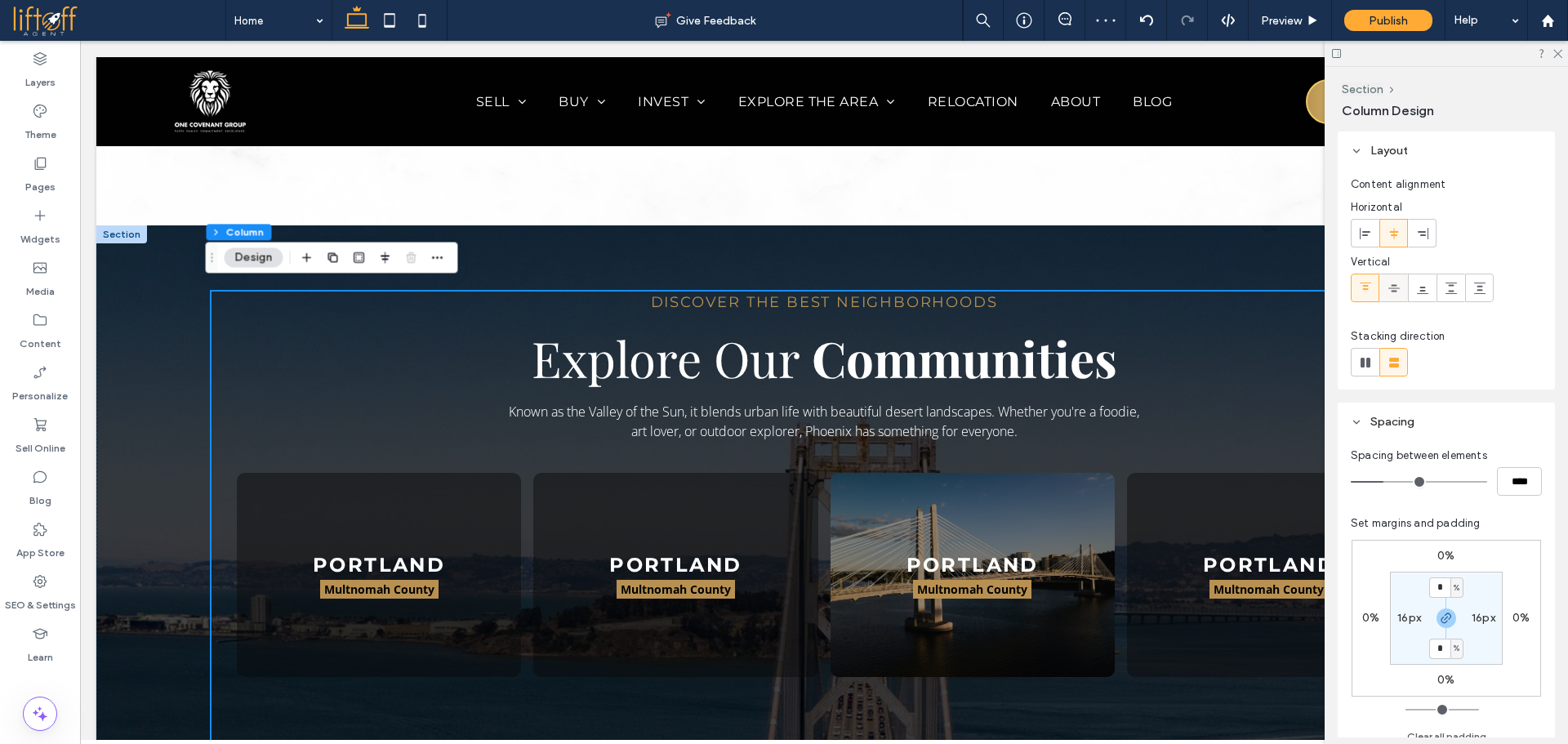 click 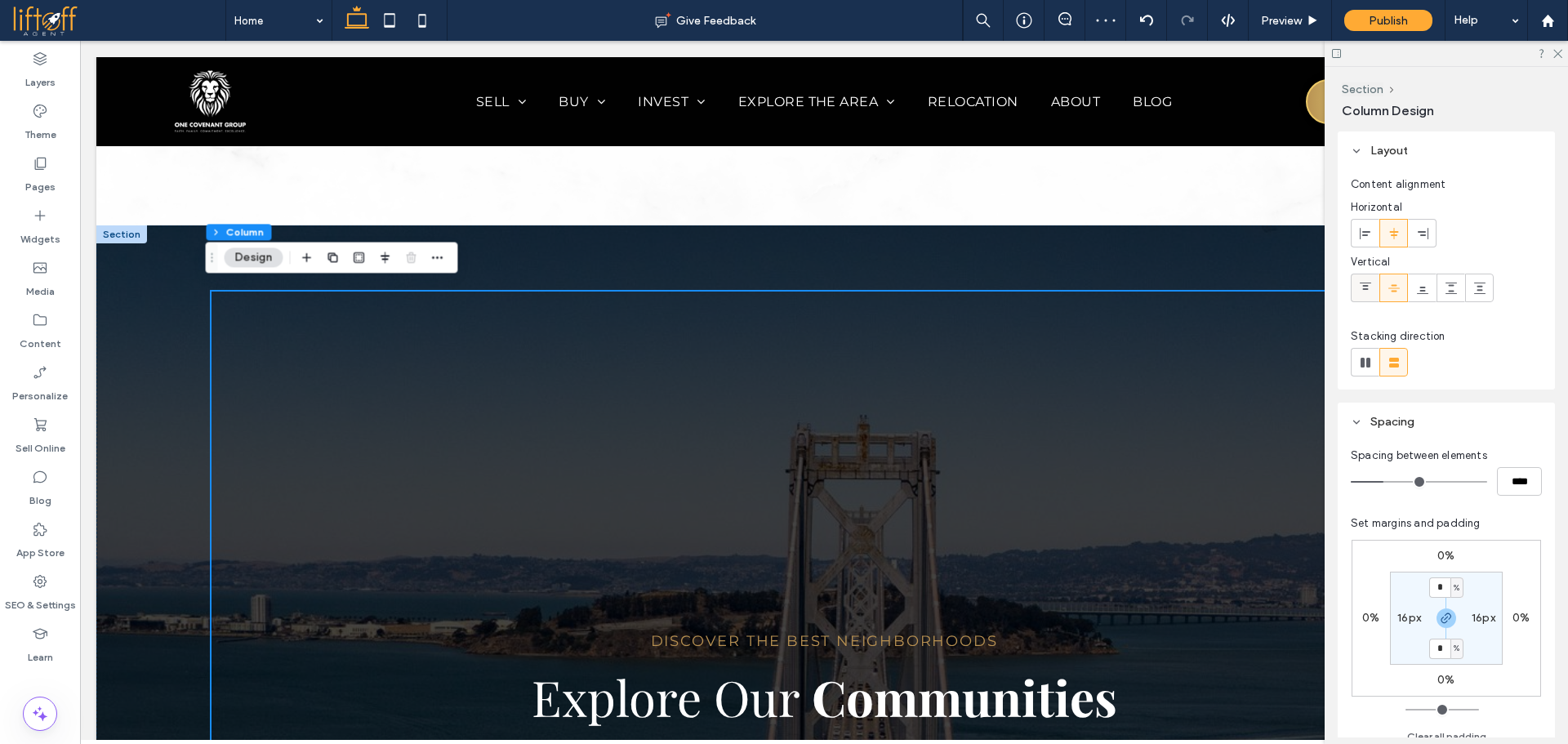 click 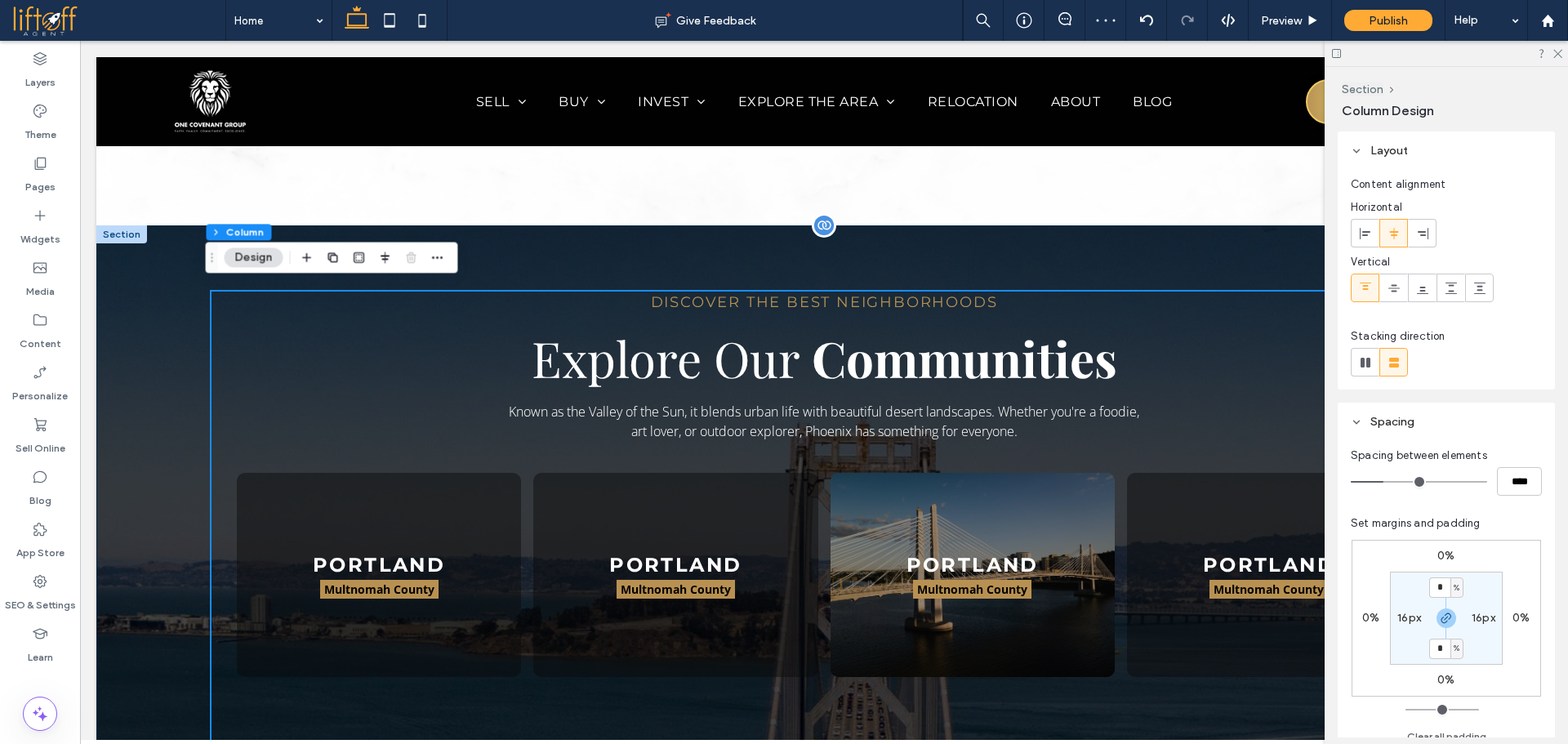 click on "Discover the Best Neighborhoods
Explore Our
Communities
Known as the Valley of the Sun, it blends urban life with beautiful desert landscapes. Whether you're a foodie, art lover, or outdoor explorer, Phoenix has something for everyone.
Portland
Multnomah County
Button
Portland
Multnomah County
Button
Portland
Multnomah County
Button
Portland
Multnomah County
Button" at bounding box center [824, 829] 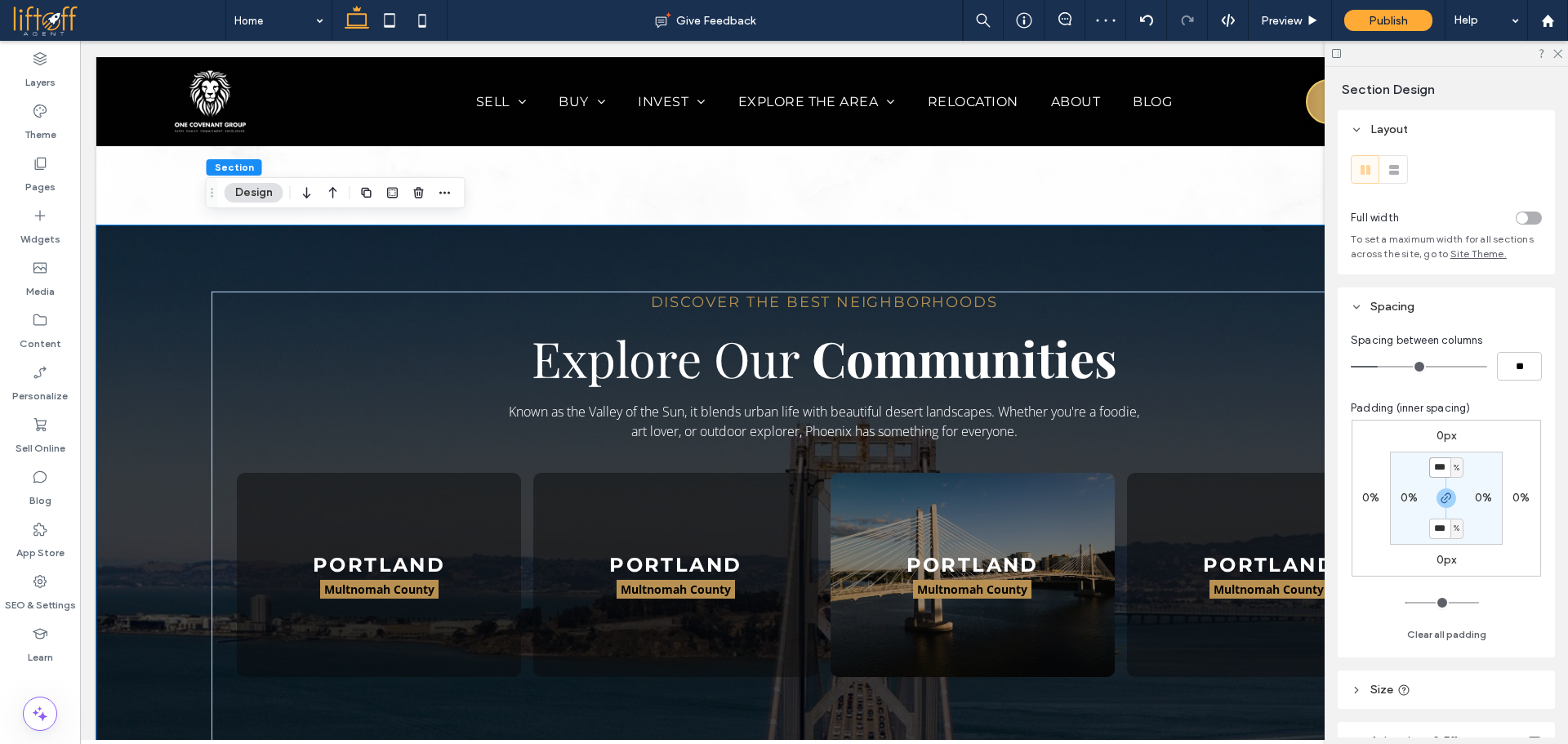 click on "***" at bounding box center (1440, 467) 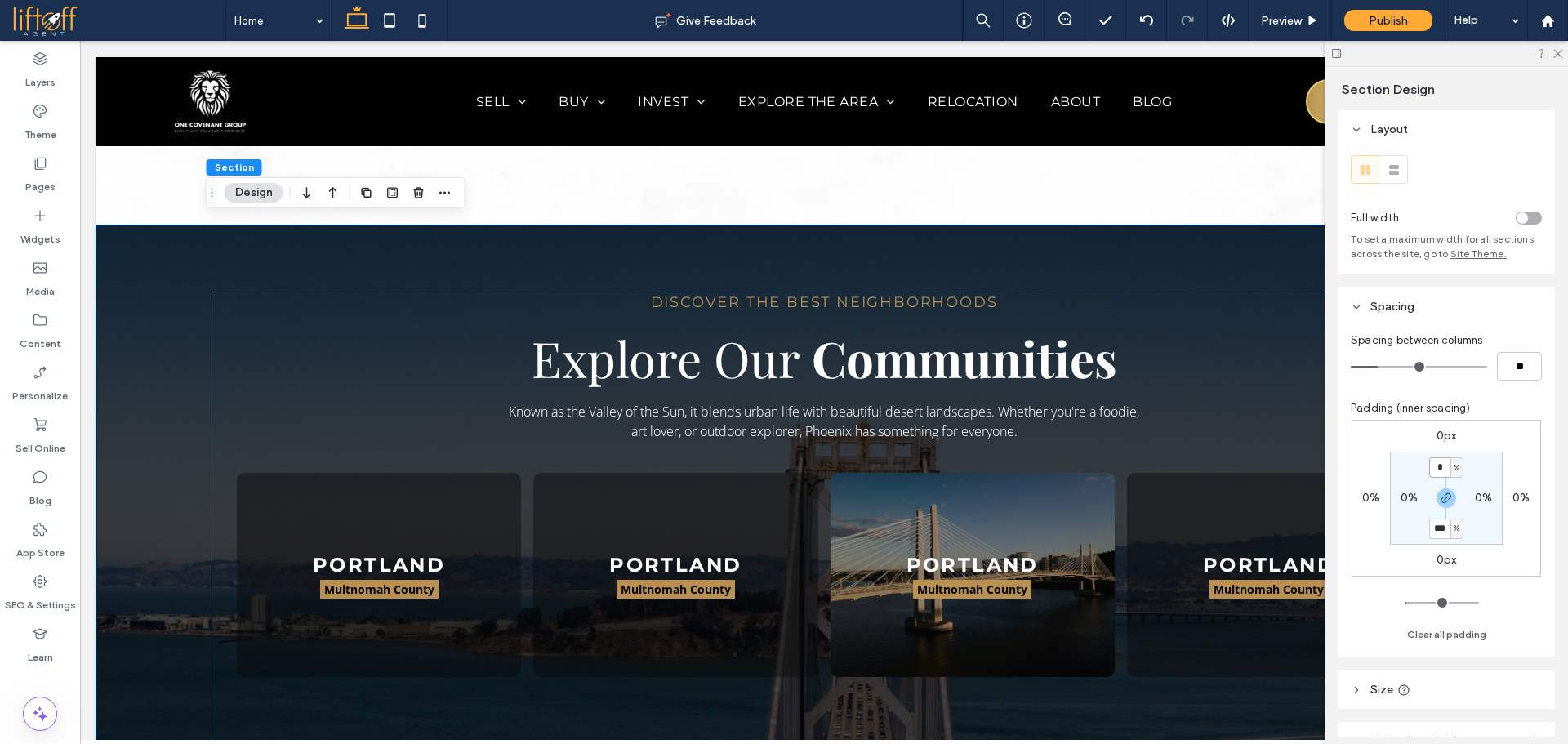 type on "*" 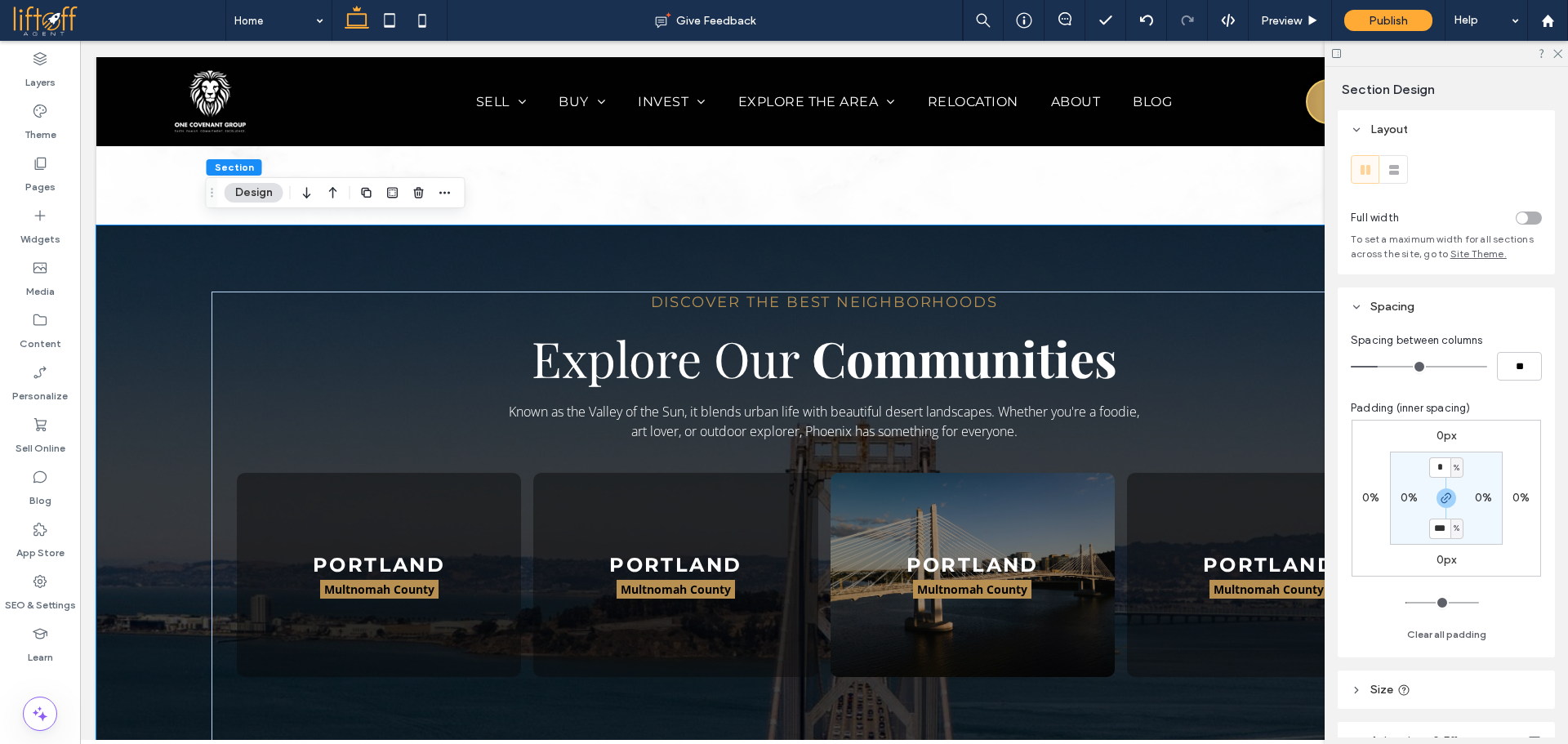 type on "*" 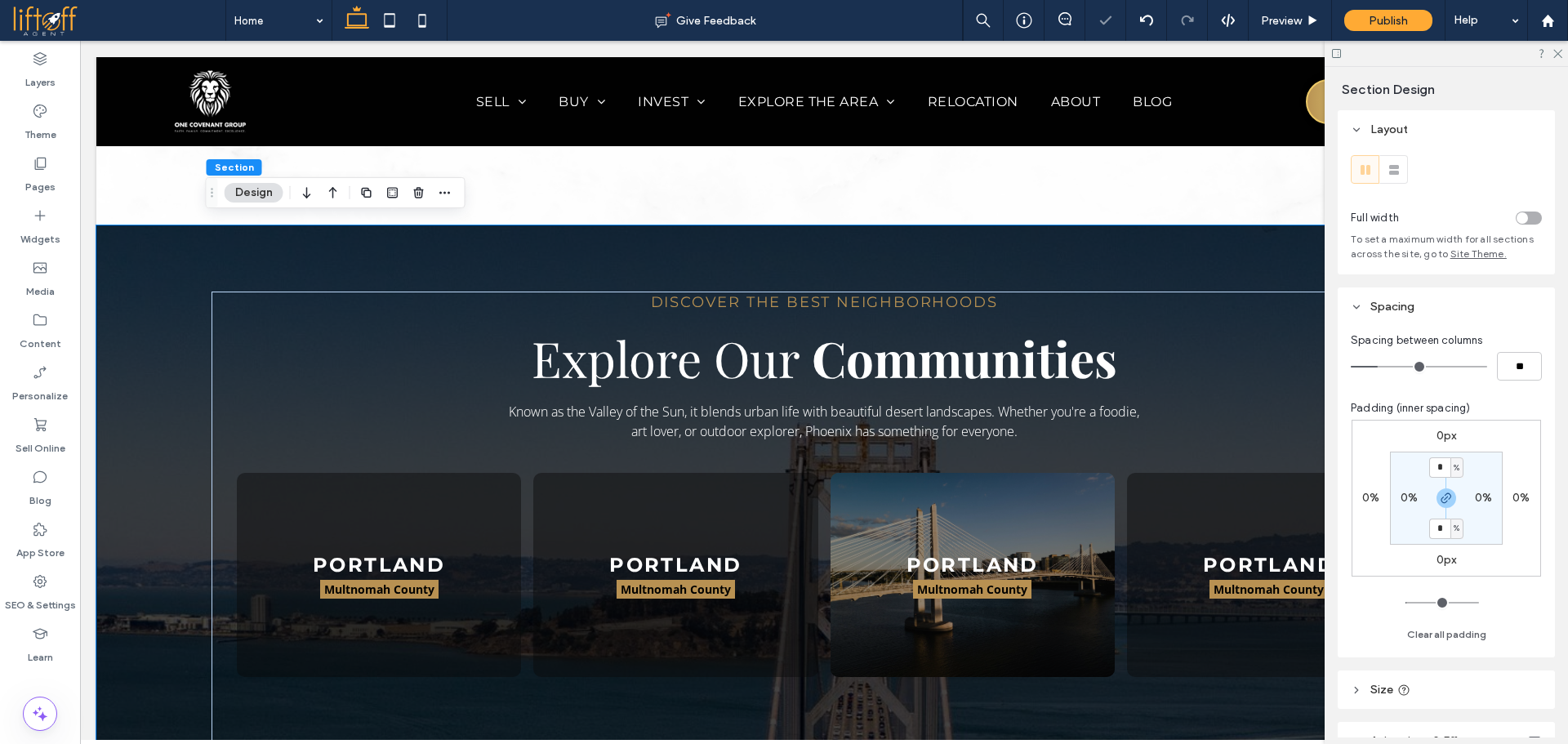 click on "* % 0% * % 0%" at bounding box center [1446, 498] 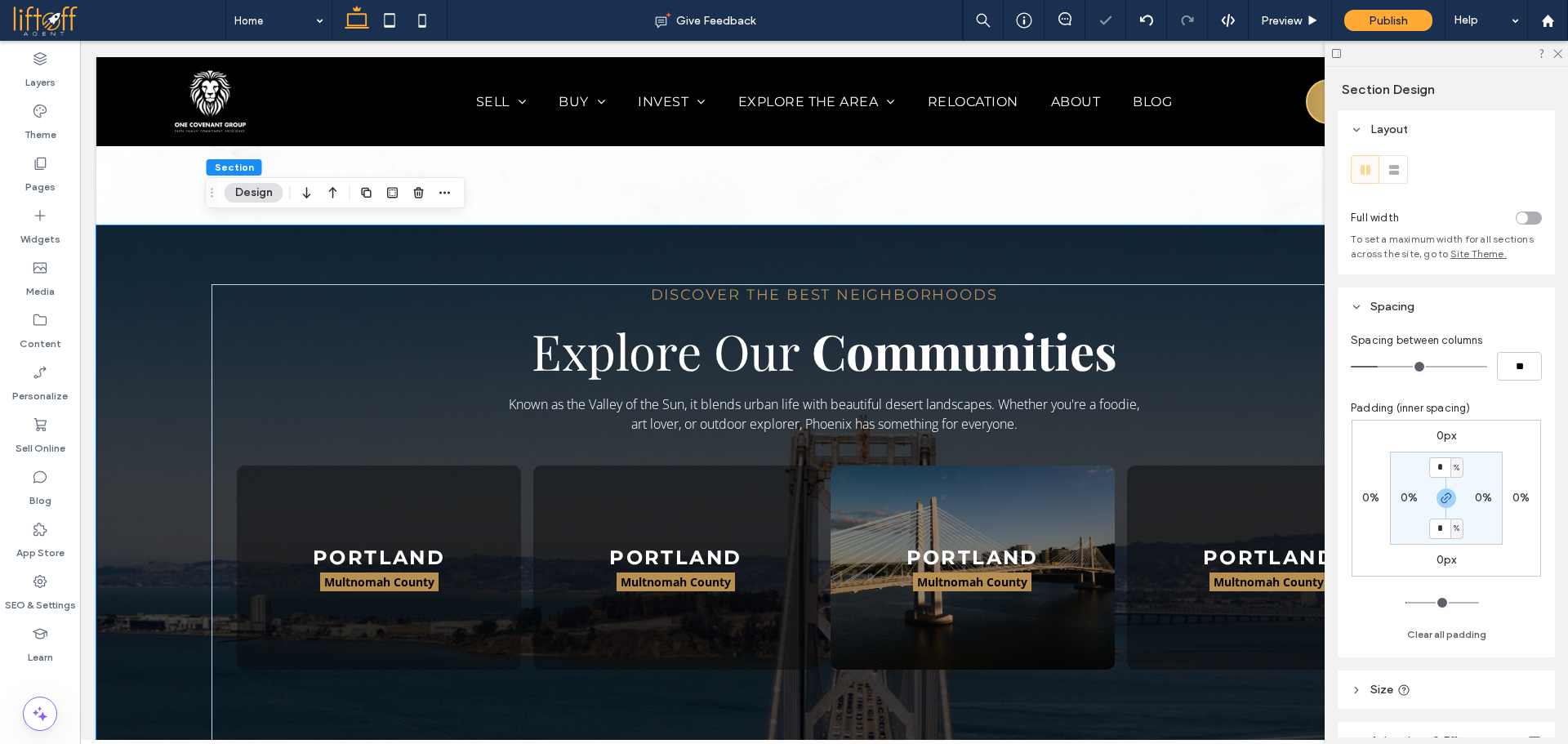 click on "0%" at bounding box center [1409, 497] 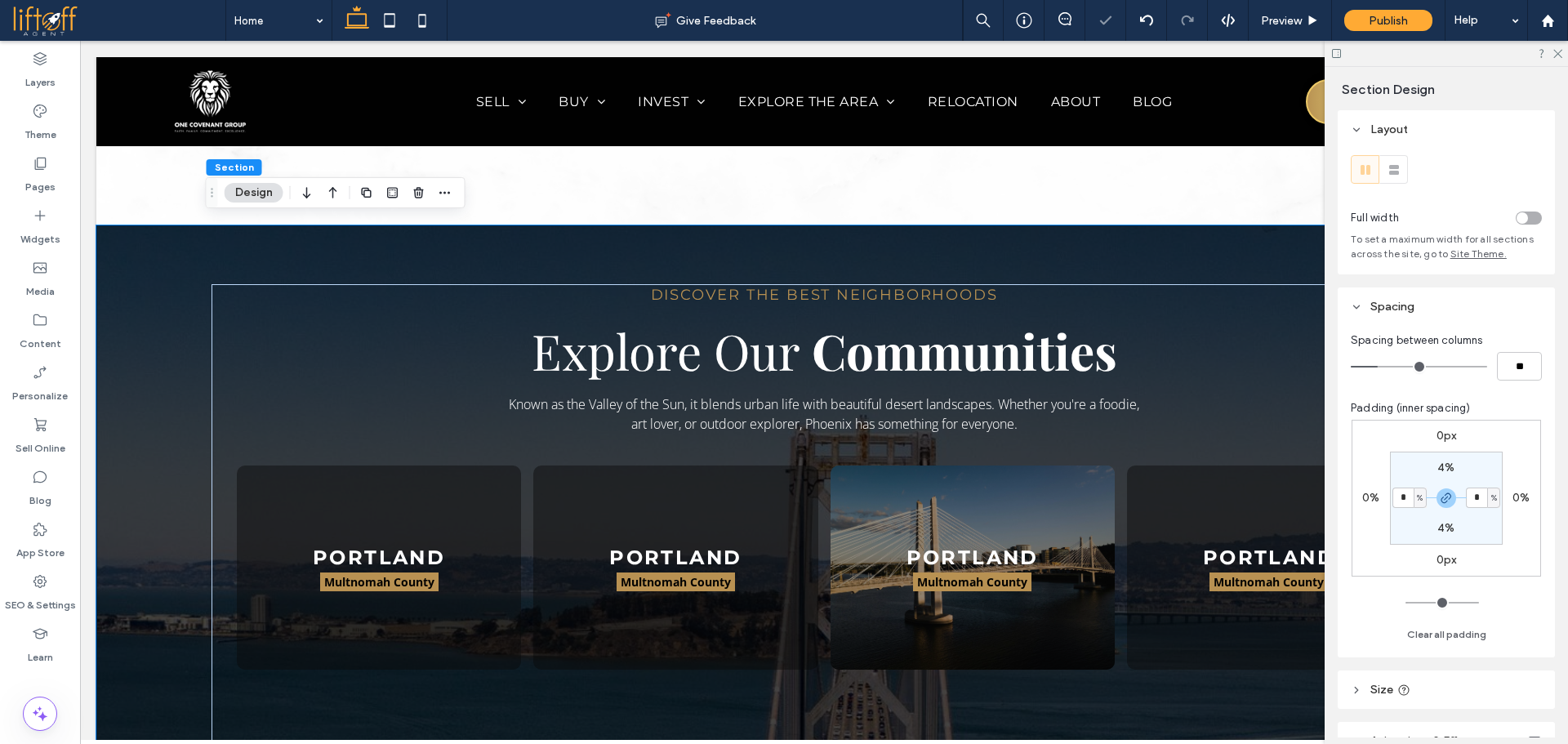 type on "*" 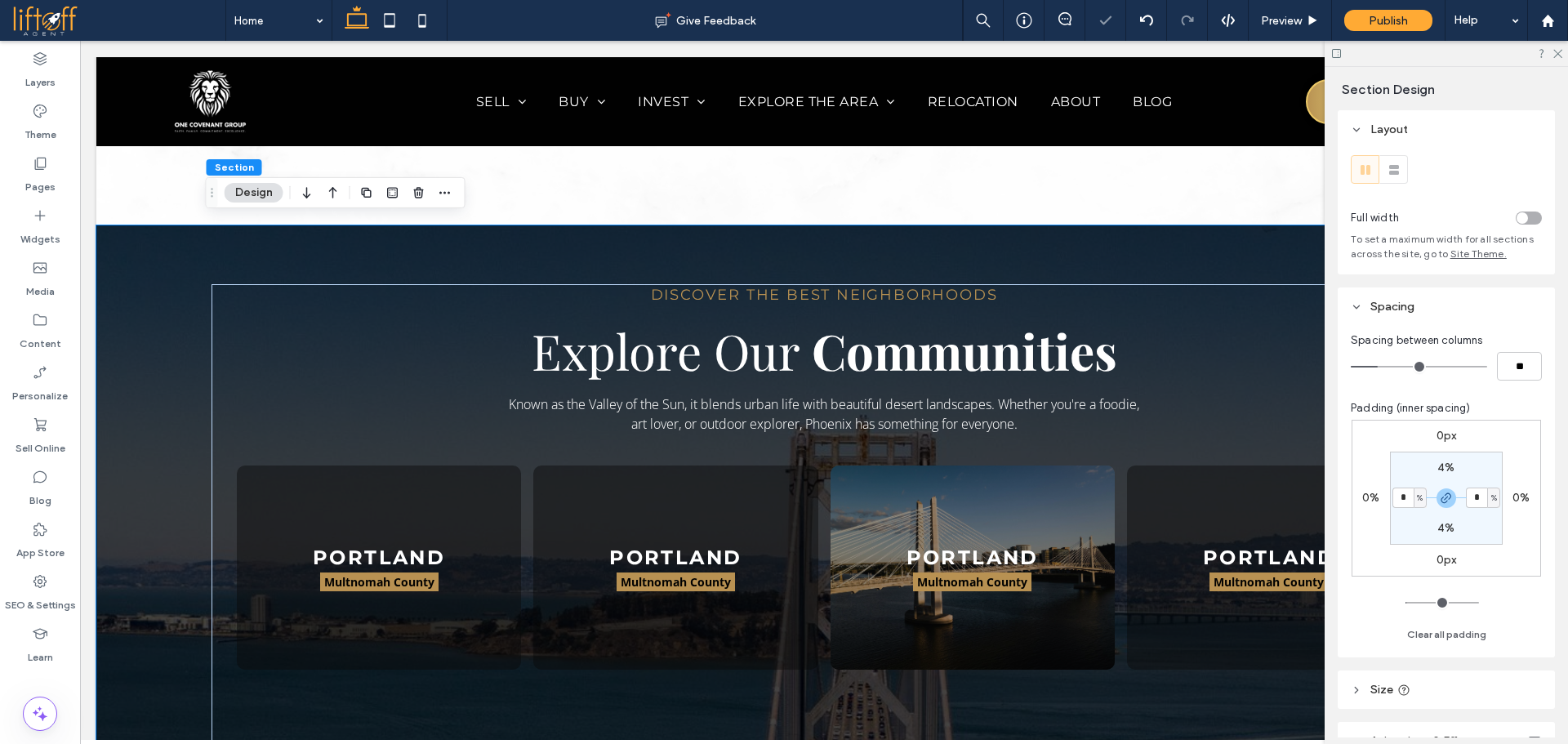 click on "4% * % 4% * %" at bounding box center (1446, 498) 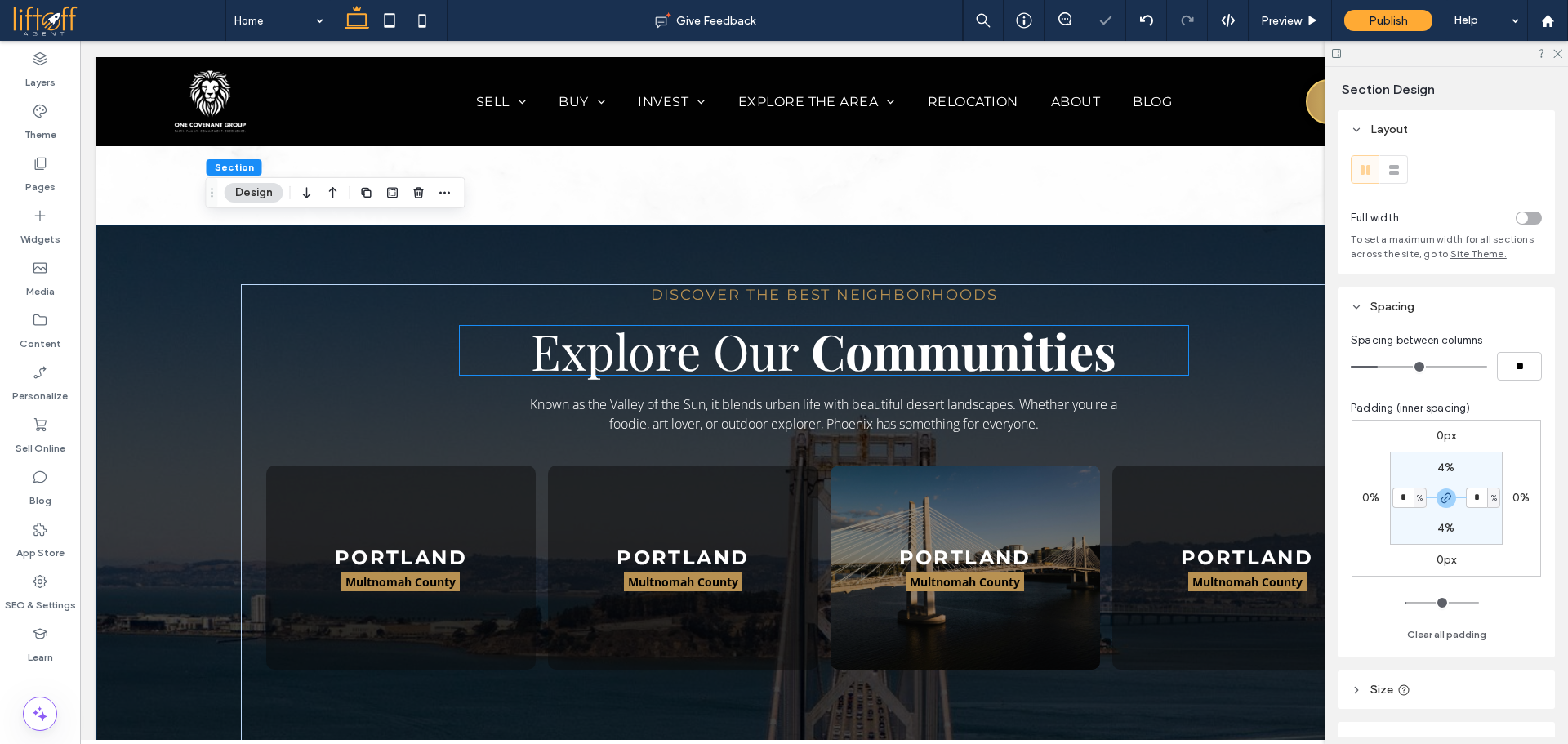 click on "Explore Our" at bounding box center (665, 350) 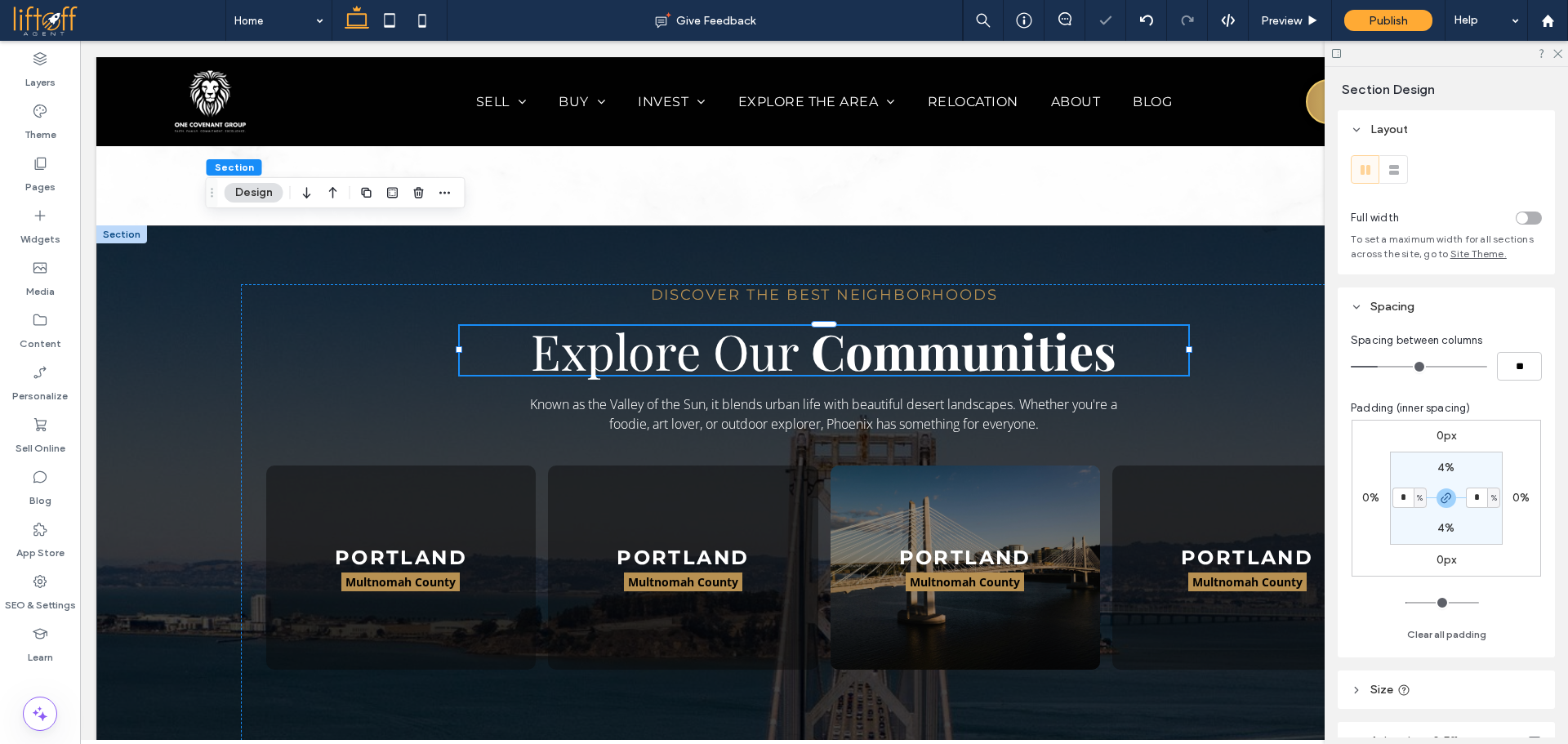 click on "Explore Our
Communities" at bounding box center [823, 350] 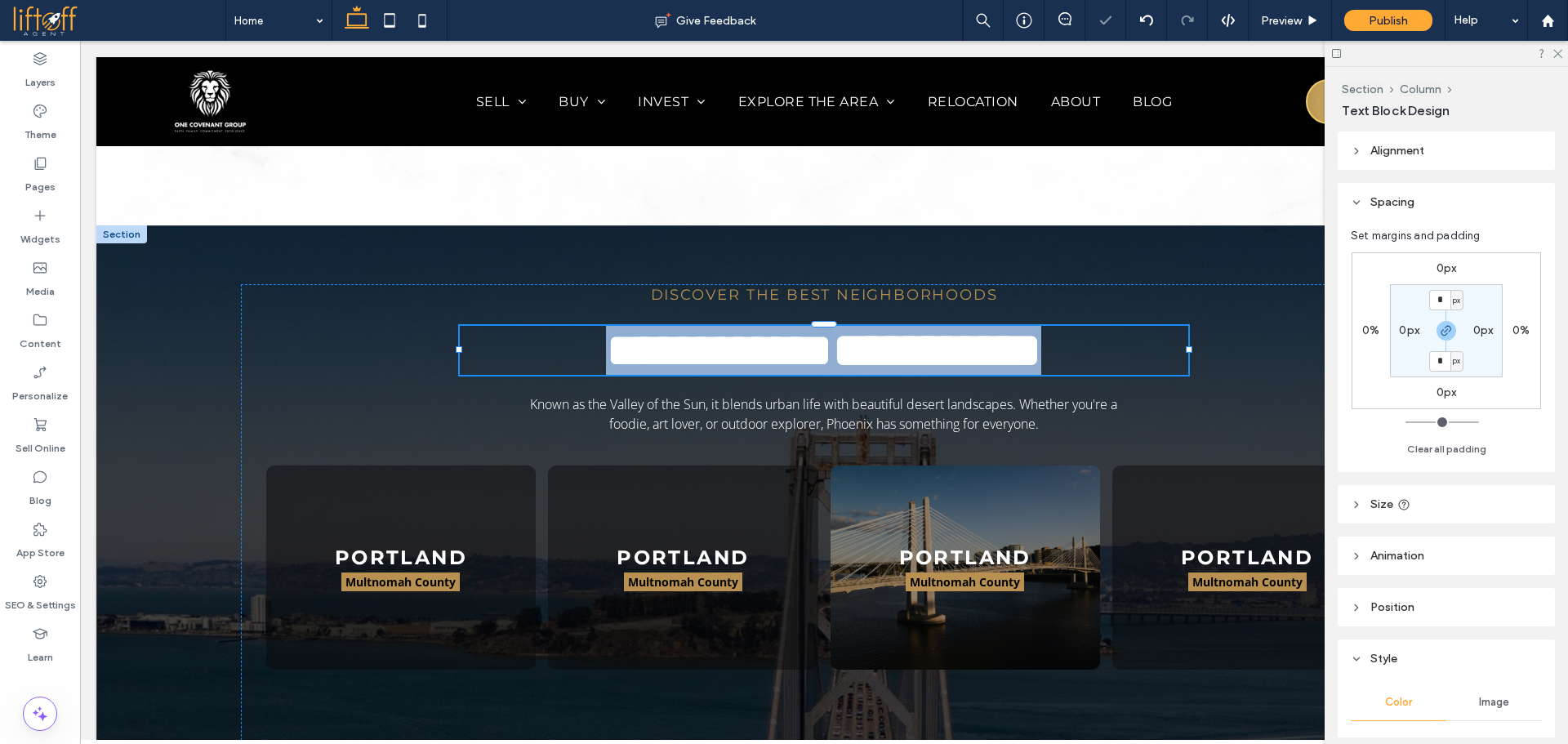 type on "**********" 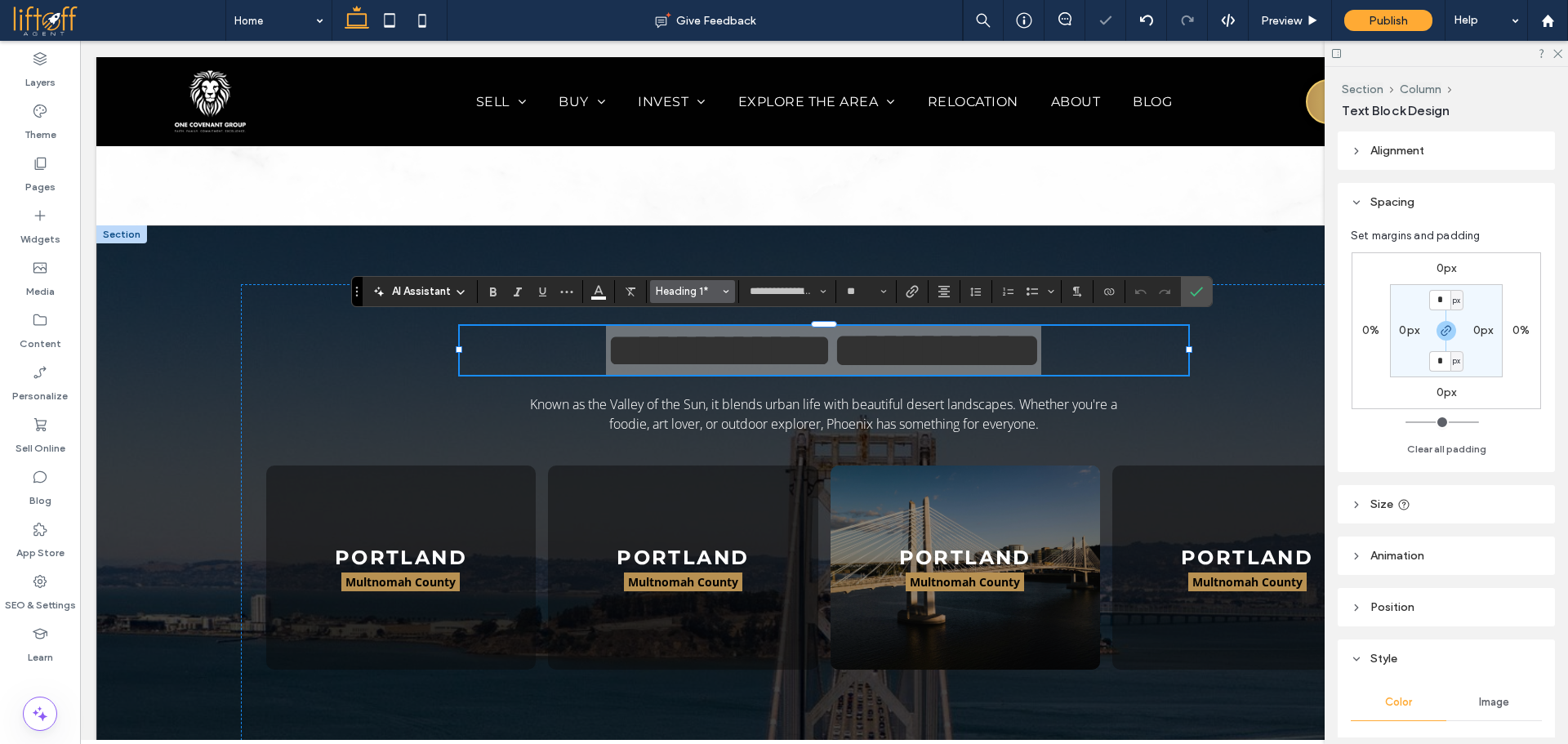 click on "Heading 1*" at bounding box center [688, 291] 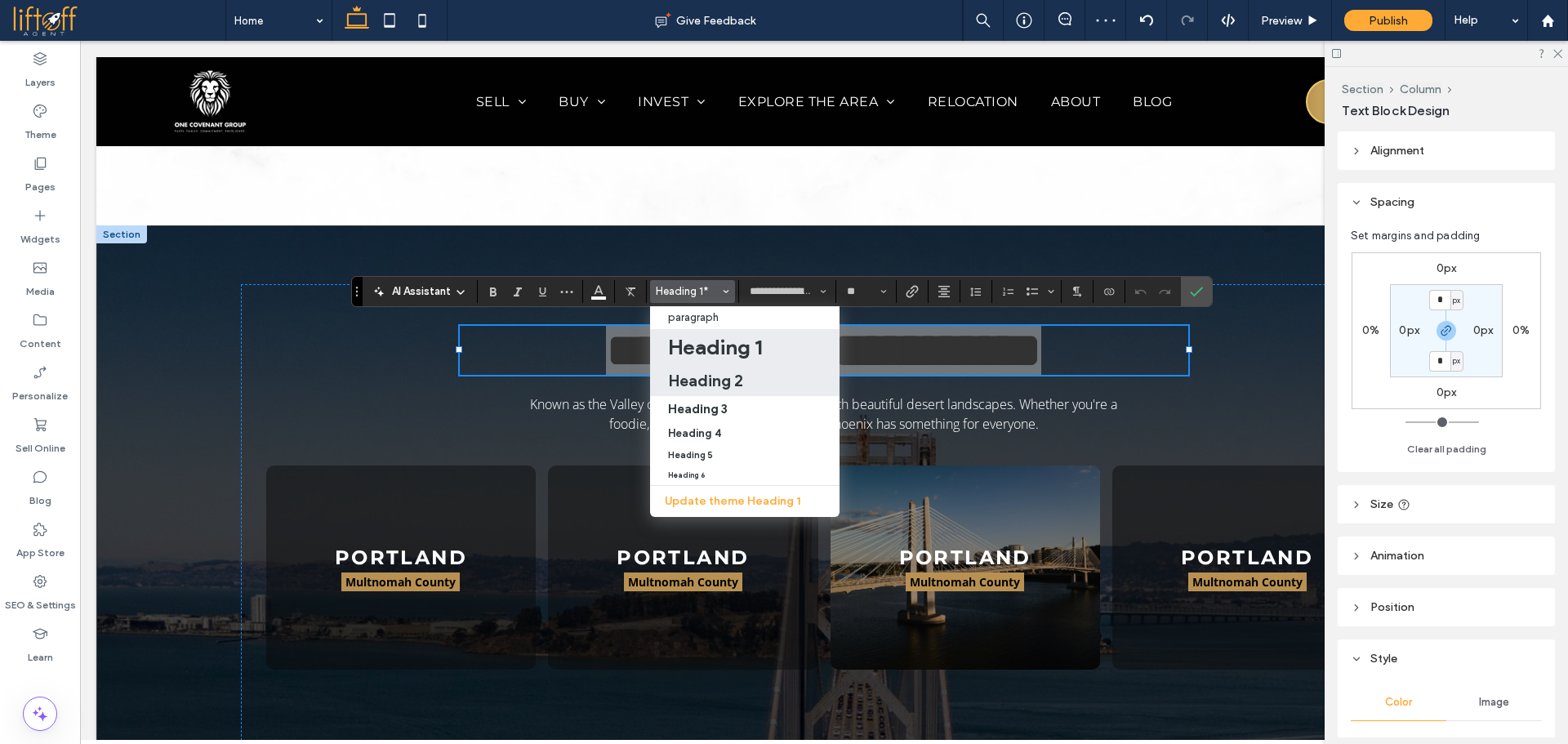 click on "Heading 2" at bounding box center [706, 381] 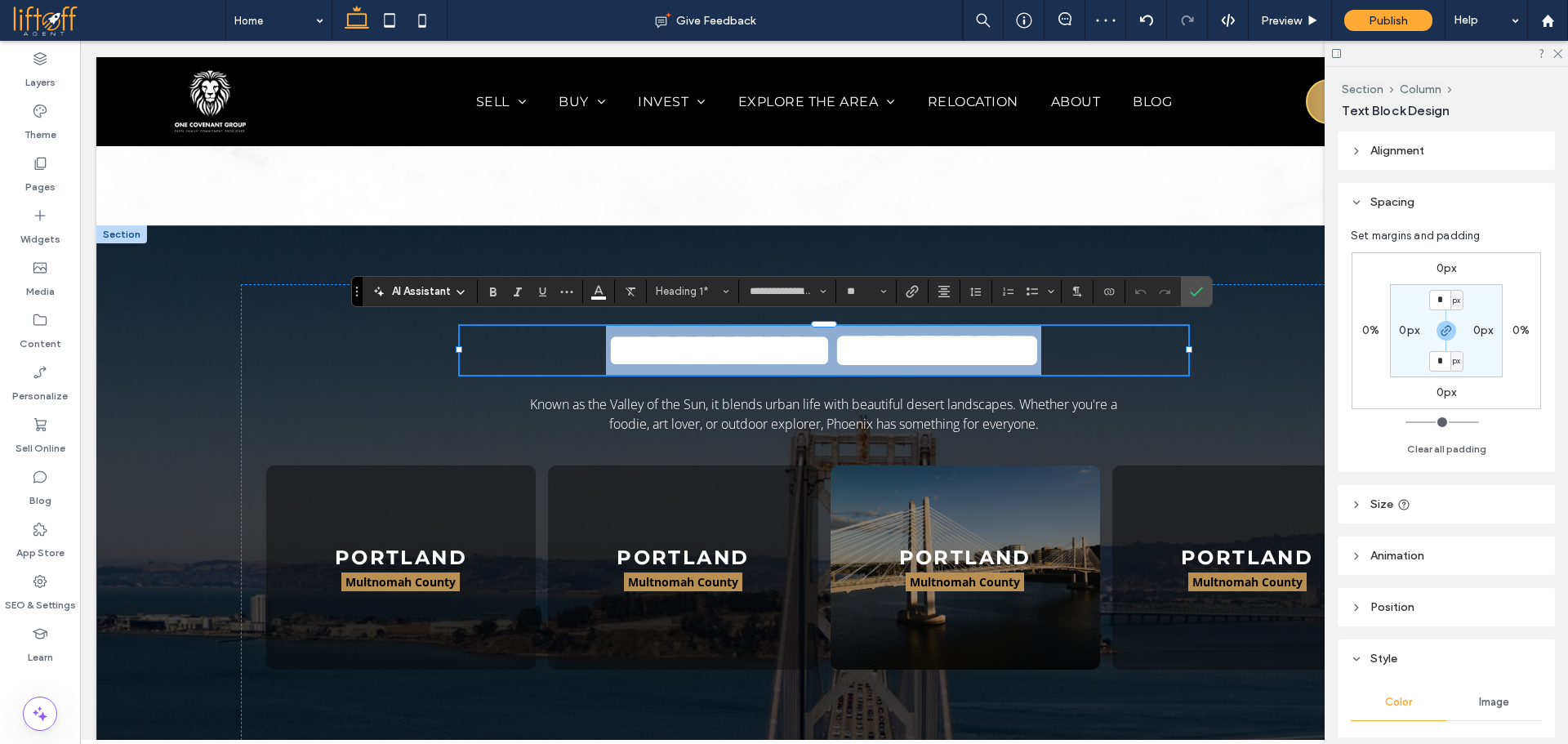 type on "**" 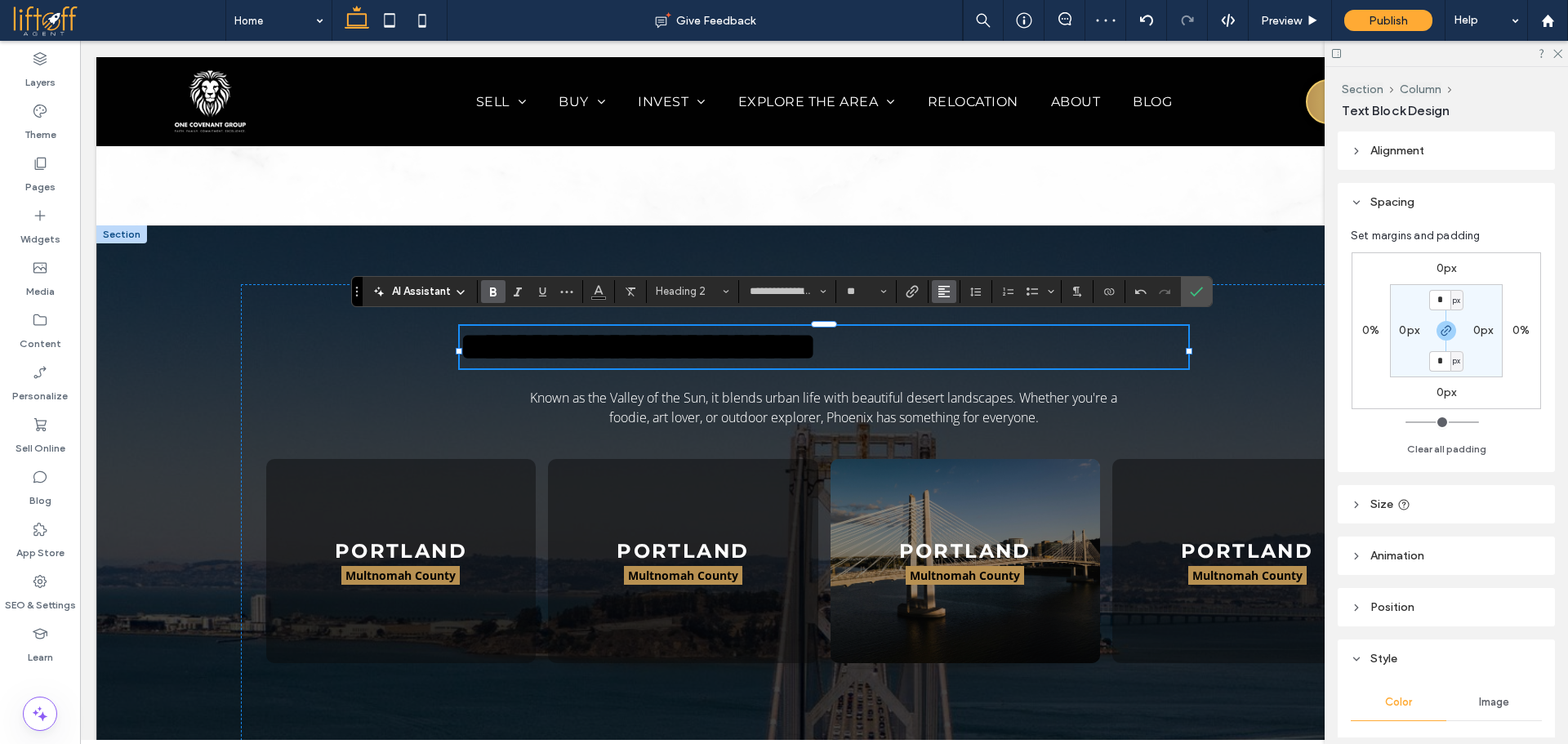 click at bounding box center [944, 292] 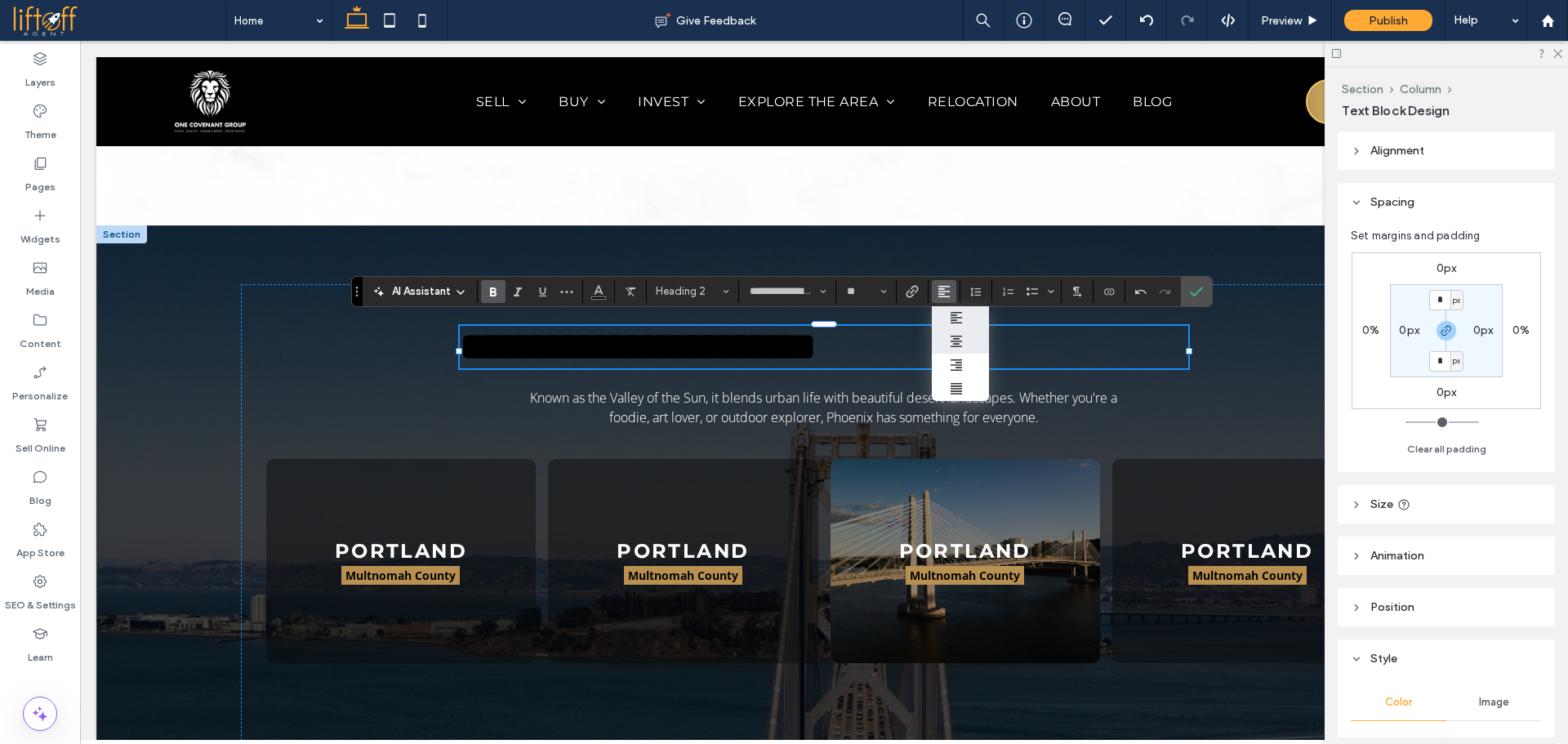 click 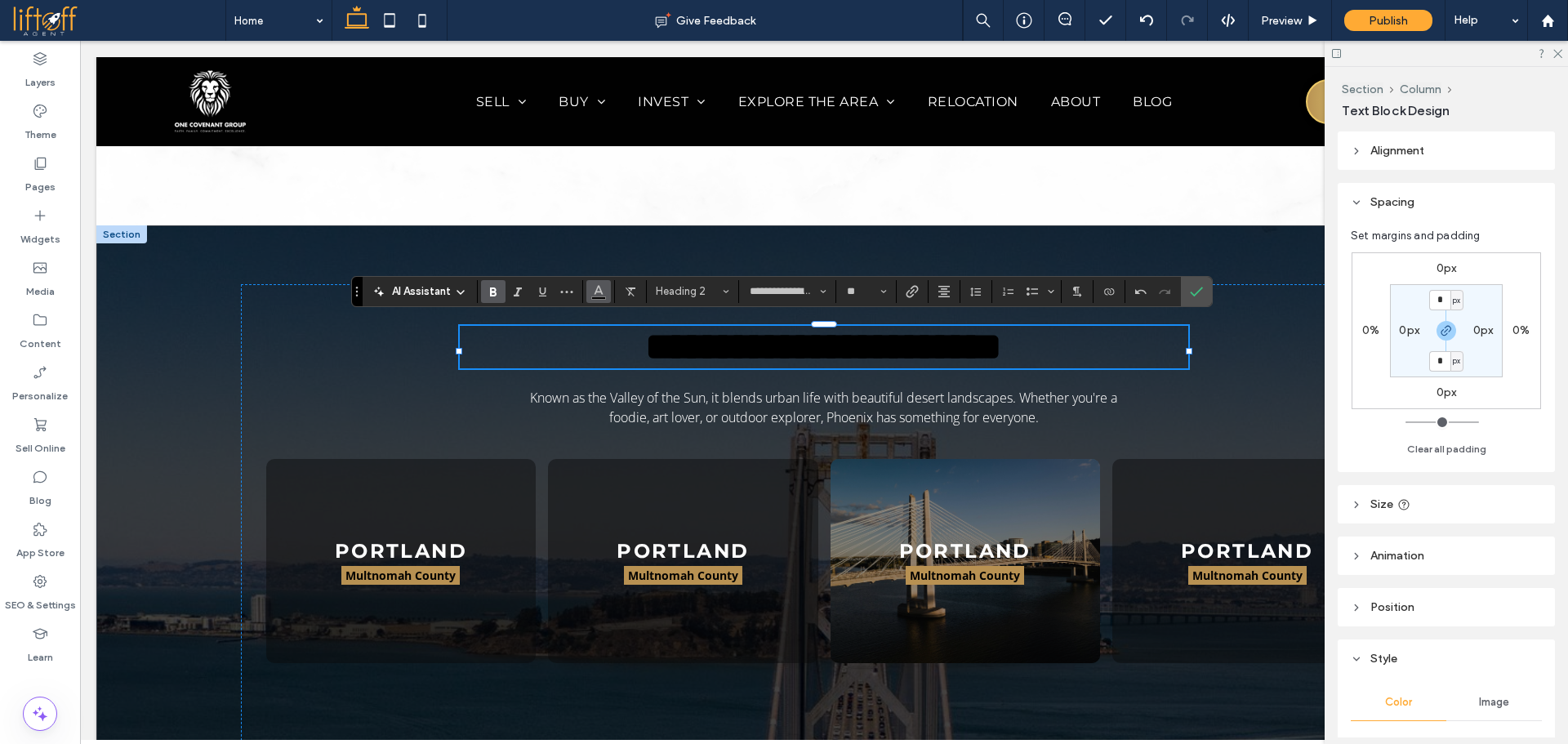 click 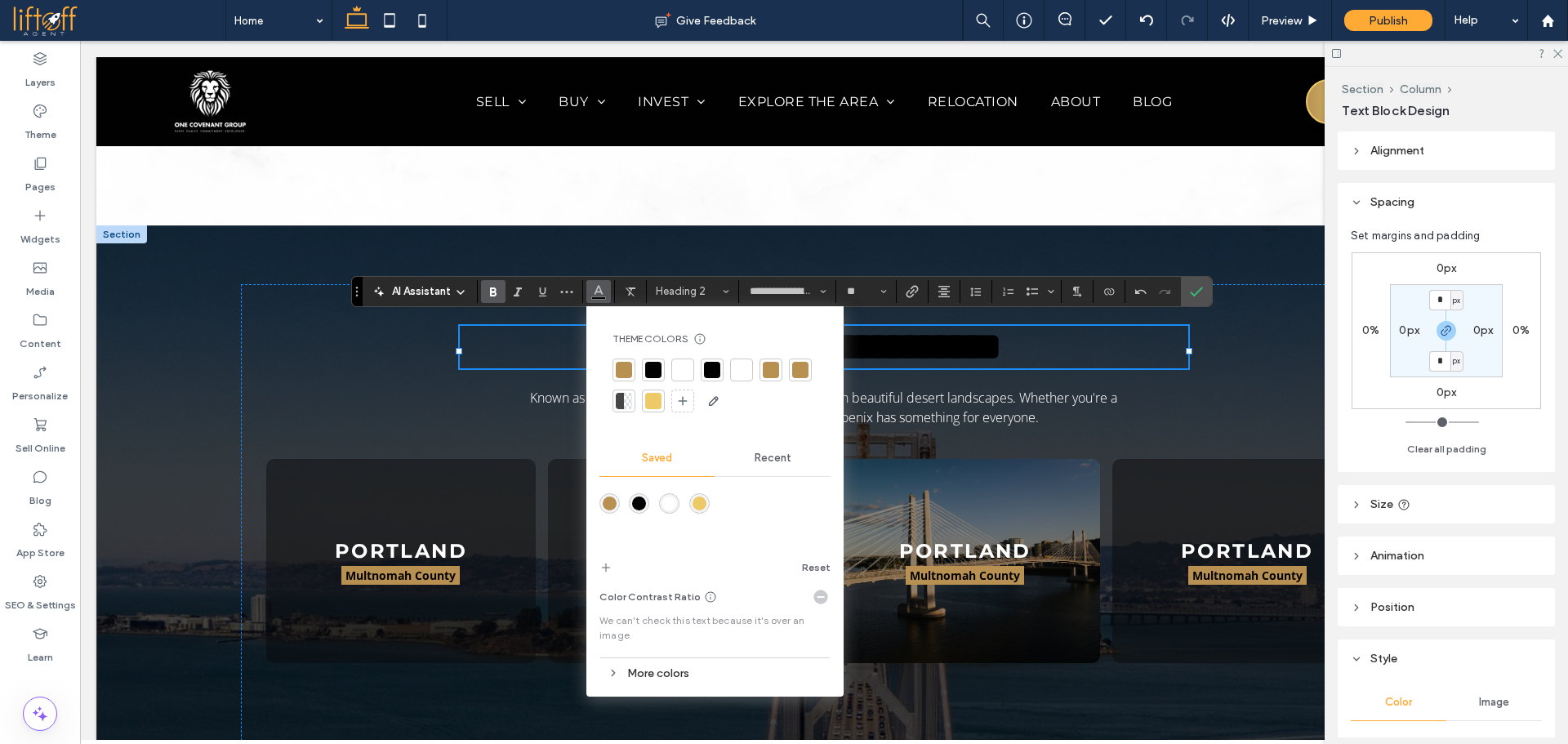click at bounding box center [683, 370] 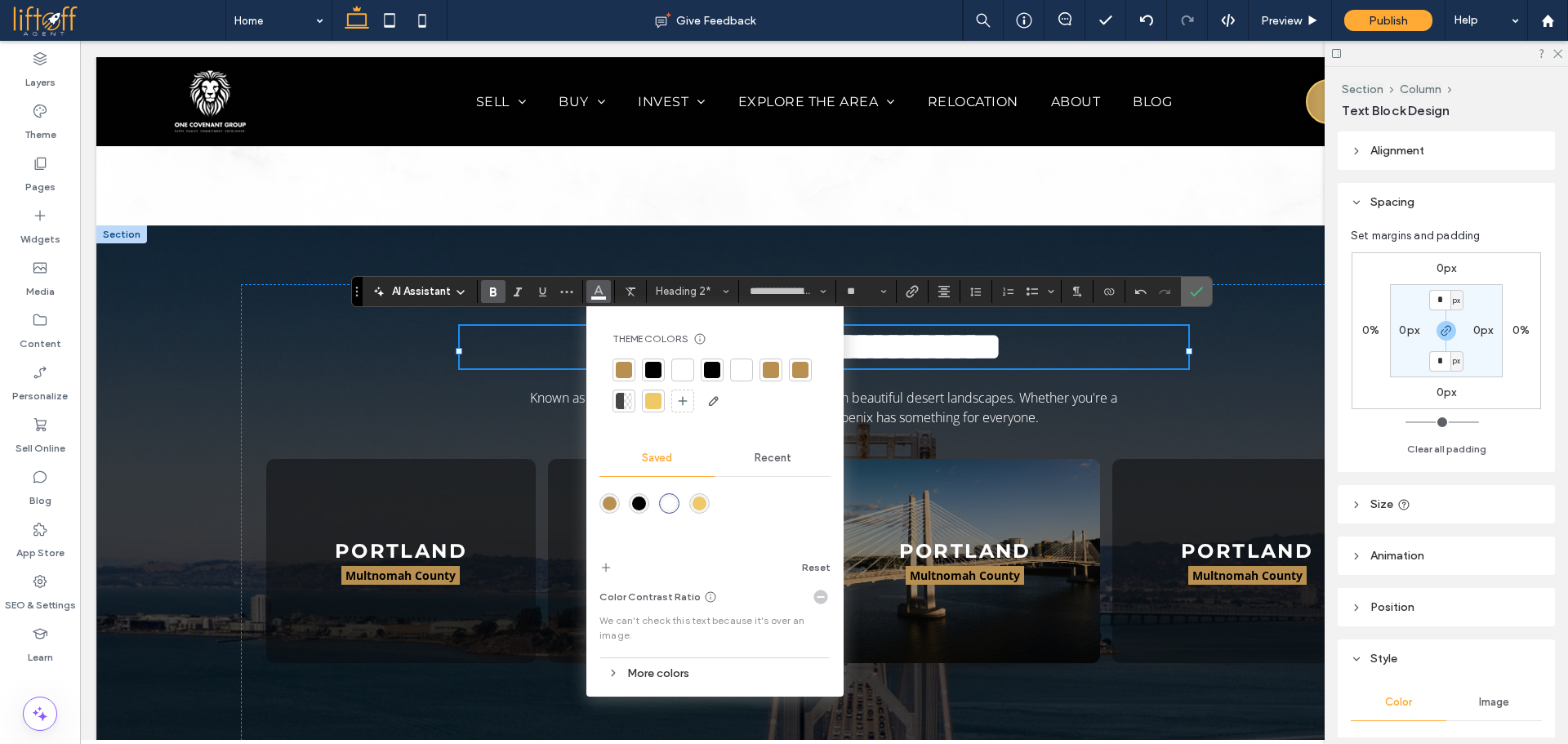 click 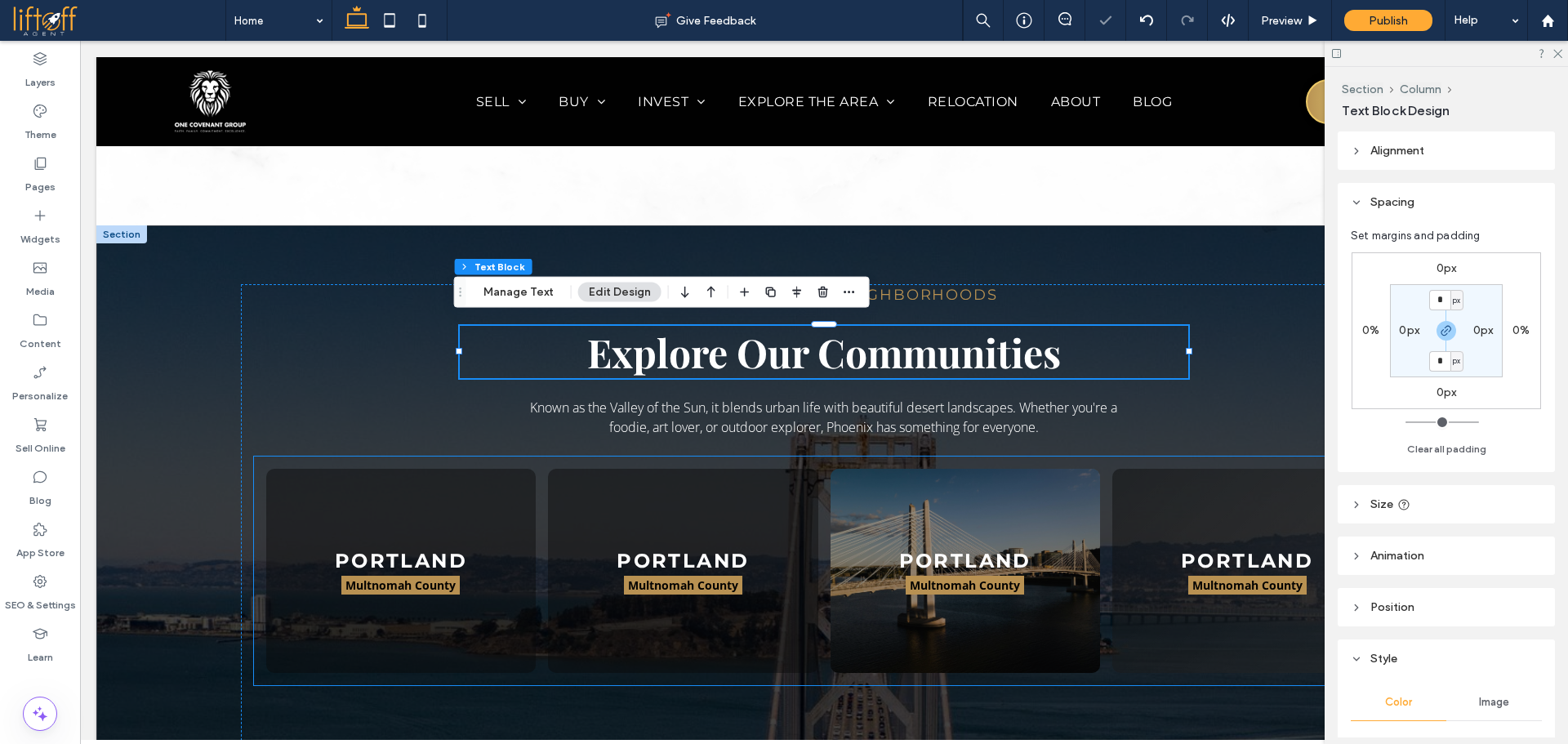 click at bounding box center (1247, 571) 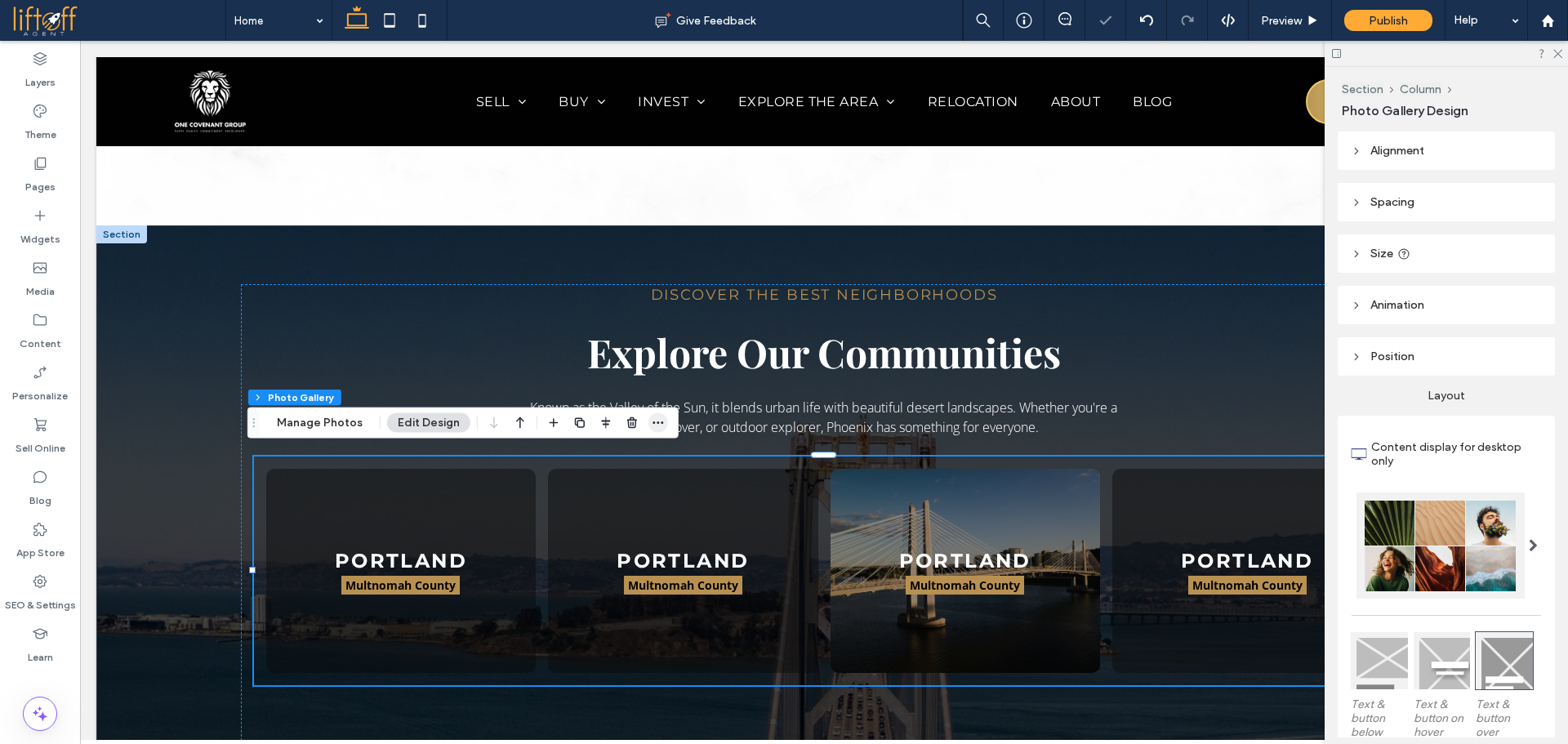click 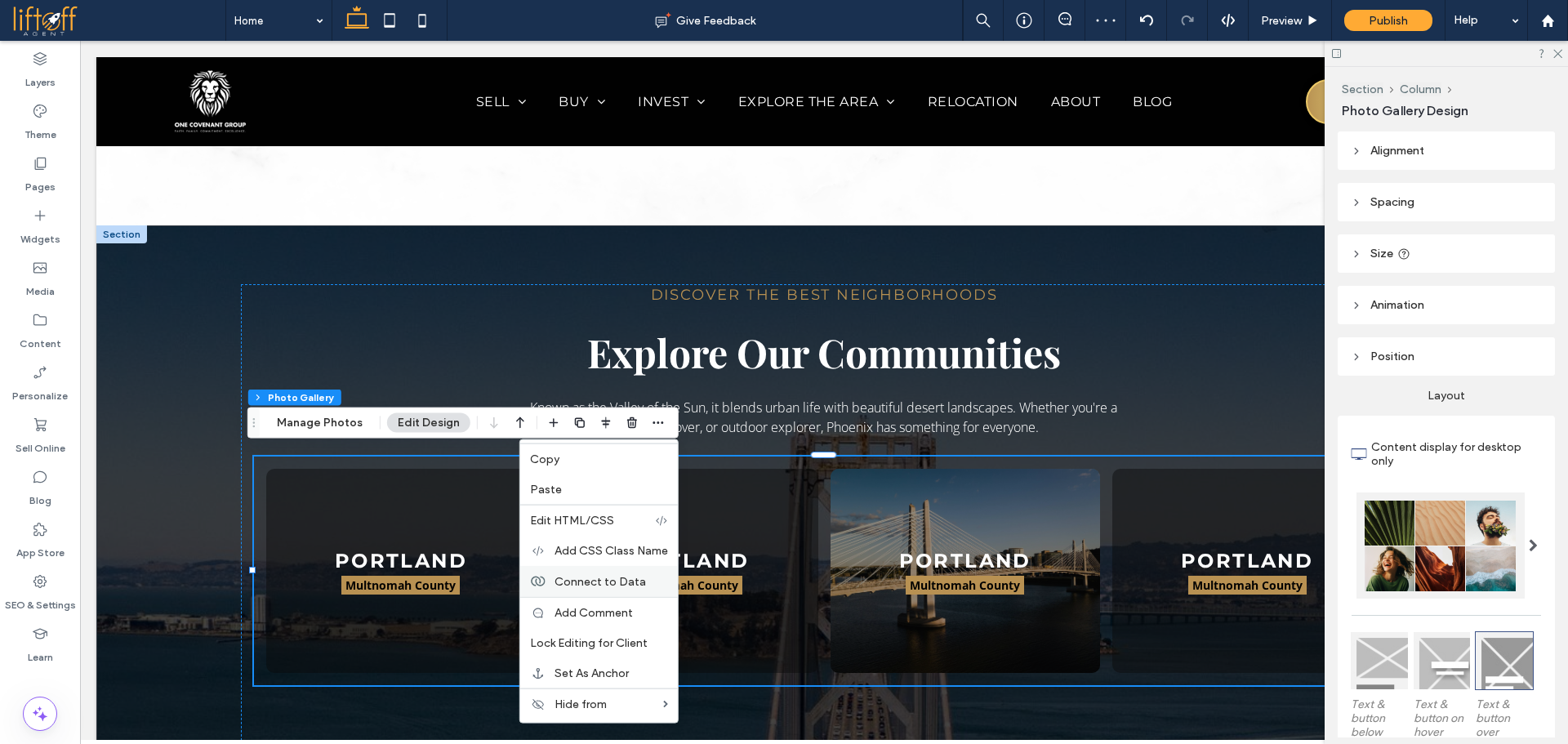 click on "Connect to Data" at bounding box center (600, 581) 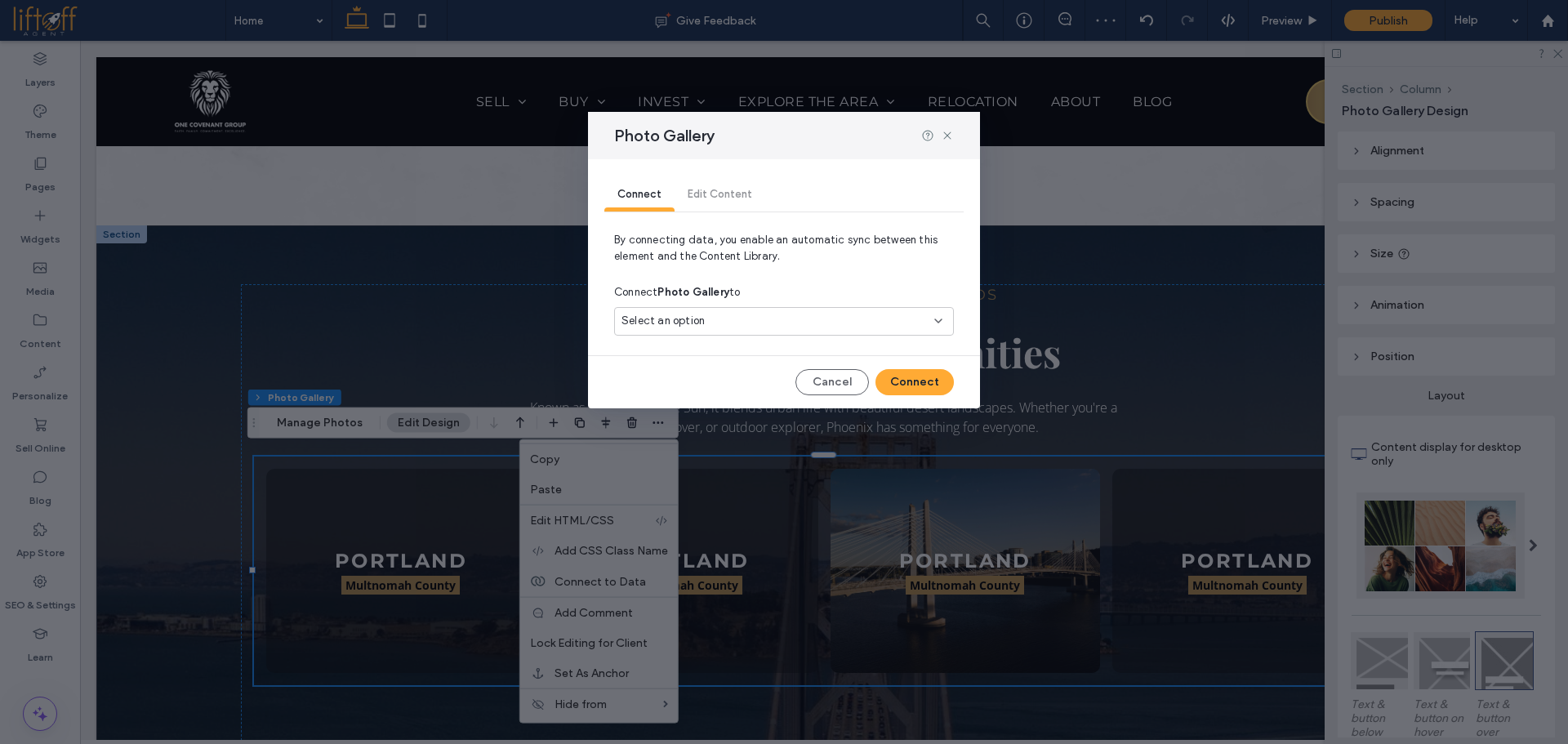 click on "Select an option" at bounding box center (774, 321) 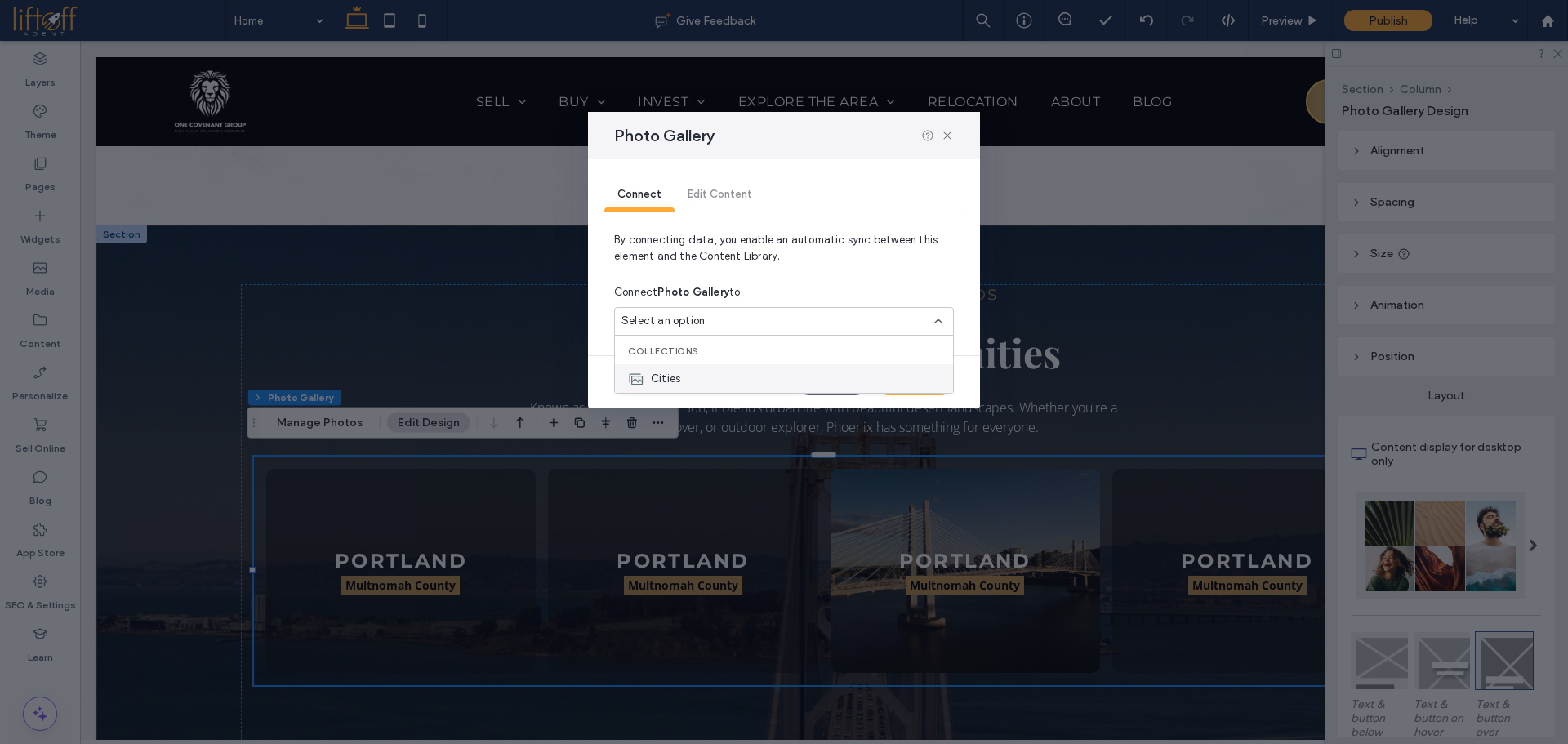 click on "Cities" at bounding box center (784, 378) 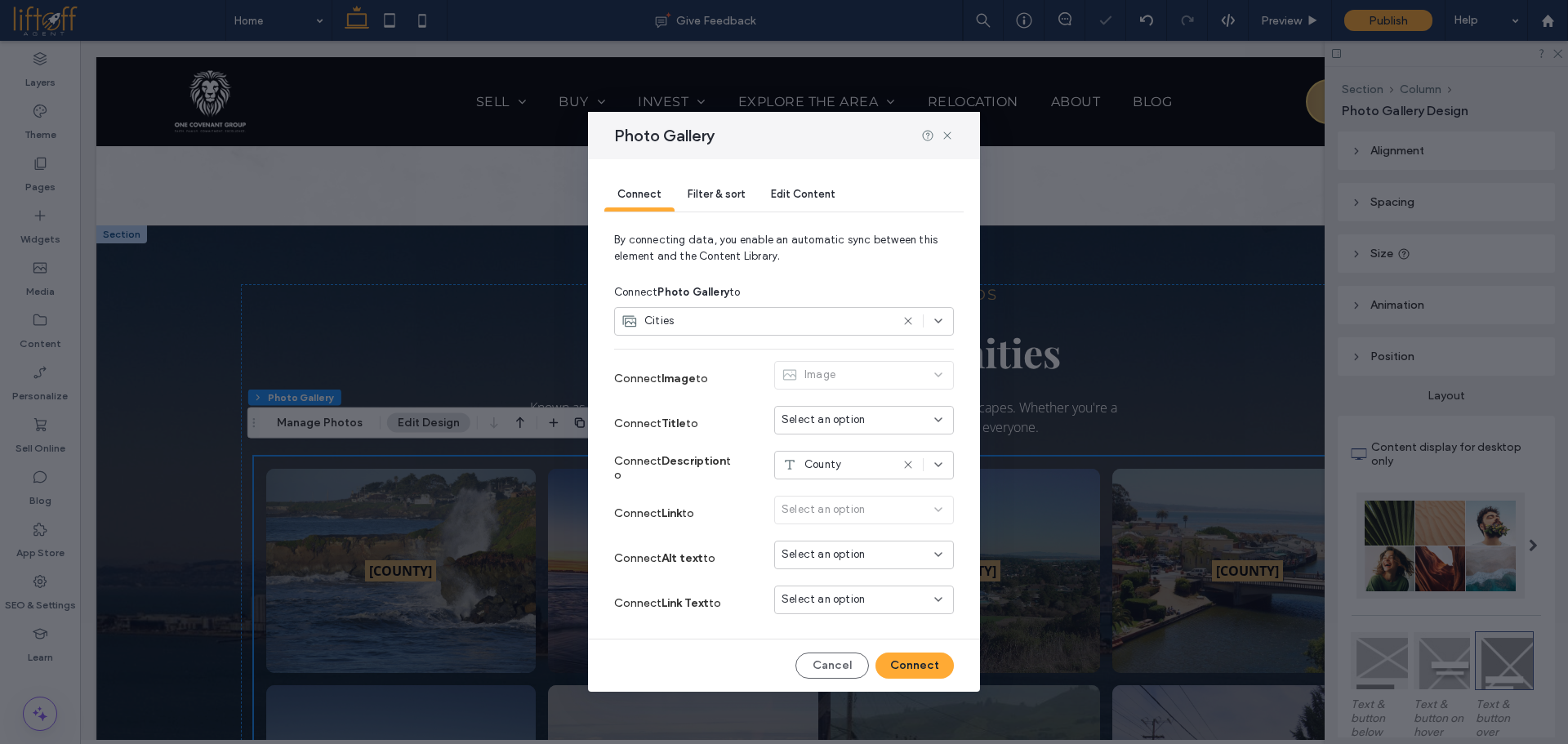 click on "Select an option" at bounding box center (823, 420) 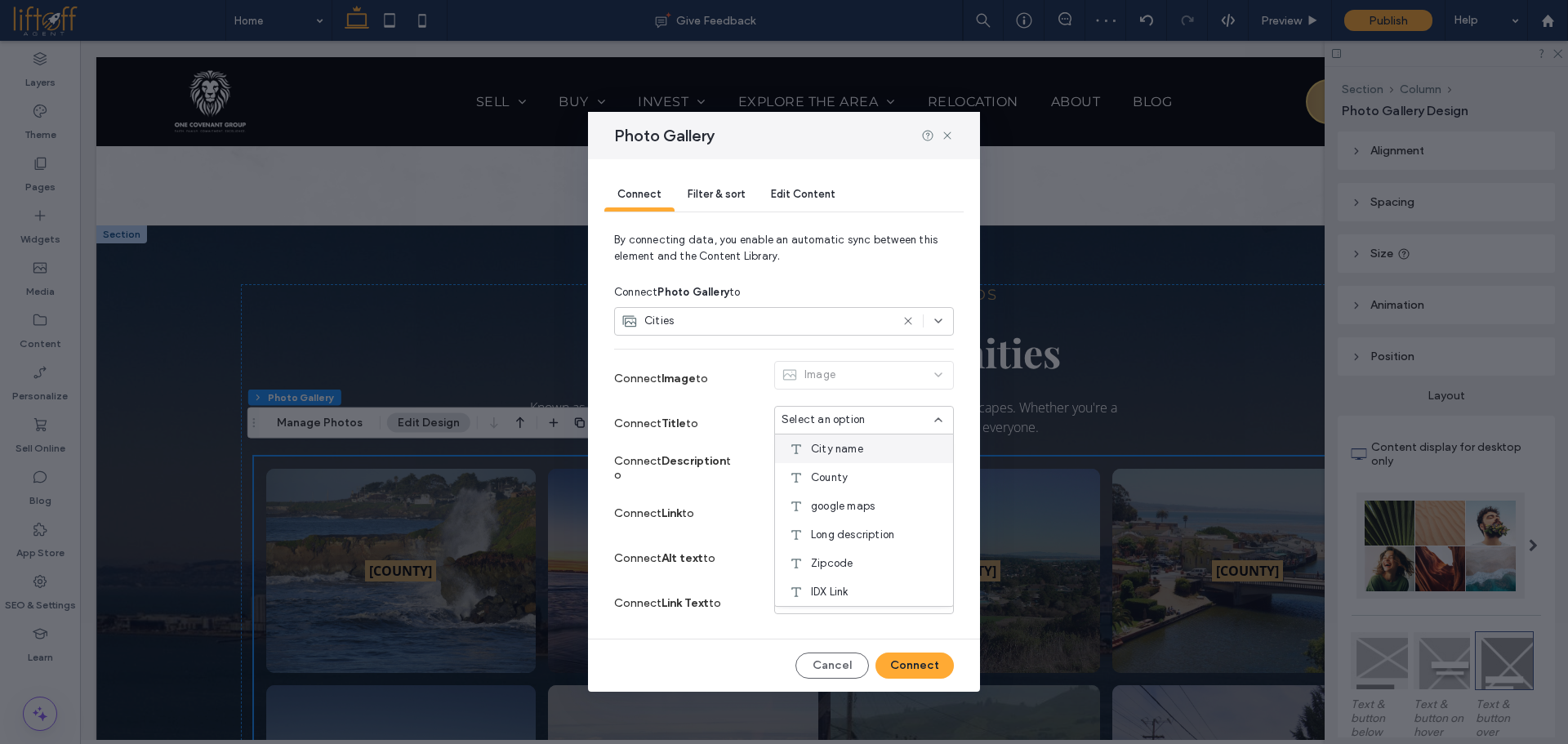 click on "City name" at bounding box center [837, 449] 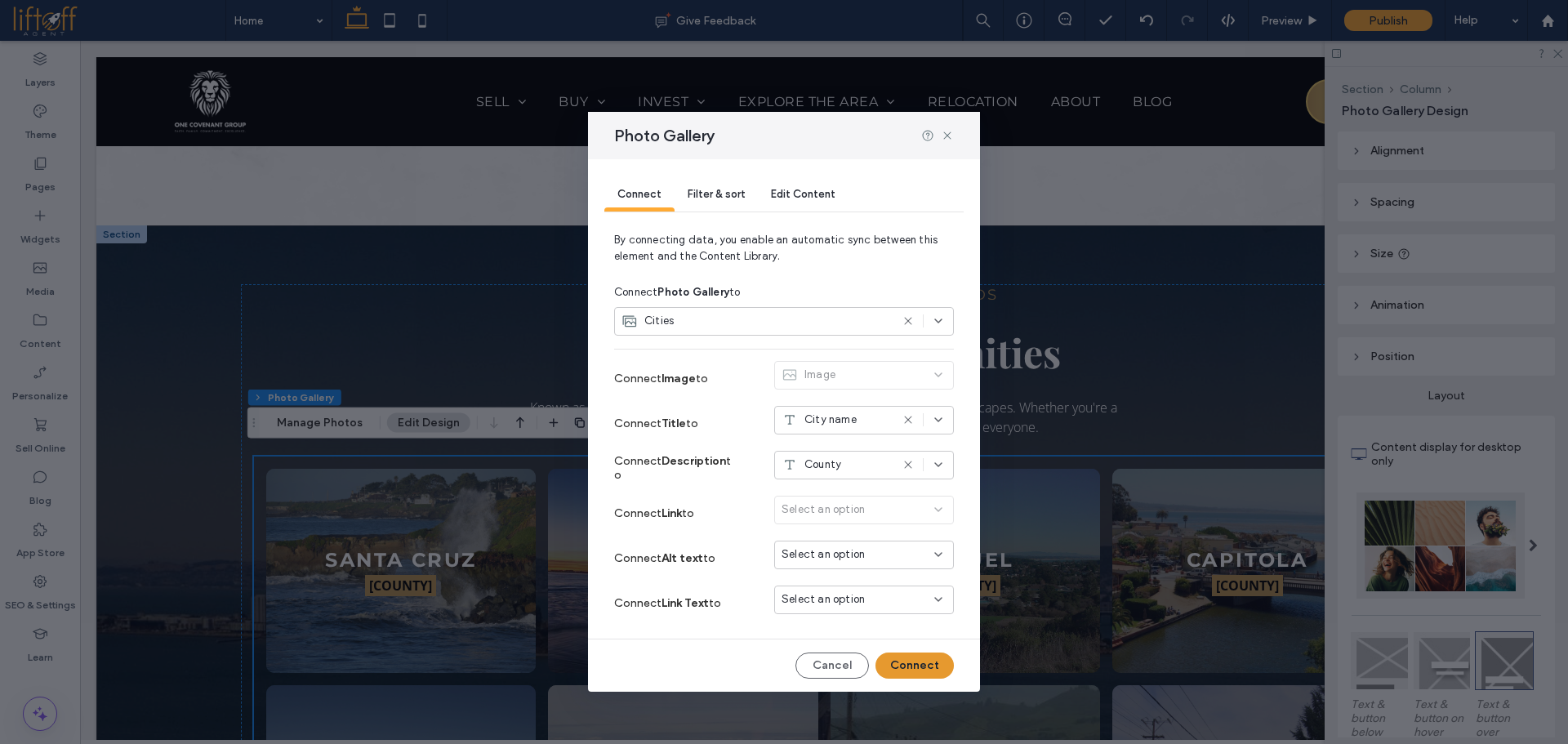 click on "Connect" at bounding box center (915, 666) 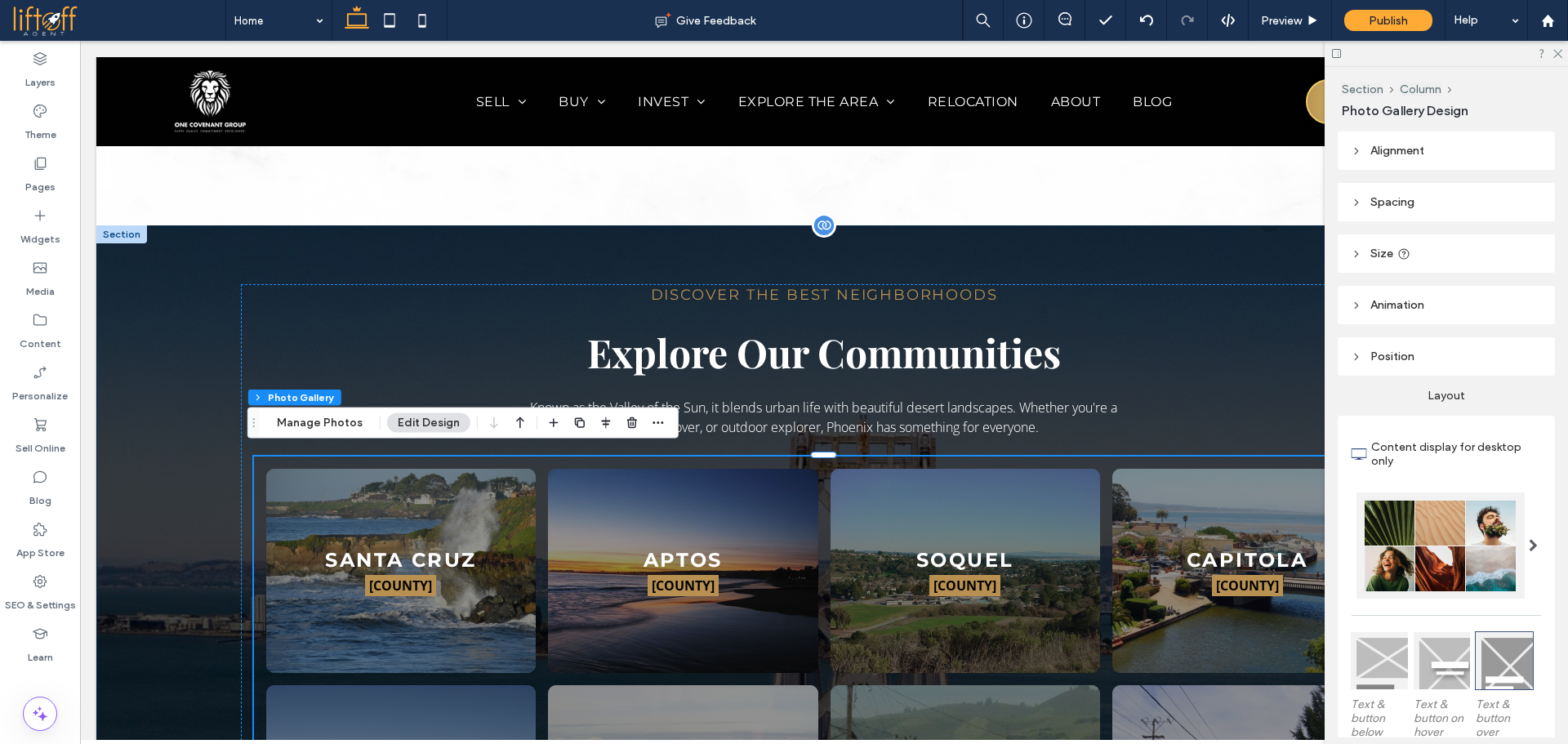 click on "Discover the Best Neighborhoods
Explore Our Communities
Known as the Valley of the Sun, it blends urban life with beautiful desert landscapes. Whether you're a foodie, art lover, or outdoor explorer, Phoenix has something for everyone.
Santa Cruz
Santa Cruz County
Button
Aptos
Santa Cruz County
Button
Soquel
Santa Cruz County
Button
Capitola
Santa Cruz County
Button
La Selva Beach
Santa Cruz County
Button
Watsonville
Santa Cruz County
Button
Aromas
San Benito/[COUNTY] Co.
Button
Royal Oaks
[COUNTY]
Button
Monterey" at bounding box center (824, 829) 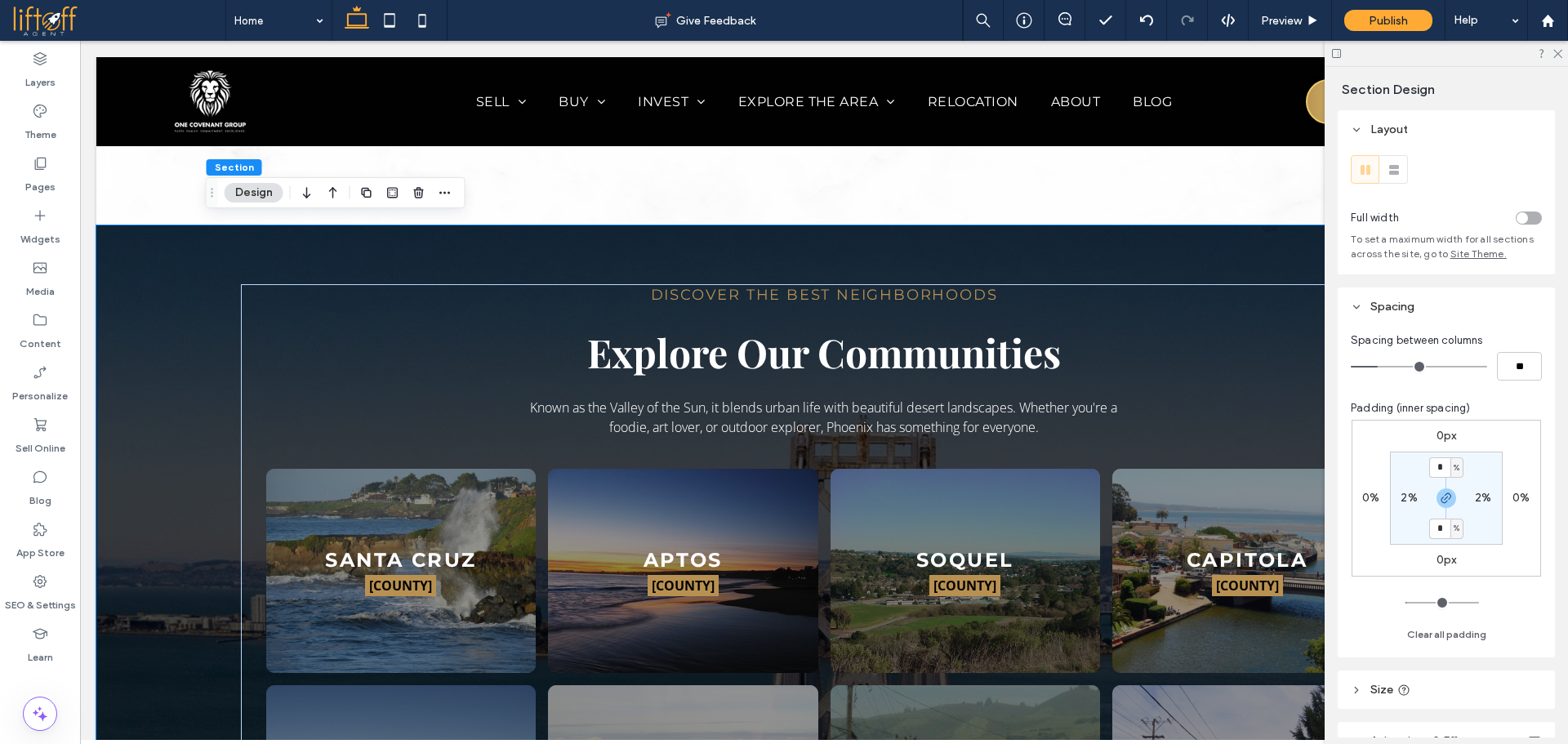click at bounding box center [1446, 53] 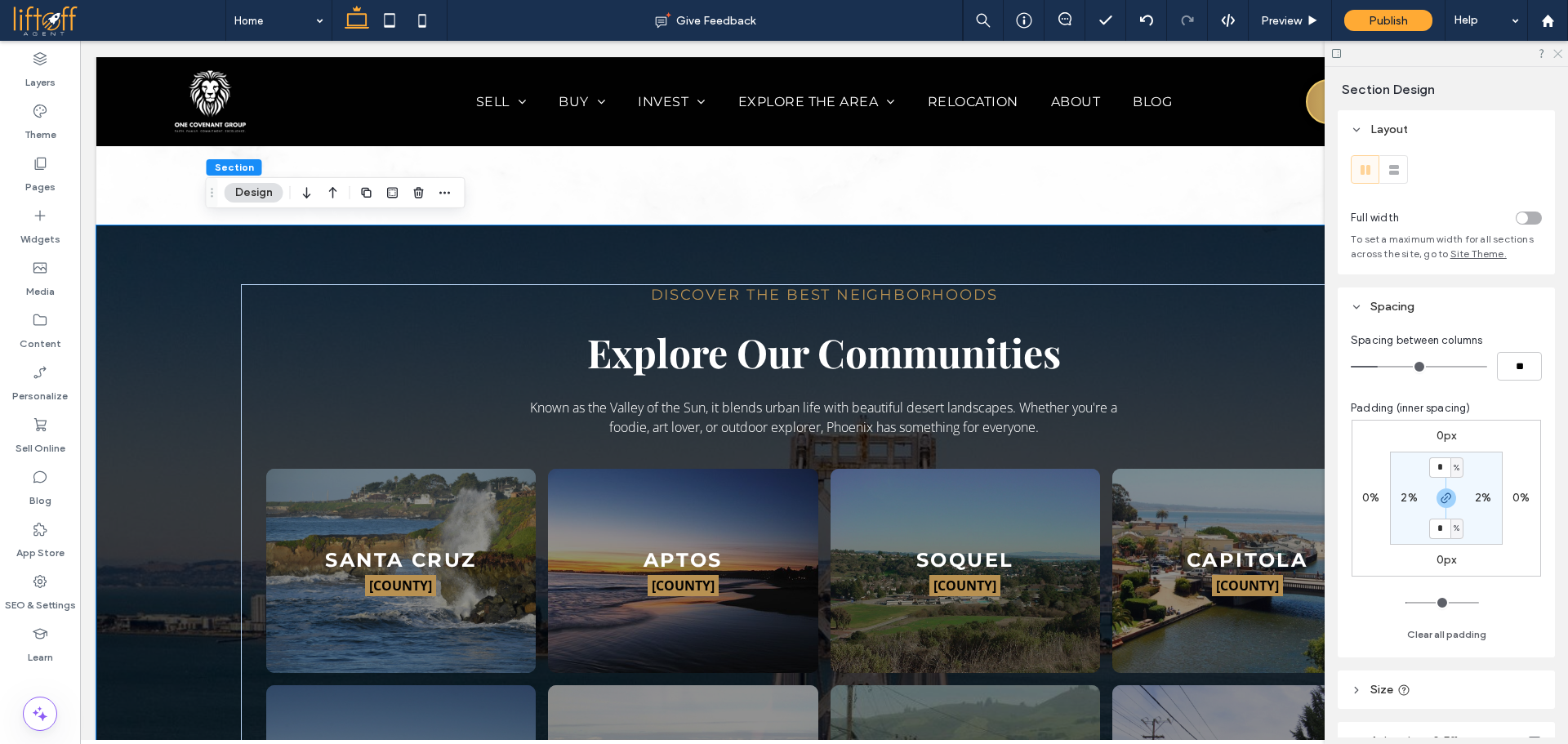 click 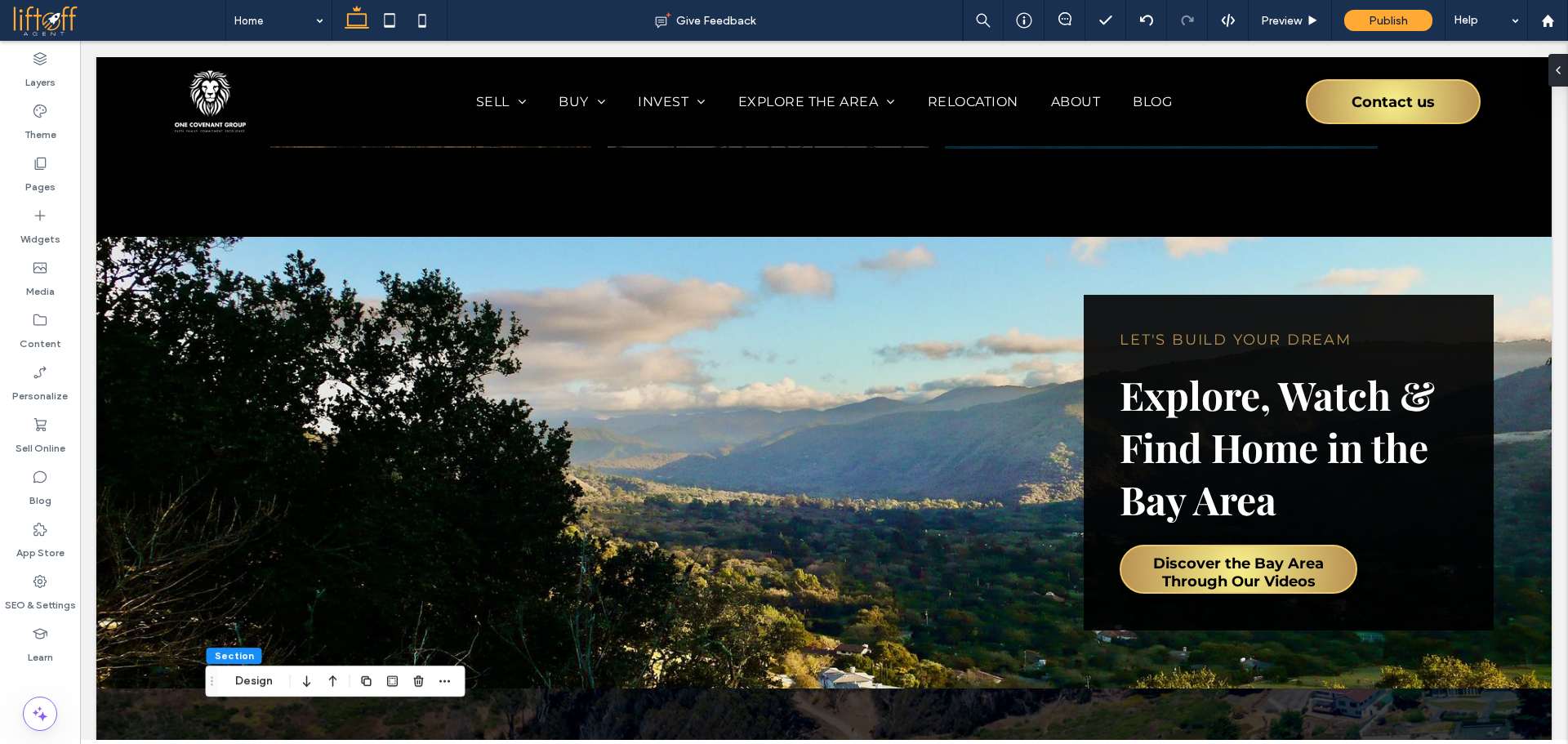 scroll, scrollTop: 4124, scrollLeft: 0, axis: vertical 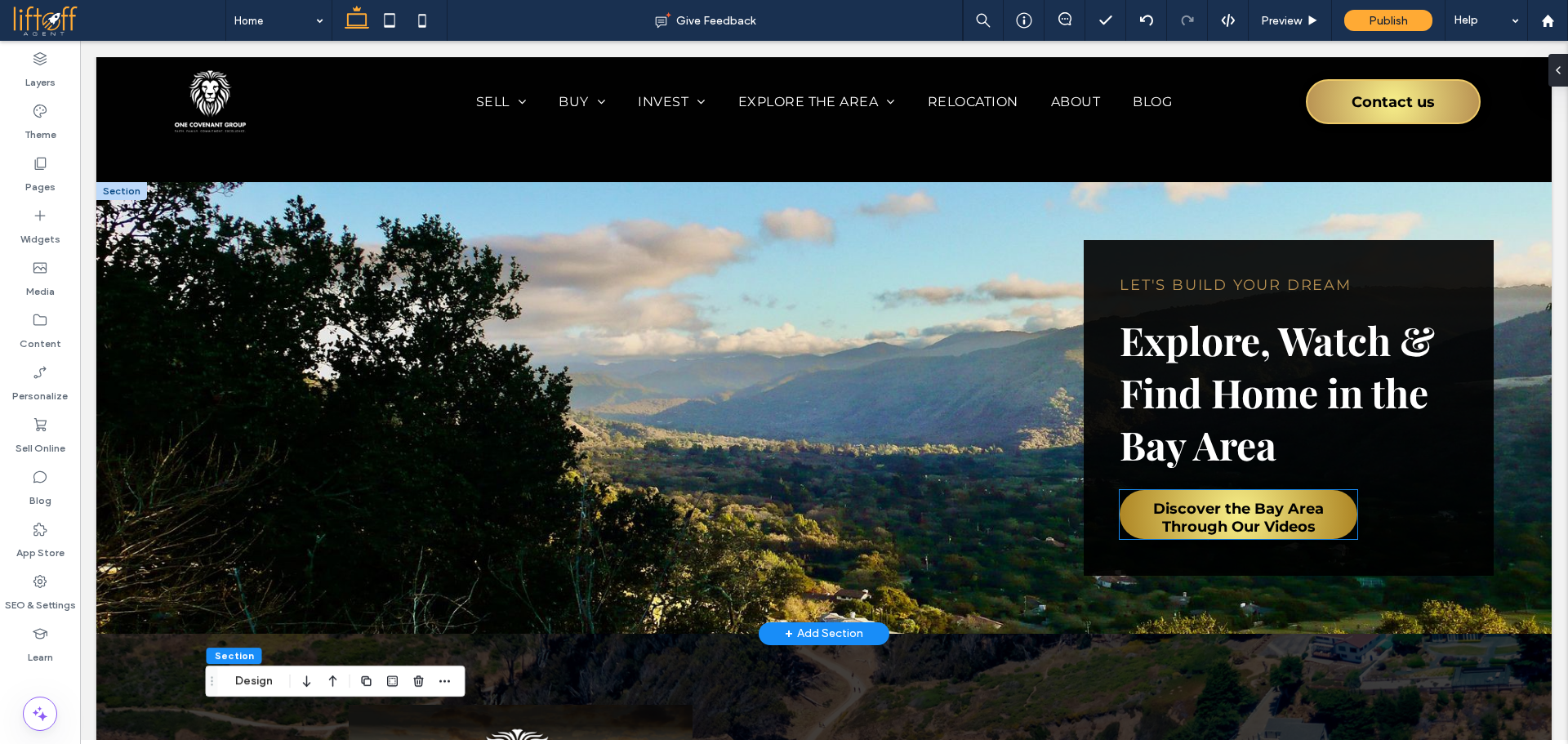 click on "Discover the Bay Area Through Our Videos" at bounding box center [1238, 518] 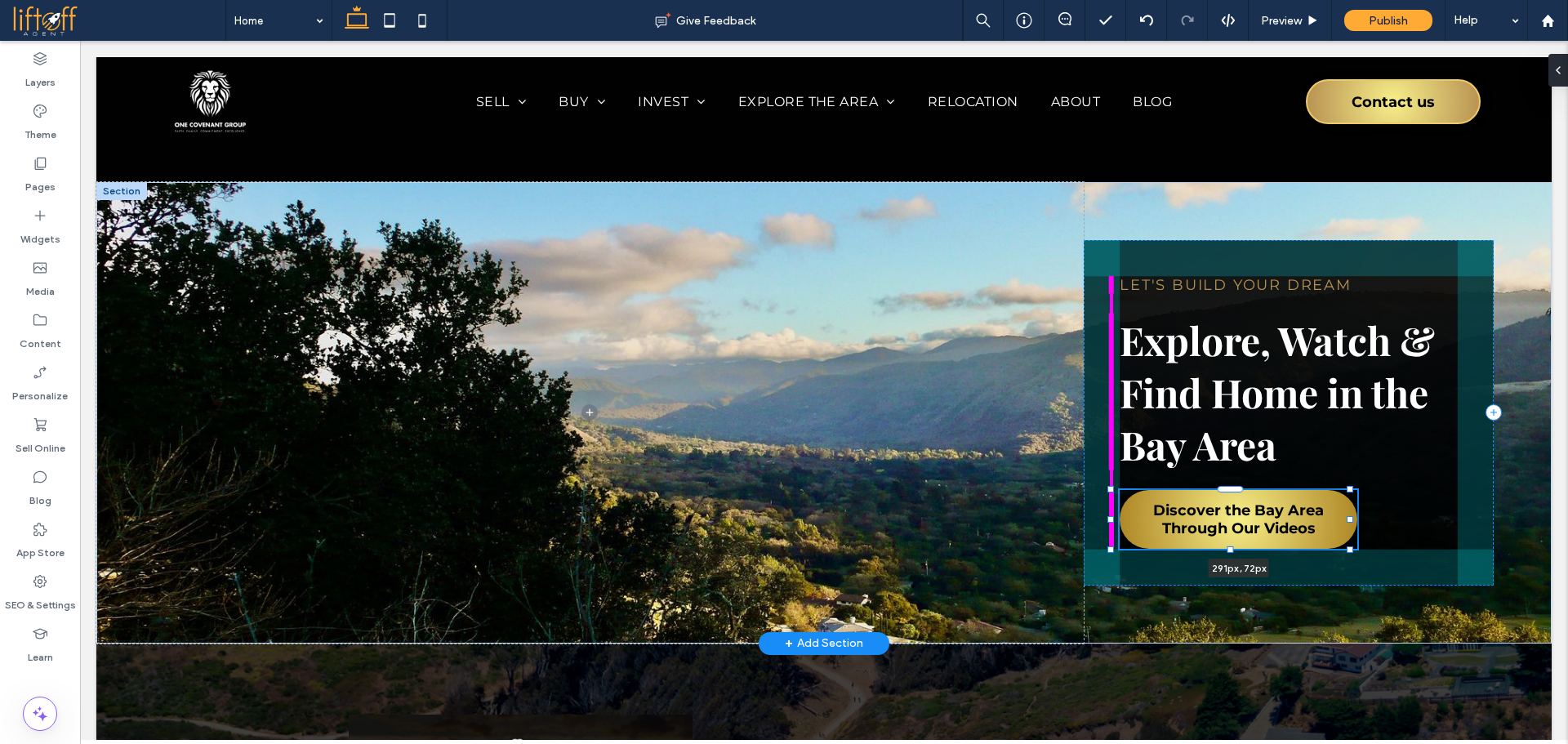 click on "Let's Build Your Dream
Explore, Watch & Find Home in the Bay Area
Discover the Bay Area Through Our Videos
291px , 72px" at bounding box center (824, 412) 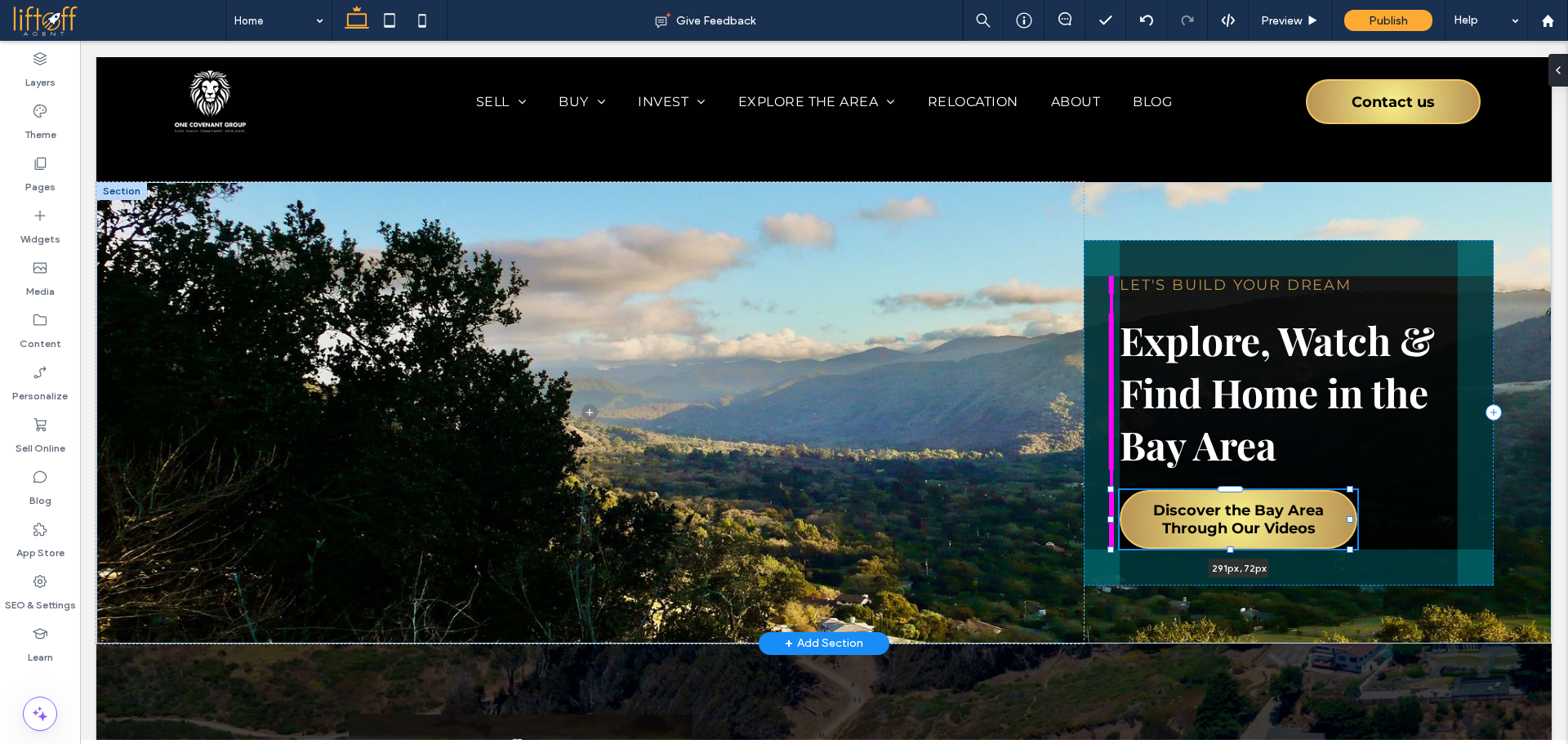 type on "**" 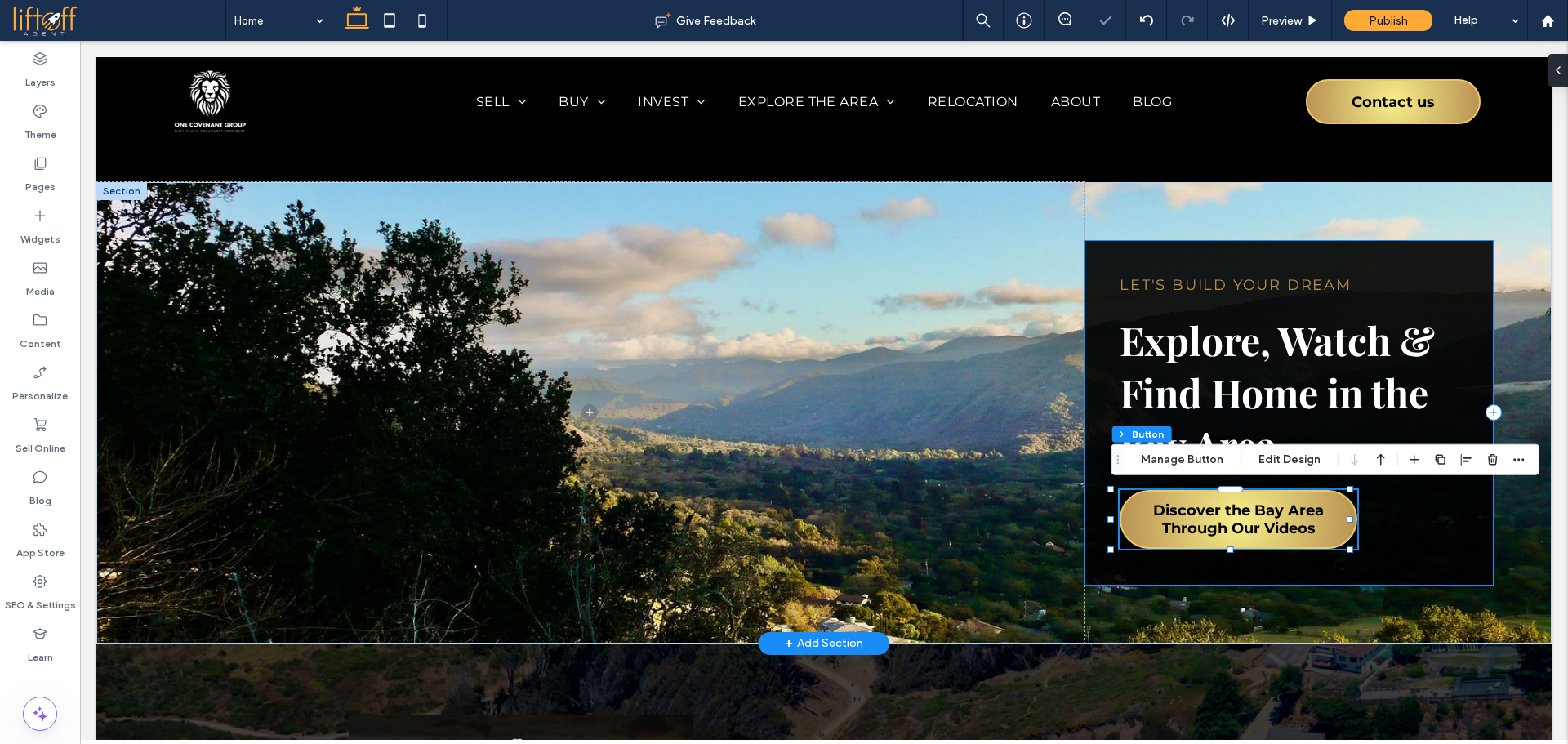 click on "Let's Build Your Dream
Explore, Watch & Find Home in the Bay Area
Discover the Bay Area Through Our Videos
291px , 72px" at bounding box center [1289, 412] 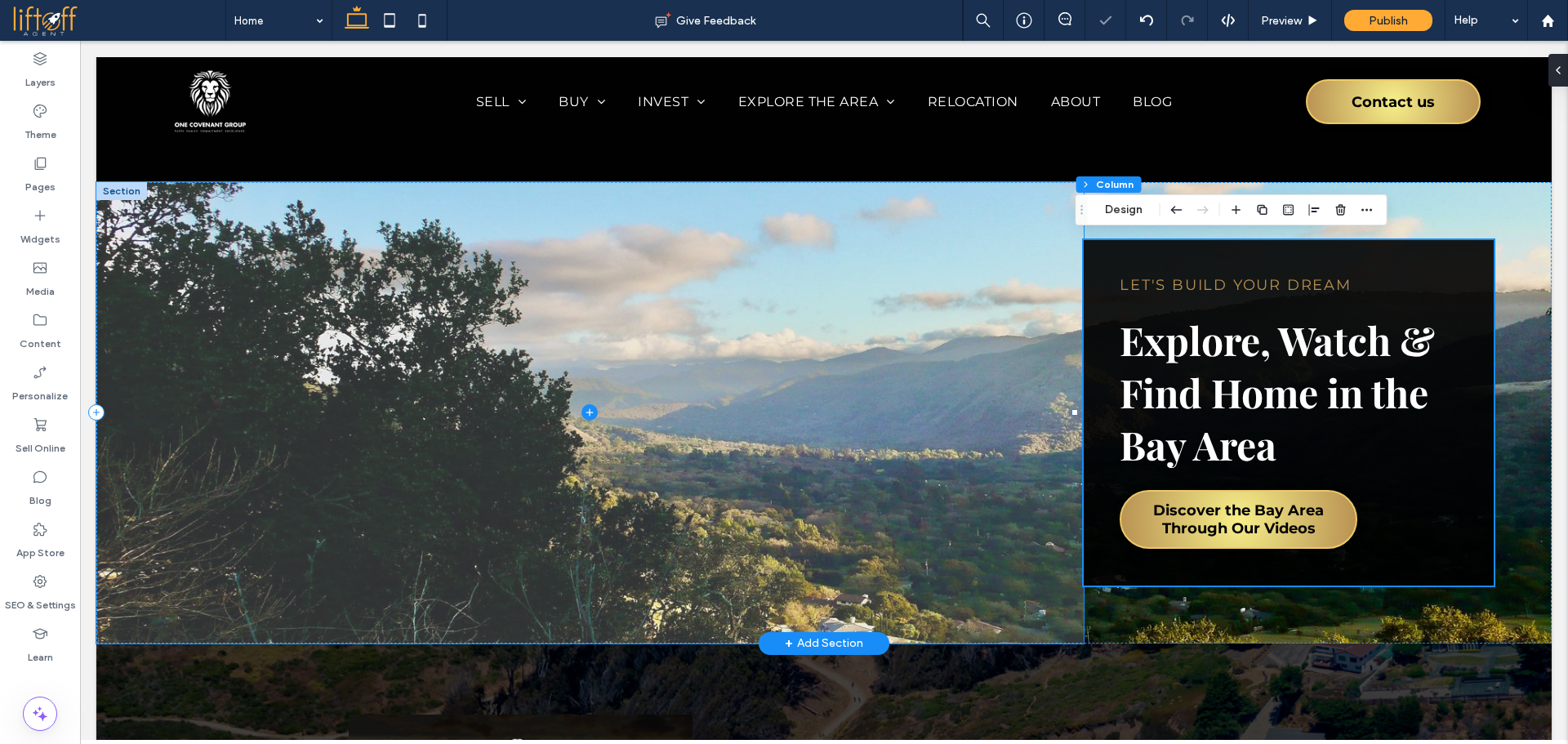 click at bounding box center [590, 412] 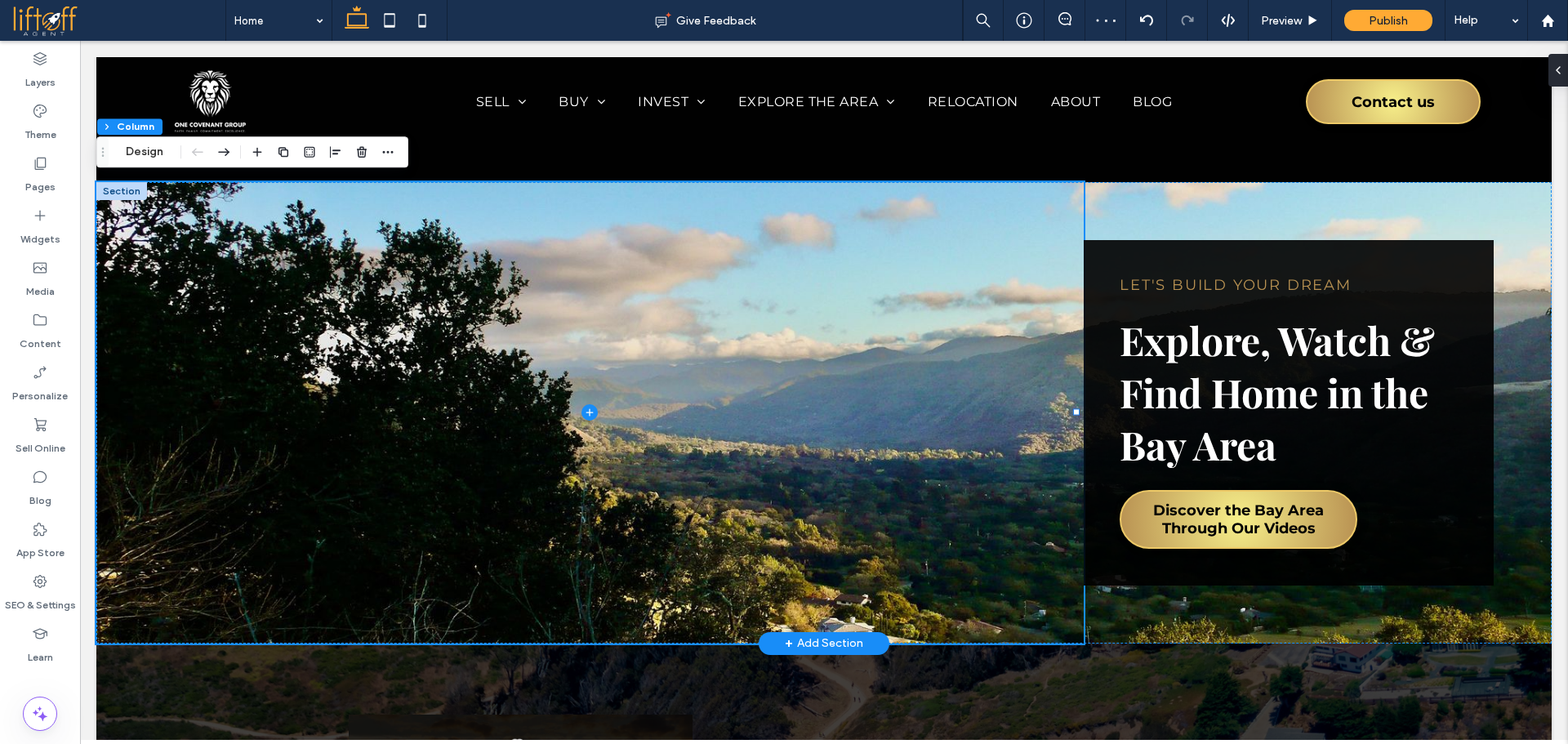 click at bounding box center (122, 191) 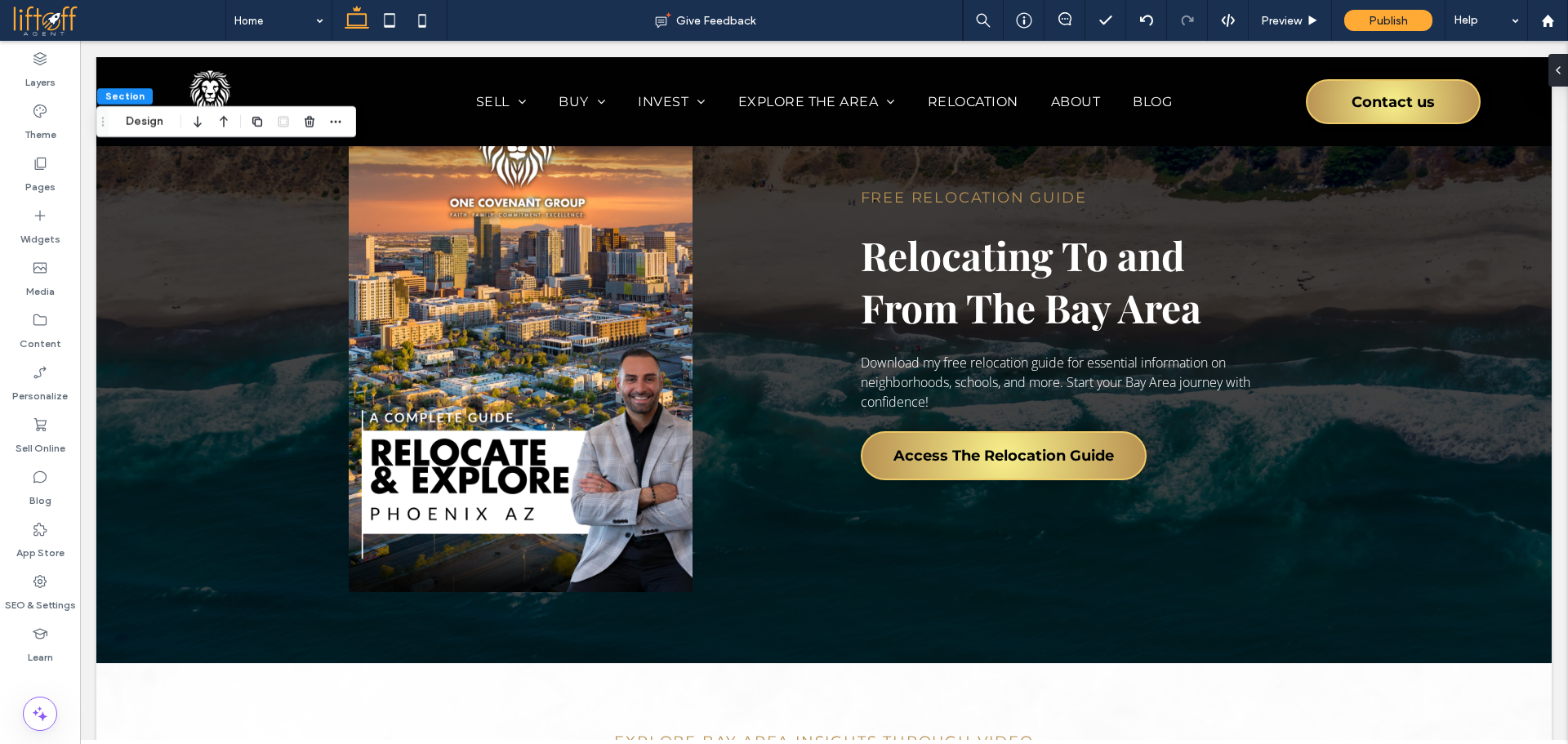 scroll, scrollTop: 4742, scrollLeft: 0, axis: vertical 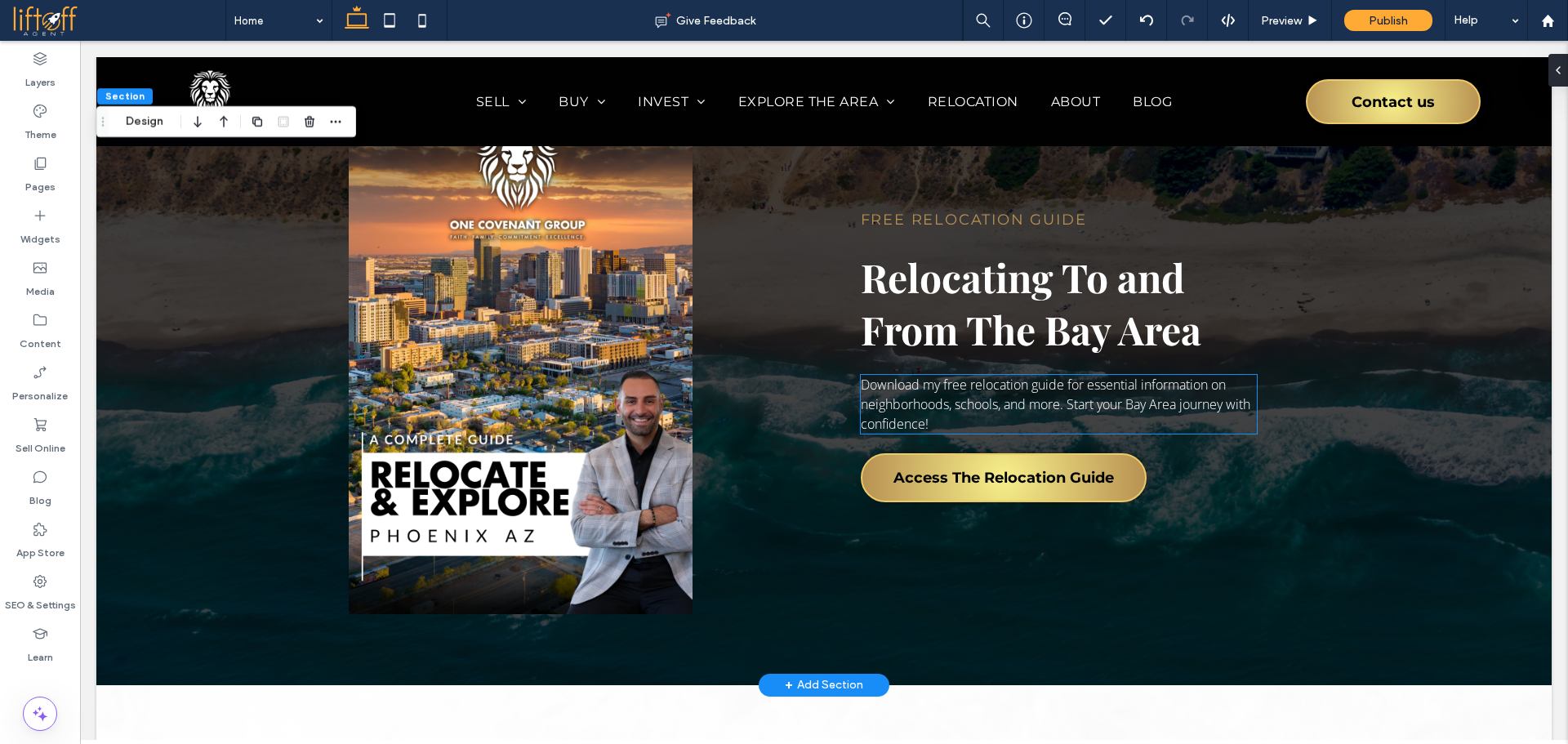 click on "Download my free relocation guide for essential information on neighborhoods, schools, and more. Start your Bay Area journey with confidence!" at bounding box center (1055, 404) 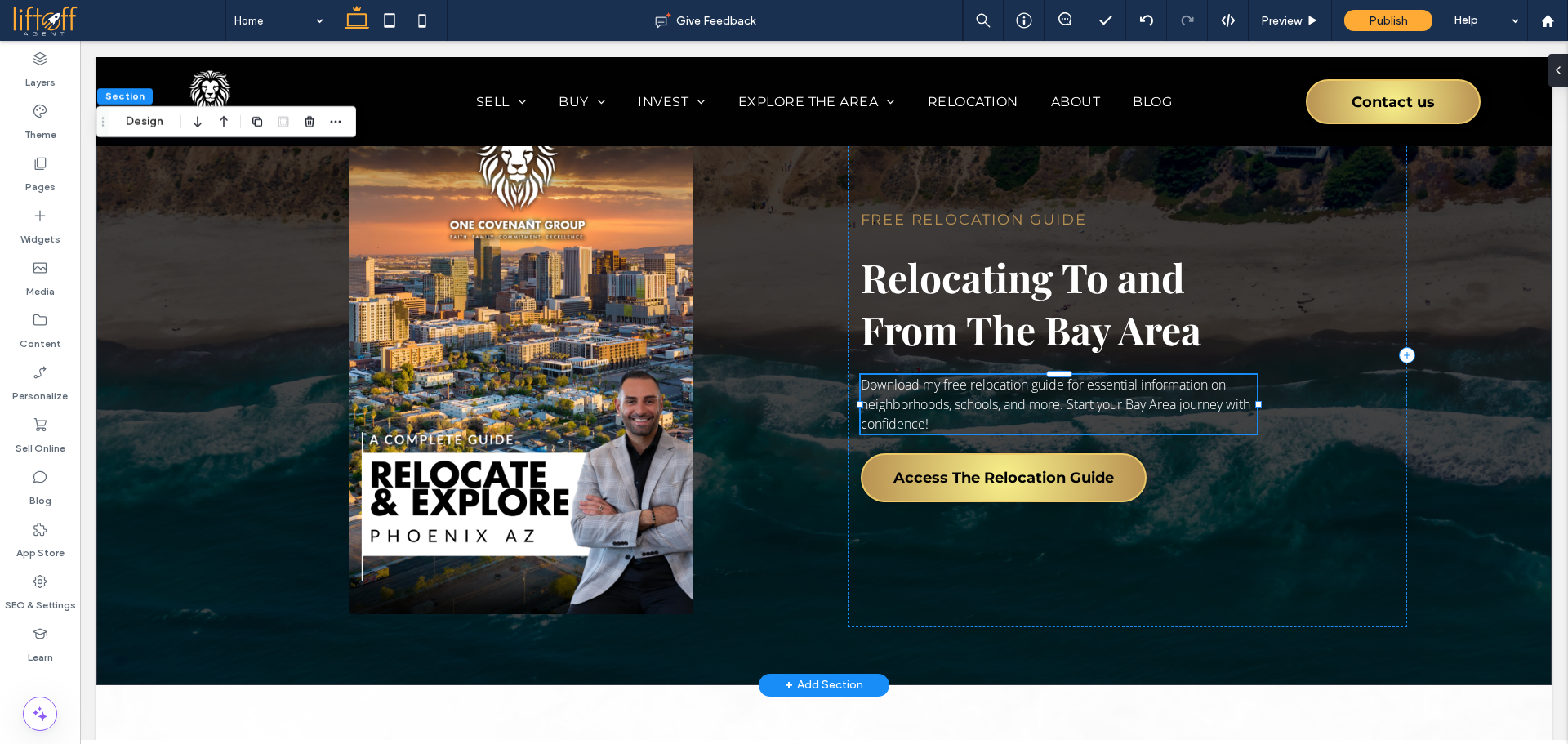 click on "Download my free relocation guide for essential information on neighborhoods, schools, and more. Start your Bay Area journey with confidence!" at bounding box center (1058, 404) 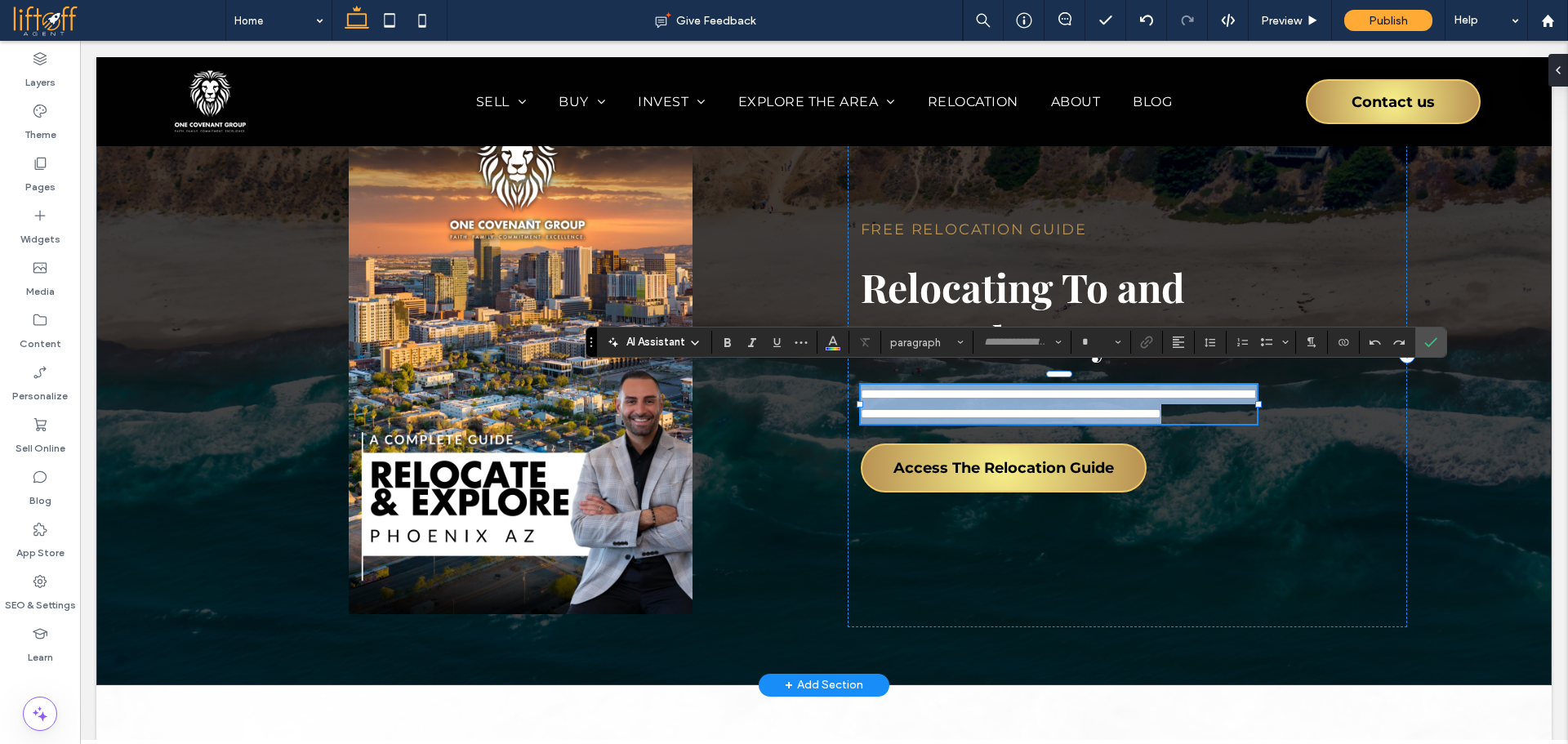 type on "*********" 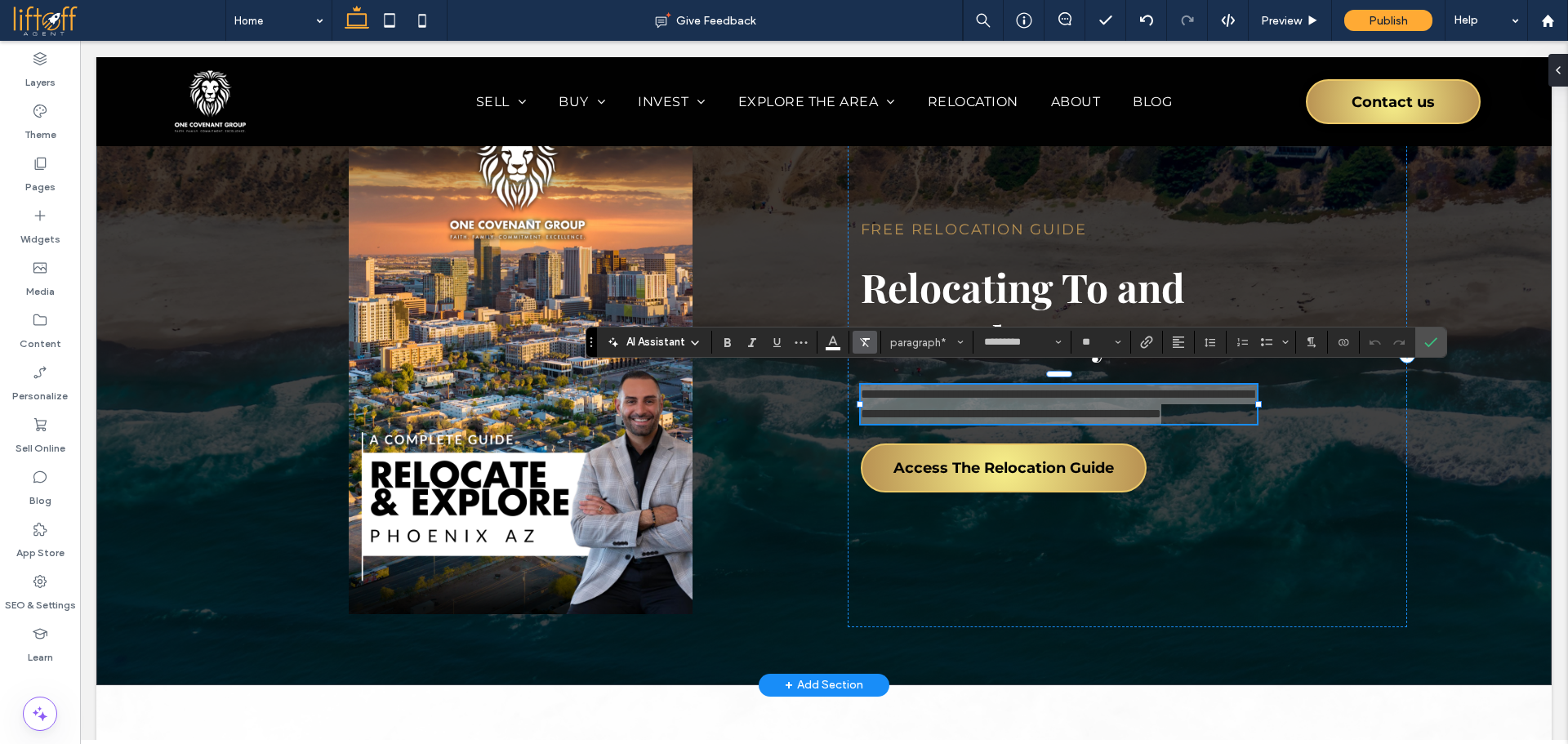 click at bounding box center (865, 342) 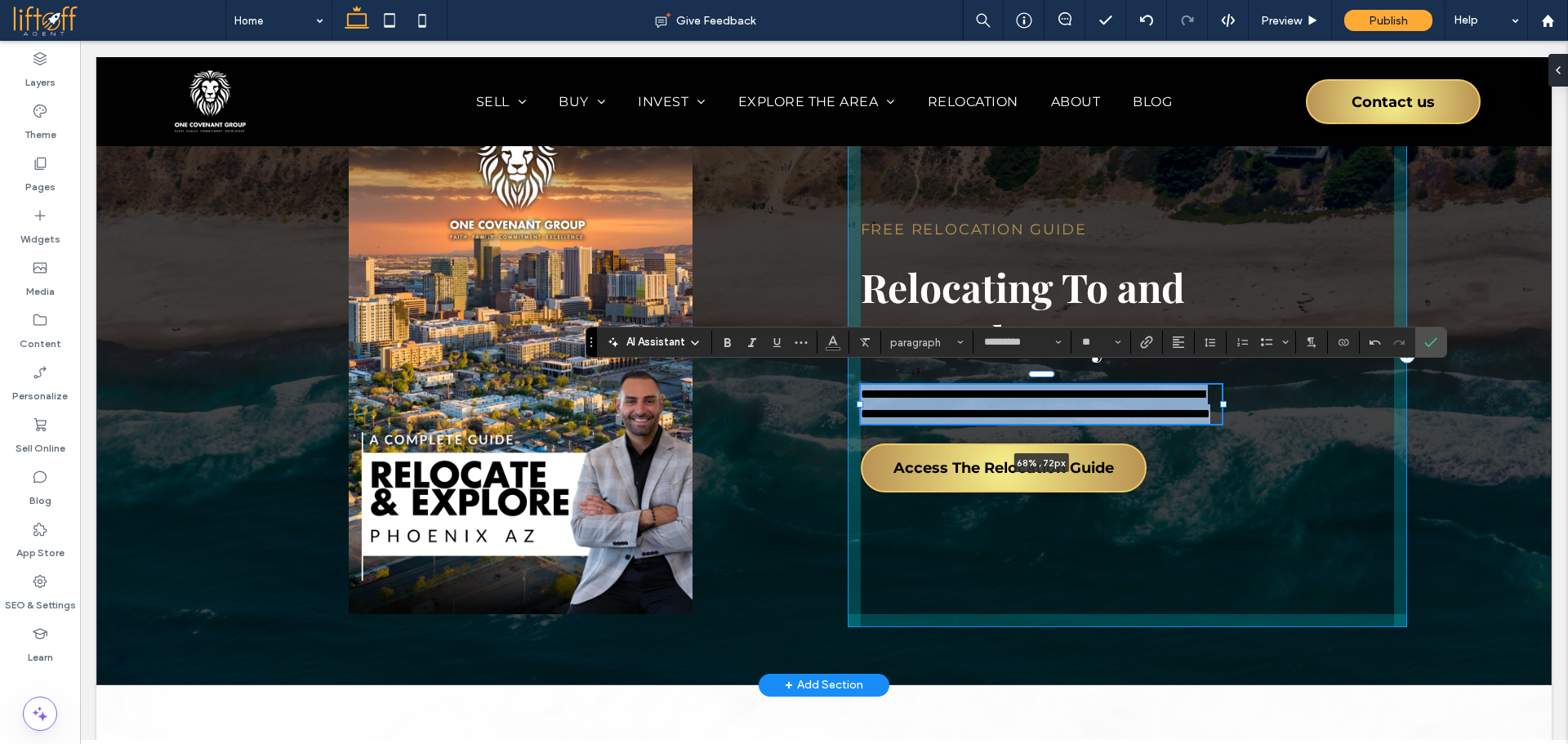 drag, startPoint x: 1253, startPoint y: 398, endPoint x: 1218, endPoint y: 403, distance: 35.35534 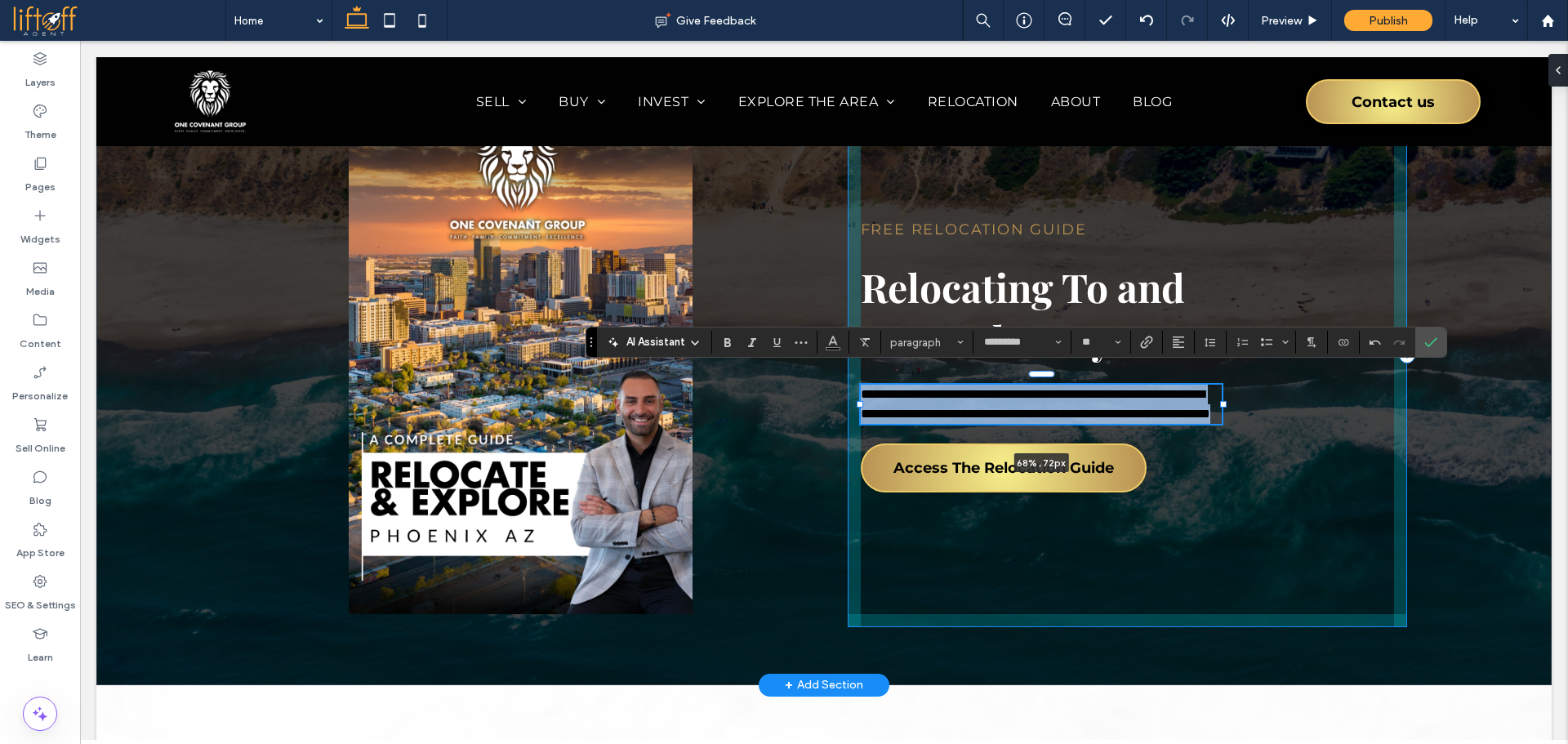 click on "**********" at bounding box center [824, 355] 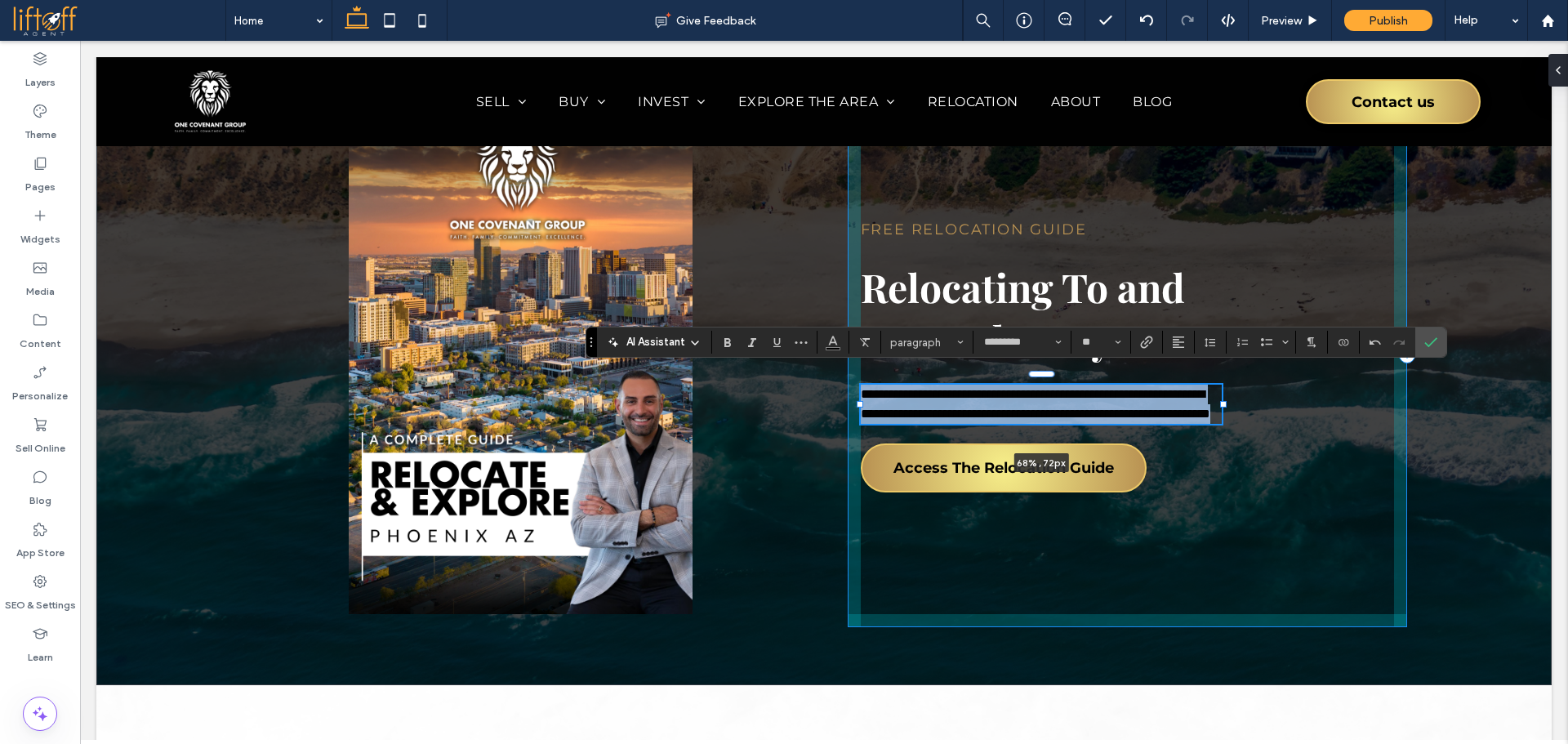 type on "**" 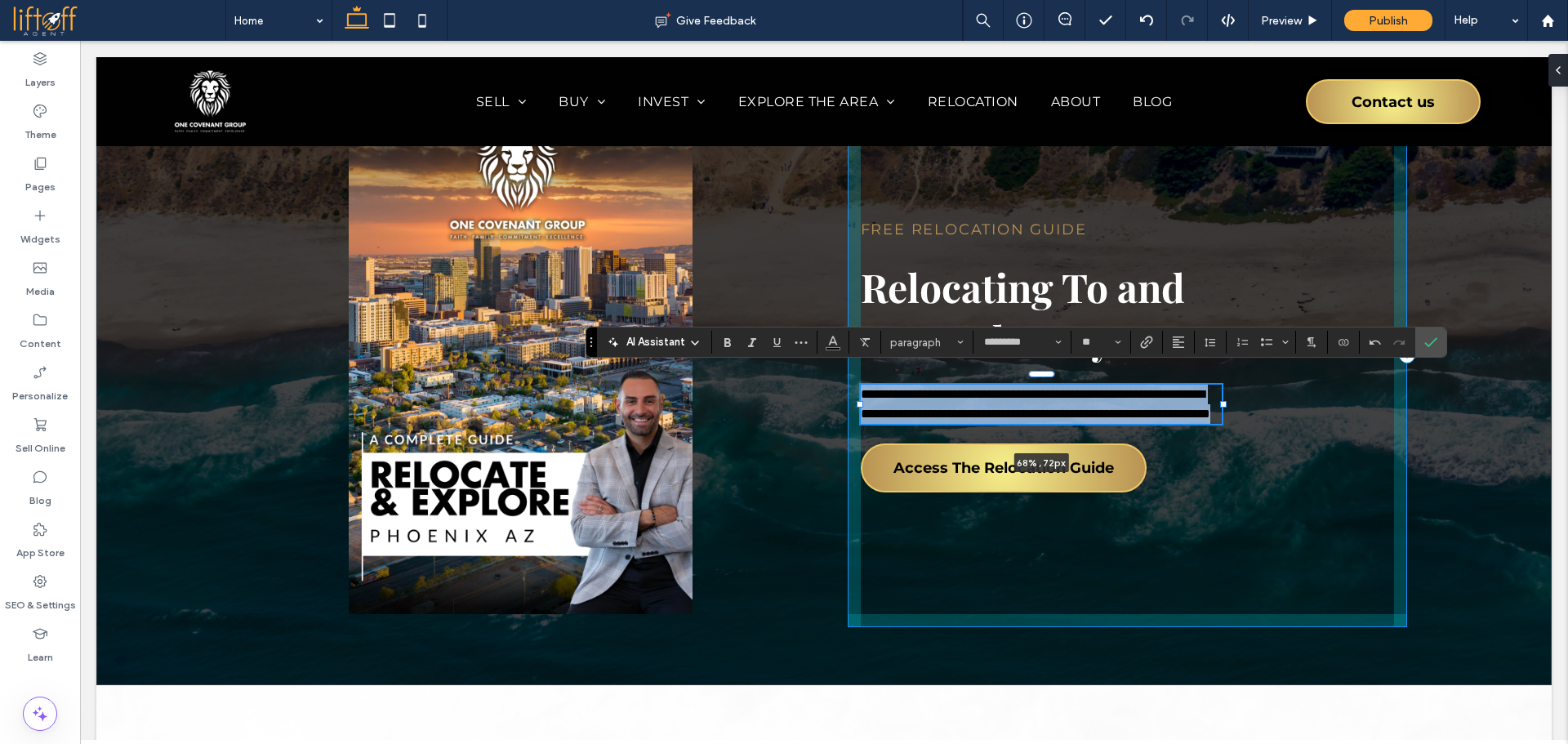 type on "****" 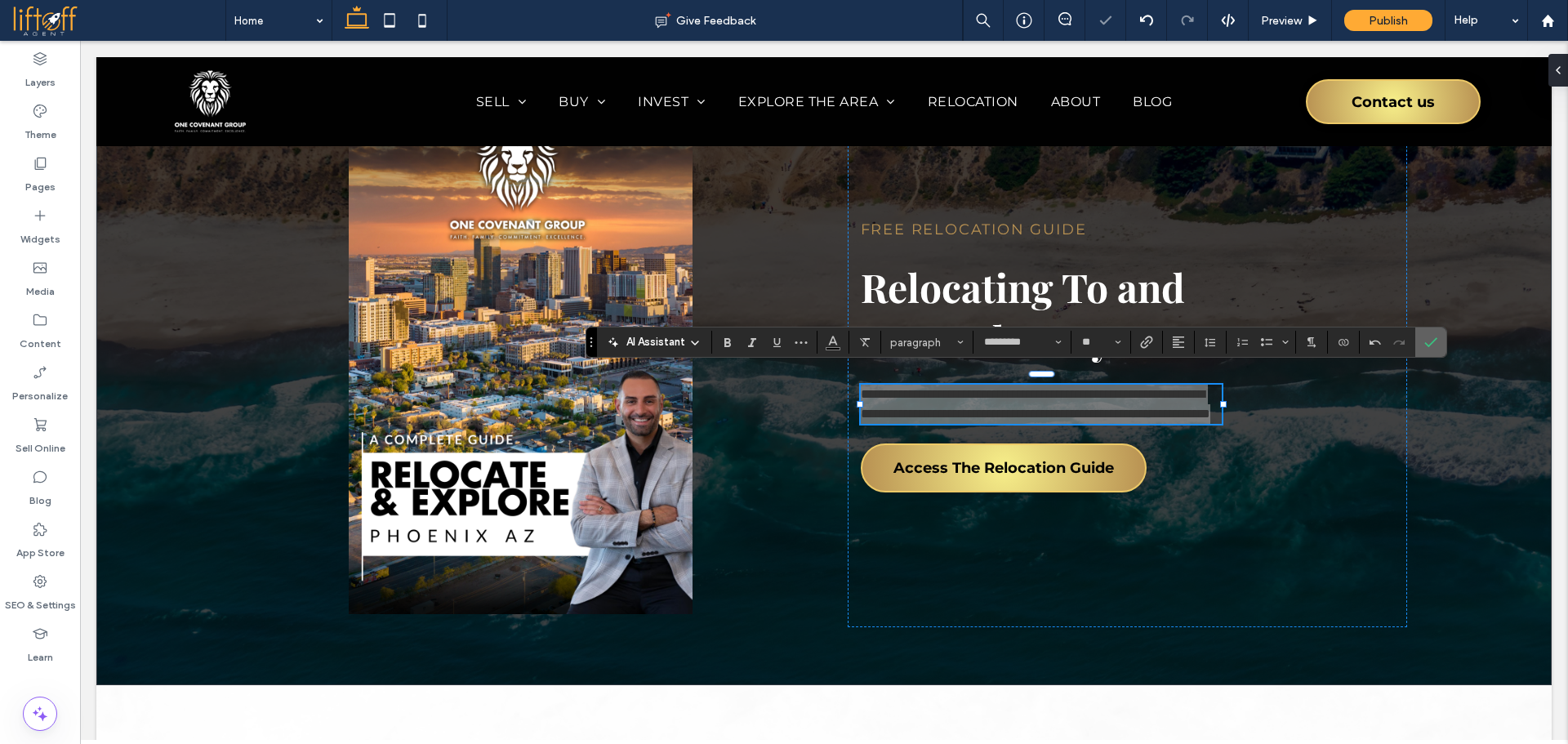 drag, startPoint x: 1433, startPoint y: 342, endPoint x: 1192, endPoint y: 394, distance: 246.54614 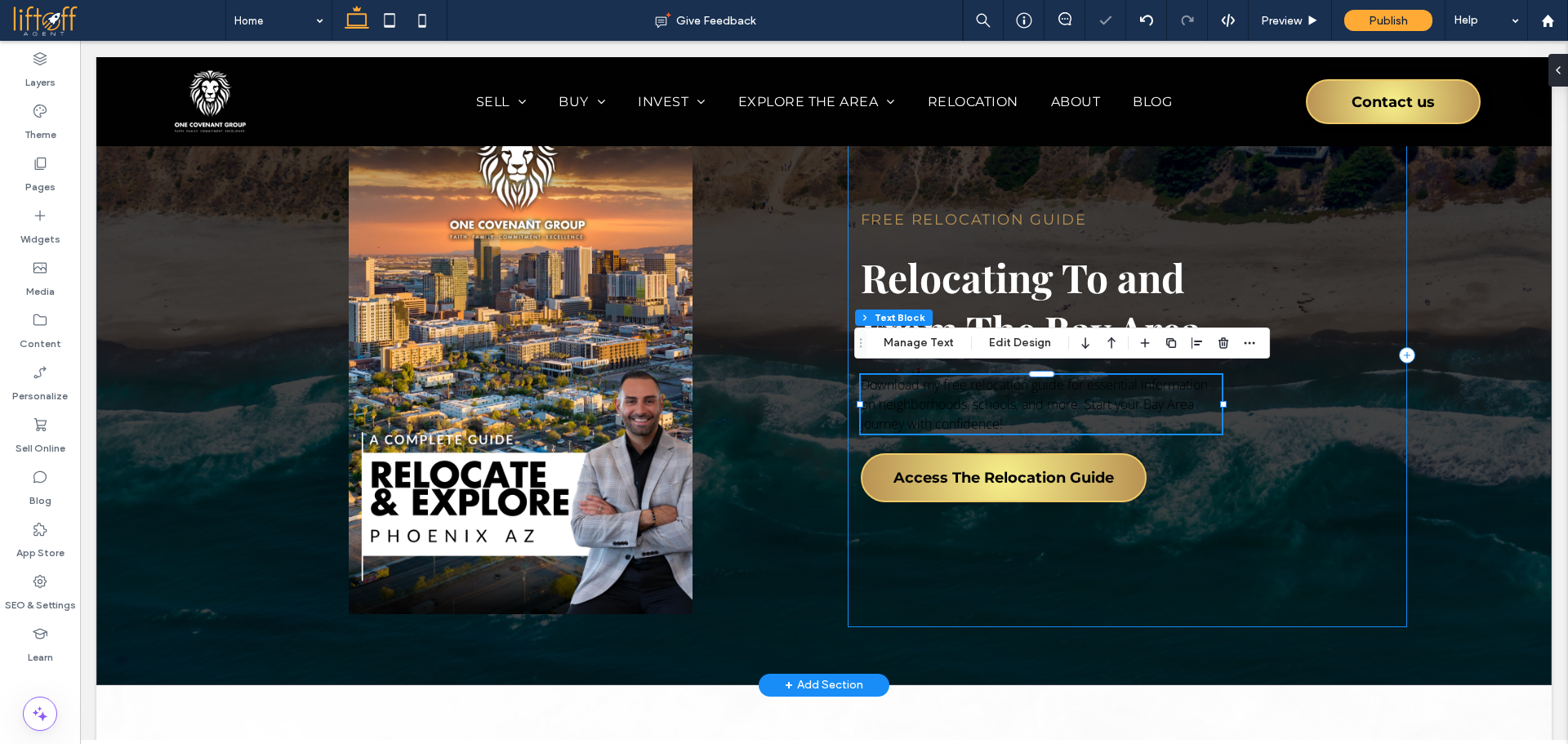 click on "Free Relocation Guide
Relocating To and From The Bay Area
Download my free relocation guide for essential information on neighborhoods, schools, and more. Start your Bay Area journey with confidence!
68% , 72px
Access The Relocation Guide" at bounding box center (1128, 355) 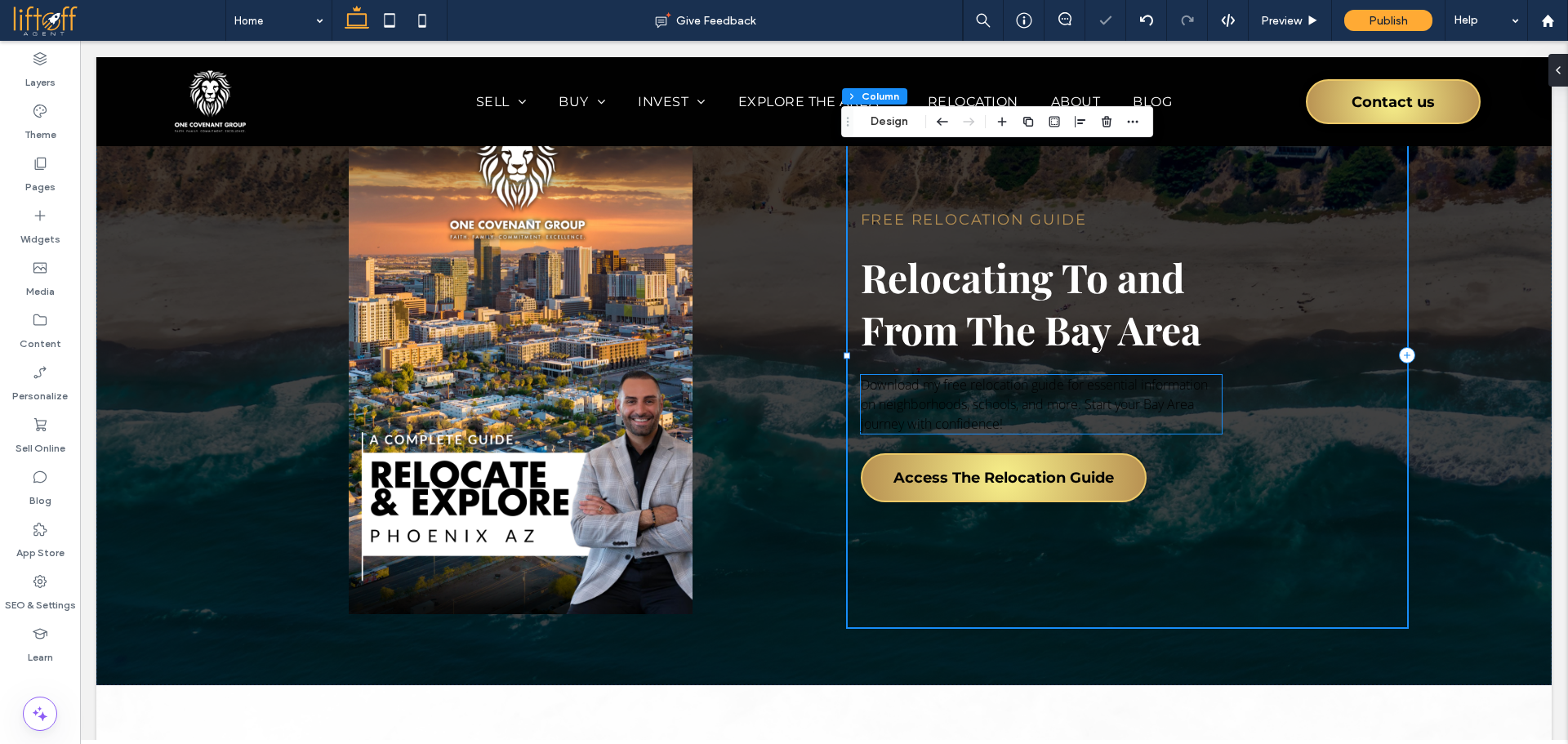 click on "Download my free relocation guide for essential information on neighborhoods, schools, and more. Start your Bay Area journey with confidence!" at bounding box center [1041, 404] 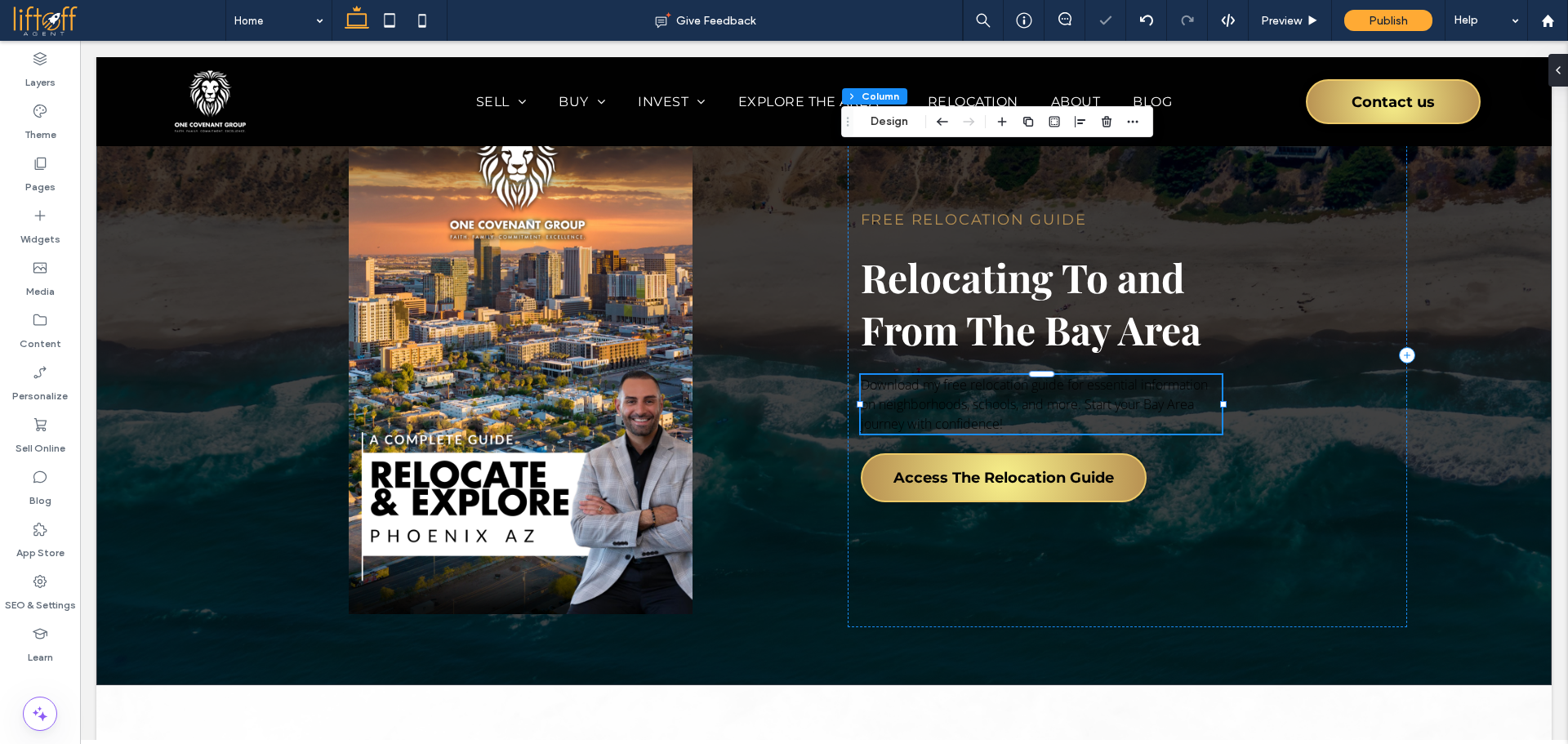 click on "Download my free relocation guide for essential information on neighborhoods, schools, and more. Start your Bay Area journey with confidence!" at bounding box center (1041, 404) 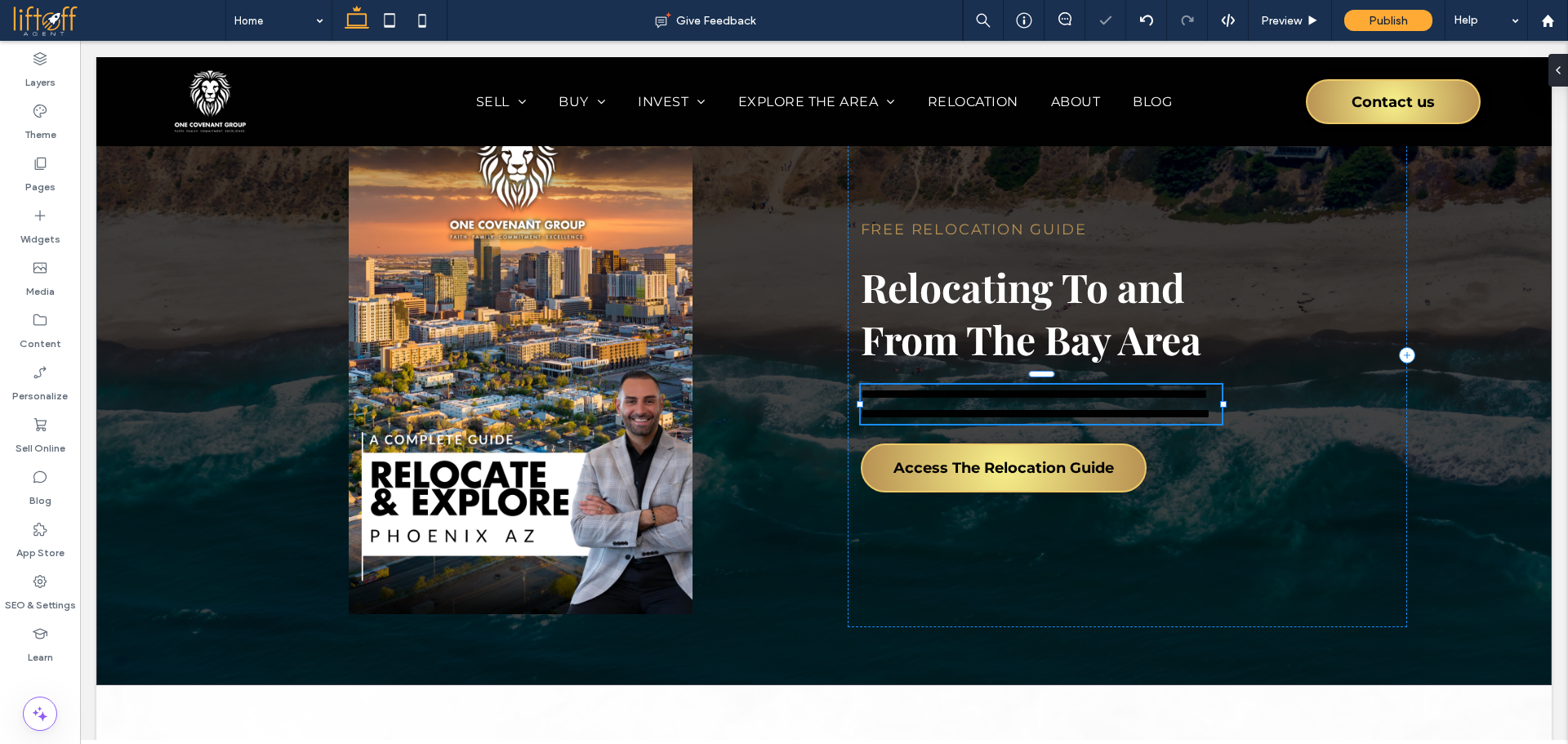 type on "*********" 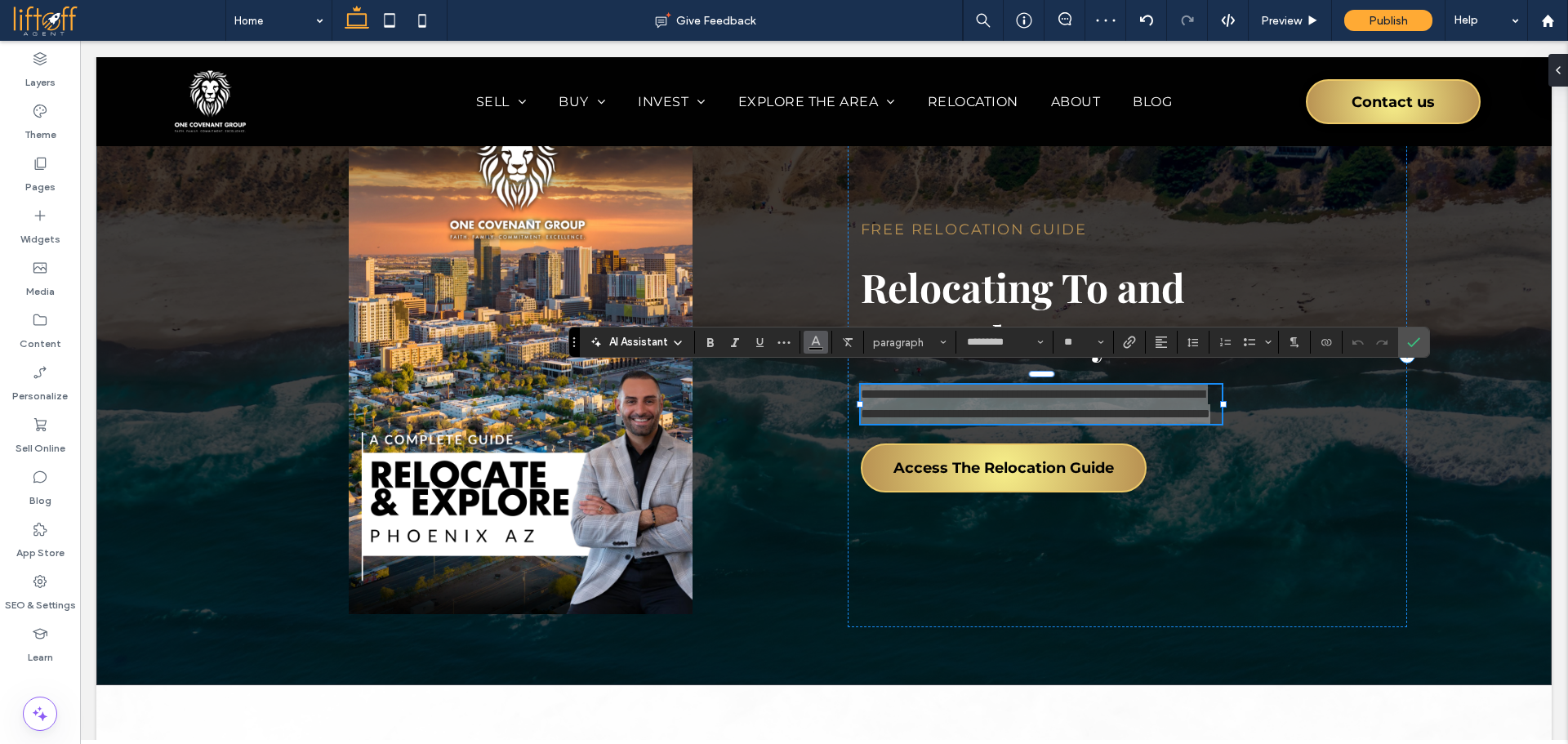 click 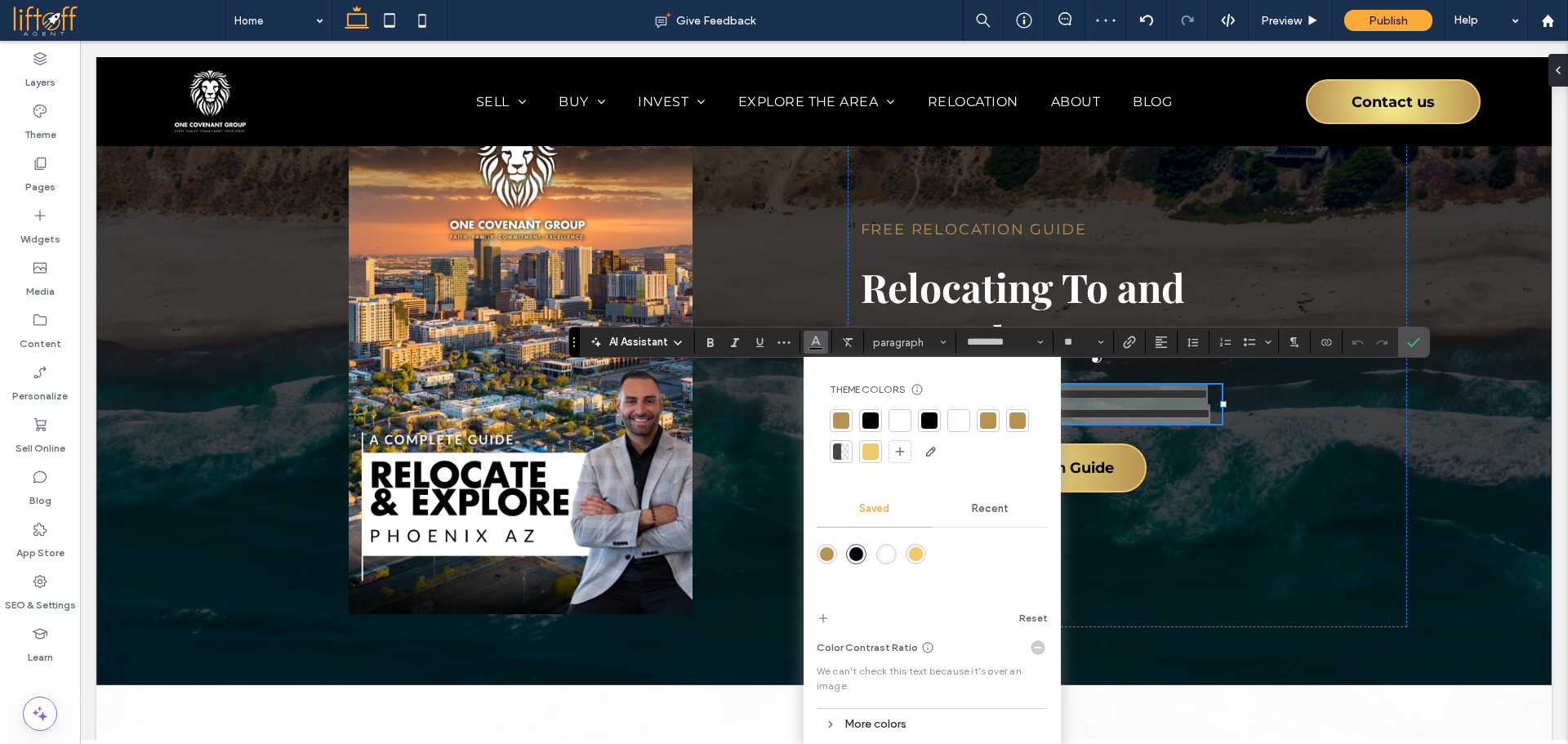 click at bounding box center (900, 421) 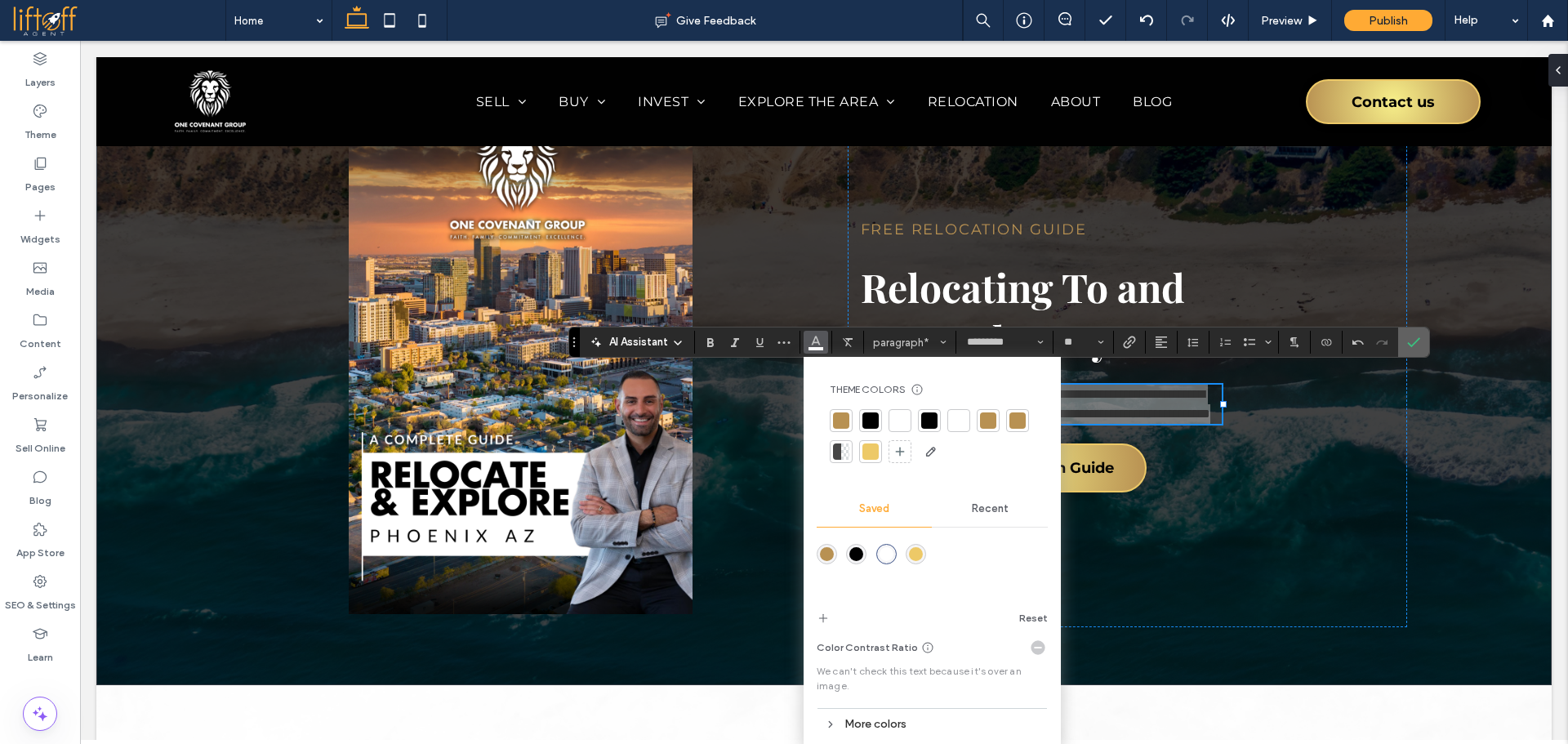 click 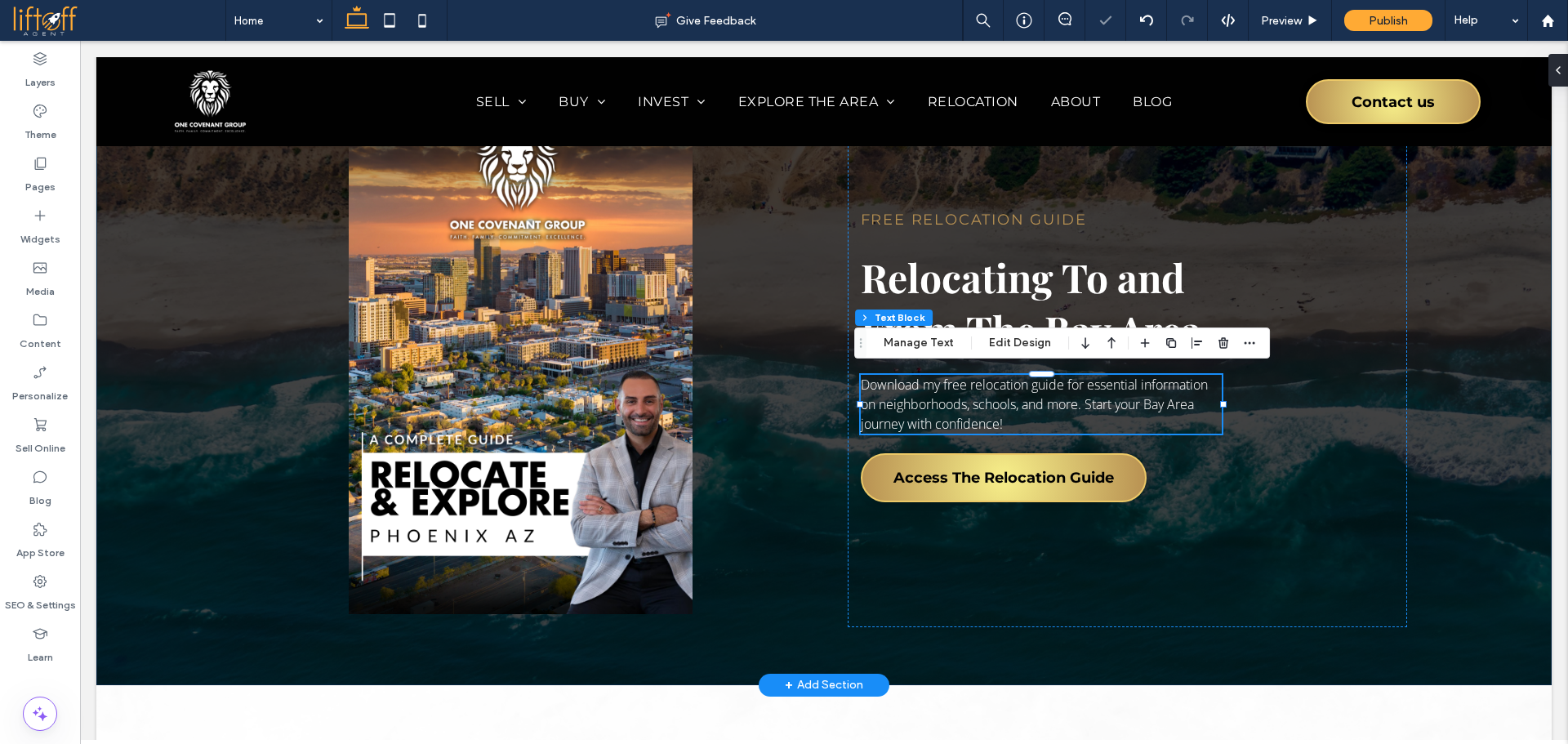 click on "Free Relocation Guide
Relocating To and From The Bay Area
Download my free relocation guide for essential information on neighborhoods, schools, and more. Start your Bay Area journey with confidence!
Access The Relocation Guide" at bounding box center [824, 355] 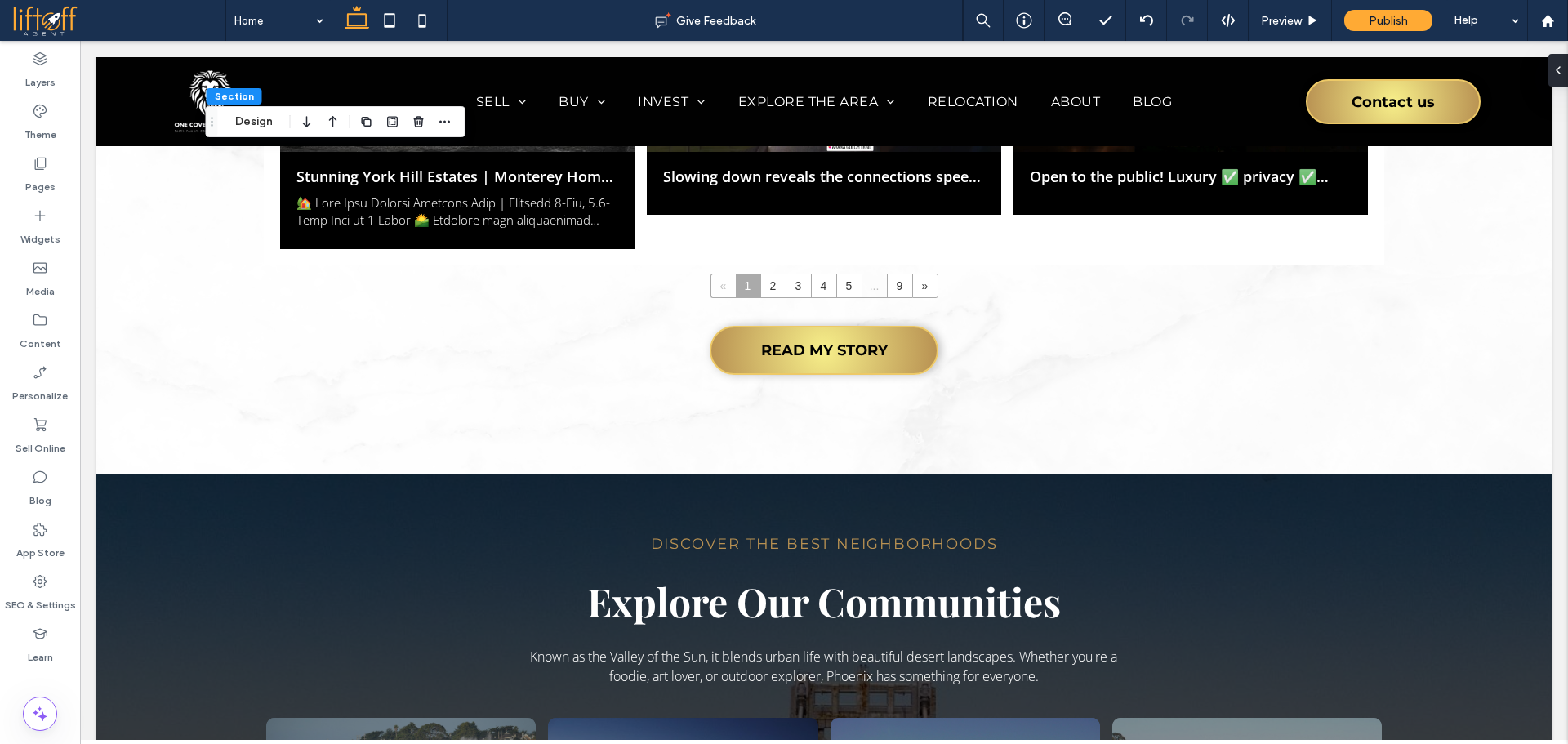 scroll, scrollTop: 5878, scrollLeft: 0, axis: vertical 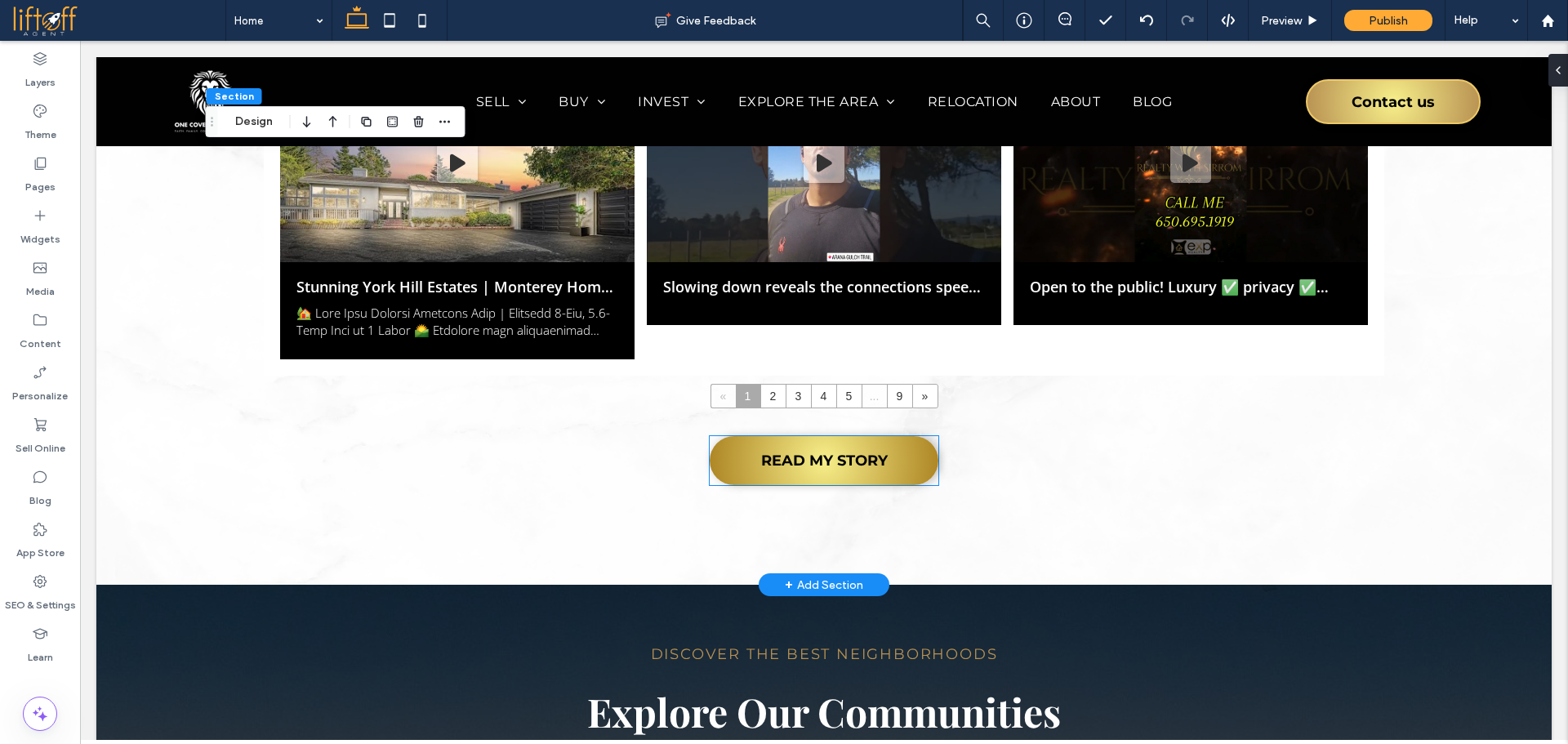 click on "READ MY STORY" at bounding box center (824, 461) 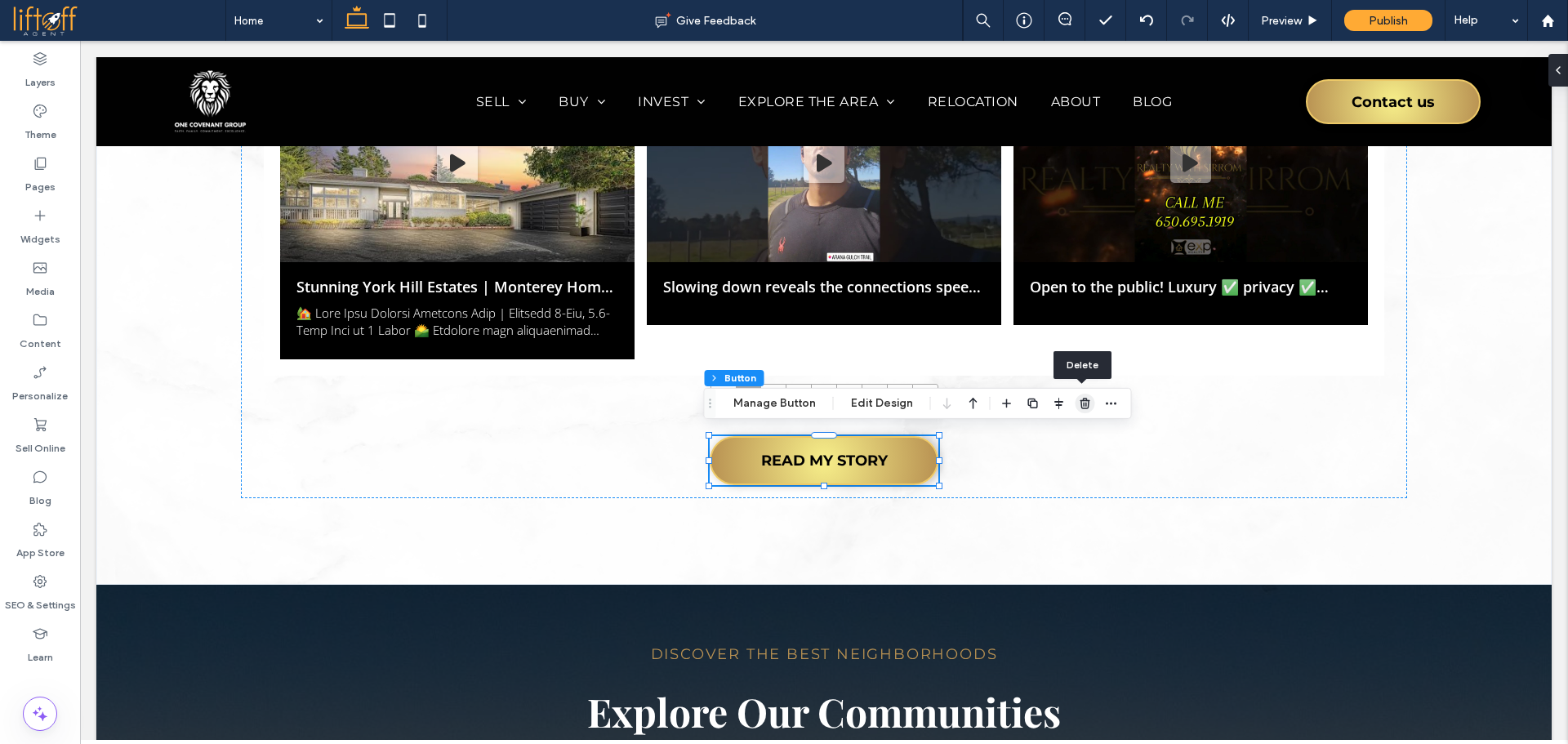 click at bounding box center (1085, 403) 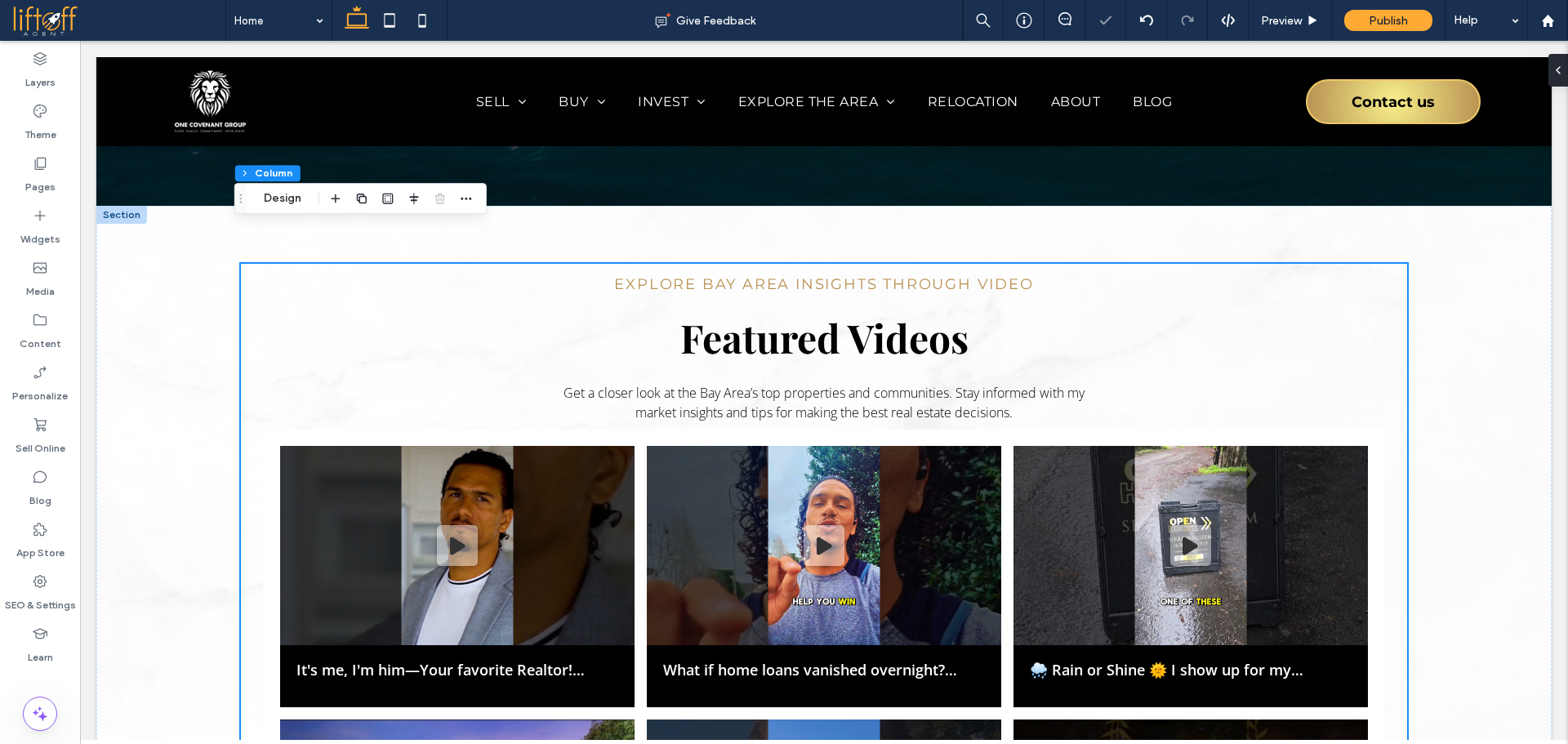 scroll, scrollTop: 5155, scrollLeft: 0, axis: vertical 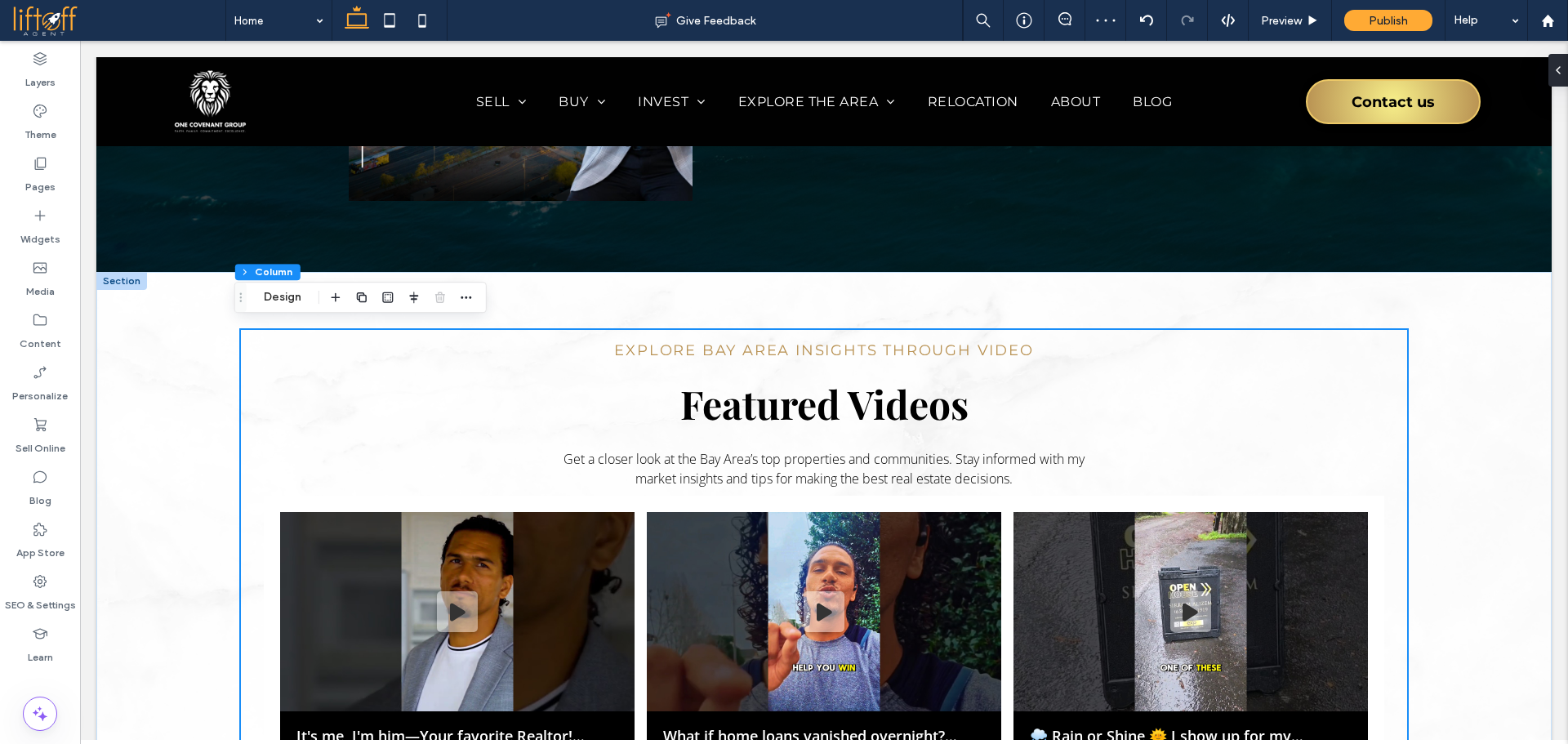 click on "Explore Bay Area Insights Through Video
Featured Videos
Get a closer look at the Bay Area’s top properties and communities. Stay informed with my market insights and tips for making the best real estate decisions.
It's me, I'm him—Your favorite Realtor! #realtorsirrom
What if home loans vanished overnight? Investors would win and Middle class left out.. #Housingcrash
🌧️ Rain or Shine 🌞 I show up for my clients‼️#realtorsirrom" at bounding box center [824, 755] 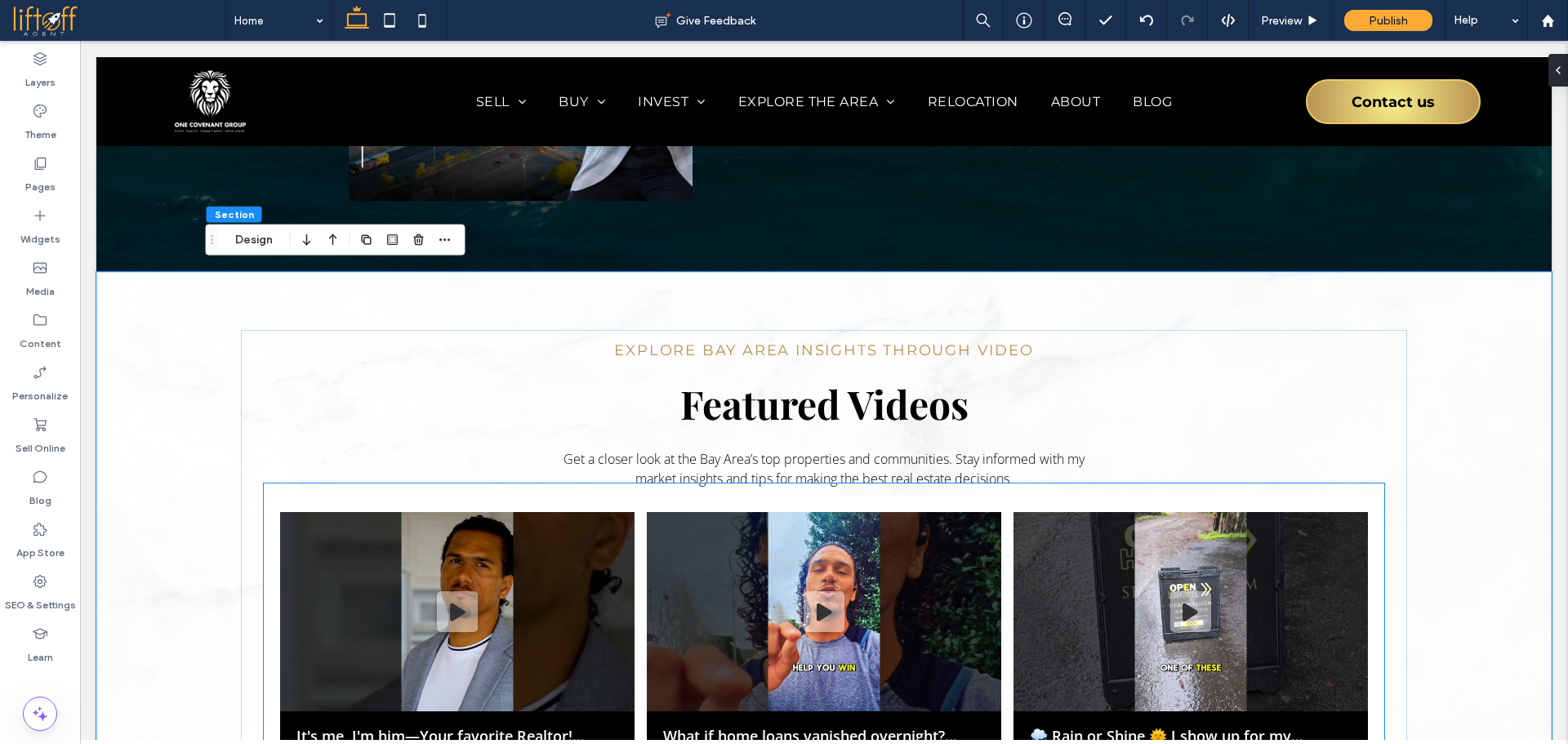click on "It's me, I'm him—Your favorite Realtor! #realtorsirrom
What if home loans vanished overnight? Investors would win and Middle class left out.. #Housingcrash
🌧️ Rain or Shine 🌞 I show up for my clients‼️#realtorsirrom
Stunning York Hill Estates | Monterey Home | Hilltop Views, Fireplaces & Ensuite | Real Estate Tour
Slowing down reveals the connections speed can hide! #realtorsirrom #selfjourney" at bounding box center [824, 797] 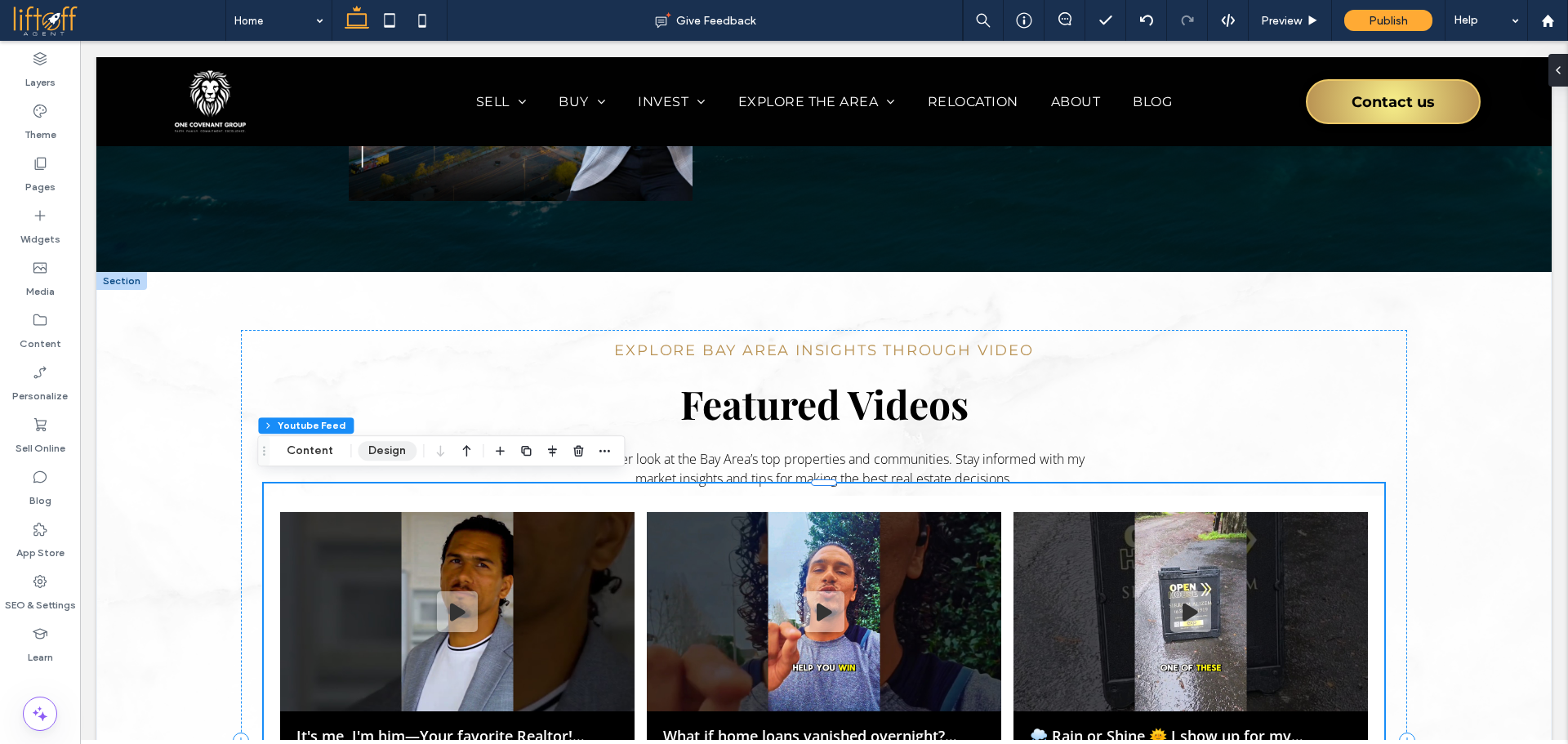 click on "Design" at bounding box center (387, 451) 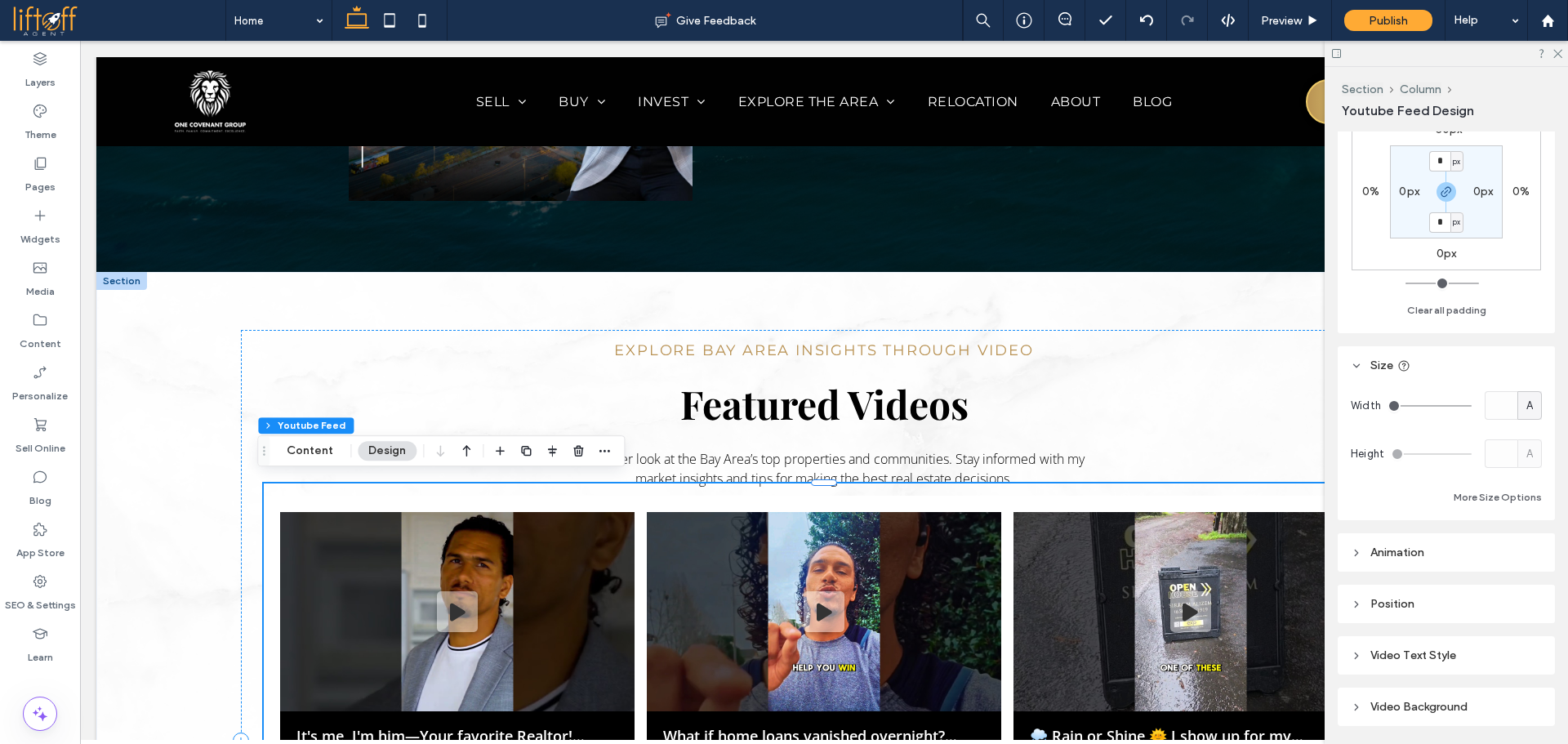 scroll, scrollTop: 252, scrollLeft: 0, axis: vertical 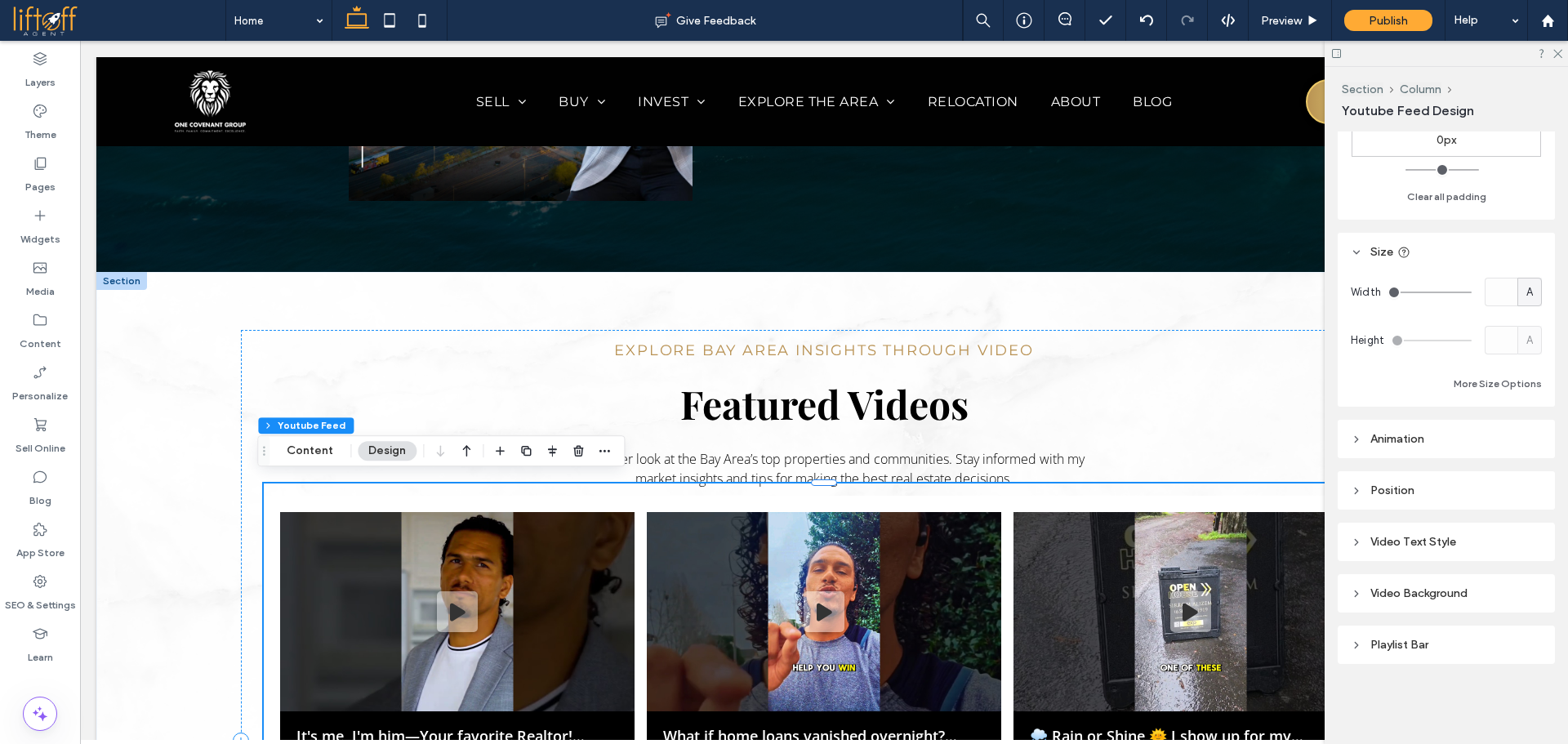 click on "Video Background" at bounding box center [1446, 593] 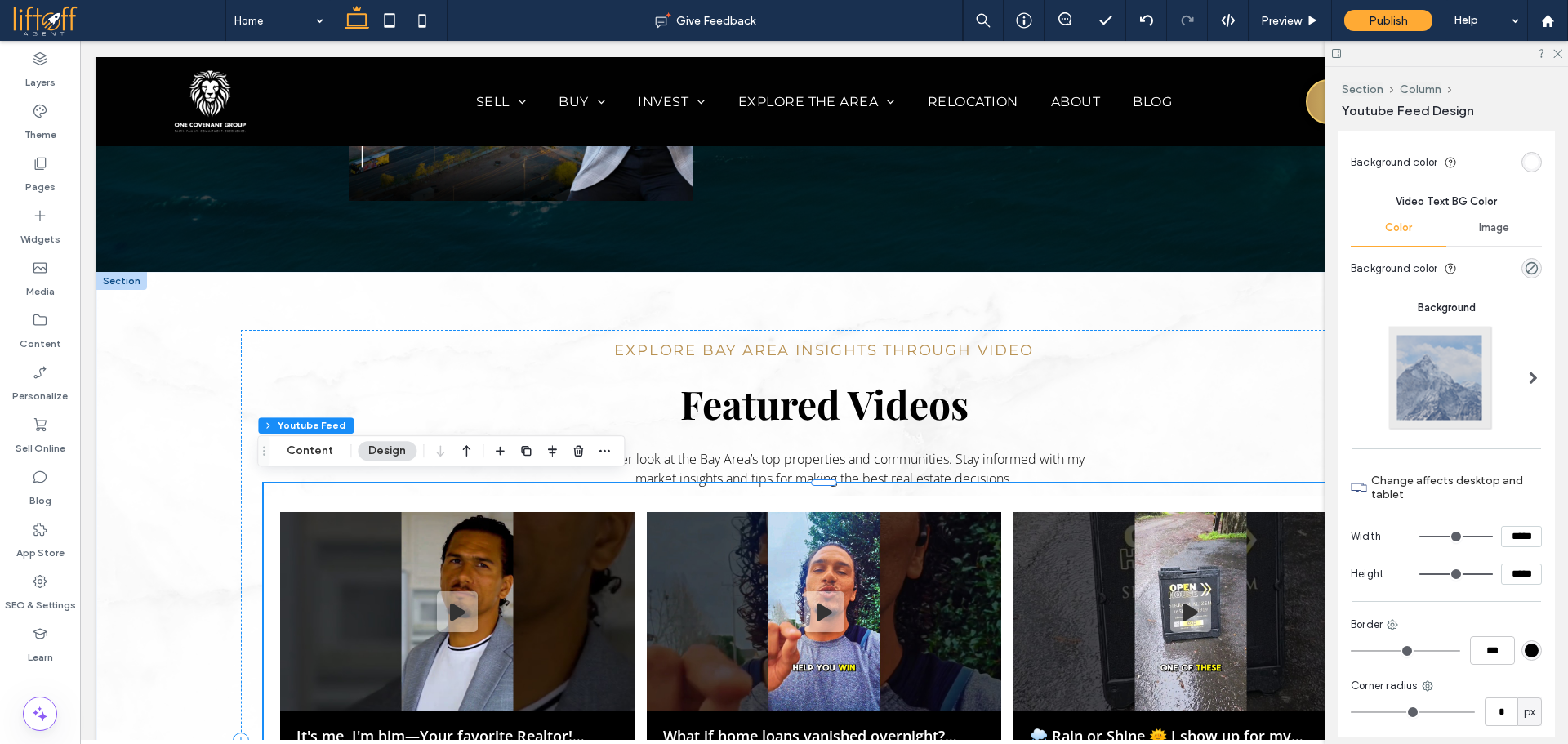 scroll, scrollTop: 252, scrollLeft: 0, axis: vertical 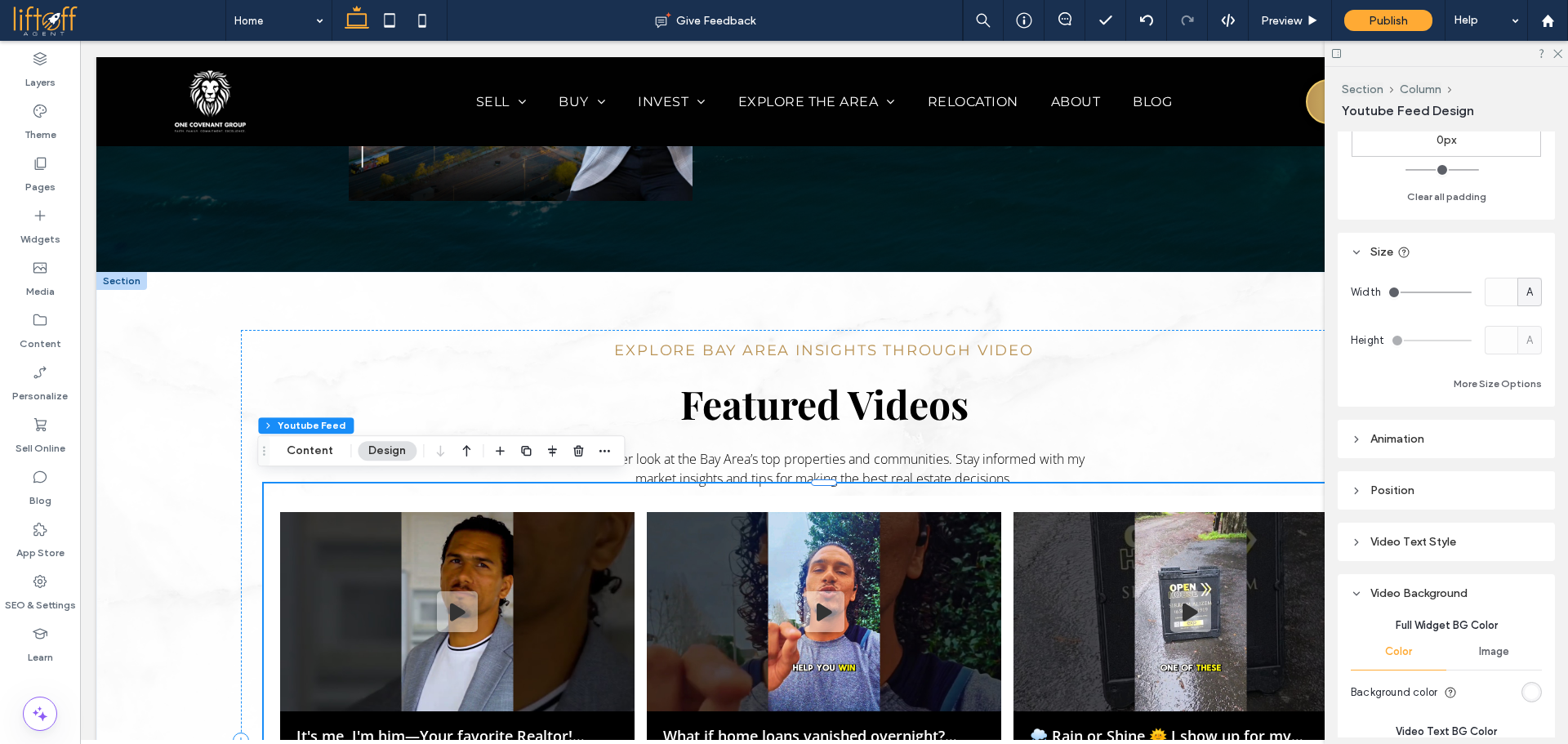 click at bounding box center (1531, 692) 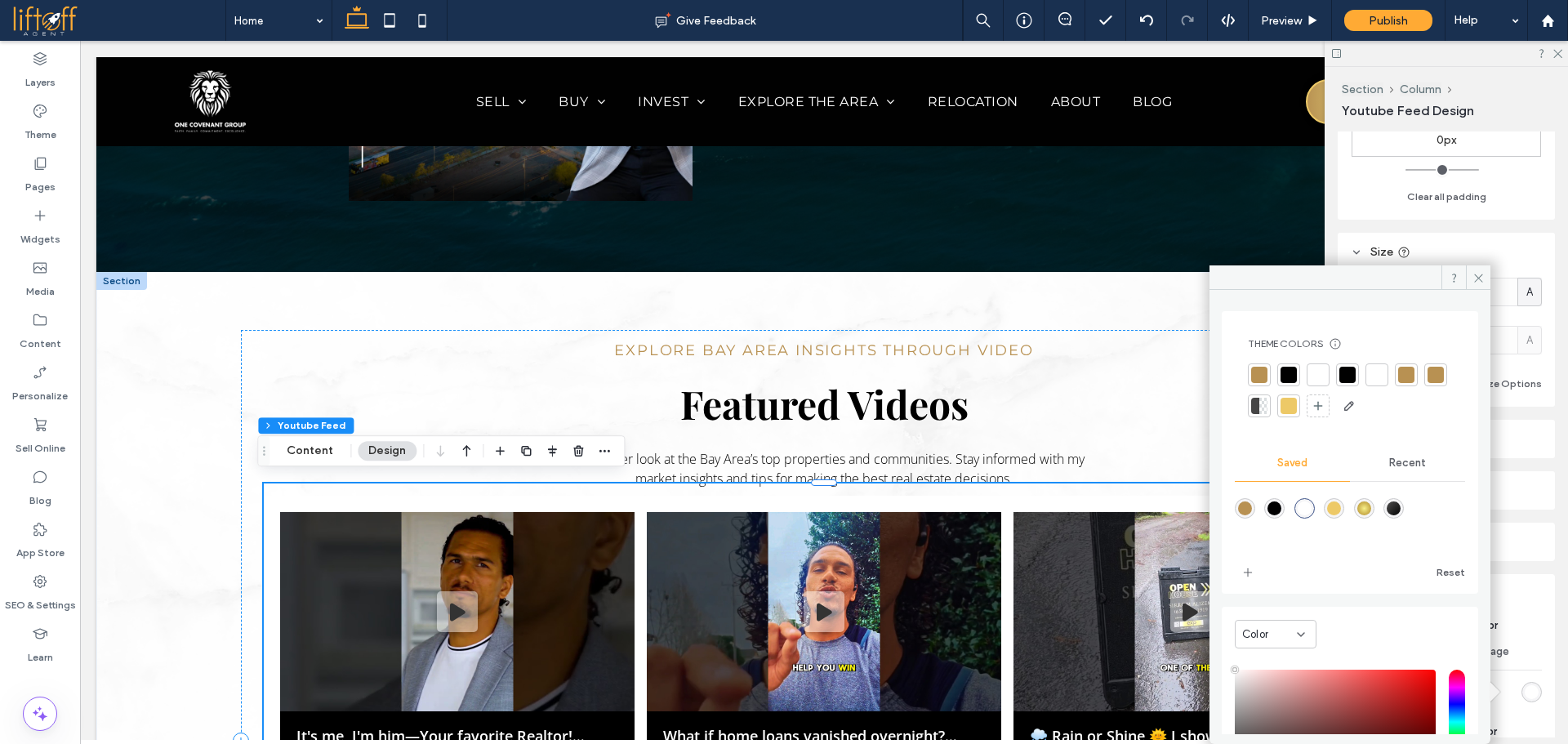 click on "Recent" at bounding box center (1407, 463) 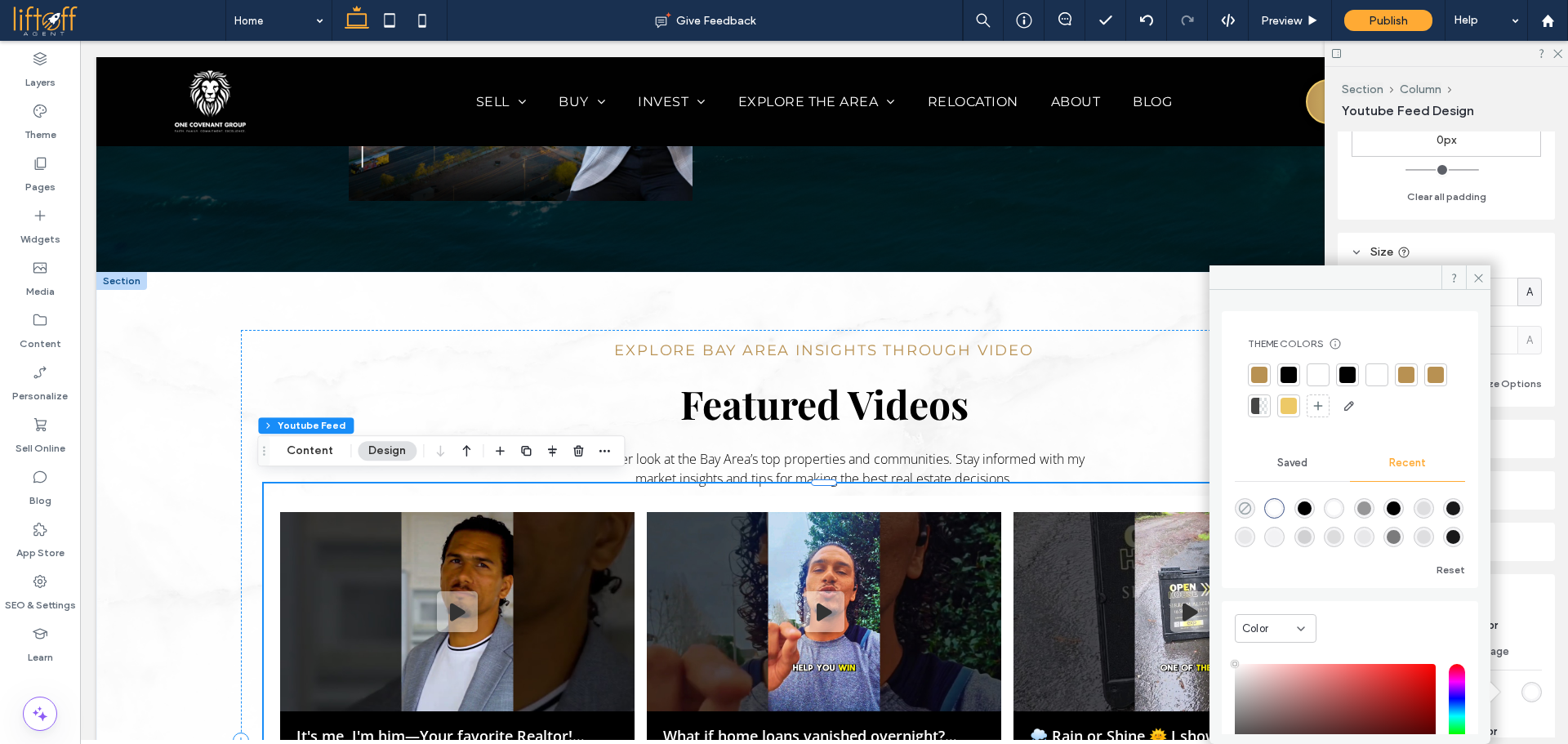click 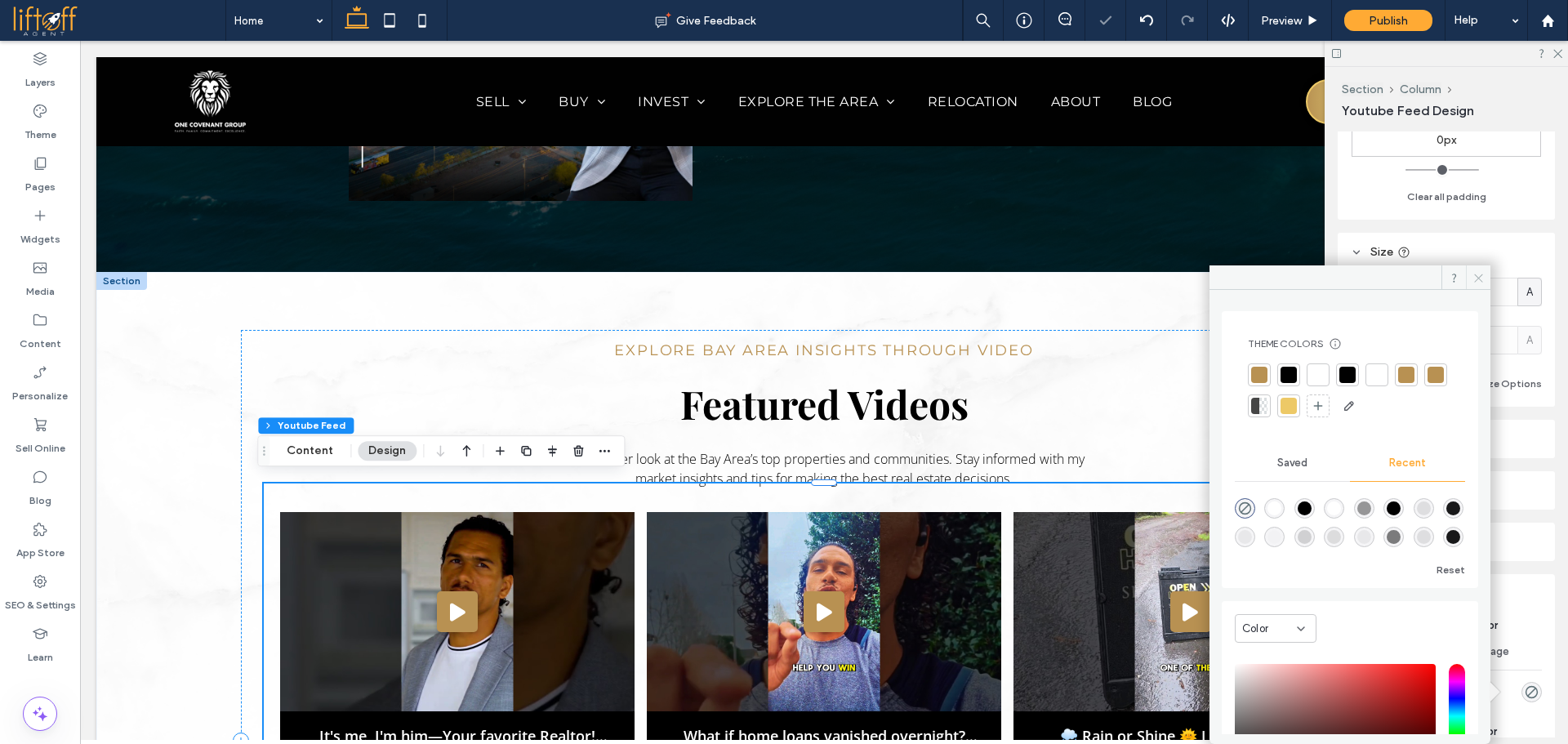 click 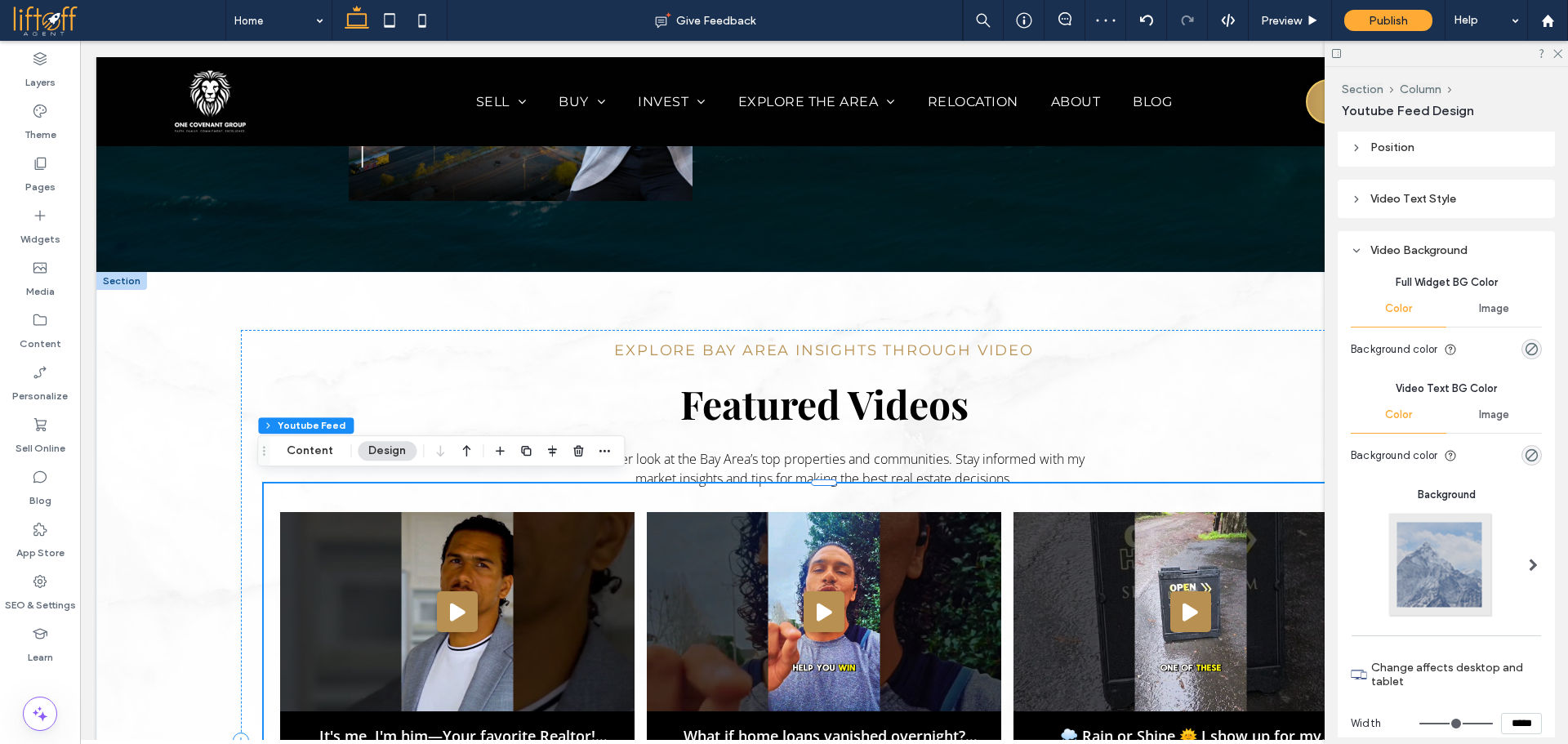 scroll, scrollTop: 0, scrollLeft: 0, axis: both 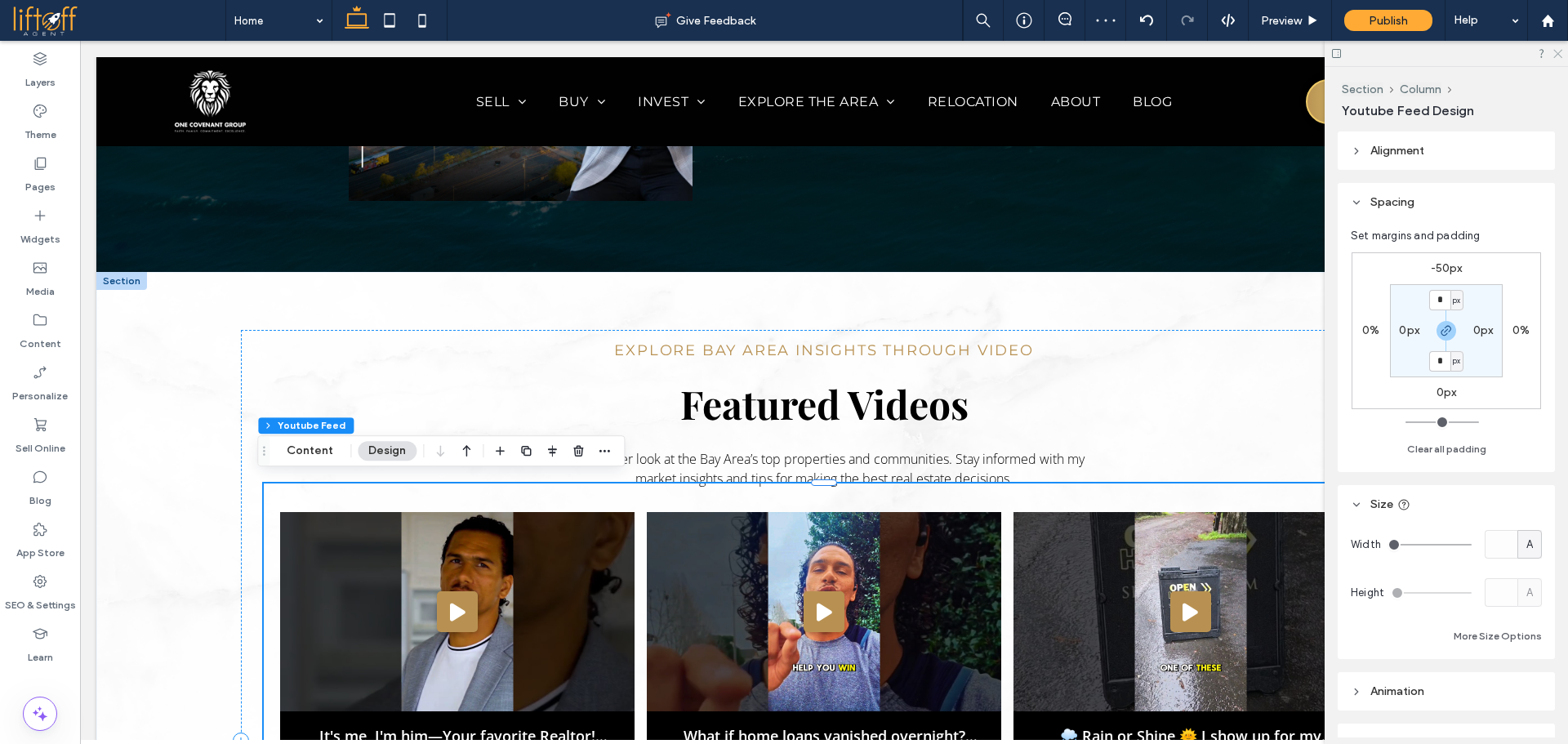 click 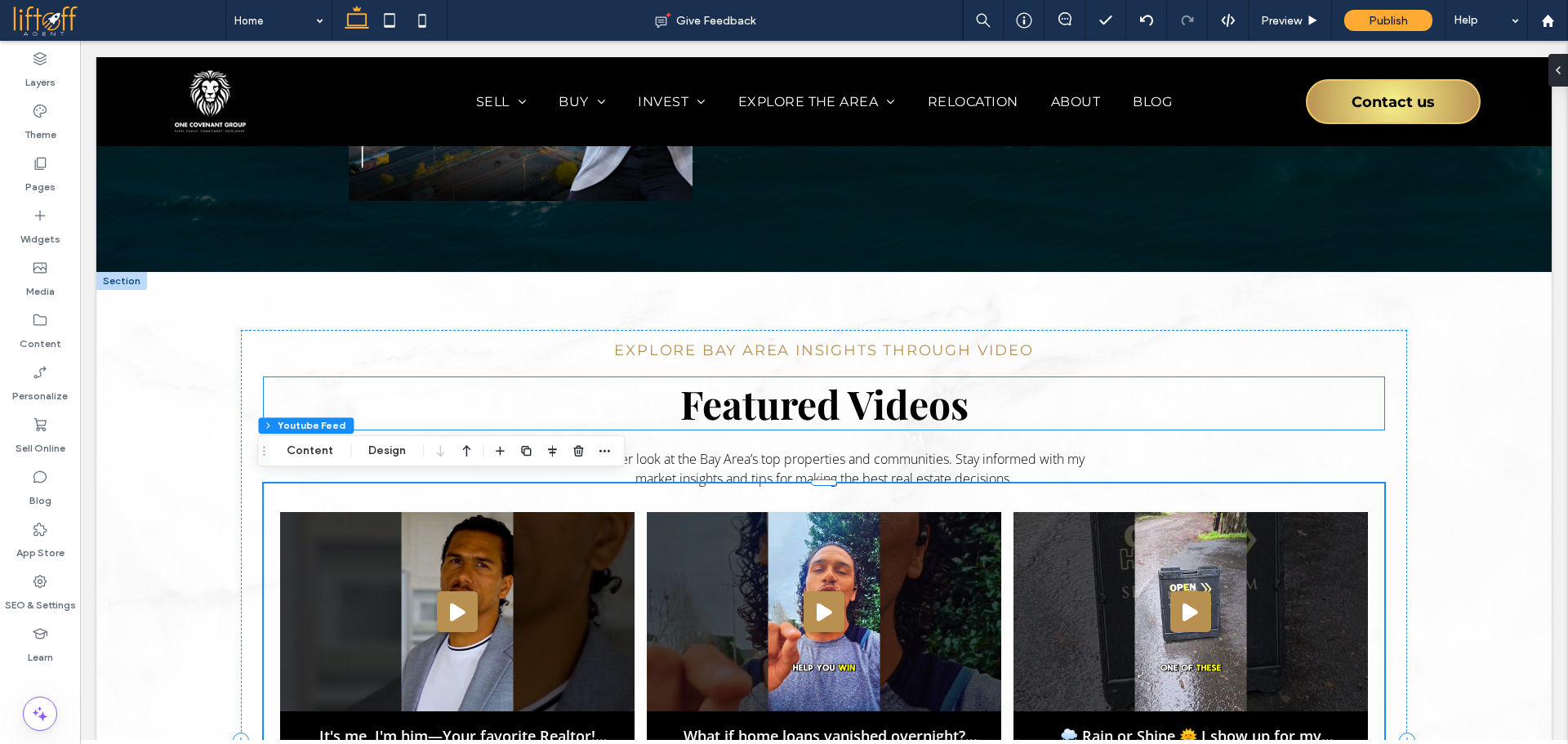 click on "Featured Videos" at bounding box center [824, 403] 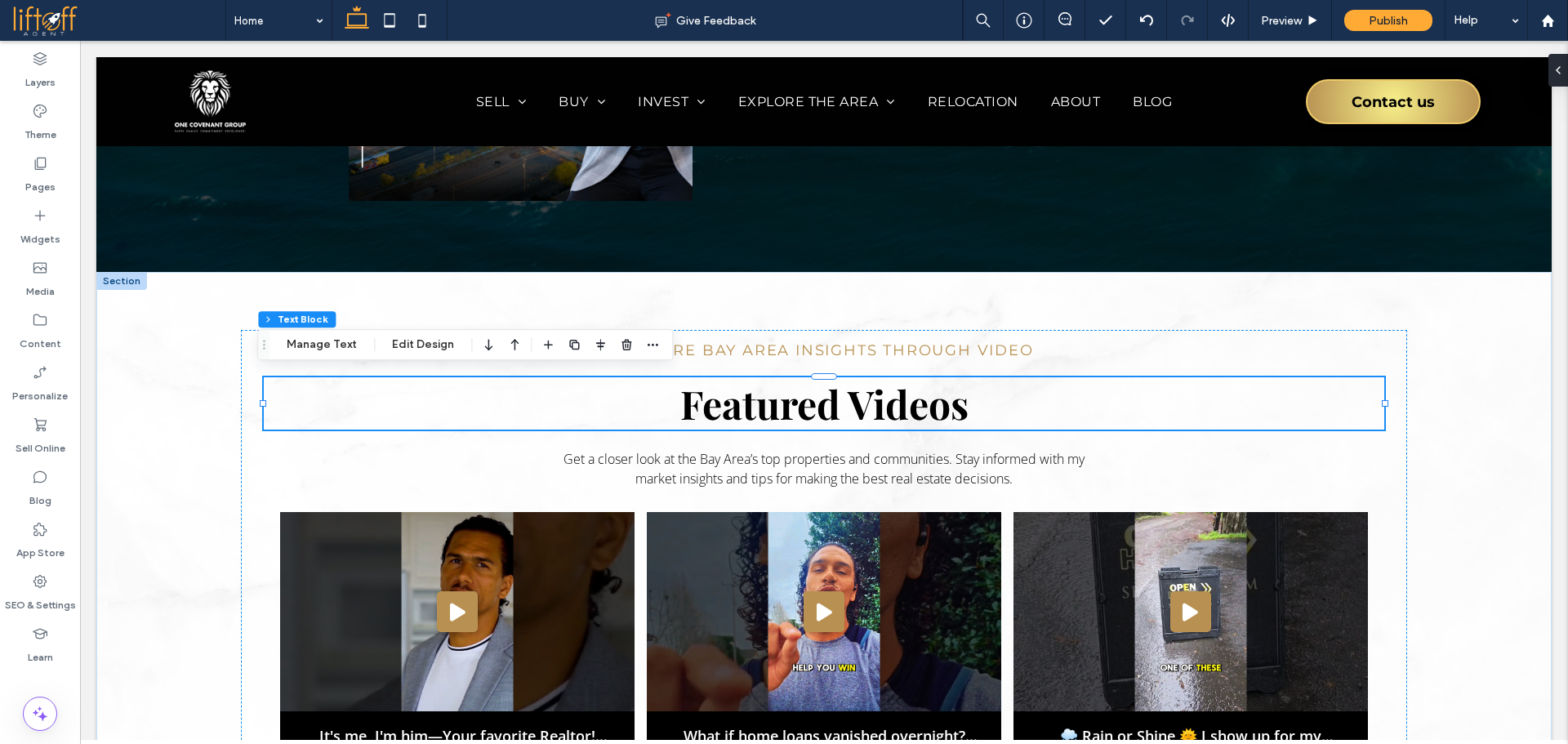 click on "Explore Bay Area Insights Through Video
Featured Videos
Get a closer look at the Bay Area’s top properties and communities. Stay informed with my market insights and tips for making the best real estate decisions.
It's me, I'm him—Your favorite Realtor! #realtorsirrom
What if home loans vanished overnight? Investors would win and Middle class left out.. #Housingcrash
🌧️ Rain or Shine 🌞 I show up for my clients‼️#realtorsirrom" at bounding box center (824, 755) 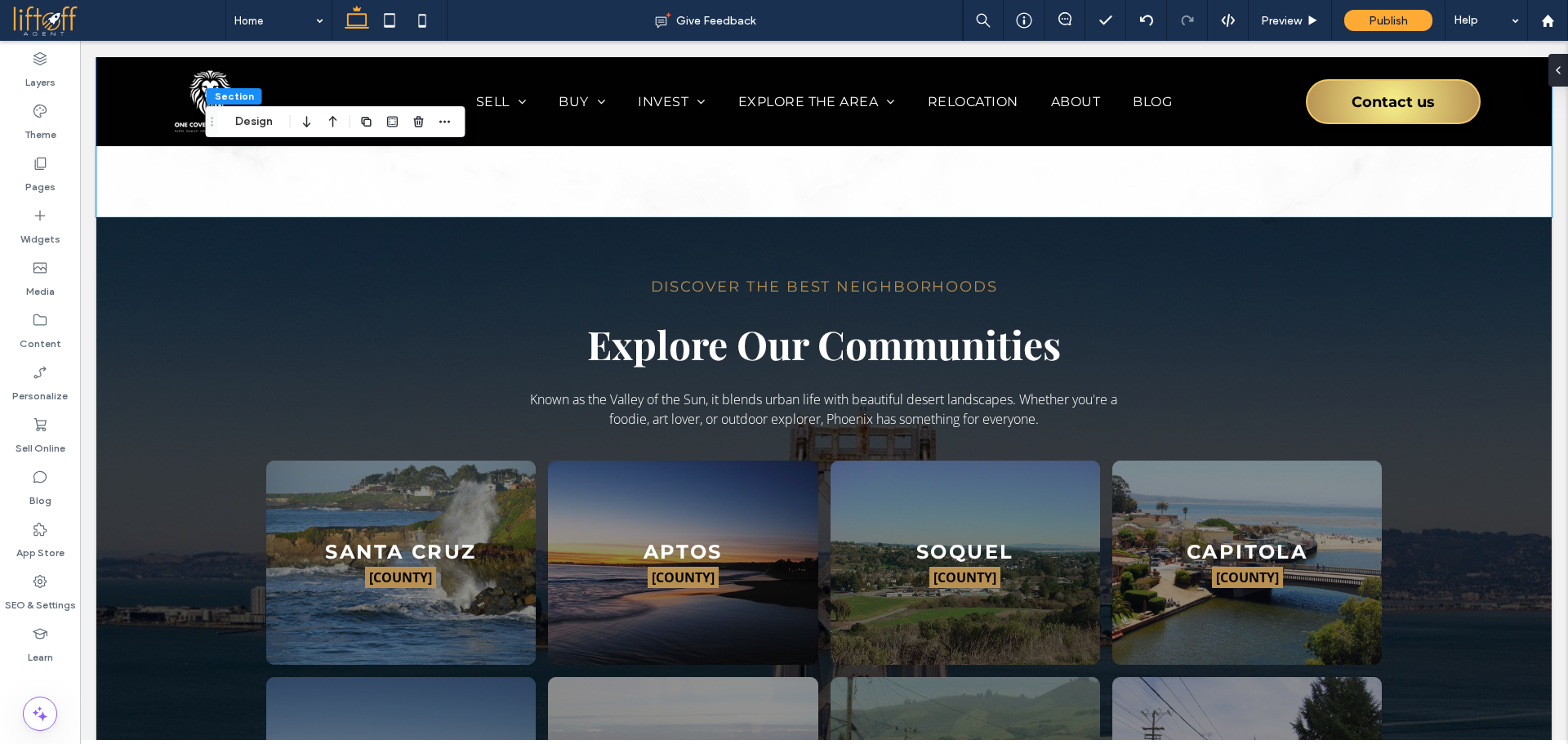 scroll, scrollTop: 6231, scrollLeft: 0, axis: vertical 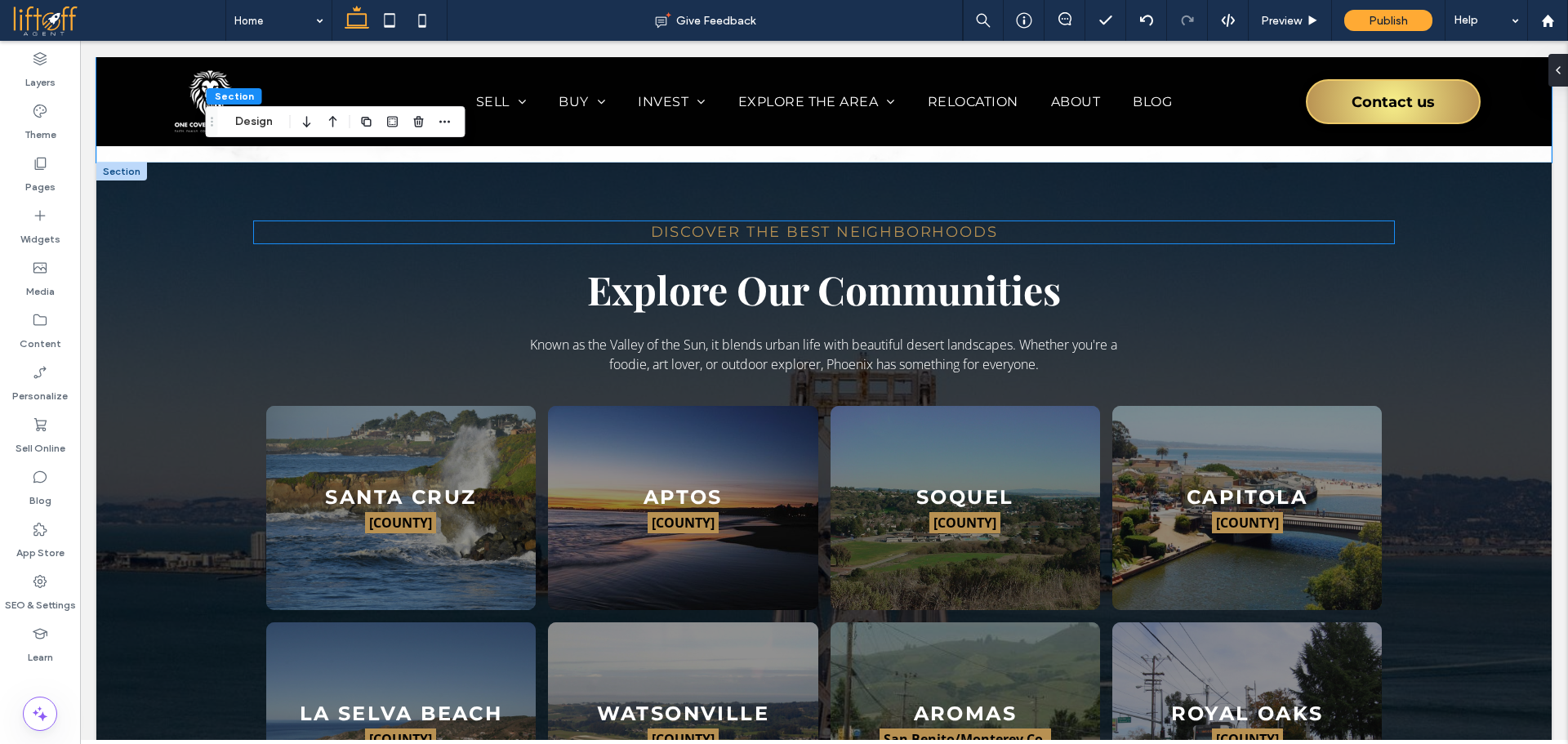 click on "Discover the Best Neighborhoods" at bounding box center (824, 232) 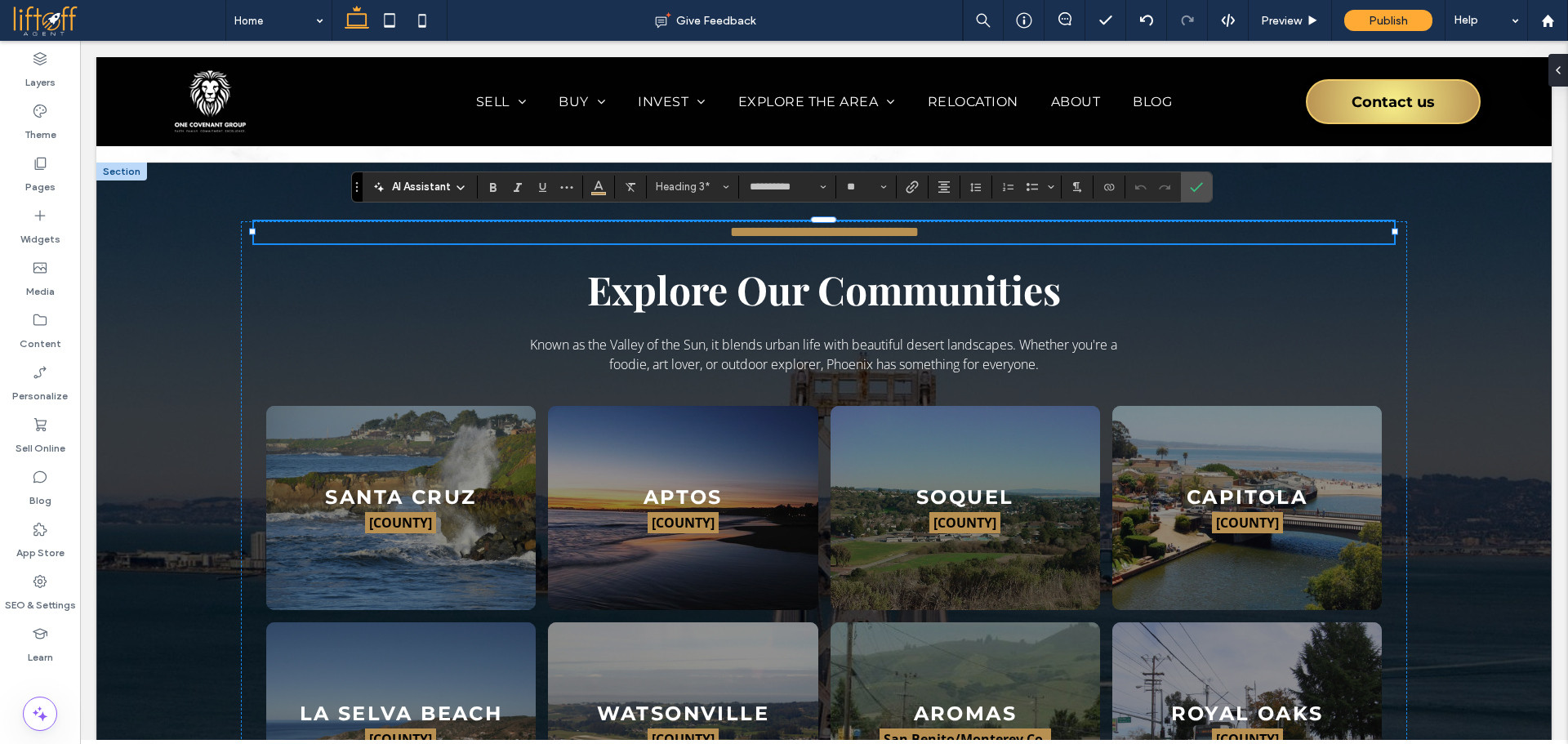 type on "*********" 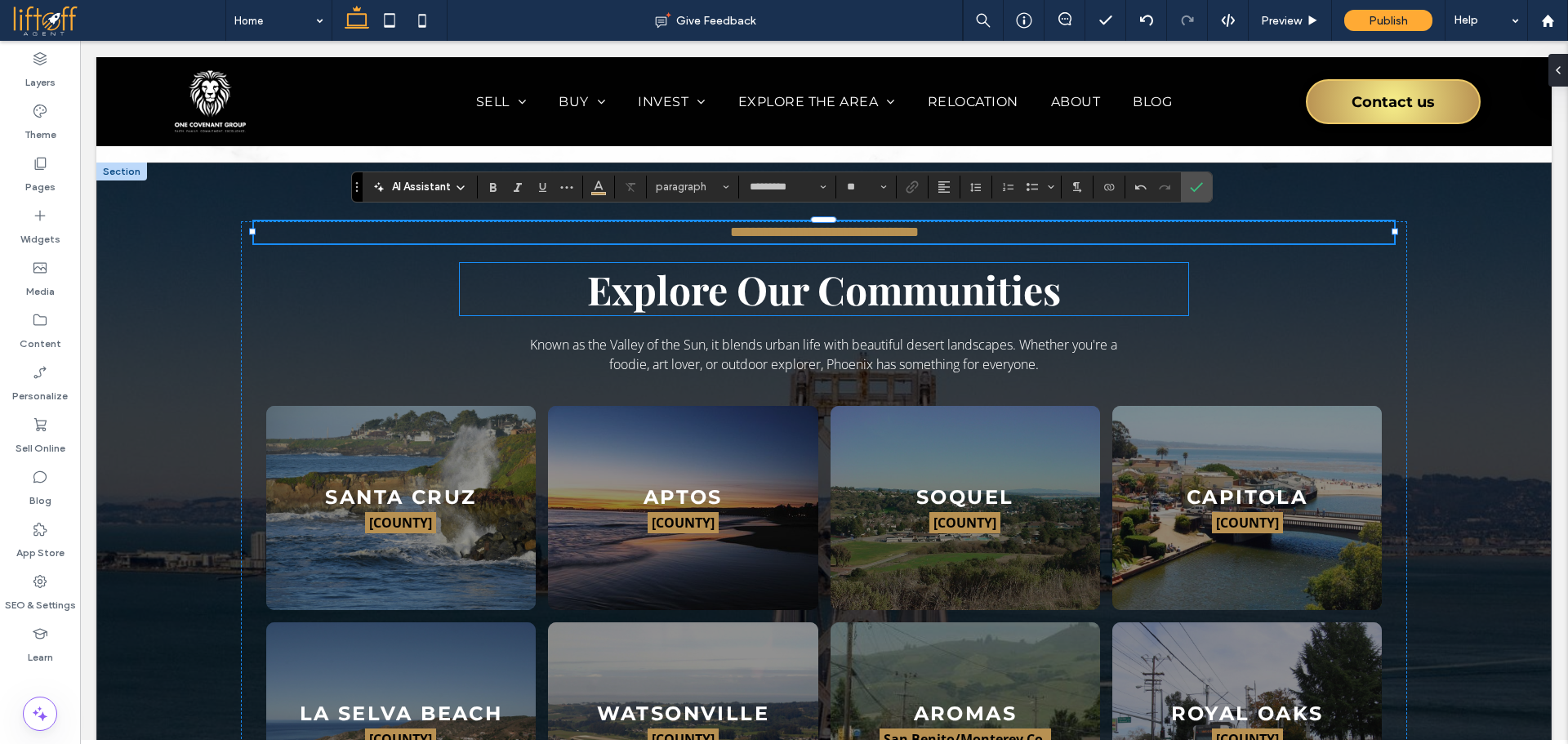 click on "Explore Our Communities" at bounding box center (824, 289) 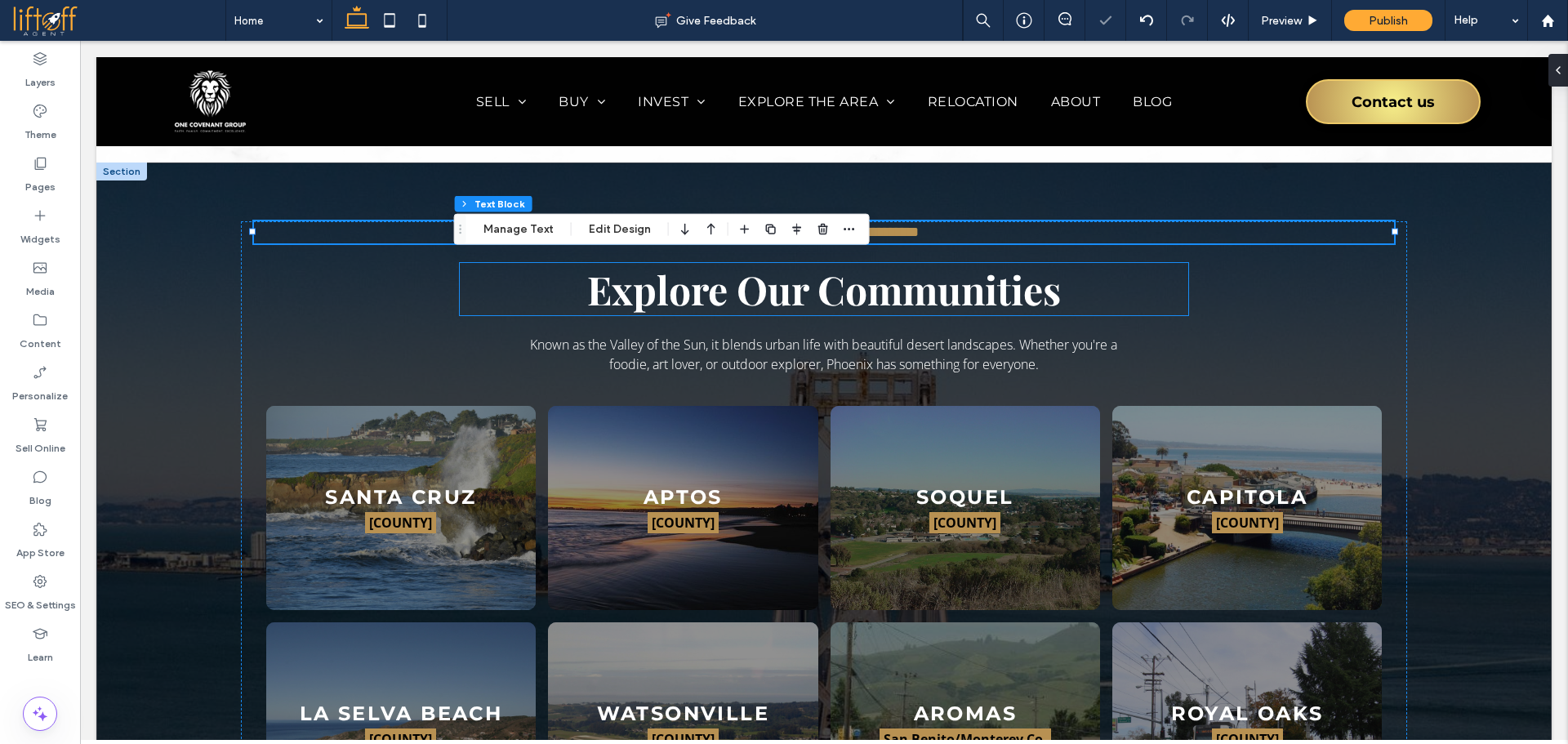 click on "Explore Our Communities" at bounding box center (823, 289) 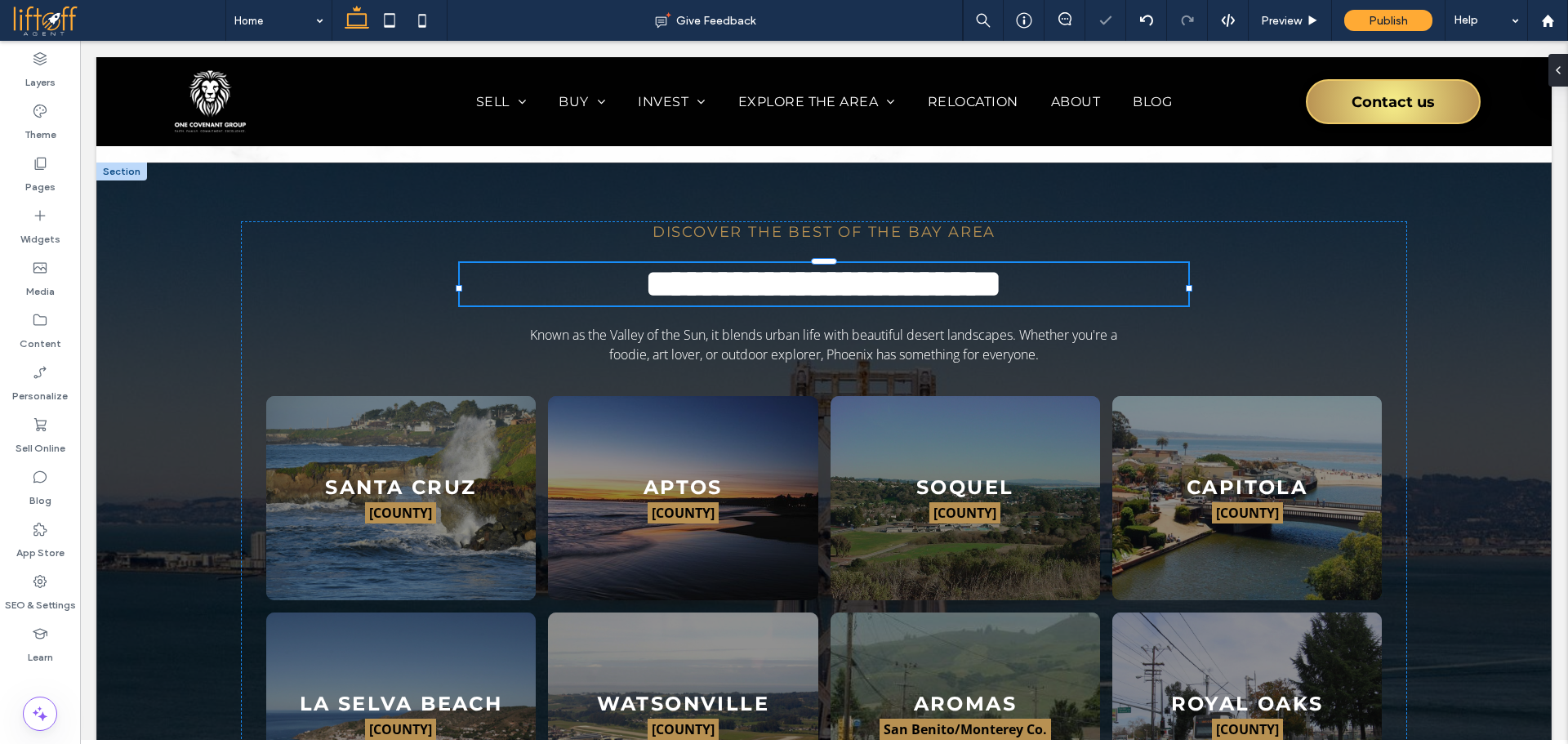 type on "**********" 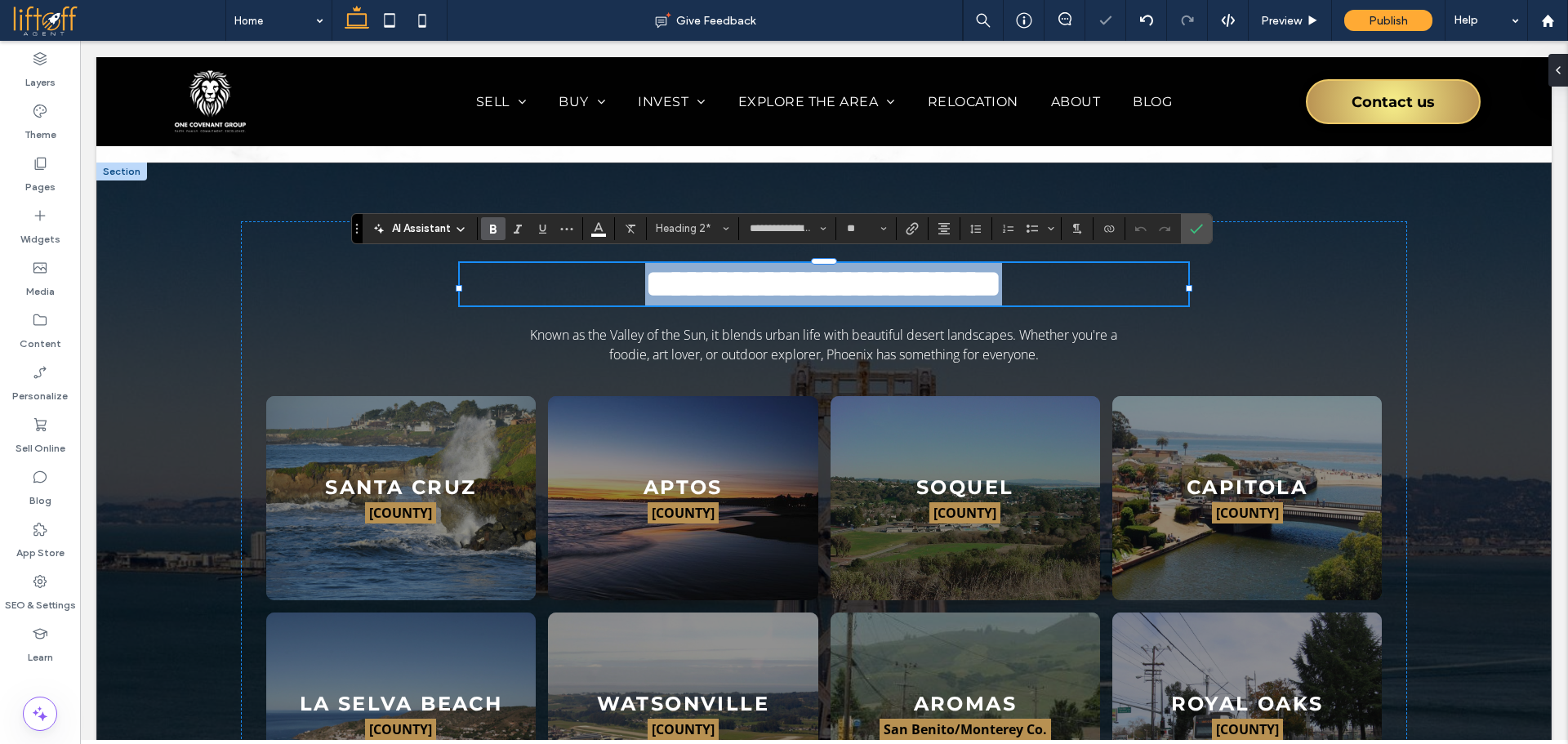 type on "*********" 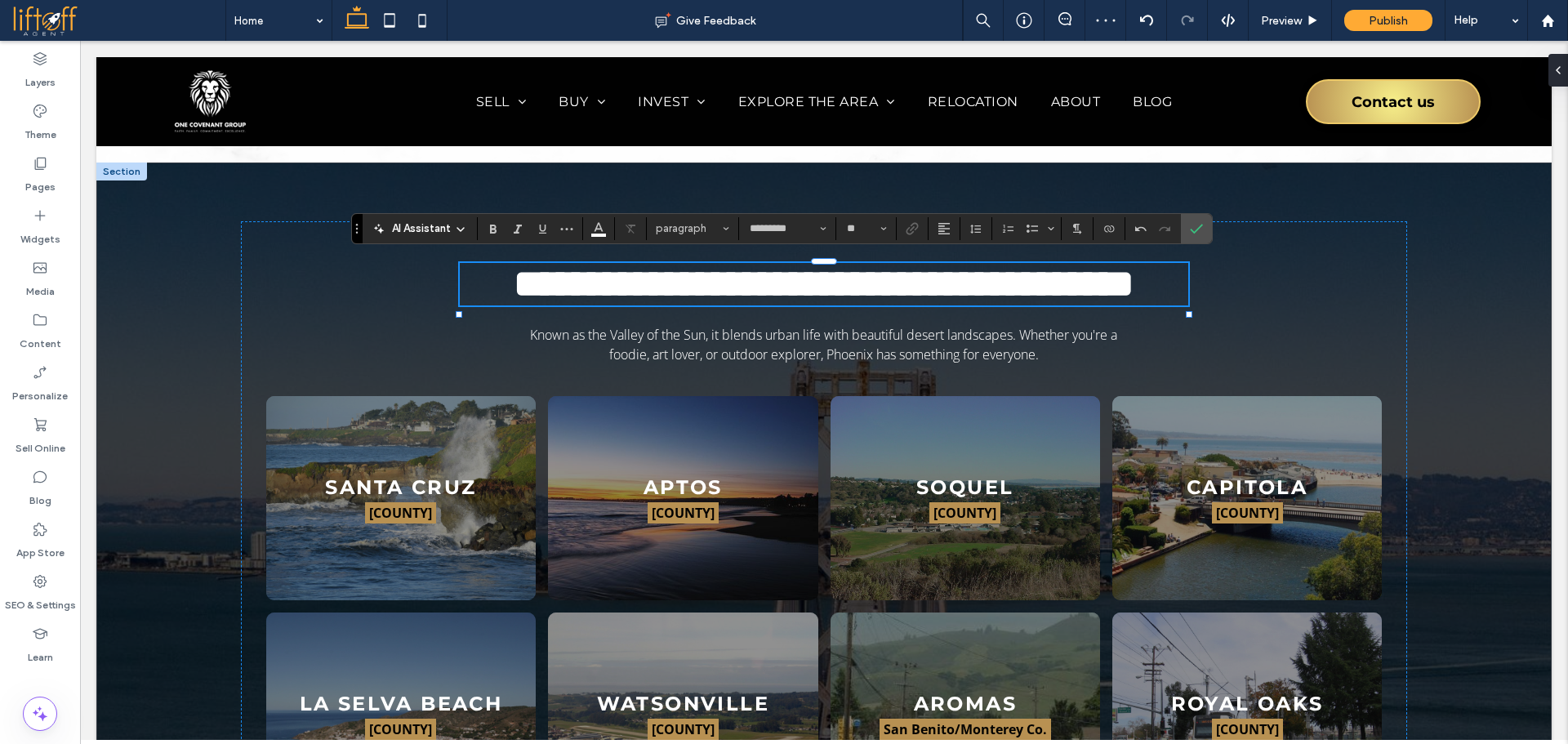 click on "**********" at bounding box center [824, 283] 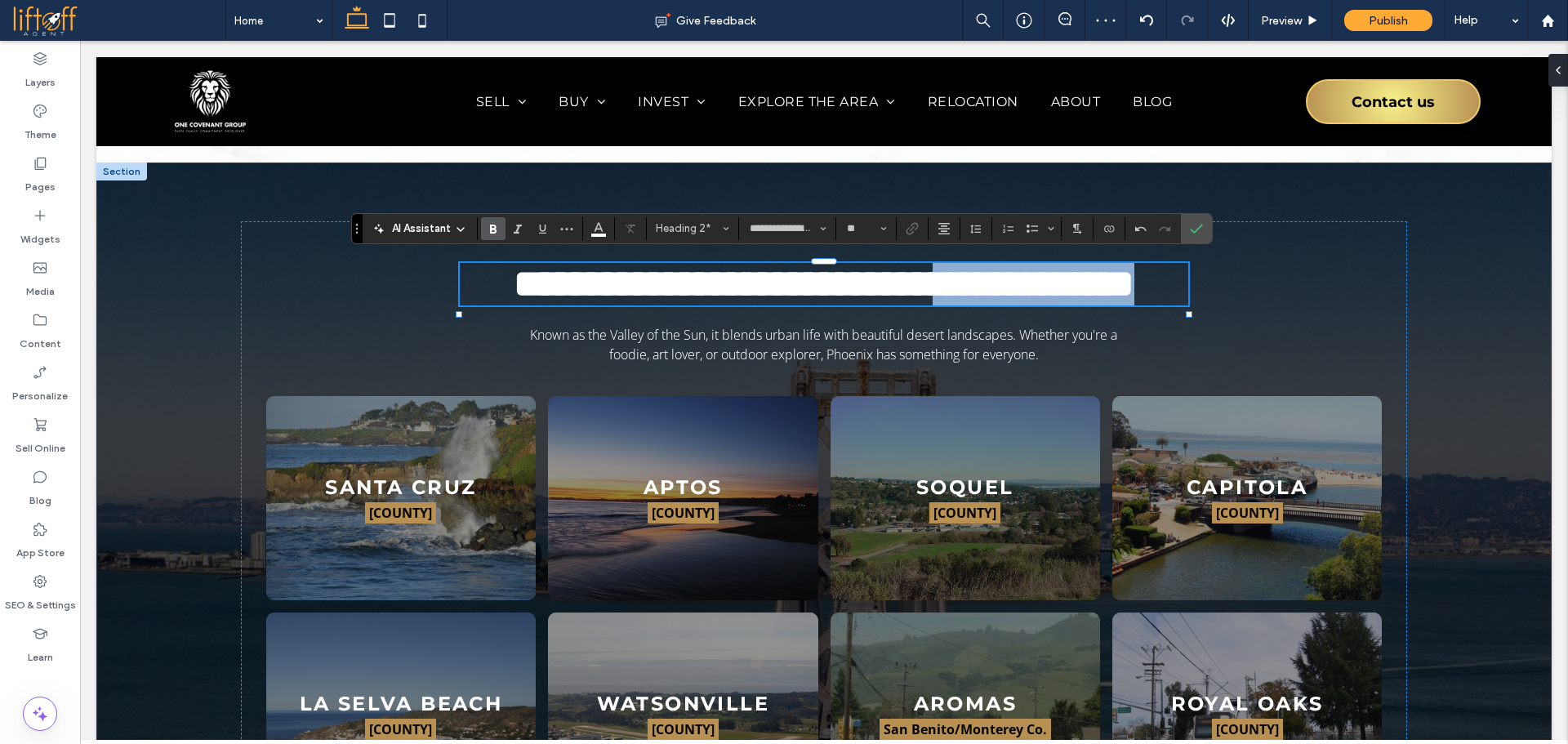 click on "**********" at bounding box center [824, 283] 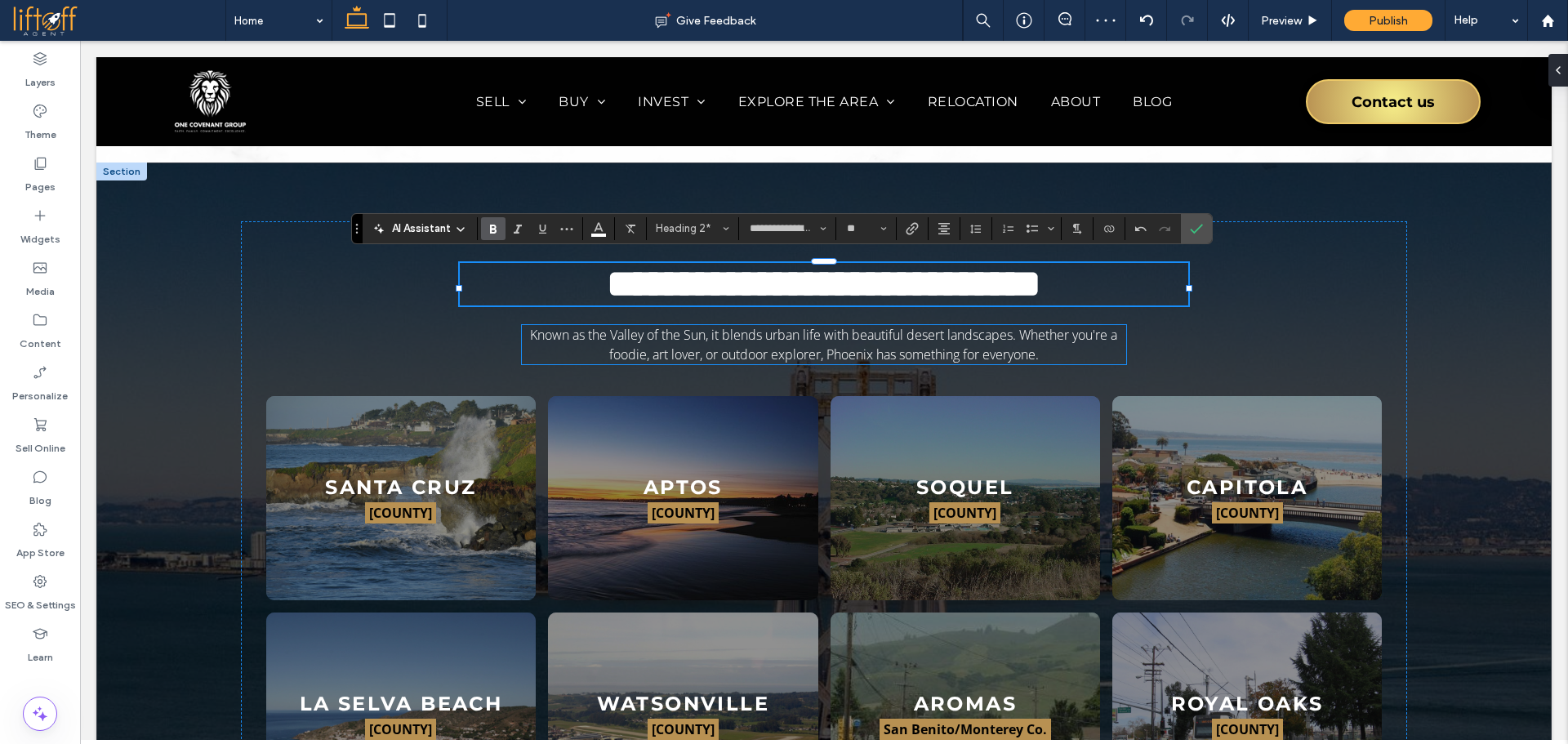 type 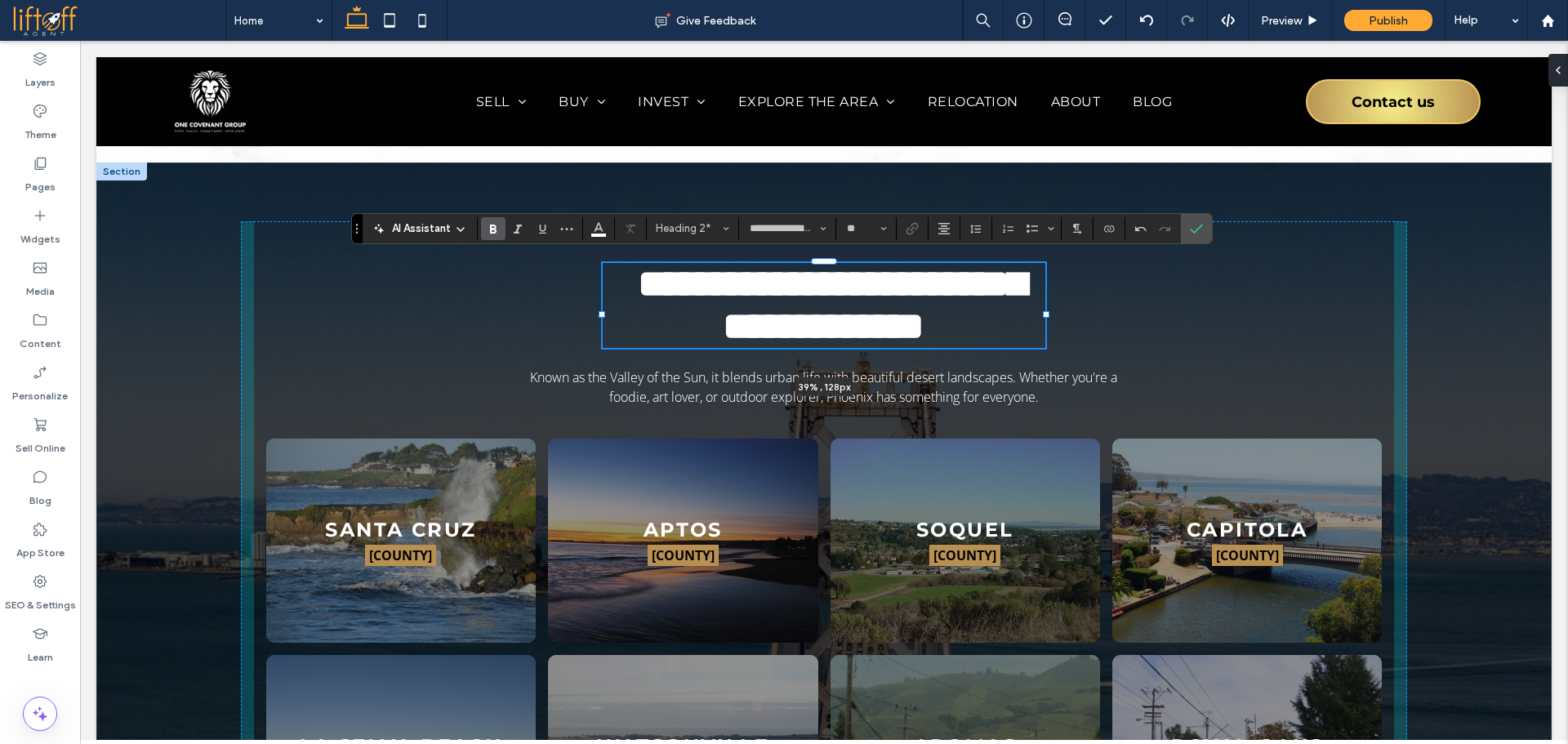drag, startPoint x: 1183, startPoint y: 306, endPoint x: 1040, endPoint y: 298, distance: 143.2236 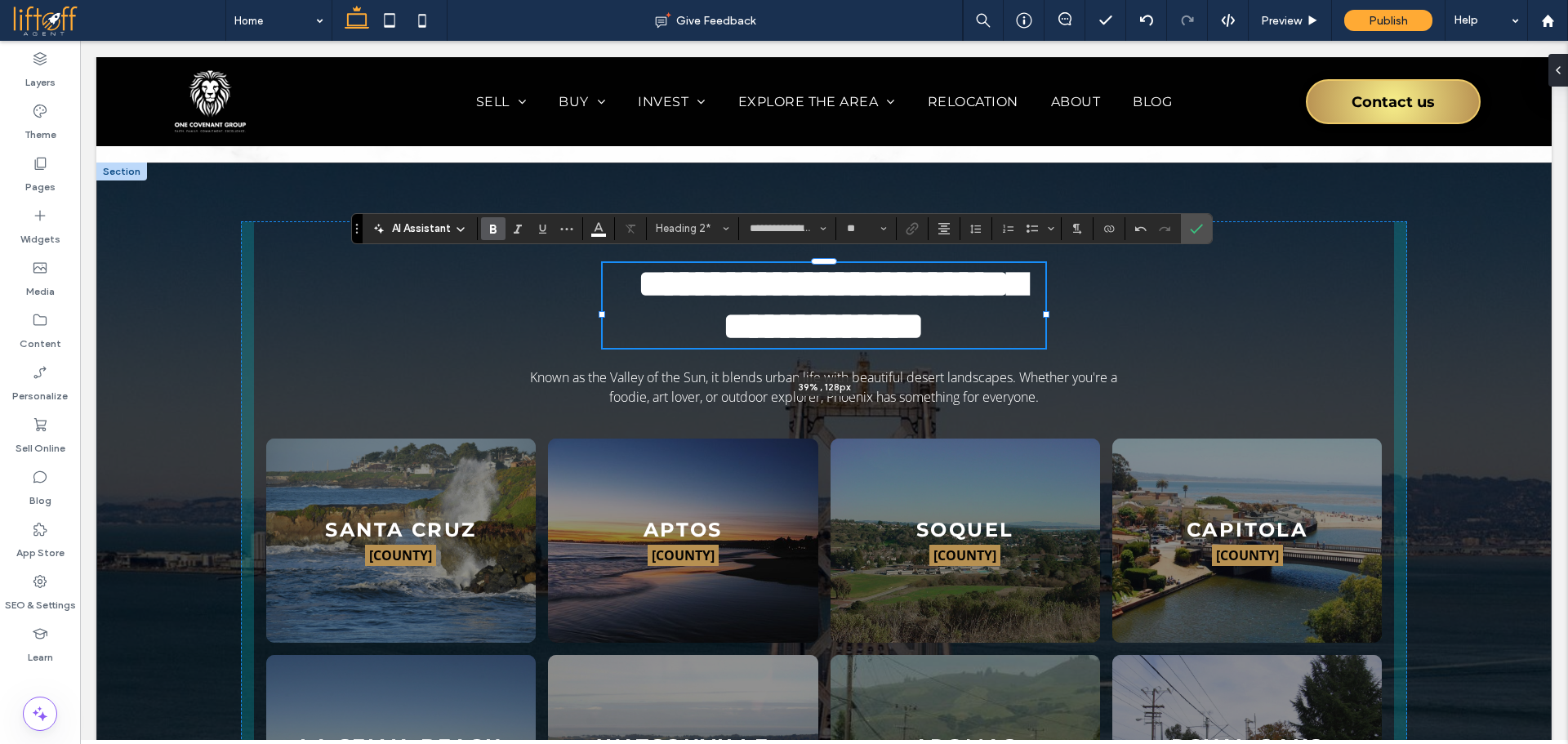 click at bounding box center (603, 262) 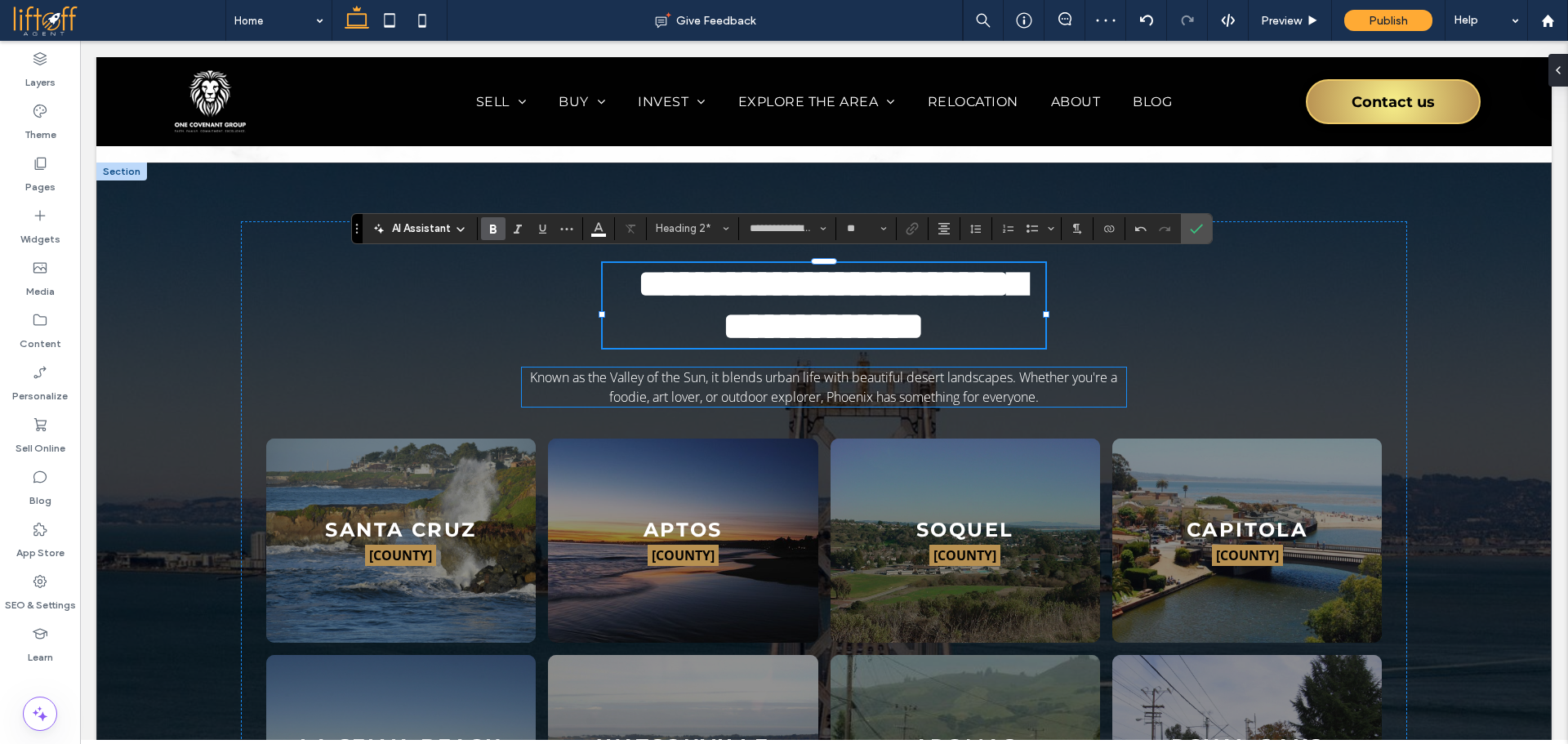 click on "Known as the Valley of the Sun, it blends urban life with beautiful desert landscapes. Whether you're a foodie, art lover, or outdoor explorer, Phoenix has something for everyone." at bounding box center [823, 387] 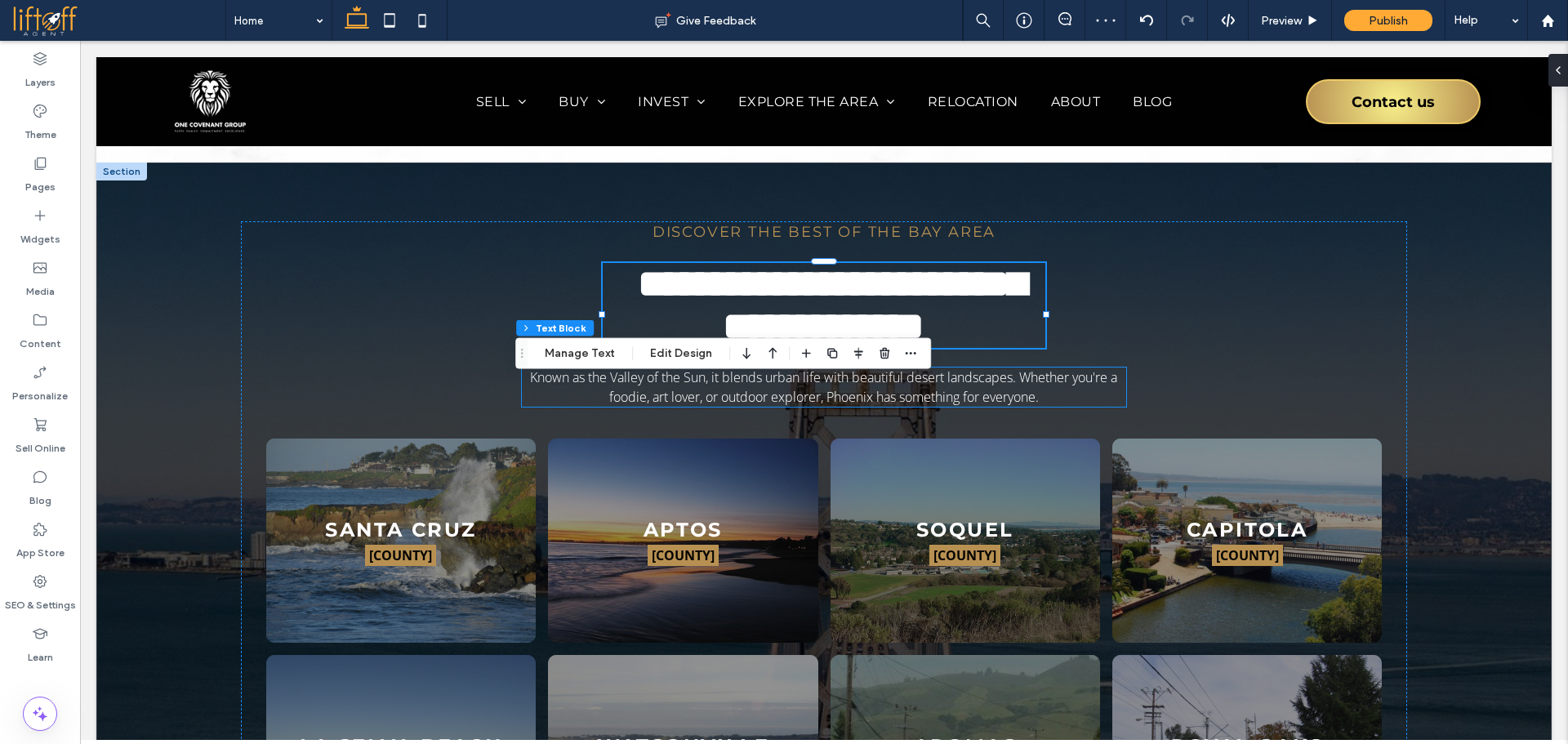 click on "Known as the Valley of the Sun, it blends urban life with beautiful desert landscapes. Whether you're a foodie, art lover, or outdoor explorer, Phoenix has something for everyone." at bounding box center (824, 387) 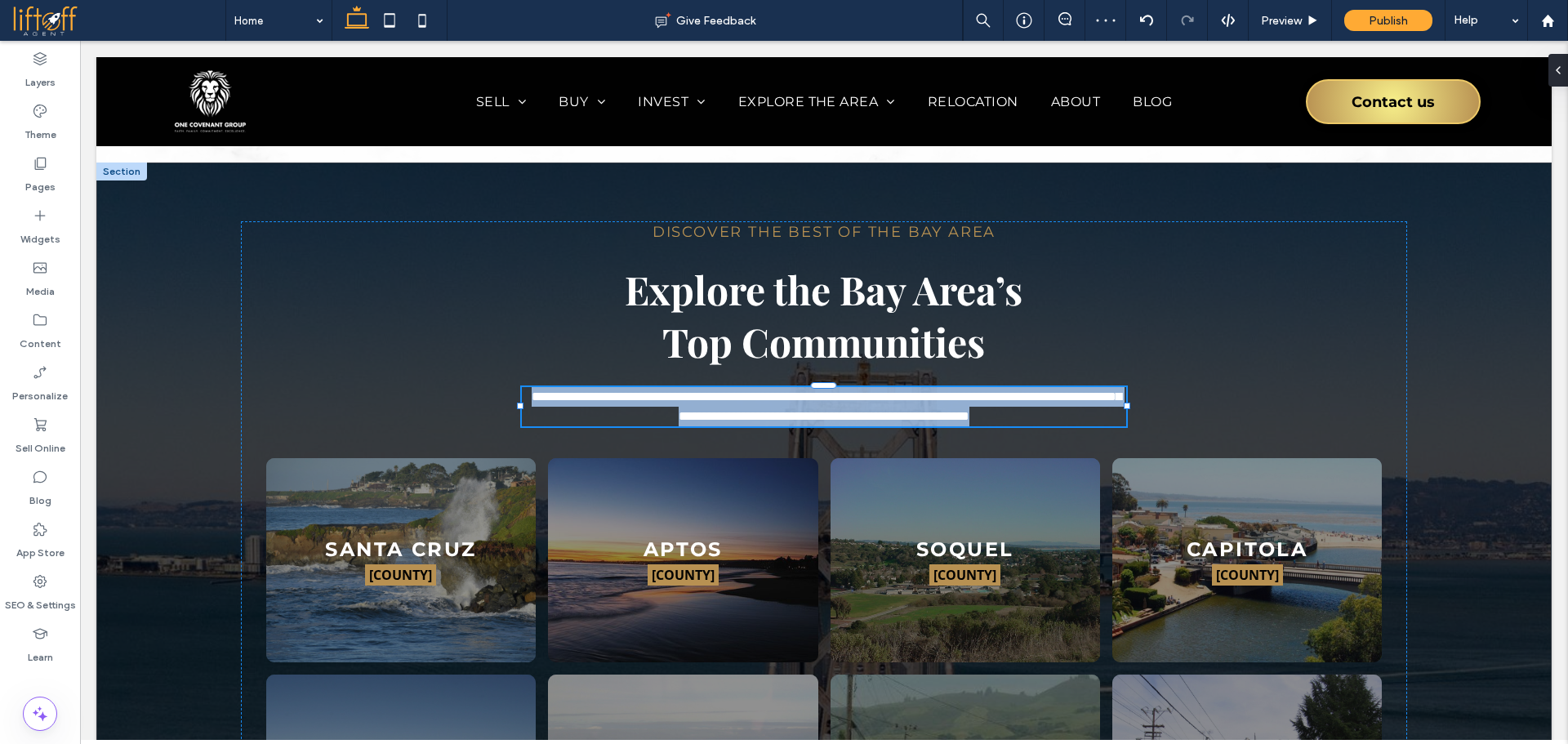 type on "*********" 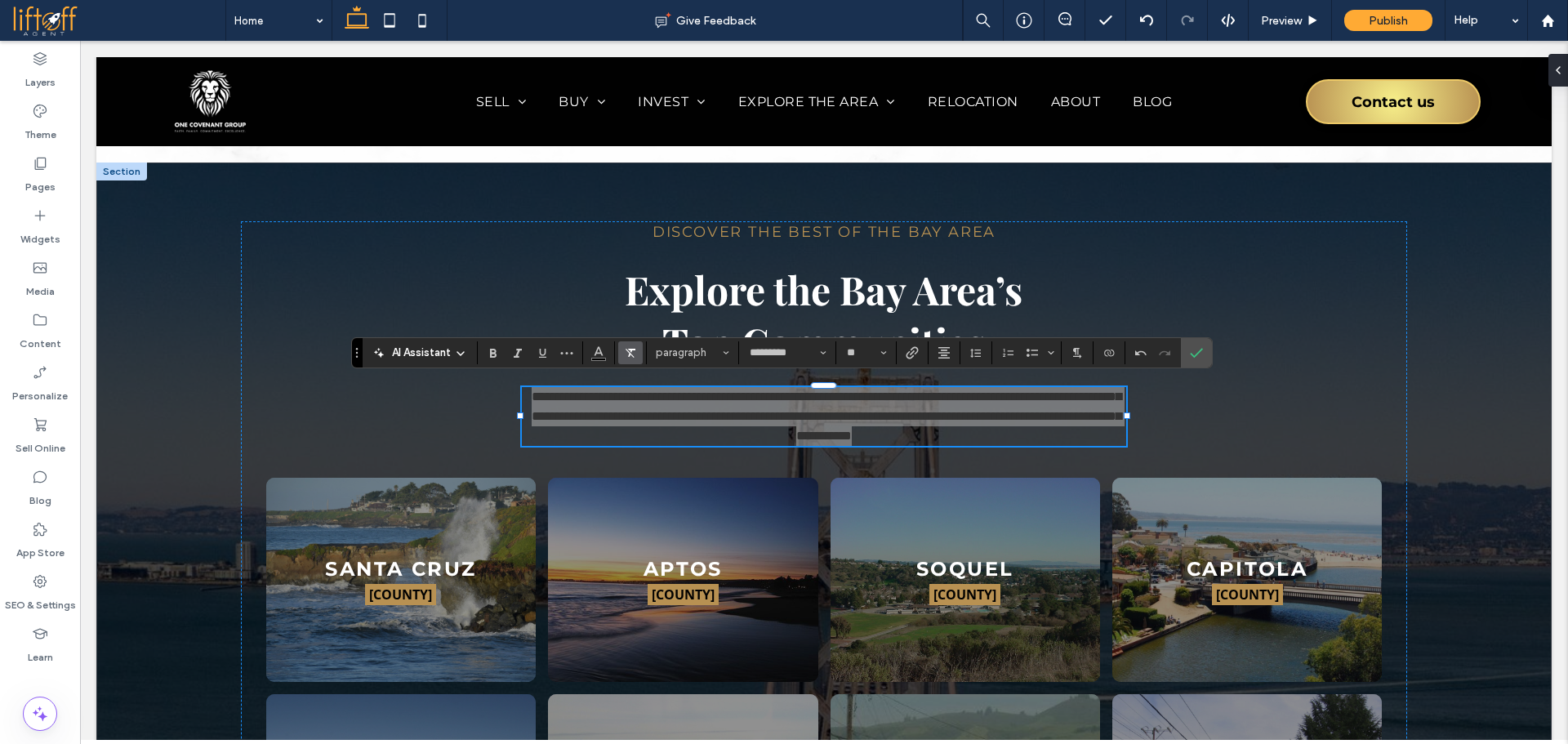 click at bounding box center [630, 353] 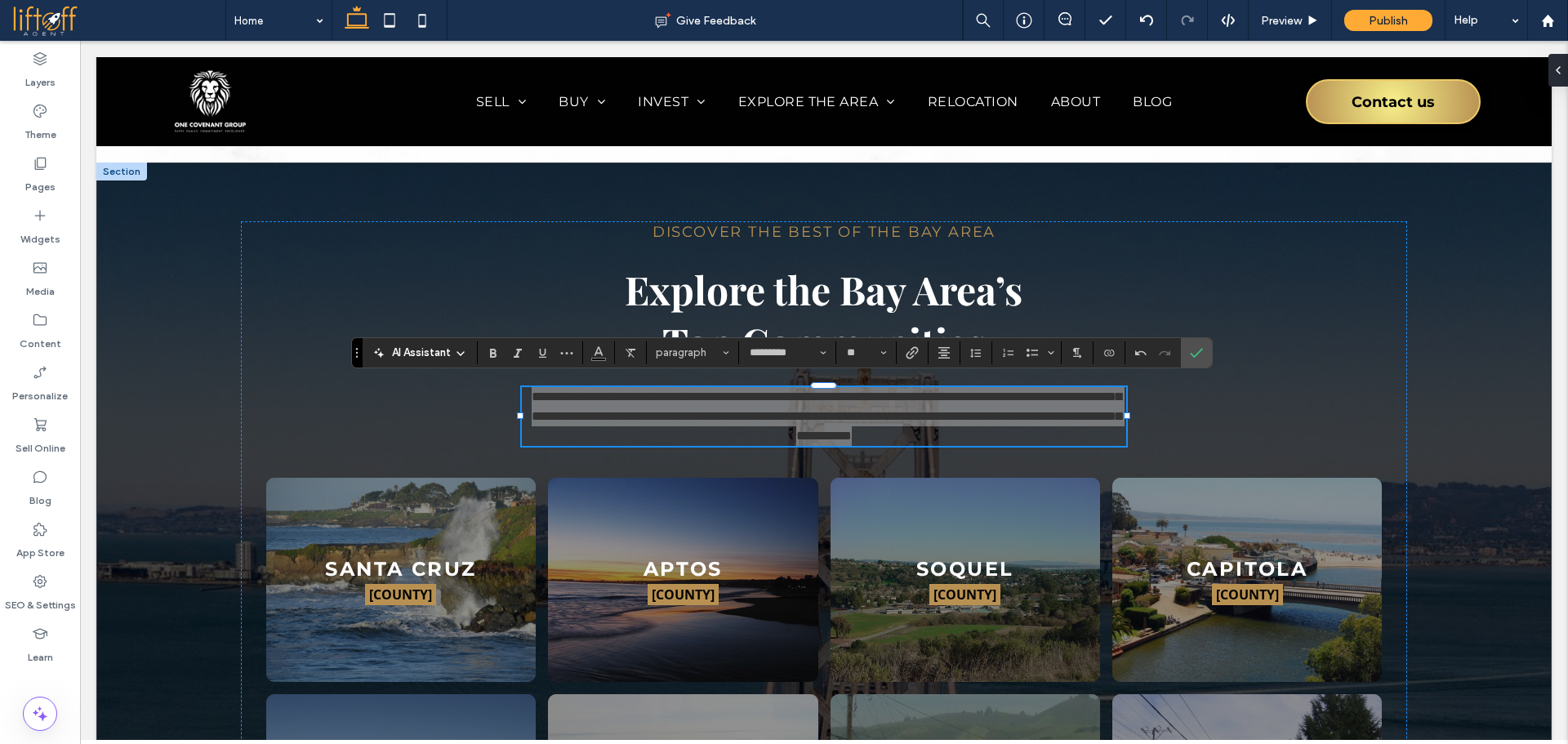 click 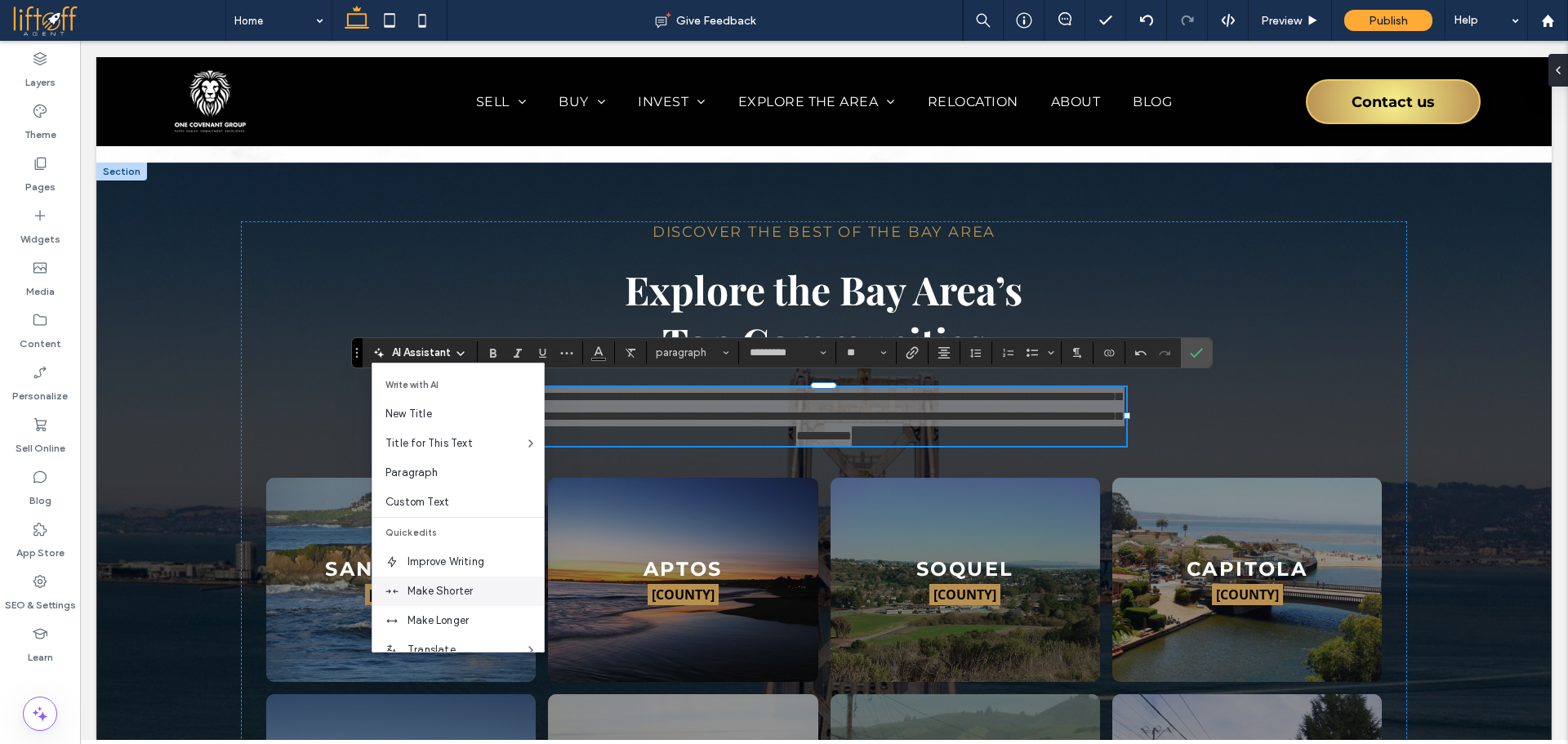 click on "Make Shorter" at bounding box center (475, 591) 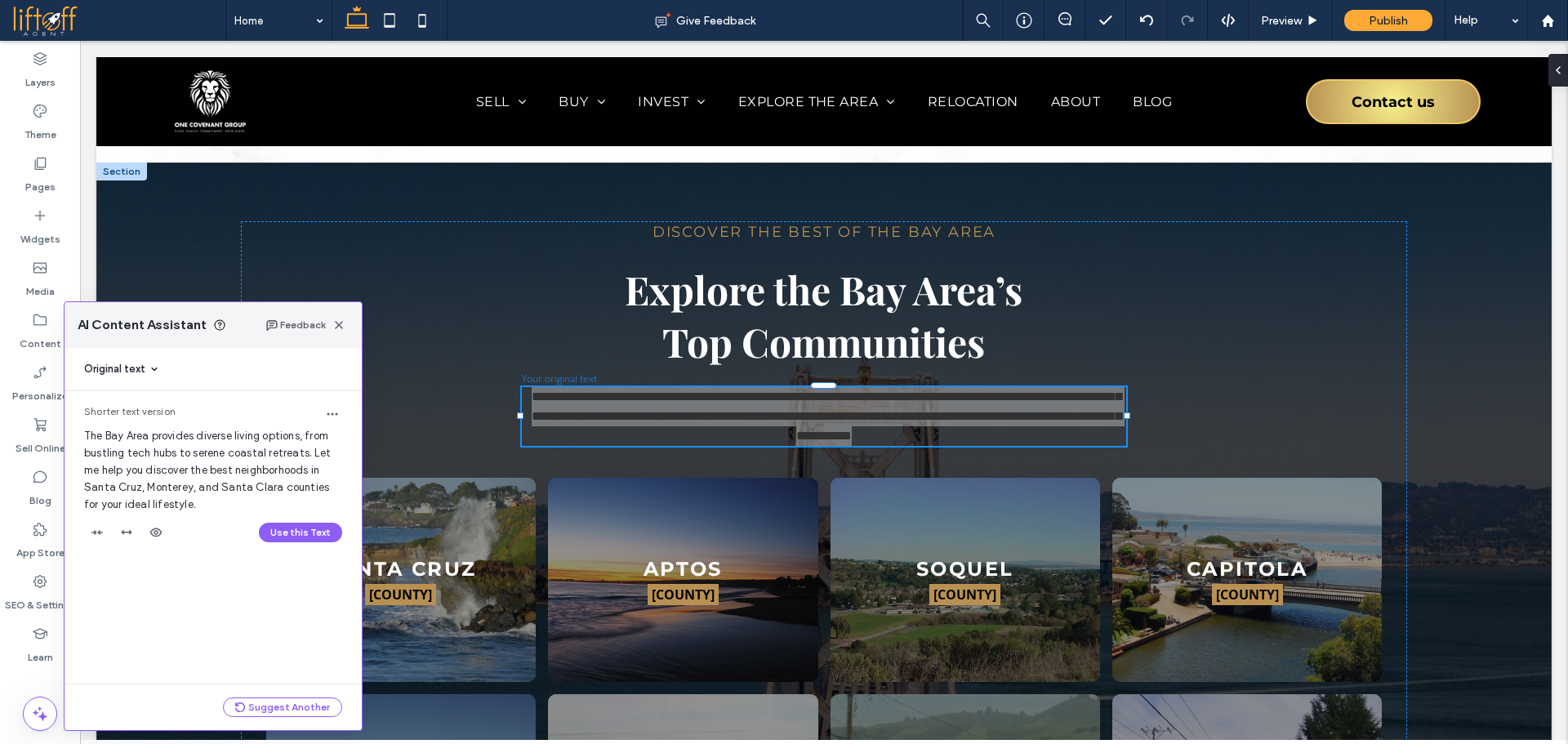 click on "Use this Text" at bounding box center (213, 532) 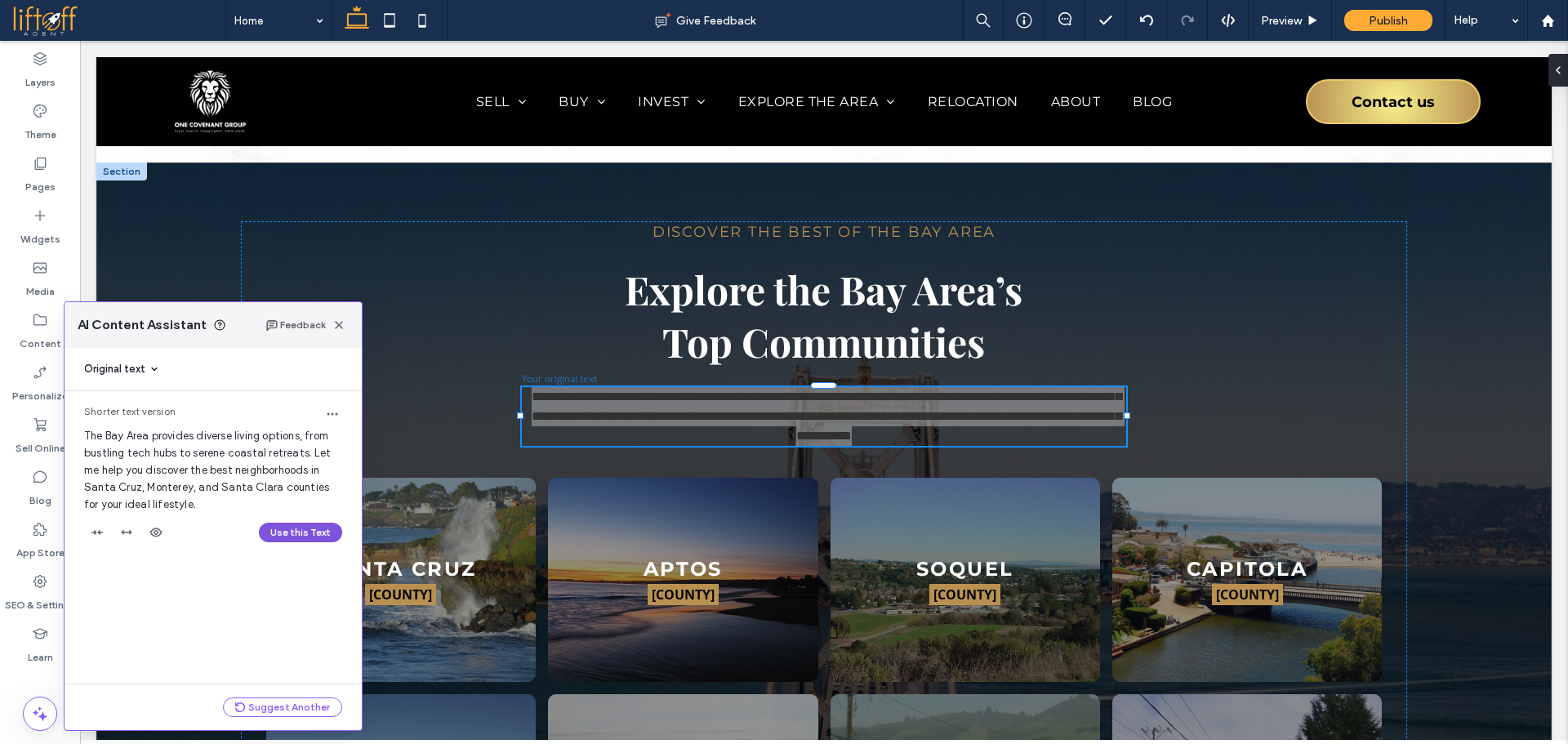 click on "Use this Text" at bounding box center [301, 532] 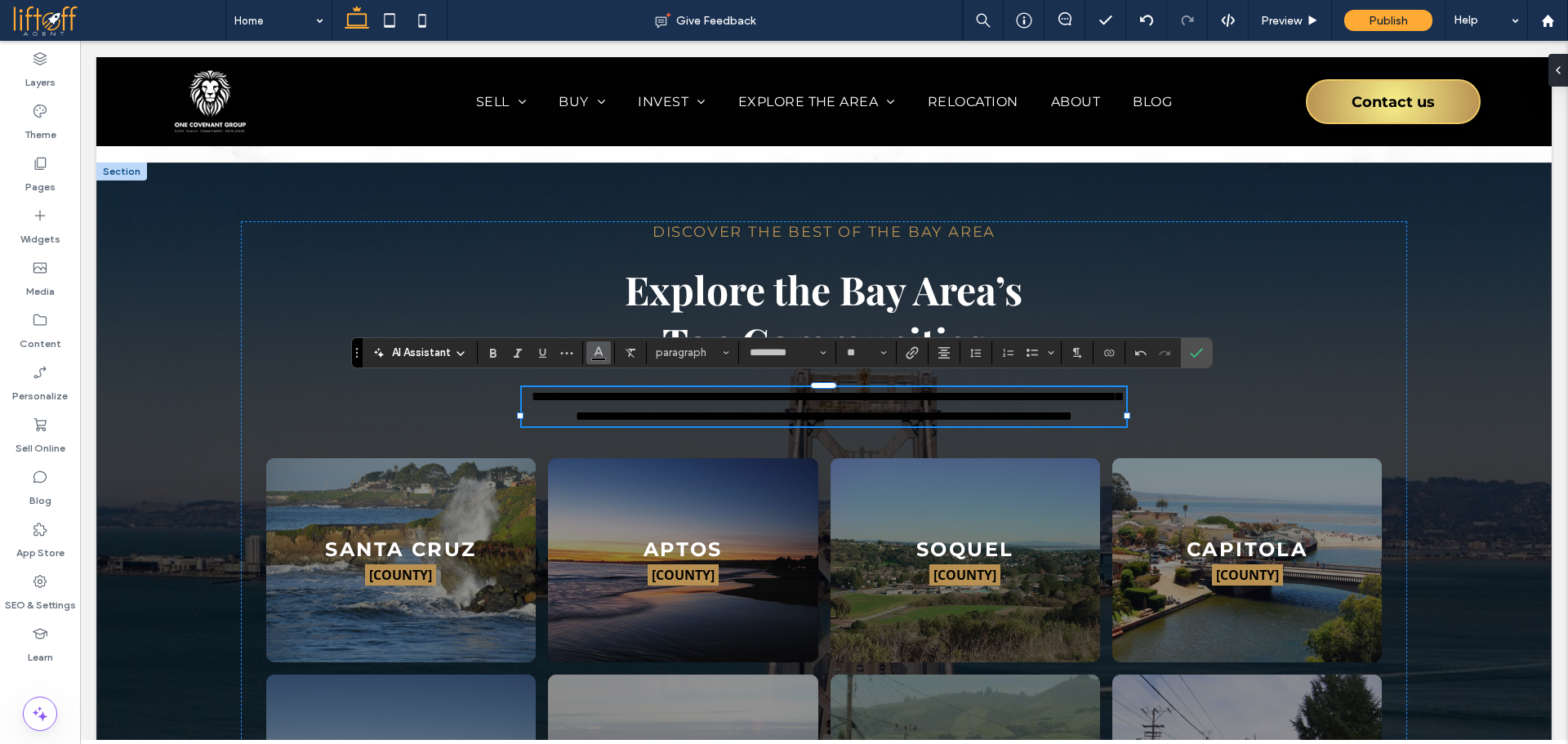 click at bounding box center [599, 353] 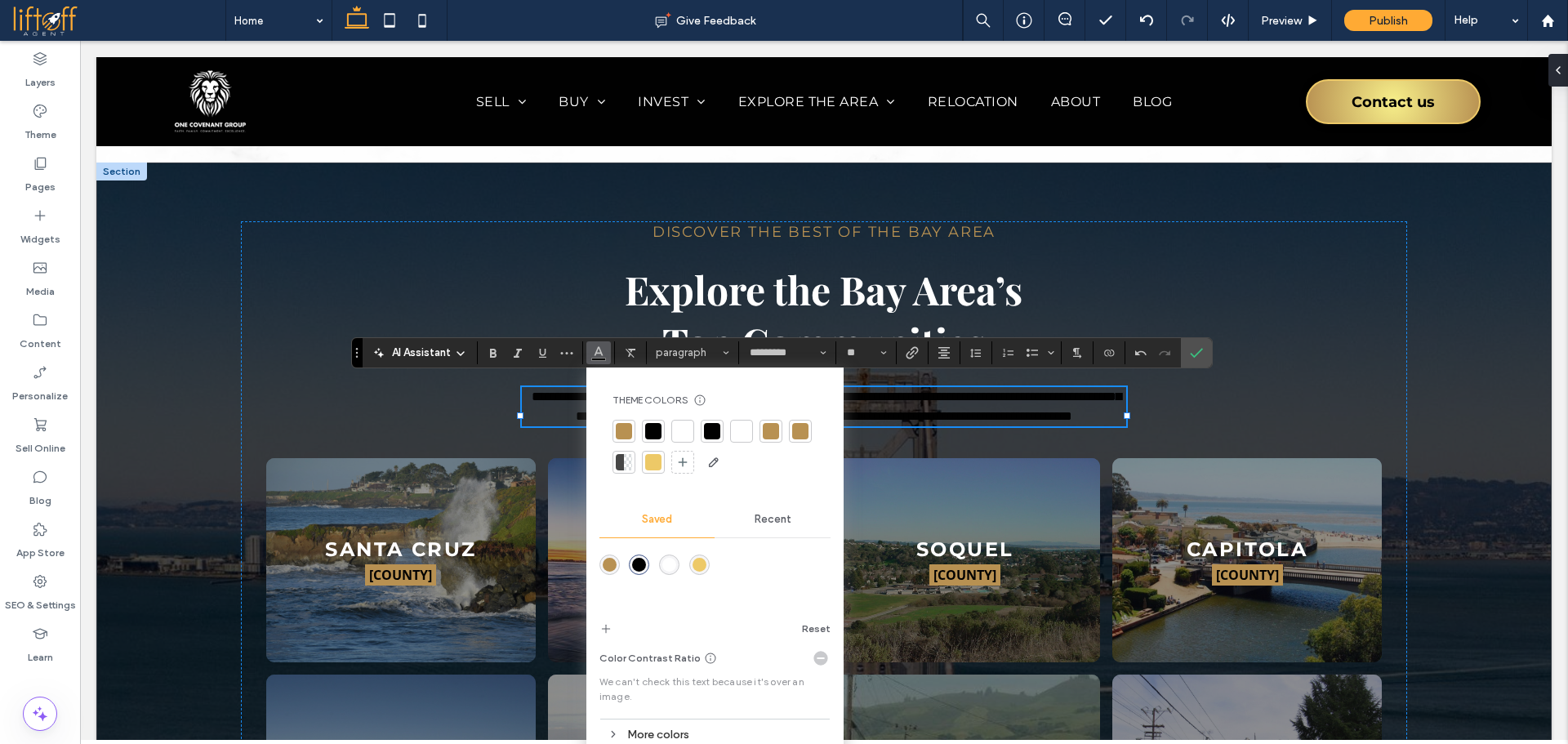 click at bounding box center [683, 431] 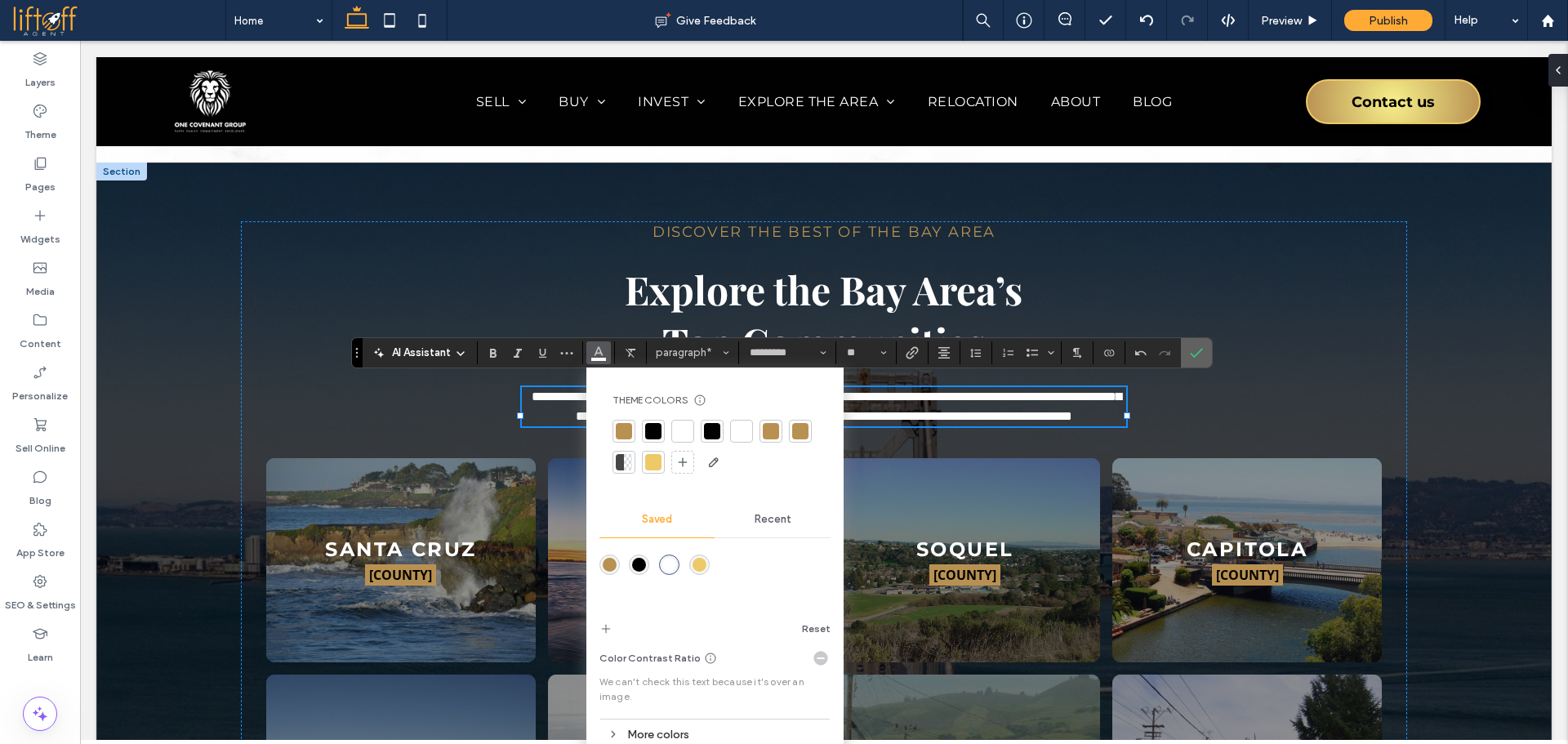 click at bounding box center (1196, 353) 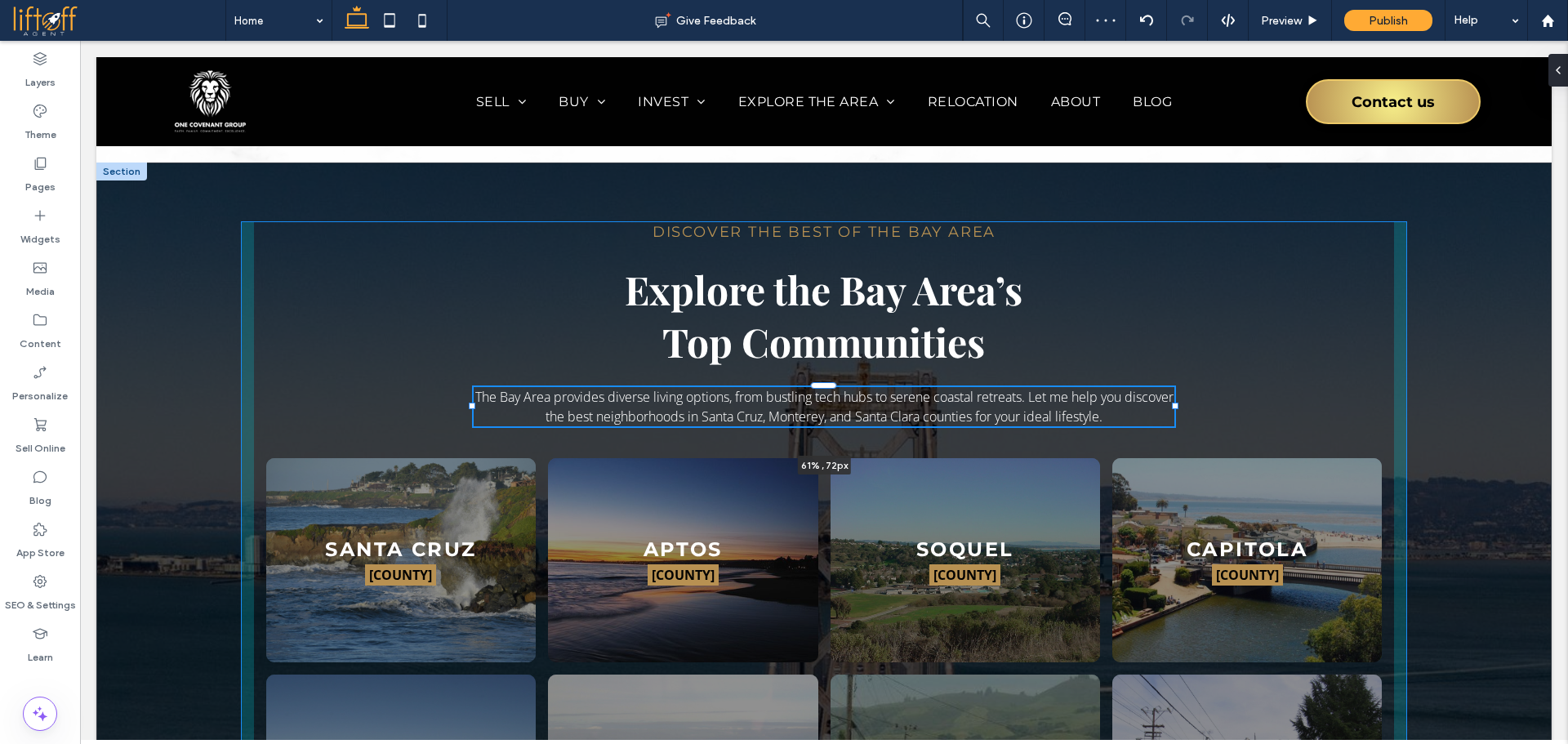 drag, startPoint x: 1123, startPoint y: 408, endPoint x: 1171, endPoint y: 408, distance: 48 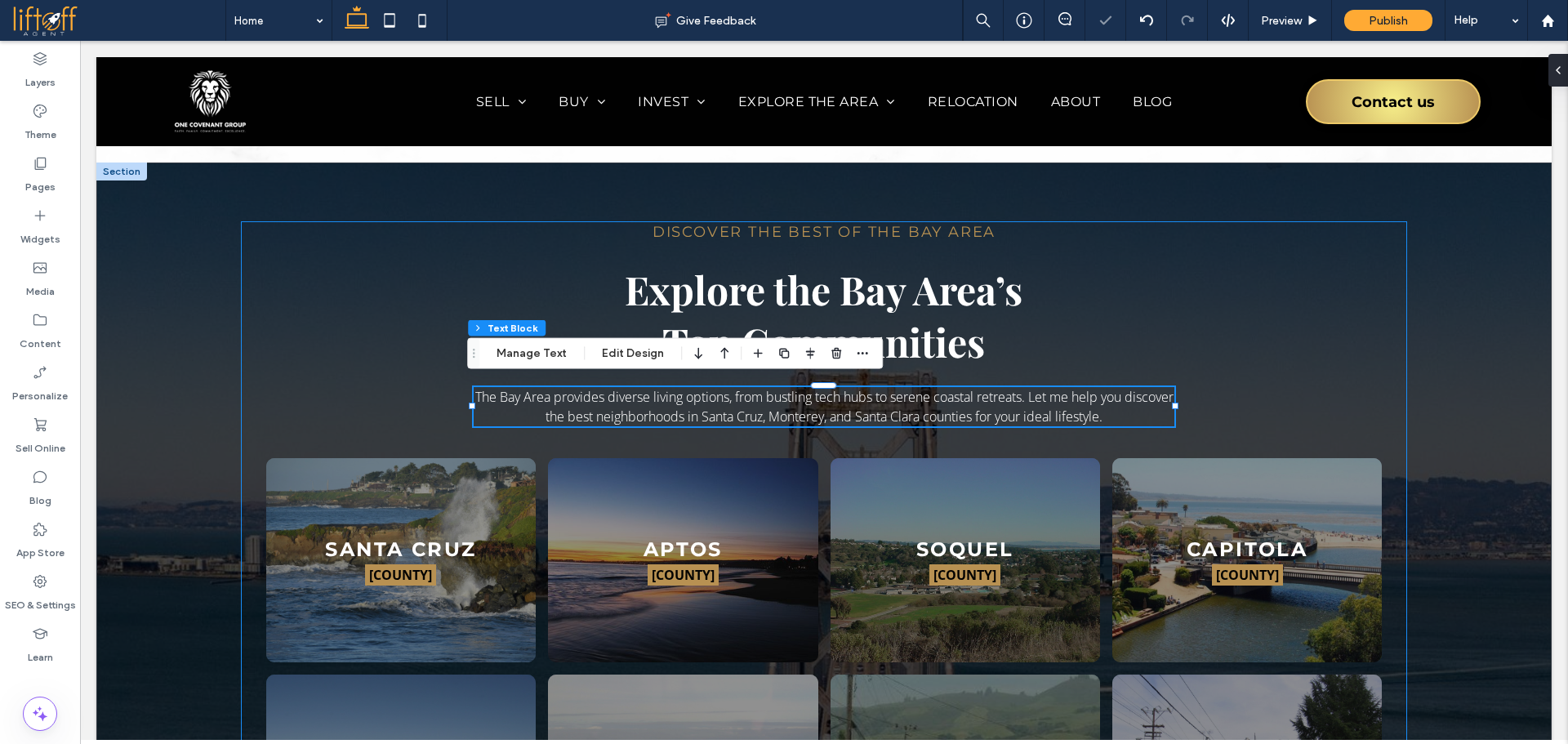 click on "Discover the Best of the Bay Area
Explore the Bay Area’s Top Communities
The Bay Area provides diverse living options, from bustling tech hubs to serene coastal retreats. Let me help you discover the best neighborhoods in Santa Cruz, Monterey, and Santa Clara counties for your ideal lifestyle.
61% , 72px
Santa Cruz
Santa Cruz County
Button
Aptos
Santa Cruz County
Button
Soquel
Santa Cruz County
Button
Capitola
Santa Cruz County
Button
La Selva Beach
Santa Cruz County
Button
Watsonville
Santa Cruz County
Button
Aromas
San Benito/[COUNTY] Co.
Button
Royal Oaks
[COUNTY]" at bounding box center [824, 773] 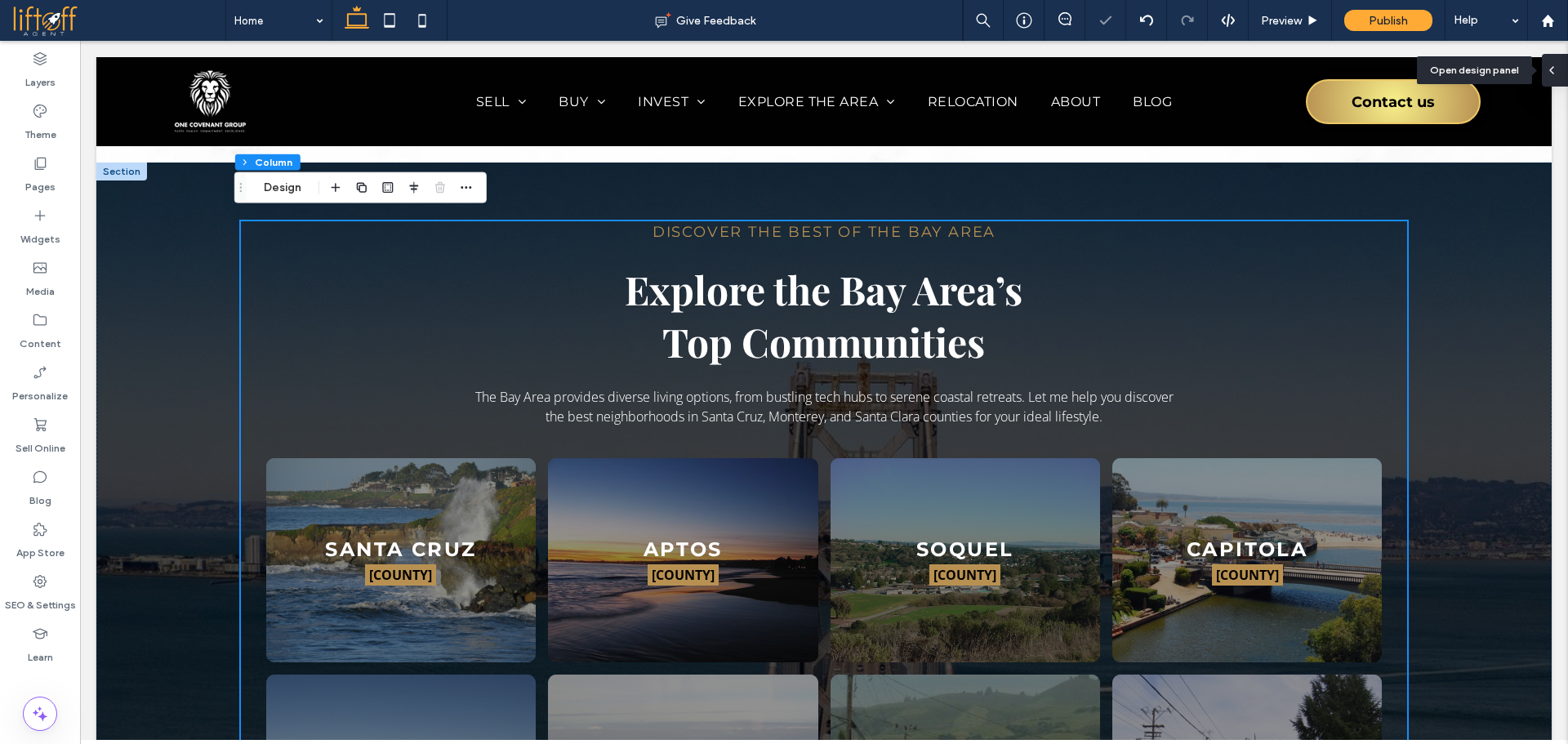 drag, startPoint x: 1562, startPoint y: 61, endPoint x: 1482, endPoint y: 21, distance: 89.44272 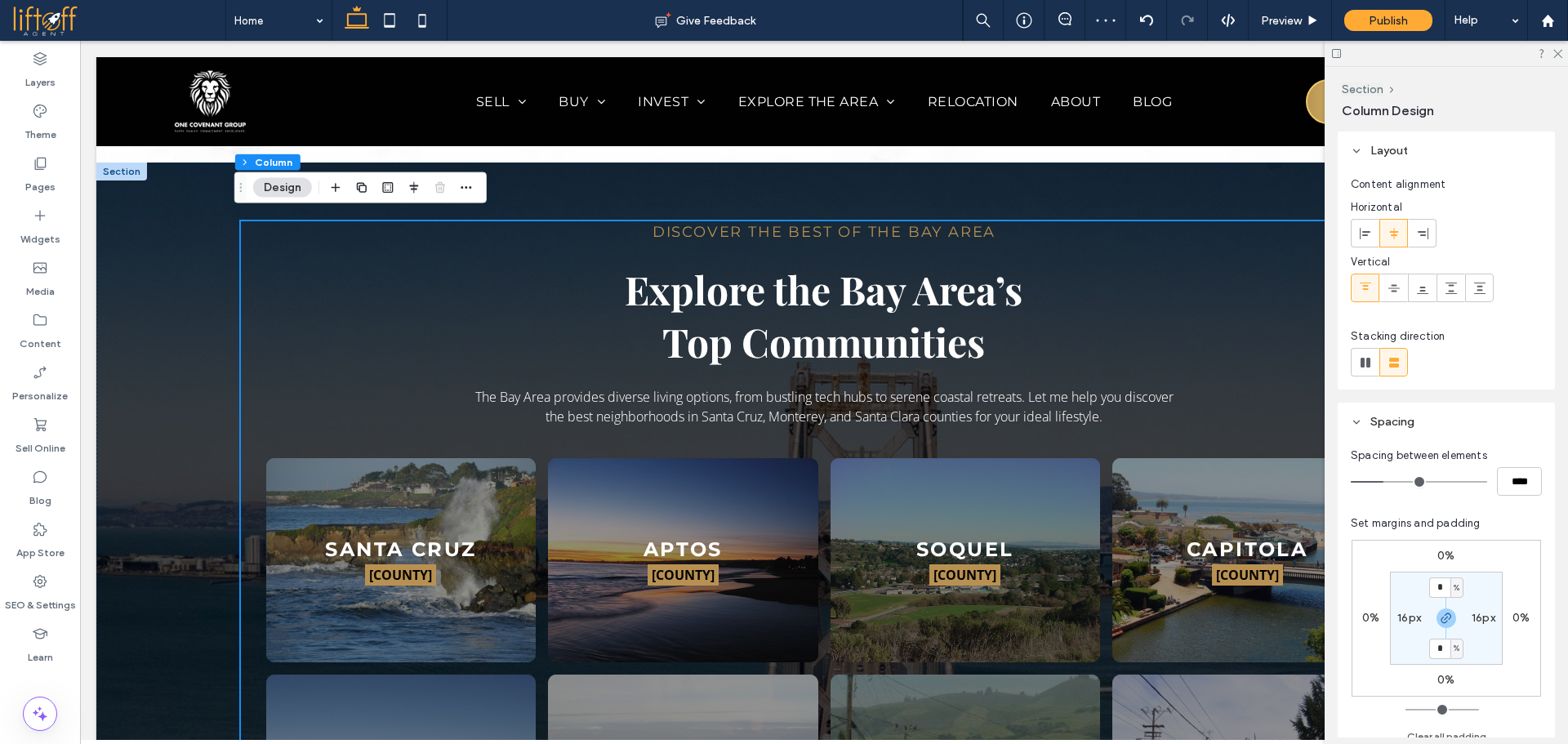 click on "Discover the Best of the Bay Area
Explore the Bay Area’s Top Communities
The Bay Area provides diverse living options, from bustling tech hubs to serene coastal retreats. Let me help you discover the best neighborhoods in Santa Cruz, Monterey, and Santa Clara counties for your ideal lifestyle.
Santa Cruz
Santa Cruz County
Button
Aptos
Santa Cruz County
Button
Soquel
Santa Cruz County
Button
Capitola
Santa Cruz County
Button
La Selva Beach
Santa Cruz County
Button
Watsonville
Santa Cruz County
Button
Aromas
San Benito/[COUNTY] Co.
Button
Royal Oaks
[COUNTY]" at bounding box center [824, 773] 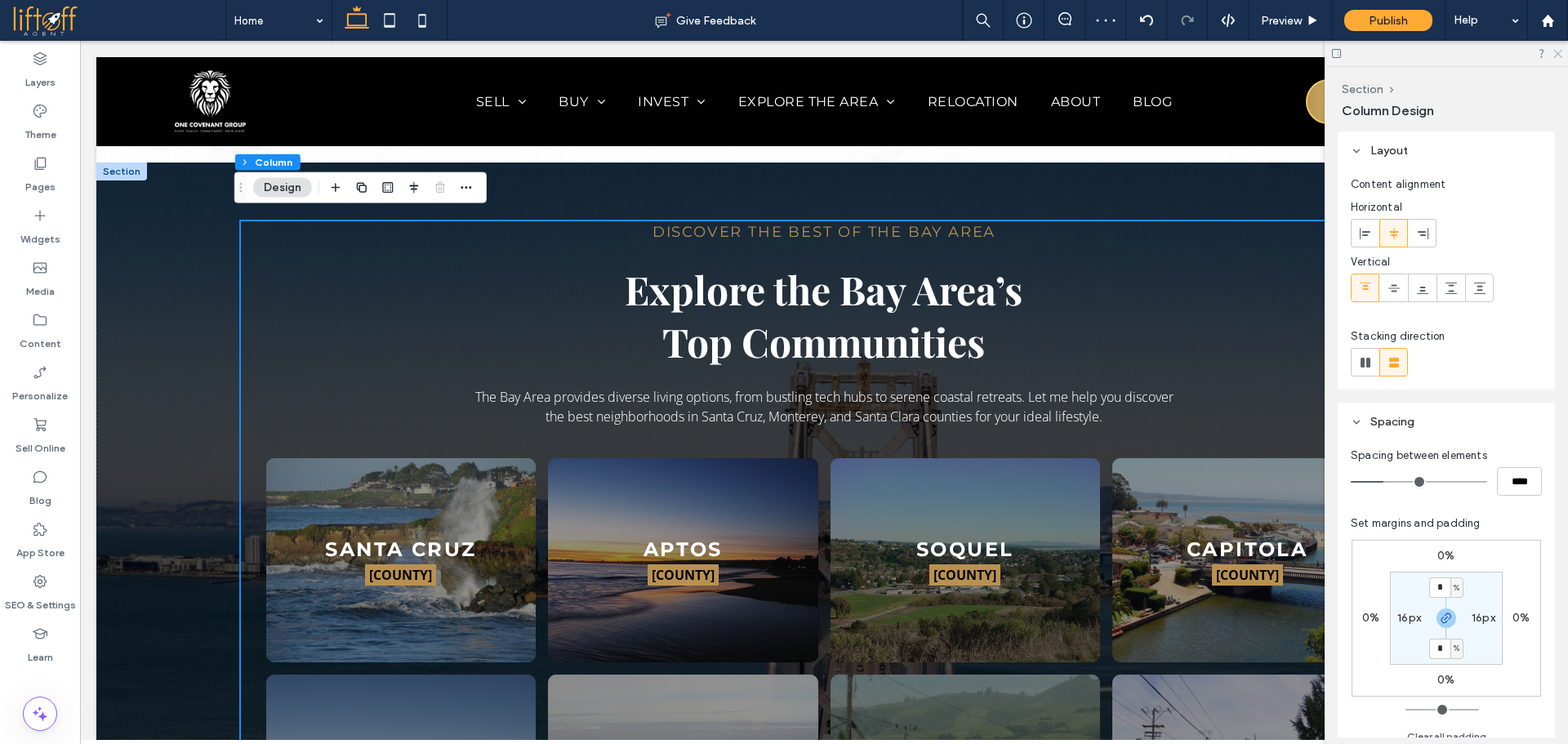 click 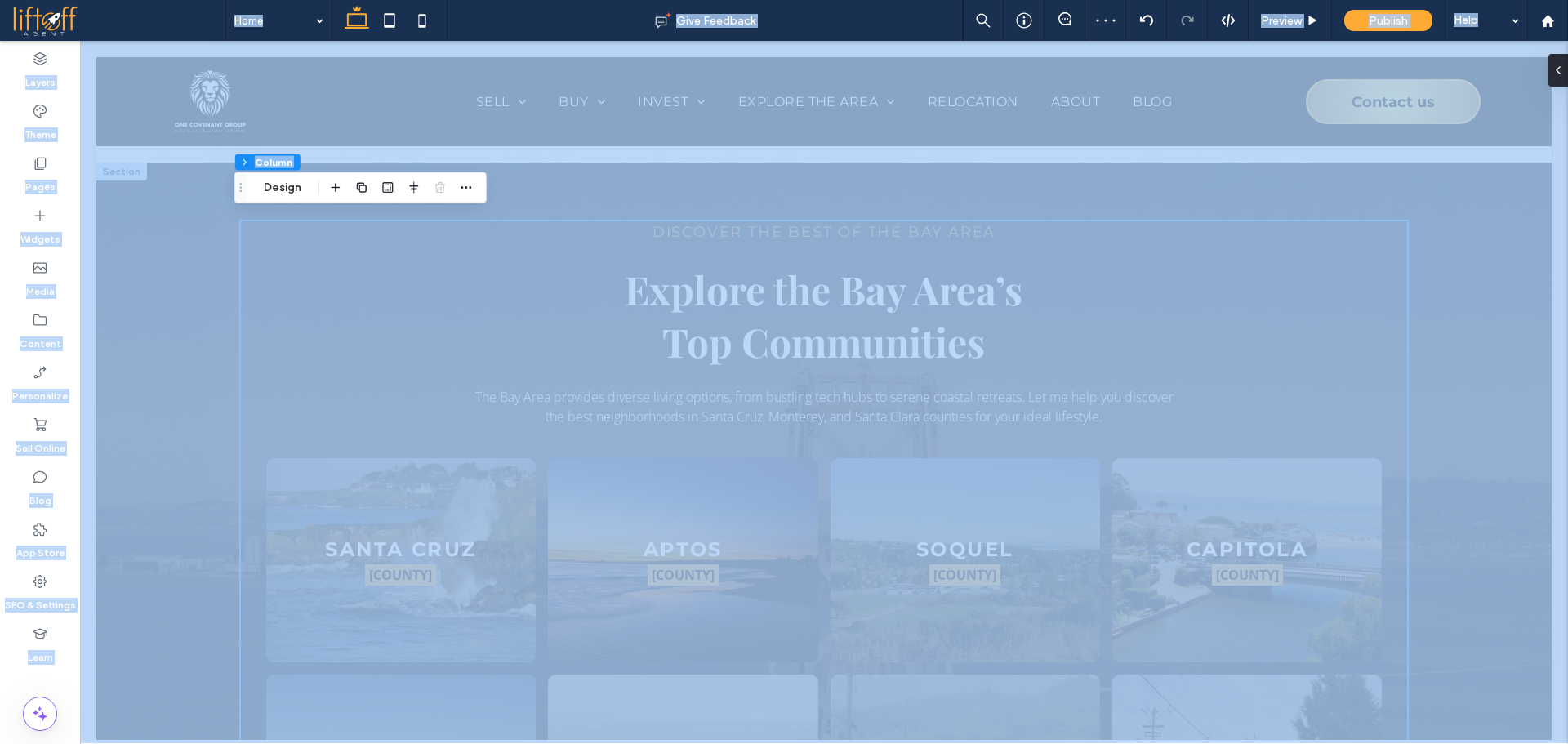 click at bounding box center (784, 372) 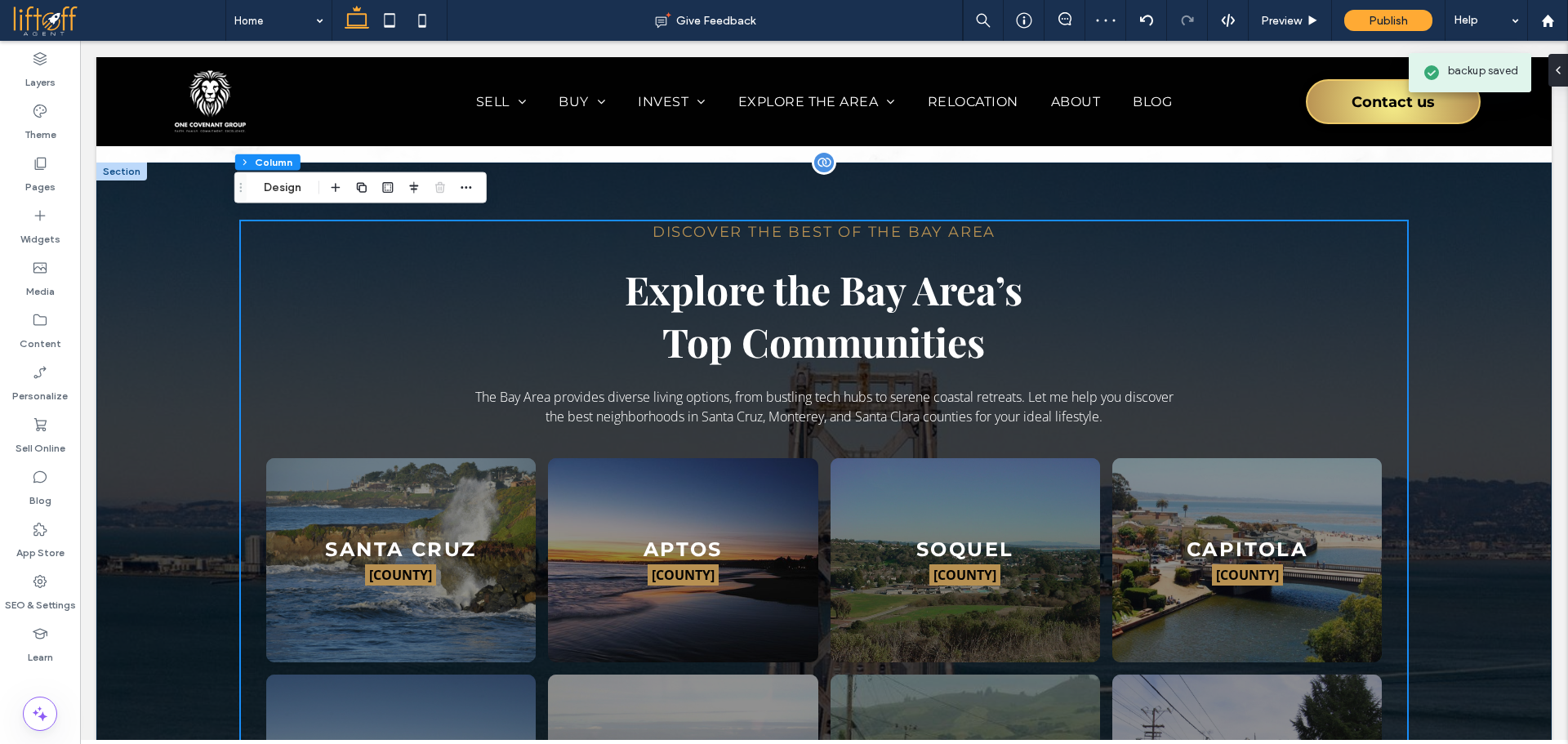 click on "Discover the Best of the Bay Area
Explore the Bay Area’s Top Communities
The Bay Area provides diverse living options, from bustling tech hubs to serene coastal retreats. Let me help you discover the best neighborhoods in Santa Cruz, Monterey, and Santa Clara counties for your ideal lifestyle.
Santa Cruz
Santa Cruz County
Button
Aptos
Santa Cruz County
Button
Soquel
Santa Cruz County
Button
Capitola
Santa Cruz County
Button
La Selva Beach
Santa Cruz County
Button
Watsonville
Santa Cruz County
Button
Aromas
San Benito/[COUNTY] Co.
Button
Royal Oaks
[COUNTY]" at bounding box center (824, 772) 